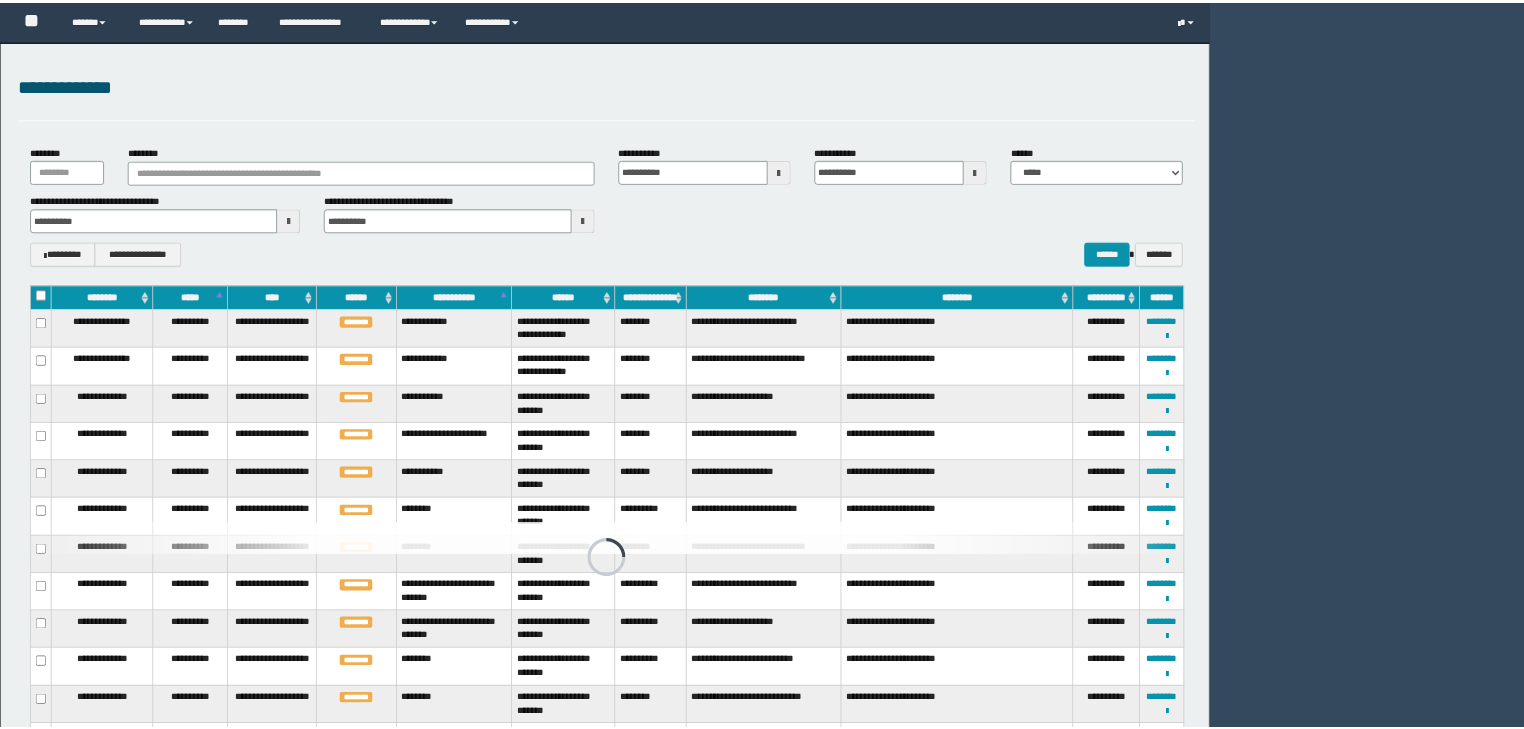 scroll, scrollTop: 0, scrollLeft: 0, axis: both 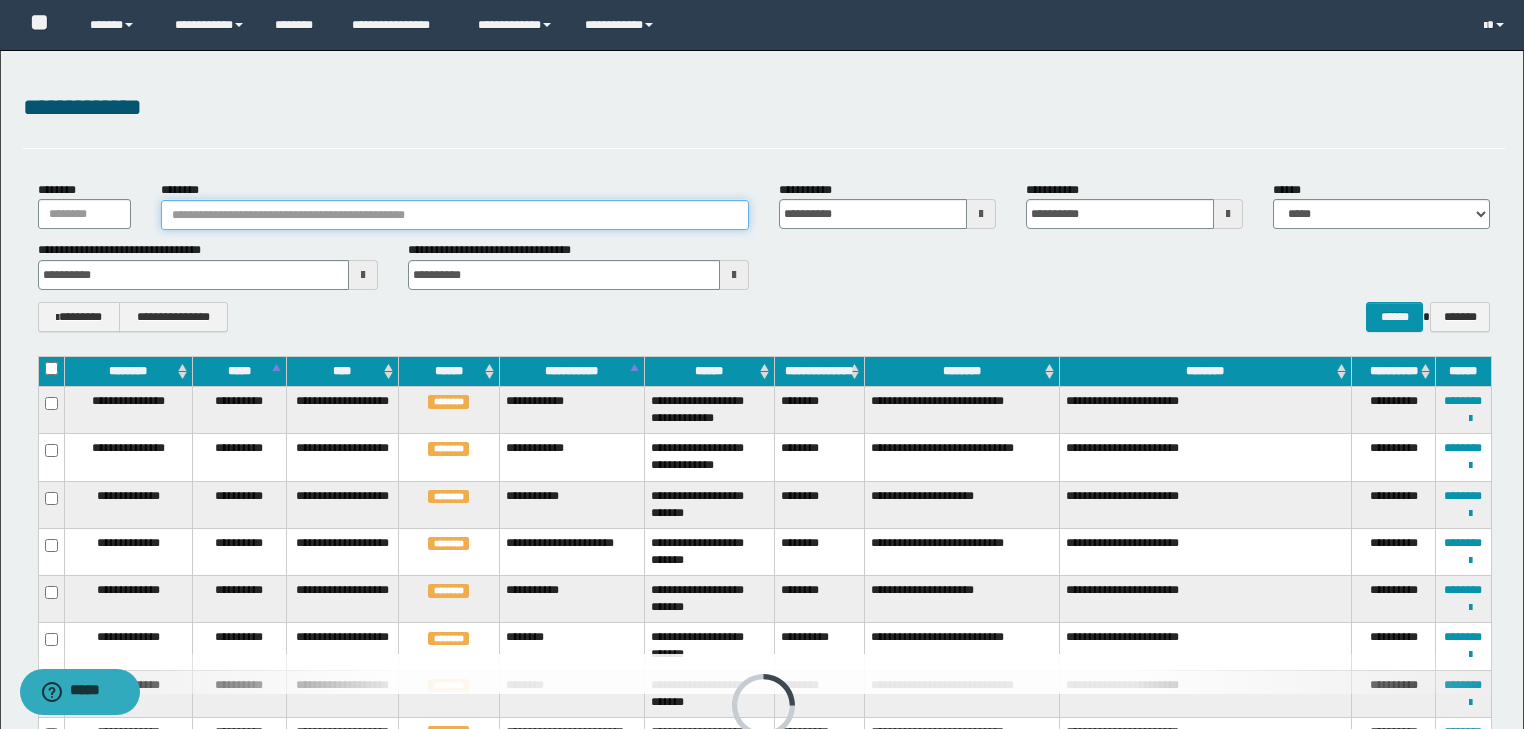 click on "********" at bounding box center [455, 215] 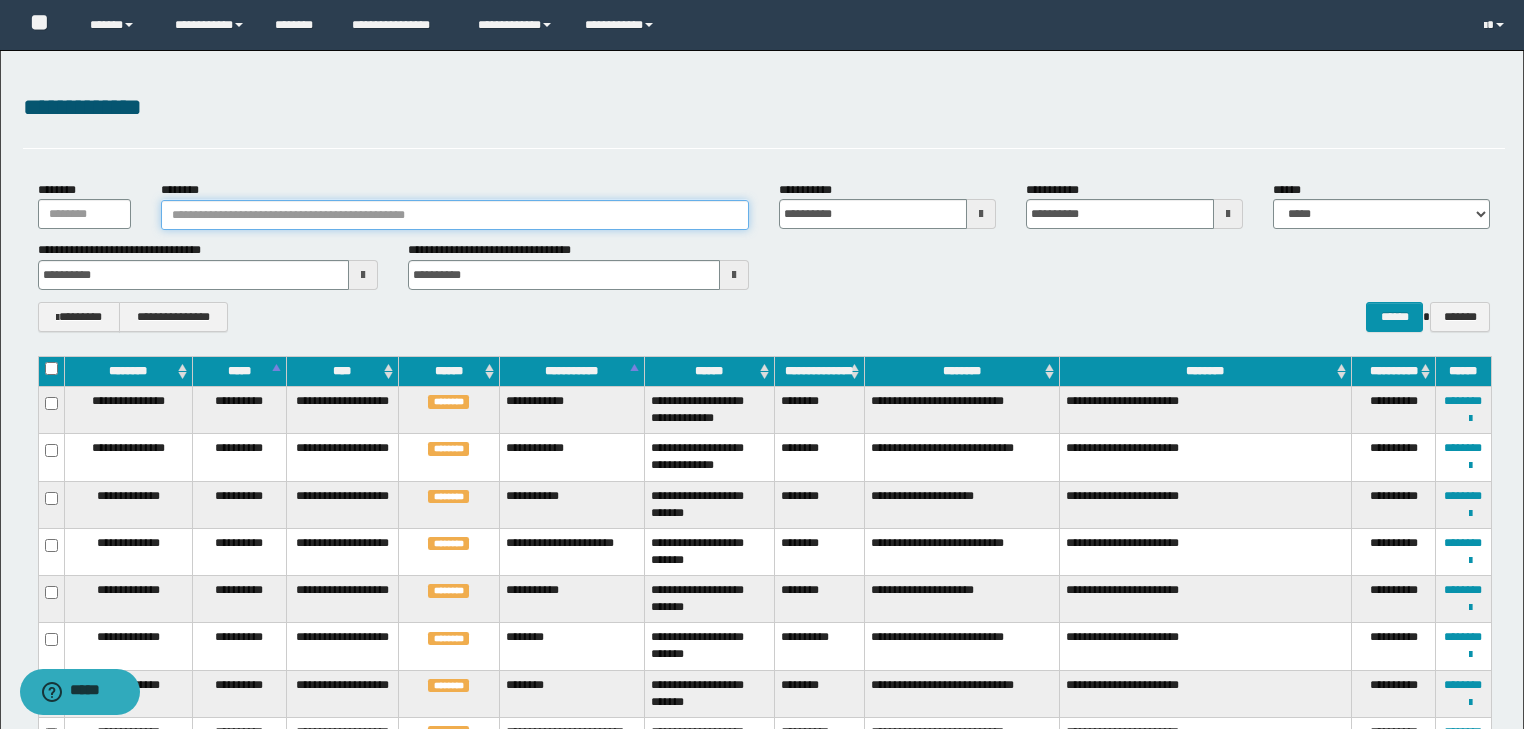 paste on "**********" 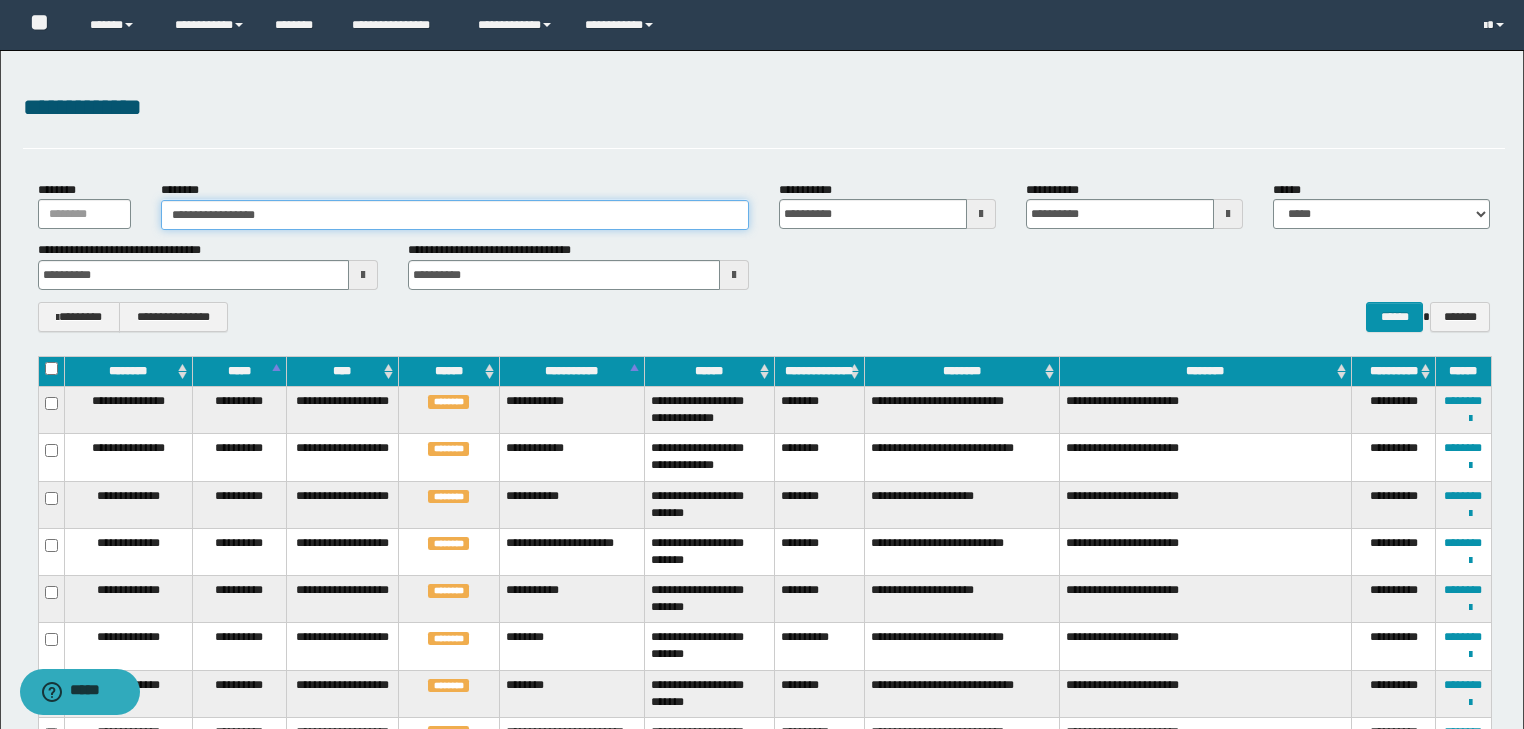 type on "**********" 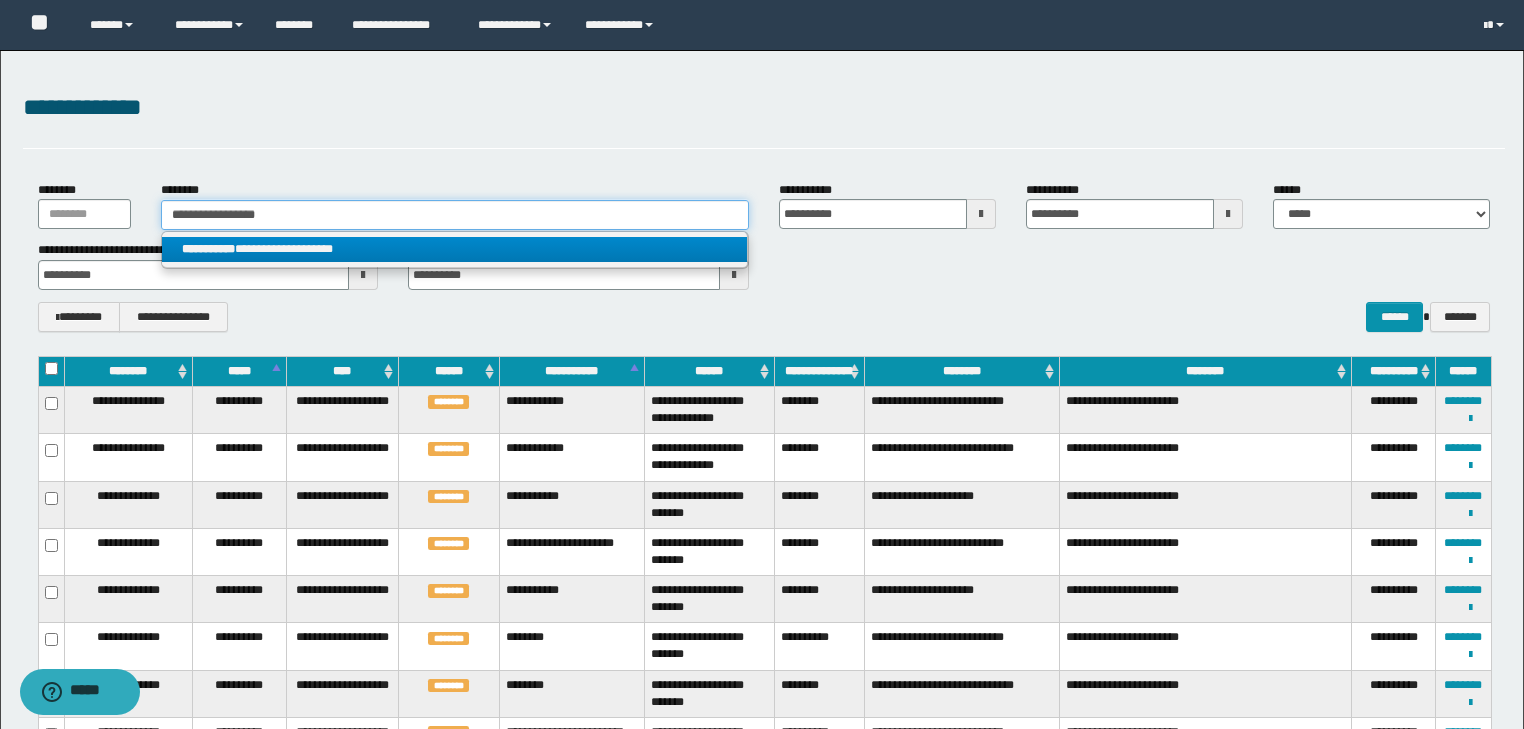 type on "**********" 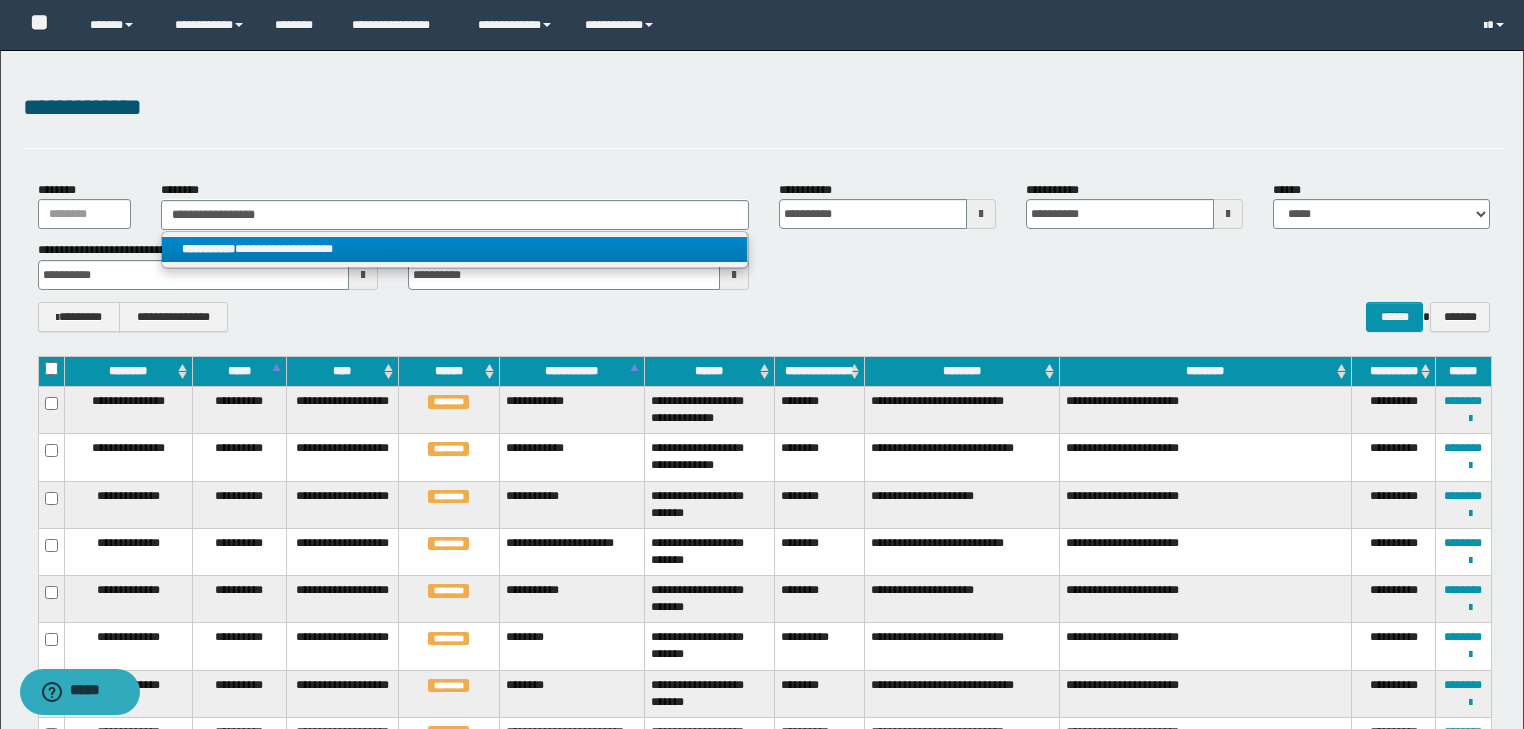 click on "**********" at bounding box center [454, 249] 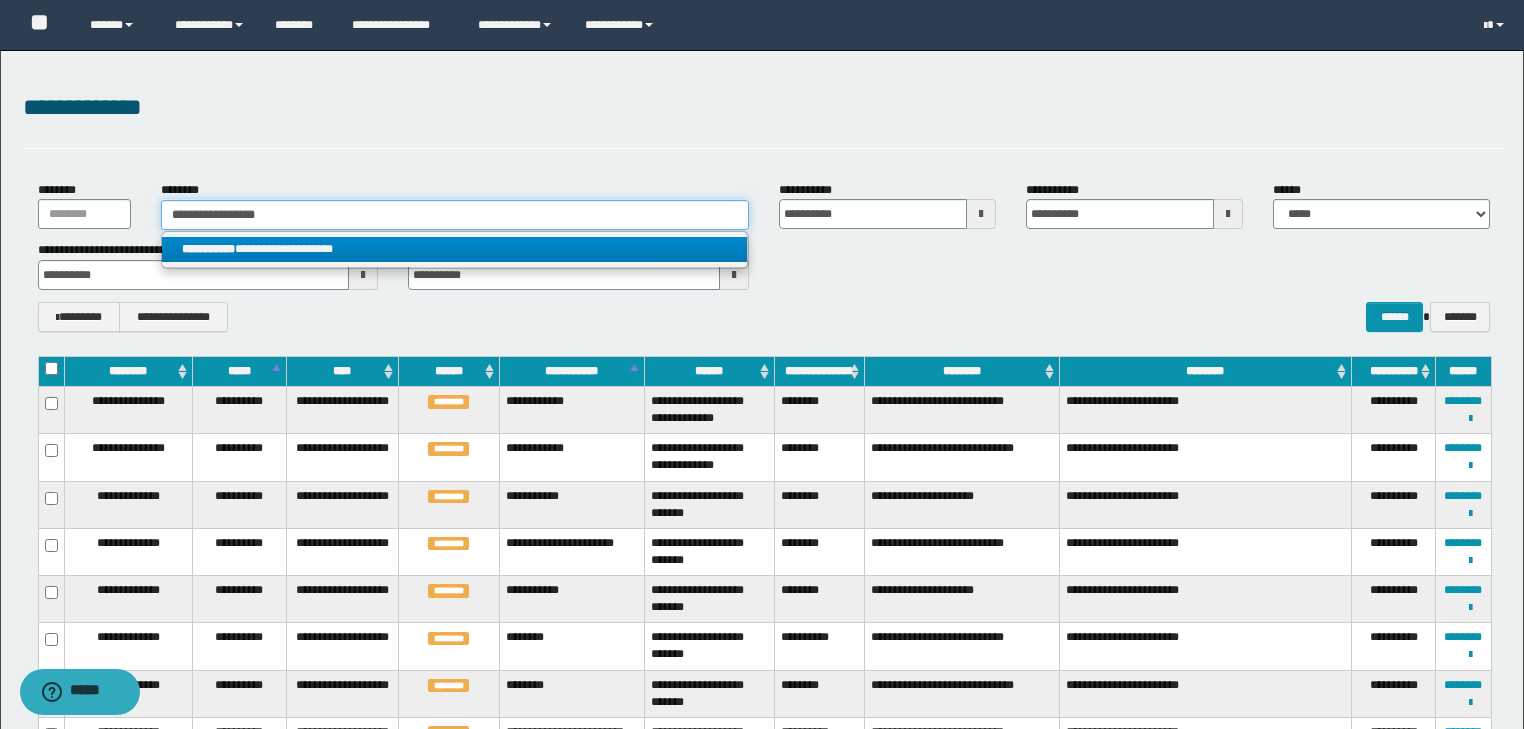 type 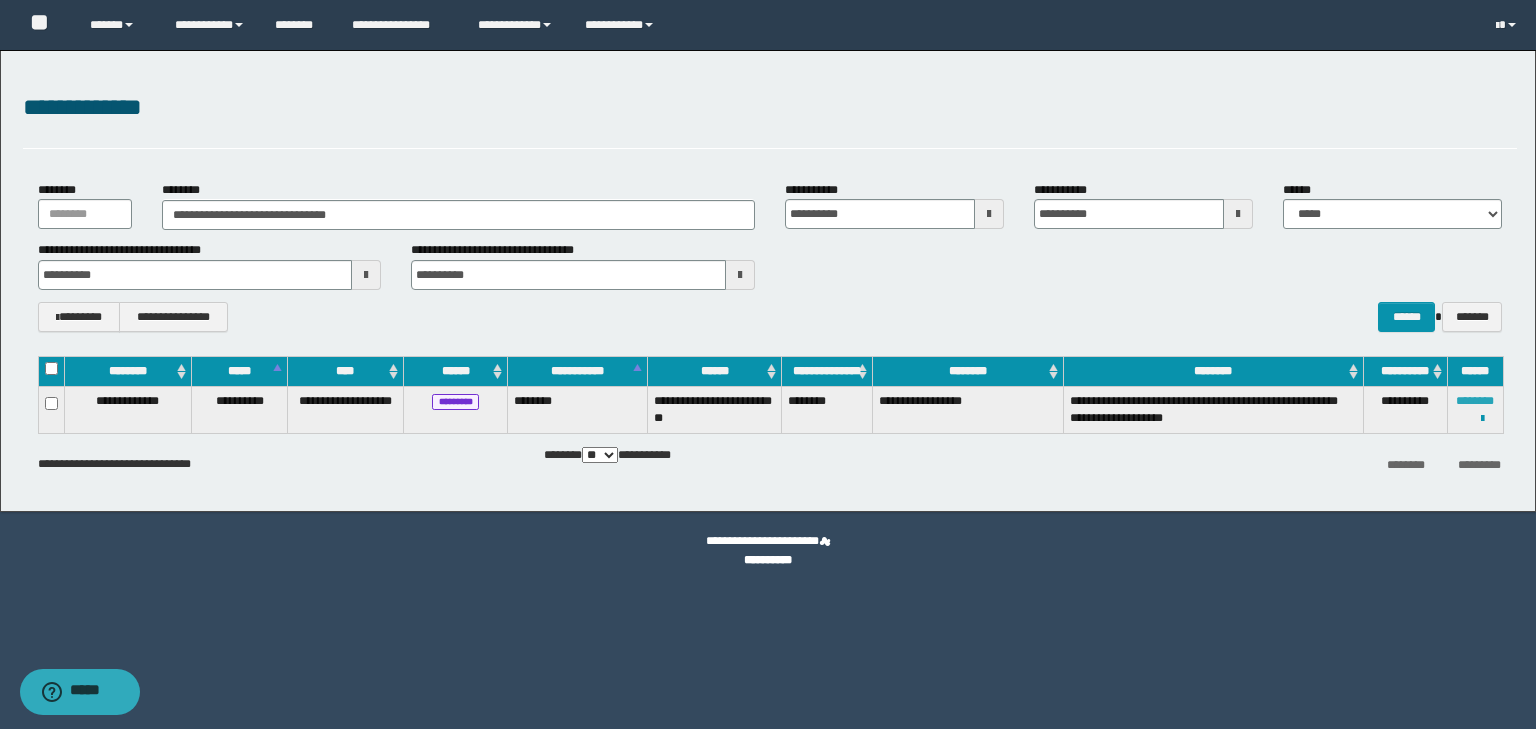 click on "********" at bounding box center (1475, 401) 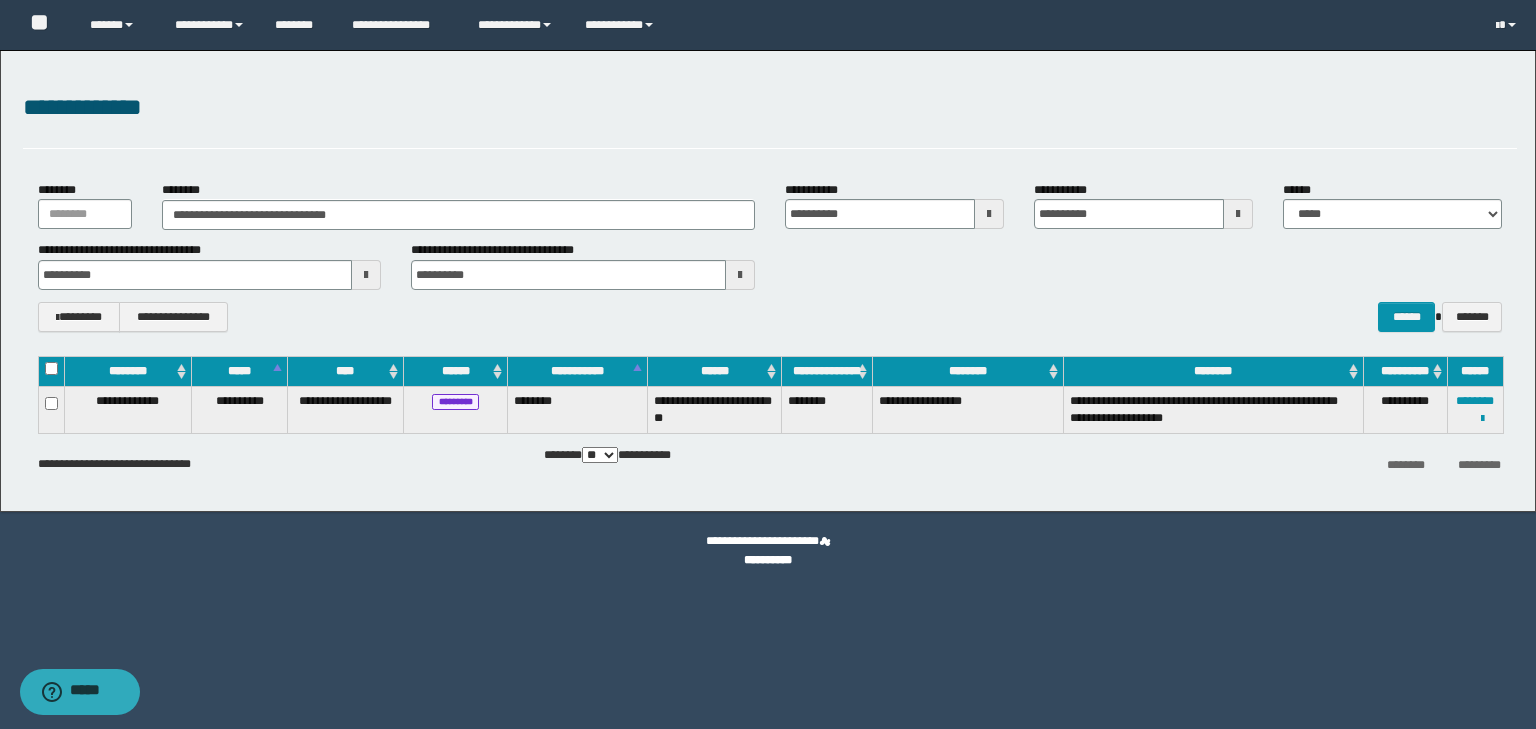 click on "**********" at bounding box center (768, 551) 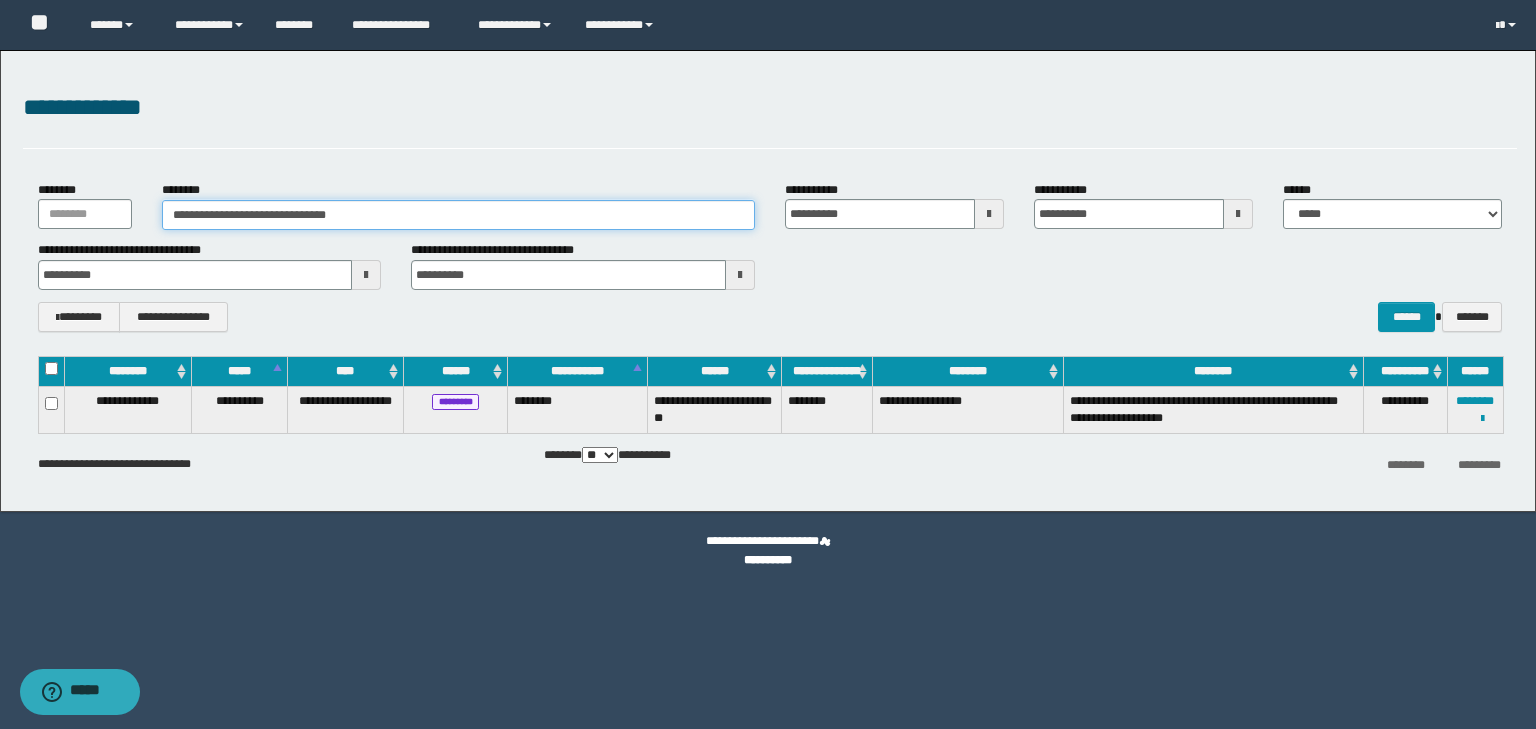 click on "**********" at bounding box center (458, 215) 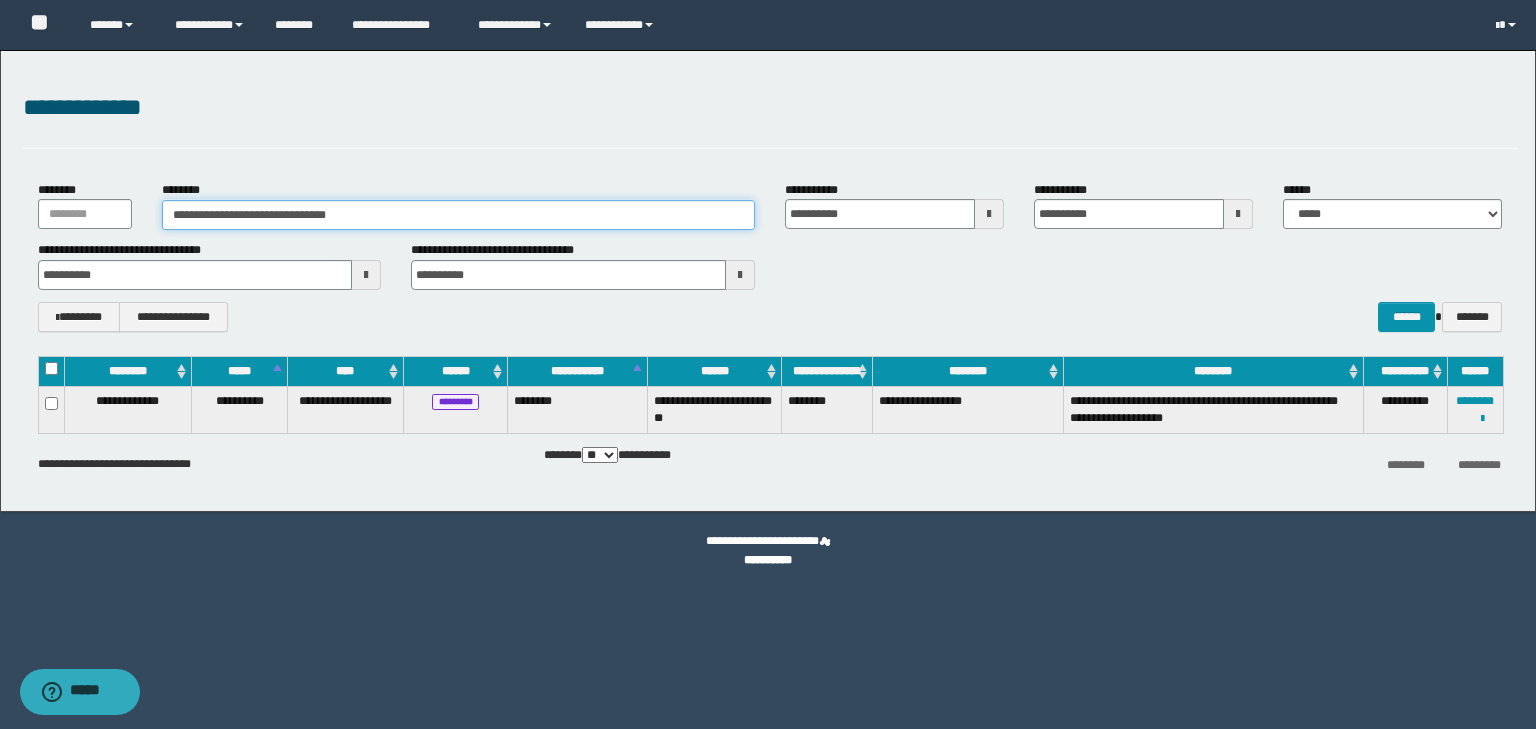 paste on "**********" 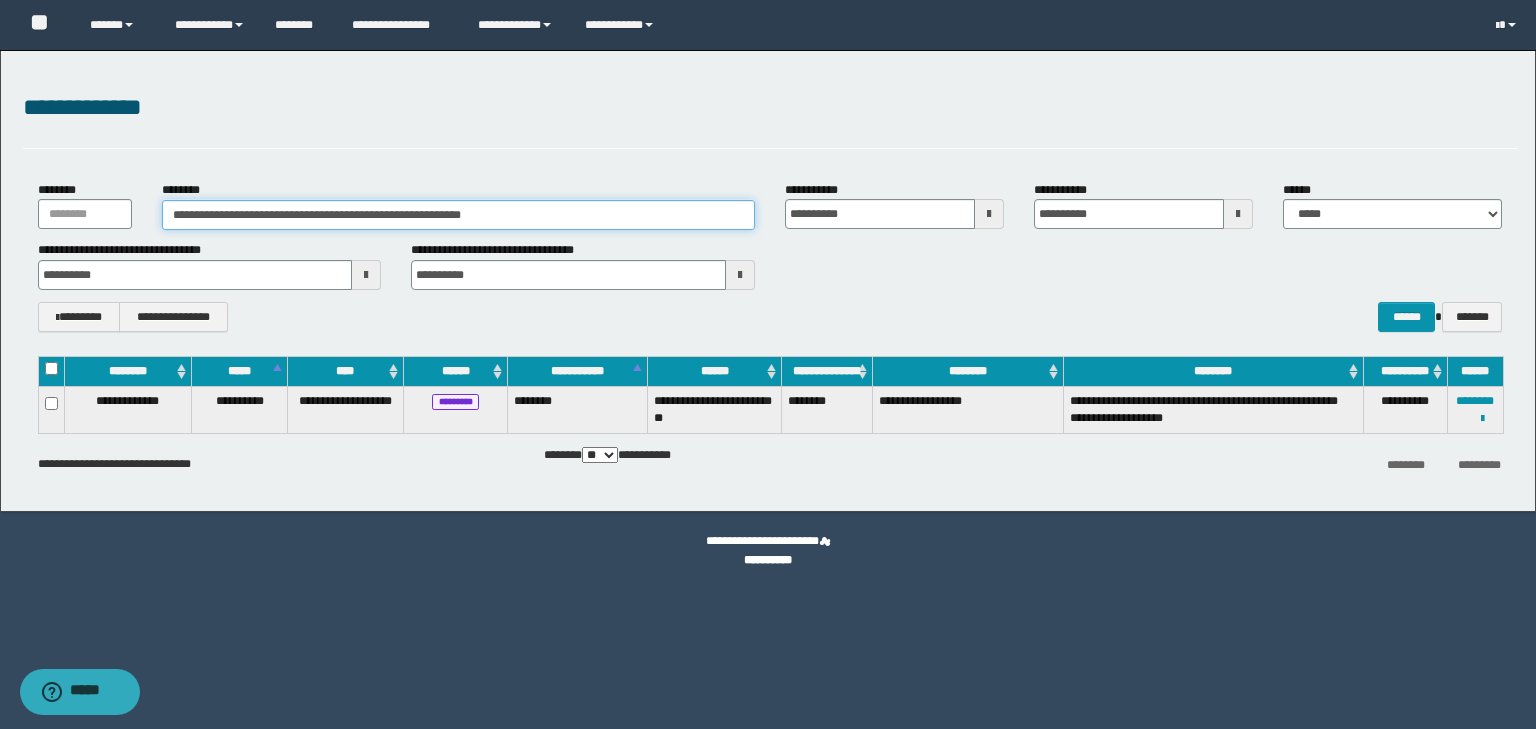 click on "**********" at bounding box center [458, 215] 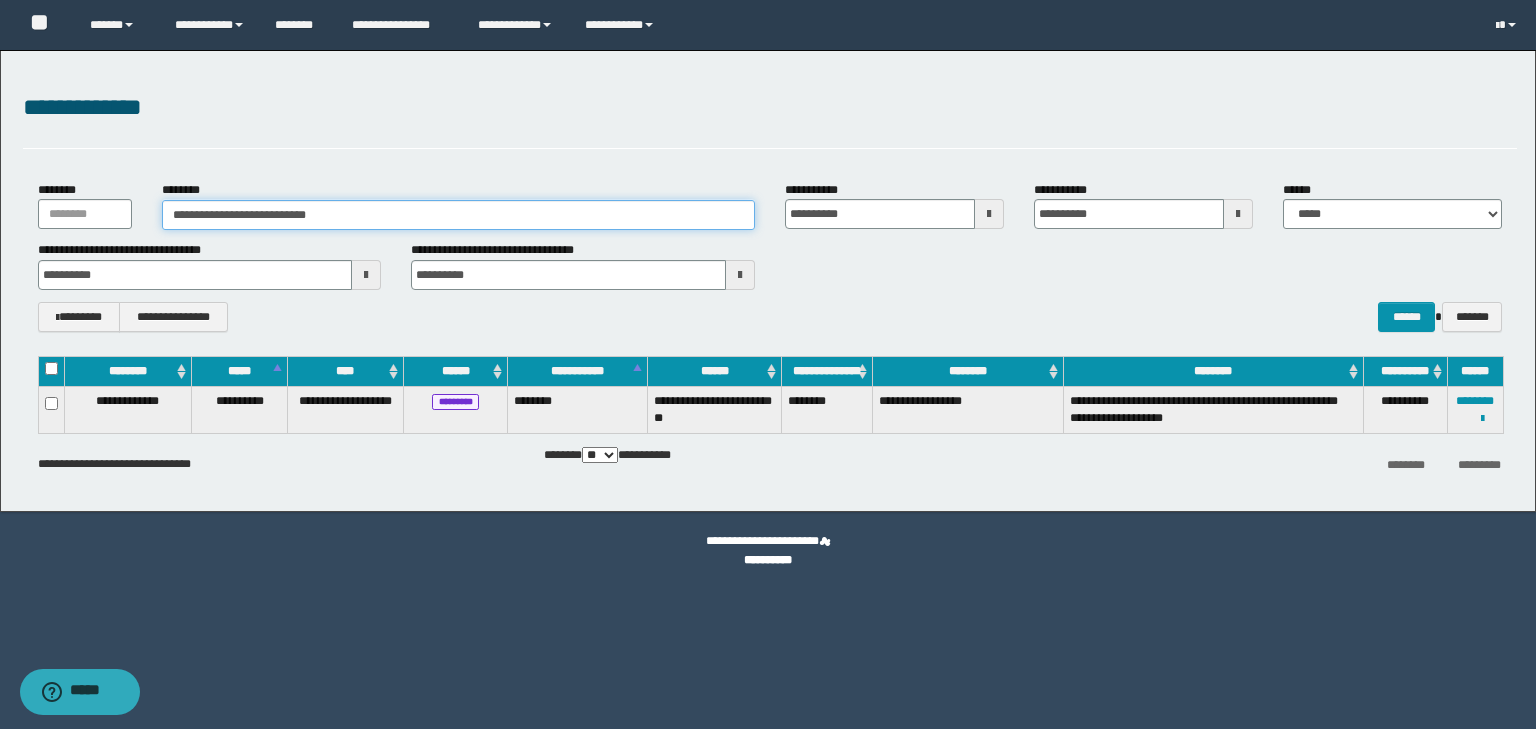 type on "**********" 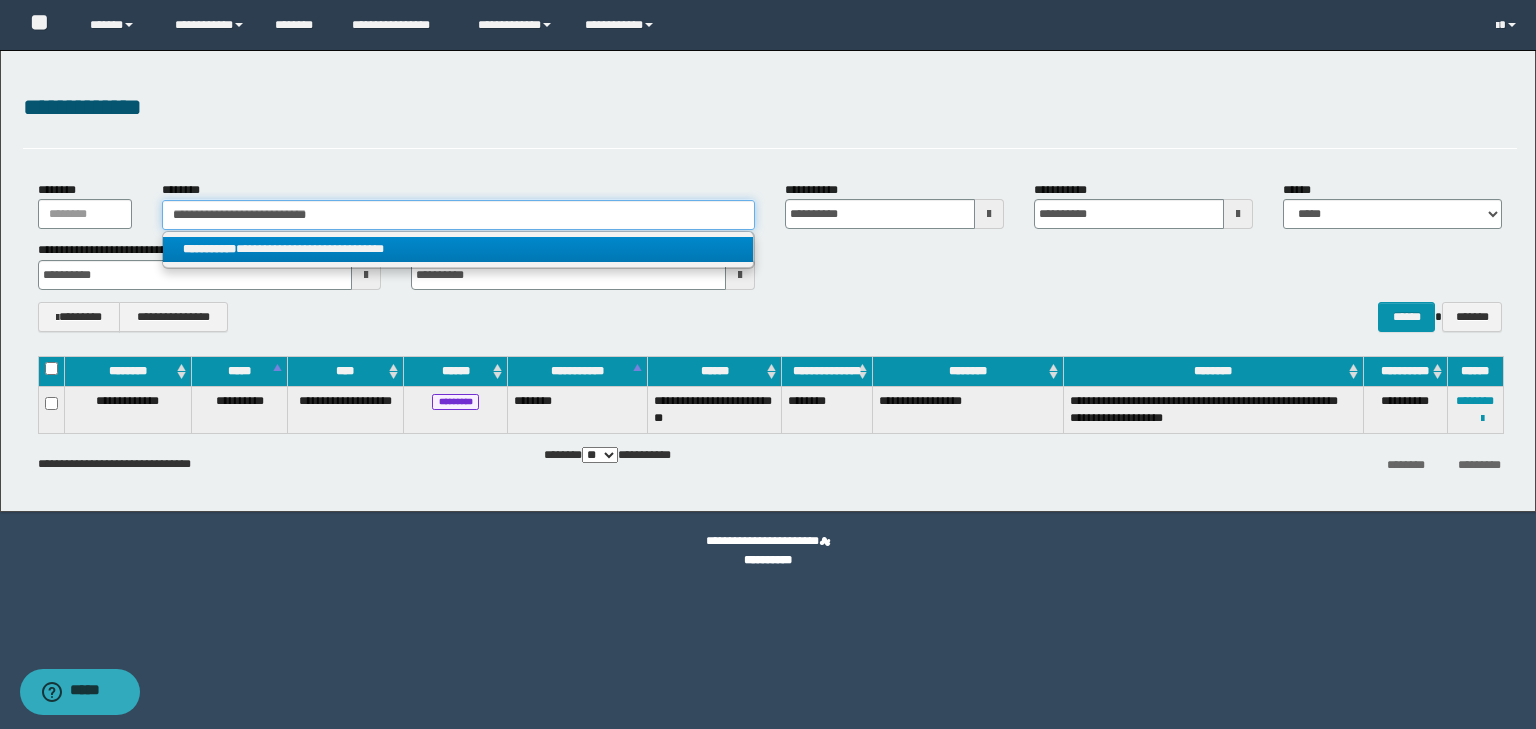 type on "**********" 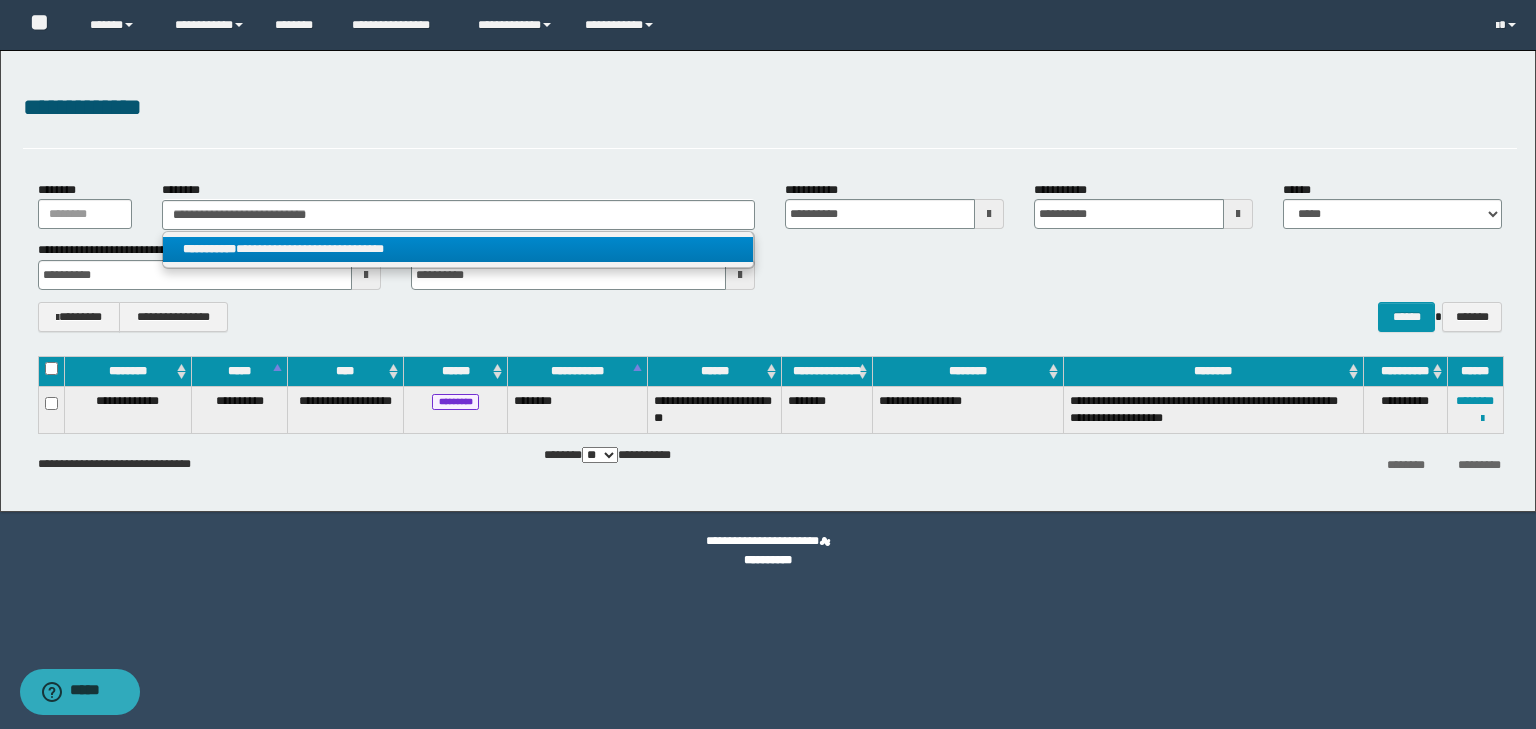 click on "**********" at bounding box center (458, 249) 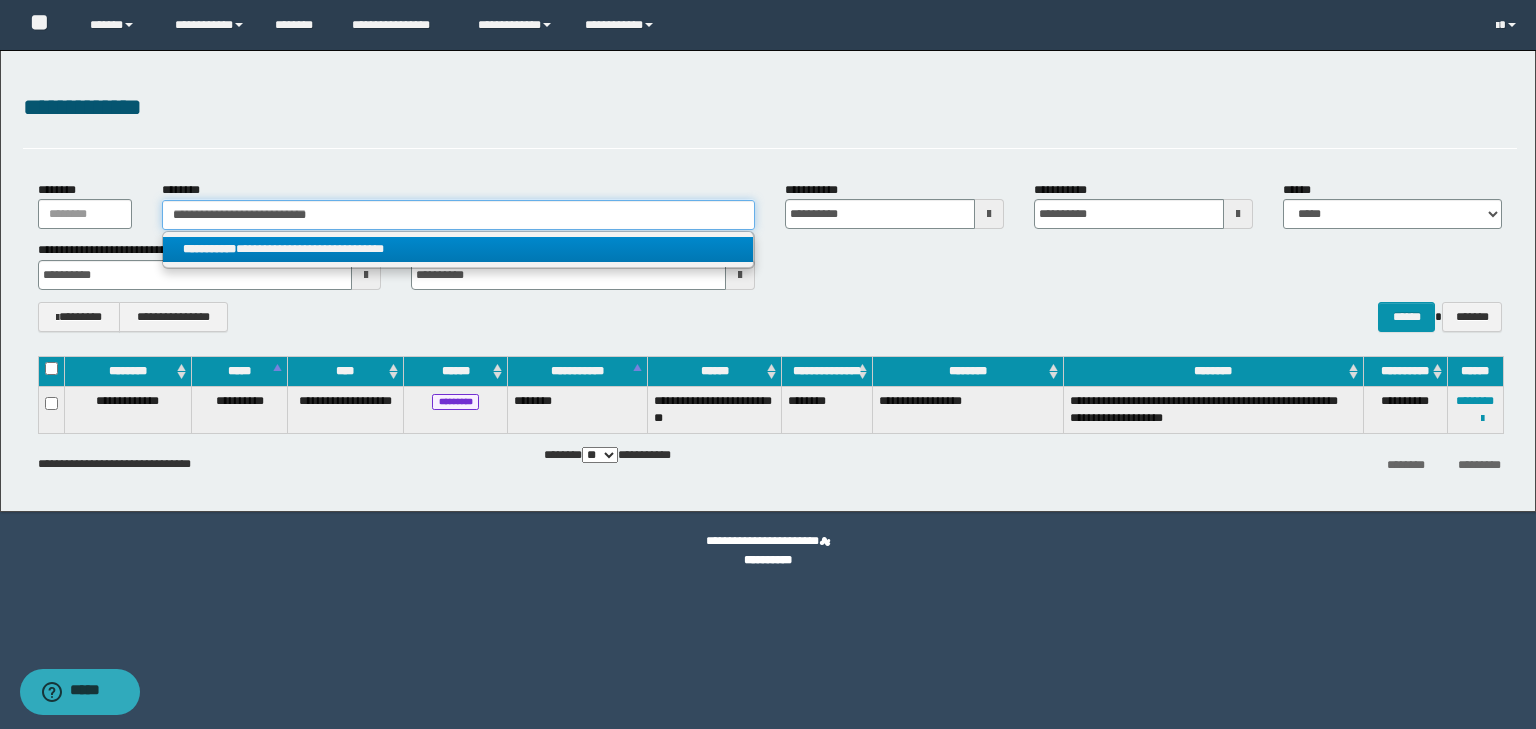 type 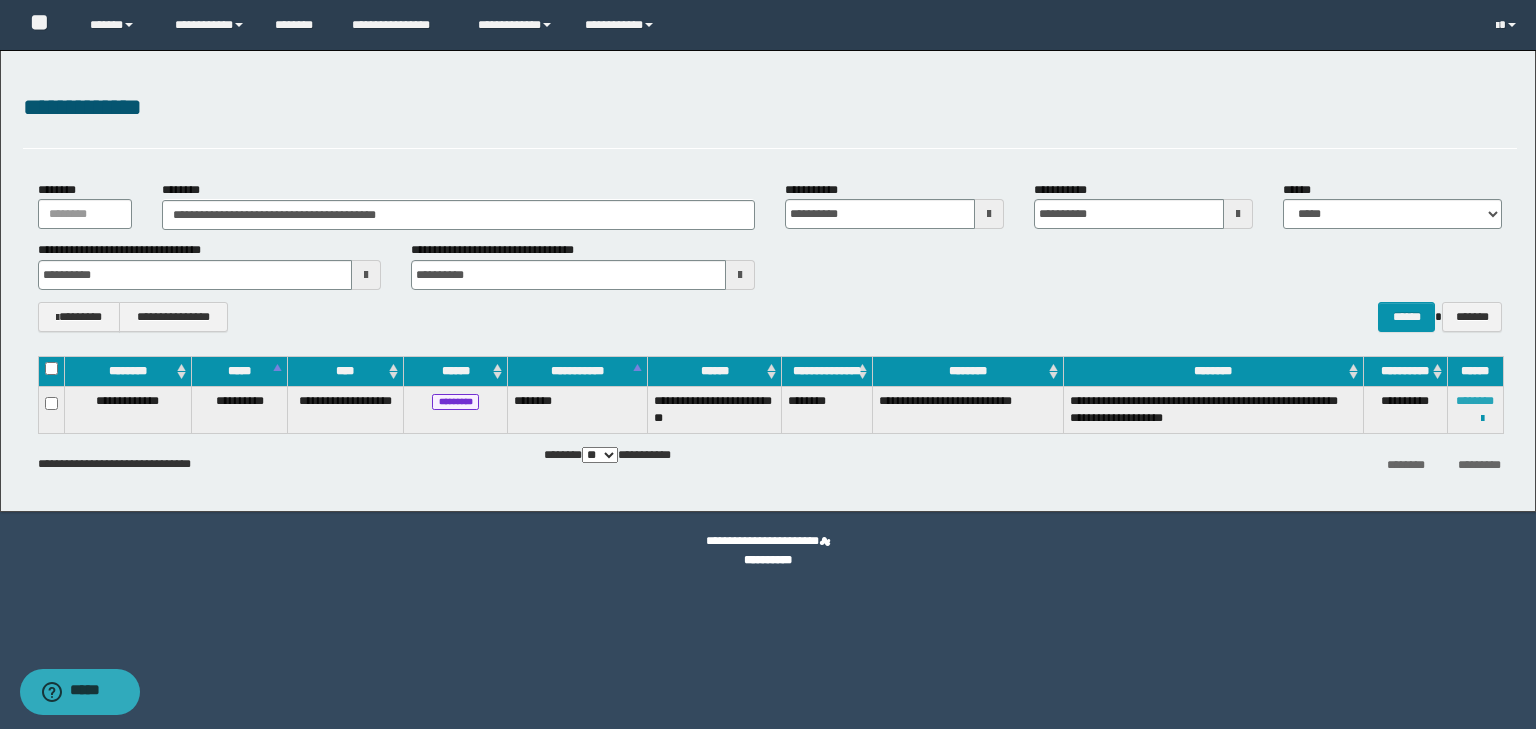 click on "********" at bounding box center [1475, 401] 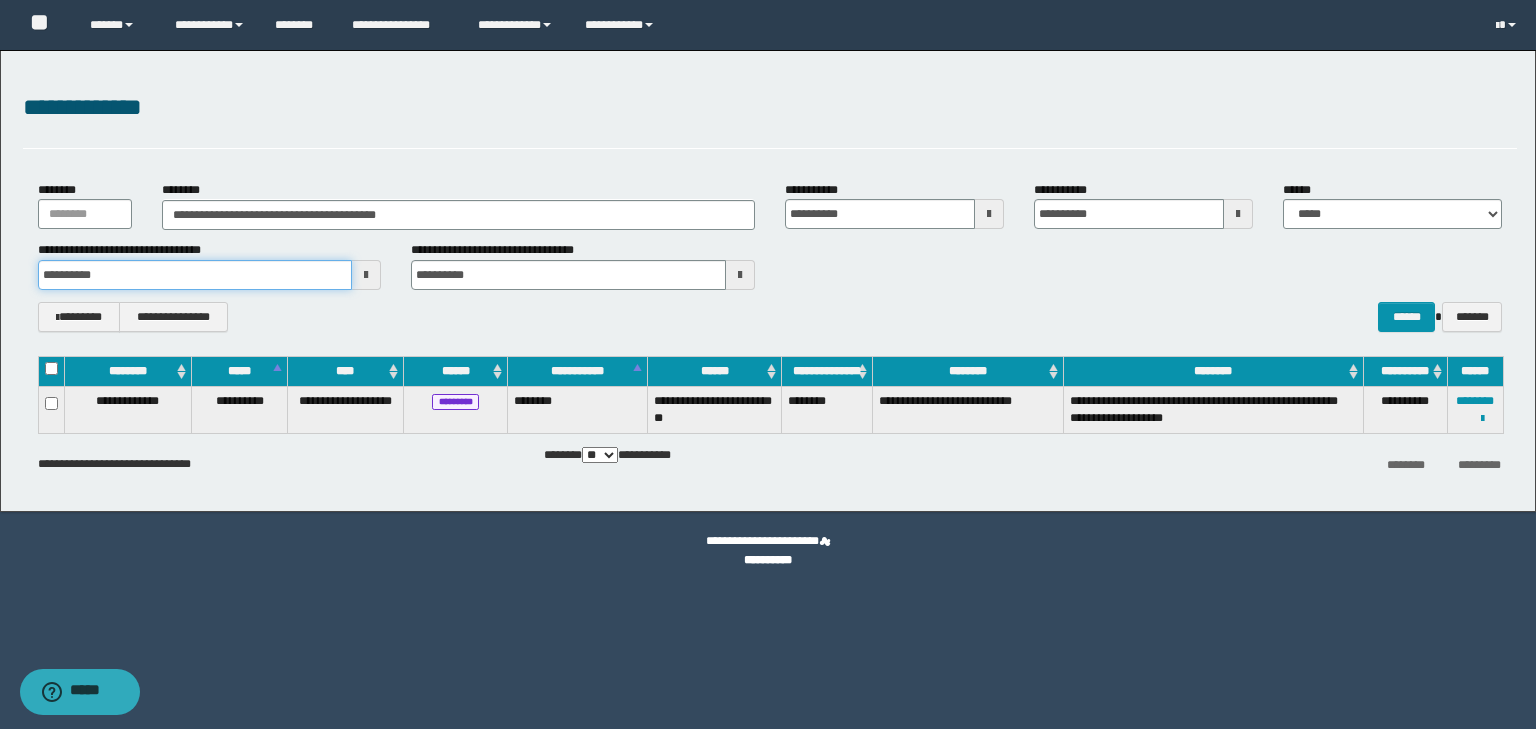 click on "**********" at bounding box center [195, 275] 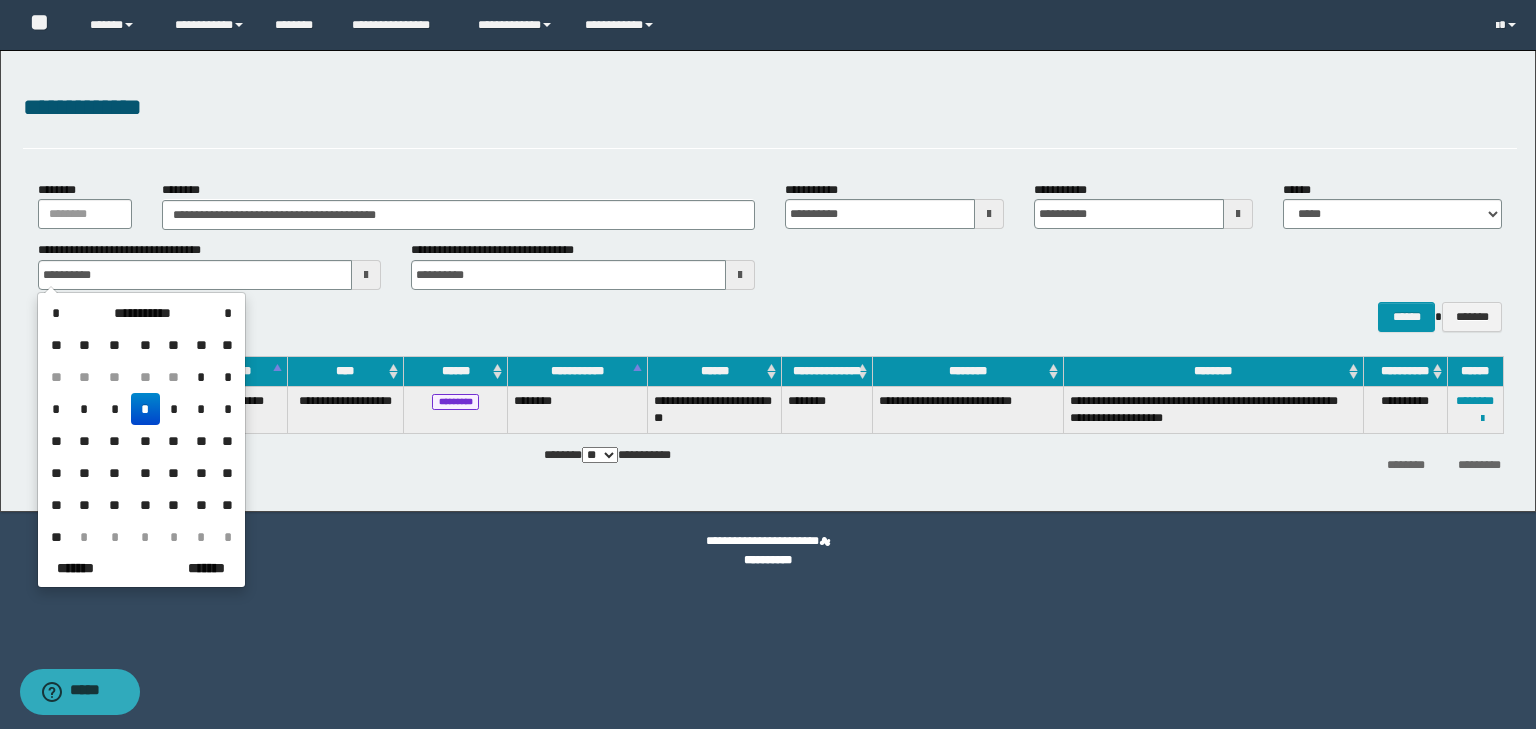 click on "*" at bounding box center [145, 409] 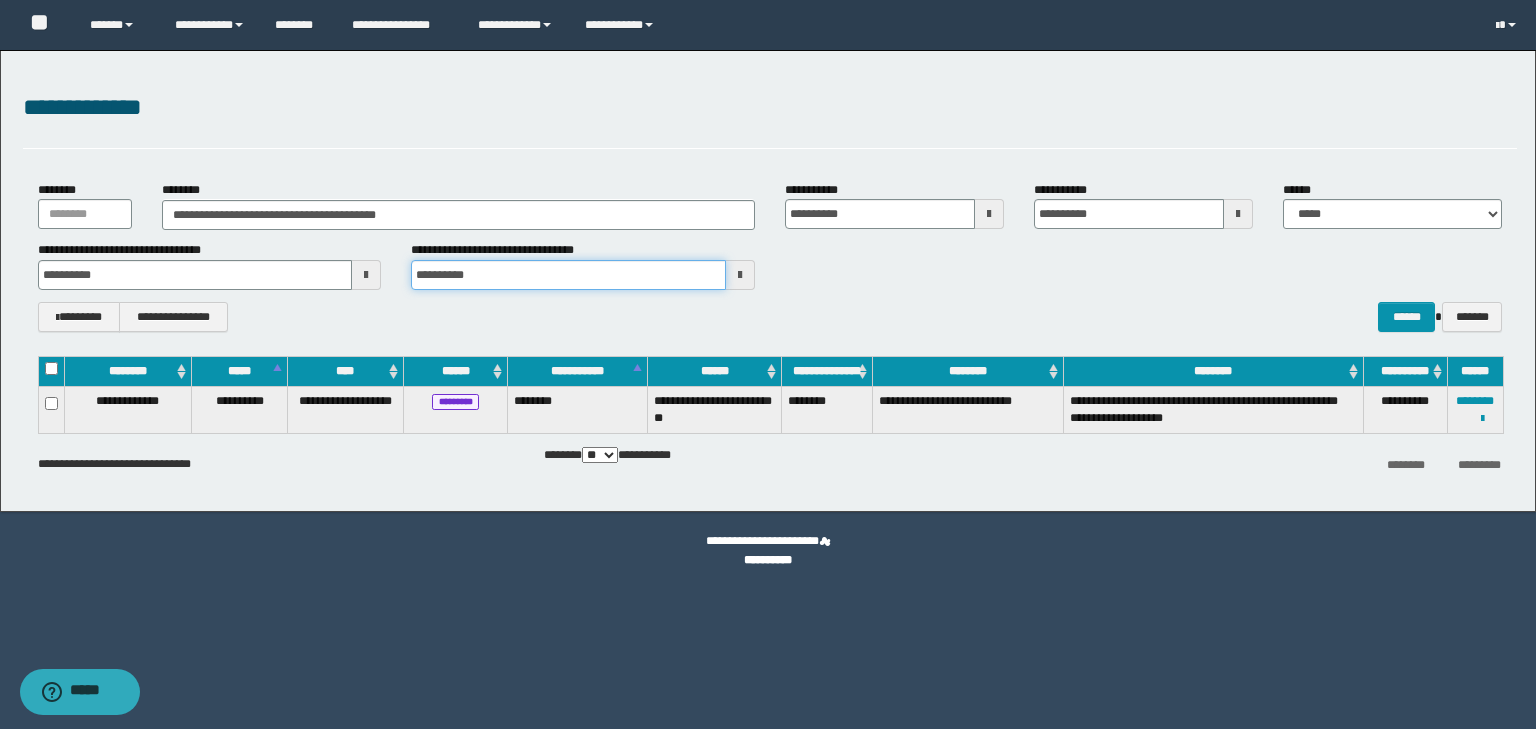 click on "**********" at bounding box center (568, 275) 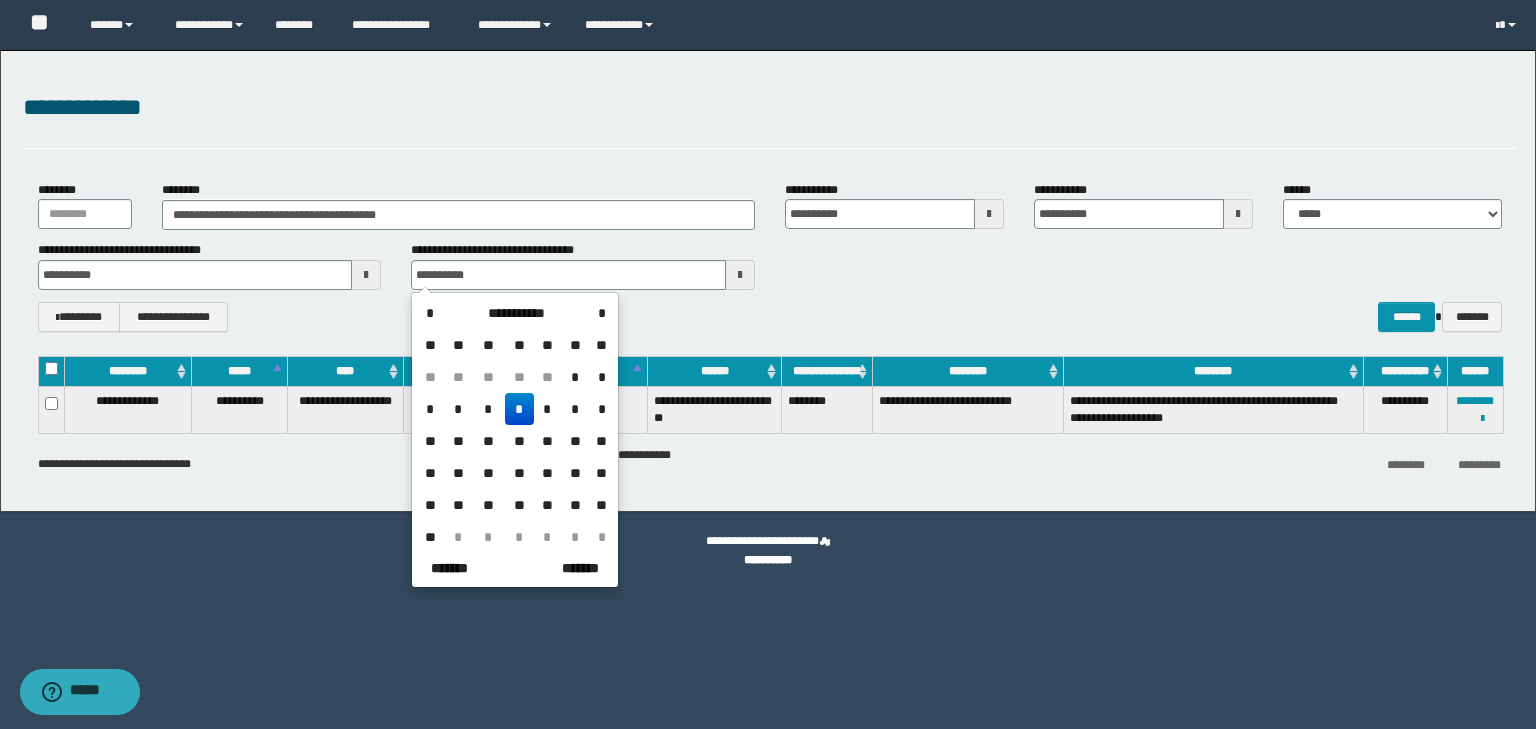 click on "*" at bounding box center (519, 409) 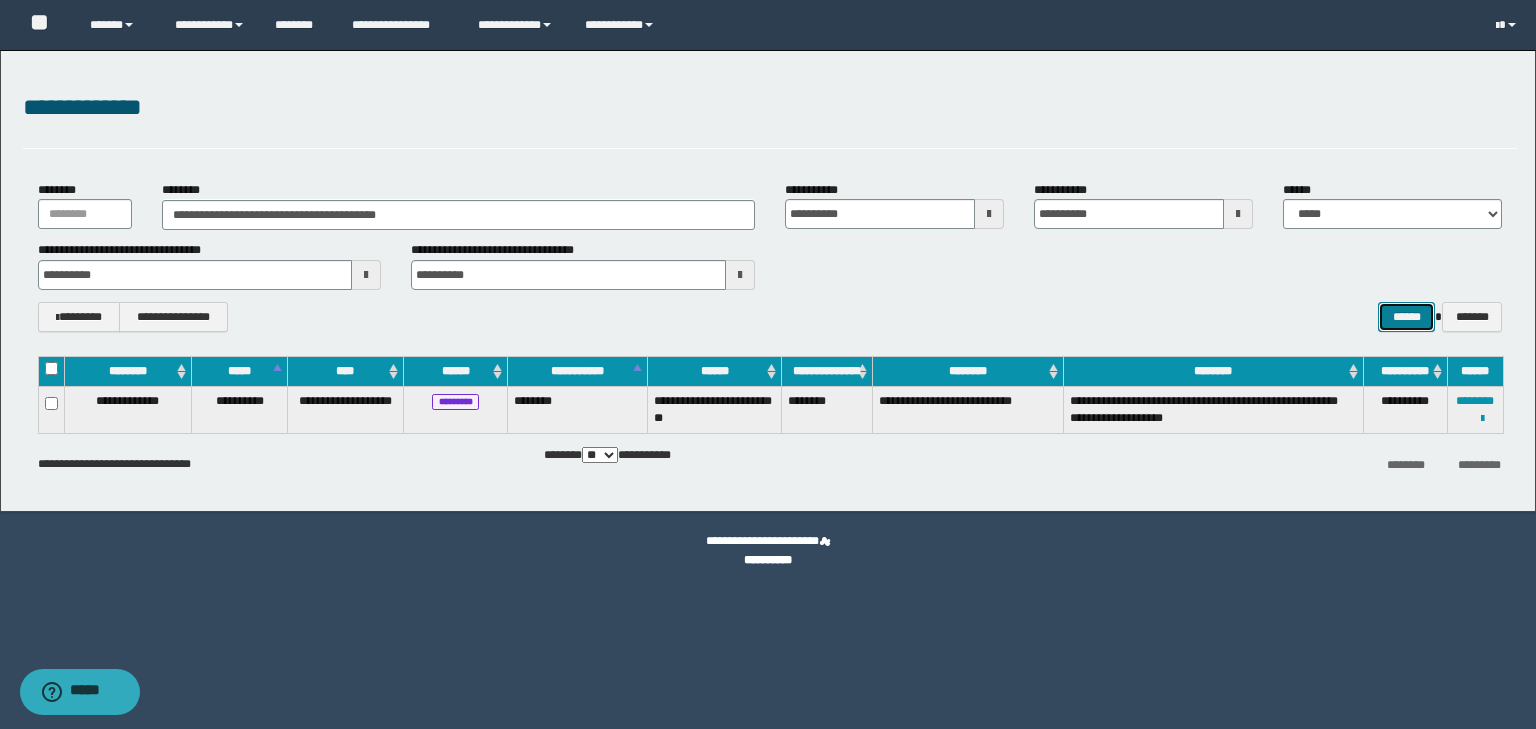 click on "******" at bounding box center [1406, 317] 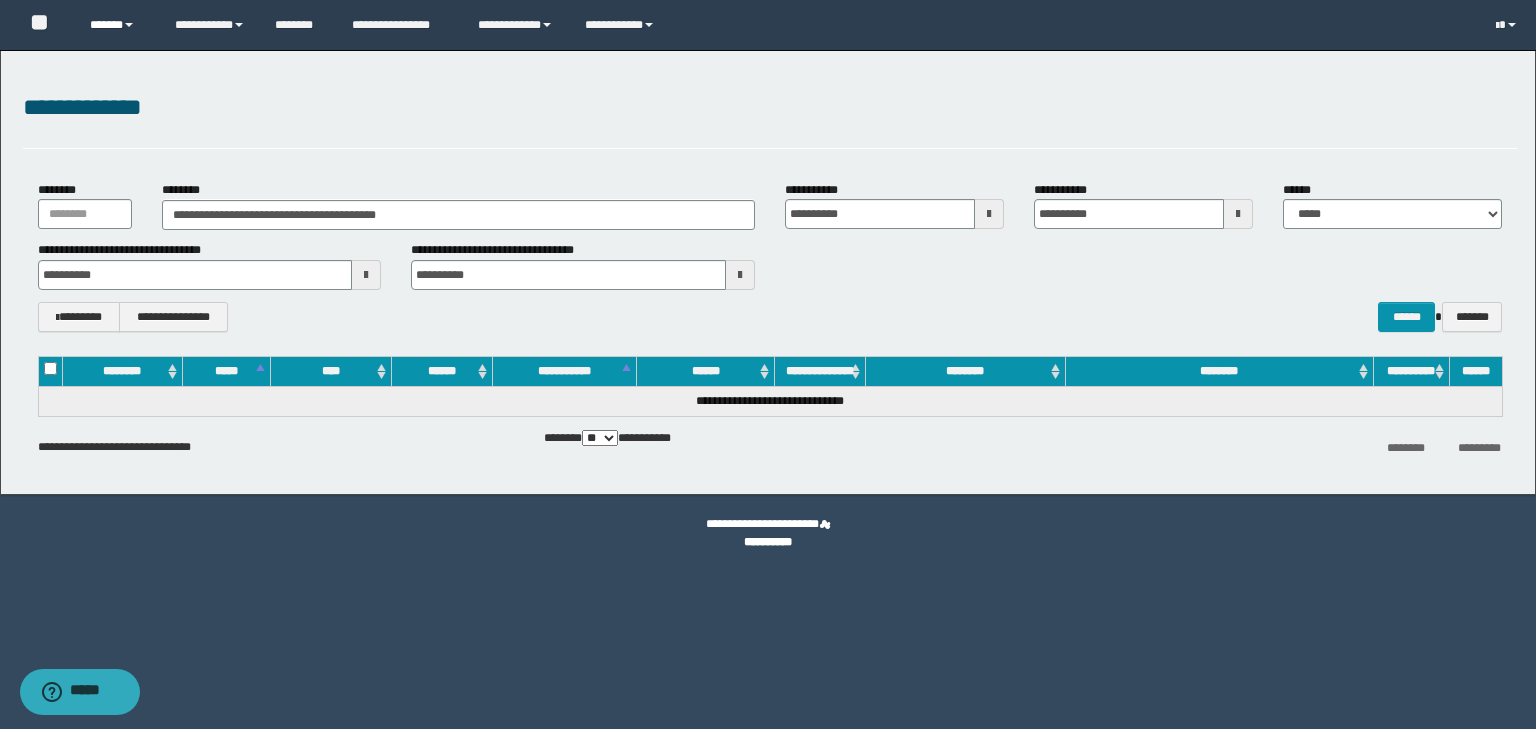 click on "******" at bounding box center [117, 25] 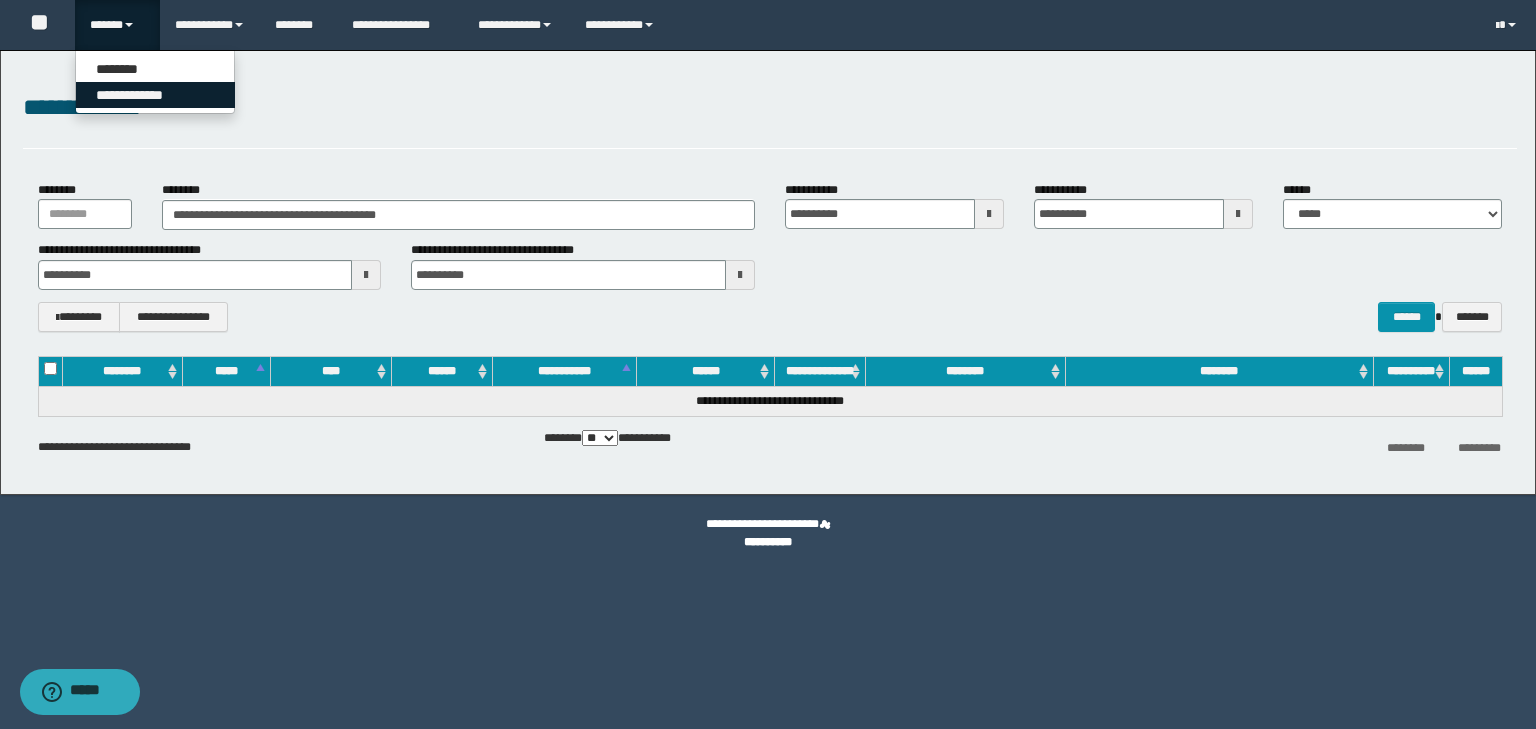 click on "**********" at bounding box center [155, 95] 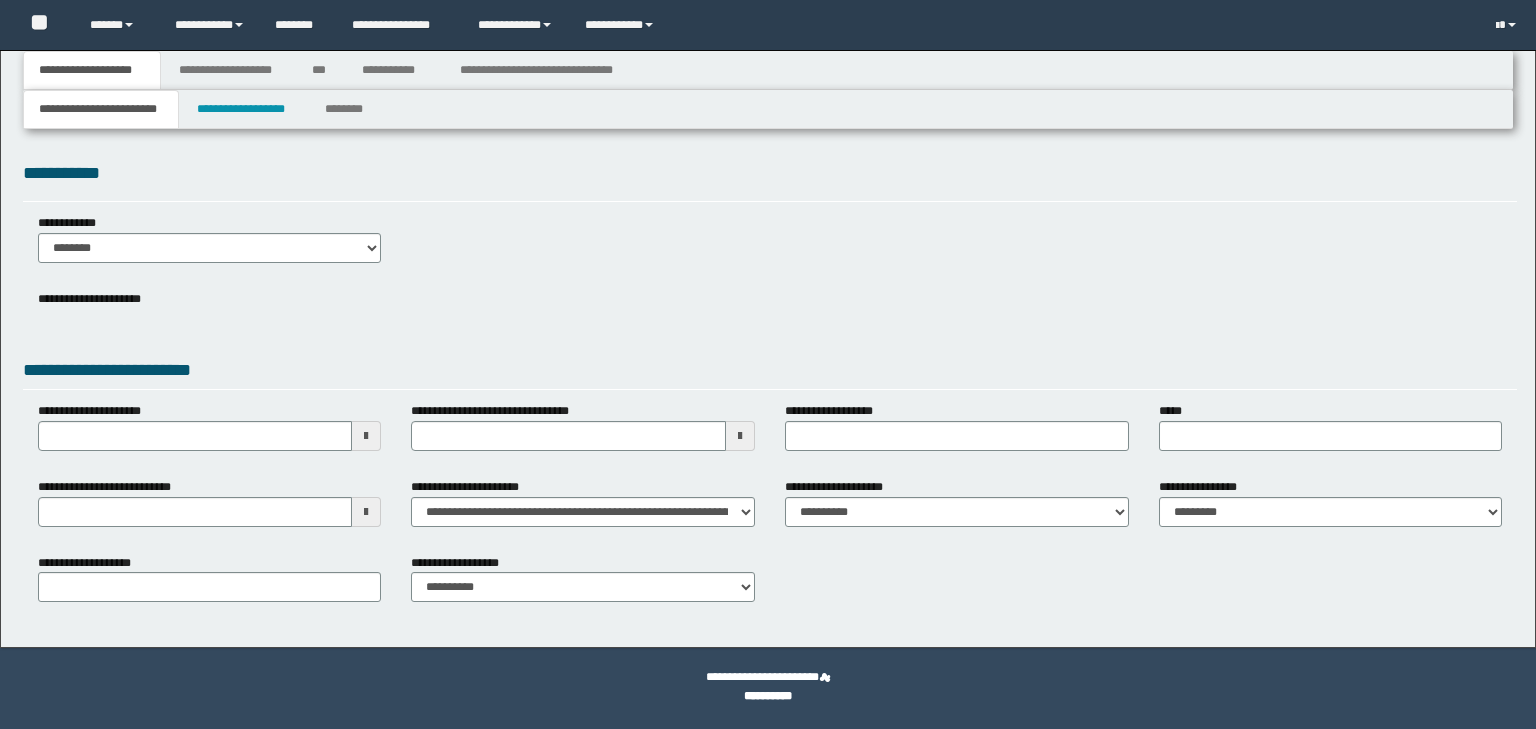 scroll, scrollTop: 0, scrollLeft: 0, axis: both 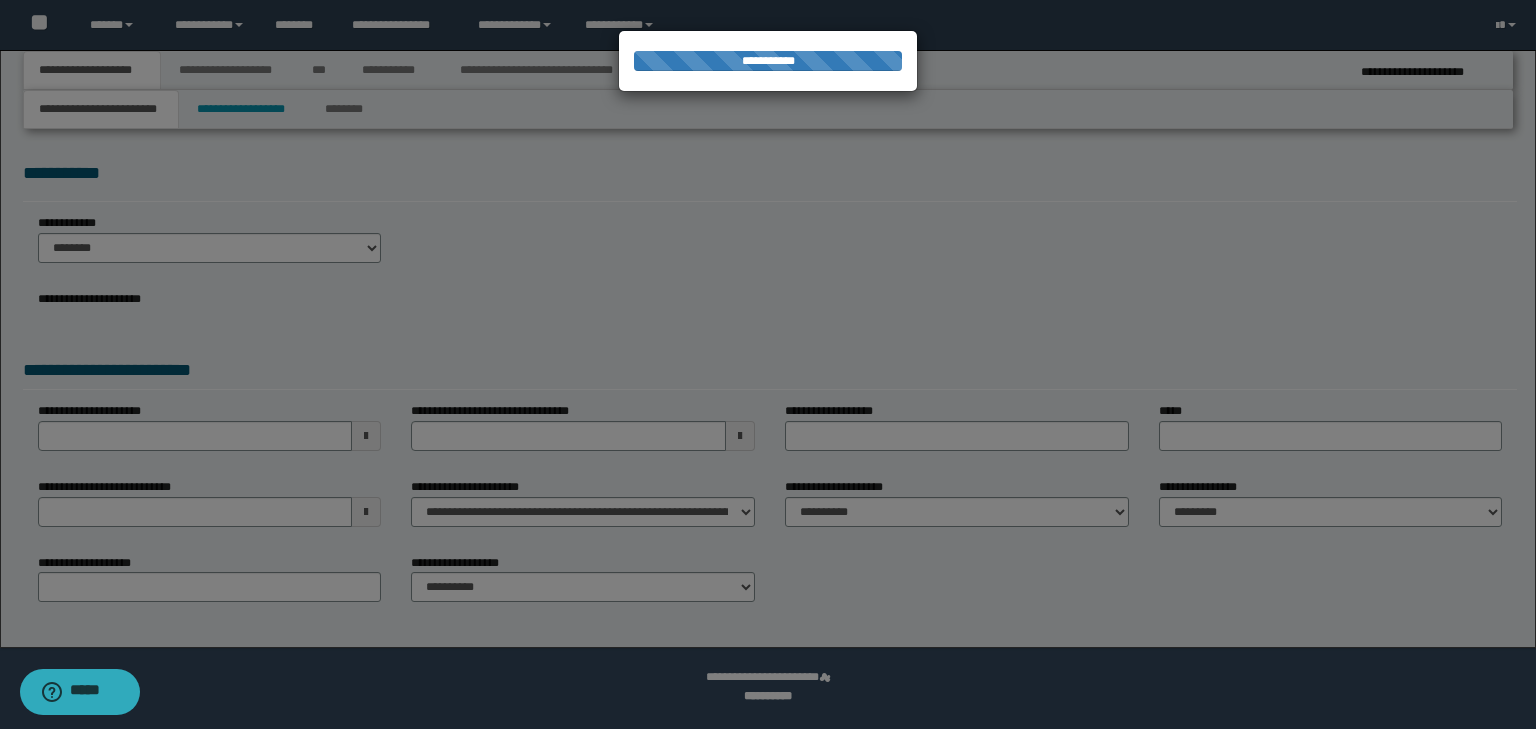 select on "**" 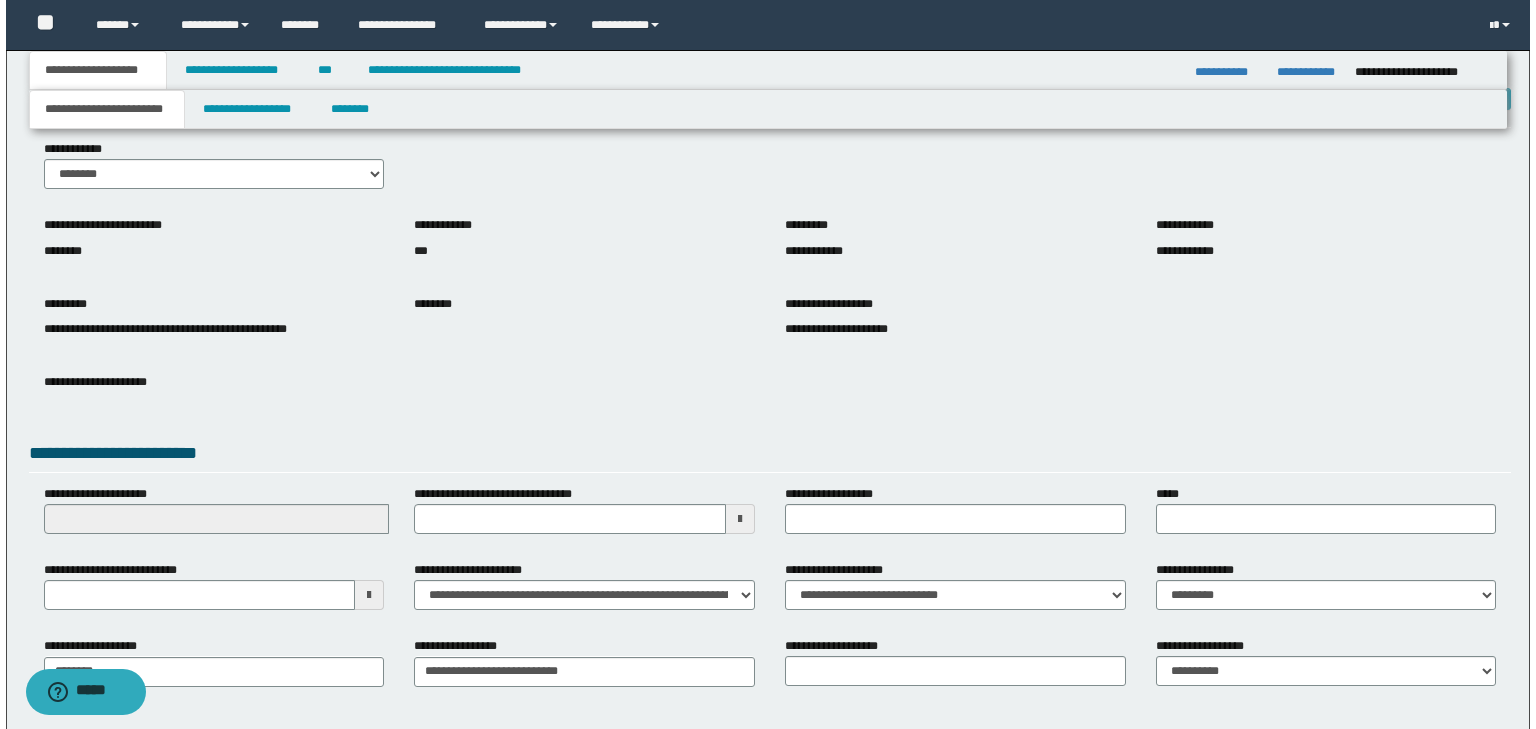 scroll, scrollTop: 0, scrollLeft: 0, axis: both 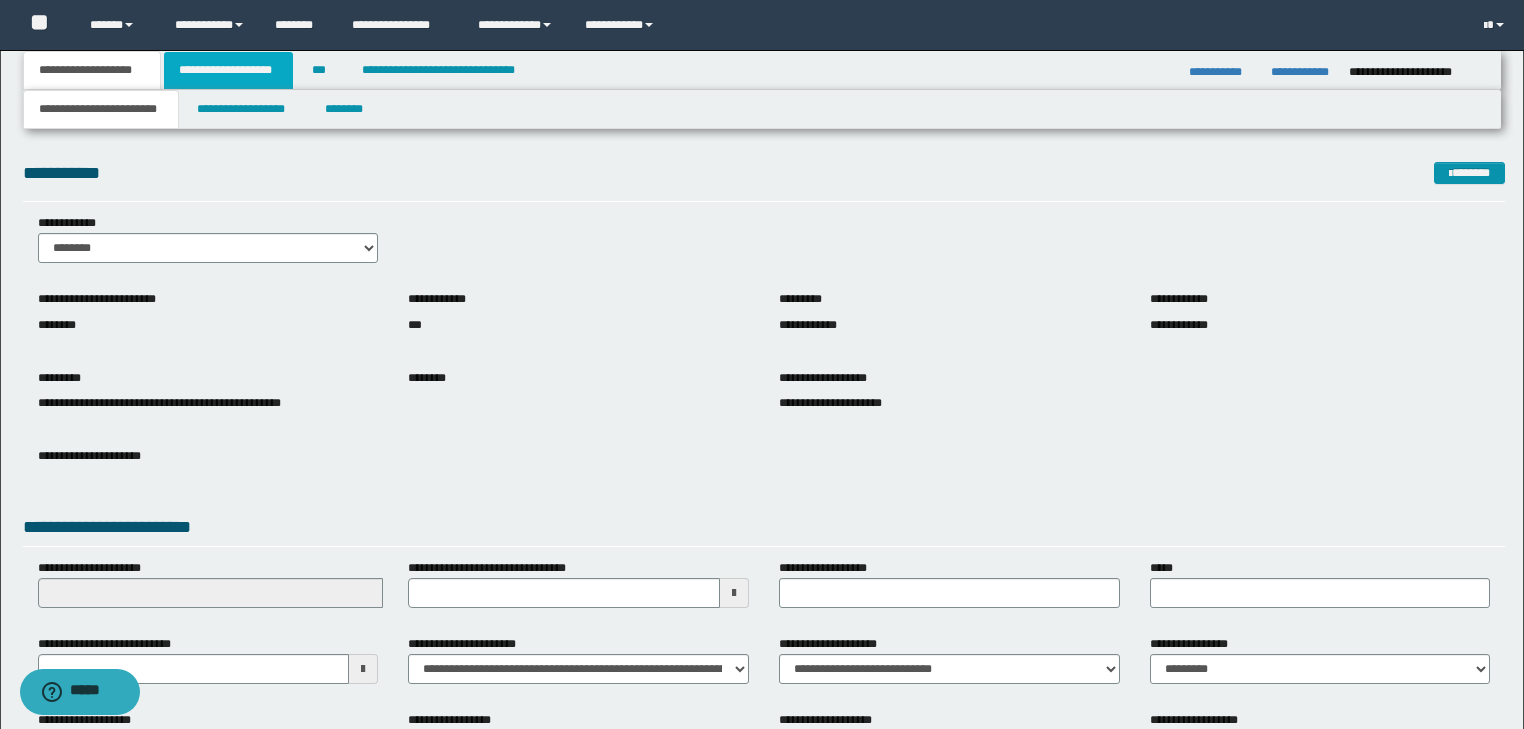 click on "**********" at bounding box center [228, 70] 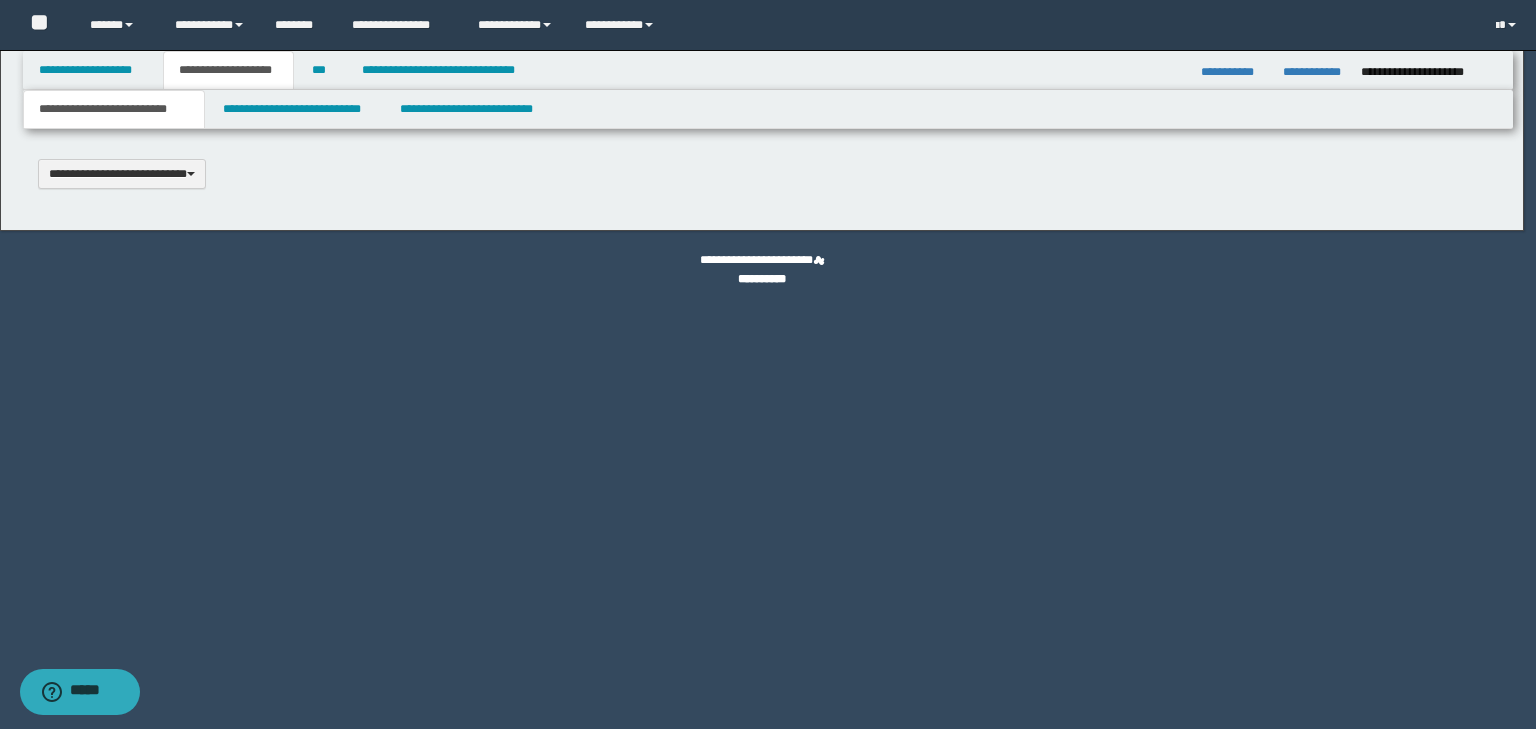 type 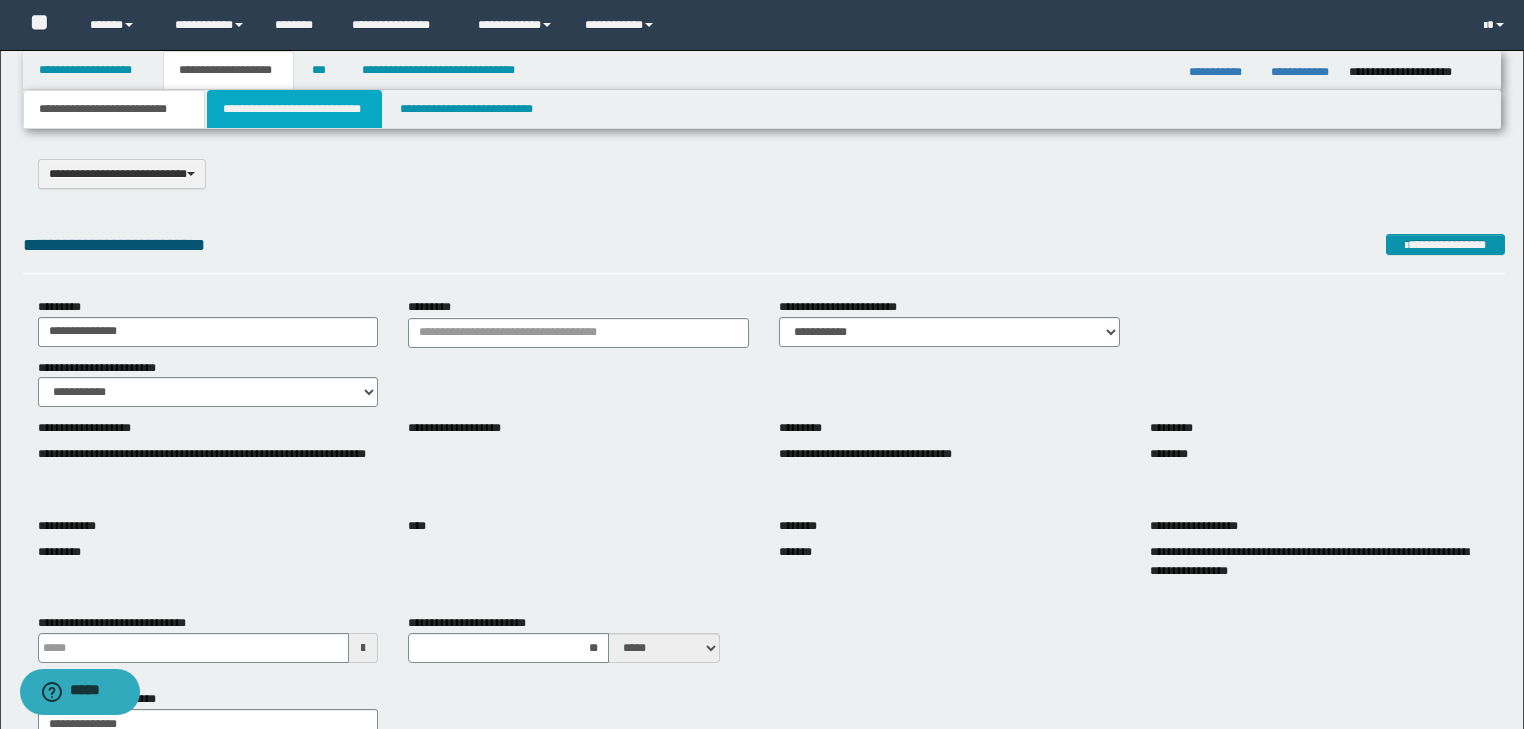 click on "**********" at bounding box center [294, 109] 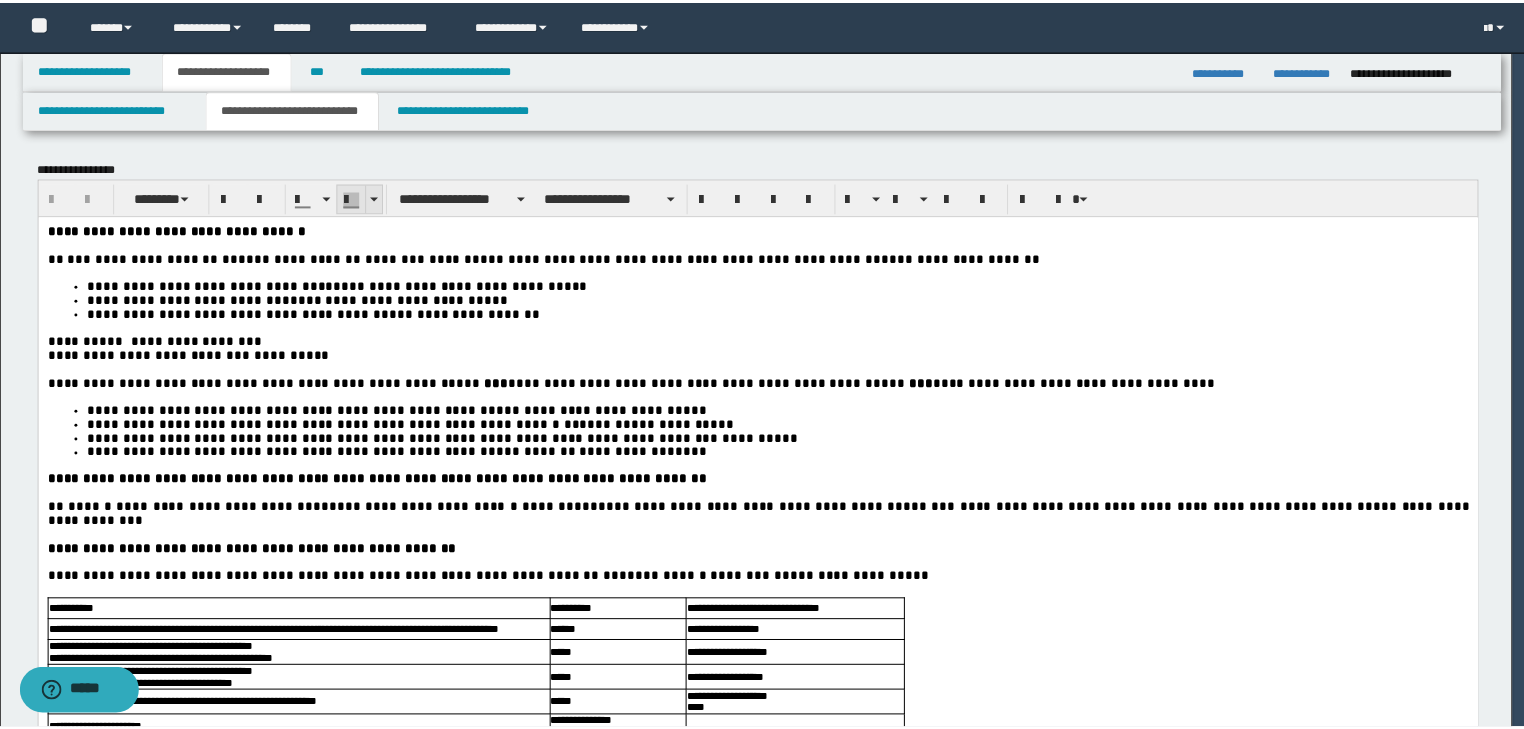 scroll, scrollTop: 0, scrollLeft: 0, axis: both 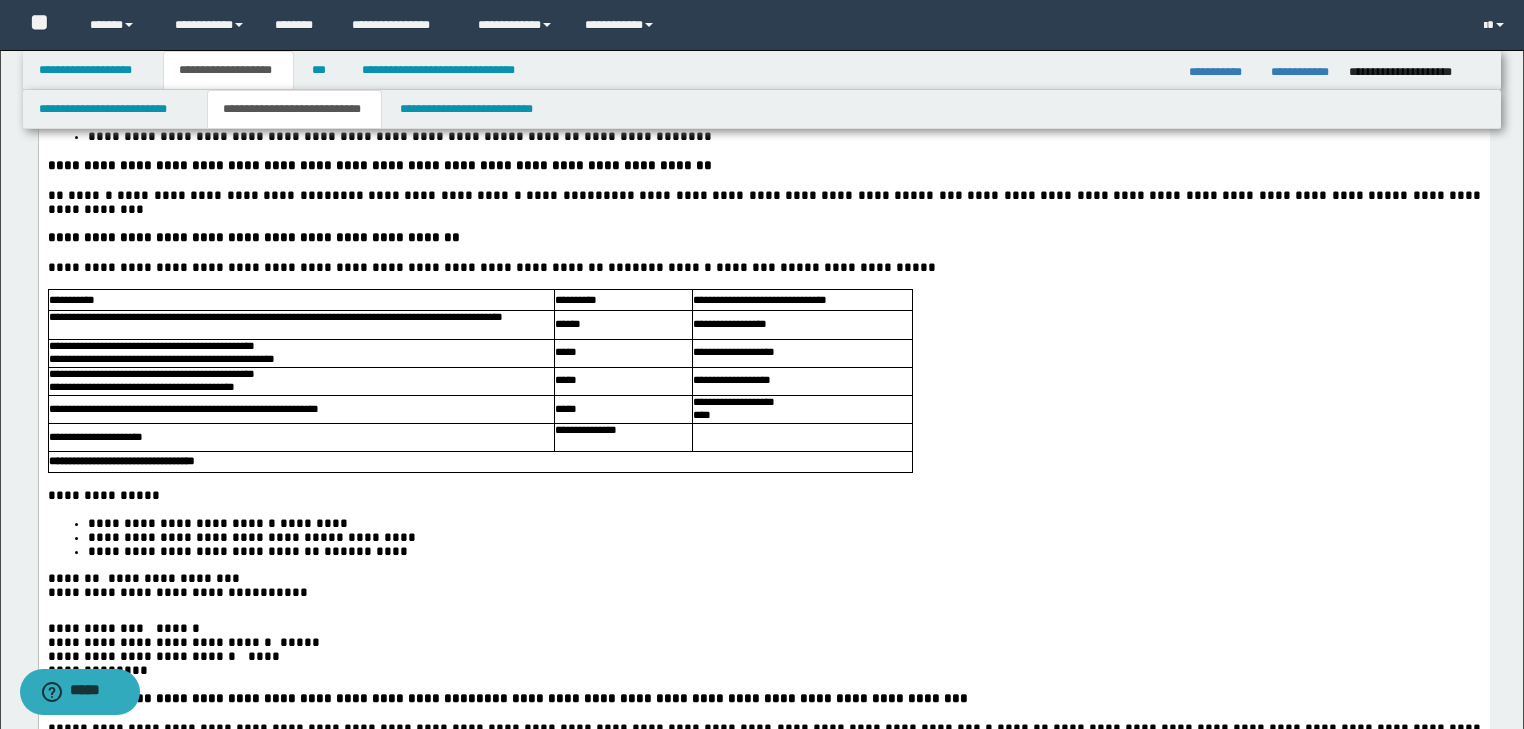 click on "**********" at bounding box center (300, 360) 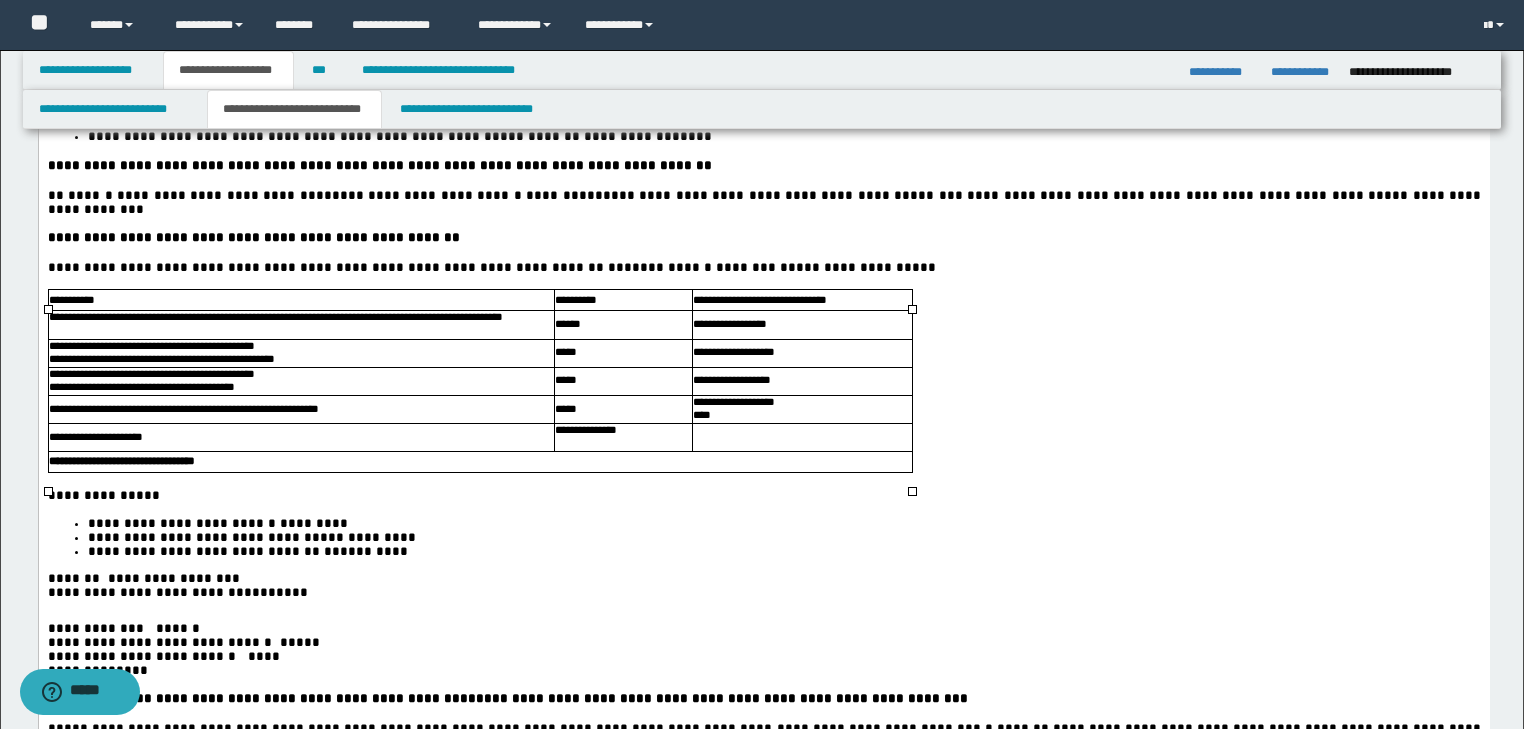 click on "**********" at bounding box center [300, 301] 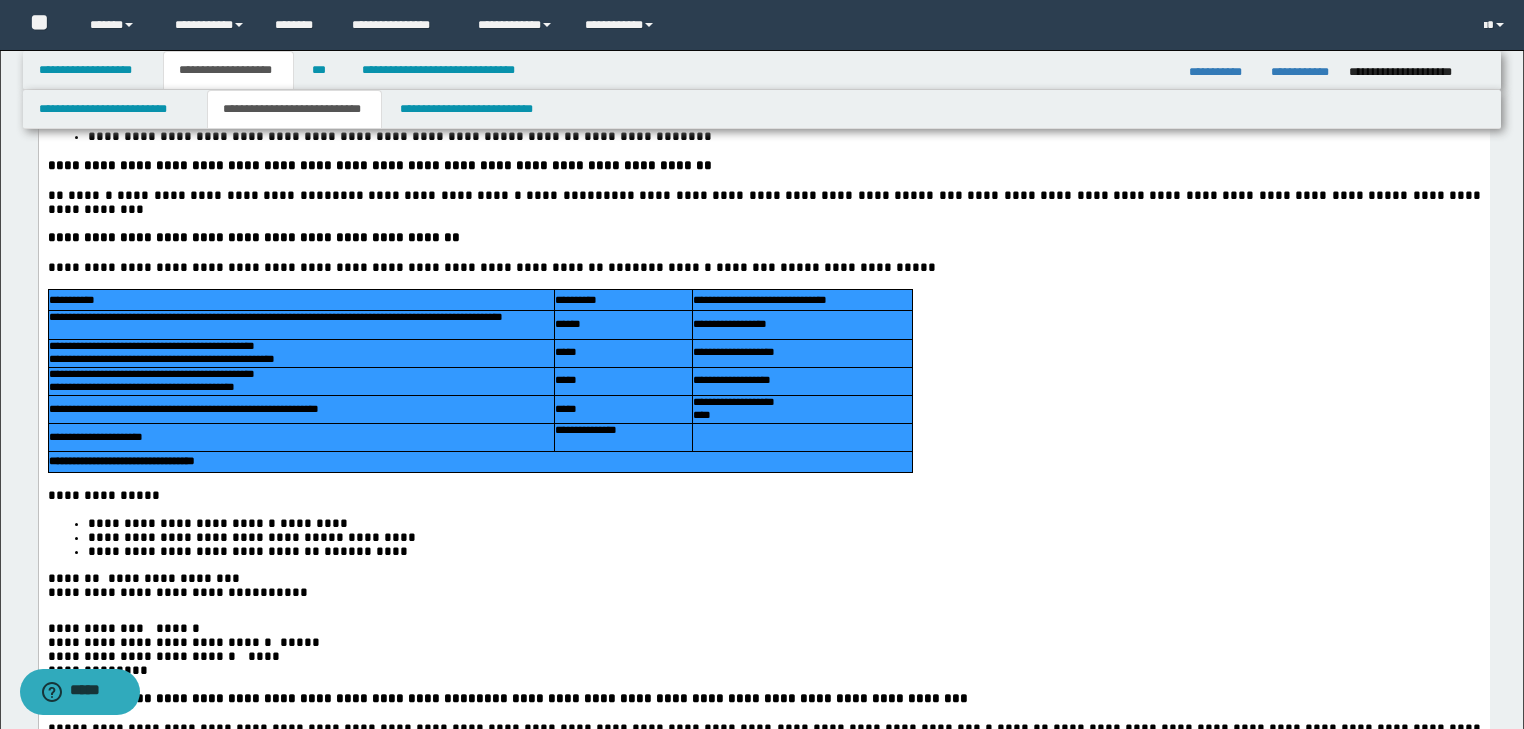 drag, startPoint x: 687, startPoint y: 481, endPoint x: 85, endPoint y: 324, distance: 622.13586 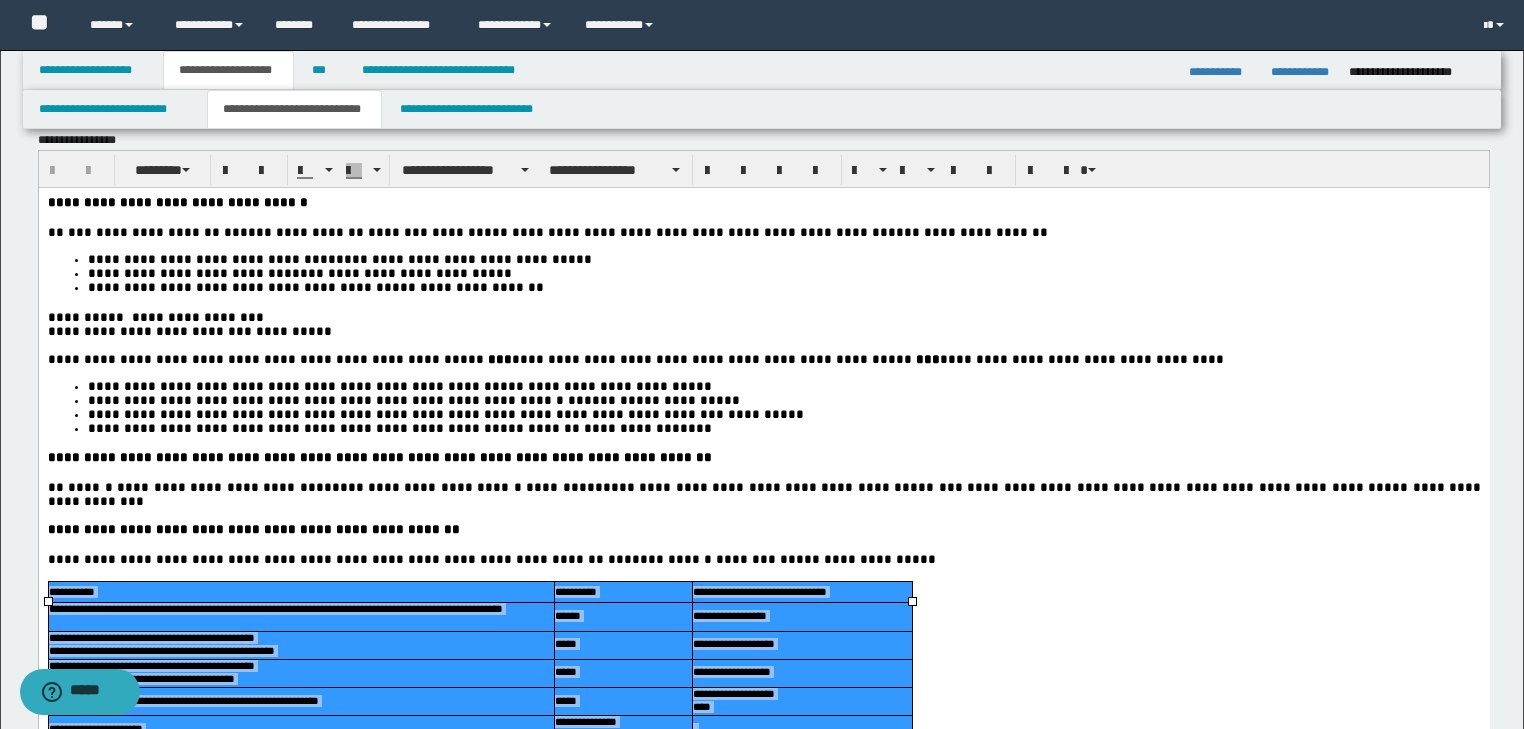 scroll, scrollTop: 0, scrollLeft: 0, axis: both 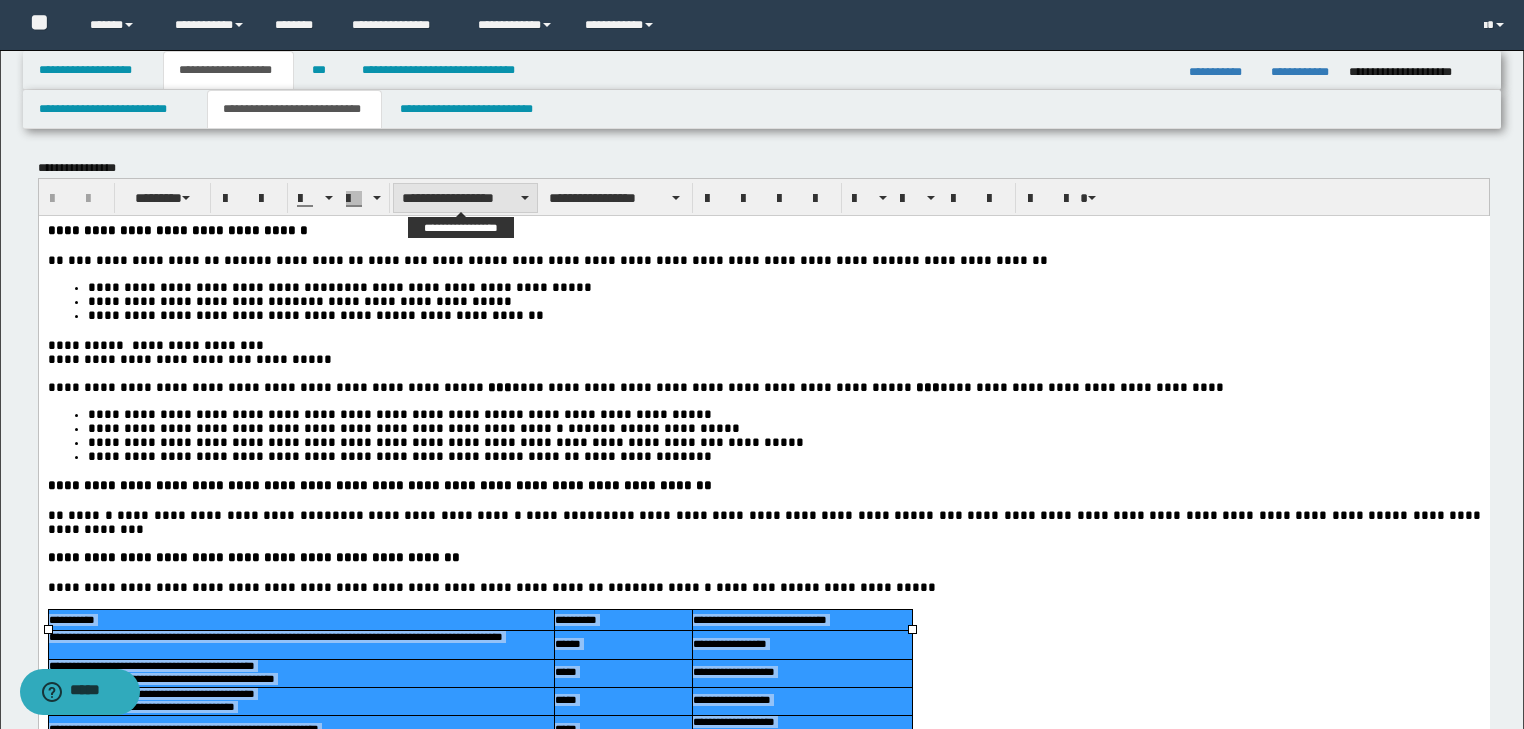 click on "**********" at bounding box center [465, 198] 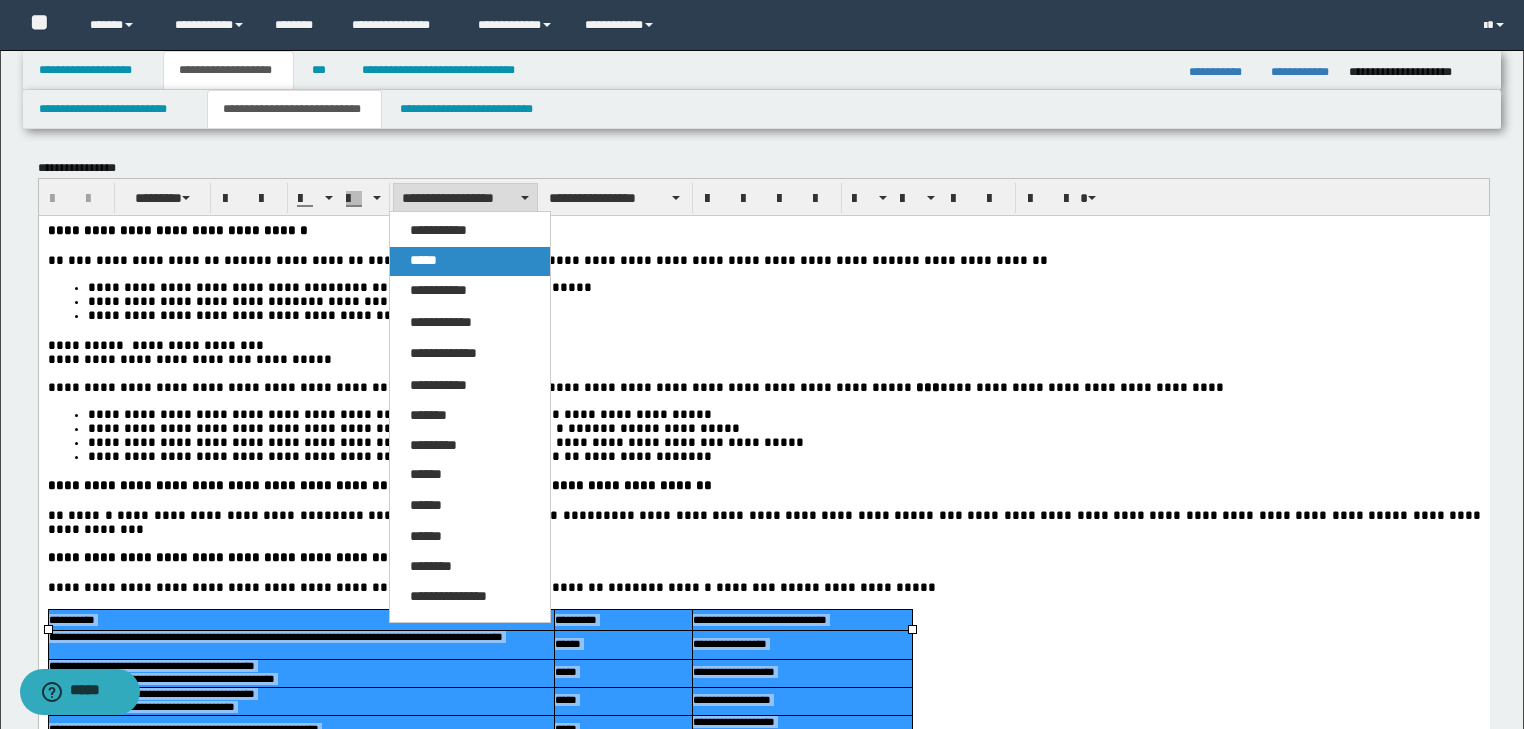 click on "*****" at bounding box center [470, 261] 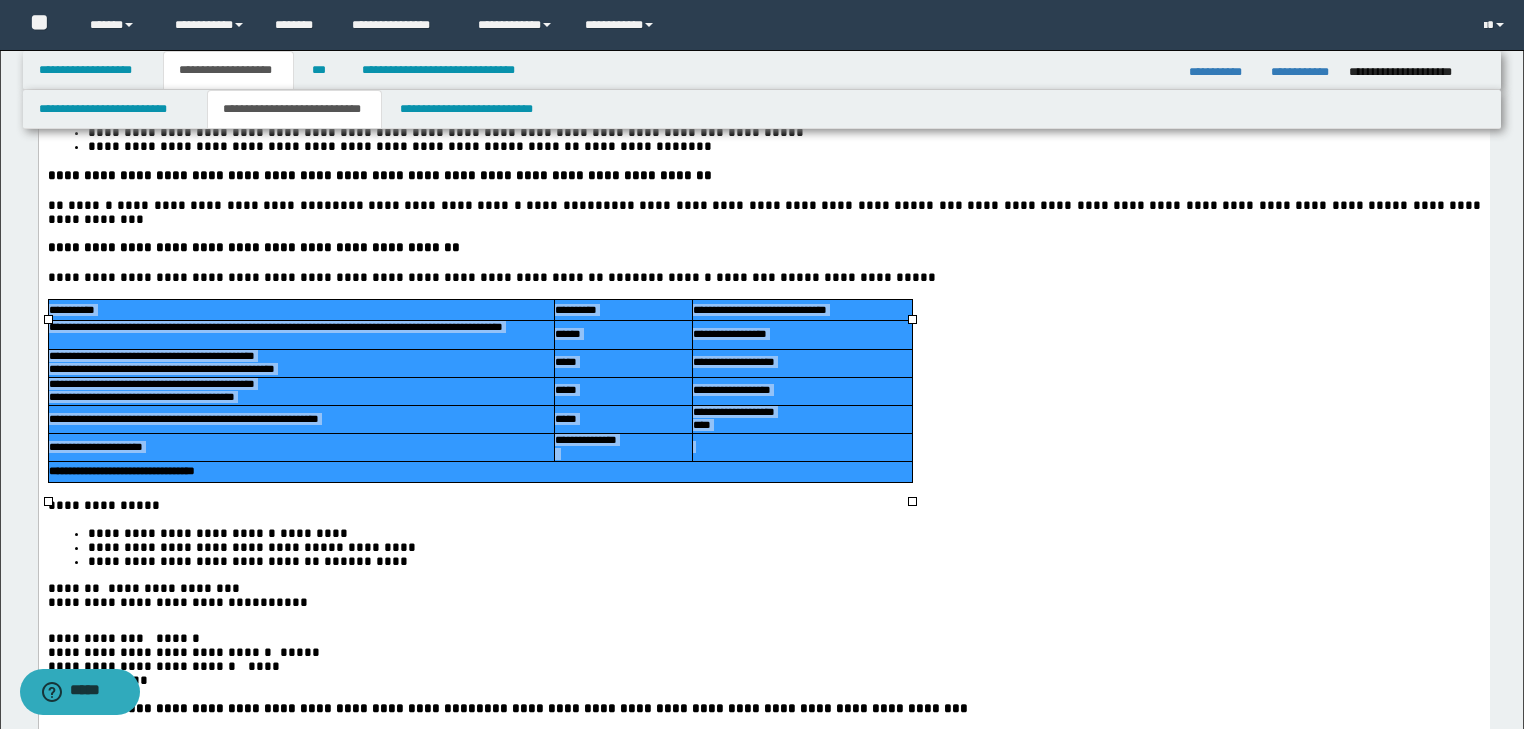 scroll, scrollTop: 320, scrollLeft: 0, axis: vertical 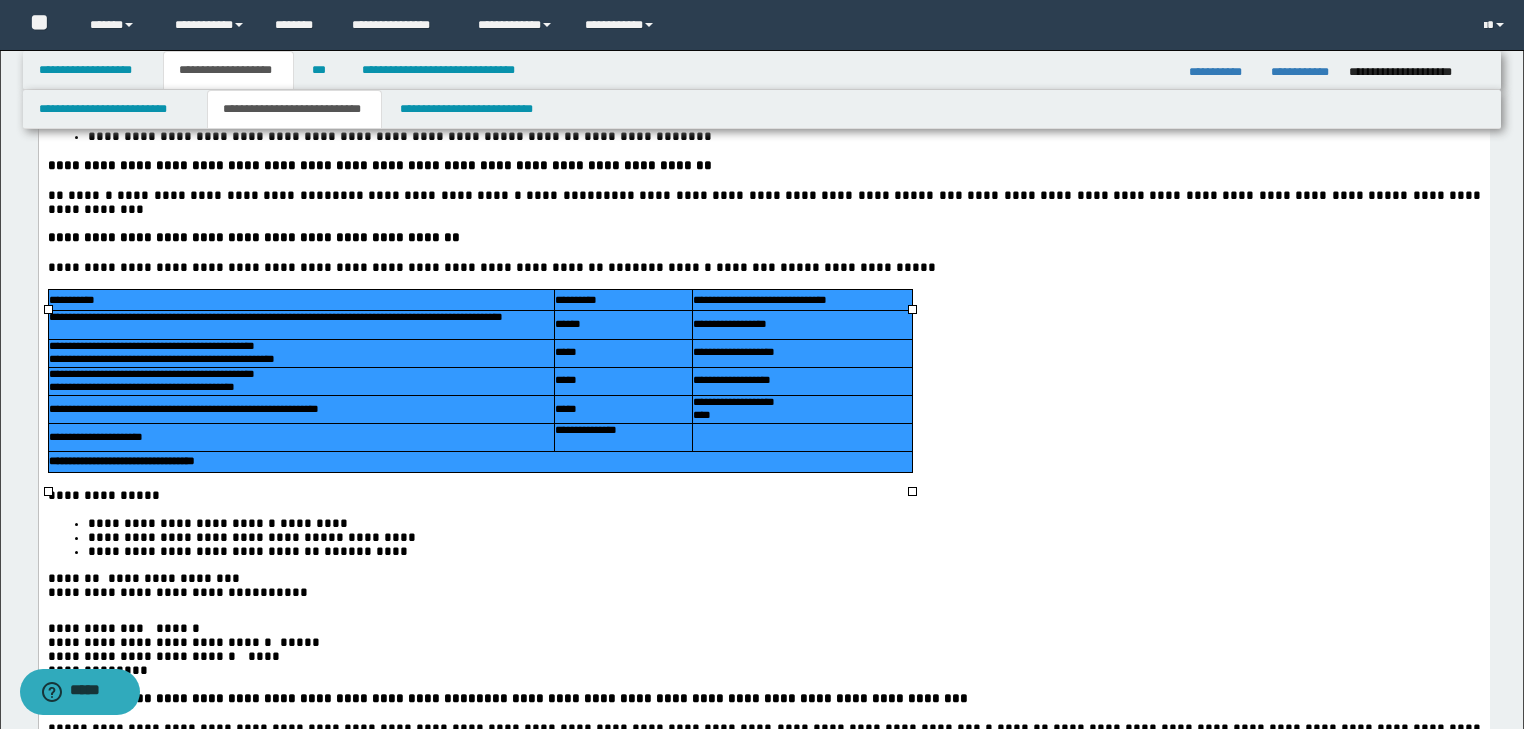 click on "**********" at bounding box center [763, 496] 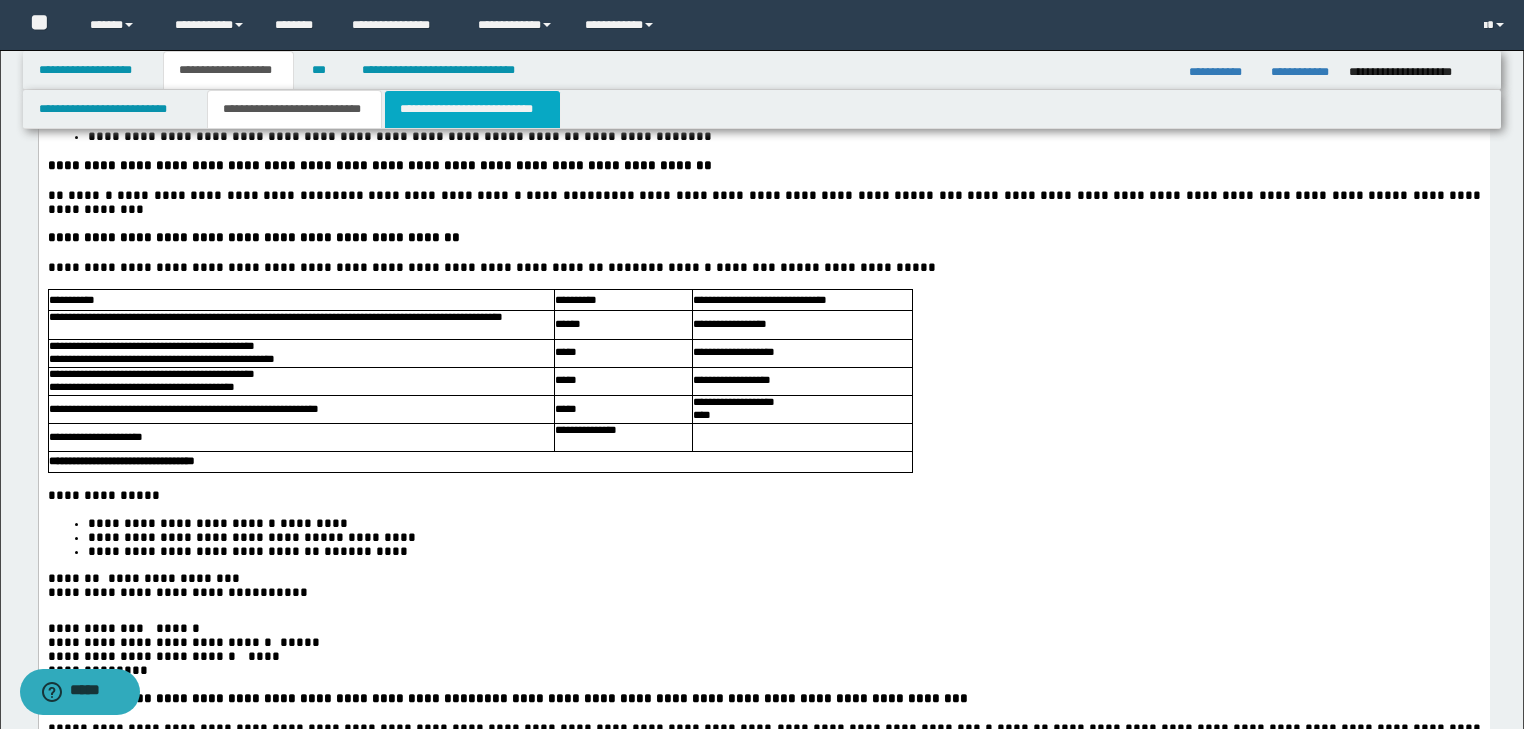 click on "**********" at bounding box center [472, 109] 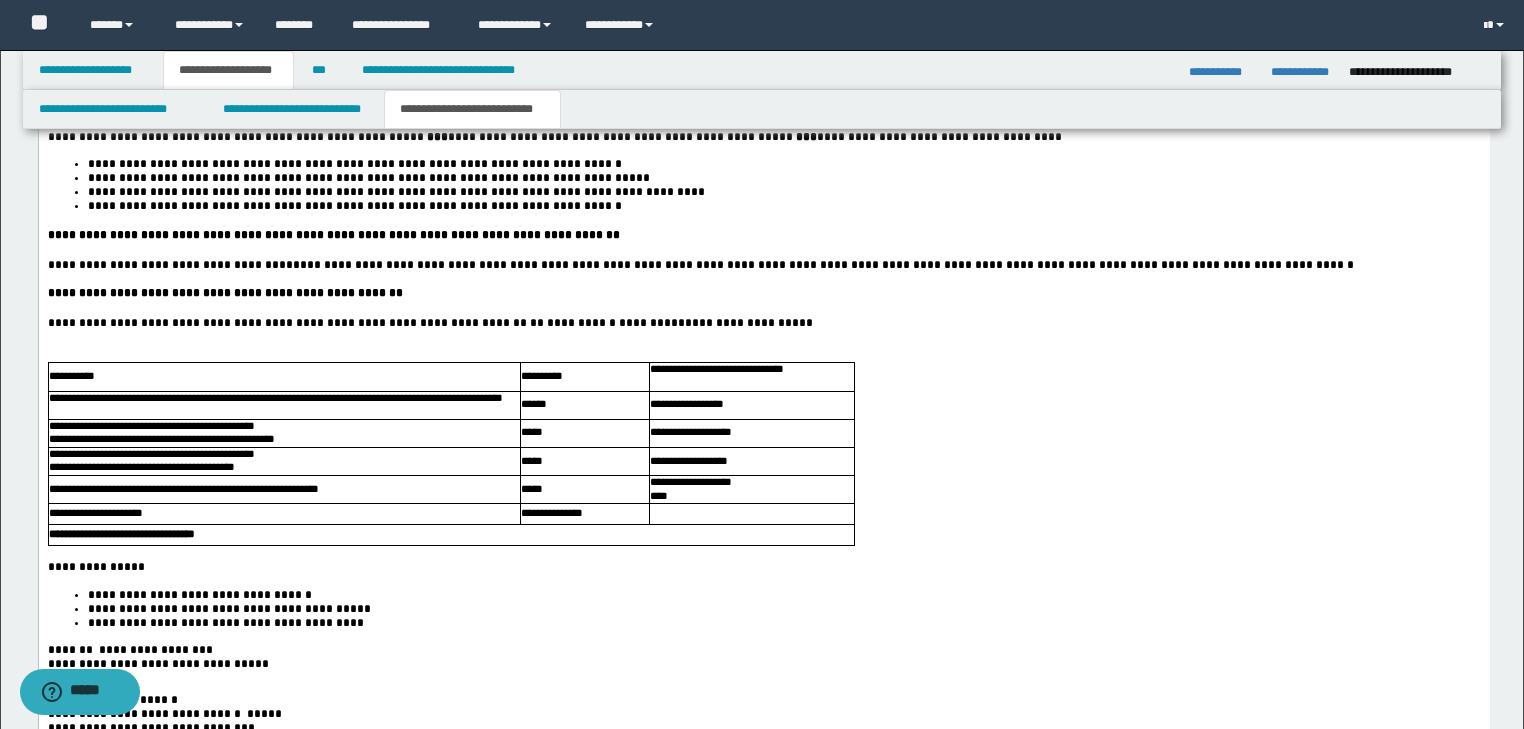 scroll, scrollTop: 2240, scrollLeft: 0, axis: vertical 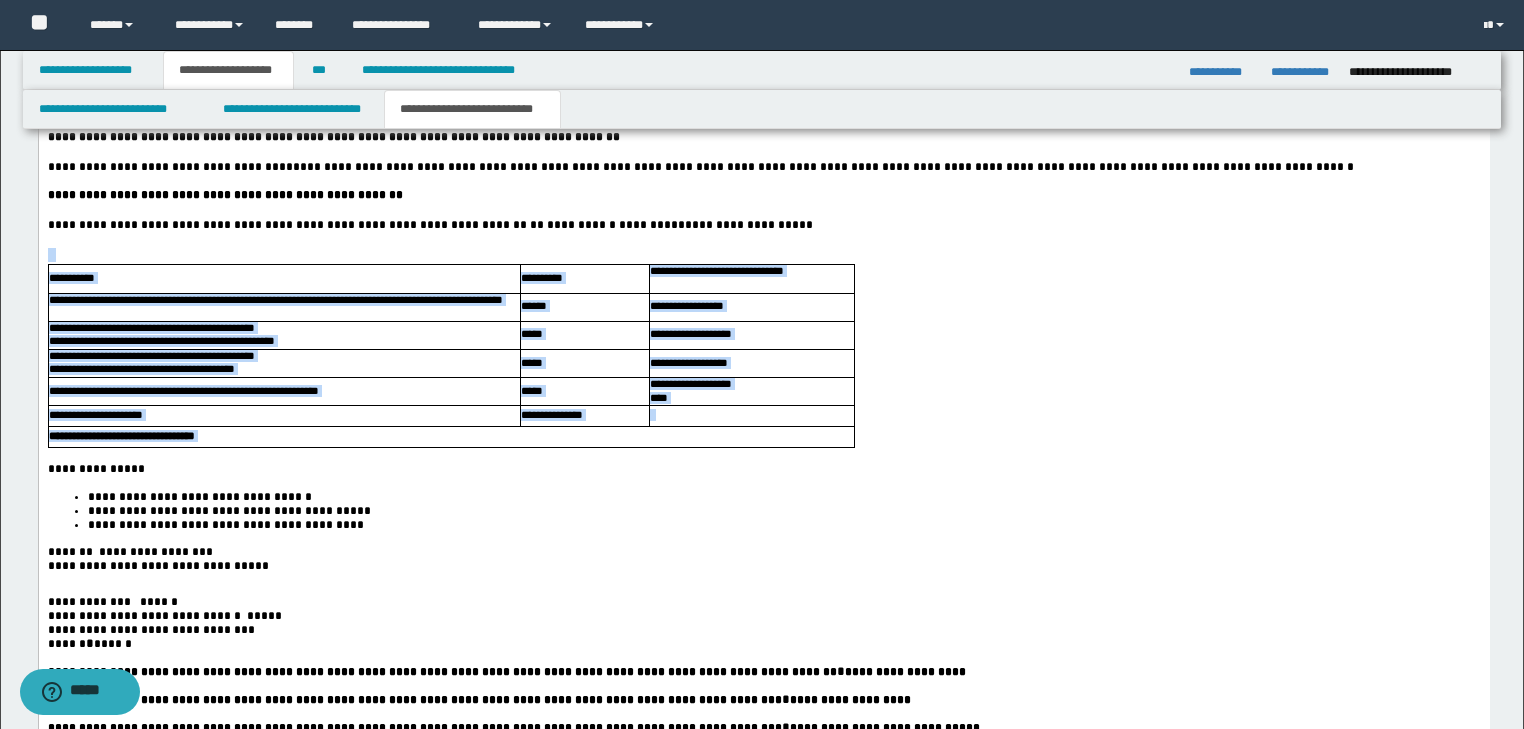 drag, startPoint x: 667, startPoint y: 464, endPoint x: 16, endPoint y: 292, distance: 673.3387 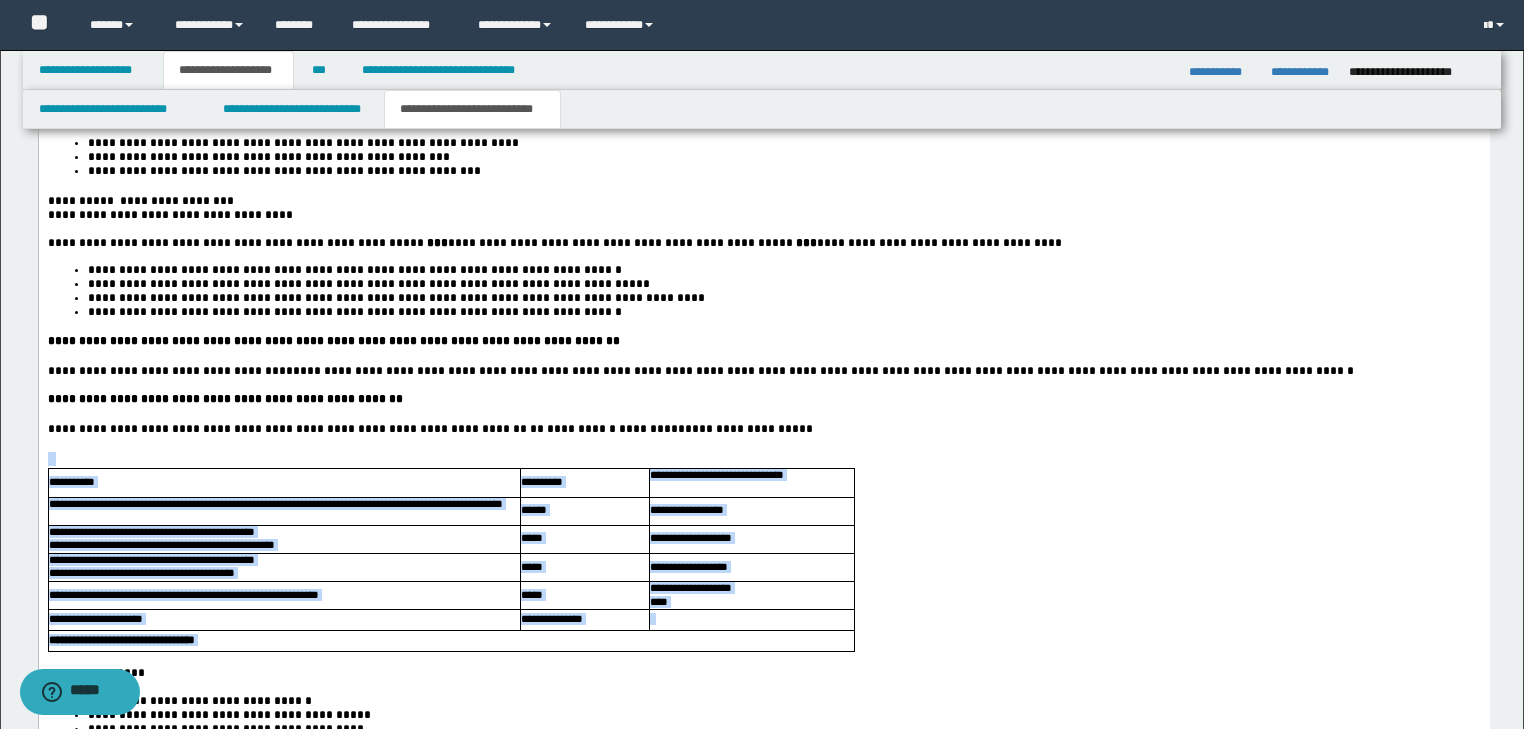 scroll, scrollTop: 1760, scrollLeft: 0, axis: vertical 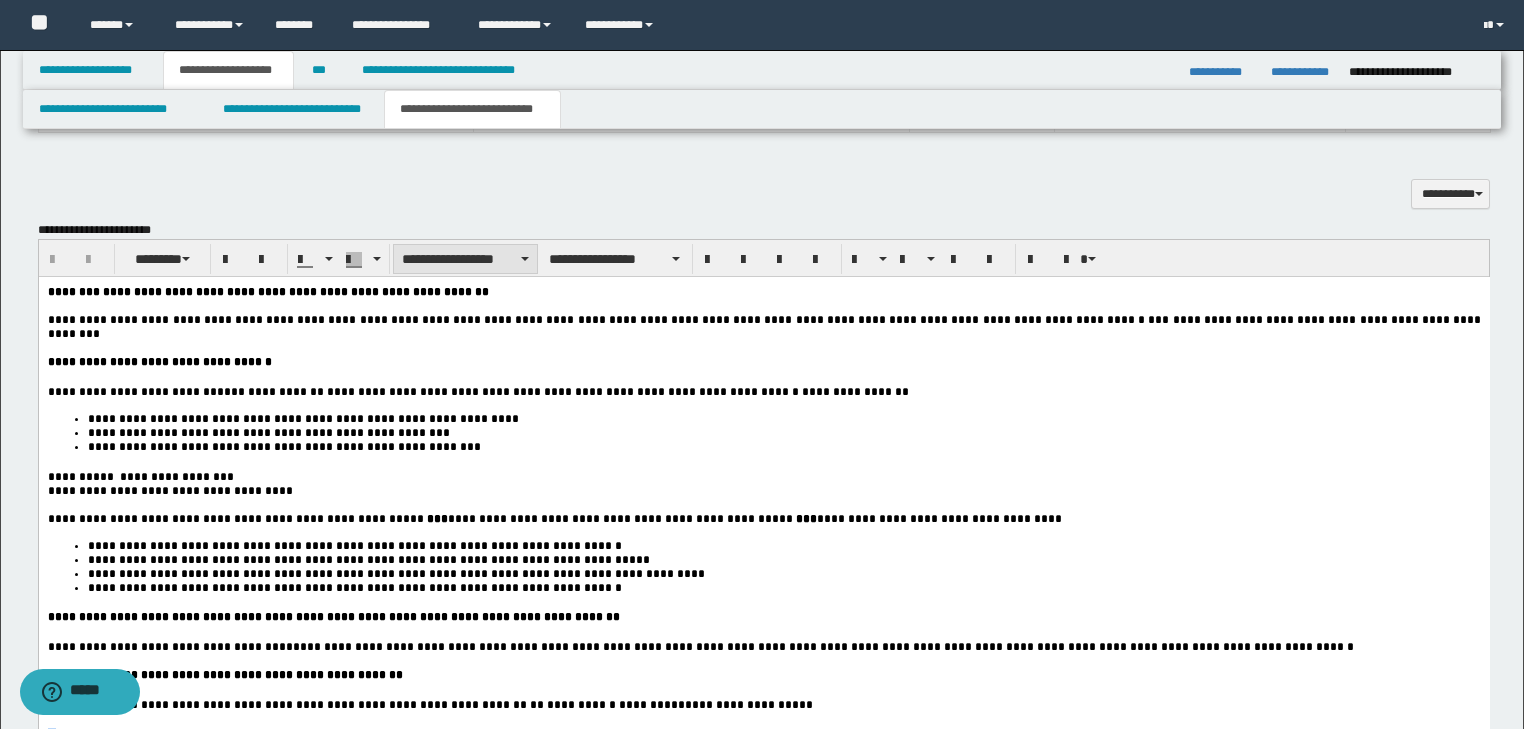 click on "**********" at bounding box center [465, 259] 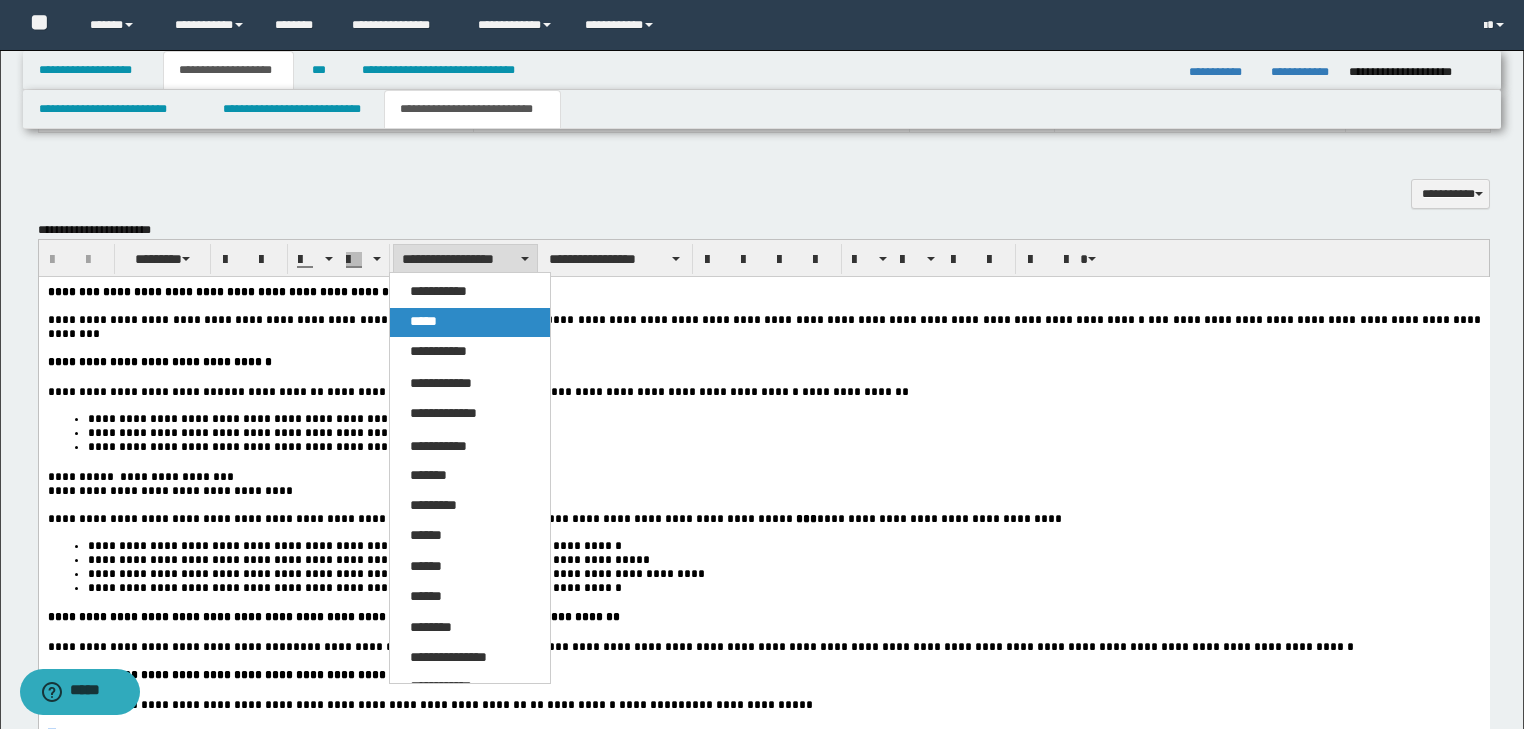 click on "*****" at bounding box center (423, 321) 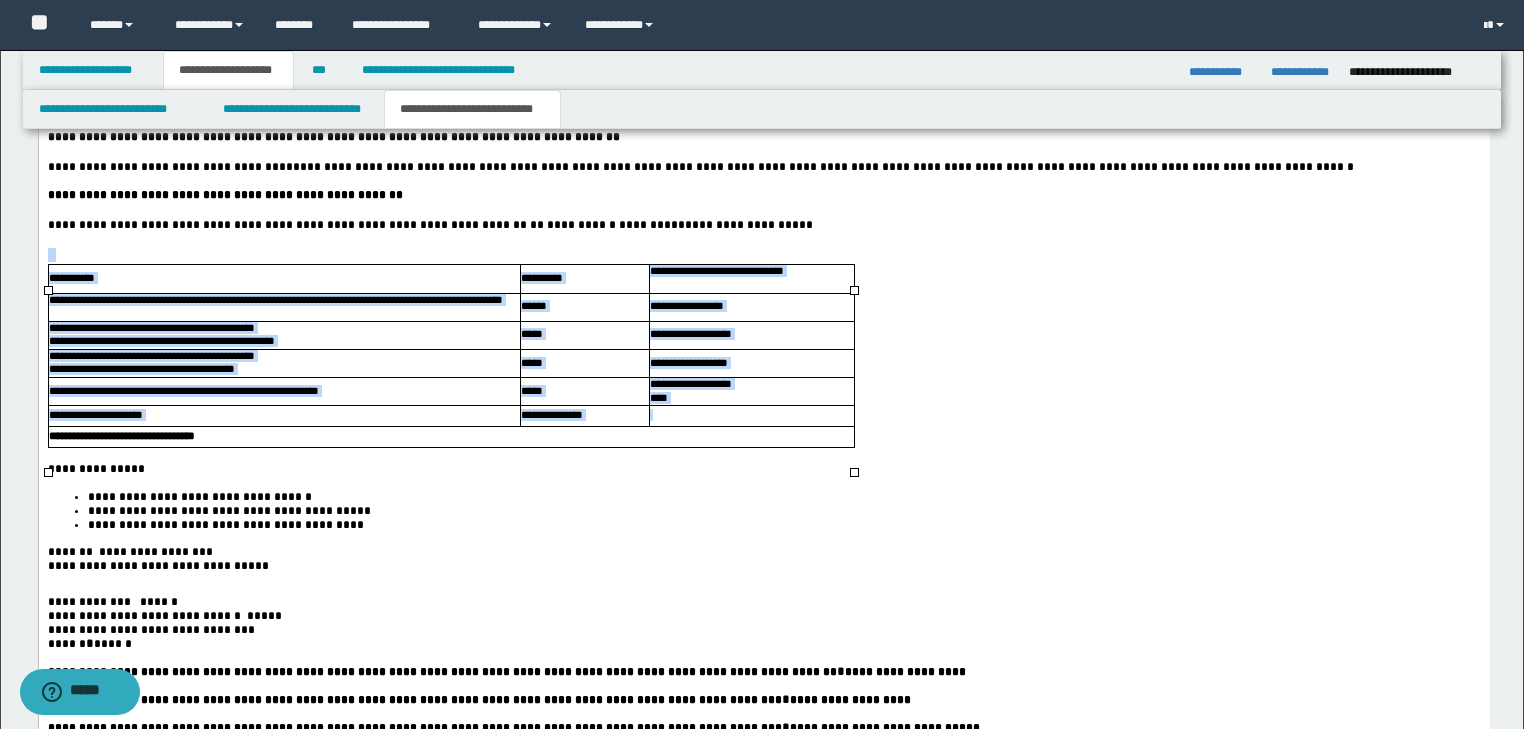 click on "**********" at bounding box center [283, 393] 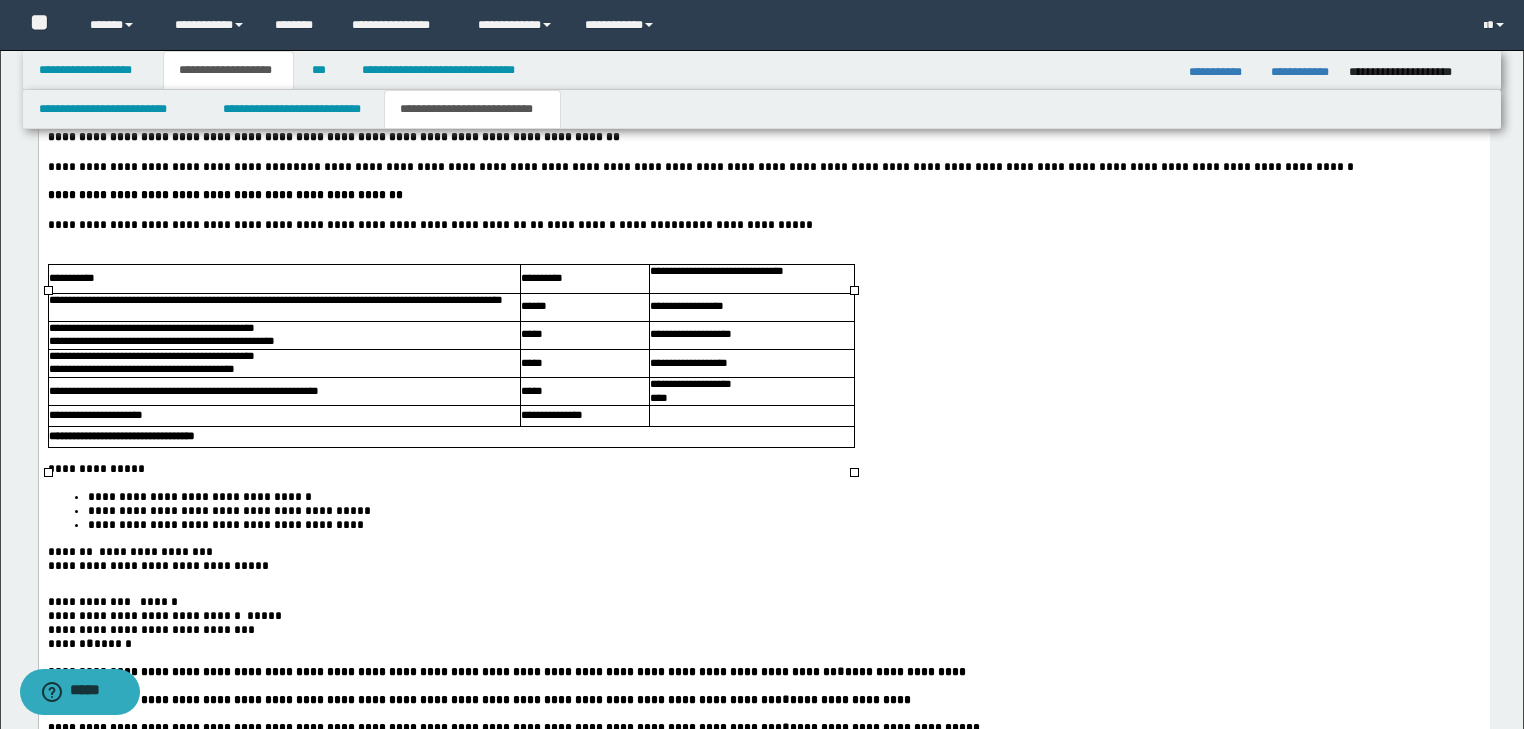 click on "**********" at bounding box center [783, 512] 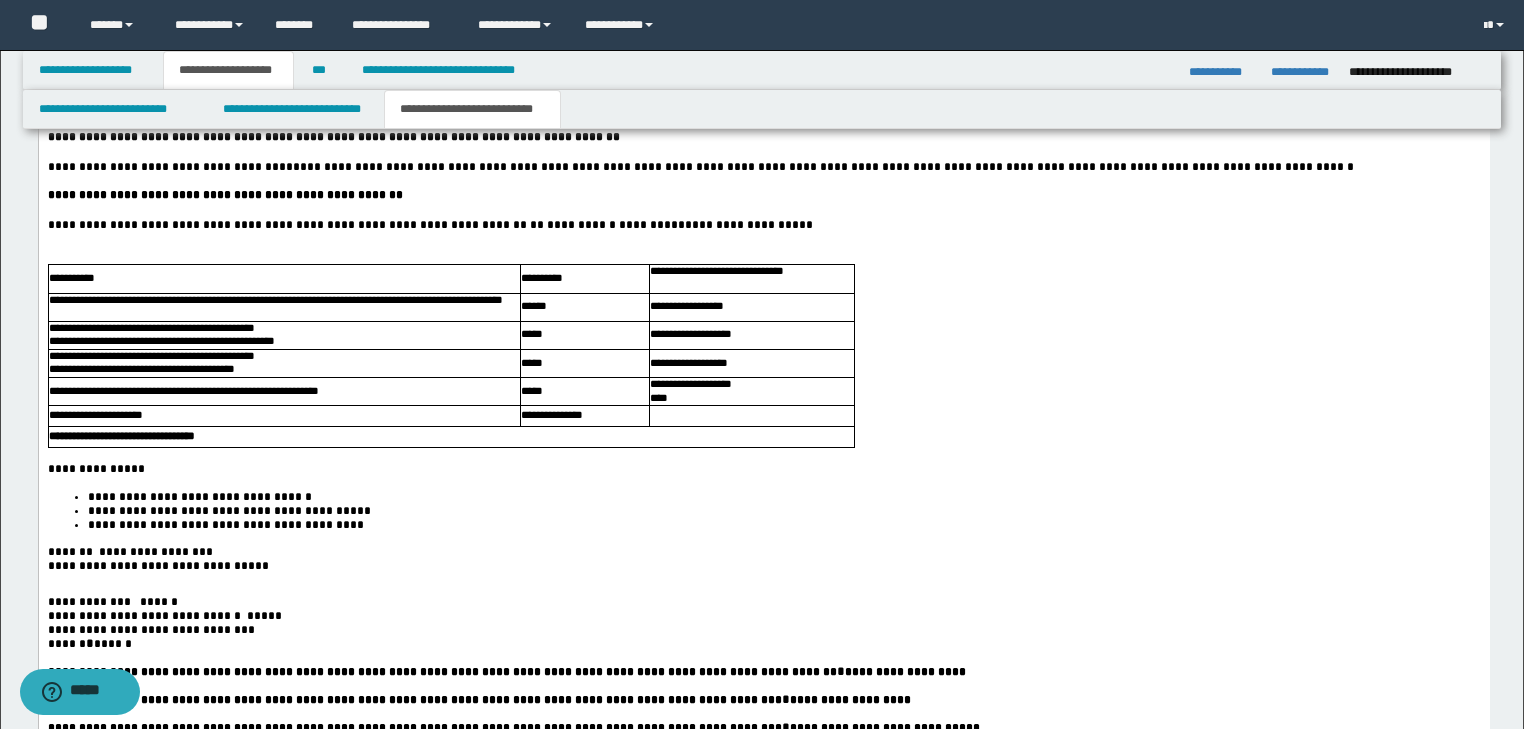 scroll, scrollTop: 2480, scrollLeft: 0, axis: vertical 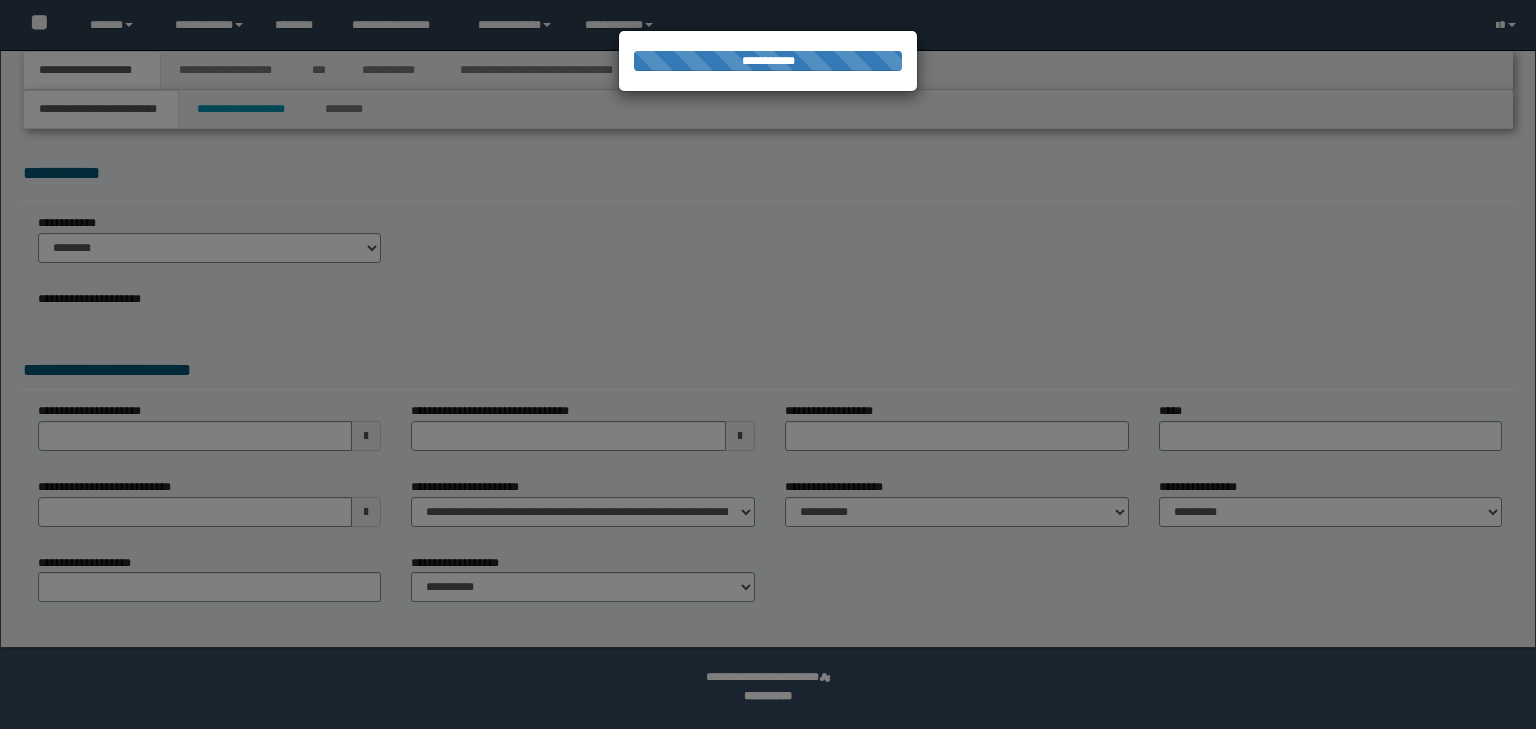 select on "**" 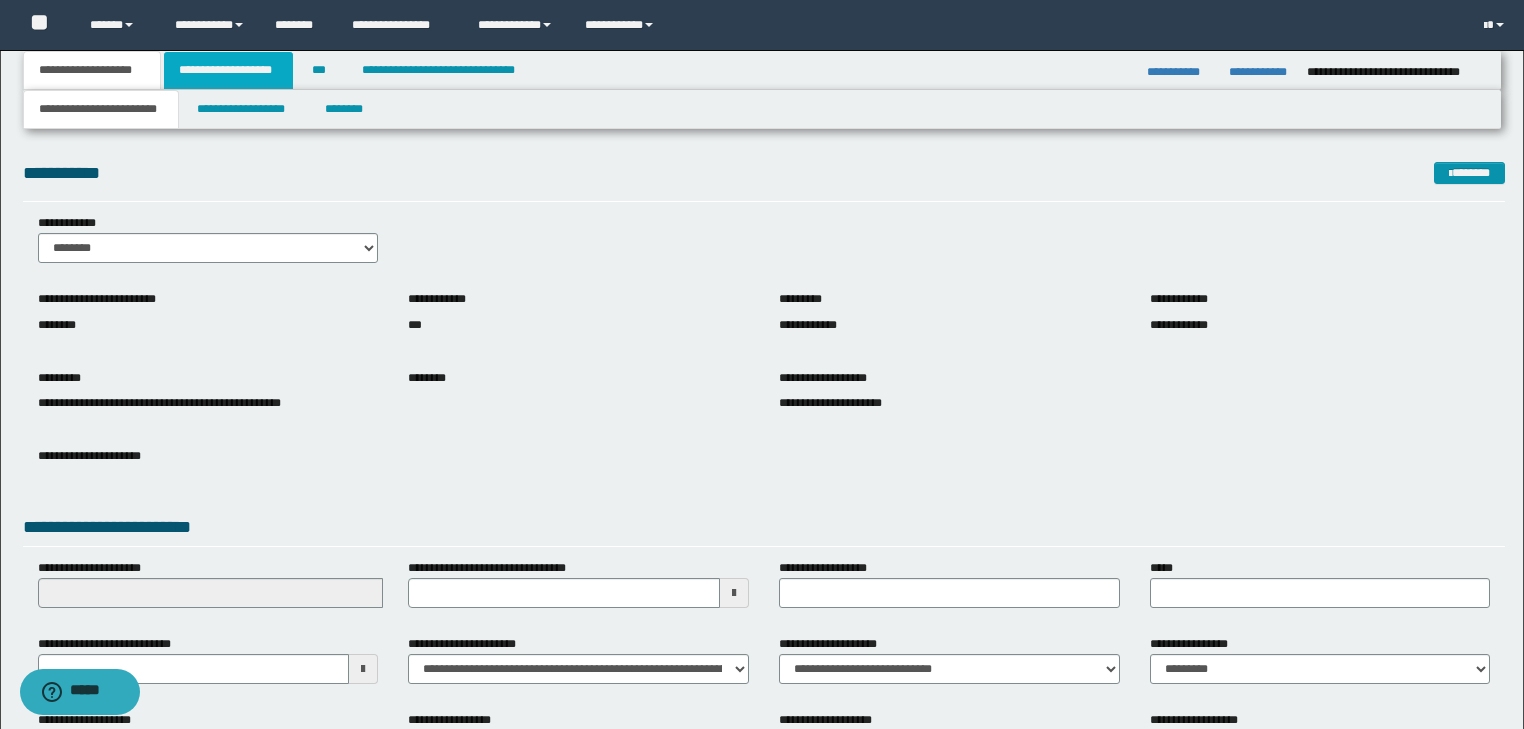 click on "**********" at bounding box center (228, 70) 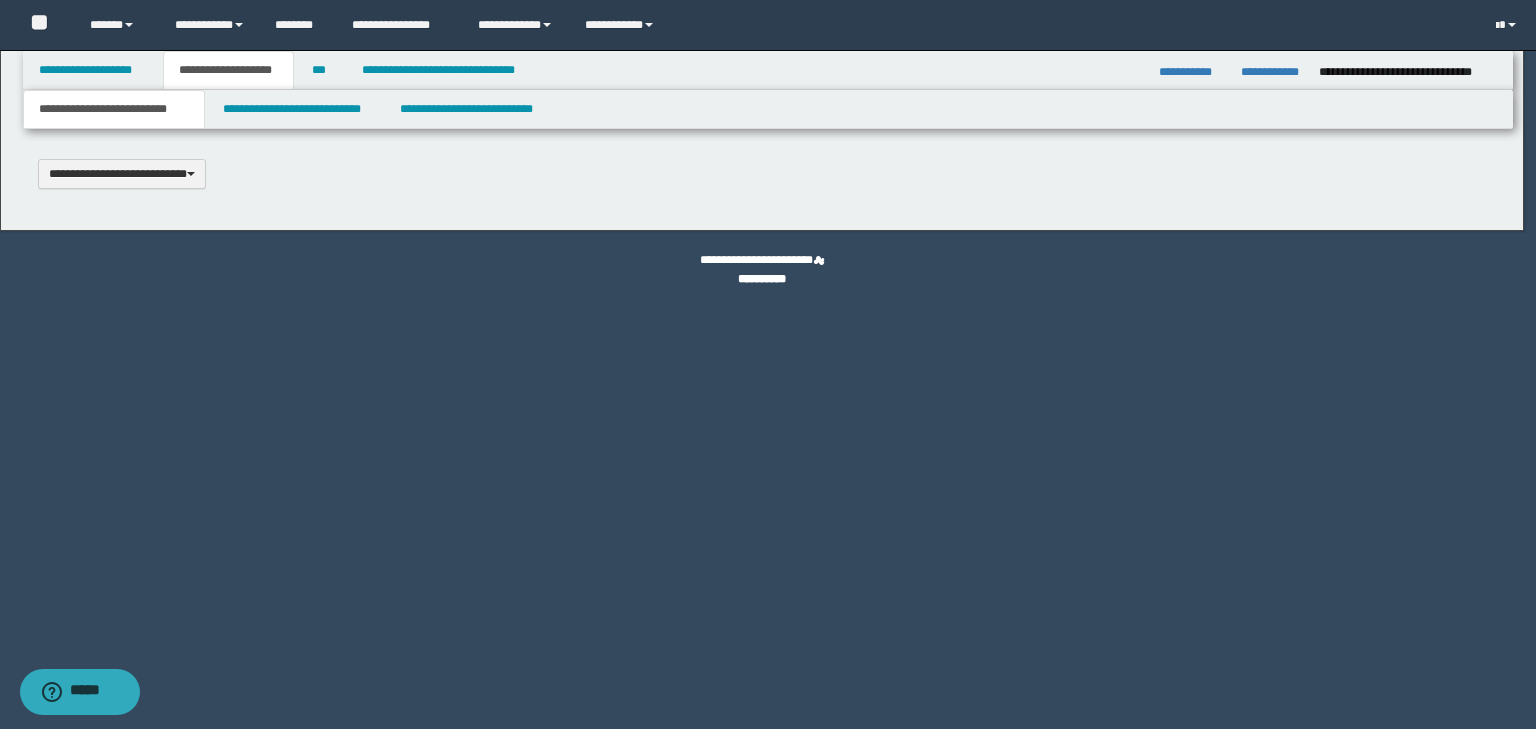 type 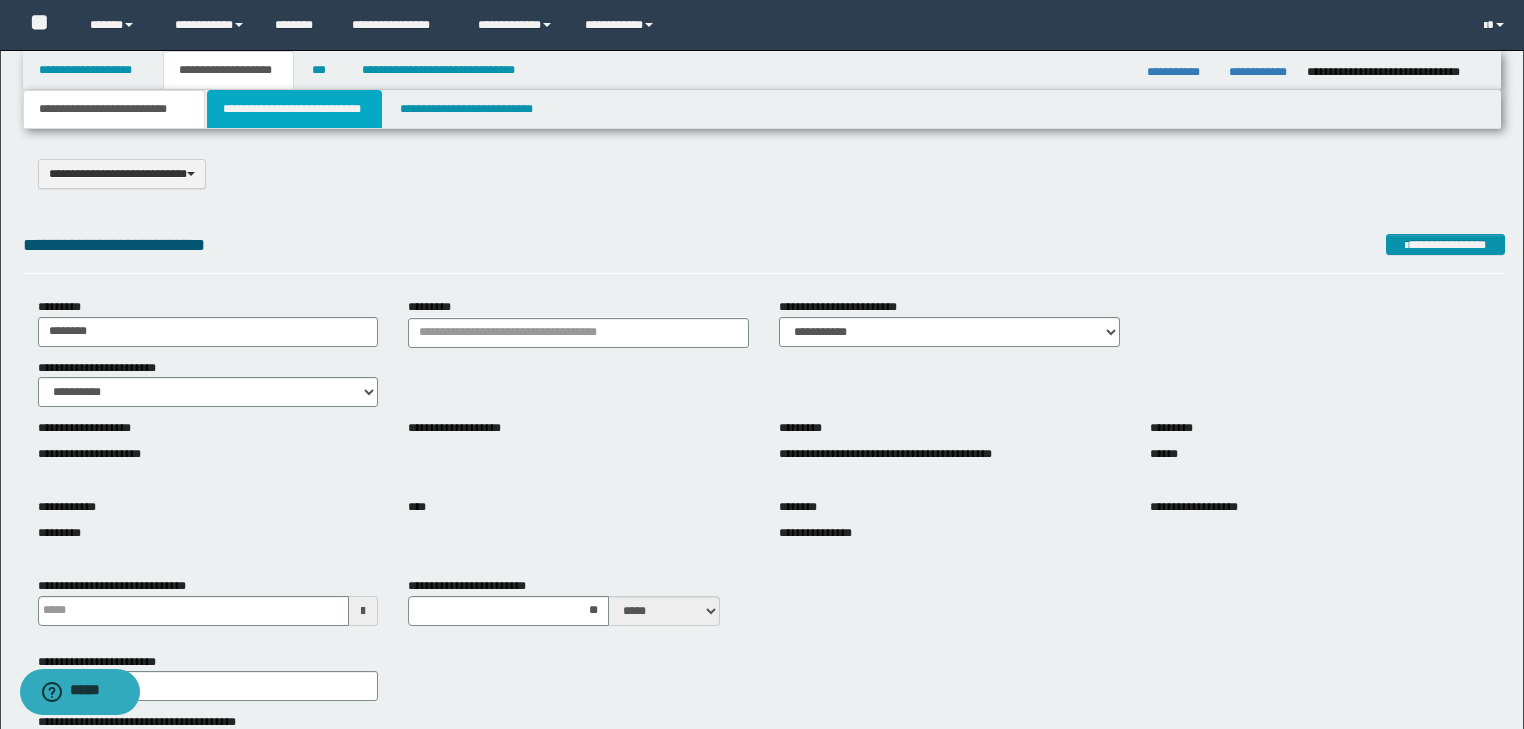 click on "**********" at bounding box center [294, 109] 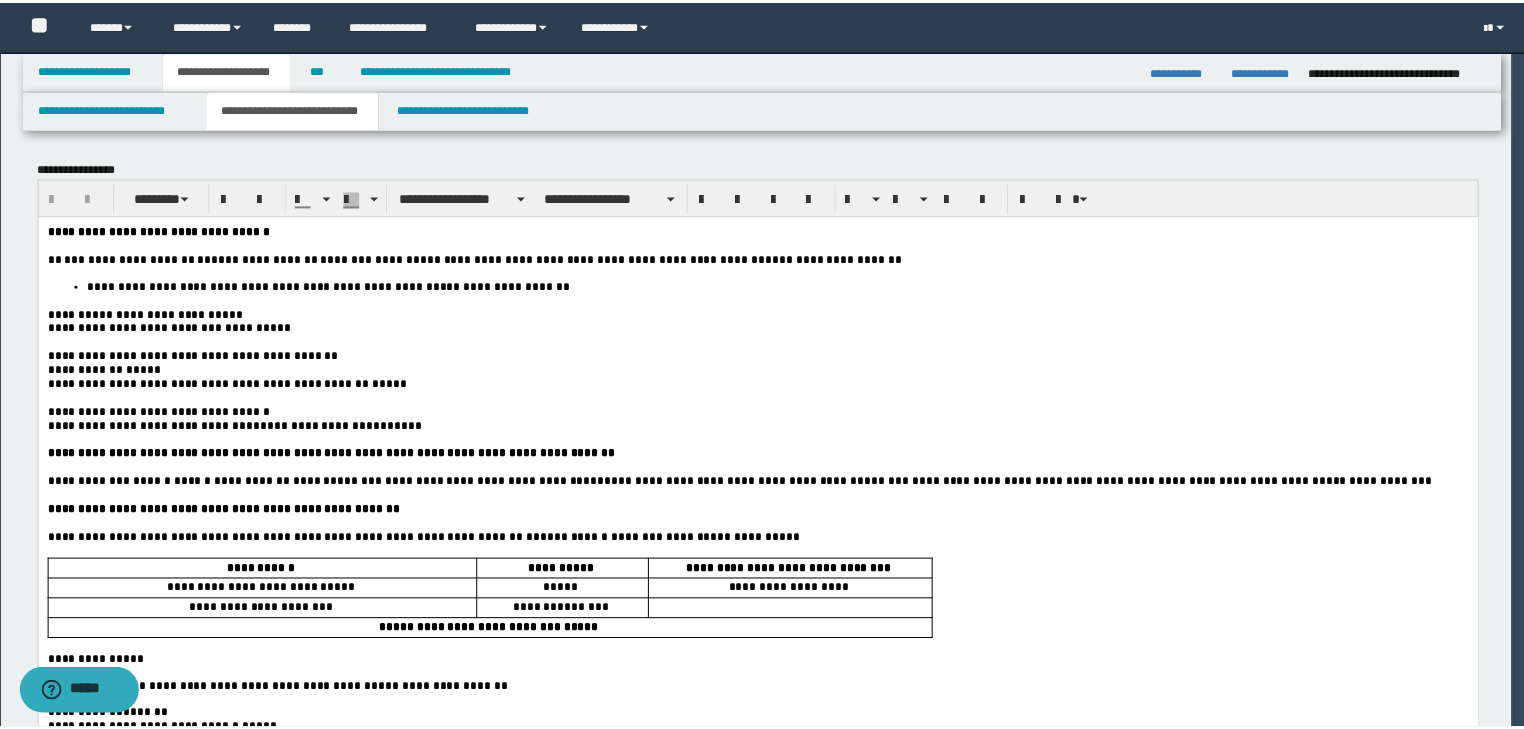 scroll, scrollTop: 0, scrollLeft: 0, axis: both 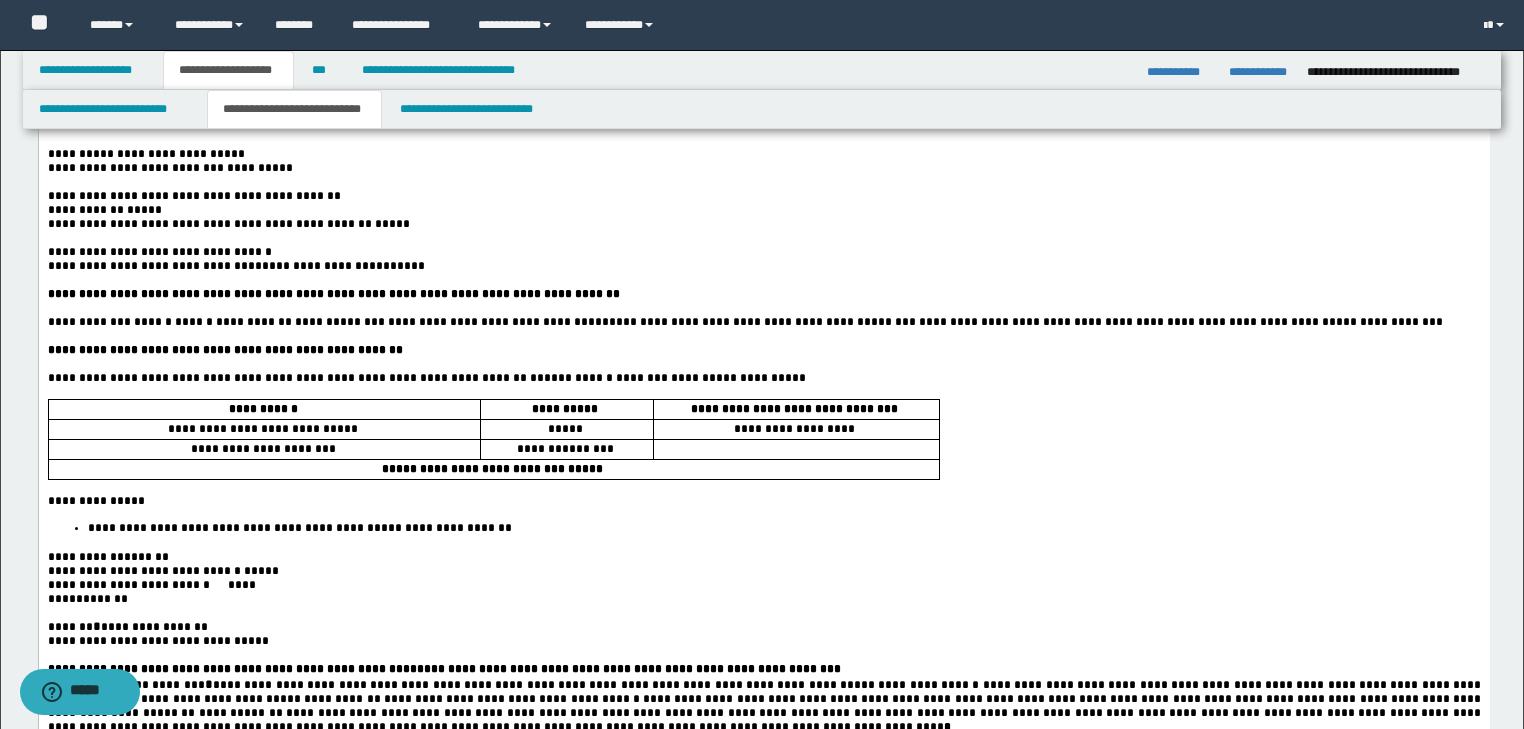 click on "**********" at bounding box center (264, 428) 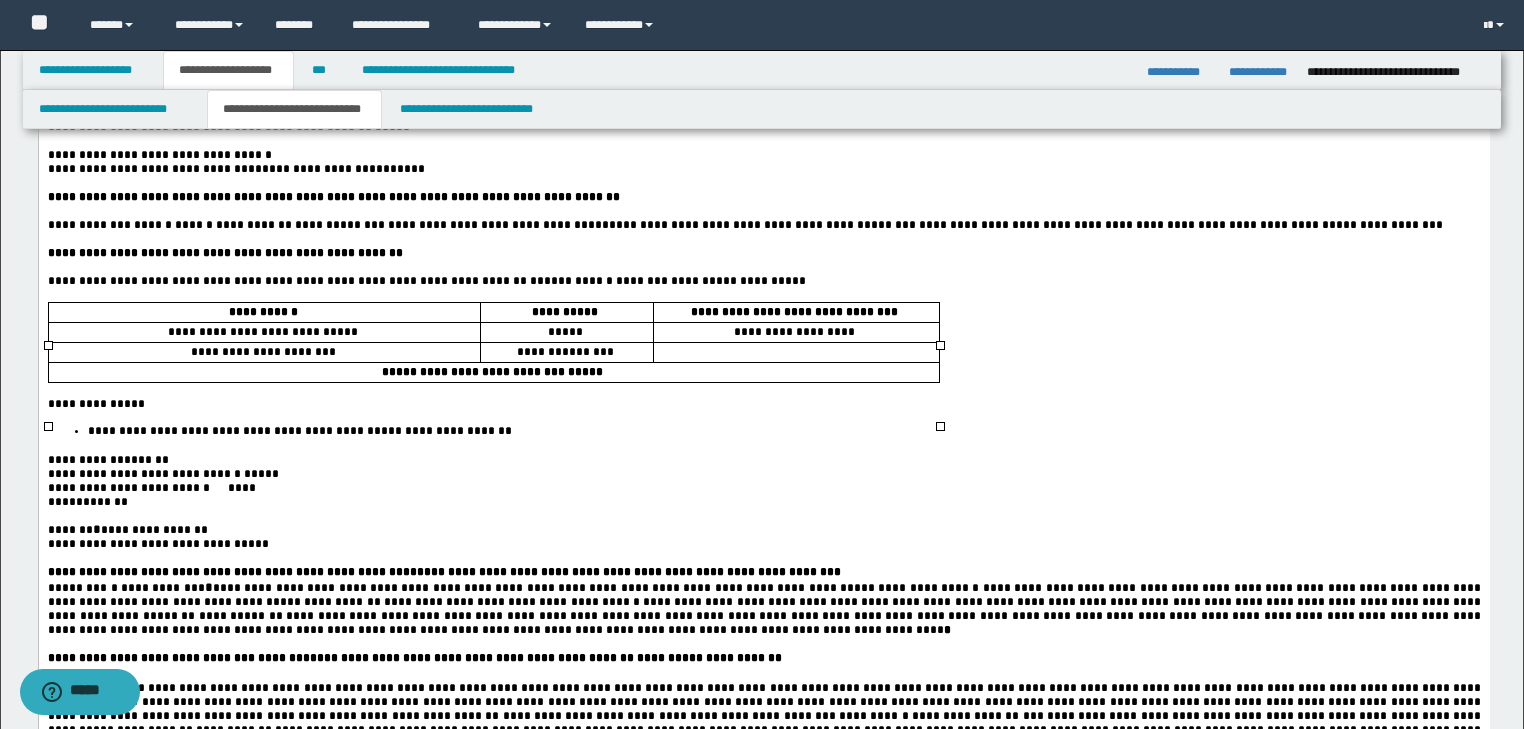 scroll, scrollTop: 160, scrollLeft: 0, axis: vertical 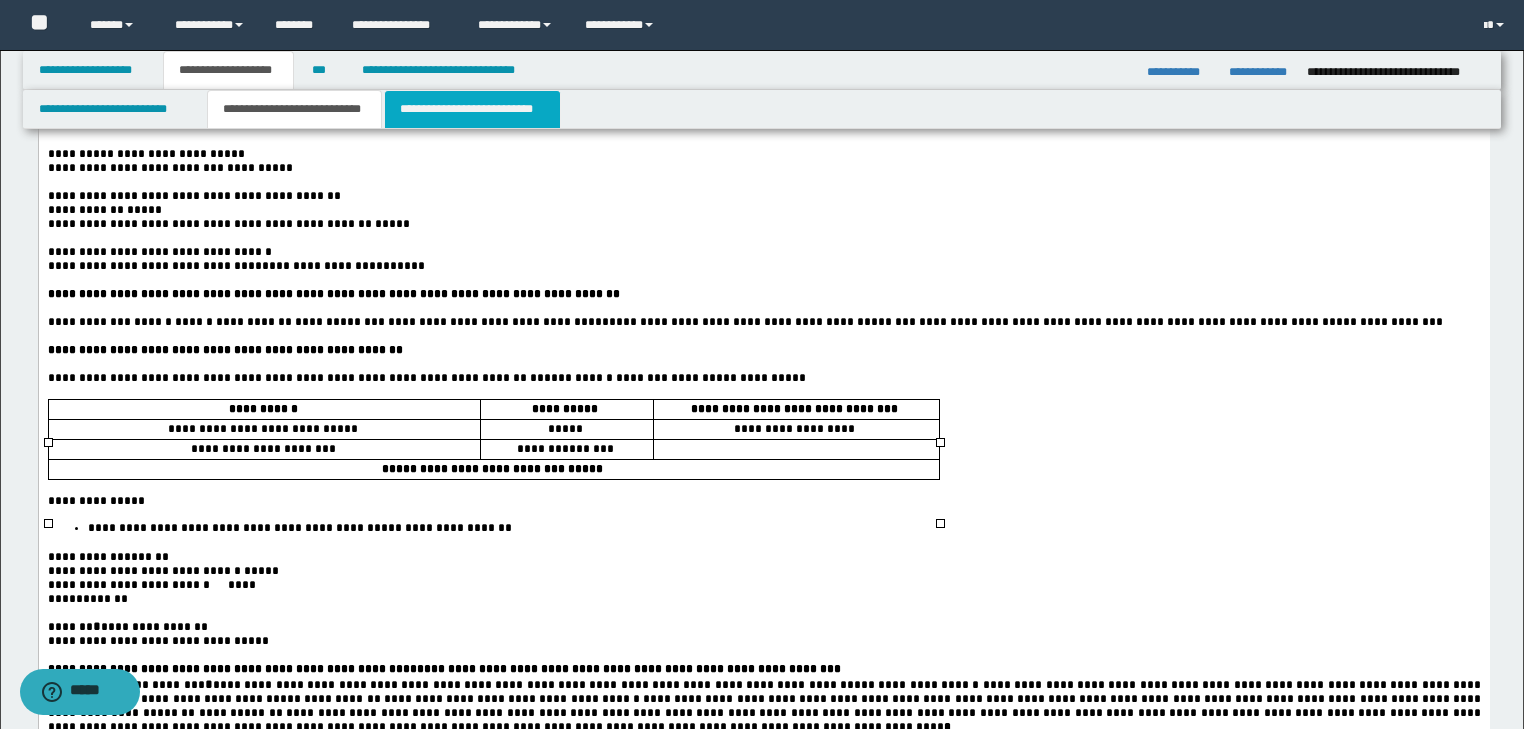 click on "**********" at bounding box center [472, 109] 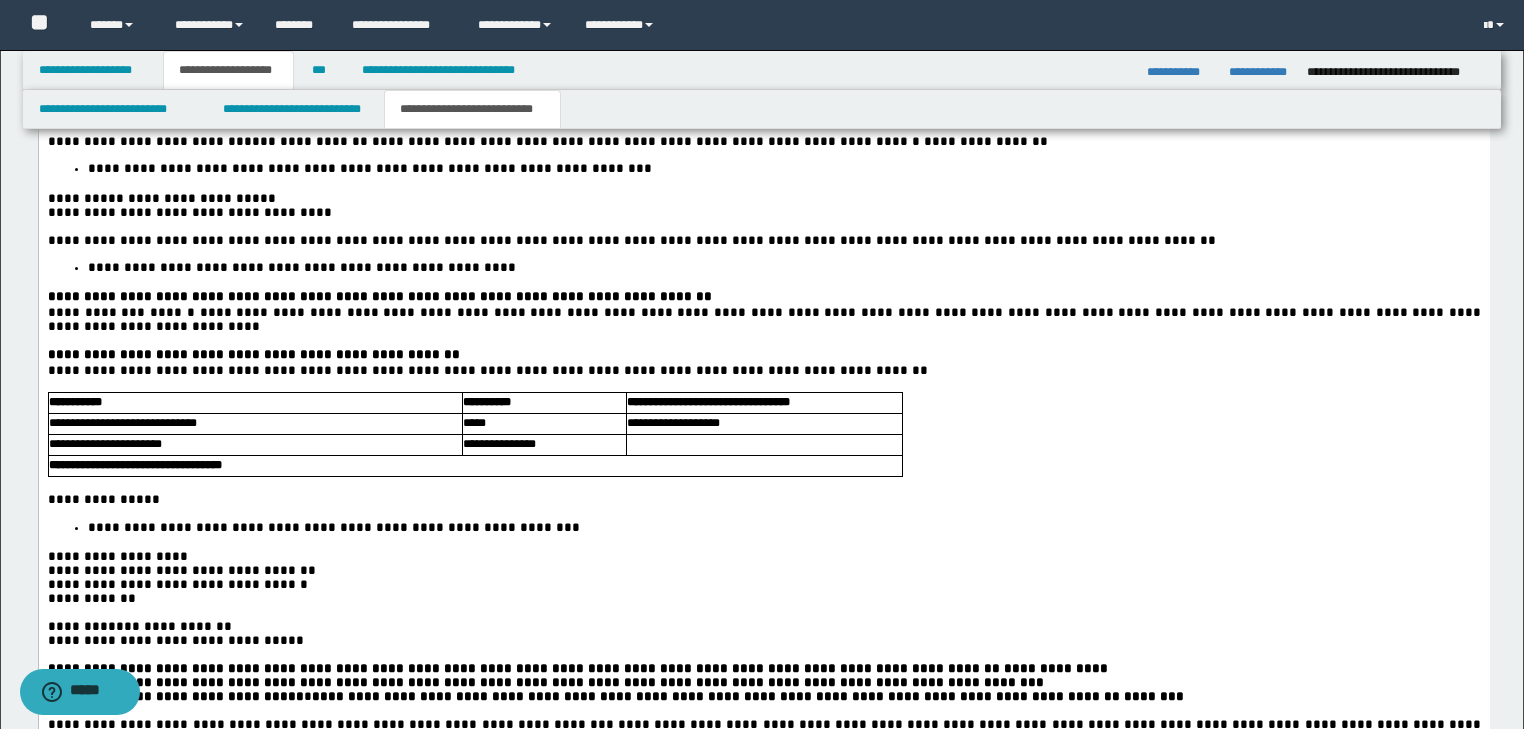 scroll, scrollTop: 1840, scrollLeft: 0, axis: vertical 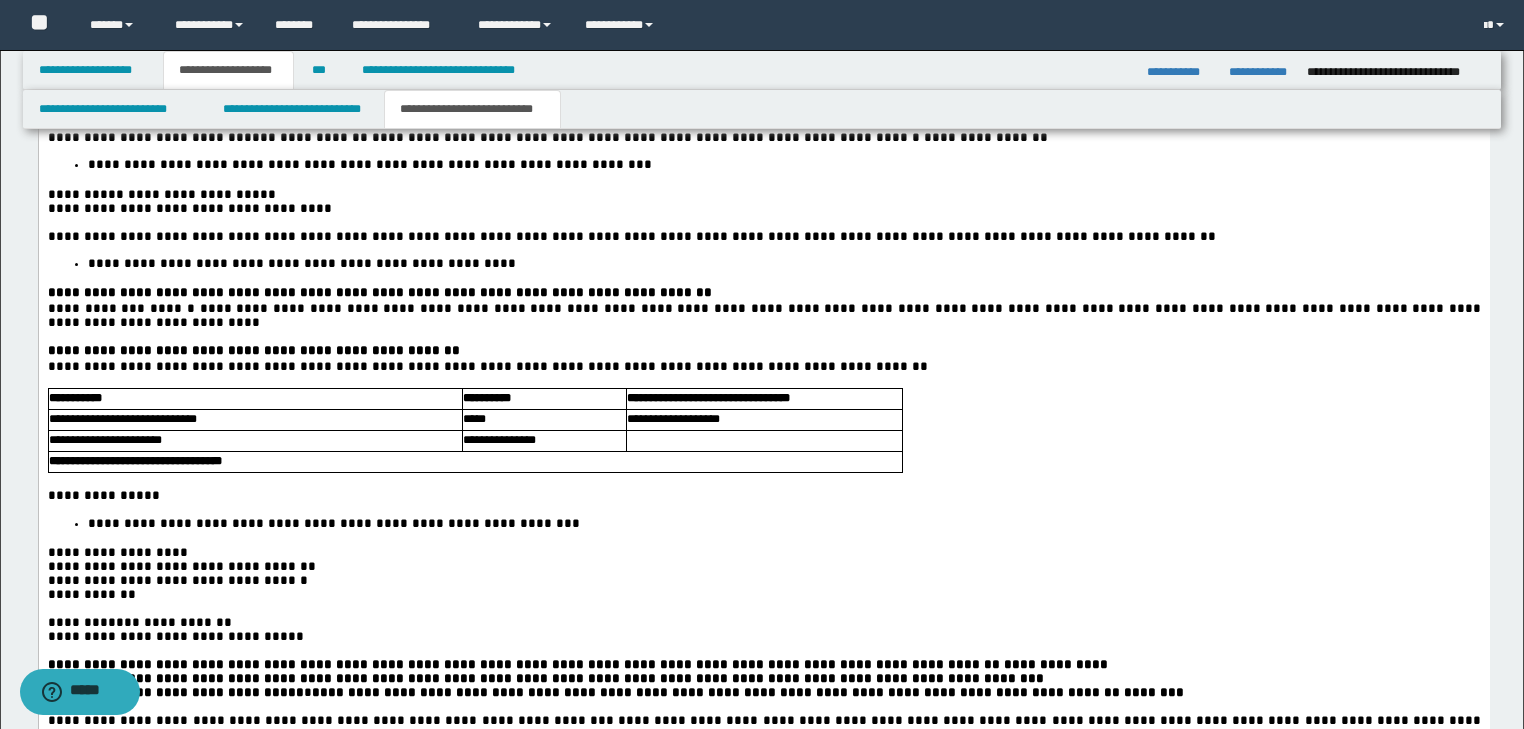 click on "**********" at bounding box center [255, 420] 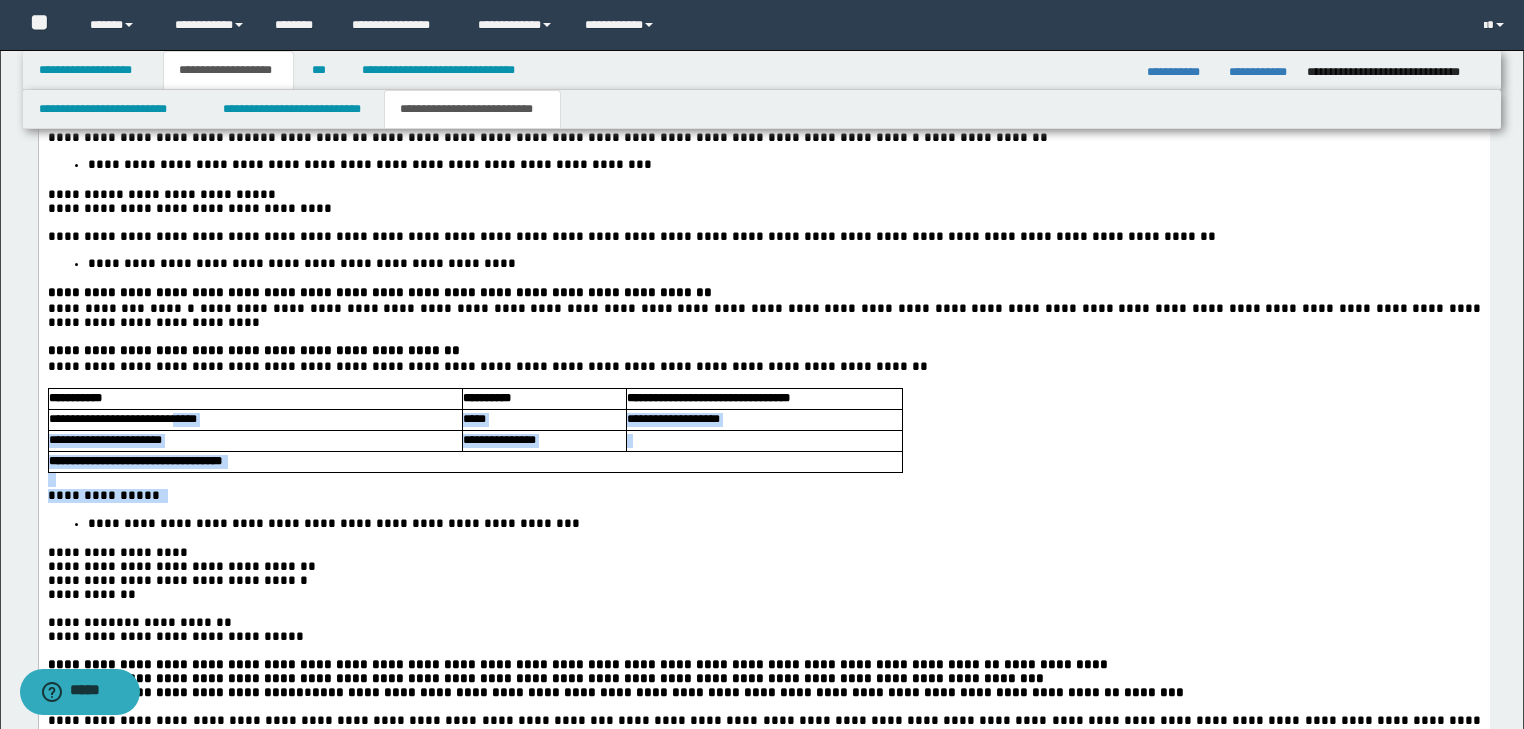drag, startPoint x: 269, startPoint y: 511, endPoint x: 178, endPoint y: 445, distance: 112.41441 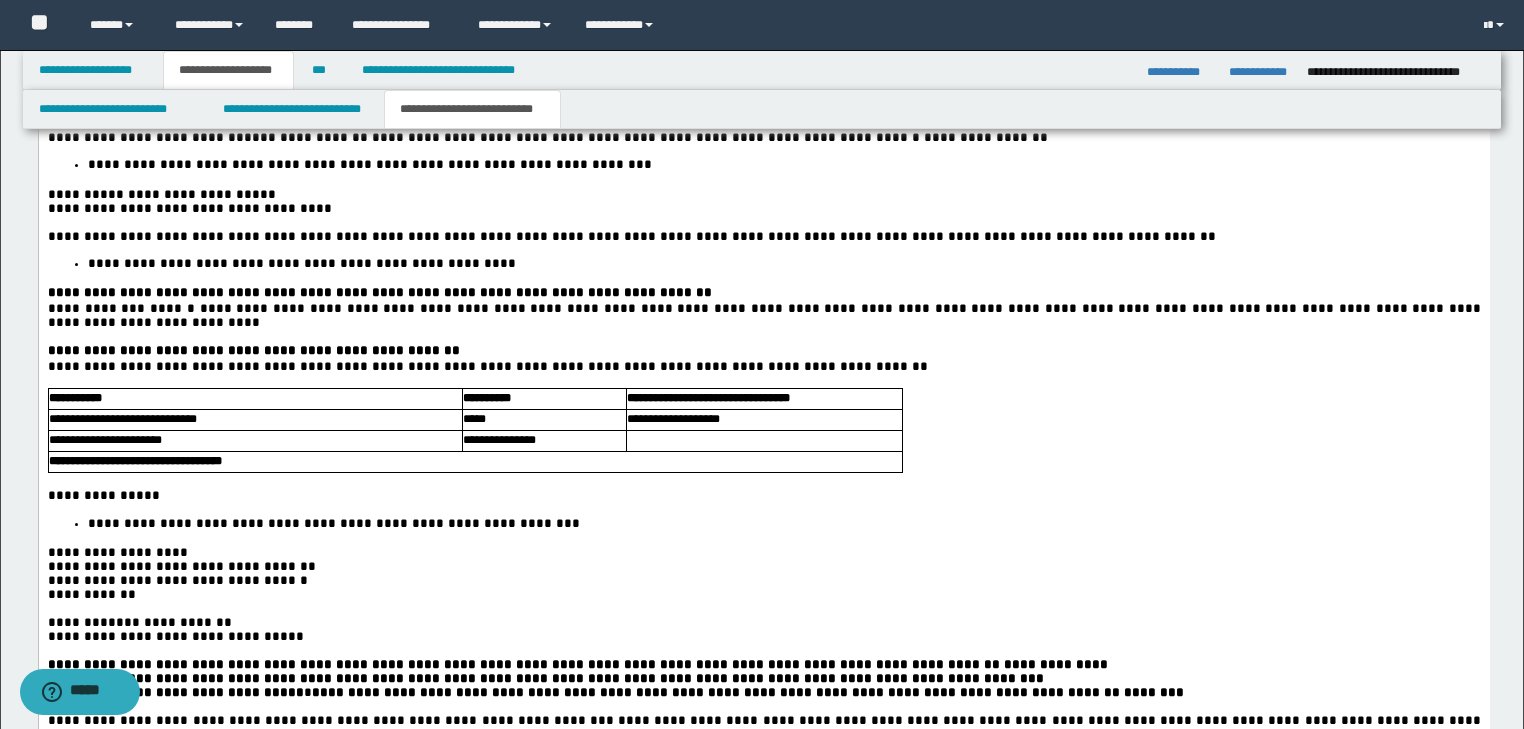 click on "**********" at bounding box center [763, 496] 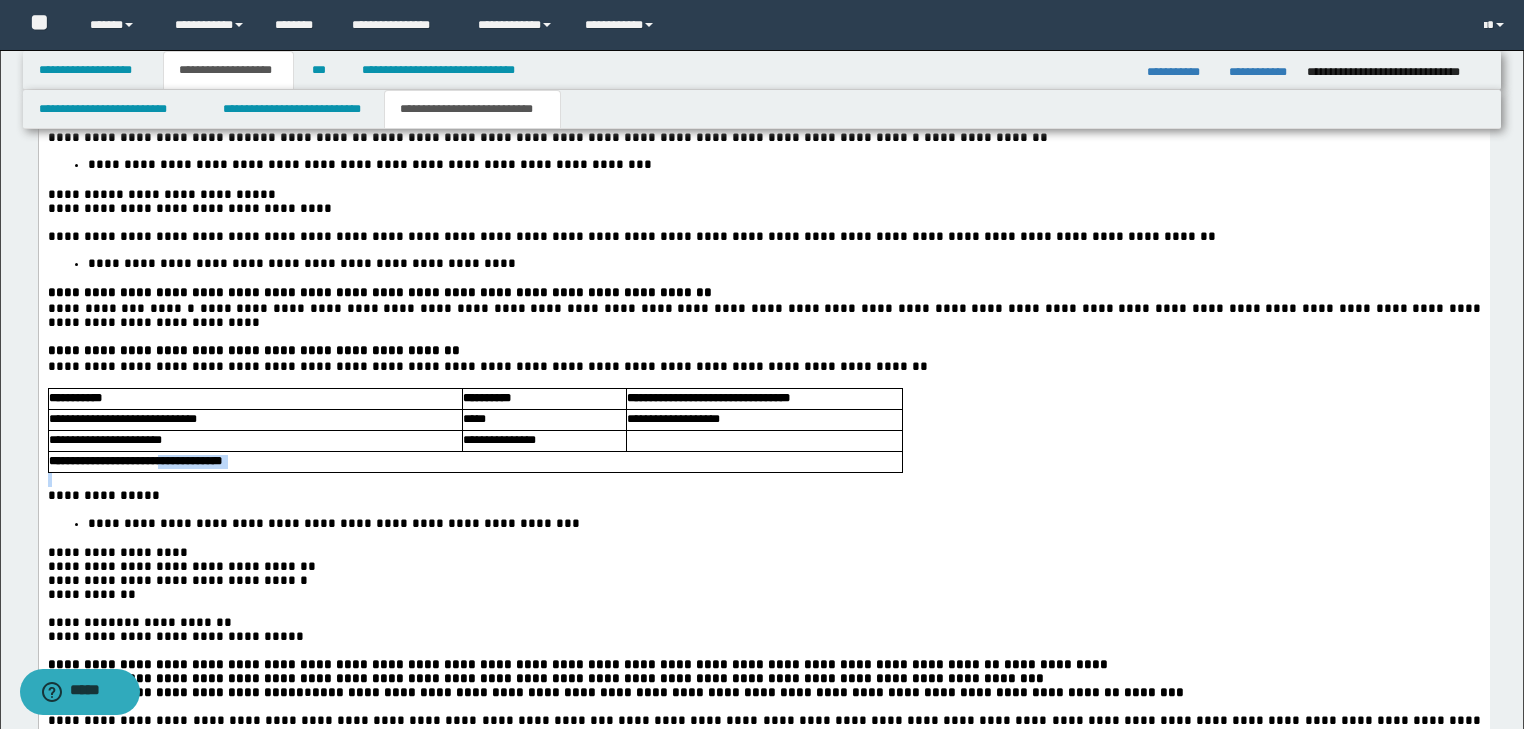 click on "**********" at bounding box center [763, 724] 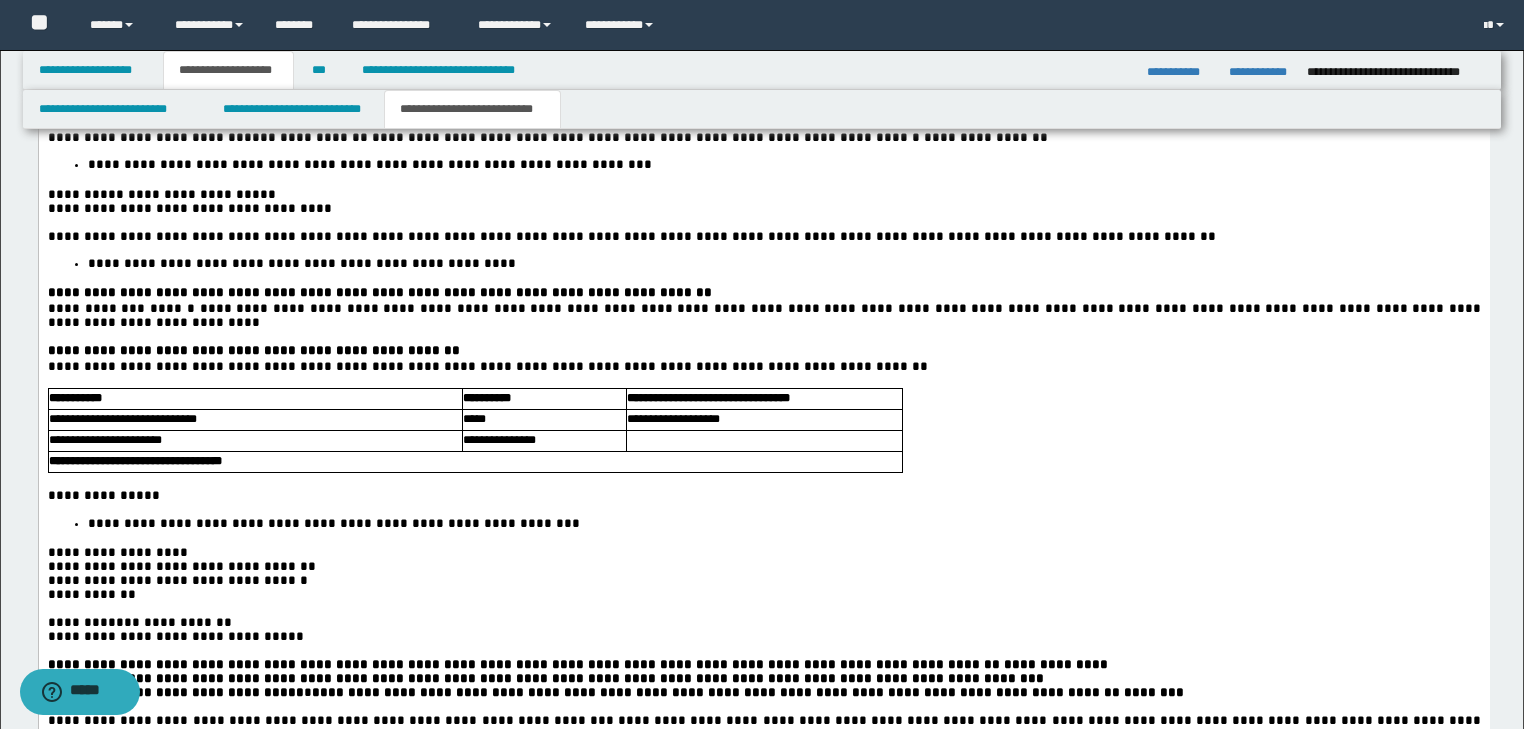 click on "**********" at bounding box center [104, 440] 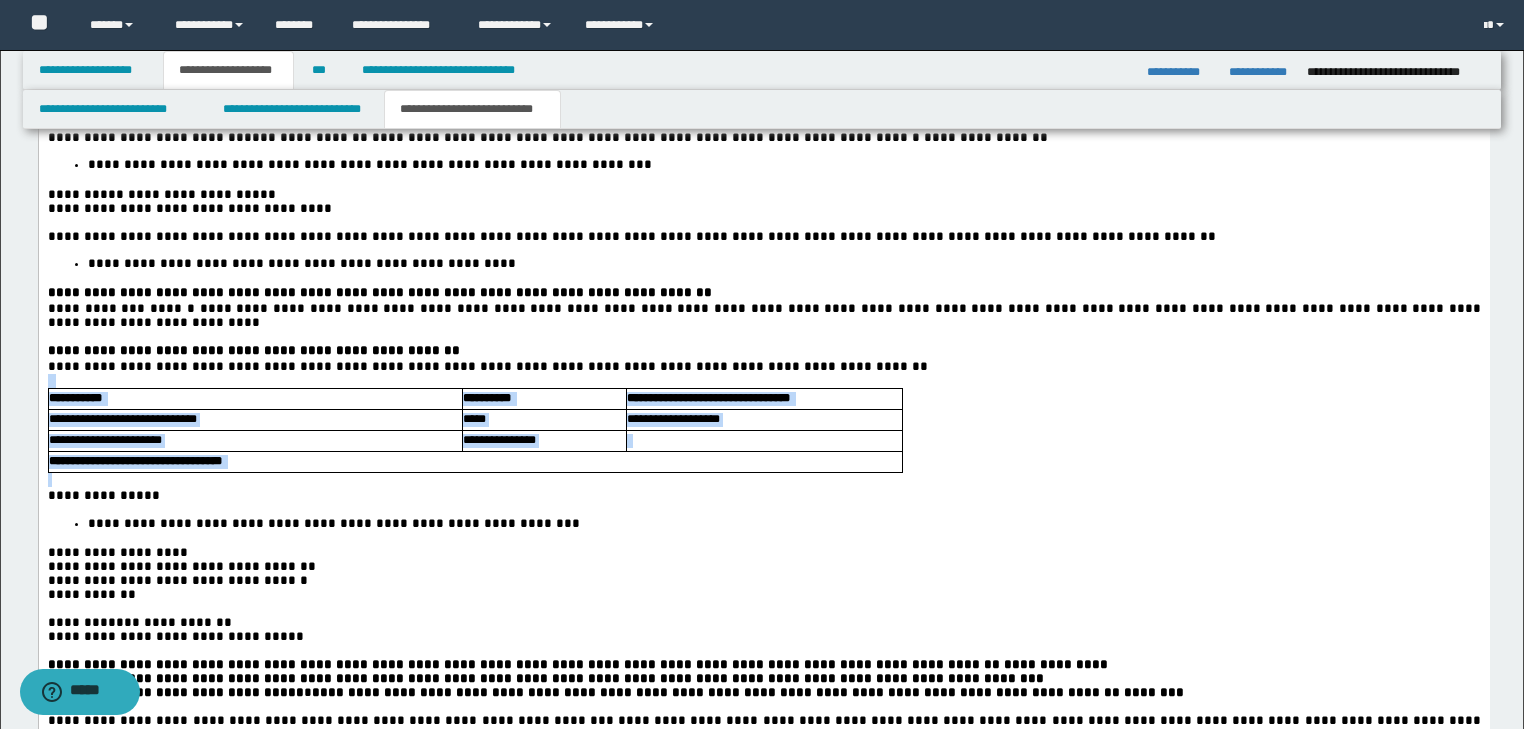 drag, startPoint x: 158, startPoint y: 504, endPoint x: 42, endPoint y: 403, distance: 153.80832 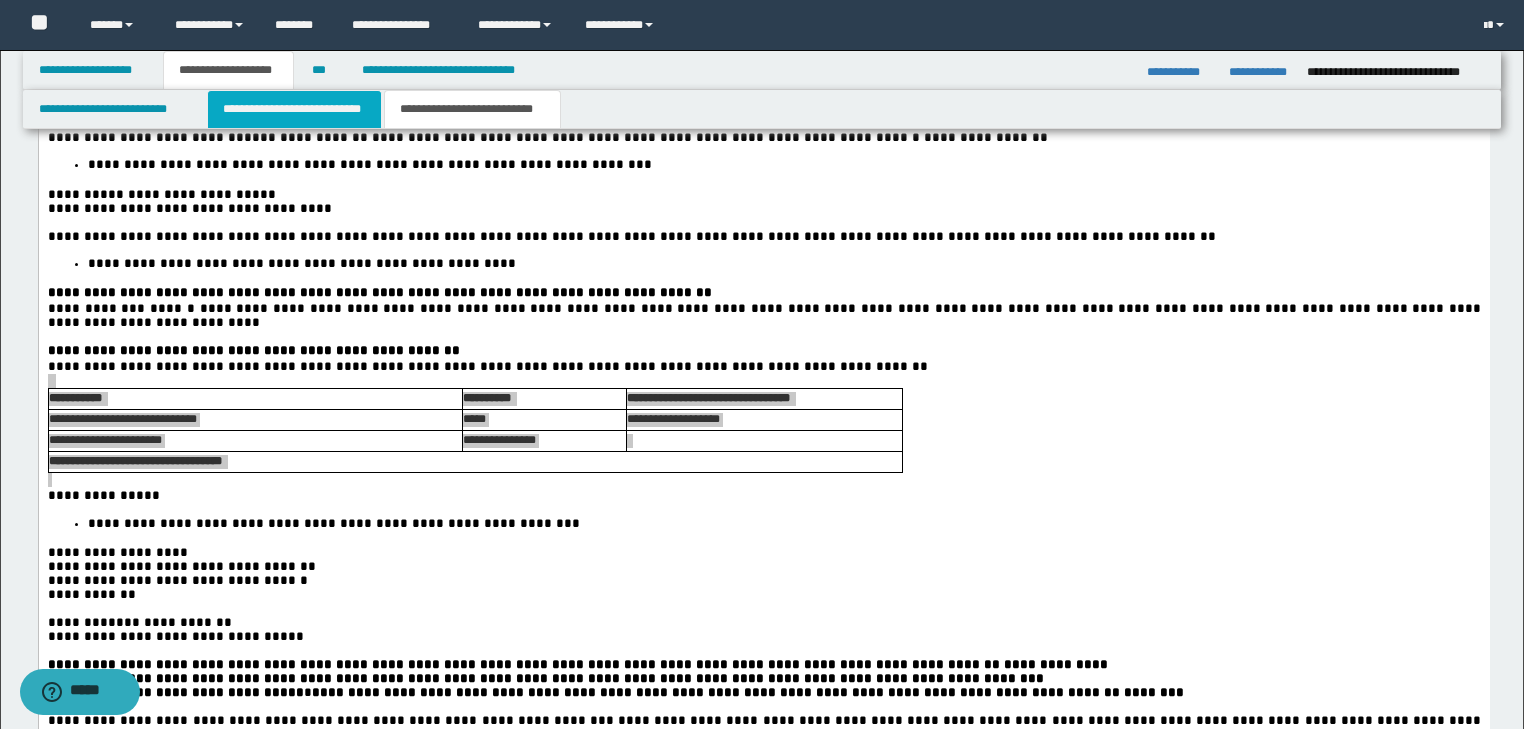 click on "**********" at bounding box center (294, 109) 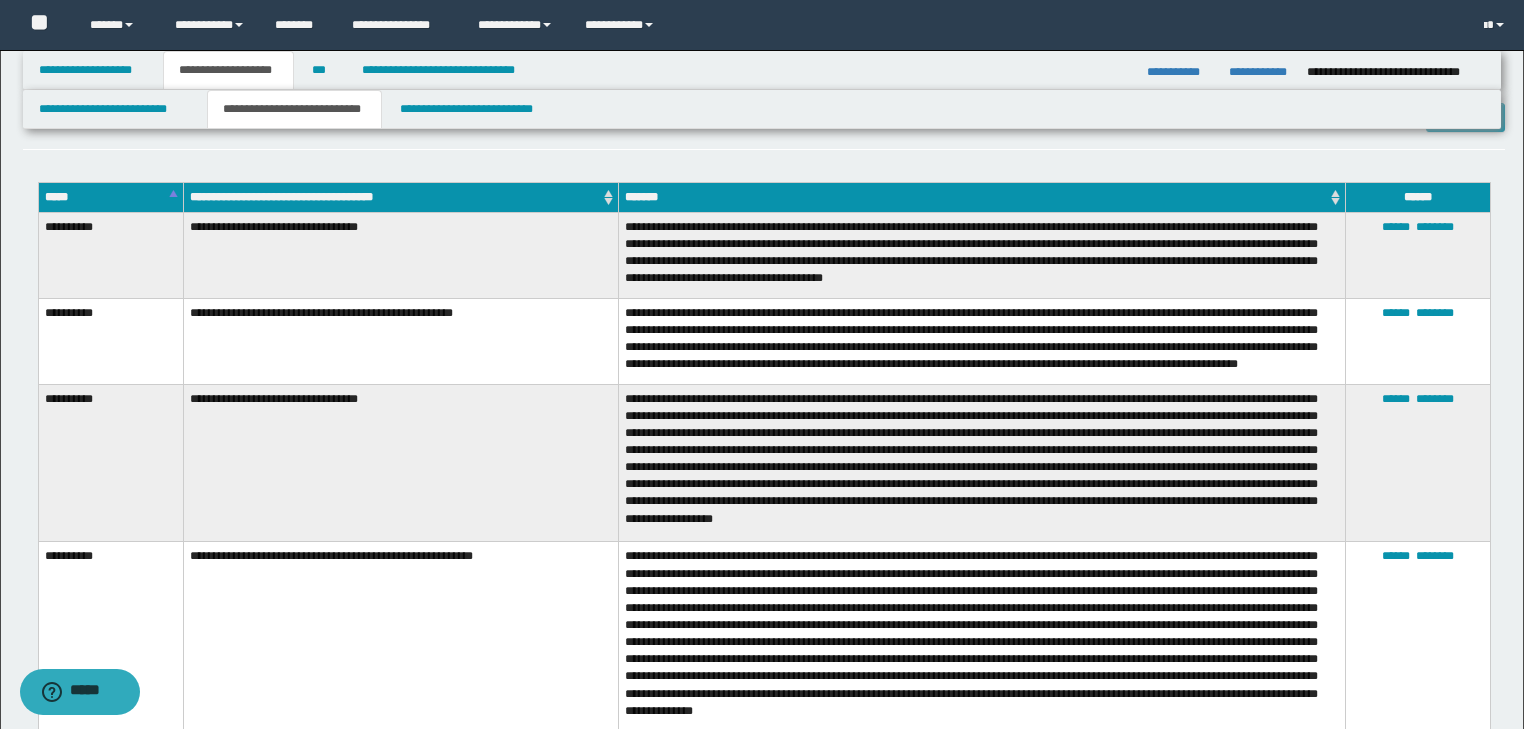scroll, scrollTop: 0, scrollLeft: 0, axis: both 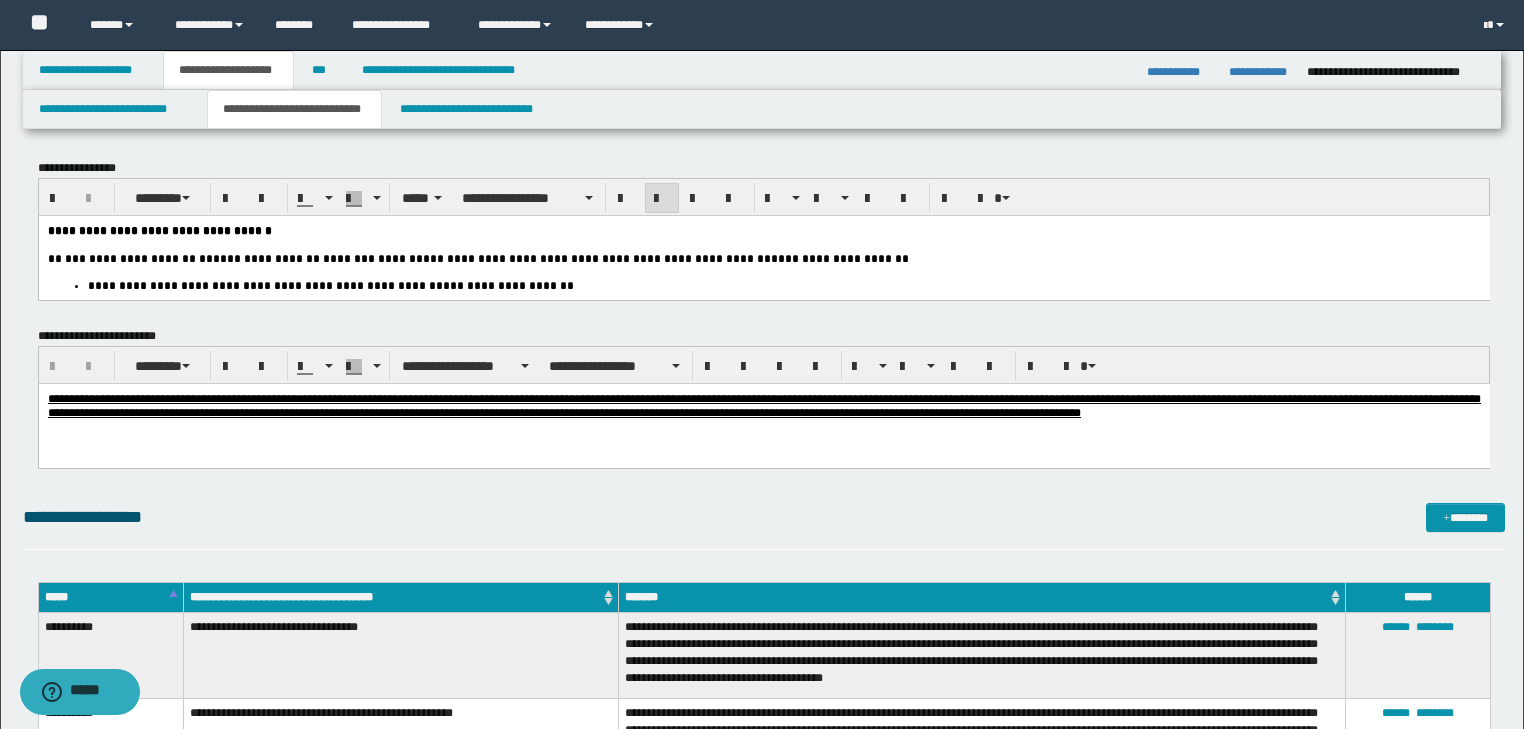 click on "**********" at bounding box center (267, 258) 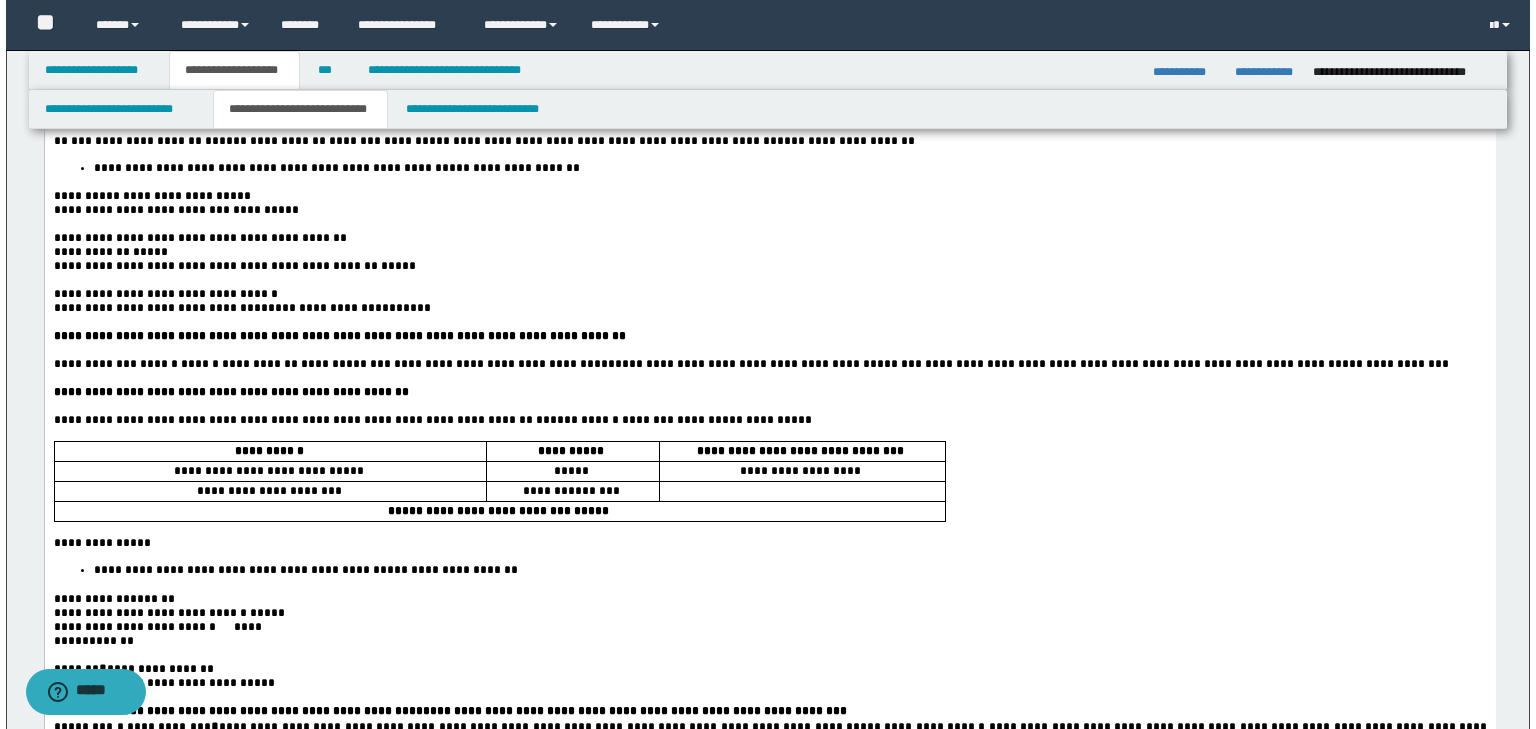 scroll, scrollTop: 160, scrollLeft: 0, axis: vertical 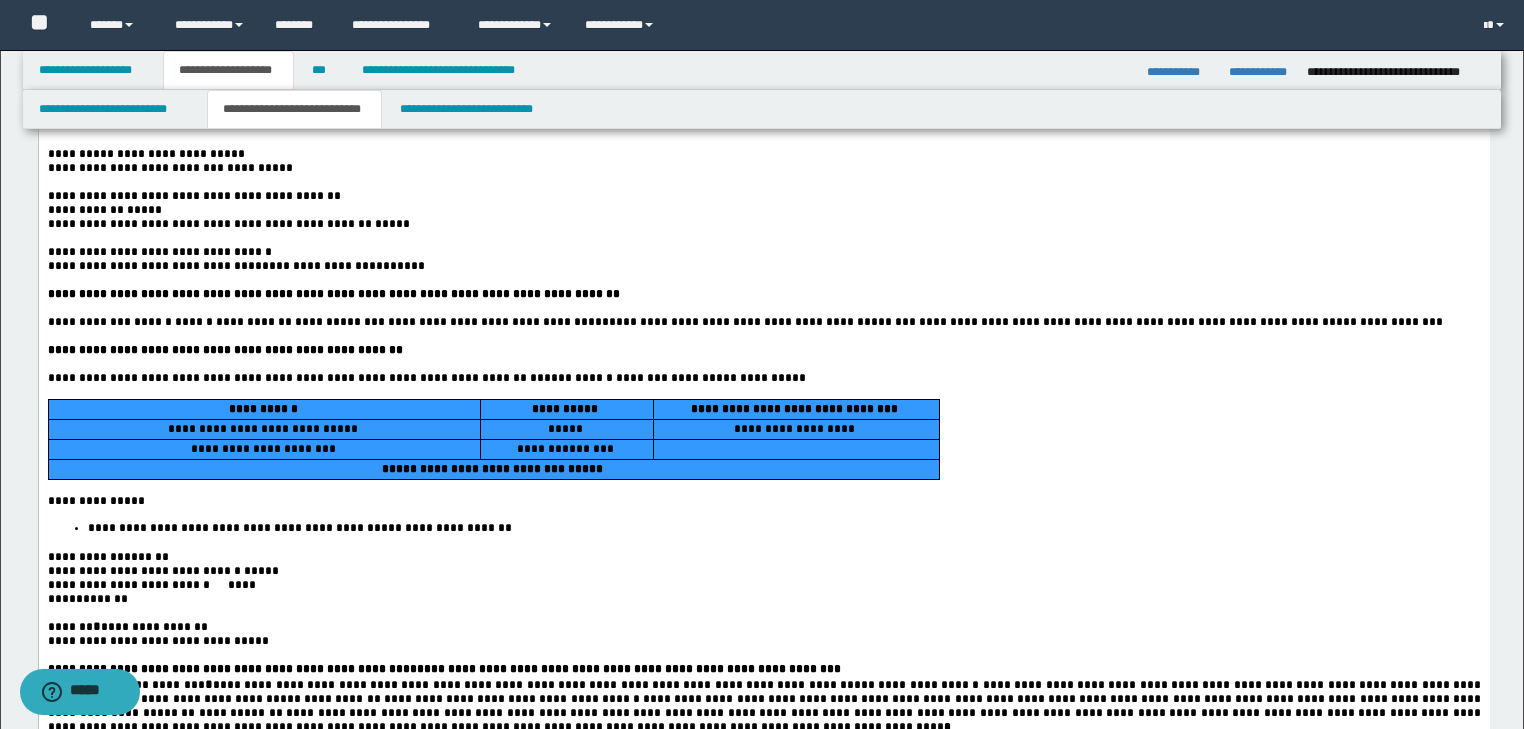 drag, startPoint x: 342, startPoint y: 477, endPoint x: 103, endPoint y: 452, distance: 240.30397 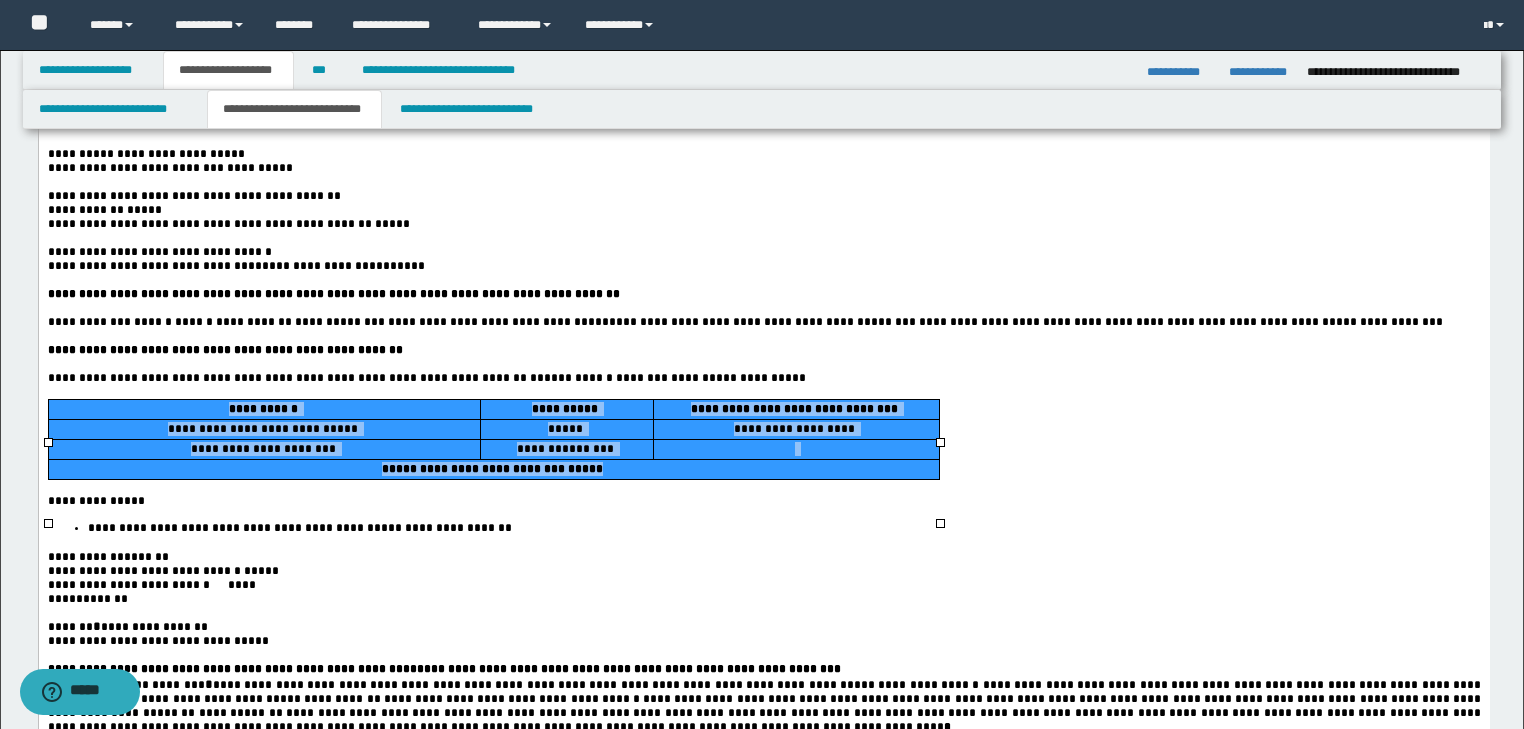 type 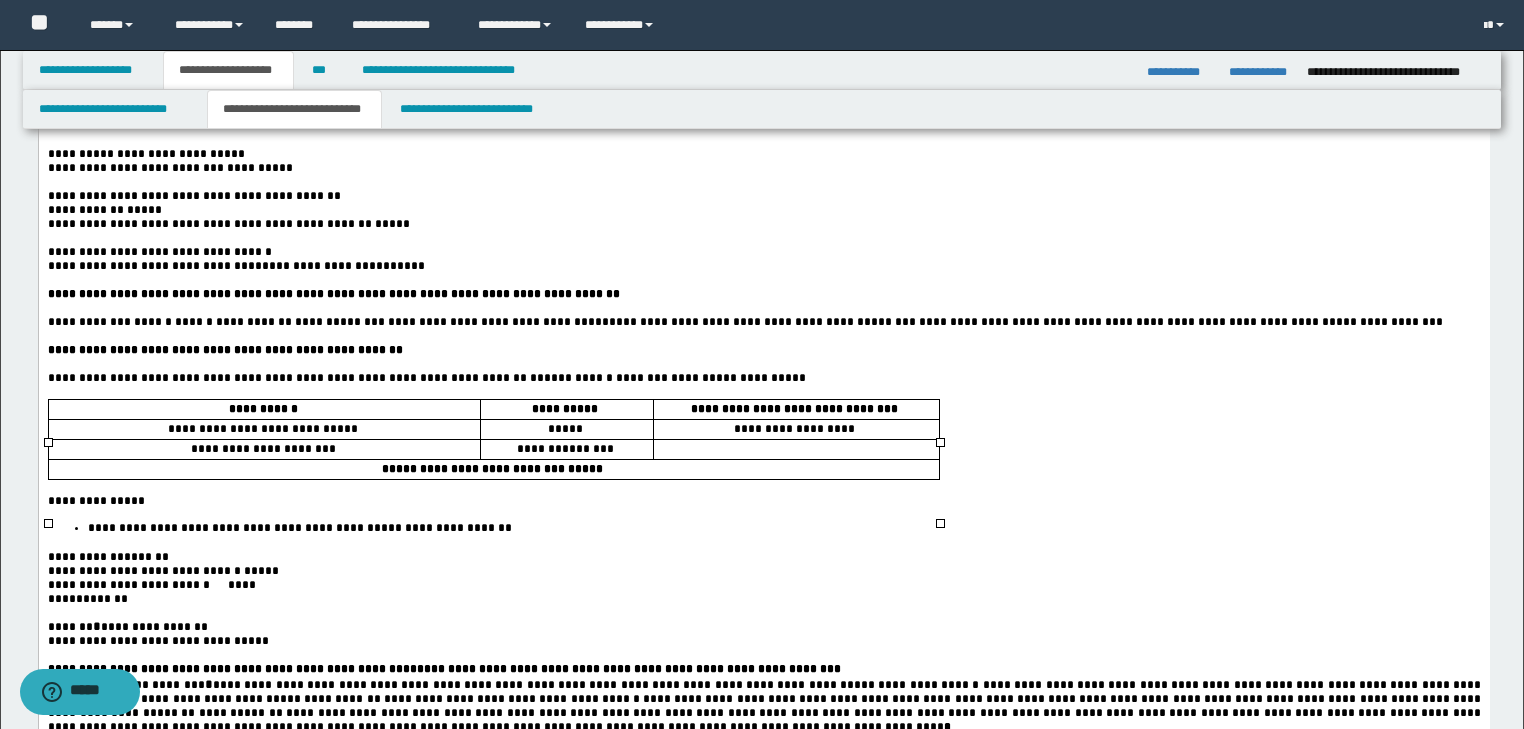 click on "**********" at bounding box center [263, 408] 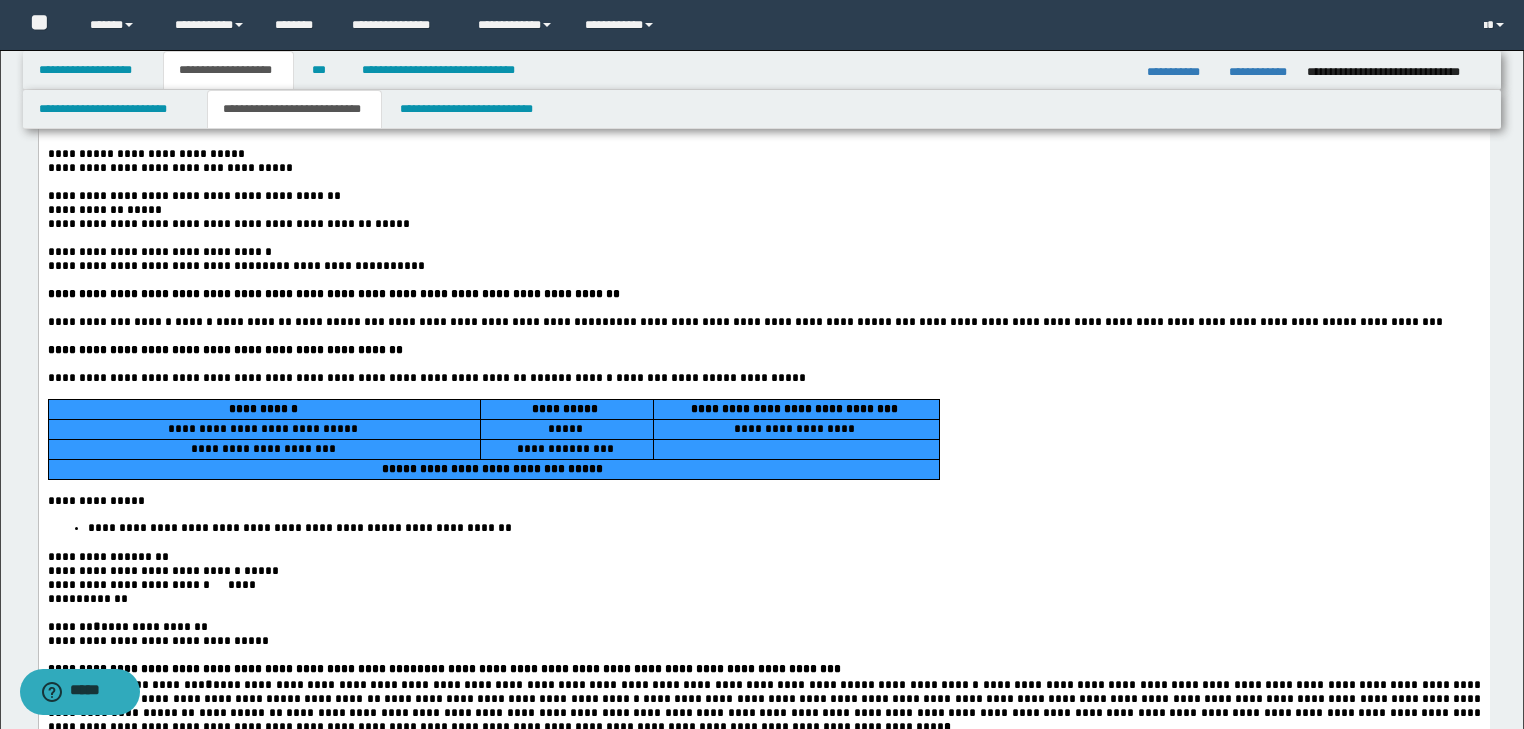 drag, startPoint x: 375, startPoint y: 489, endPoint x: 95, endPoint y: 436, distance: 284.97192 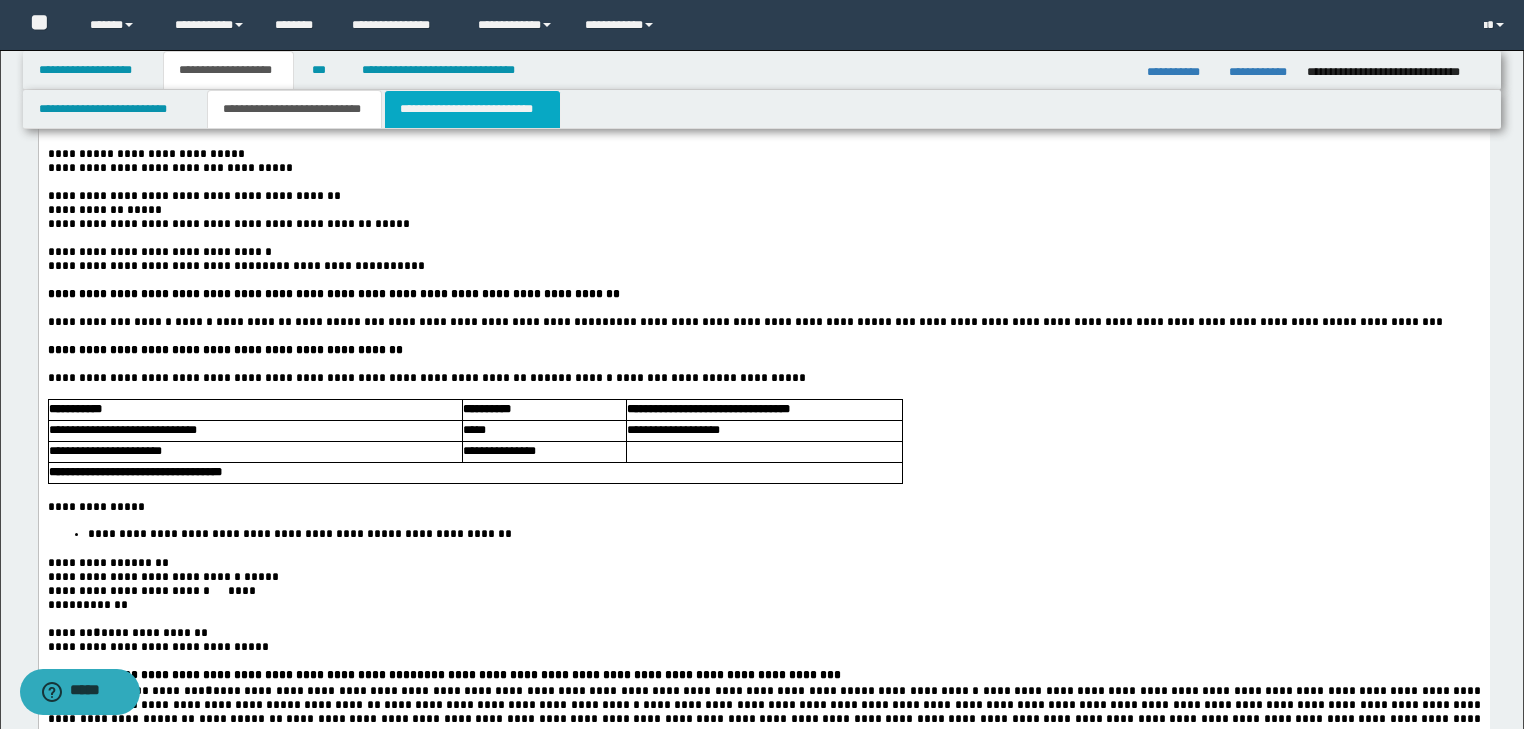 click on "**********" at bounding box center (472, 109) 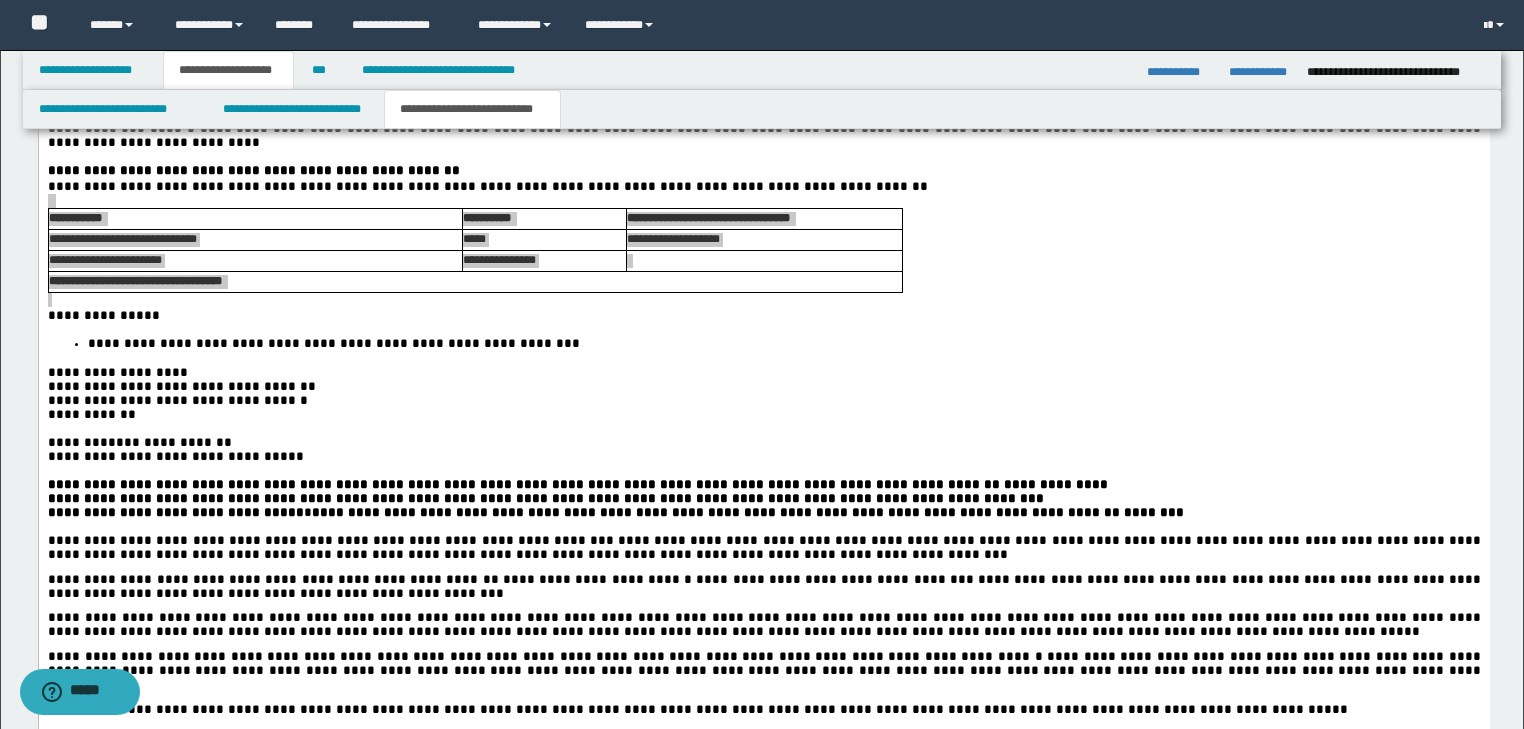 scroll, scrollTop: 2160, scrollLeft: 0, axis: vertical 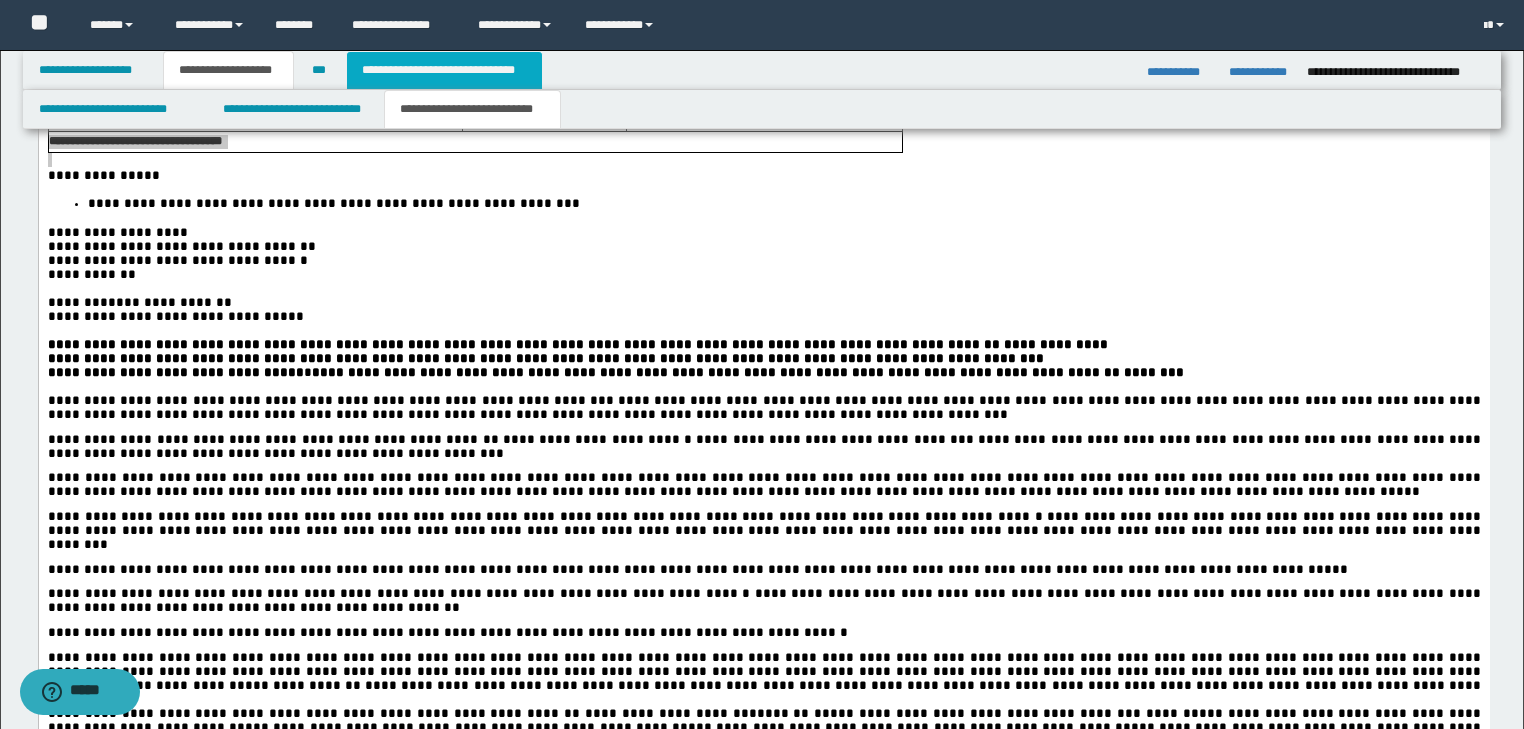 click on "**********" at bounding box center (444, 70) 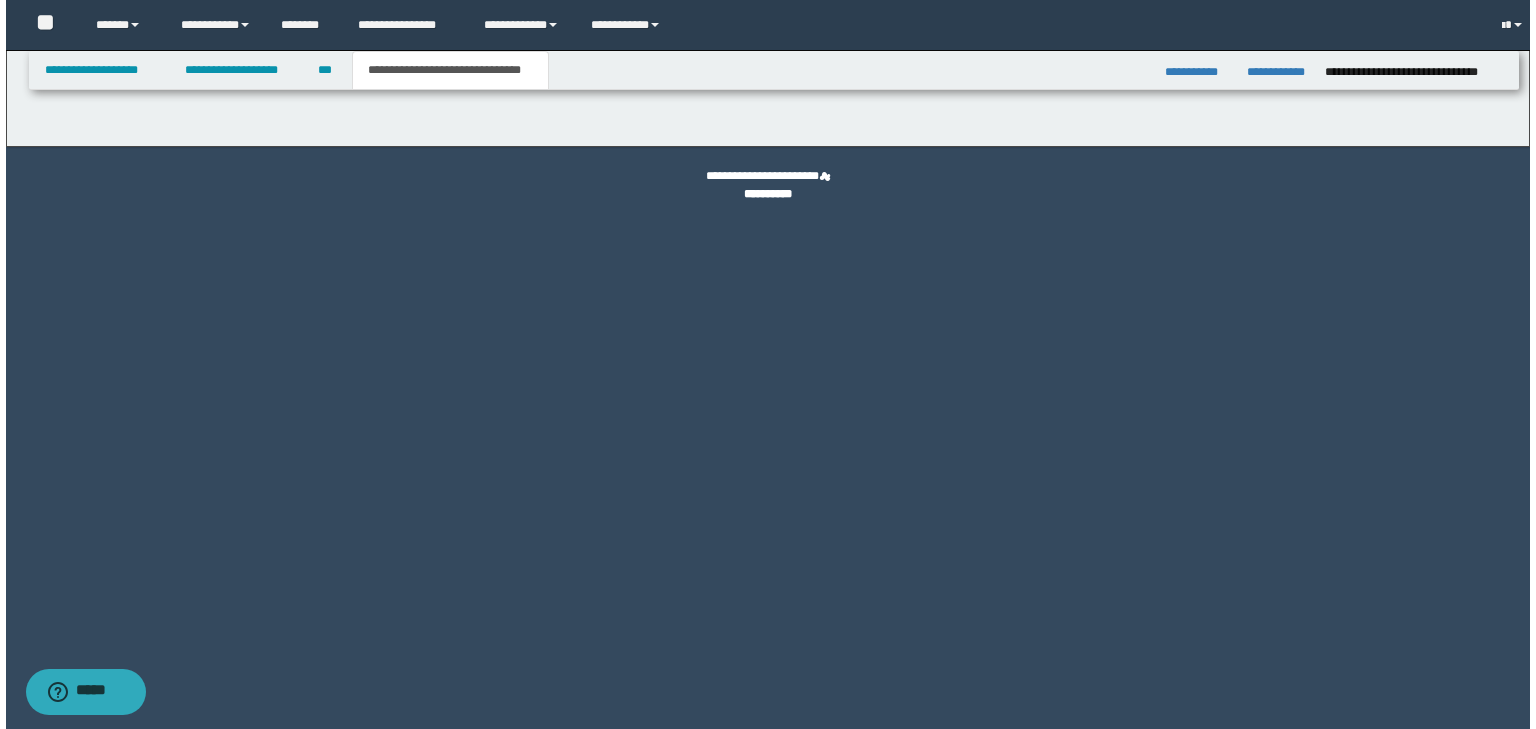 scroll, scrollTop: 0, scrollLeft: 0, axis: both 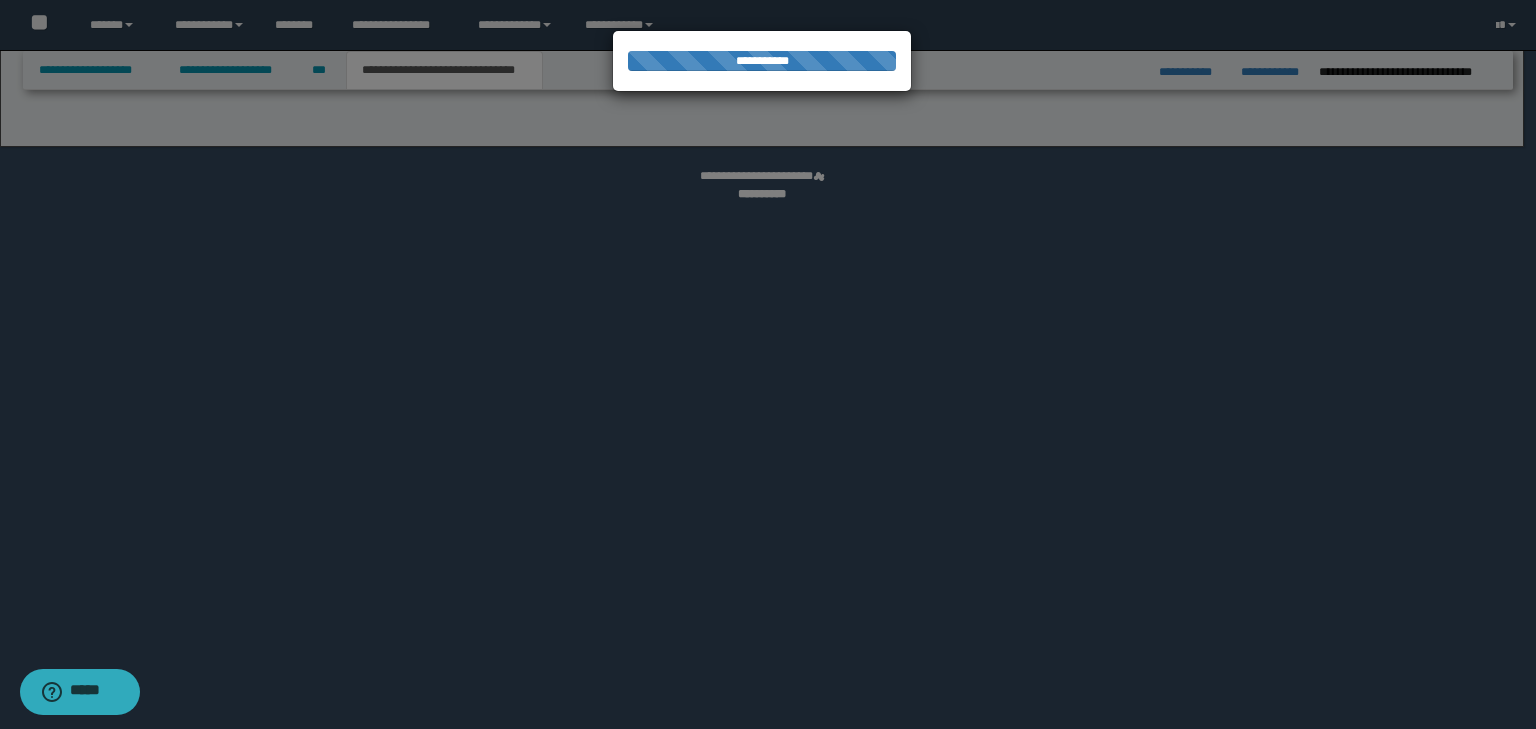 select on "*" 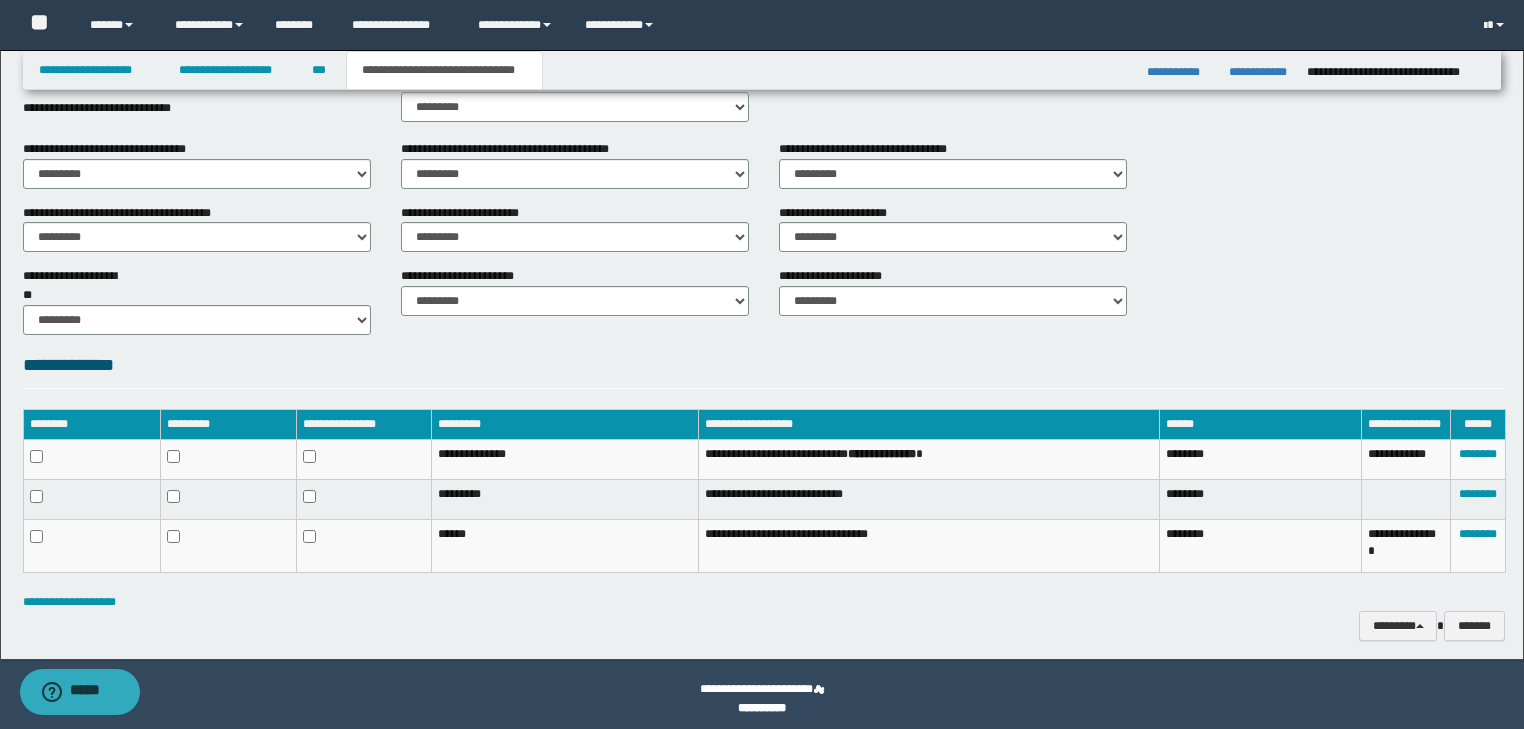 scroll, scrollTop: 703, scrollLeft: 0, axis: vertical 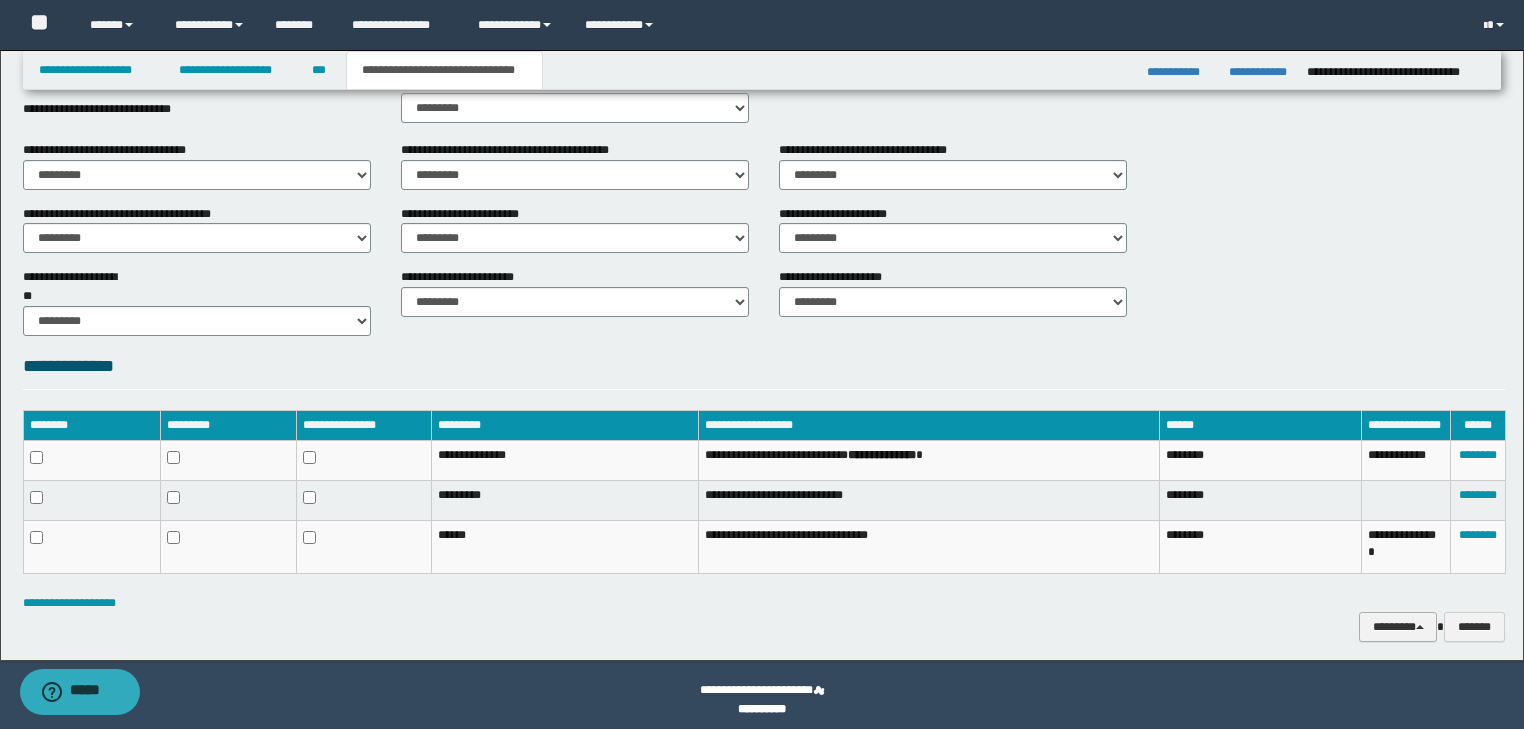 click on "********" at bounding box center (1398, 627) 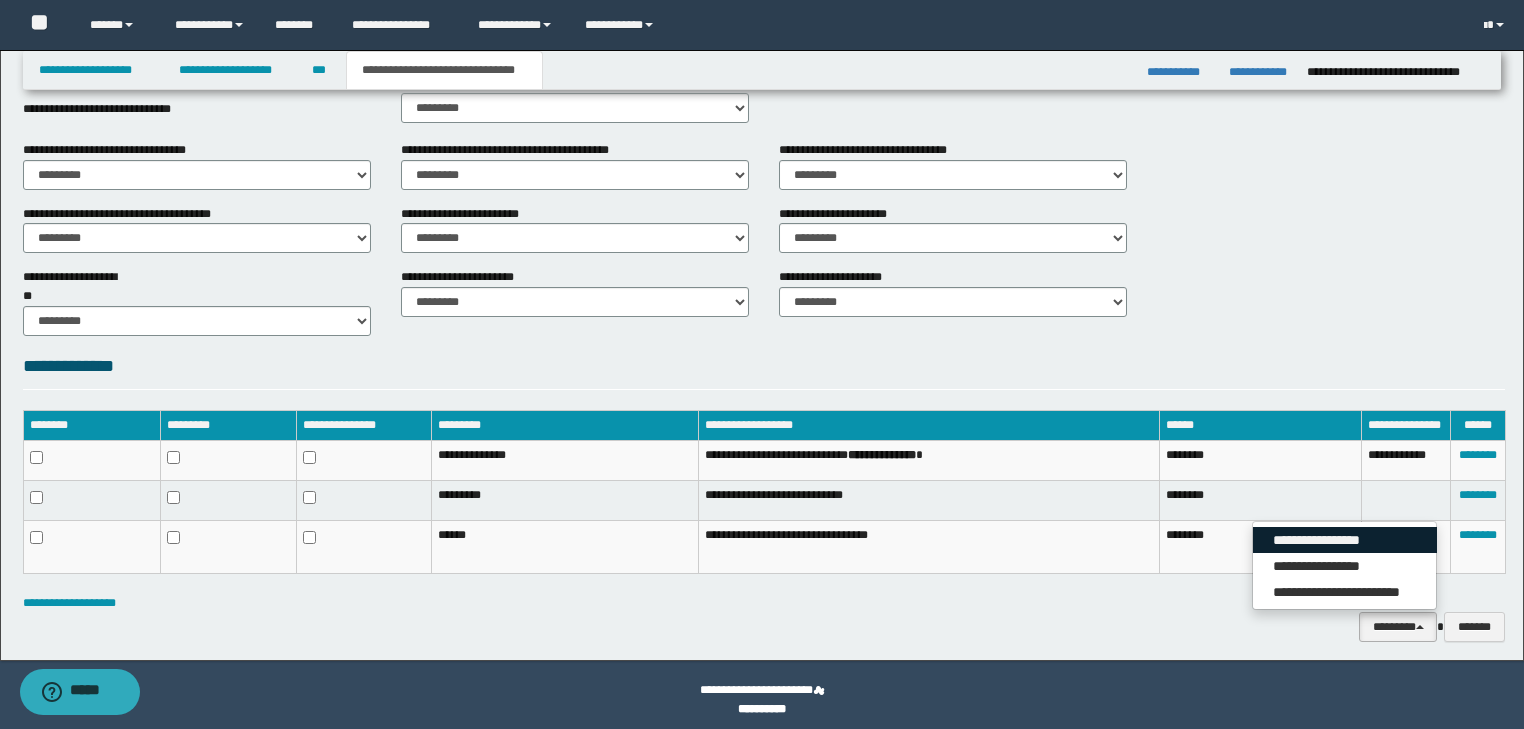click on "**********" at bounding box center [1345, 540] 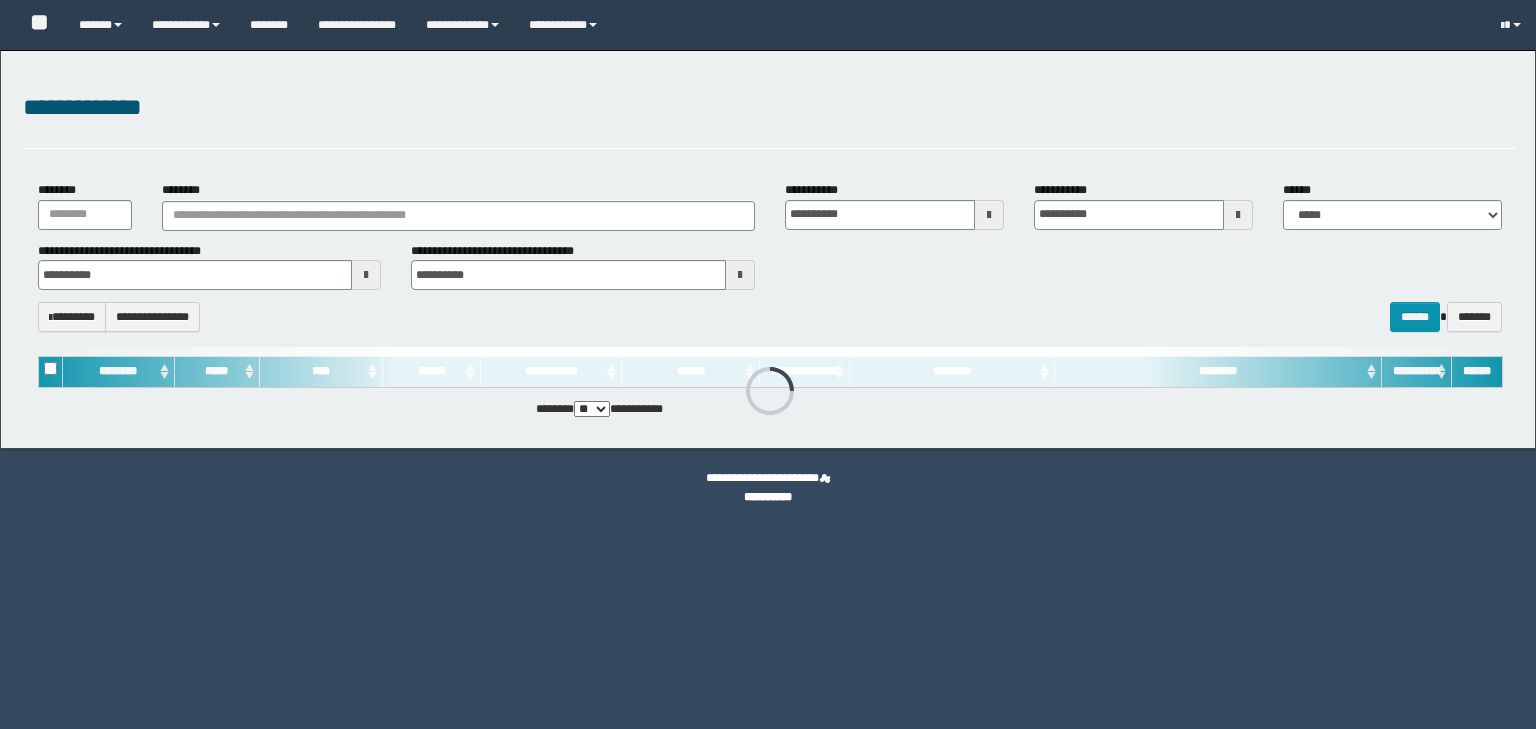 scroll, scrollTop: 0, scrollLeft: 0, axis: both 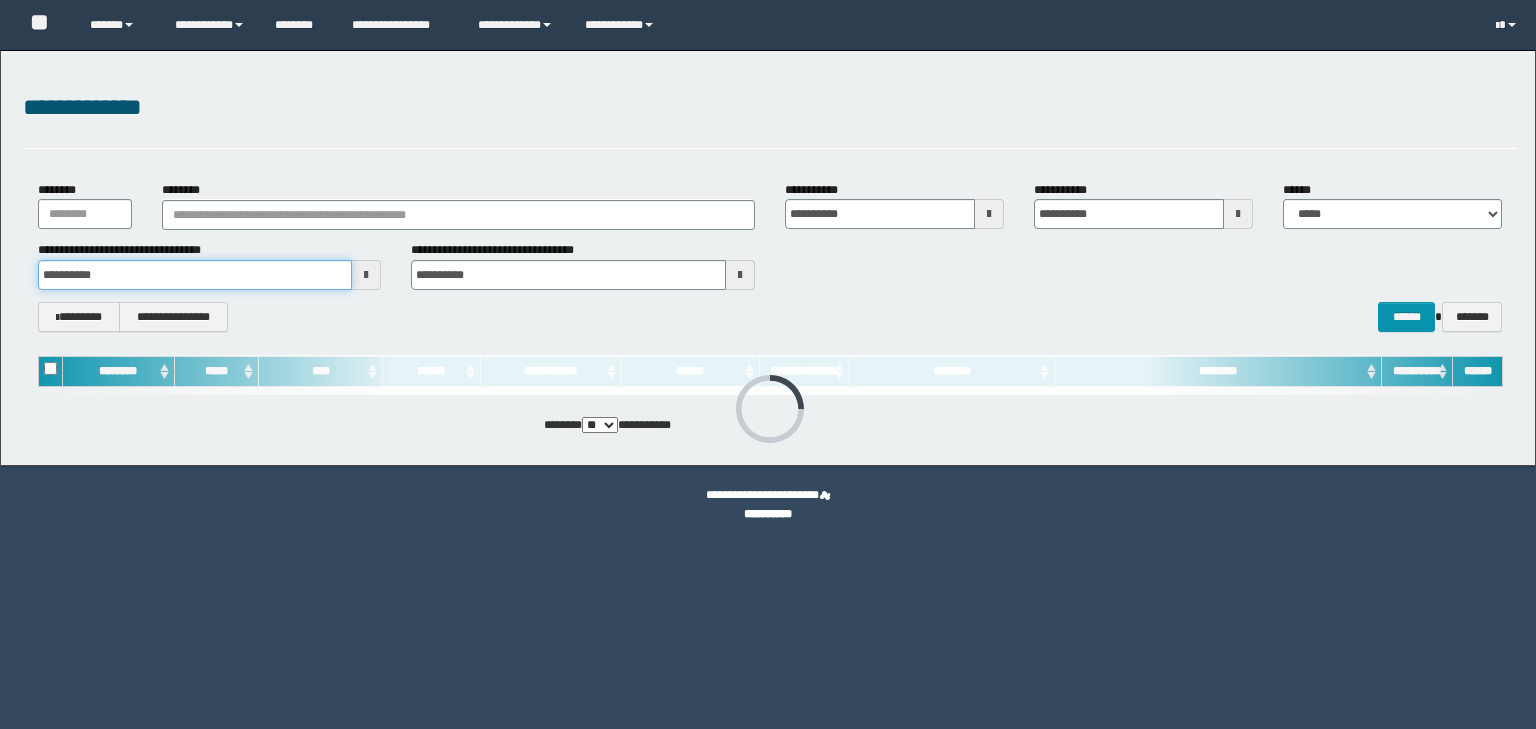click on "**********" at bounding box center (195, 275) 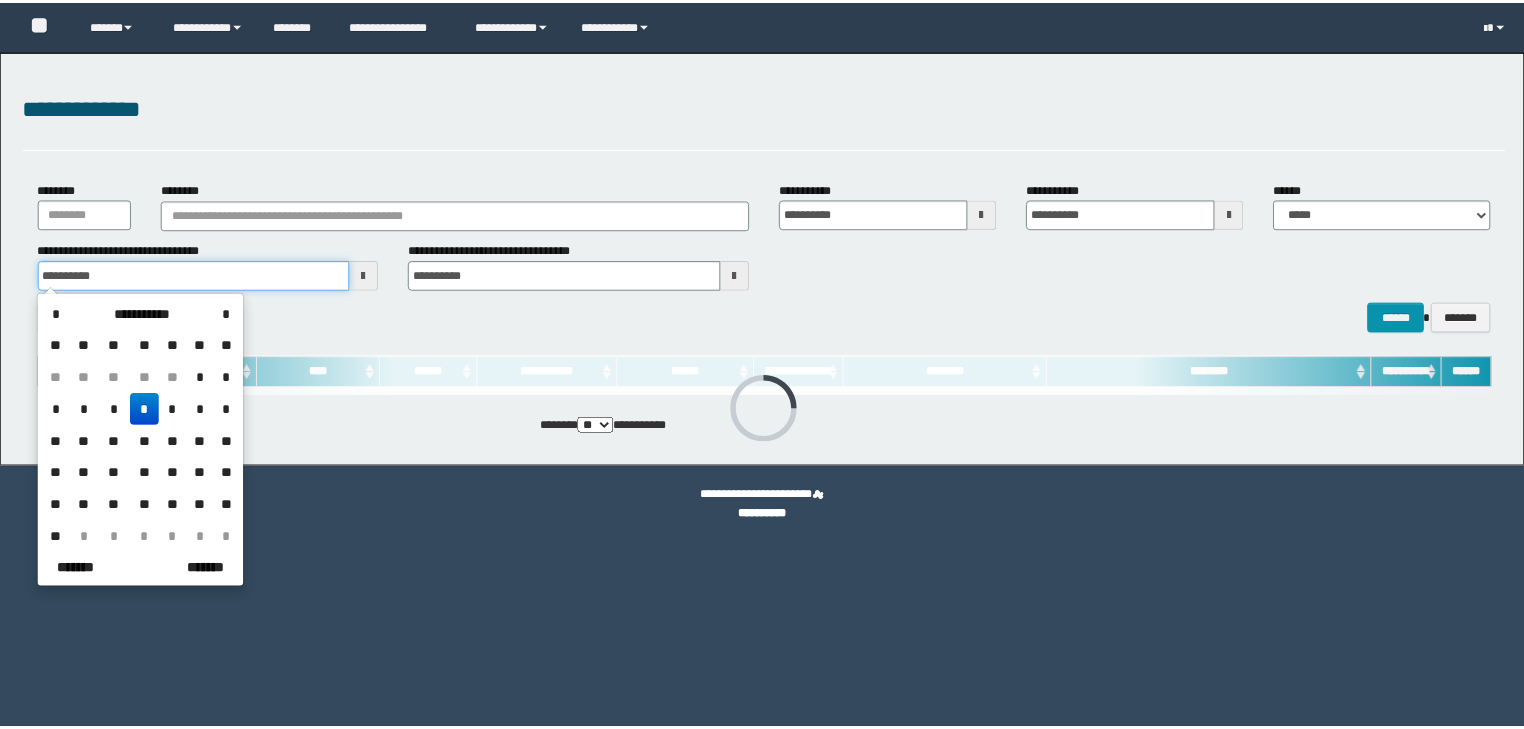 scroll, scrollTop: 0, scrollLeft: 0, axis: both 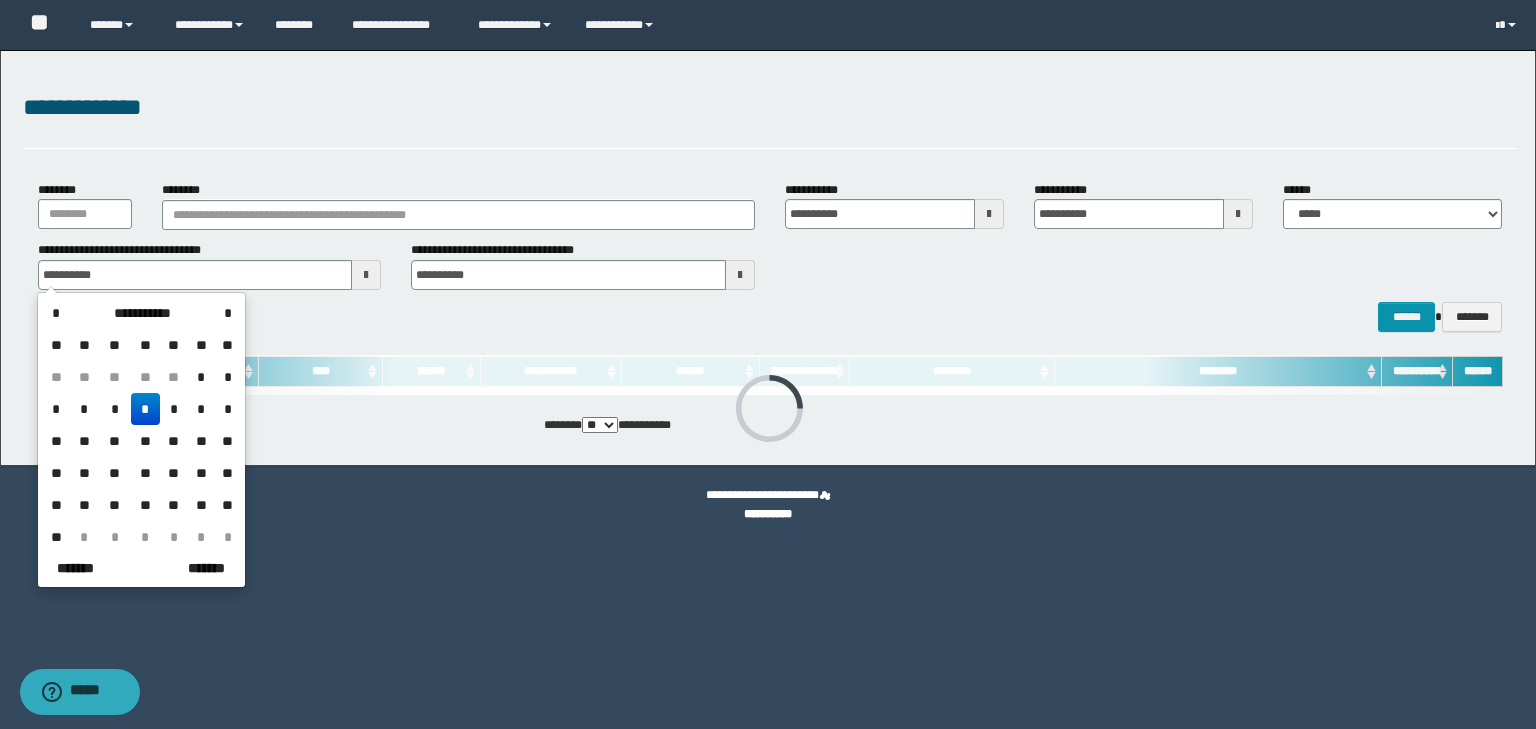 click on "*" at bounding box center (145, 409) 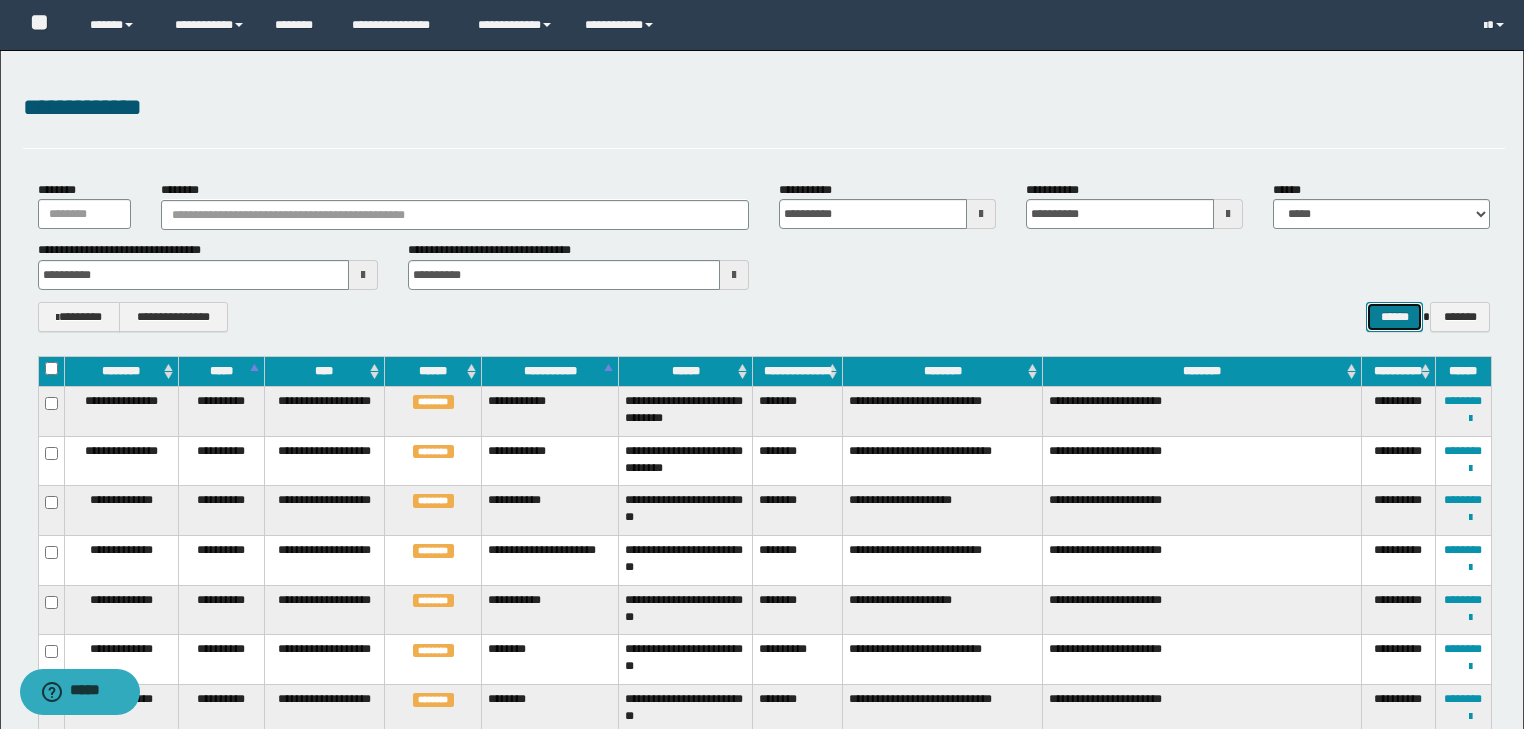 click on "******" at bounding box center (1394, 317) 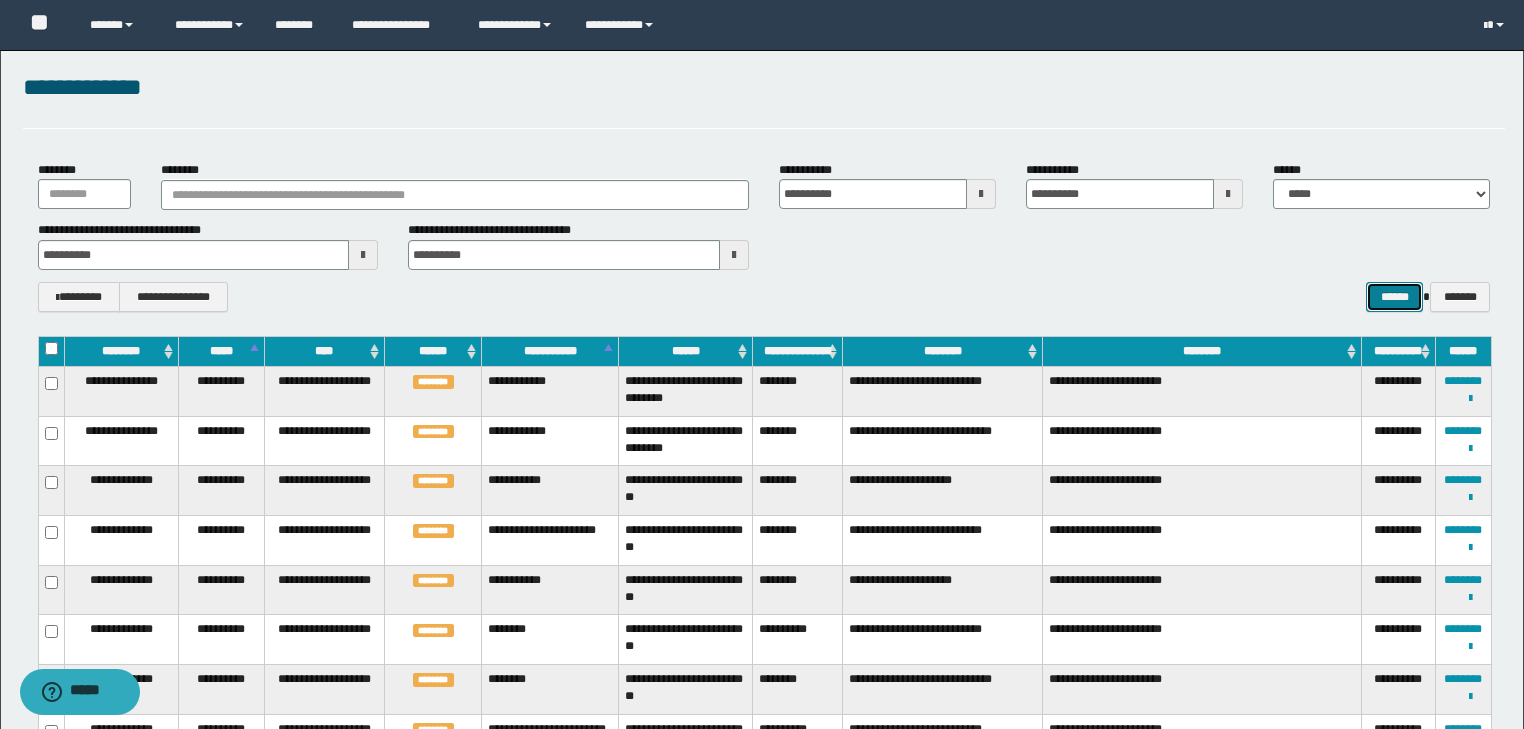 scroll, scrollTop: 0, scrollLeft: 0, axis: both 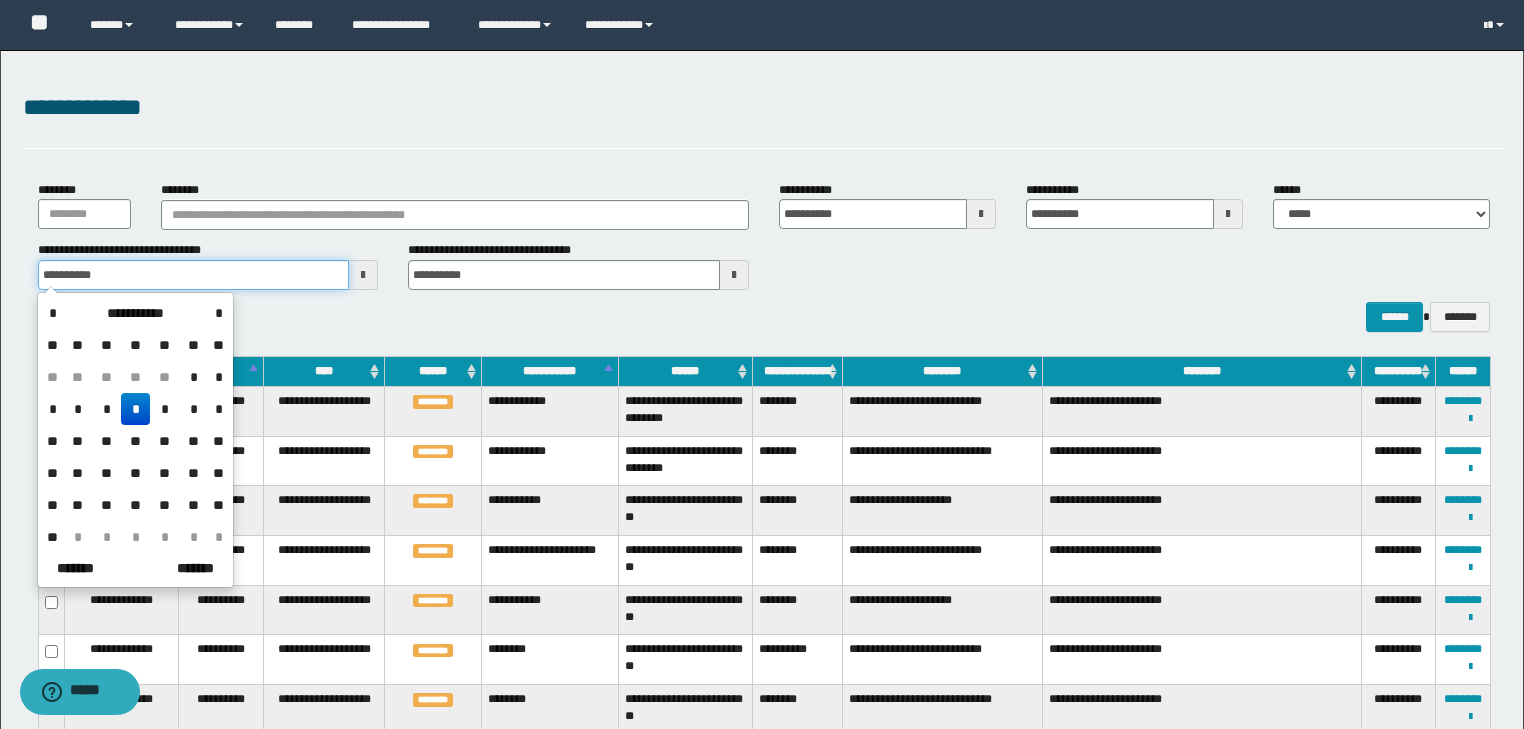click on "**********" at bounding box center [194, 275] 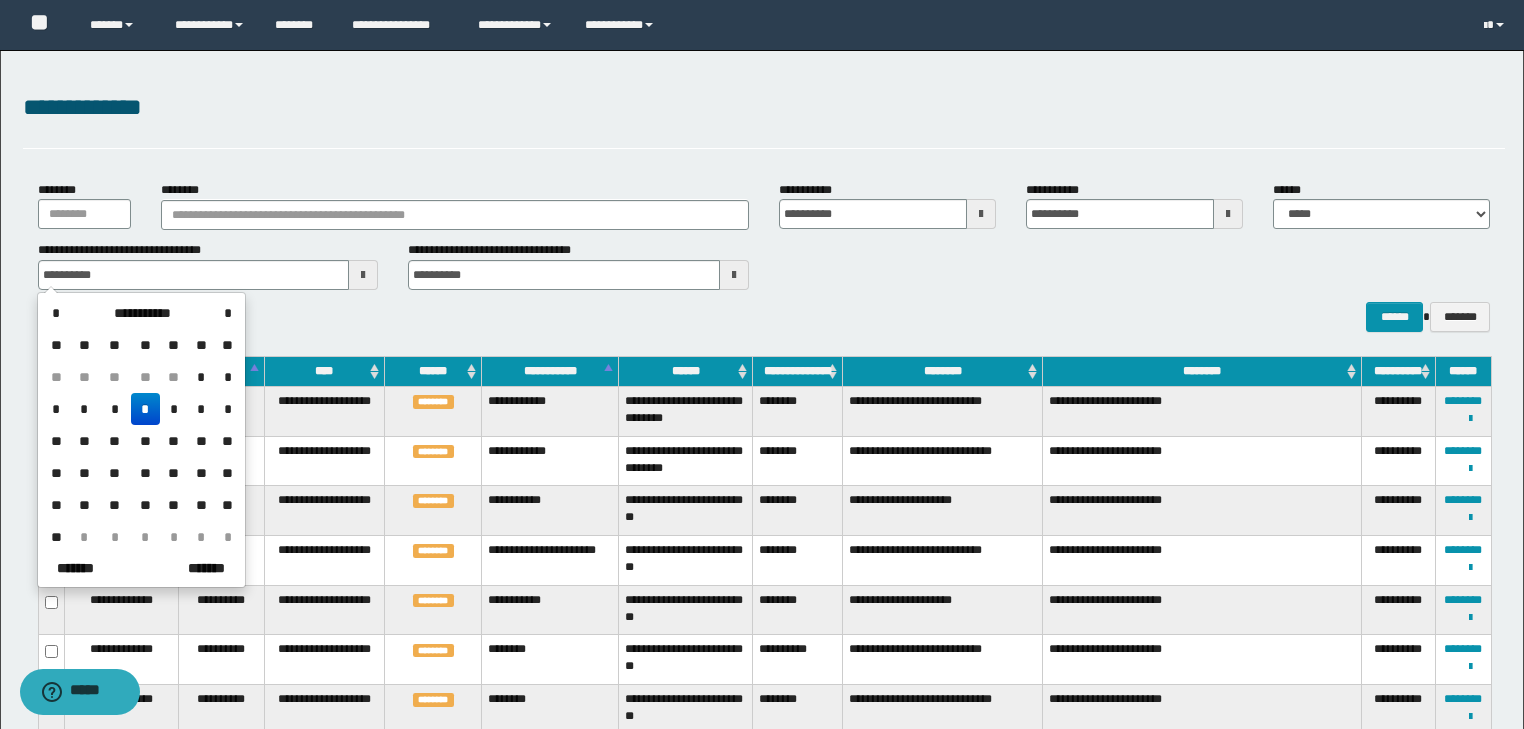 click on "*" at bounding box center (114, 409) 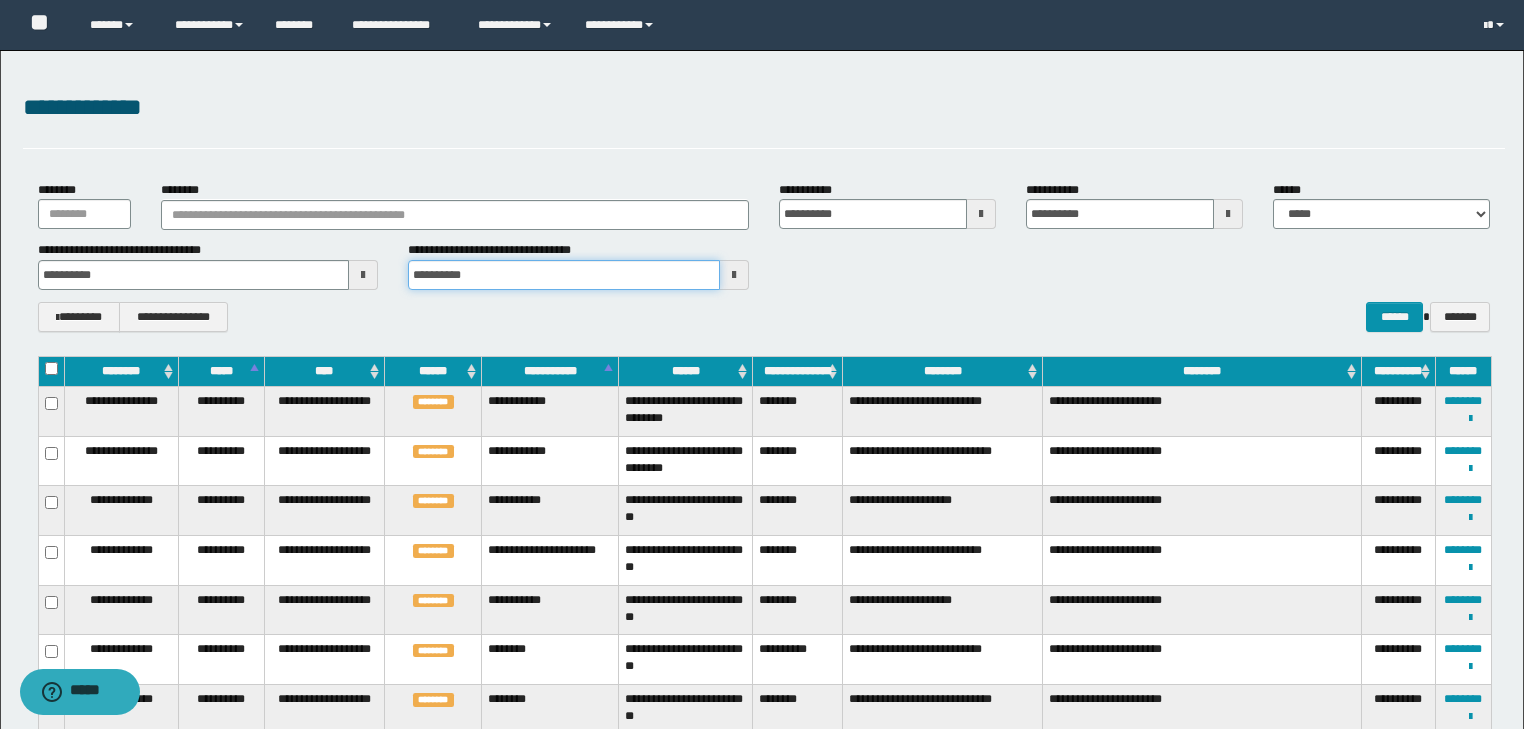 click on "**********" at bounding box center [564, 275] 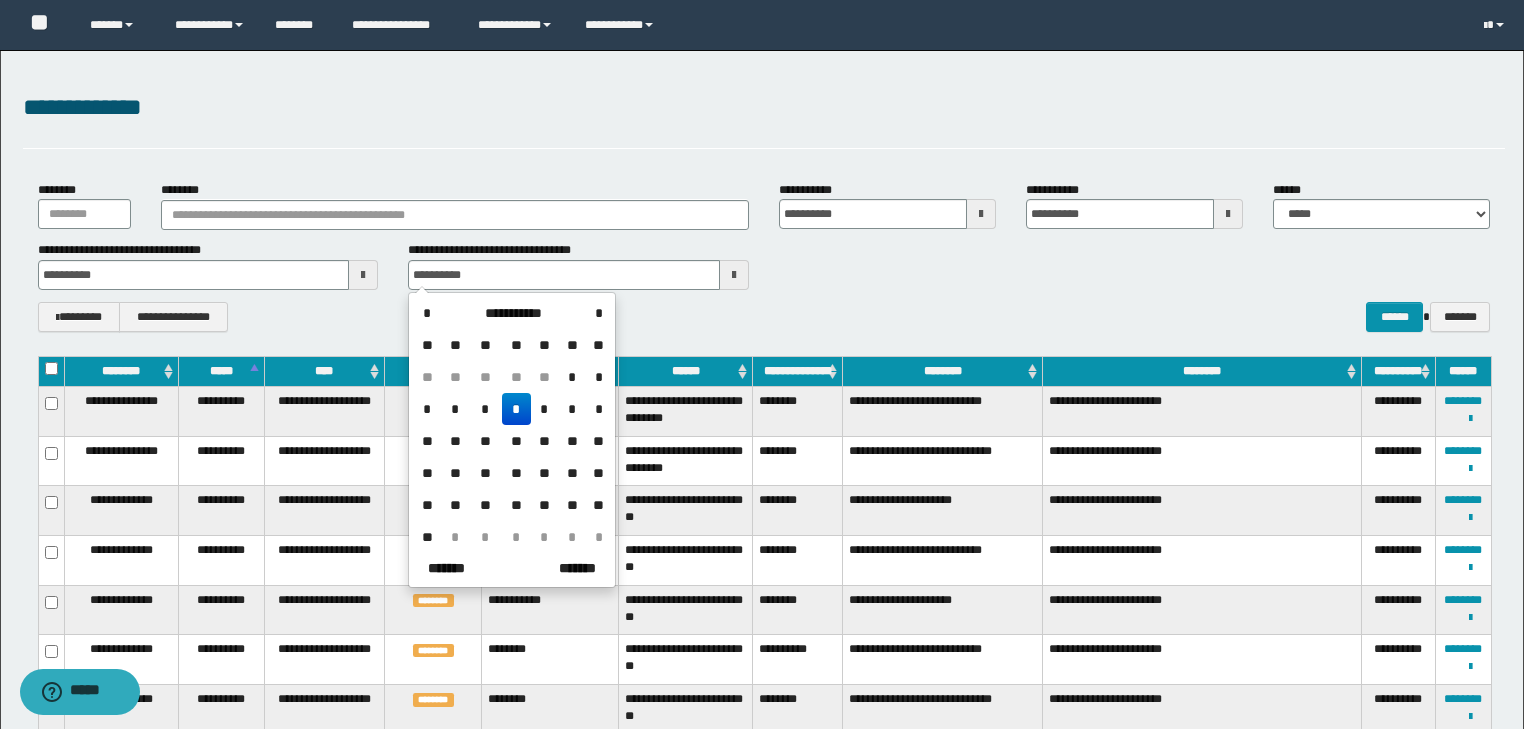 click on "*" at bounding box center (485, 409) 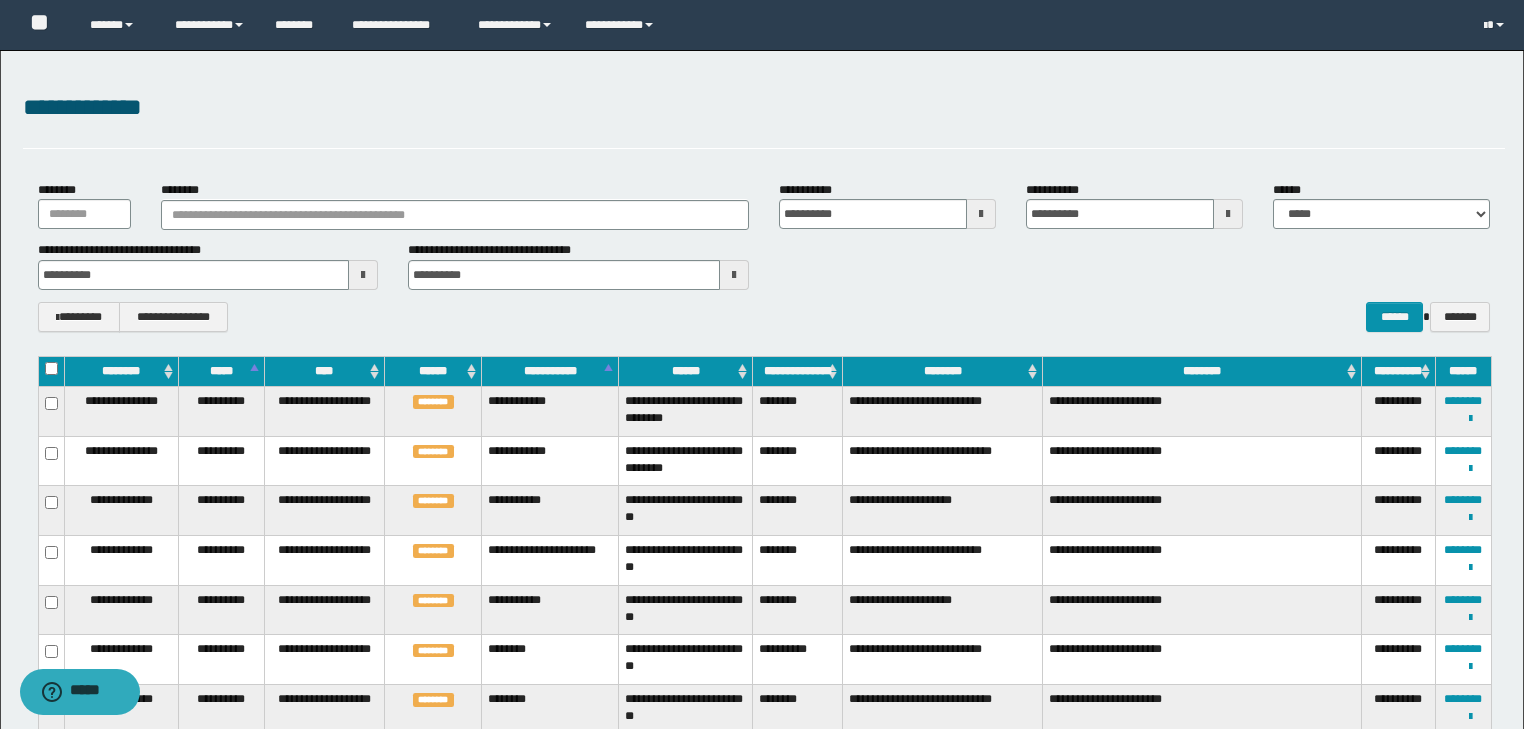 click on "******
*******" at bounding box center [1381, 317] 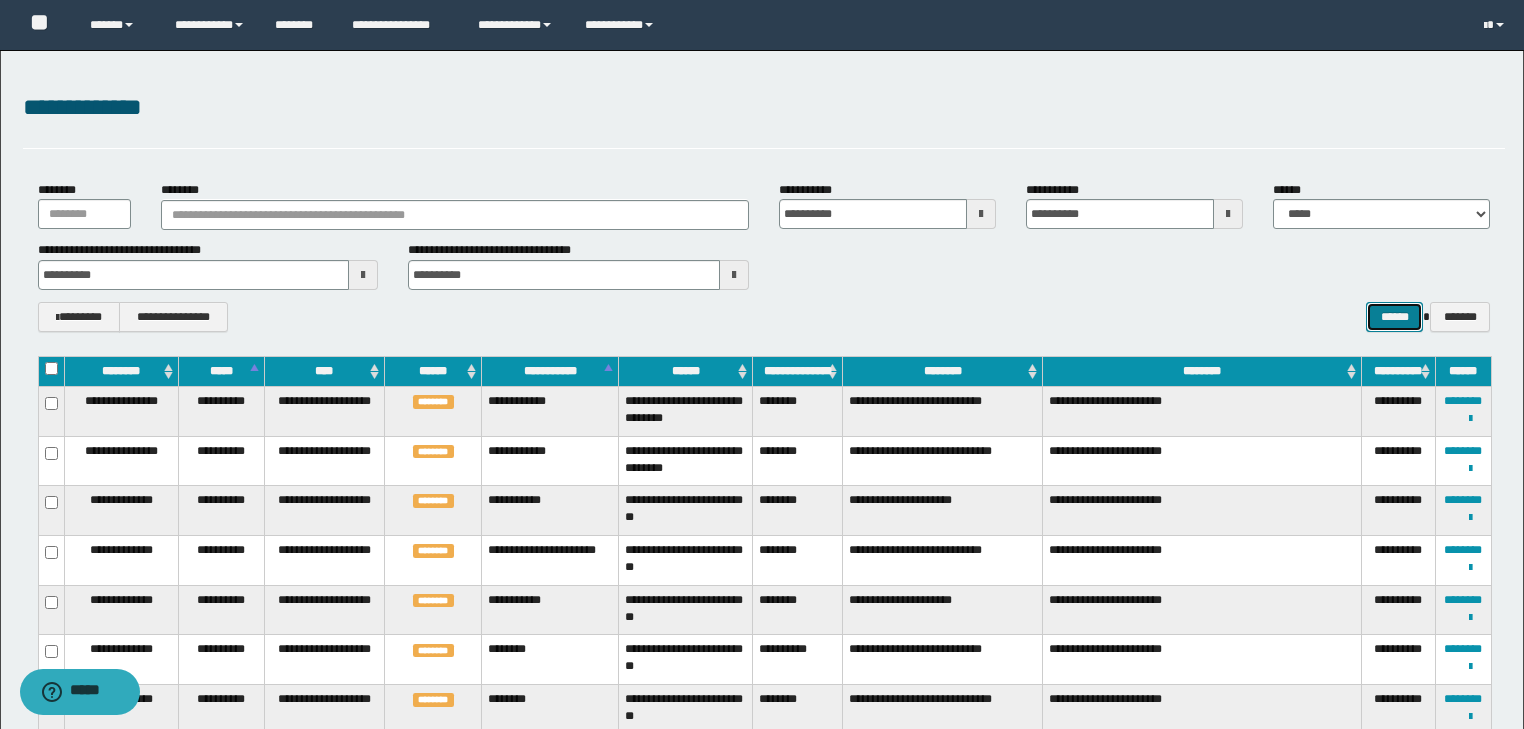 click on "******" at bounding box center (1394, 317) 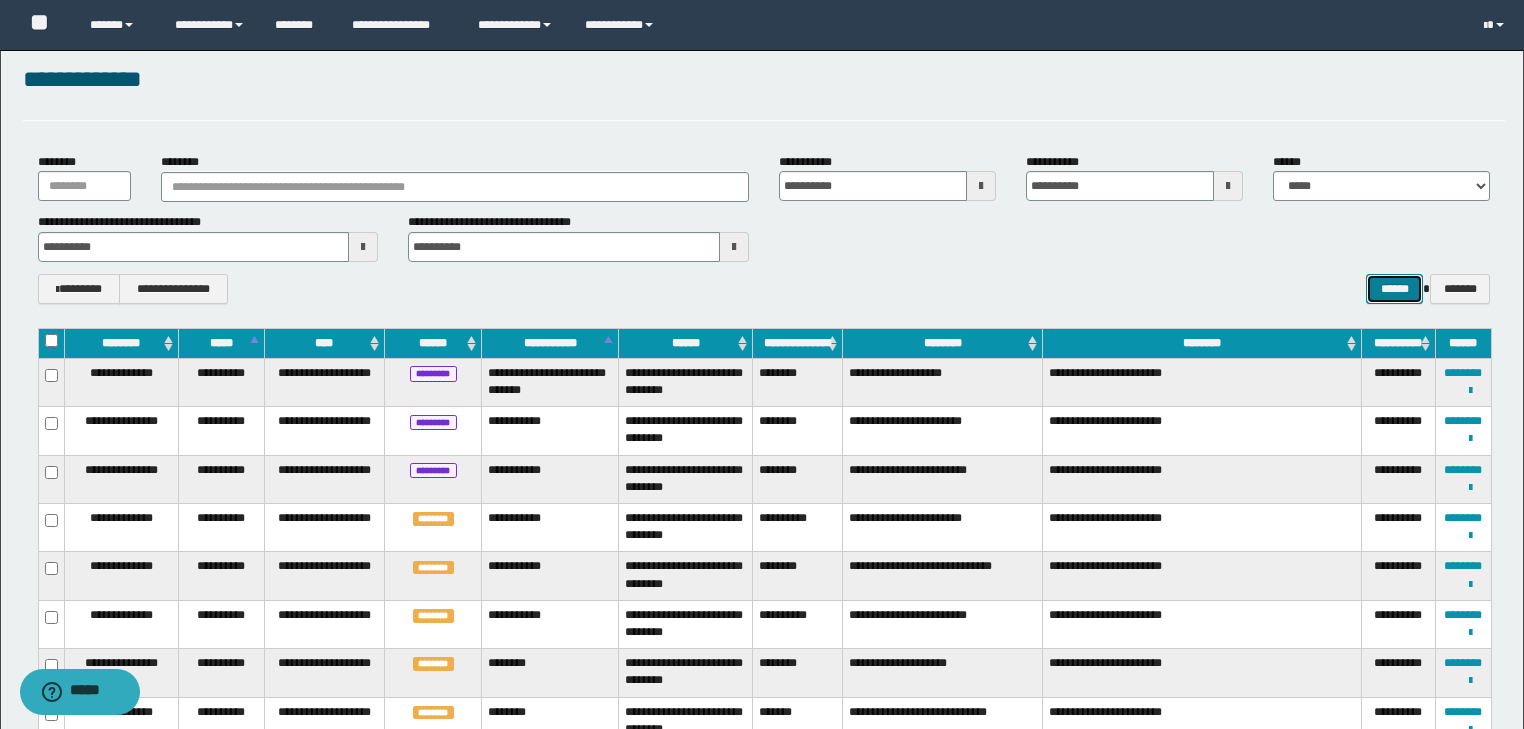 scroll, scrollTop: 0, scrollLeft: 0, axis: both 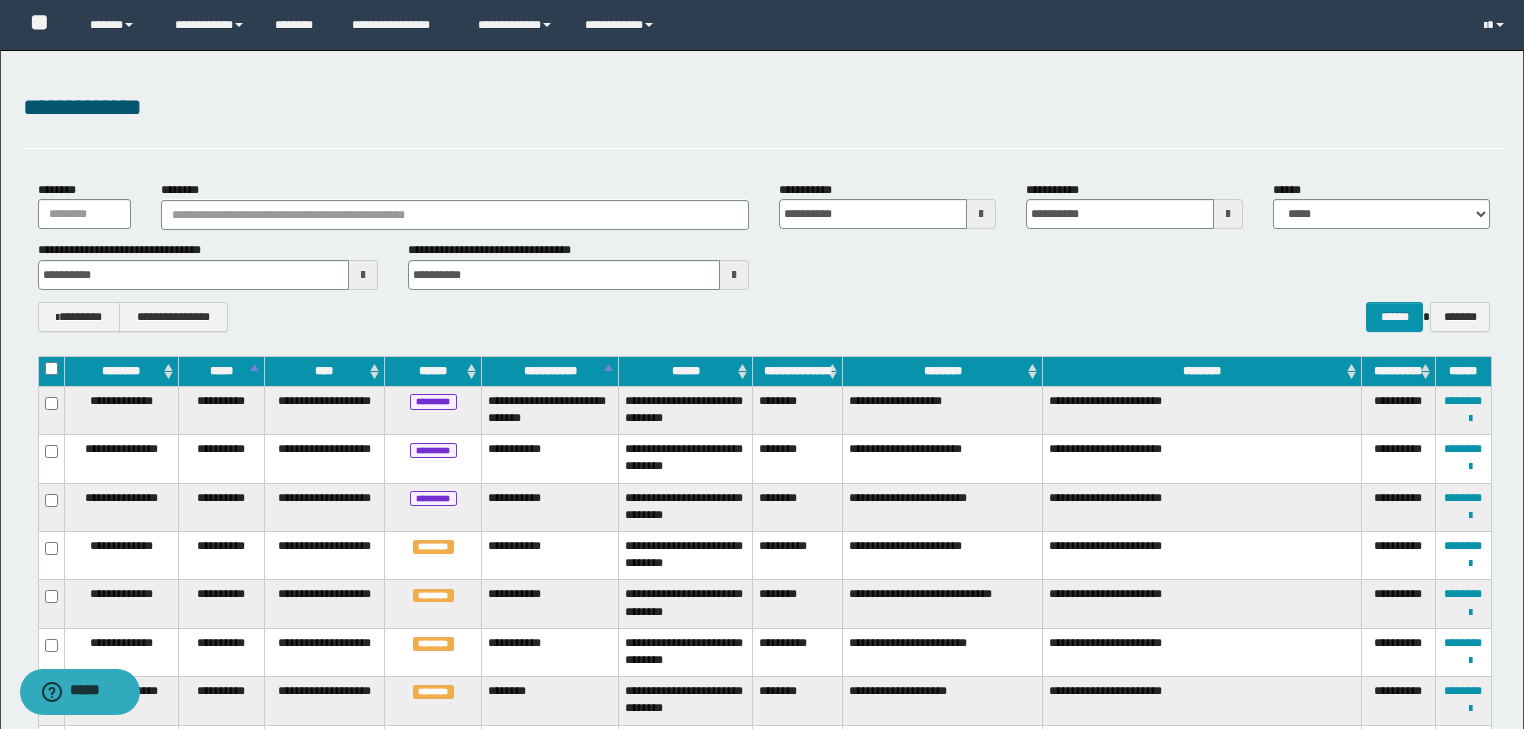 click on "******" at bounding box center (433, 371) 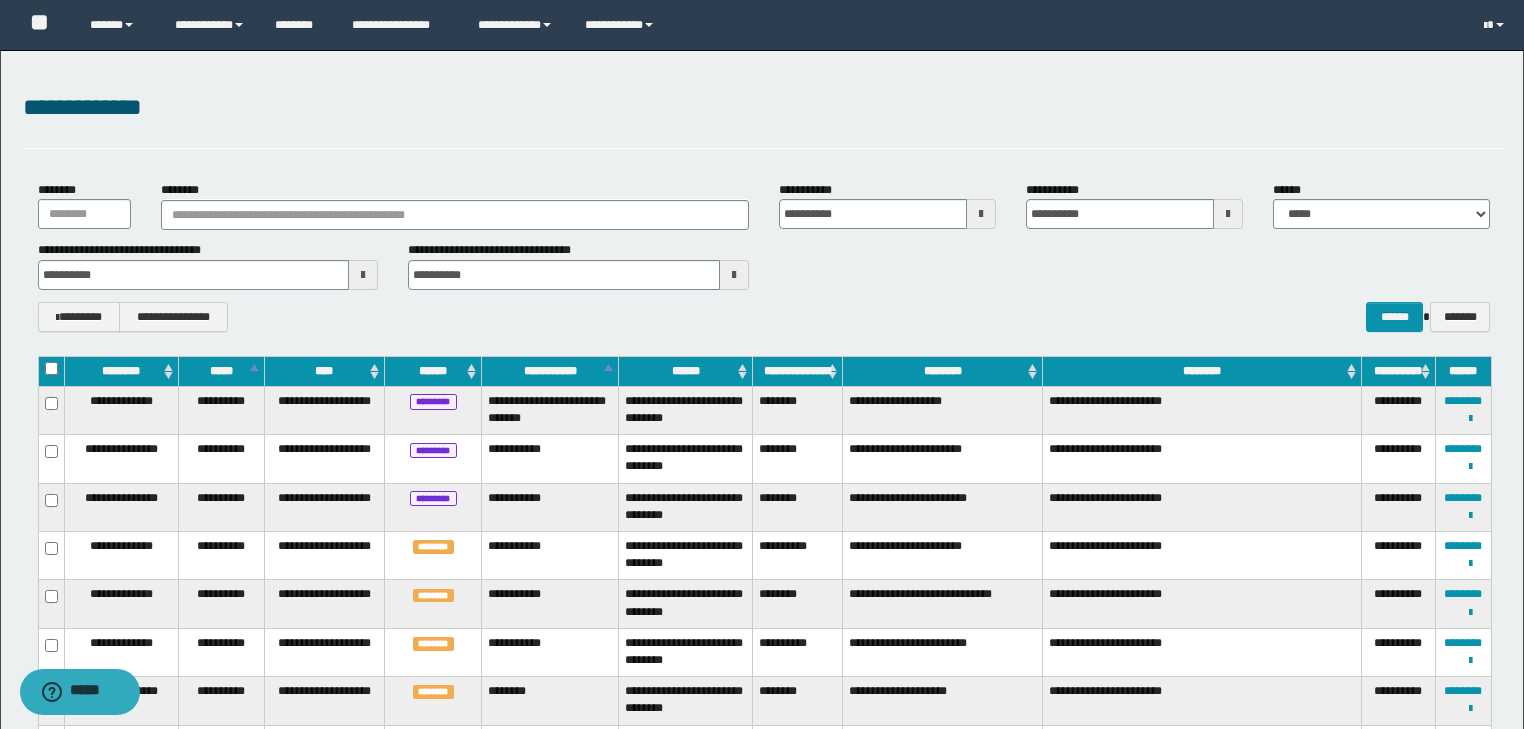 click on "******" at bounding box center [433, 371] 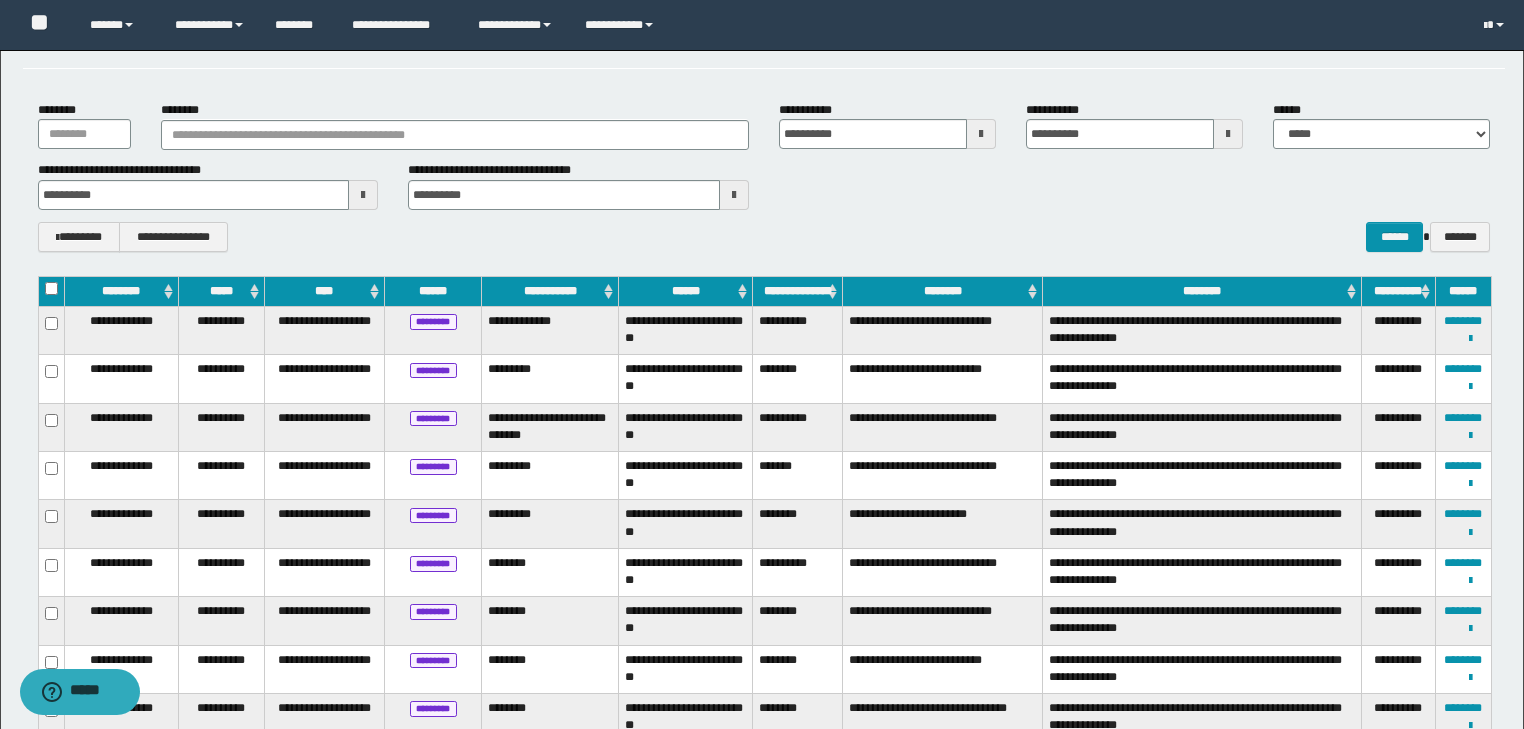 scroll, scrollTop: 80, scrollLeft: 0, axis: vertical 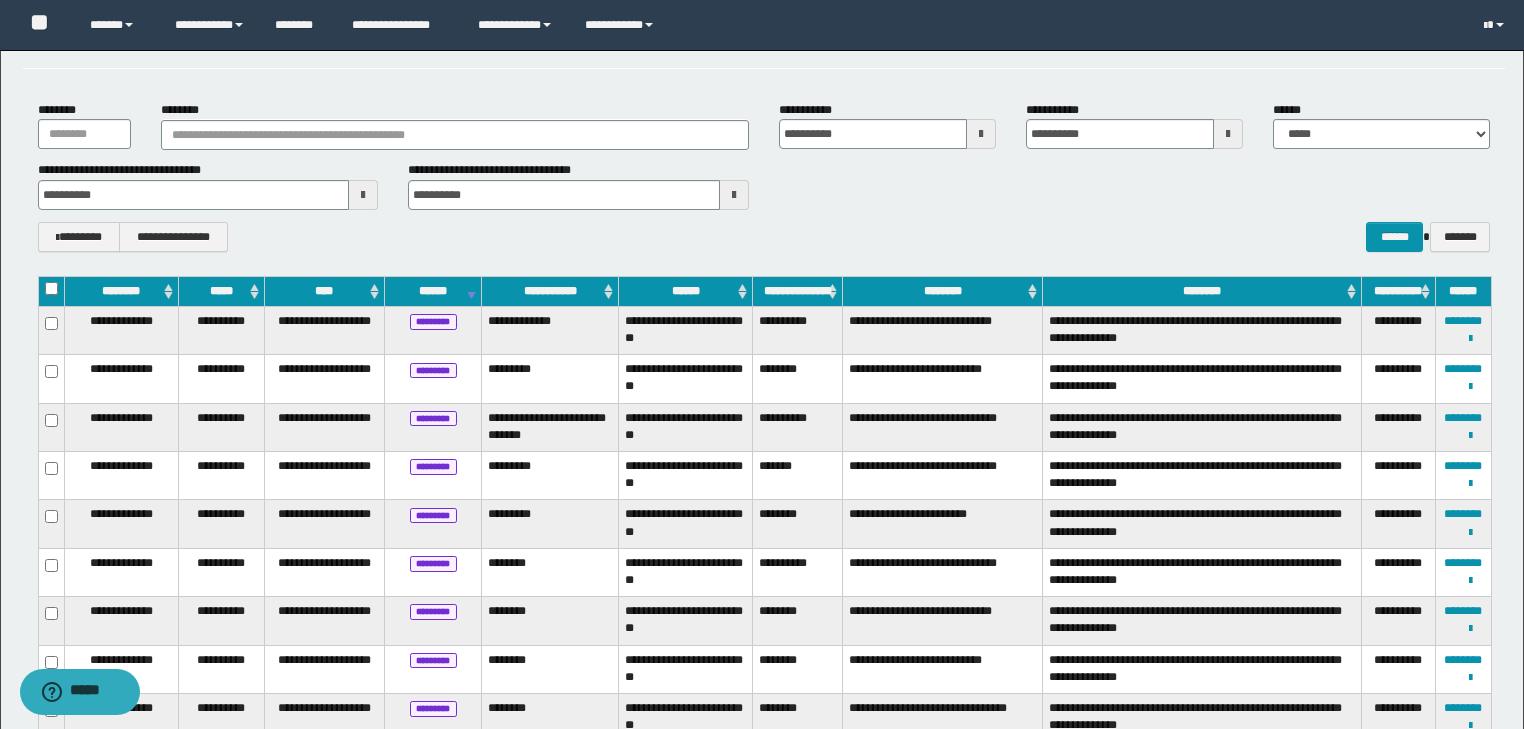 click on "******" at bounding box center (433, 291) 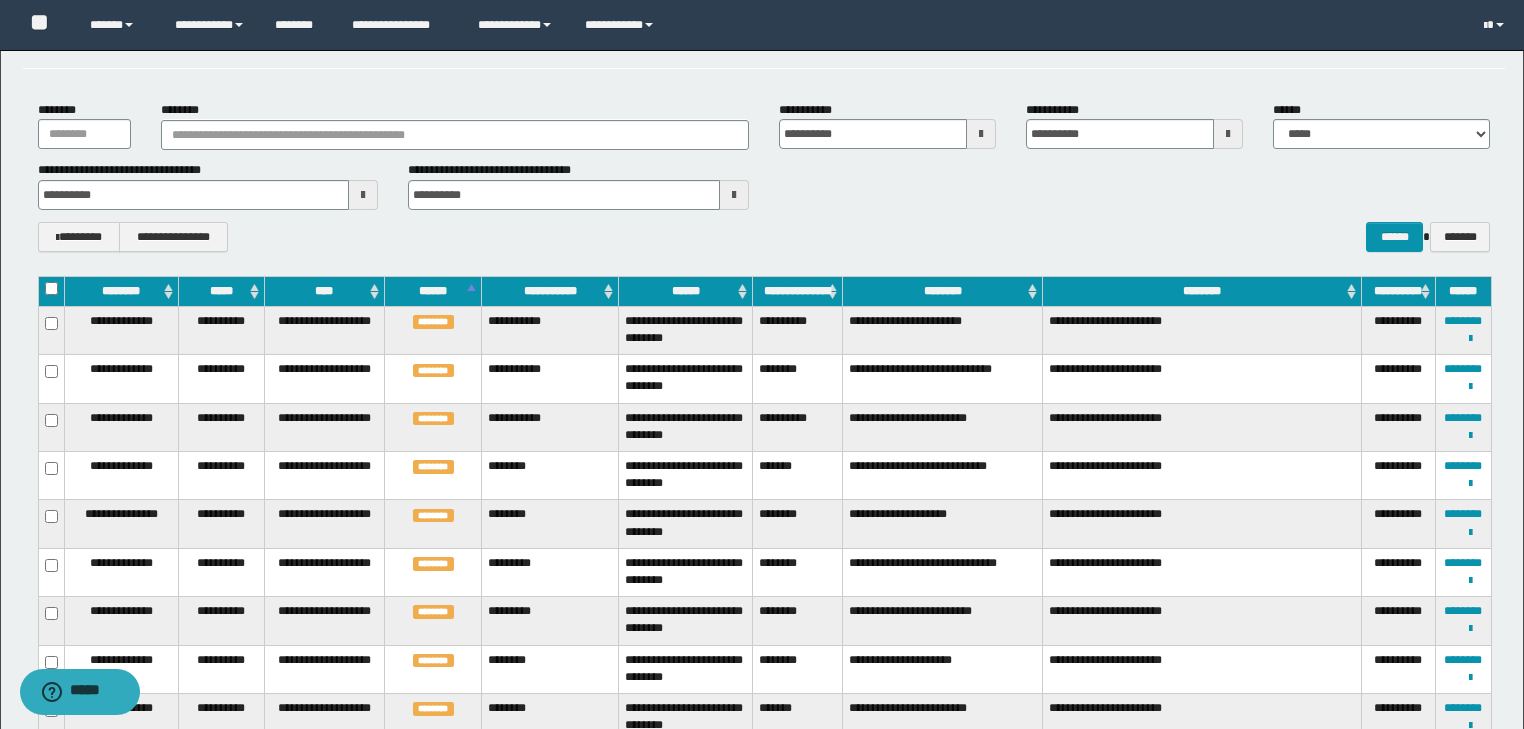click on "******" at bounding box center (433, 291) 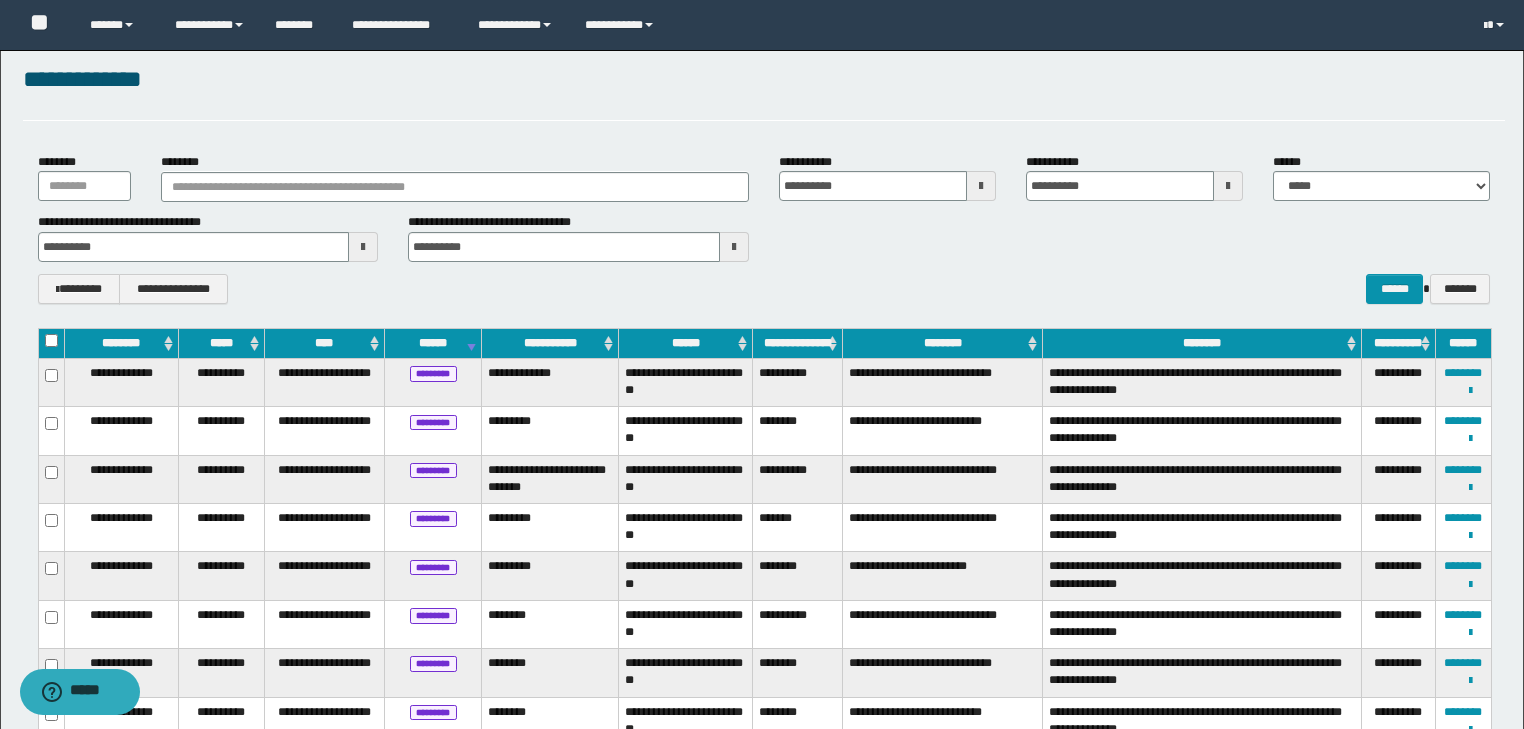 scroll, scrollTop: 0, scrollLeft: 0, axis: both 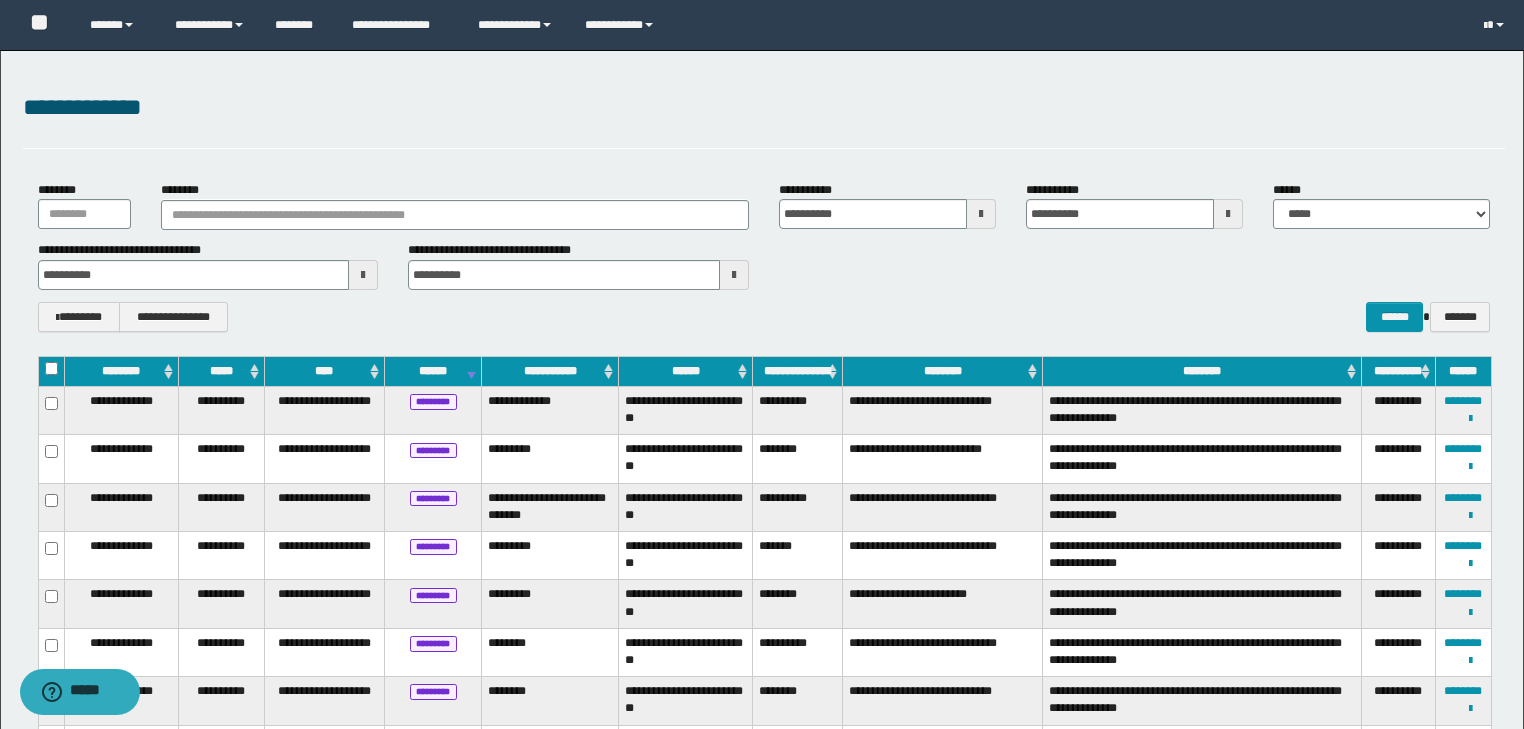 click on "******" at bounding box center [433, 371] 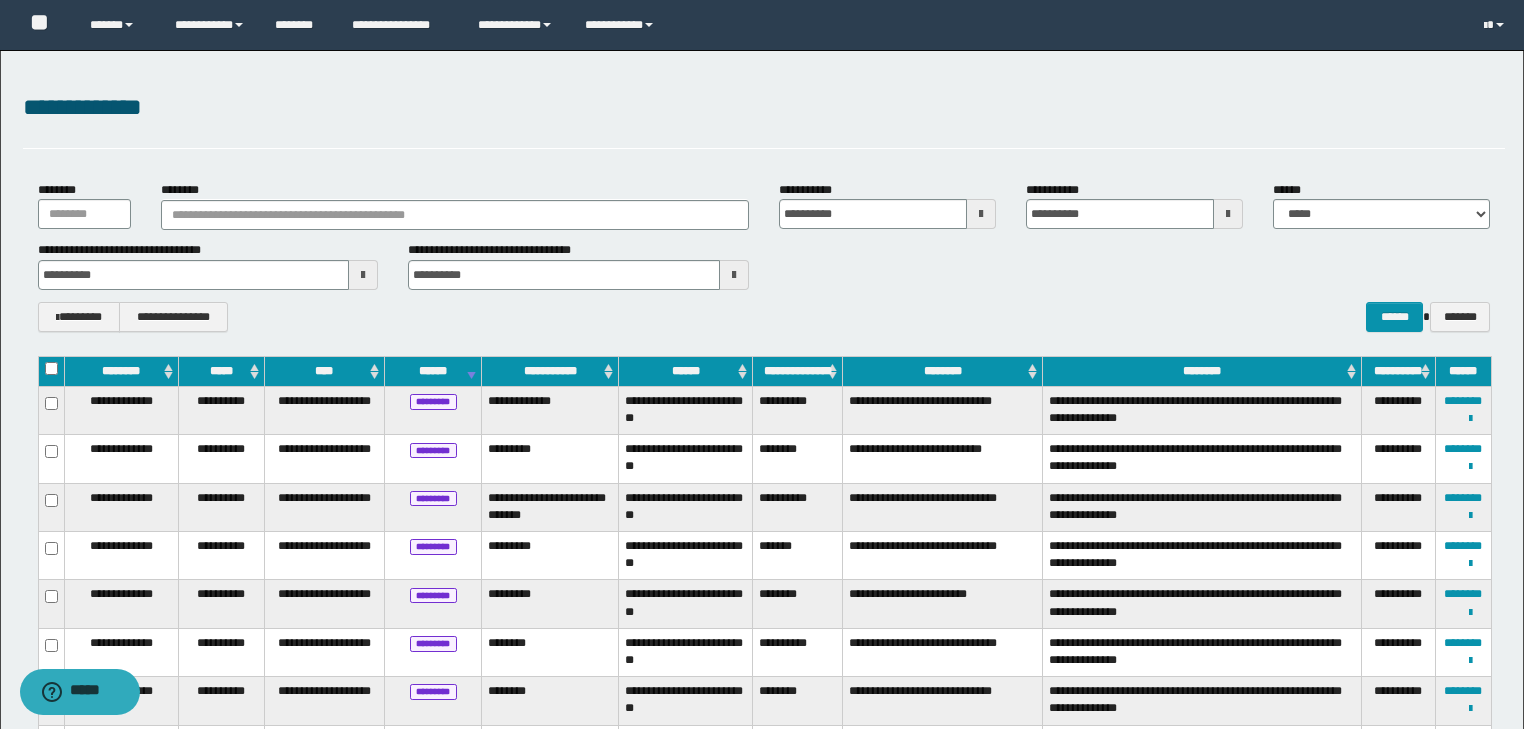 click on "******" at bounding box center [433, 371] 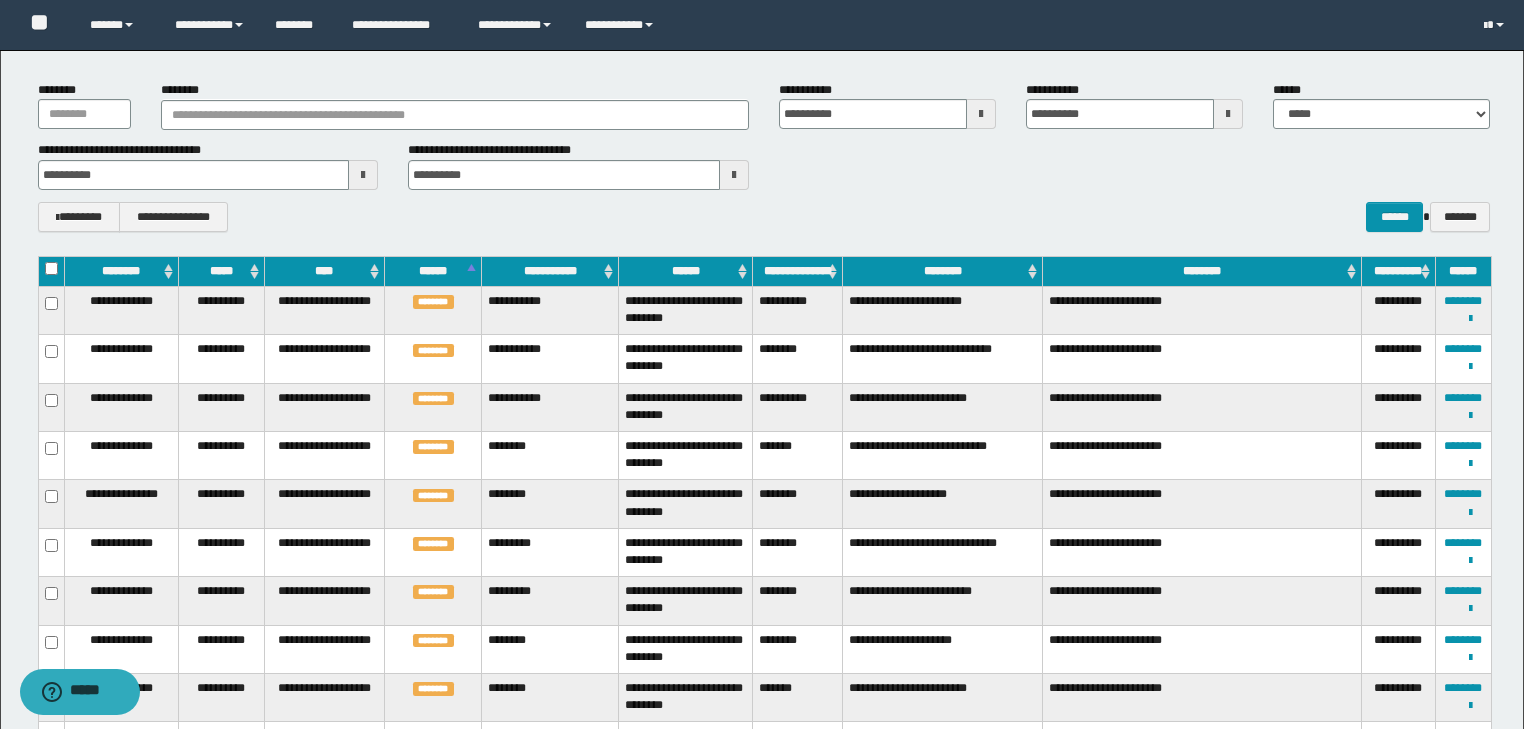 scroll, scrollTop: 0, scrollLeft: 0, axis: both 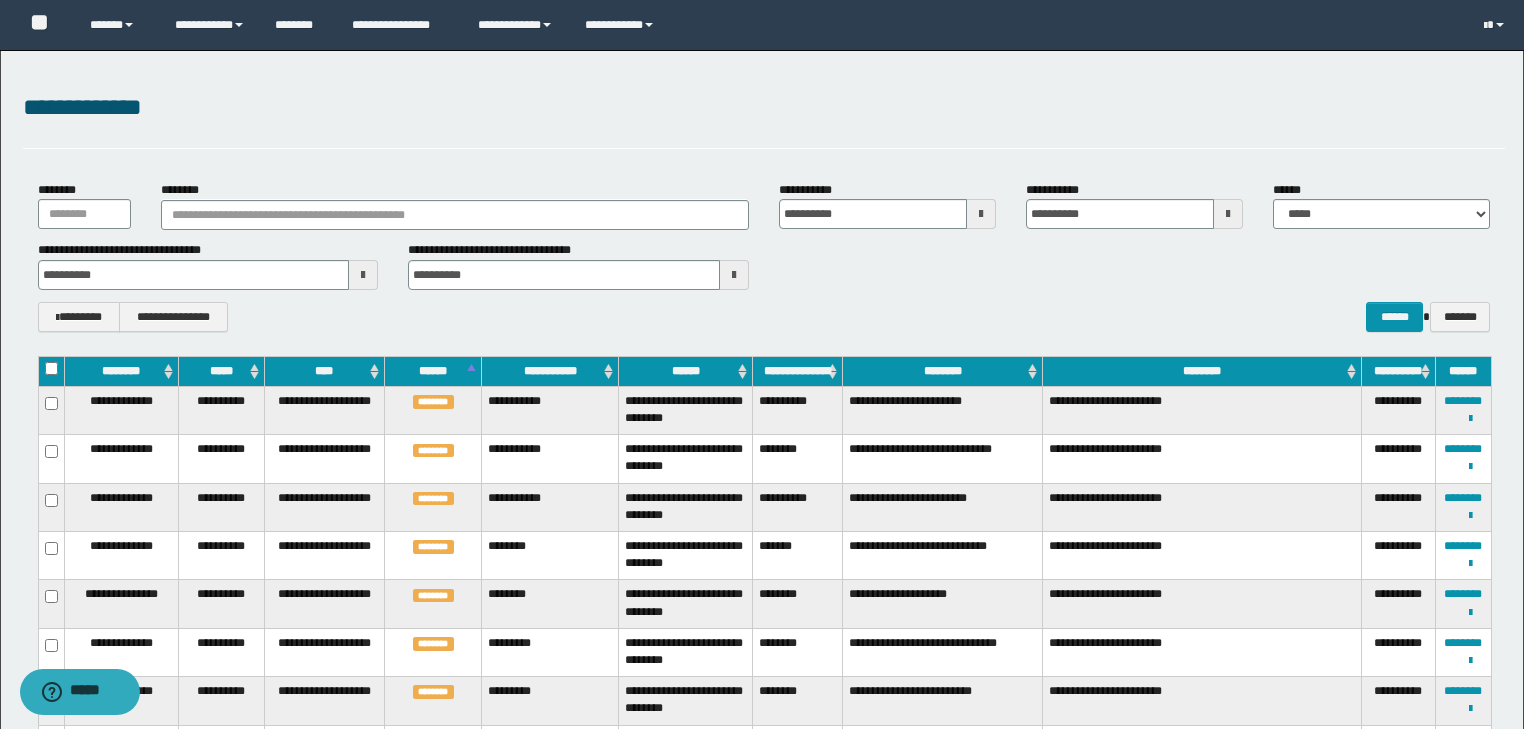 click on "******" at bounding box center (685, 371) 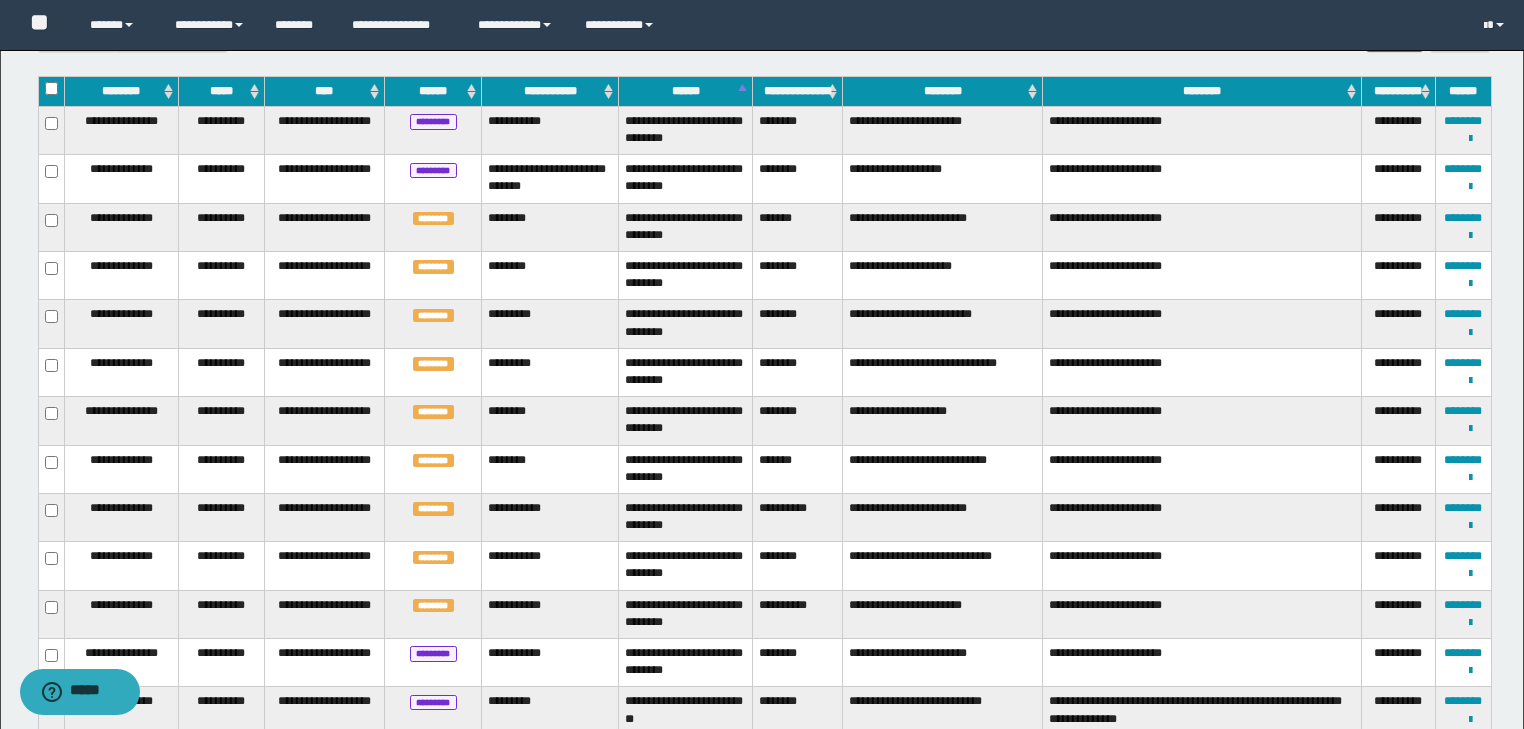 scroll, scrollTop: 320, scrollLeft: 0, axis: vertical 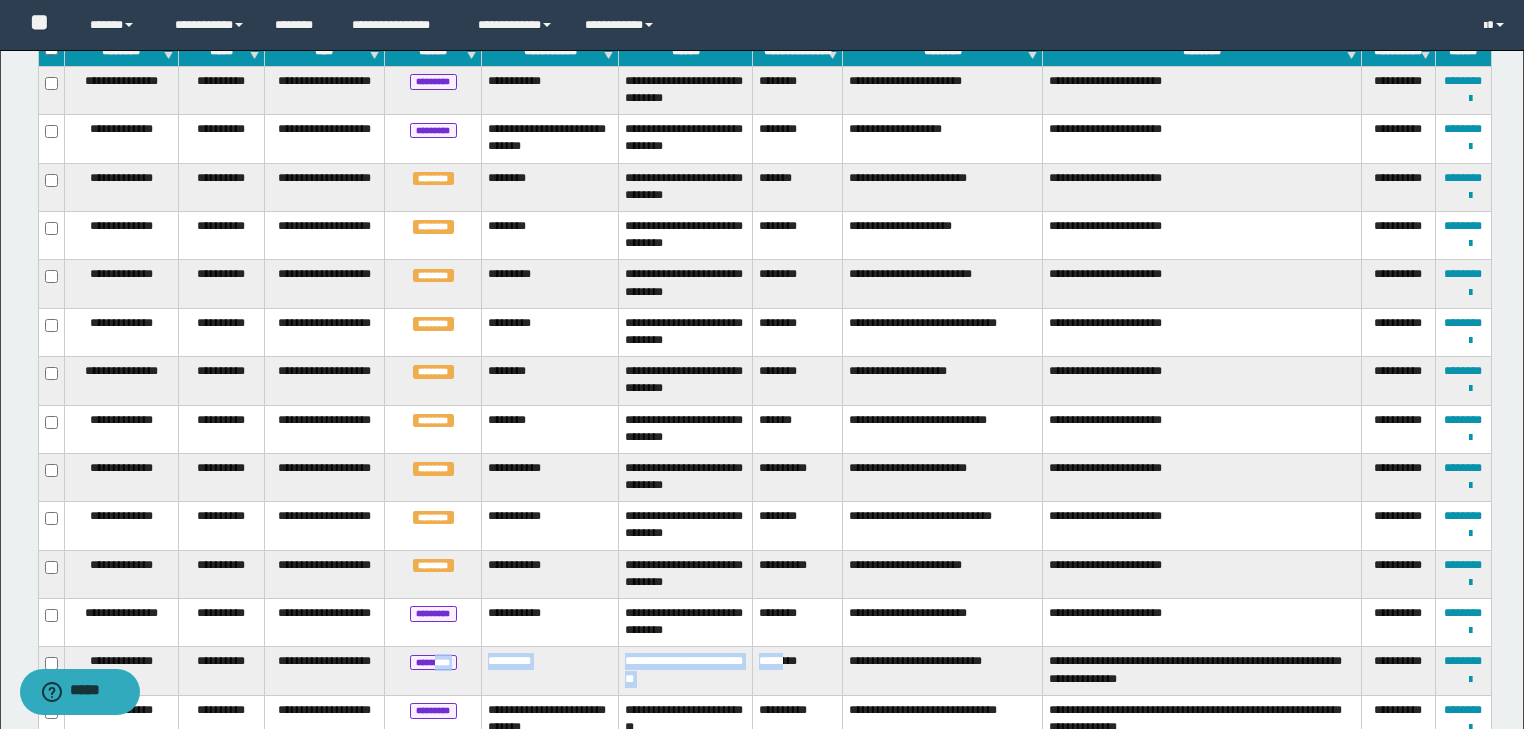 drag, startPoint x: 791, startPoint y: 685, endPoint x: 459, endPoint y: 673, distance: 332.2168 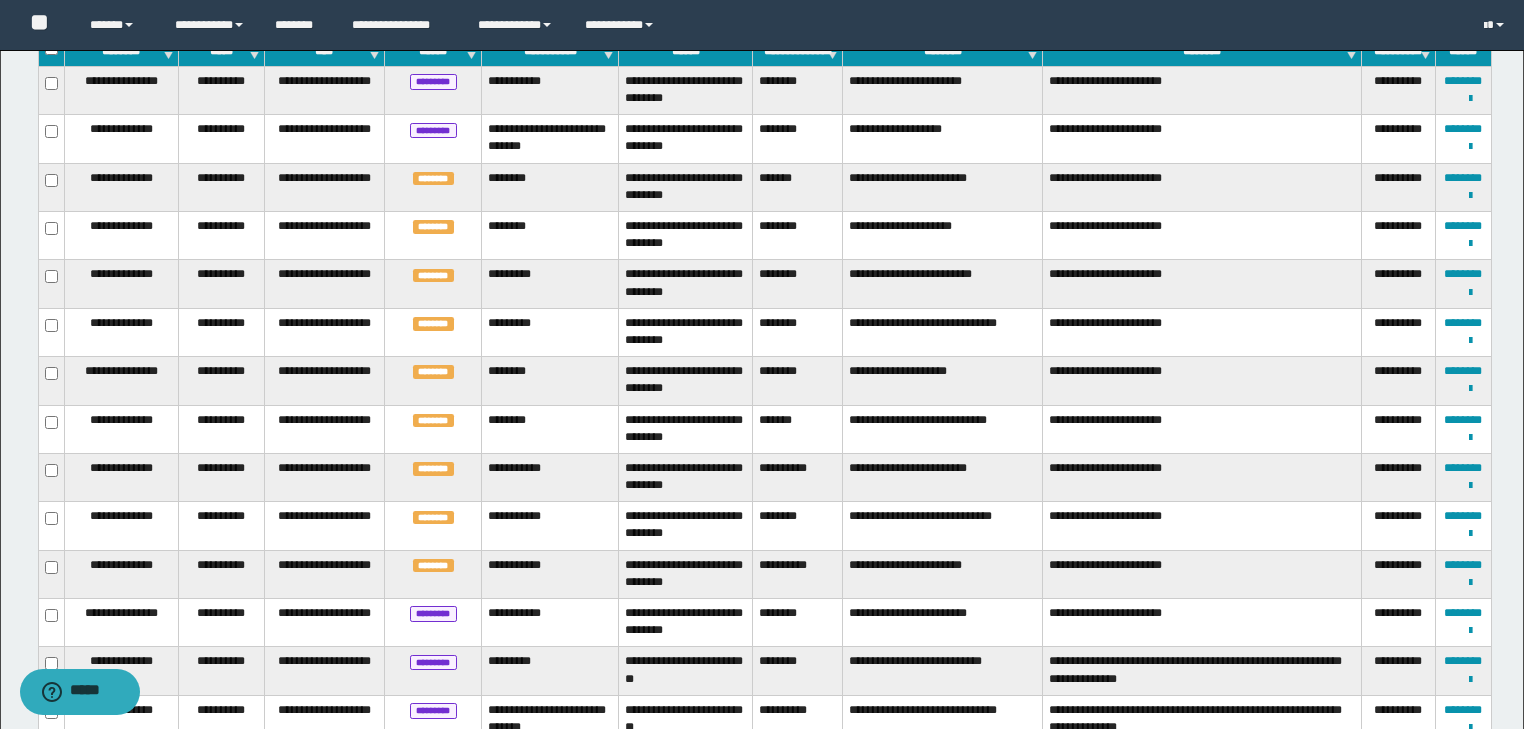 click on "********" at bounding box center (798, 623) 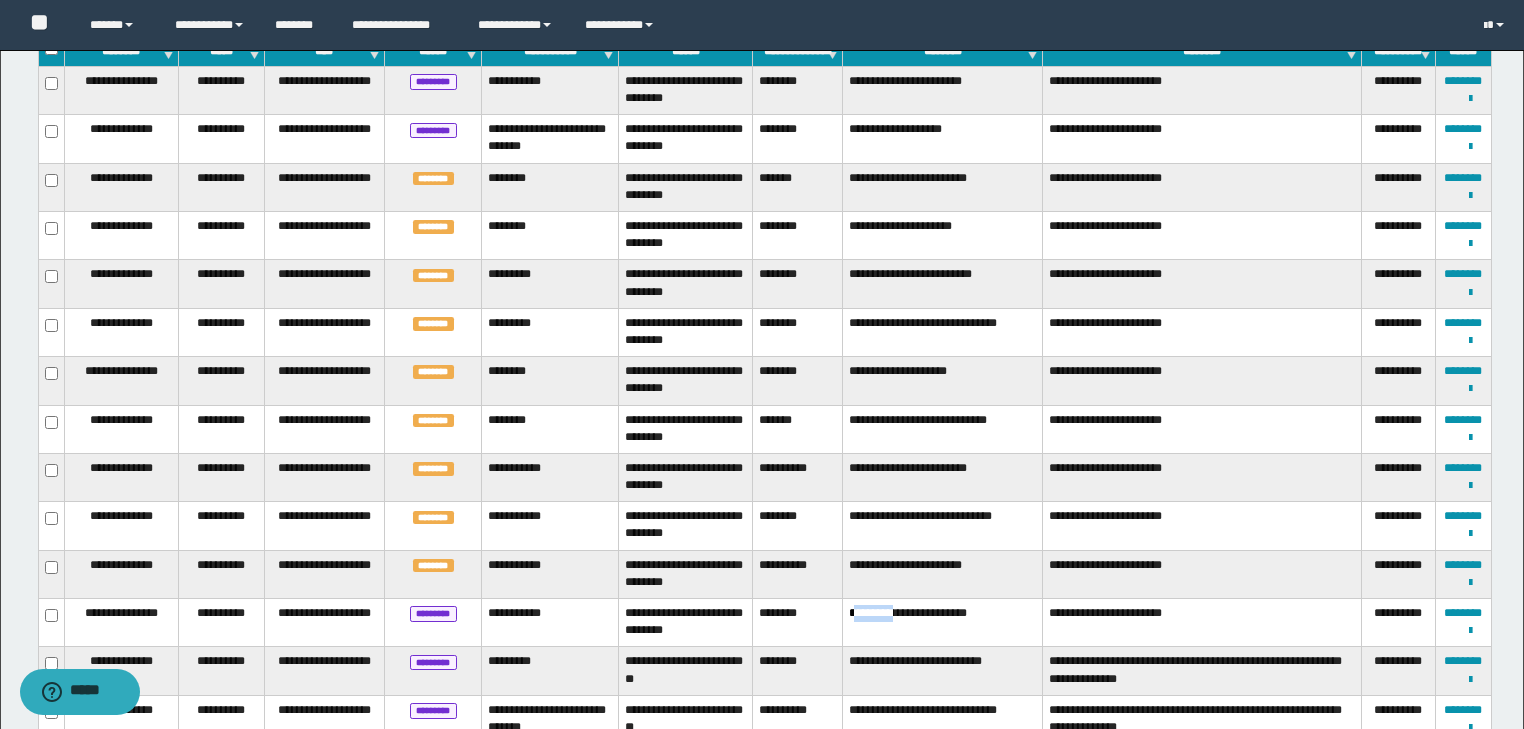 drag, startPoint x: 912, startPoint y: 605, endPoint x: 892, endPoint y: 612, distance: 21.189621 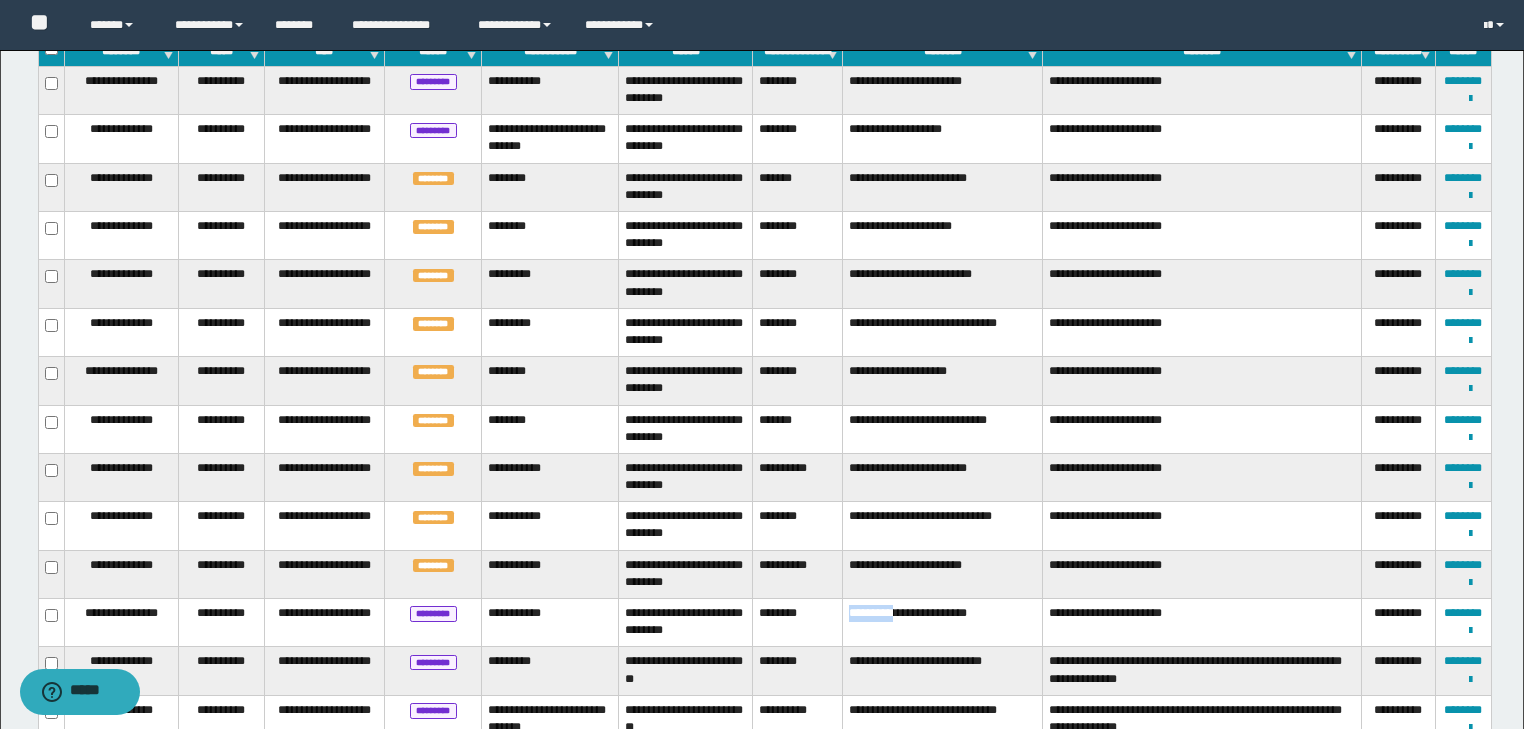 click on "**********" at bounding box center [943, 623] 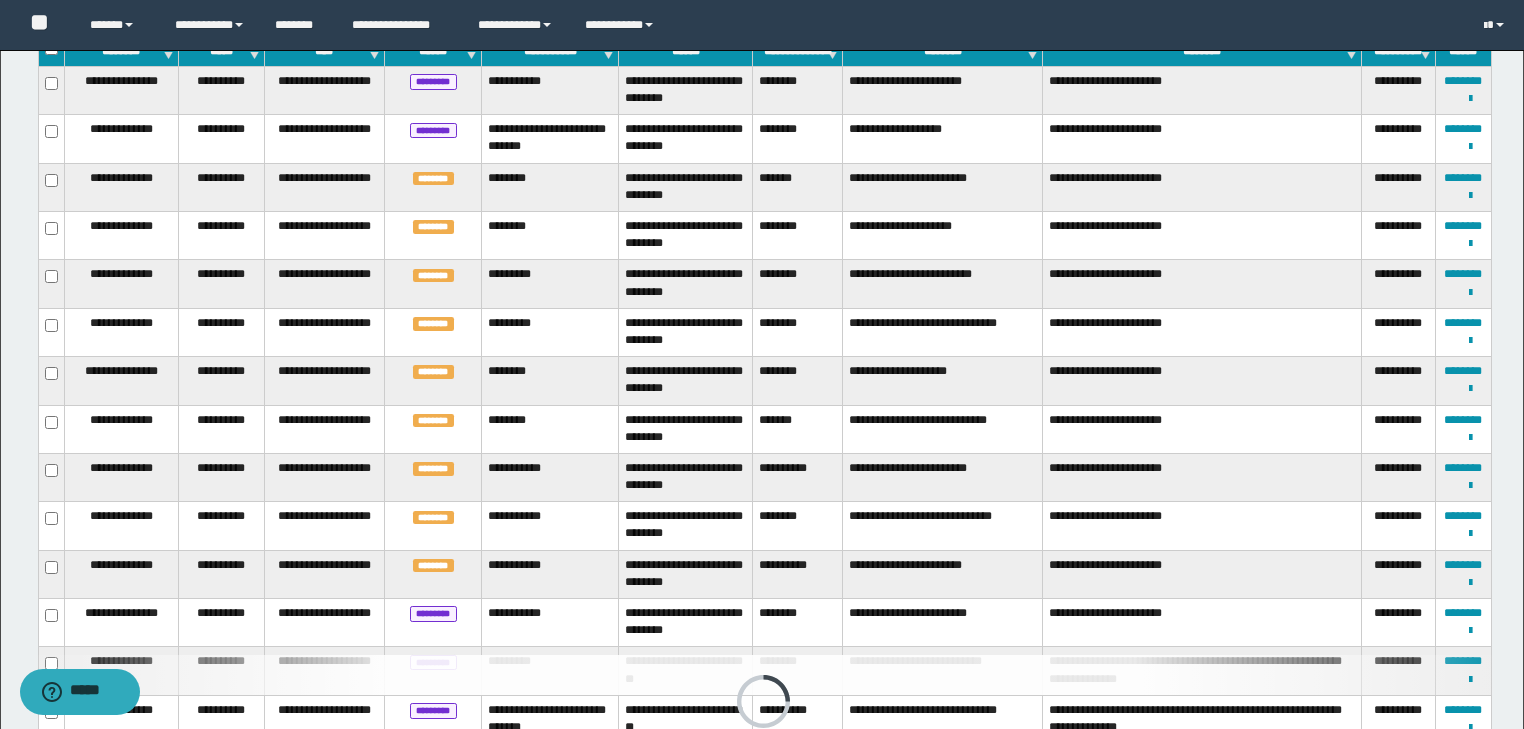 scroll, scrollTop: 80, scrollLeft: 0, axis: vertical 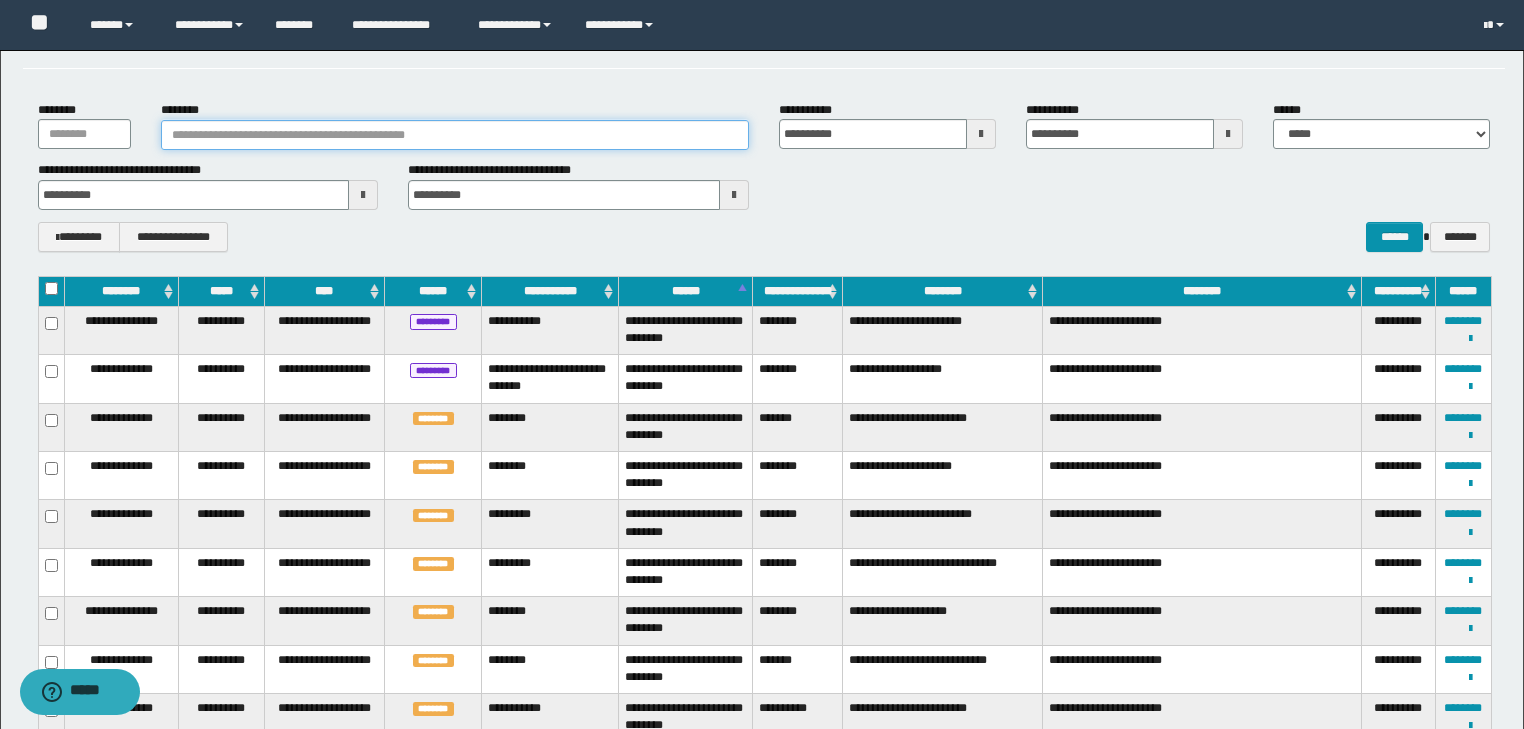 click on "********" at bounding box center (455, 135) 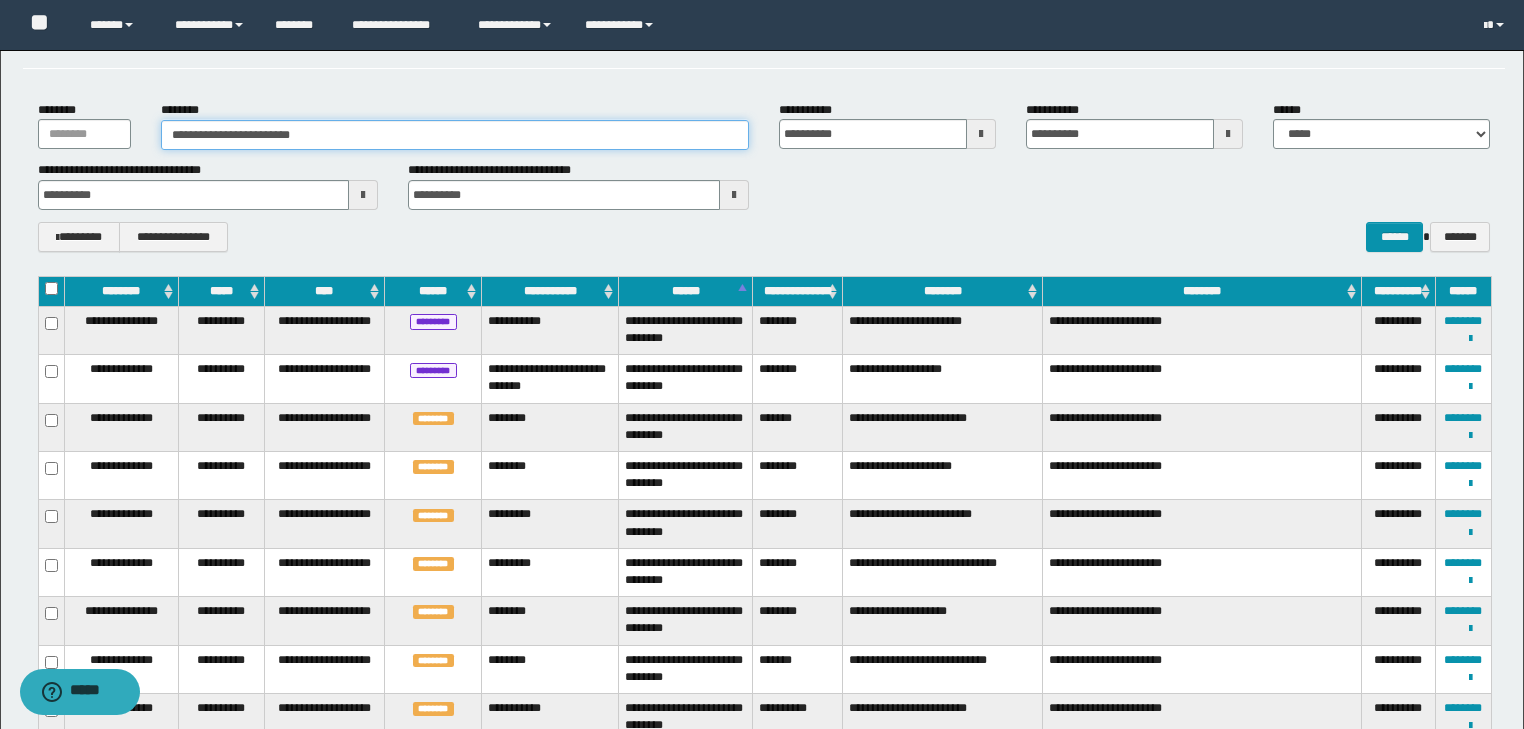 type on "**********" 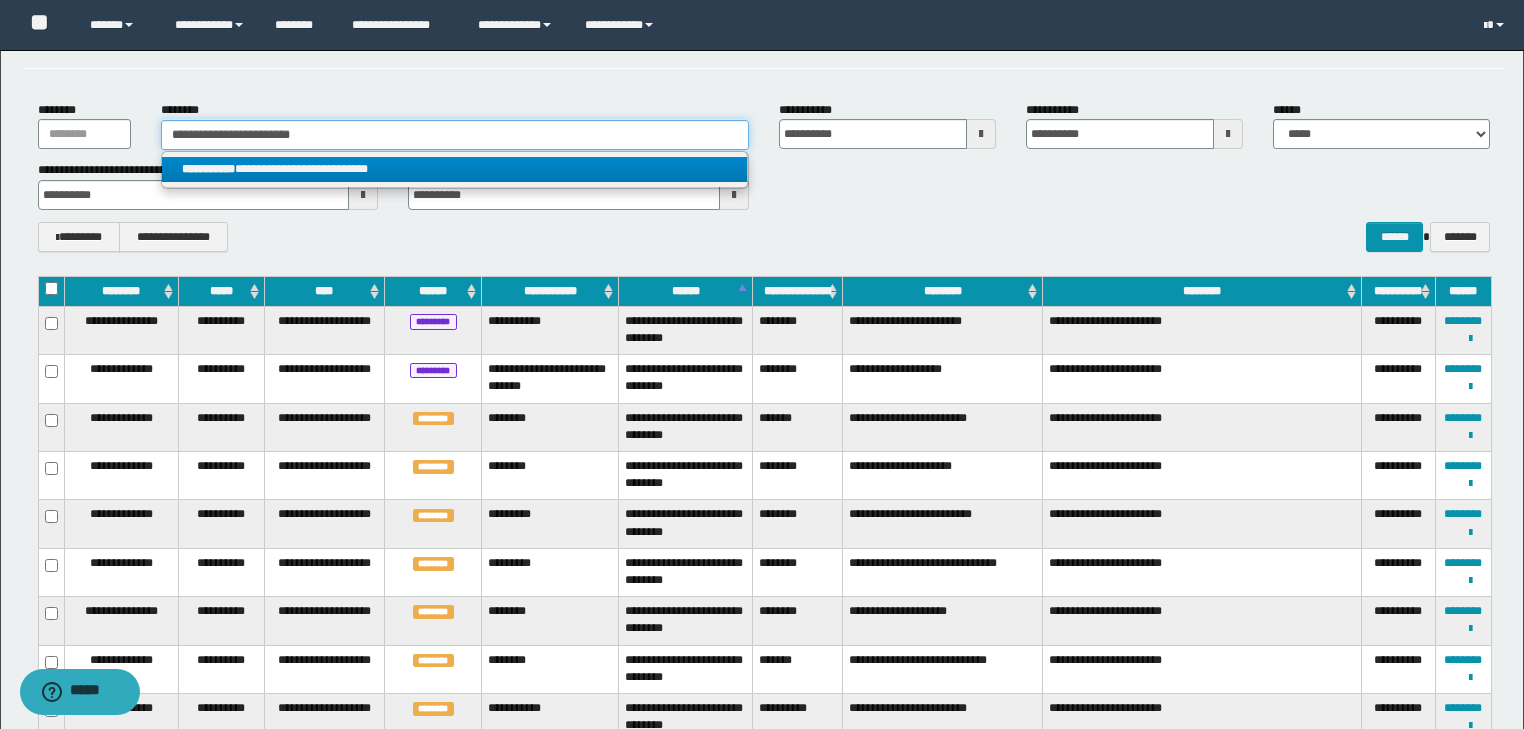 type on "**********" 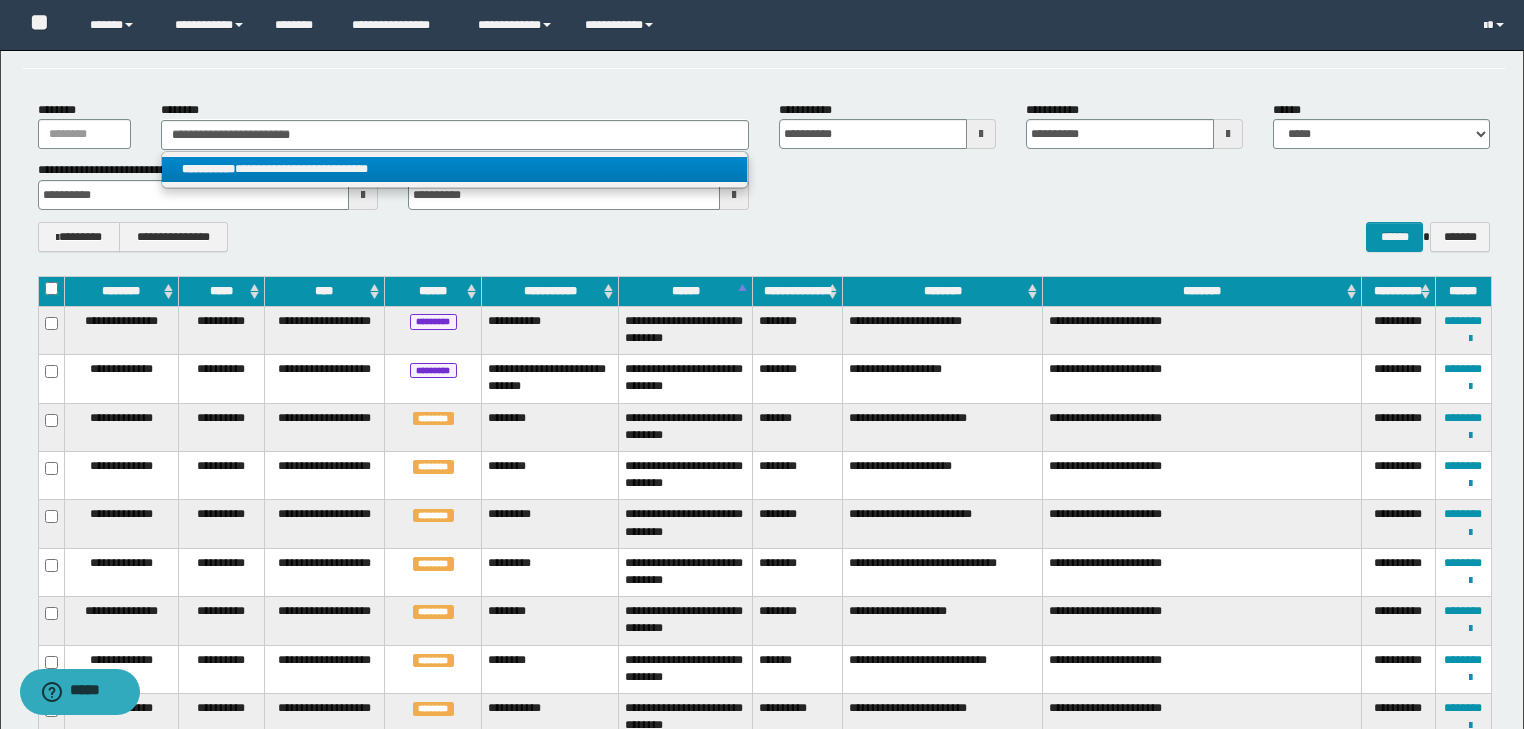 click on "**********" at bounding box center (454, 169) 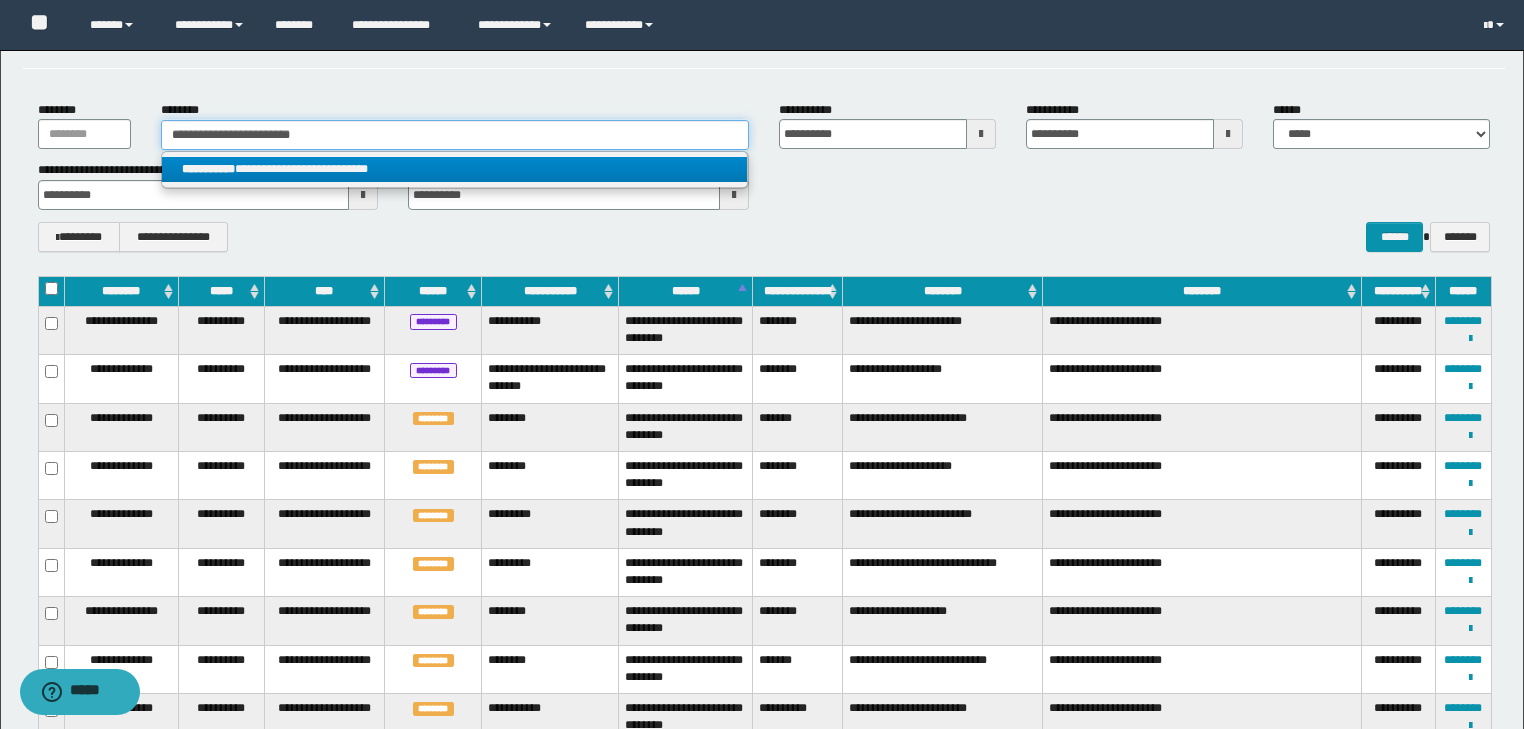 type 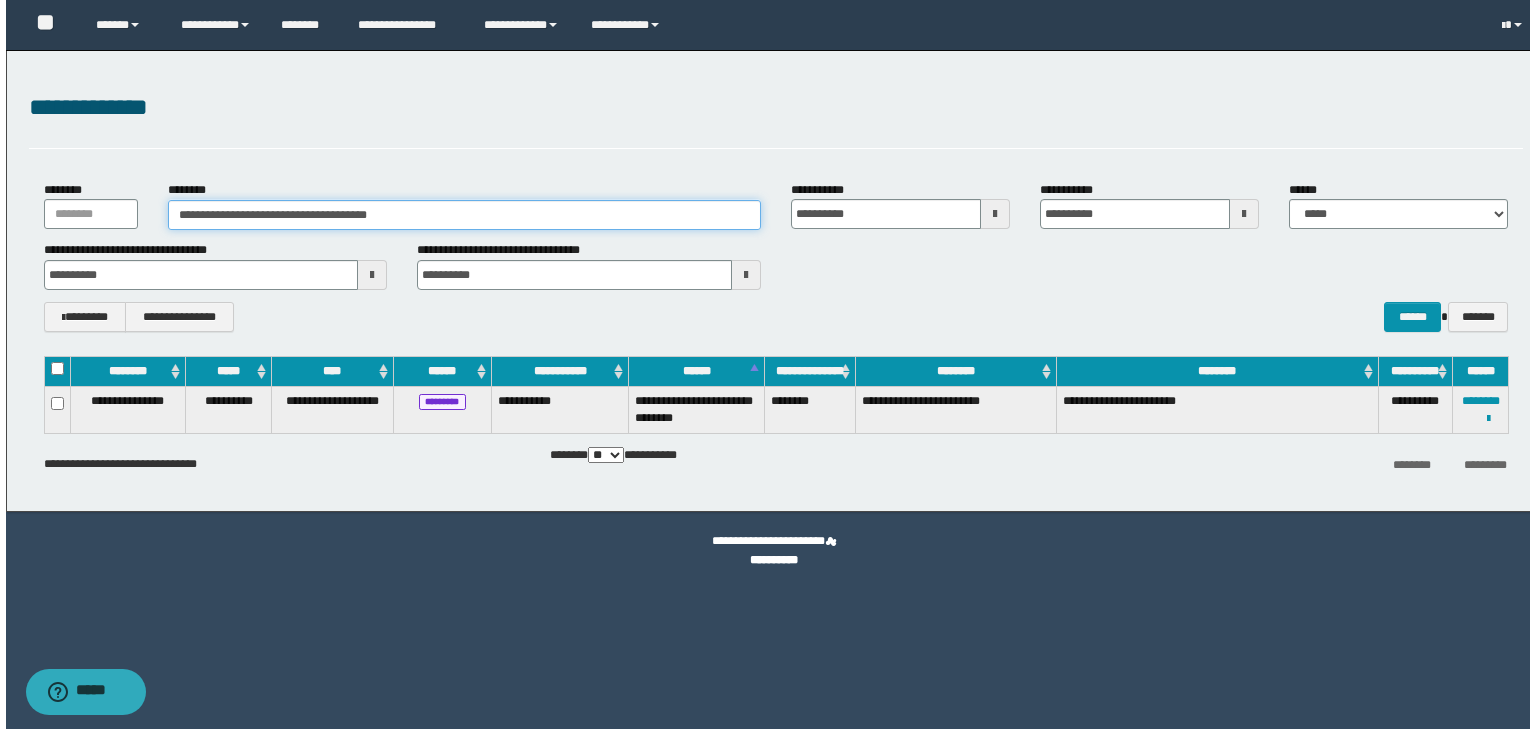 scroll, scrollTop: 0, scrollLeft: 0, axis: both 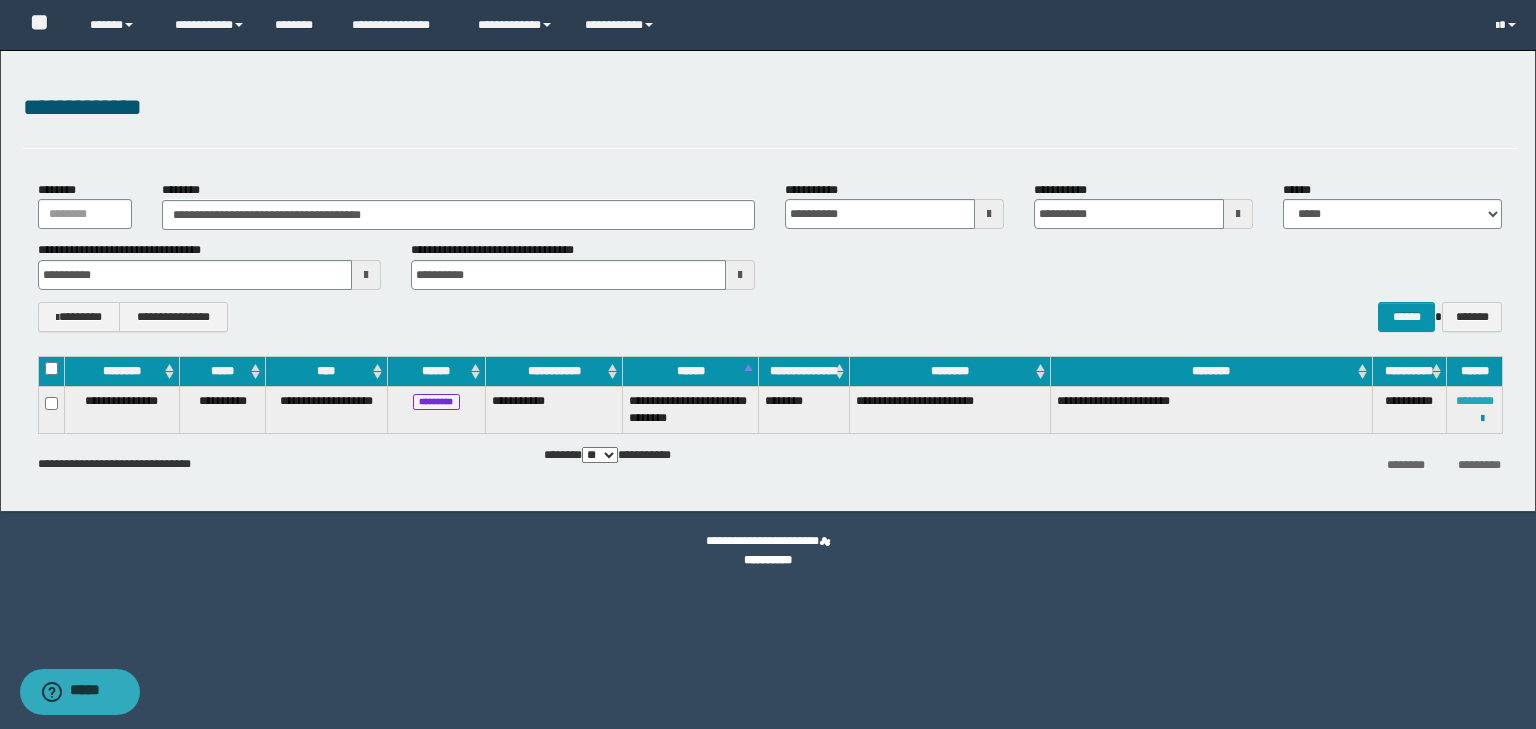 click on "********" at bounding box center [1475, 401] 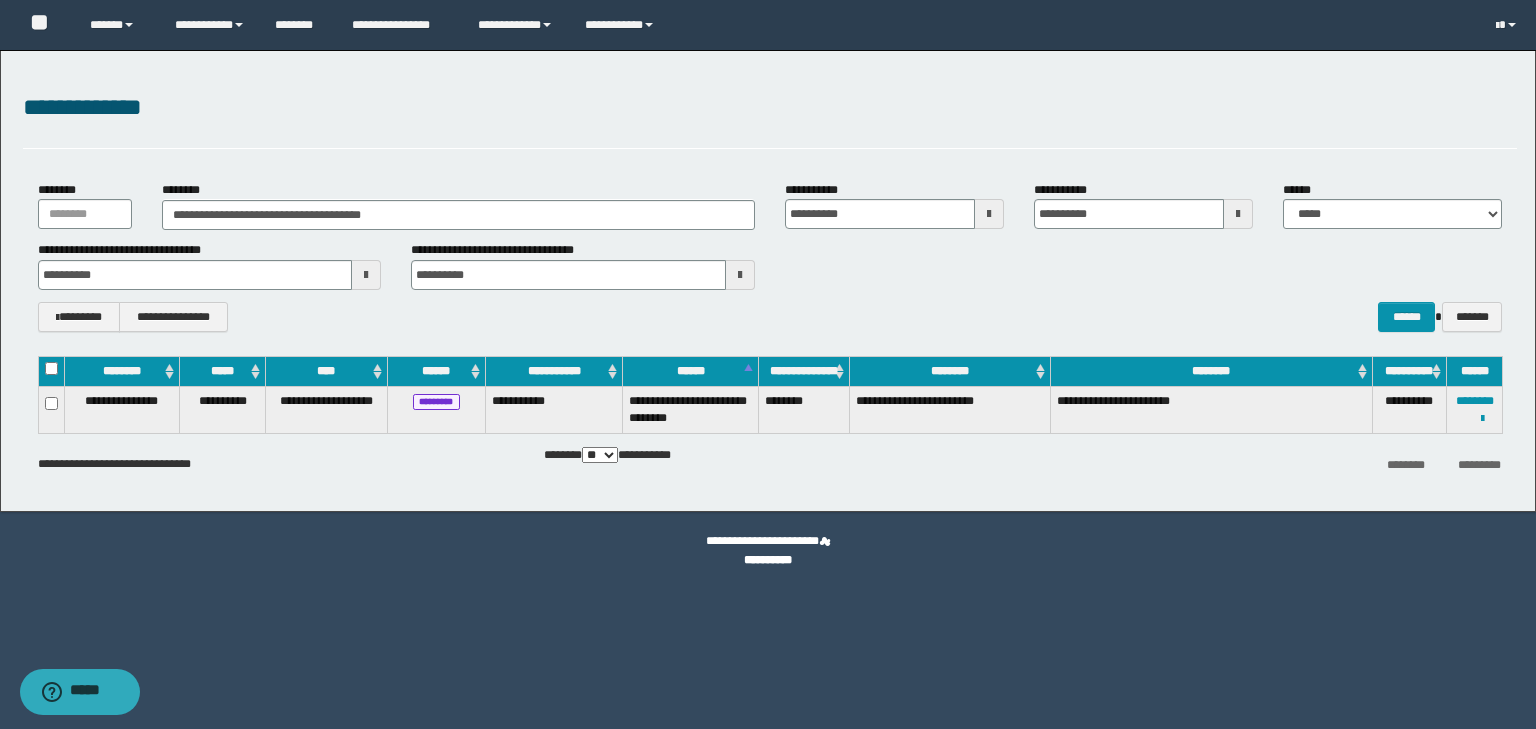 click on "**********" at bounding box center [768, 364] 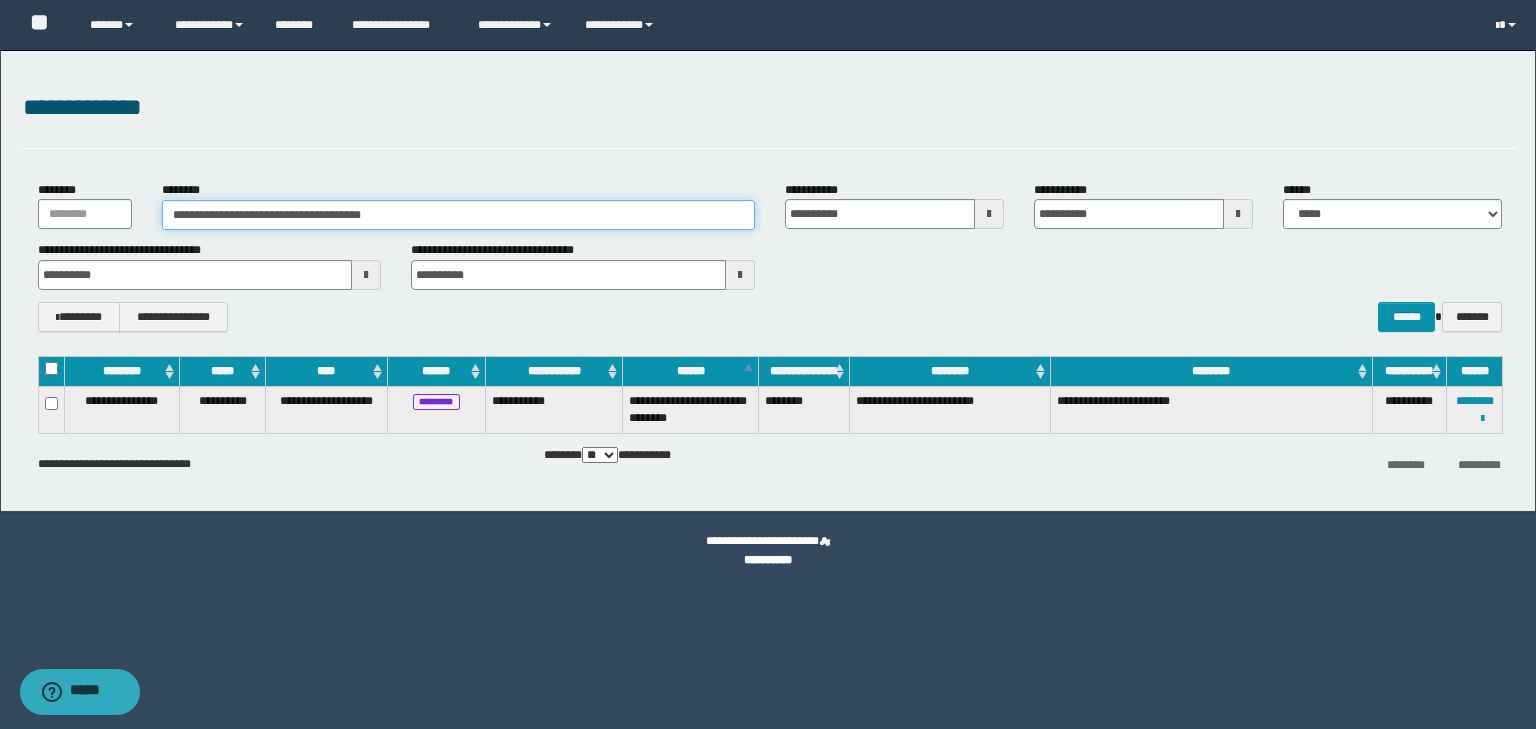 click on "**********" at bounding box center [458, 215] 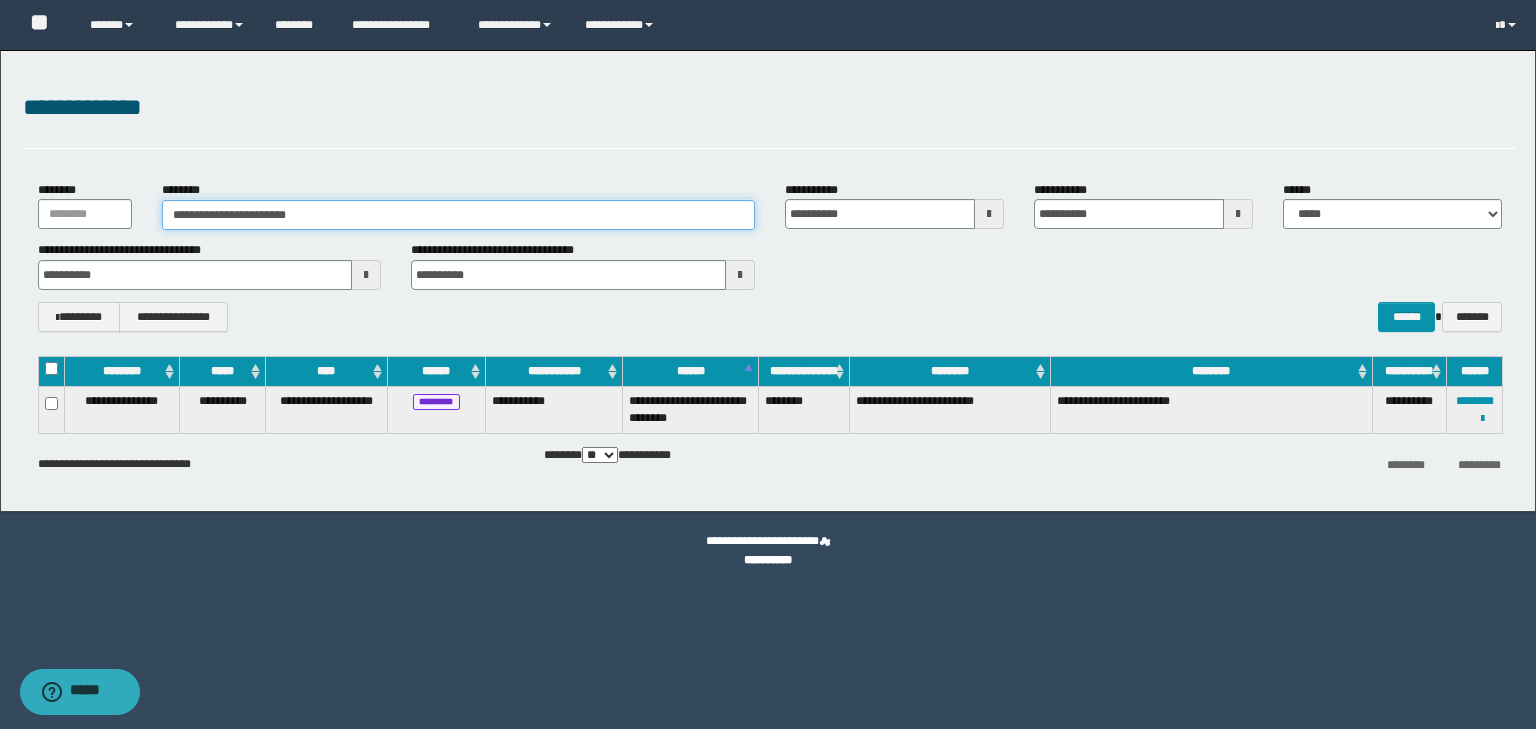 type on "**********" 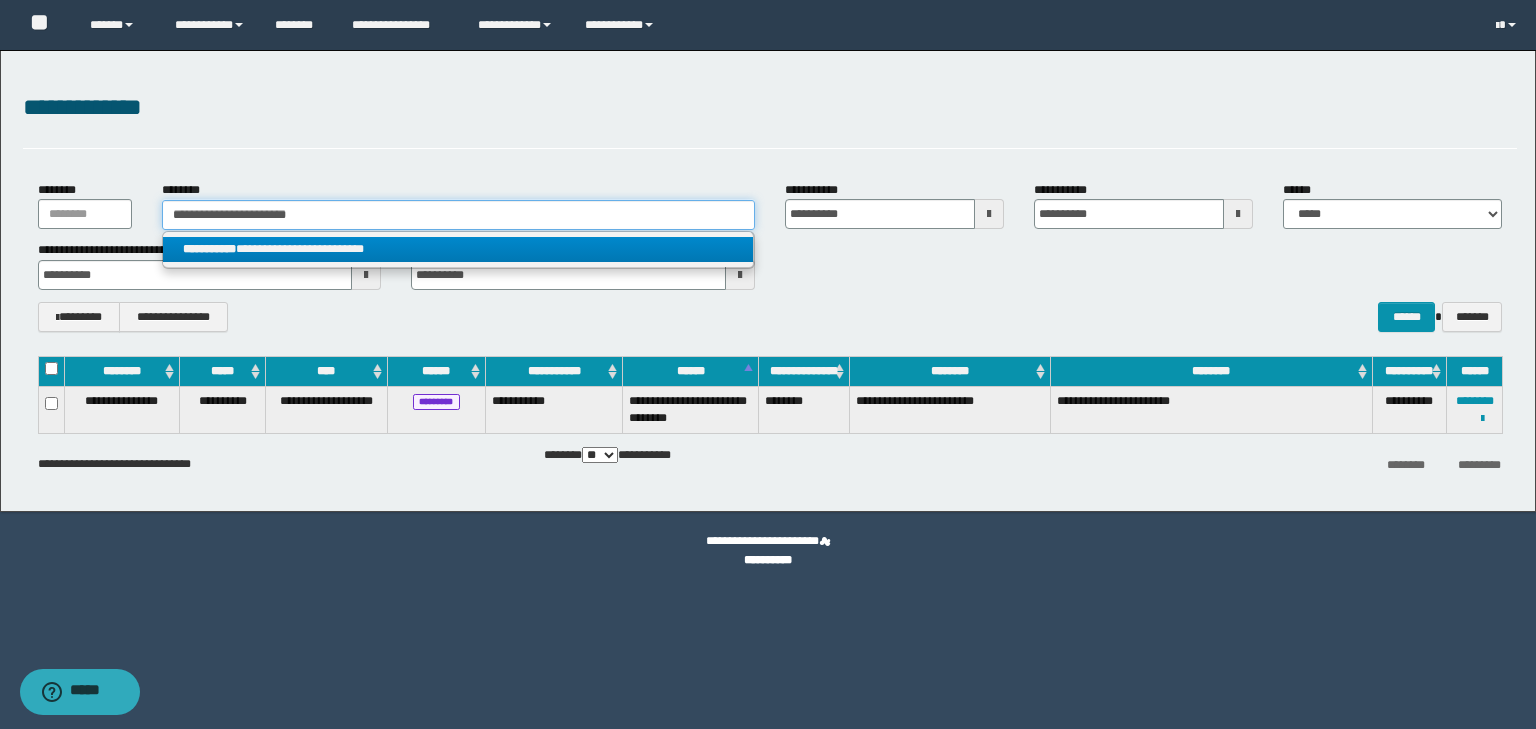 type on "**********" 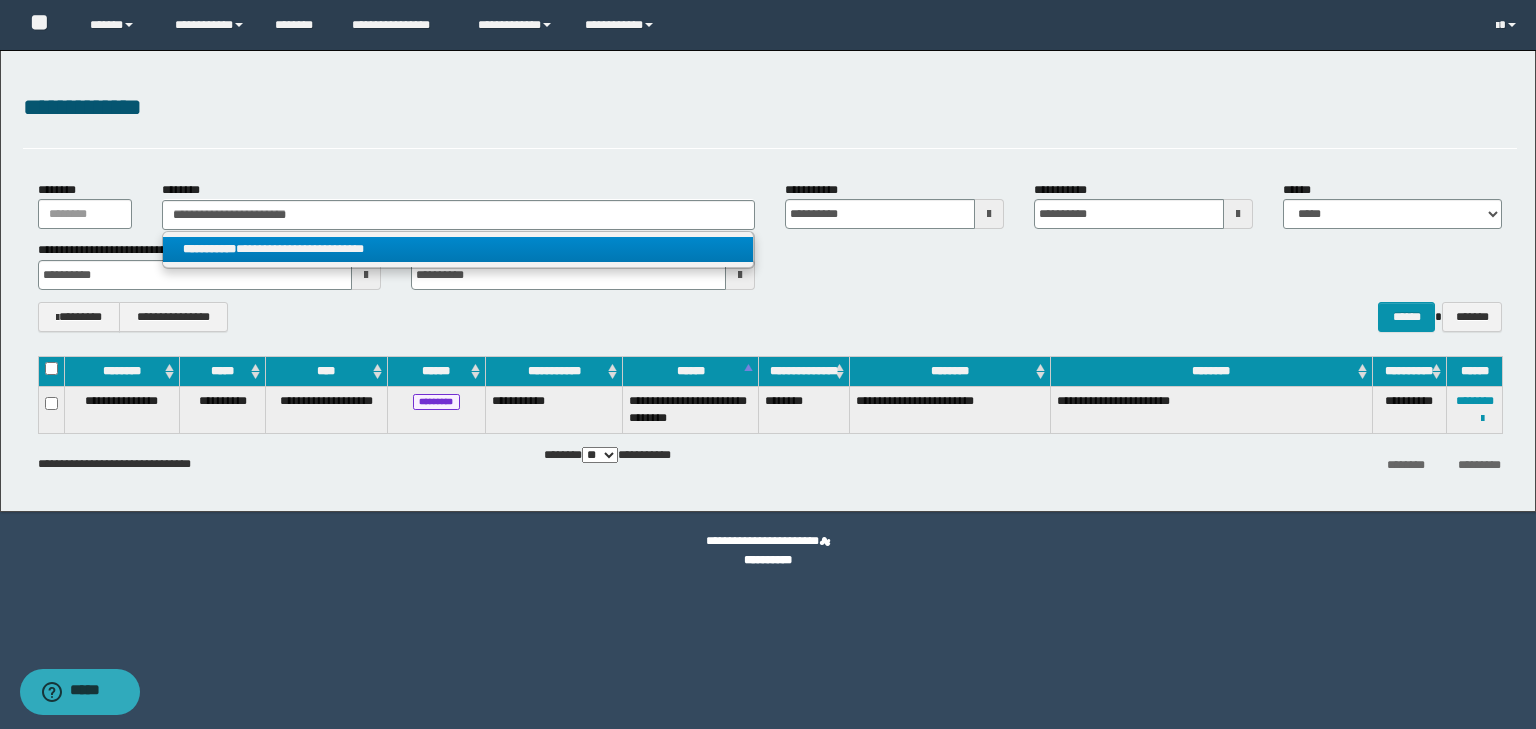 click on "**********" at bounding box center (458, 249) 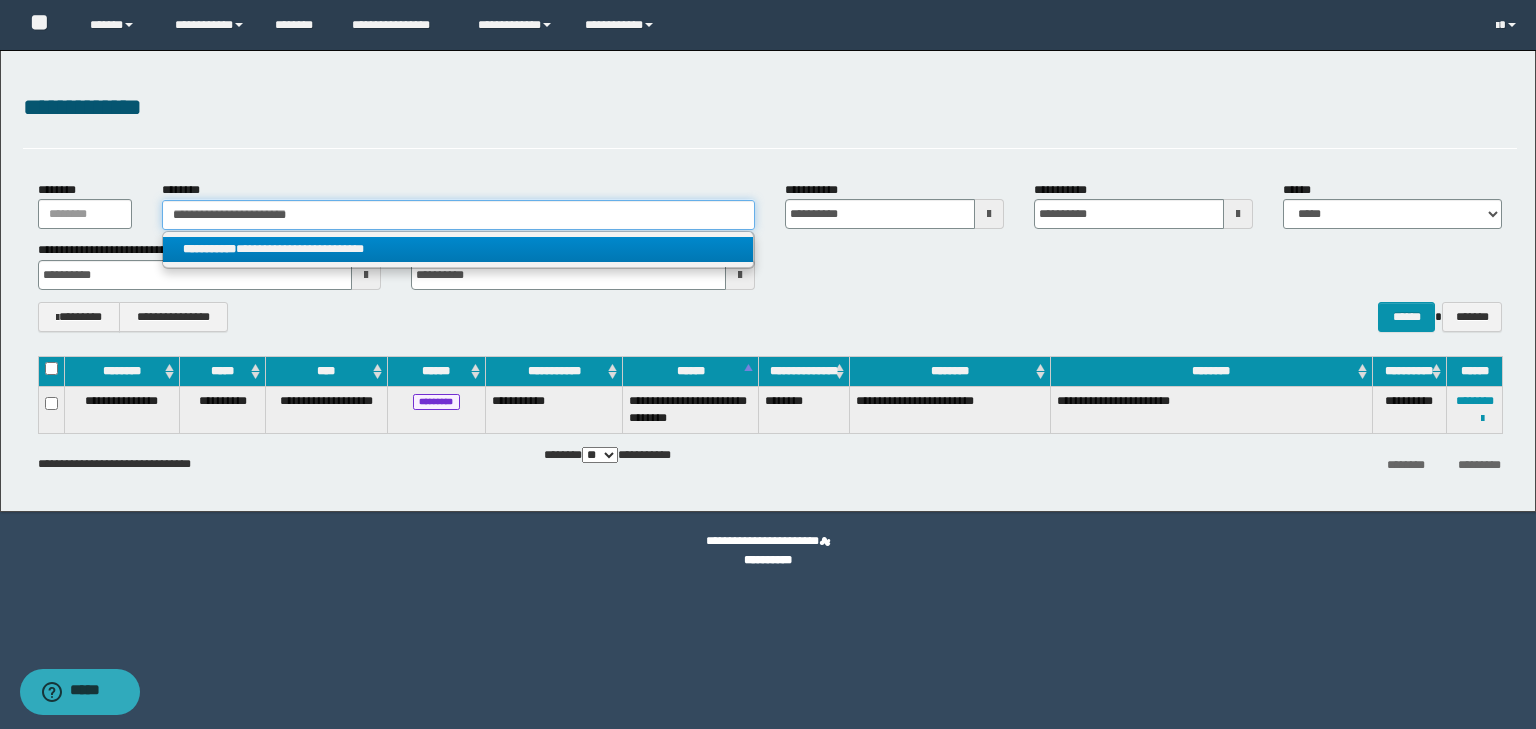type 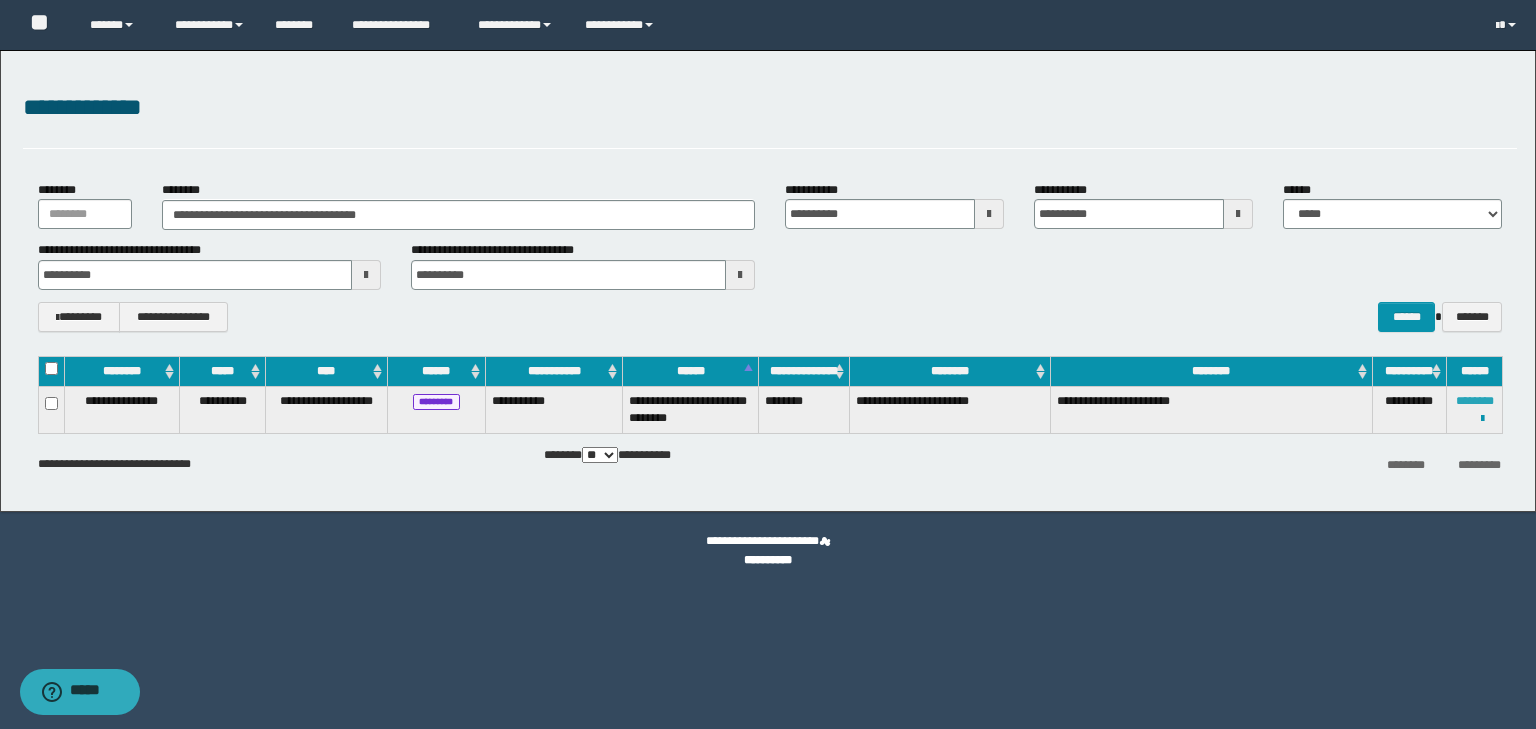 click on "********" at bounding box center [1475, 401] 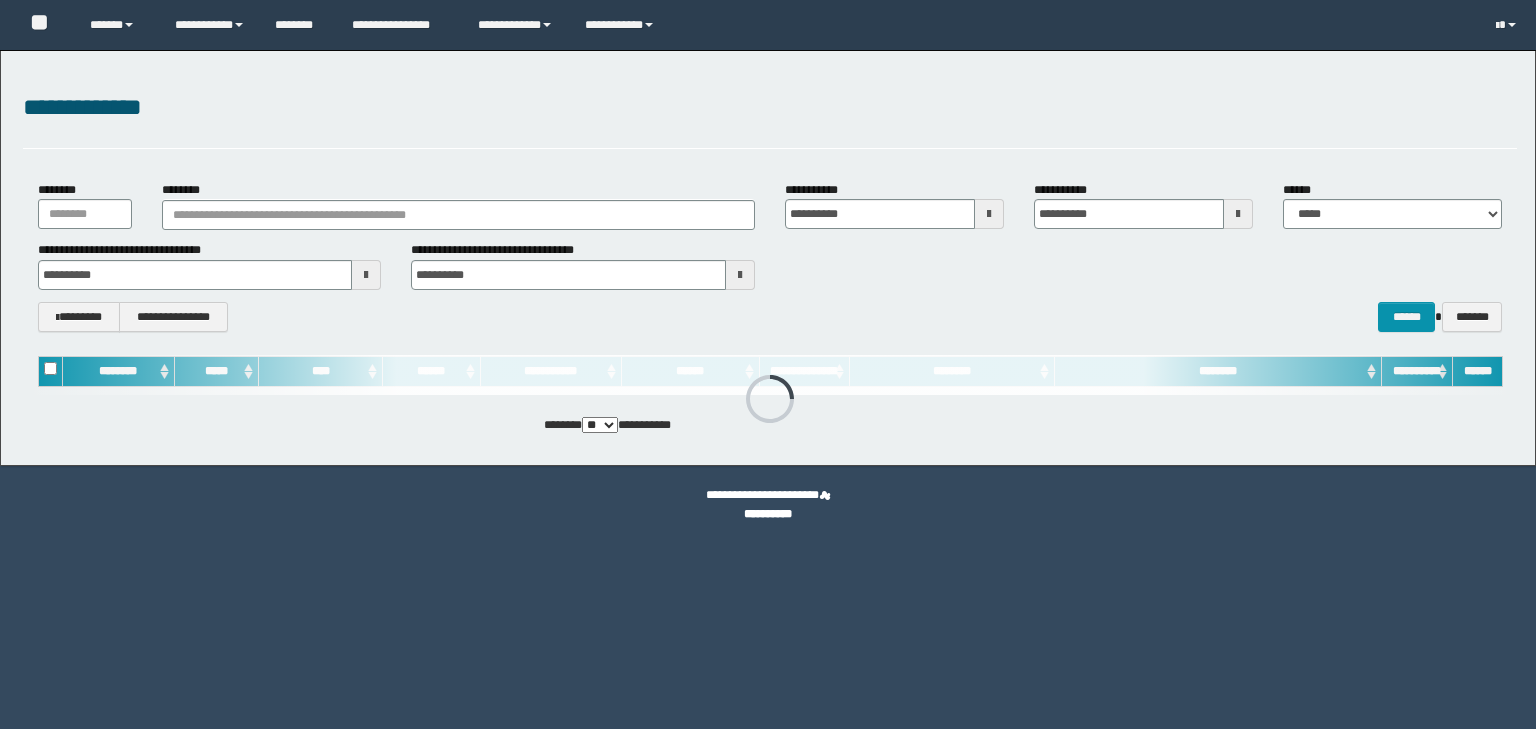 scroll, scrollTop: 0, scrollLeft: 0, axis: both 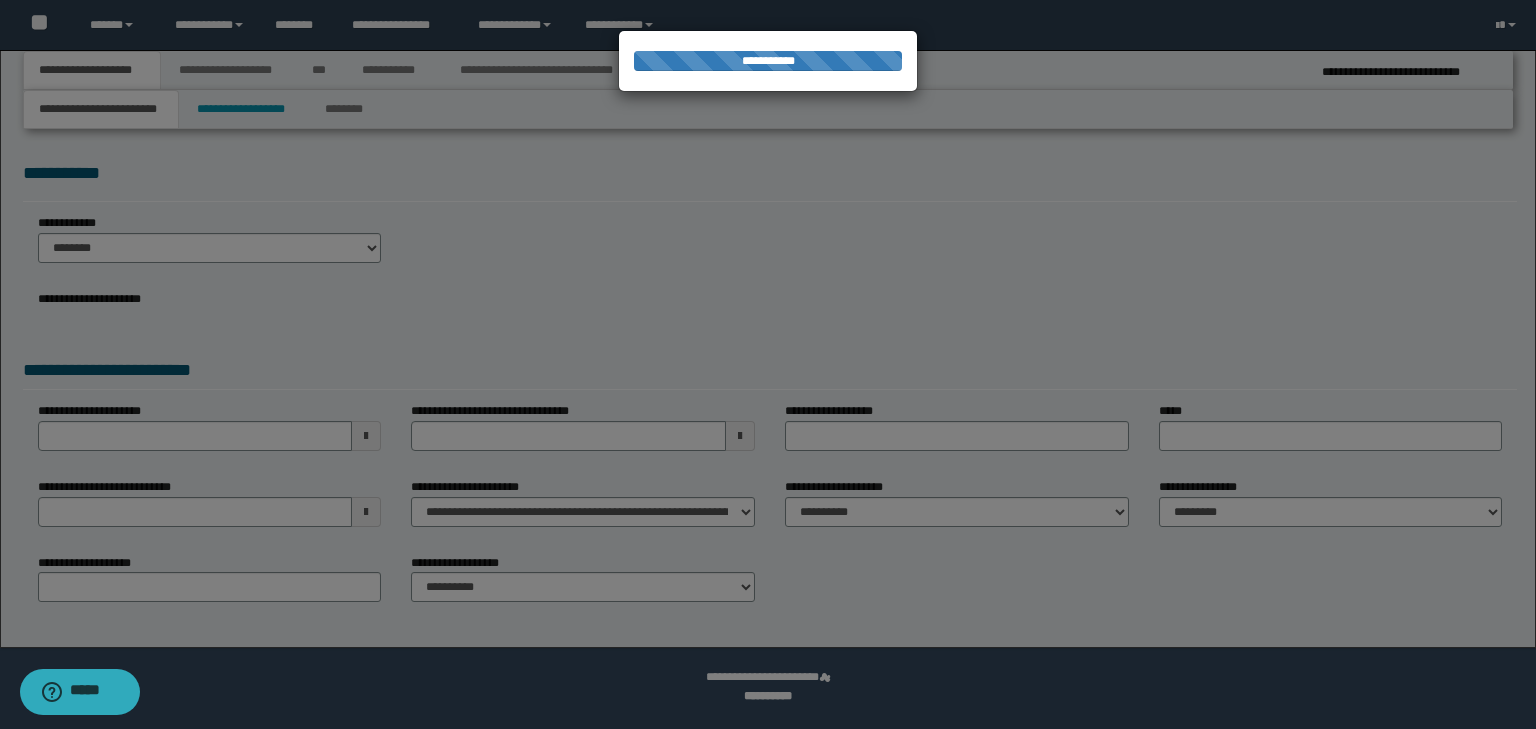 select on "*" 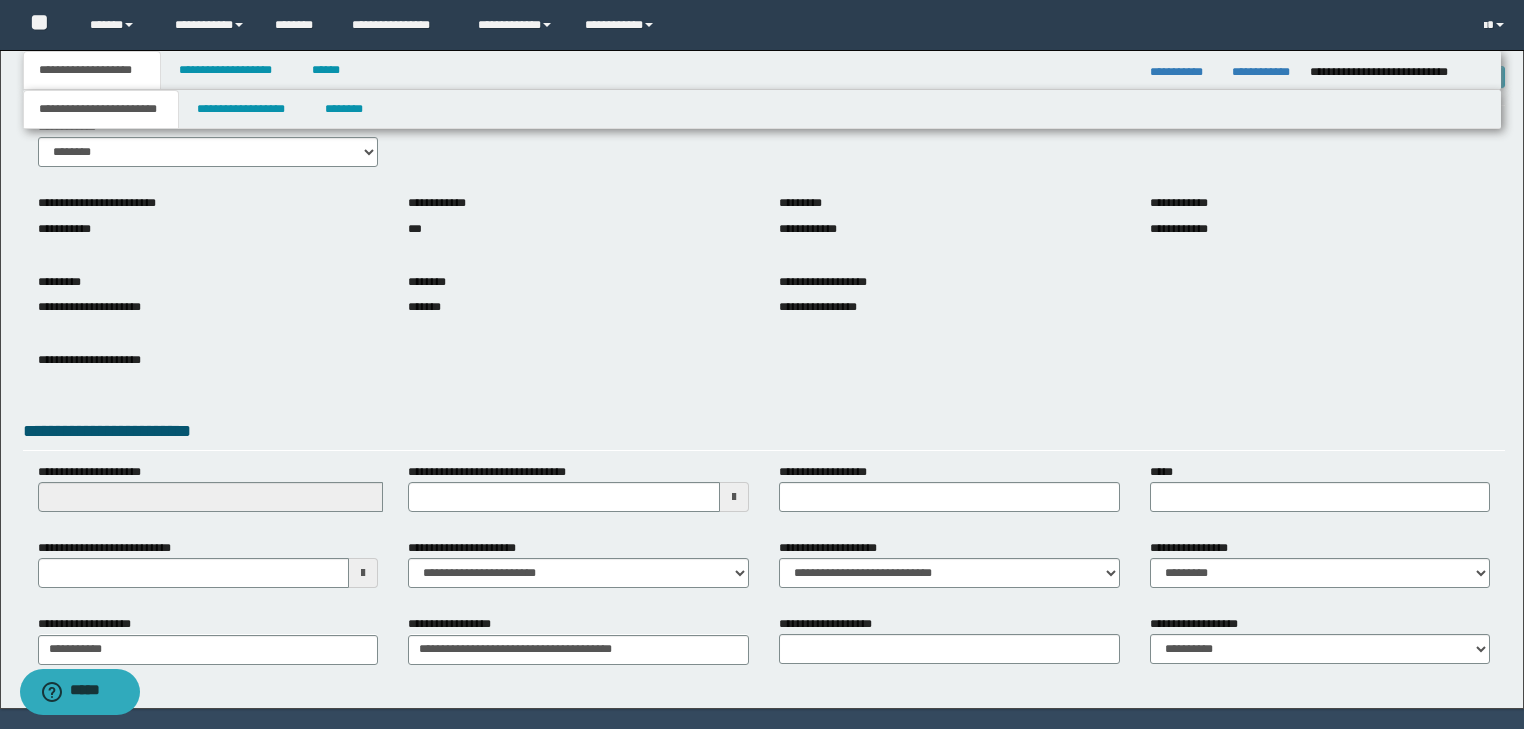 scroll, scrollTop: 154, scrollLeft: 0, axis: vertical 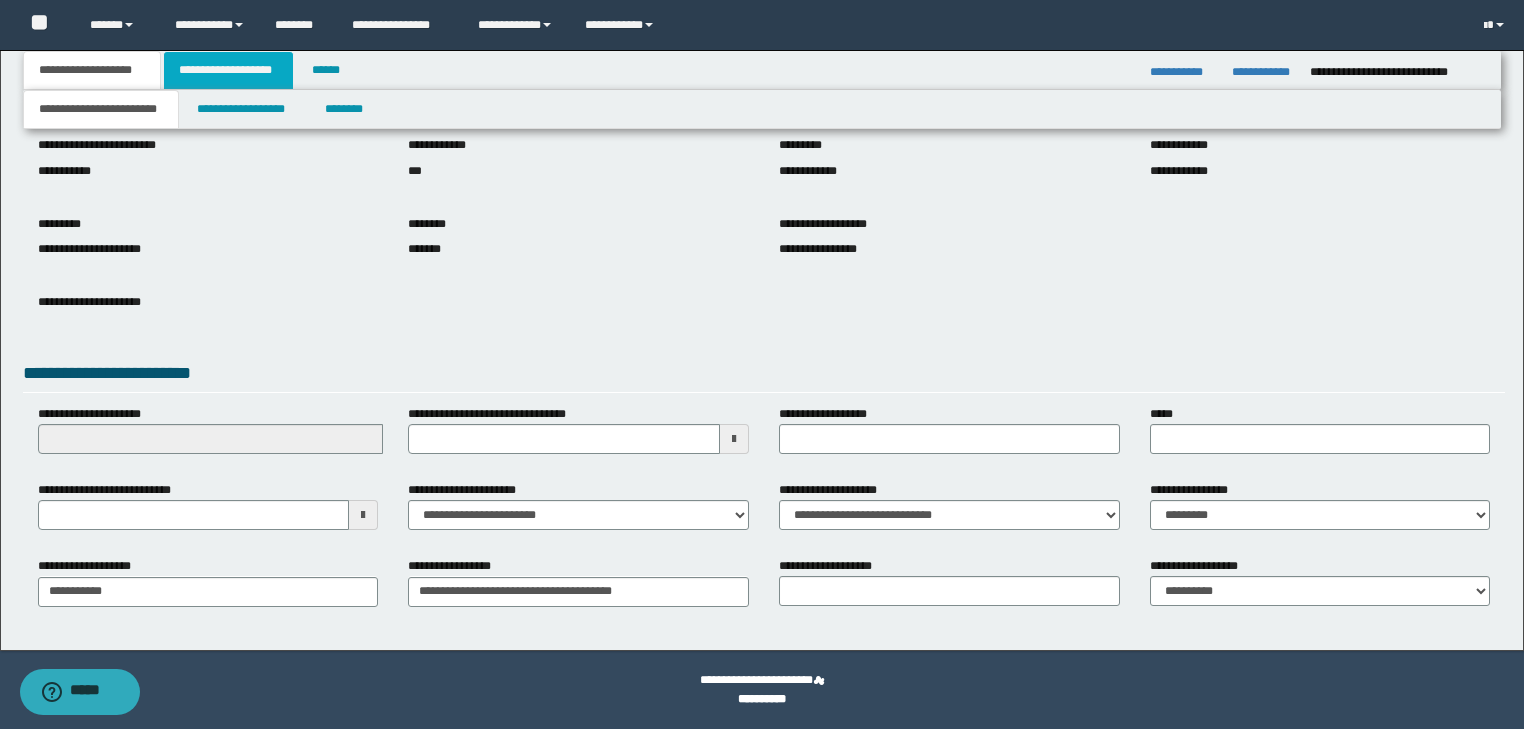 click on "**********" at bounding box center (228, 70) 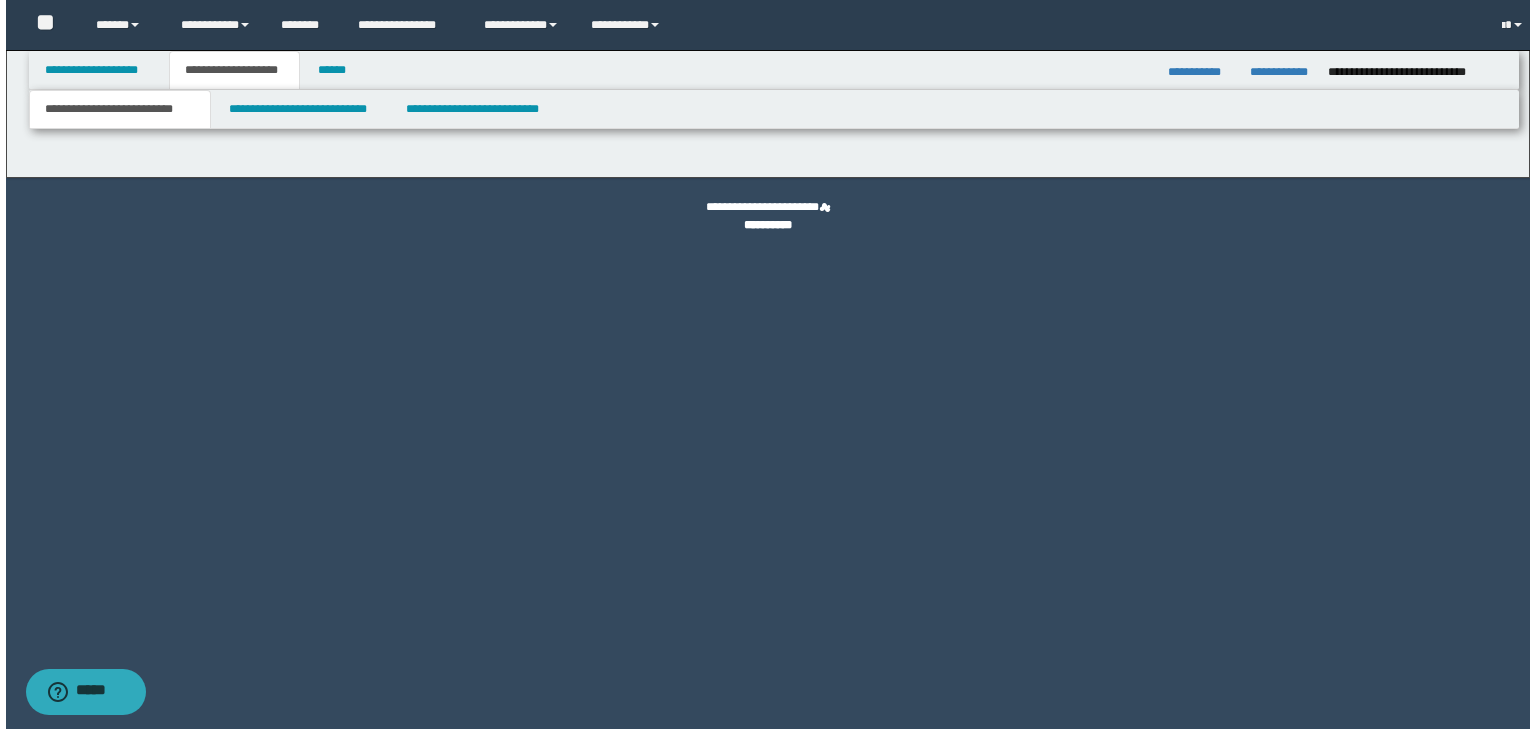 scroll, scrollTop: 0, scrollLeft: 0, axis: both 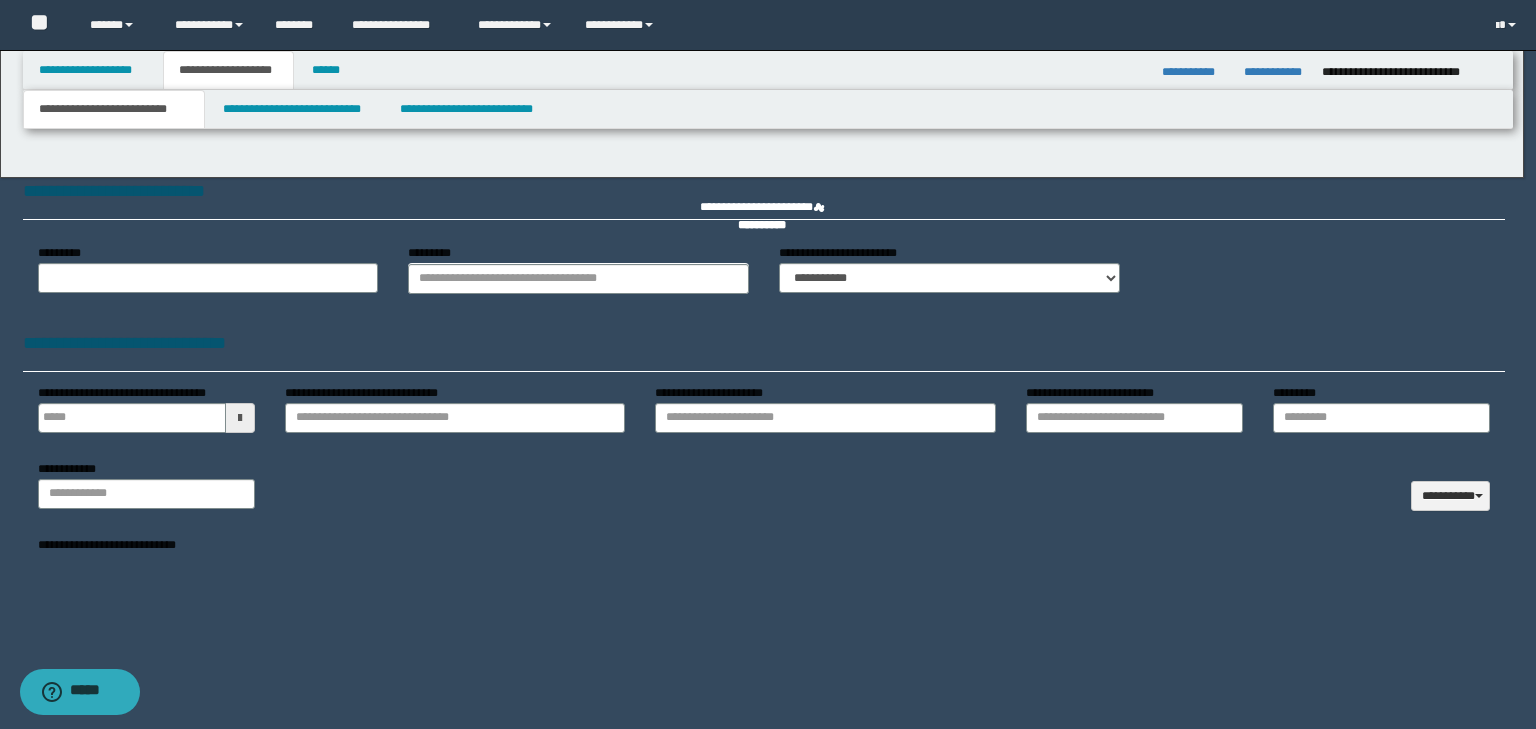 type 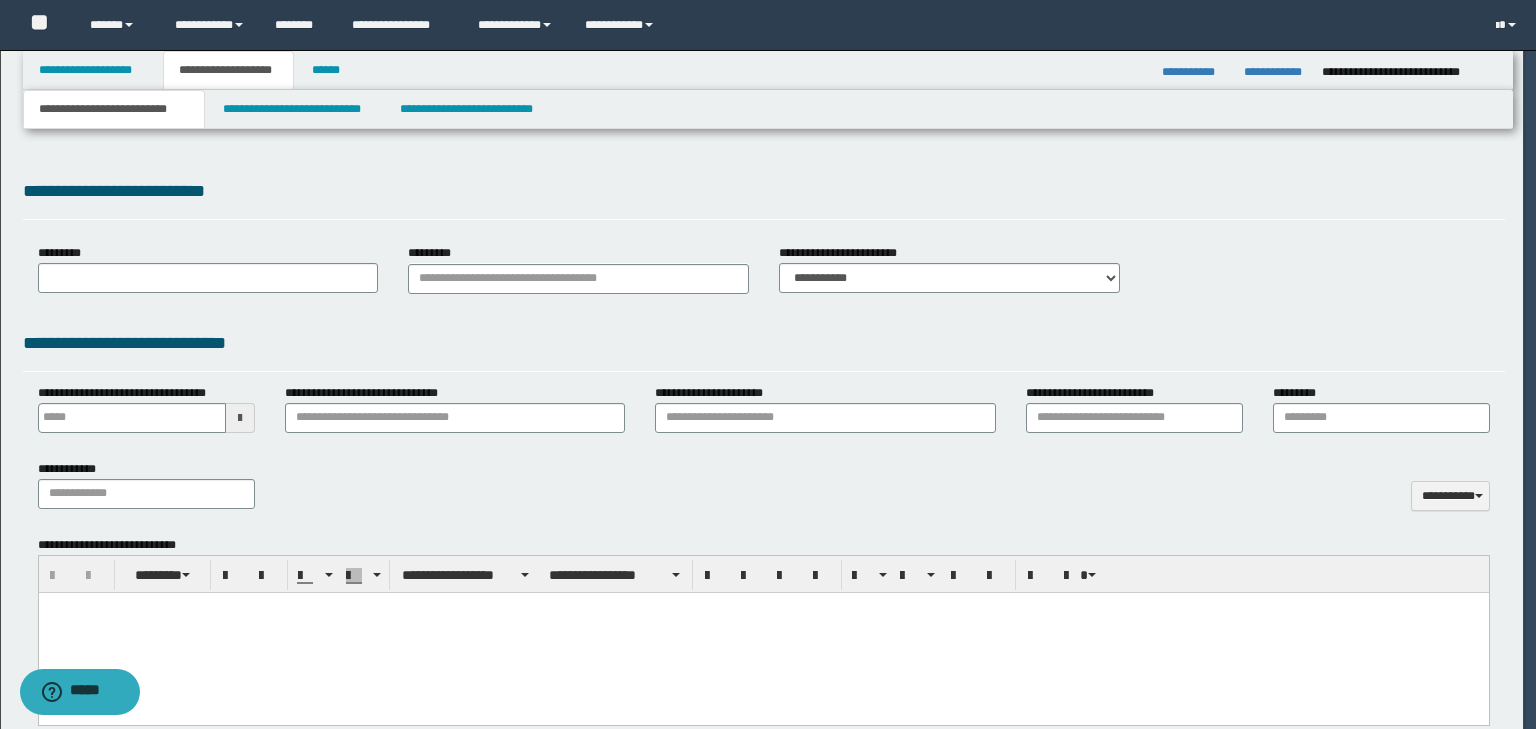 type on "**********" 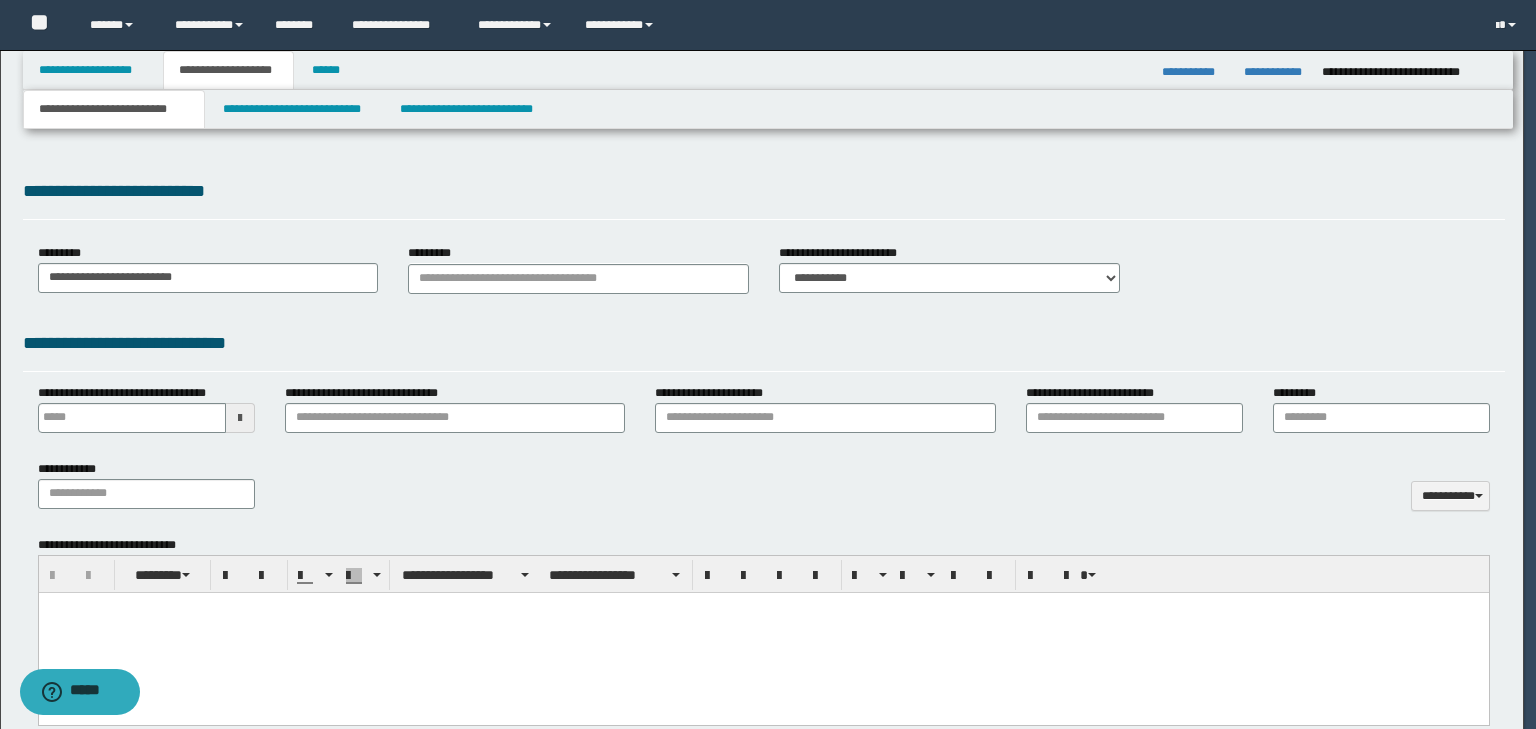 select on "*" 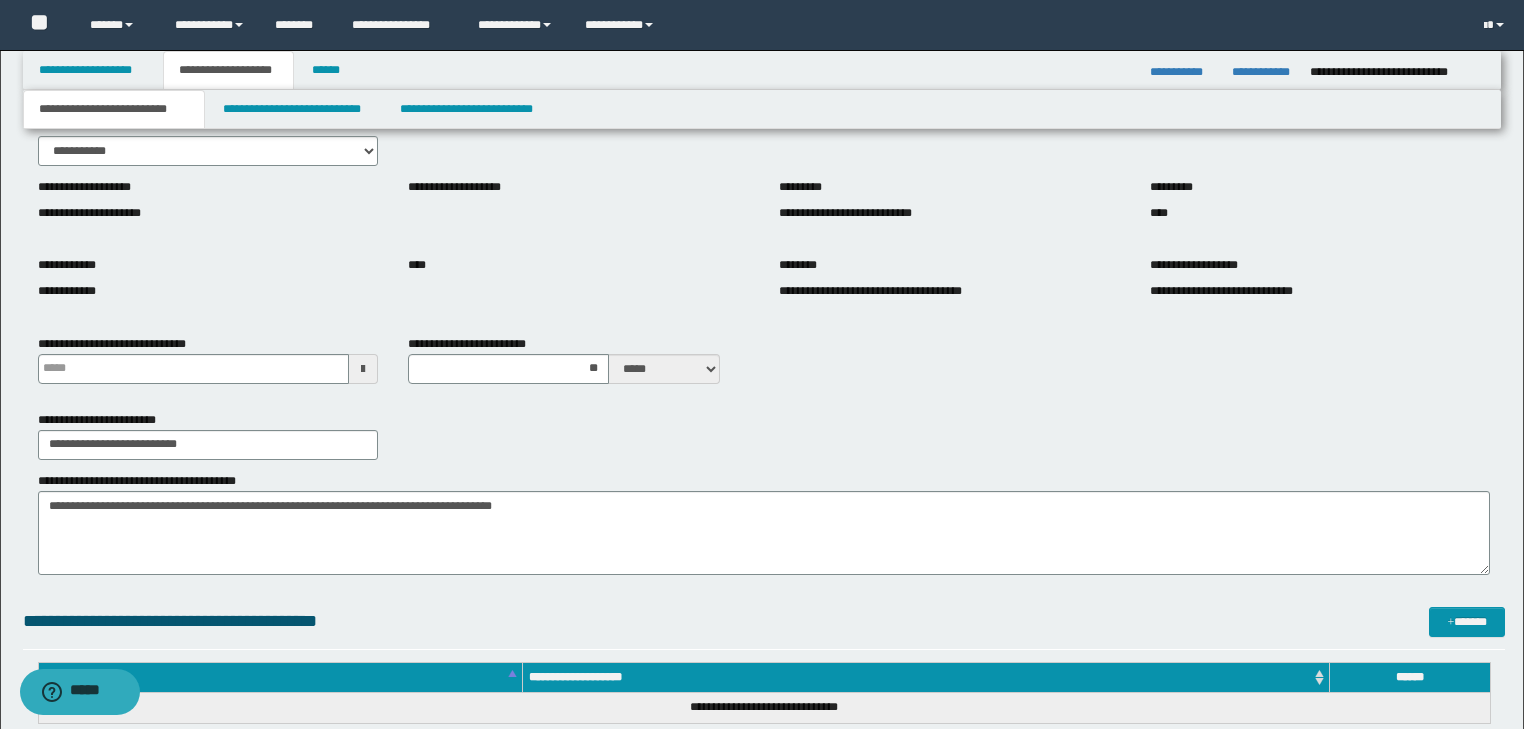 scroll, scrollTop: 160, scrollLeft: 0, axis: vertical 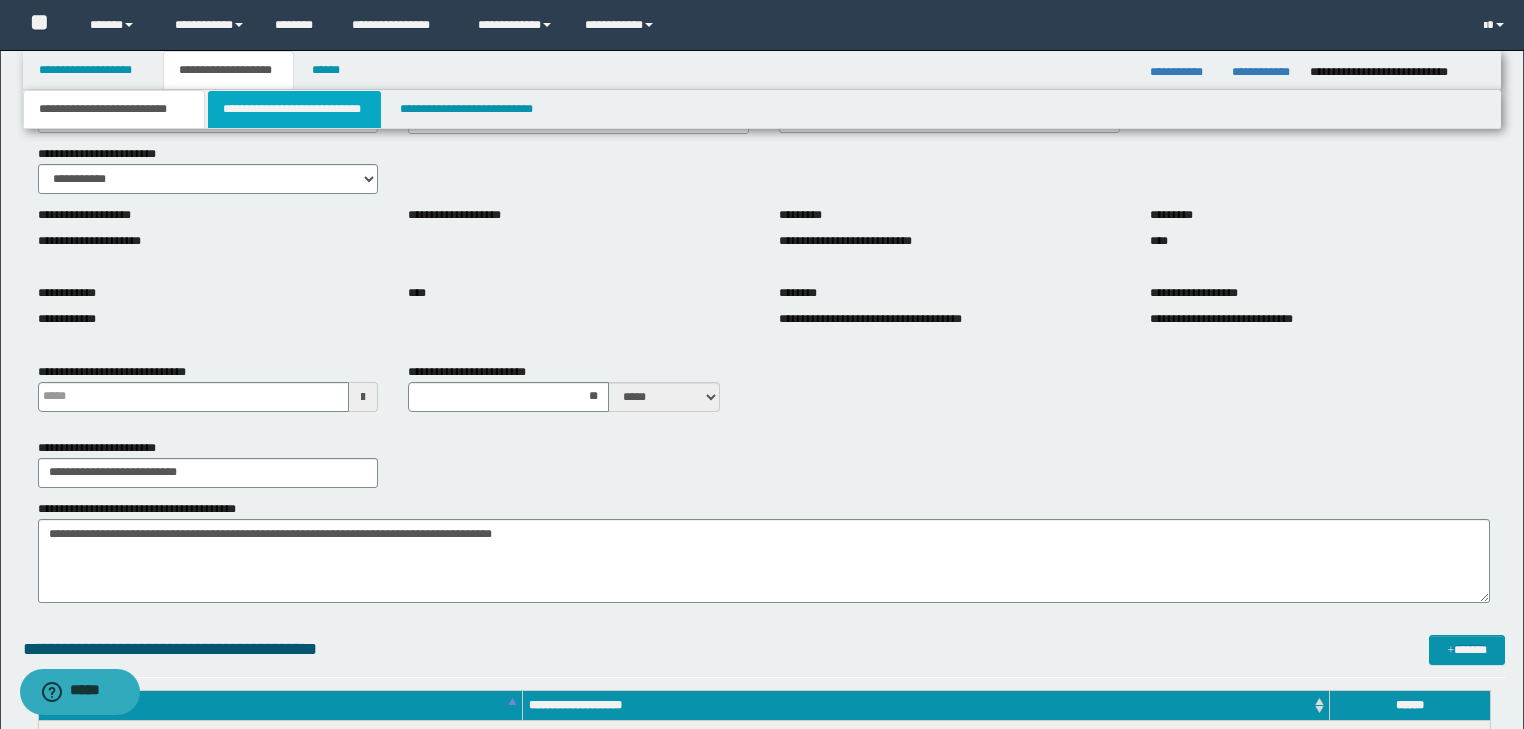 click on "**********" at bounding box center [294, 109] 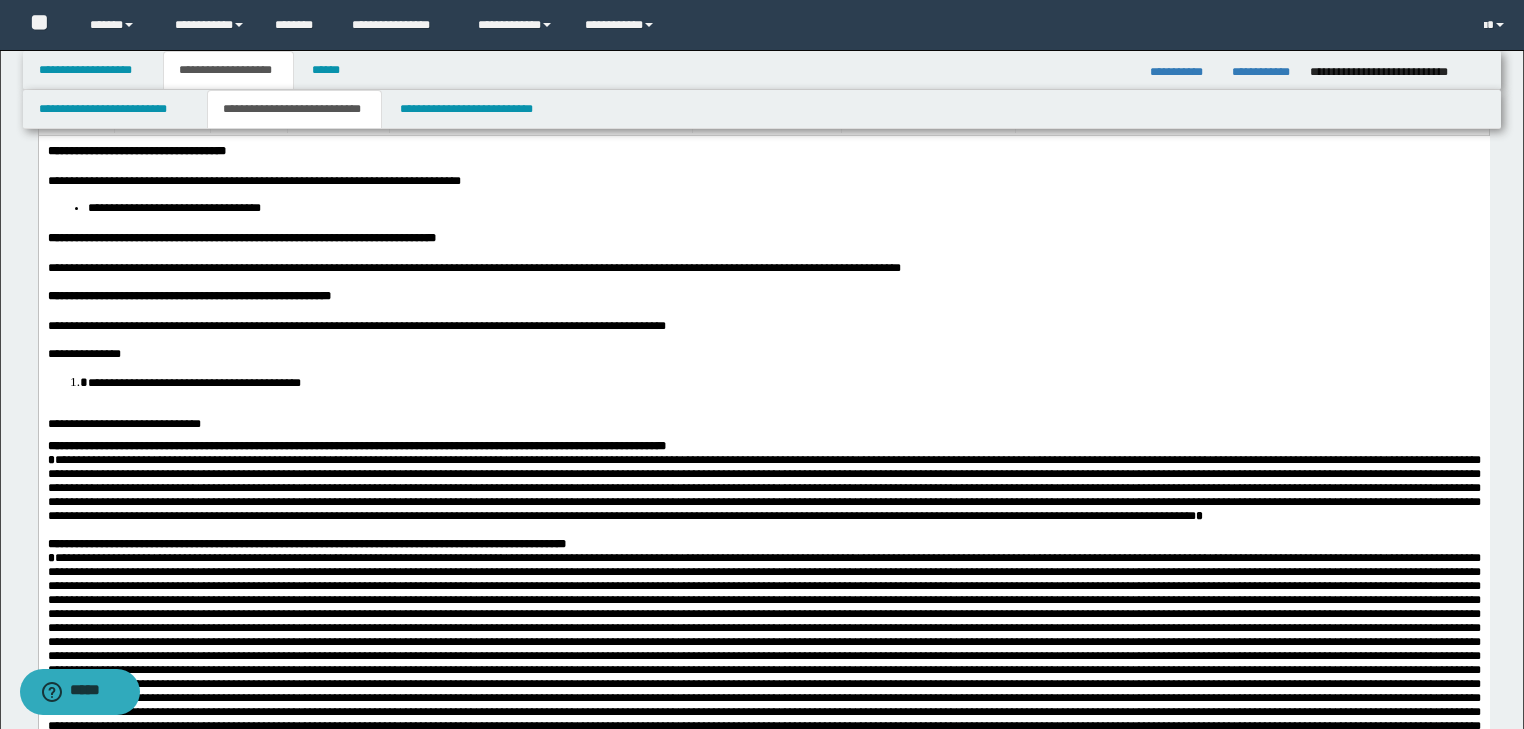scroll, scrollTop: 0, scrollLeft: 0, axis: both 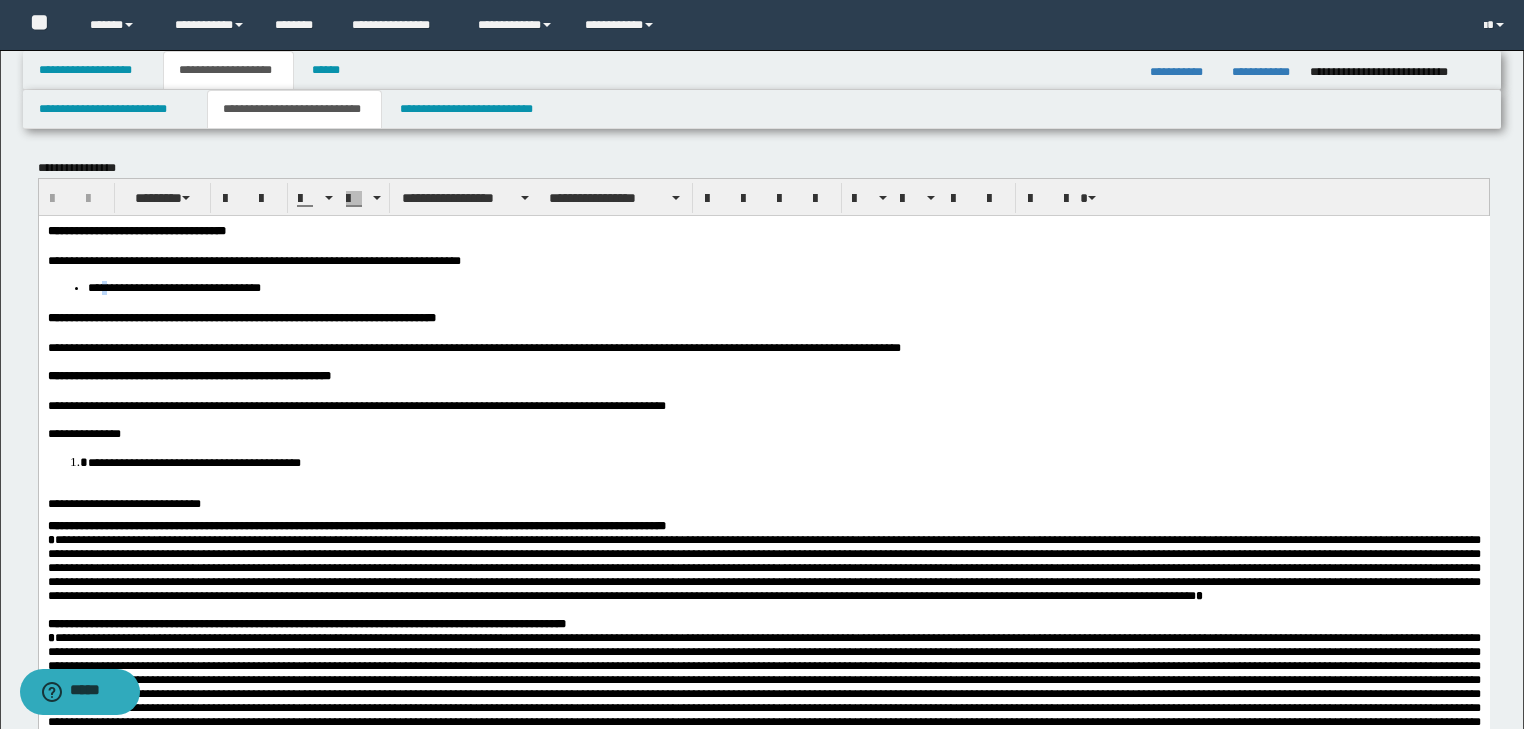 drag, startPoint x: 107, startPoint y: 292, endPoint x: 115, endPoint y: 306, distance: 16.124516 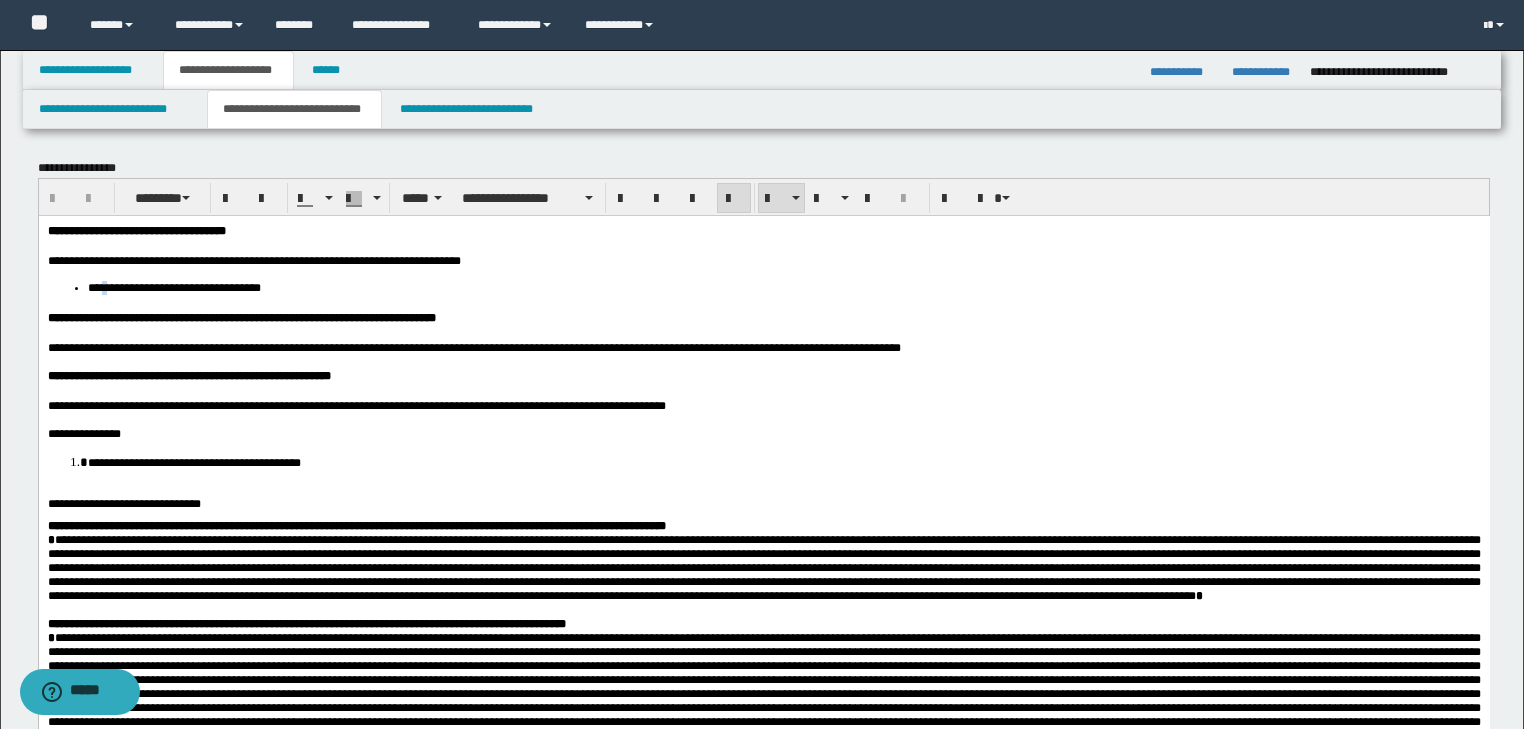 type 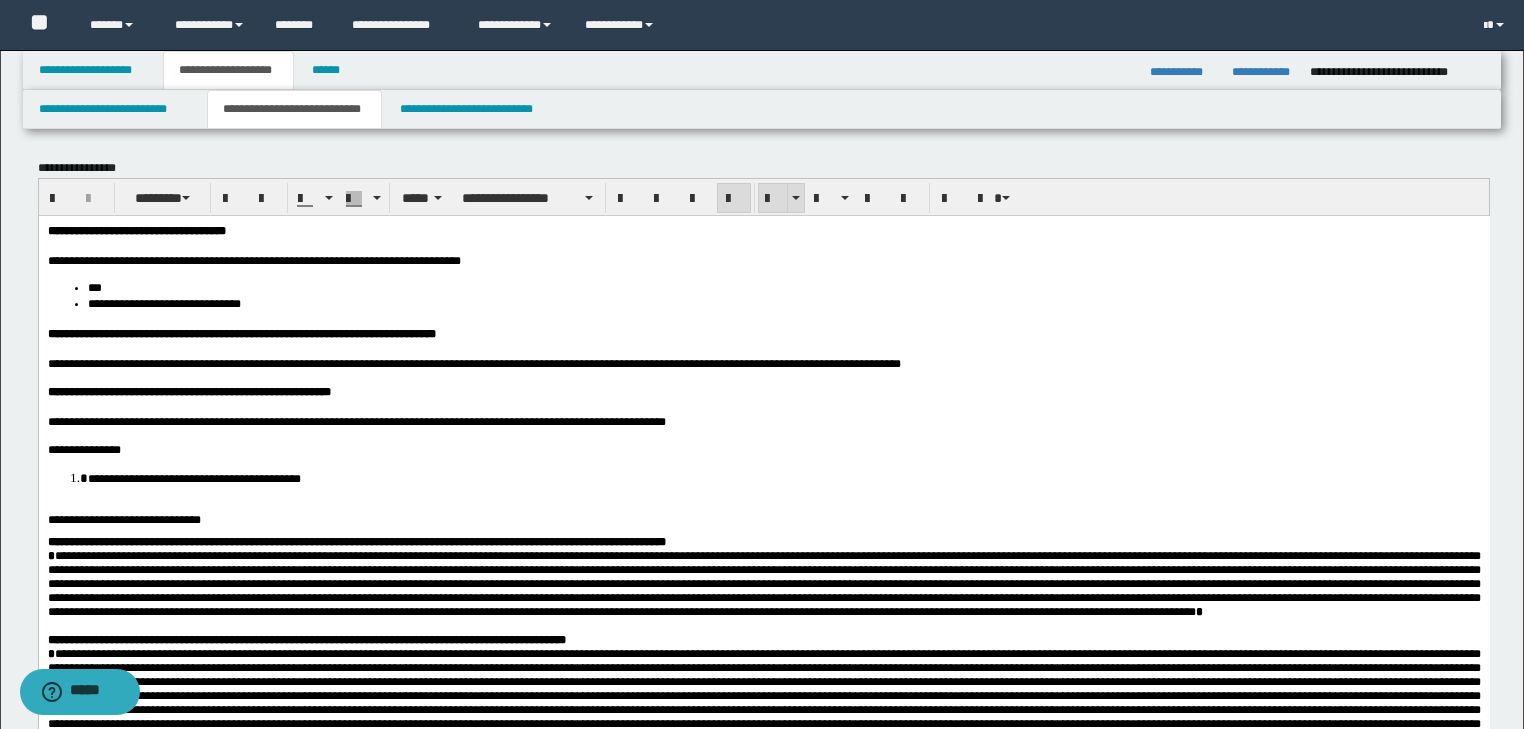 click at bounding box center [773, 198] 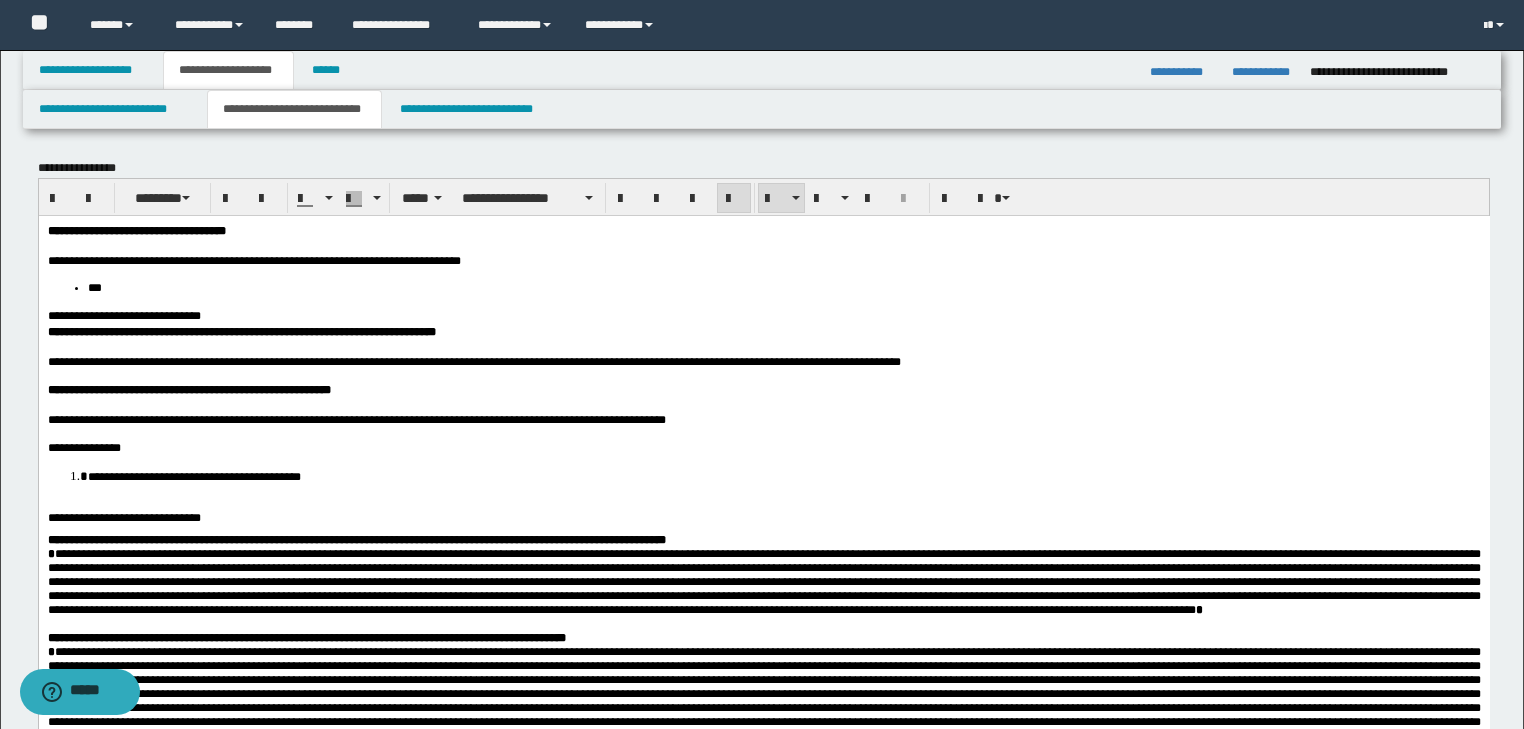 click on "**********" at bounding box center [123, 315] 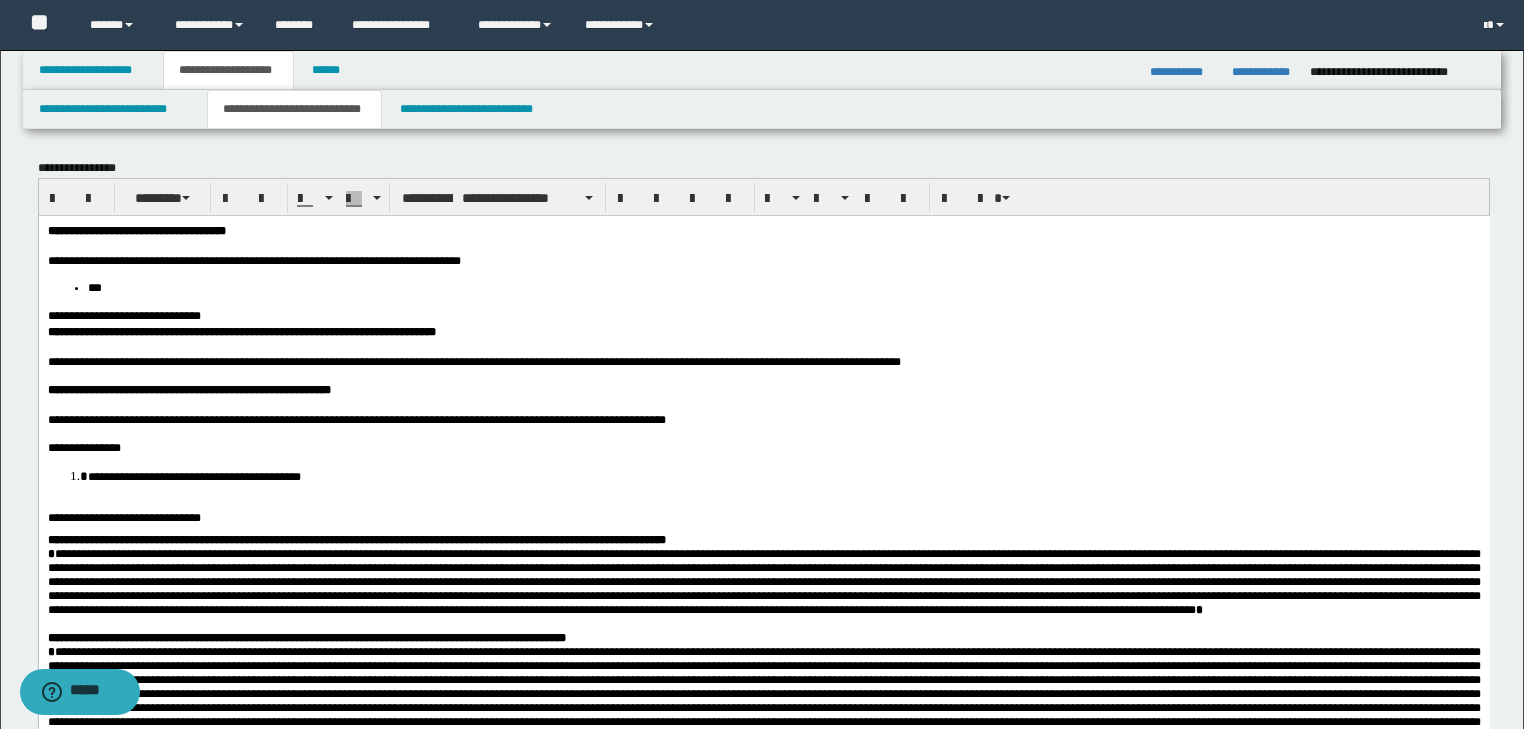 click on "**********" at bounding box center [763, 316] 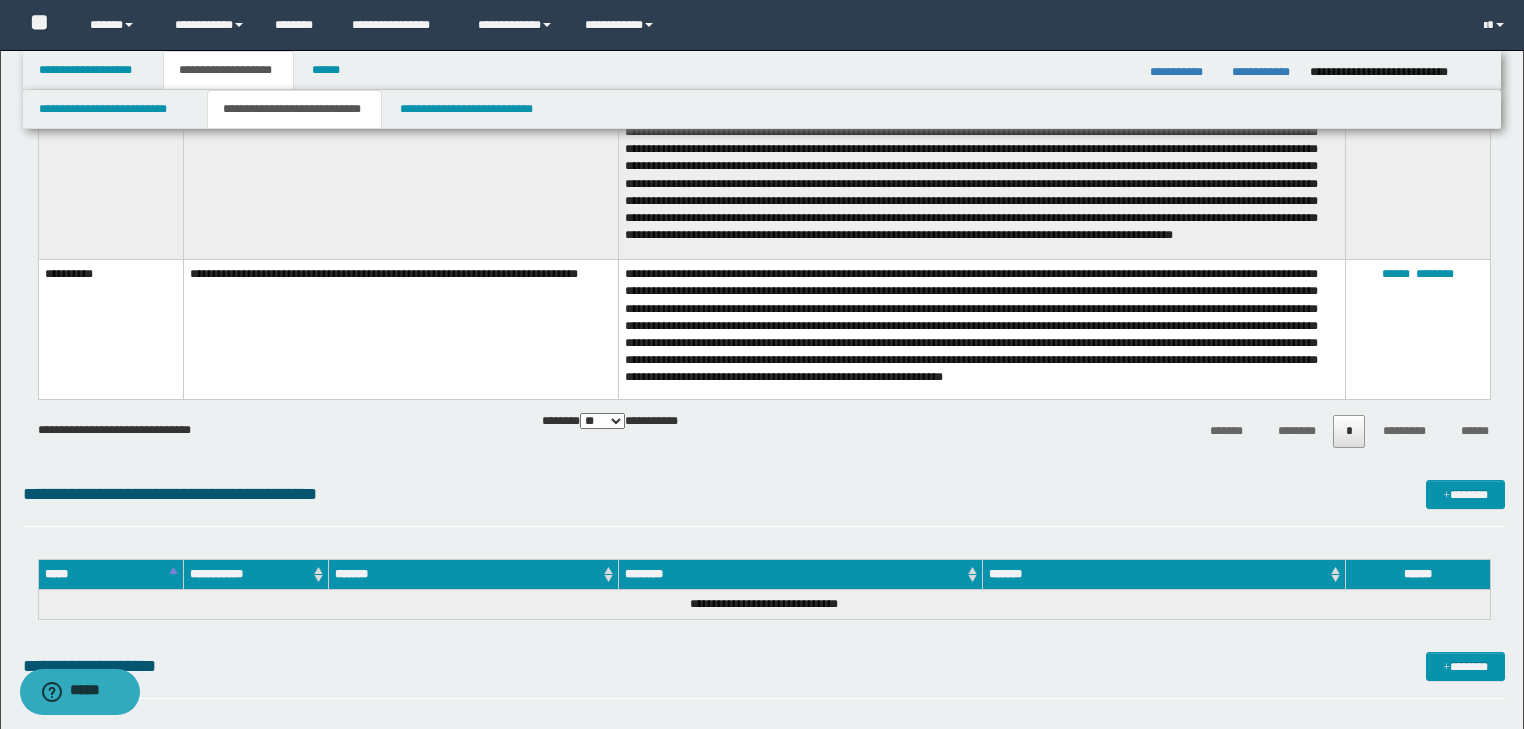 scroll, scrollTop: 1840, scrollLeft: 0, axis: vertical 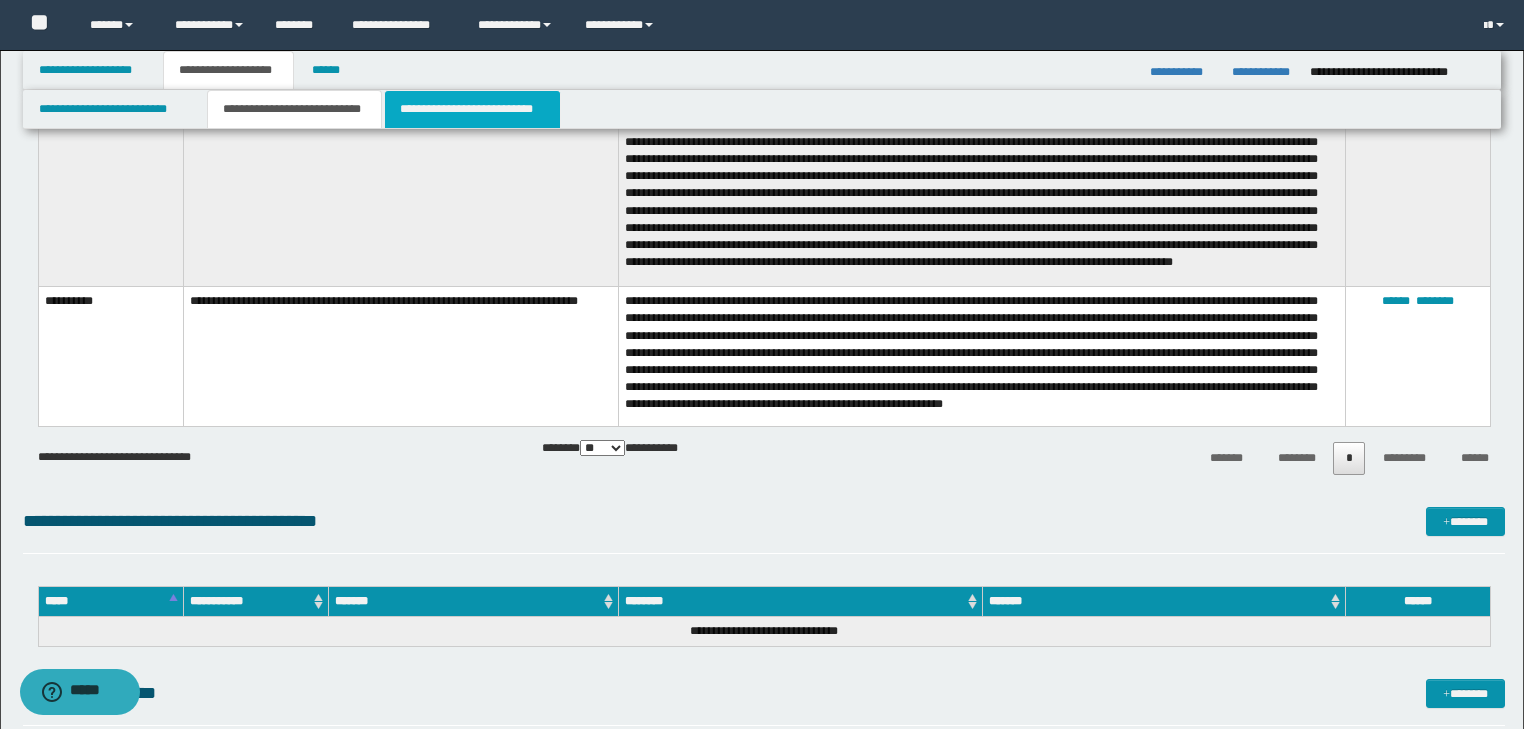 click on "**********" at bounding box center [472, 109] 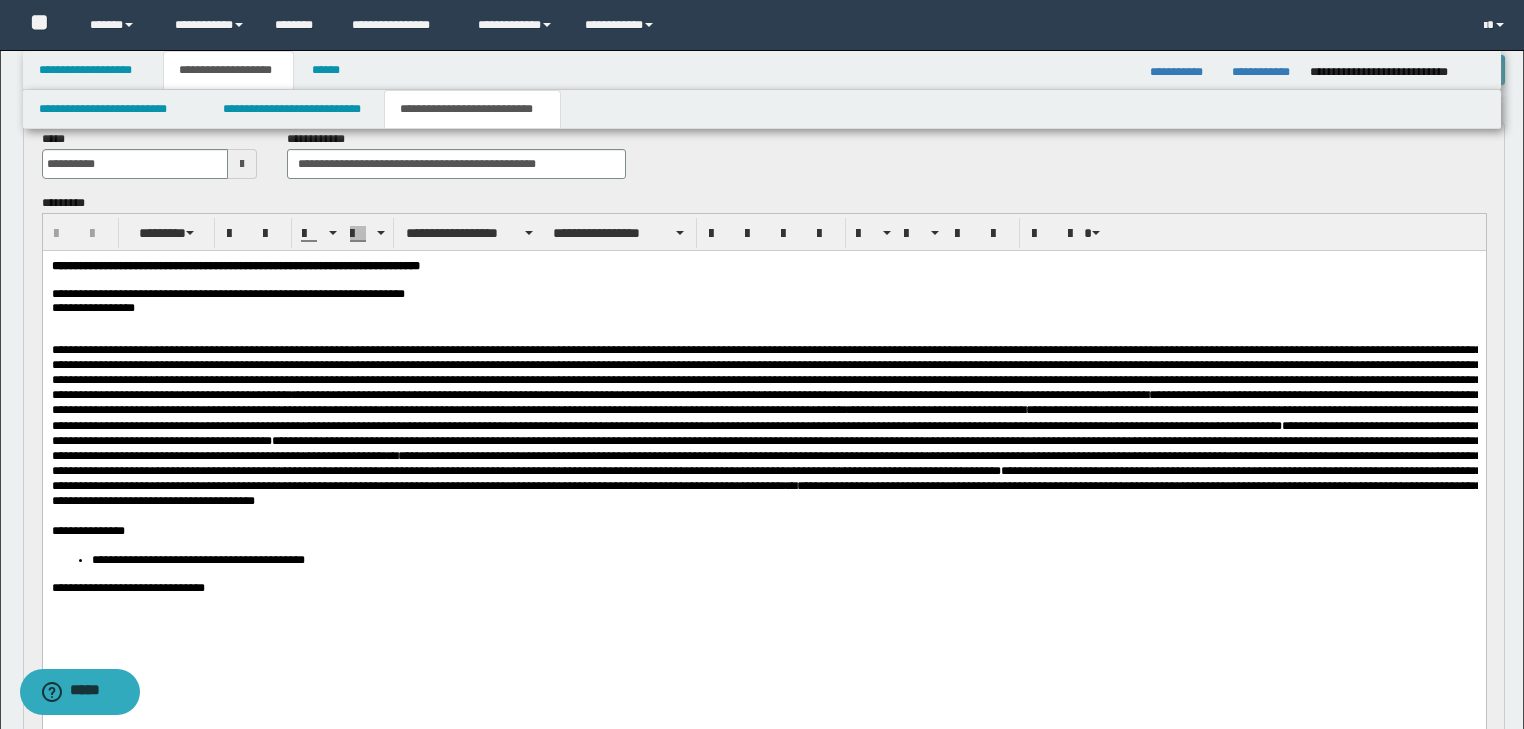 scroll, scrollTop: 80, scrollLeft: 0, axis: vertical 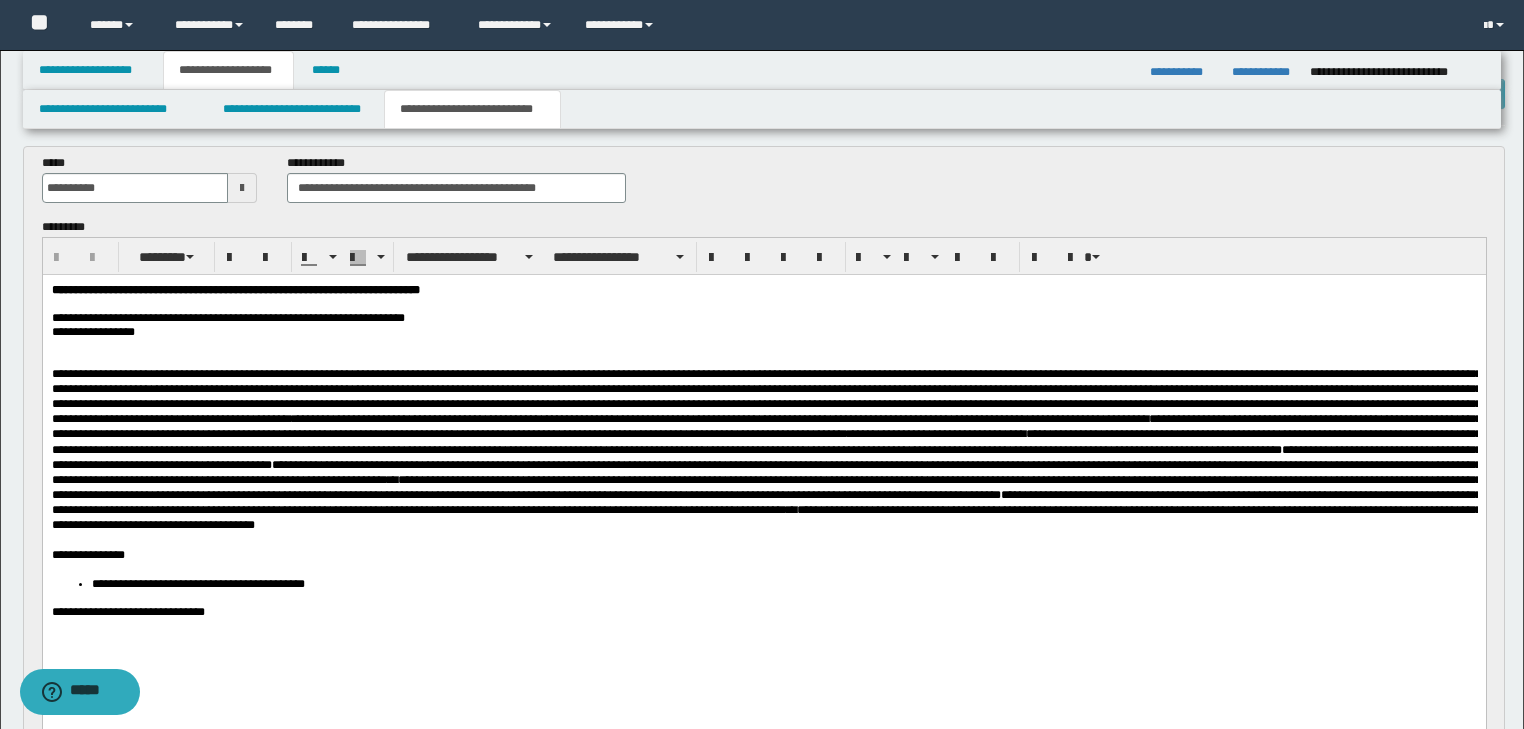 click at bounding box center (763, 359) 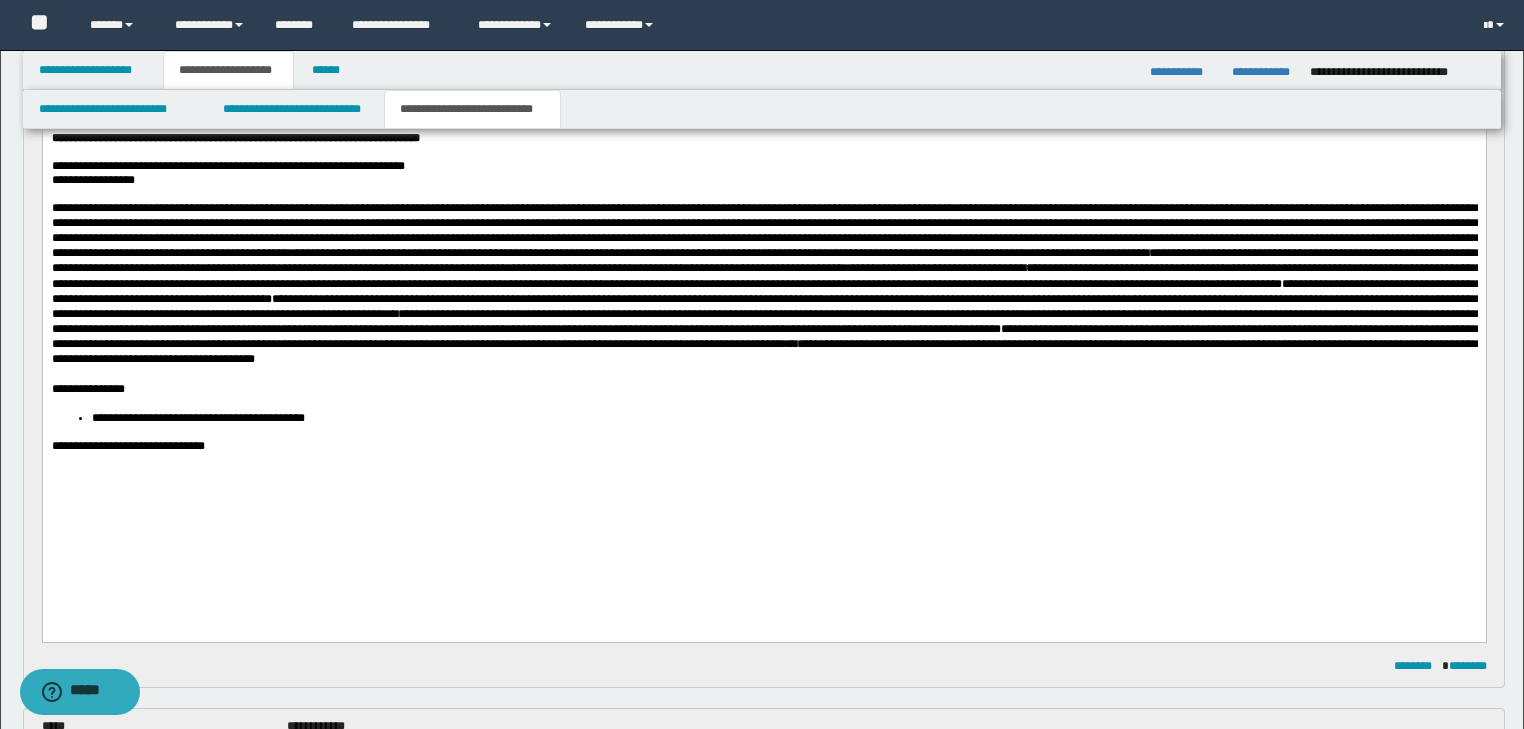 scroll, scrollTop: 240, scrollLeft: 0, axis: vertical 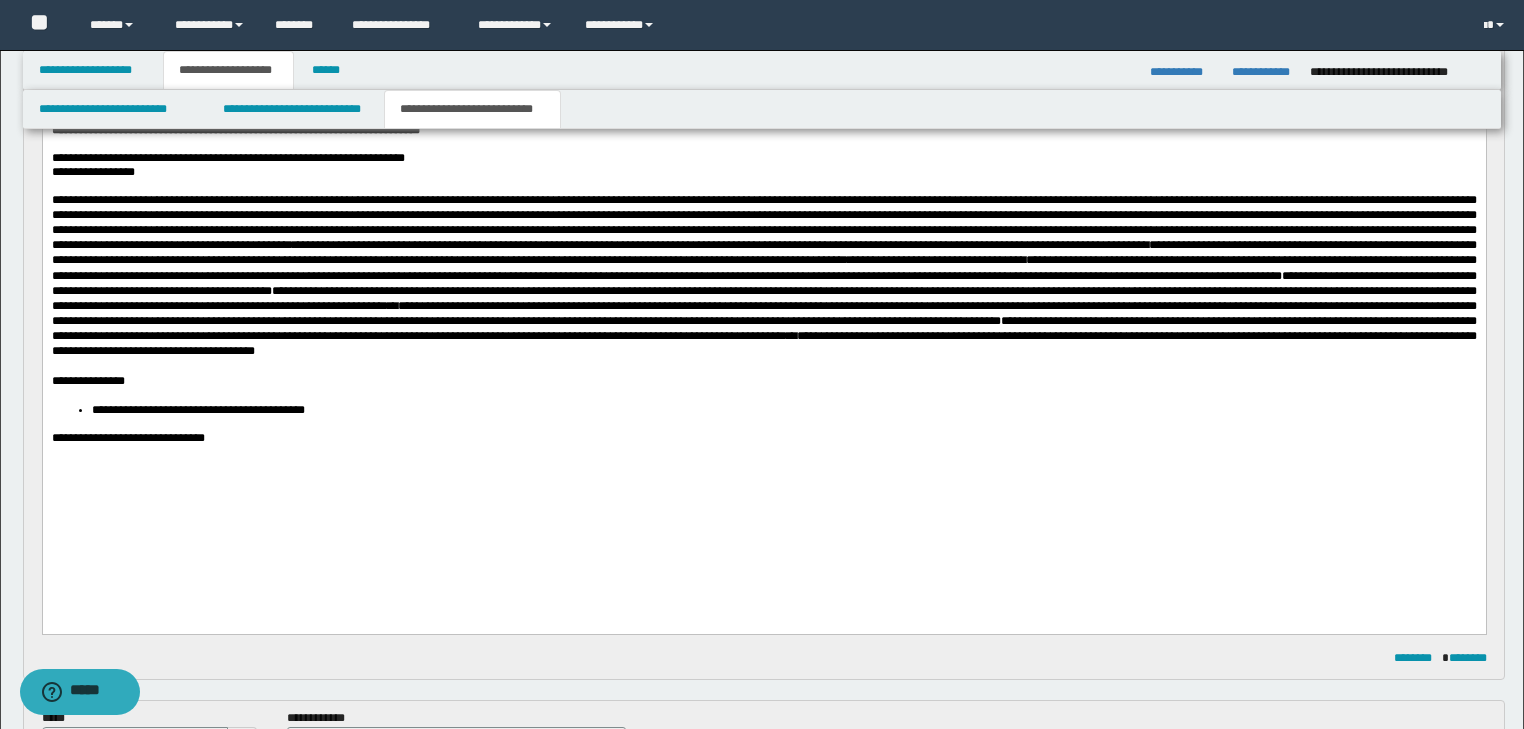 click on "**********" at bounding box center [763, 380] 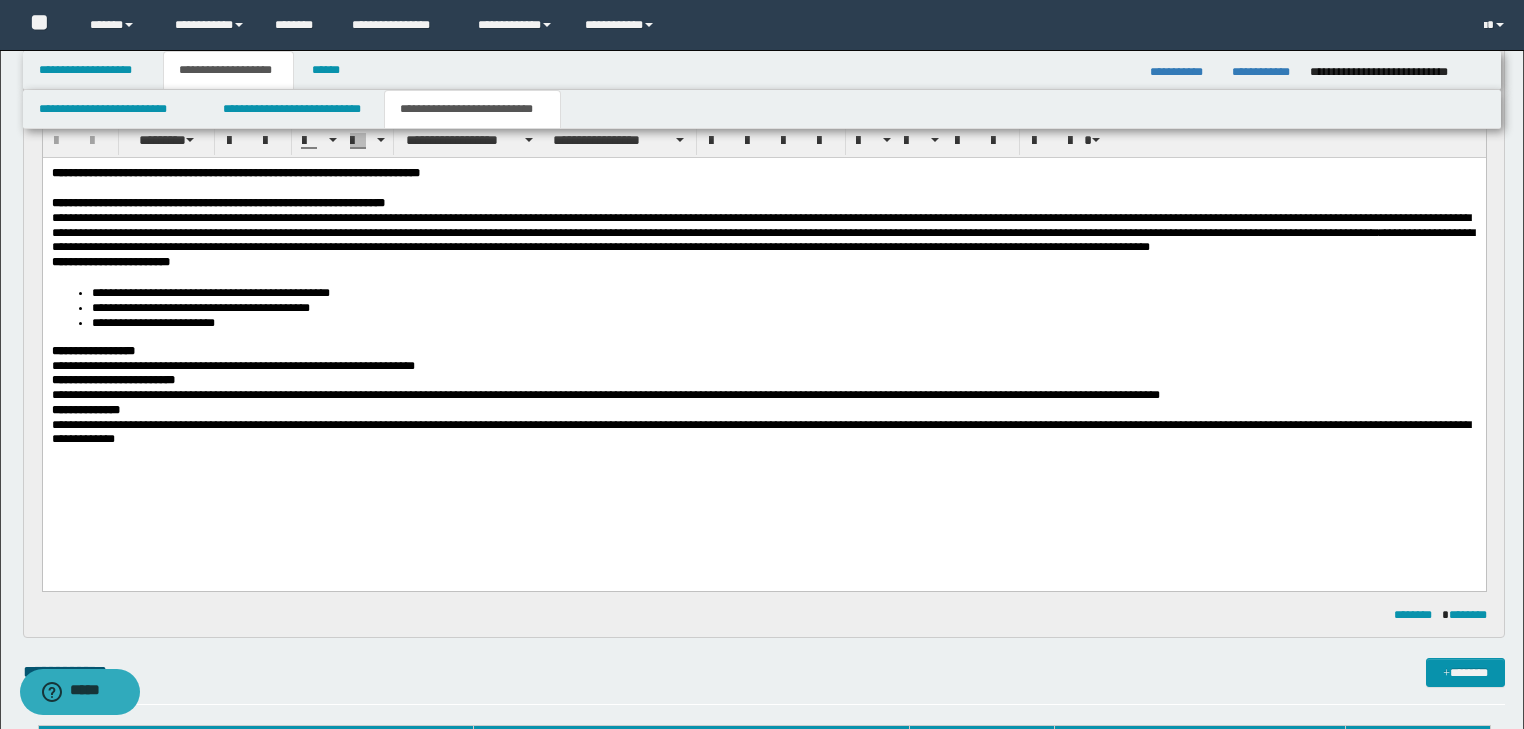 scroll, scrollTop: 880, scrollLeft: 0, axis: vertical 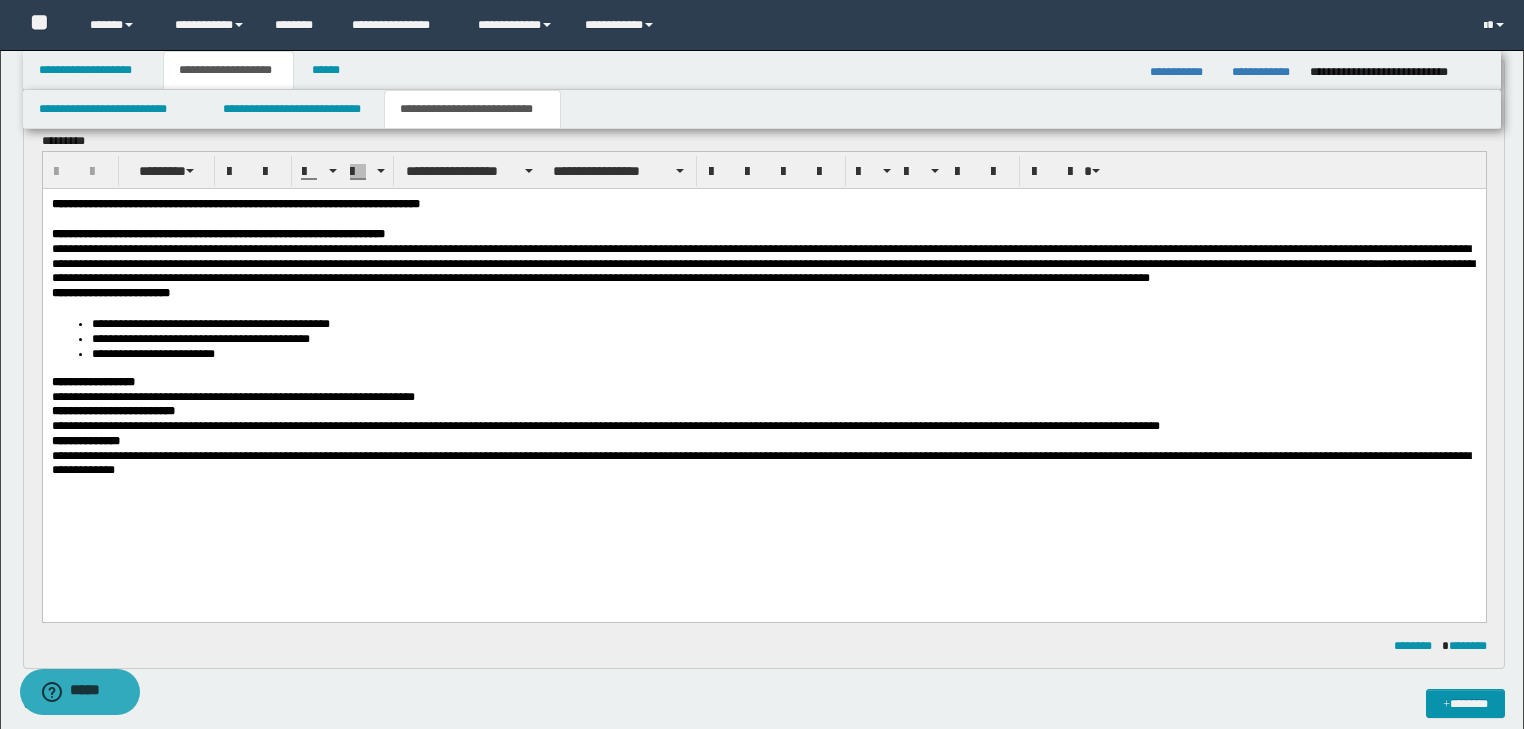 click on "**********" at bounding box center (763, 397) 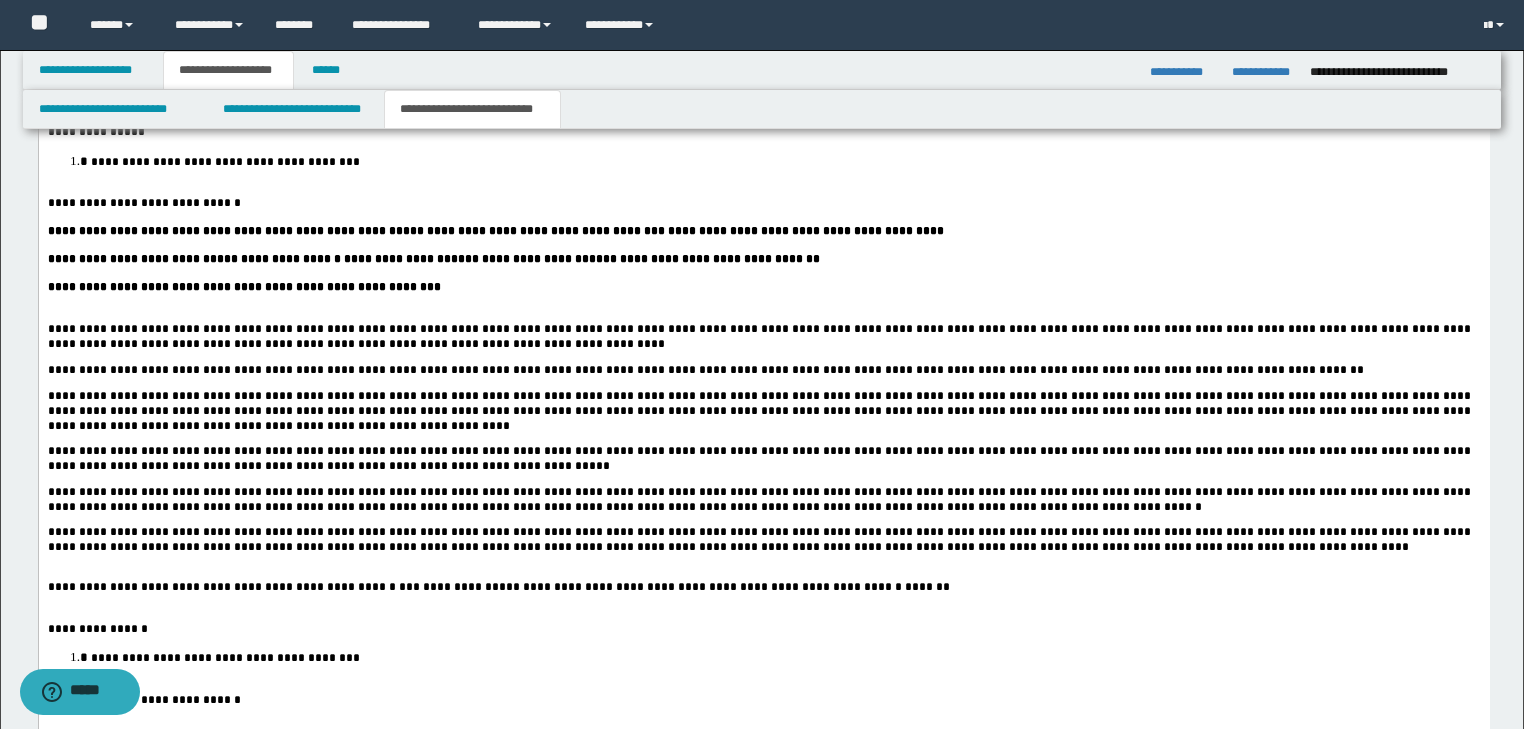 scroll, scrollTop: 2000, scrollLeft: 0, axis: vertical 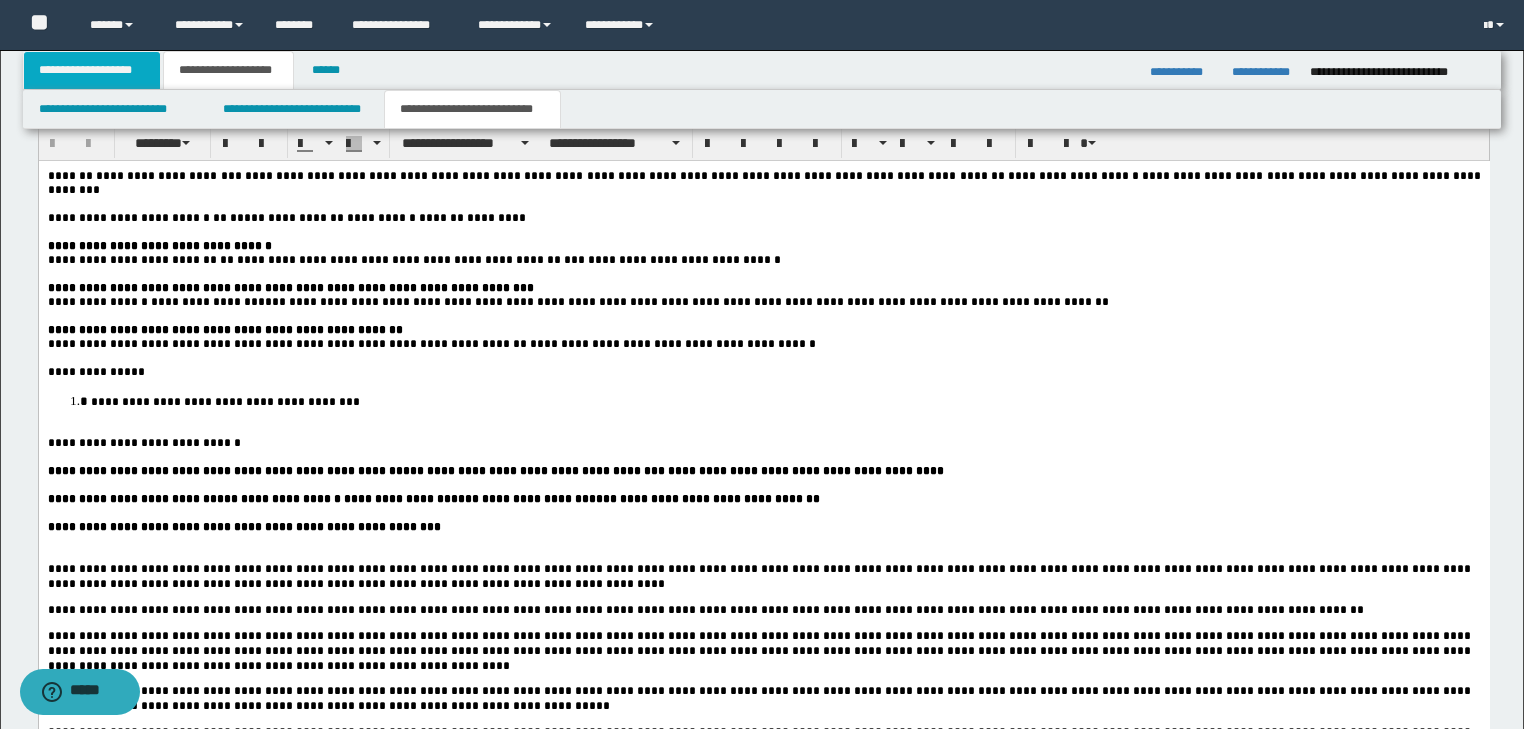 click on "**********" at bounding box center [92, 70] 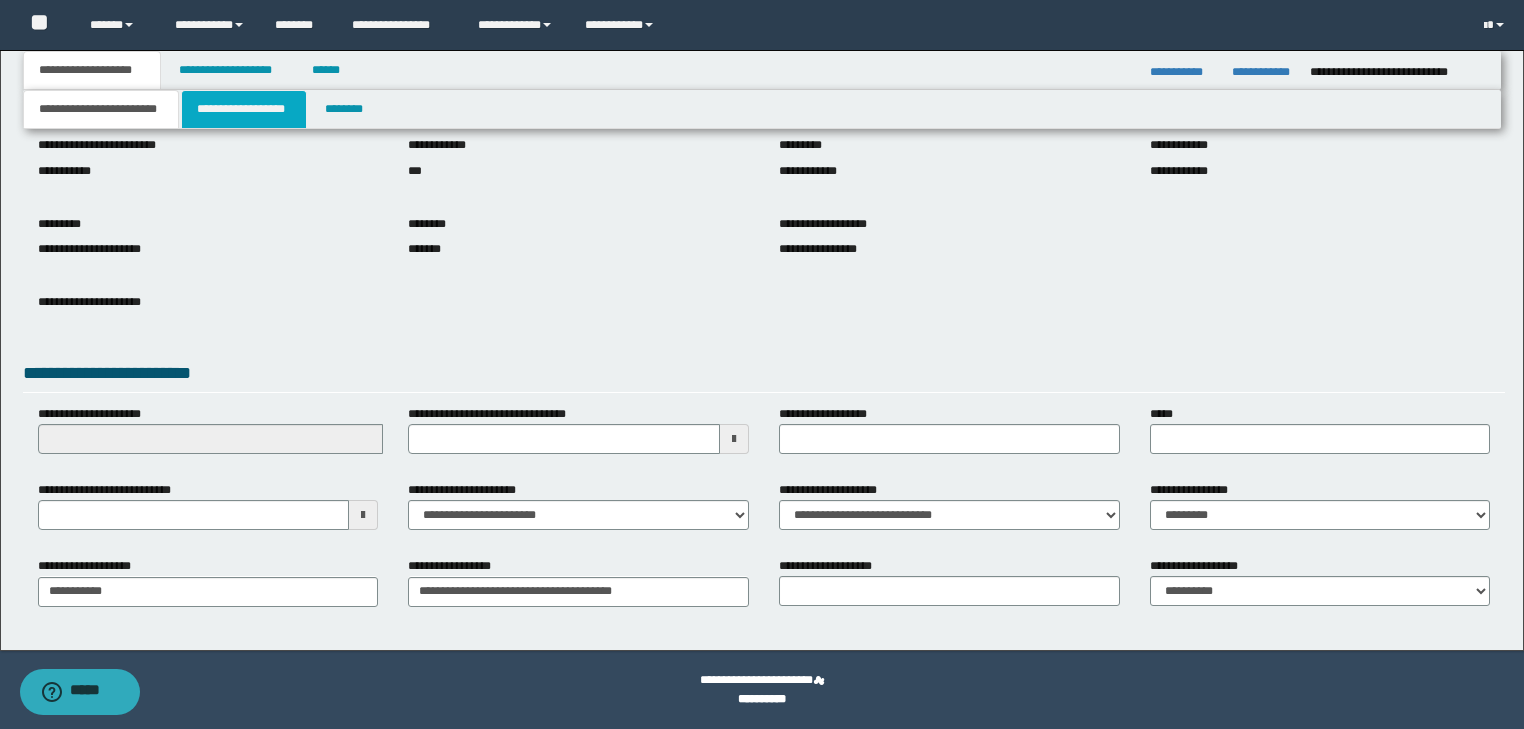 click on "**********" at bounding box center (244, 109) 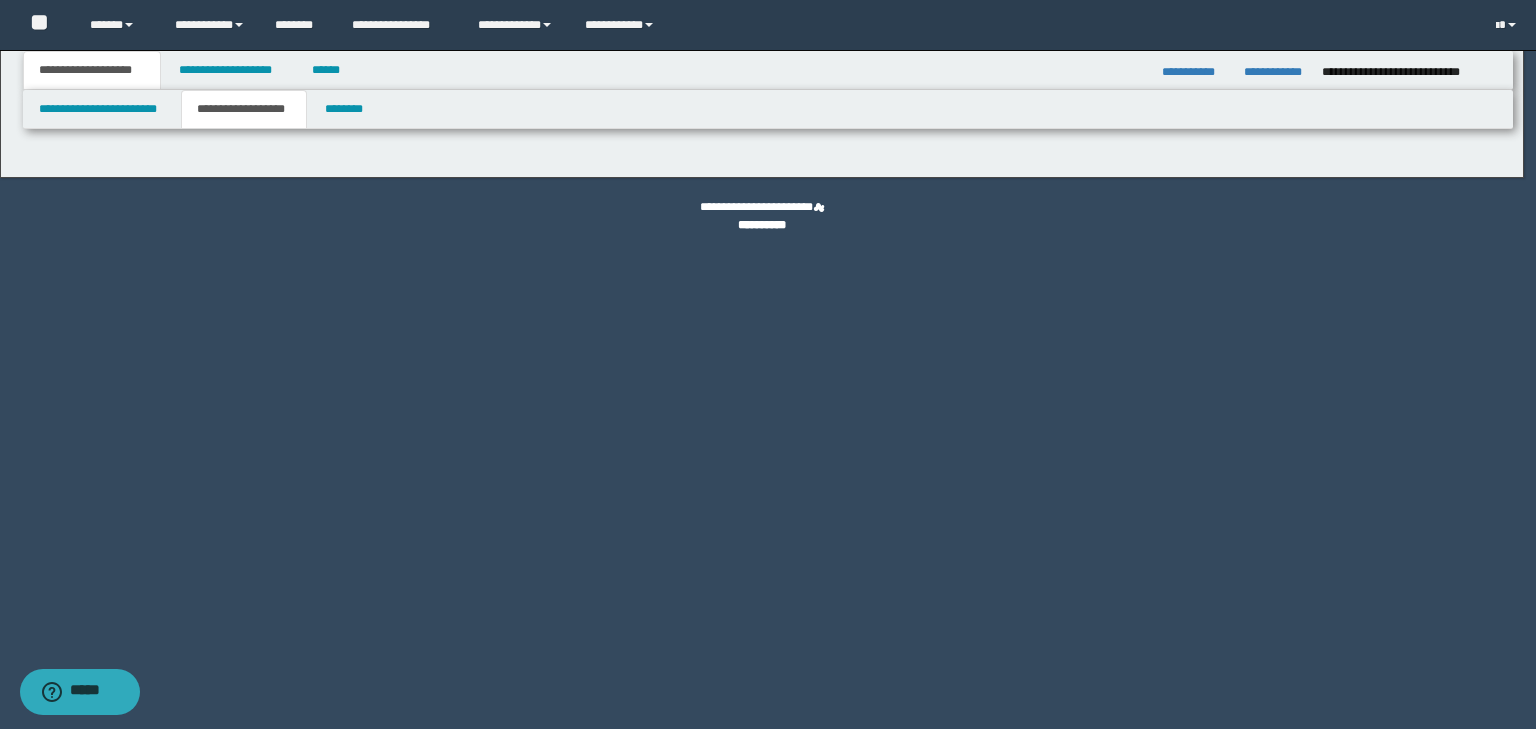 type on "********" 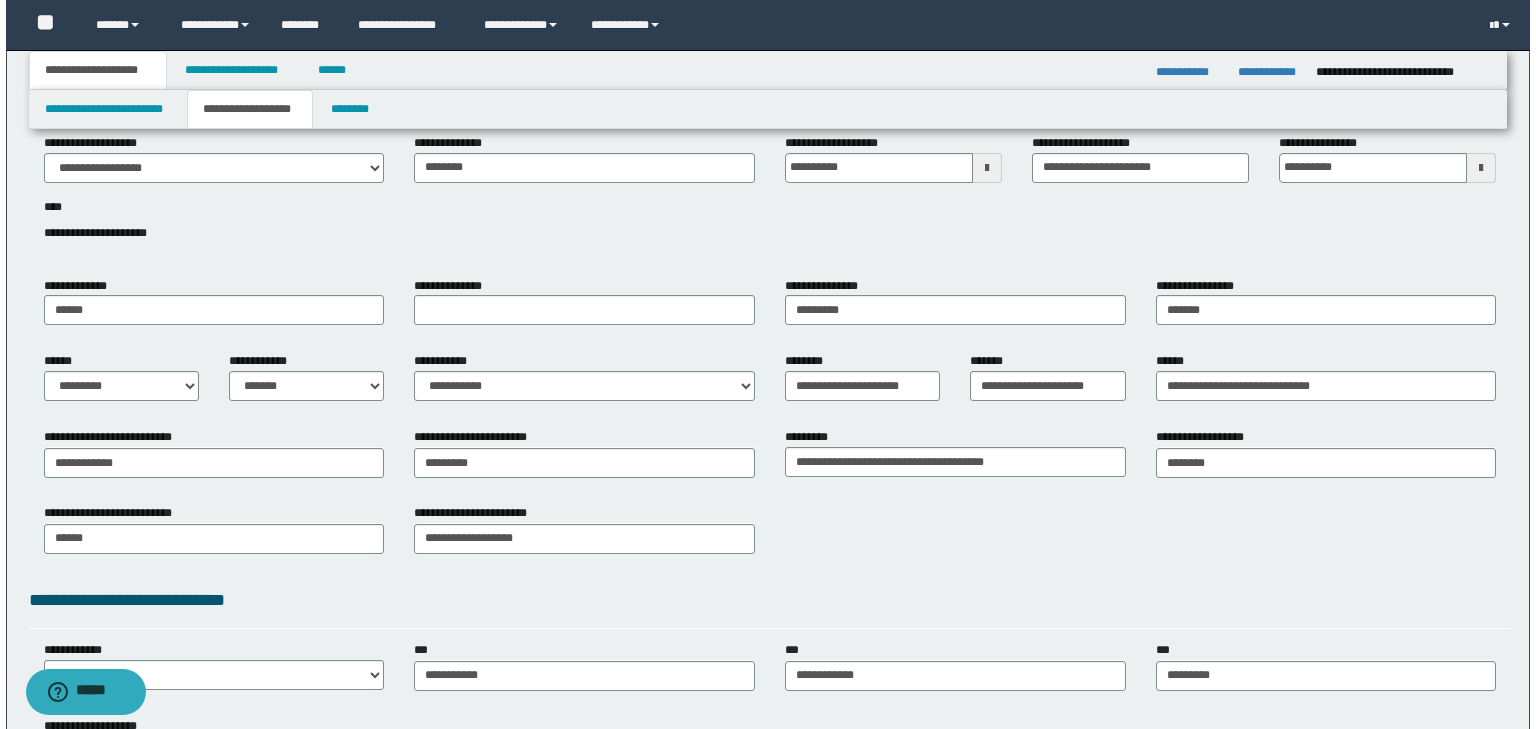 scroll, scrollTop: 0, scrollLeft: 0, axis: both 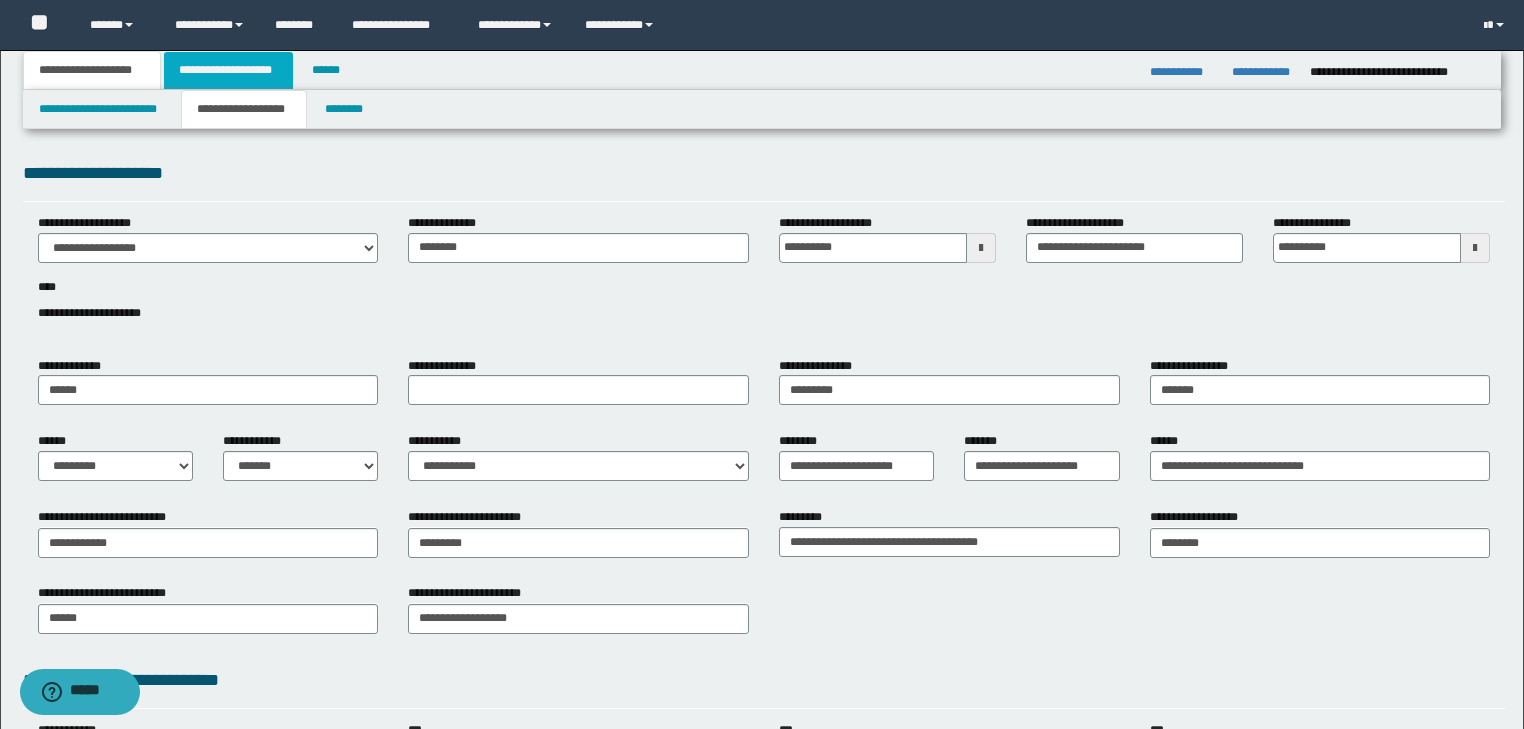 click on "**********" at bounding box center [228, 70] 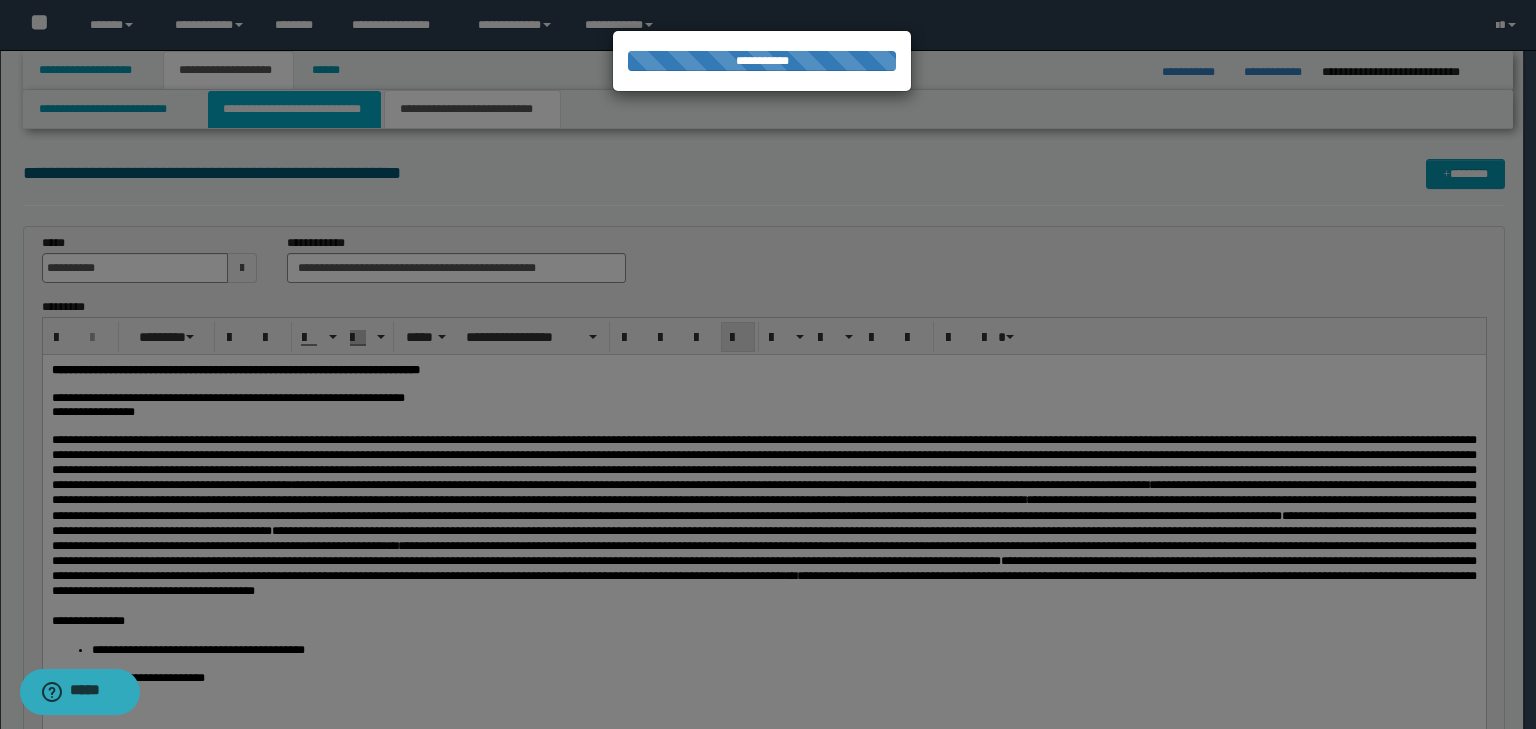 click on "**********" at bounding box center (294, 109) 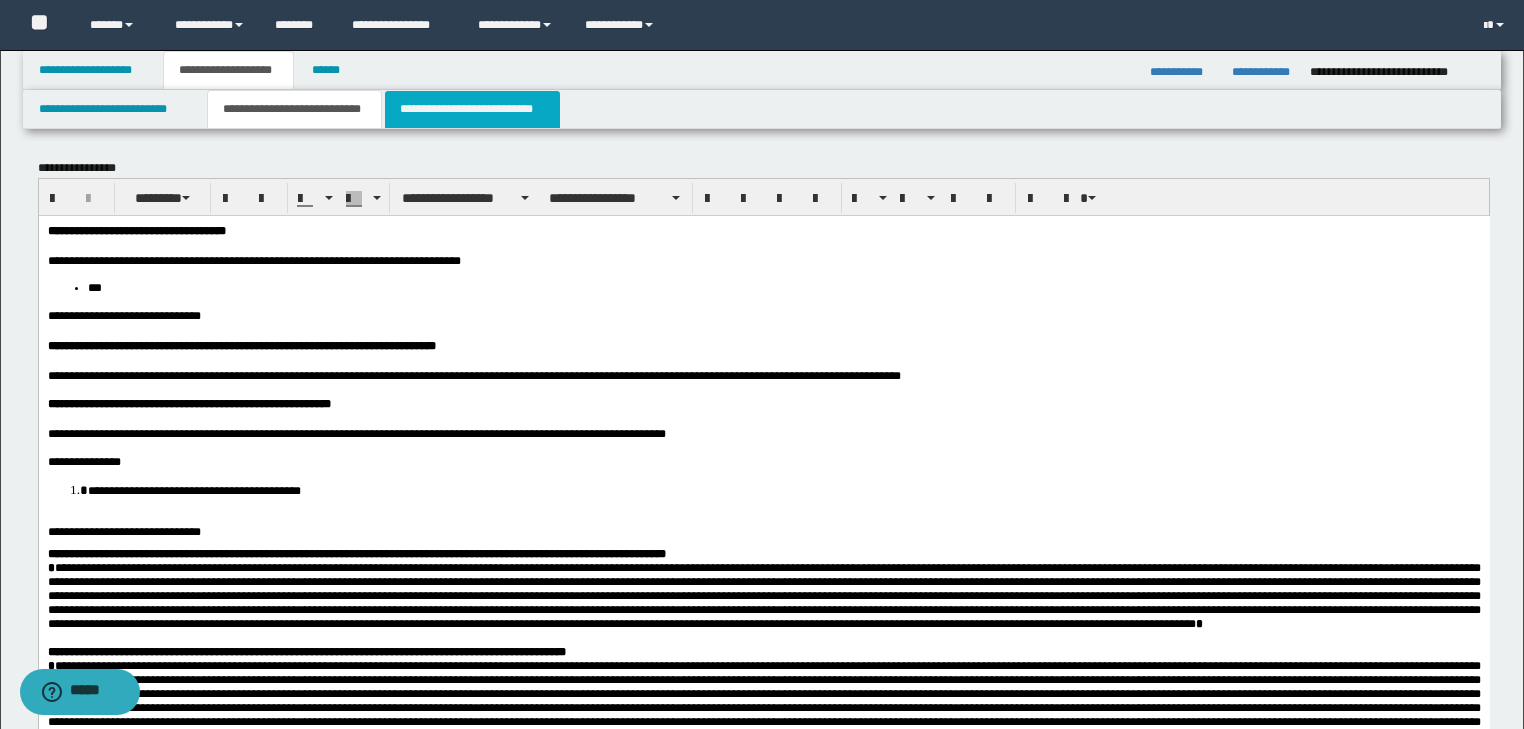 click on "**********" at bounding box center [472, 109] 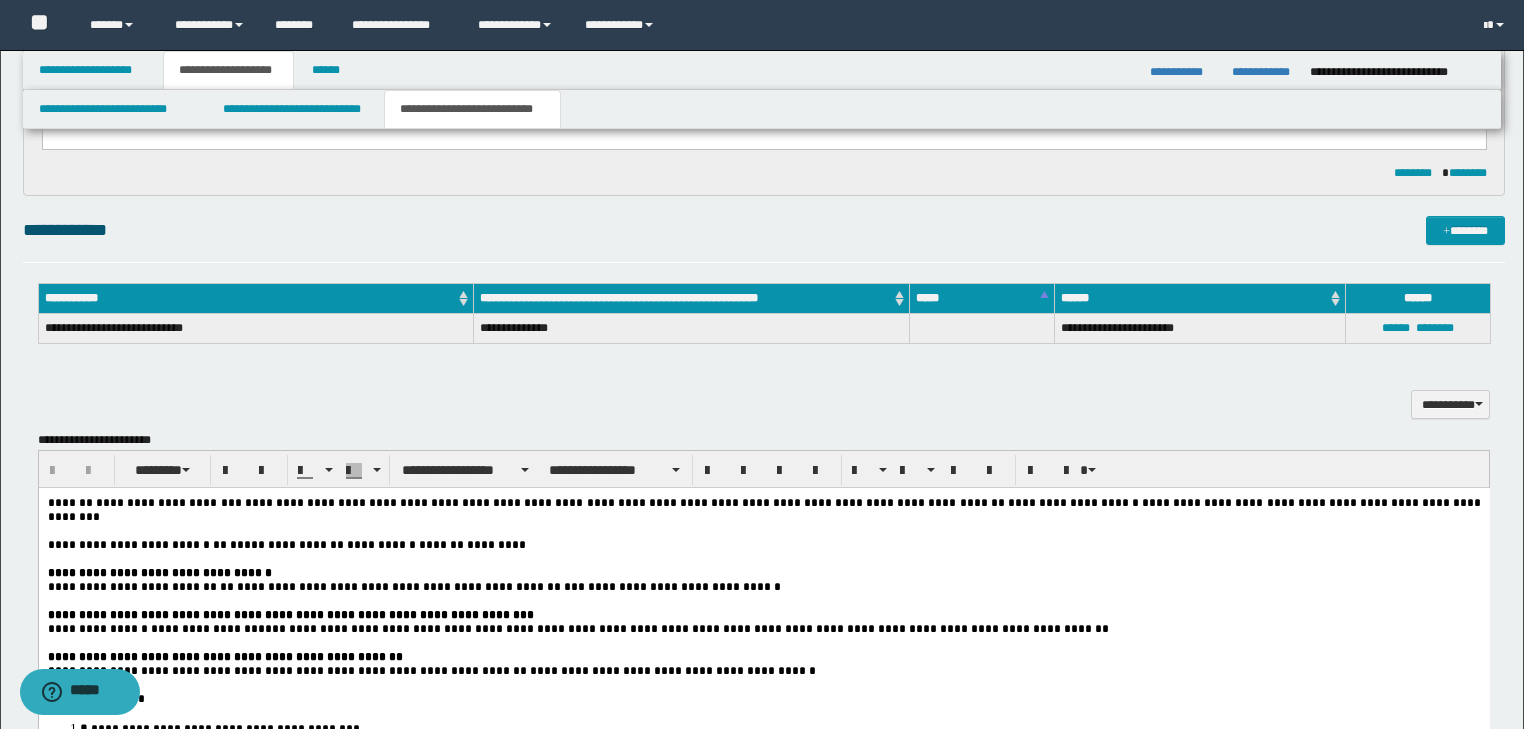 scroll, scrollTop: 1360, scrollLeft: 0, axis: vertical 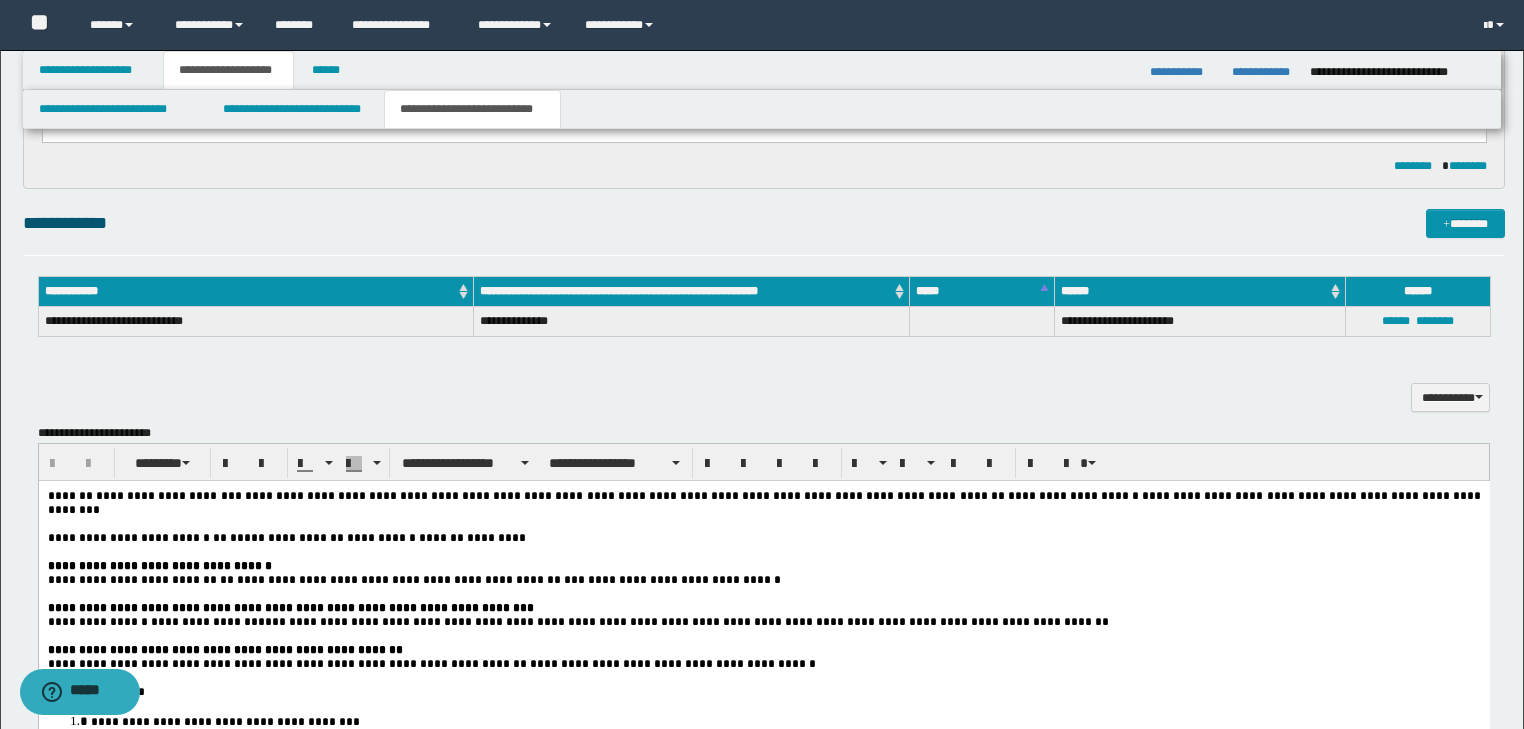 click on "*****" at bounding box center (246, 538) 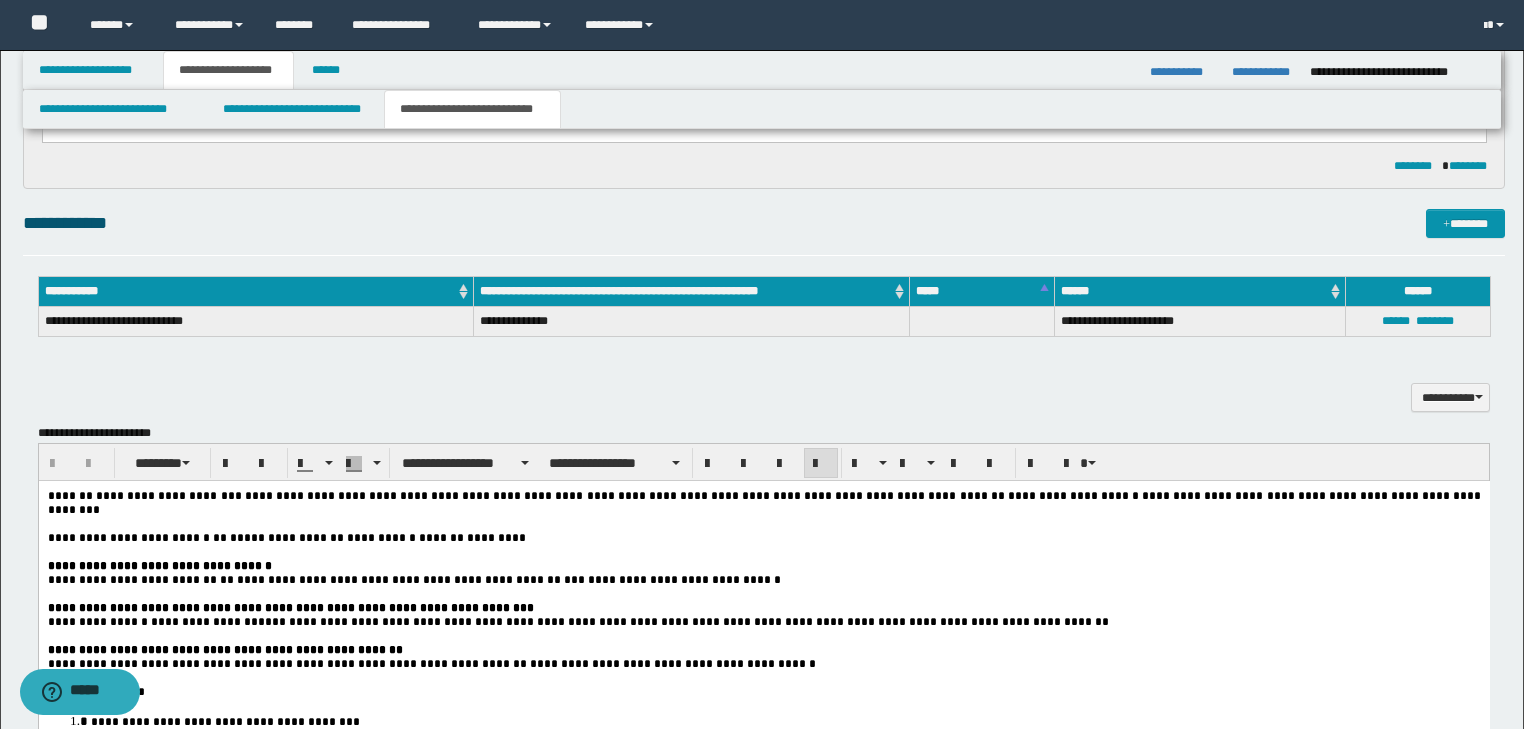 click on "**" at bounding box center [219, 538] 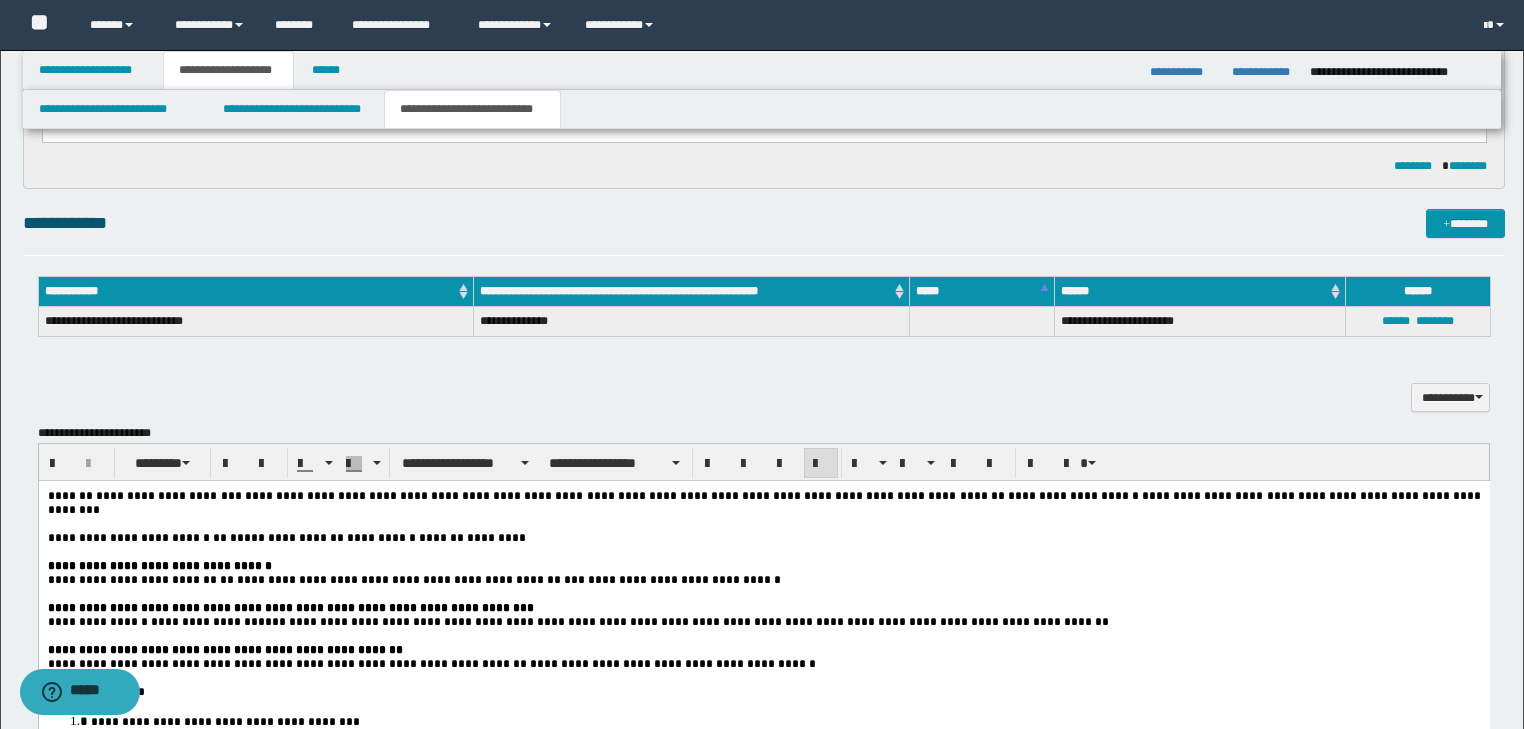click on "**********" at bounding box center (306, 538) 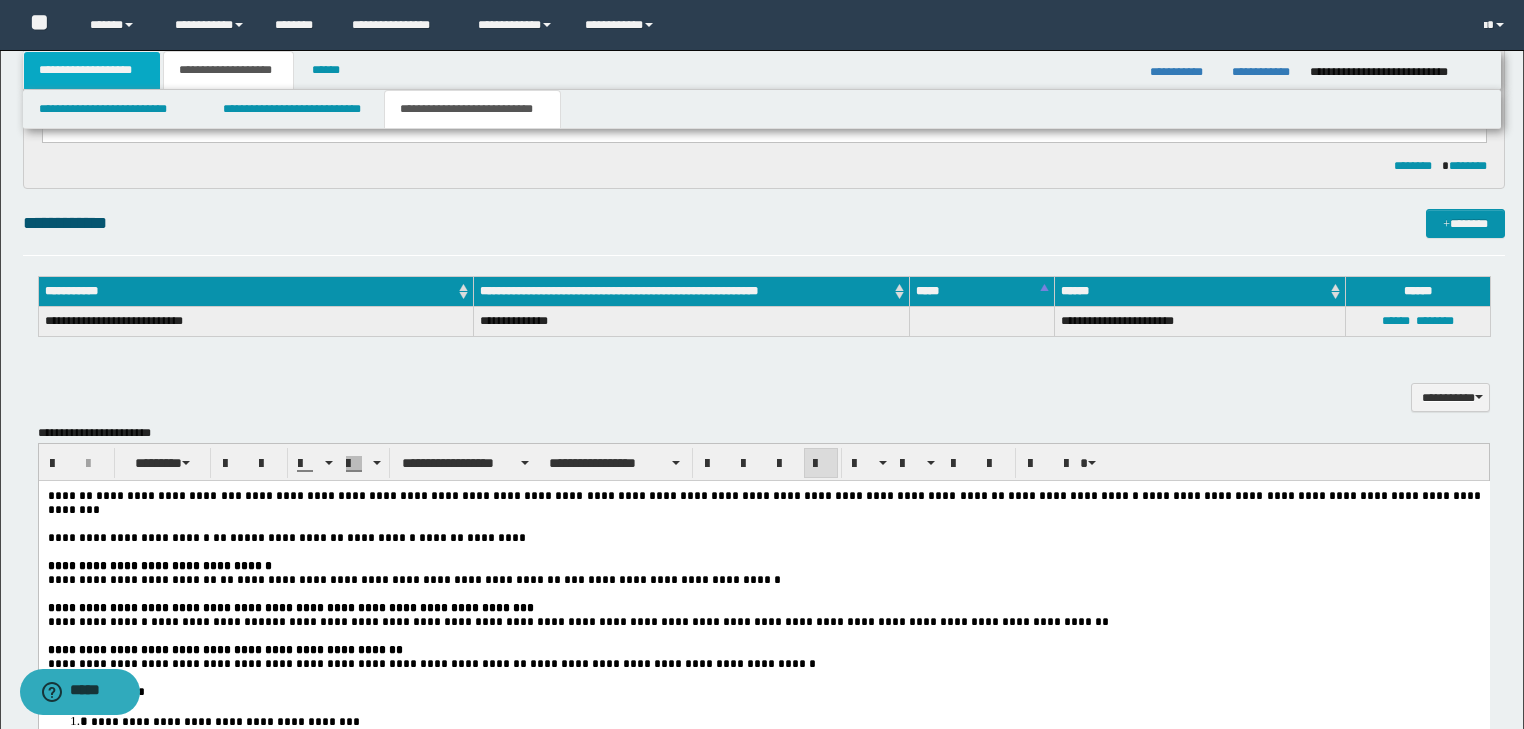 click on "**********" at bounding box center (92, 70) 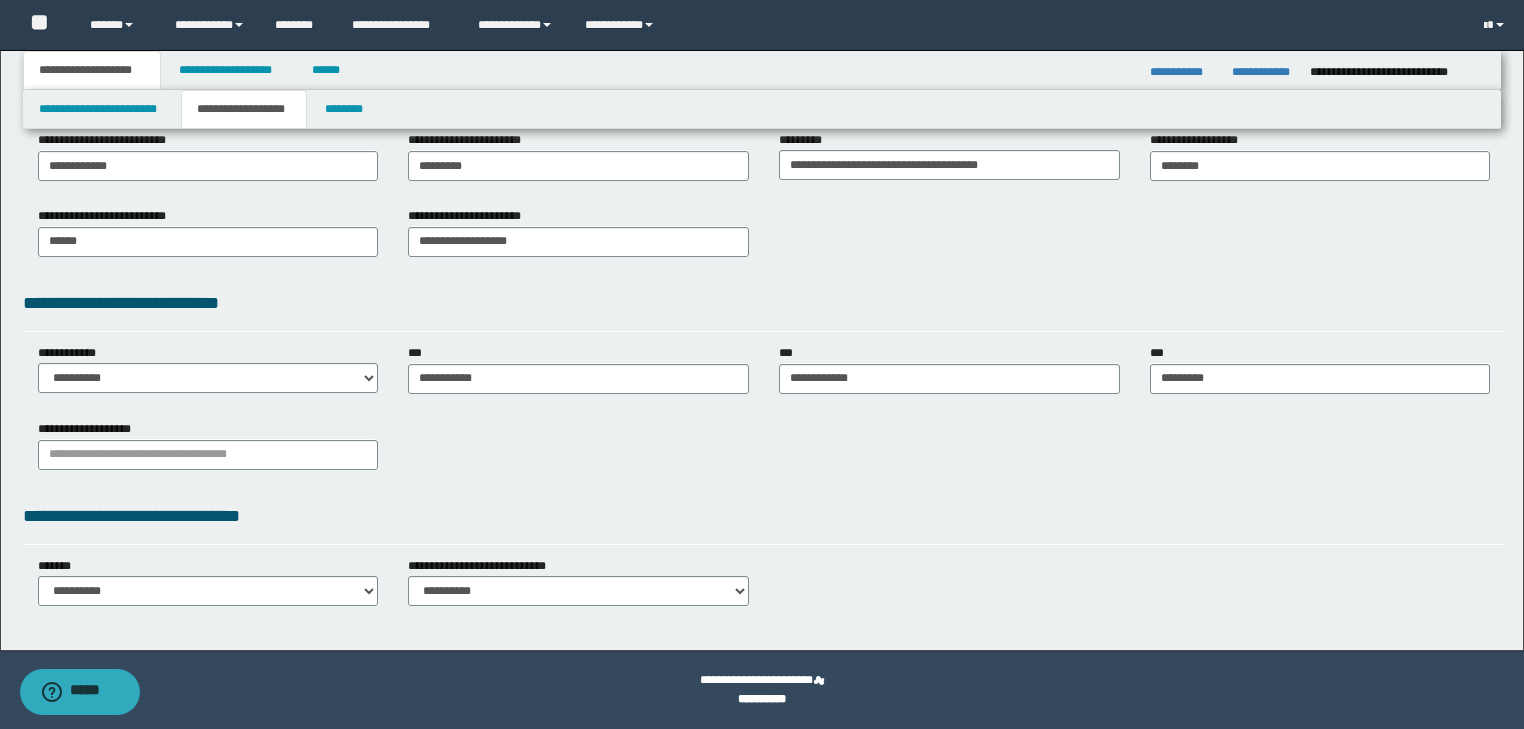 scroll, scrollTop: 377, scrollLeft: 0, axis: vertical 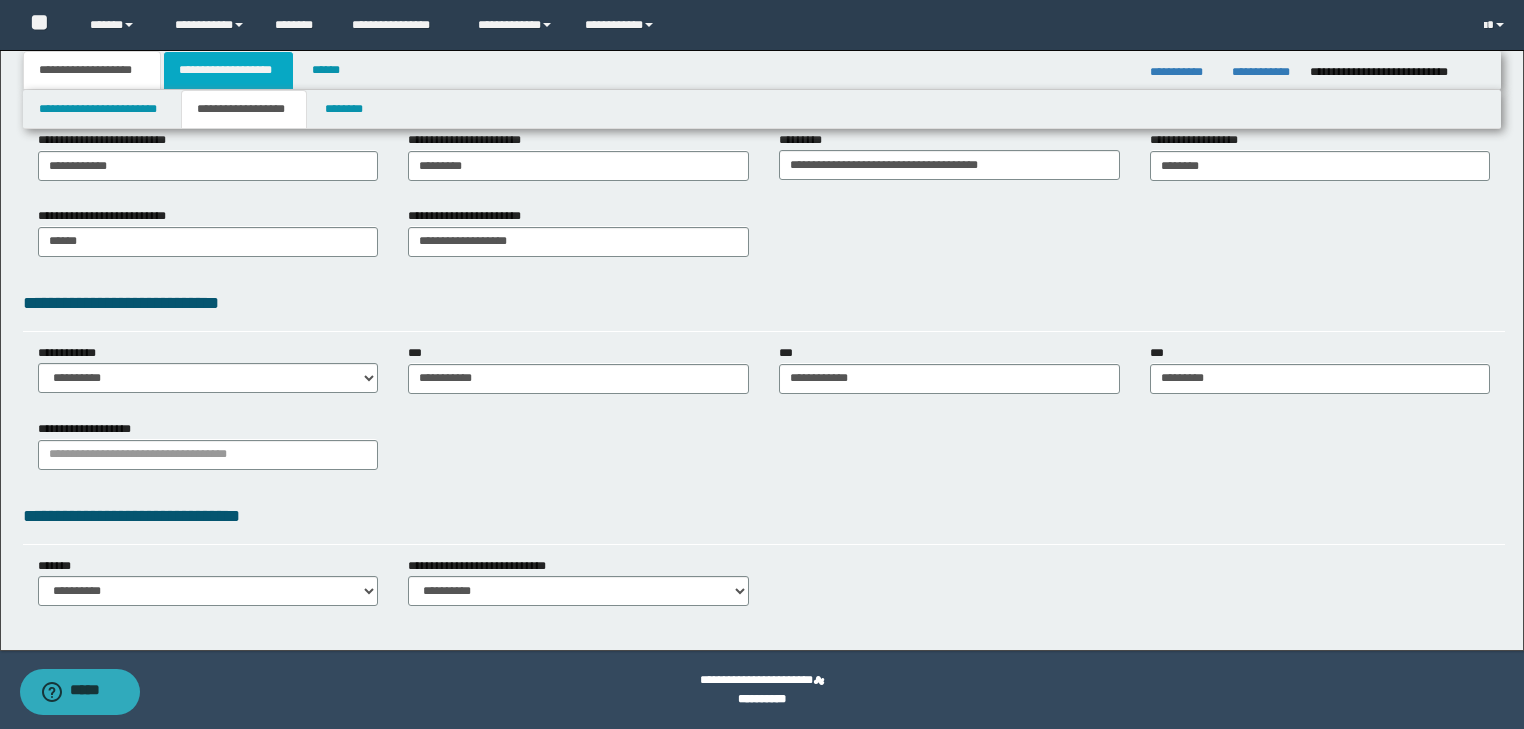 click on "**********" at bounding box center [228, 70] 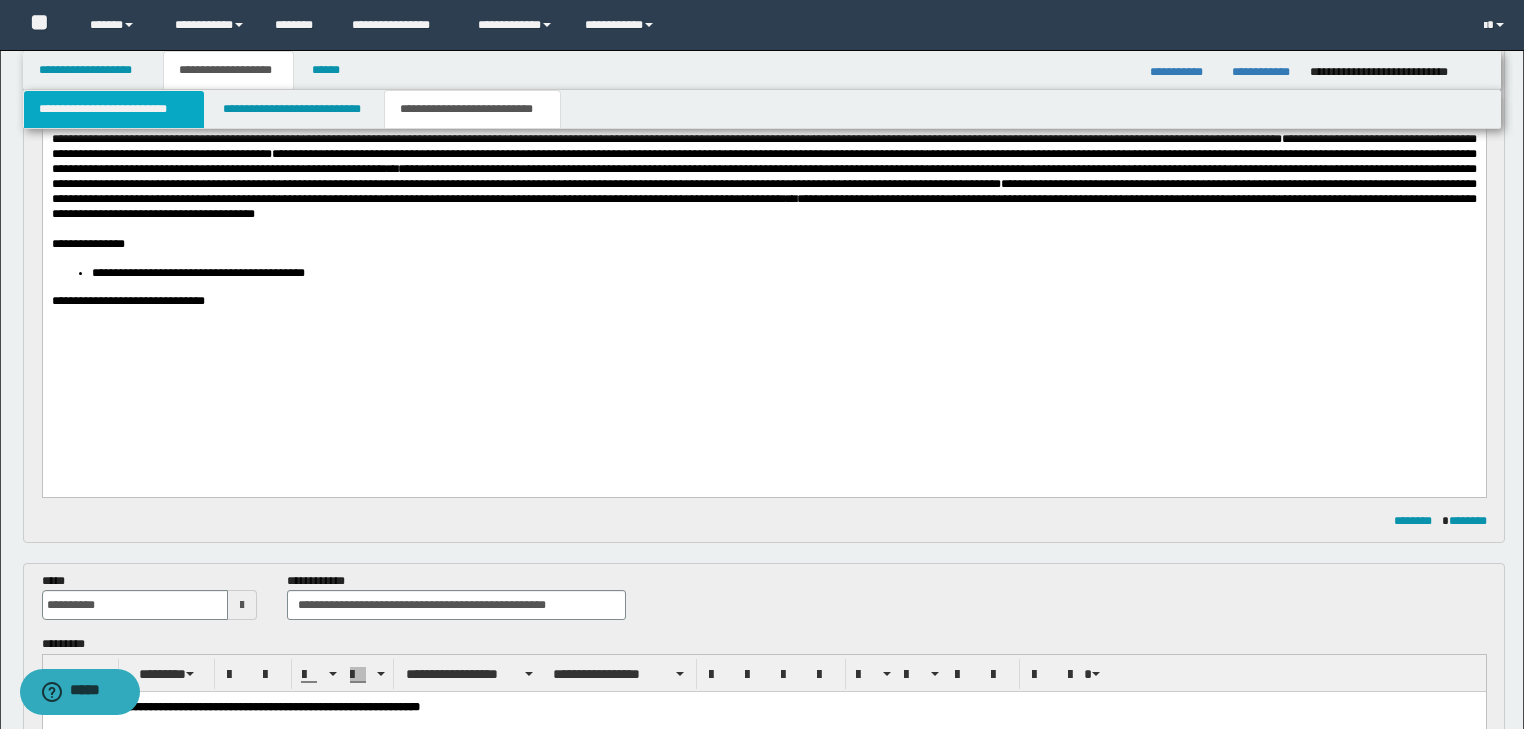 click on "**********" at bounding box center [114, 109] 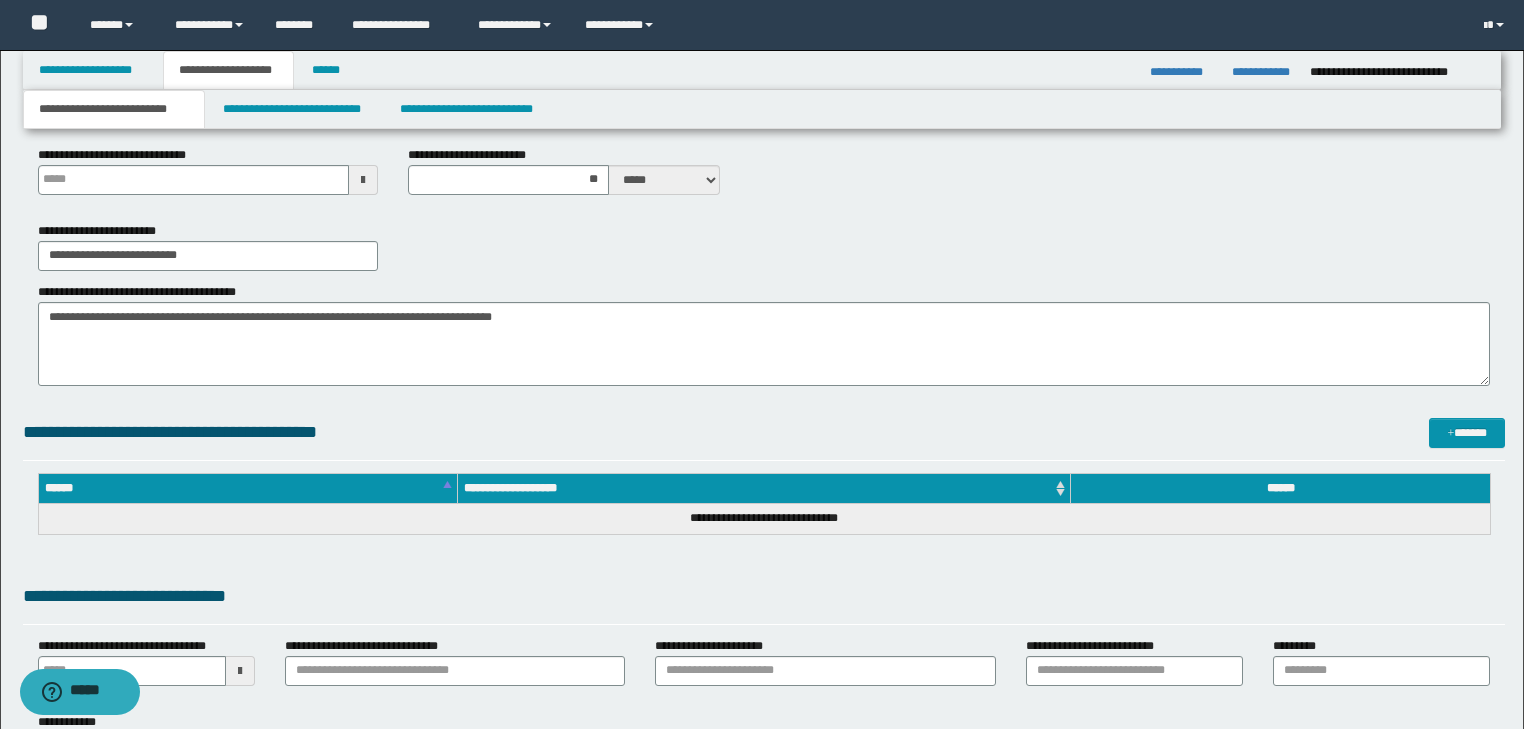 type 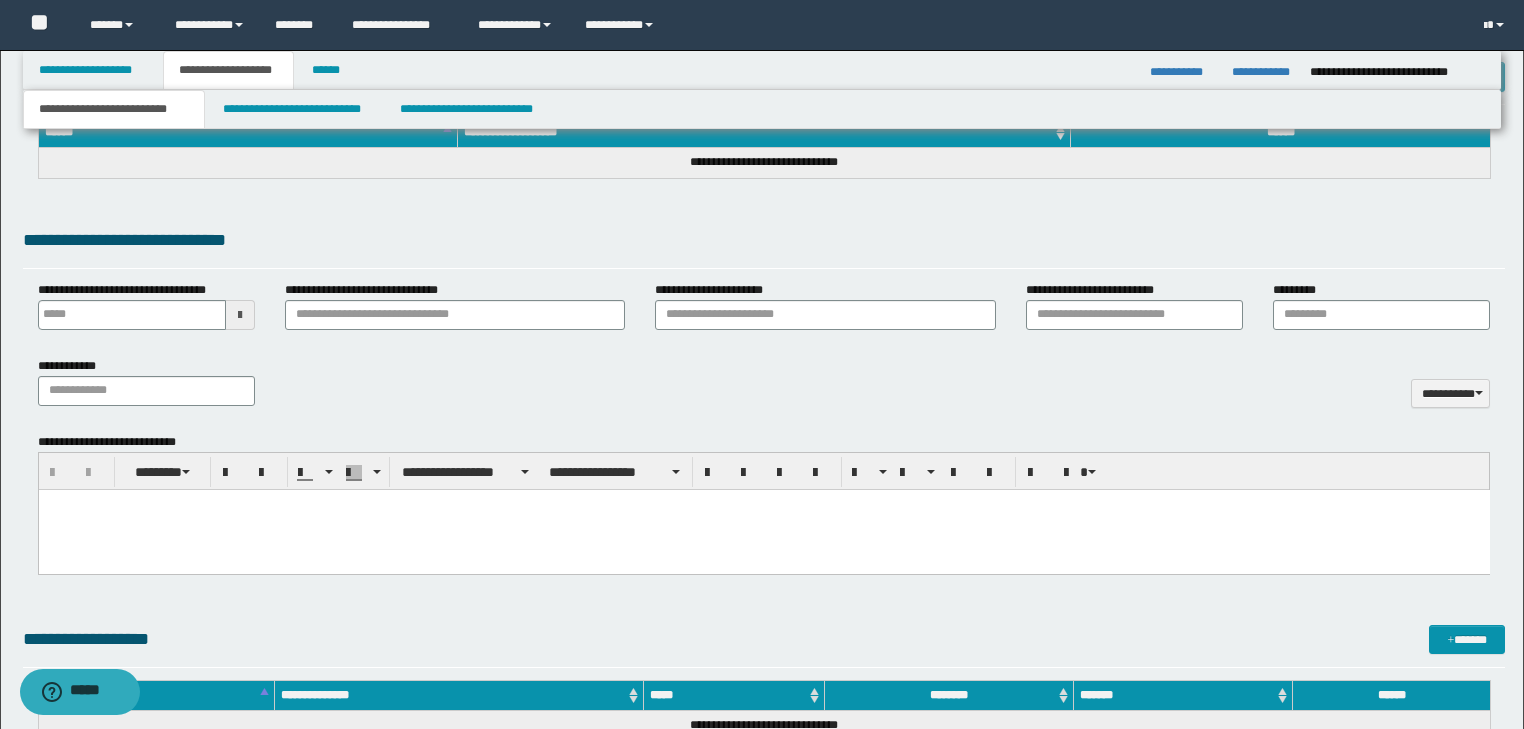 scroll, scrollTop: 617, scrollLeft: 0, axis: vertical 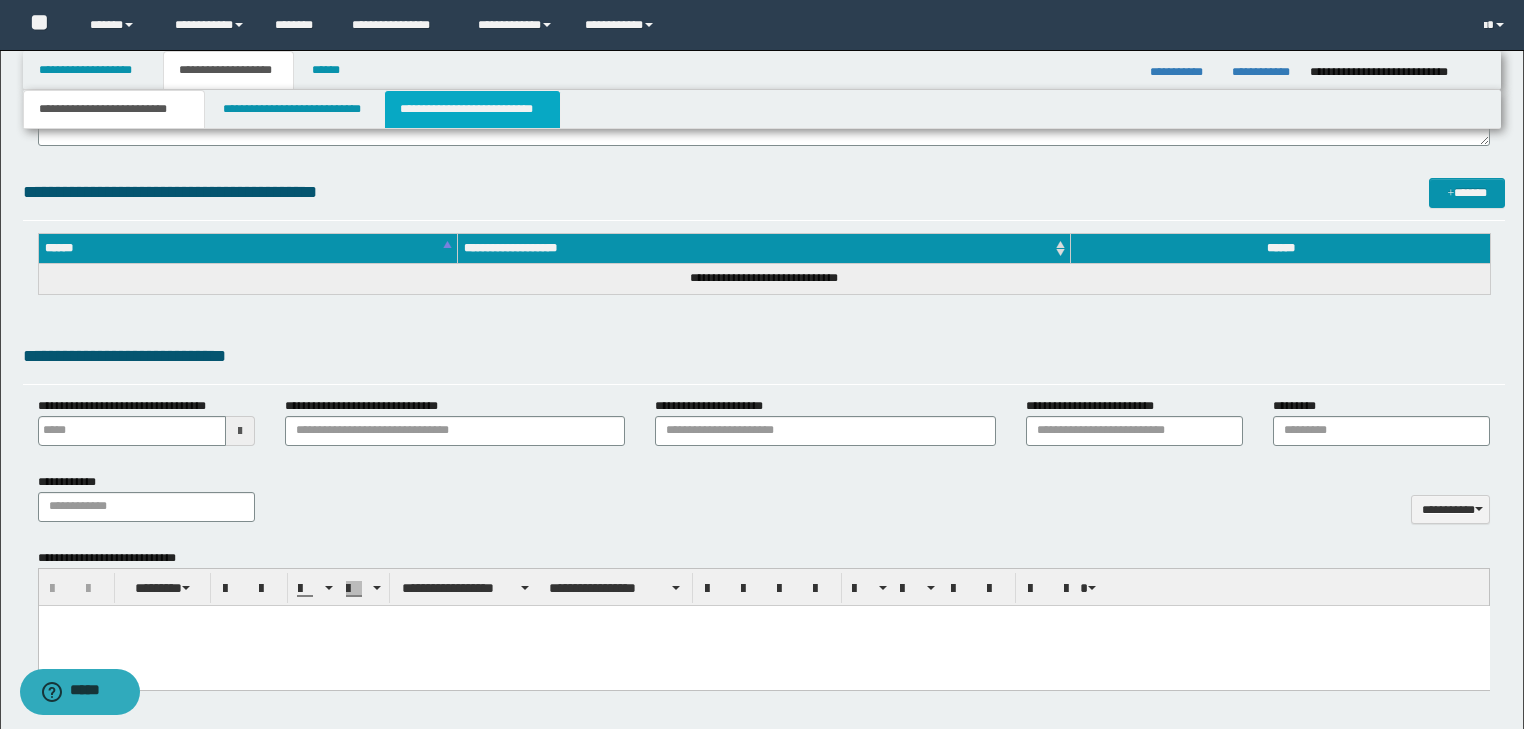 click on "**********" at bounding box center (472, 109) 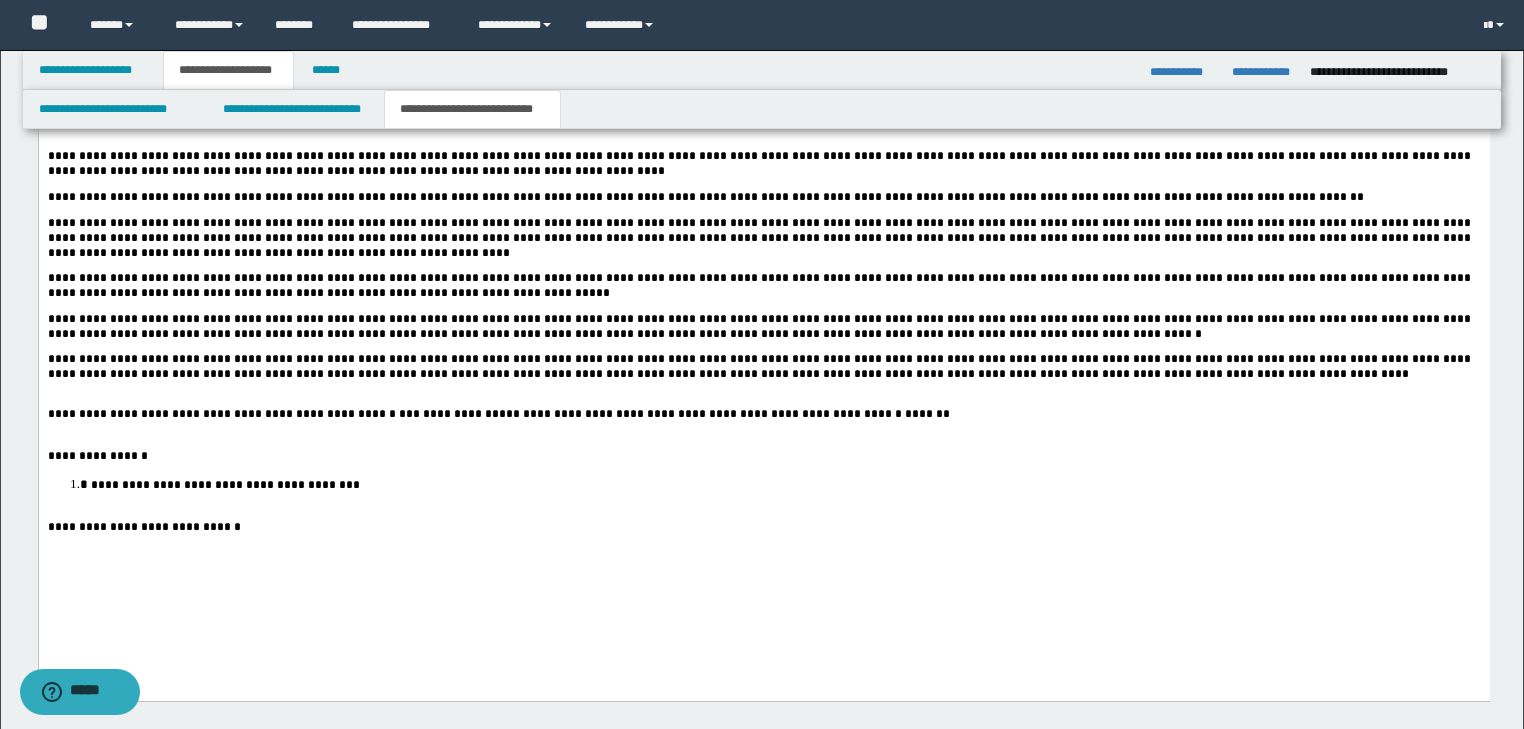 scroll, scrollTop: 2057, scrollLeft: 0, axis: vertical 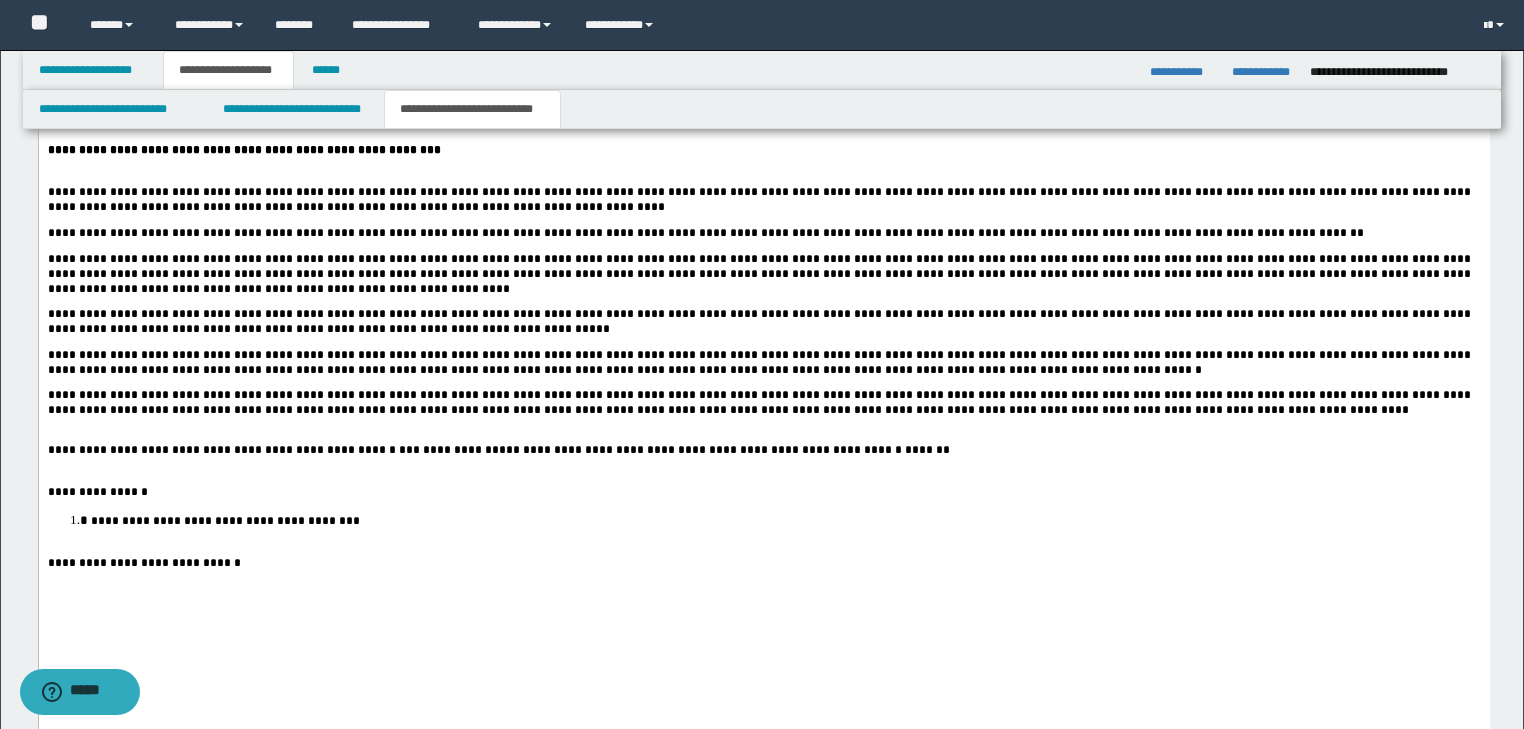 drag, startPoint x: 280, startPoint y: 612, endPoint x: 154, endPoint y: 376, distance: 267.52945 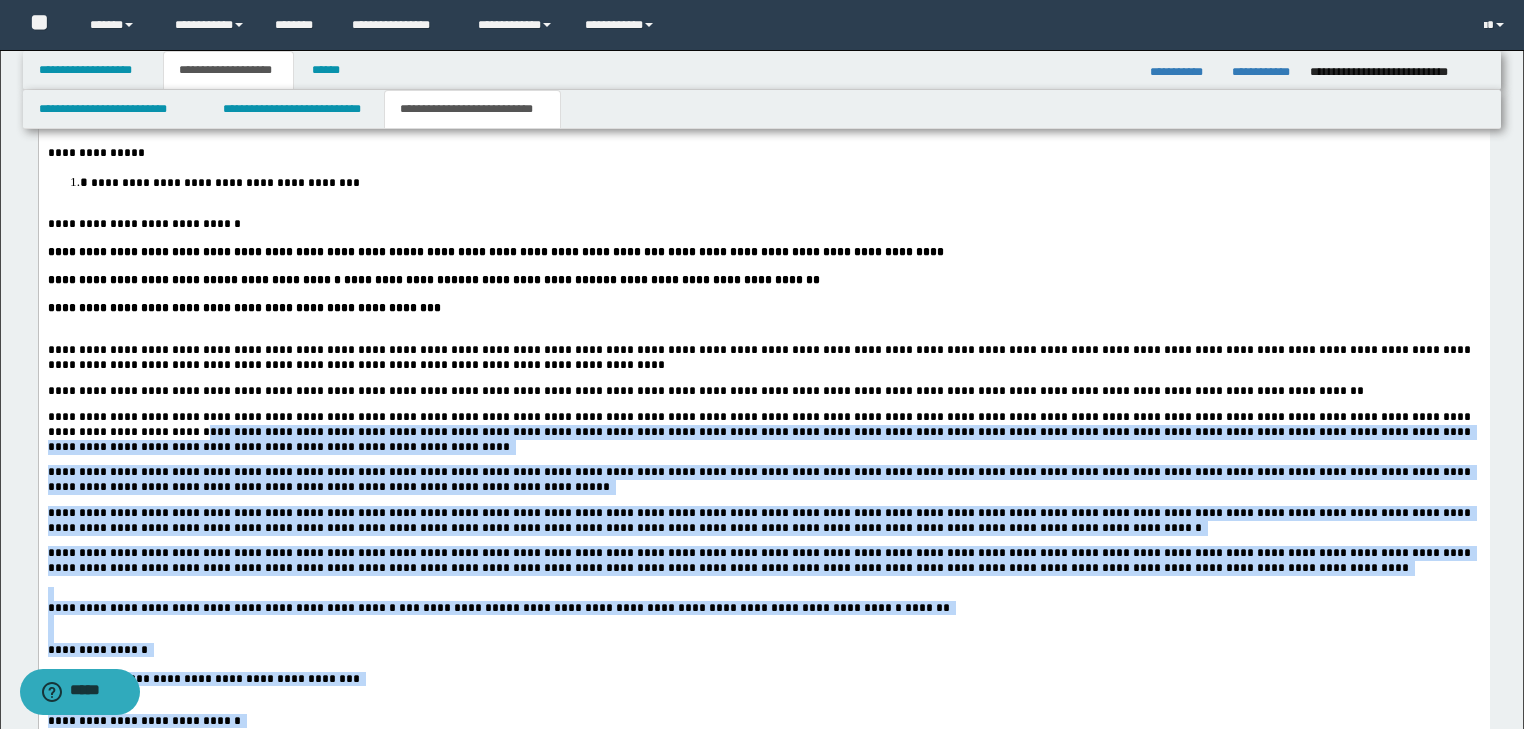 scroll, scrollTop: 1897, scrollLeft: 0, axis: vertical 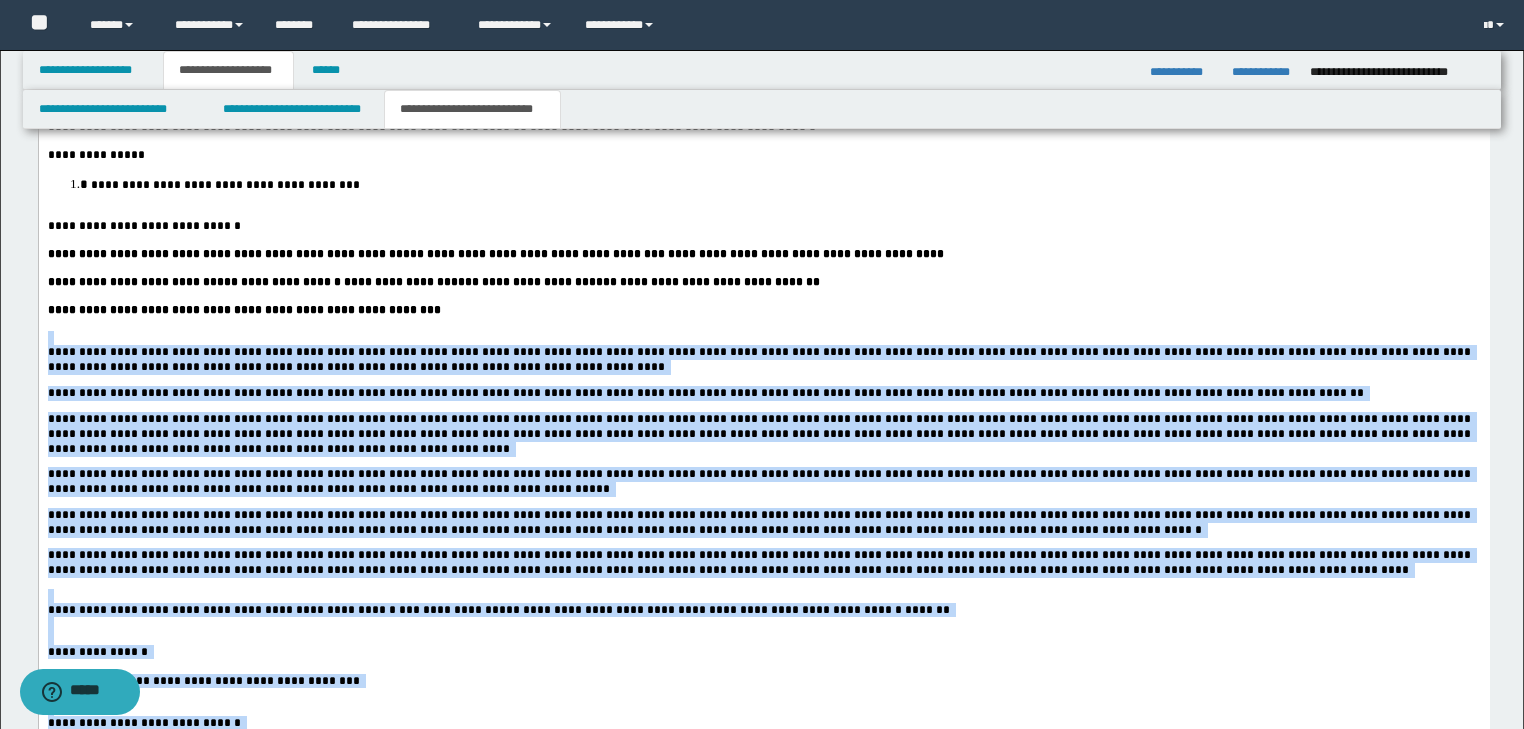 drag, startPoint x: 199, startPoint y: 771, endPoint x: 50, endPoint y: 361, distance: 436.23502 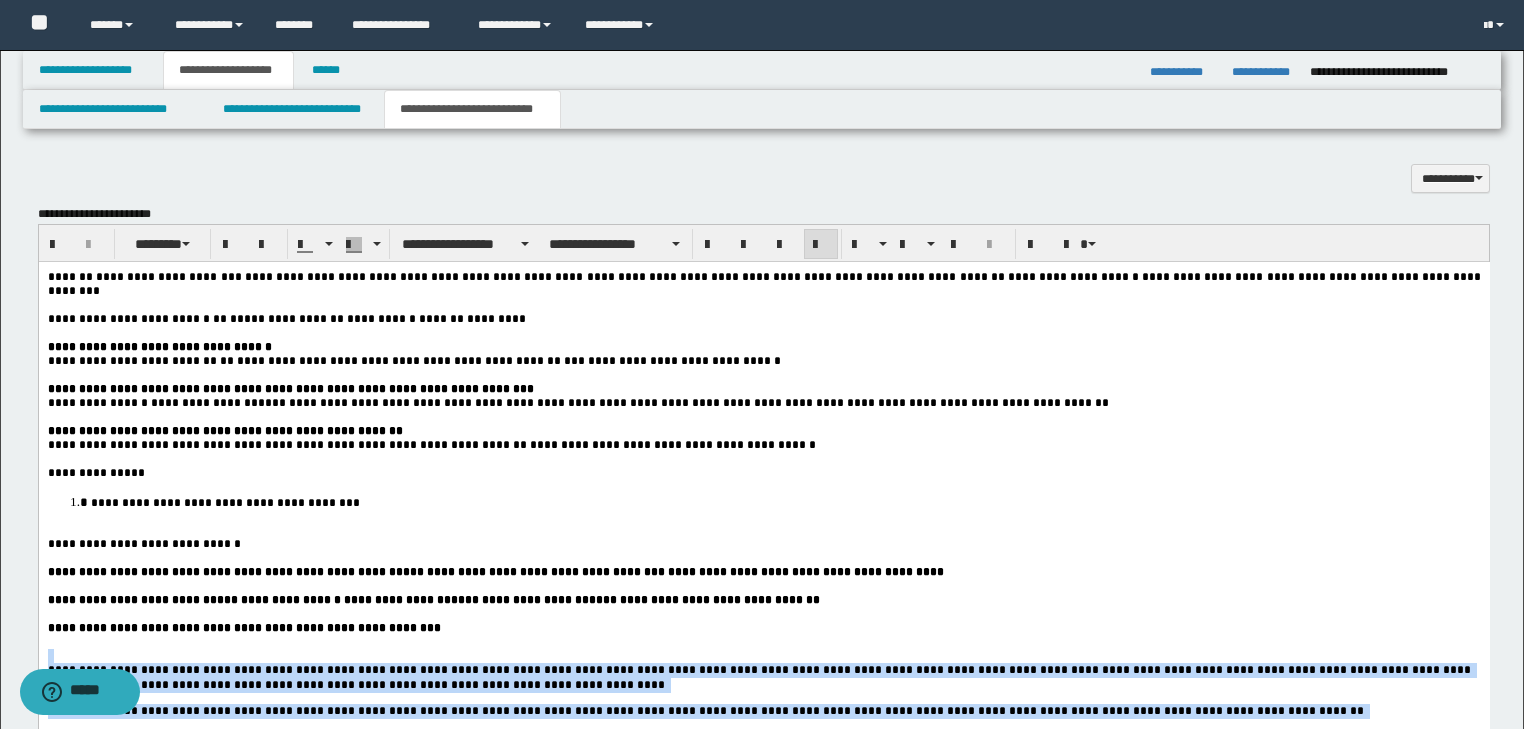 scroll, scrollTop: 1577, scrollLeft: 0, axis: vertical 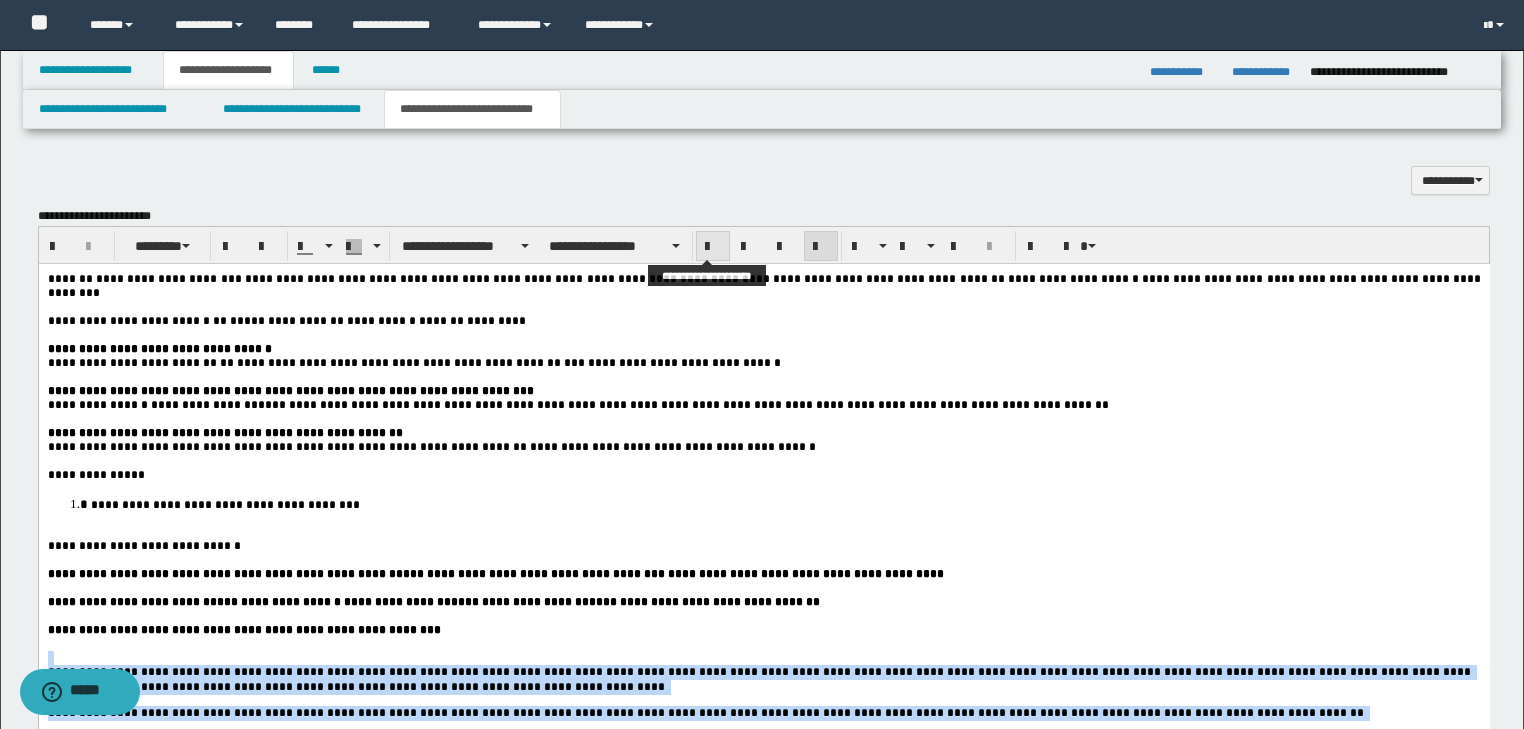 click at bounding box center (713, 247) 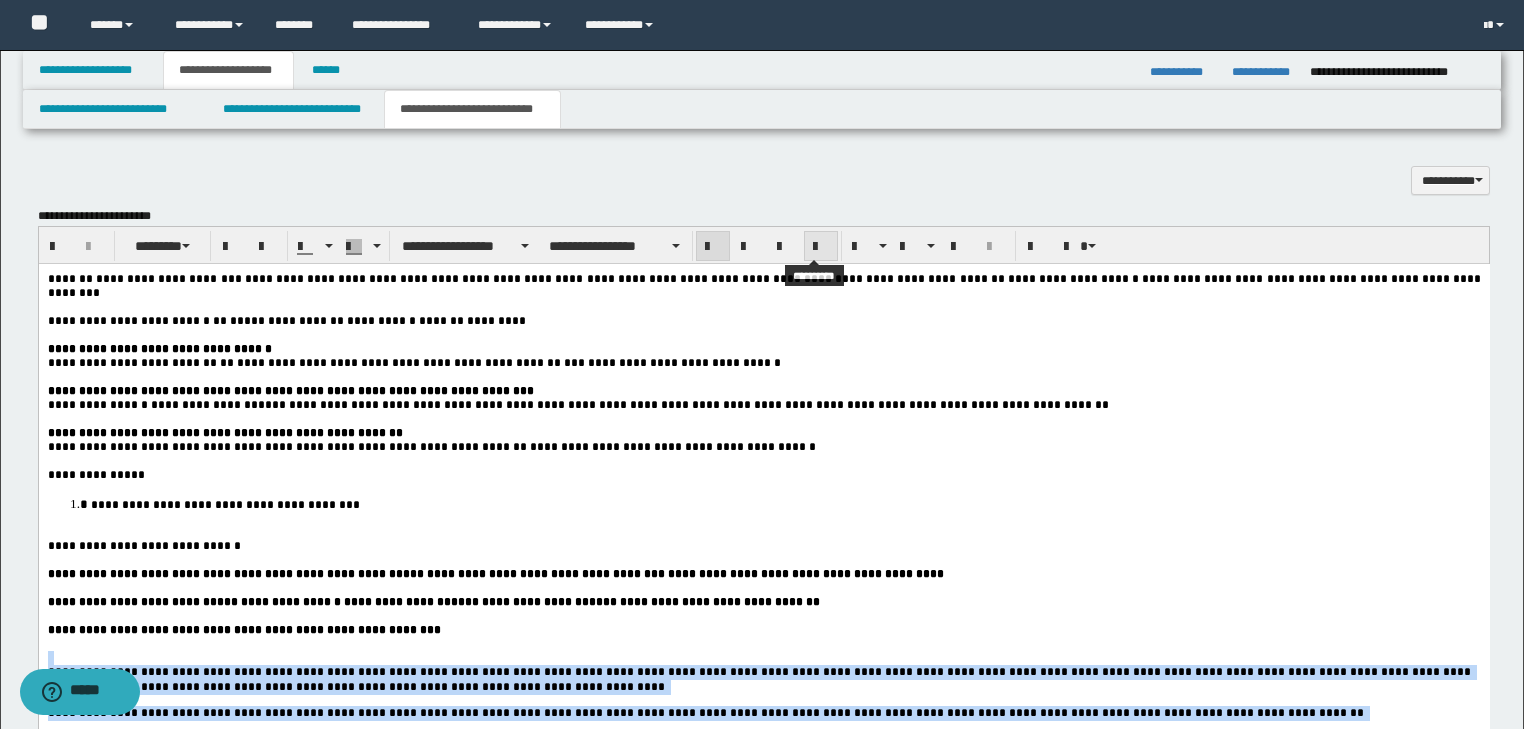 click at bounding box center [821, 247] 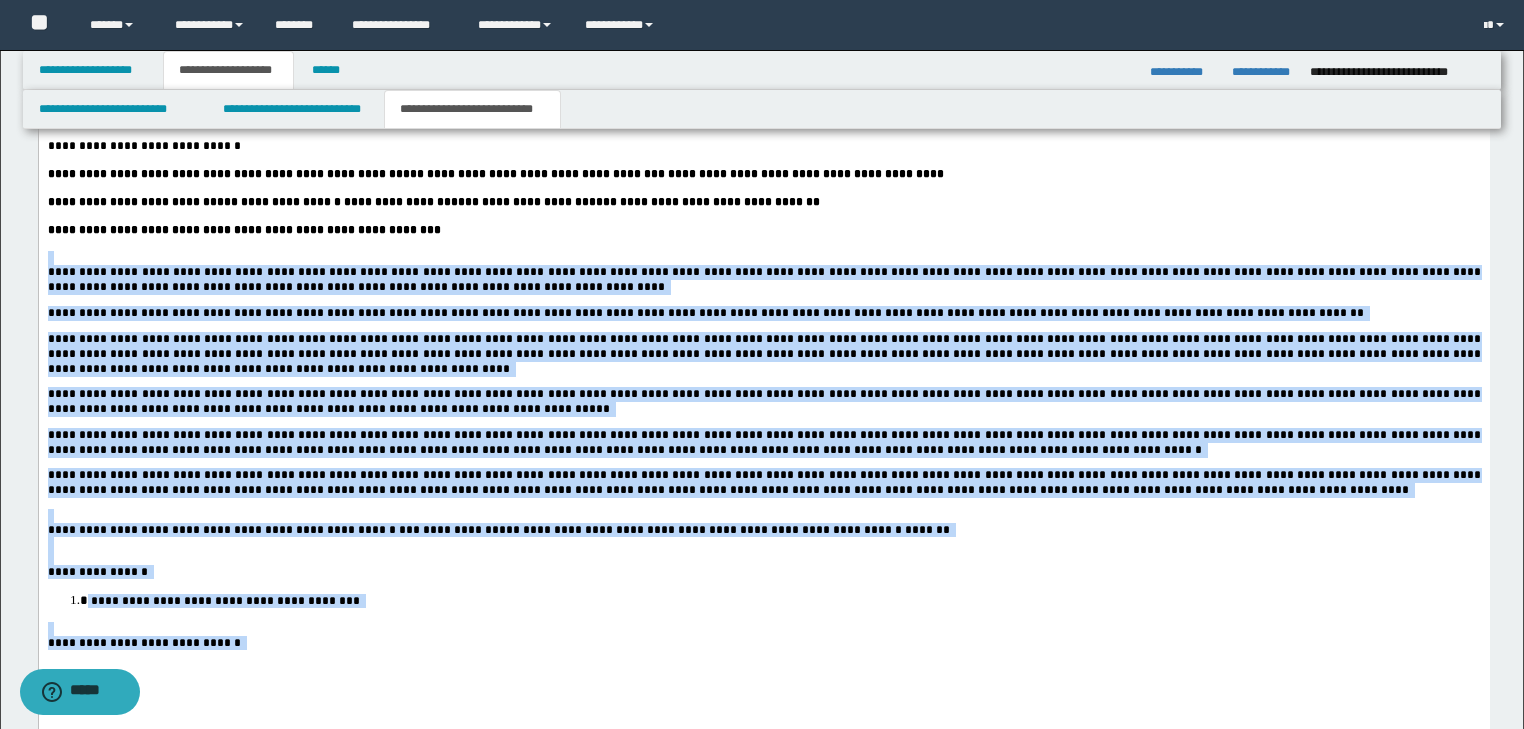 click on "**********" at bounding box center (763, 355) 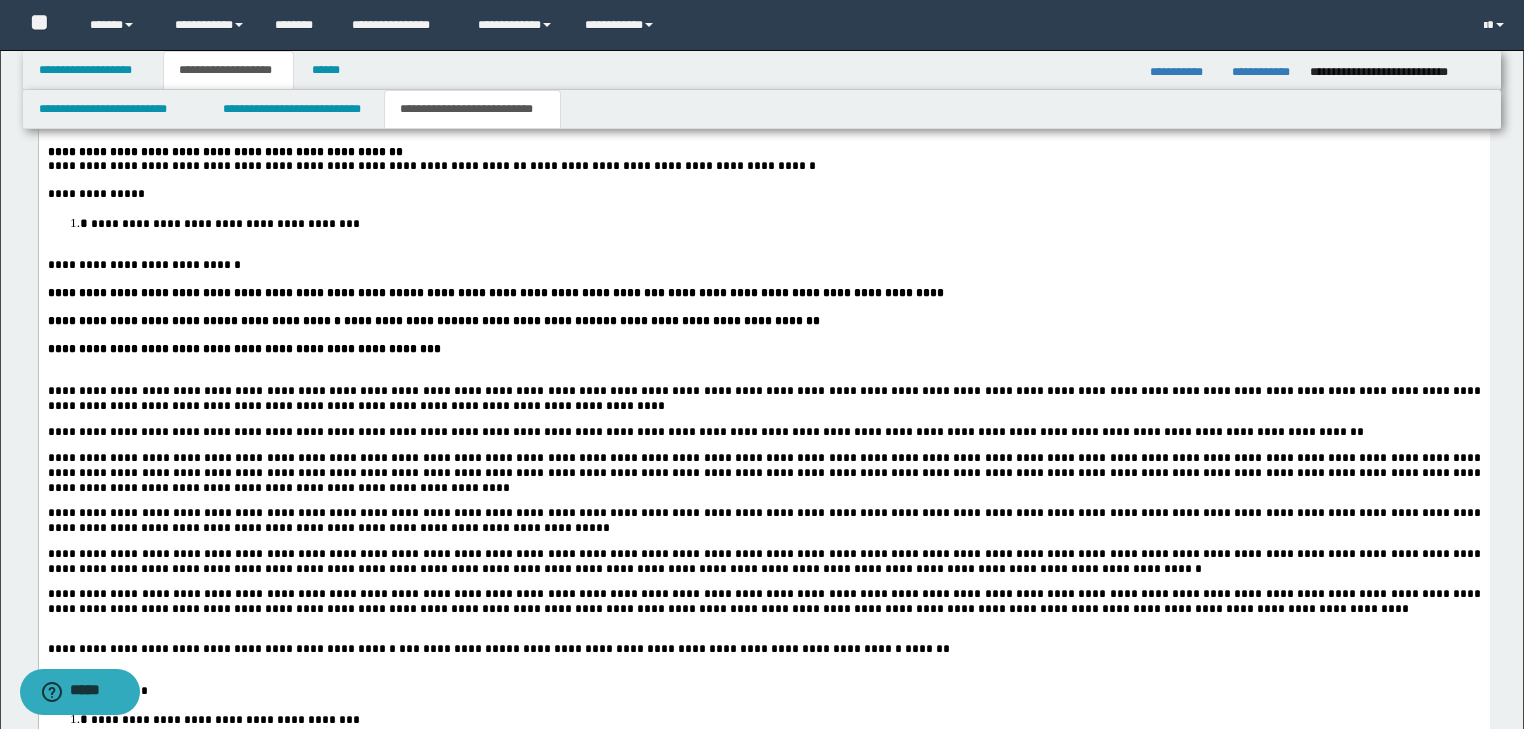 scroll, scrollTop: 1897, scrollLeft: 0, axis: vertical 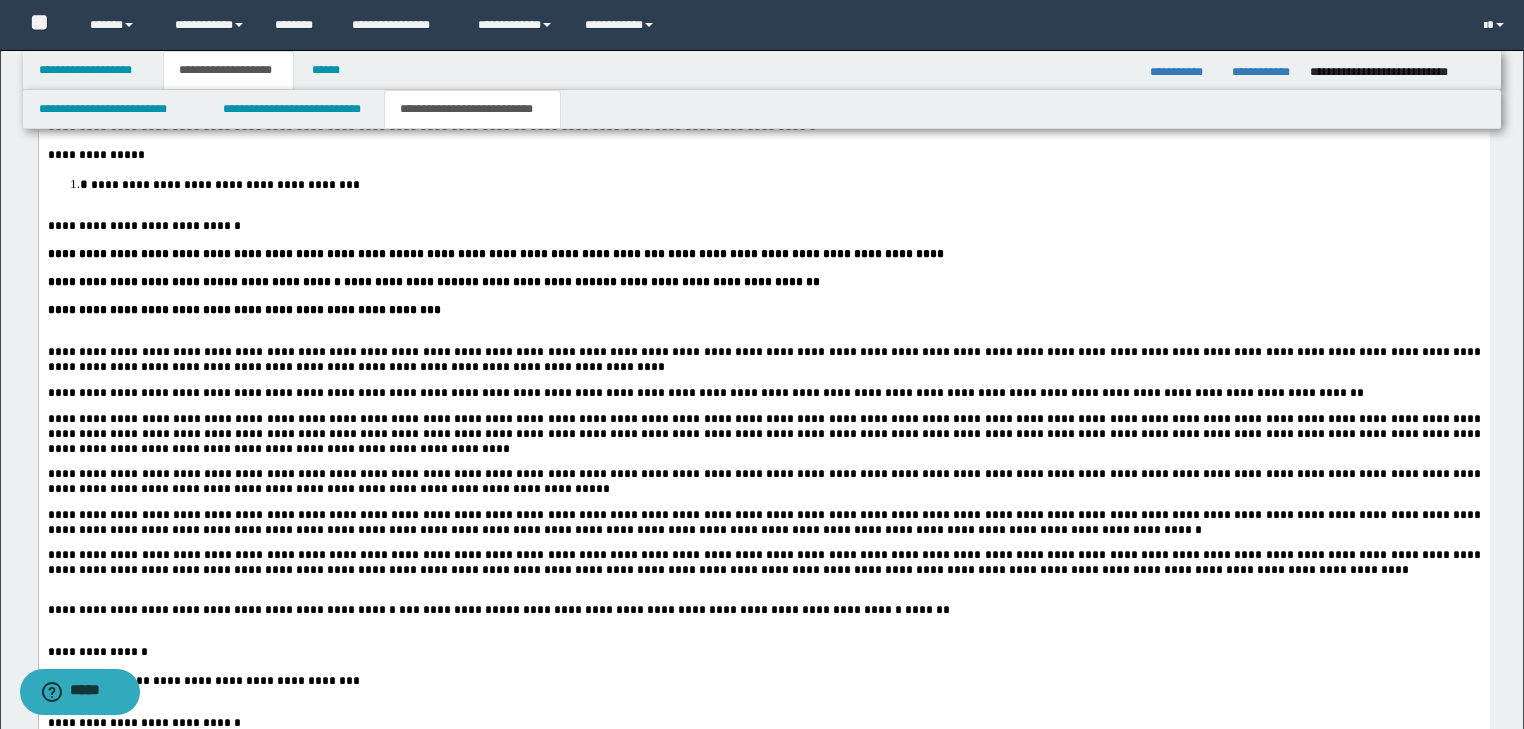 drag, startPoint x: 228, startPoint y: 364, endPoint x: 212, endPoint y: 360, distance: 16.492422 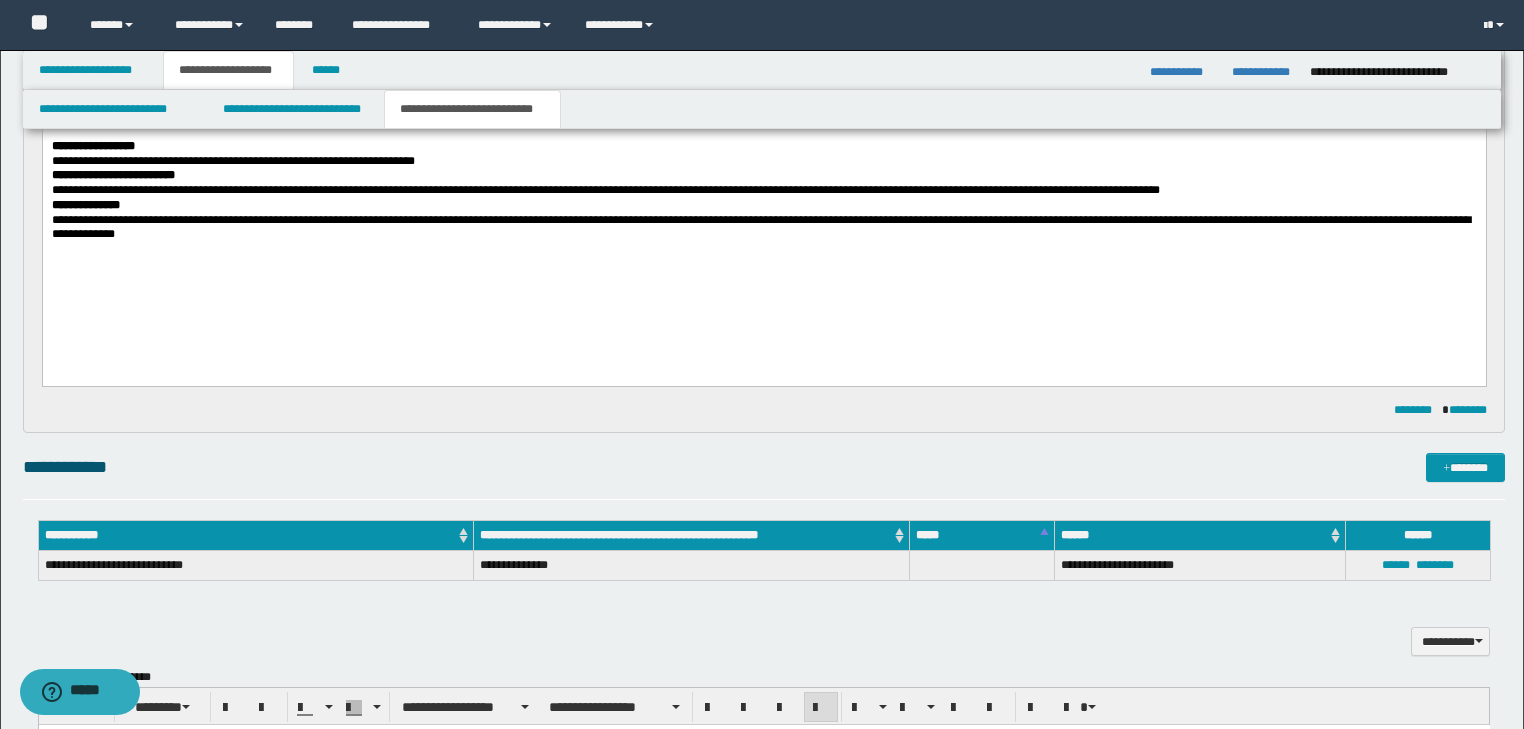 scroll, scrollTop: 1596, scrollLeft: 0, axis: vertical 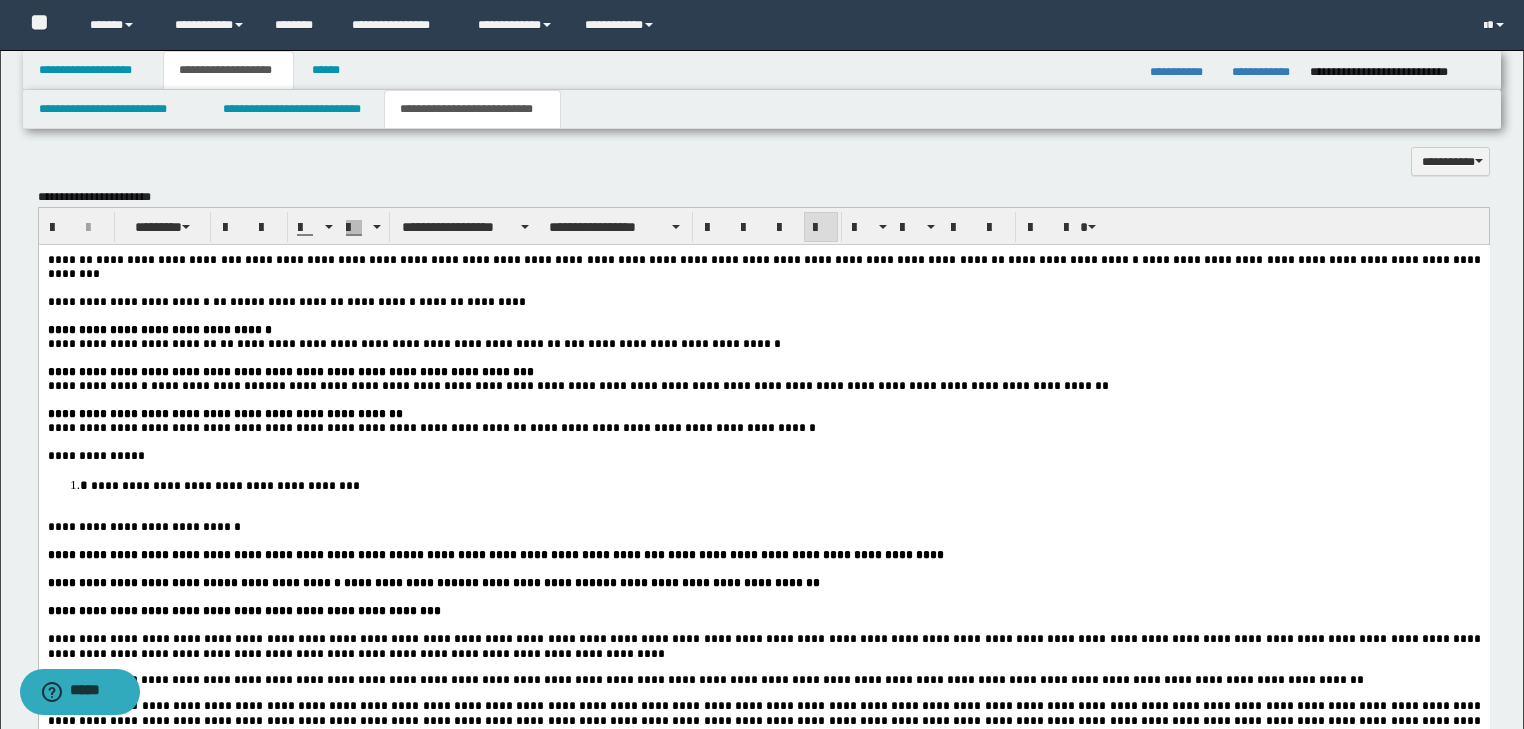 click on "**********" at bounding box center (382, 302) 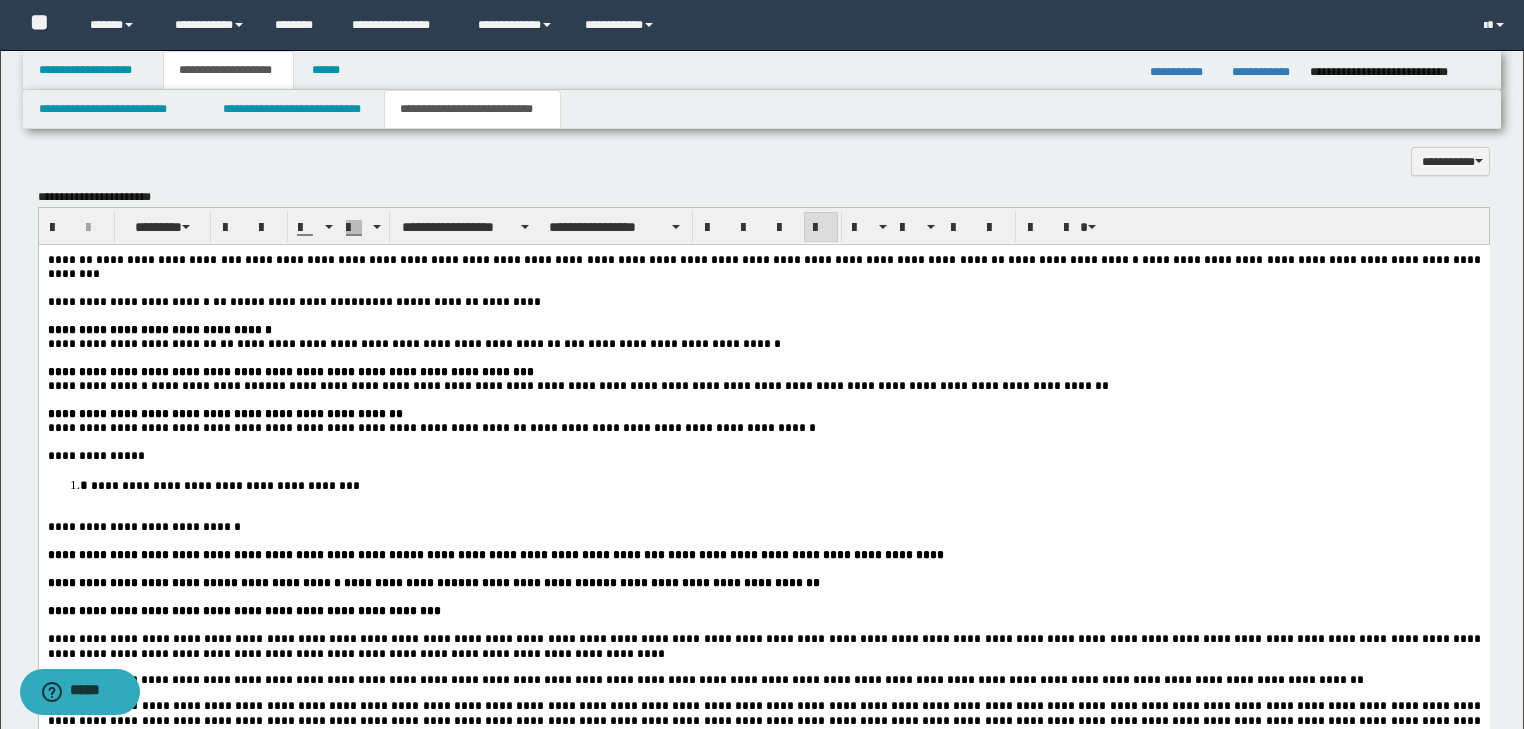 click on "**********" at bounding box center [682, 386] 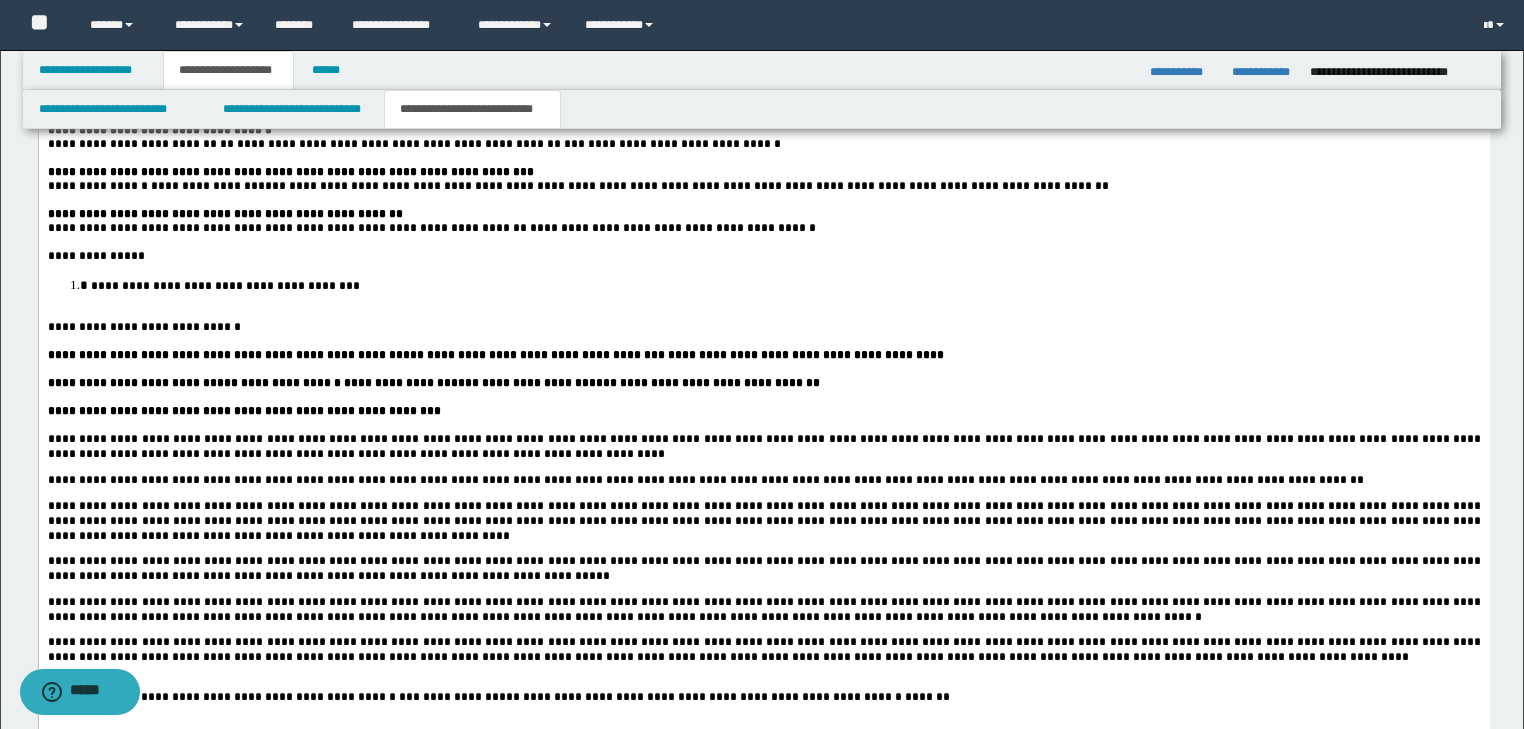 scroll, scrollTop: 1676, scrollLeft: 0, axis: vertical 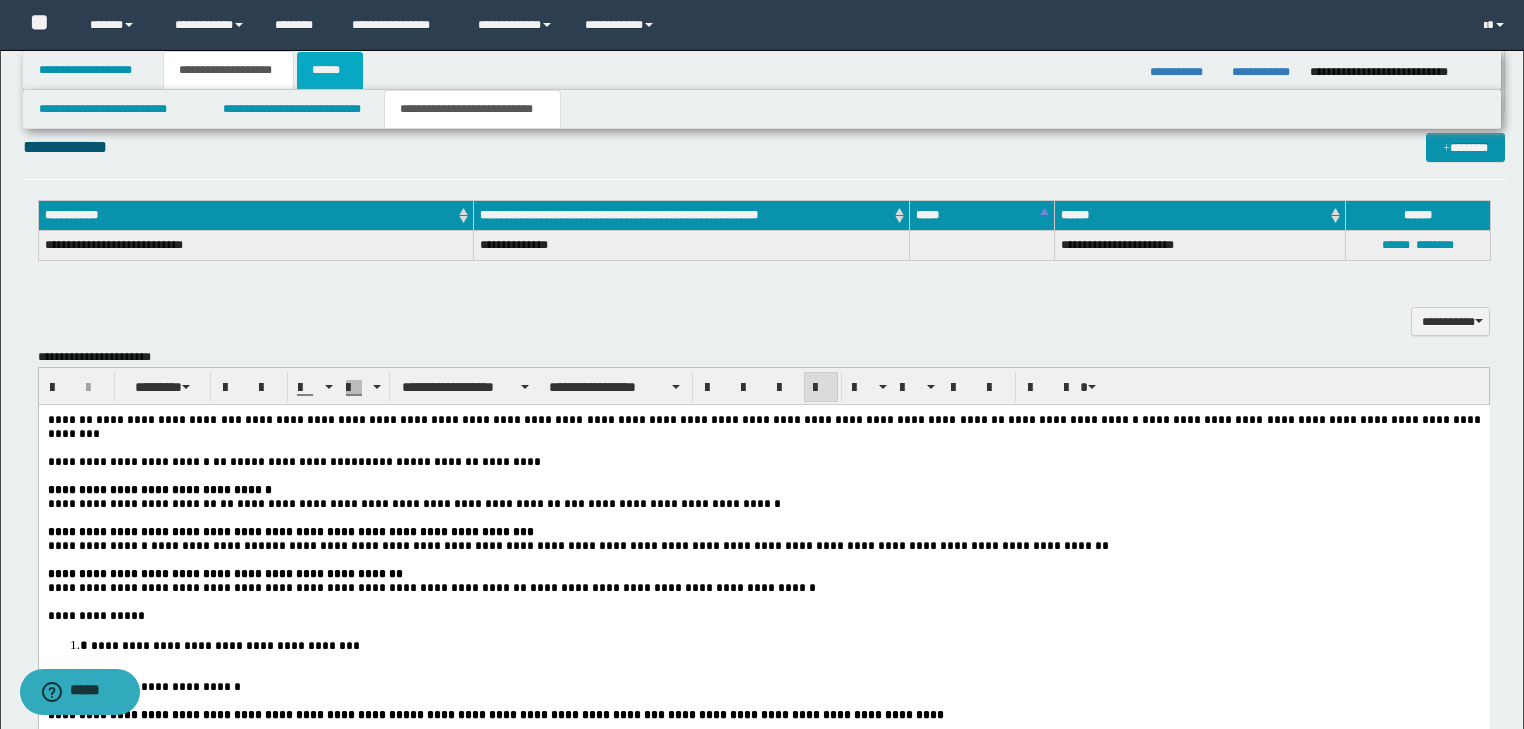 click on "******" at bounding box center (330, 70) 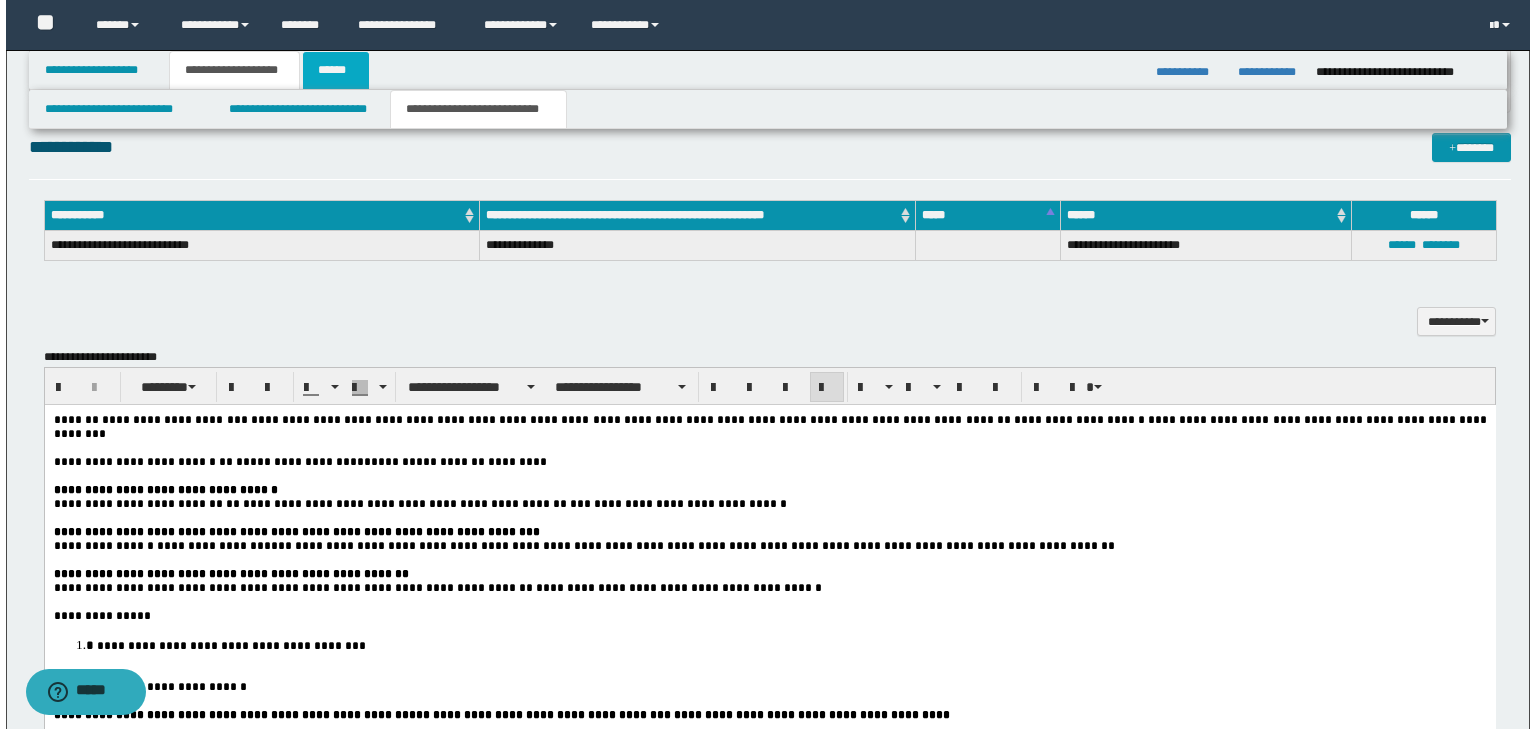 scroll, scrollTop: 0, scrollLeft: 0, axis: both 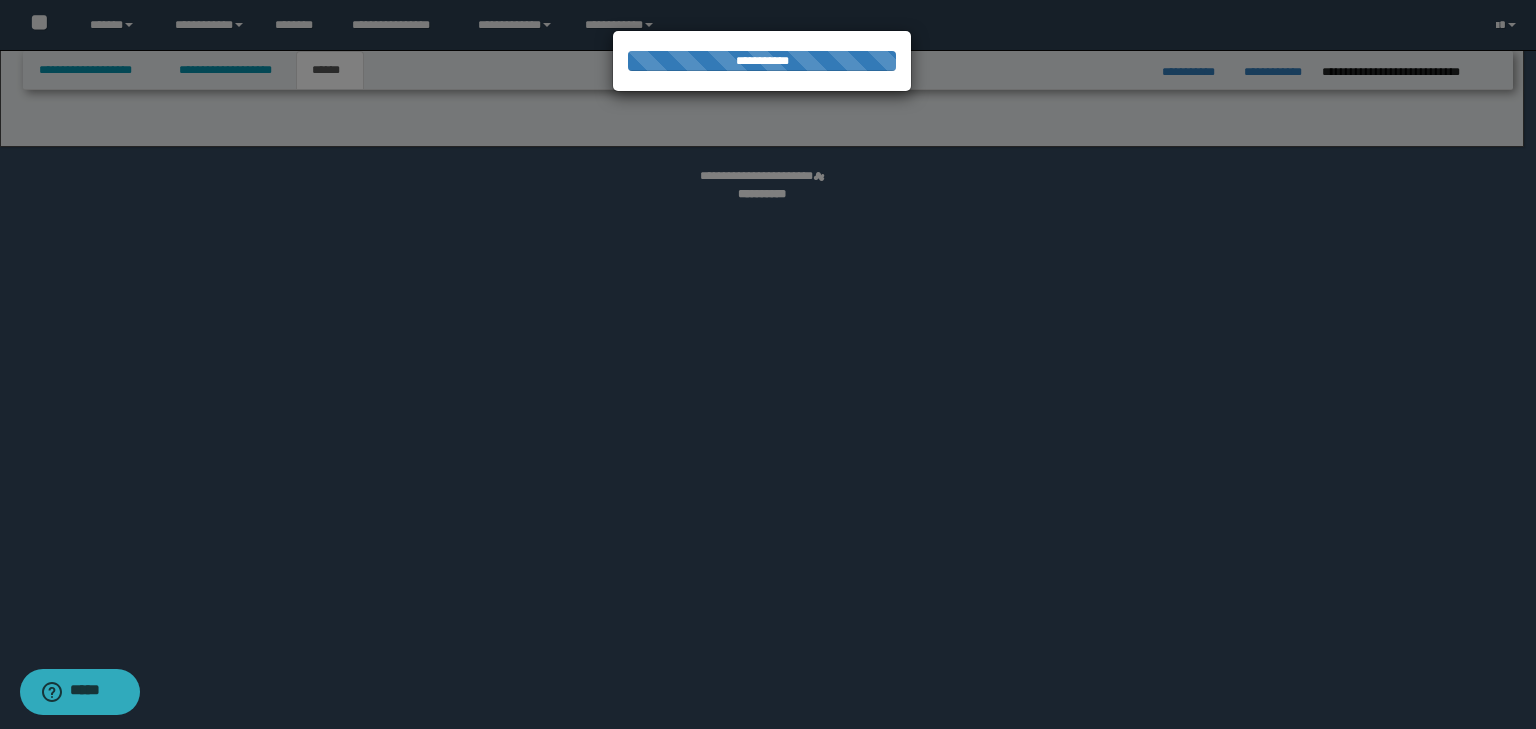 select on "**" 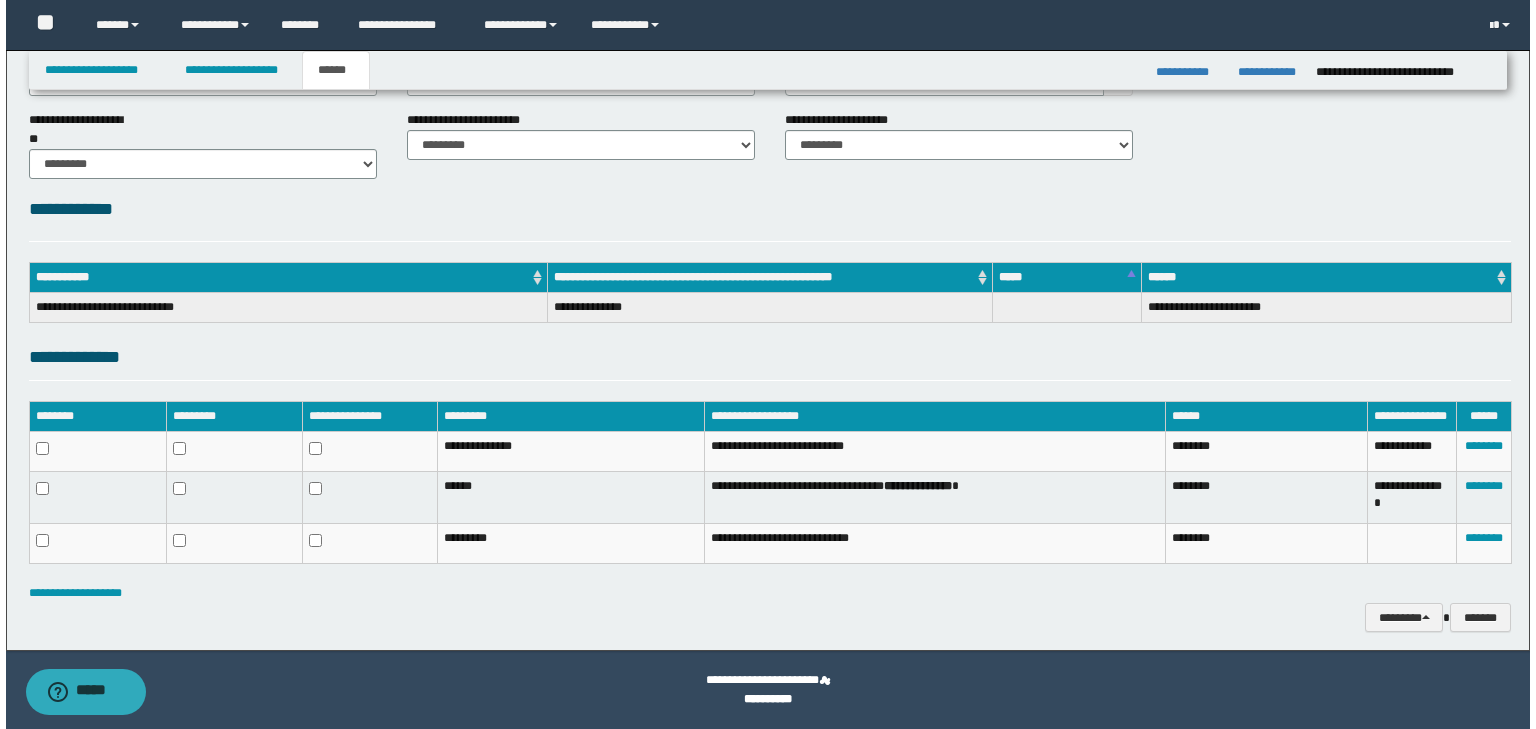 scroll, scrollTop: 0, scrollLeft: 0, axis: both 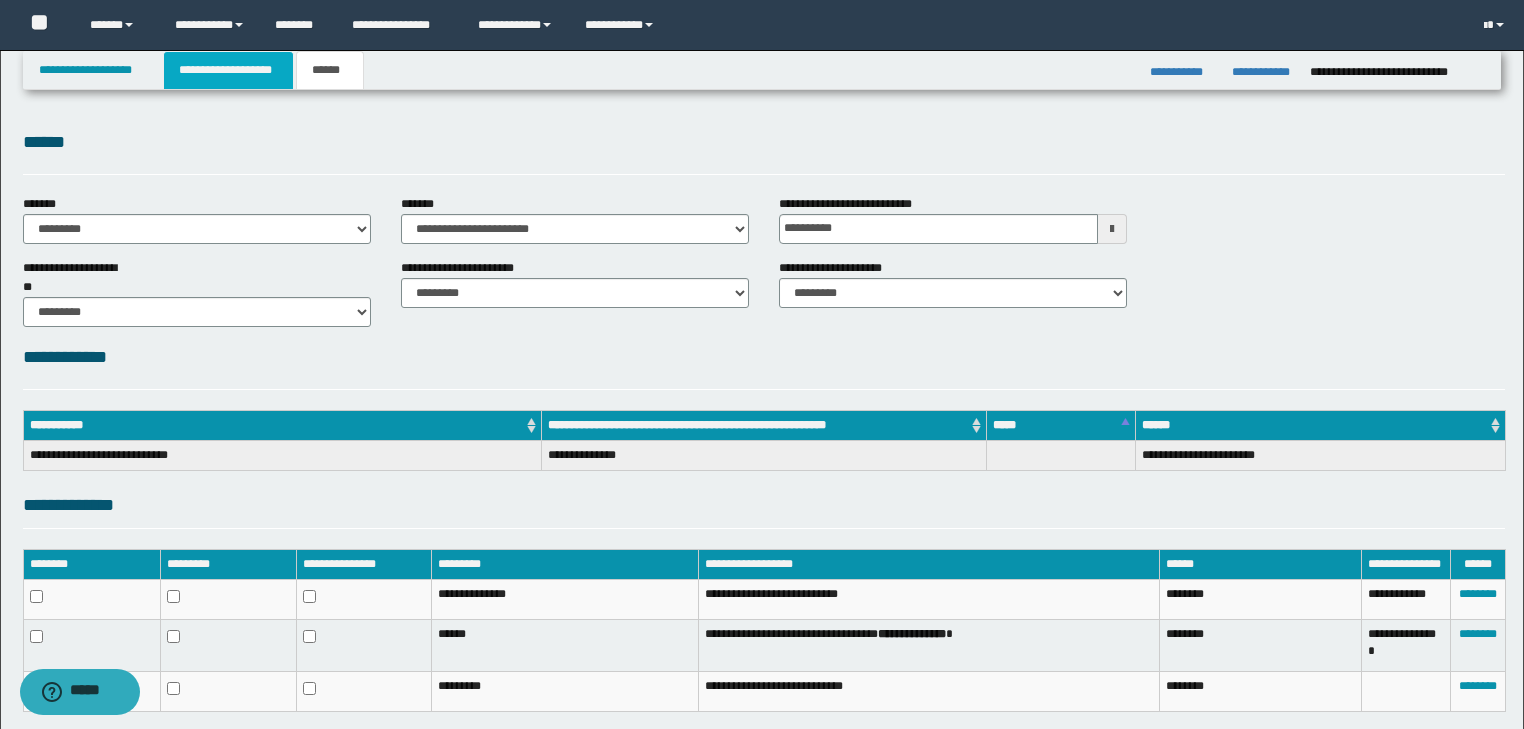 click on "**********" at bounding box center (228, 70) 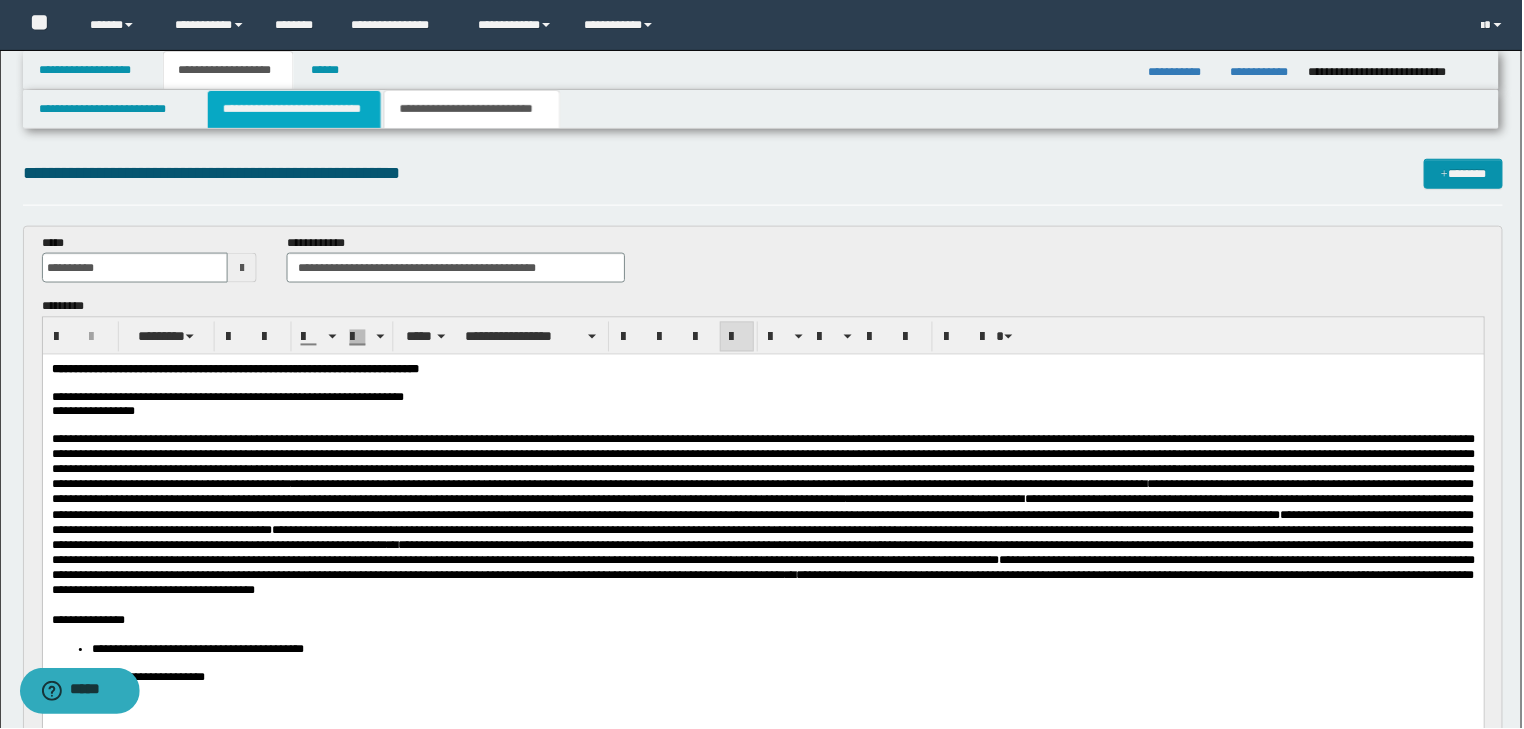 click on "**********" at bounding box center (294, 109) 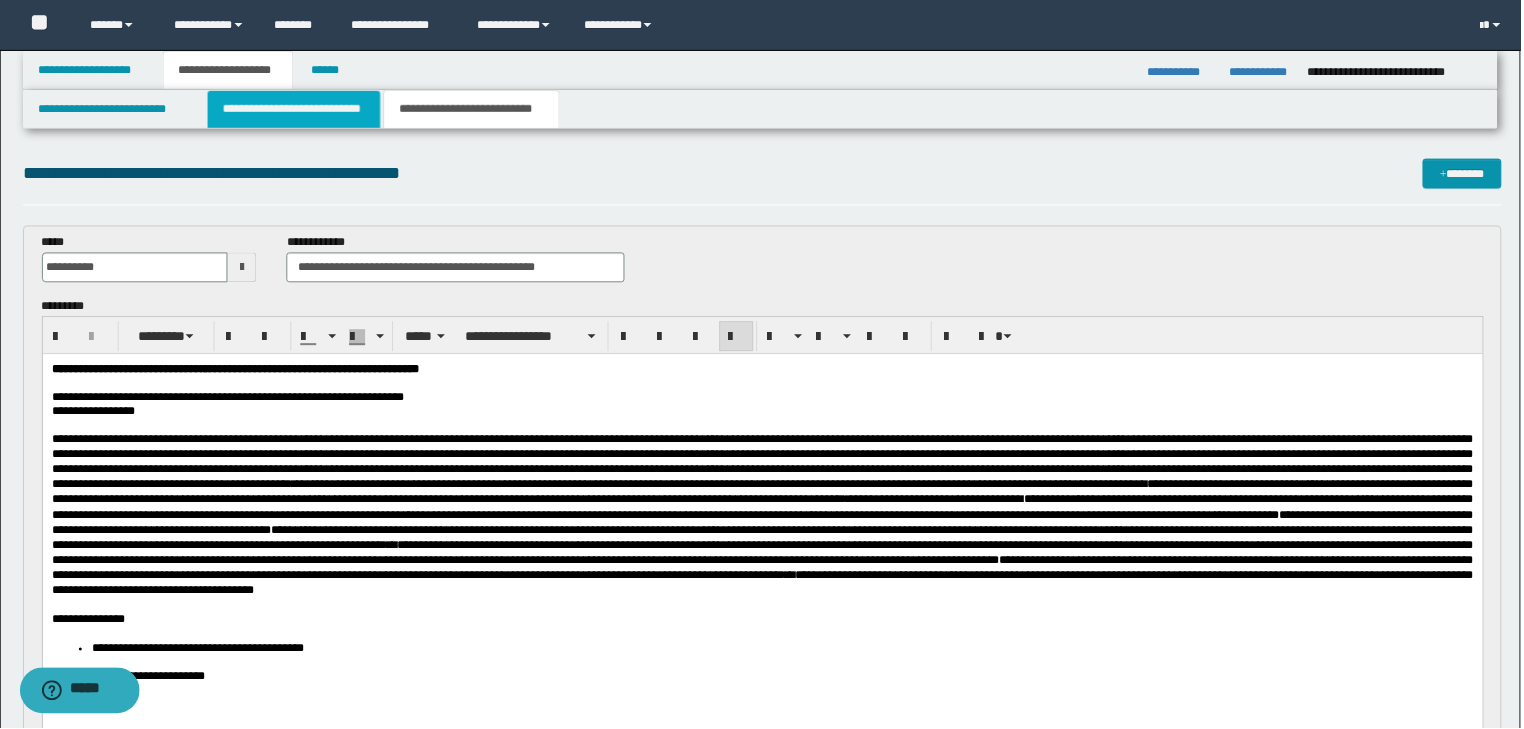 type 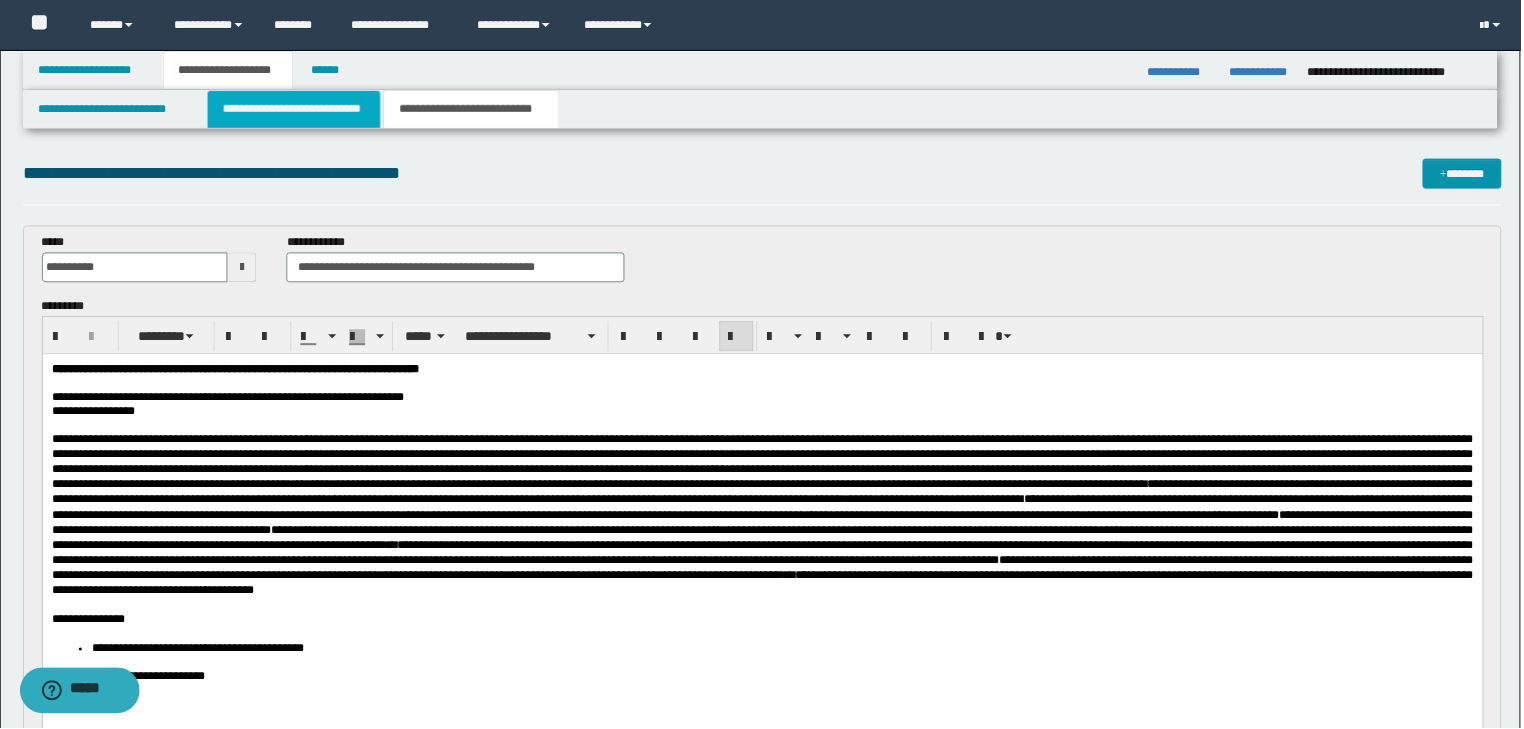 type 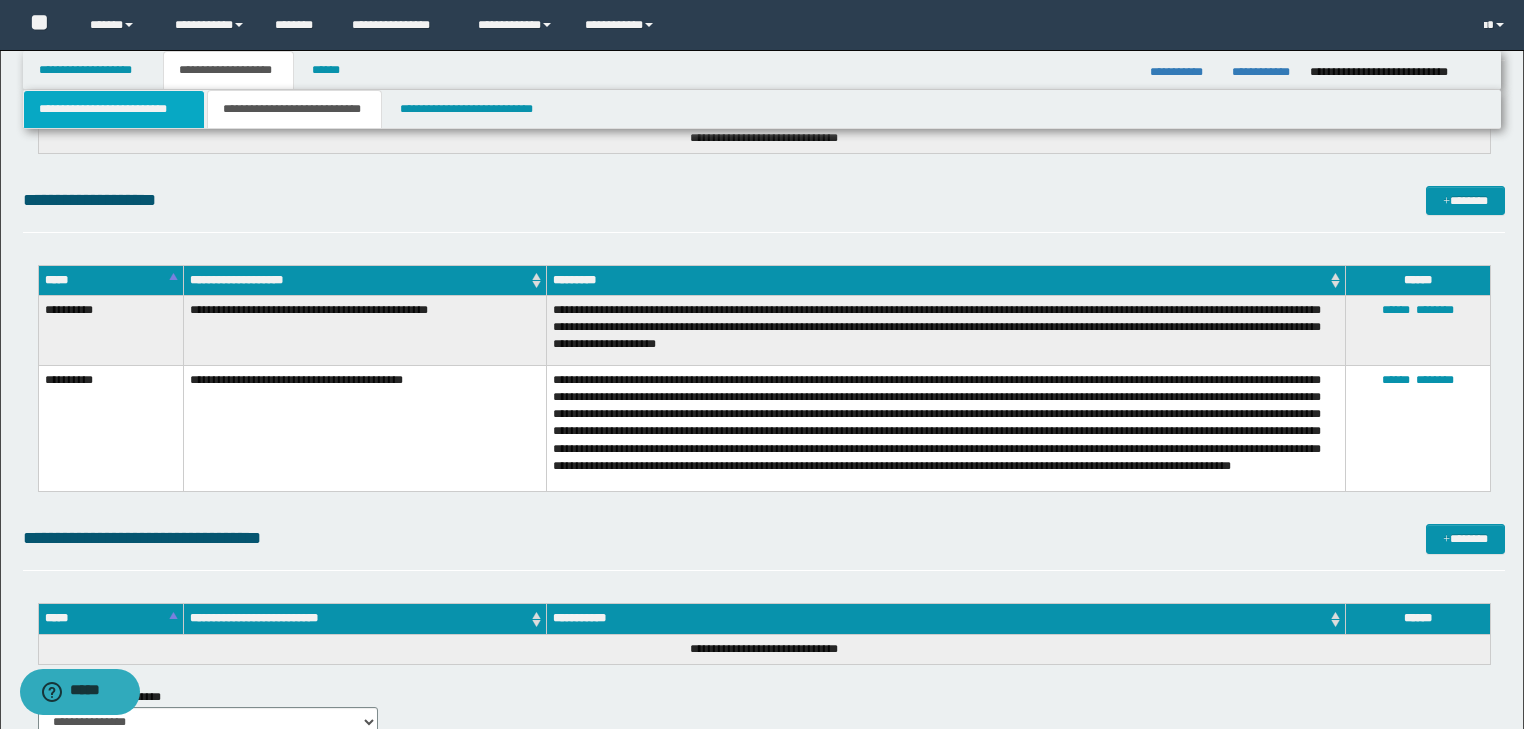 click on "**********" at bounding box center (114, 109) 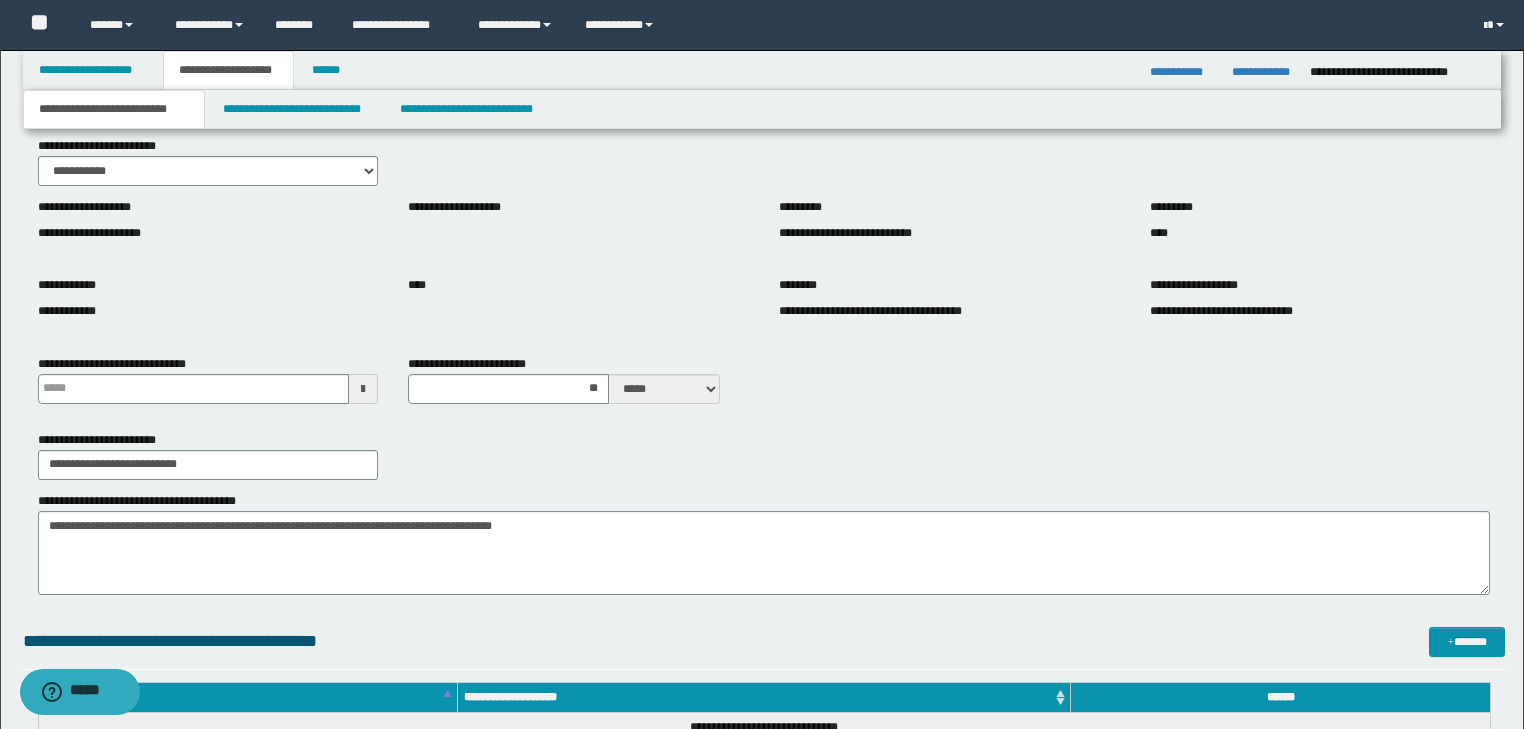 scroll, scrollTop: 140, scrollLeft: 0, axis: vertical 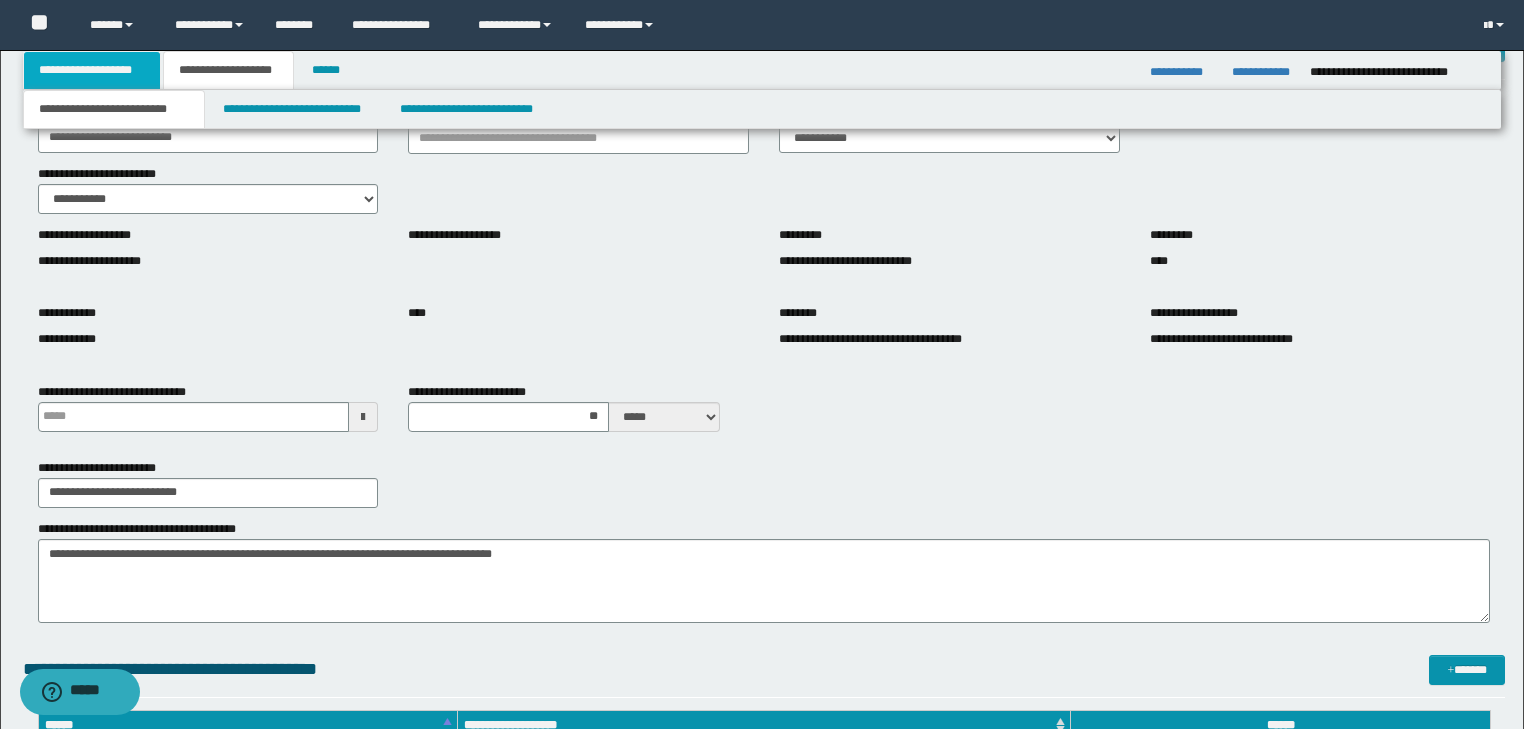 click on "**********" at bounding box center (92, 70) 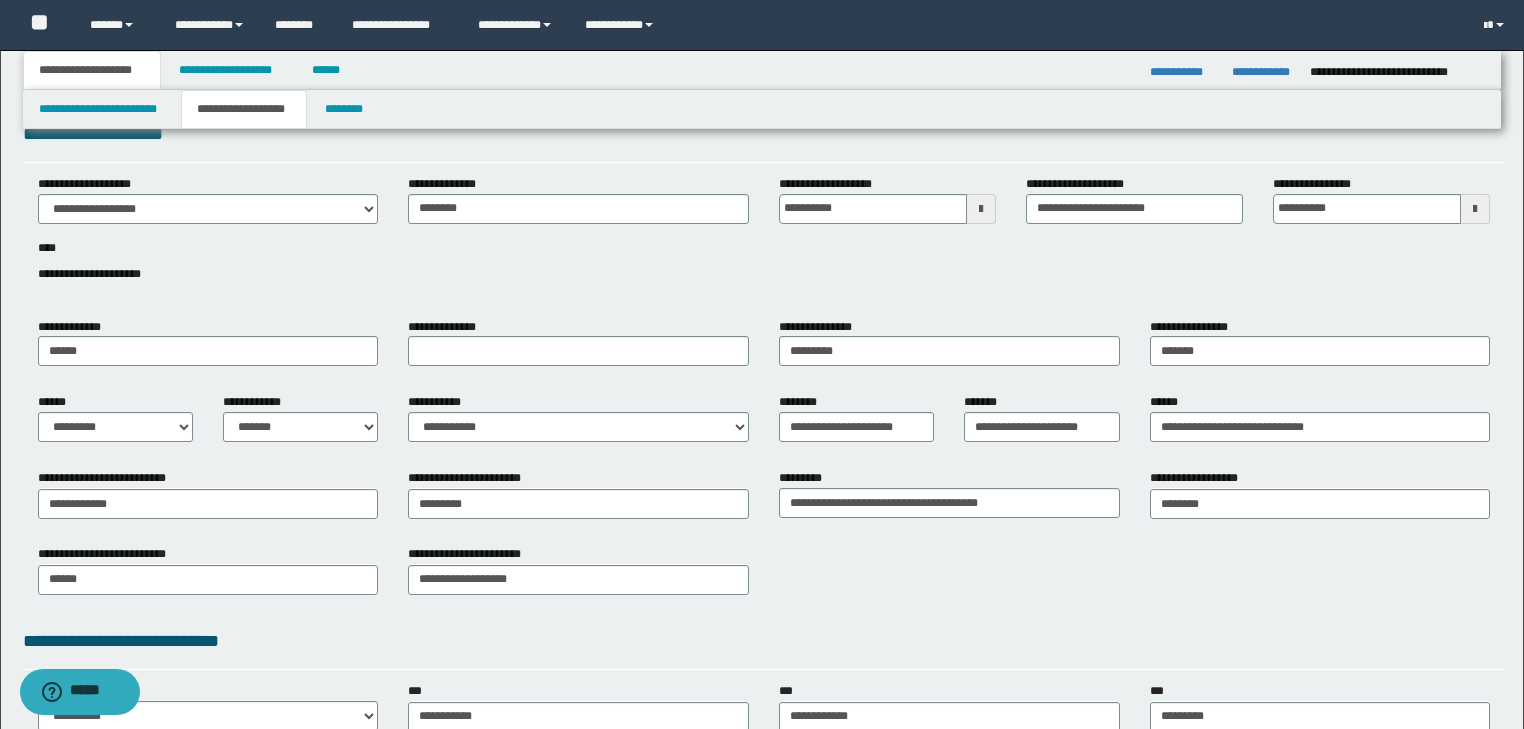 scroll, scrollTop: 0, scrollLeft: 0, axis: both 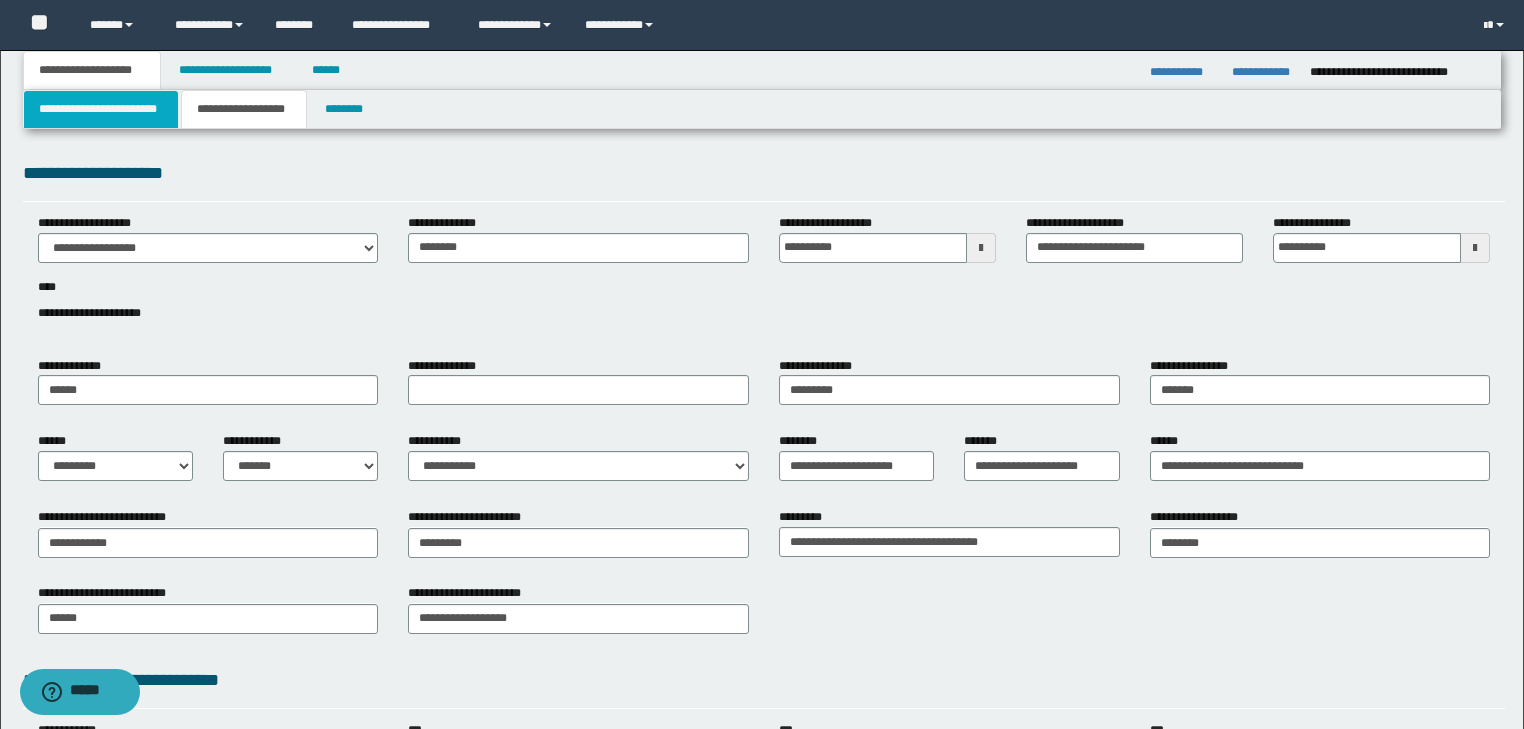 click on "**********" at bounding box center (101, 109) 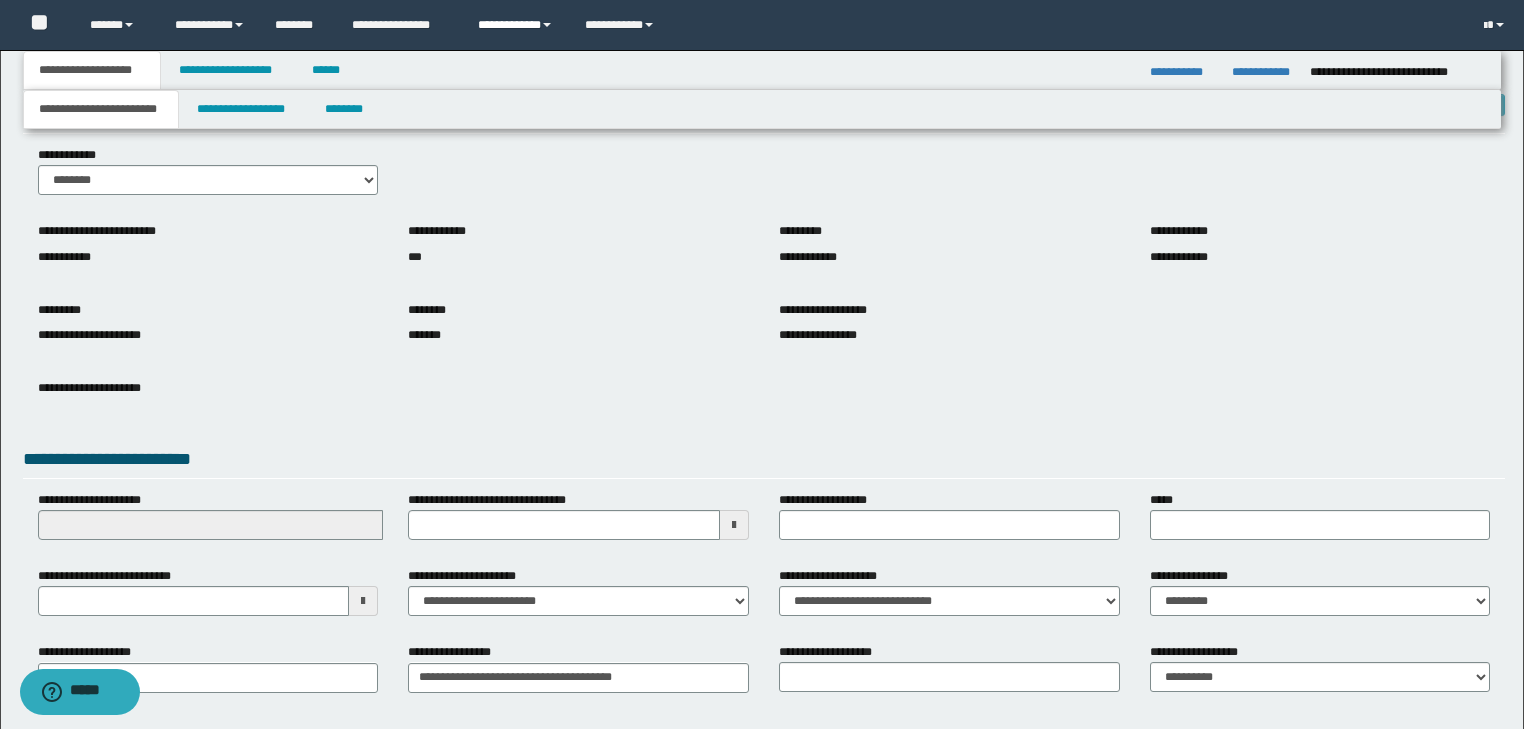 scroll, scrollTop: 0, scrollLeft: 0, axis: both 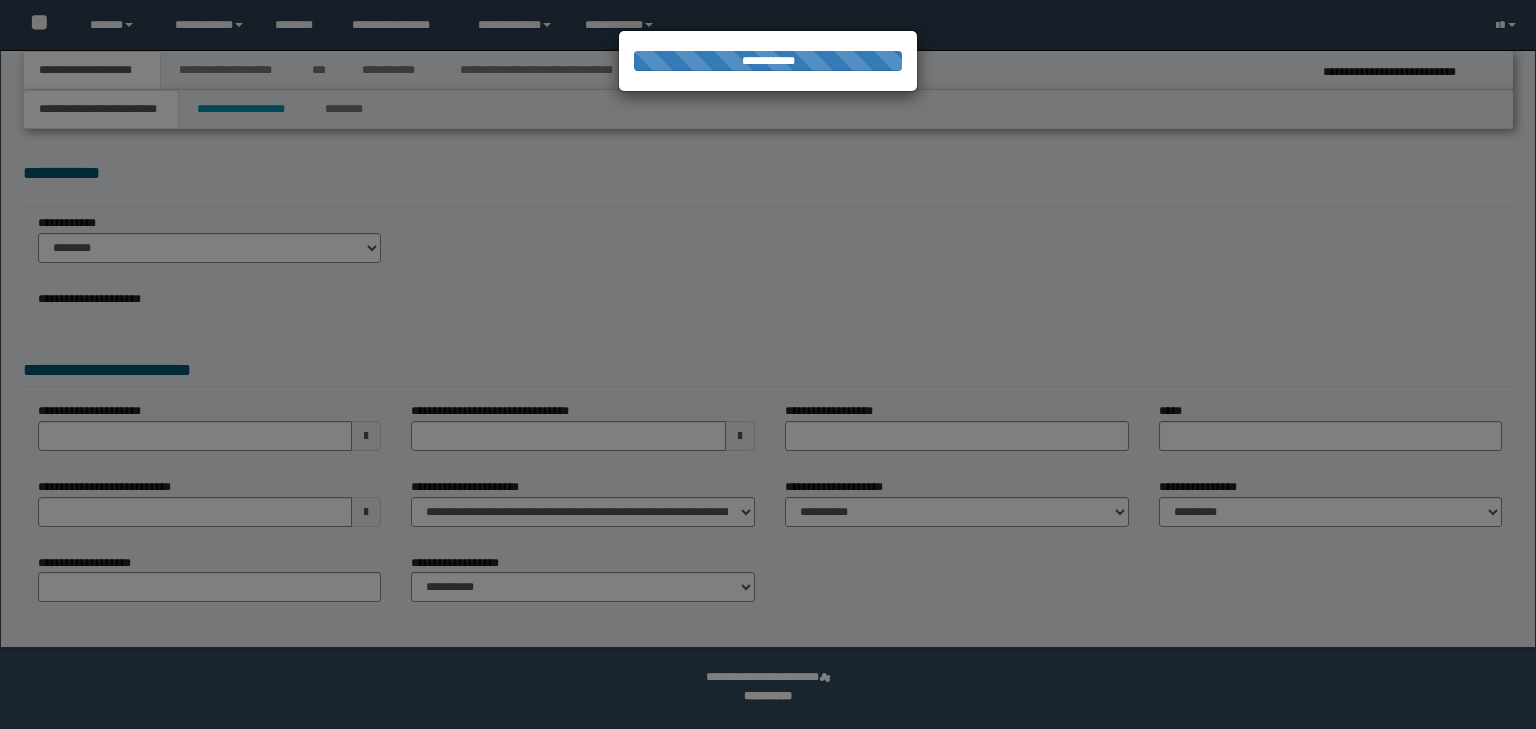 select on "*" 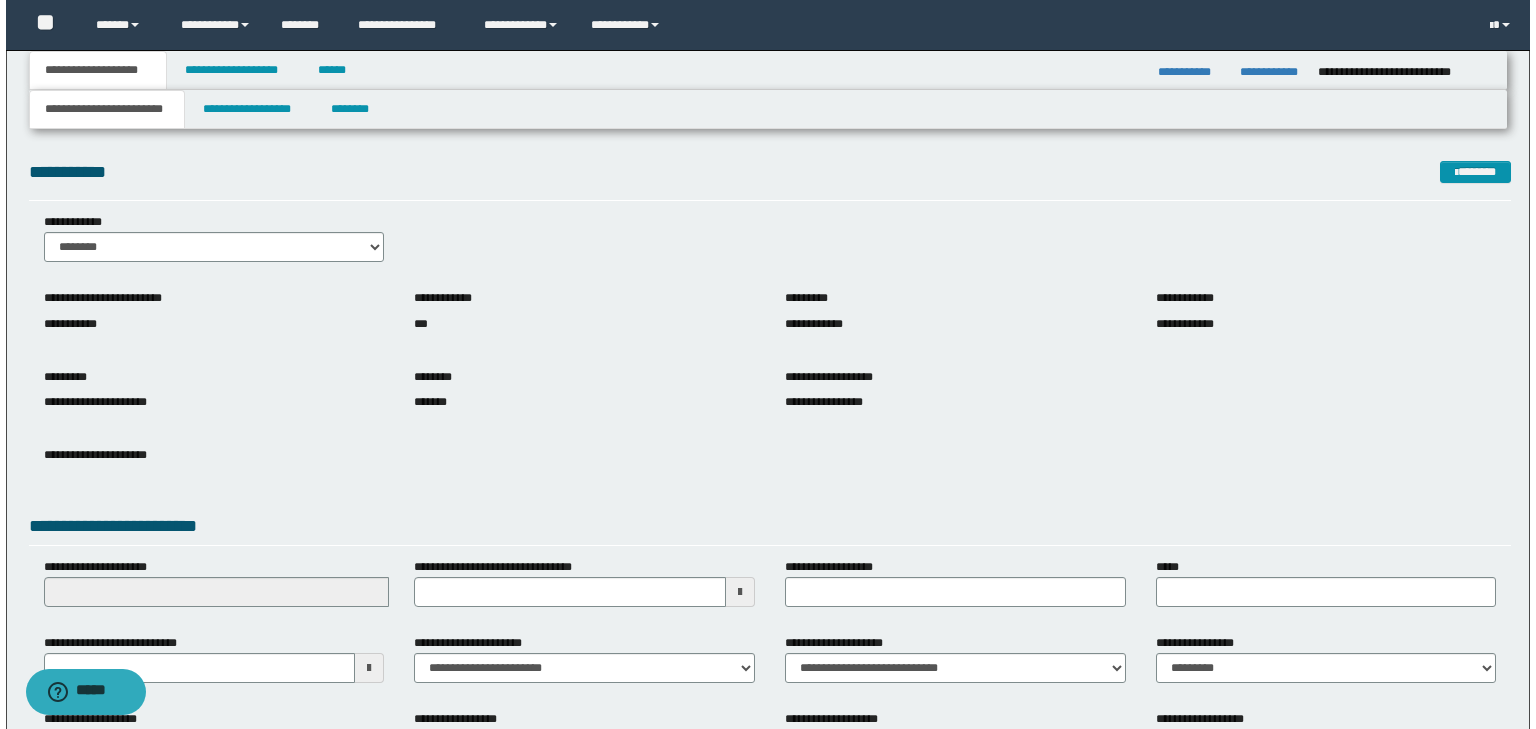 scroll, scrollTop: 0, scrollLeft: 0, axis: both 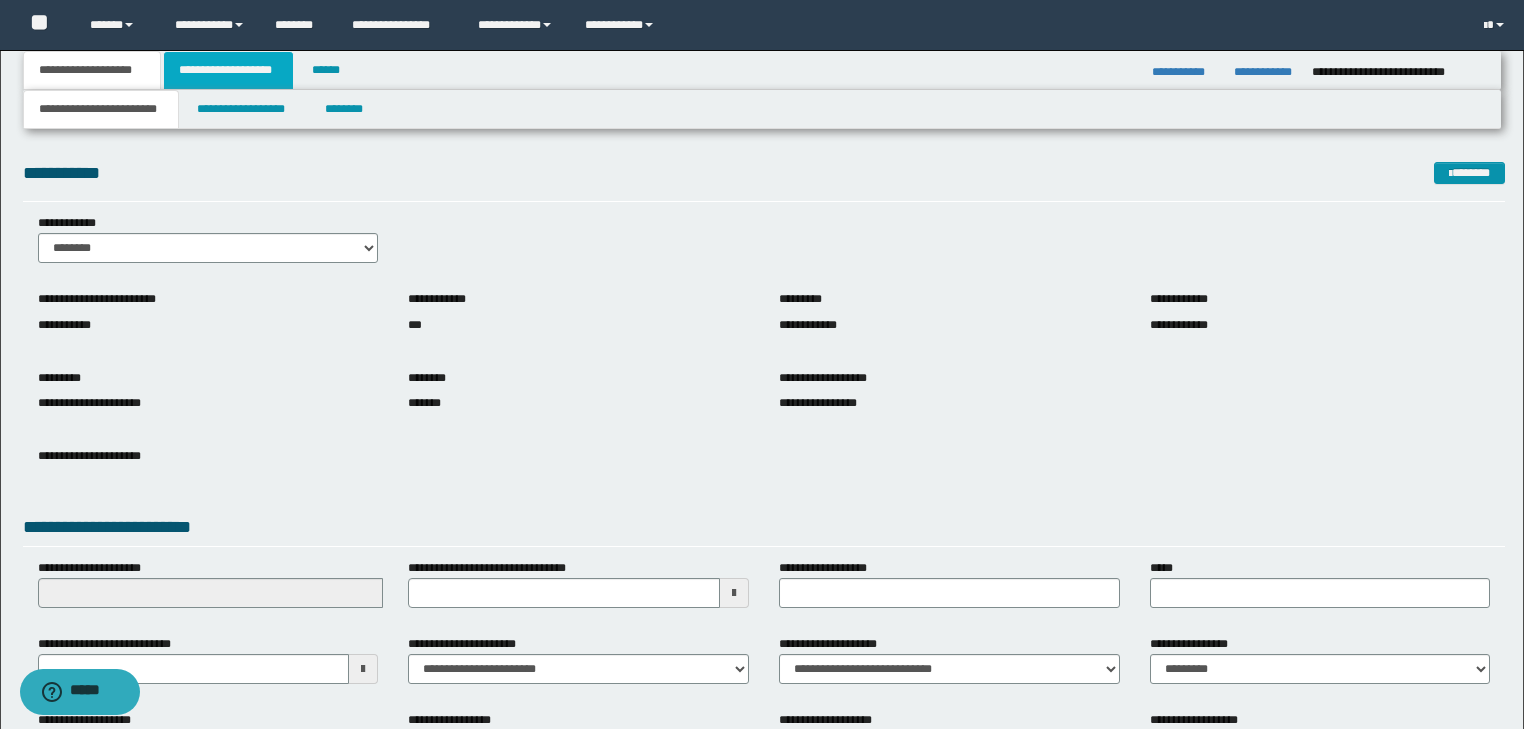 click on "**********" at bounding box center (228, 70) 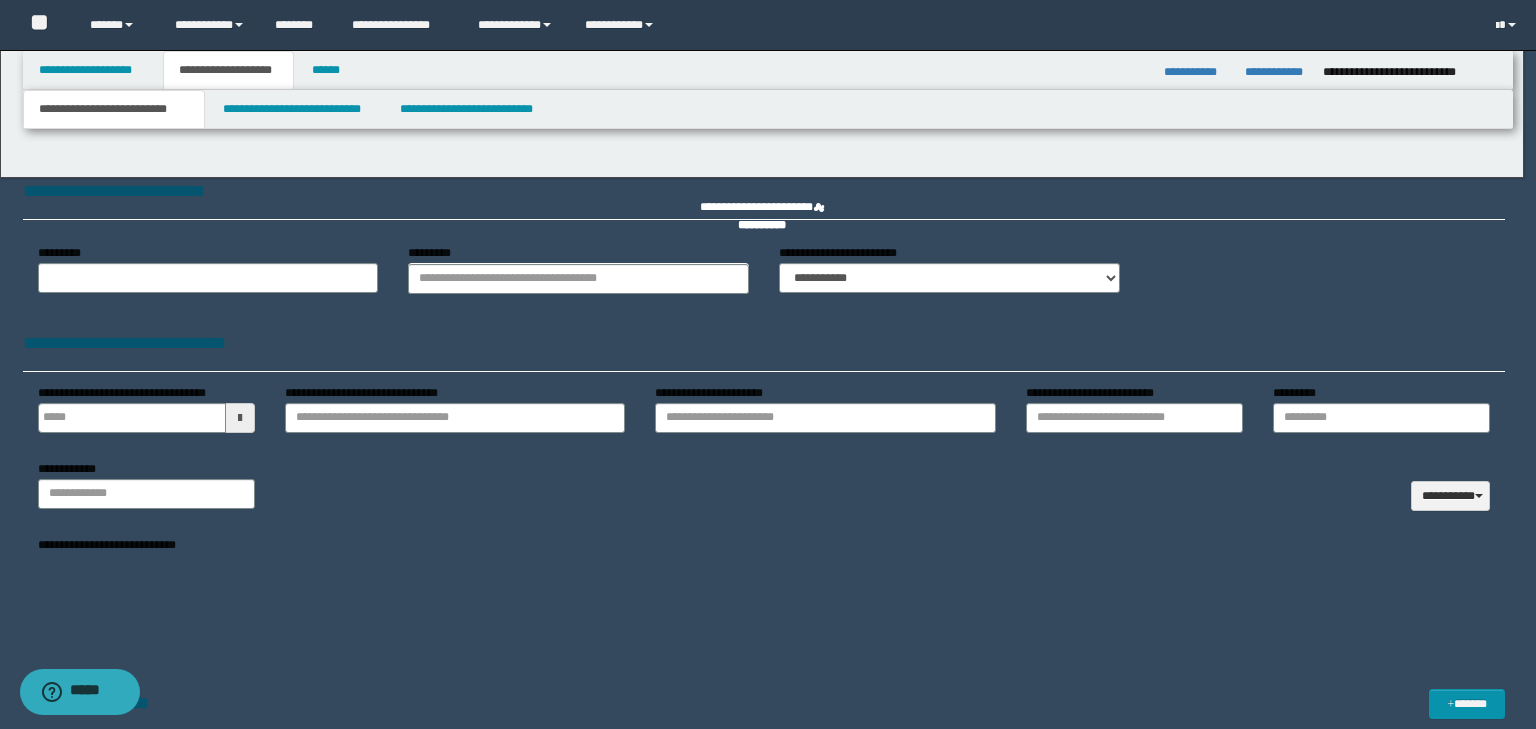 type 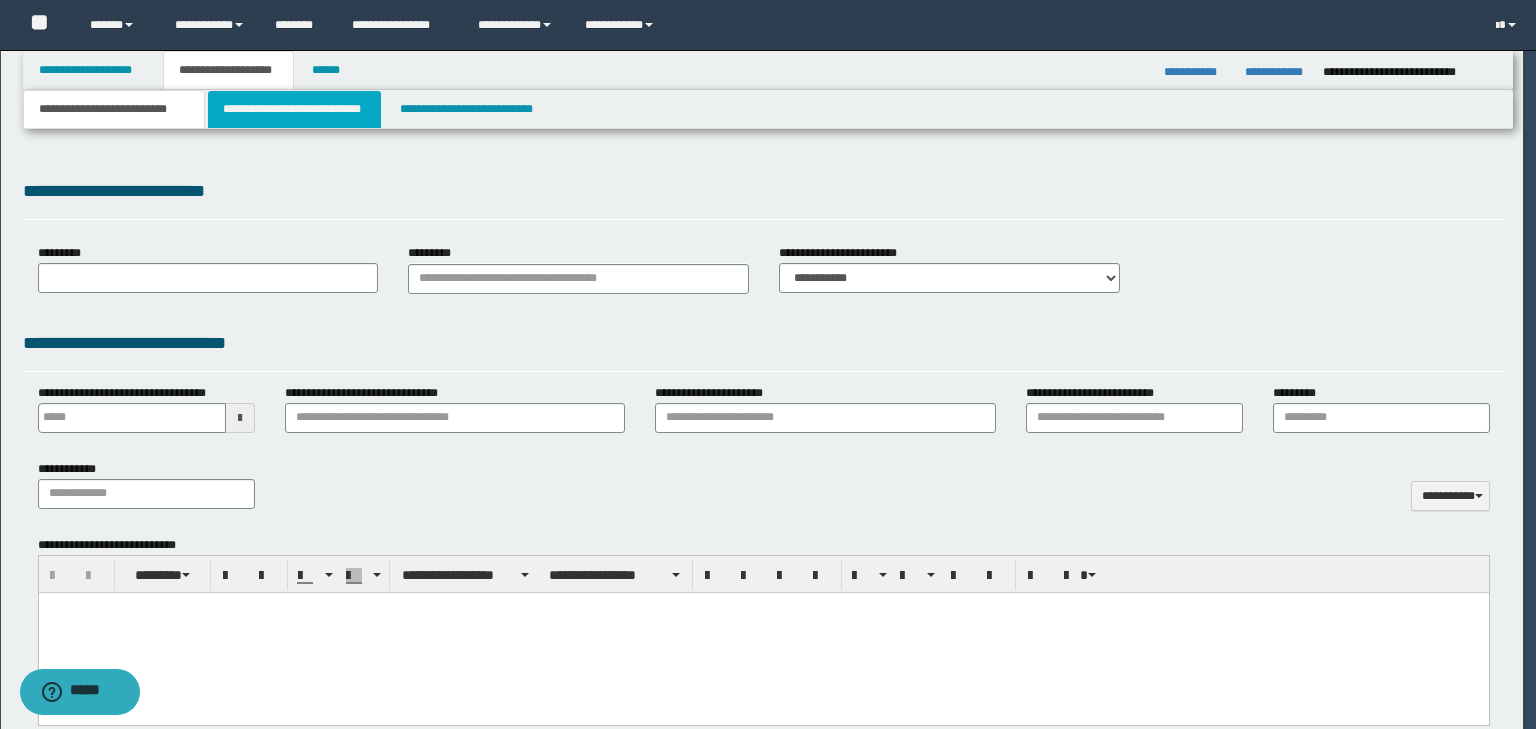 type on "**********" 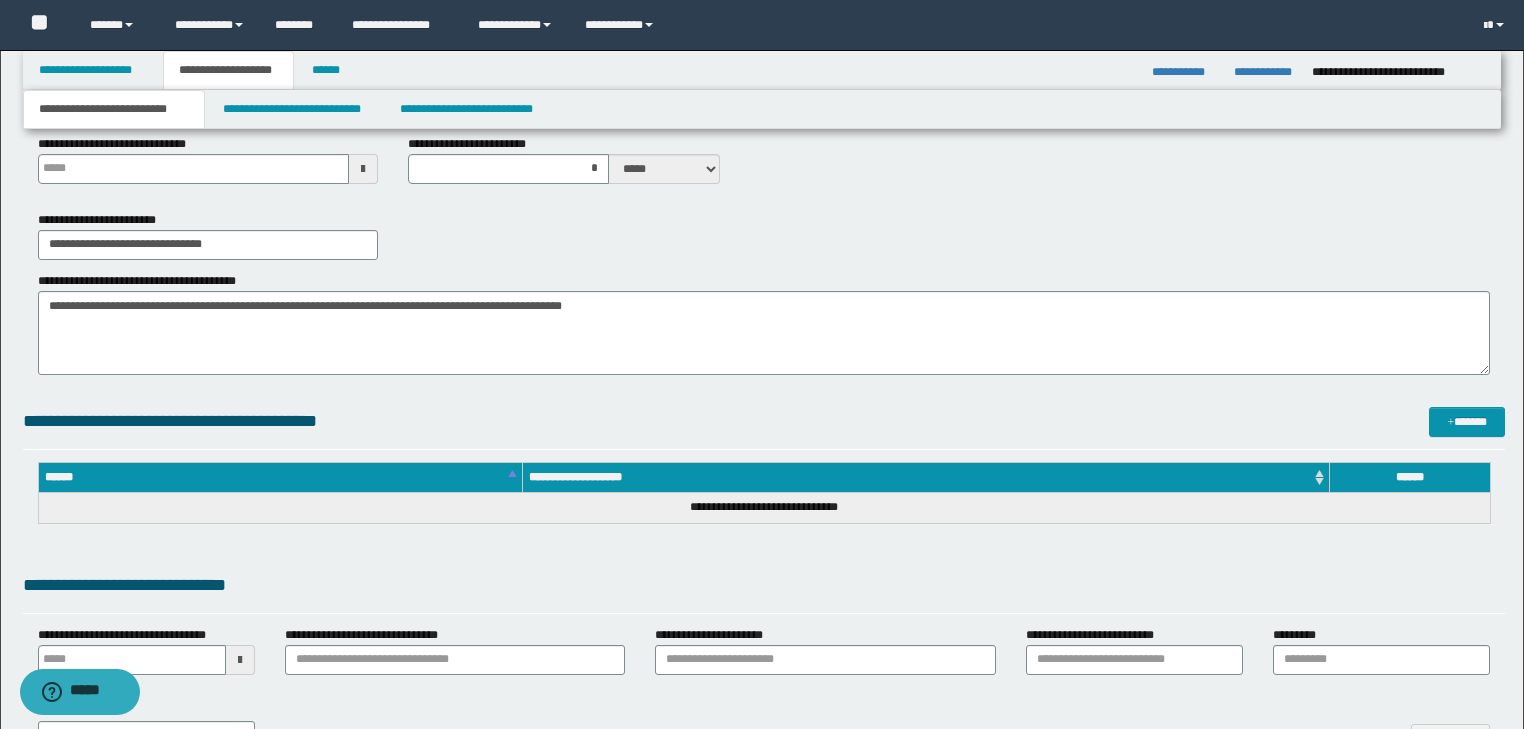 scroll, scrollTop: 320, scrollLeft: 0, axis: vertical 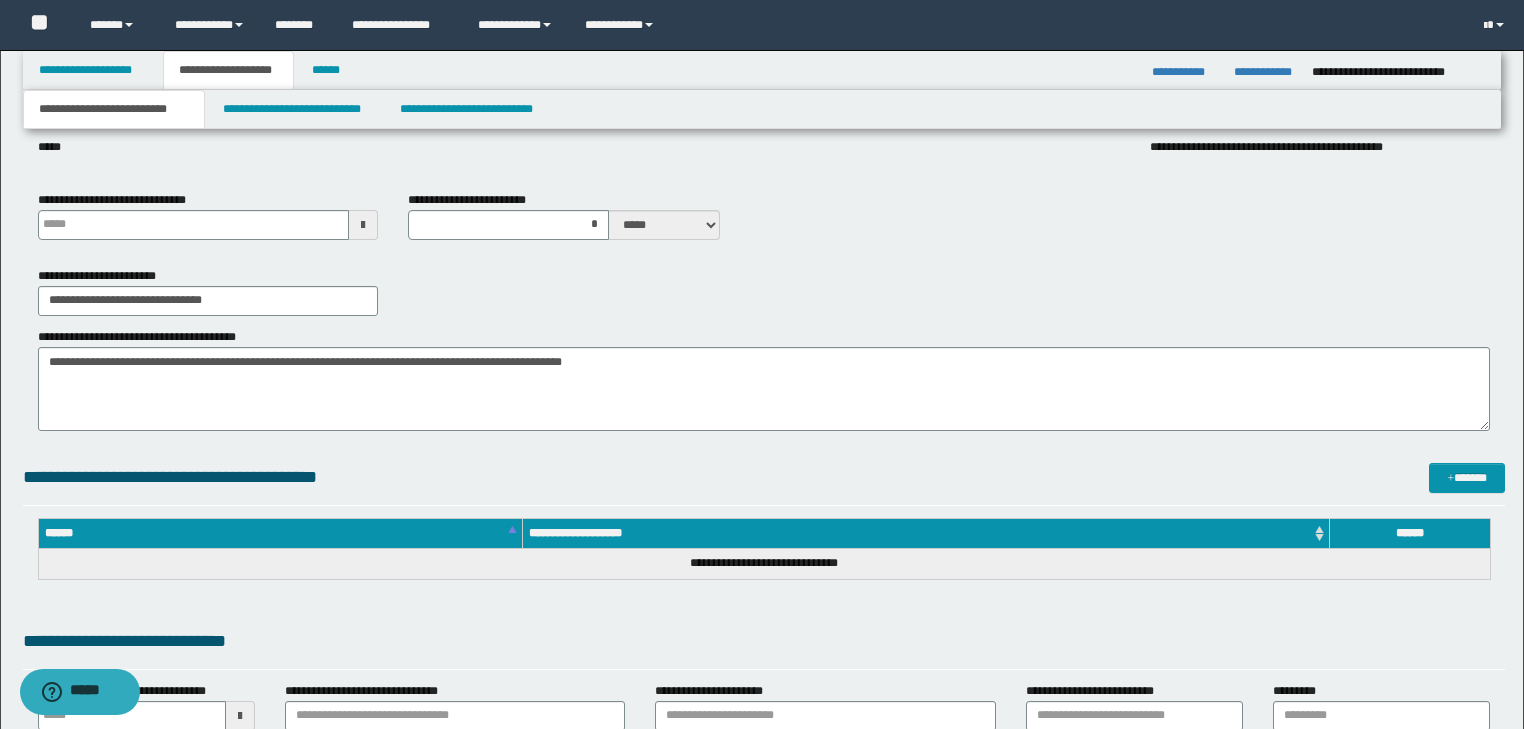 type 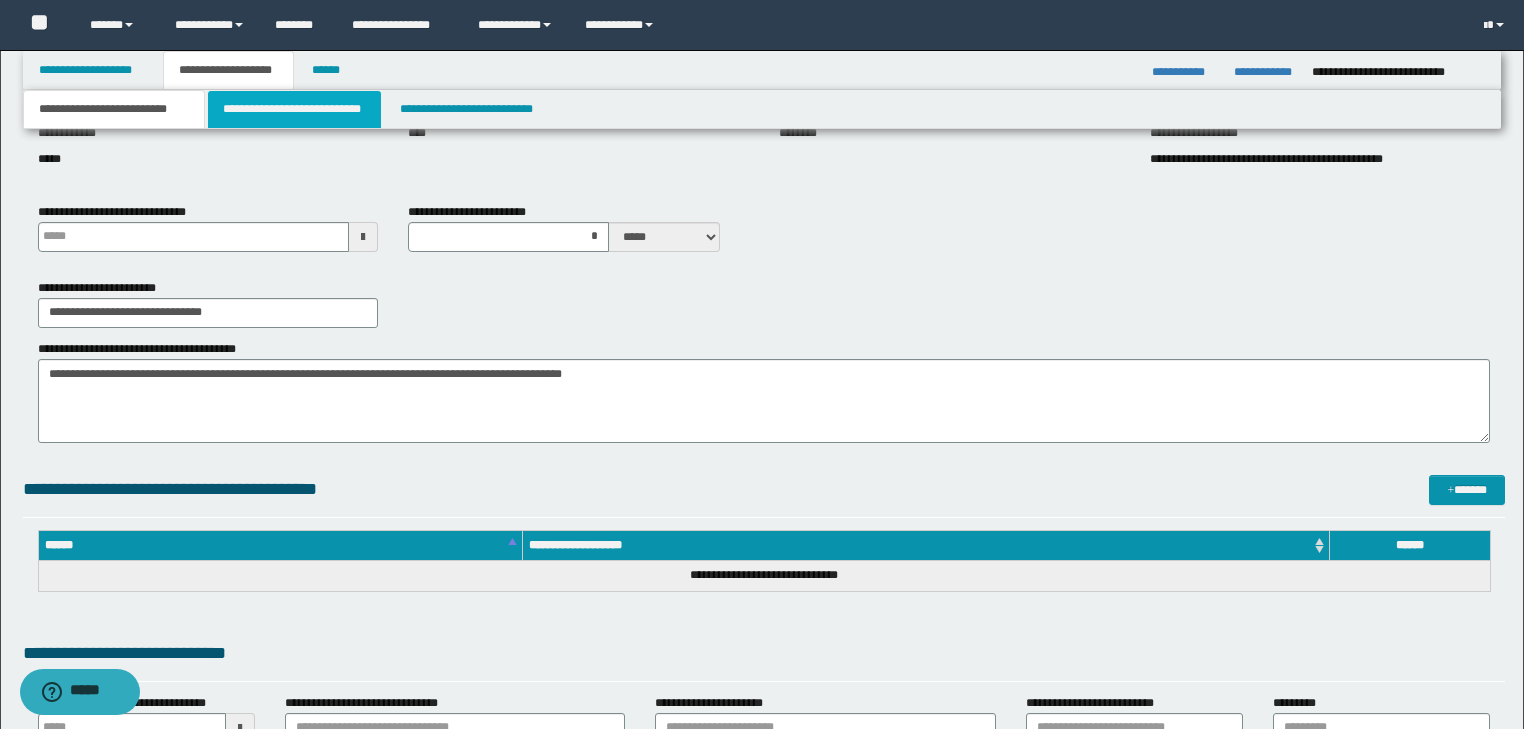 click on "**********" at bounding box center [294, 109] 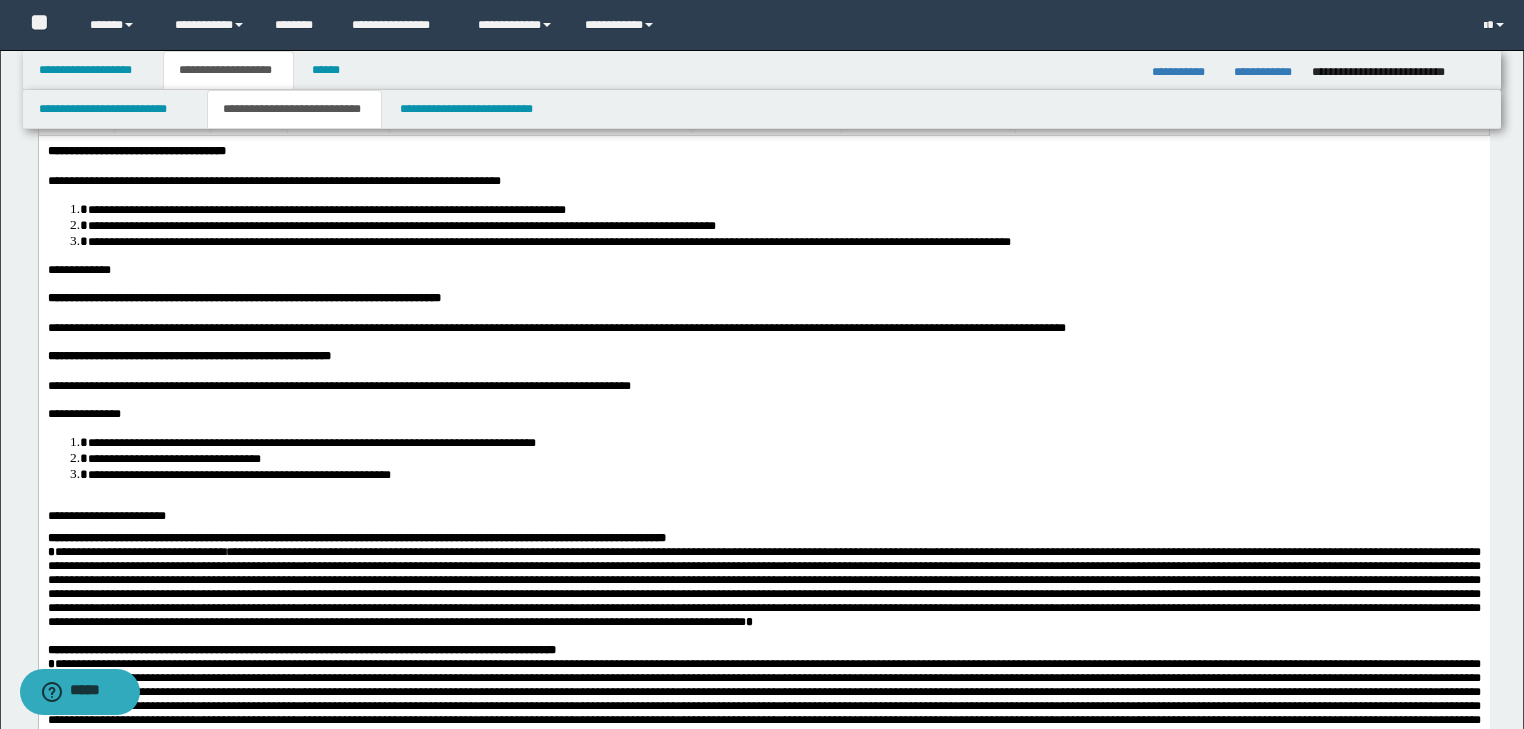 scroll, scrollTop: 0, scrollLeft: 0, axis: both 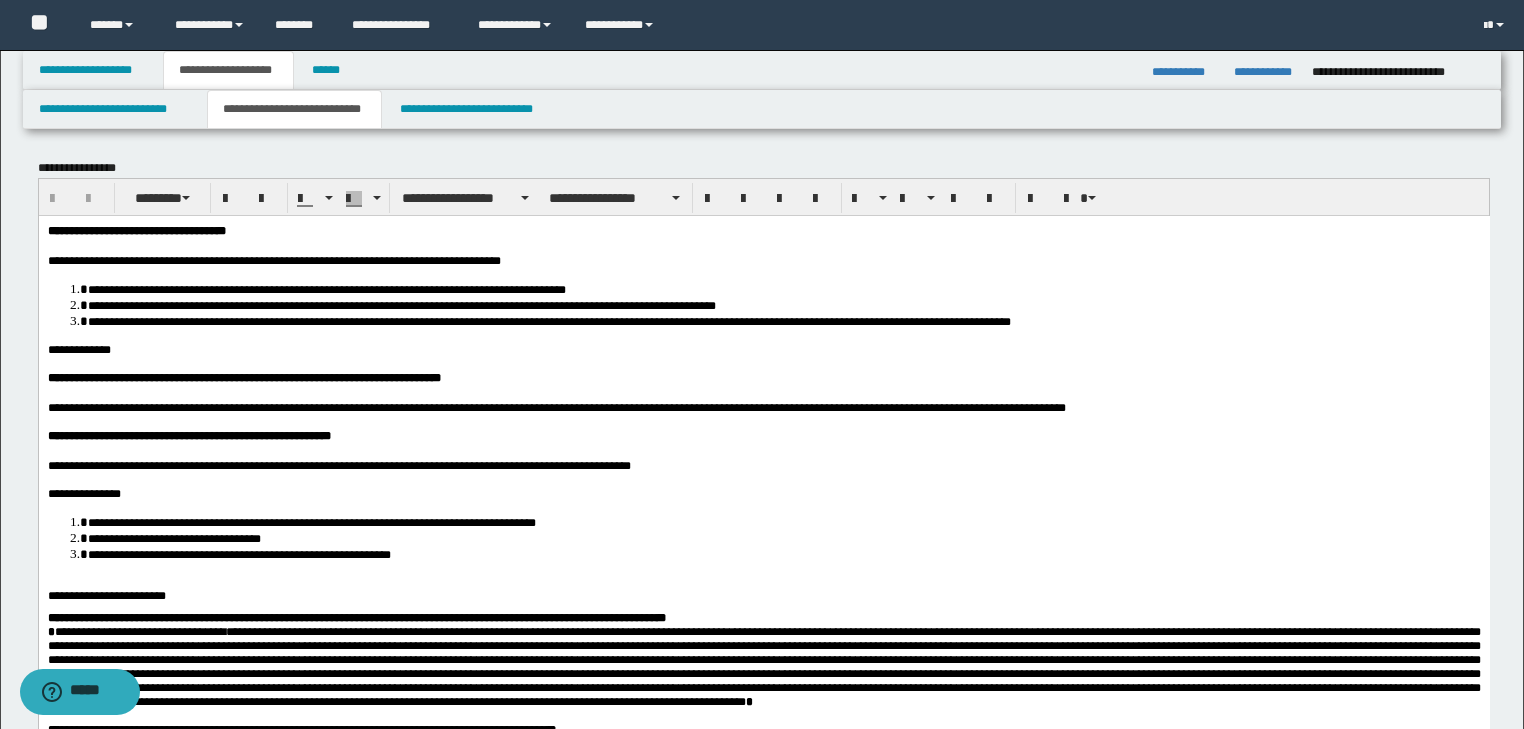 click on "**********" at bounding box center (78, 349) 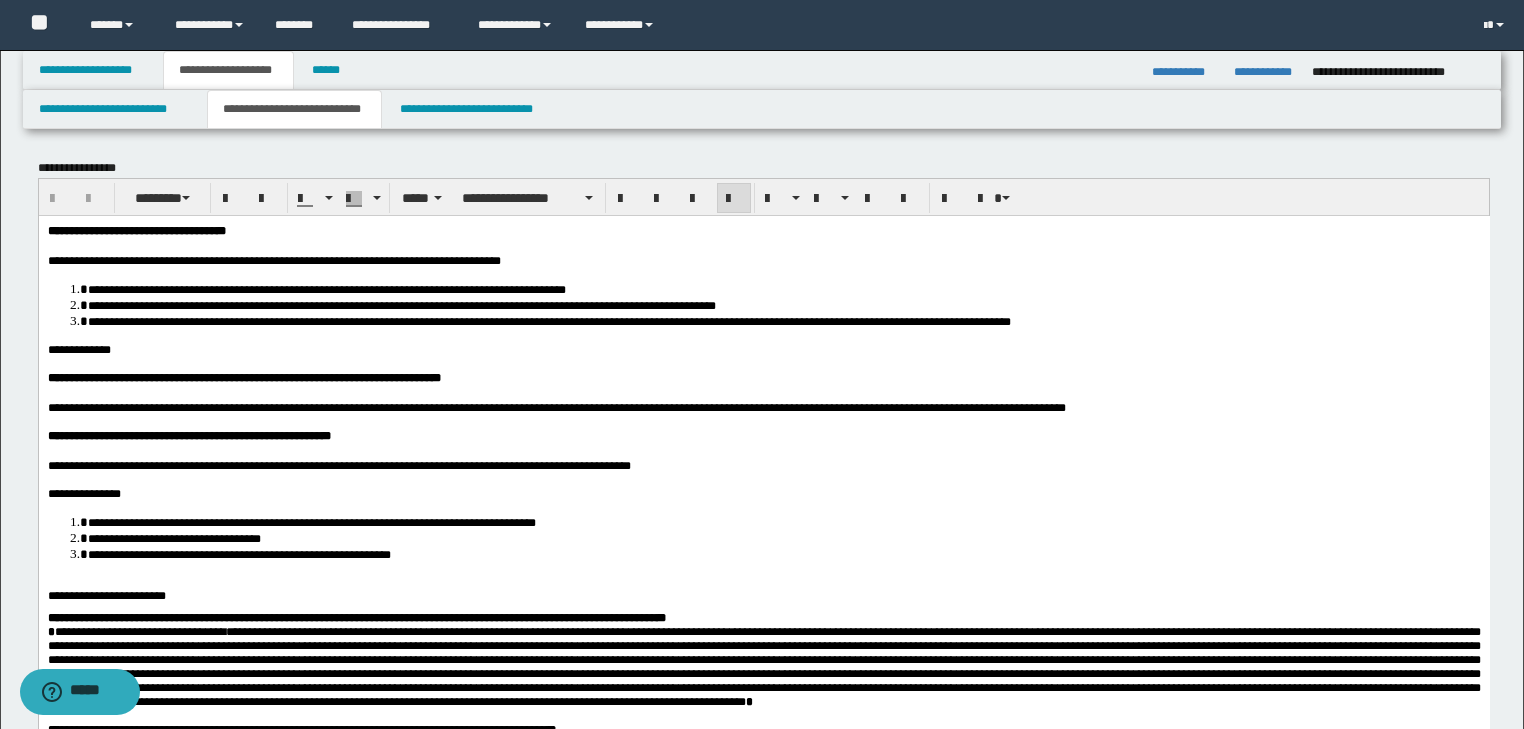 type 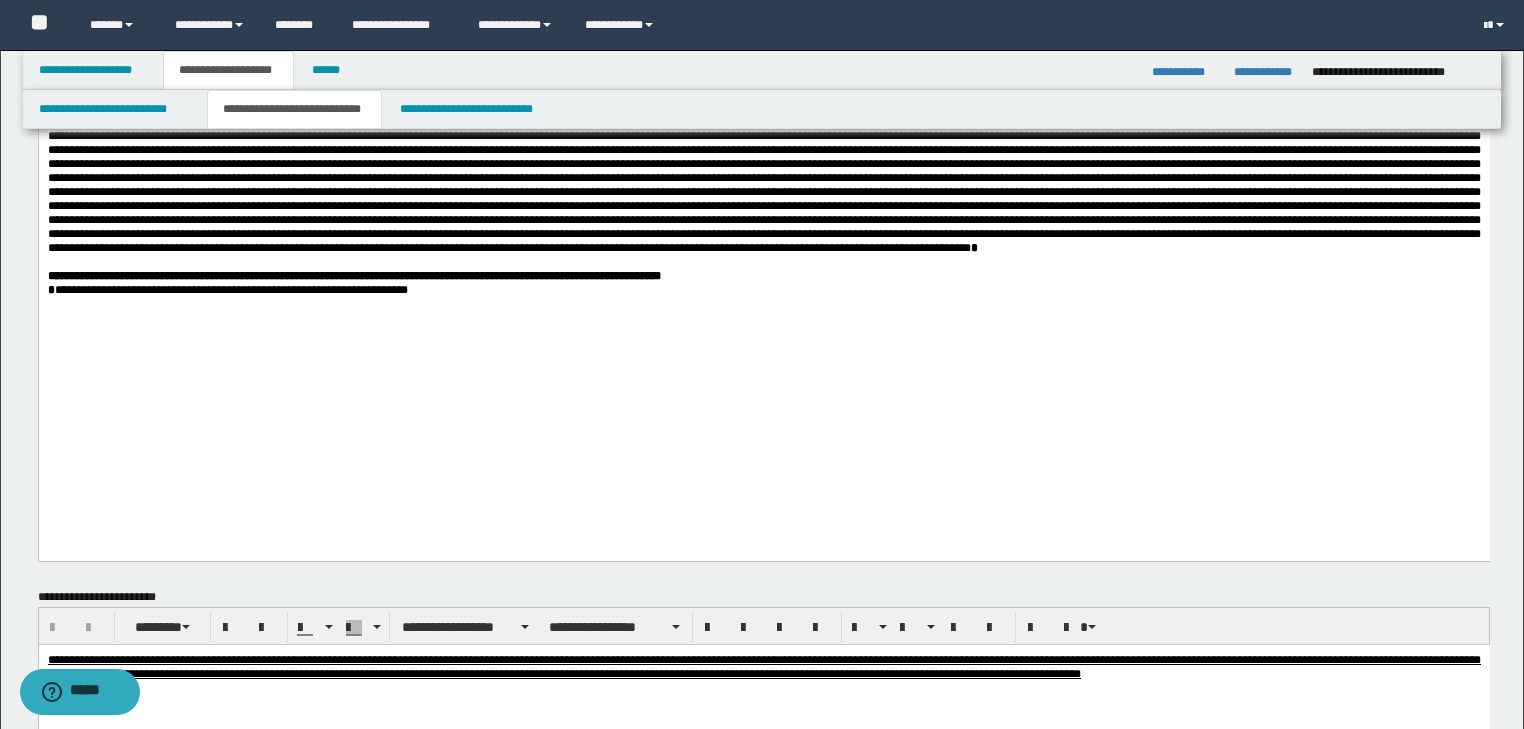 scroll, scrollTop: 845, scrollLeft: 0, axis: vertical 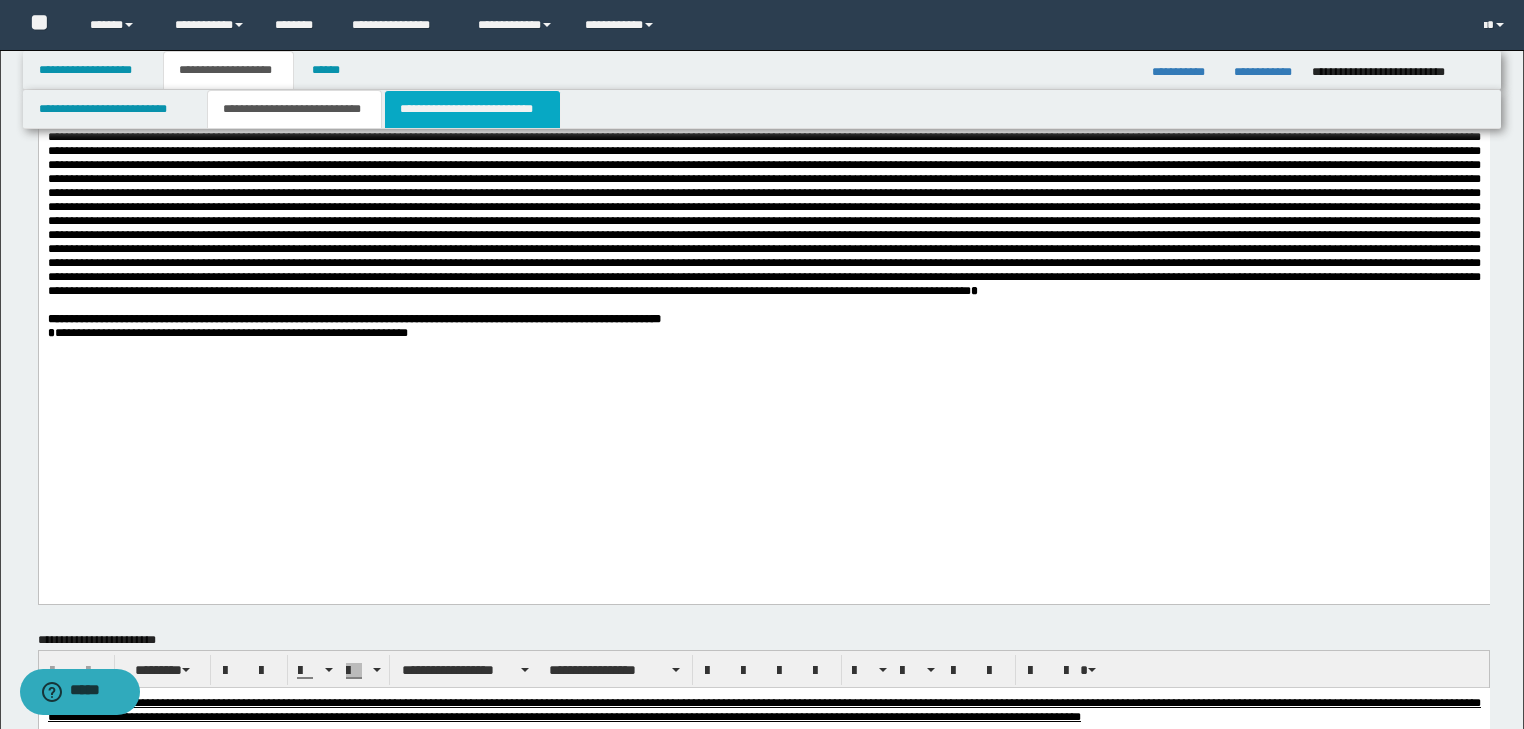 click on "**********" at bounding box center [472, 109] 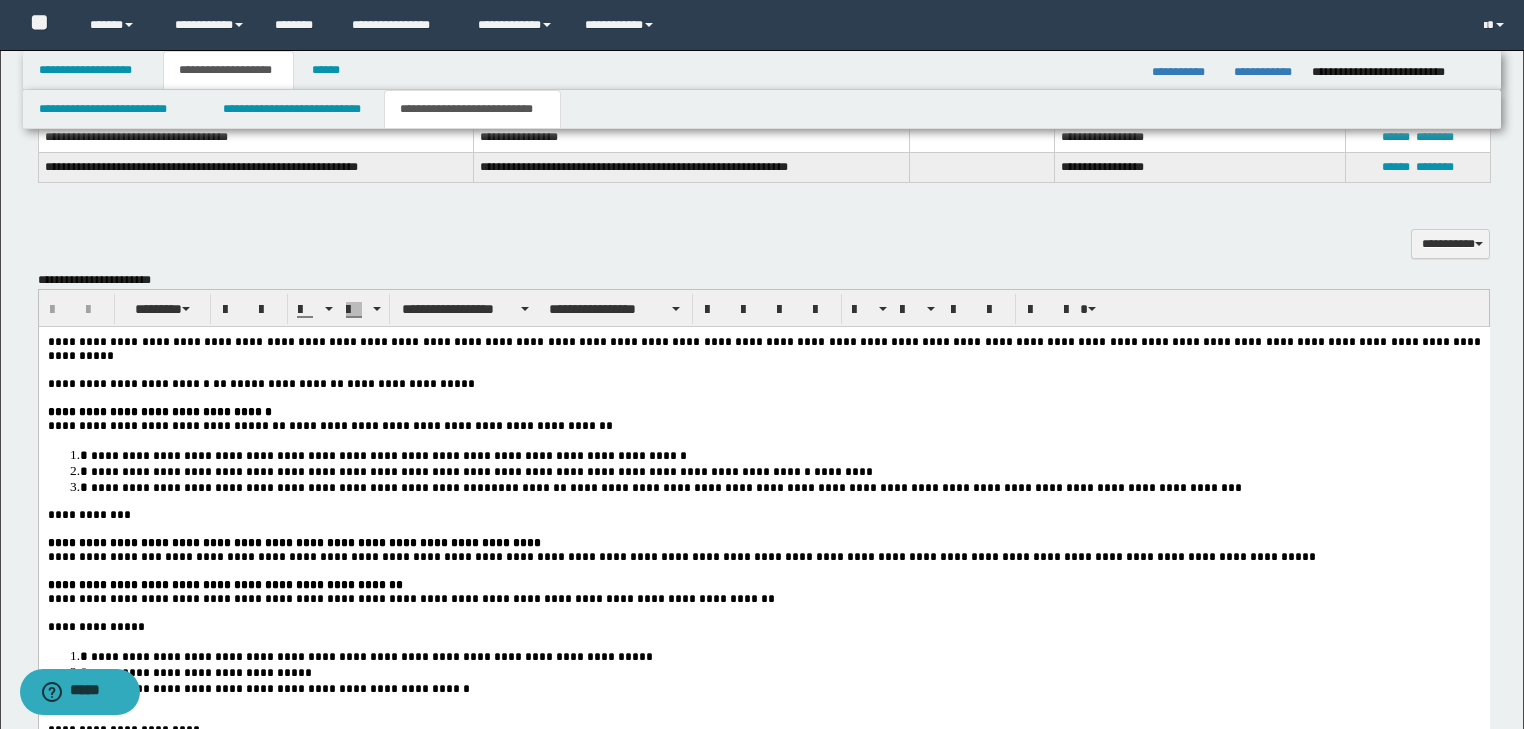 scroll, scrollTop: 1760, scrollLeft: 0, axis: vertical 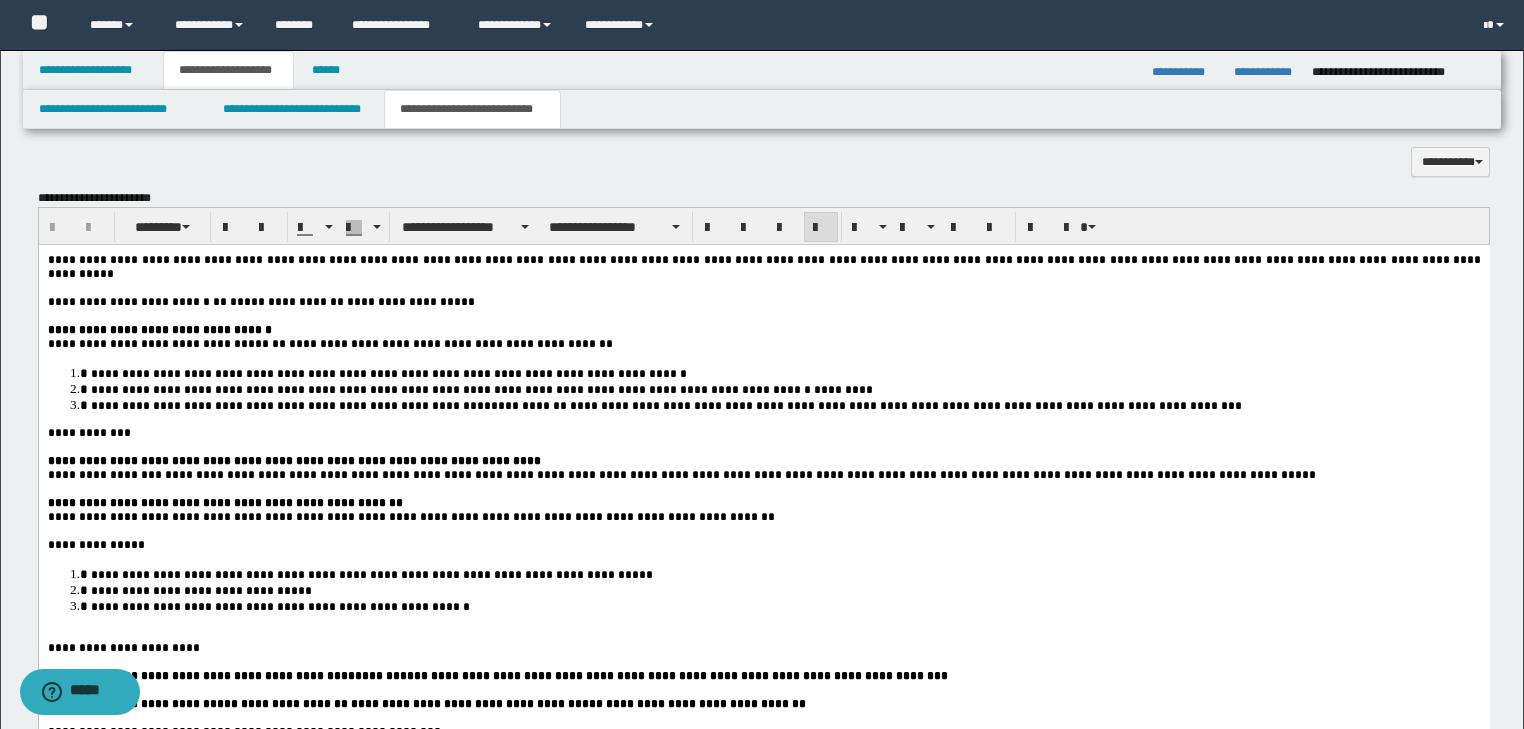 drag, startPoint x: 95, startPoint y: 430, endPoint x: 94, endPoint y: 442, distance: 12.0415945 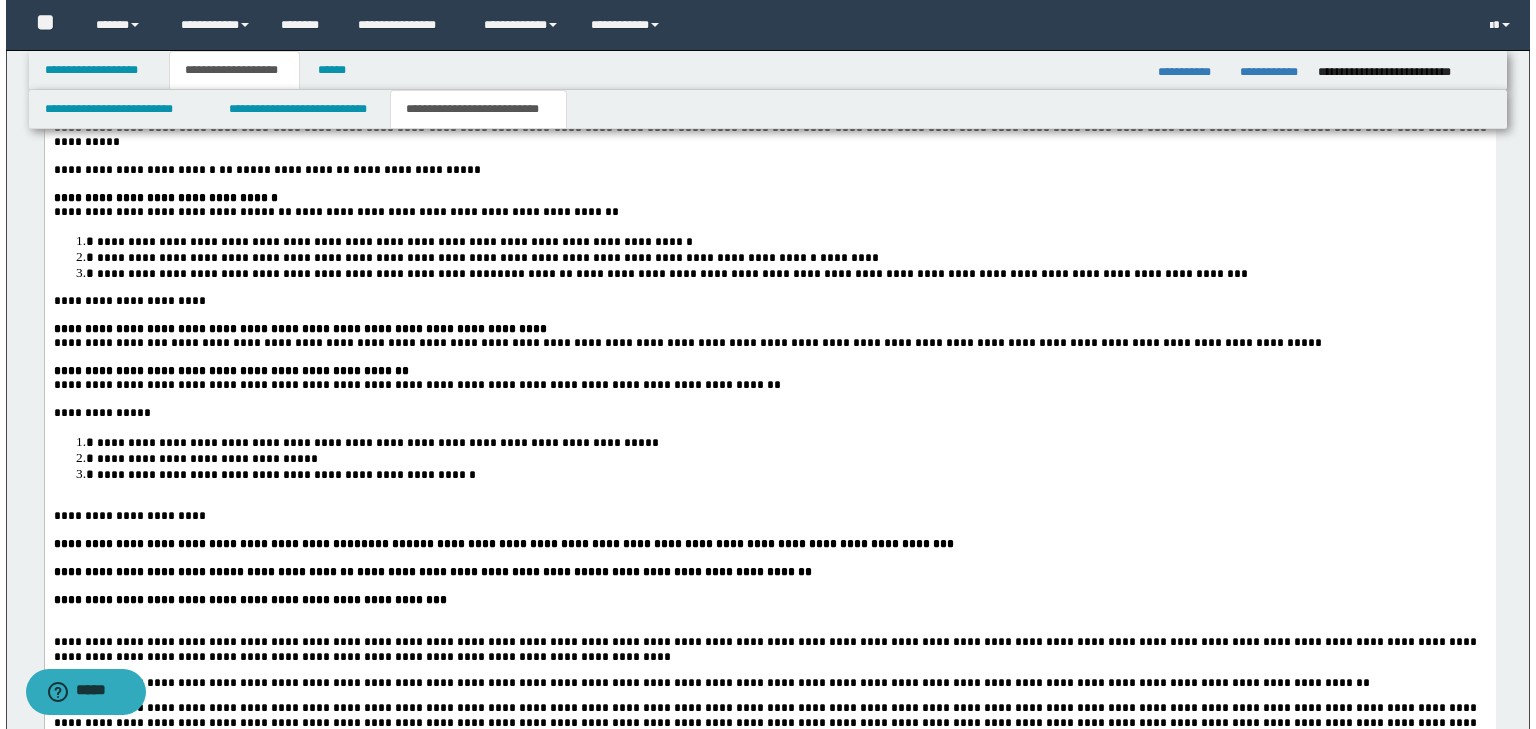 scroll, scrollTop: 1920, scrollLeft: 0, axis: vertical 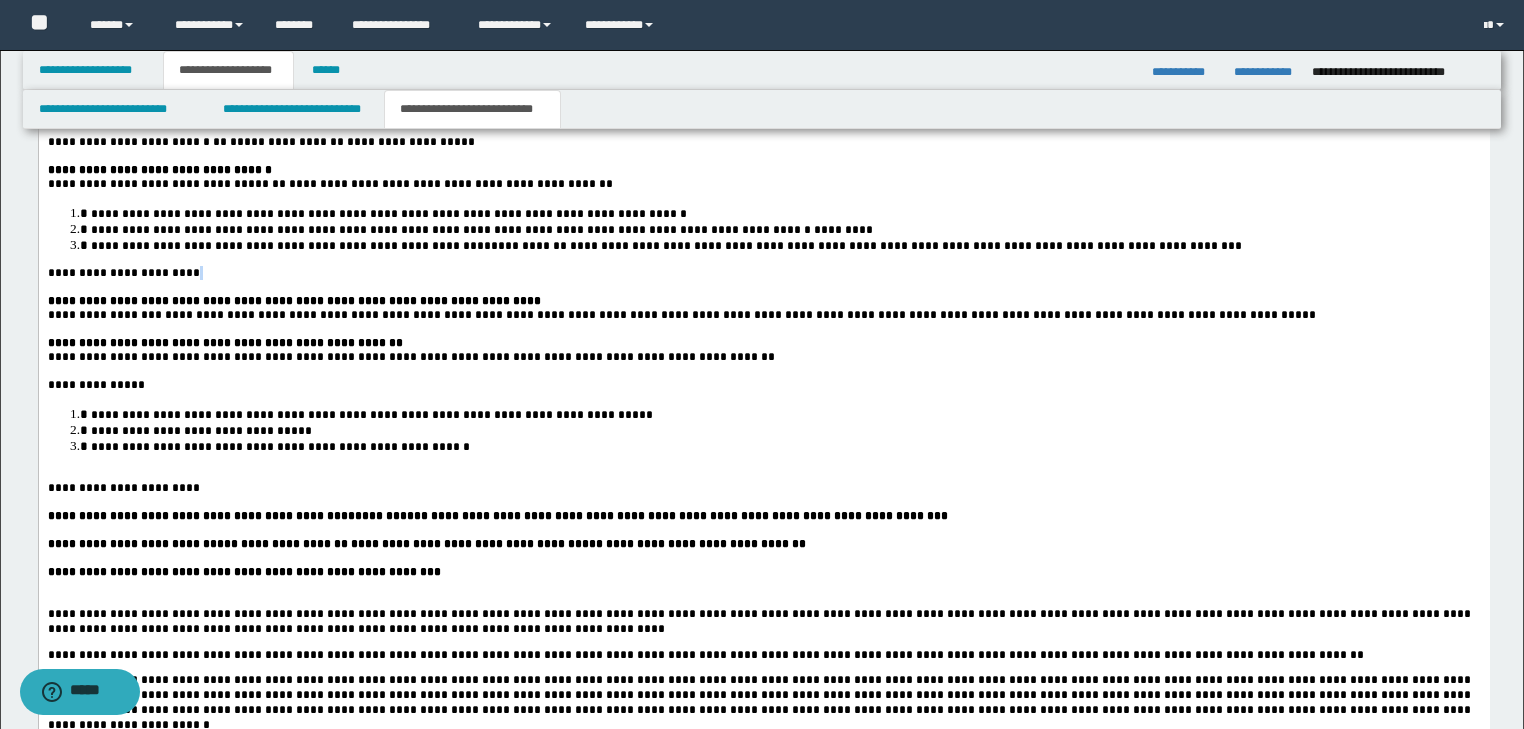 drag, startPoint x: 197, startPoint y: 267, endPoint x: 203, endPoint y: 285, distance: 18.973665 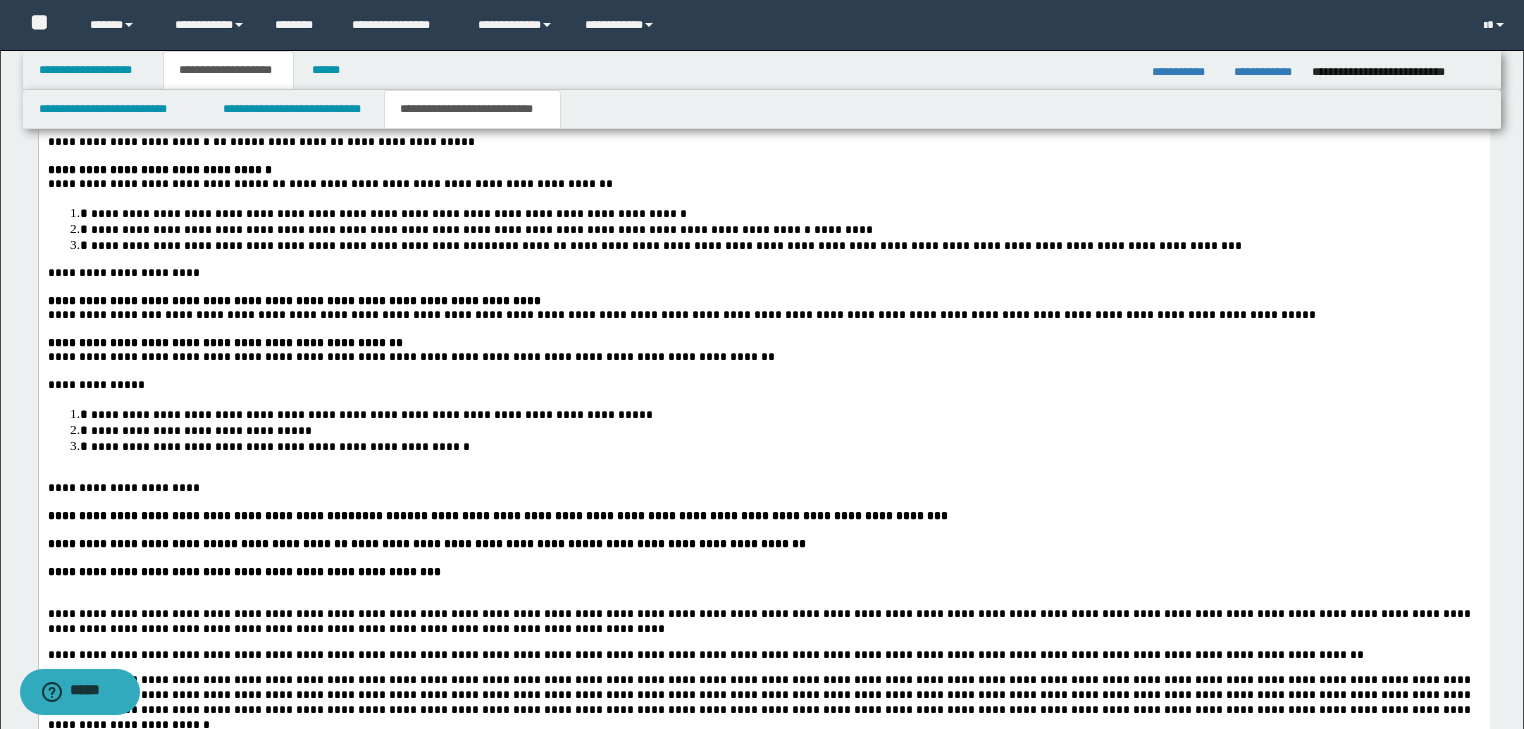 click at bounding box center (763, 287) 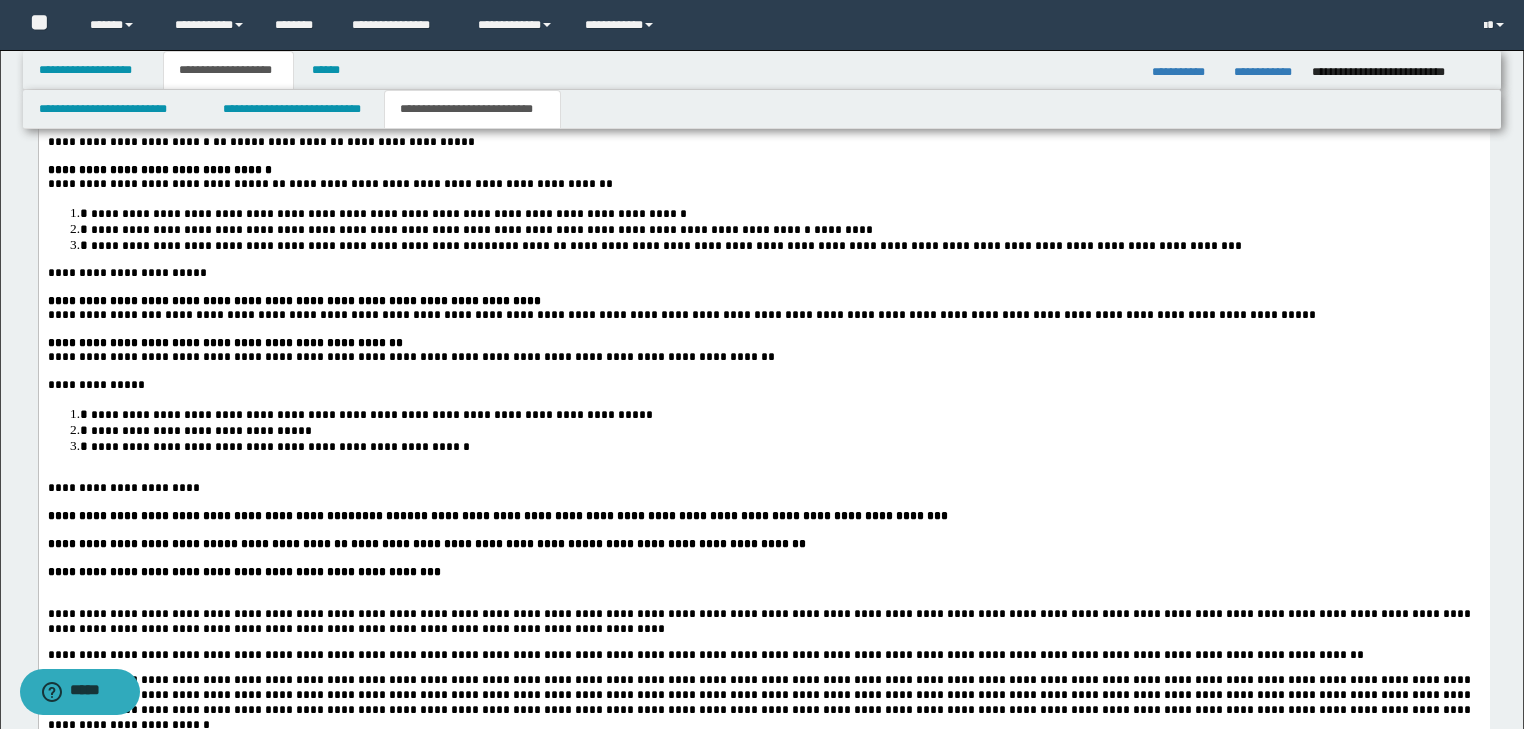 click on "**********" at bounding box center (124, 488) 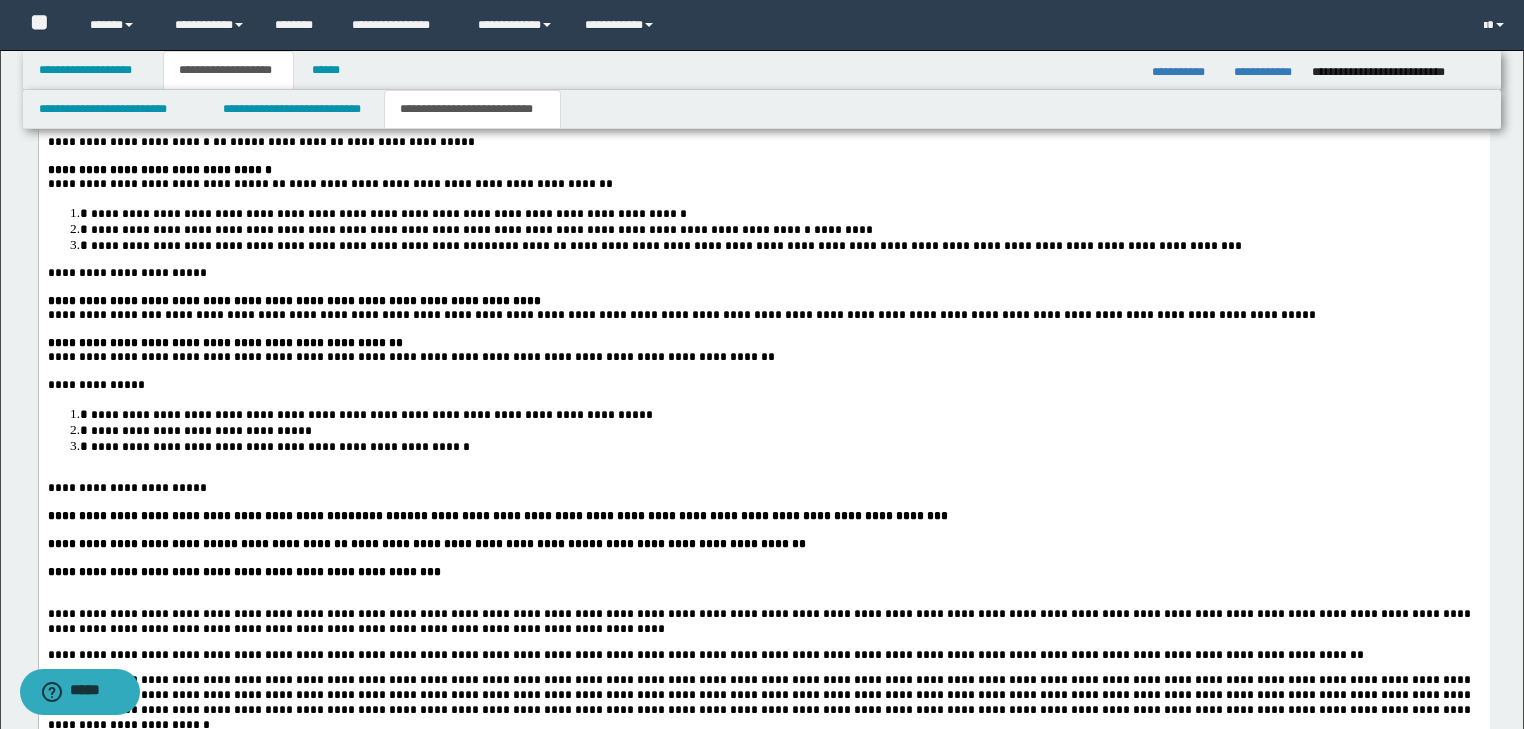 click on "**********" at bounding box center (128, 488) 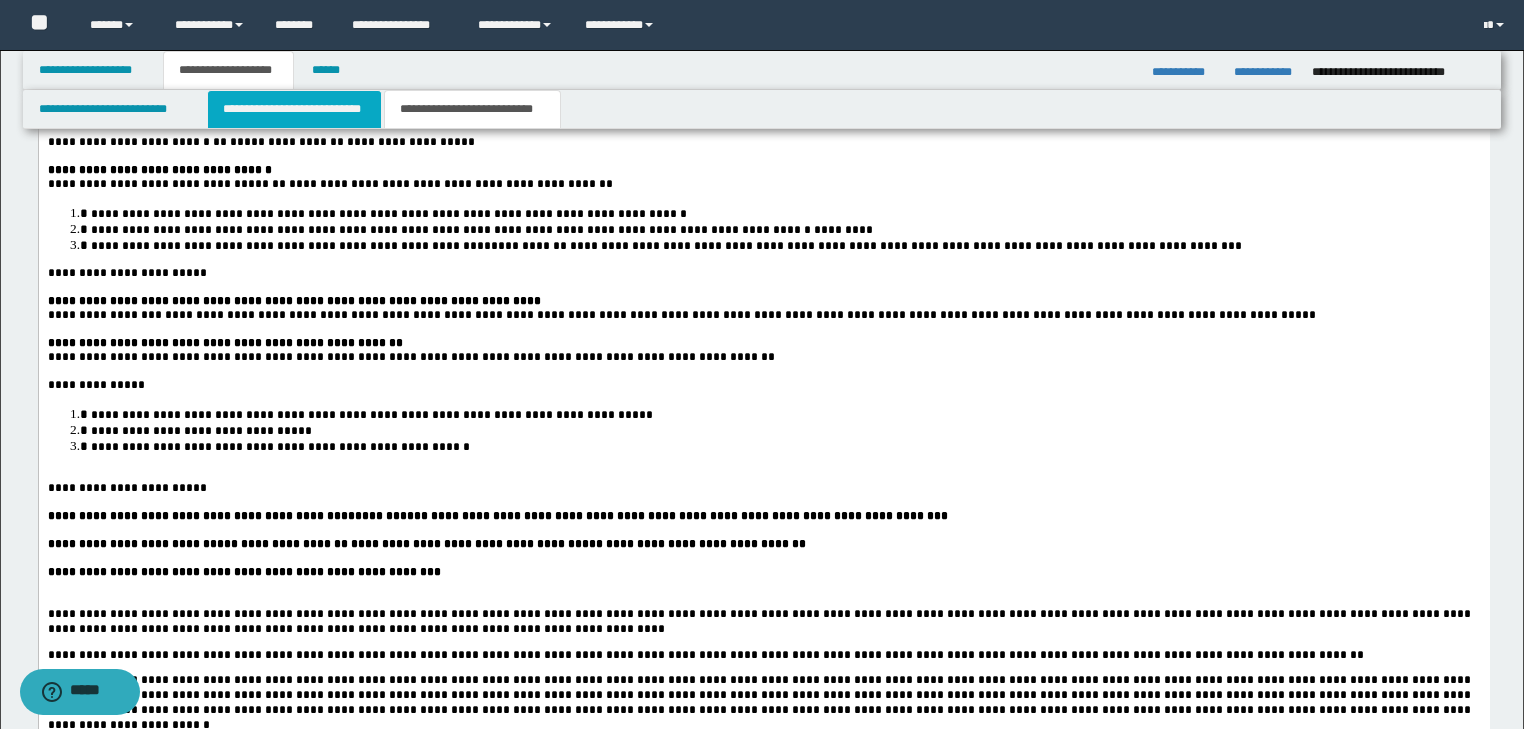 click on "**********" at bounding box center (294, 109) 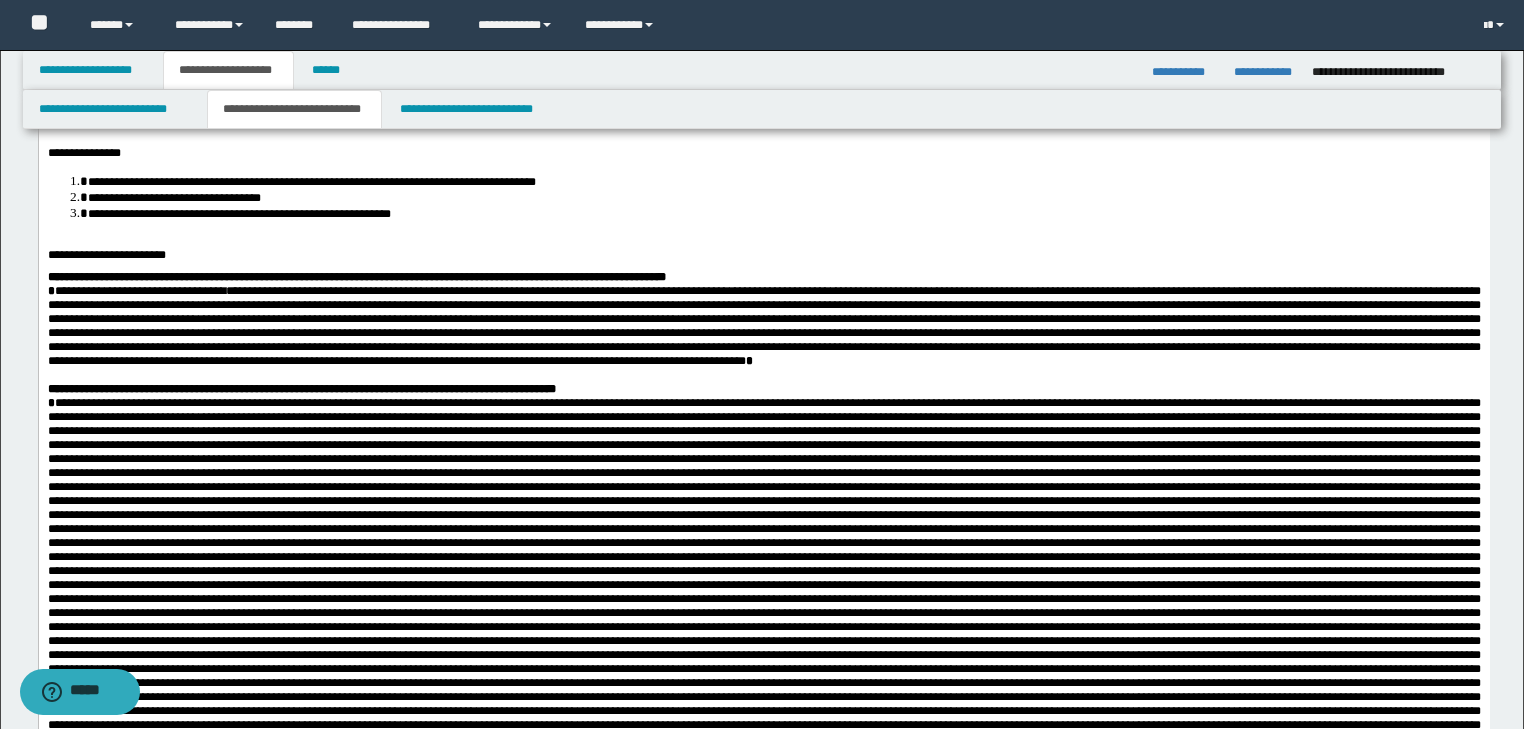 scroll, scrollTop: 80, scrollLeft: 0, axis: vertical 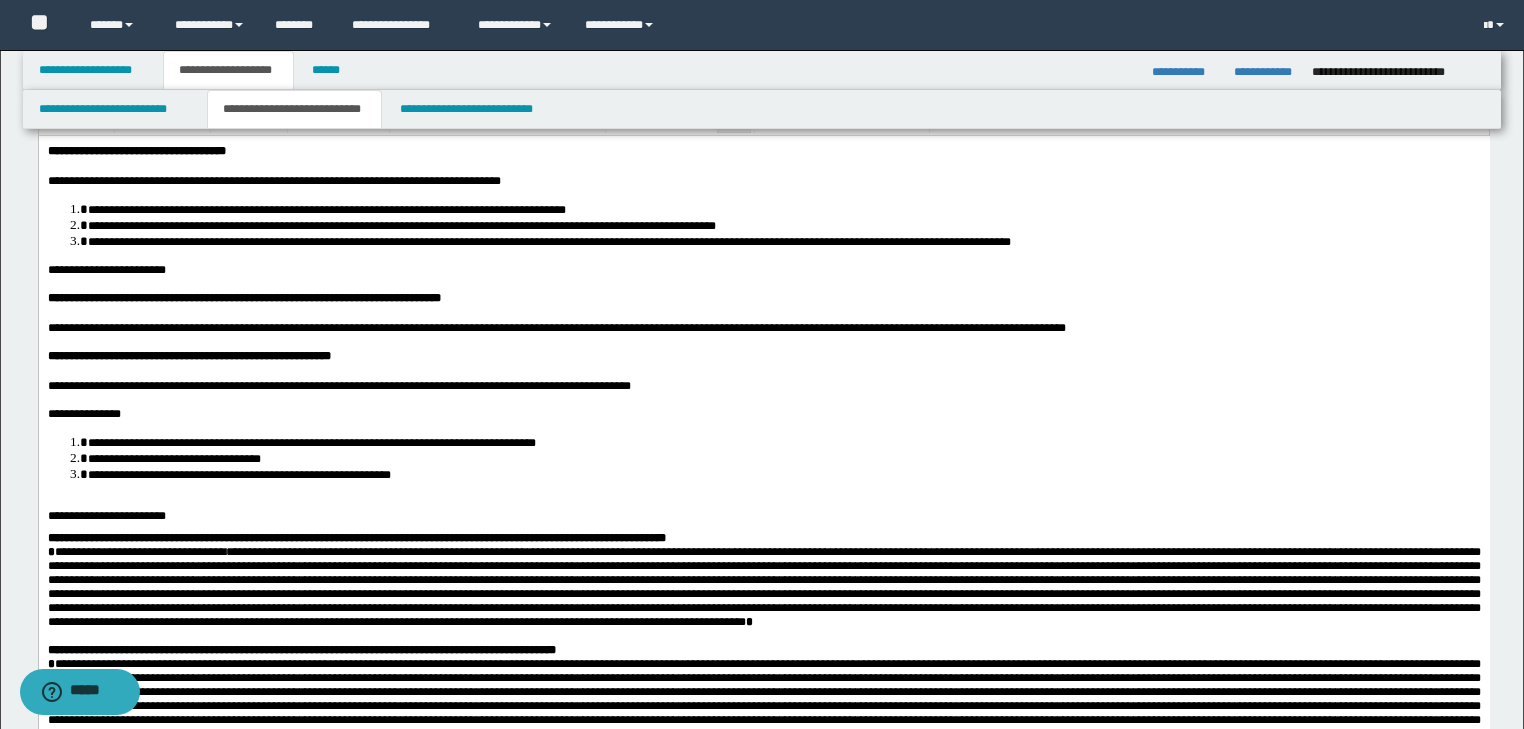 click on "**********" at bounding box center (106, 515) 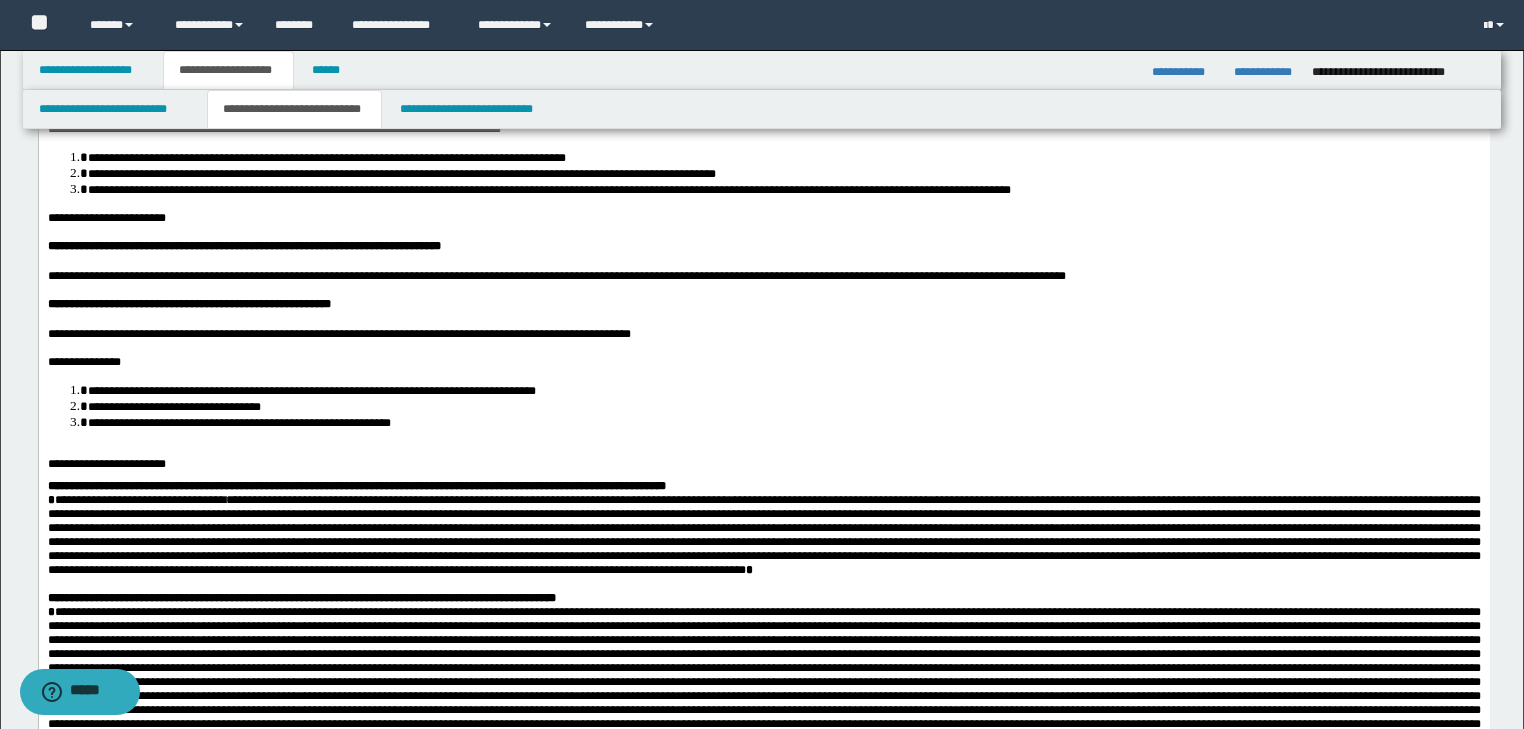 scroll, scrollTop: 240, scrollLeft: 0, axis: vertical 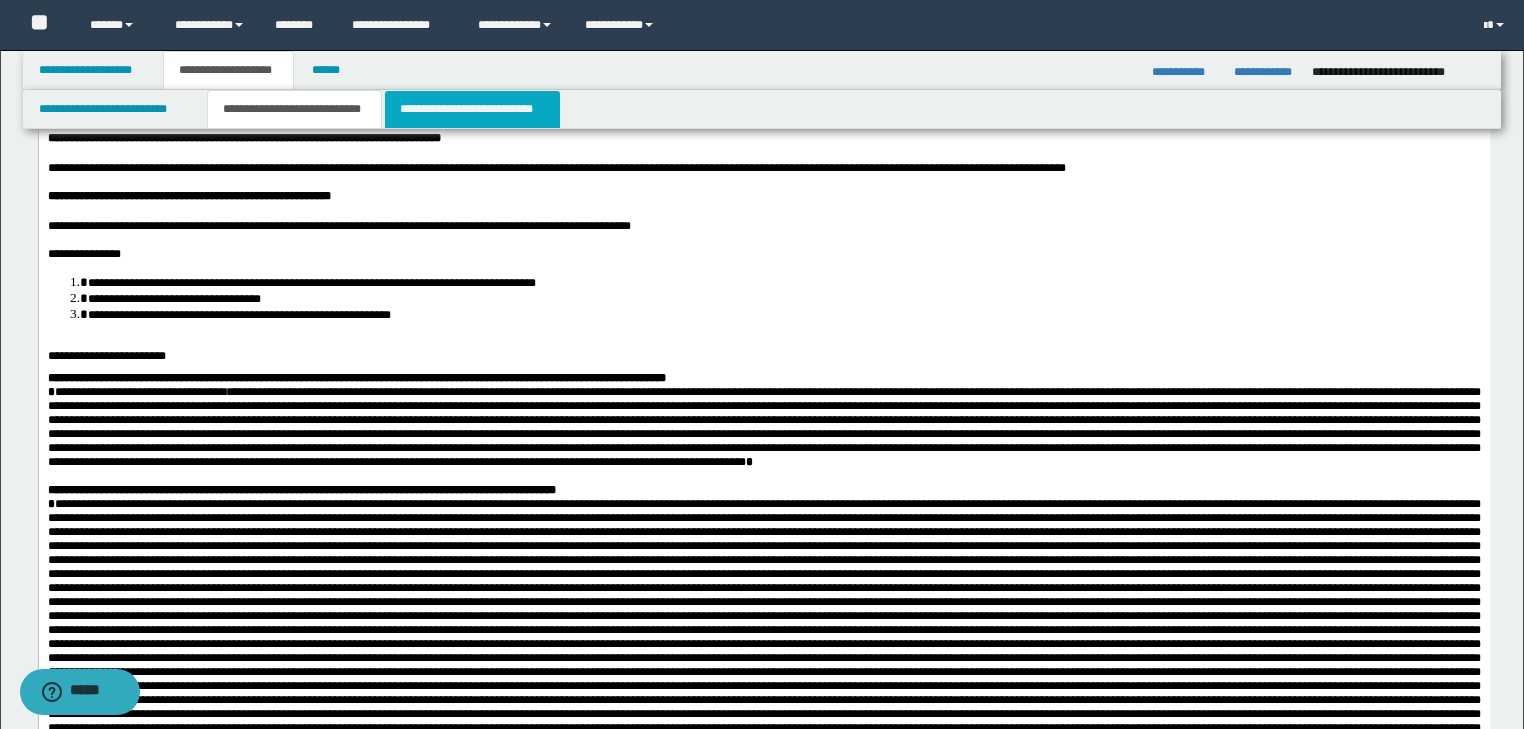 click on "**********" at bounding box center (472, 109) 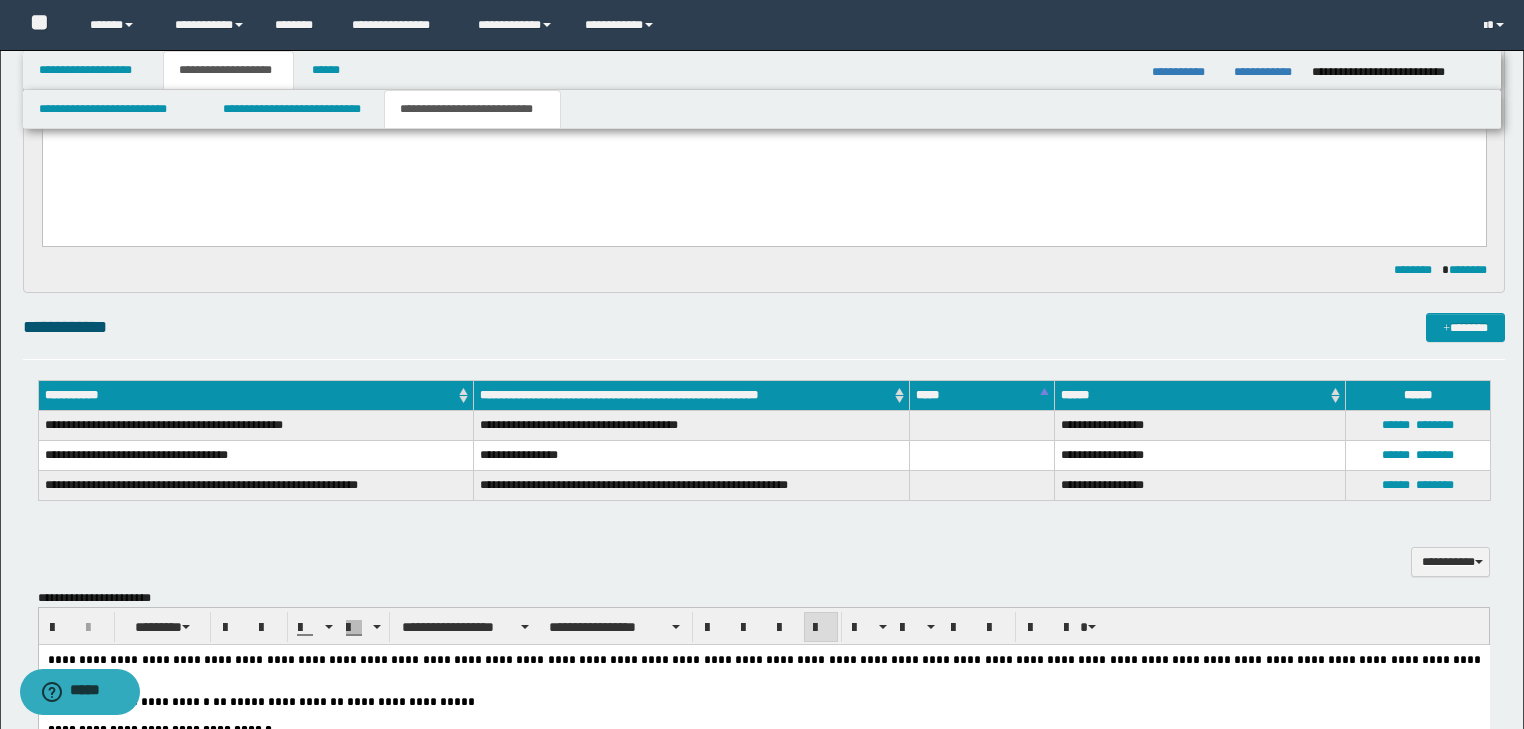 scroll, scrollTop: 960, scrollLeft: 0, axis: vertical 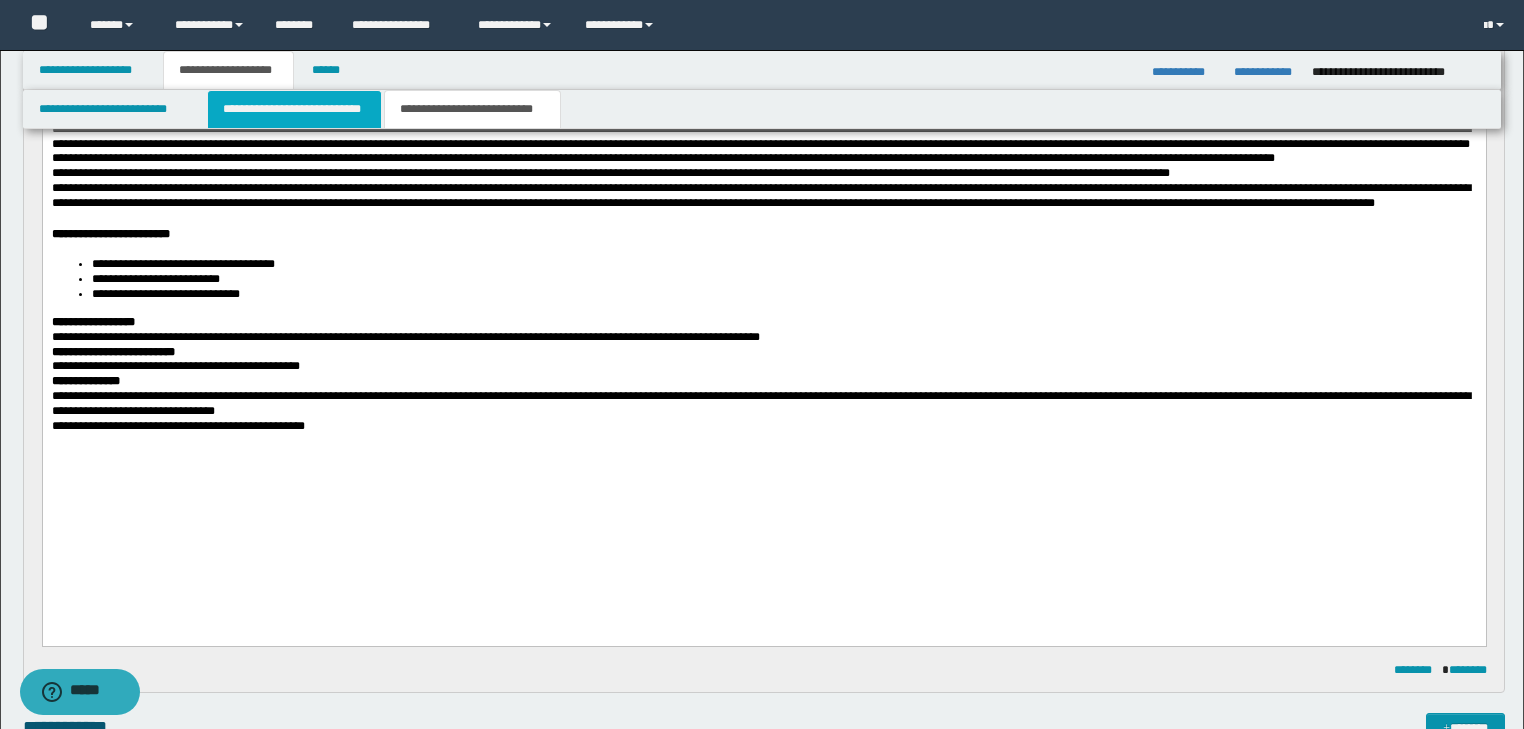 click on "**********" at bounding box center (294, 109) 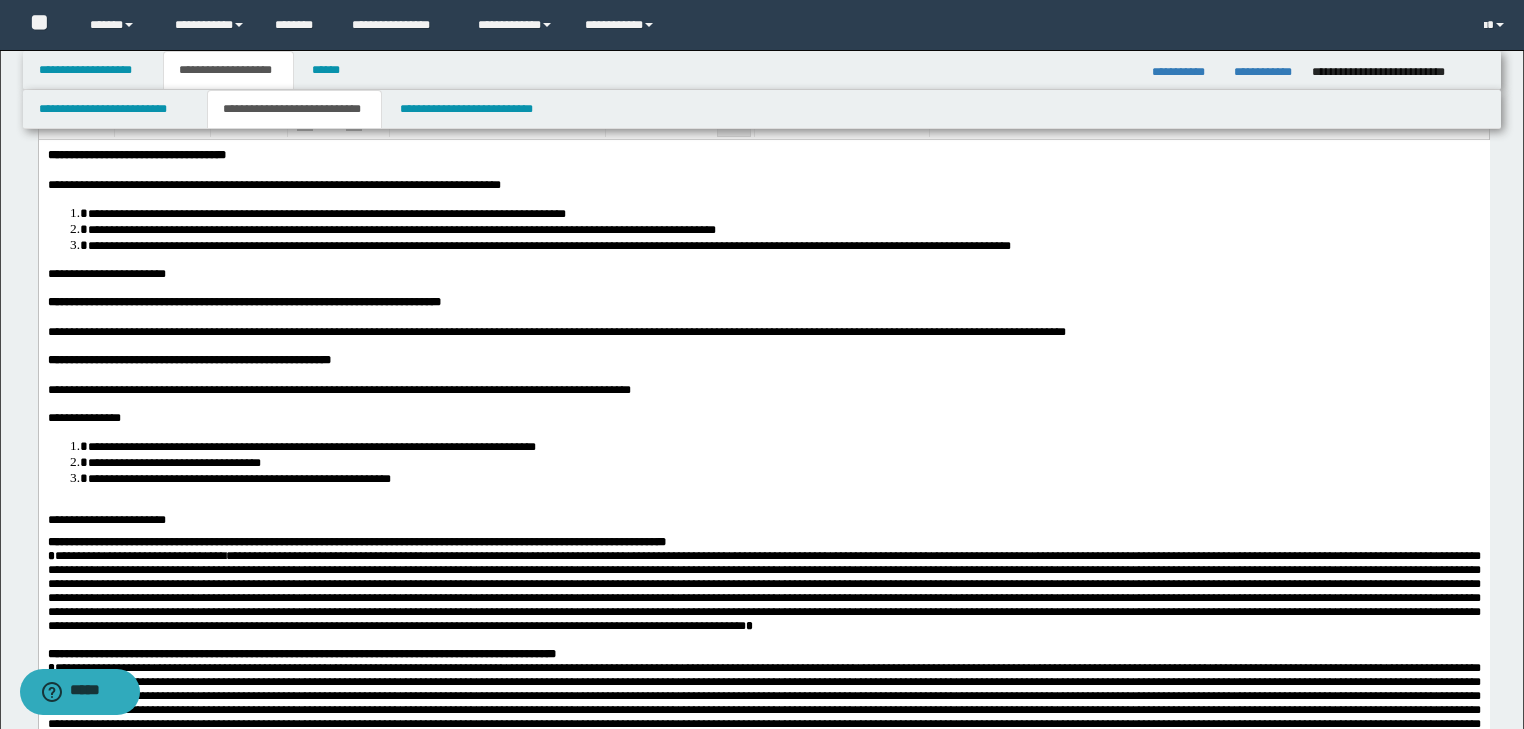 scroll, scrollTop: 0, scrollLeft: 0, axis: both 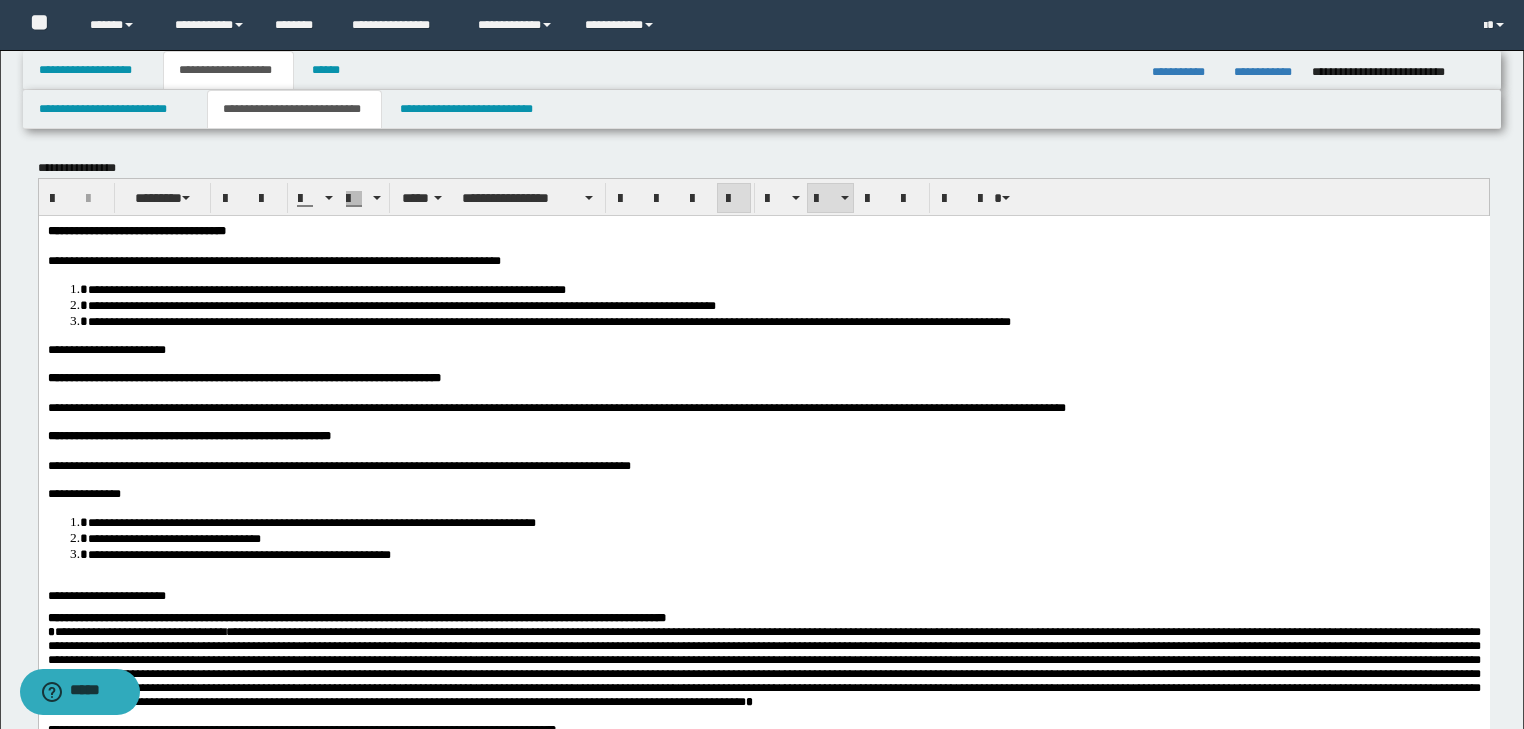 click on "**********" at bounding box center [548, 321] 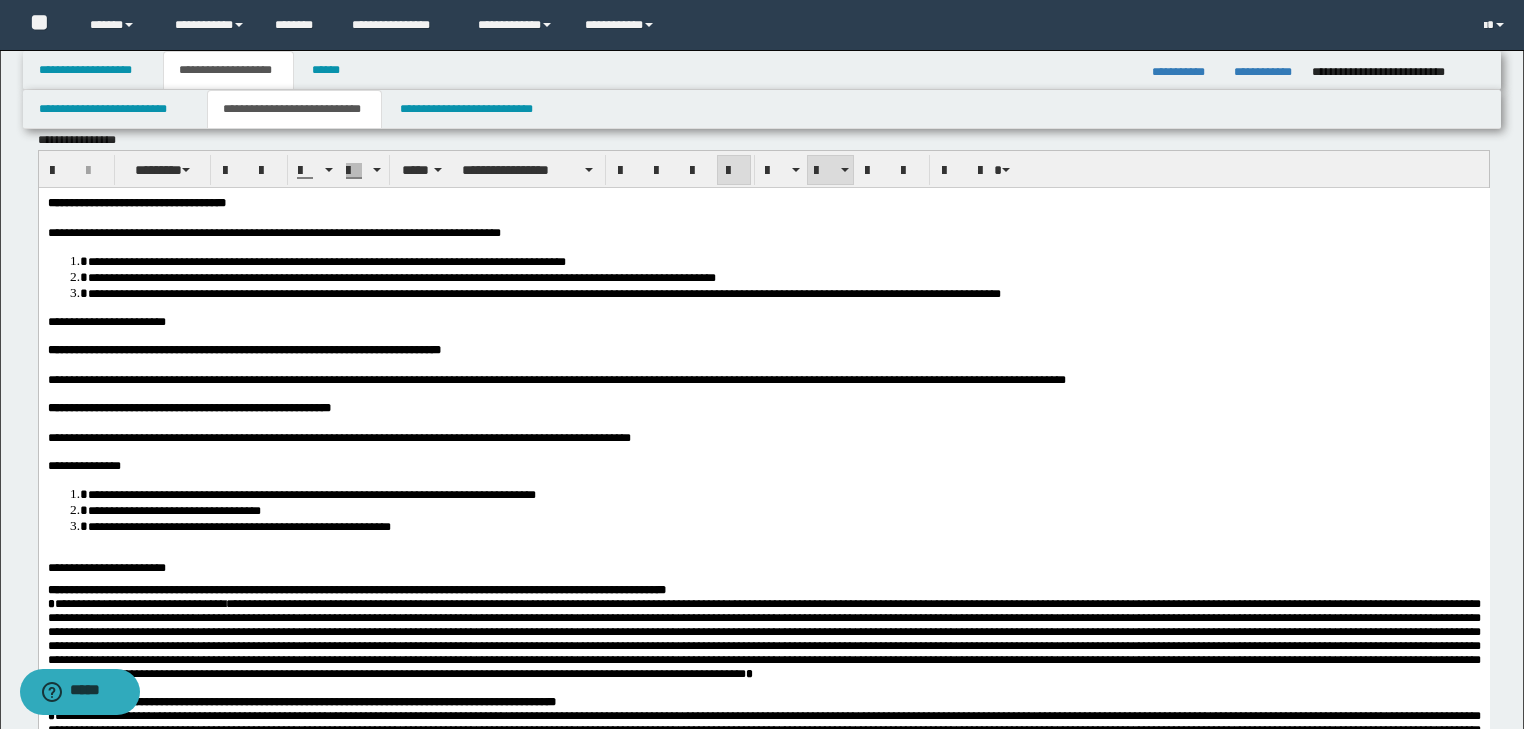 scroll, scrollTop: 0, scrollLeft: 0, axis: both 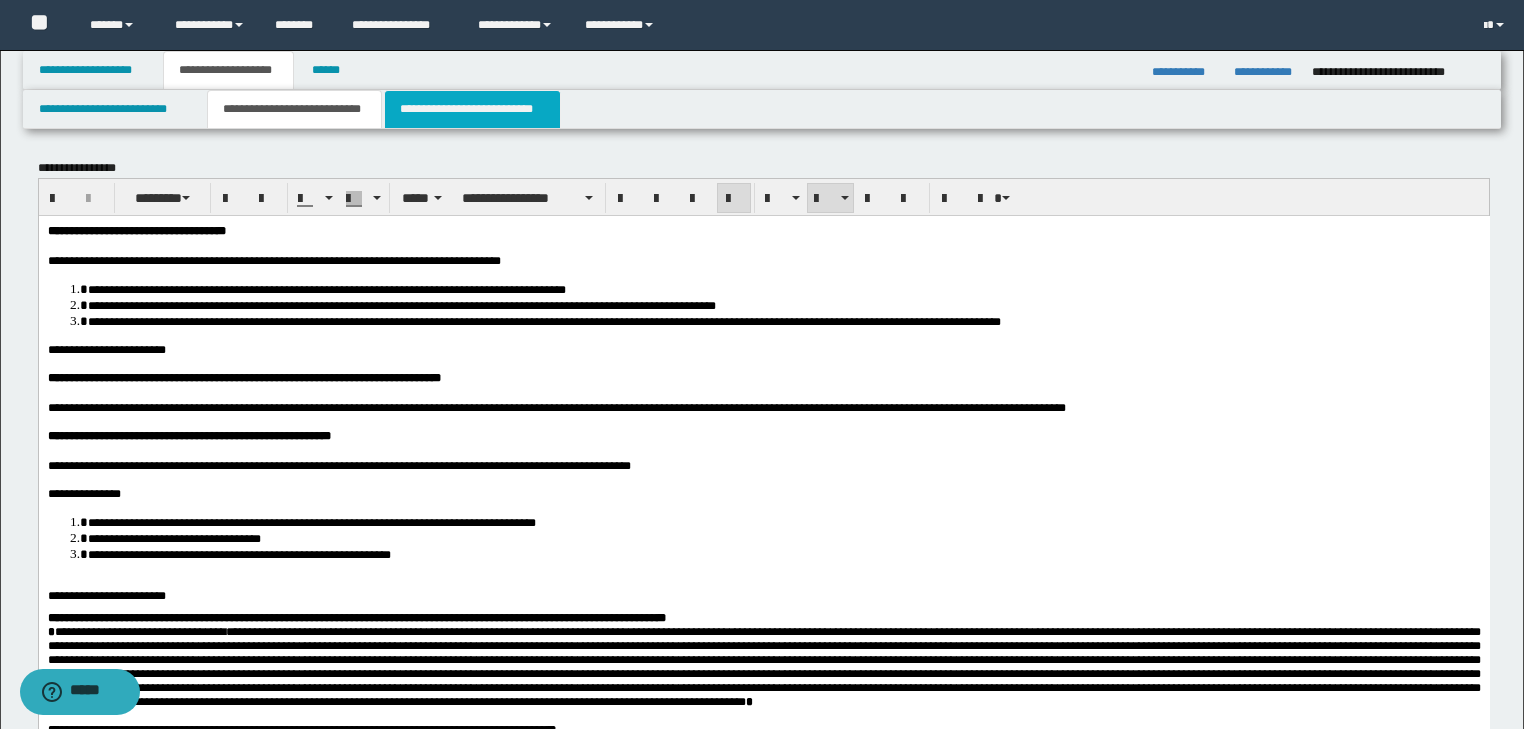 click on "**********" at bounding box center (472, 109) 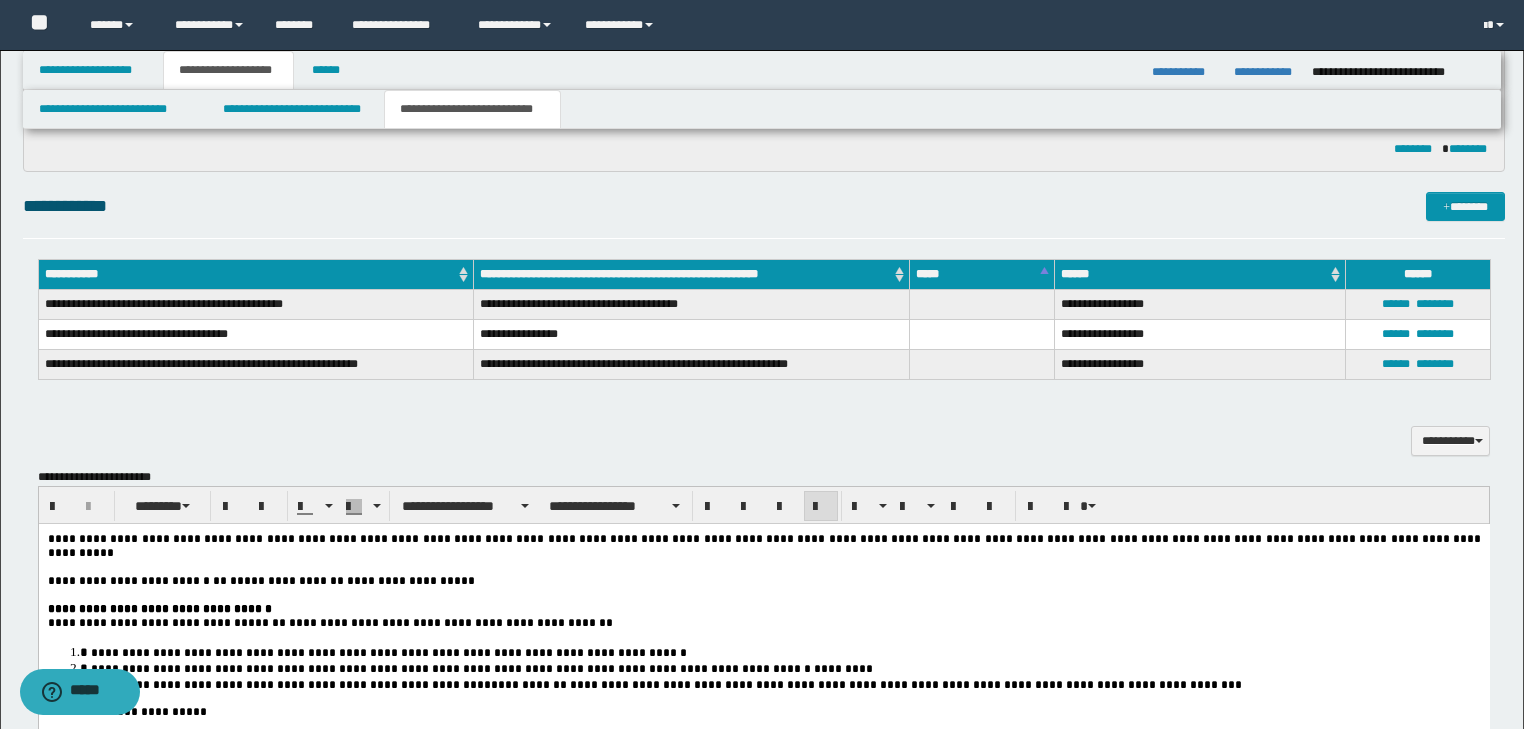 scroll, scrollTop: 1520, scrollLeft: 0, axis: vertical 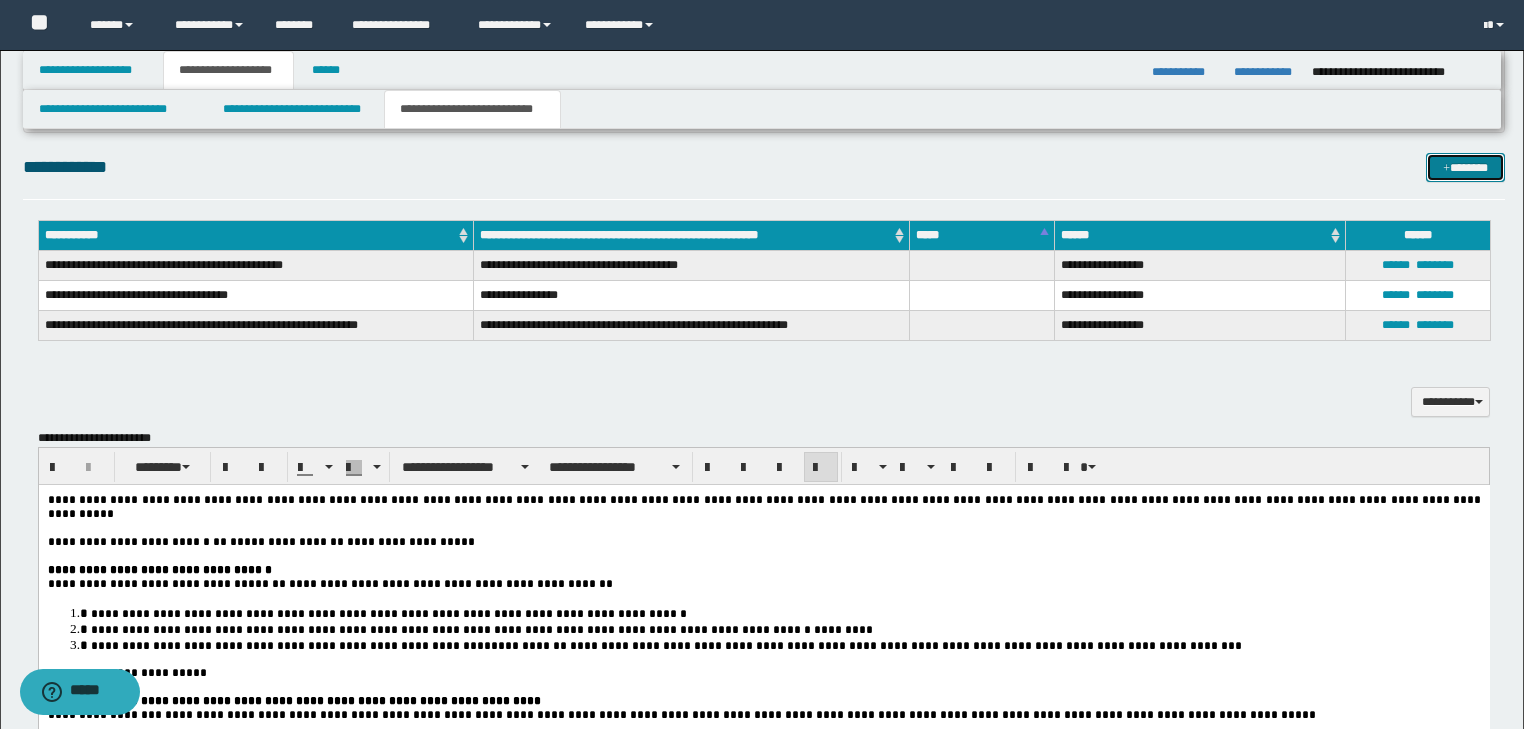 click on "*******" at bounding box center [1465, 168] 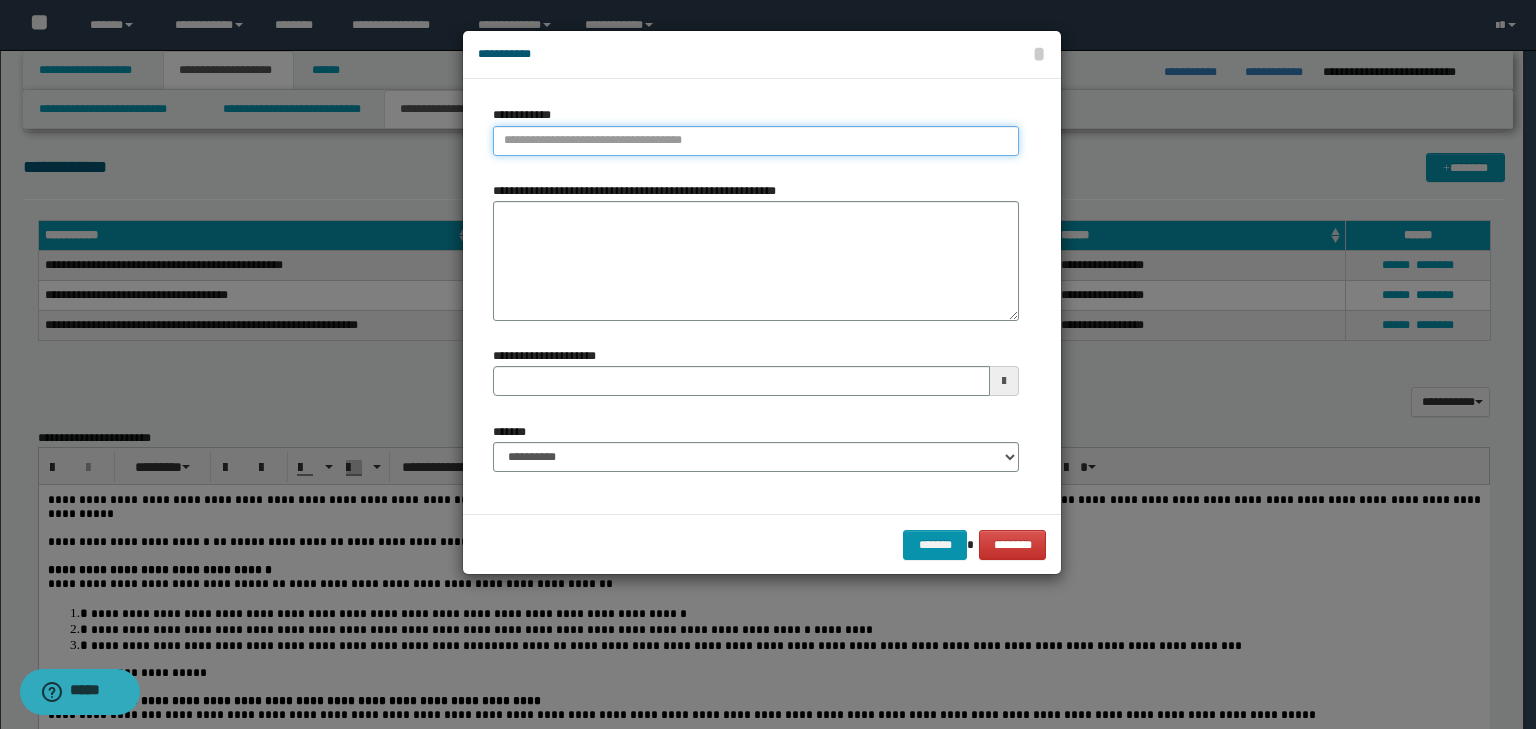 click on "**********" at bounding box center (756, 141) 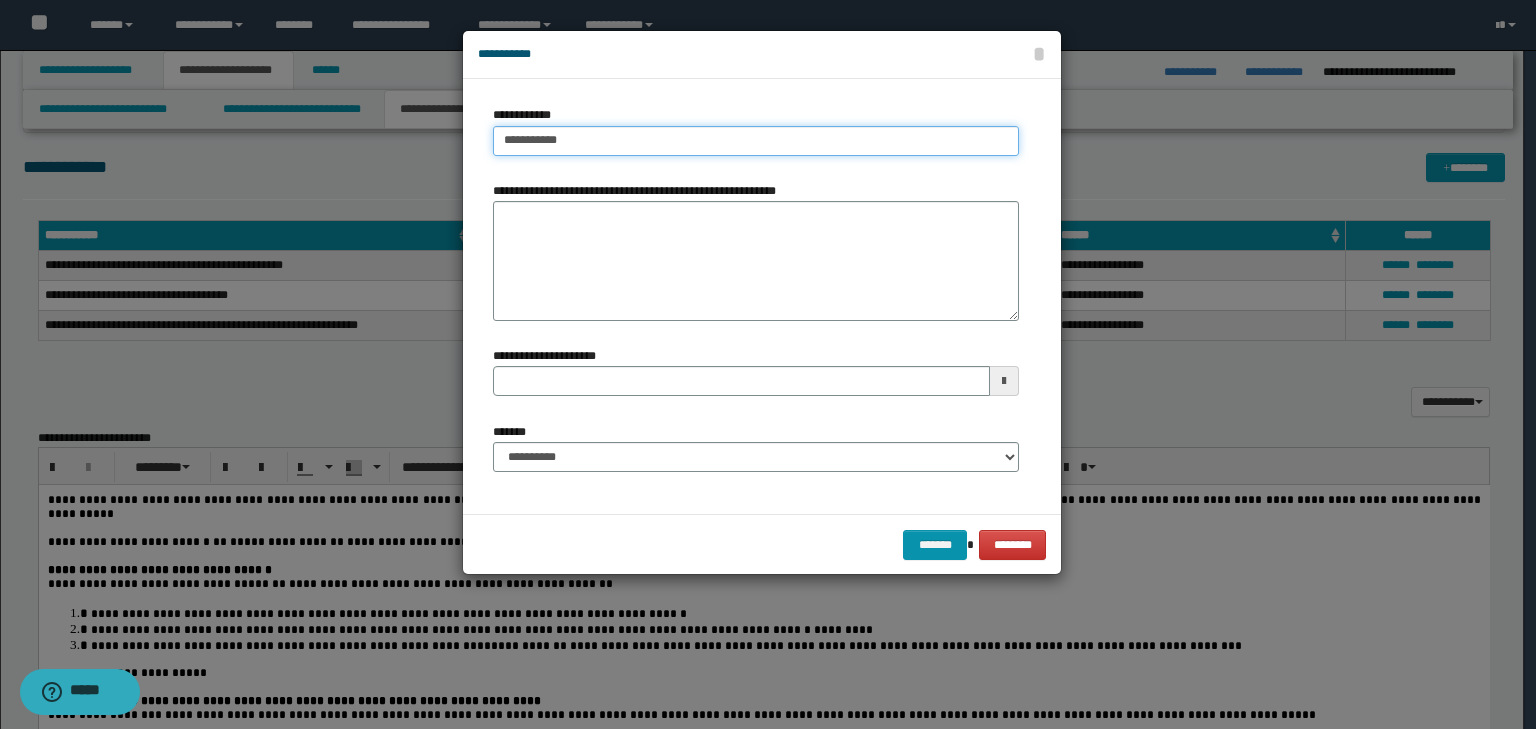 type on "**********" 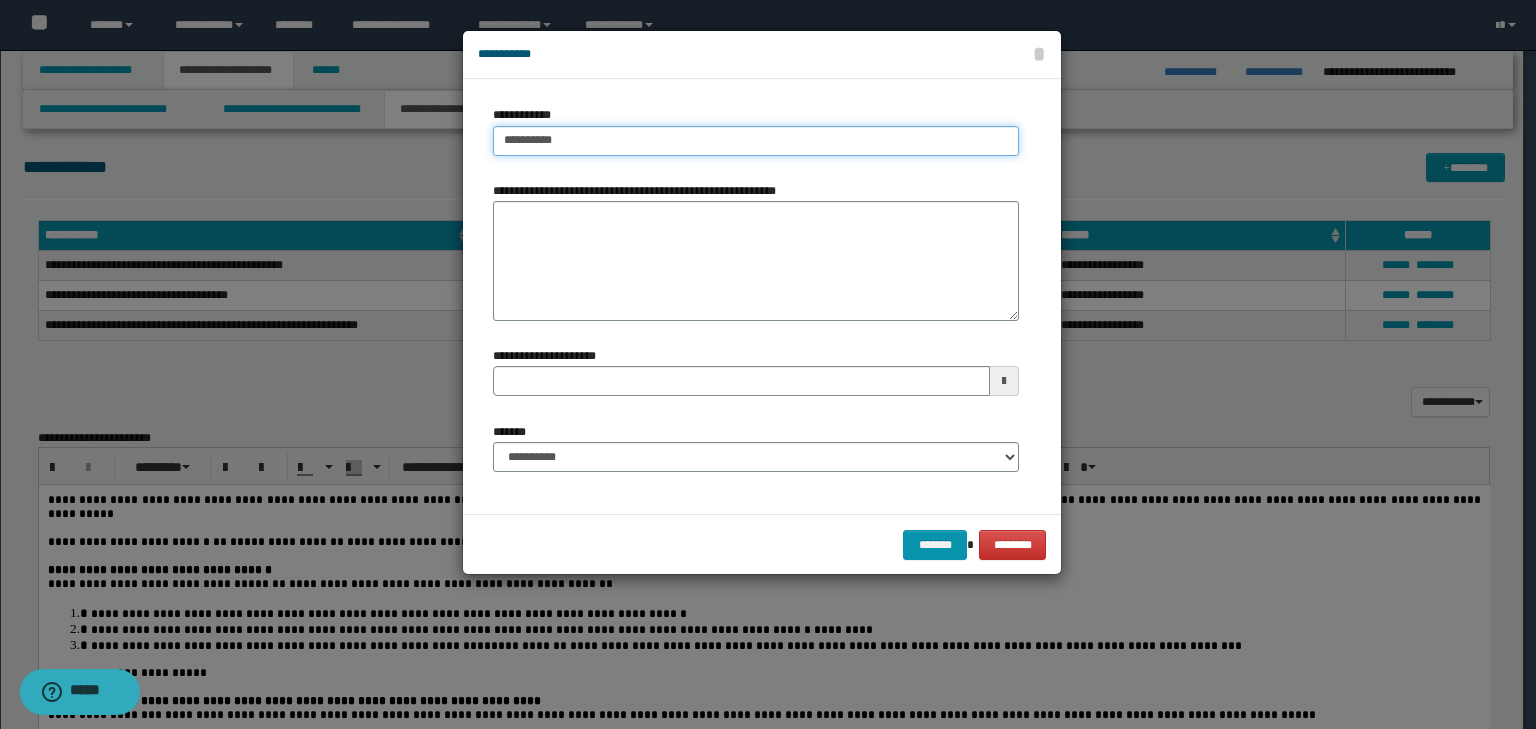 type on "**********" 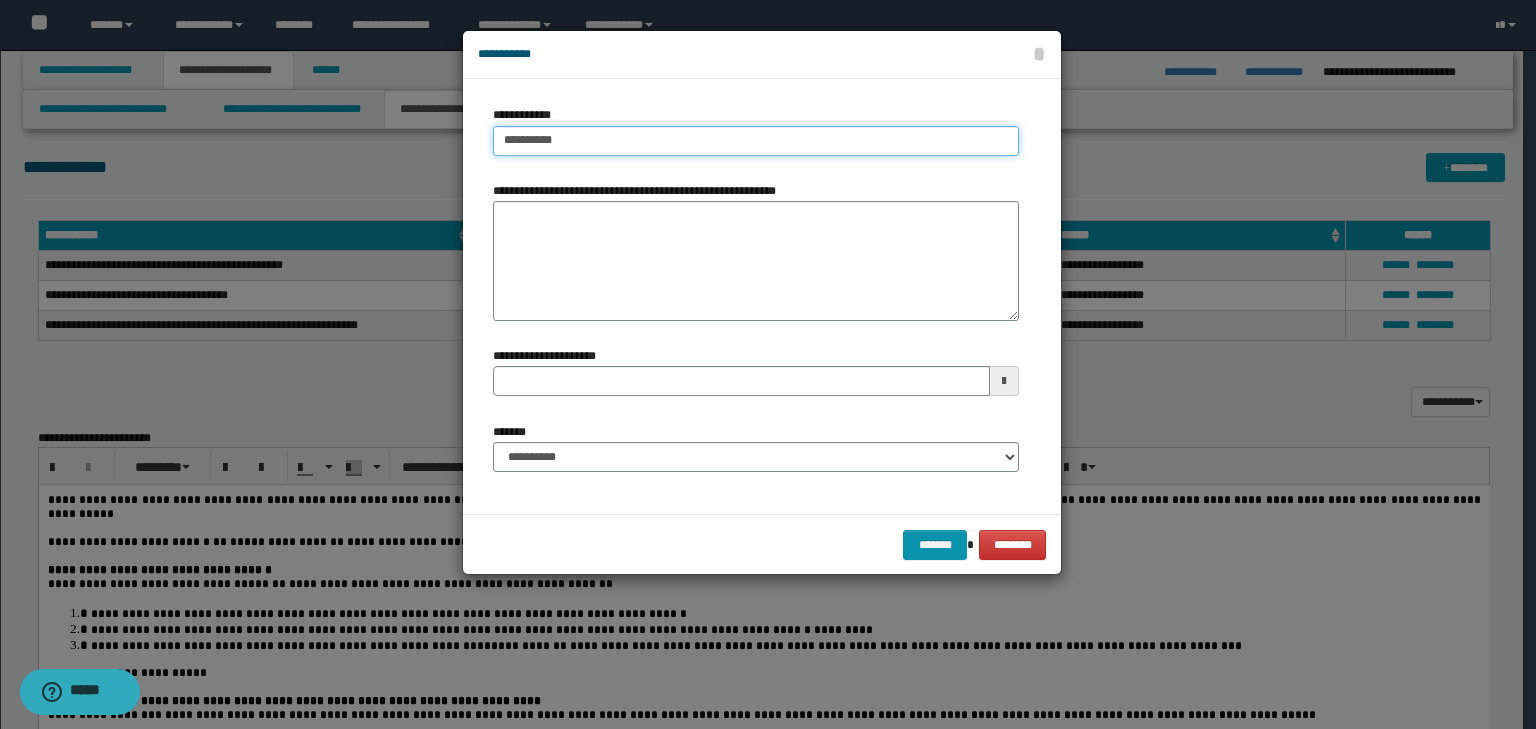 type 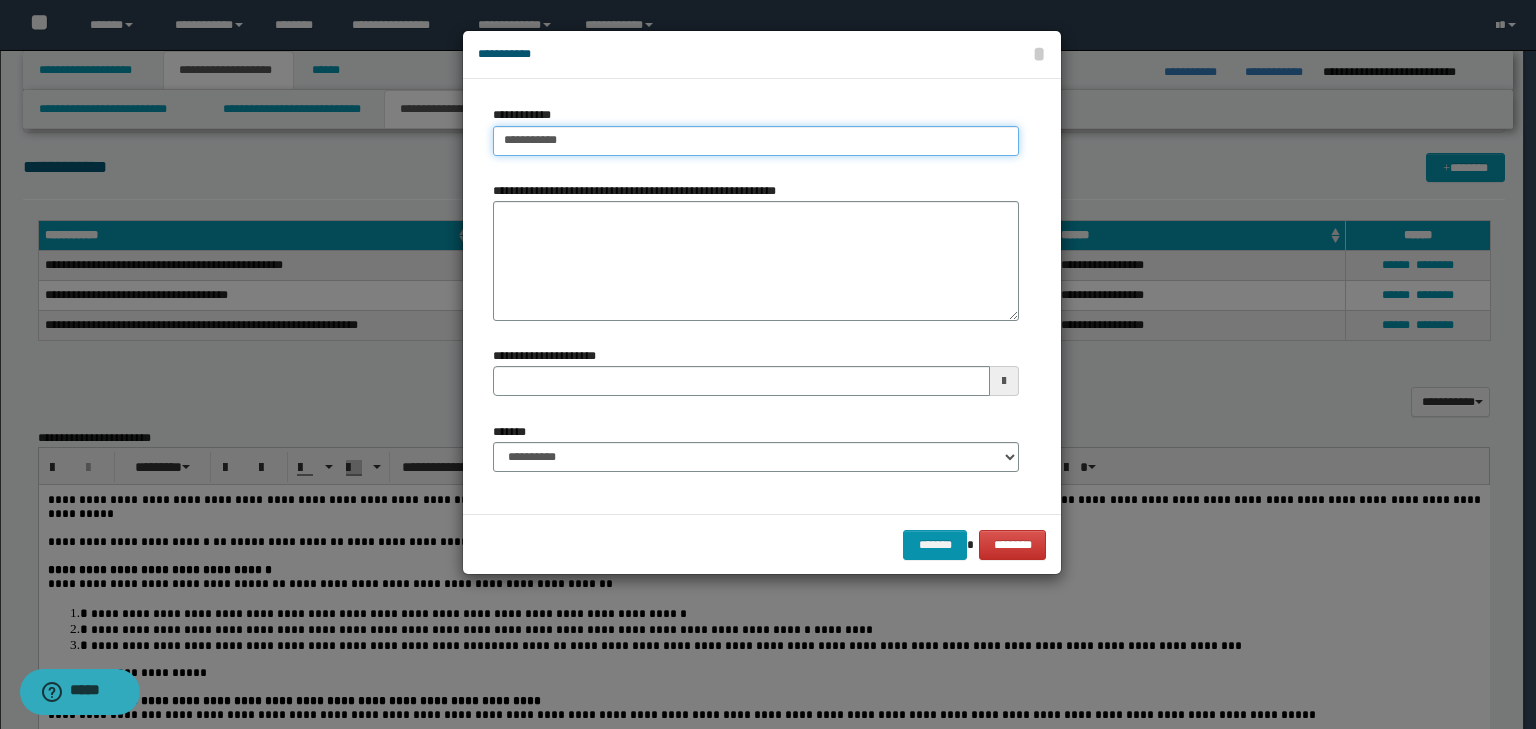 type on "**********" 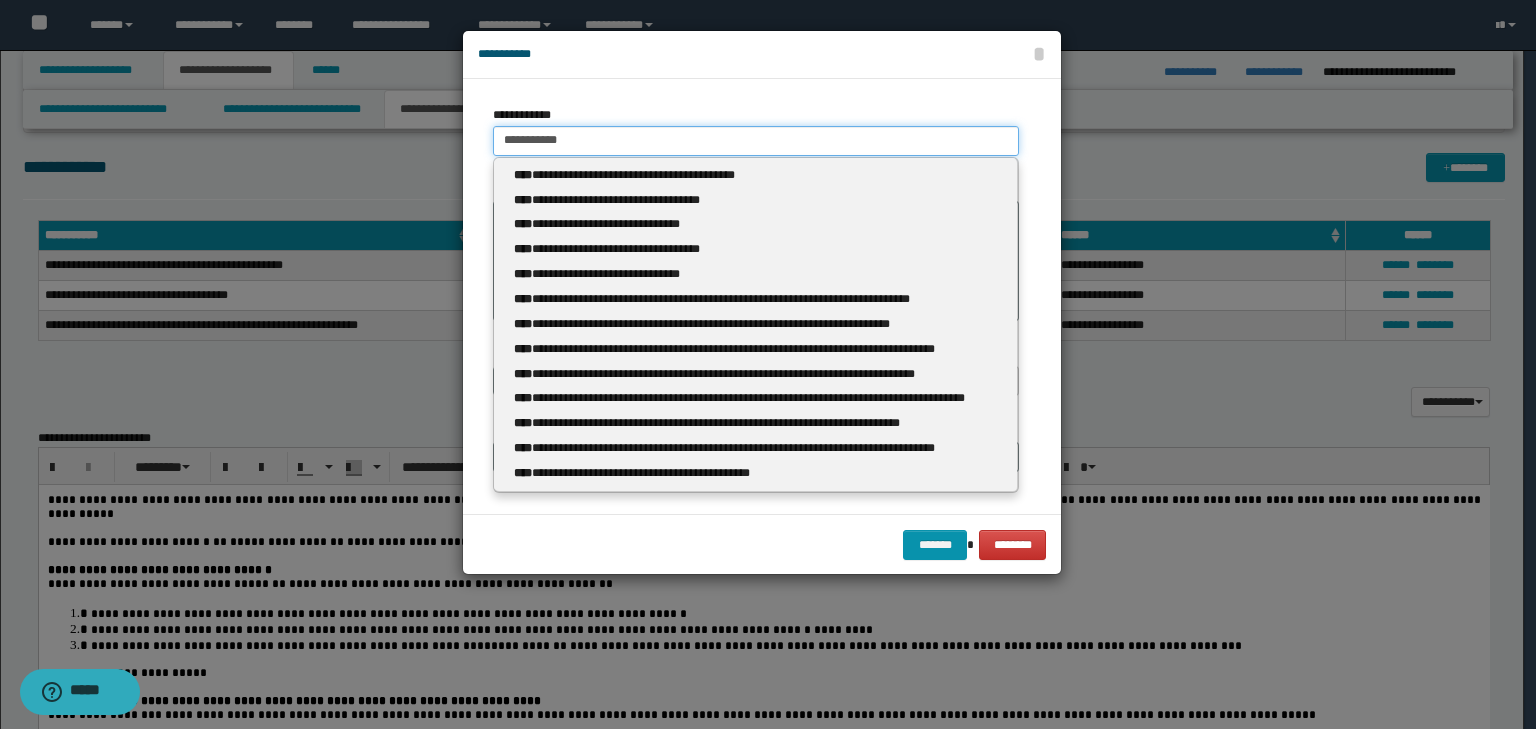 type 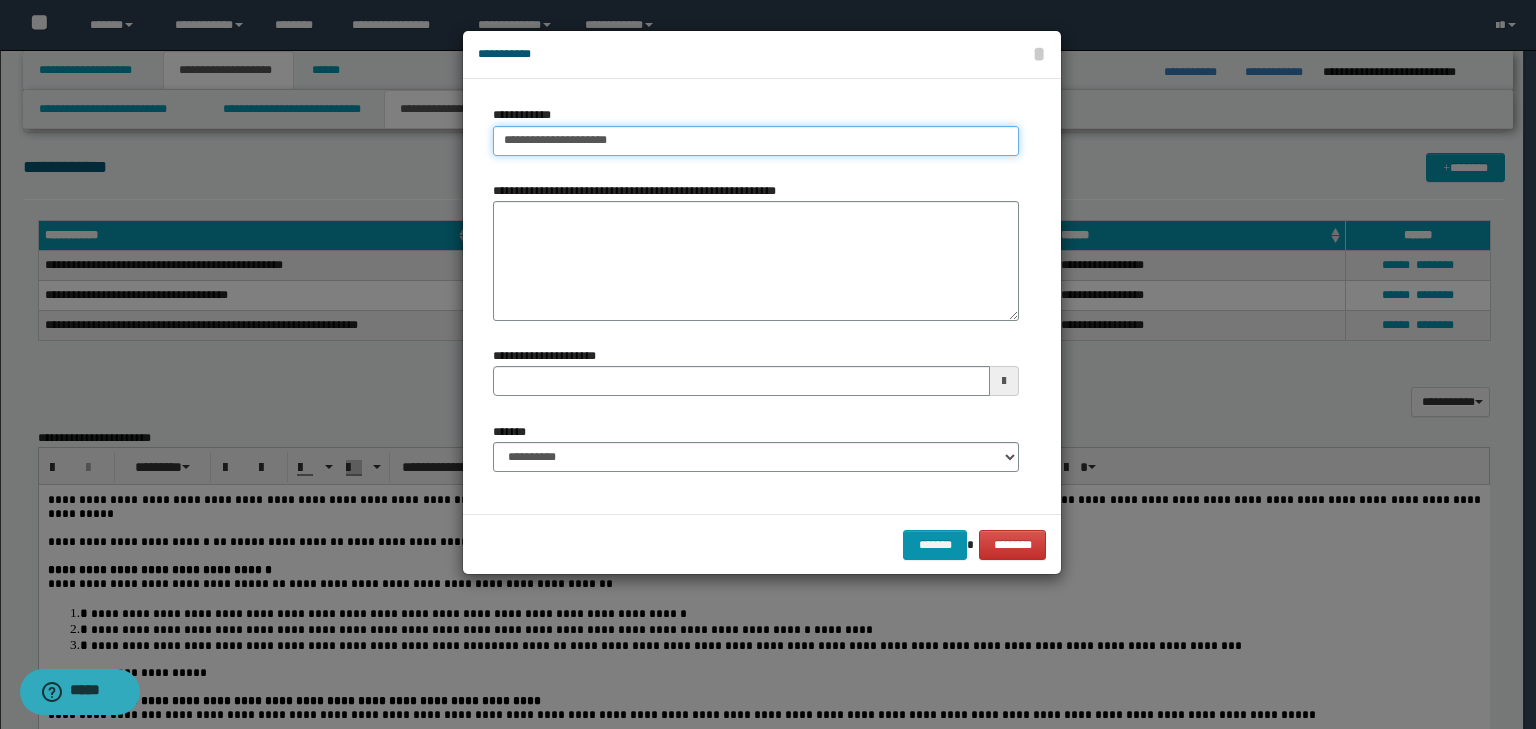 type on "**********" 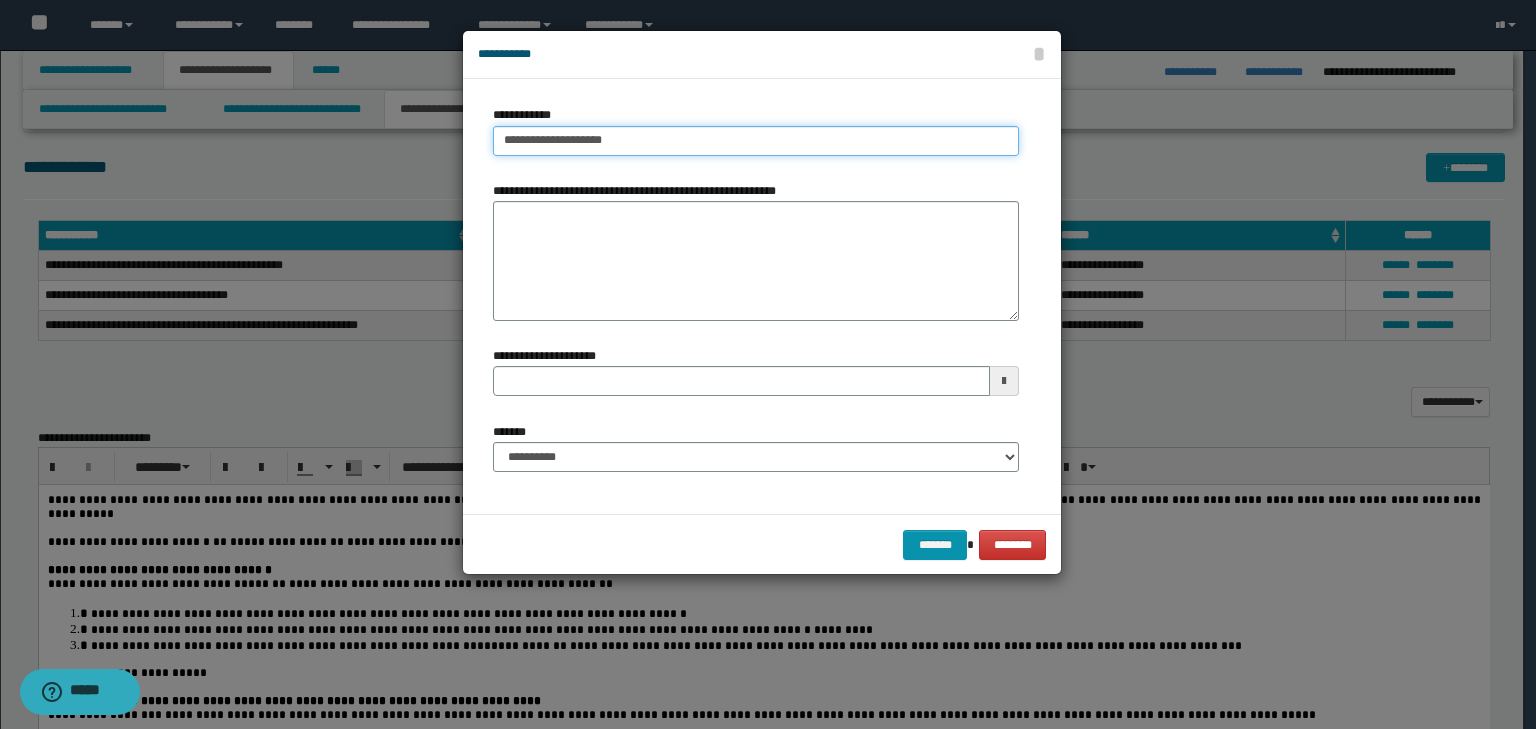 type on "**********" 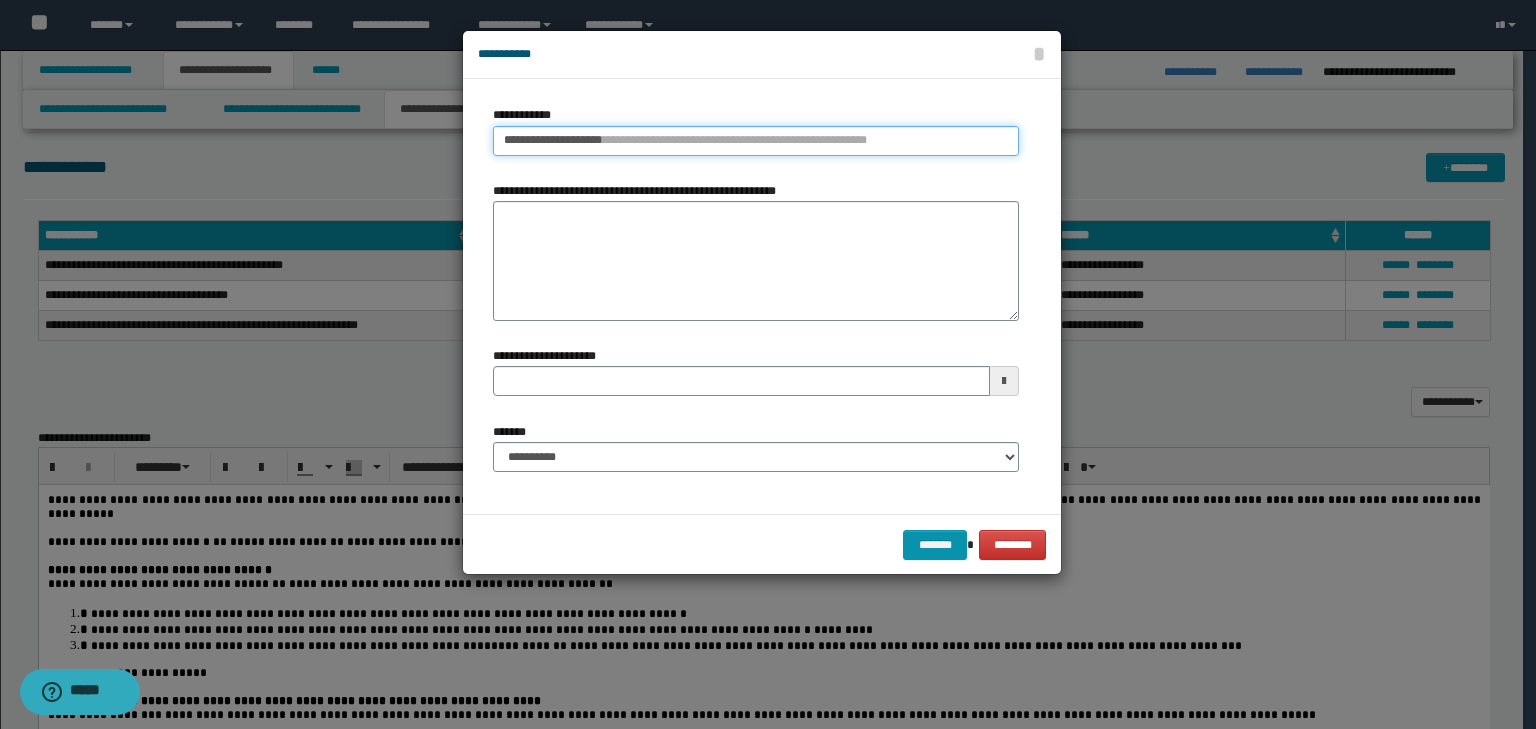 type 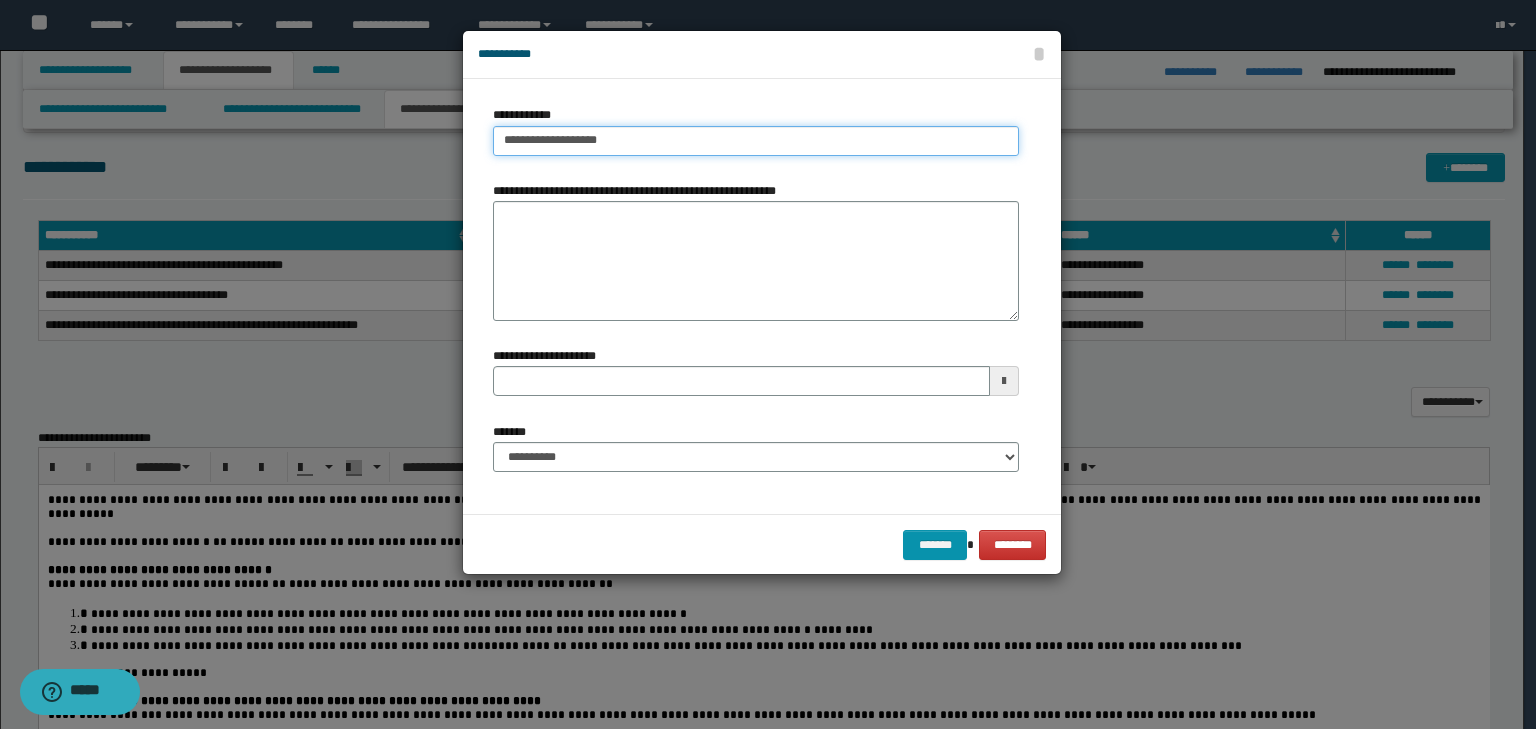 type on "**********" 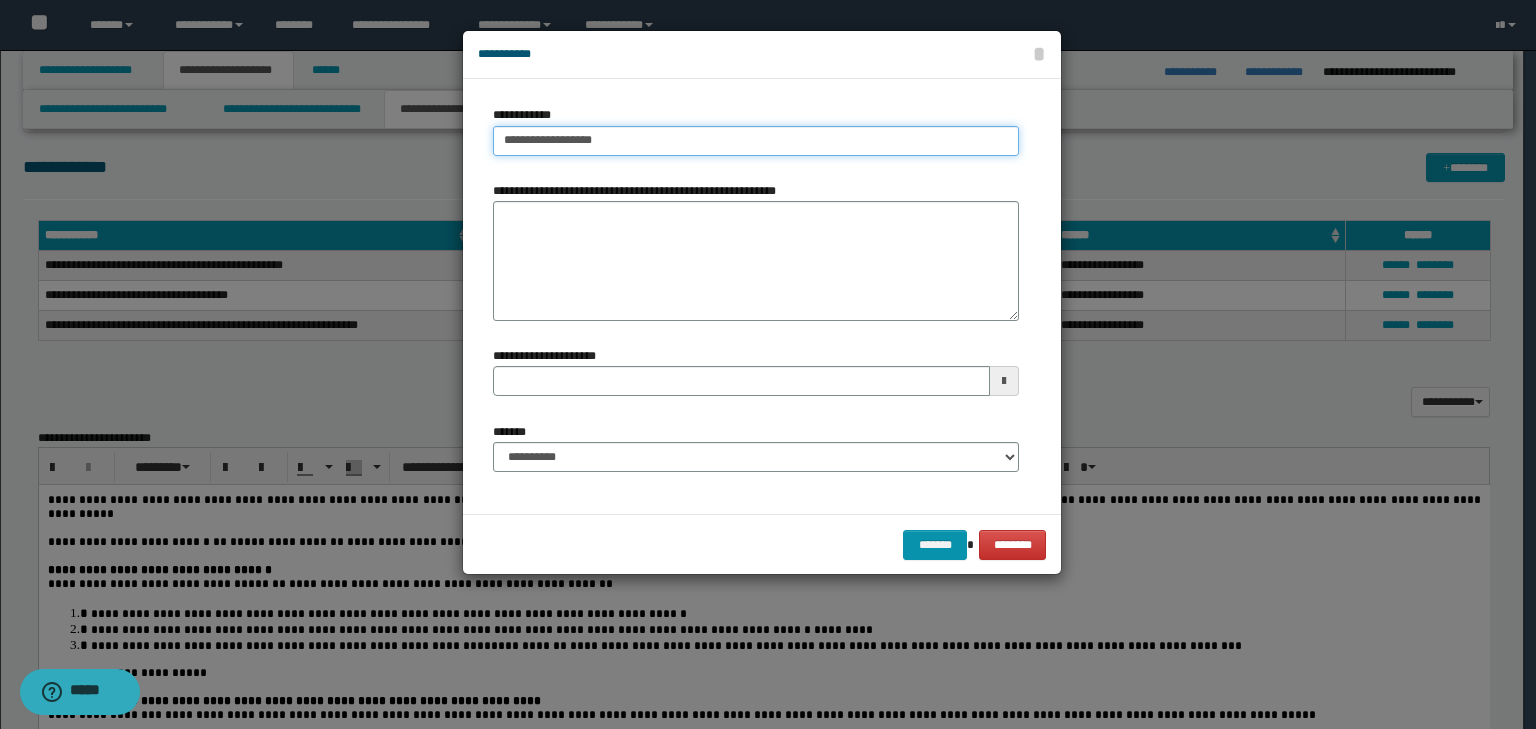 type on "**********" 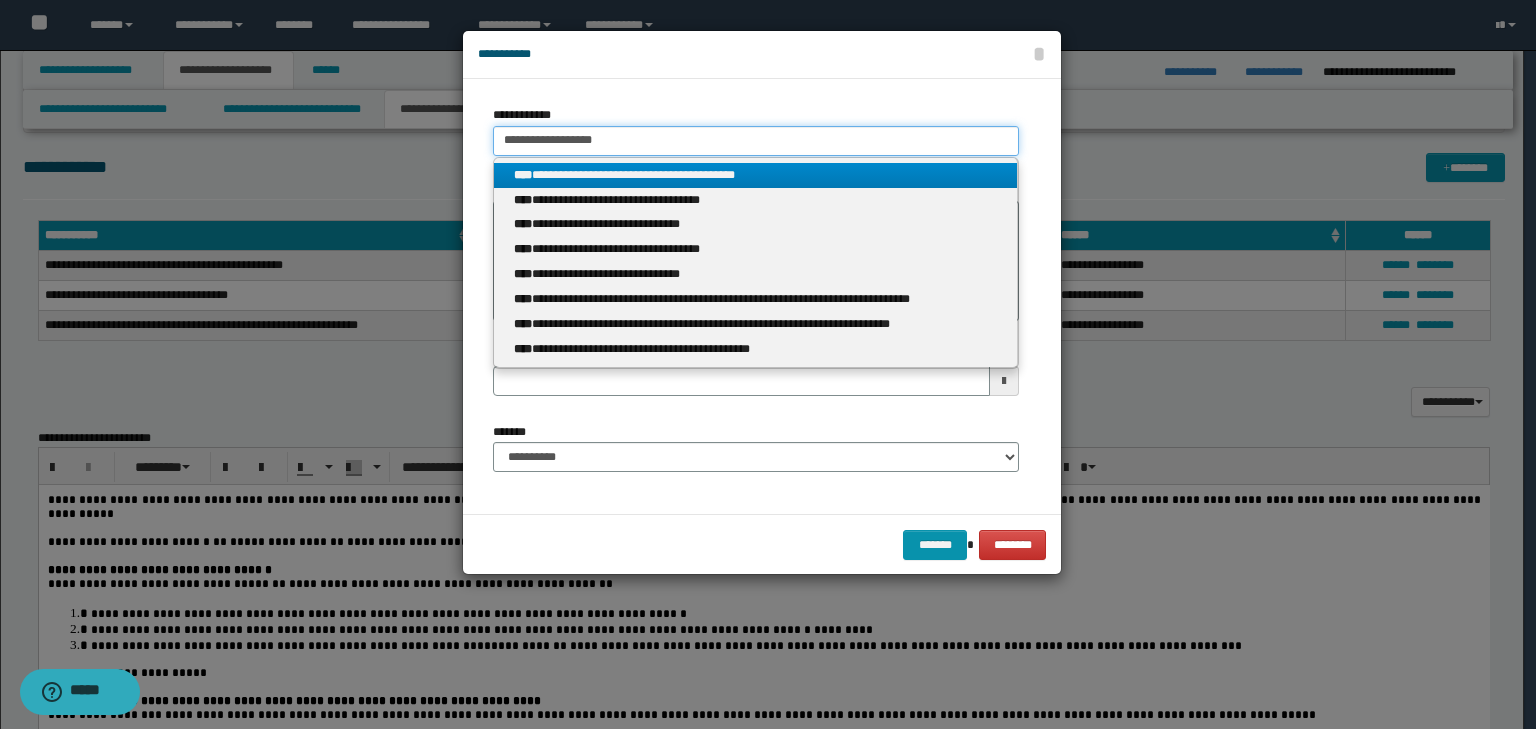 drag, startPoint x: 592, startPoint y: 146, endPoint x: 492, endPoint y: 145, distance: 100.005 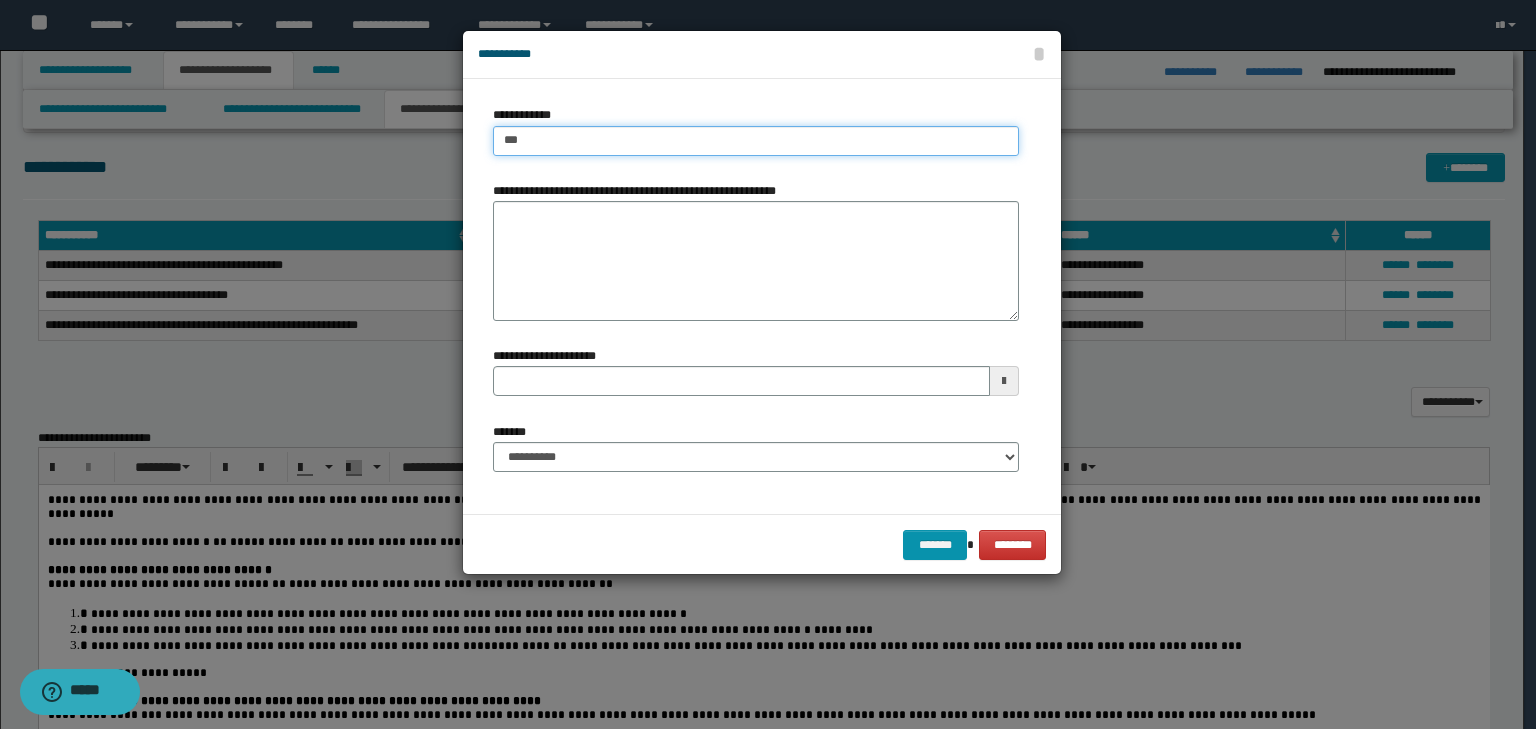 type on "****" 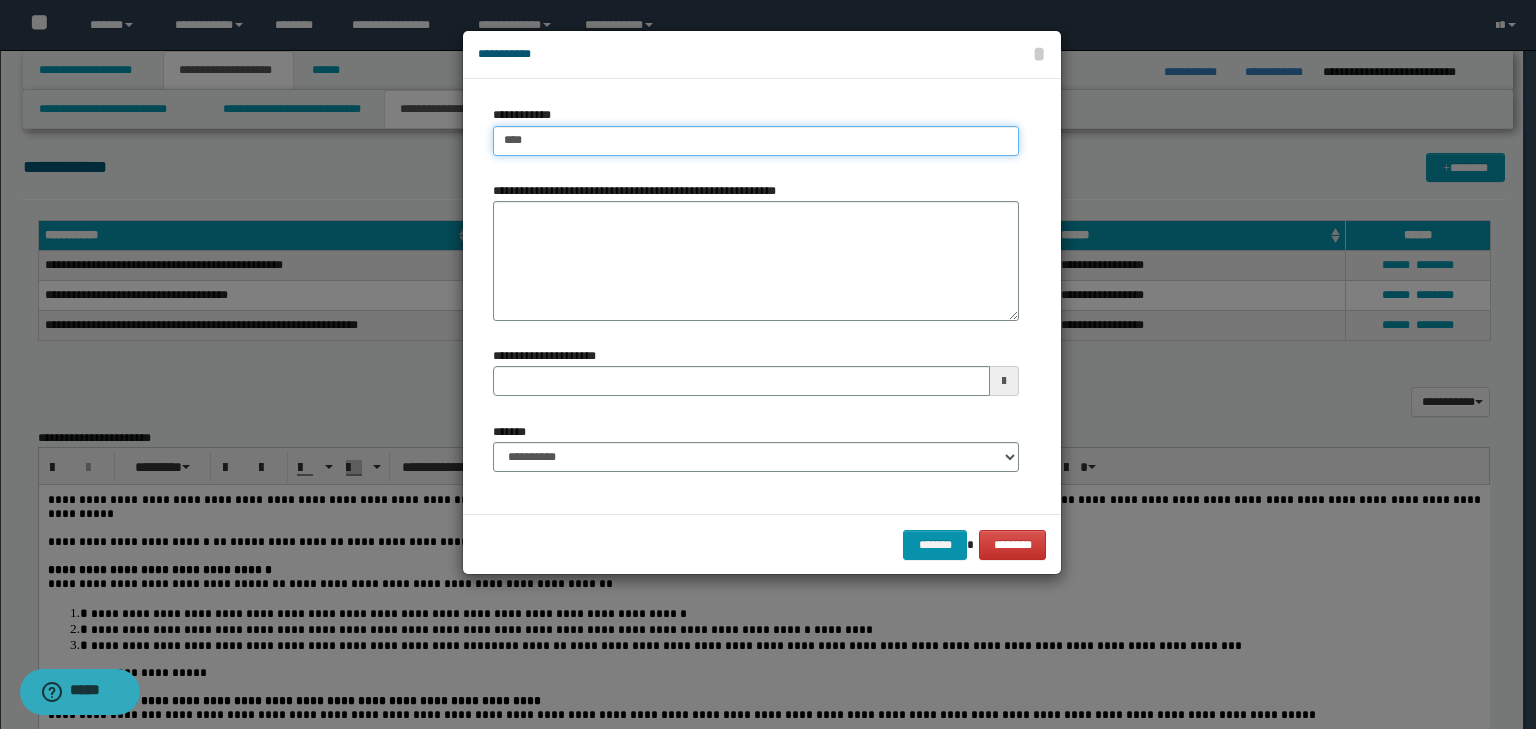 type on "****" 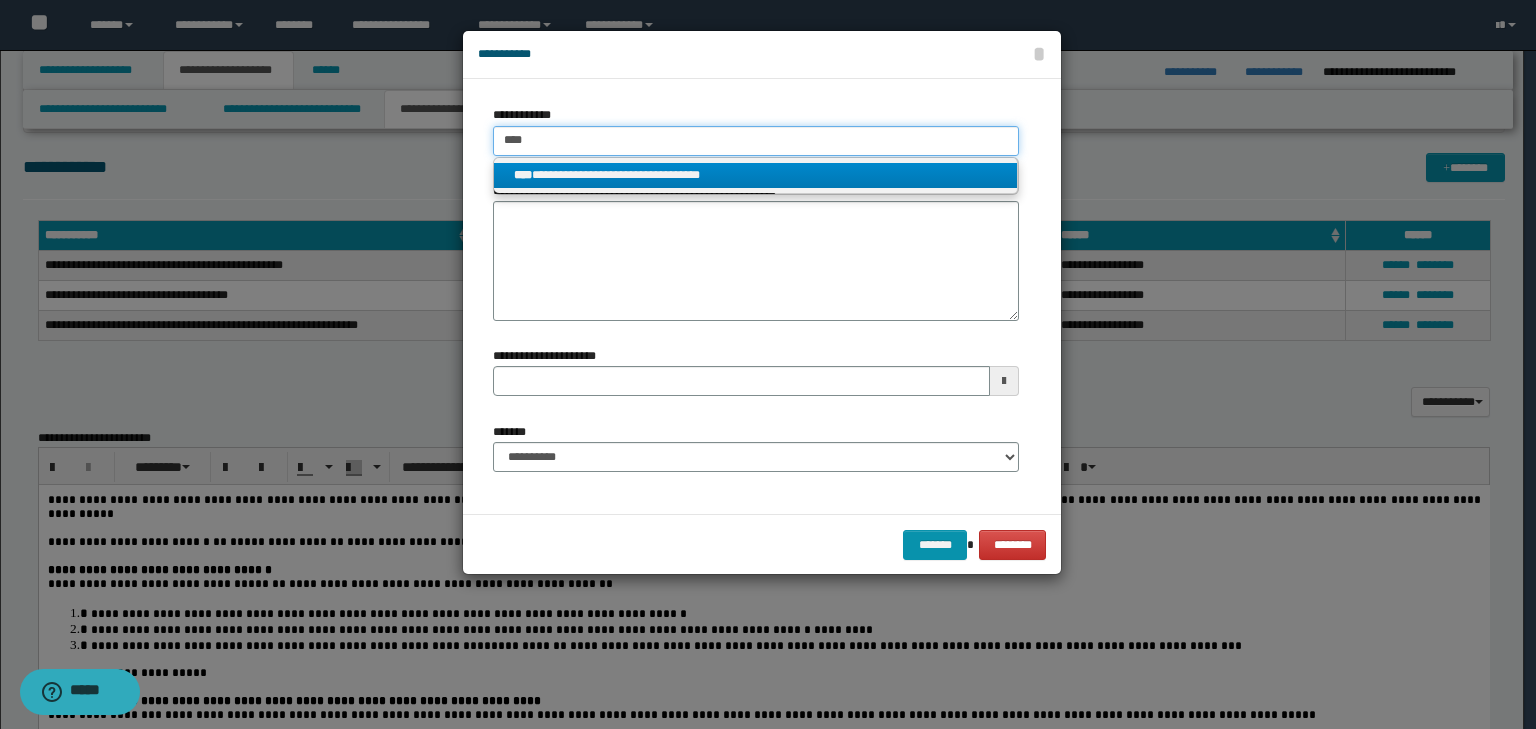 type 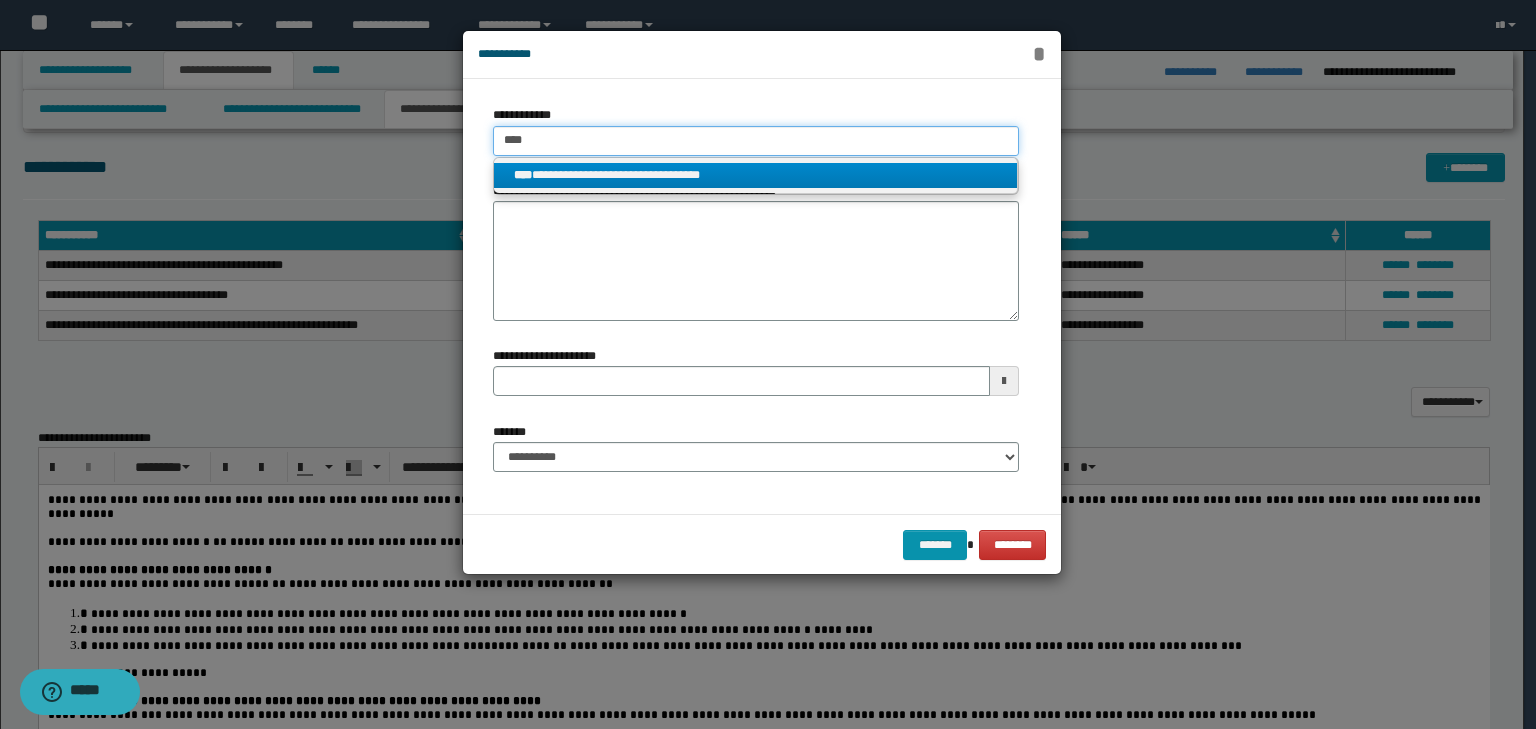 type on "****" 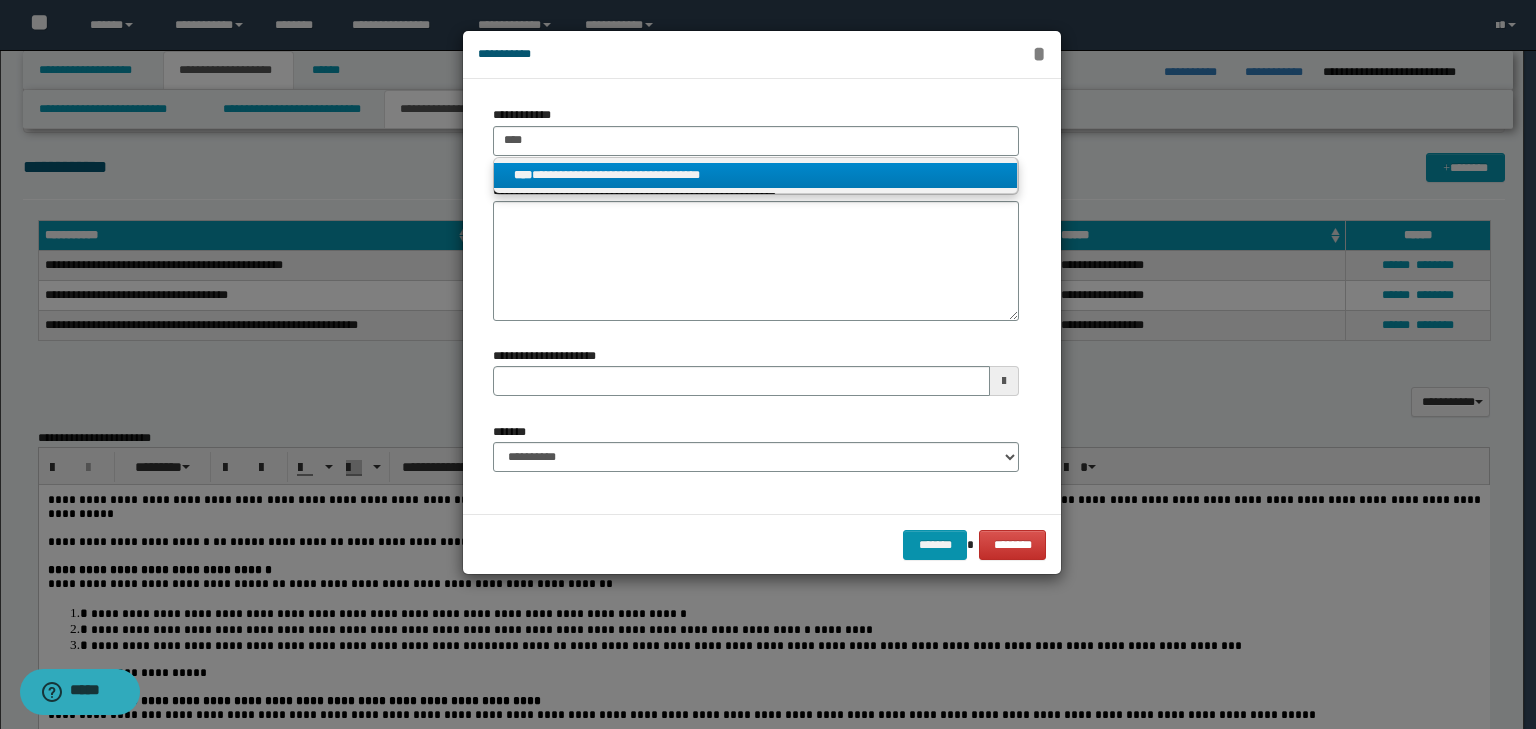type 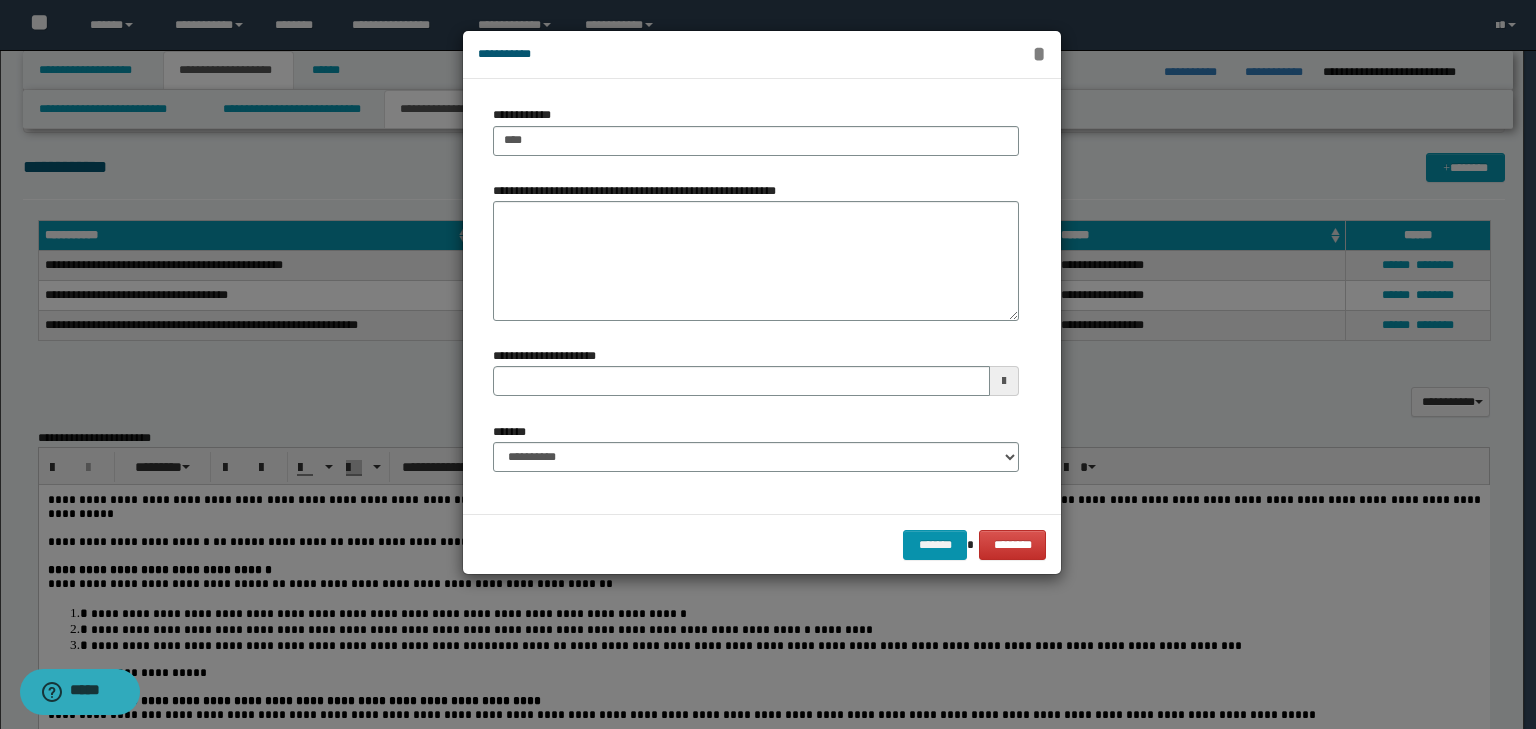 click on "*" at bounding box center [1039, 54] 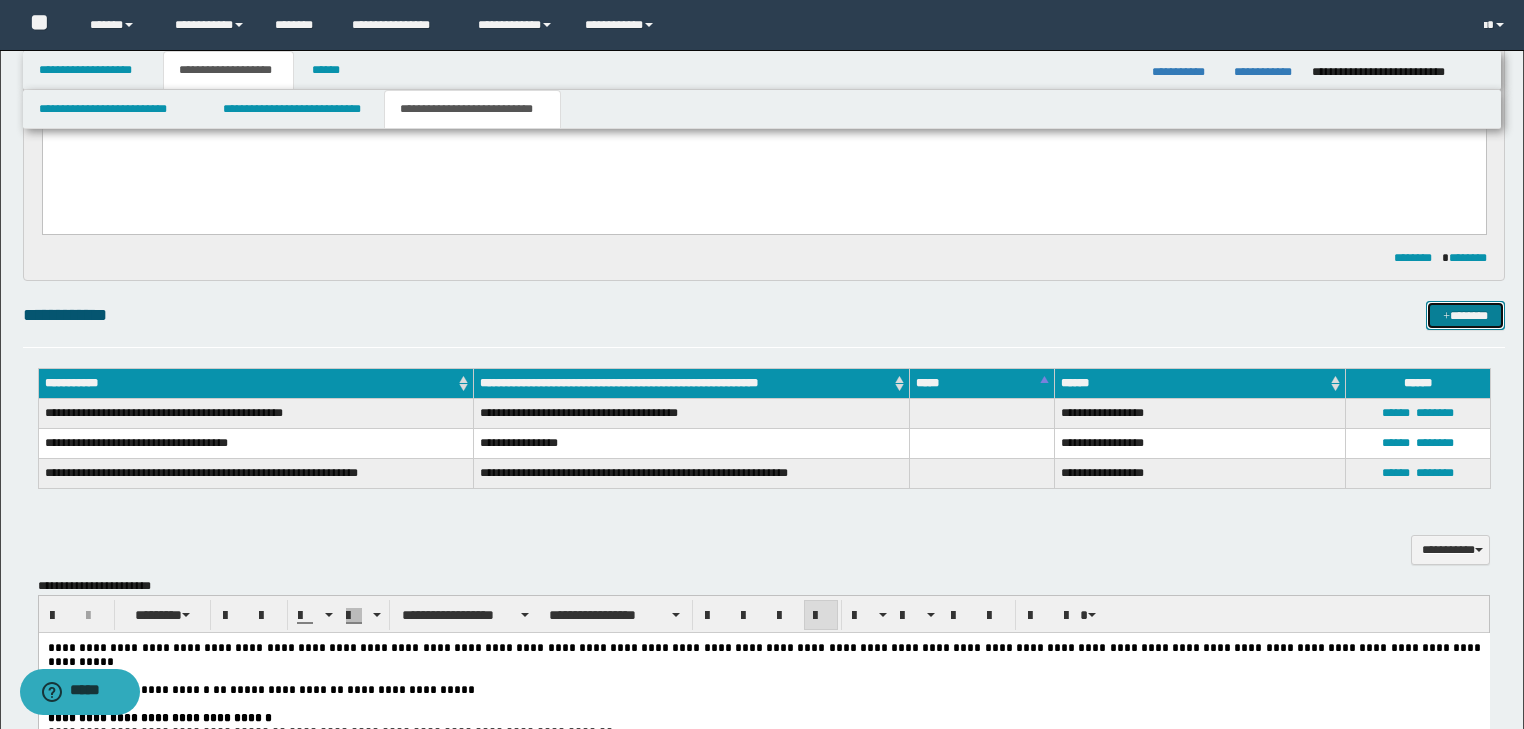scroll, scrollTop: 1360, scrollLeft: 0, axis: vertical 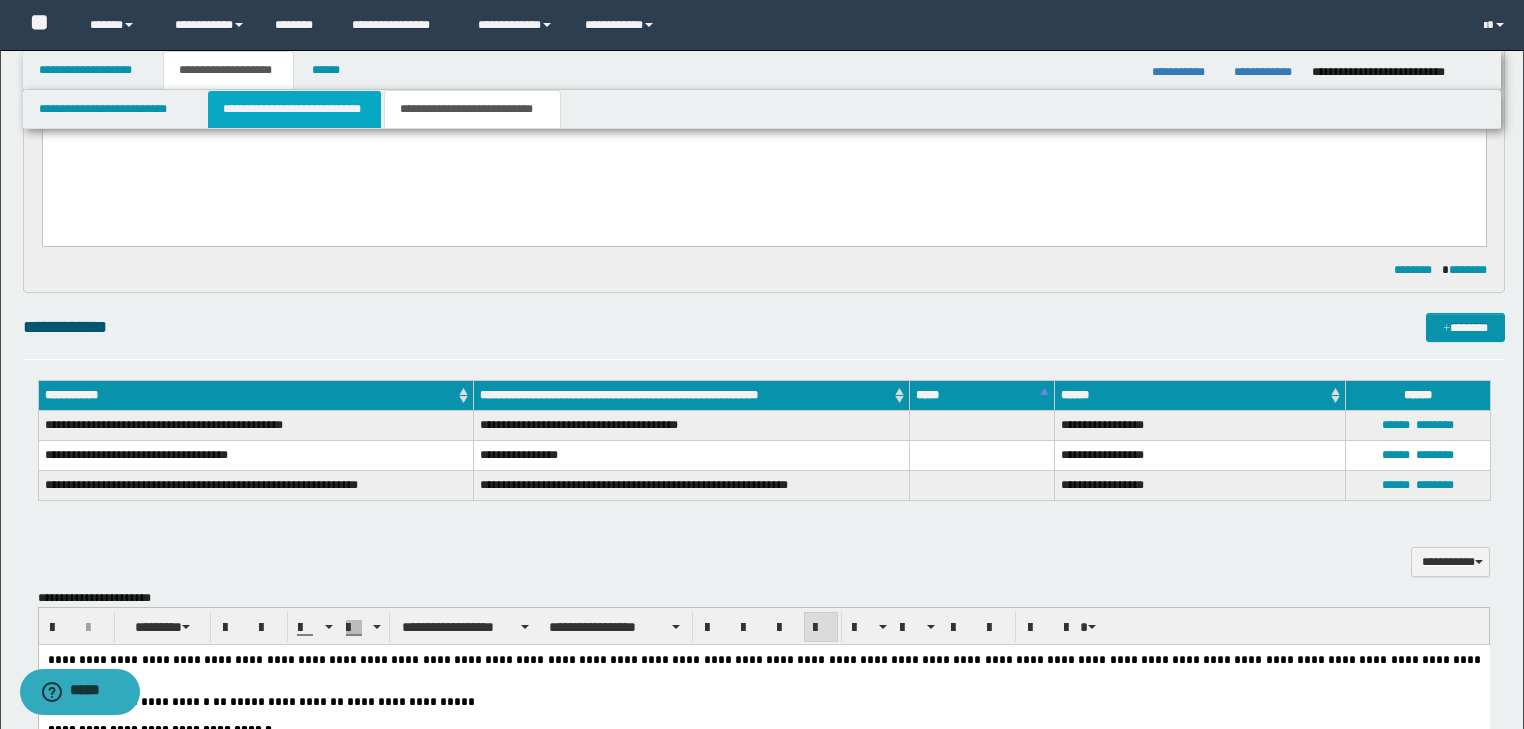 click on "**********" at bounding box center (294, 109) 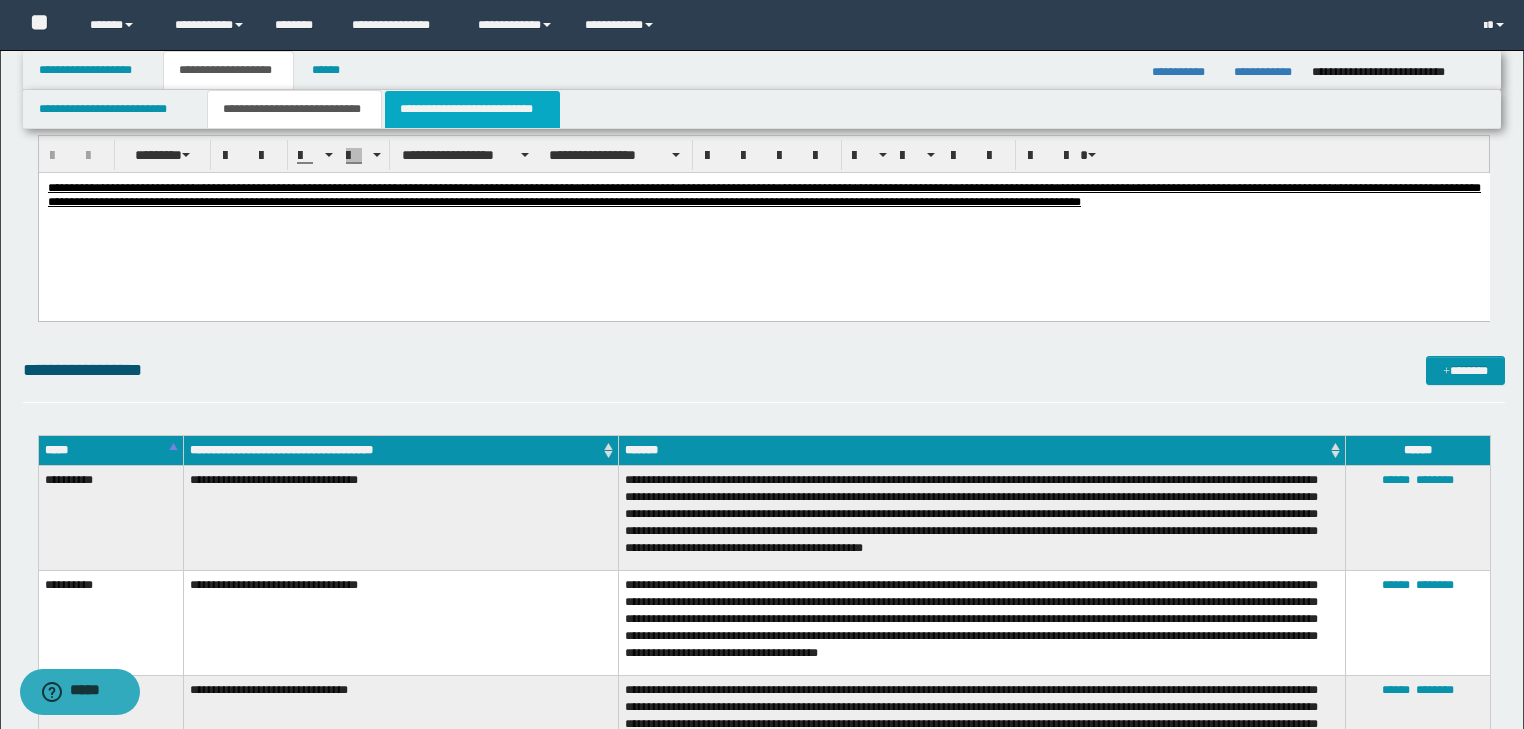 click on "**********" at bounding box center (472, 109) 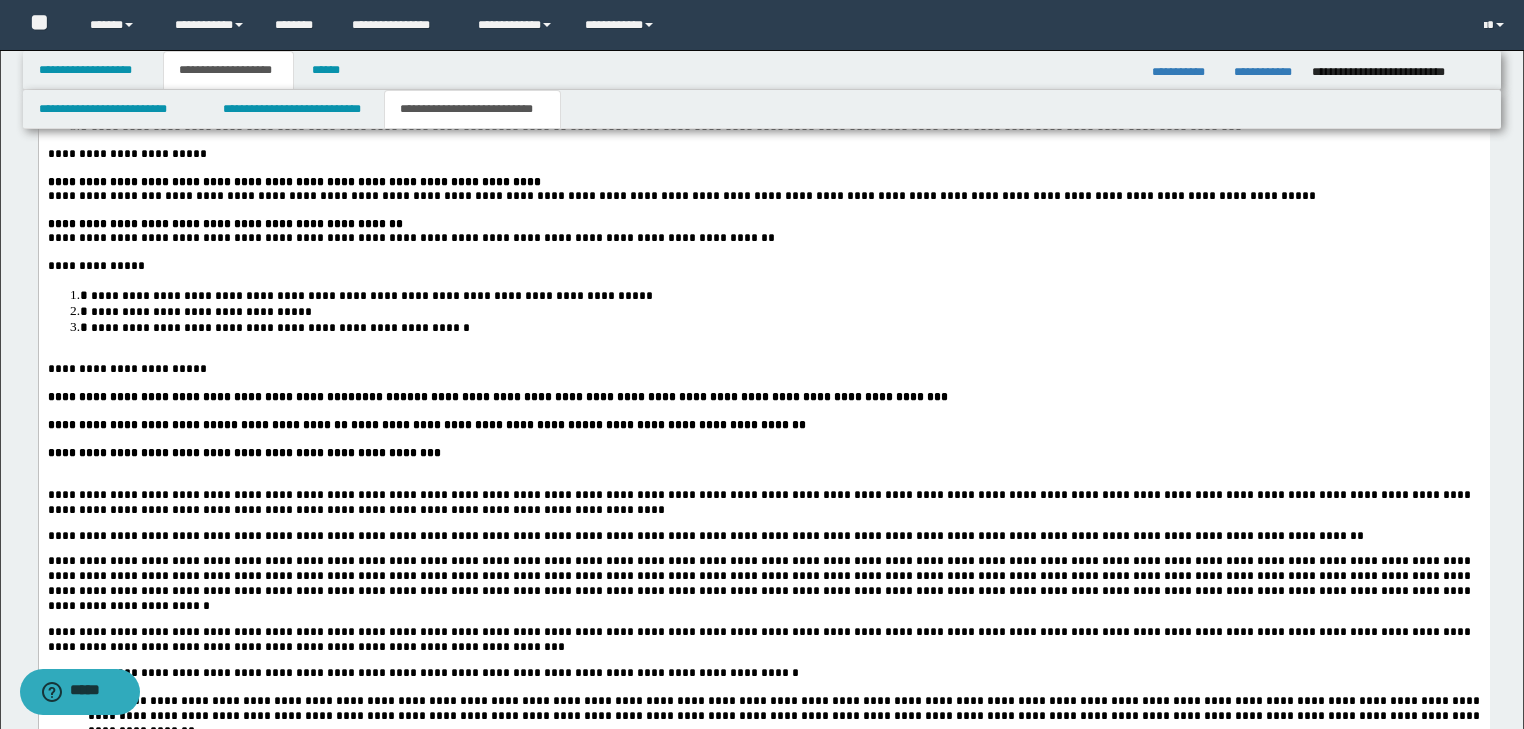 scroll, scrollTop: 2000, scrollLeft: 0, axis: vertical 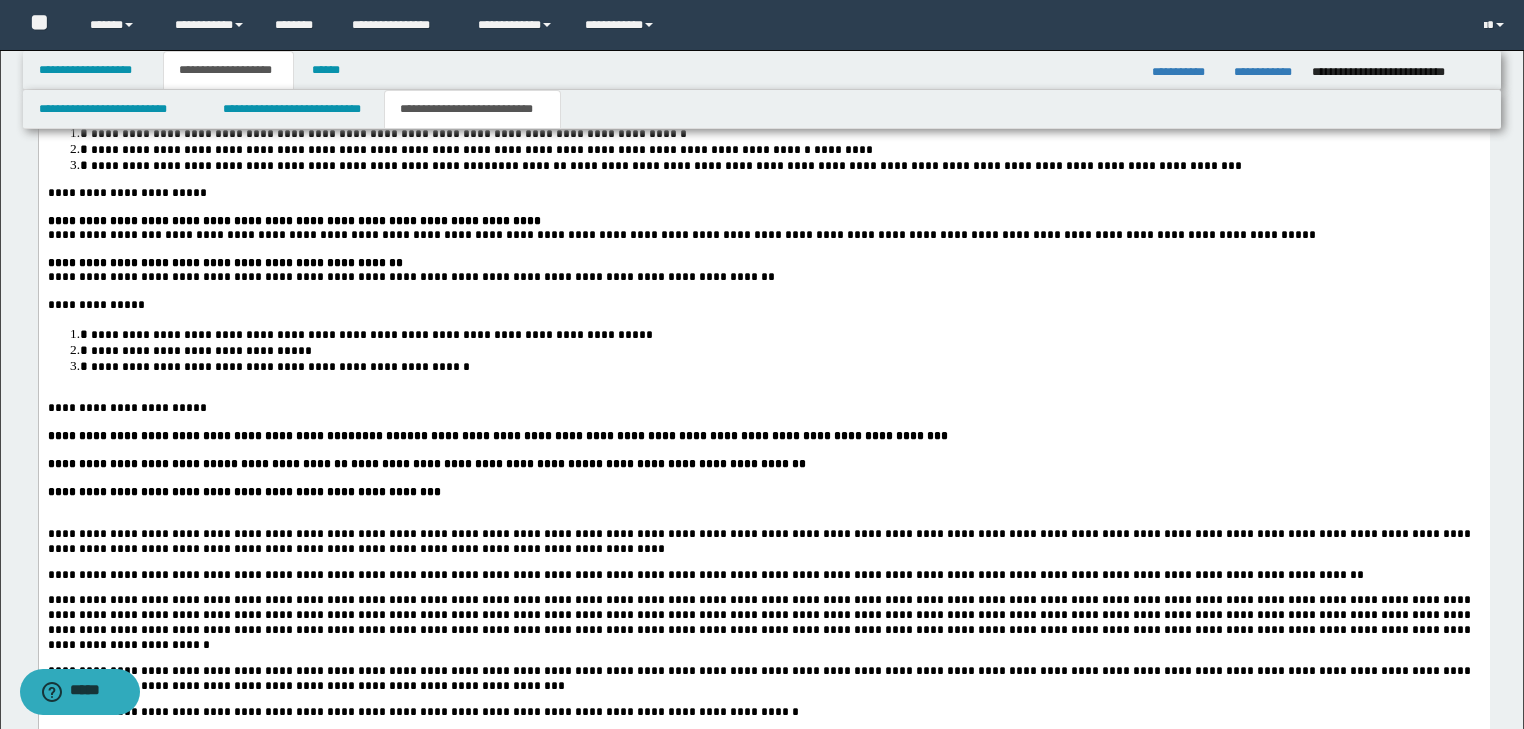 click at bounding box center [763, 520] 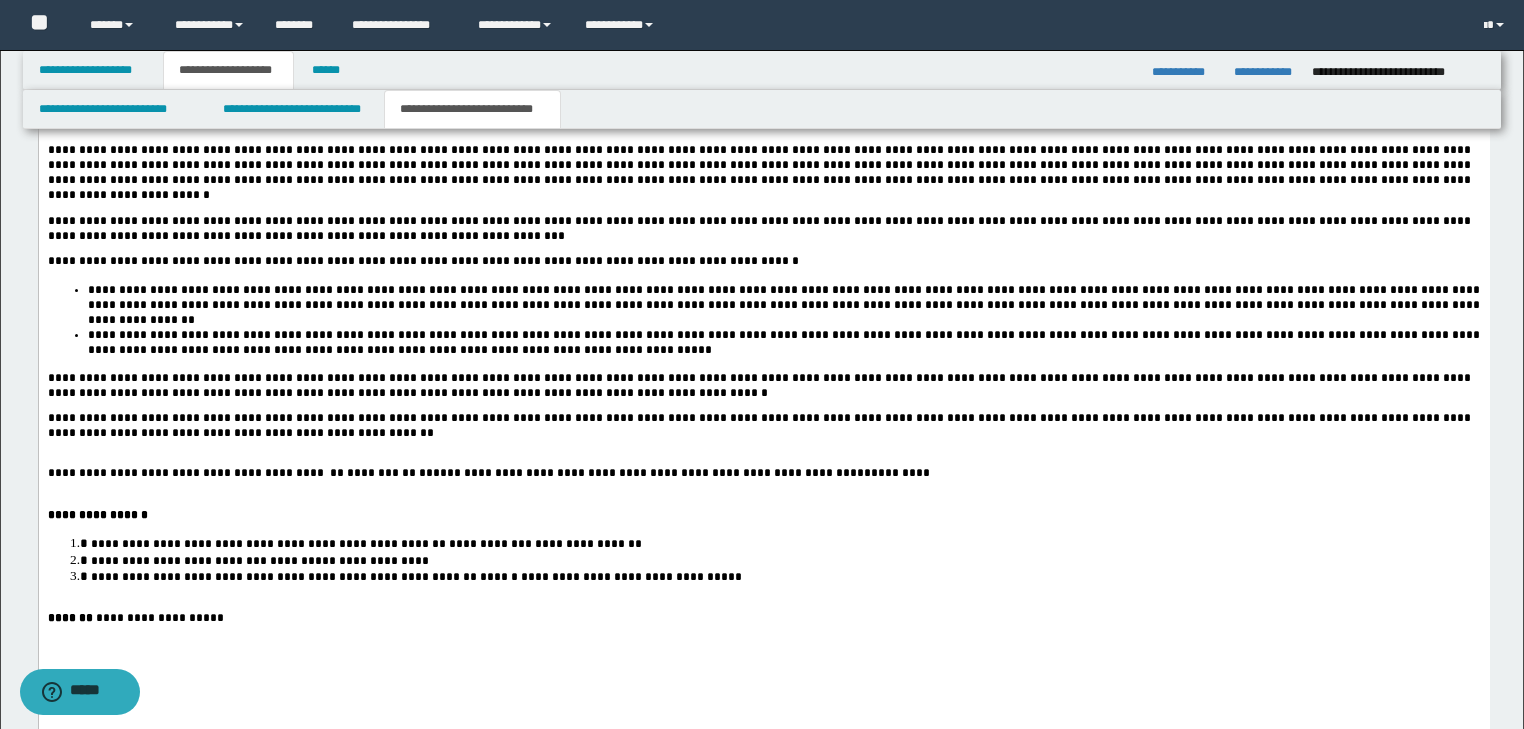 scroll, scrollTop: 2400, scrollLeft: 0, axis: vertical 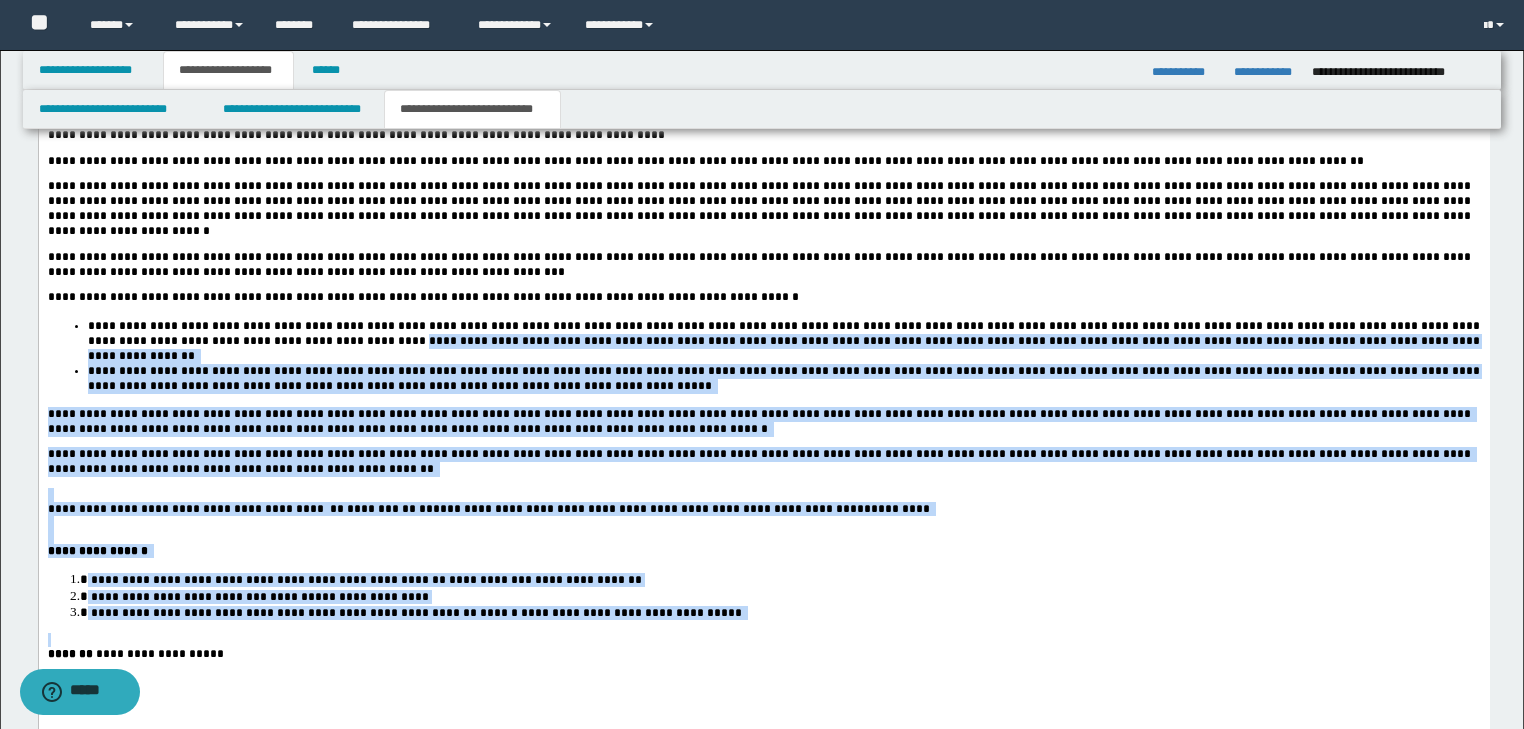 drag, startPoint x: 583, startPoint y: 619, endPoint x: 234, endPoint y: 375, distance: 425.83682 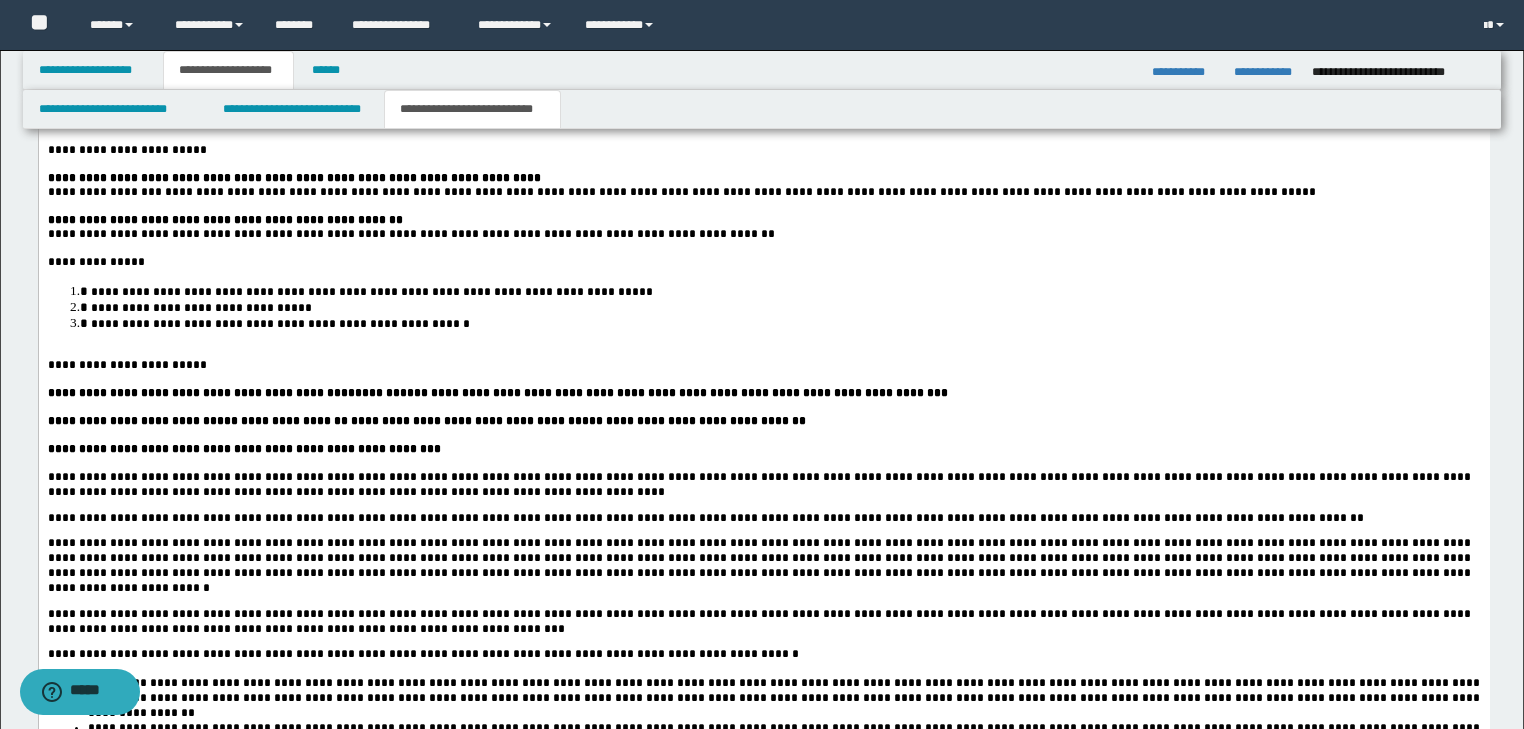 scroll, scrollTop: 2000, scrollLeft: 0, axis: vertical 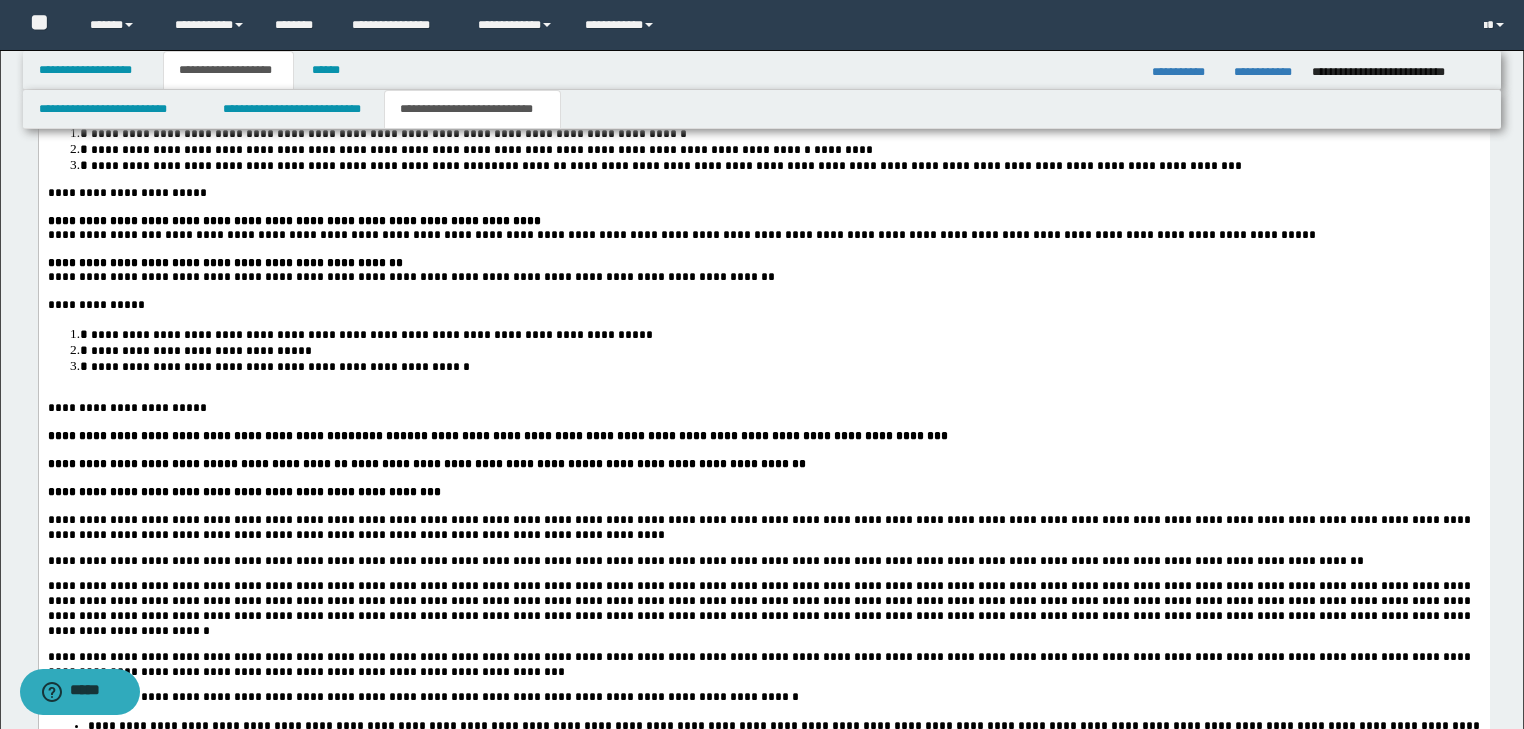drag, startPoint x: 234, startPoint y: 774, endPoint x: 55, endPoint y: 546, distance: 289.87067 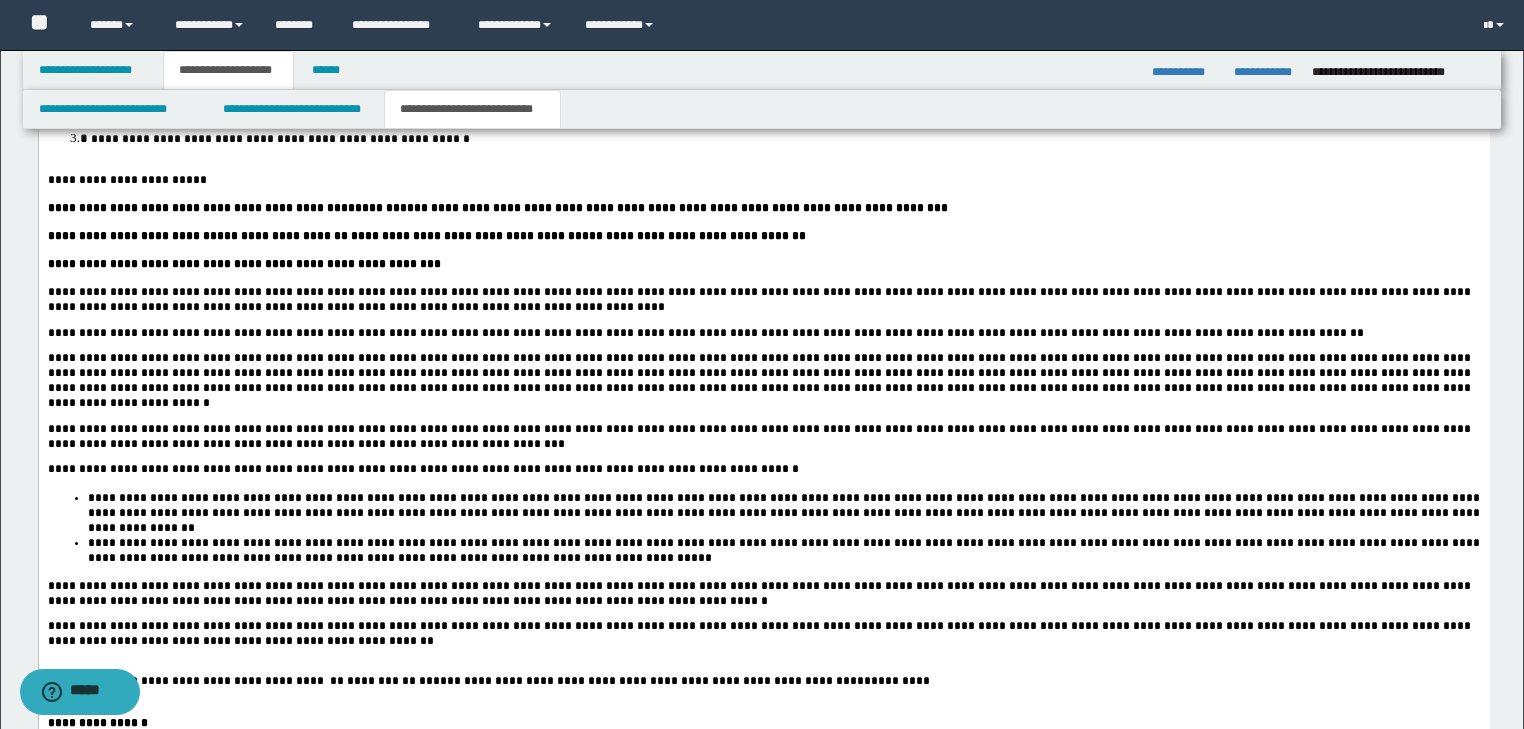 scroll, scrollTop: 2480, scrollLeft: 0, axis: vertical 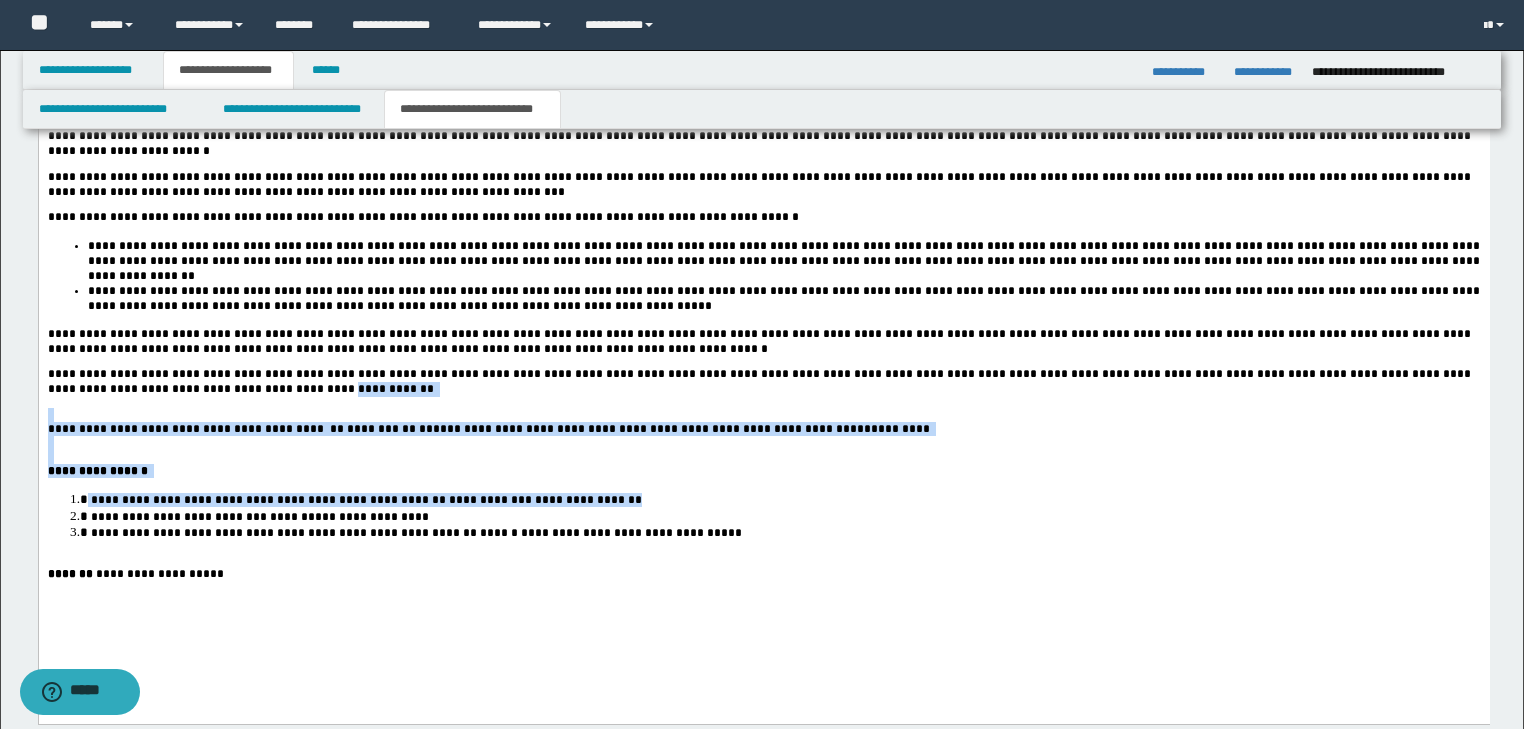 drag, startPoint x: 665, startPoint y: 536, endPoint x: 92, endPoint y: 406, distance: 587.5619 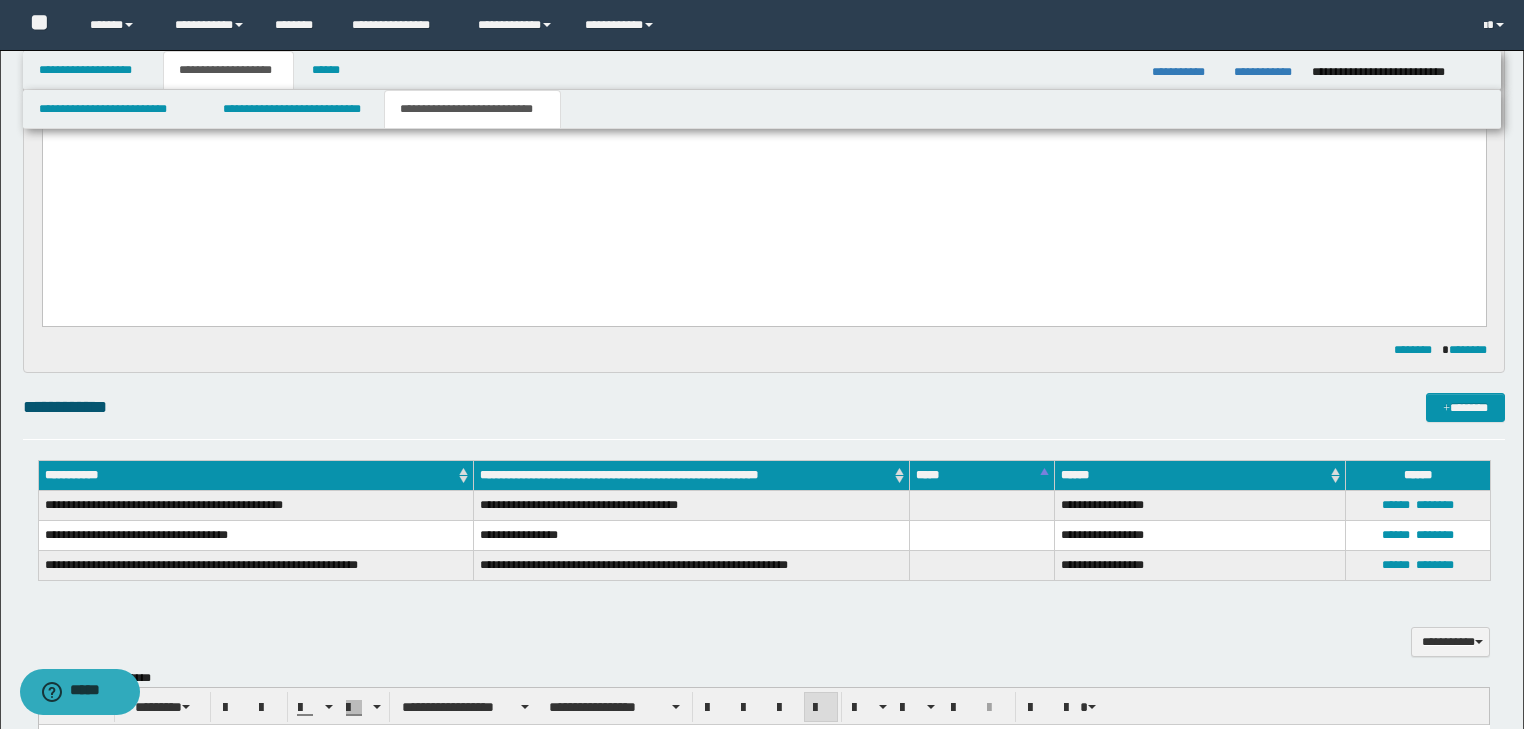 scroll, scrollTop: 1520, scrollLeft: 0, axis: vertical 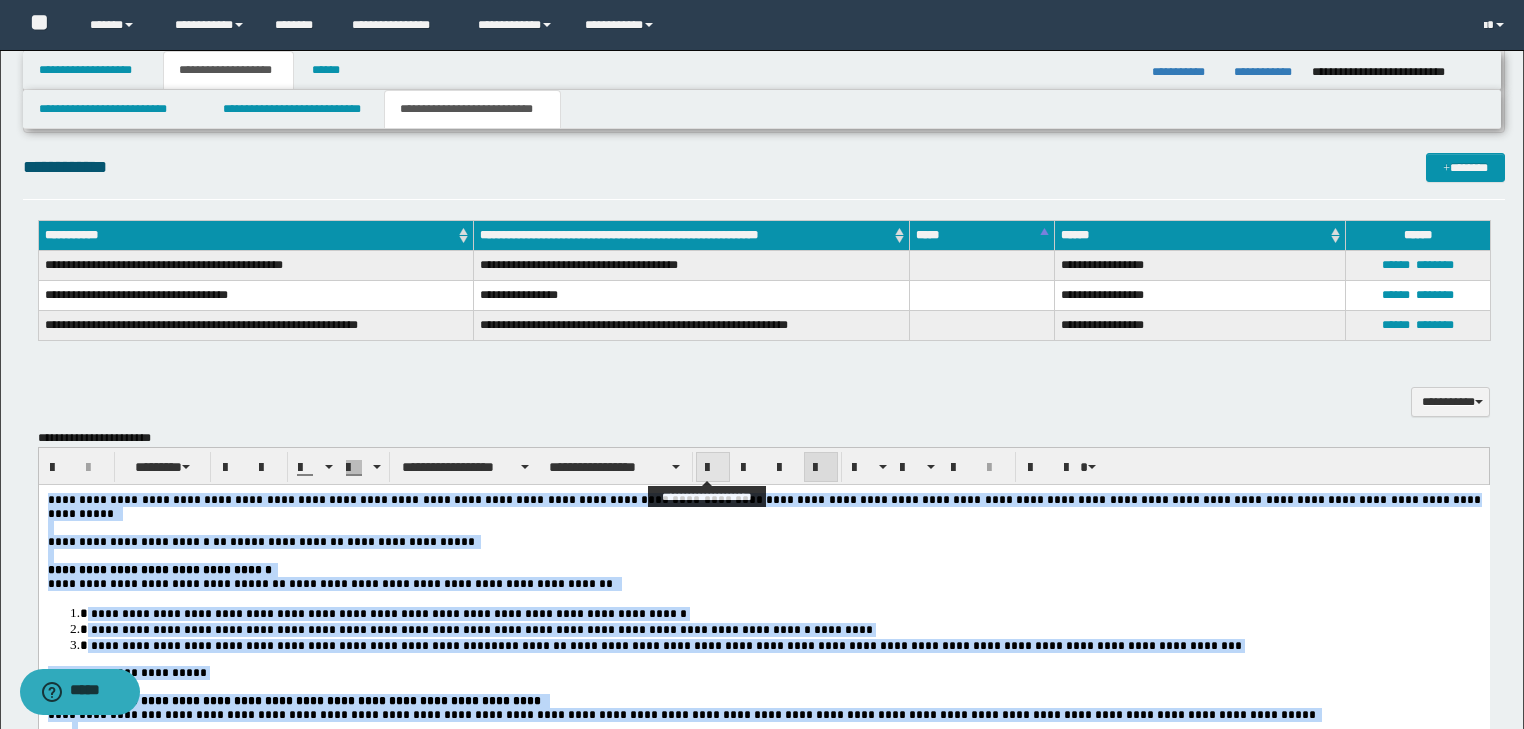 click at bounding box center [713, 468] 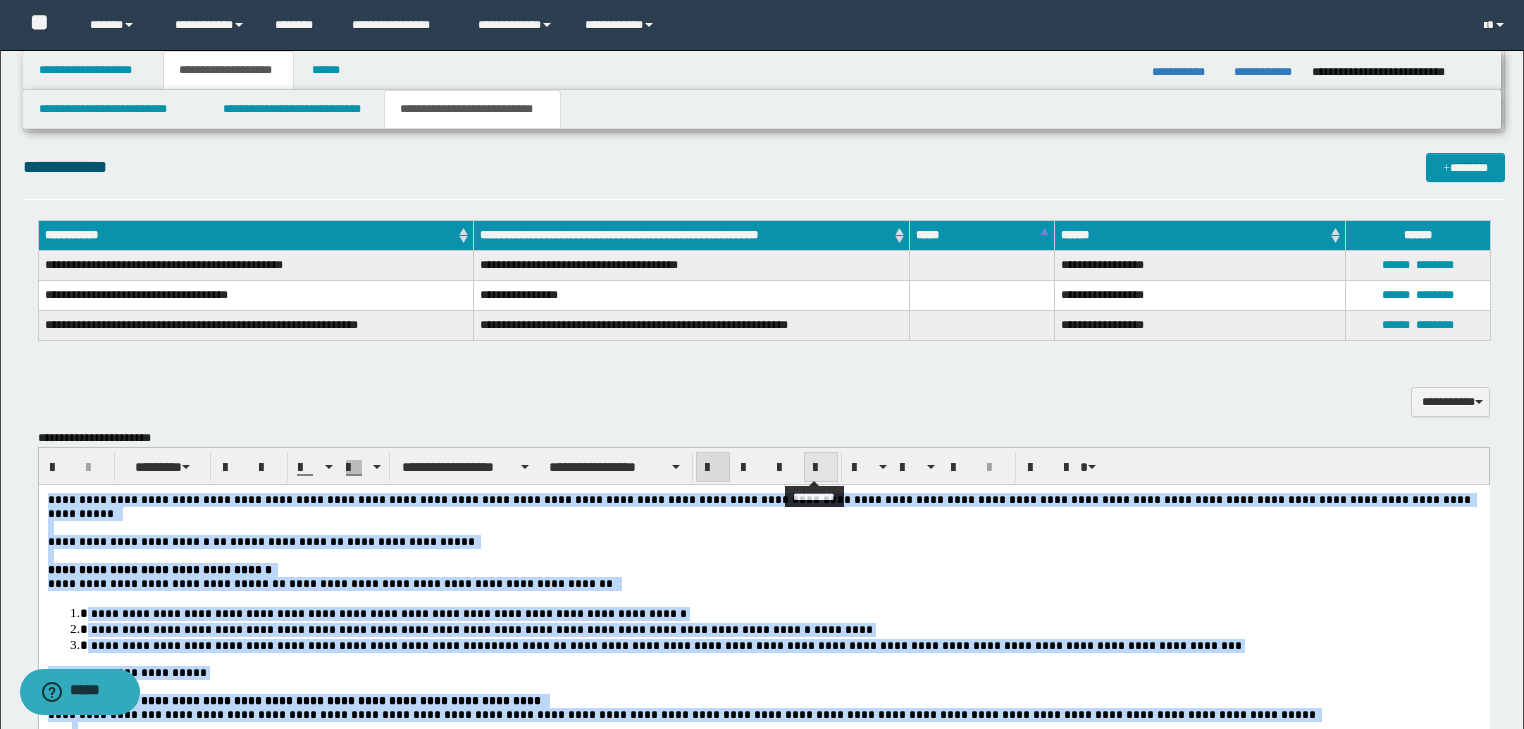 click at bounding box center (821, 468) 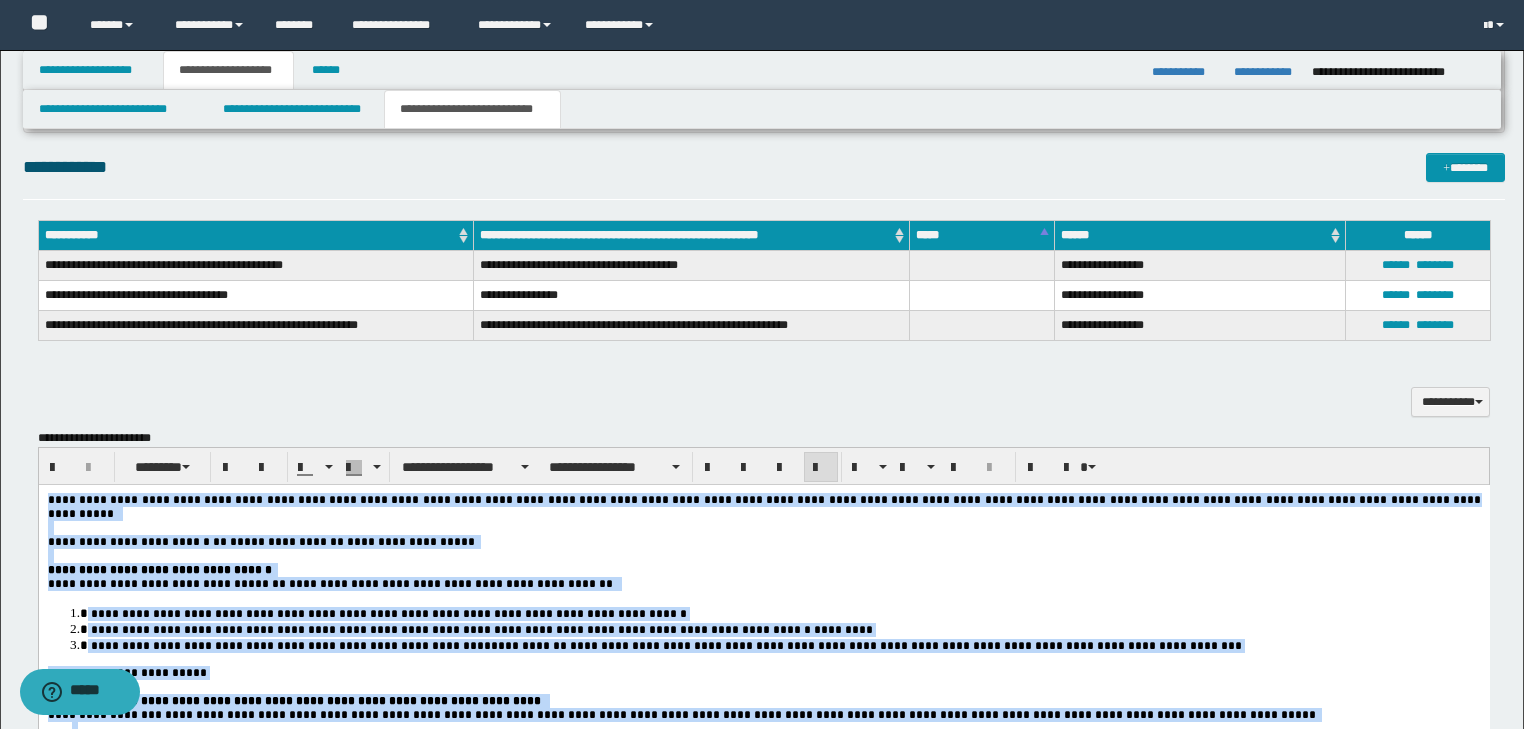 click on "**********" at bounding box center (763, 584) 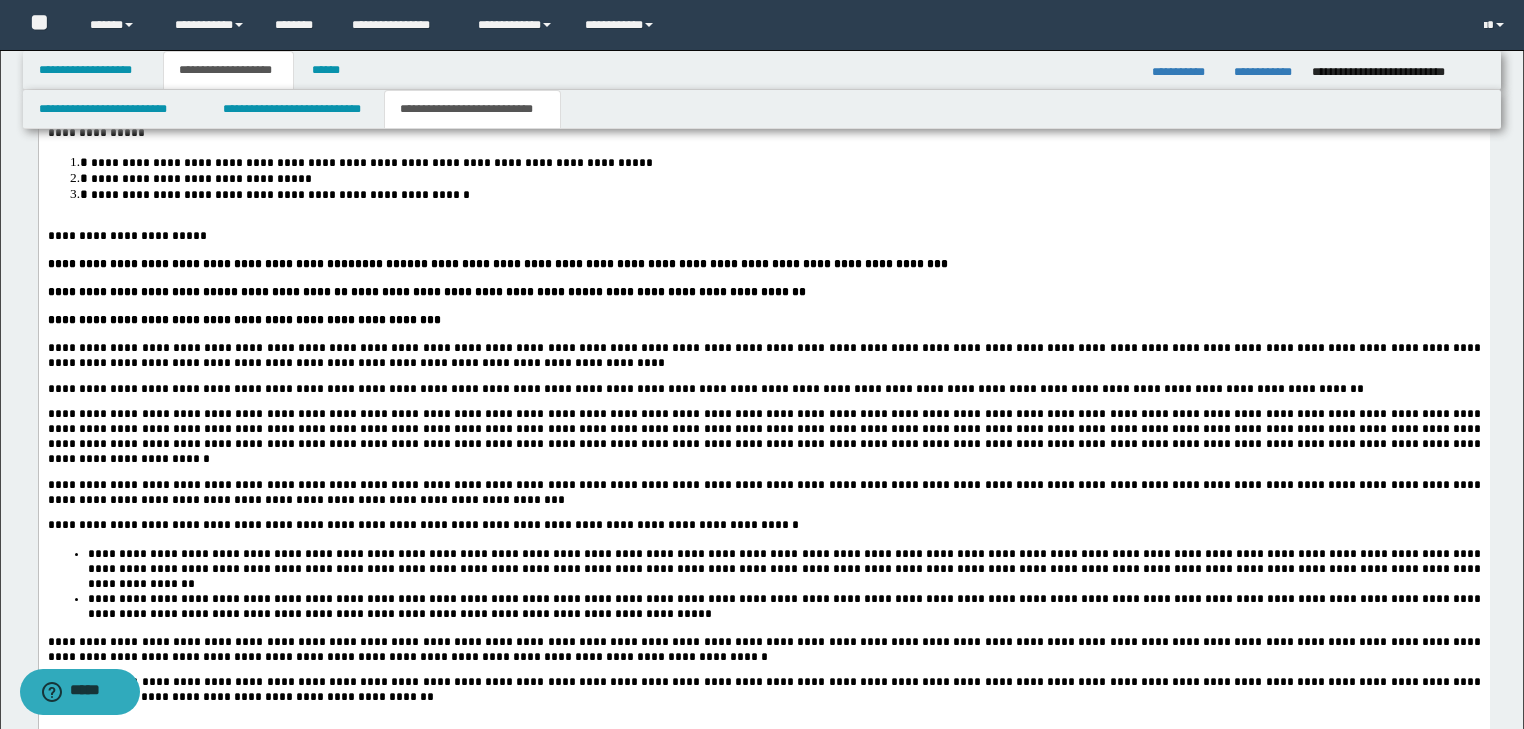 scroll, scrollTop: 2320, scrollLeft: 0, axis: vertical 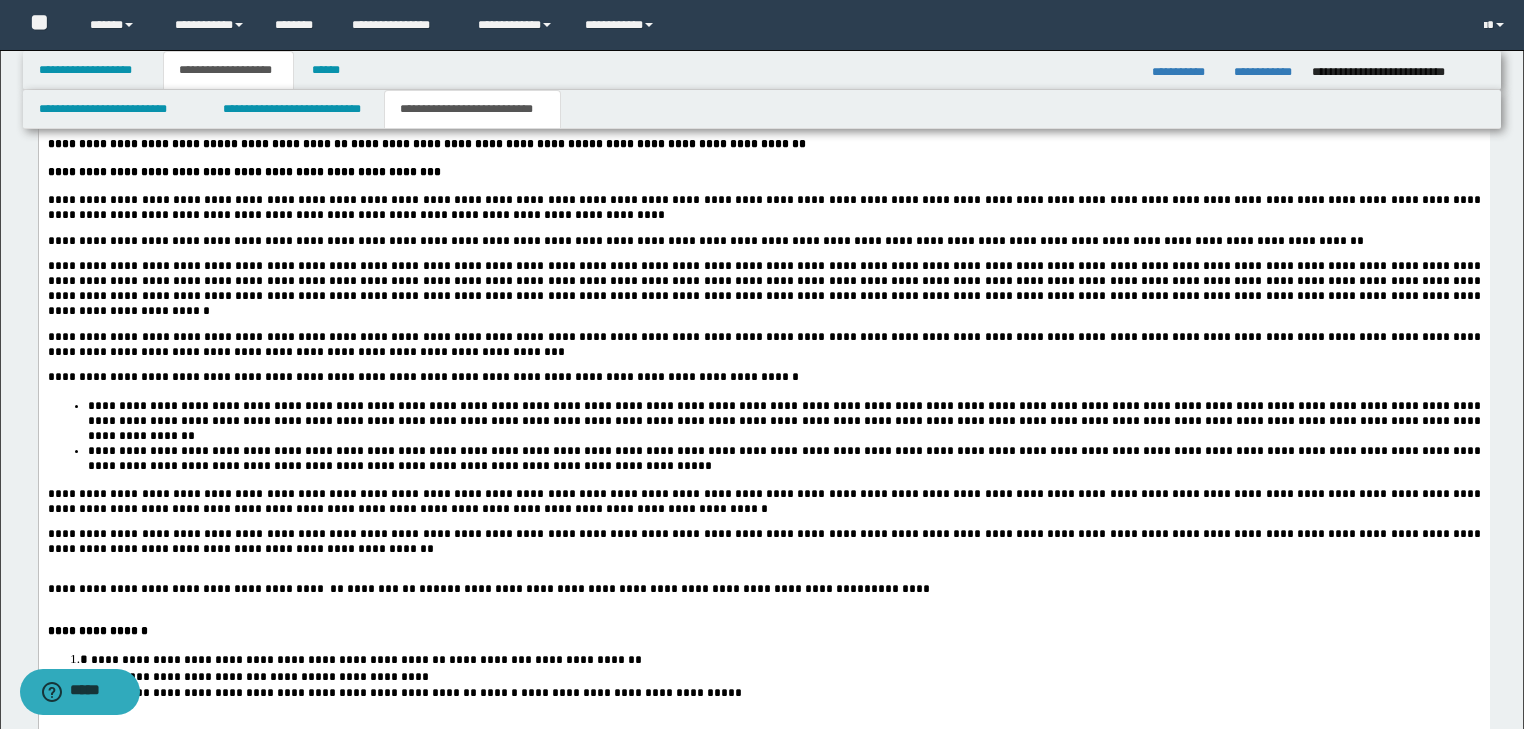 click on "**********" at bounding box center (763, 243) 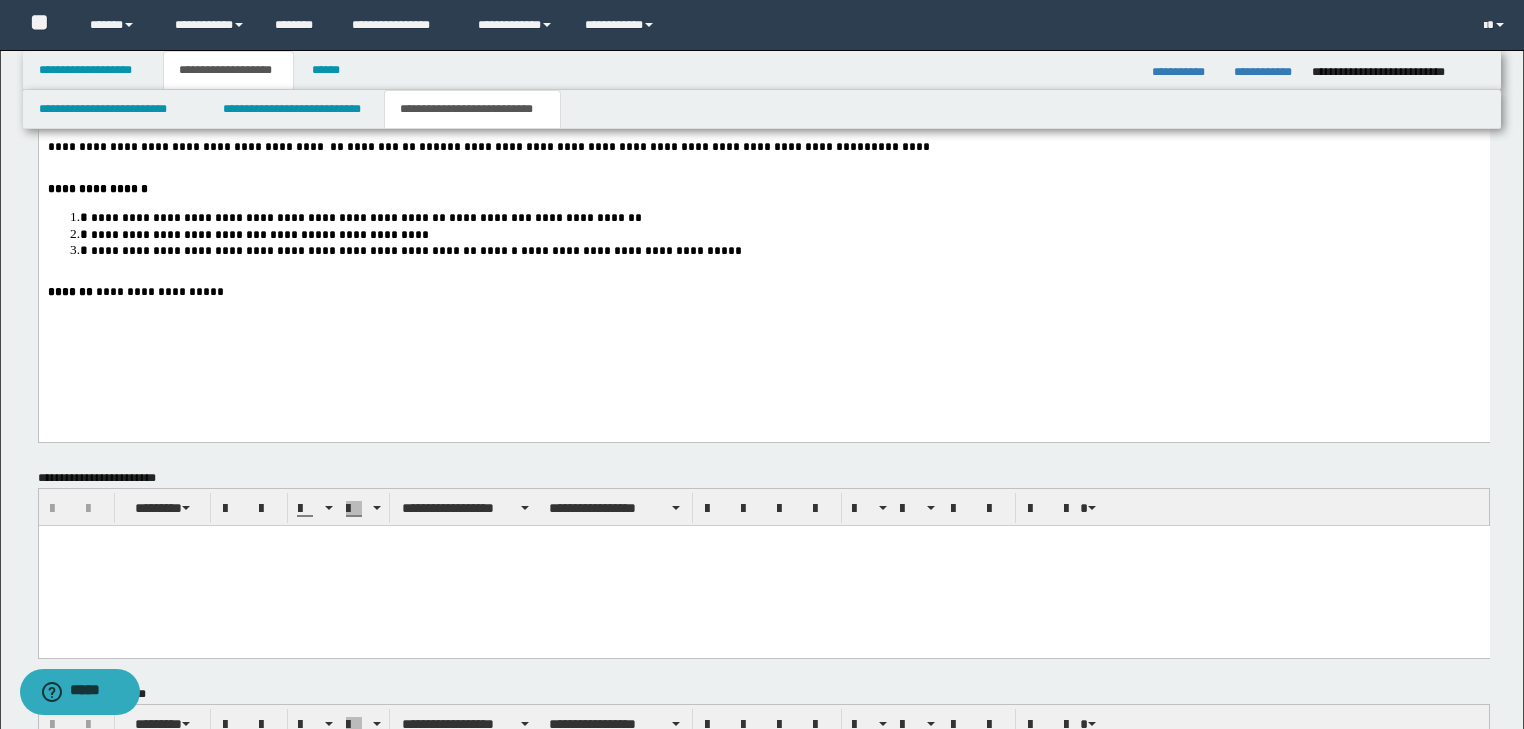 scroll, scrollTop: 2800, scrollLeft: 0, axis: vertical 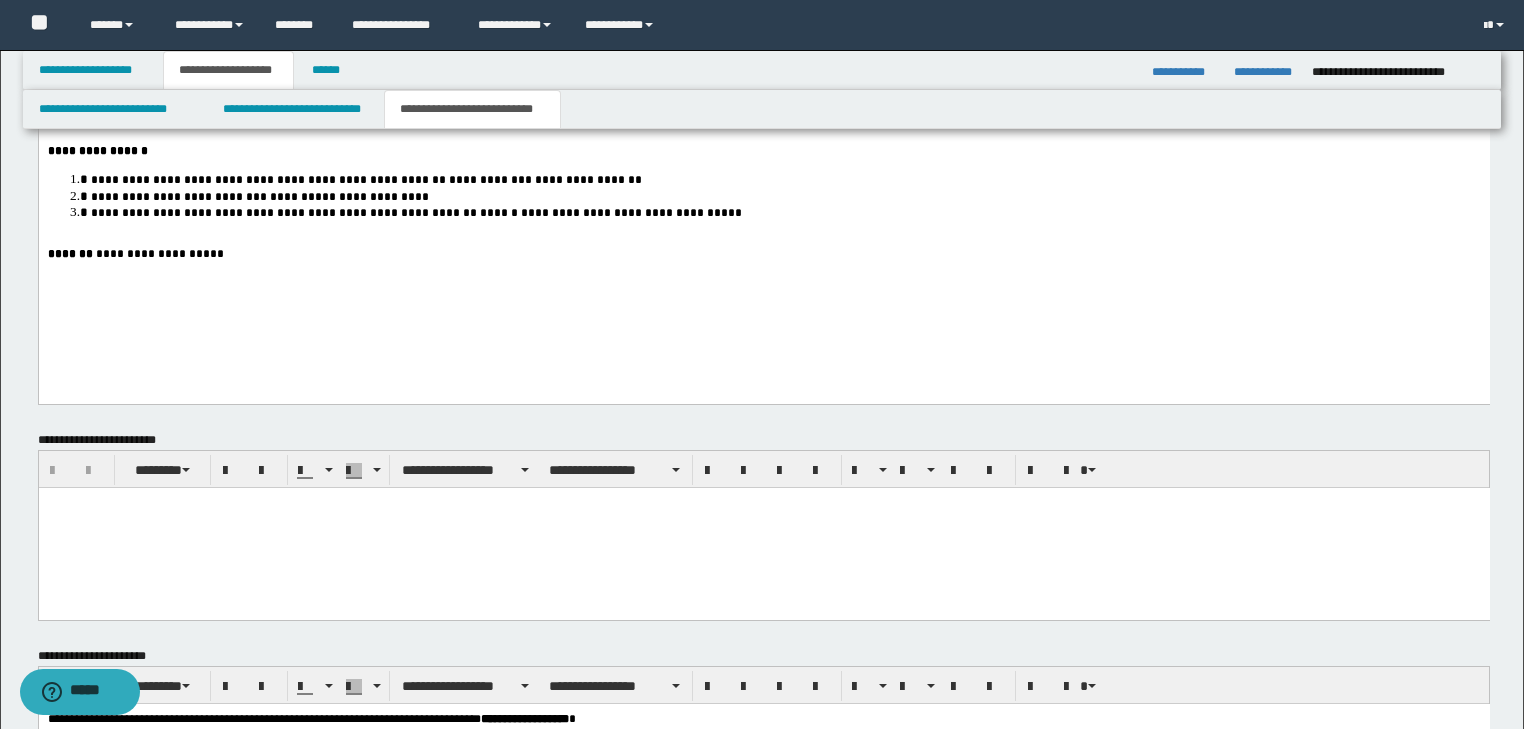 click on "**********" at bounding box center [763, -237] 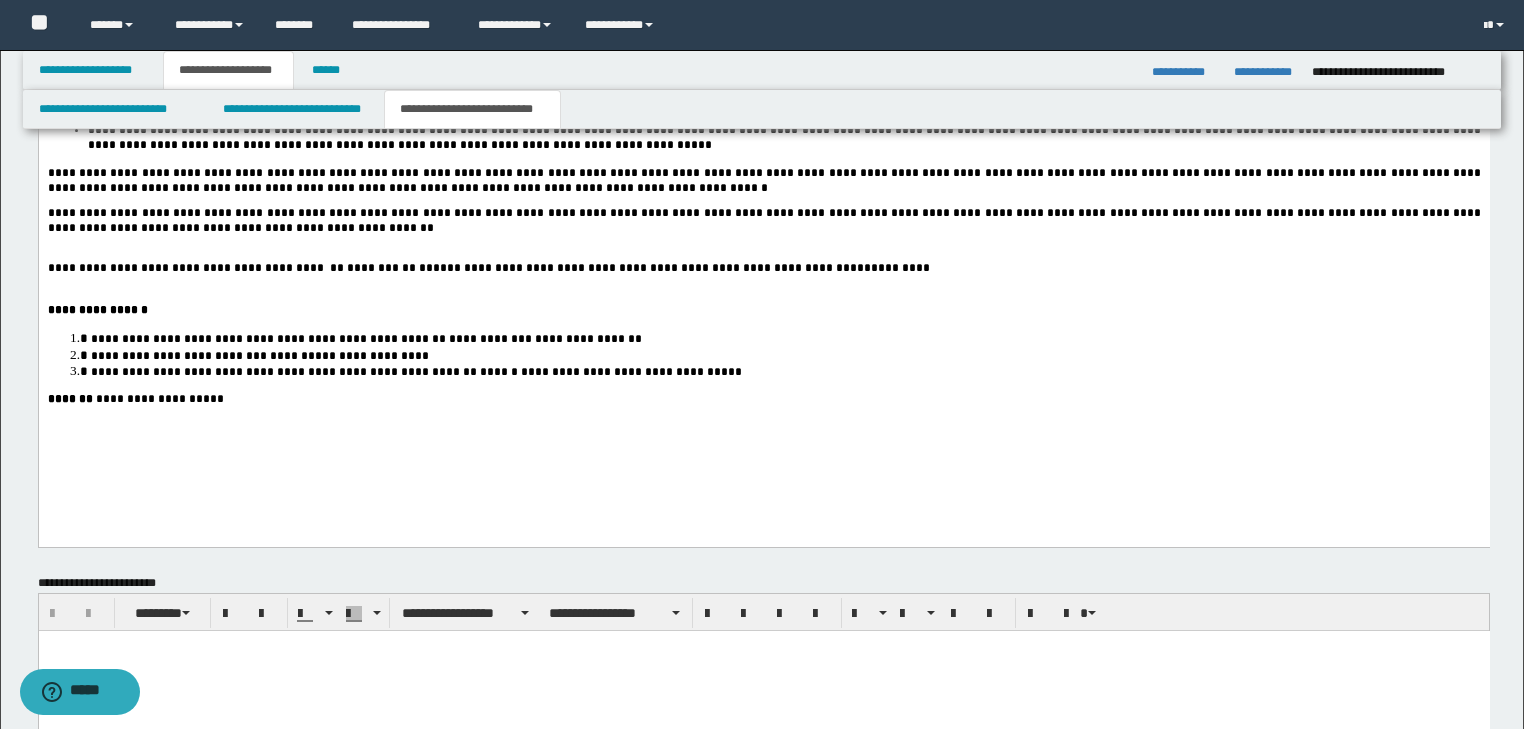 scroll, scrollTop: 2640, scrollLeft: 0, axis: vertical 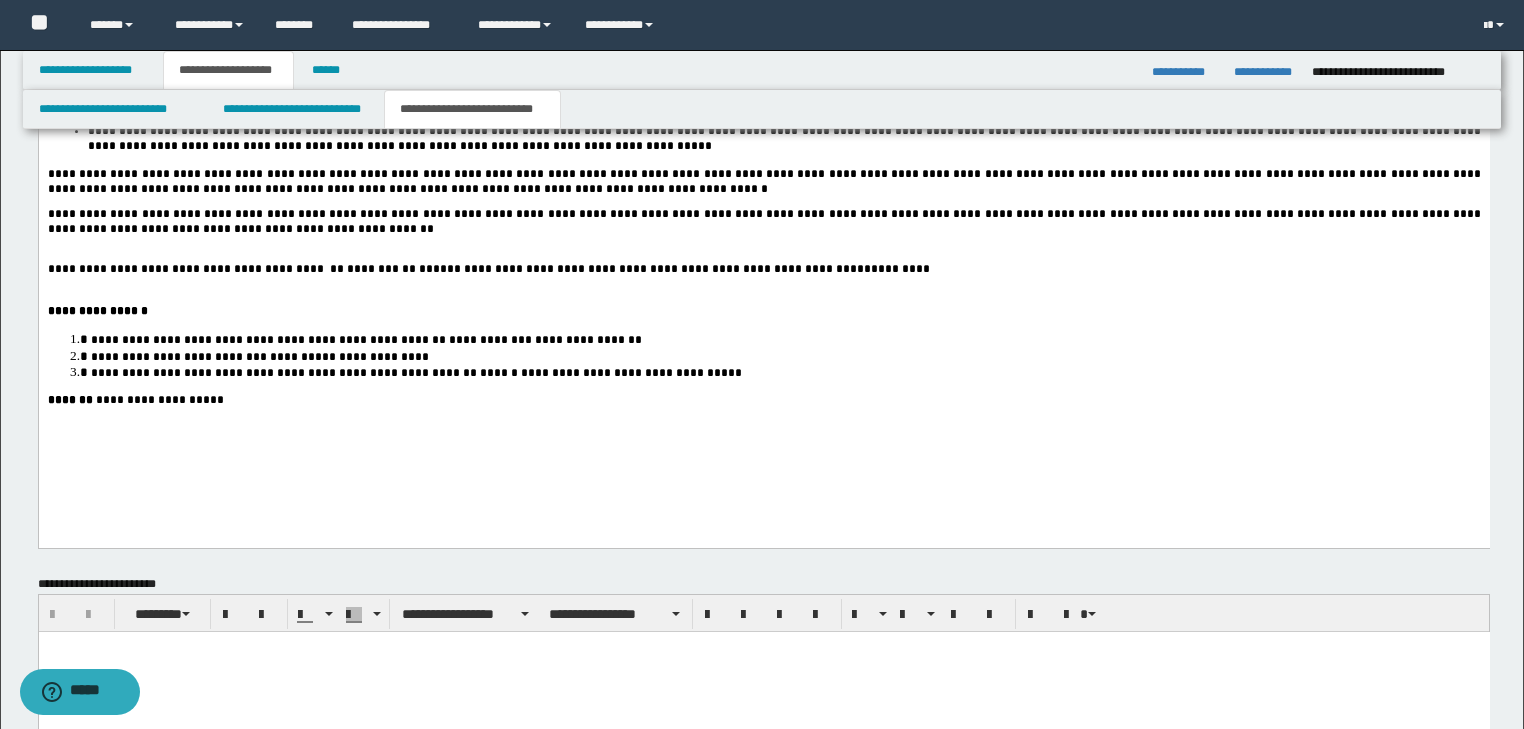 click at bounding box center [763, 298] 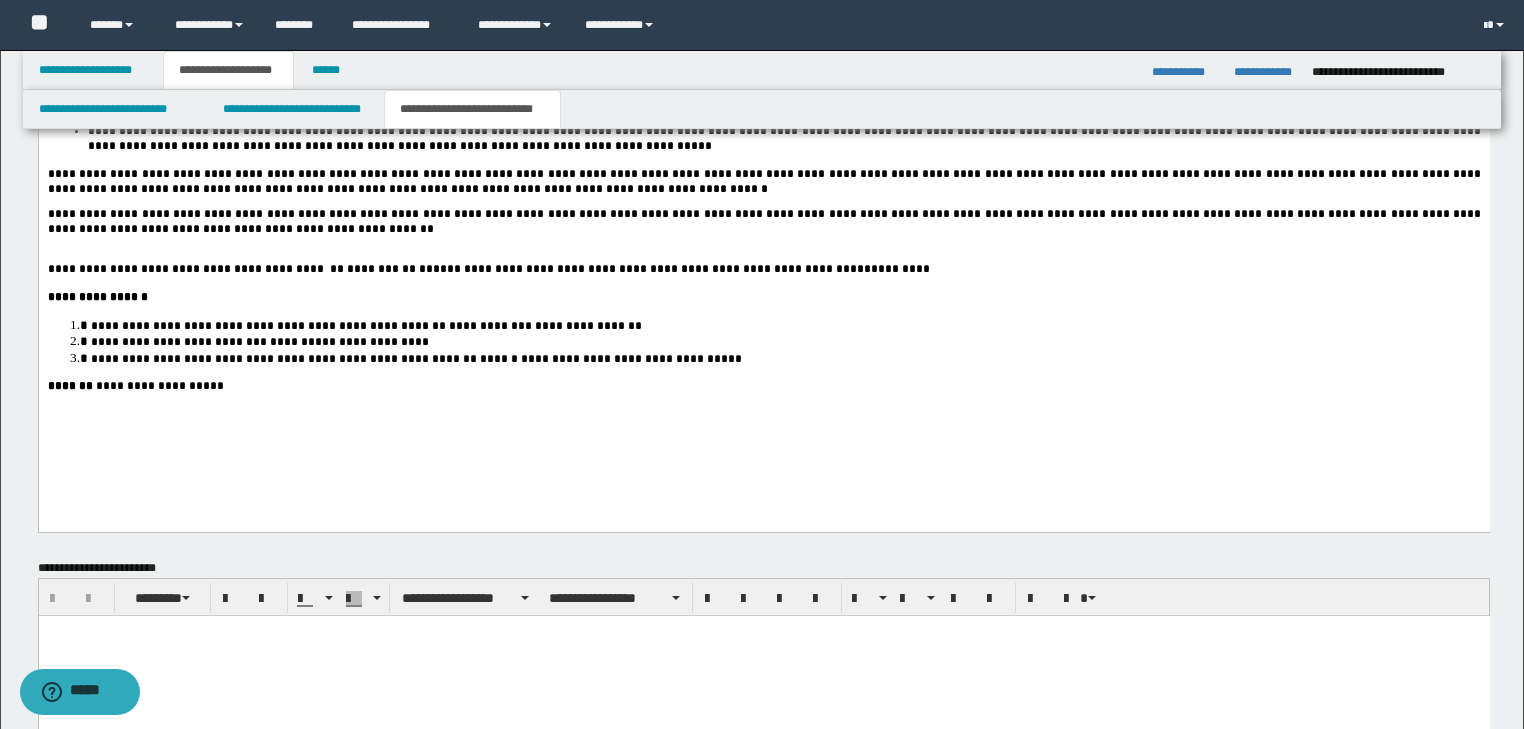 click at bounding box center (763, 256) 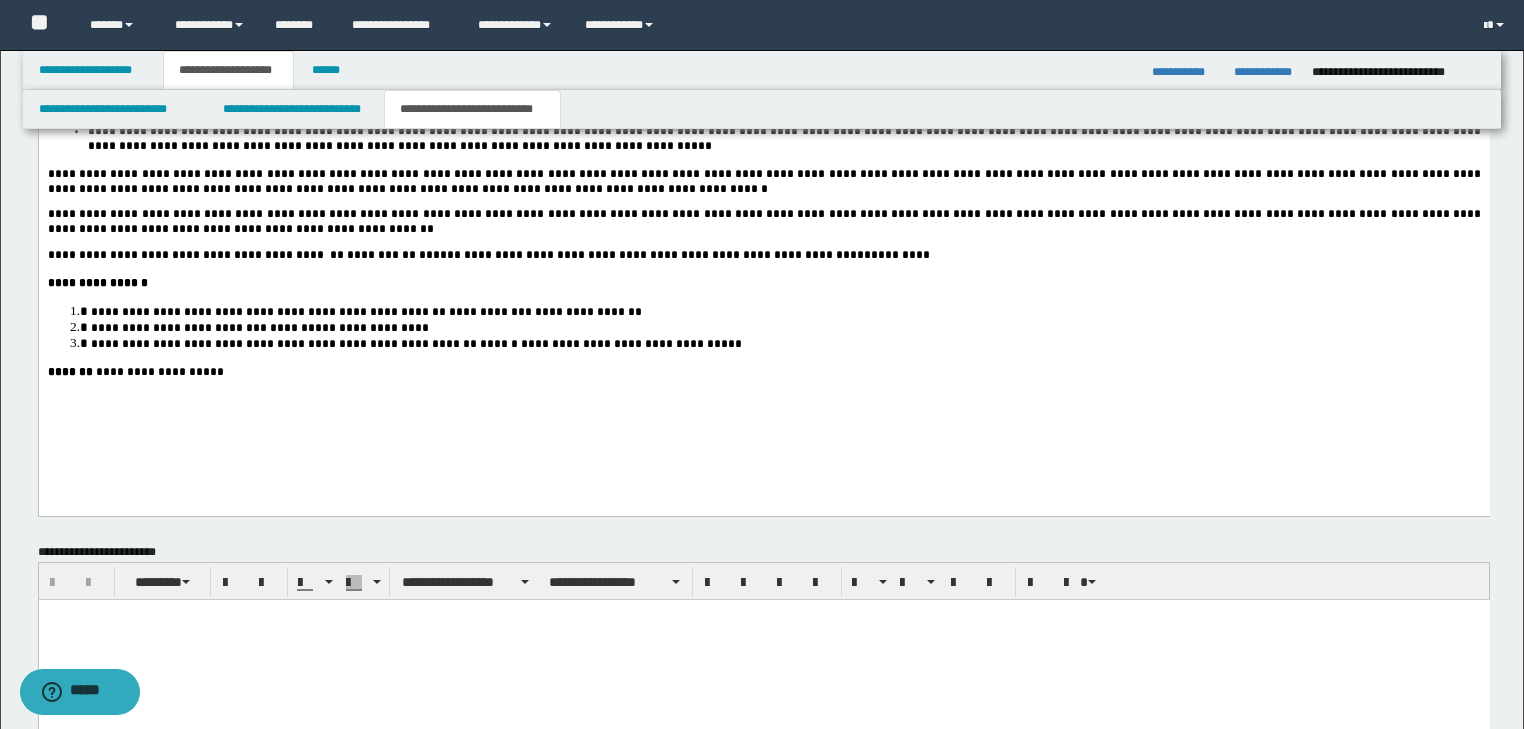 click on "**********" at bounding box center [97, 284] 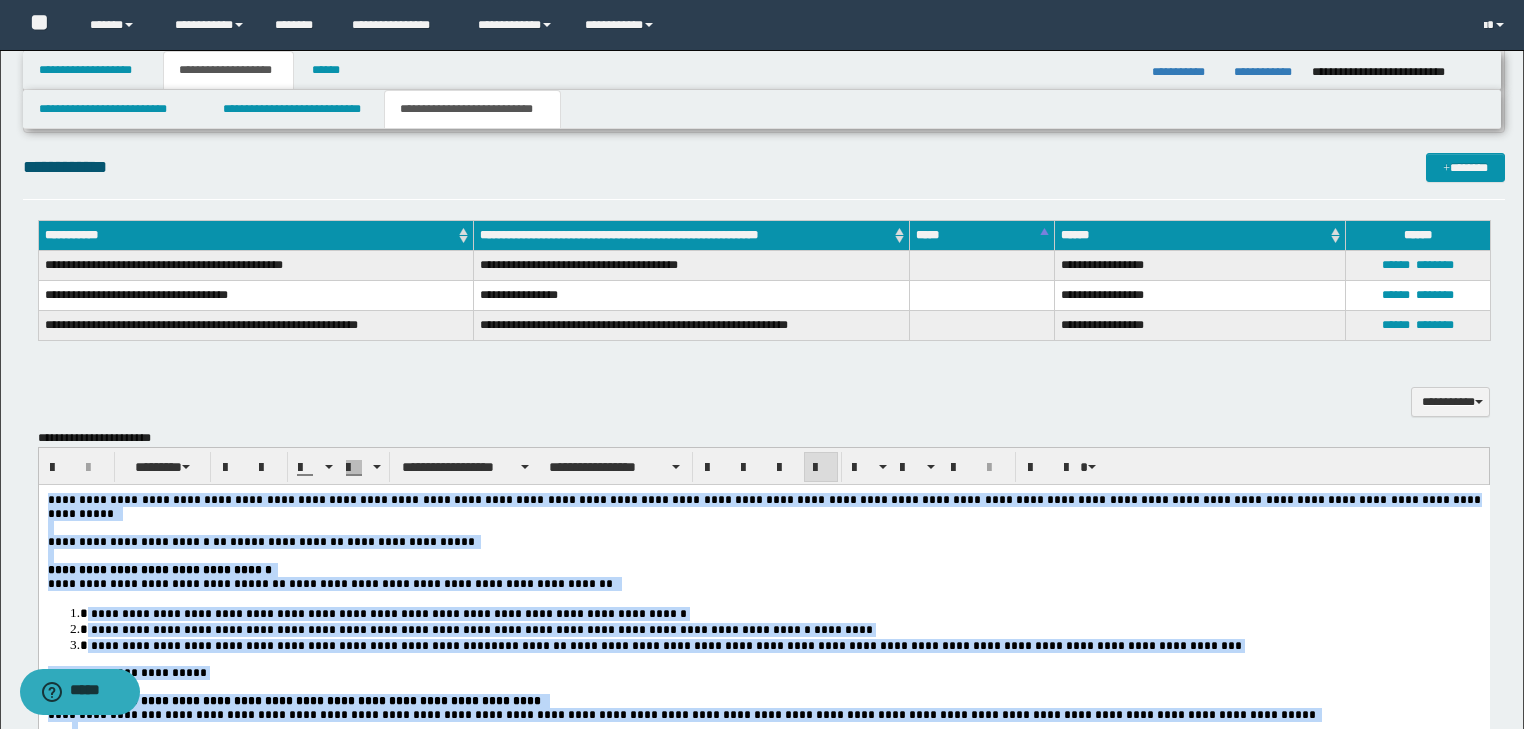 scroll, scrollTop: 1600, scrollLeft: 0, axis: vertical 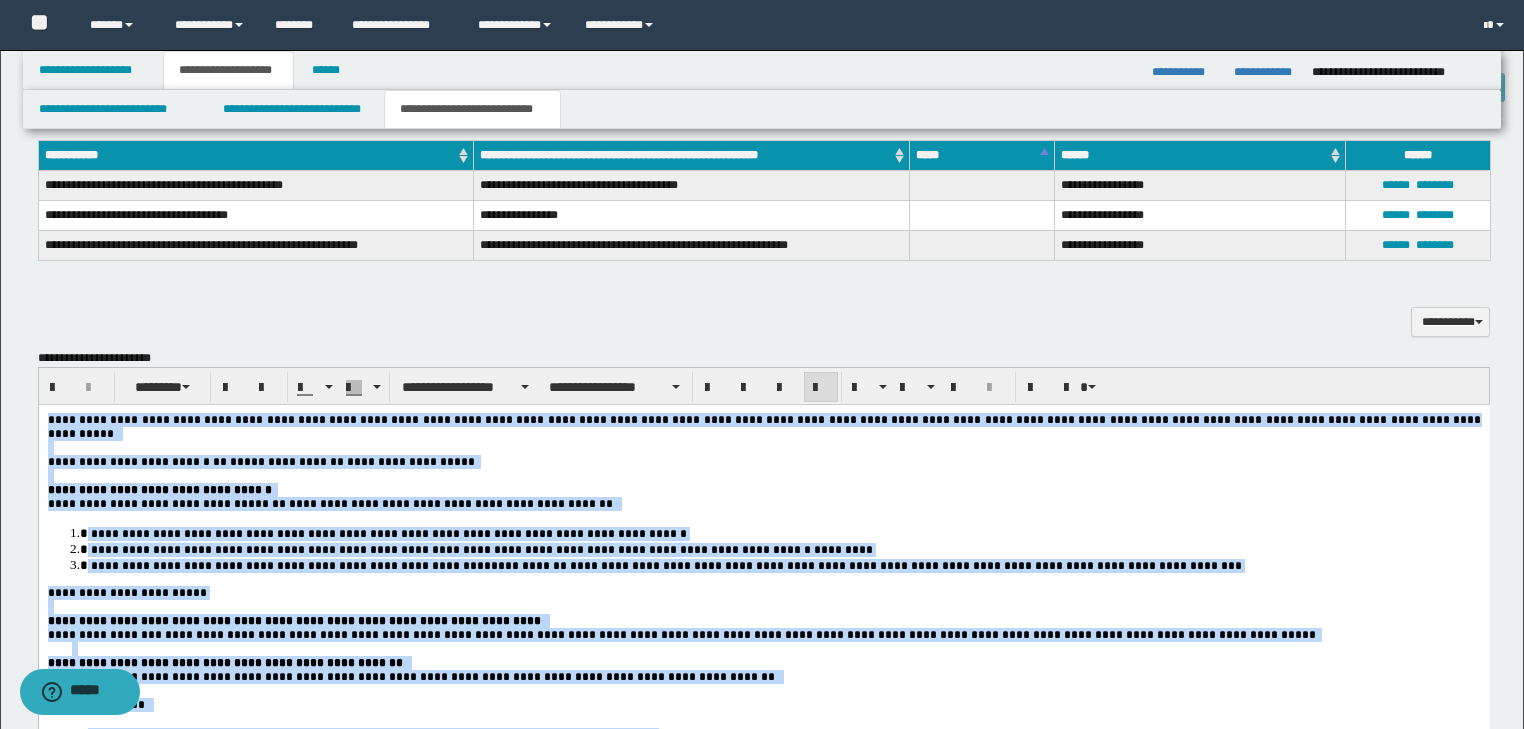 click on "**********" at bounding box center [763, 941] 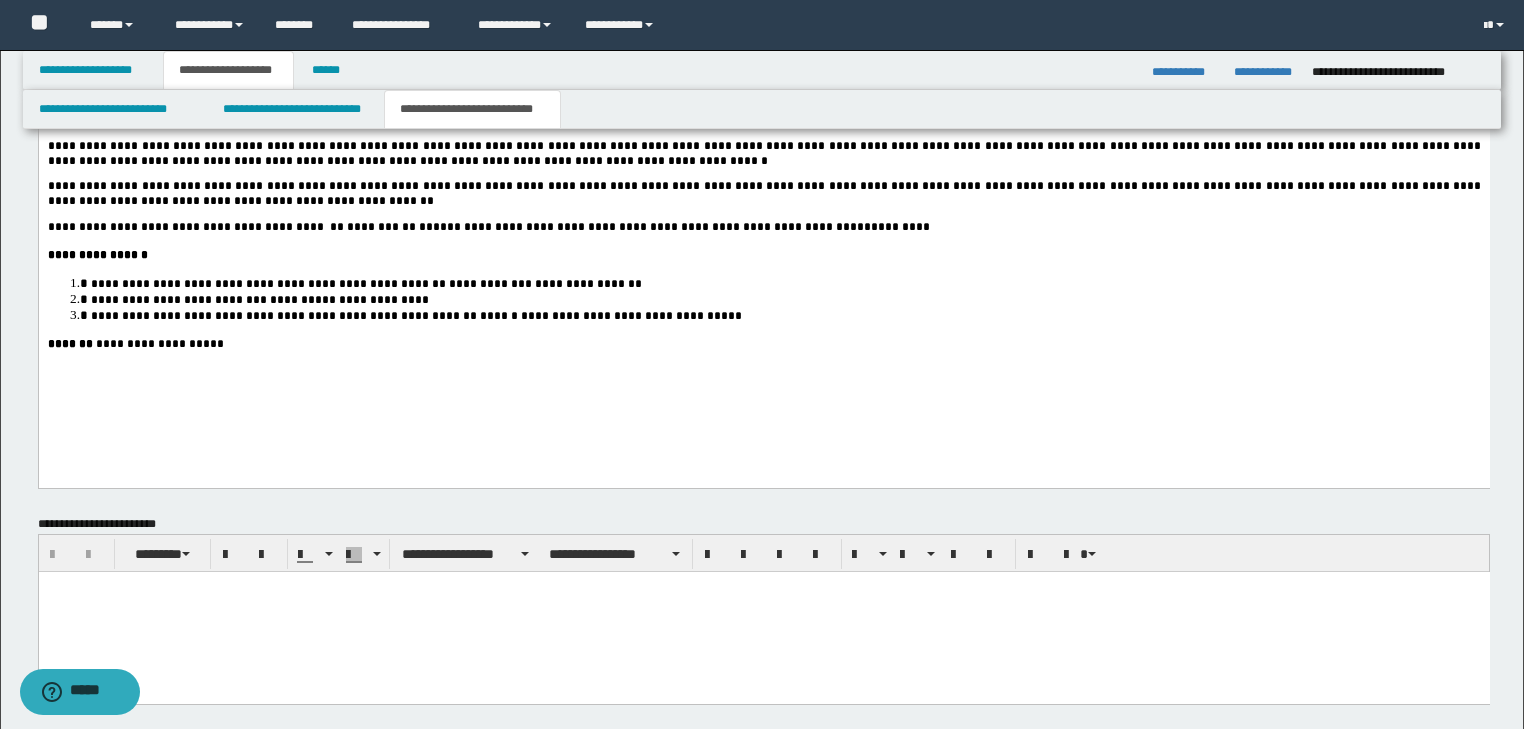 scroll, scrollTop: 2640, scrollLeft: 0, axis: vertical 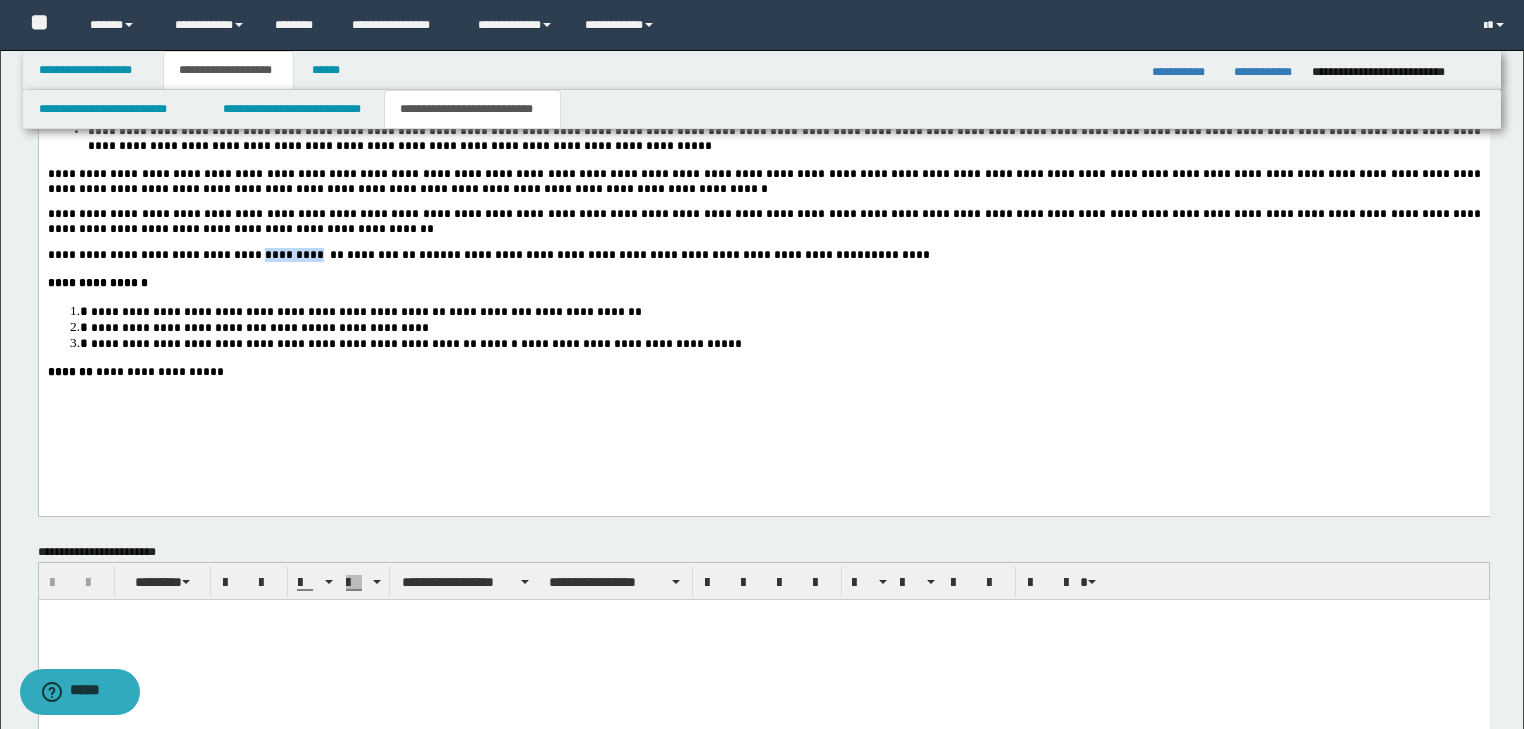drag, startPoint x: 288, startPoint y: 272, endPoint x: 227, endPoint y: 277, distance: 61.204575 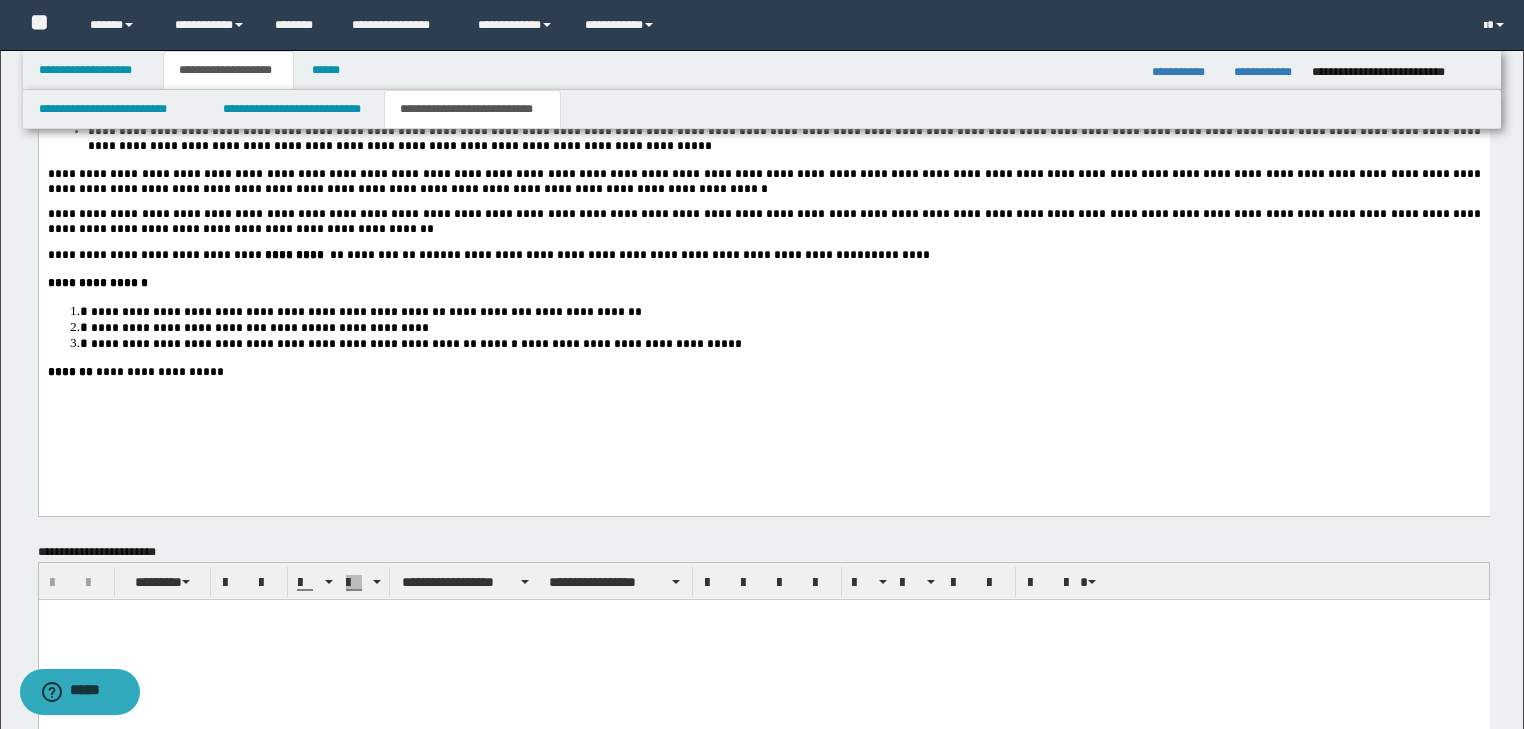 click on "**********" at bounding box center [763, -98] 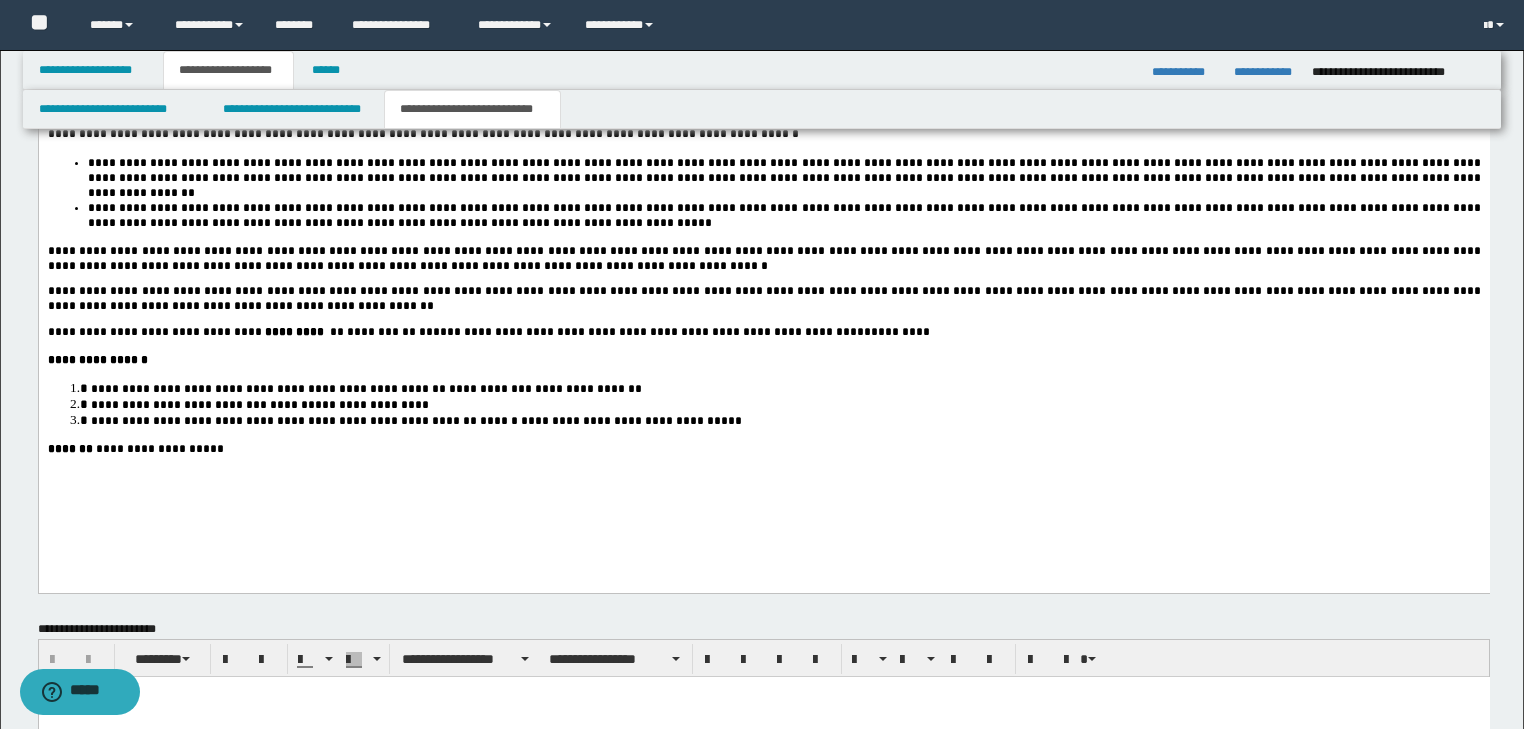 scroll, scrollTop: 2560, scrollLeft: 0, axis: vertical 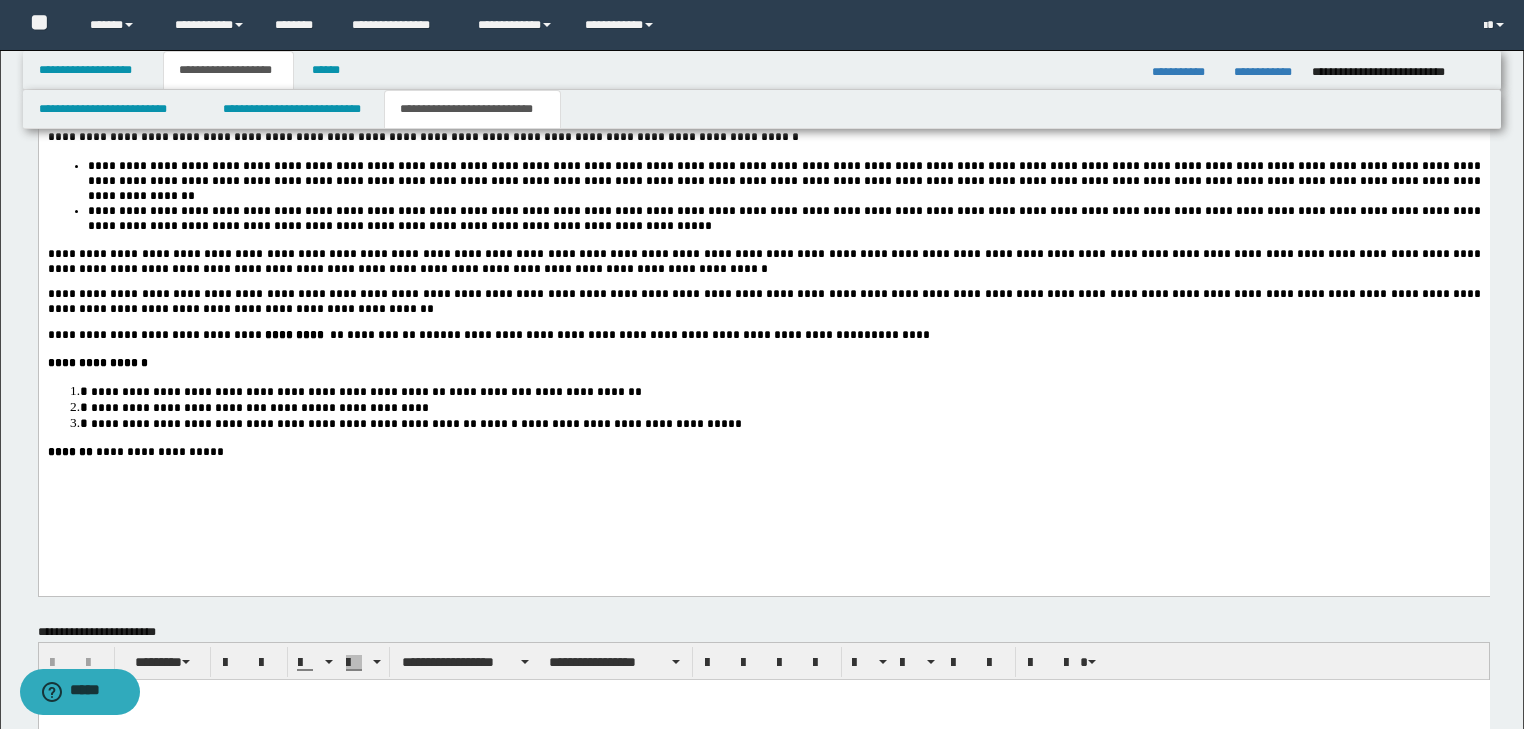 click on "**********" at bounding box center (232, 336) 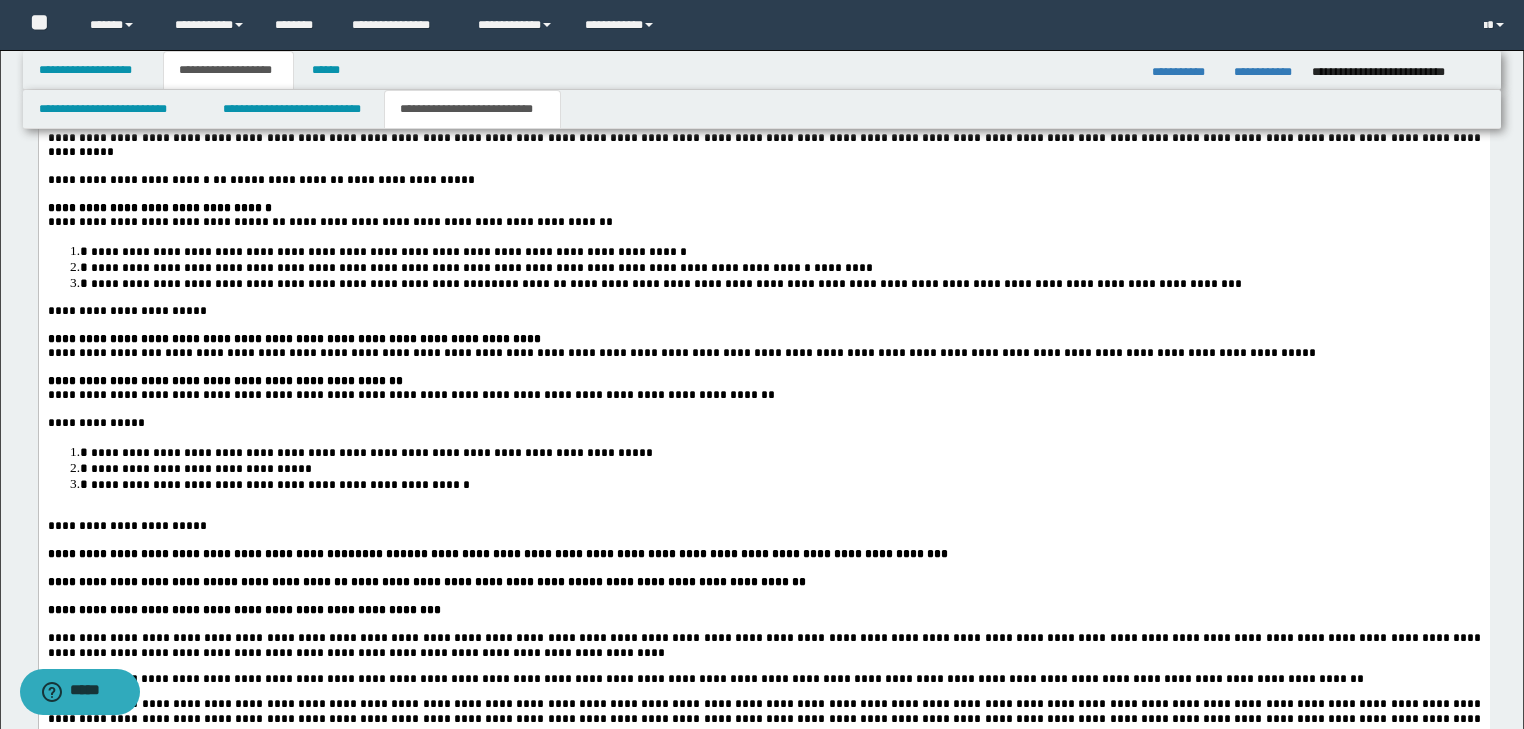 scroll, scrollTop: 1920, scrollLeft: 0, axis: vertical 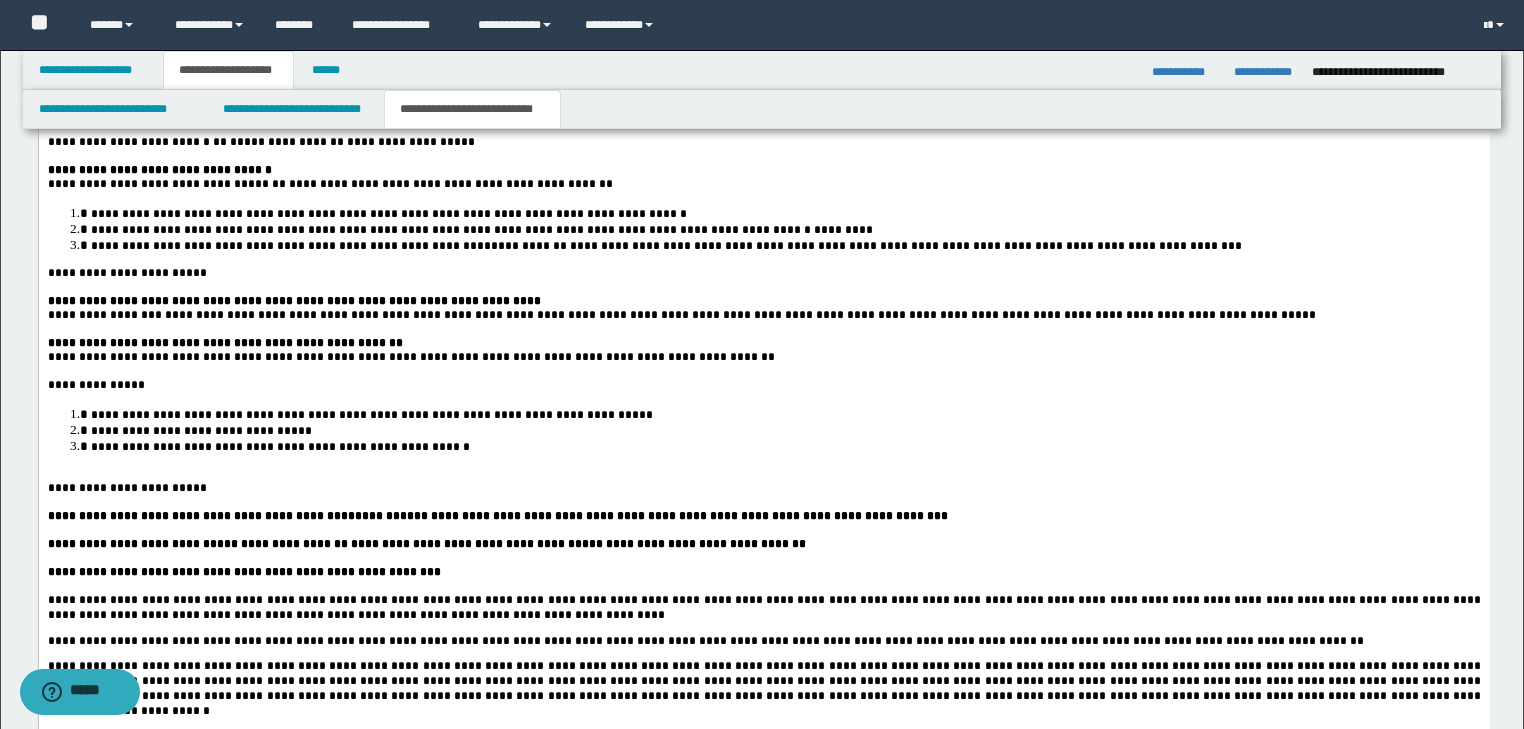 click on "**********" at bounding box center (288, 246) 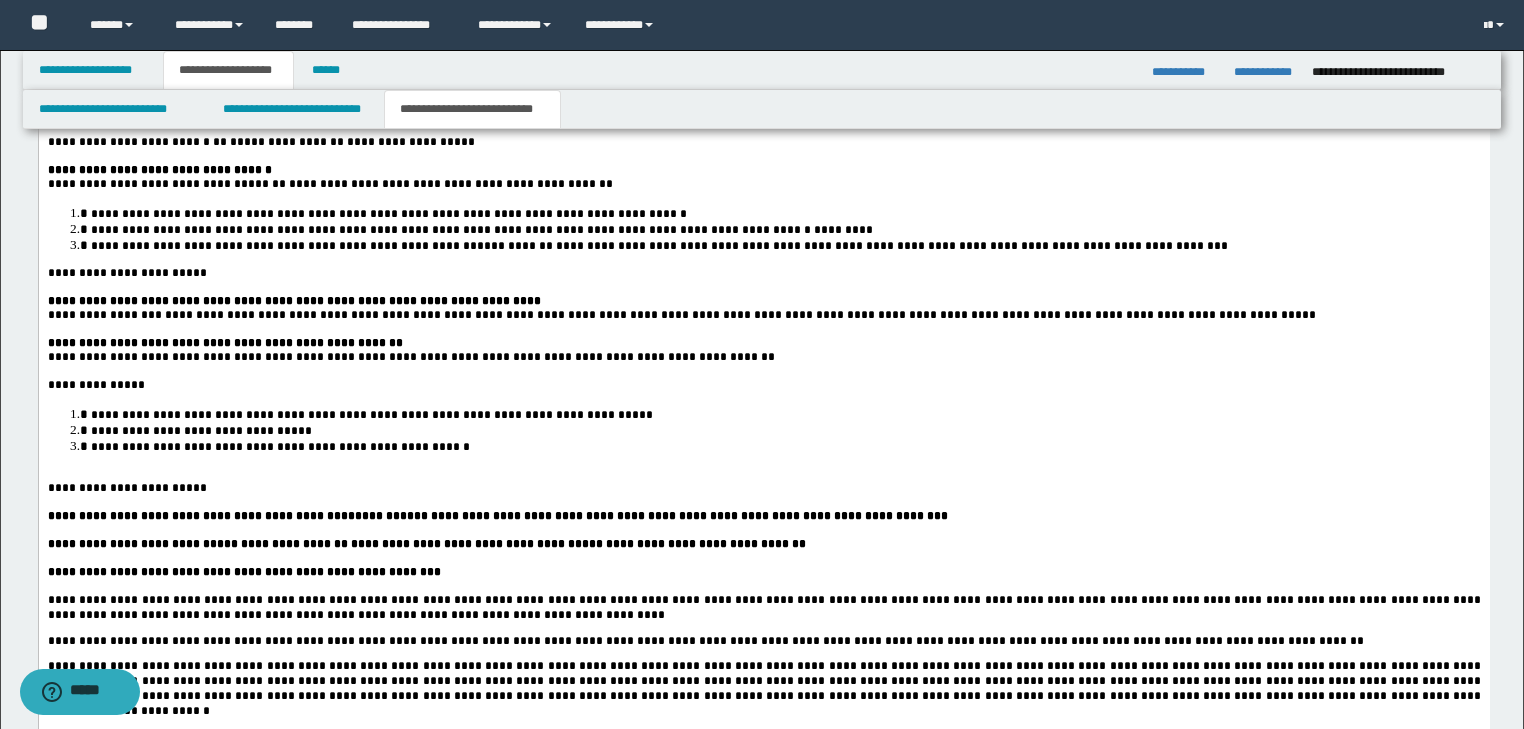 click at bounding box center (775, 329) 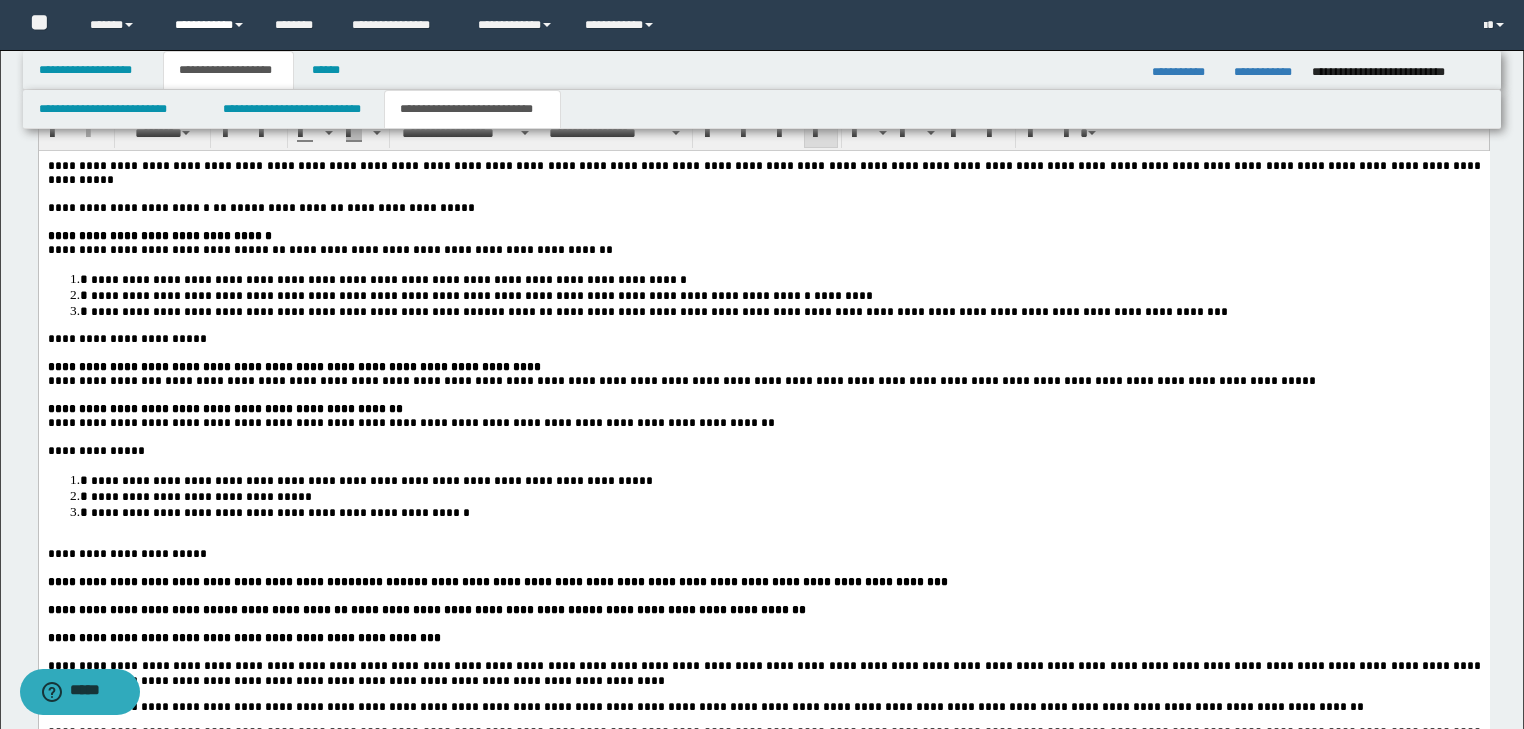 scroll, scrollTop: 1840, scrollLeft: 0, axis: vertical 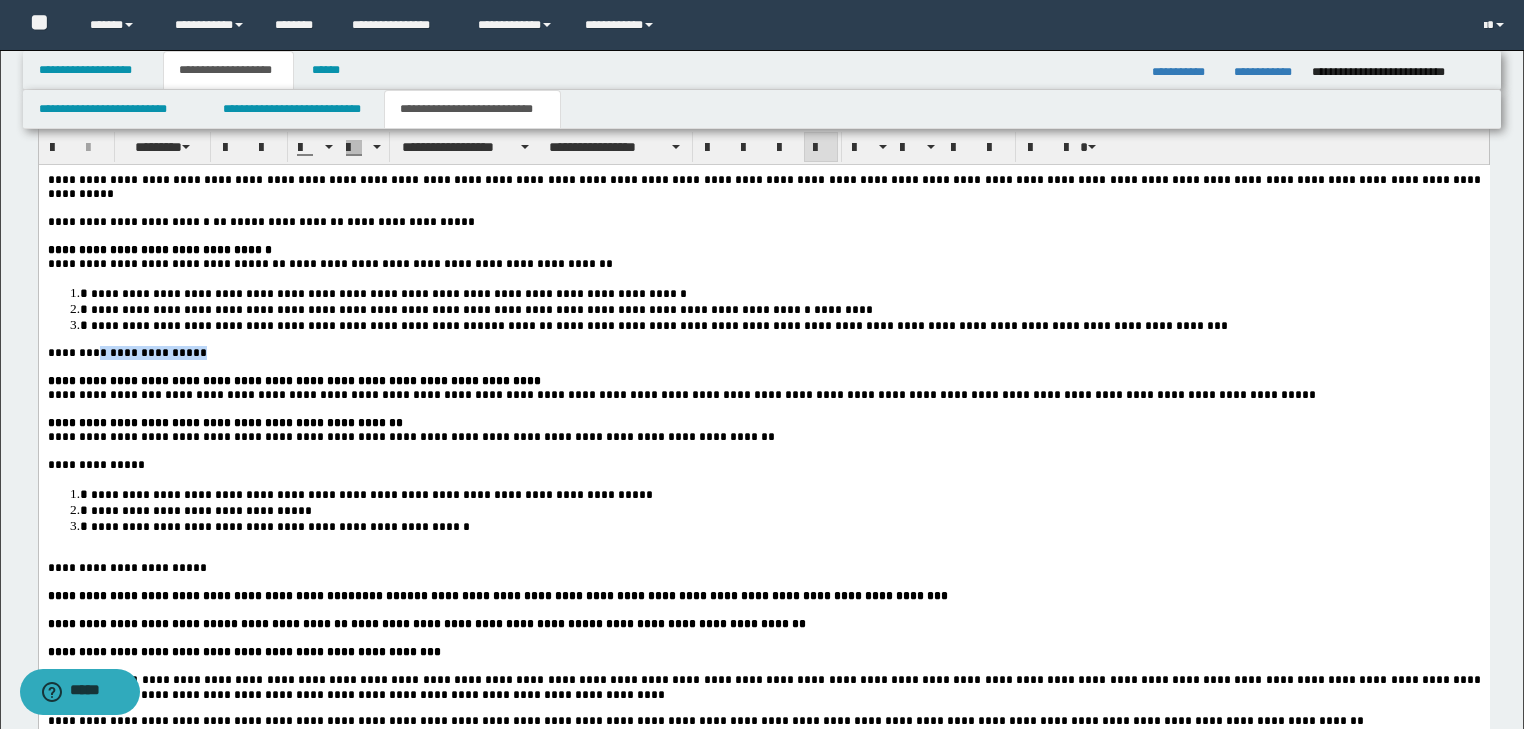 drag, startPoint x: 179, startPoint y: 351, endPoint x: 88, endPoint y: 349, distance: 91.02197 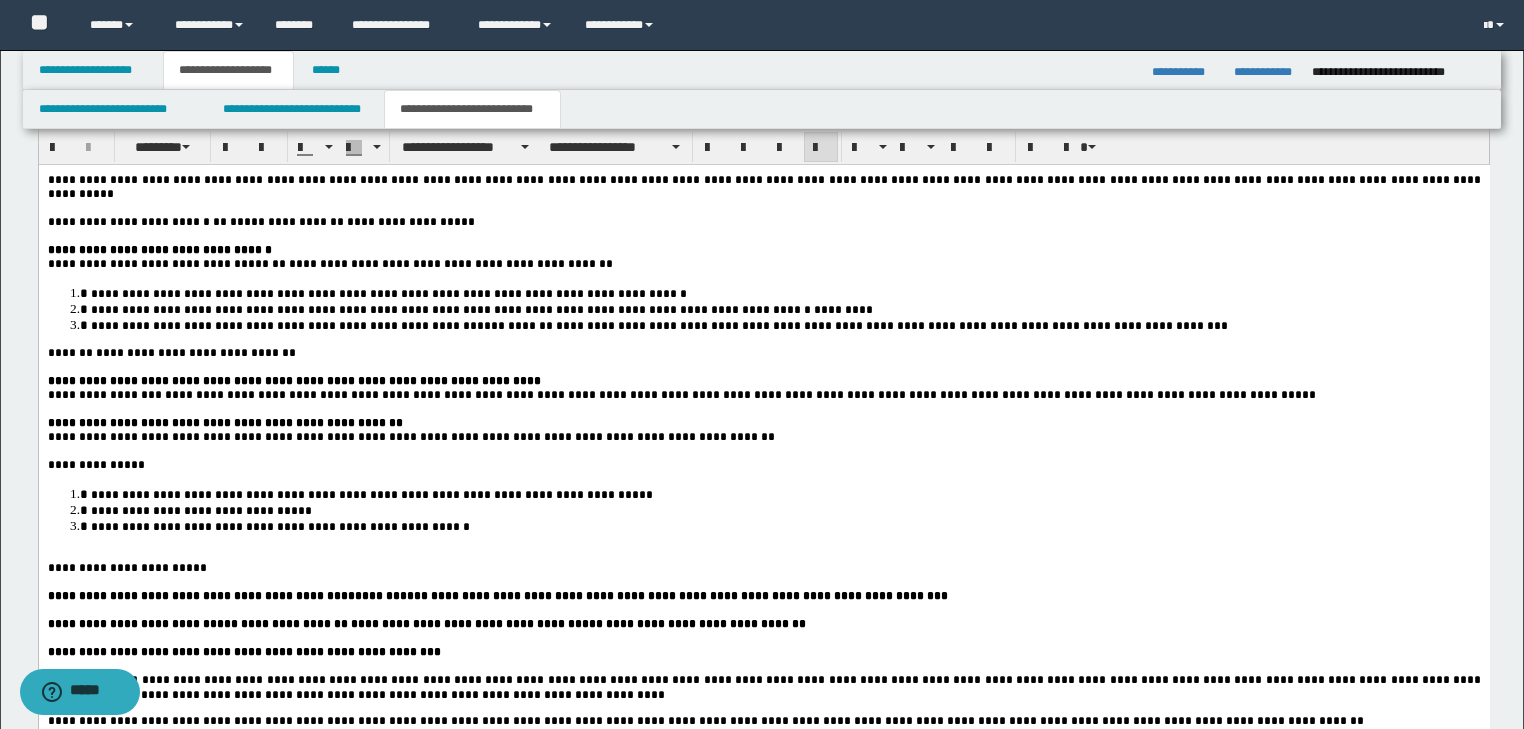 click on "**********" at bounding box center (172, 353) 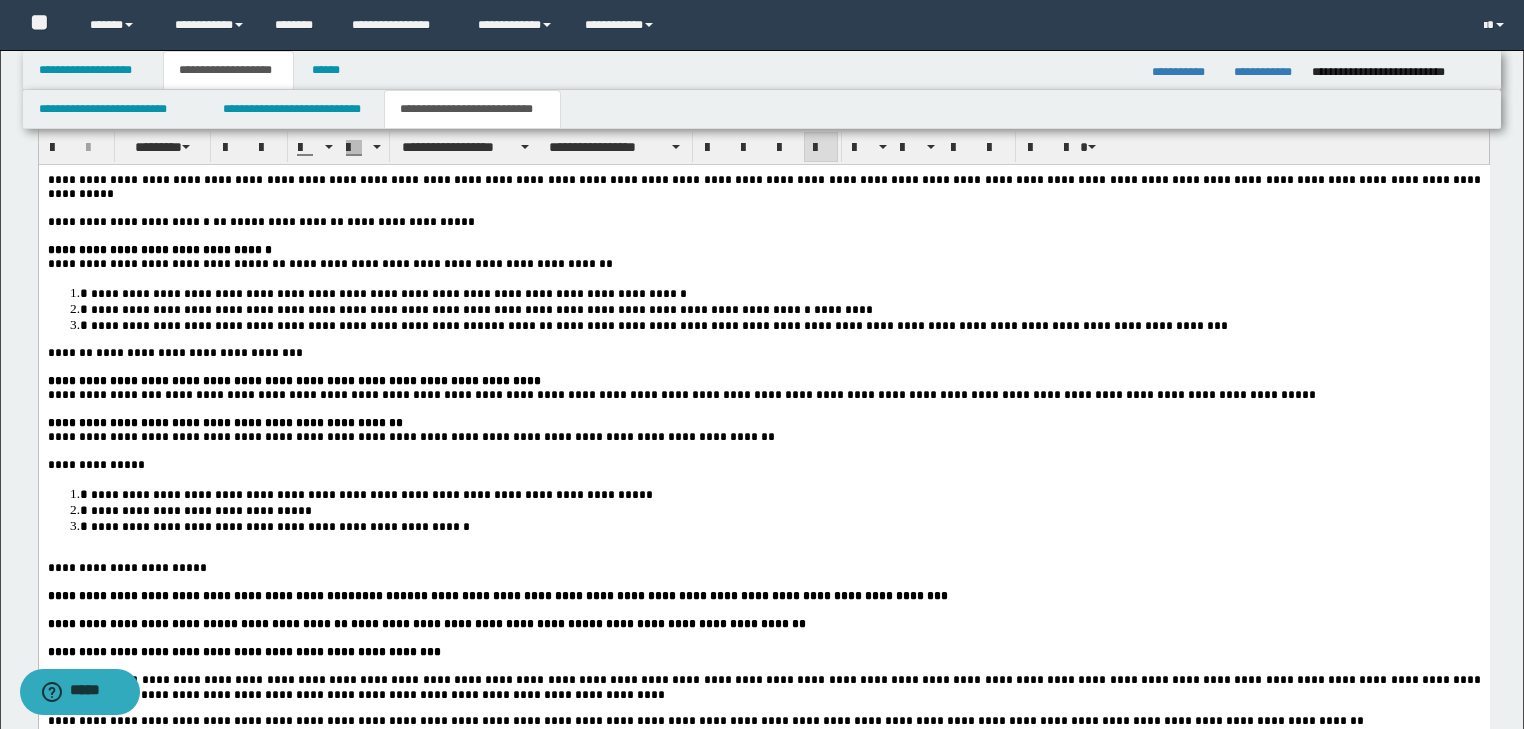 click at bounding box center [787, 451] 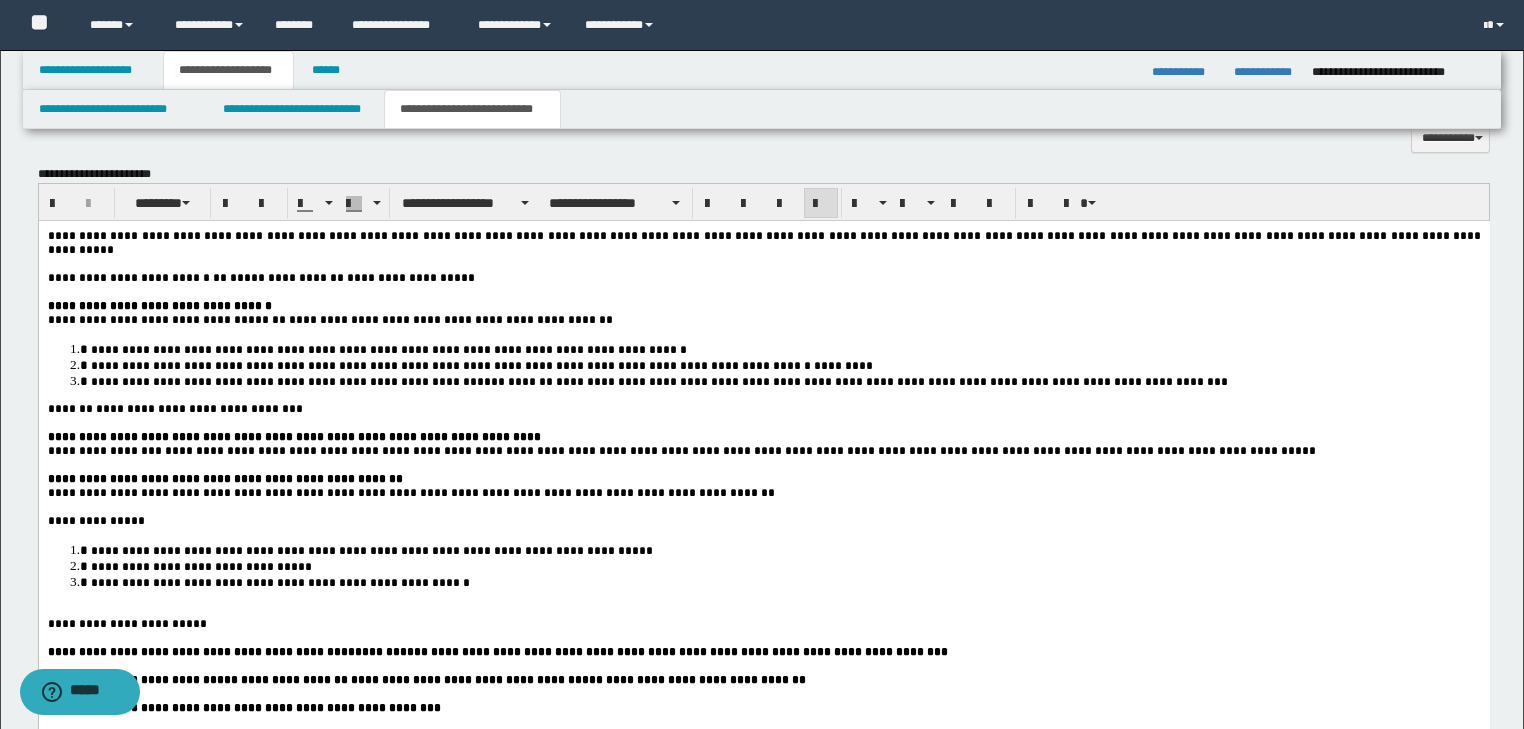 scroll, scrollTop: 1733, scrollLeft: 0, axis: vertical 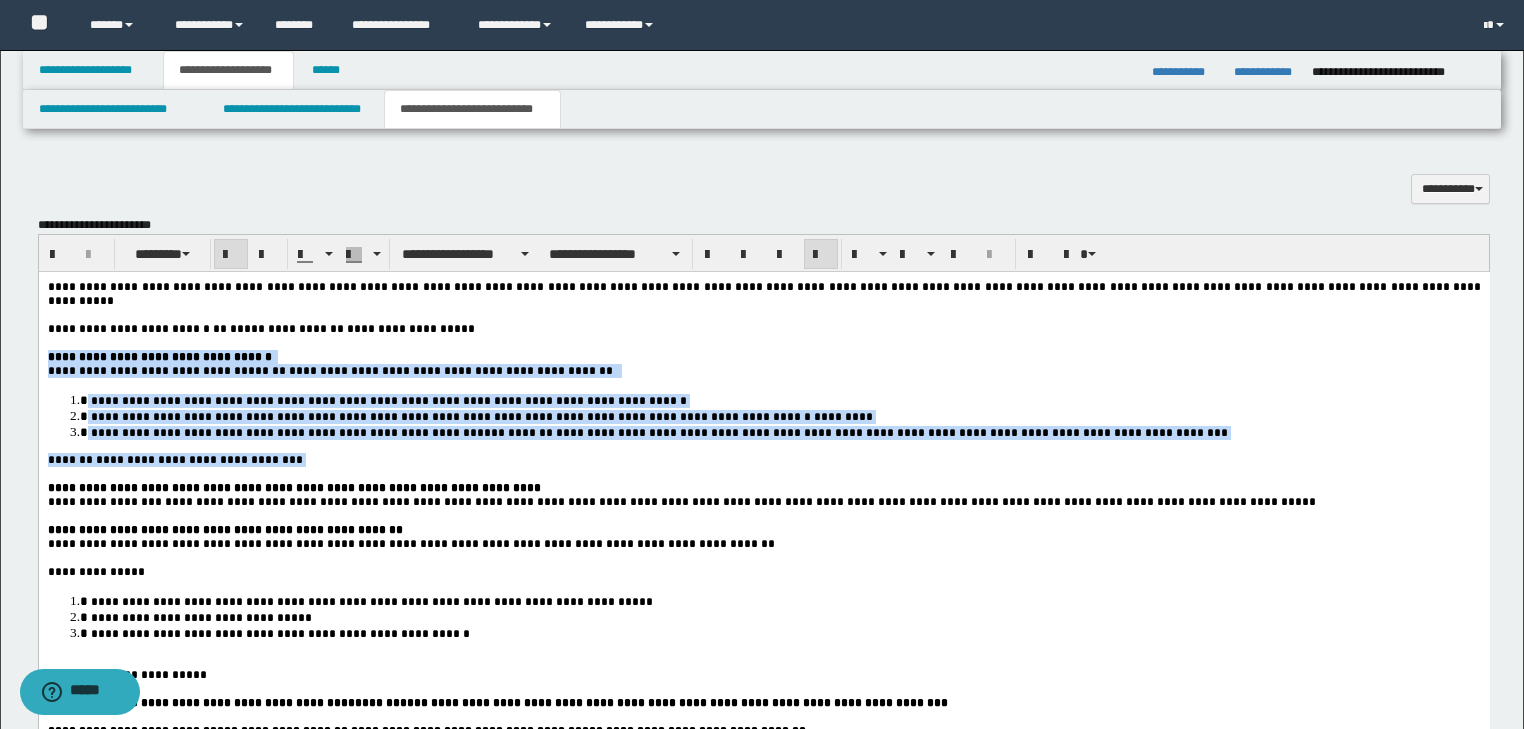 drag, startPoint x: 262, startPoint y: 448, endPoint x: 7, endPoint y: 350, distance: 273.18307 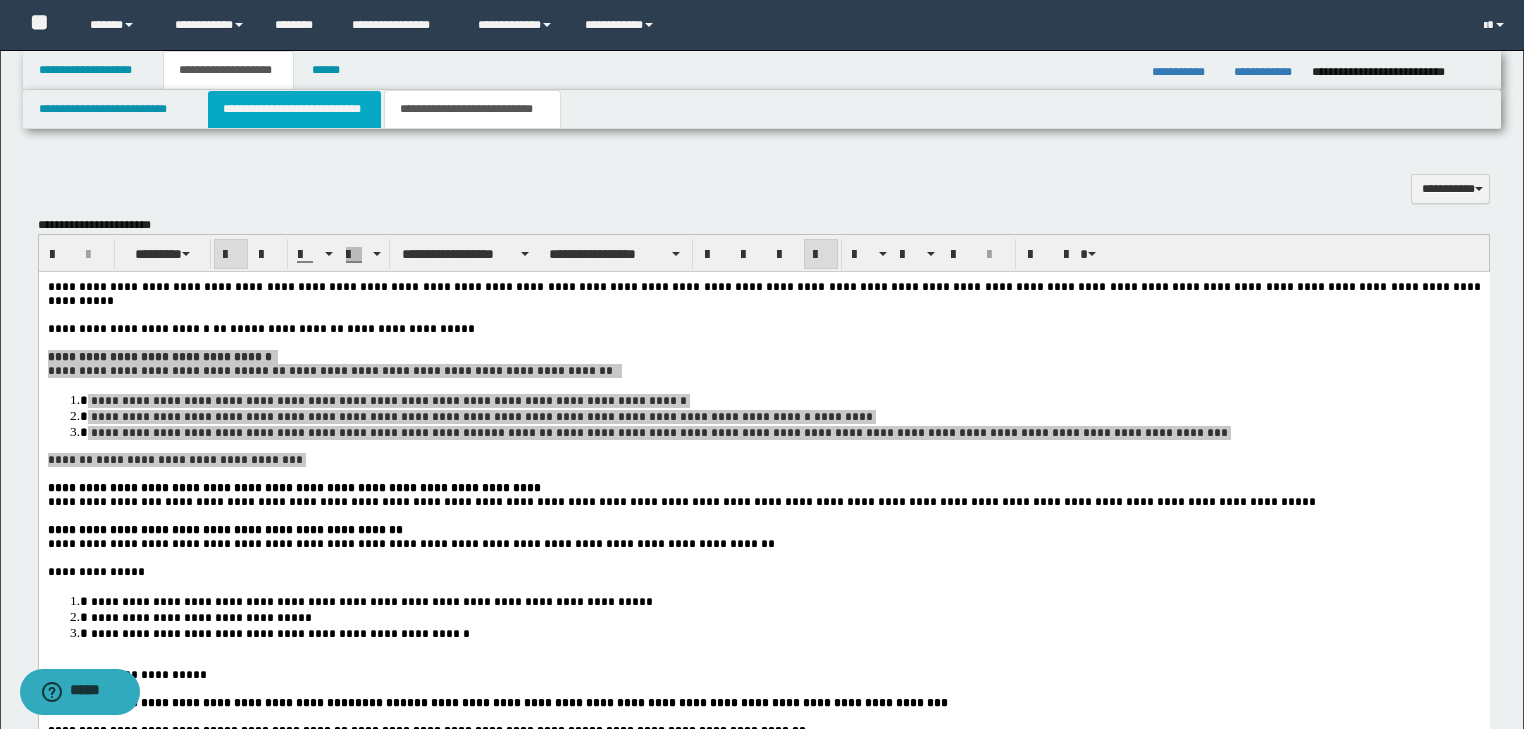 click on "**********" at bounding box center (294, 109) 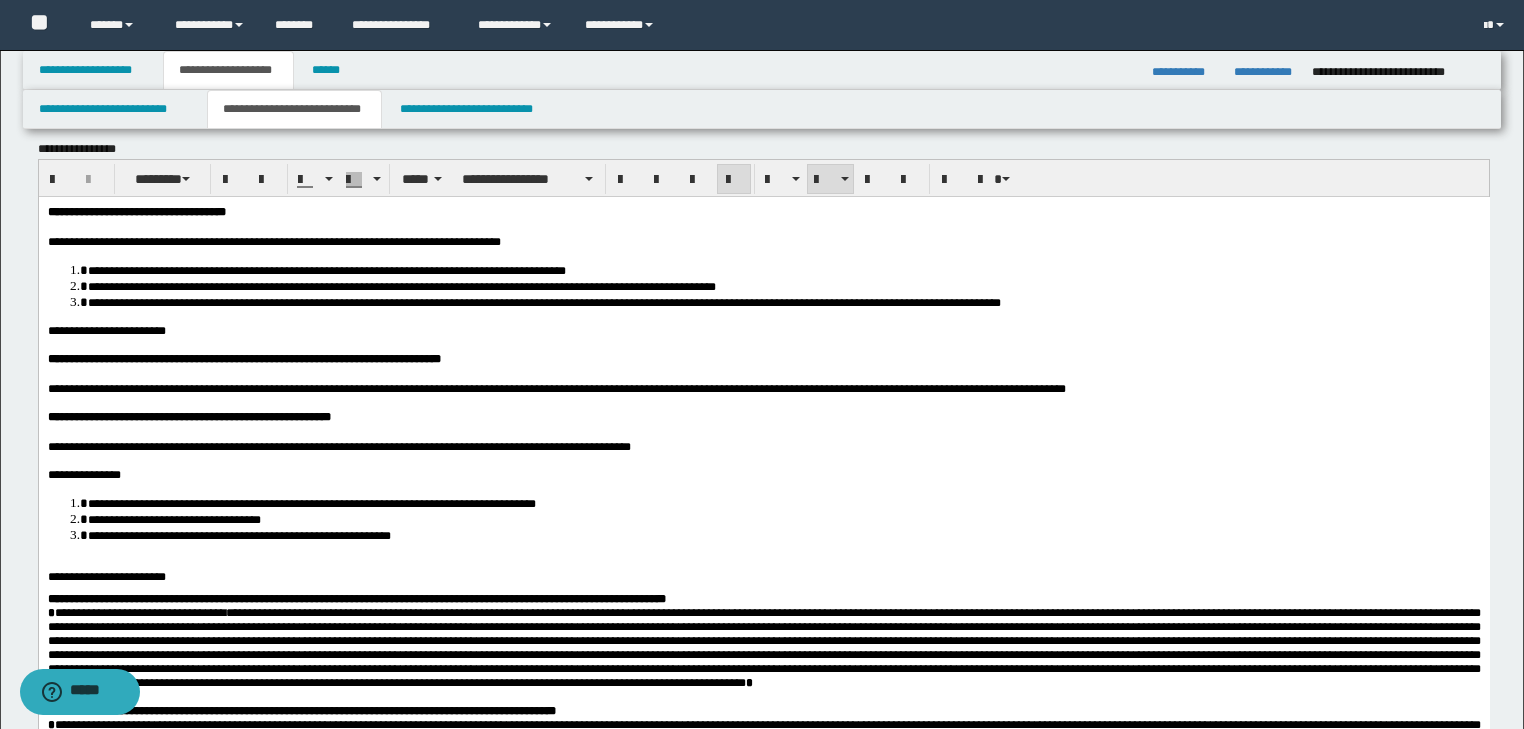 scroll, scrollTop: 0, scrollLeft: 0, axis: both 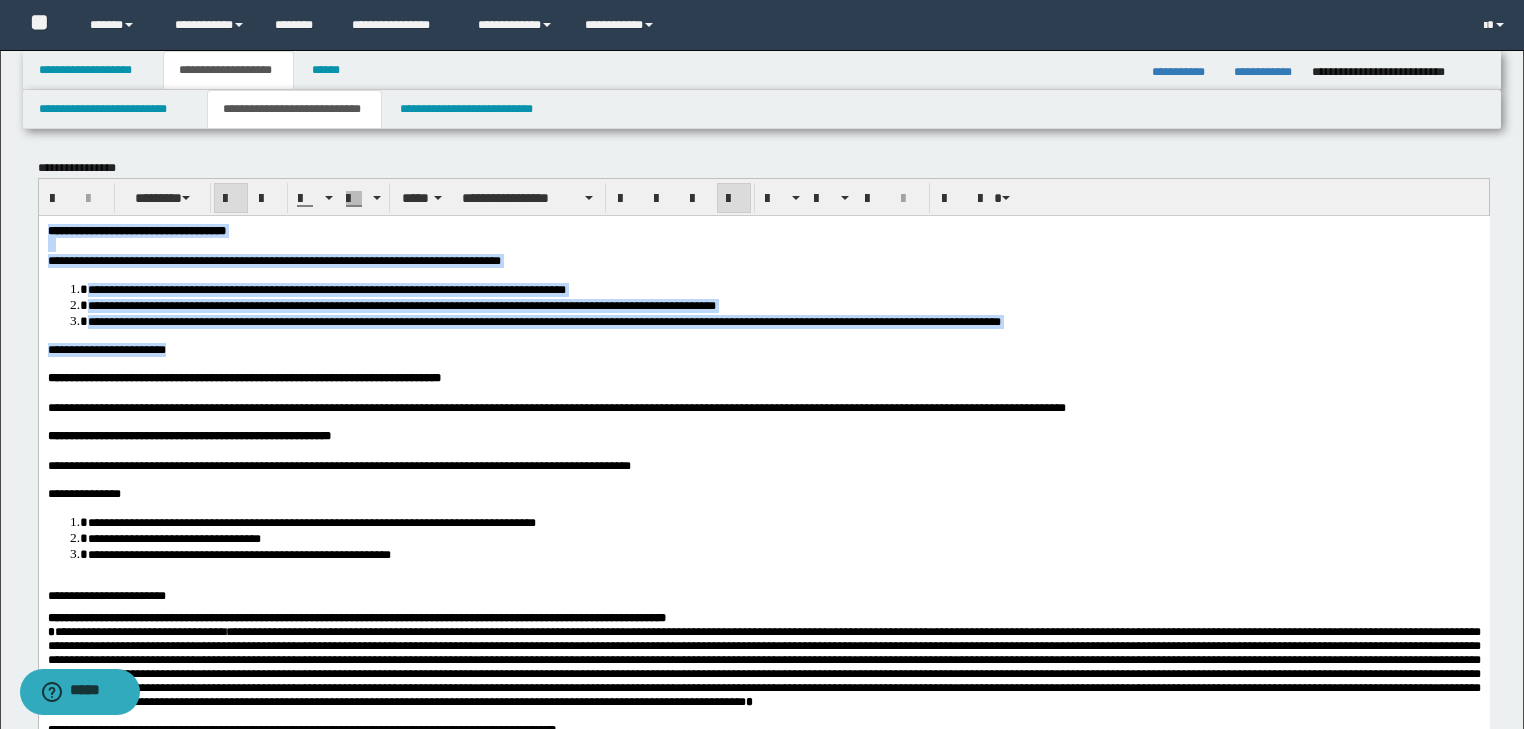 drag, startPoint x: 162, startPoint y: 331, endPoint x: 36, endPoint y: 236, distance: 157.8005 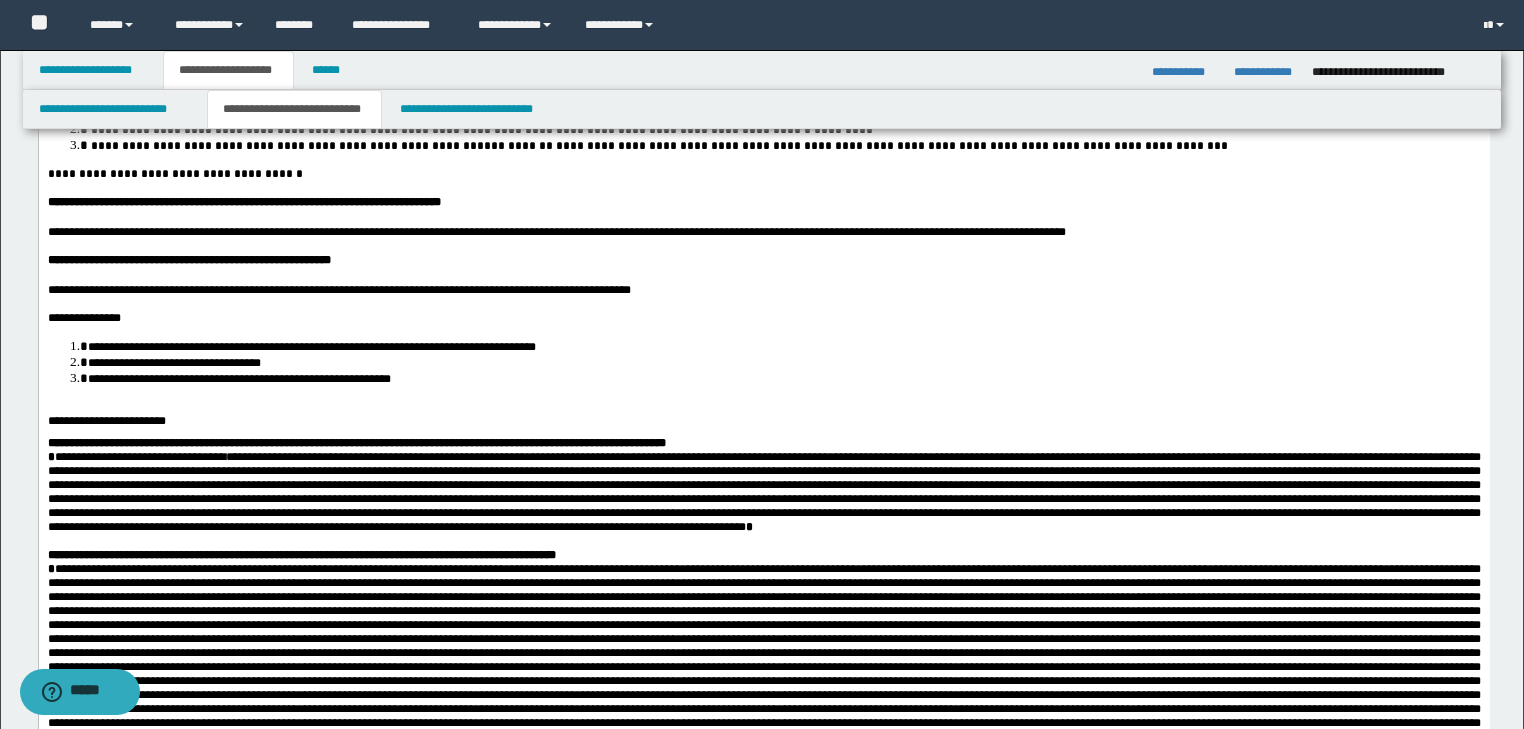 scroll, scrollTop: 80, scrollLeft: 0, axis: vertical 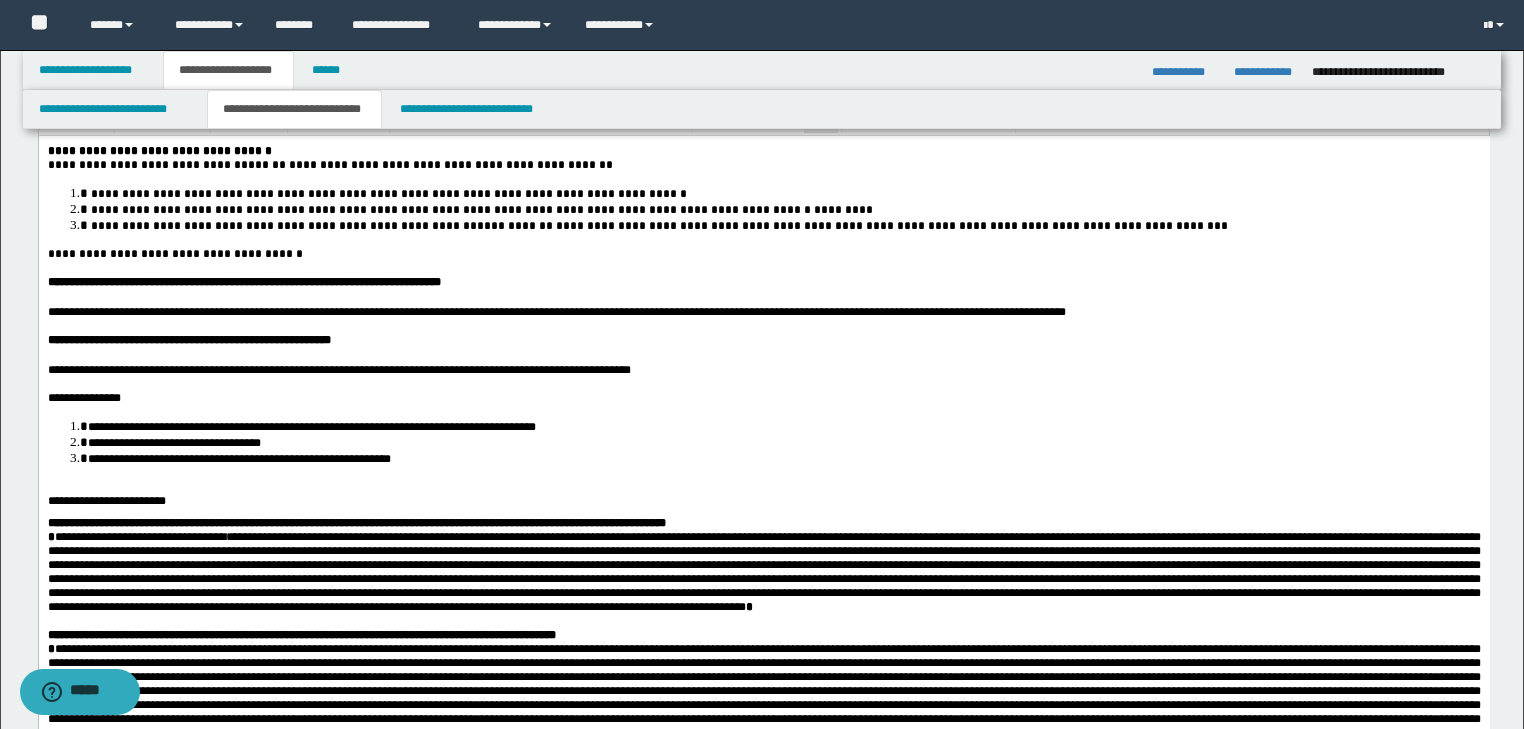 click at bounding box center (763, 296) 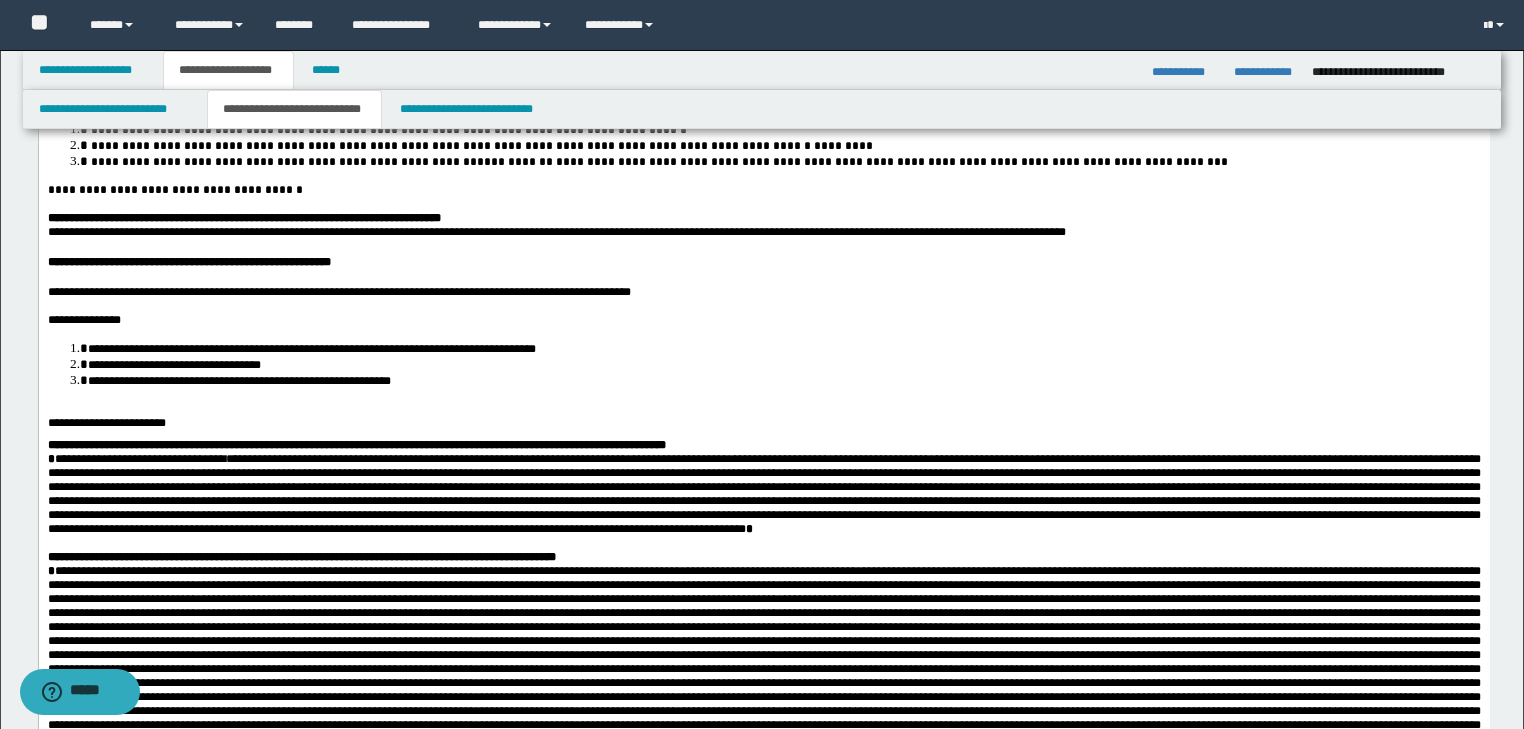 scroll, scrollTop: 240, scrollLeft: 0, axis: vertical 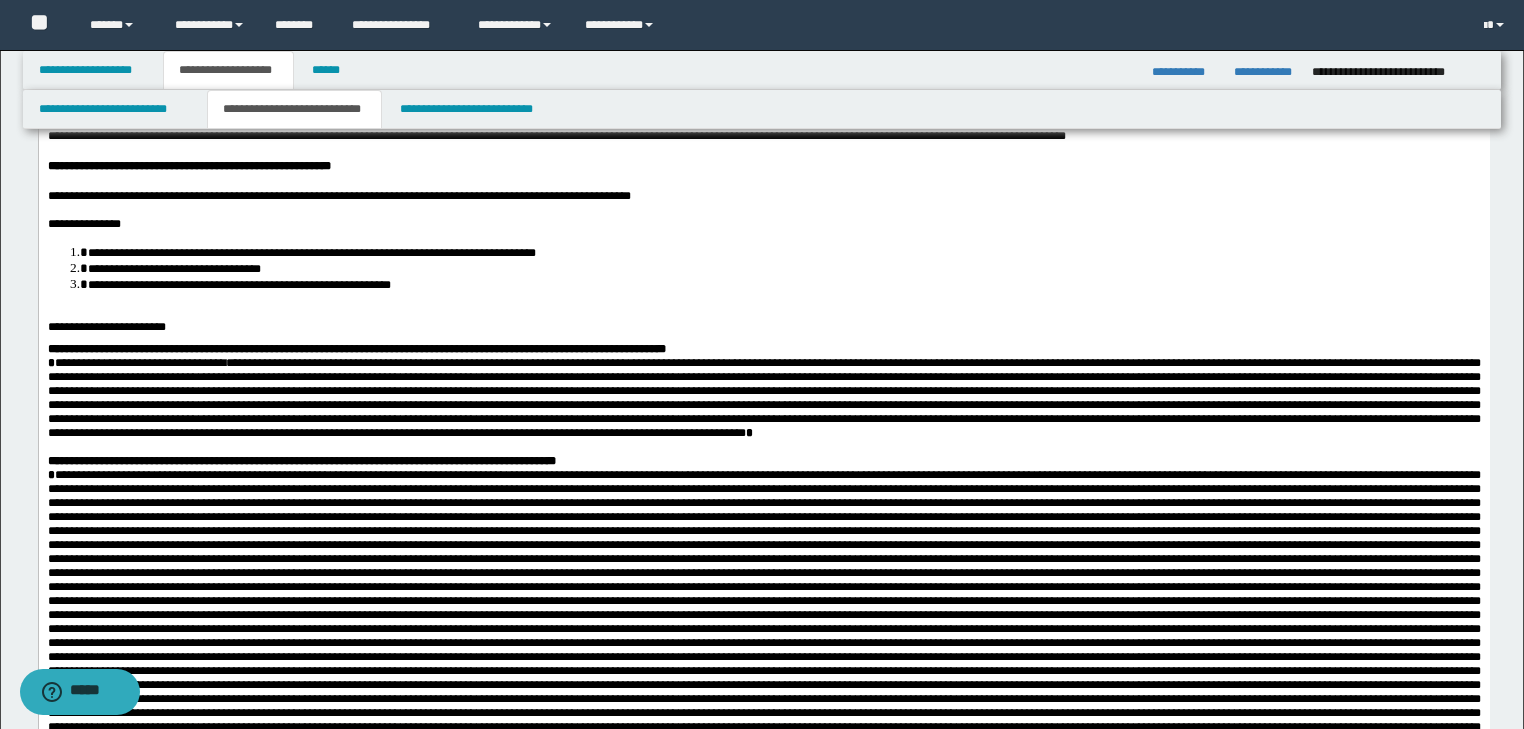 click at bounding box center [763, 313] 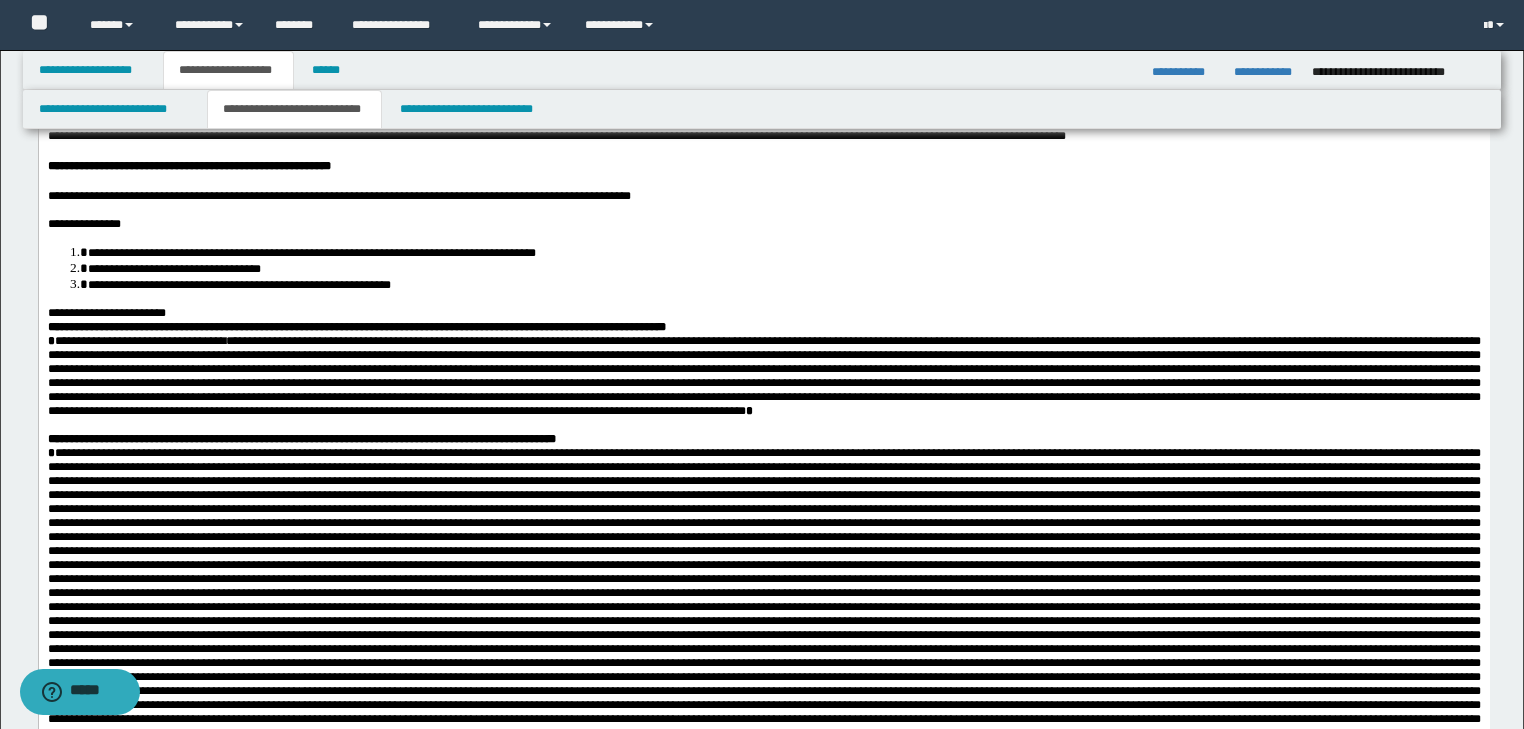 click on "**********" at bounding box center (763, 313) 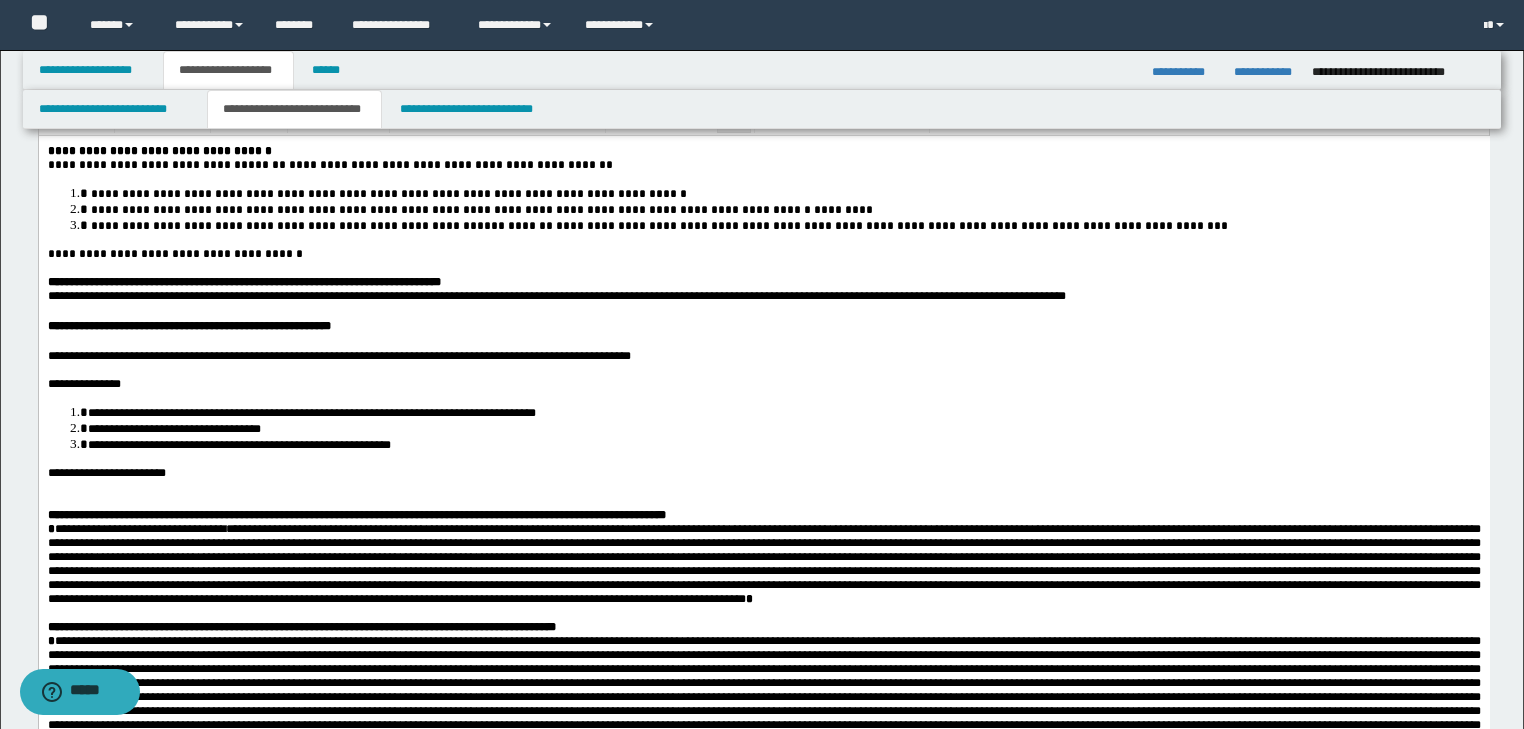 scroll, scrollTop: 160, scrollLeft: 0, axis: vertical 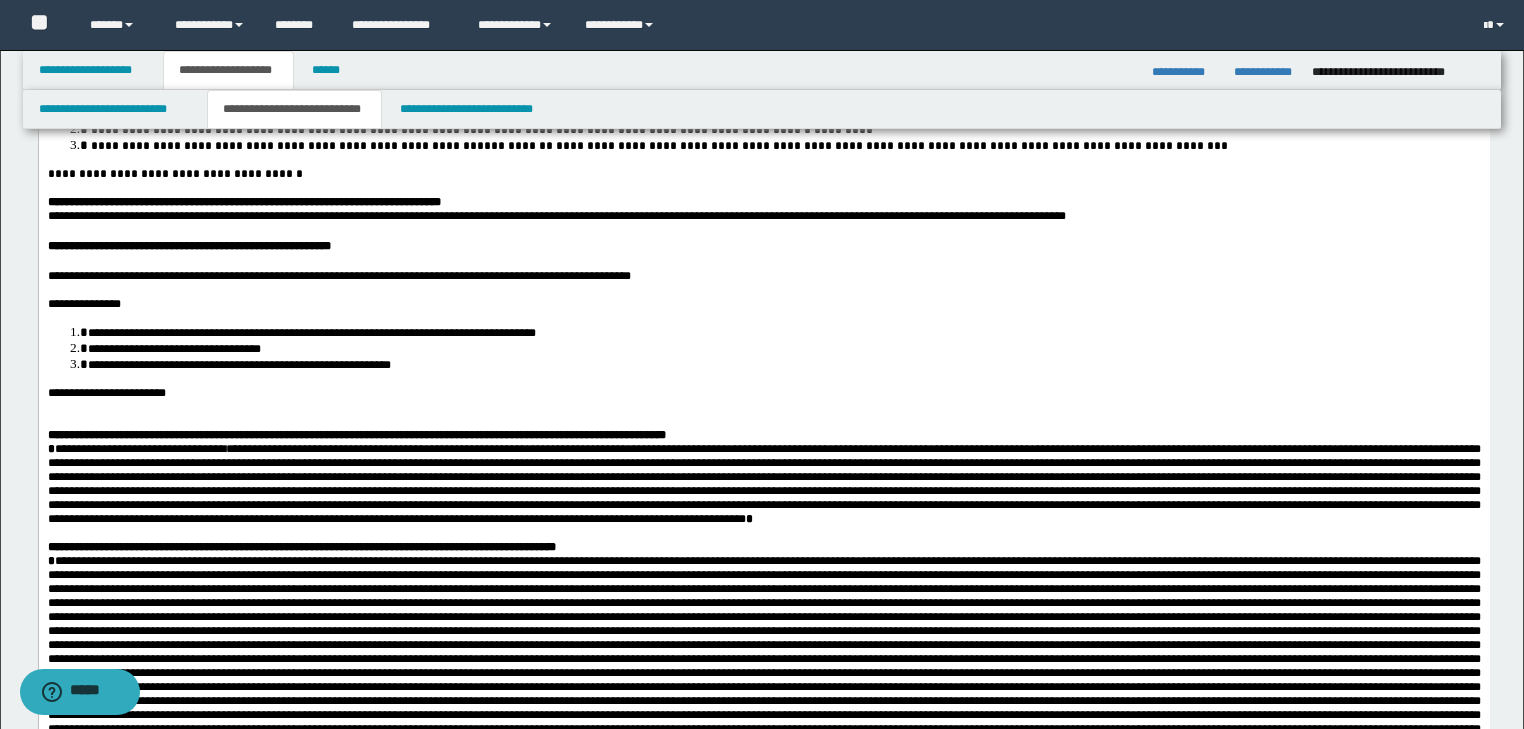 click on "**********" at bounding box center (763, 392) 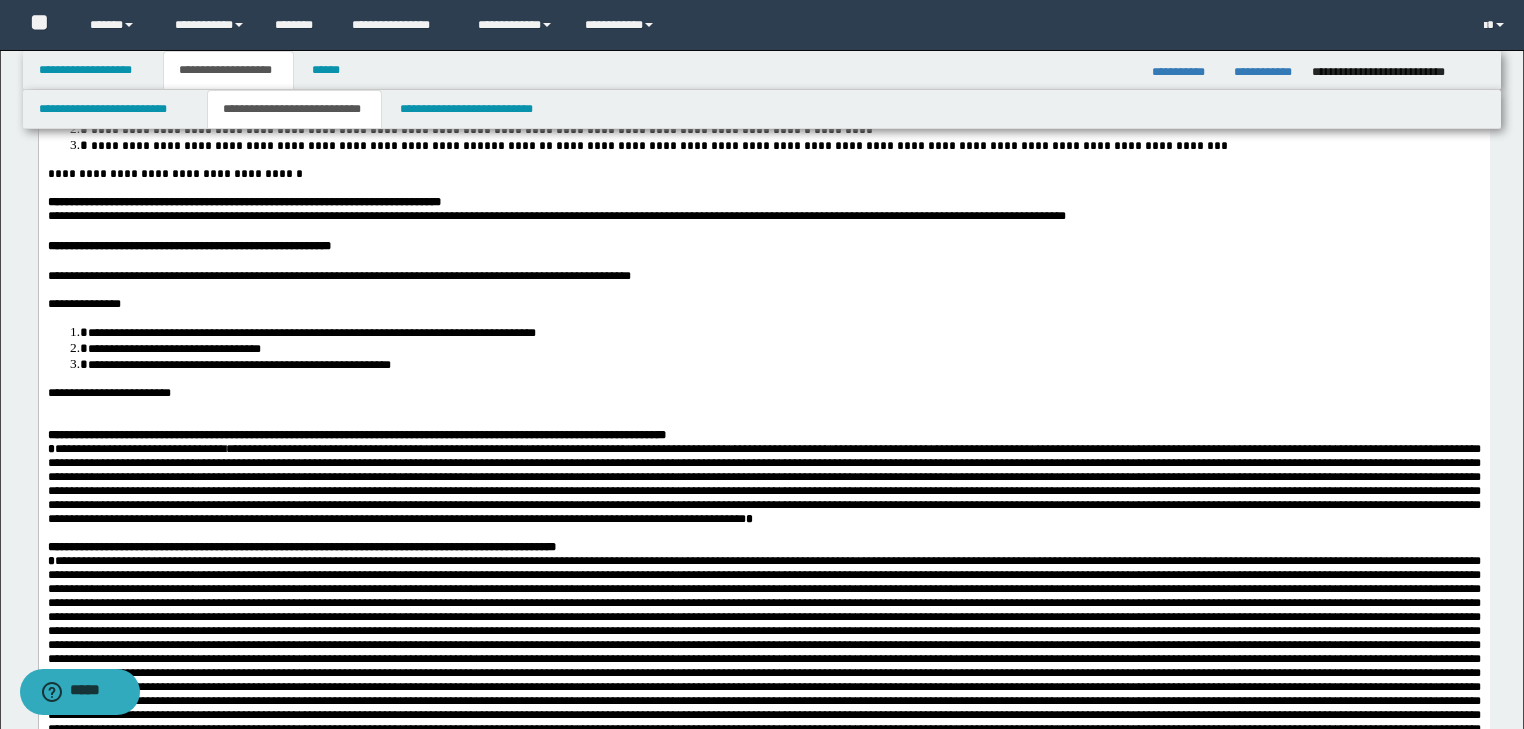 click at bounding box center (763, 420) 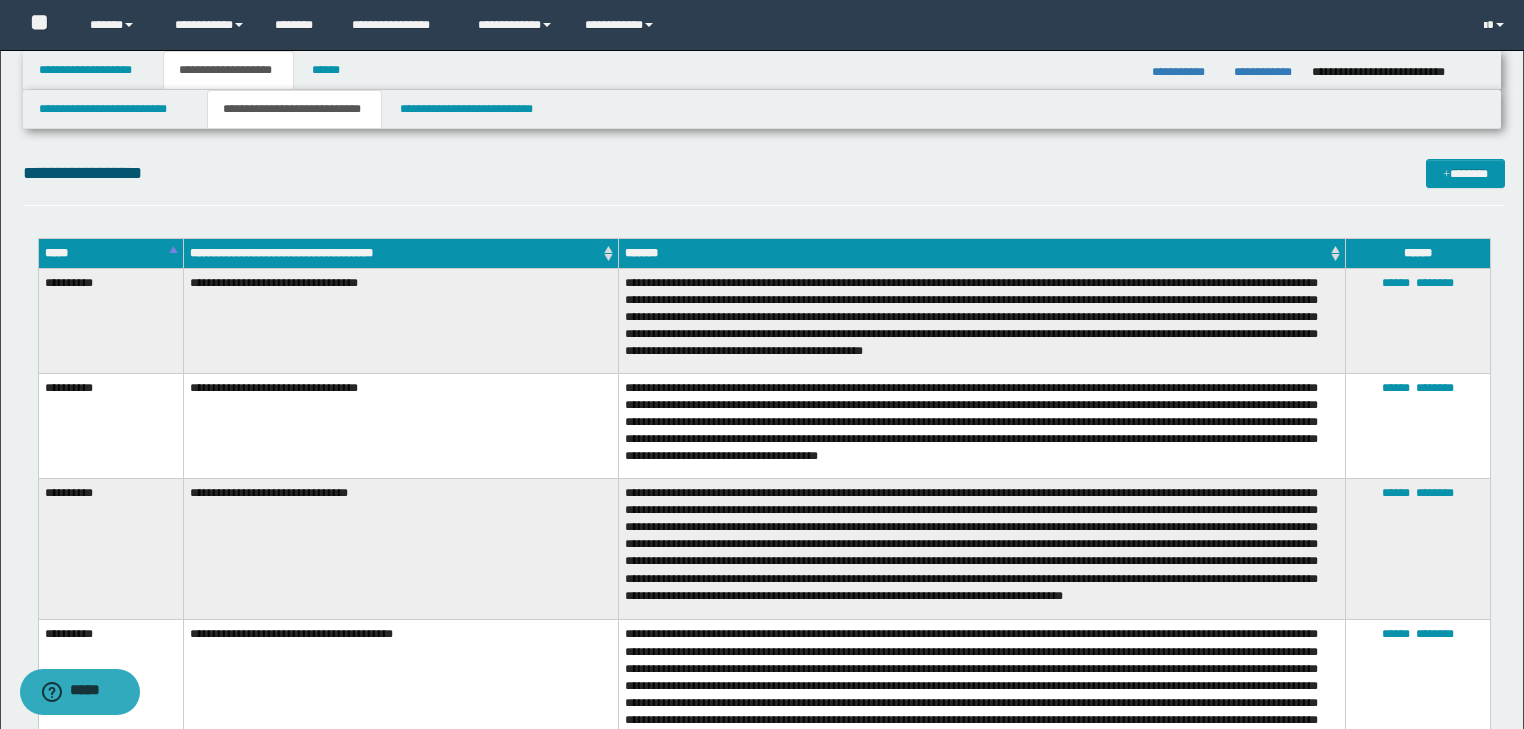scroll, scrollTop: 1600, scrollLeft: 0, axis: vertical 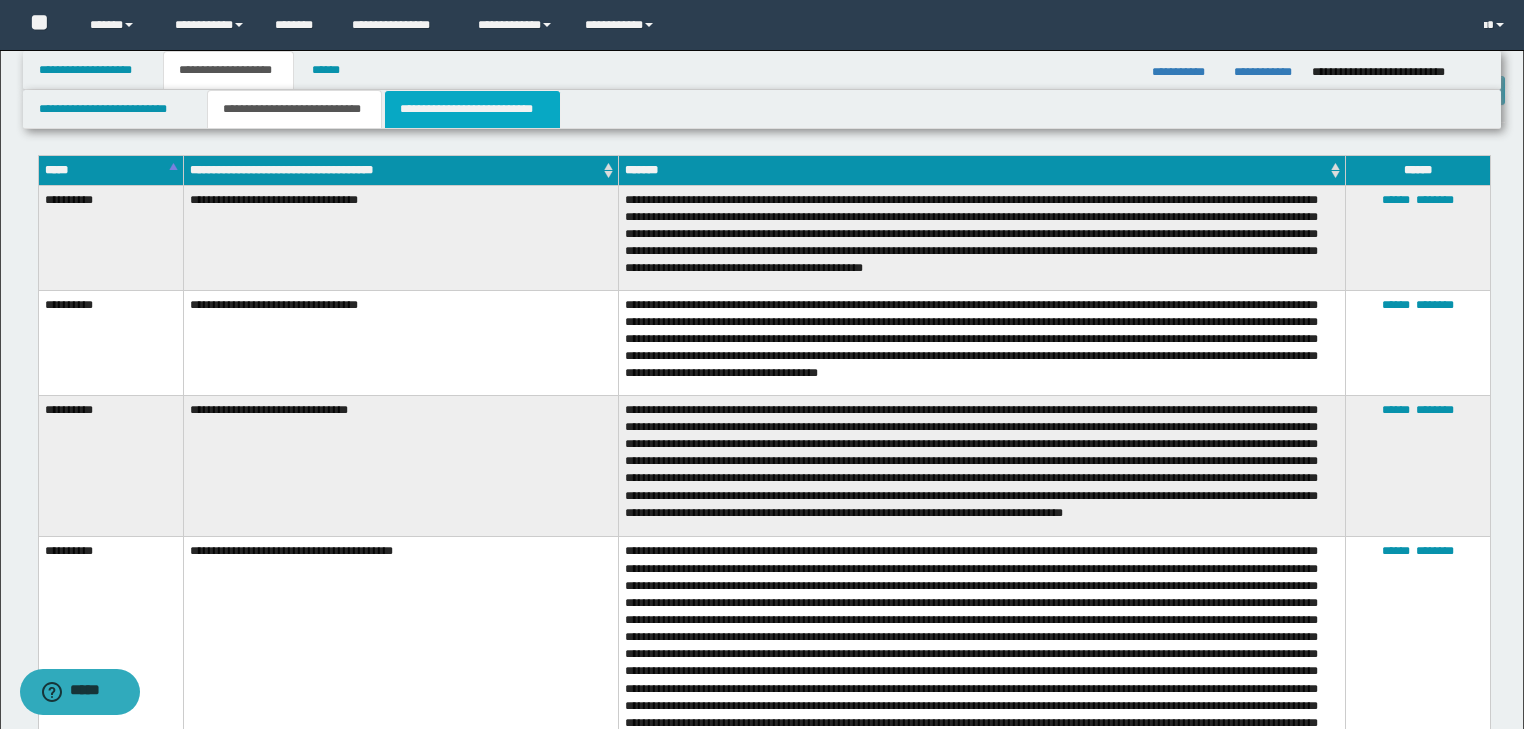 click on "**********" at bounding box center [472, 109] 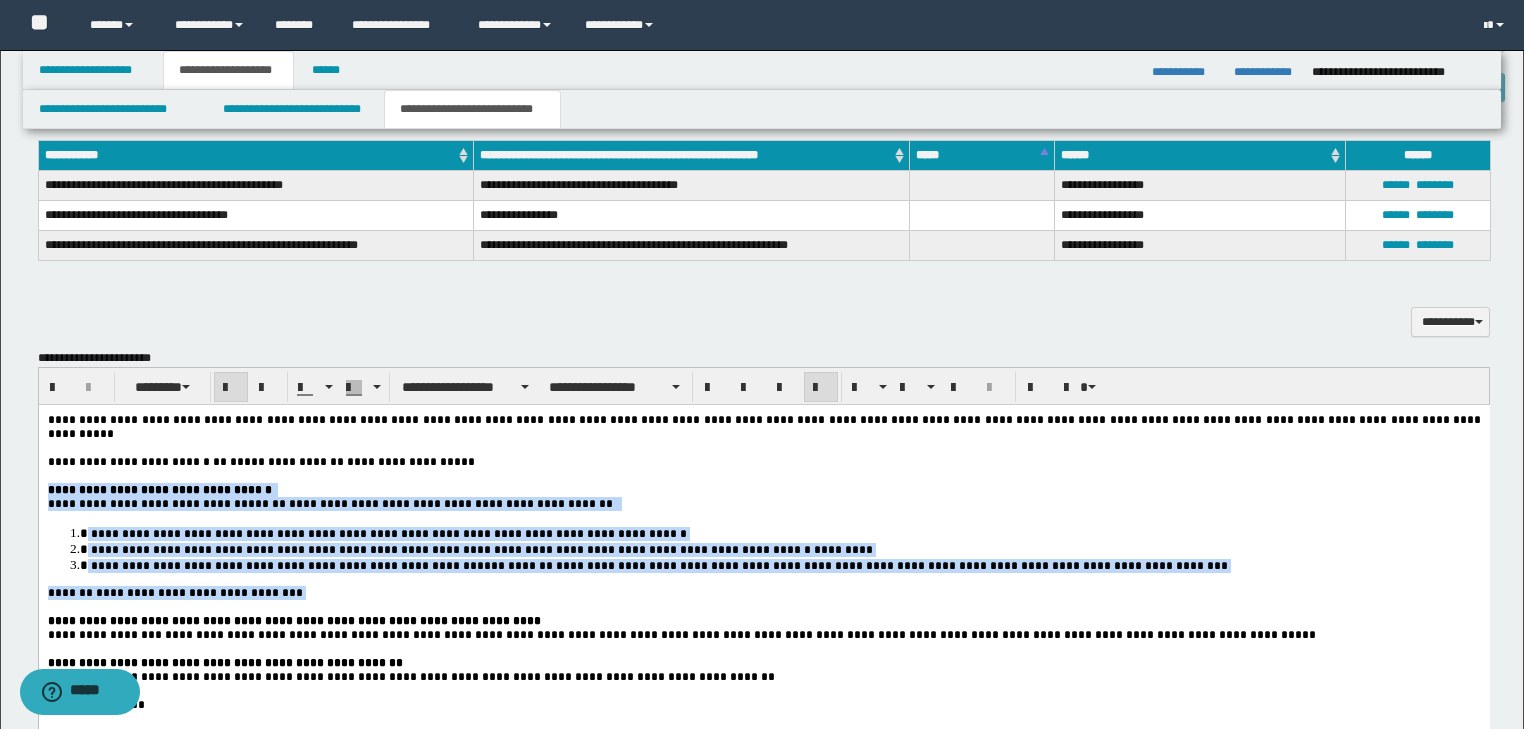 click on "**********" at bounding box center (281, 566) 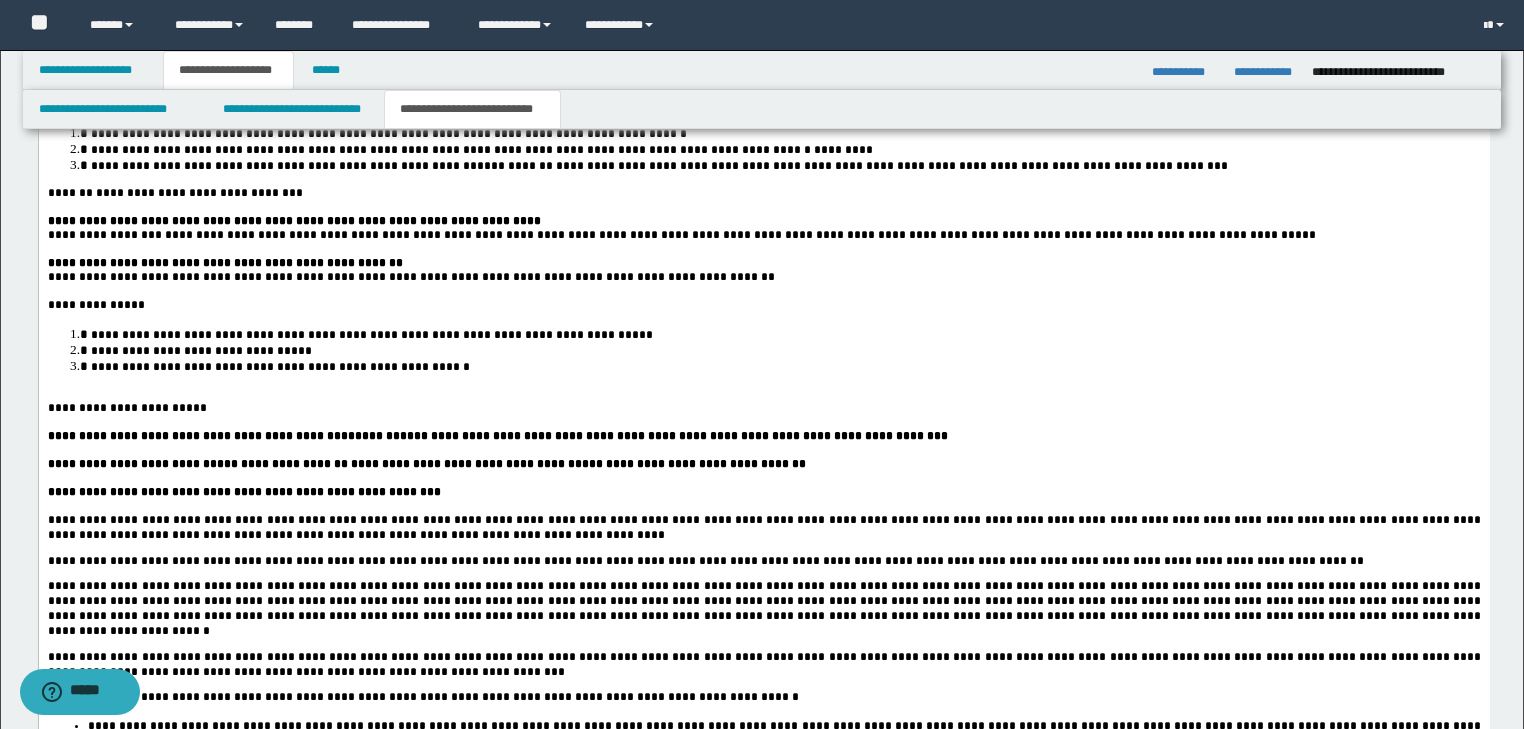 click on "**********" at bounding box center (763, 528) 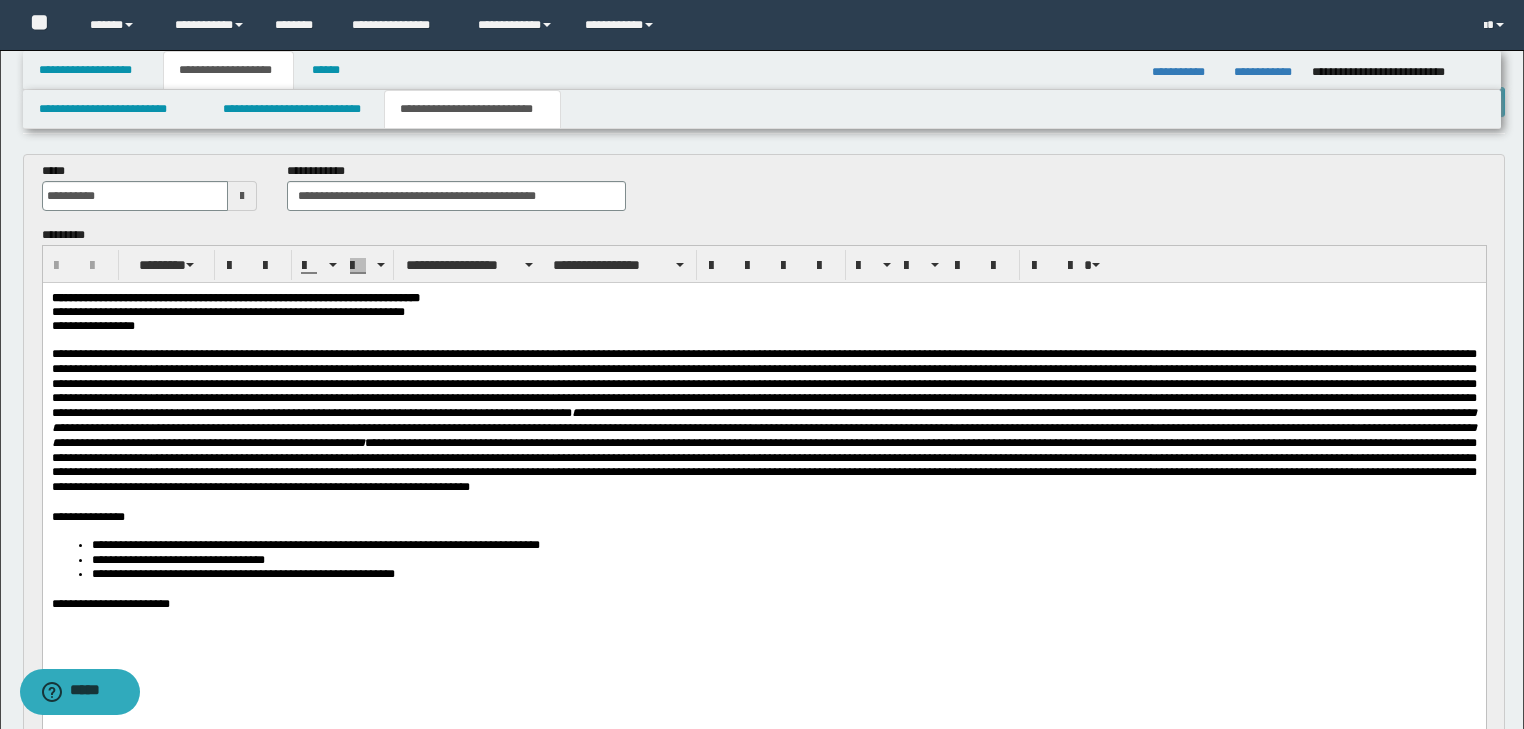 scroll, scrollTop: 160, scrollLeft: 0, axis: vertical 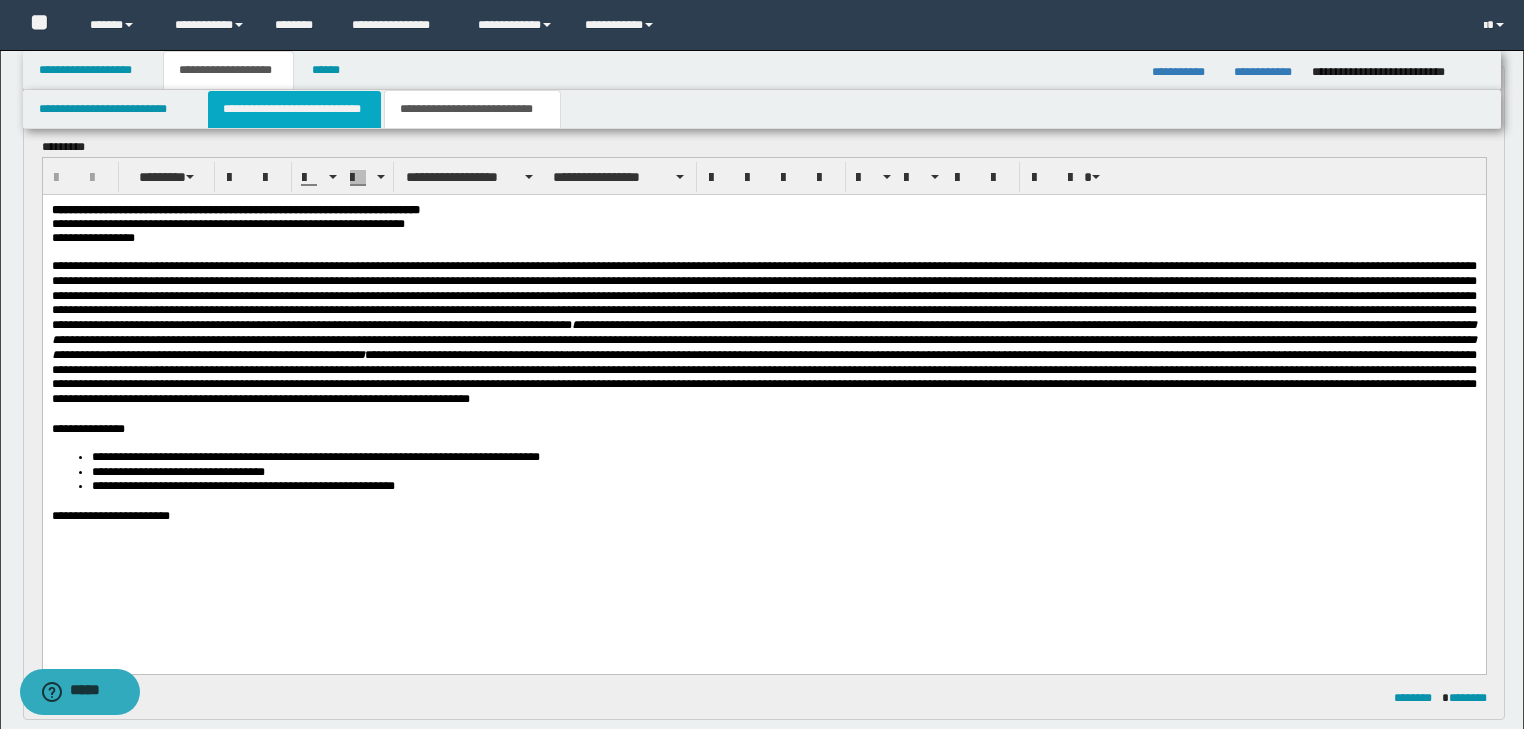 click on "**********" at bounding box center (294, 109) 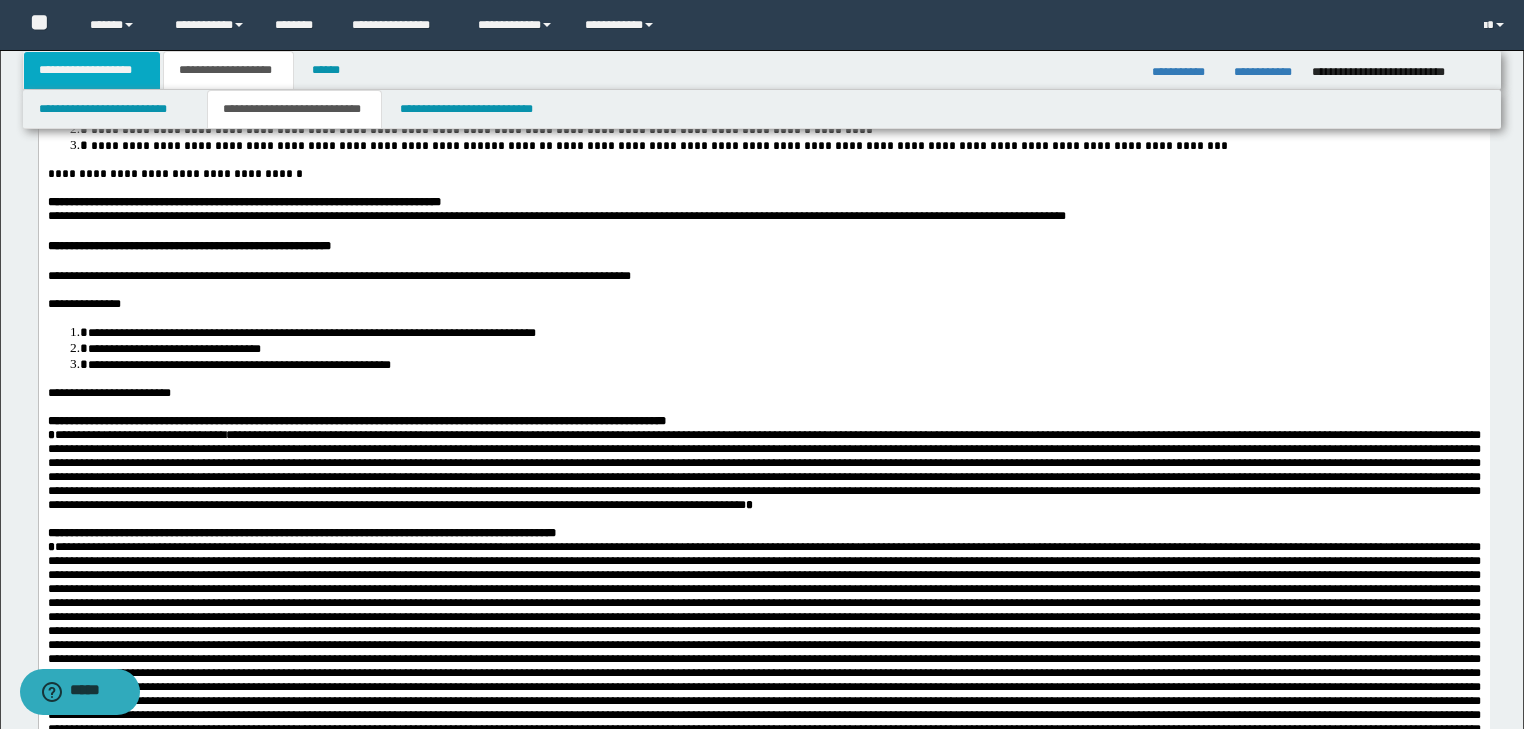 click on "**********" at bounding box center [92, 70] 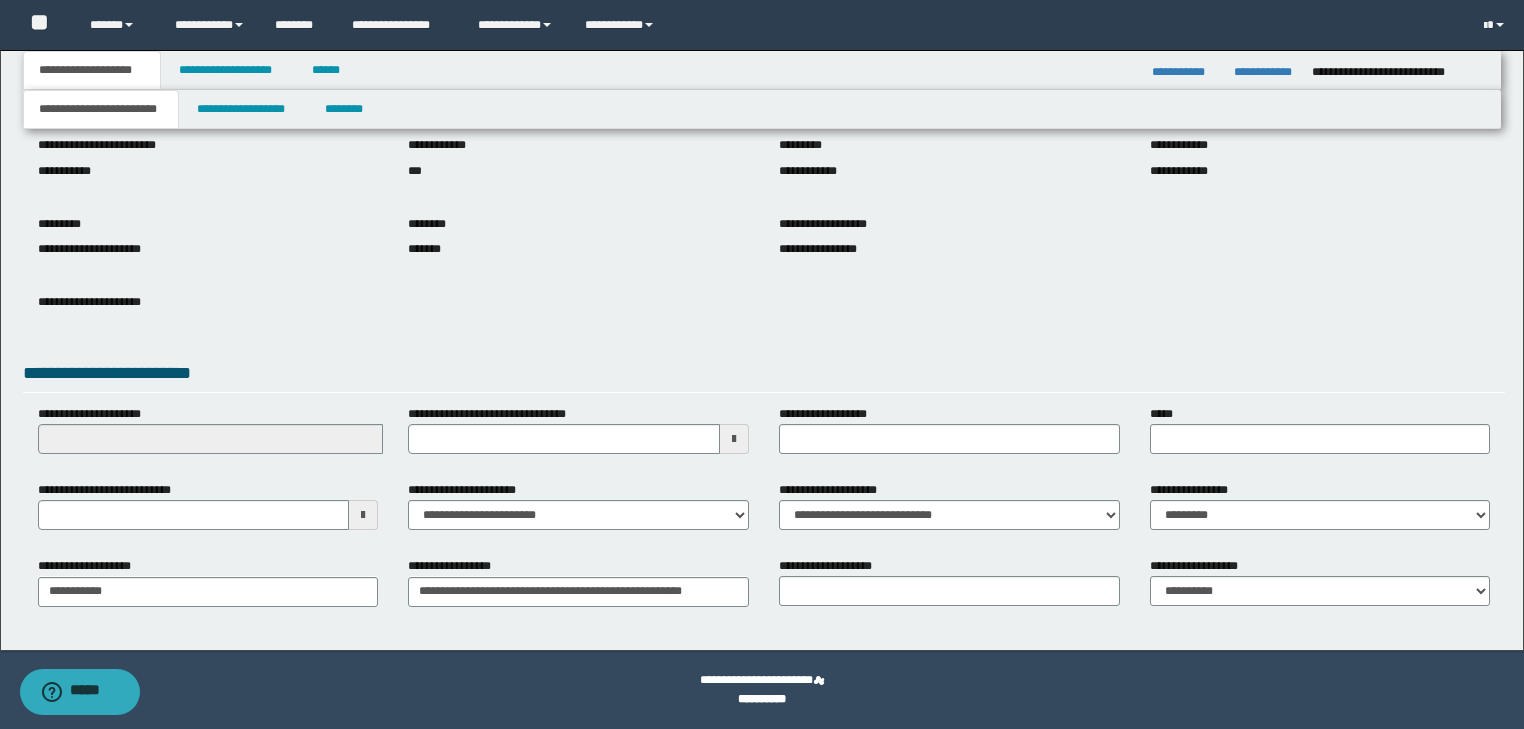 scroll, scrollTop: 154, scrollLeft: 0, axis: vertical 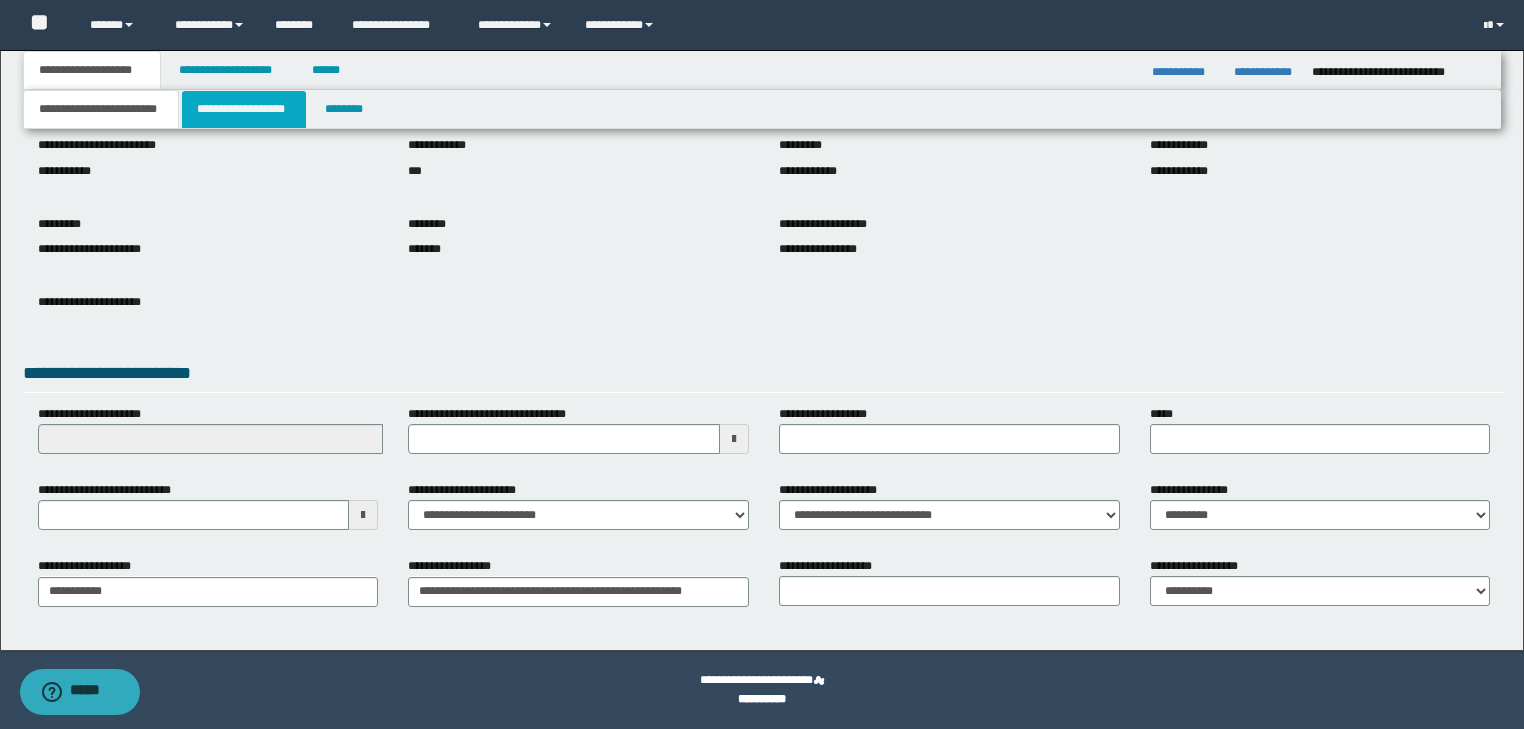 click on "**********" at bounding box center (244, 109) 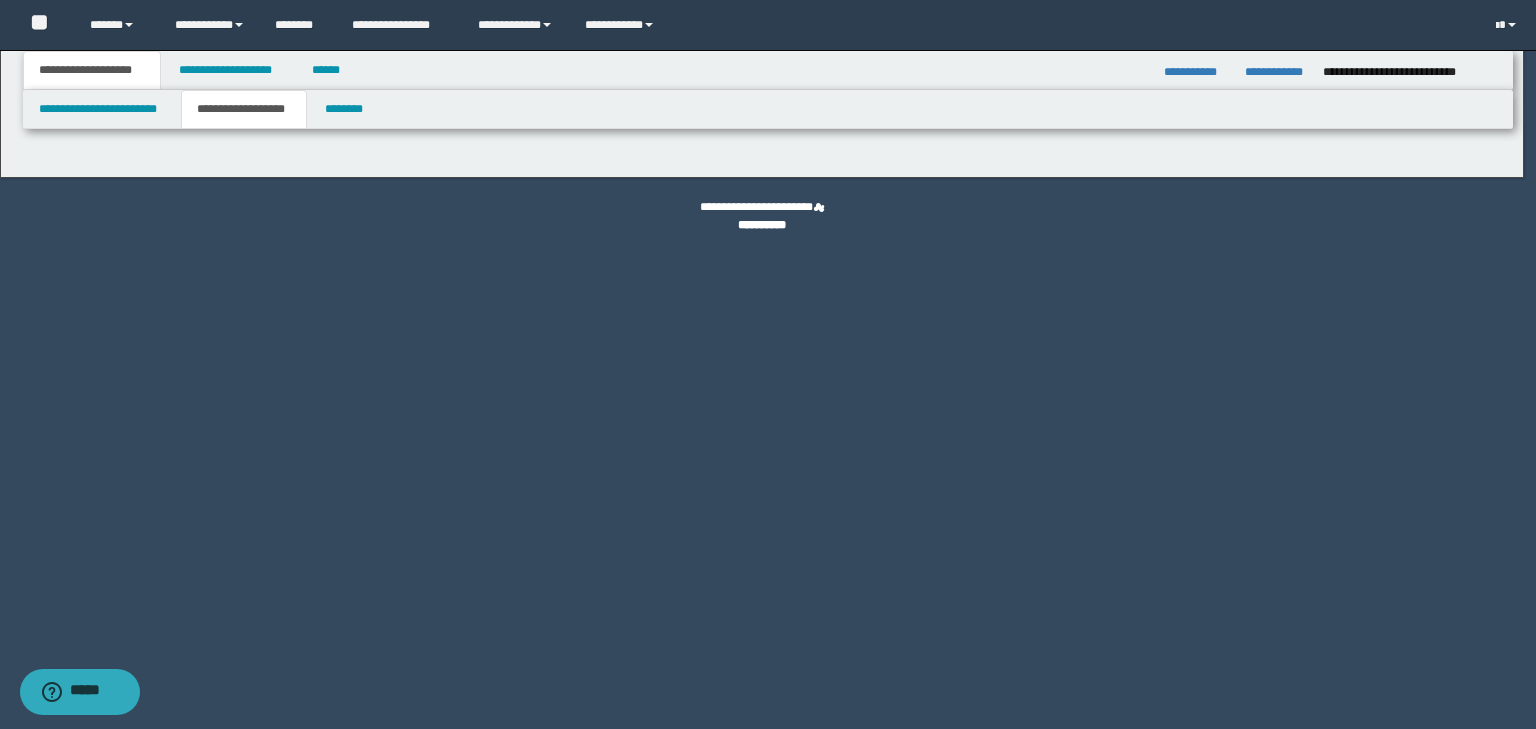 select on "*" 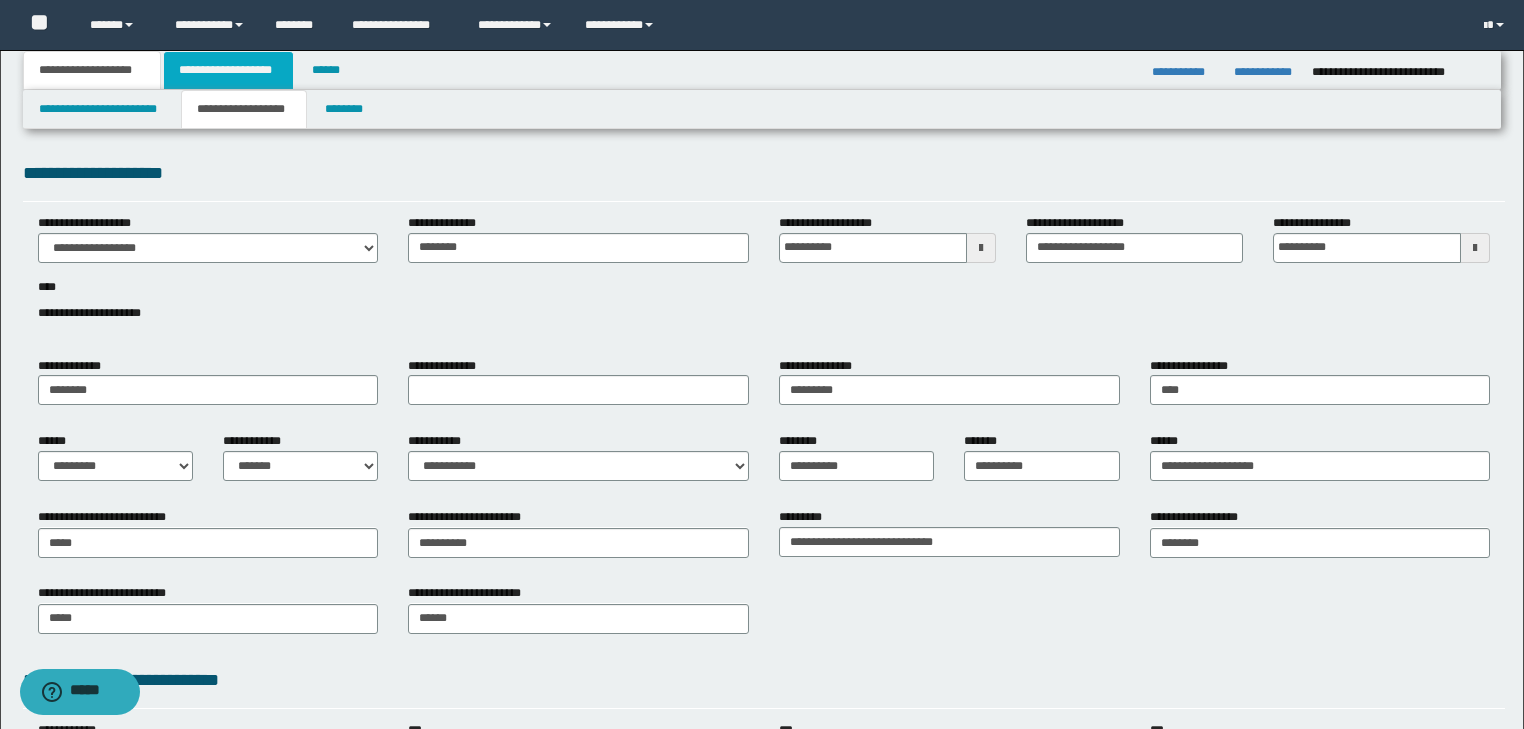 click on "**********" at bounding box center (228, 70) 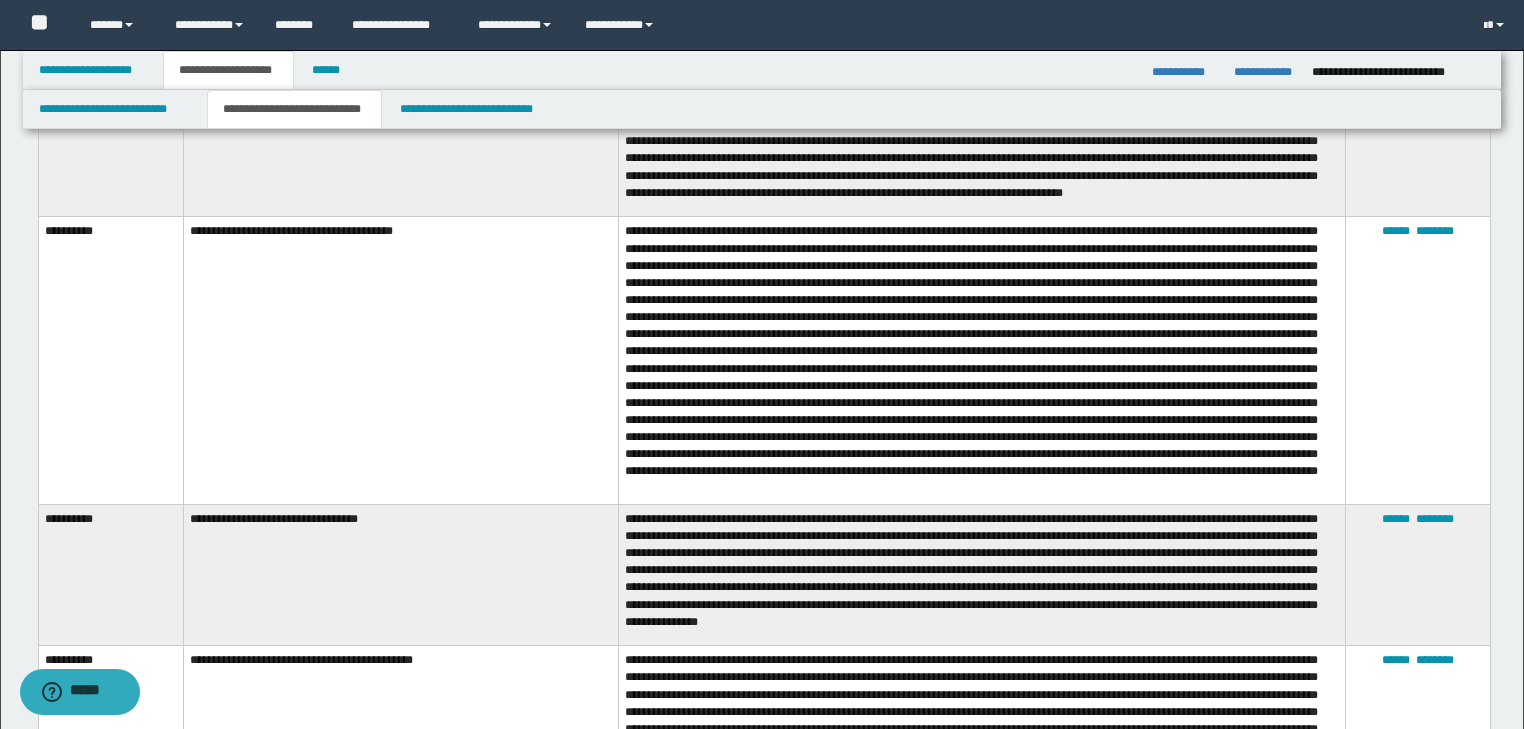 scroll, scrollTop: 1920, scrollLeft: 0, axis: vertical 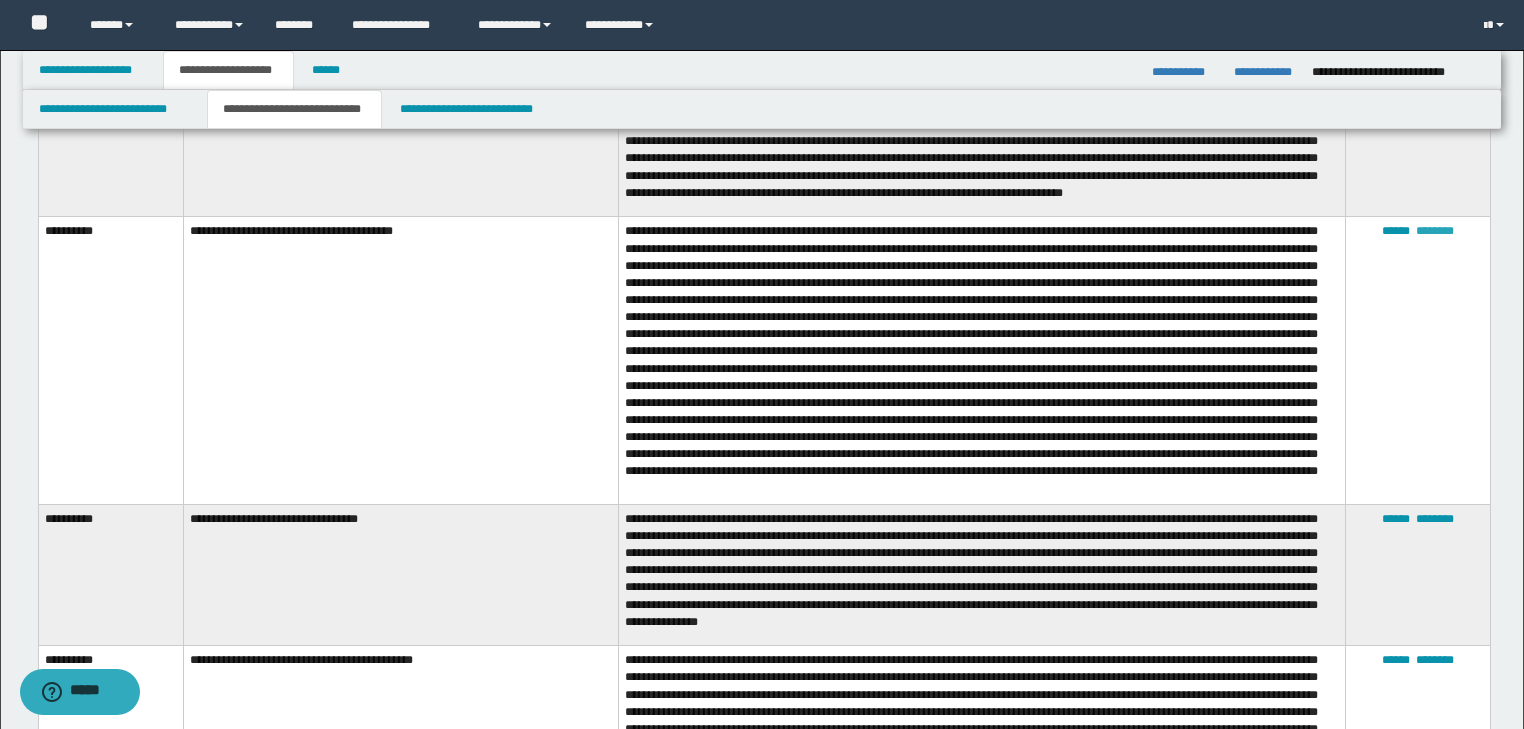 click on "********" at bounding box center [1435, 231] 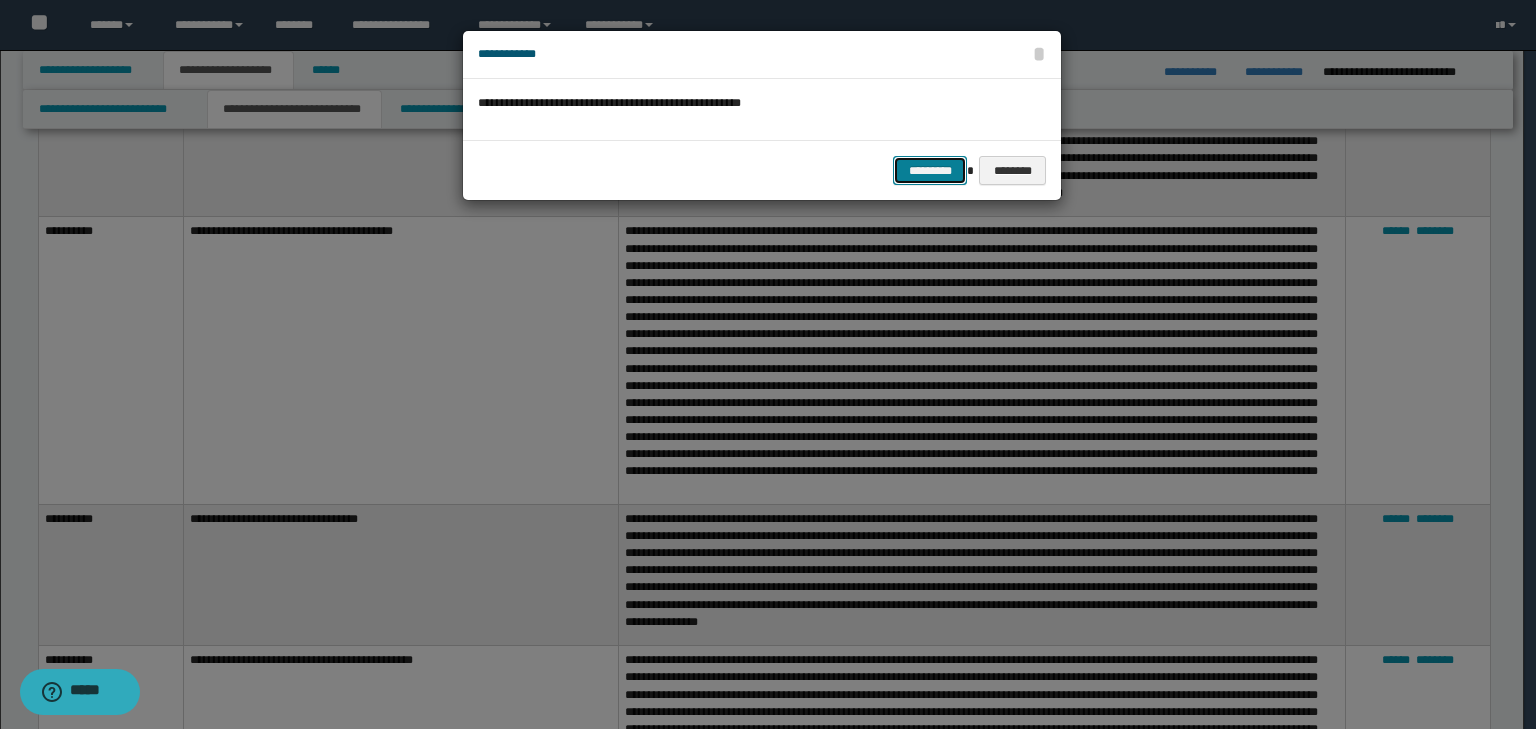 click on "*********" at bounding box center [930, 171] 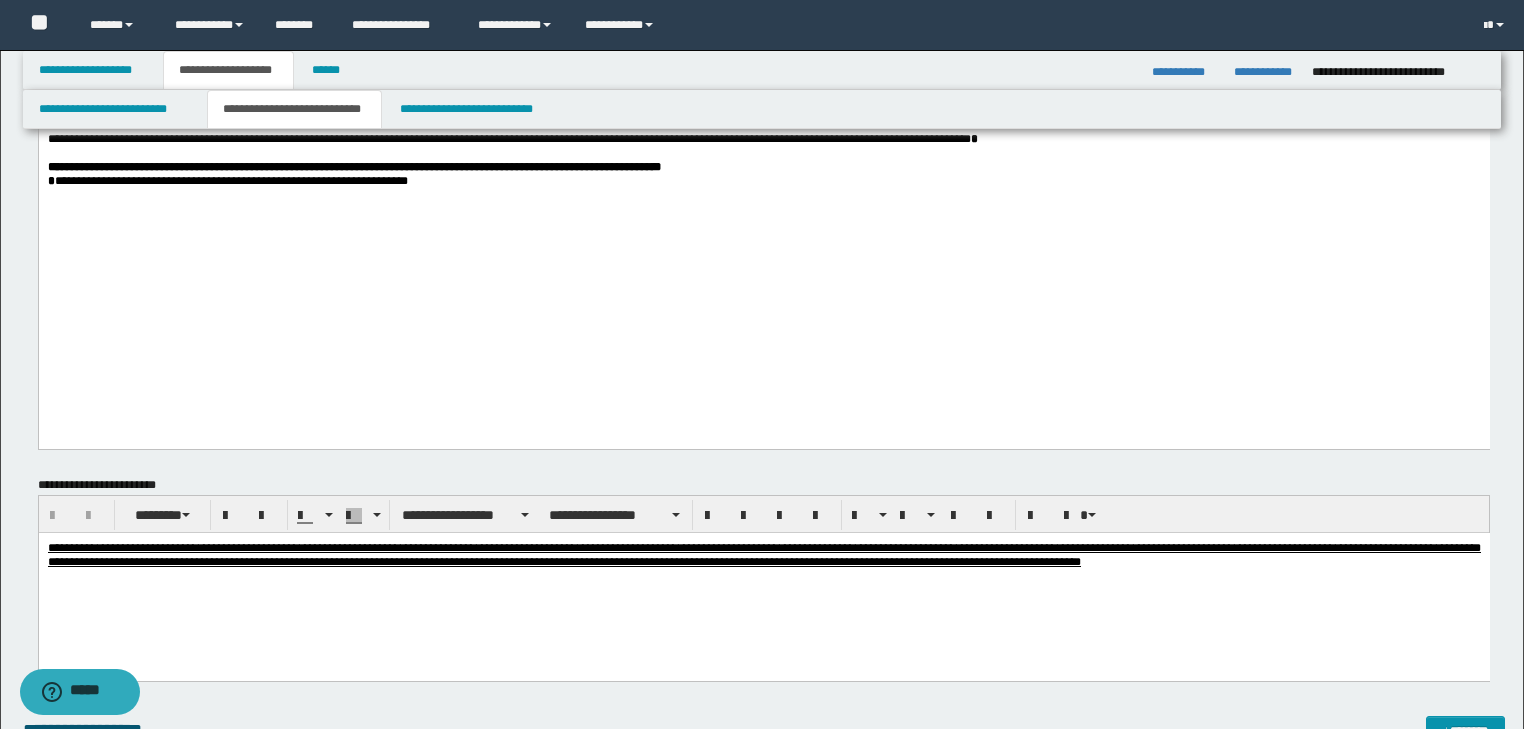 scroll, scrollTop: 1040, scrollLeft: 0, axis: vertical 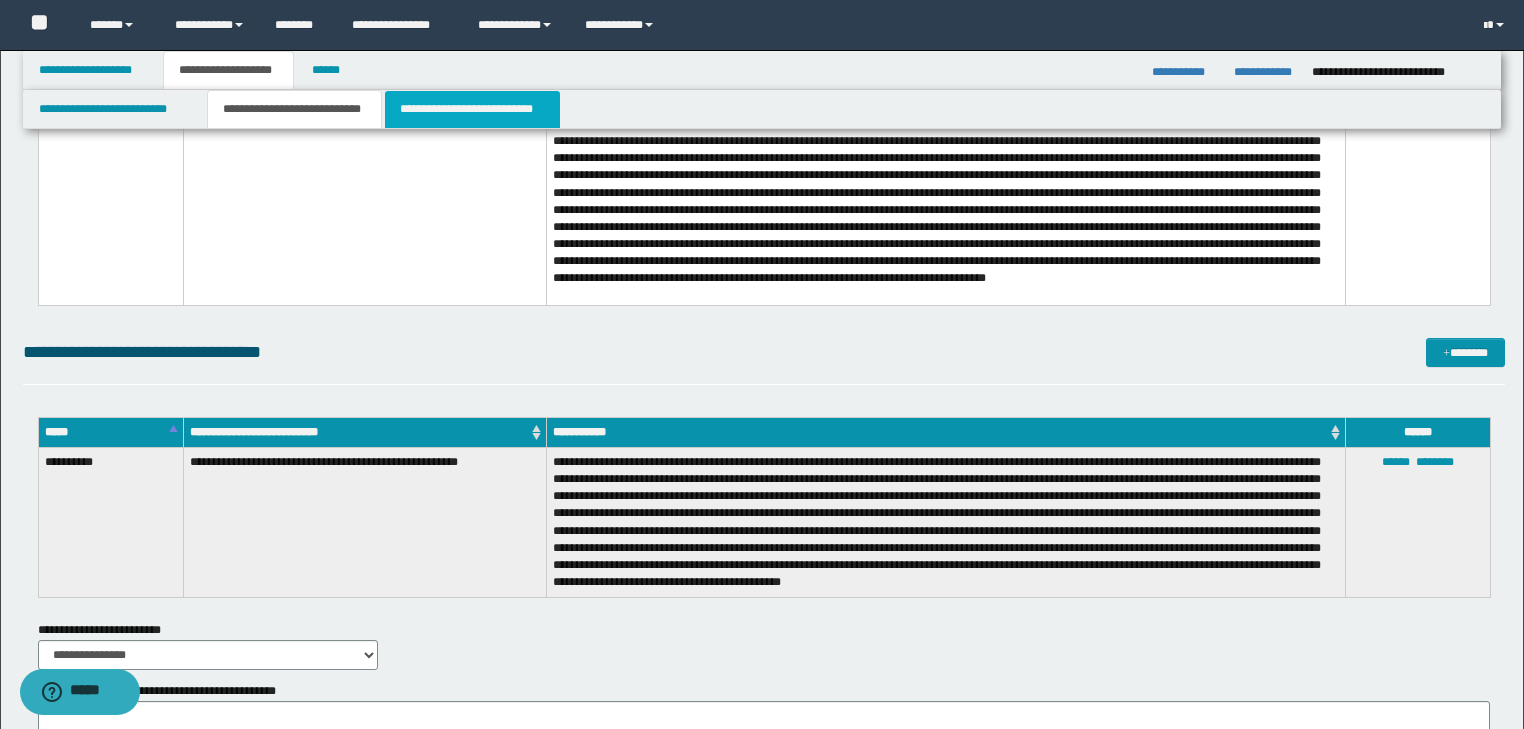 click on "**********" at bounding box center [472, 109] 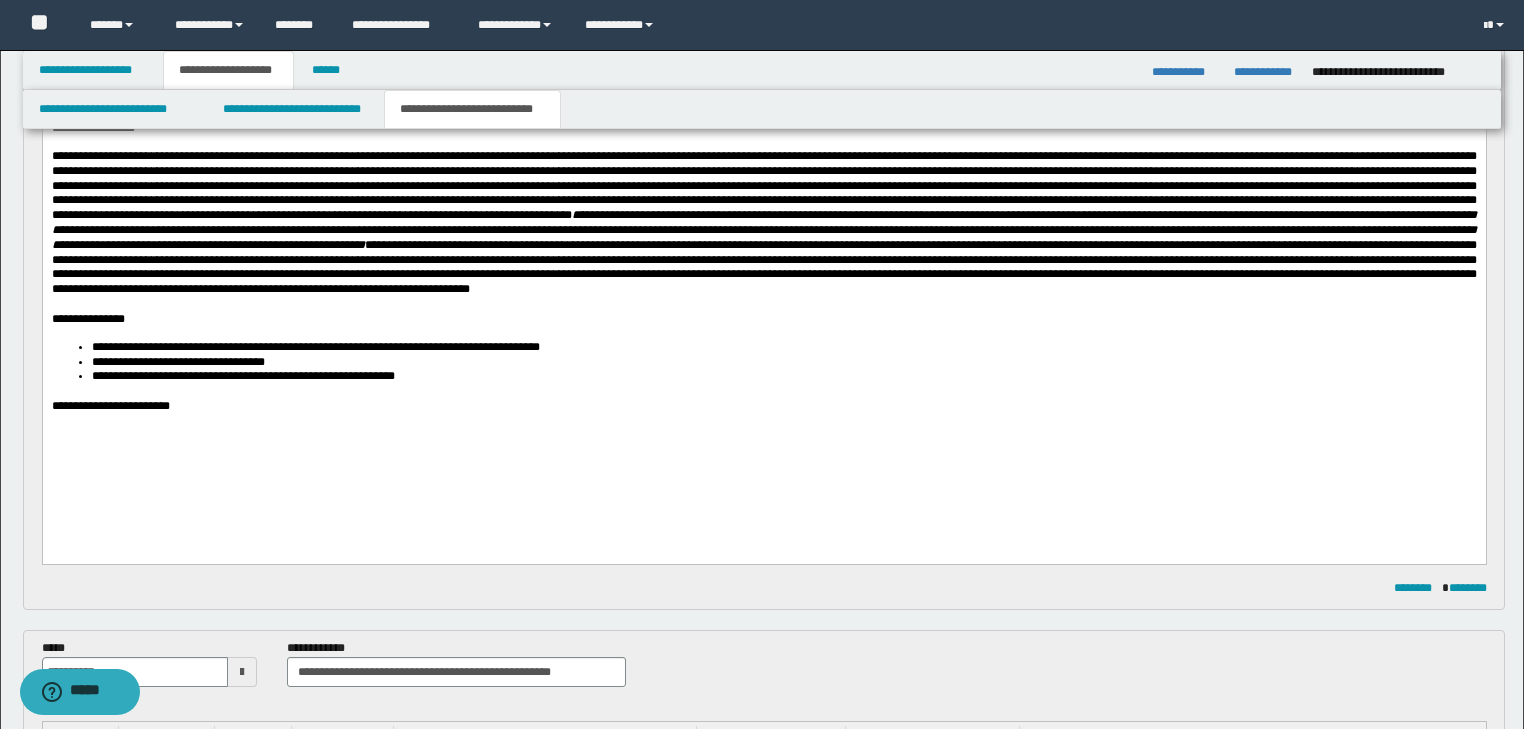 scroll, scrollTop: 133, scrollLeft: 0, axis: vertical 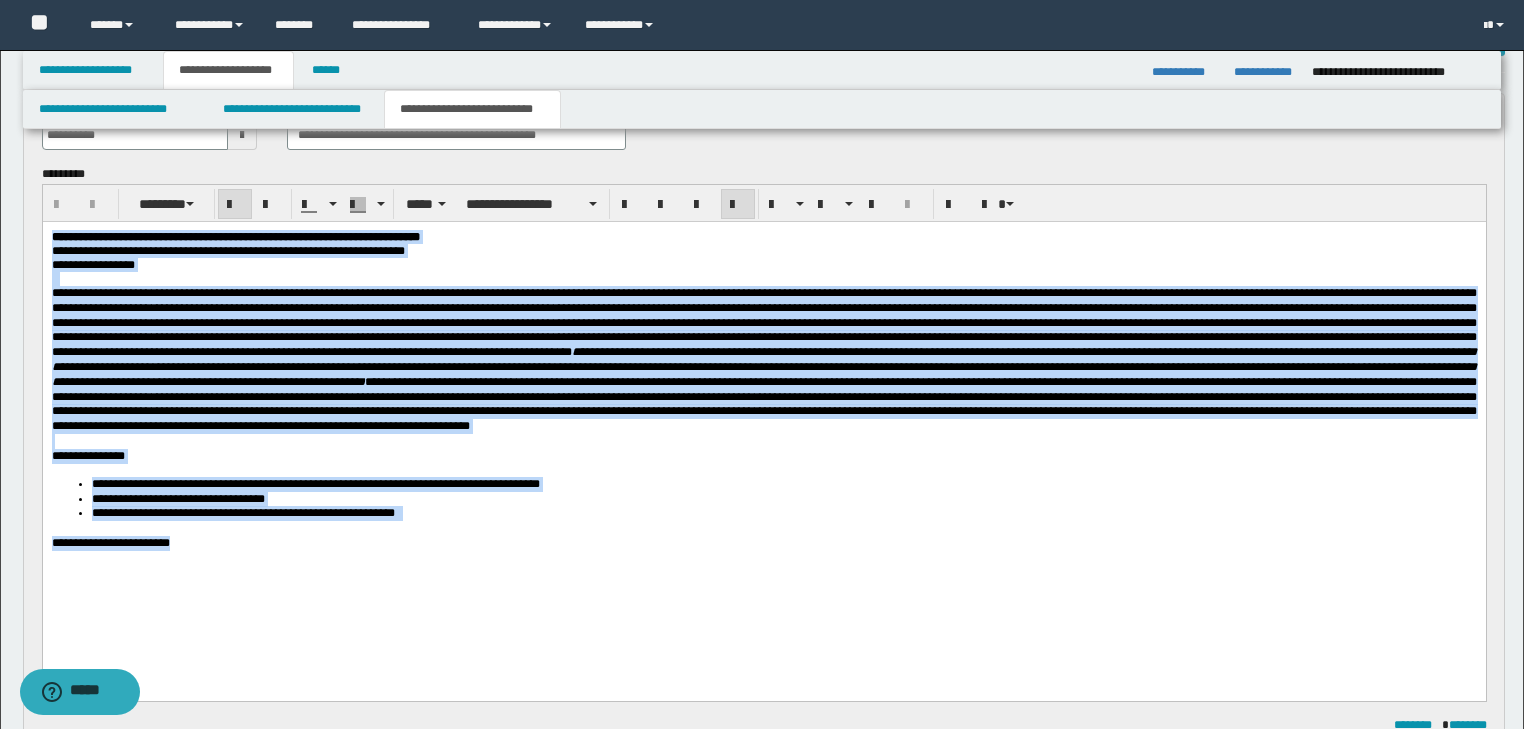 drag, startPoint x: 341, startPoint y: 559, endPoint x: 41, endPoint y: 238, distance: 439.36432 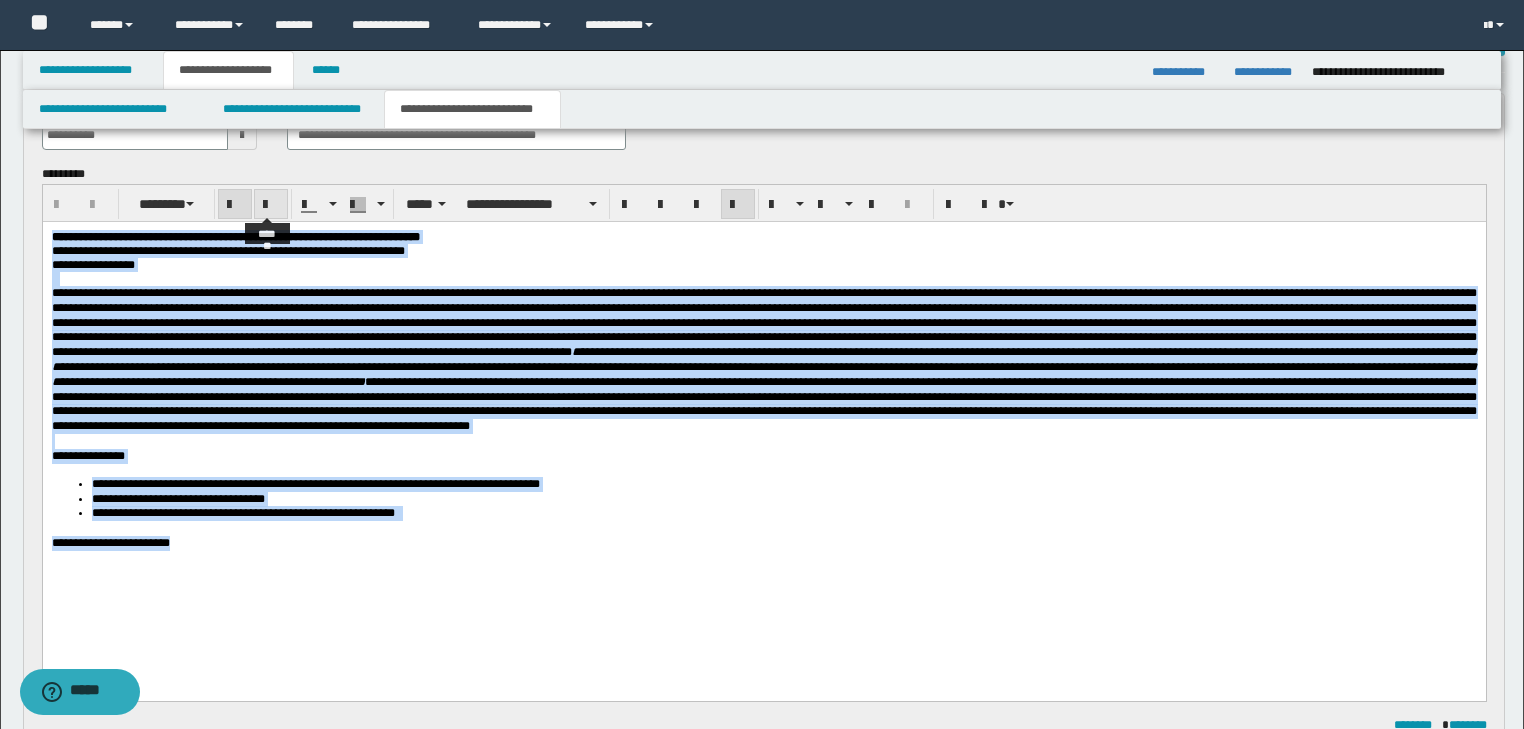 click at bounding box center (271, 205) 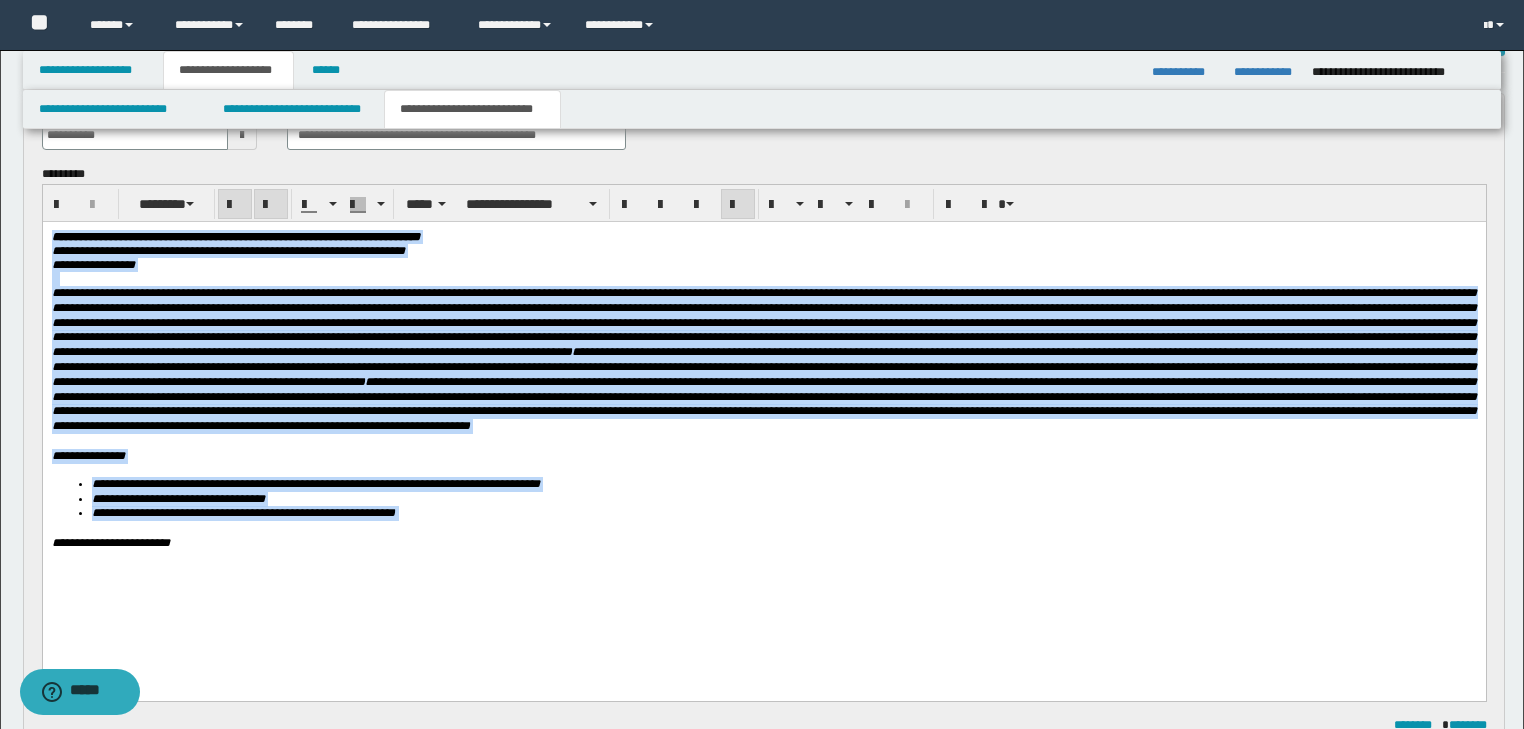click at bounding box center (271, 205) 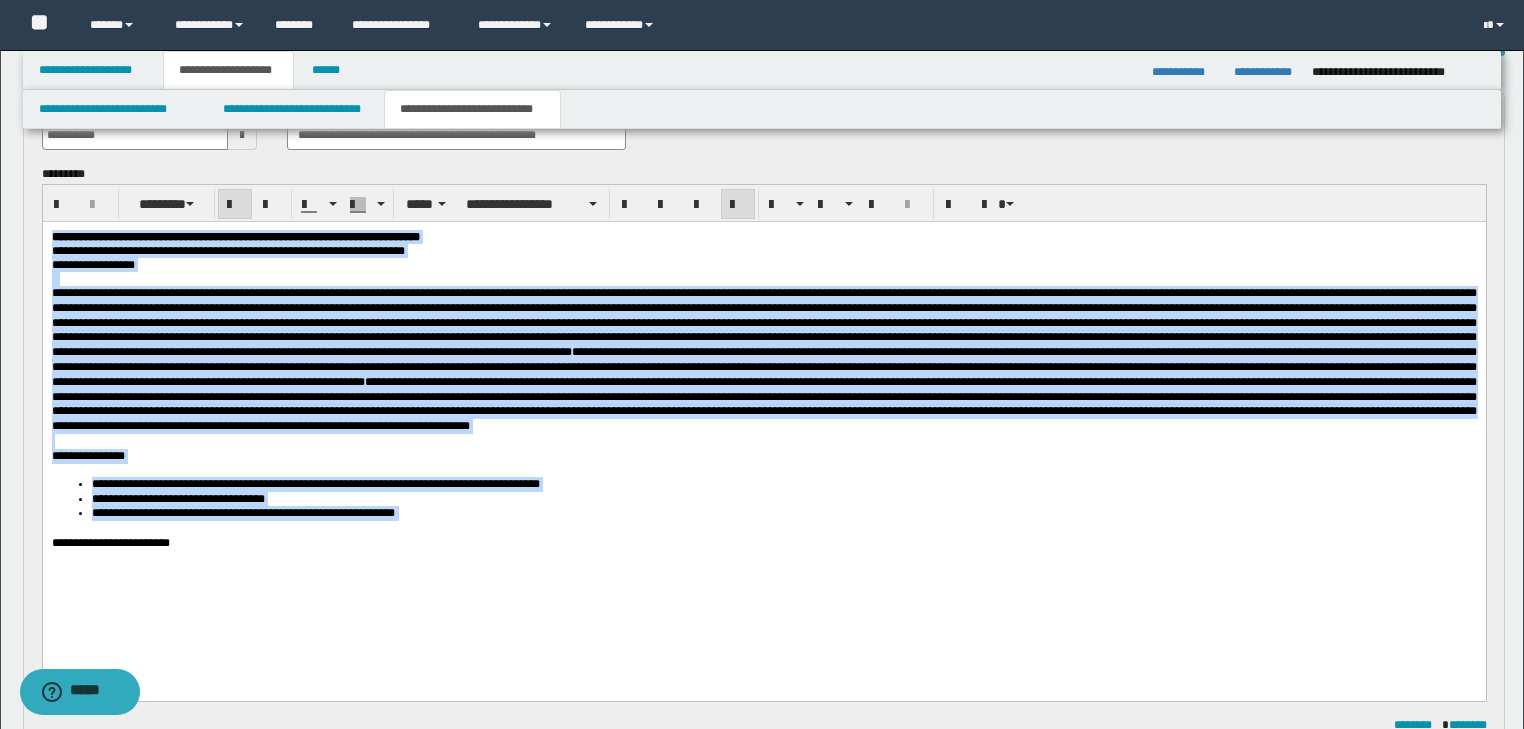click on "**********" at bounding box center (763, 358) 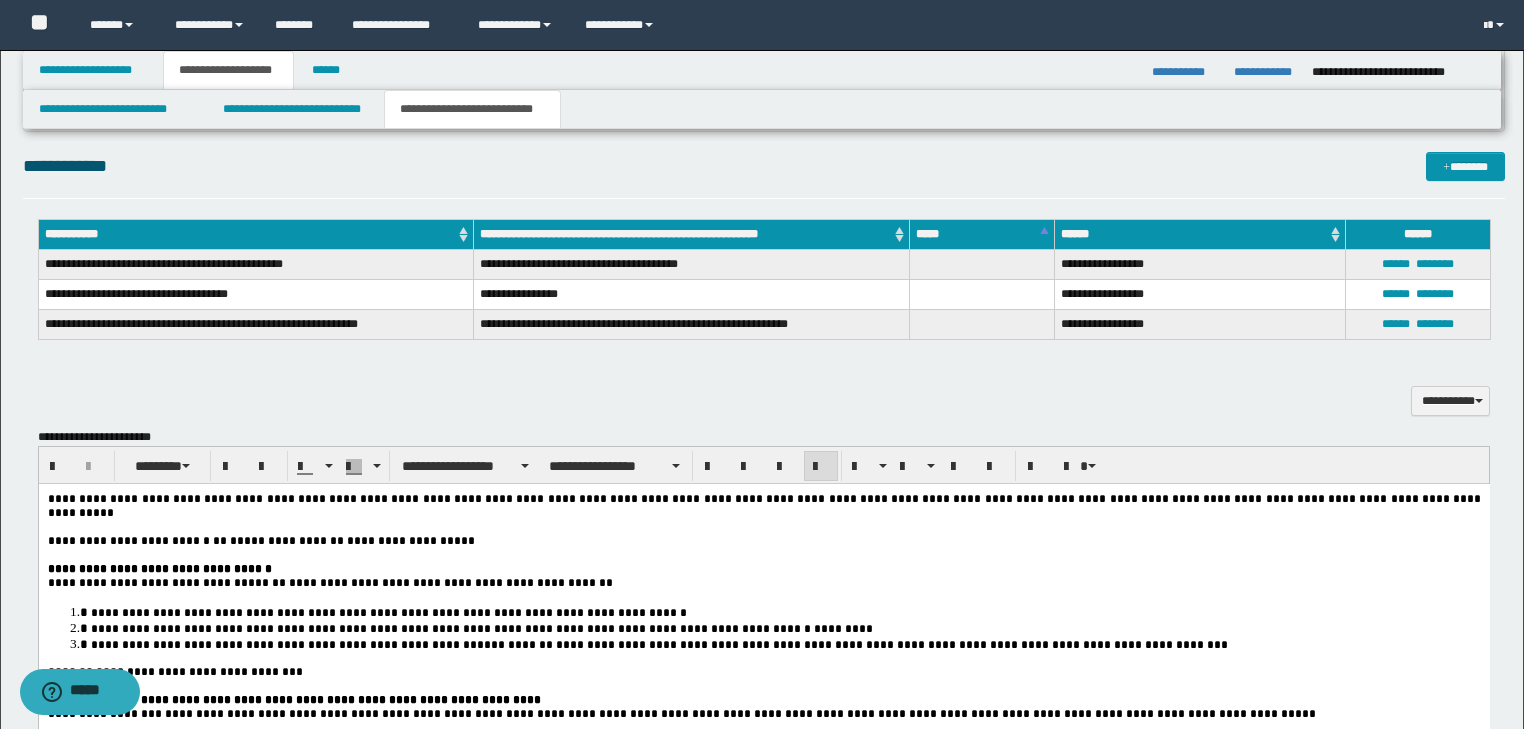 scroll, scrollTop: 1493, scrollLeft: 0, axis: vertical 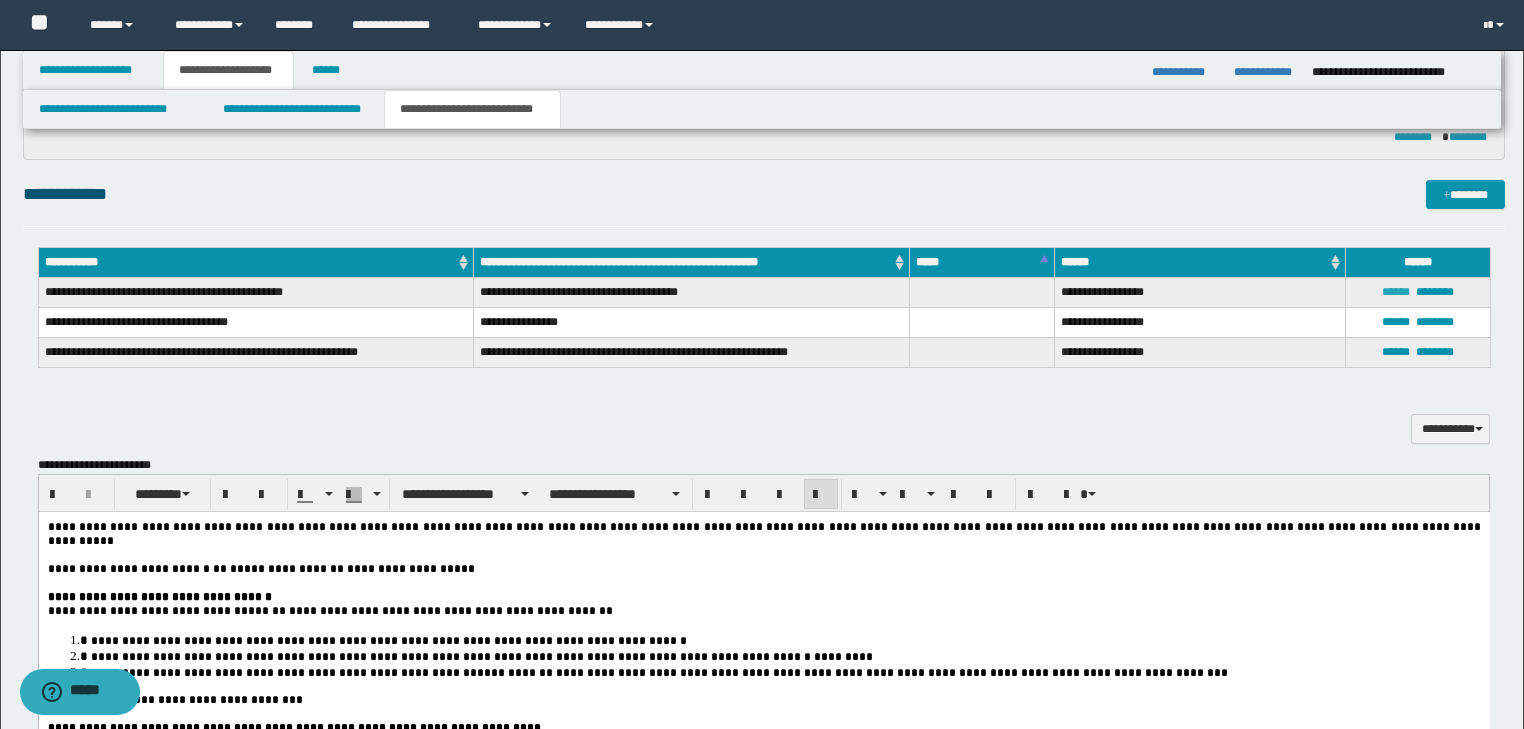 click on "******" at bounding box center (1396, 292) 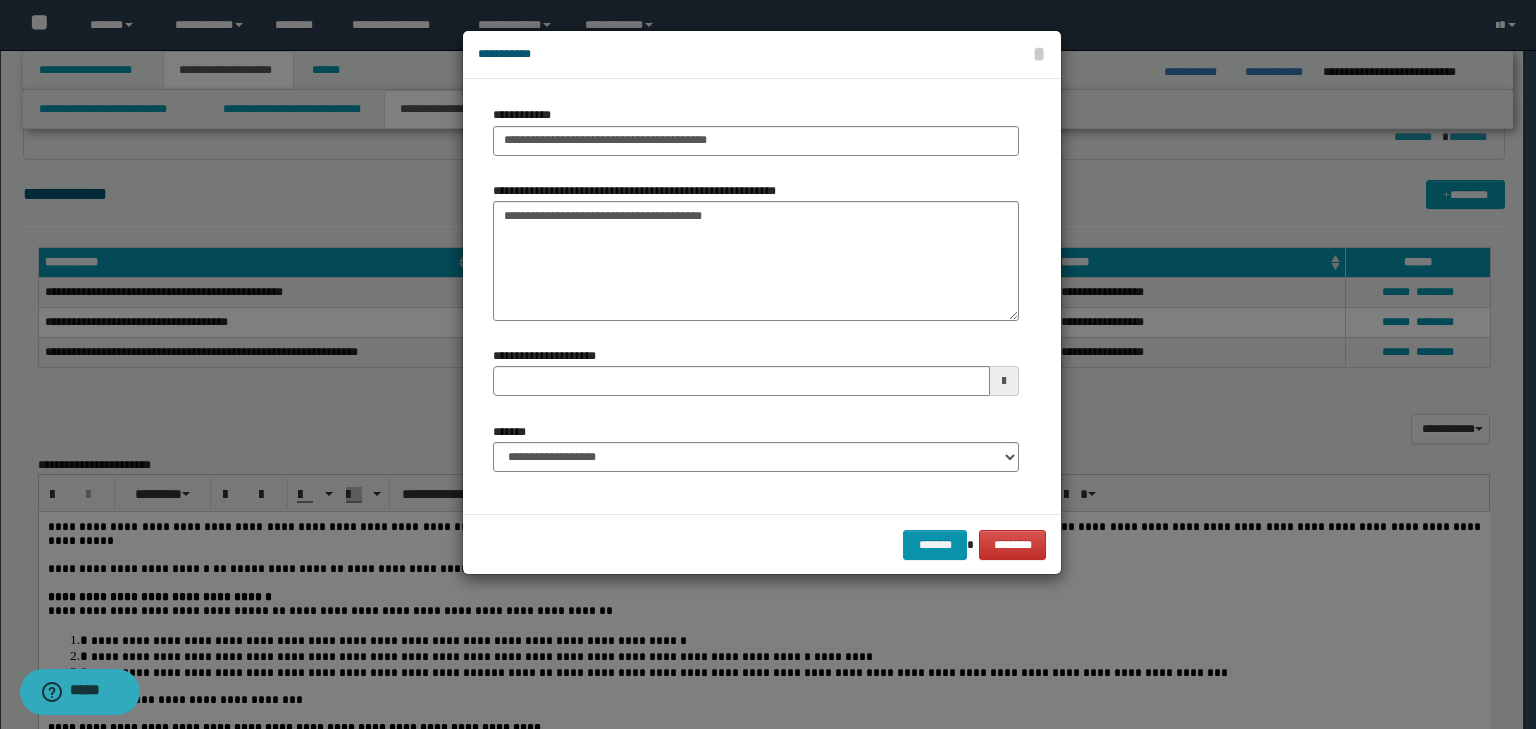 type 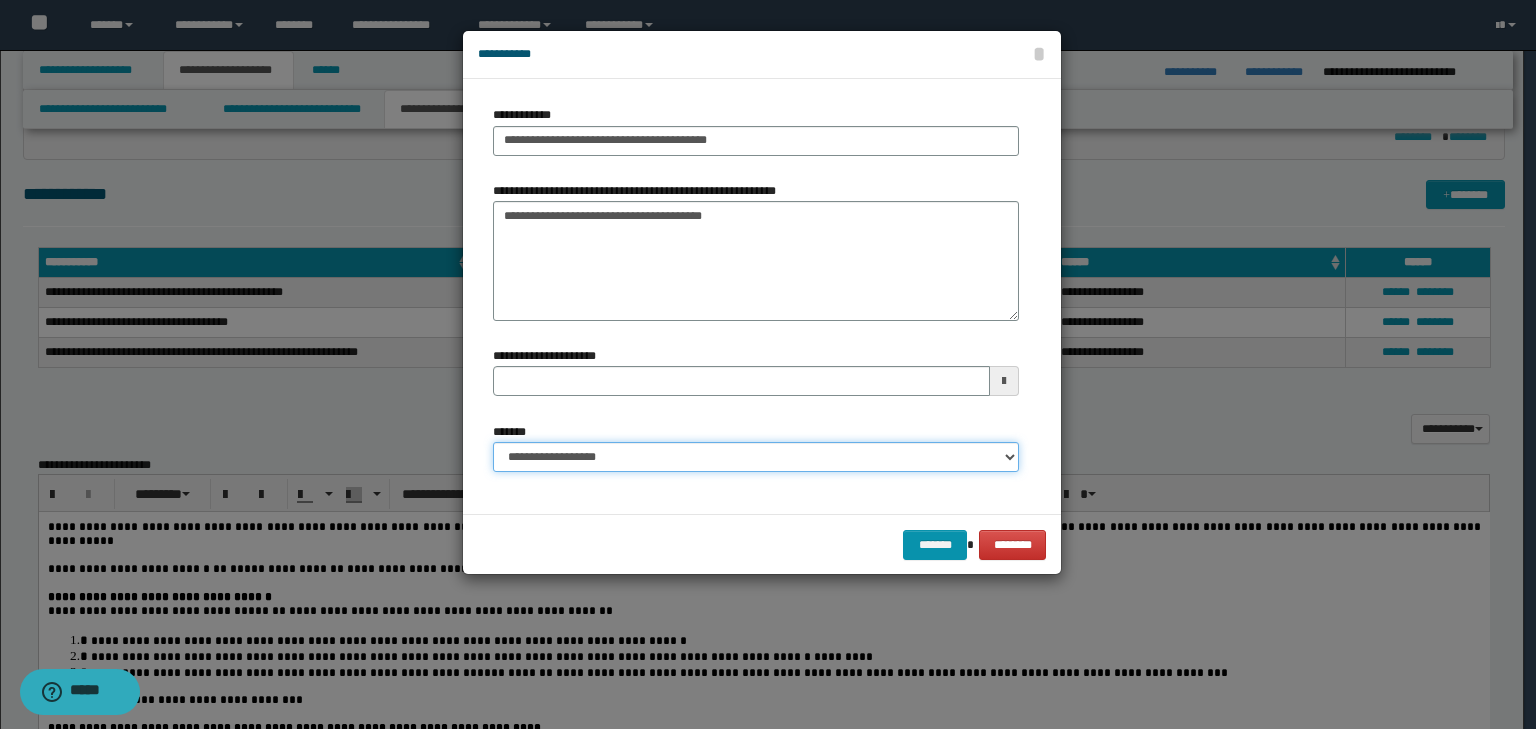 click on "**********" at bounding box center (756, 457) 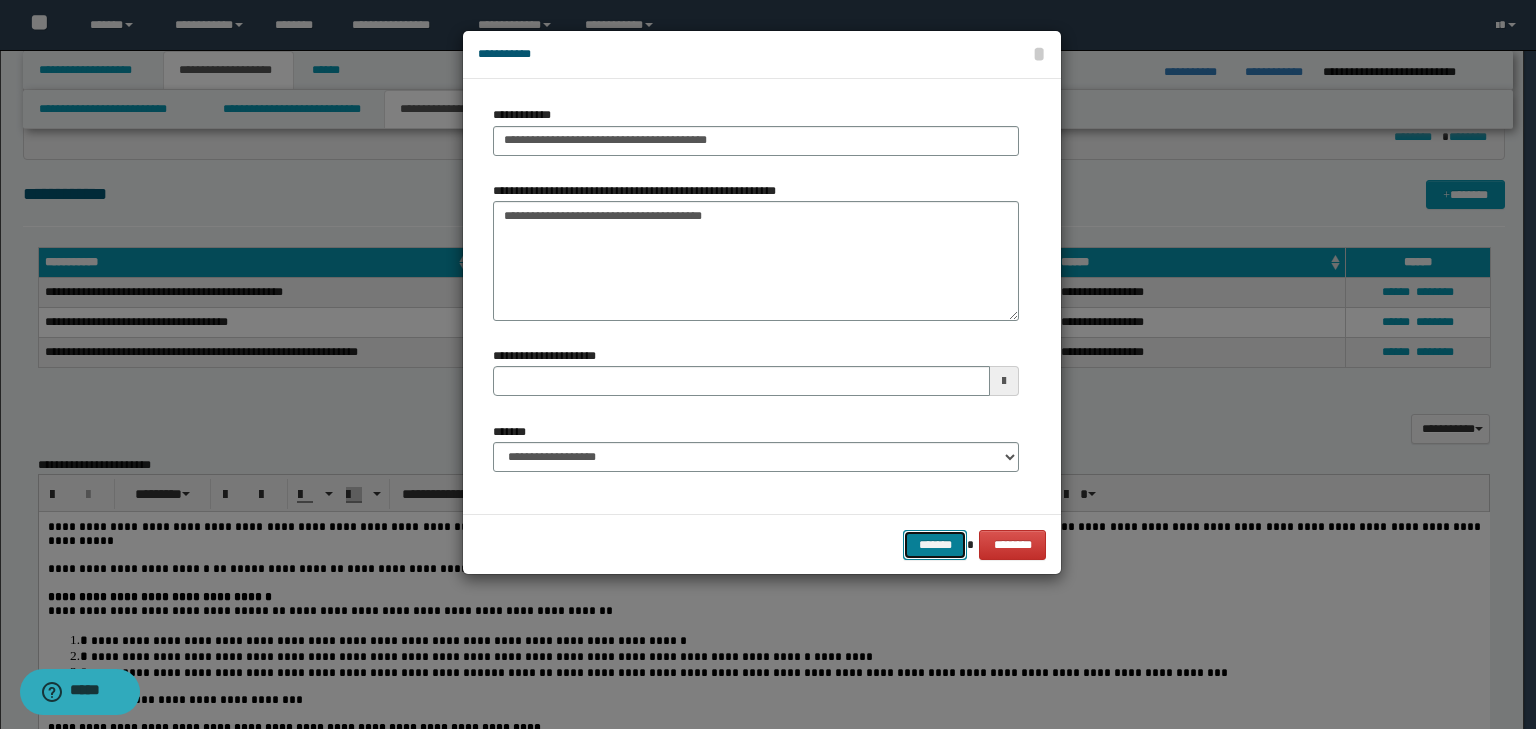 click on "*******" at bounding box center [935, 545] 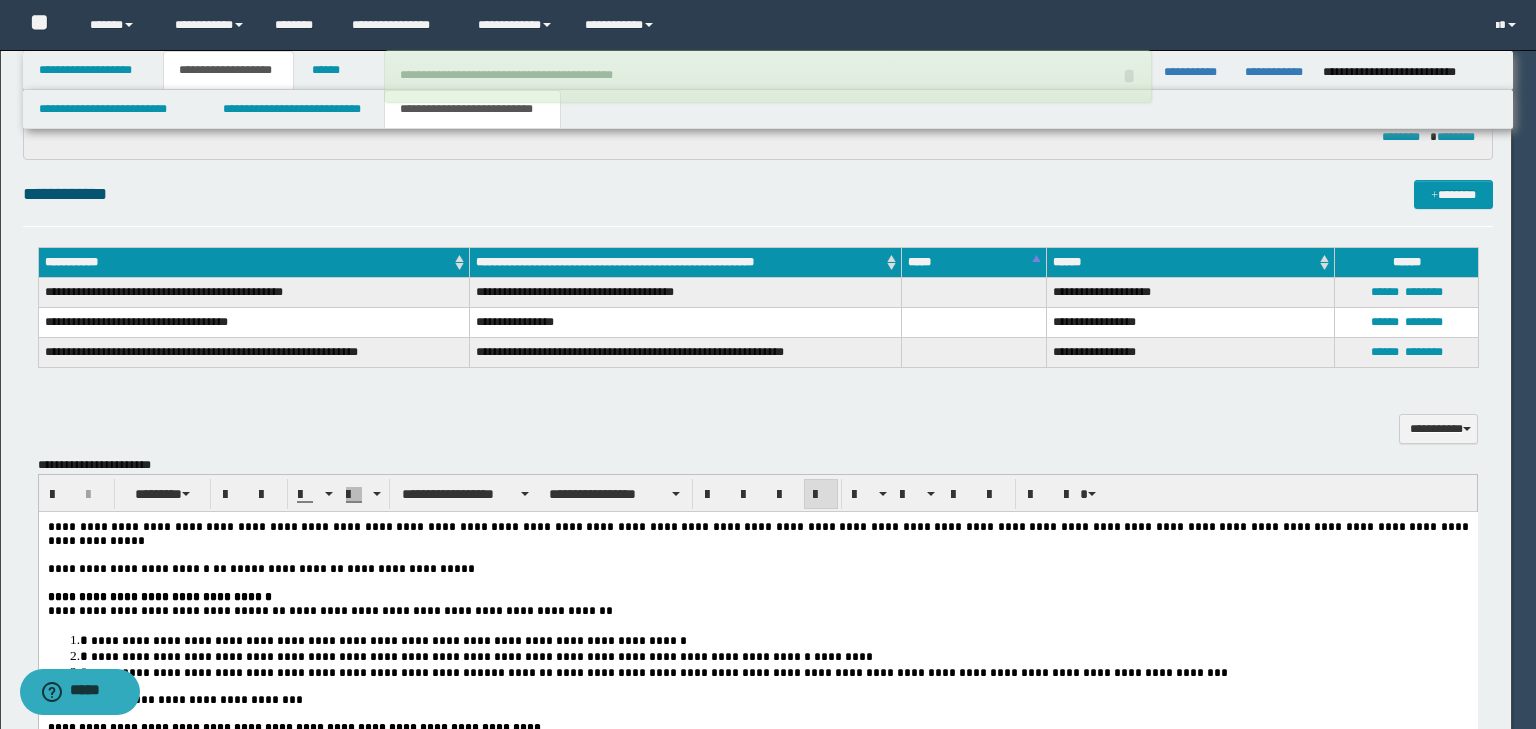 type 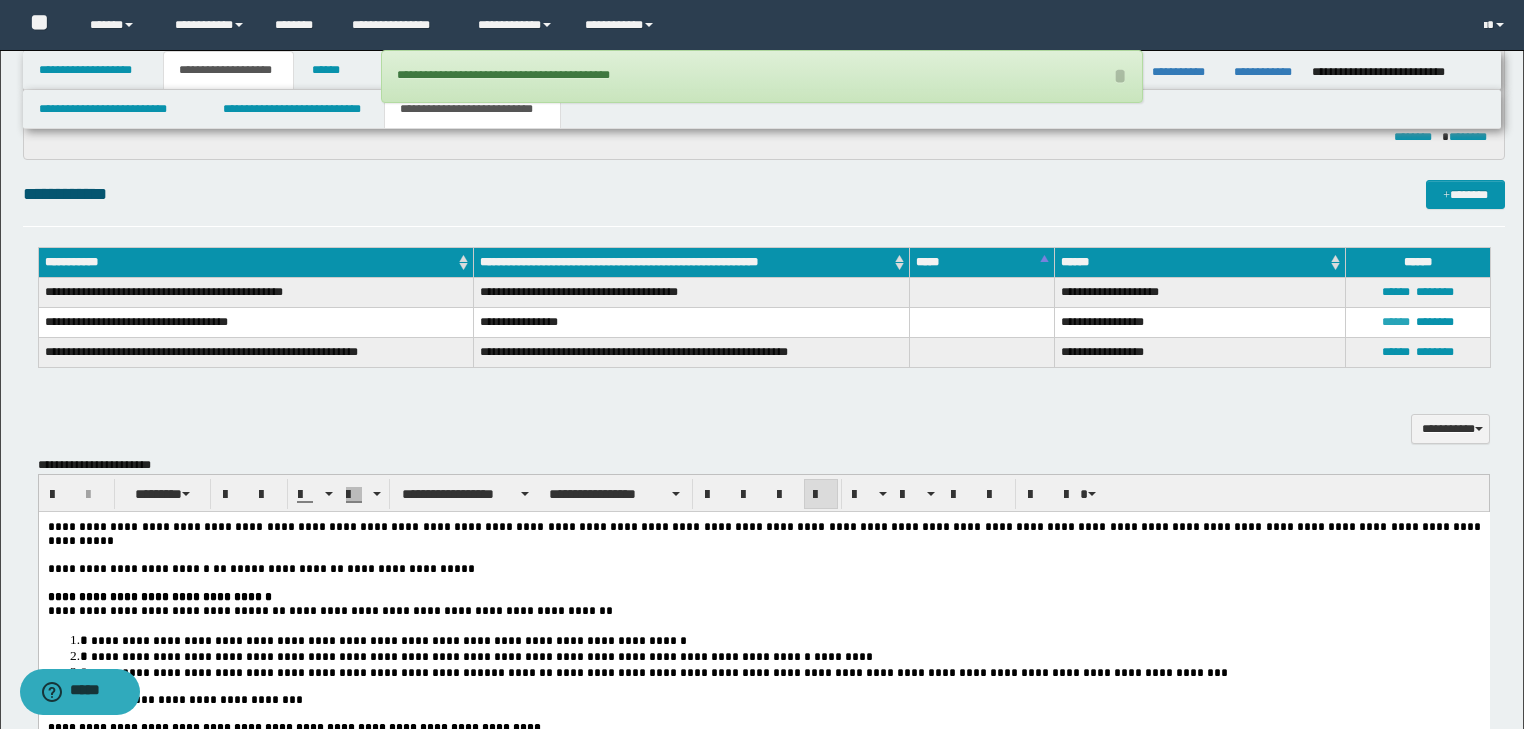click on "******" at bounding box center (1396, 322) 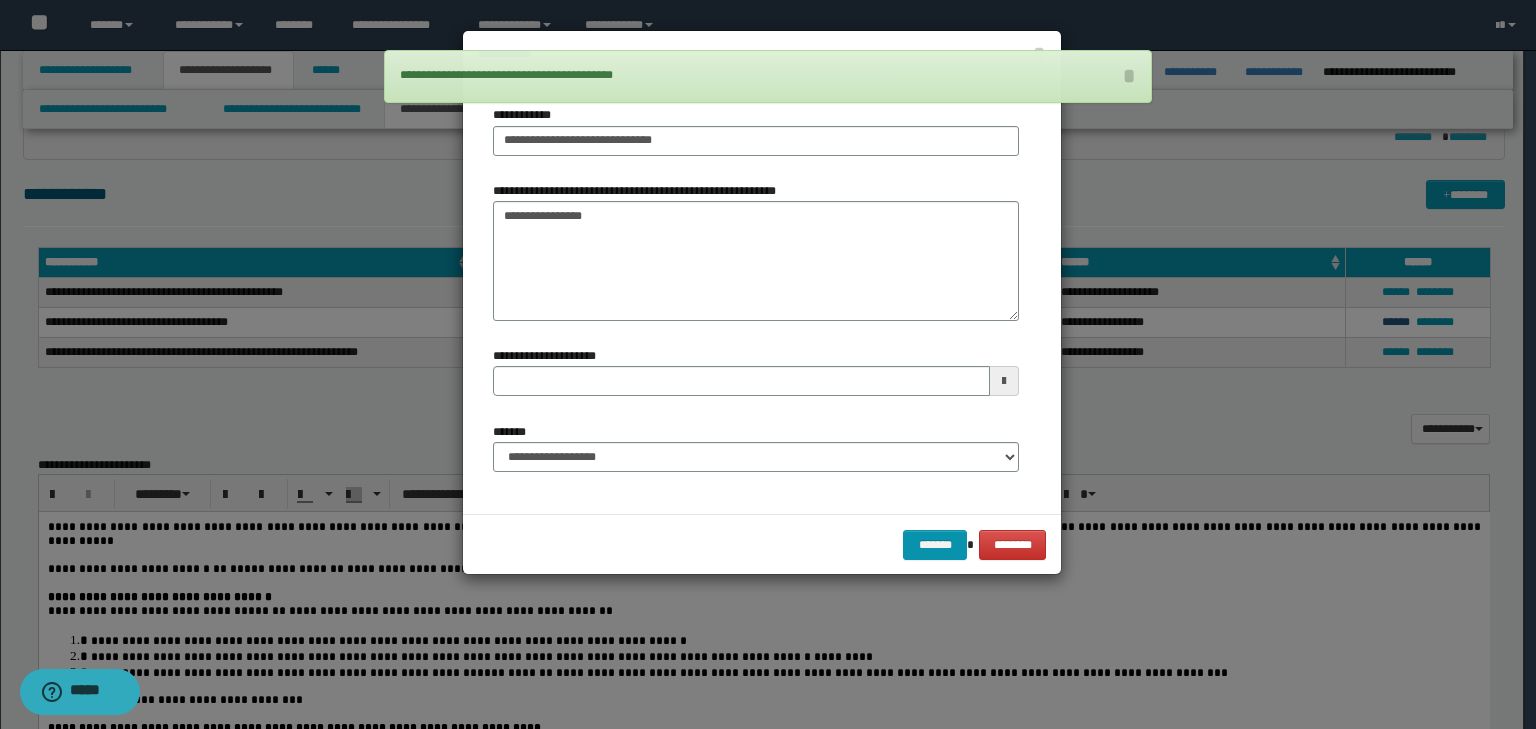 type 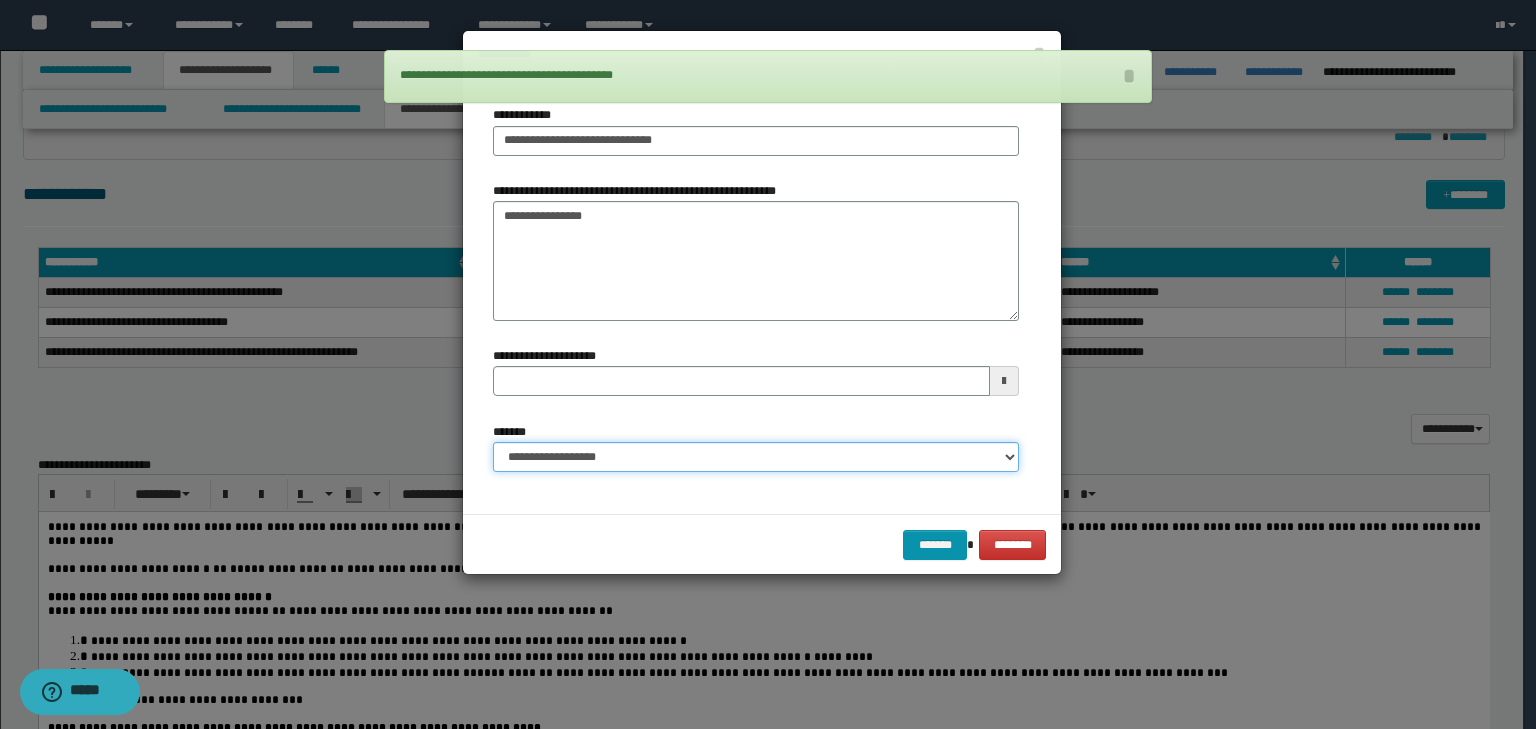 click on "**********" at bounding box center [756, 457] 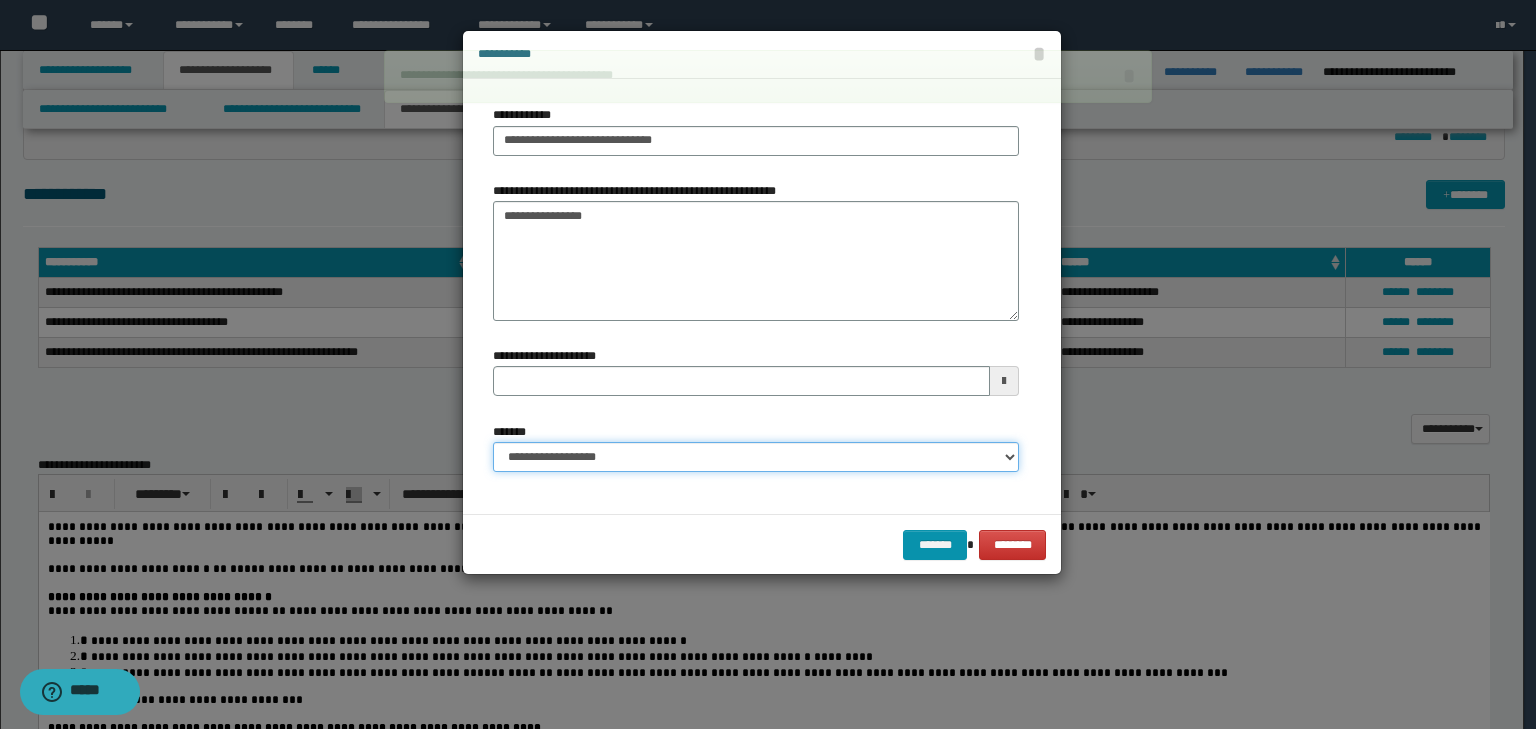 click on "**********" at bounding box center (756, 457) 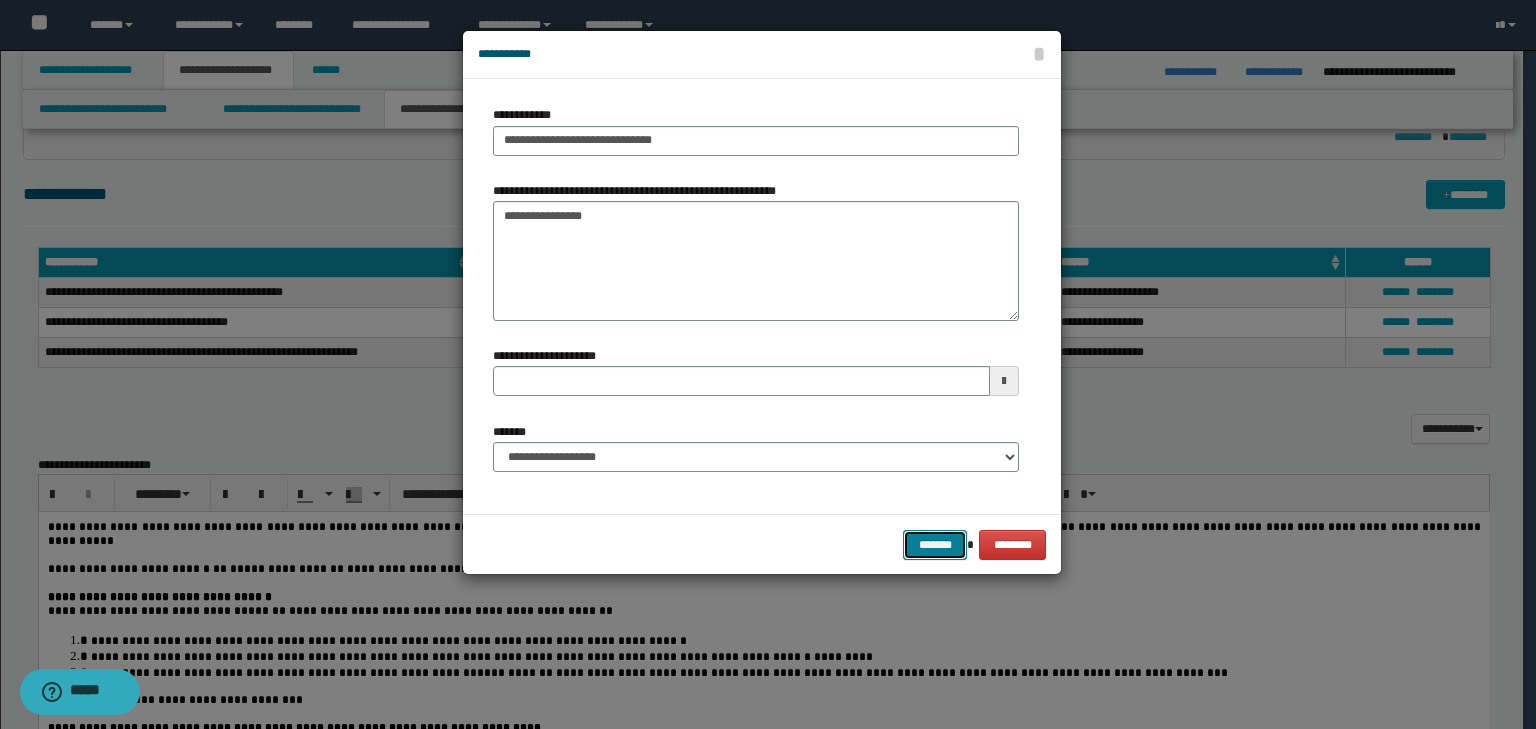 click on "*******" at bounding box center (935, 545) 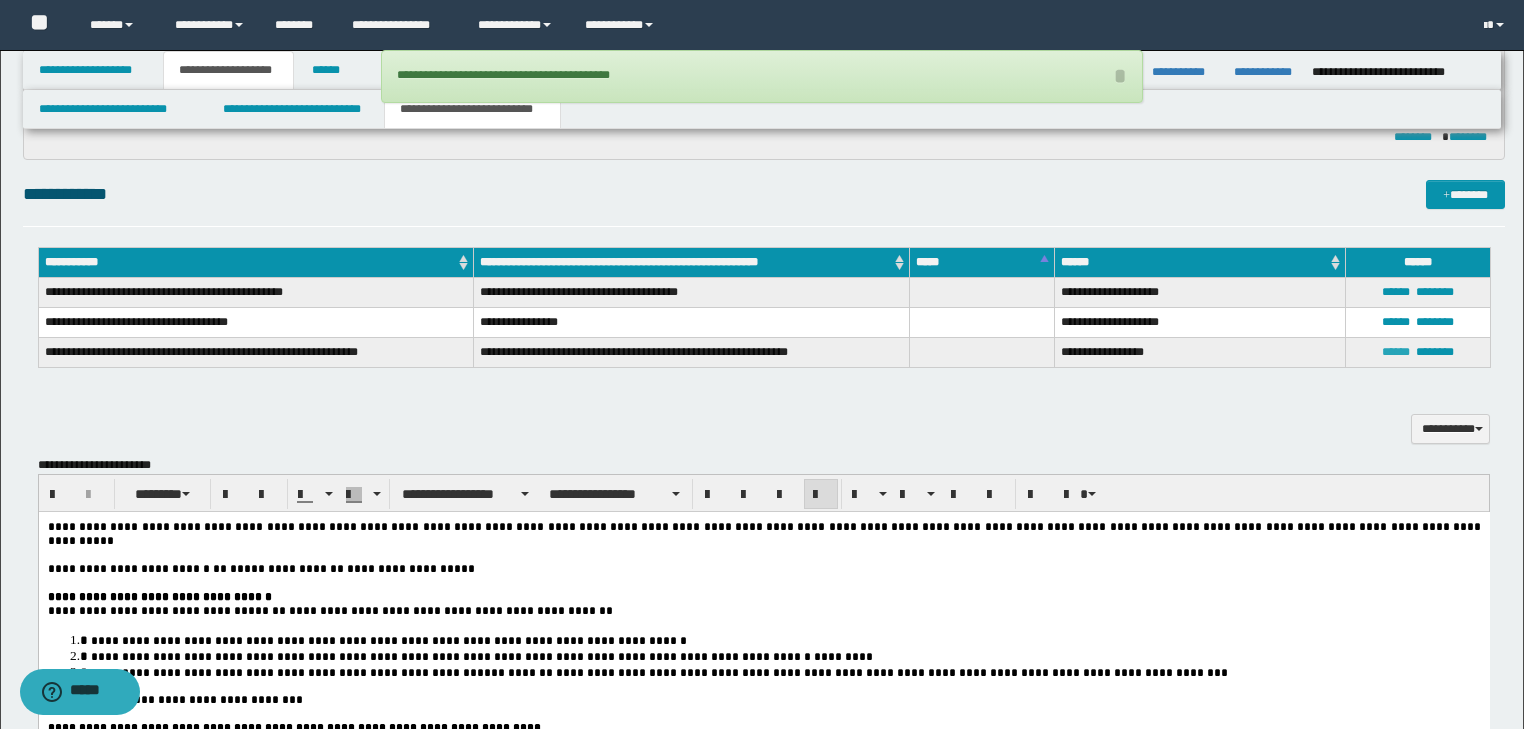 click on "******" at bounding box center [1396, 352] 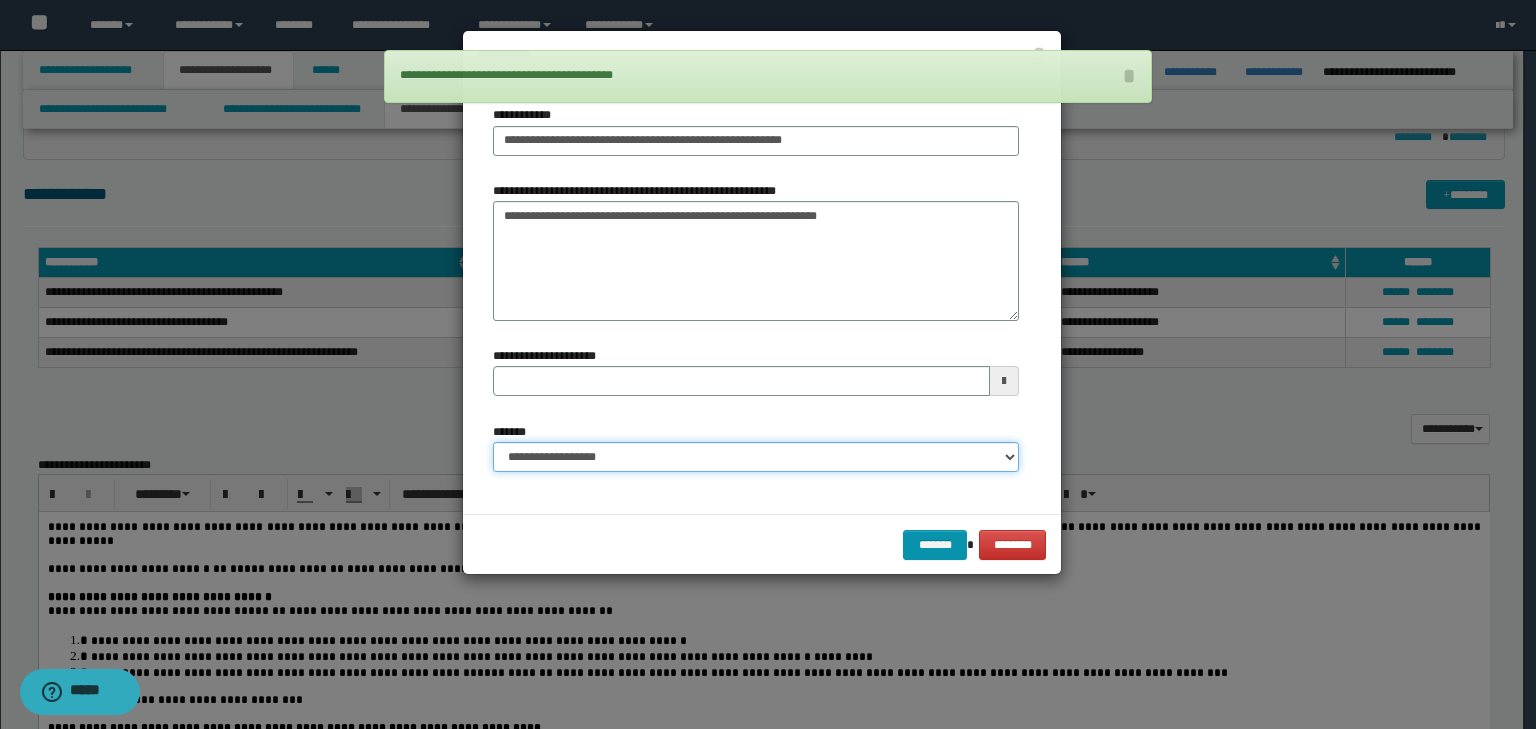 drag, startPoint x: 643, startPoint y: 457, endPoint x: 643, endPoint y: 468, distance: 11 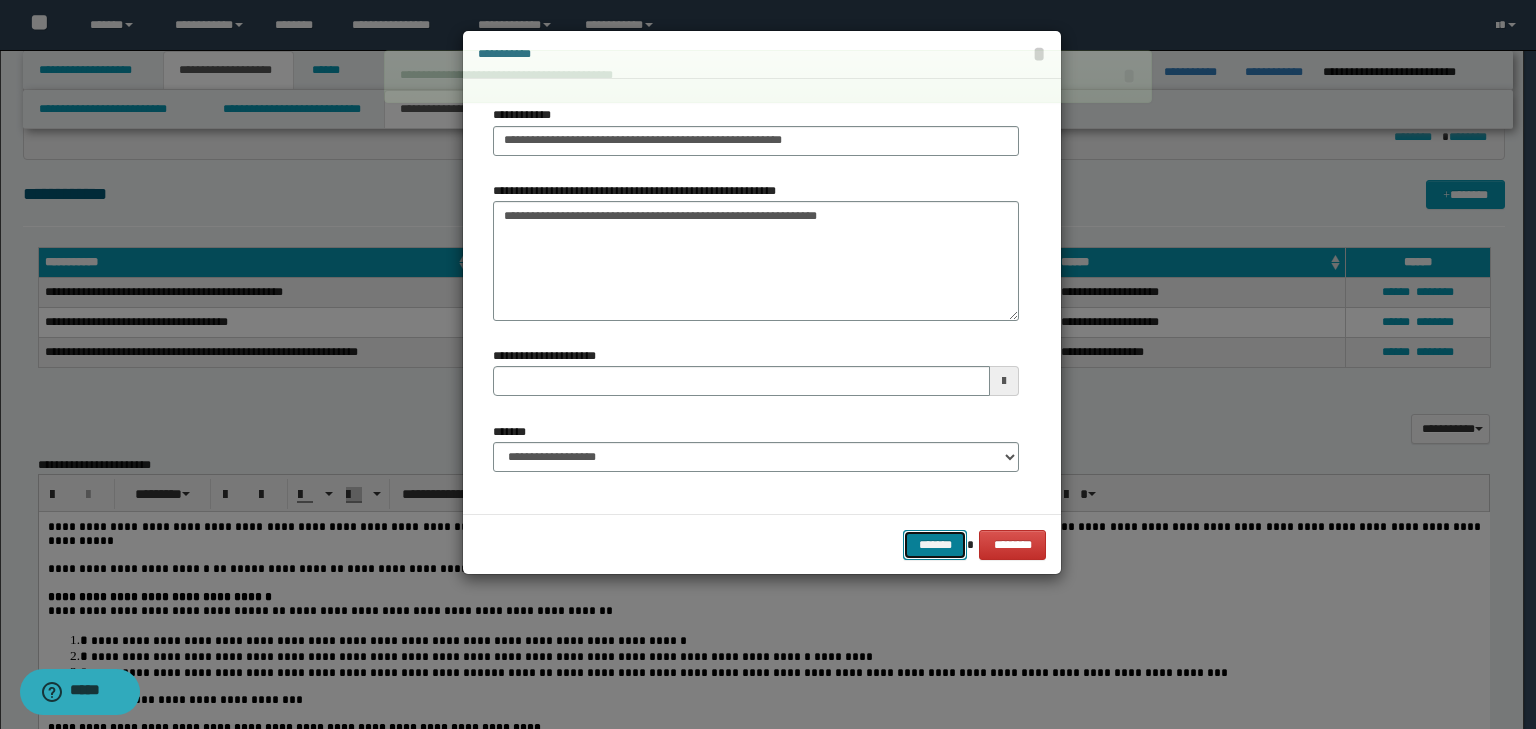 click on "*******" at bounding box center (935, 545) 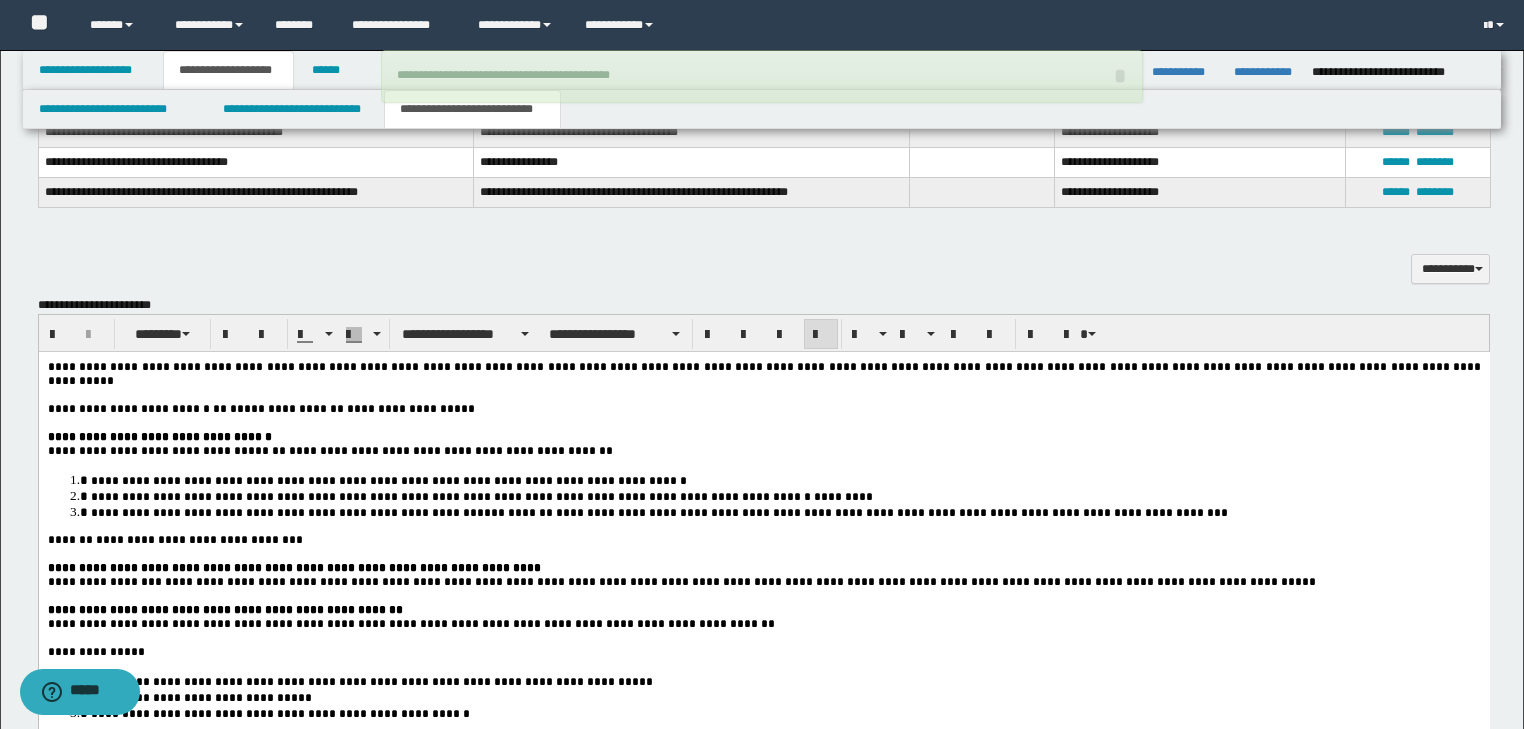 scroll, scrollTop: 1493, scrollLeft: 0, axis: vertical 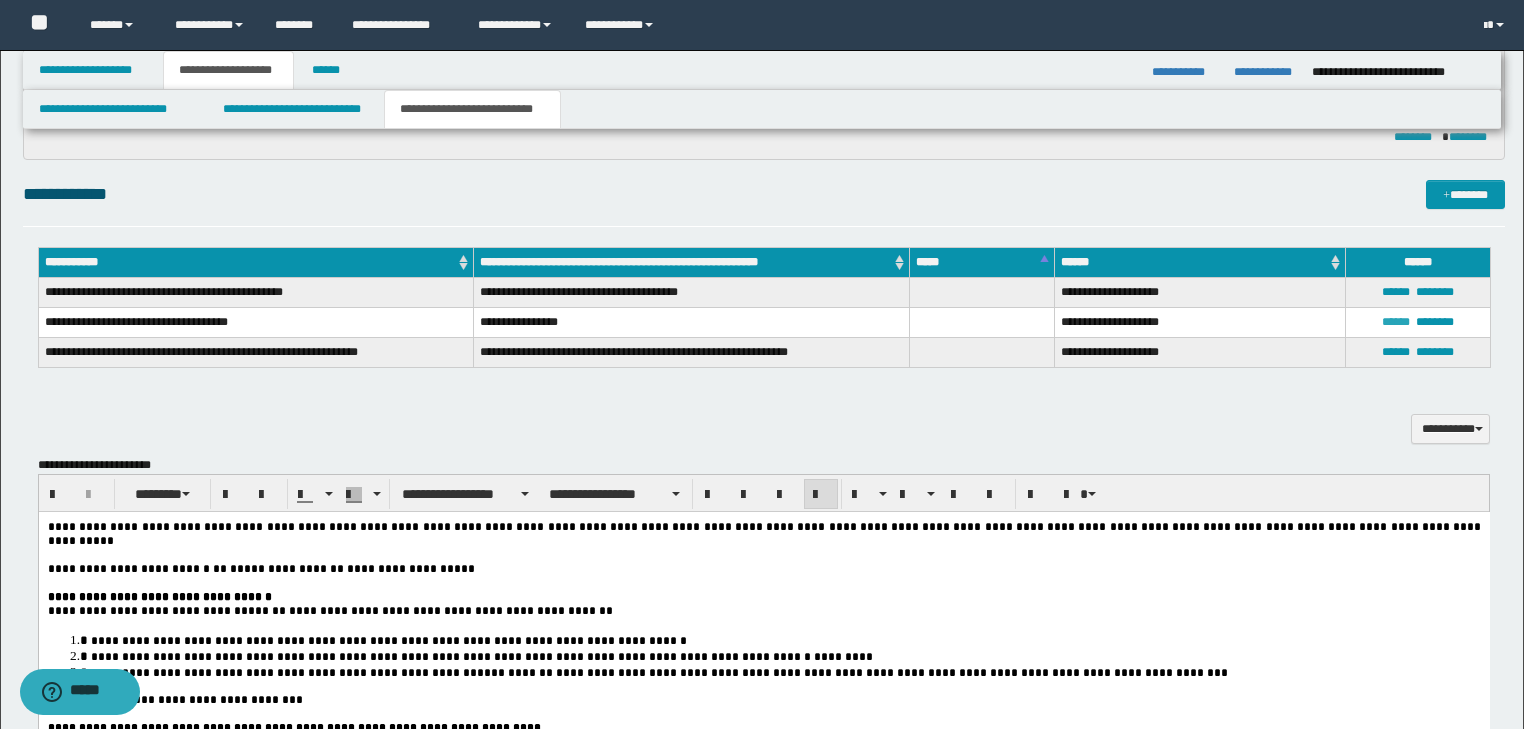 click on "******" at bounding box center [1396, 322] 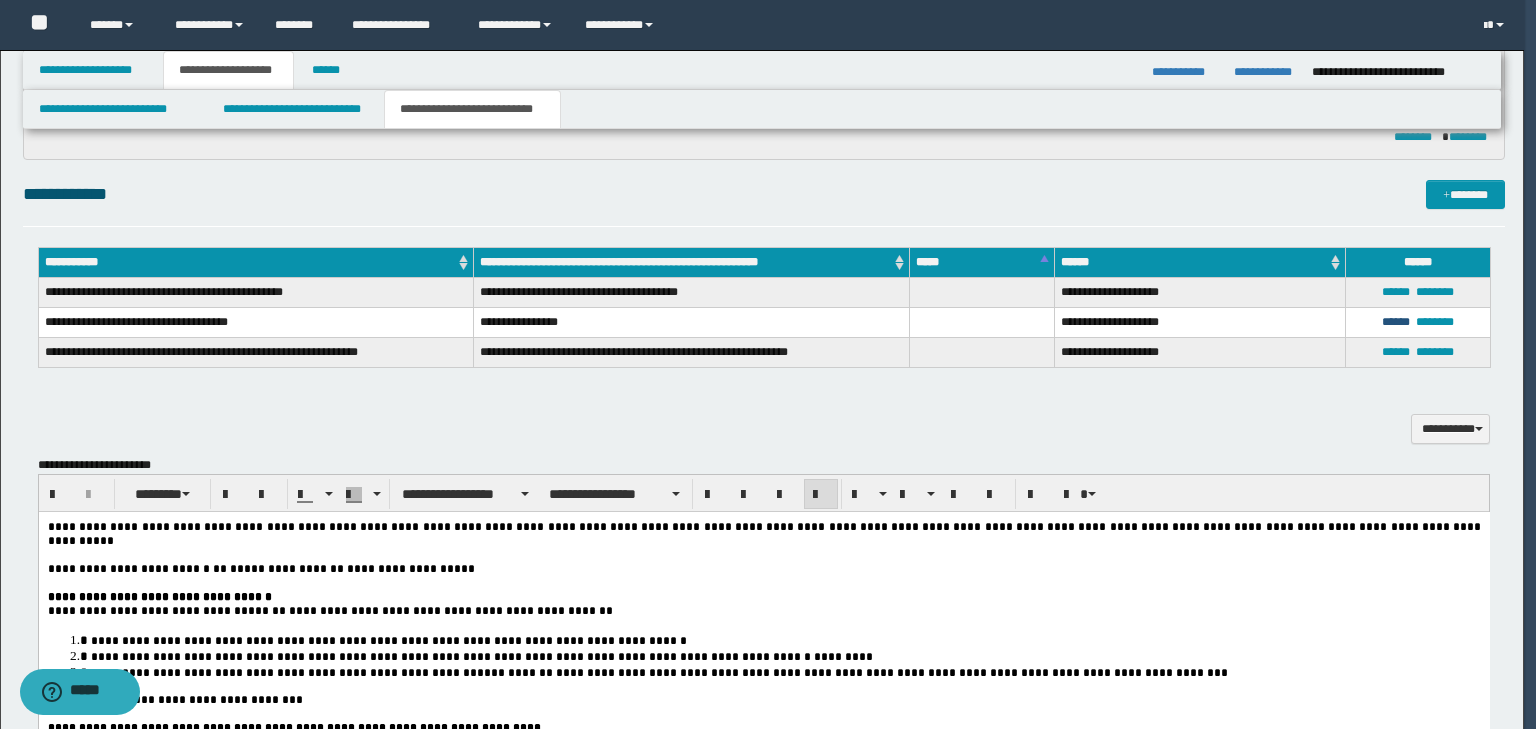type 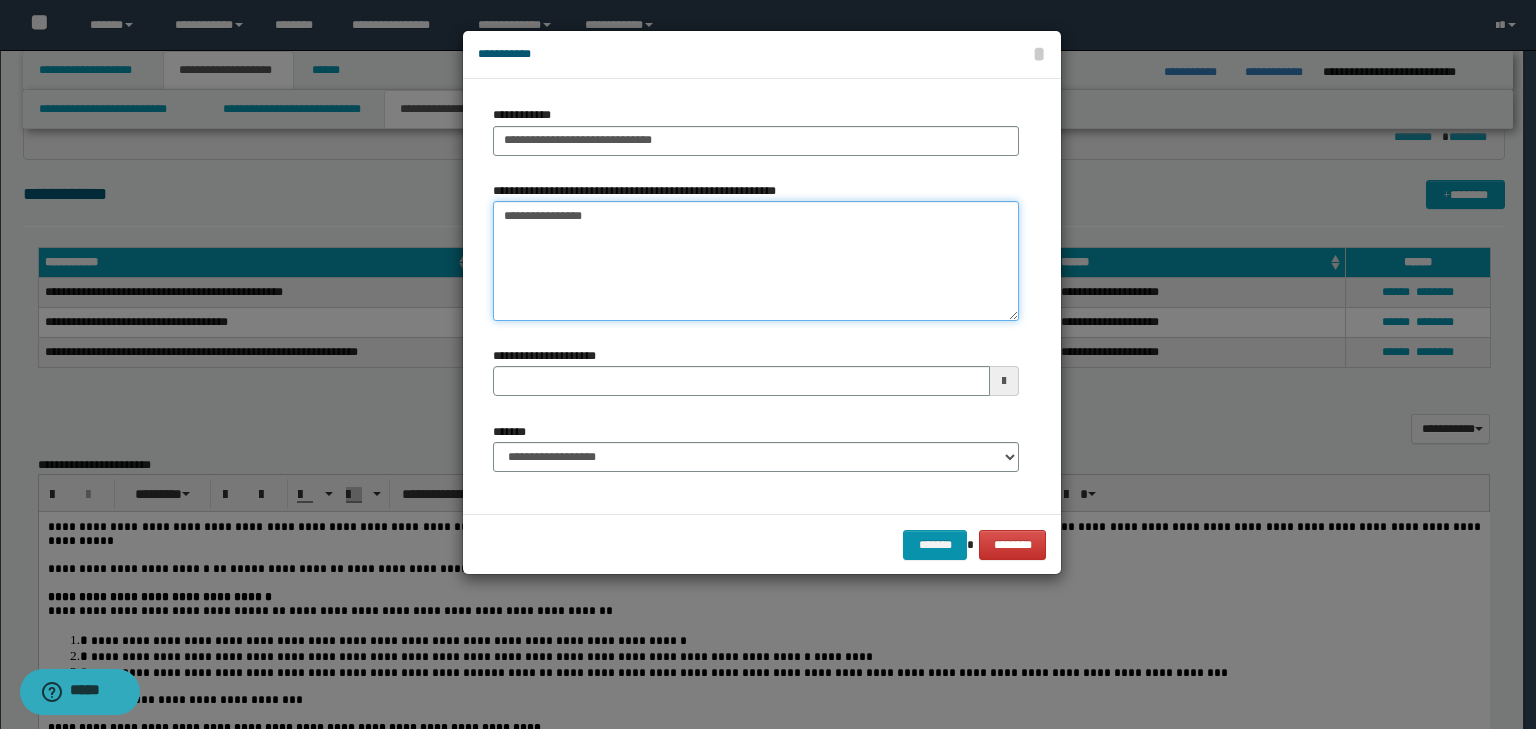 drag, startPoint x: 508, startPoint y: 217, endPoint x: 511, endPoint y: 236, distance: 19.235384 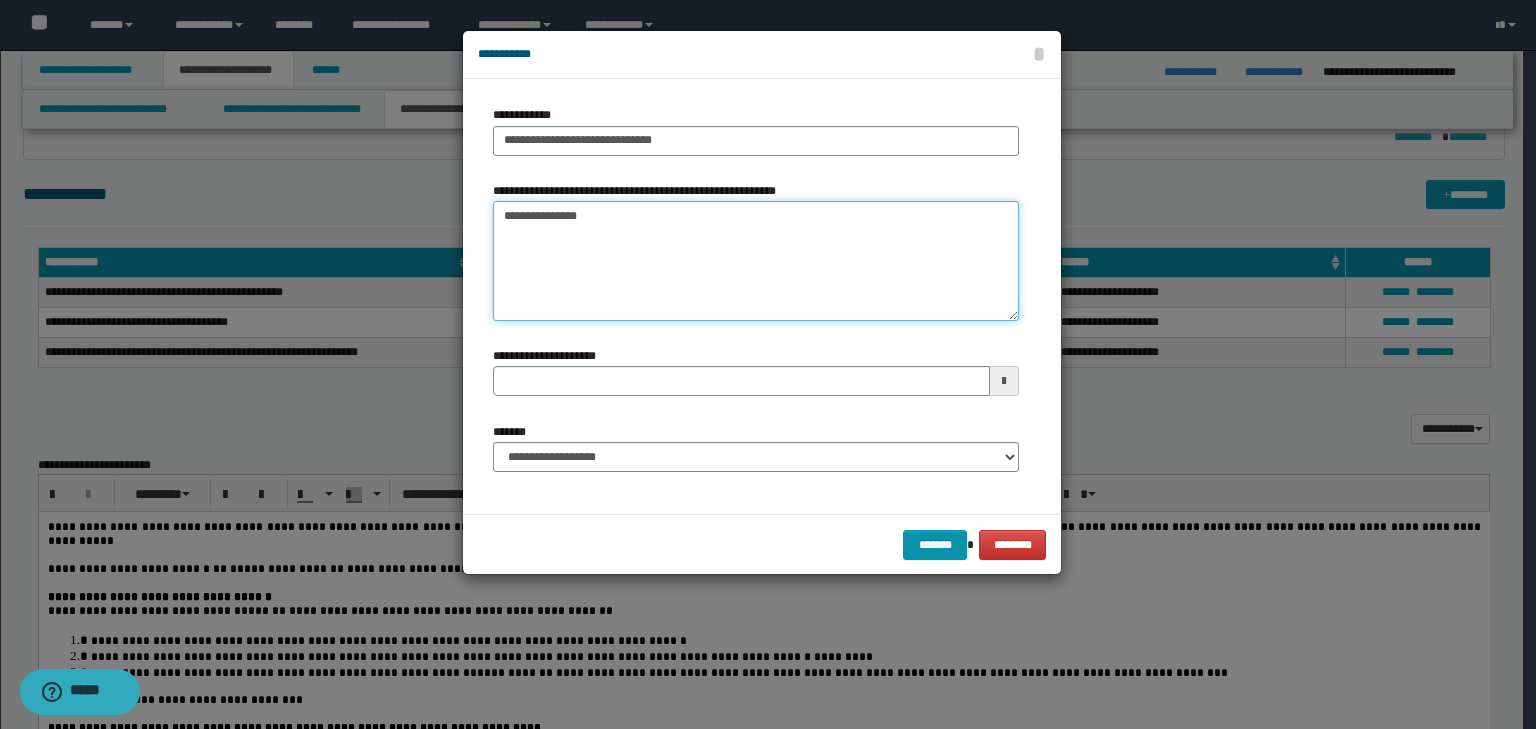type on "**********" 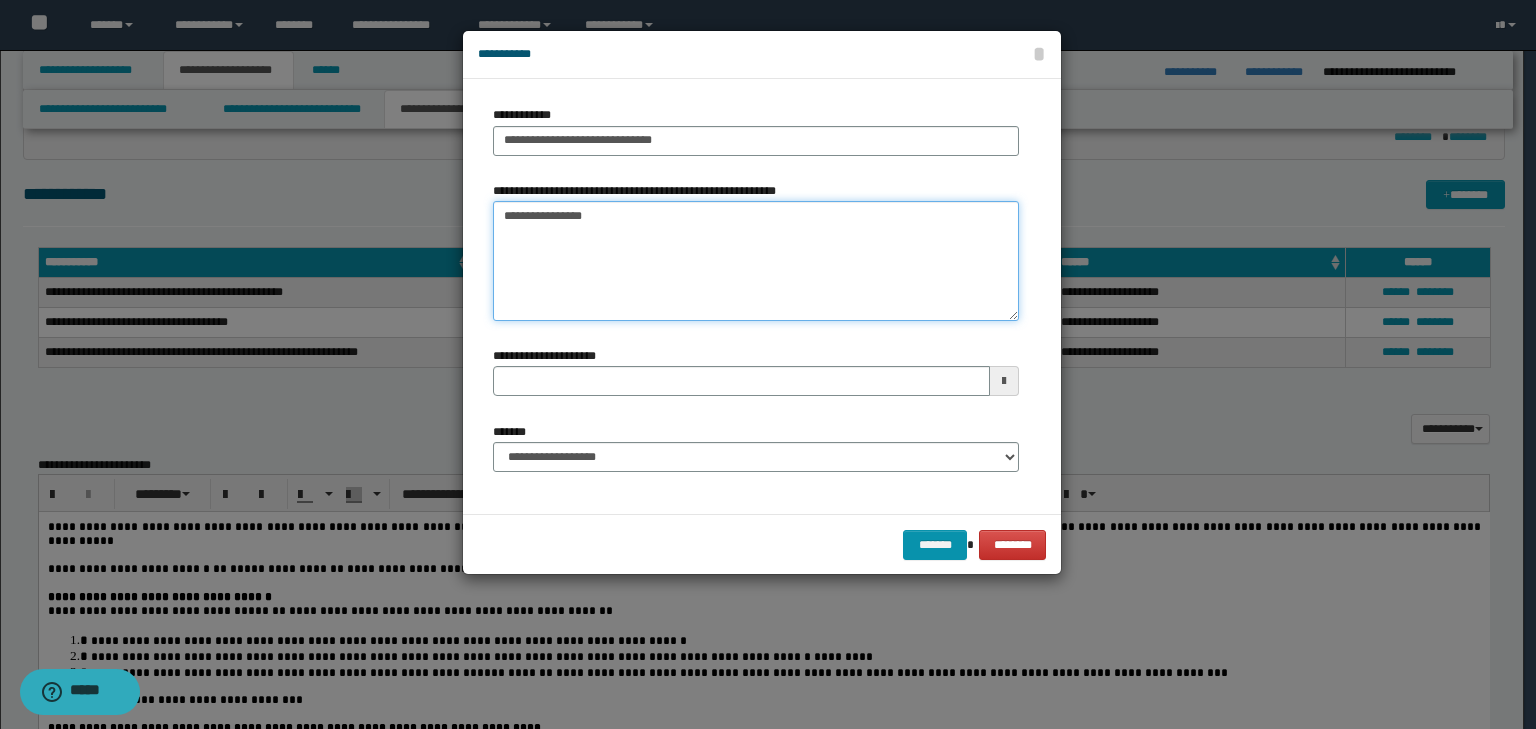 type 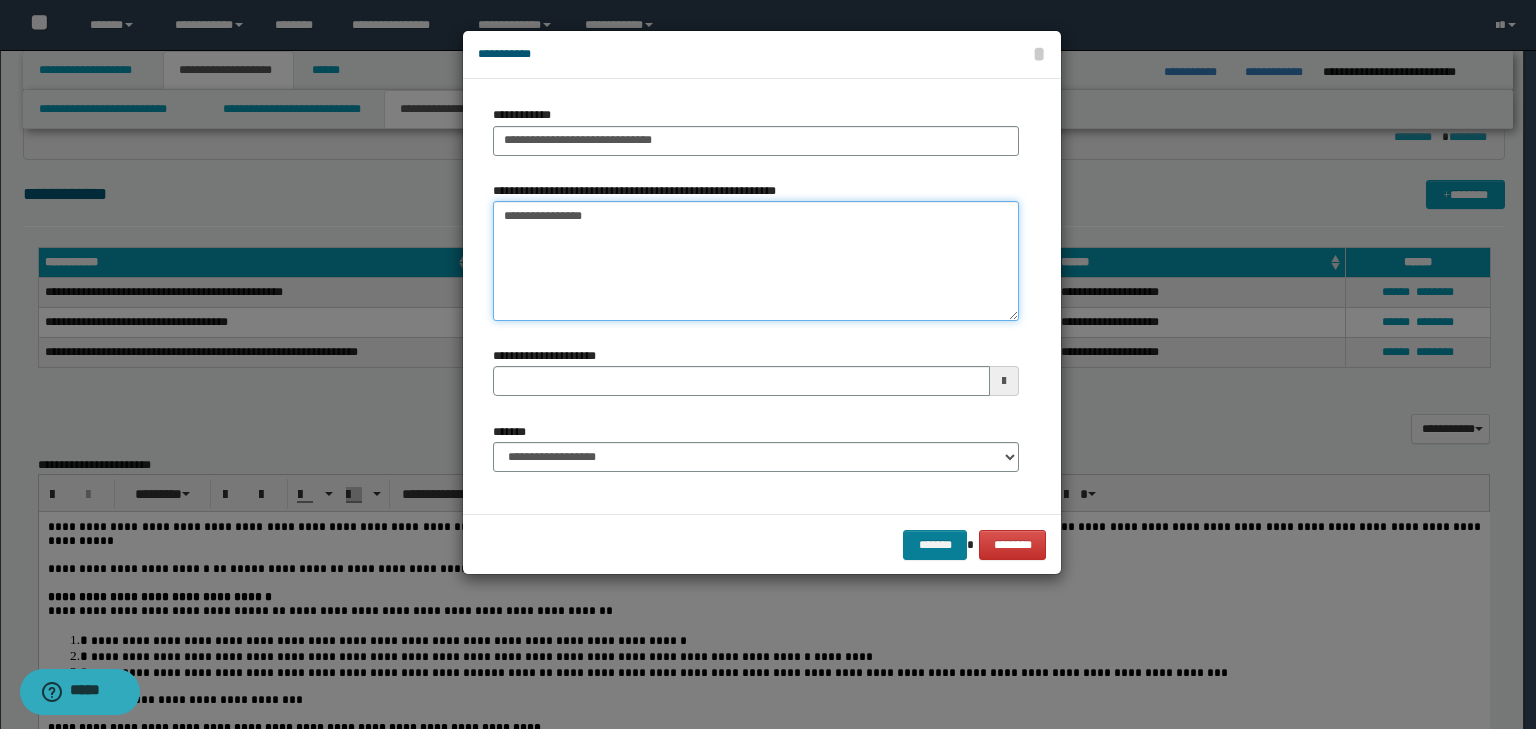type on "**********" 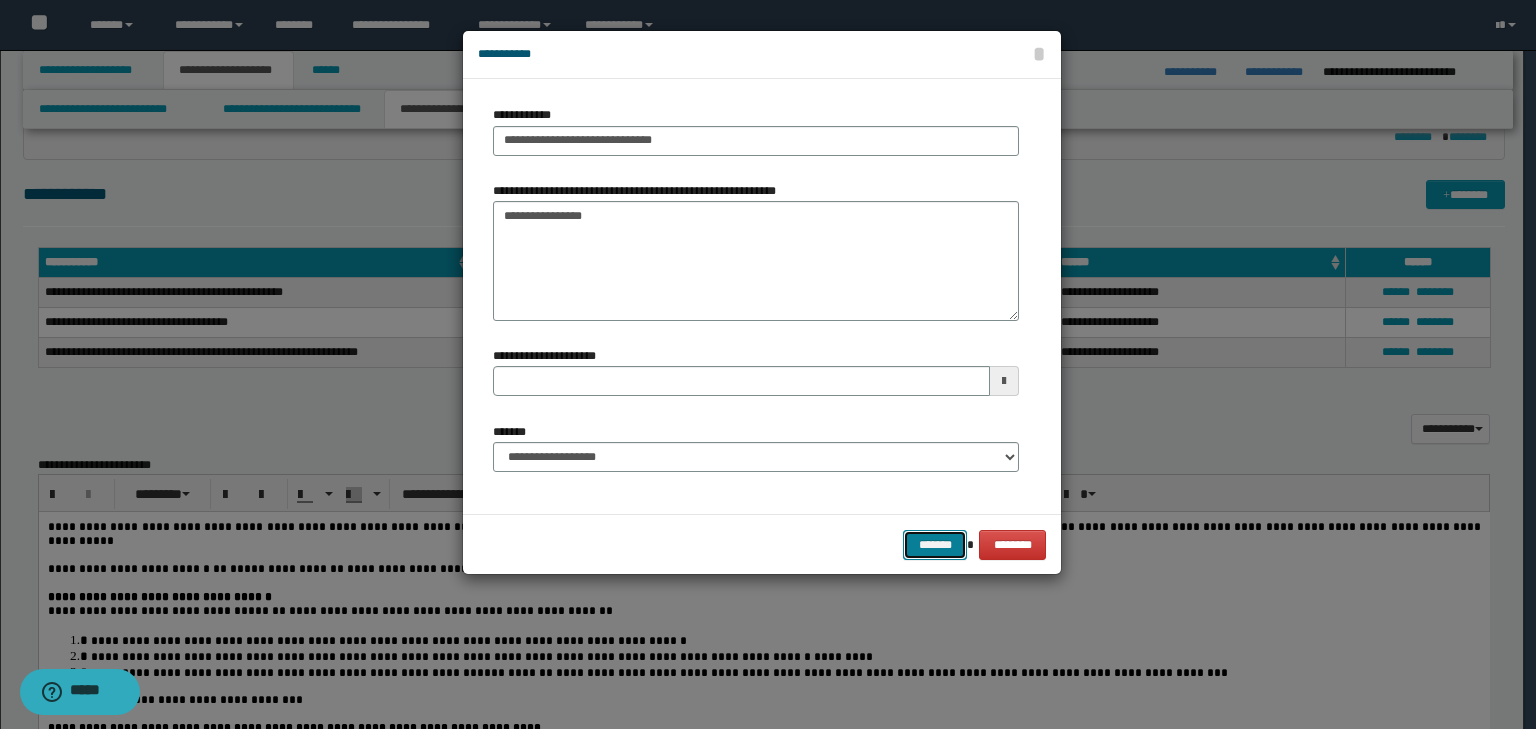 click on "*******" at bounding box center [935, 545] 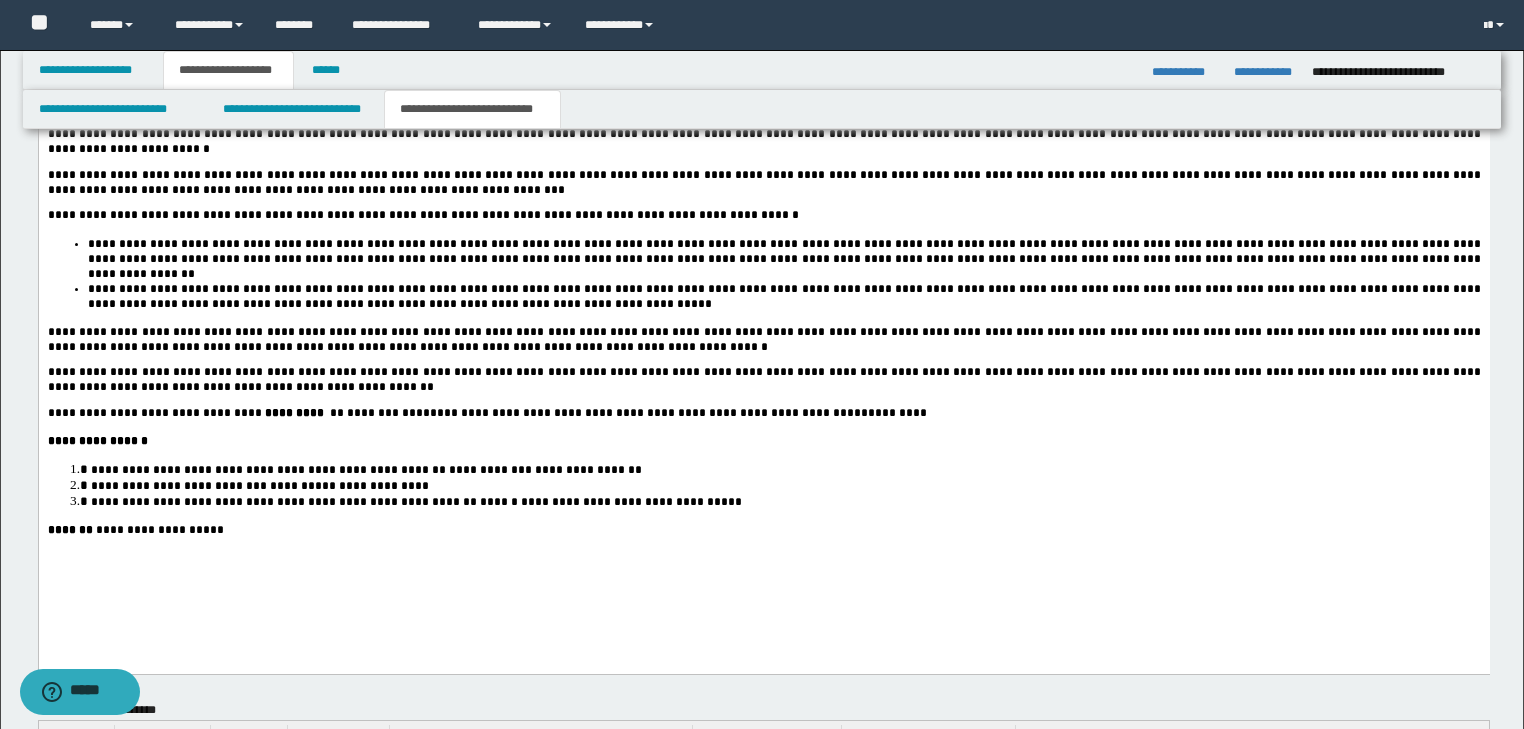 scroll, scrollTop: 2453, scrollLeft: 0, axis: vertical 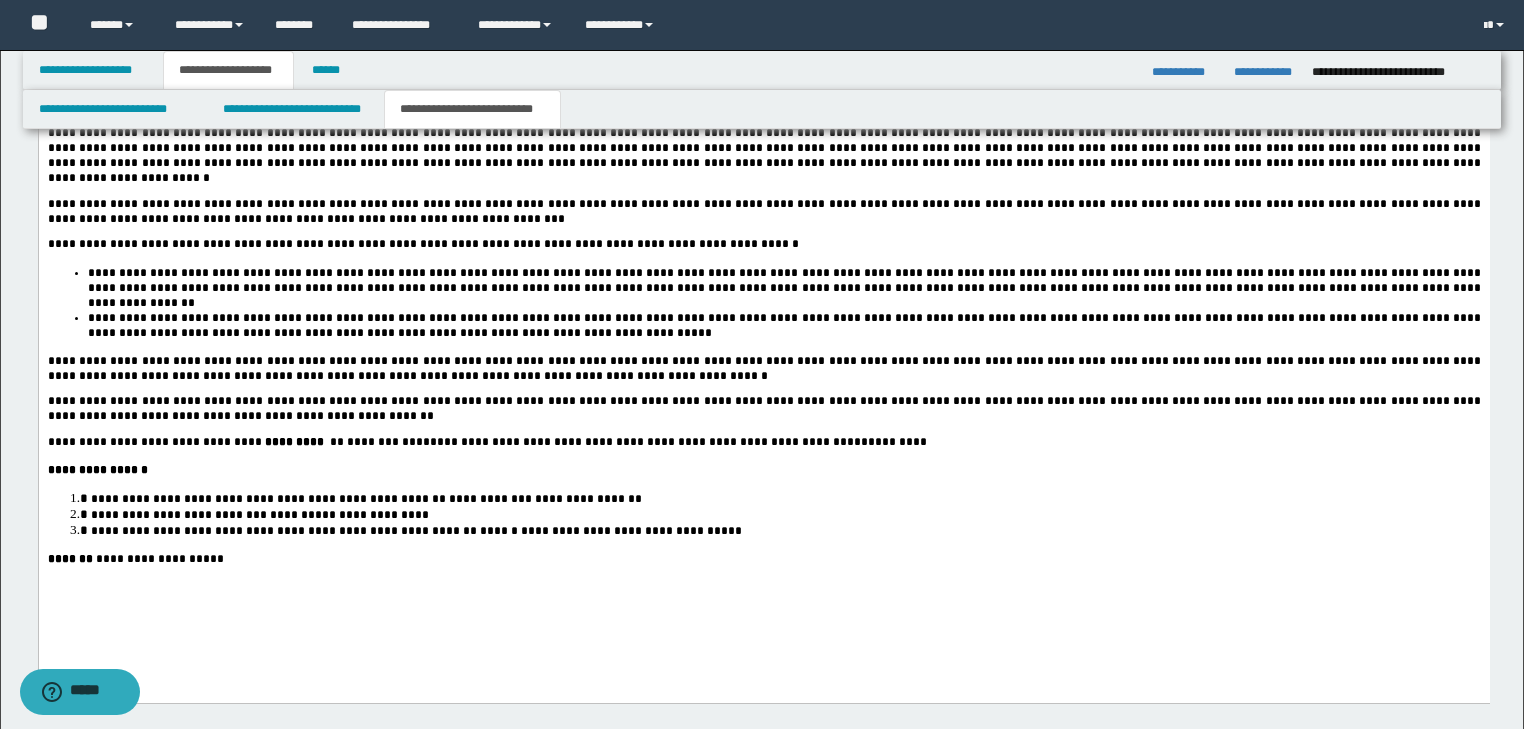 click on "**********" at bounding box center (630, 532) 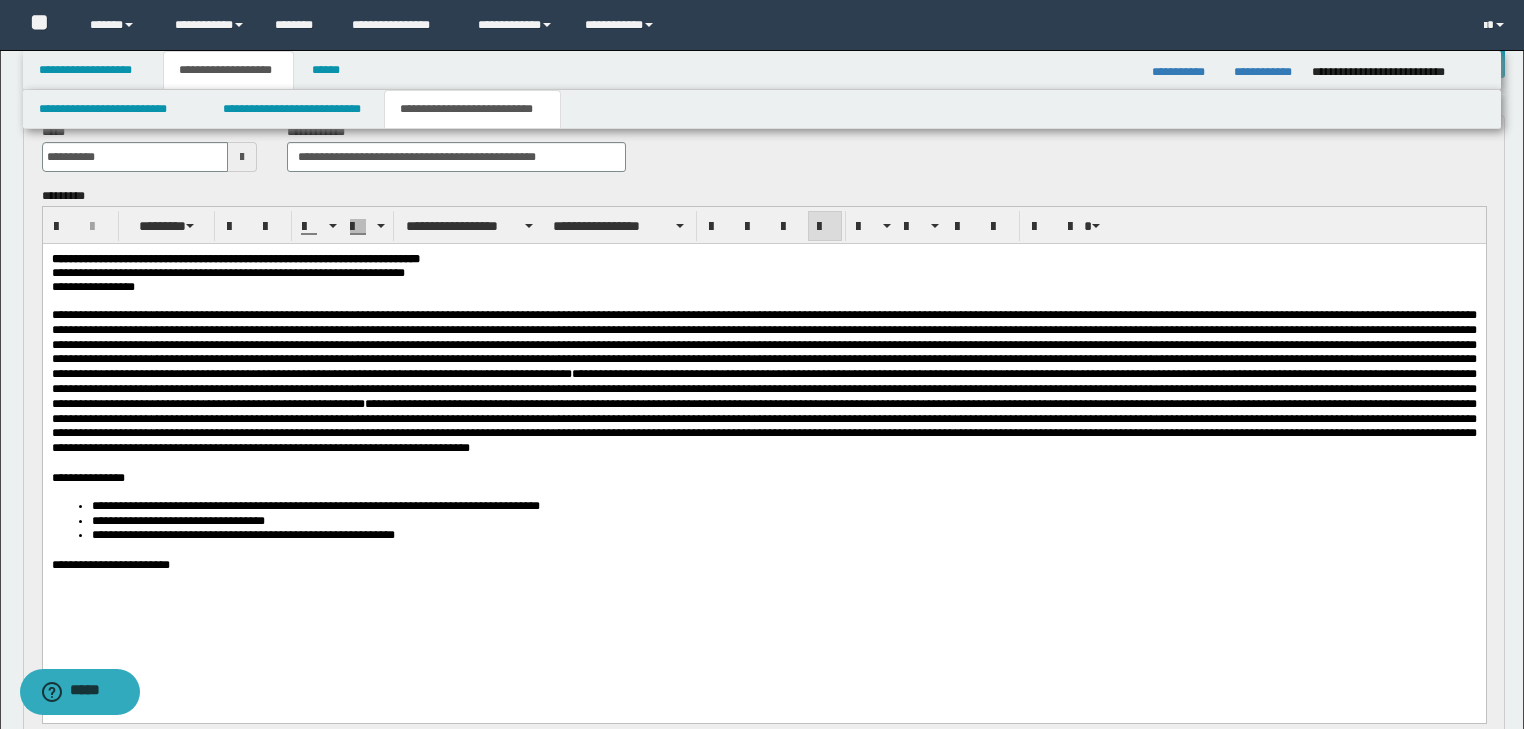 scroll, scrollTop: 0, scrollLeft: 0, axis: both 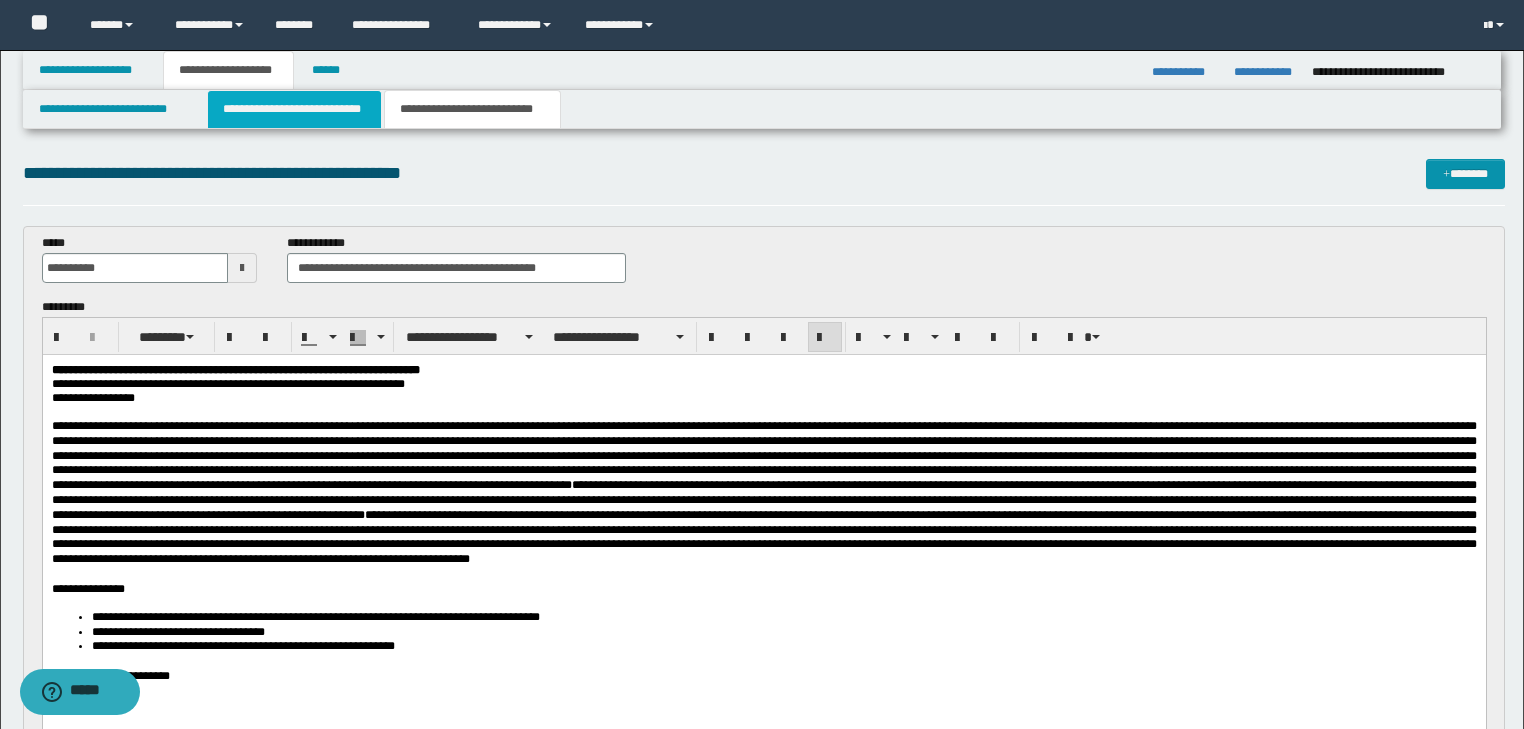 click on "**********" at bounding box center [294, 109] 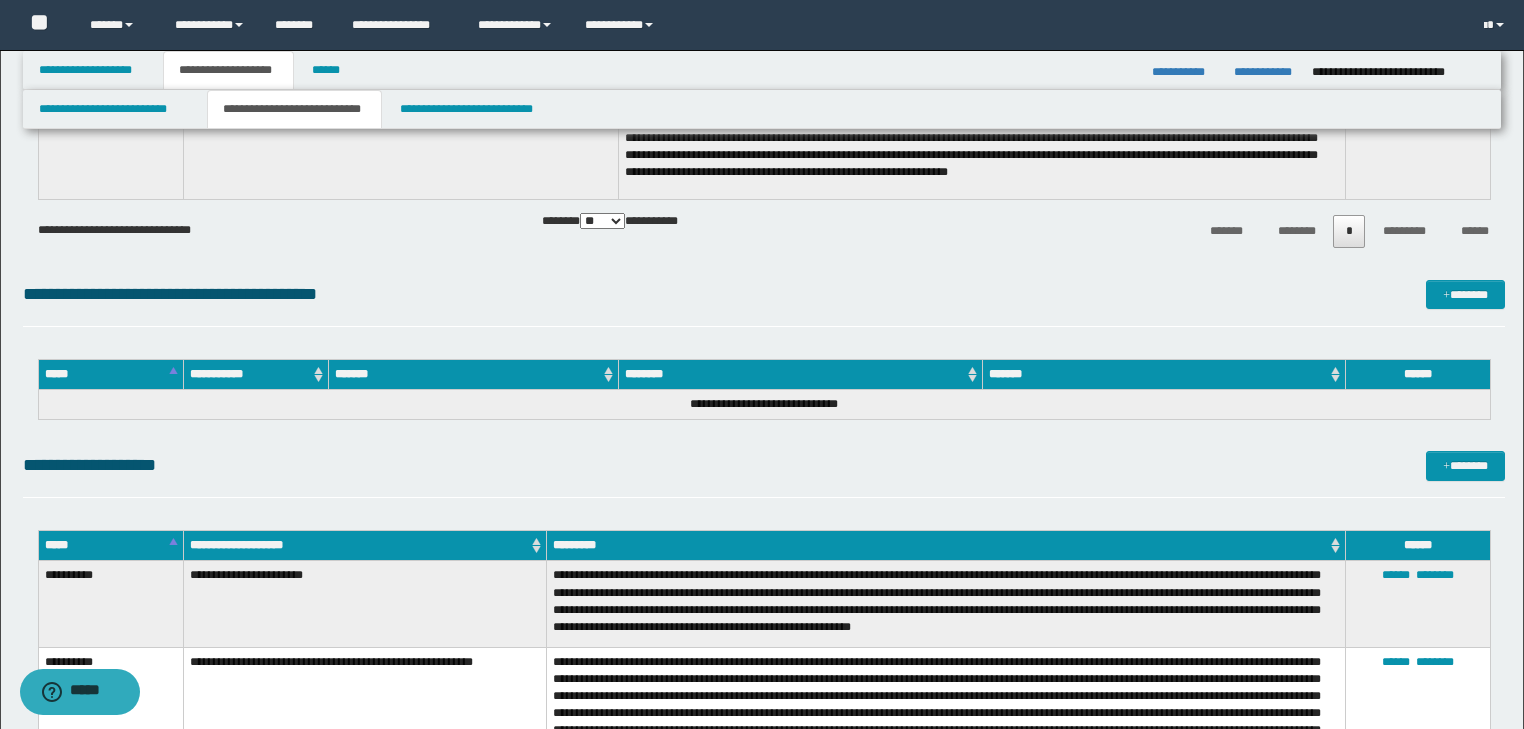 scroll, scrollTop: 2880, scrollLeft: 0, axis: vertical 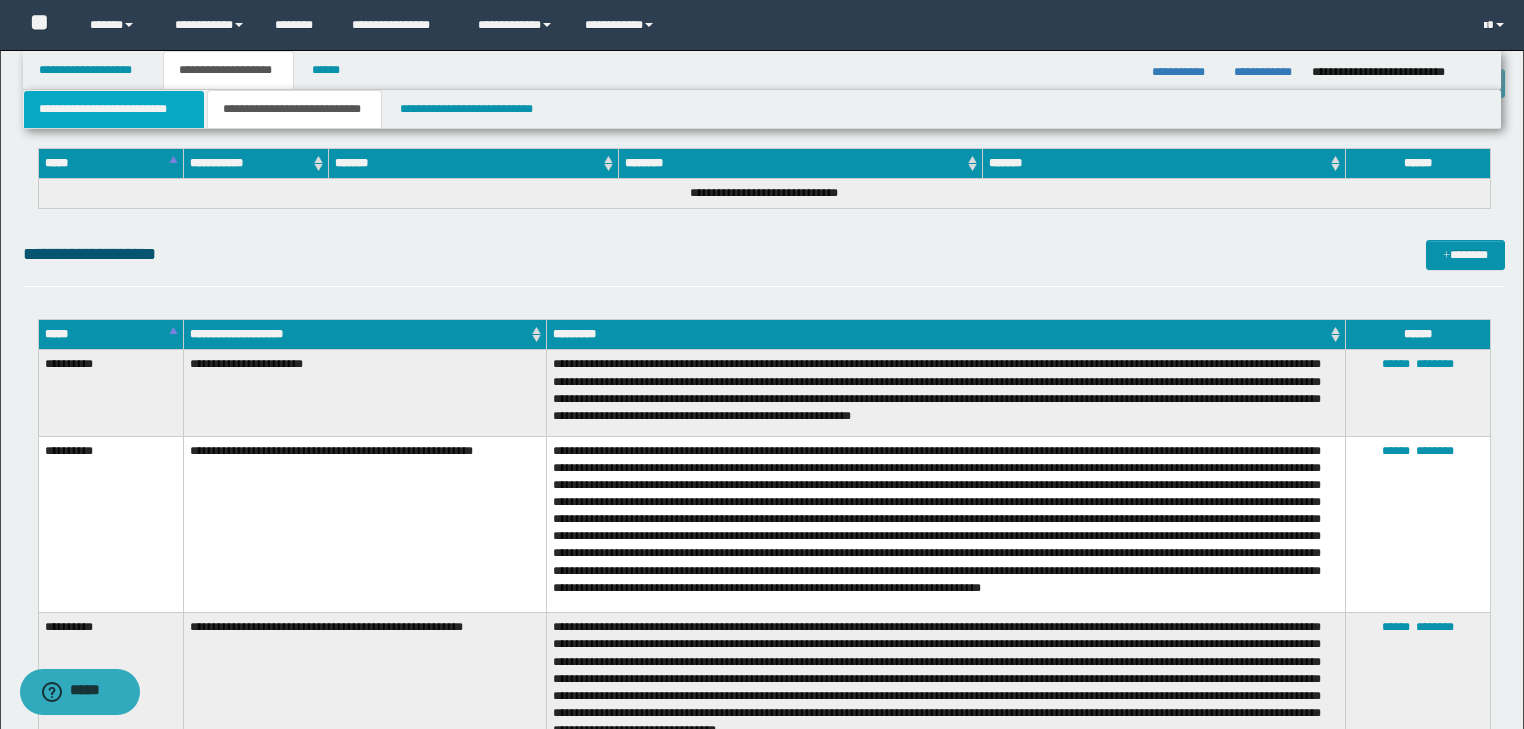 click on "**********" at bounding box center [114, 109] 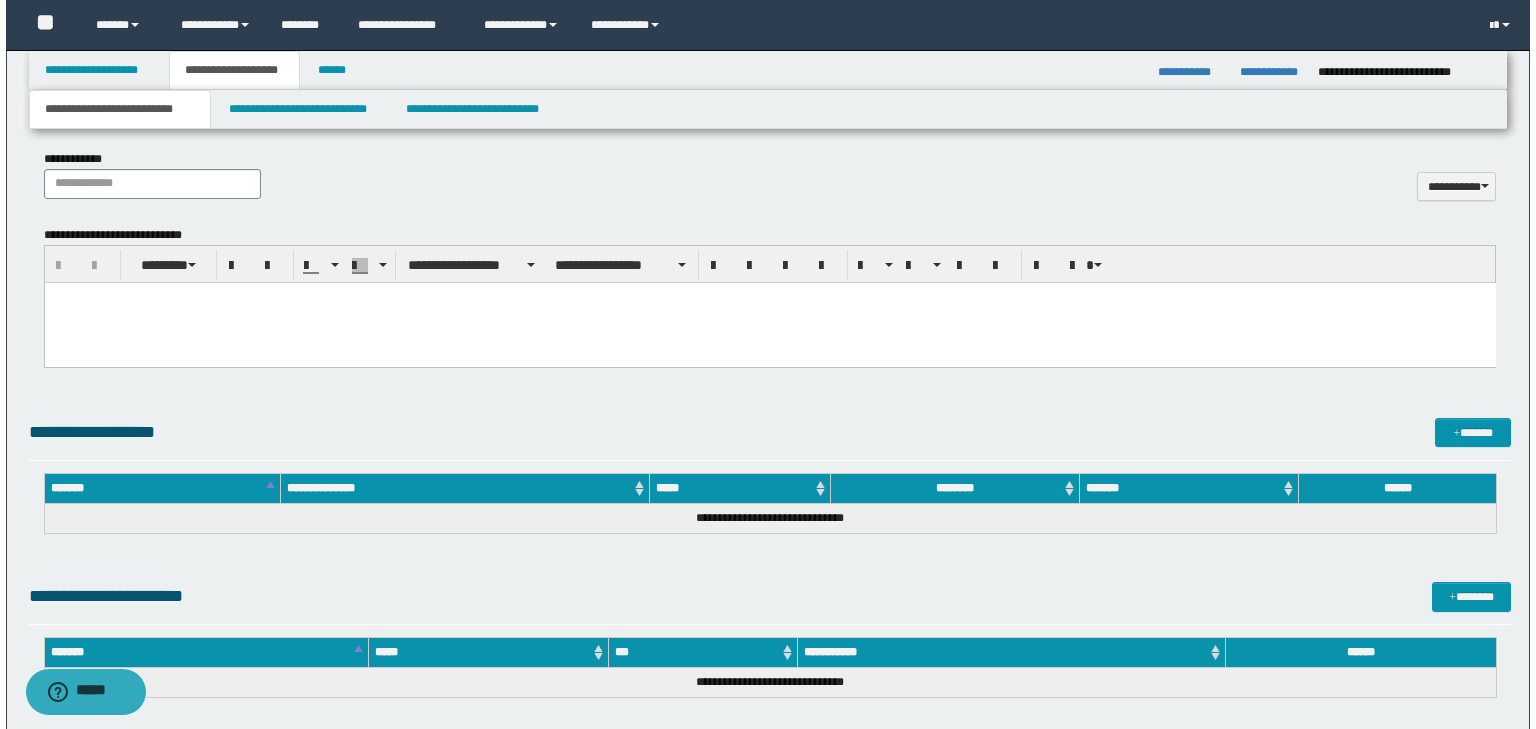 scroll, scrollTop: 860, scrollLeft: 0, axis: vertical 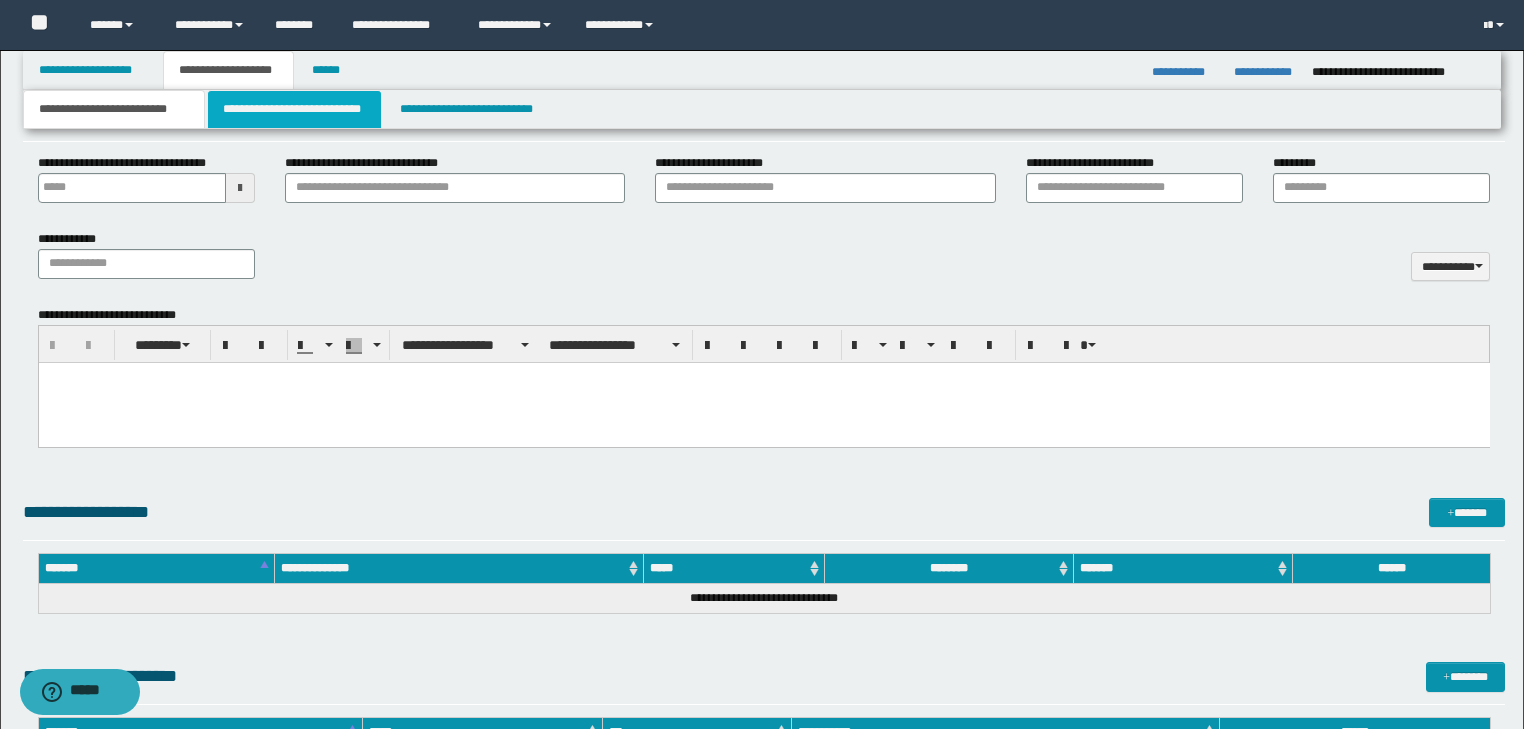 click on "**********" at bounding box center [294, 109] 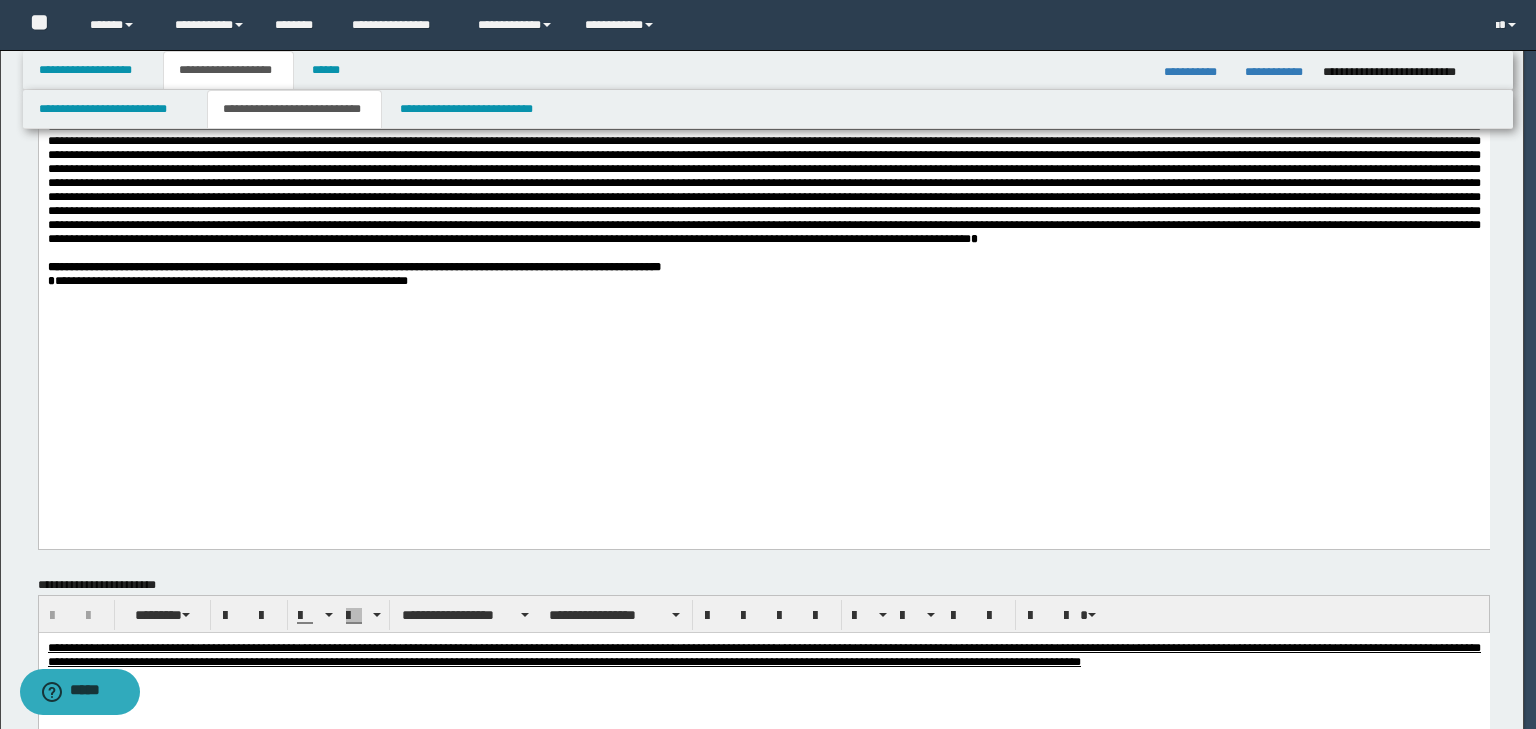 click on "**********" at bounding box center [762, -496] 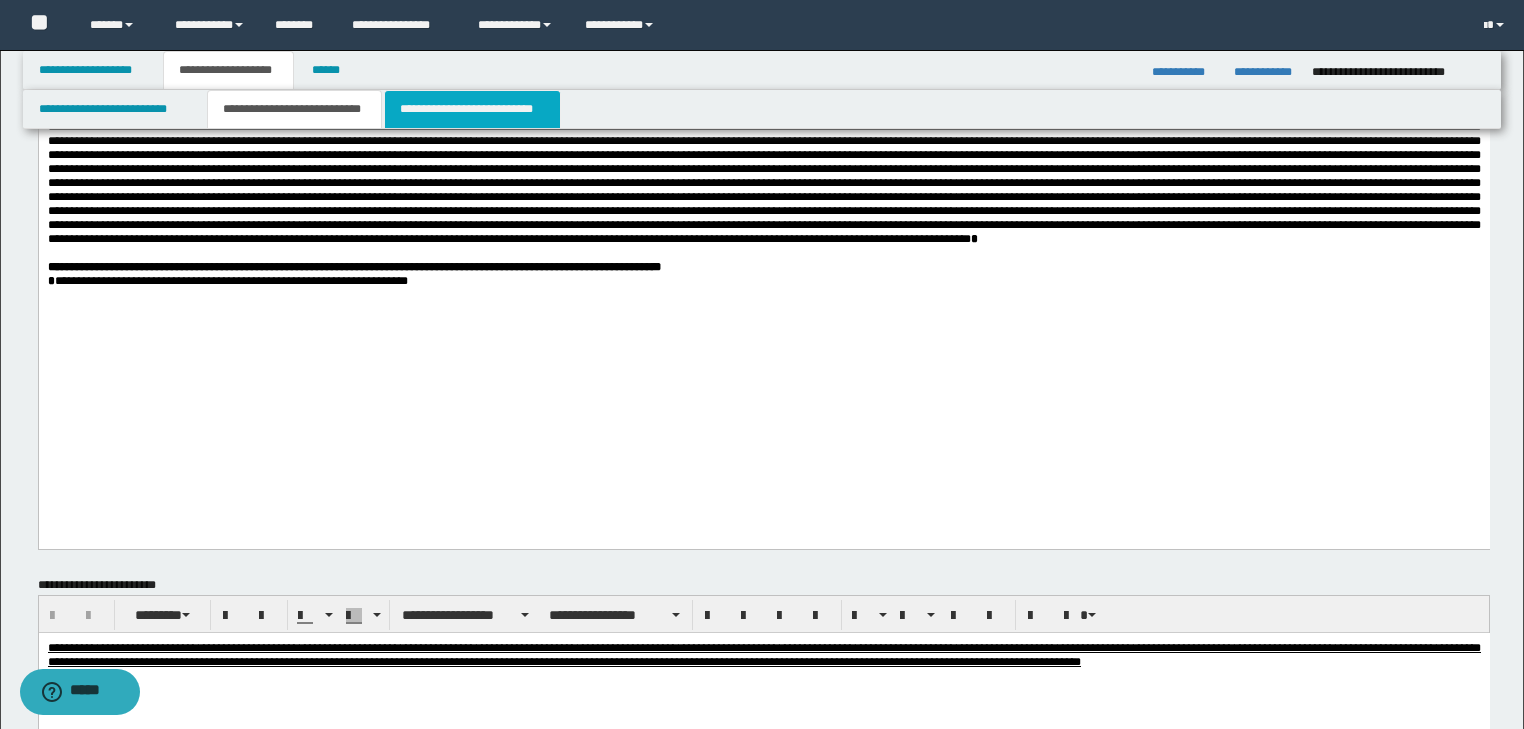 click on "**********" at bounding box center [472, 109] 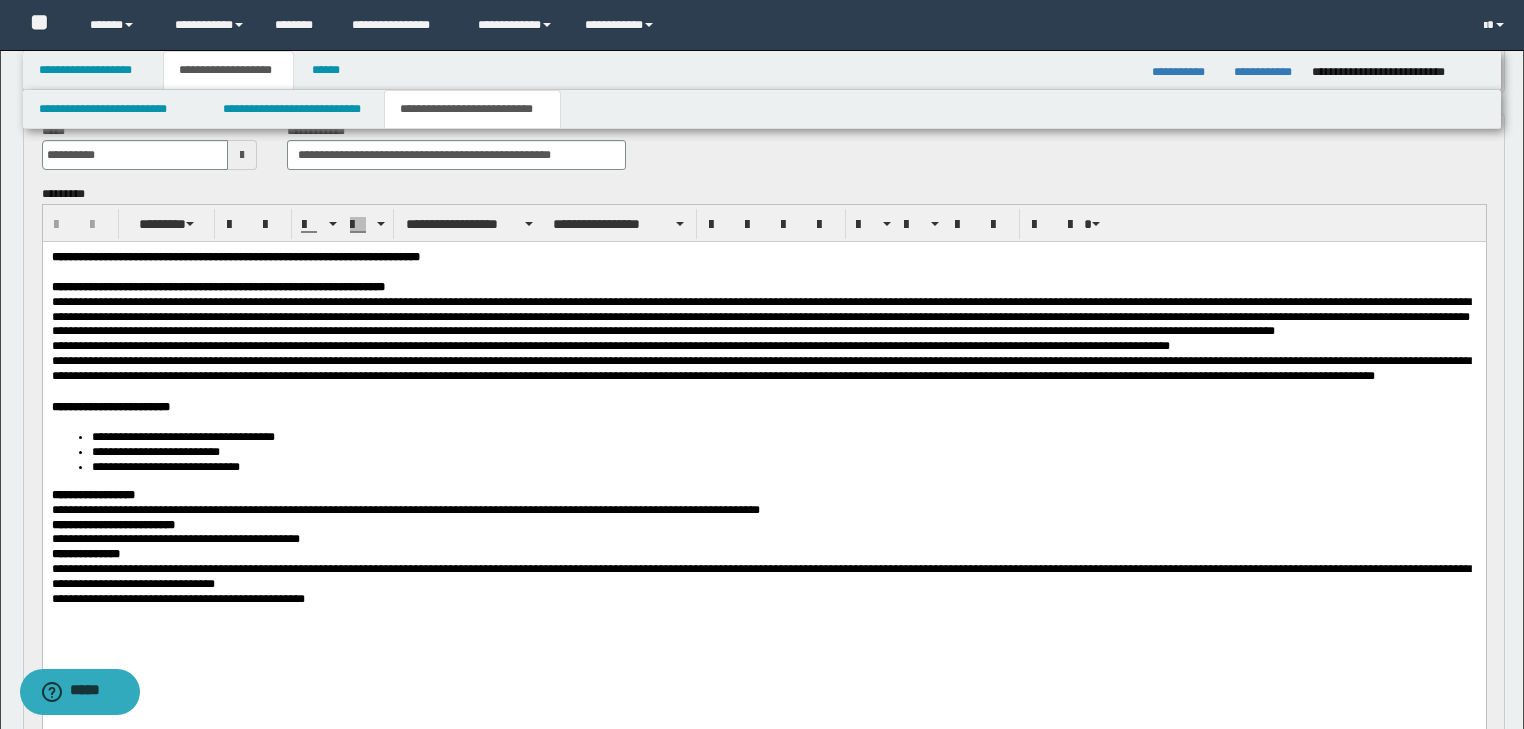 scroll, scrollTop: 780, scrollLeft: 0, axis: vertical 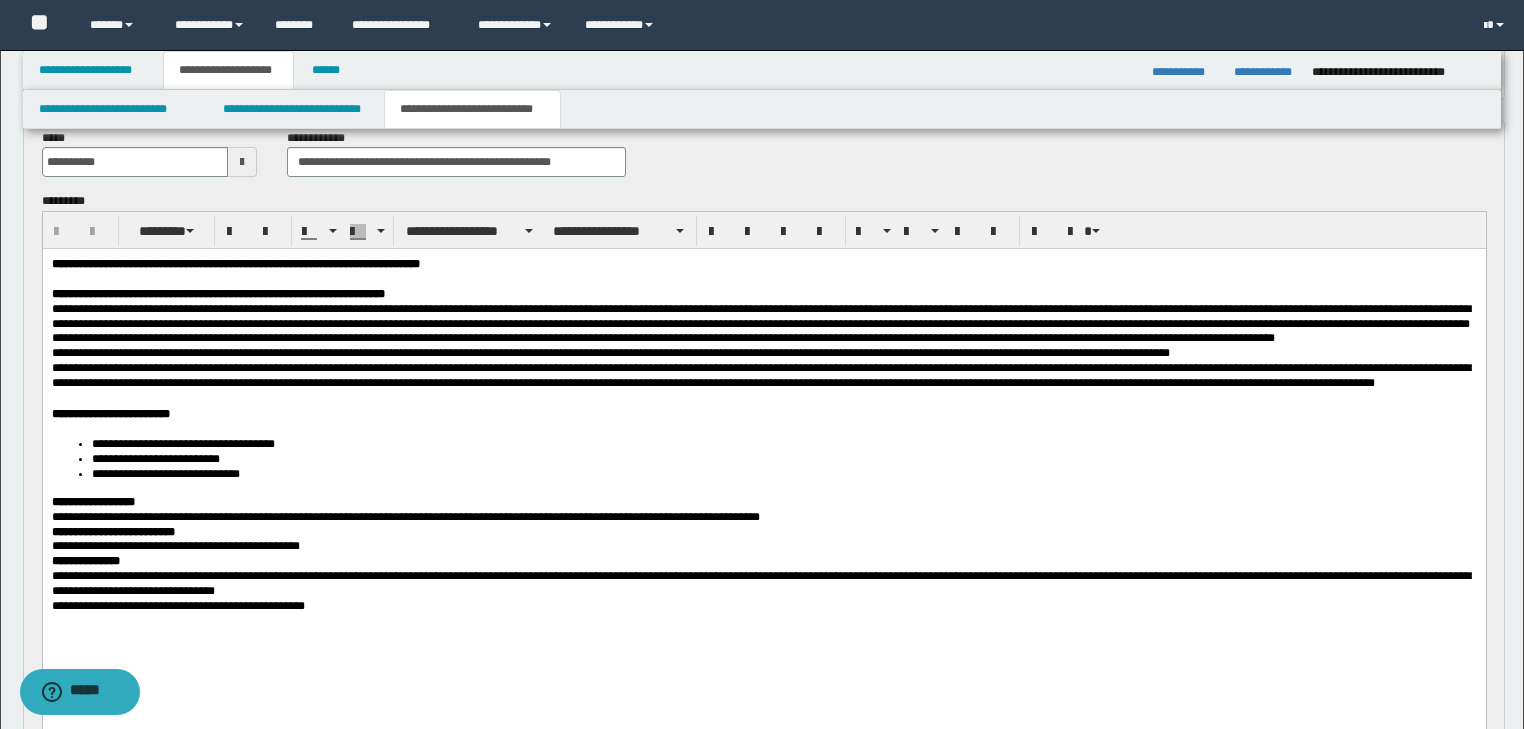 click on "**********" at bounding box center [763, 324] 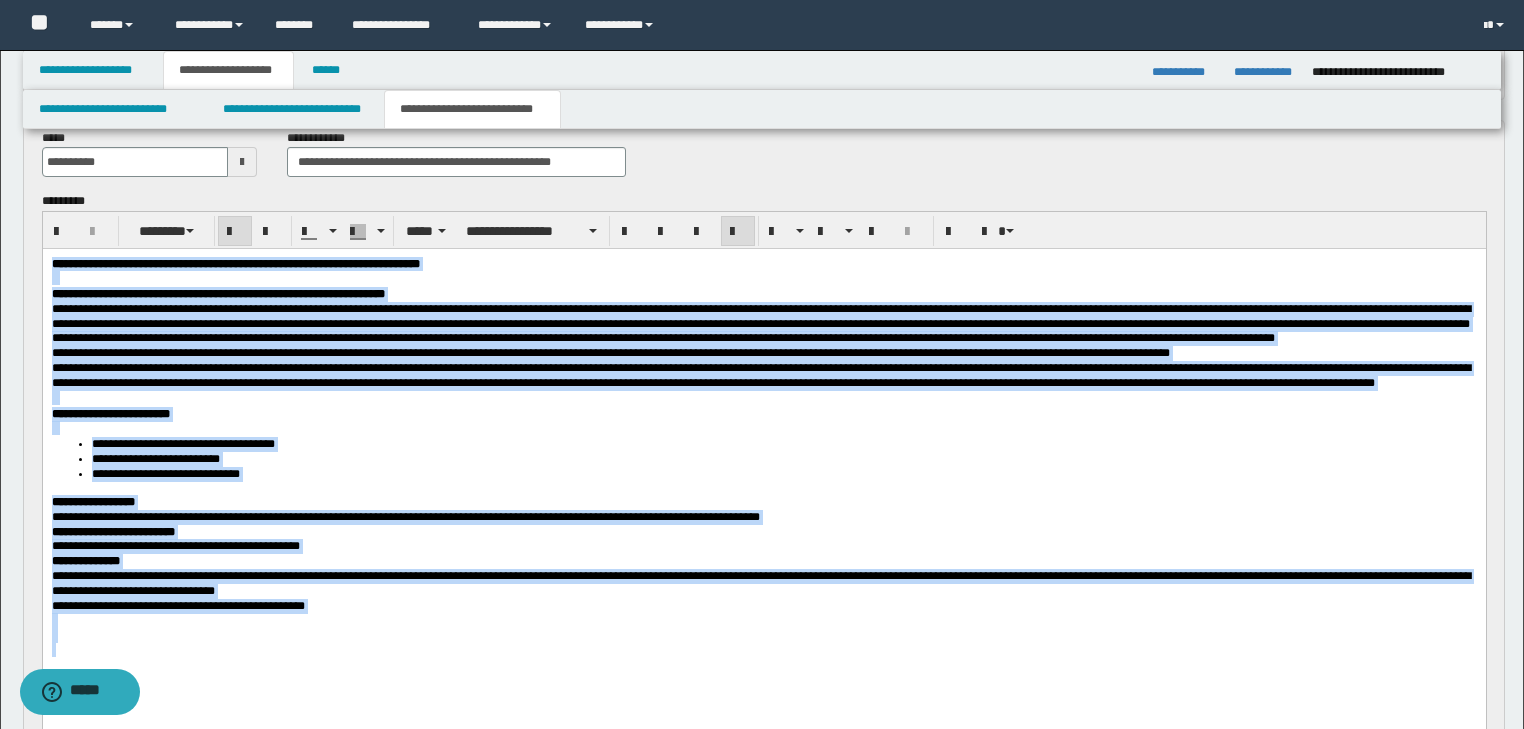 click on "**********" at bounding box center (610, 353) 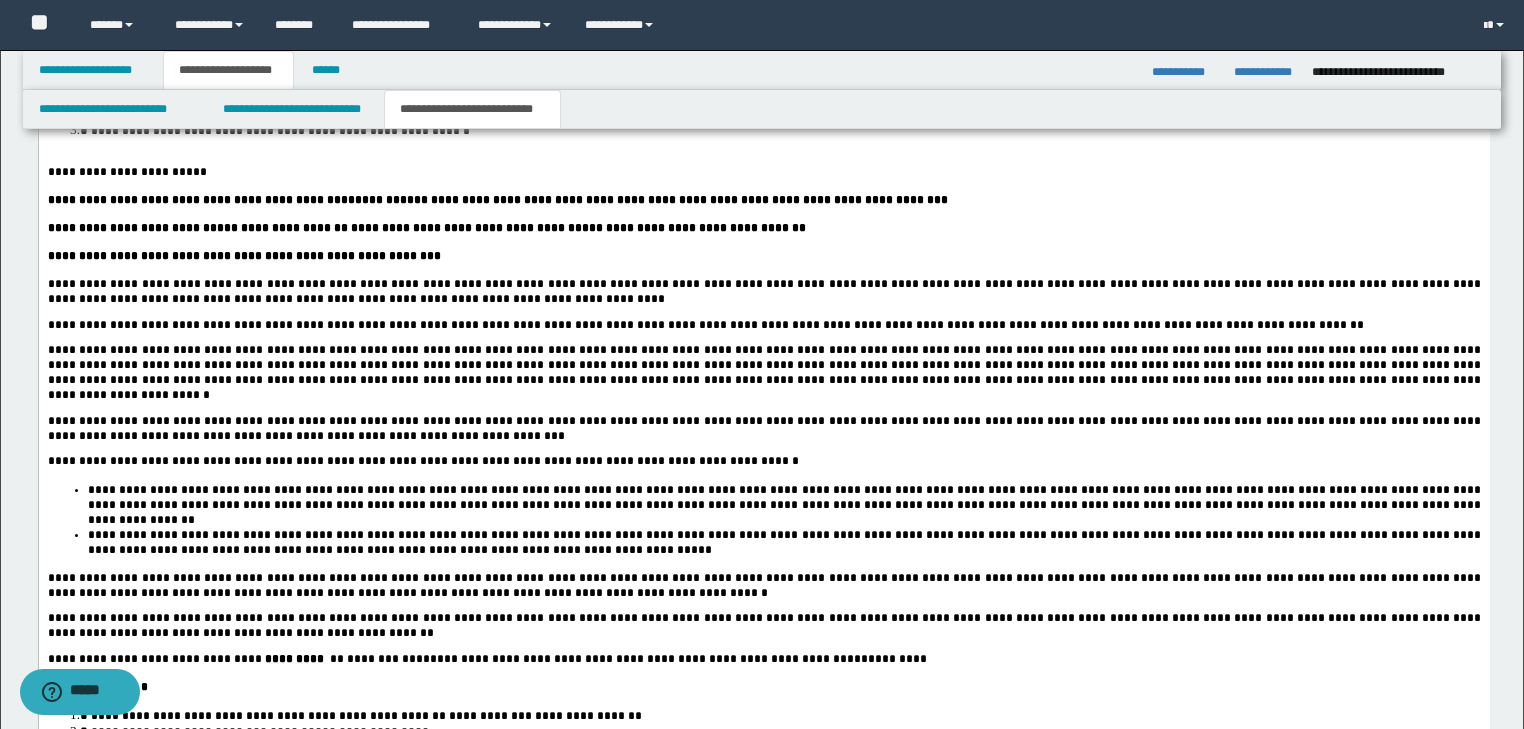 scroll, scrollTop: 2080, scrollLeft: 0, axis: vertical 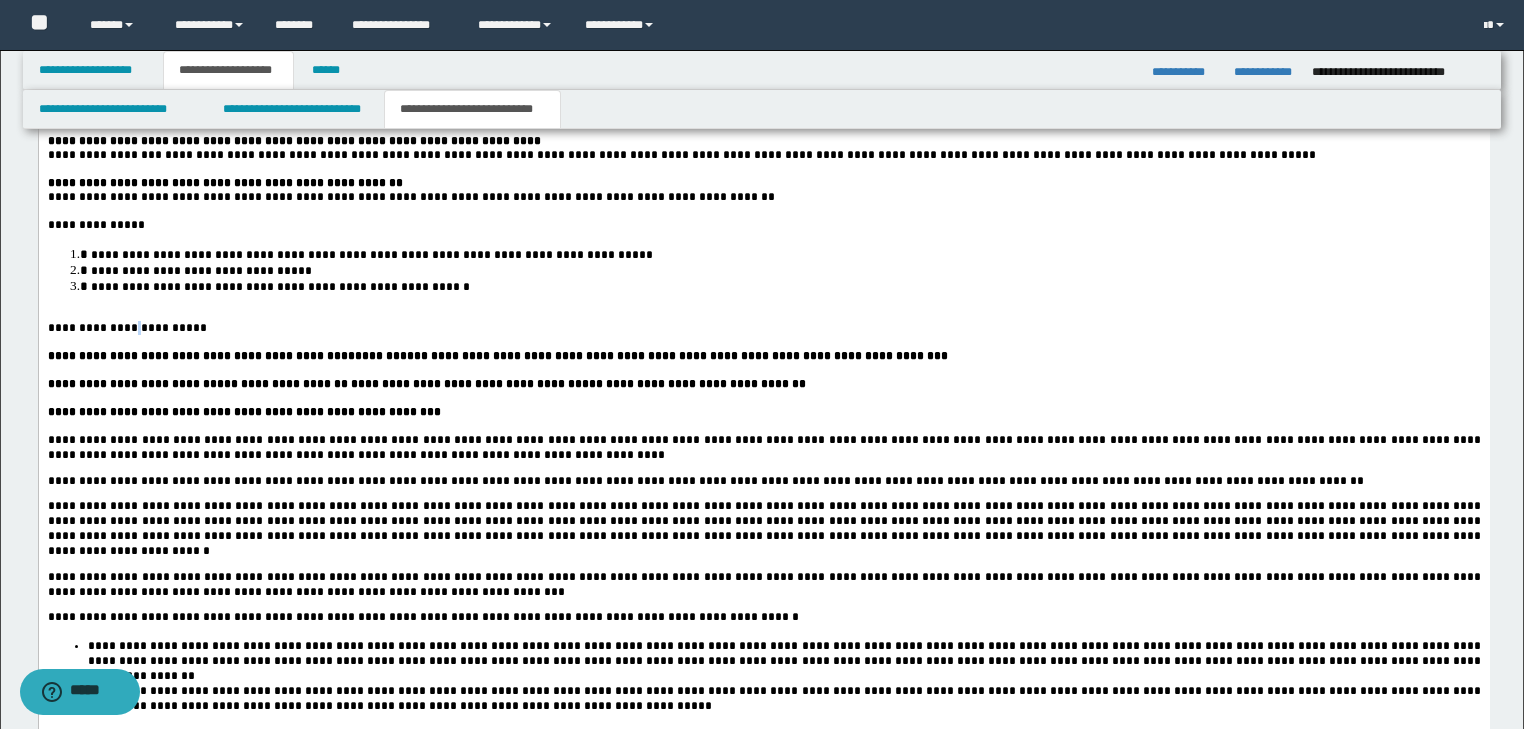click on "**********" at bounding box center (128, 329) 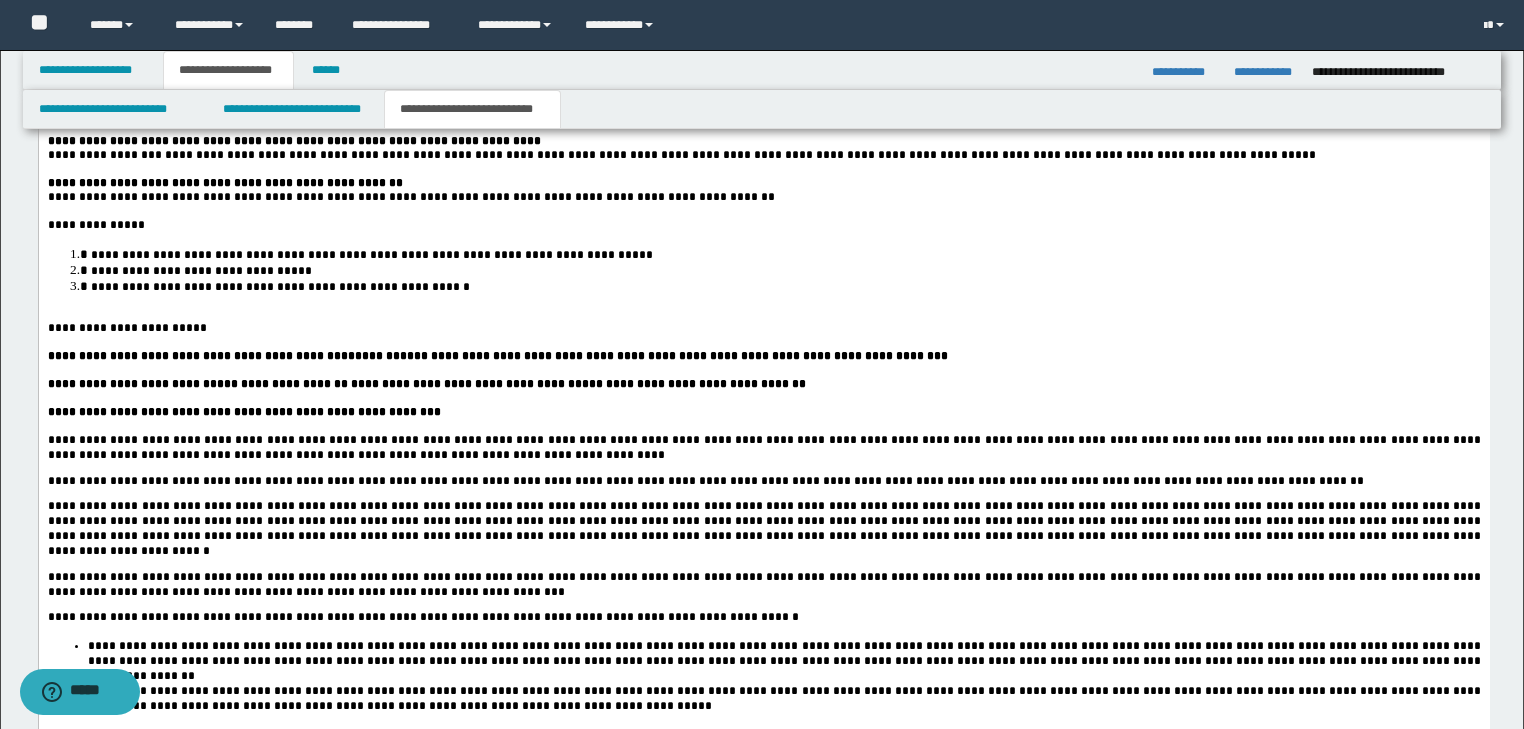 click at bounding box center (763, 315) 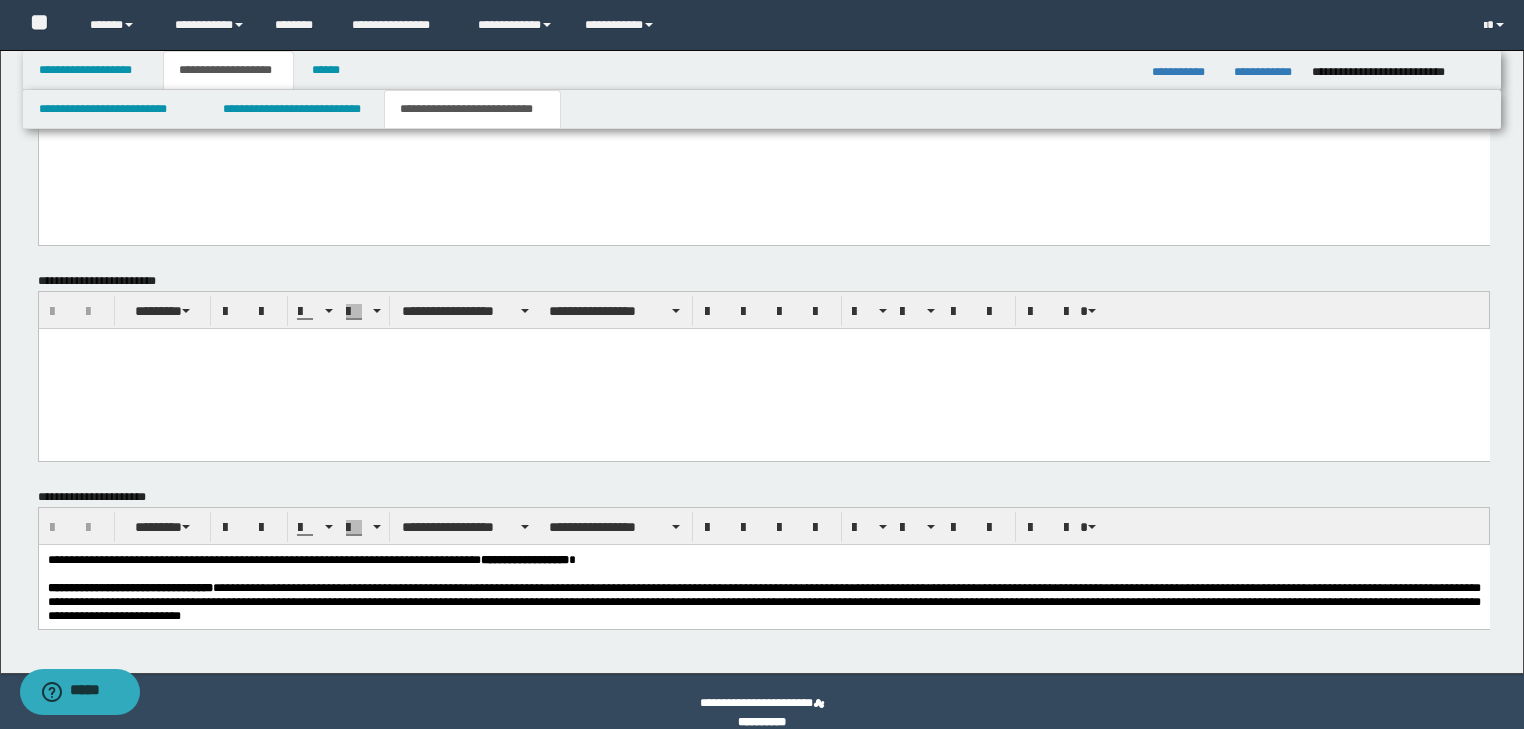 scroll, scrollTop: 2917, scrollLeft: 0, axis: vertical 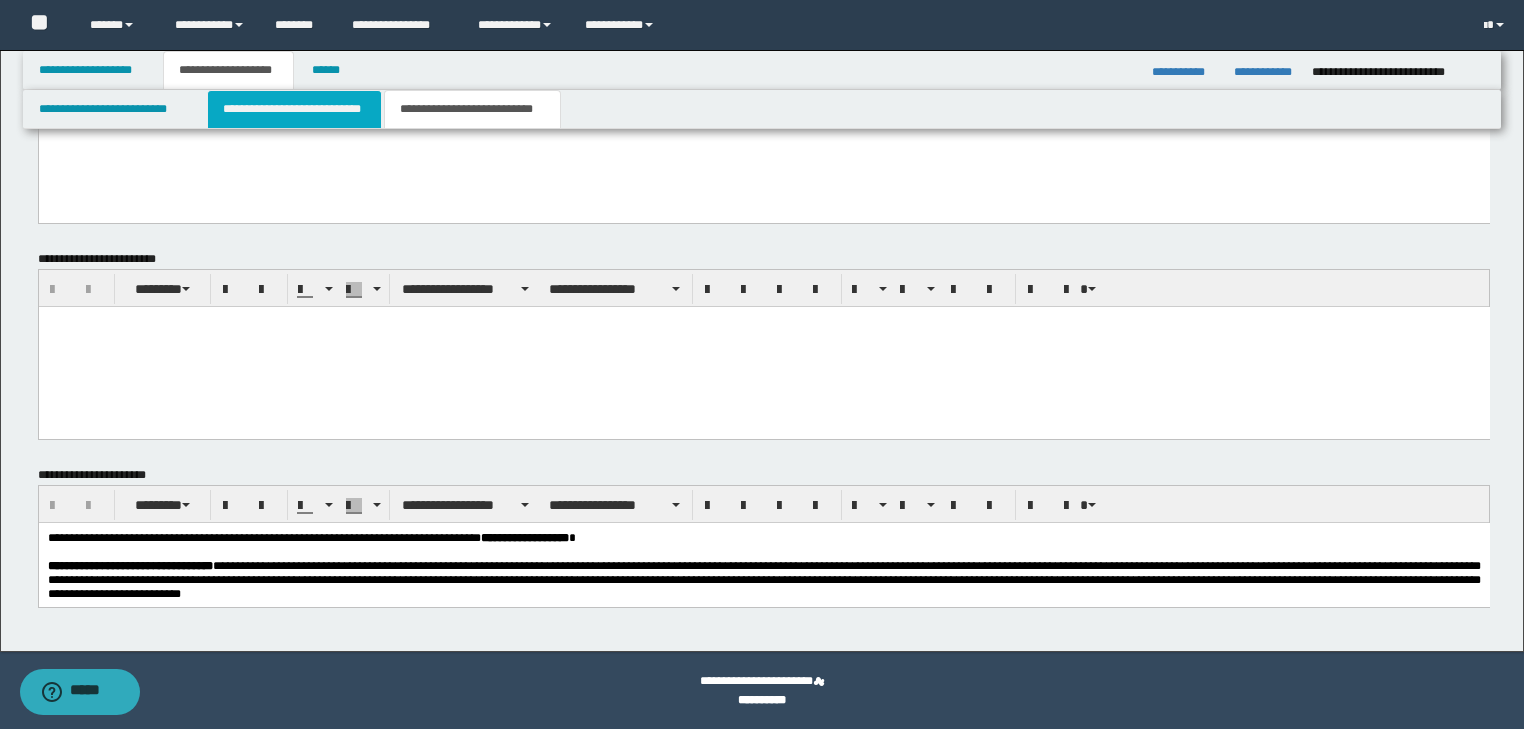 click on "**********" at bounding box center [294, 109] 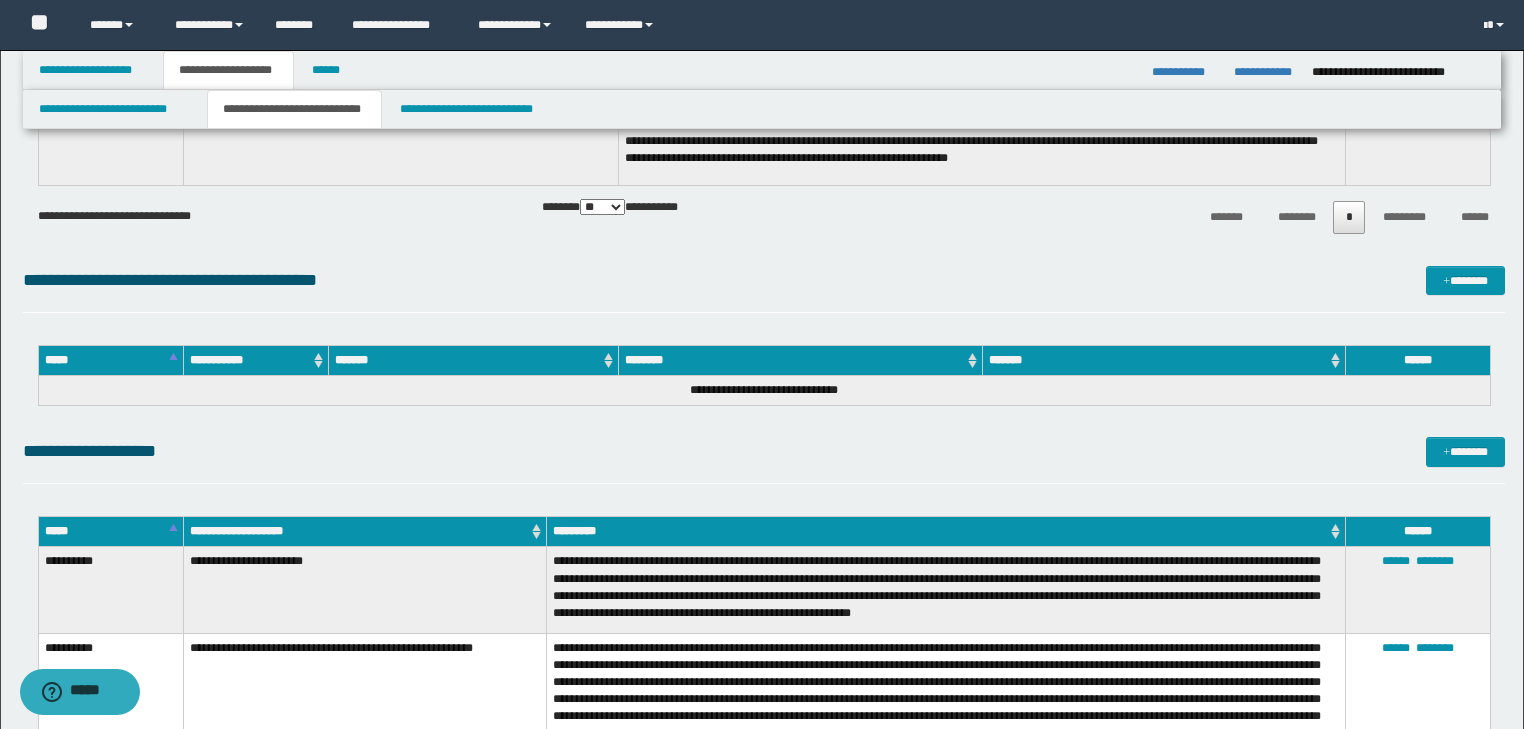 scroll, scrollTop: 2677, scrollLeft: 0, axis: vertical 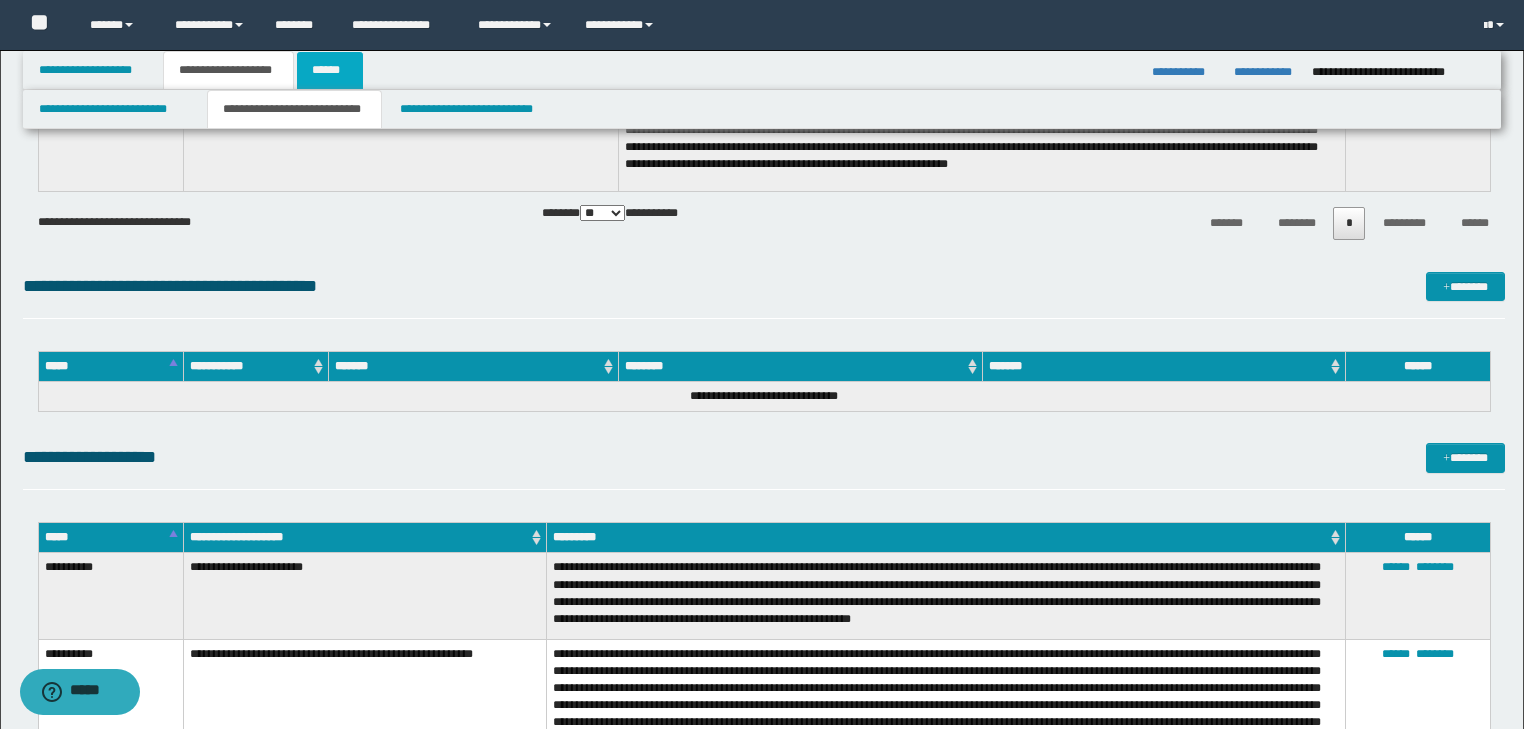 click on "******" at bounding box center [330, 70] 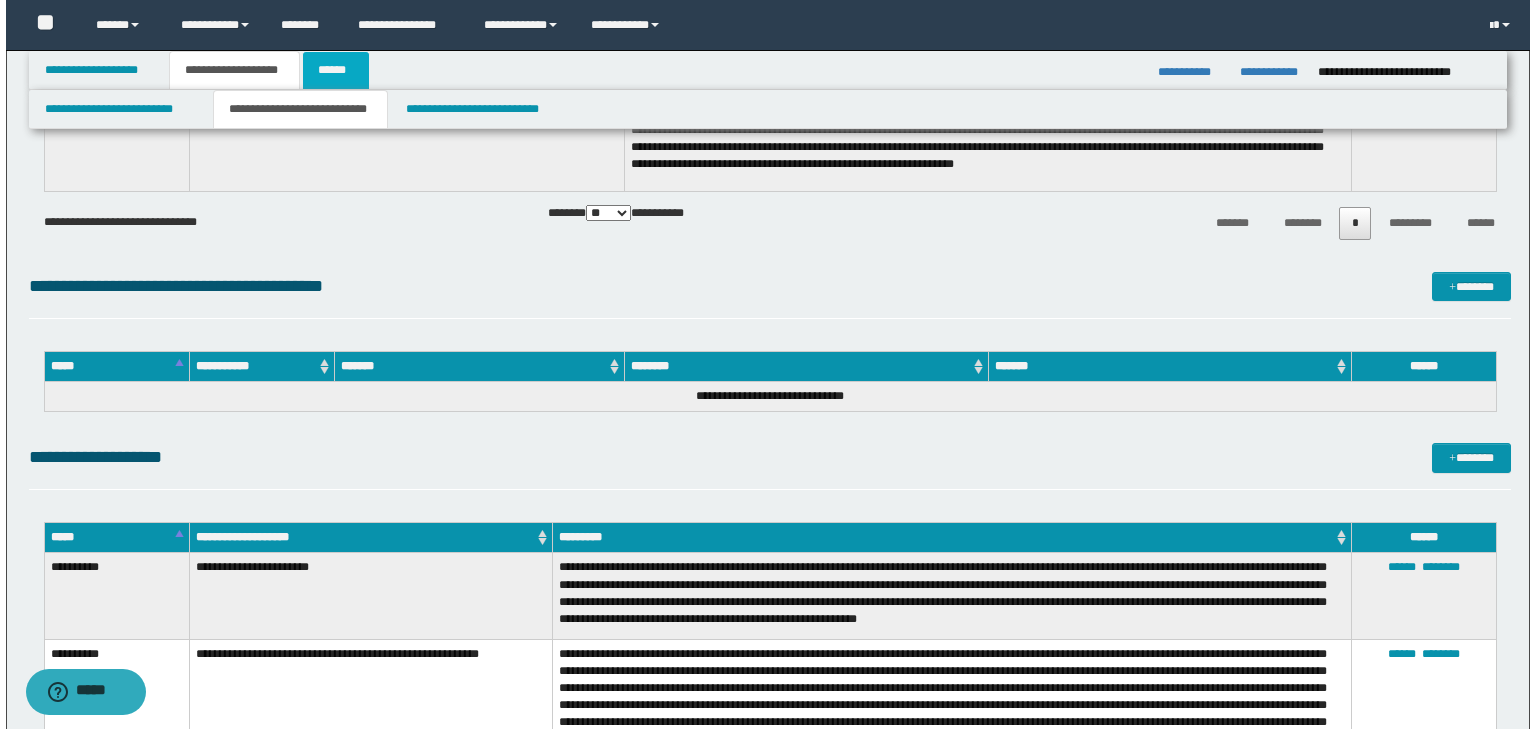 scroll, scrollTop: 0, scrollLeft: 0, axis: both 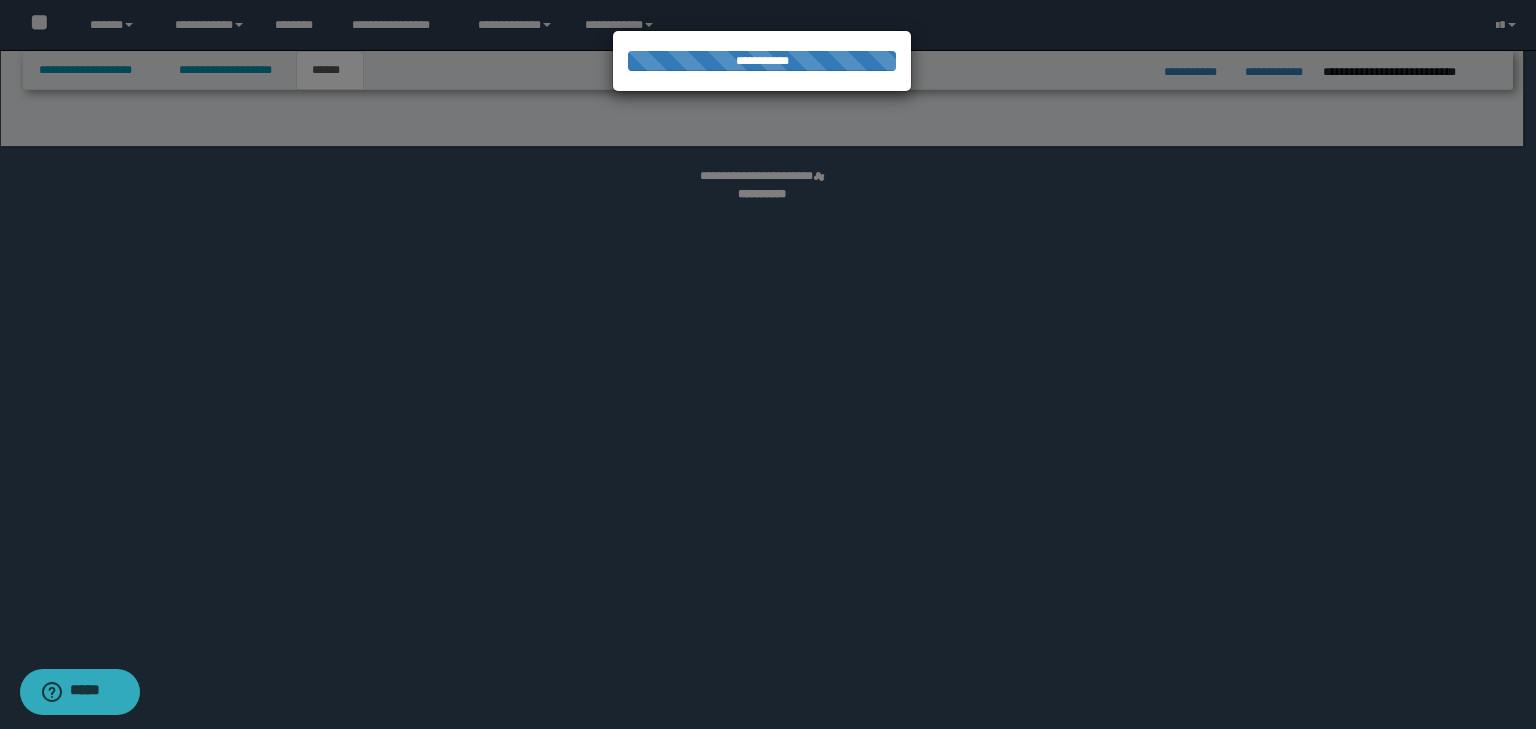 select on "*" 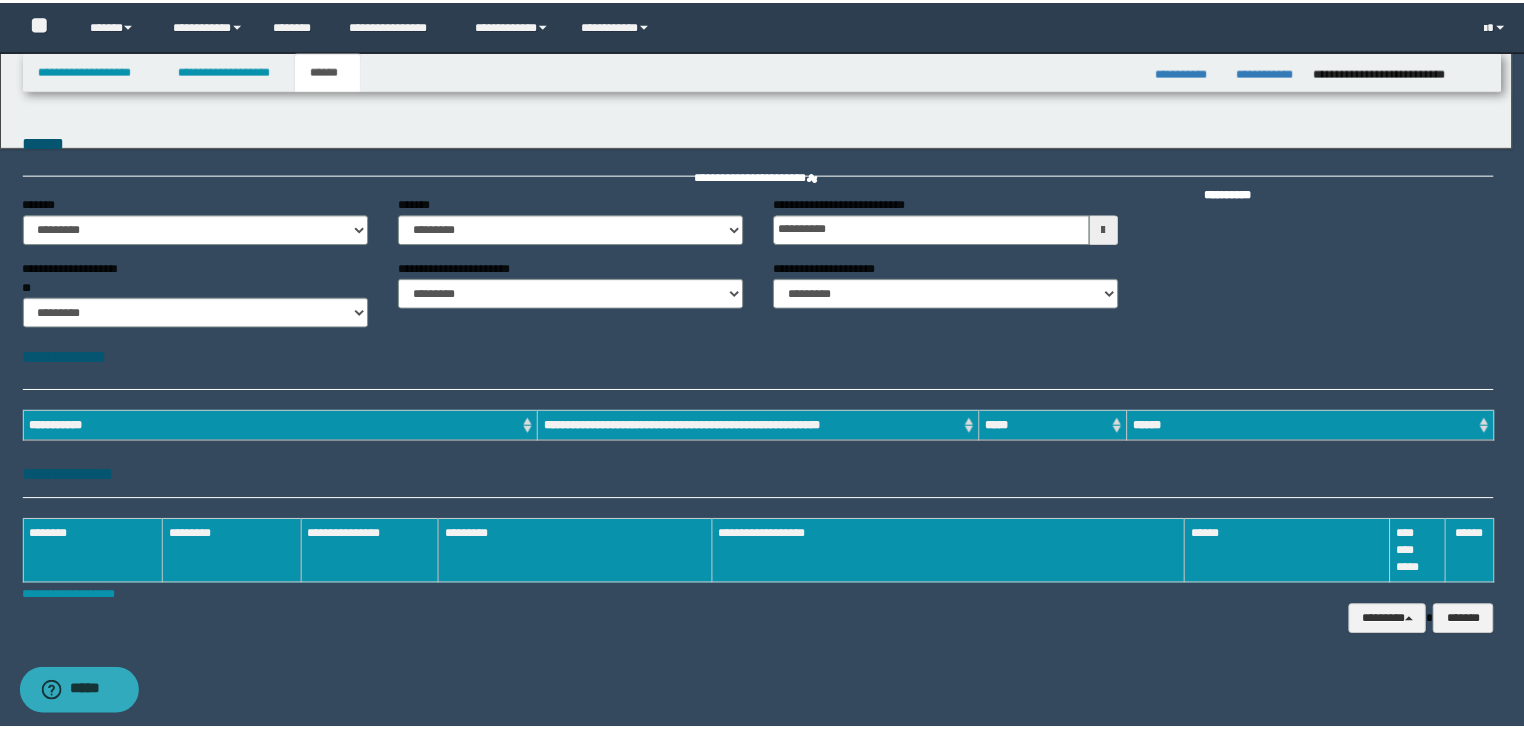 scroll, scrollTop: 0, scrollLeft: 0, axis: both 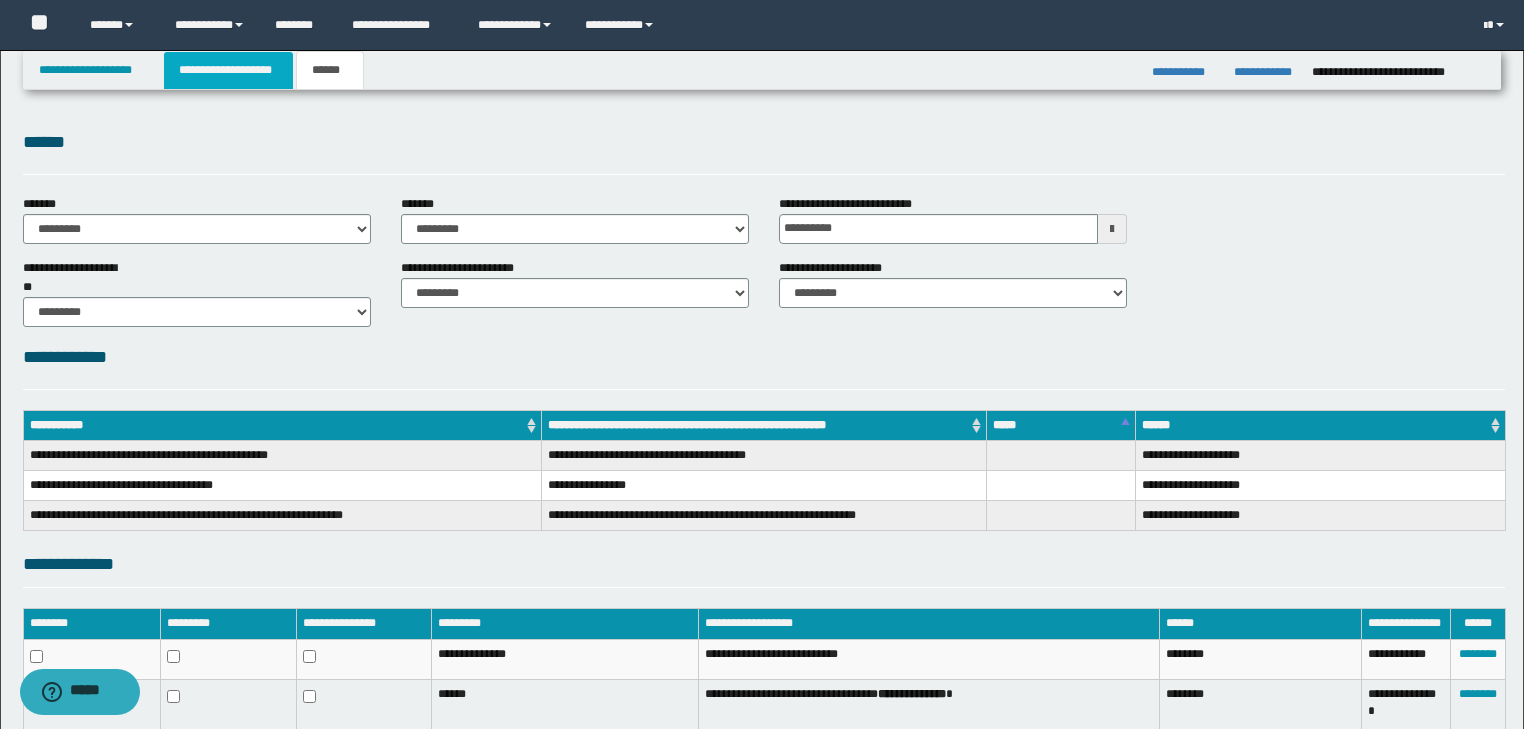 click on "**********" at bounding box center (228, 70) 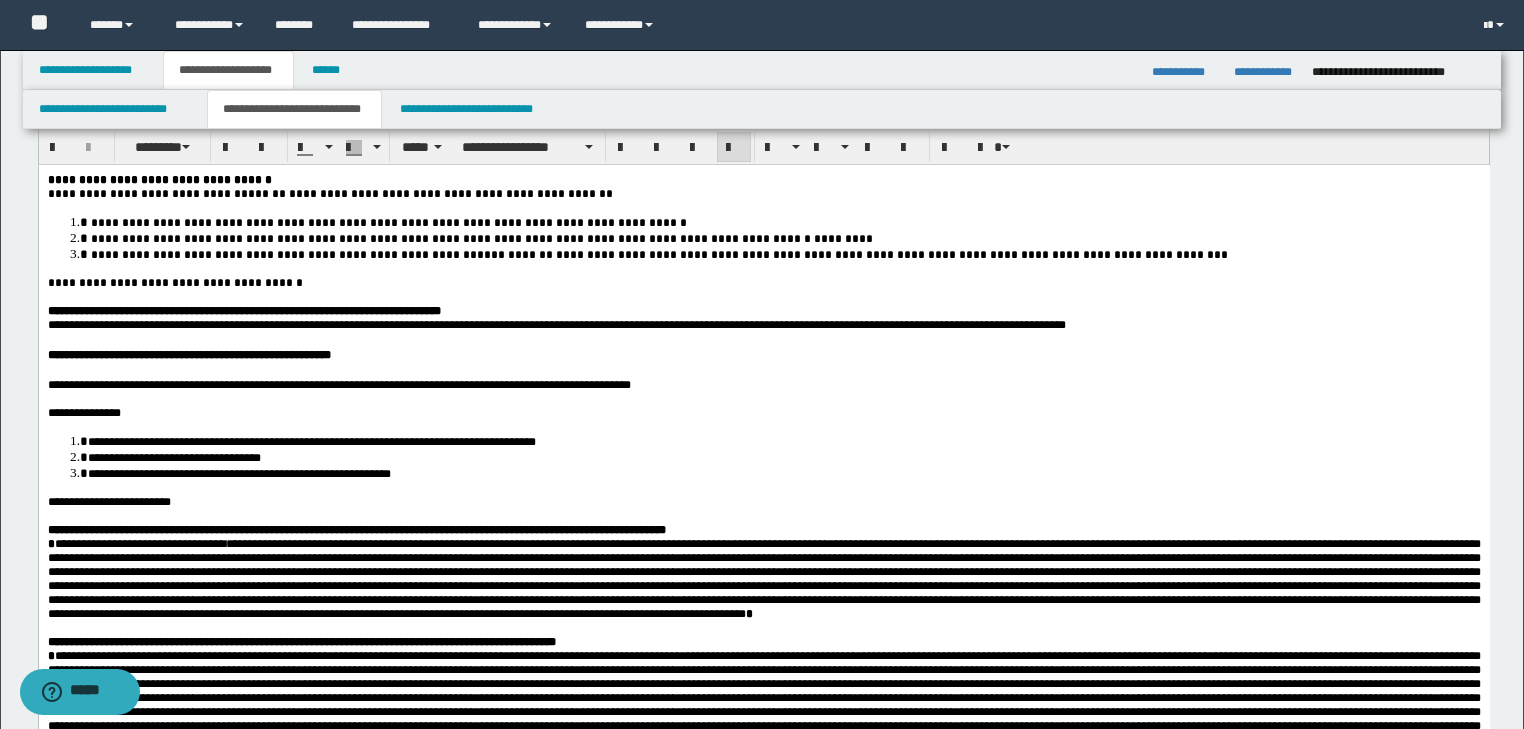 scroll, scrollTop: 80, scrollLeft: 0, axis: vertical 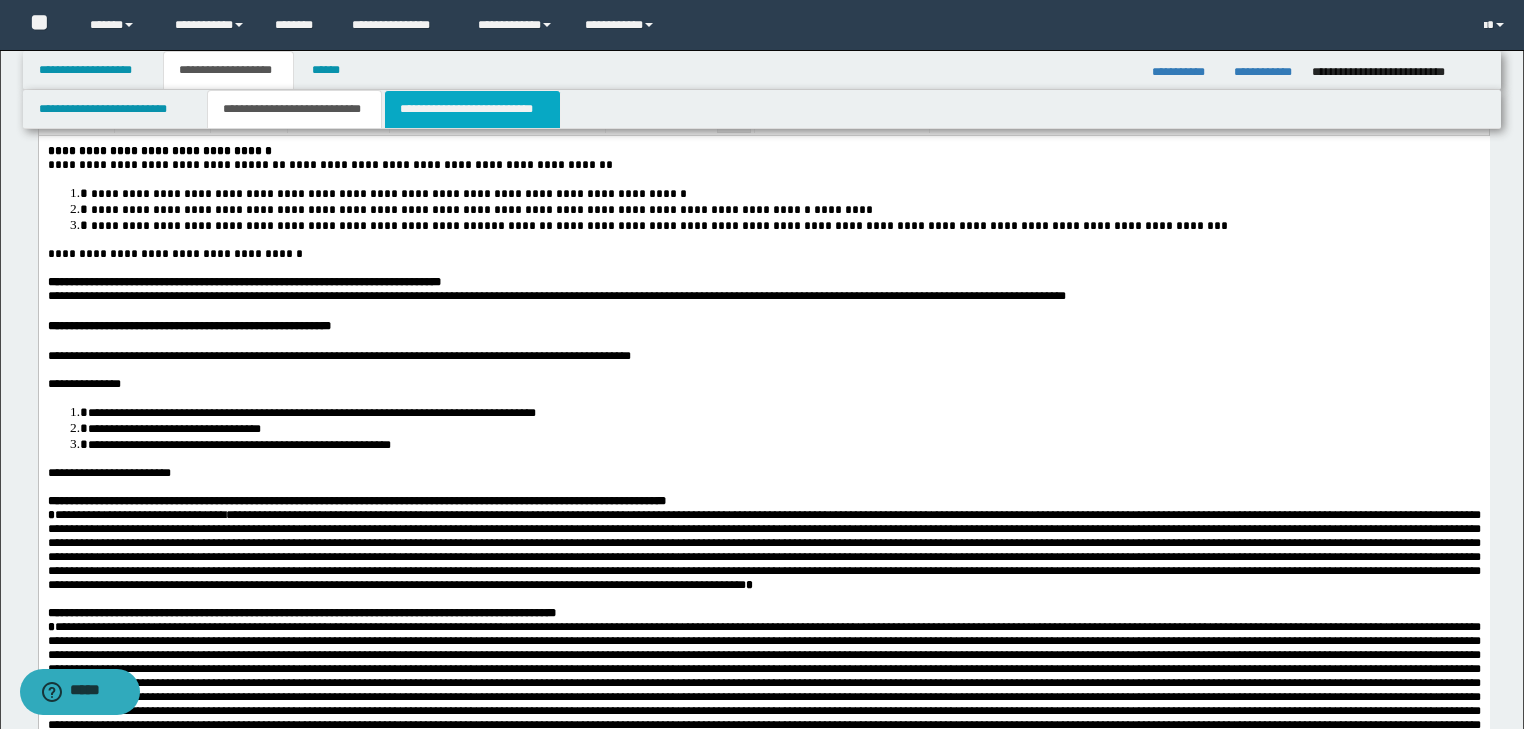 click on "**********" at bounding box center [472, 109] 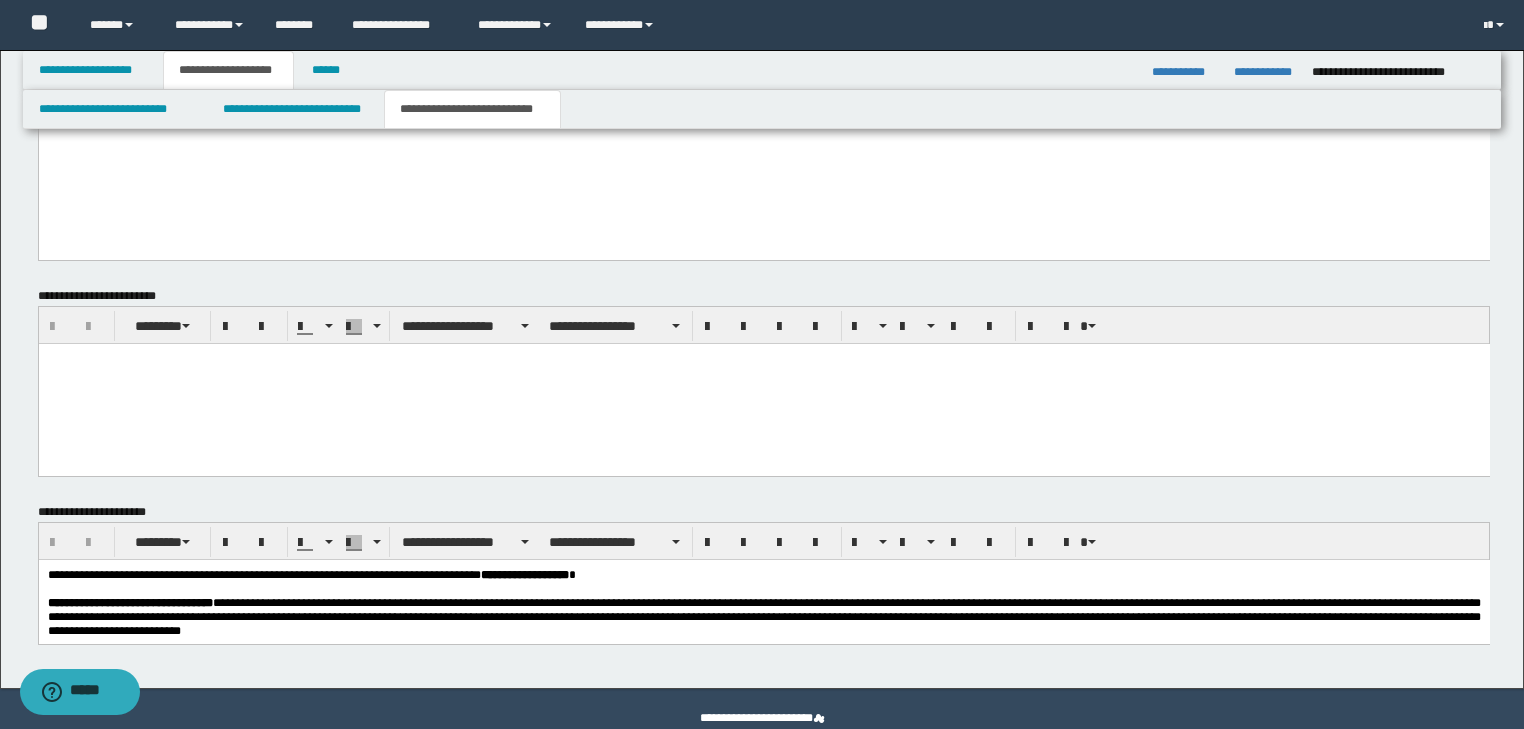 scroll, scrollTop: 2917, scrollLeft: 0, axis: vertical 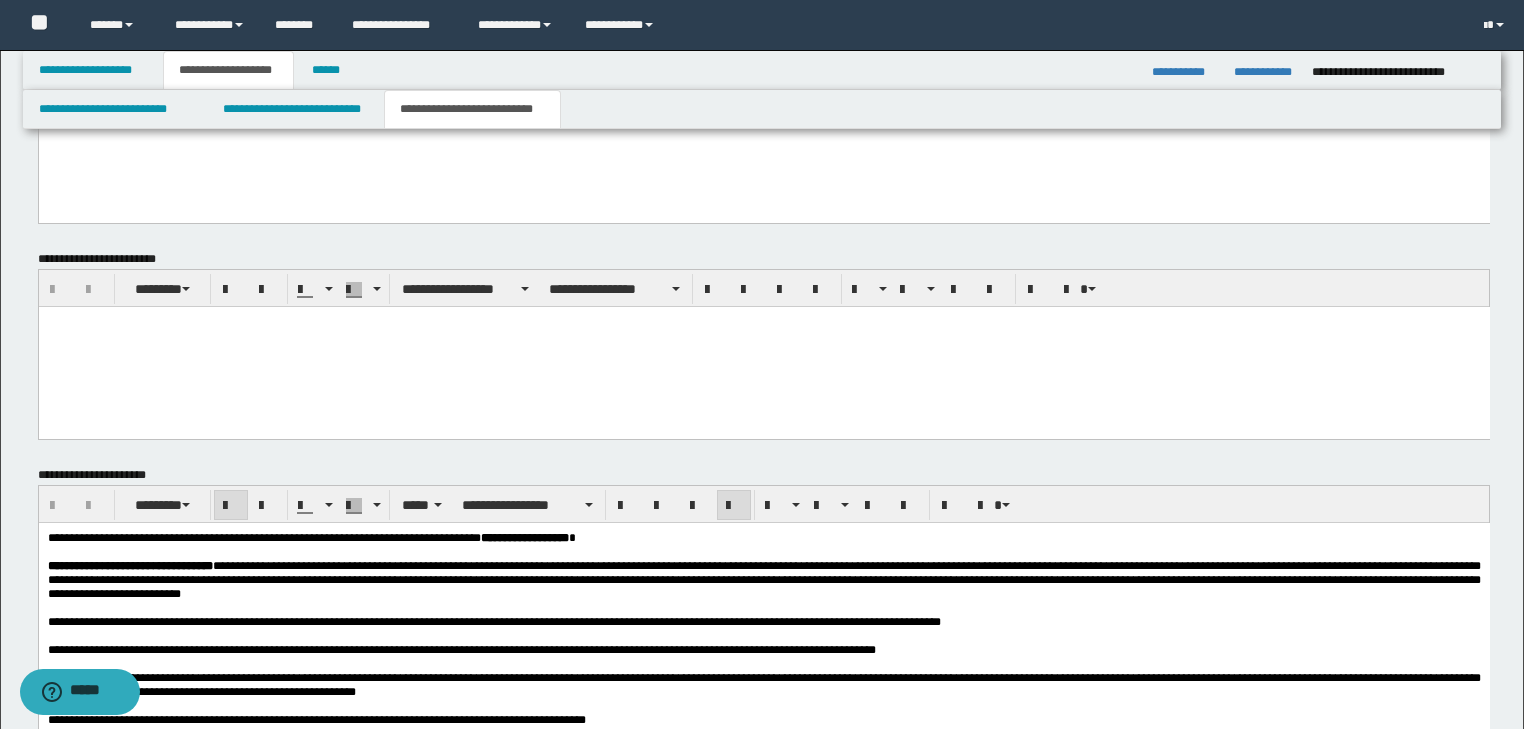 click at bounding box center (775, 552) 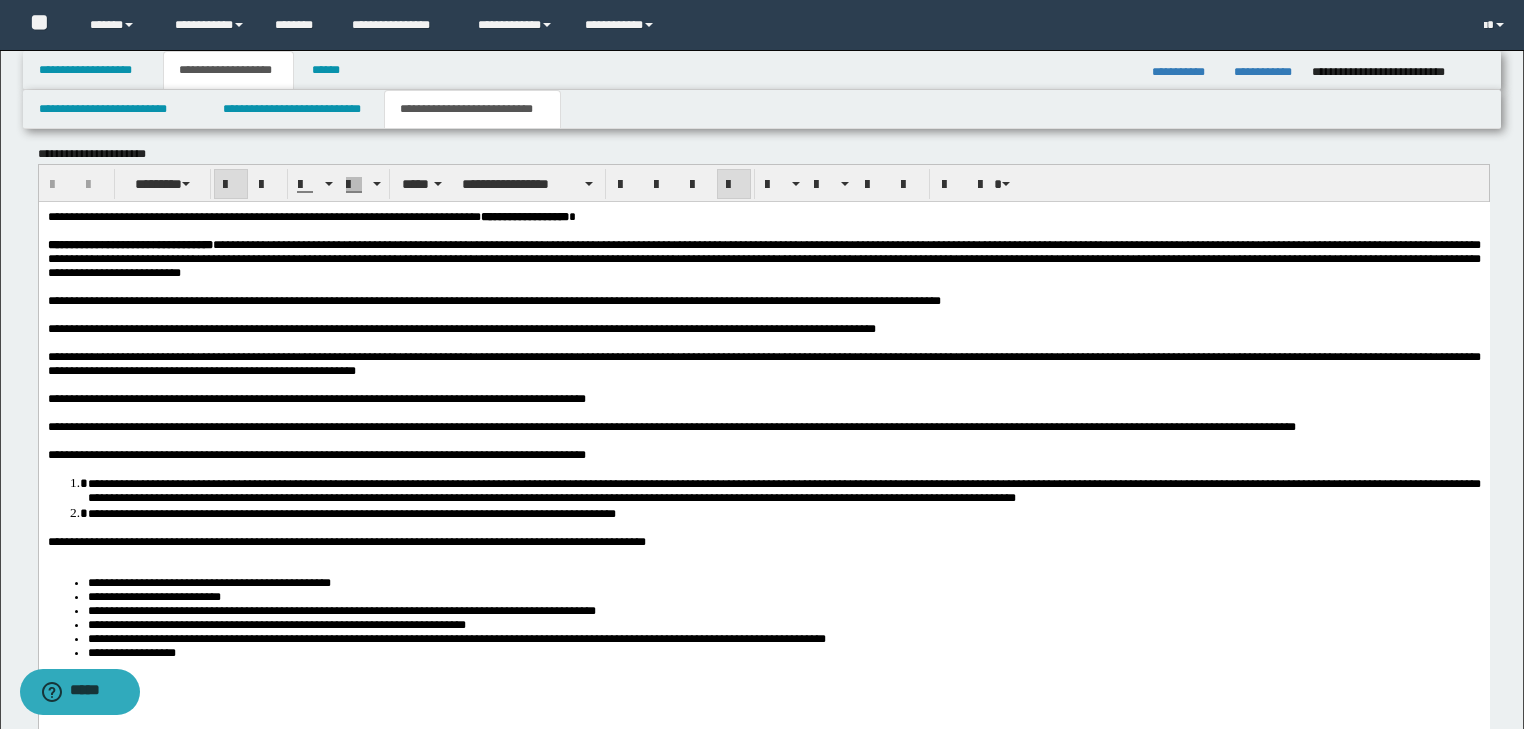 scroll, scrollTop: 3237, scrollLeft: 0, axis: vertical 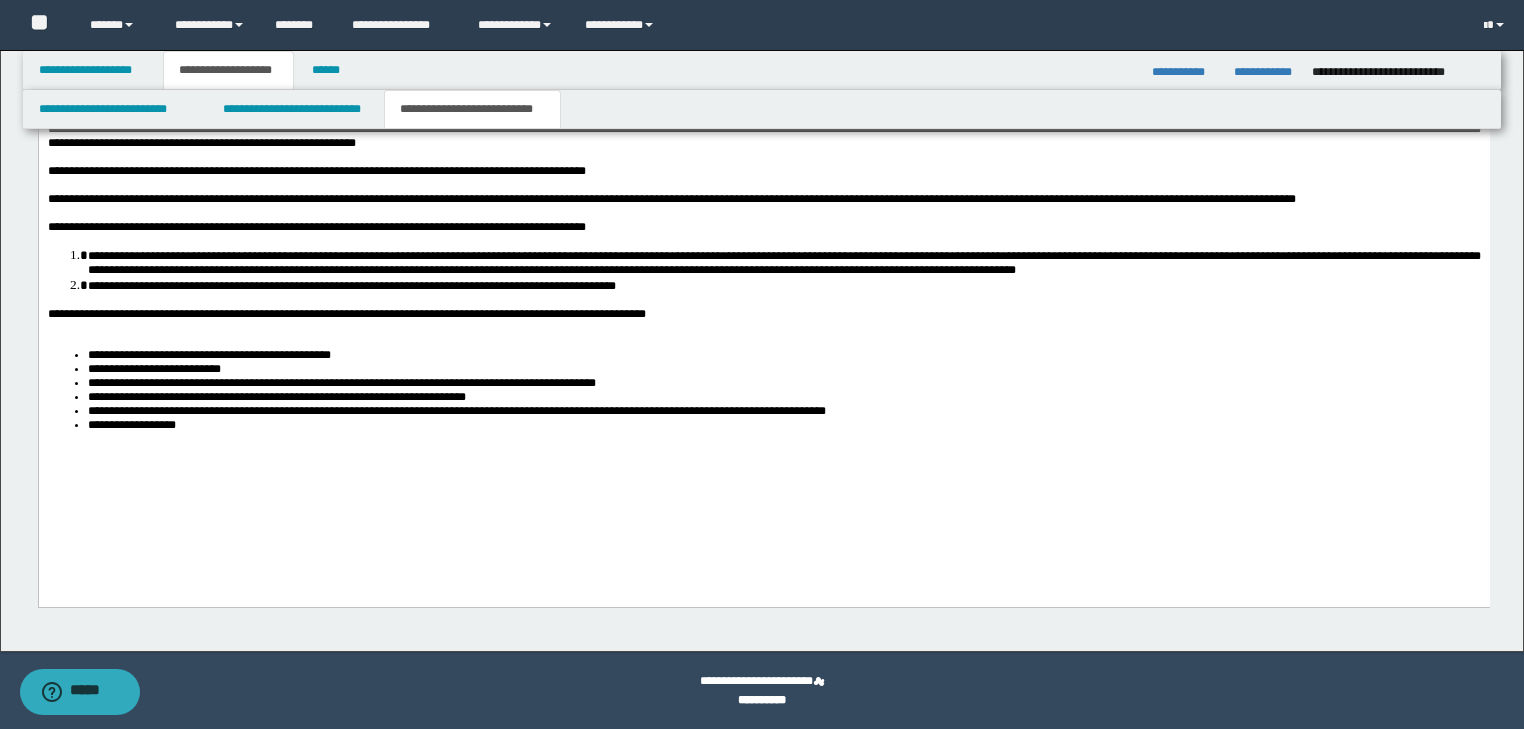 click on "**********" at bounding box center (763, 239) 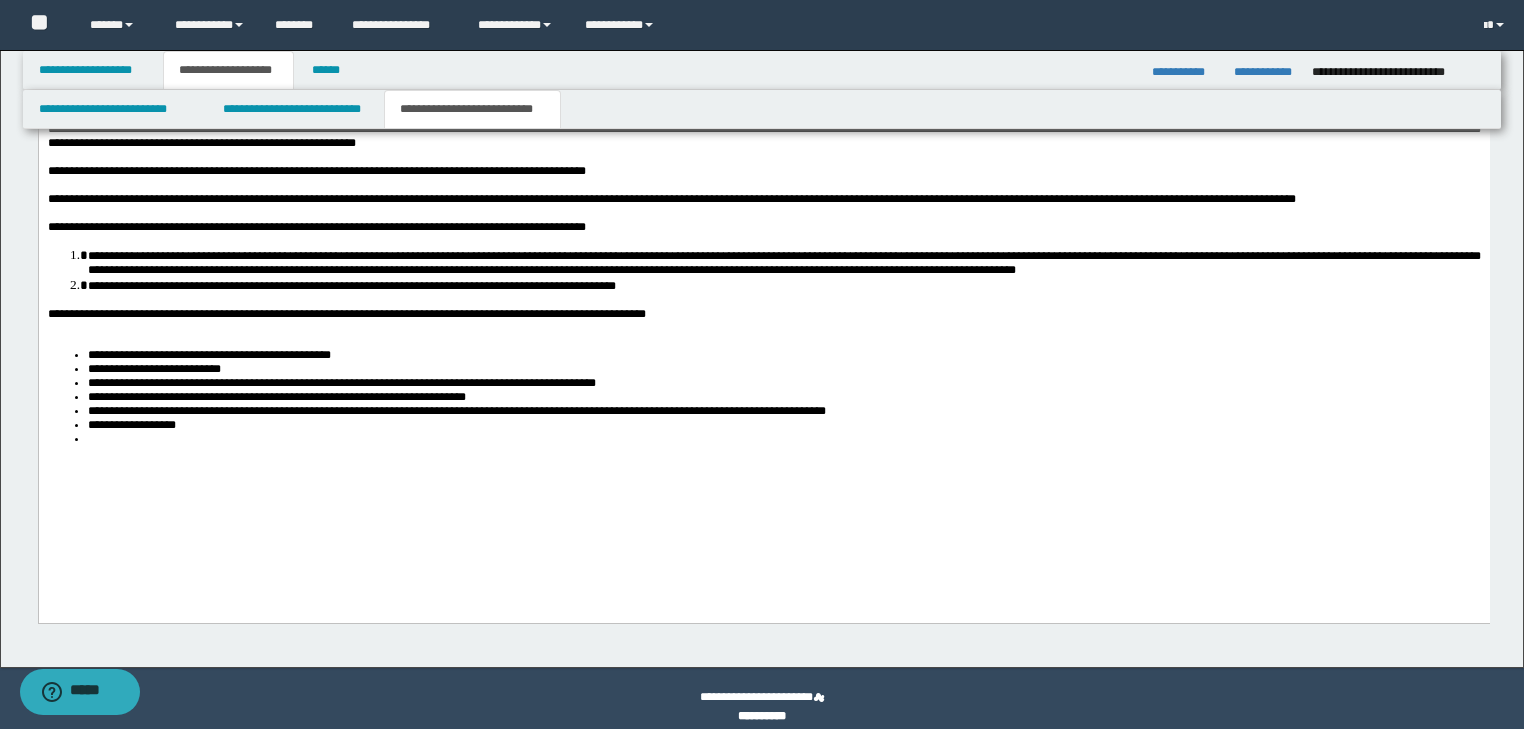 type 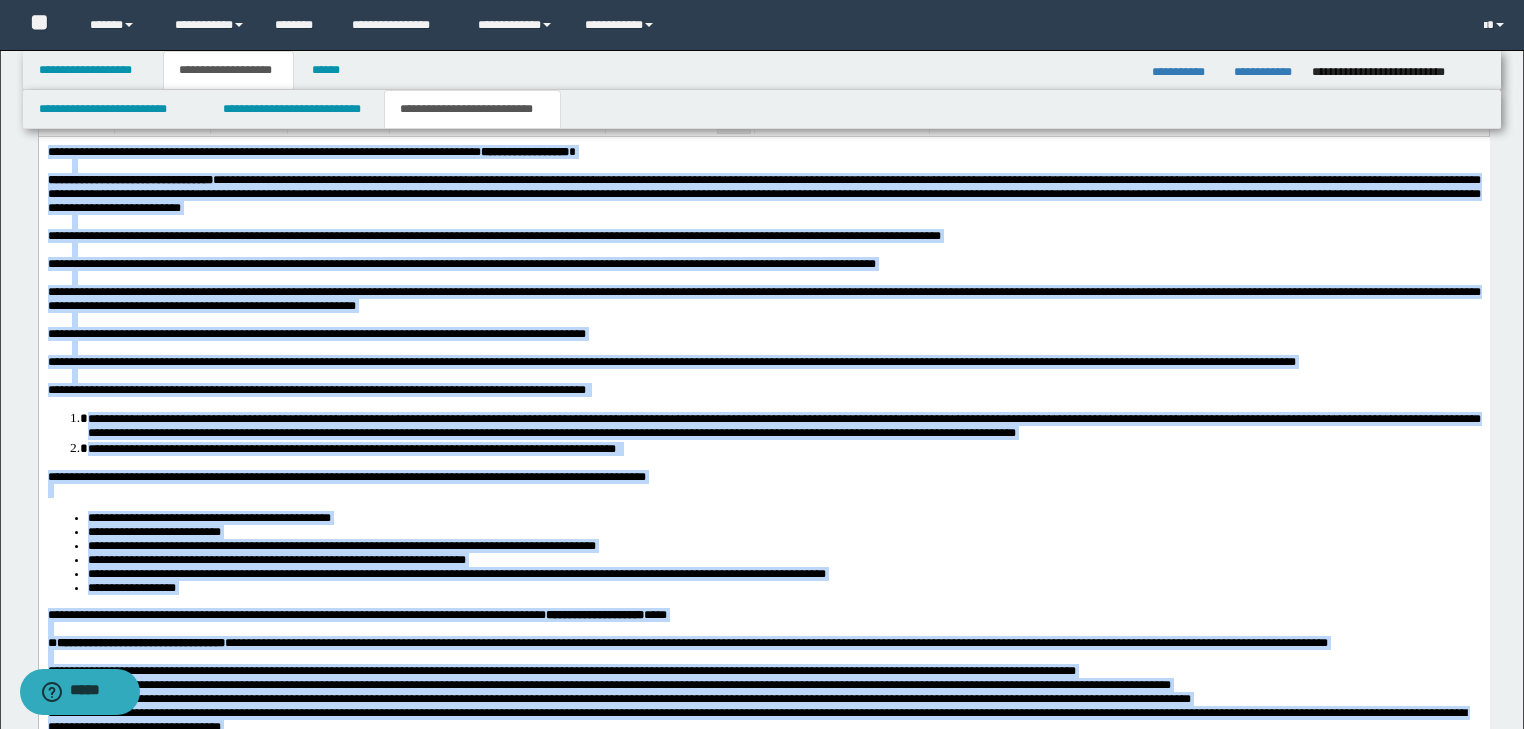 scroll, scrollTop: 3146, scrollLeft: 0, axis: vertical 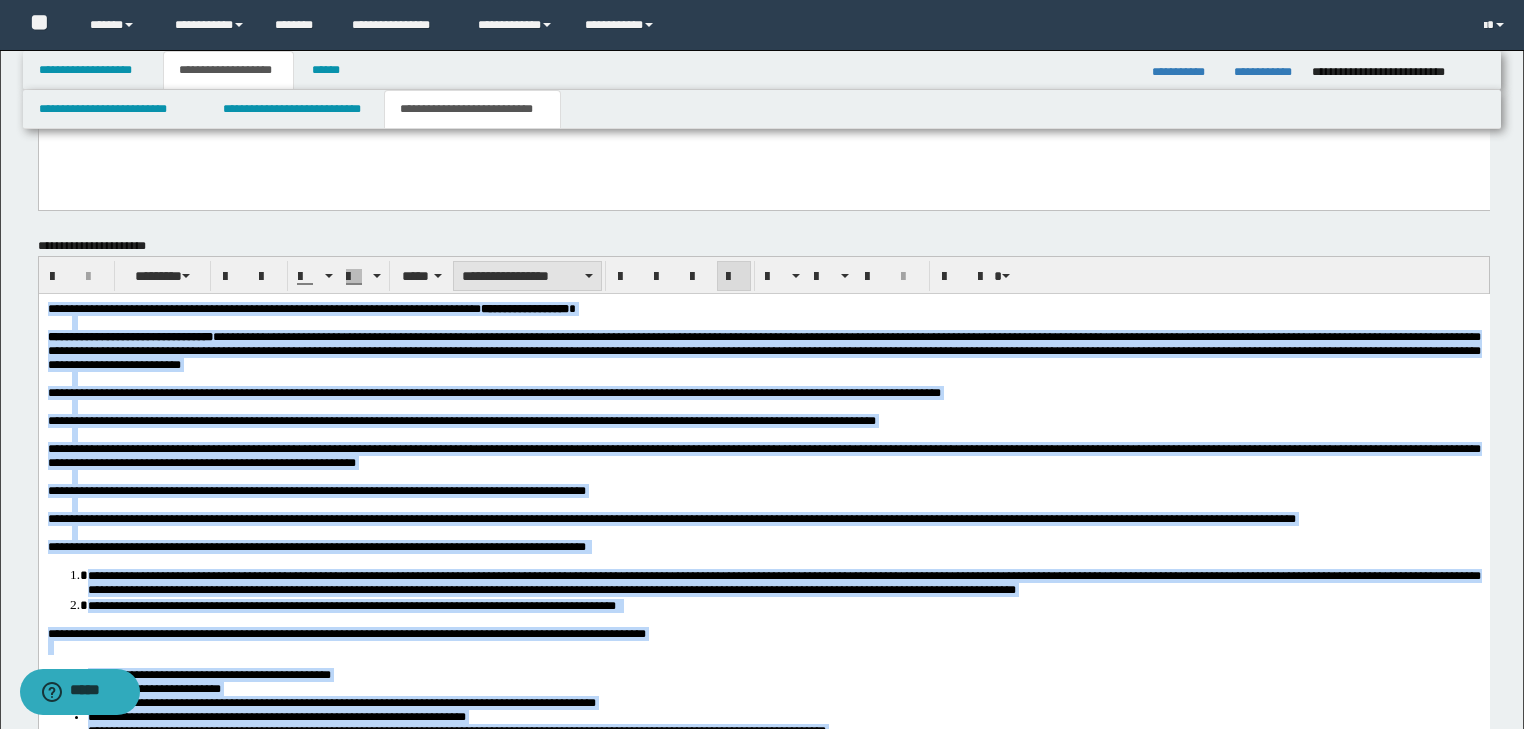 click on "**********" at bounding box center [527, 276] 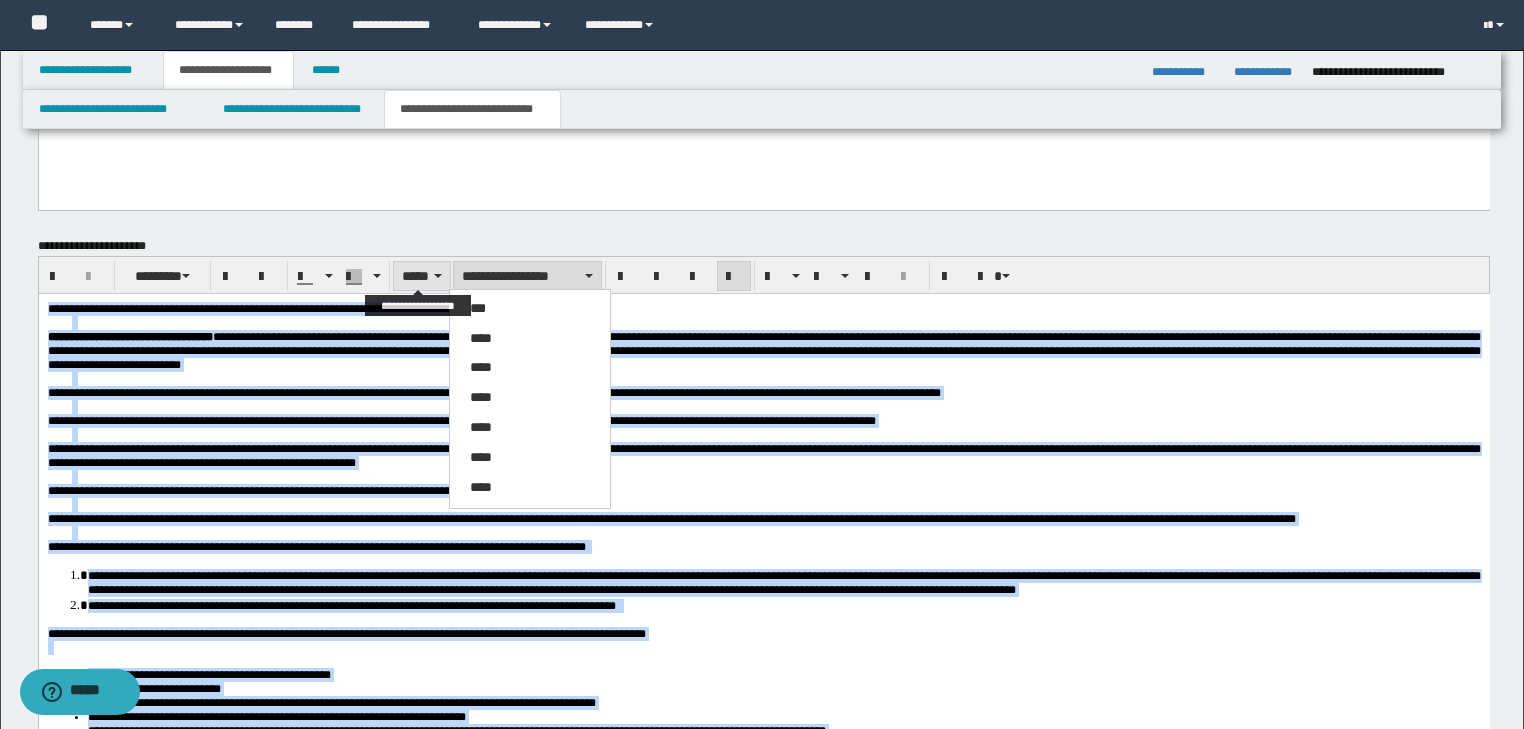 click on "*****" at bounding box center [422, 276] 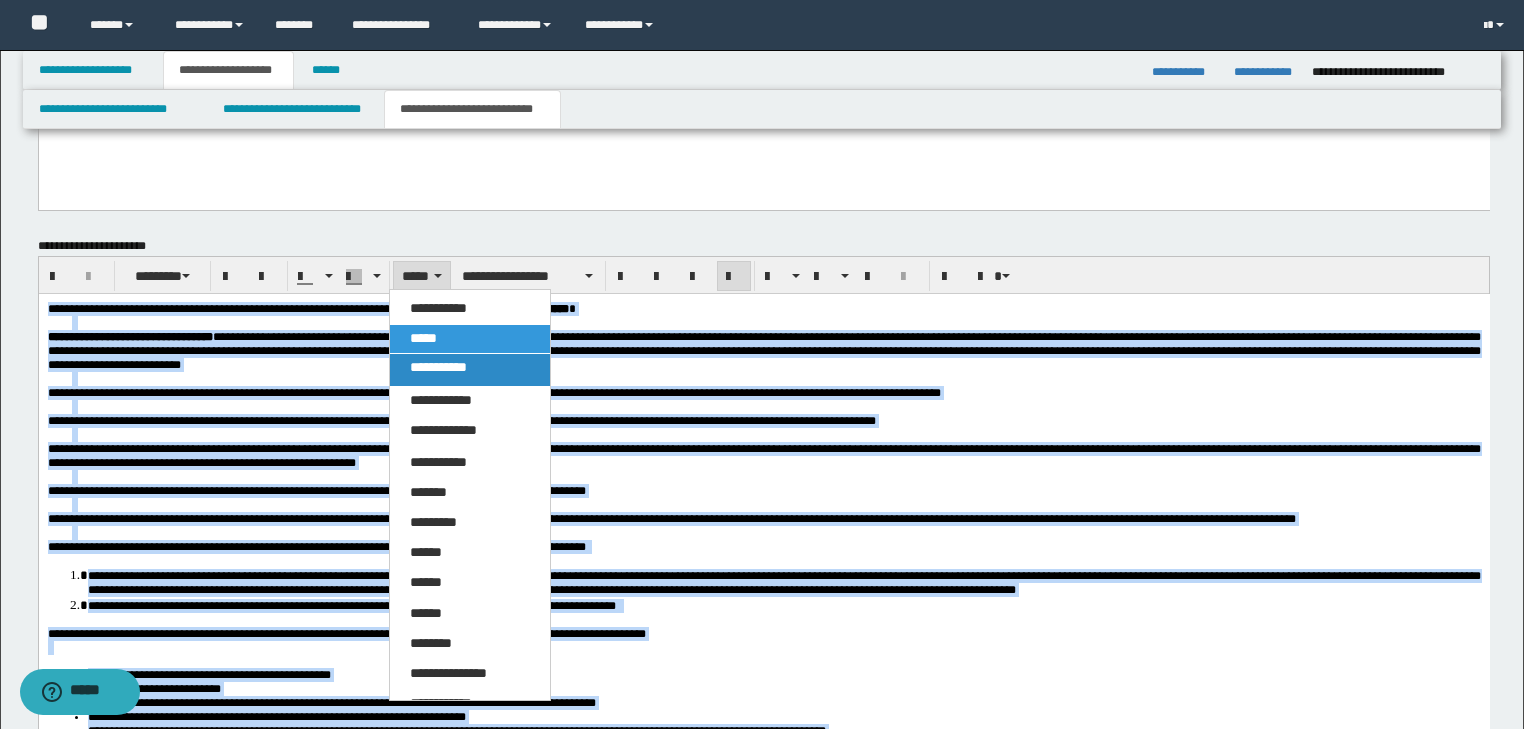 drag, startPoint x: 428, startPoint y: 361, endPoint x: 392, endPoint y: 13, distance: 349.85712 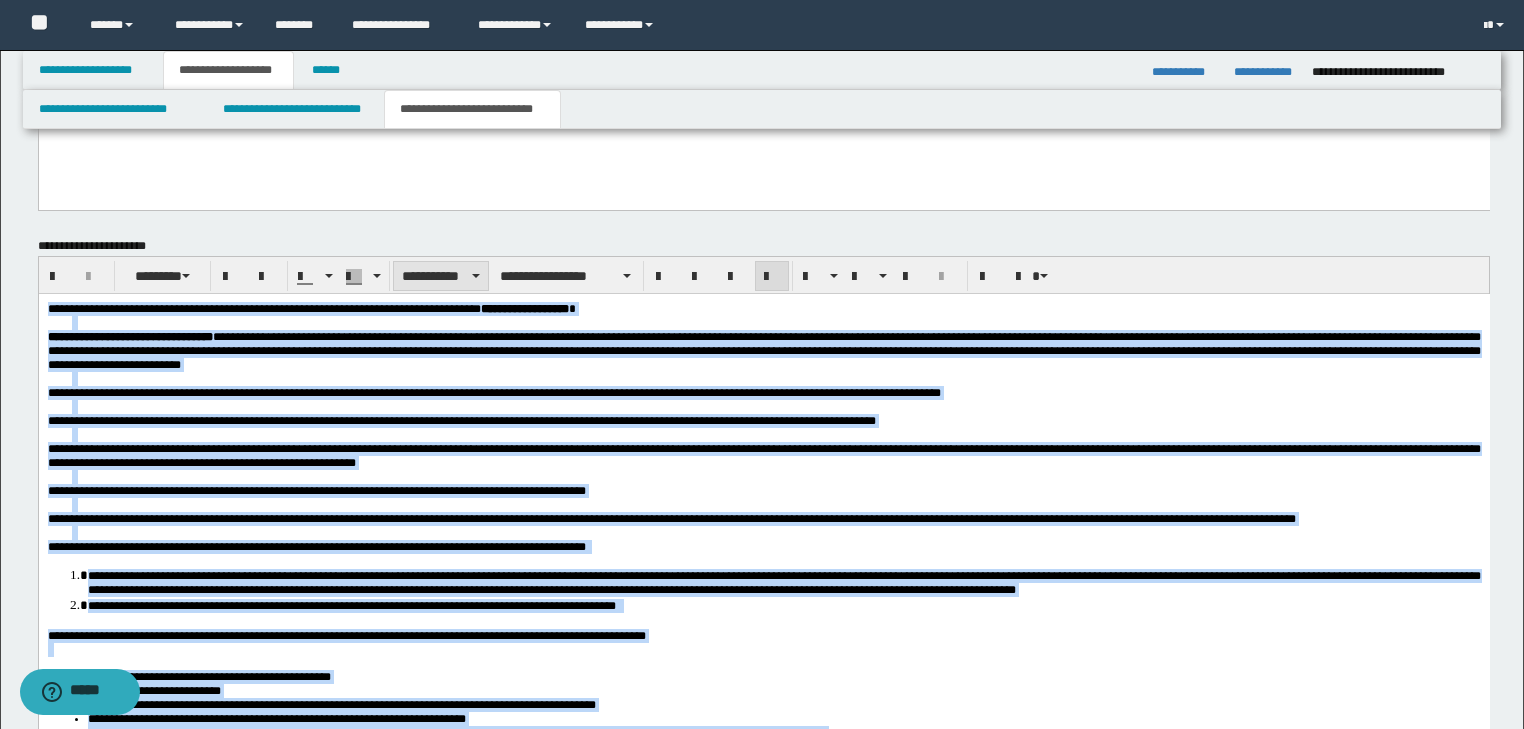 click on "**********" at bounding box center [441, 276] 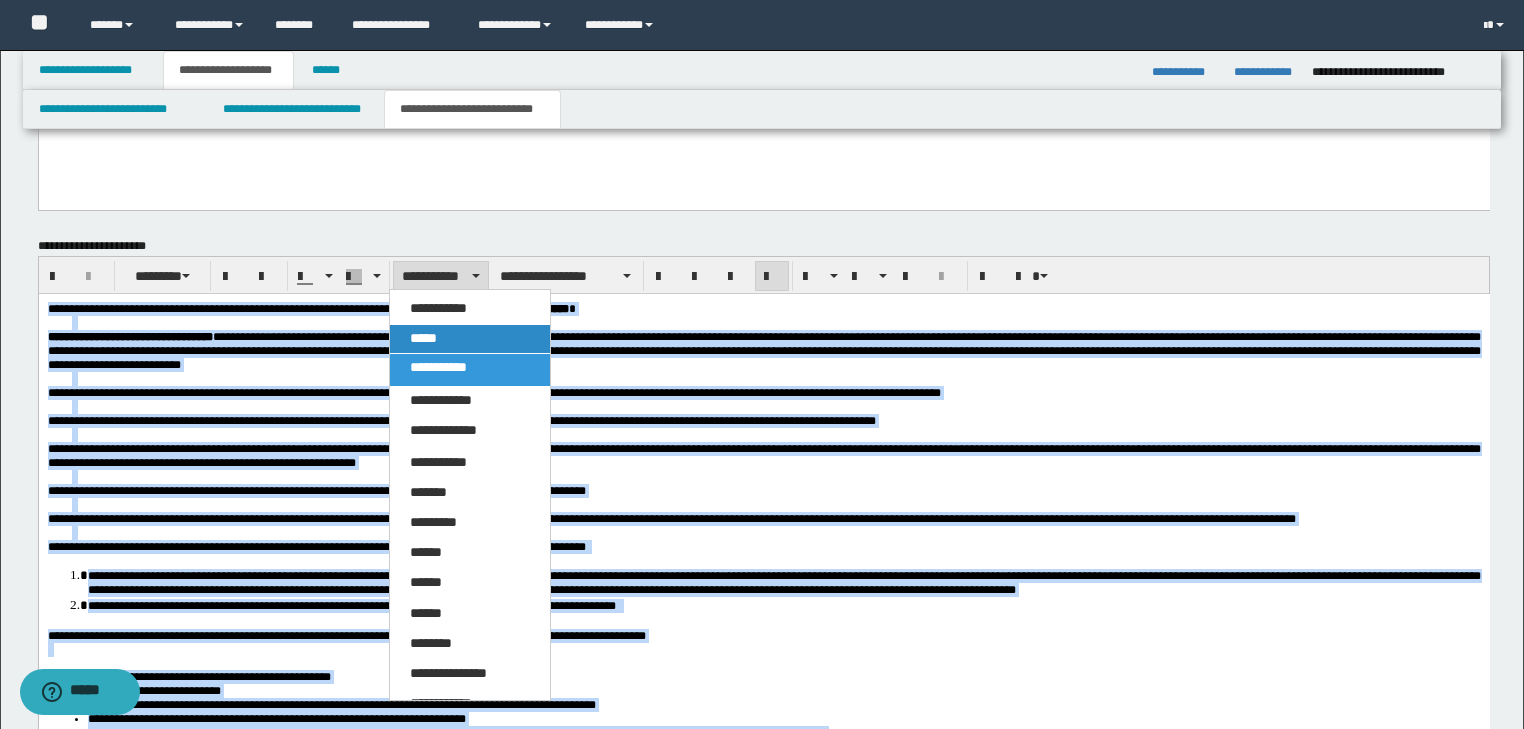 click on "*****" at bounding box center [470, 339] 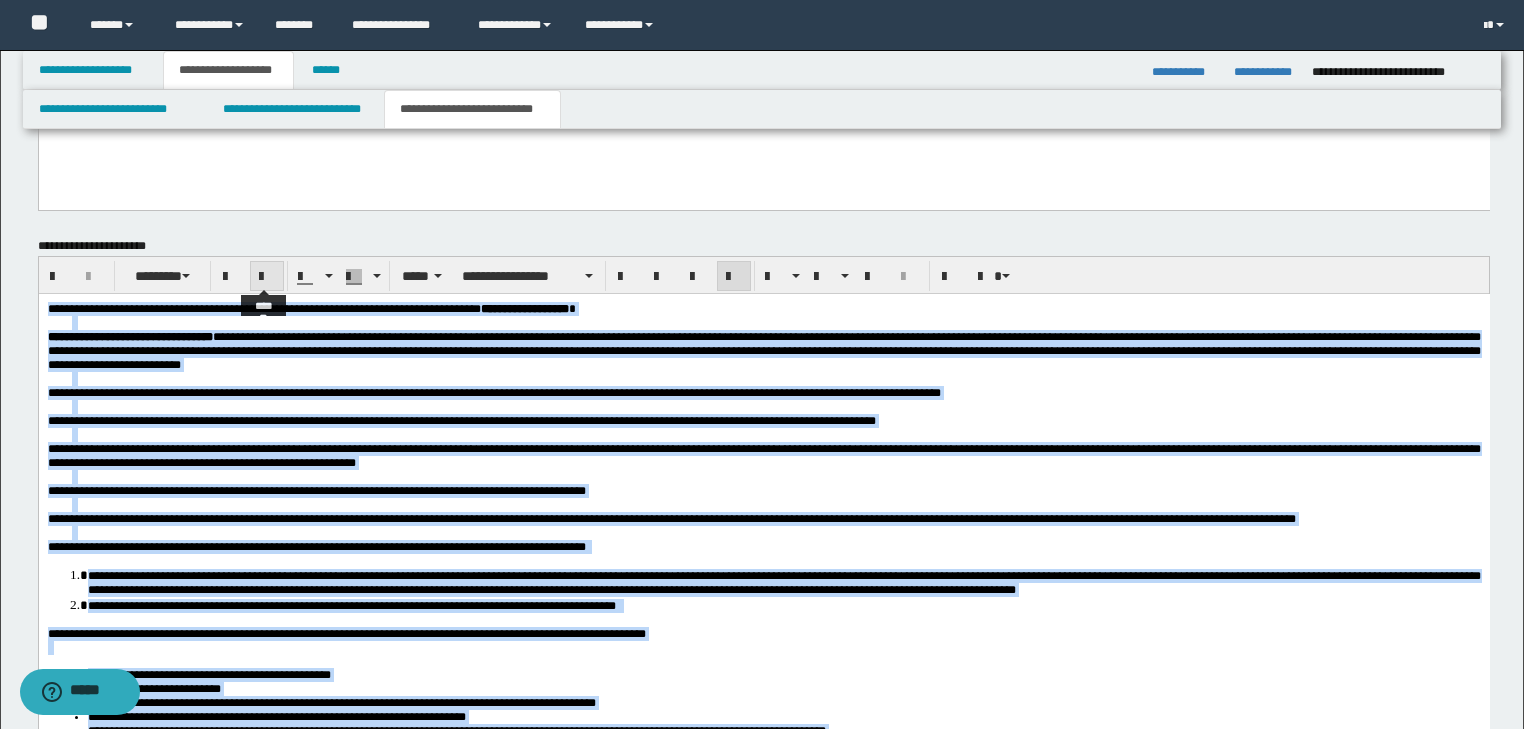 click at bounding box center [267, 277] 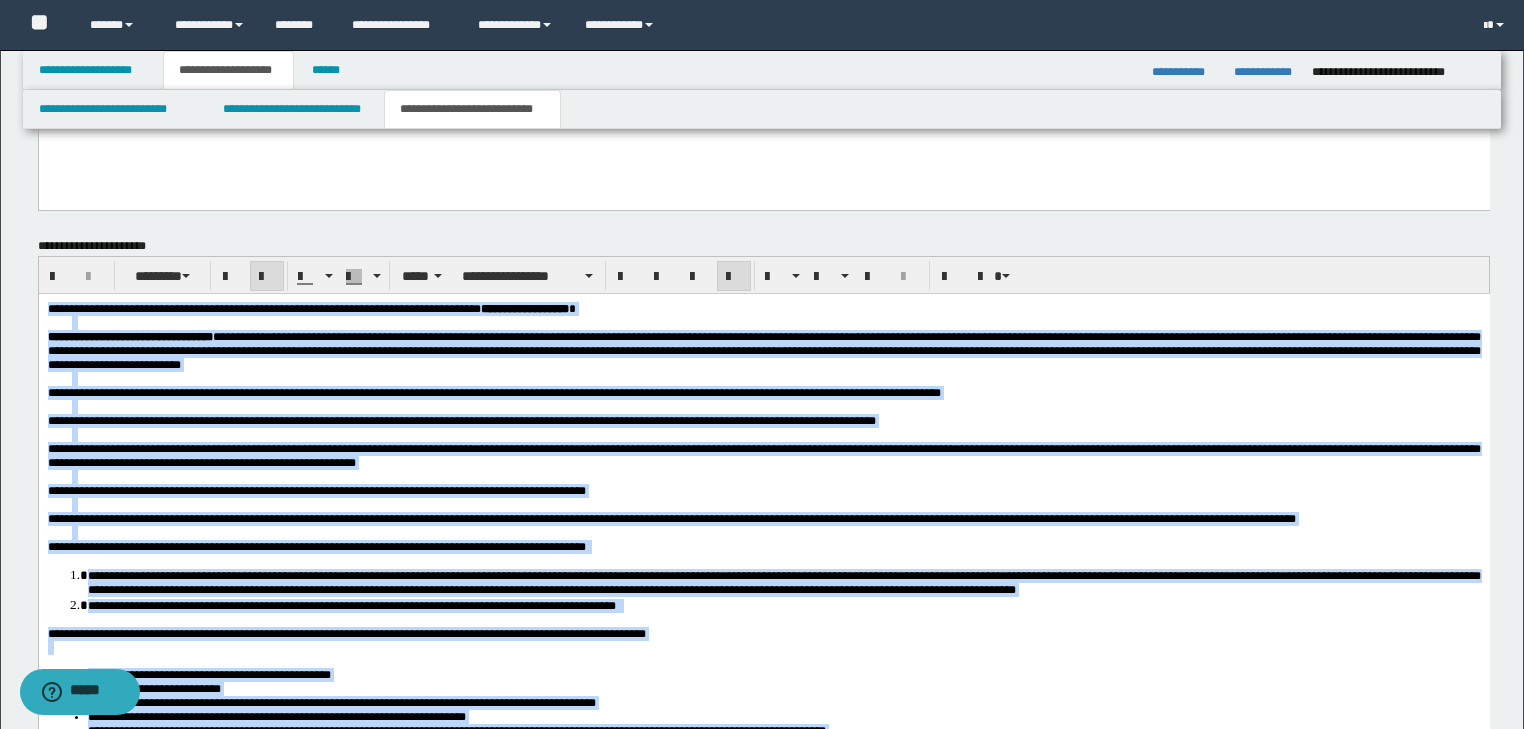 click at bounding box center [267, 277] 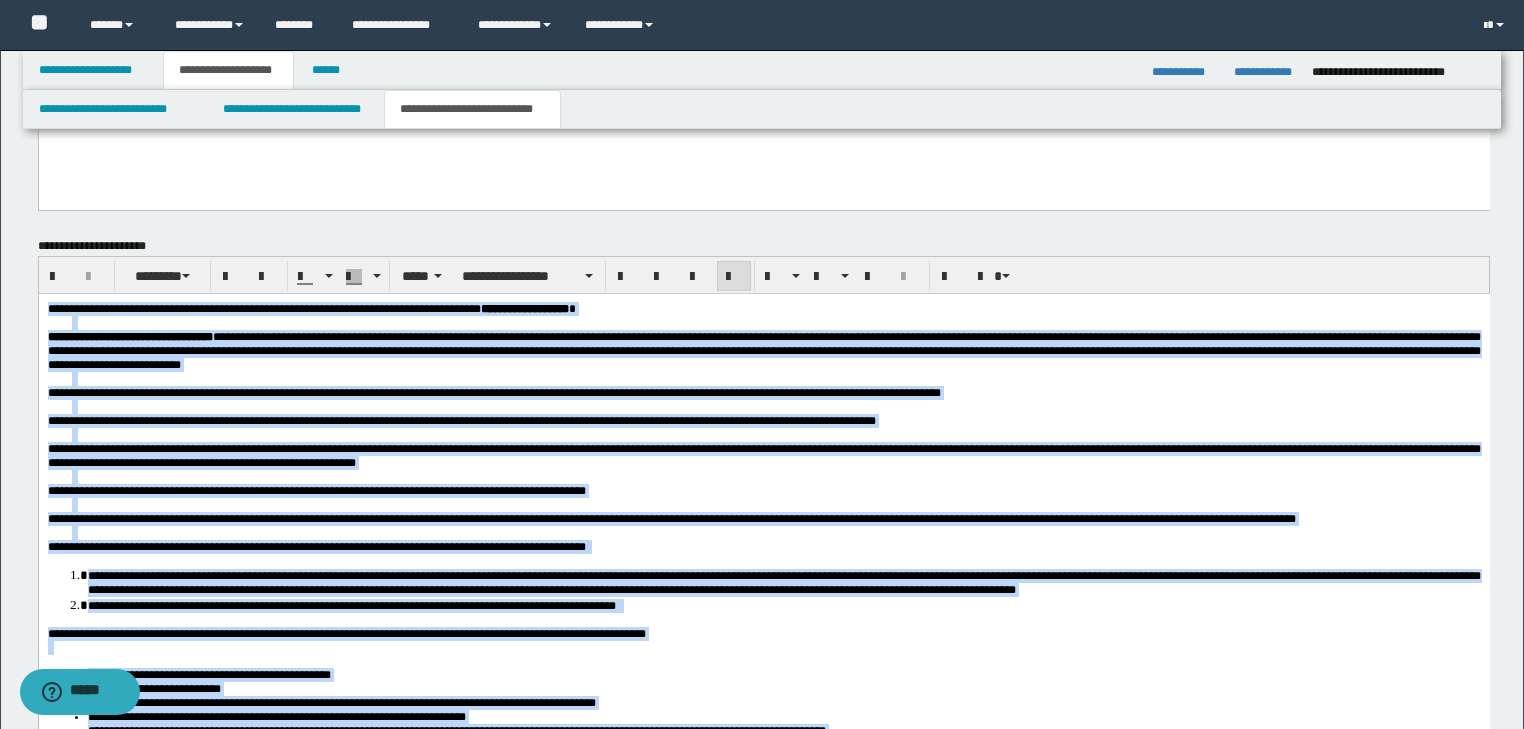 click at bounding box center (775, 407) 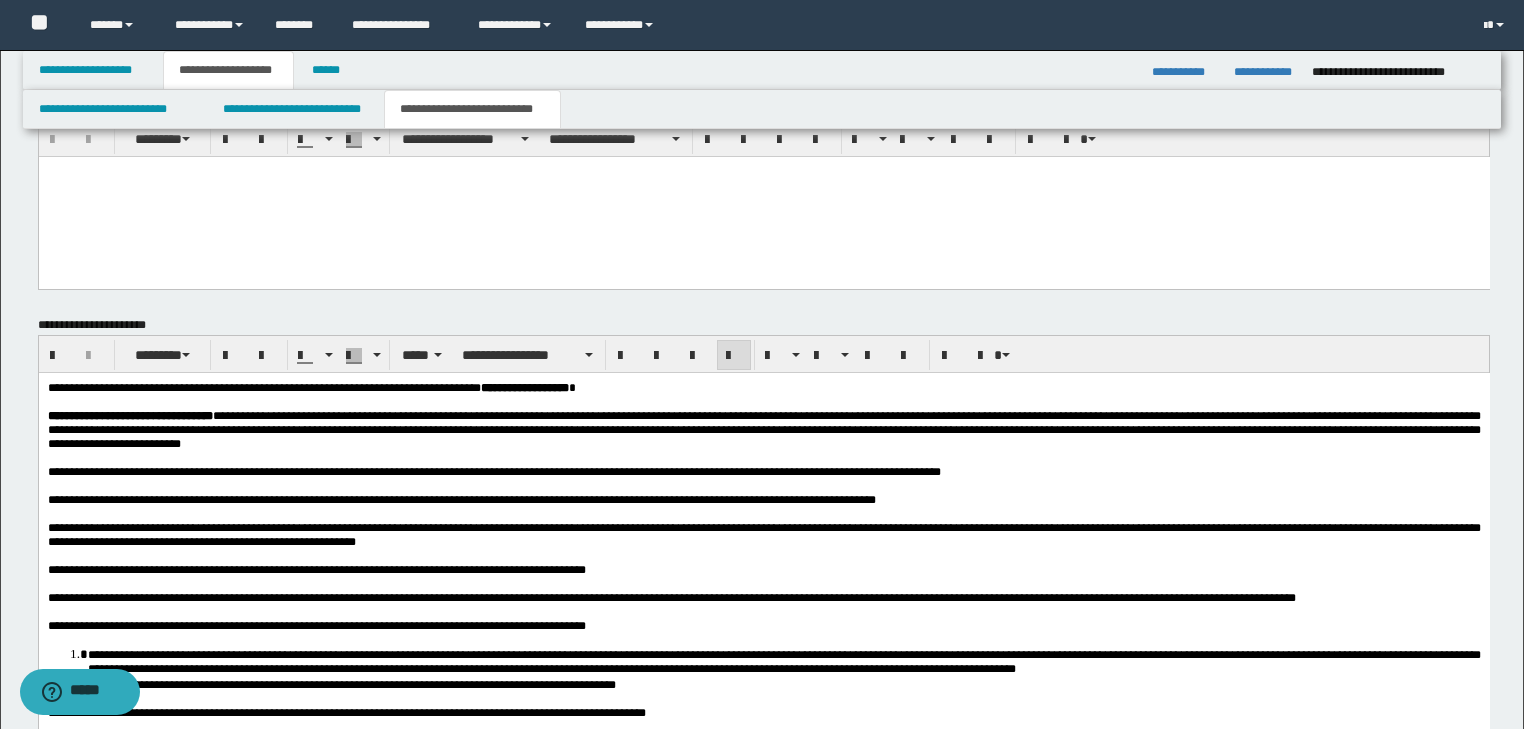 scroll, scrollTop: 3066, scrollLeft: 0, axis: vertical 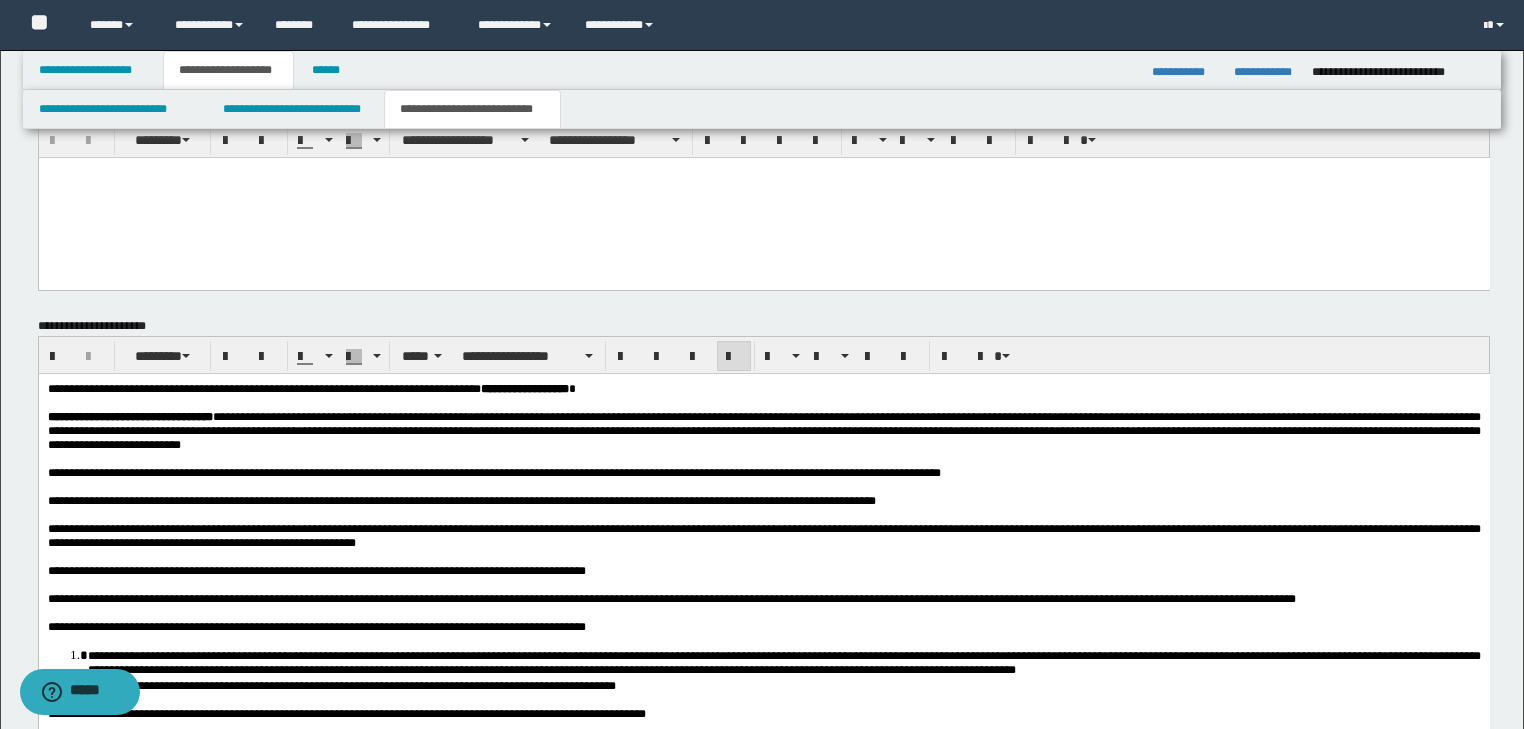 click on "**********" at bounding box center [763, 431] 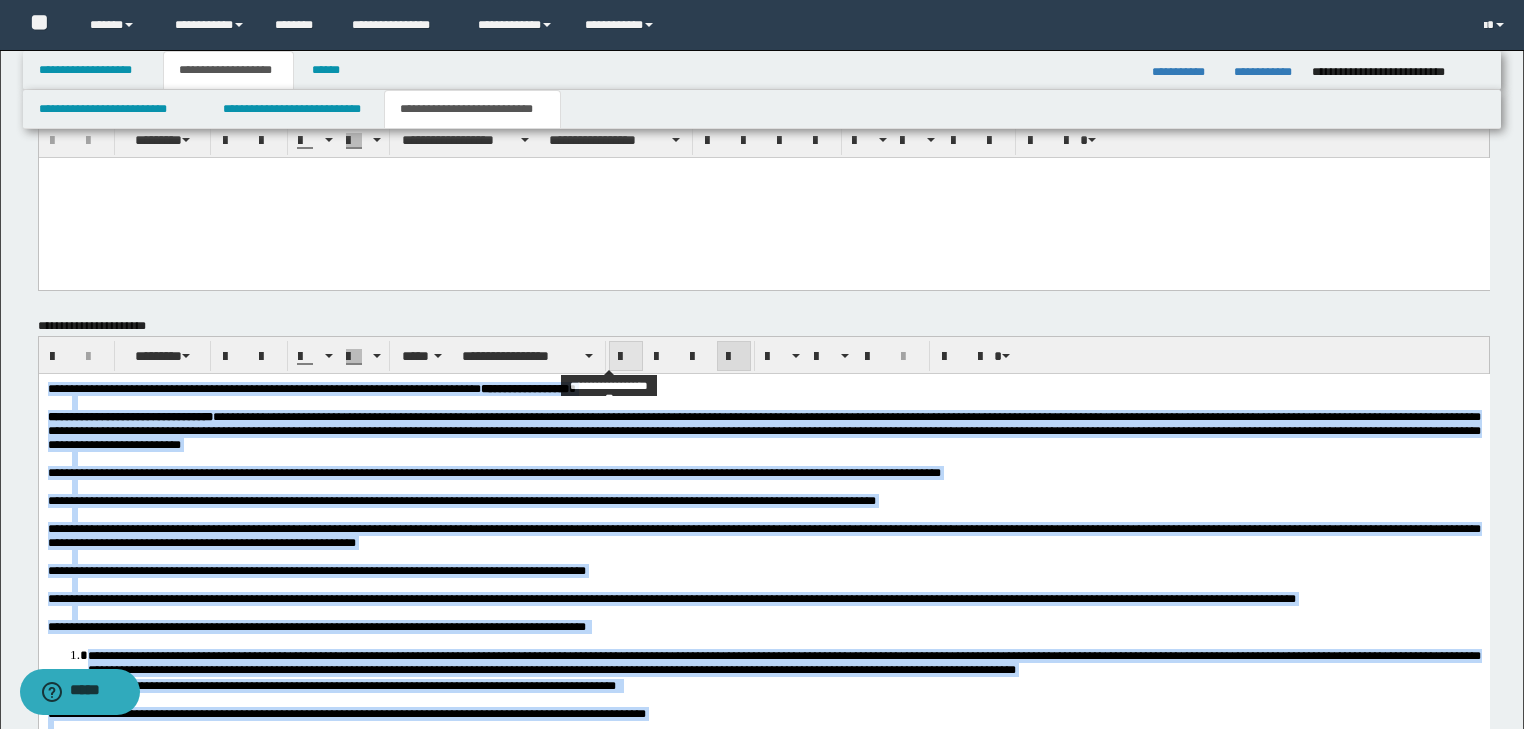 click at bounding box center (626, 357) 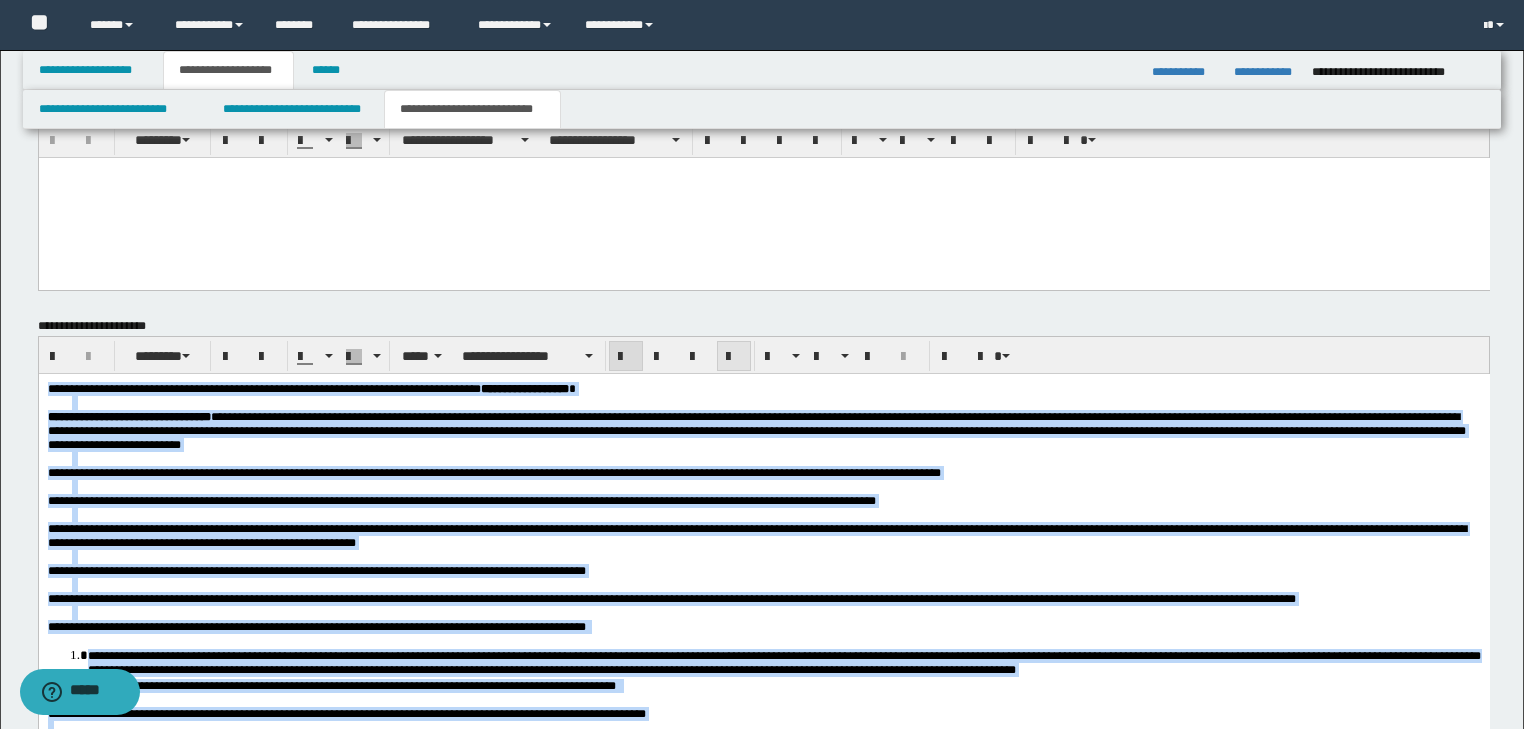 click at bounding box center (734, 357) 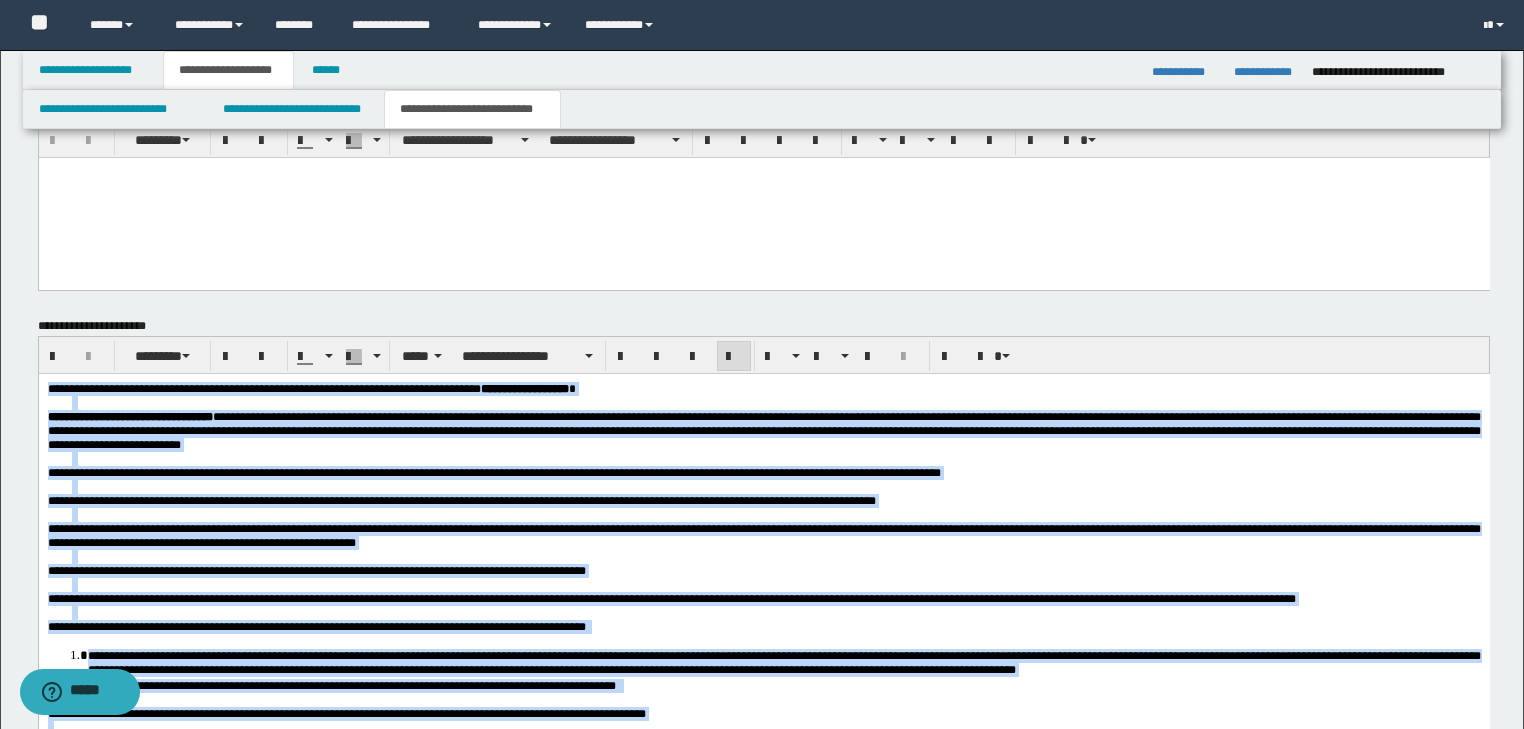 click on "**********" at bounding box center (493, 473) 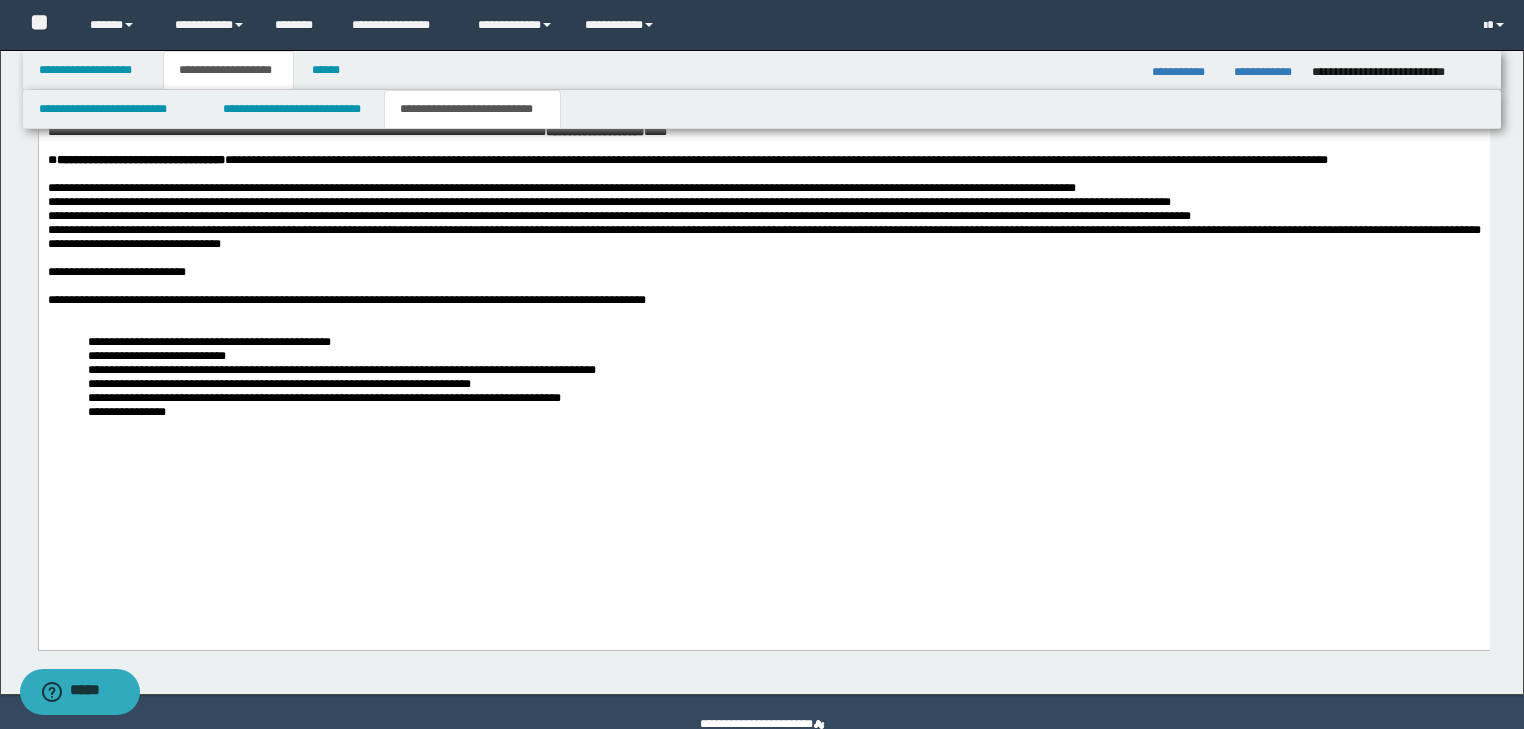 click on "**********" at bounding box center [795, 413] 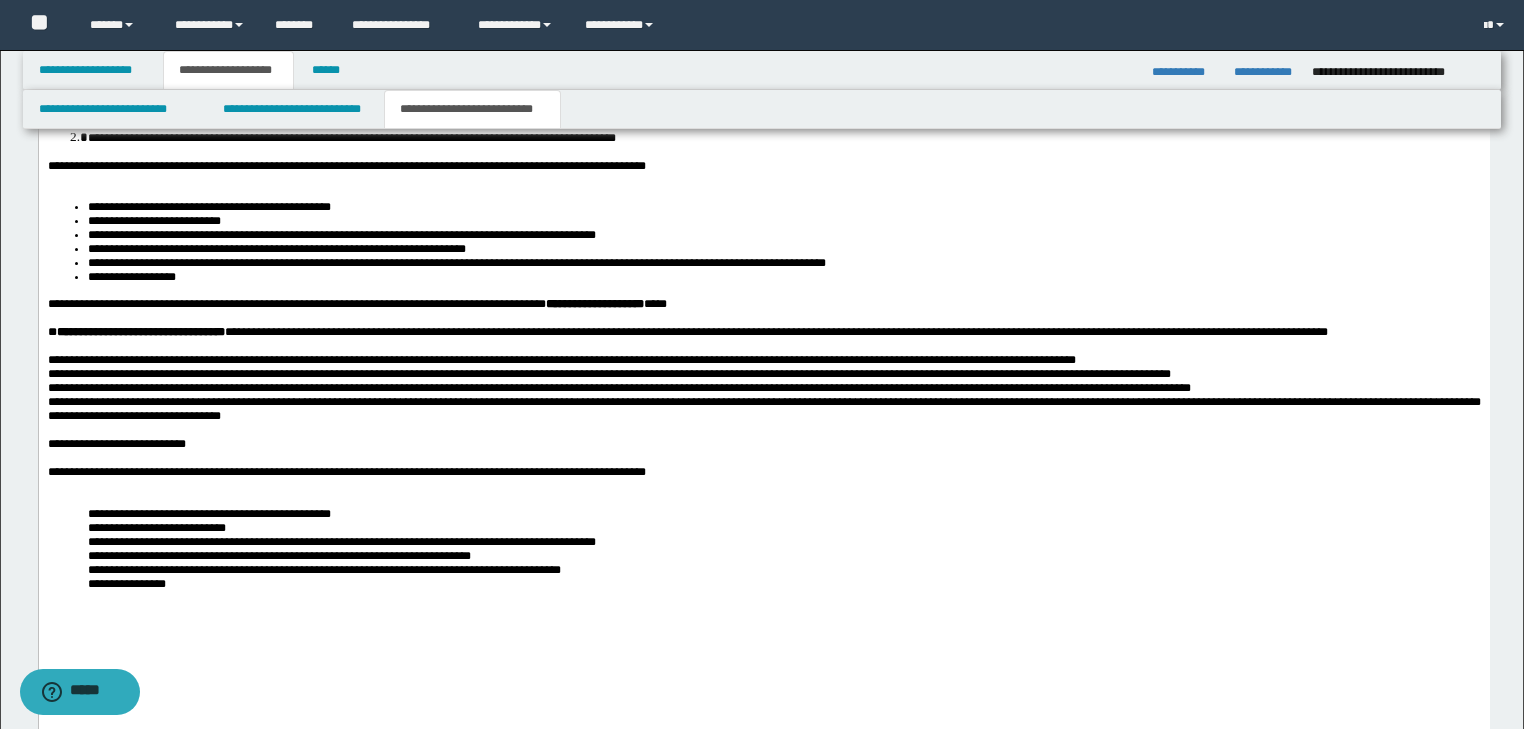 scroll, scrollTop: 3706, scrollLeft: 0, axis: vertical 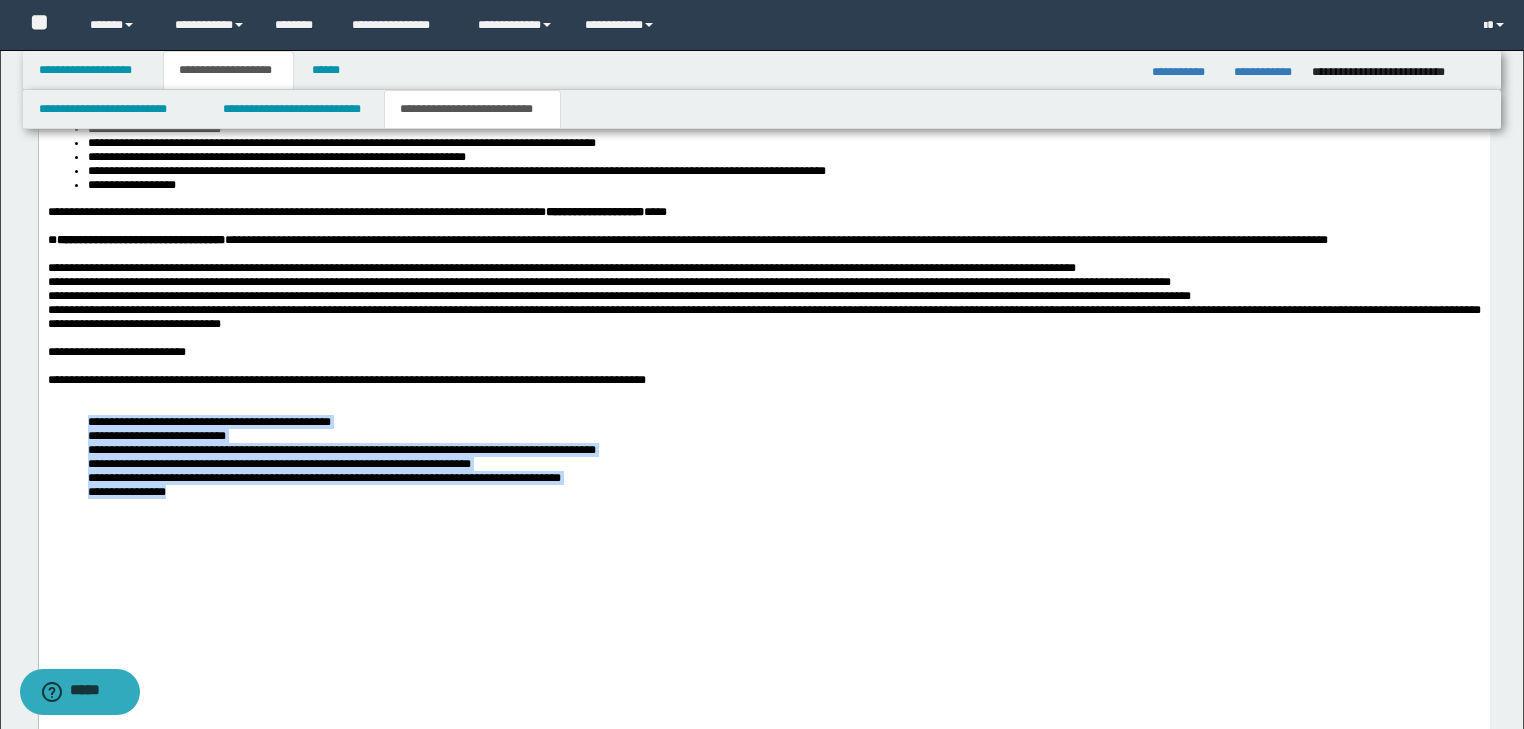 drag, startPoint x: 208, startPoint y: 584, endPoint x: 202, endPoint y: 484, distance: 100.17984 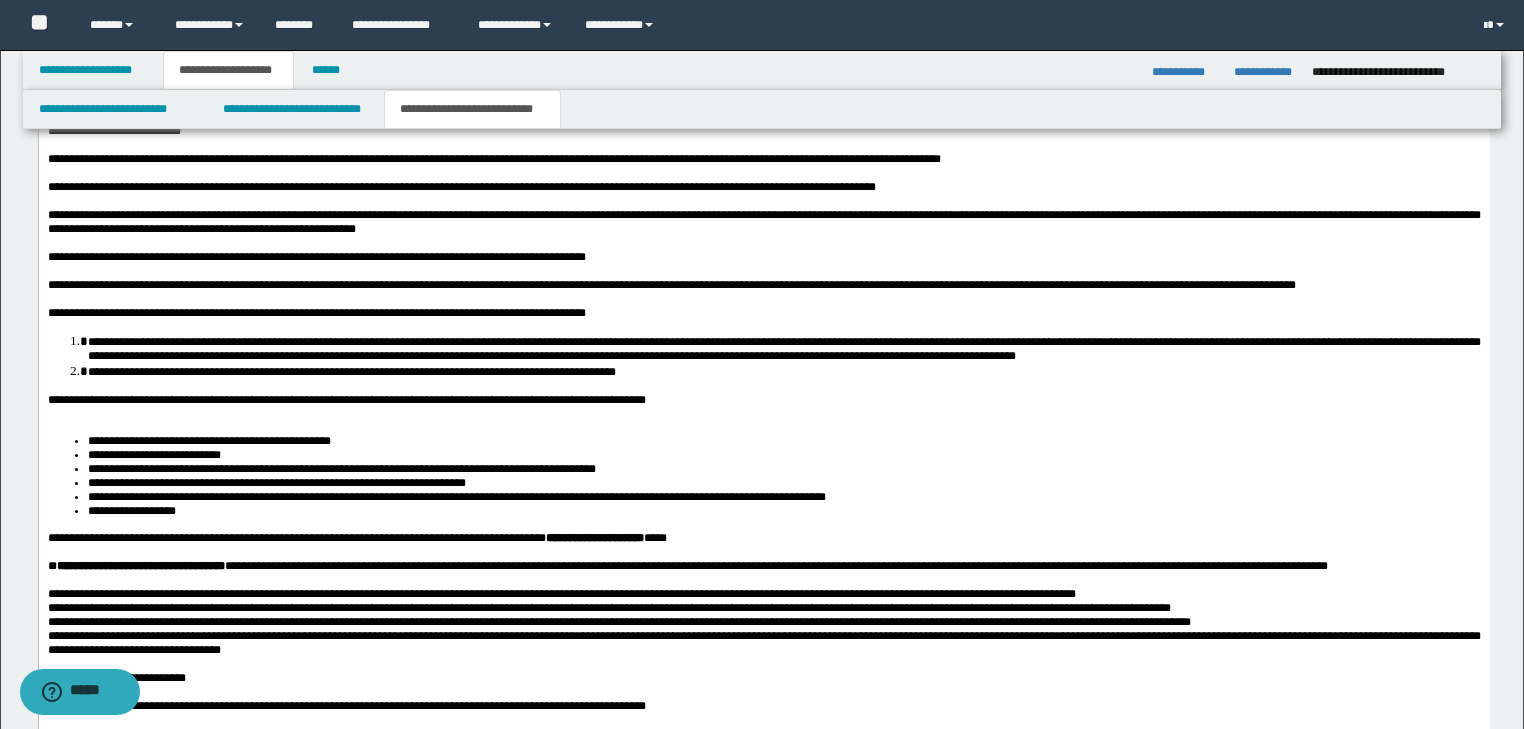 scroll, scrollTop: 3226, scrollLeft: 0, axis: vertical 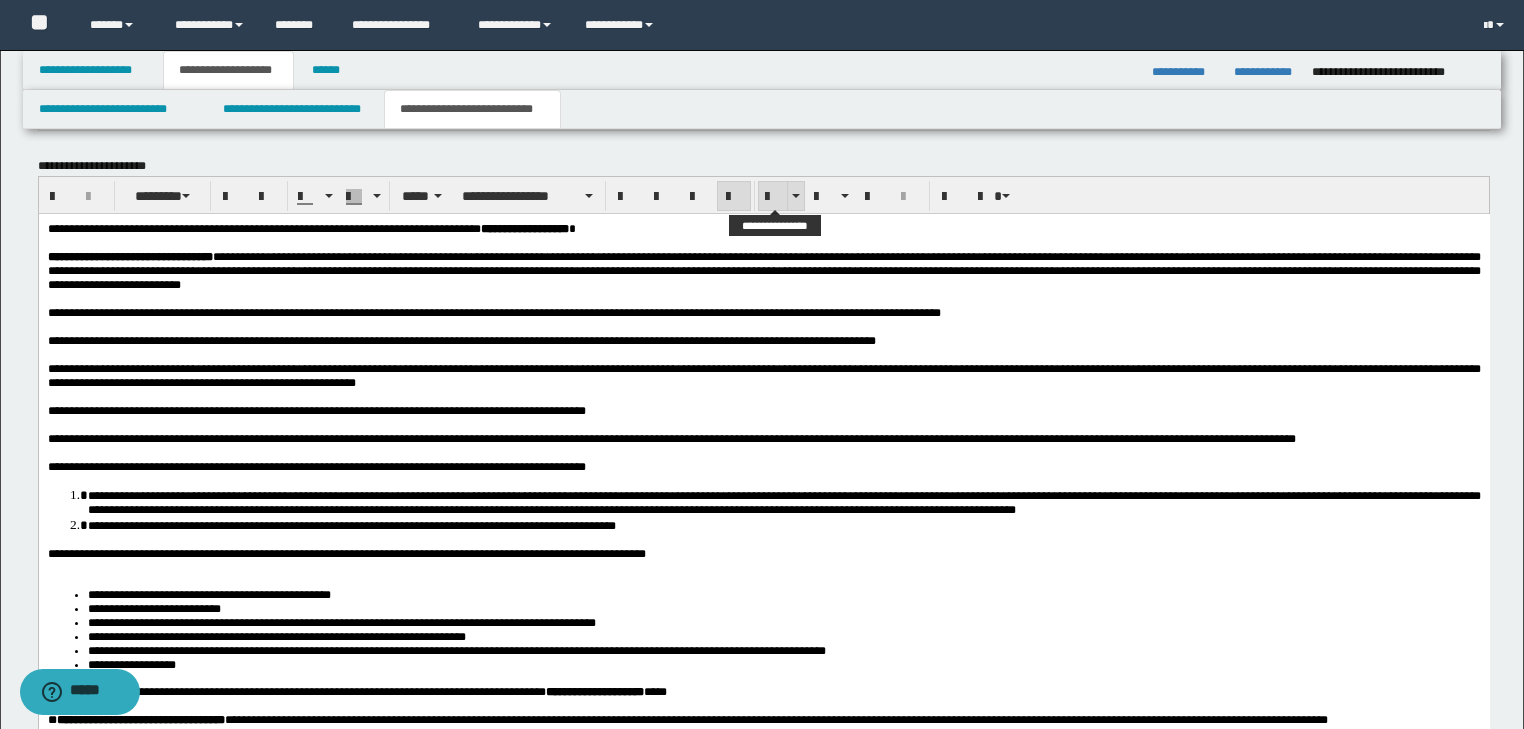 click at bounding box center [773, 196] 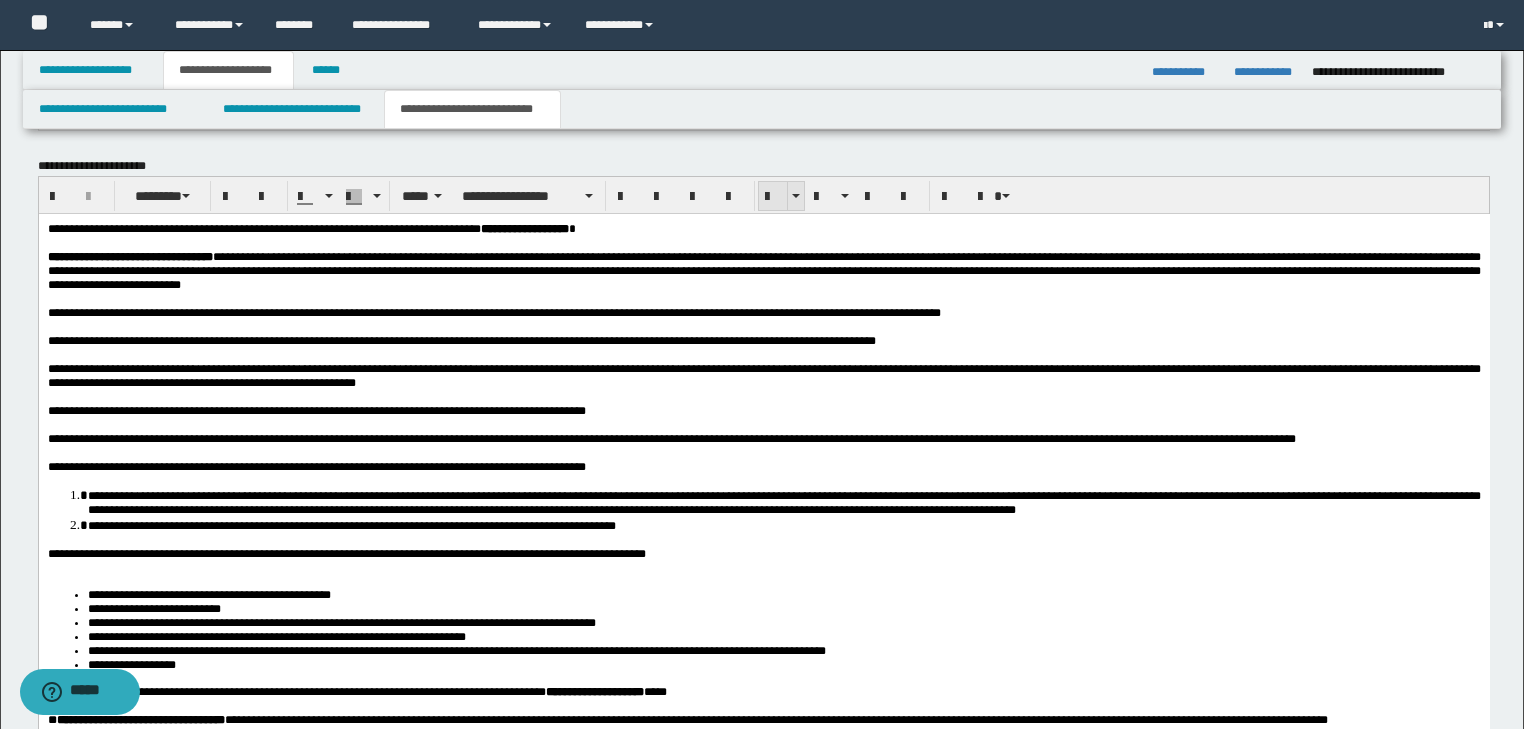click at bounding box center [773, 197] 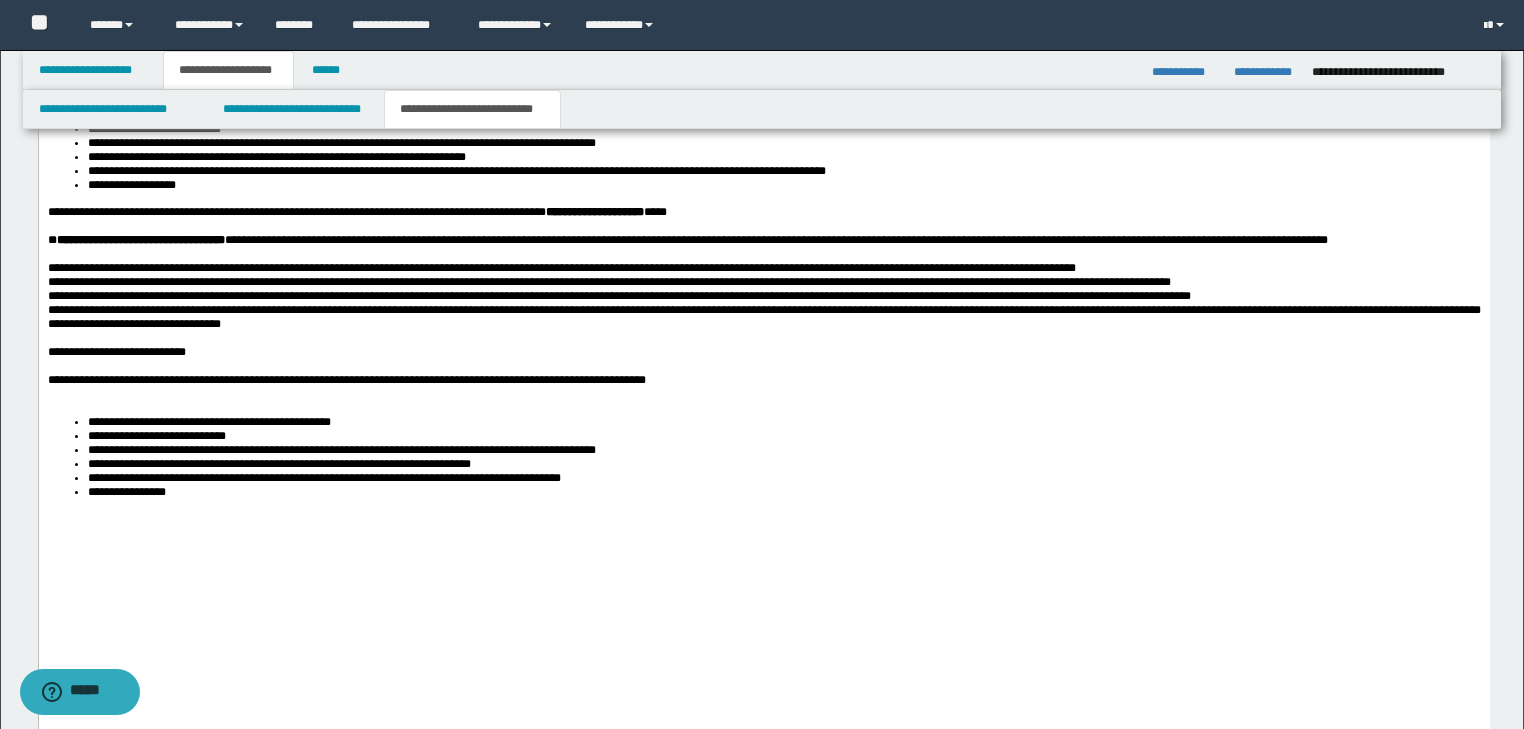 click on "**********" at bounding box center [763, 318] 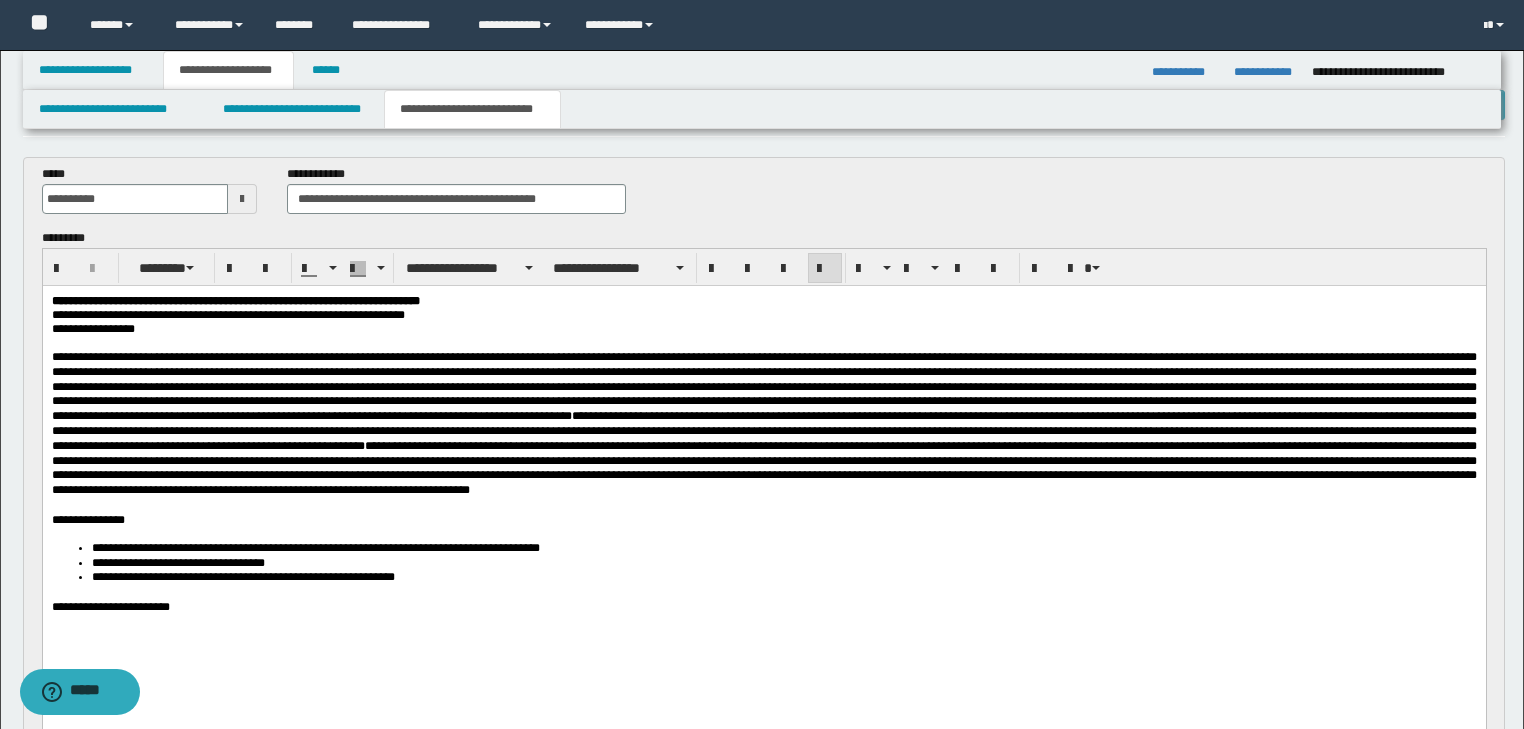 scroll, scrollTop: 0, scrollLeft: 0, axis: both 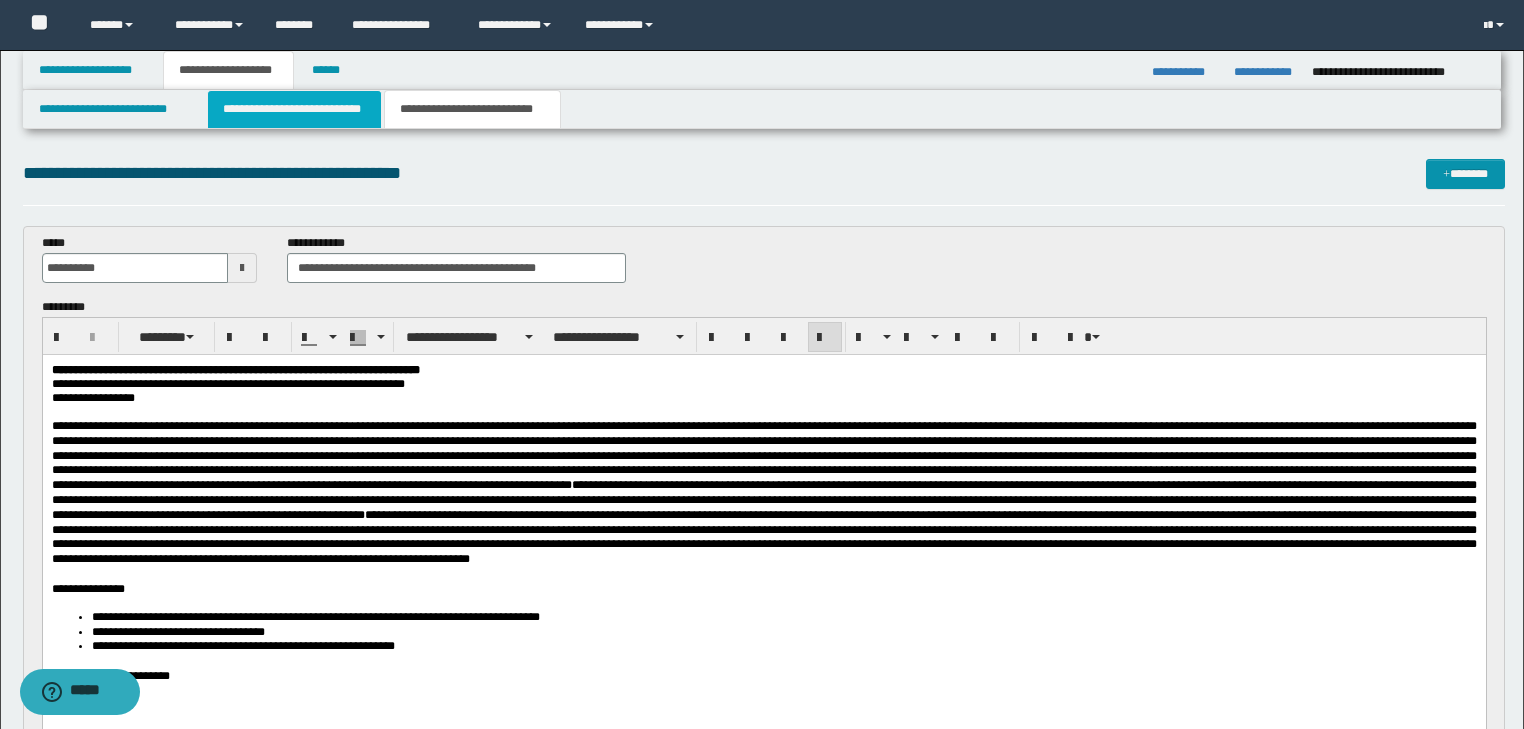 click on "**********" at bounding box center (294, 109) 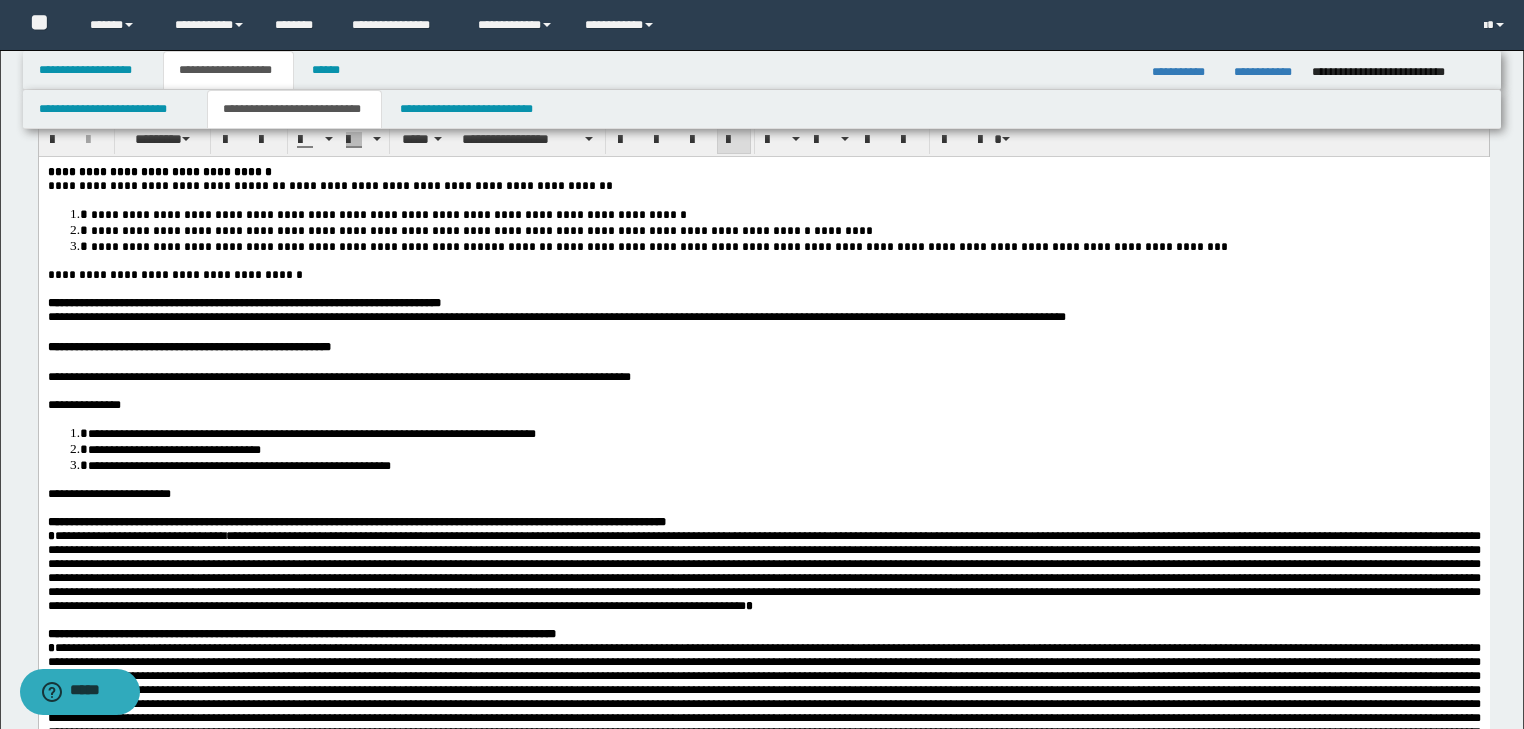 scroll, scrollTop: 0, scrollLeft: 0, axis: both 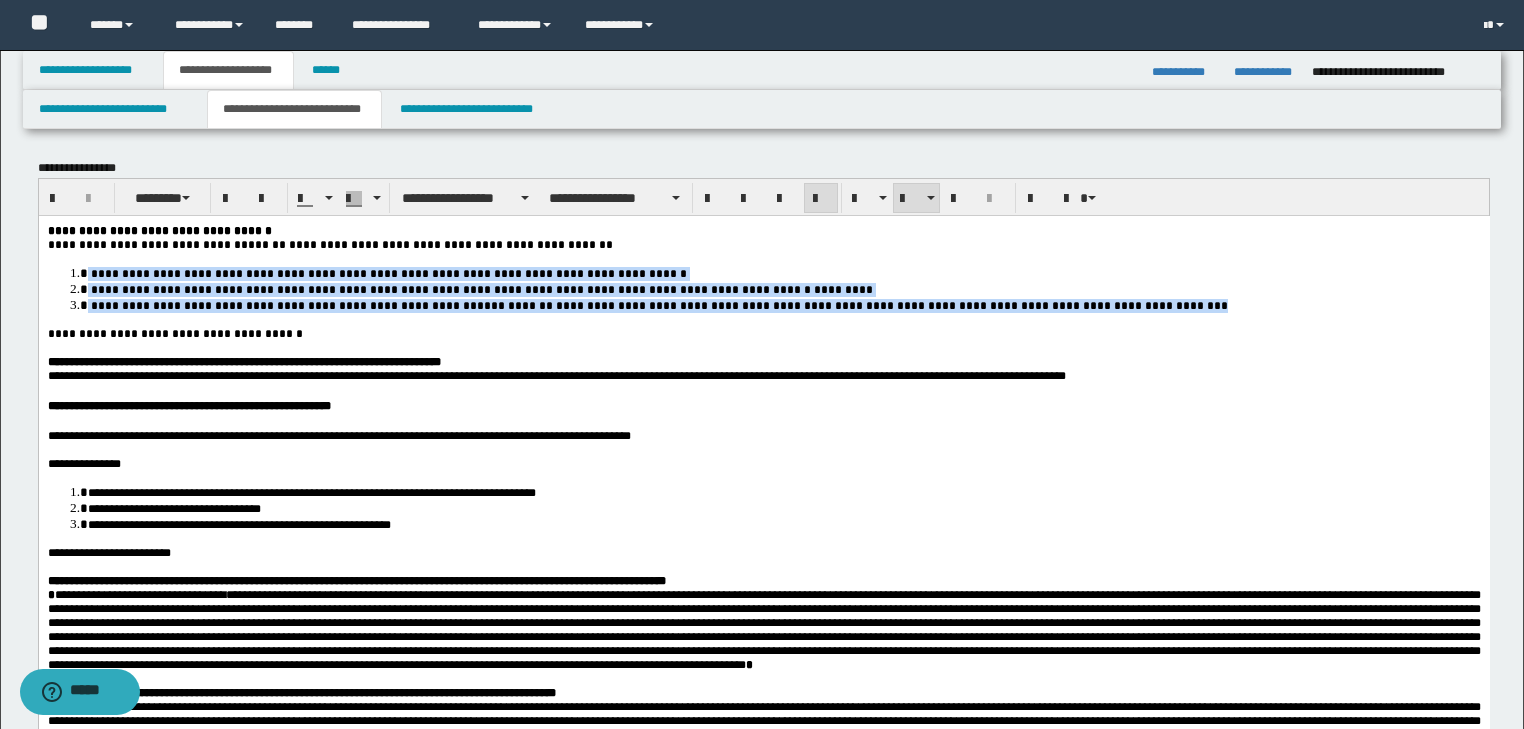 drag, startPoint x: 1113, startPoint y: 310, endPoint x: 78, endPoint y: 268, distance: 1035.8518 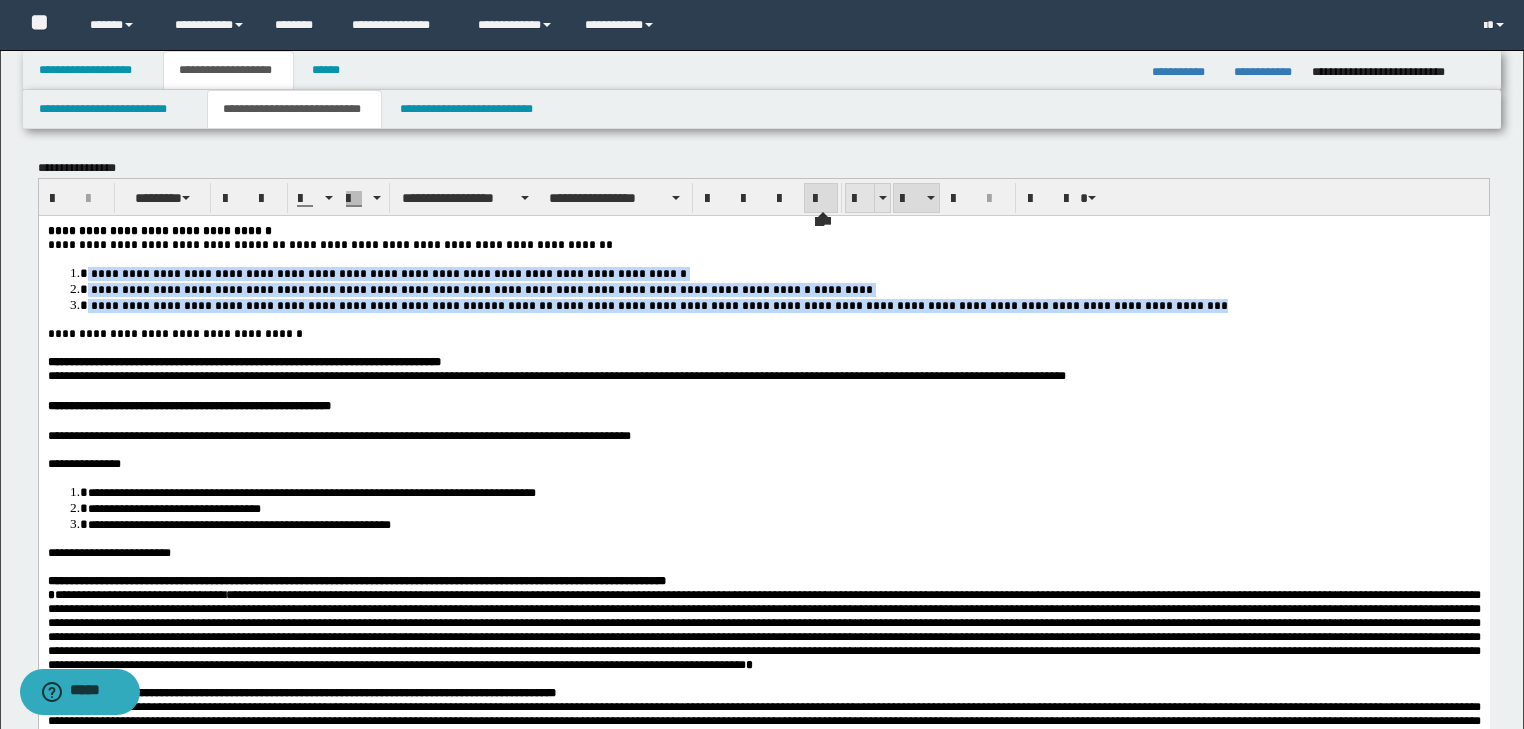 click at bounding box center (860, 199) 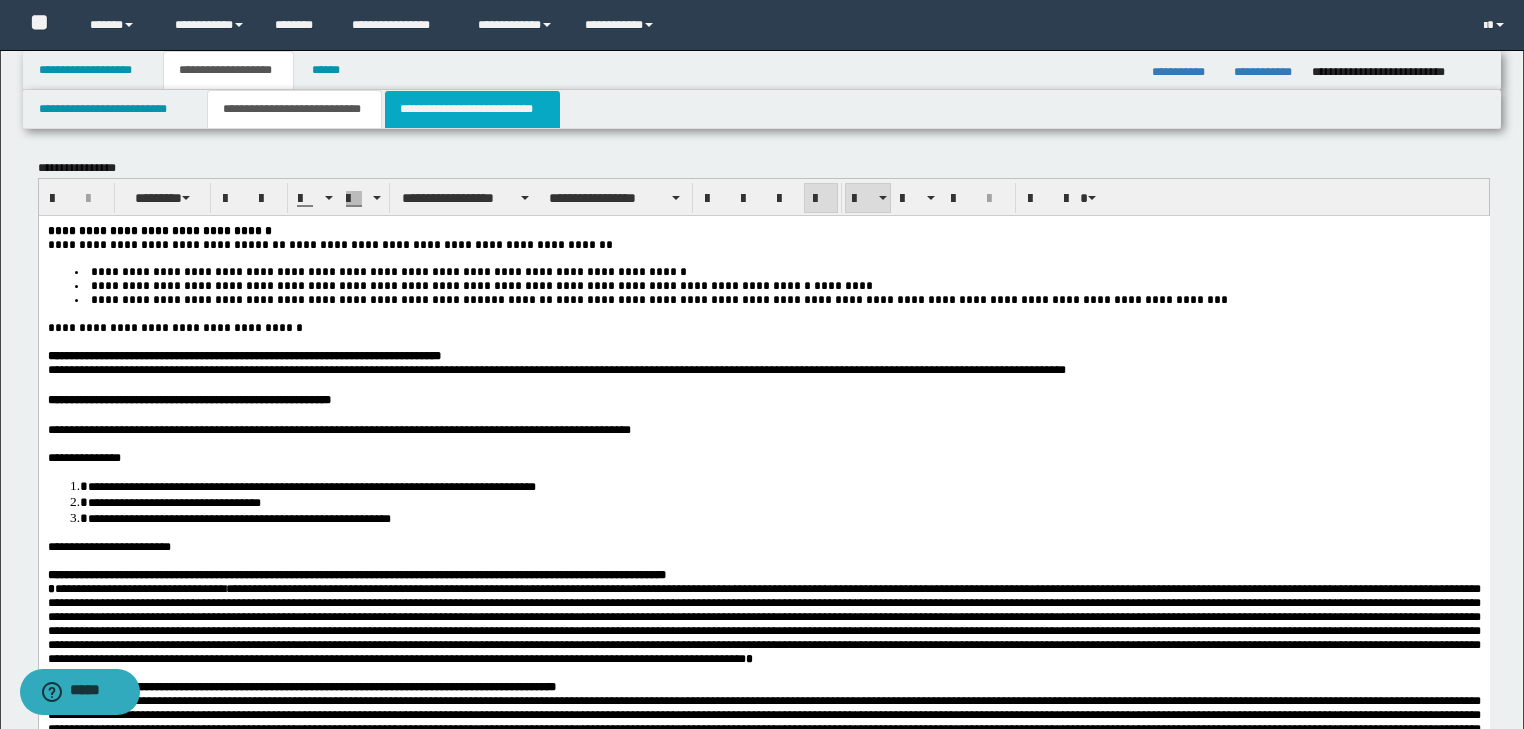 click on "**********" at bounding box center [472, 109] 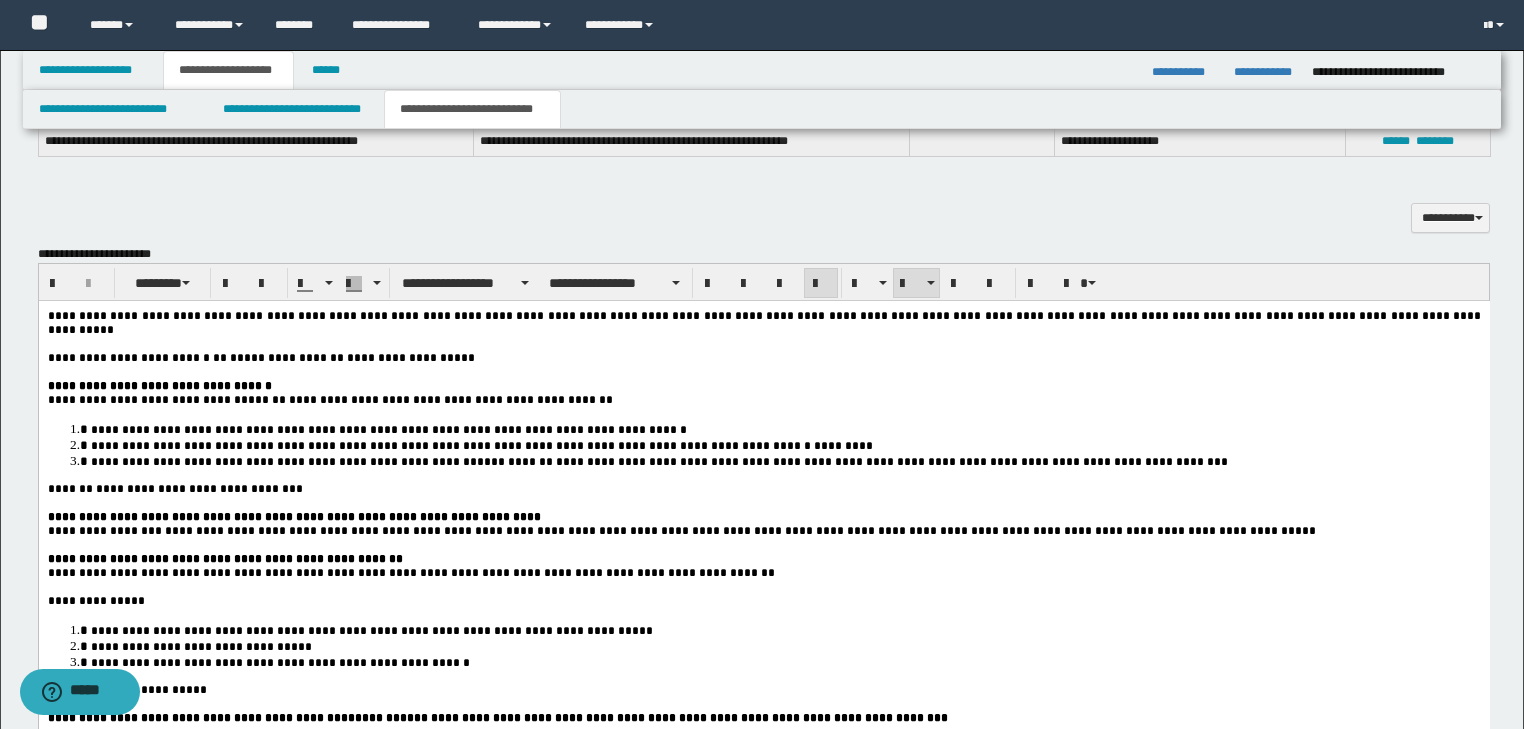 scroll, scrollTop: 1840, scrollLeft: 0, axis: vertical 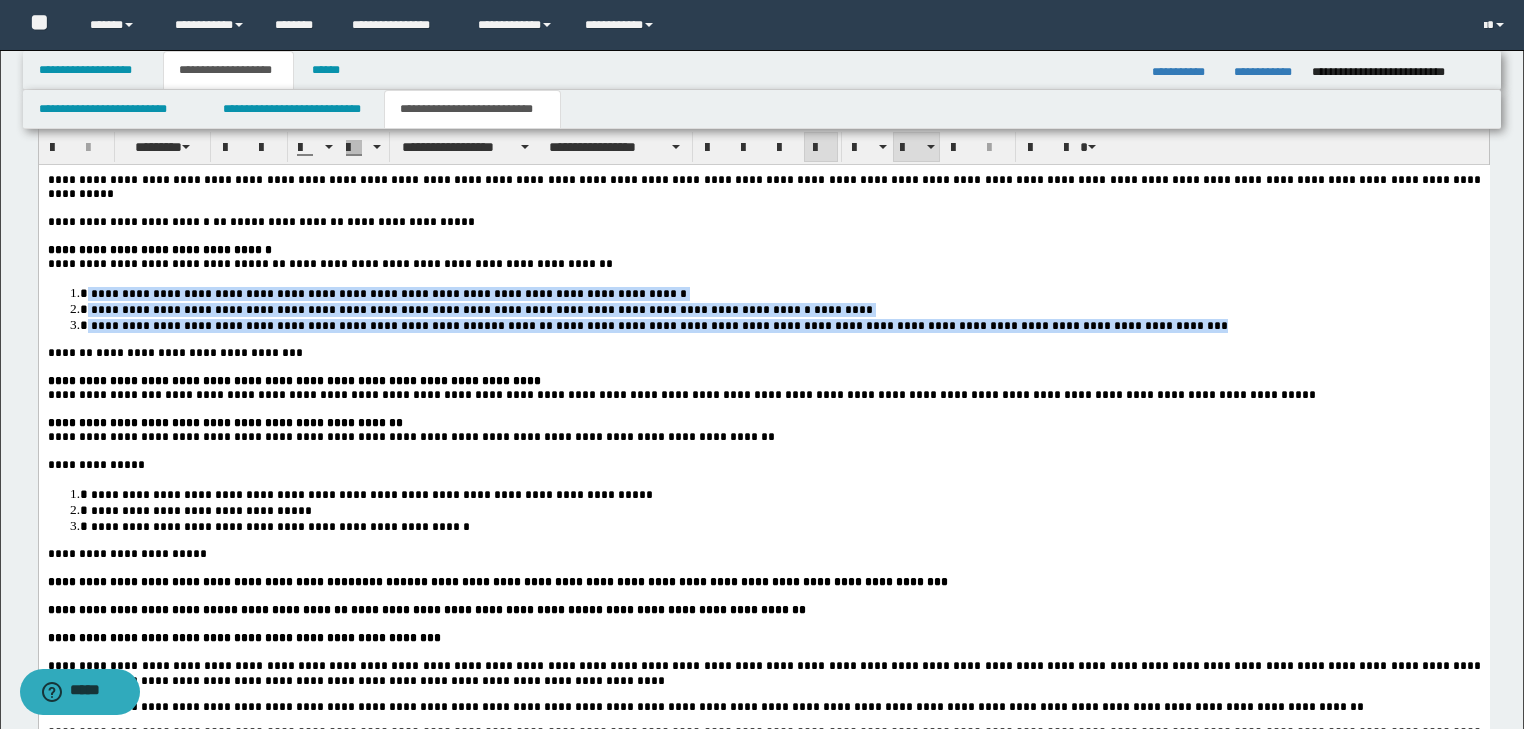 drag, startPoint x: 1119, startPoint y: 320, endPoint x: 80, endPoint y: 277, distance: 1039.8894 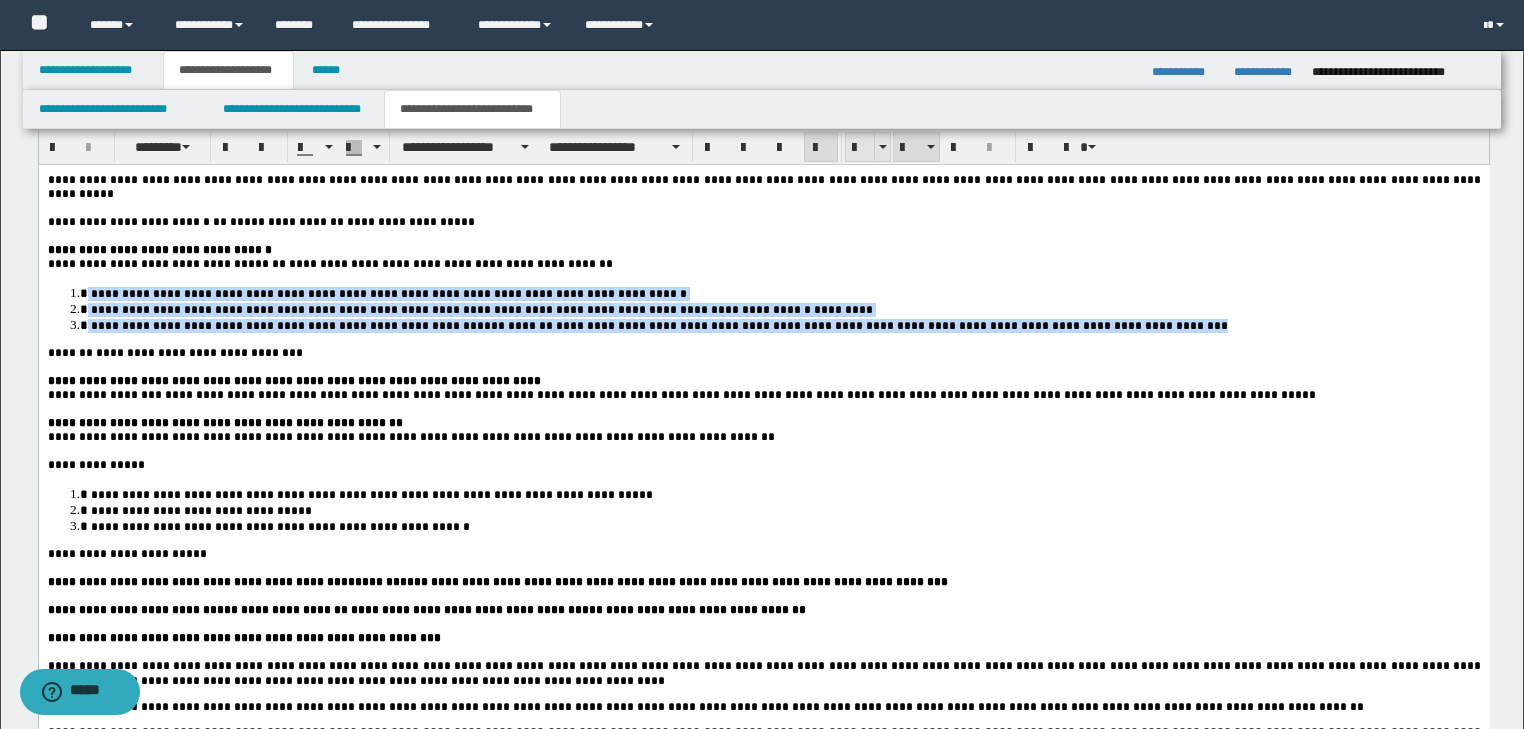 click at bounding box center (860, 148) 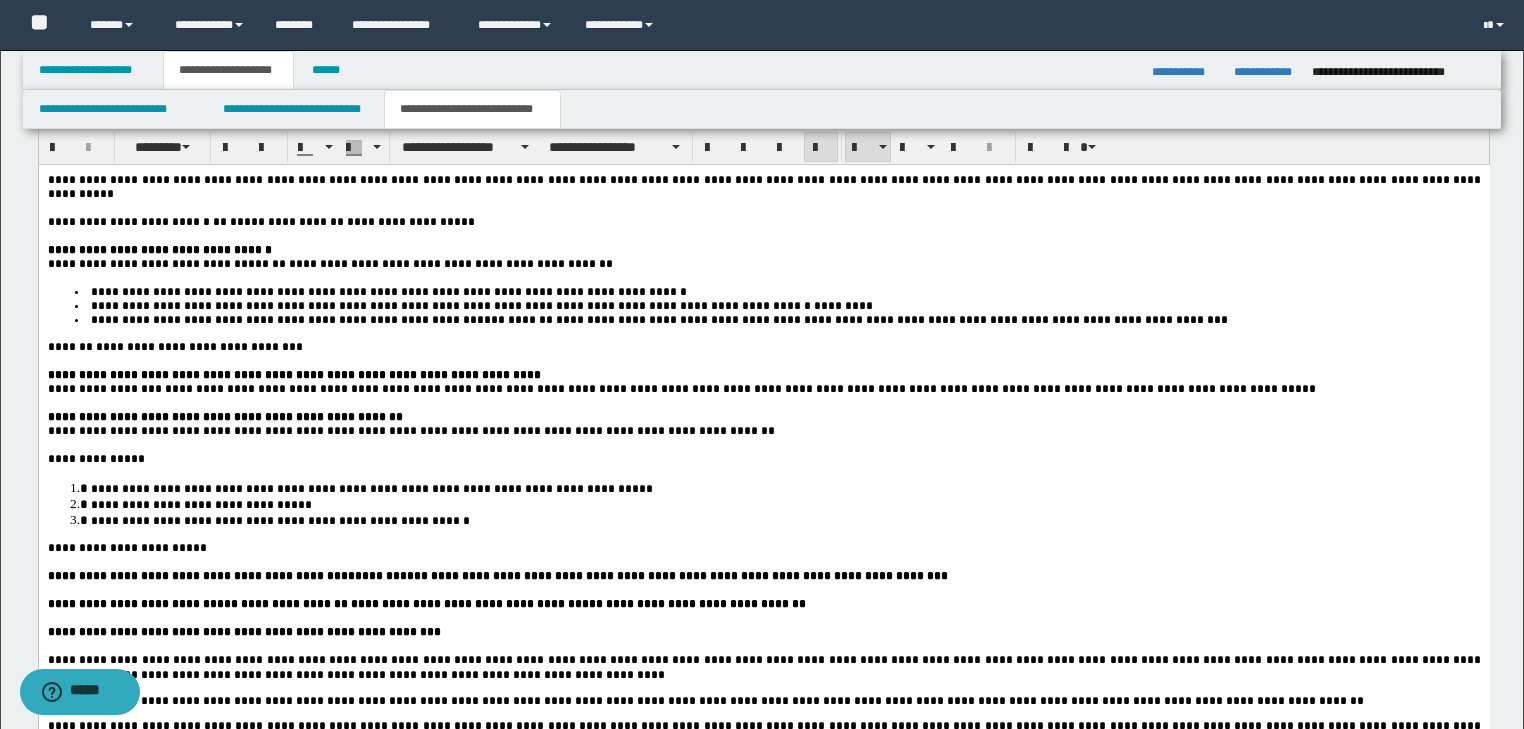 click on "**********" at bounding box center [293, 375] 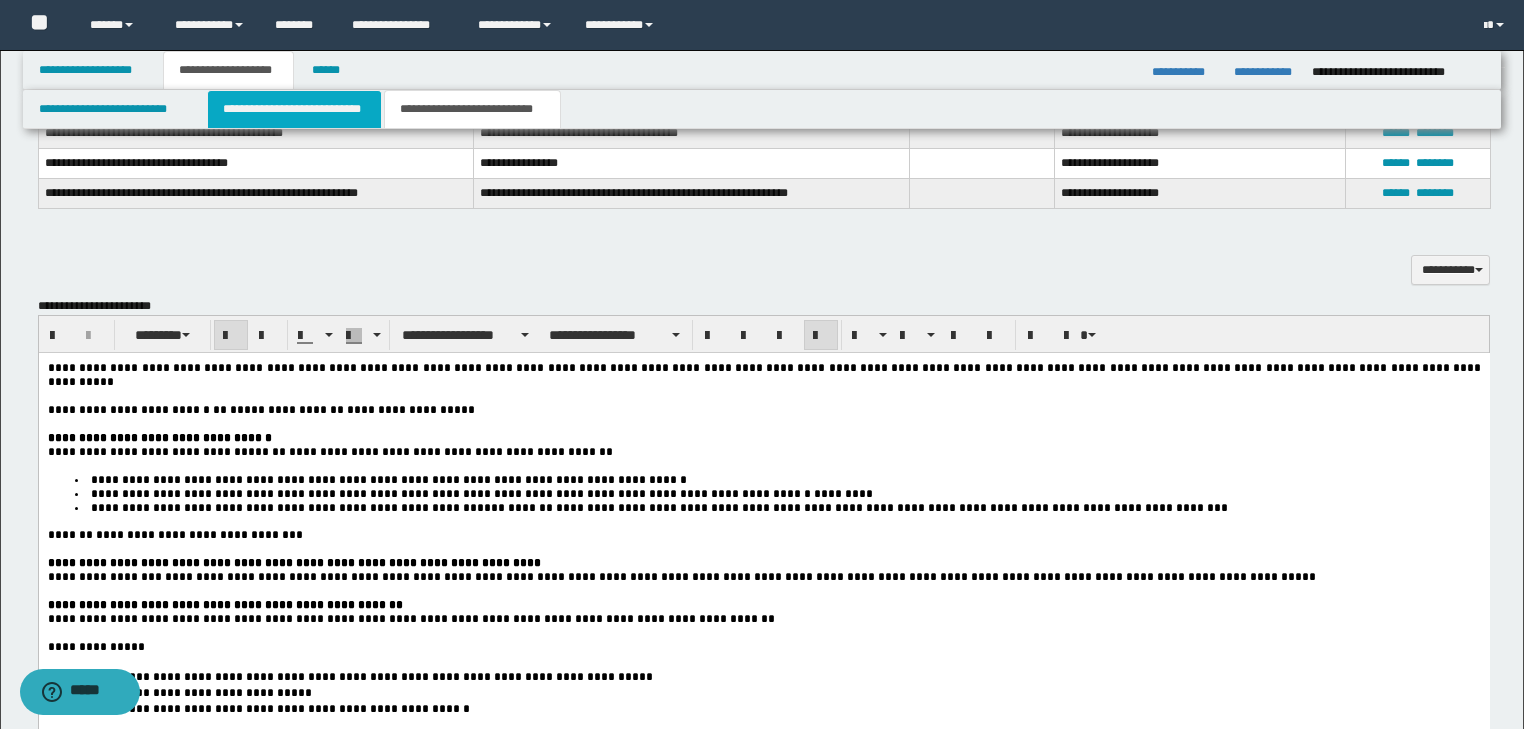 scroll, scrollTop: 1600, scrollLeft: 0, axis: vertical 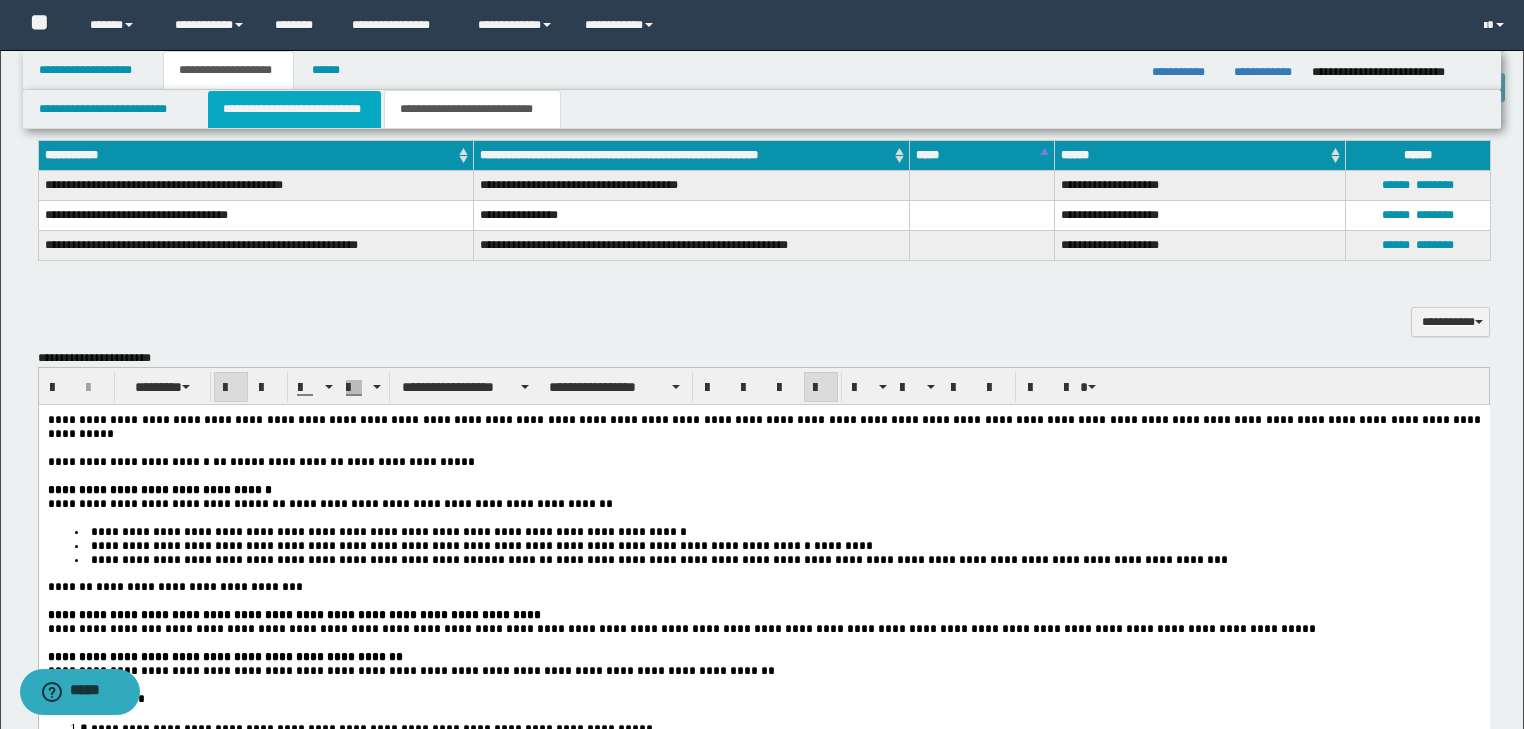 click on "**********" at bounding box center (294, 109) 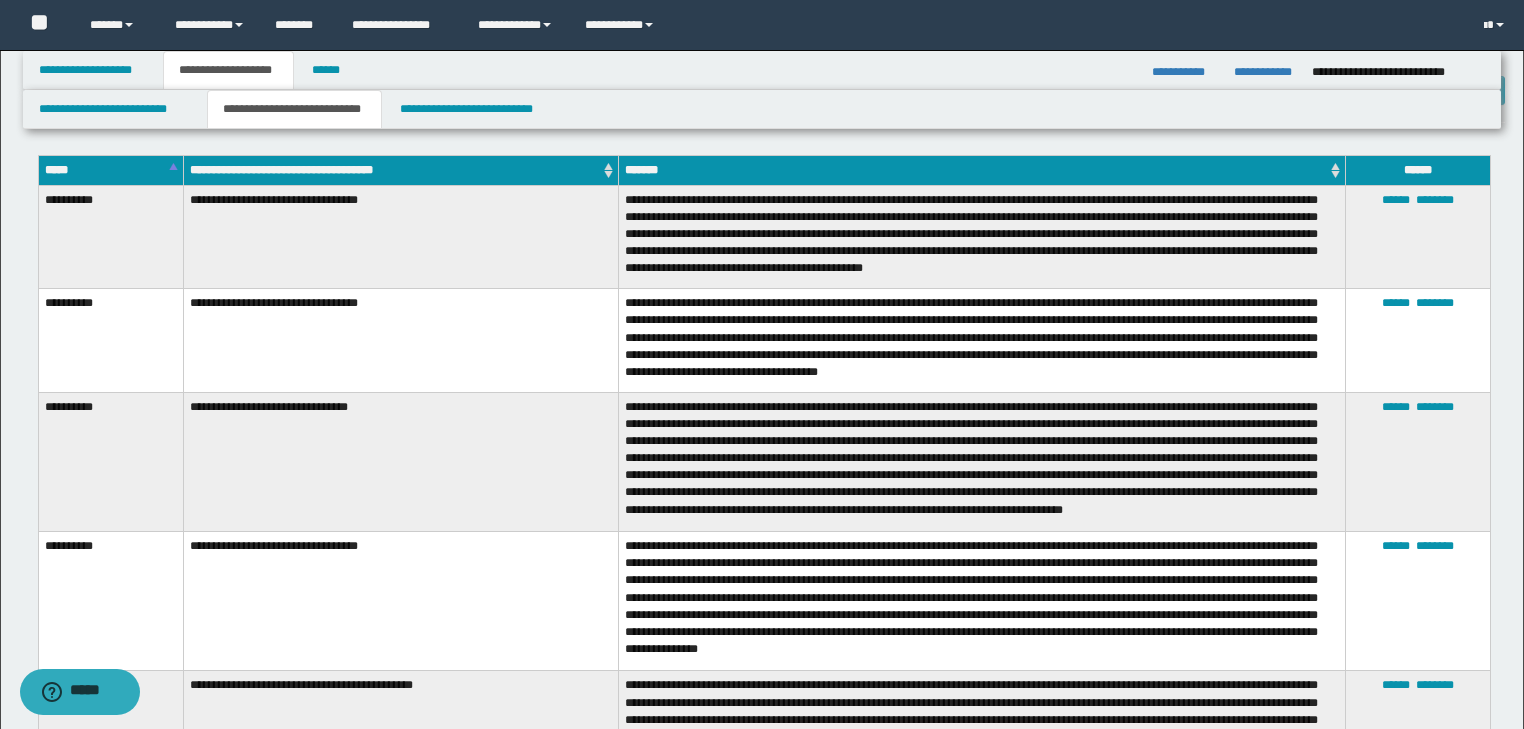 click on "**********" at bounding box center (764, 680) 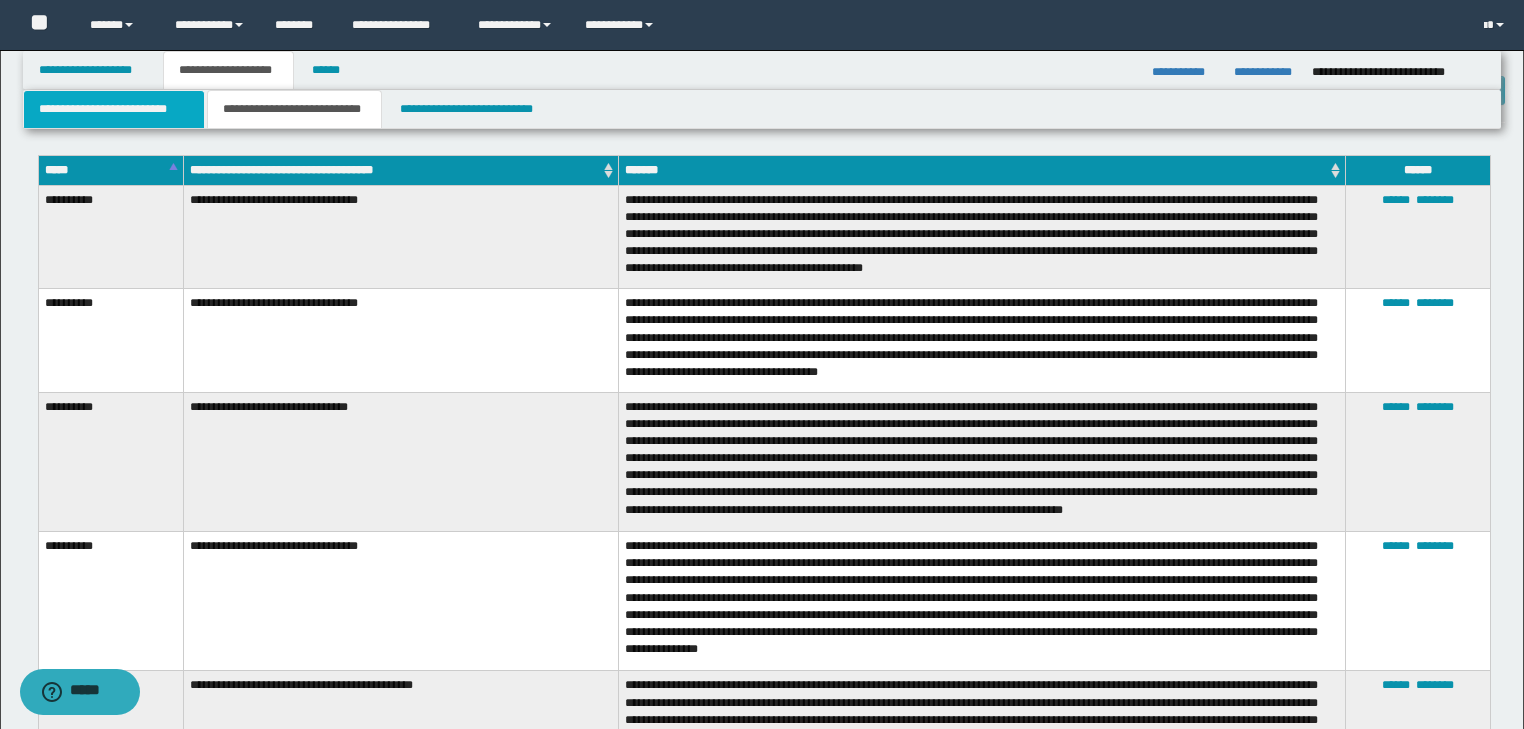 click on "**********" at bounding box center (114, 109) 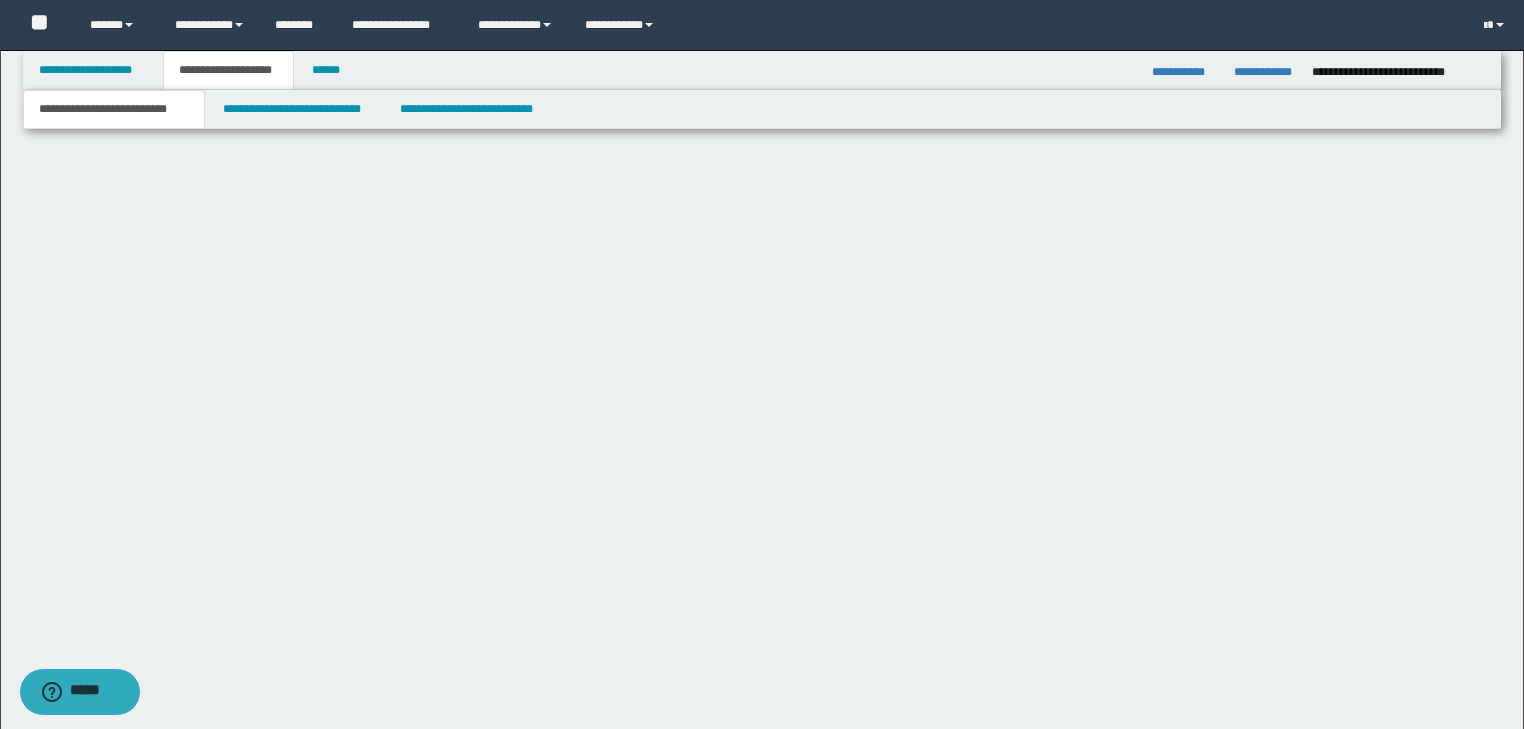 scroll, scrollTop: 1180, scrollLeft: 0, axis: vertical 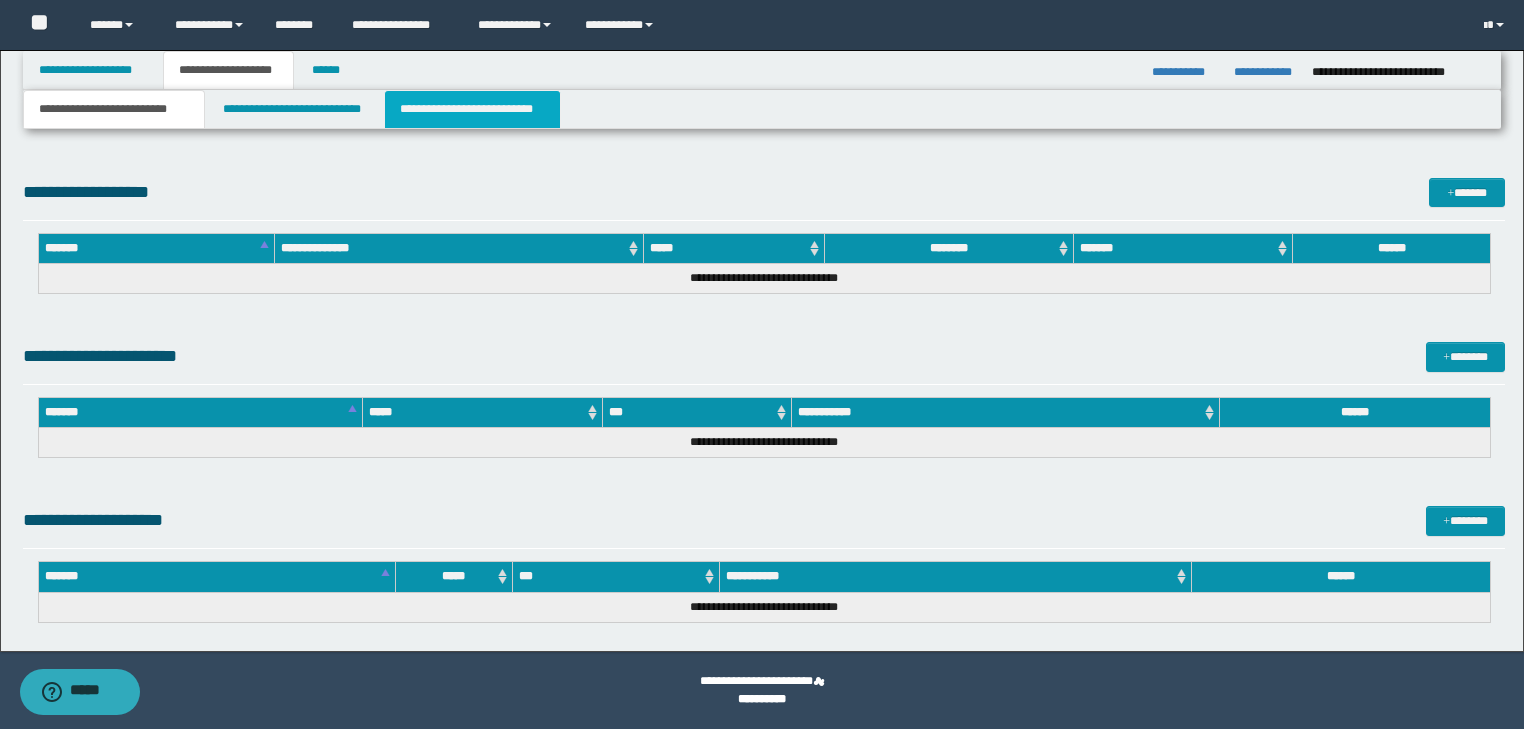 click on "**********" at bounding box center [472, 109] 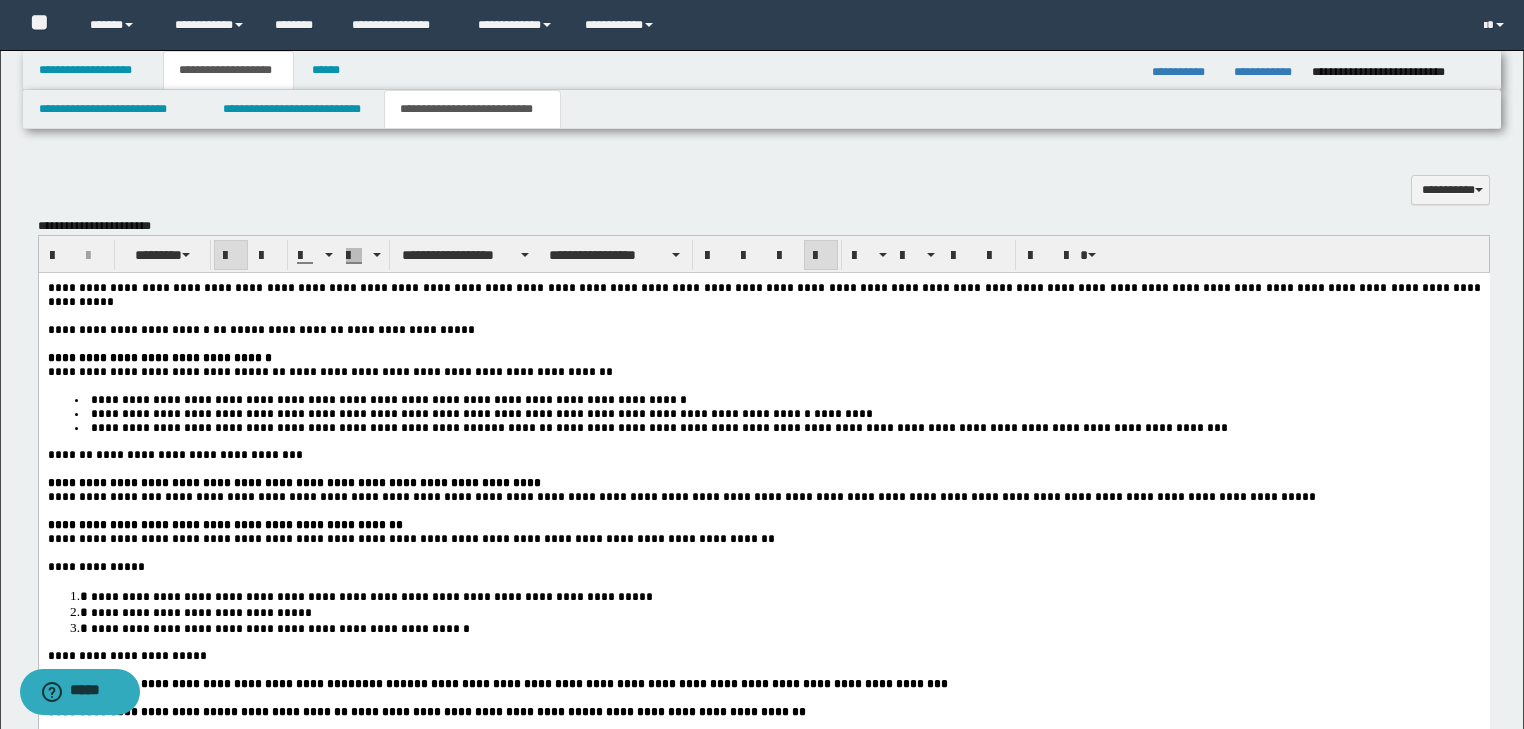 scroll, scrollTop: 1580, scrollLeft: 0, axis: vertical 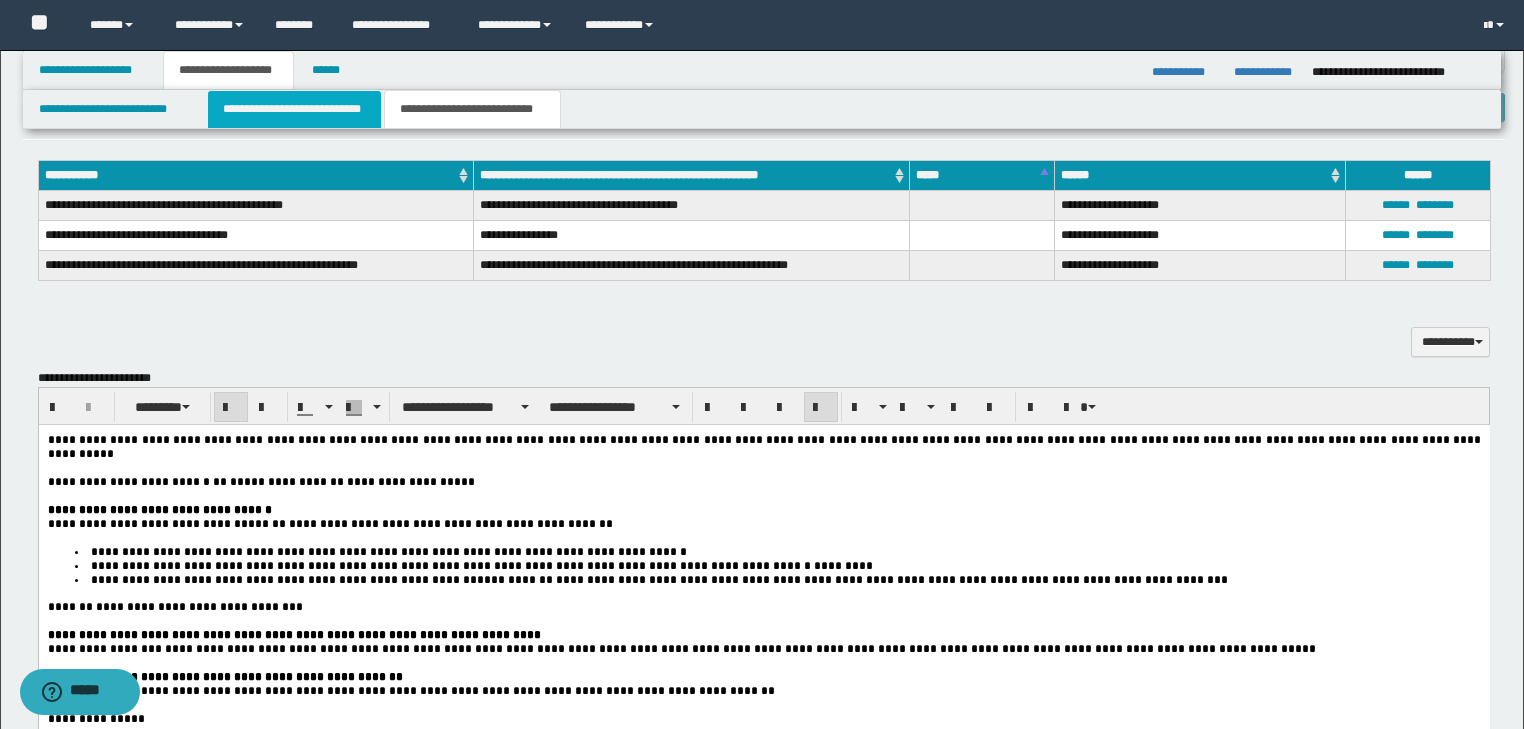 click on "**********" at bounding box center [294, 109] 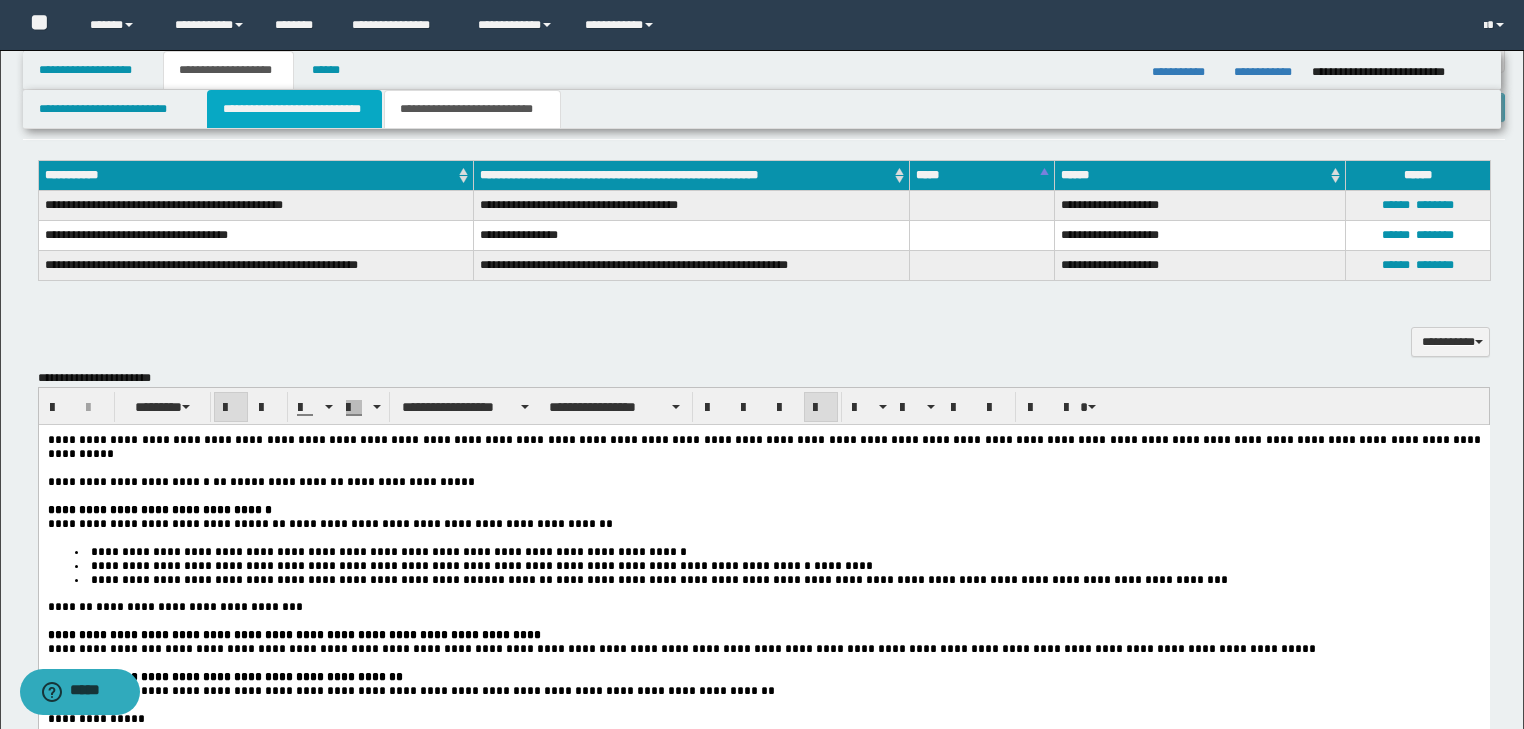 type 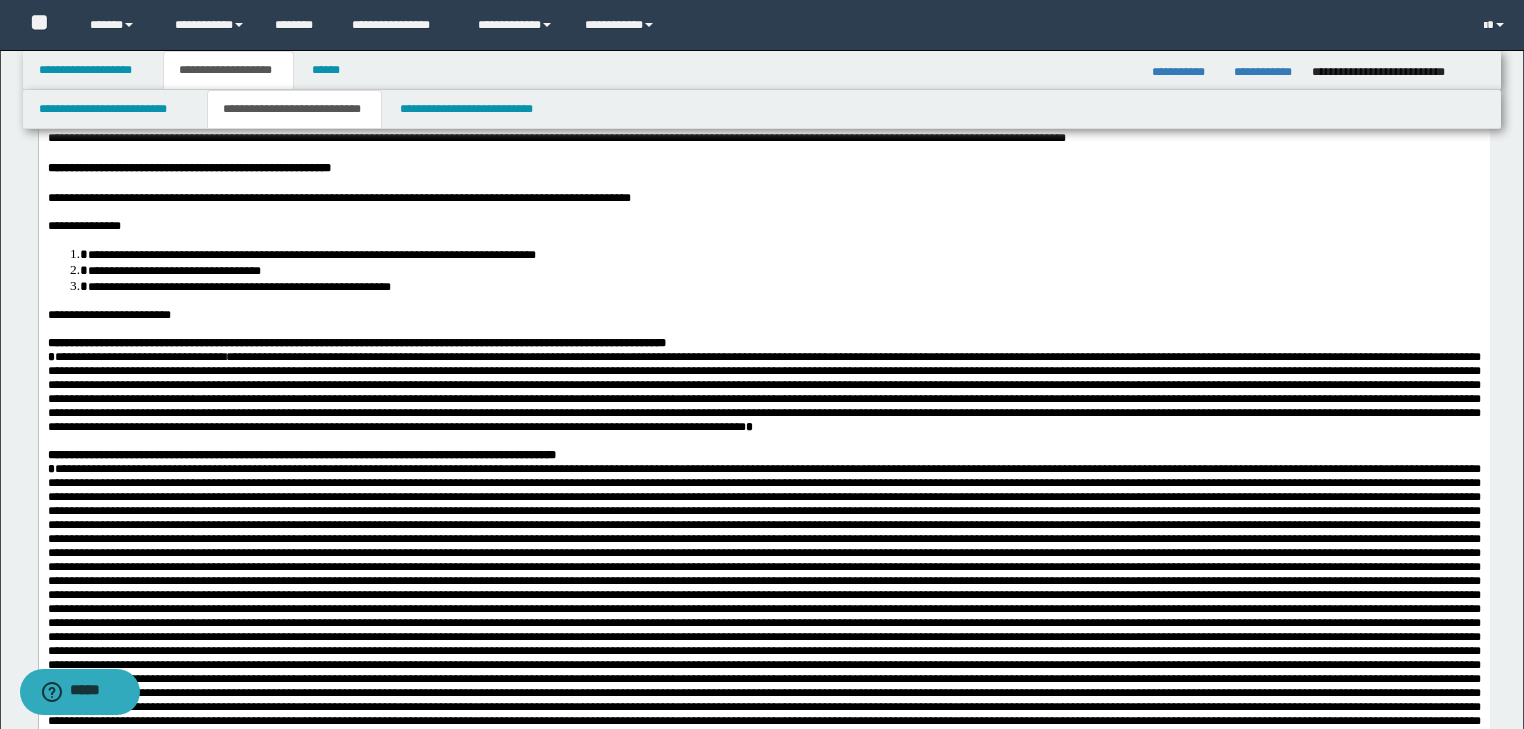 scroll, scrollTop: 60, scrollLeft: 0, axis: vertical 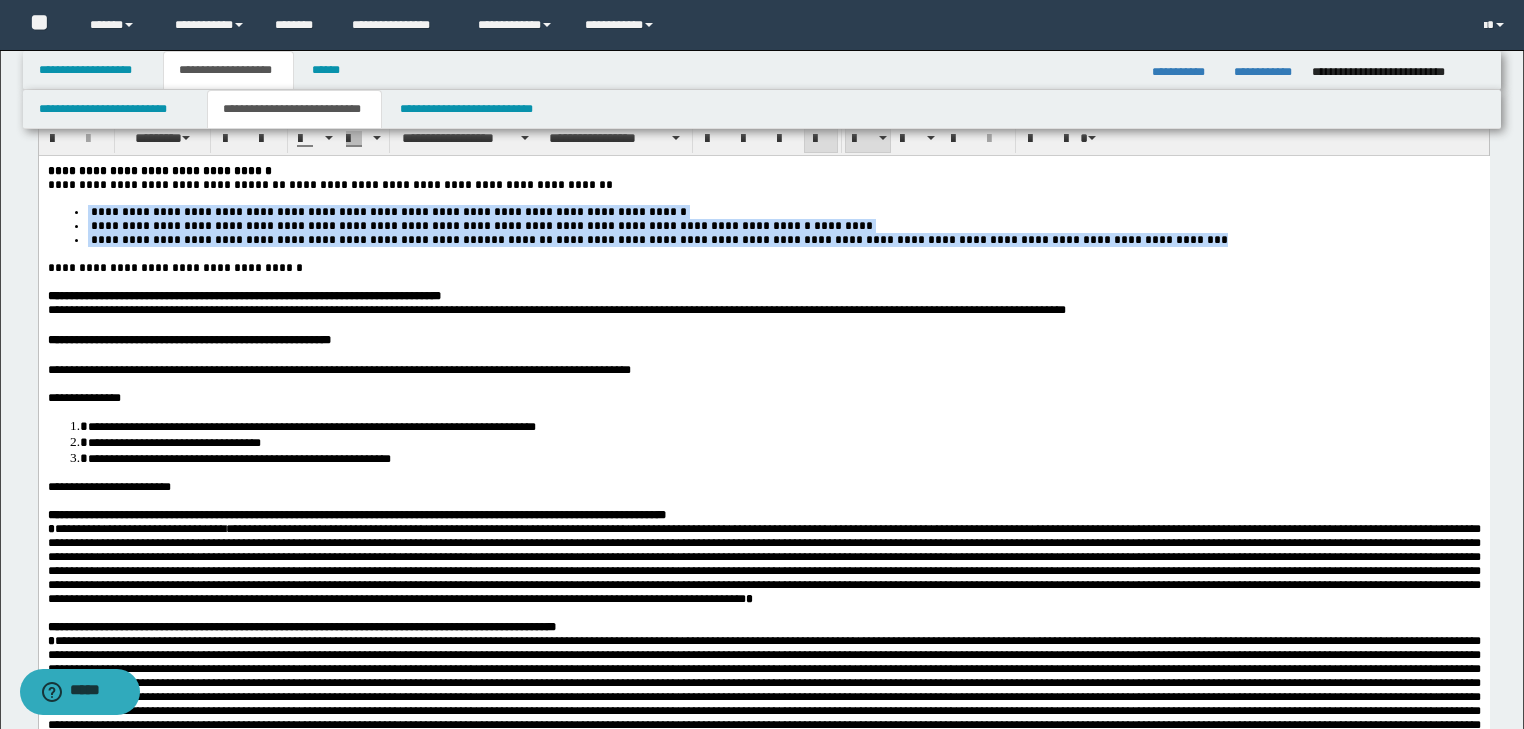click on "**********" at bounding box center (338, 369) 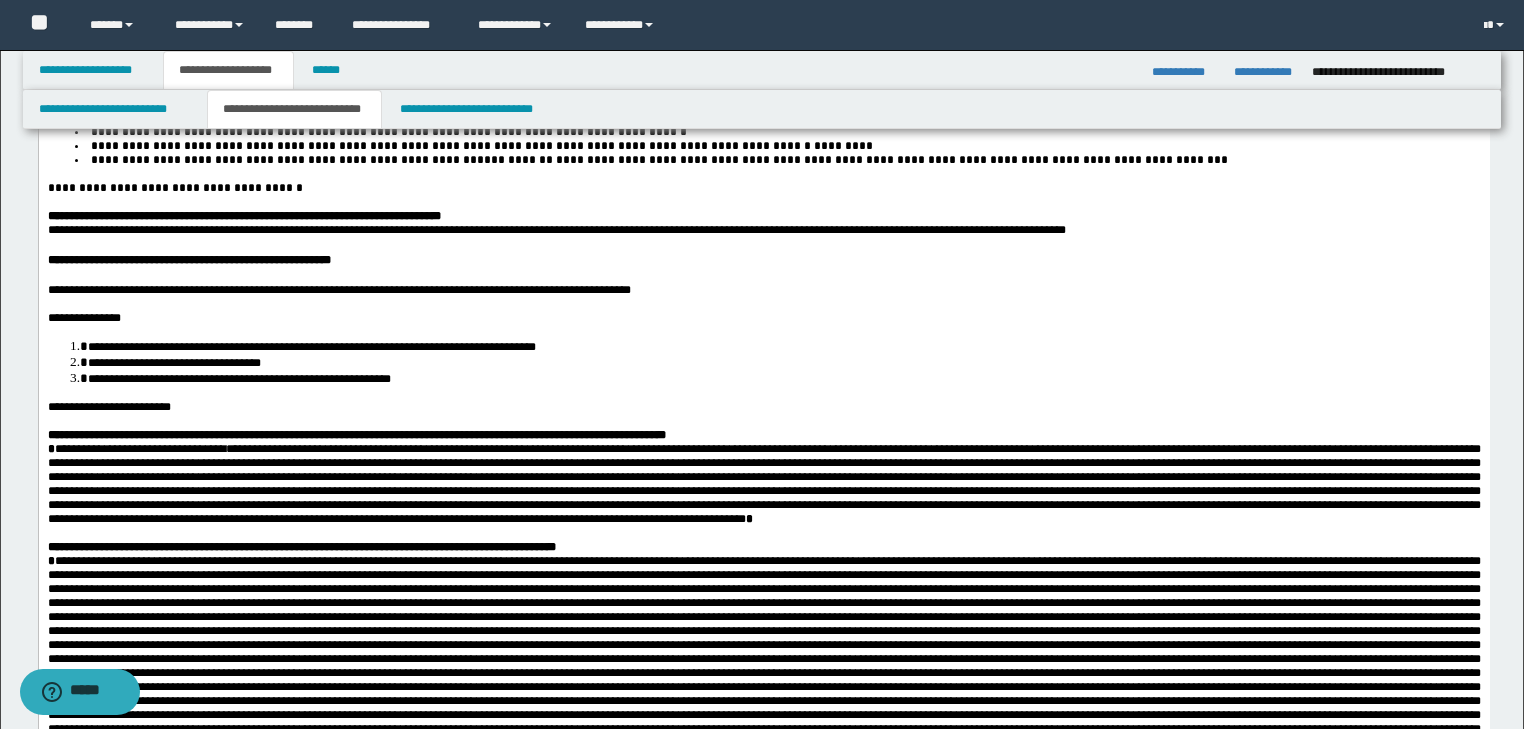 click on "**********" at bounding box center (238, 378) 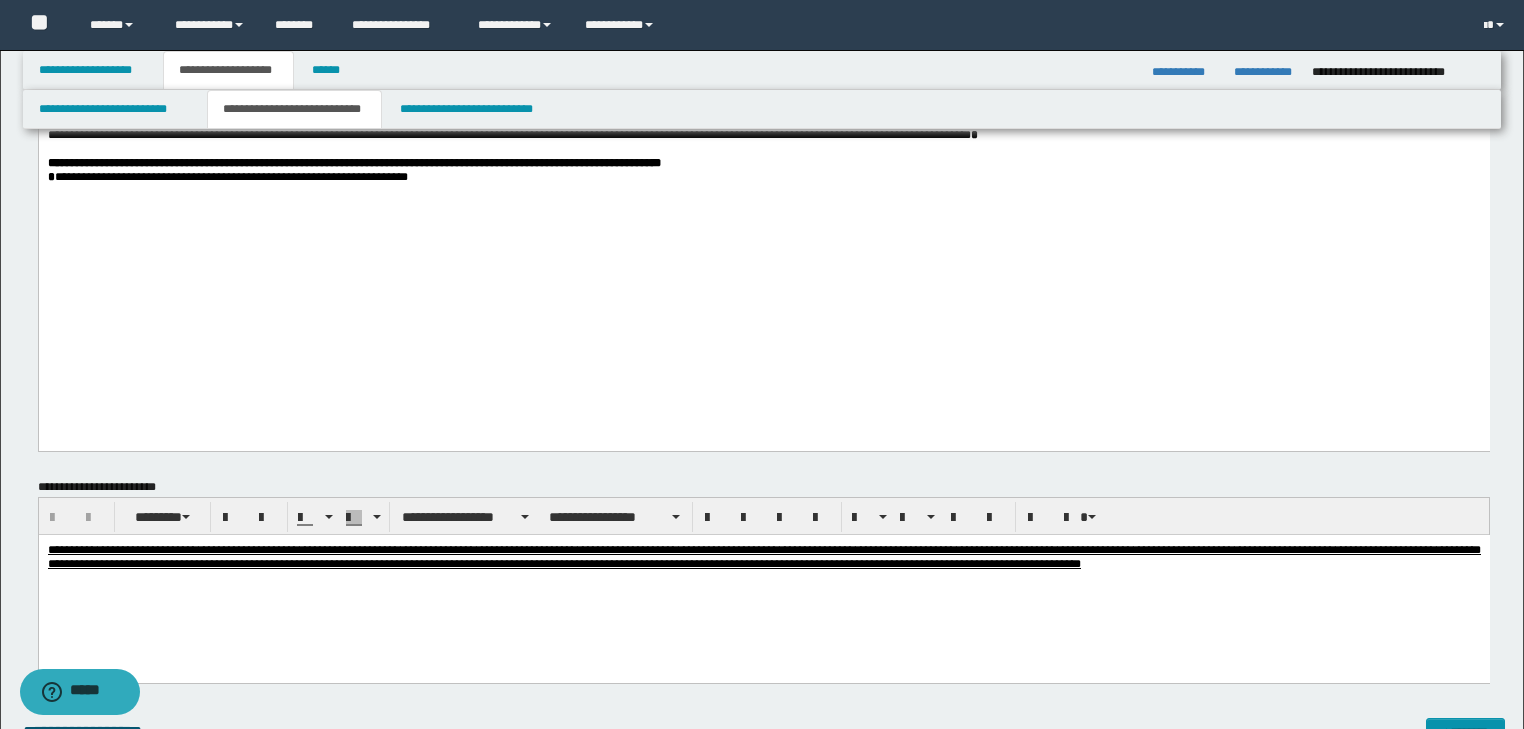 scroll, scrollTop: 1180, scrollLeft: 0, axis: vertical 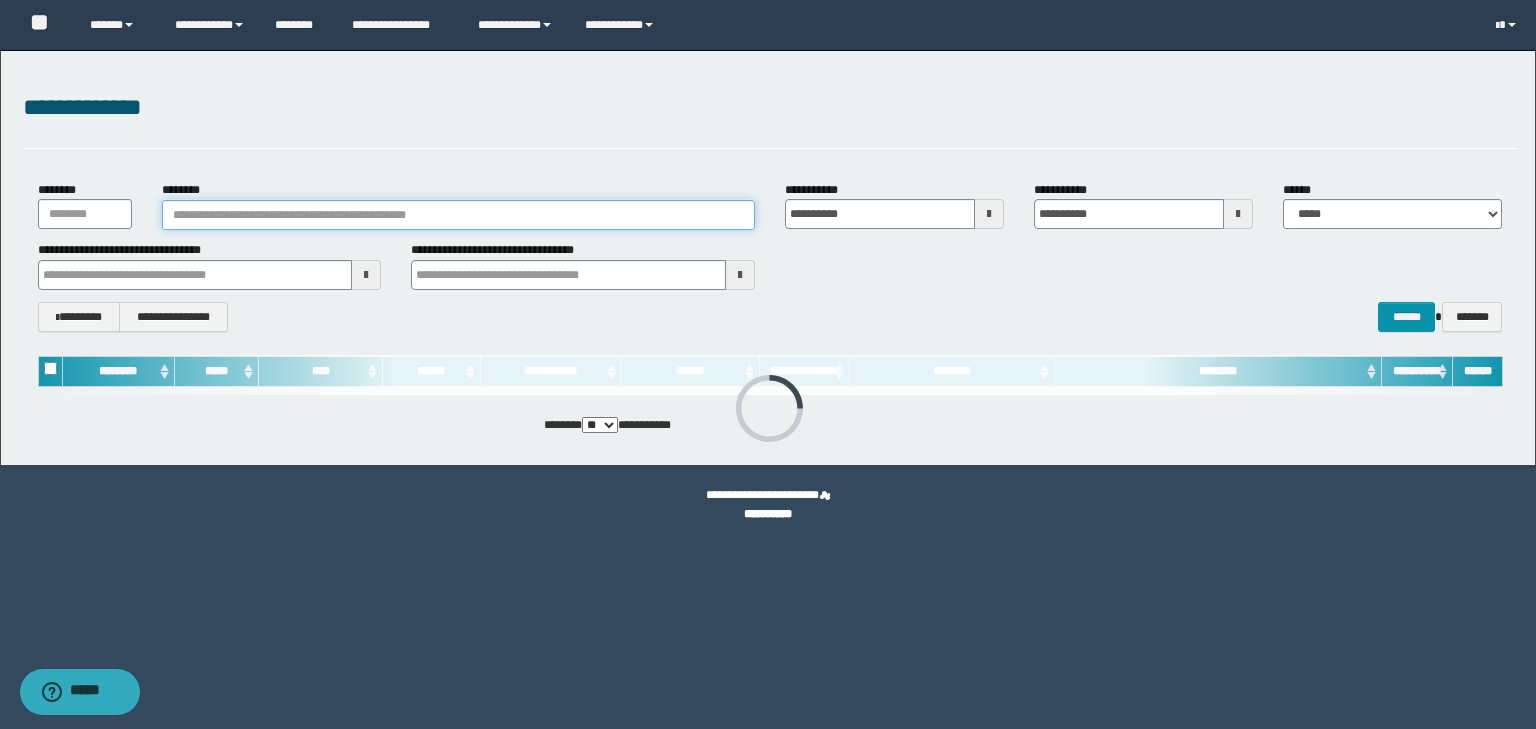 click on "********" at bounding box center (458, 215) 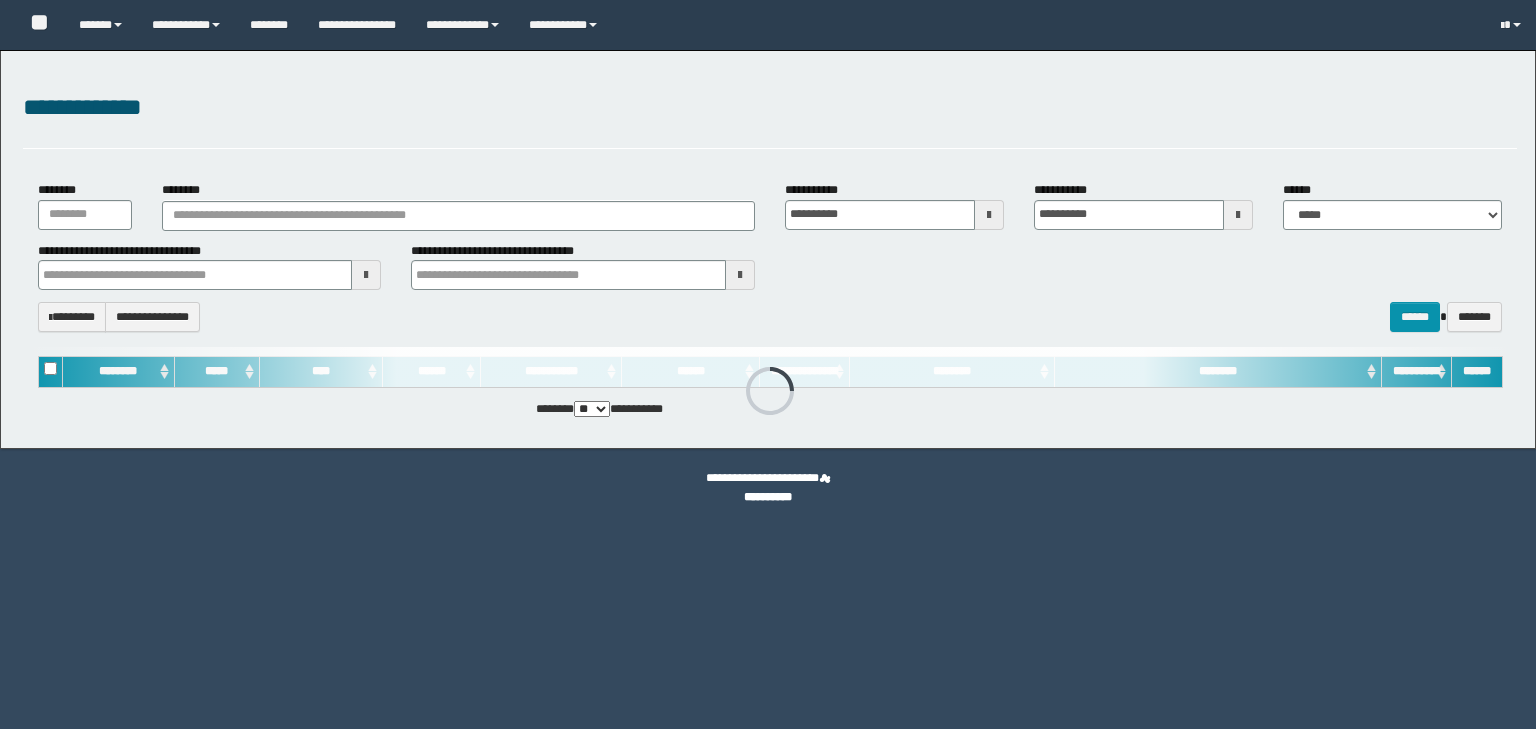 scroll, scrollTop: 0, scrollLeft: 0, axis: both 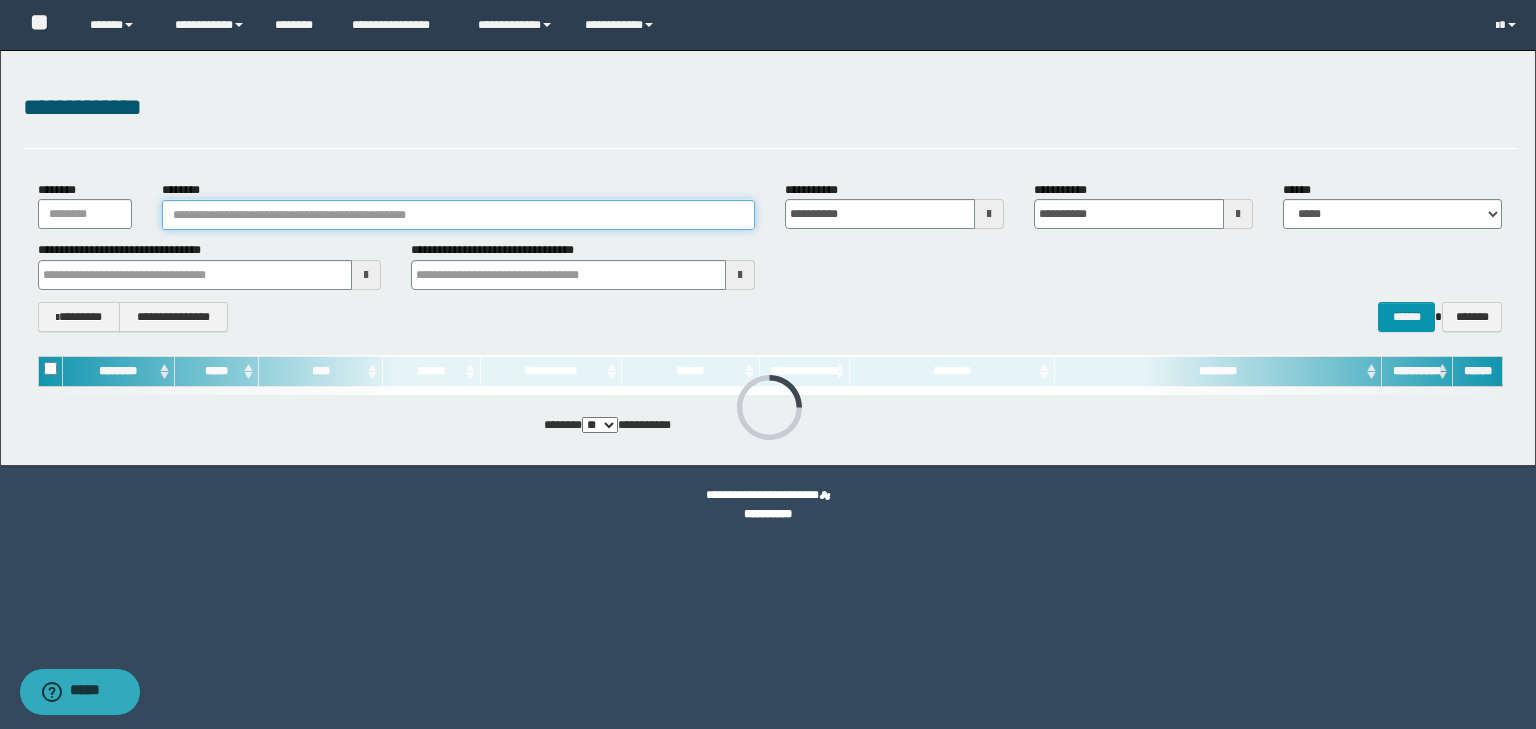 click on "********" at bounding box center [458, 215] 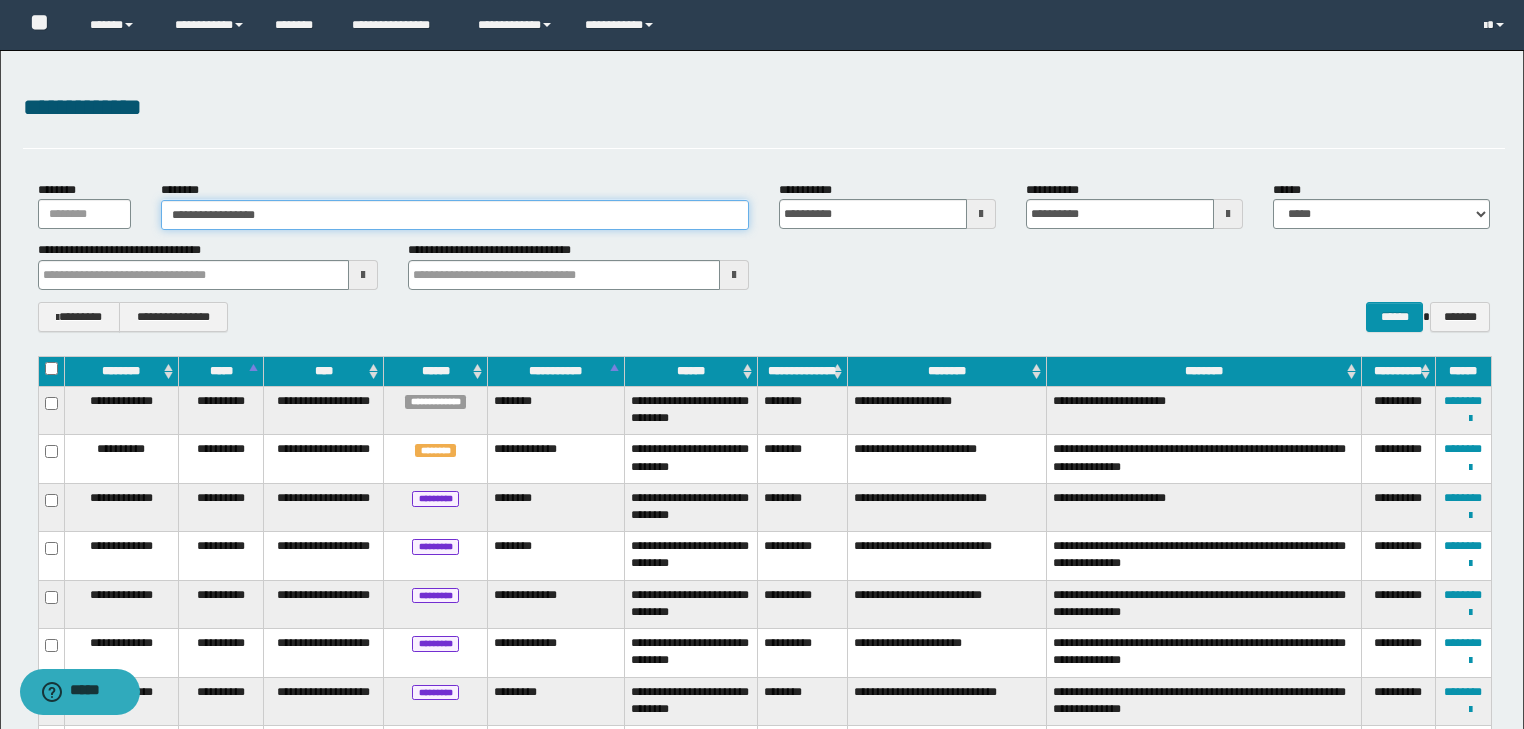 type on "**********" 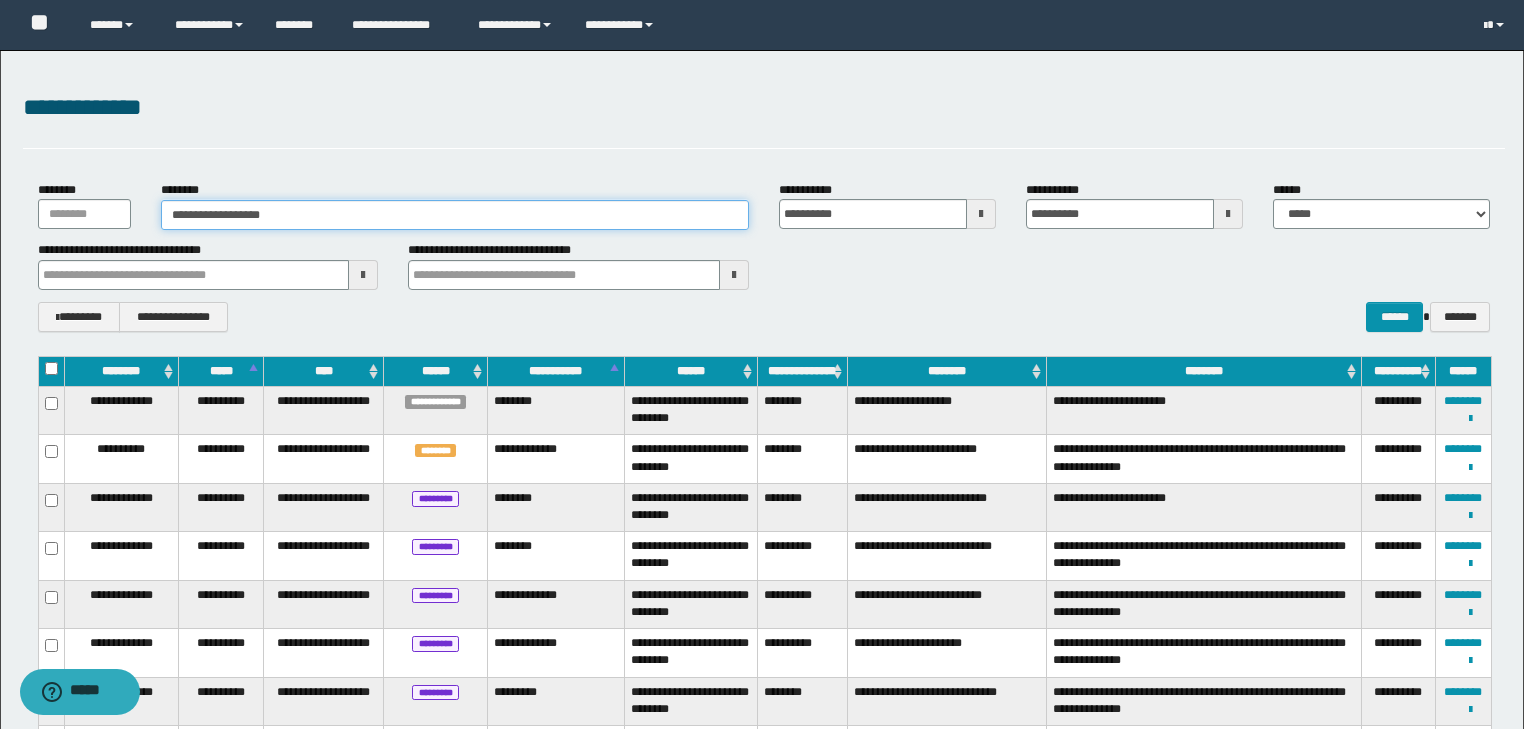 type on "**********" 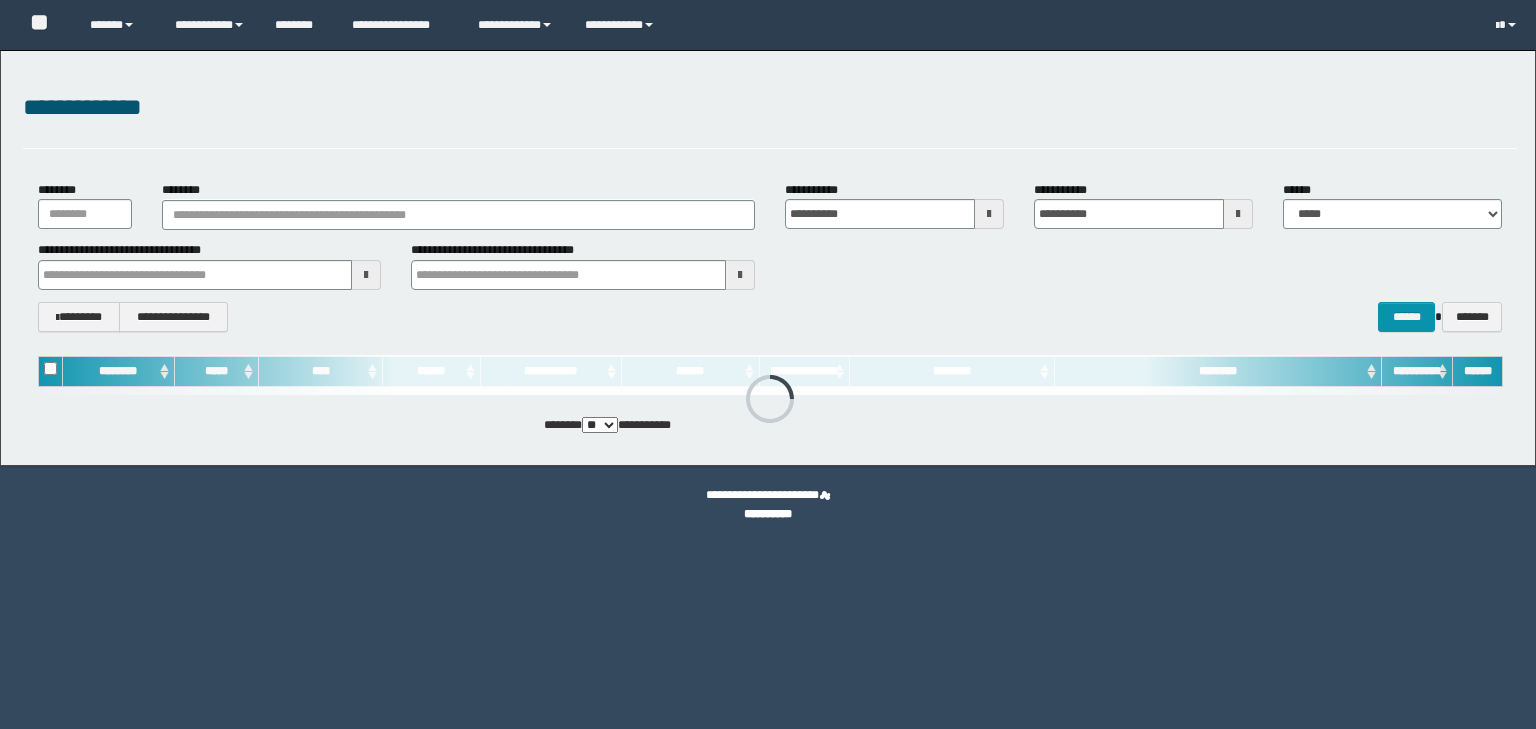 scroll, scrollTop: 0, scrollLeft: 0, axis: both 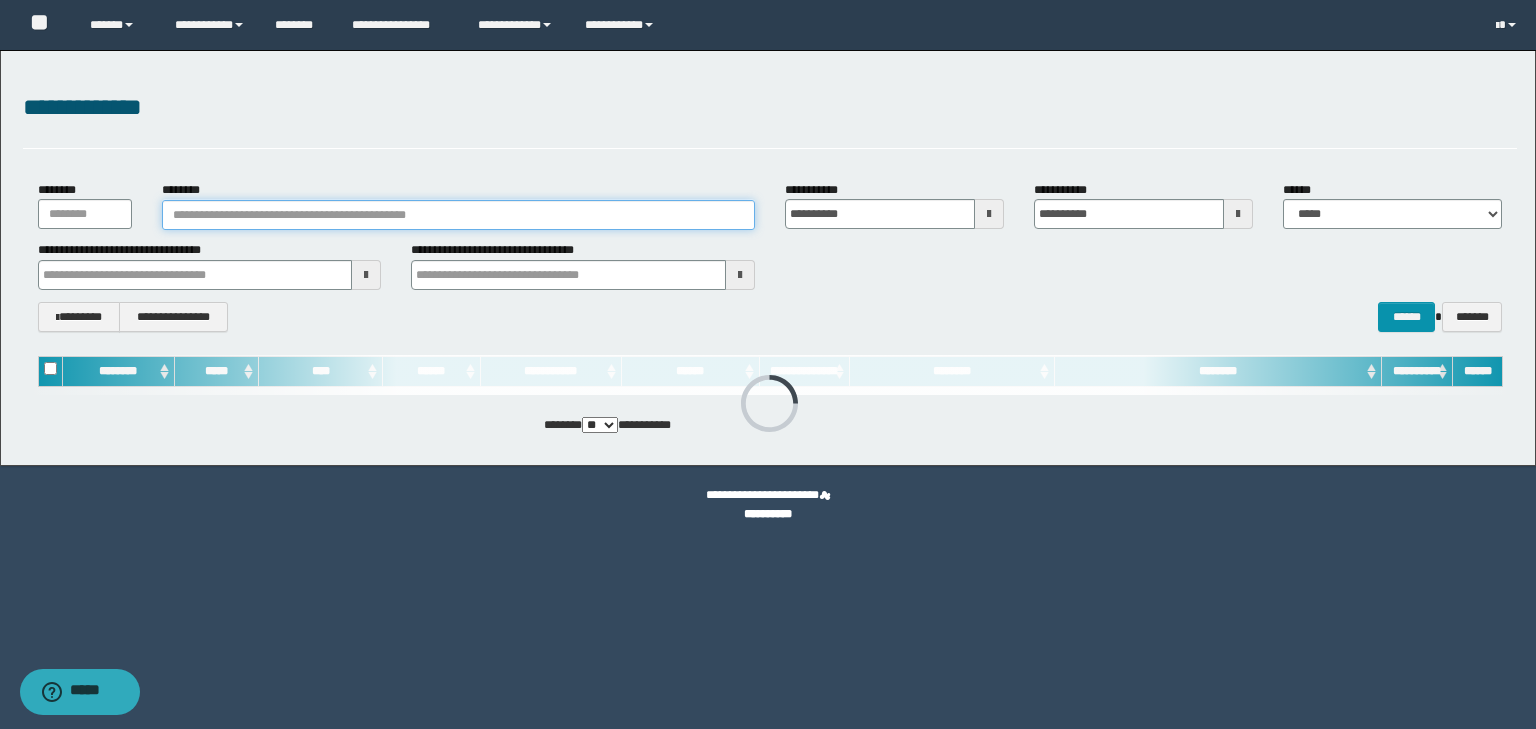 click on "********" at bounding box center [458, 215] 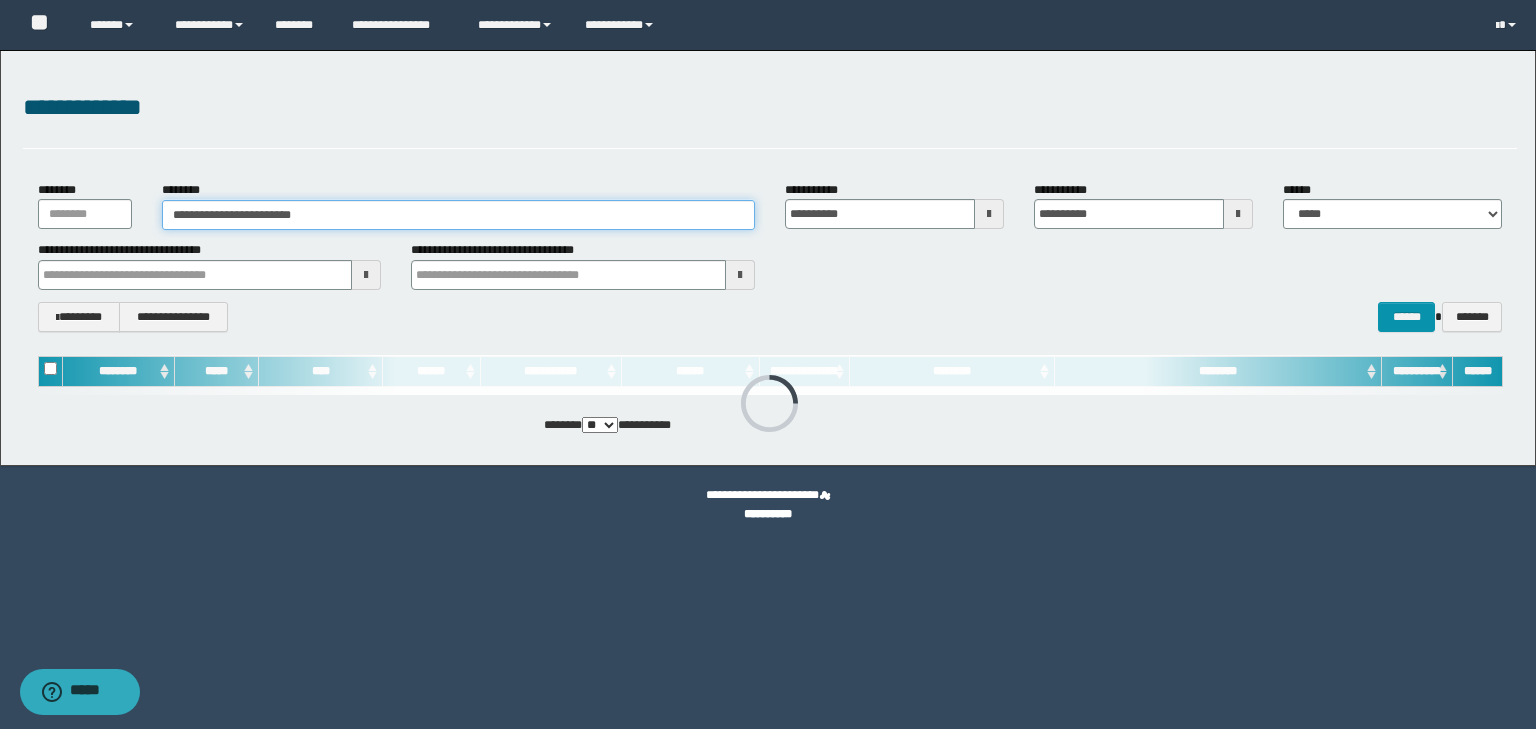 type on "**********" 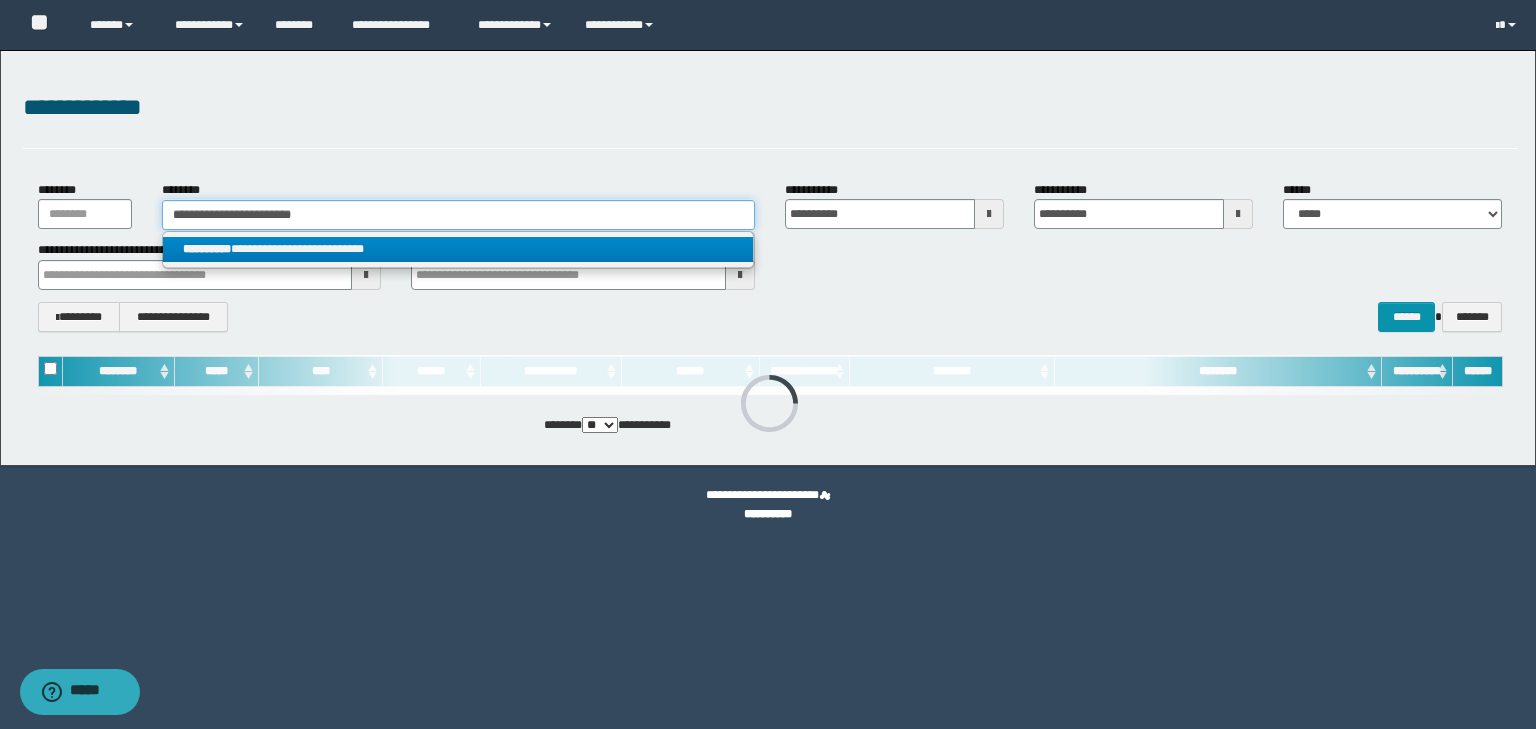 type on "**********" 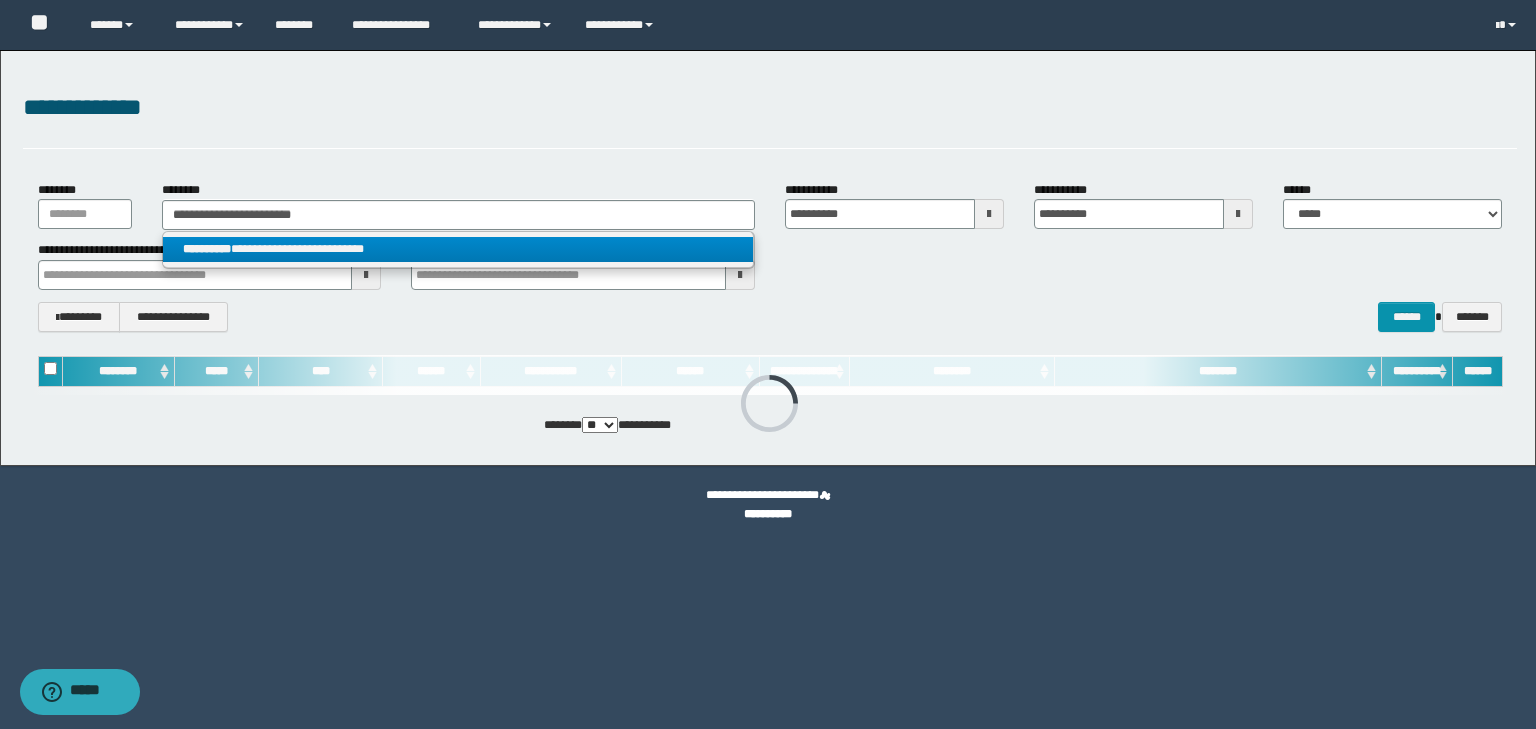 click on "**********" at bounding box center (458, 249) 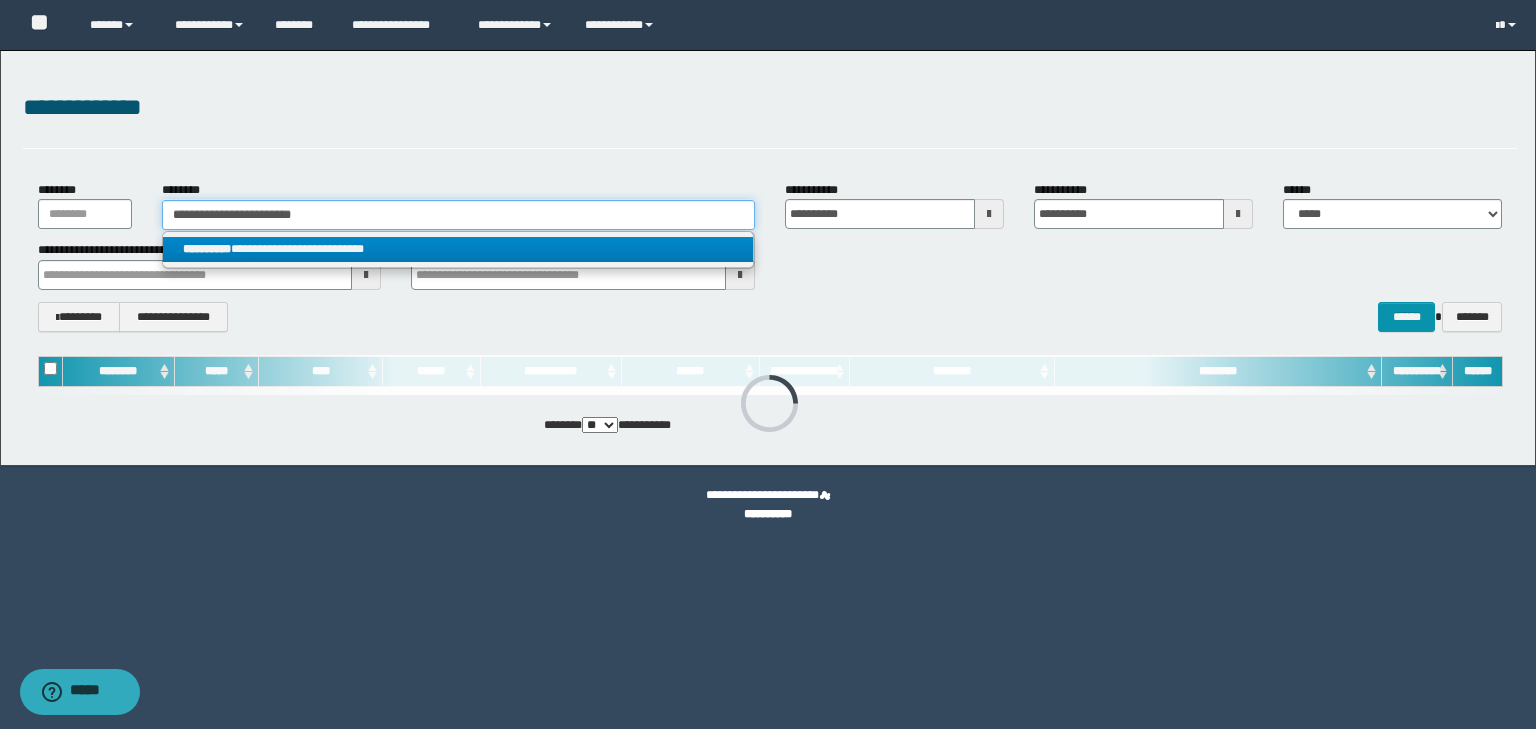 type 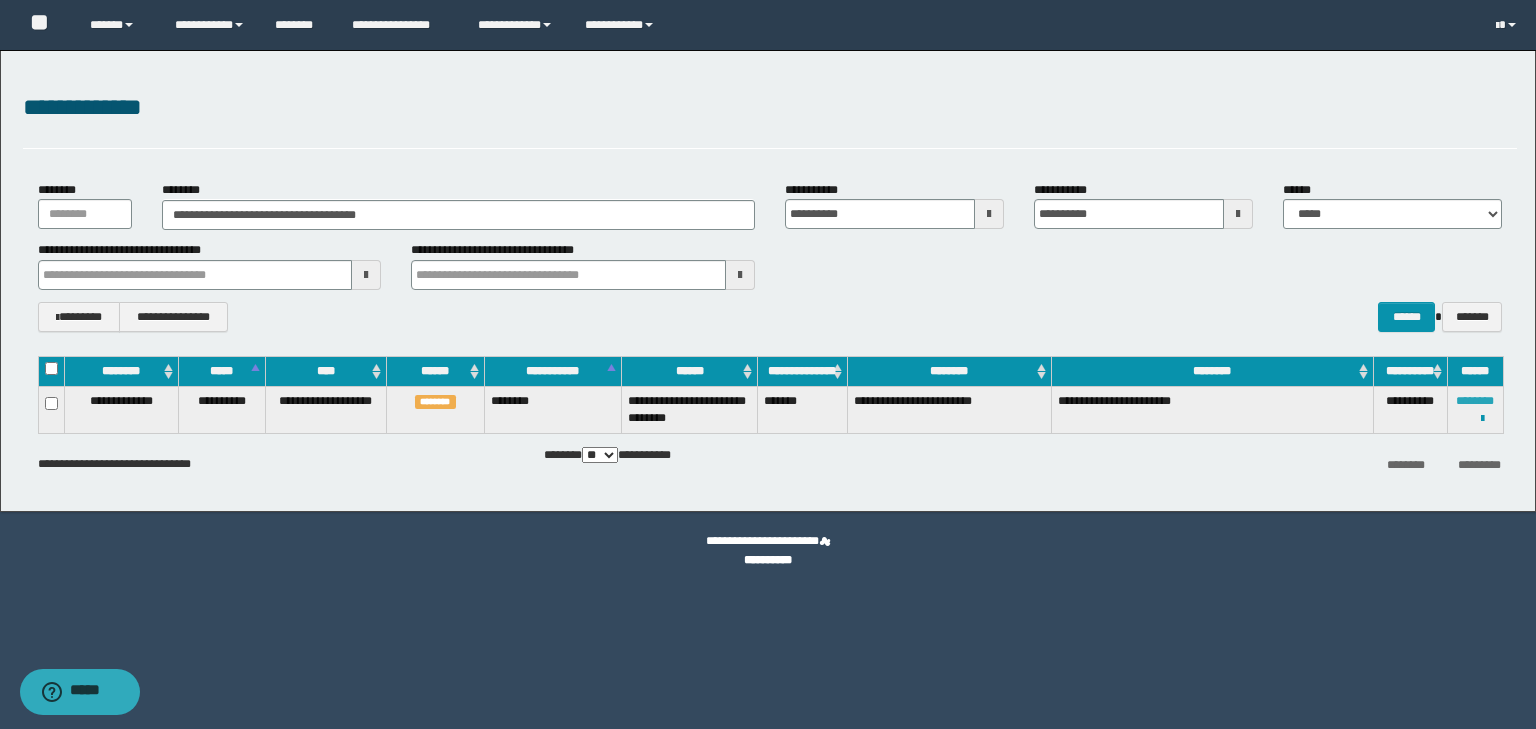 click on "********" at bounding box center (1475, 401) 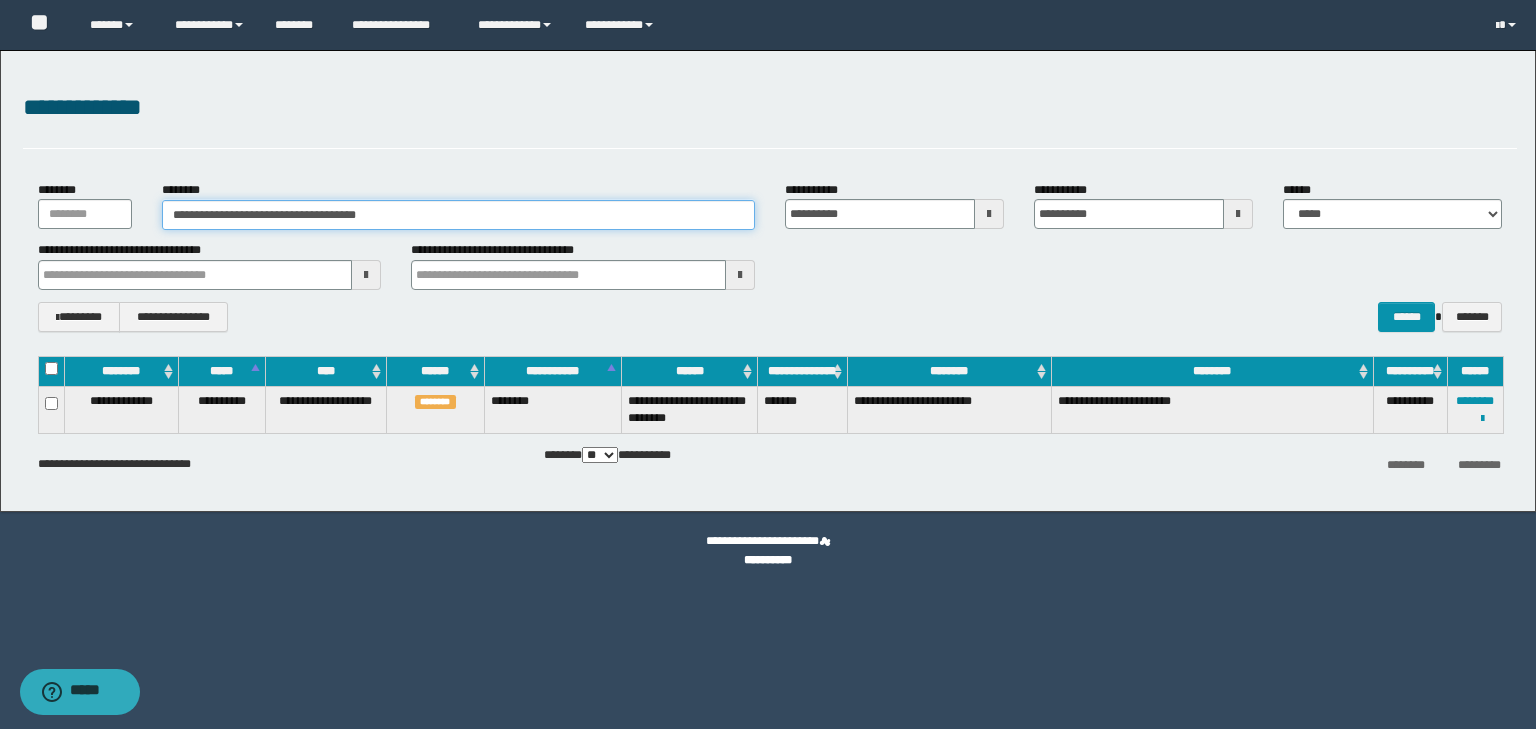 click on "**********" at bounding box center (458, 215) 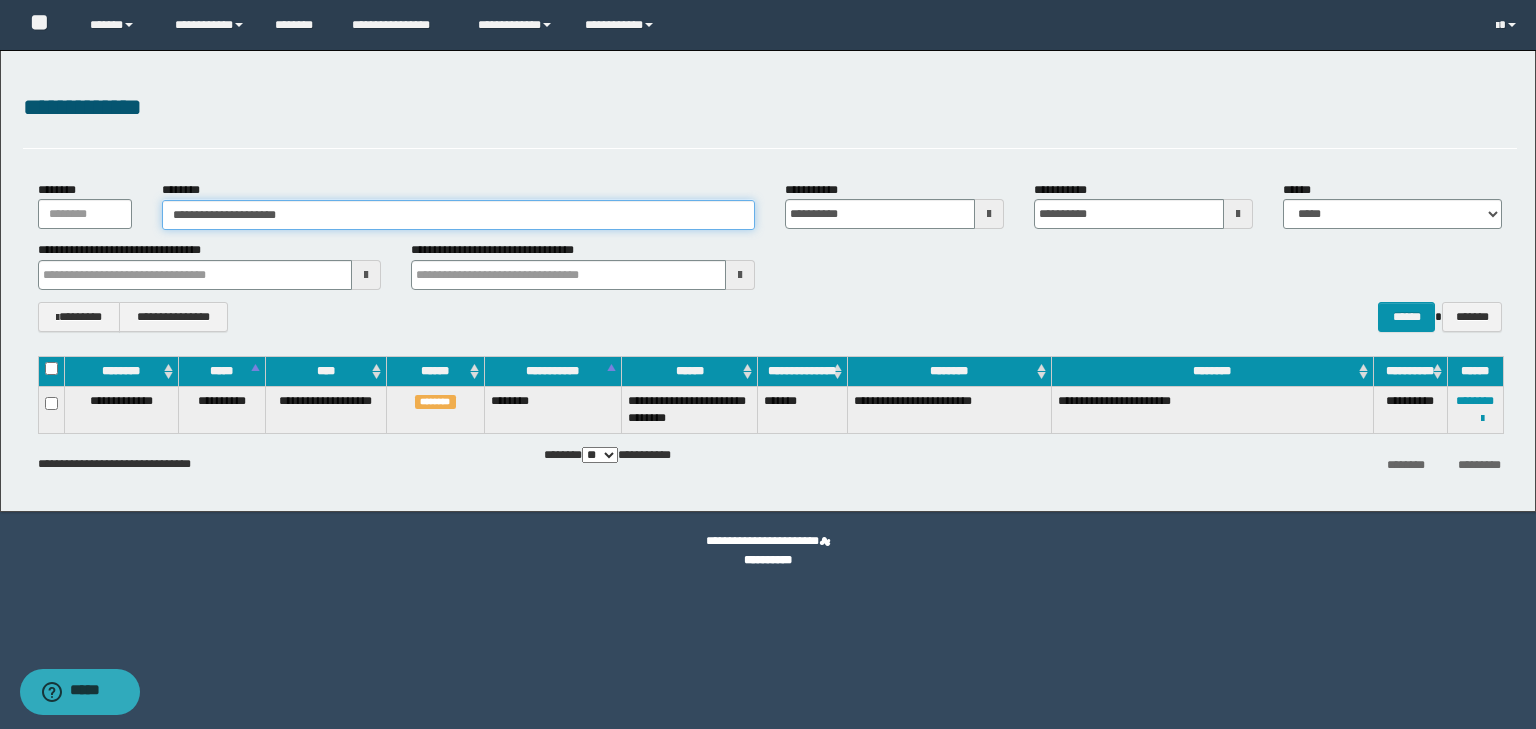 type on "**********" 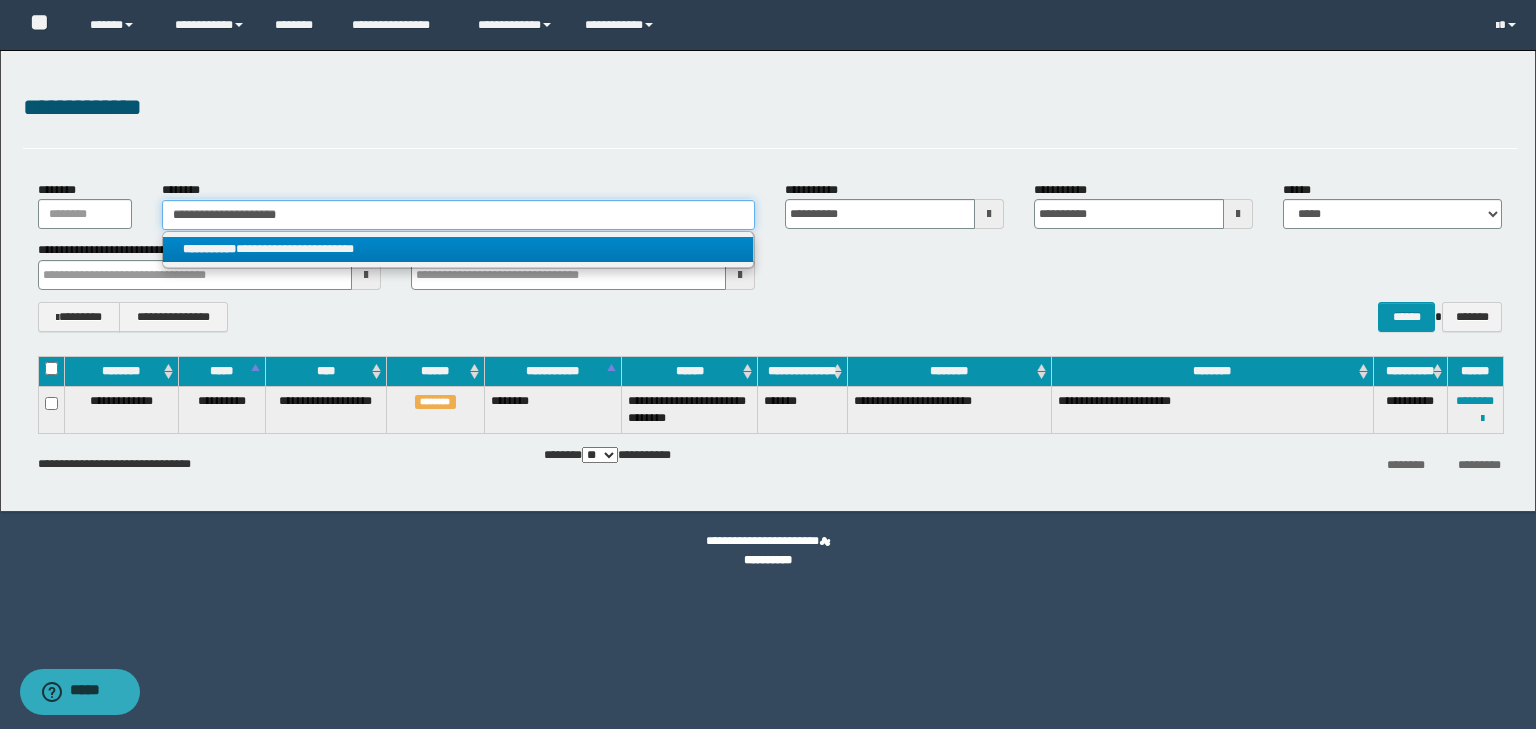 type on "**********" 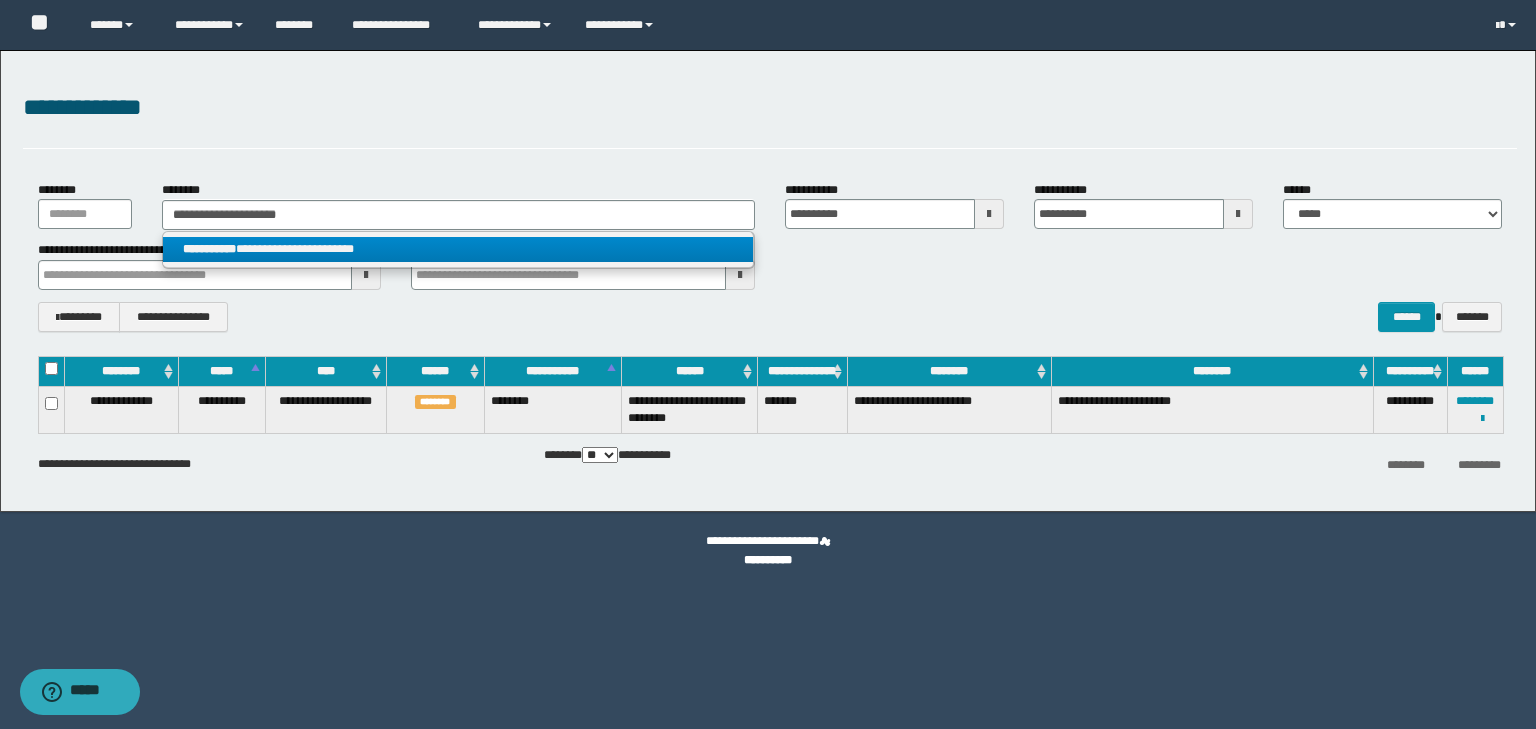 click on "**********" at bounding box center [458, 250] 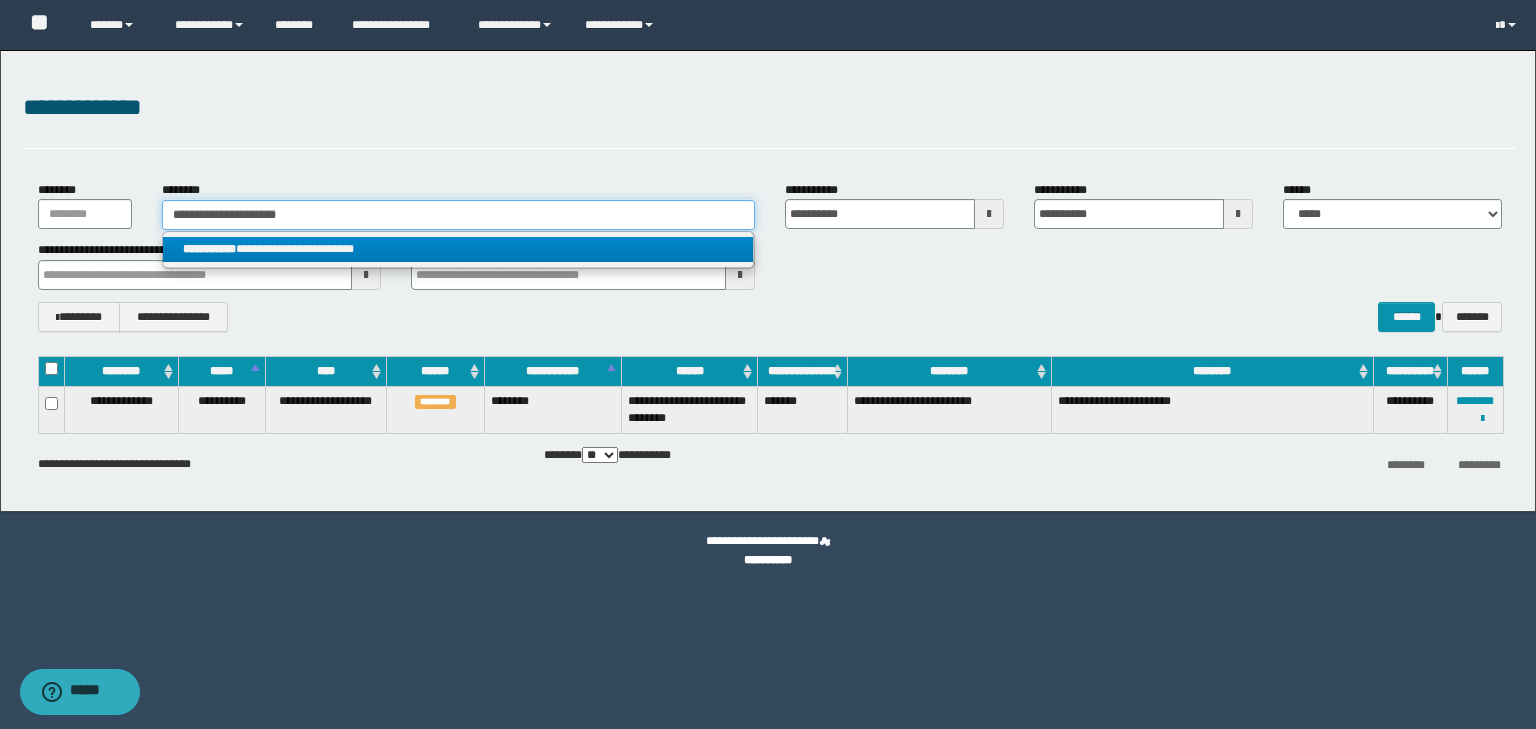 type 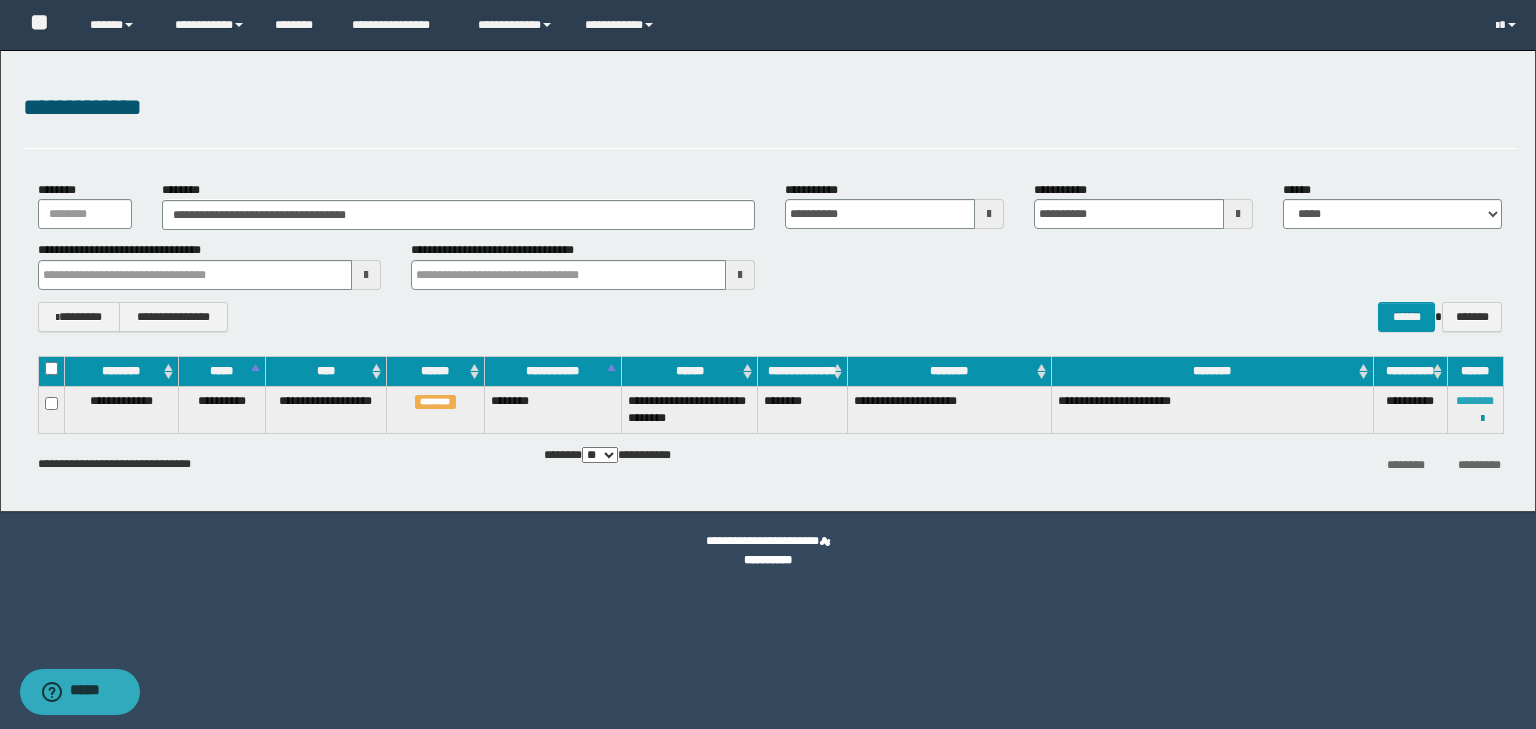click on "********" at bounding box center (1475, 401) 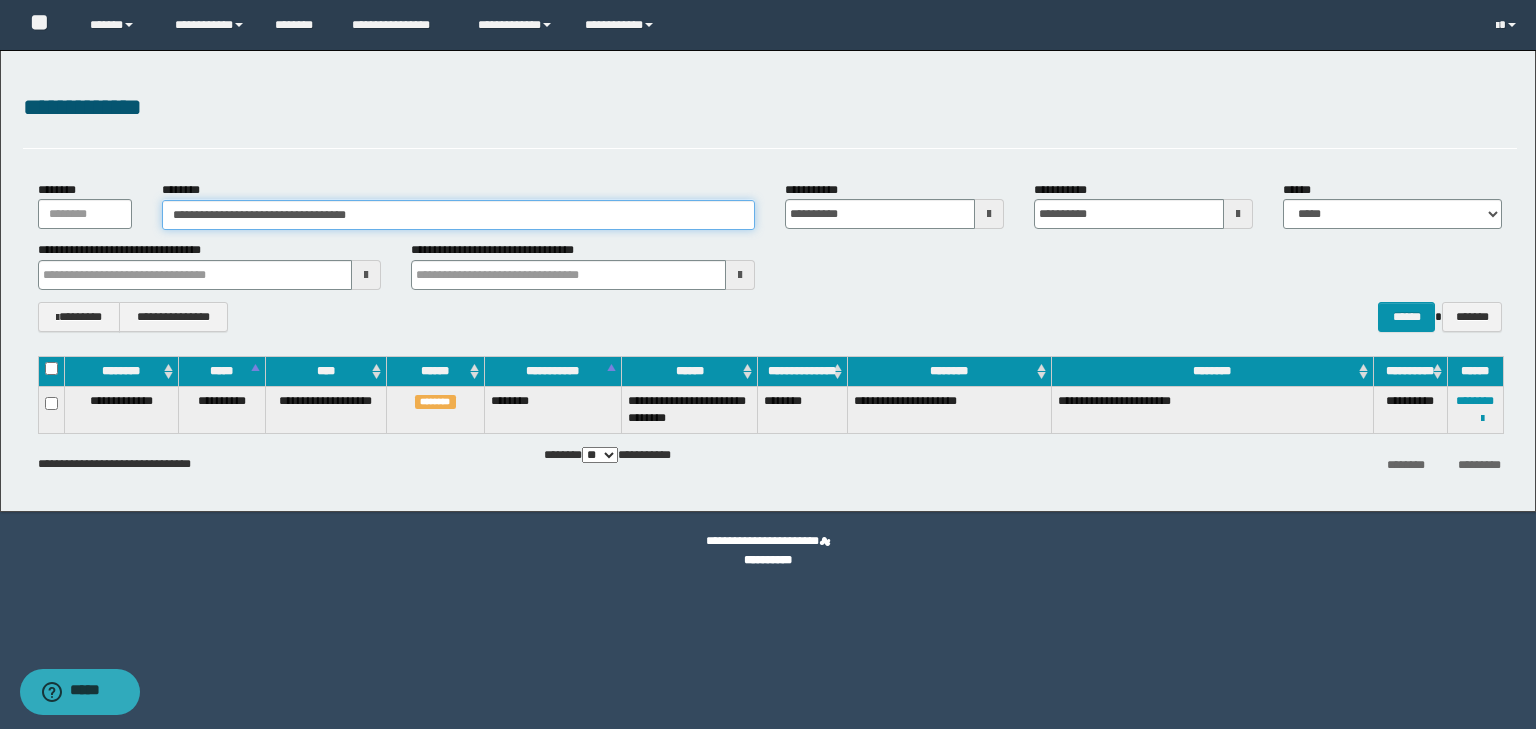drag, startPoint x: 419, startPoint y: 214, endPoint x: 151, endPoint y: 204, distance: 268.1865 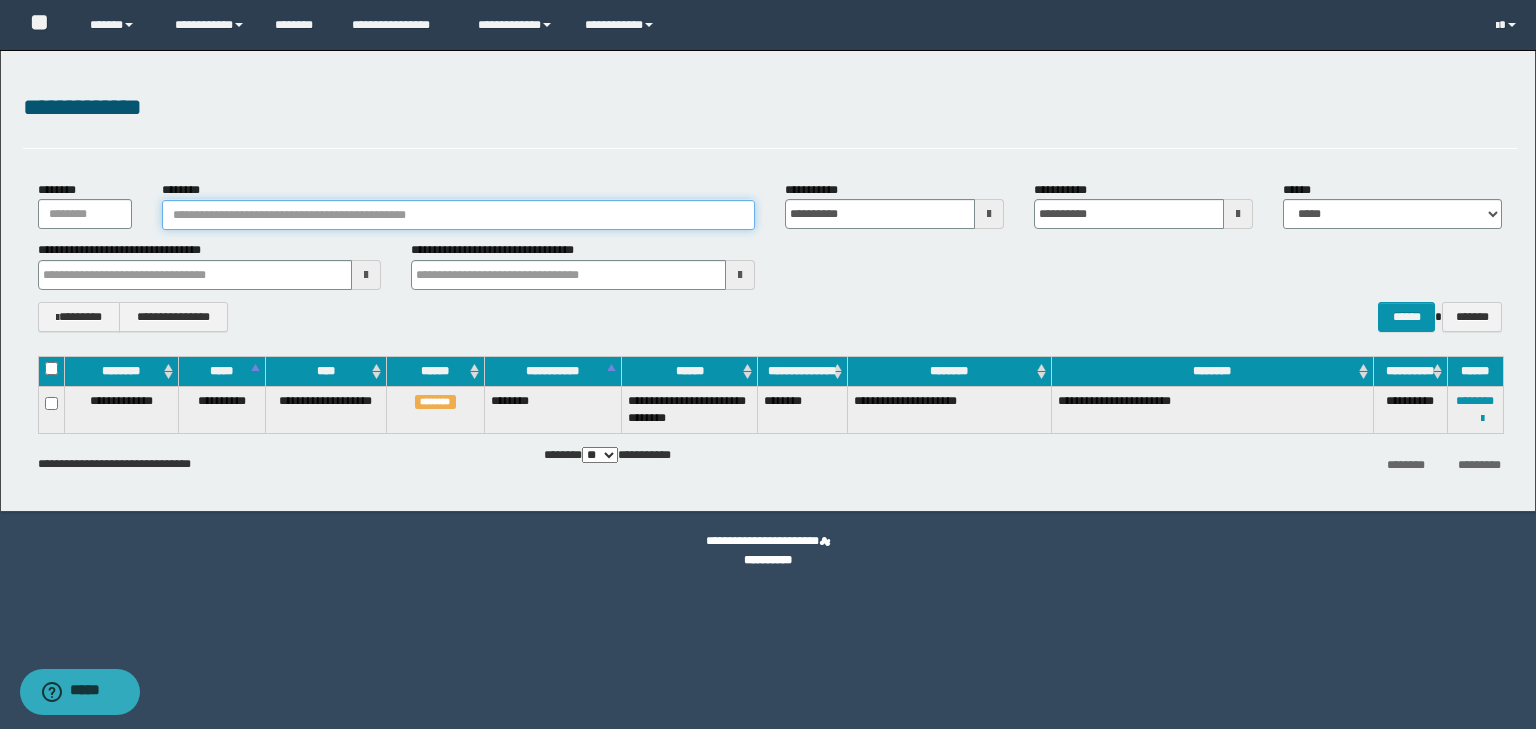 type 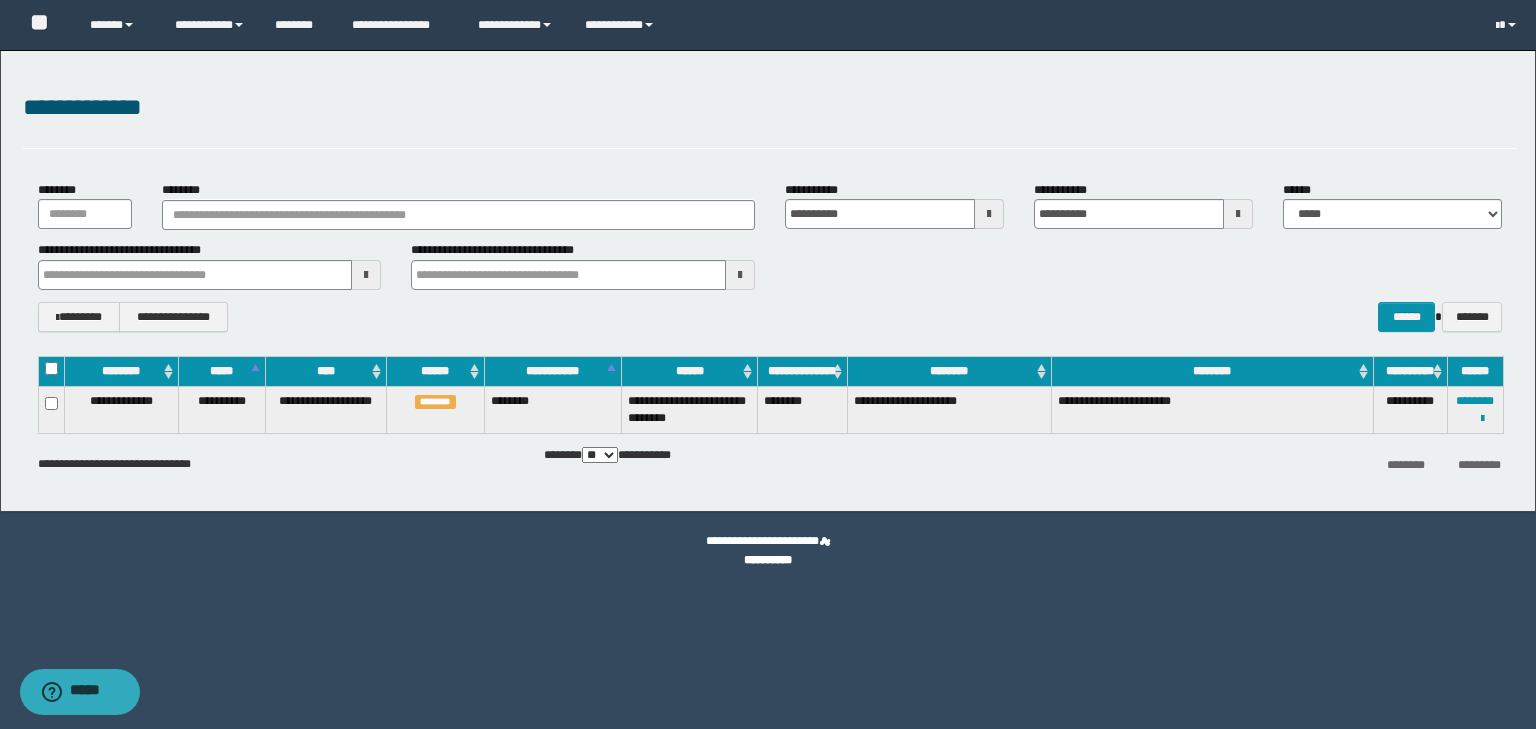 click on "**********" at bounding box center [210, 265] 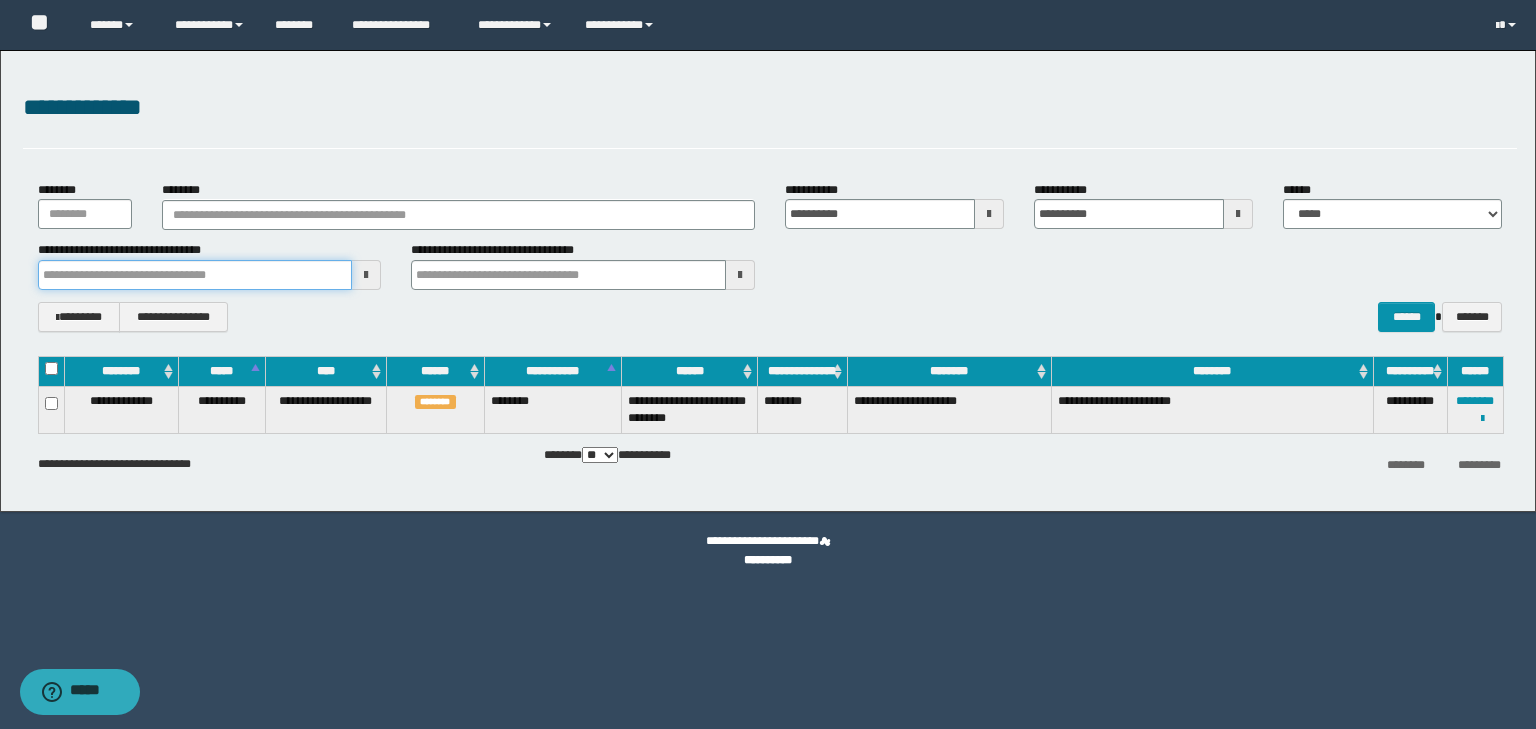 click at bounding box center (195, 275) 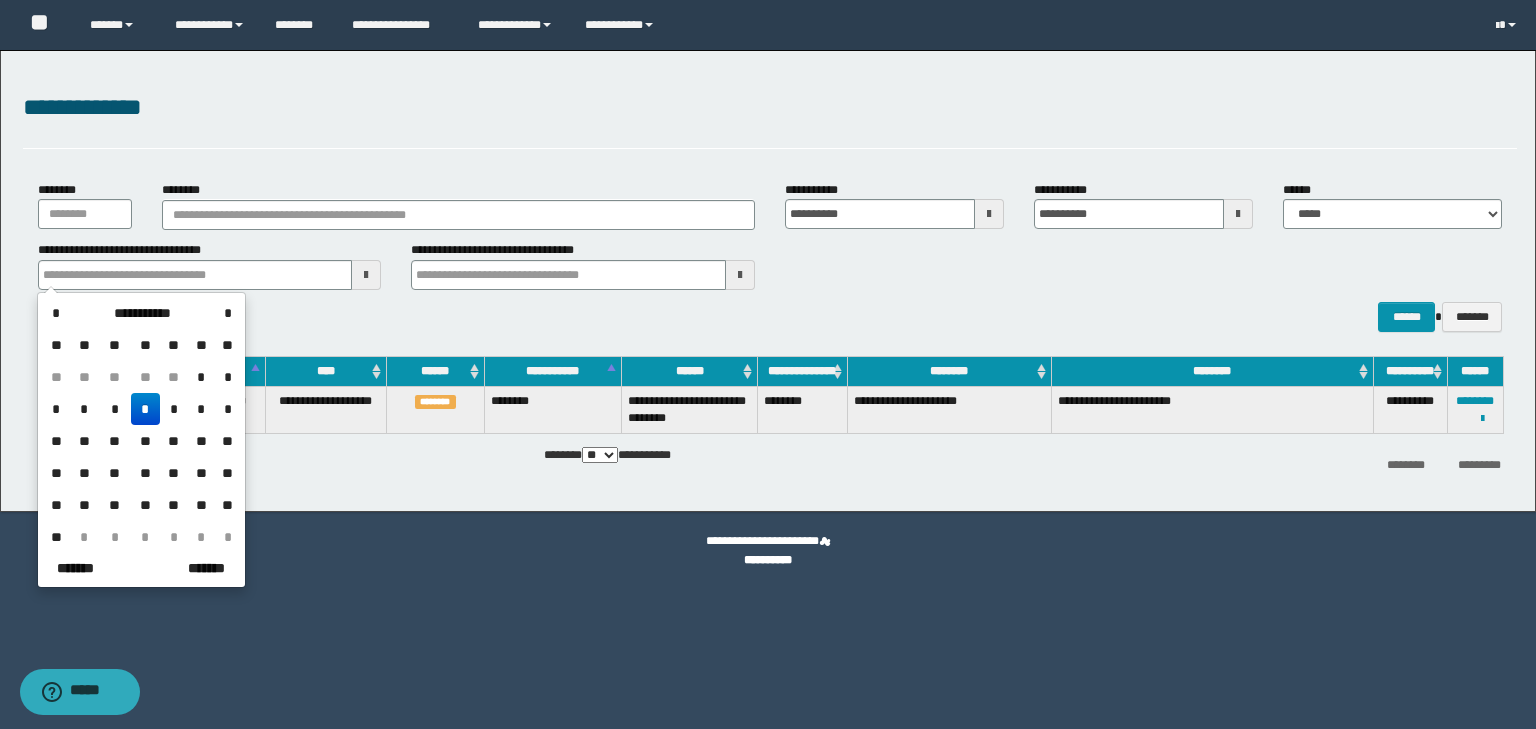 click on "*" at bounding box center [145, 409] 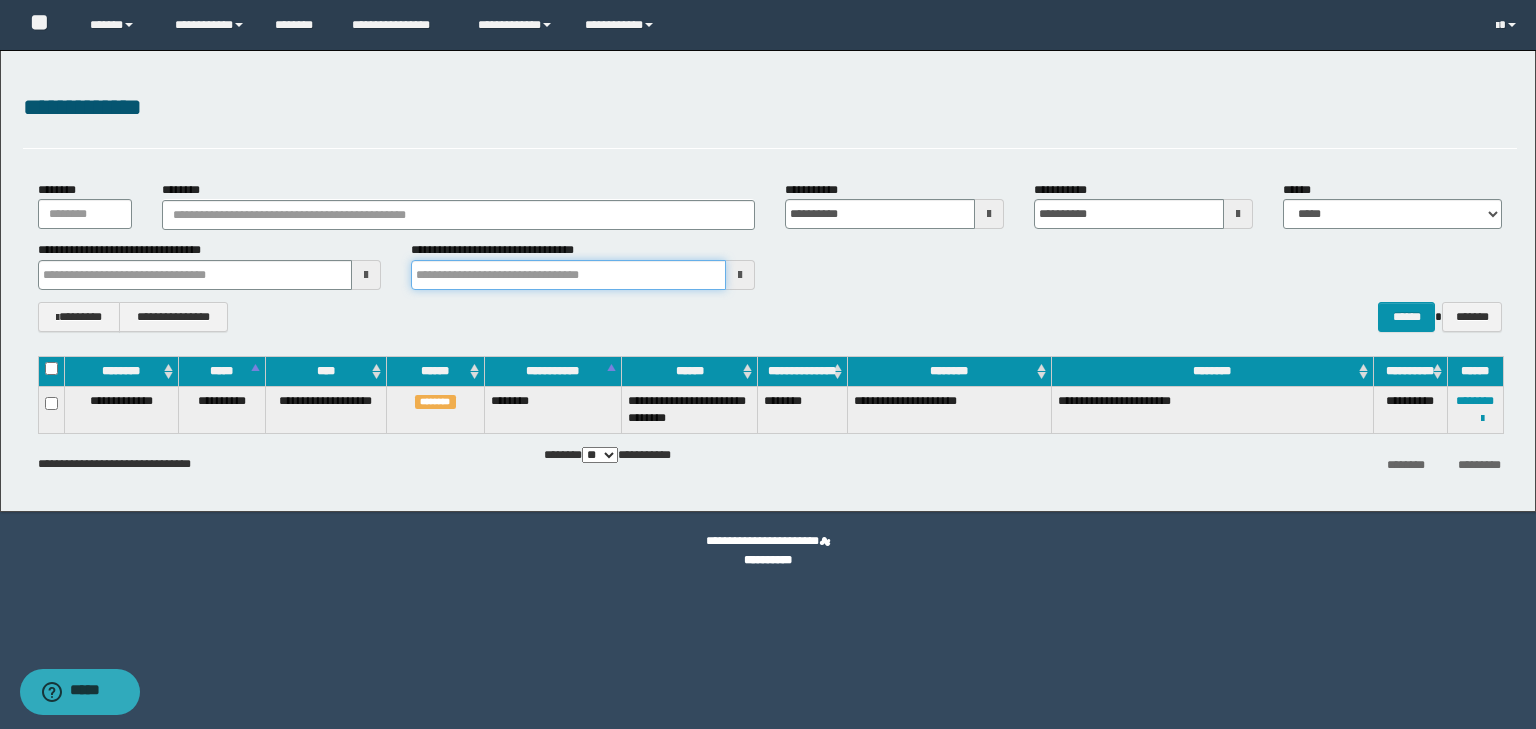 click at bounding box center (568, 275) 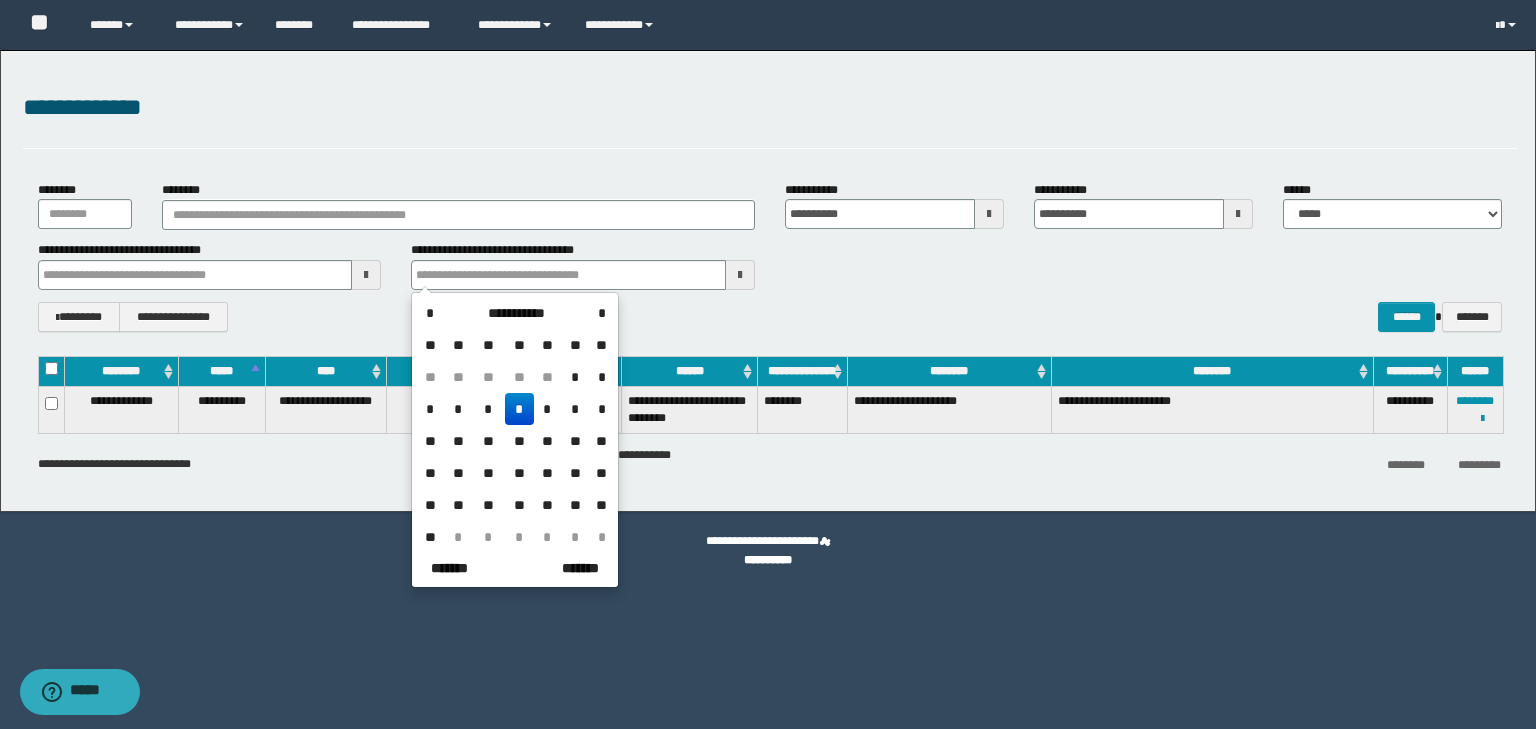 click on "*" at bounding box center (519, 409) 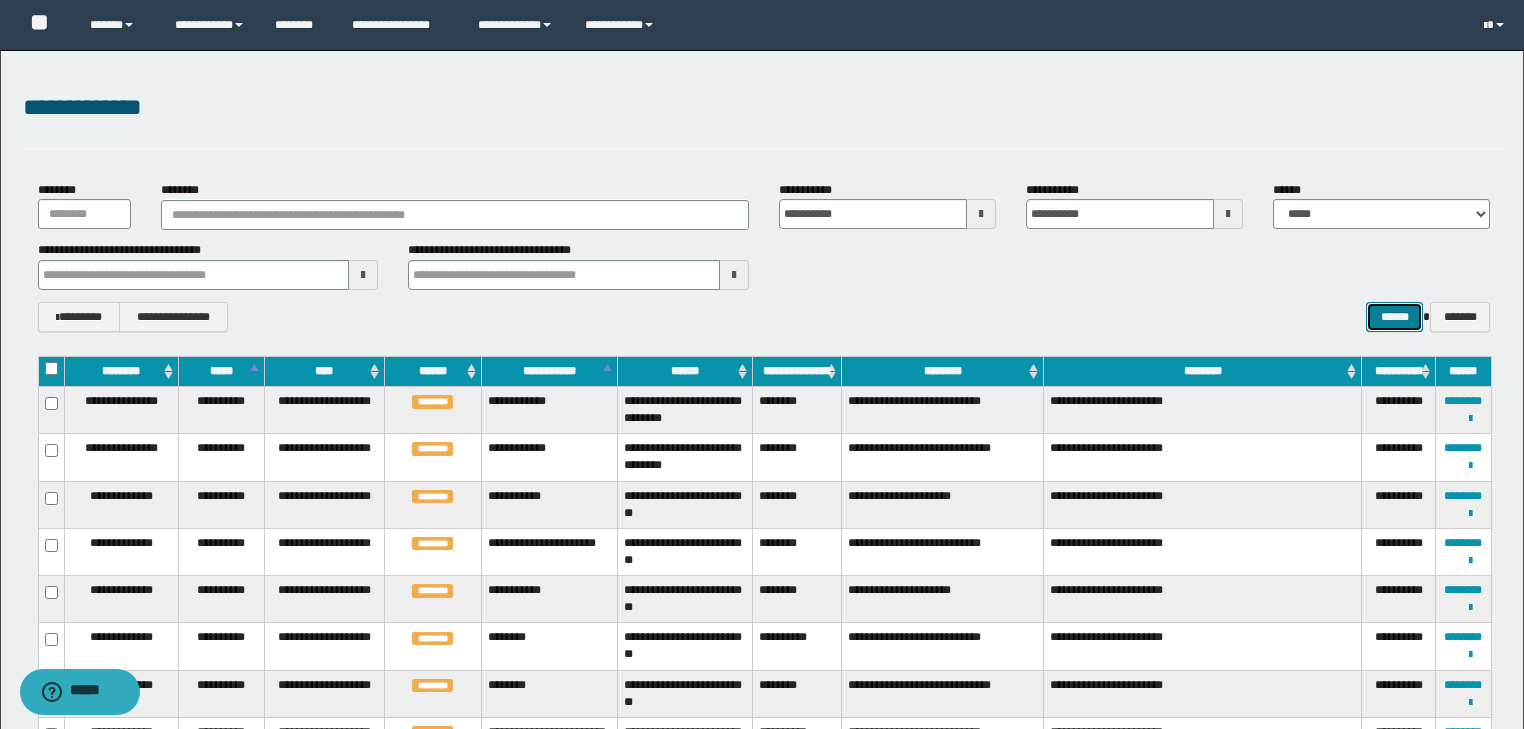 click on "******" at bounding box center [1394, 317] 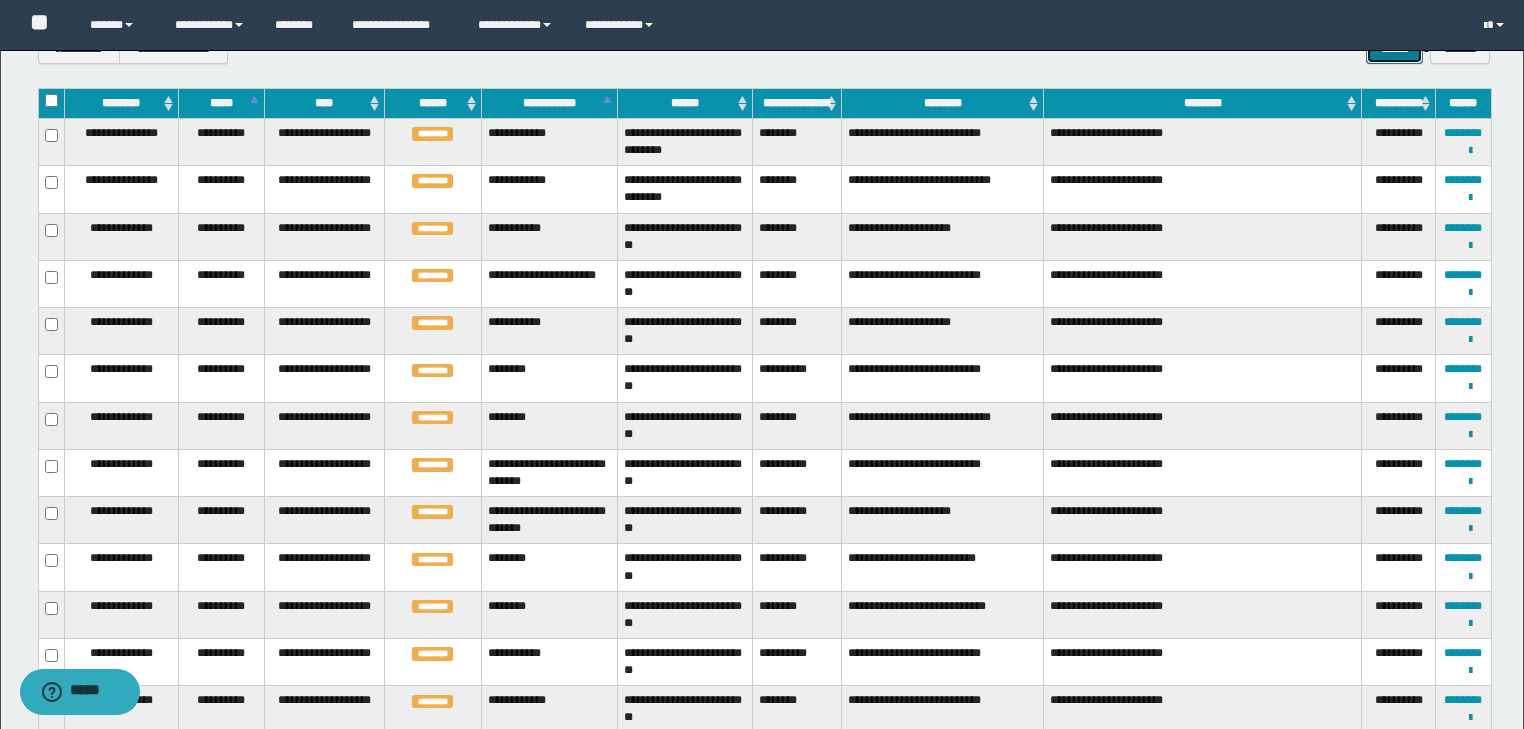 scroll, scrollTop: 265, scrollLeft: 0, axis: vertical 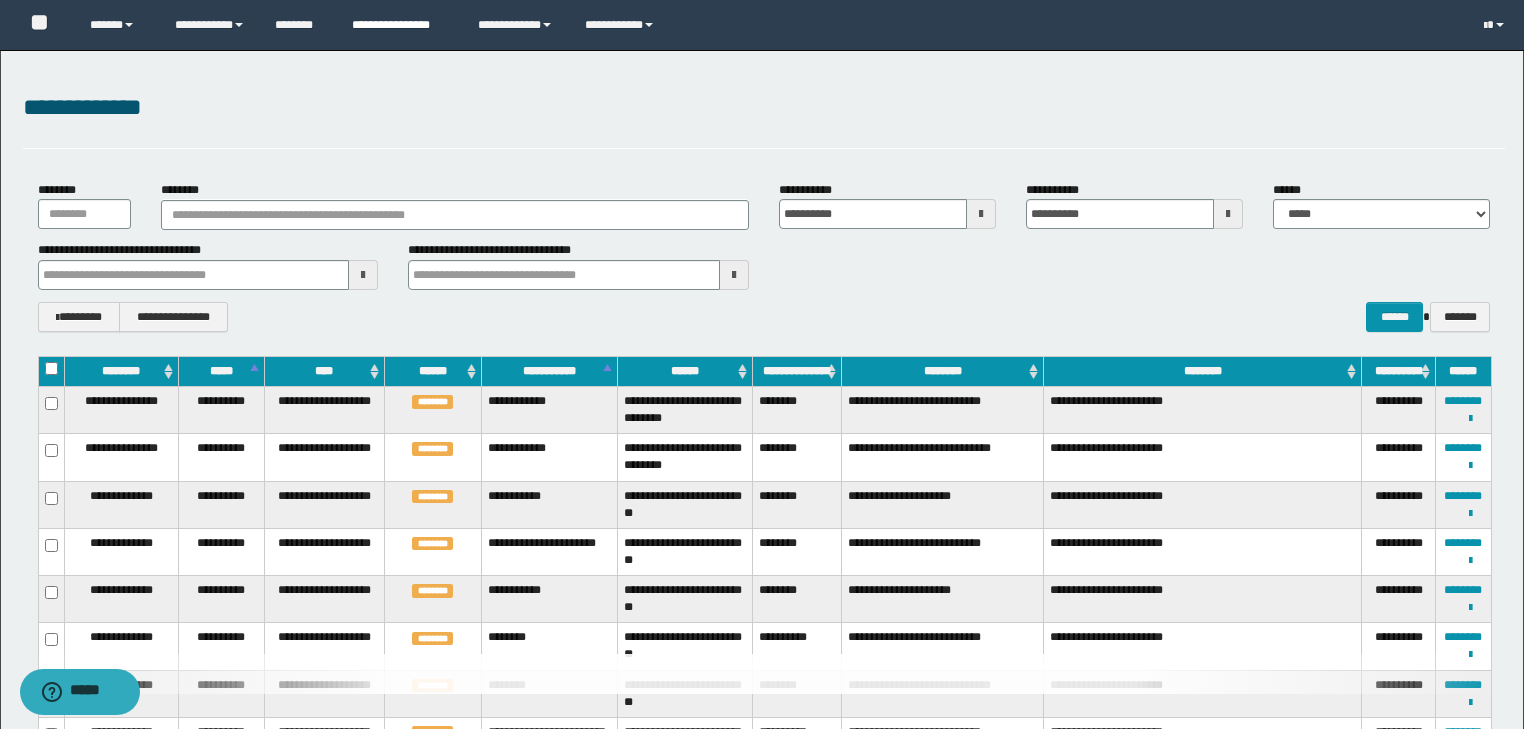 click on "**********" at bounding box center (400, 25) 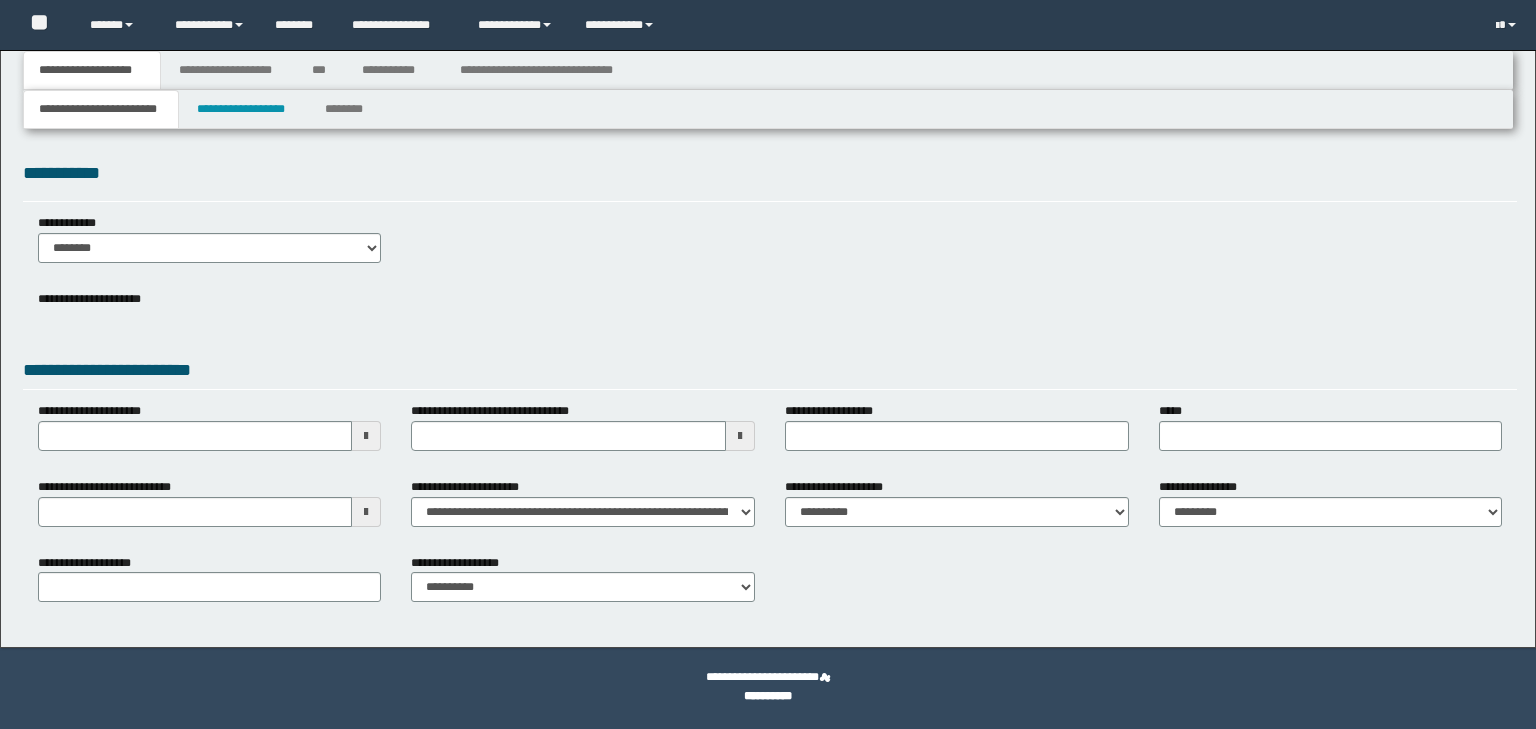 scroll, scrollTop: 0, scrollLeft: 0, axis: both 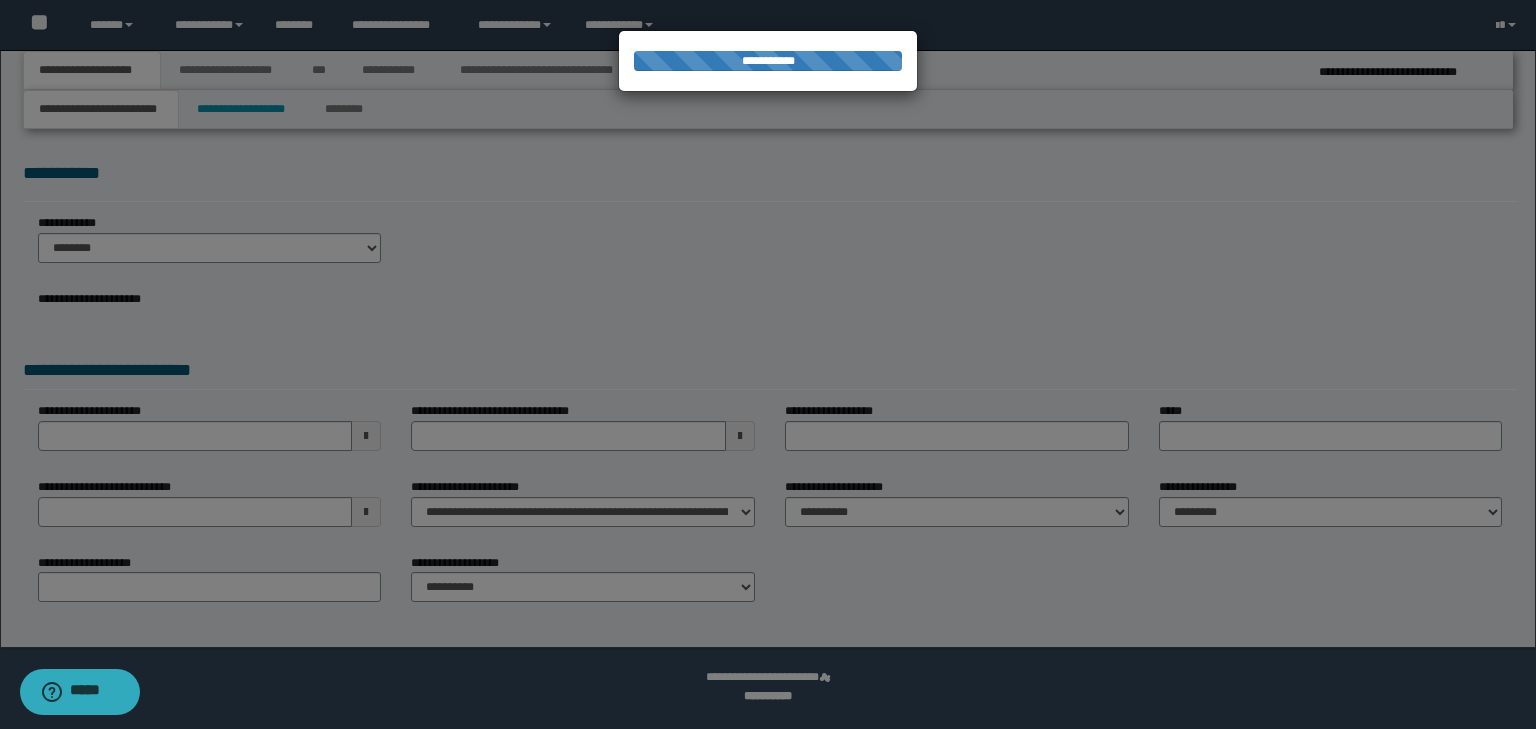 select on "*" 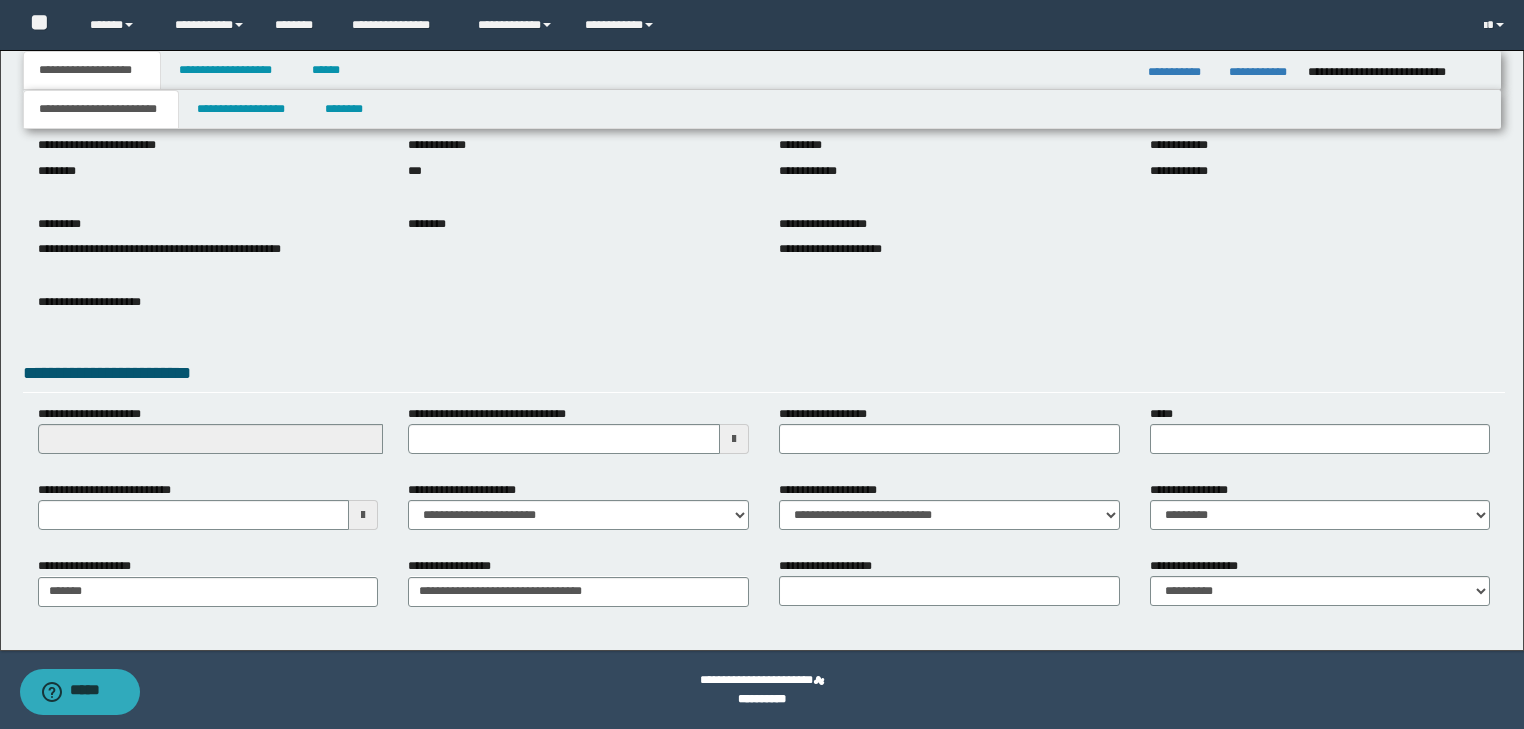 scroll, scrollTop: 74, scrollLeft: 0, axis: vertical 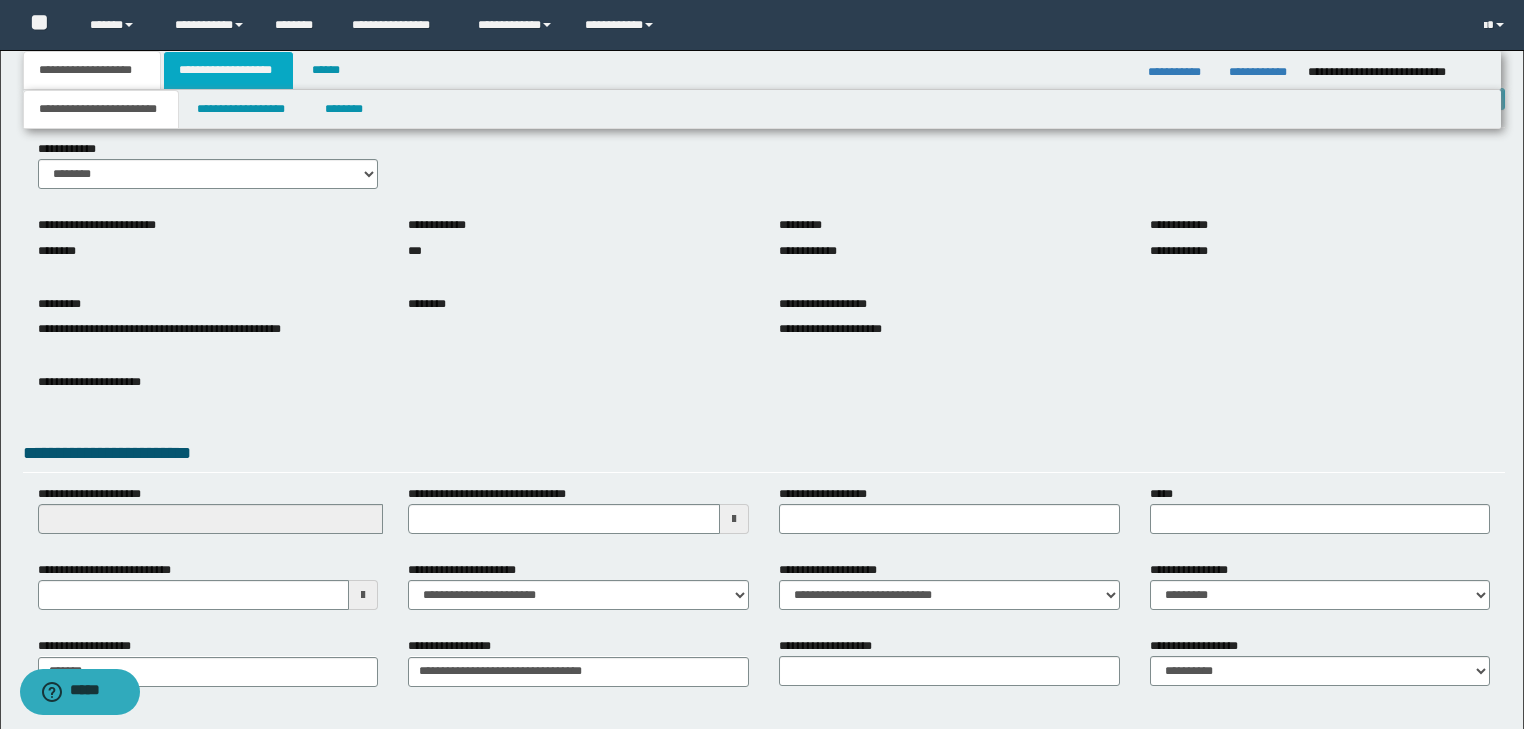 click on "**********" at bounding box center [228, 70] 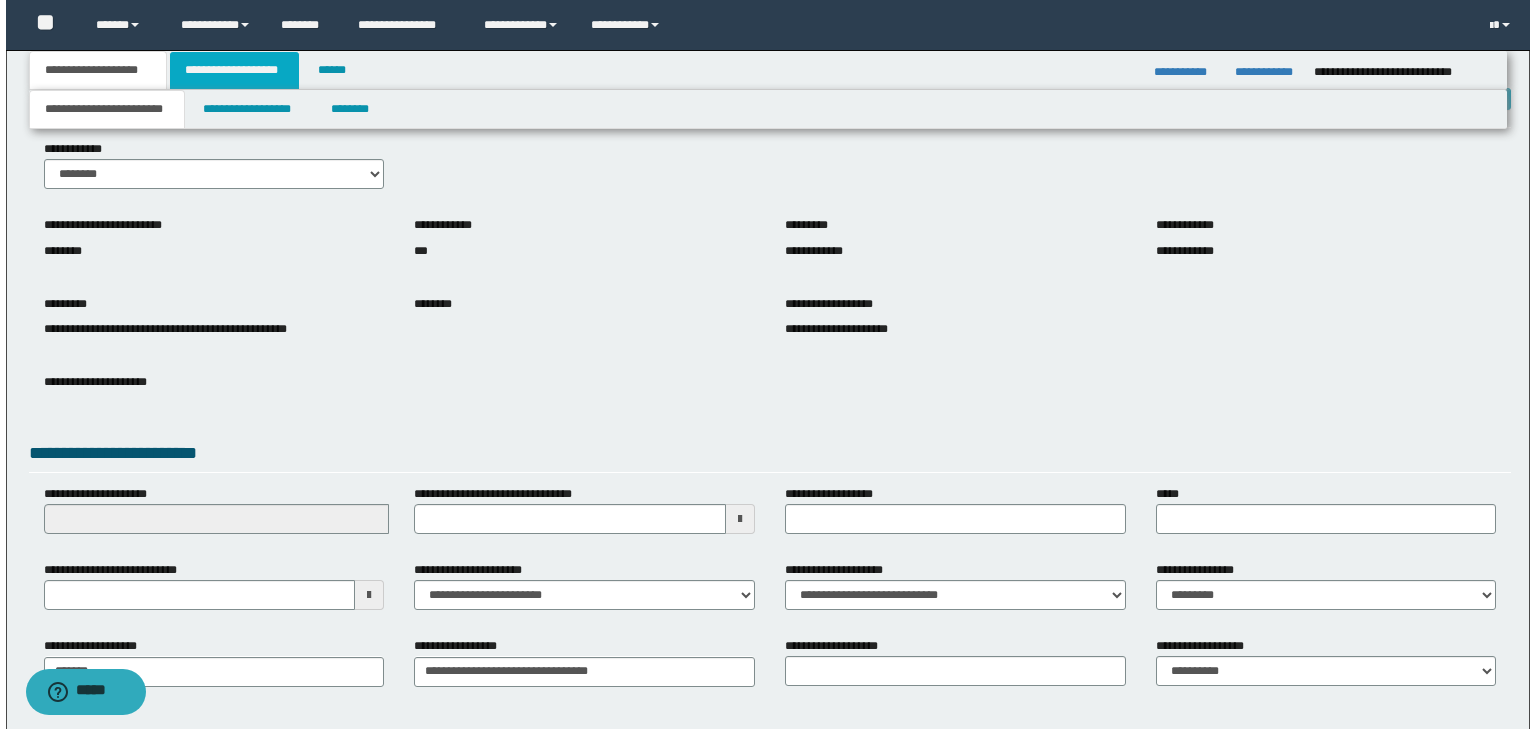 scroll, scrollTop: 0, scrollLeft: 0, axis: both 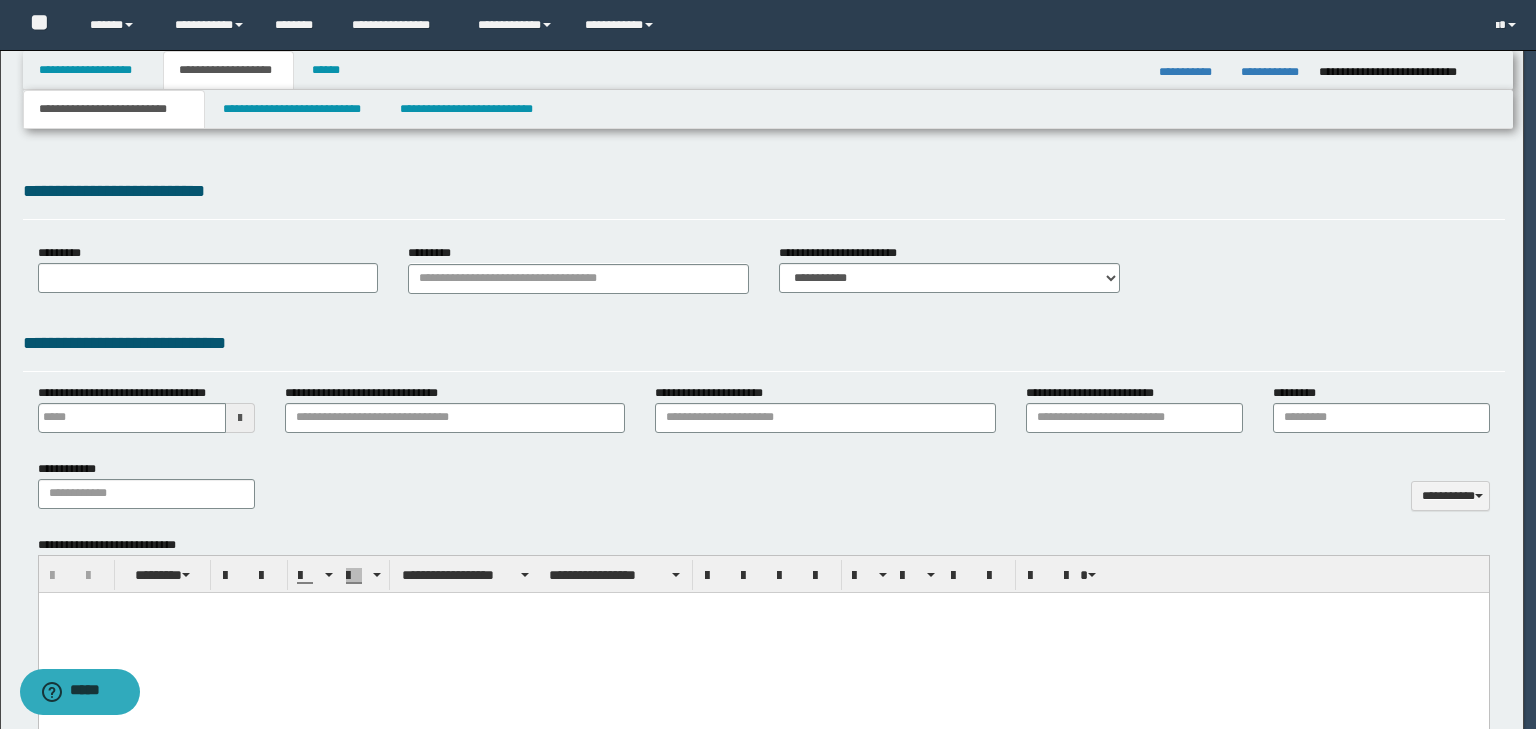 type 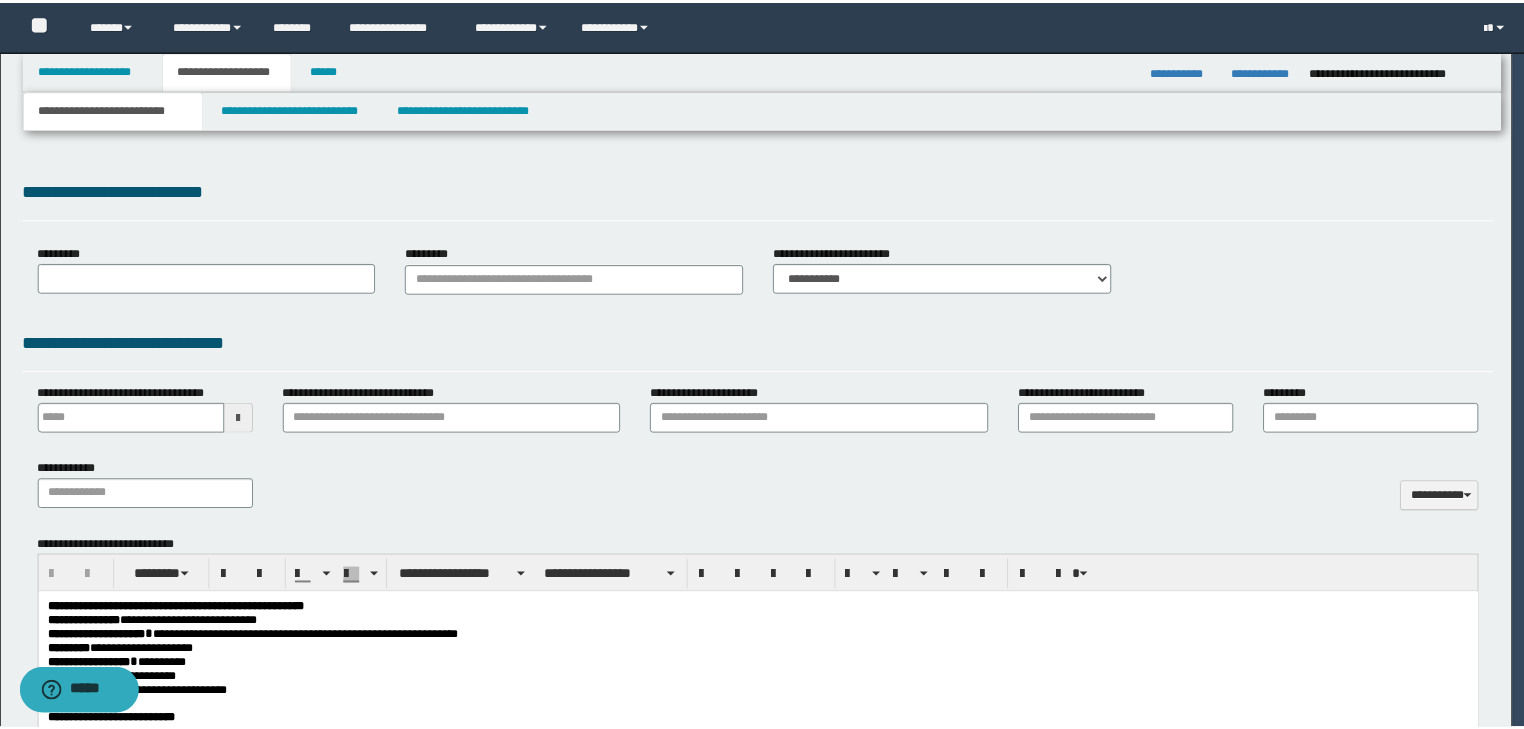 scroll, scrollTop: 0, scrollLeft: 0, axis: both 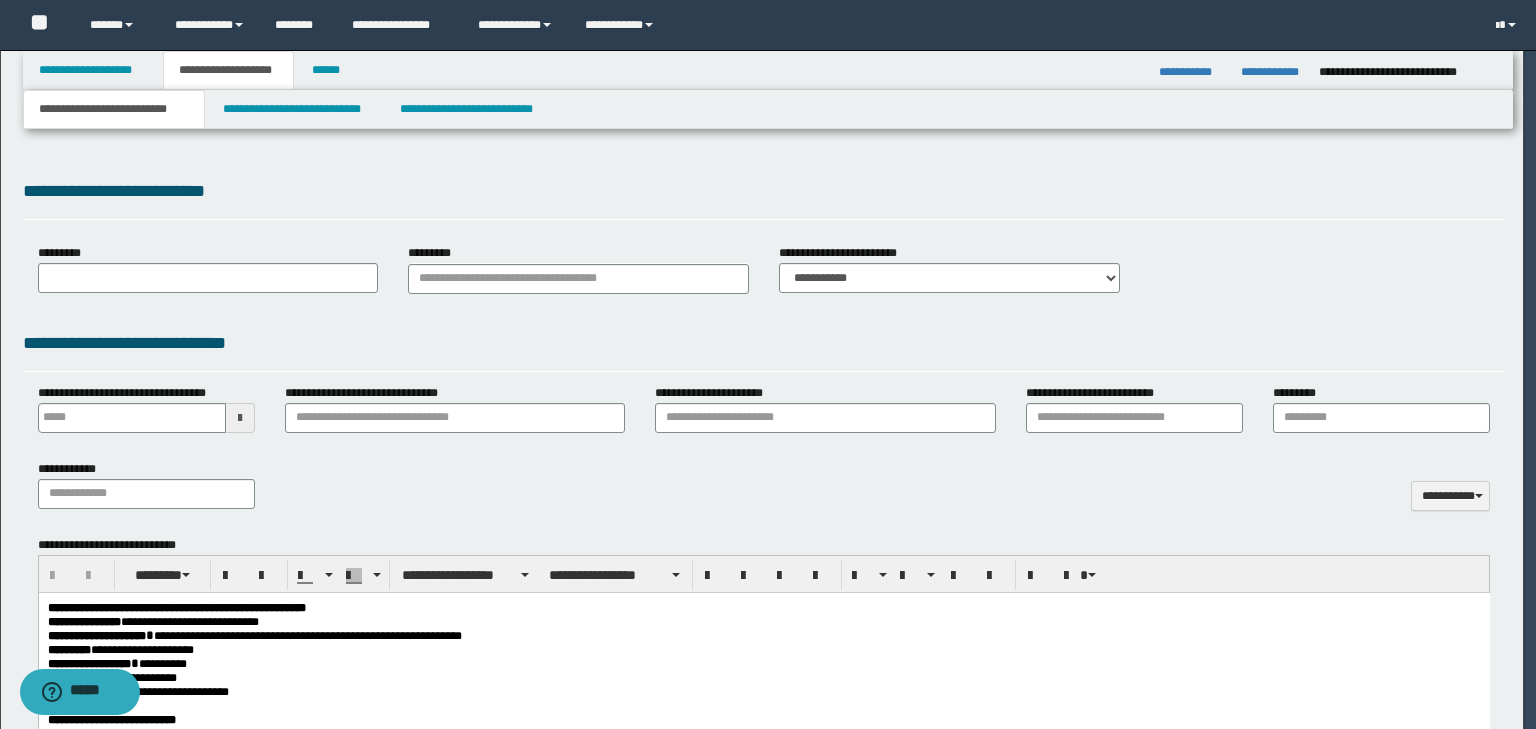 type on "**********" 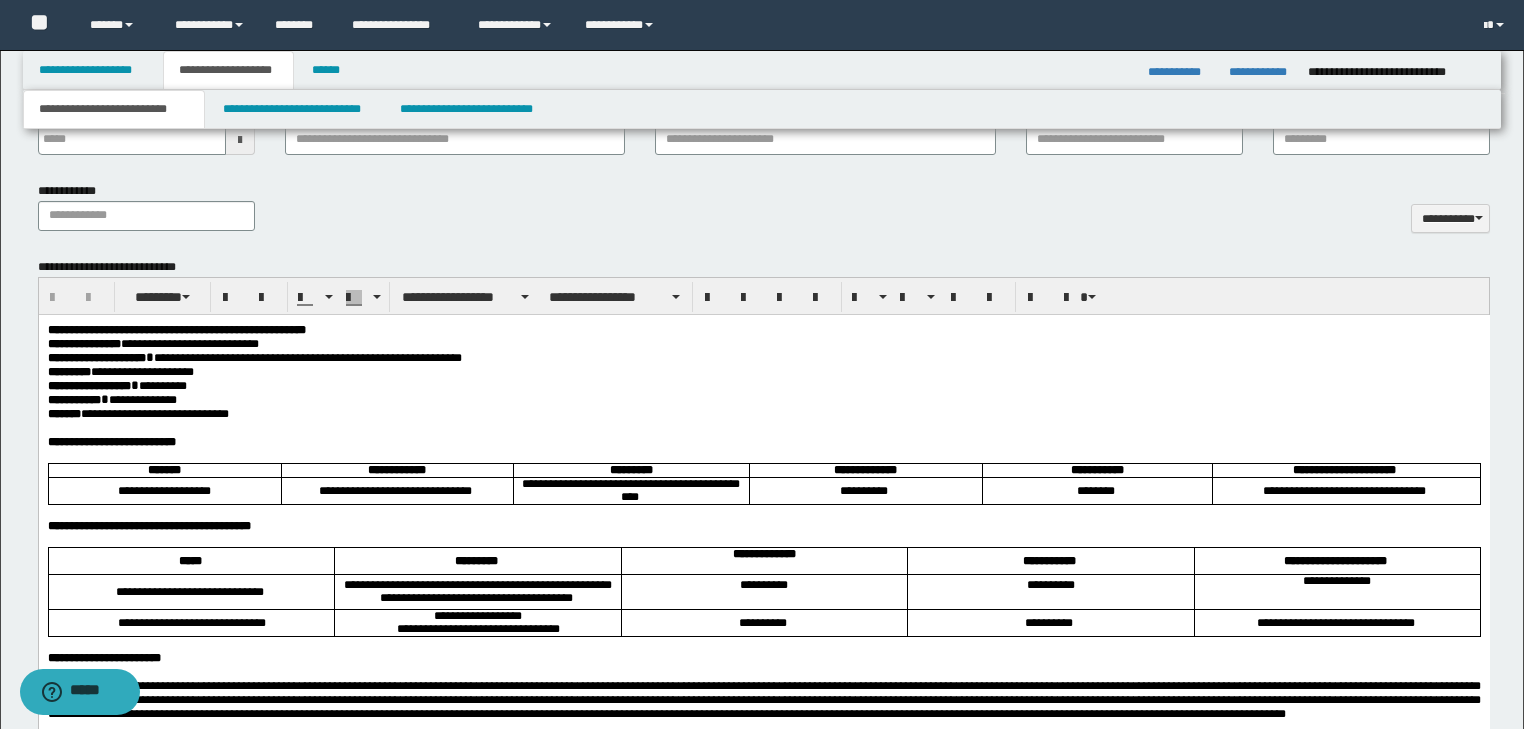 scroll, scrollTop: 800, scrollLeft: 0, axis: vertical 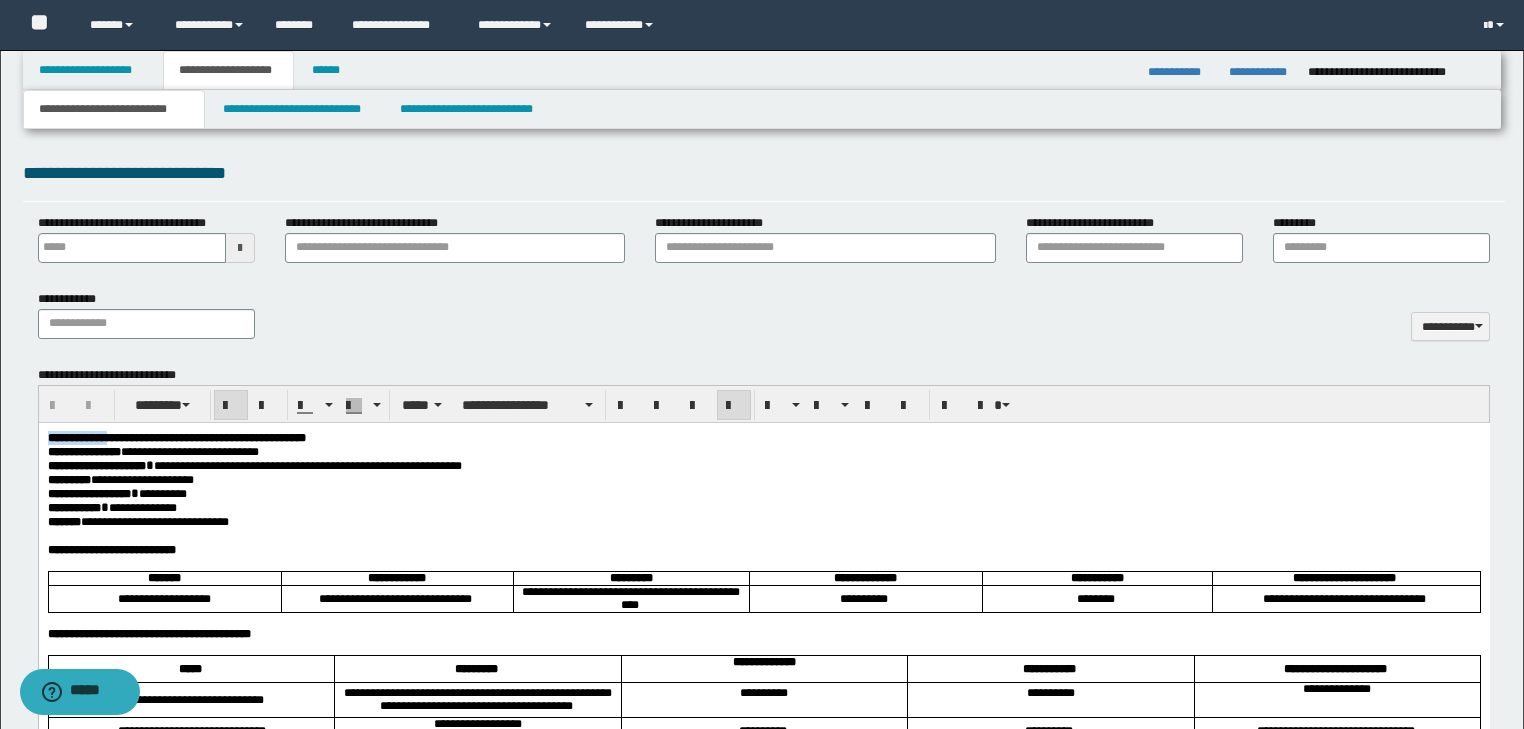 drag, startPoint x: 111, startPoint y: 436, endPoint x: -1, endPoint y: 434, distance: 112.01785 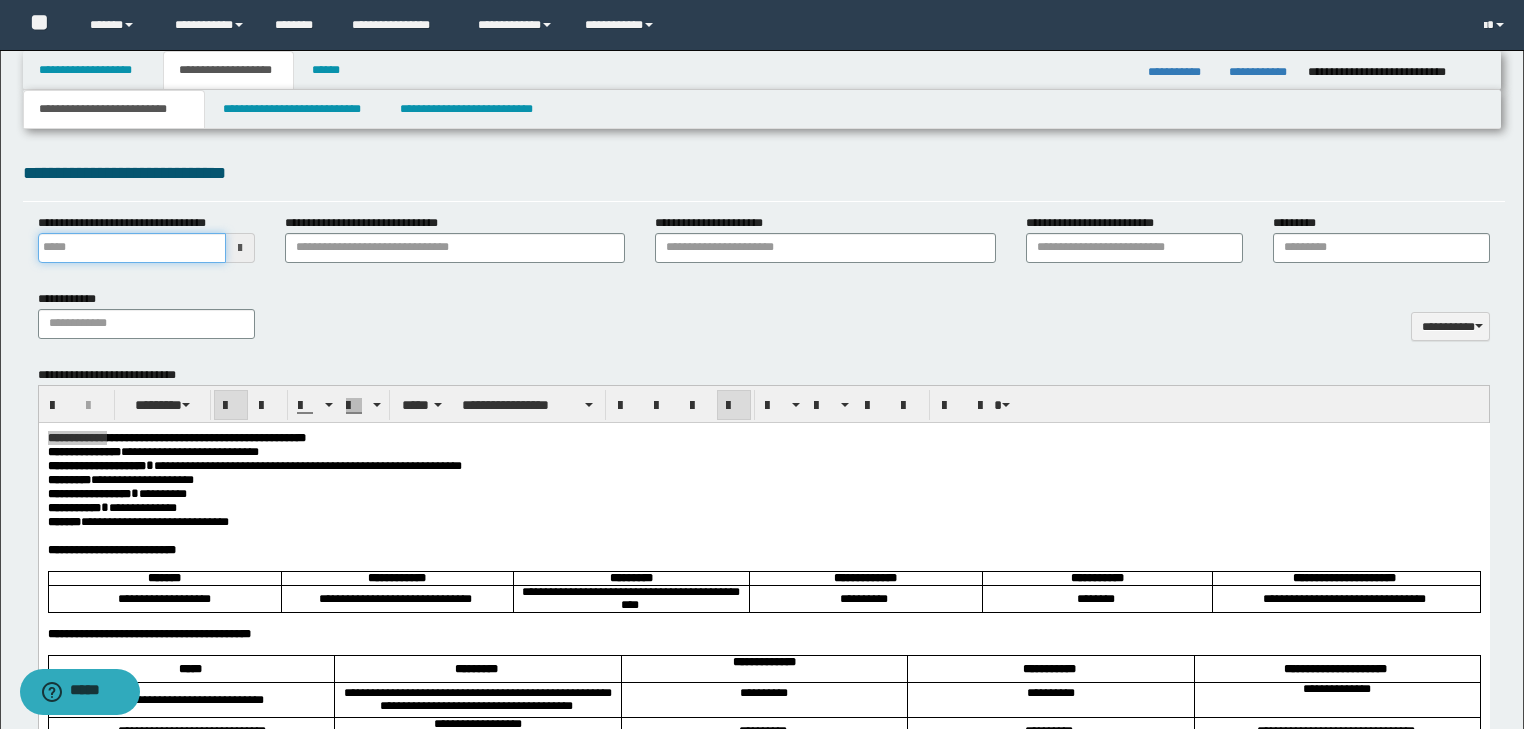 click on "**********" at bounding box center (132, 248) 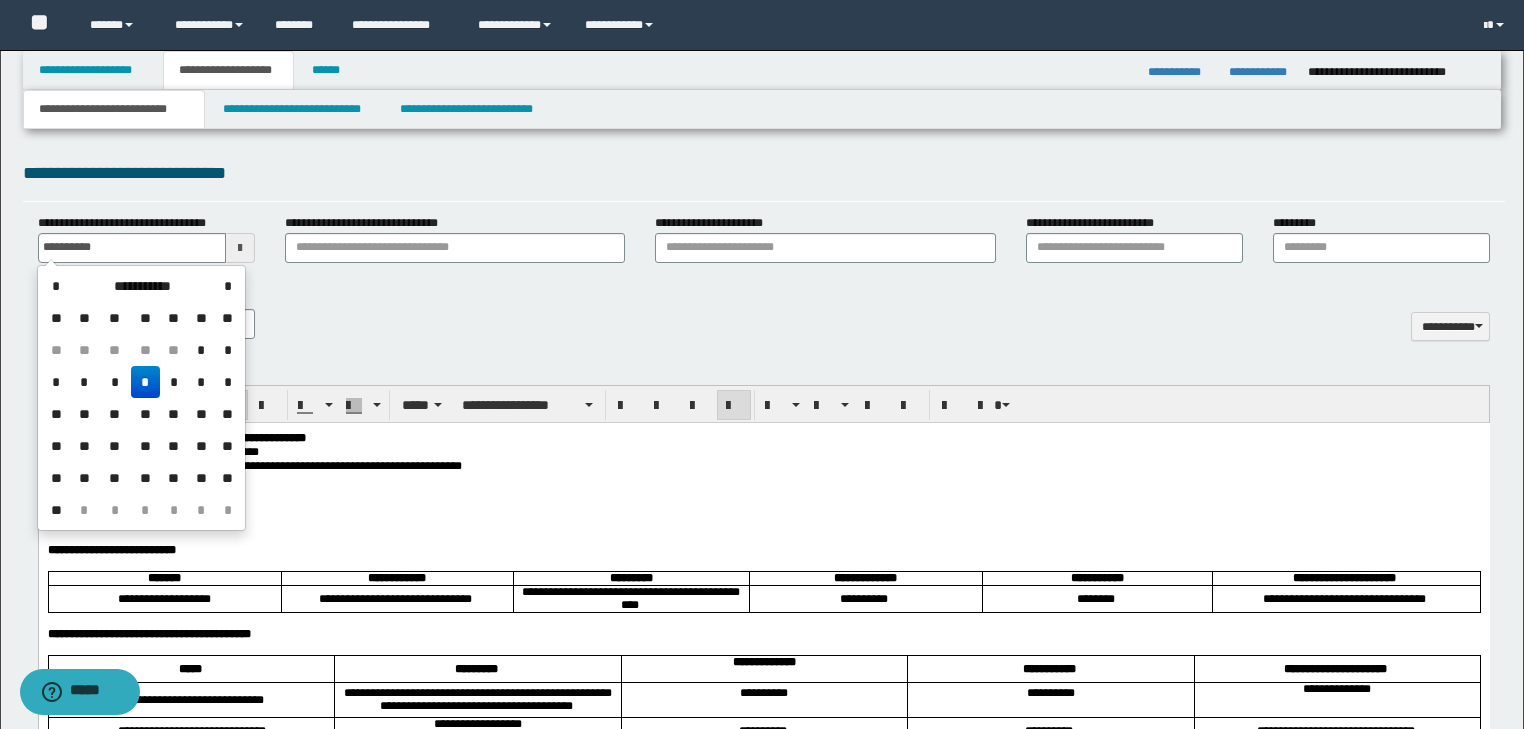 type on "**********" 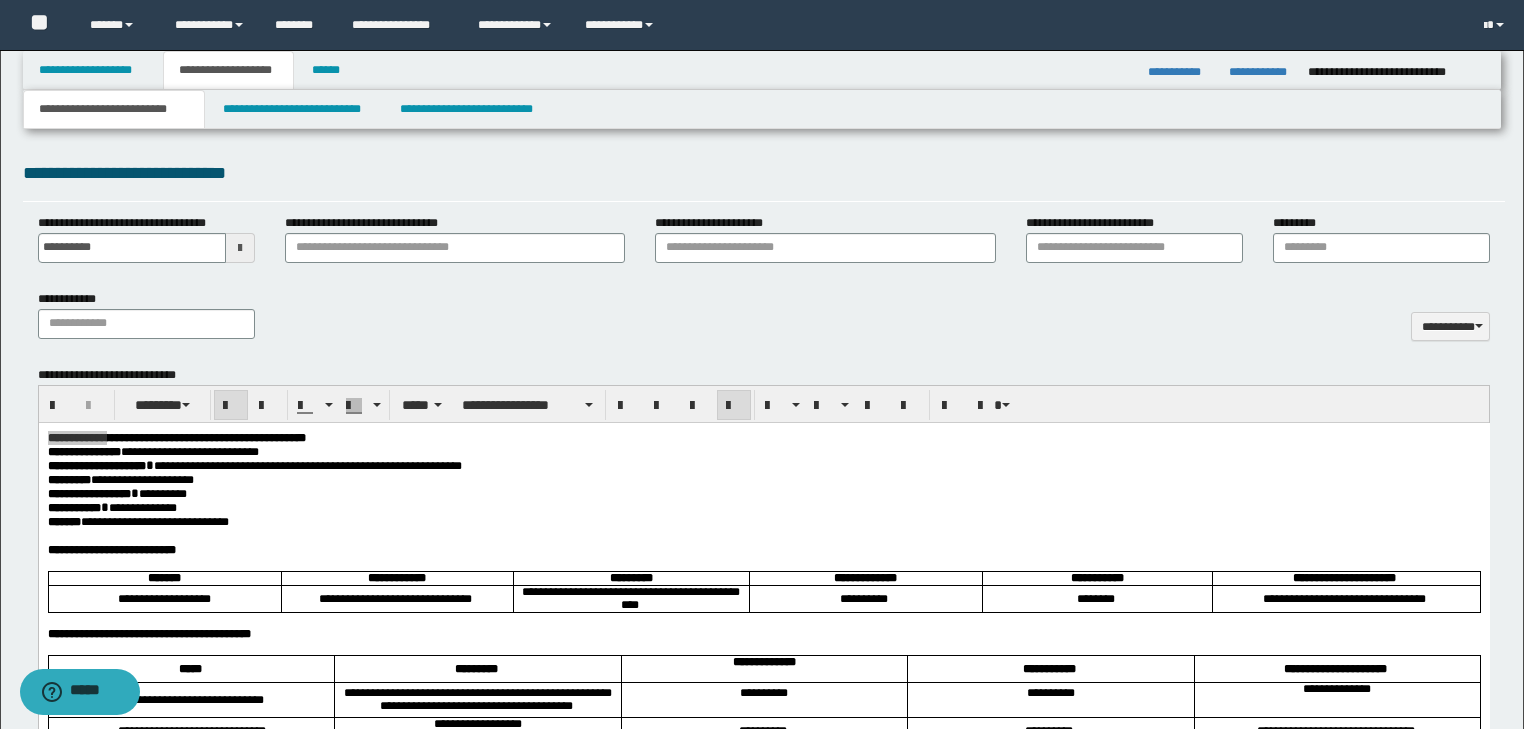 click on "**********" at bounding box center (764, 322) 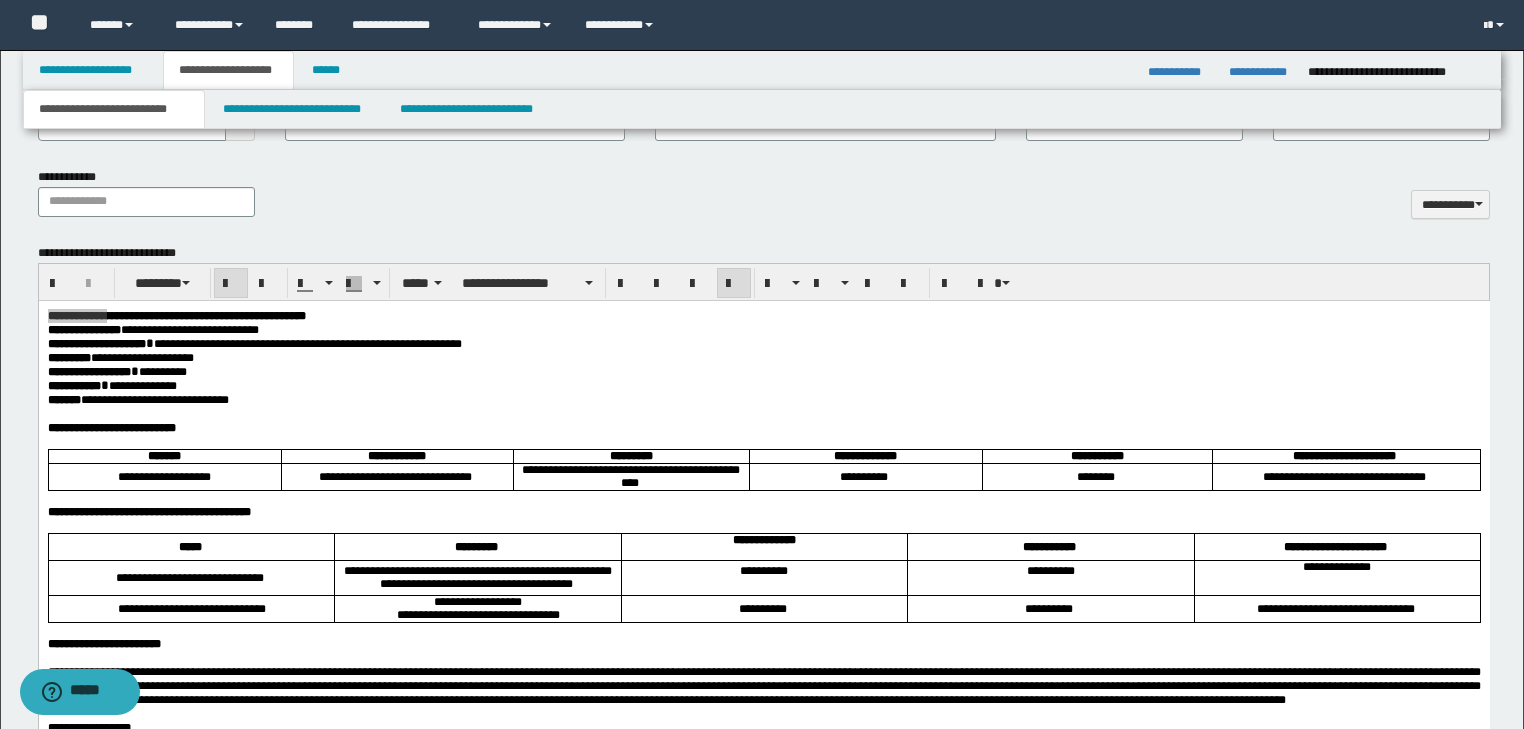 scroll, scrollTop: 1040, scrollLeft: 0, axis: vertical 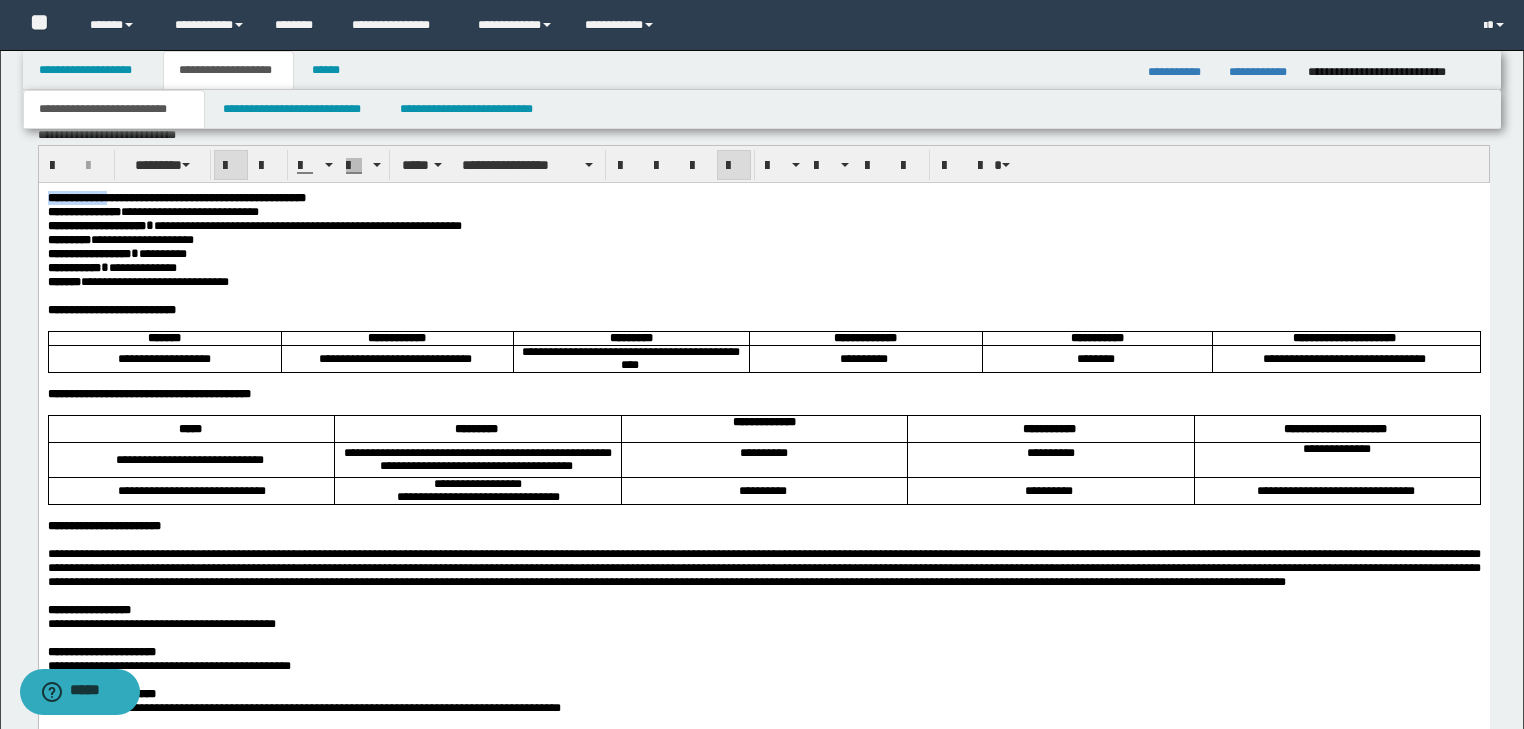 click on "**********" at bounding box center (148, 393) 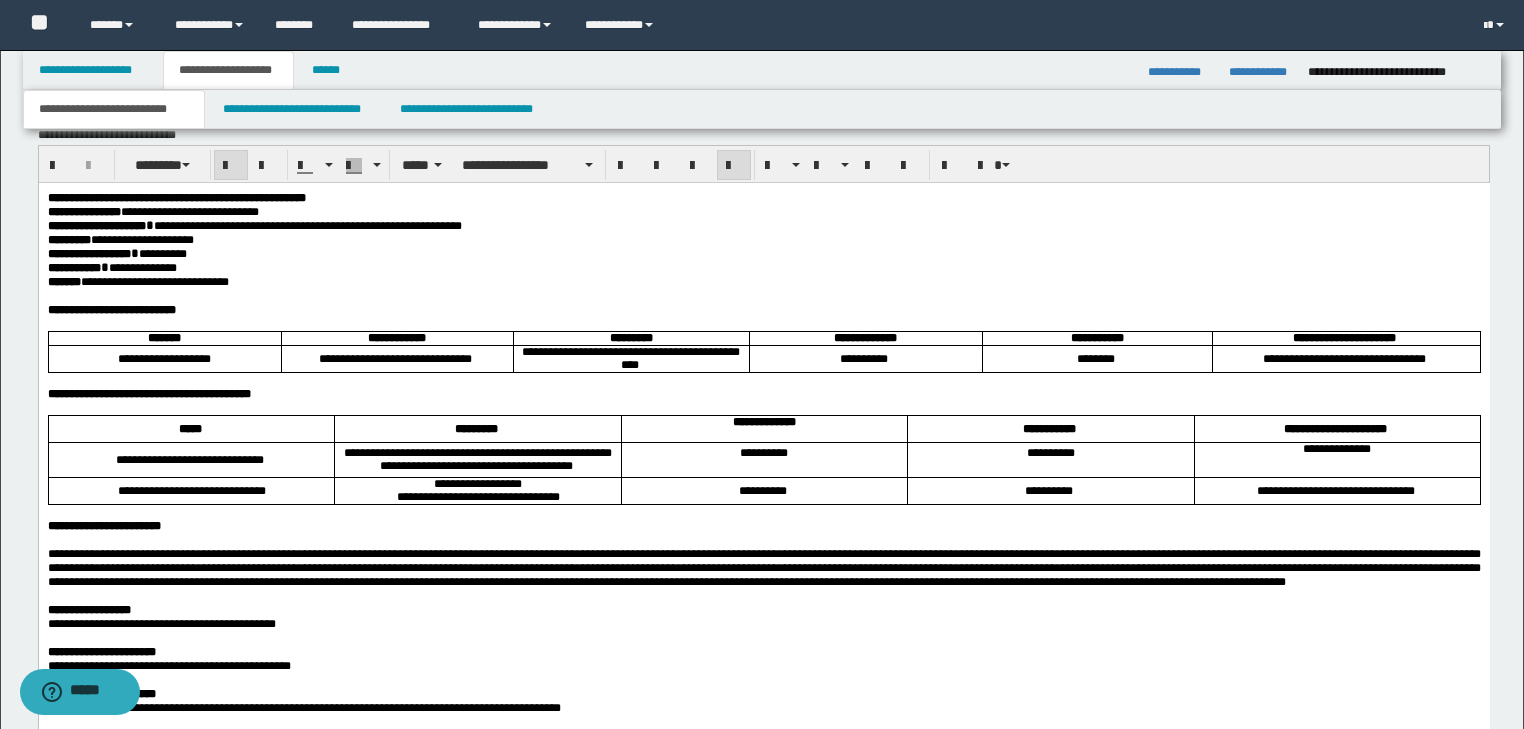 click at bounding box center (763, 407) 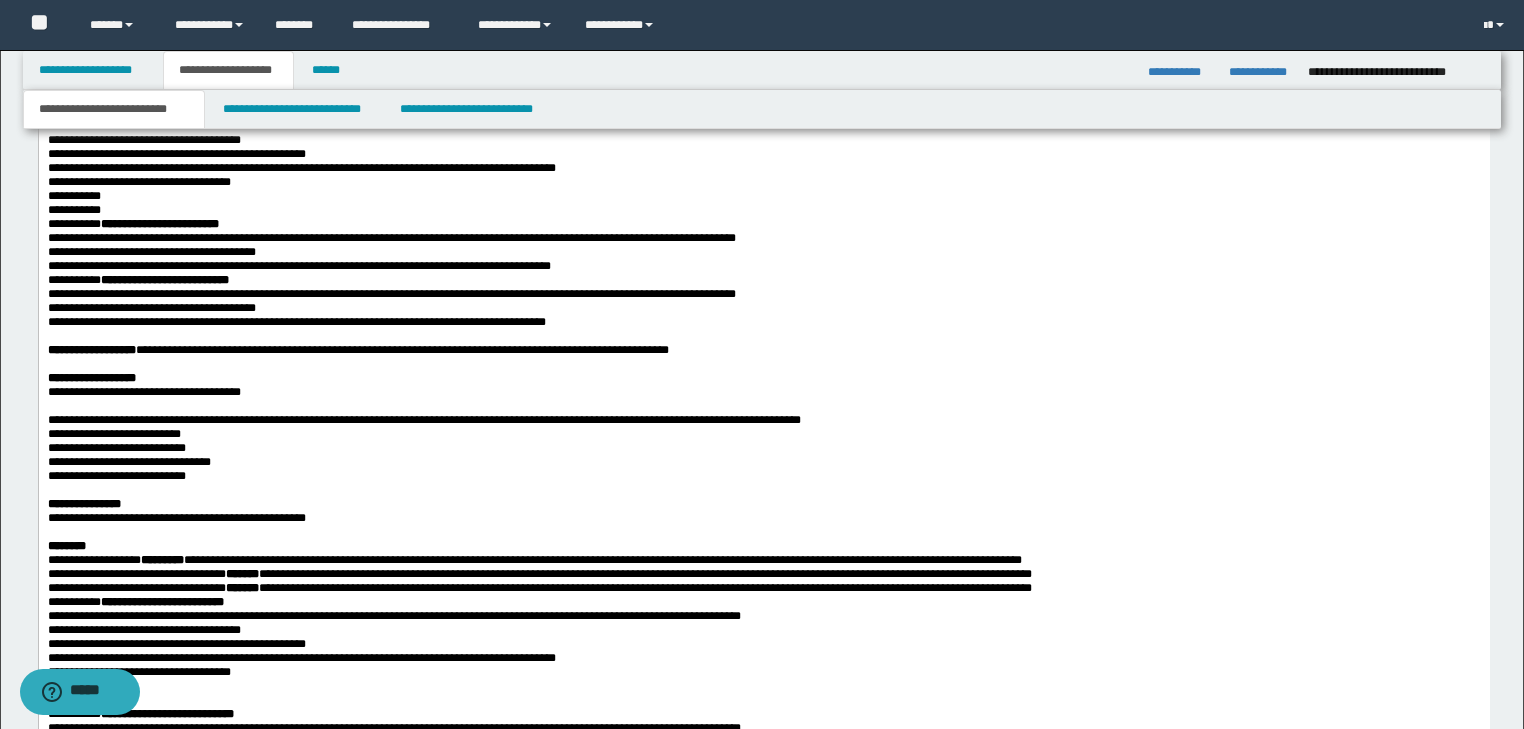 scroll, scrollTop: 1680, scrollLeft: 0, axis: vertical 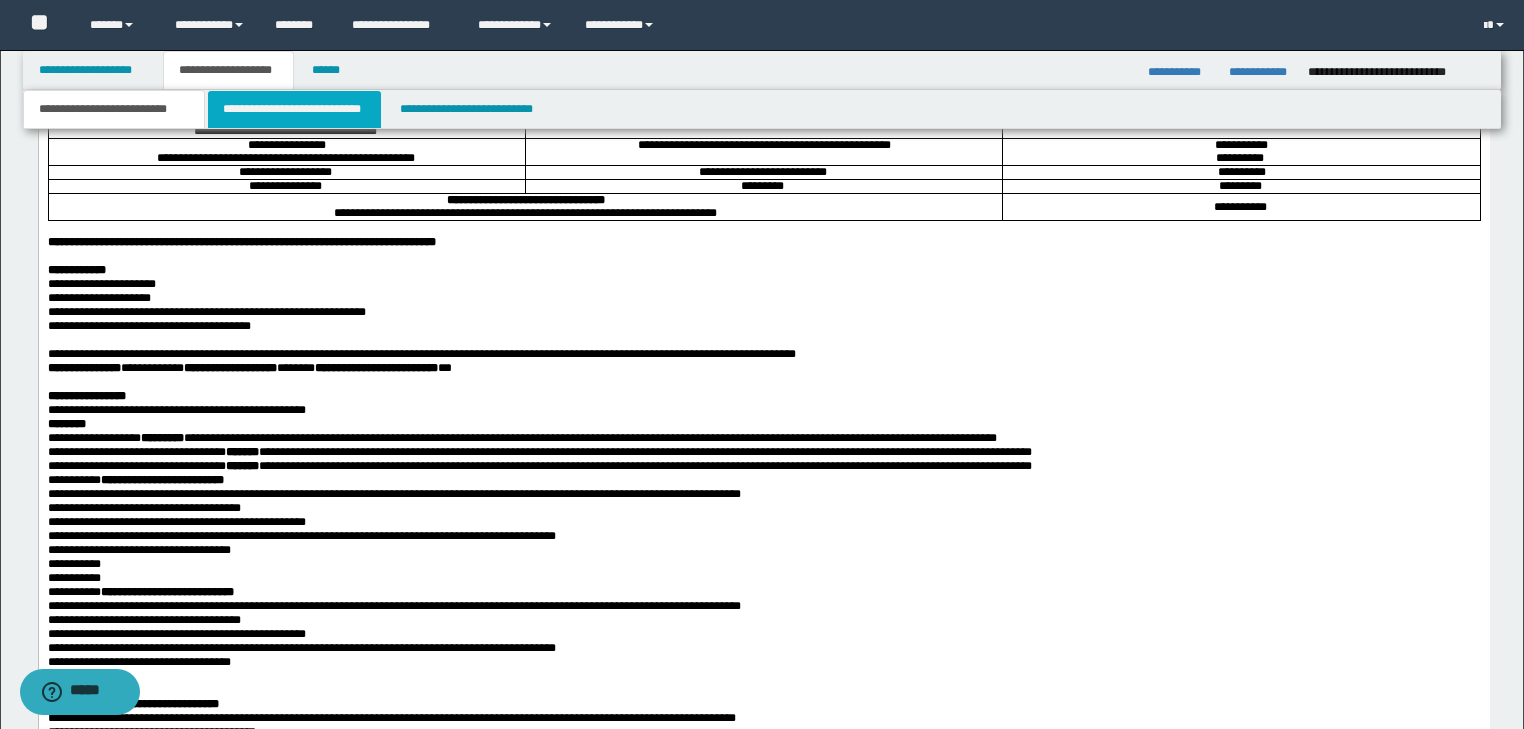 click on "**********" at bounding box center [294, 109] 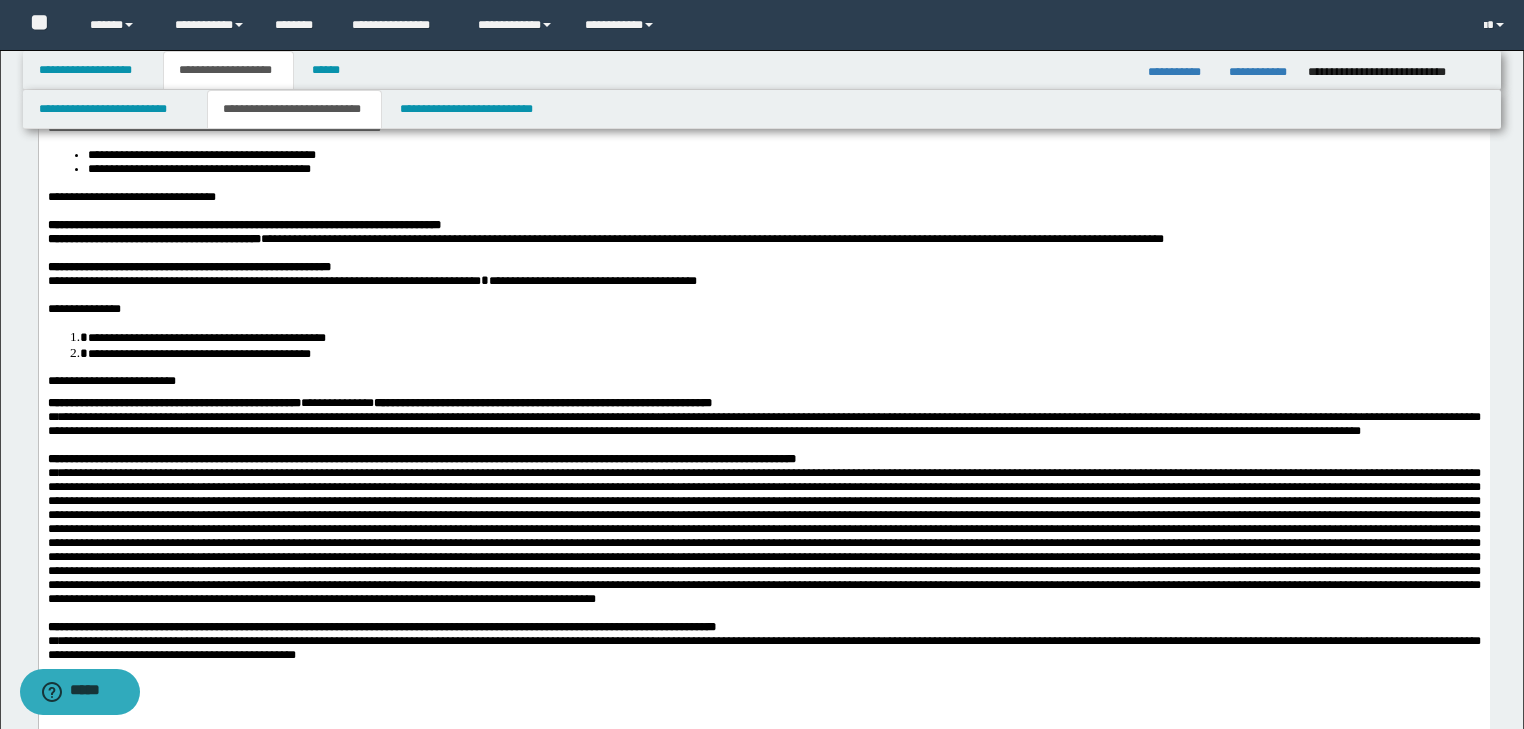 scroll, scrollTop: 80, scrollLeft: 0, axis: vertical 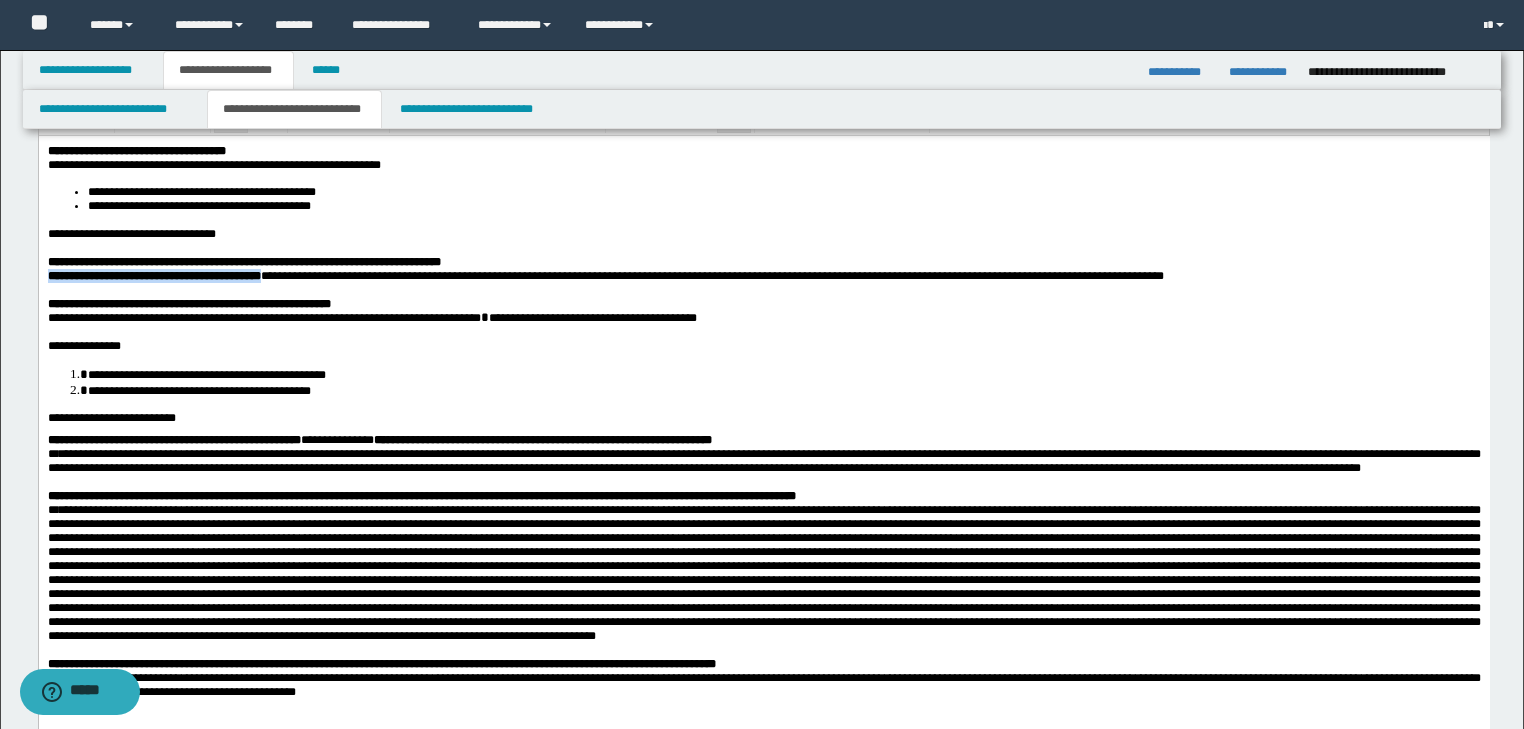 drag, startPoint x: 214, startPoint y: 283, endPoint x: 33, endPoint y: 288, distance: 181.06905 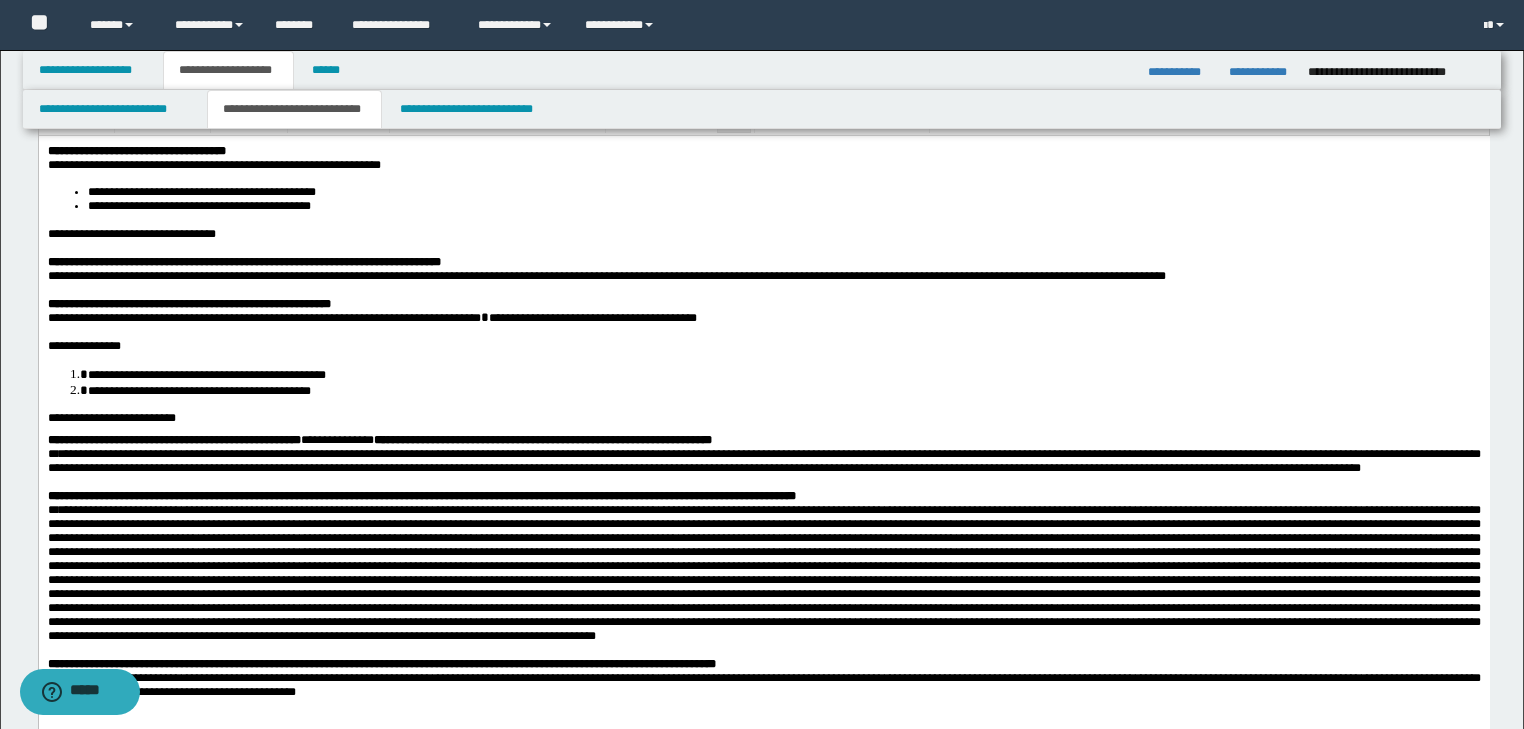 click on "**********" at bounding box center (198, 390) 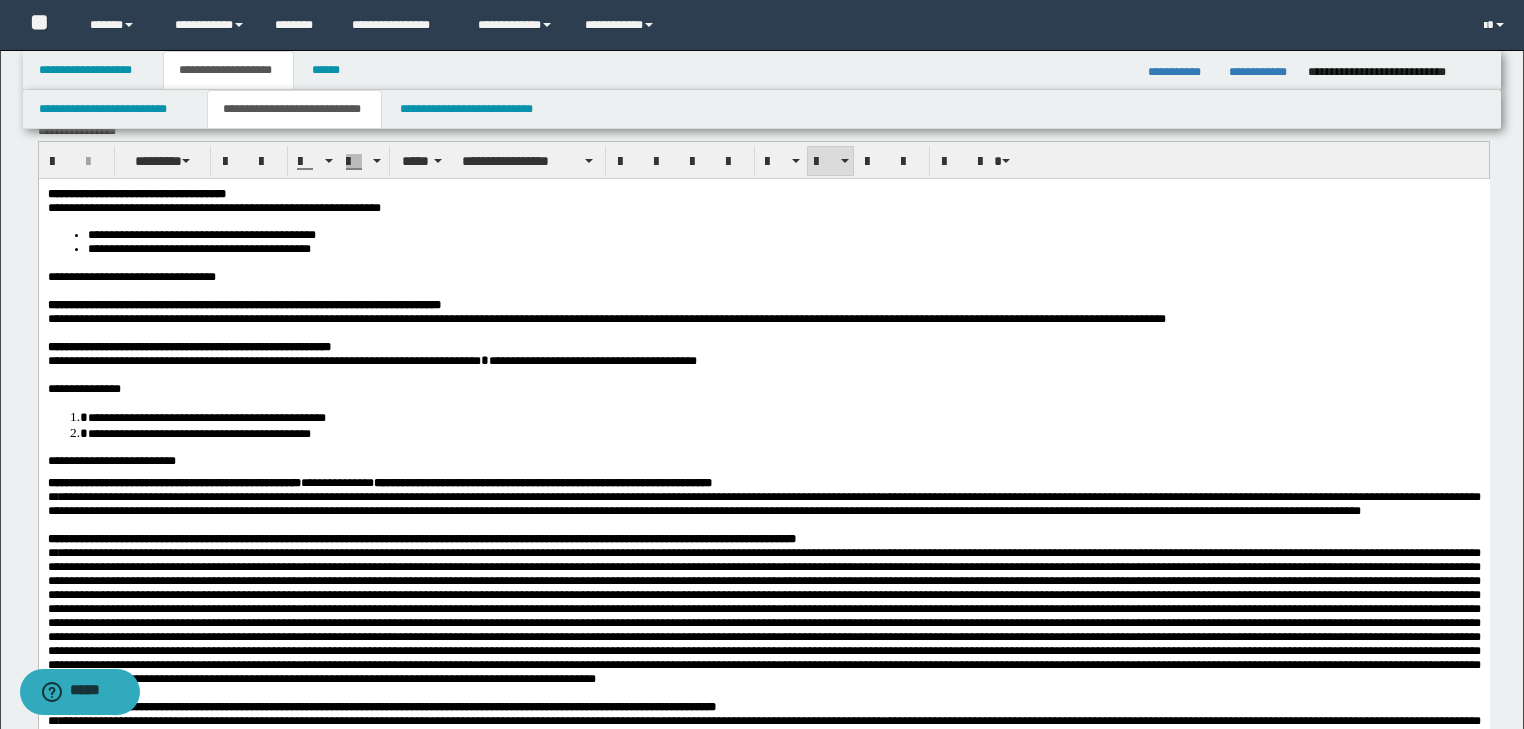 scroll, scrollTop: 0, scrollLeft: 0, axis: both 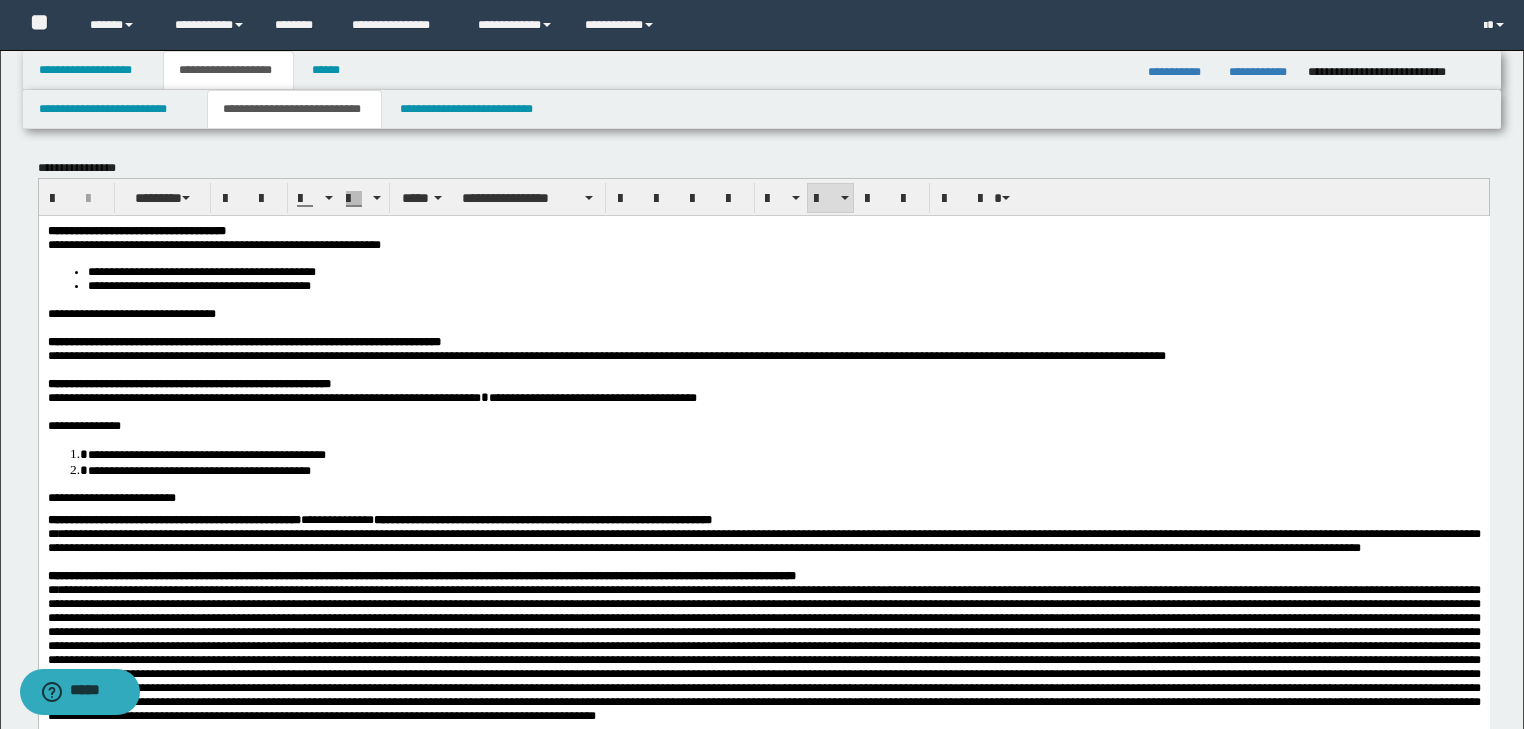 drag, startPoint x: 47, startPoint y: 246, endPoint x: 45, endPoint y: 281, distance: 35.057095 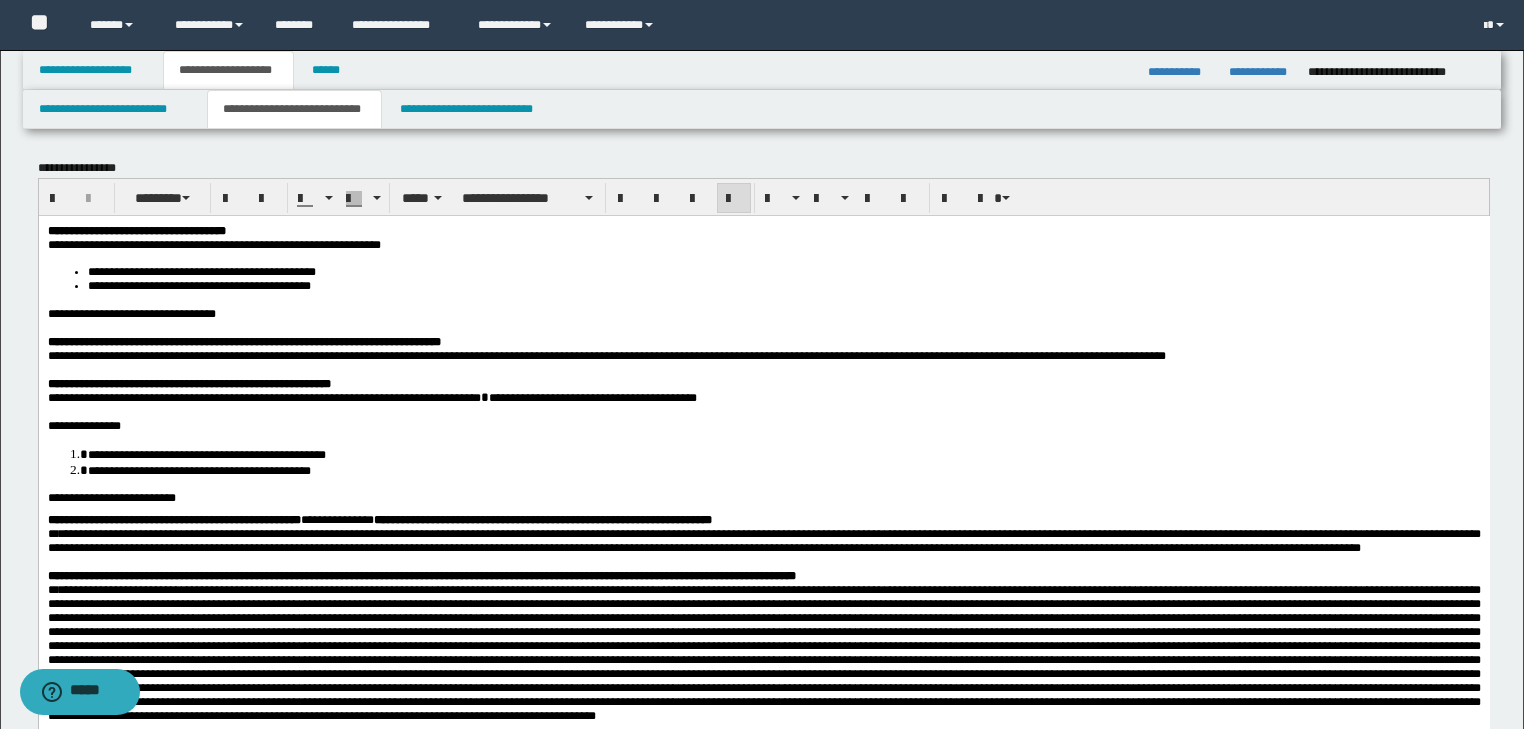 type 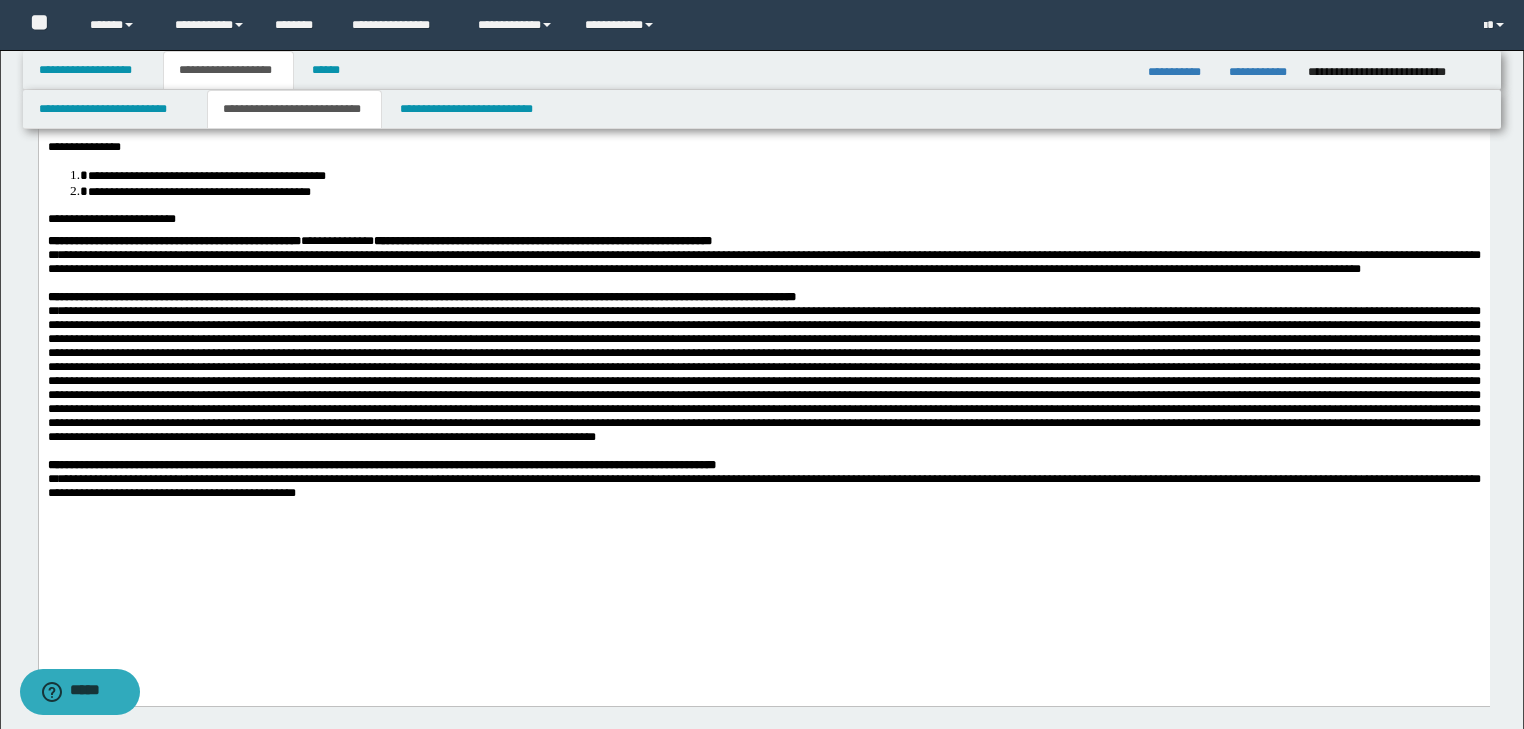 scroll, scrollTop: 240, scrollLeft: 0, axis: vertical 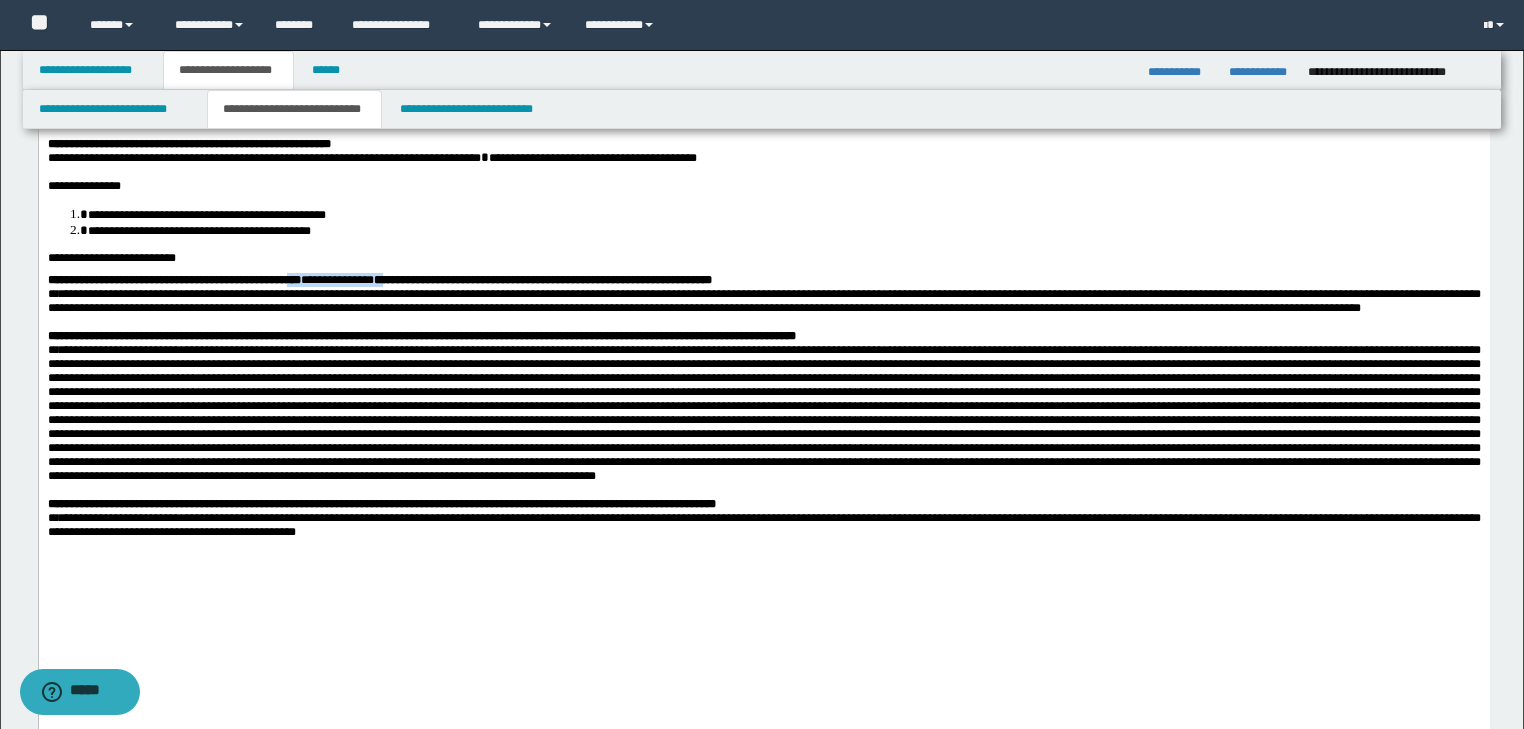 drag, startPoint x: 423, startPoint y: 309, endPoint x: 319, endPoint y: 316, distance: 104.23531 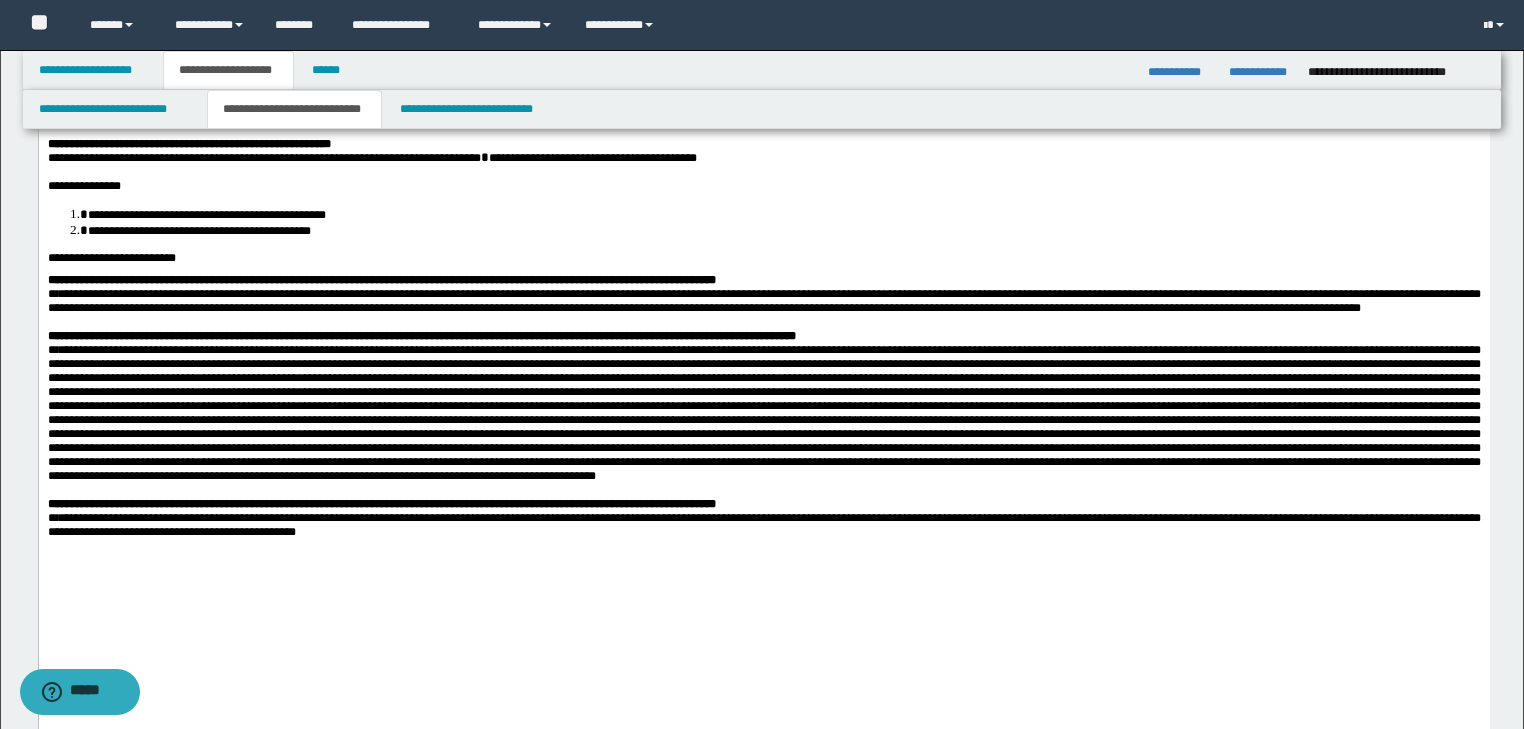 click on "**********" at bounding box center [421, 336] 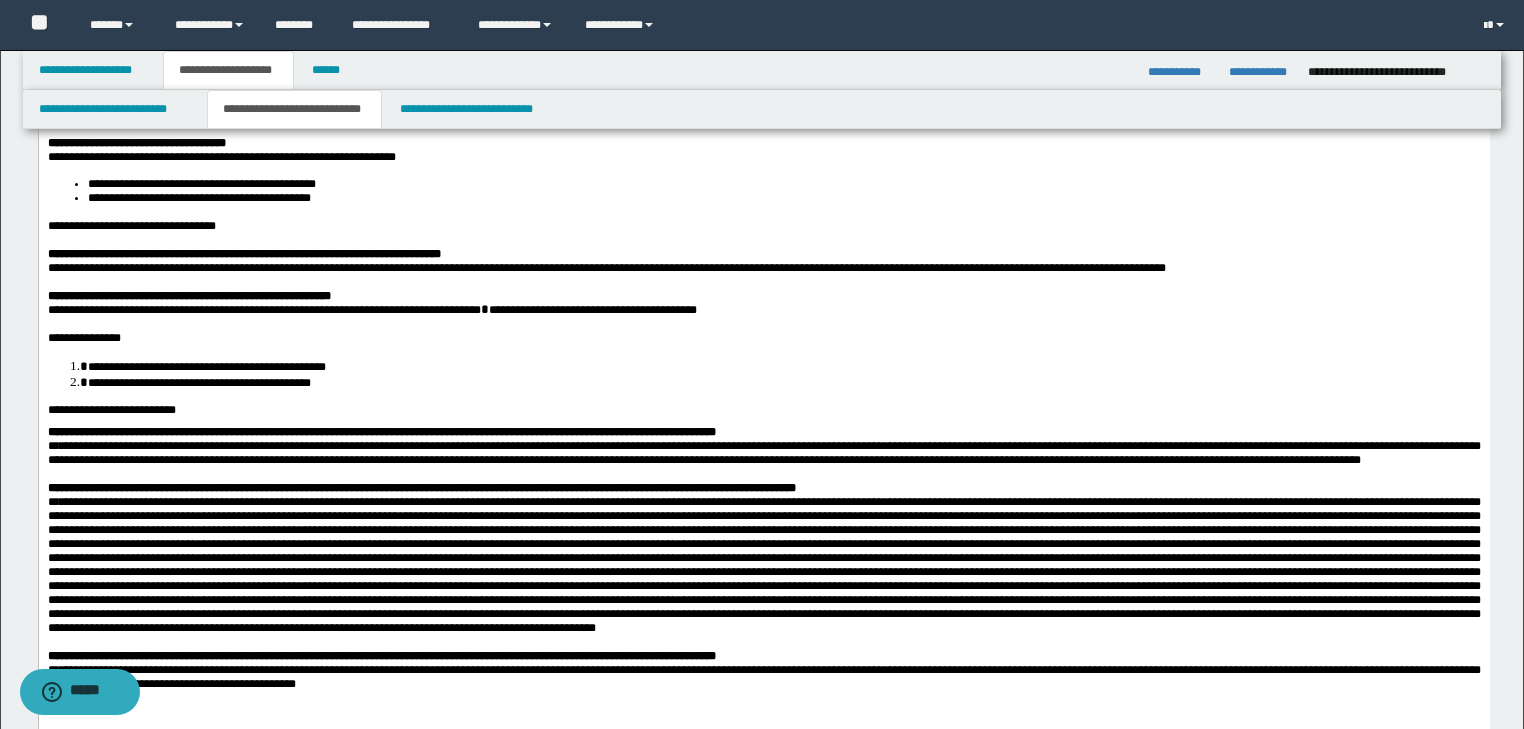 scroll, scrollTop: 80, scrollLeft: 0, axis: vertical 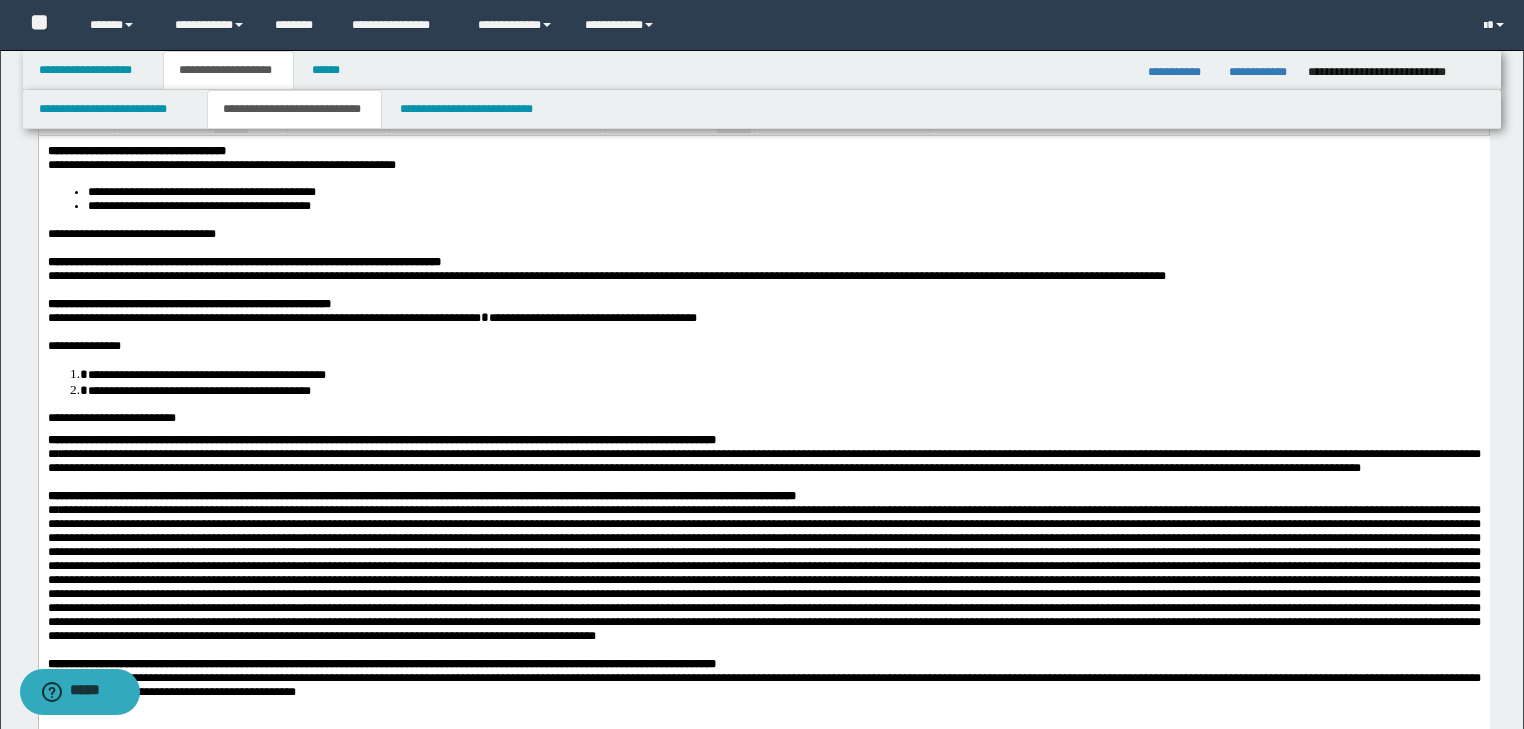 click on "**********" at bounding box center [763, 460] 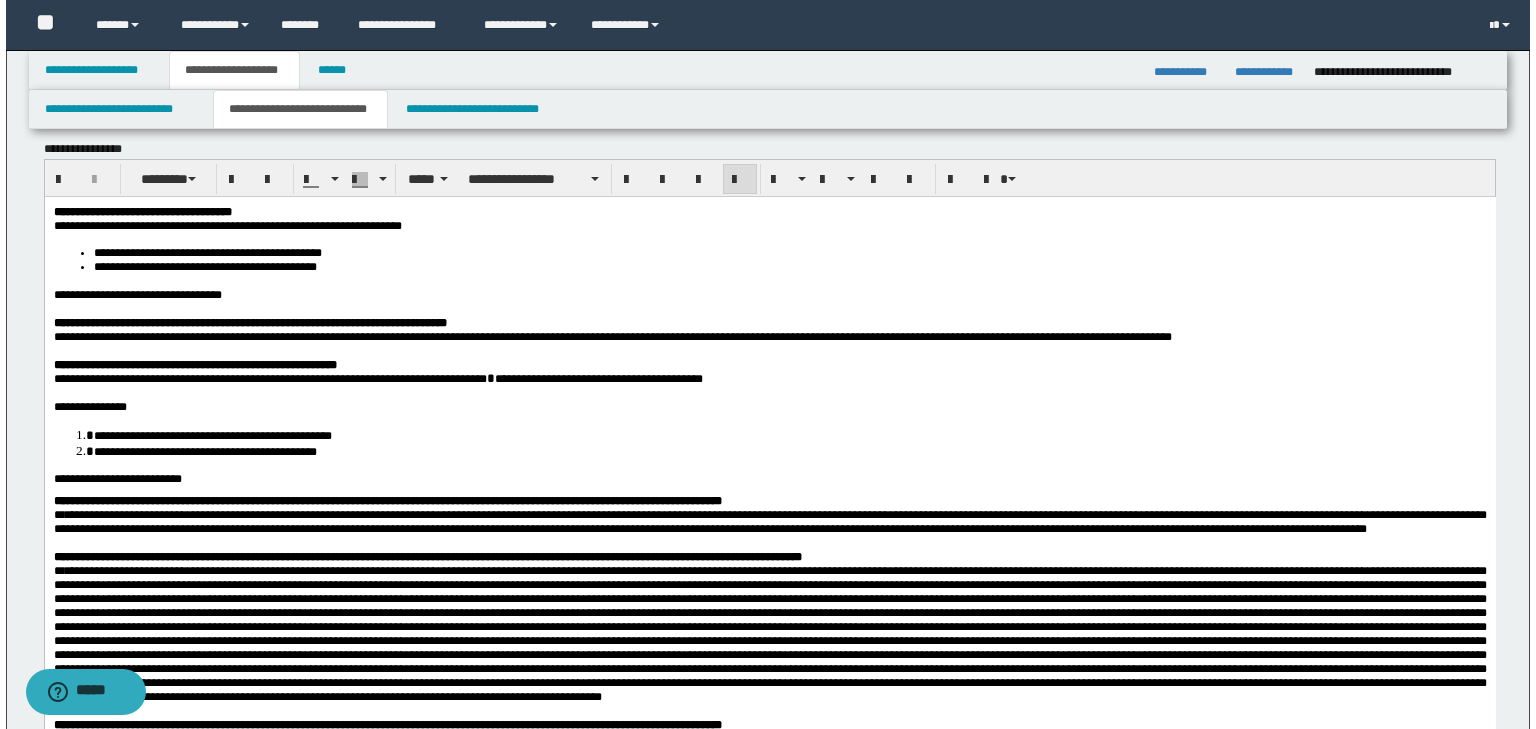 scroll, scrollTop: 0, scrollLeft: 0, axis: both 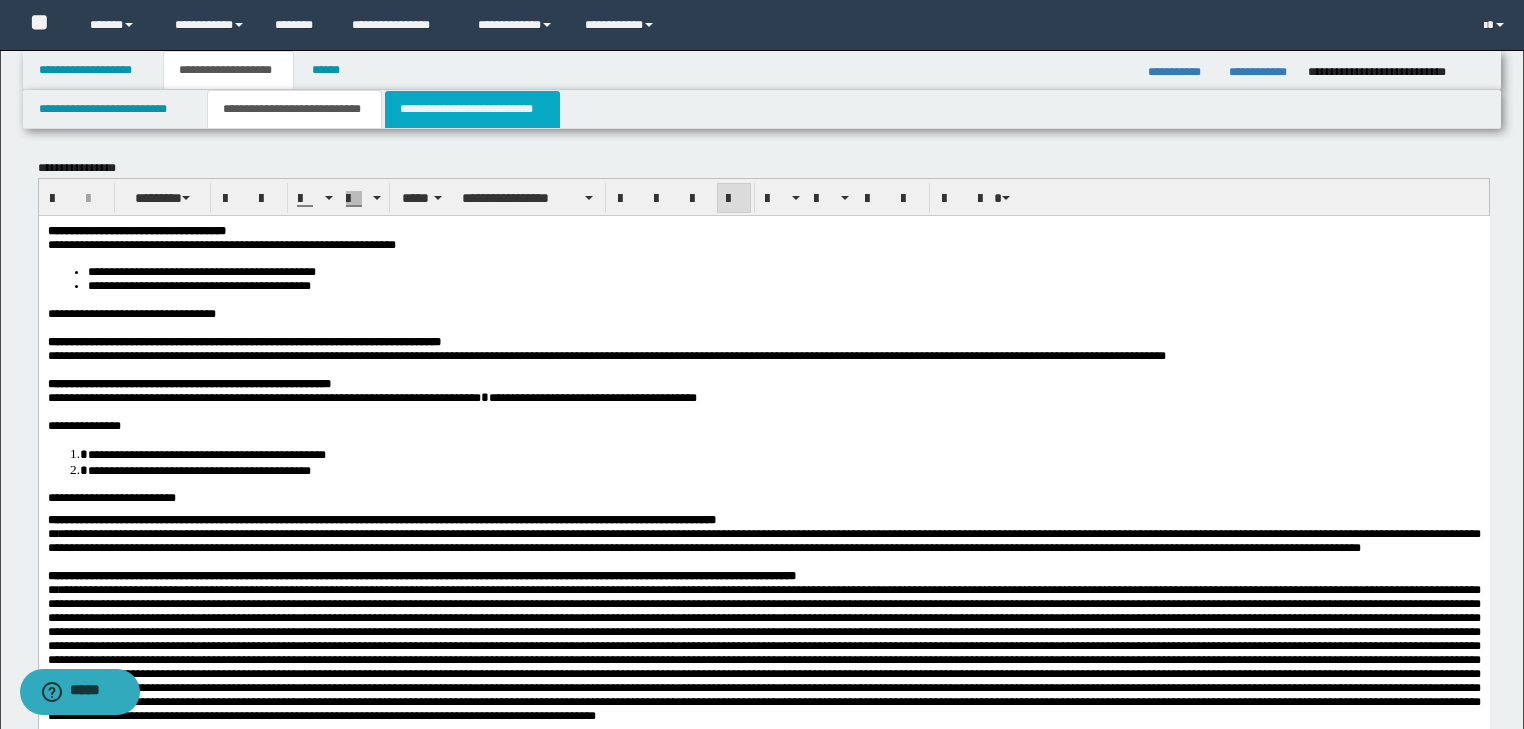 click on "**********" at bounding box center (472, 109) 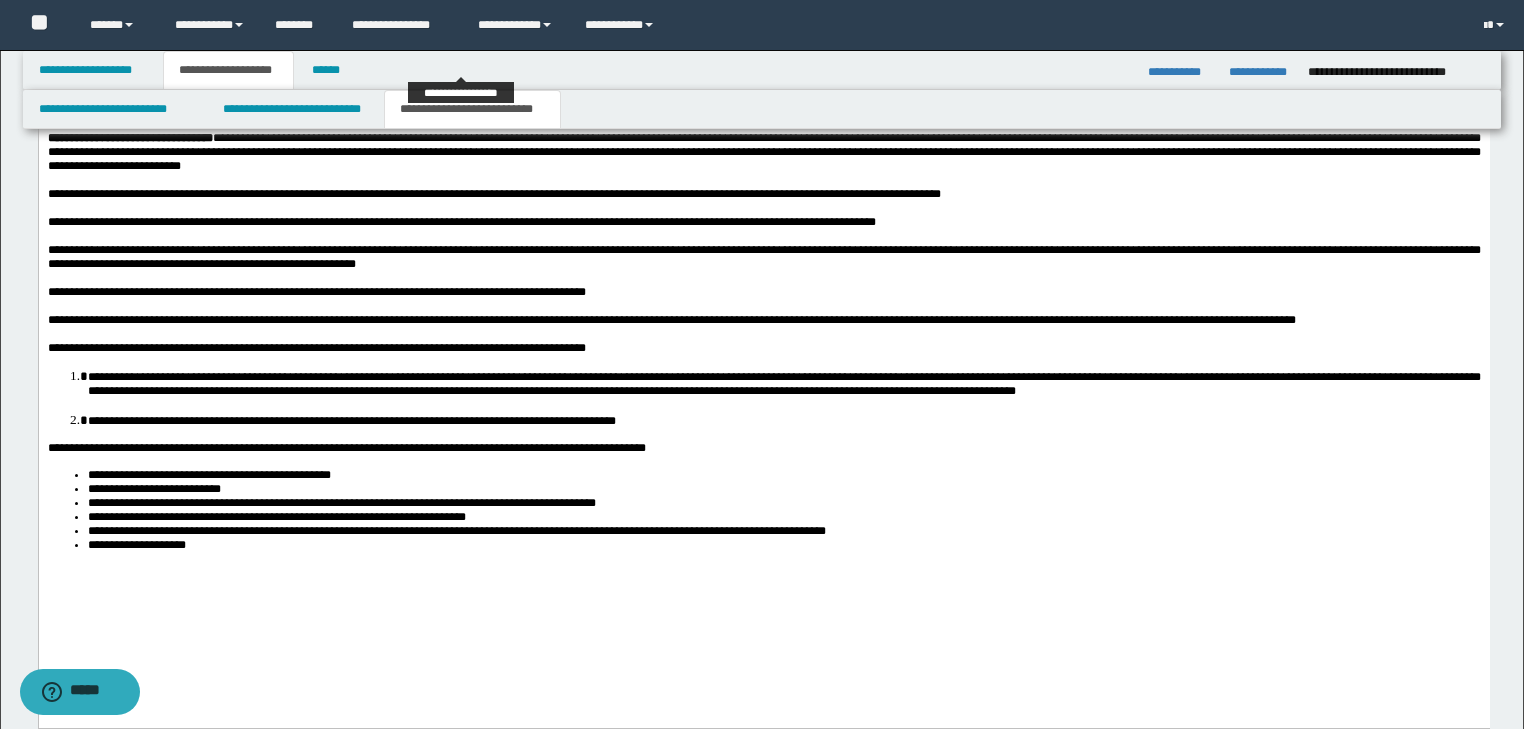 scroll, scrollTop: 2010, scrollLeft: 0, axis: vertical 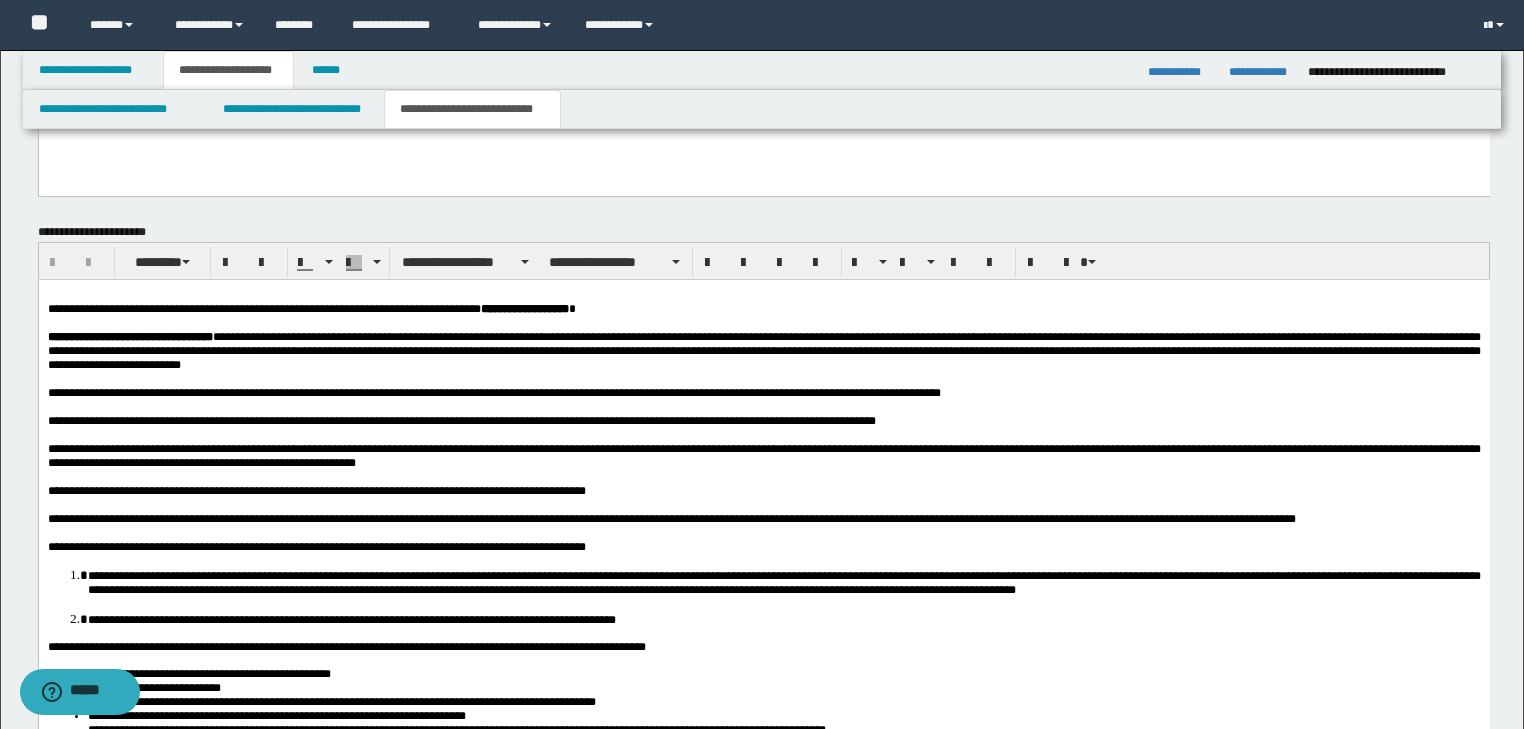 click at bounding box center (763, 294) 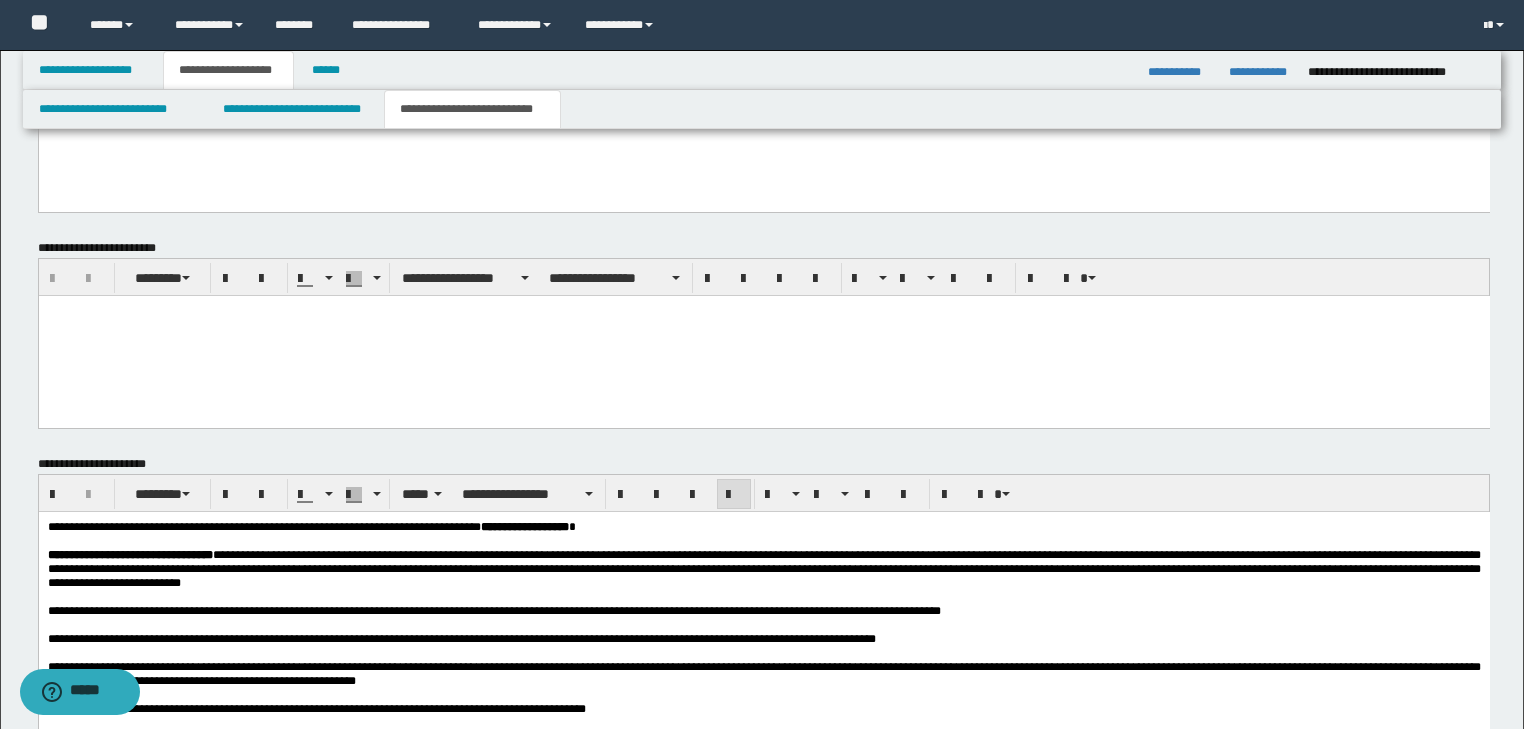 scroll, scrollTop: 1690, scrollLeft: 0, axis: vertical 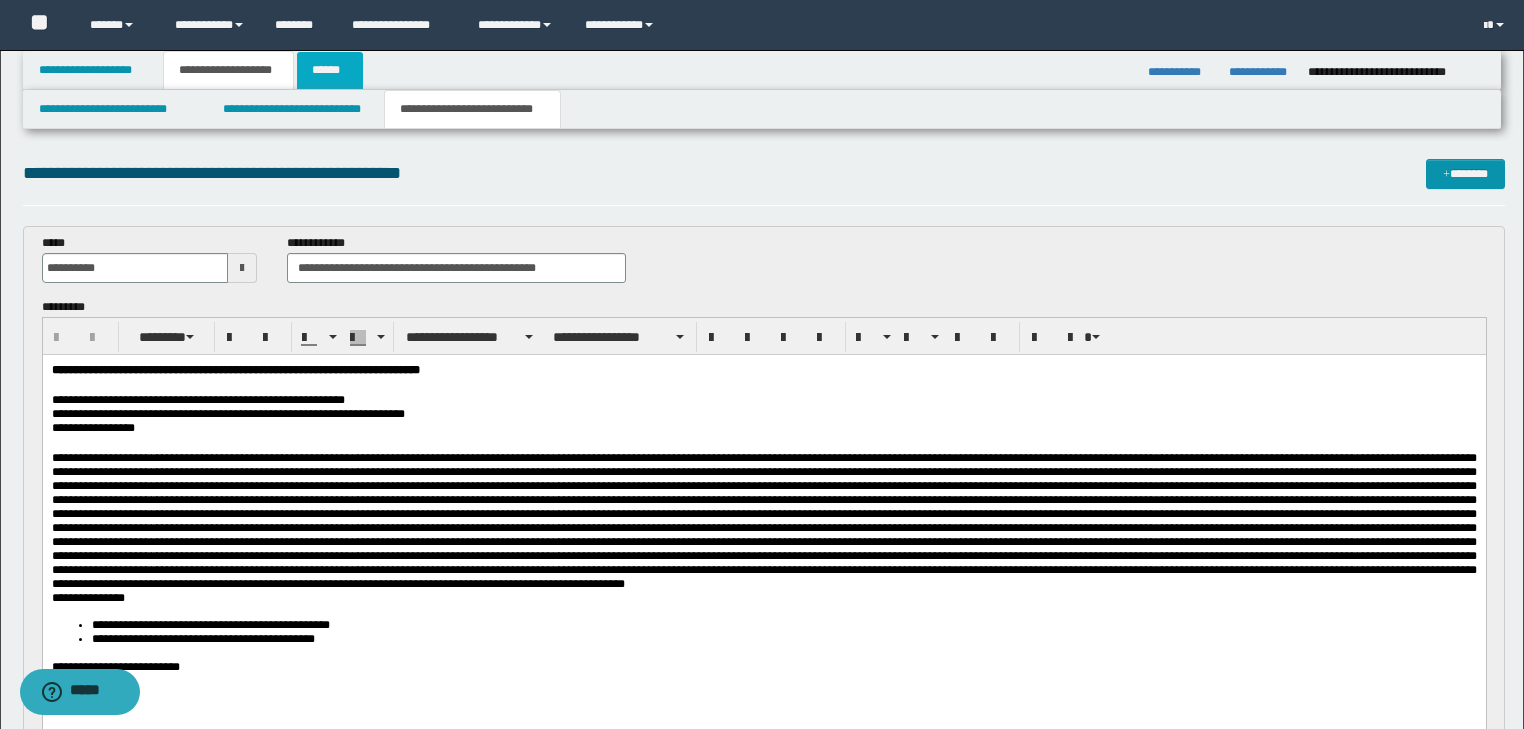 click on "******" at bounding box center [330, 70] 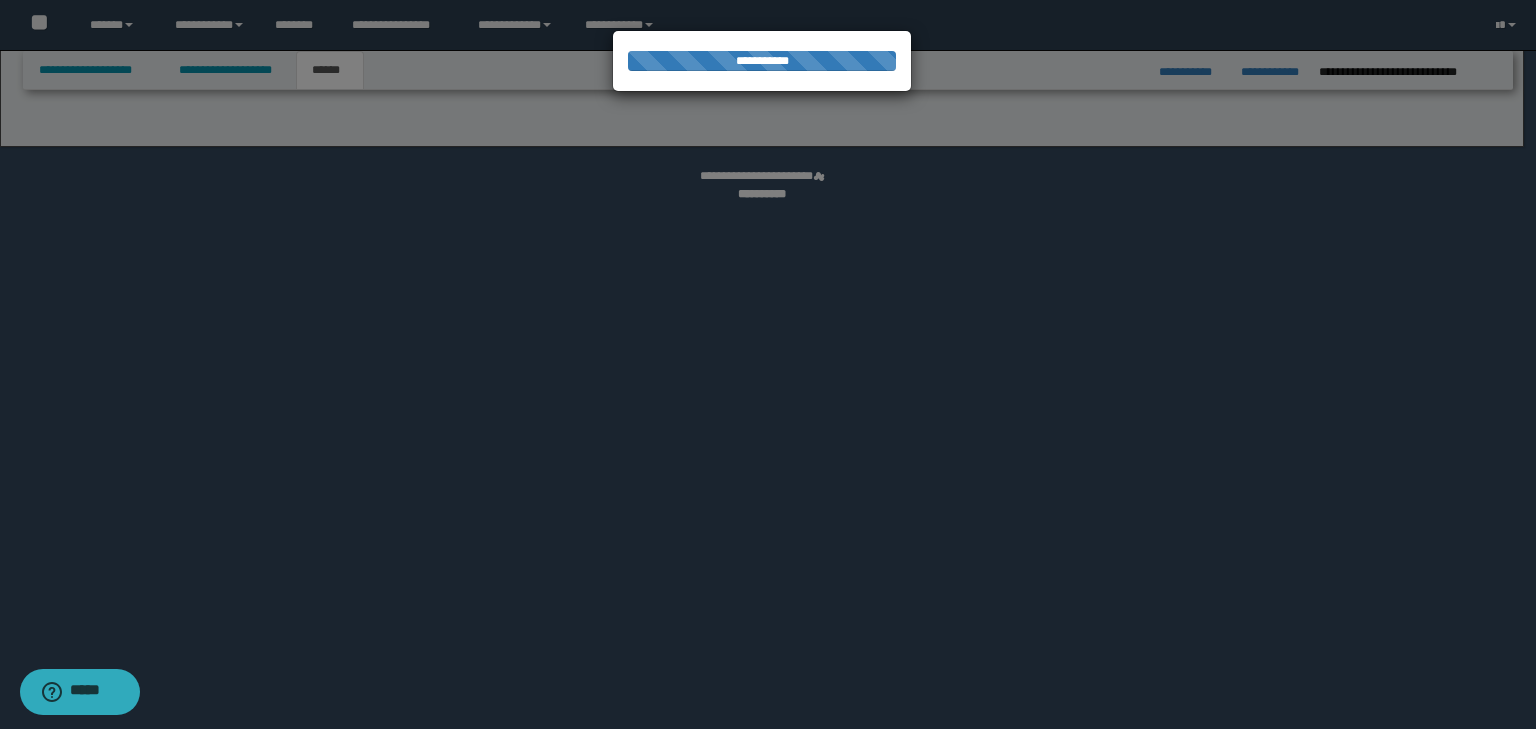 select on "*" 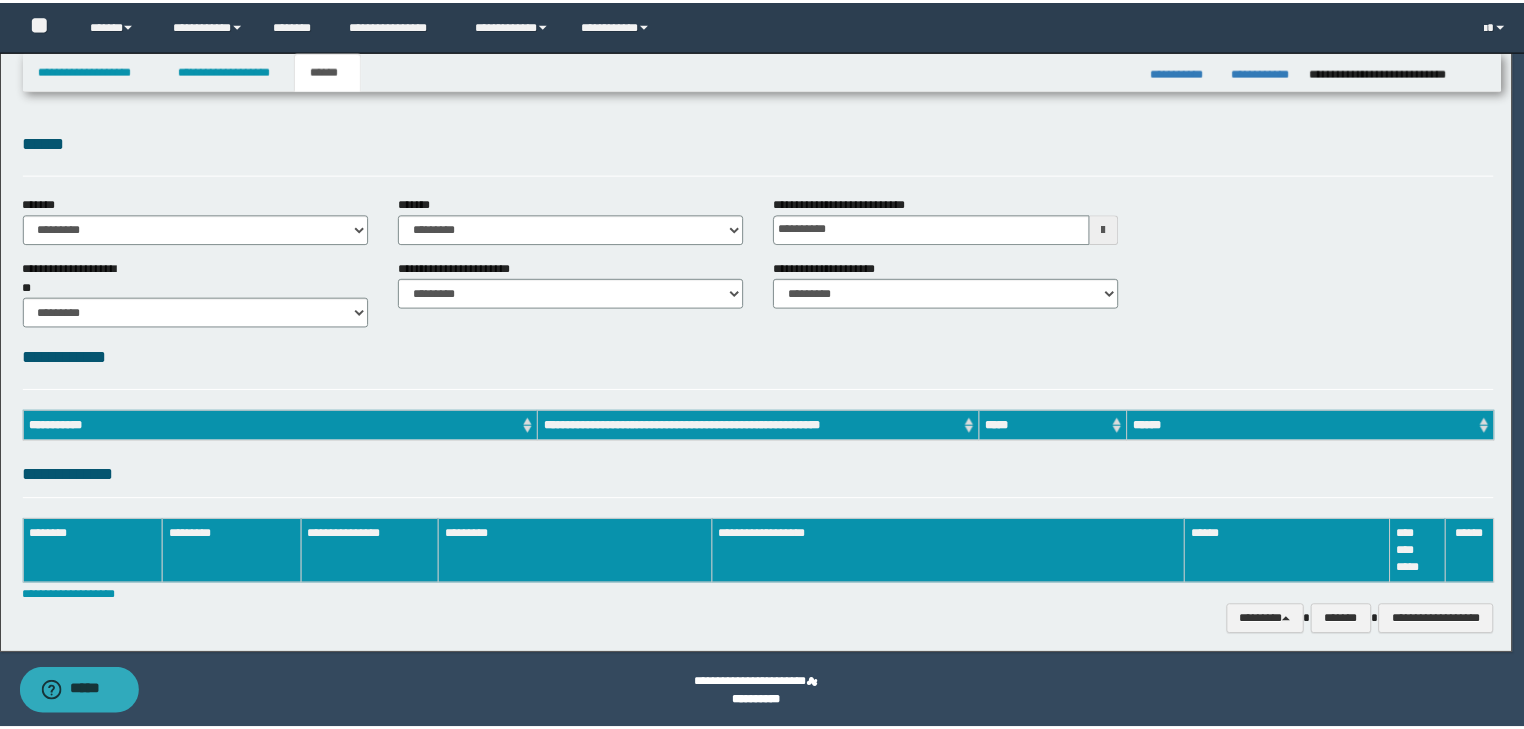 scroll, scrollTop: 0, scrollLeft: 0, axis: both 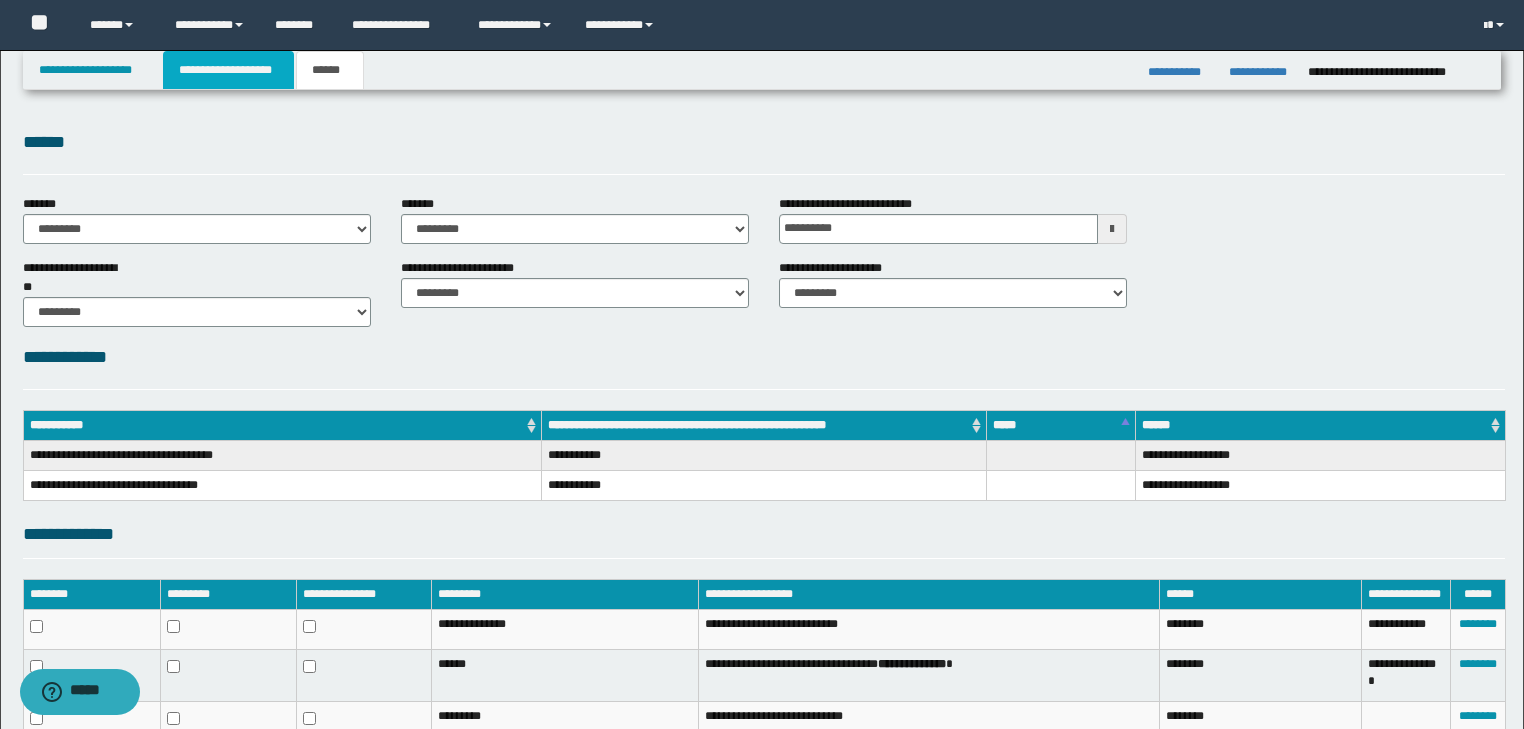 click on "**********" at bounding box center (228, 70) 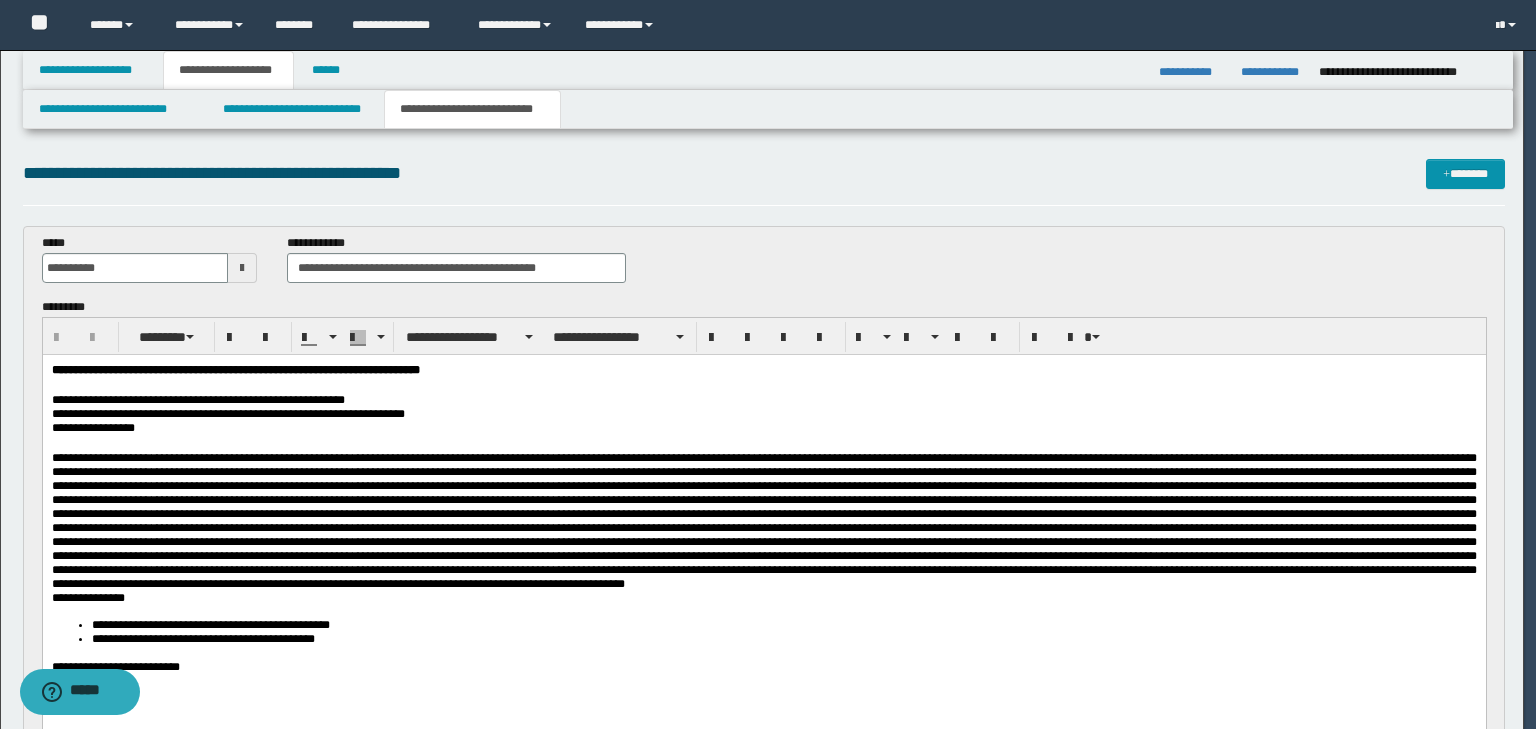 type 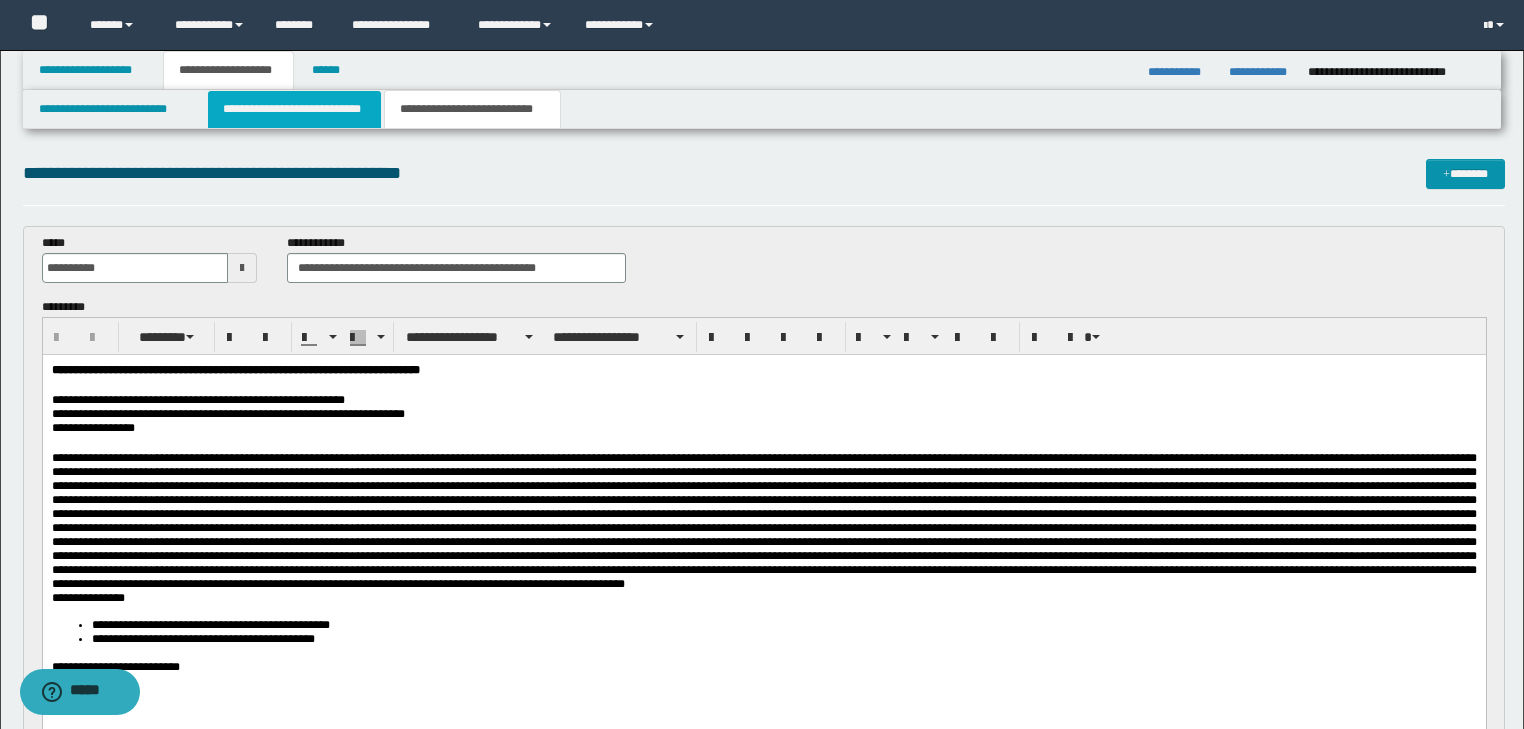 click on "**********" at bounding box center [294, 109] 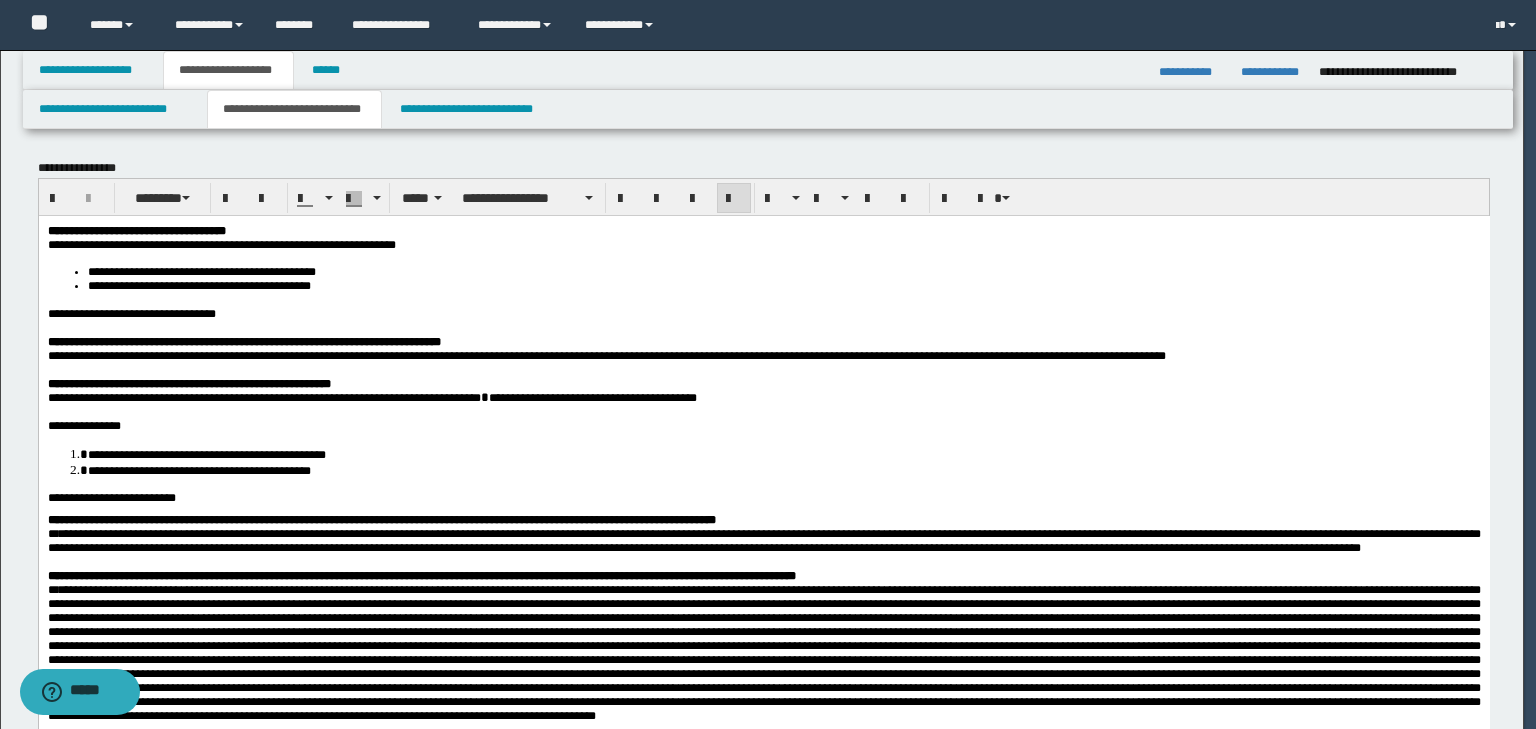 type 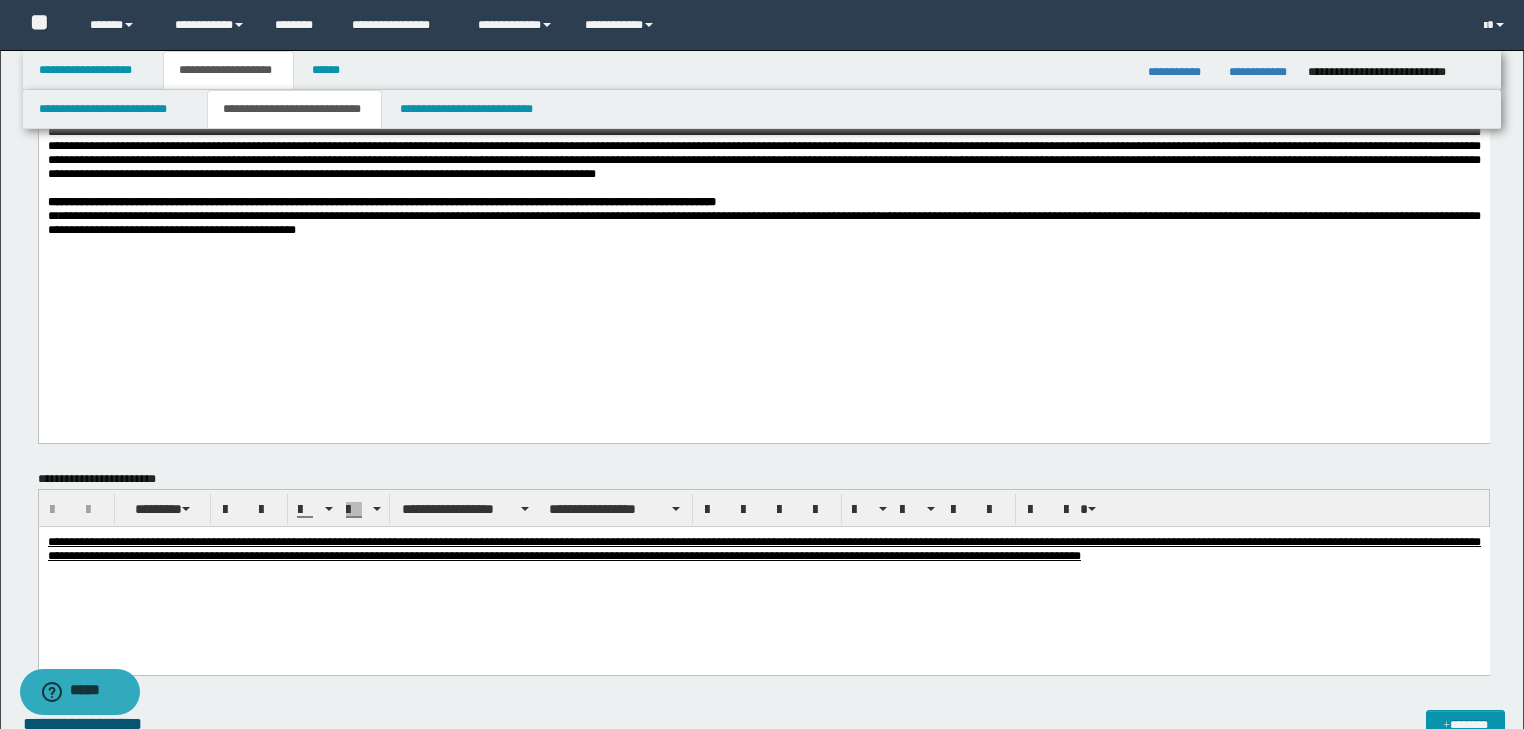 scroll, scrollTop: 560, scrollLeft: 0, axis: vertical 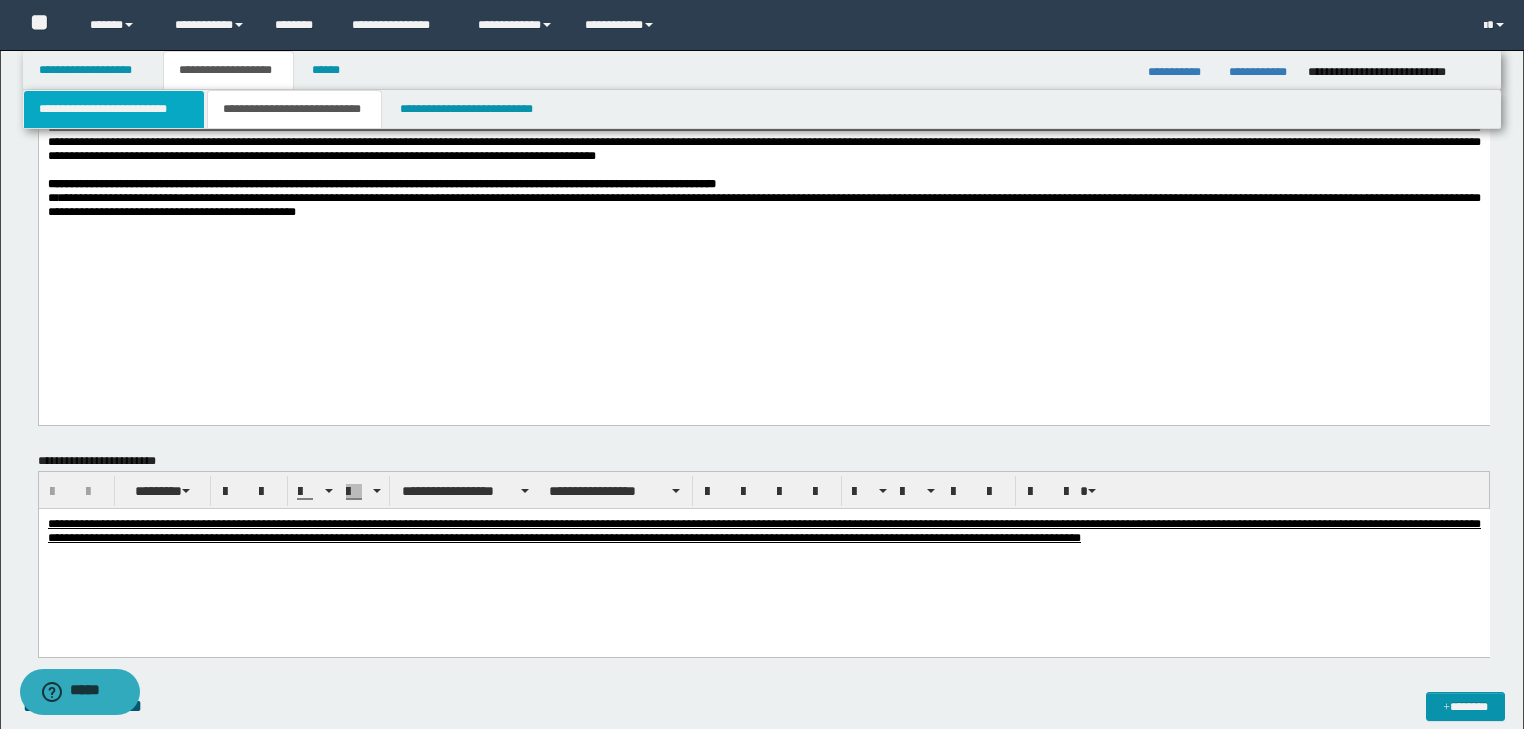 click on "**********" at bounding box center [114, 109] 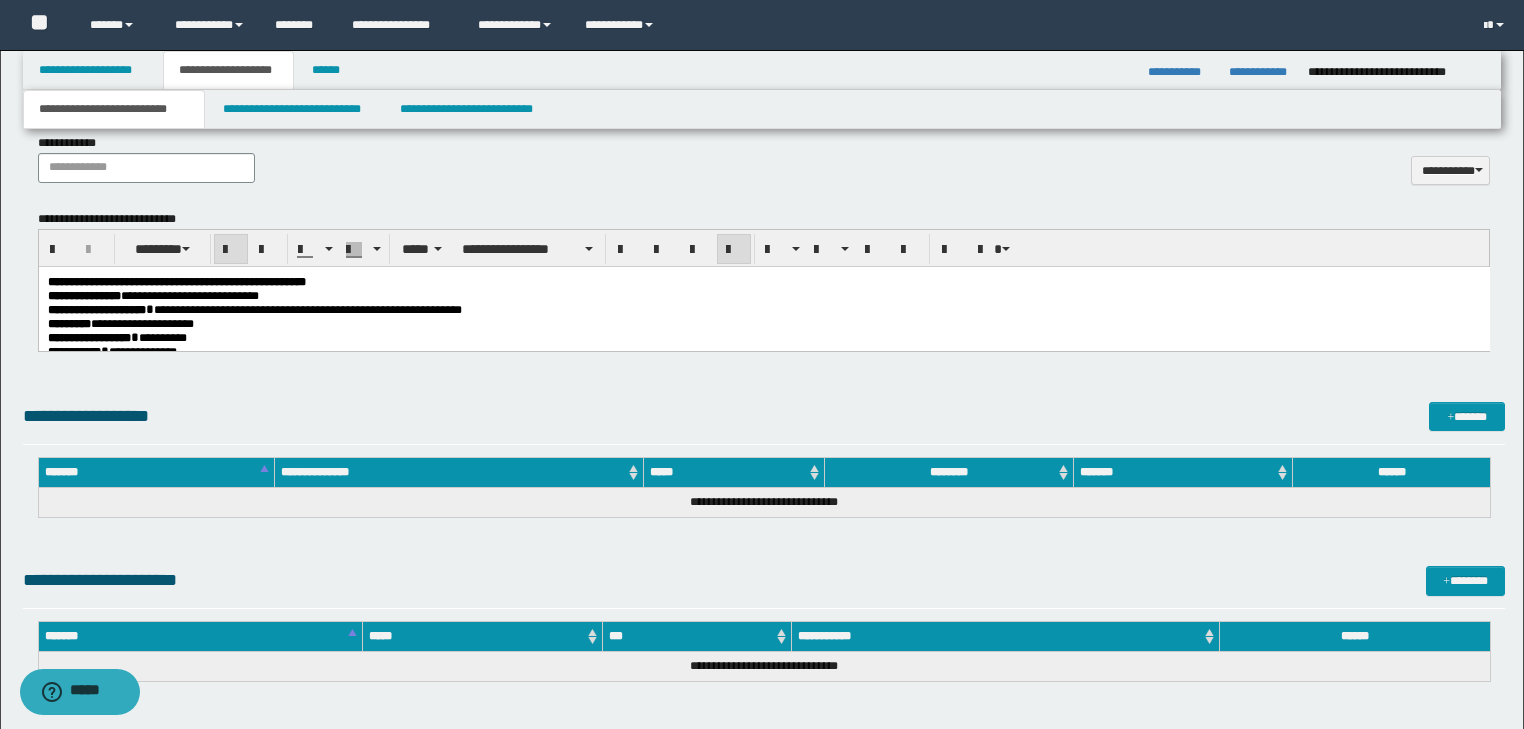 scroll, scrollTop: 960, scrollLeft: 0, axis: vertical 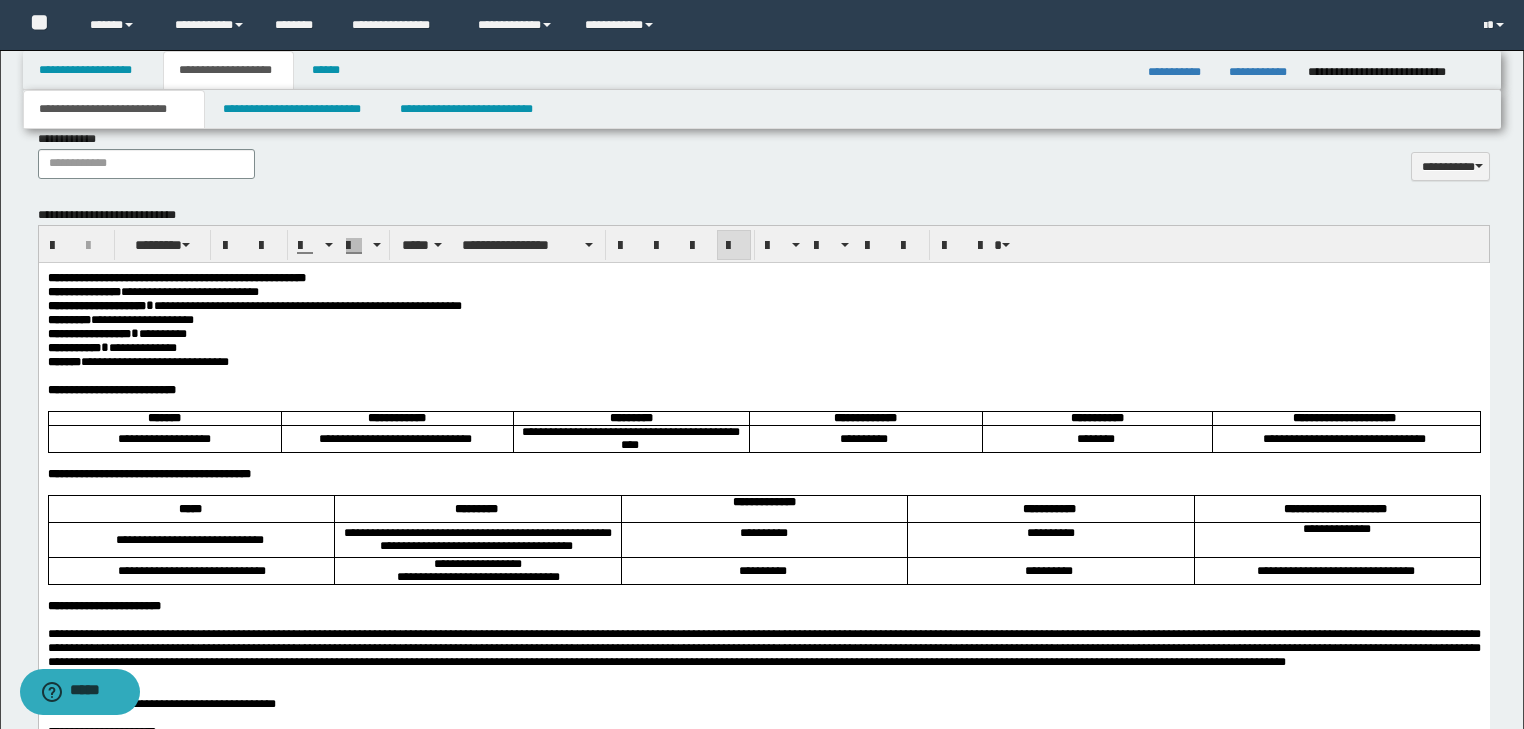 click on "**********" at bounding box center (763, 333) 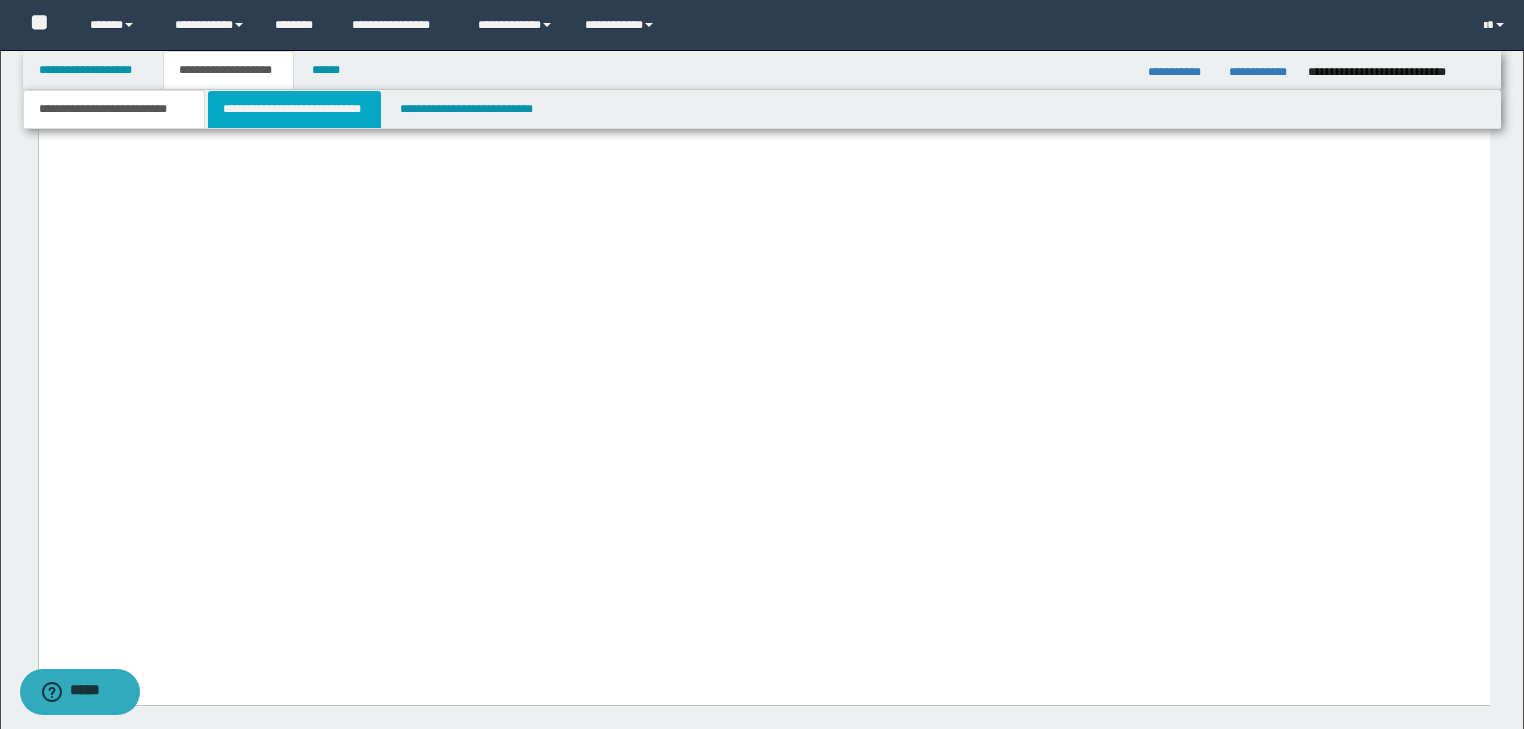 click on "**********" at bounding box center [294, 109] 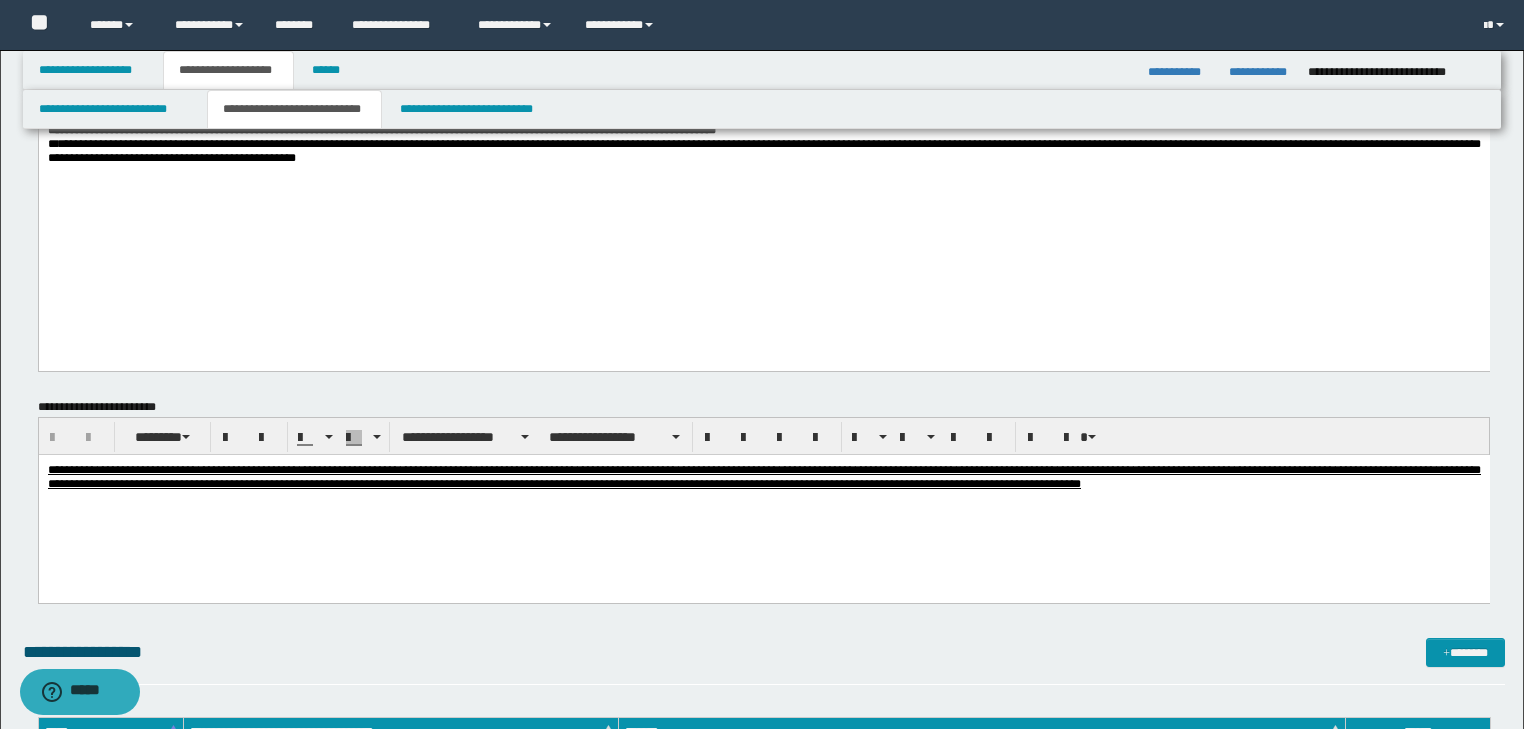 scroll, scrollTop: 1174, scrollLeft: 0, axis: vertical 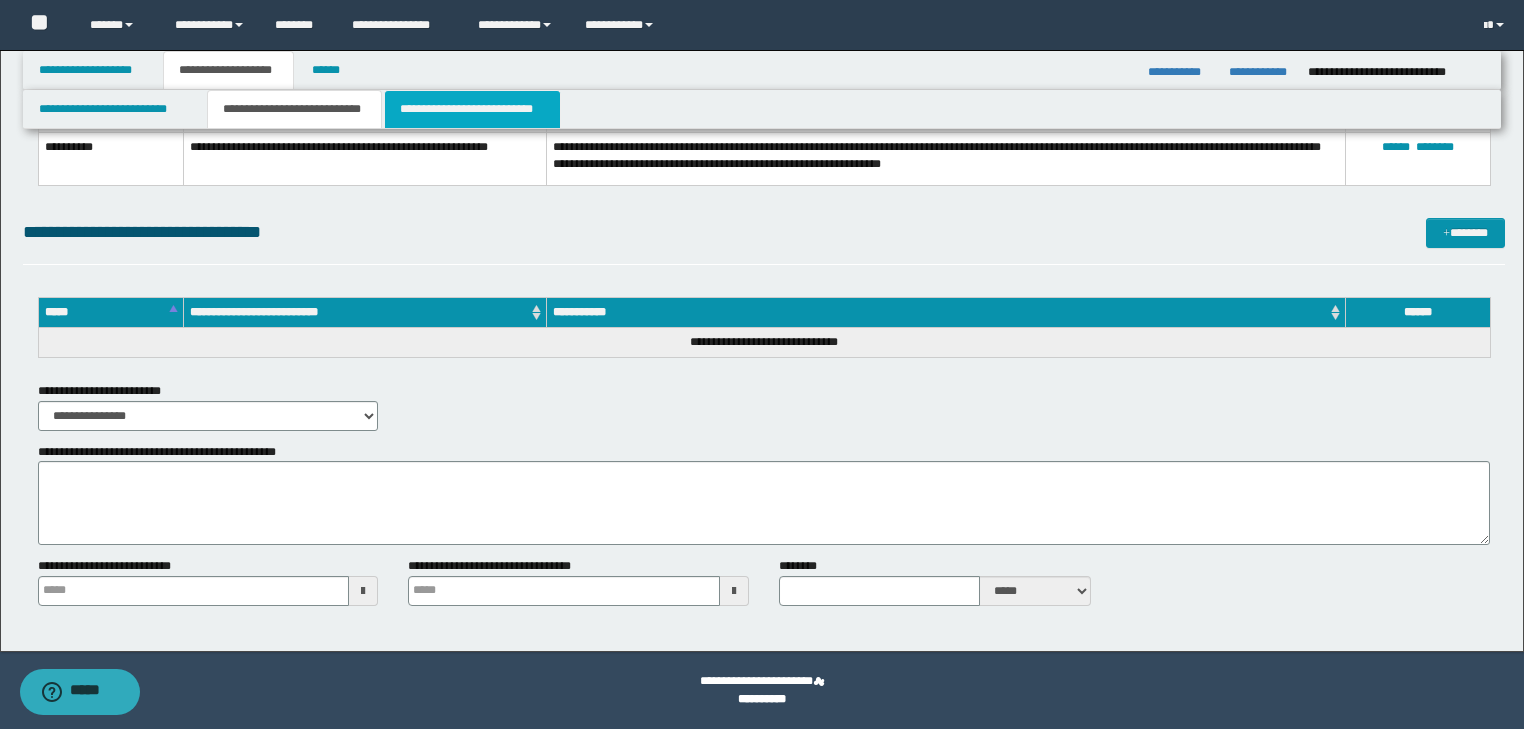 click on "**********" at bounding box center (472, 109) 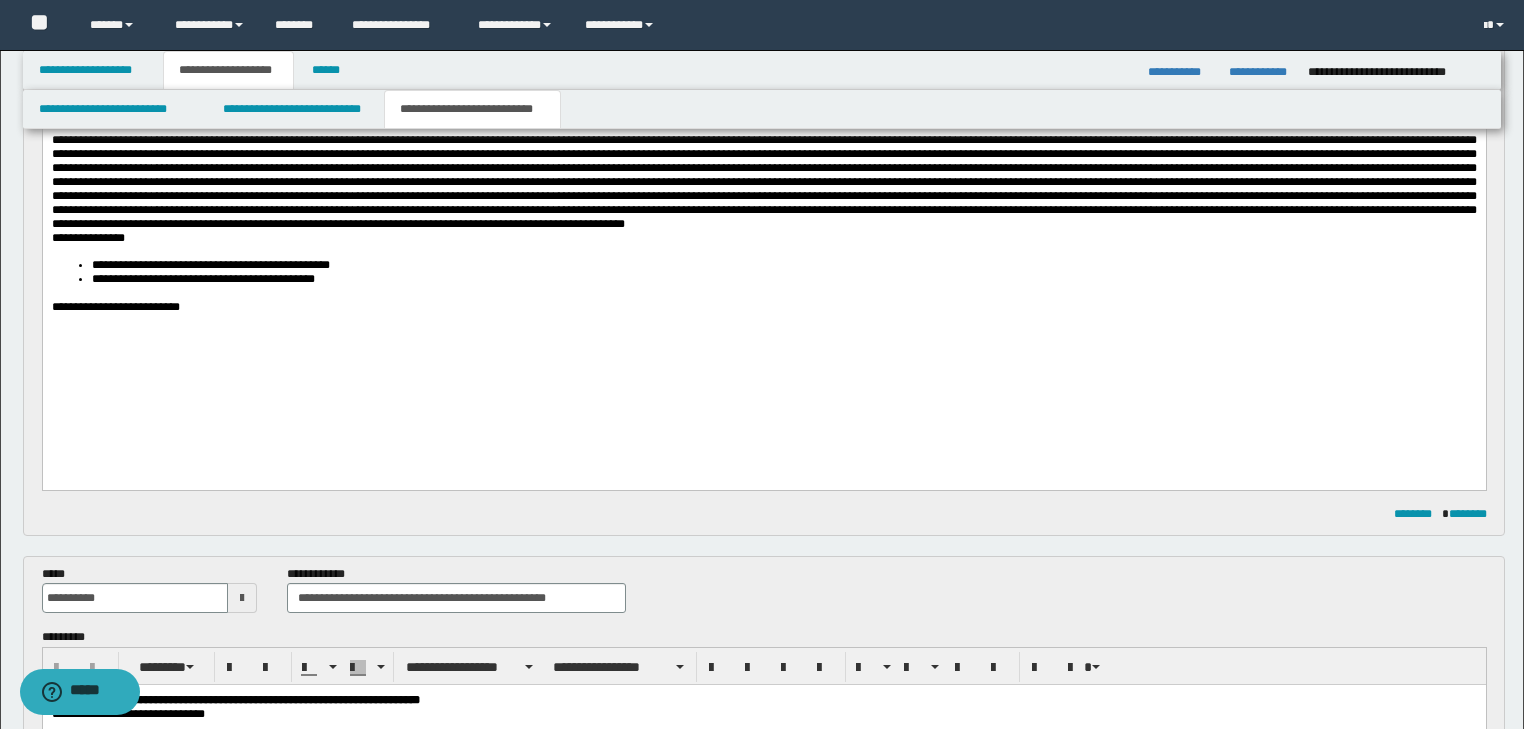 scroll, scrollTop: 8, scrollLeft: 0, axis: vertical 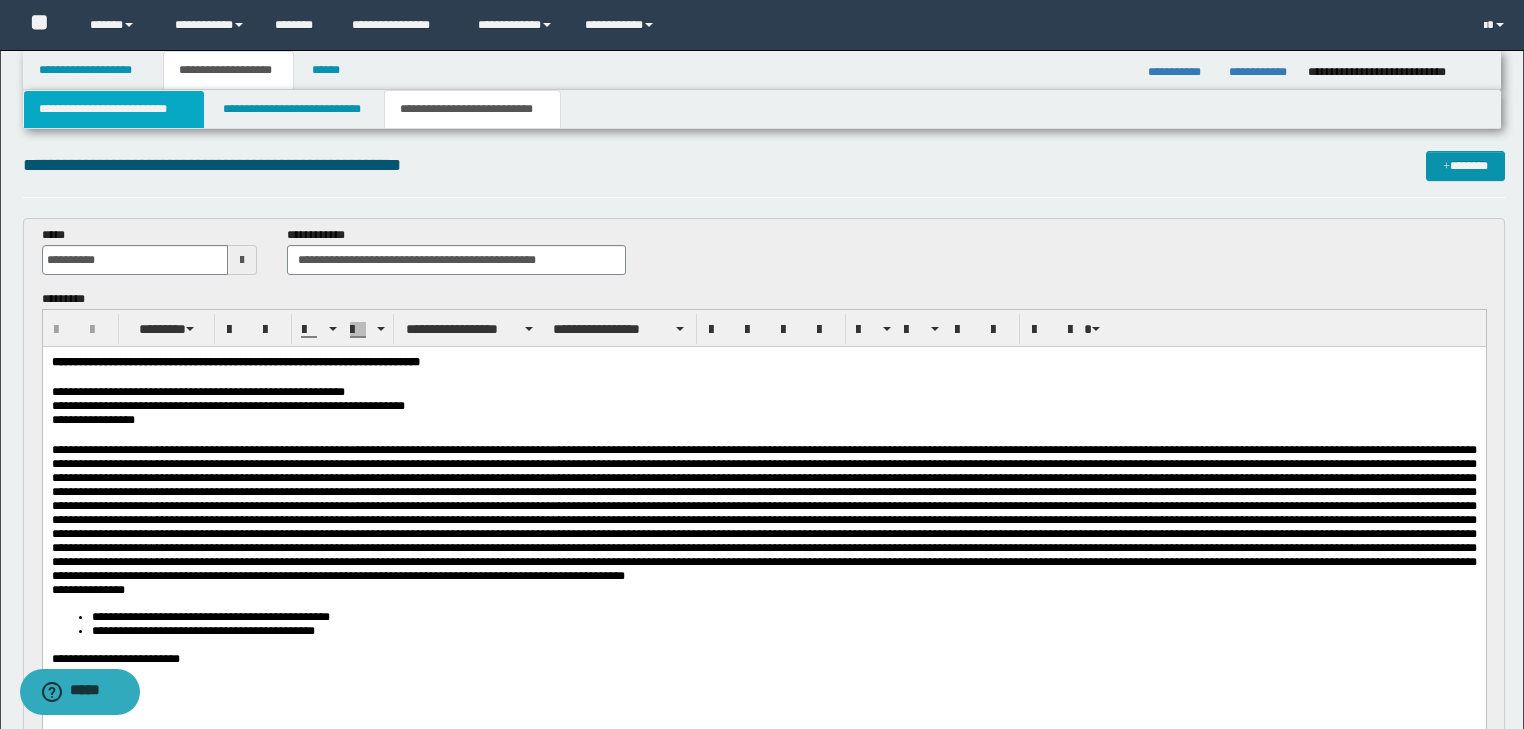 click on "**********" at bounding box center [114, 109] 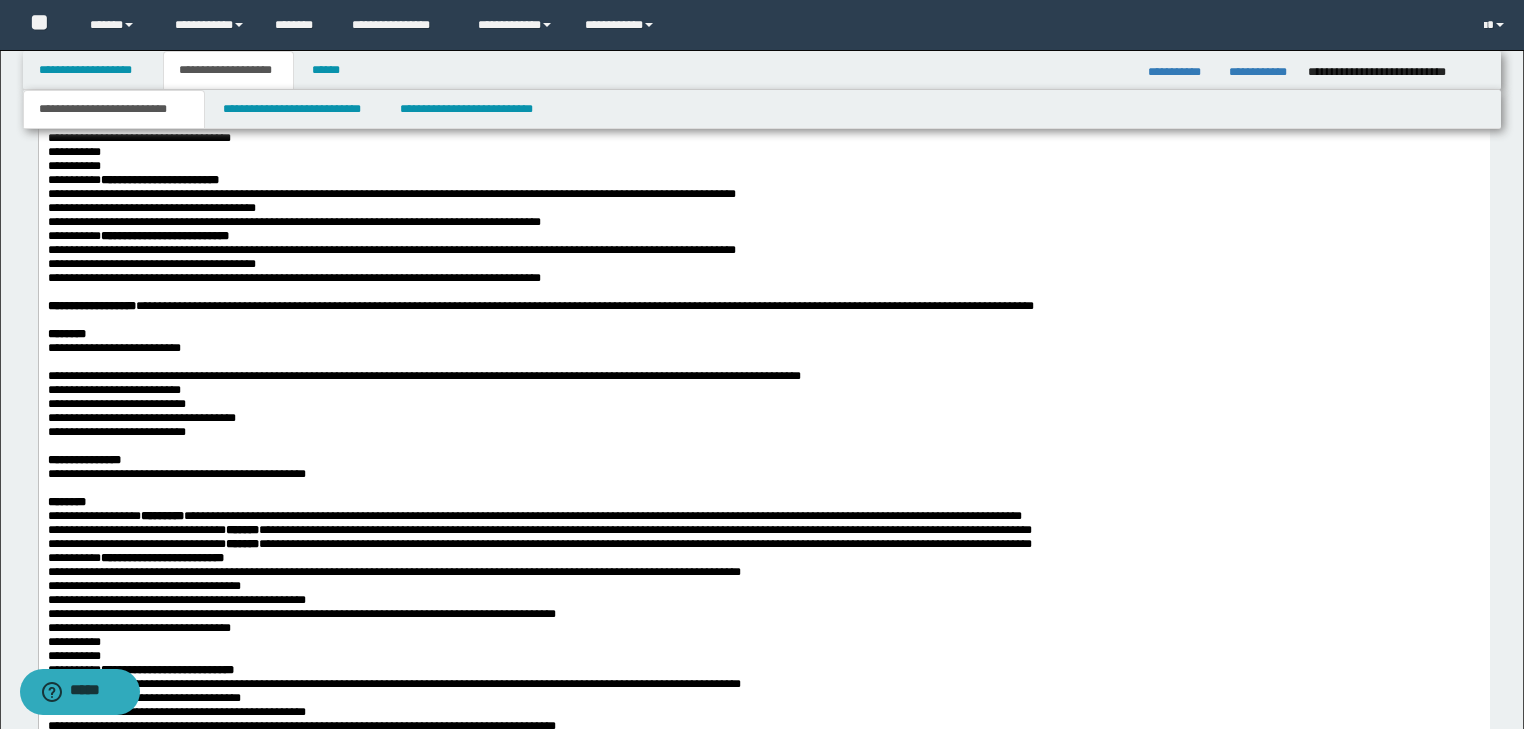 scroll, scrollTop: 2808, scrollLeft: 0, axis: vertical 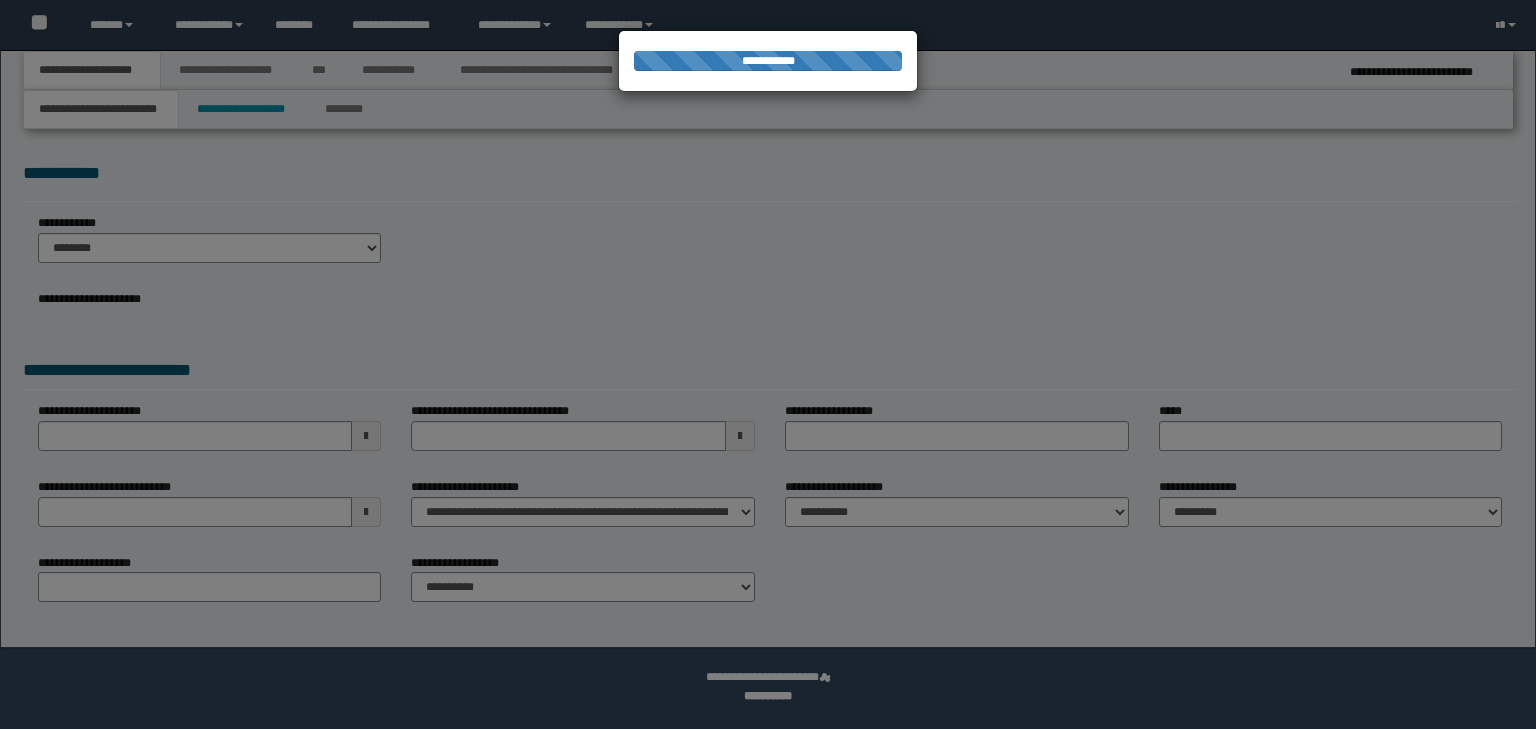 select on "*" 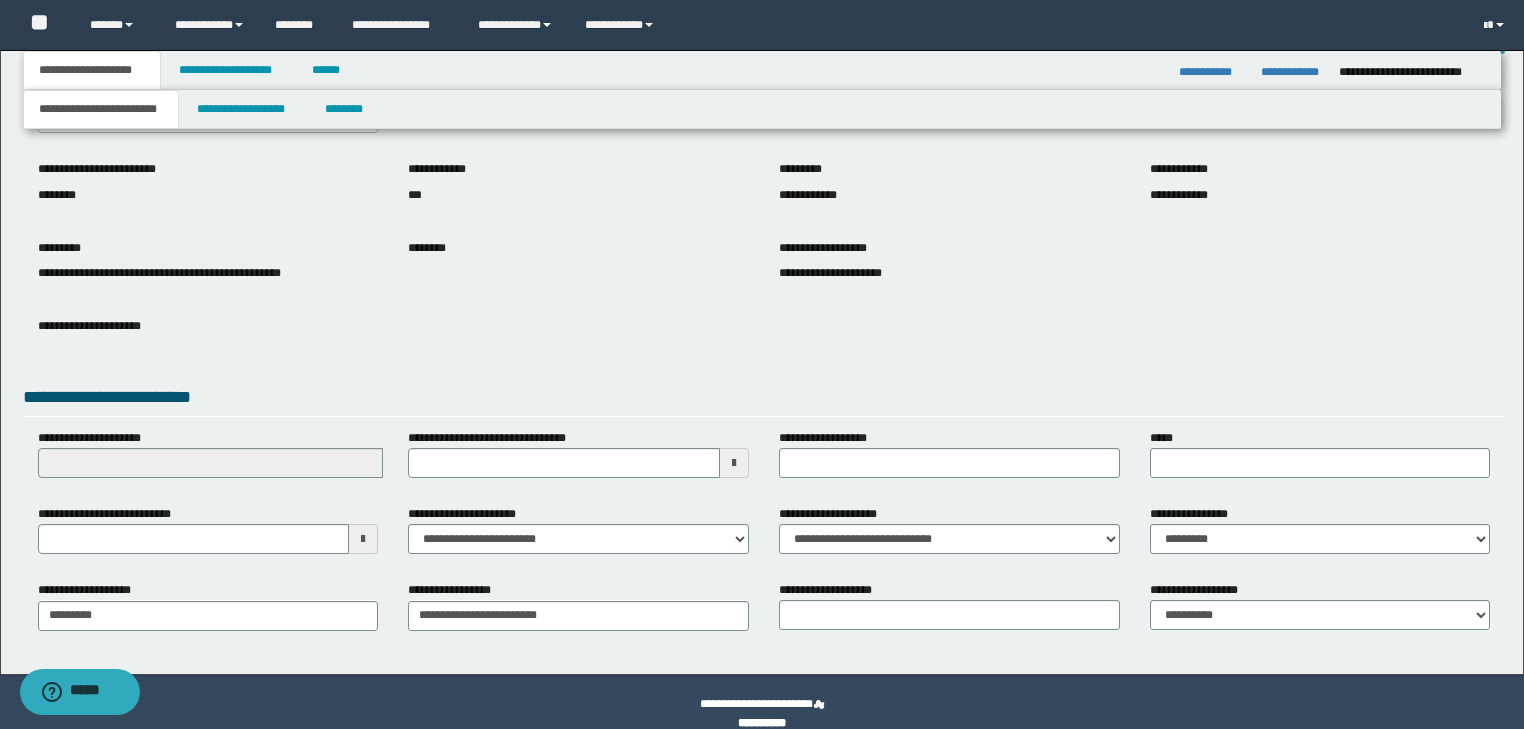 scroll, scrollTop: 154, scrollLeft: 0, axis: vertical 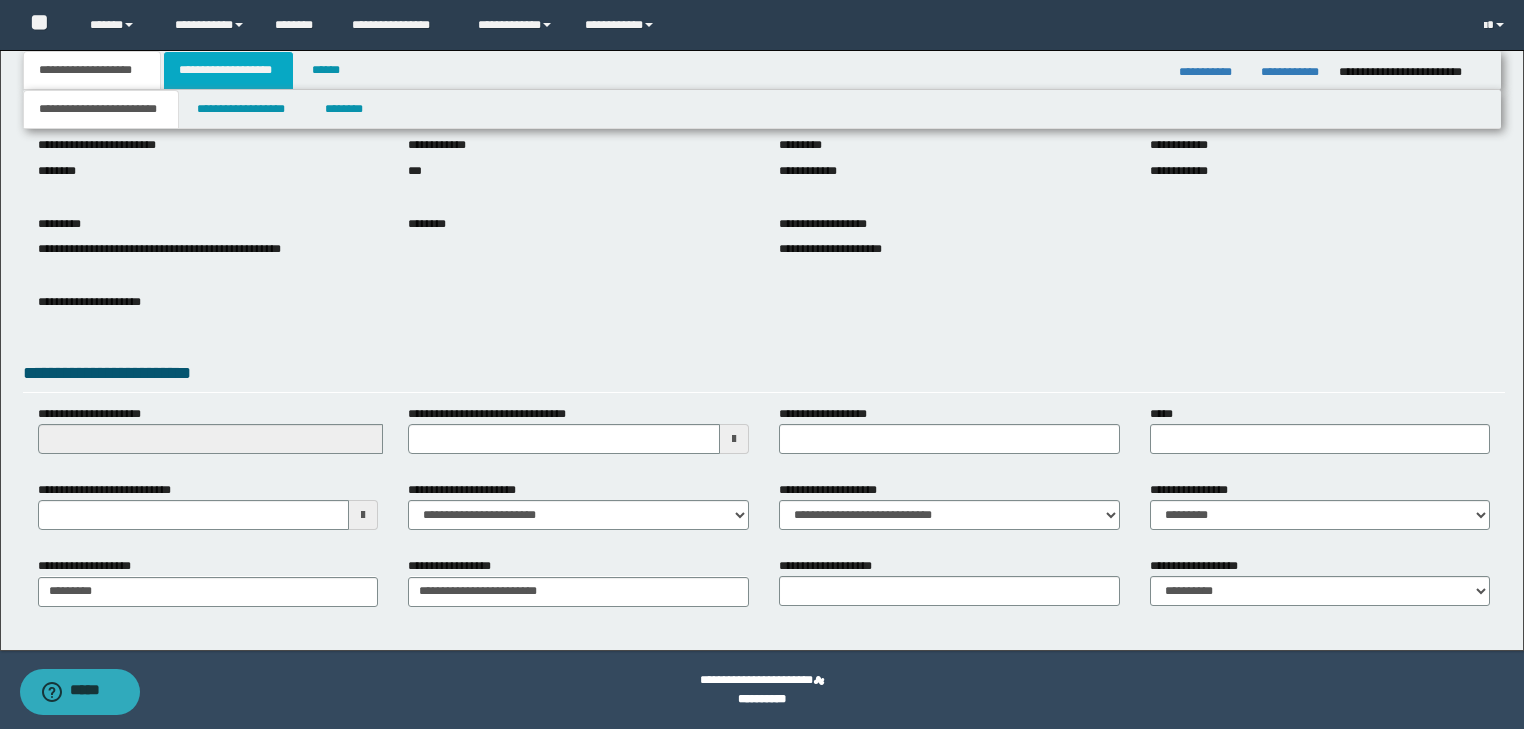 click on "**********" at bounding box center [228, 70] 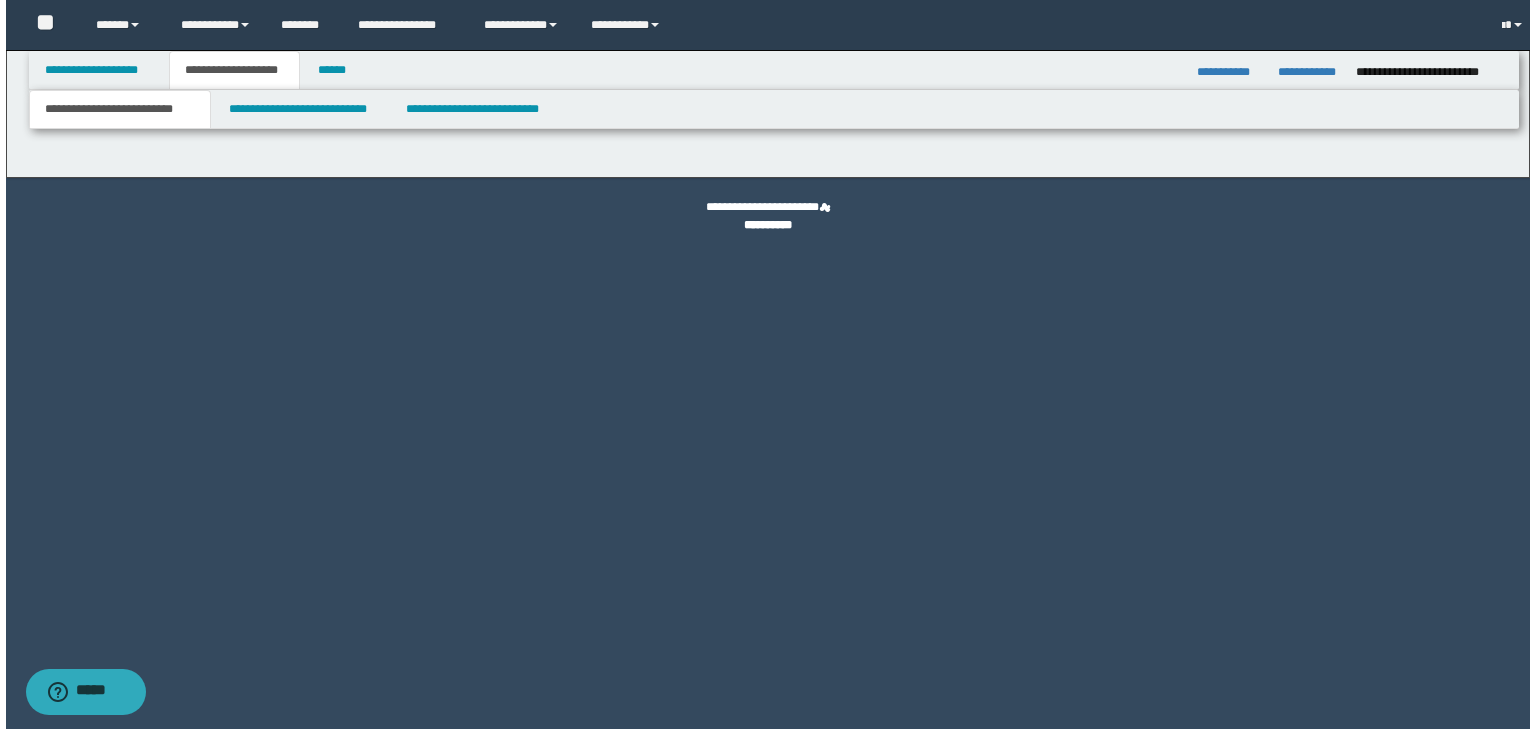 scroll, scrollTop: 0, scrollLeft: 0, axis: both 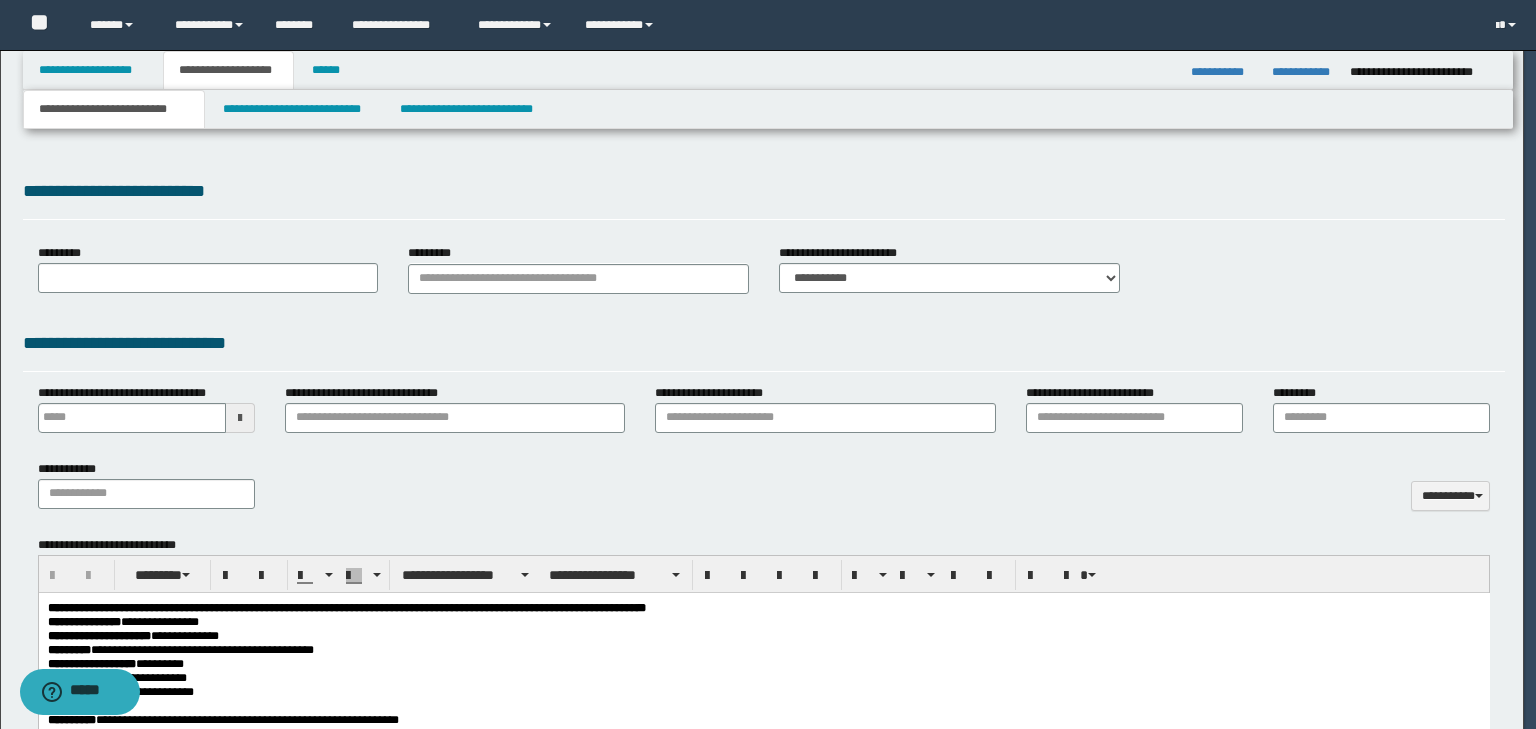 type on "**********" 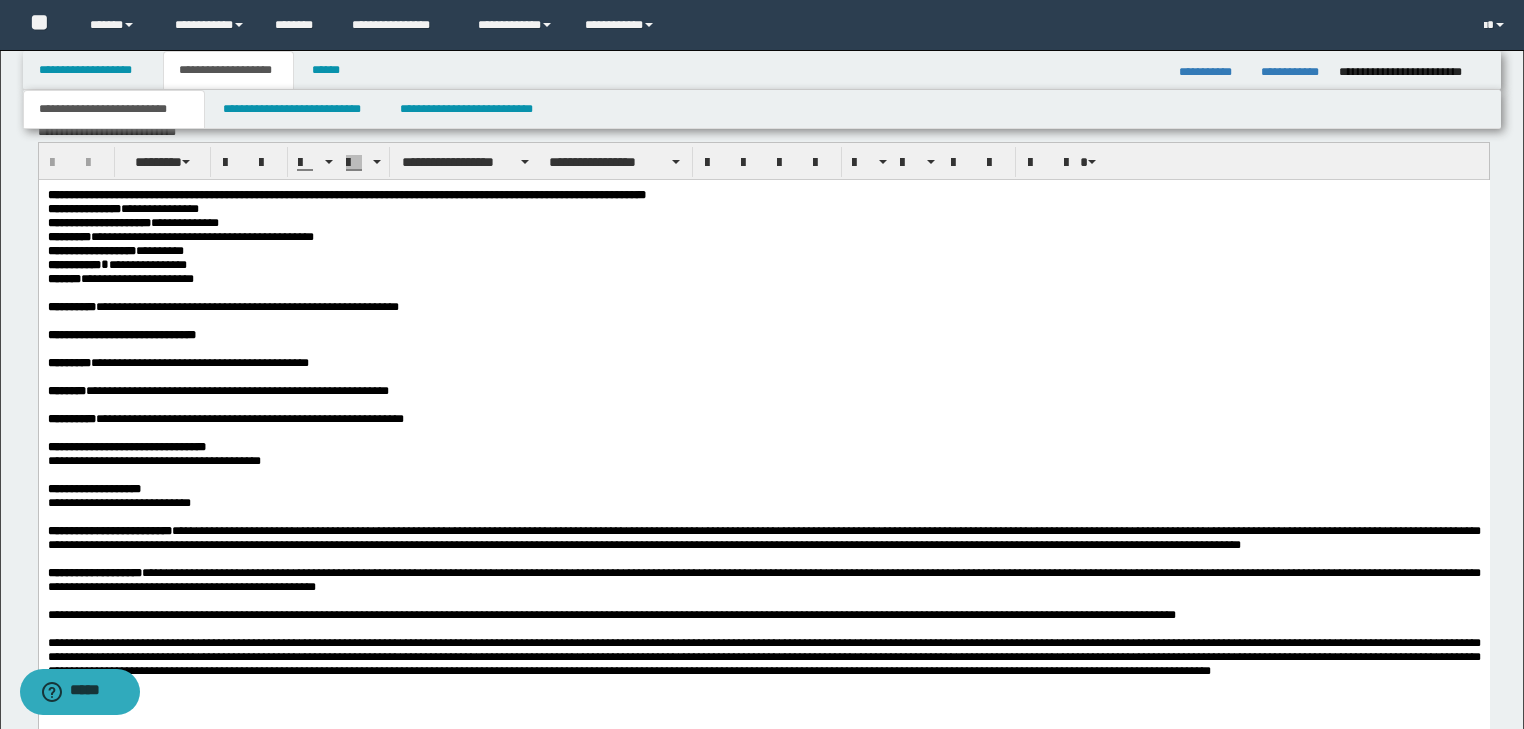 scroll, scrollTop: 880, scrollLeft: 0, axis: vertical 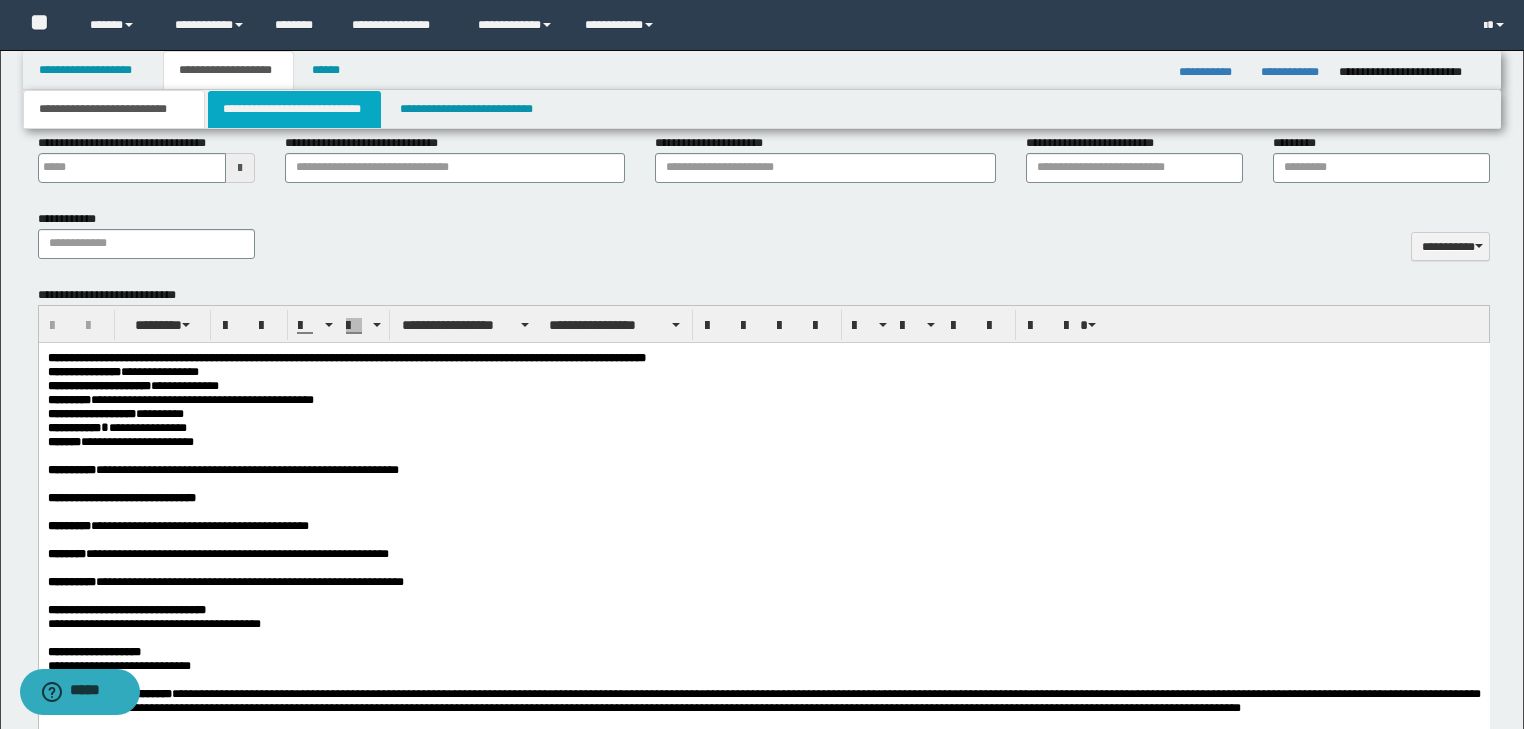 click on "**********" at bounding box center (294, 109) 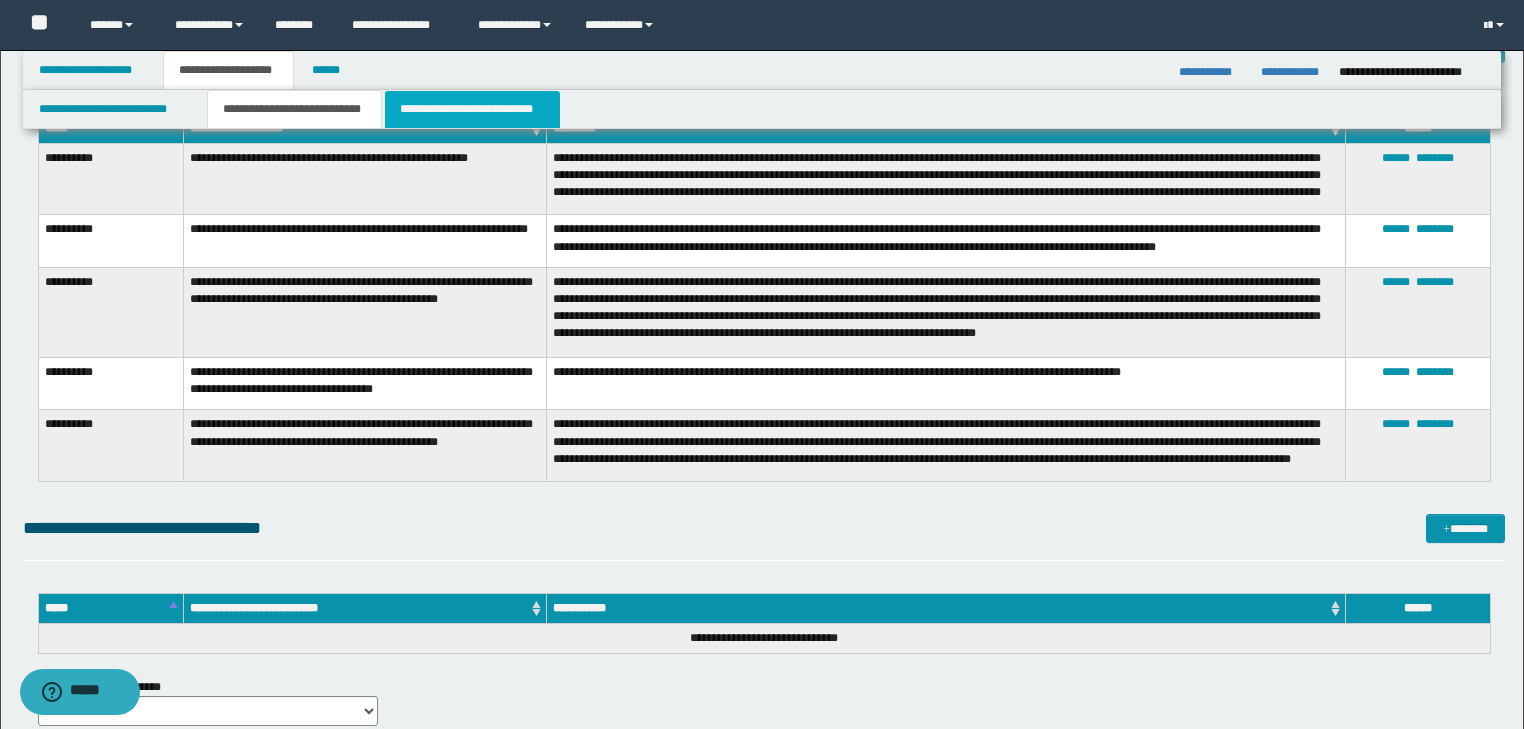 scroll, scrollTop: 2320, scrollLeft: 0, axis: vertical 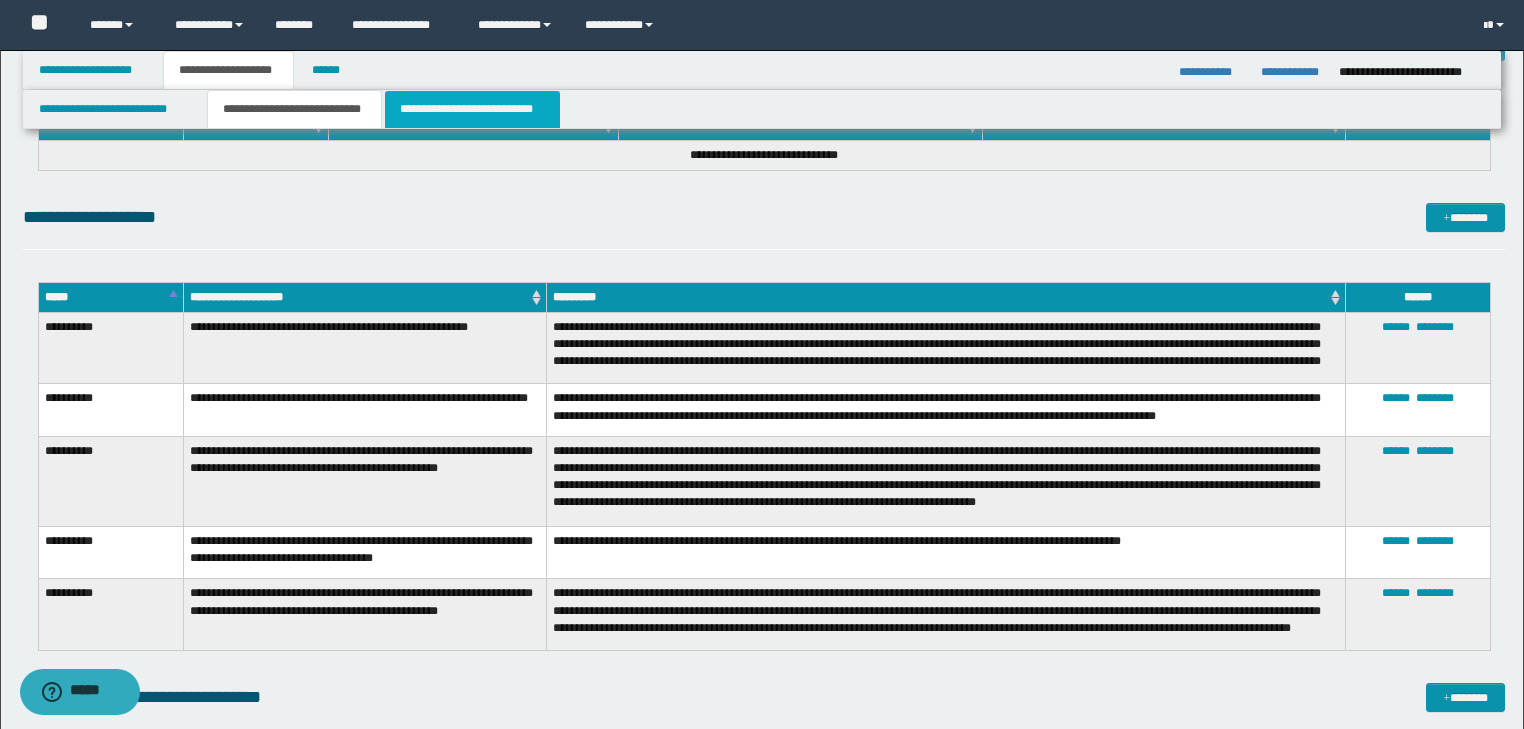 click on "**********" at bounding box center (472, 109) 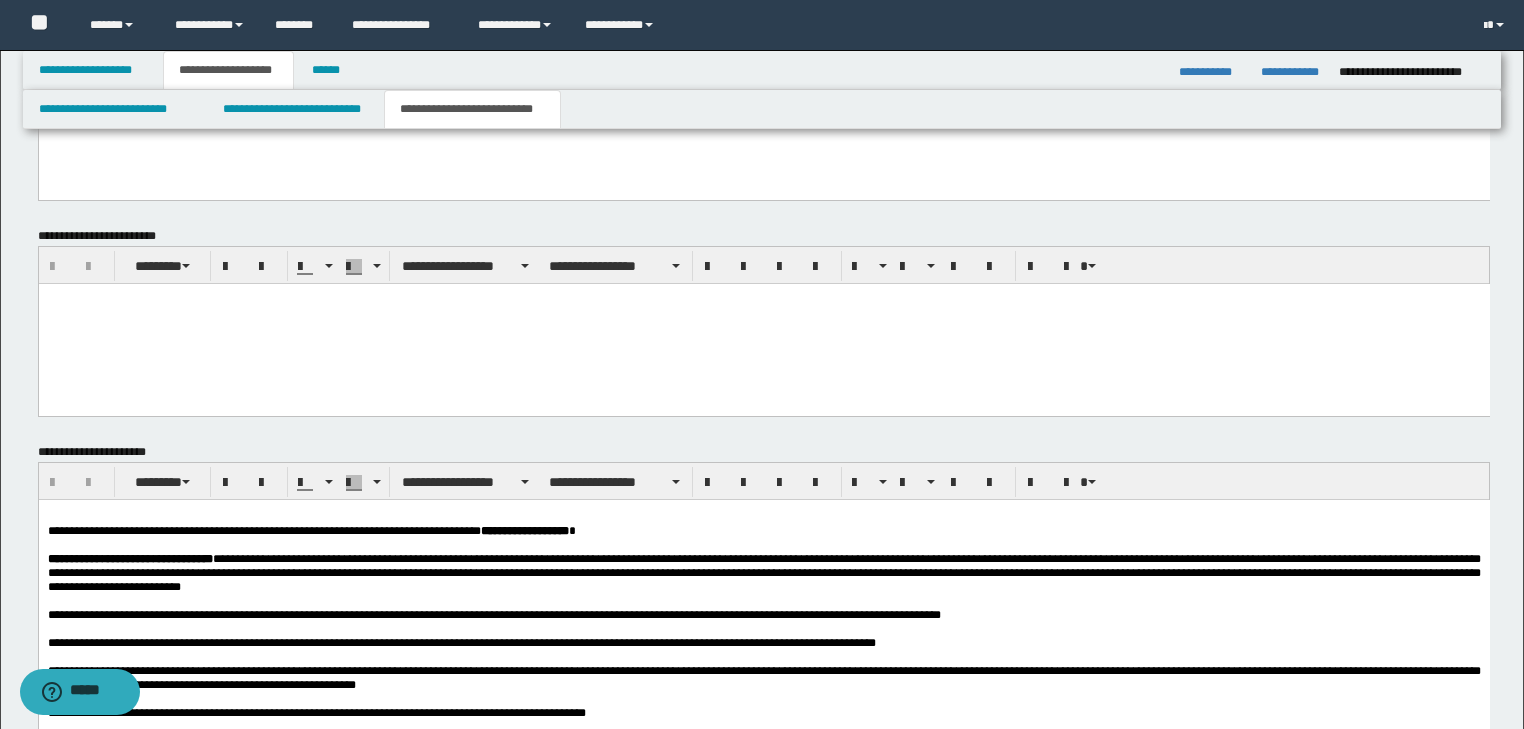 scroll, scrollTop: 2080, scrollLeft: 0, axis: vertical 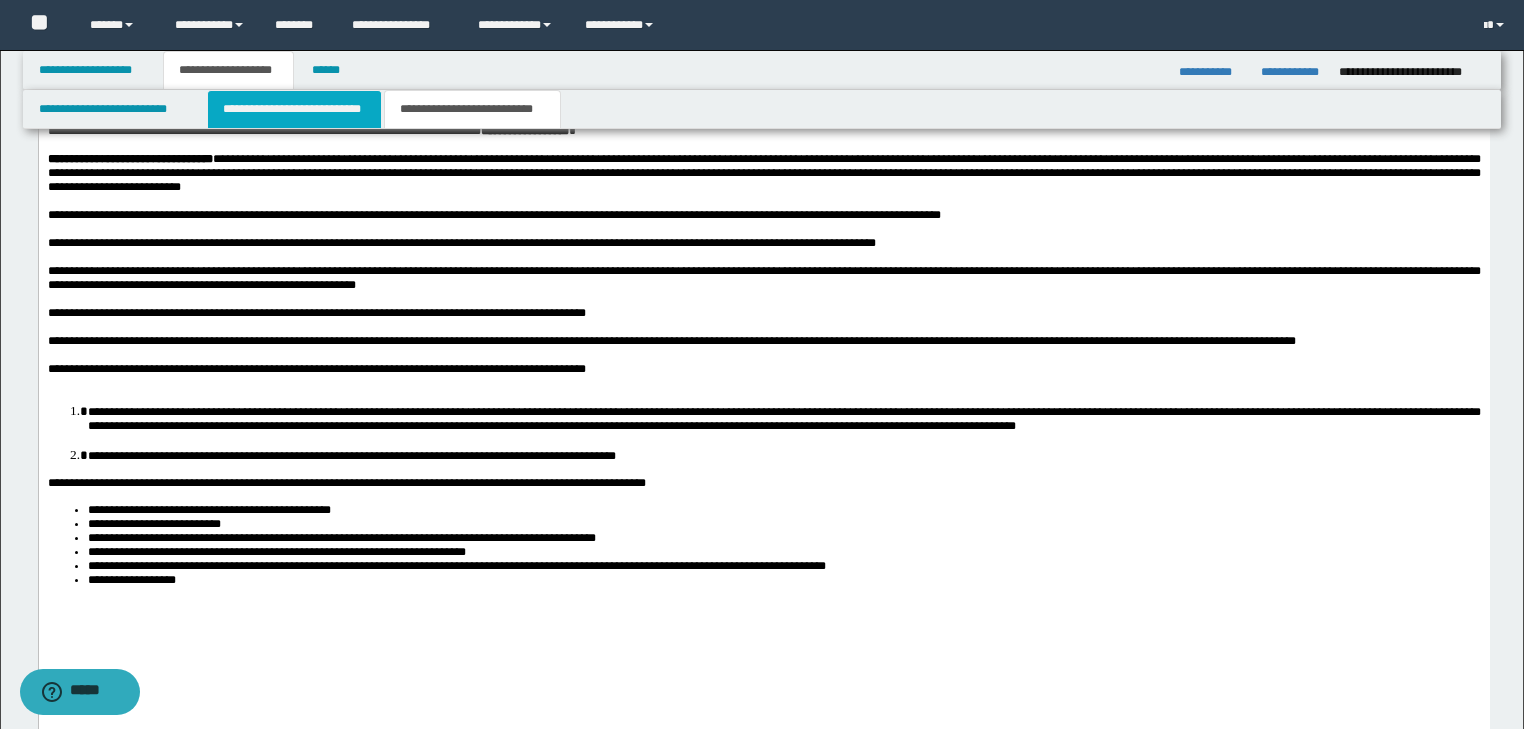click on "**********" at bounding box center (294, 109) 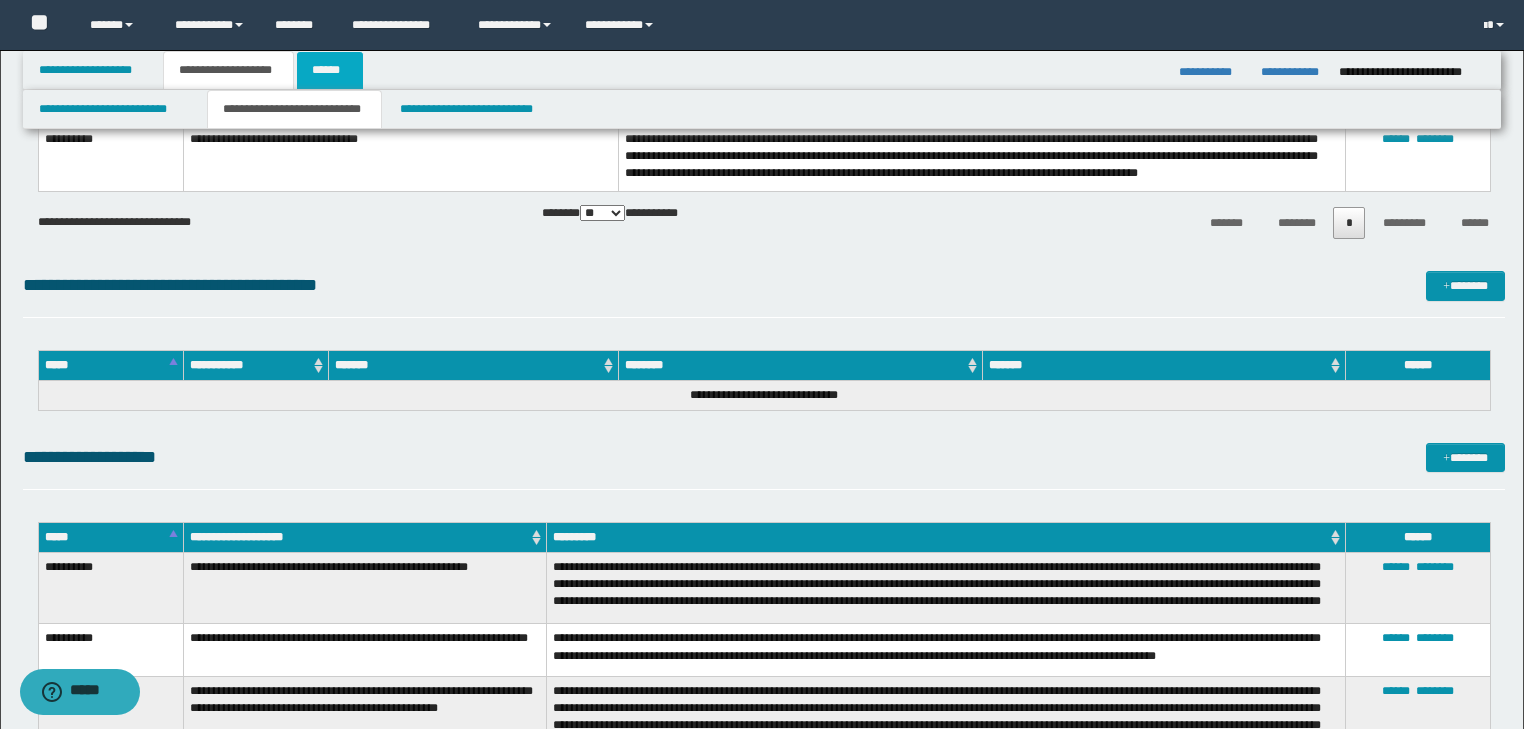 click on "******" at bounding box center [330, 70] 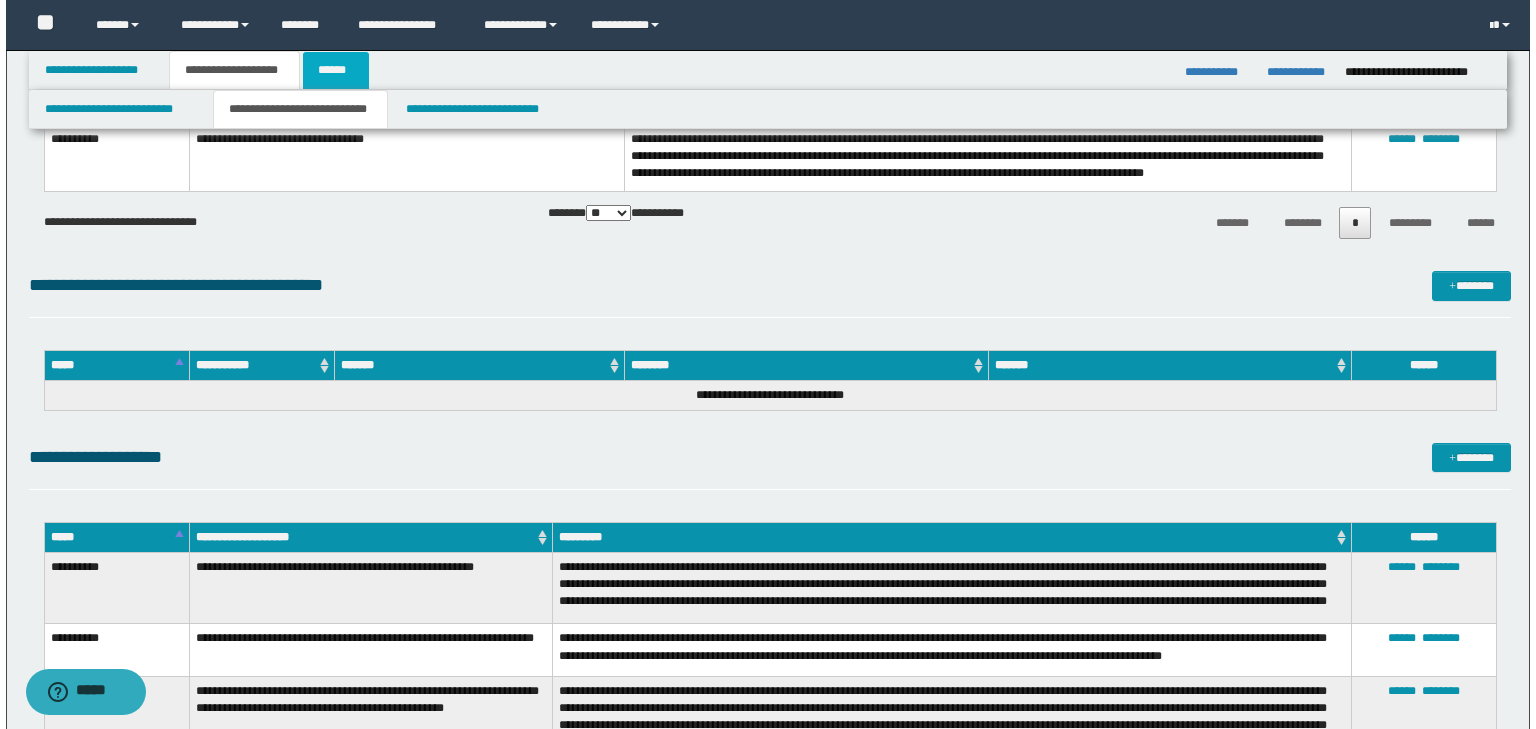 scroll, scrollTop: 0, scrollLeft: 0, axis: both 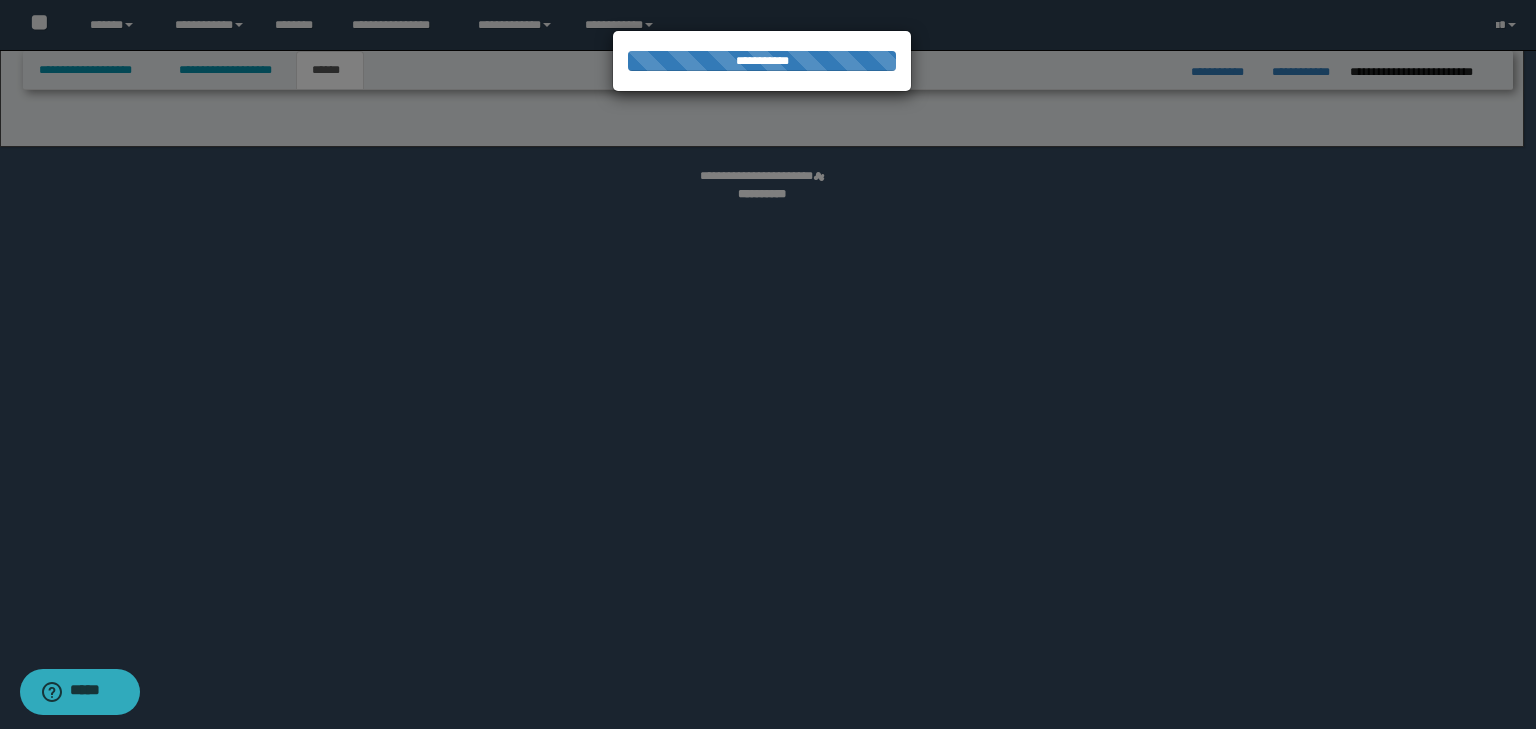 select on "*" 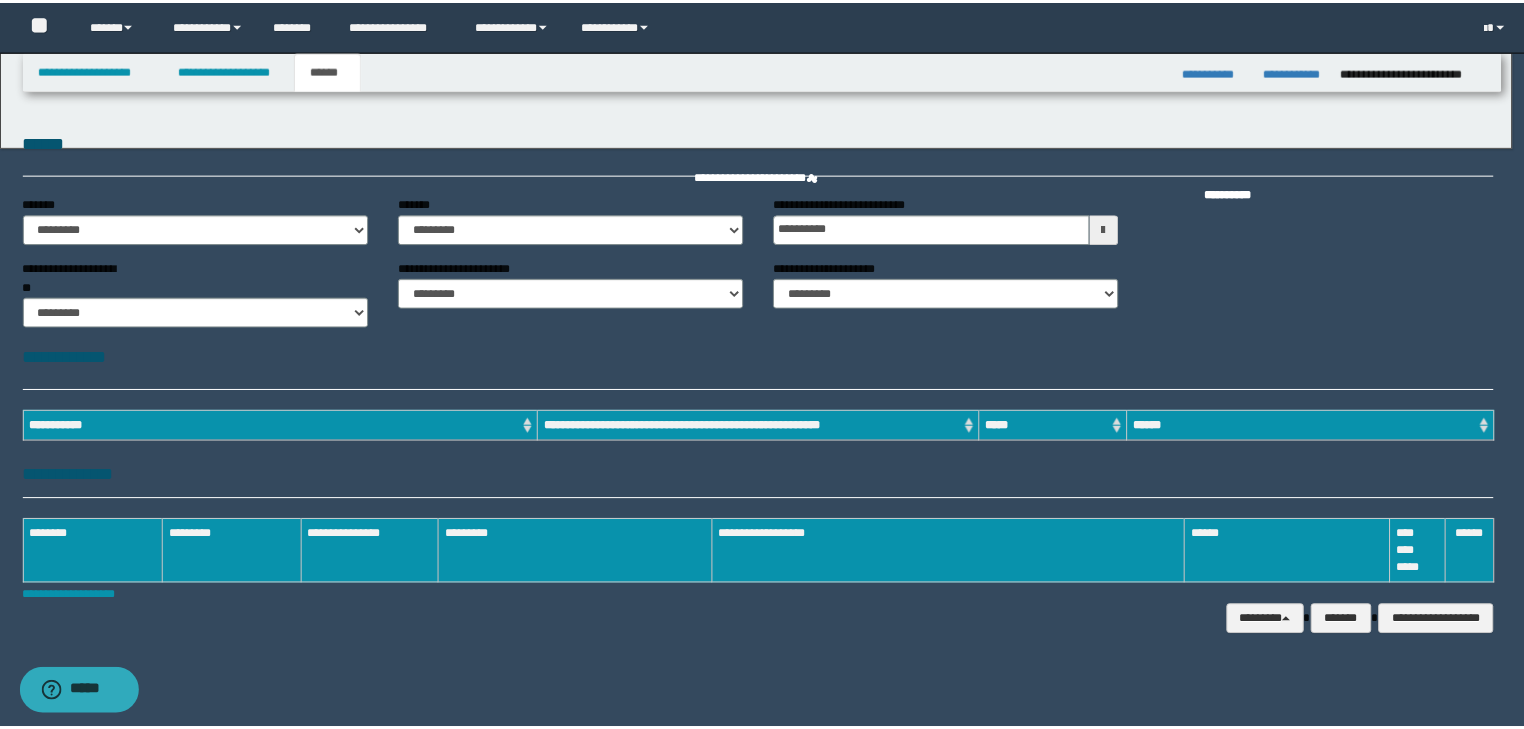 scroll, scrollTop: 0, scrollLeft: 0, axis: both 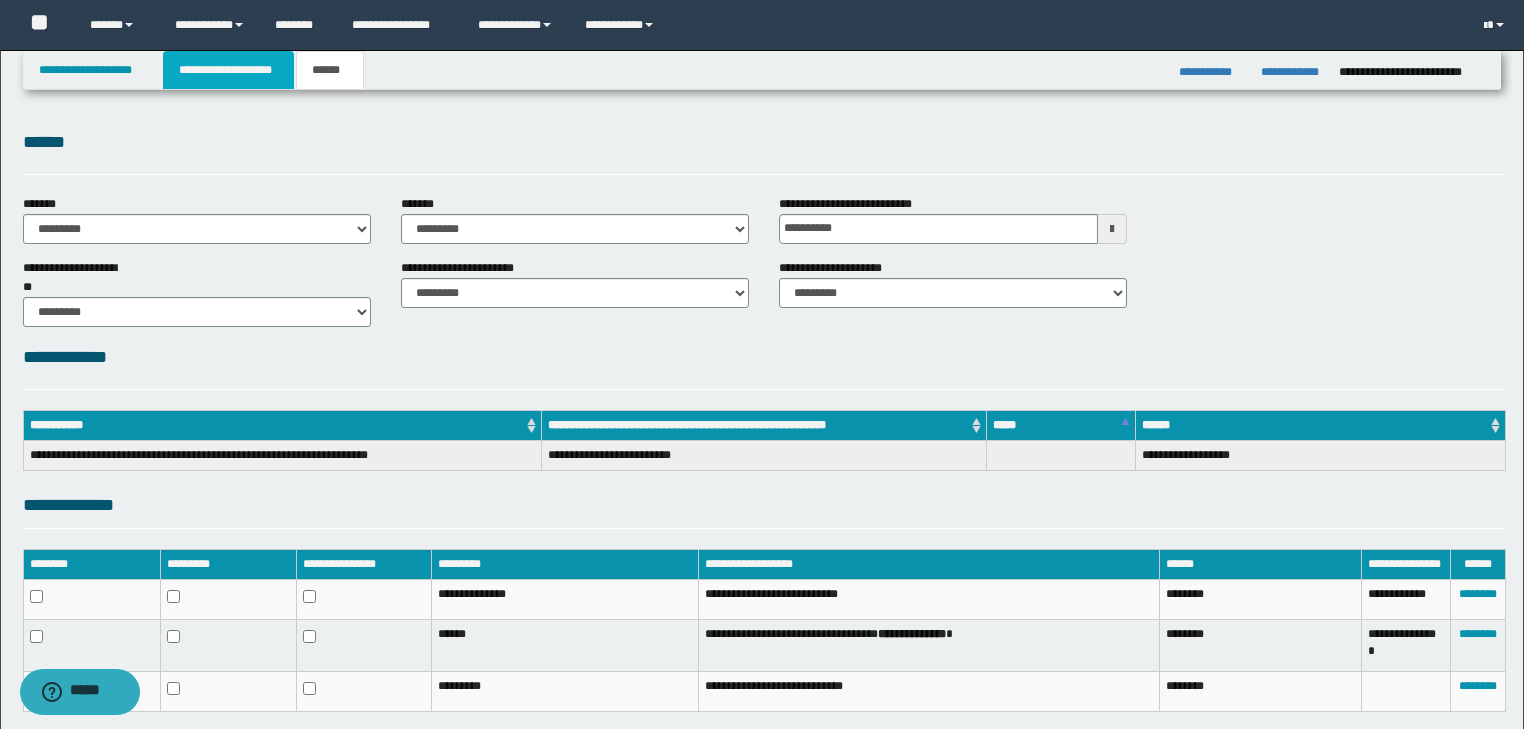 click on "**********" at bounding box center (228, 70) 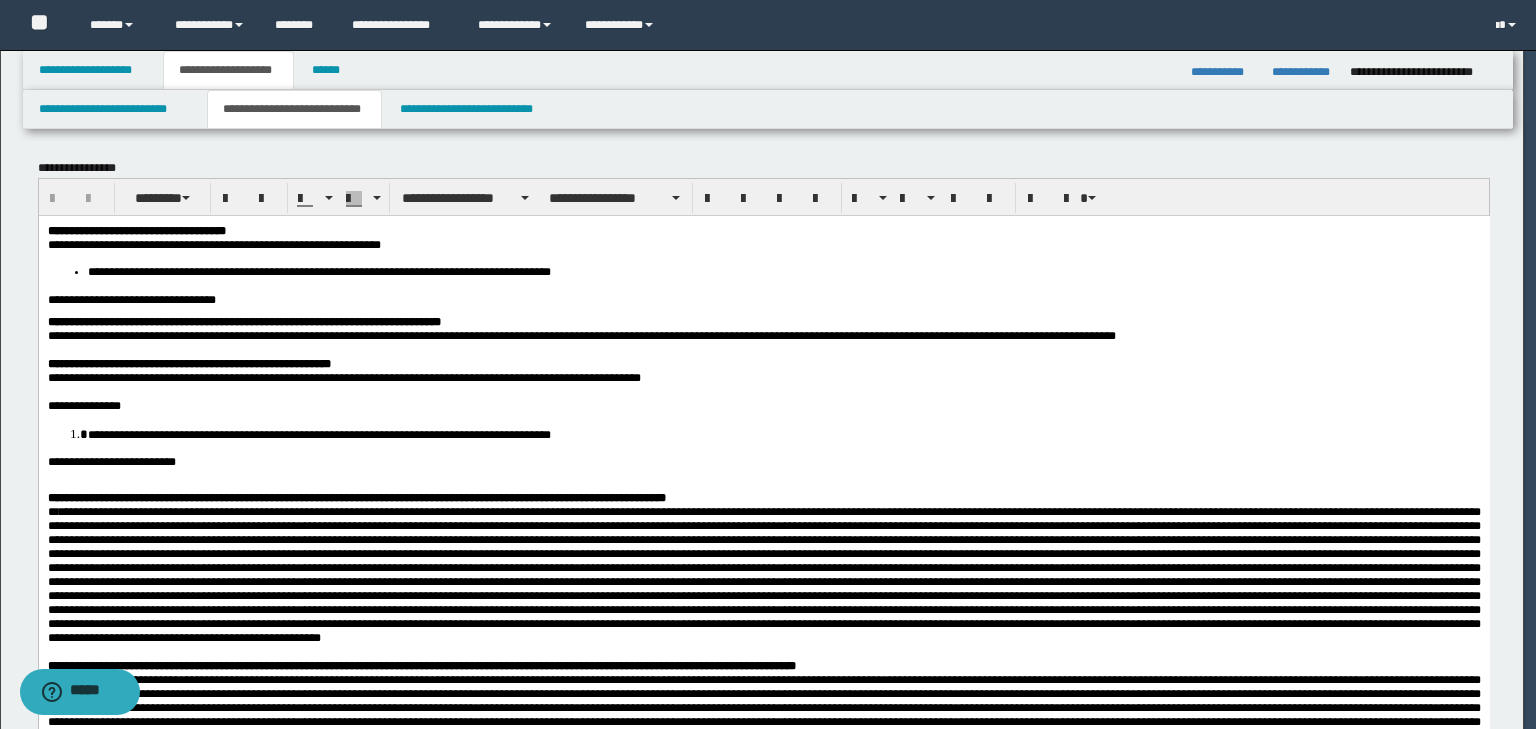 type 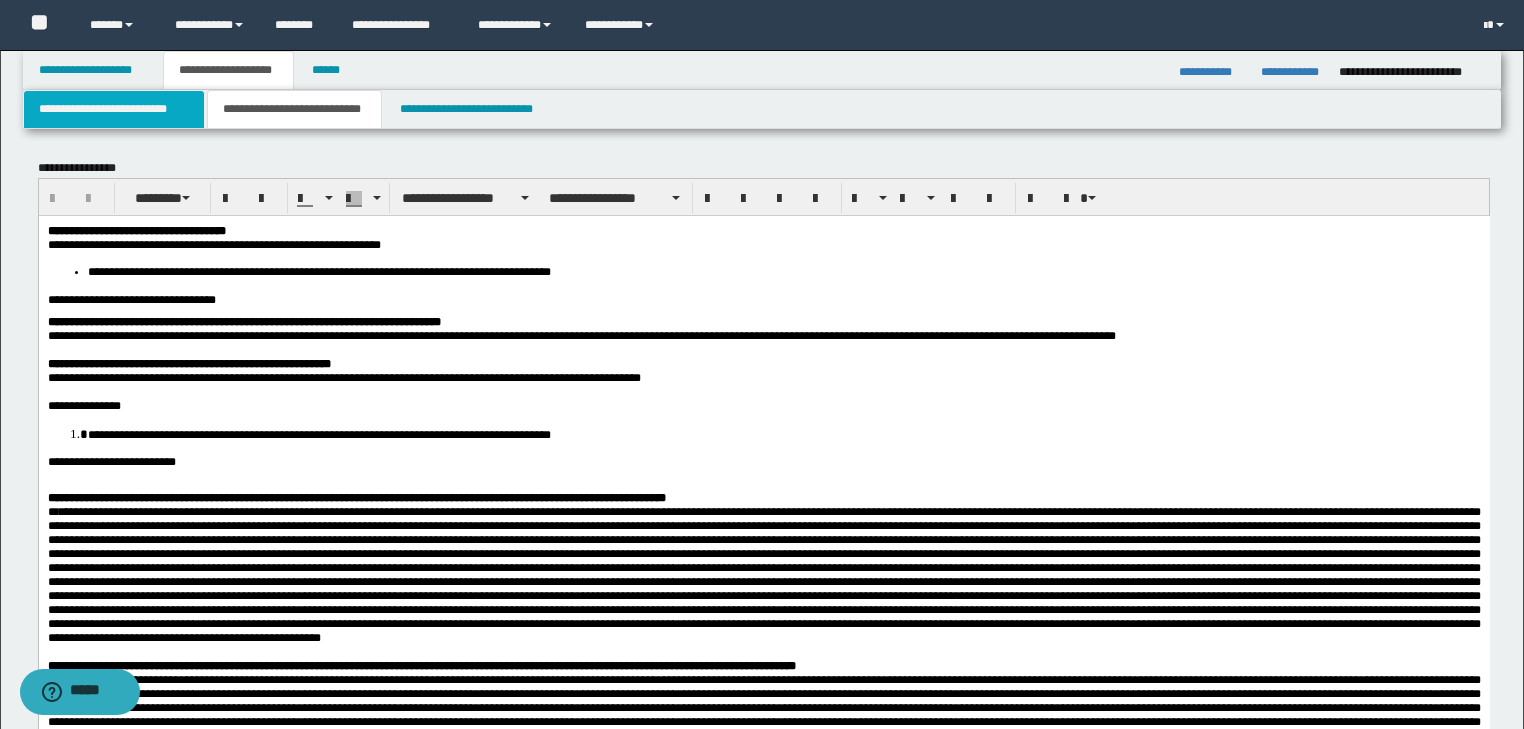 click on "**********" at bounding box center (114, 109) 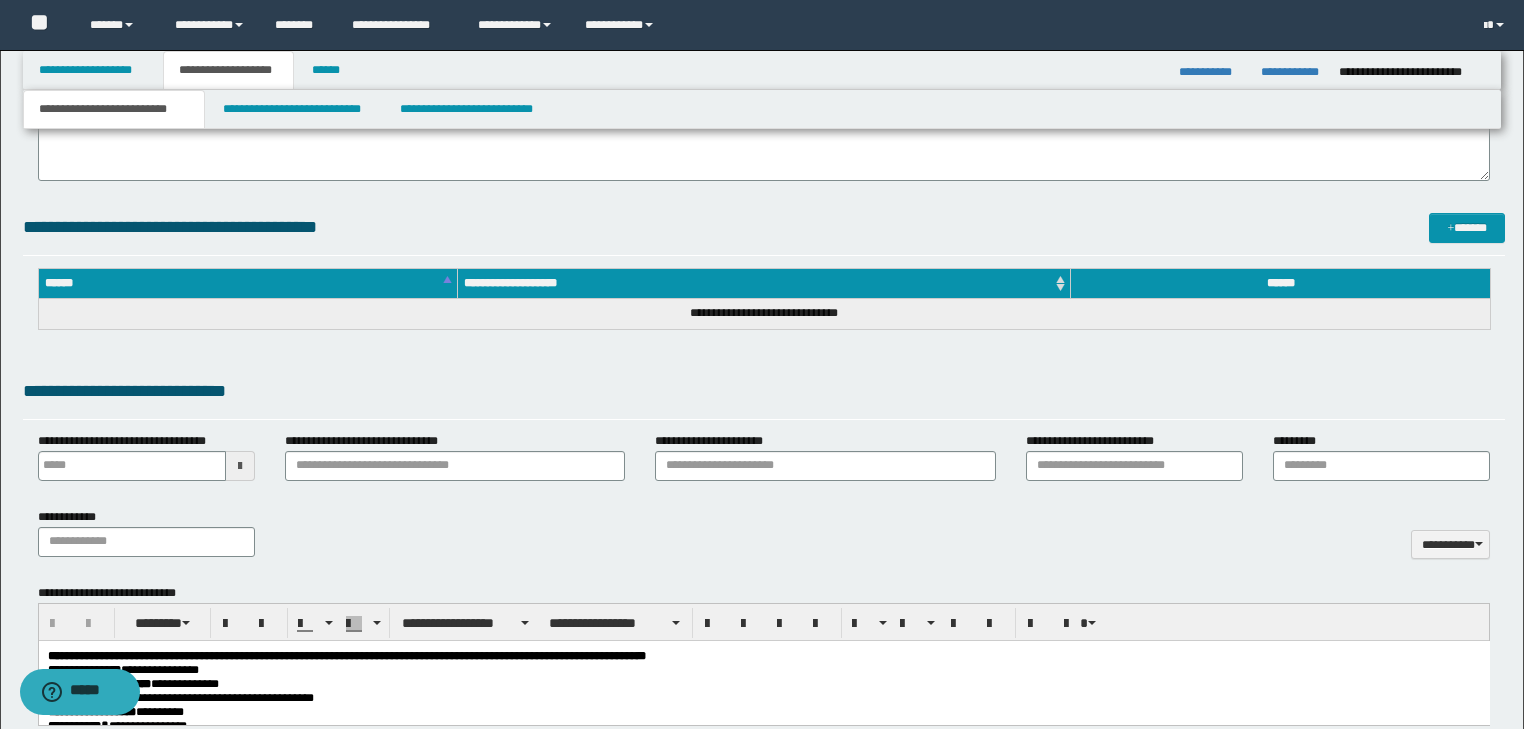 scroll, scrollTop: 800, scrollLeft: 0, axis: vertical 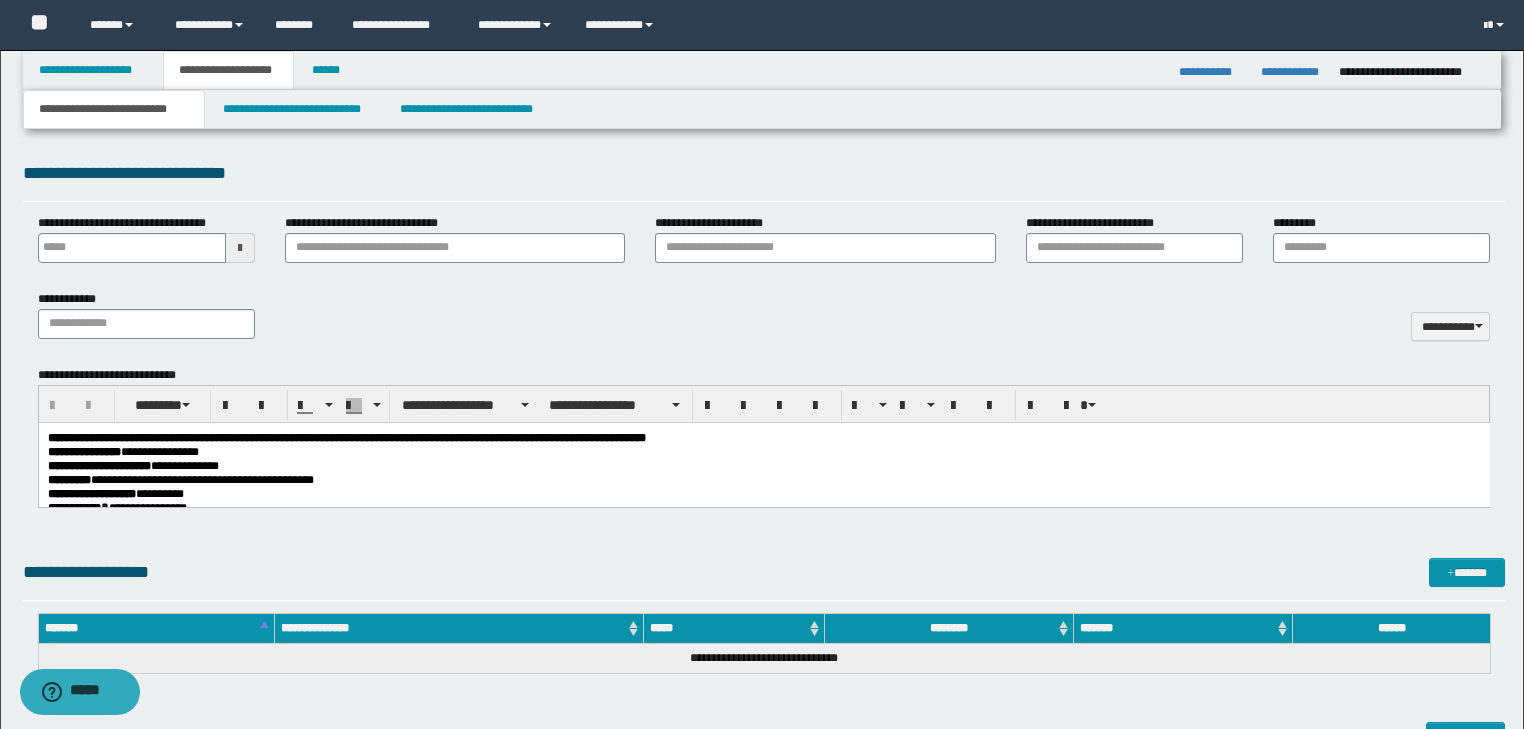 click on "**********" at bounding box center (159, 451) 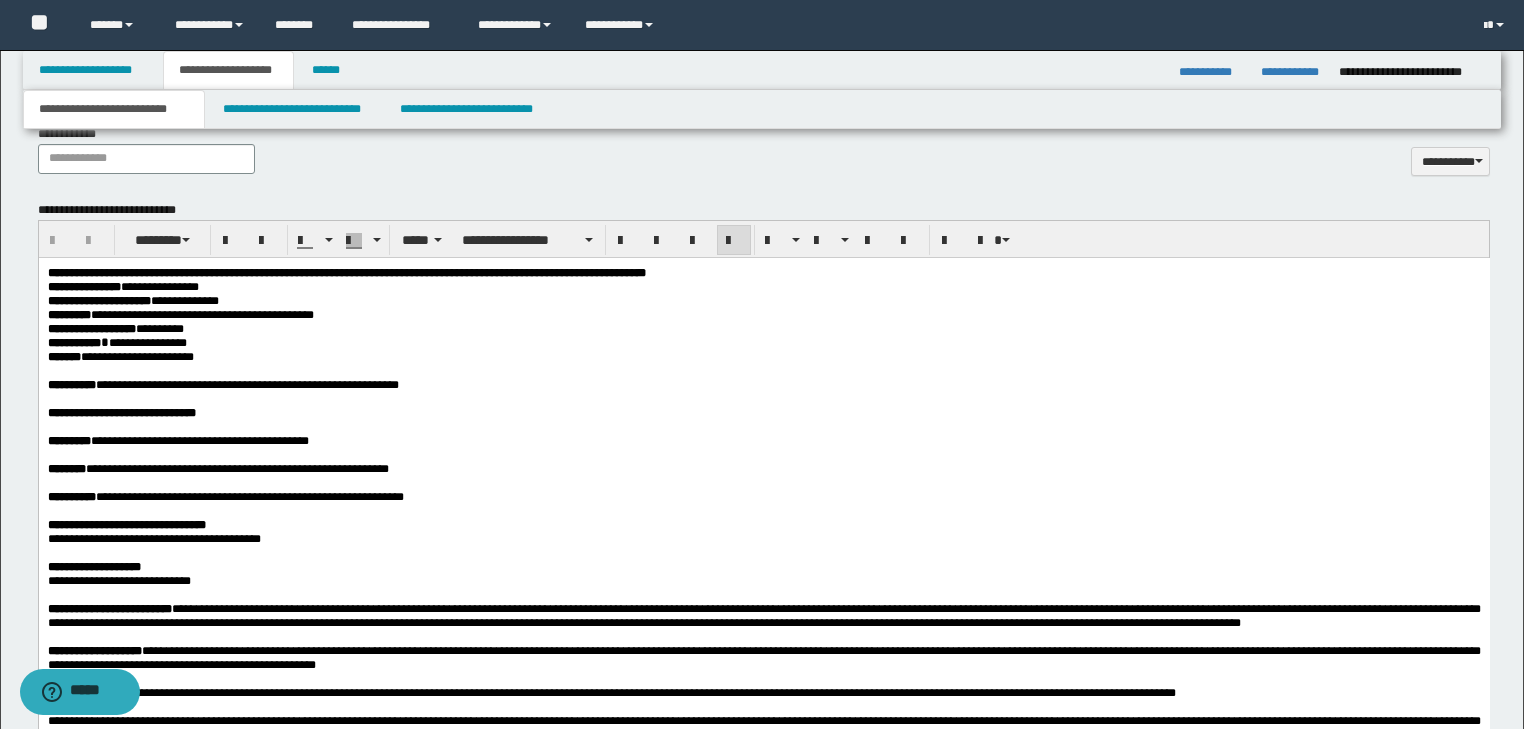 scroll, scrollTop: 960, scrollLeft: 0, axis: vertical 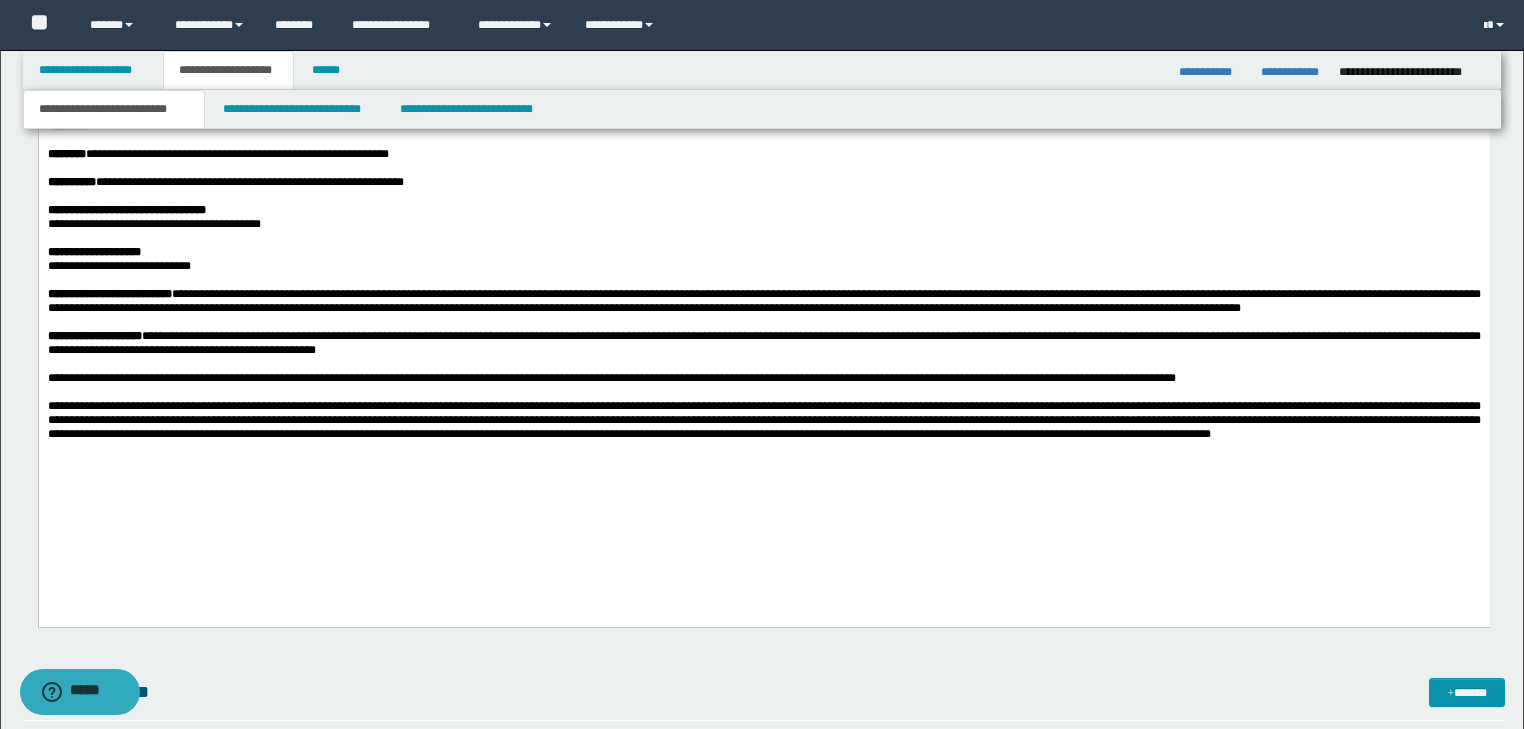 click on "**********" at bounding box center [611, 378] 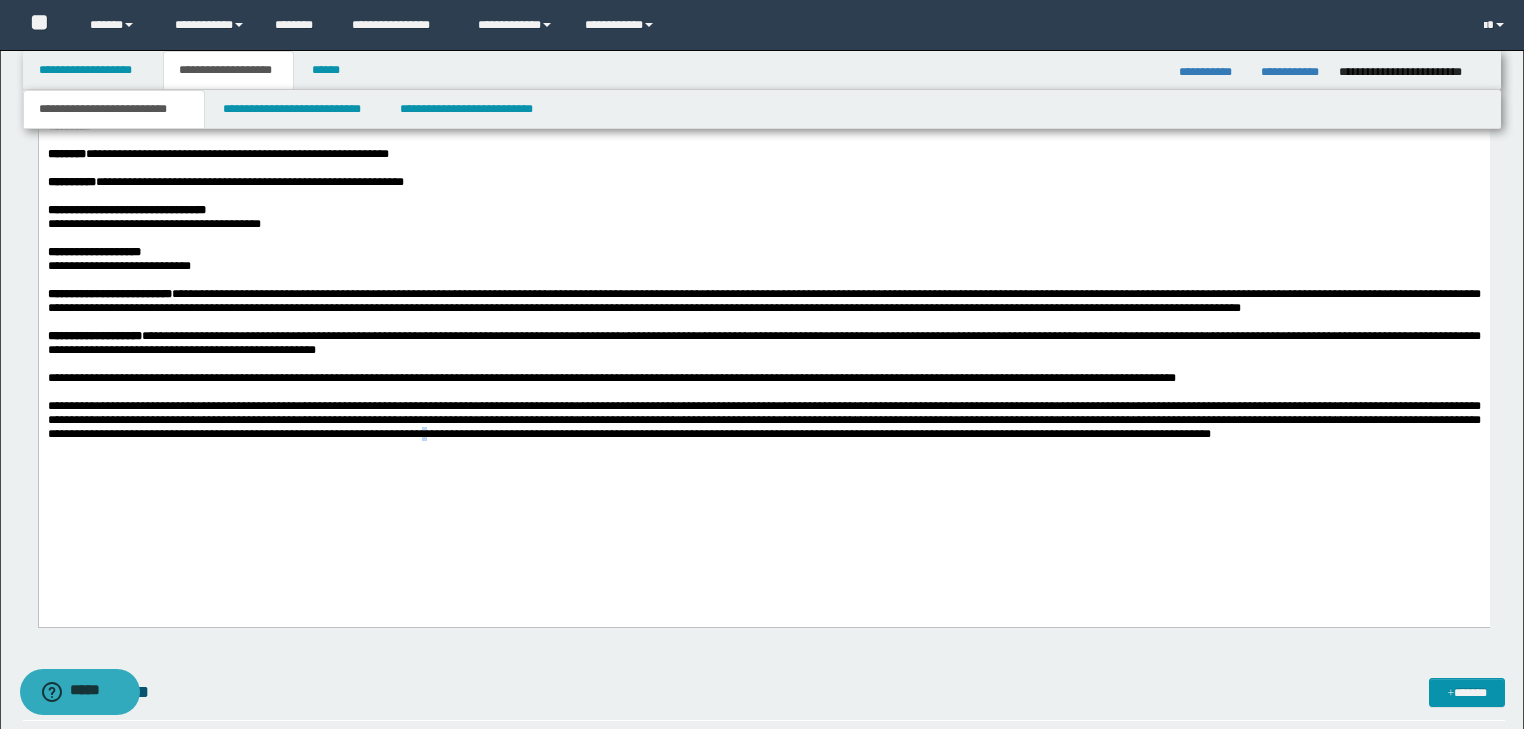 click on "**********" at bounding box center [763, 420] 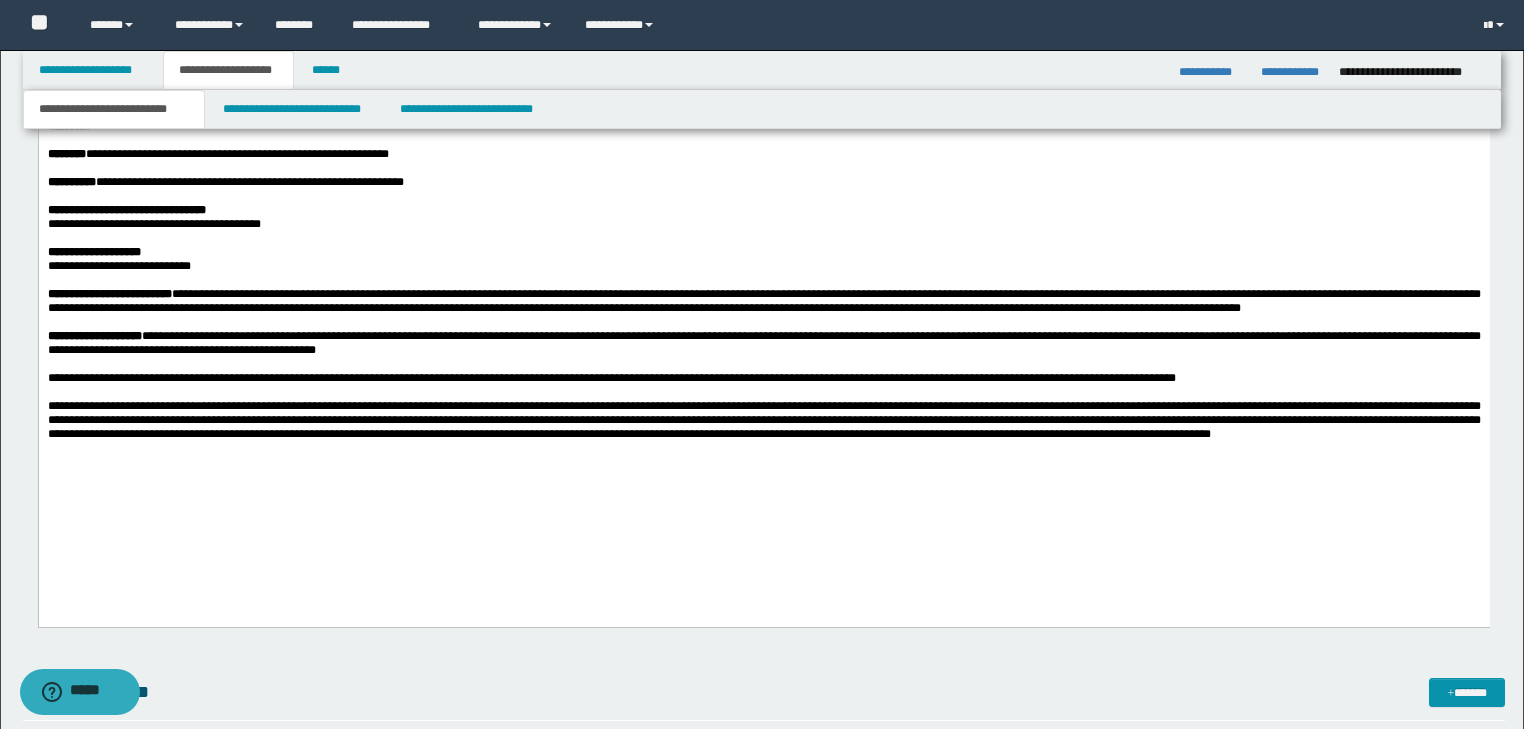 click on "**********" at bounding box center [763, 225] 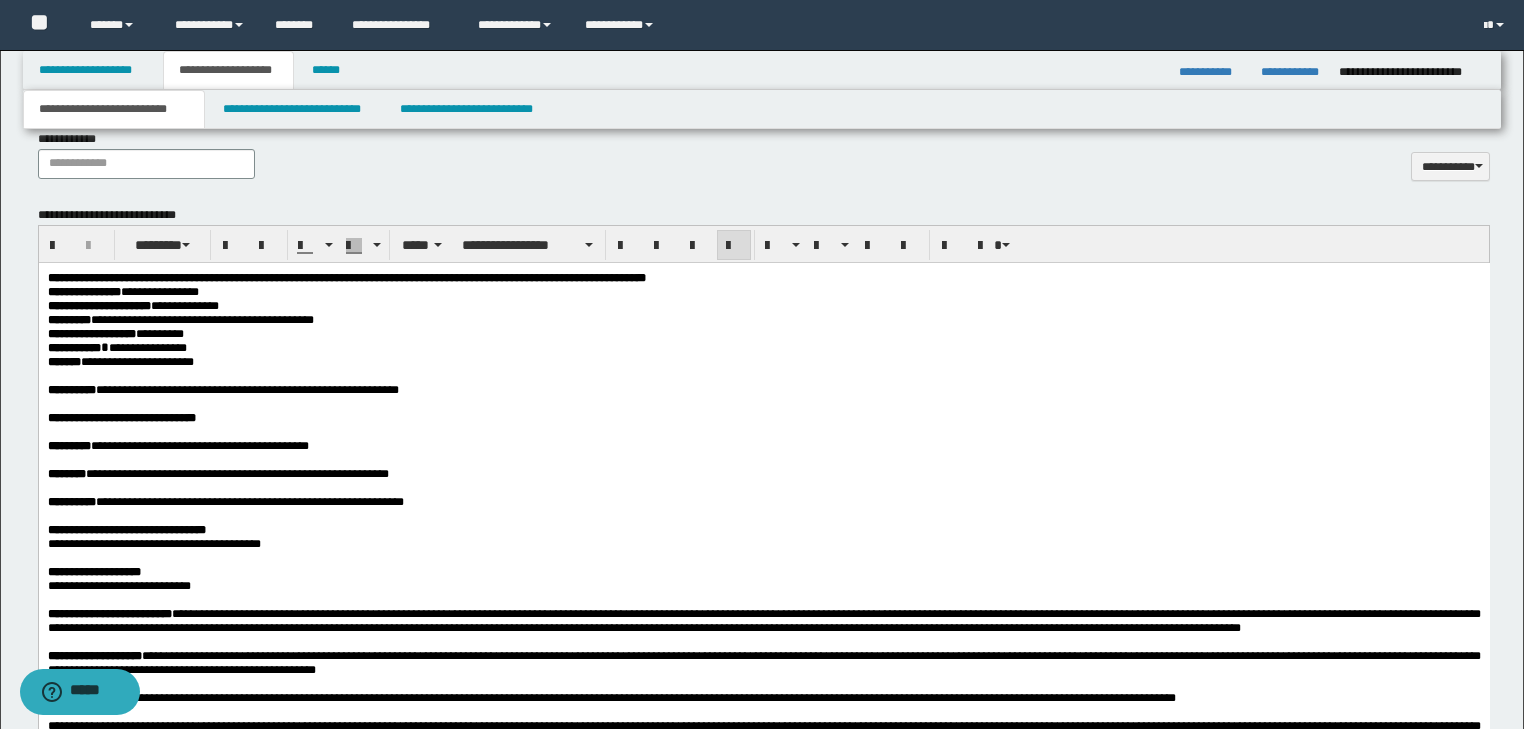scroll, scrollTop: 960, scrollLeft: 0, axis: vertical 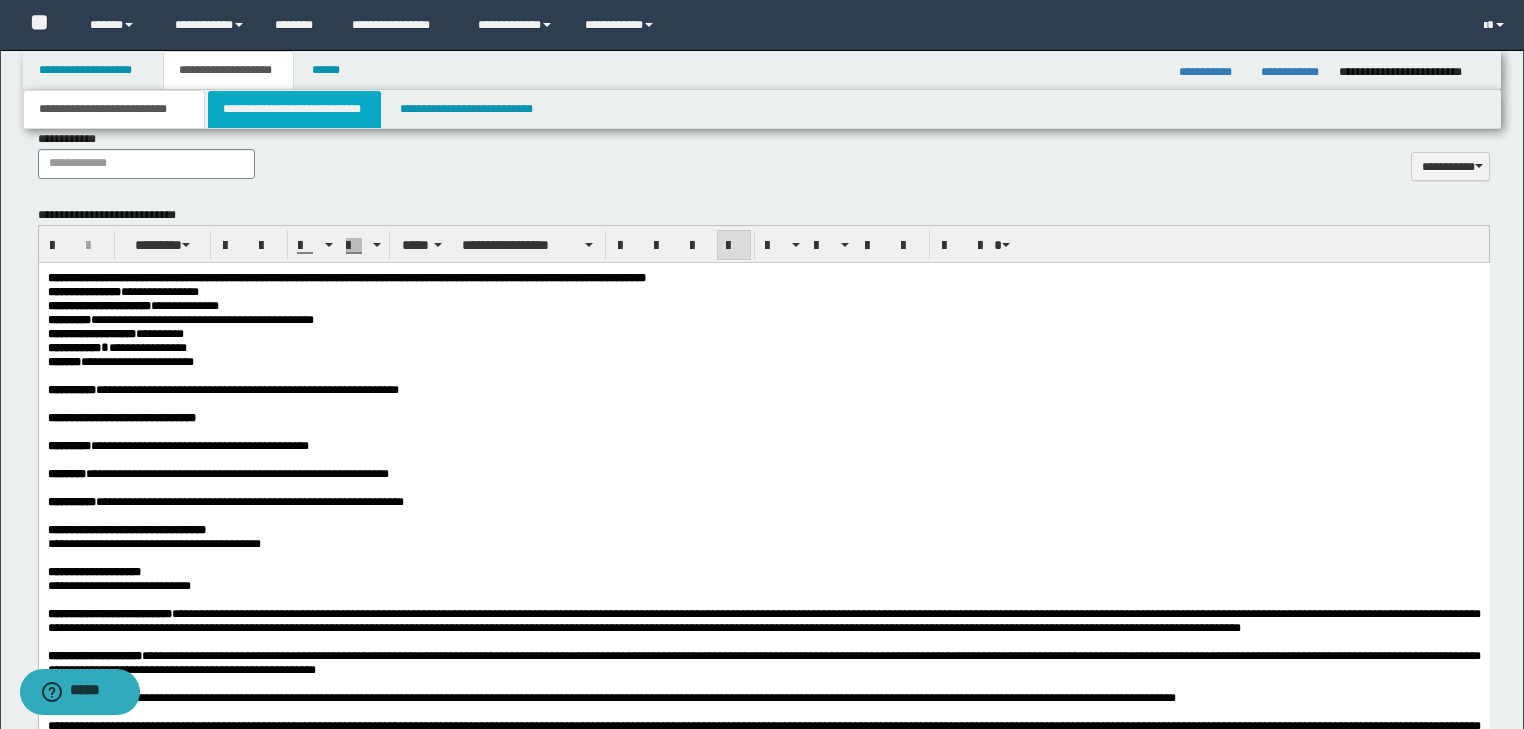 click on "**********" at bounding box center [294, 109] 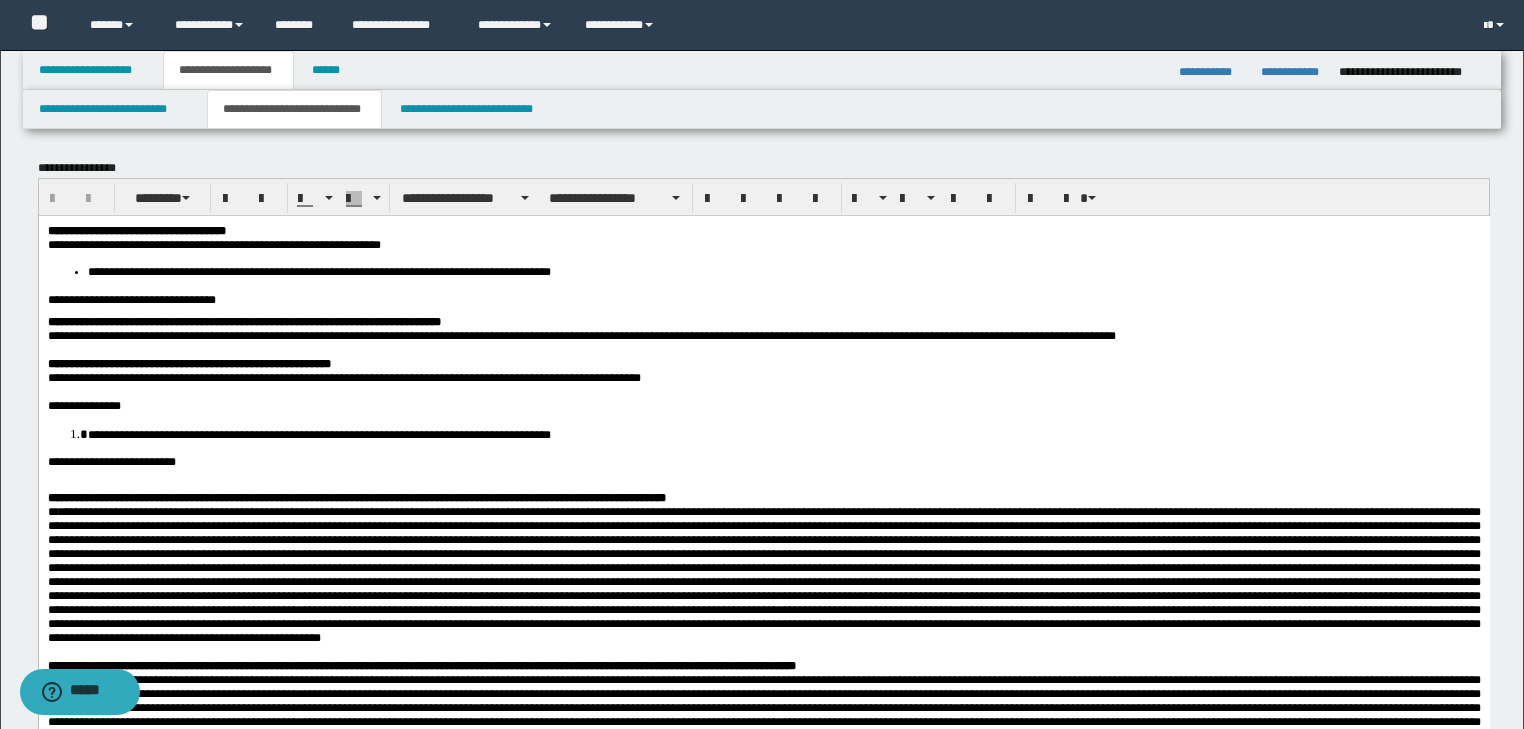 scroll, scrollTop: 0, scrollLeft: 0, axis: both 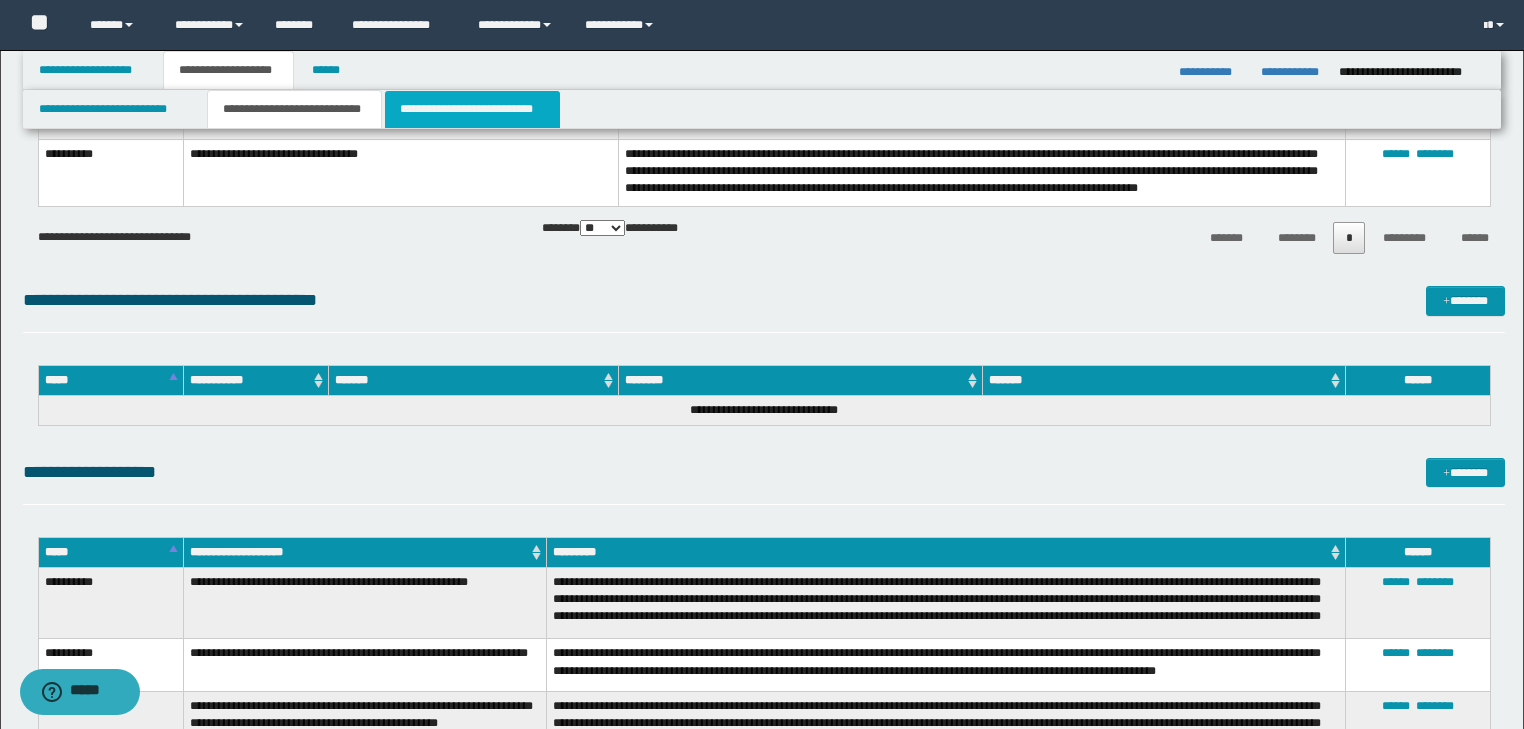 click on "**********" at bounding box center (472, 109) 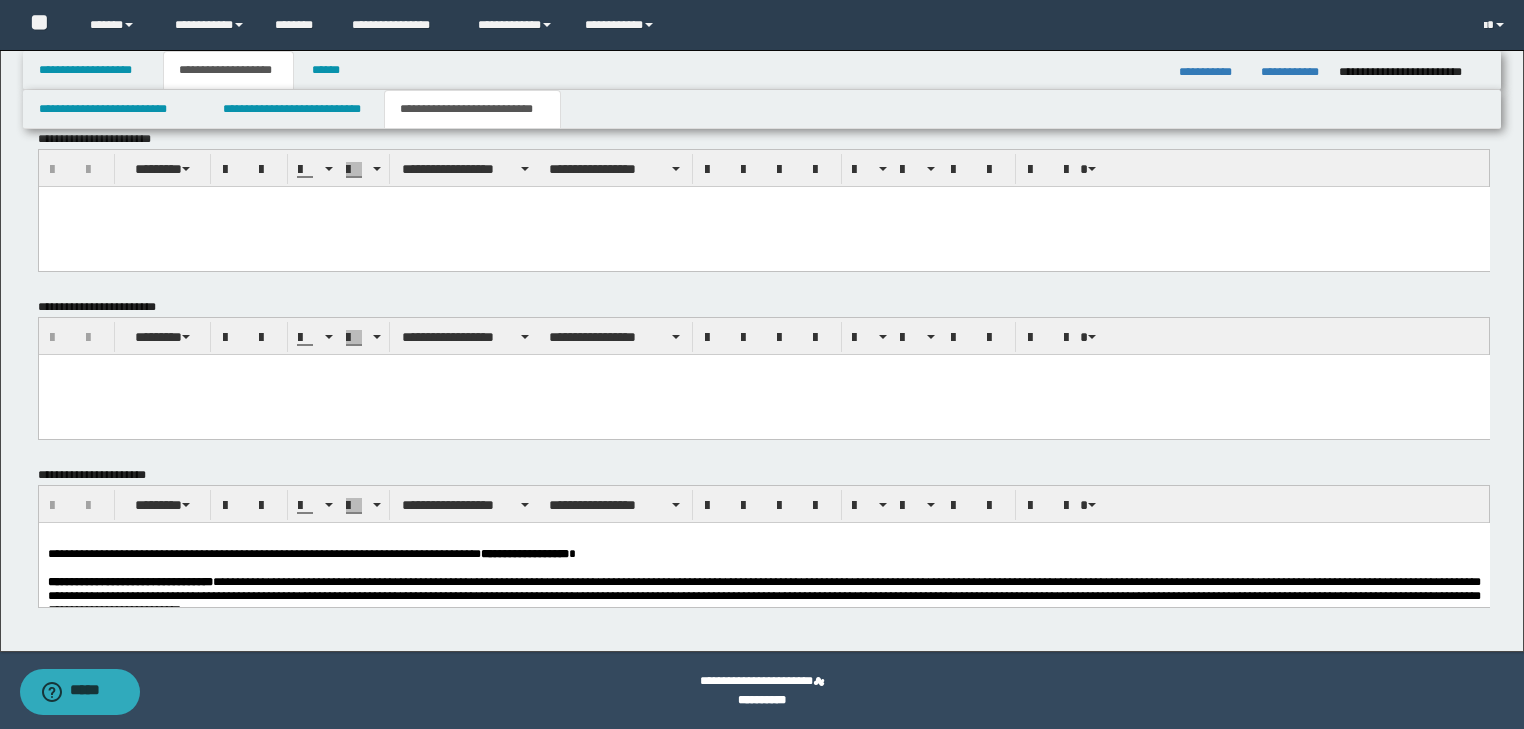 click on "**********" at bounding box center (311, 553) 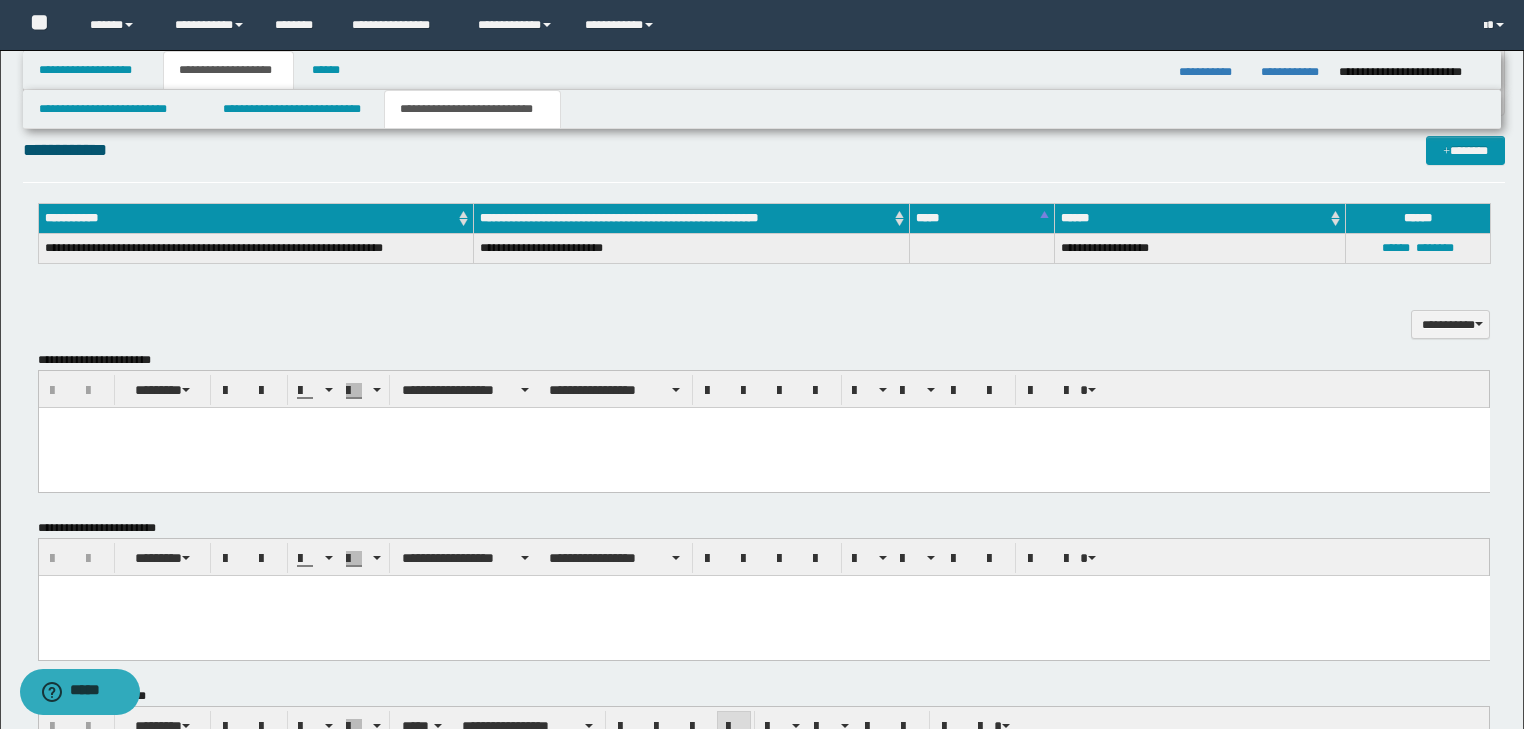 scroll, scrollTop: 293, scrollLeft: 0, axis: vertical 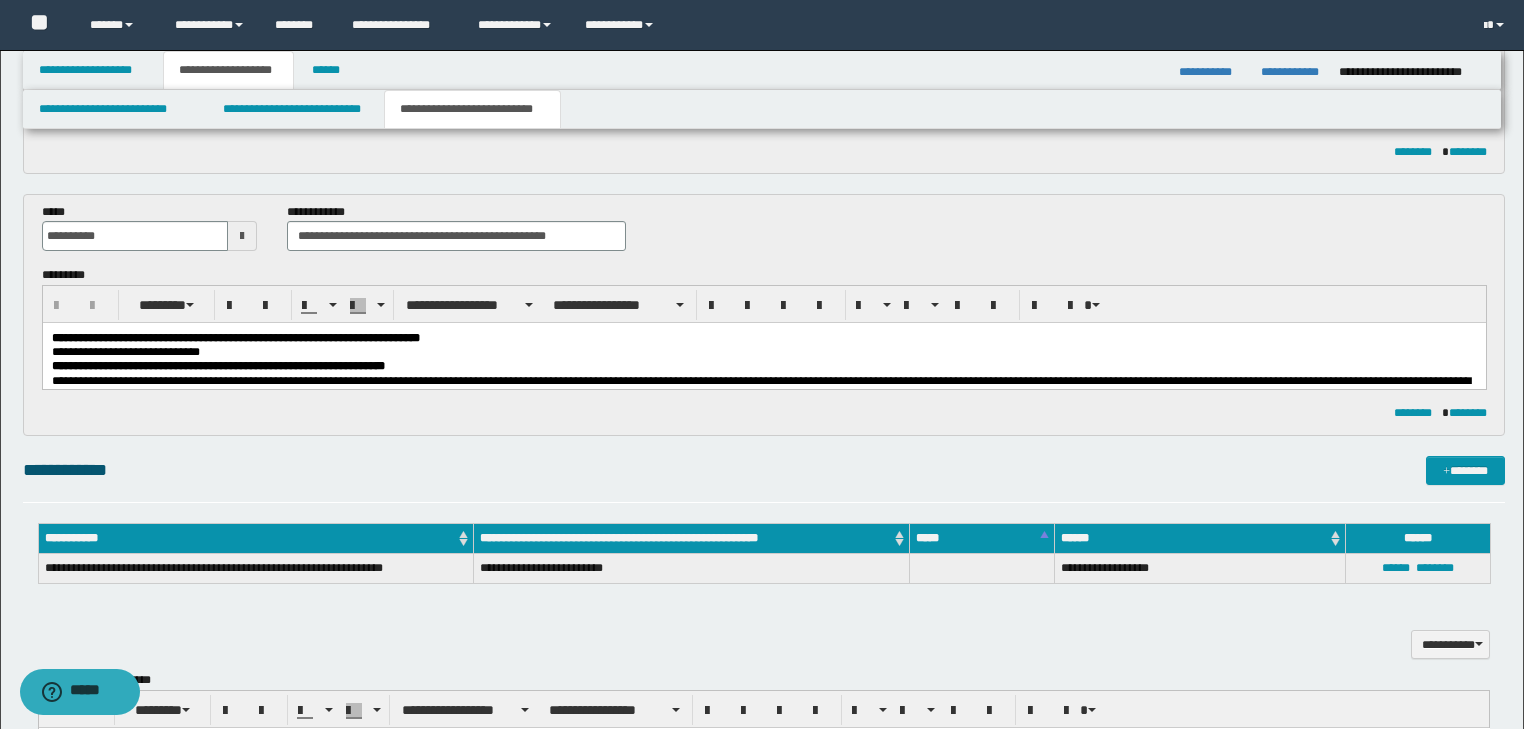 click on "**********" at bounding box center [763, 352] 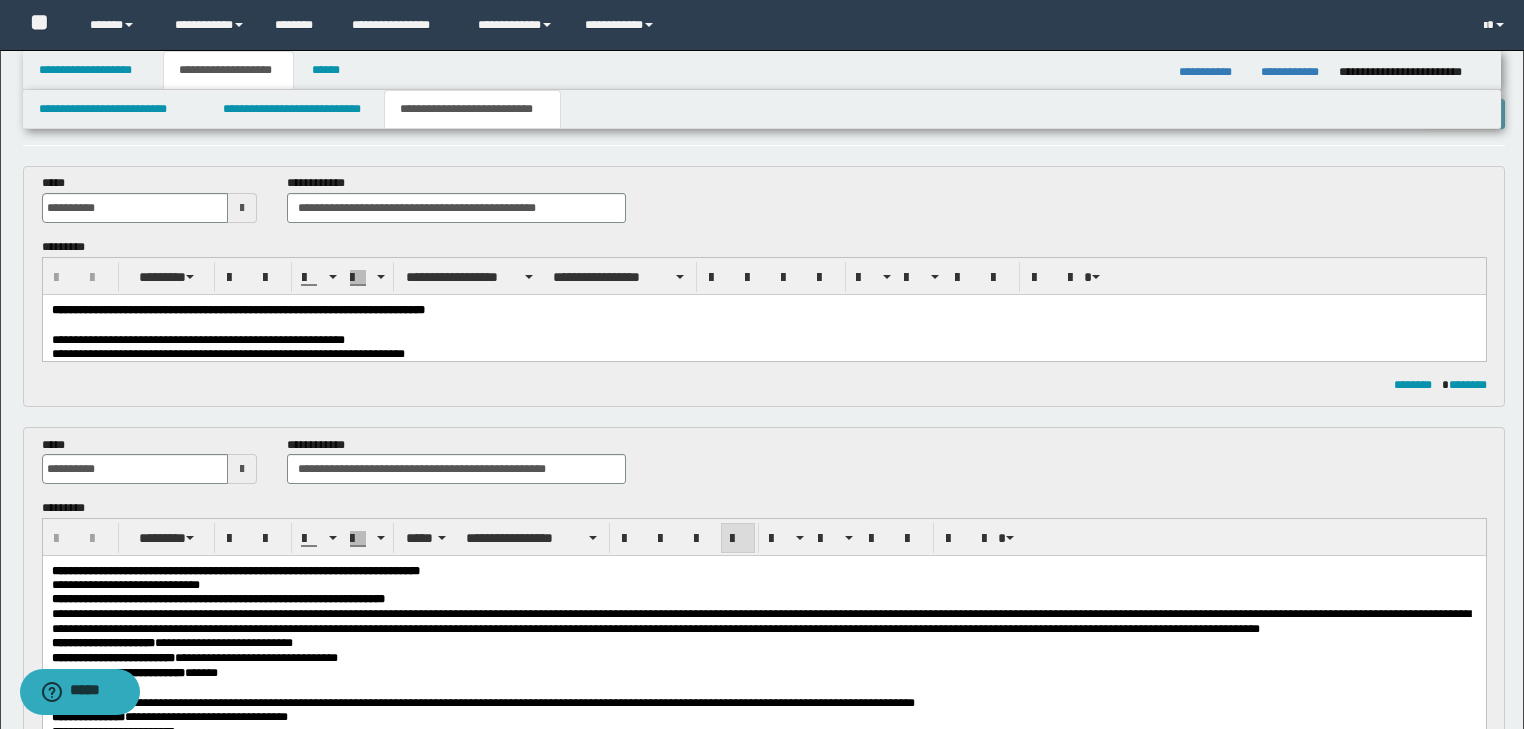 scroll, scrollTop: 53, scrollLeft: 0, axis: vertical 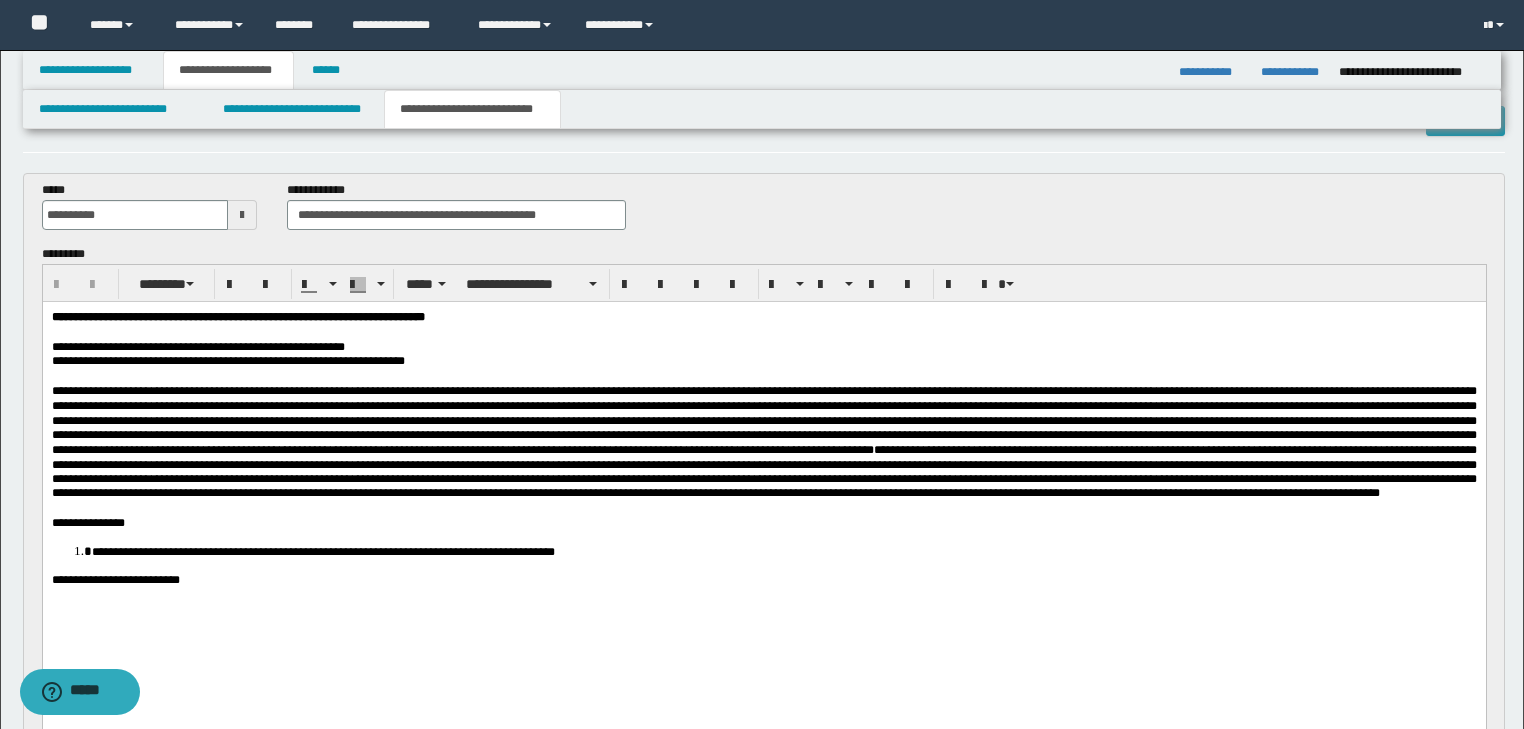 click on "**********" at bounding box center [763, 346] 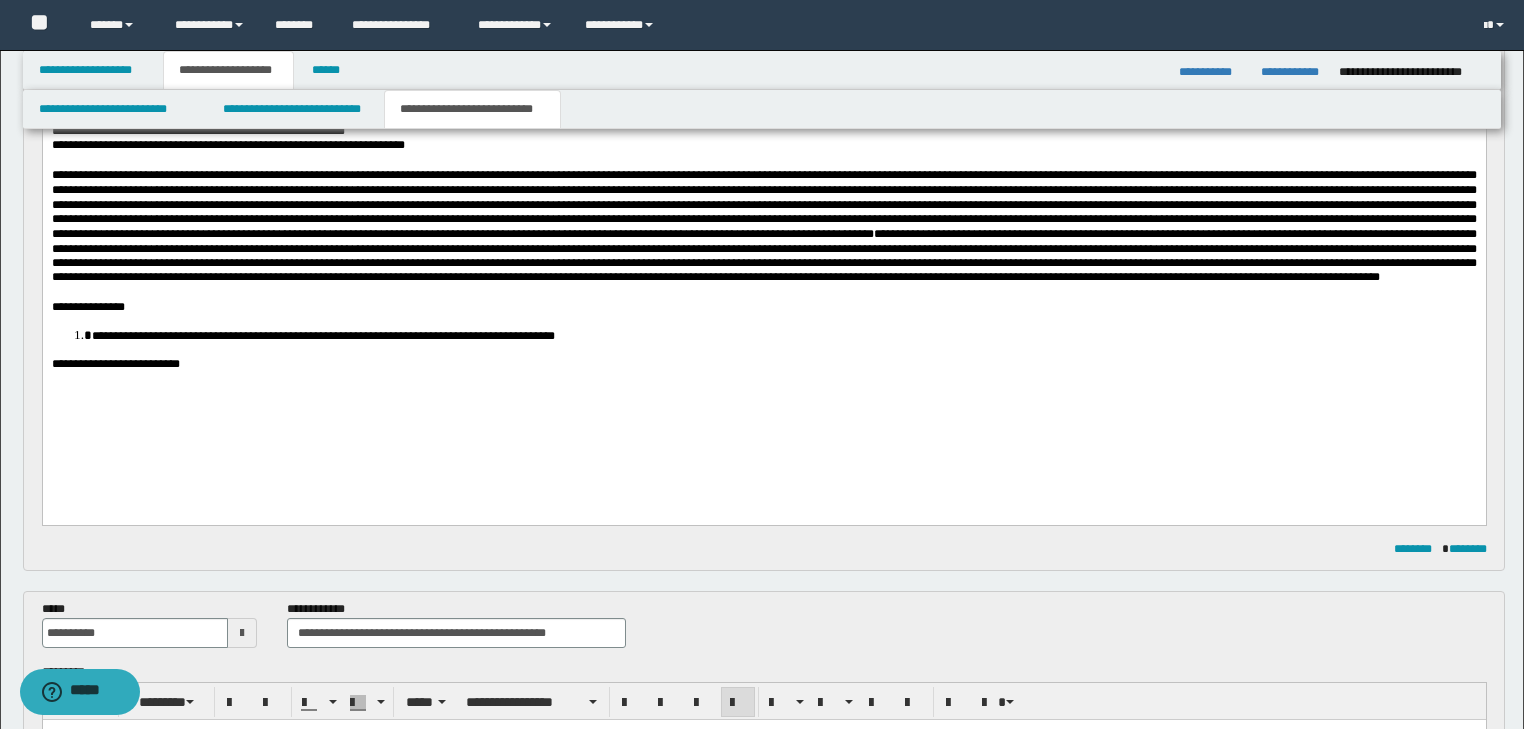 scroll, scrollTop: 213, scrollLeft: 0, axis: vertical 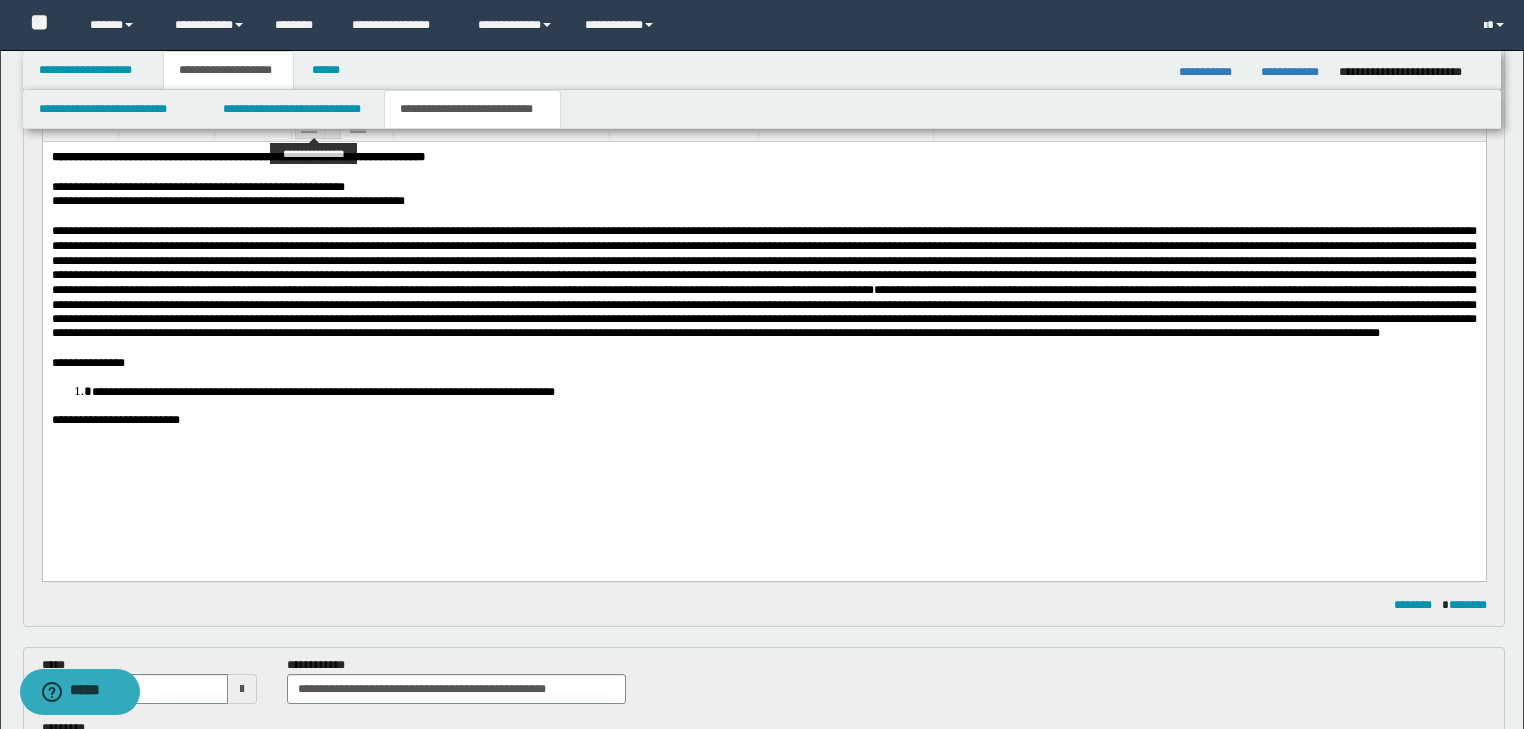 click at bounding box center (310, 124) 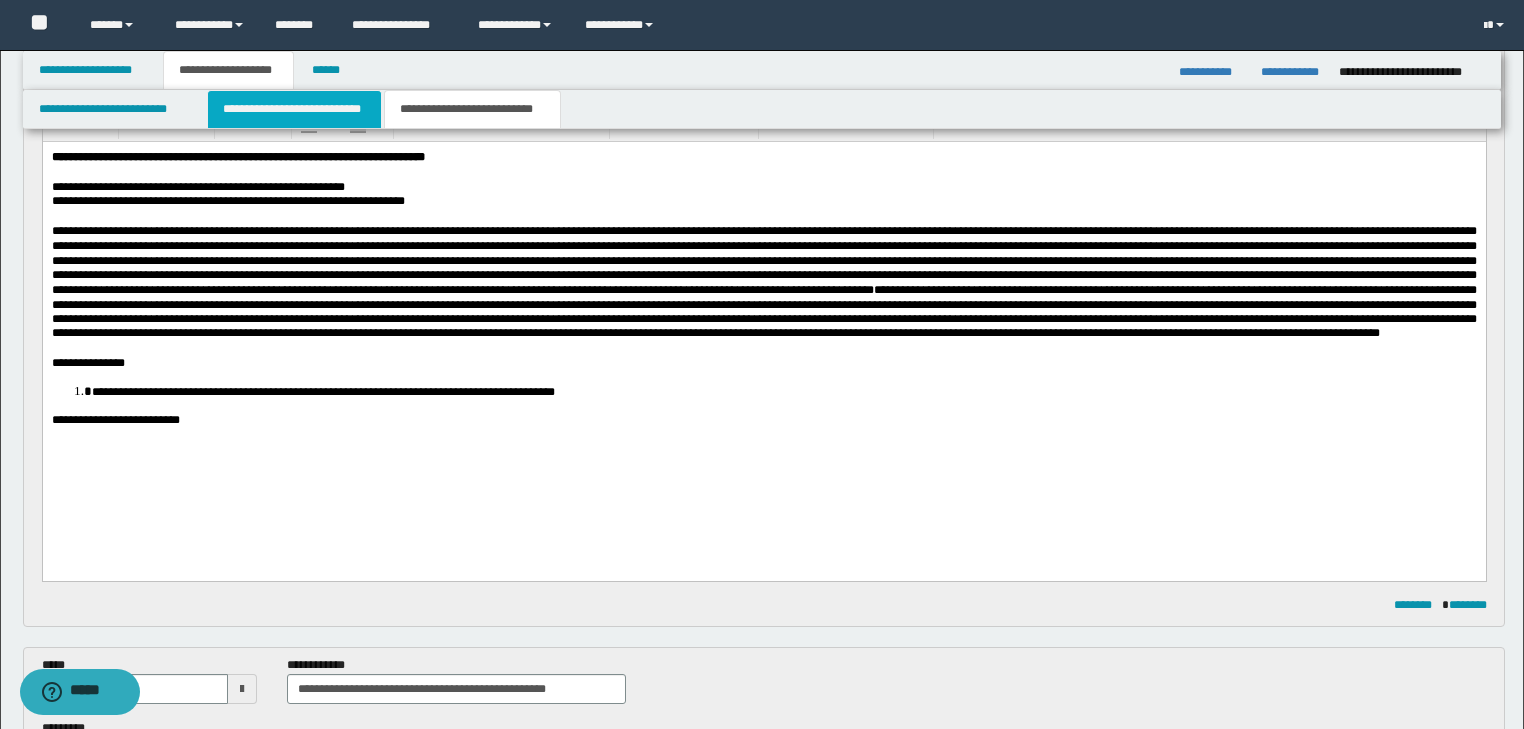 click on "**********" at bounding box center (294, 109) 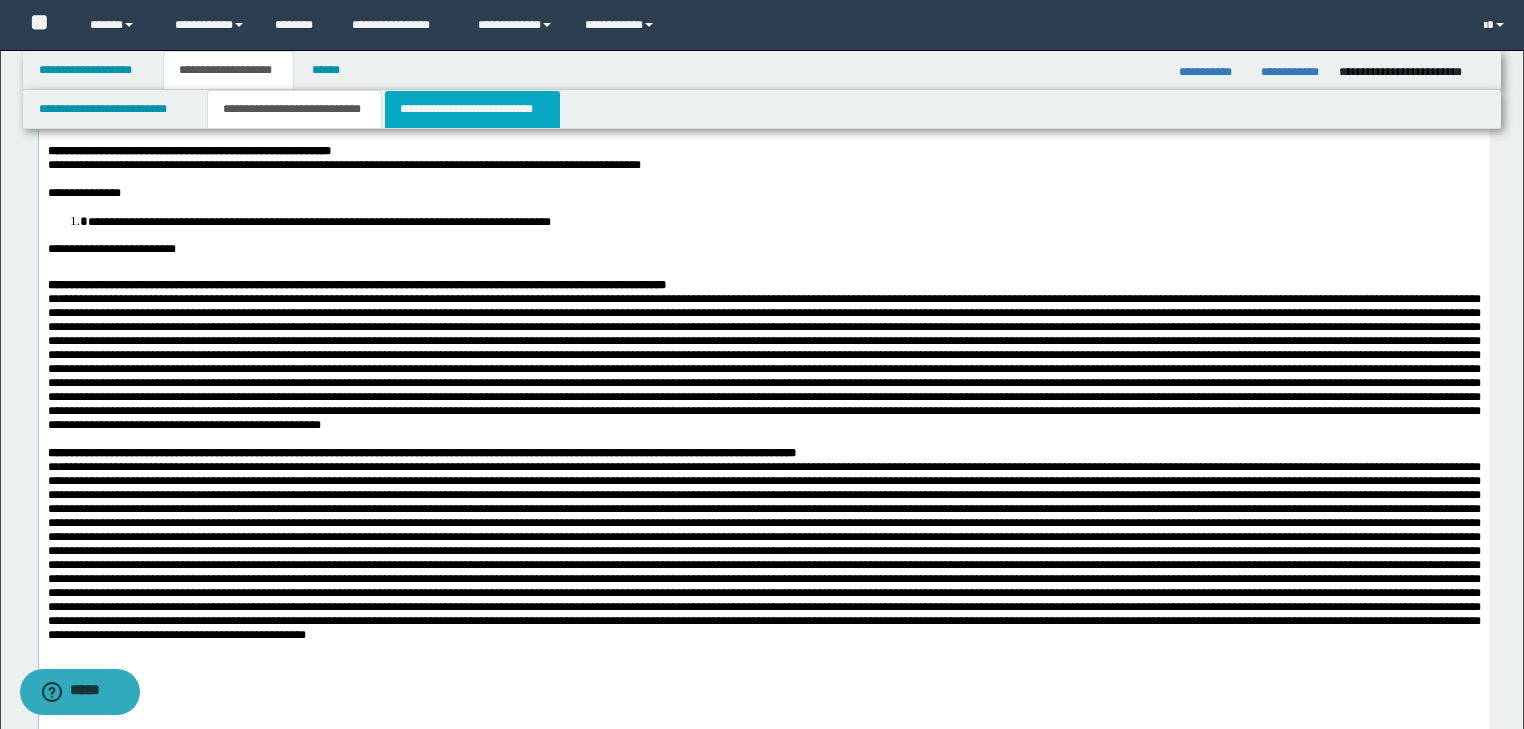 click on "**********" at bounding box center (472, 109) 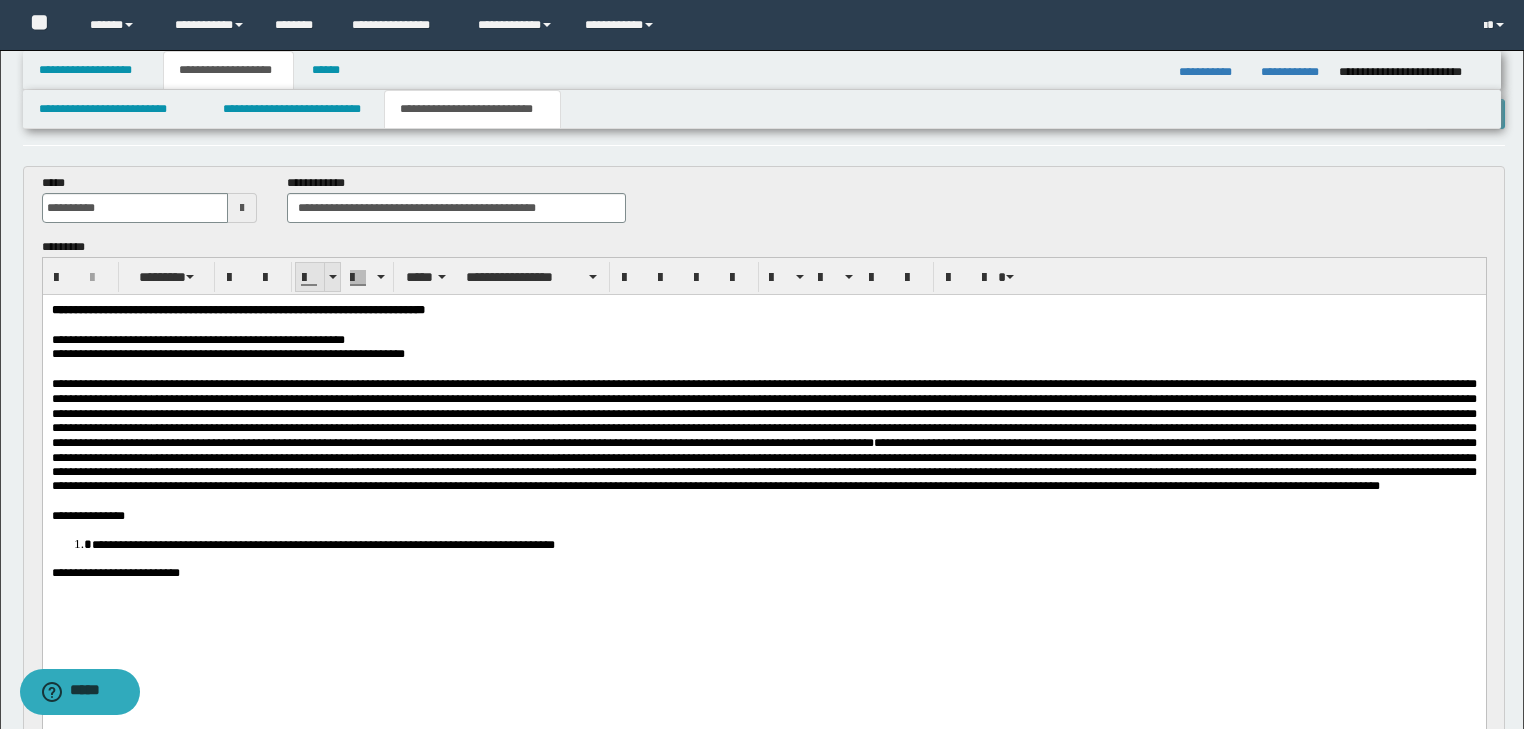 scroll, scrollTop: 53, scrollLeft: 0, axis: vertical 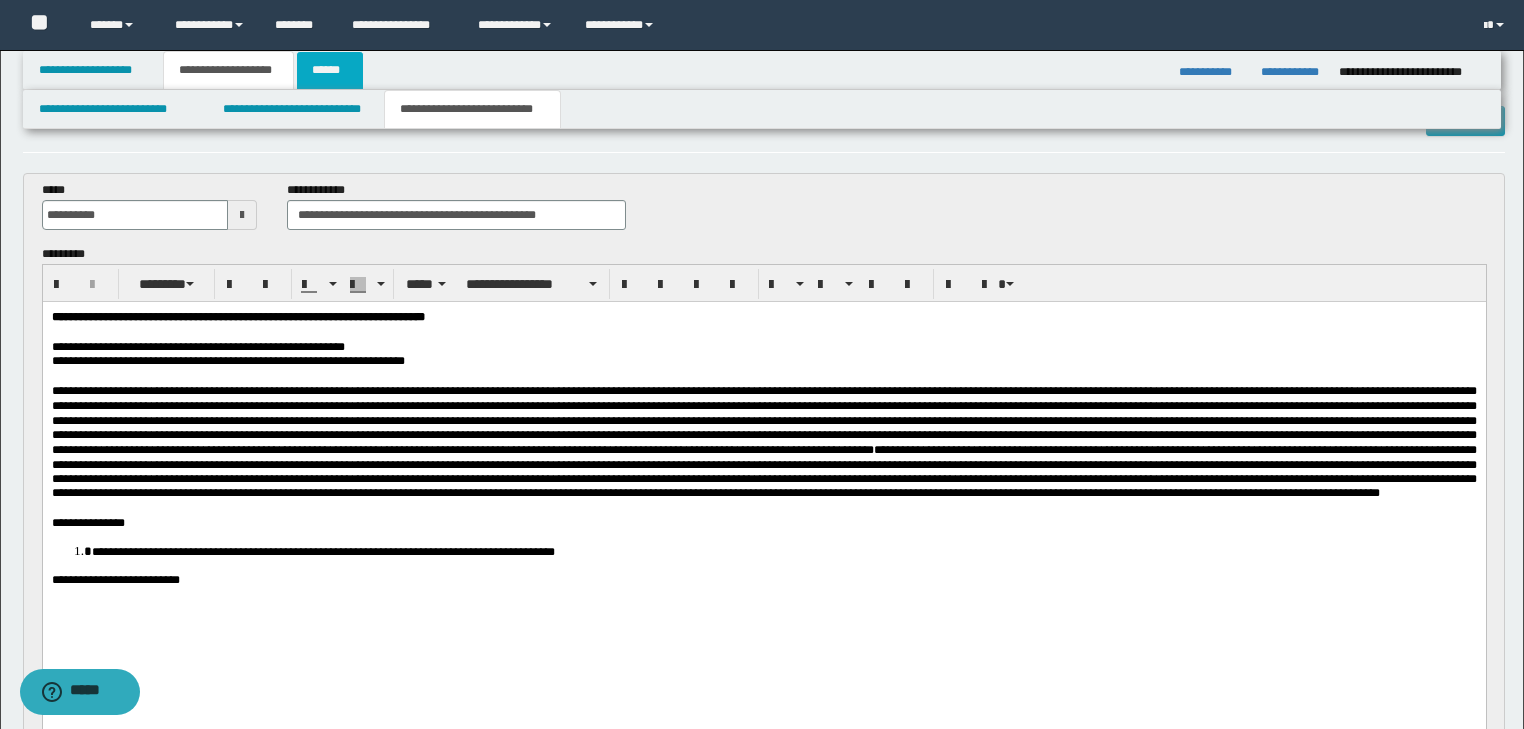 click on "******" at bounding box center [330, 70] 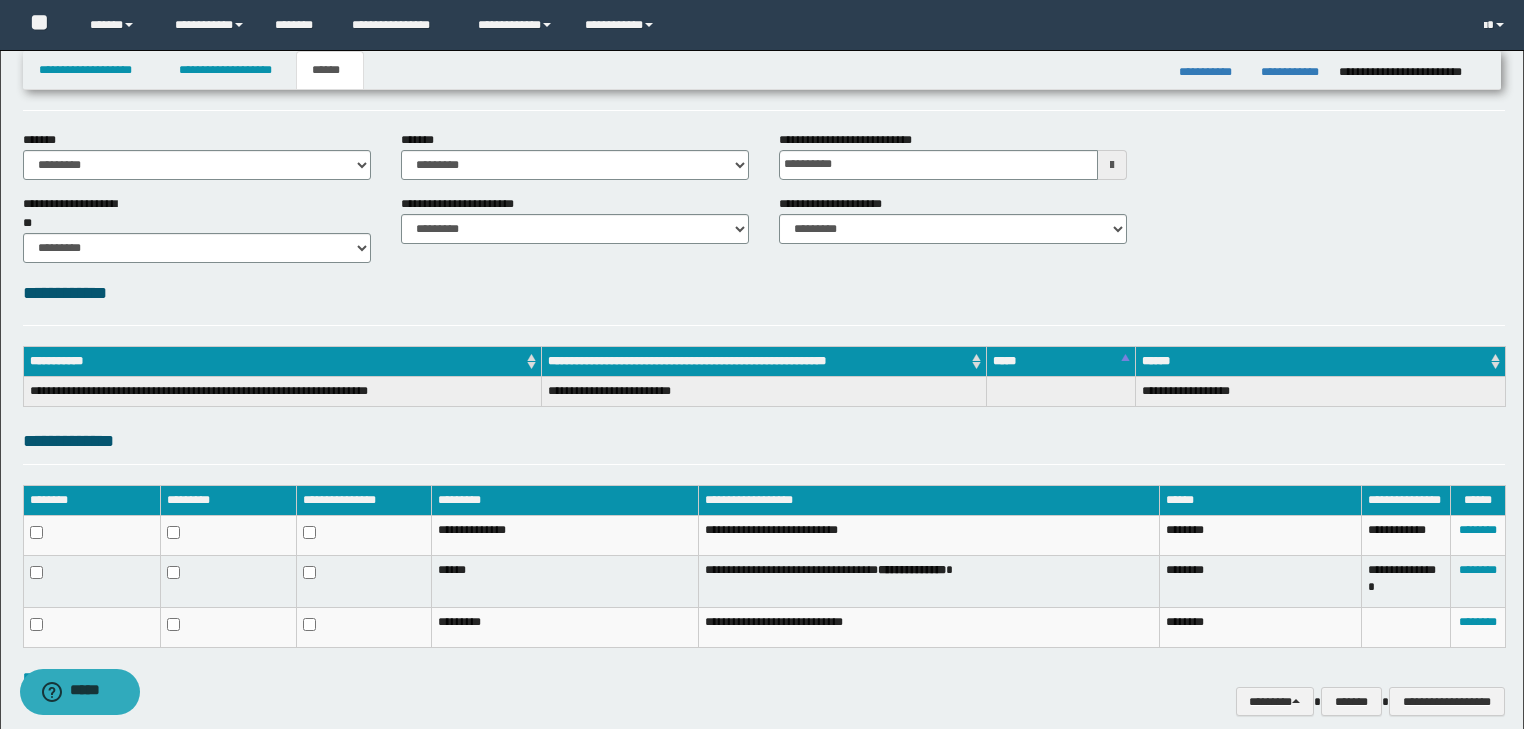scroll, scrollTop: 102, scrollLeft: 0, axis: vertical 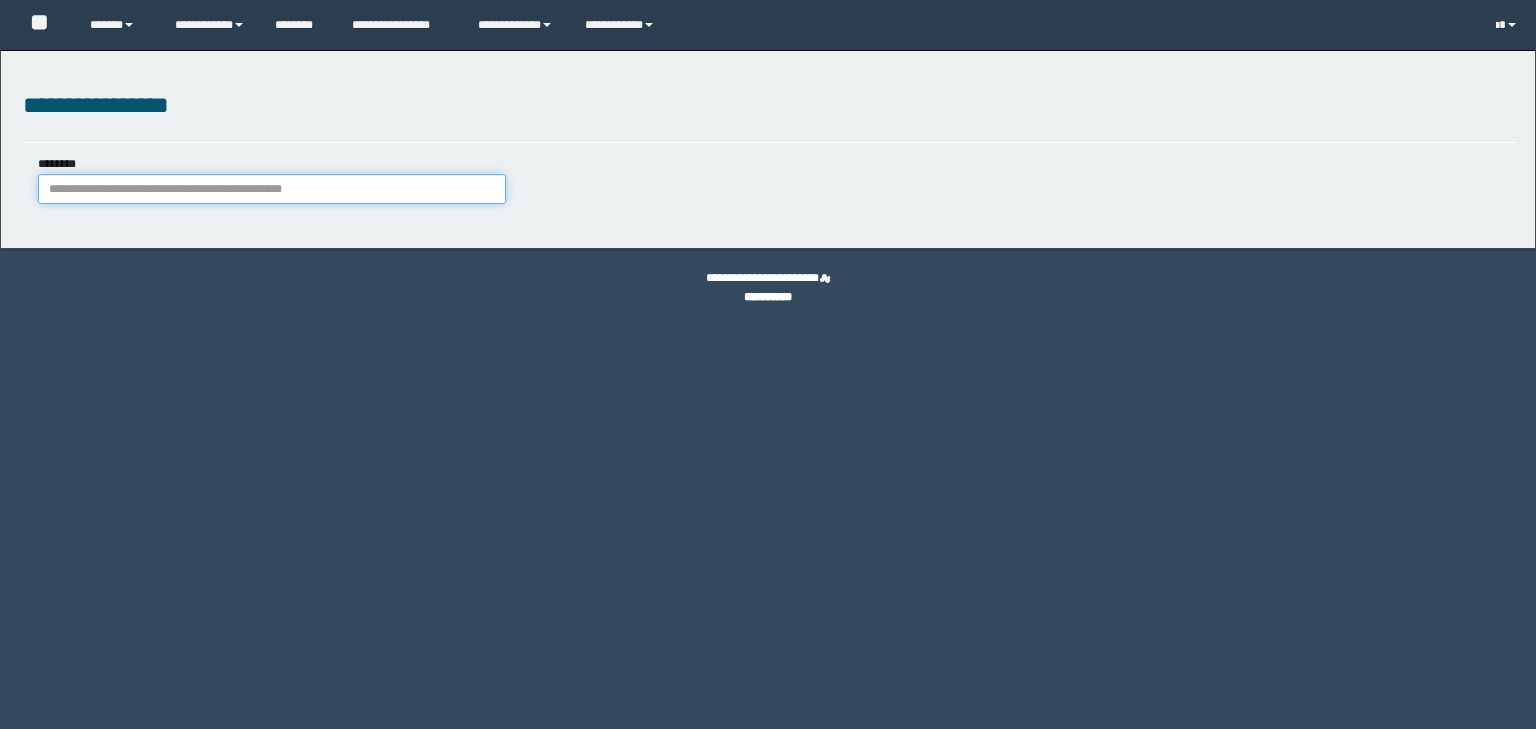 drag, startPoint x: 0, startPoint y: 0, endPoint x: 364, endPoint y: 190, distance: 410.60443 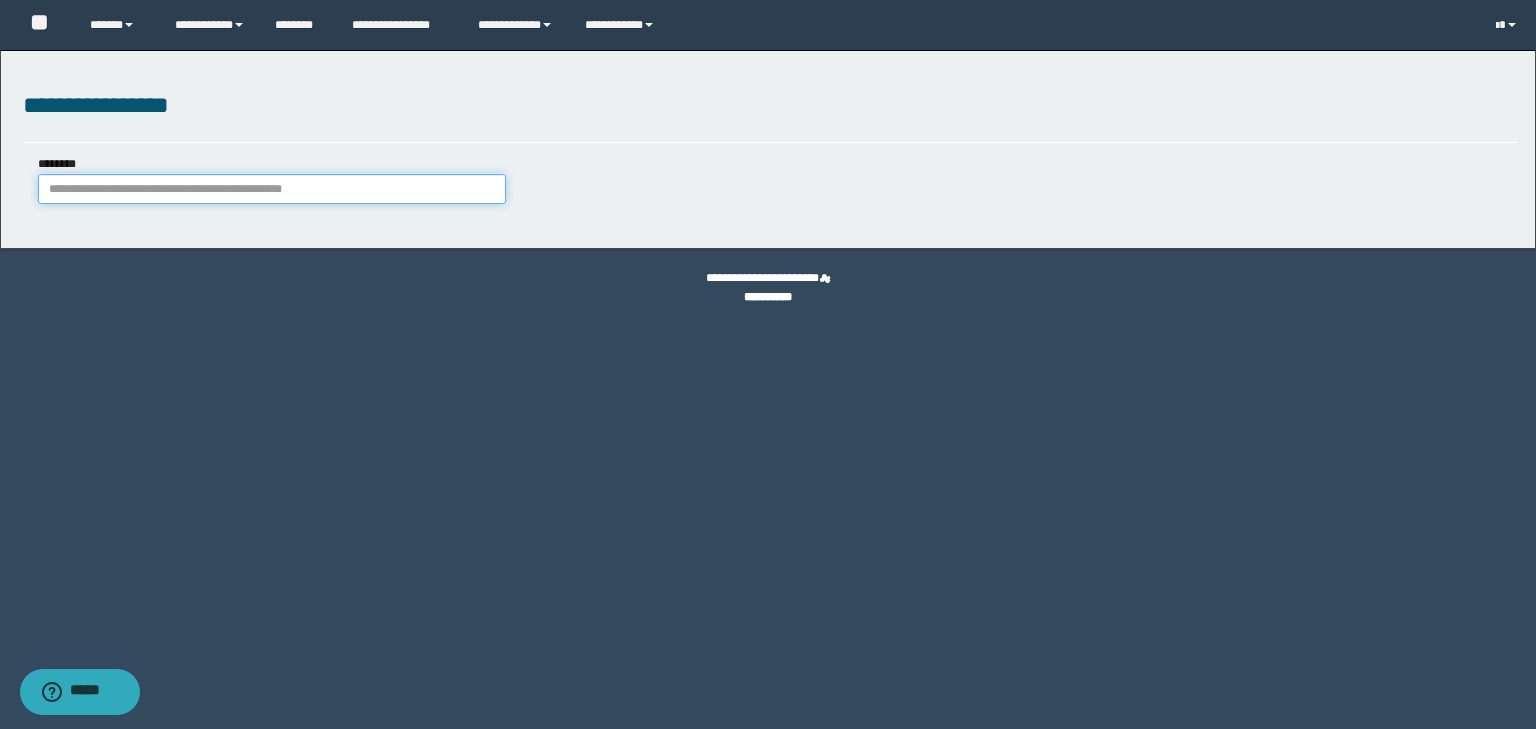 paste on "**********" 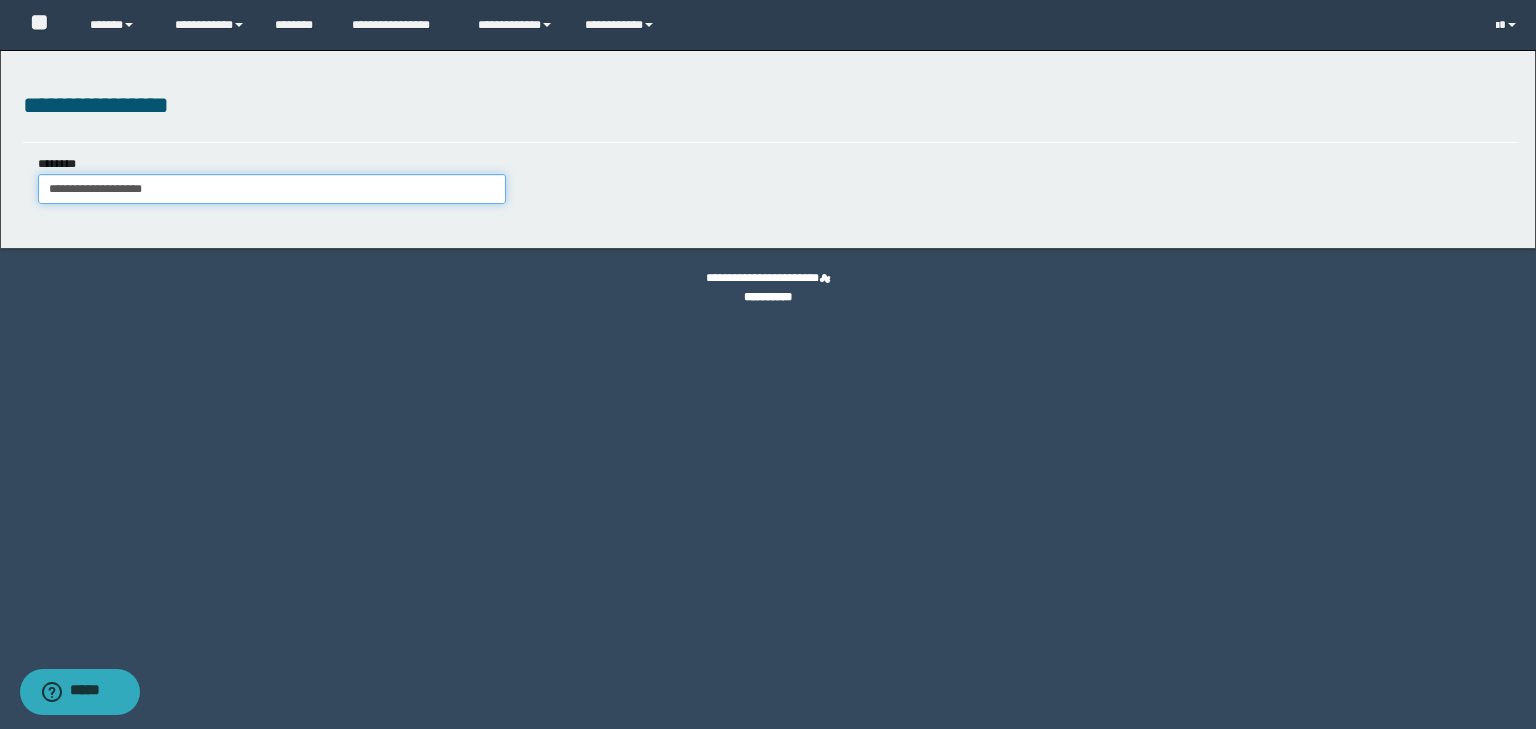 type on "**********" 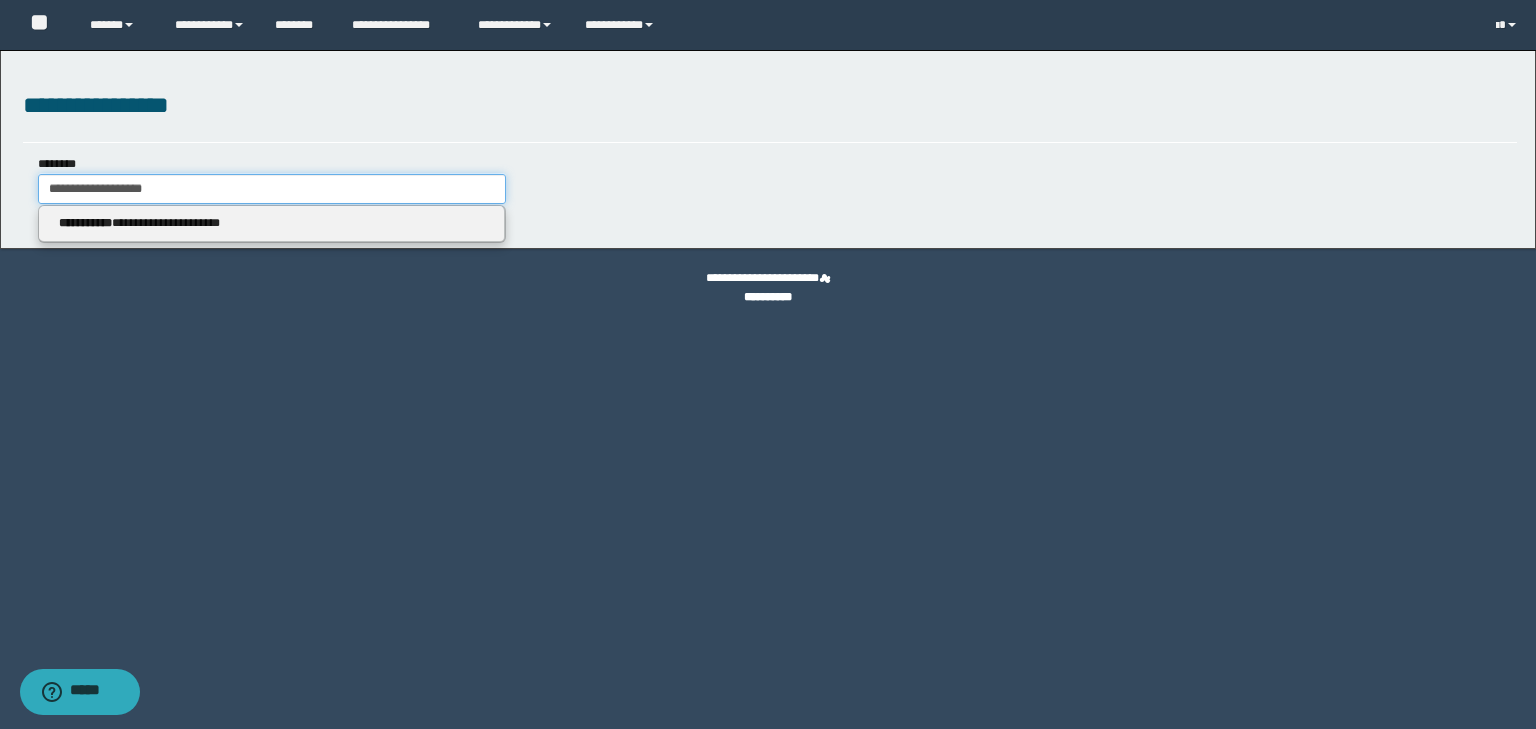 type on "**********" 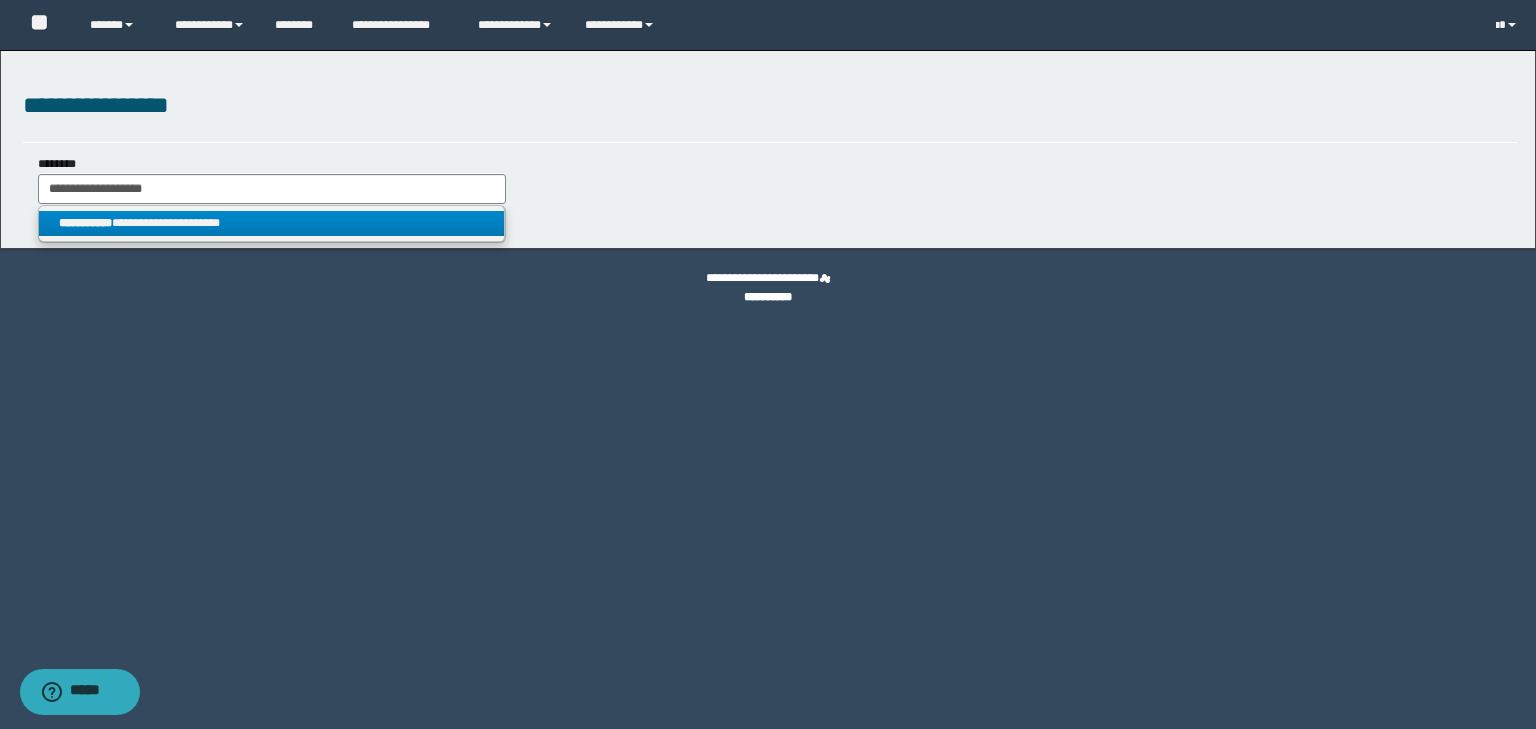 click on "**********" at bounding box center (272, 223) 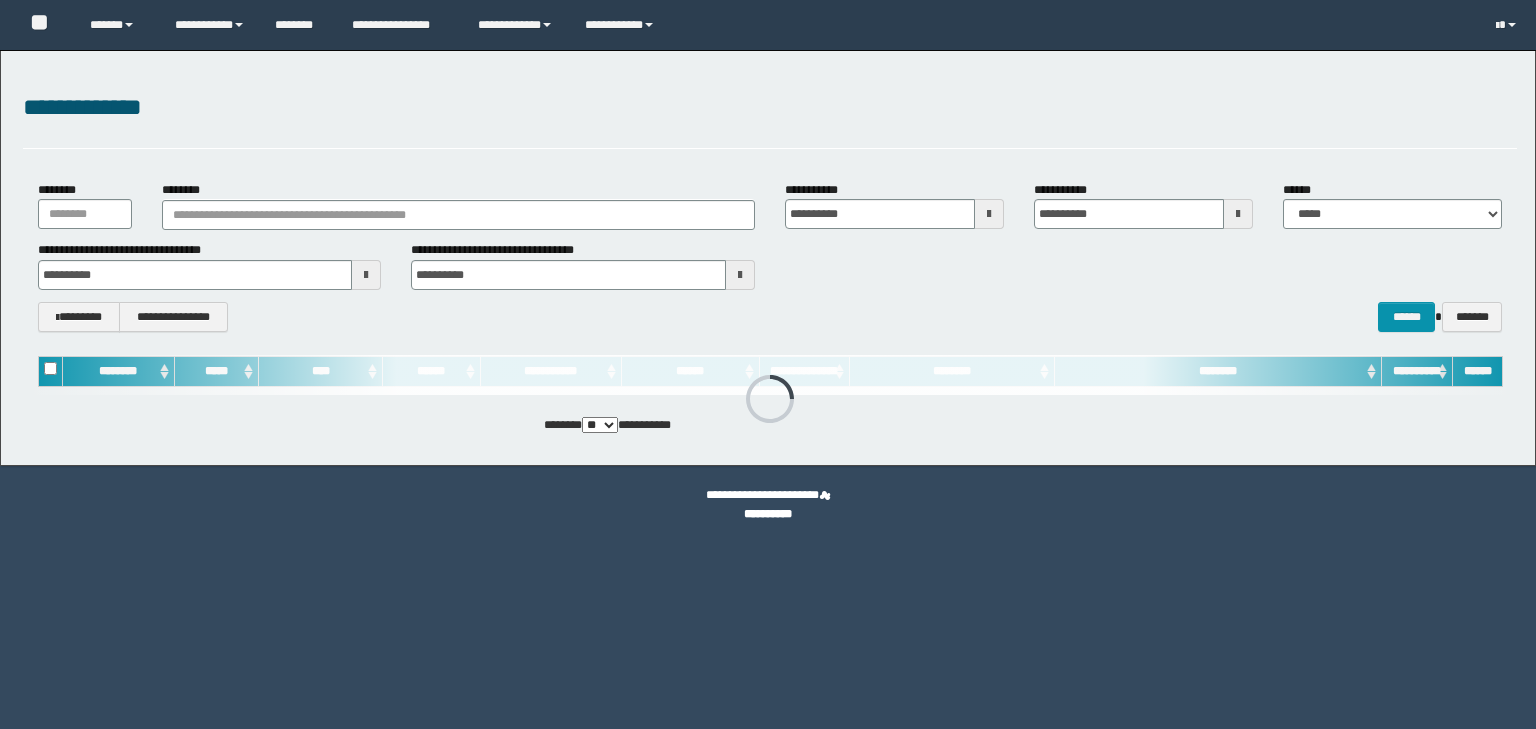 scroll, scrollTop: 0, scrollLeft: 0, axis: both 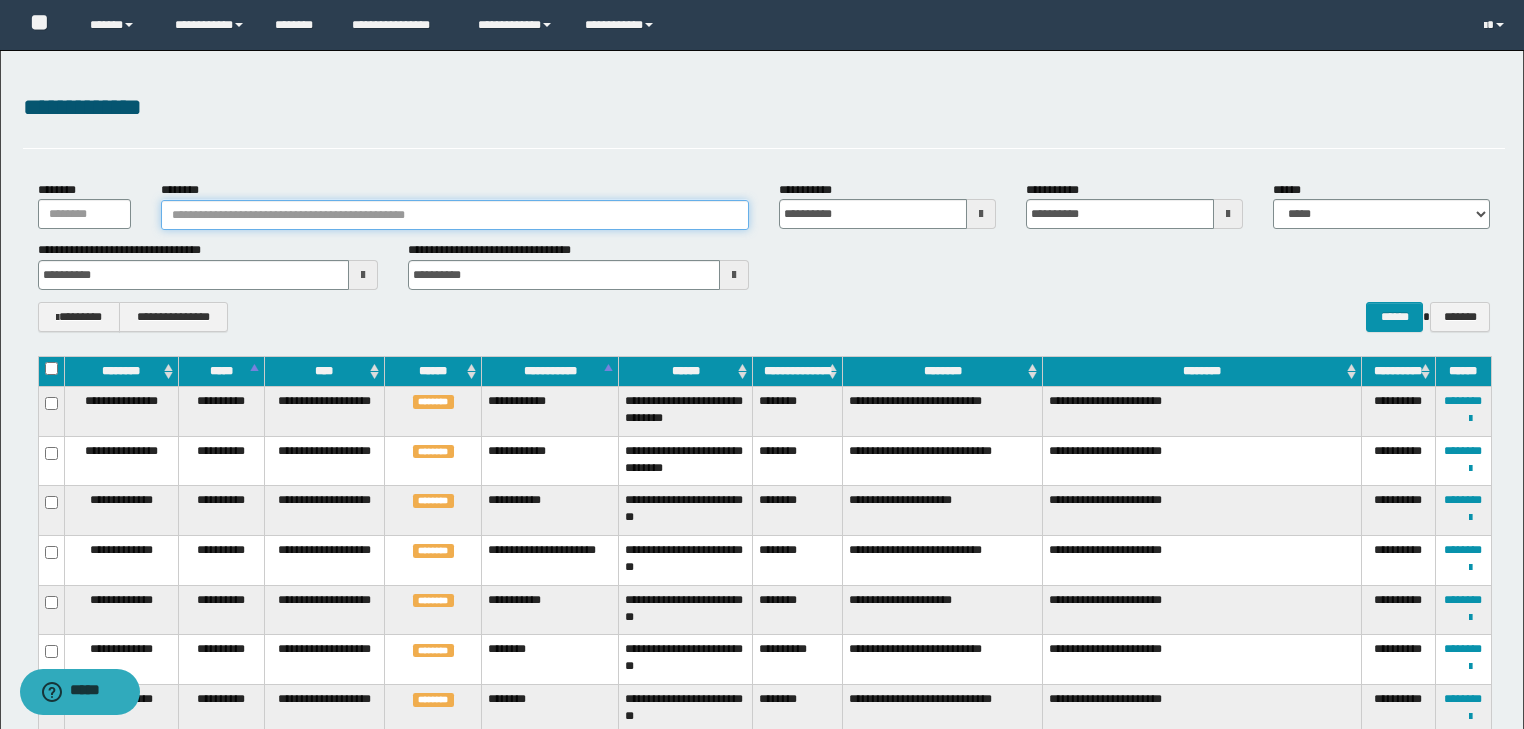 click on "********" at bounding box center [455, 215] 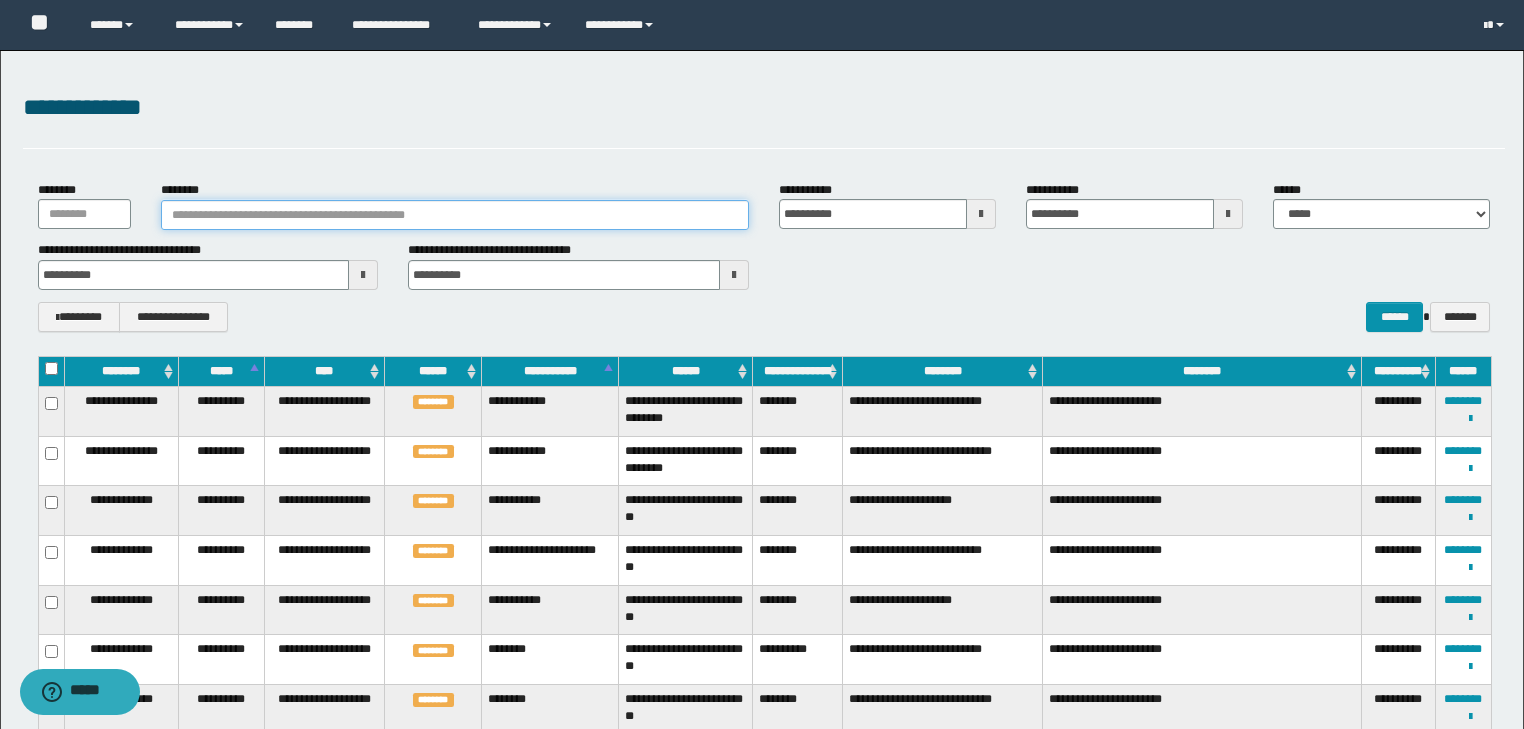 paste on "**********" 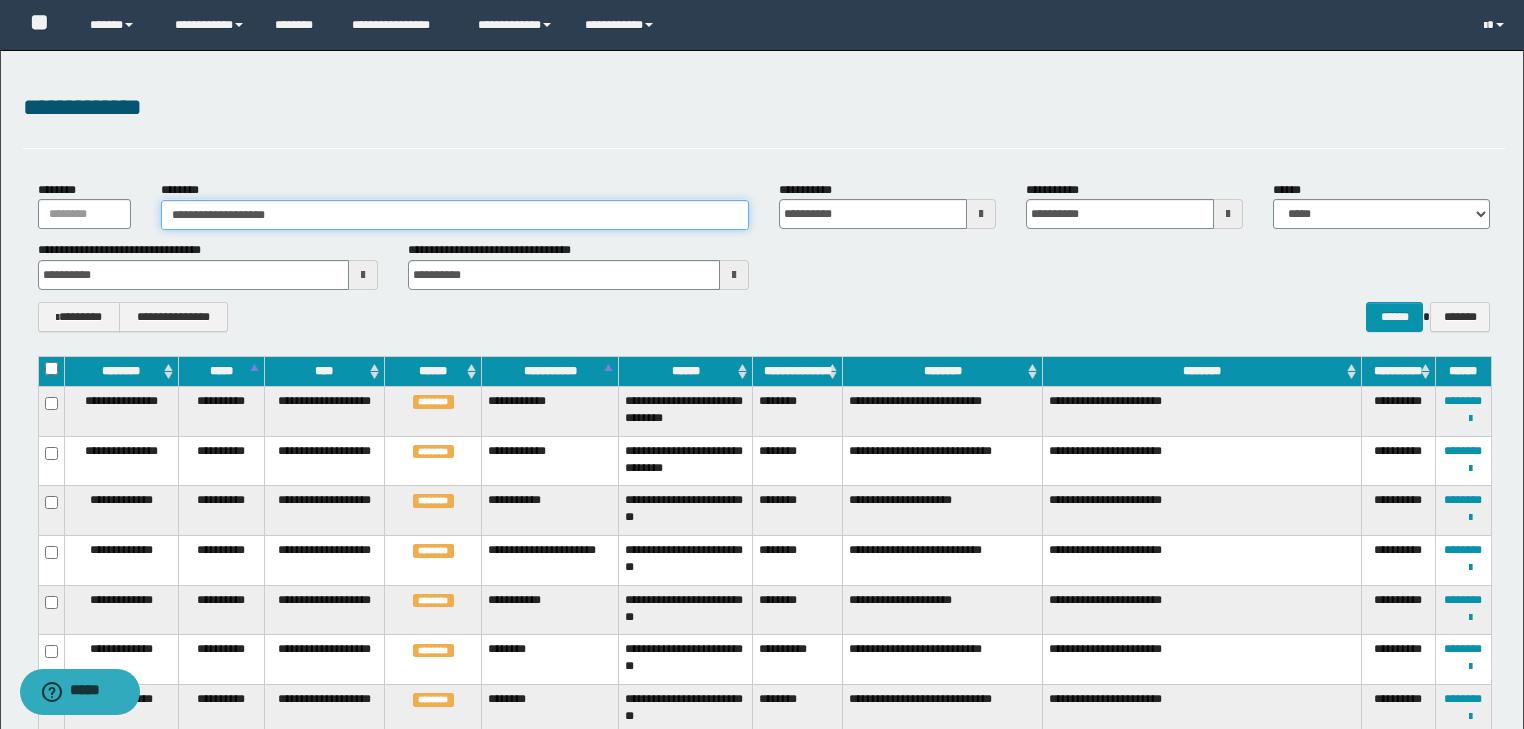 type on "**********" 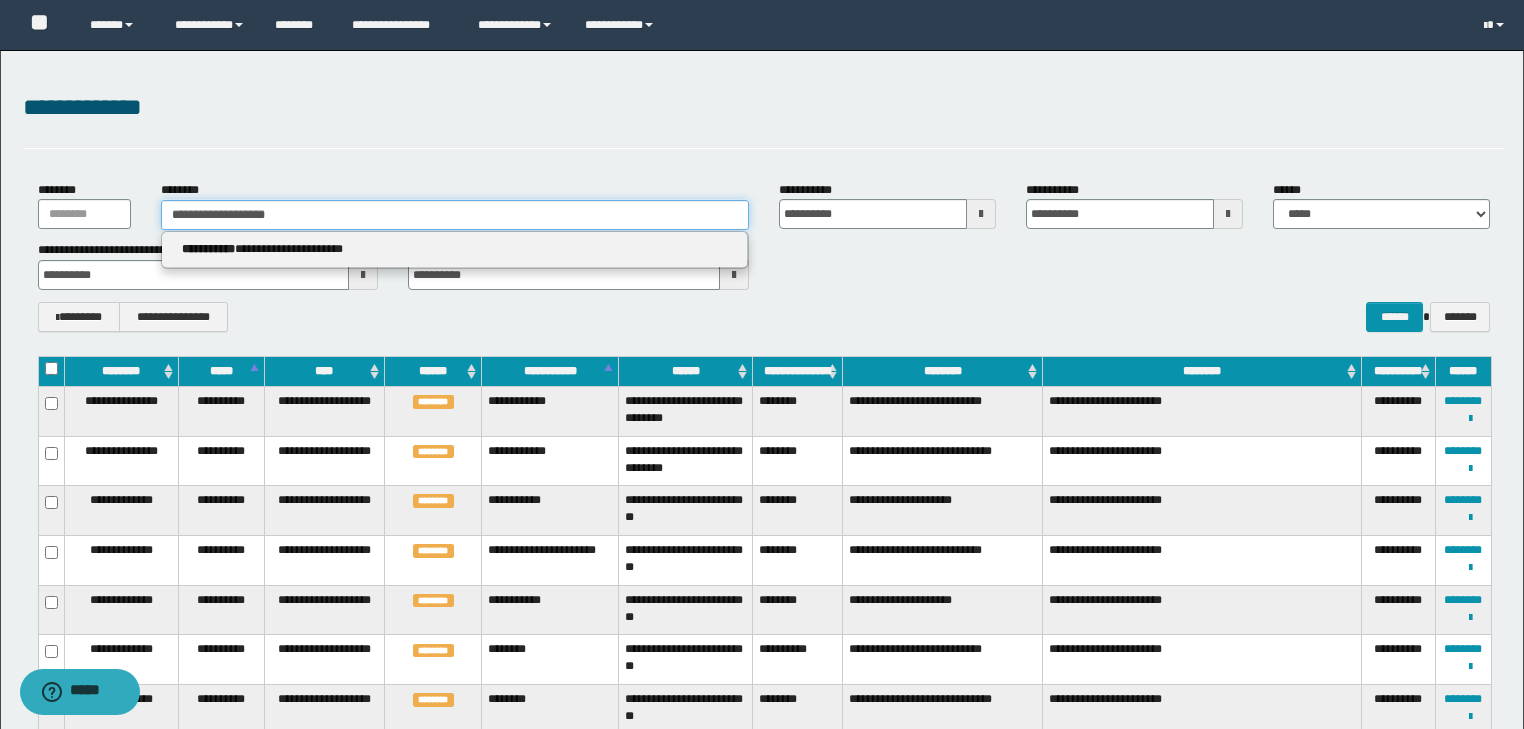 type on "**********" 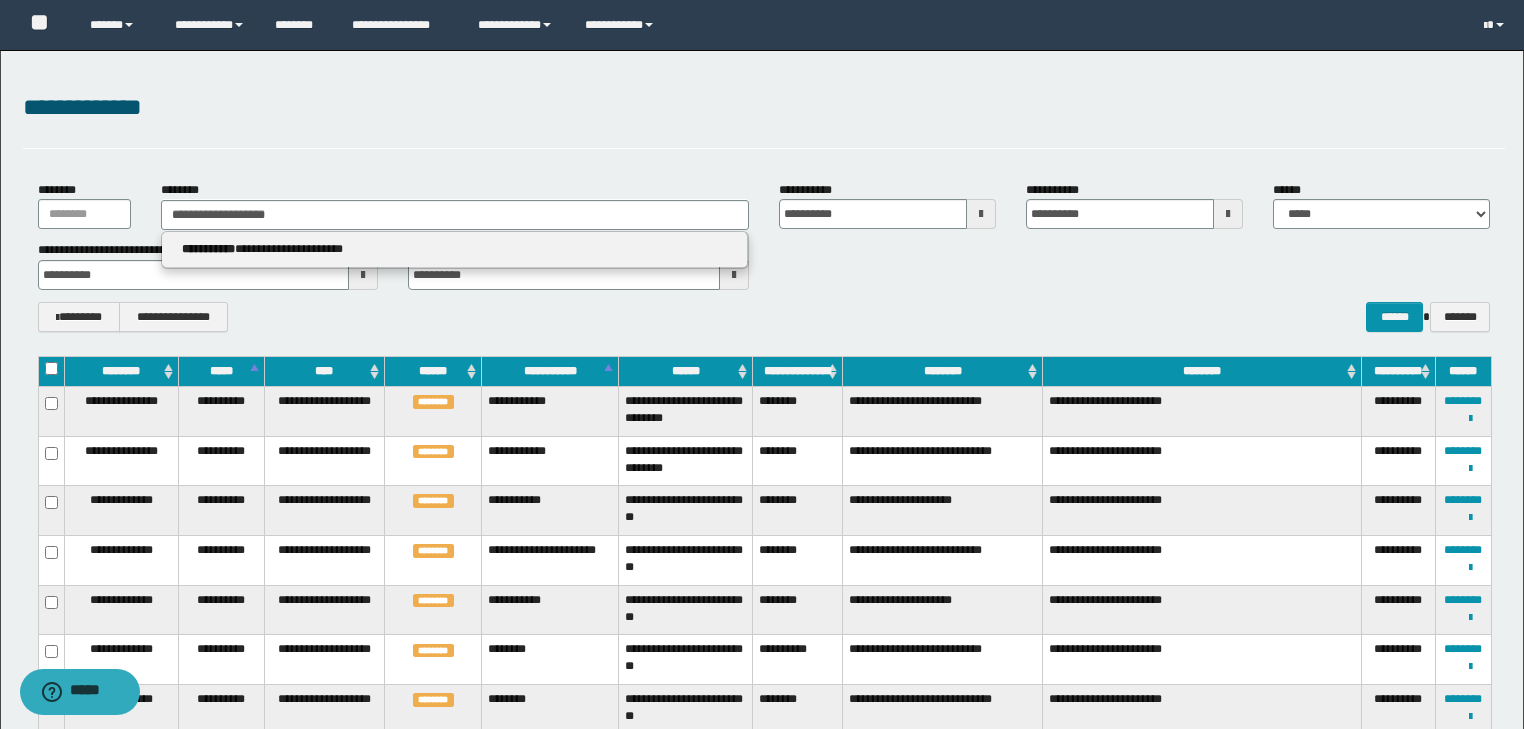 click on "**********" at bounding box center [454, 249] 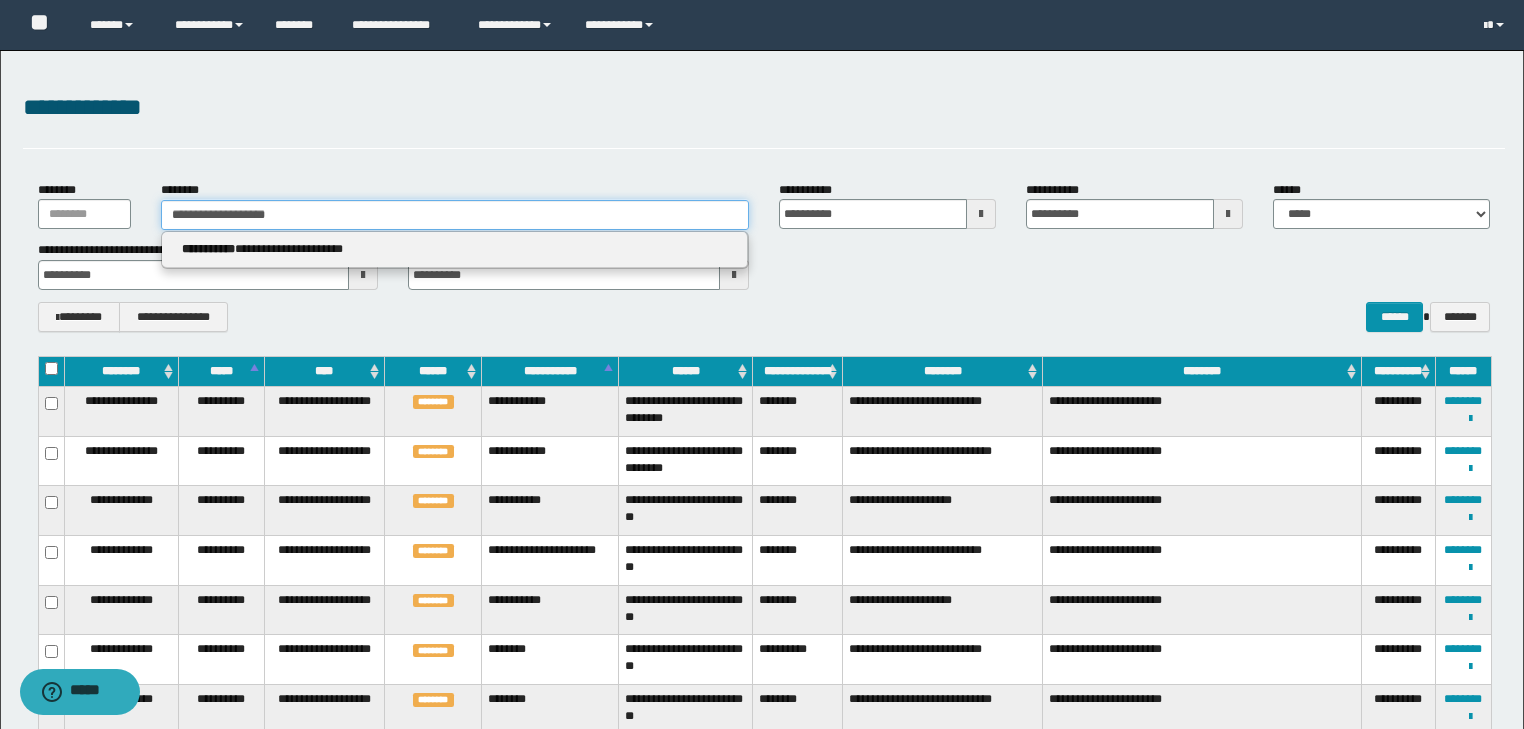 type 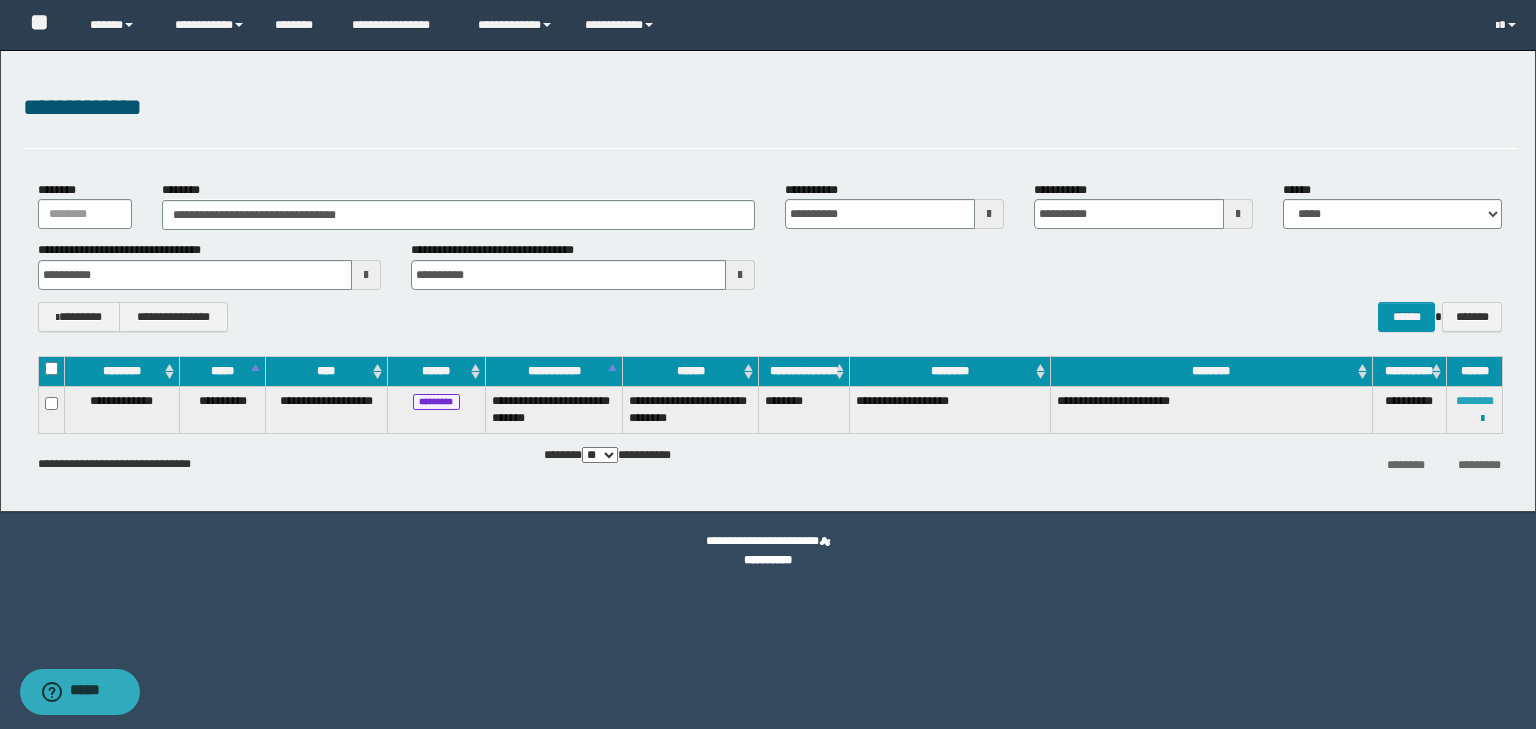 click at bounding box center [0, 0] 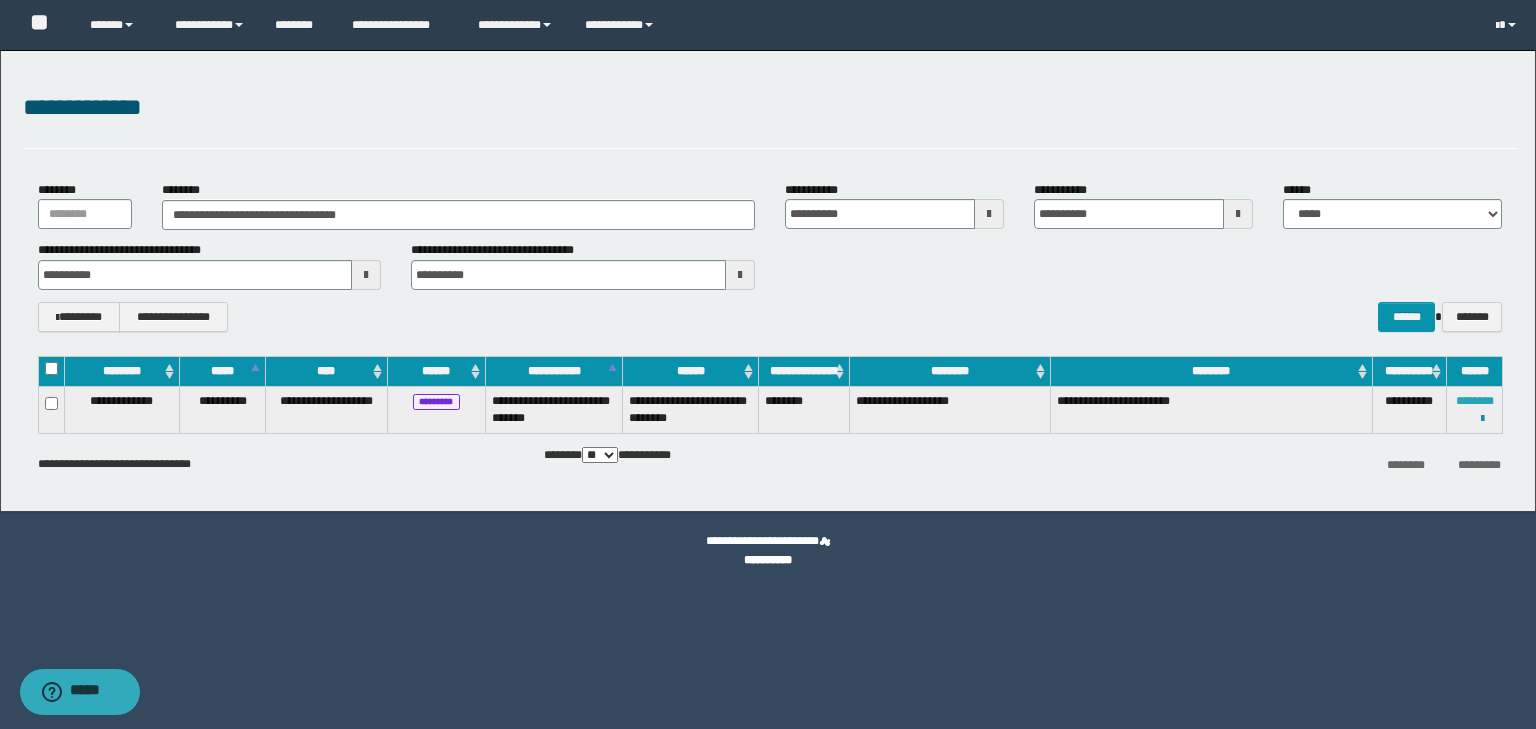 click on "********" at bounding box center [1475, 401] 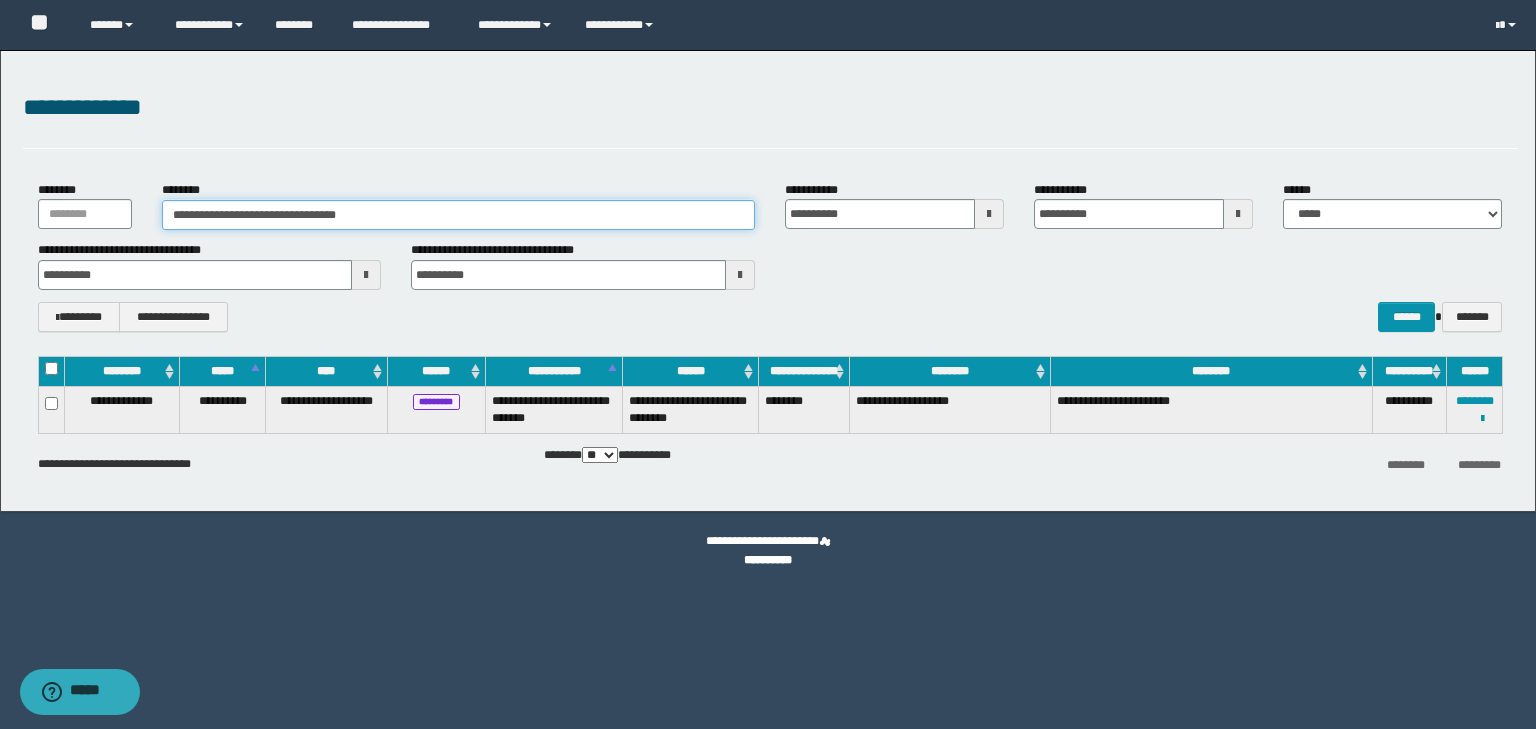 click on "**********" at bounding box center (458, 215) 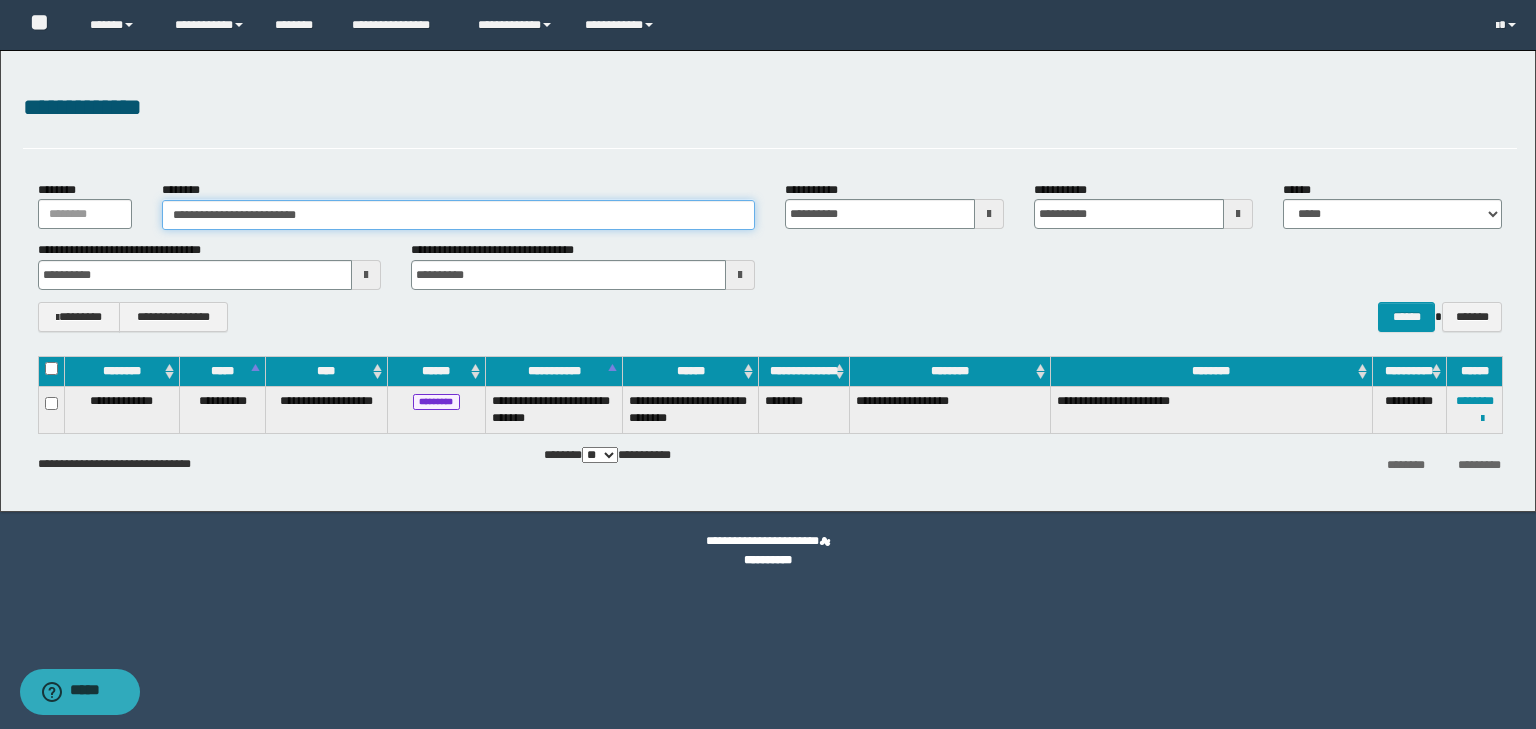 type on "**********" 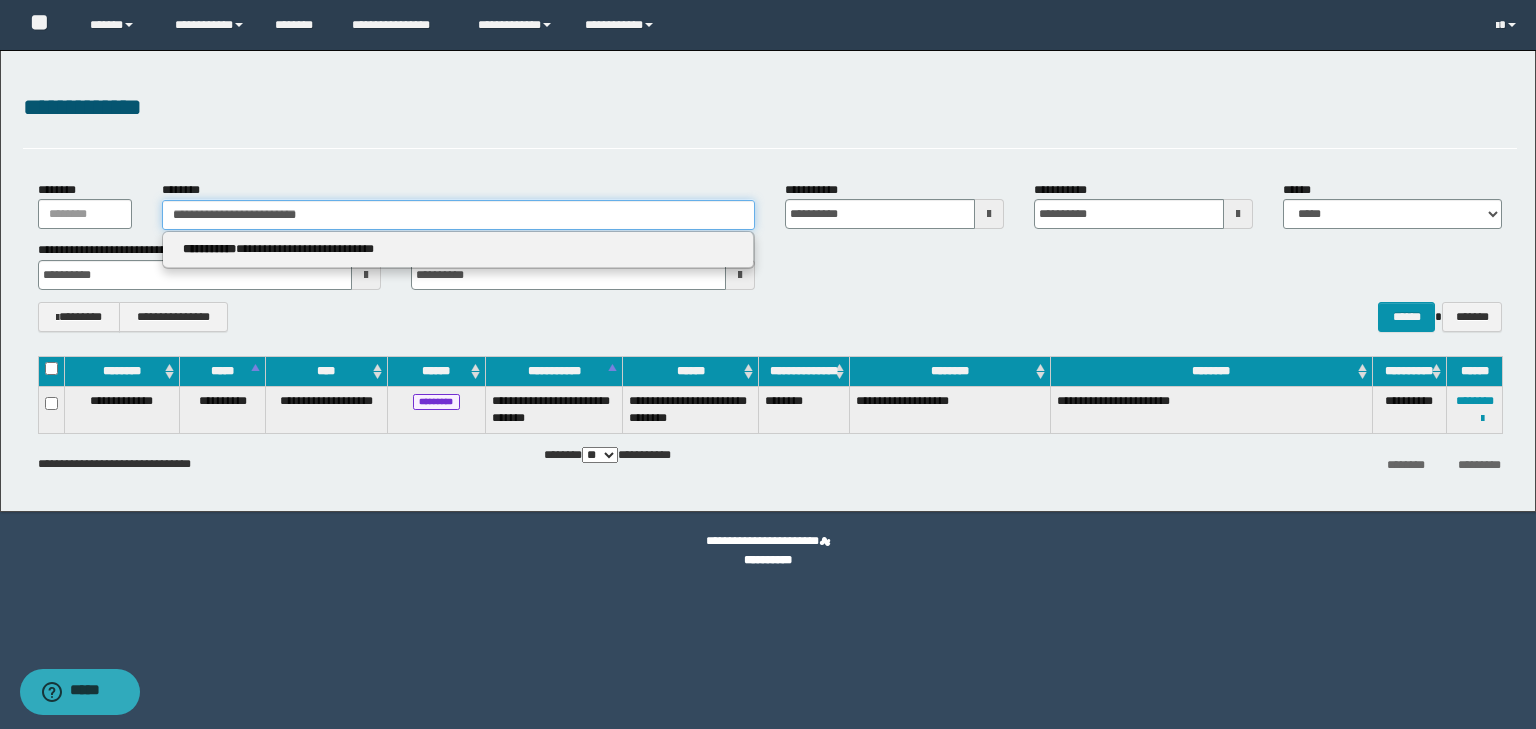 type on "**********" 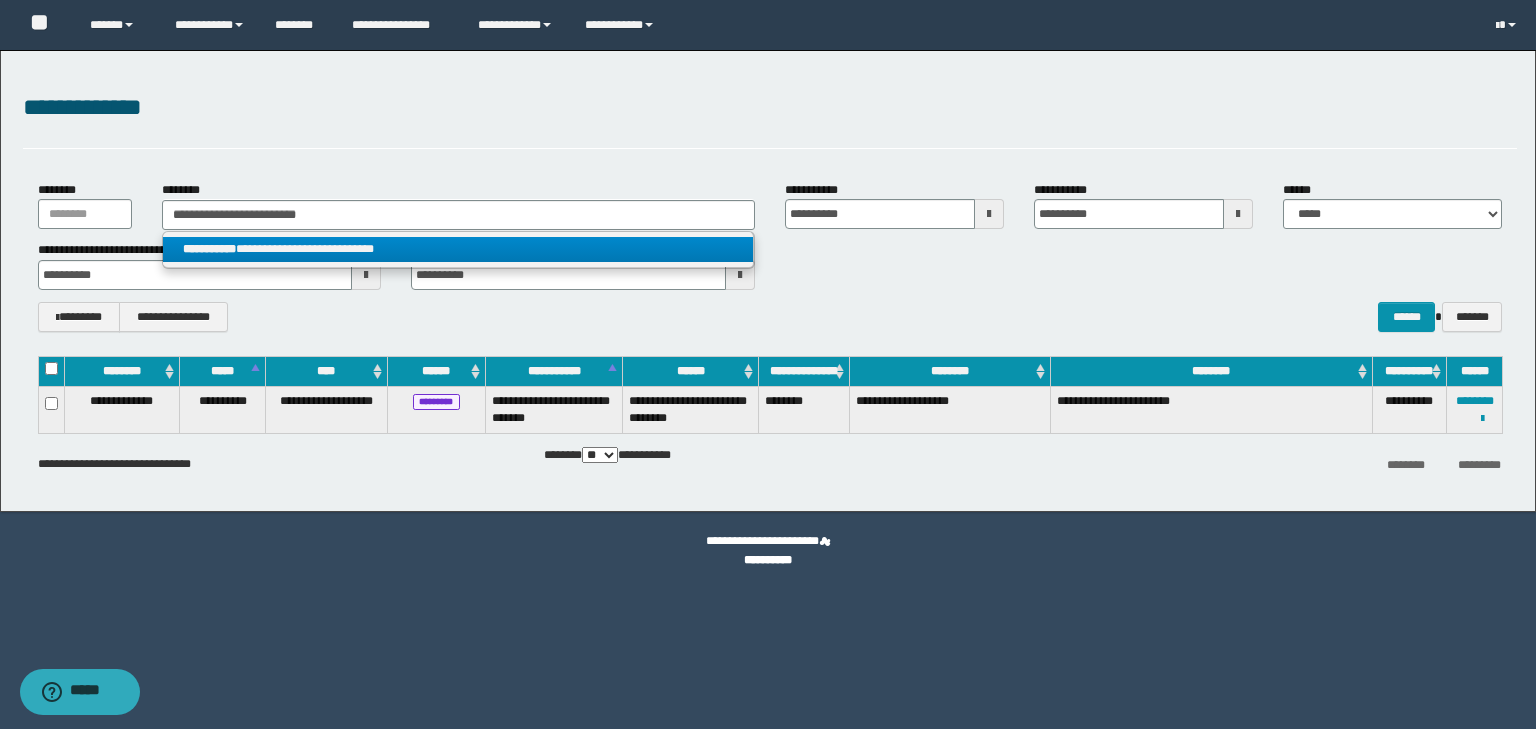 click on "**********" at bounding box center [458, 249] 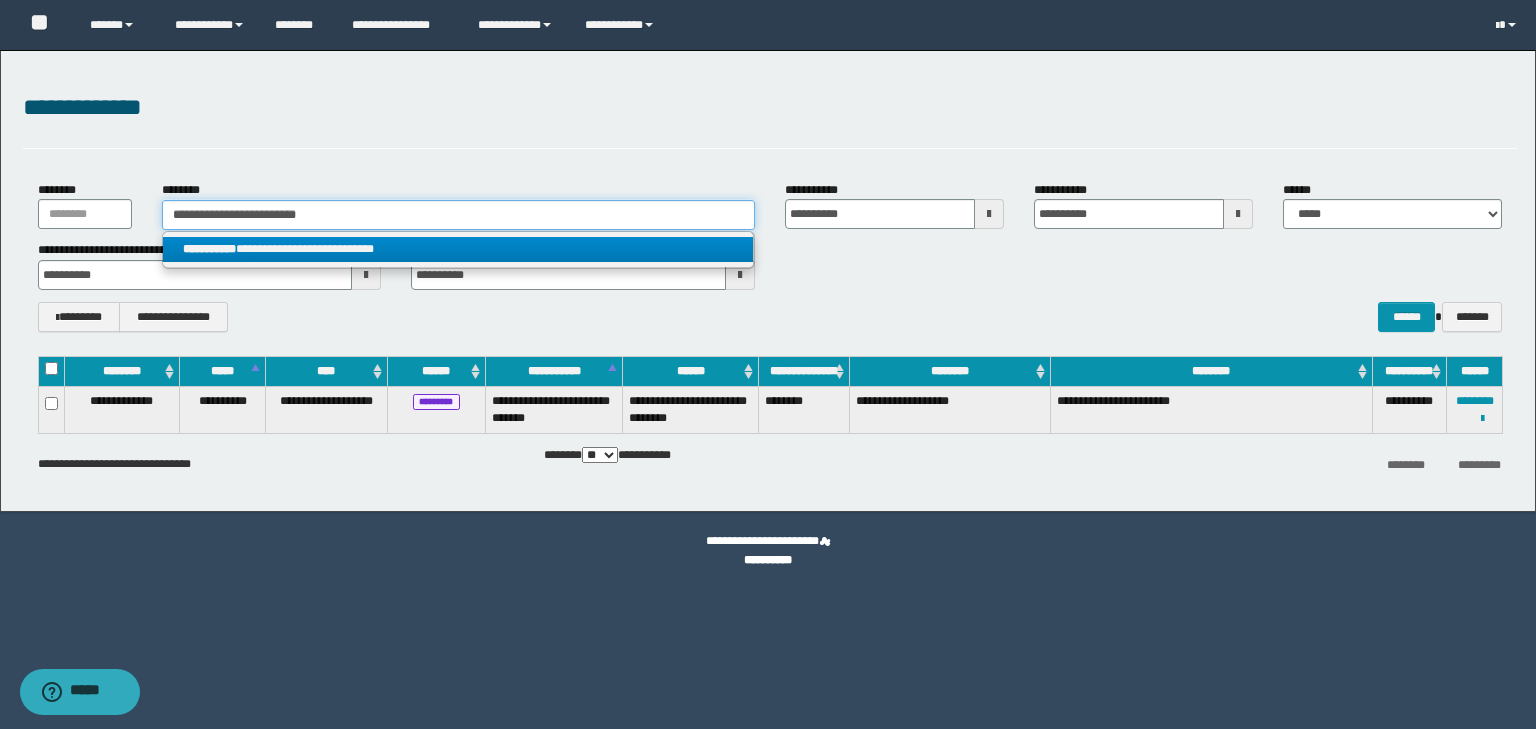 type 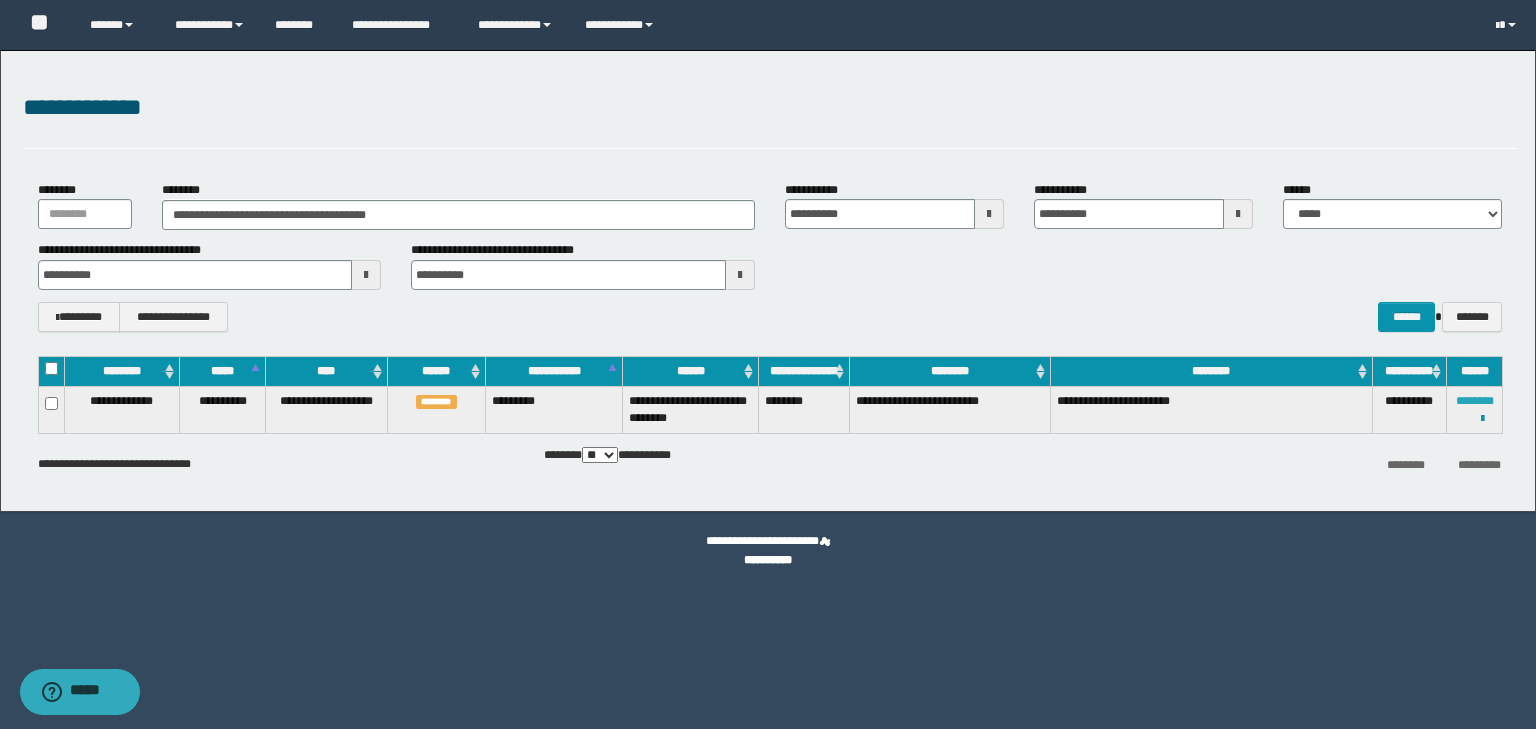 click on "********" at bounding box center (1475, 401) 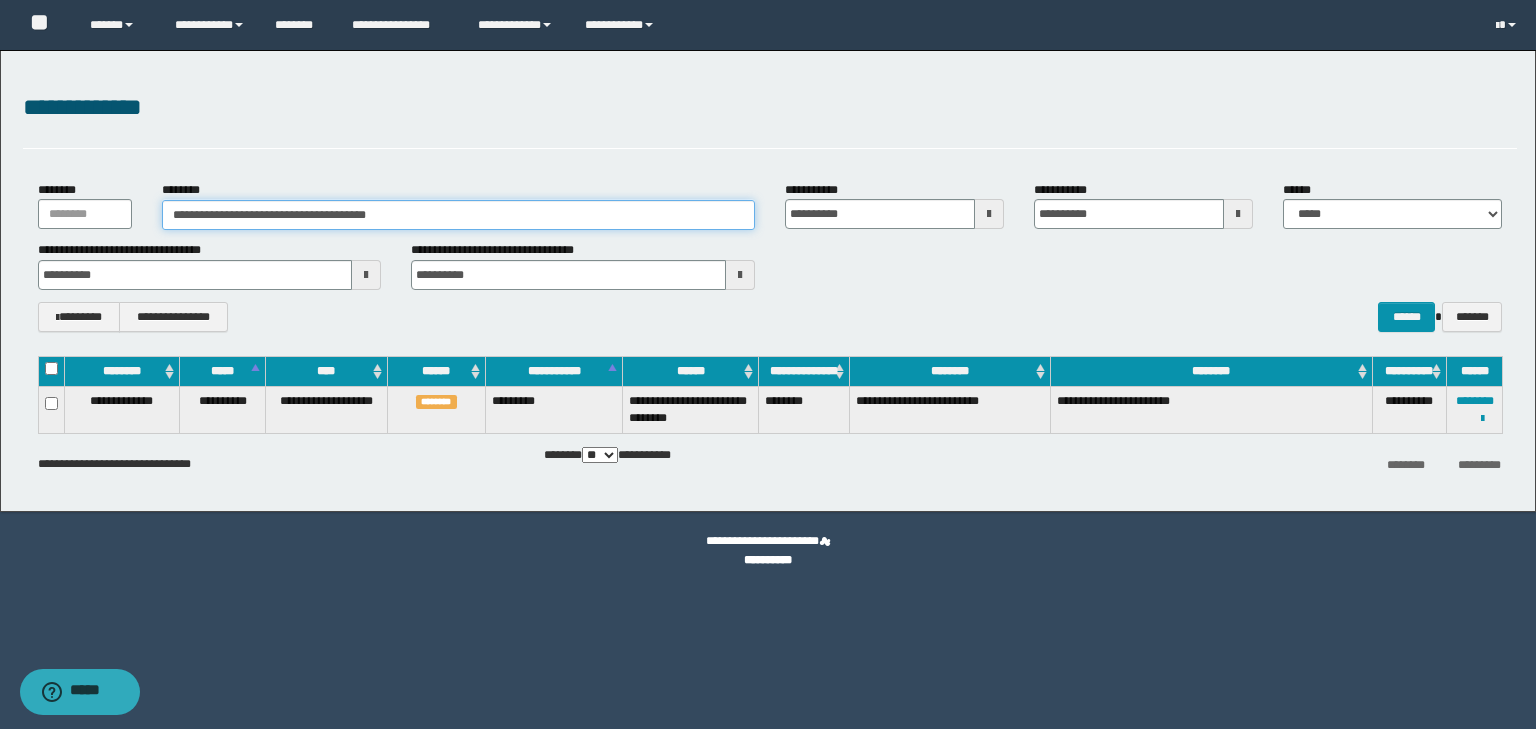 click on "**********" at bounding box center (458, 215) 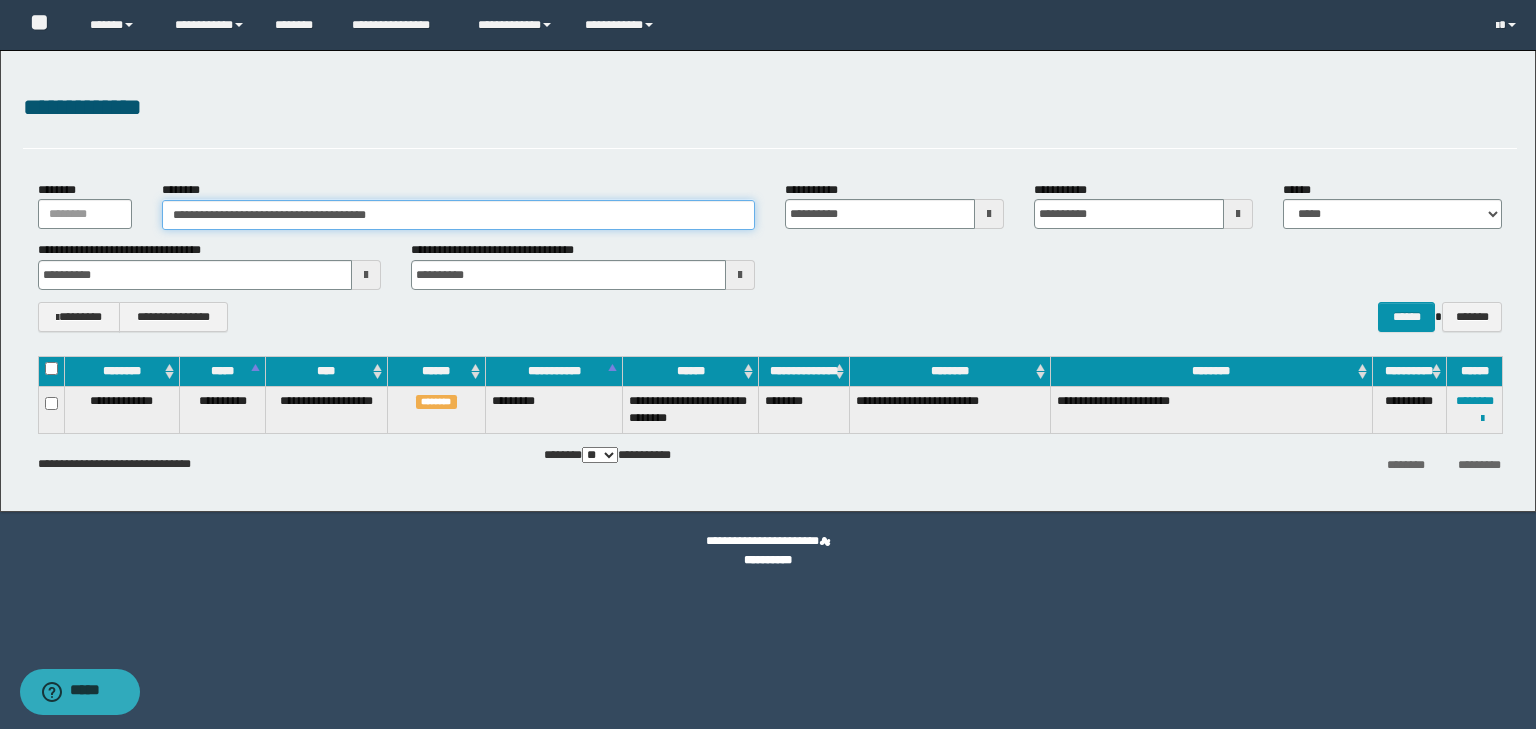 click on "**********" at bounding box center (458, 215) 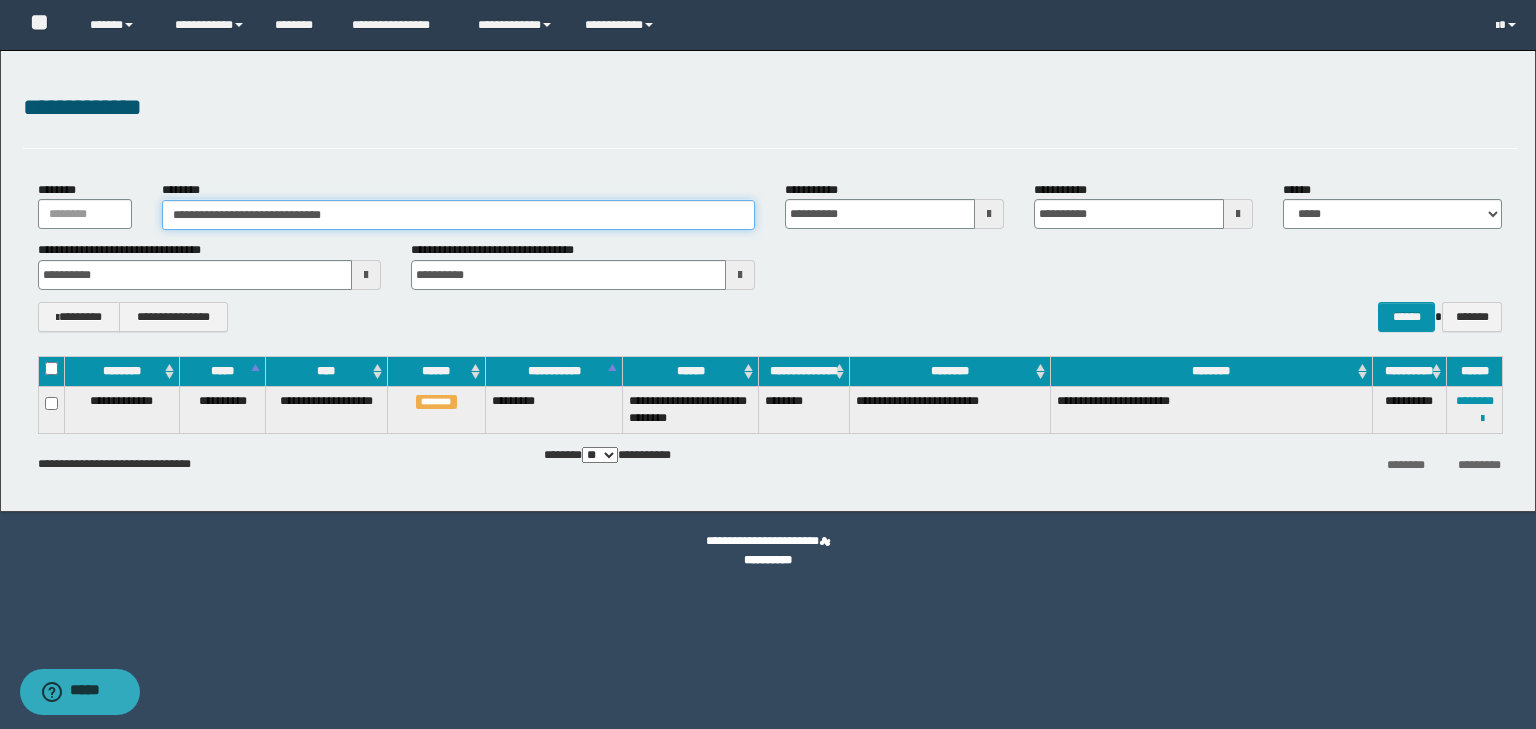type on "**********" 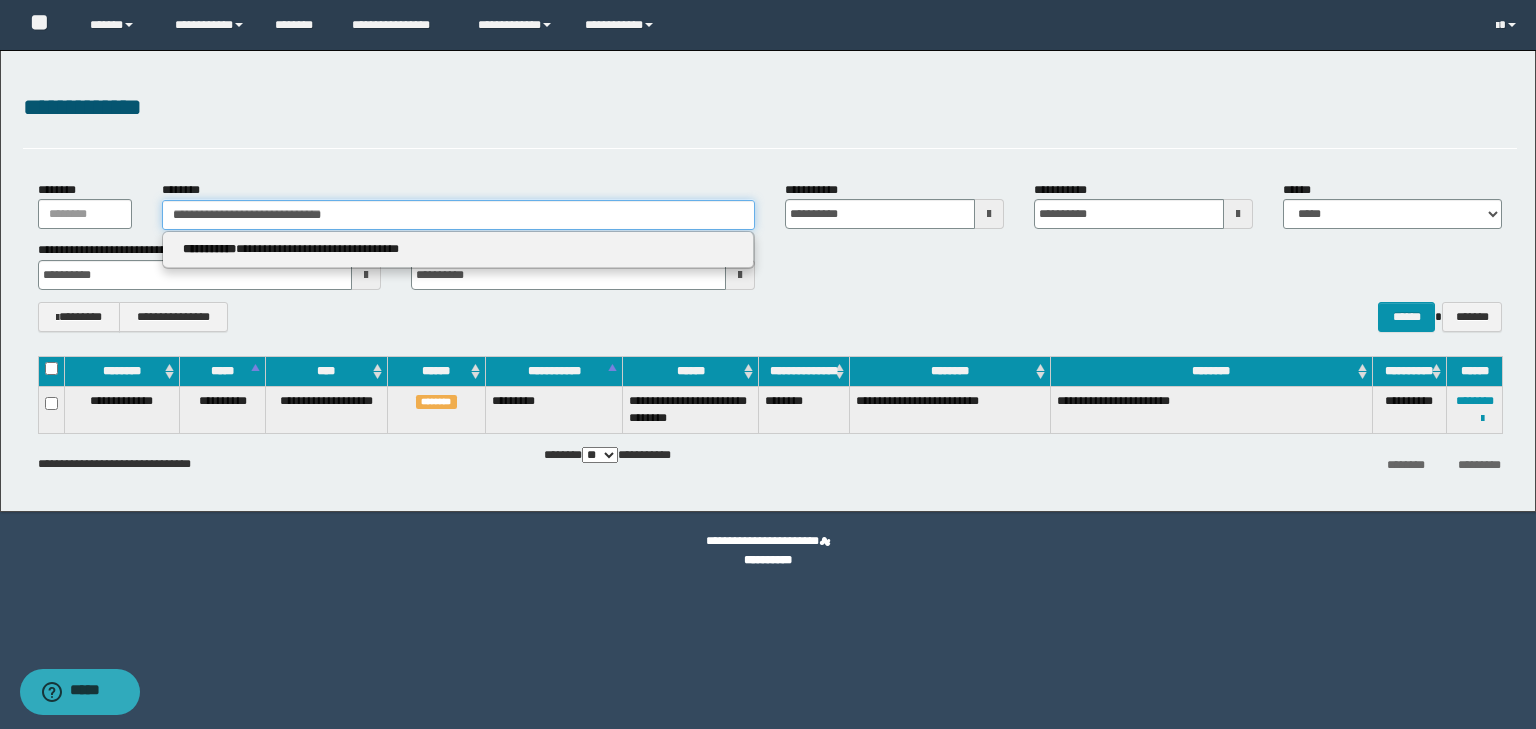 type on "**********" 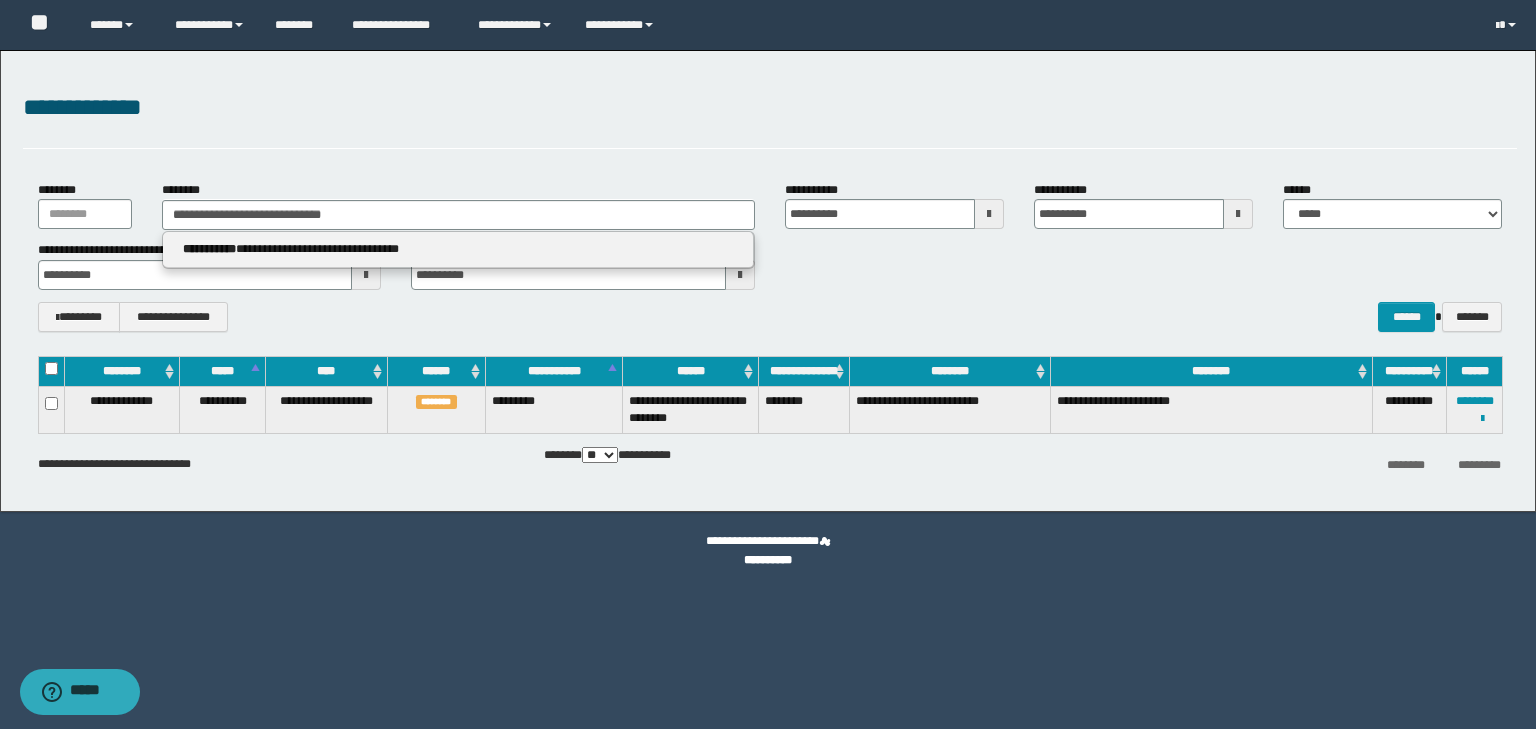 click on "**********" at bounding box center (458, 250) 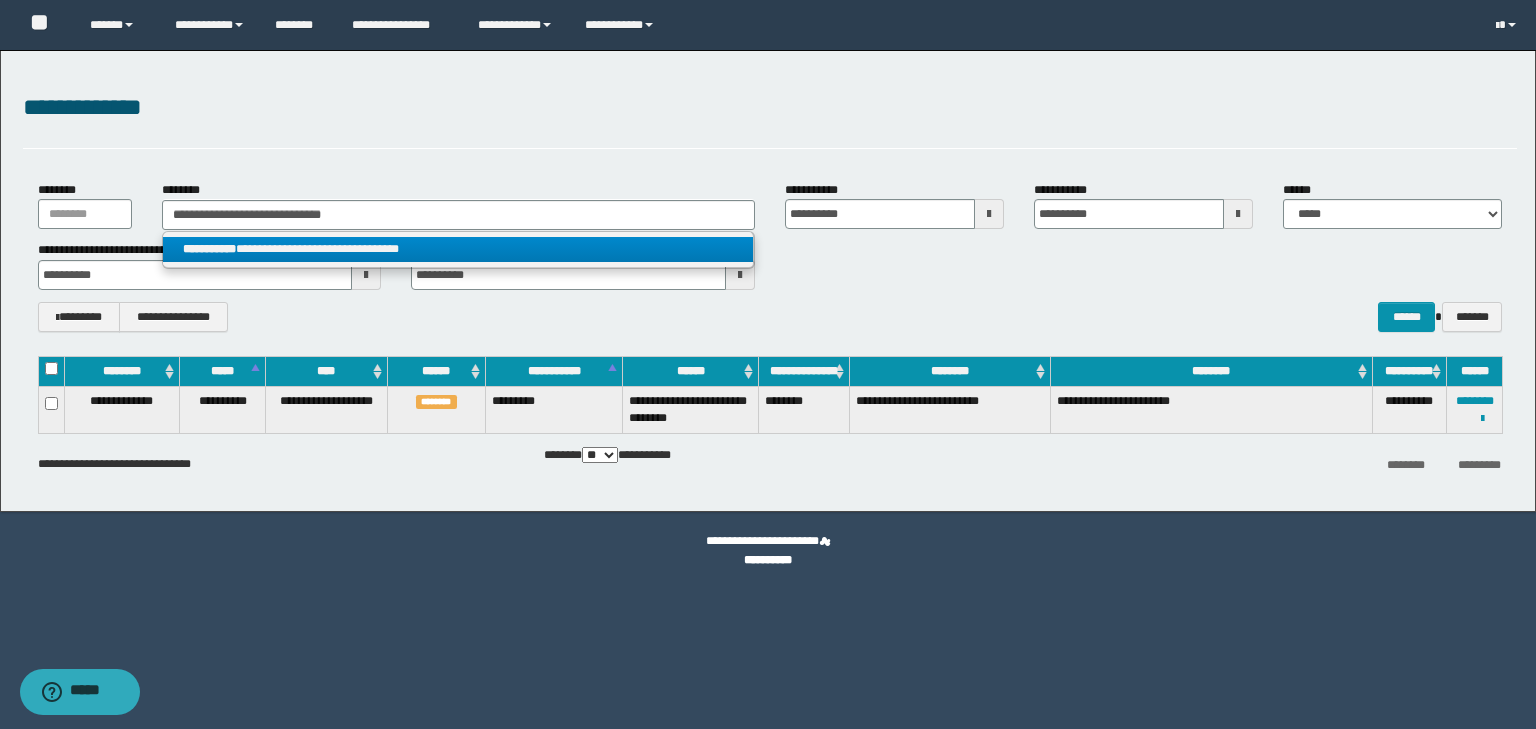 click on "**********" at bounding box center [458, 249] 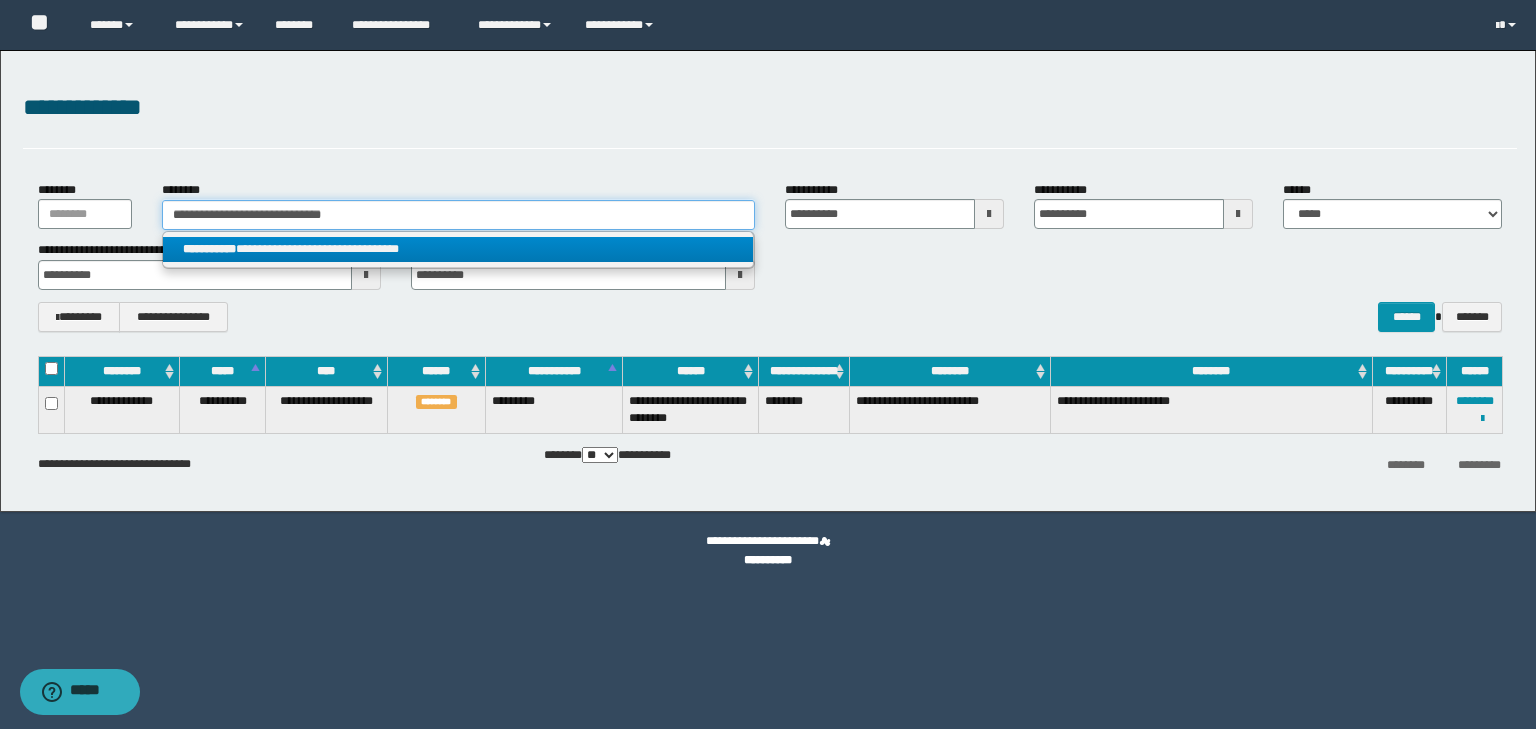 type 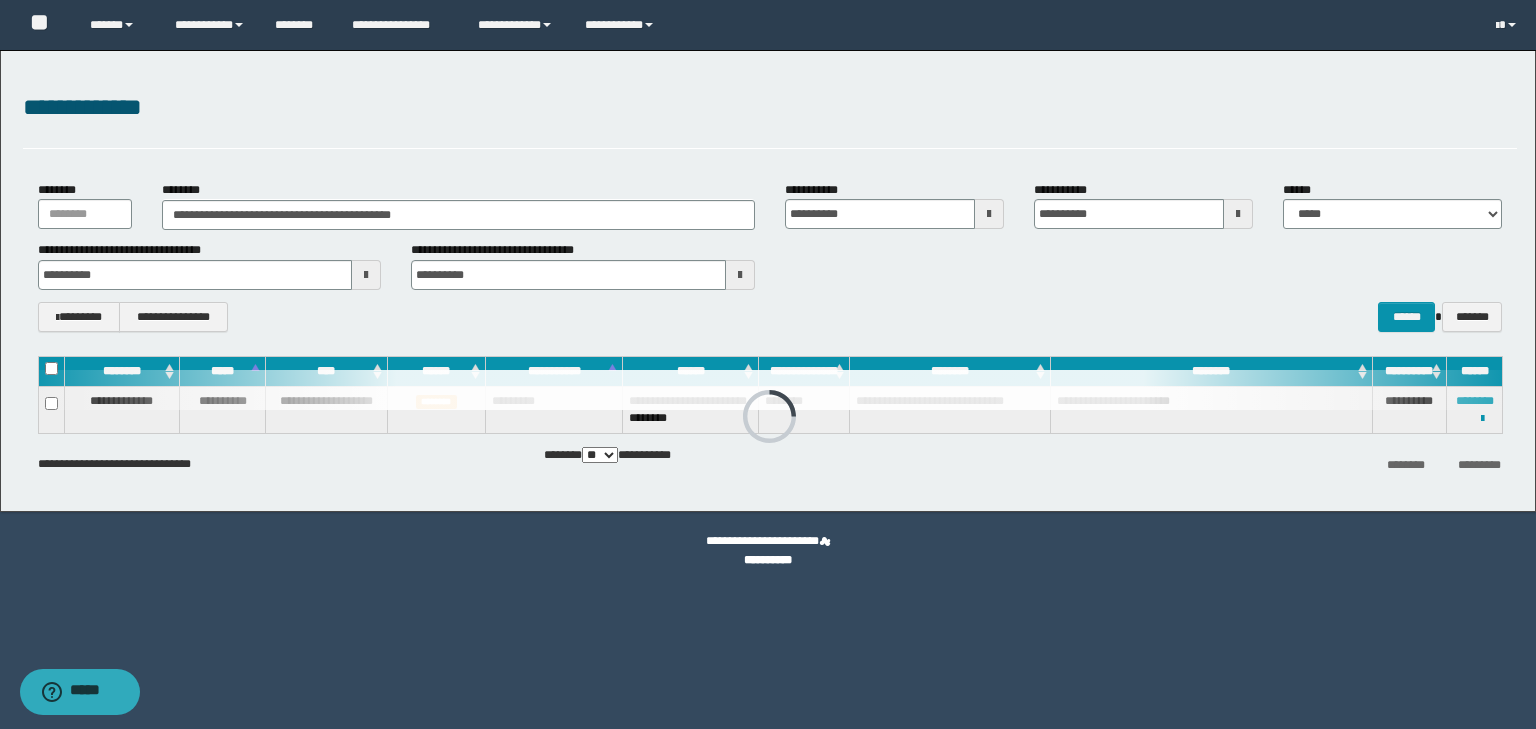 click at bounding box center [770, 390] 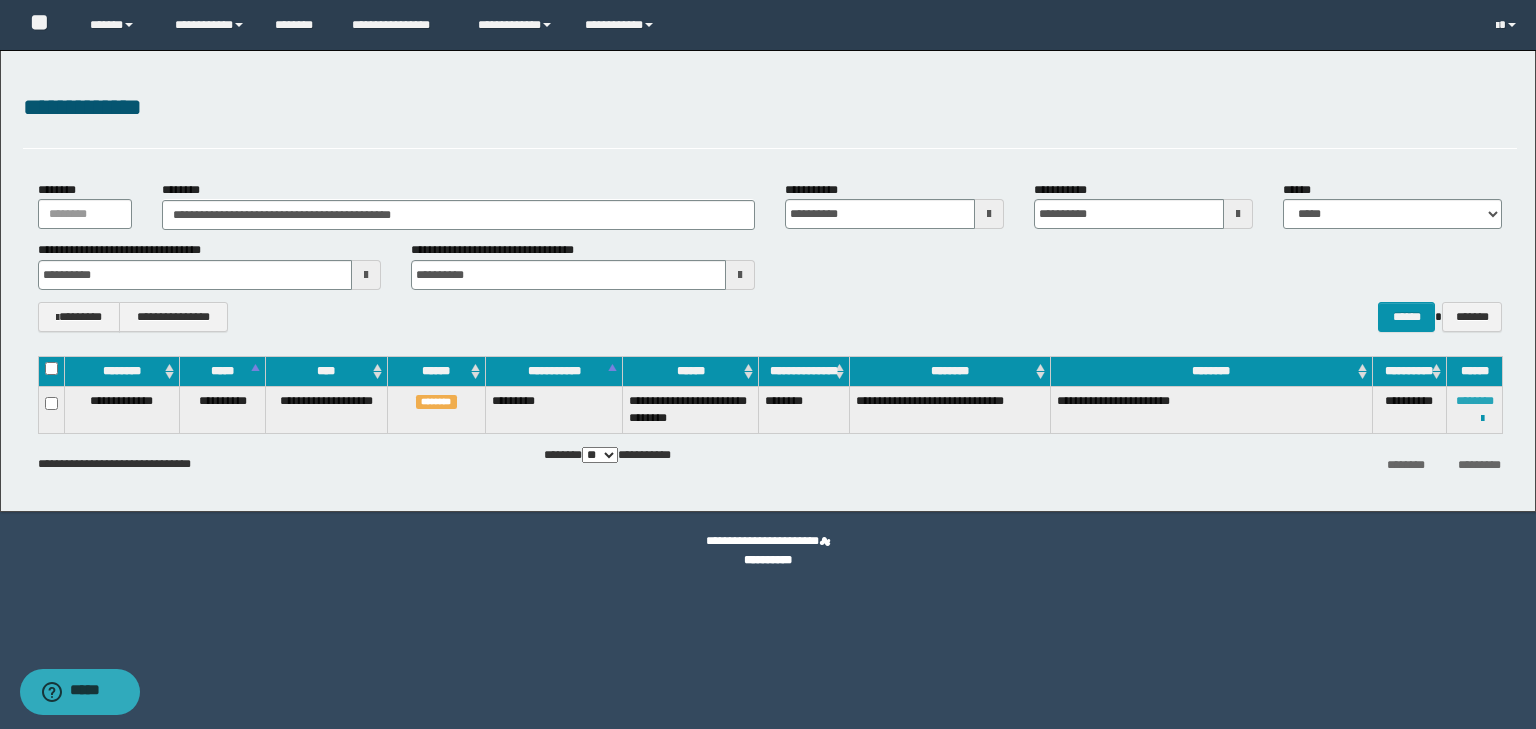 click on "********" at bounding box center (1475, 401) 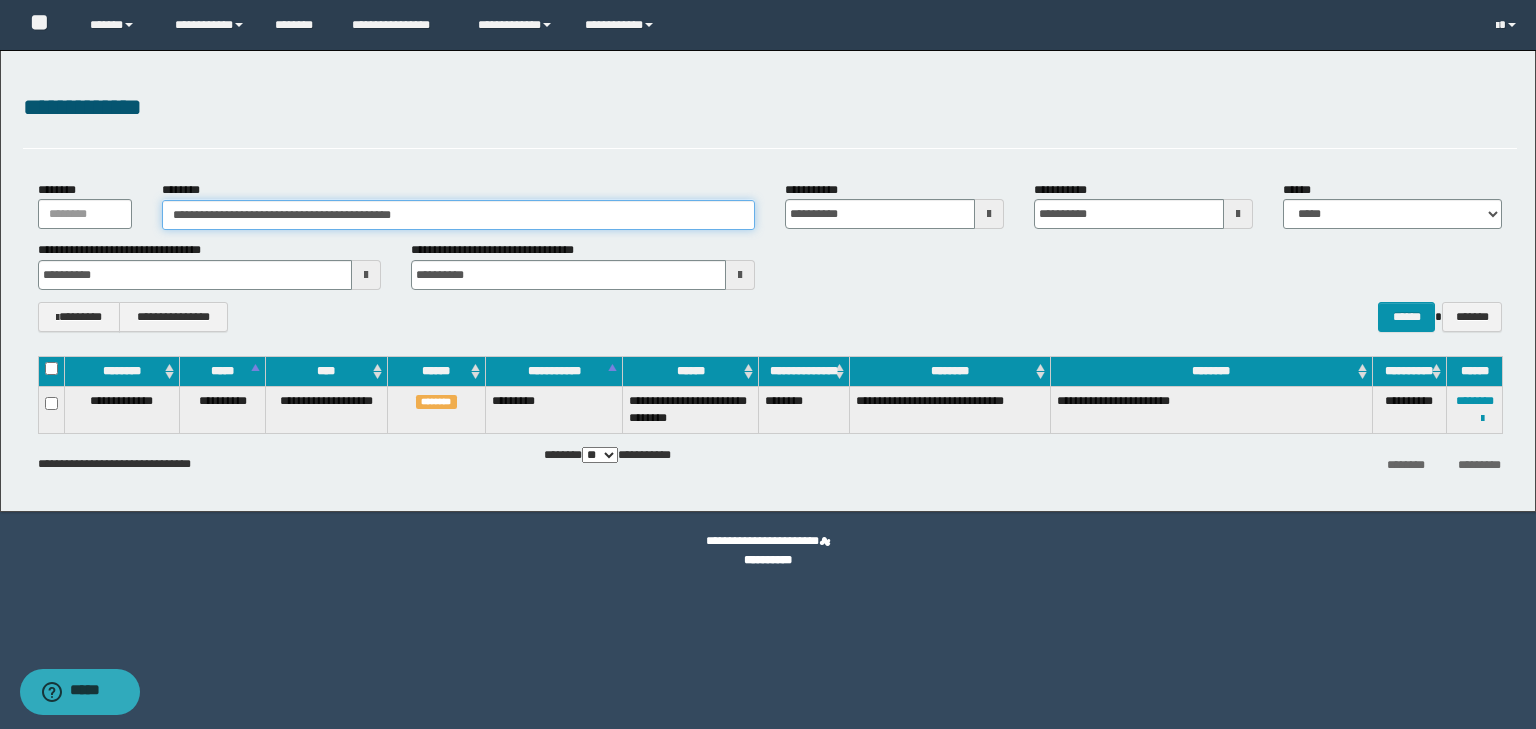 click on "**********" at bounding box center [458, 215] 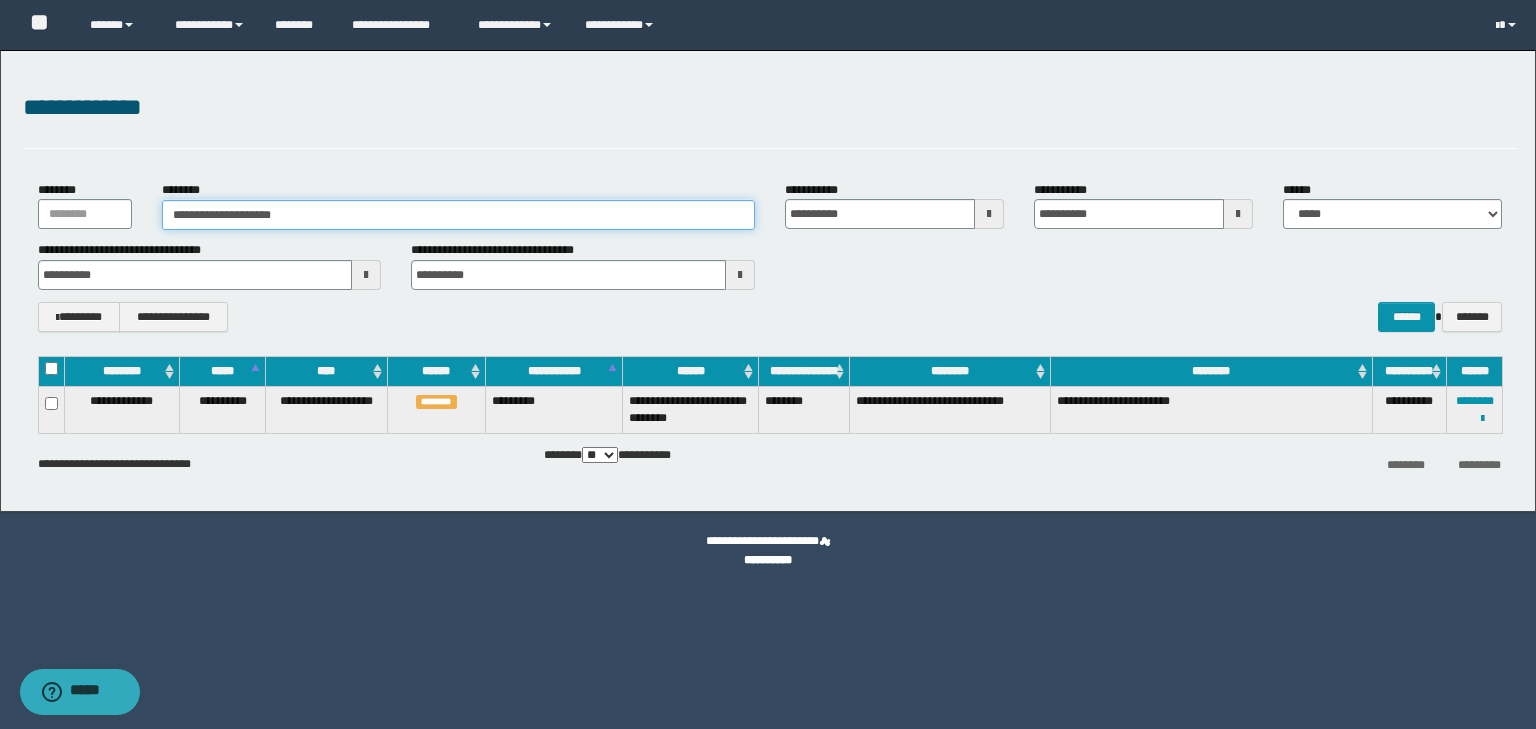 type on "**********" 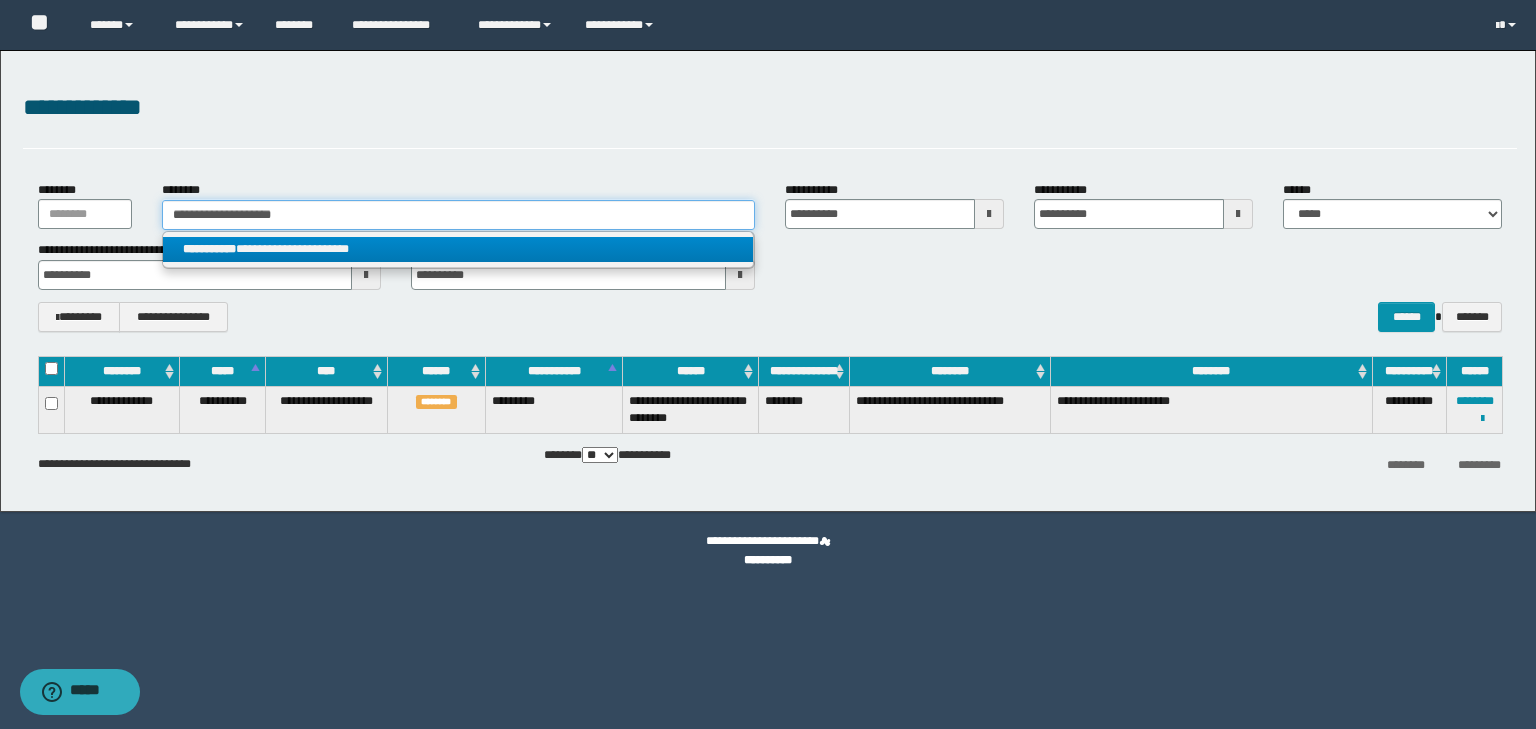 type on "**********" 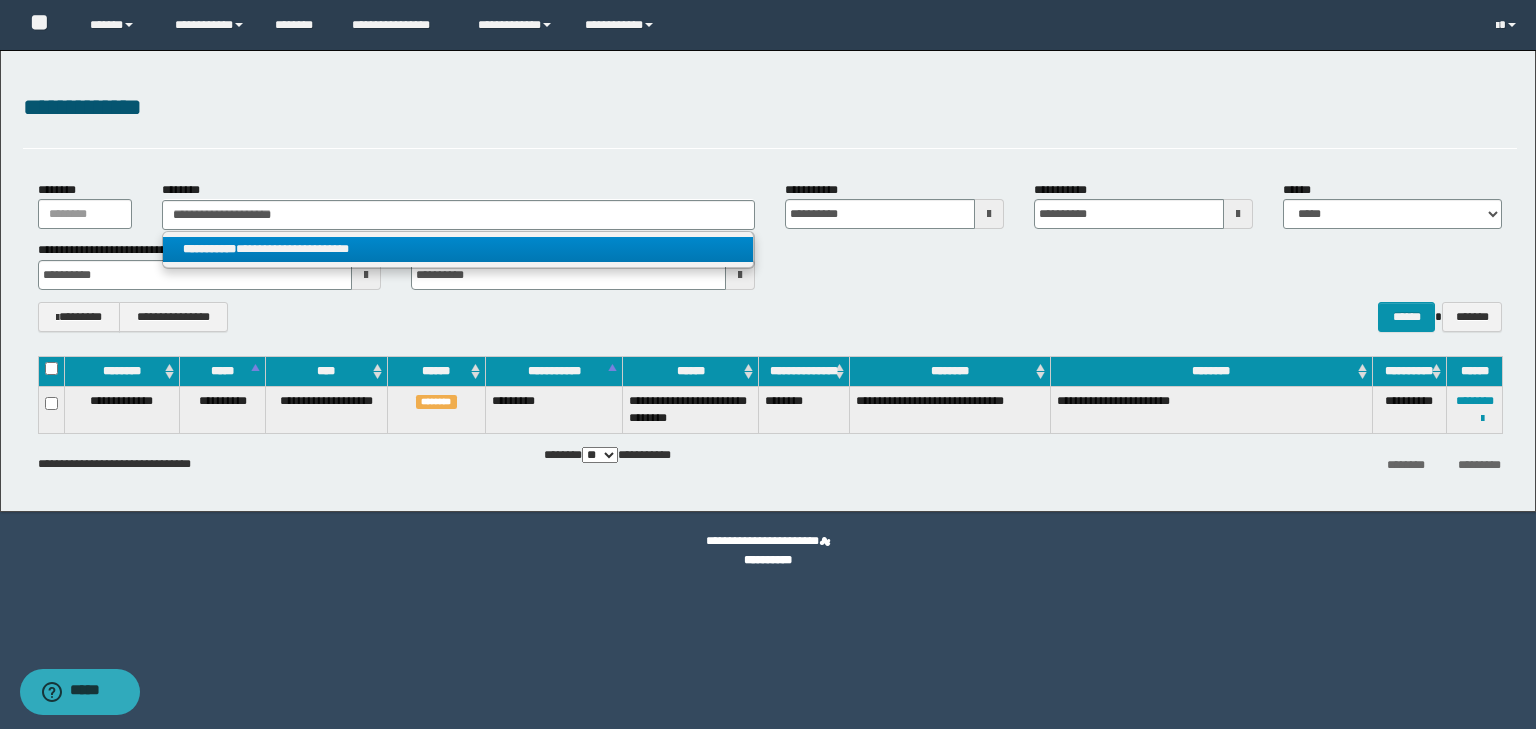click on "**********" at bounding box center (458, 249) 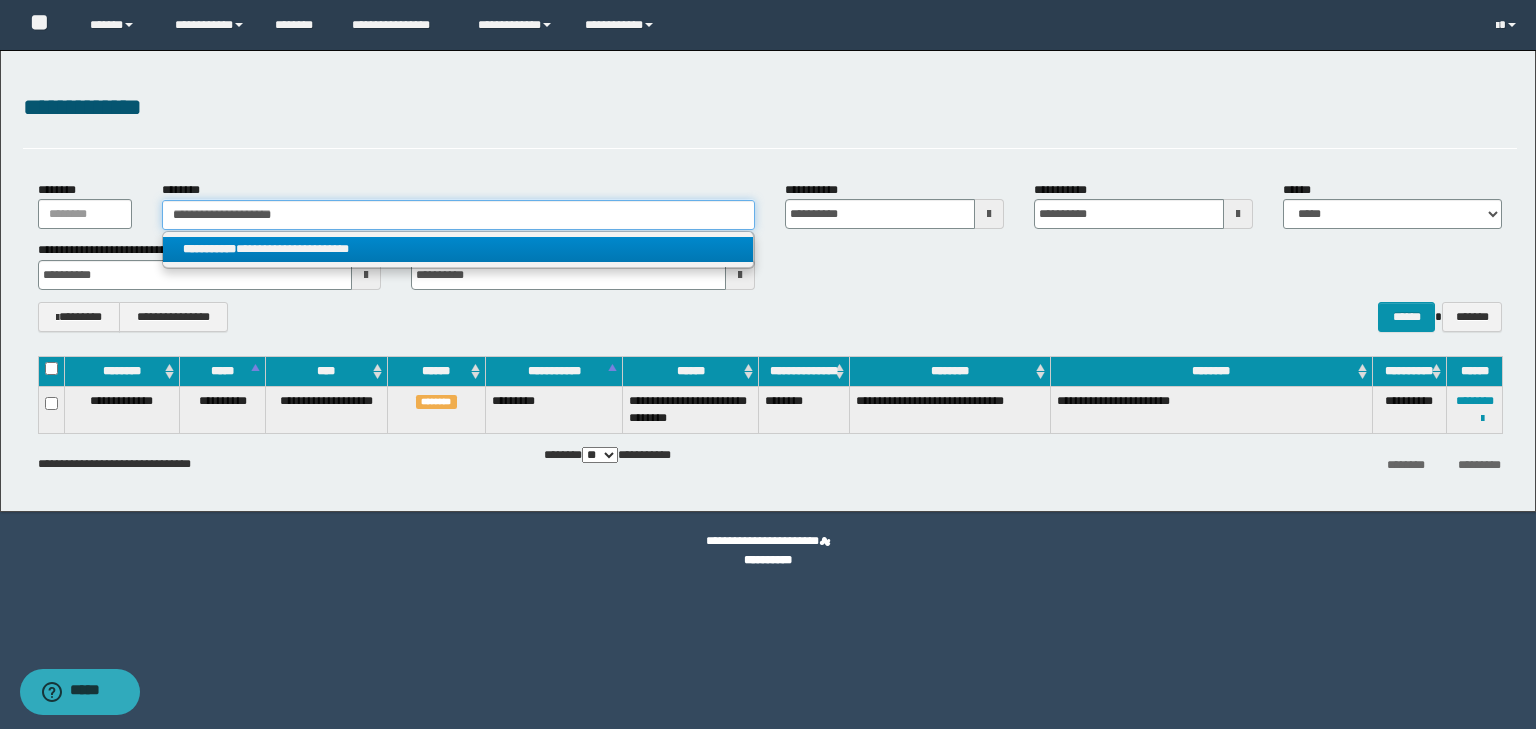 type 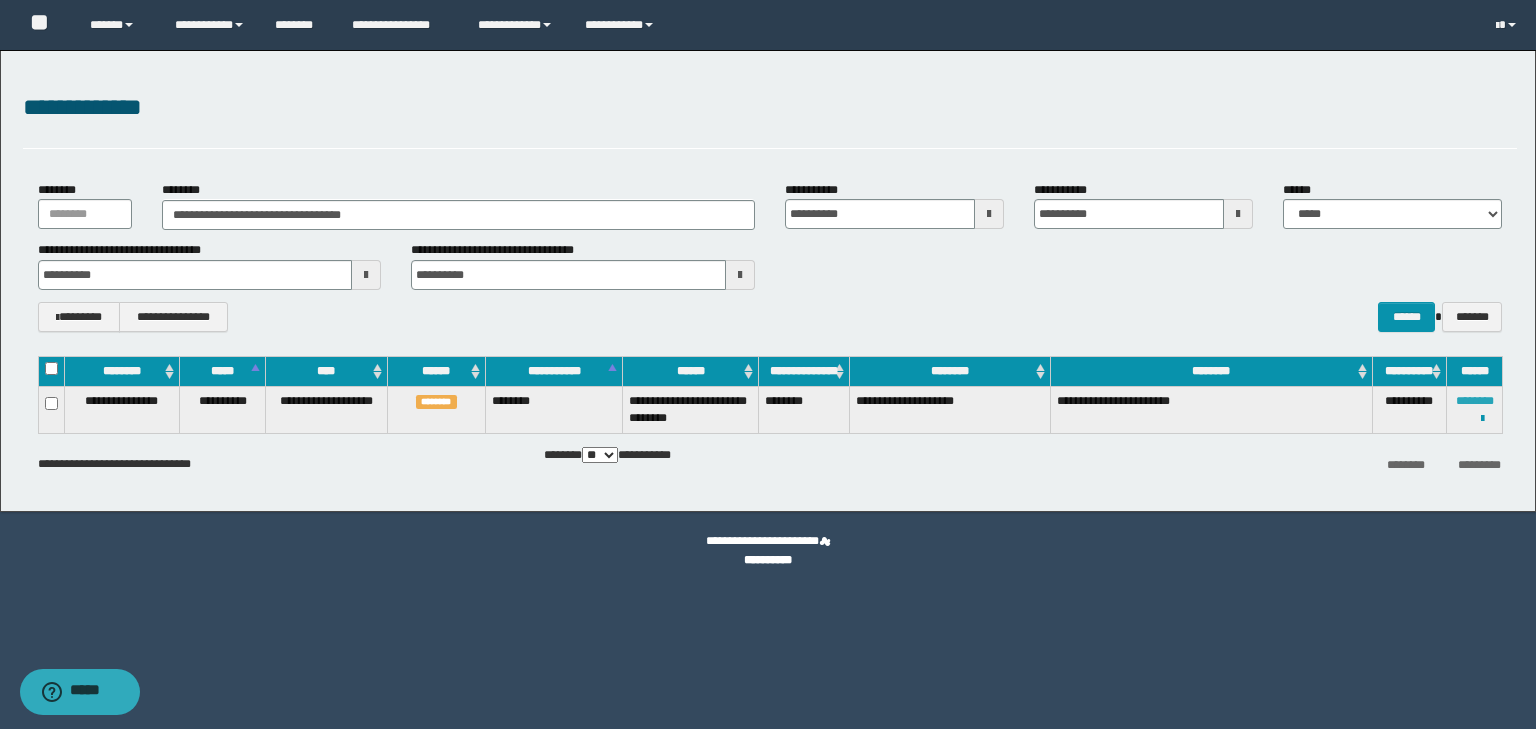 click at bounding box center (0, 0) 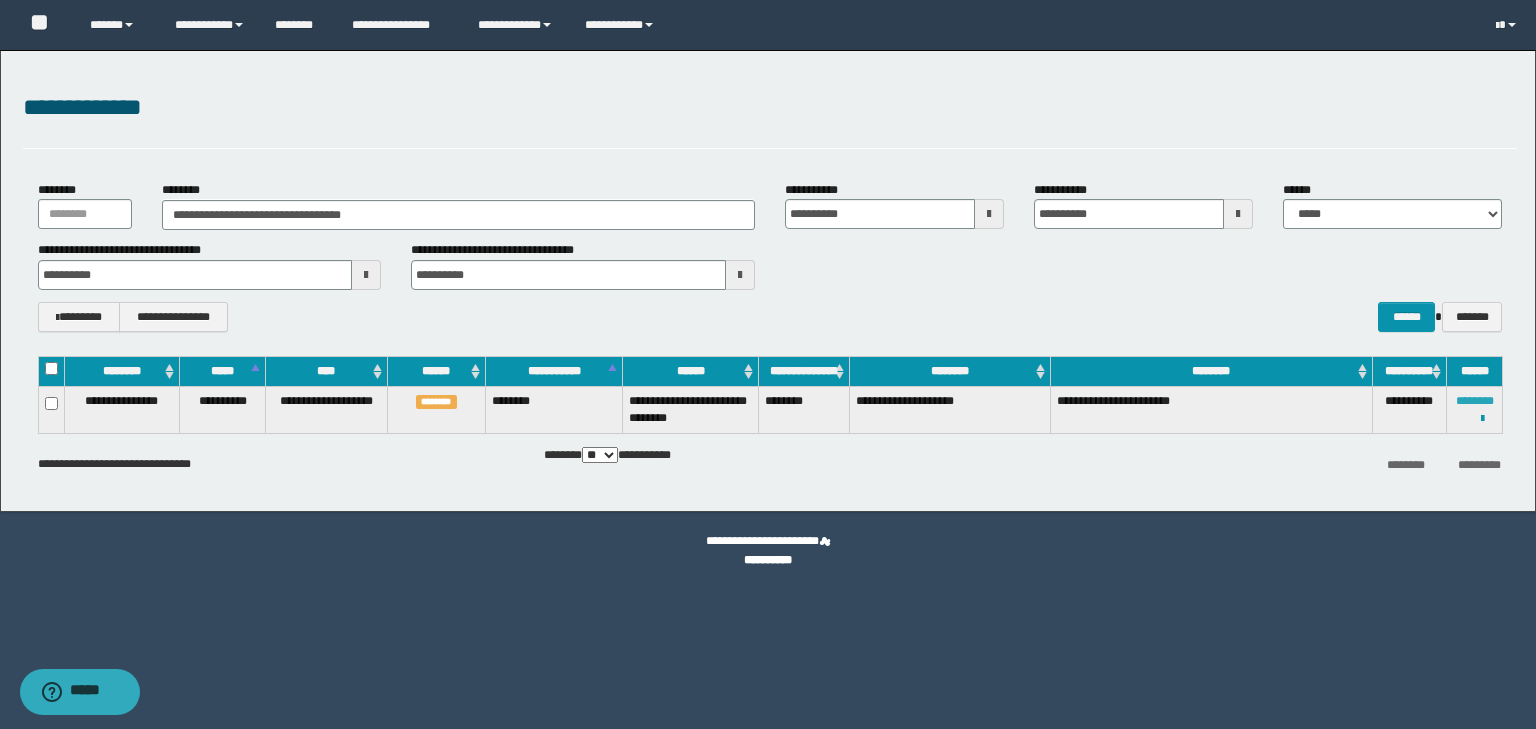 click on "********" at bounding box center [1475, 401] 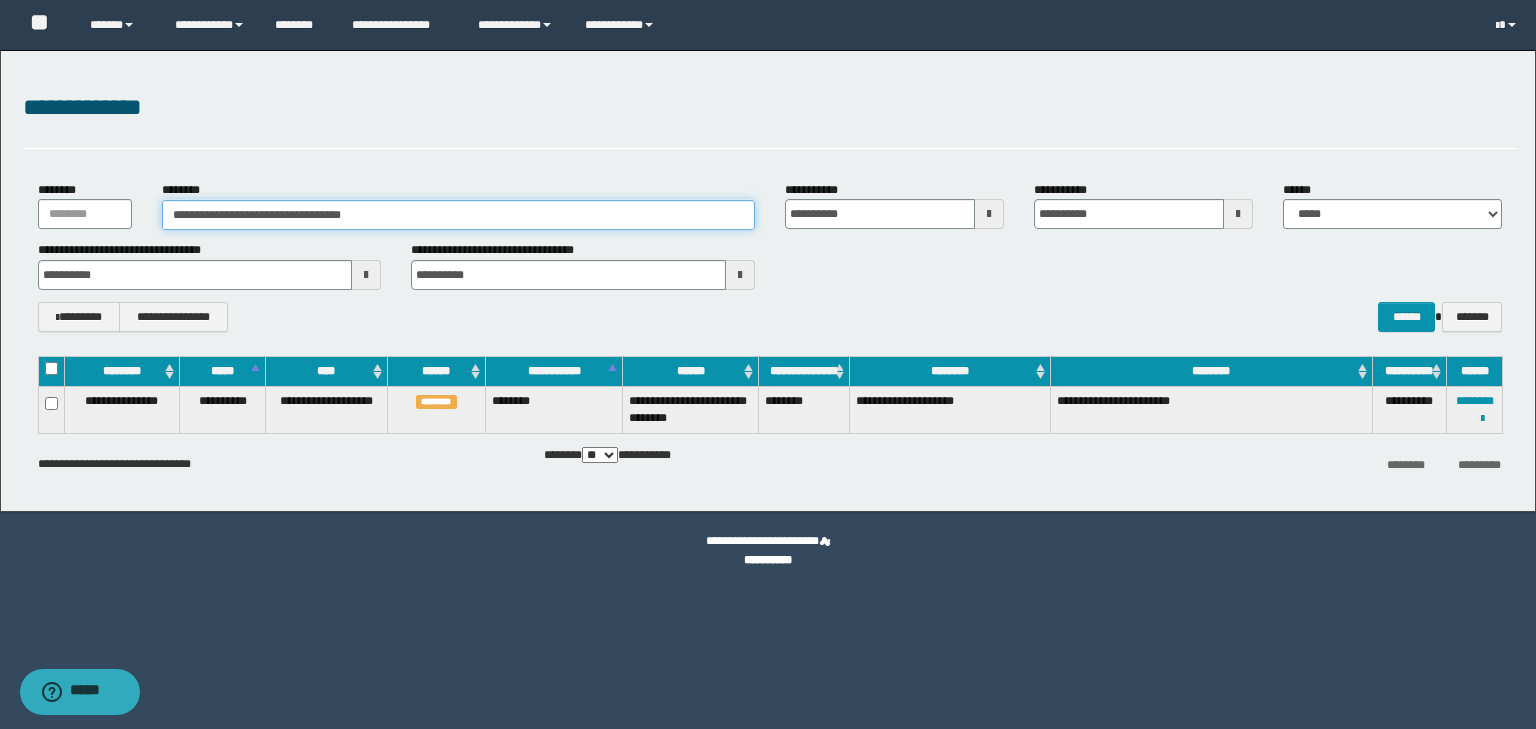 click on "**********" at bounding box center (458, 215) 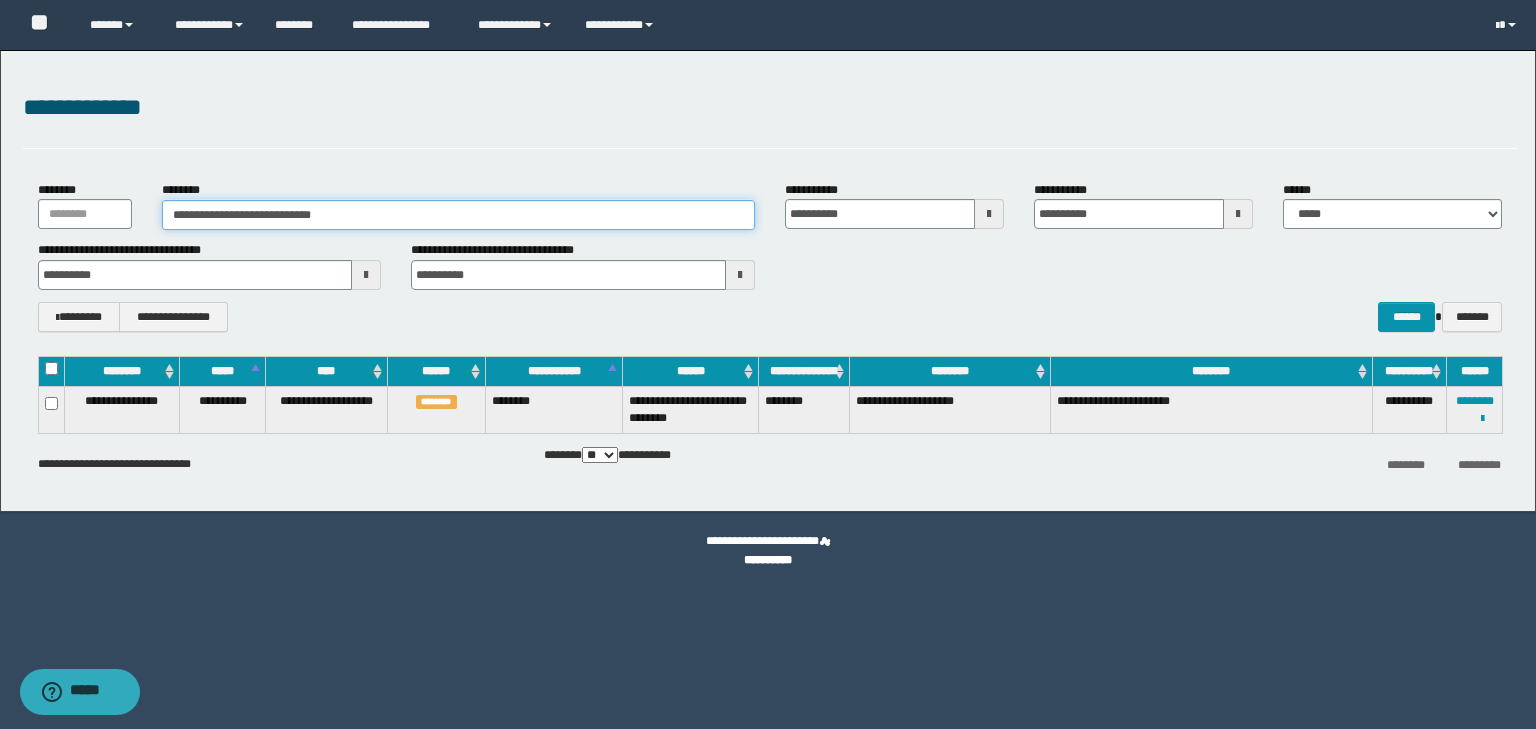 type on "**********" 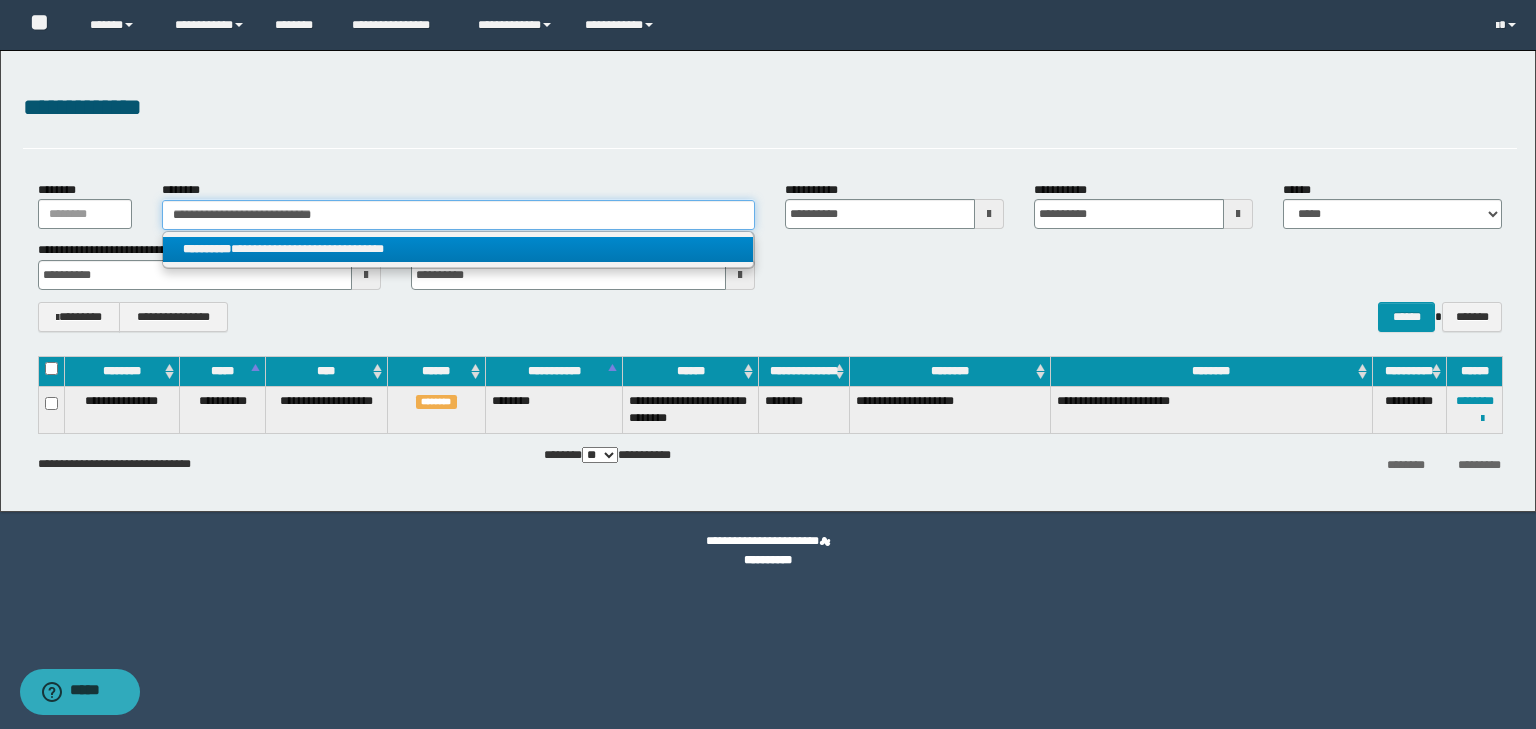type on "**********" 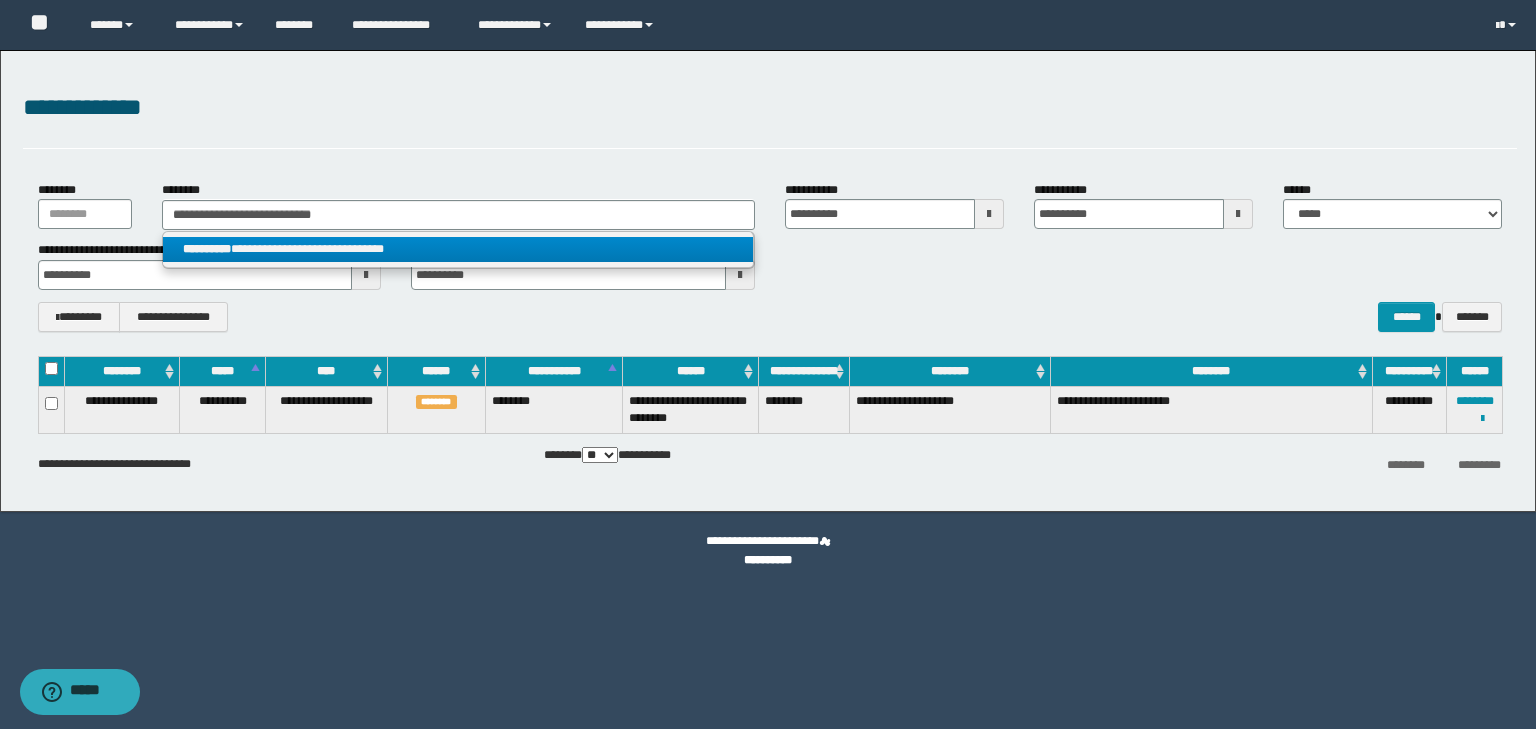 click on "**********" at bounding box center [458, 249] 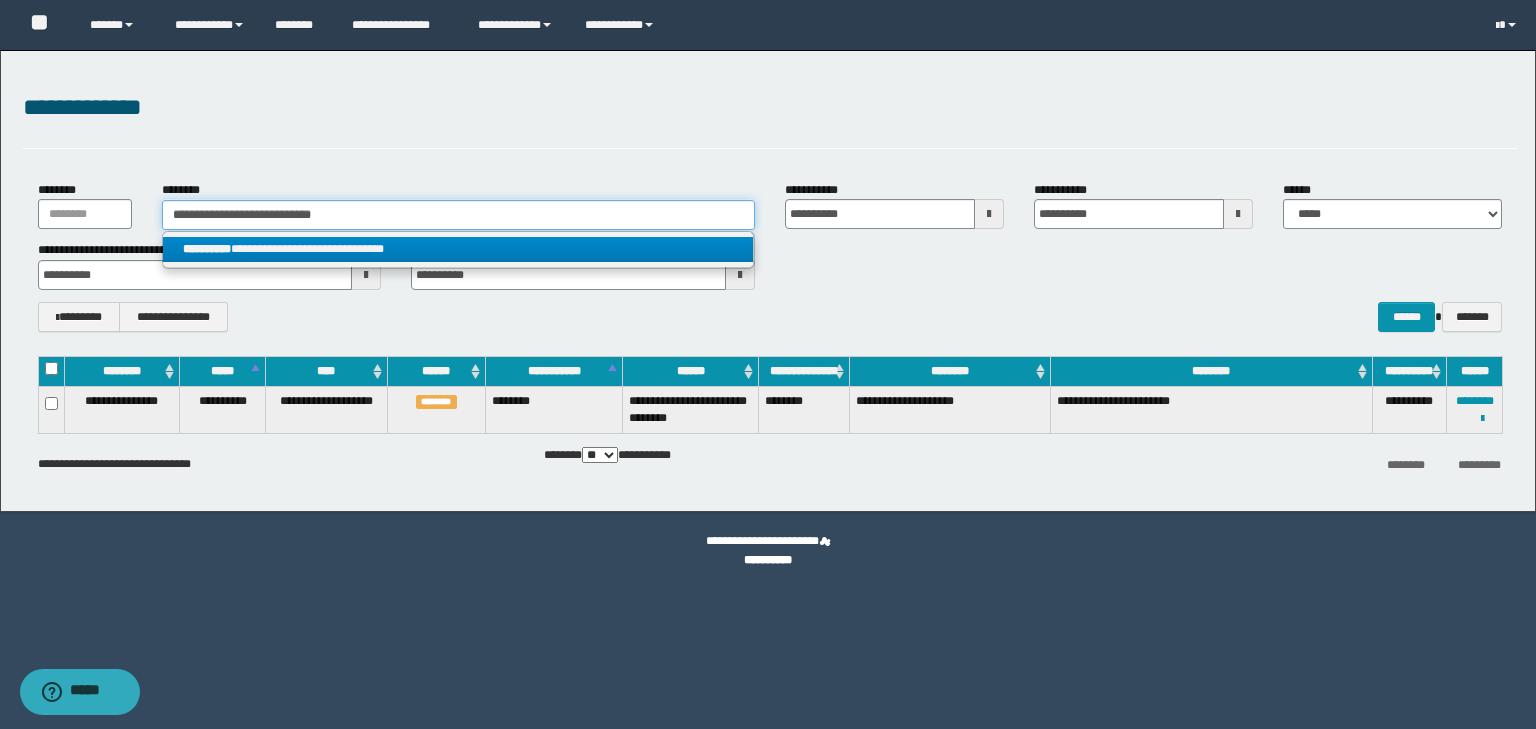type 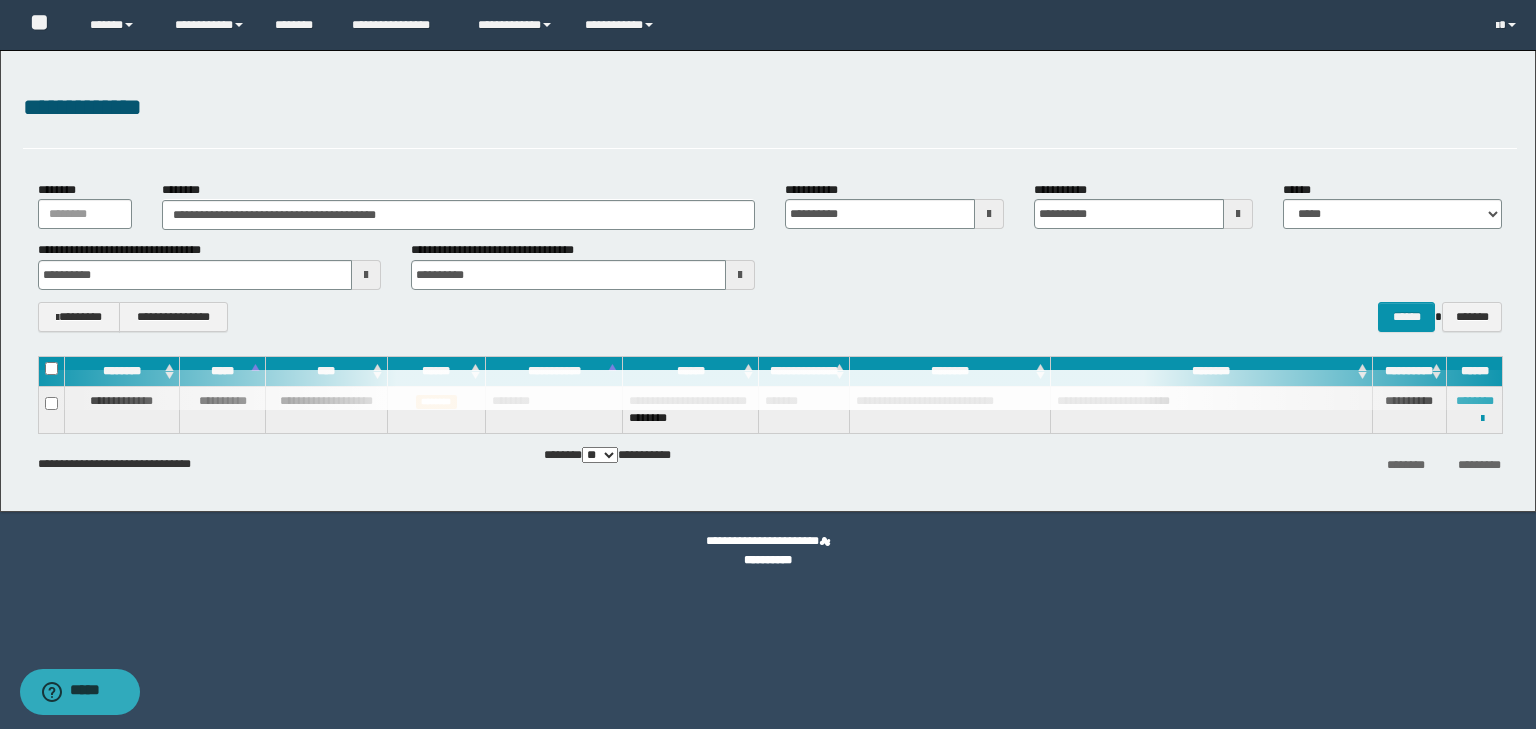 click at bounding box center [770, 390] 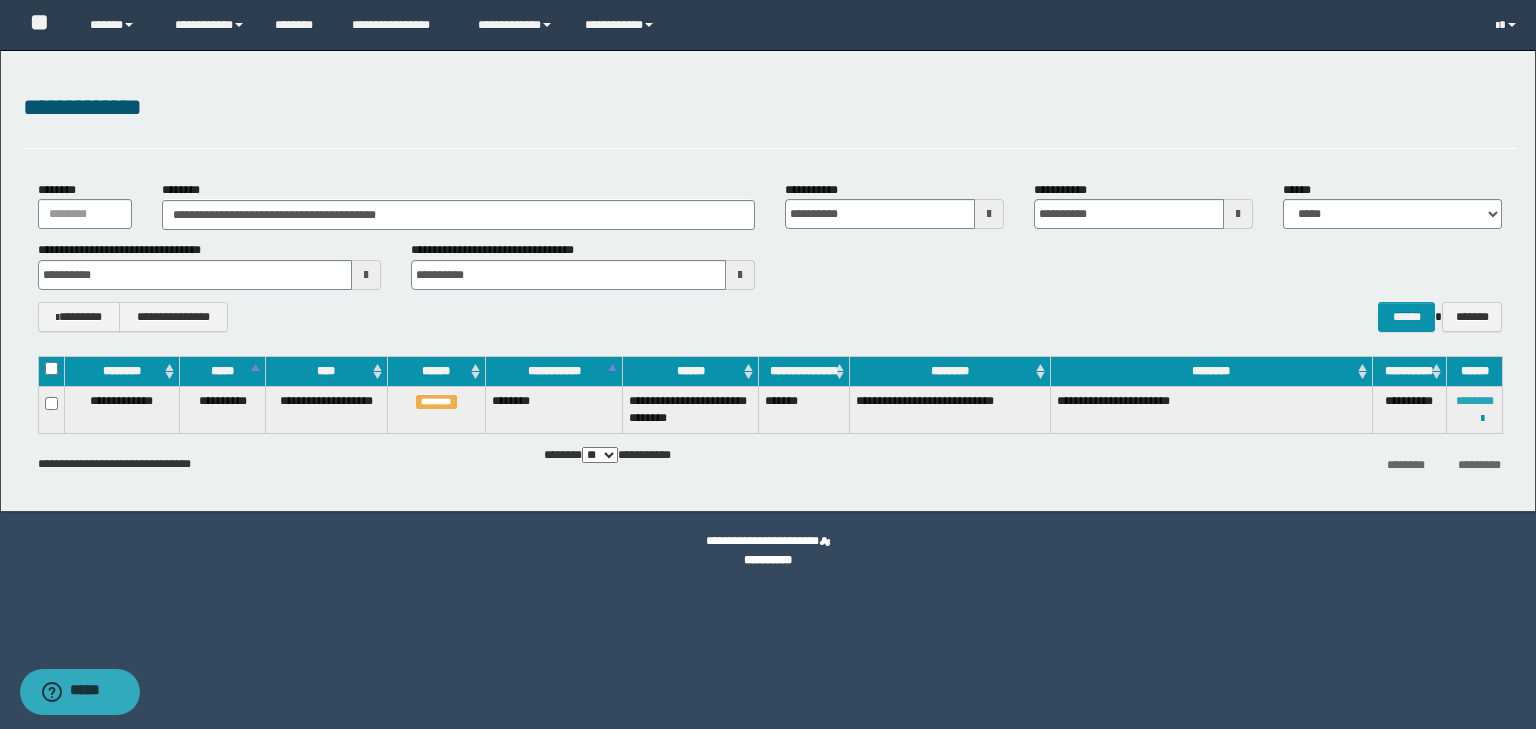 click on "********" at bounding box center (1475, 401) 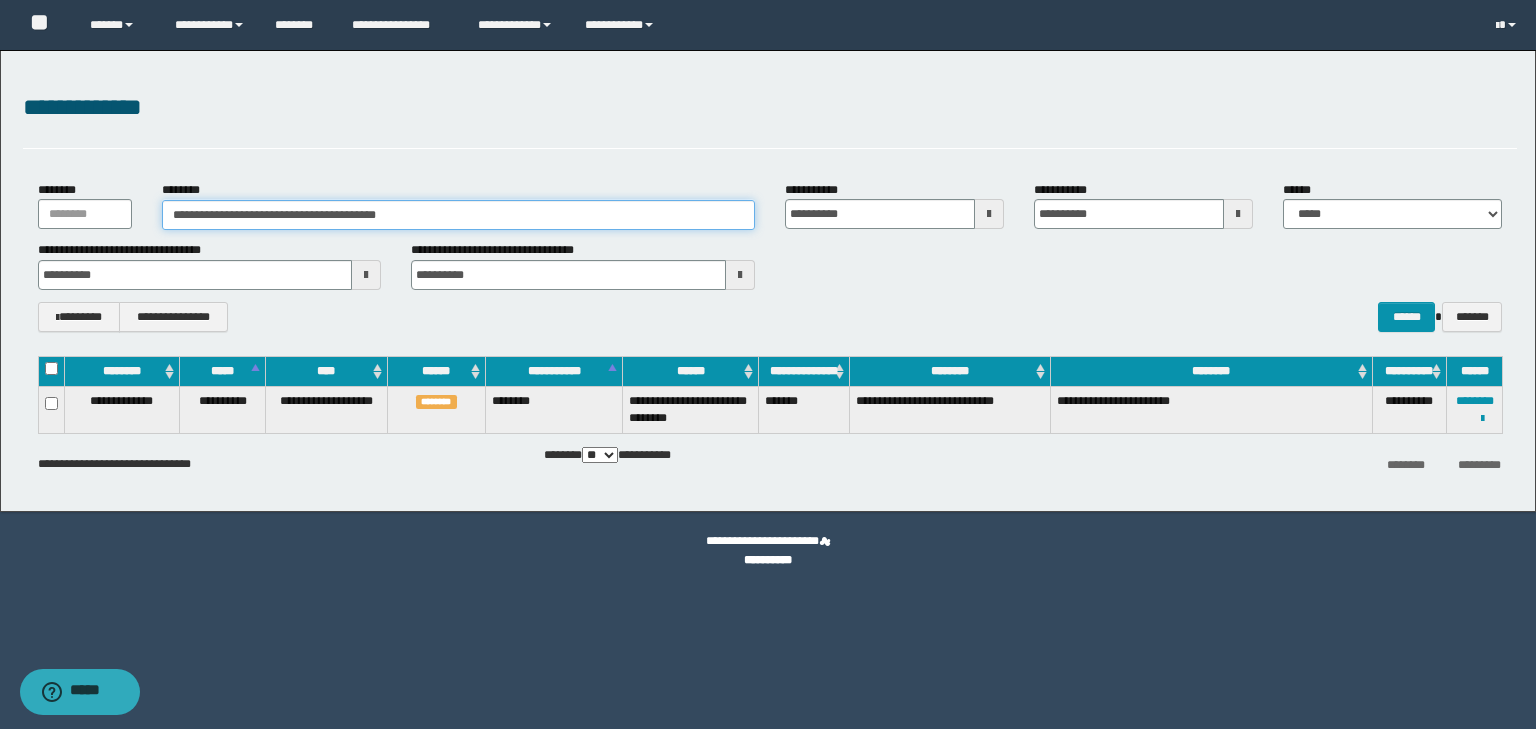 click on "**********" at bounding box center [458, 215] 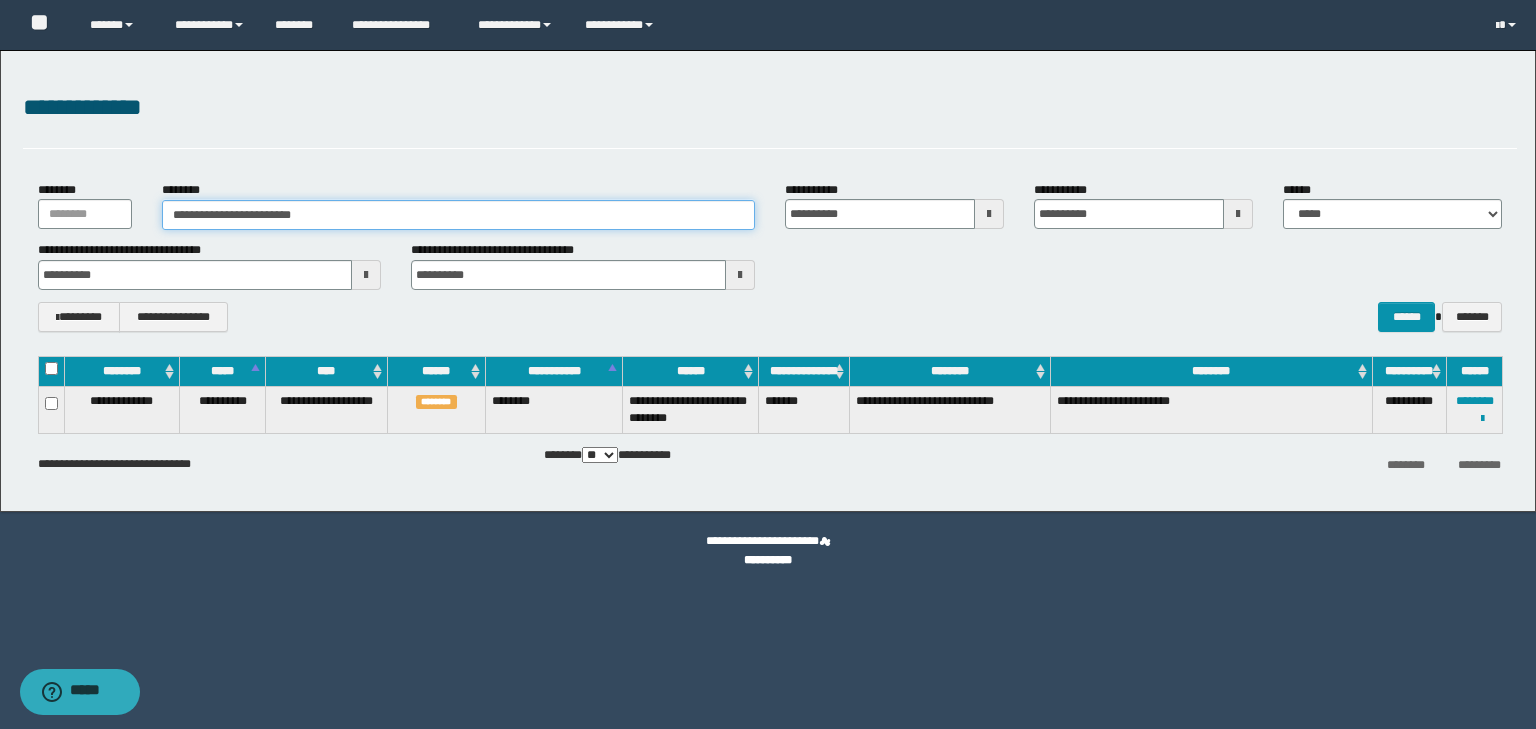 type on "**********" 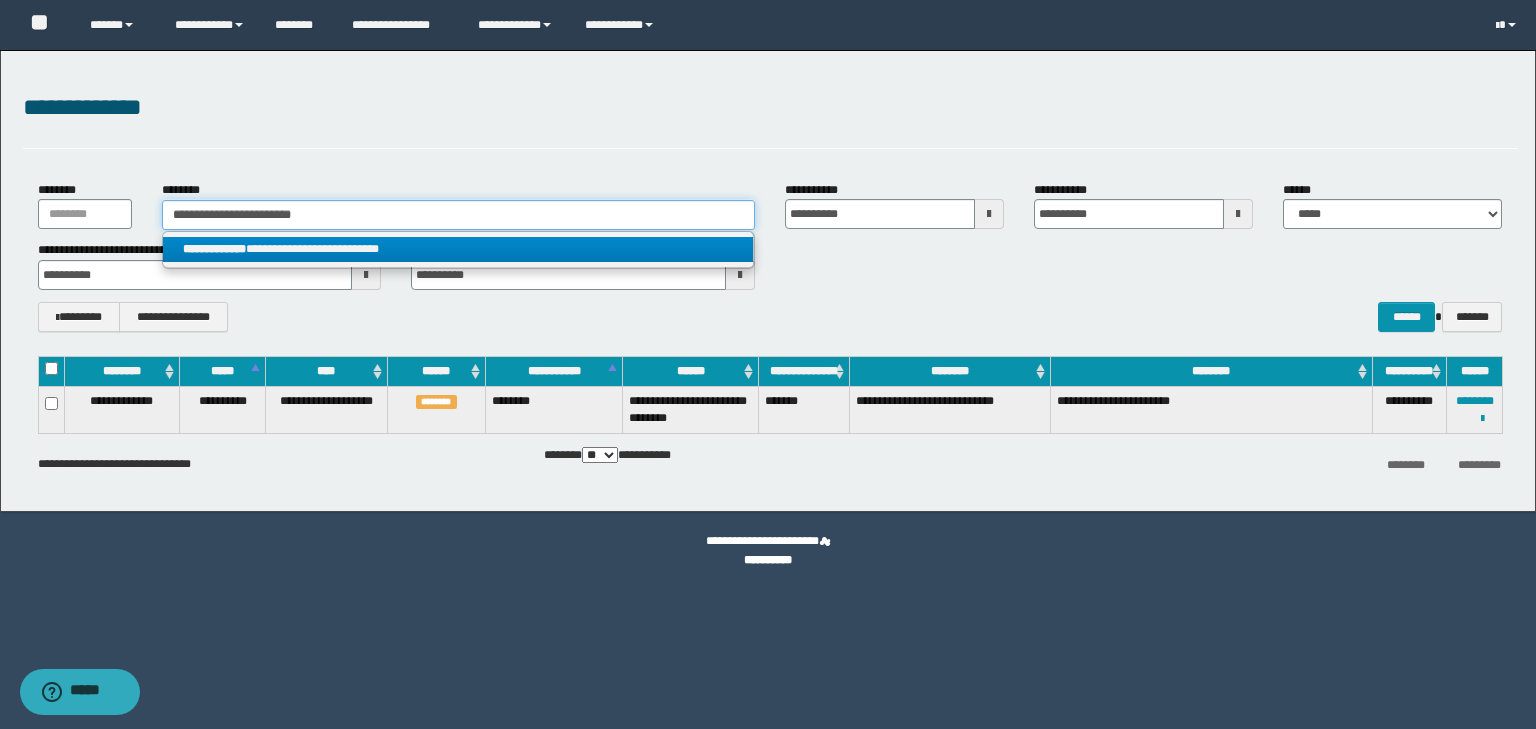 type on "**********" 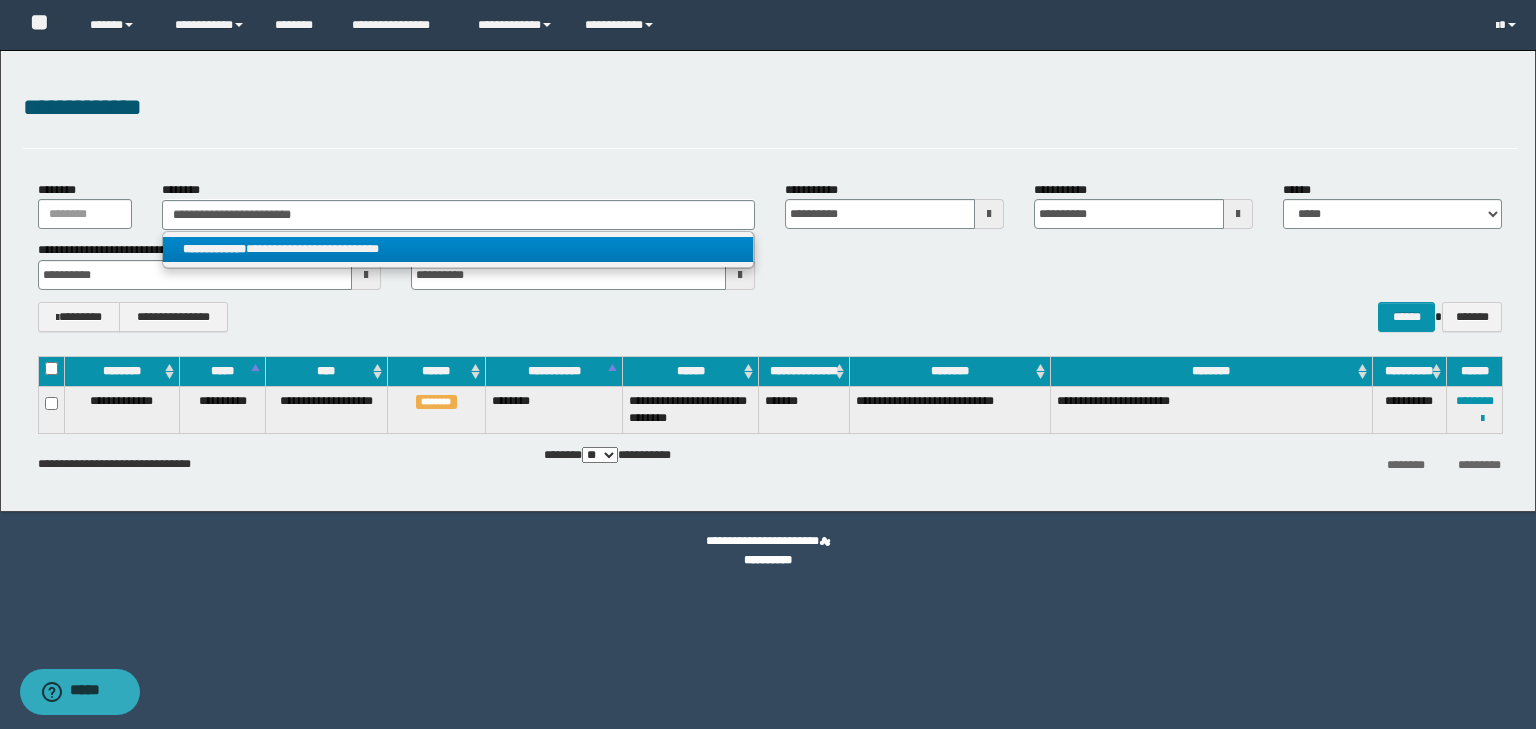 click on "**********" at bounding box center [458, 249] 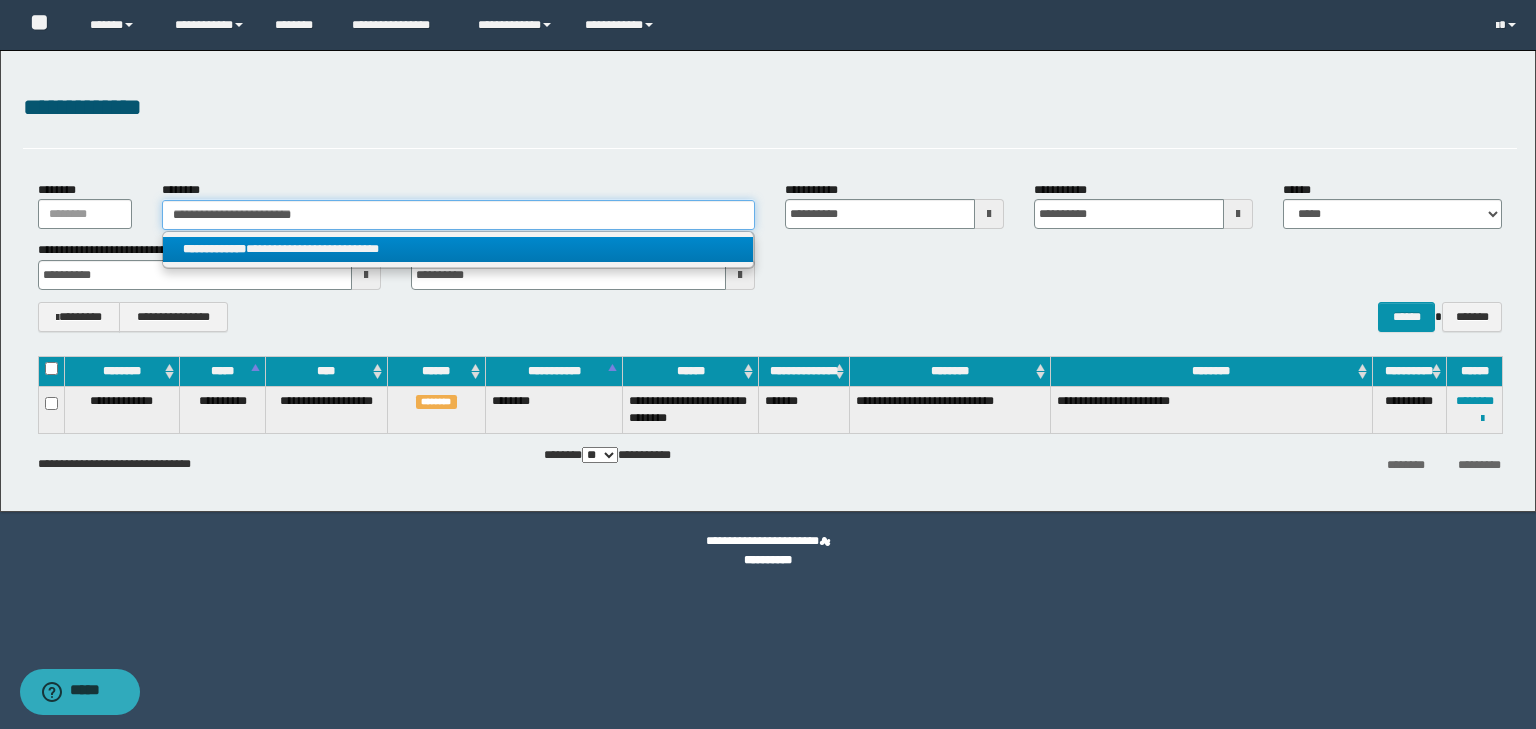 type 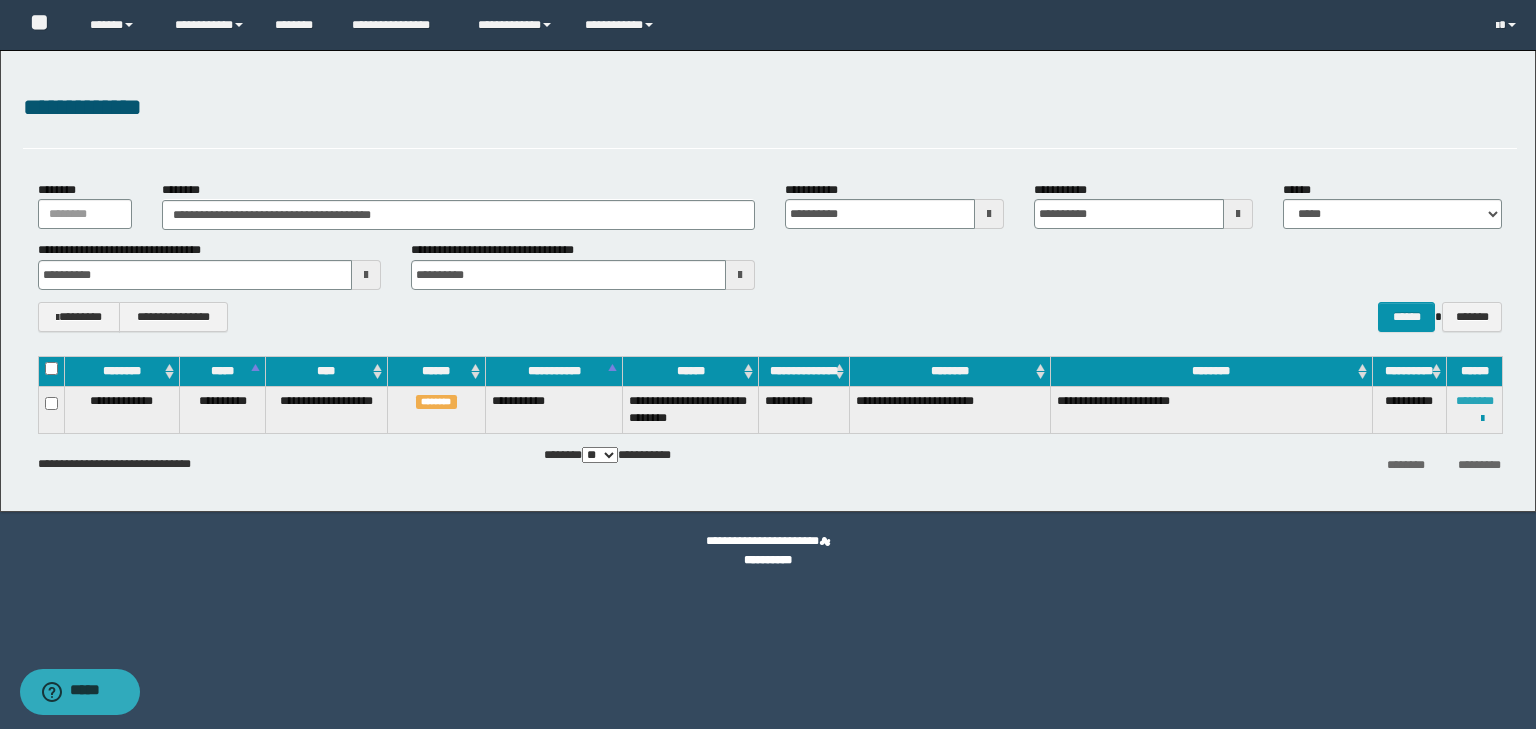 click at bounding box center [0, 0] 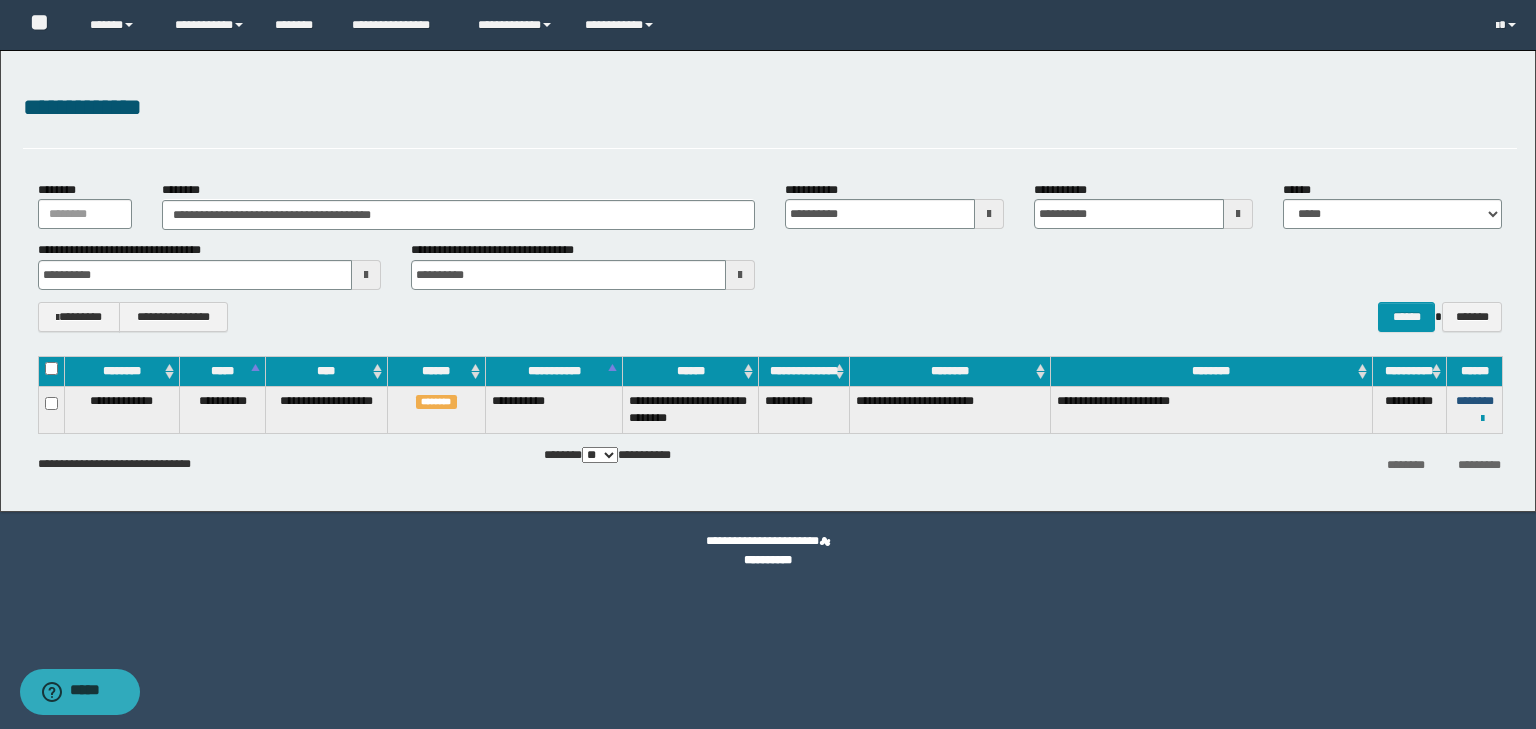 click on "********" at bounding box center (1475, 401) 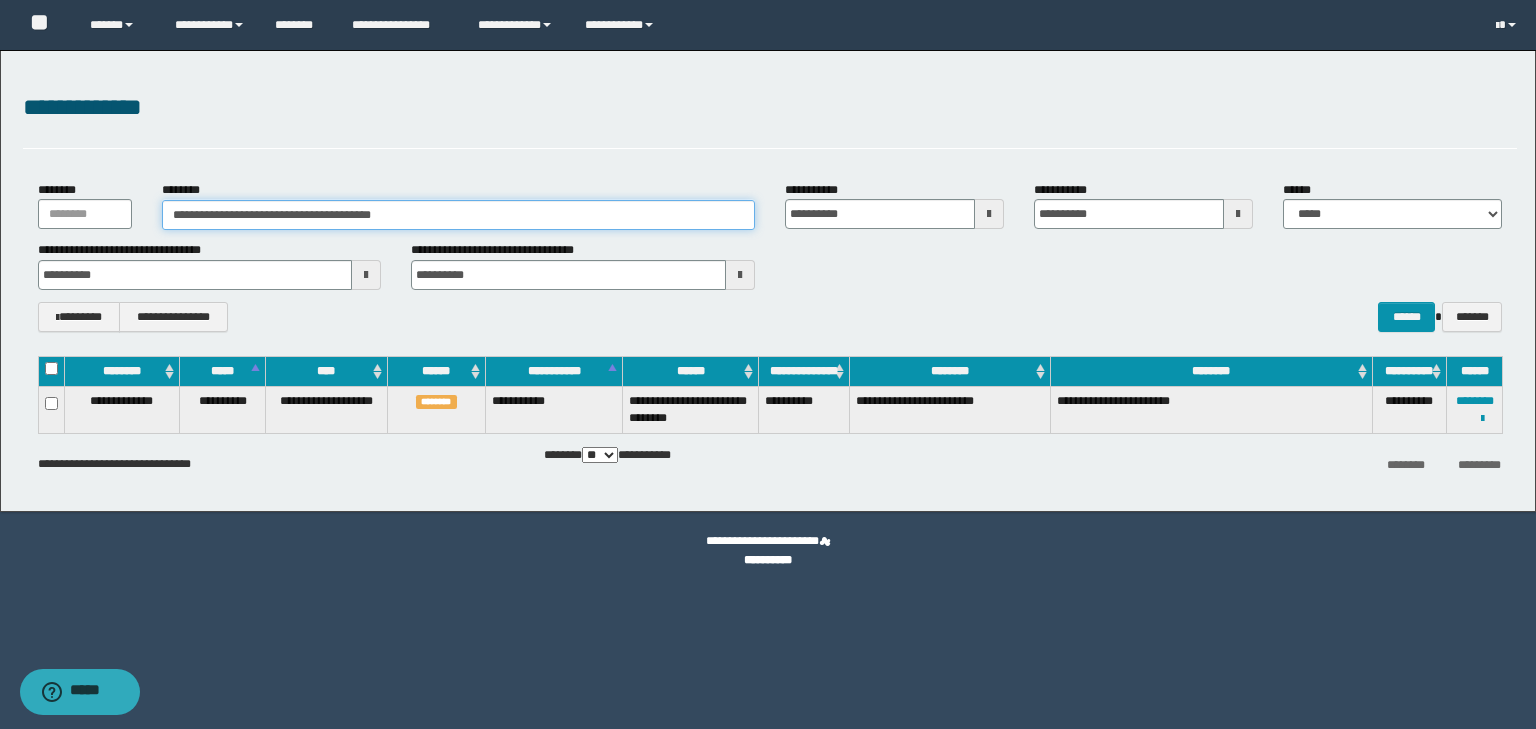 click on "**********" at bounding box center [458, 215] 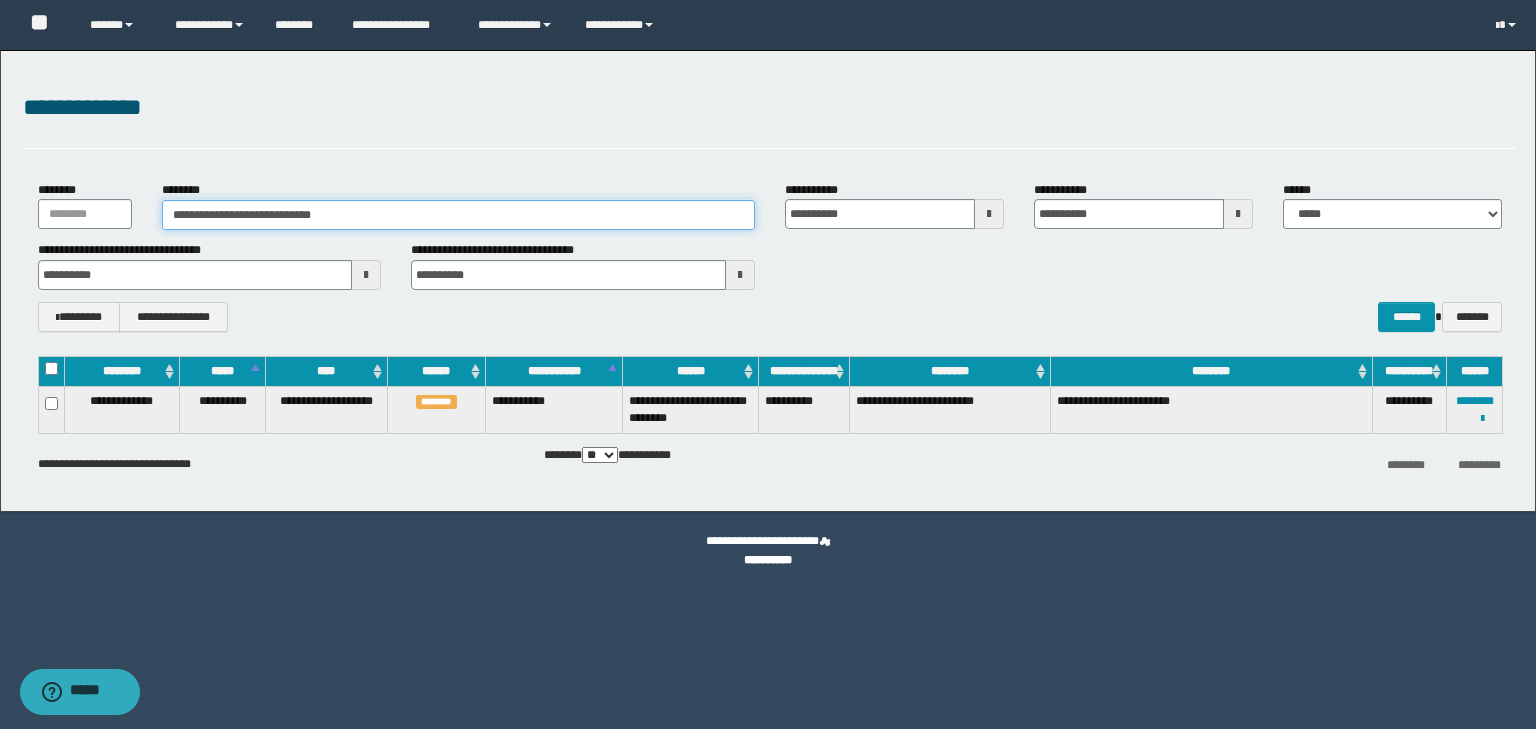 type on "**********" 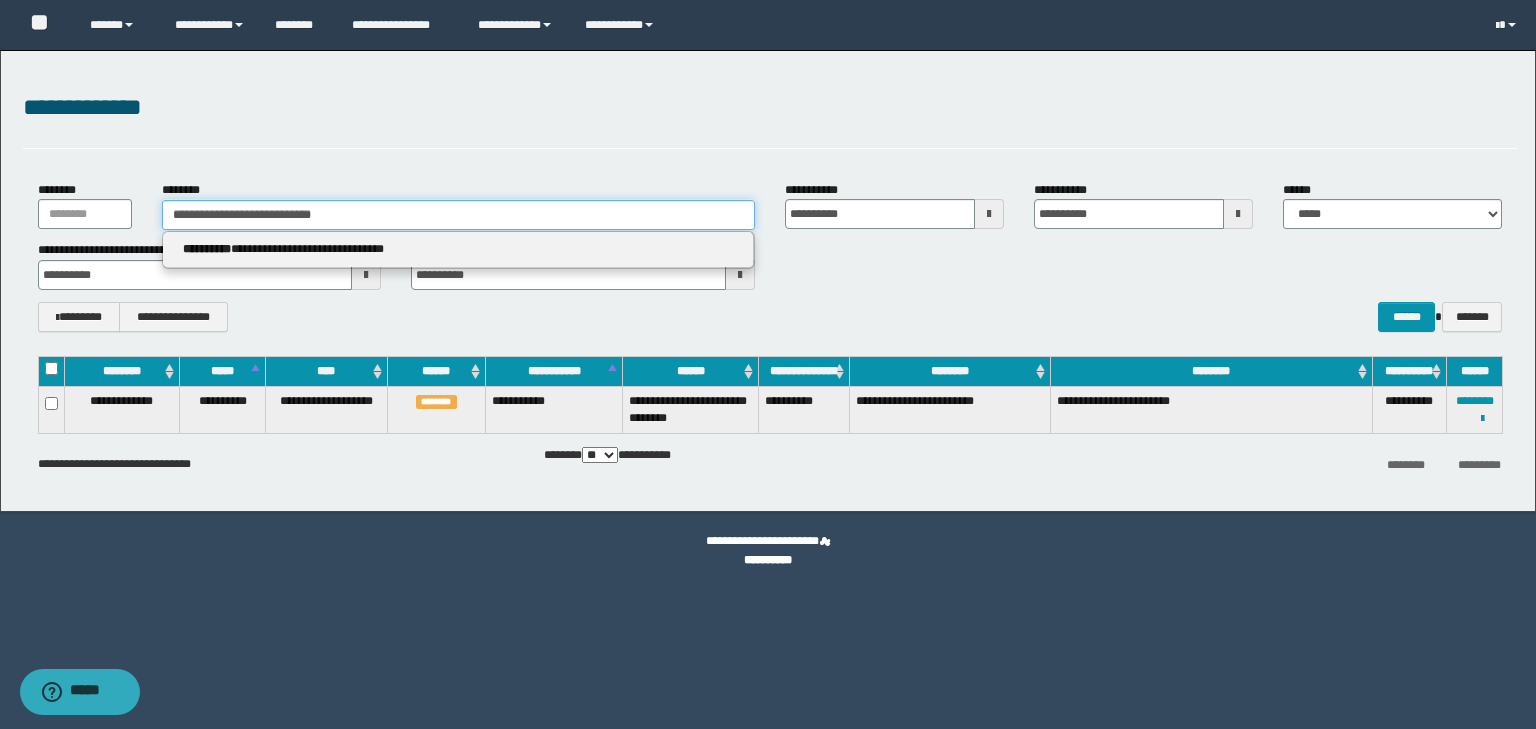 type on "**********" 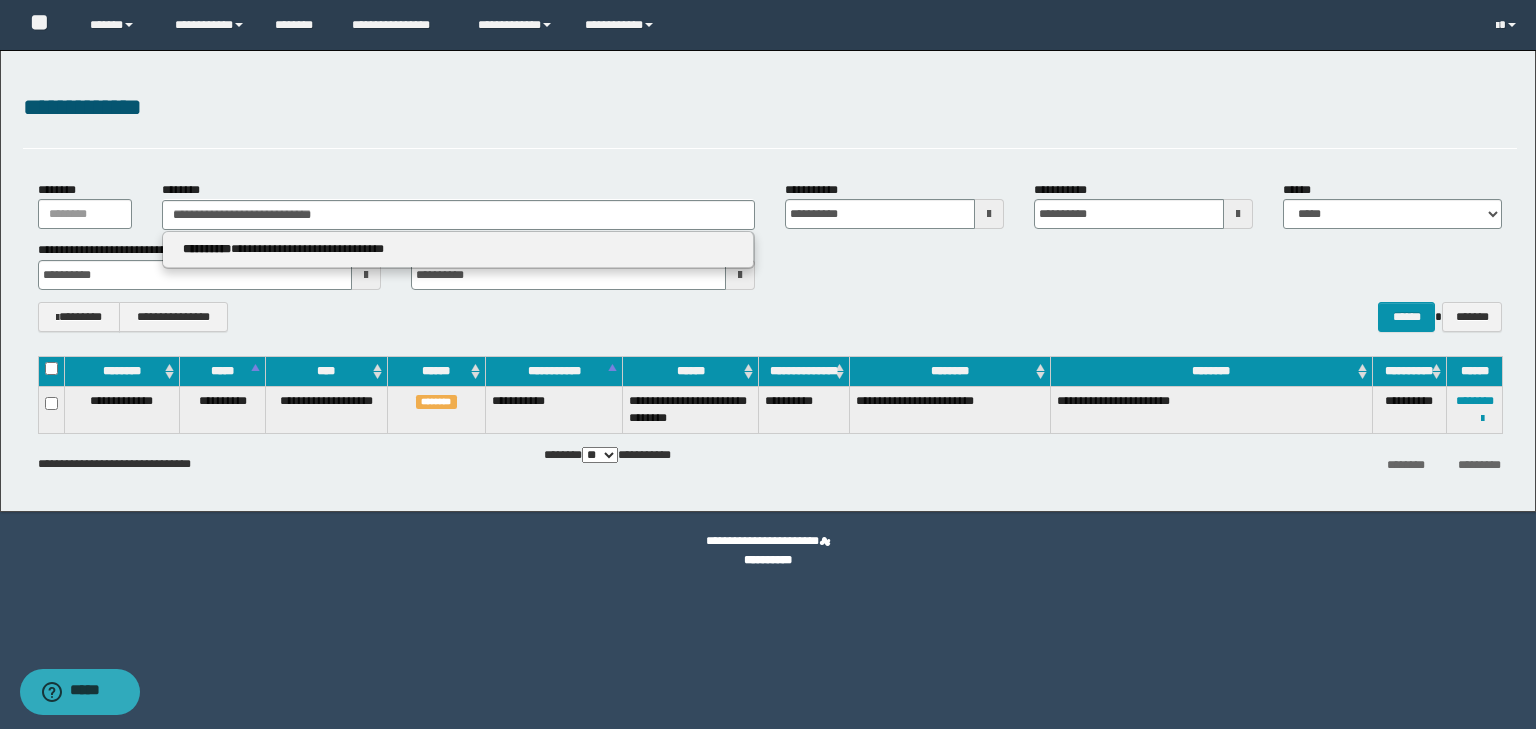 click on "**********" at bounding box center (458, 249) 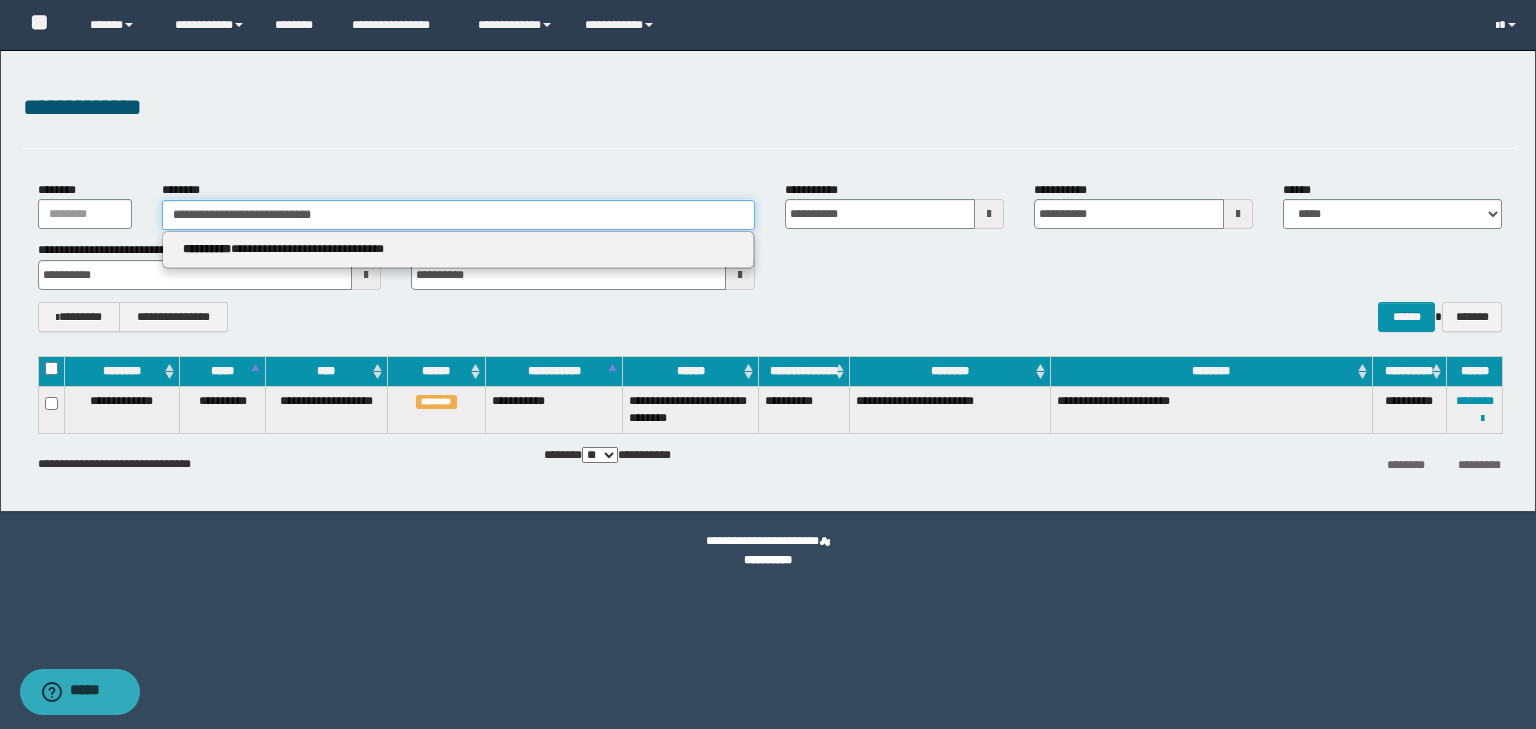 type 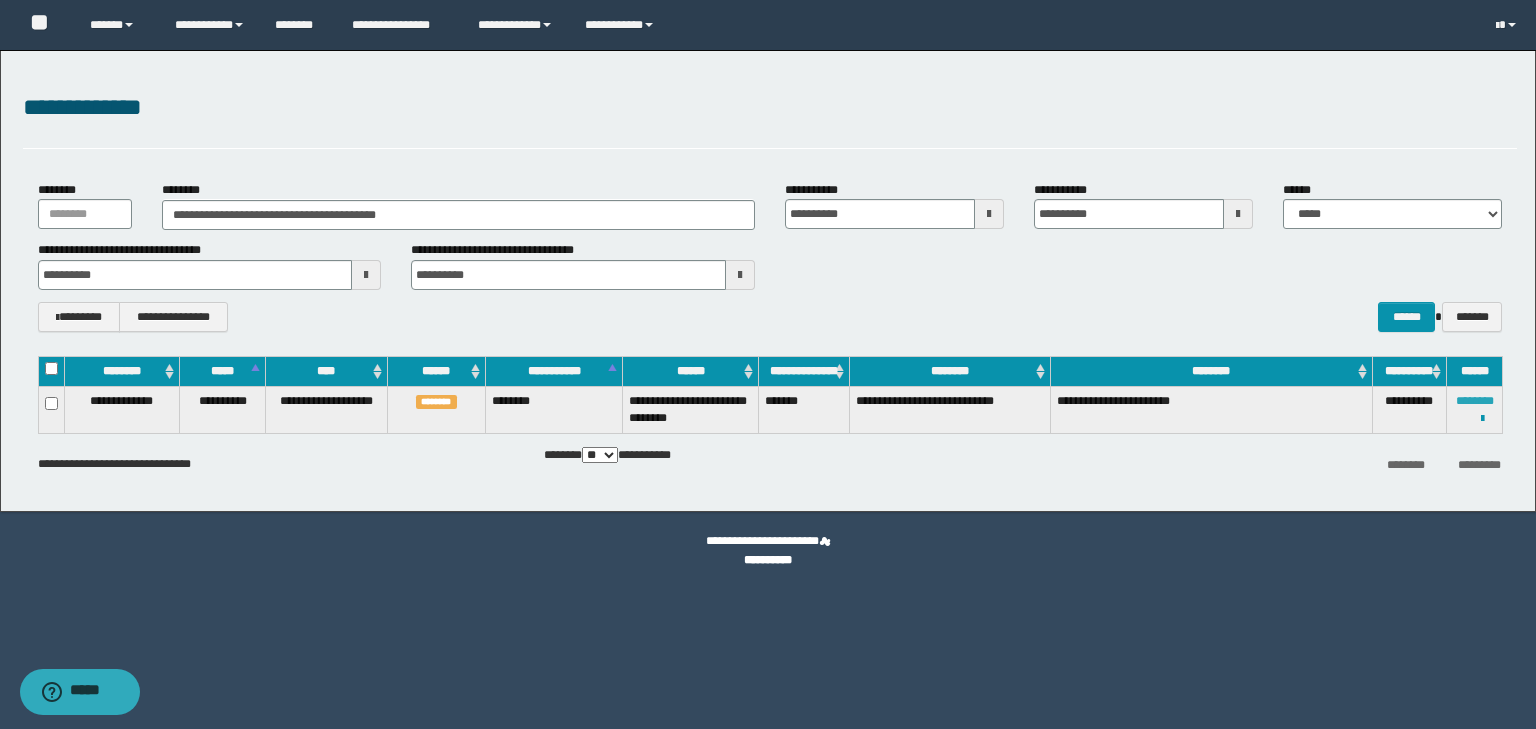 click on "********" at bounding box center (1475, 401) 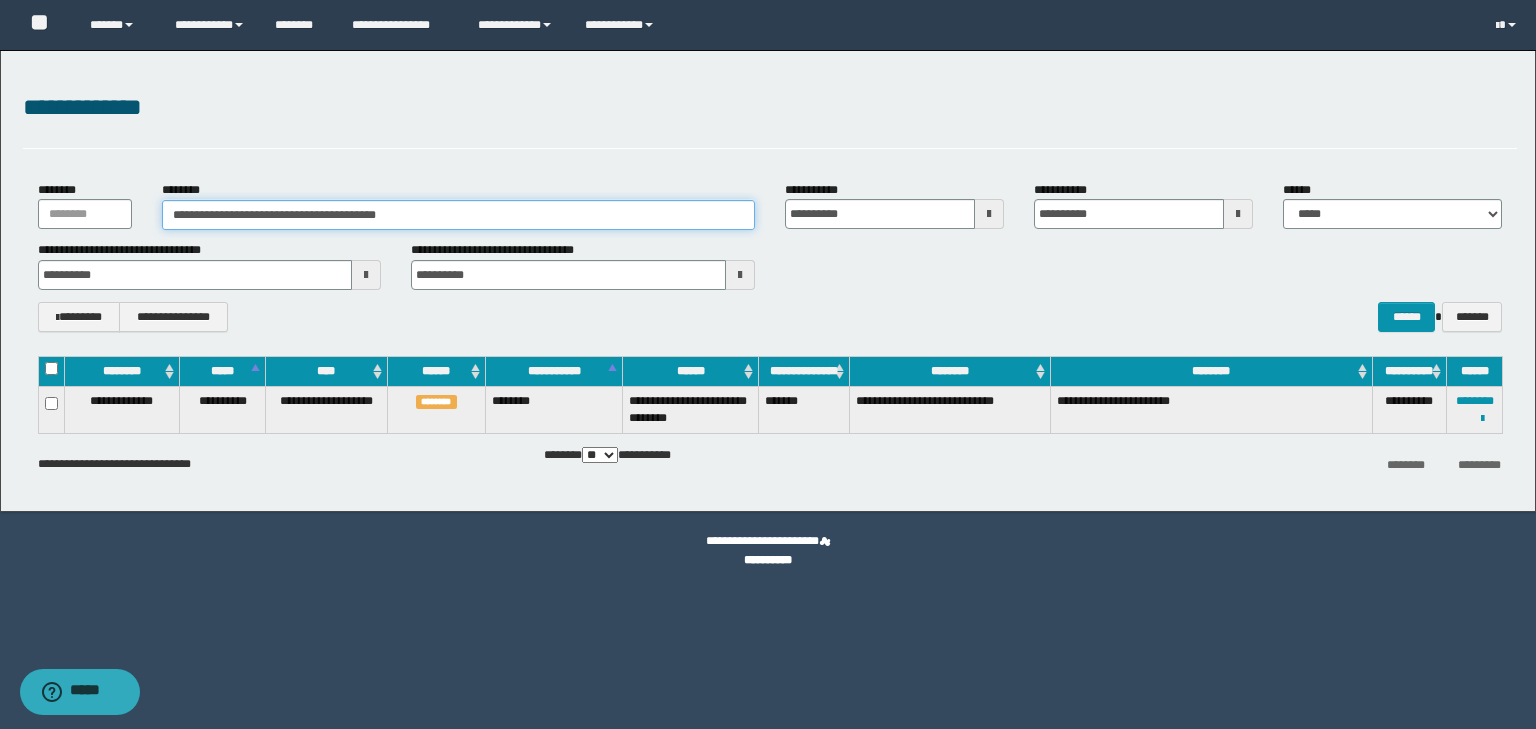 click on "**********" at bounding box center [458, 215] 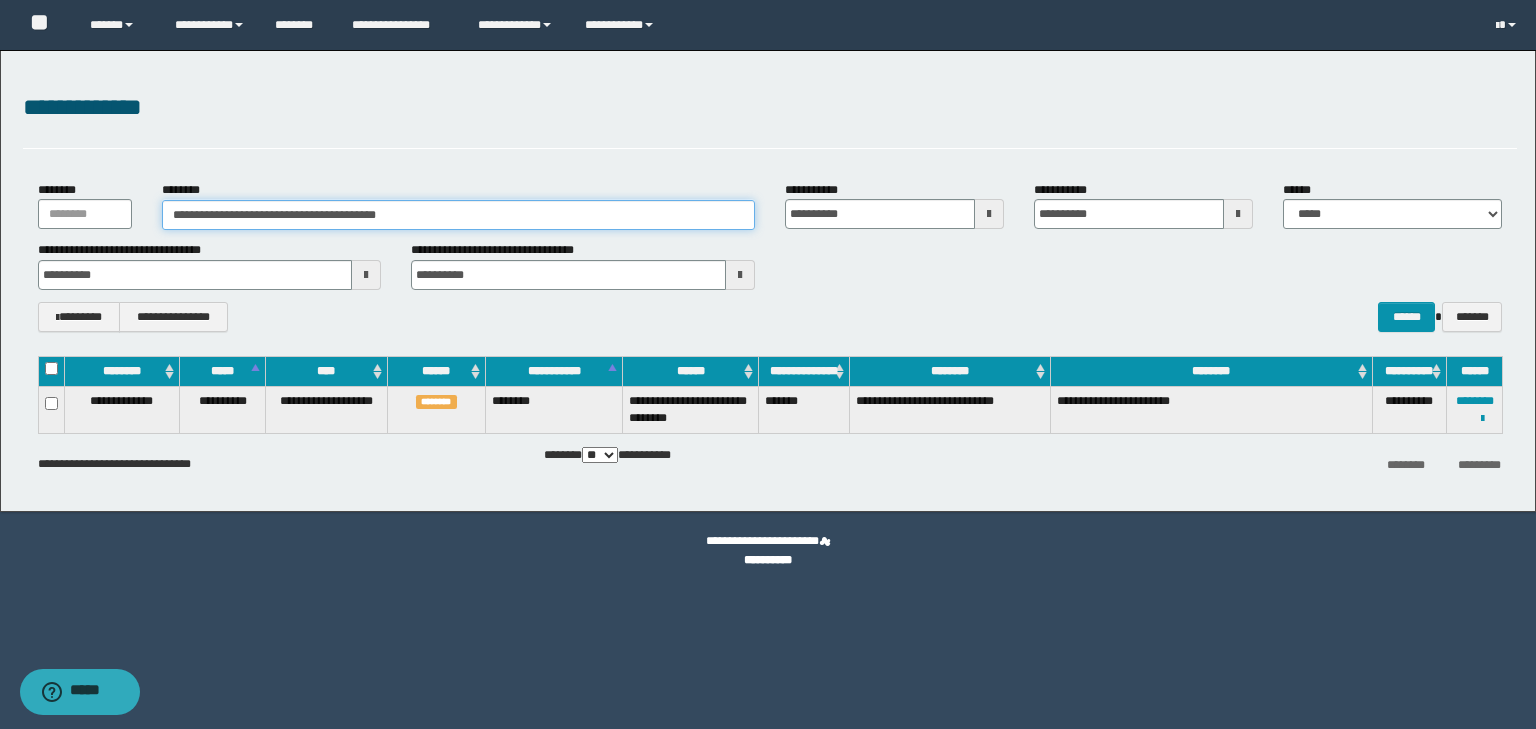 click on "**********" at bounding box center [458, 215] 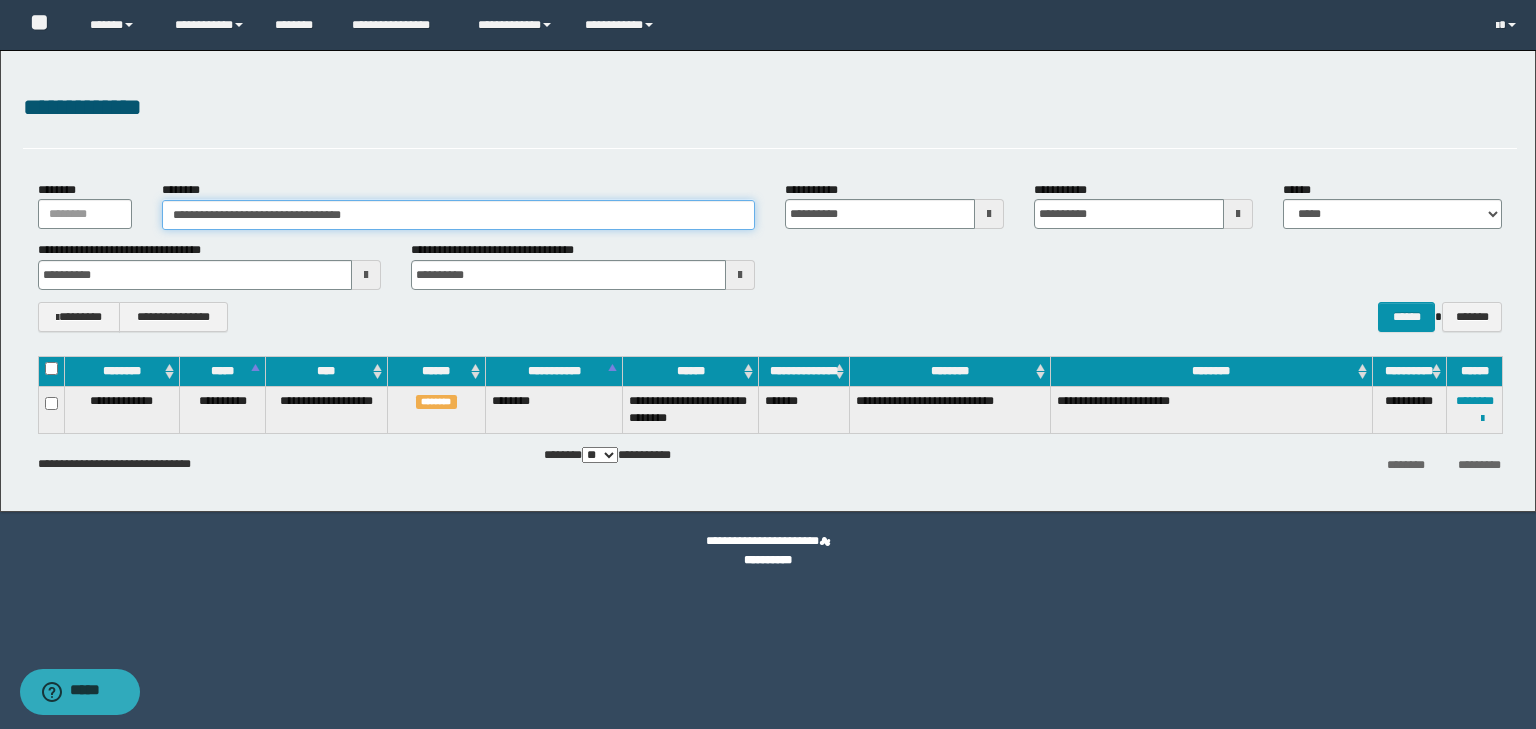 type on "**********" 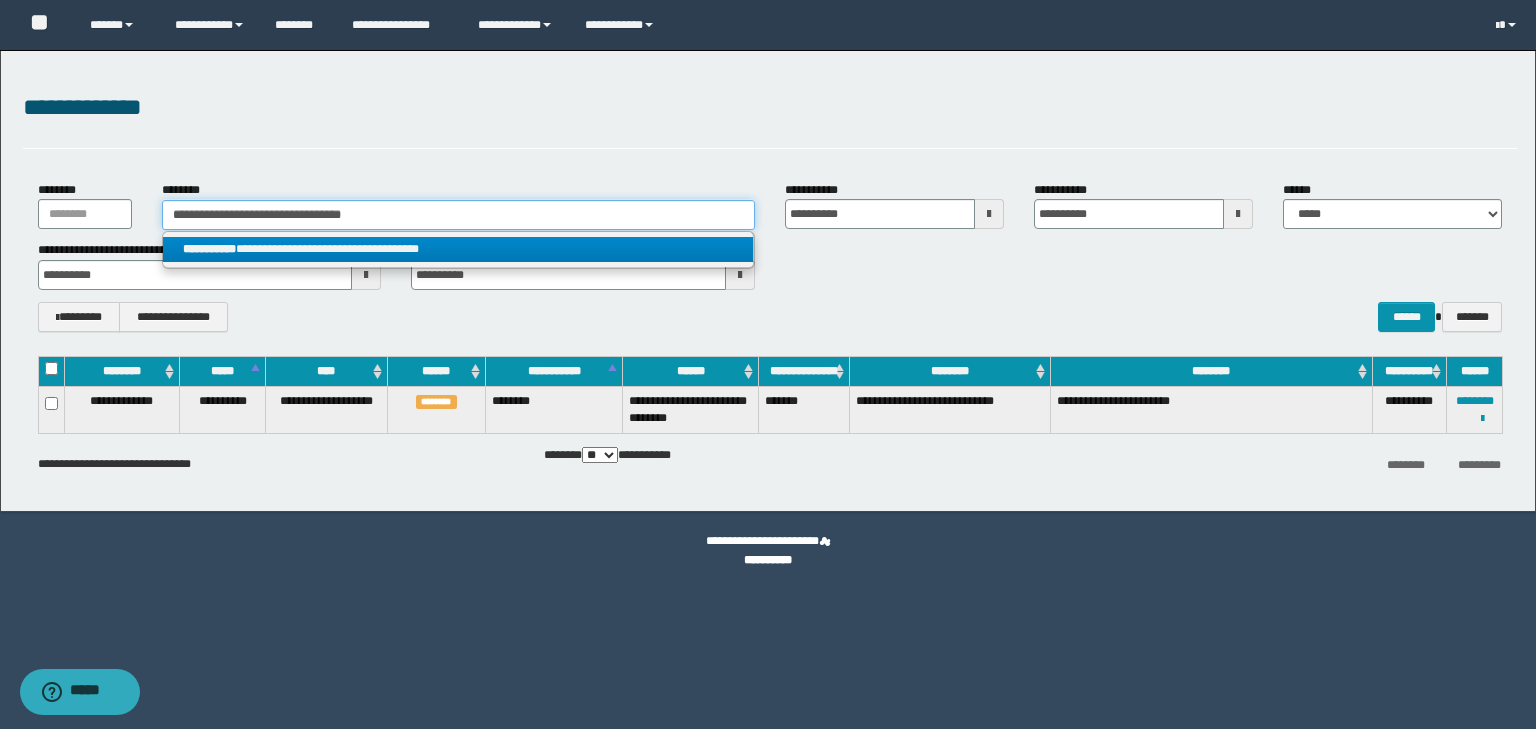 type on "**********" 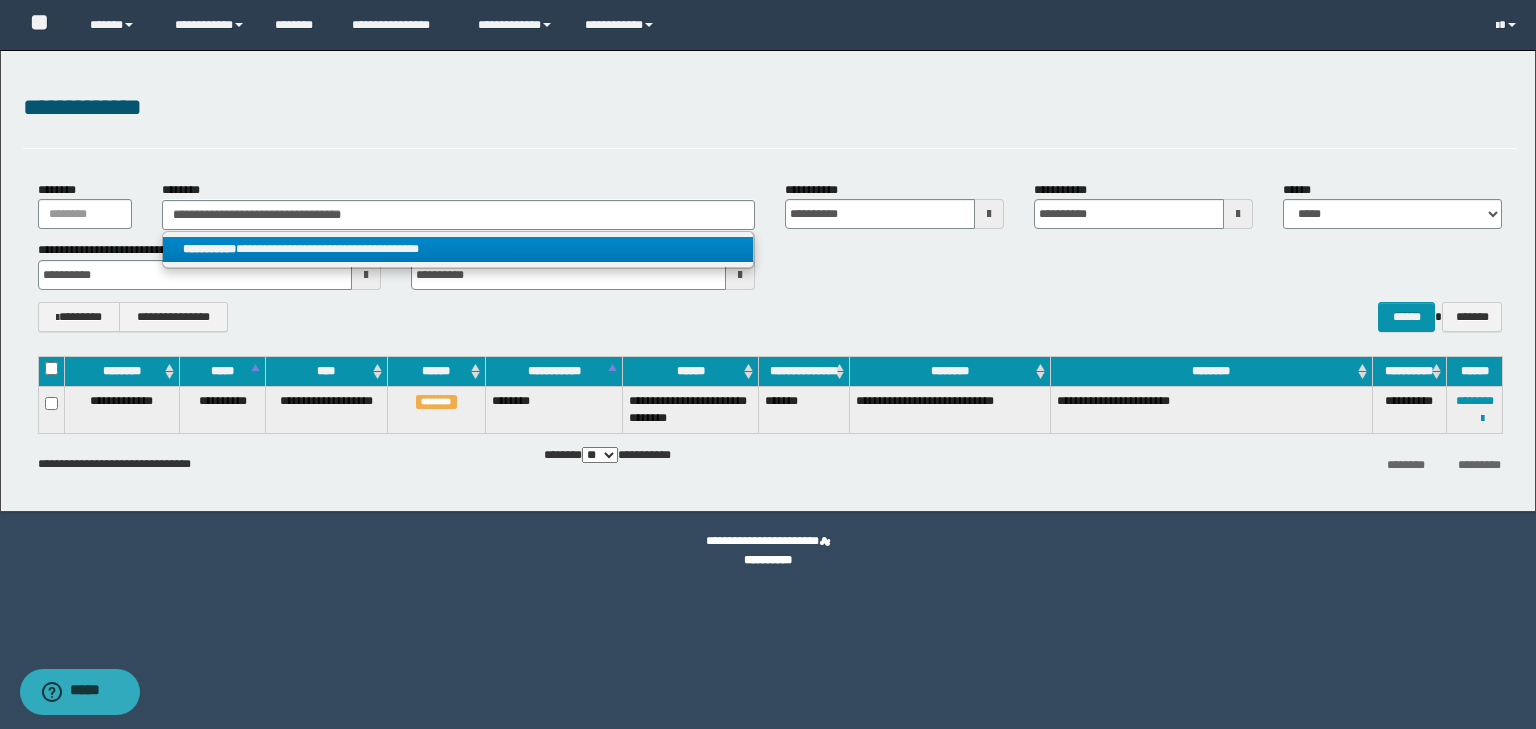 click on "**********" at bounding box center [458, 249] 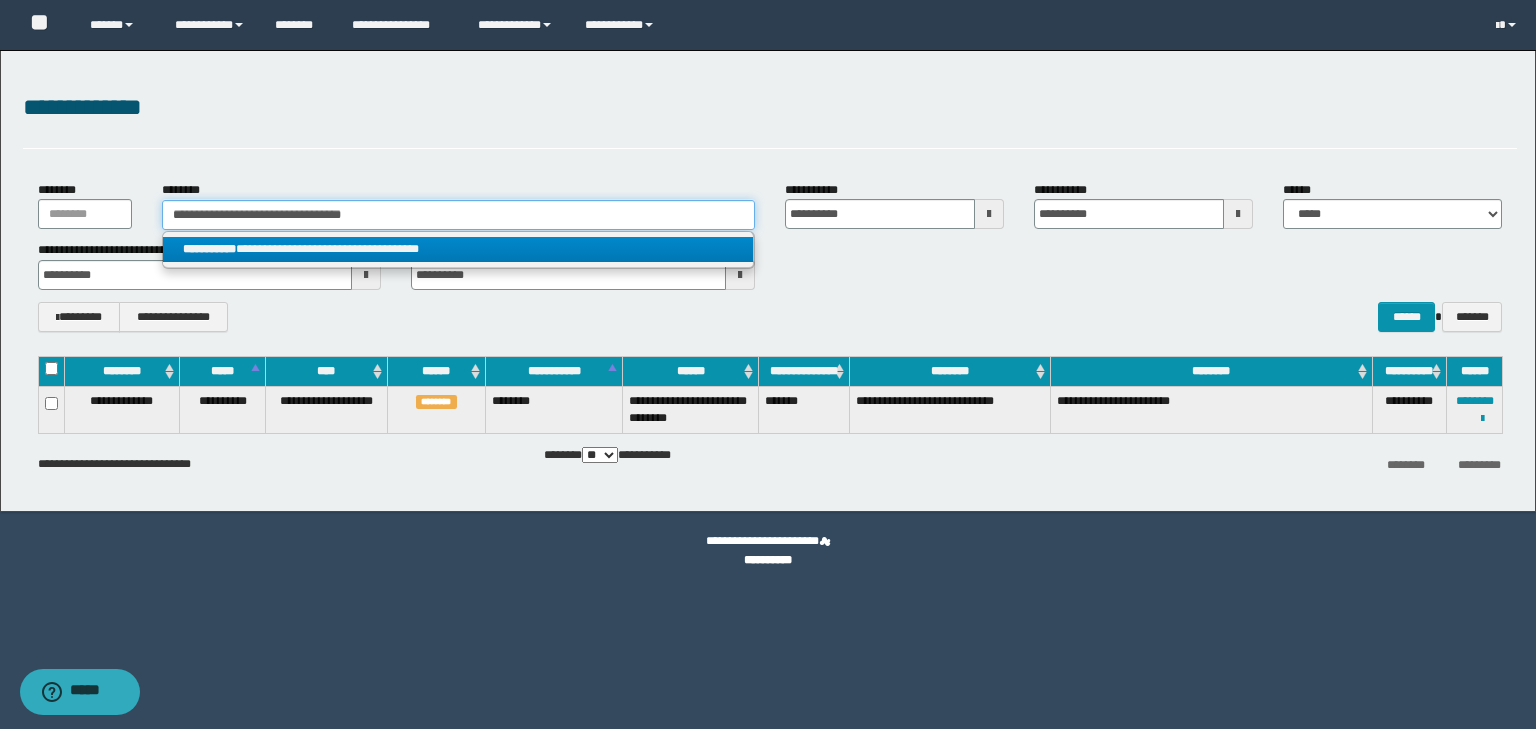 type 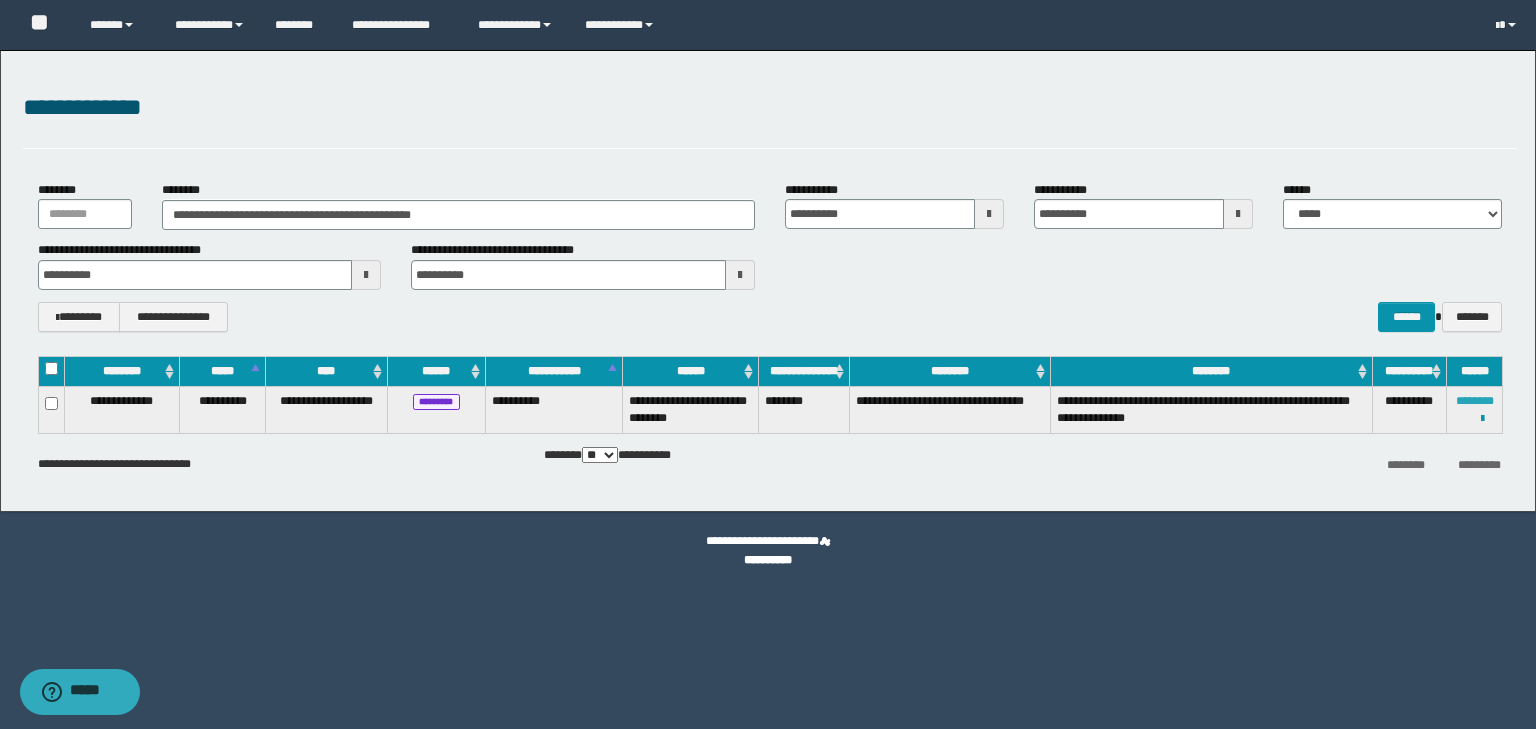 click on "********" at bounding box center [1475, 401] 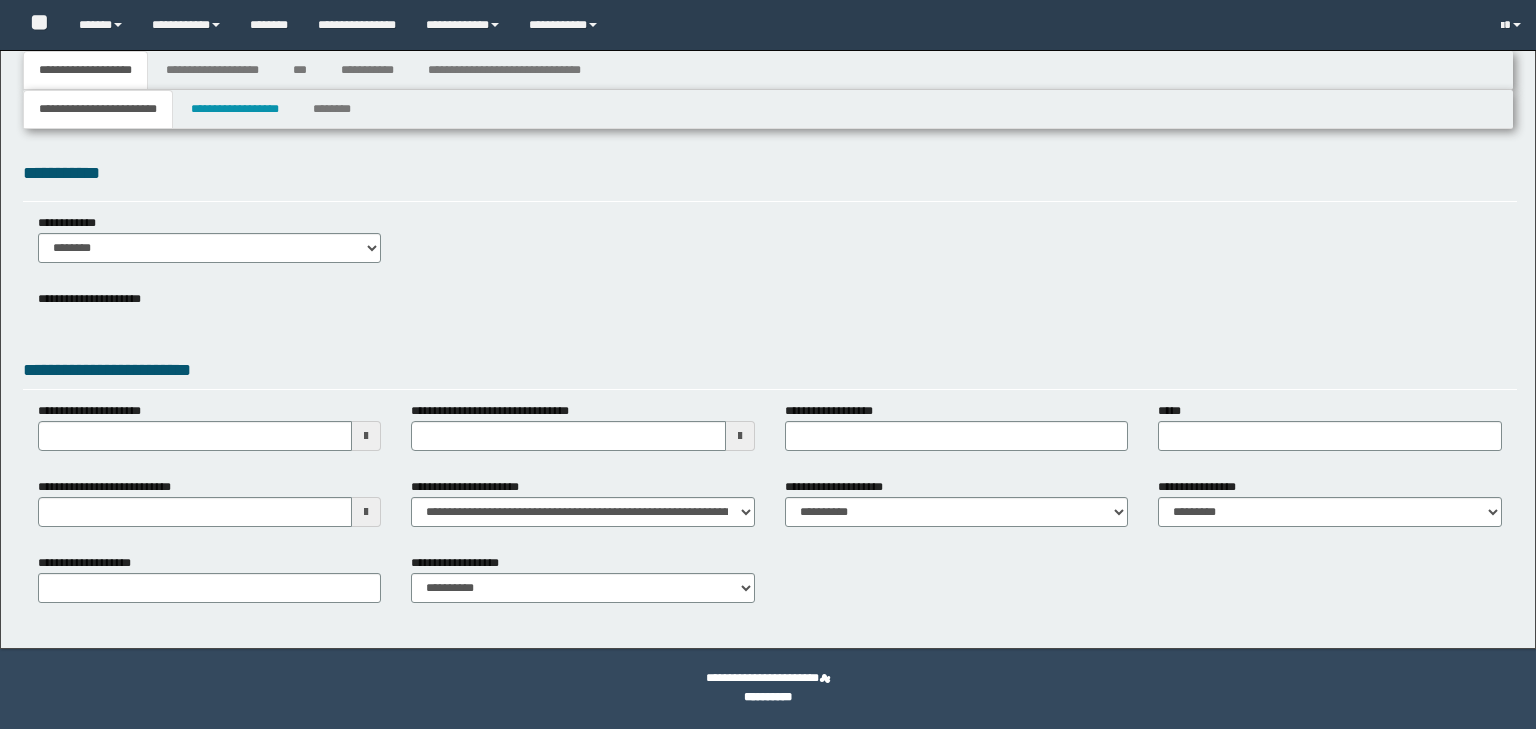 scroll, scrollTop: 0, scrollLeft: 0, axis: both 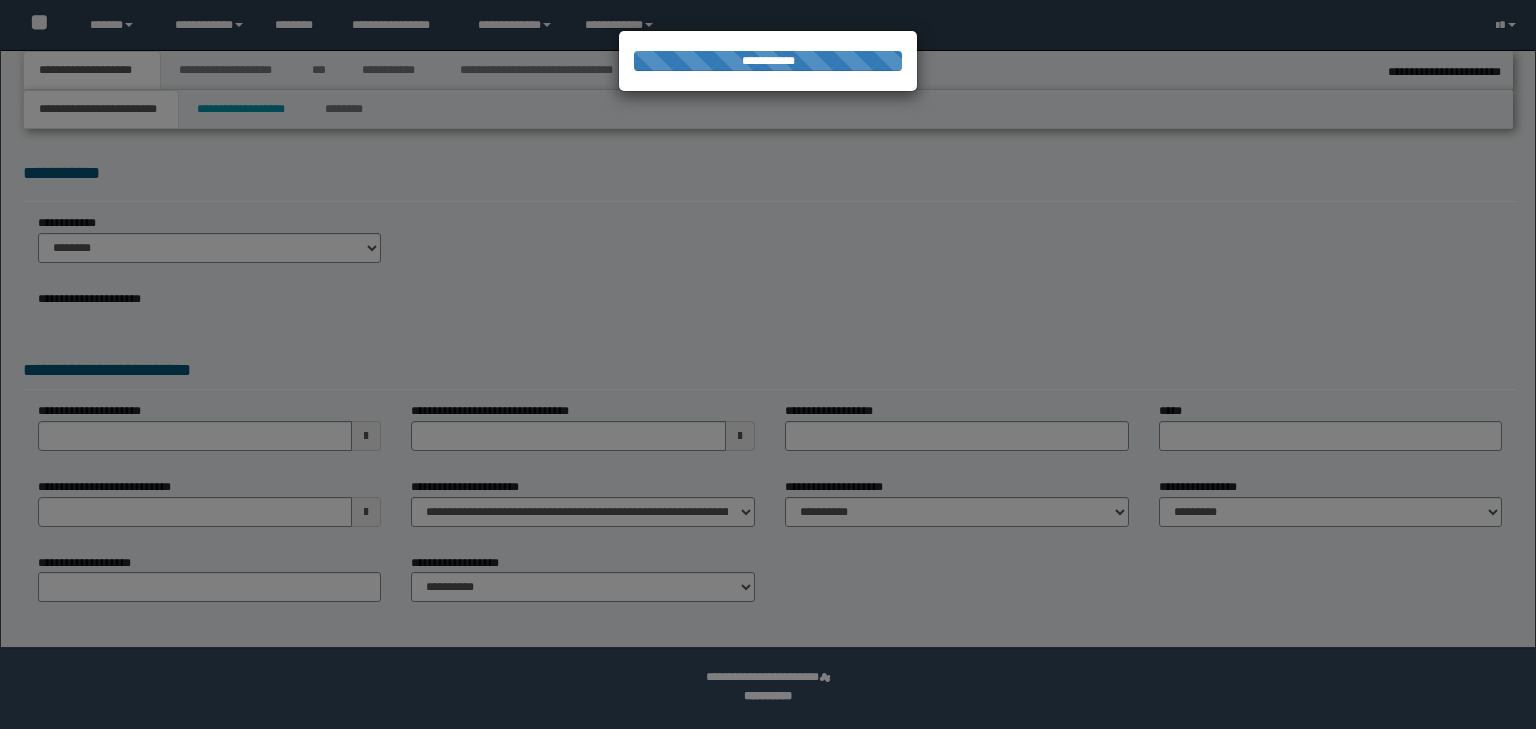select on "*" 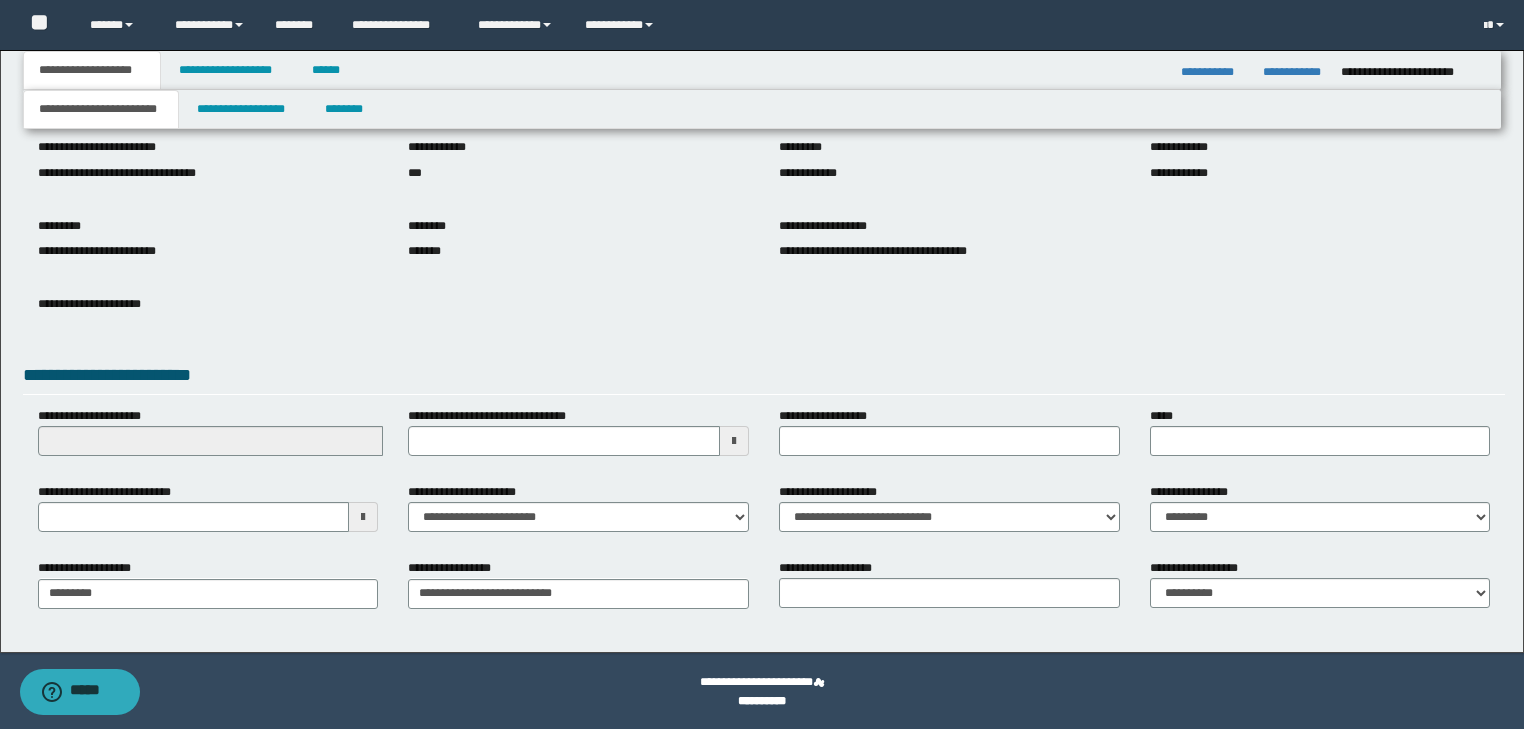 scroll, scrollTop: 154, scrollLeft: 0, axis: vertical 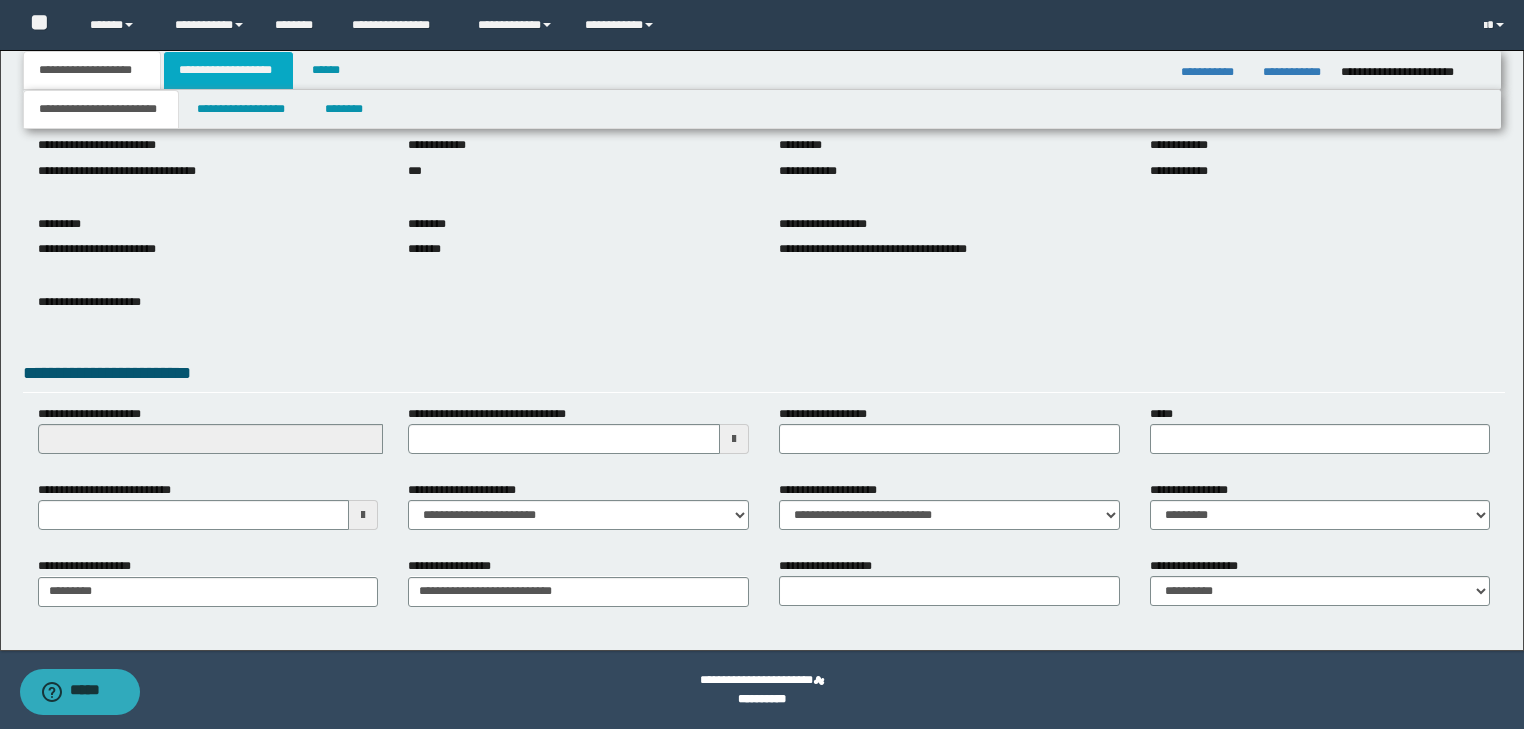 click on "**********" at bounding box center (228, 70) 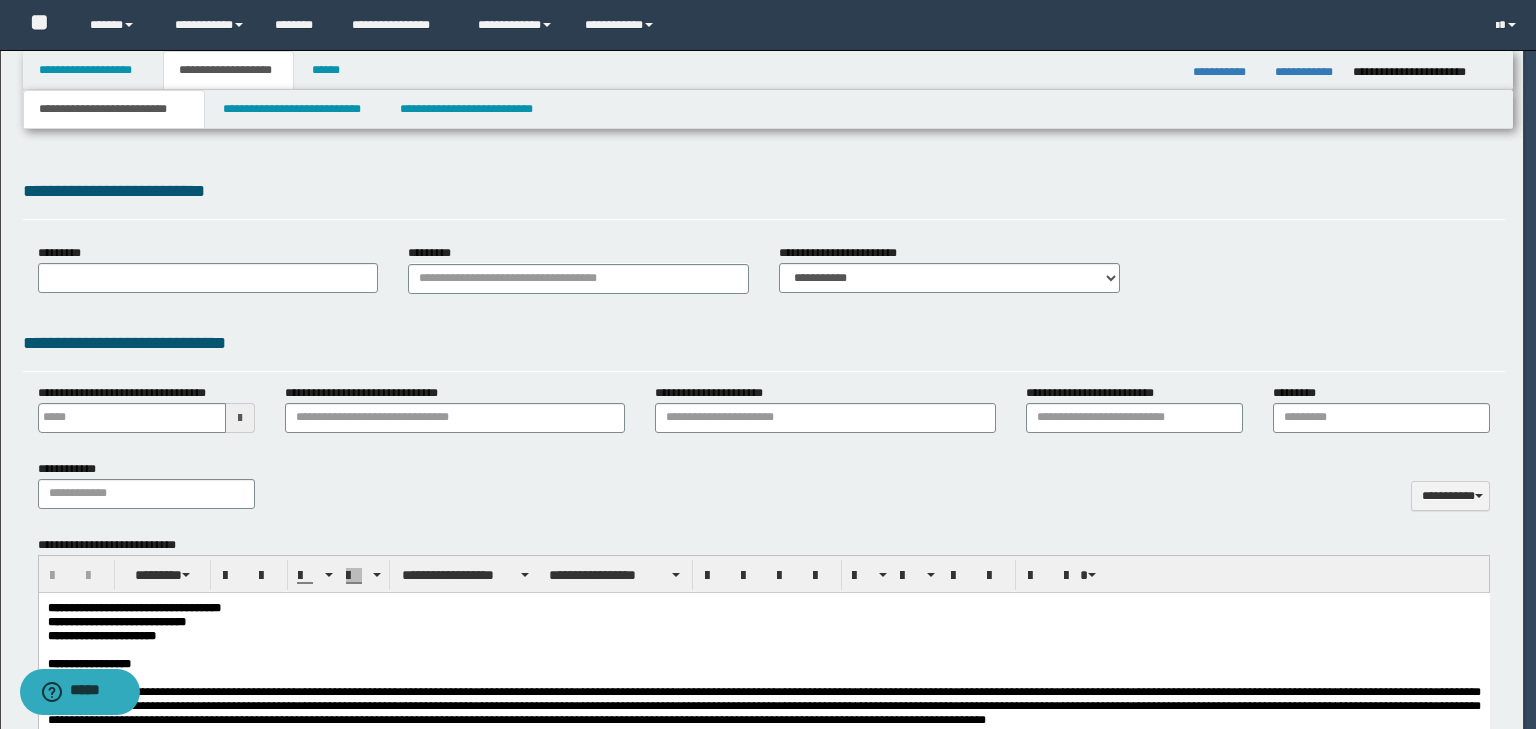 scroll, scrollTop: 0, scrollLeft: 0, axis: both 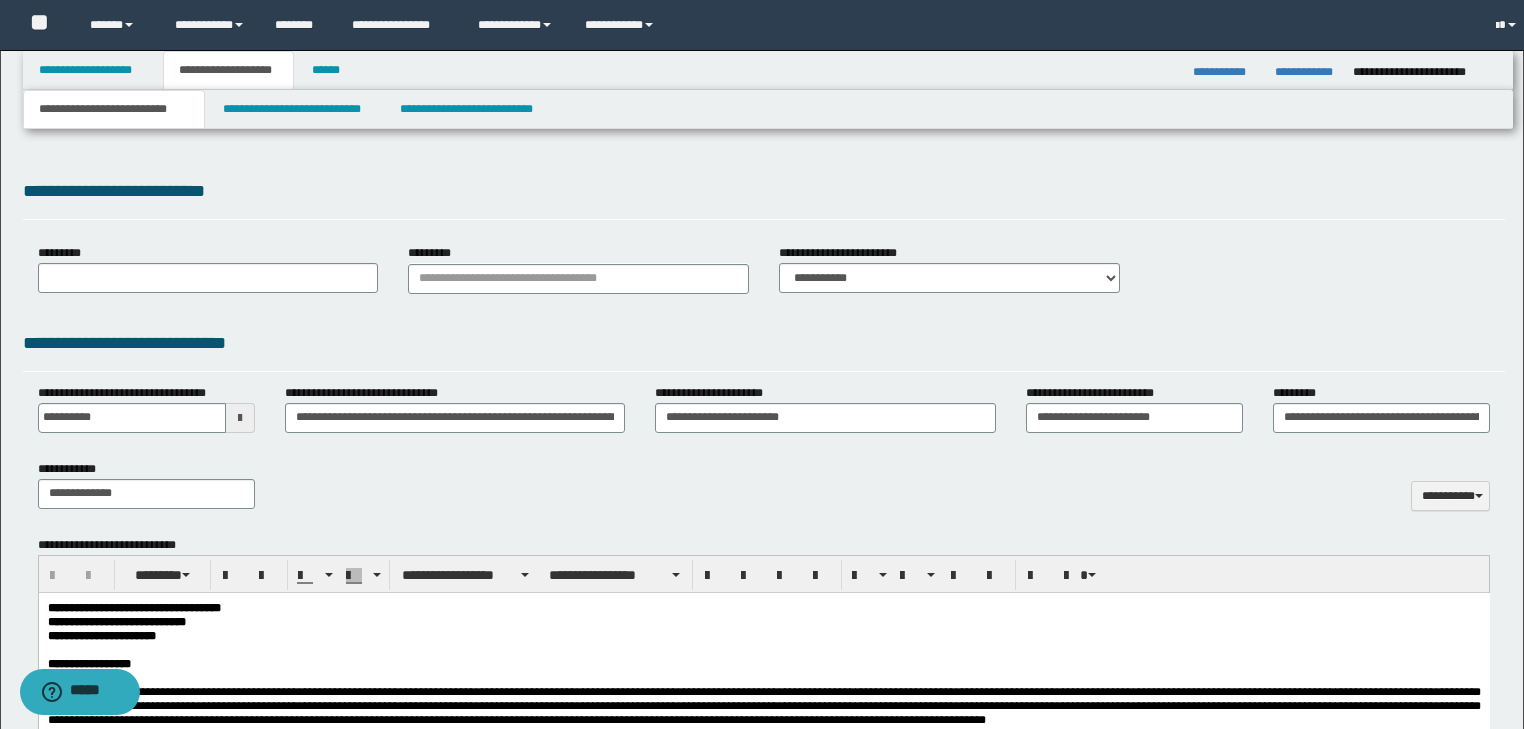 type on "**********" 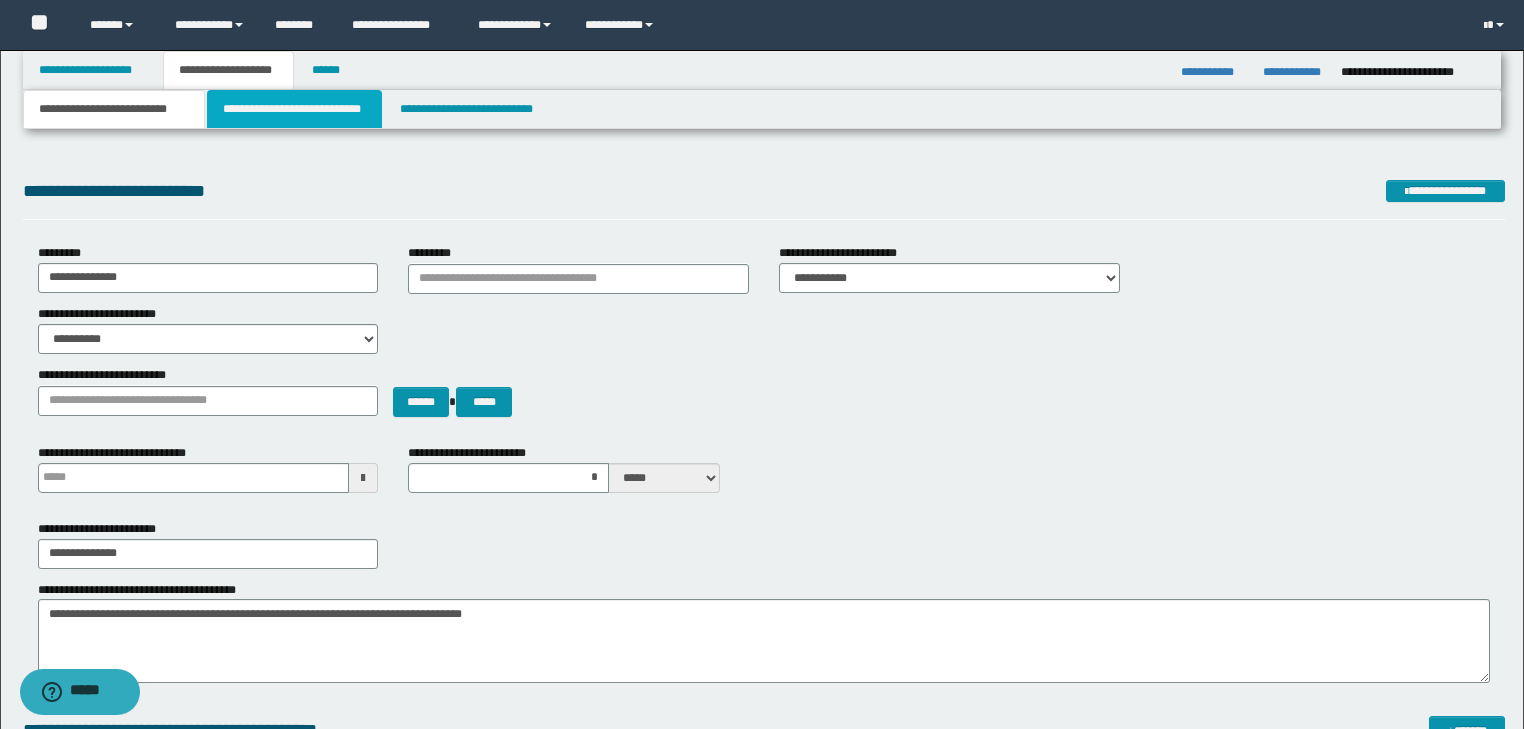 click on "**********" at bounding box center [294, 109] 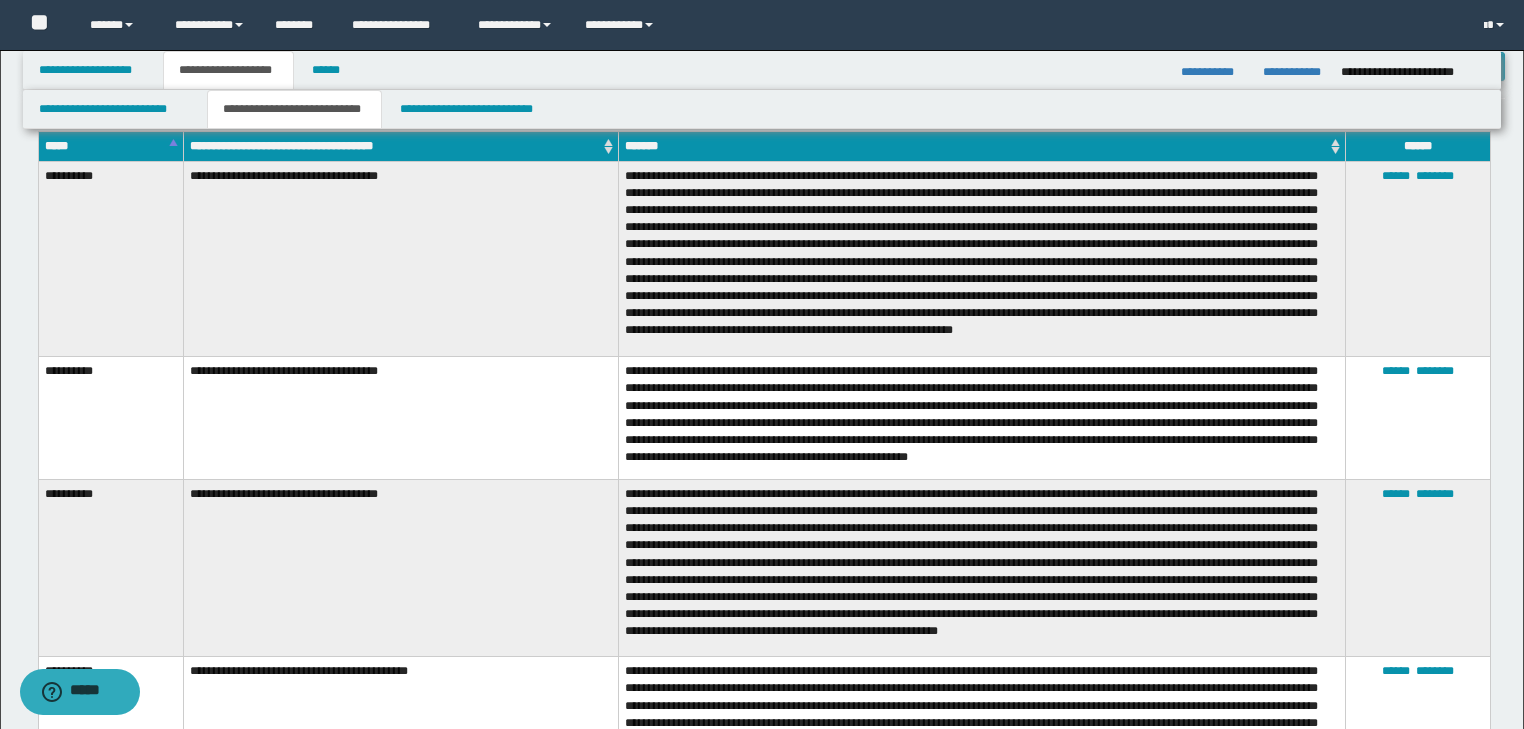 scroll, scrollTop: 1840, scrollLeft: 0, axis: vertical 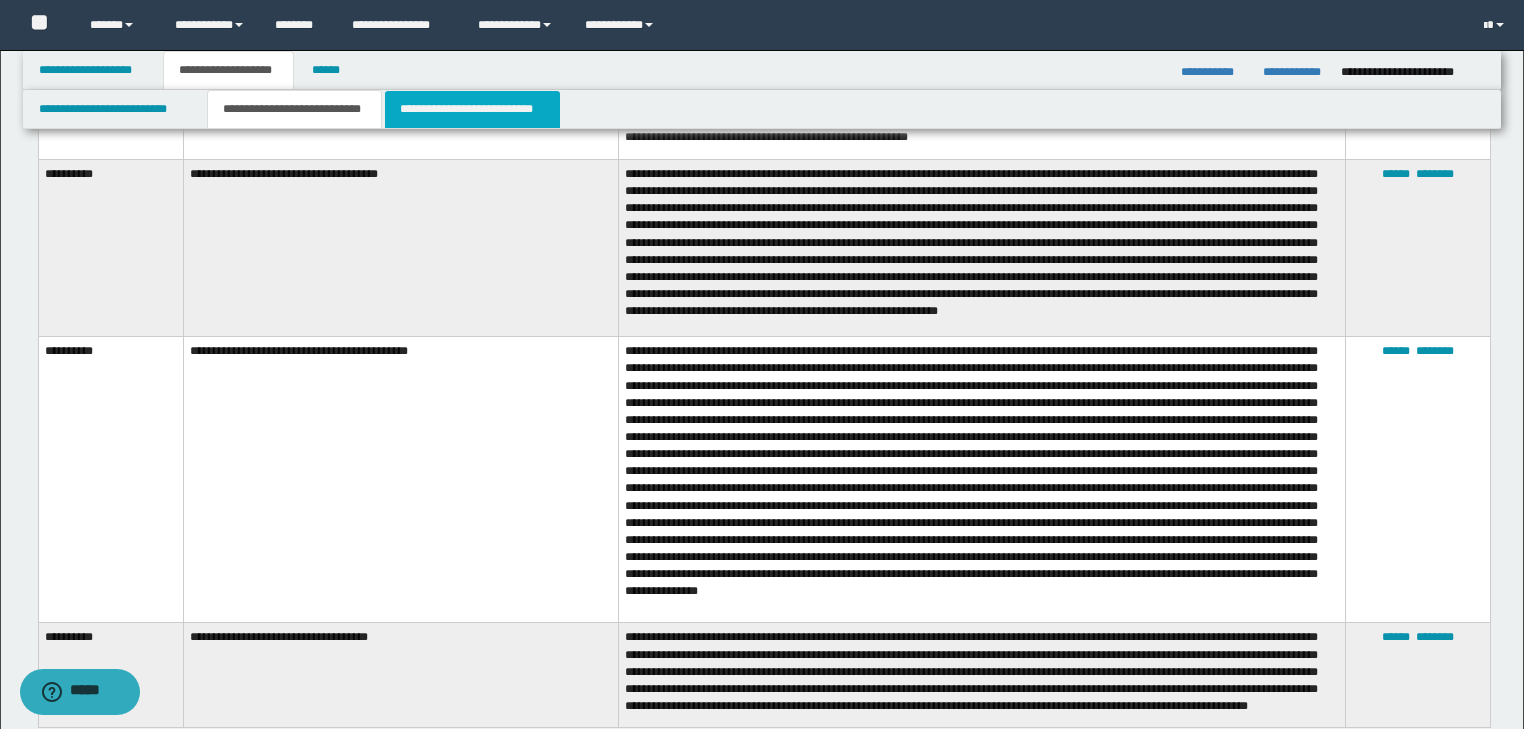 click on "**********" at bounding box center [472, 109] 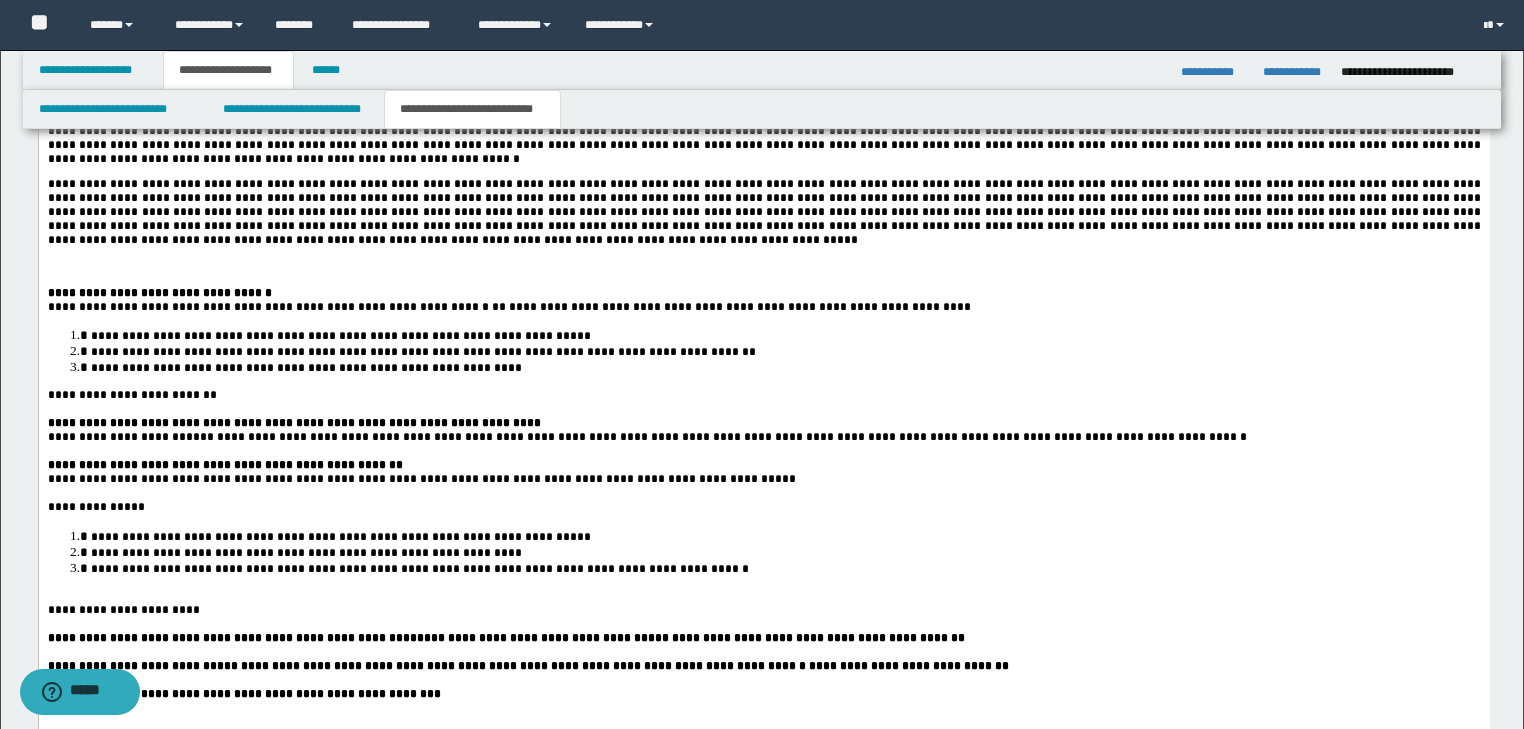 scroll, scrollTop: 2000, scrollLeft: 0, axis: vertical 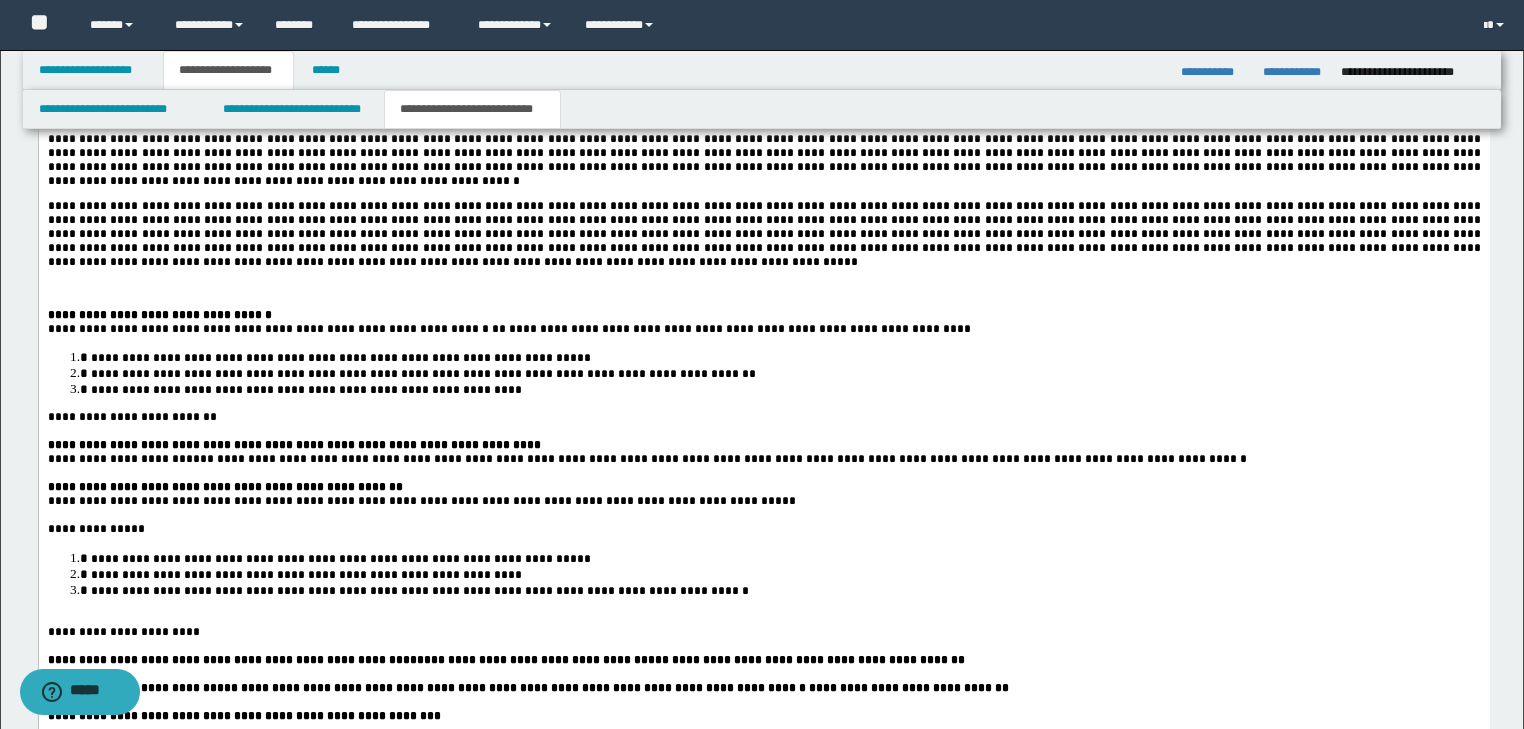 click on "**********" at bounding box center (763, 627) 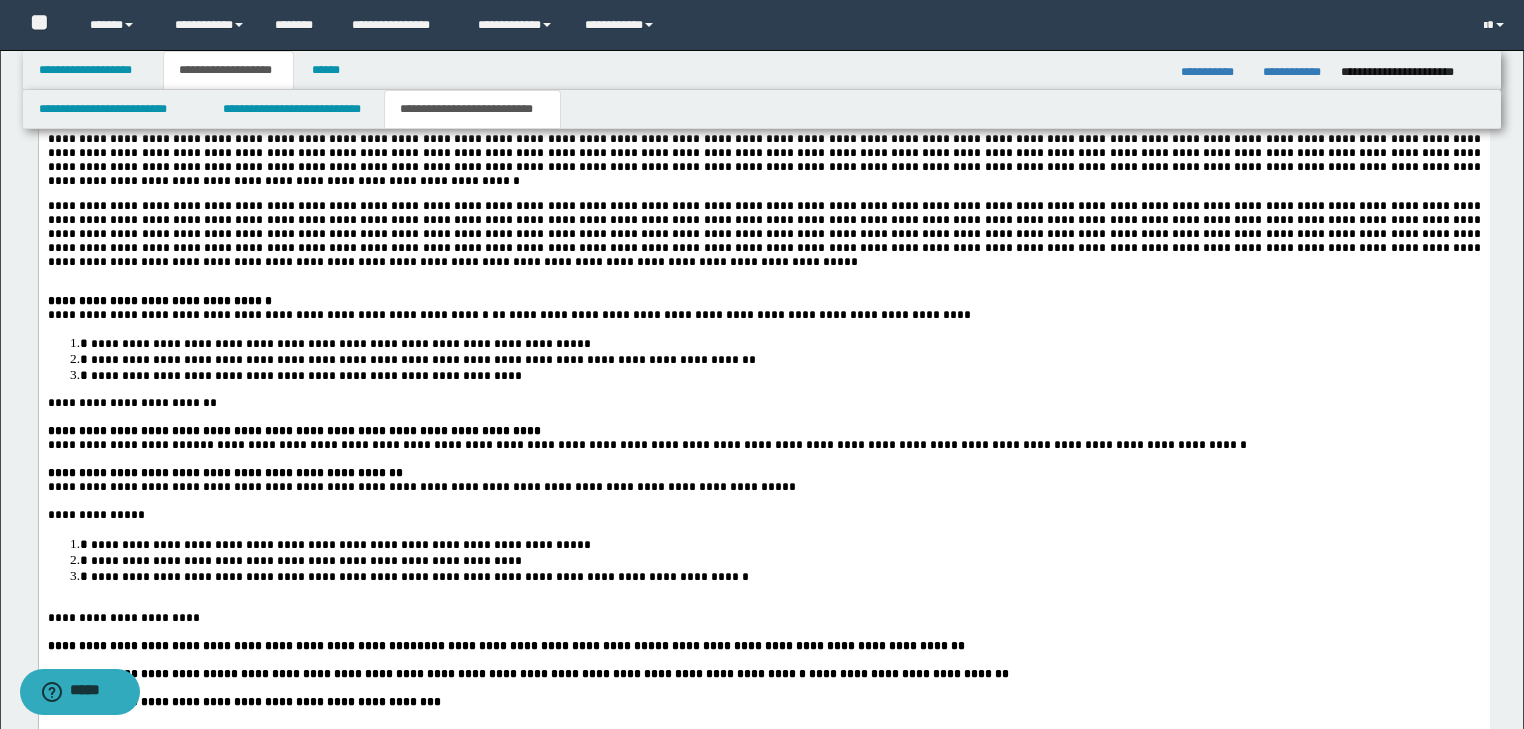 type 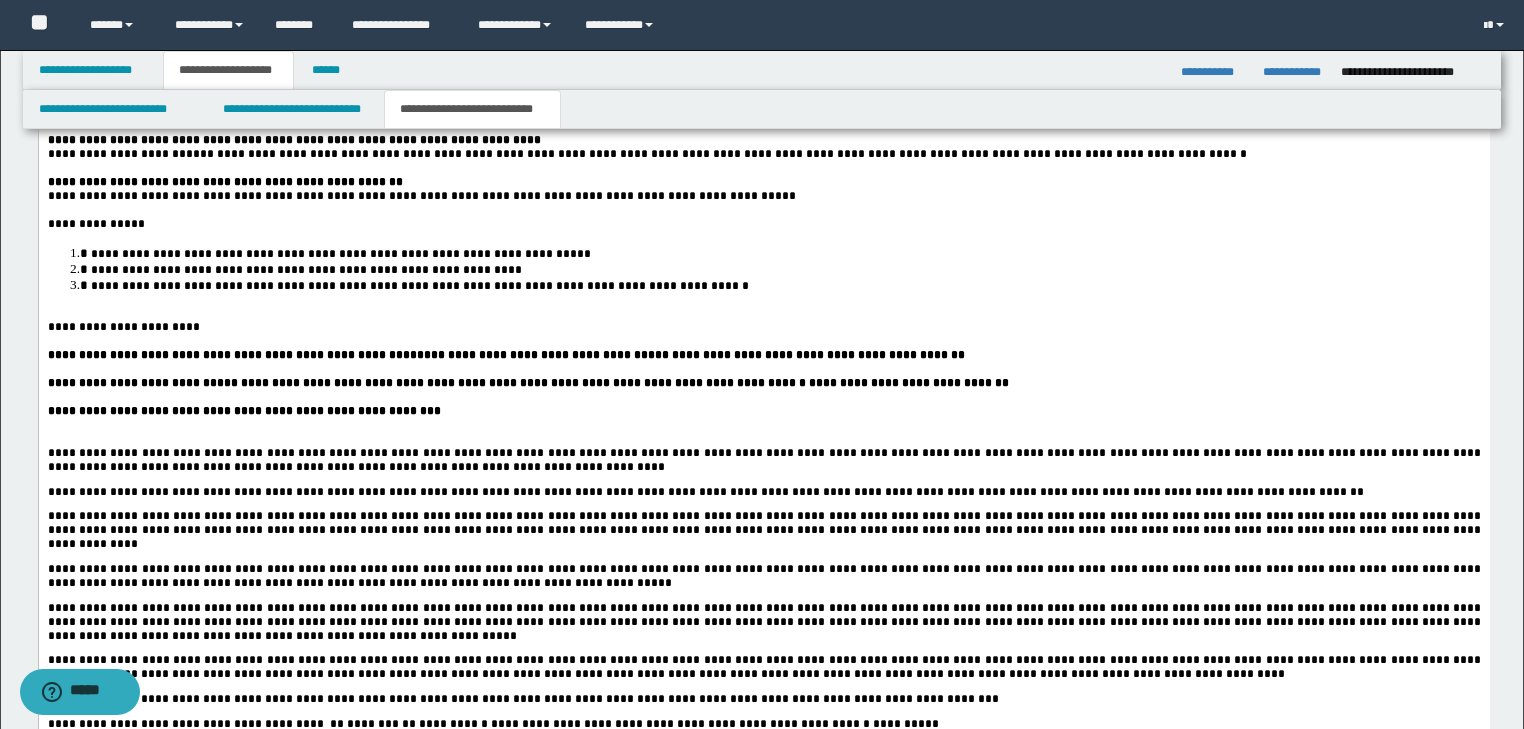 scroll, scrollTop: 2400, scrollLeft: 0, axis: vertical 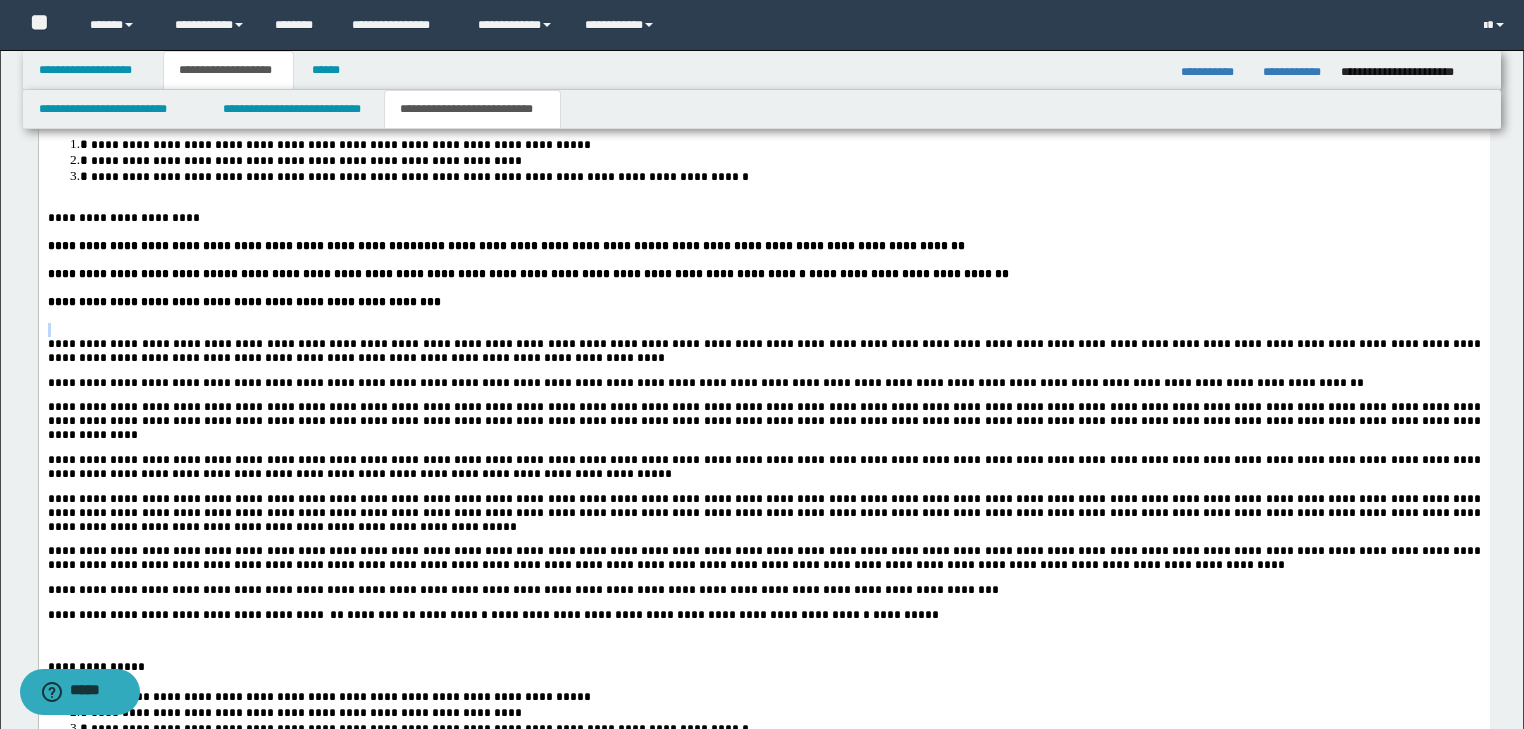 click on "**********" at bounding box center [763, 221] 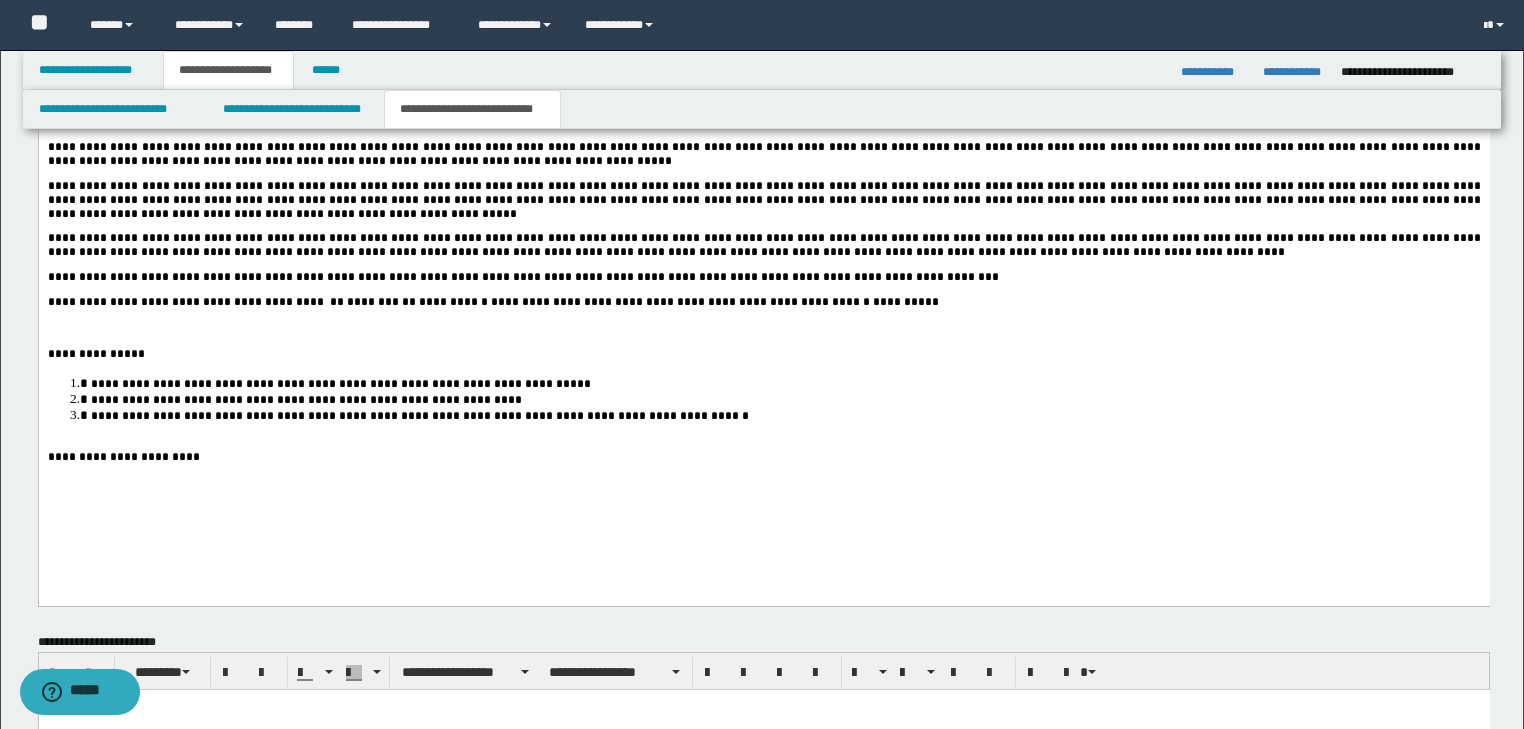 scroll, scrollTop: 2720, scrollLeft: 0, axis: vertical 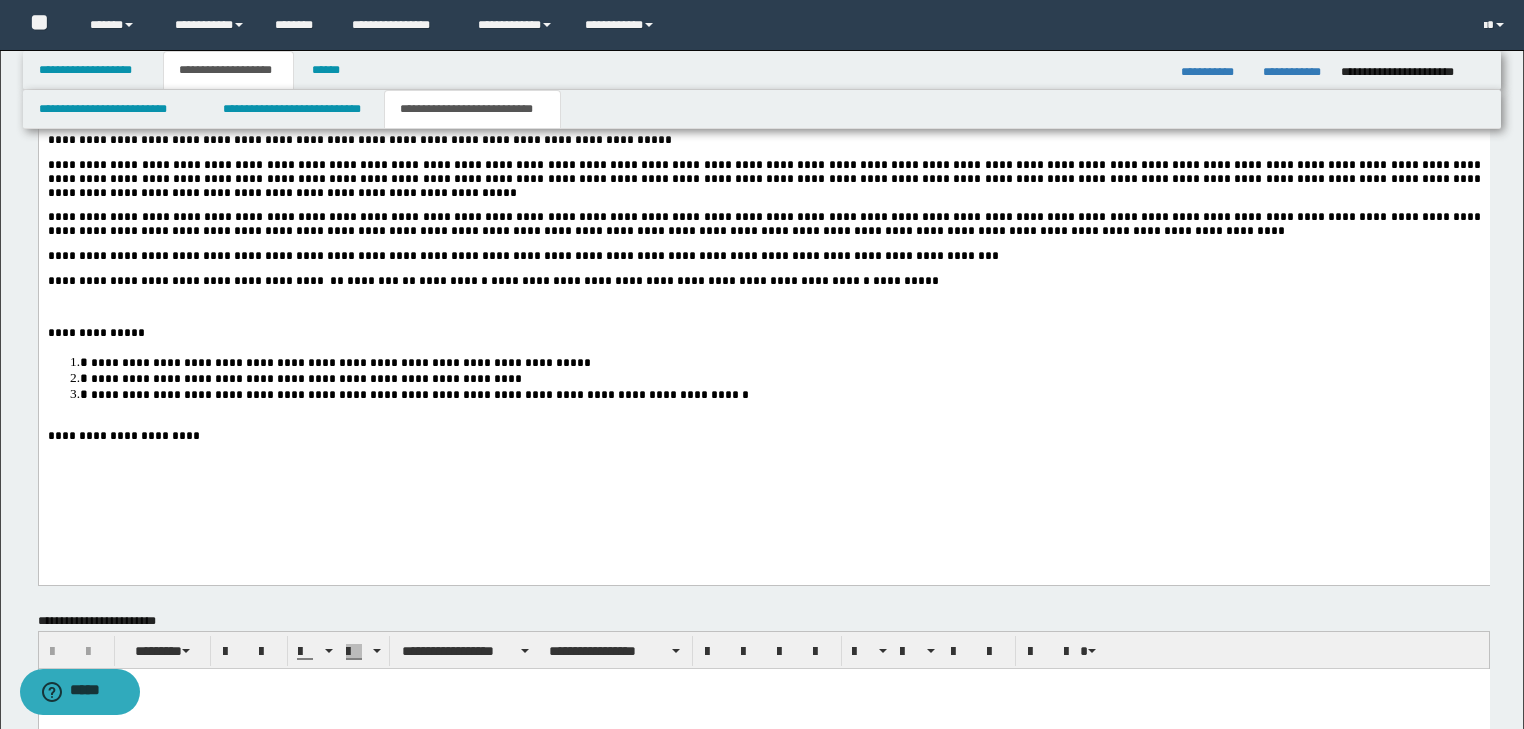 click on "**********" at bounding box center [763, -106] 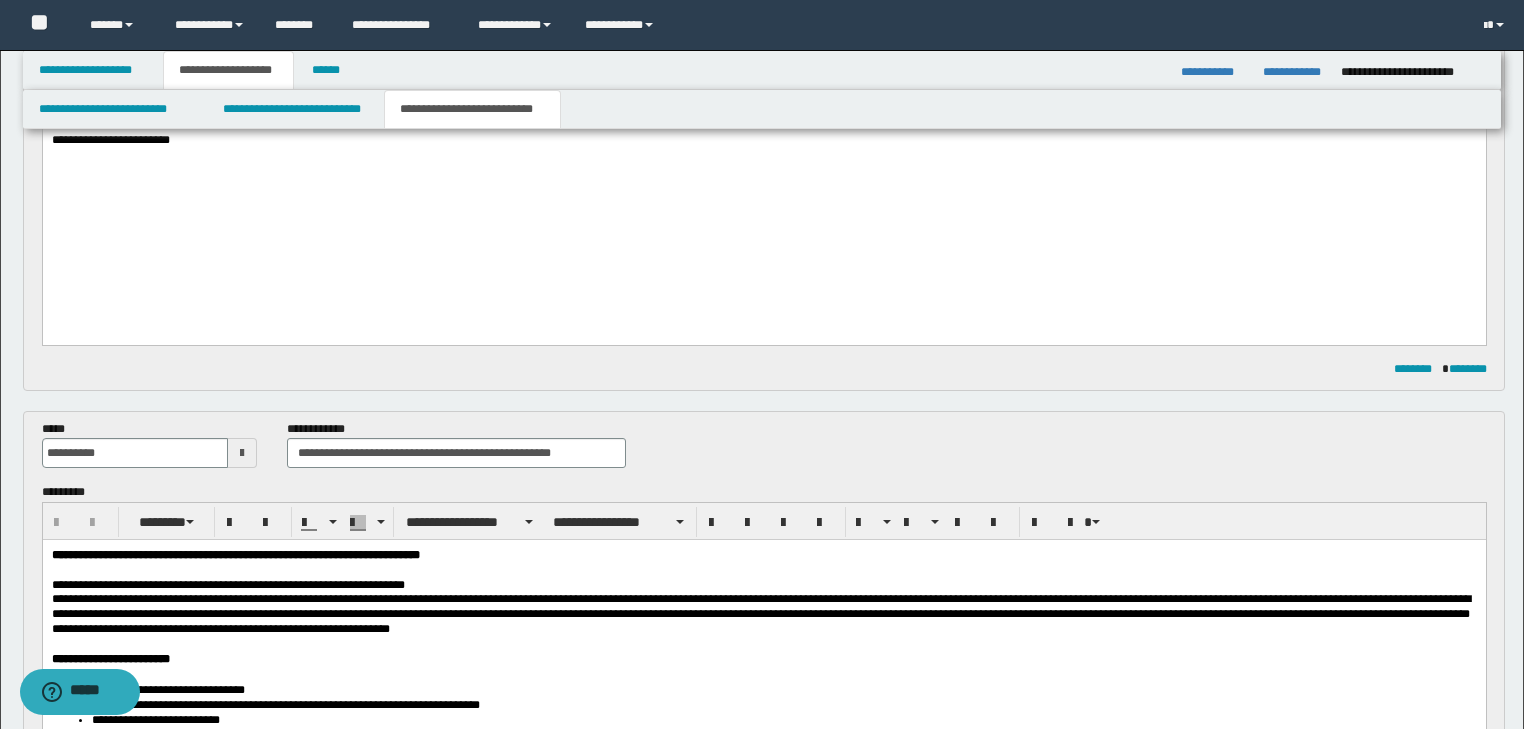 scroll, scrollTop: 480, scrollLeft: 0, axis: vertical 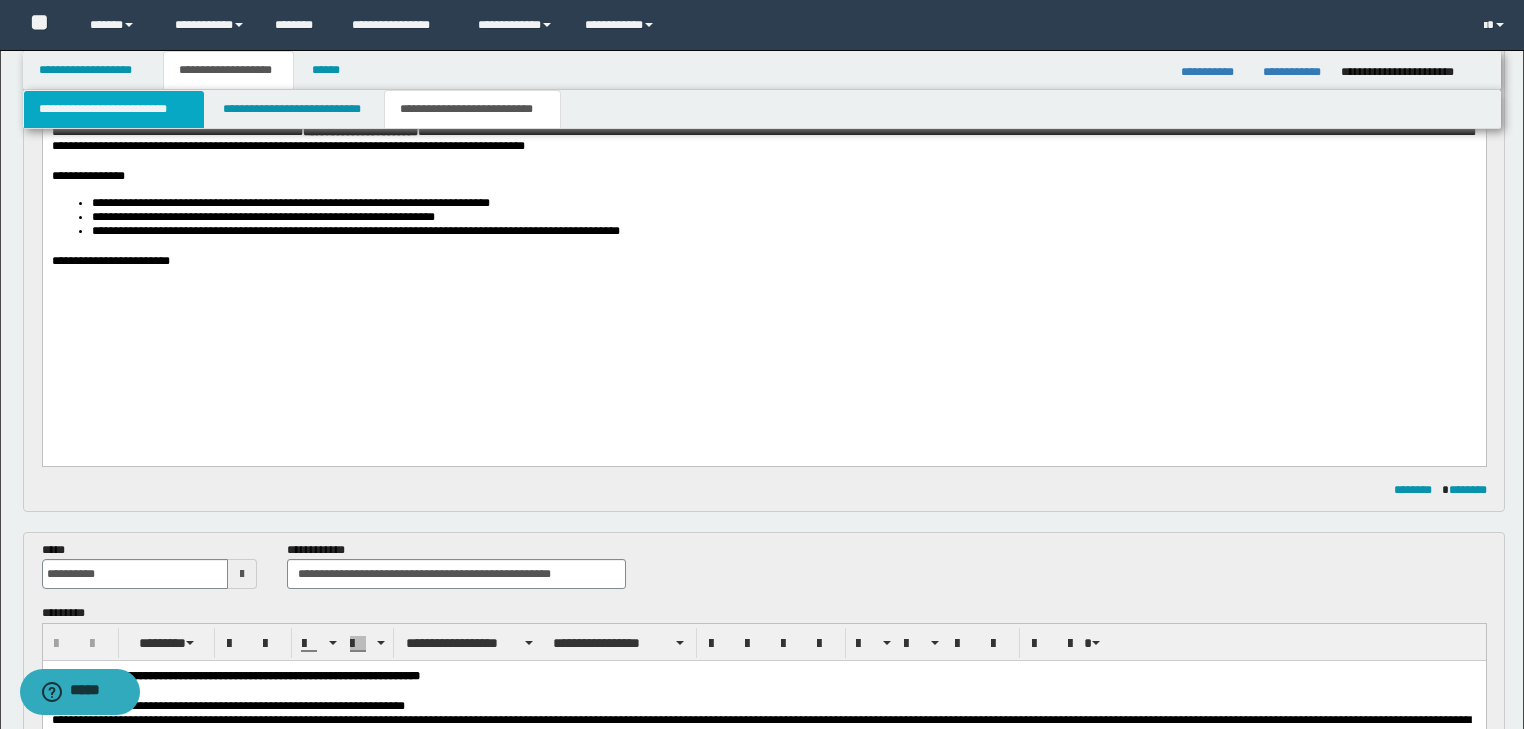 click on "**********" at bounding box center (114, 109) 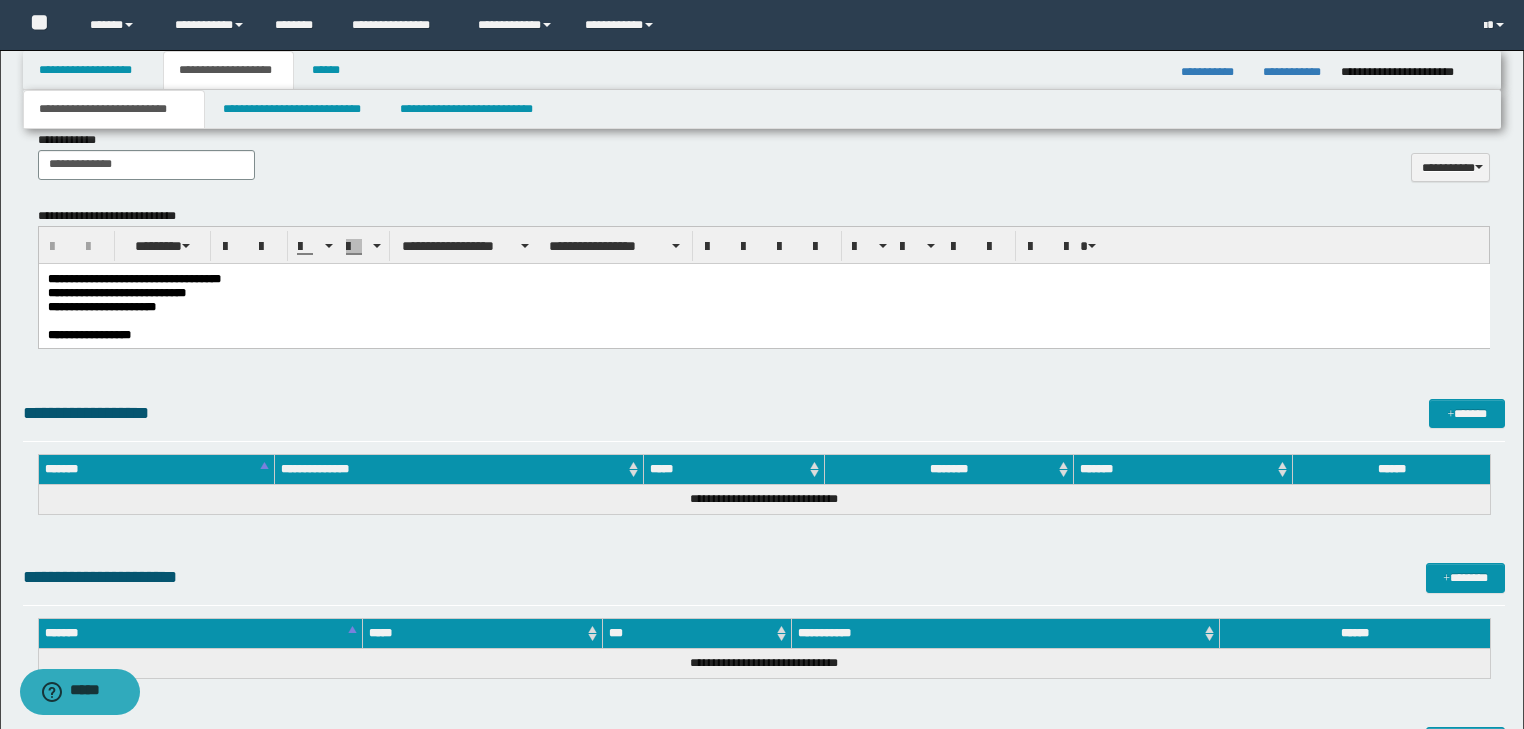 scroll, scrollTop: 960, scrollLeft: 0, axis: vertical 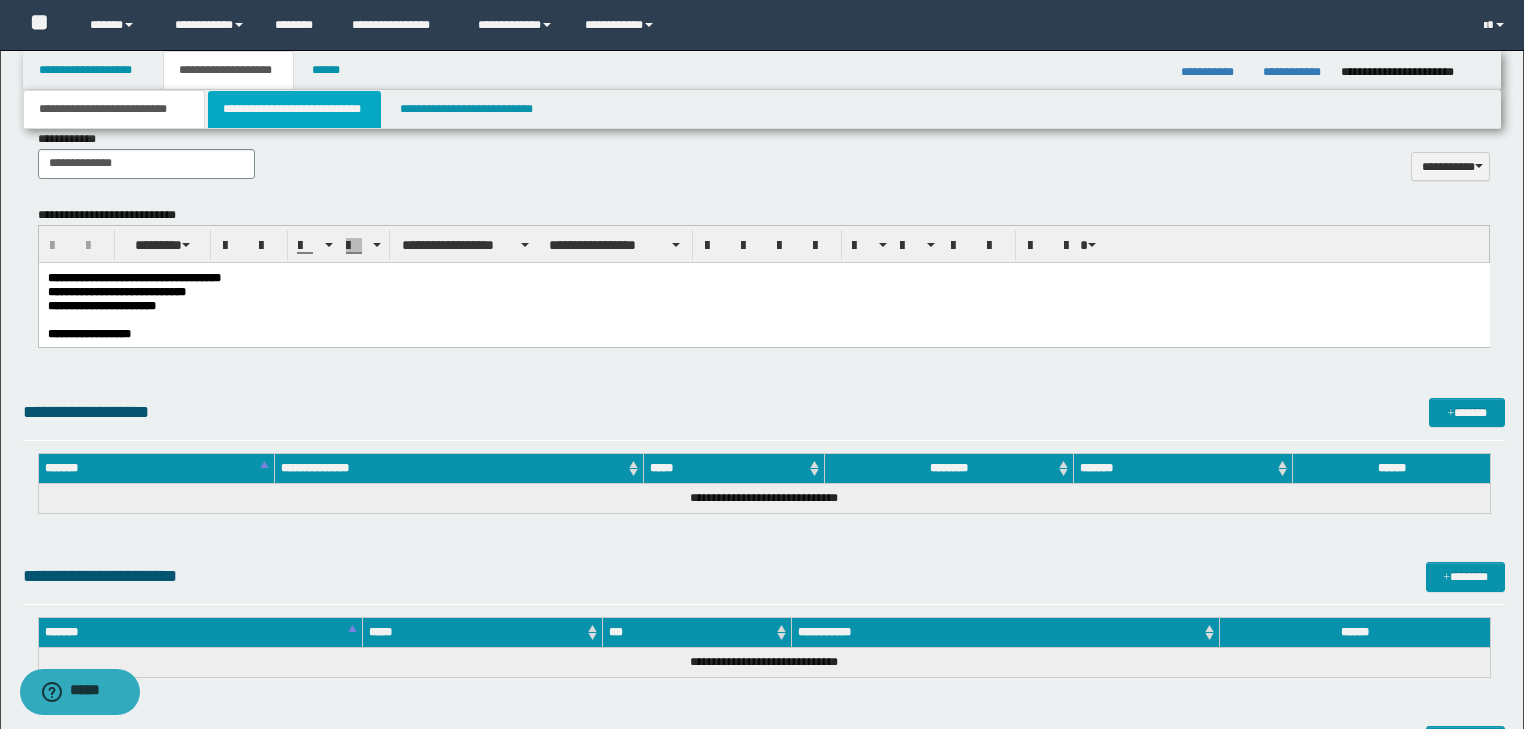 click on "**********" at bounding box center [294, 109] 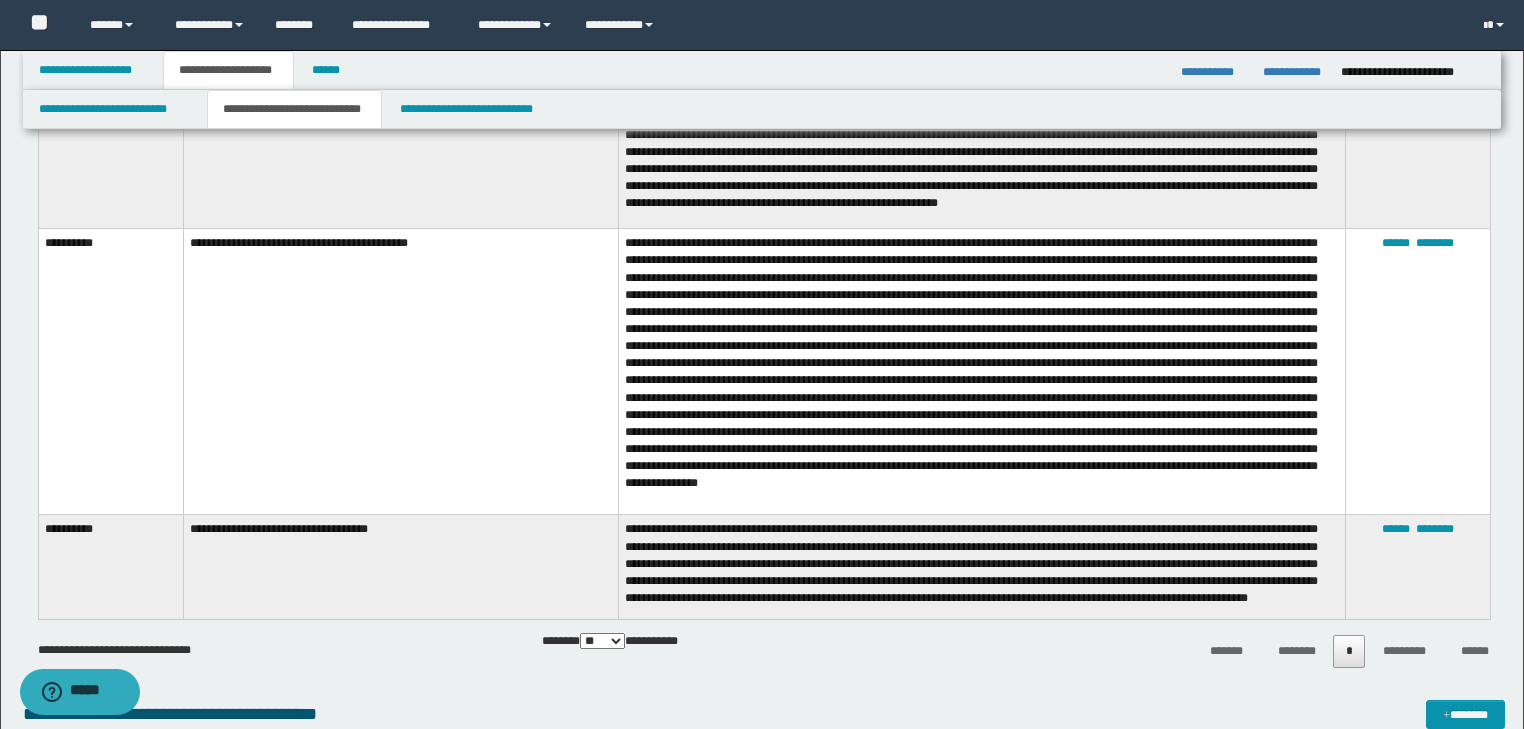scroll, scrollTop: 720, scrollLeft: 0, axis: vertical 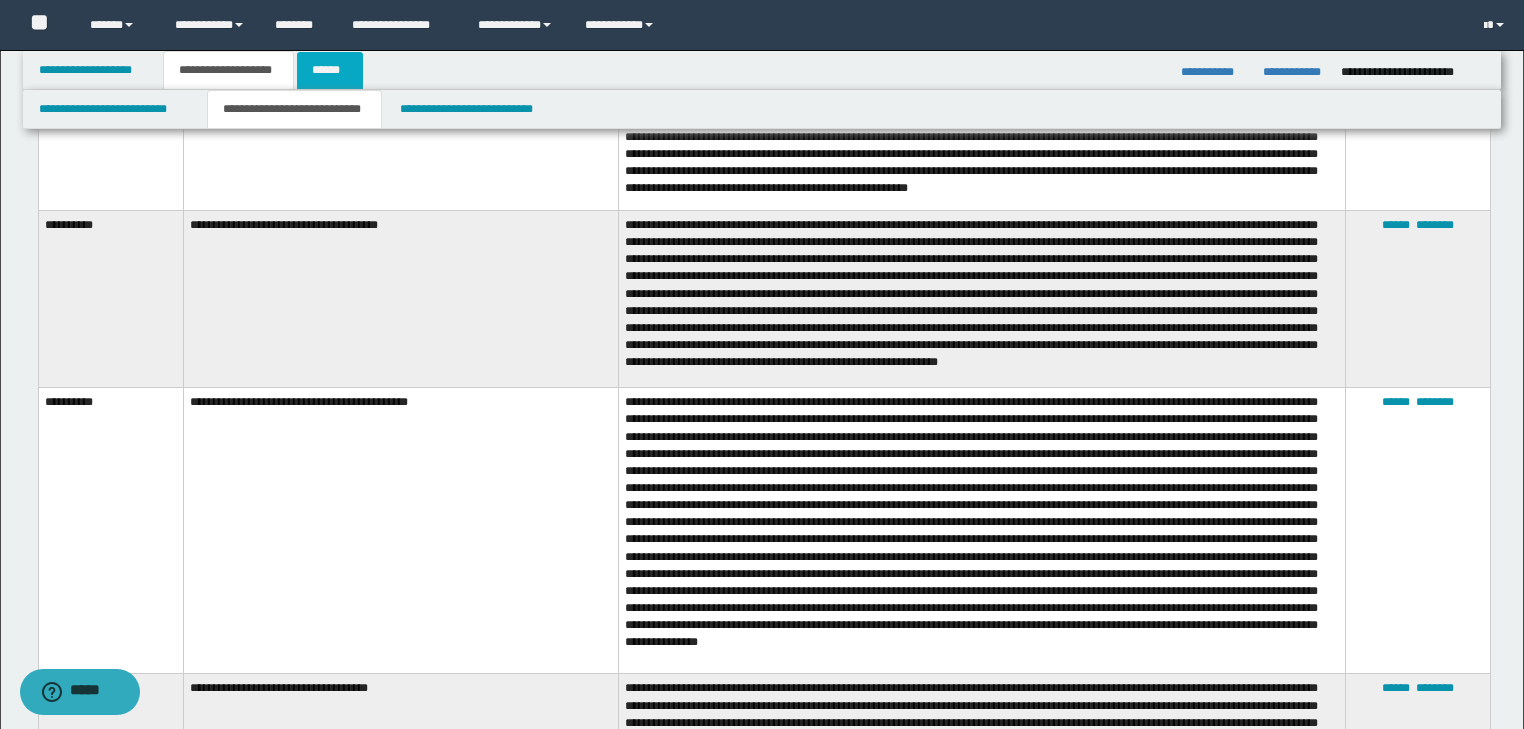 click on "******" at bounding box center [330, 70] 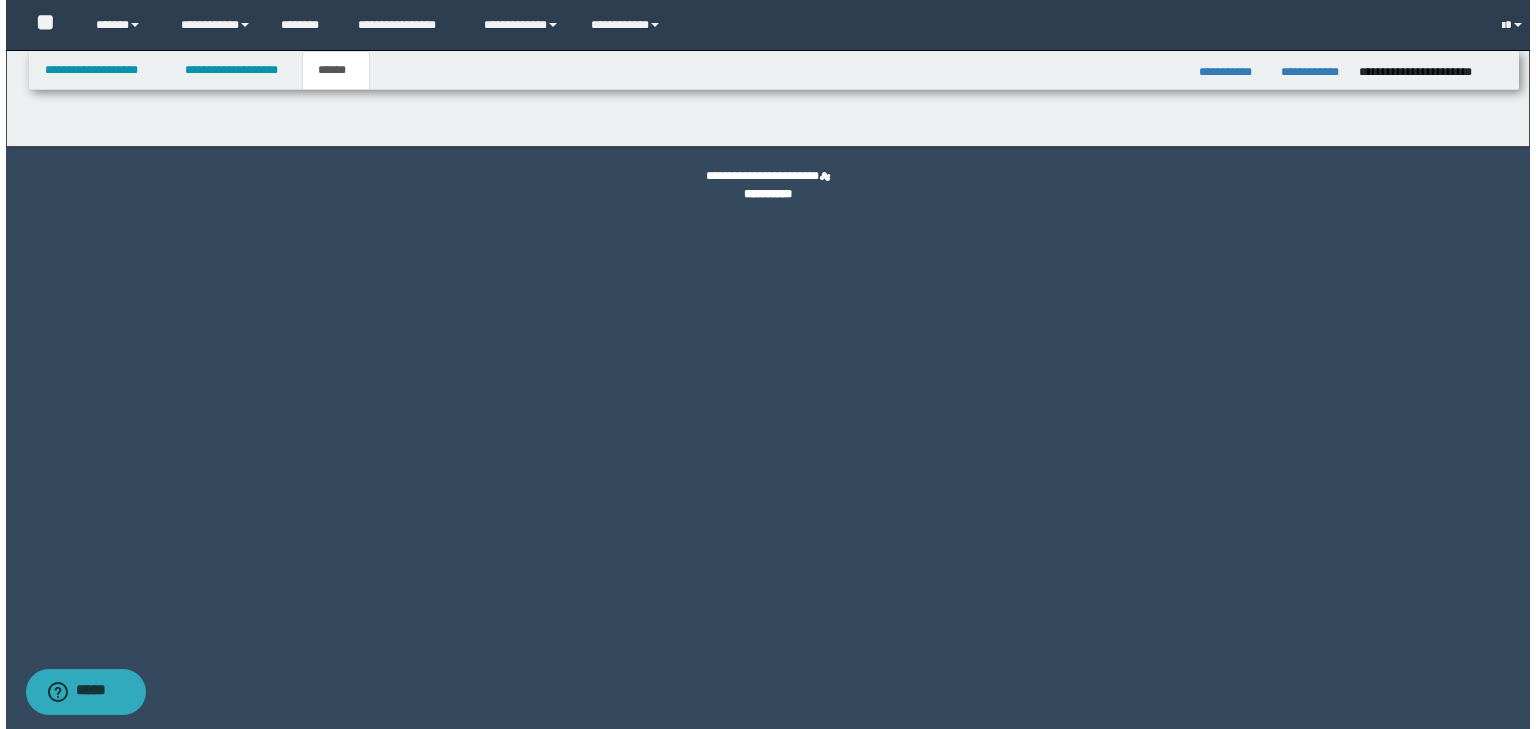 scroll, scrollTop: 0, scrollLeft: 0, axis: both 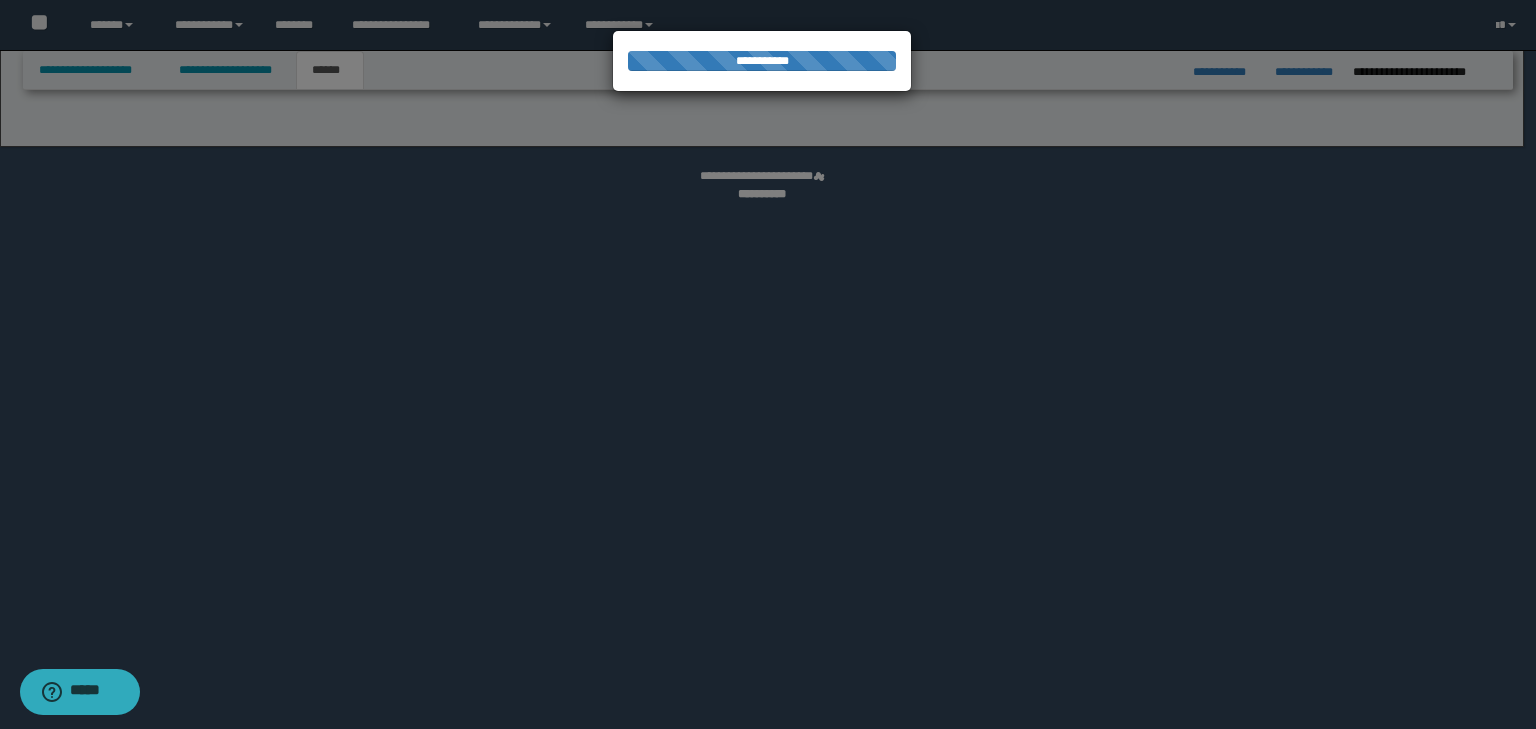 select on "*" 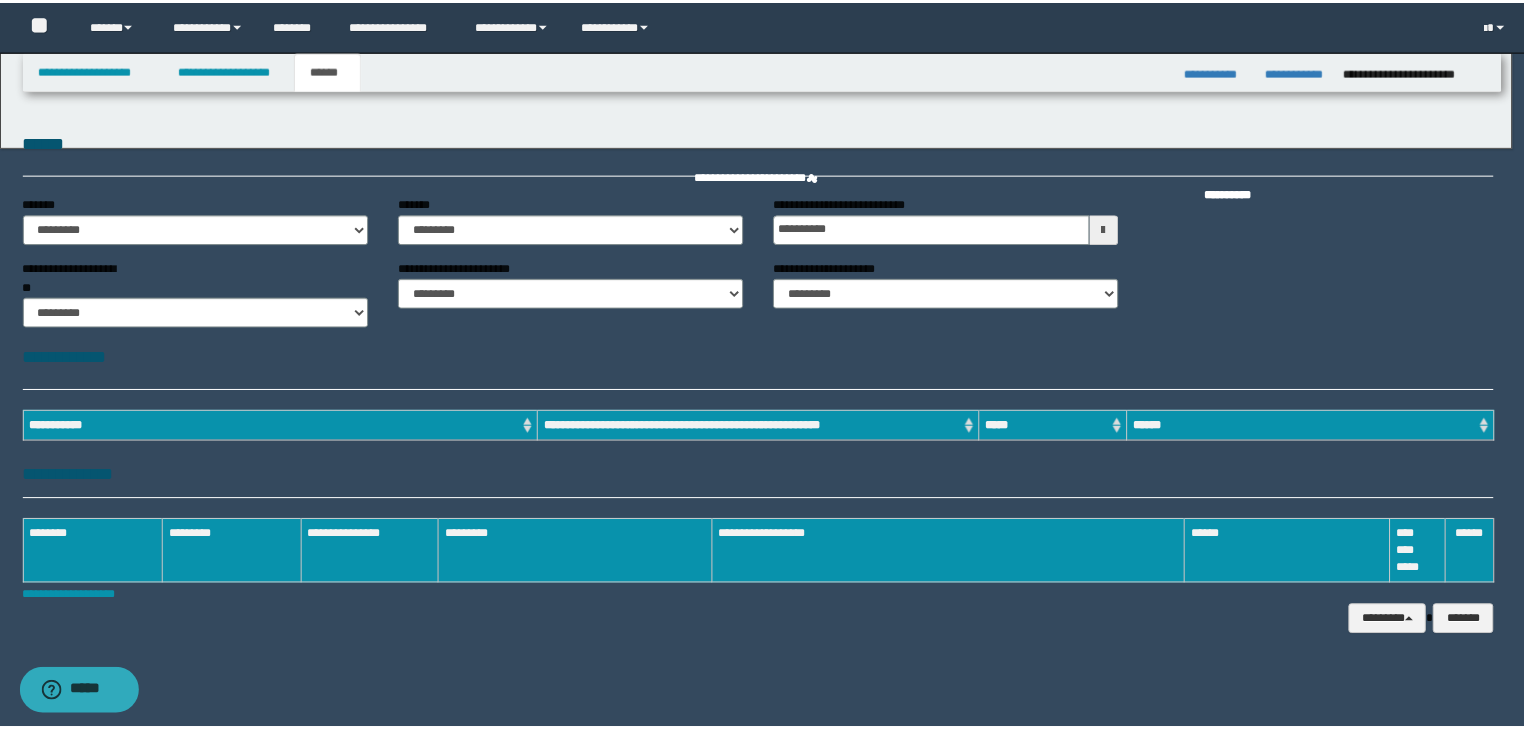 scroll, scrollTop: 0, scrollLeft: 0, axis: both 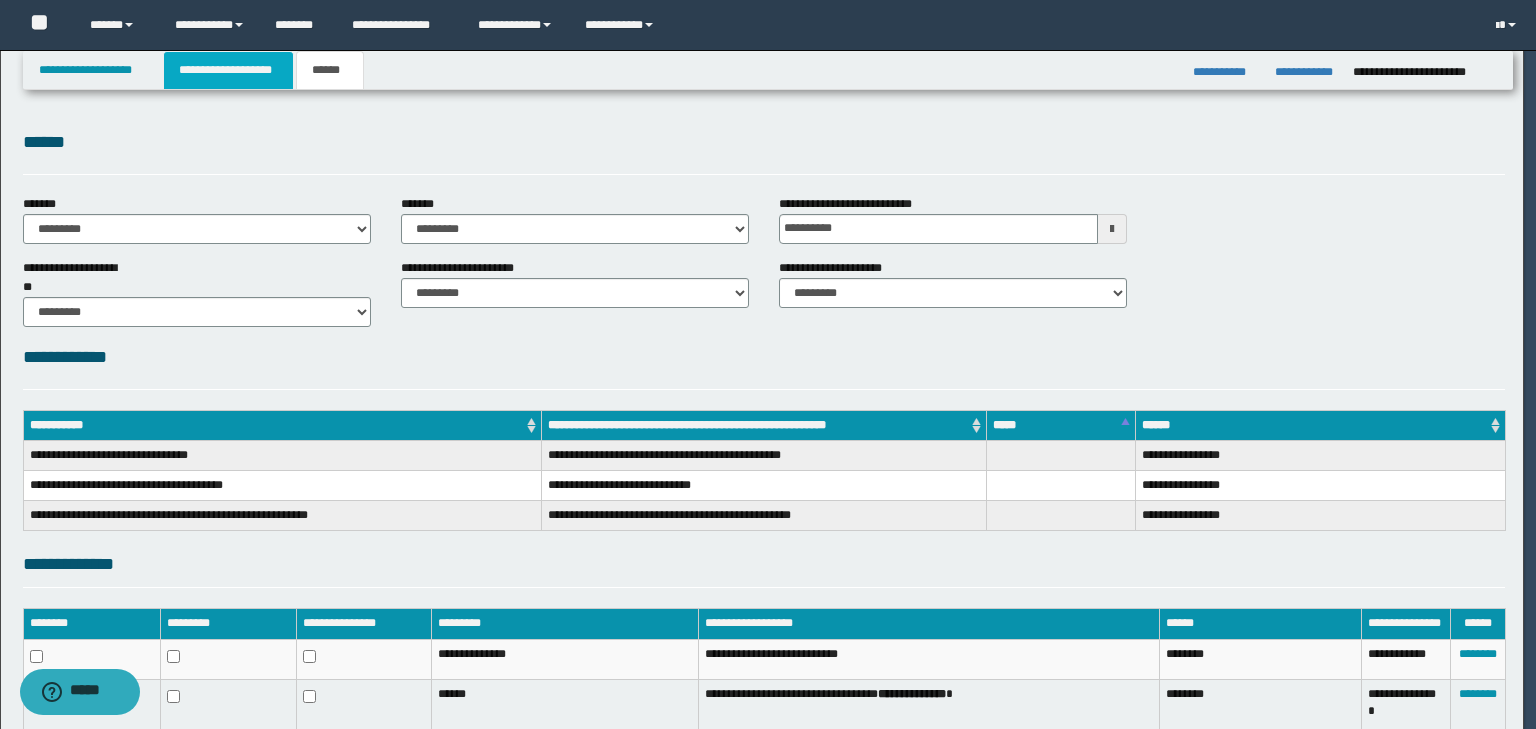 click on "**********" at bounding box center (228, 70) 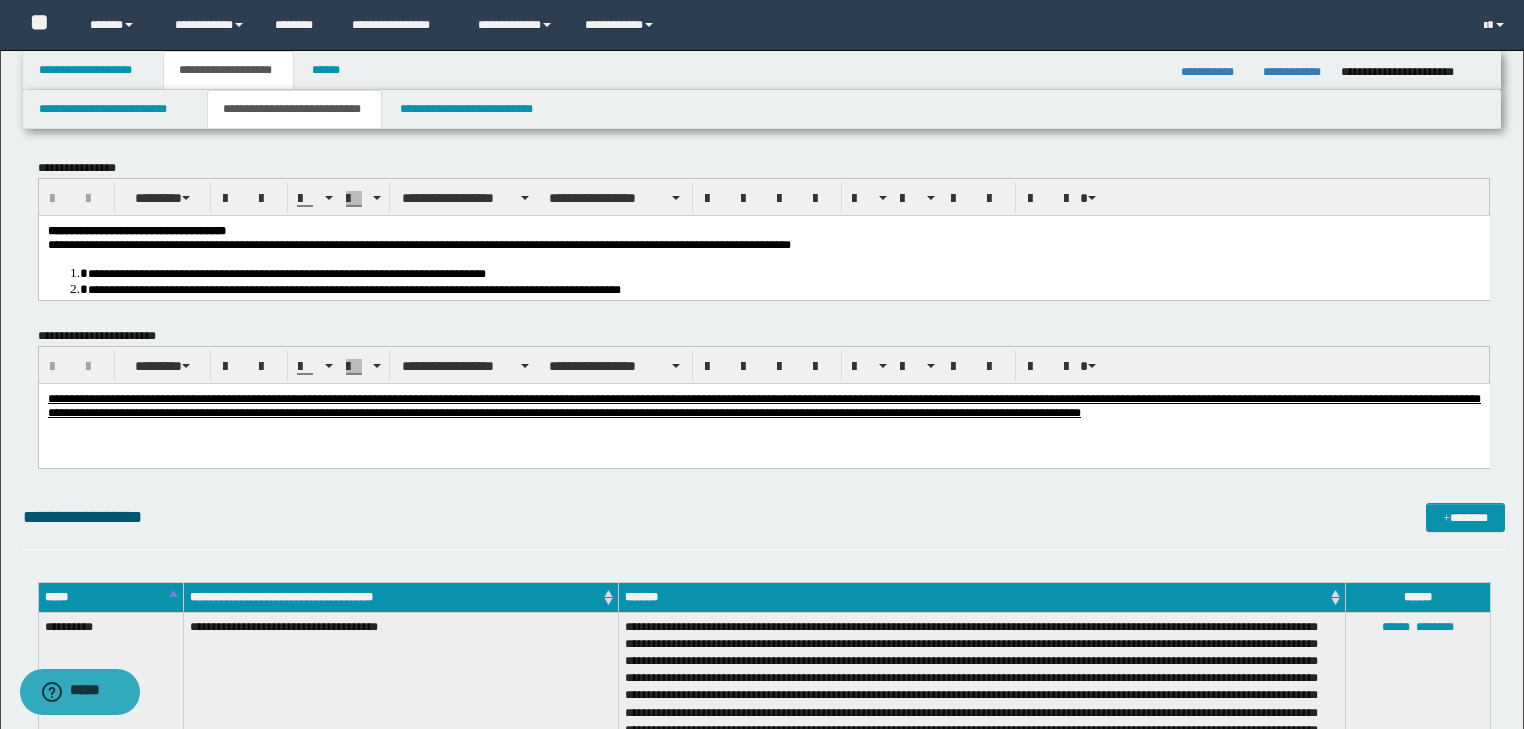 click on "**********" at bounding box center (763, 244) 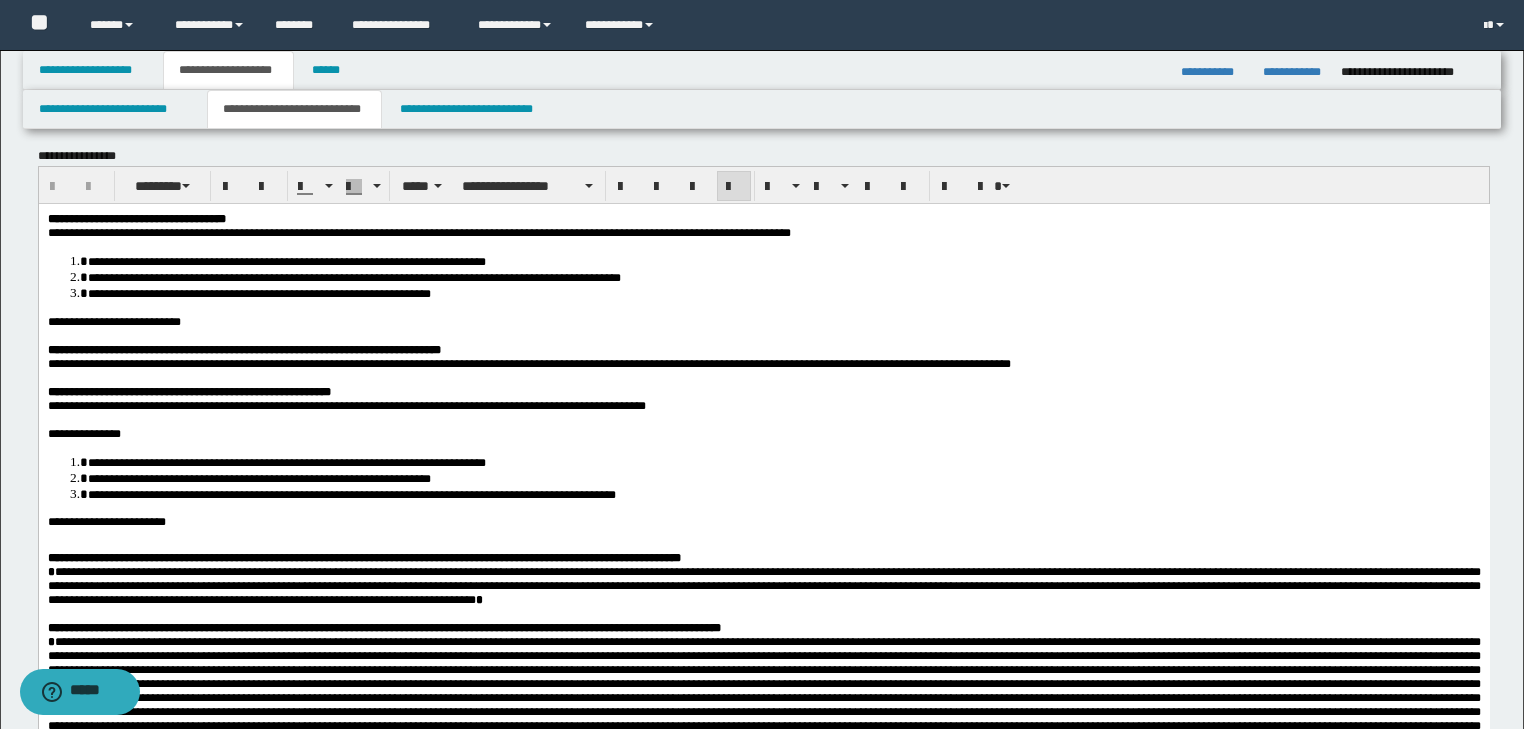 scroll, scrollTop: 0, scrollLeft: 0, axis: both 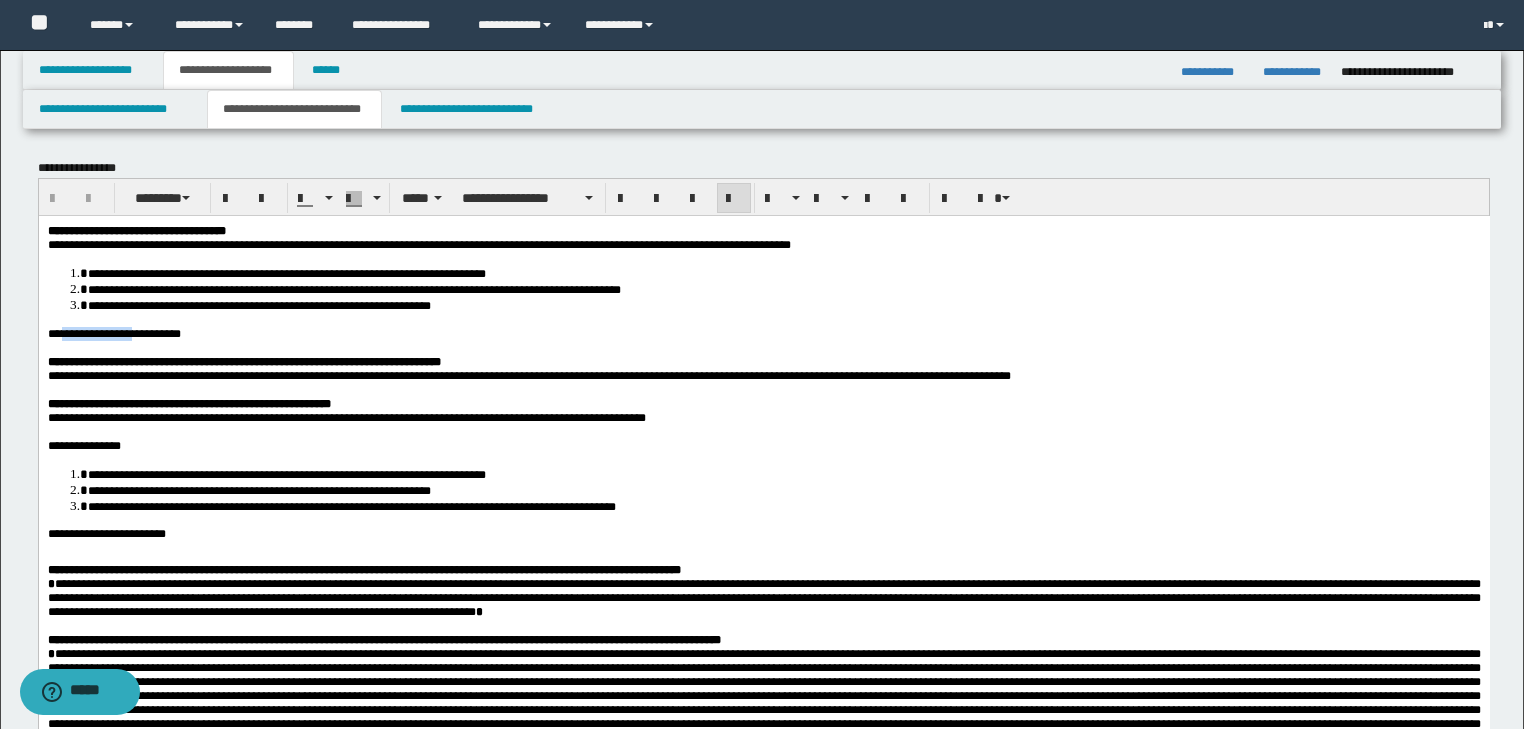 drag, startPoint x: 149, startPoint y: 336, endPoint x: 67, endPoint y: 335, distance: 82.006096 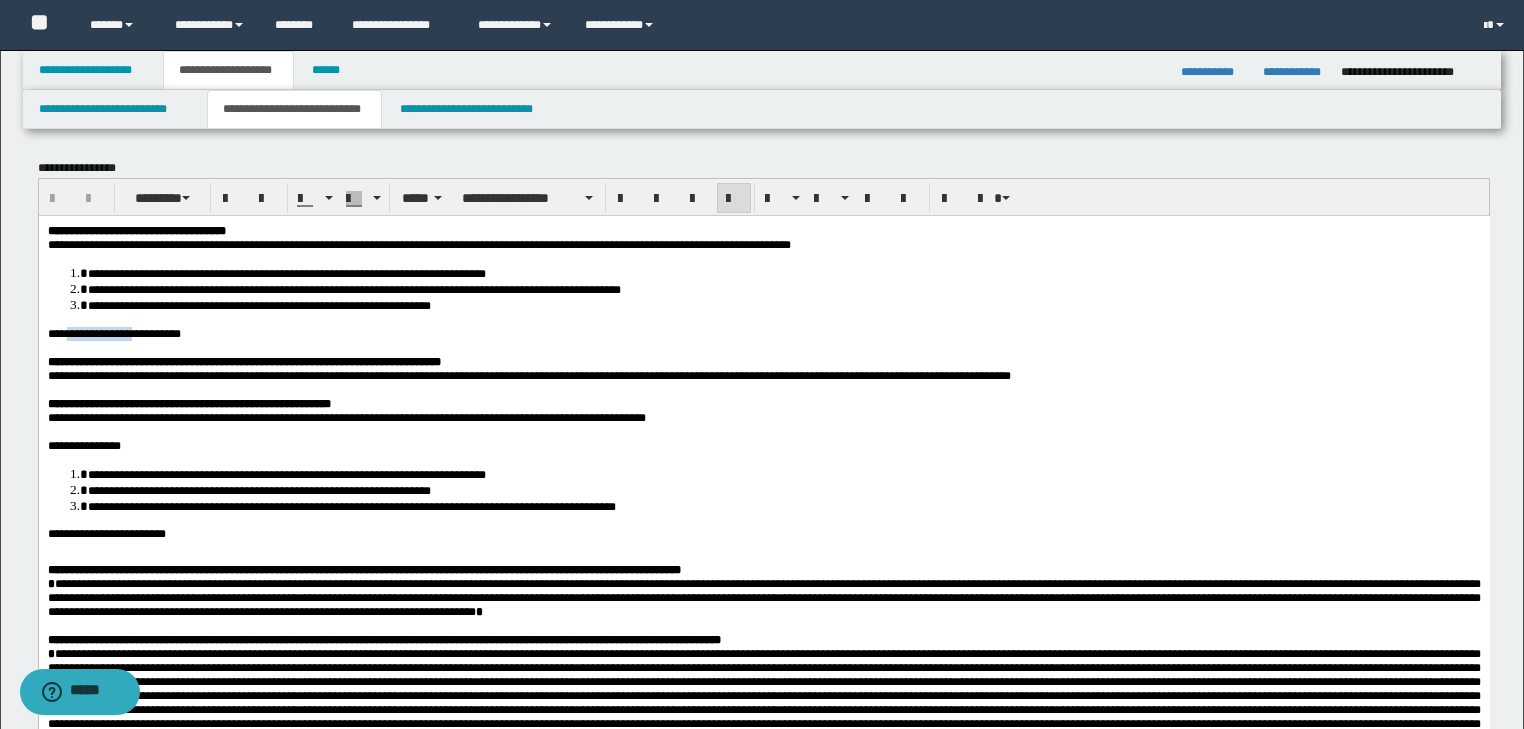 click on "**********" at bounding box center [113, 333] 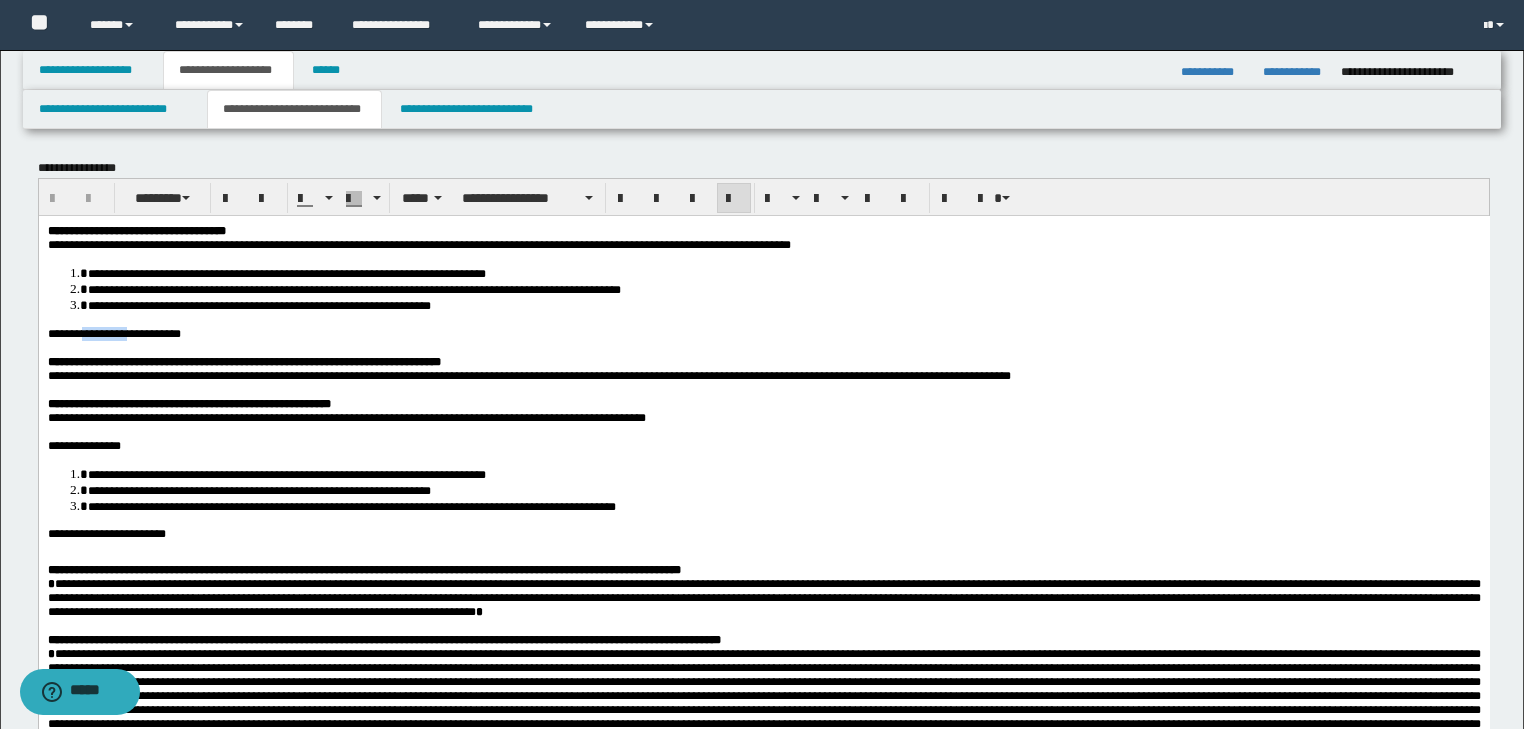 drag, startPoint x: 141, startPoint y: 336, endPoint x: 87, endPoint y: 337, distance: 54.00926 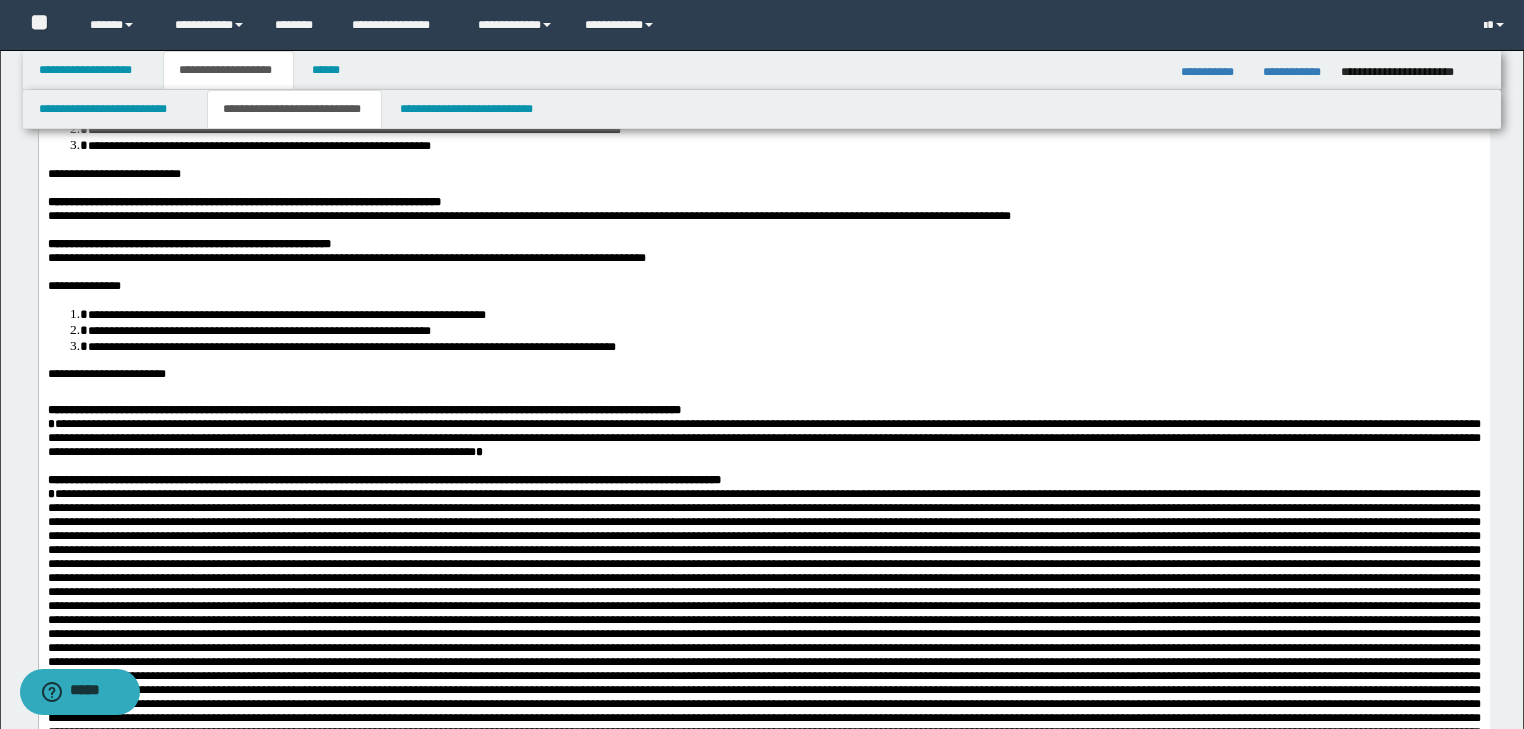 click on "**********" at bounding box center [351, 346] 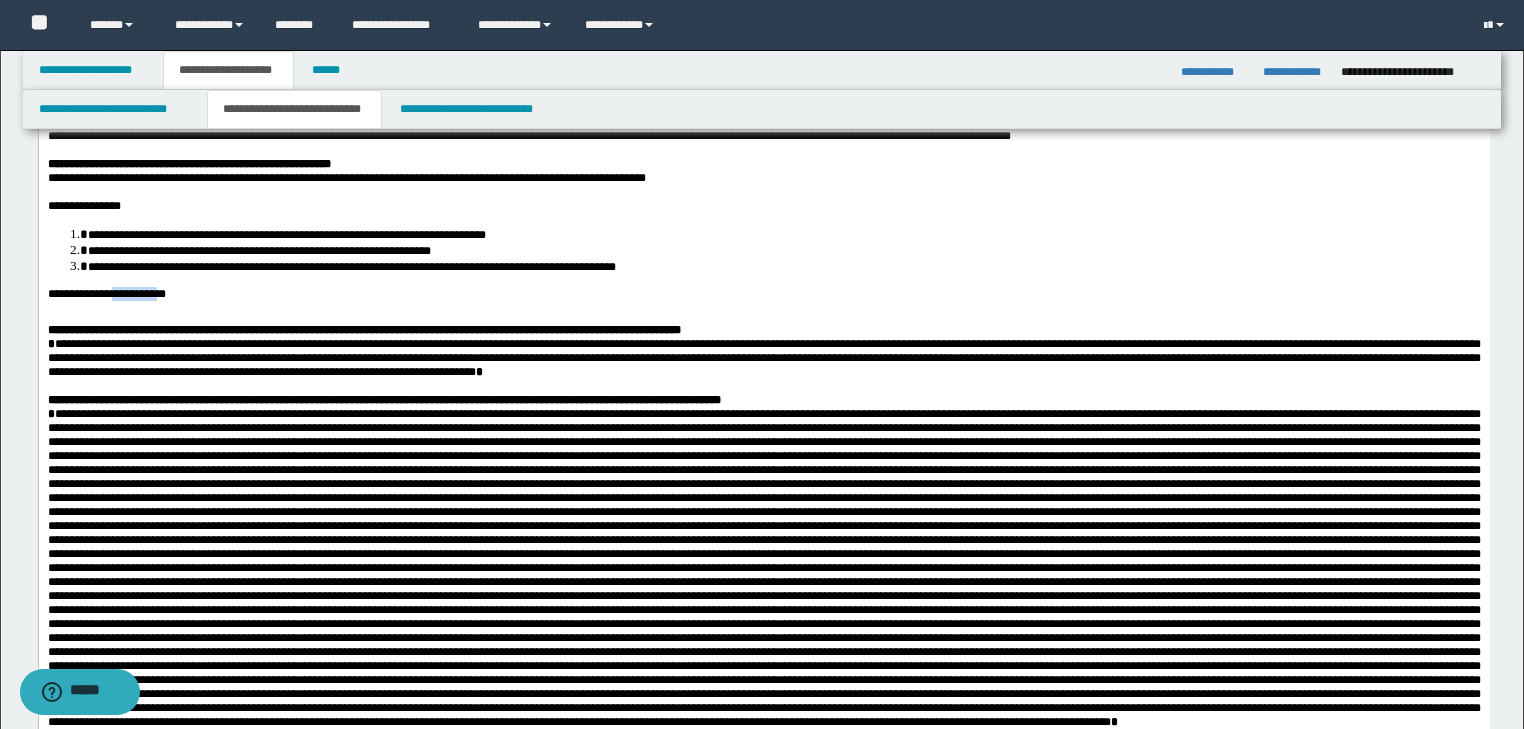 drag, startPoint x: 171, startPoint y: 313, endPoint x: 75, endPoint y: 308, distance: 96.13012 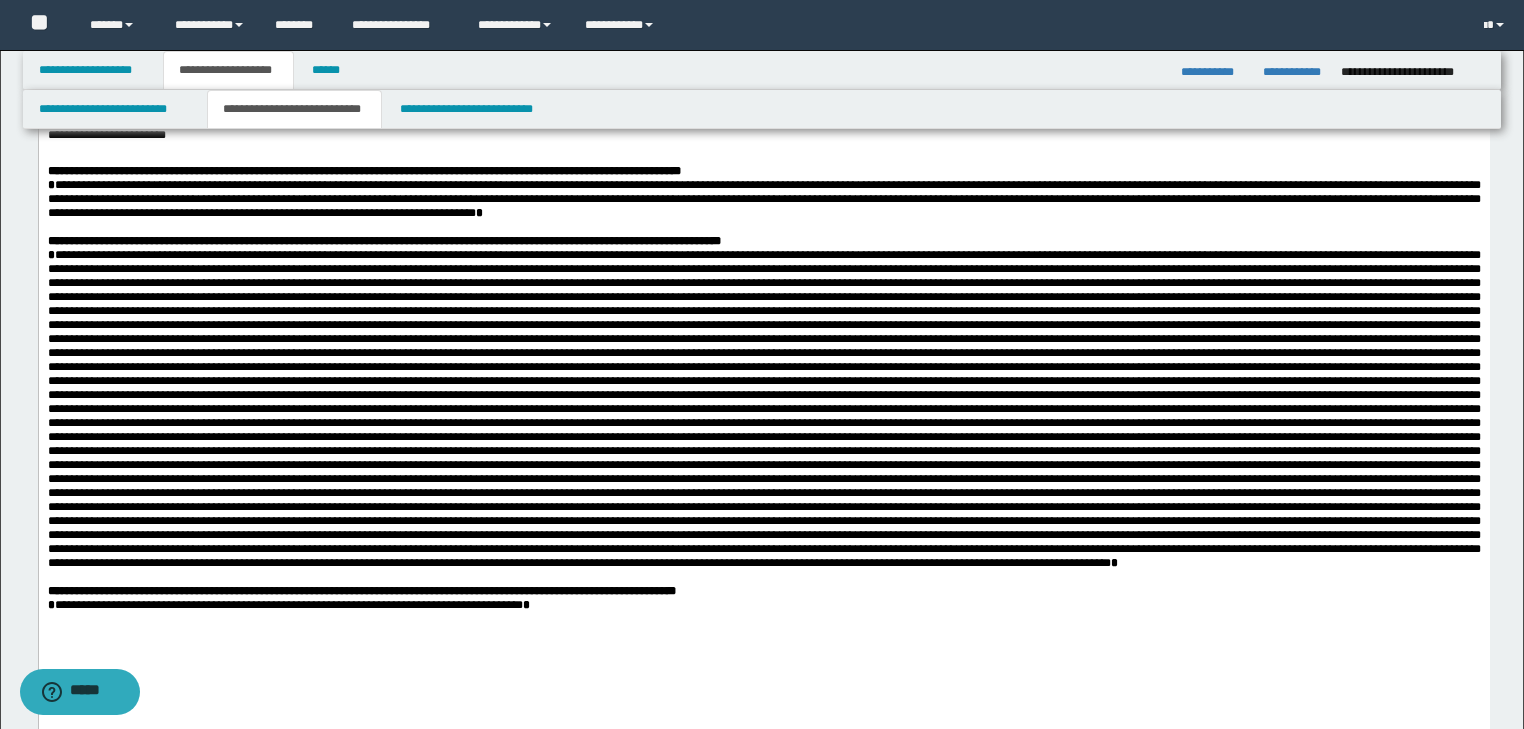 click at bounding box center (763, 409) 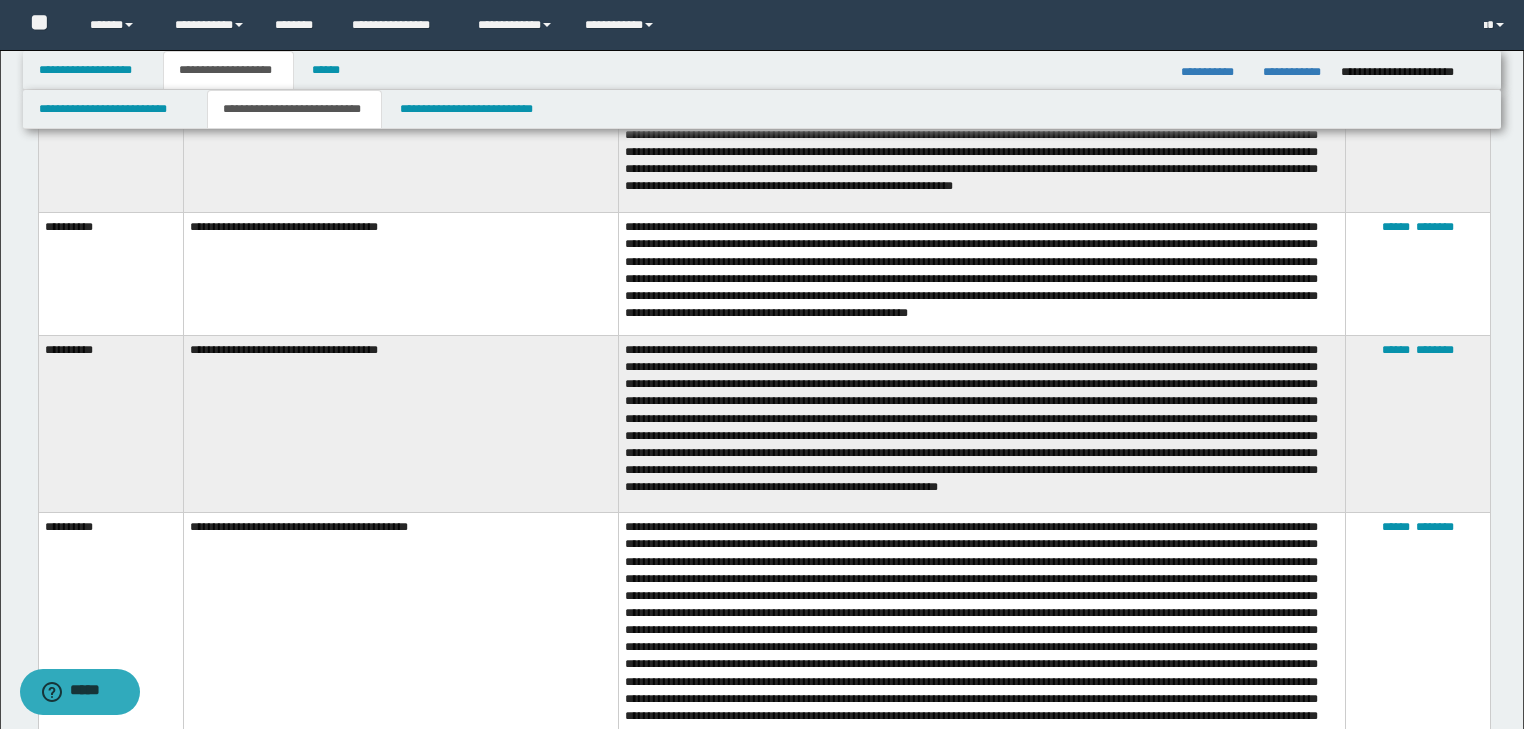 scroll, scrollTop: 1360, scrollLeft: 0, axis: vertical 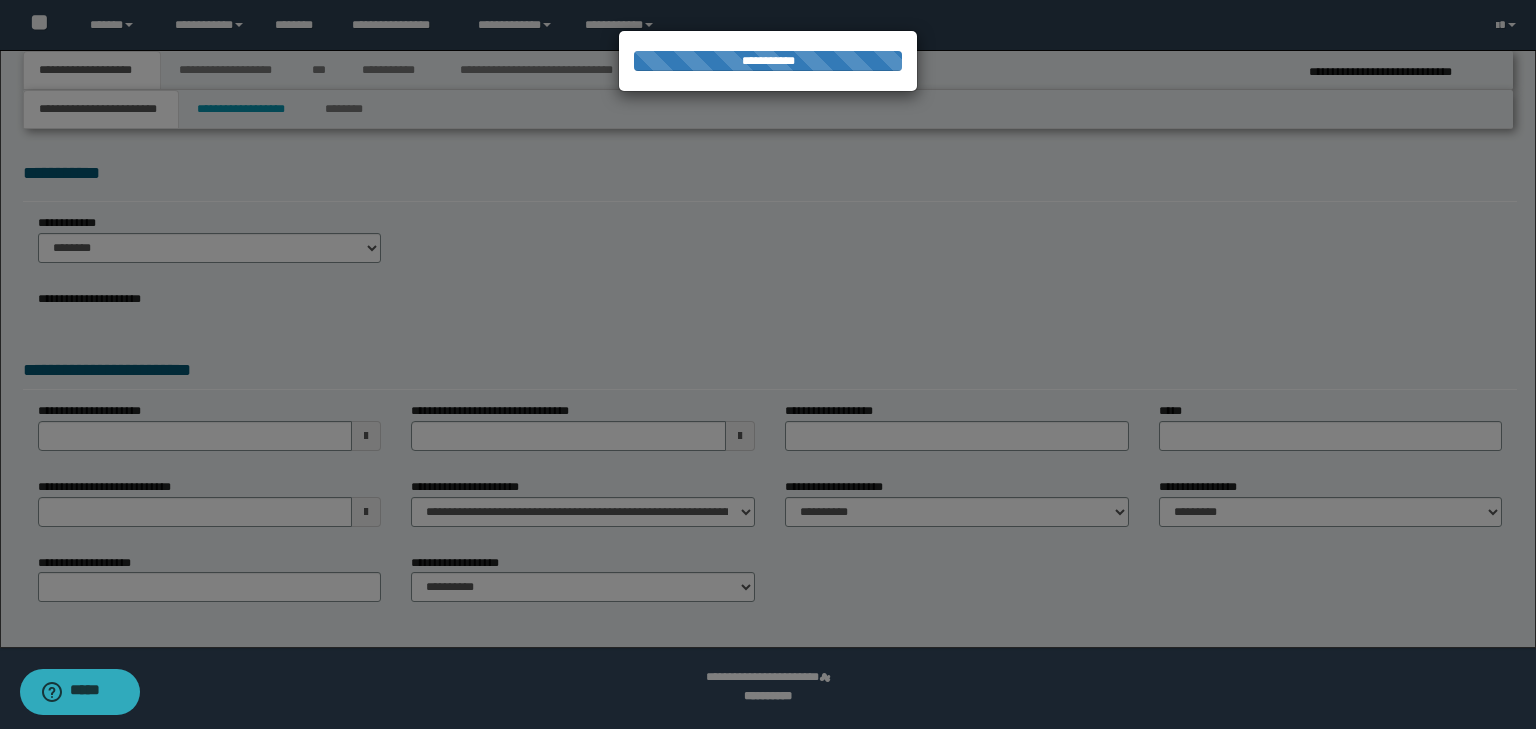 select on "*" 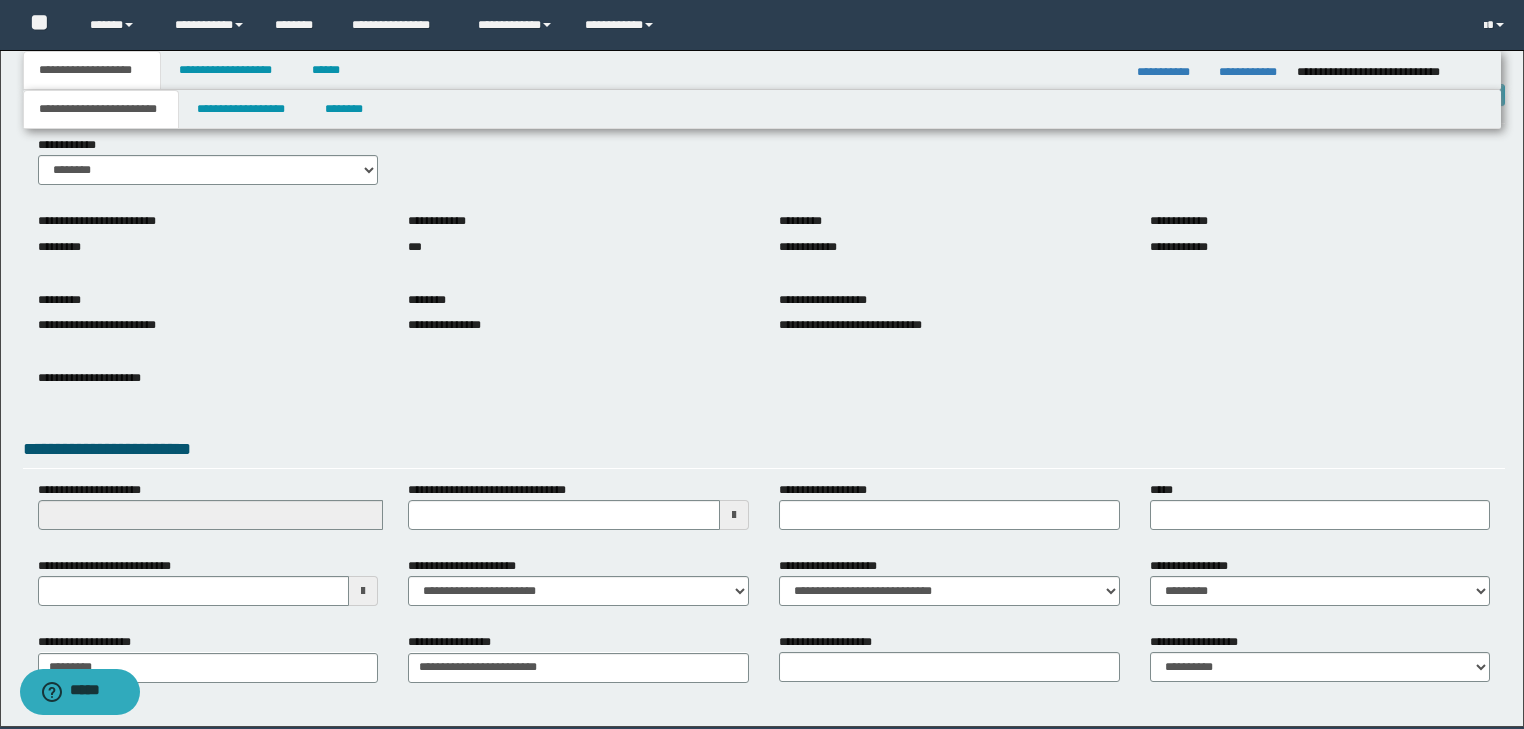 scroll, scrollTop: 154, scrollLeft: 0, axis: vertical 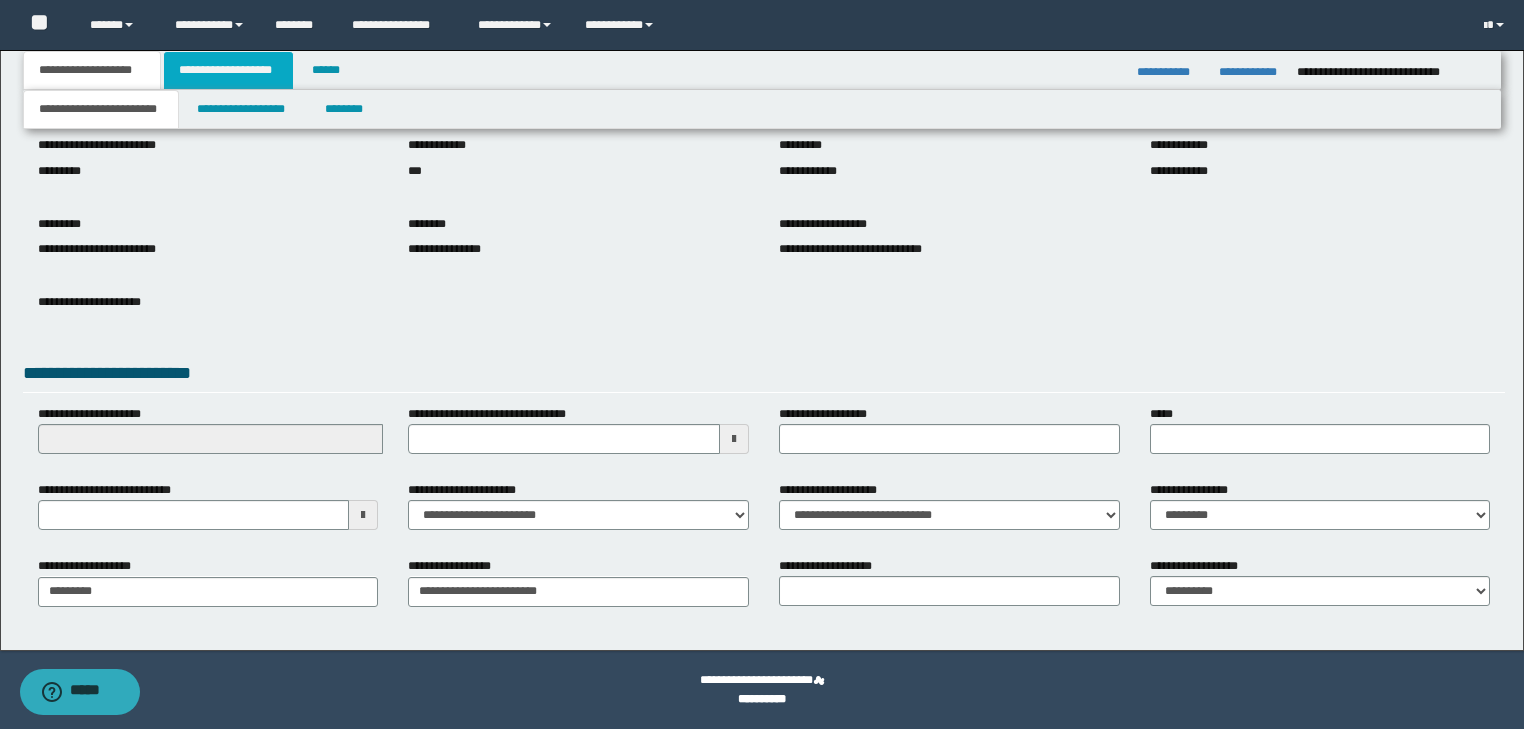 click on "**********" at bounding box center [228, 70] 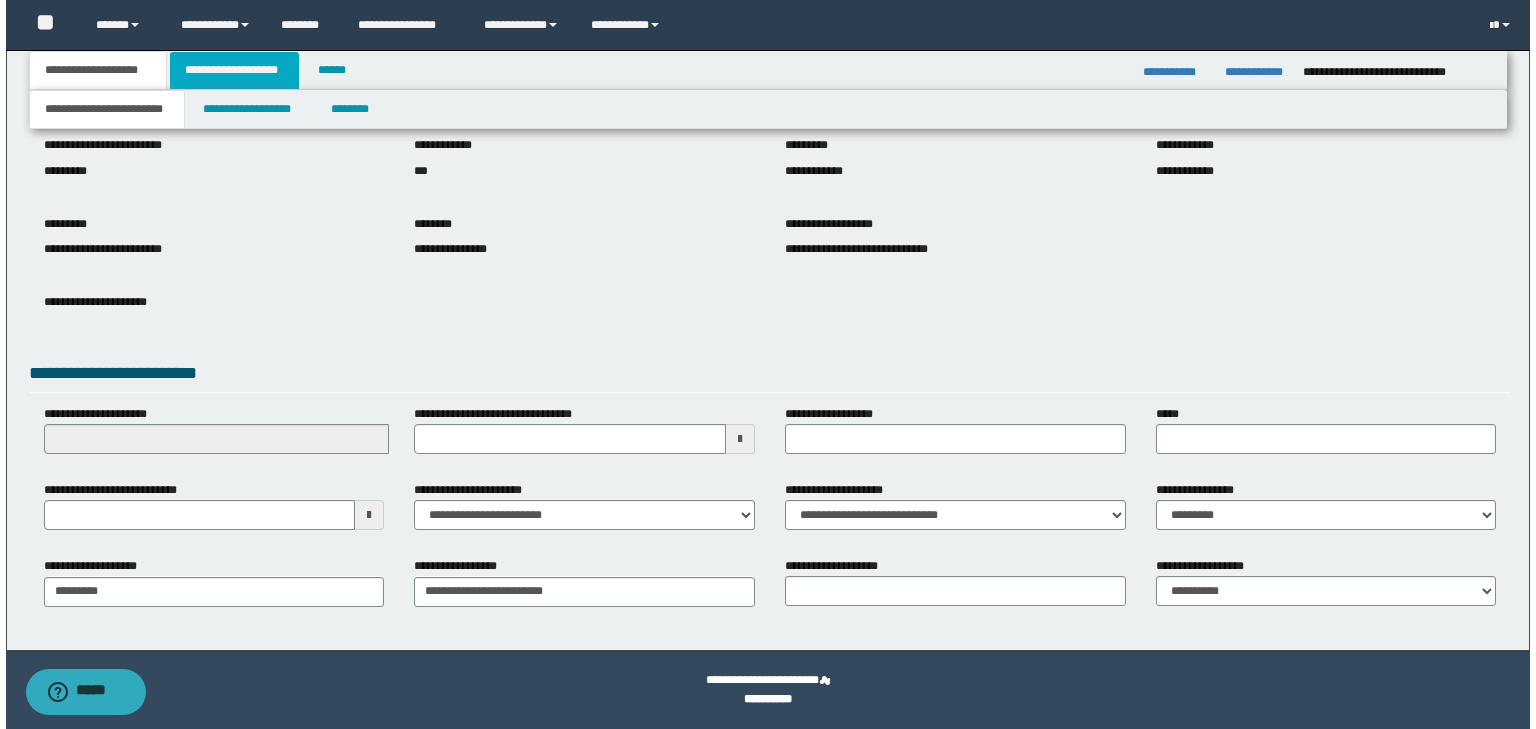 scroll, scrollTop: 0, scrollLeft: 0, axis: both 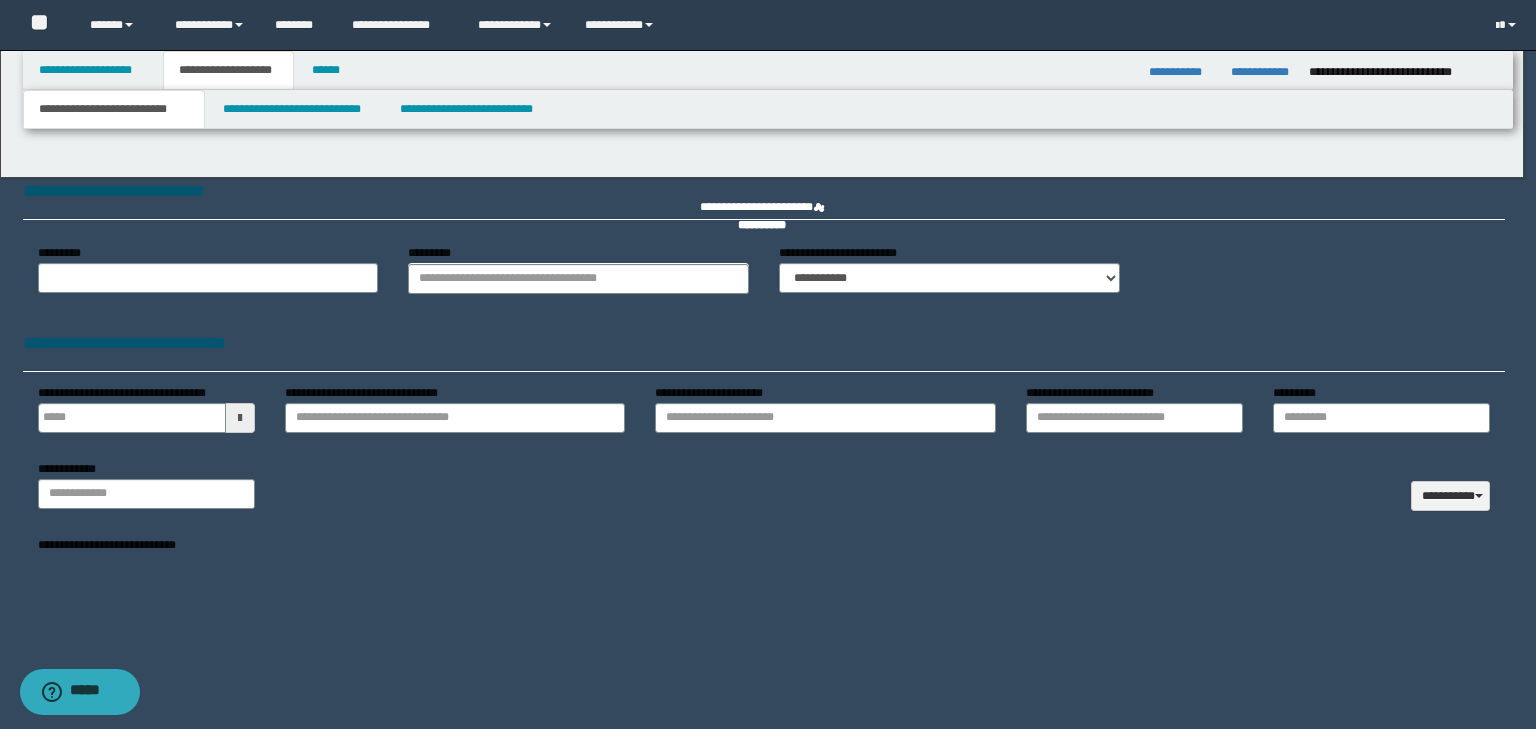 type 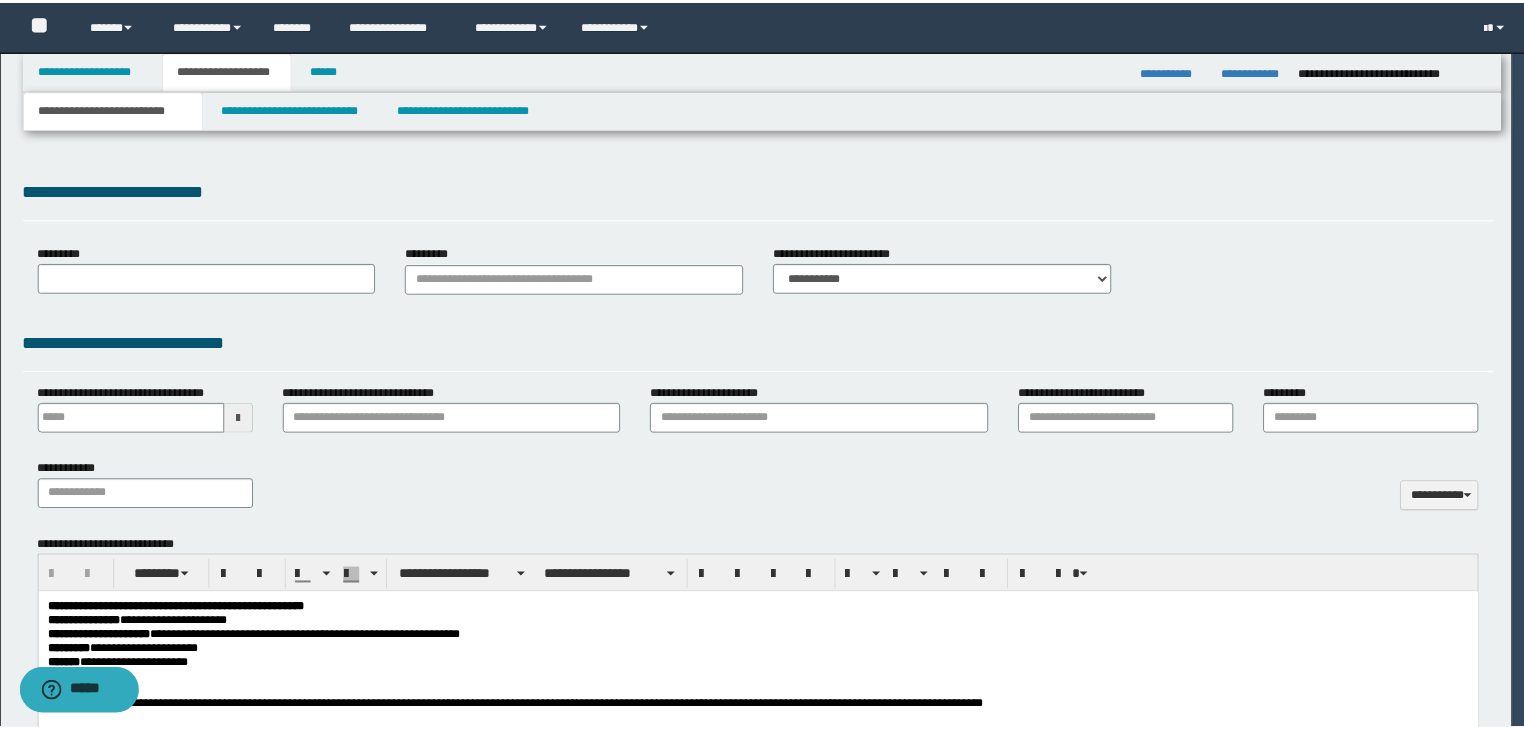 scroll, scrollTop: 0, scrollLeft: 0, axis: both 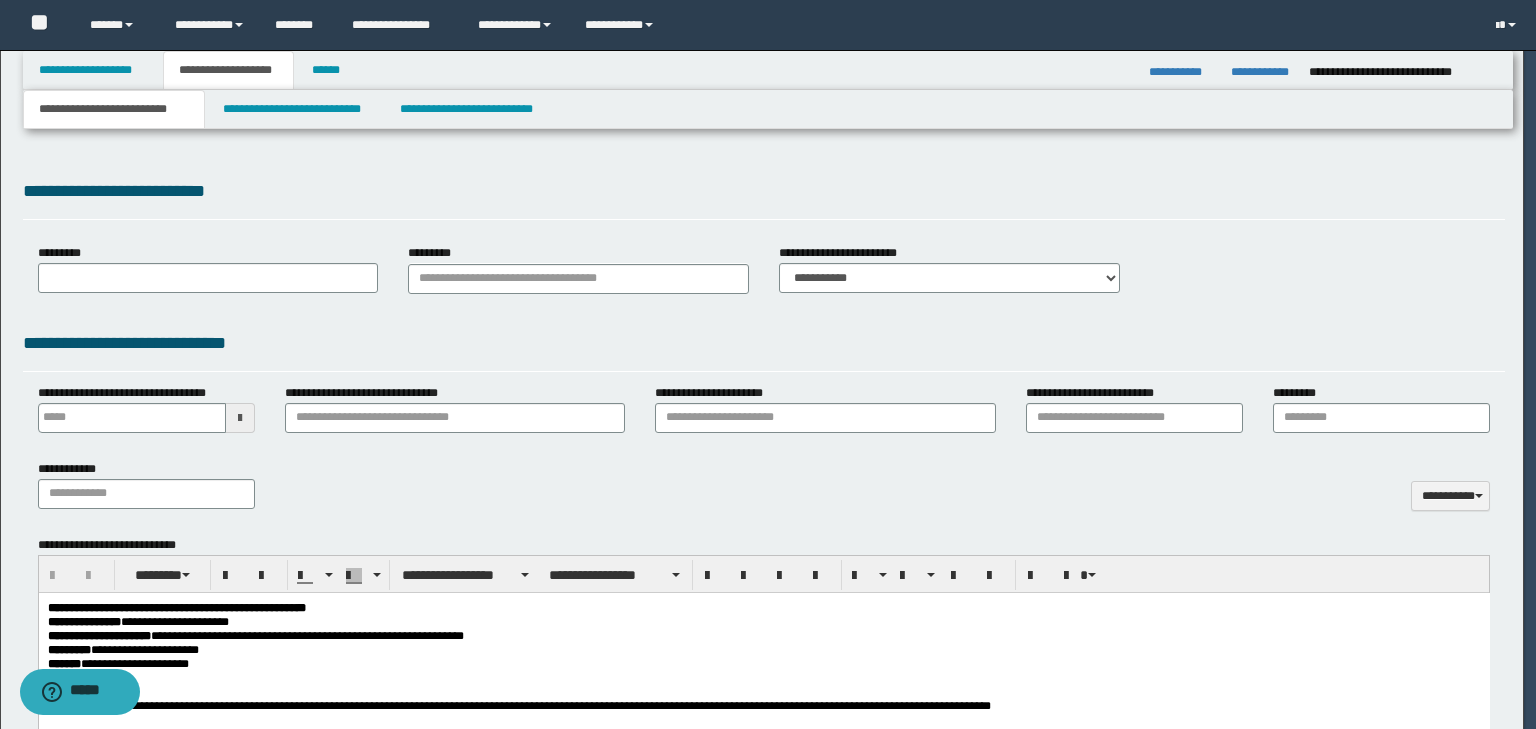 type on "**********" 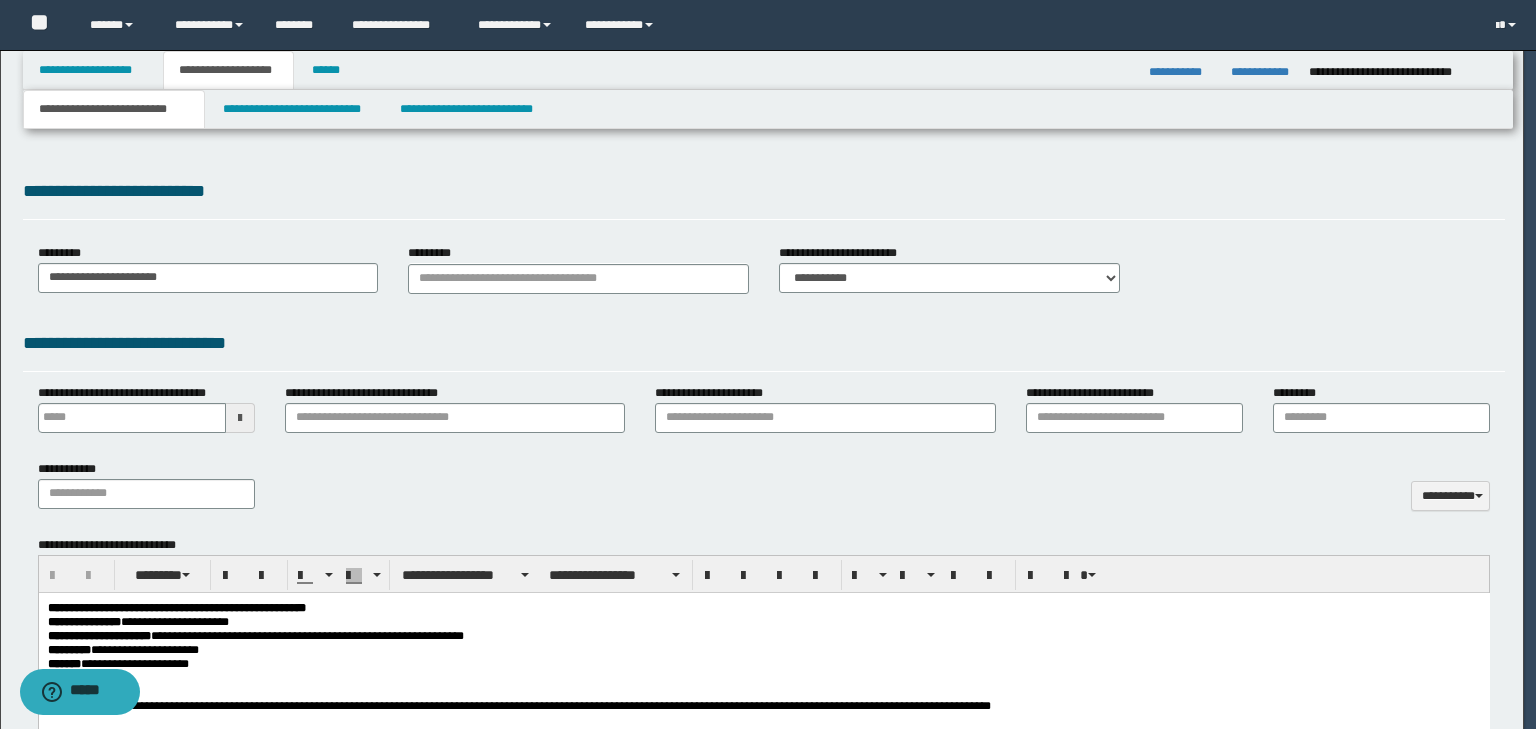 type on "**********" 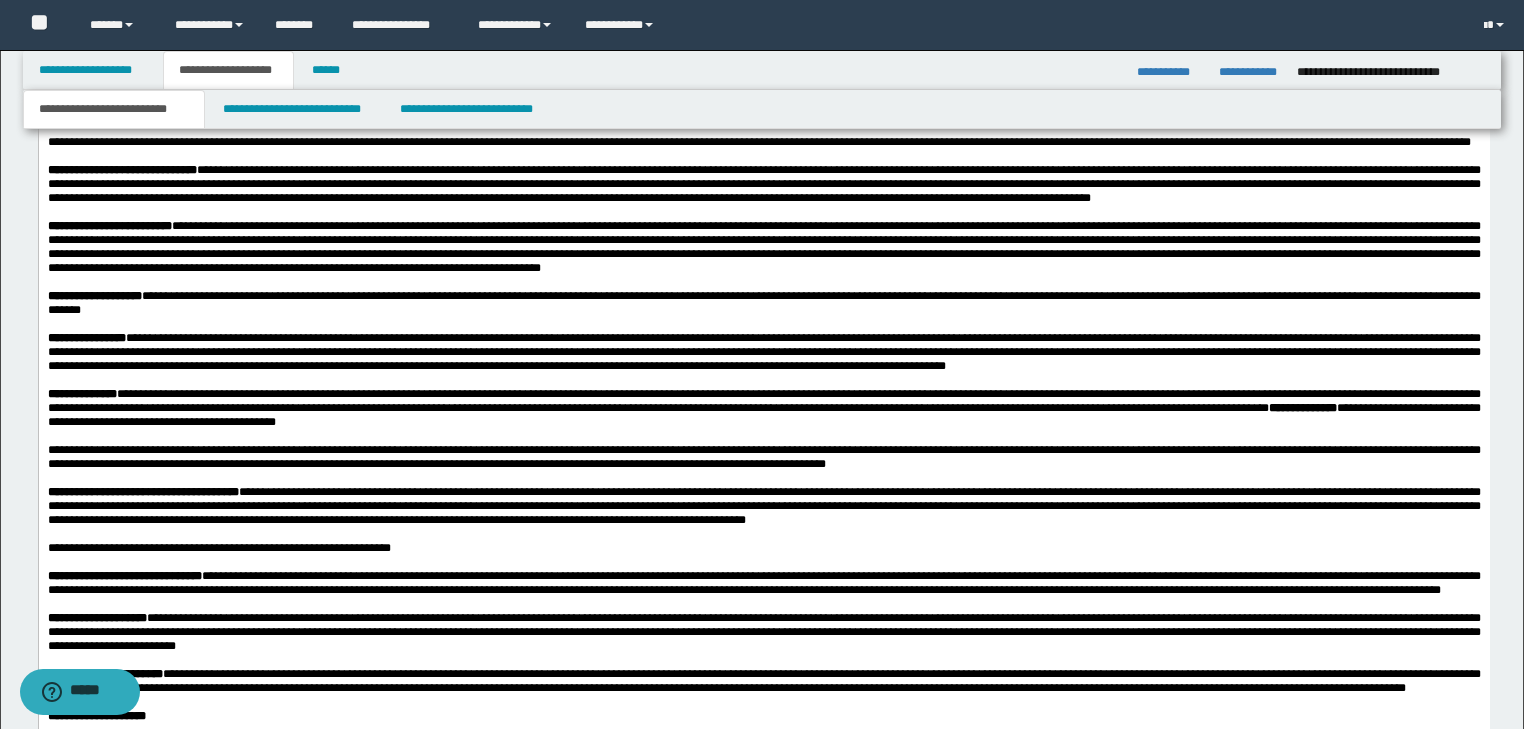 scroll, scrollTop: 3760, scrollLeft: 0, axis: vertical 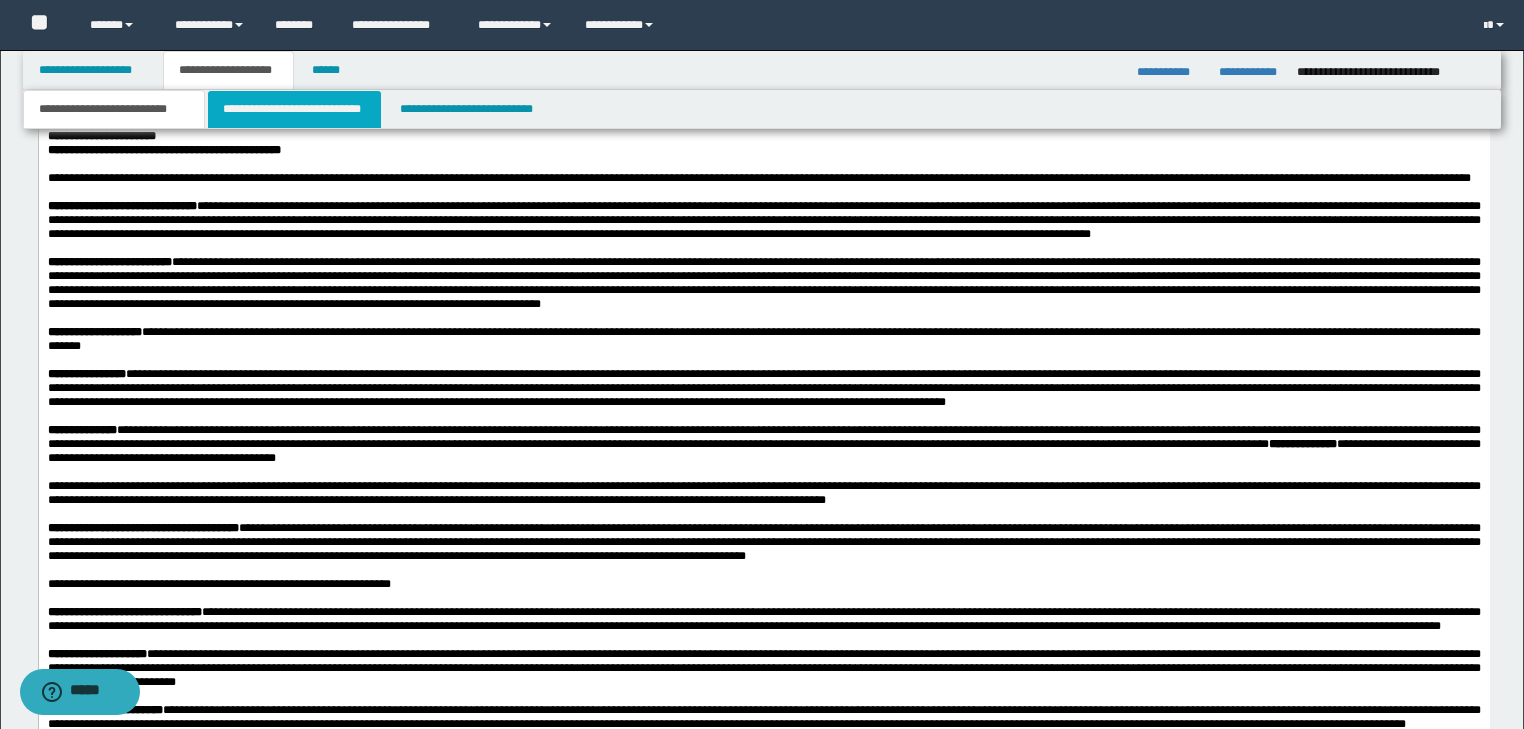 click on "**********" at bounding box center (294, 109) 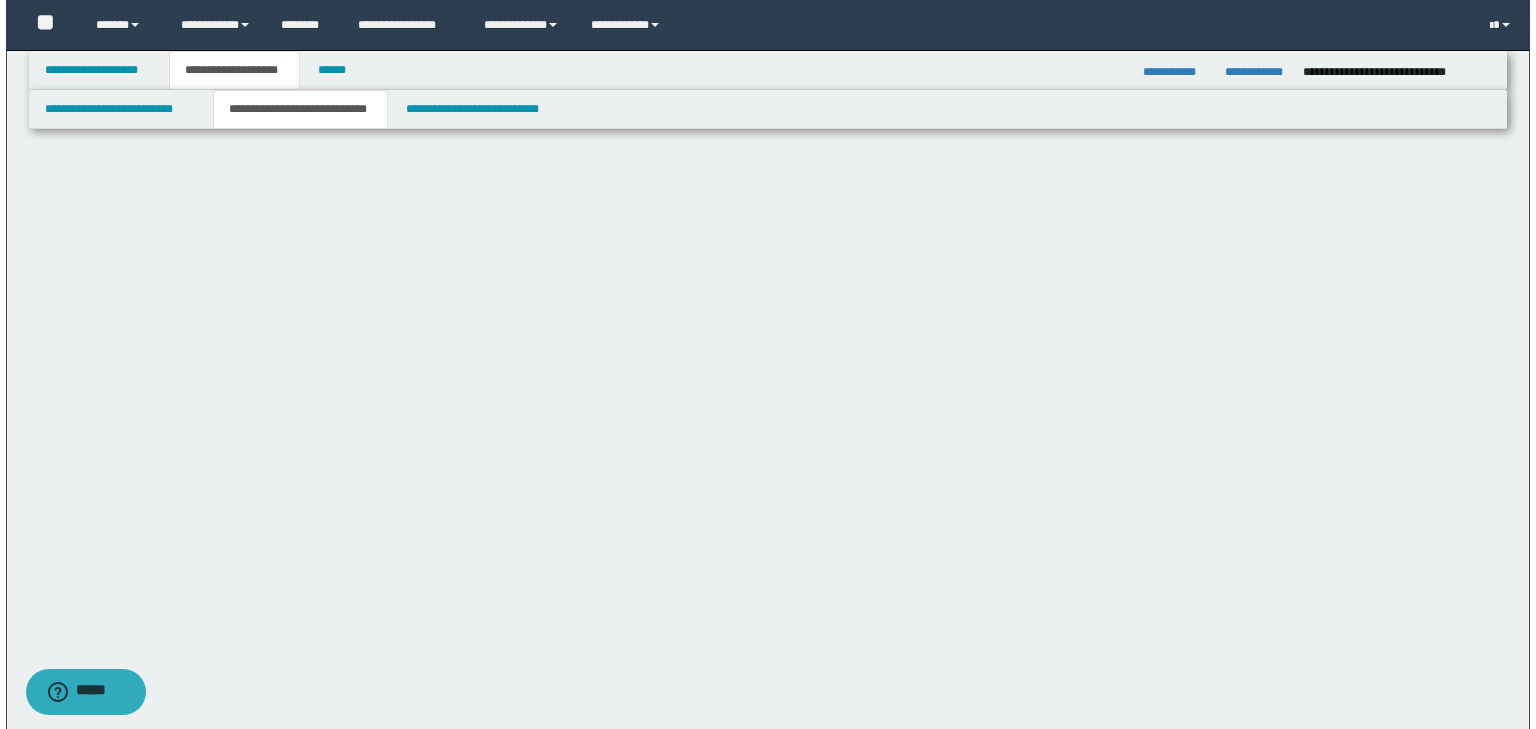 scroll, scrollTop: 0, scrollLeft: 0, axis: both 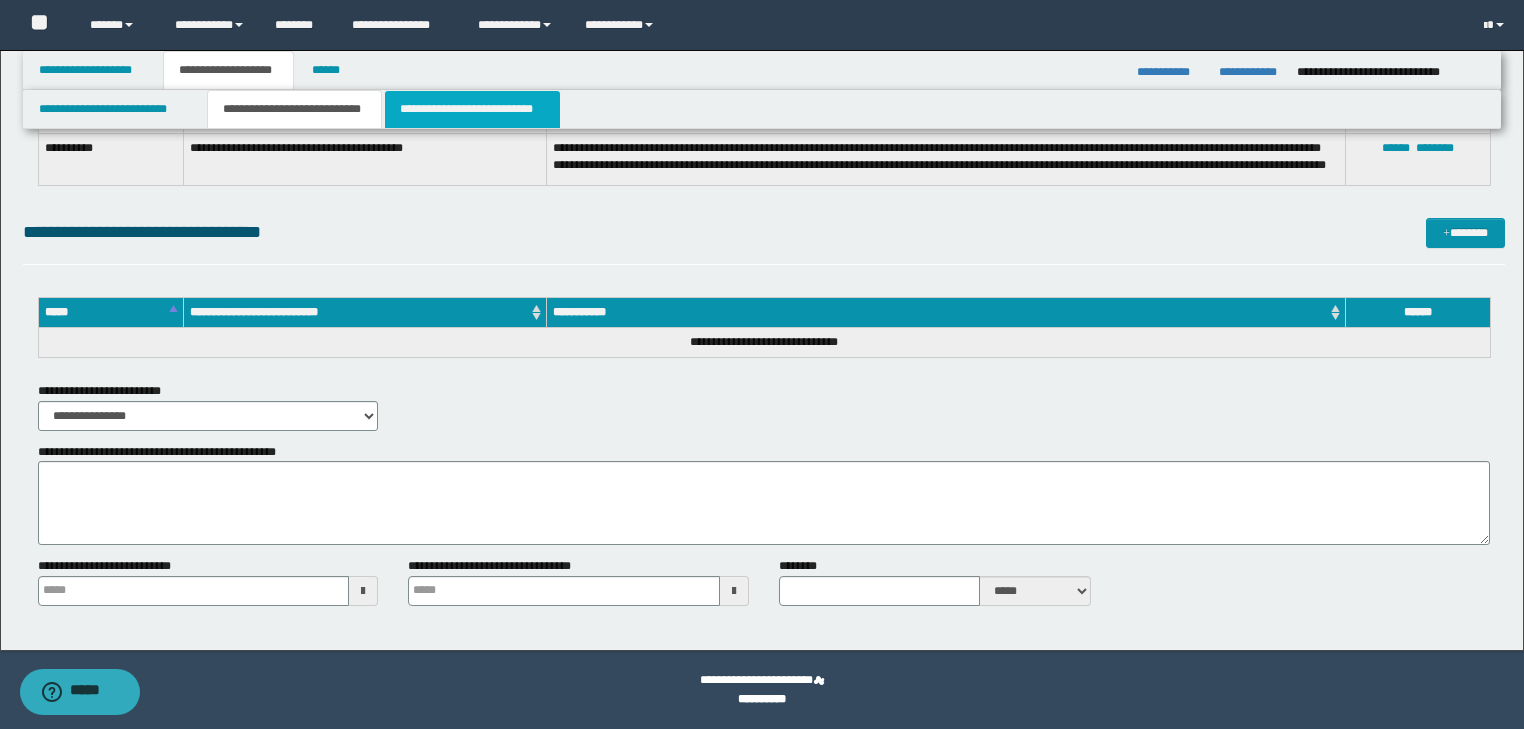 click on "**********" at bounding box center [472, 109] 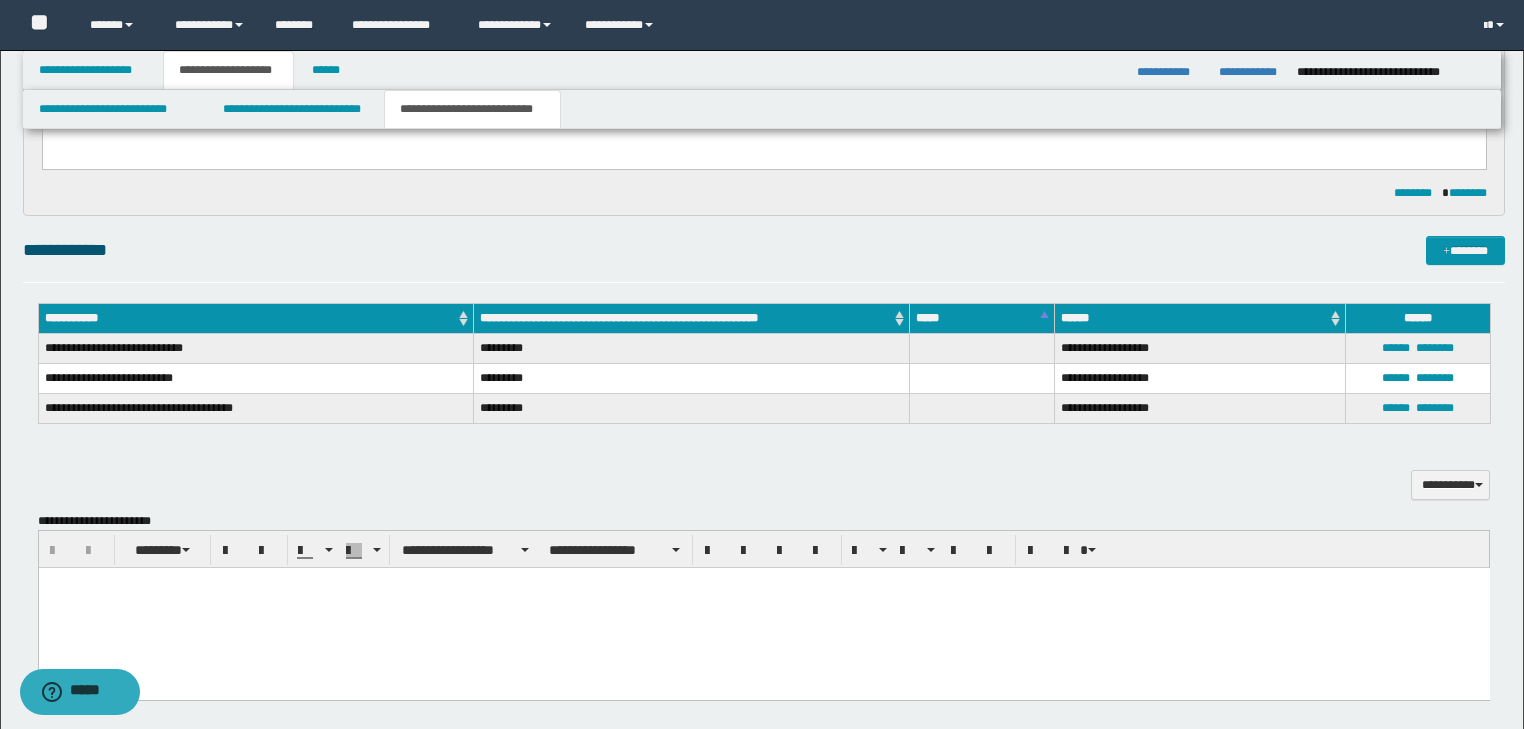scroll, scrollTop: 1040, scrollLeft: 0, axis: vertical 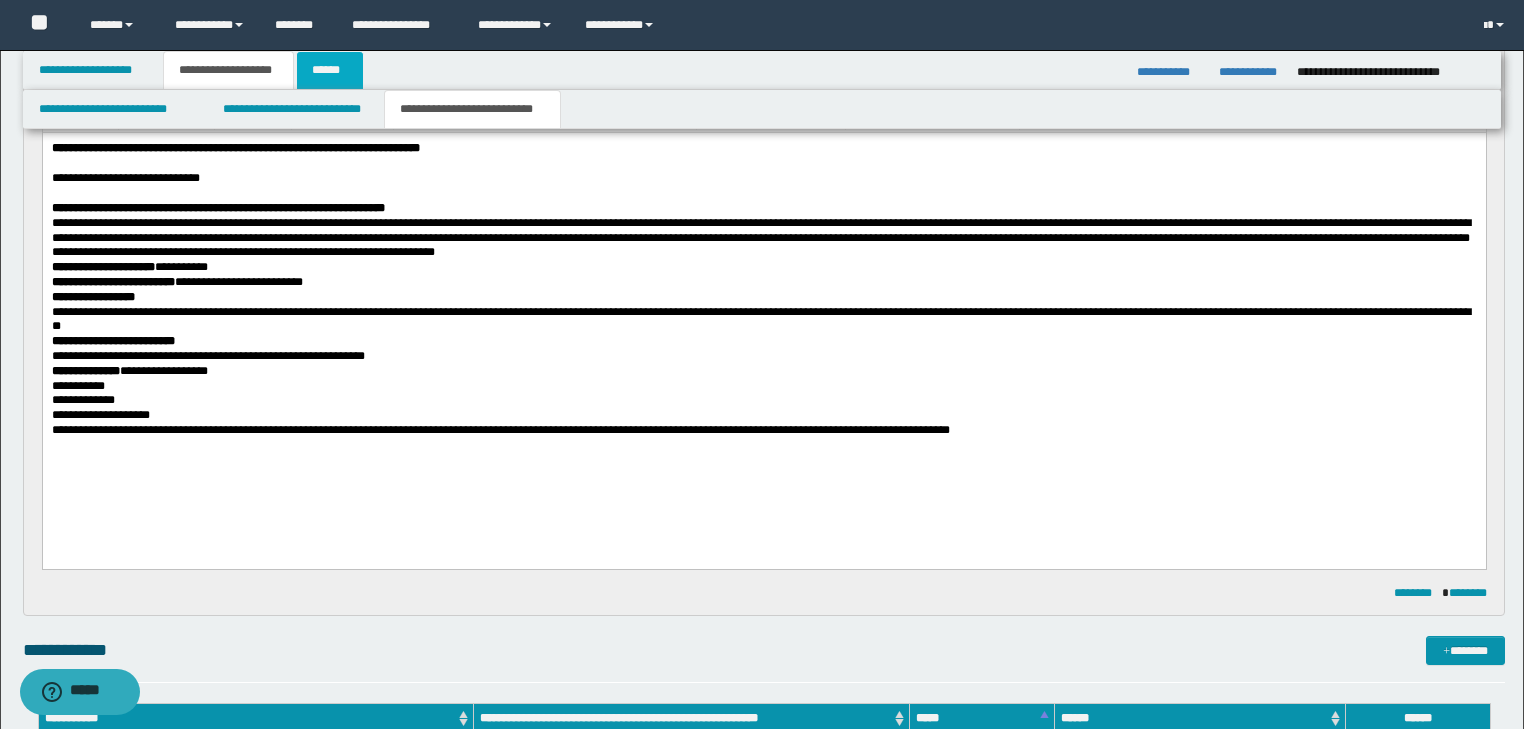 click on "******" at bounding box center [330, 70] 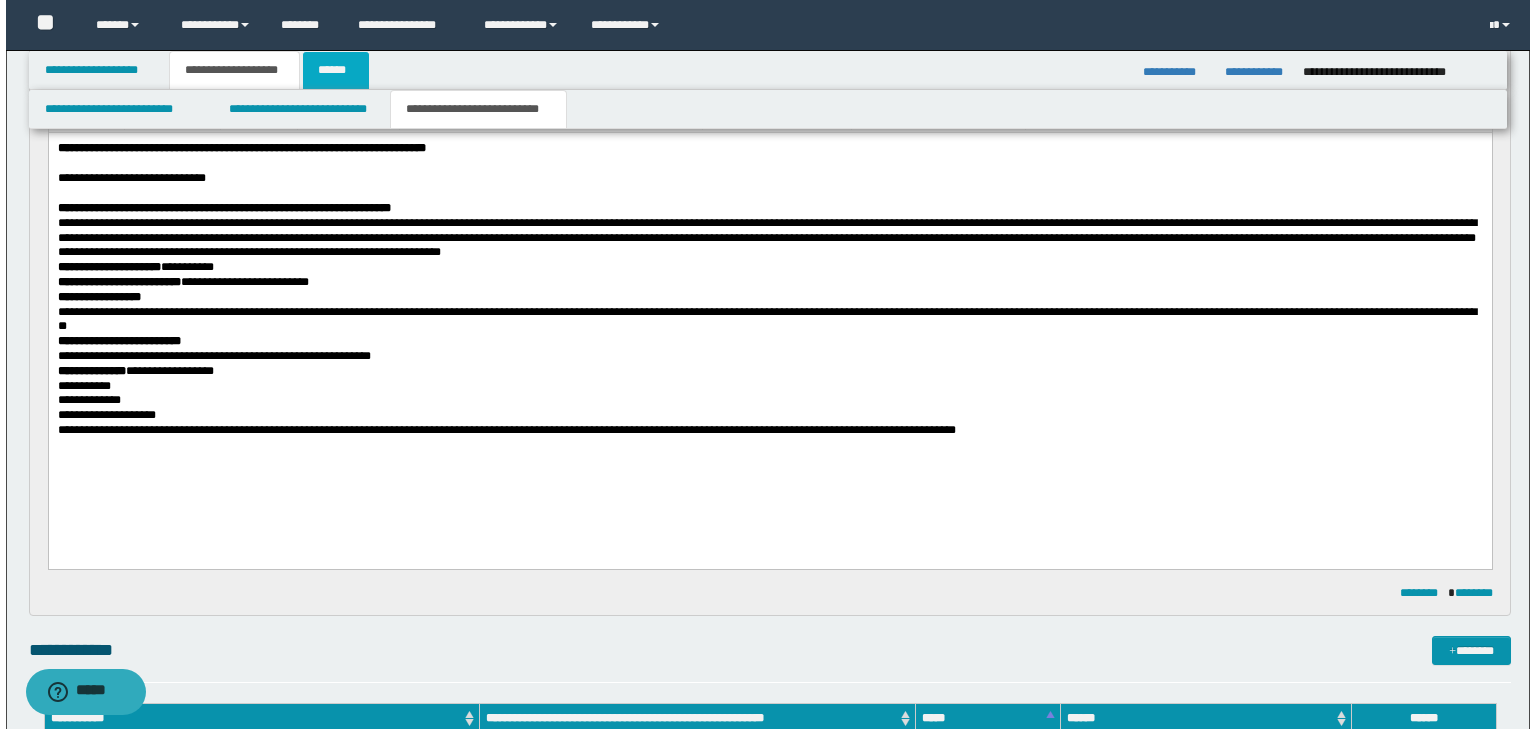 scroll, scrollTop: 0, scrollLeft: 0, axis: both 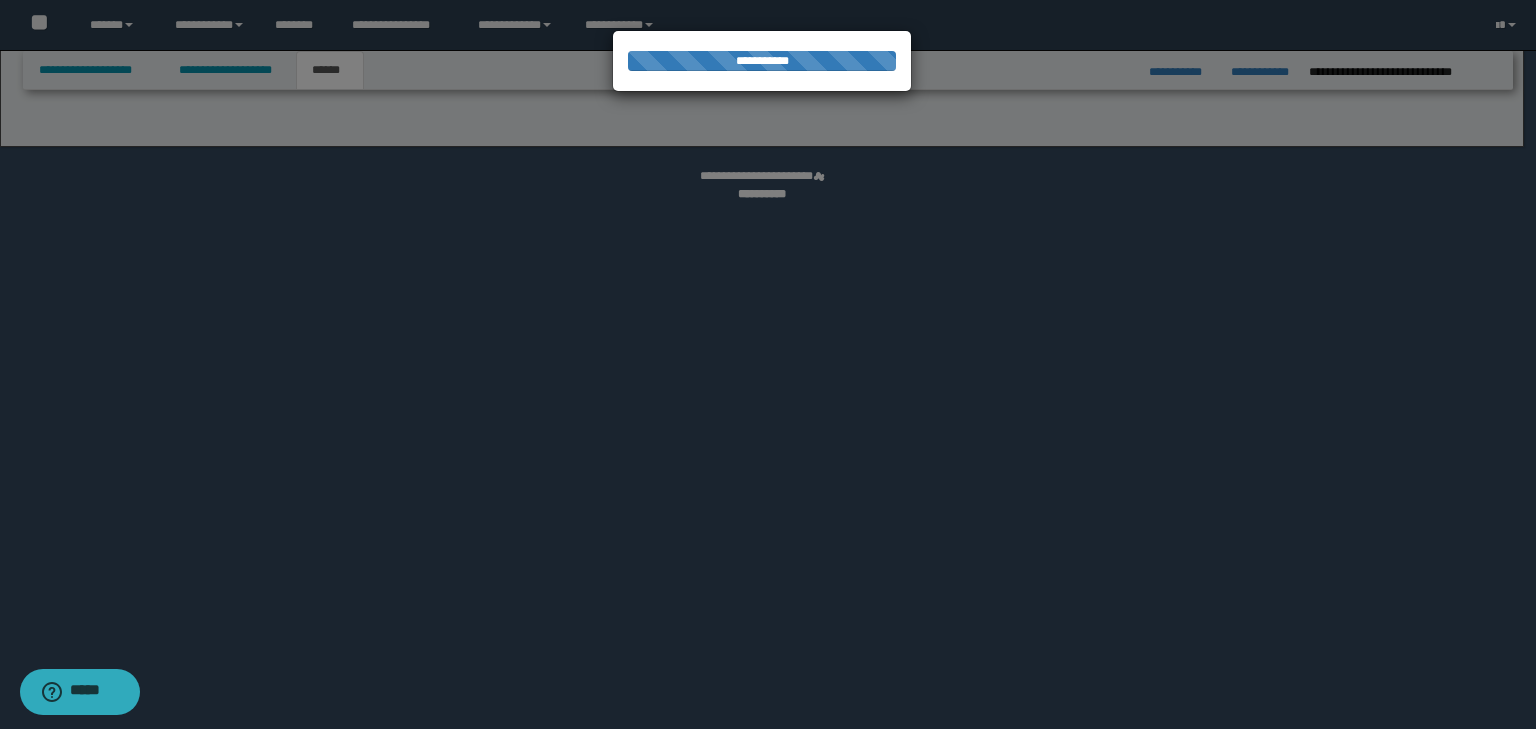 select on "*" 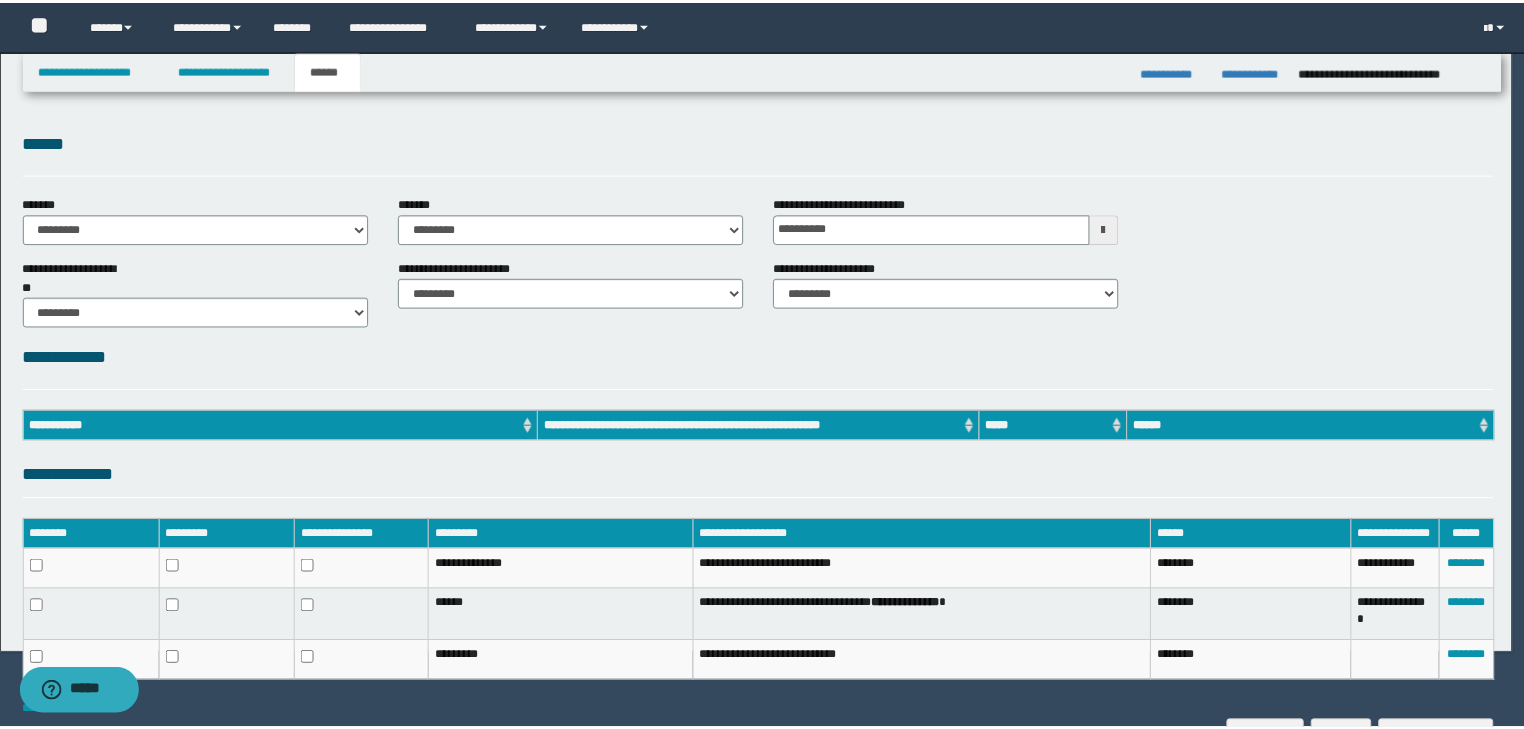 scroll, scrollTop: 0, scrollLeft: 0, axis: both 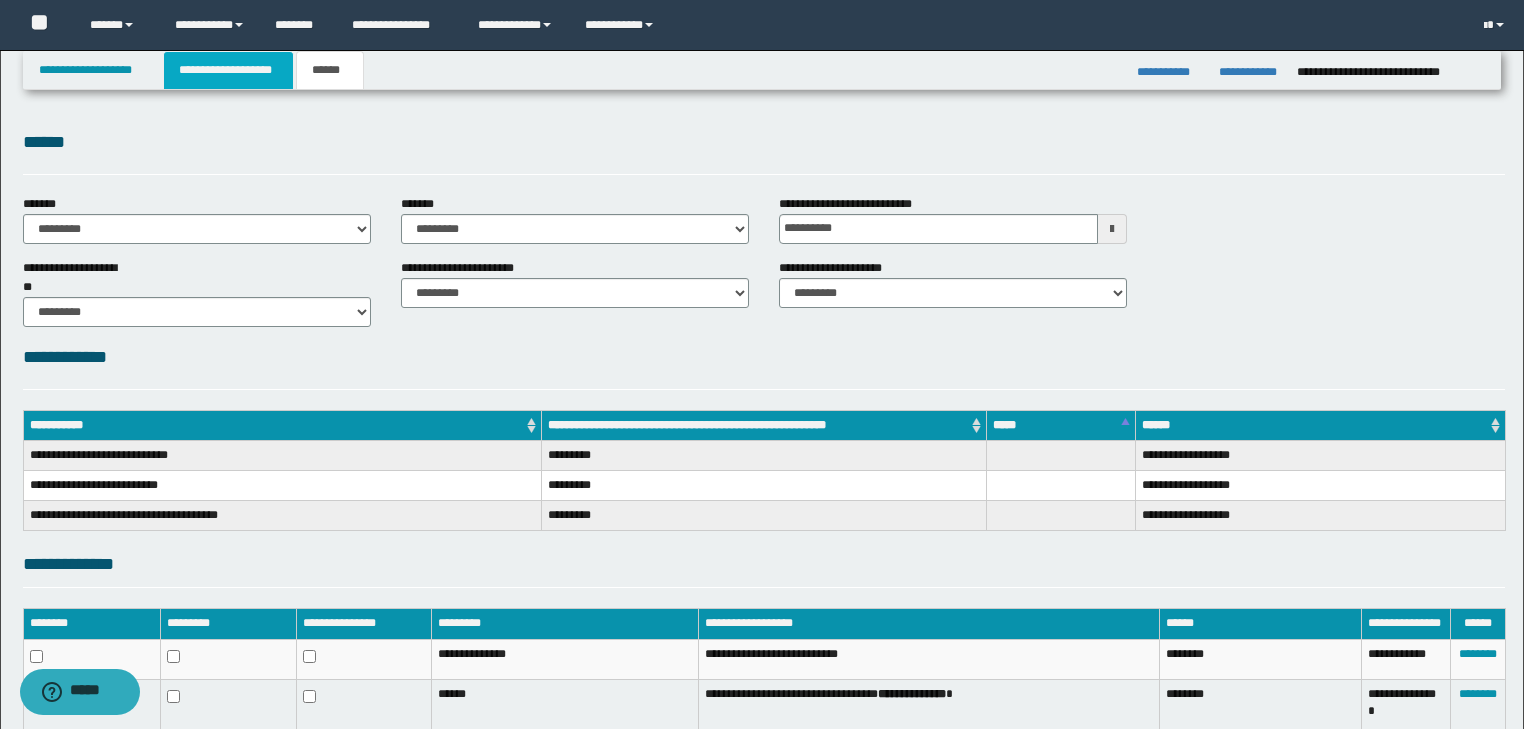 click on "**********" at bounding box center (228, 70) 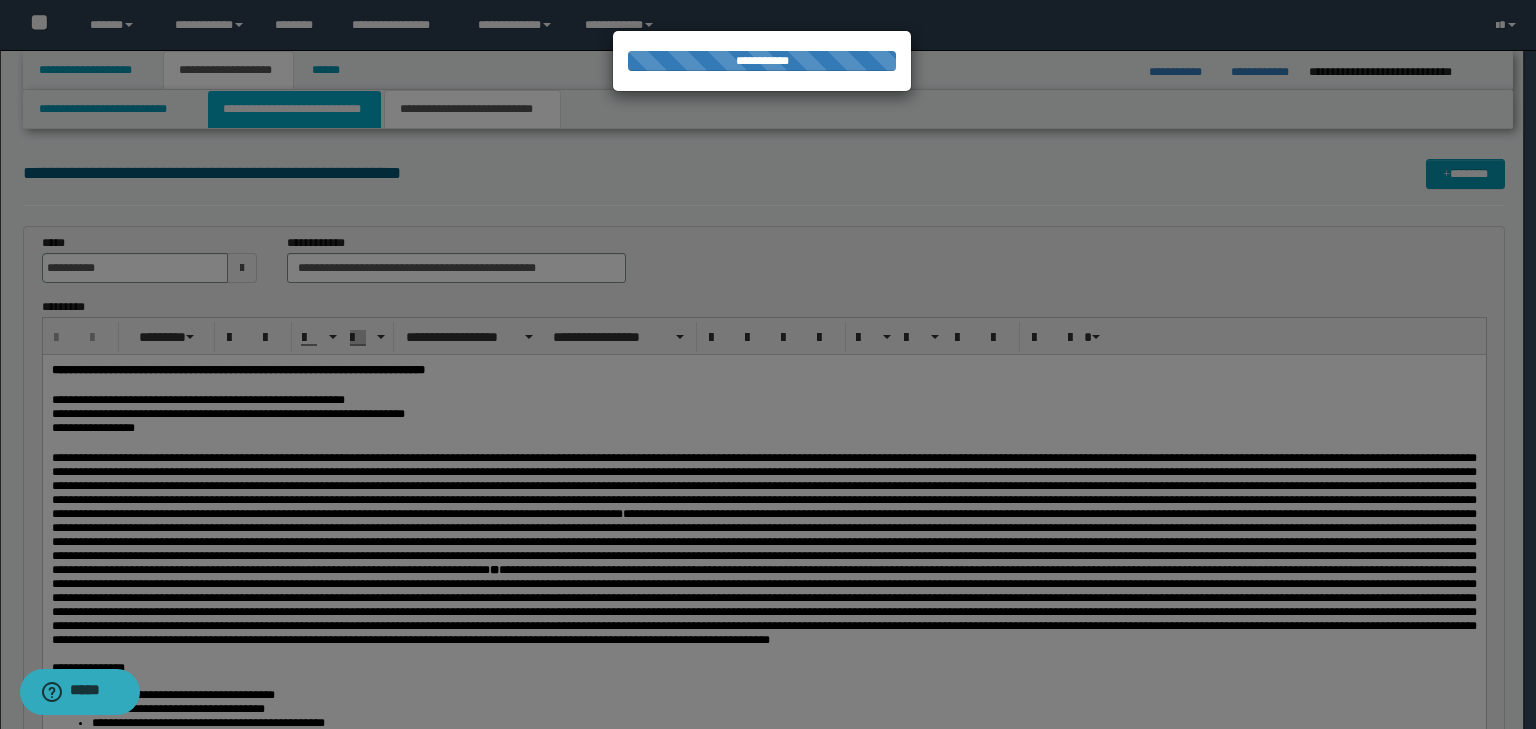 click on "**********" at bounding box center [294, 109] 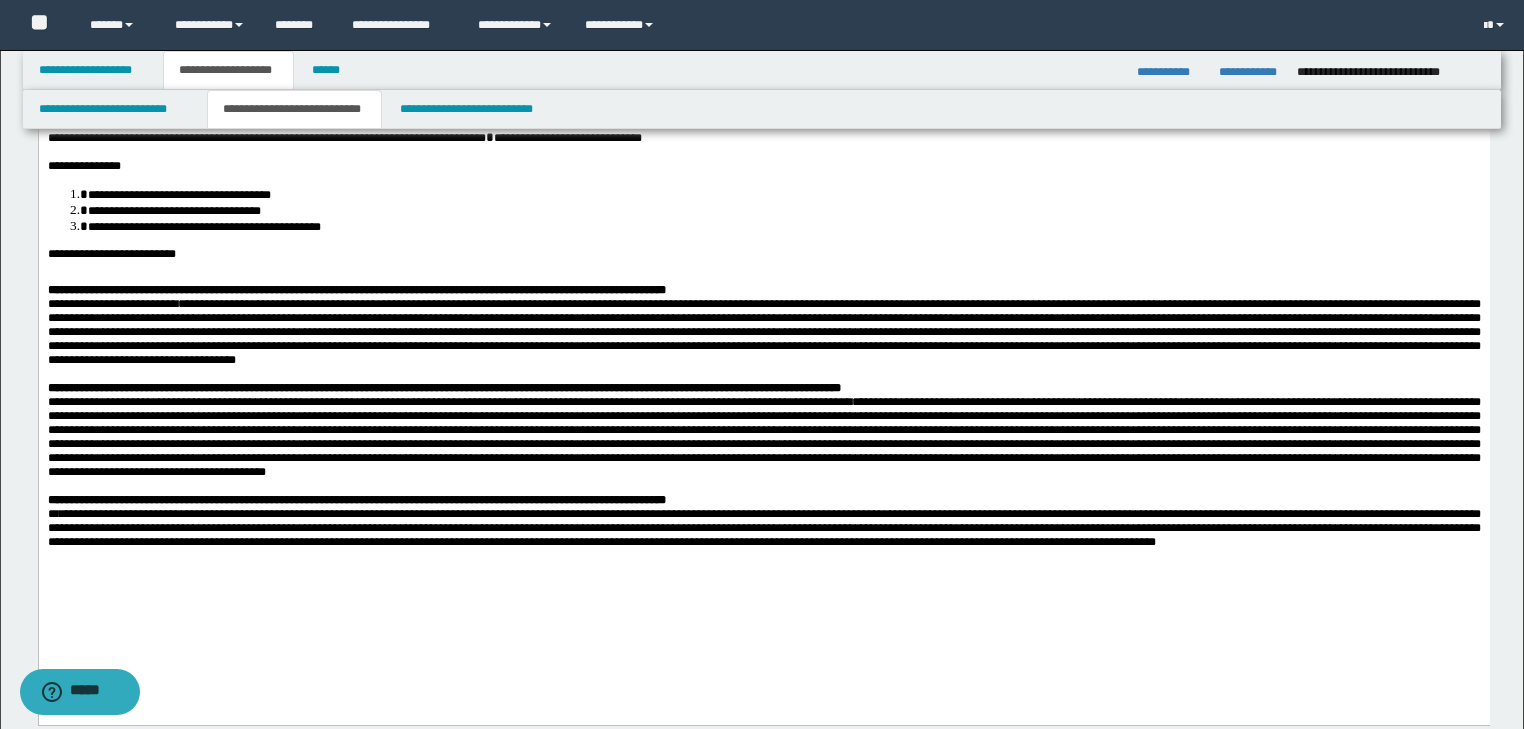 scroll, scrollTop: 240, scrollLeft: 0, axis: vertical 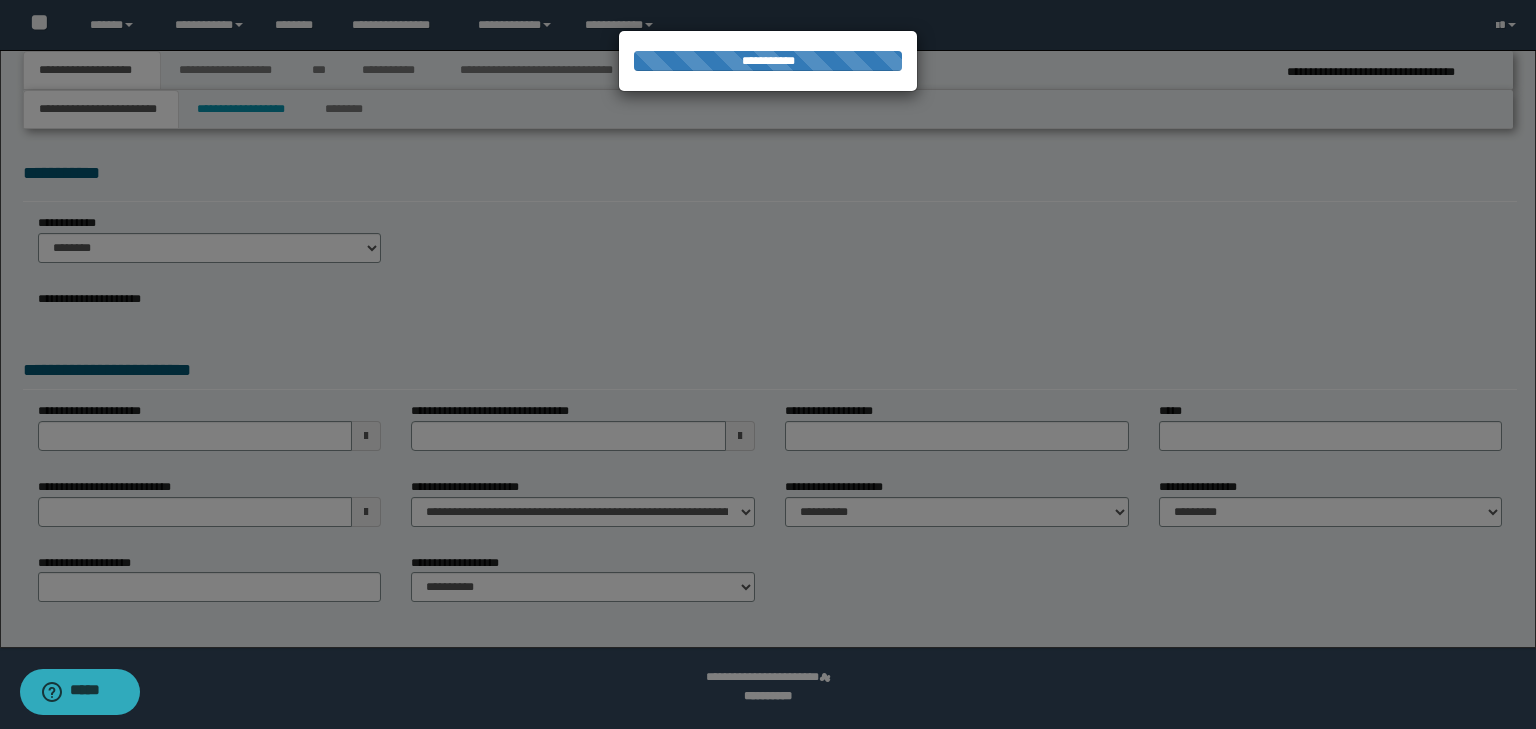 select on "*" 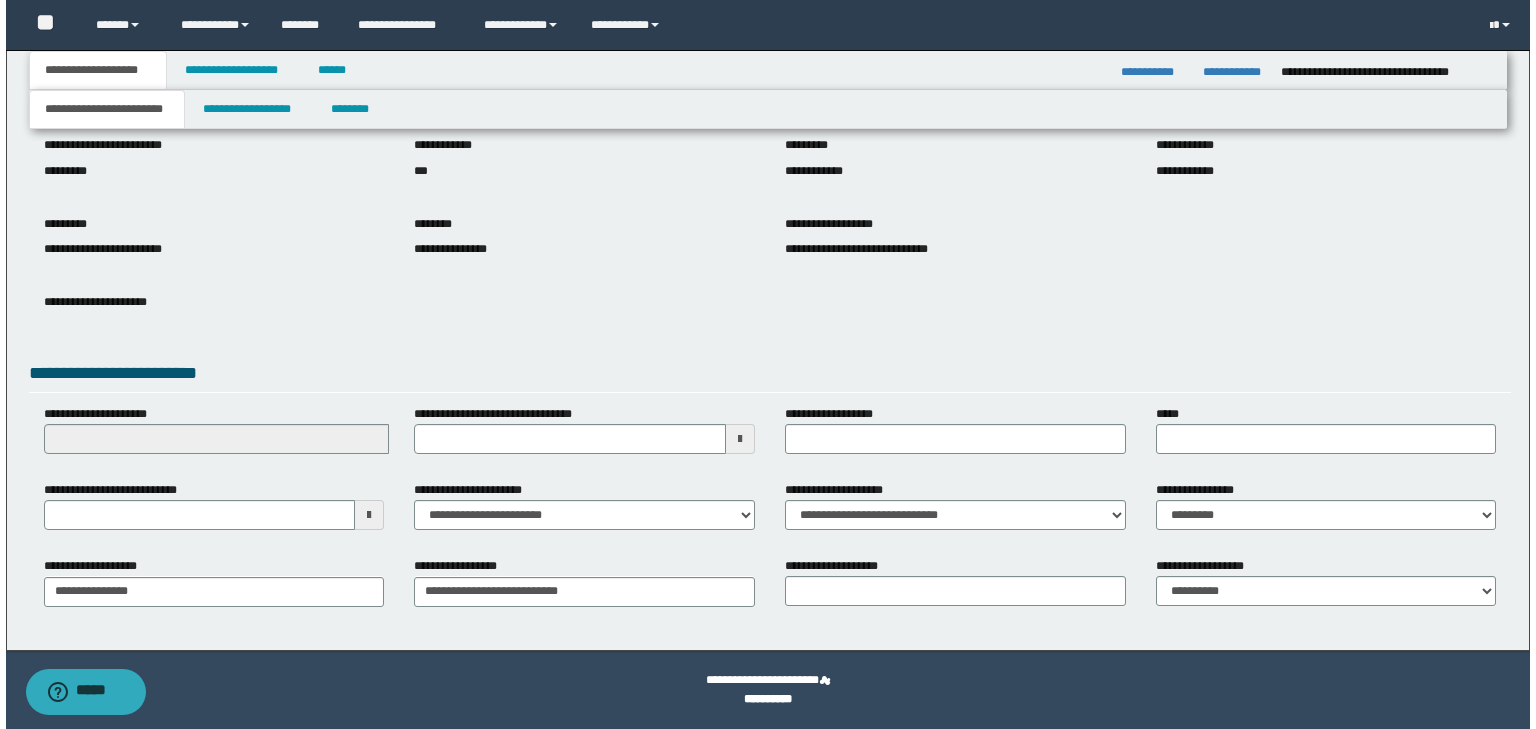 scroll, scrollTop: 0, scrollLeft: 0, axis: both 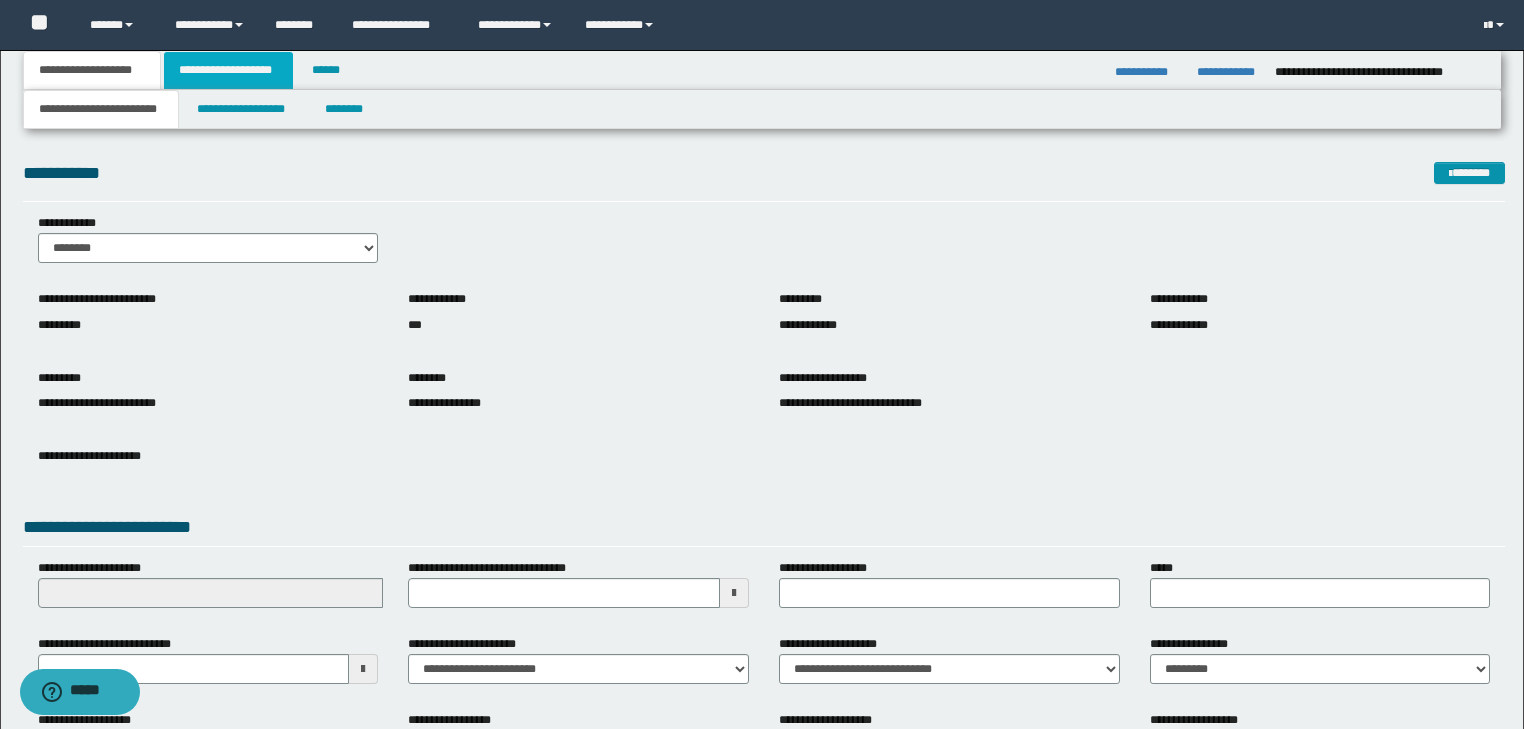 click on "**********" at bounding box center (228, 70) 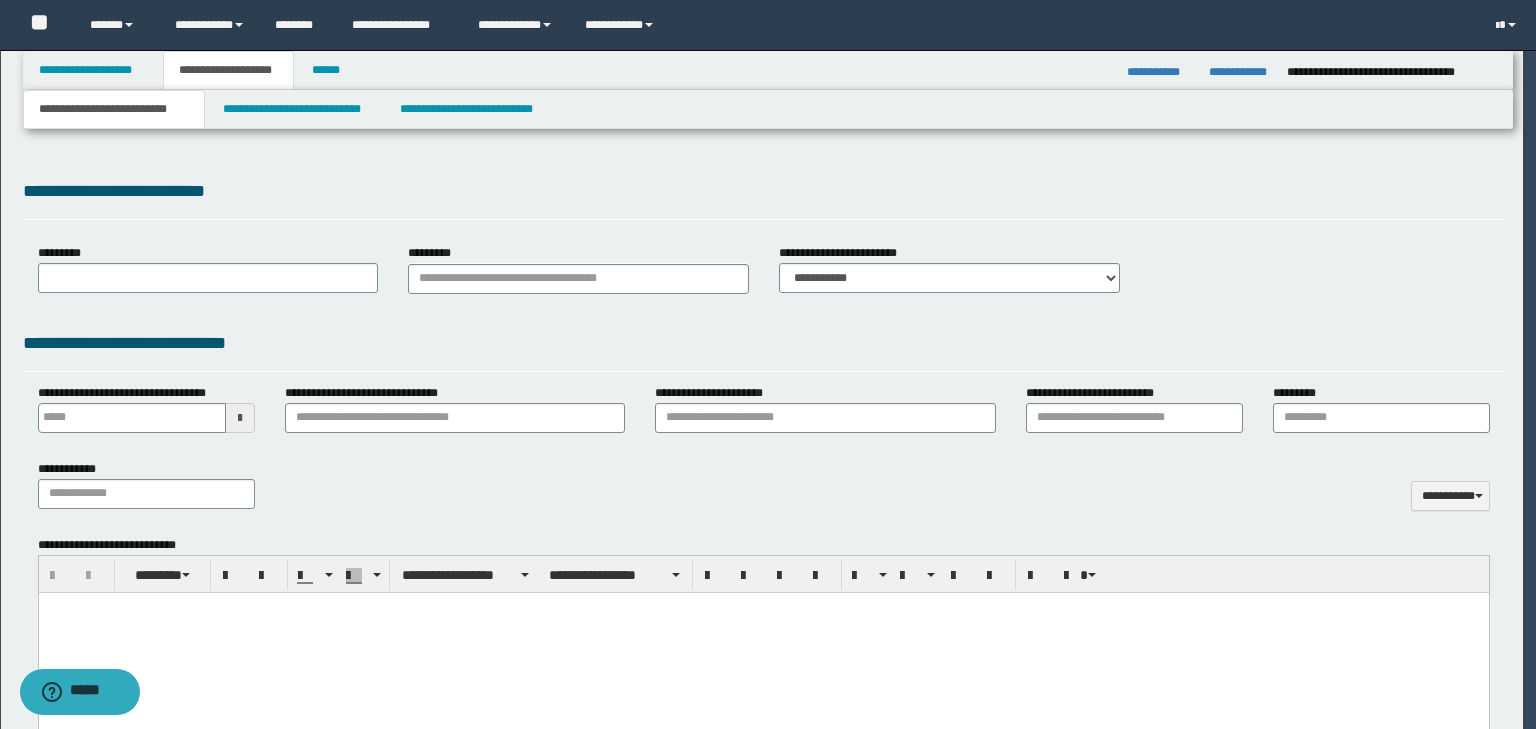 type 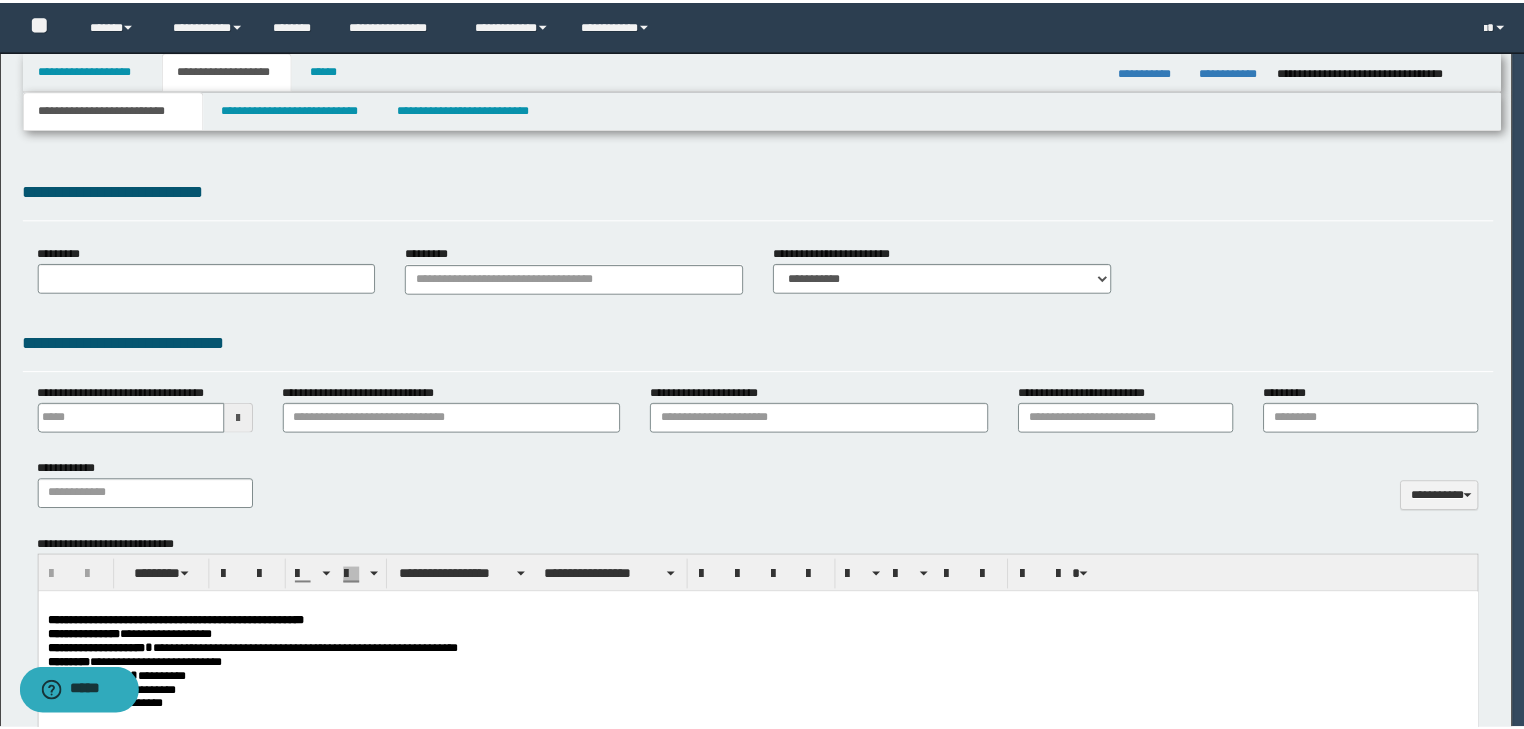 scroll, scrollTop: 0, scrollLeft: 0, axis: both 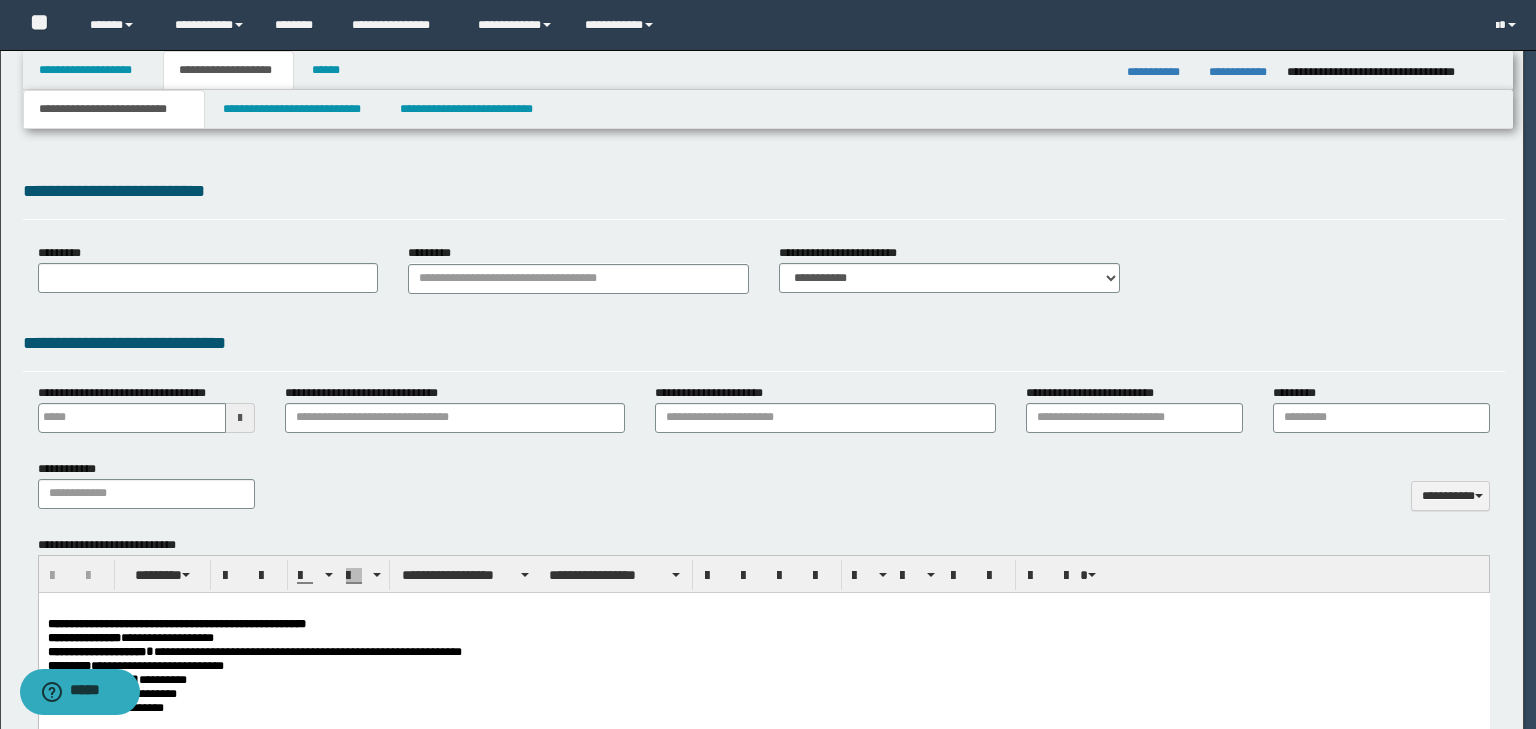 type on "**********" 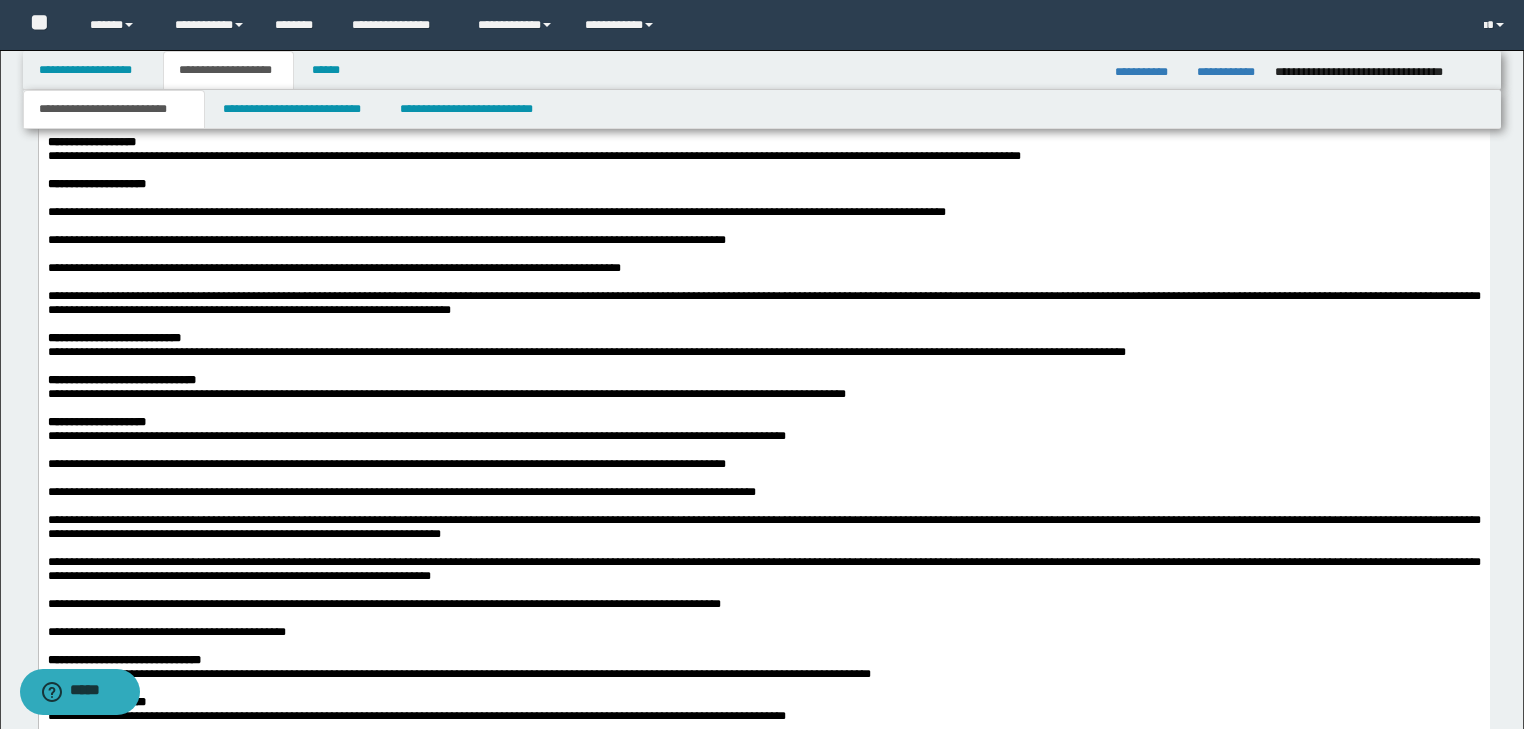 scroll, scrollTop: 4400, scrollLeft: 0, axis: vertical 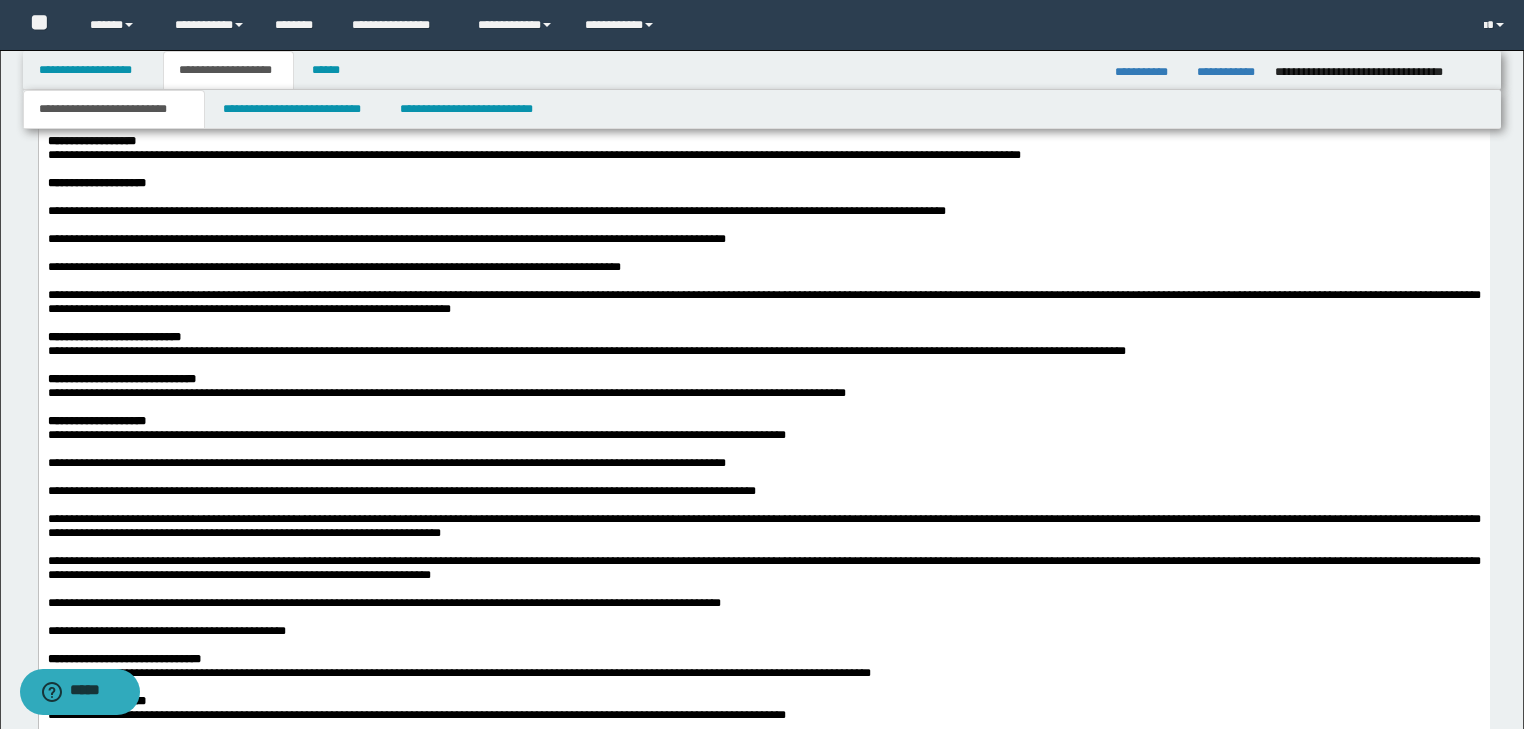 click on "**********" at bounding box center [763, -20] 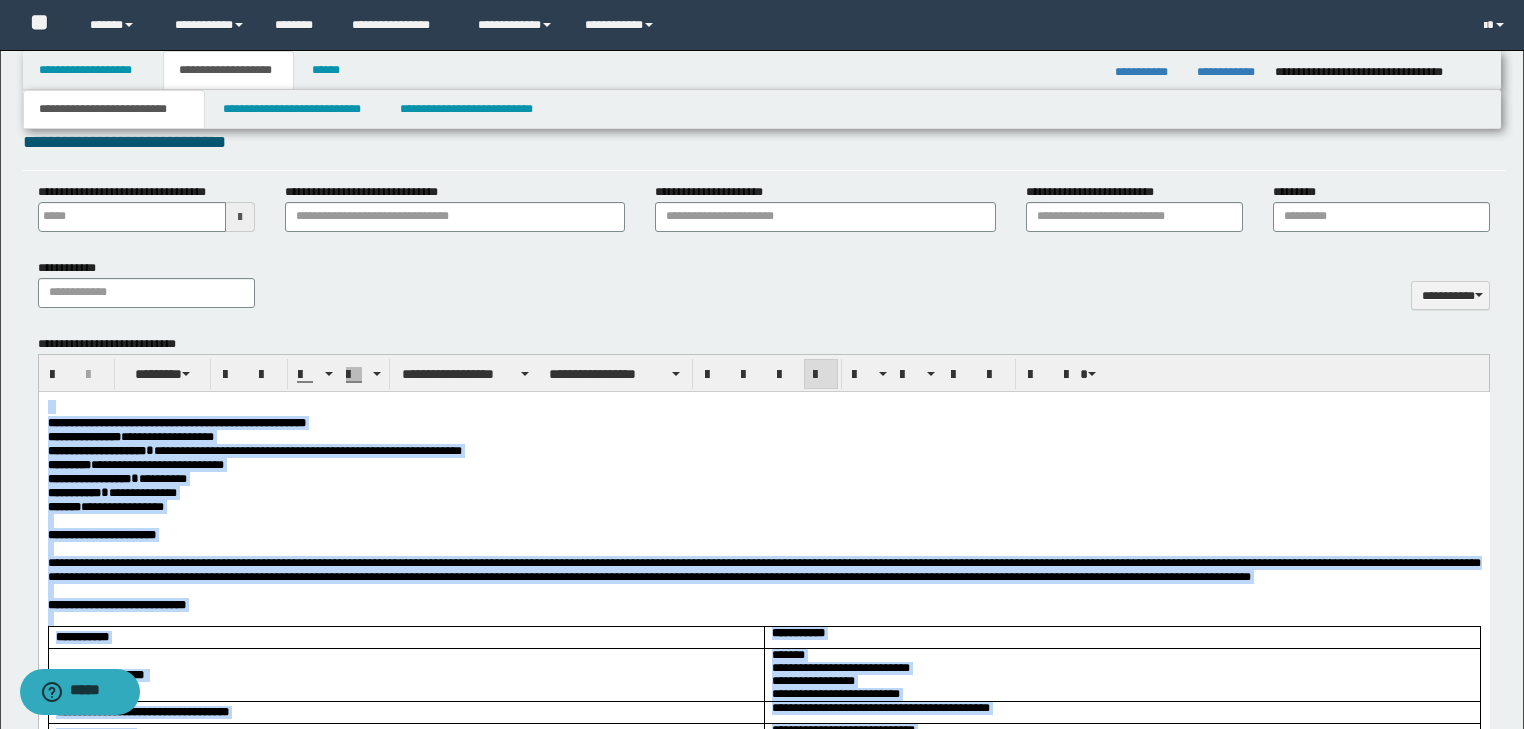 scroll, scrollTop: 880, scrollLeft: 0, axis: vertical 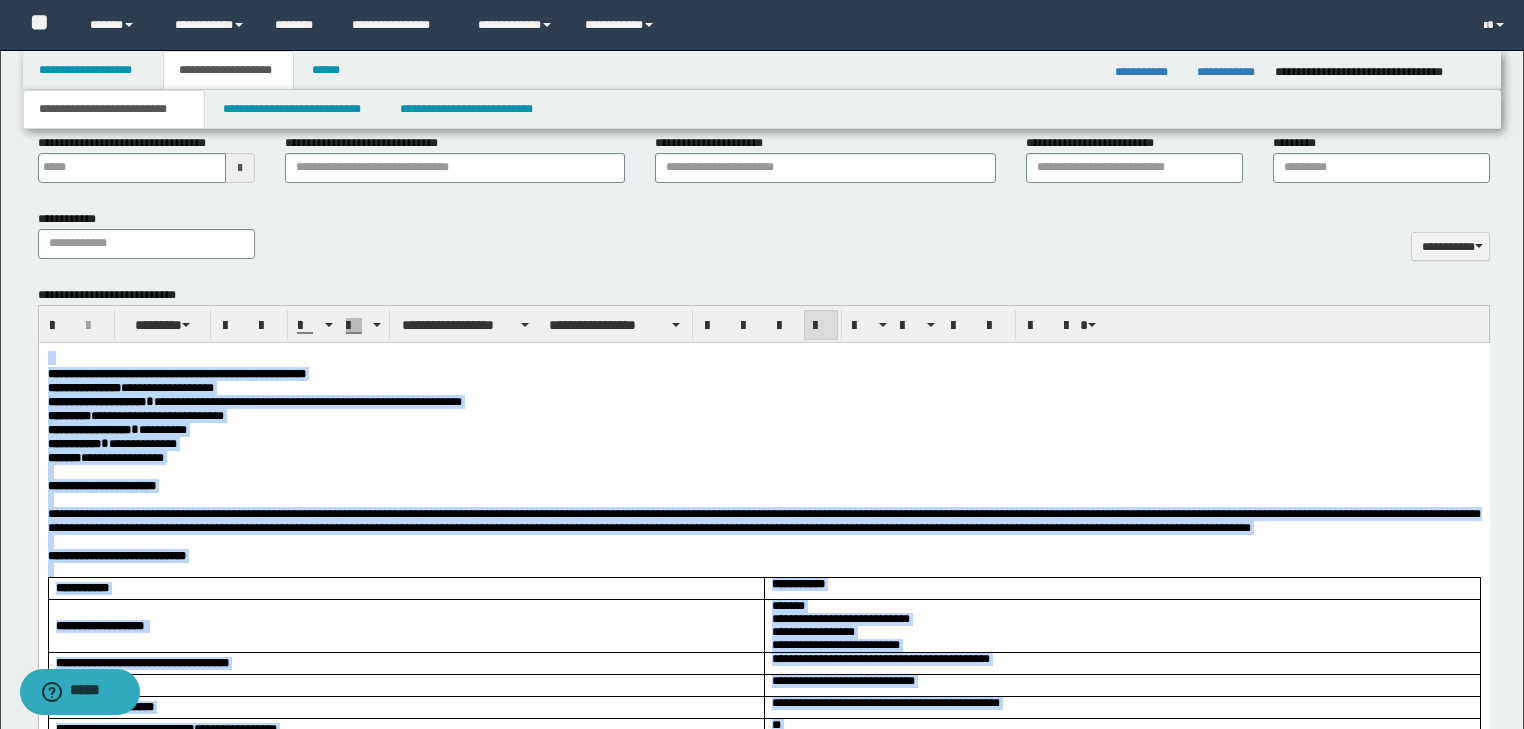 click at bounding box center [763, 471] 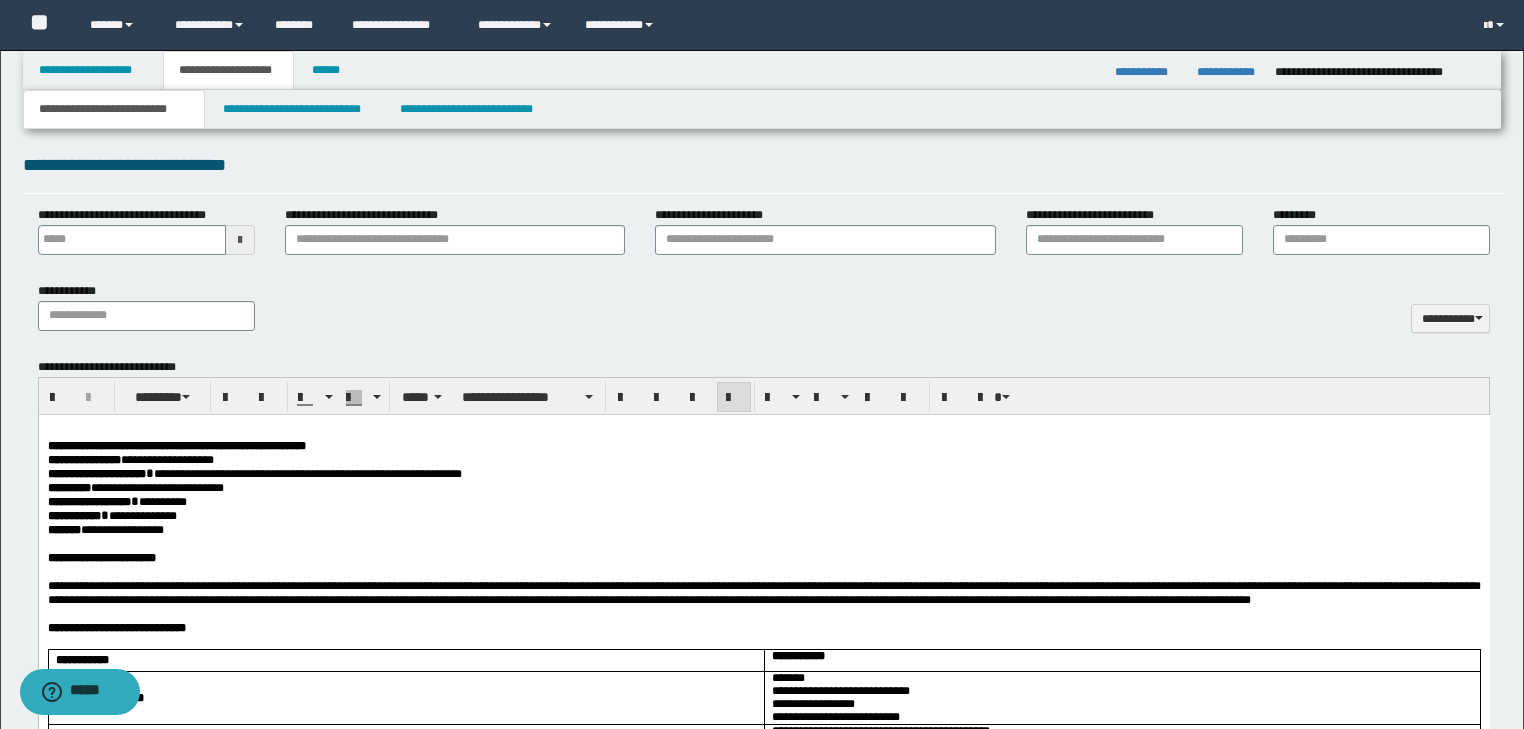 scroll, scrollTop: 800, scrollLeft: 0, axis: vertical 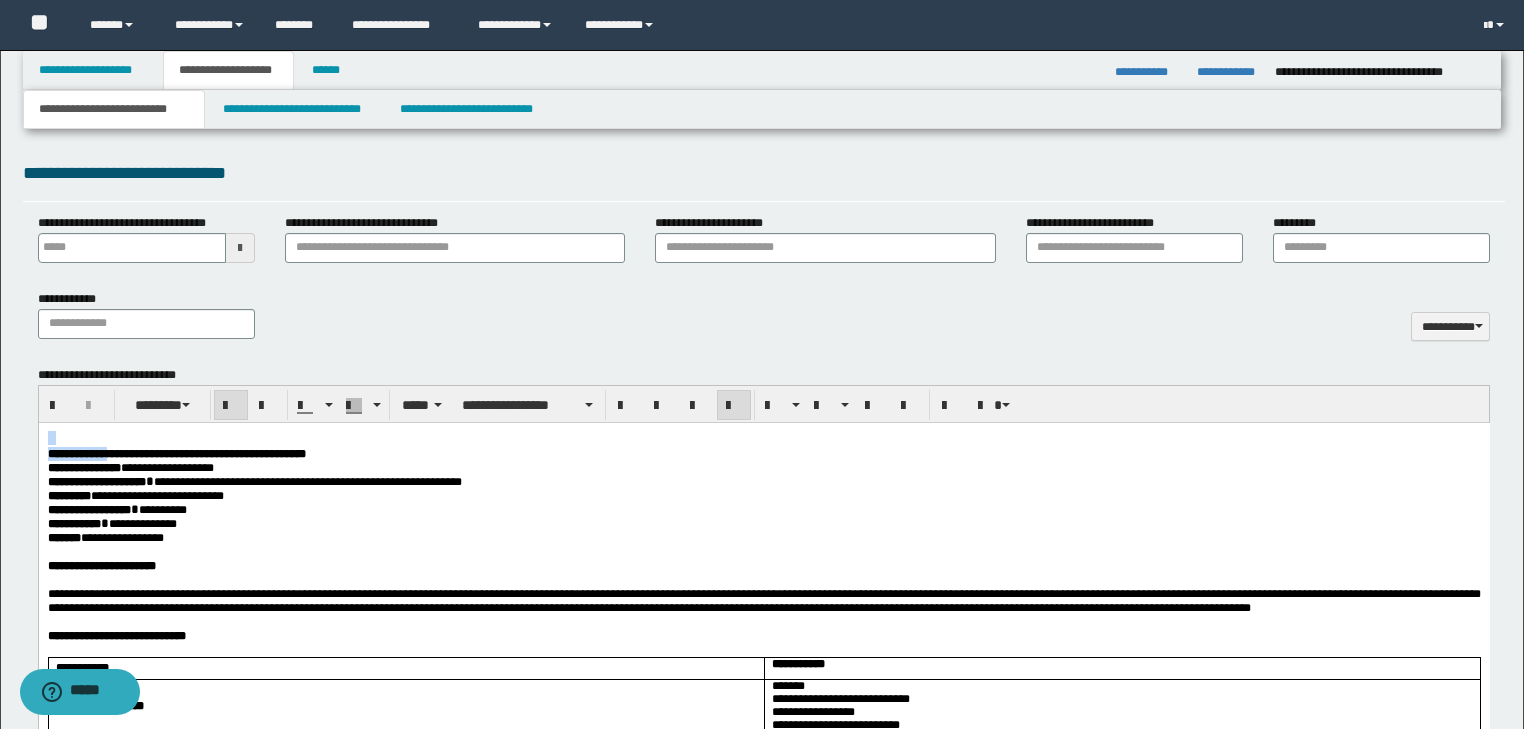 drag, startPoint x: -1, startPoint y: 430, endPoint x: 74, endPoint y: 850, distance: 426.6439 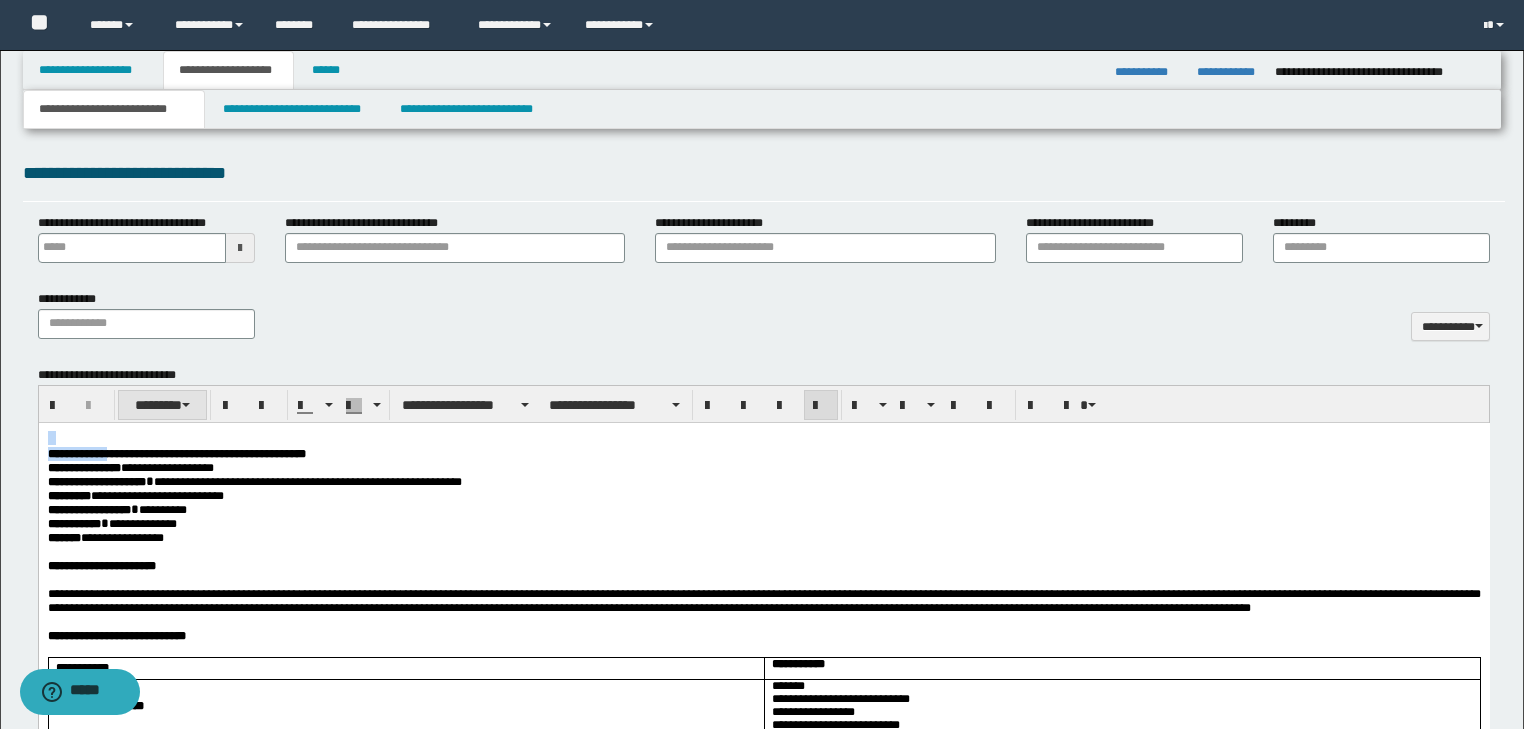 copy on "**********" 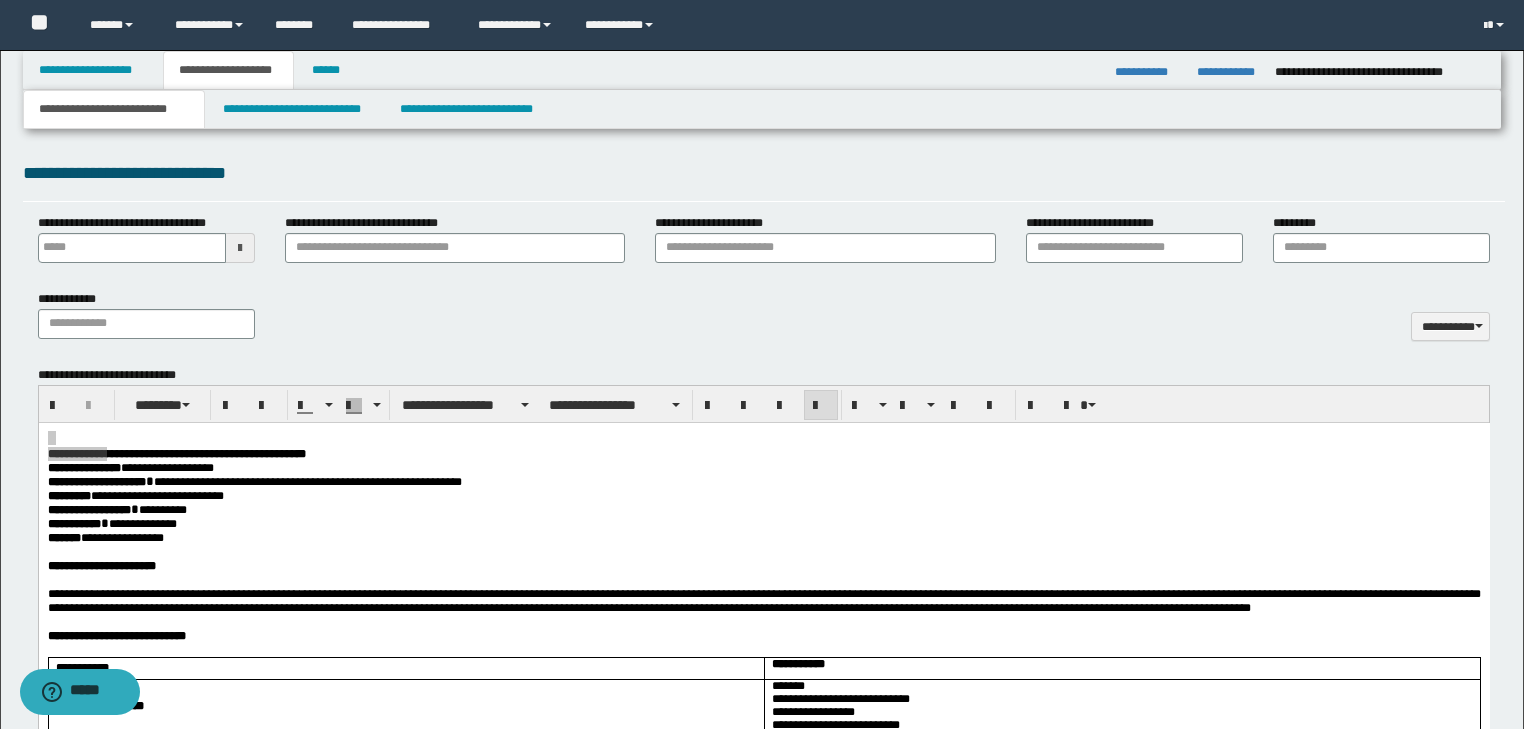 click on "**********" at bounding box center (132, 248) 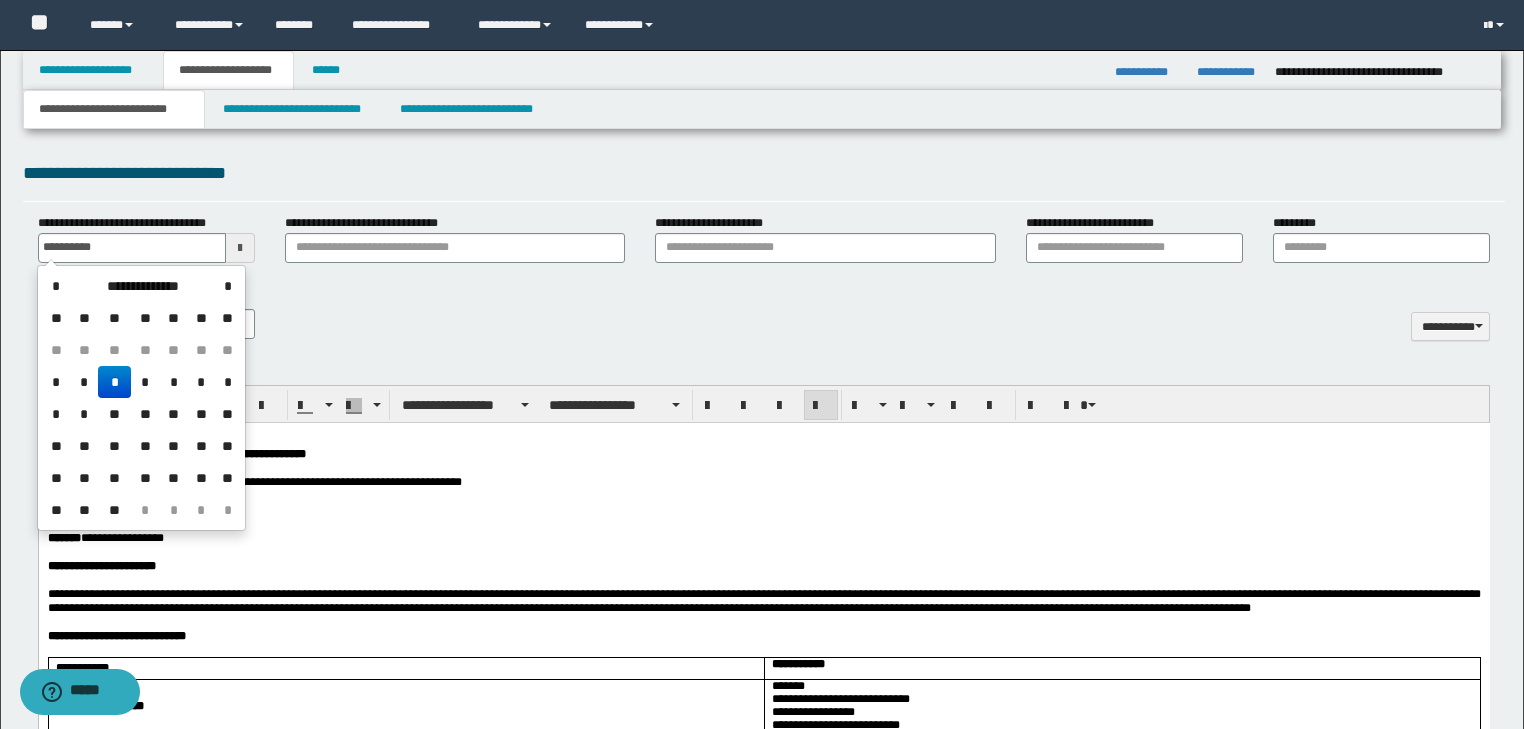type on "**********" 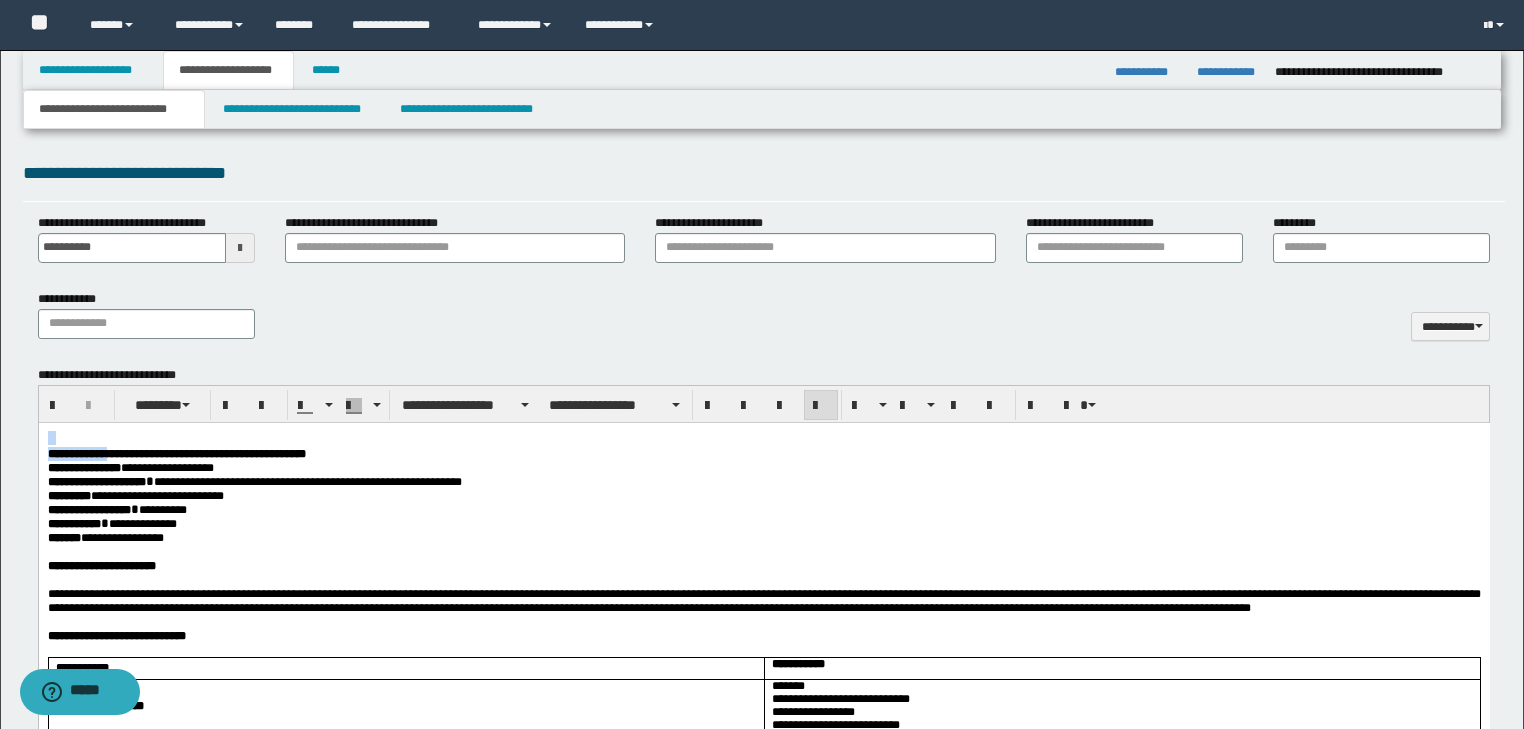 click at bounding box center (763, 438) 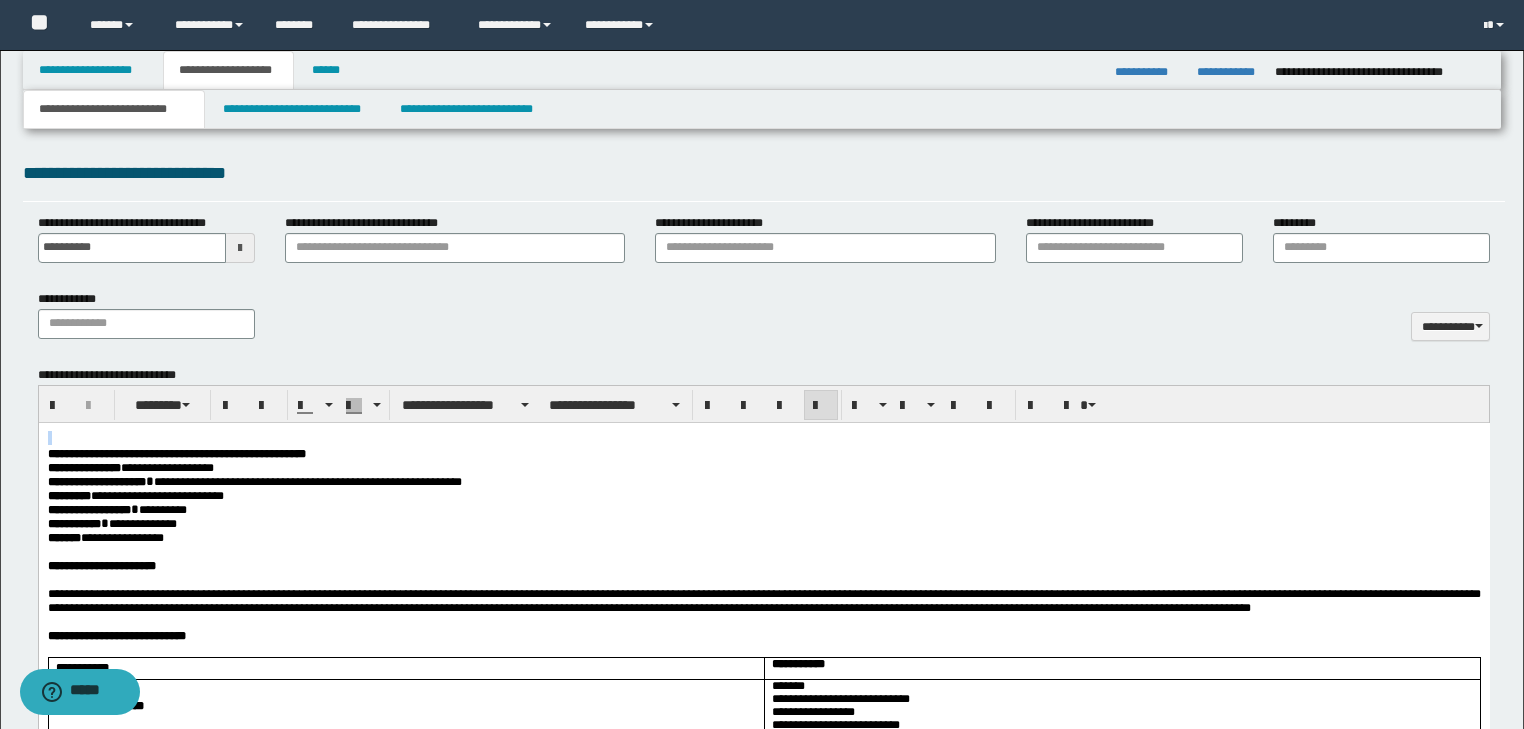 click at bounding box center (763, 438) 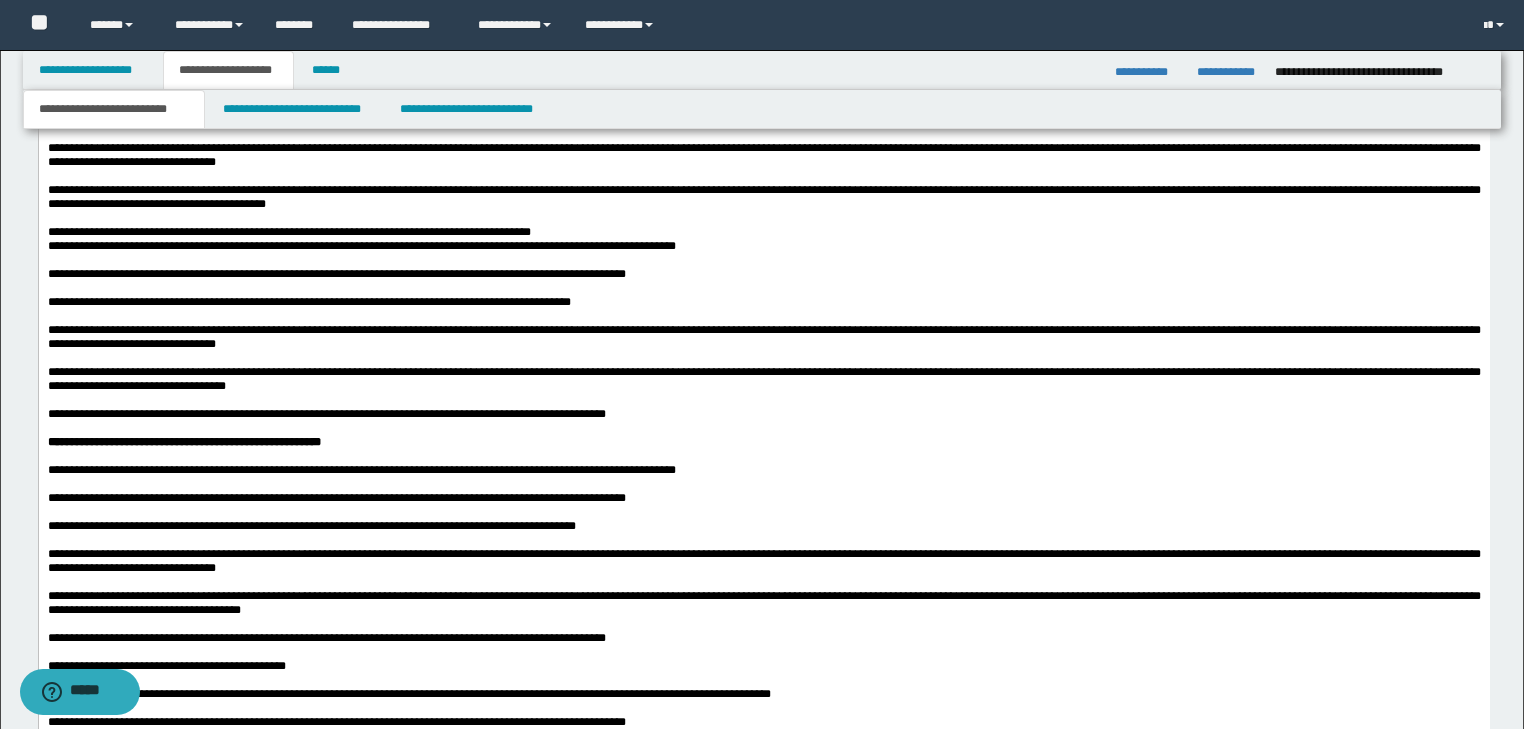 scroll, scrollTop: 2880, scrollLeft: 0, axis: vertical 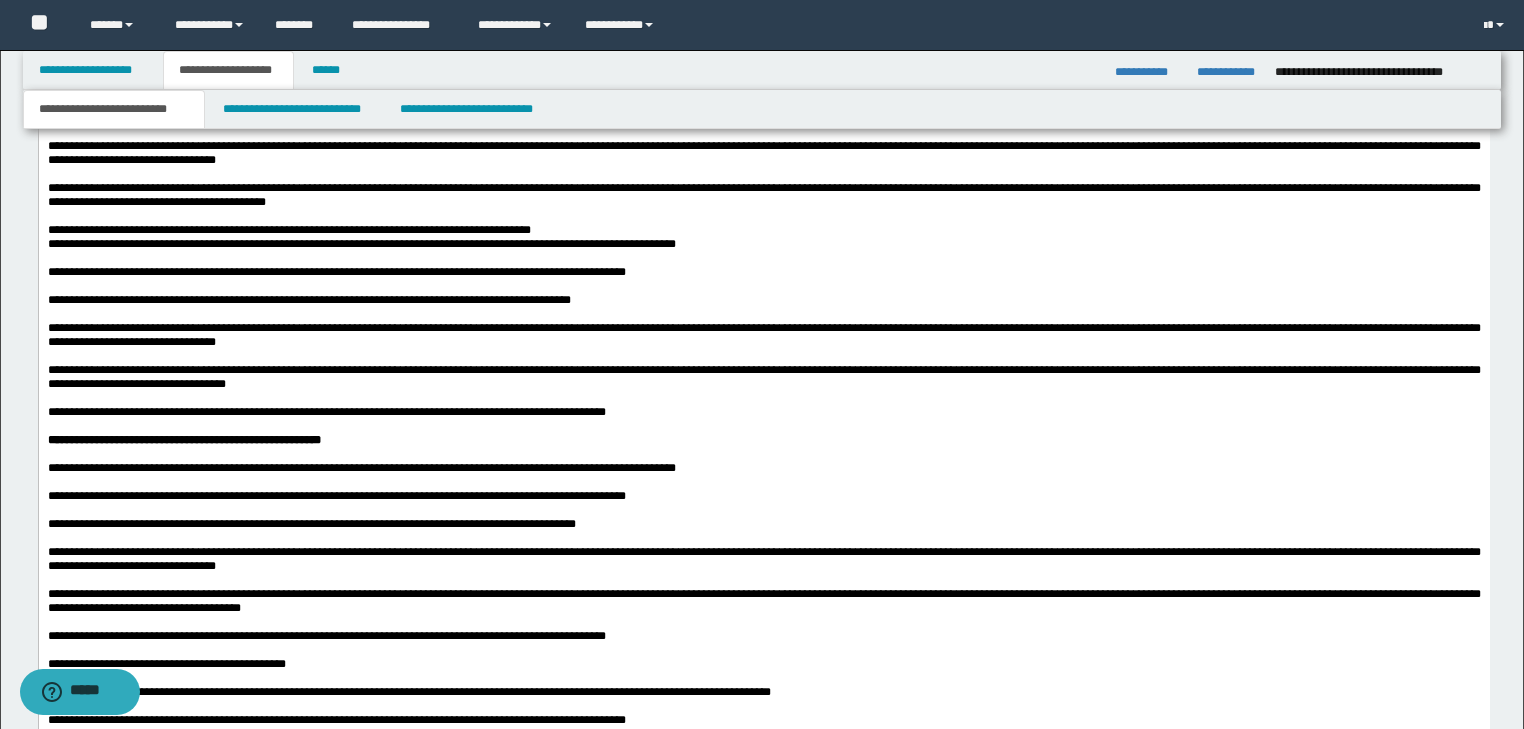click at bounding box center (763, 258) 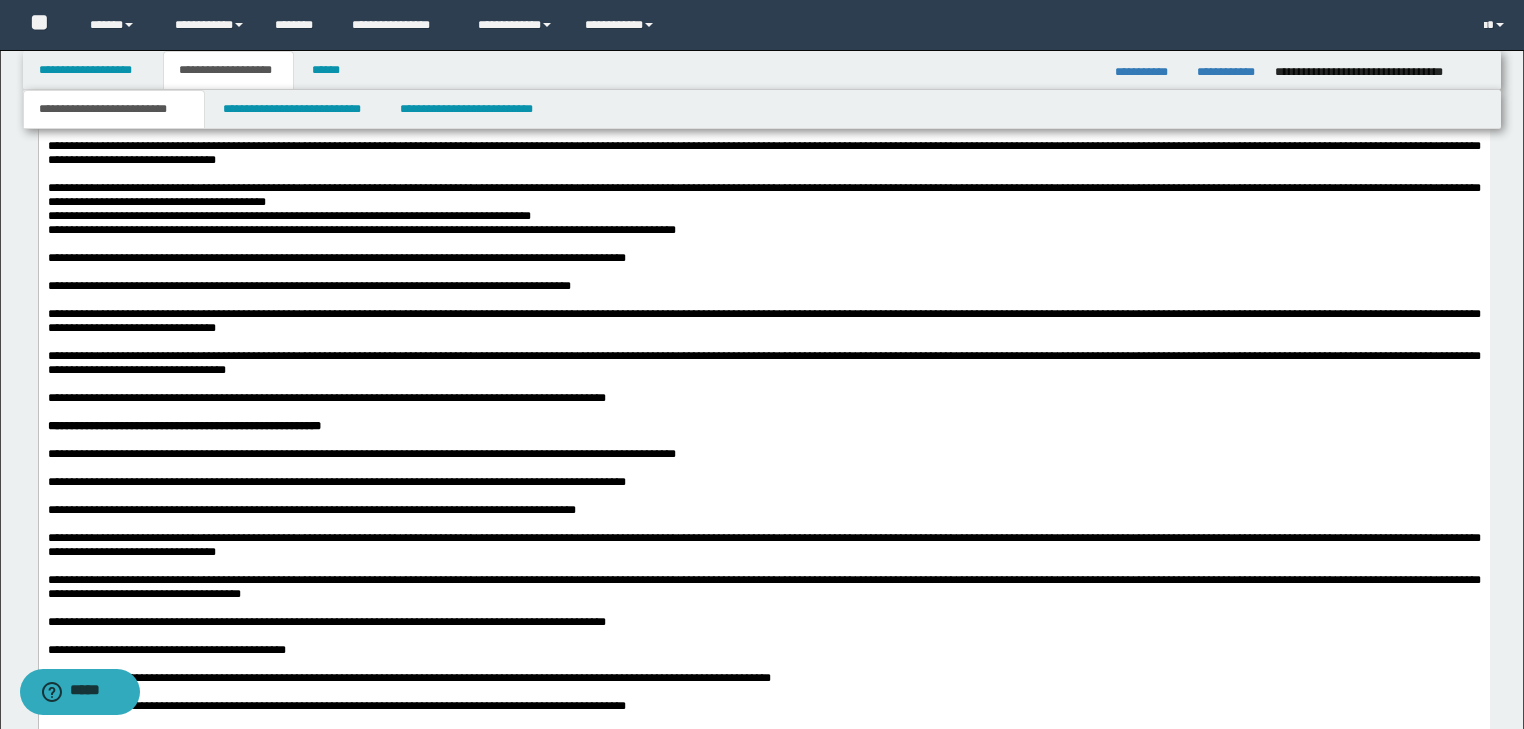 click at bounding box center (763, 244) 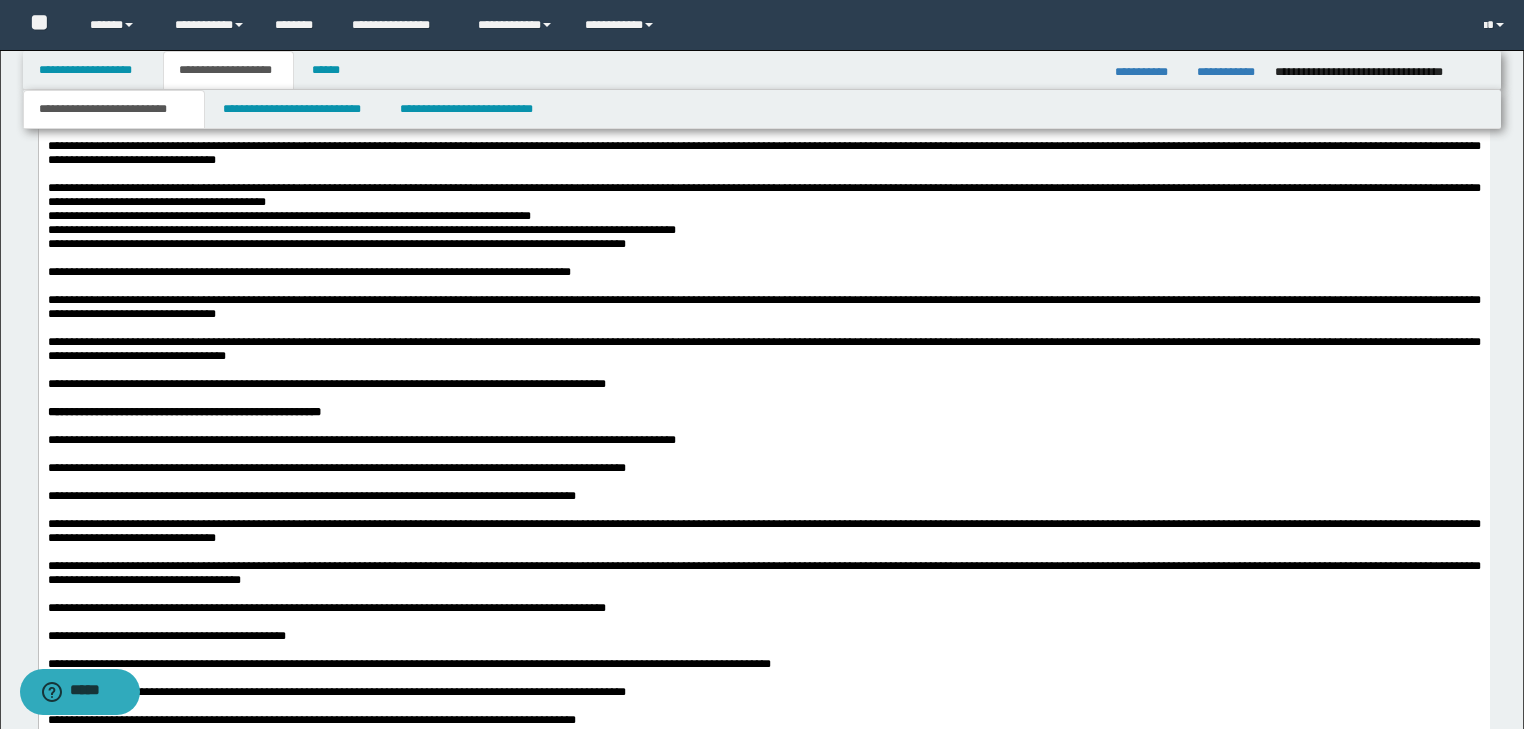 click at bounding box center (763, 258) 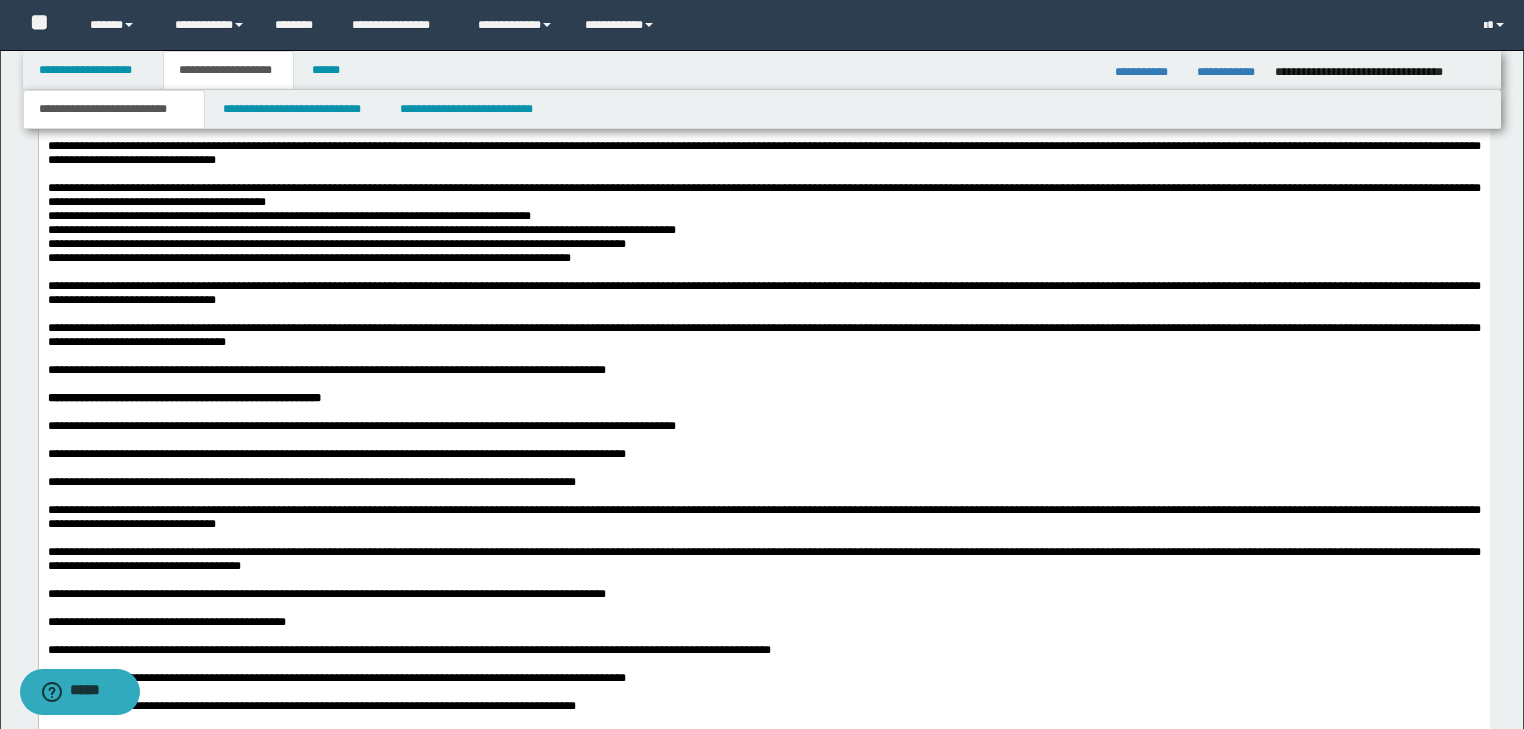 click at bounding box center (763, 272) 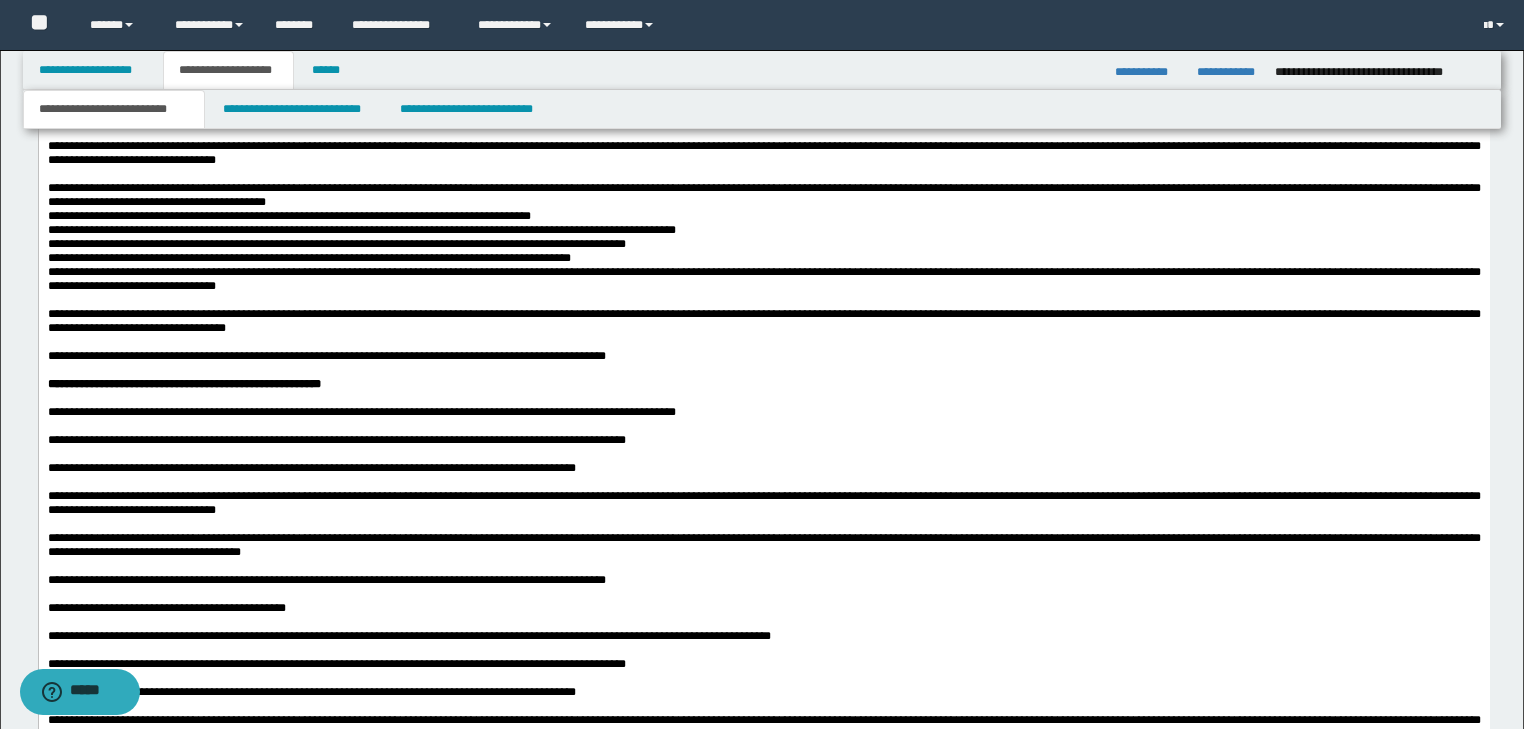 click on "**********" at bounding box center (763, 685) 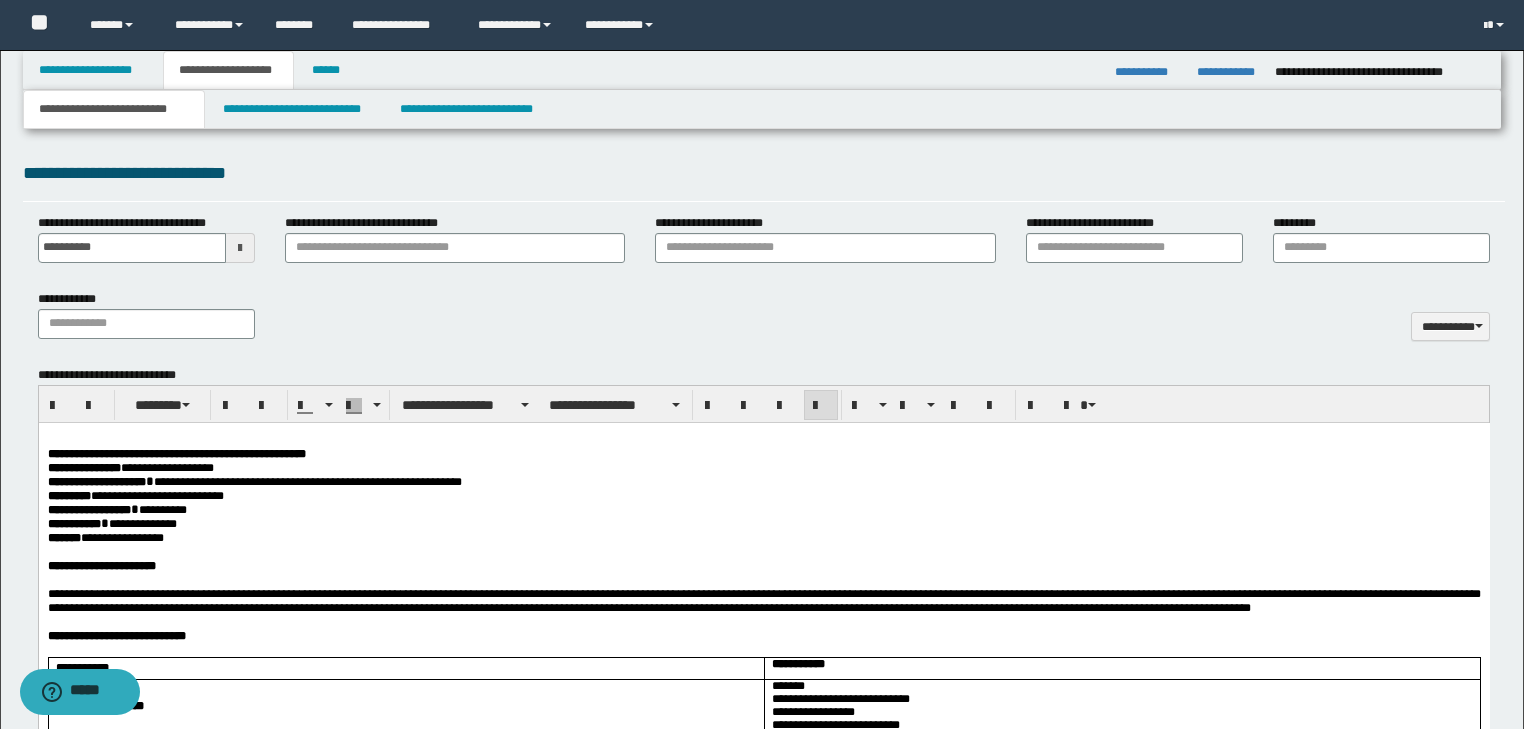 scroll, scrollTop: 880, scrollLeft: 0, axis: vertical 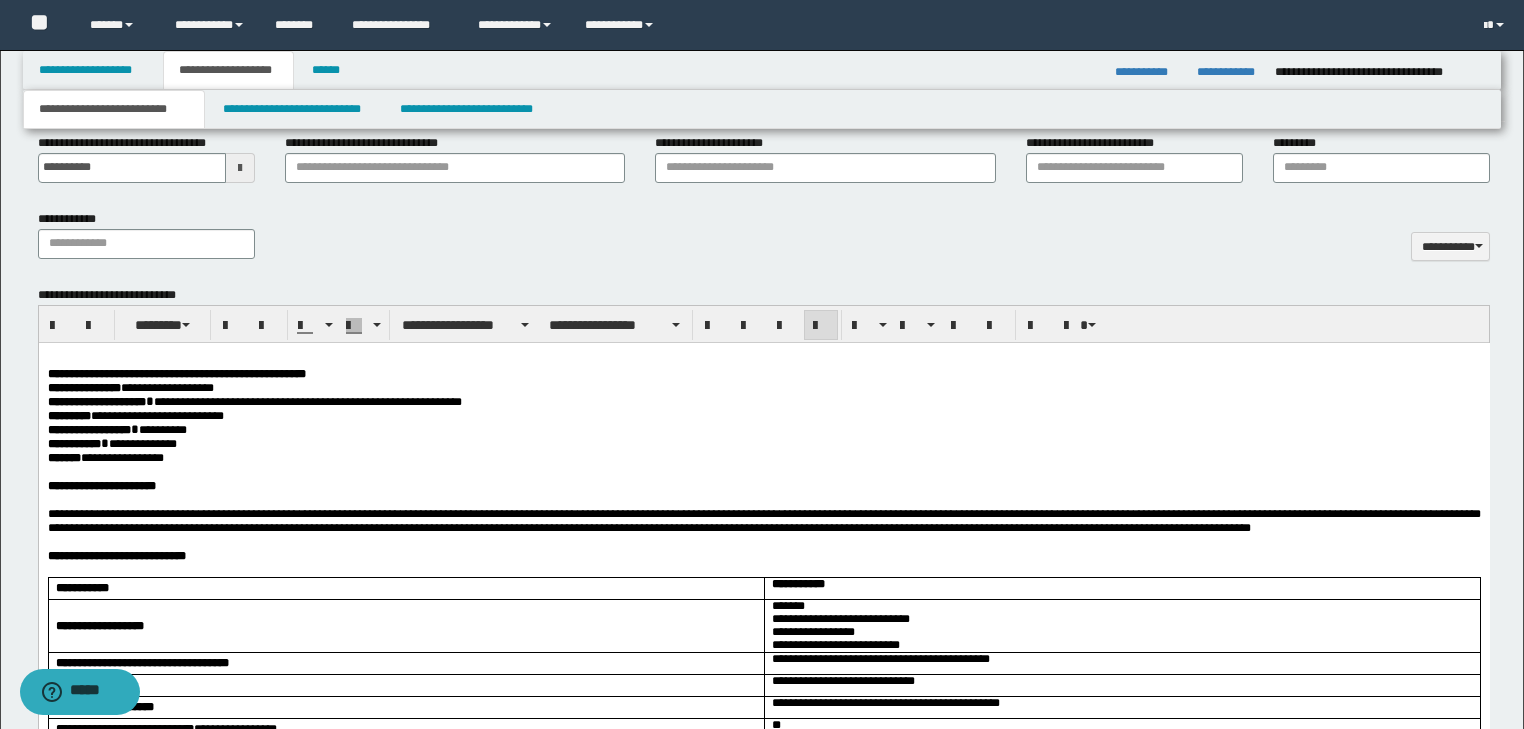 click at bounding box center (763, 358) 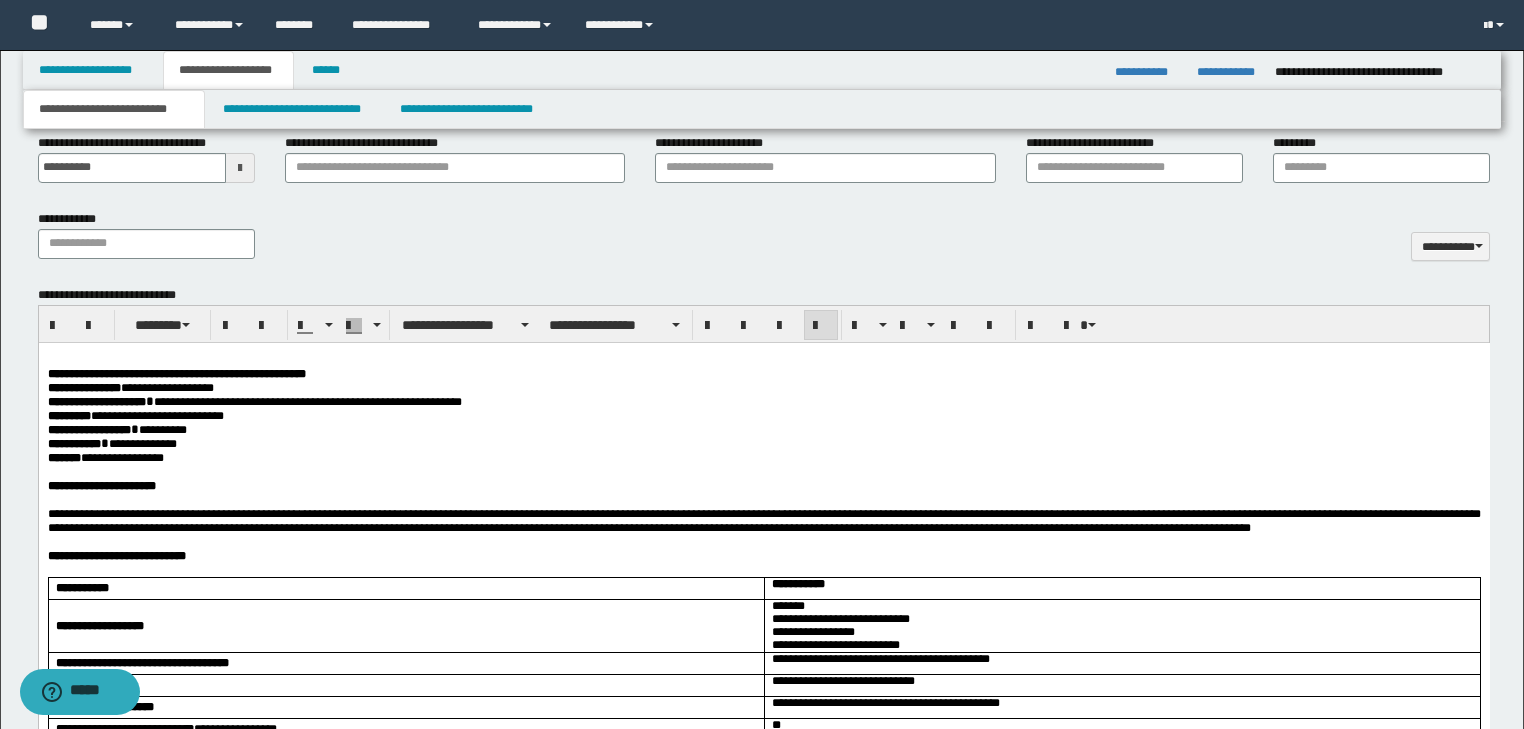 type 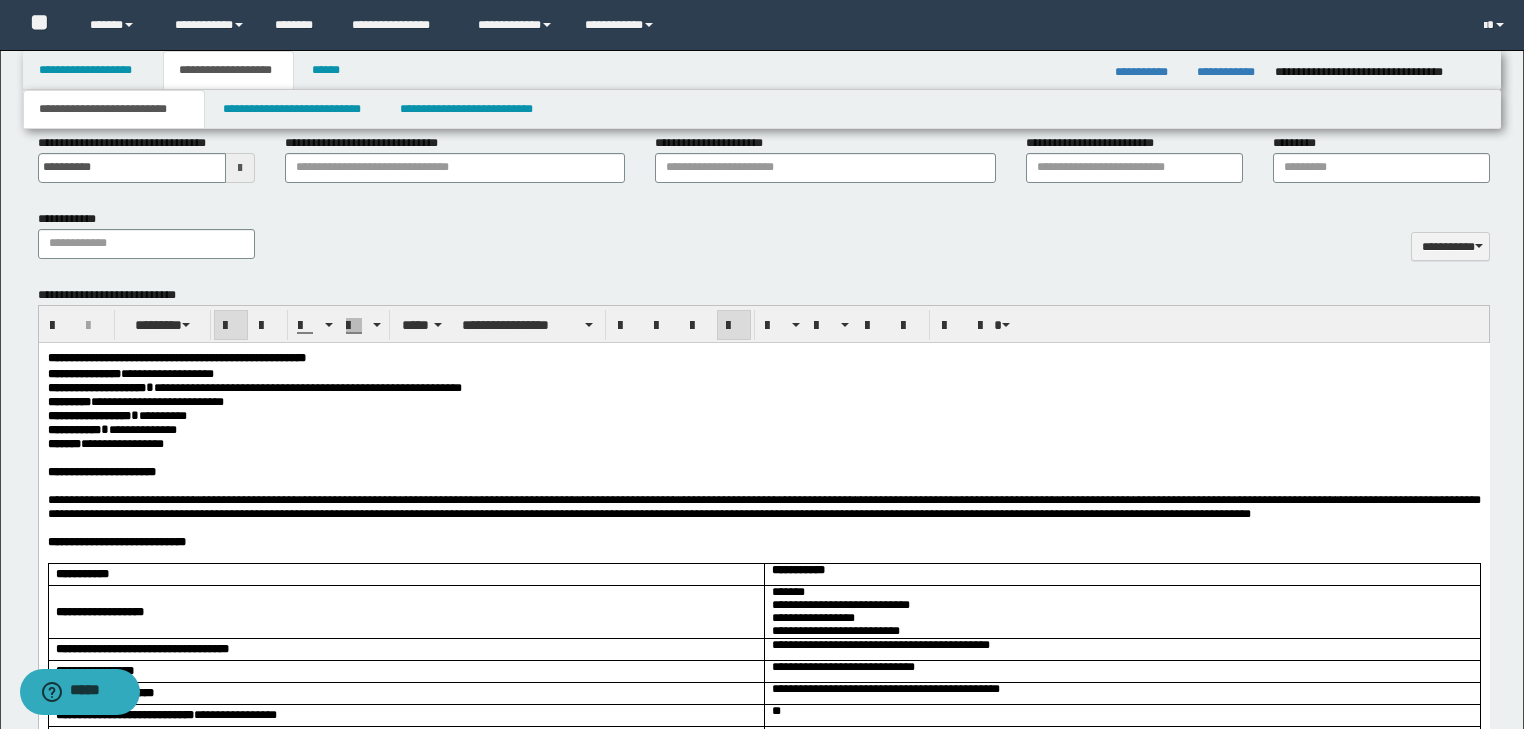 click on "**********" at bounding box center [763, 401] 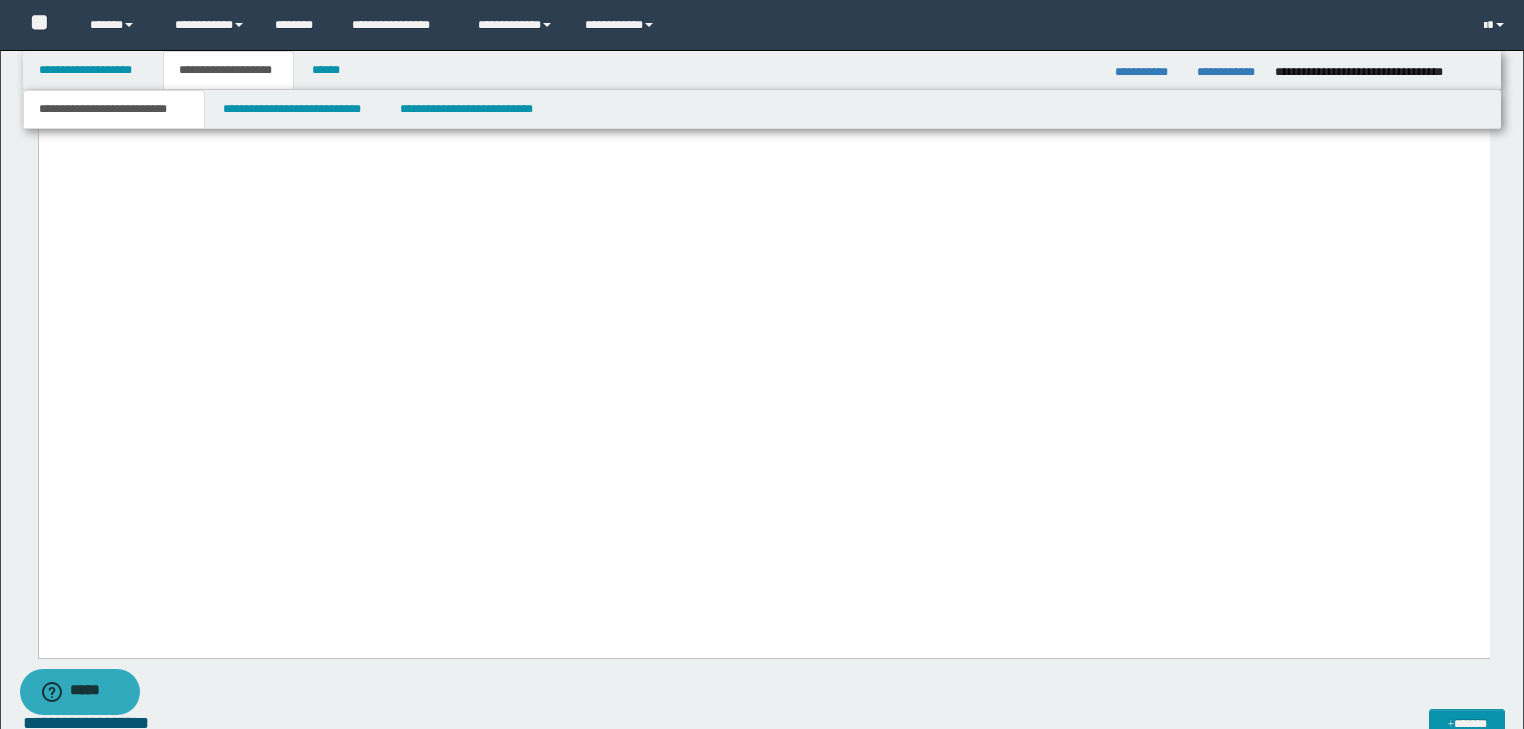 scroll, scrollTop: 6320, scrollLeft: 0, axis: vertical 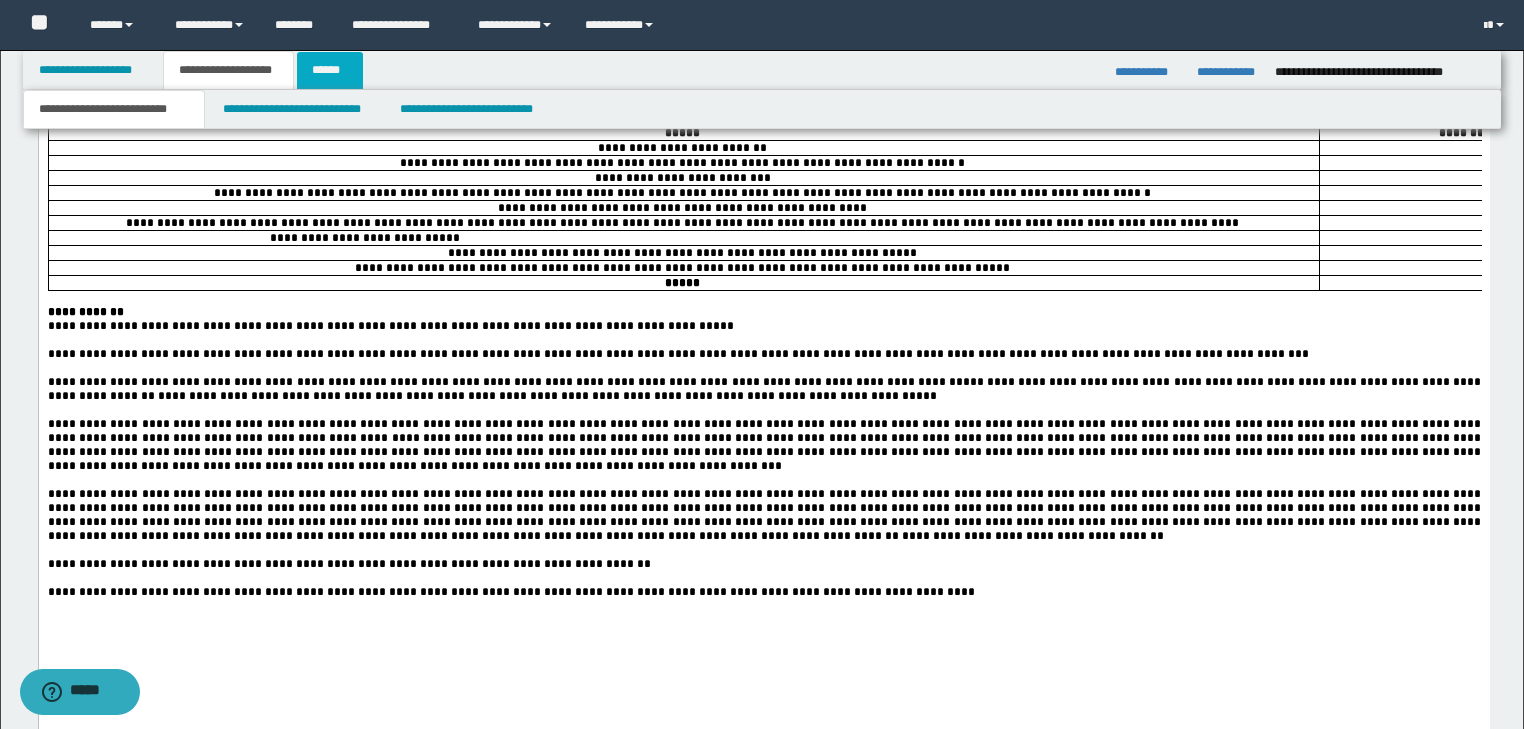 click on "******" at bounding box center [330, 70] 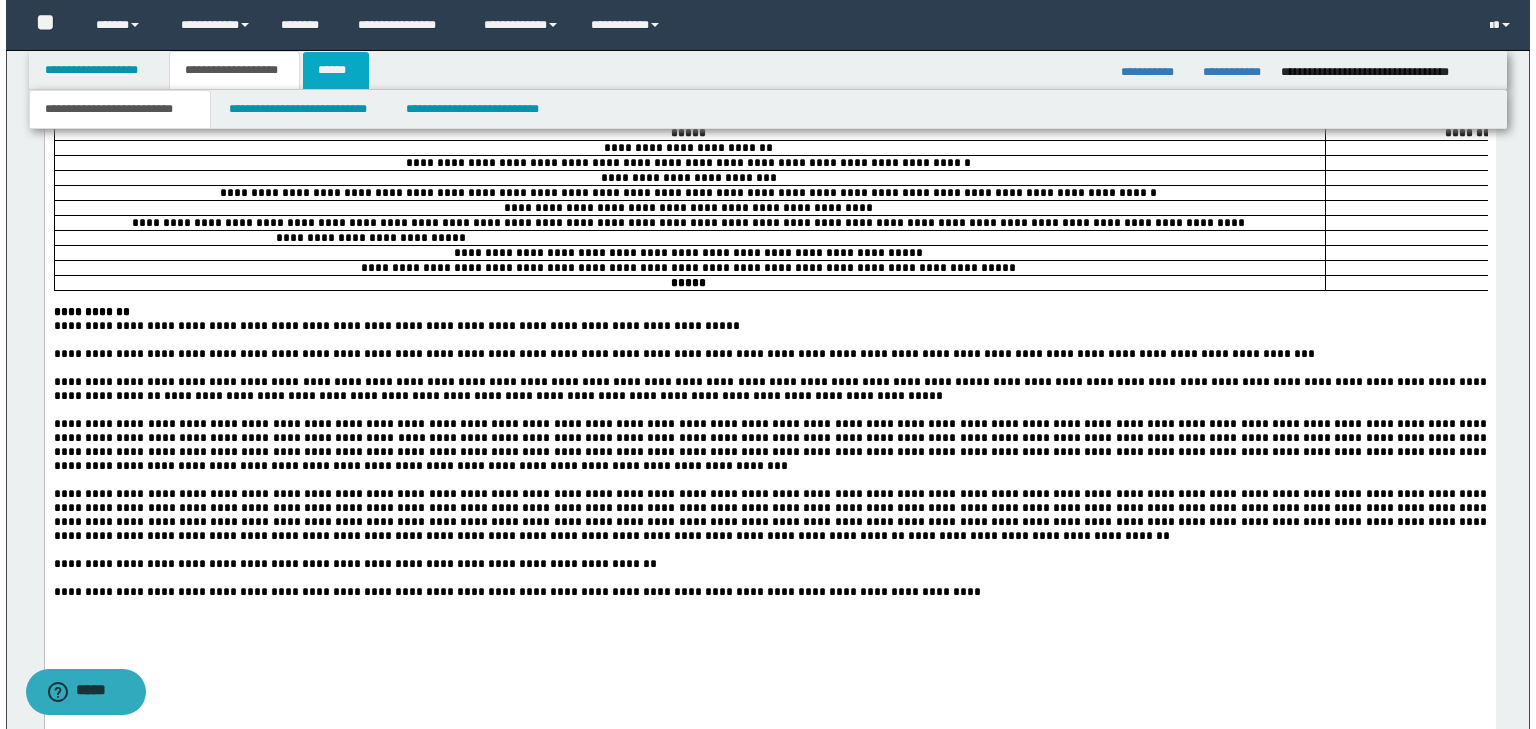 scroll, scrollTop: 0, scrollLeft: 0, axis: both 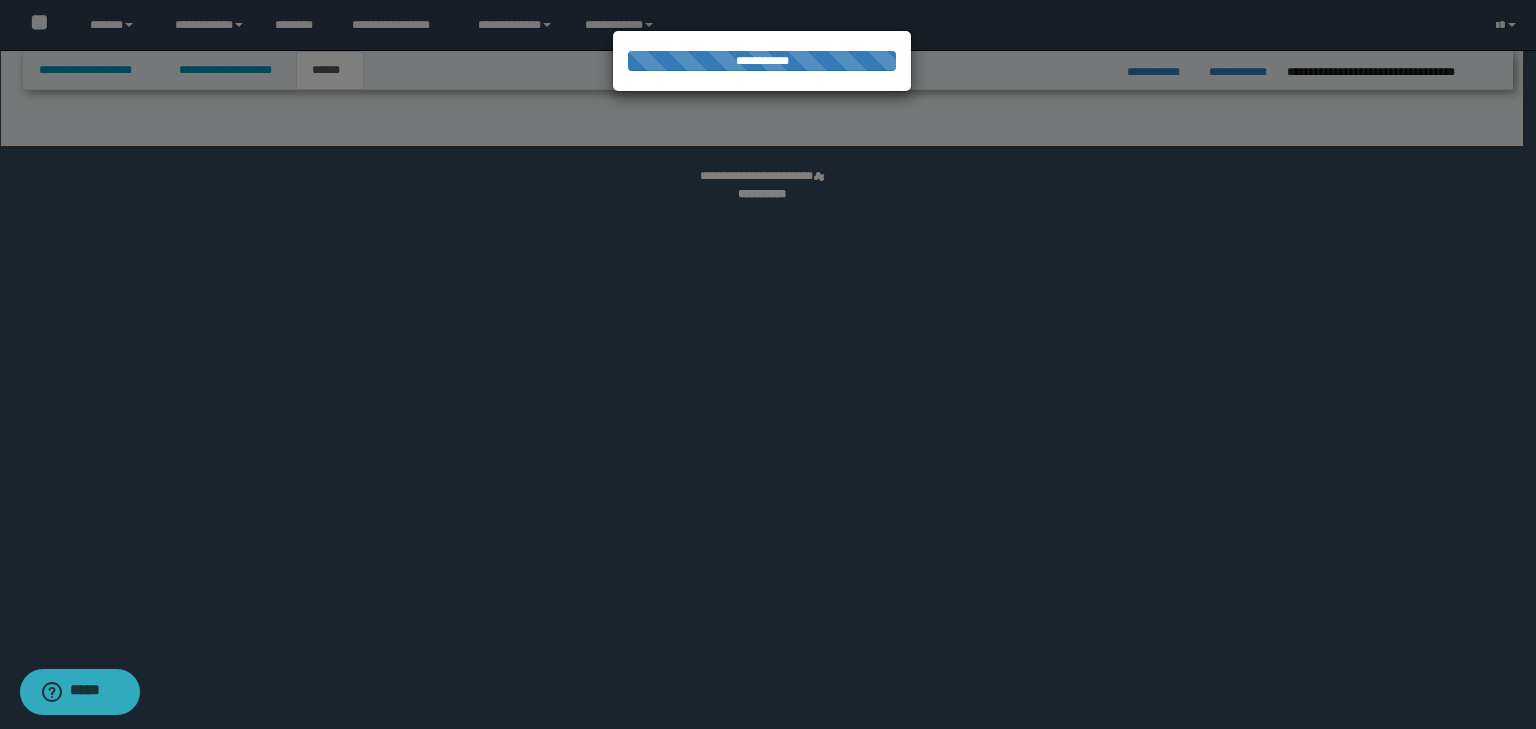 select on "*" 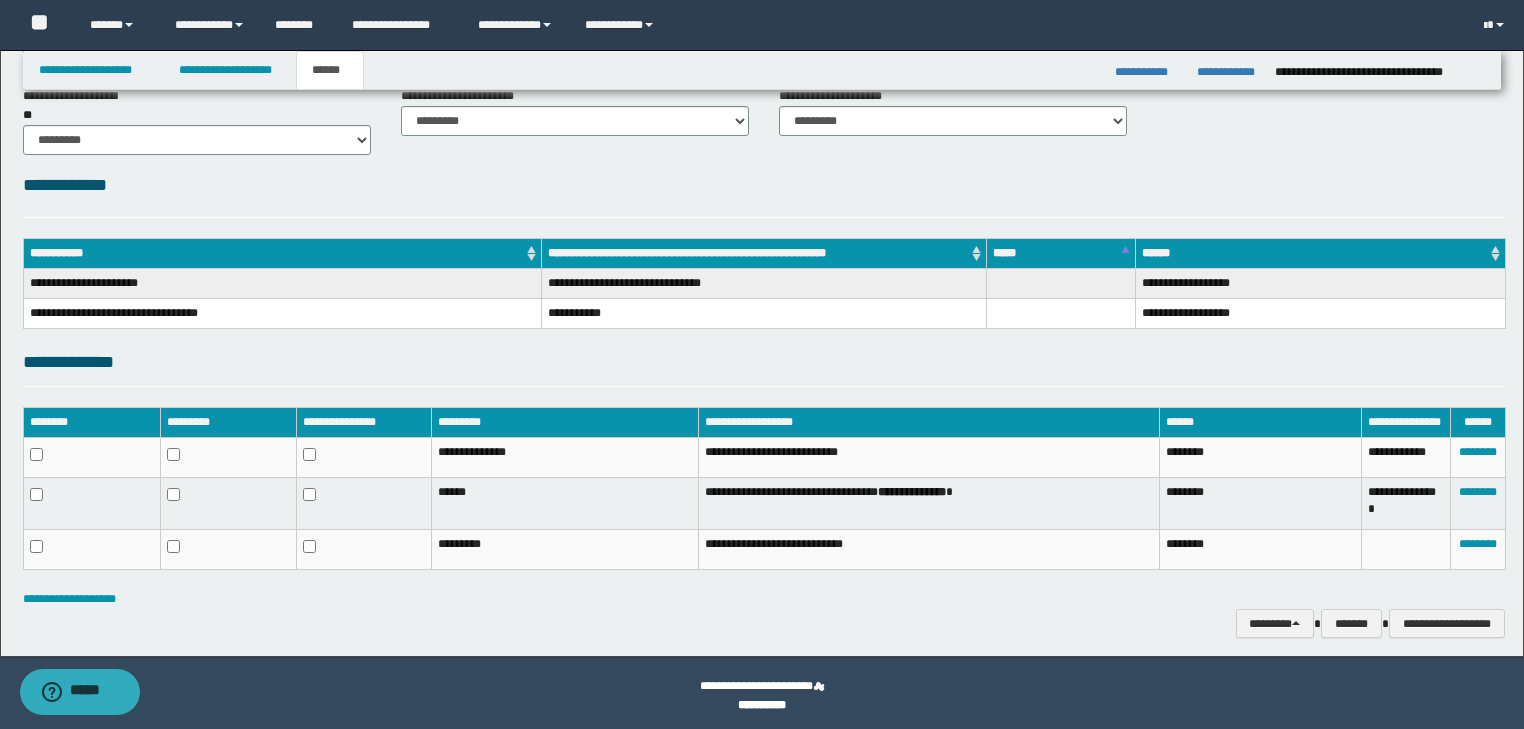 scroll, scrollTop: 177, scrollLeft: 0, axis: vertical 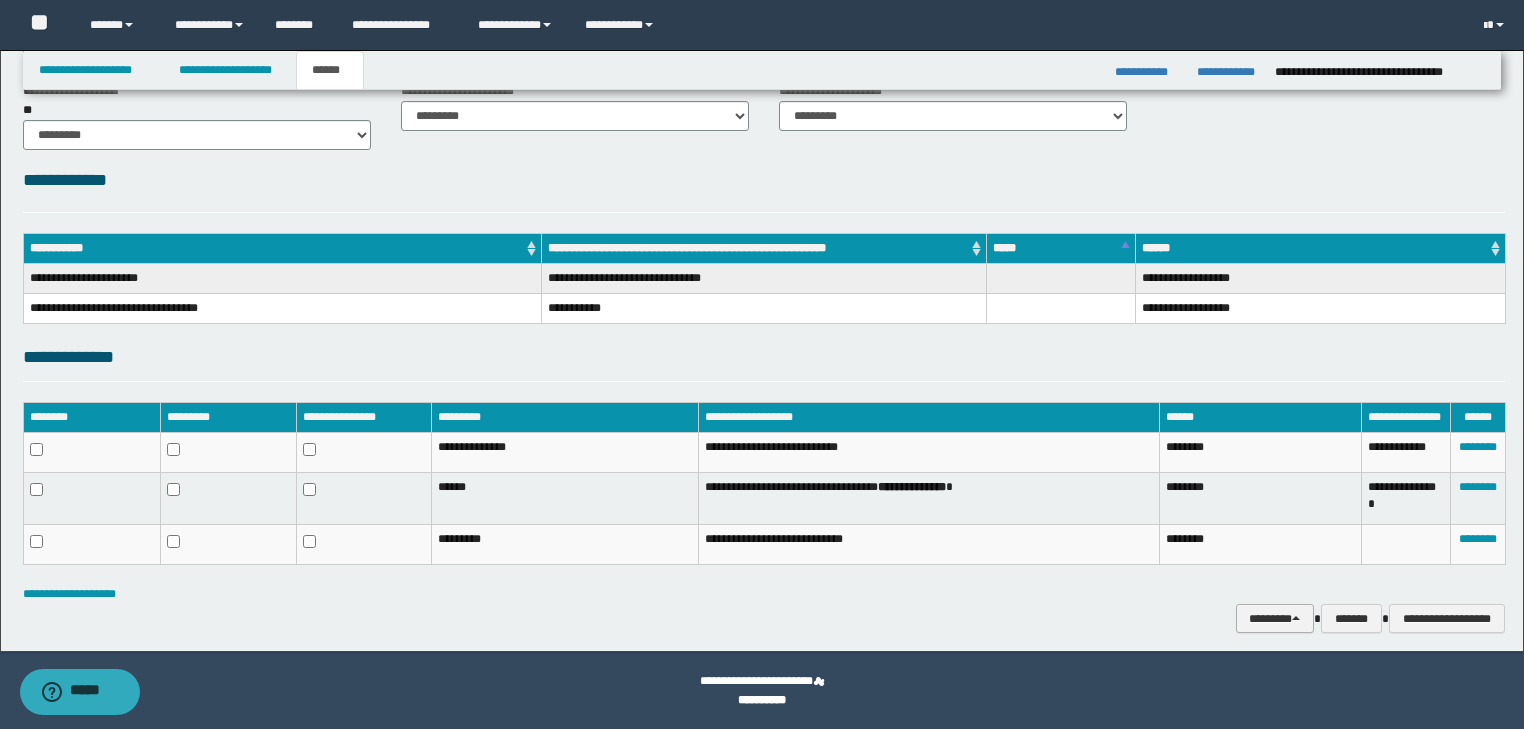 click on "********" at bounding box center [1275, 619] 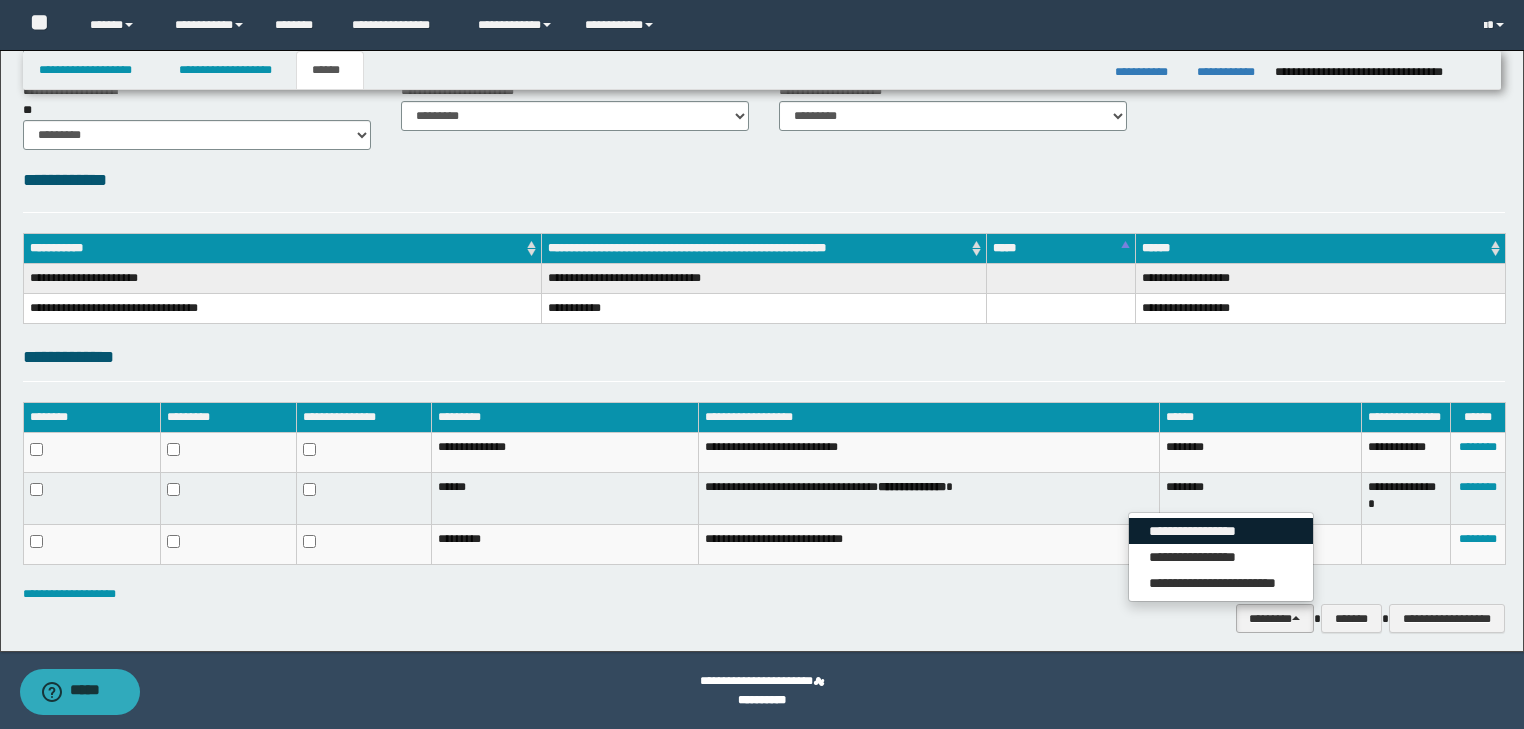 click on "**********" at bounding box center [1221, 531] 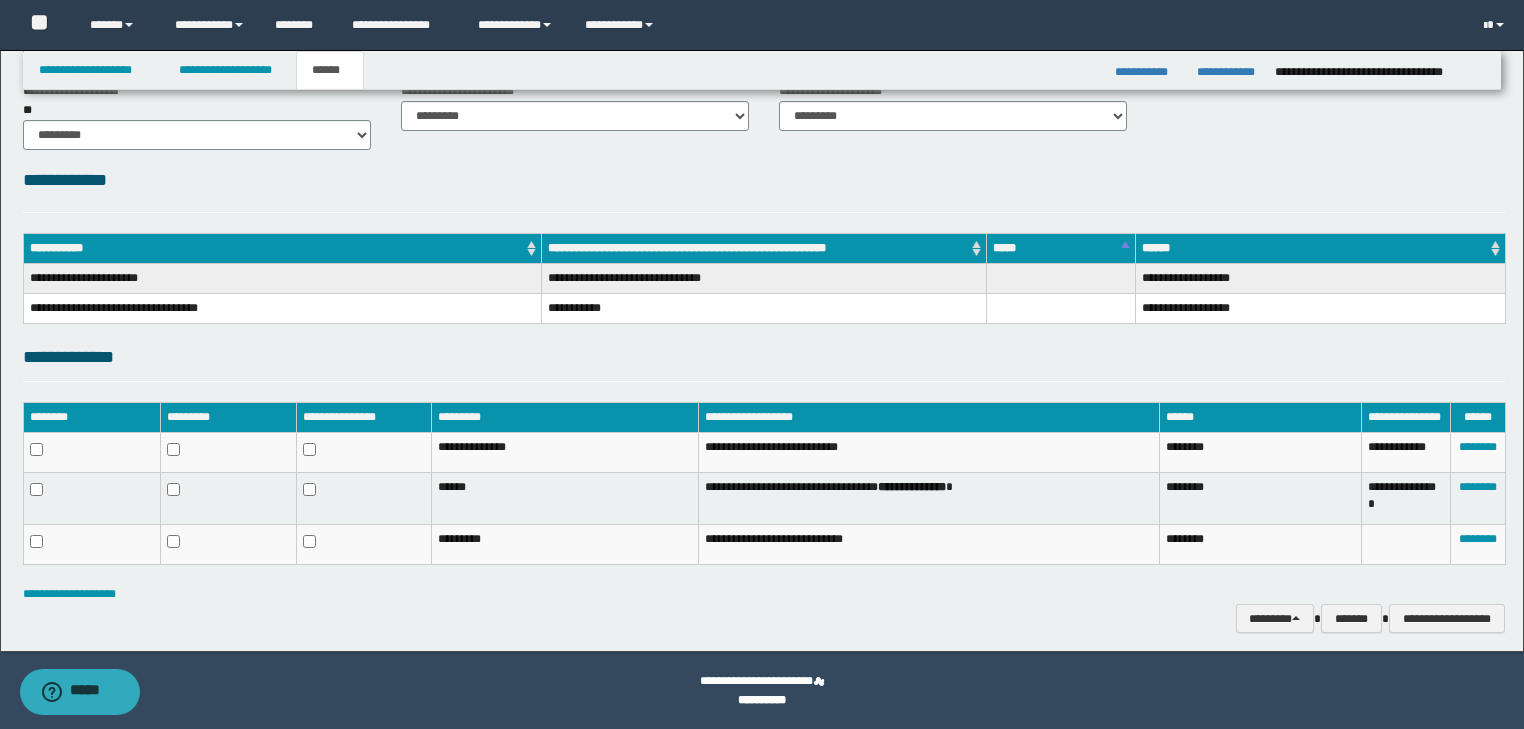 click on "**********" at bounding box center [575, 114] 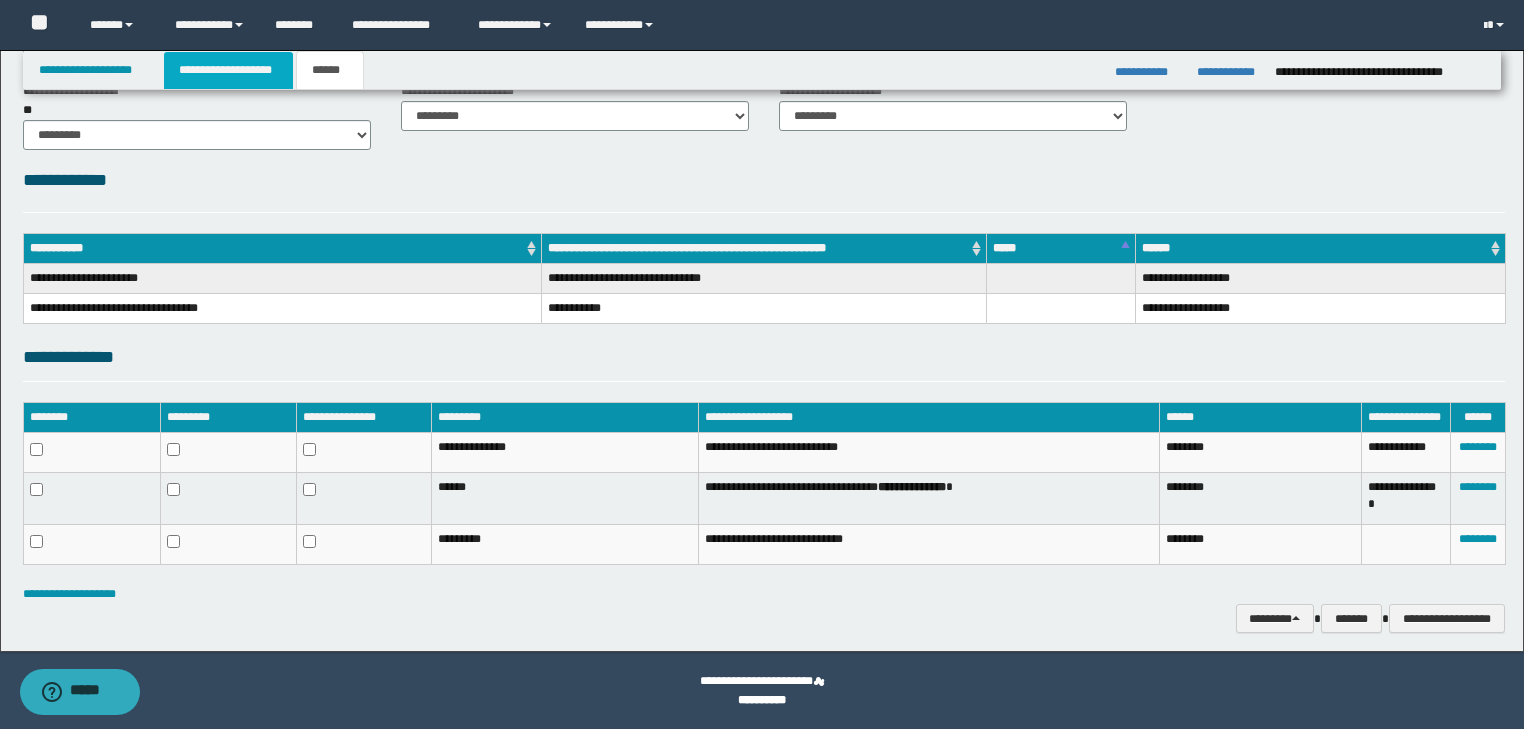 click on "**********" at bounding box center [228, 70] 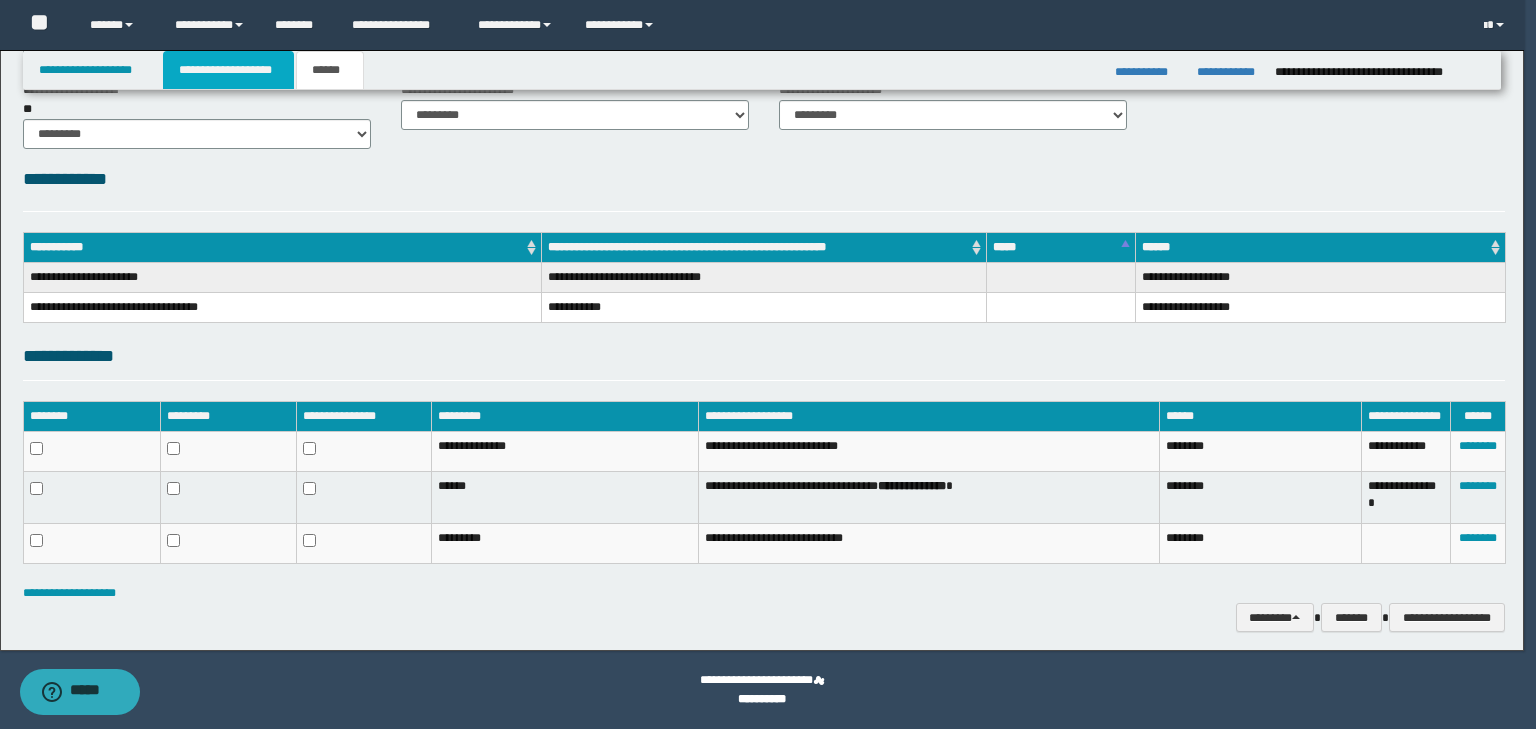 type 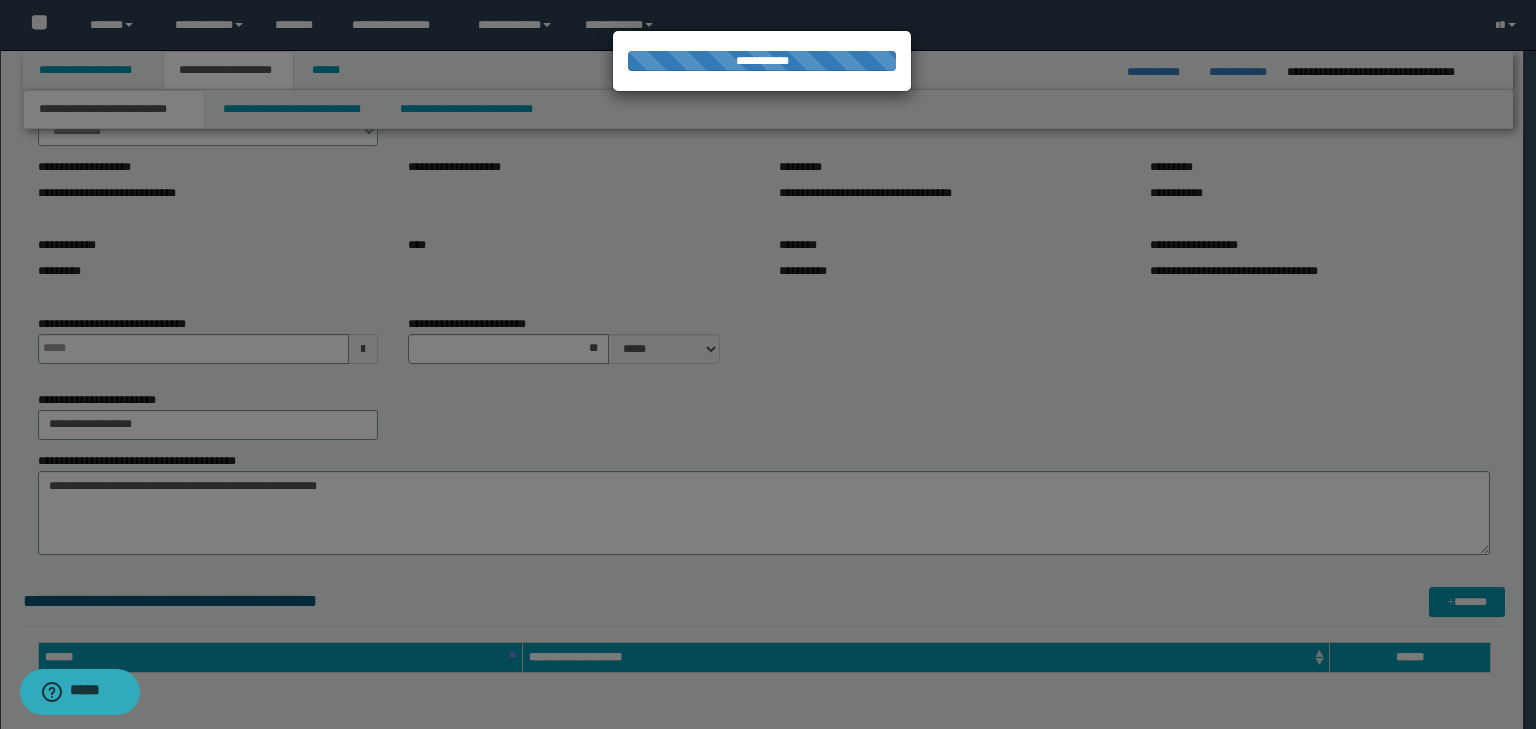 type 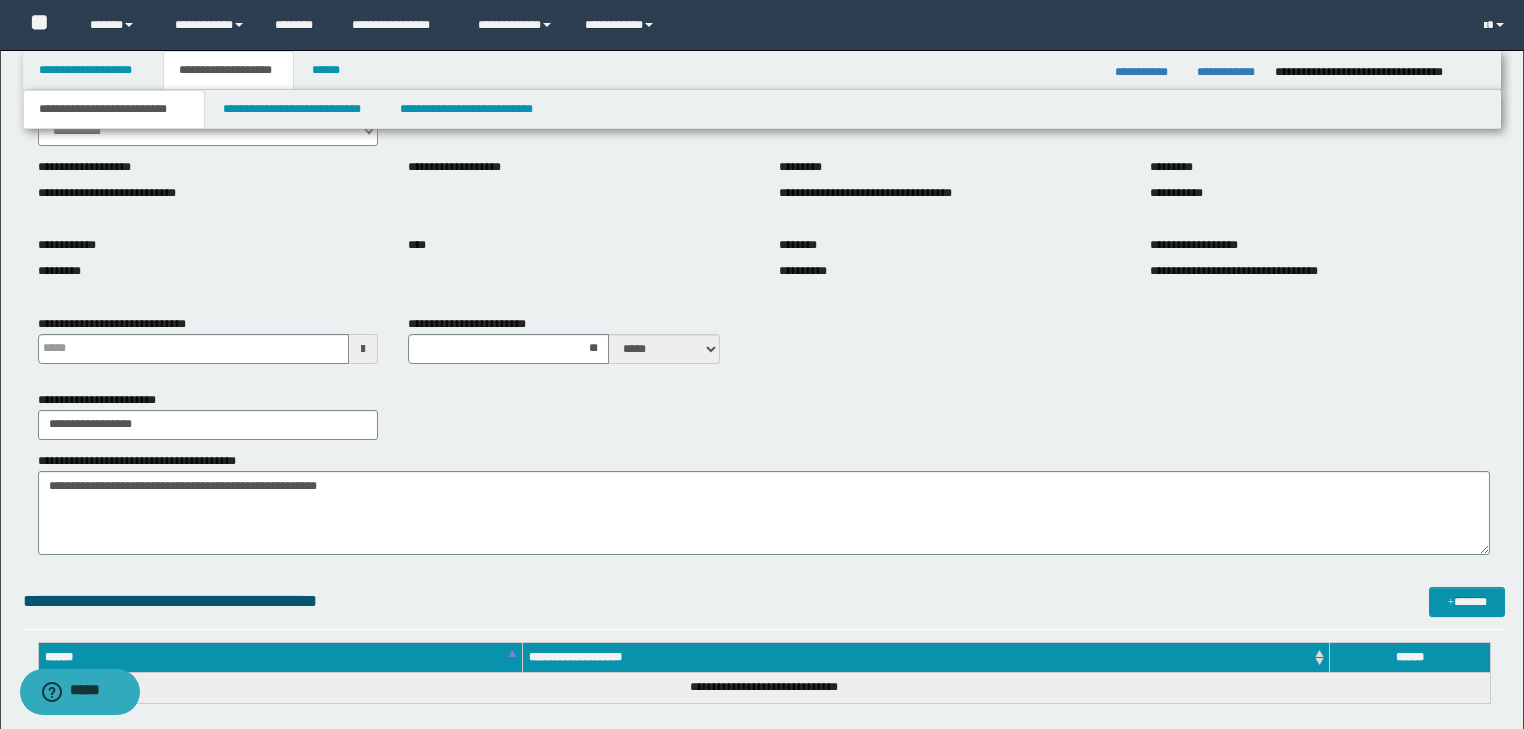 type 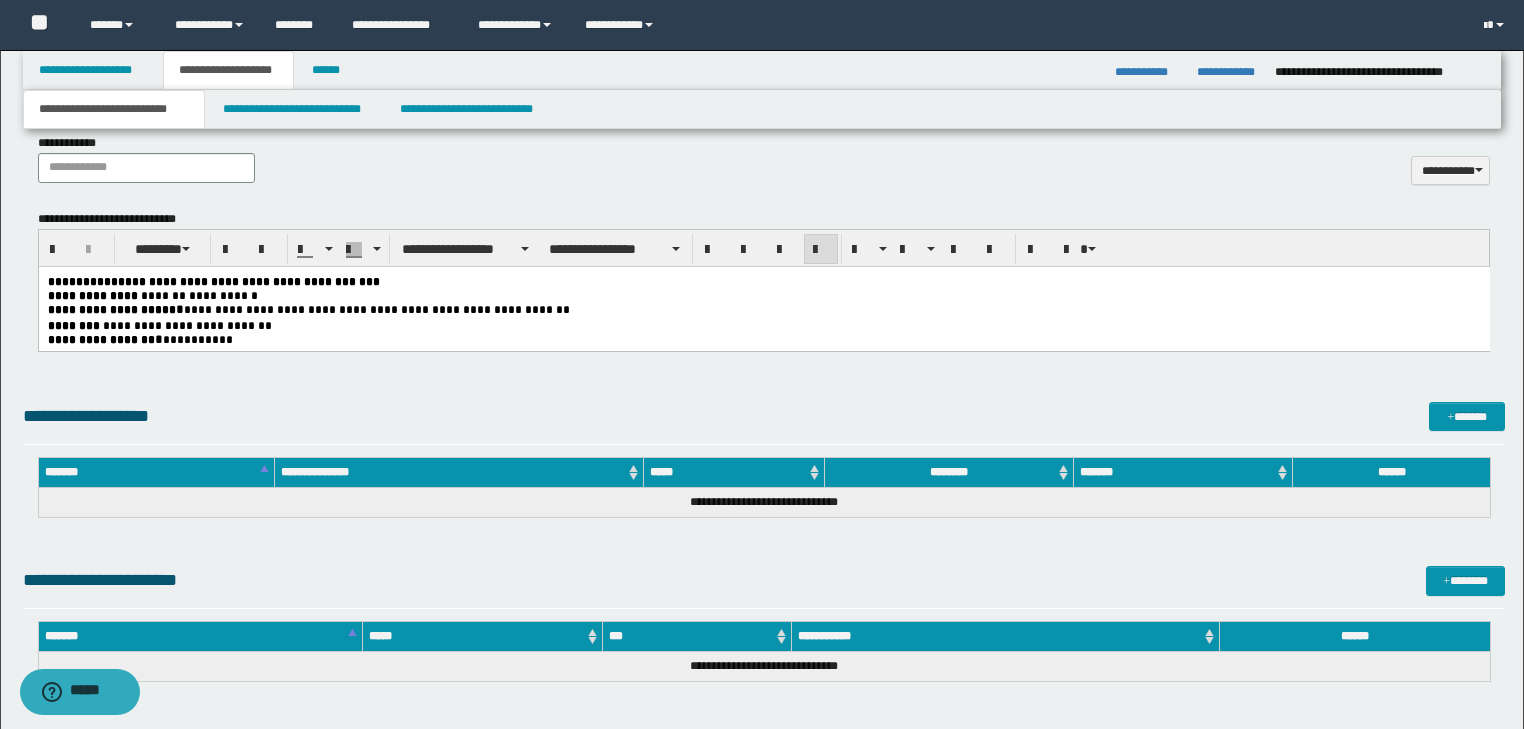 scroll, scrollTop: 1088, scrollLeft: 0, axis: vertical 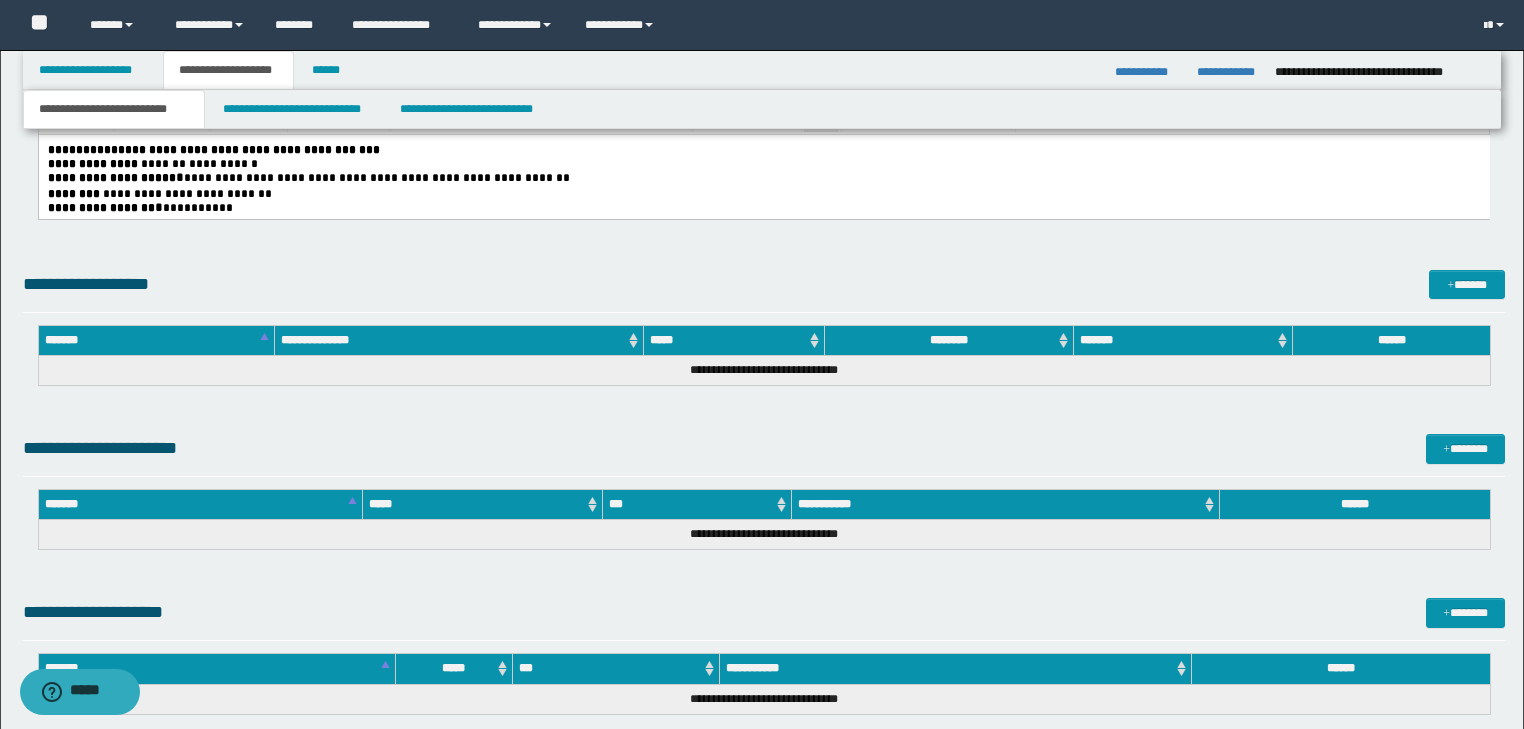 click on "**********" at bounding box center (763, 163) 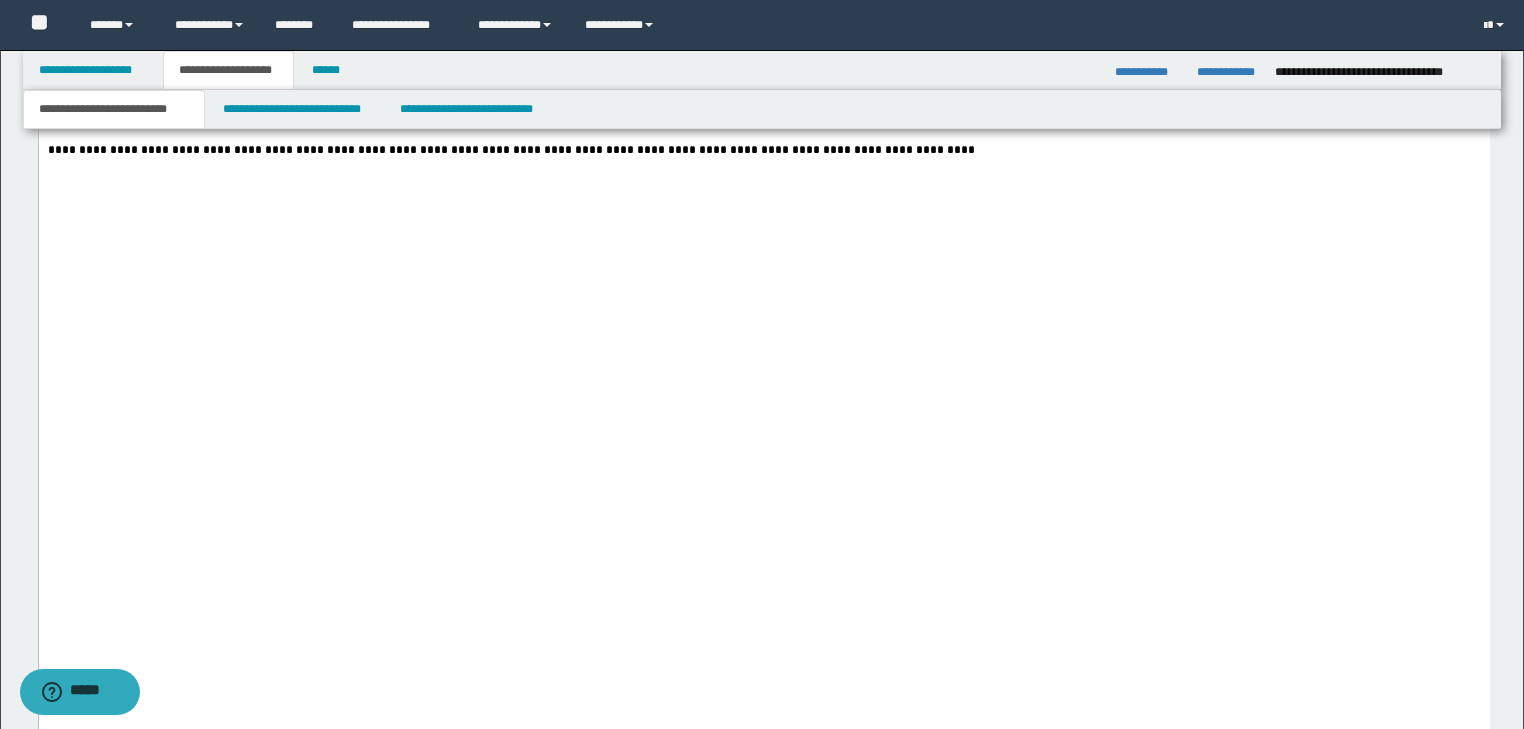 scroll, scrollTop: 5968, scrollLeft: 0, axis: vertical 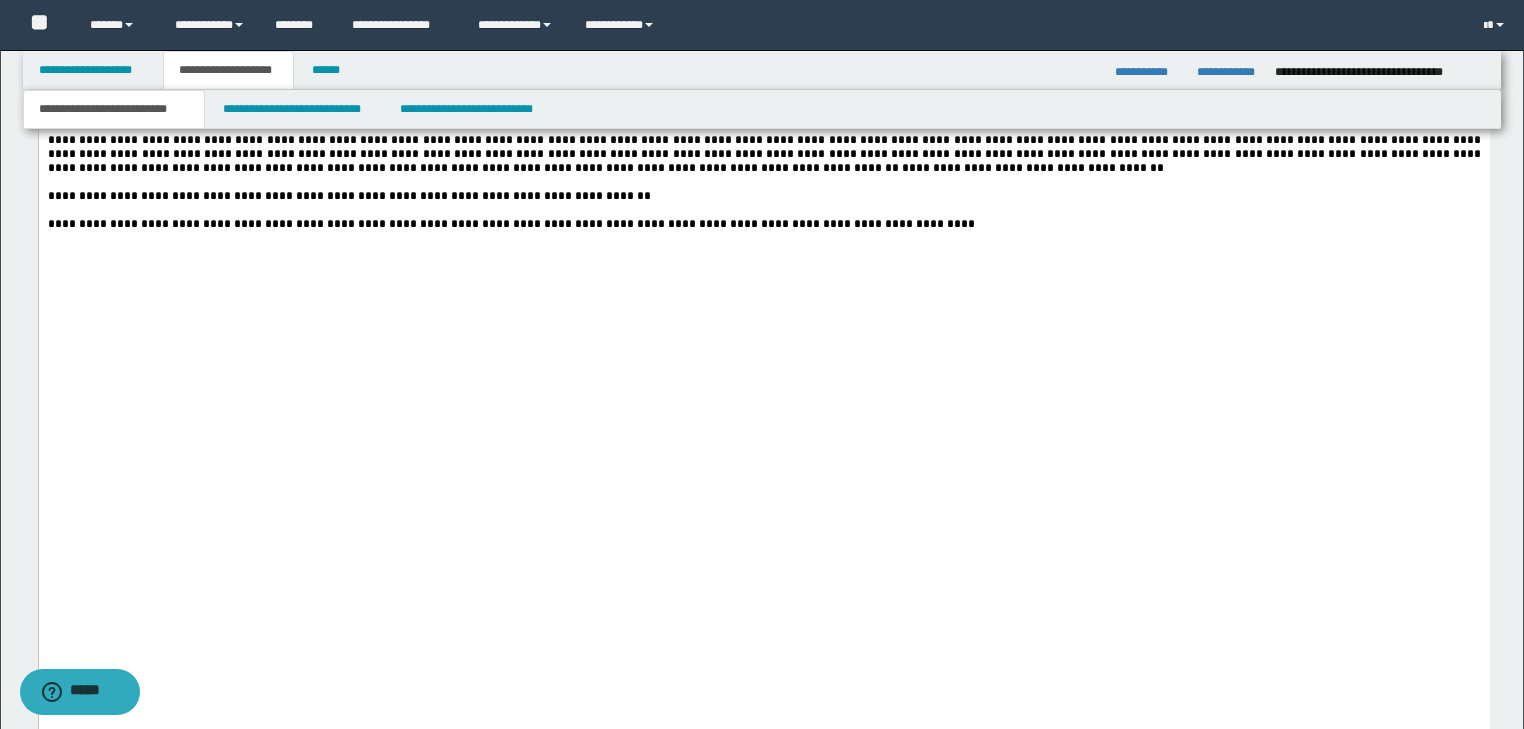 drag, startPoint x: 727, startPoint y: 402, endPoint x: 31, endPoint y: 248, distance: 712.8338 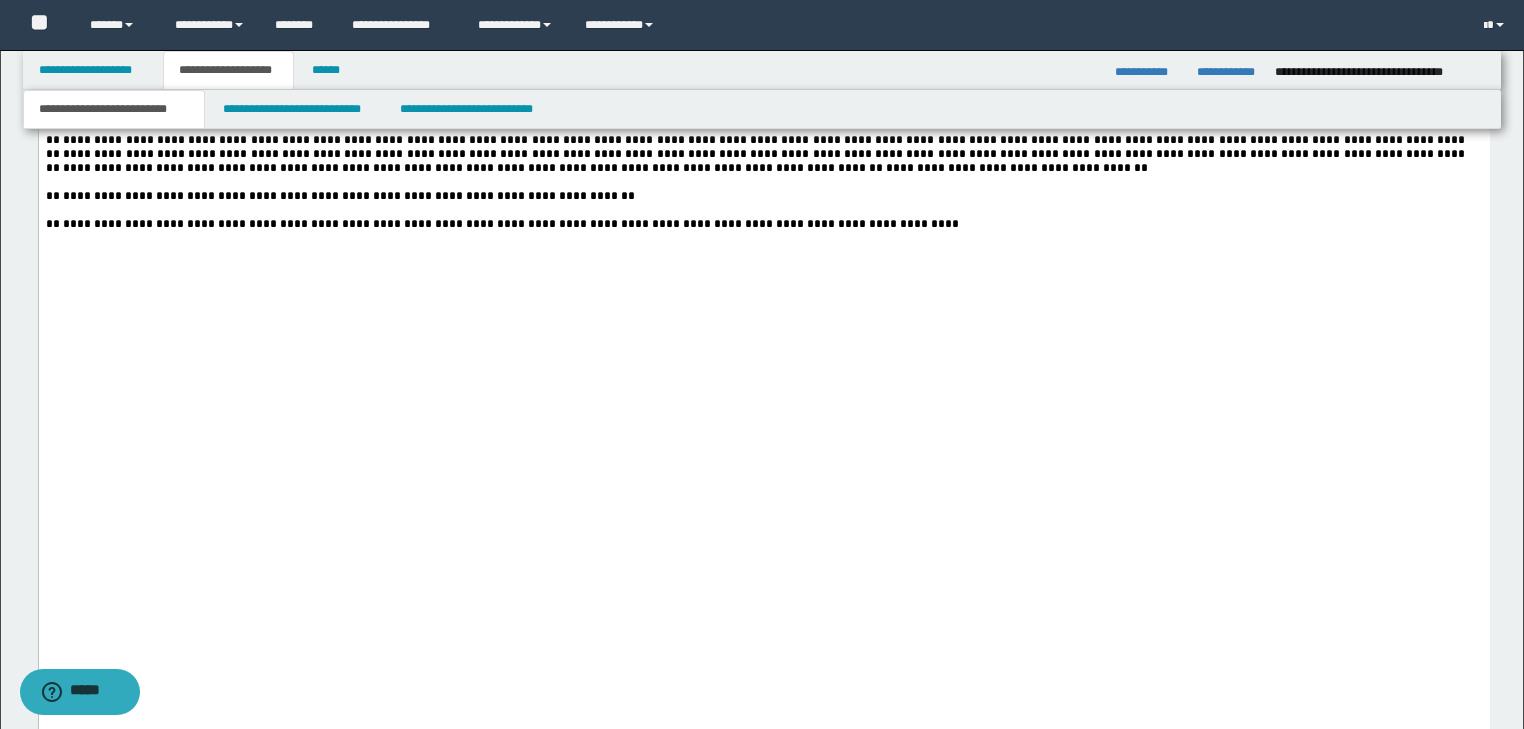 drag, startPoint x: 51, startPoint y: 223, endPoint x: 1465, endPoint y: 390, distance: 1423.8276 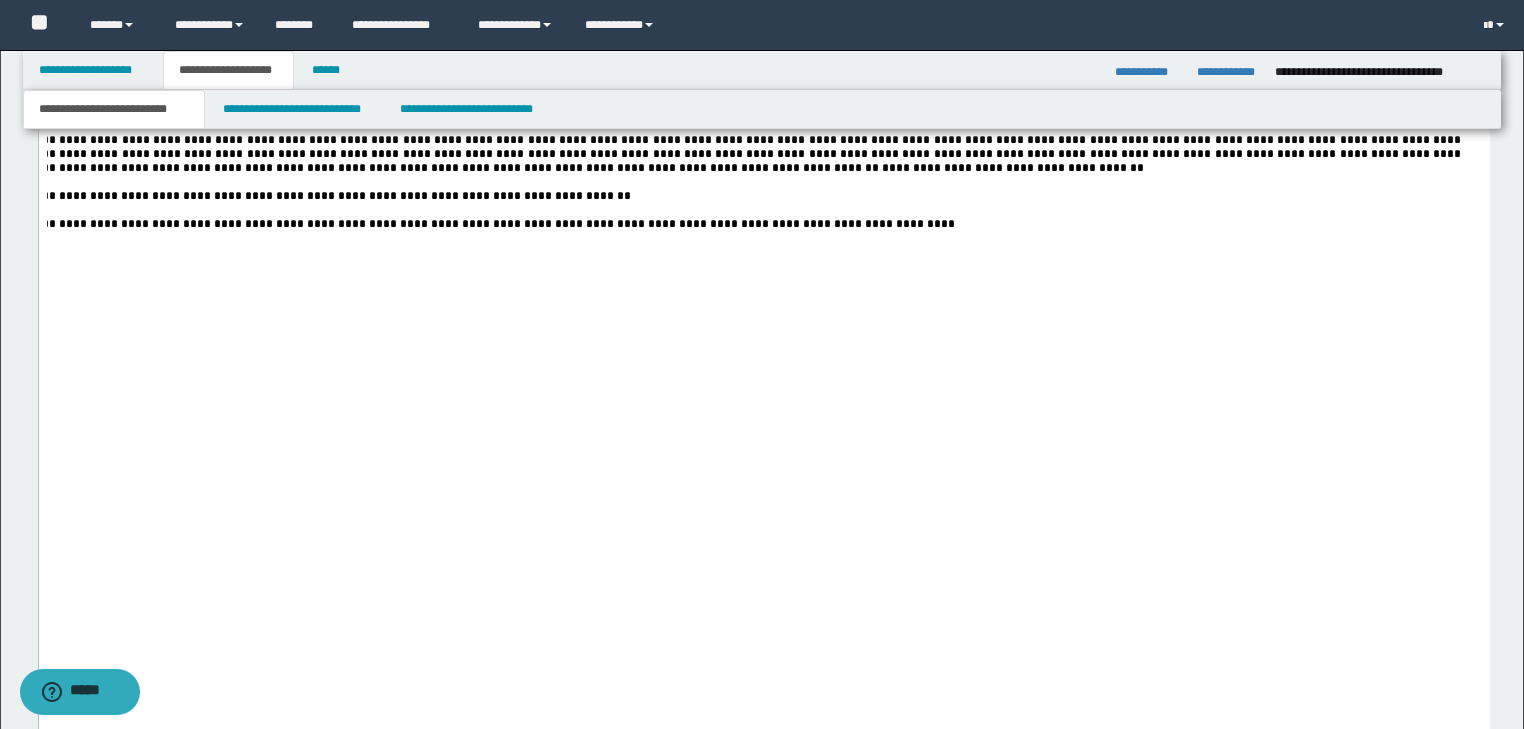 click at bounding box center (743, -250) 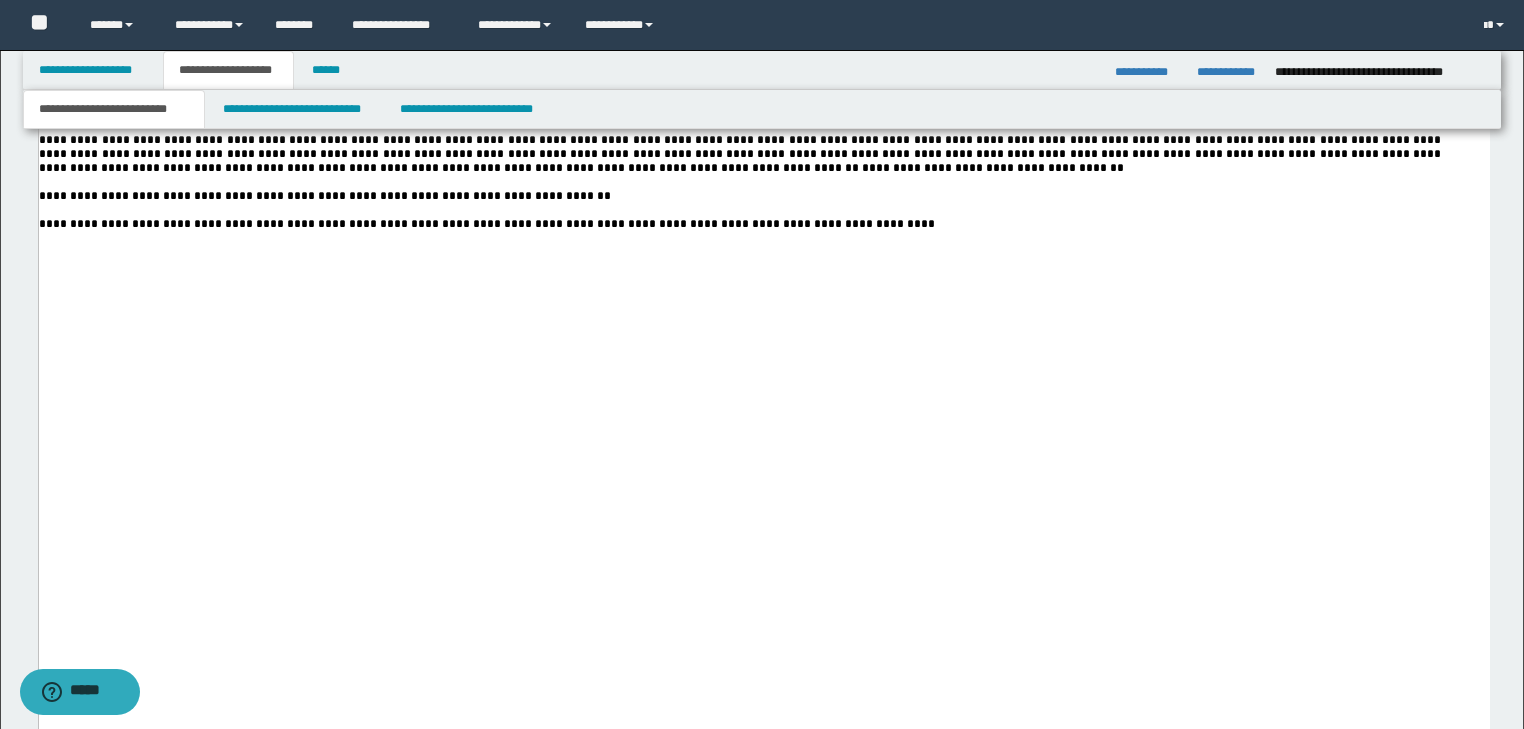 click at bounding box center [723, -250] 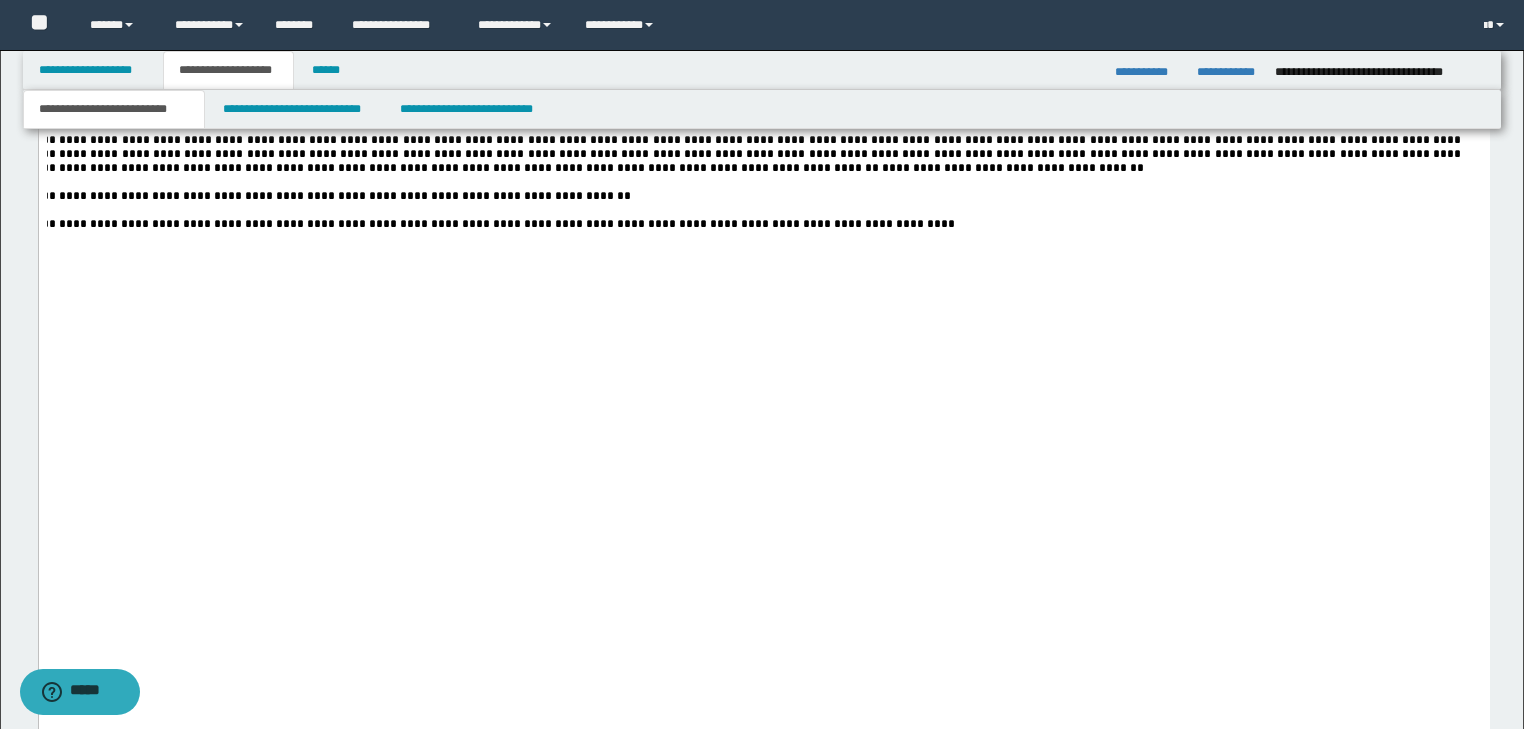 click at bounding box center [743, -250] 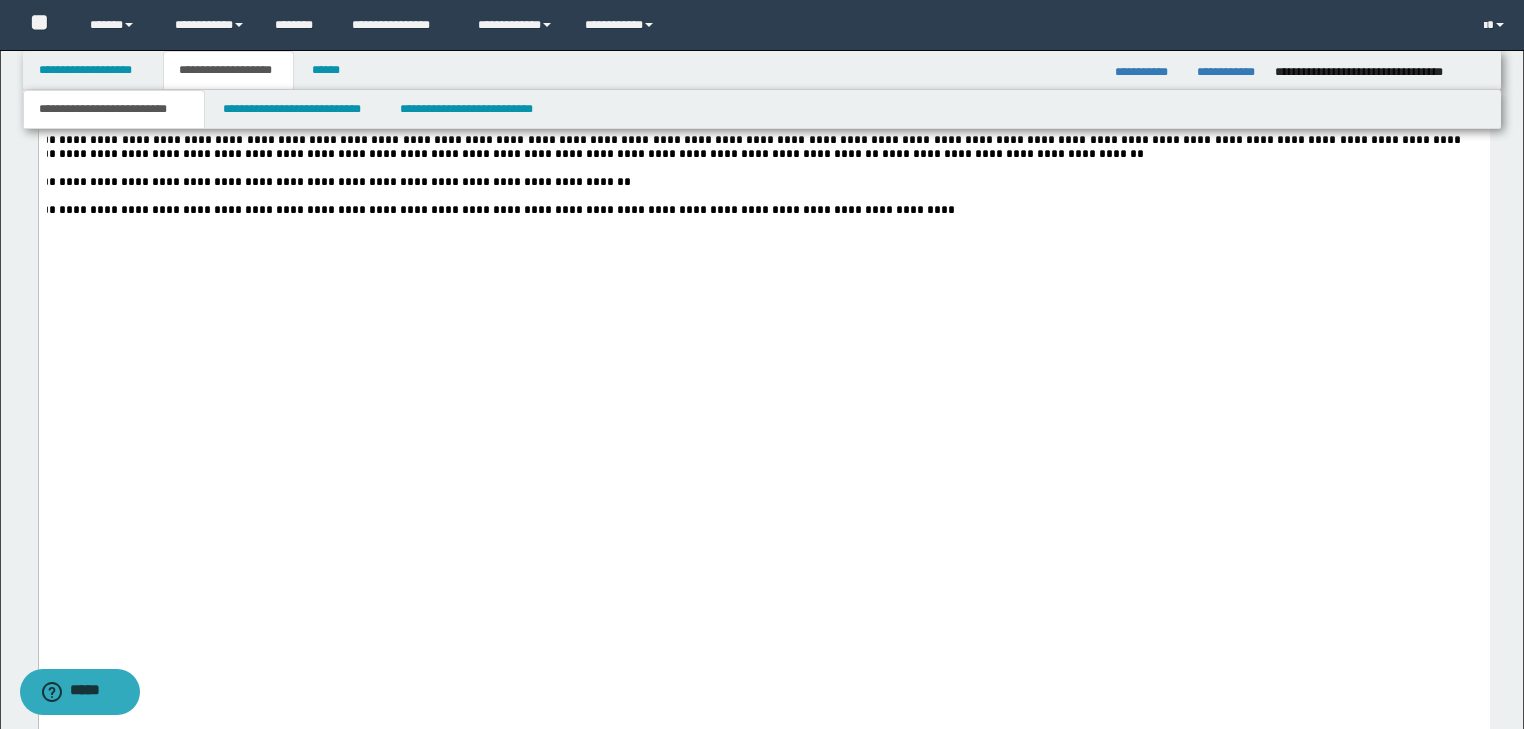 scroll, scrollTop: 0, scrollLeft: 0, axis: both 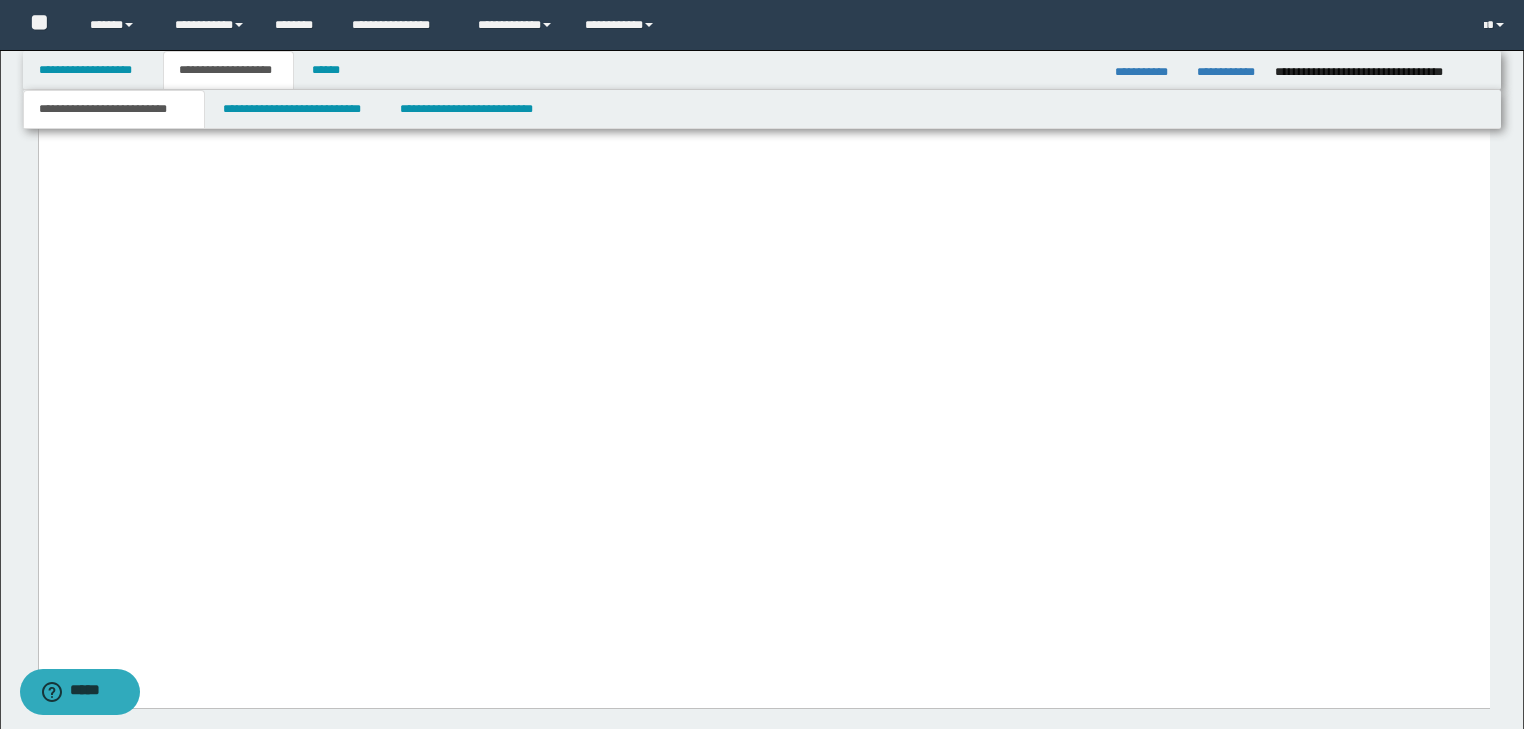 click at bounding box center (763, -250) 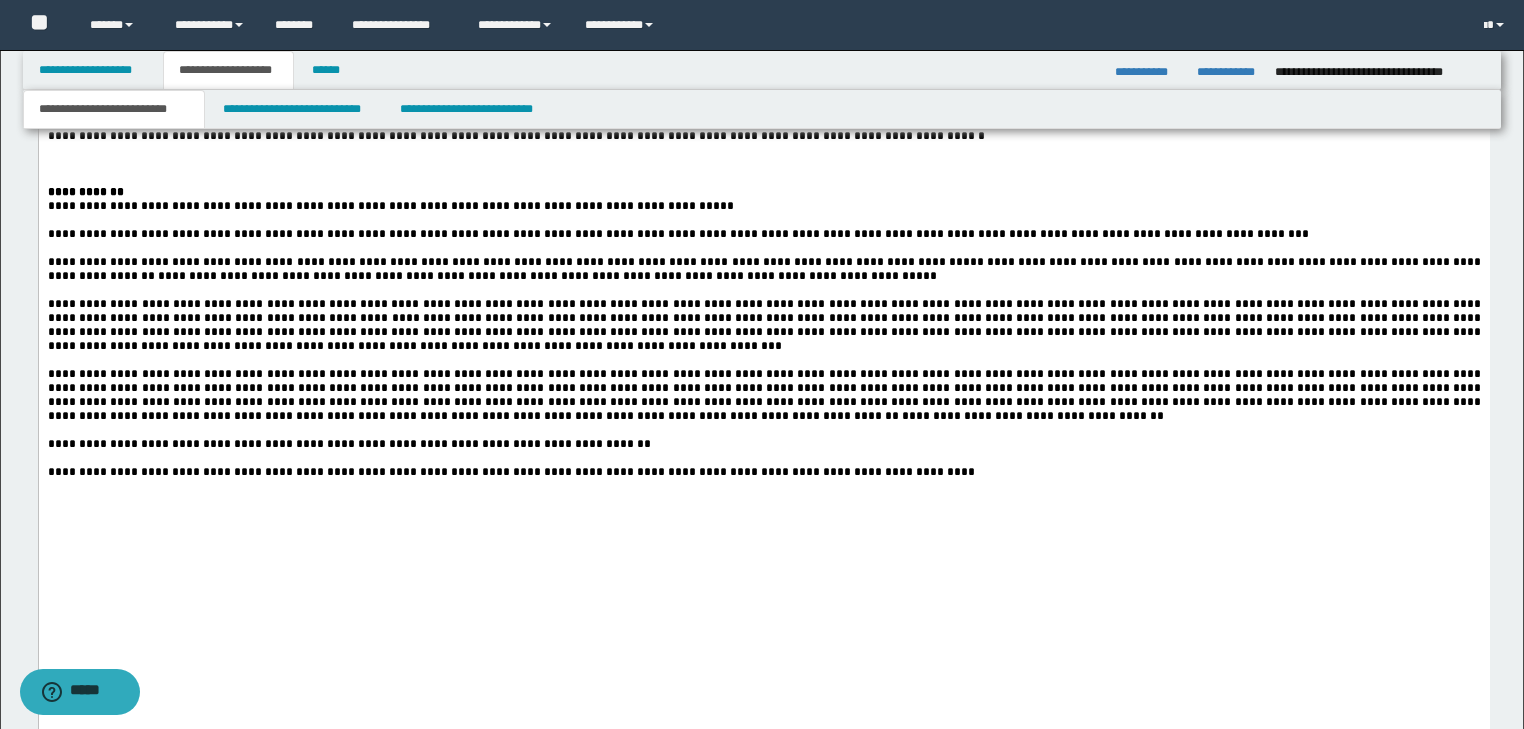 scroll, scrollTop: 6048, scrollLeft: 0, axis: vertical 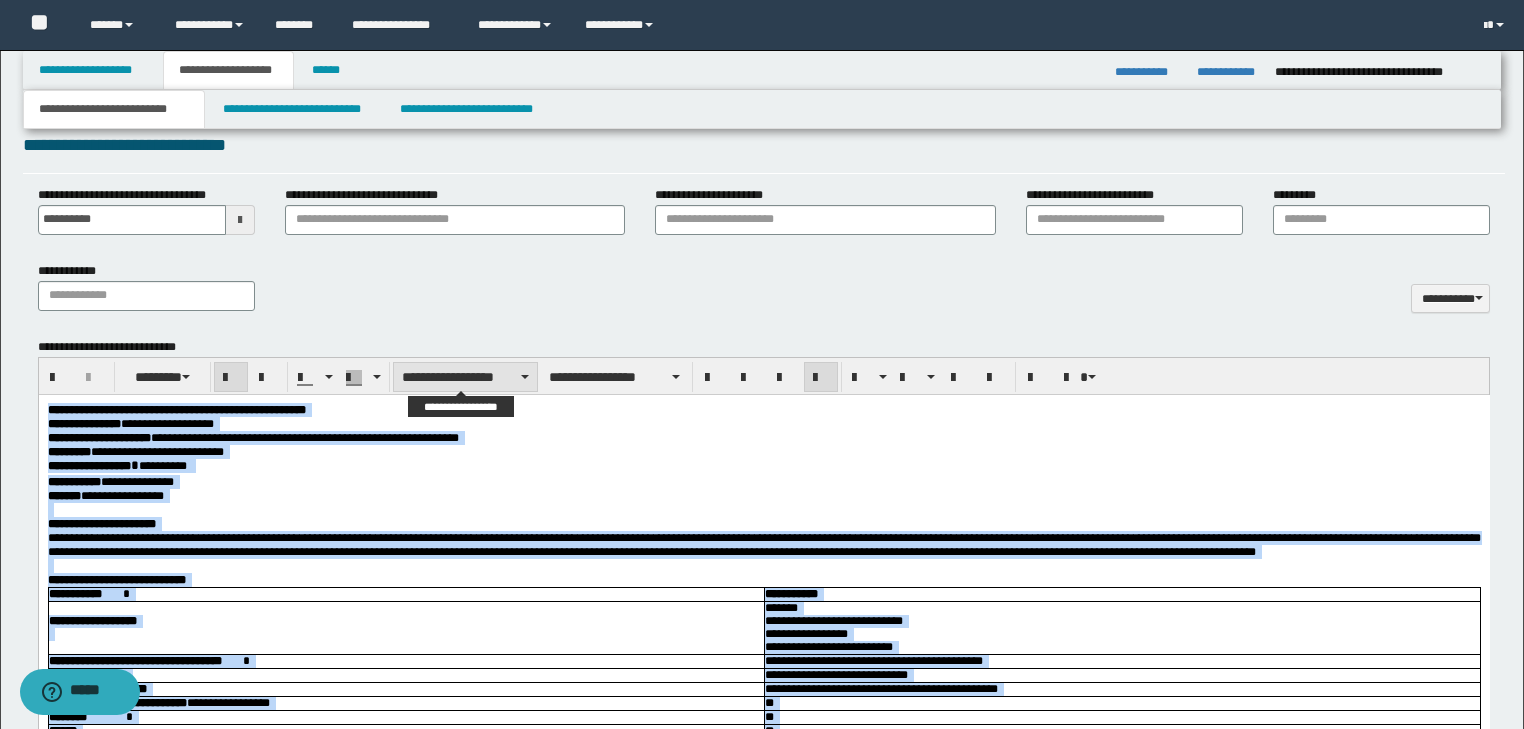 click on "**********" at bounding box center (465, 377) 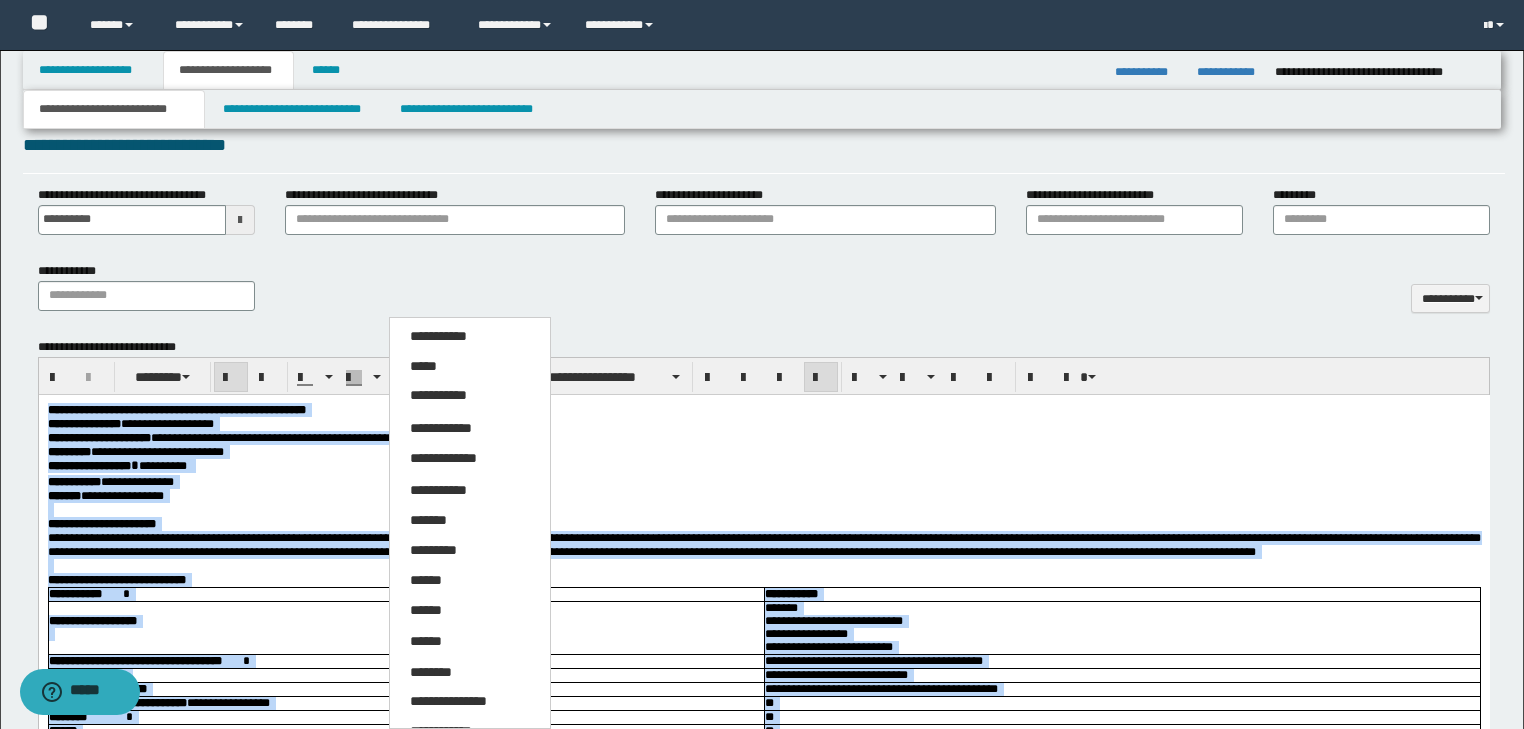 click on "*****" at bounding box center (470, 367) 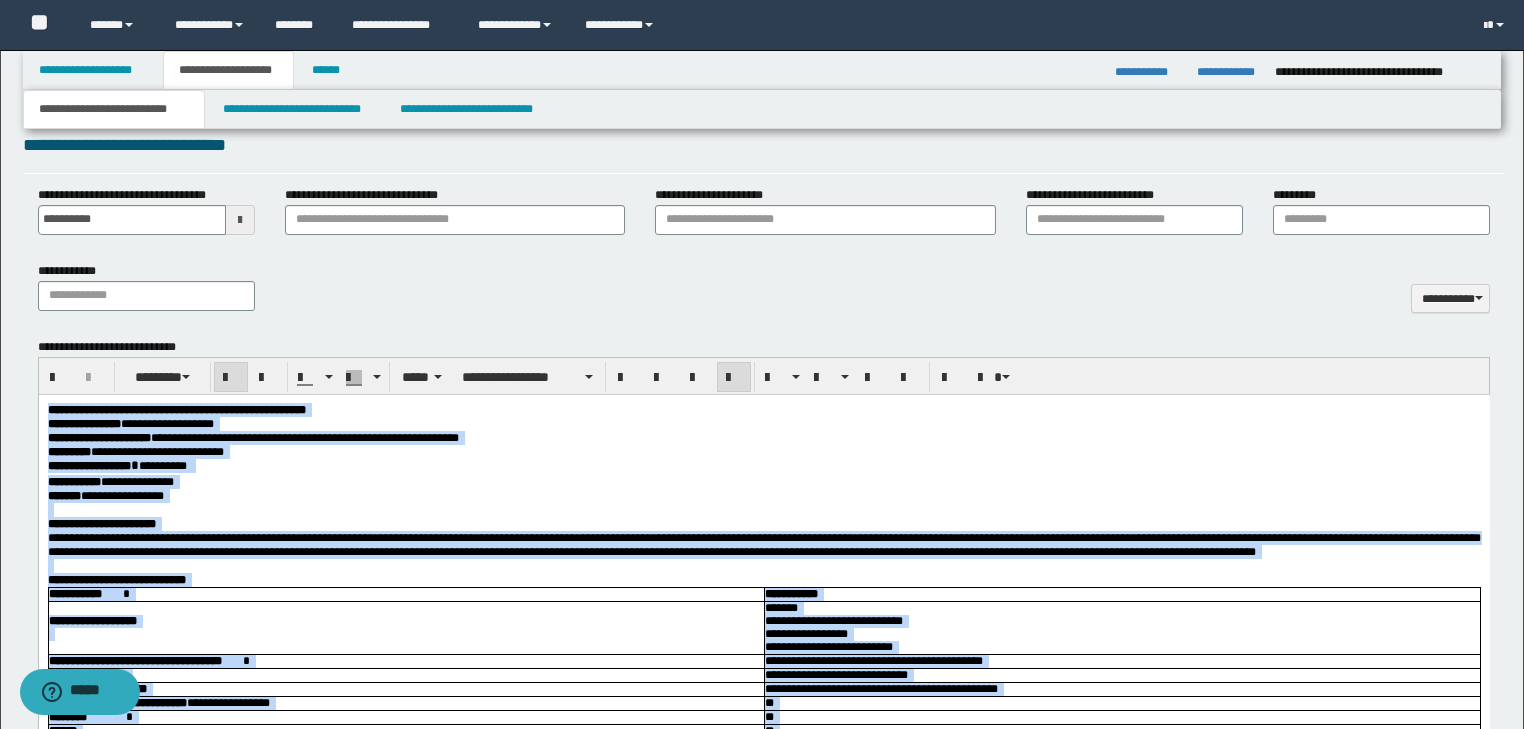 click on "**********" at bounding box center (763, 451) 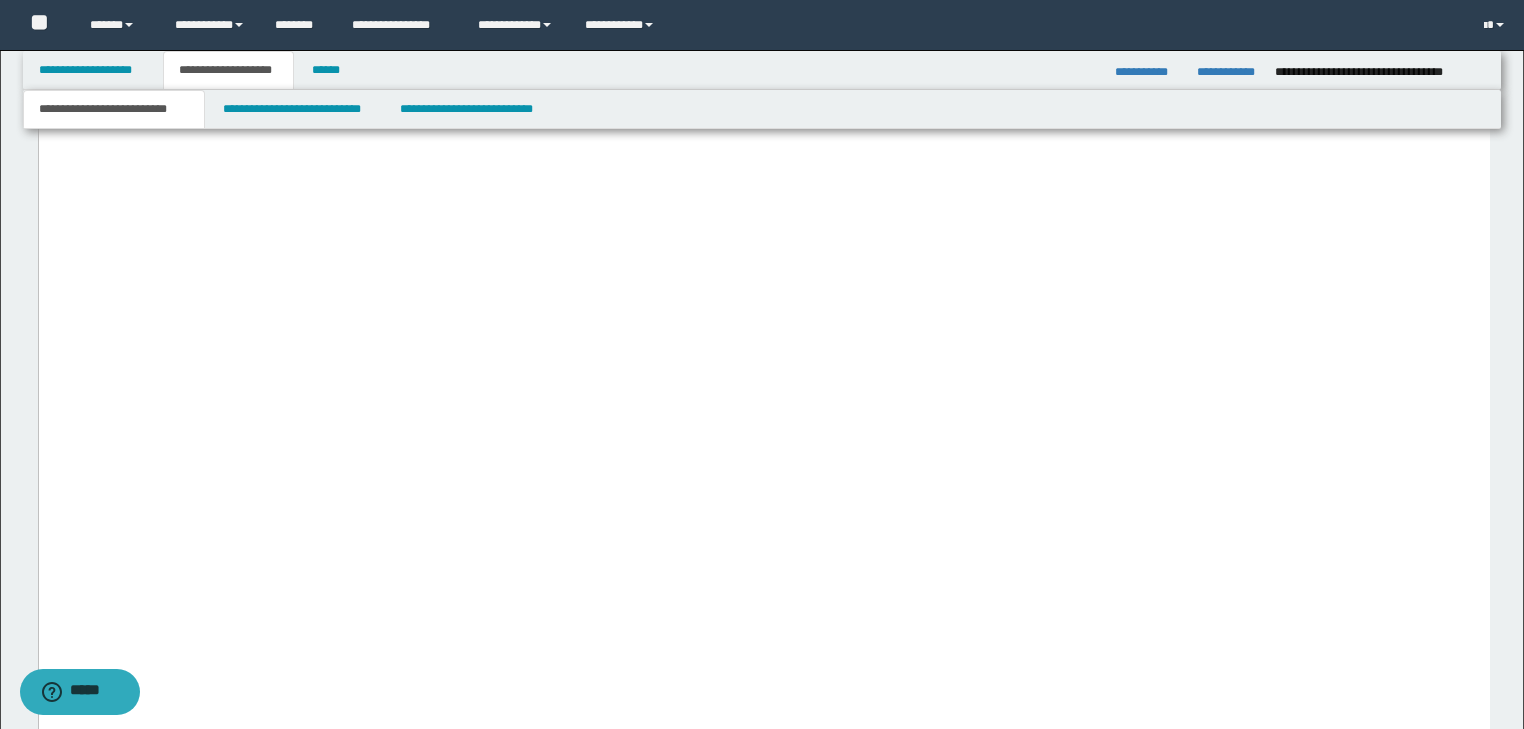 scroll, scrollTop: 5868, scrollLeft: 0, axis: vertical 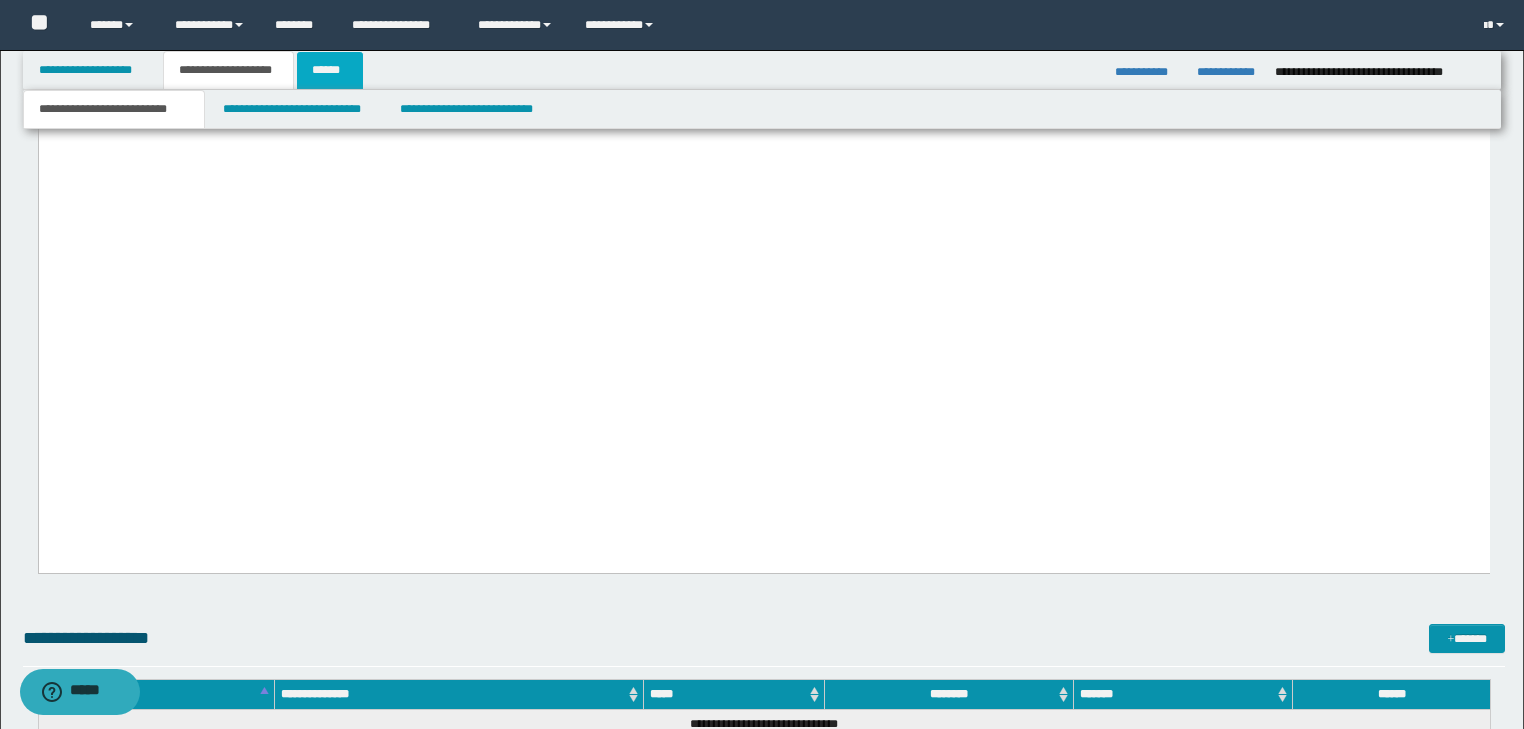 click on "******" at bounding box center [330, 70] 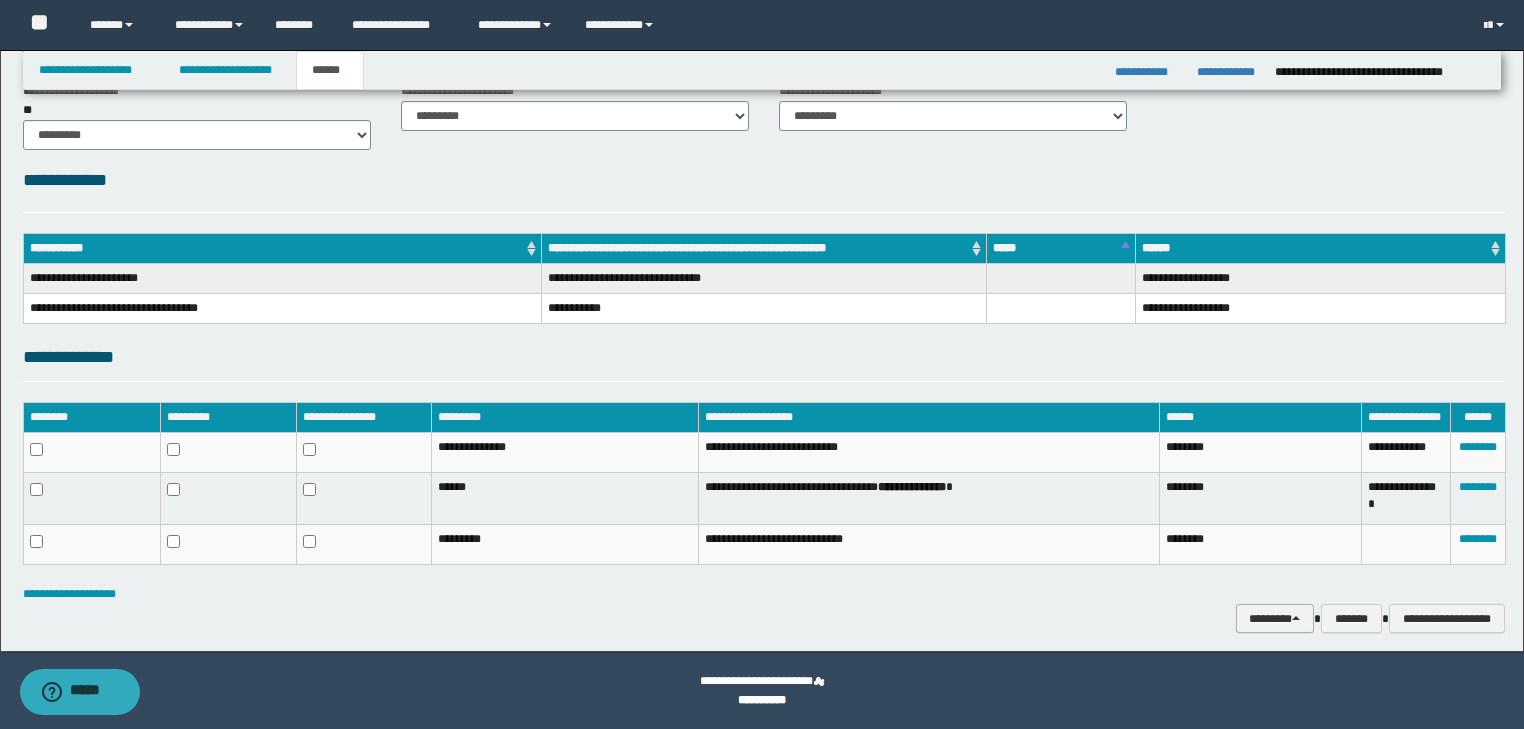 click at bounding box center [1296, 618] 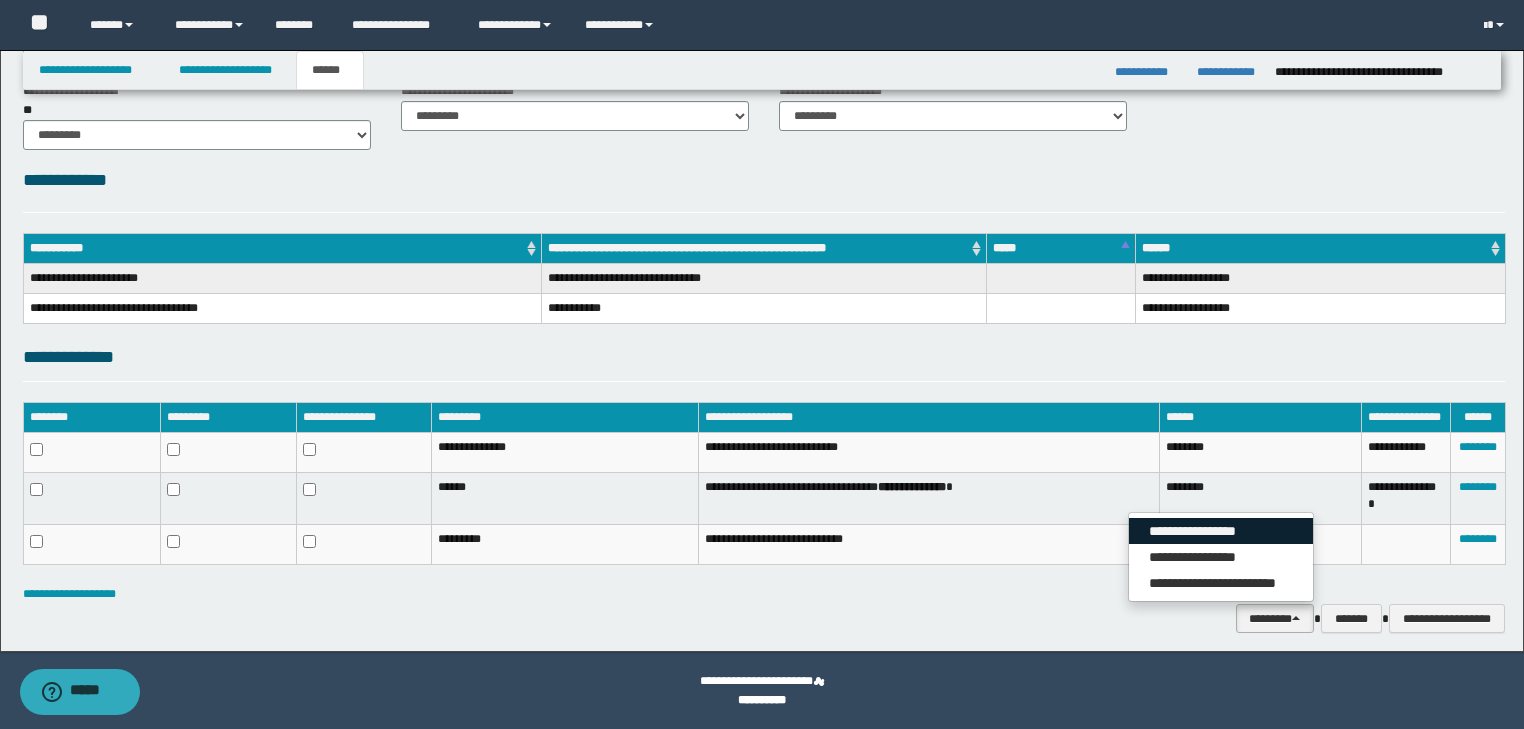 click on "**********" at bounding box center (1221, 531) 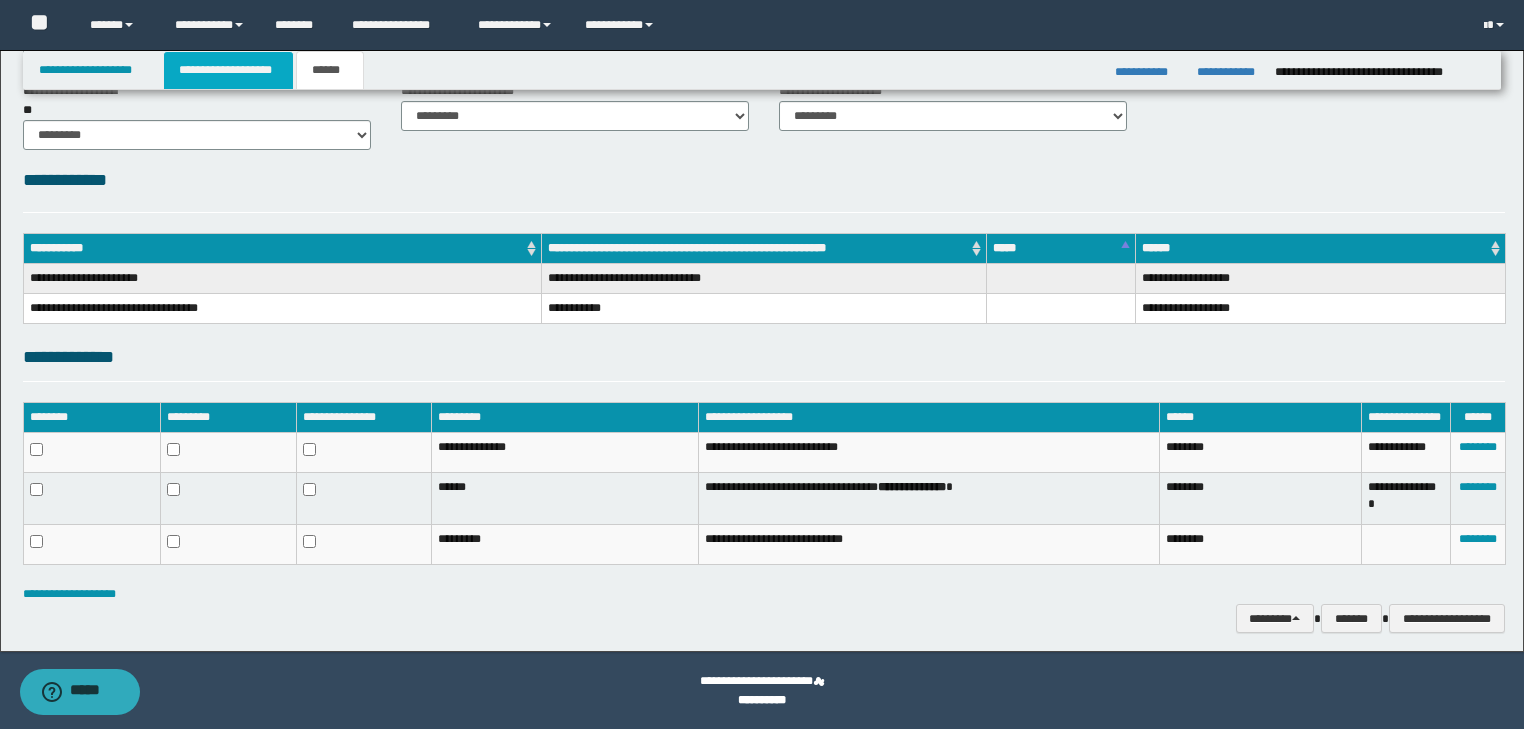 click on "**********" at bounding box center [228, 70] 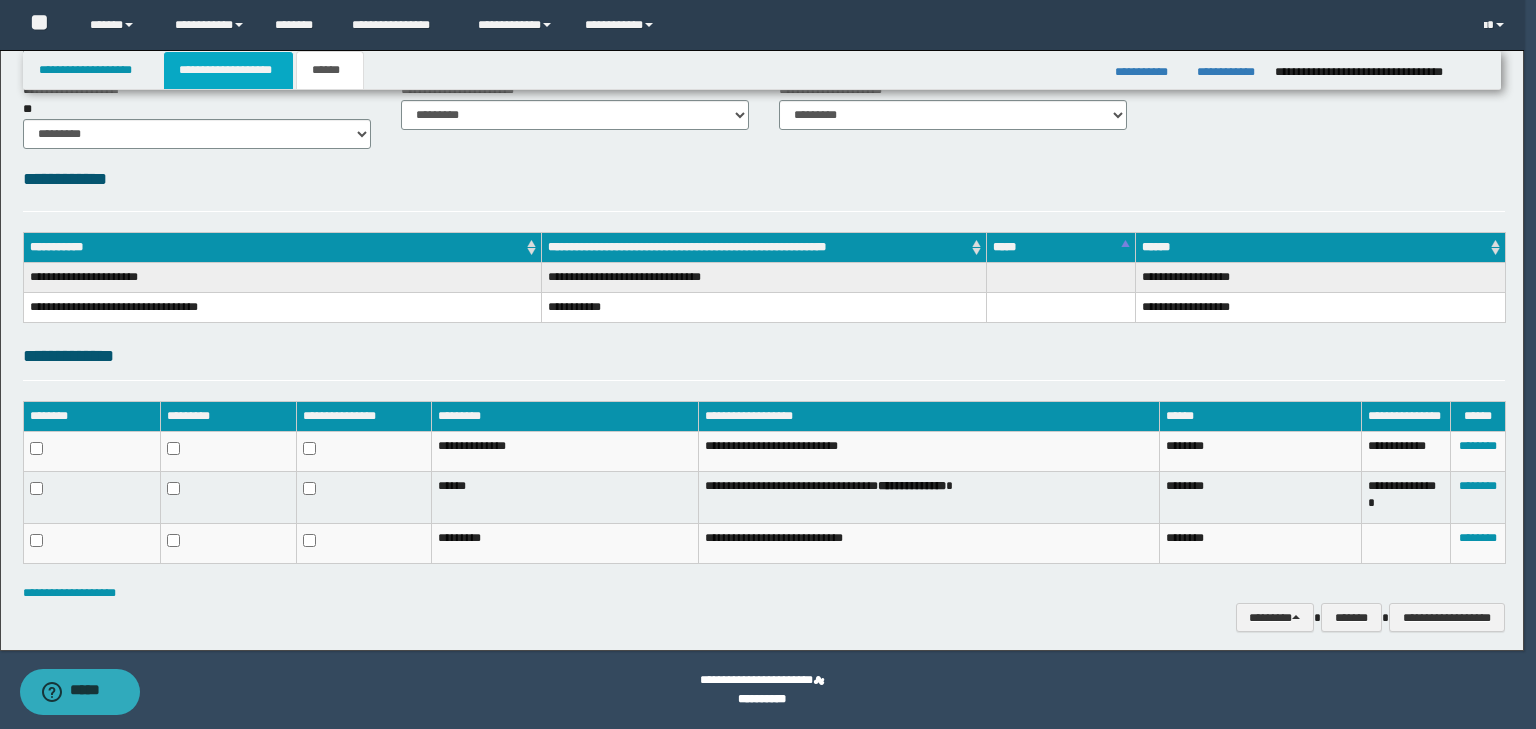 type 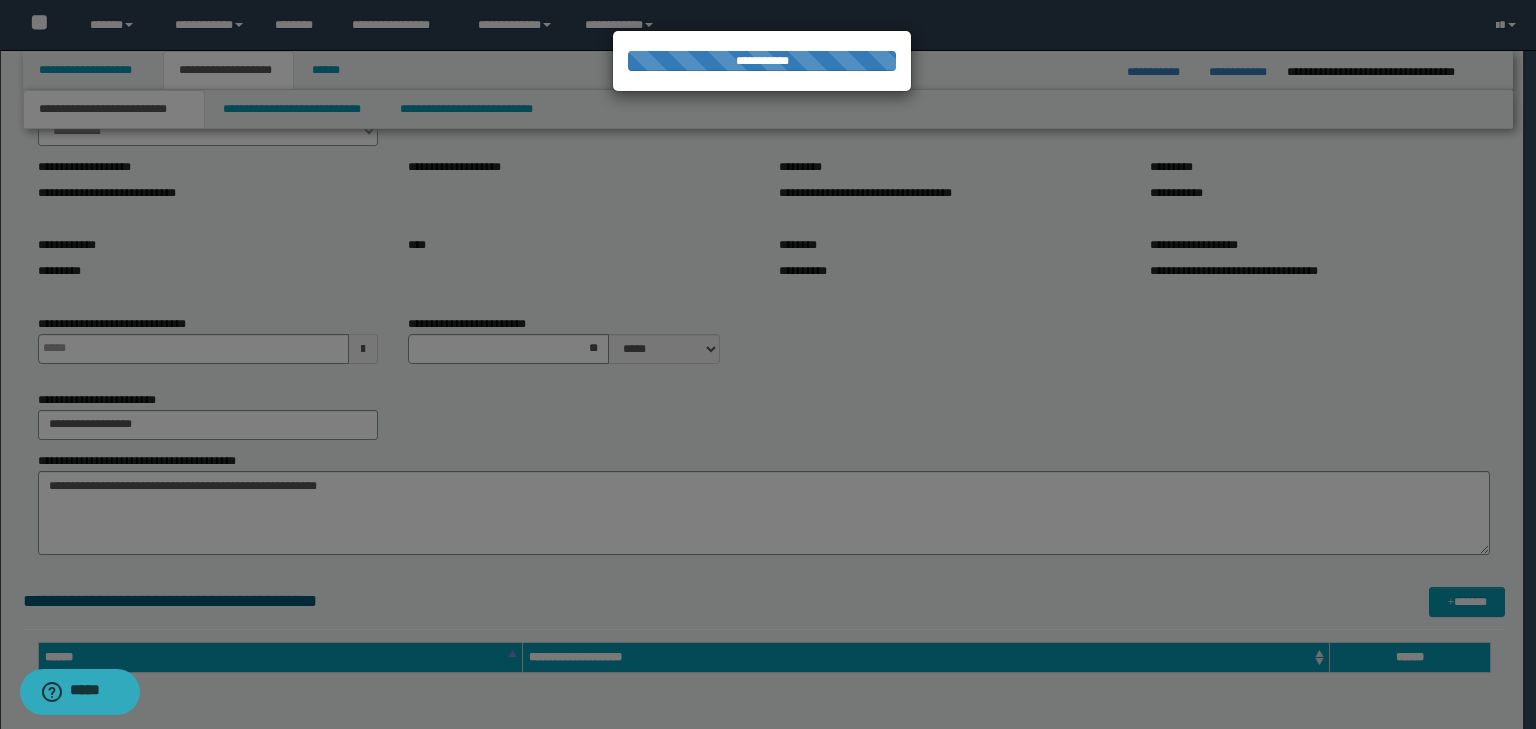 type 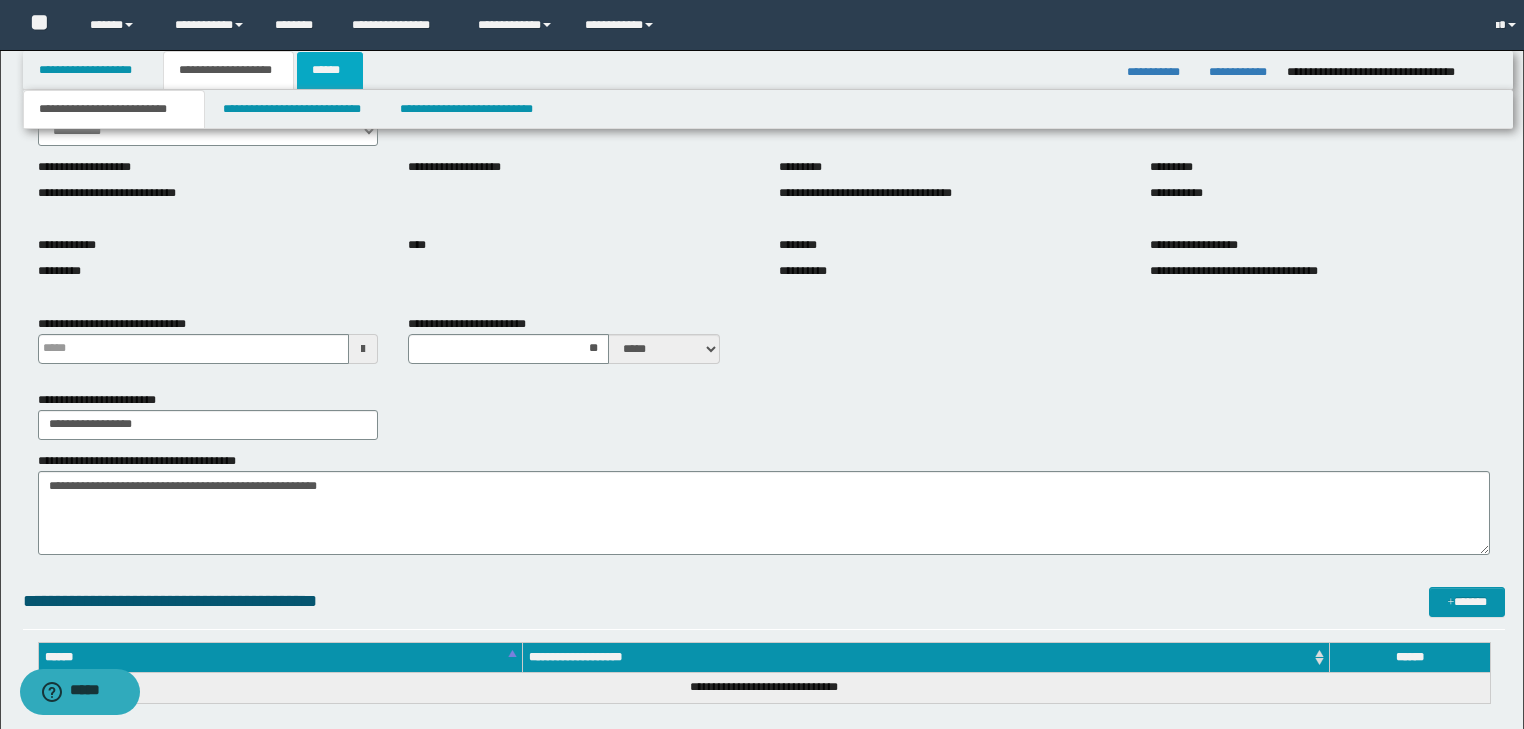 click on "******" at bounding box center [330, 70] 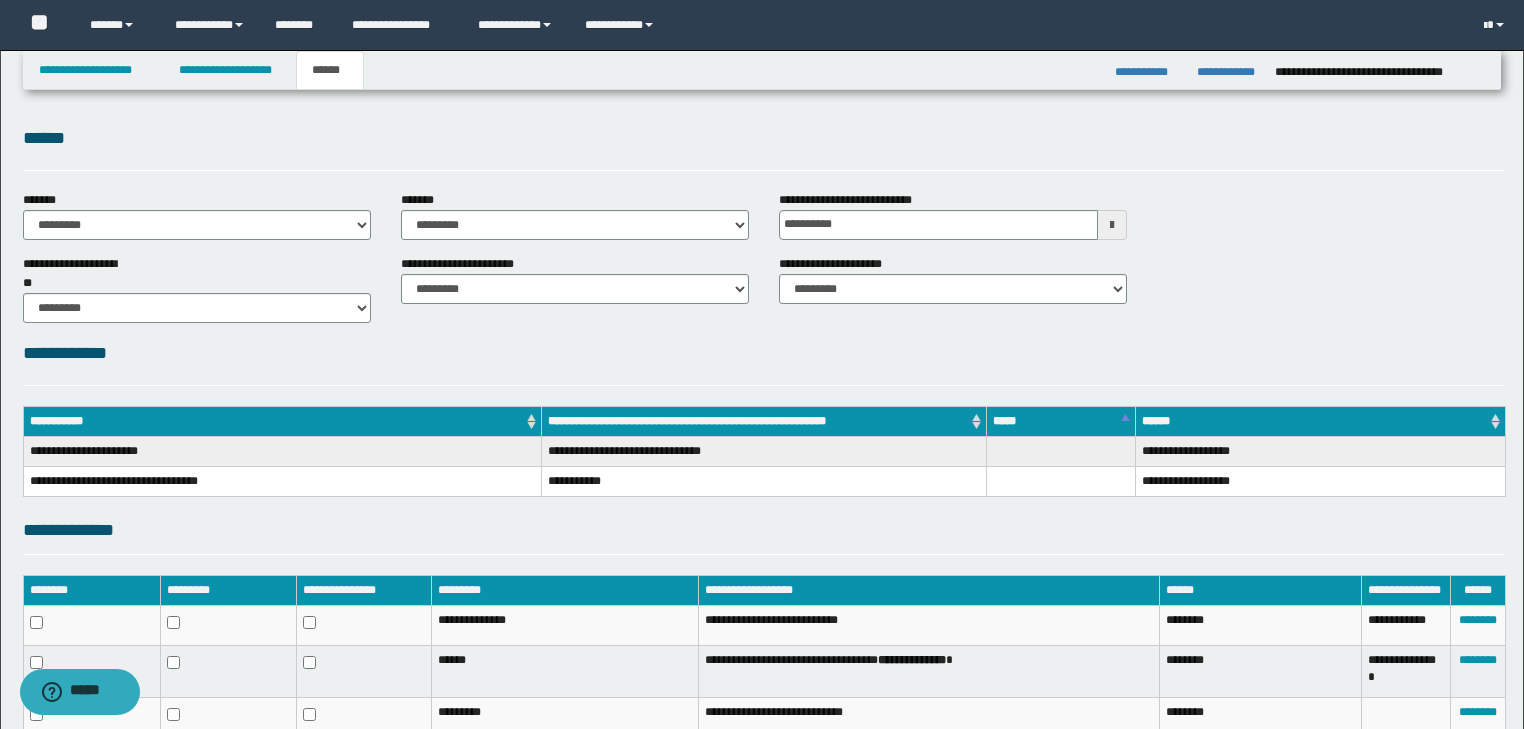 scroll, scrollTop: 0, scrollLeft: 0, axis: both 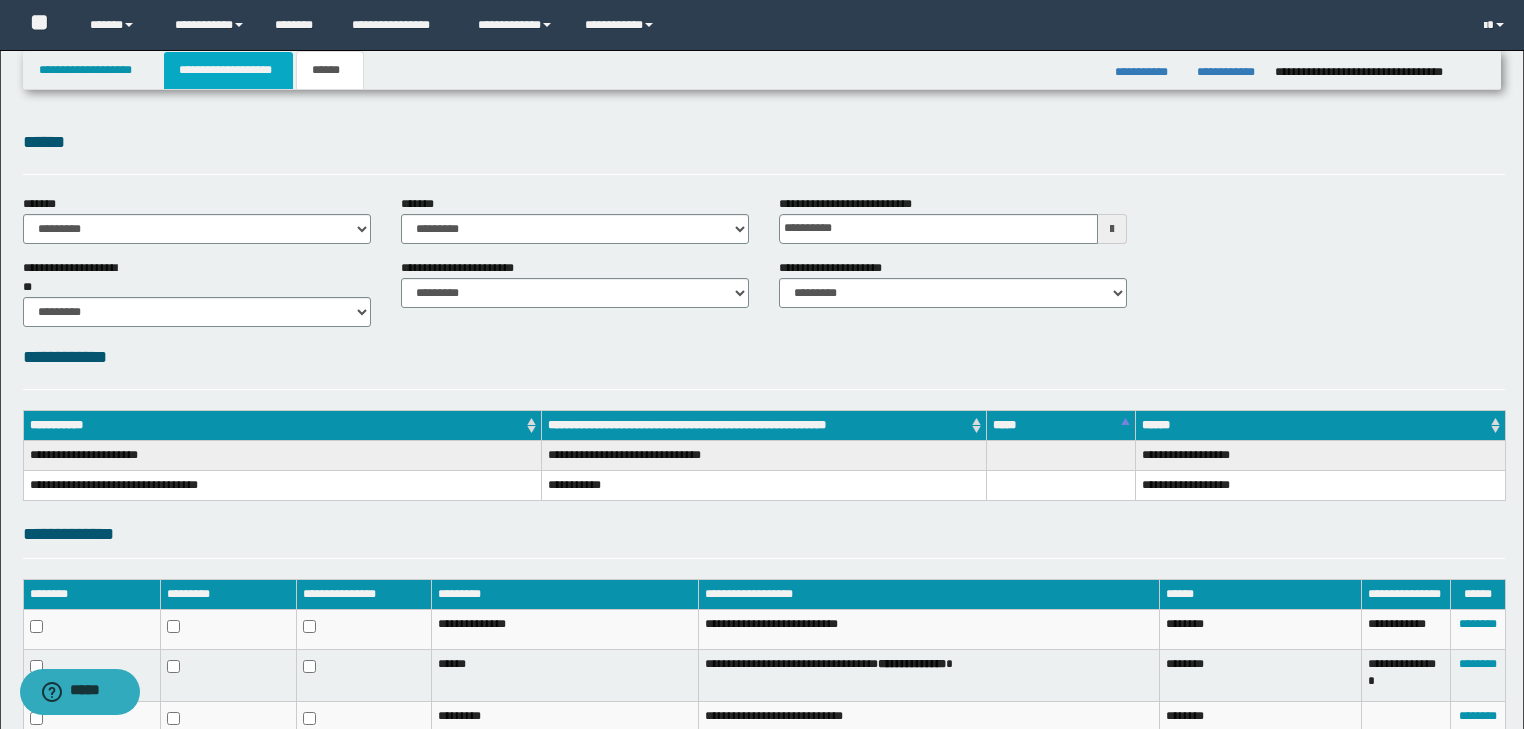 click on "**********" at bounding box center [228, 70] 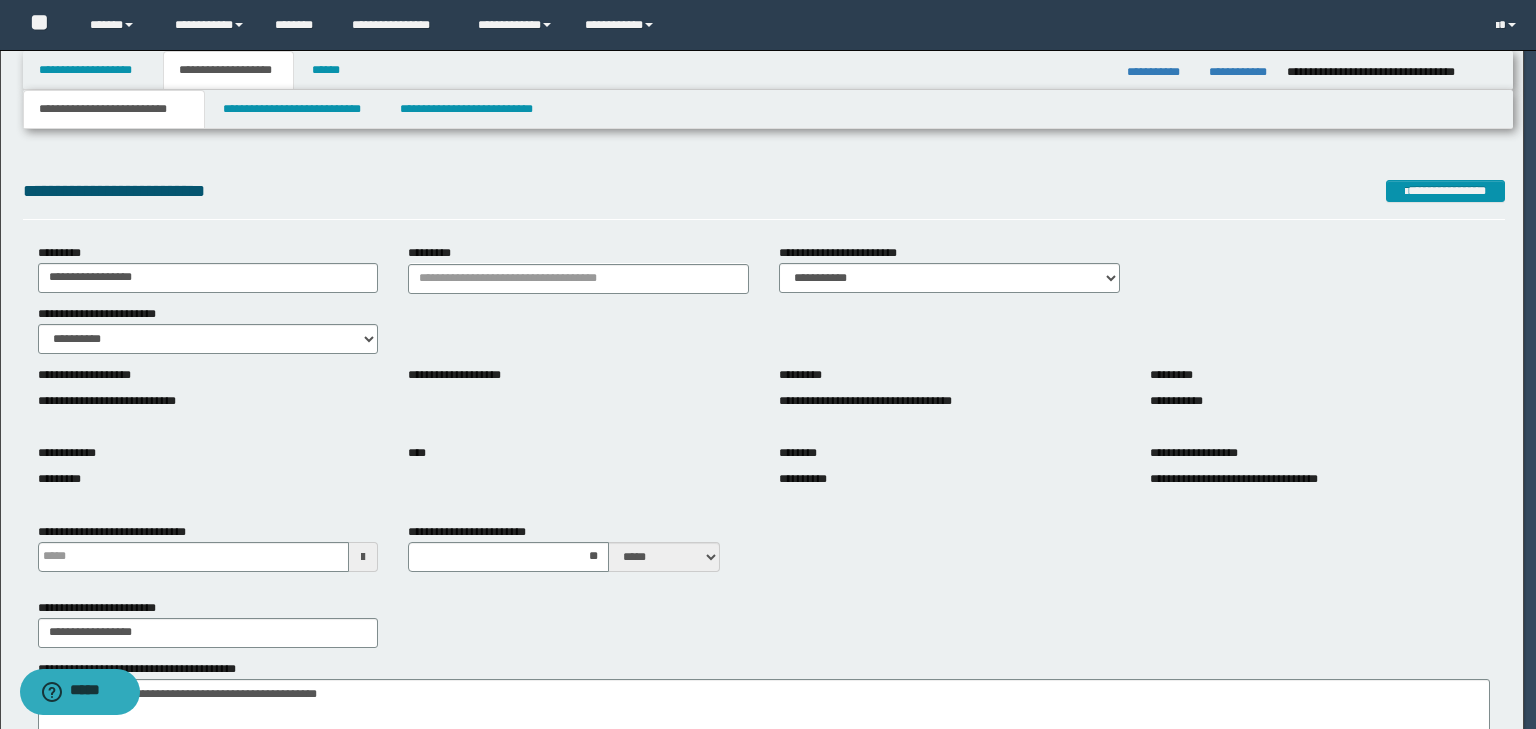 type 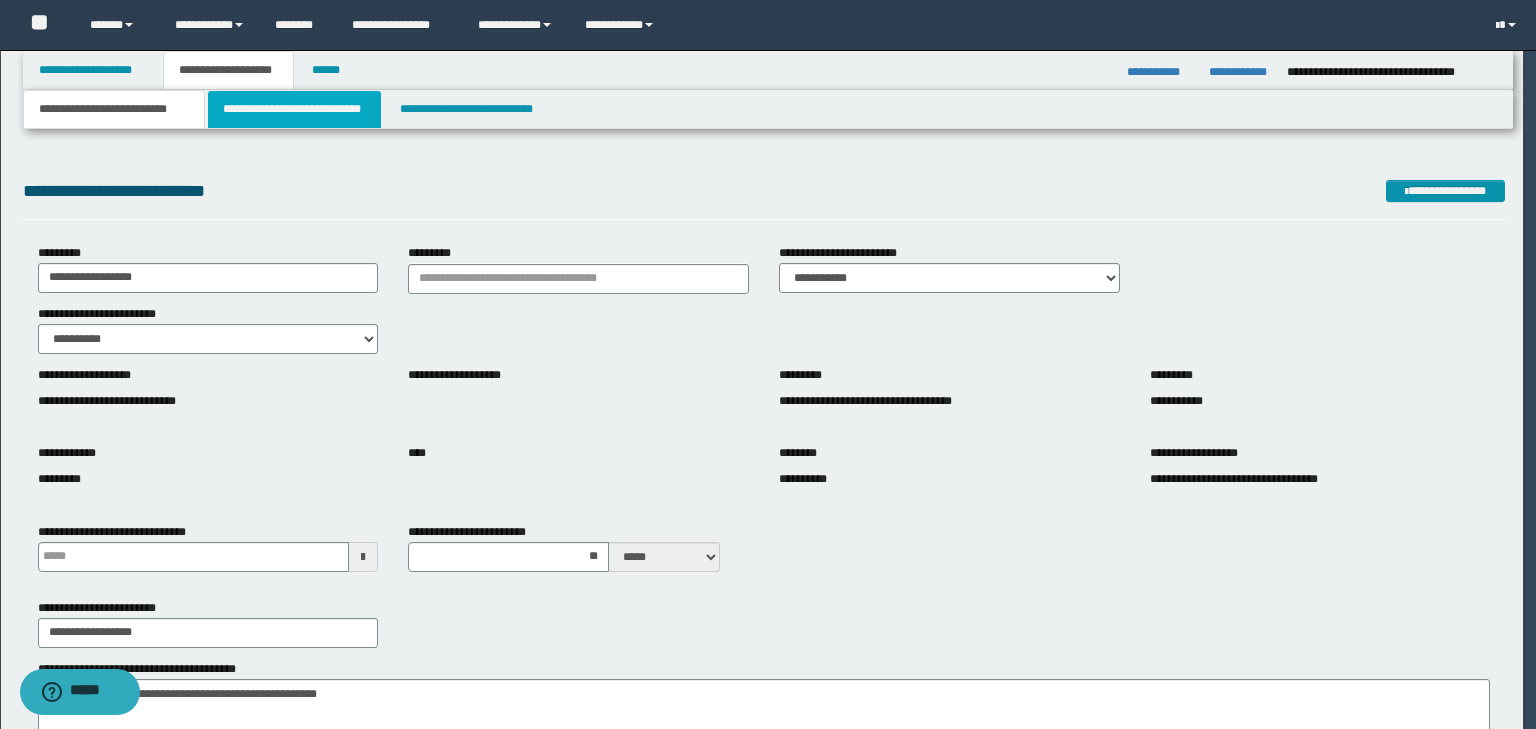 type 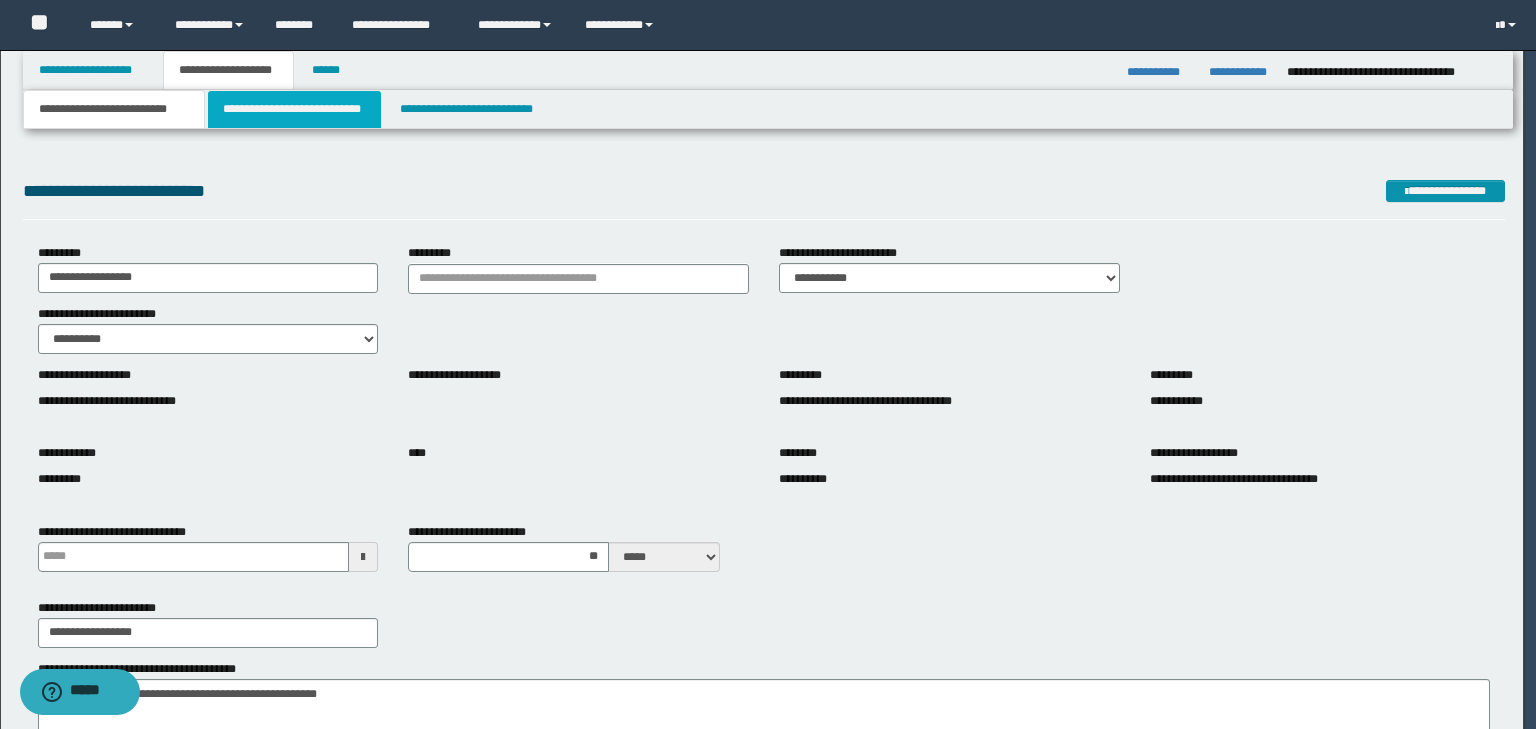 type on "**" 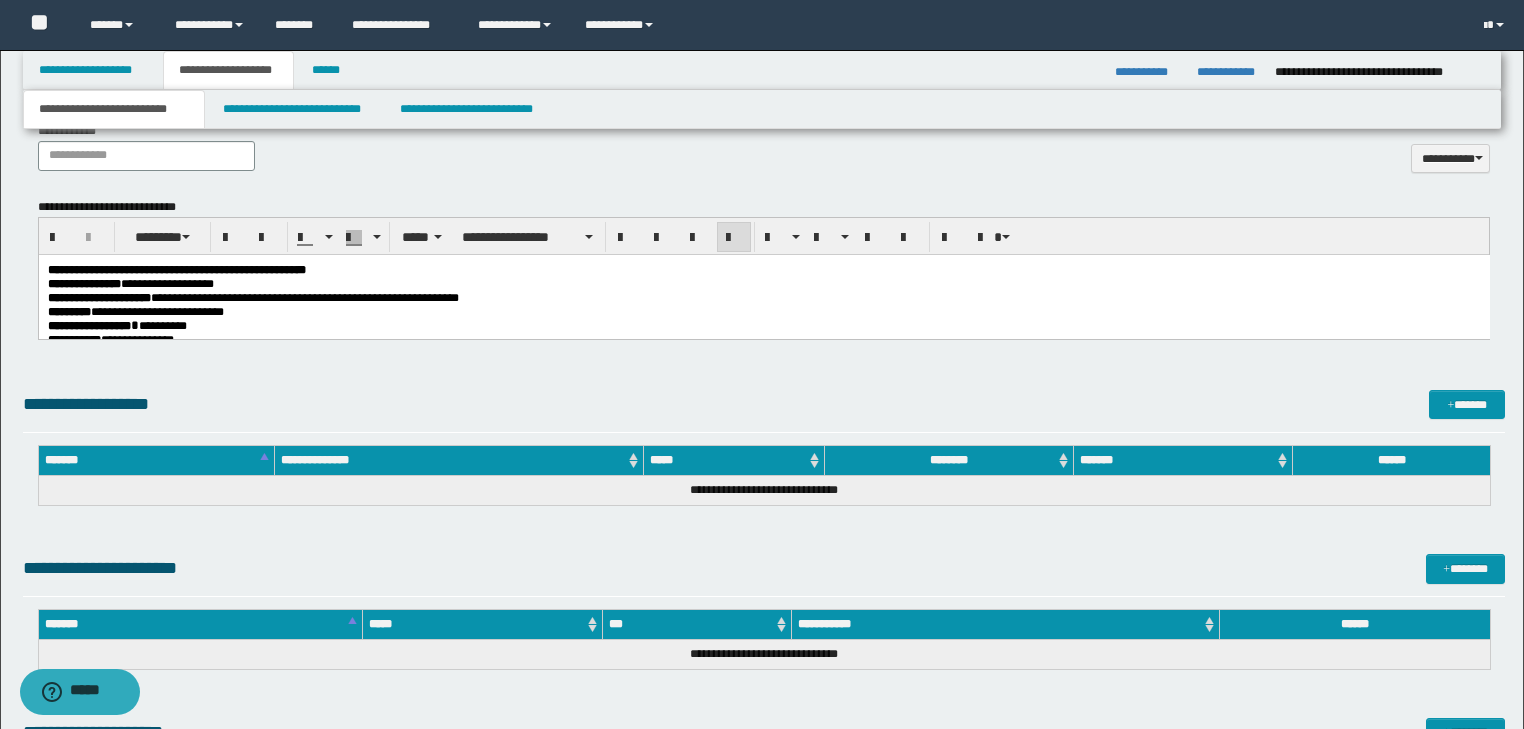 scroll, scrollTop: 880, scrollLeft: 0, axis: vertical 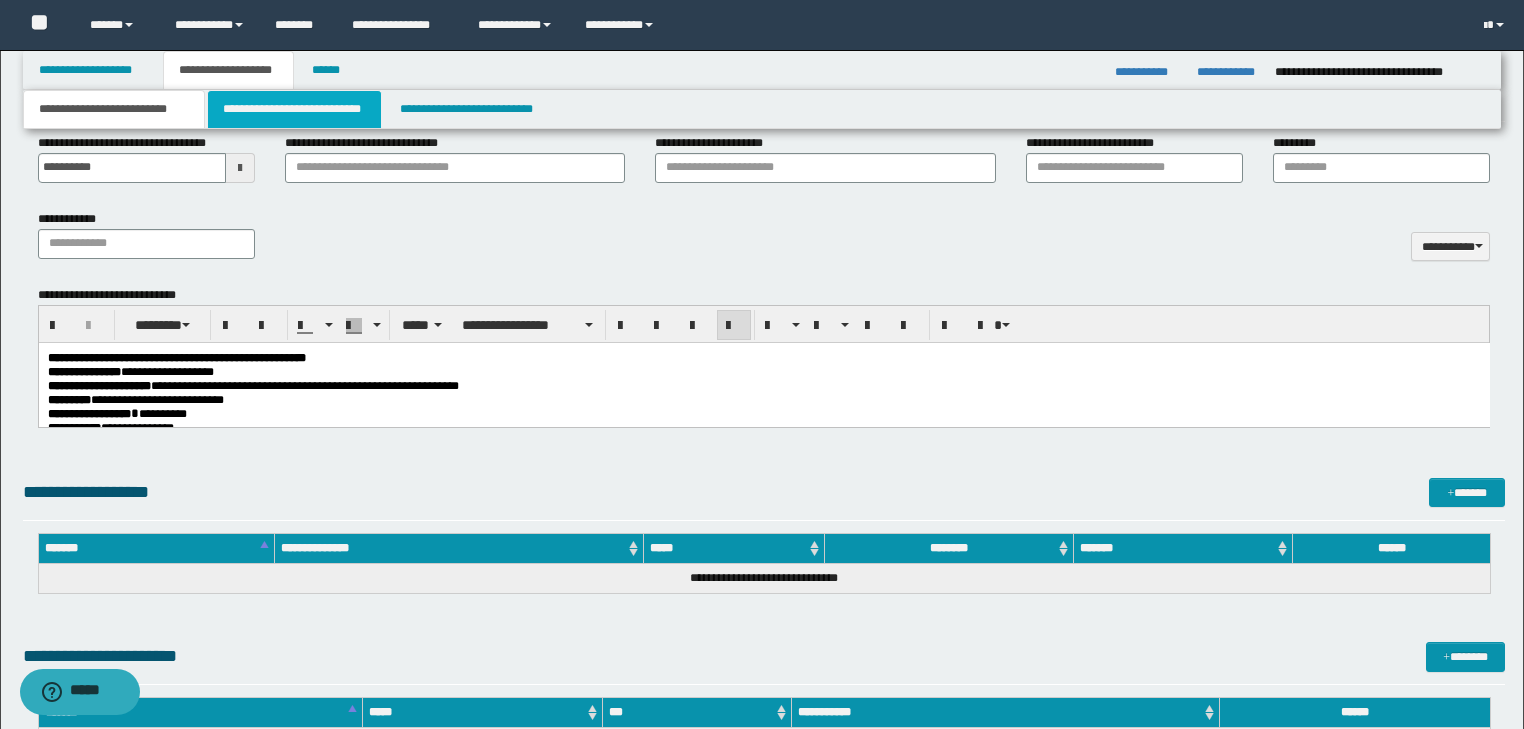 click on "**********" at bounding box center [294, 109] 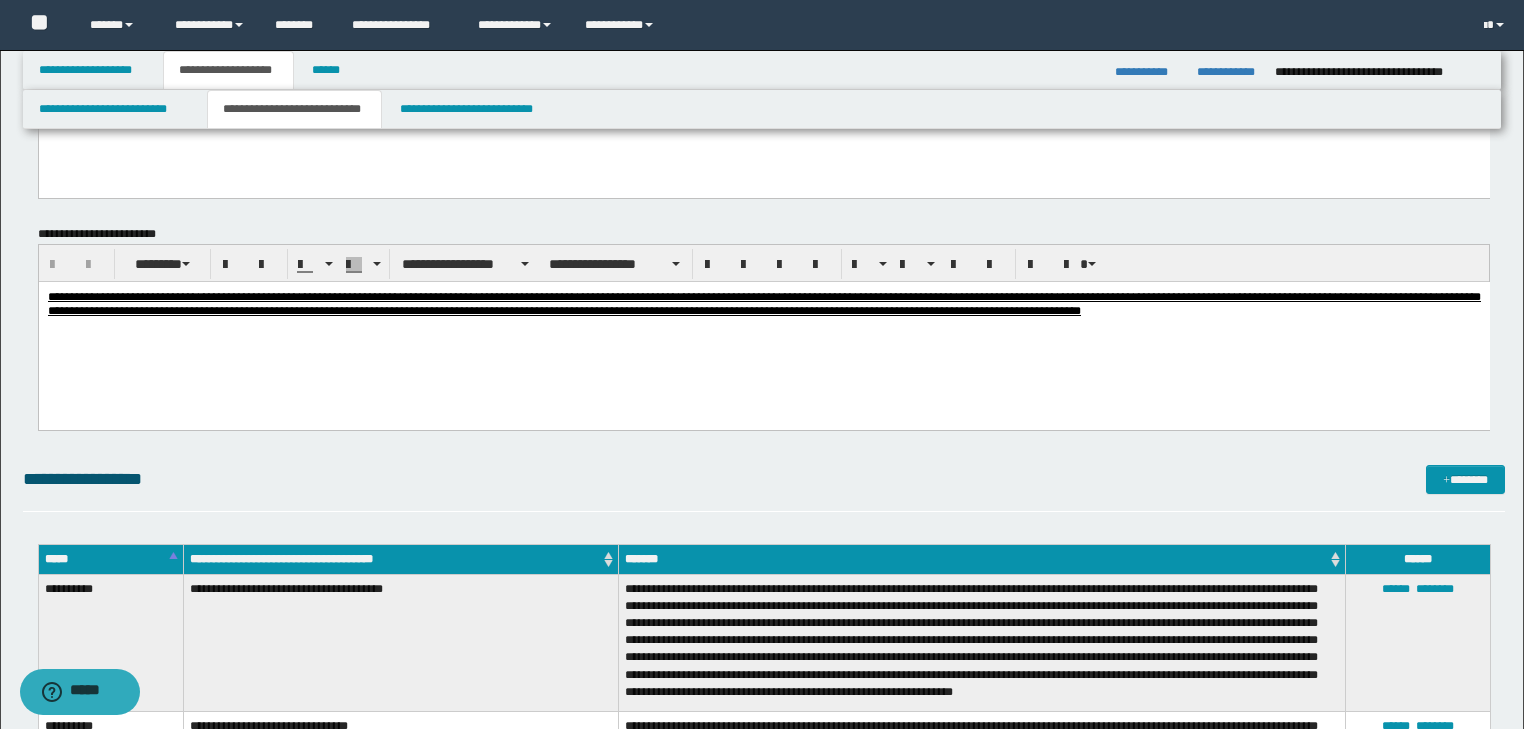 scroll, scrollTop: 800, scrollLeft: 0, axis: vertical 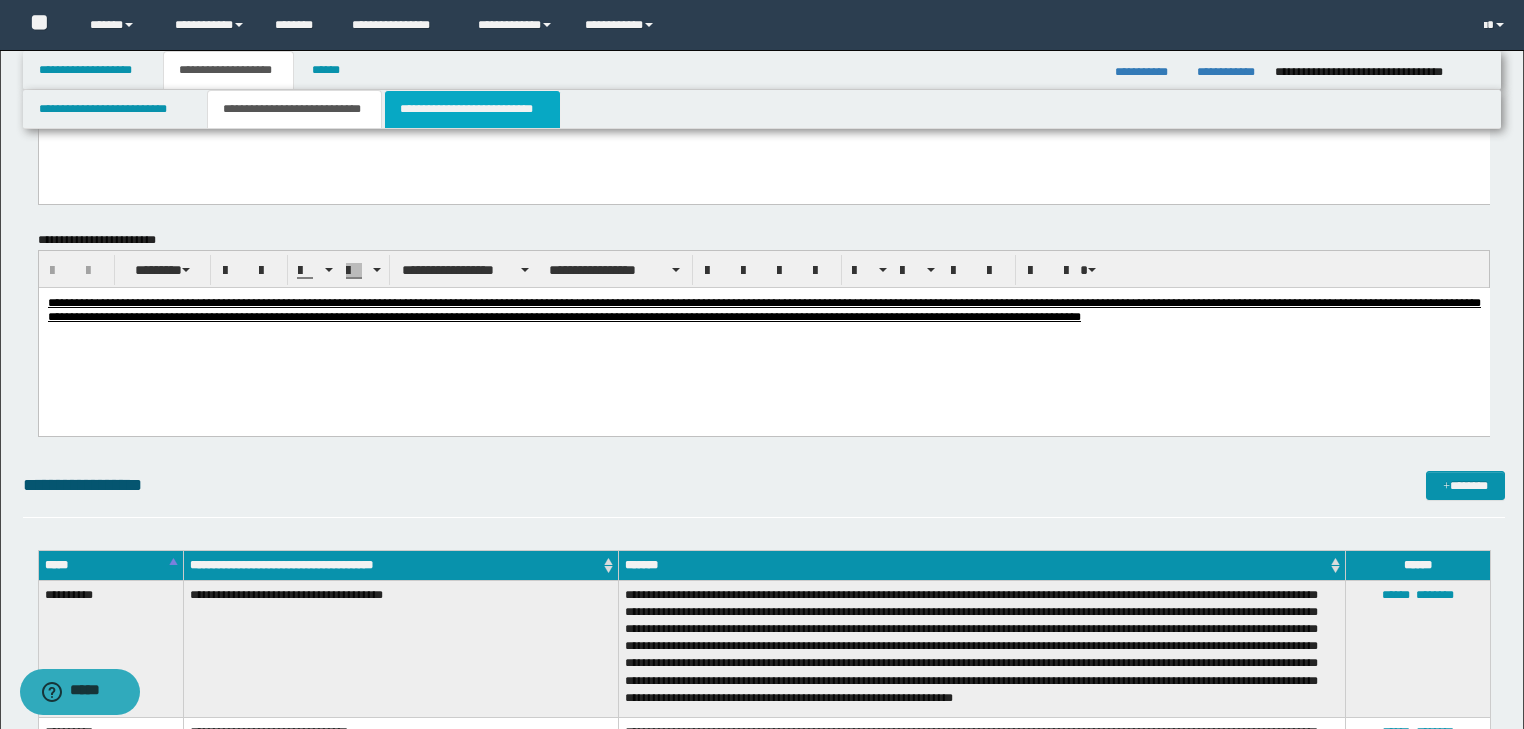 click on "**********" at bounding box center (472, 109) 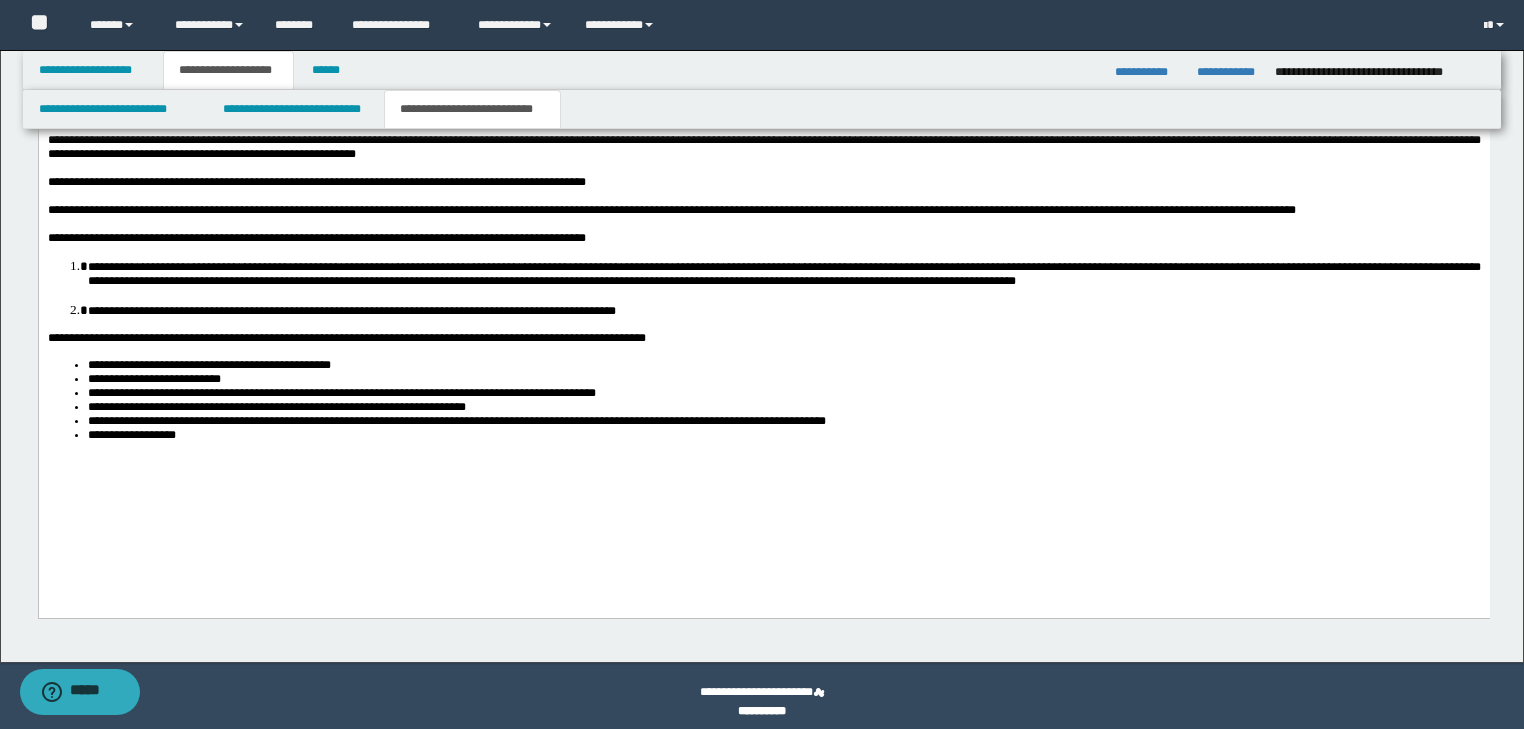scroll, scrollTop: 2362, scrollLeft: 0, axis: vertical 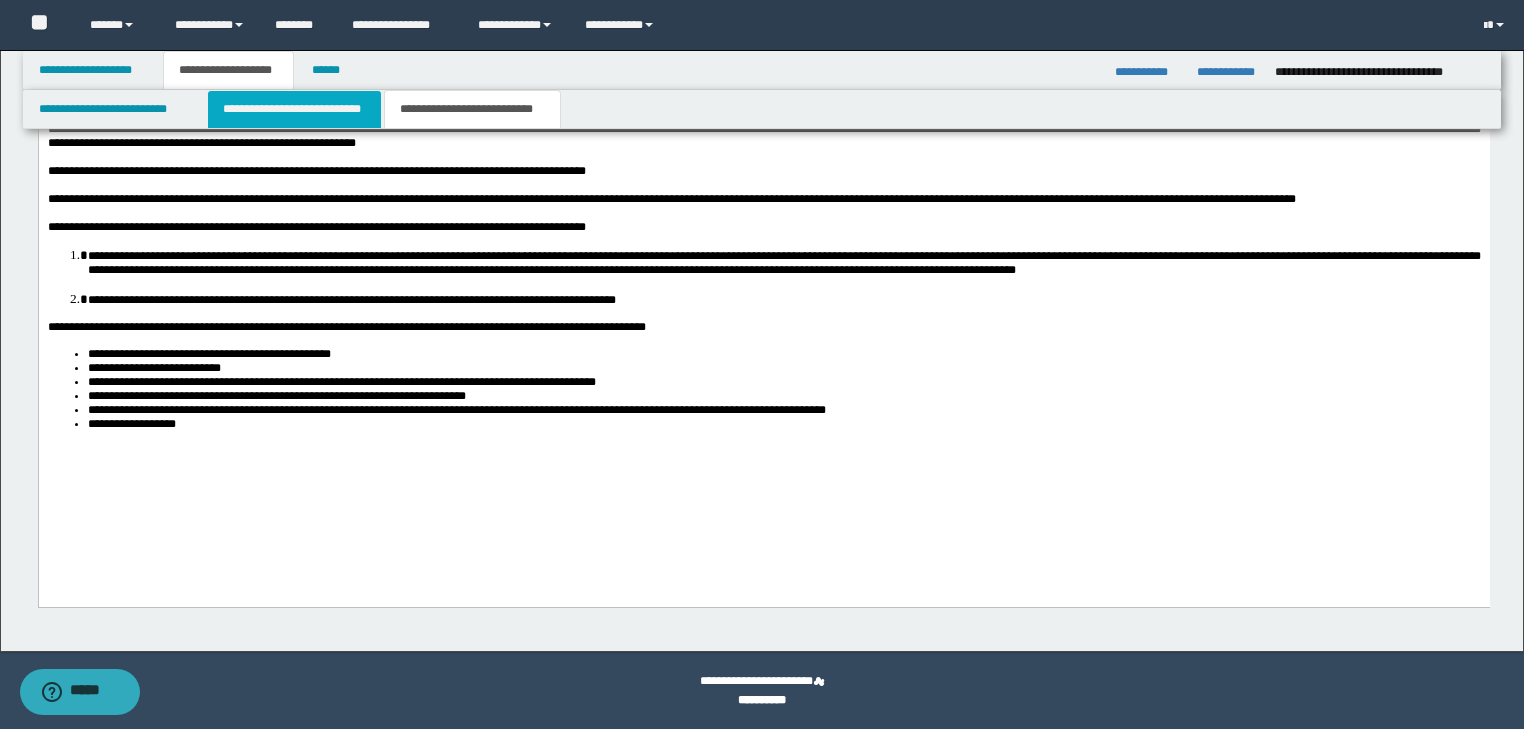 click on "**********" at bounding box center [294, 109] 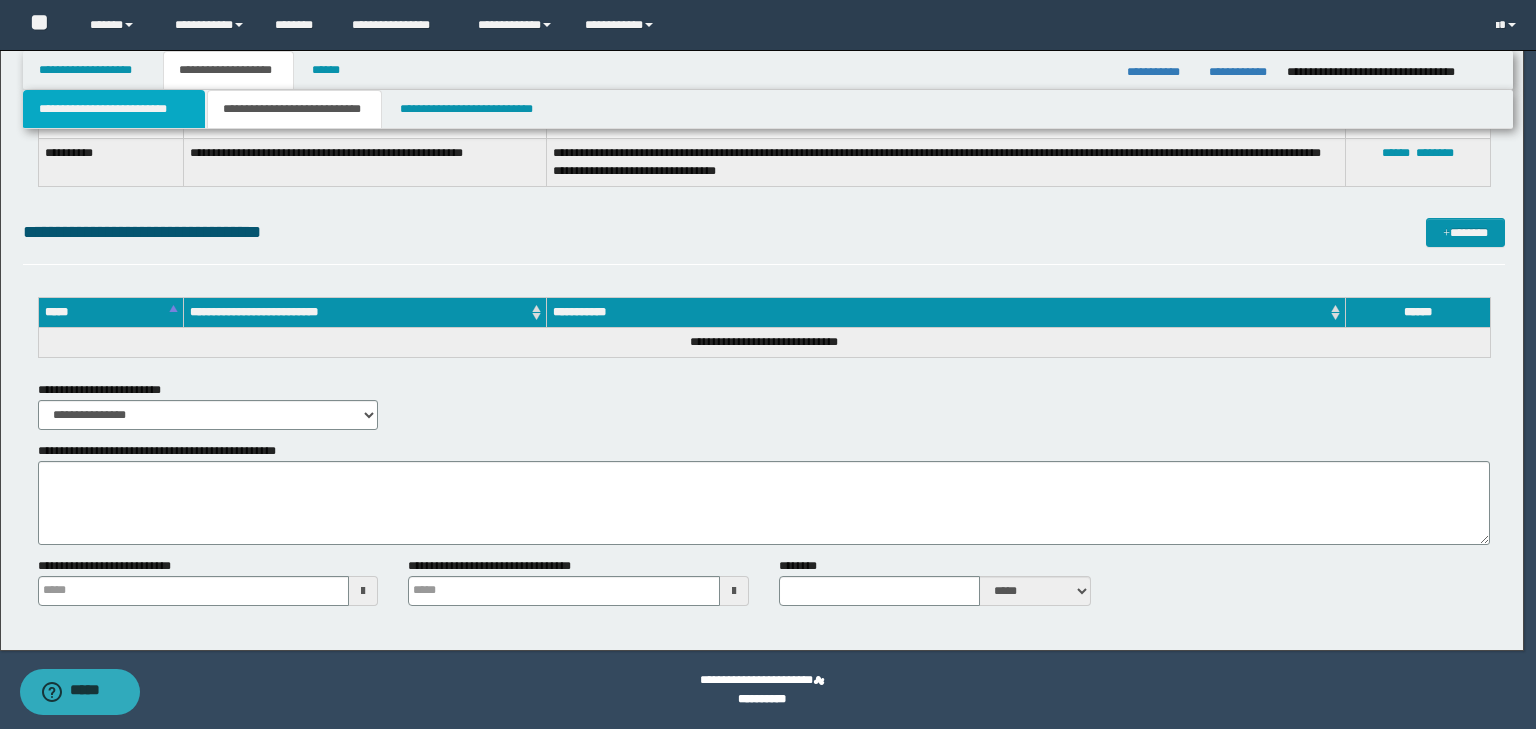 click on "**********" at bounding box center [114, 109] 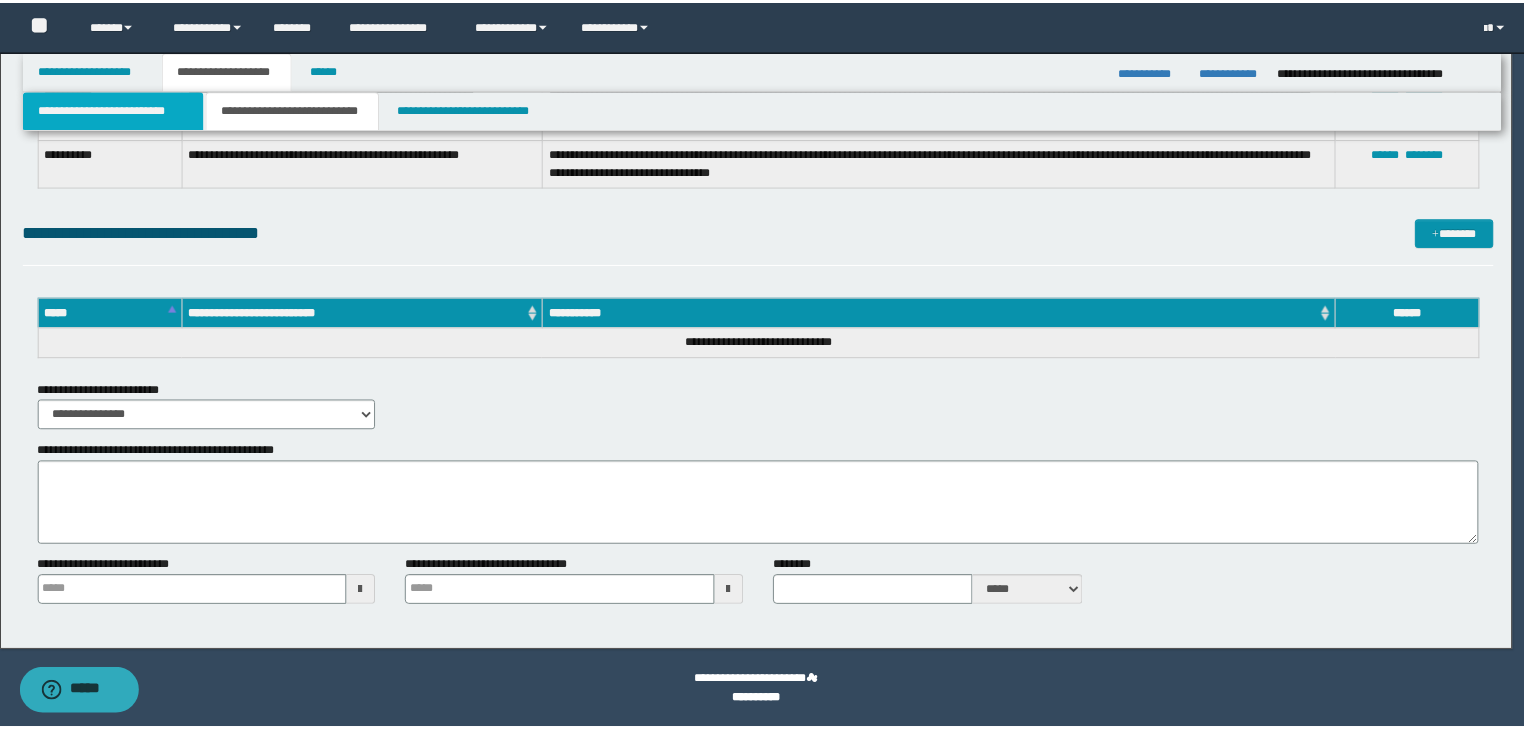 scroll, scrollTop: 1180, scrollLeft: 0, axis: vertical 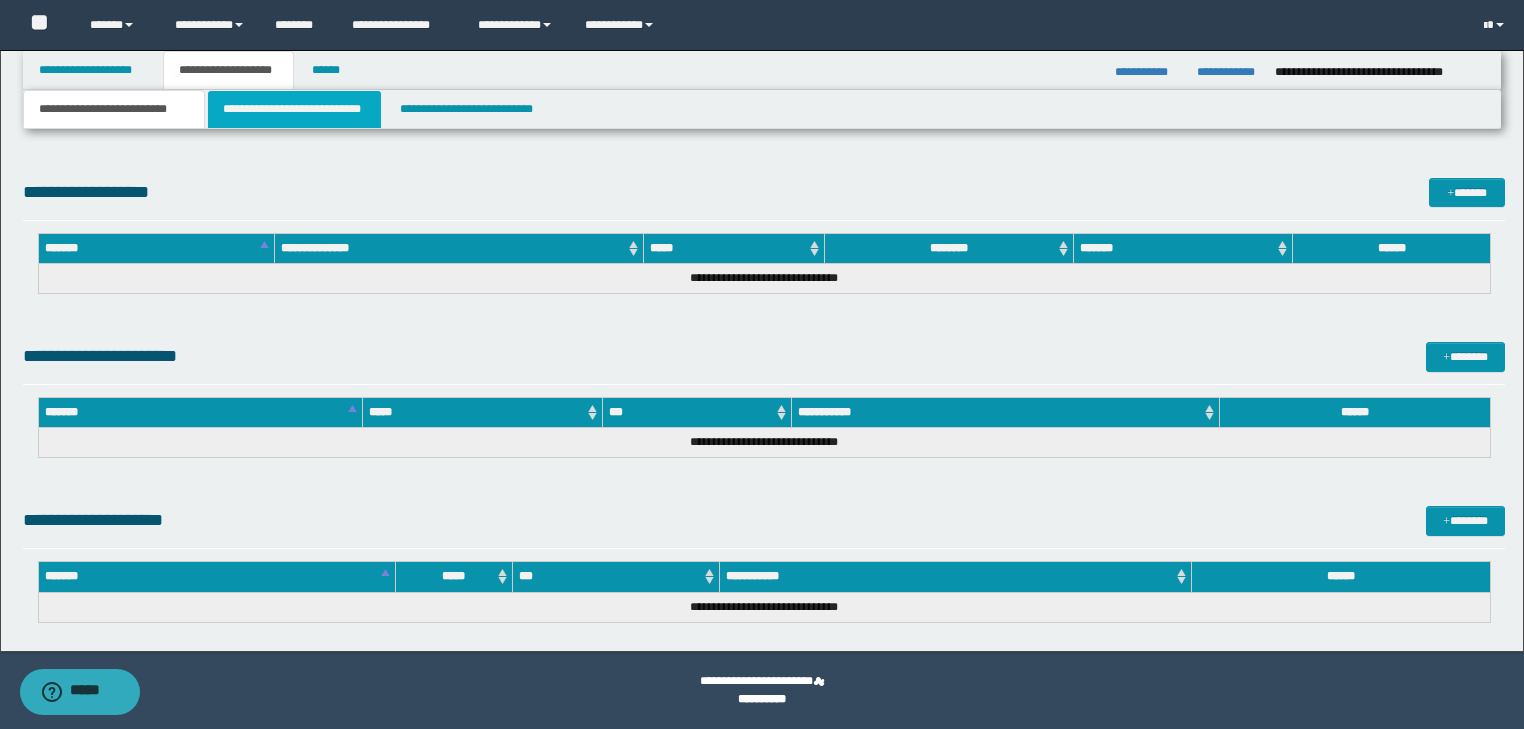 click on "**********" at bounding box center (294, 109) 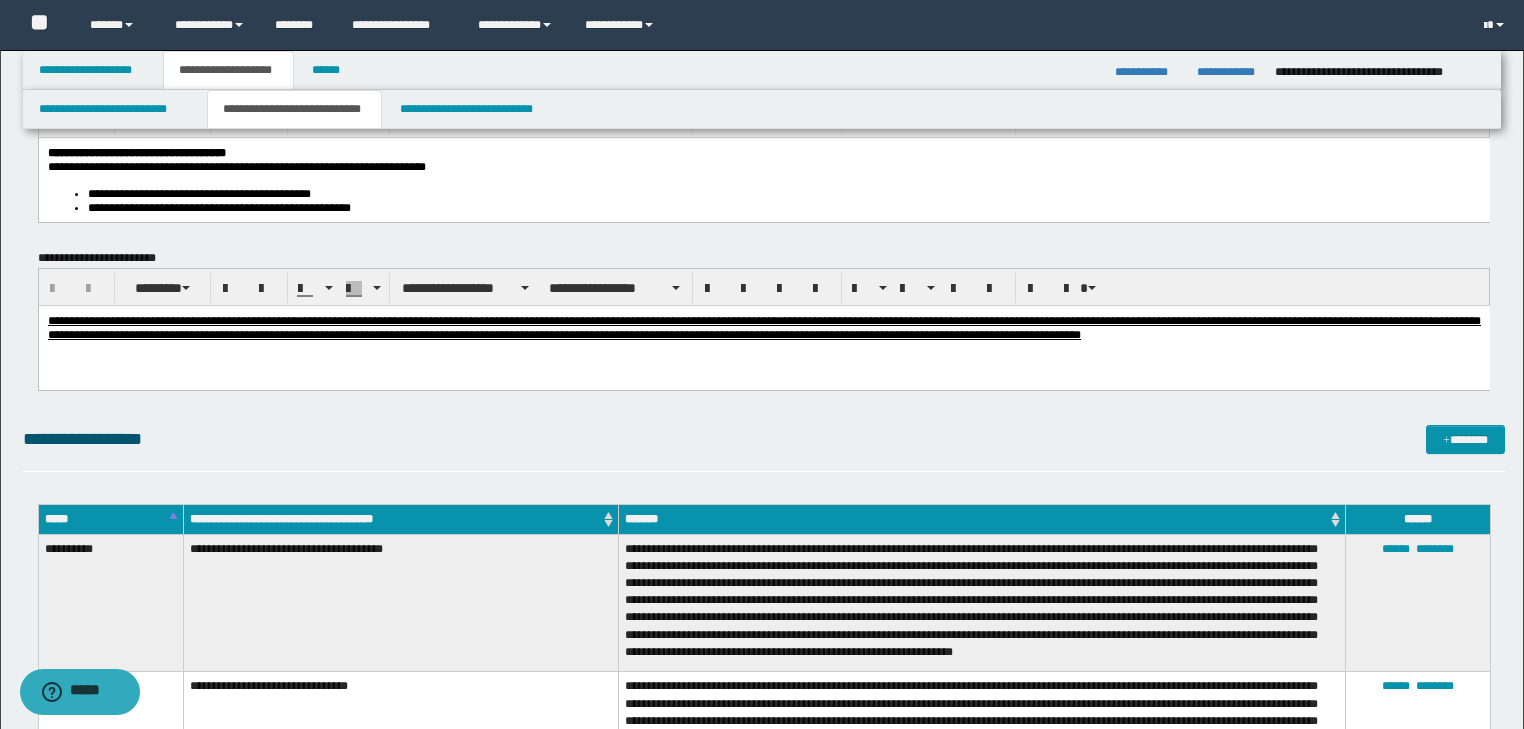 scroll, scrollTop: 0, scrollLeft: 0, axis: both 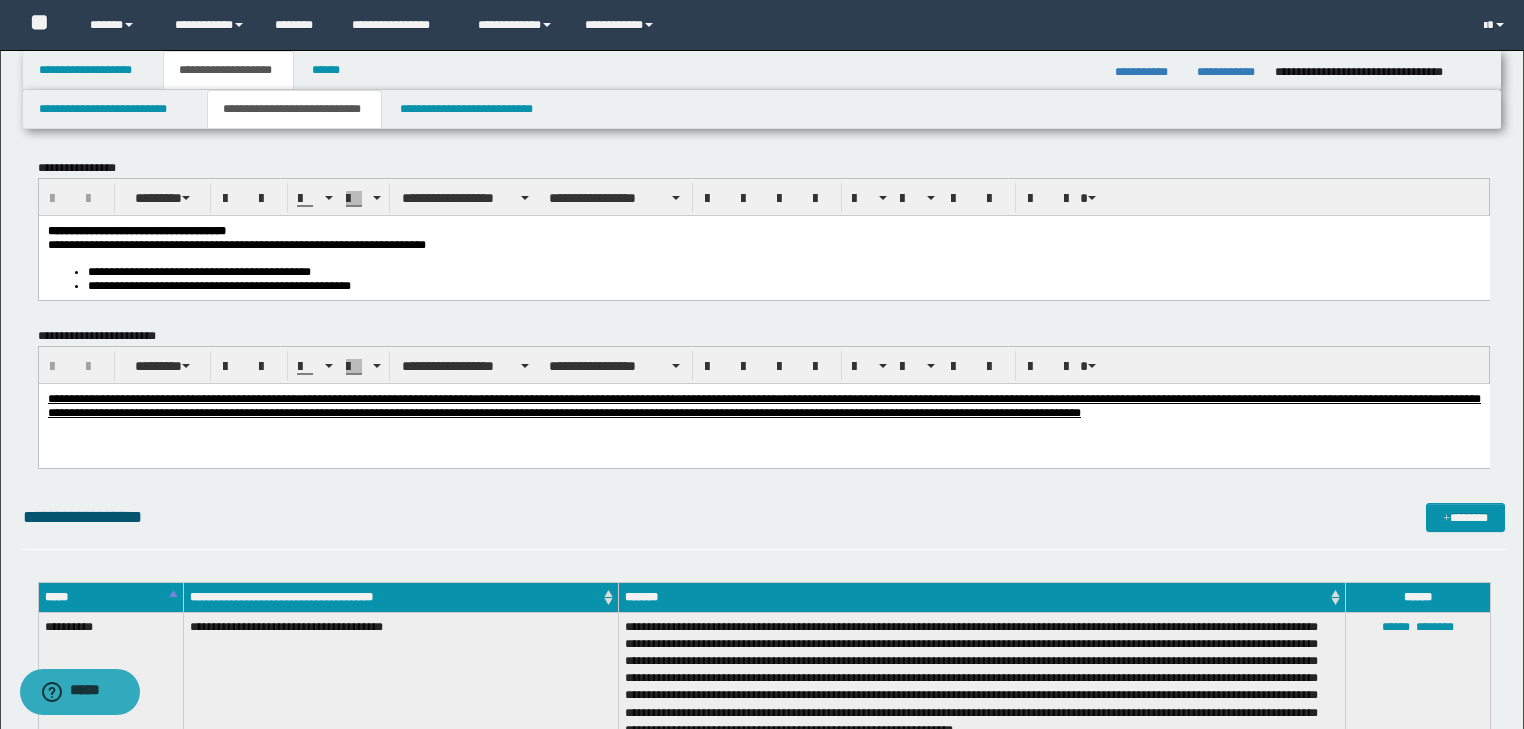 click on "**********" at bounding box center (236, 244) 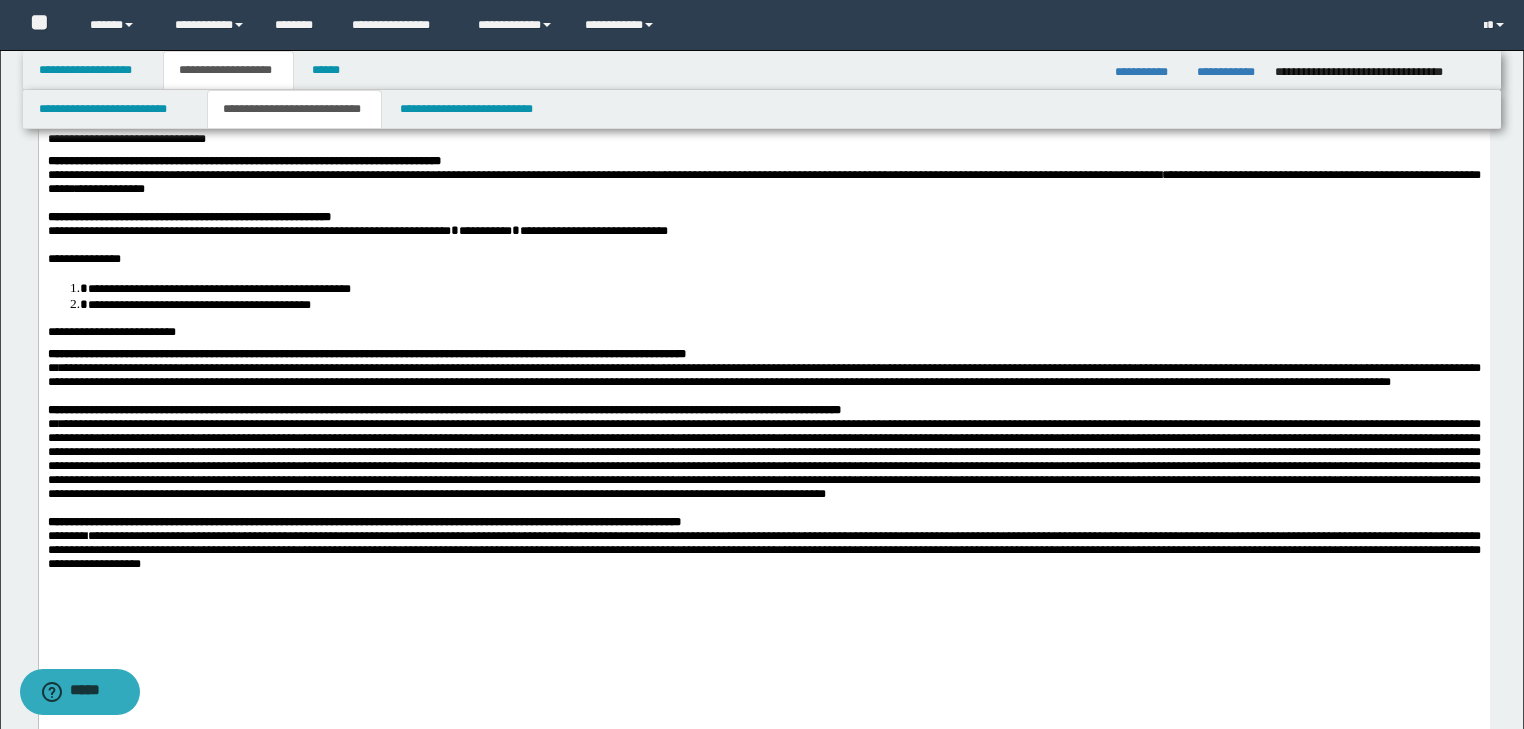 scroll, scrollTop: 160, scrollLeft: 0, axis: vertical 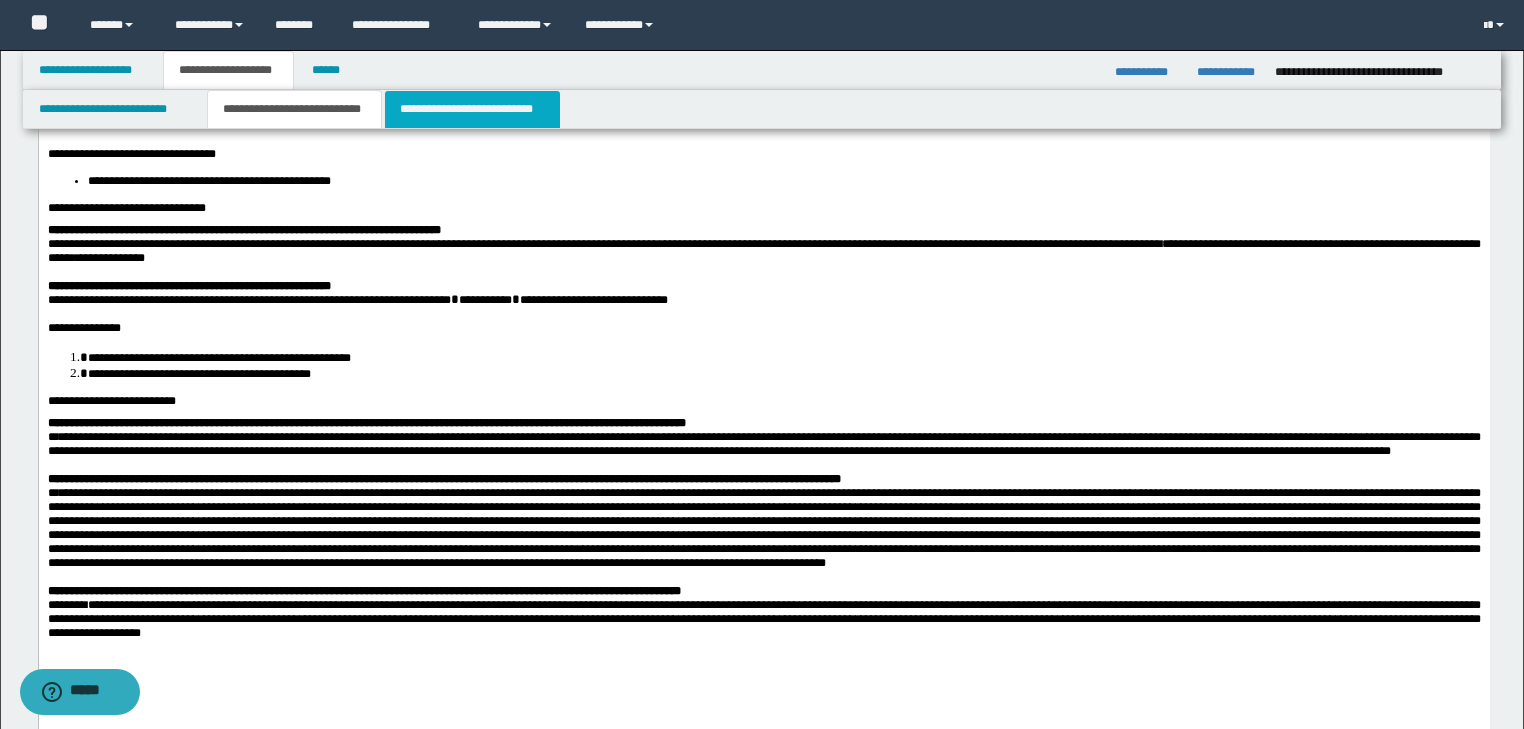click on "**********" at bounding box center [472, 109] 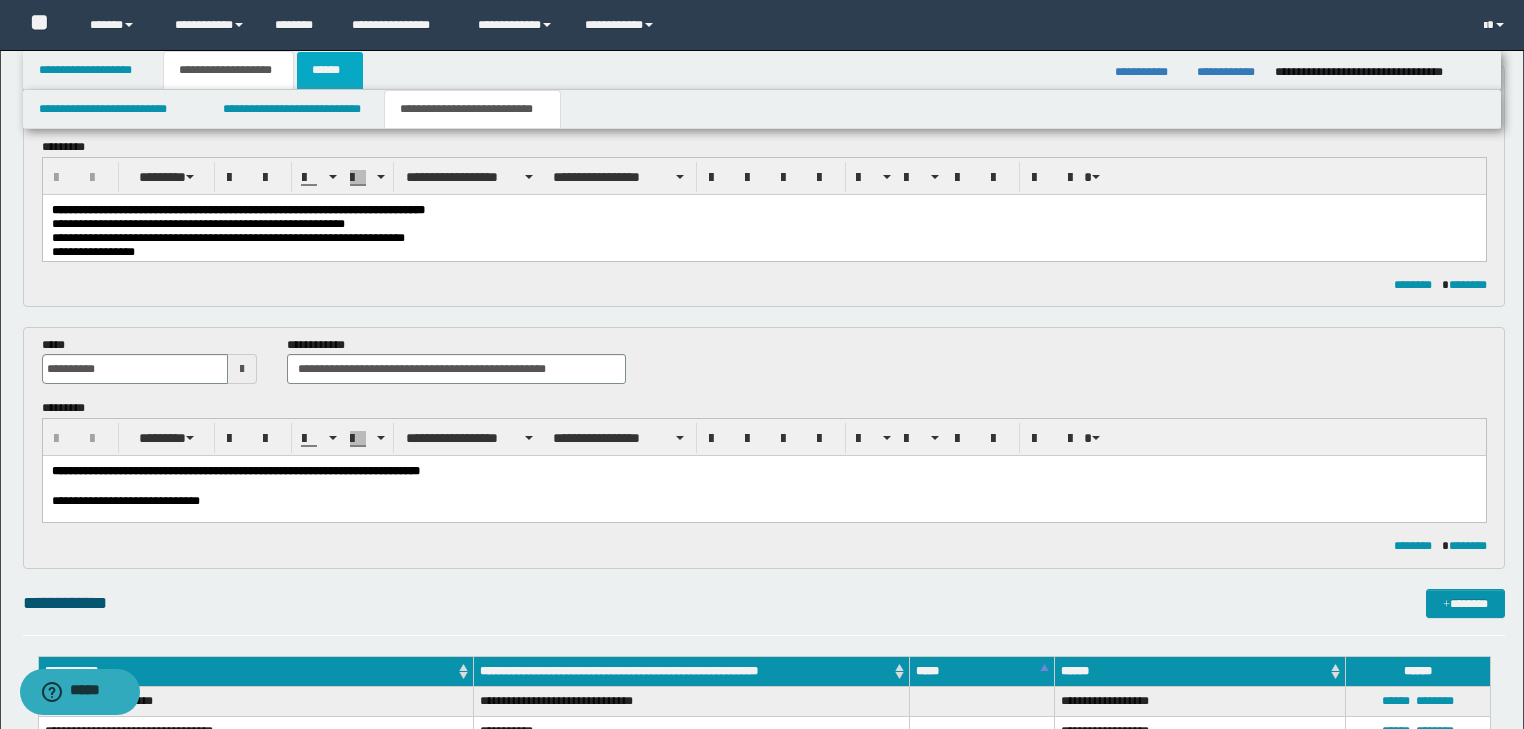 click on "******" at bounding box center [330, 70] 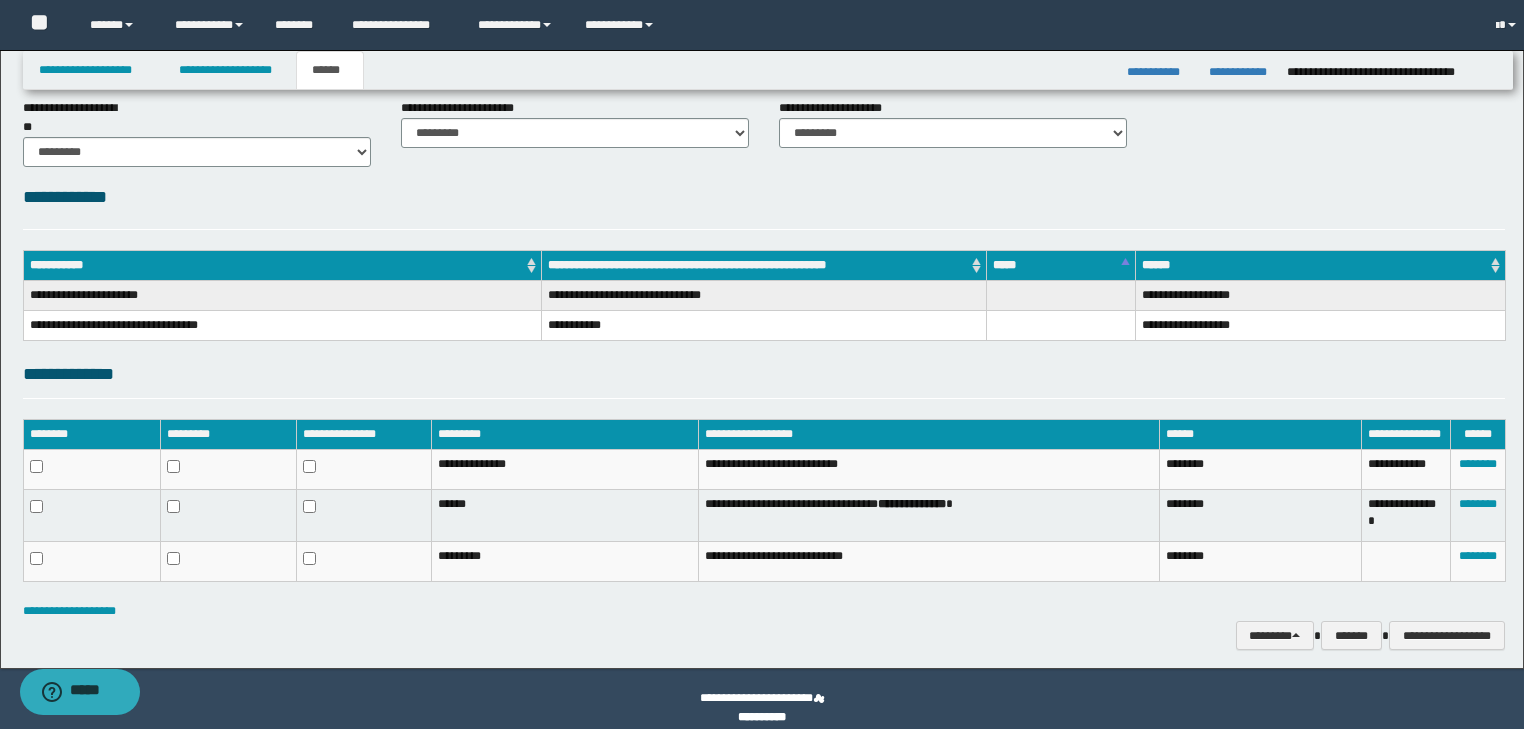 scroll, scrollTop: 128, scrollLeft: 0, axis: vertical 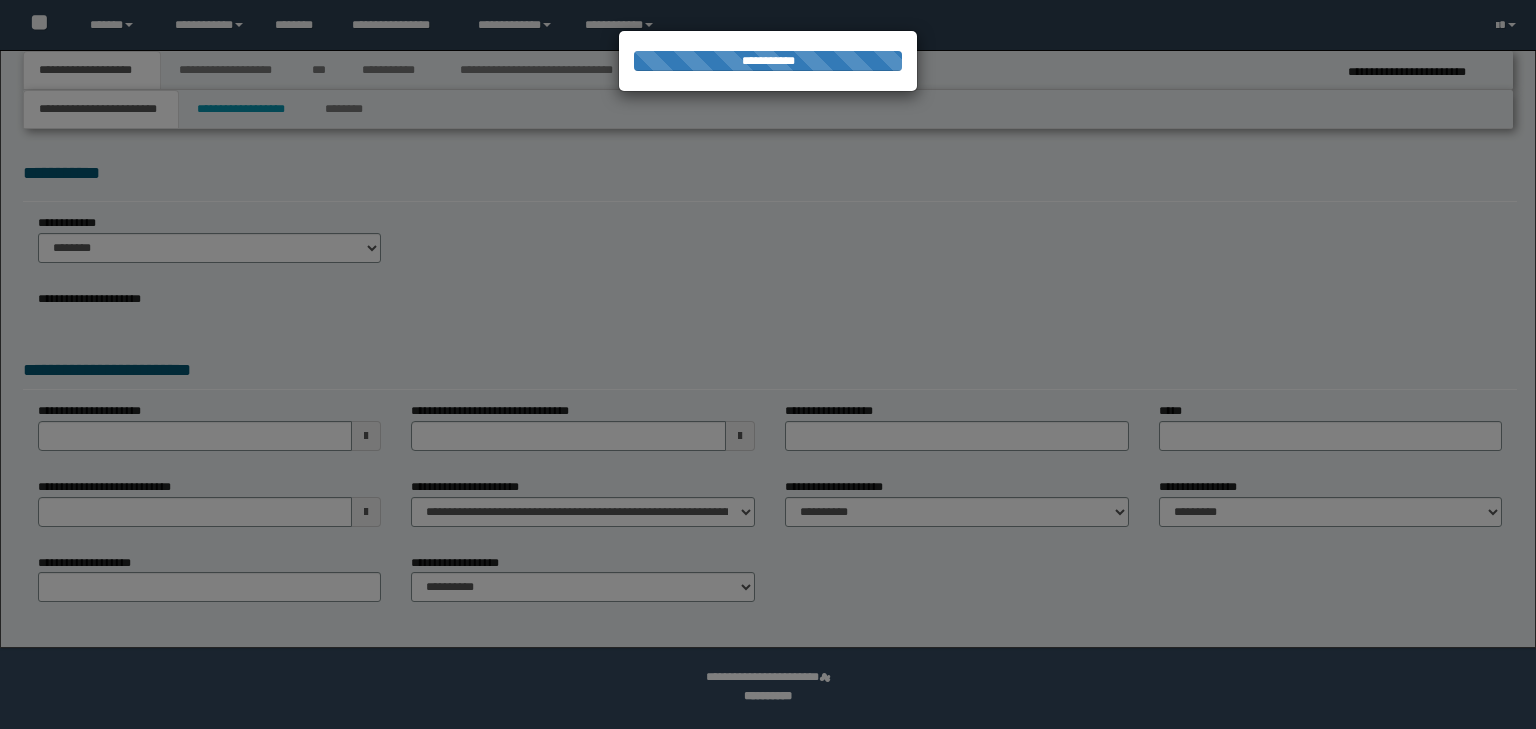 select on "*" 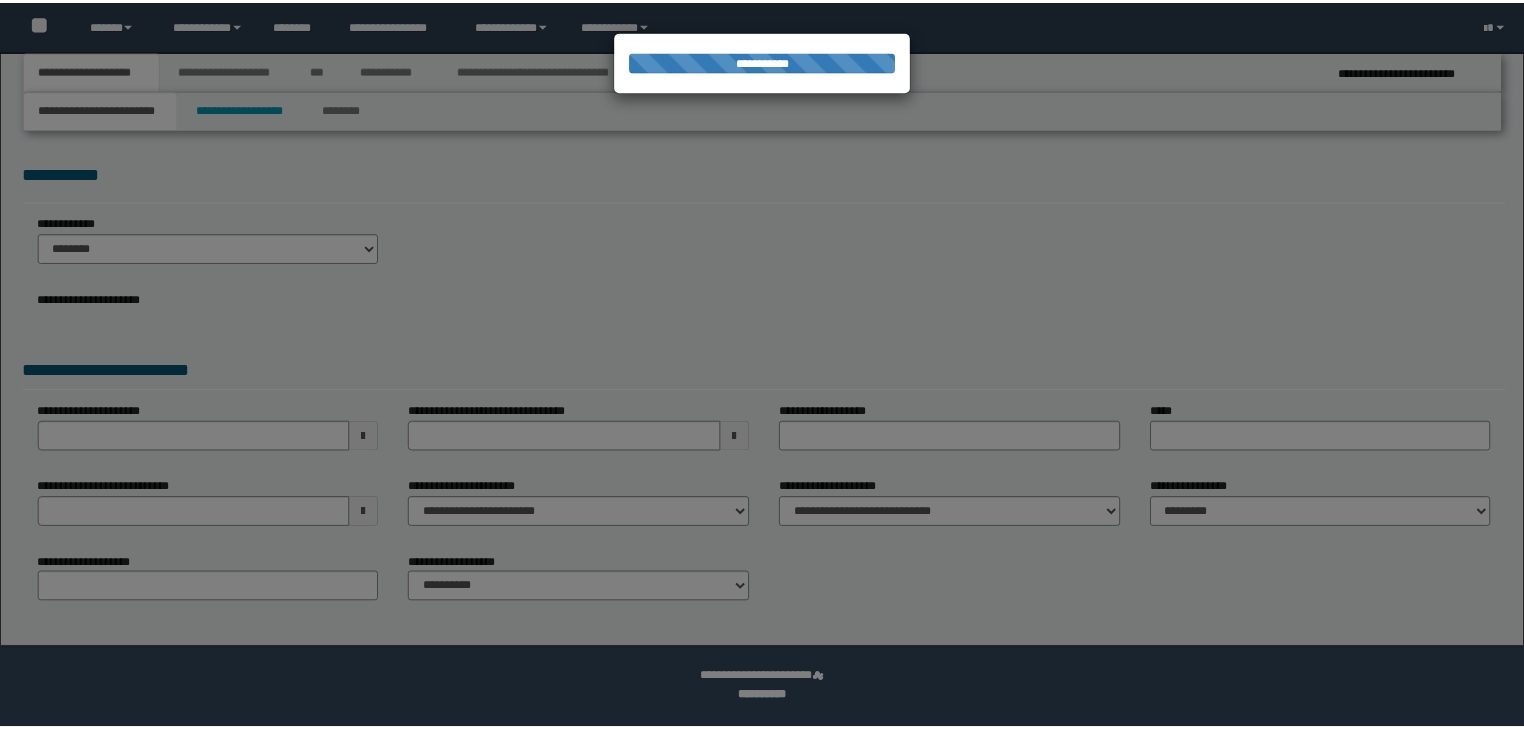 scroll, scrollTop: 0, scrollLeft: 0, axis: both 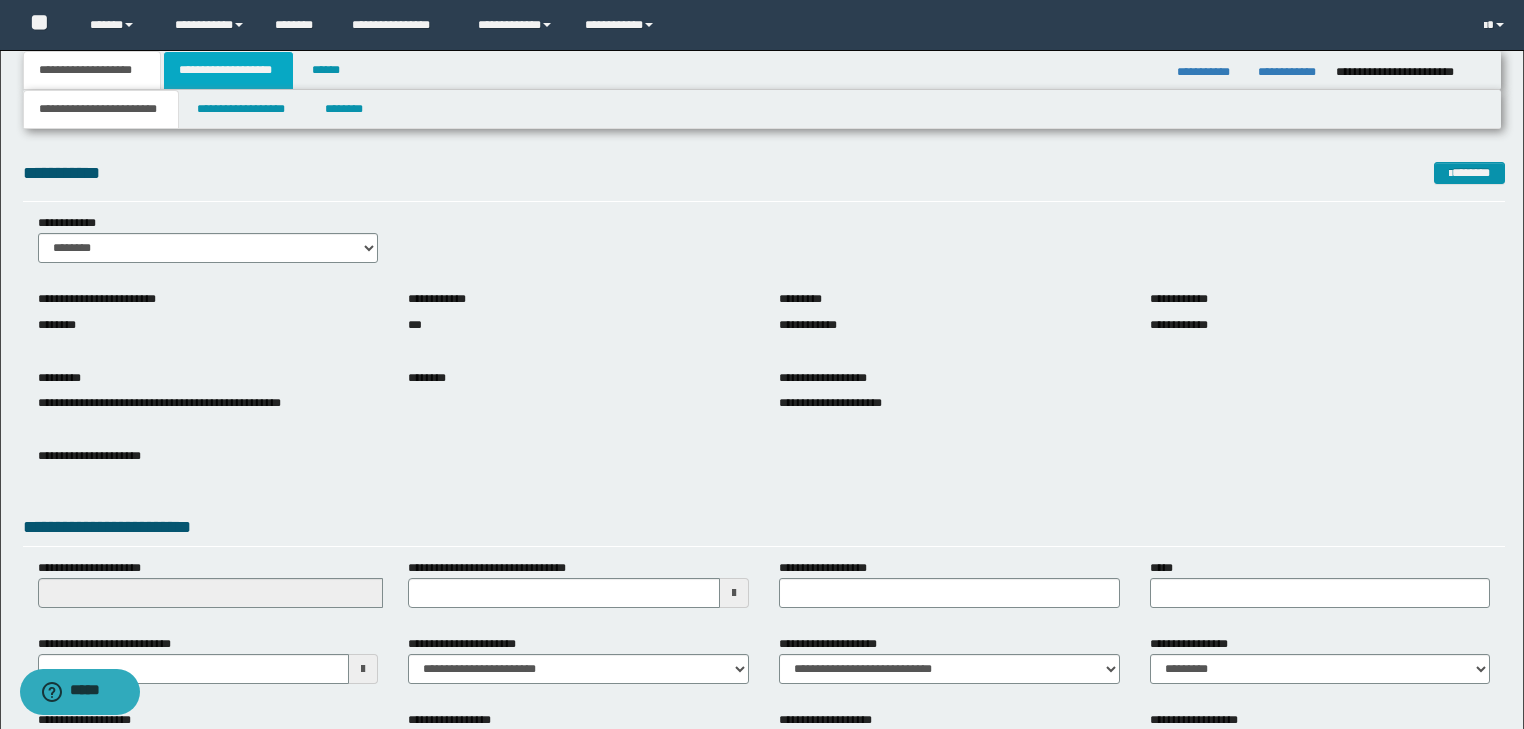 click on "**********" at bounding box center (228, 70) 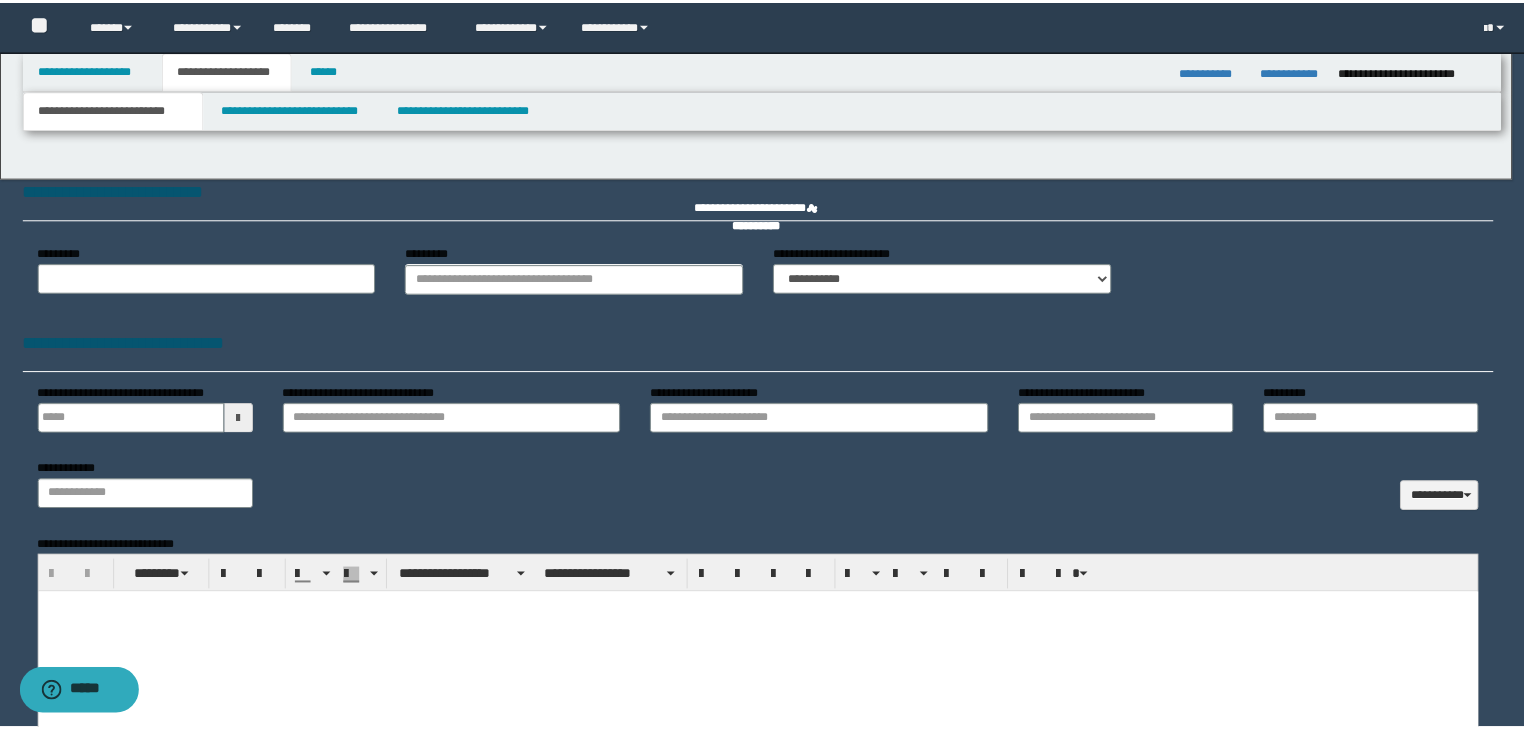 scroll, scrollTop: 0, scrollLeft: 0, axis: both 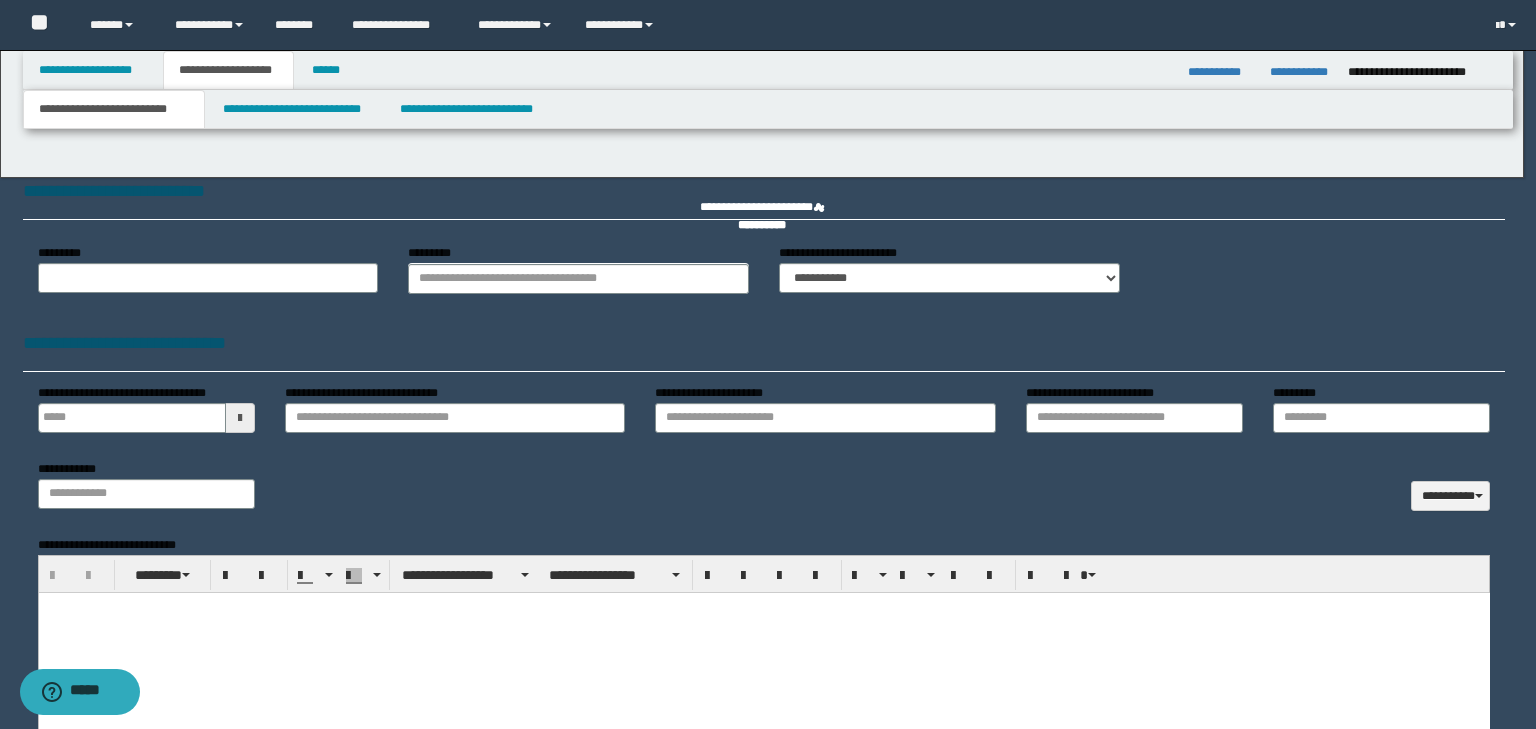 type 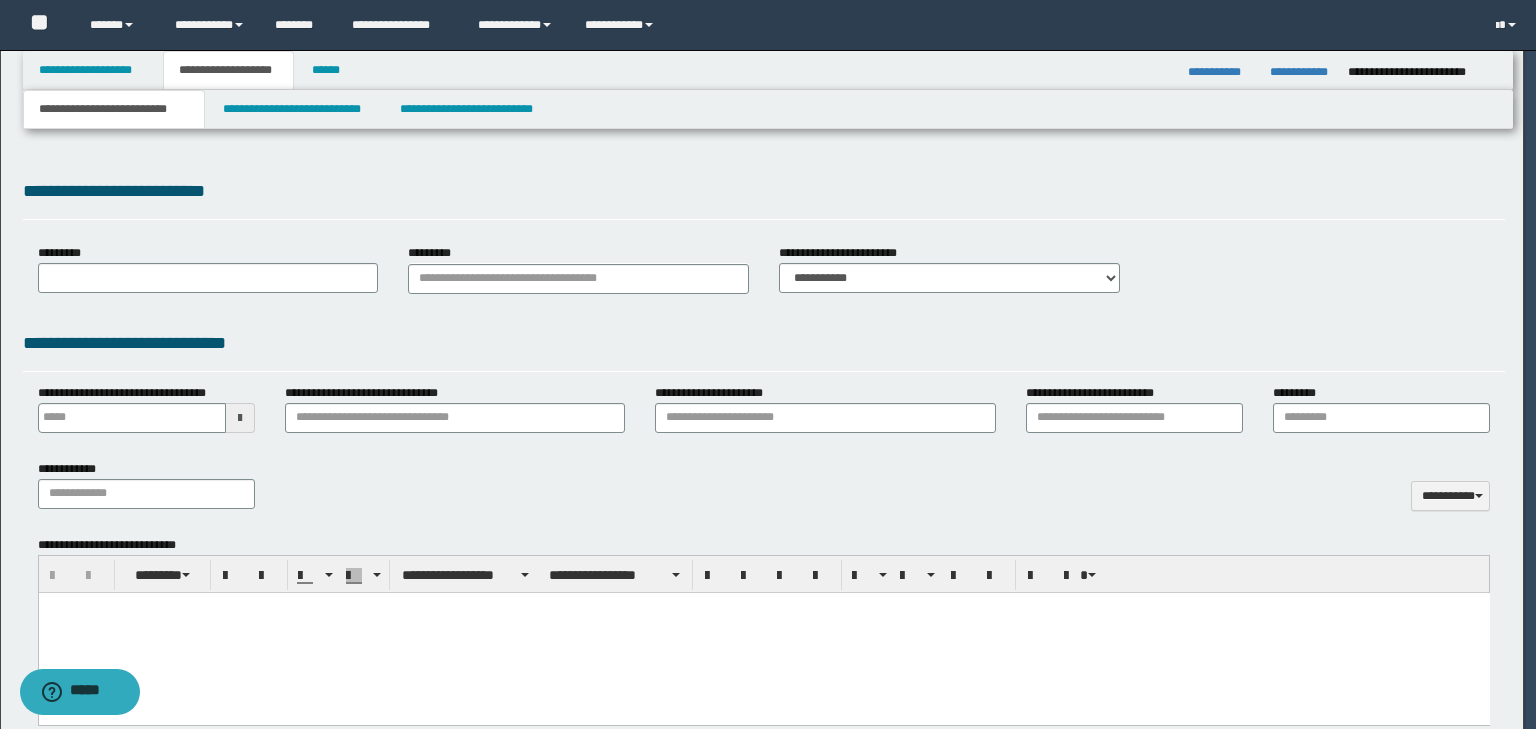 type on "**********" 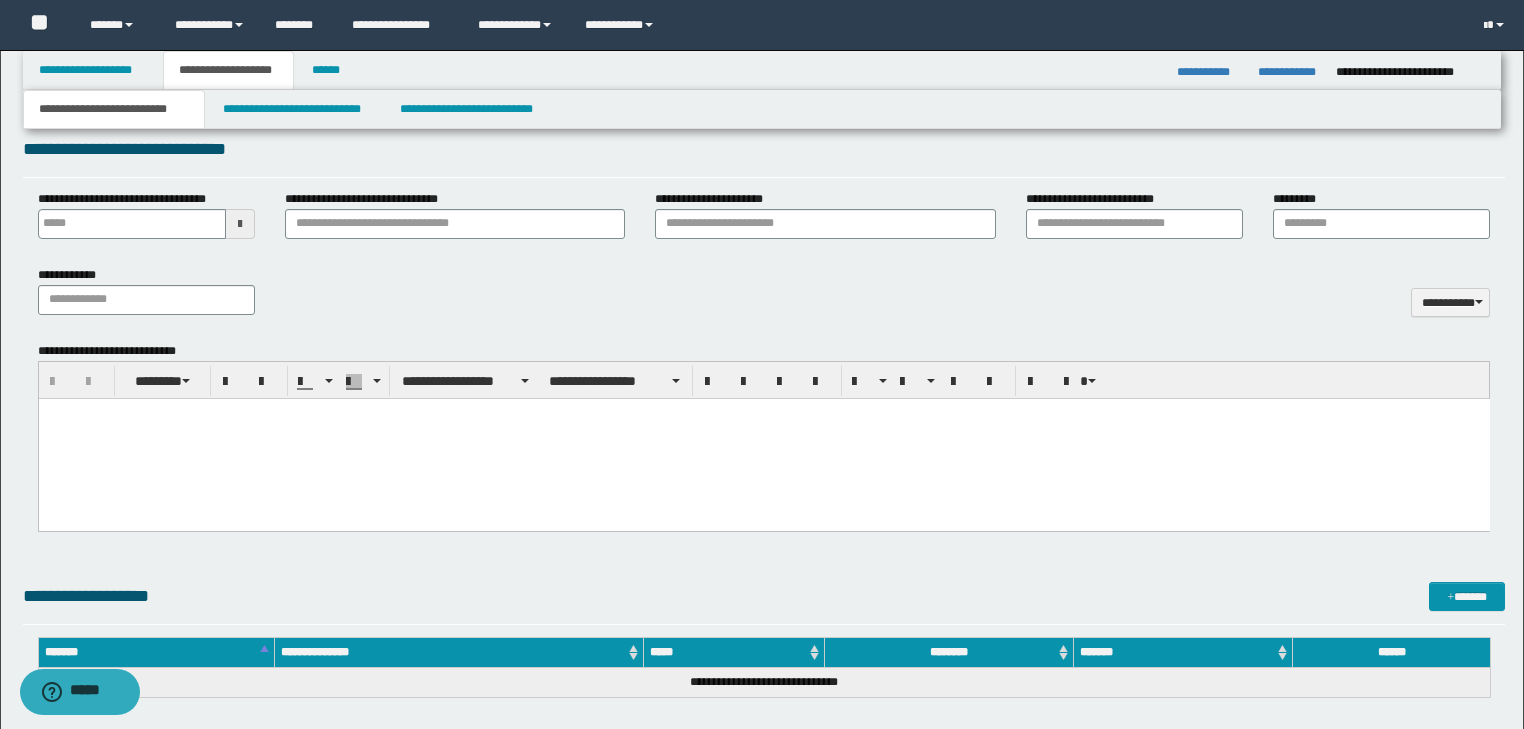 scroll, scrollTop: 960, scrollLeft: 0, axis: vertical 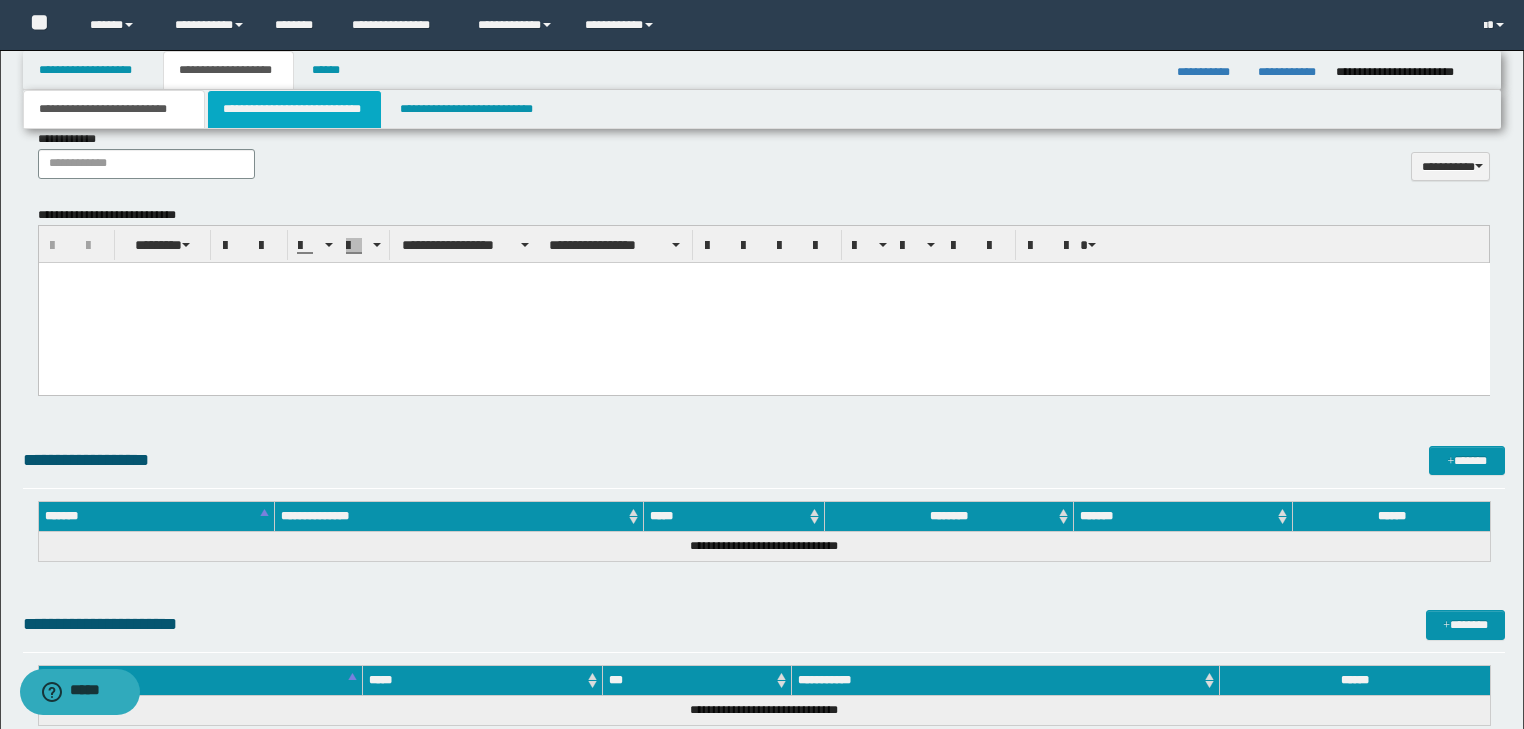 click on "**********" at bounding box center (294, 109) 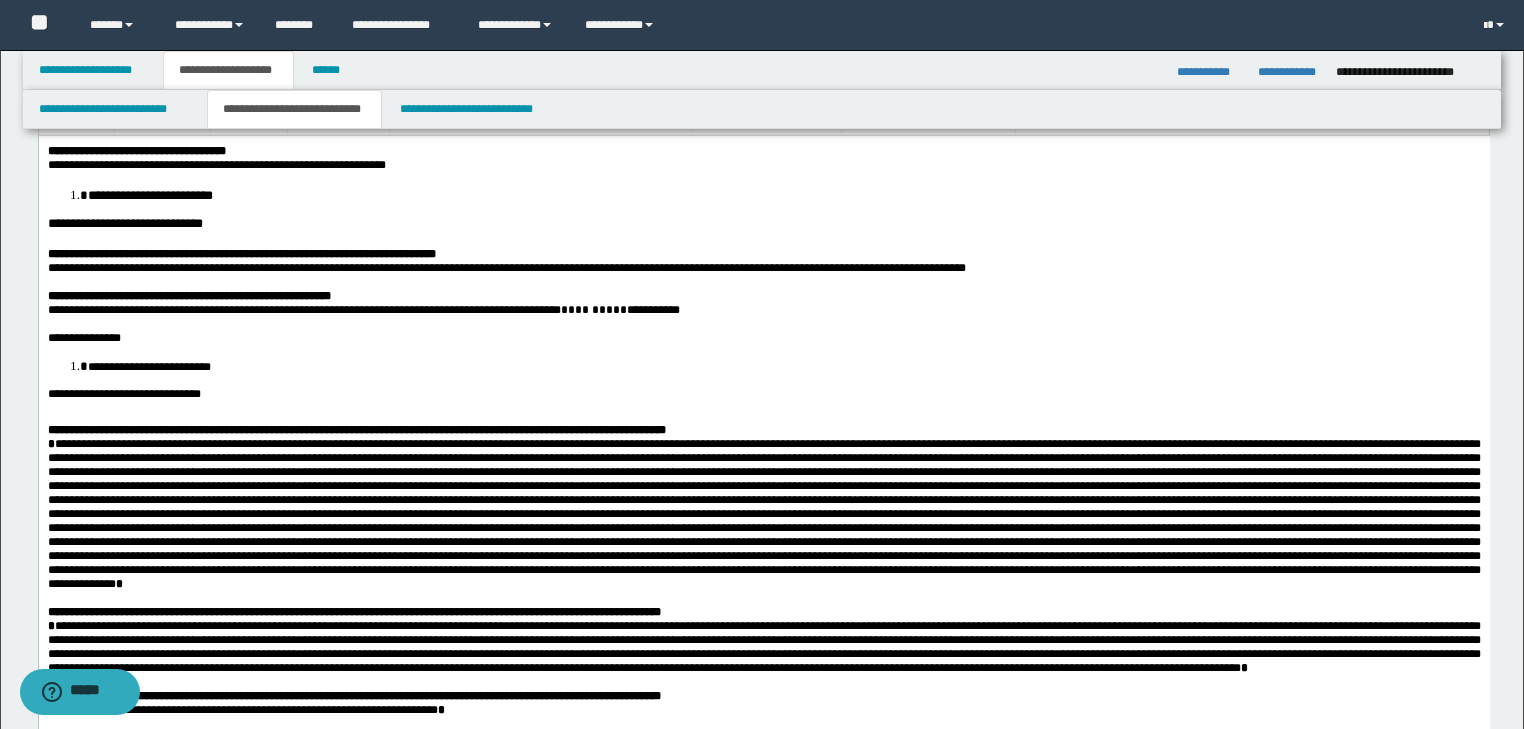 scroll, scrollTop: 0, scrollLeft: 0, axis: both 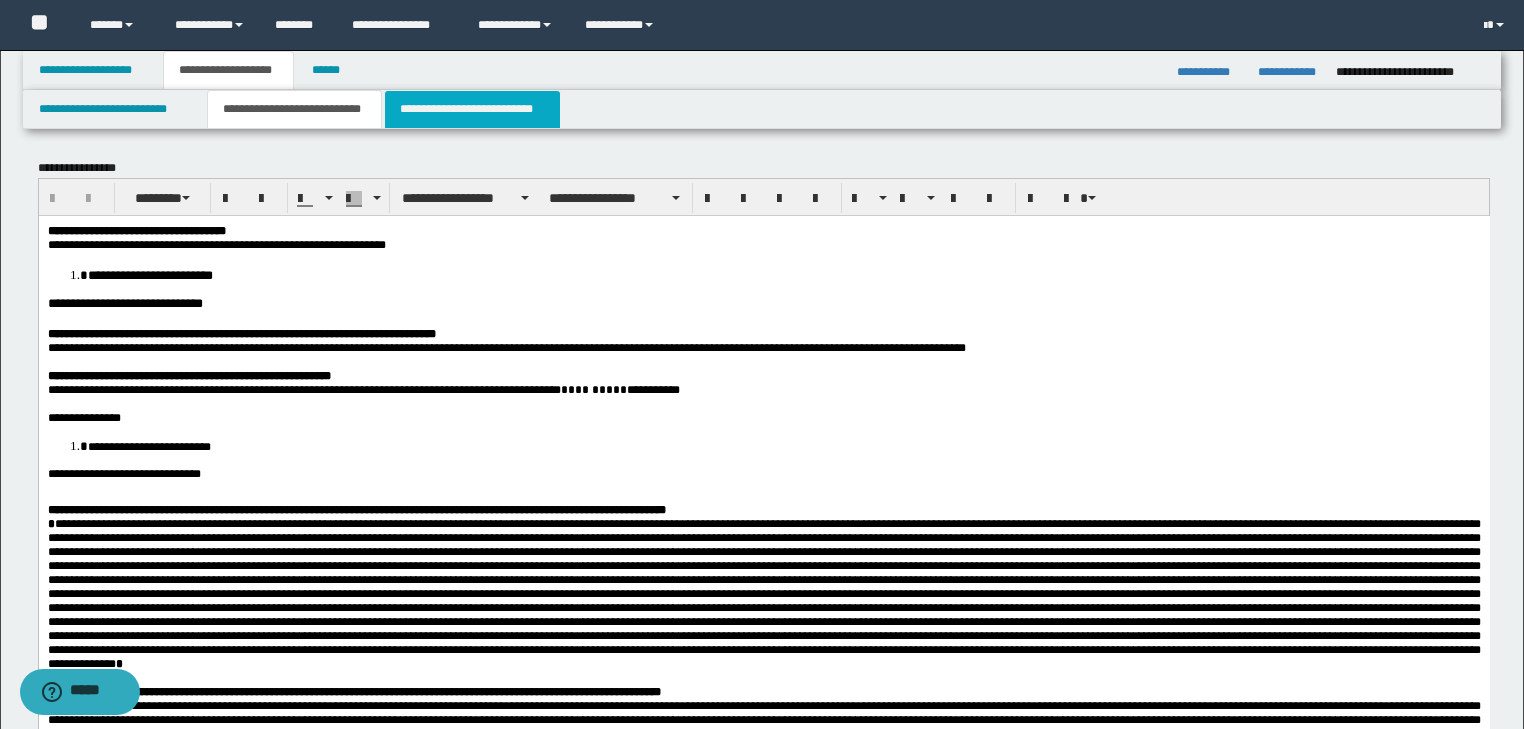 click on "**********" at bounding box center (472, 109) 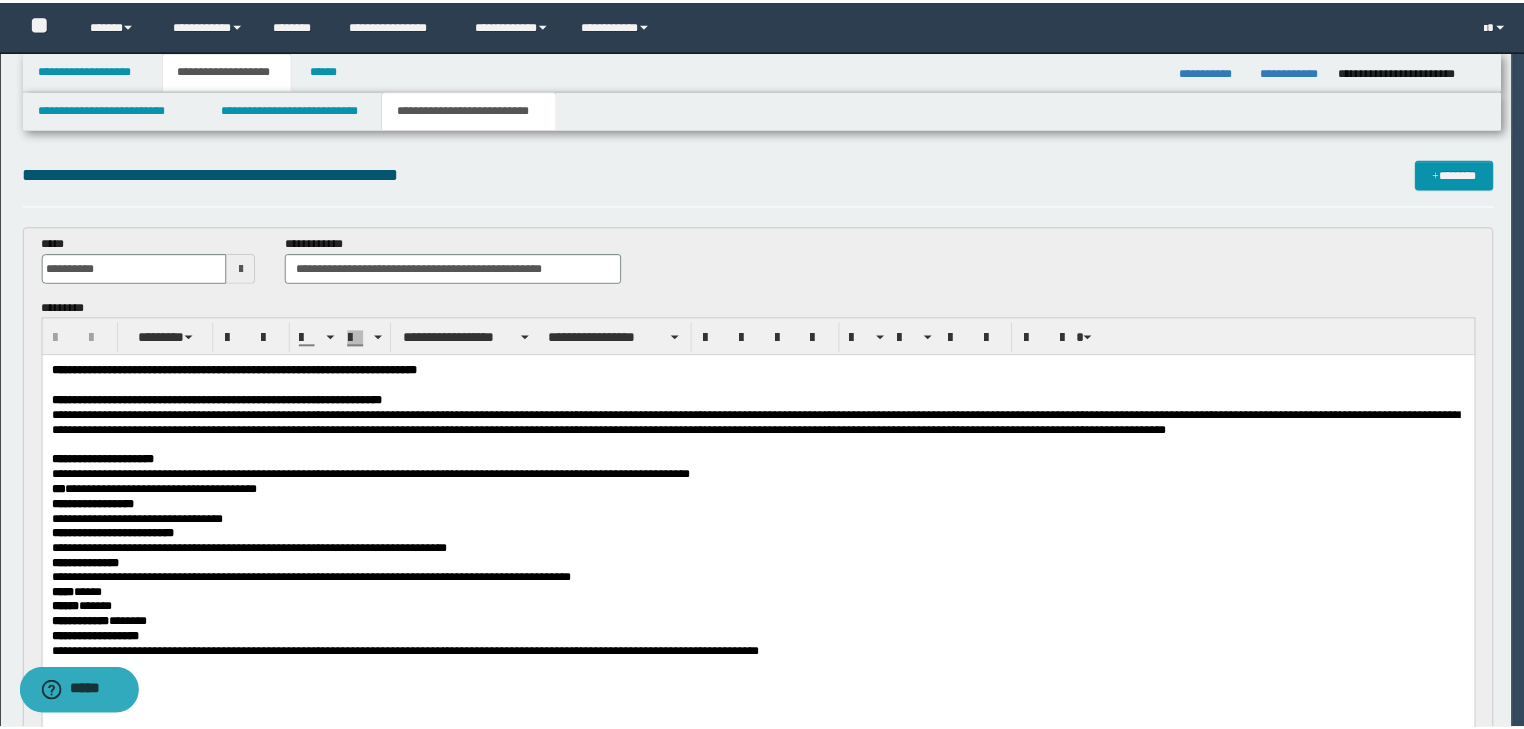 scroll, scrollTop: 0, scrollLeft: 0, axis: both 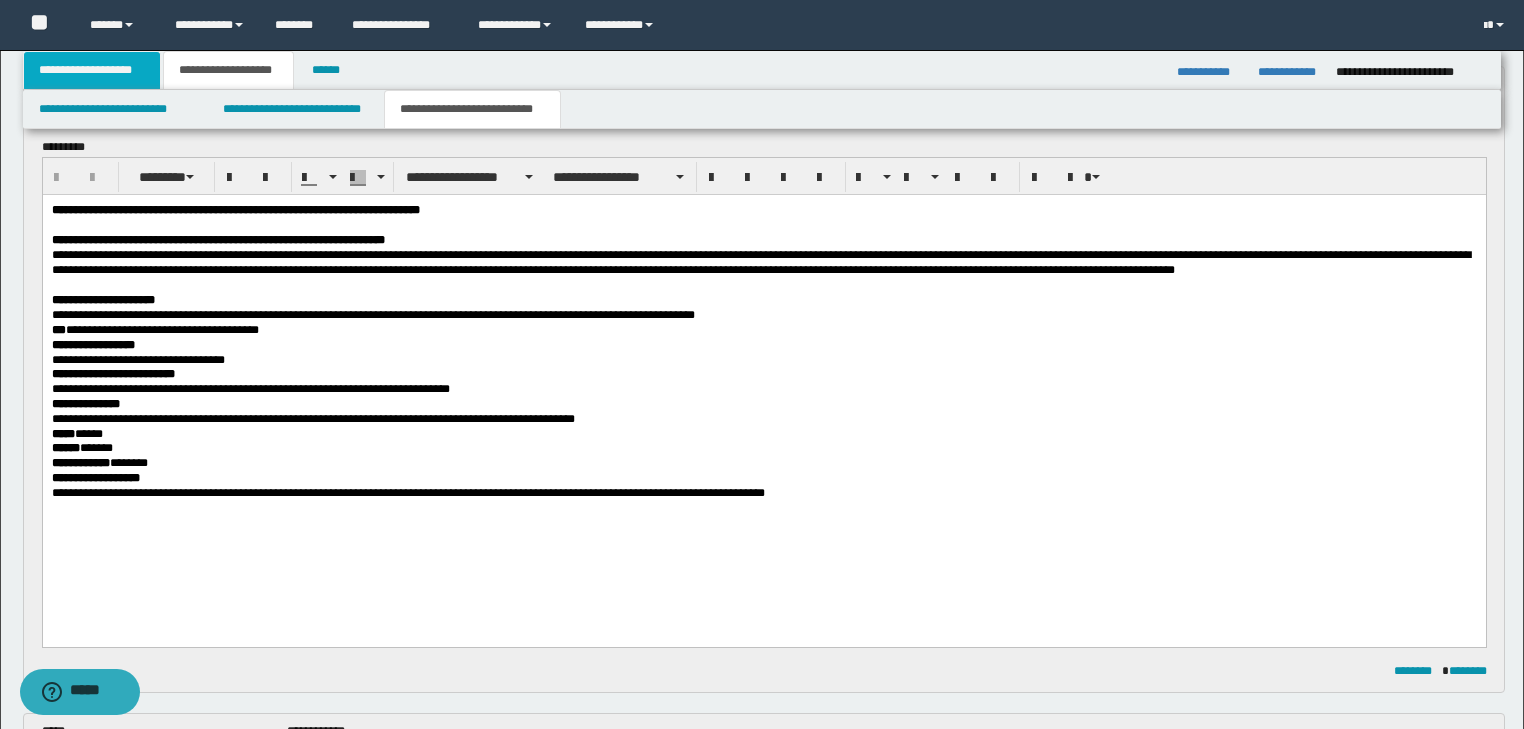 click on "**********" at bounding box center [92, 70] 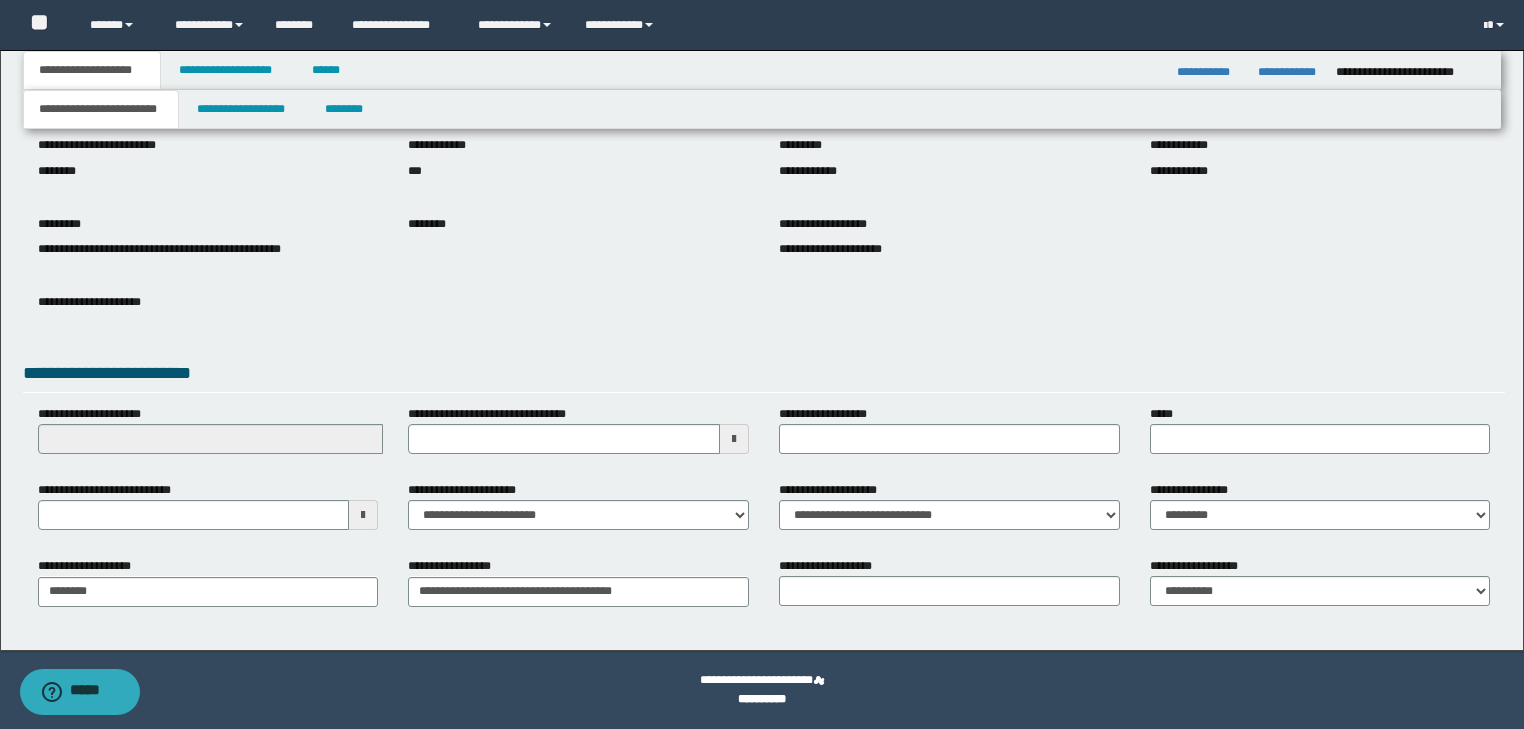 scroll, scrollTop: 154, scrollLeft: 0, axis: vertical 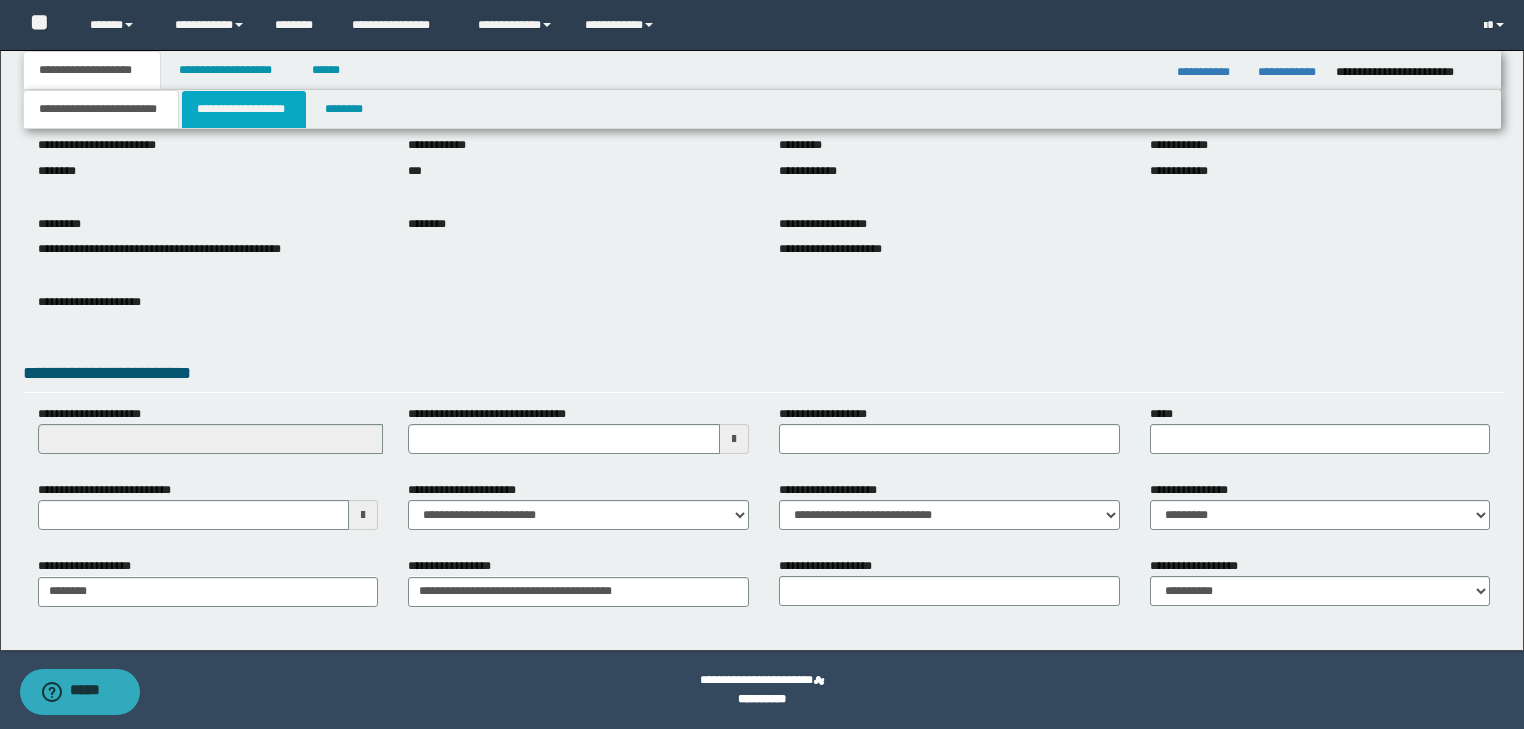 click on "**********" at bounding box center [244, 109] 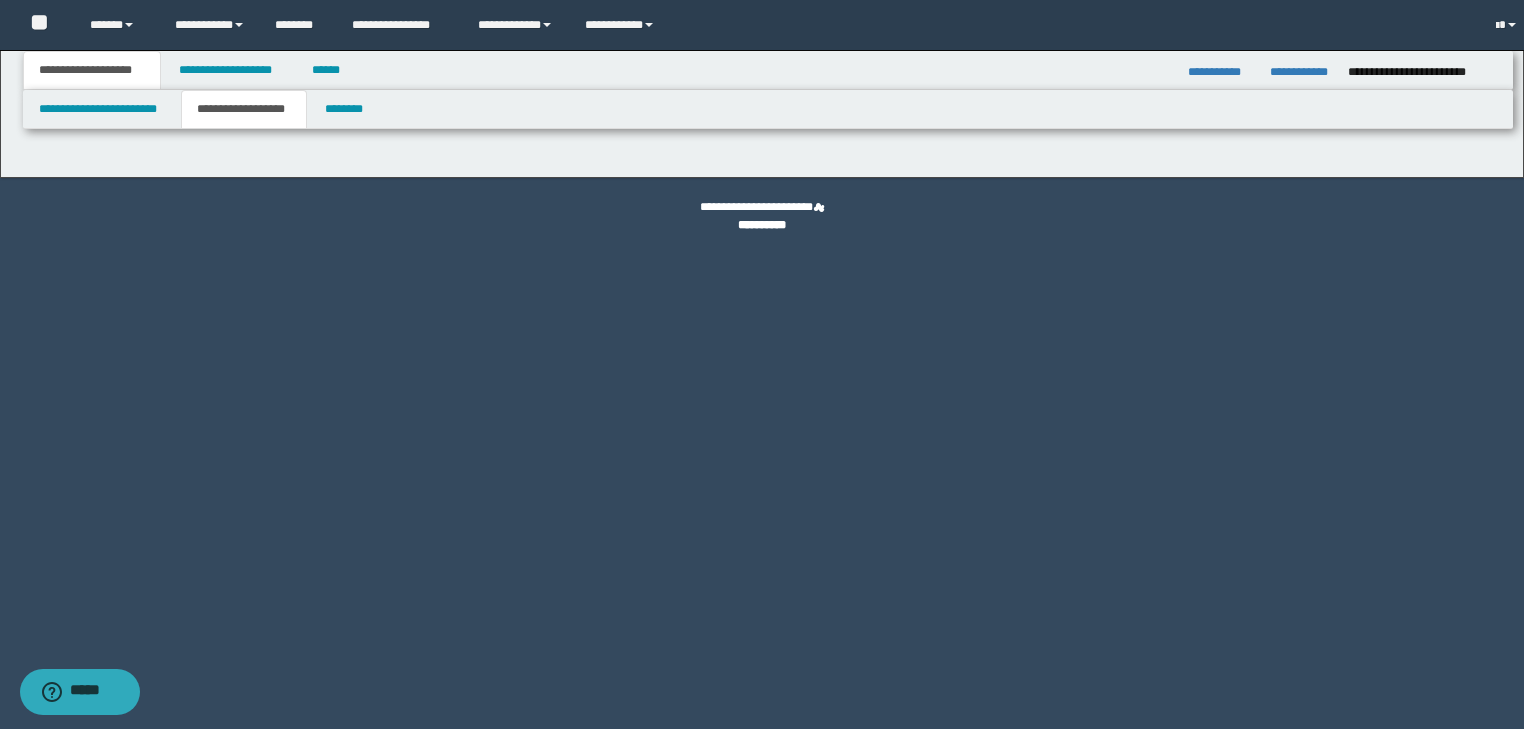 scroll, scrollTop: 0, scrollLeft: 0, axis: both 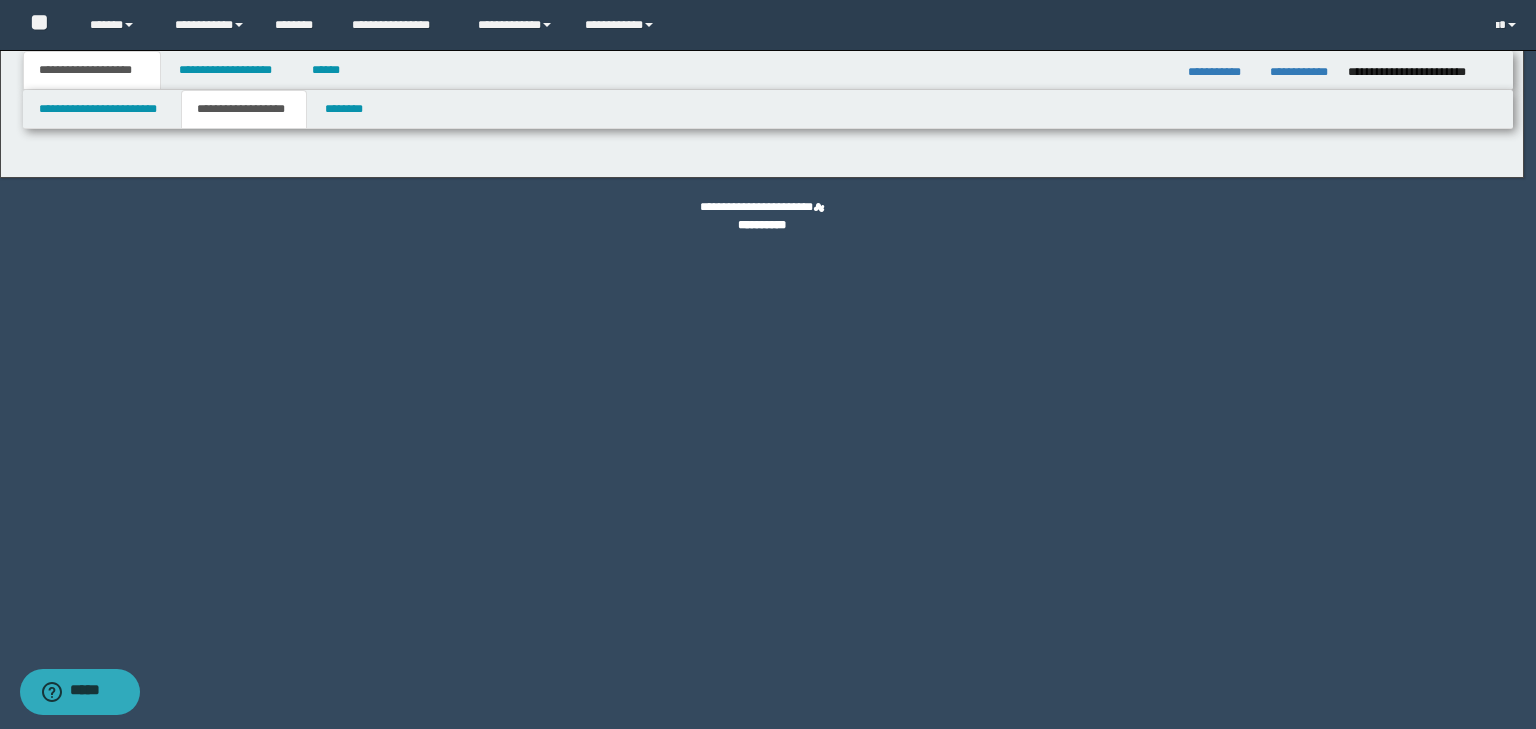 type on "********" 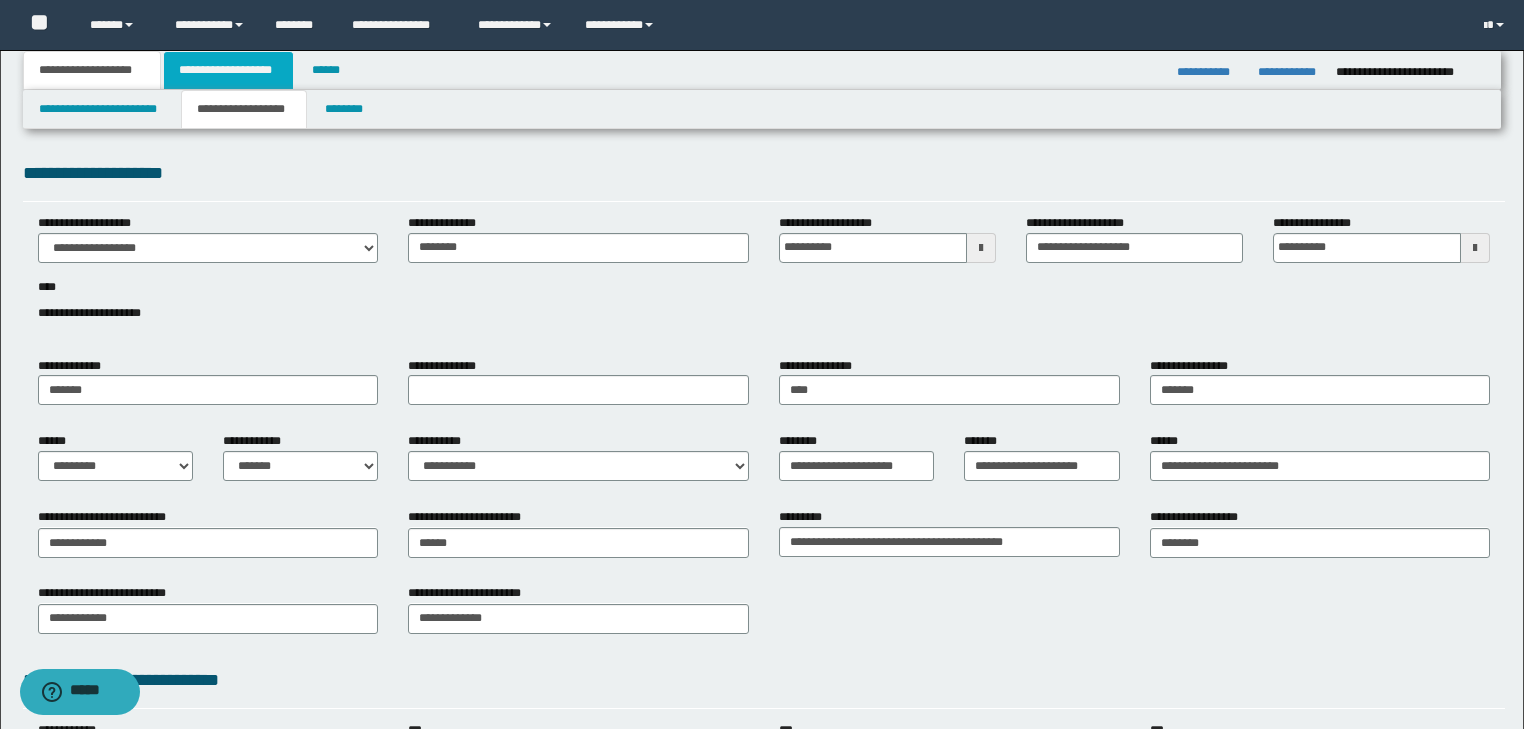 click on "**********" at bounding box center (228, 70) 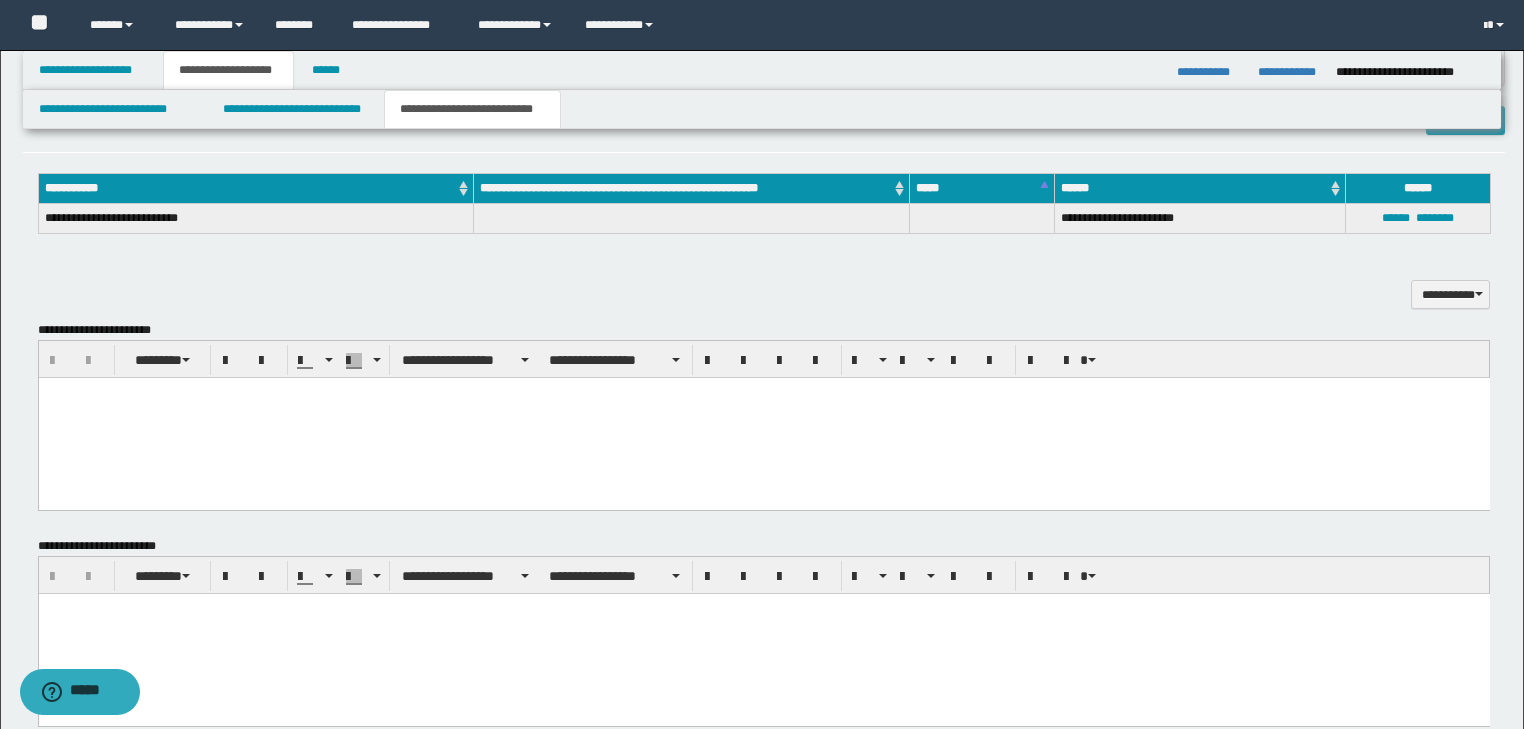 scroll, scrollTop: 1360, scrollLeft: 0, axis: vertical 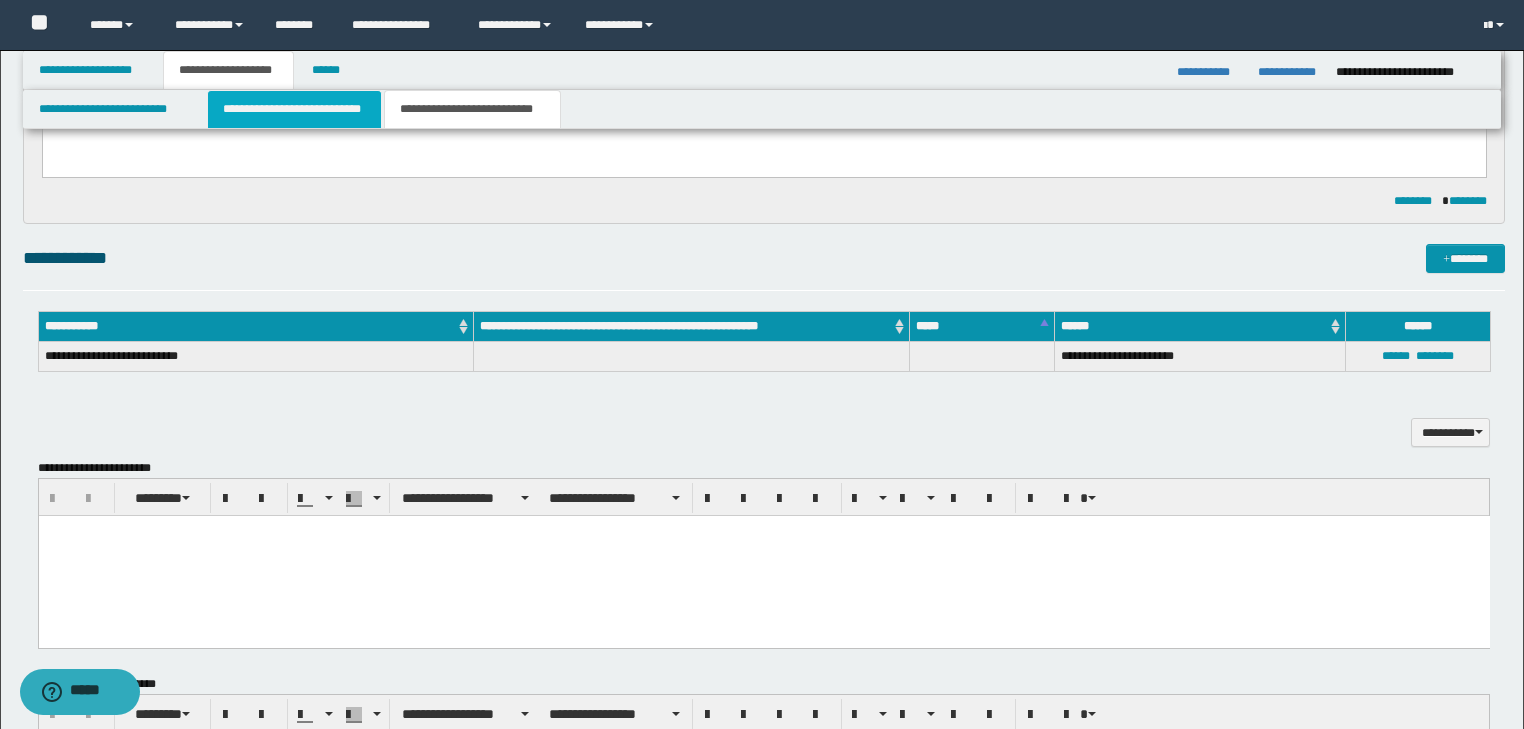 click on "**********" at bounding box center (294, 109) 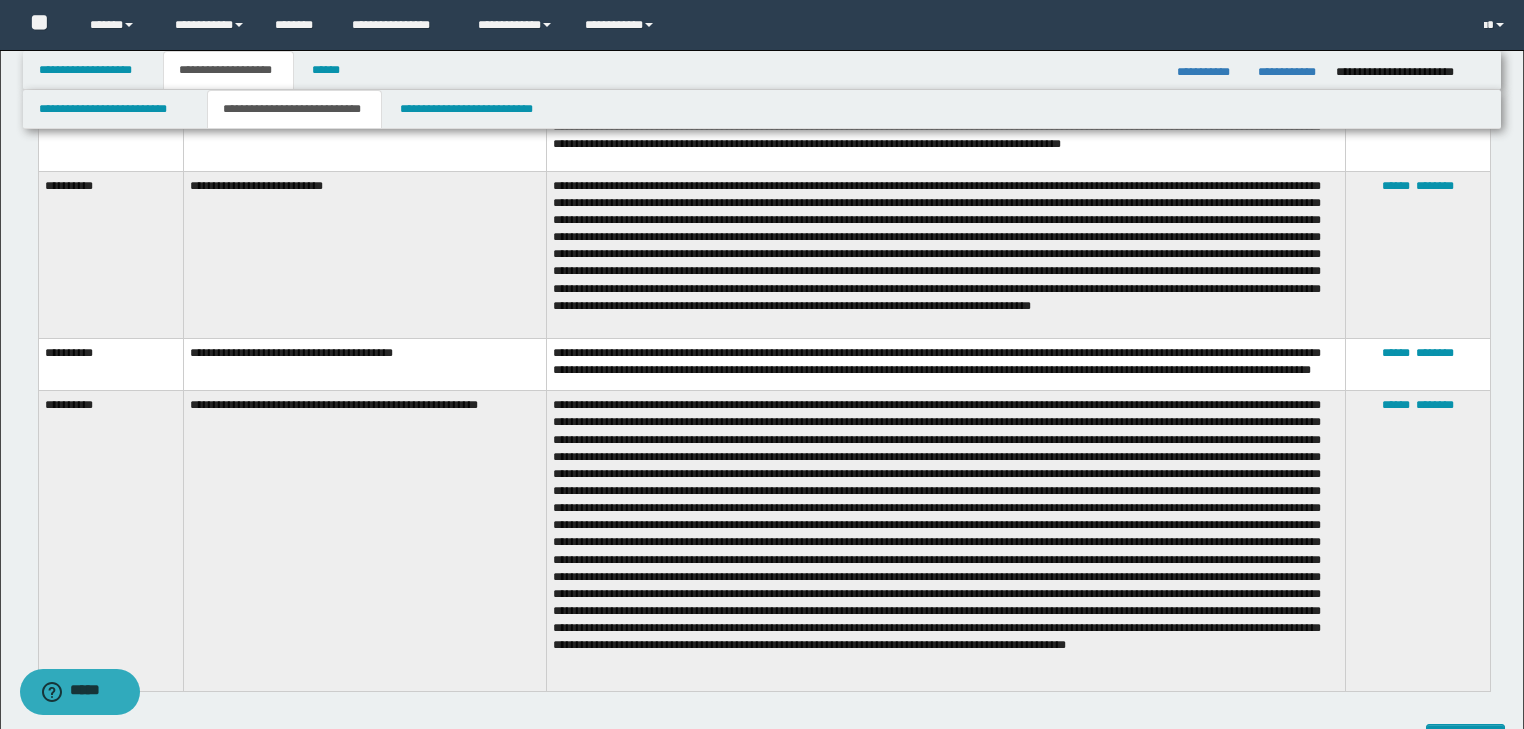 scroll, scrollTop: 2080, scrollLeft: 0, axis: vertical 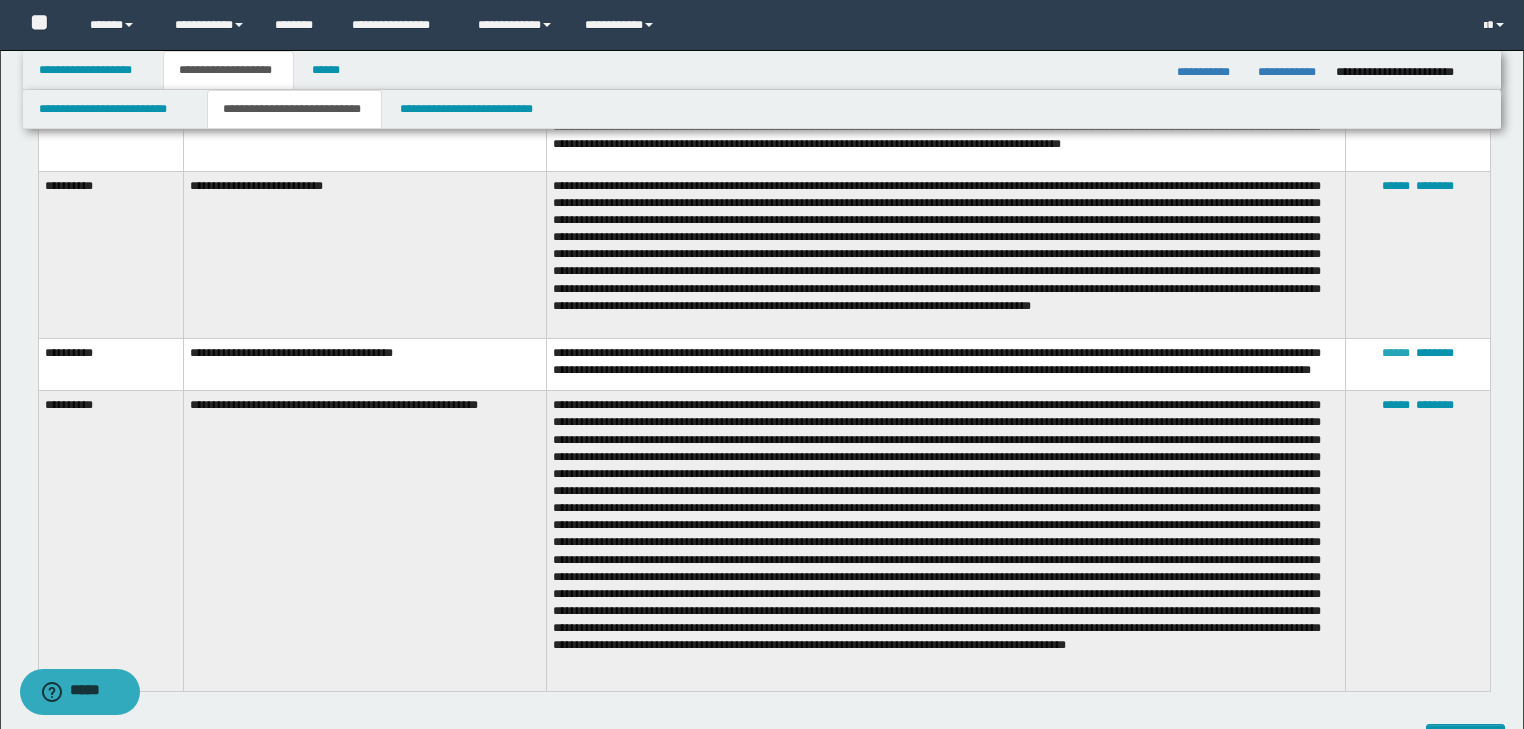 click on "******" at bounding box center (1396, 353) 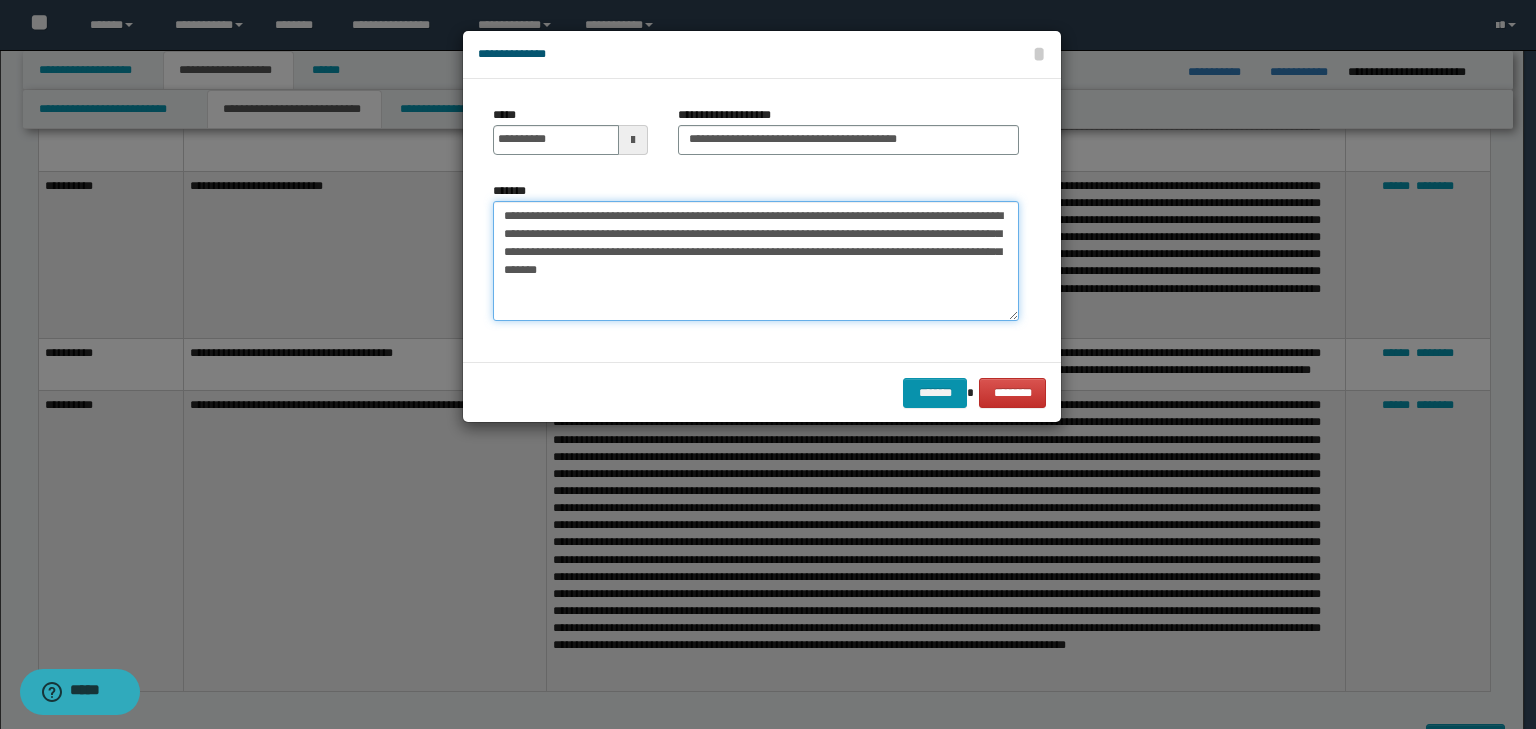 click on "**********" at bounding box center (756, 261) 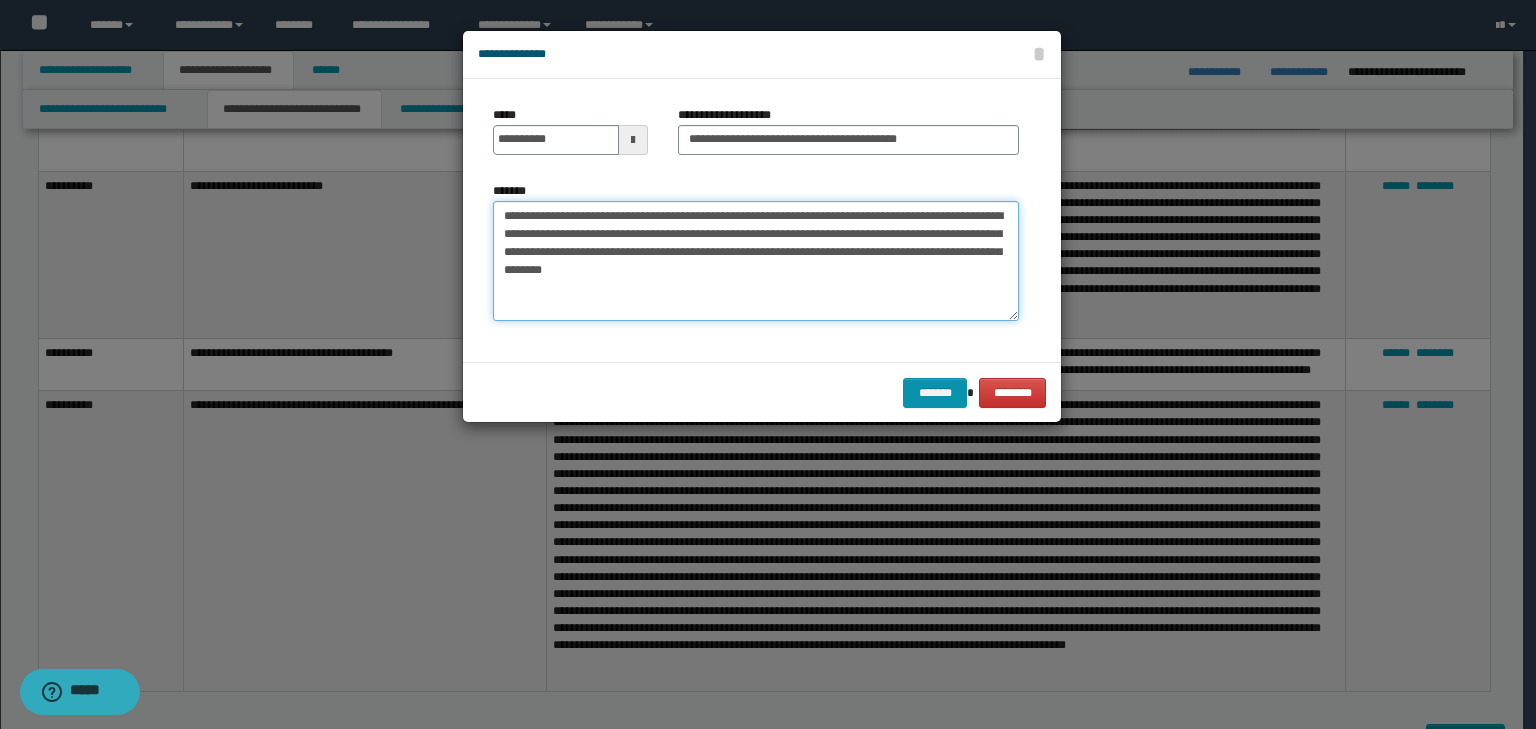 click on "**********" at bounding box center [756, 261] 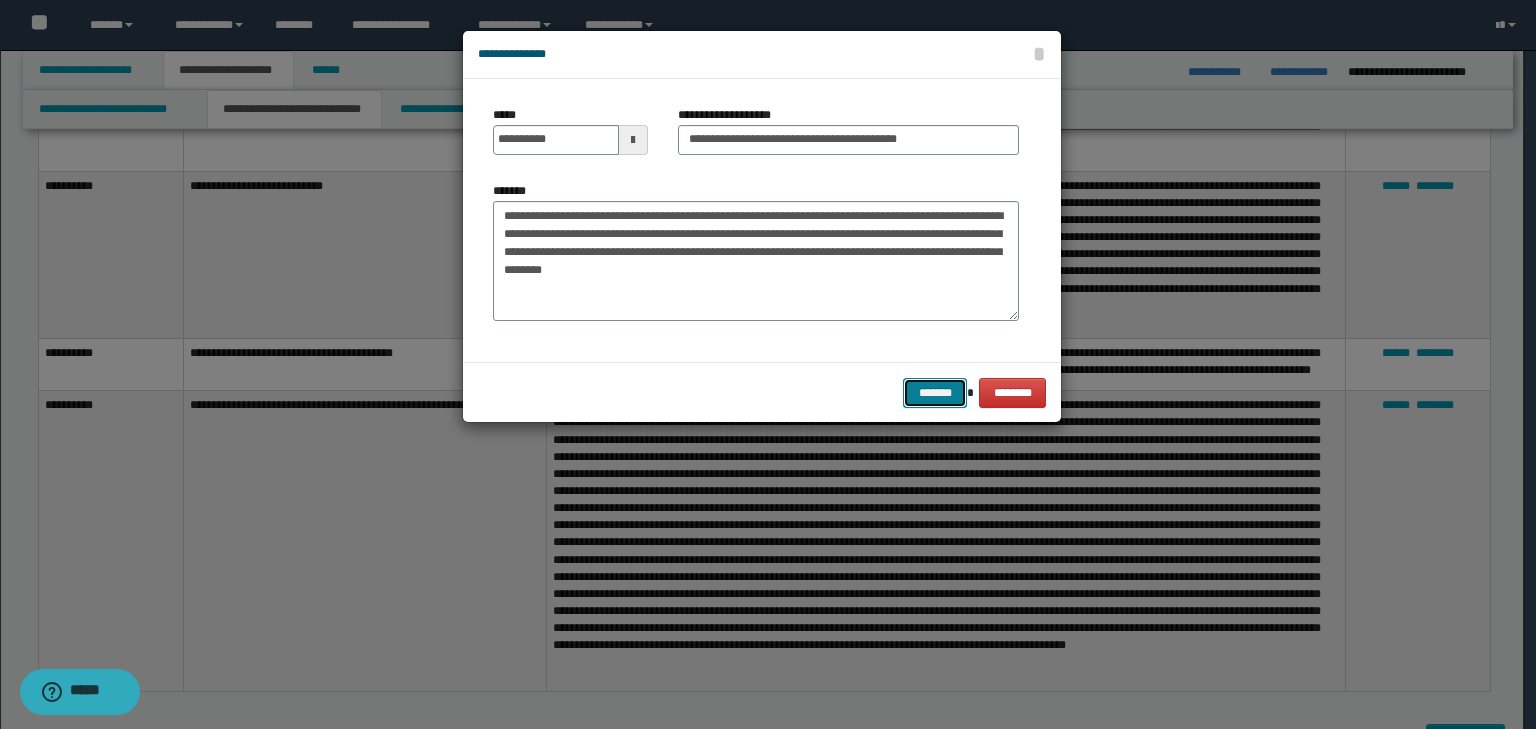 click on "*******" at bounding box center (935, 393) 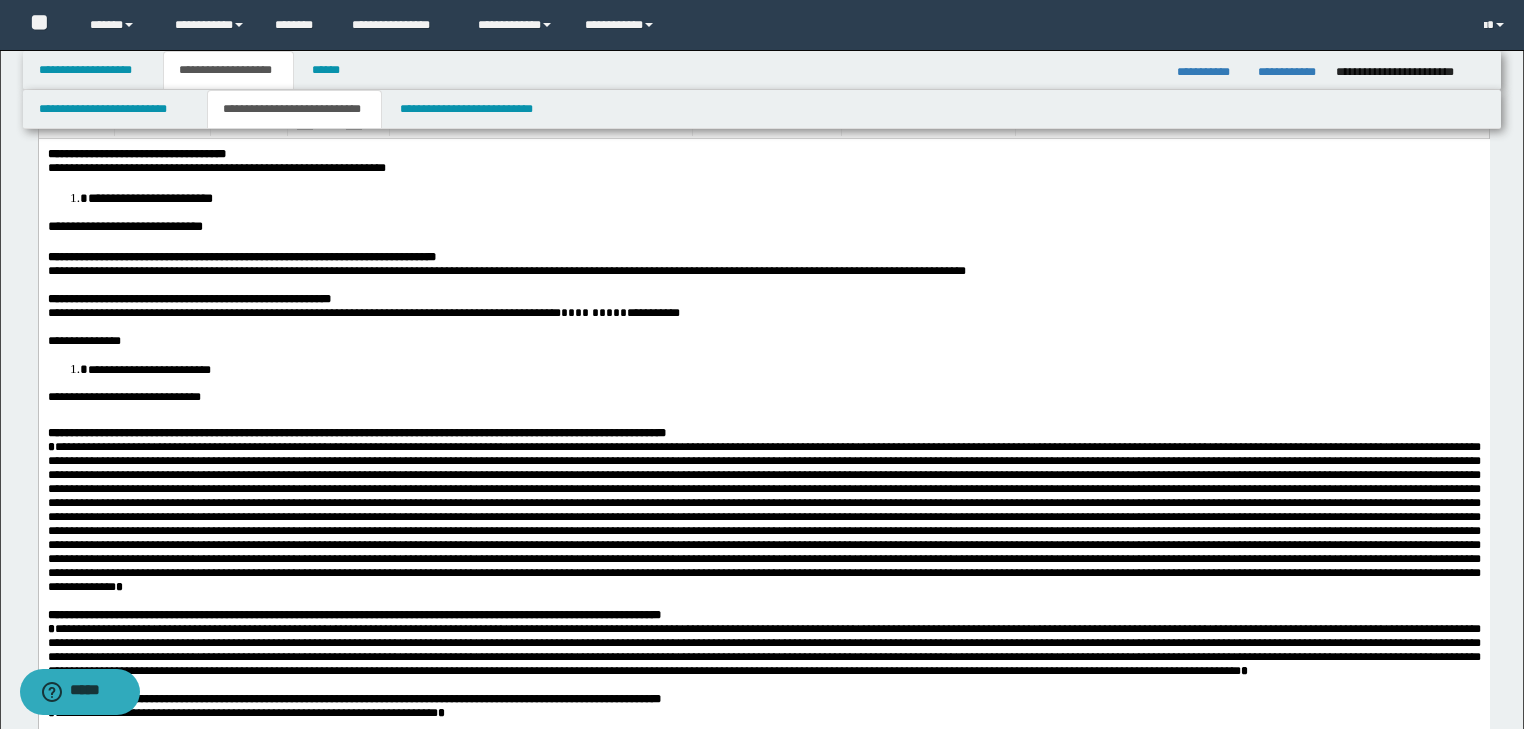 scroll, scrollTop: 0, scrollLeft: 0, axis: both 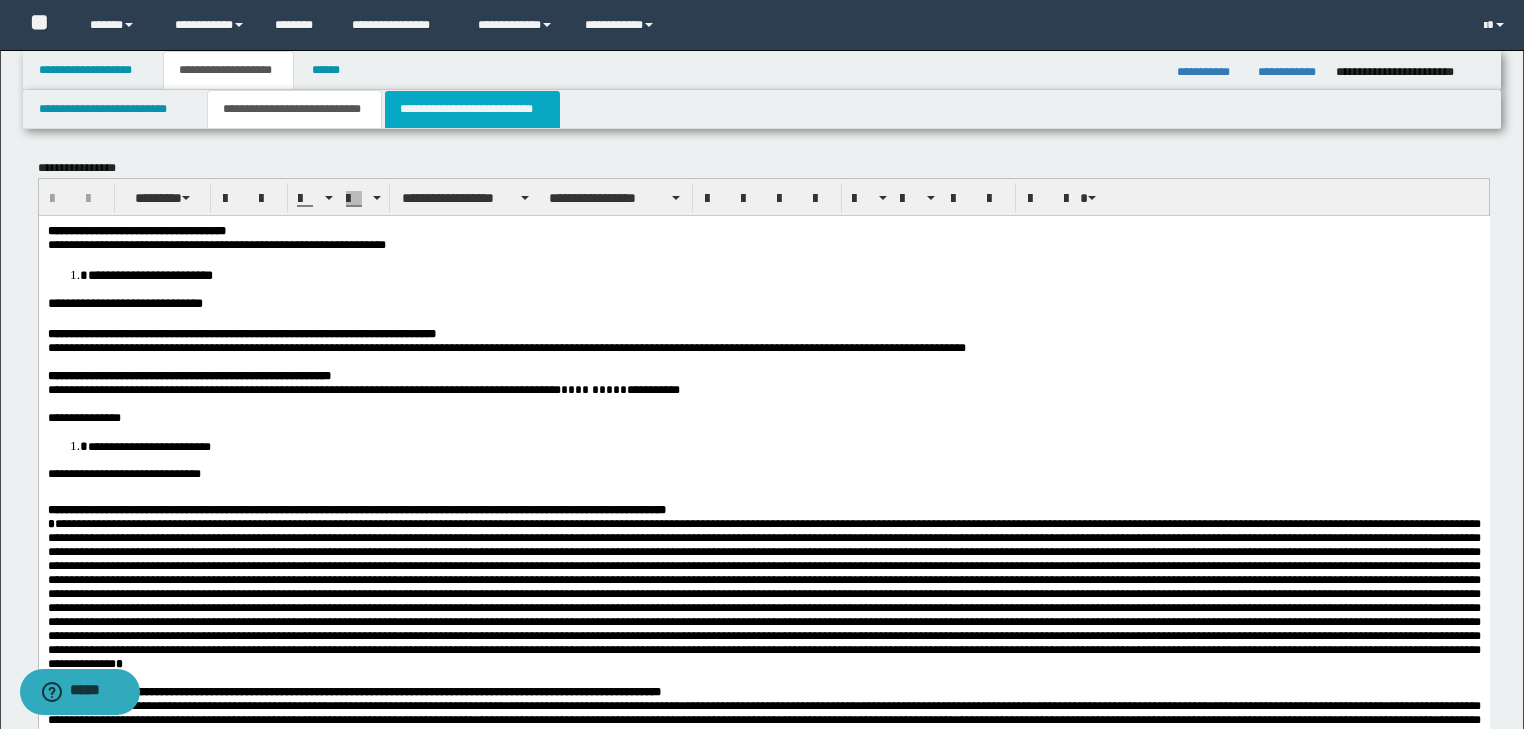 click on "**********" at bounding box center (472, 109) 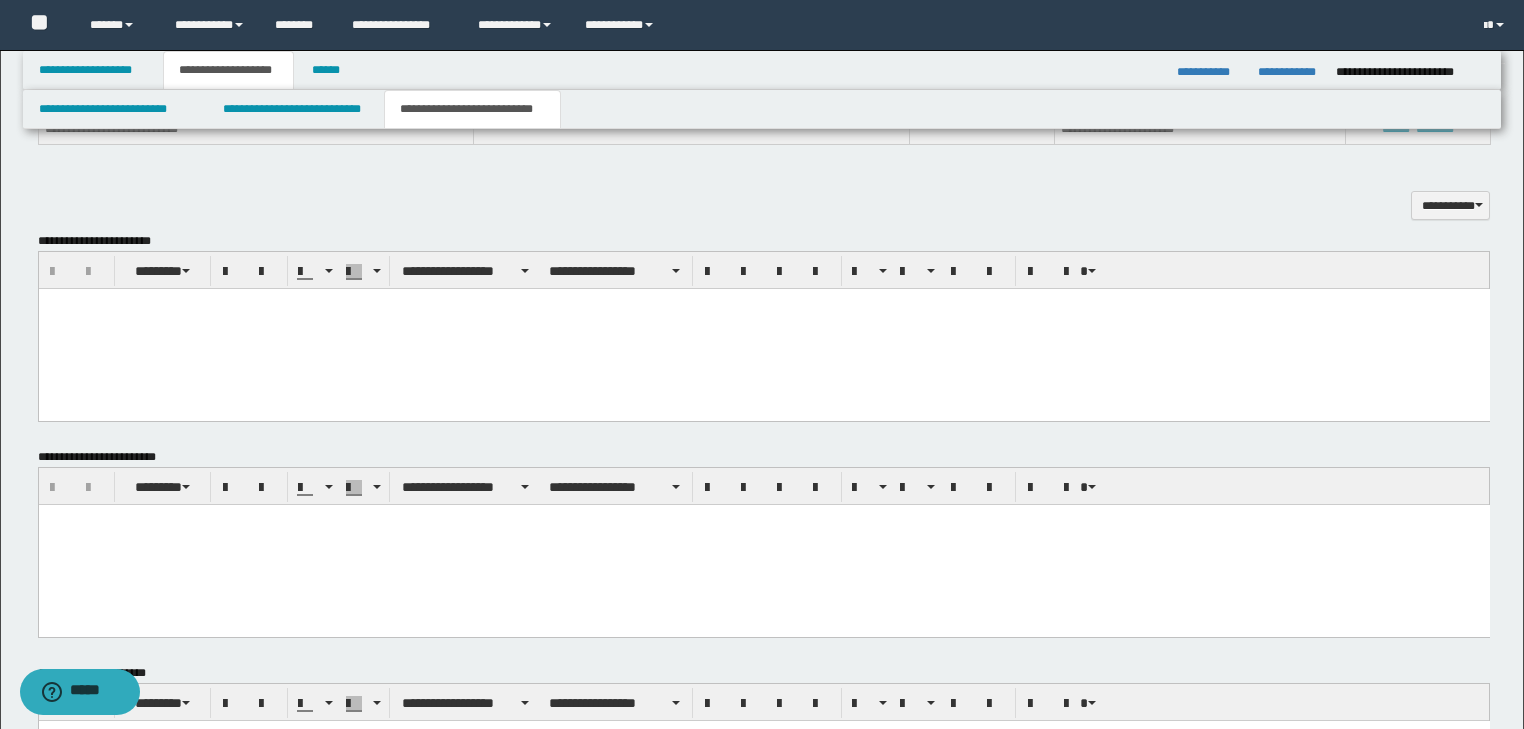 scroll, scrollTop: 1305, scrollLeft: 0, axis: vertical 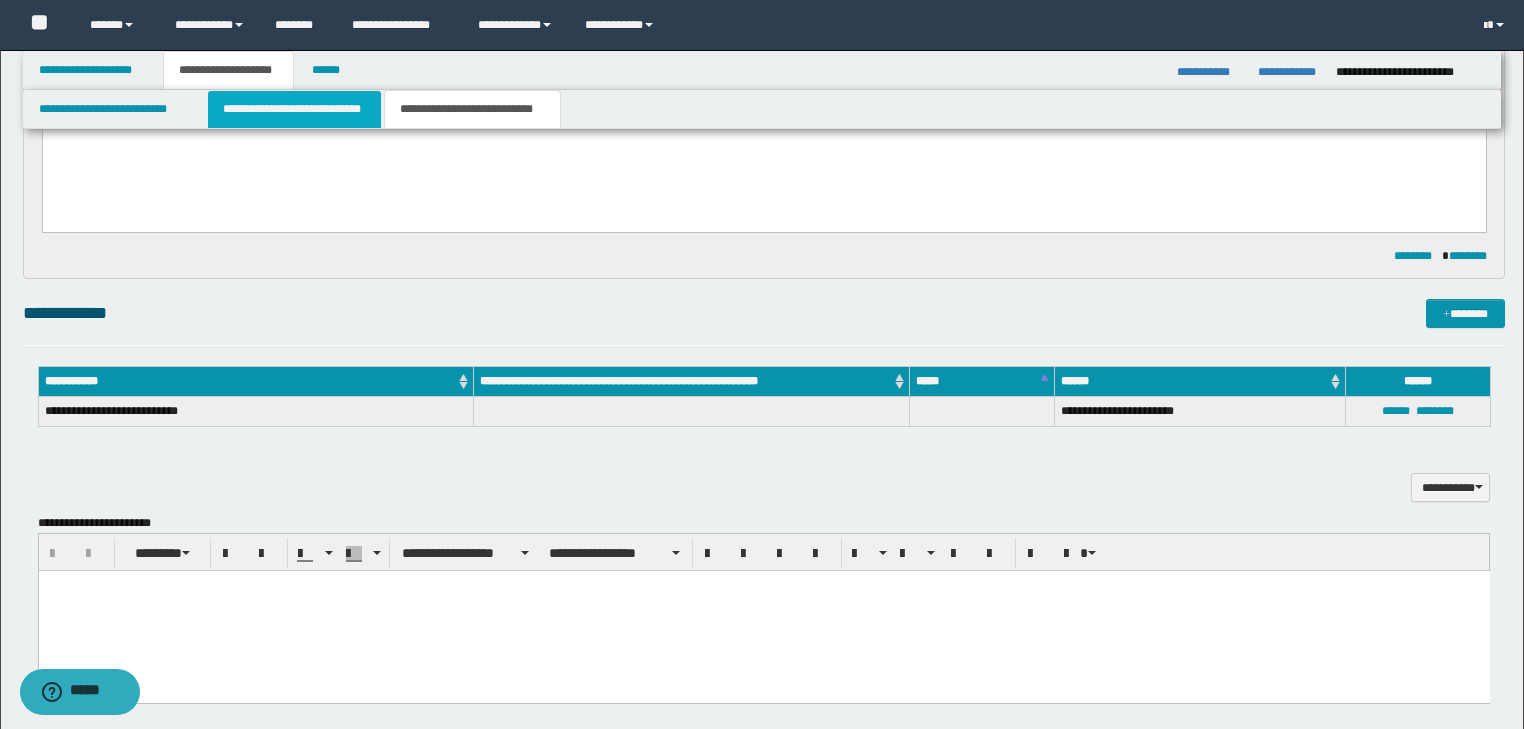 click on "**********" at bounding box center (294, 109) 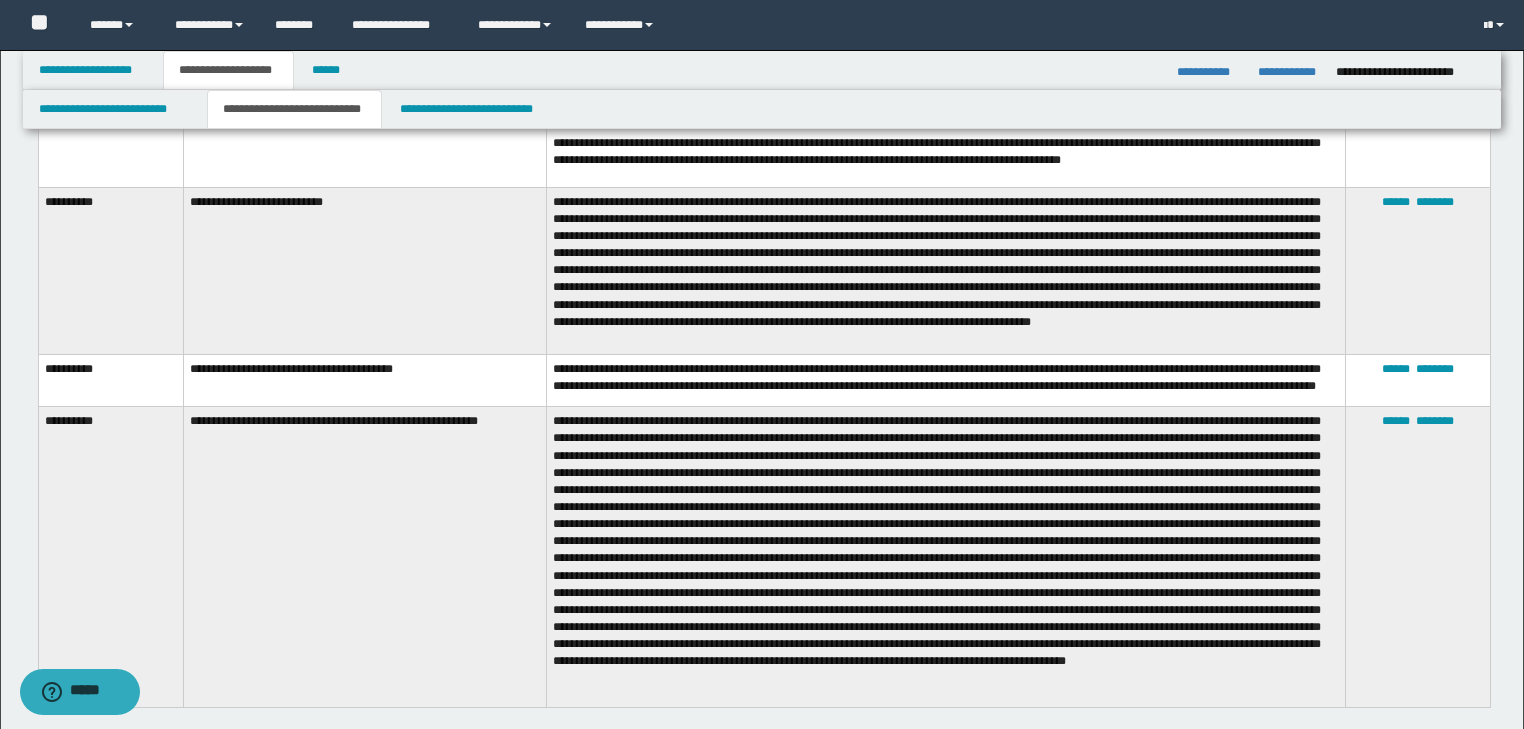 scroll, scrollTop: 2025, scrollLeft: 0, axis: vertical 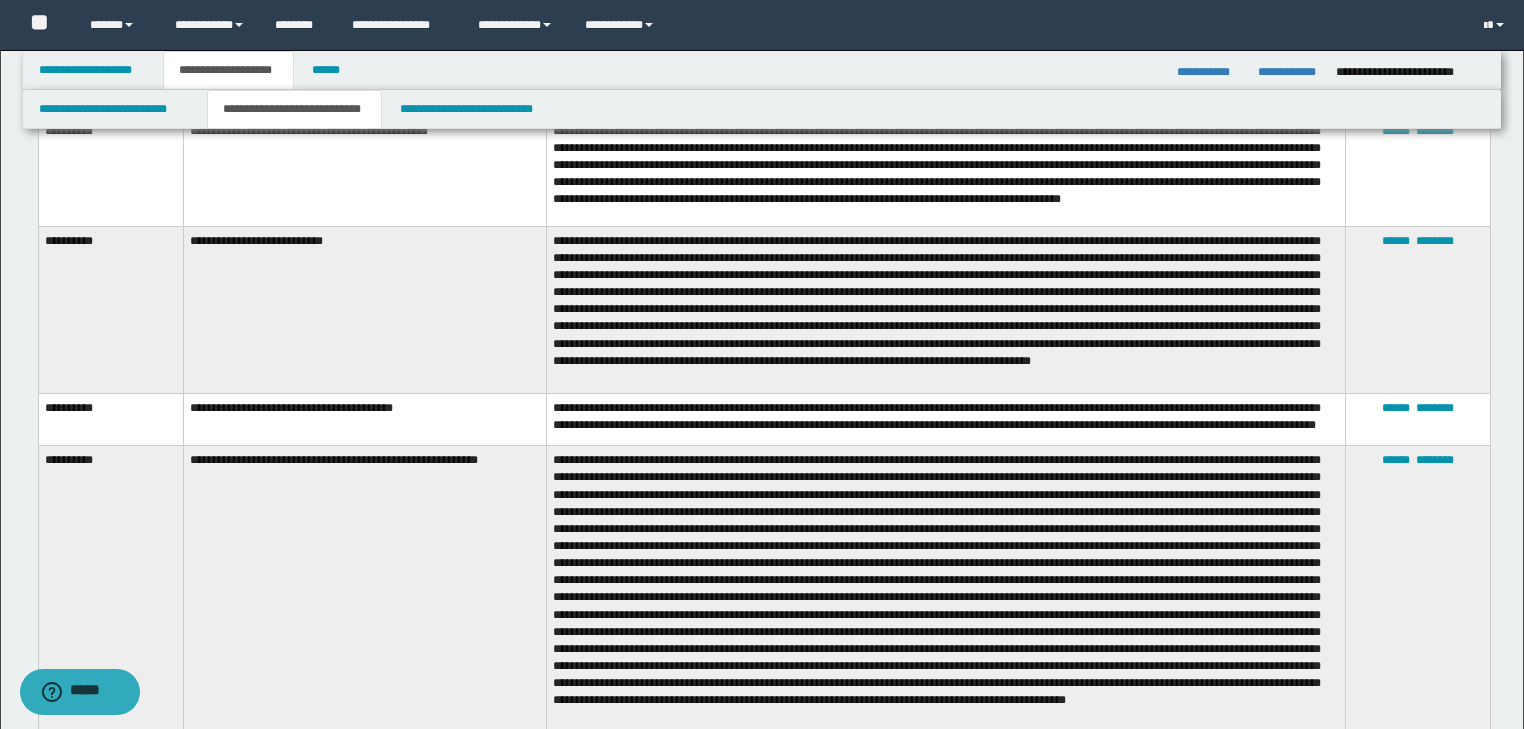 click on "**********" at bounding box center [945, 419] 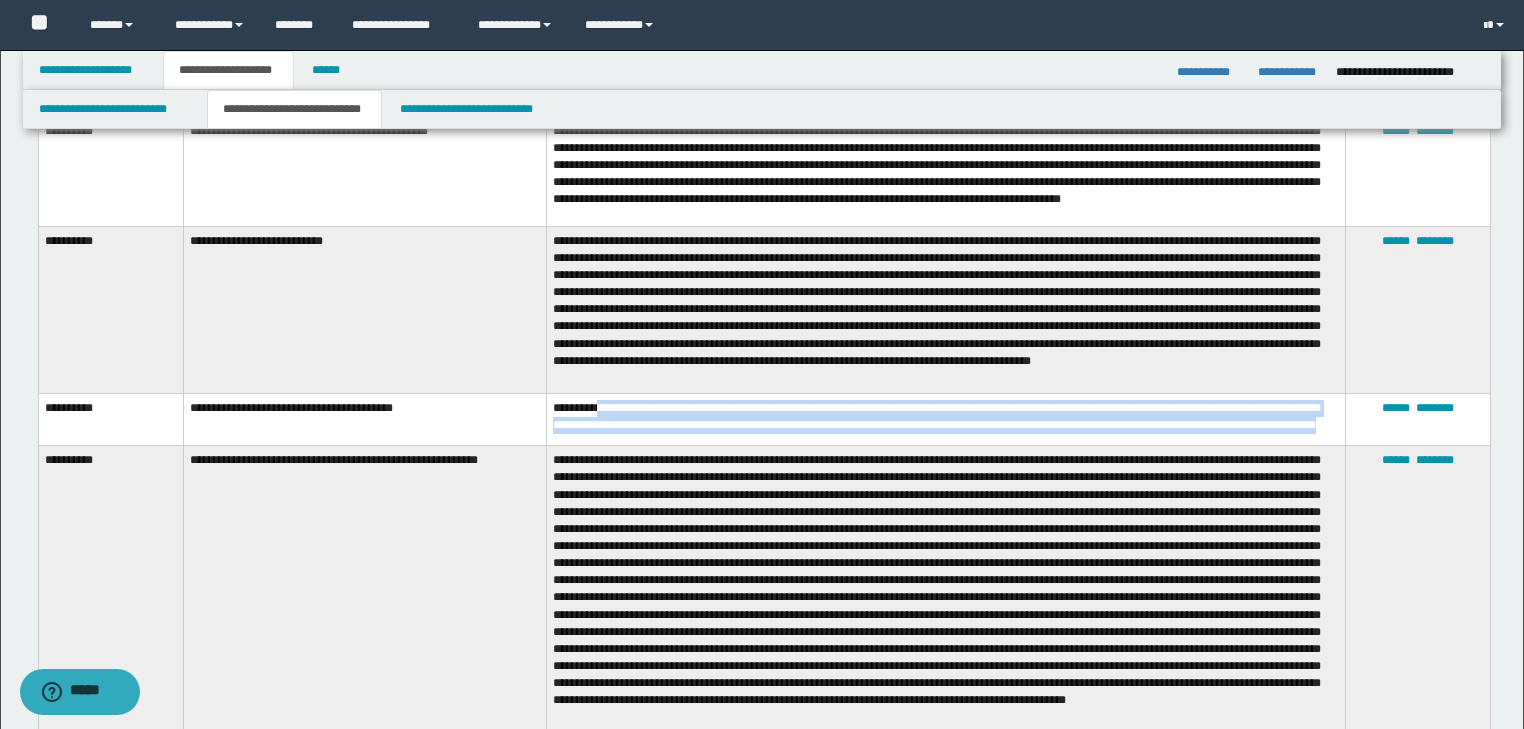 drag, startPoint x: 637, startPoint y: 446, endPoint x: 606, endPoint y: 417, distance: 42.44997 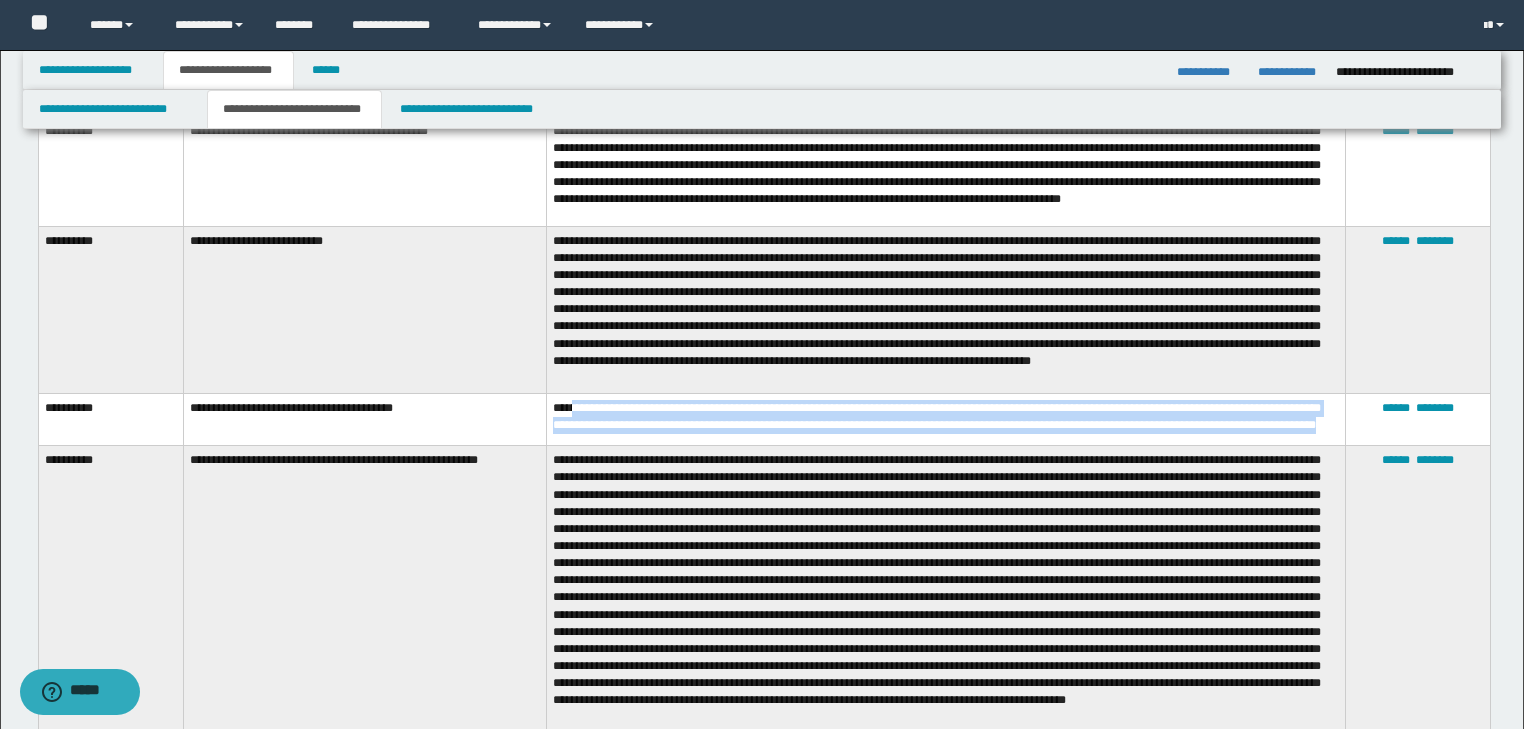 drag, startPoint x: 628, startPoint y: 441, endPoint x: 580, endPoint y: 411, distance: 56.603886 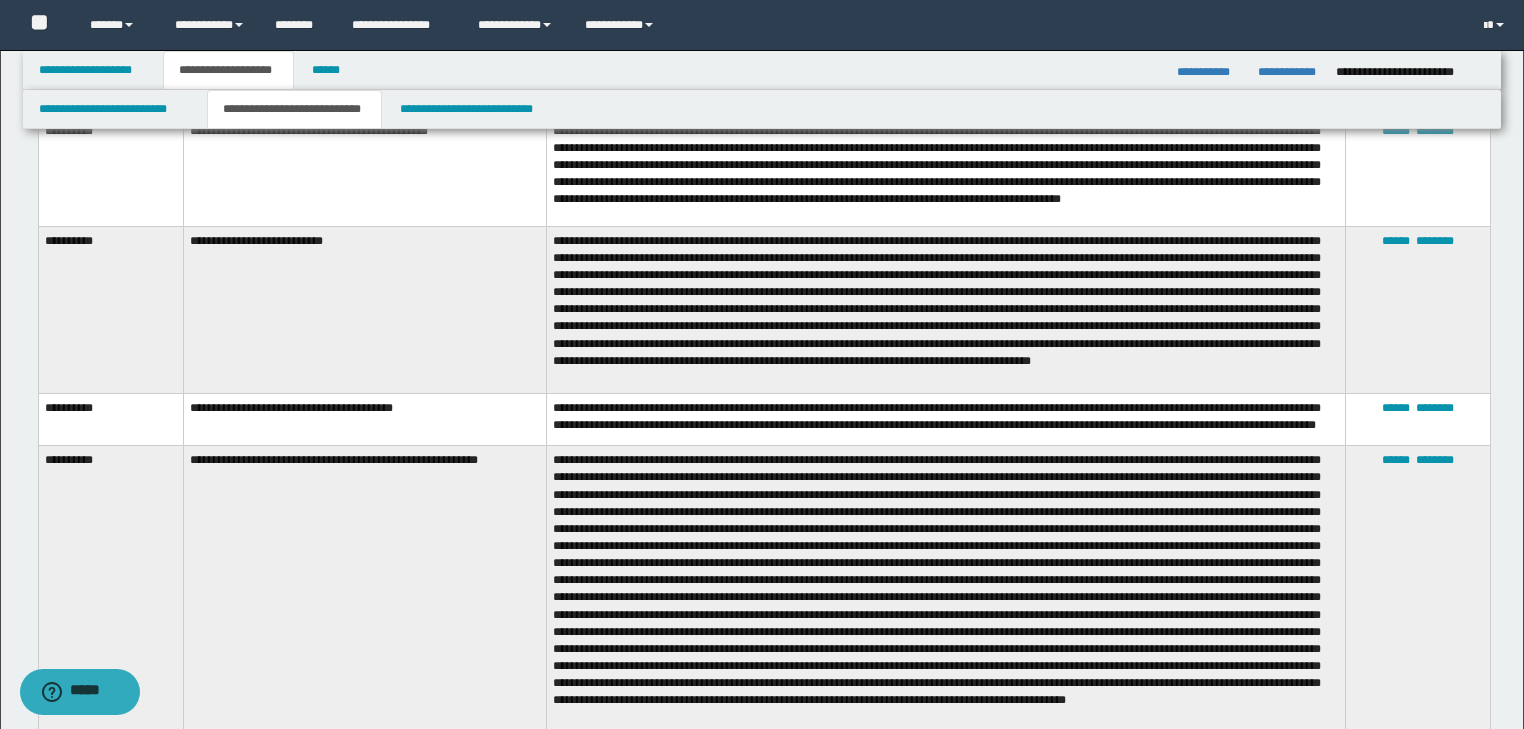 click on "**********" at bounding box center [945, 419] 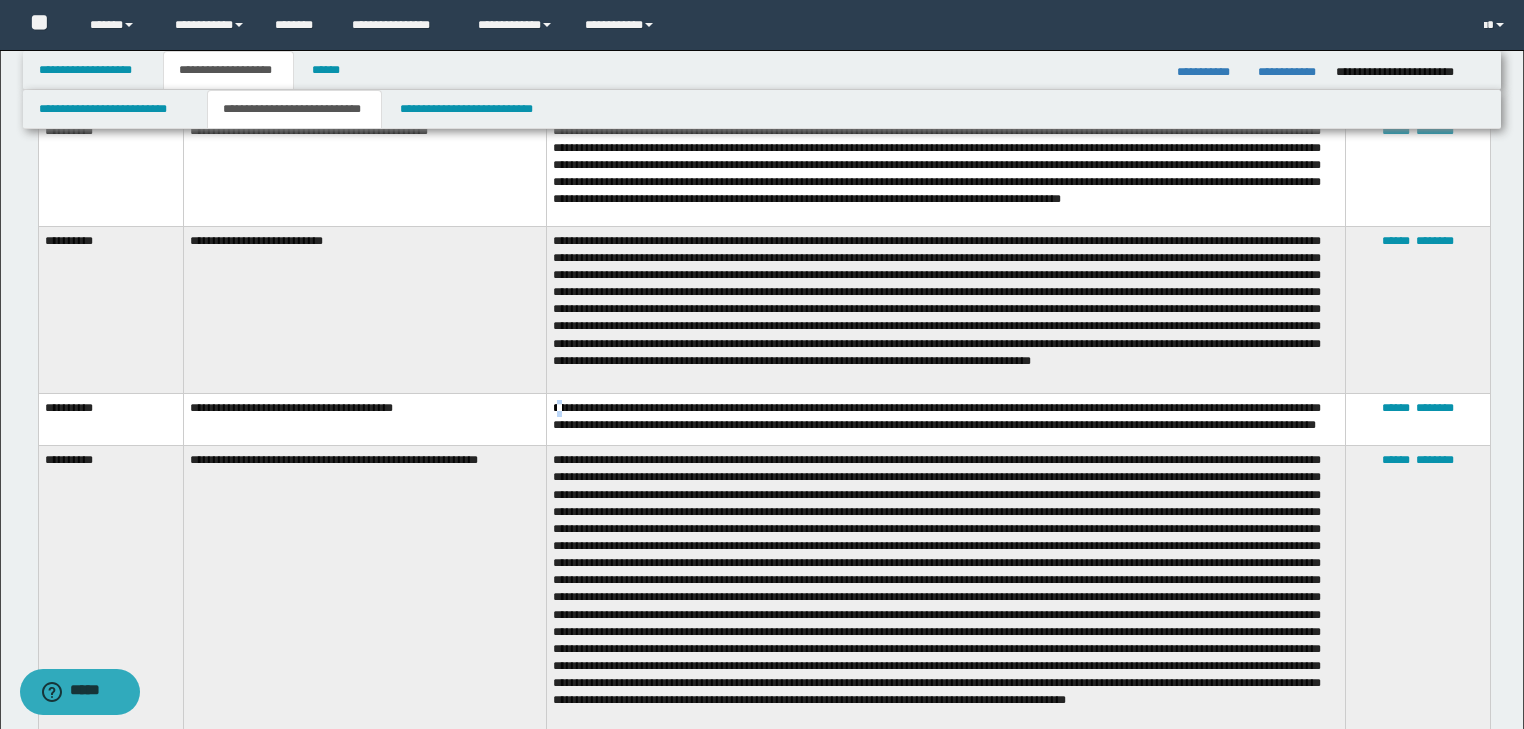 drag, startPoint x: 556, startPoint y: 408, endPoint x: 572, endPoint y: 418, distance: 18.867962 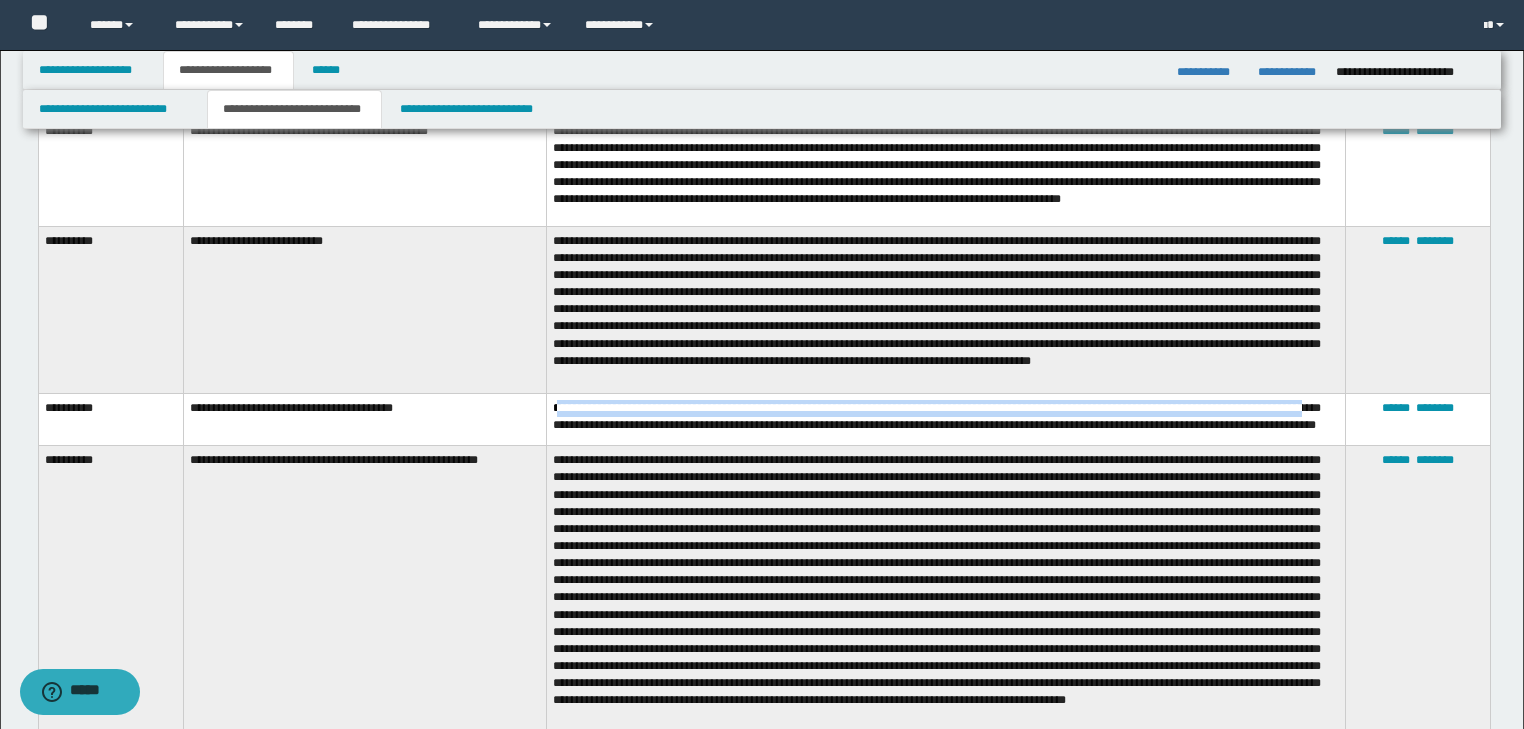 click on "**********" at bounding box center (945, 419) 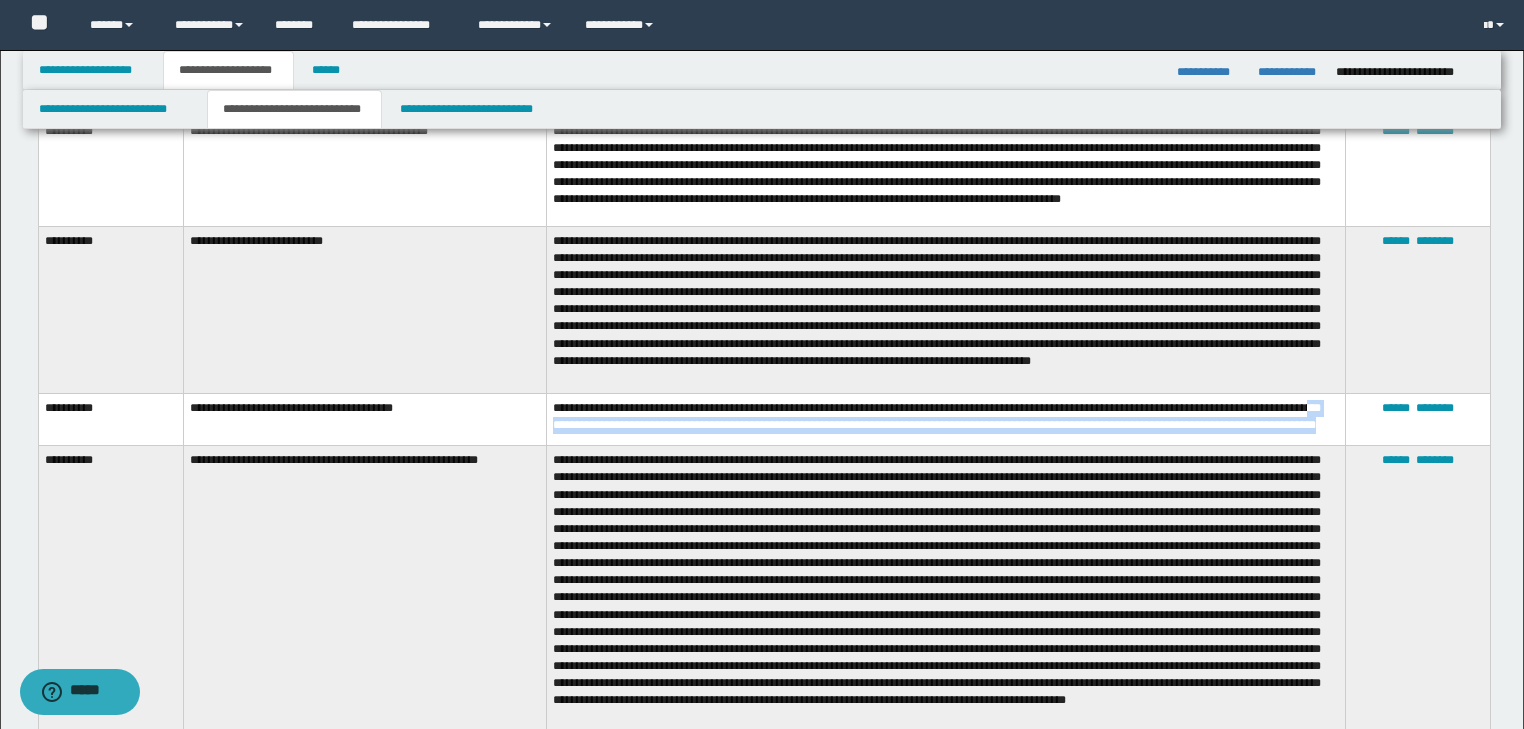 drag, startPoint x: 622, startPoint y: 440, endPoint x: 578, endPoint y: 421, distance: 47.92703 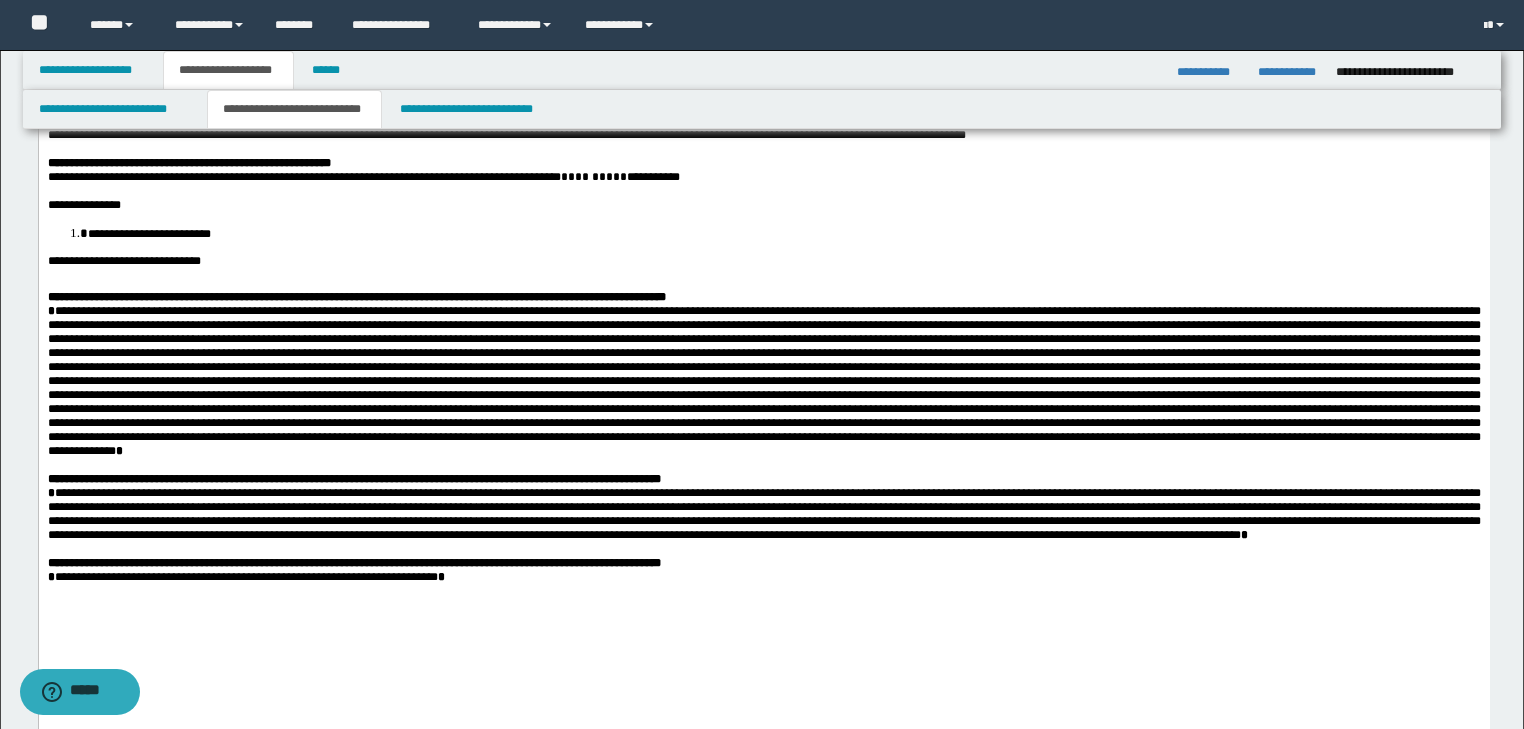 scroll, scrollTop: 185, scrollLeft: 0, axis: vertical 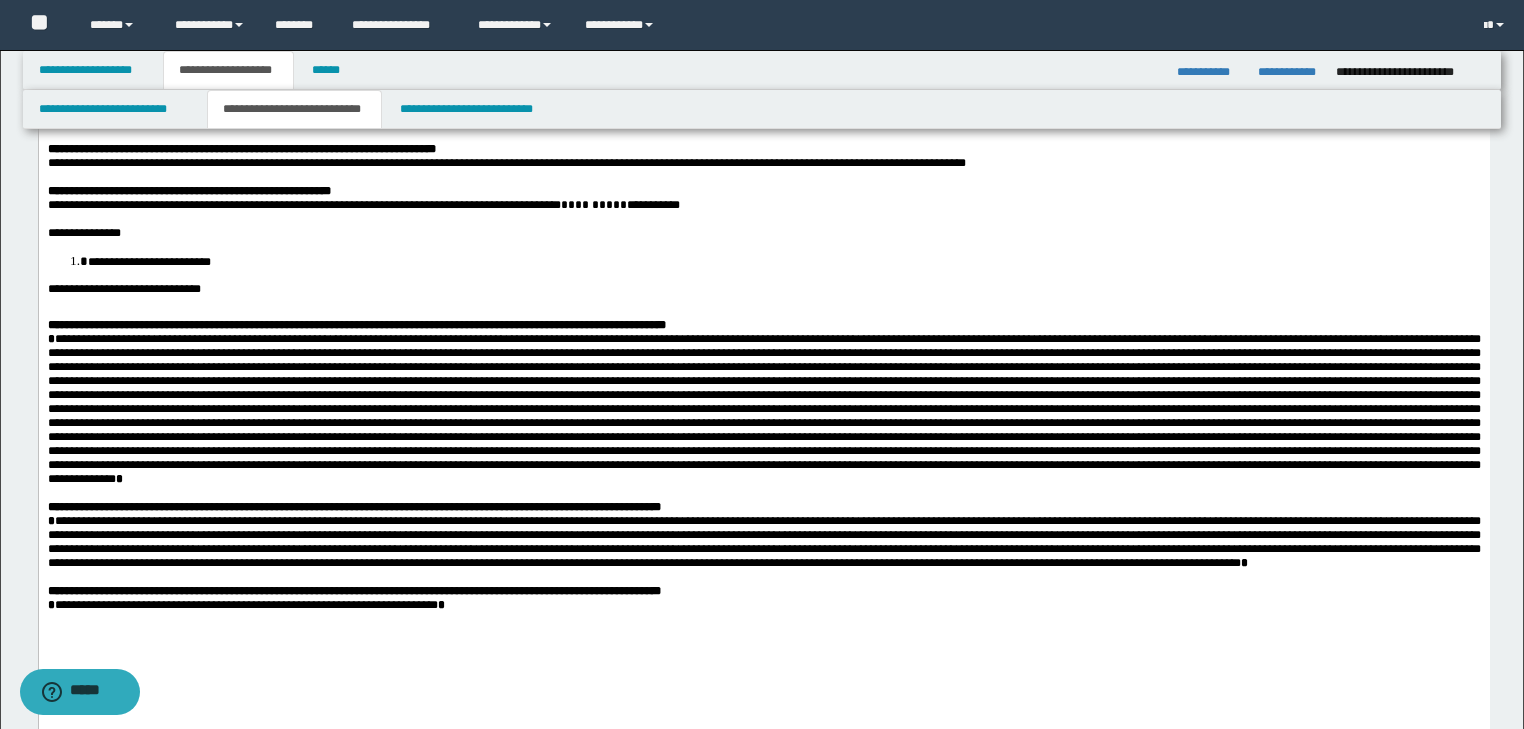 click at bounding box center (763, 134) 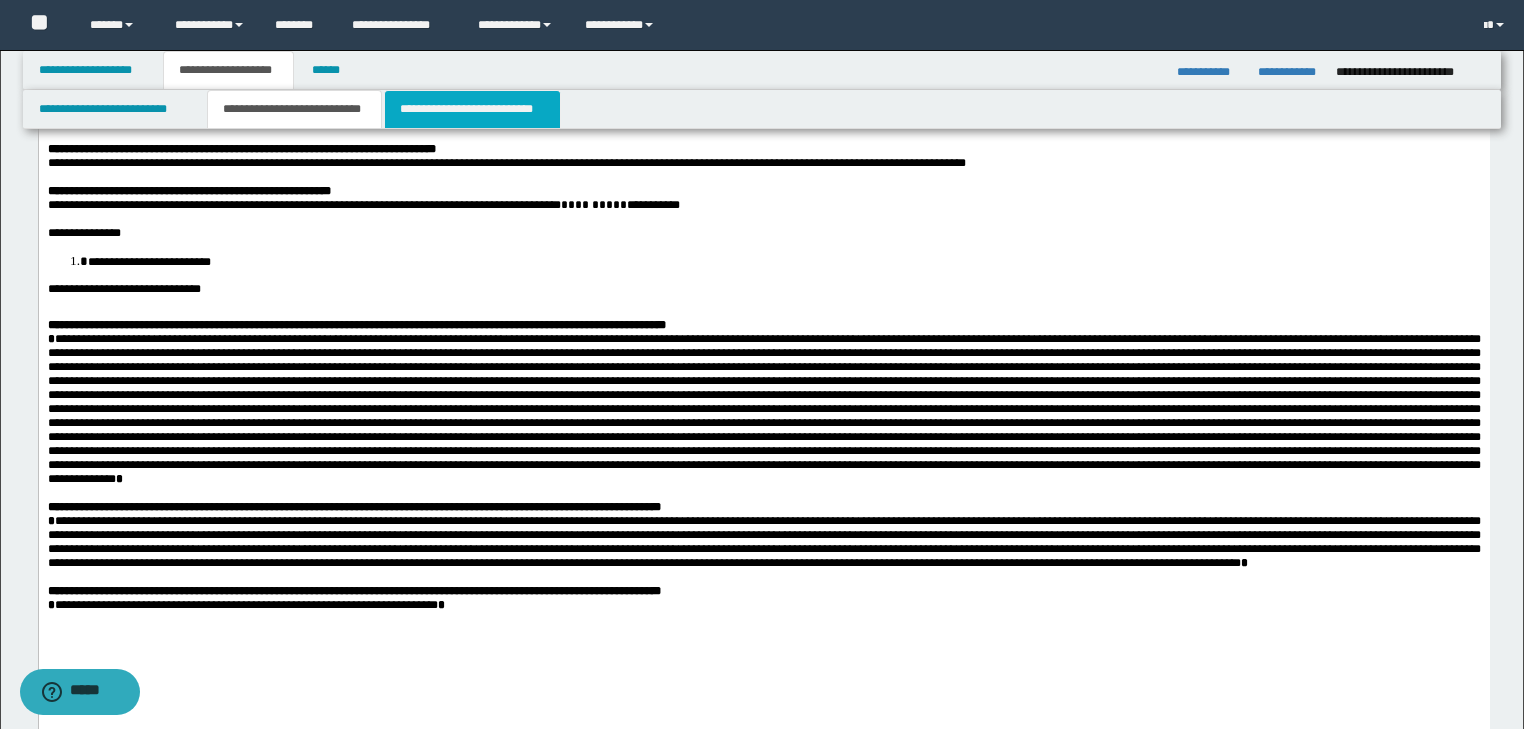click on "**********" at bounding box center (472, 109) 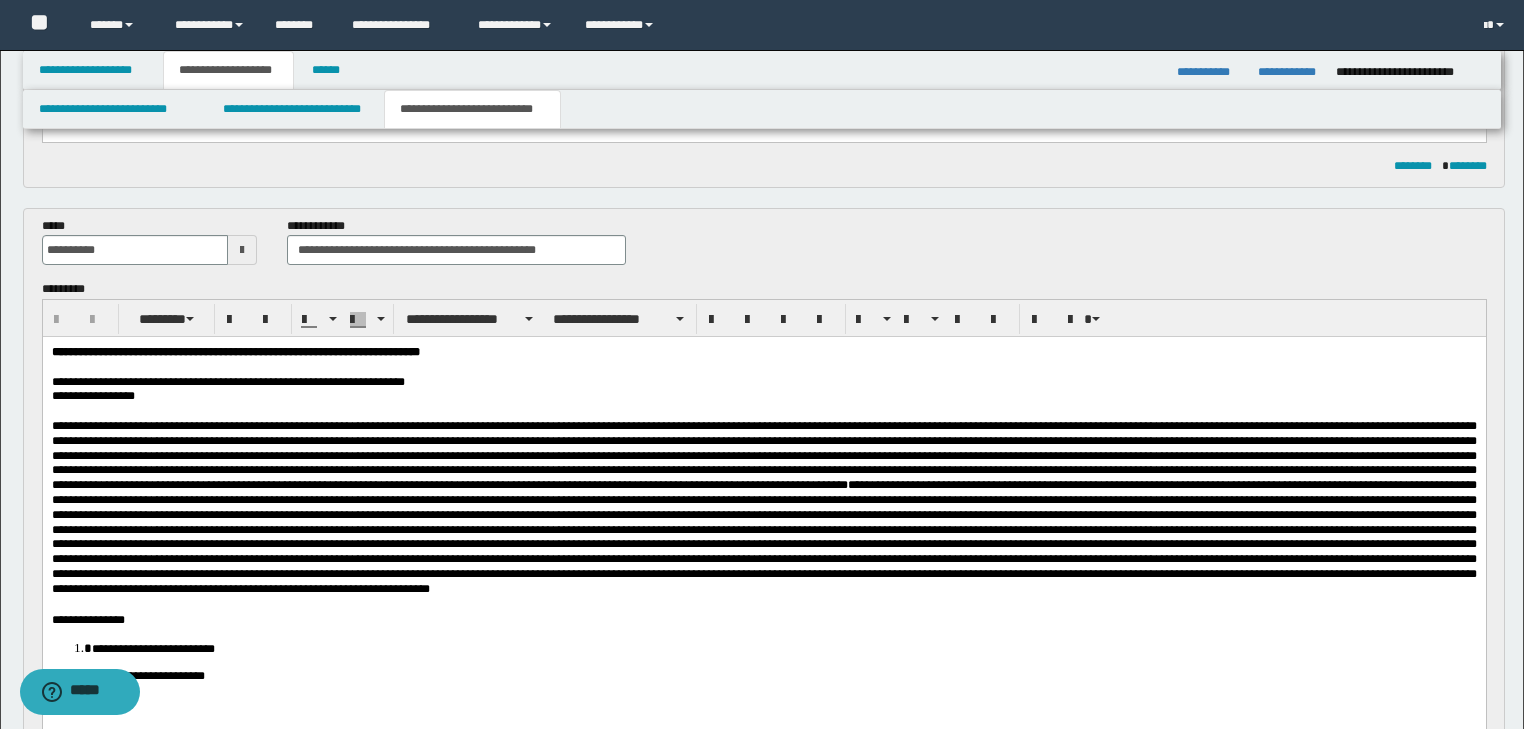 scroll, scrollTop: 185, scrollLeft: 0, axis: vertical 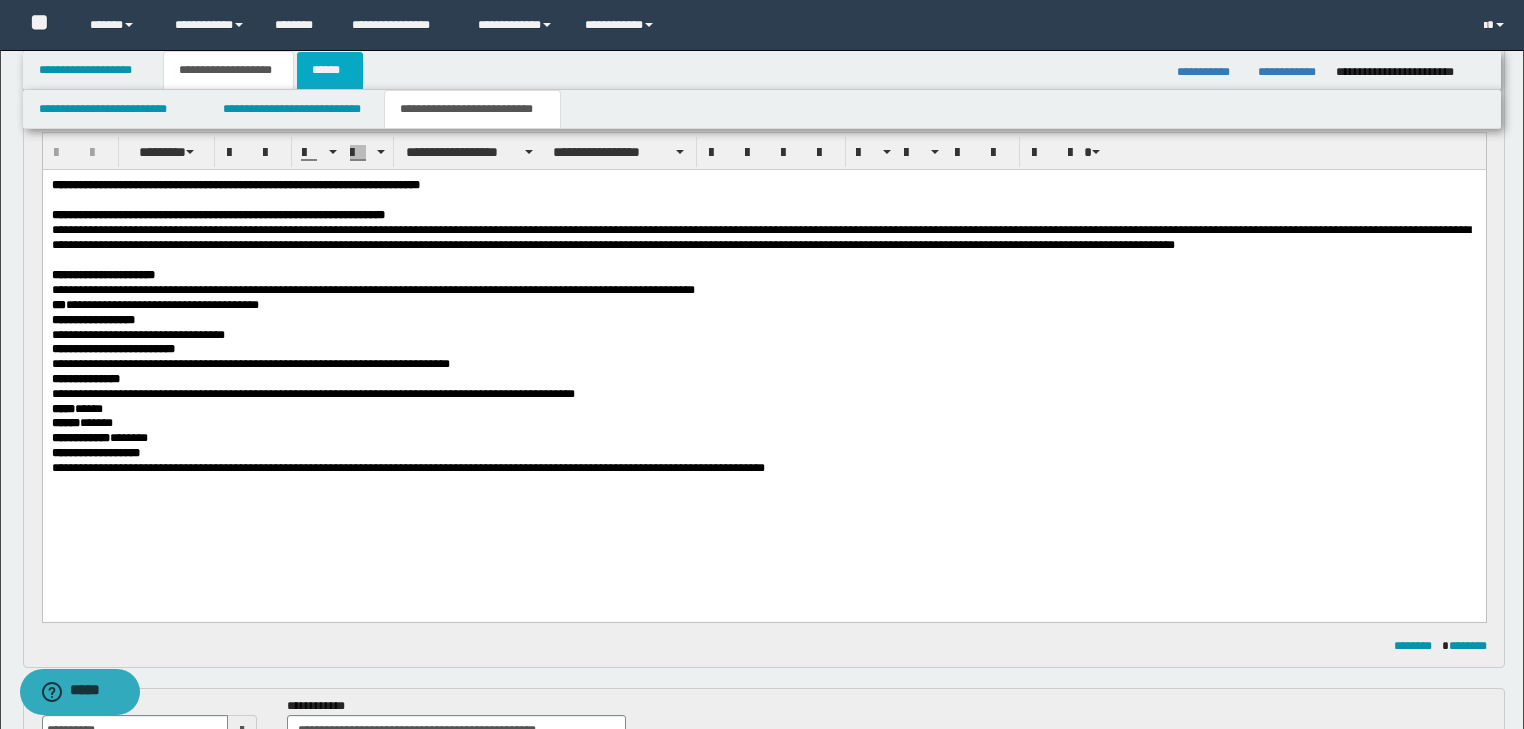 click on "******" at bounding box center (330, 70) 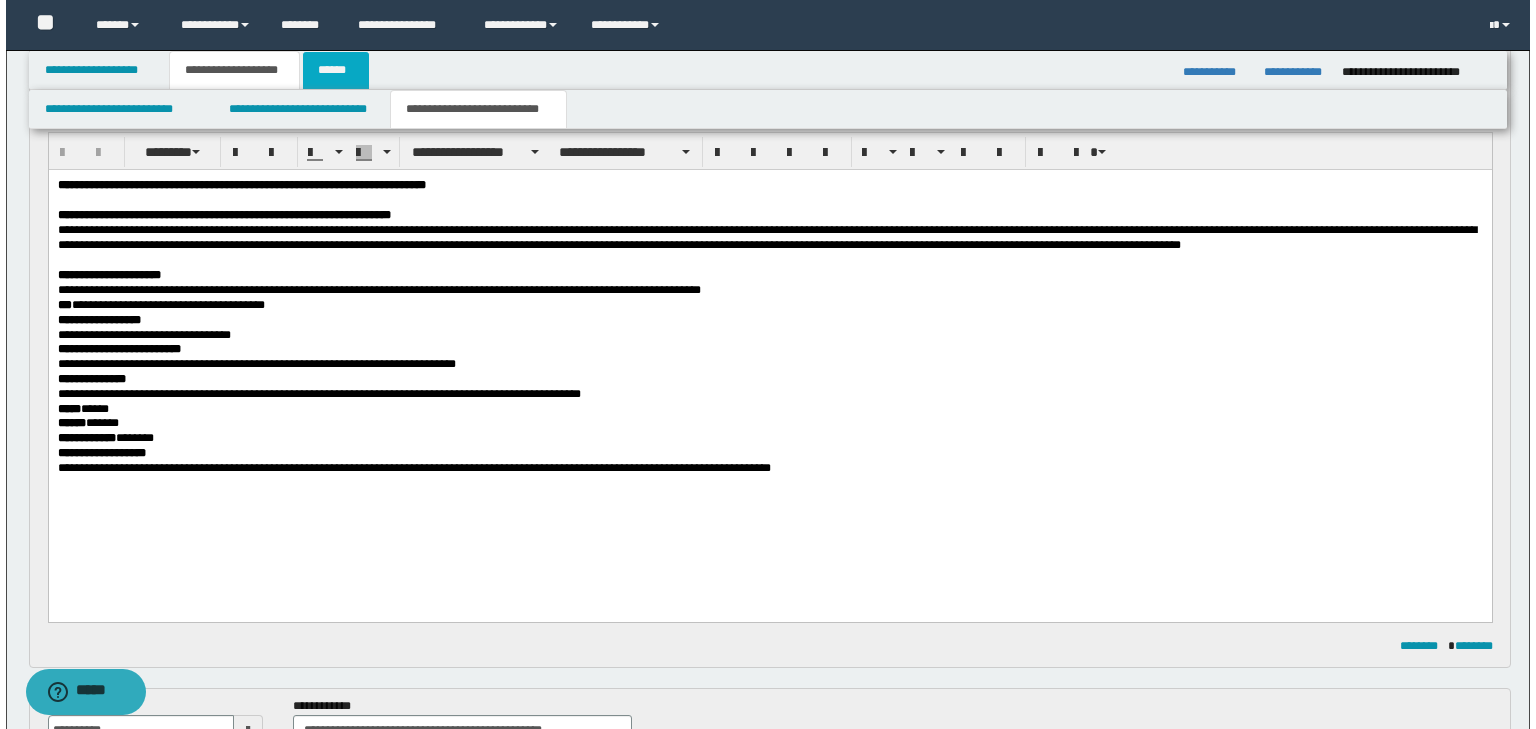 scroll, scrollTop: 0, scrollLeft: 0, axis: both 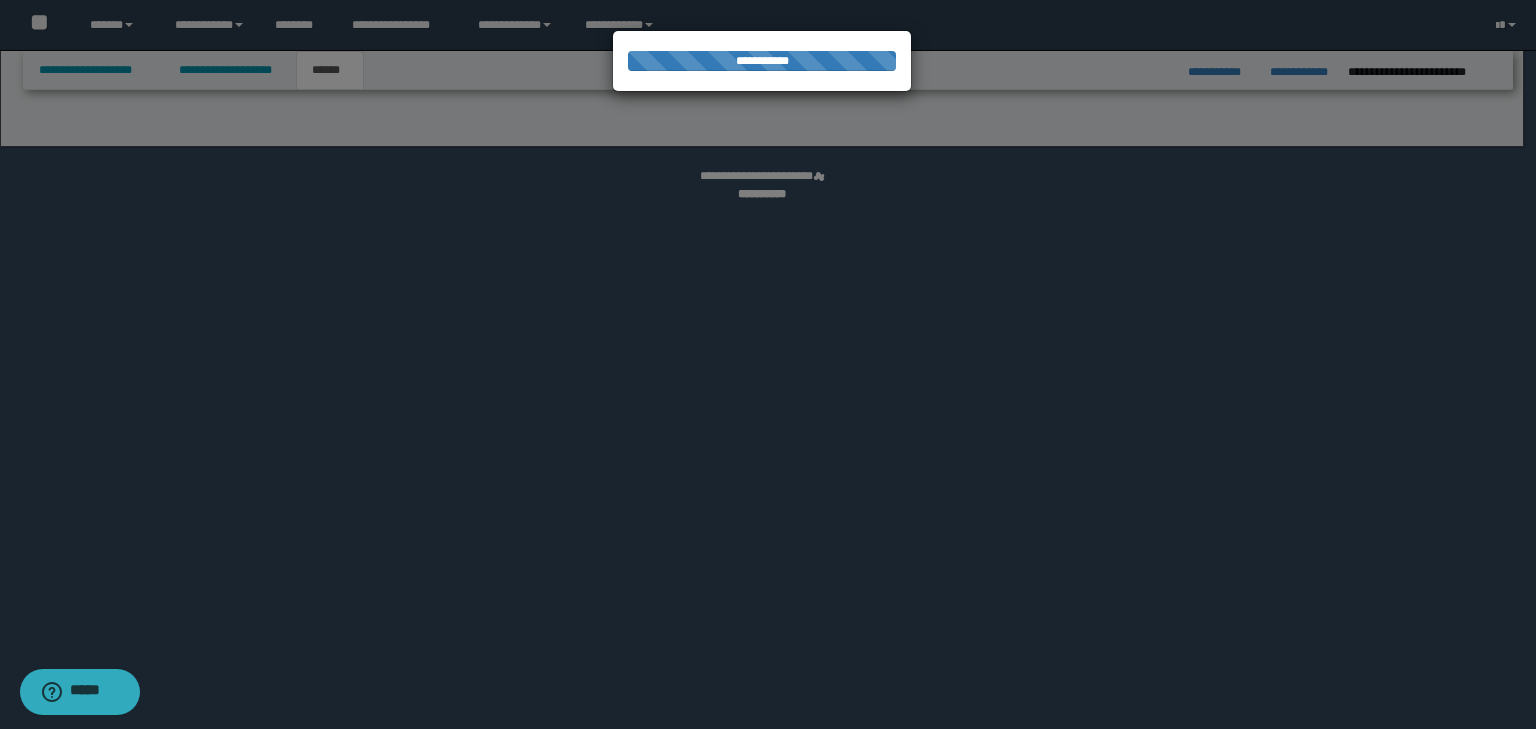 select on "**" 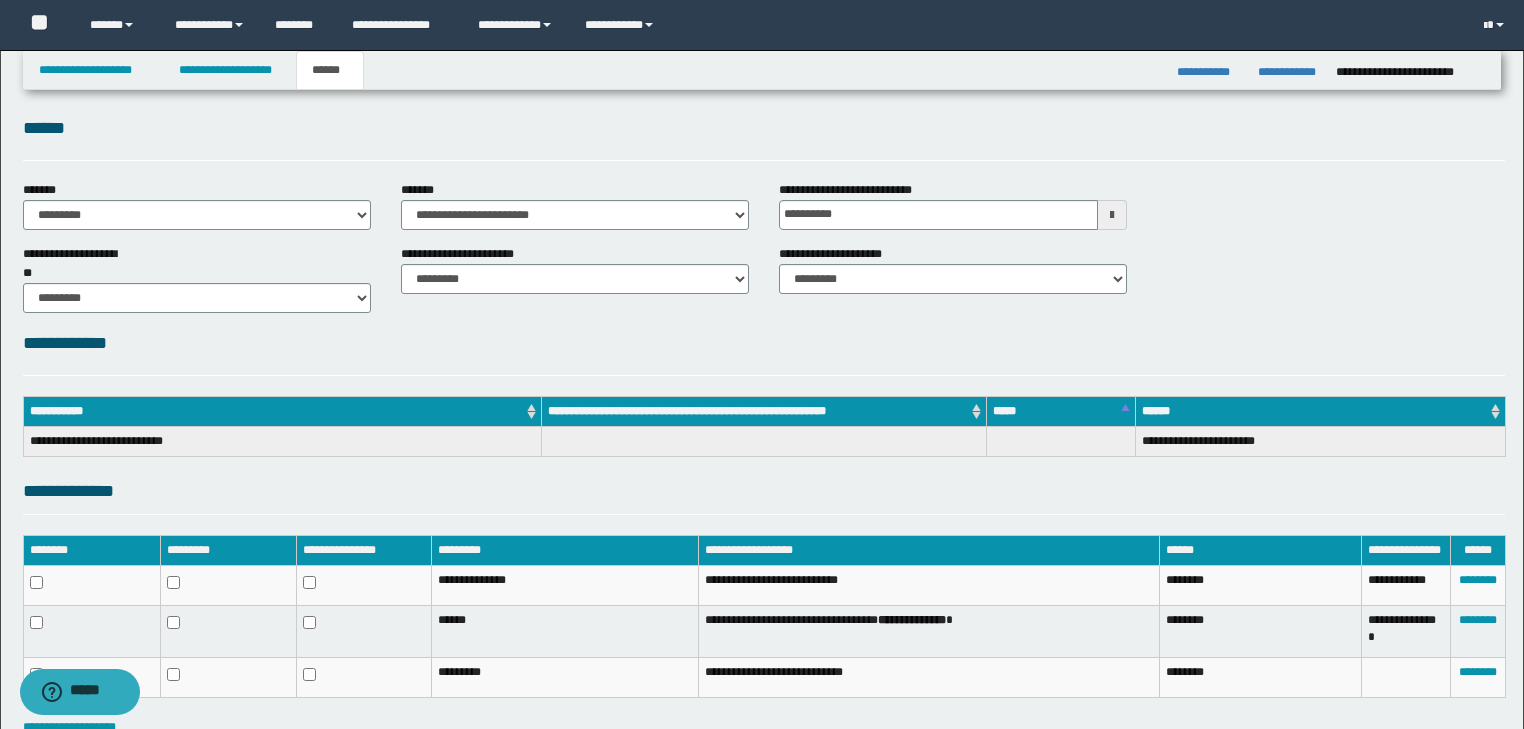 scroll, scrollTop: 0, scrollLeft: 0, axis: both 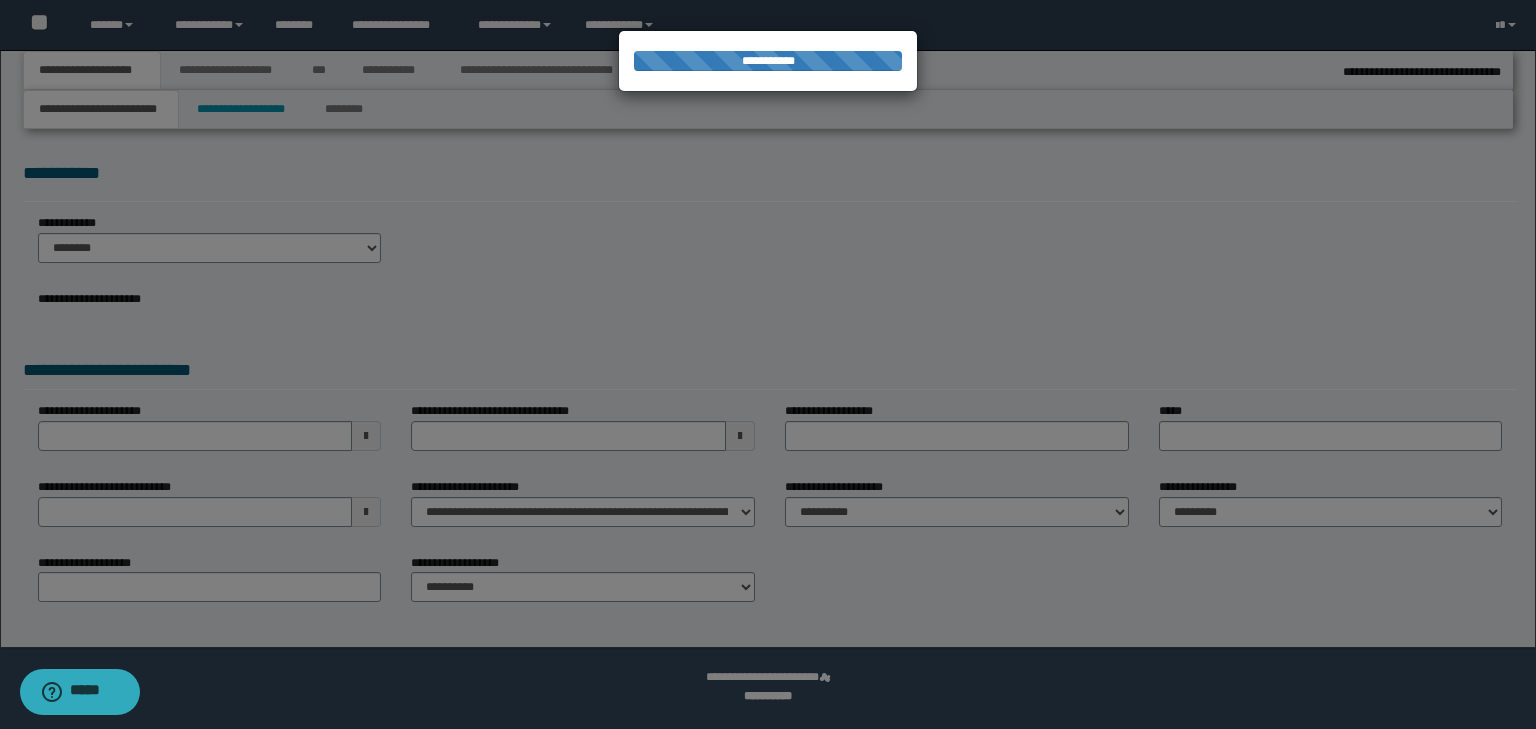 select on "*" 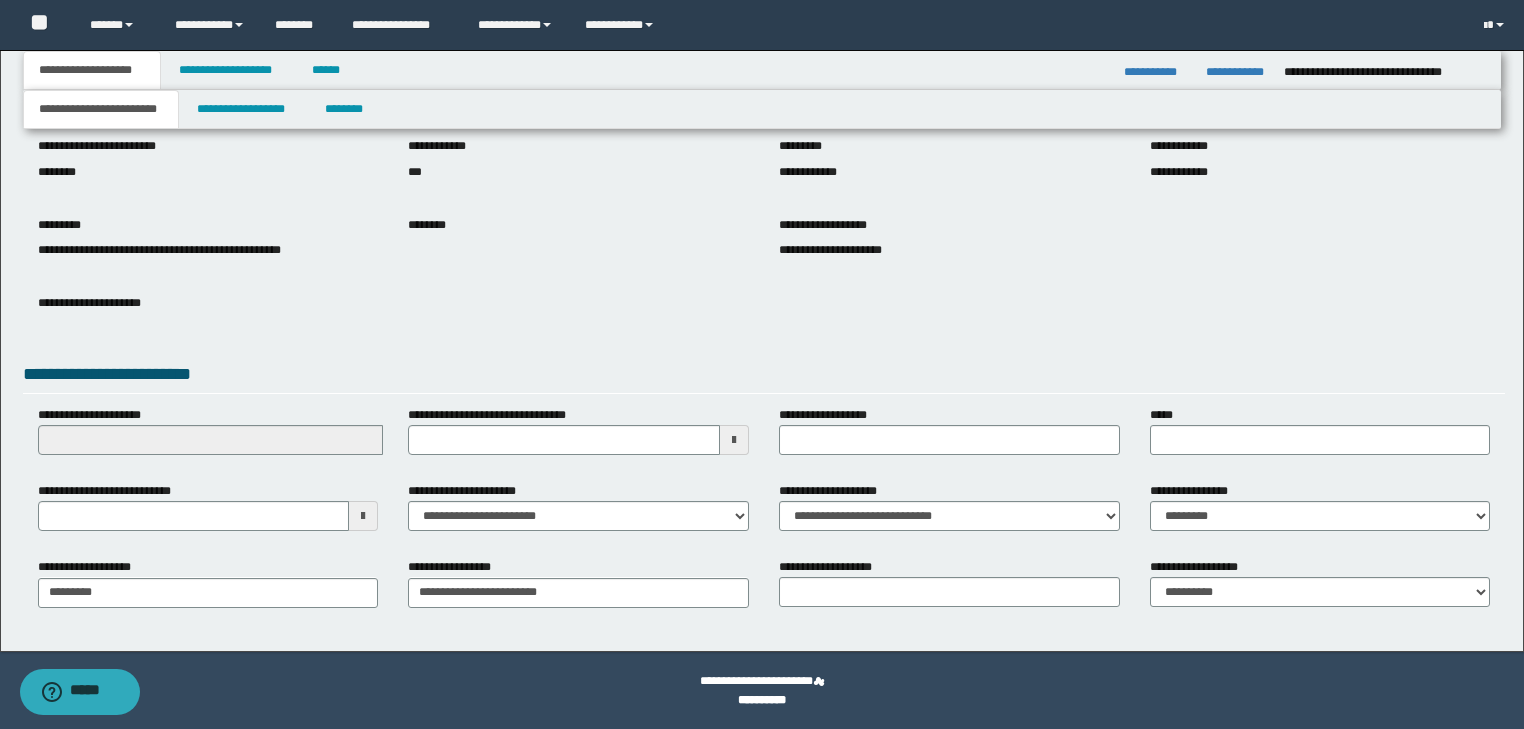 scroll, scrollTop: 154, scrollLeft: 0, axis: vertical 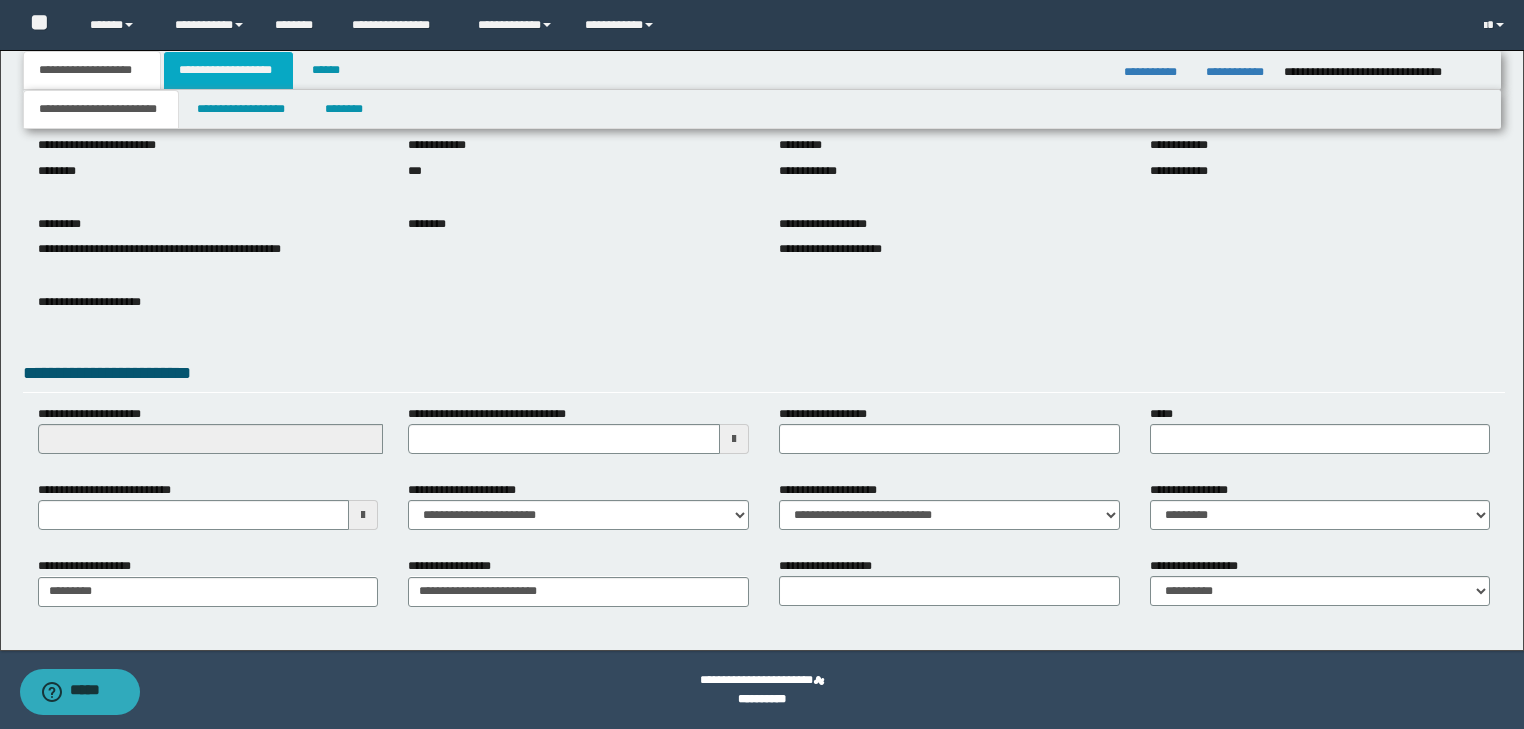 click on "**********" at bounding box center [228, 70] 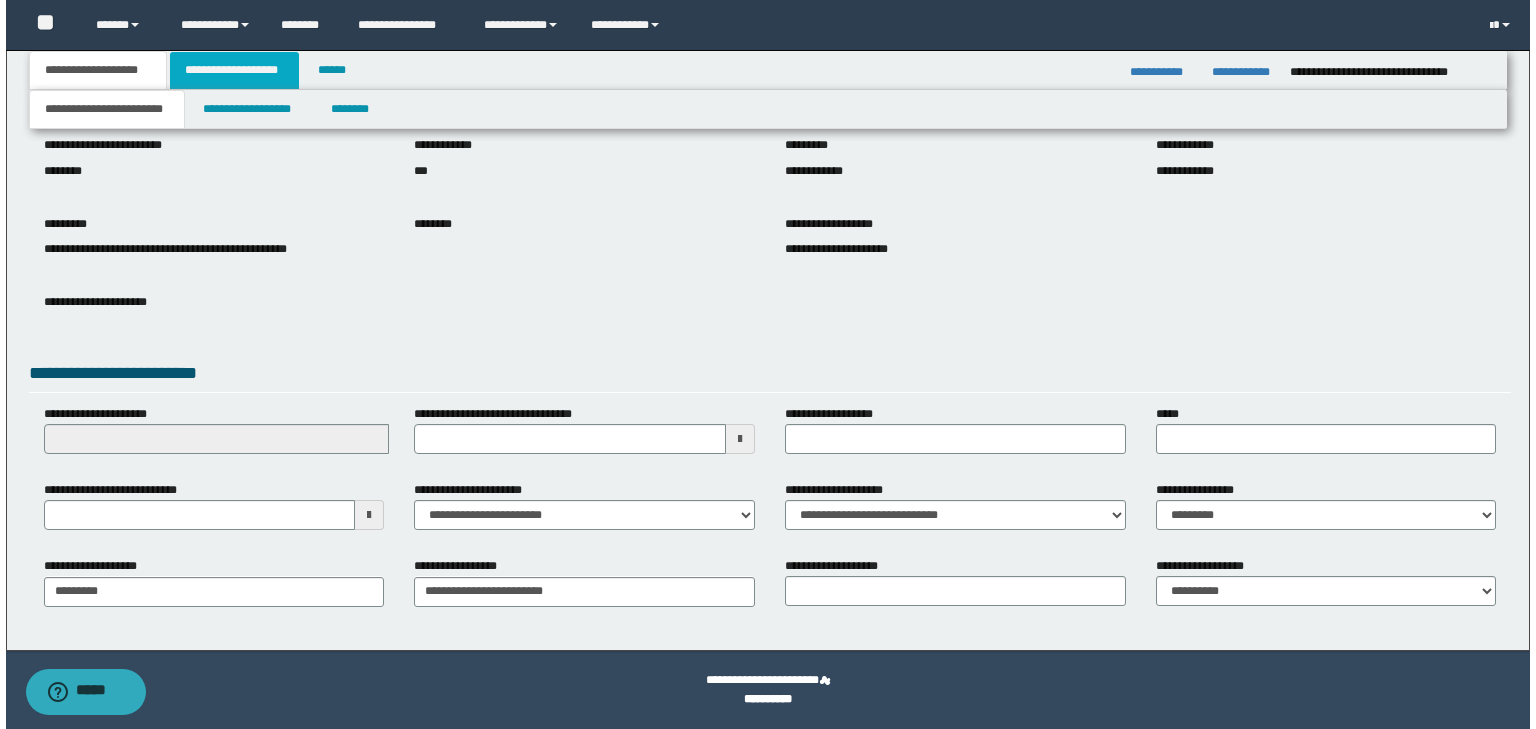 scroll, scrollTop: 0, scrollLeft: 0, axis: both 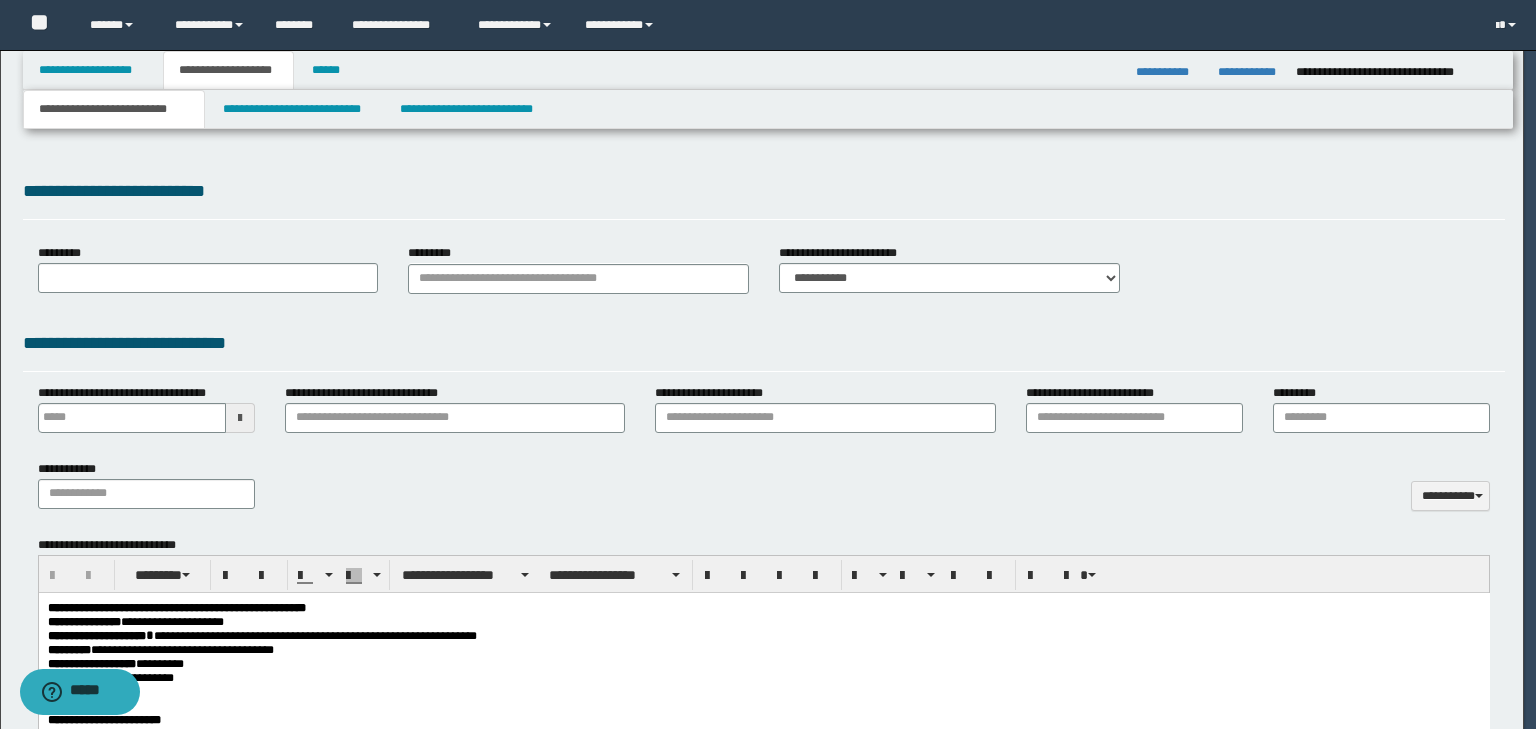 type on "**********" 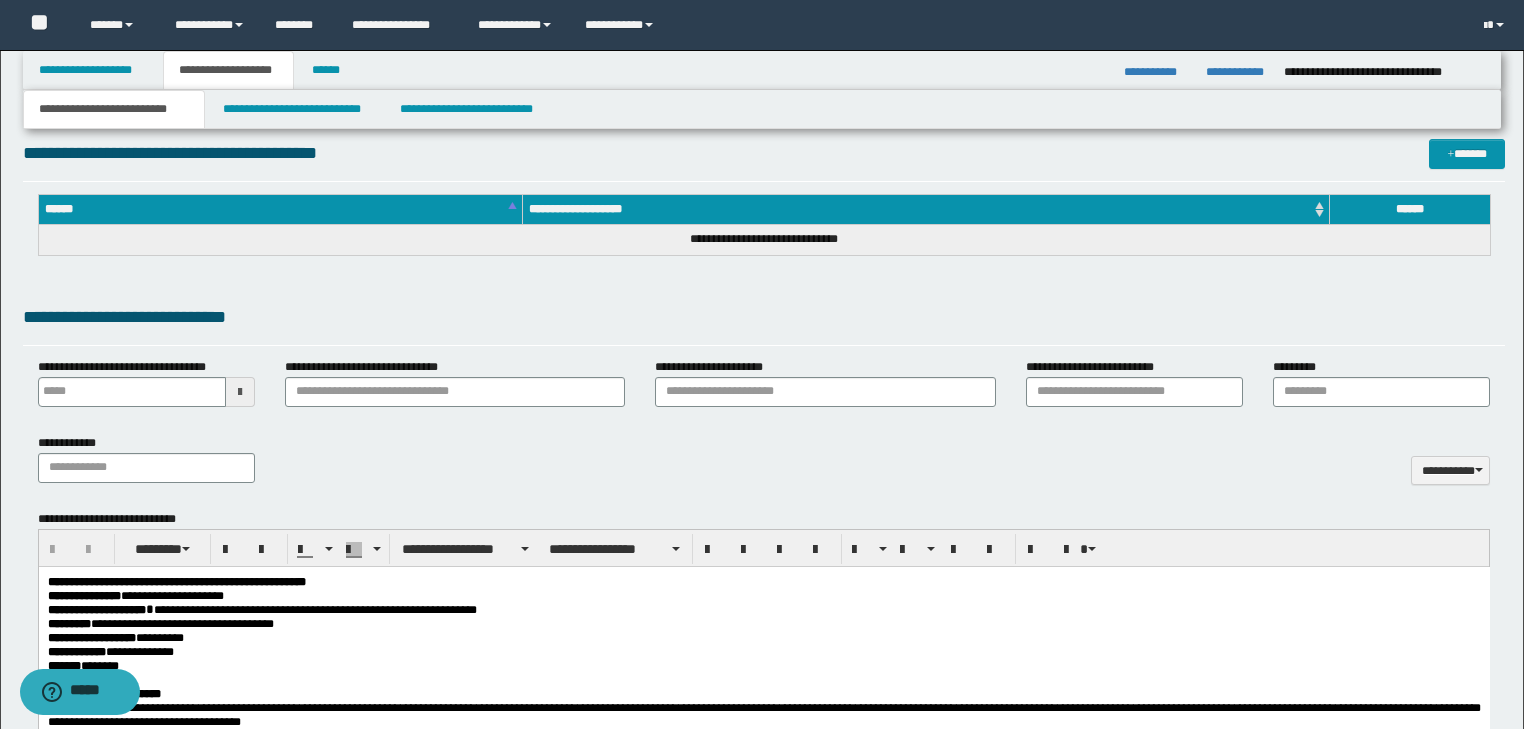 scroll, scrollTop: 800, scrollLeft: 0, axis: vertical 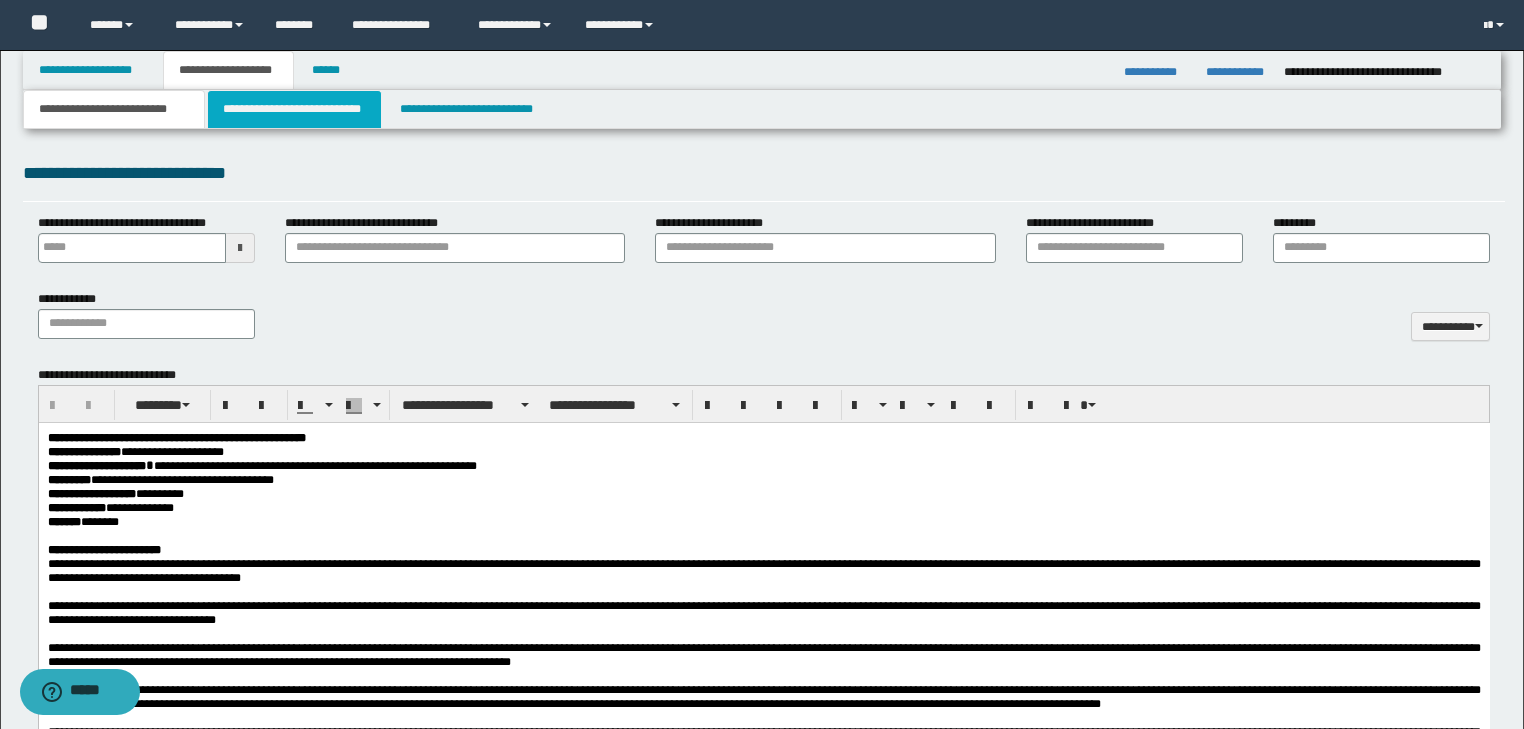 click on "**********" at bounding box center (294, 109) 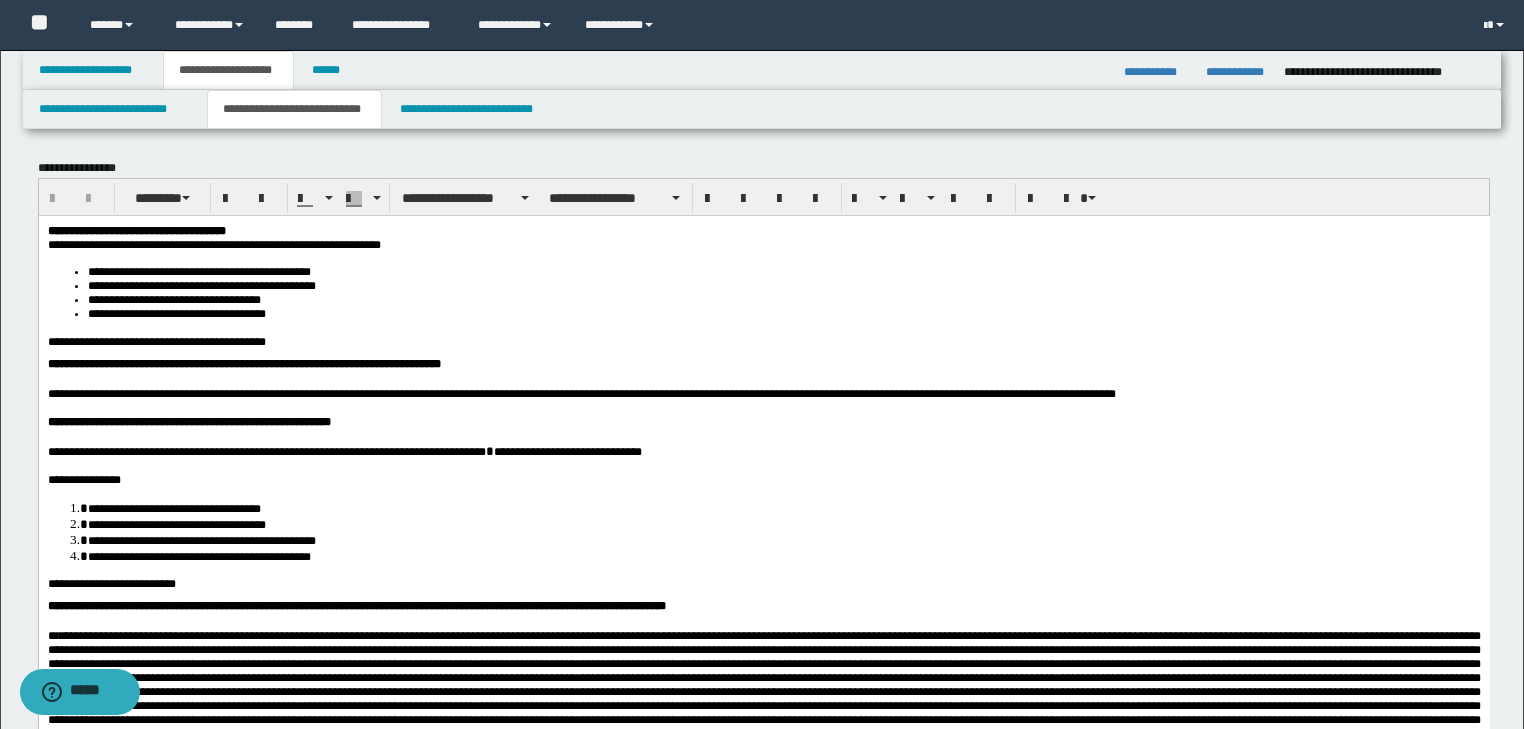 scroll, scrollTop: 80, scrollLeft: 0, axis: vertical 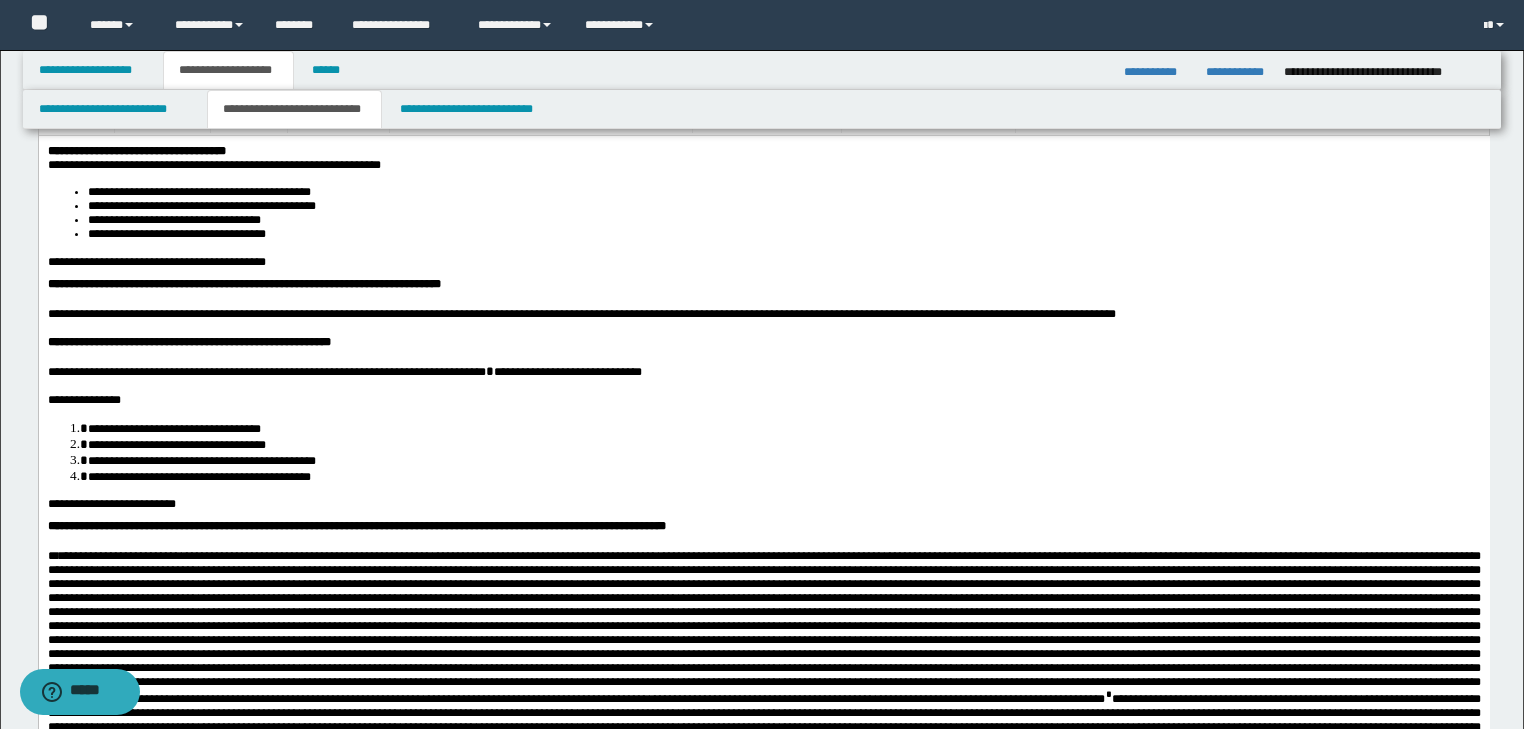 click at bounding box center [763, 298] 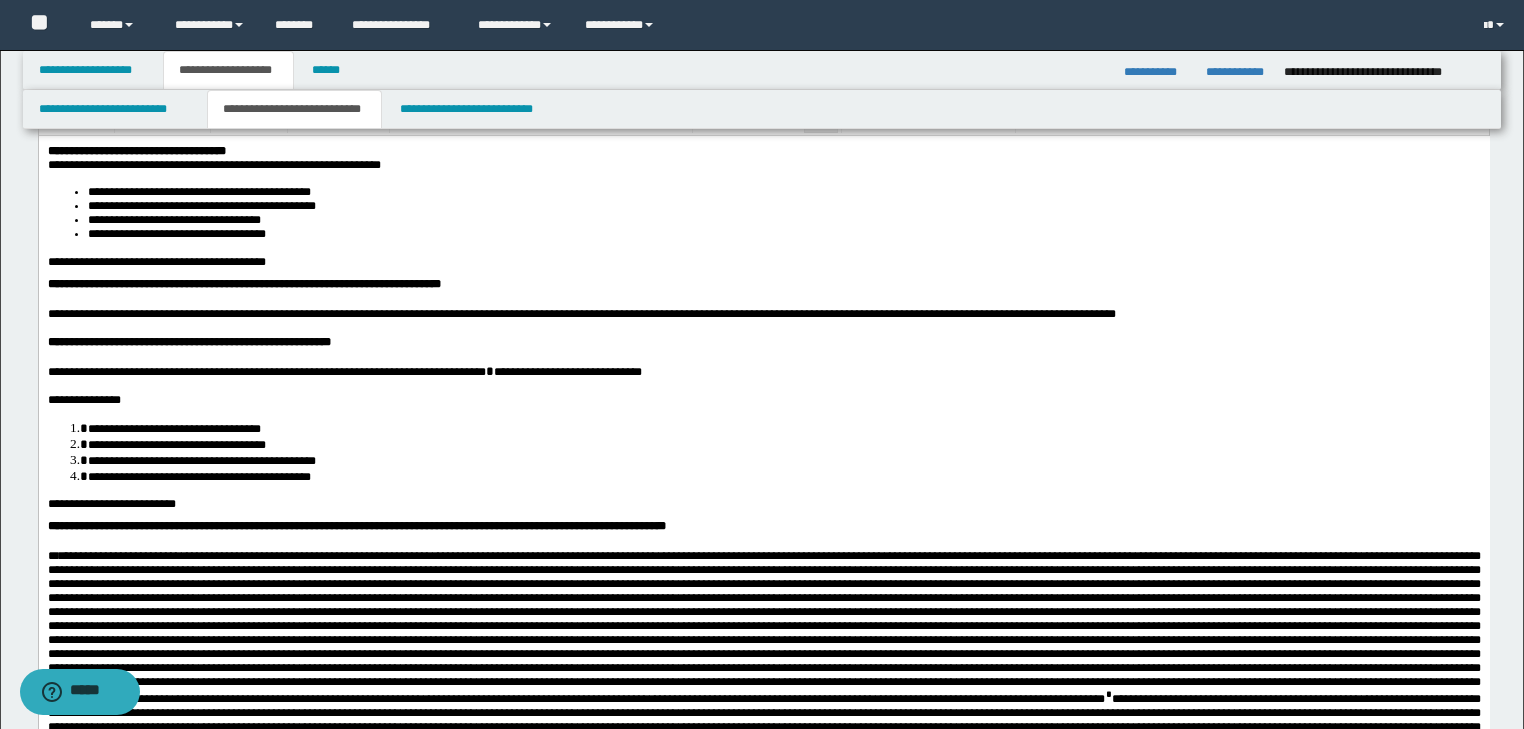 type 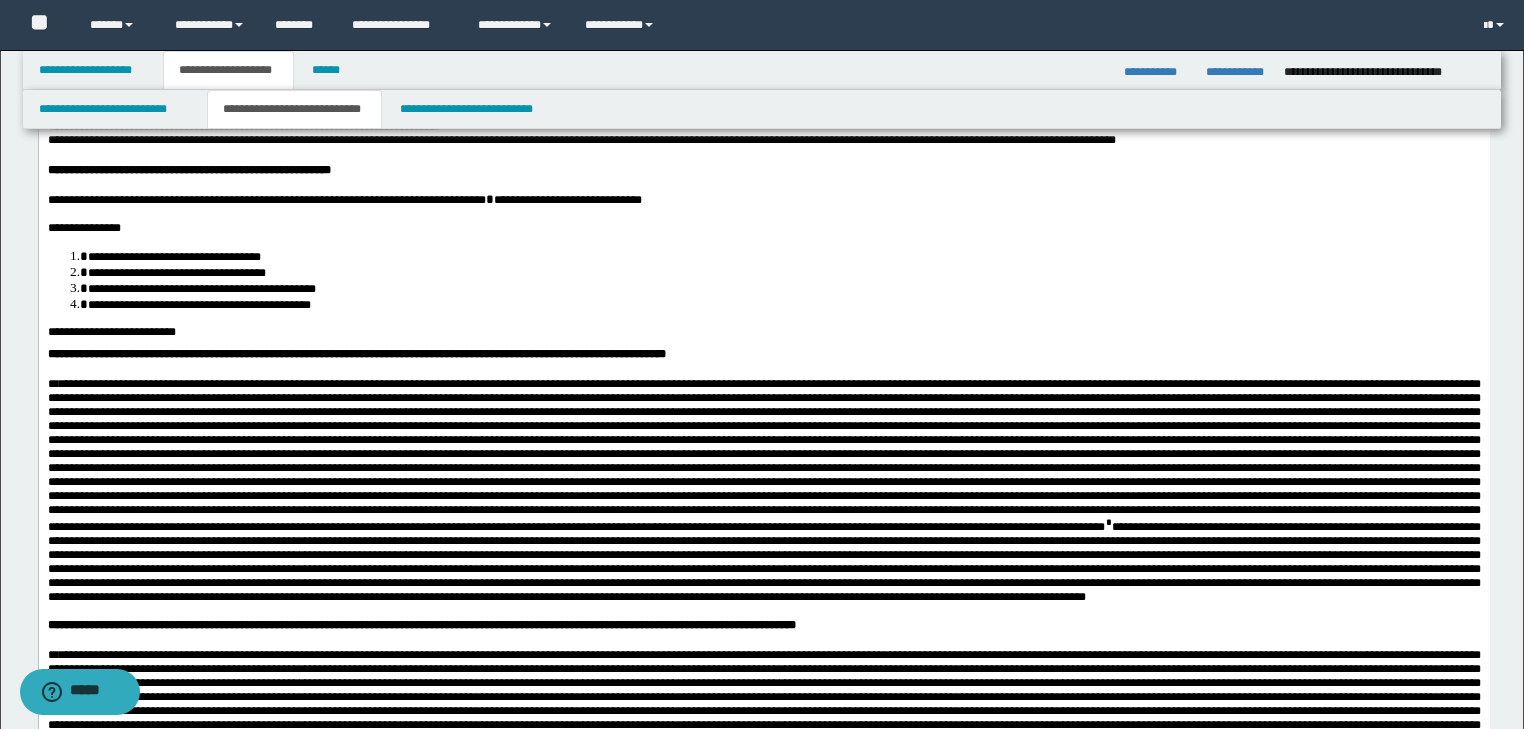 scroll, scrollTop: 240, scrollLeft: 0, axis: vertical 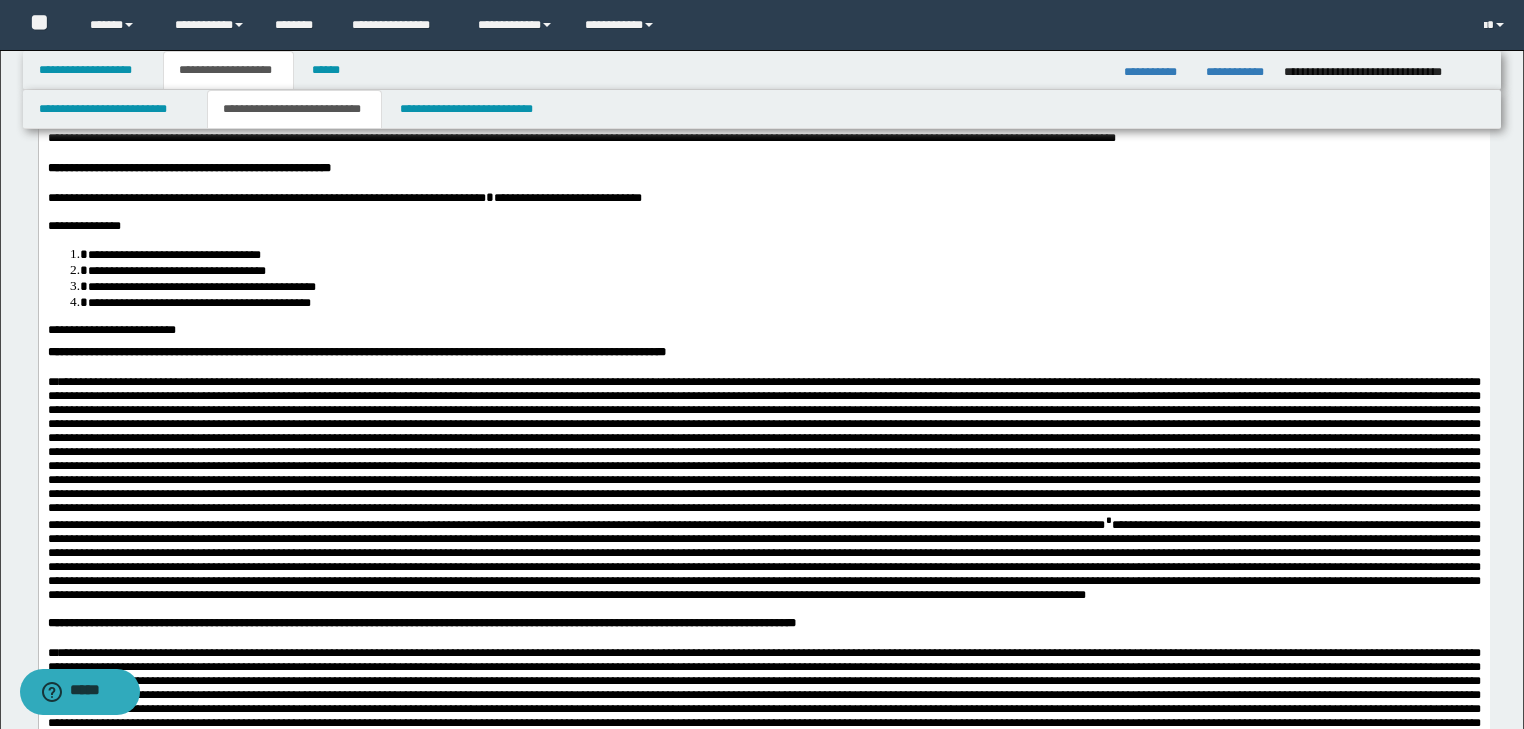 click at bounding box center (763, 367) 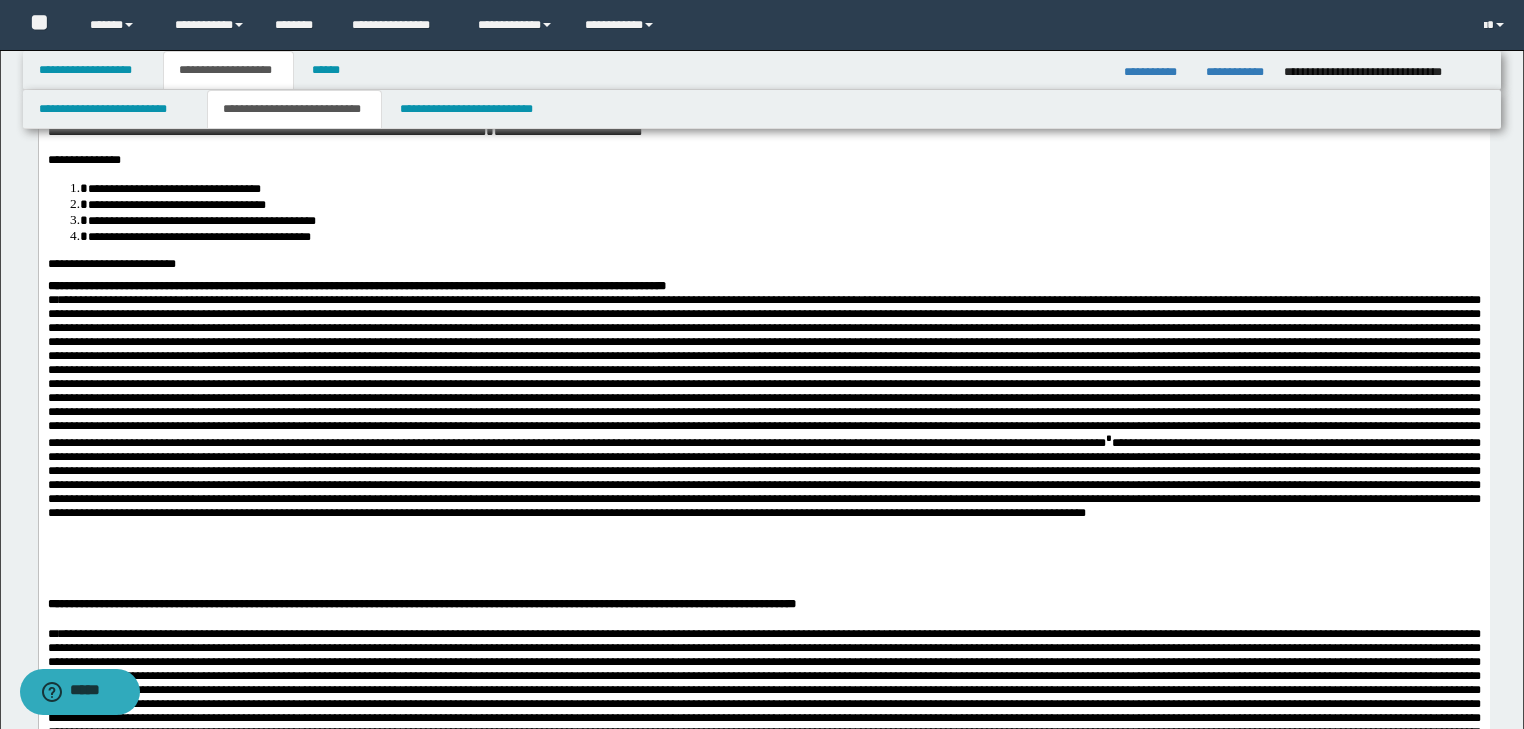 scroll, scrollTop: 400, scrollLeft: 0, axis: vertical 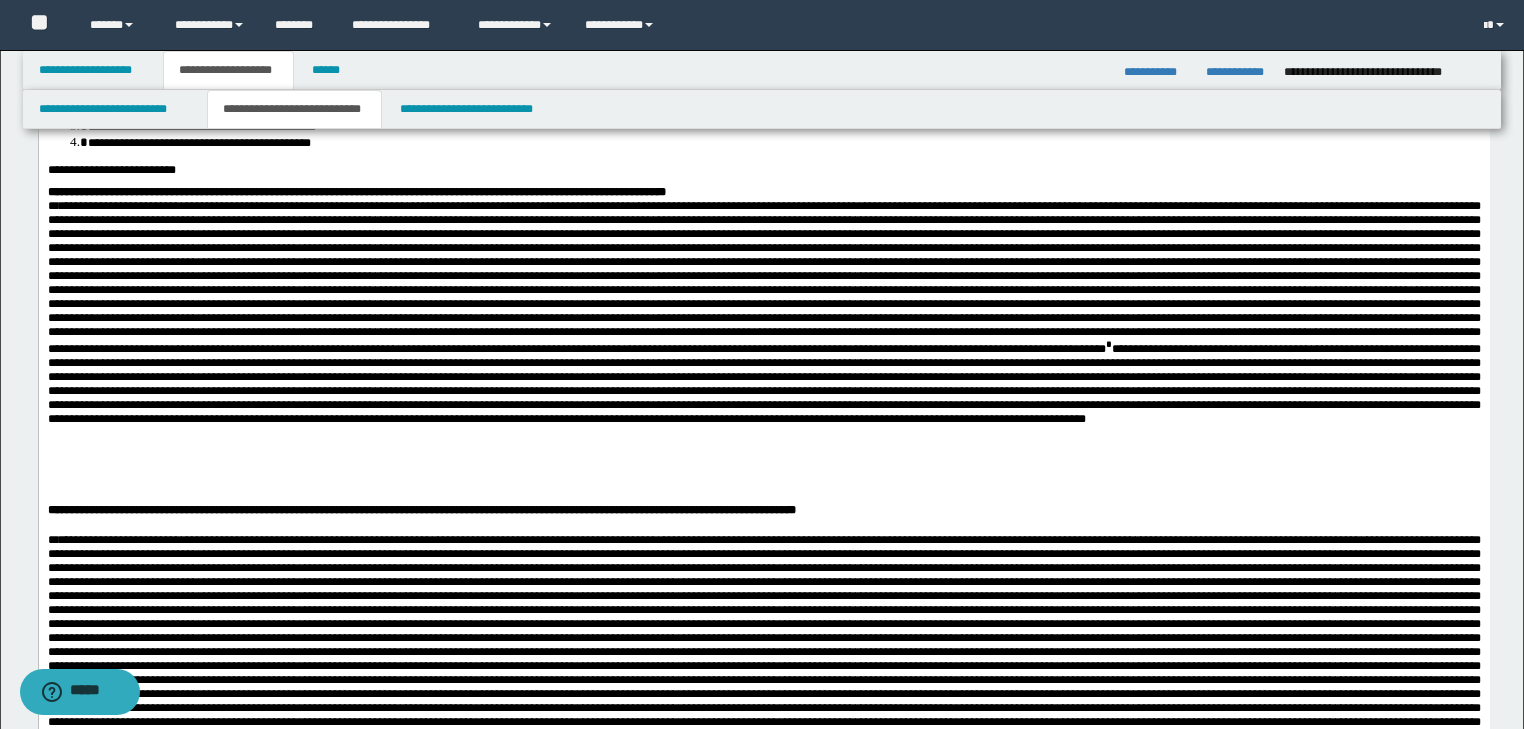 click at bounding box center (763, 525) 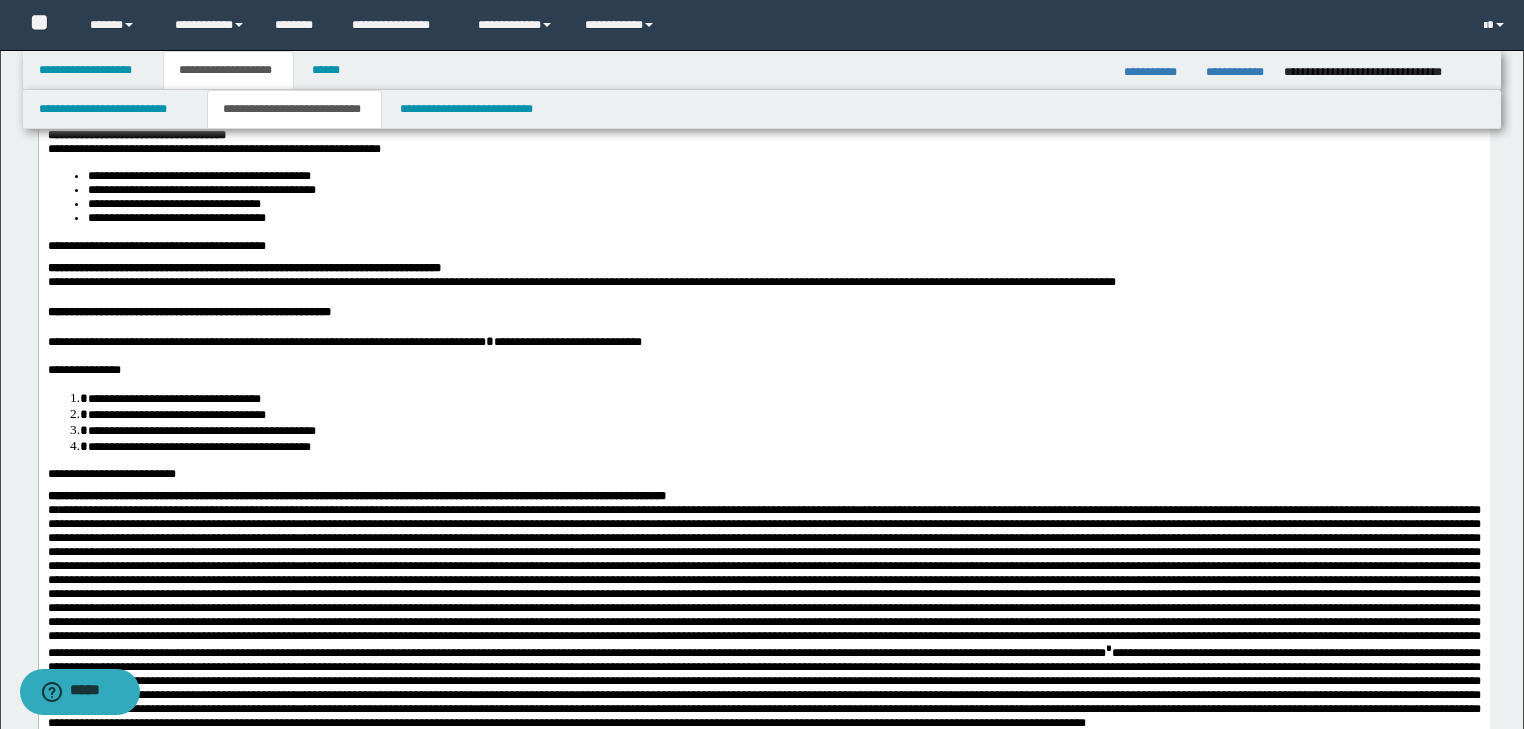 scroll, scrollTop: 0, scrollLeft: 0, axis: both 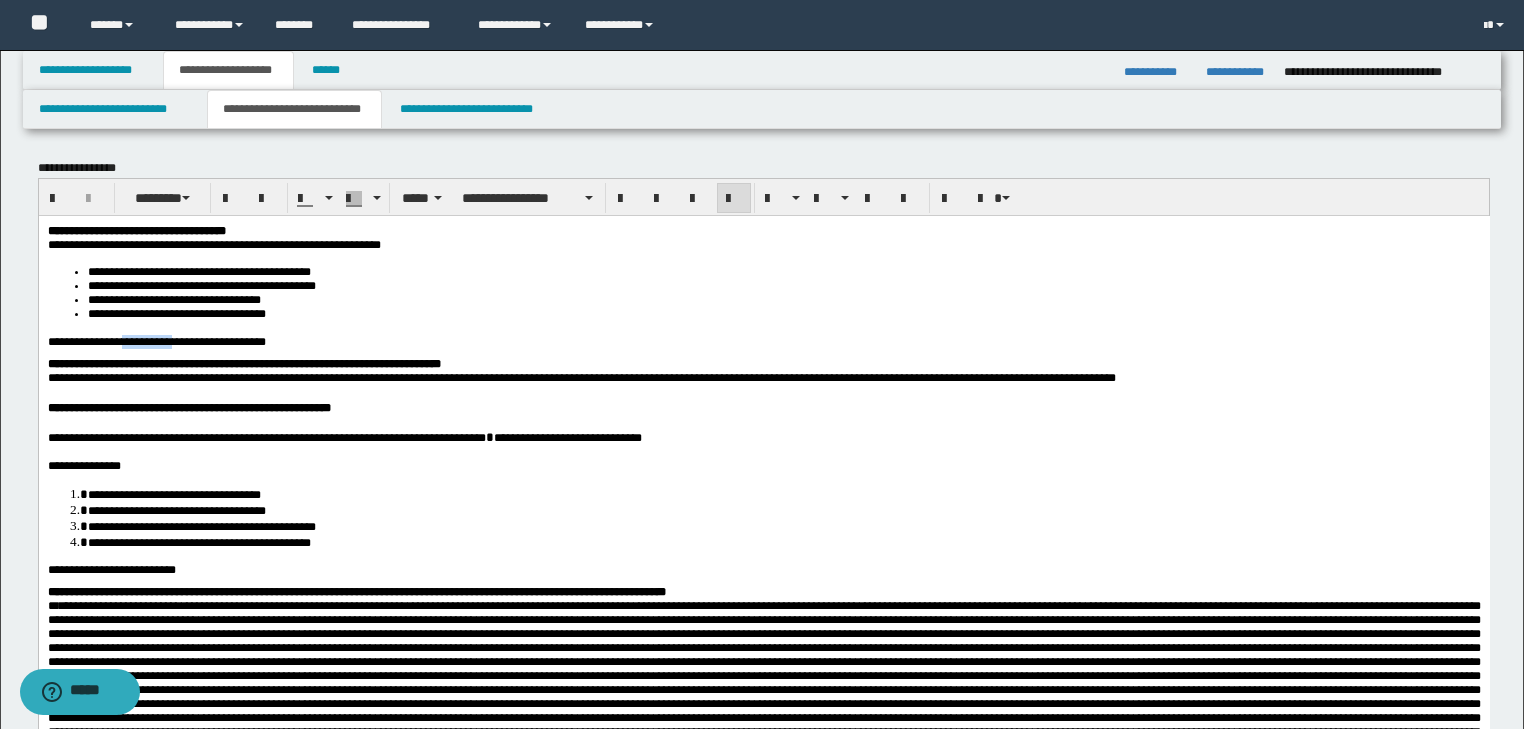 drag, startPoint x: 186, startPoint y: 350, endPoint x: 135, endPoint y: 350, distance: 51 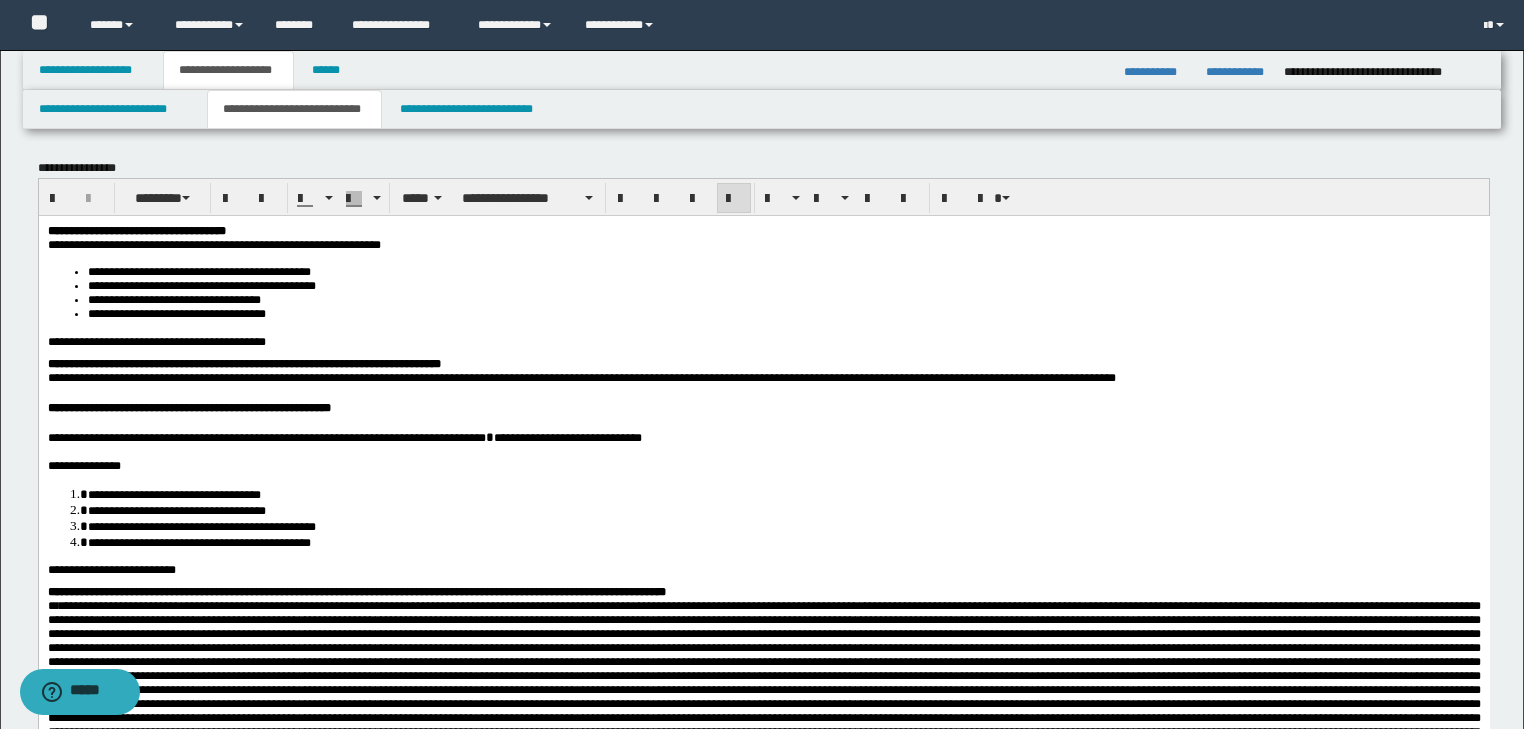 click on "**********" at bounding box center (763, 806) 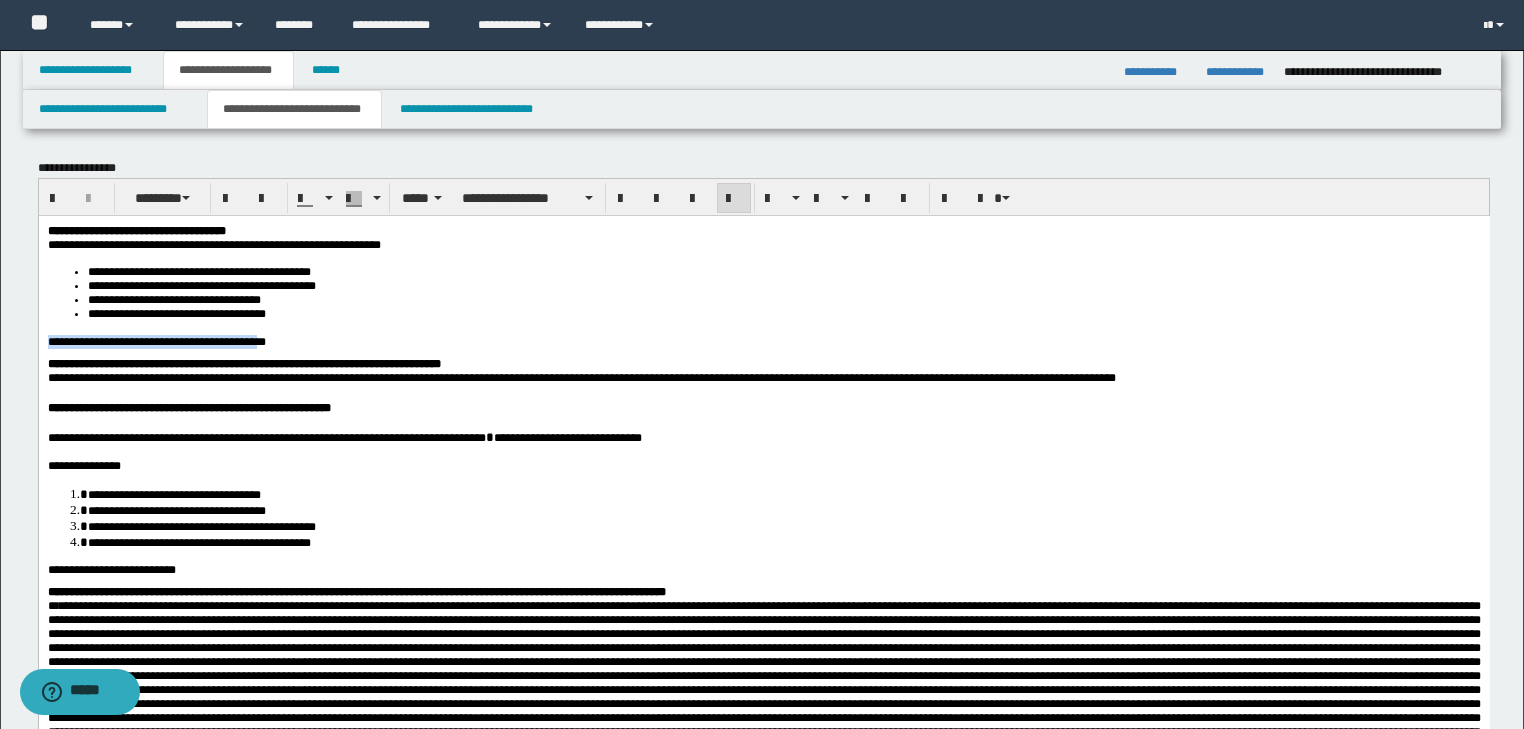 drag, startPoint x: 46, startPoint y: 353, endPoint x: 287, endPoint y: 353, distance: 241 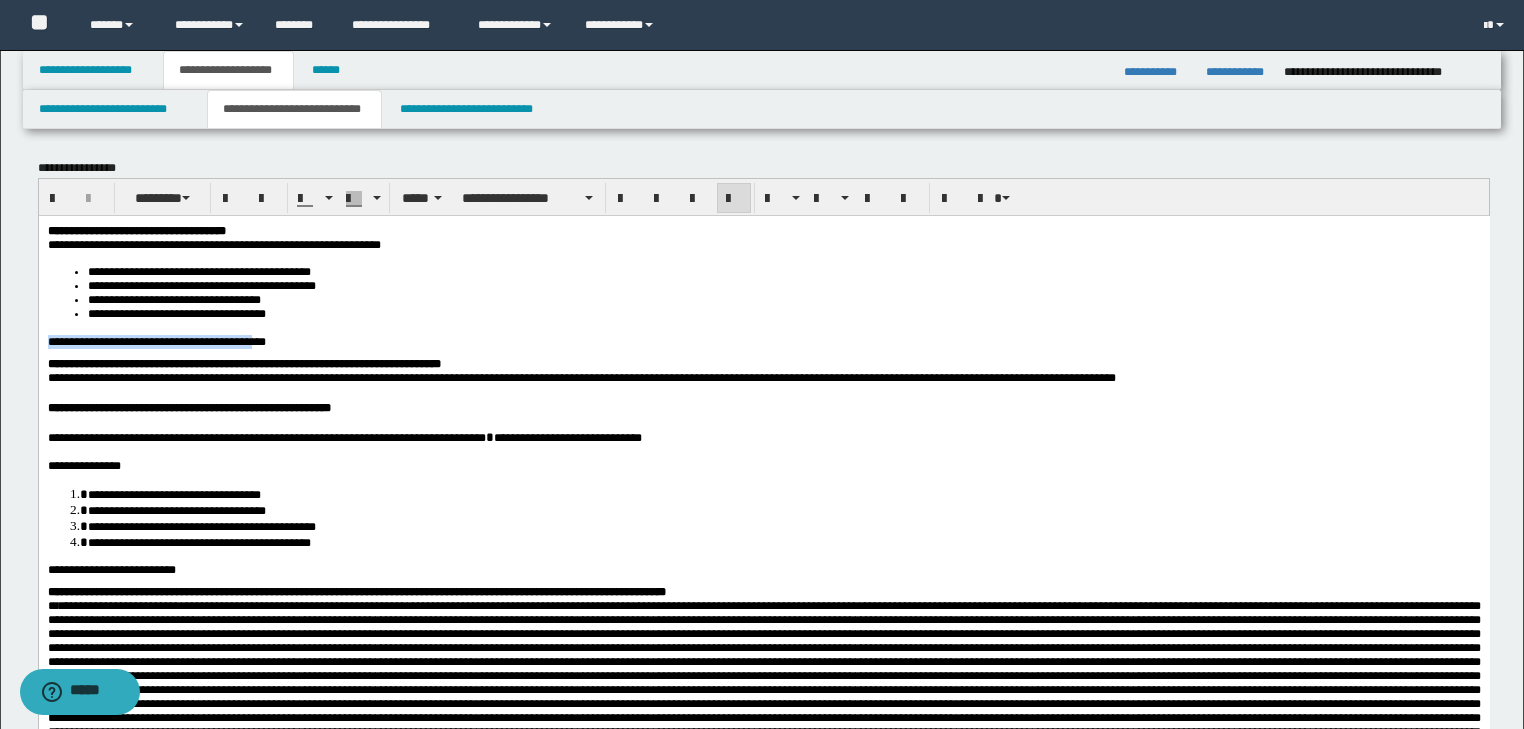 click on "**********" at bounding box center [156, 341] 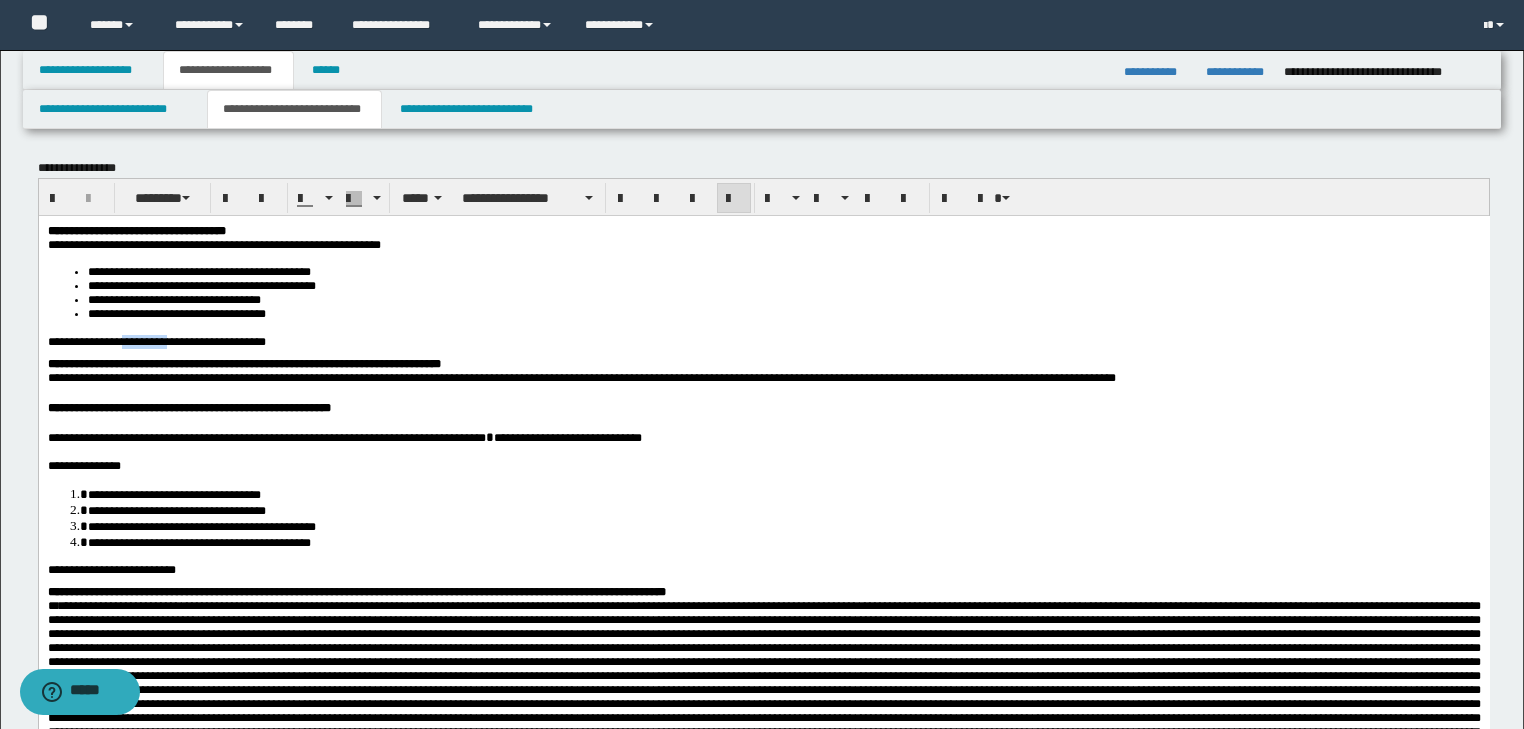 drag, startPoint x: 186, startPoint y: 349, endPoint x: 131, endPoint y: 352, distance: 55.081757 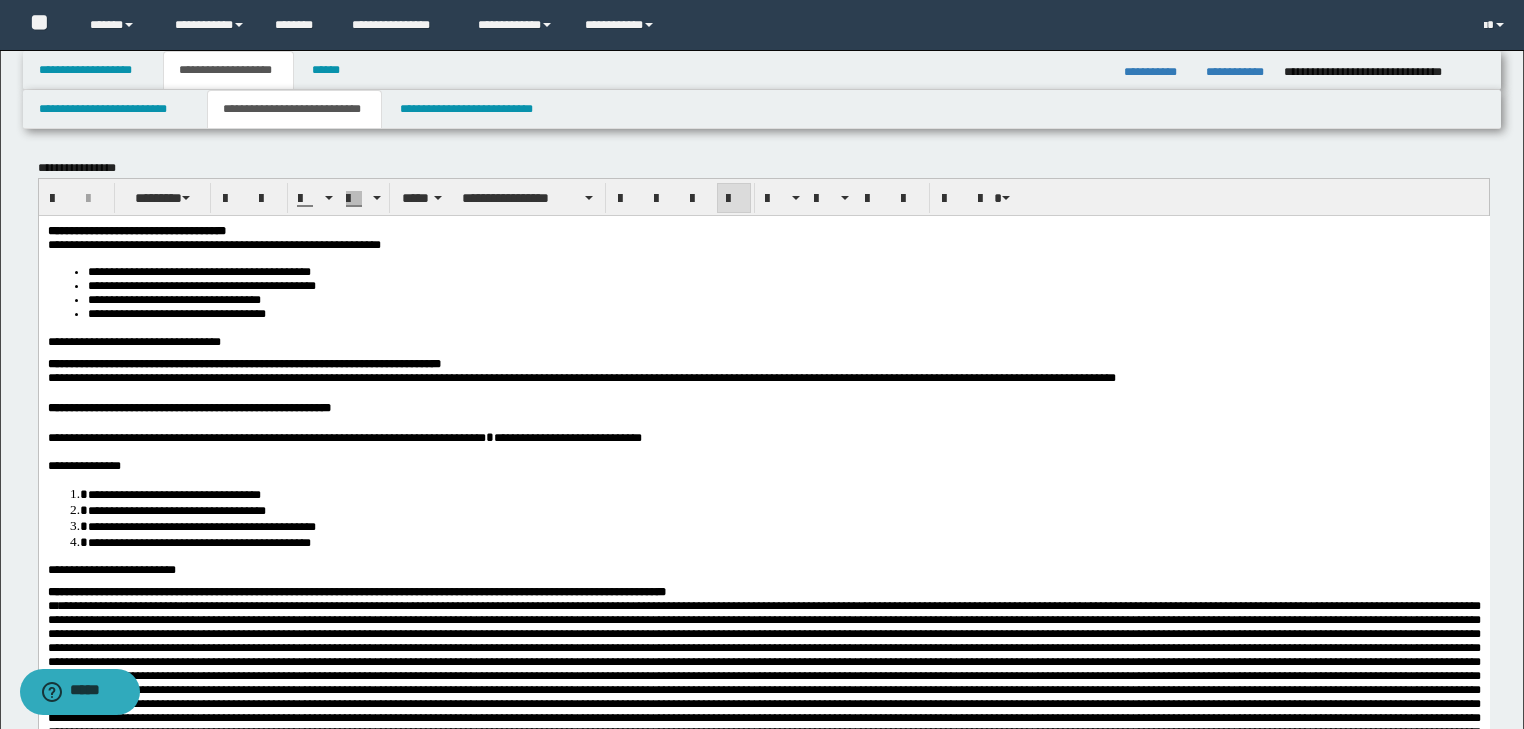scroll, scrollTop: 80, scrollLeft: 0, axis: vertical 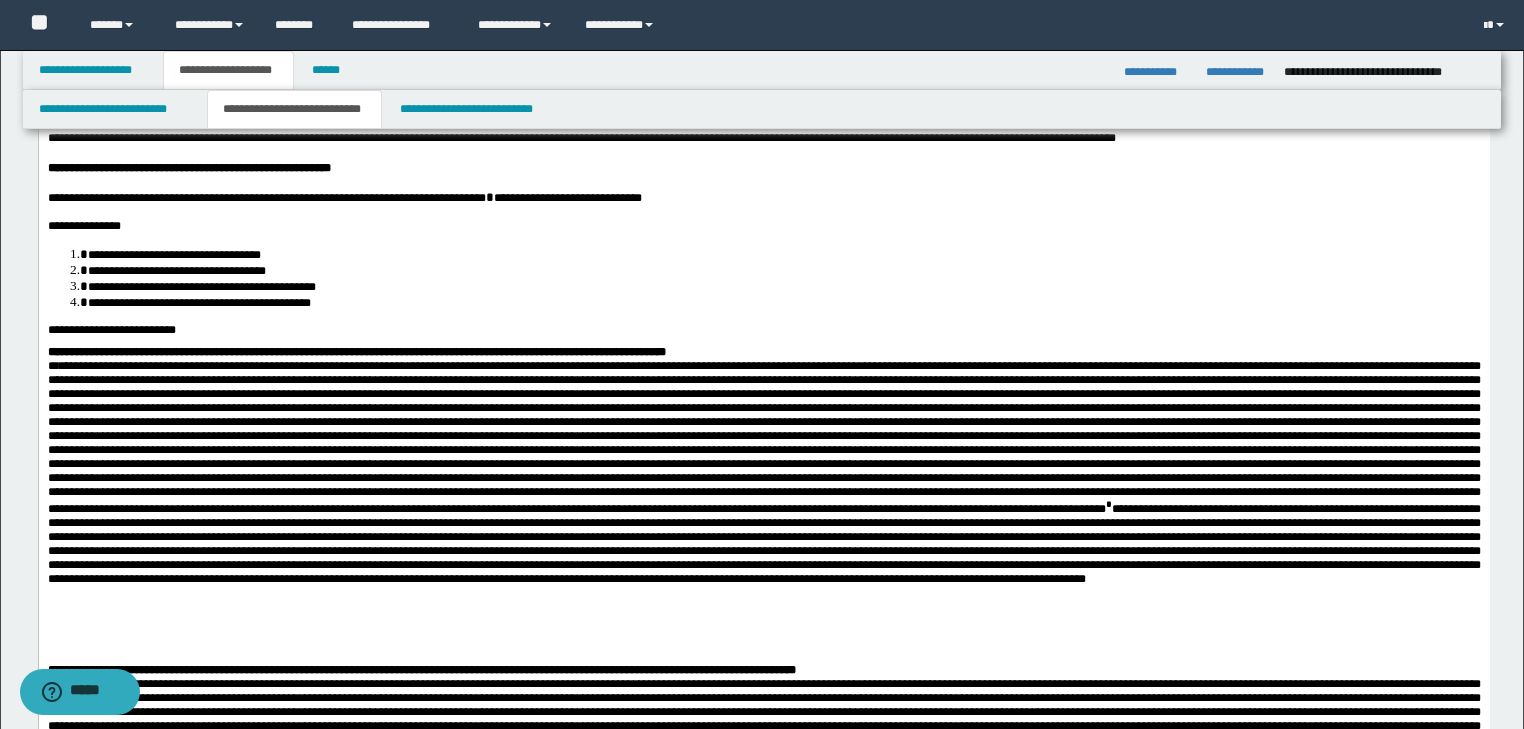 click at bounding box center (763, 183) 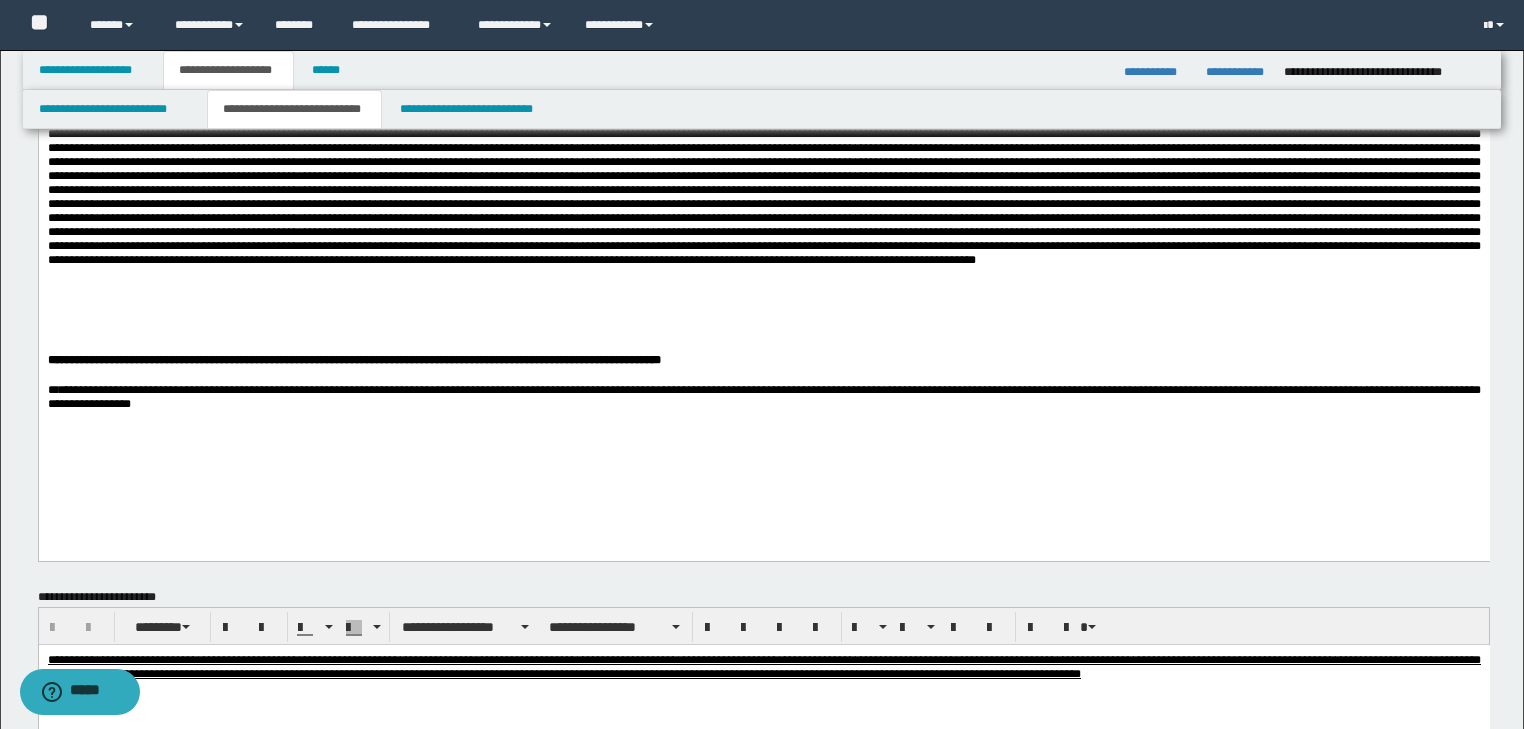 scroll, scrollTop: 1040, scrollLeft: 0, axis: vertical 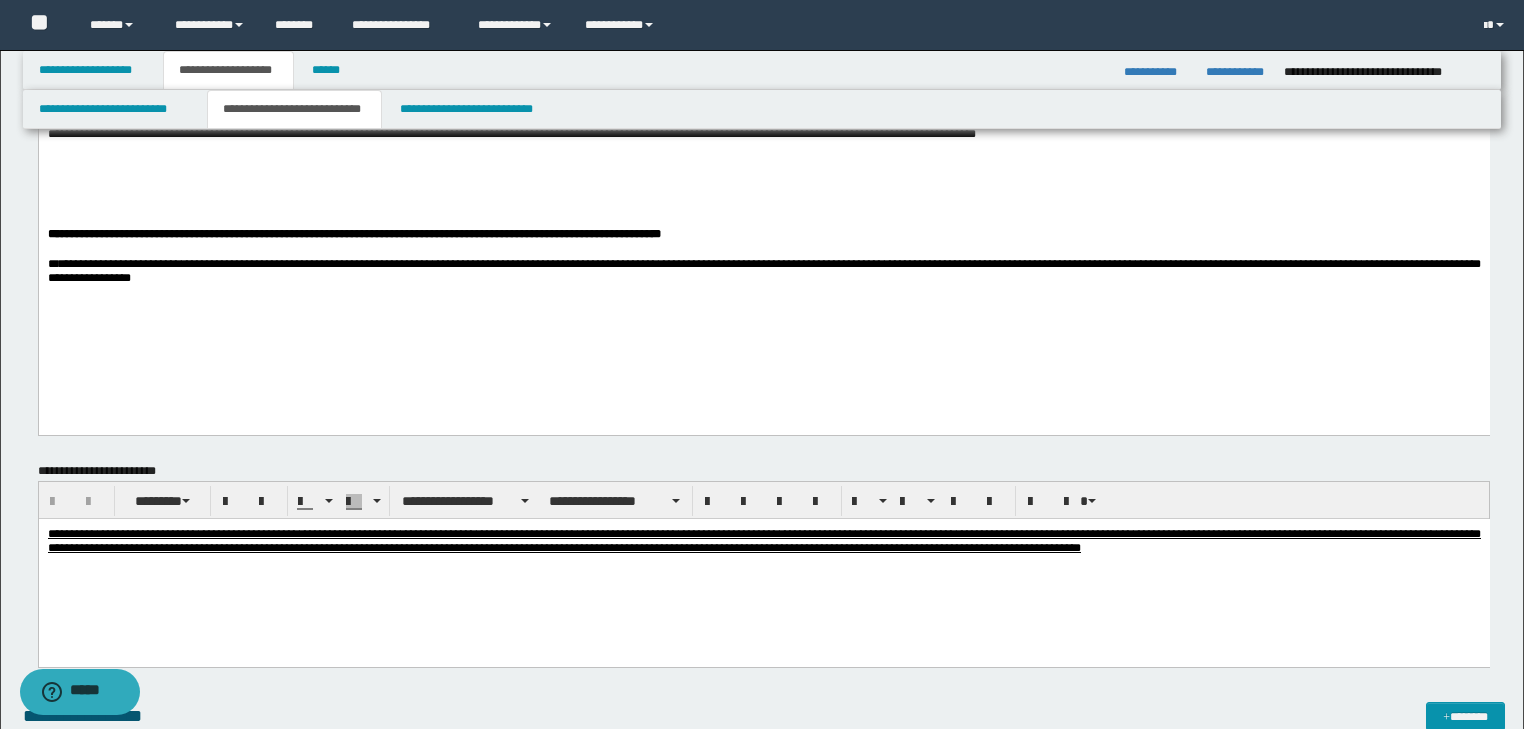 click at bounding box center [763, 249] 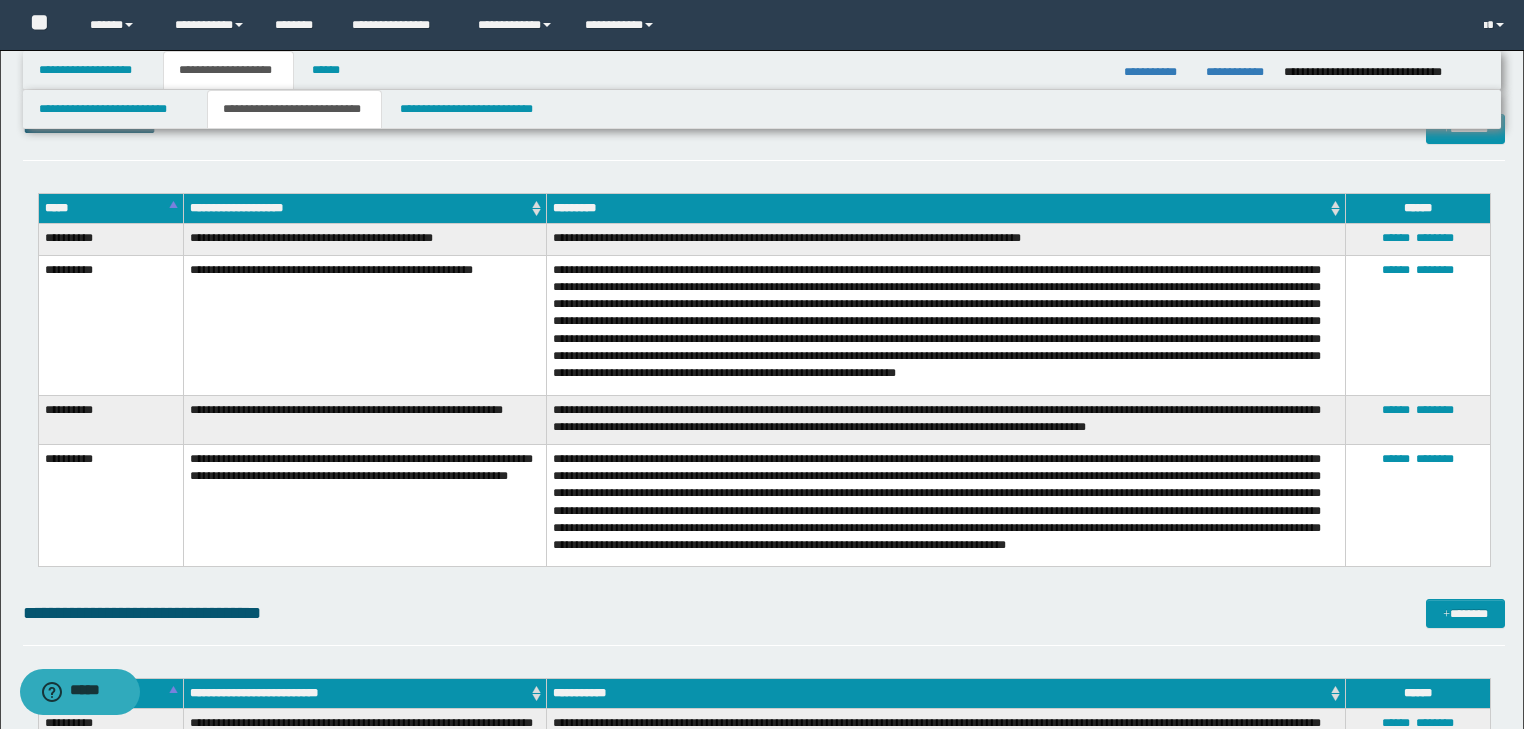 scroll, scrollTop: 2545, scrollLeft: 0, axis: vertical 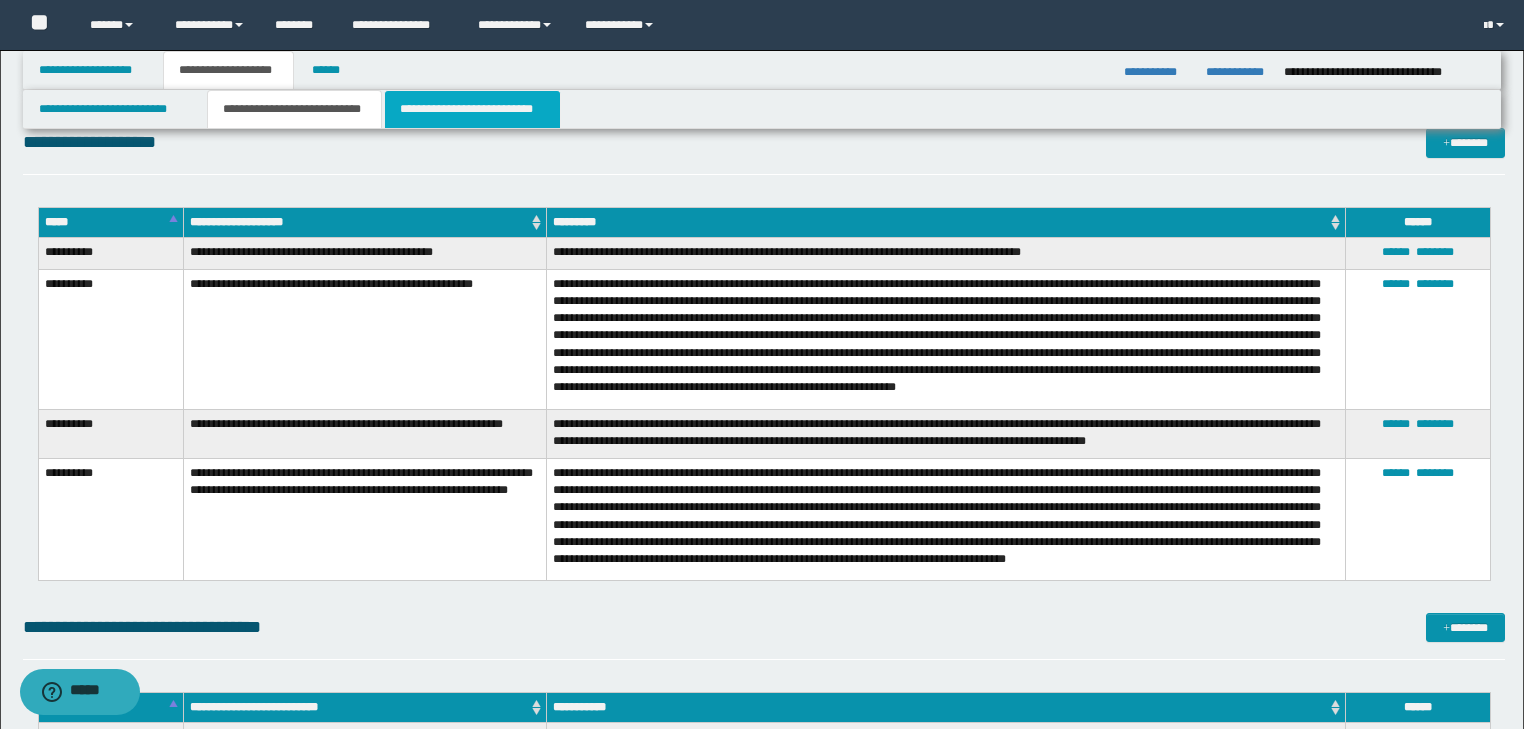 click on "**********" at bounding box center [472, 109] 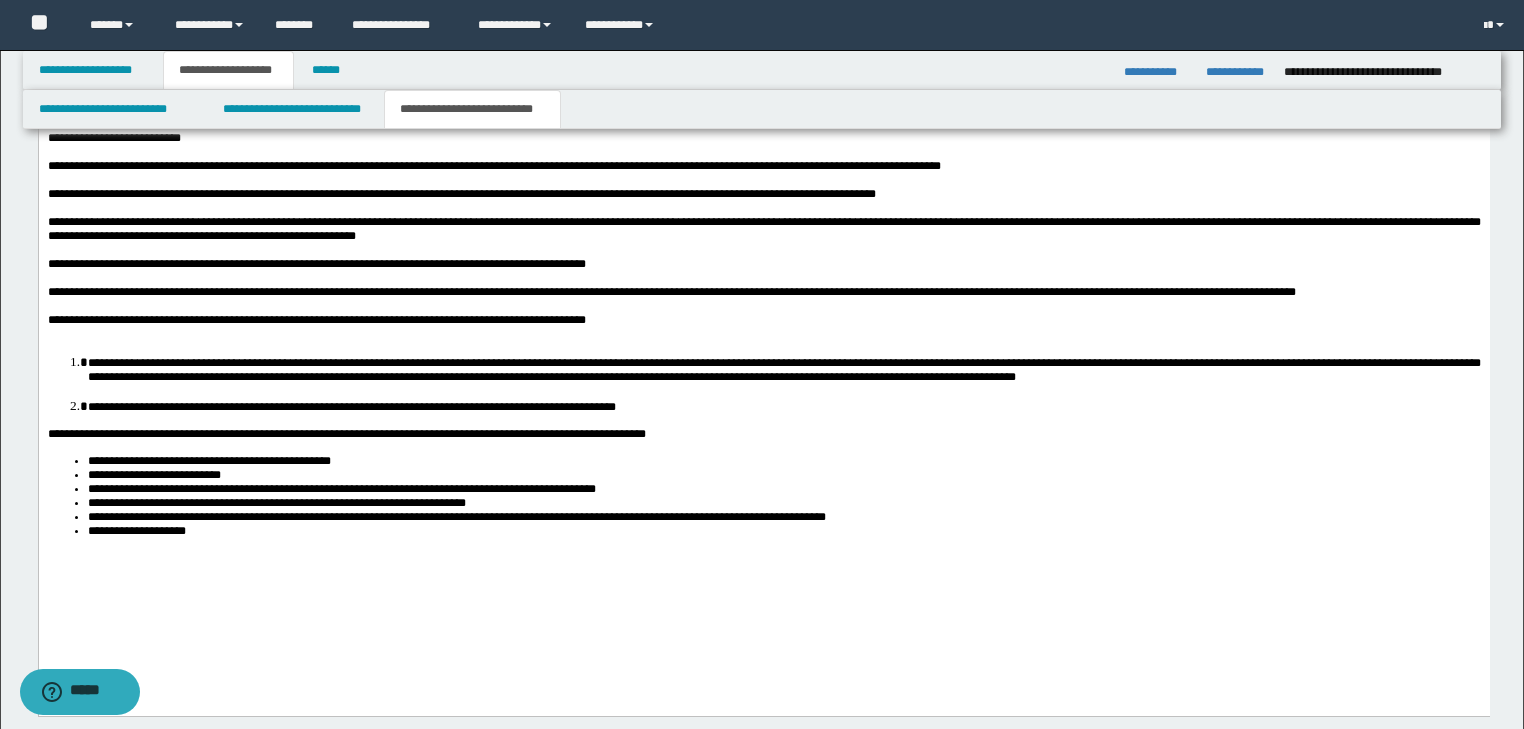 scroll, scrollTop: 2480, scrollLeft: 0, axis: vertical 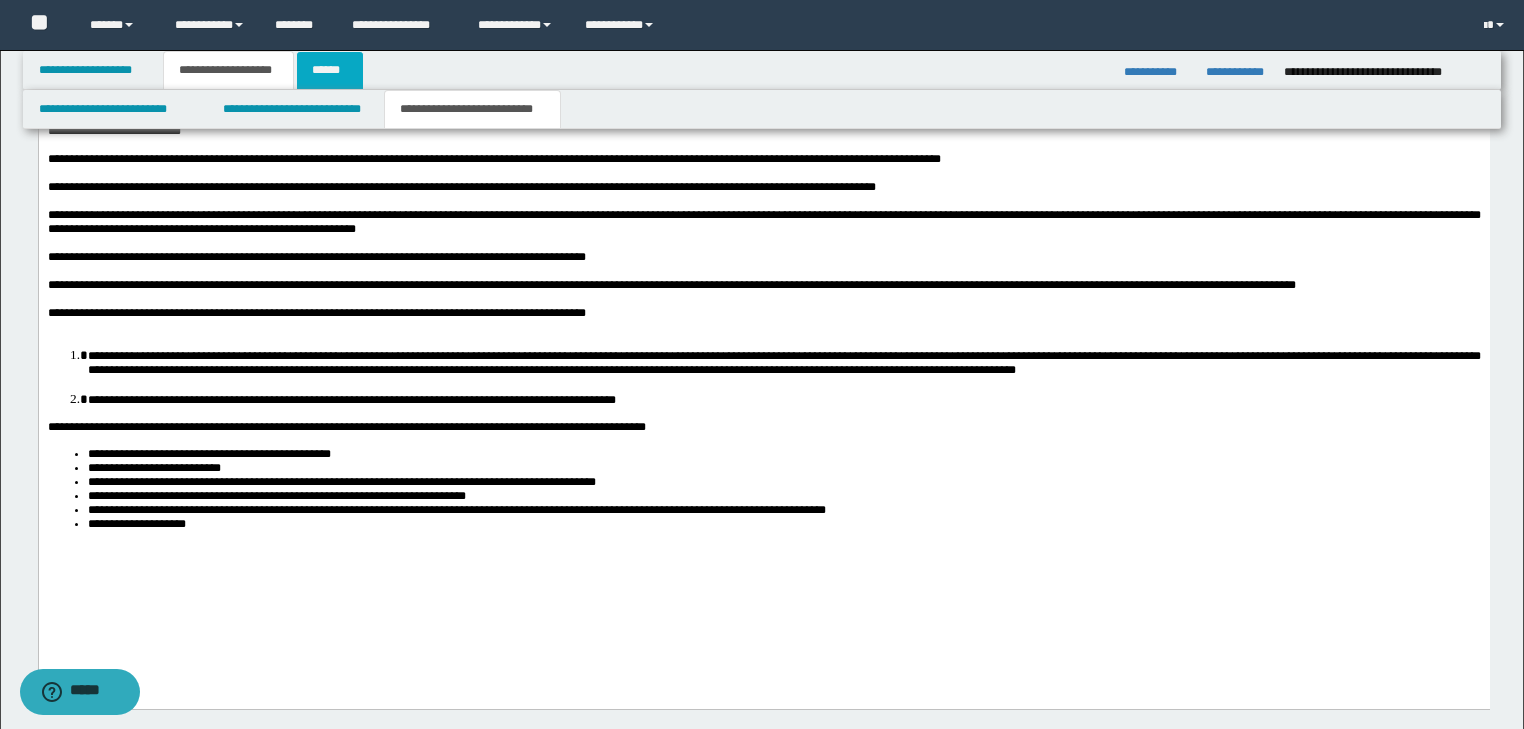 click on "******" at bounding box center (330, 70) 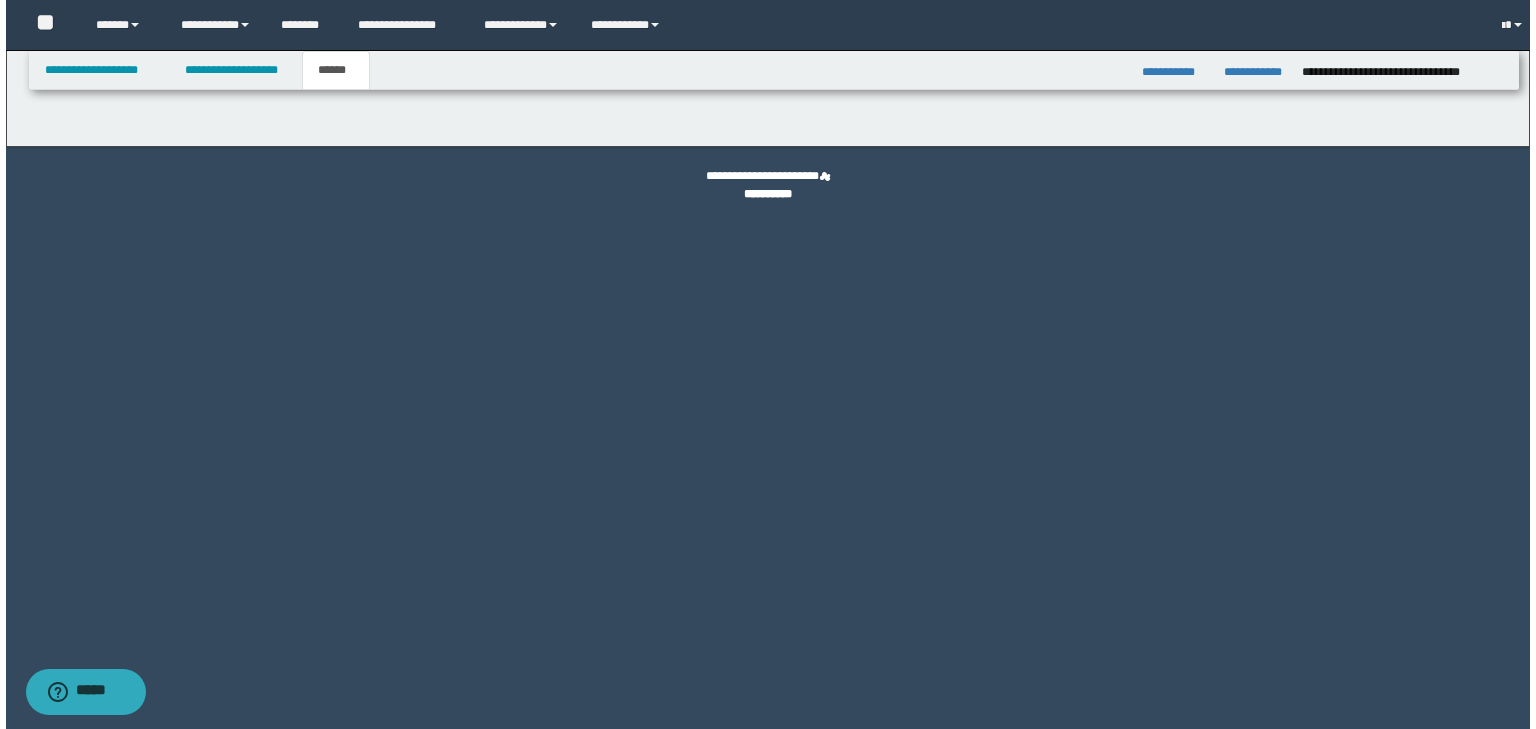 scroll, scrollTop: 0, scrollLeft: 0, axis: both 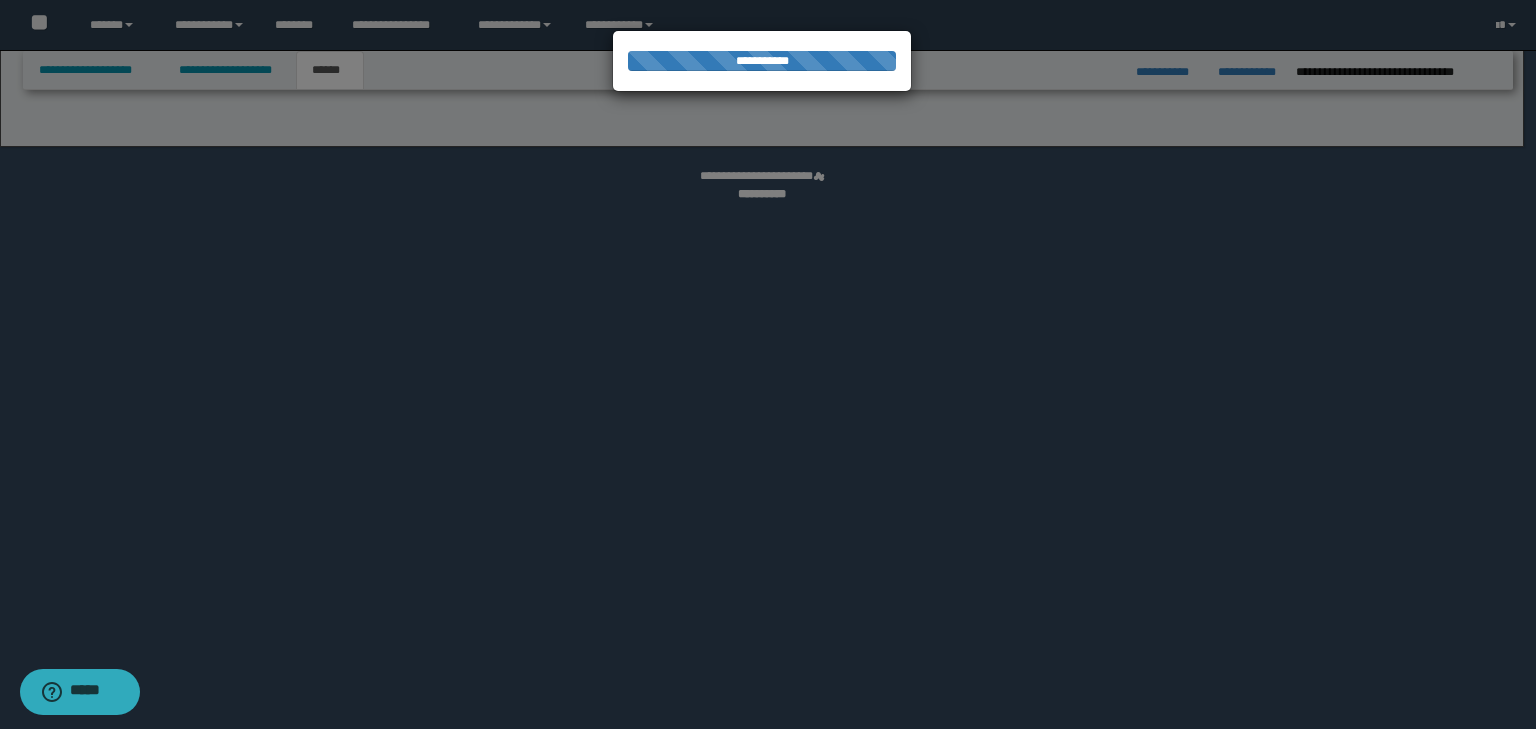 select on "*" 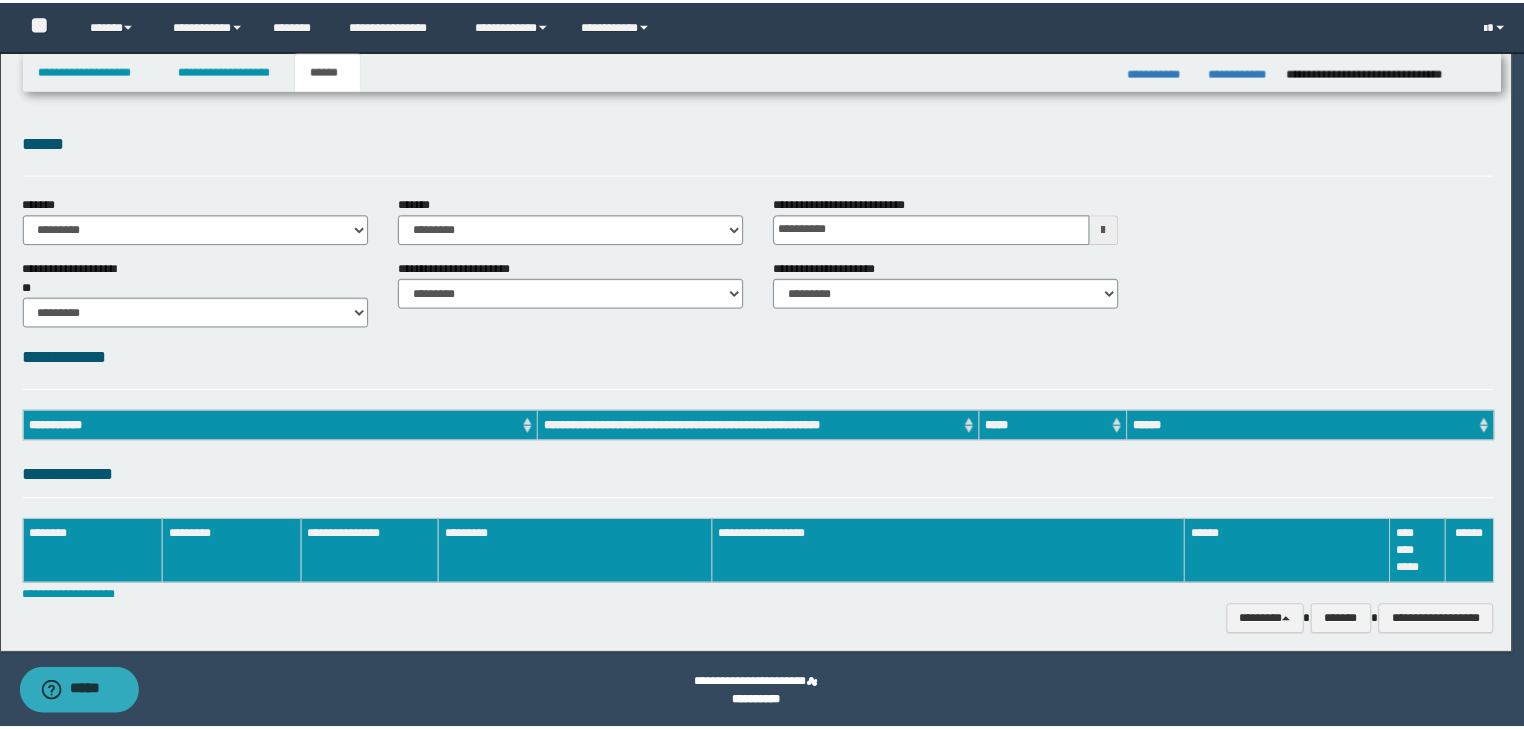 scroll, scrollTop: 0, scrollLeft: 0, axis: both 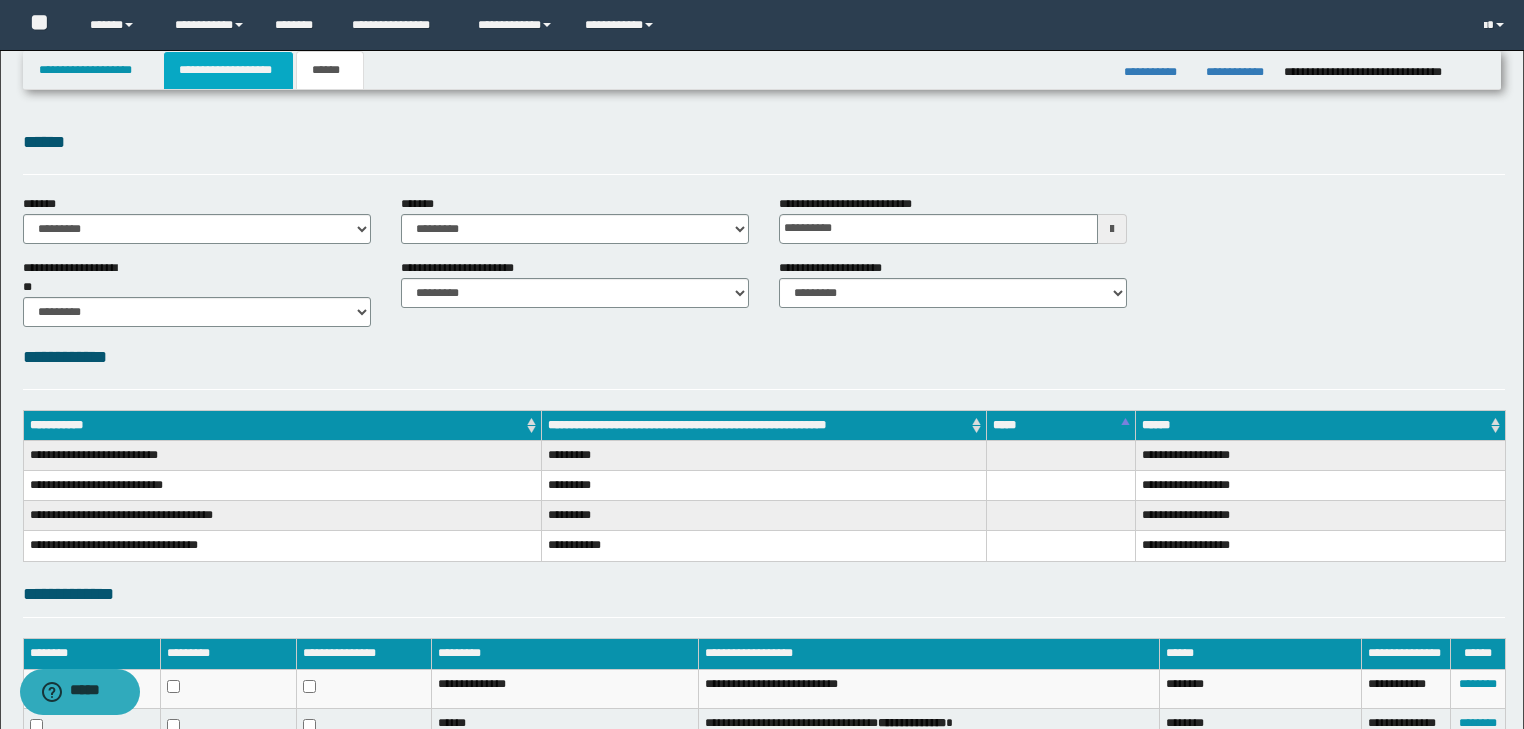 click on "**********" at bounding box center [228, 70] 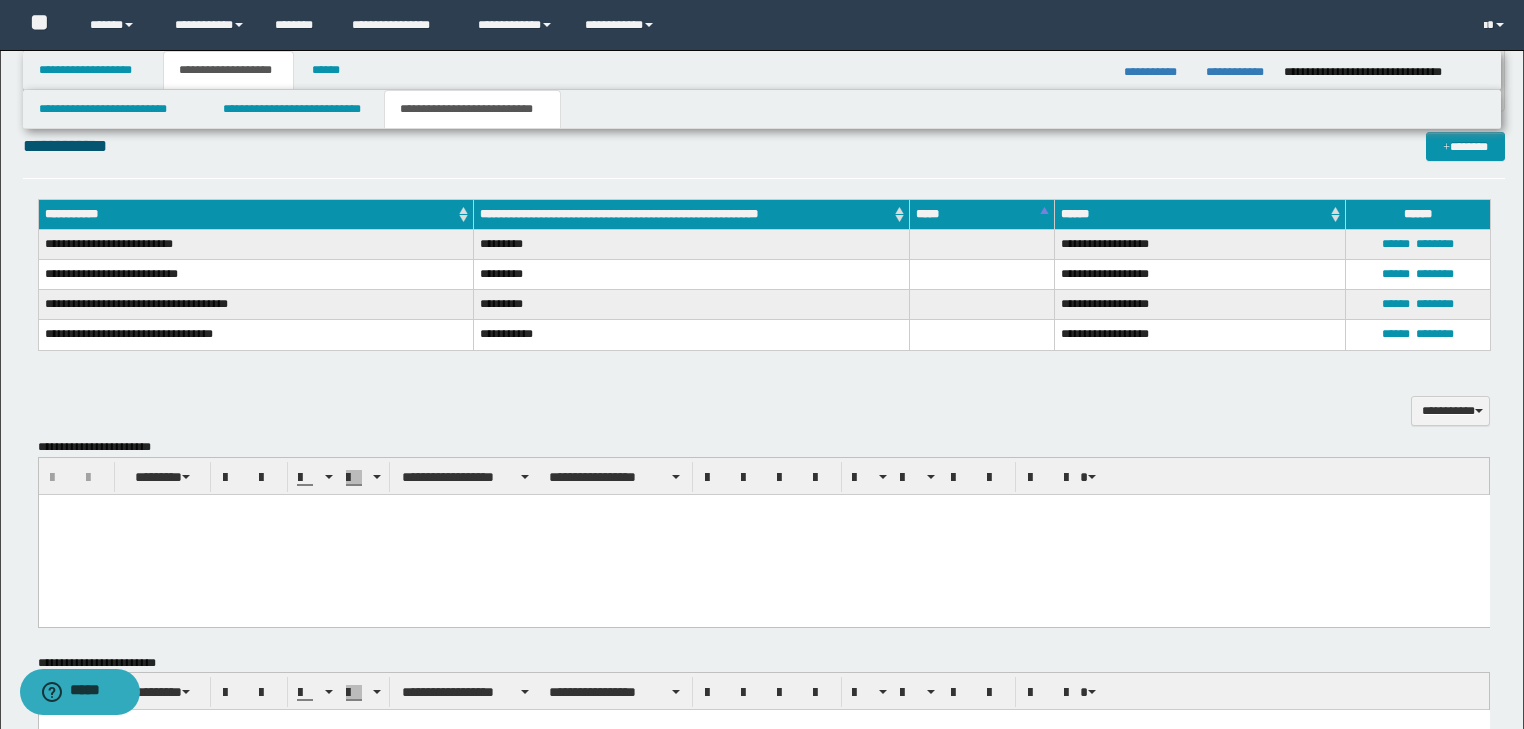 scroll, scrollTop: 1600, scrollLeft: 0, axis: vertical 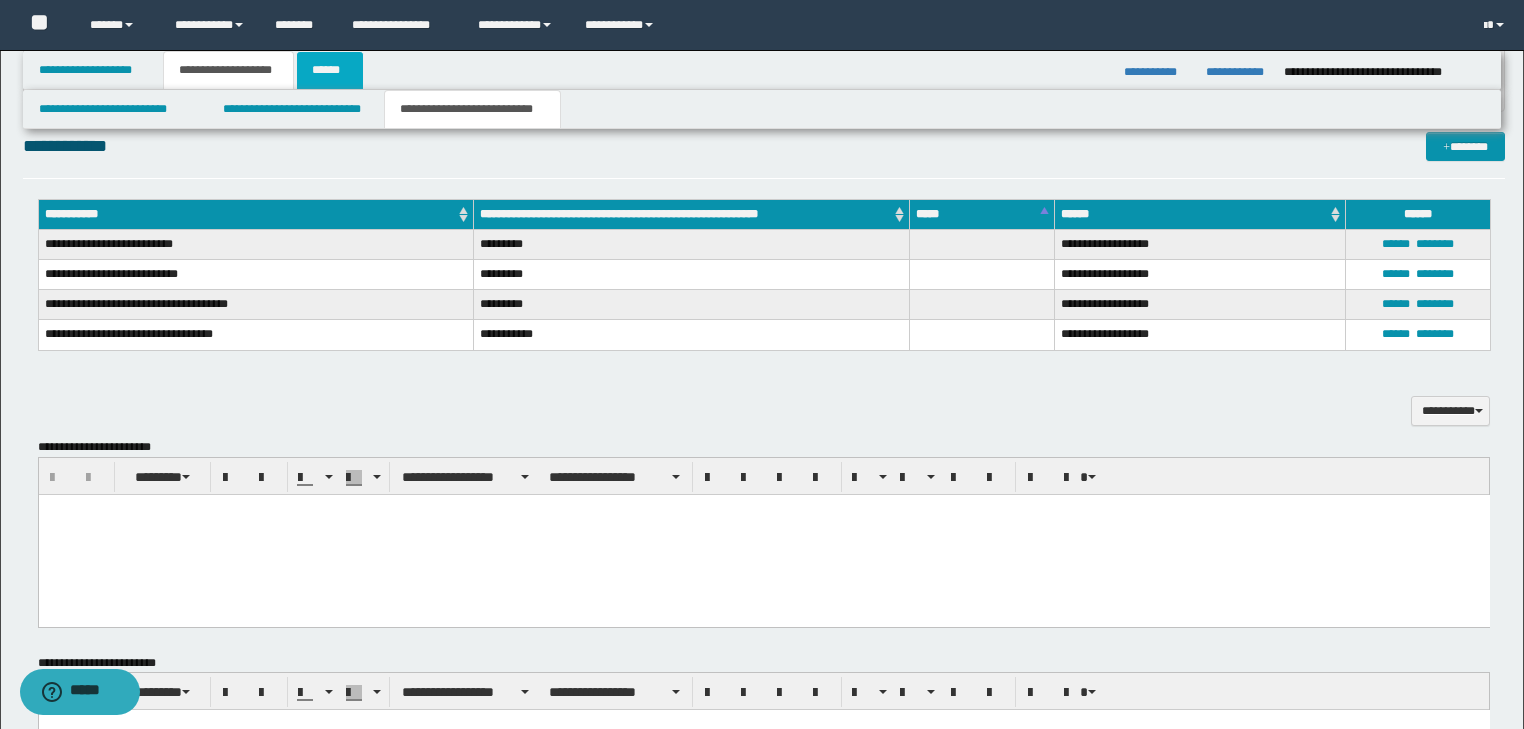 click on "******" at bounding box center (330, 70) 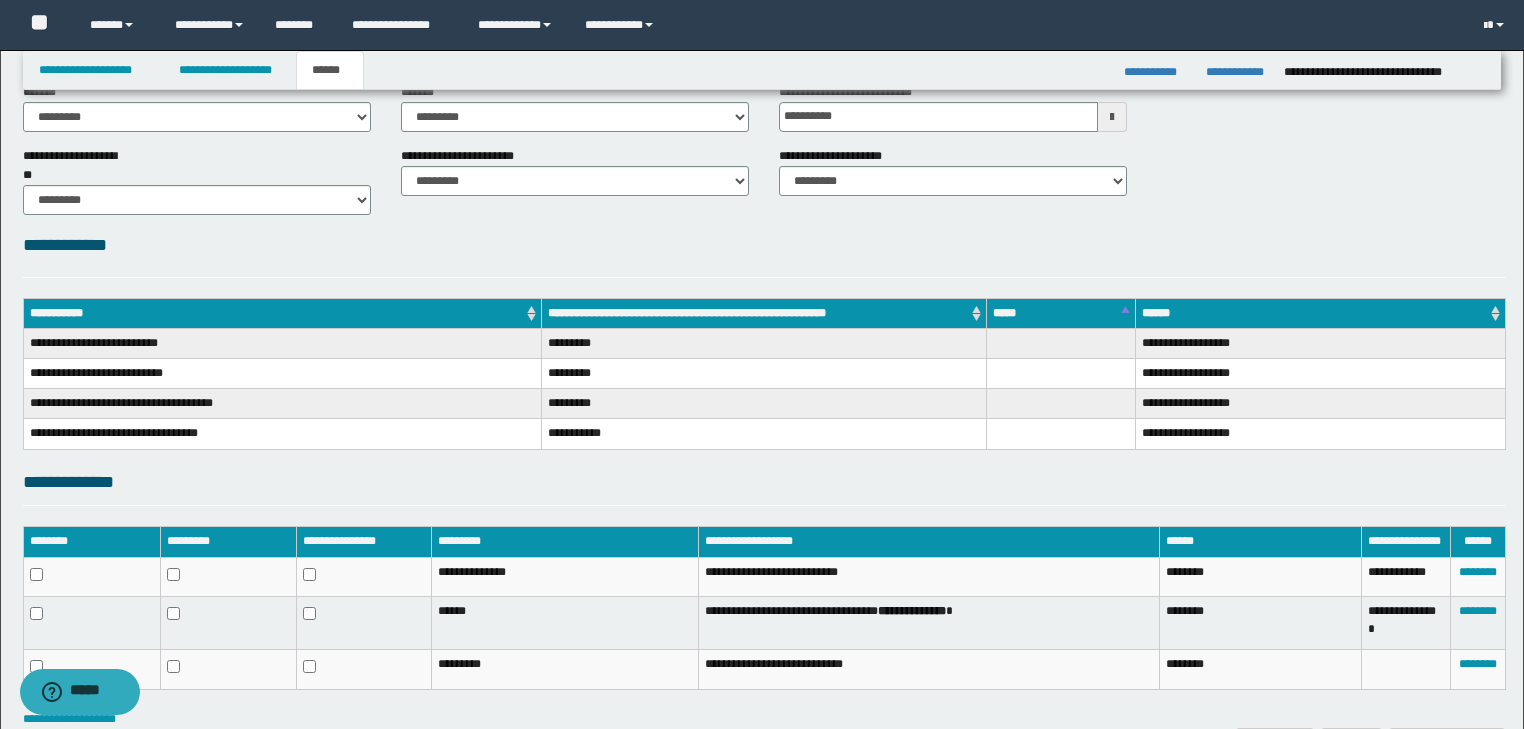 scroll, scrollTop: 237, scrollLeft: 0, axis: vertical 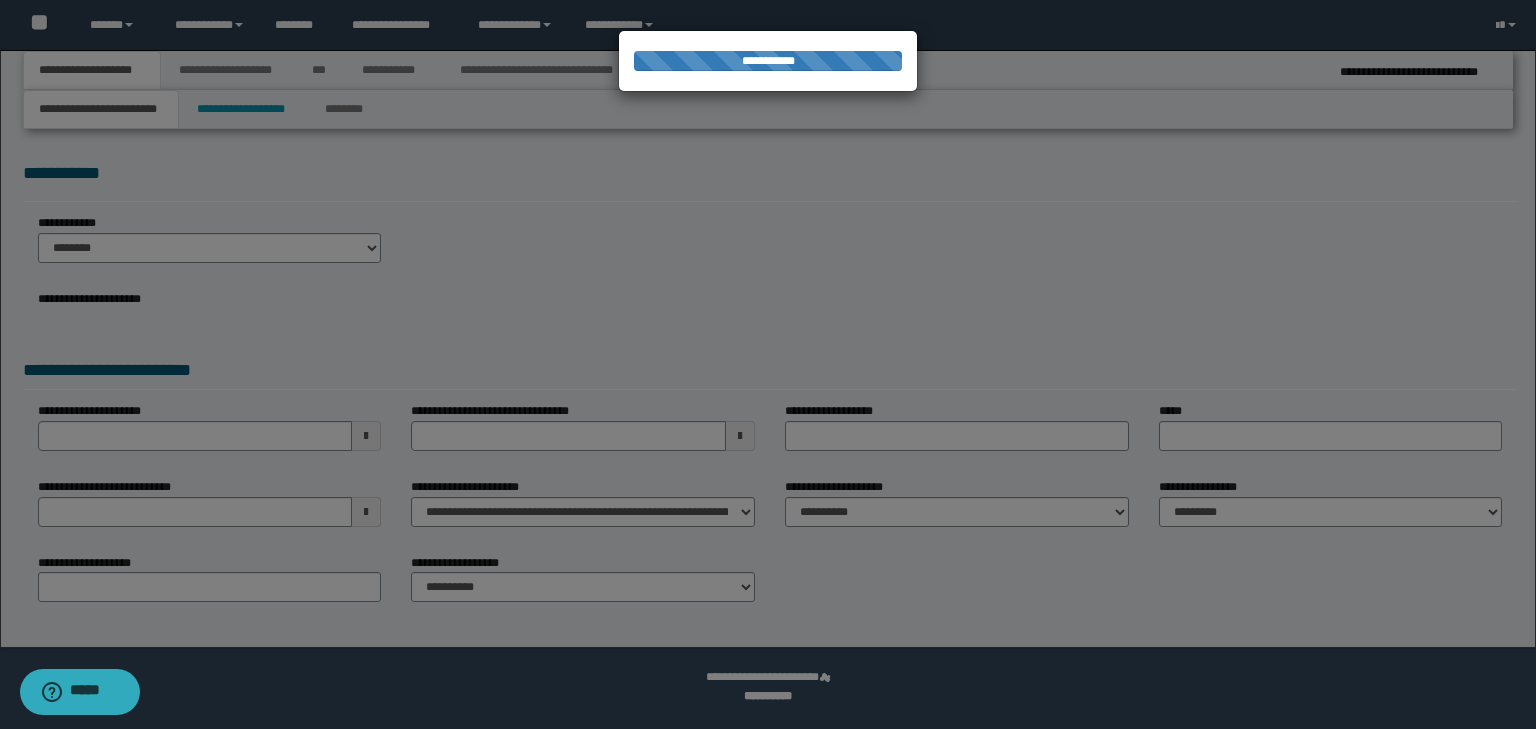 select on "*" 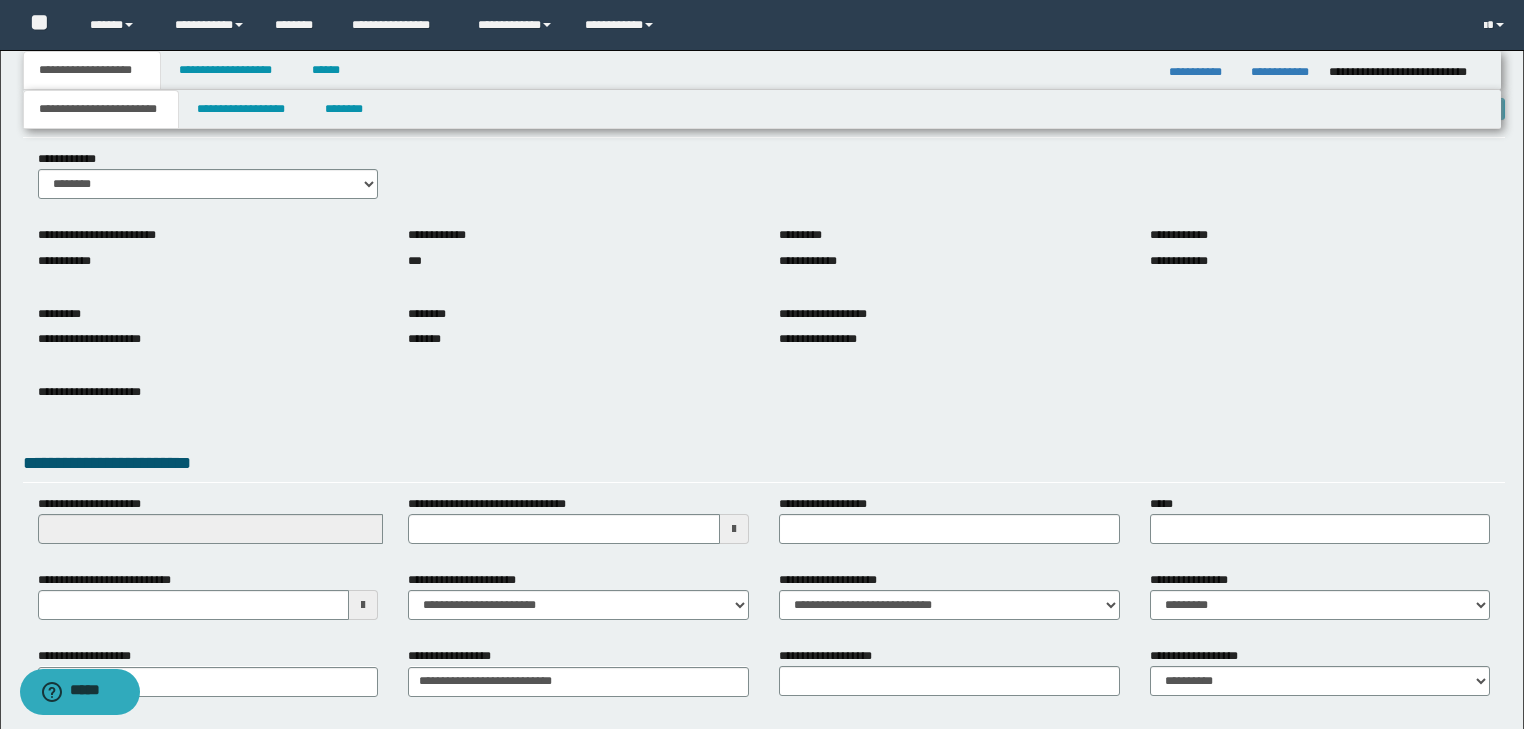 scroll, scrollTop: 154, scrollLeft: 0, axis: vertical 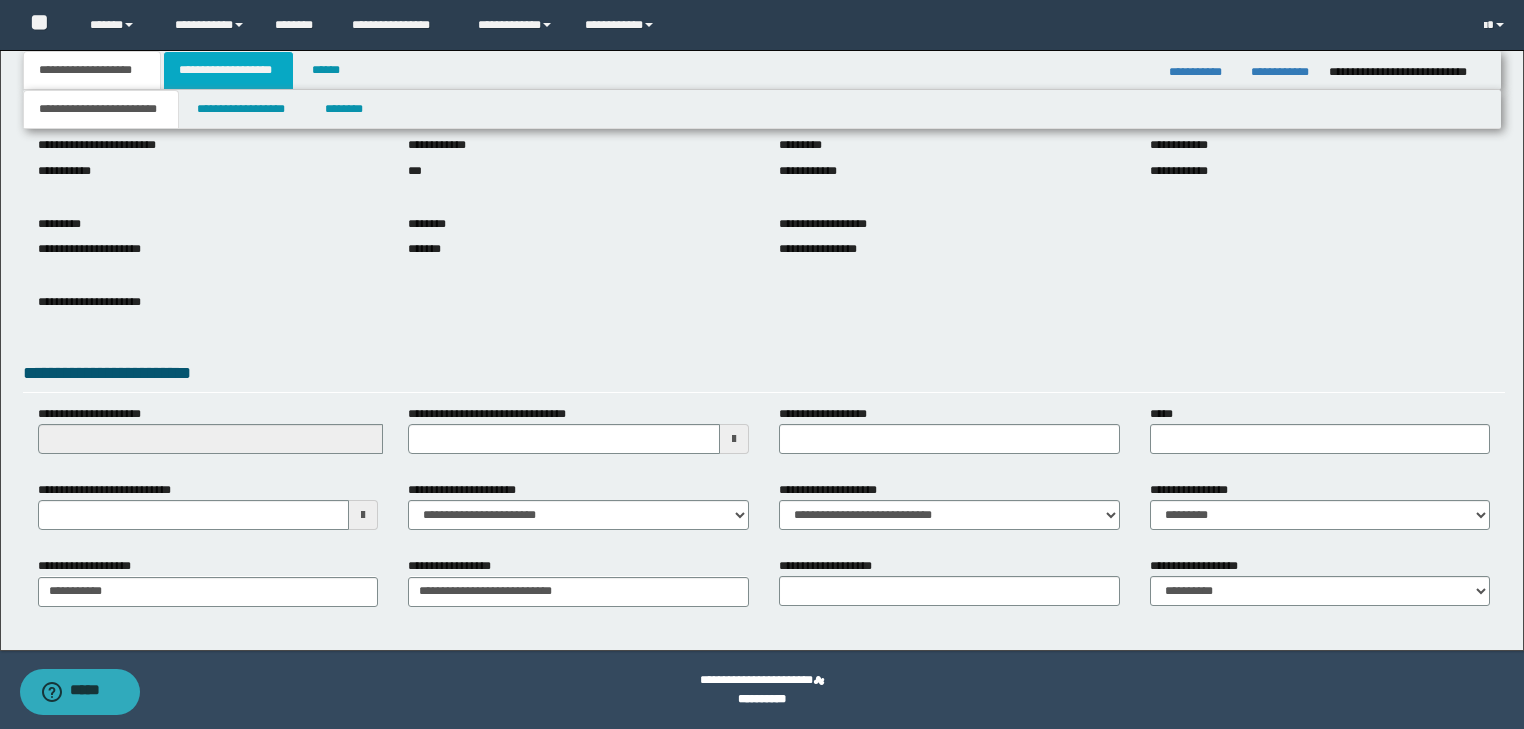 click on "**********" at bounding box center [228, 70] 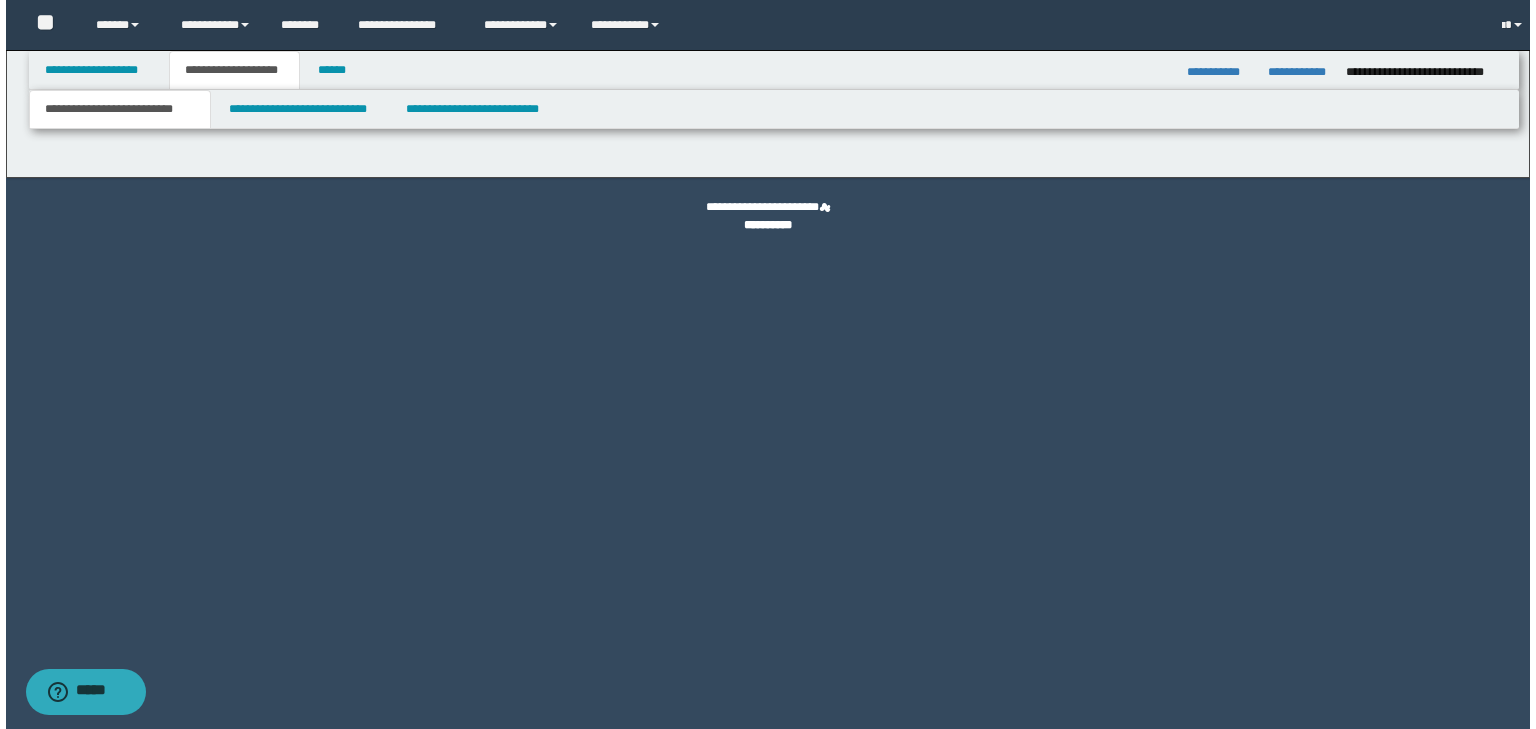 scroll, scrollTop: 0, scrollLeft: 0, axis: both 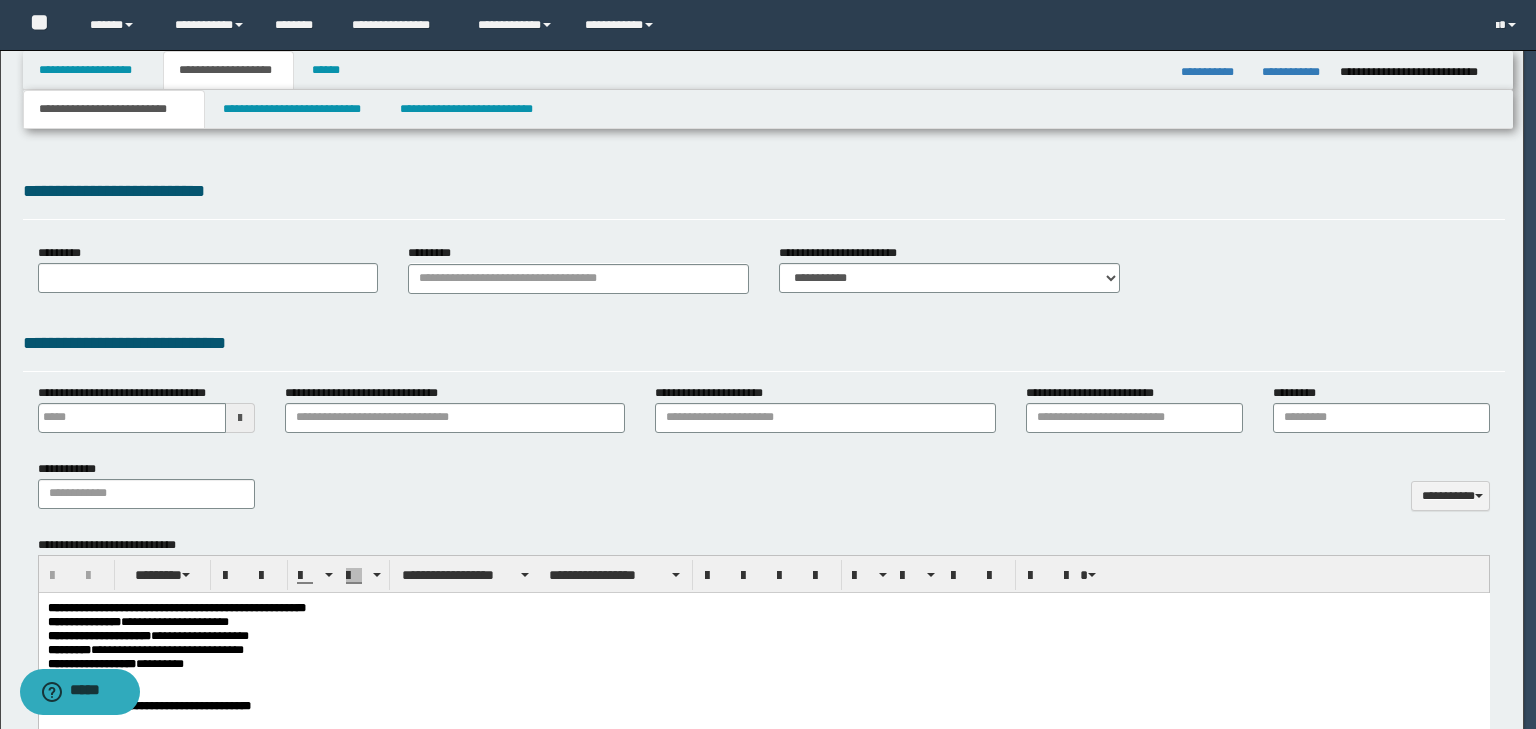 type on "********" 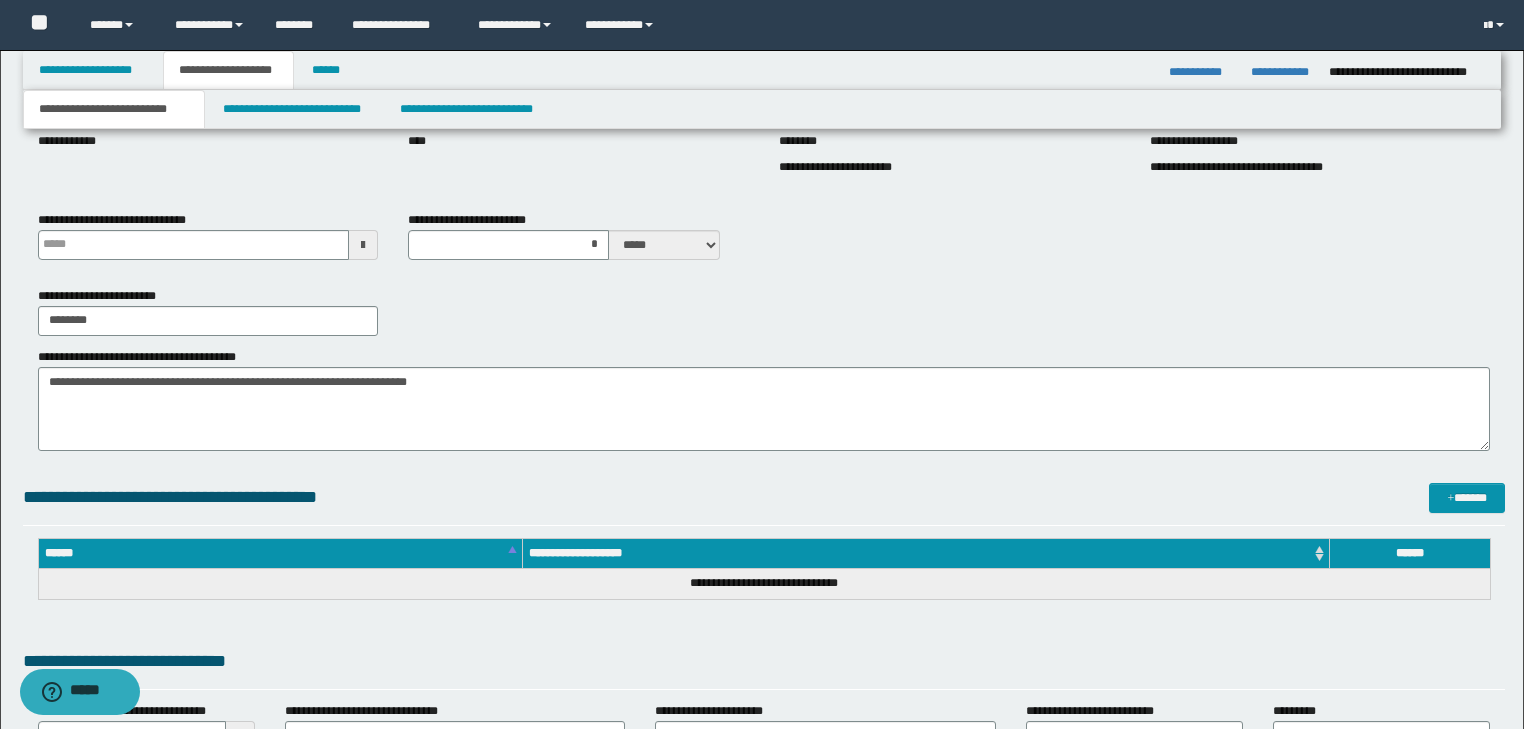 scroll, scrollTop: 320, scrollLeft: 0, axis: vertical 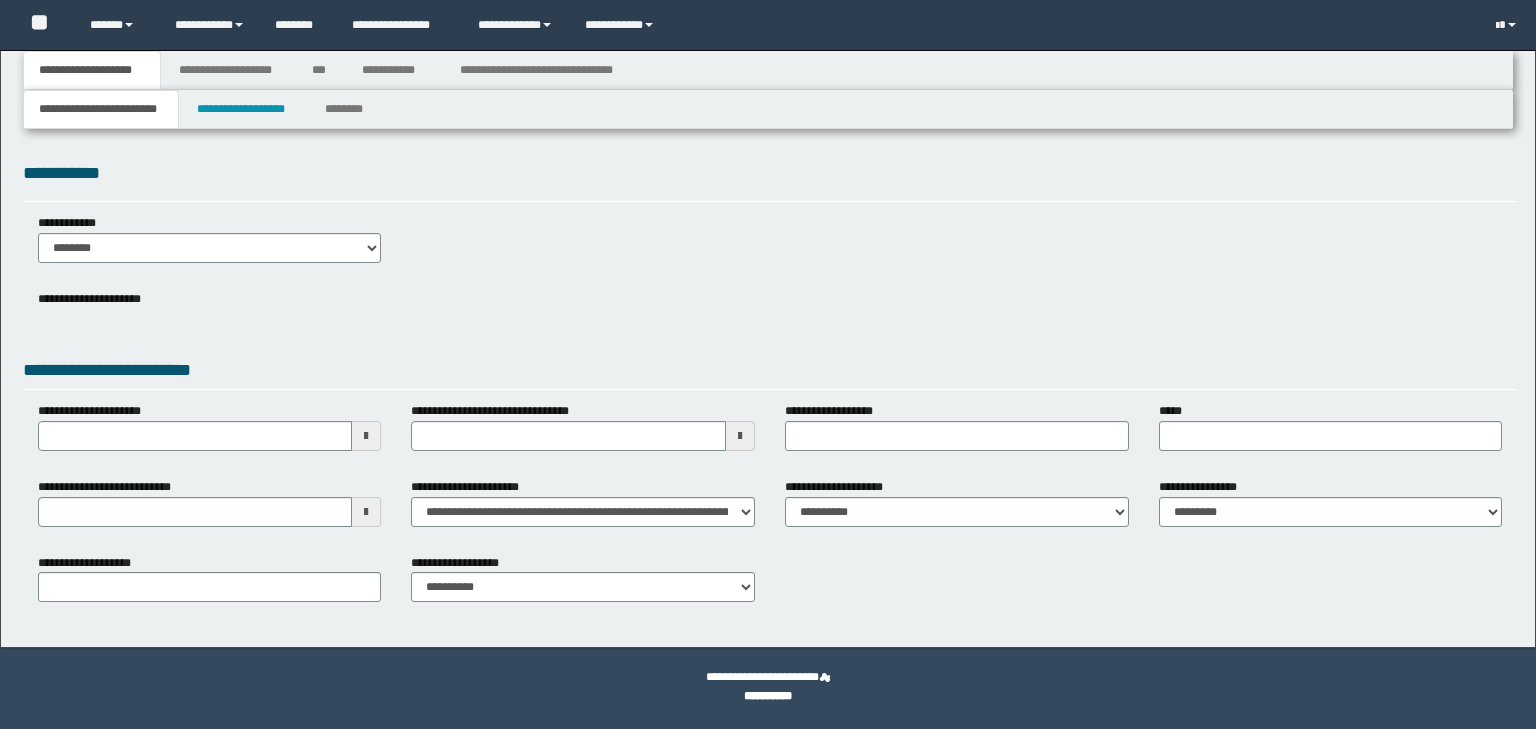 select on "*" 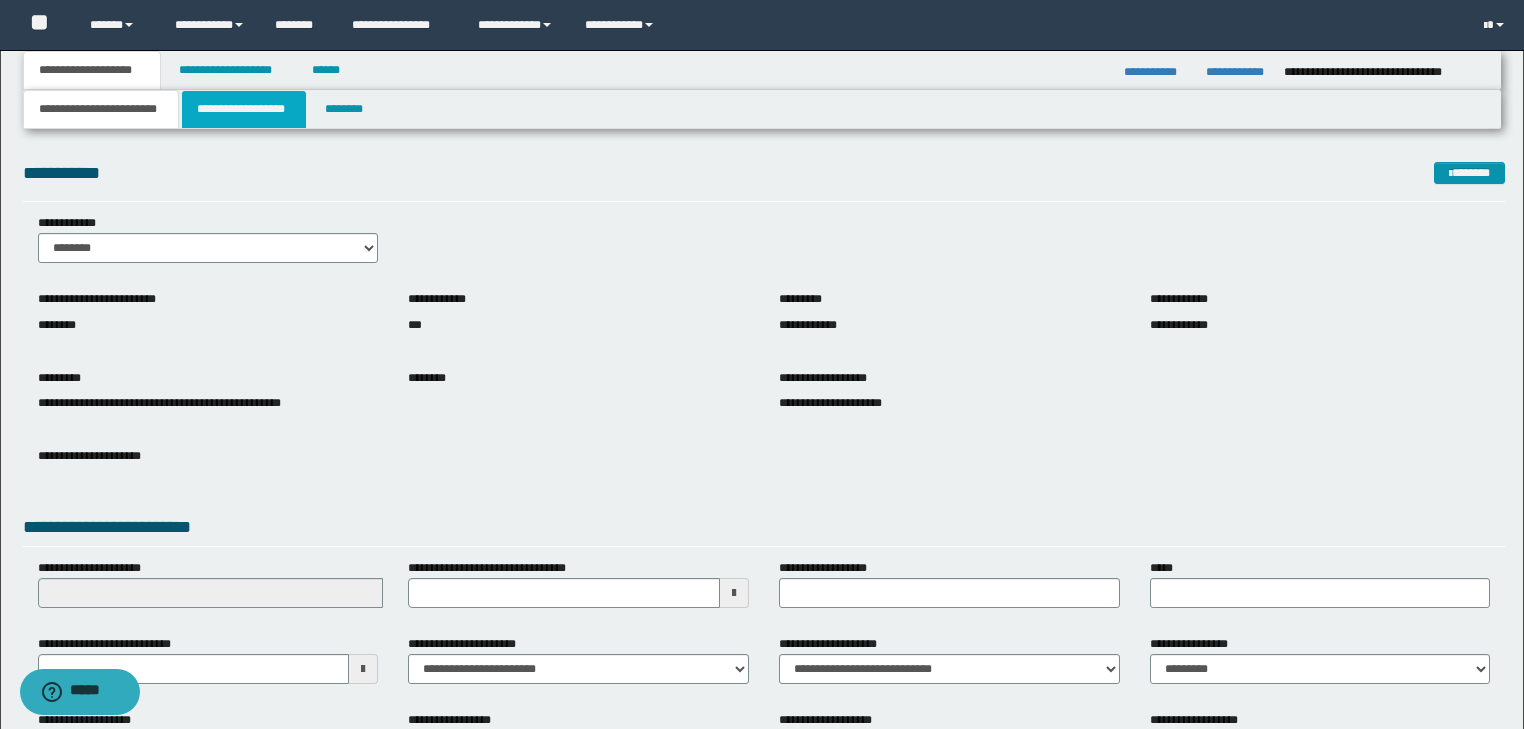 click on "**********" at bounding box center [244, 109] 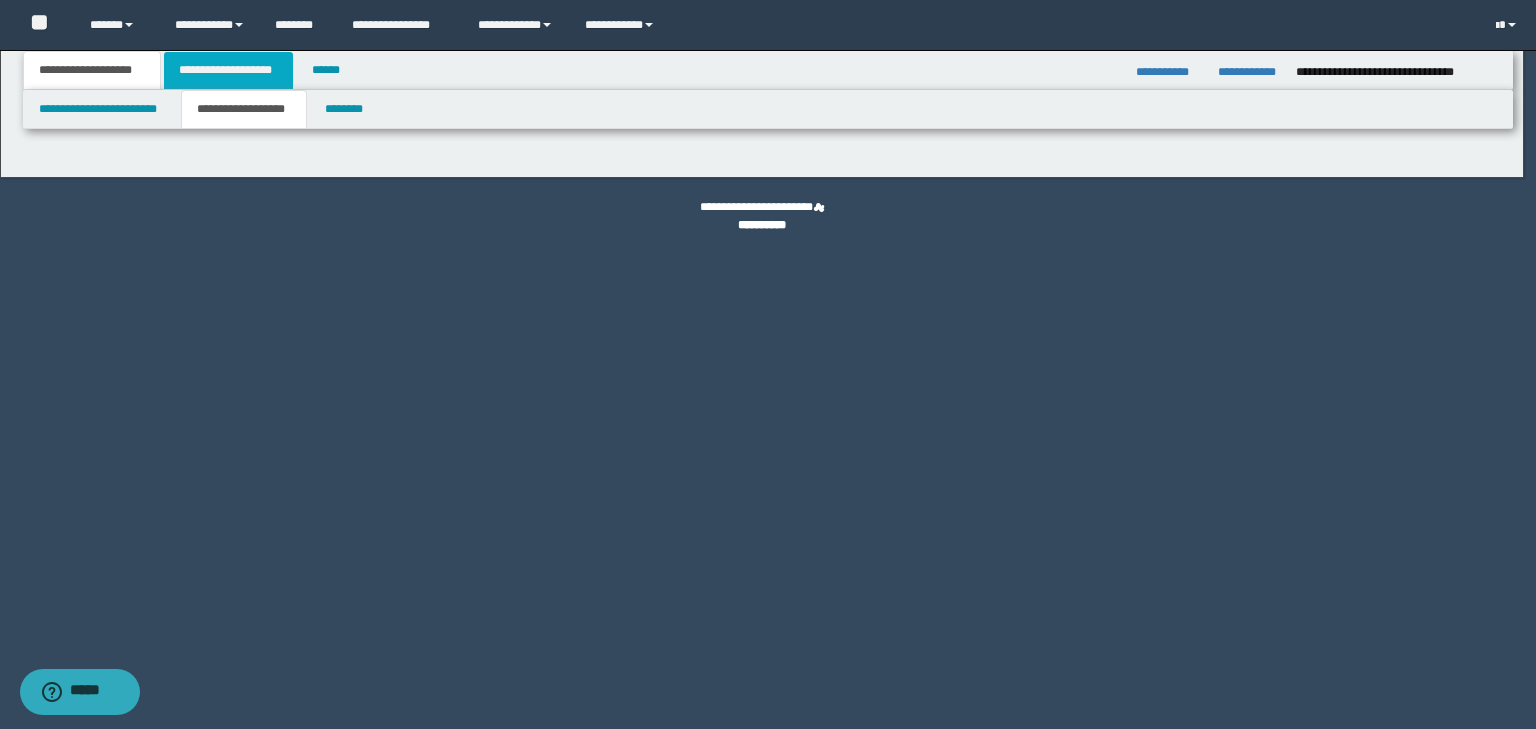 click on "**********" at bounding box center (228, 70) 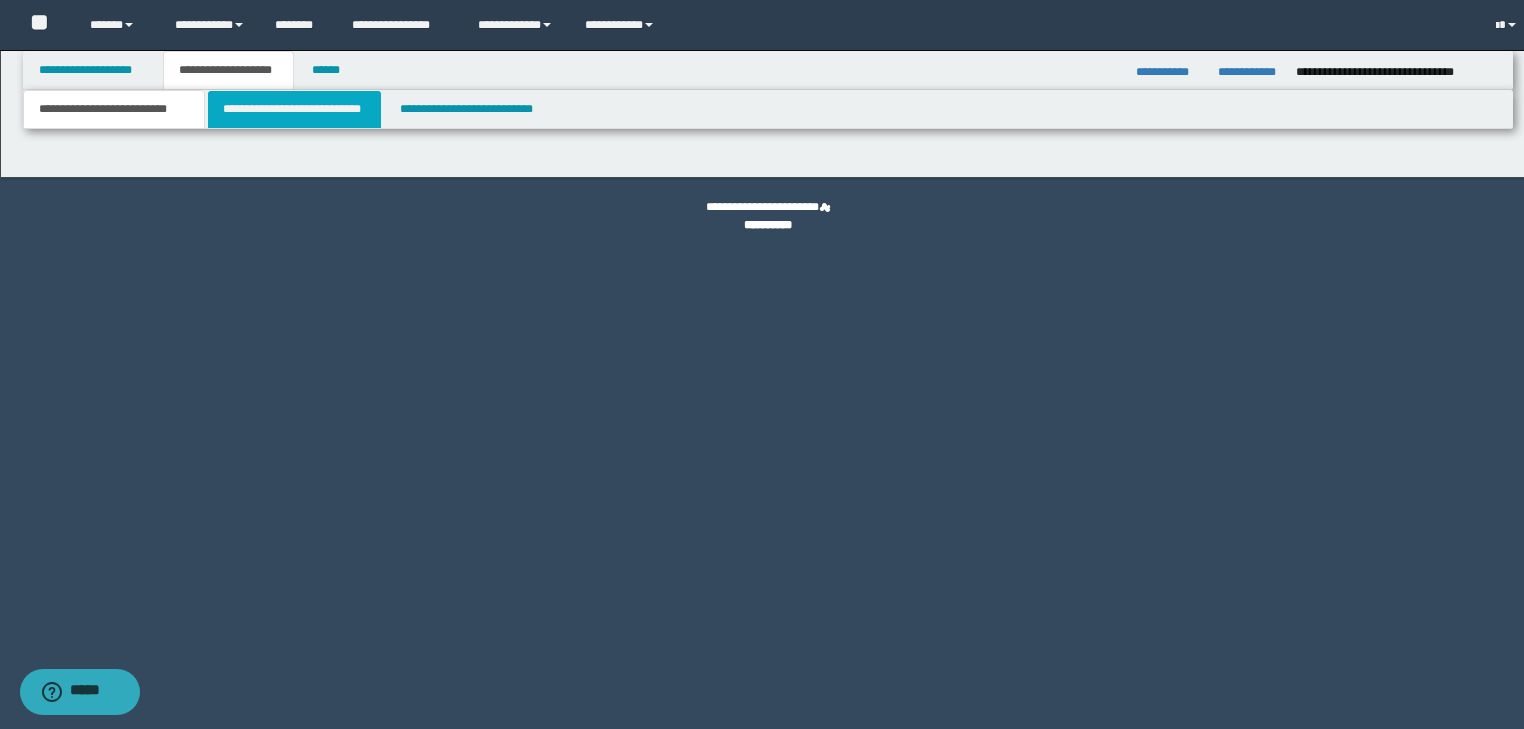 select on "*" 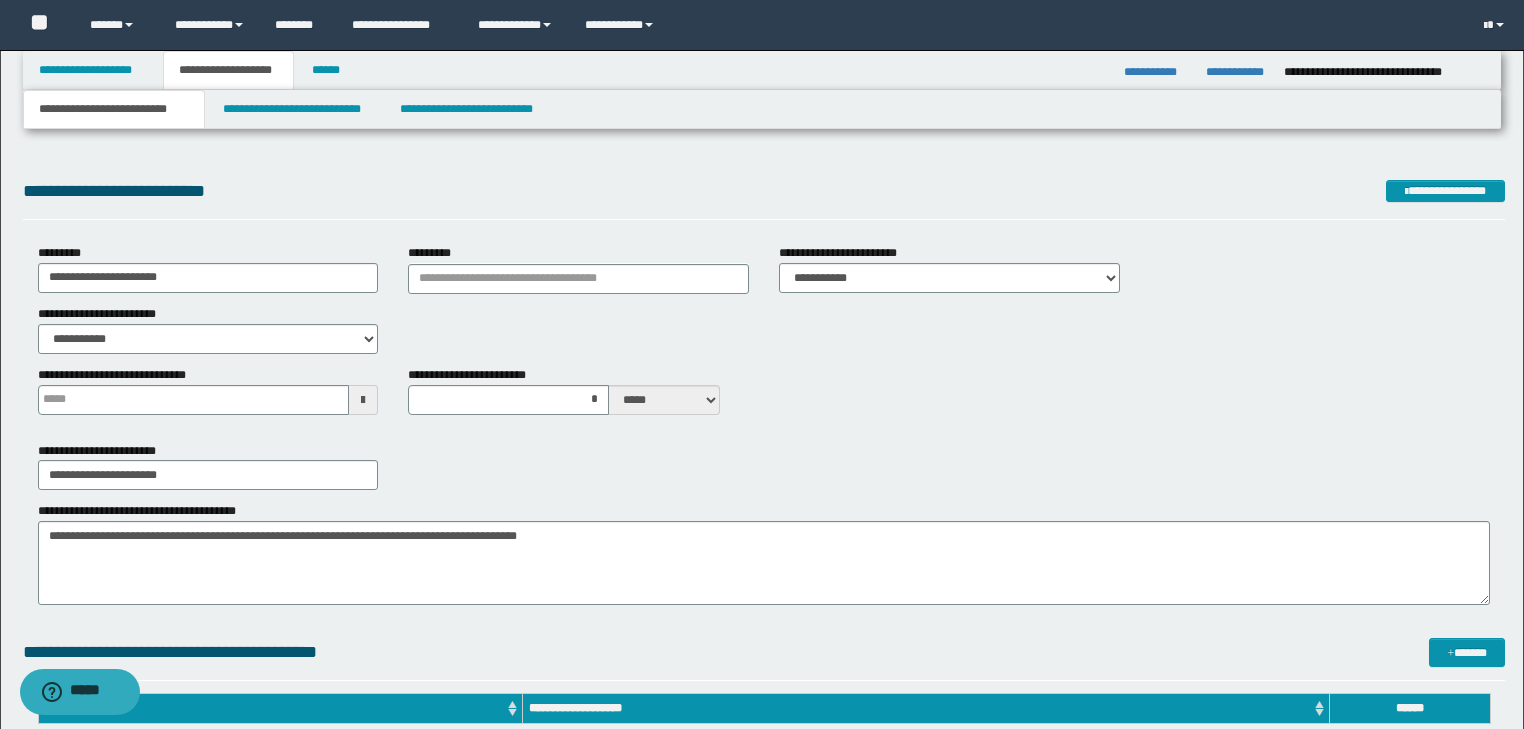type 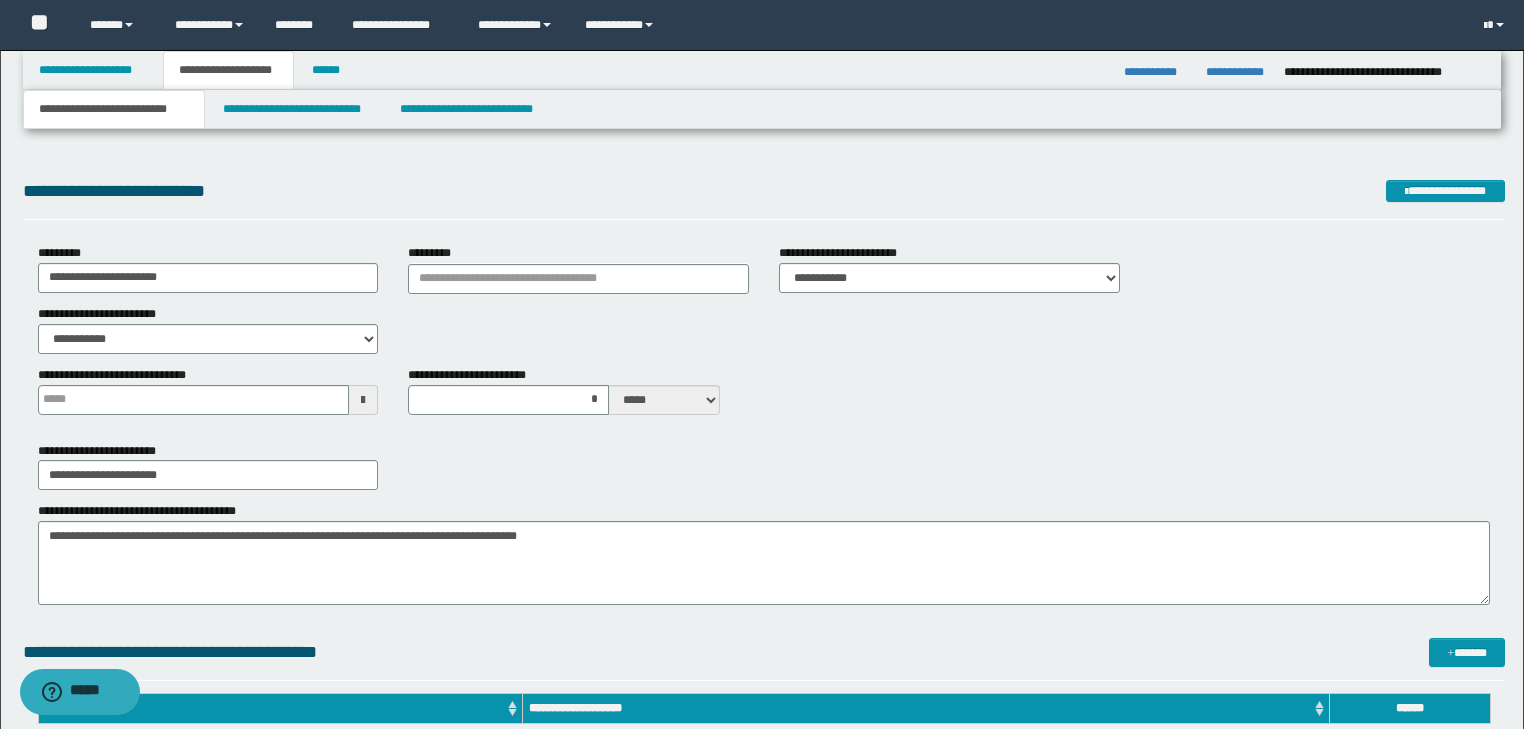 type on "*" 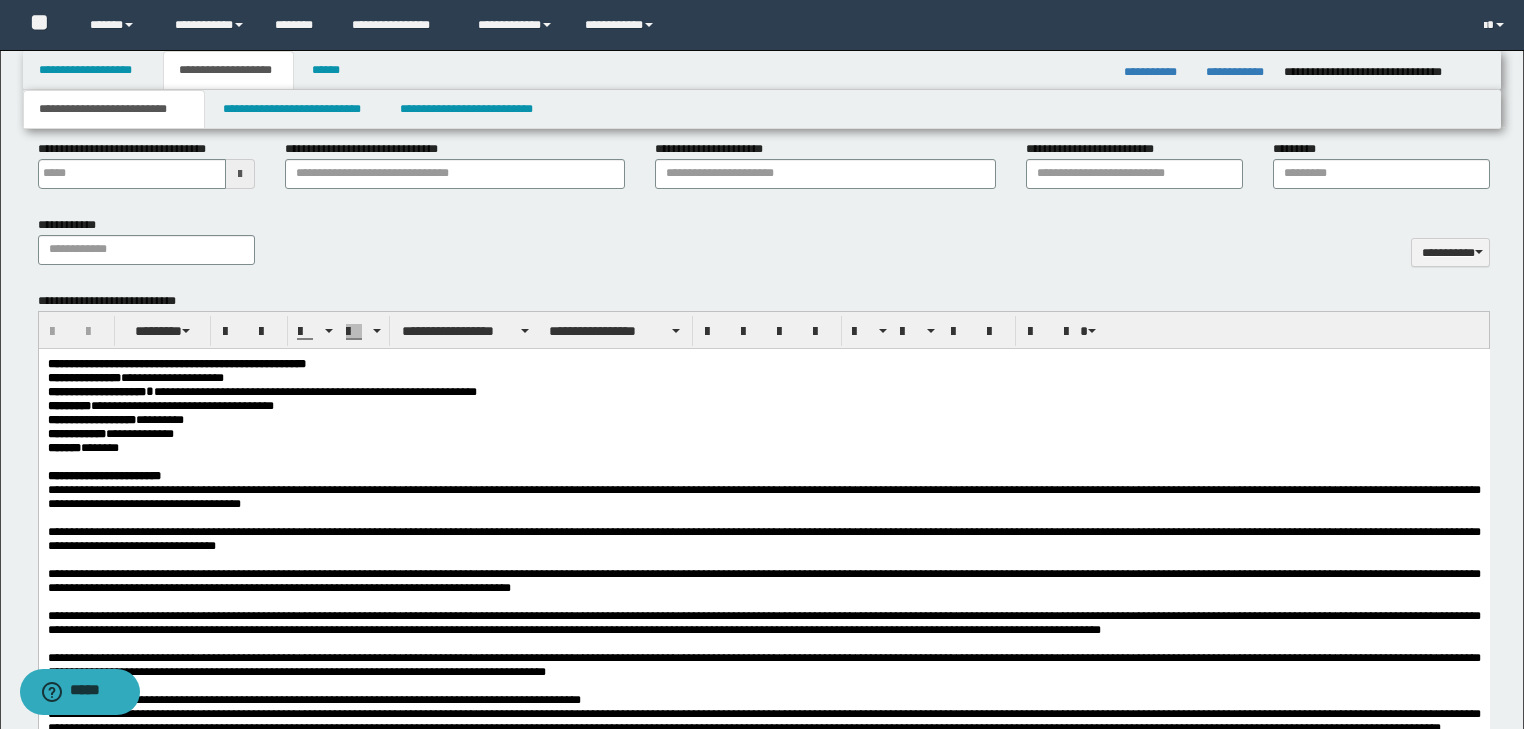 scroll, scrollTop: 880, scrollLeft: 0, axis: vertical 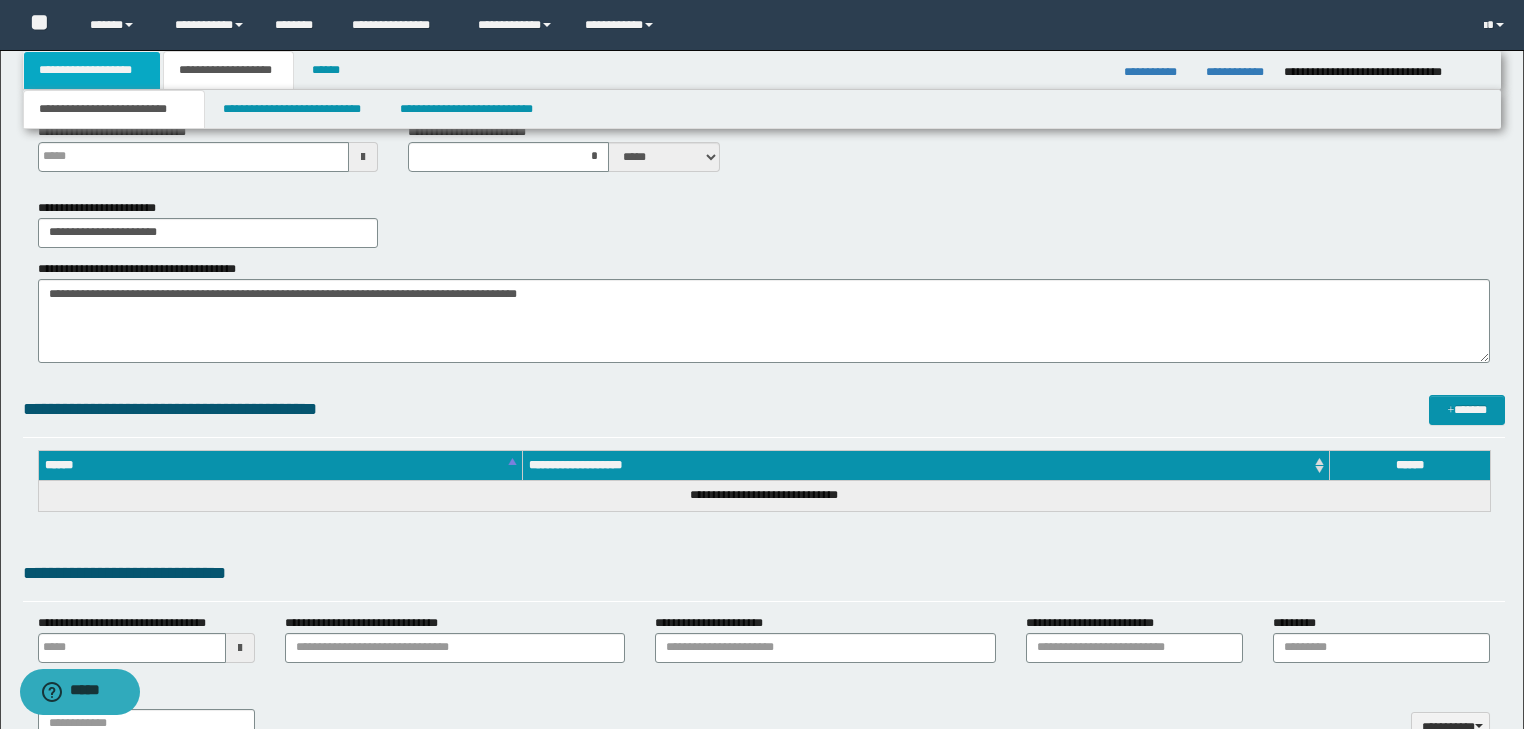 click on "**********" at bounding box center (92, 70) 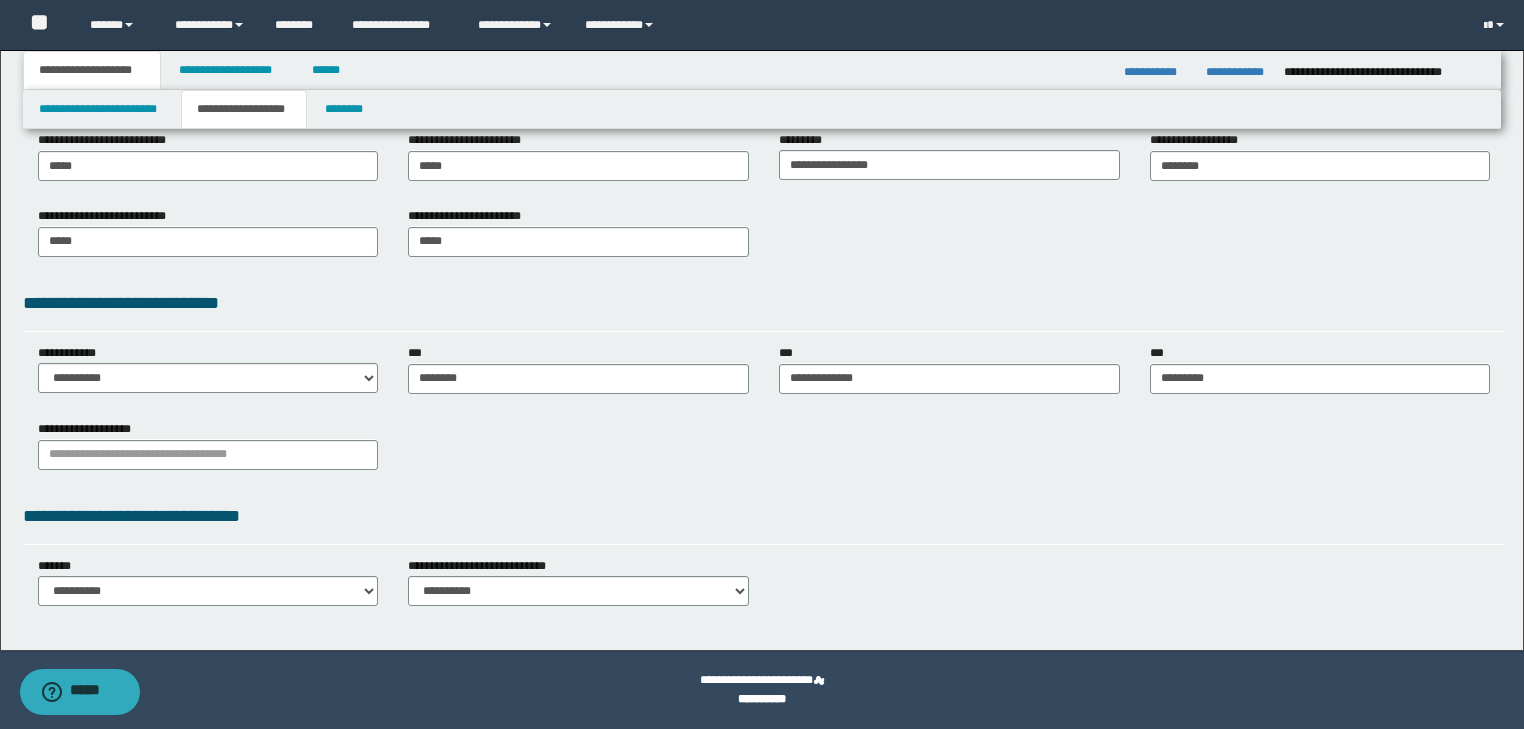 scroll, scrollTop: 57, scrollLeft: 0, axis: vertical 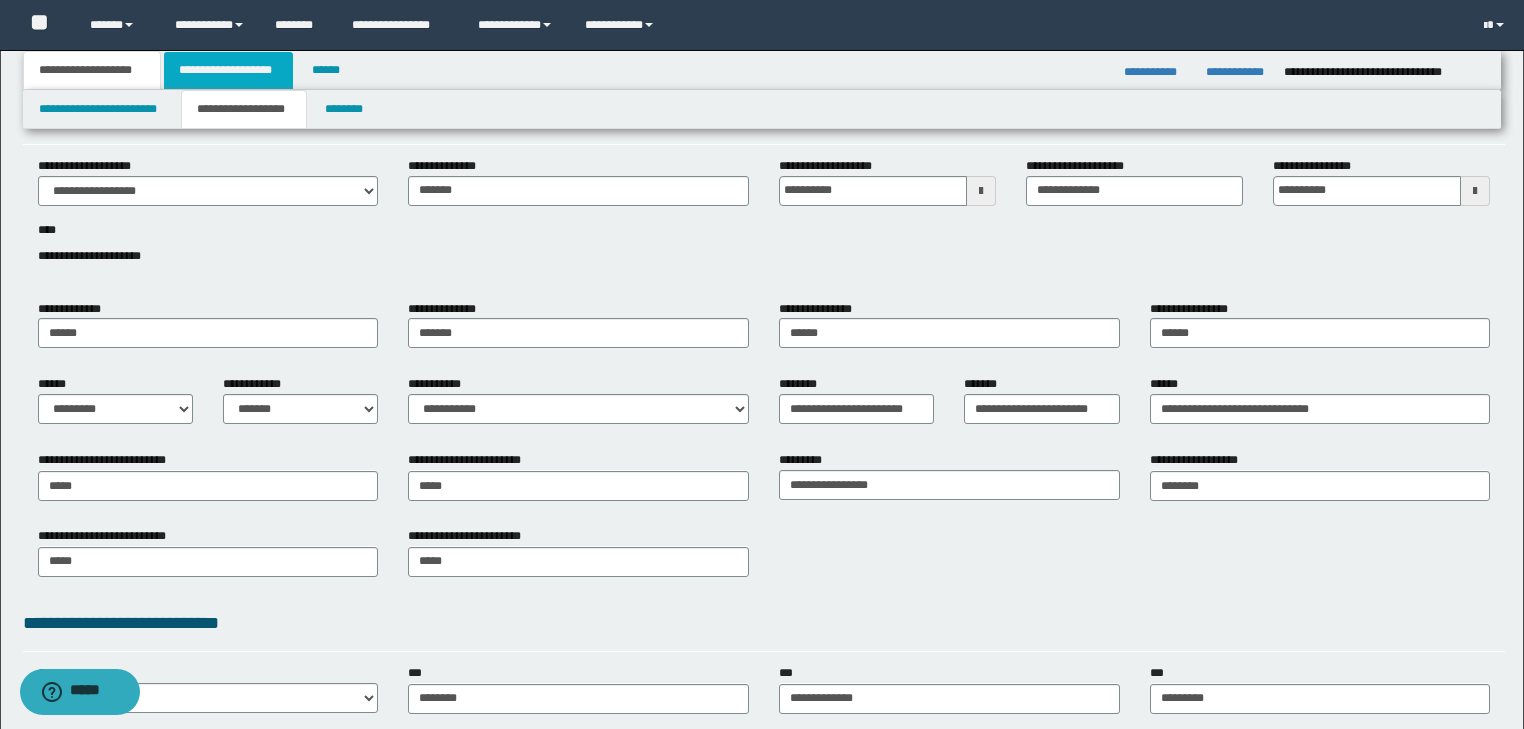 click on "**********" at bounding box center (228, 70) 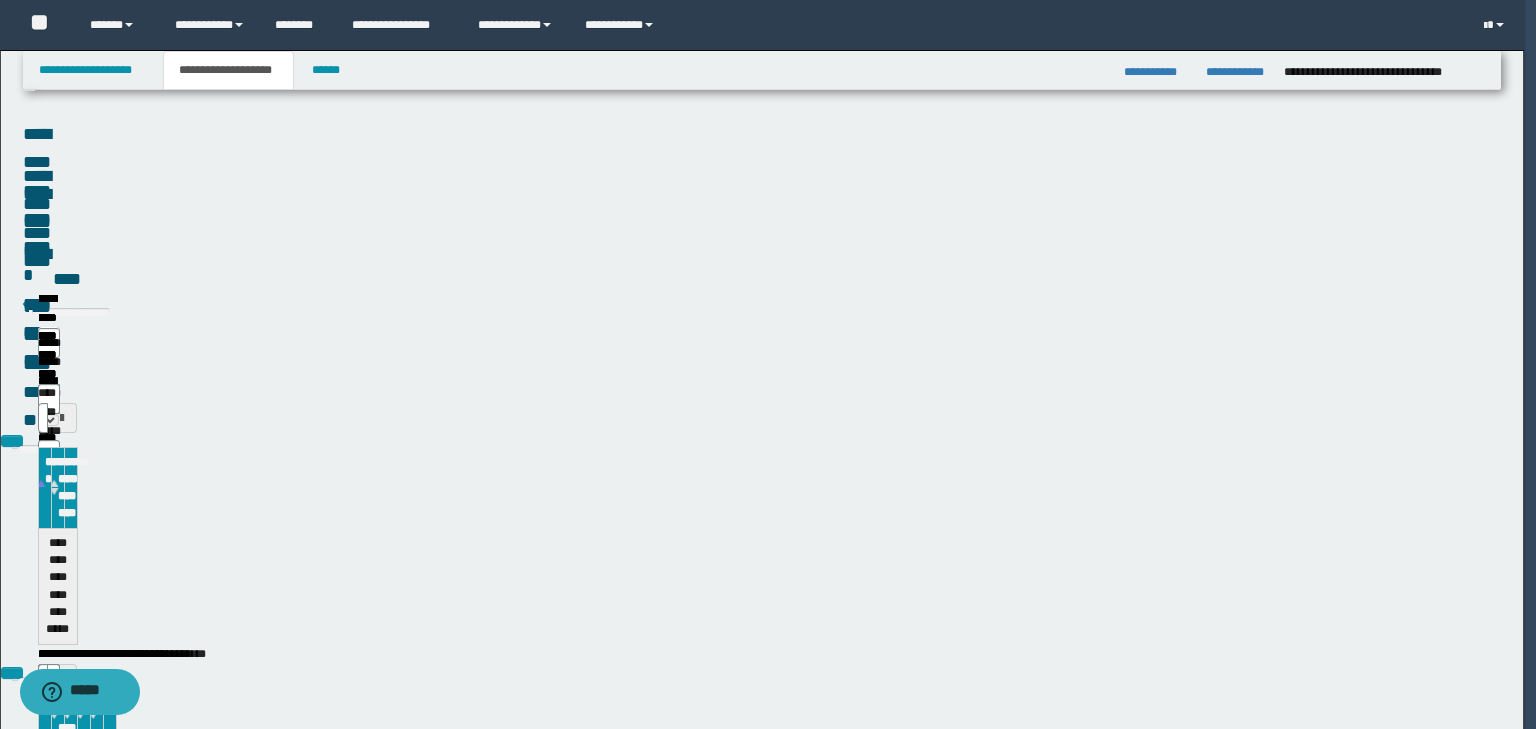 type 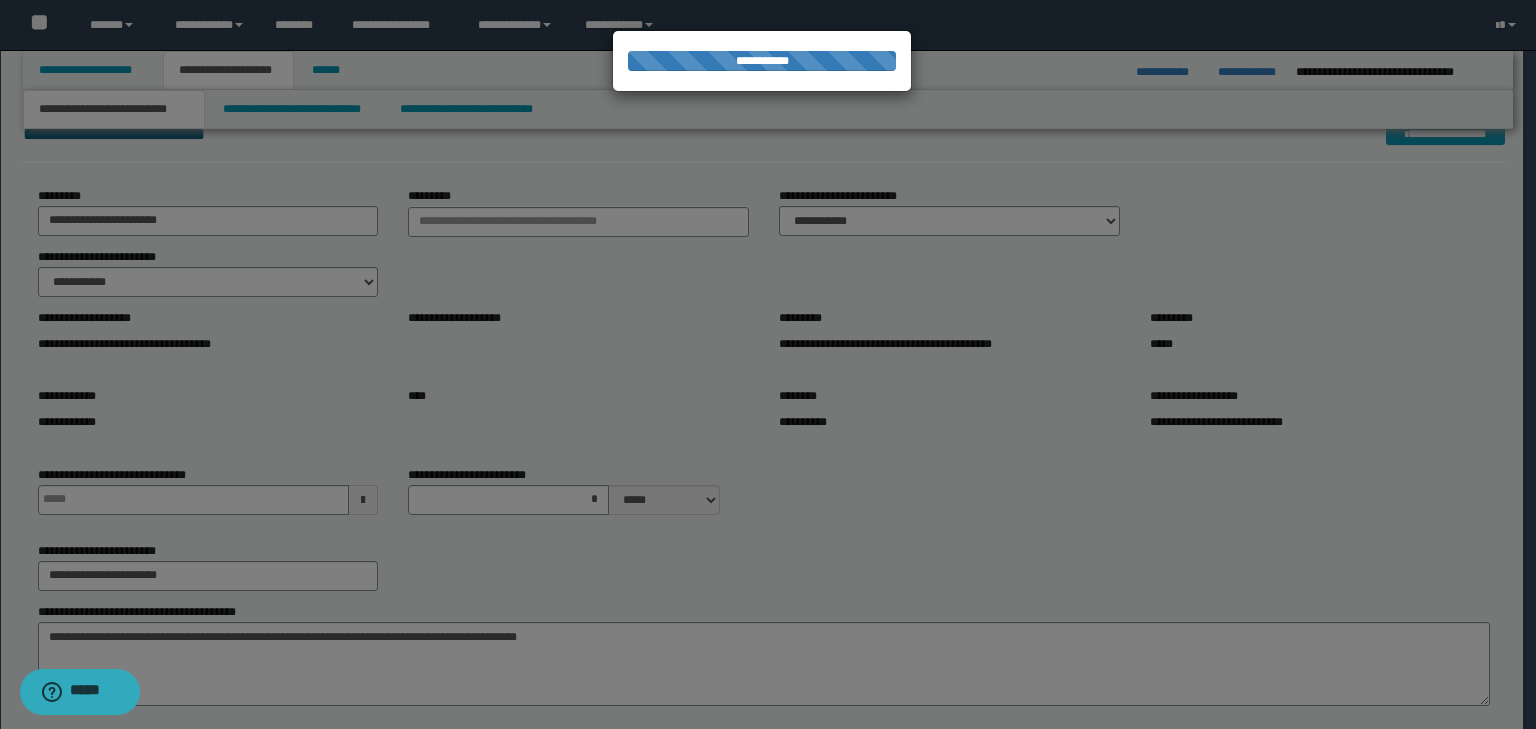 type 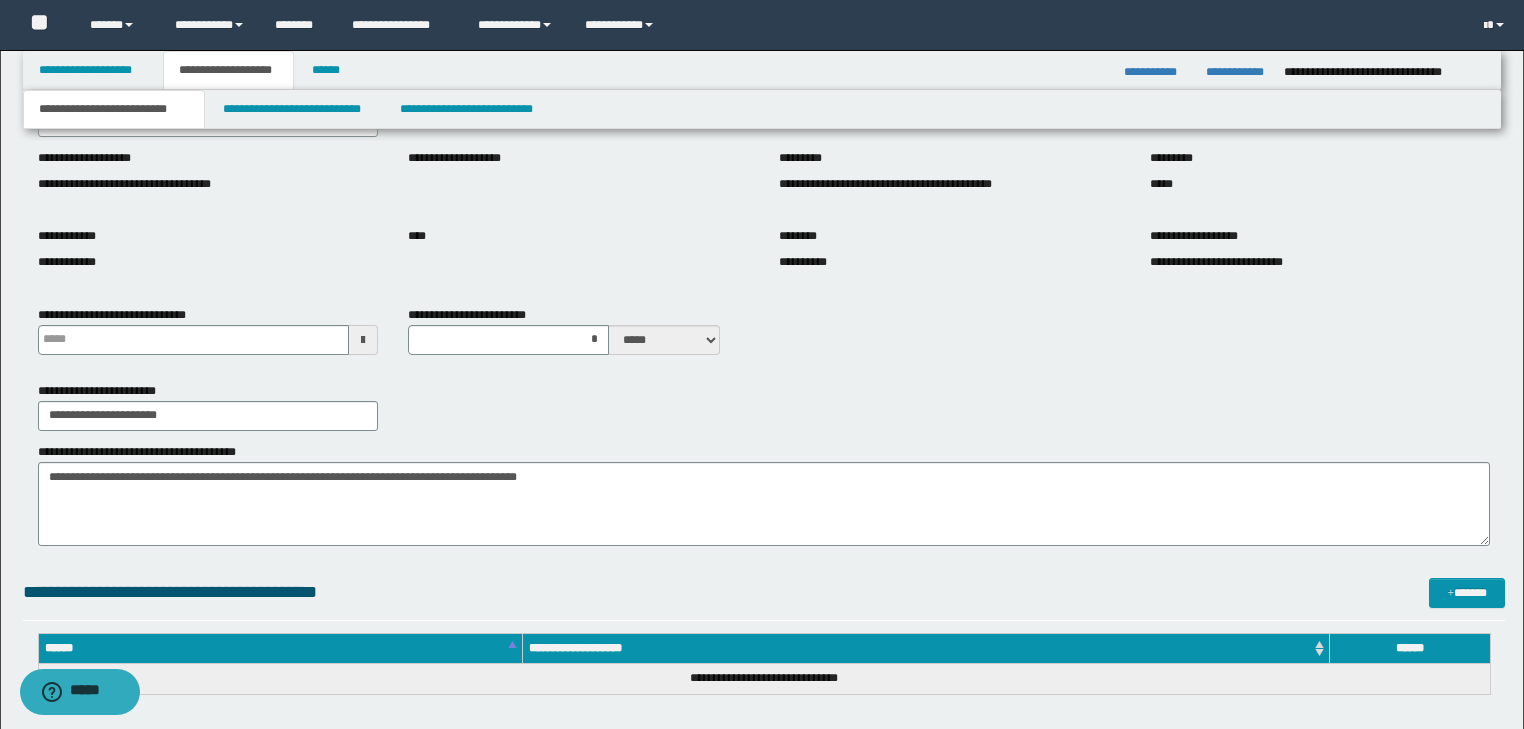 scroll, scrollTop: 297, scrollLeft: 0, axis: vertical 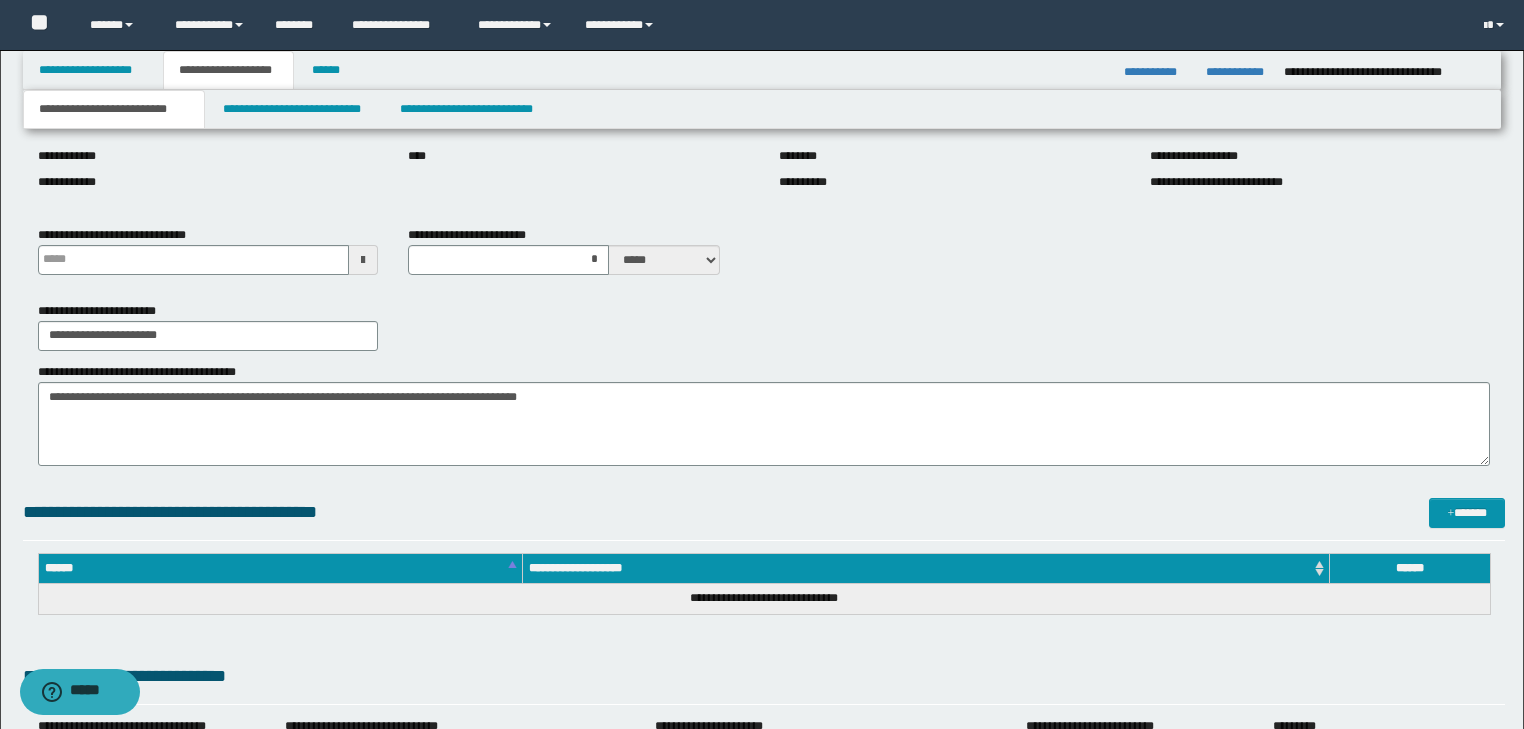 type 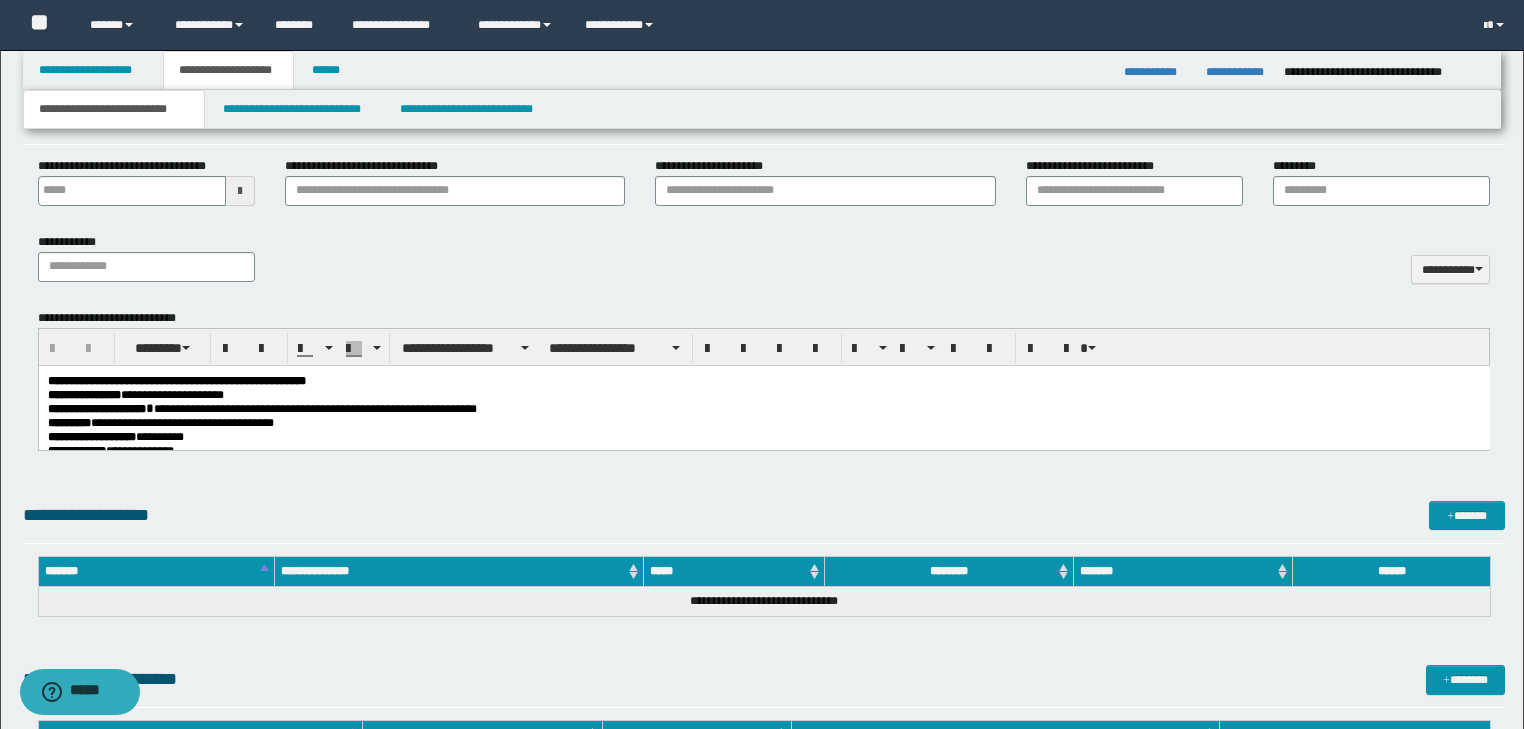click on "**********" at bounding box center [314, 408] 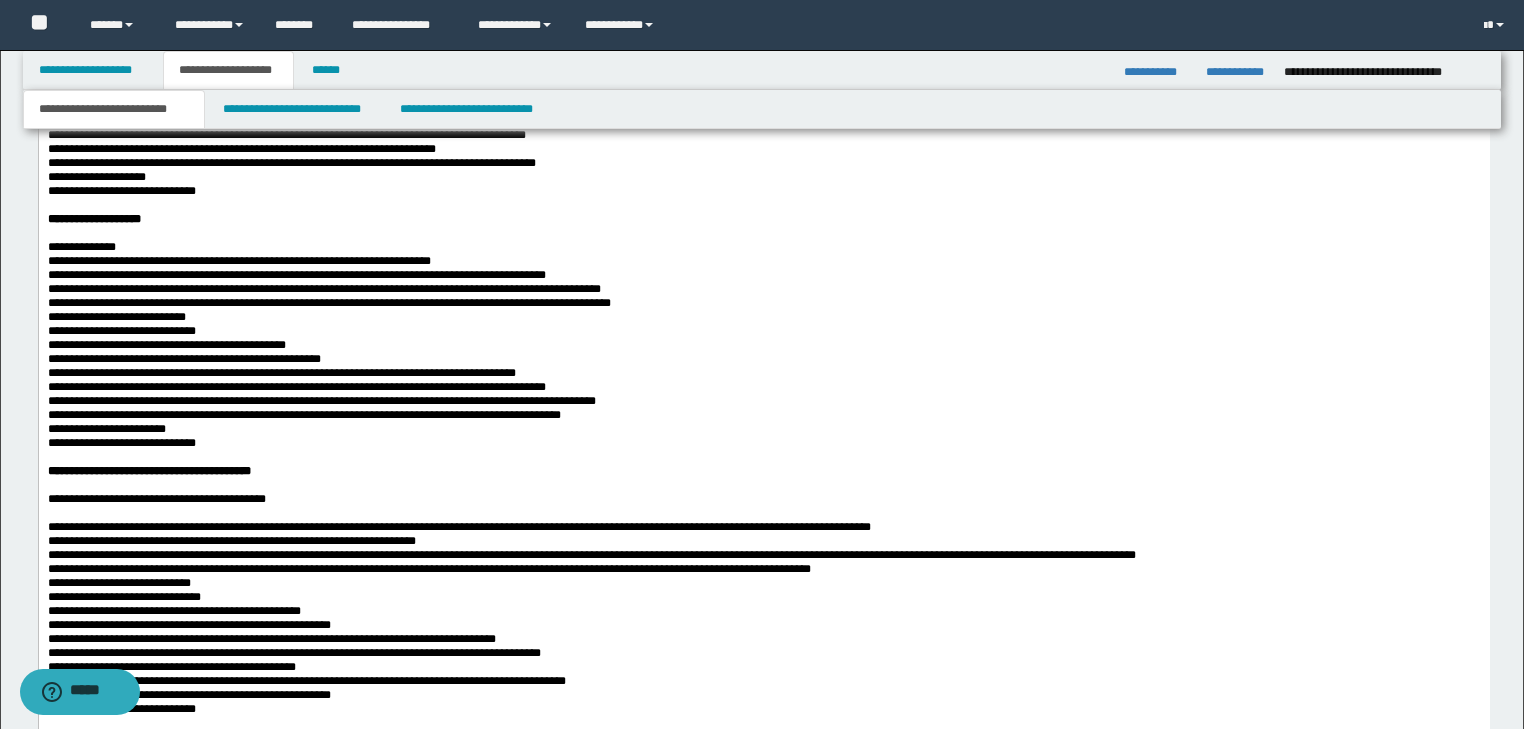scroll, scrollTop: 2617, scrollLeft: 0, axis: vertical 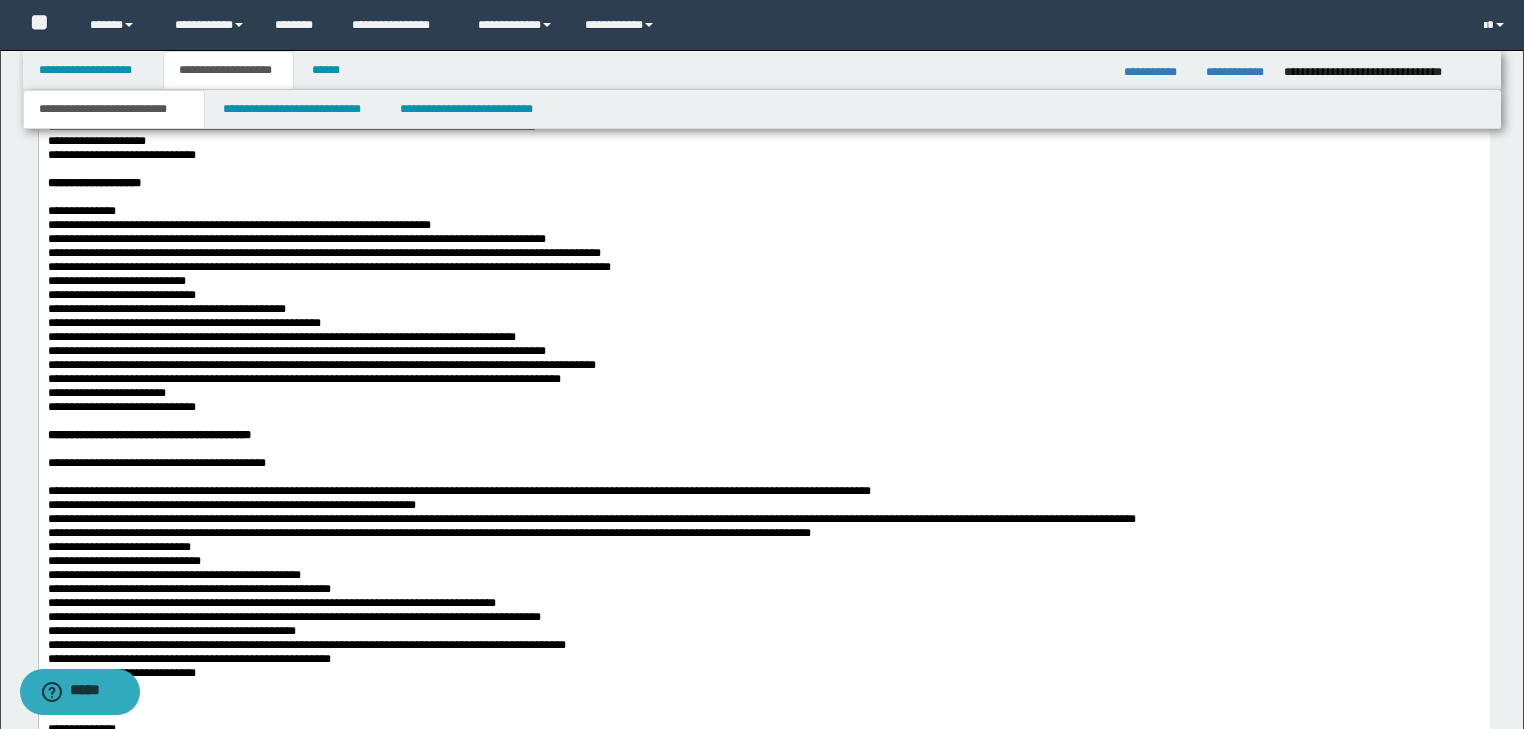 click at bounding box center (763, 197) 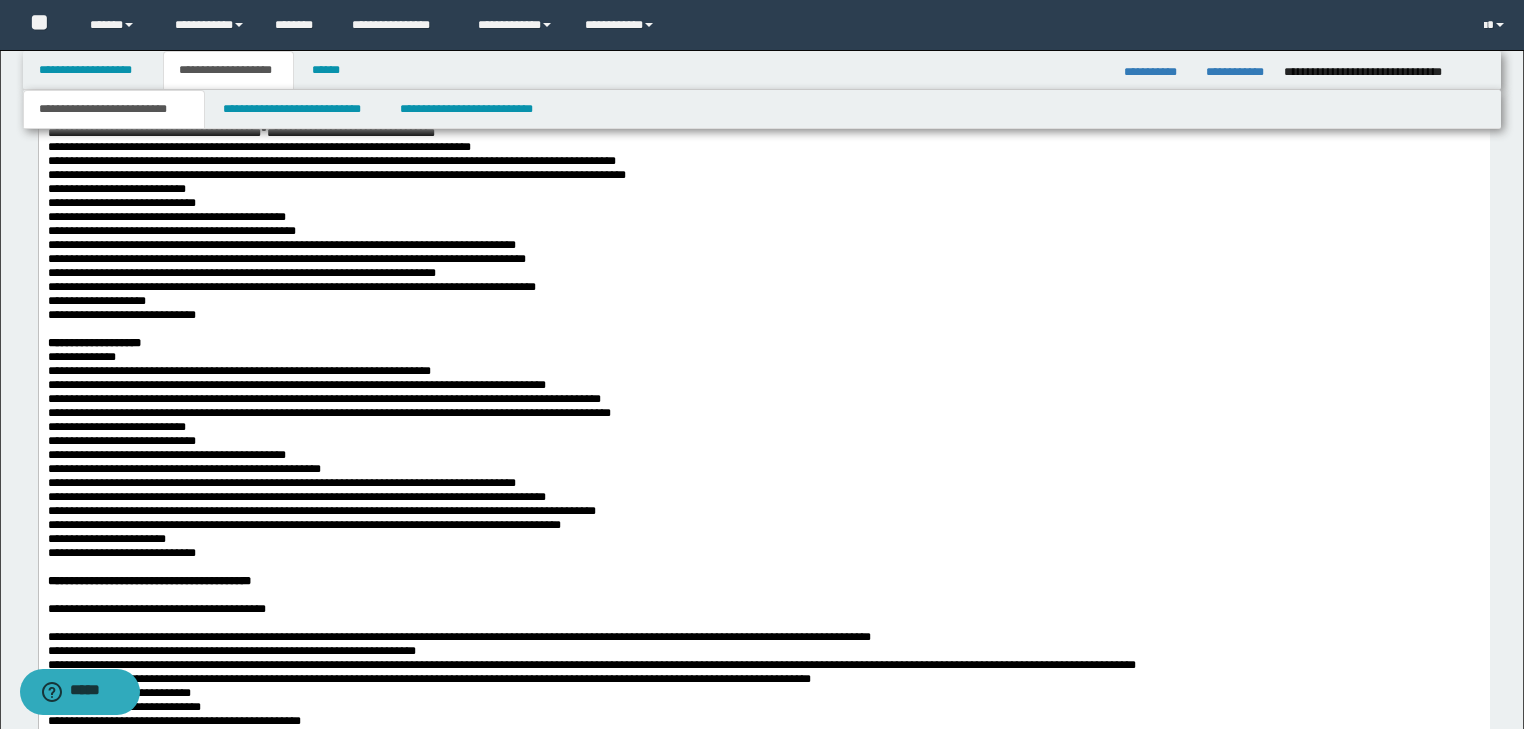 scroll, scrollTop: 2377, scrollLeft: 0, axis: vertical 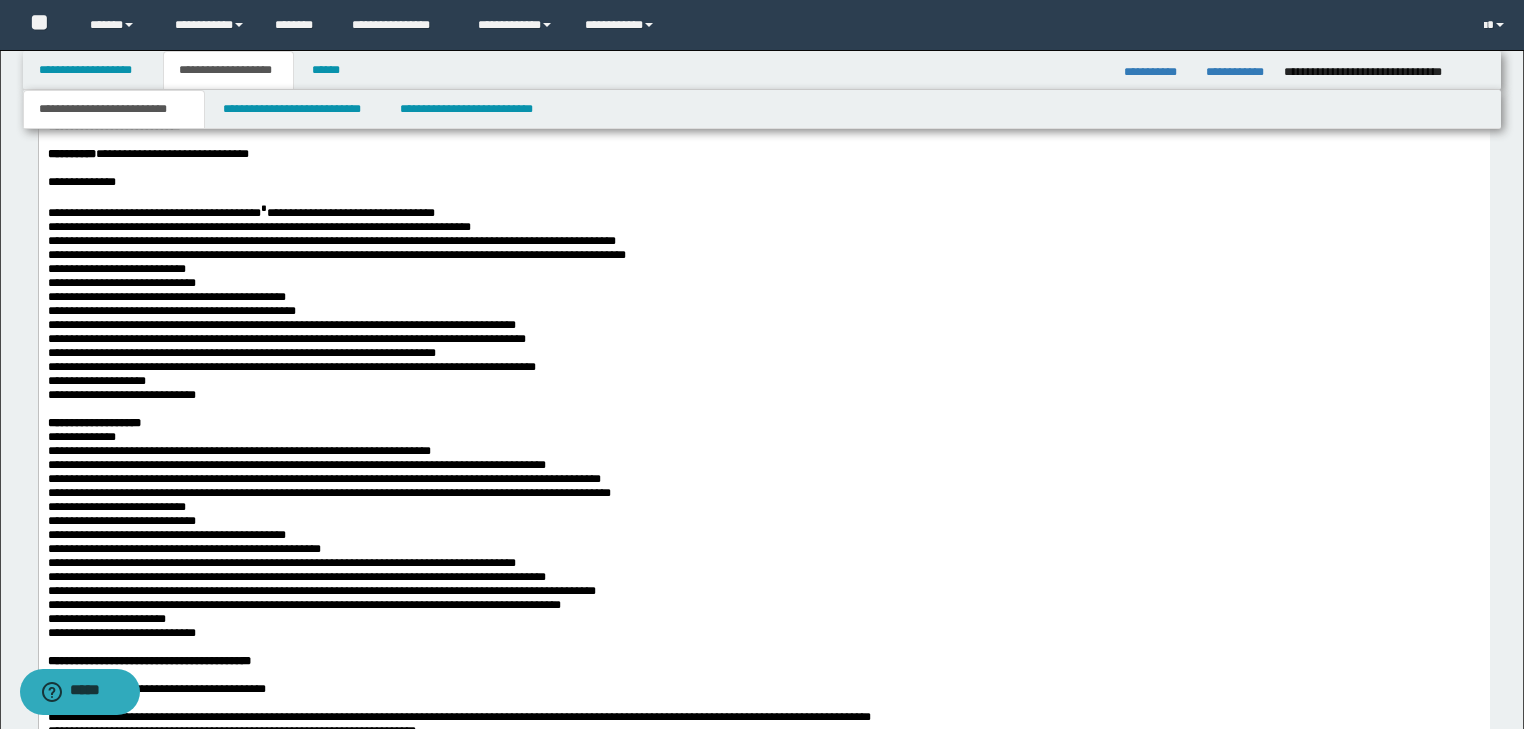 click at bounding box center [763, 196] 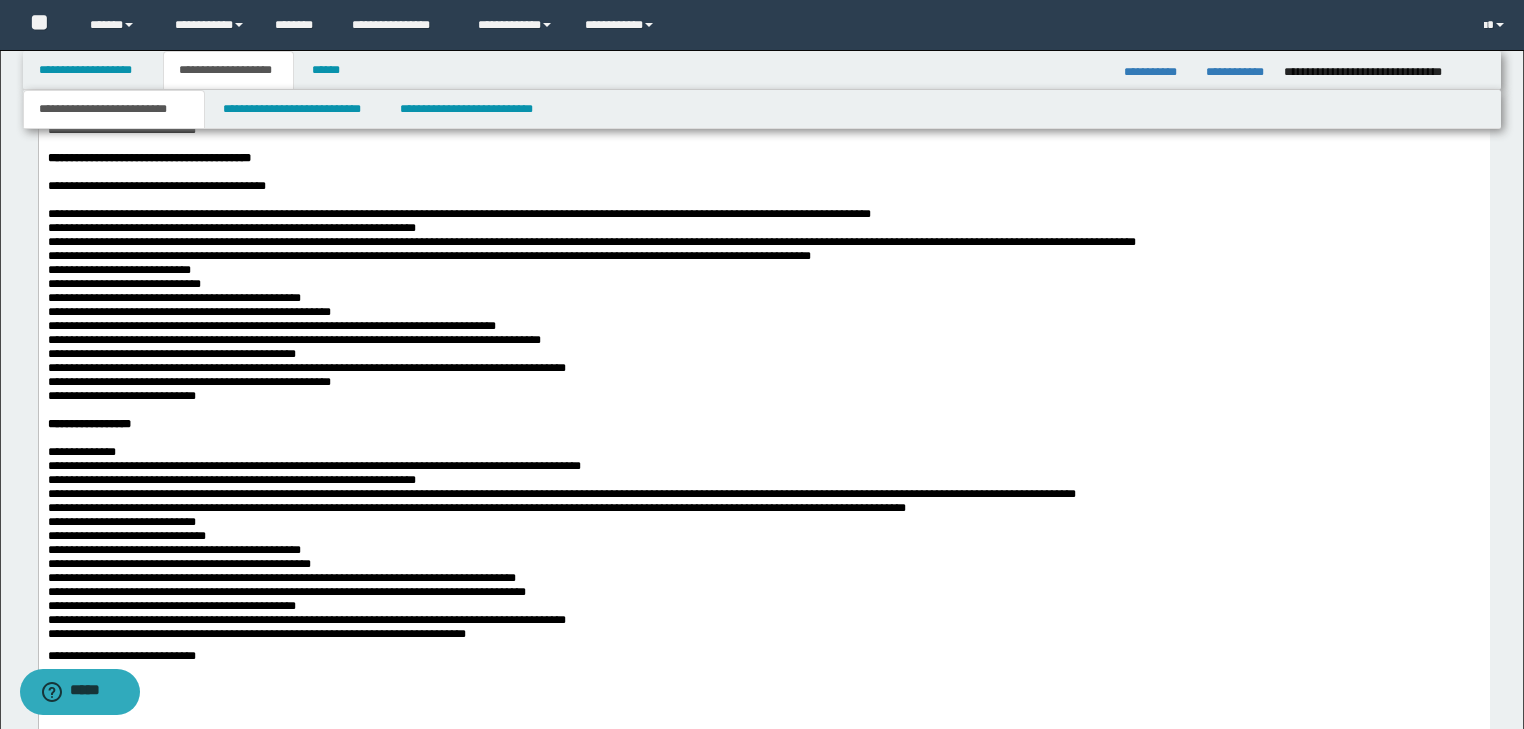 scroll, scrollTop: 2857, scrollLeft: 0, axis: vertical 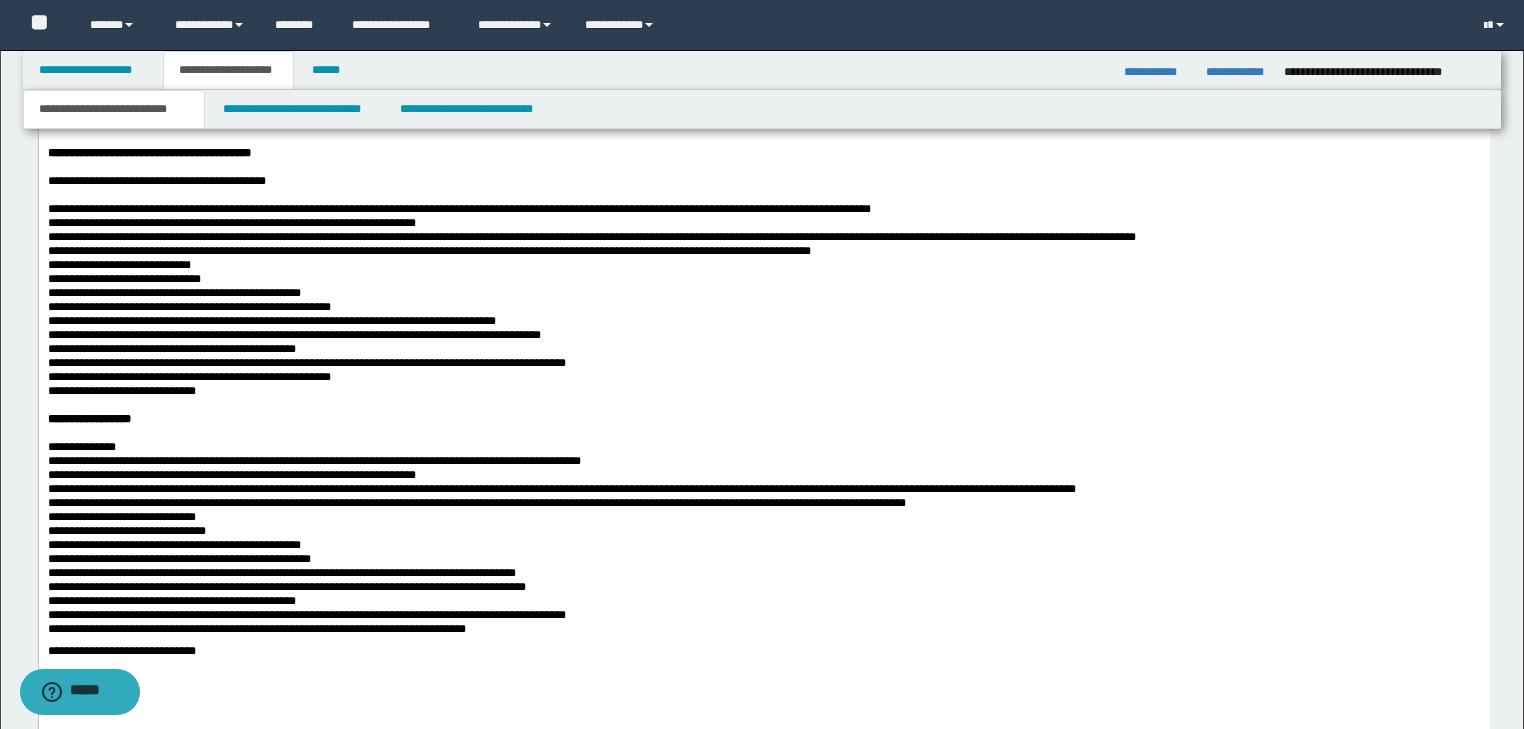 click on "**********" at bounding box center [156, 181] 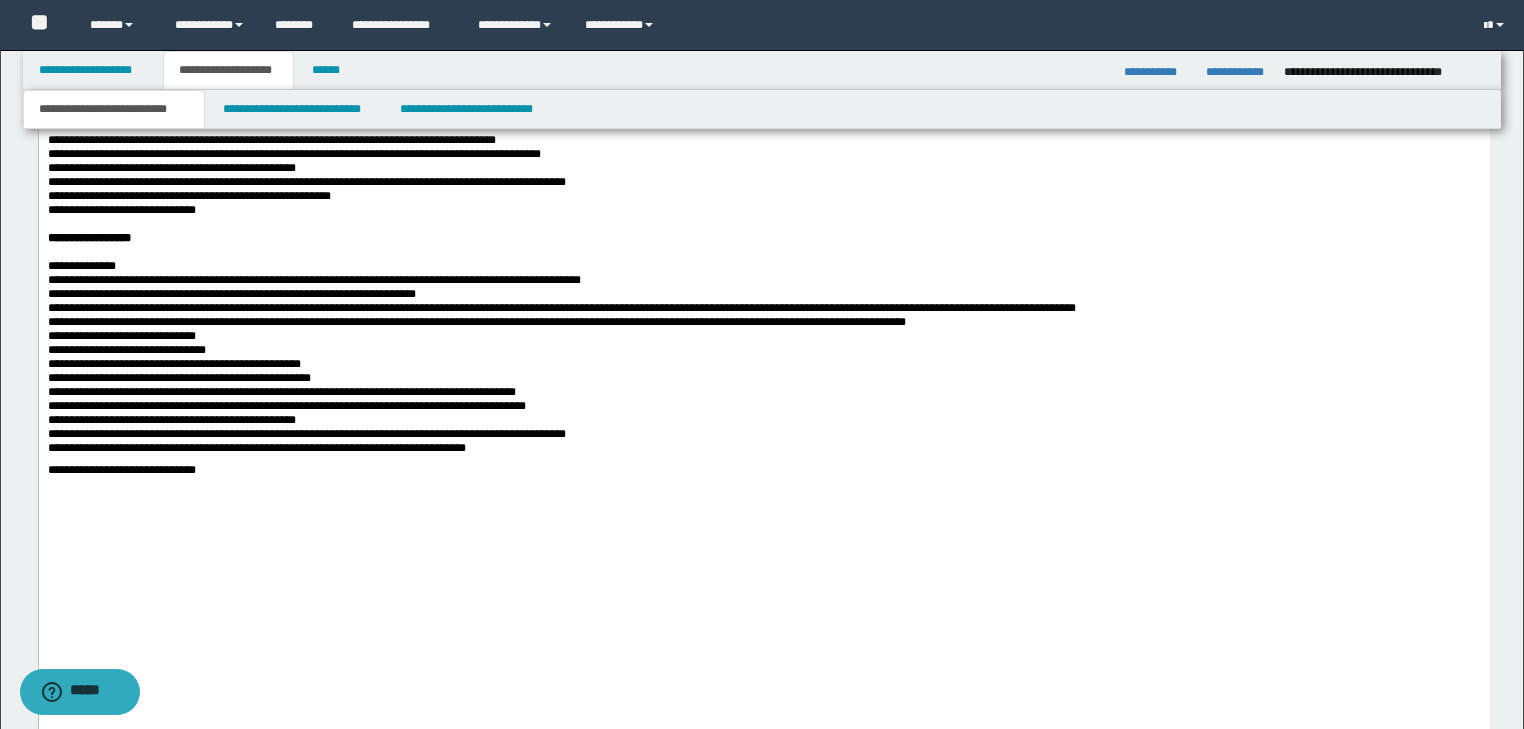 scroll, scrollTop: 3017, scrollLeft: 0, axis: vertical 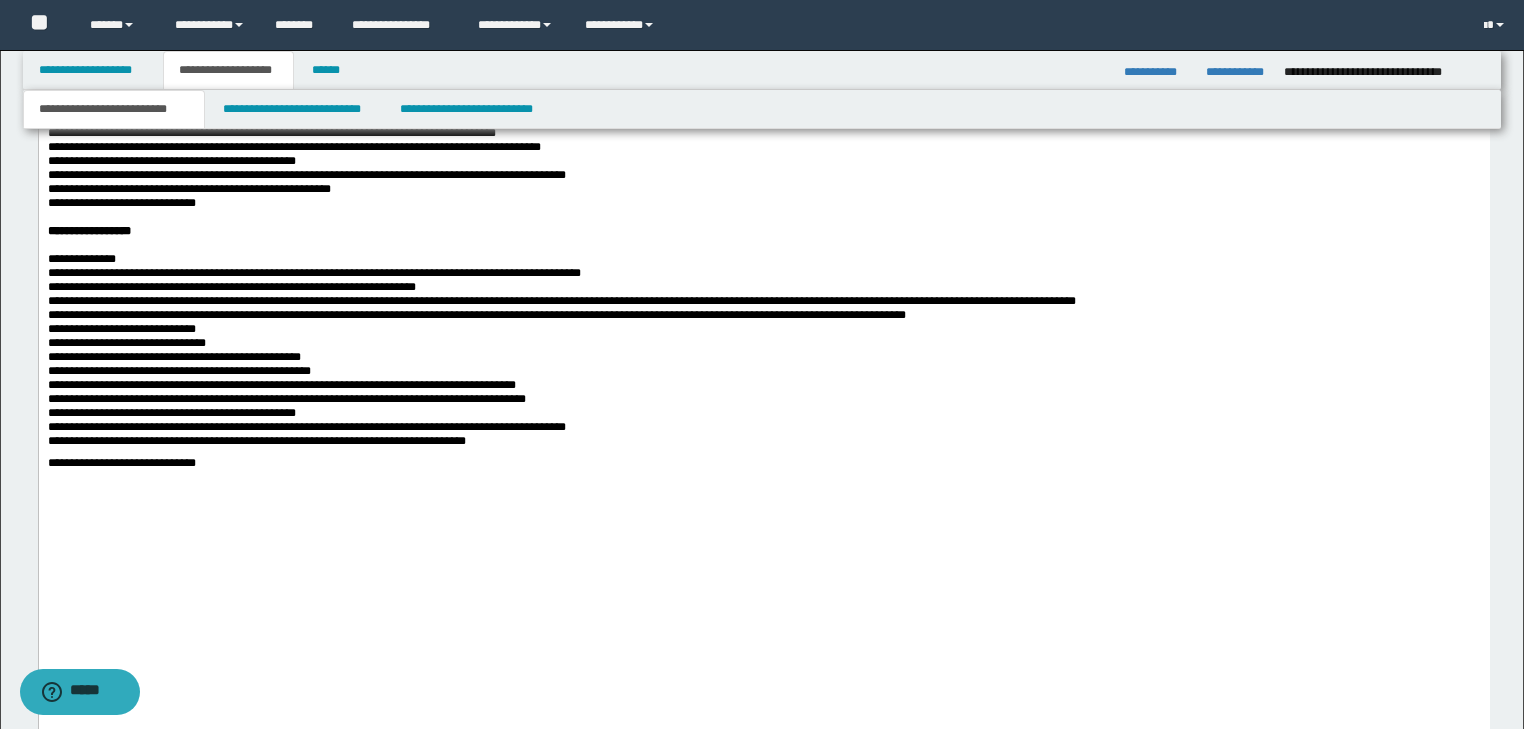 click at bounding box center [763, 245] 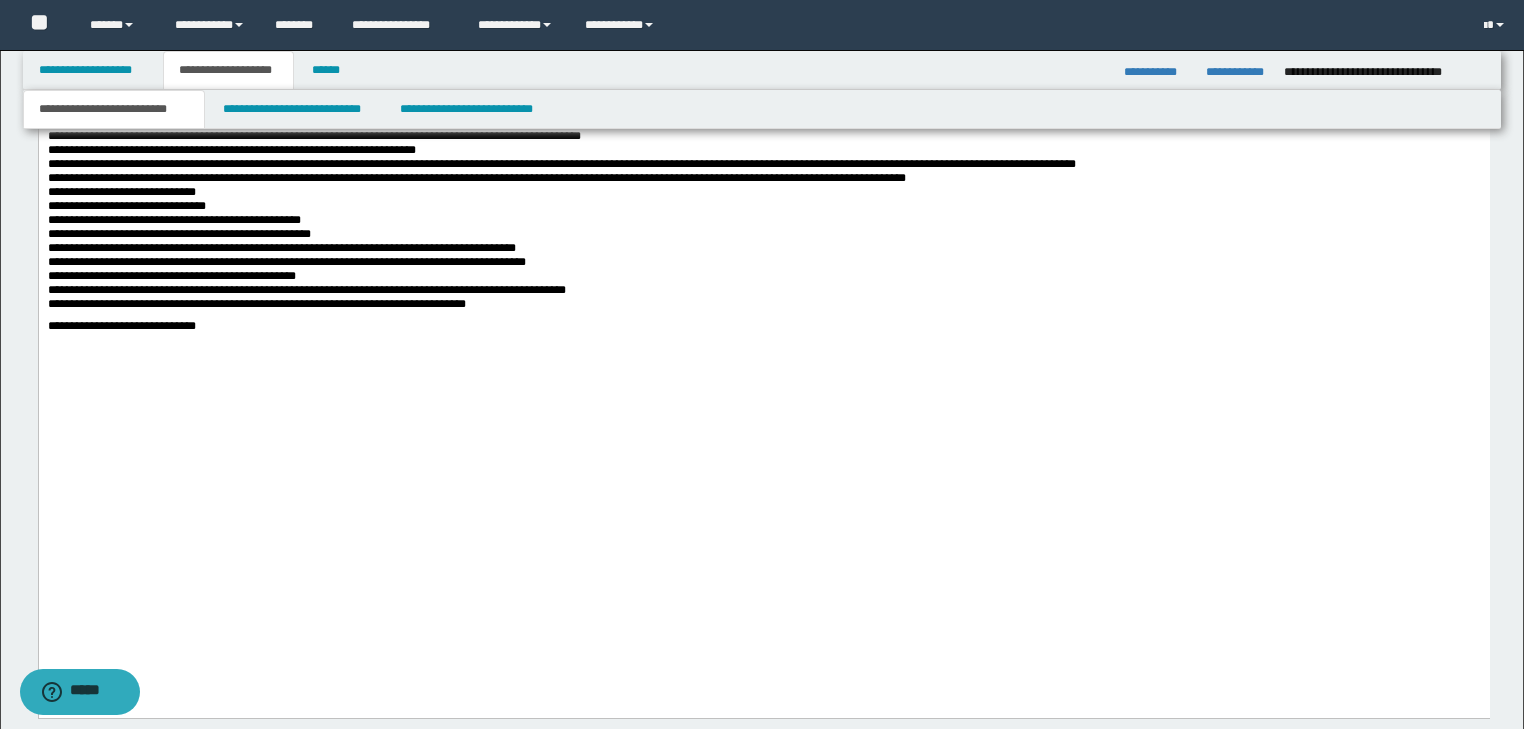 scroll, scrollTop: 3257, scrollLeft: 0, axis: vertical 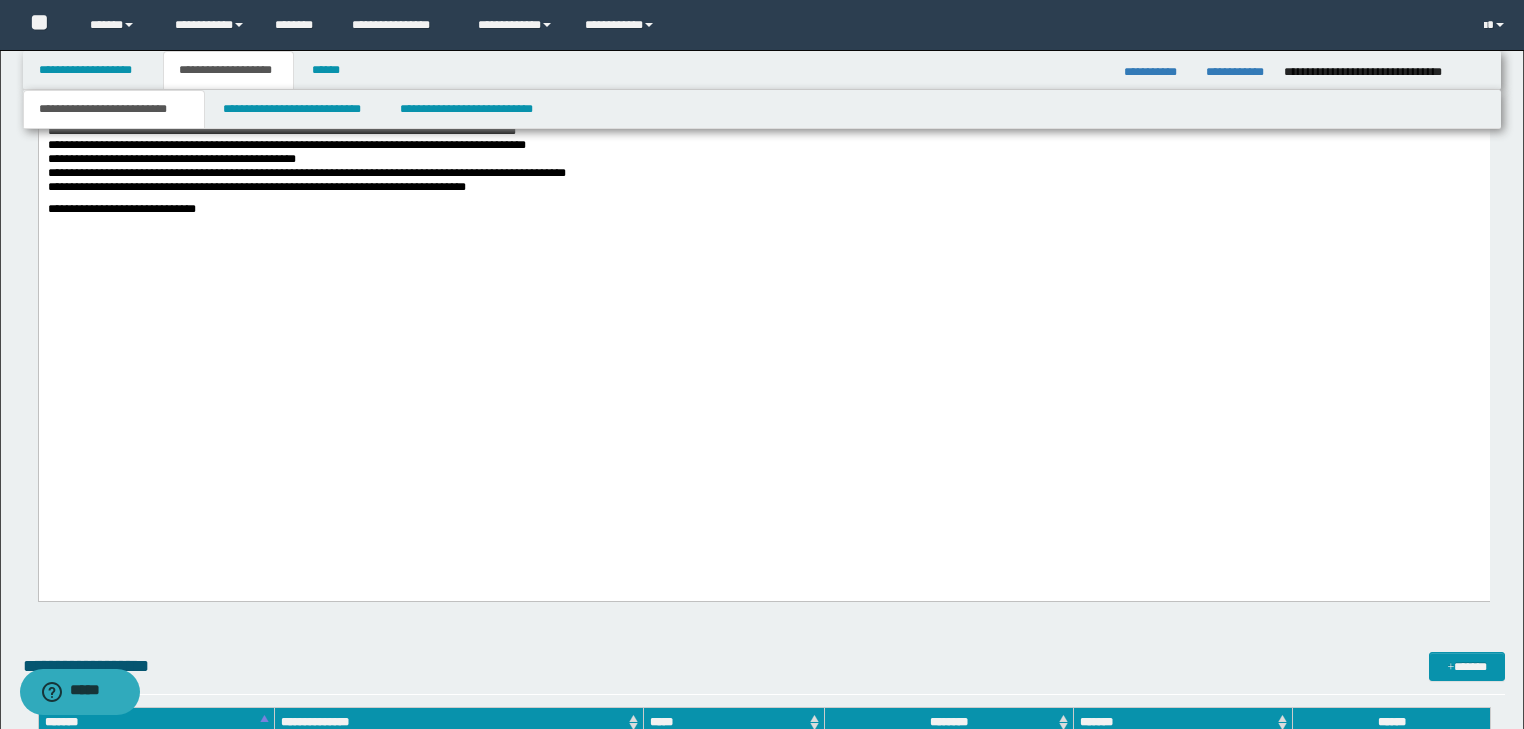 click on "**********" at bounding box center (763, -876) 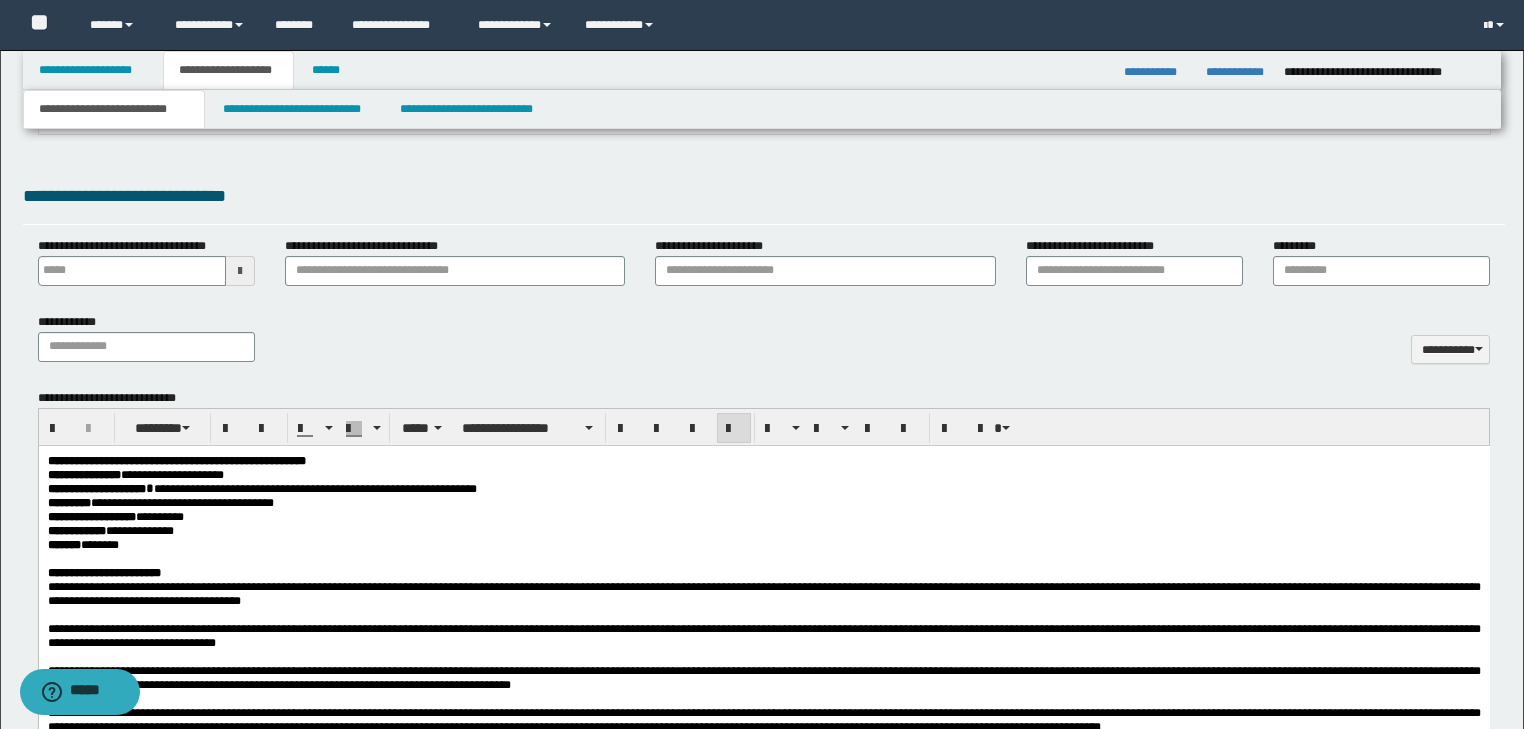 scroll, scrollTop: 1497, scrollLeft: 0, axis: vertical 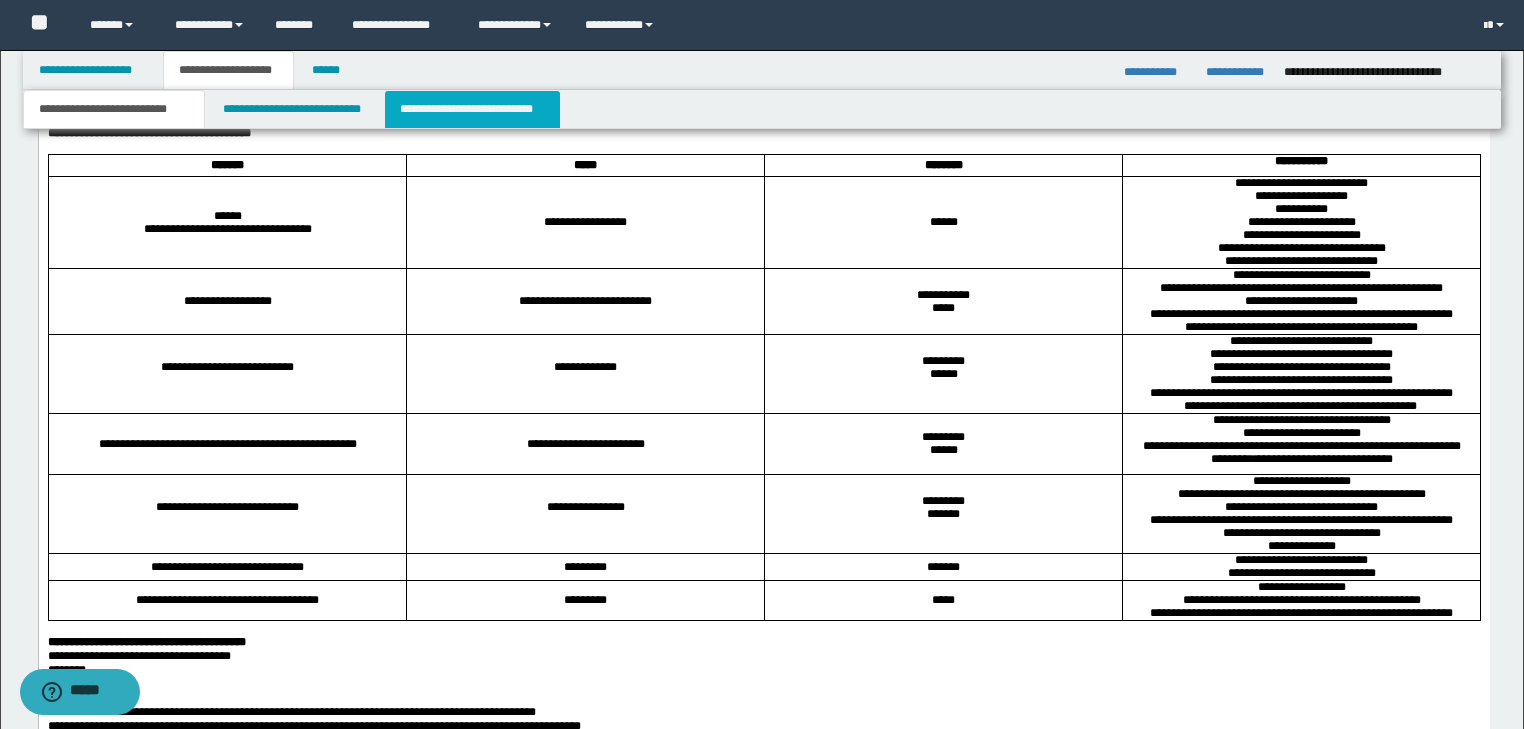 click on "**********" at bounding box center (472, 109) 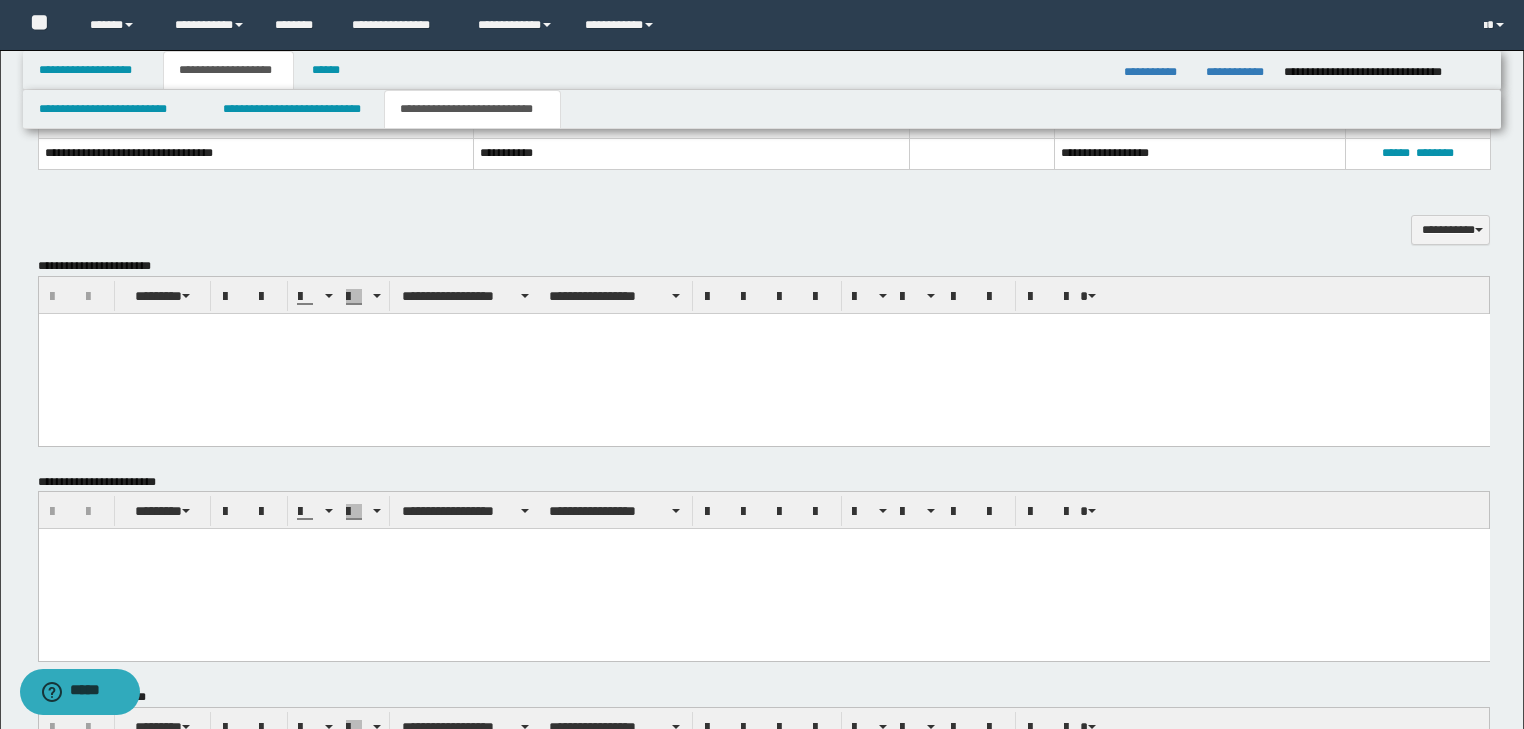 scroll, scrollTop: 1622, scrollLeft: 0, axis: vertical 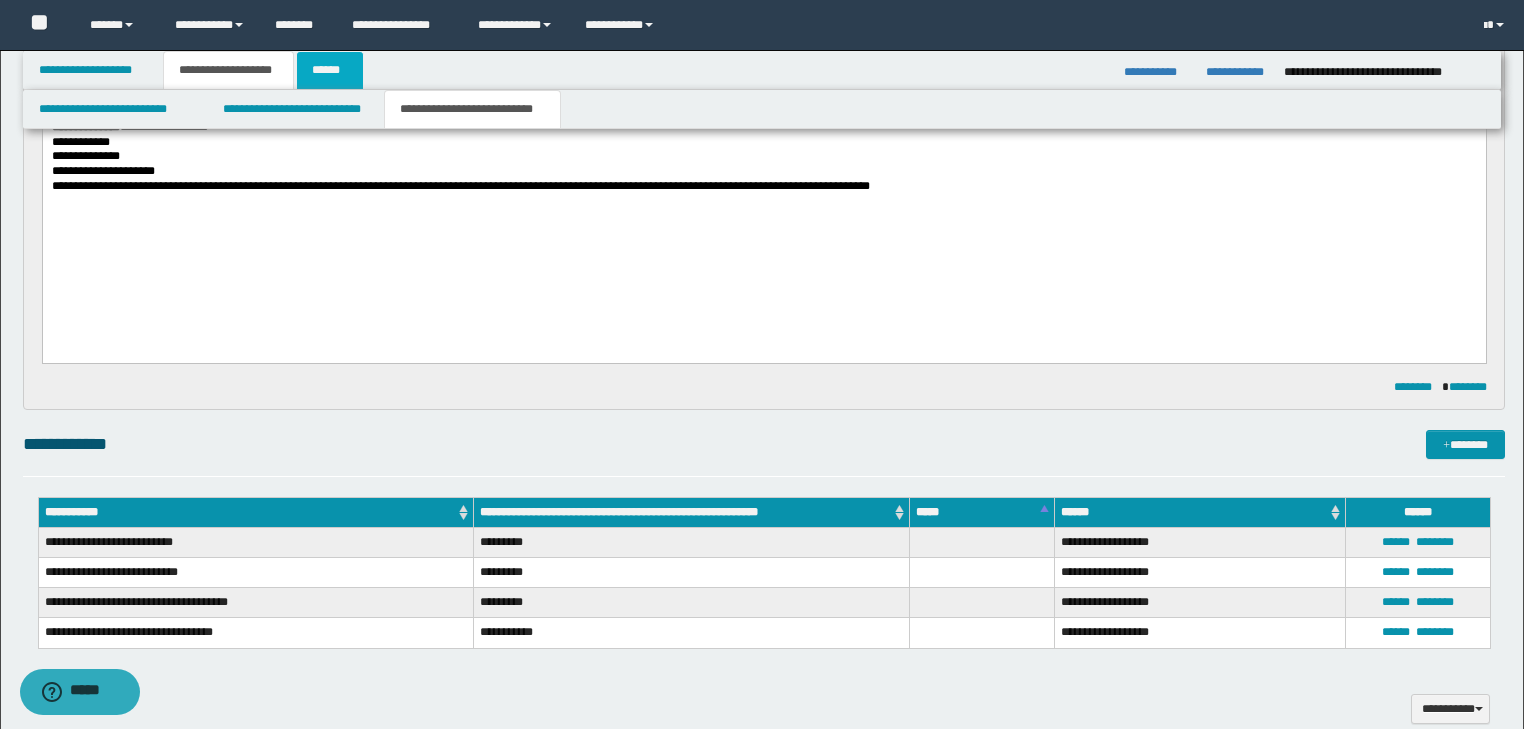 click on "******" at bounding box center [330, 70] 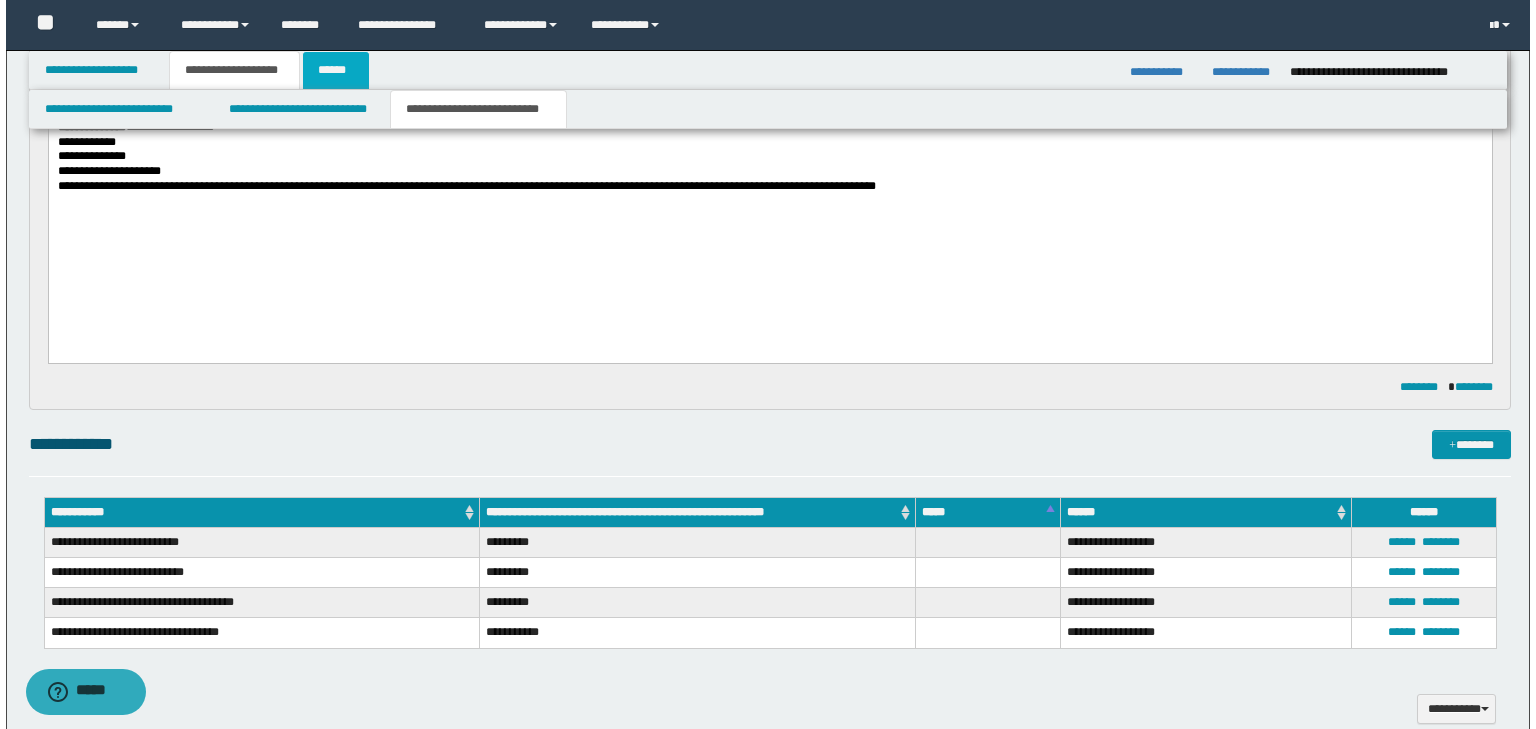 scroll, scrollTop: 0, scrollLeft: 0, axis: both 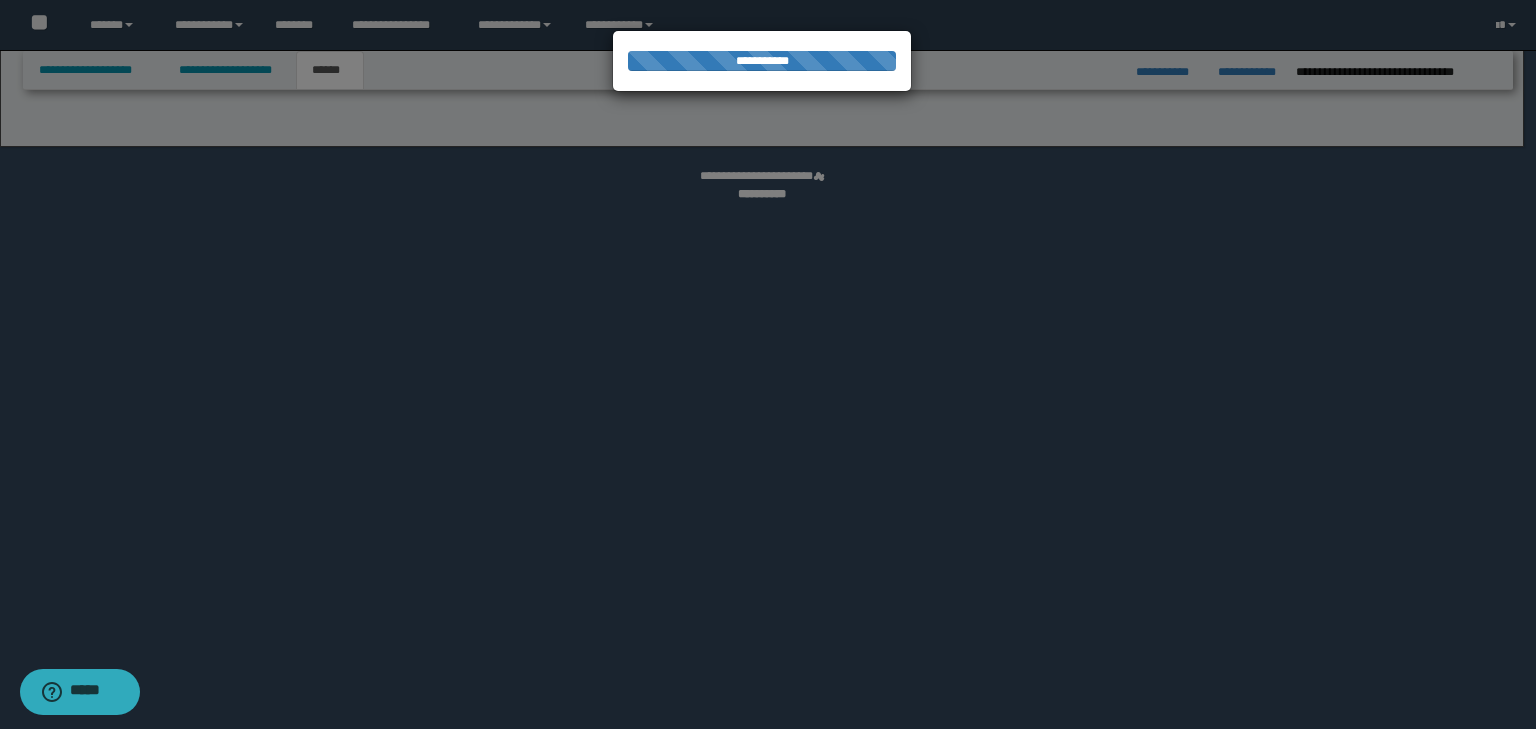 select on "*" 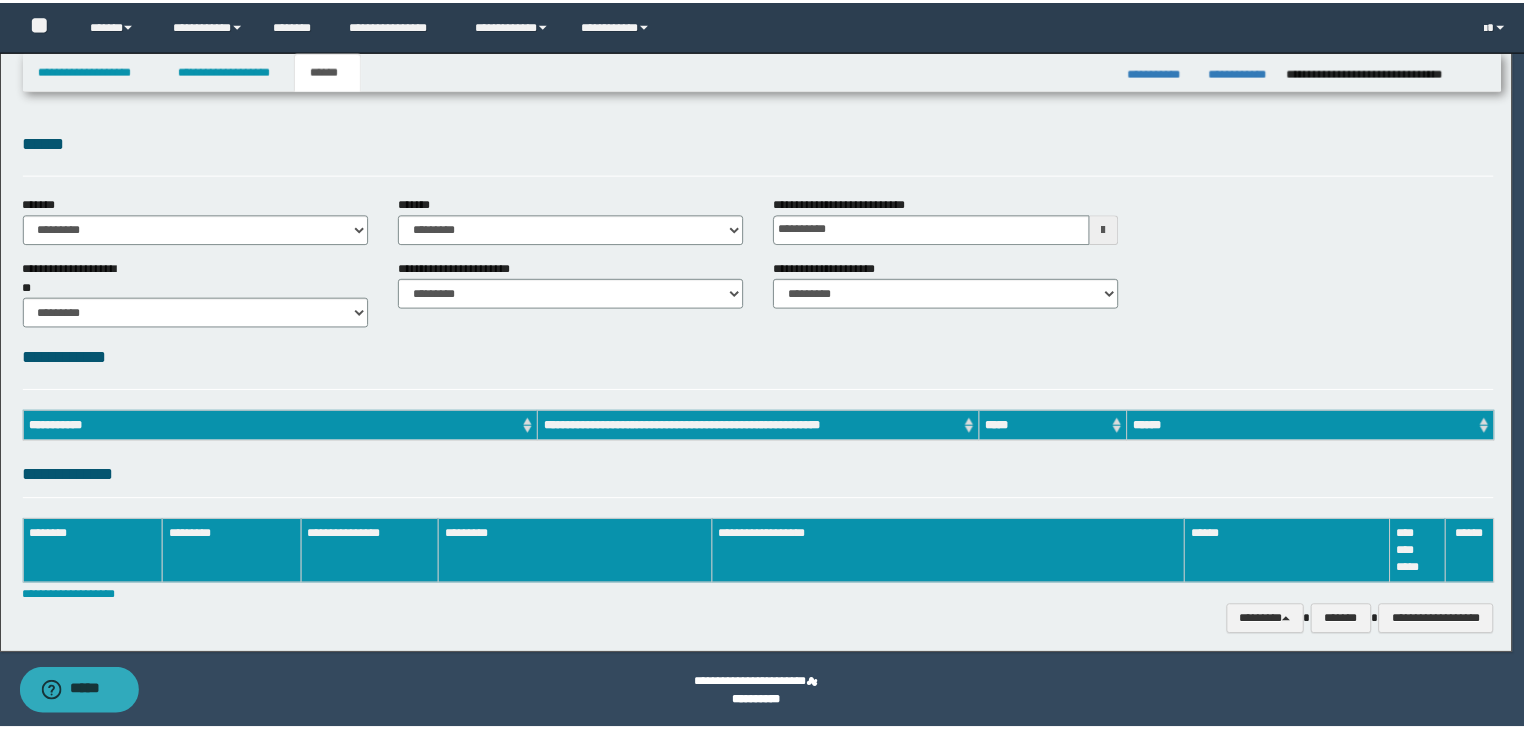 scroll, scrollTop: 0, scrollLeft: 0, axis: both 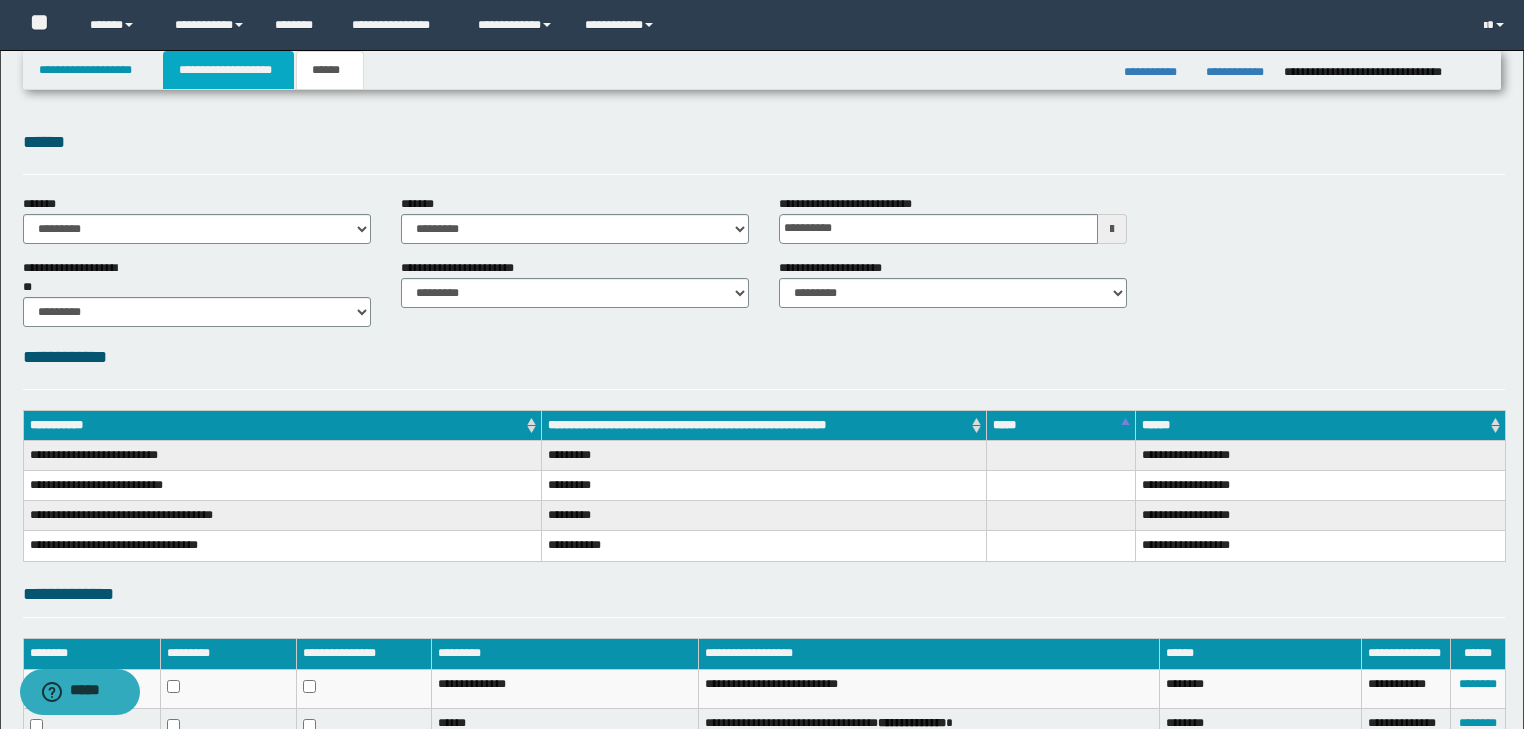 click on "**********" at bounding box center (228, 70) 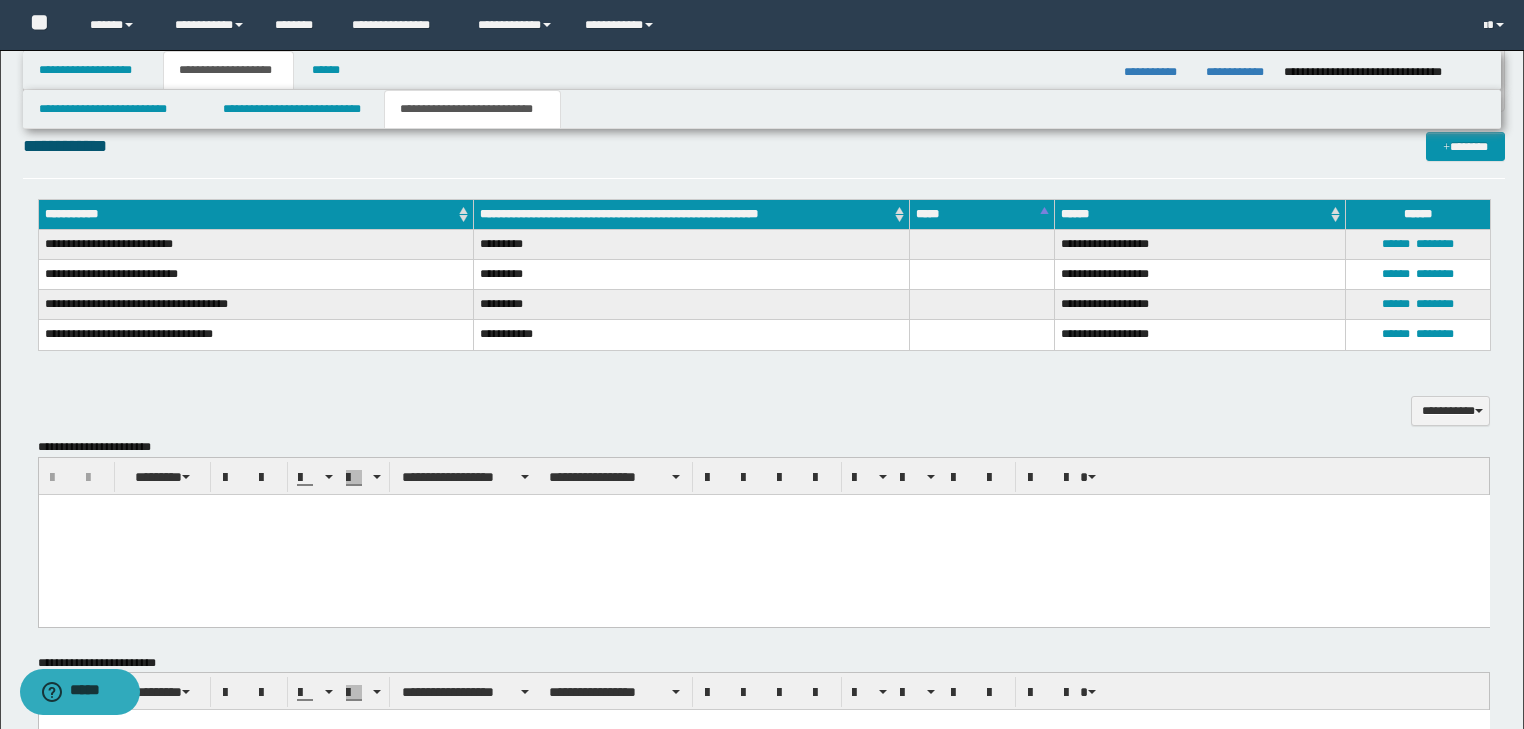 scroll, scrollTop: 1360, scrollLeft: 0, axis: vertical 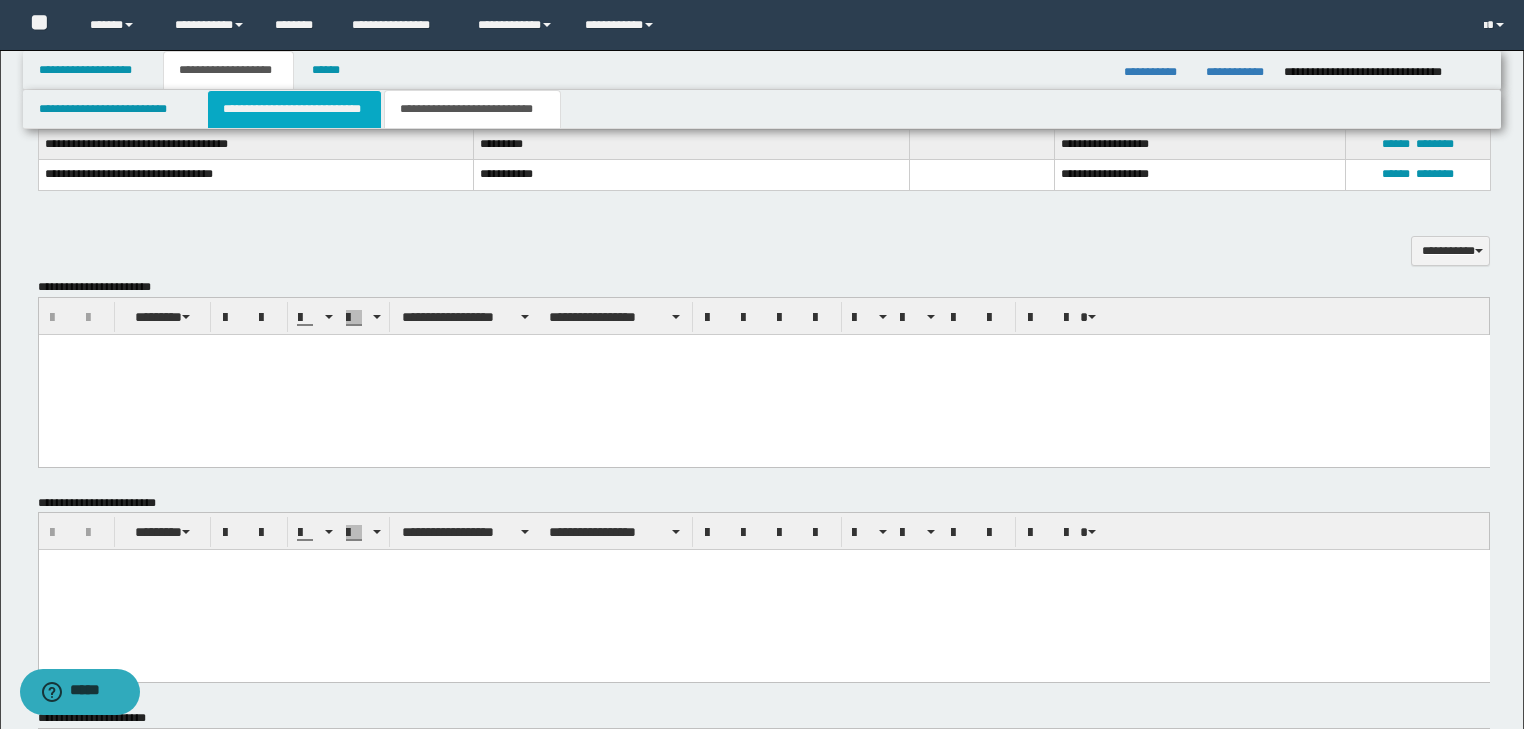 click on "**********" at bounding box center [294, 109] 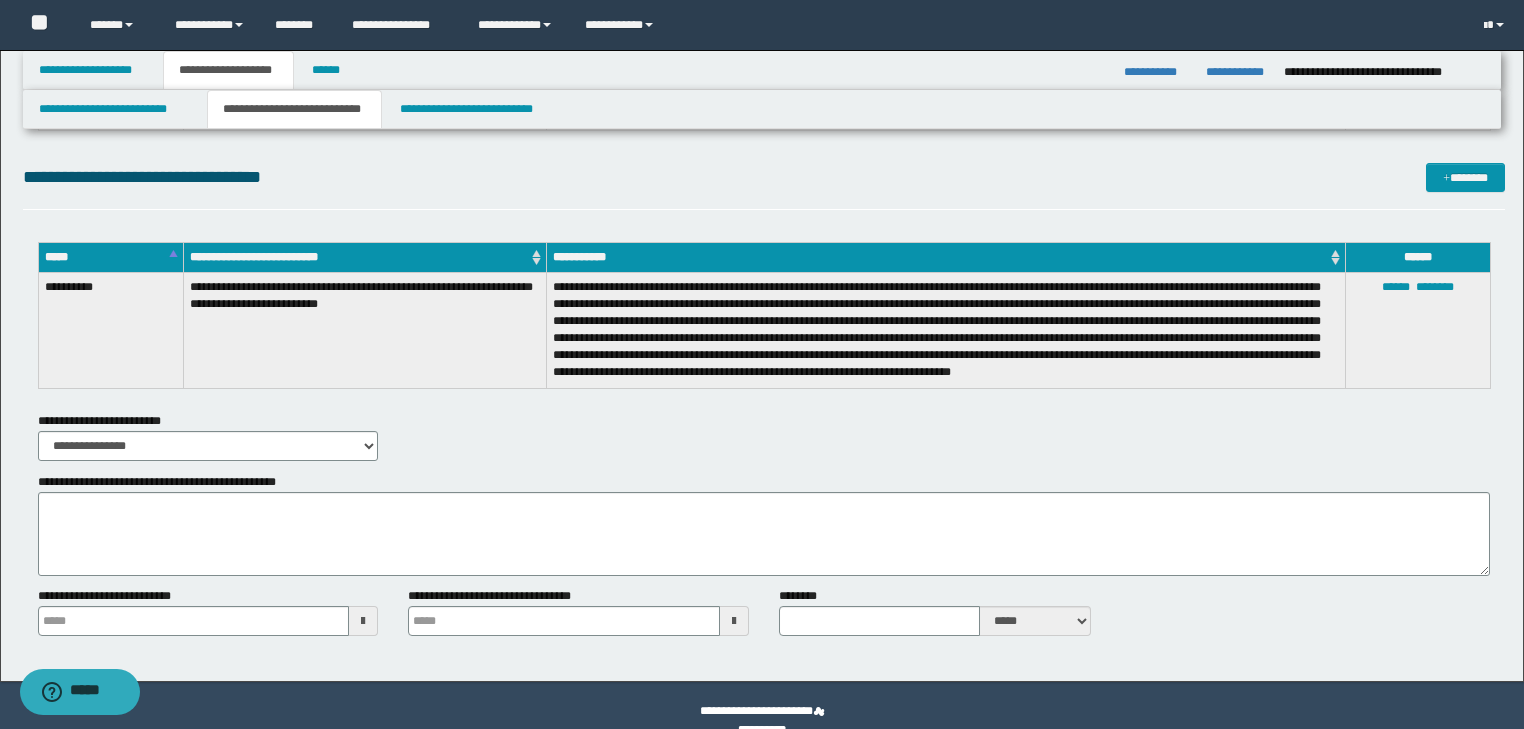 scroll, scrollTop: 3025, scrollLeft: 0, axis: vertical 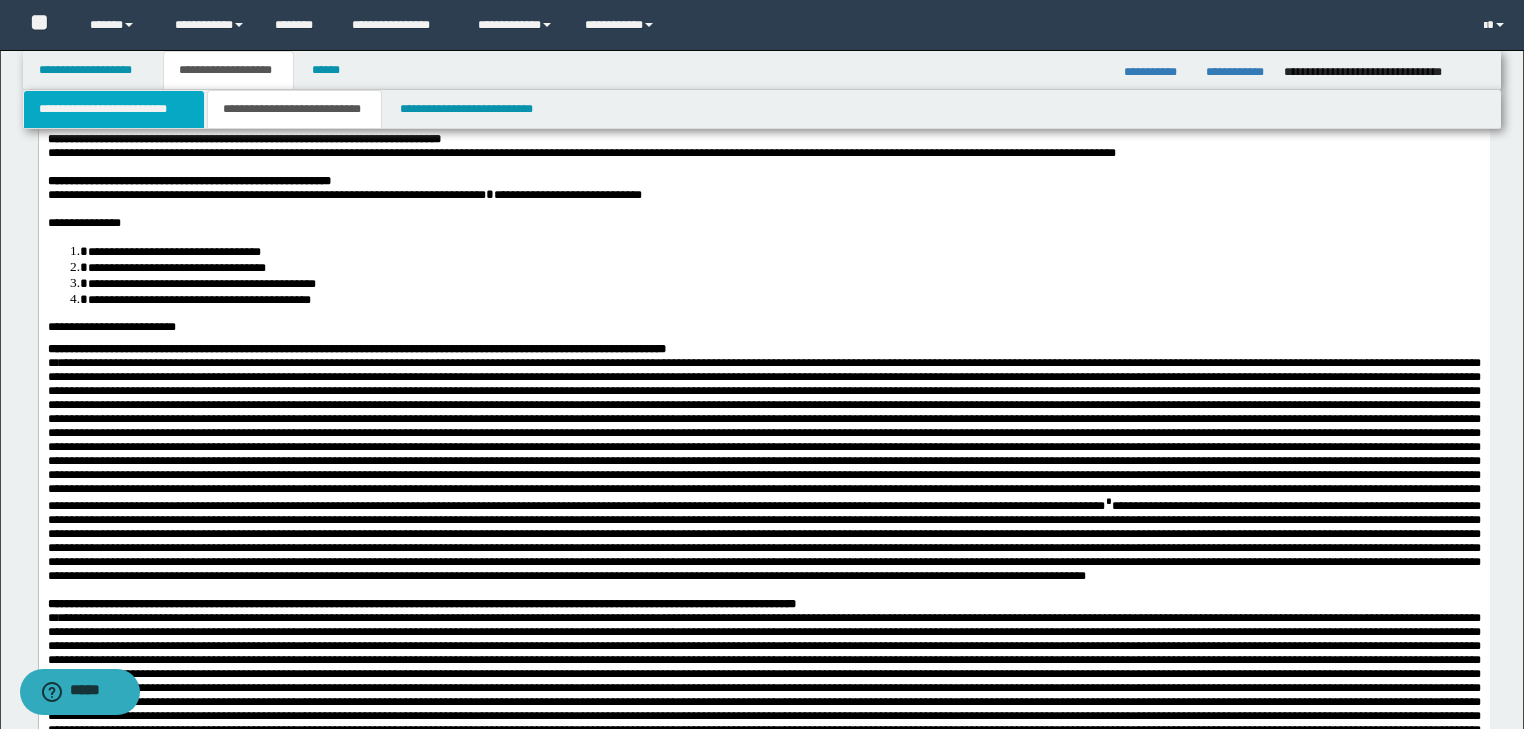 click on "**********" at bounding box center (114, 109) 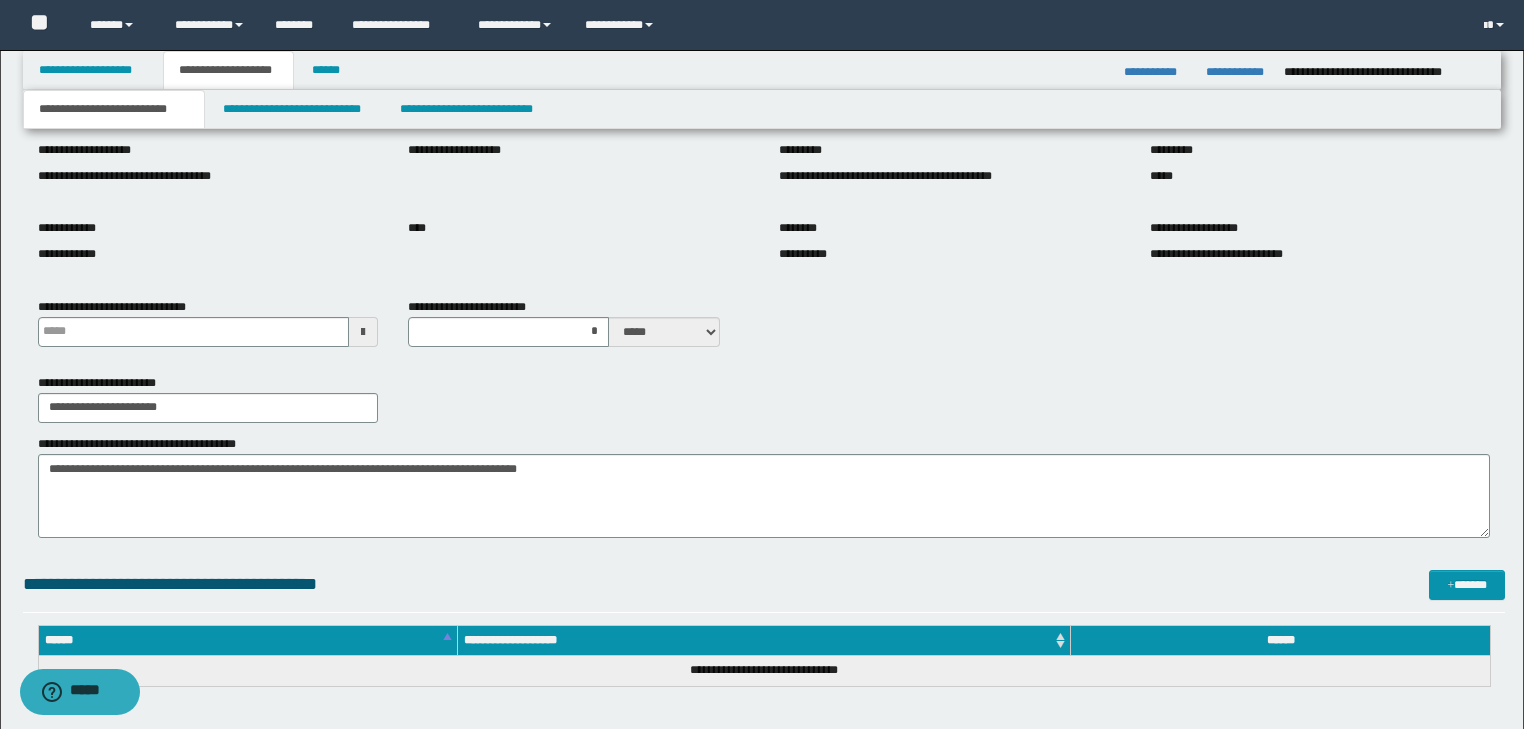type 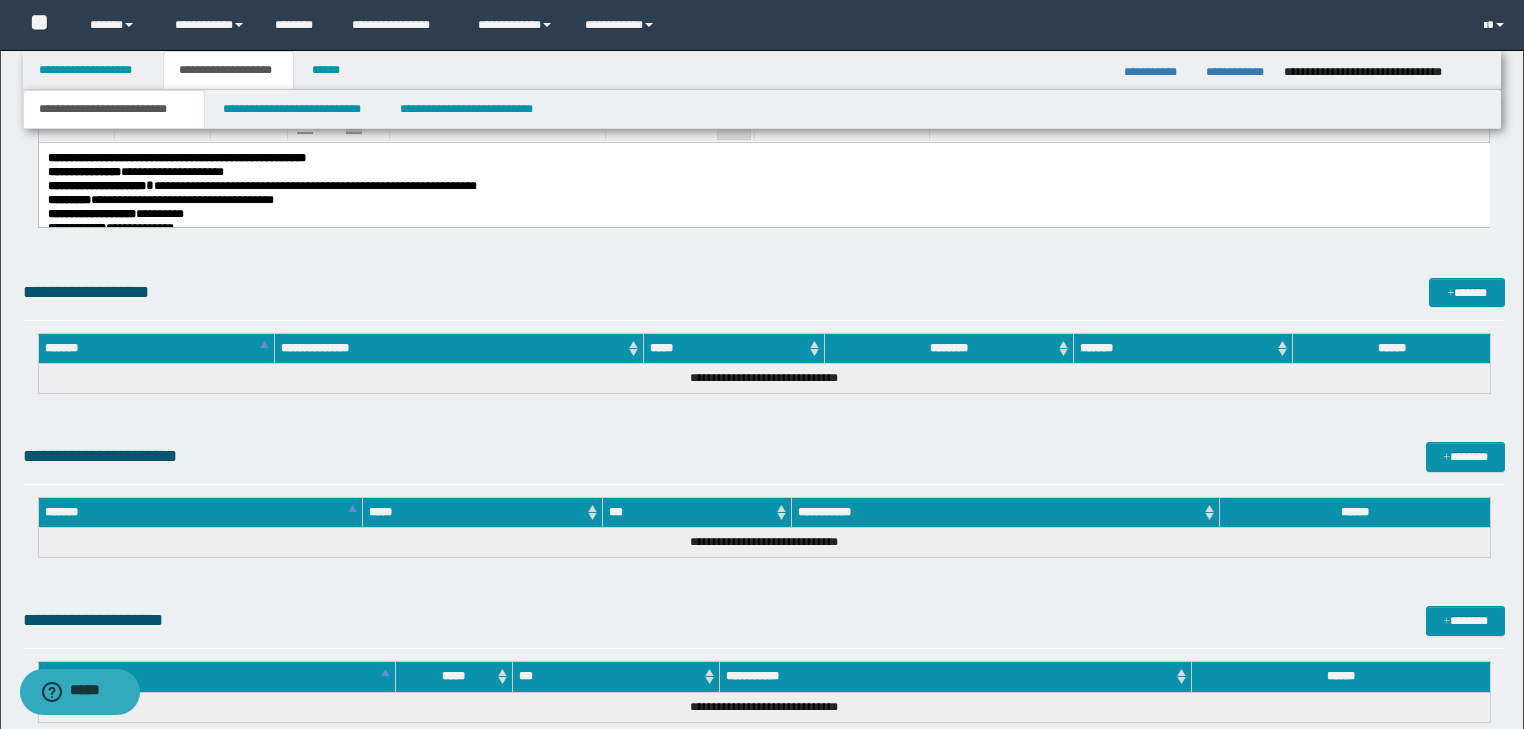 scroll, scrollTop: 1105, scrollLeft: 0, axis: vertical 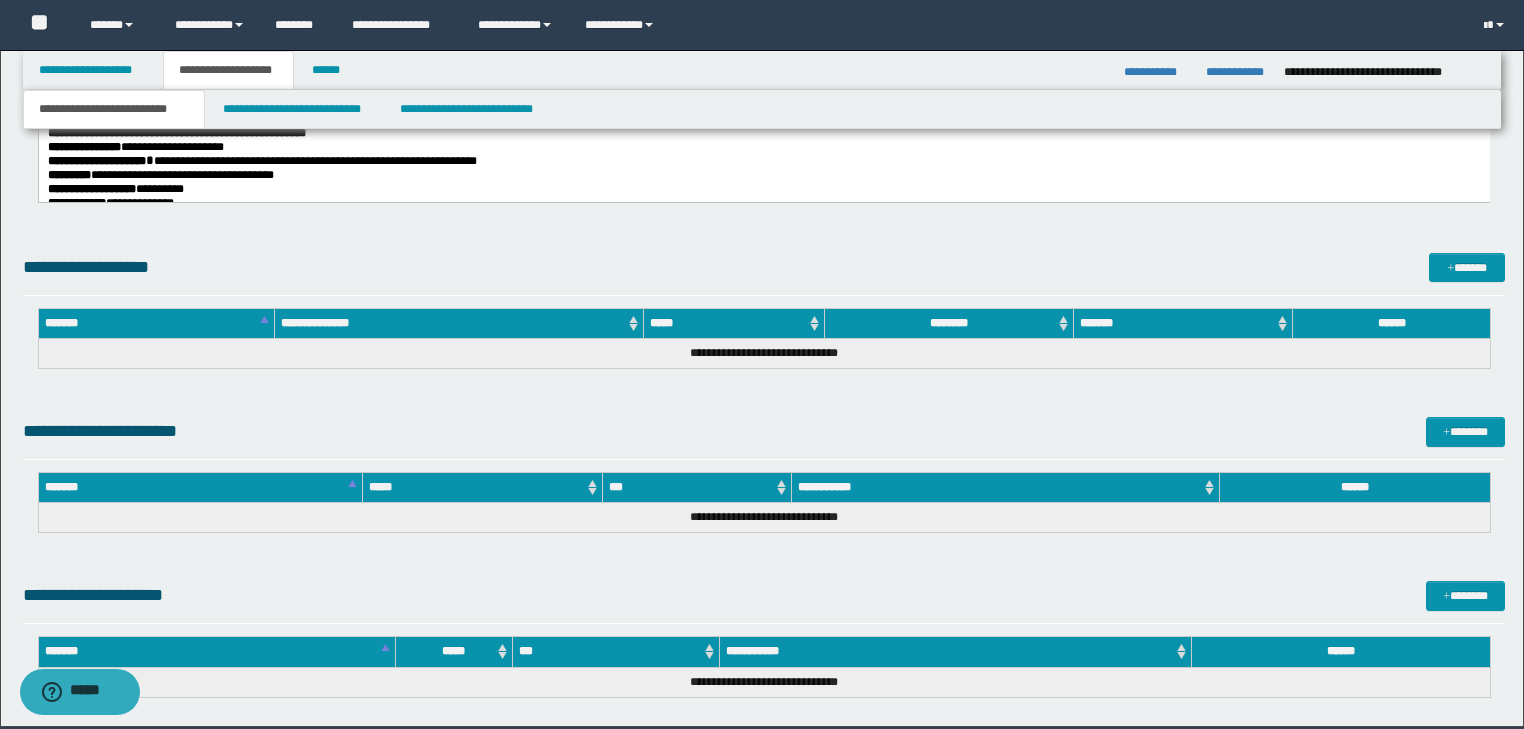 click on "**********" at bounding box center (763, 188) 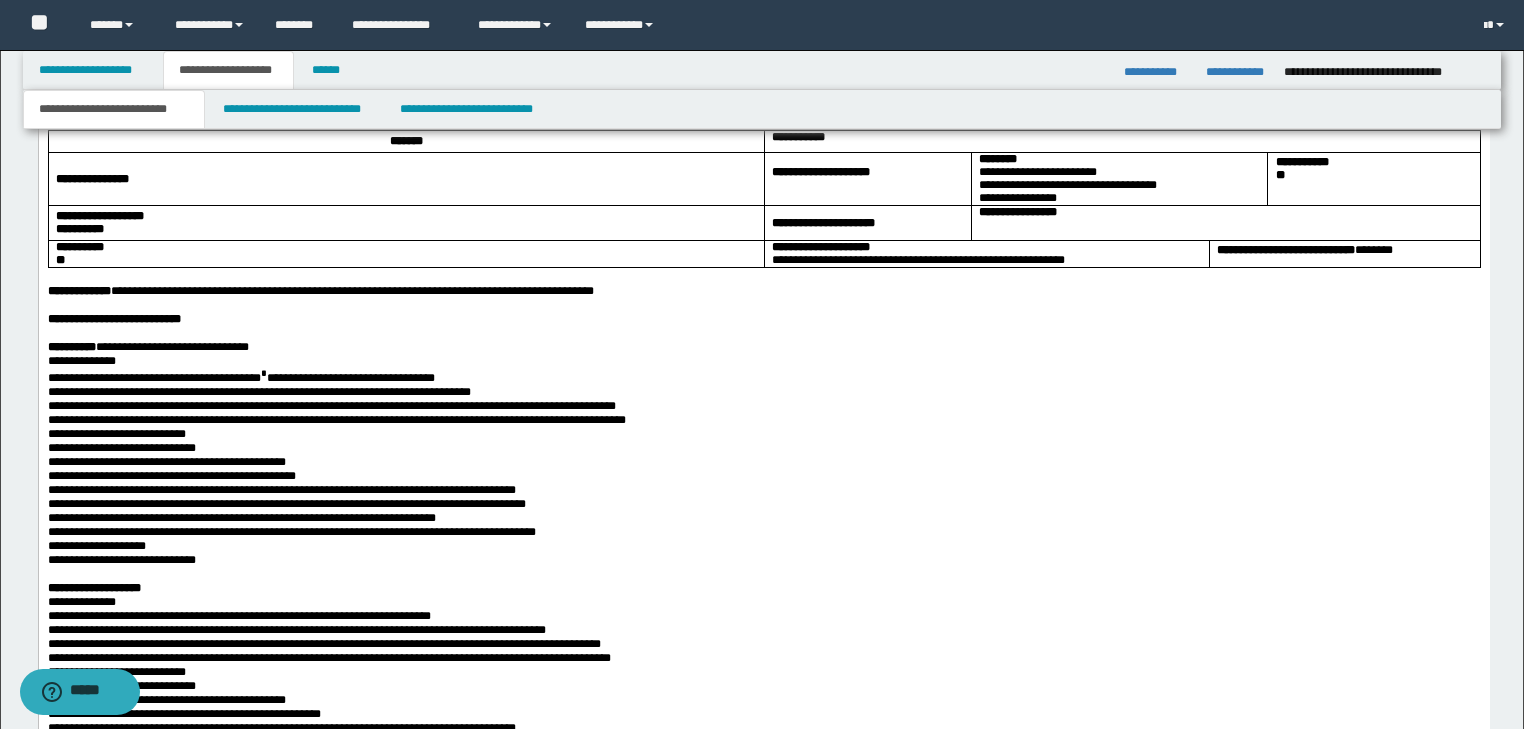 scroll, scrollTop: 2145, scrollLeft: 0, axis: vertical 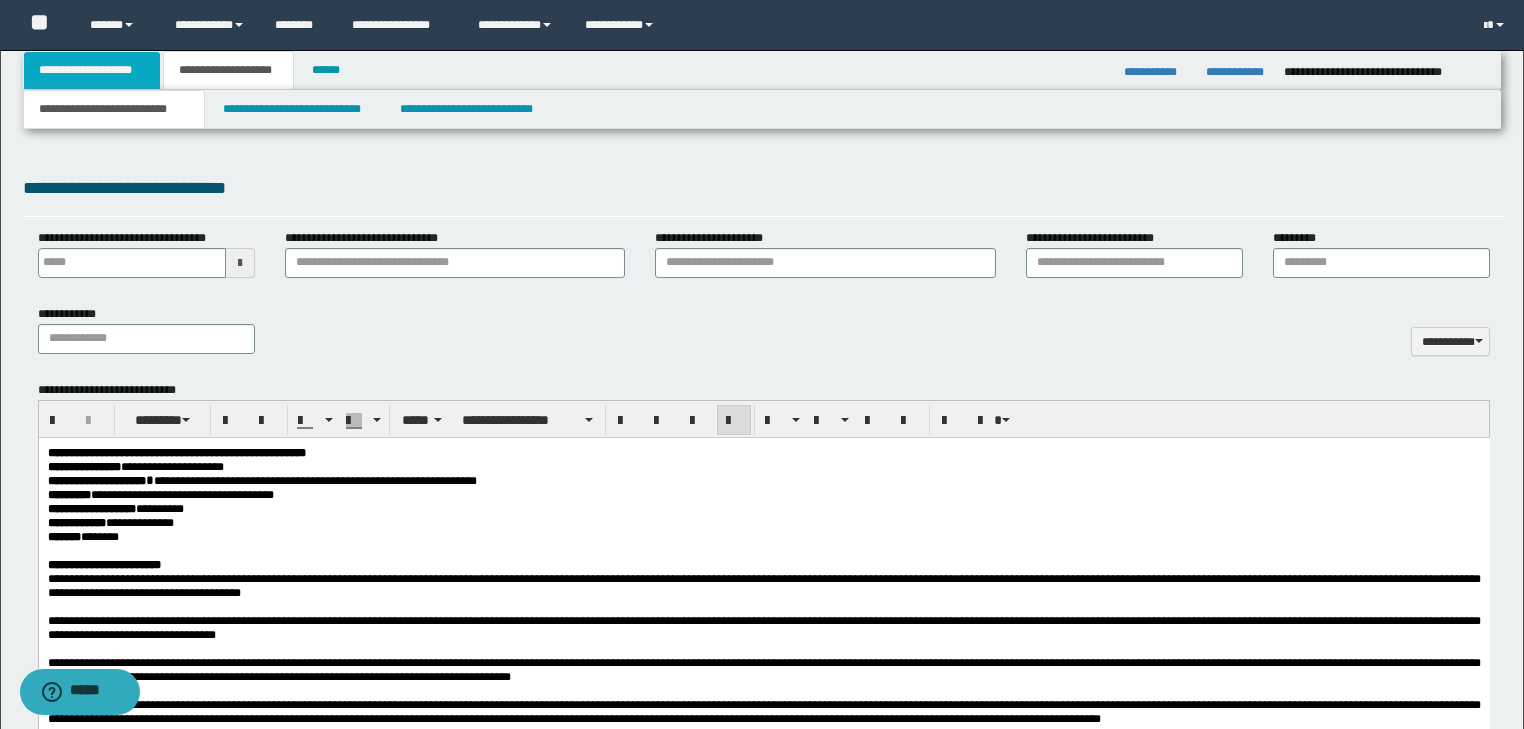 click on "**********" at bounding box center [92, 70] 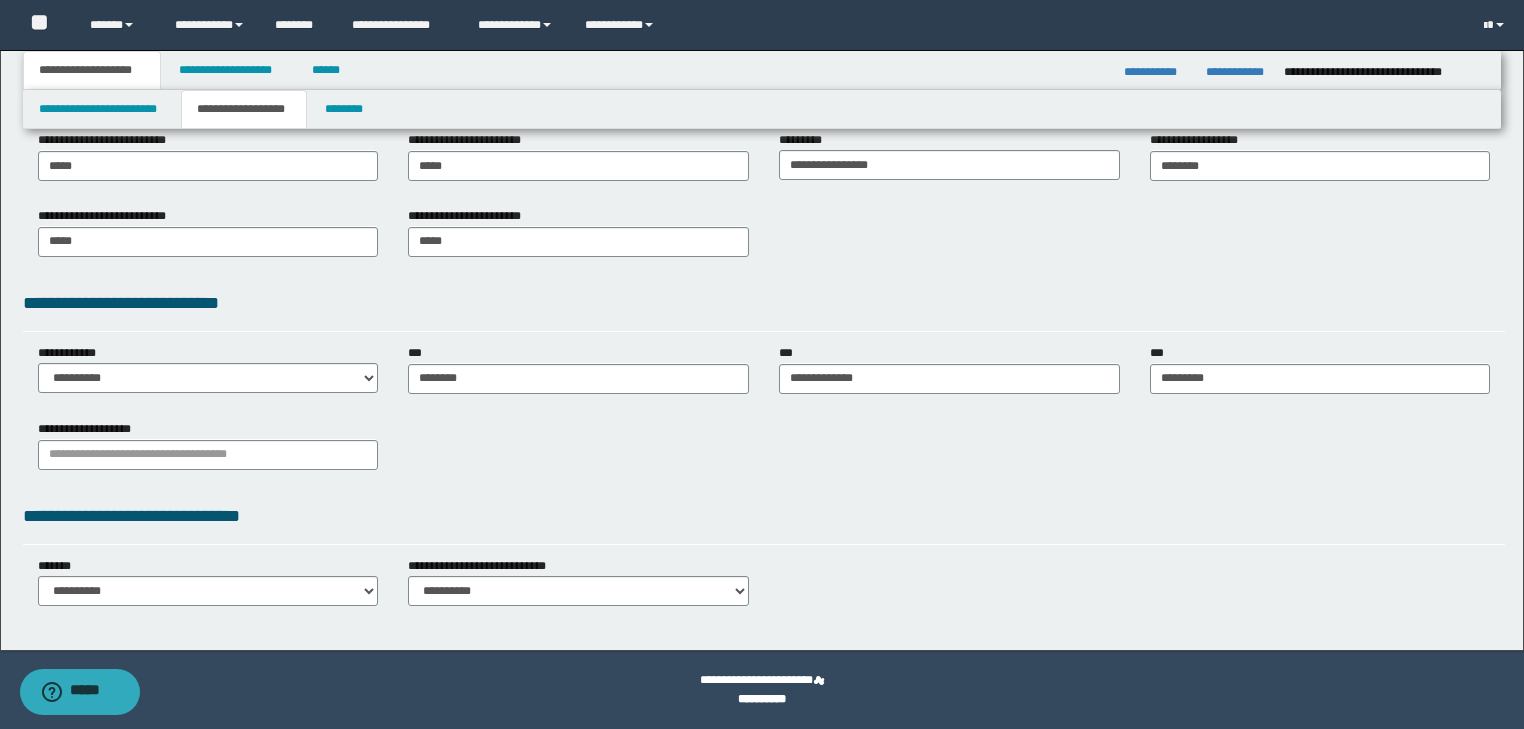 scroll, scrollTop: 377, scrollLeft: 0, axis: vertical 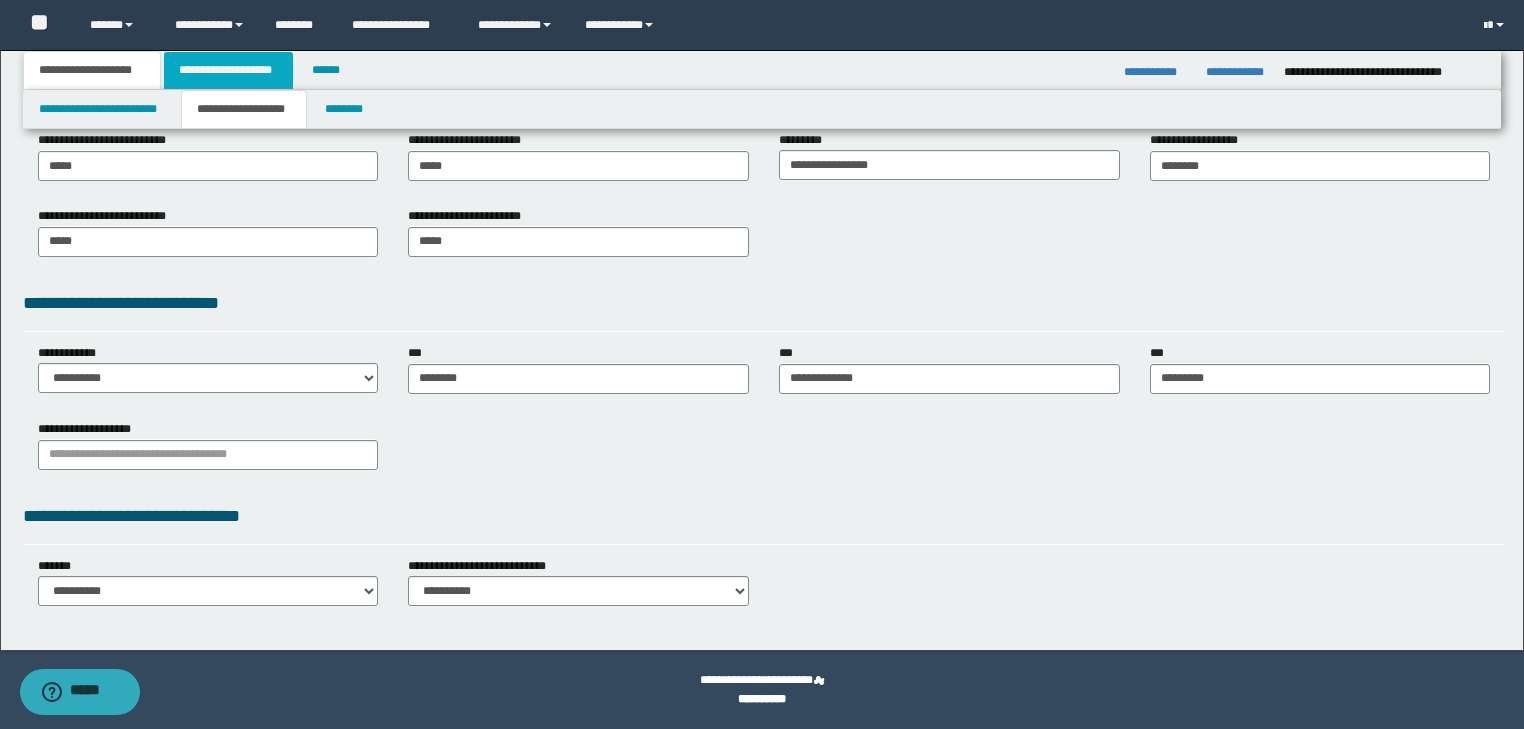 click on "**********" at bounding box center (228, 70) 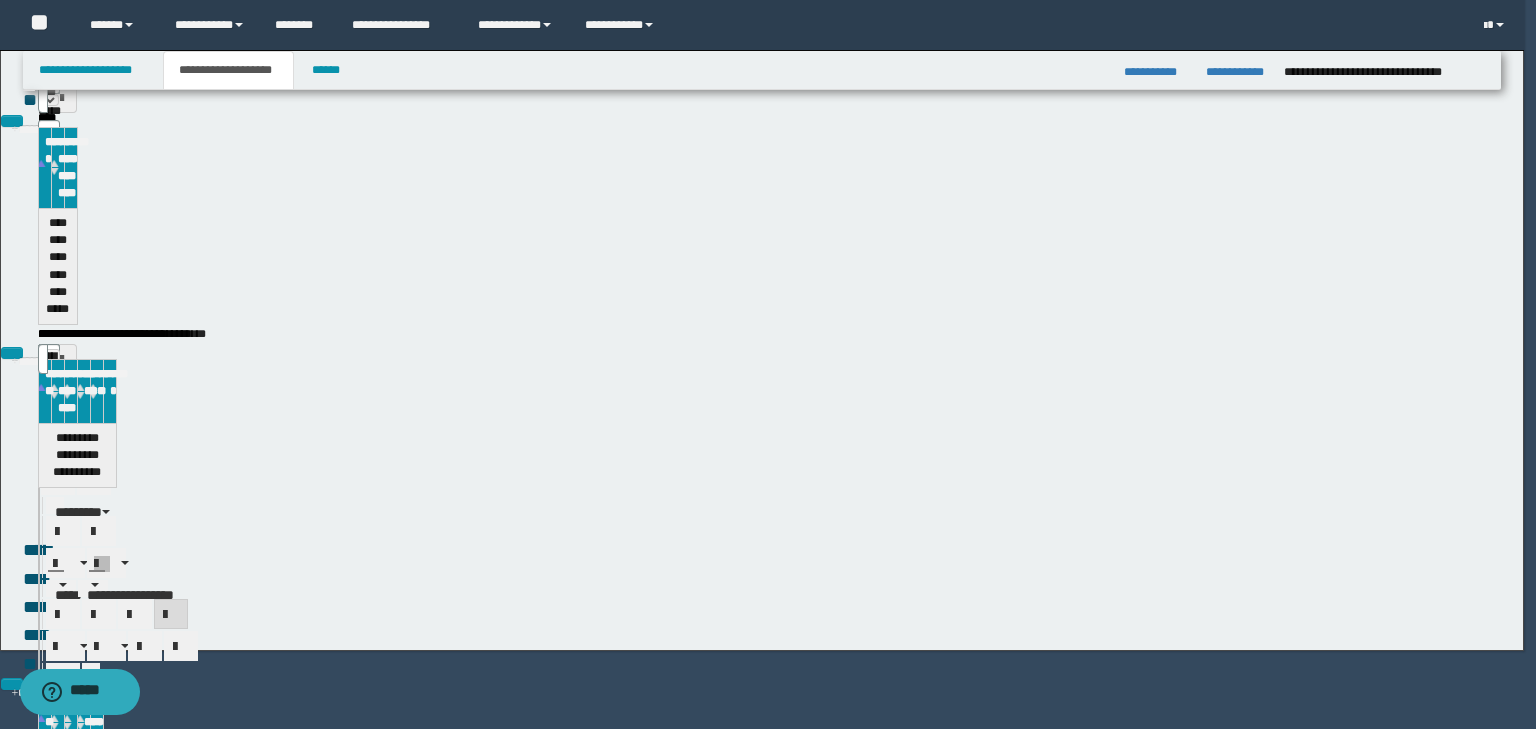 type 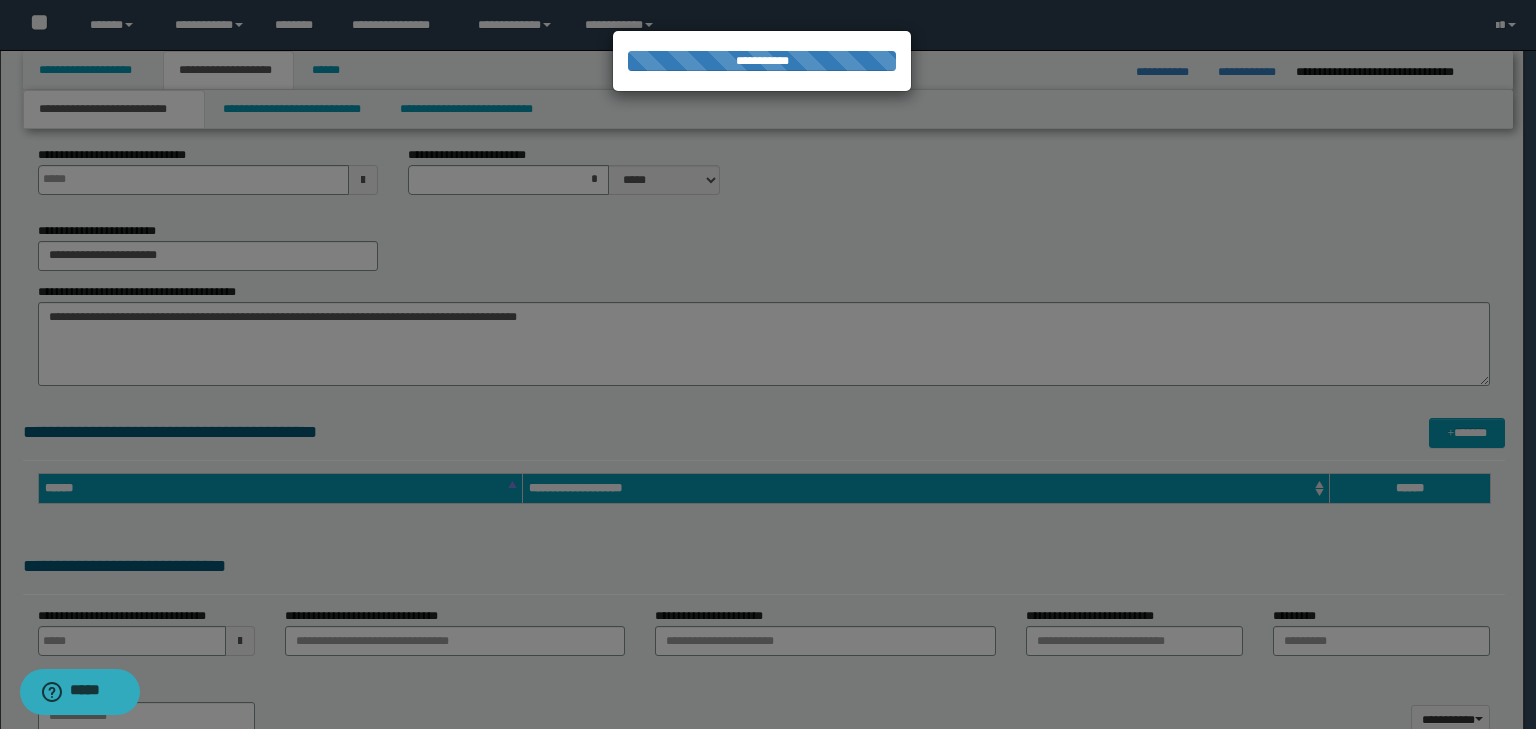 type 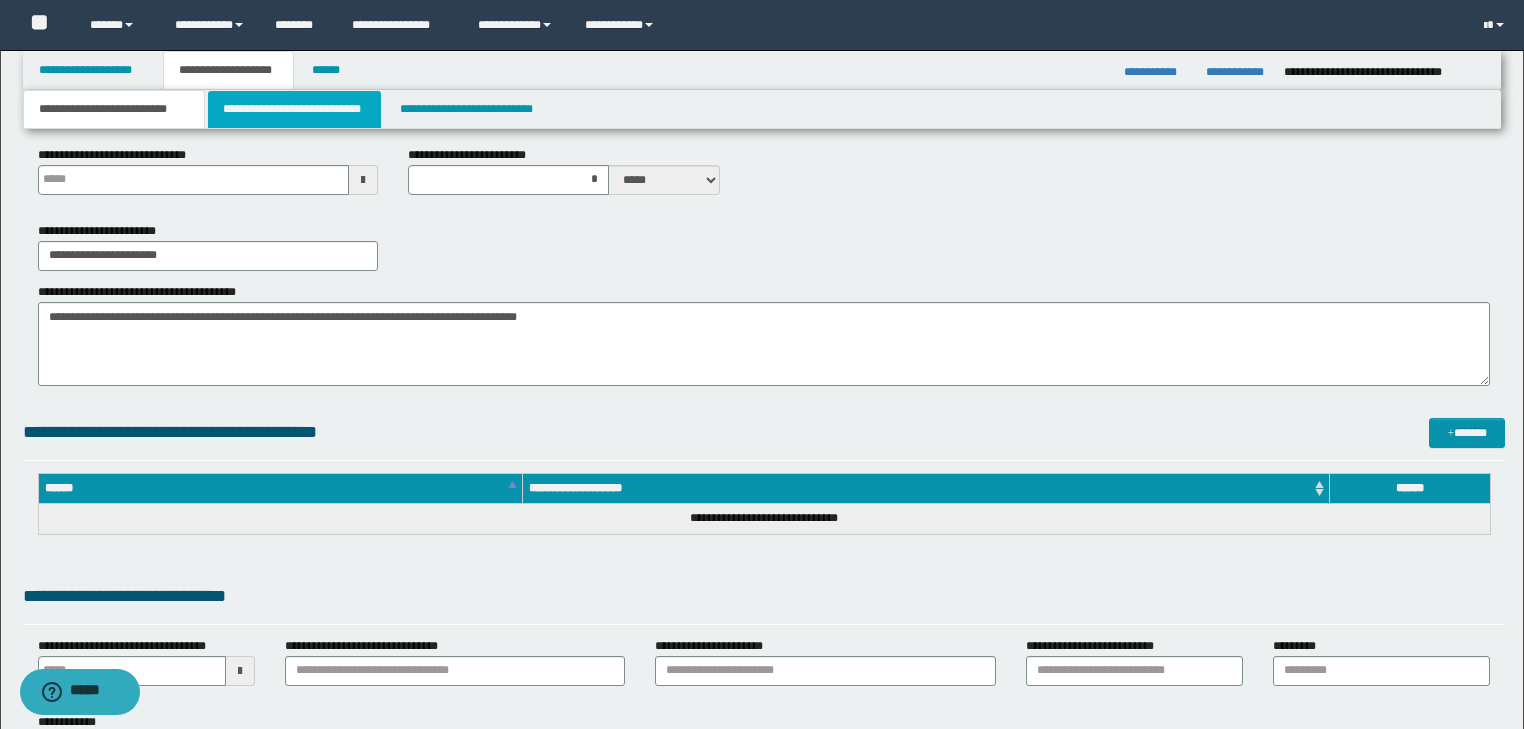 click on "**********" at bounding box center (294, 109) 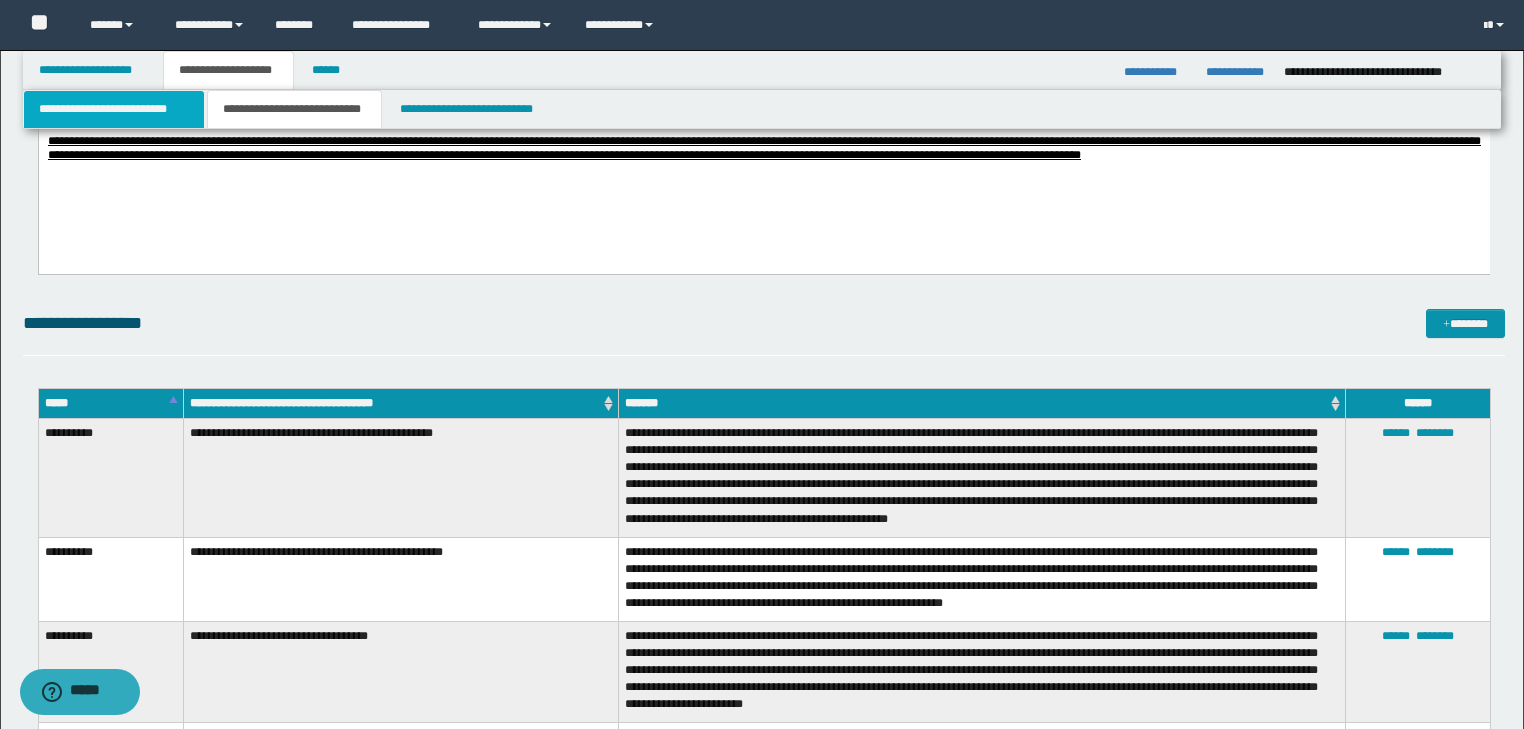 click on "**********" at bounding box center [114, 109] 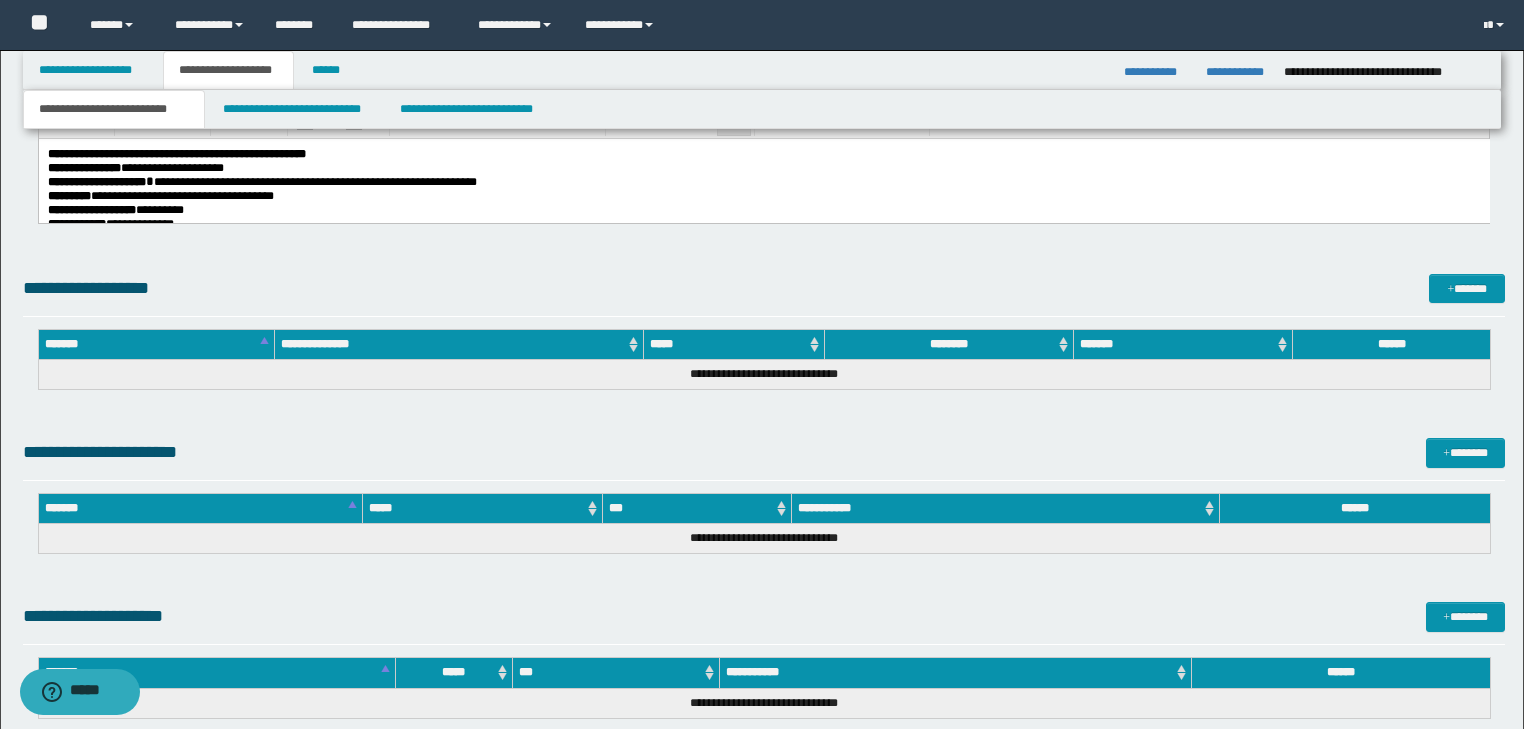 scroll, scrollTop: 860, scrollLeft: 0, axis: vertical 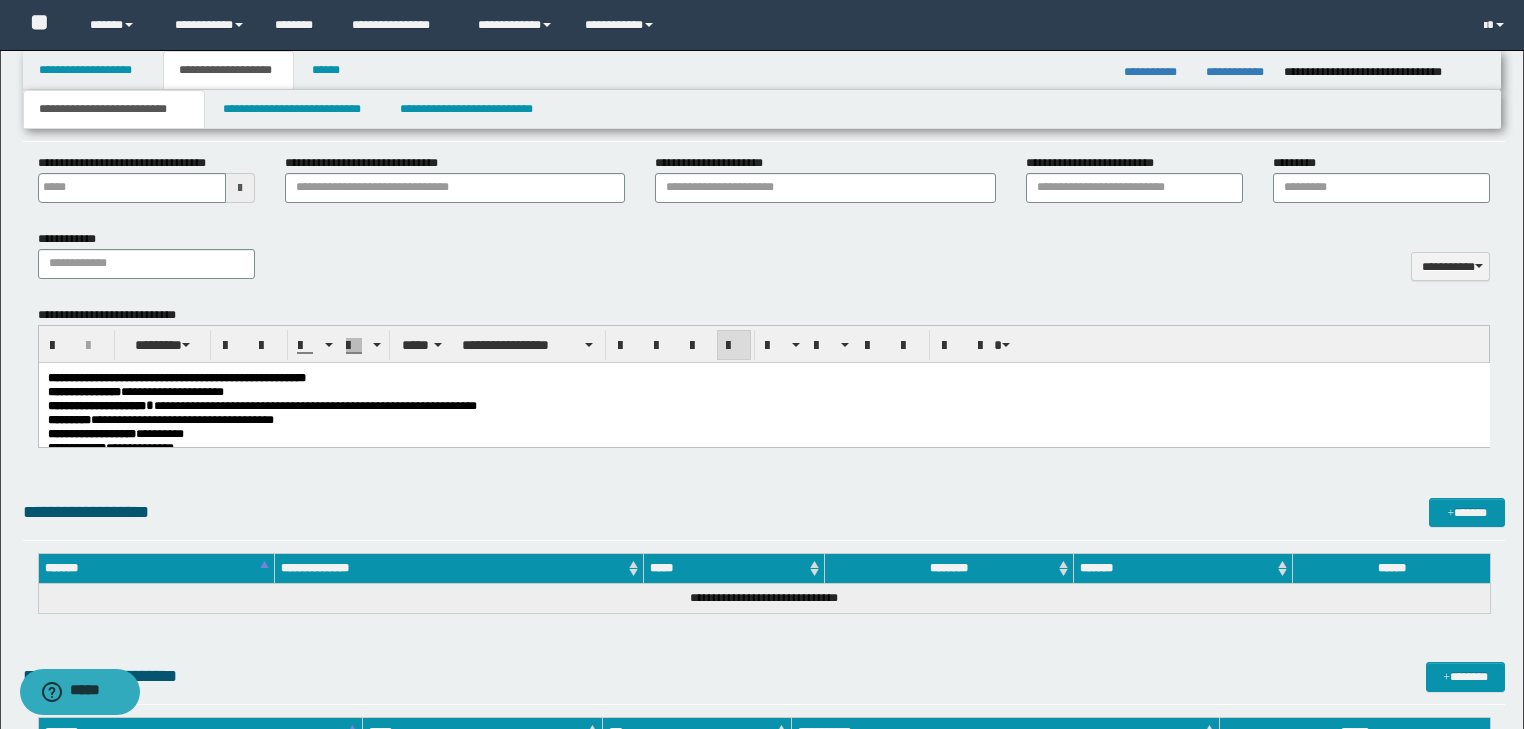 click on "**********" at bounding box center (181, 419) 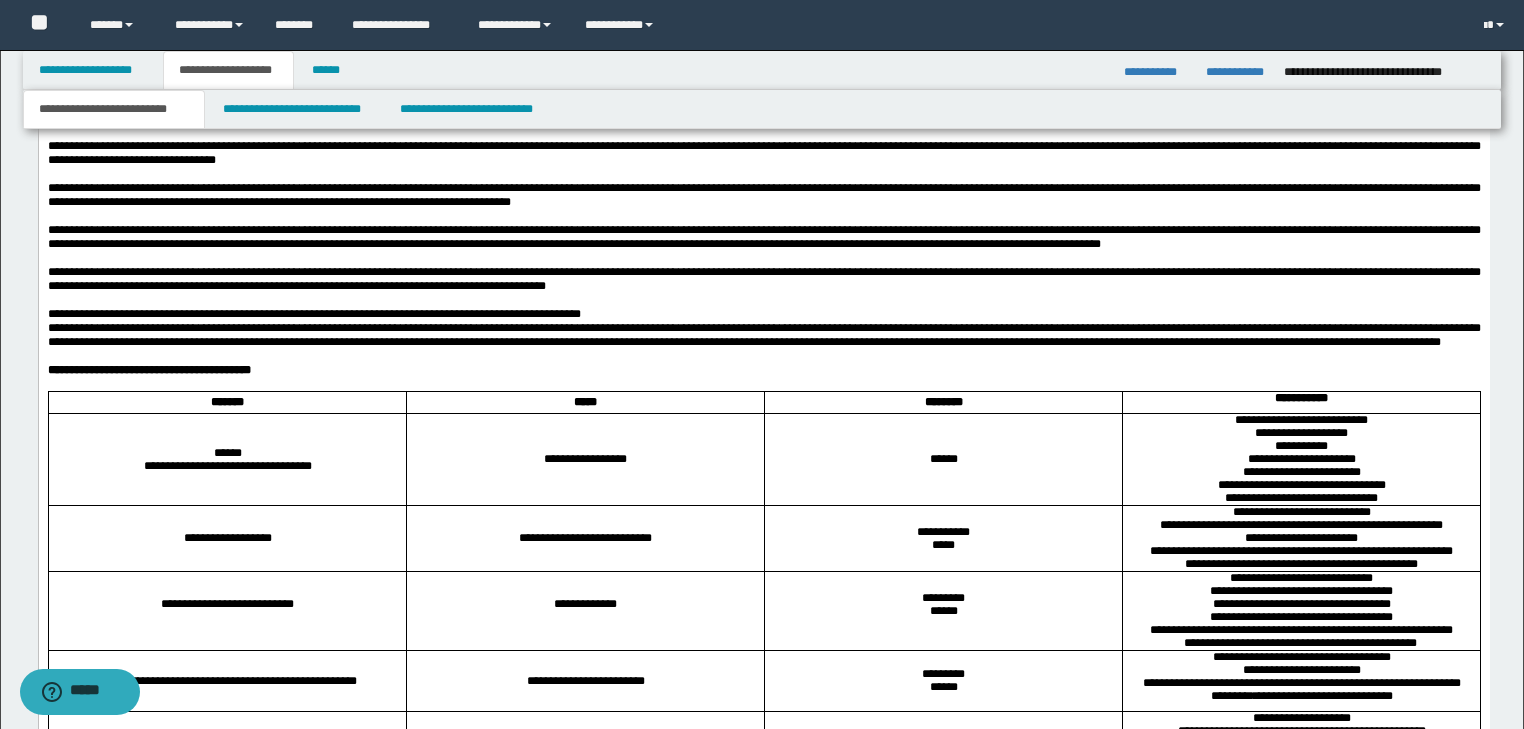 scroll, scrollTop: 1500, scrollLeft: 0, axis: vertical 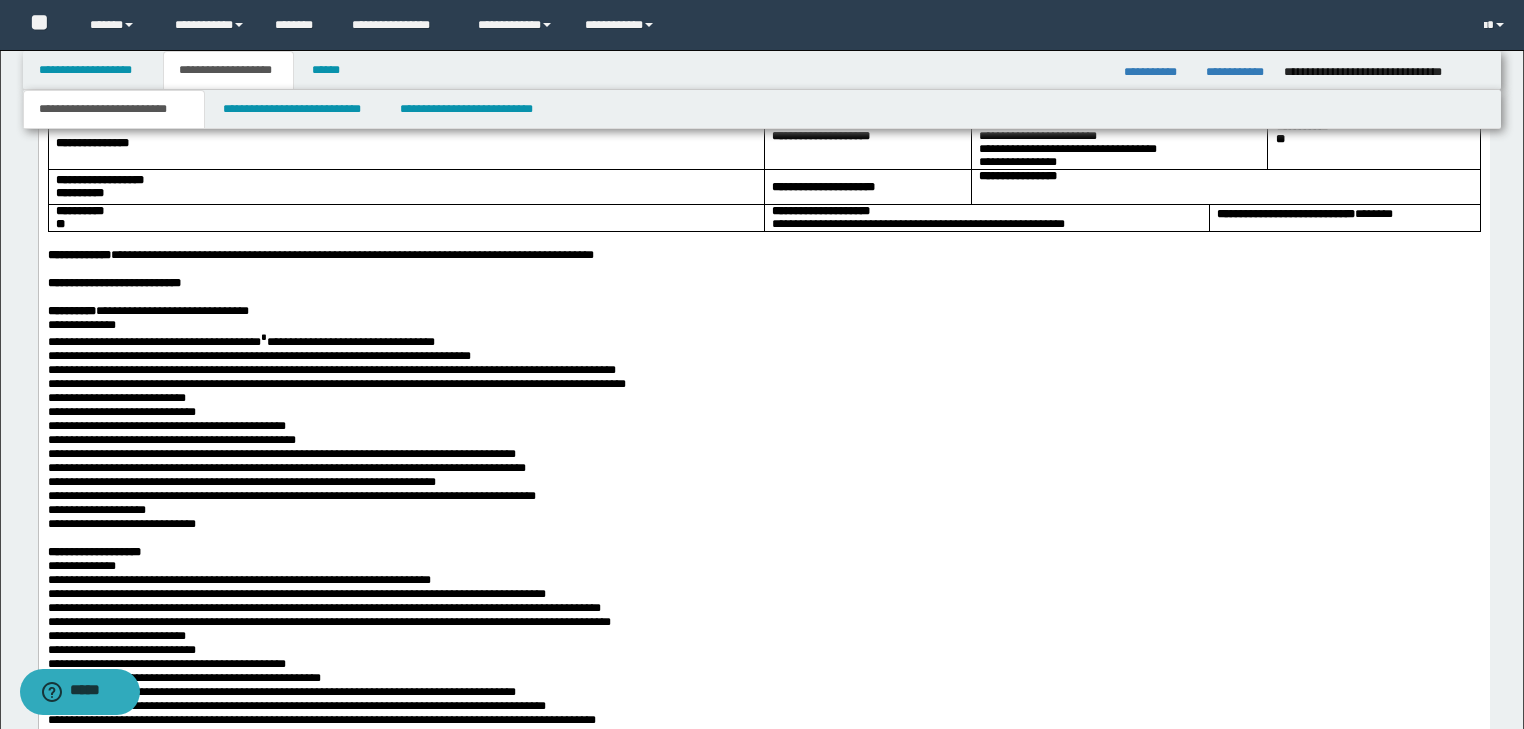 click on "**********" at bounding box center (351, 255) 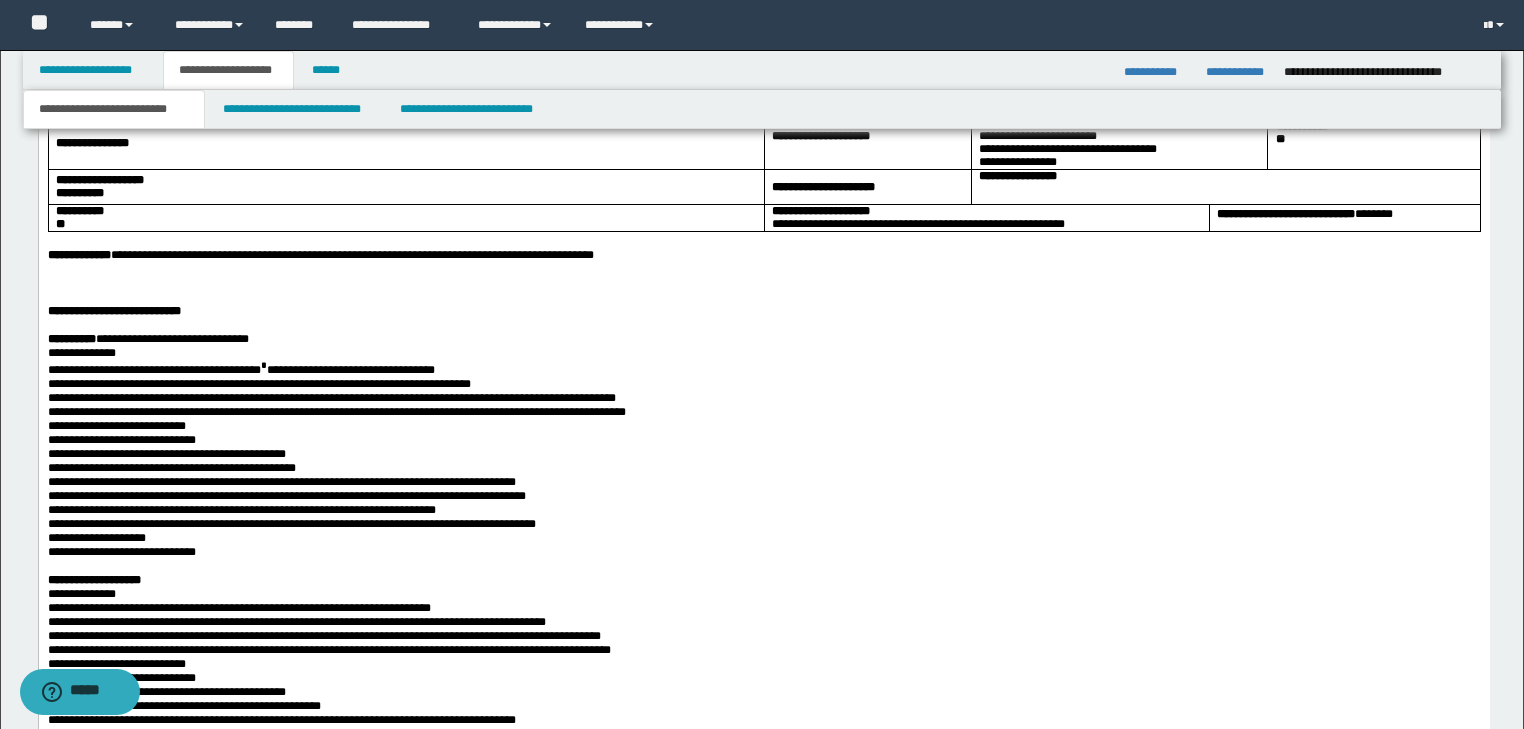 paste 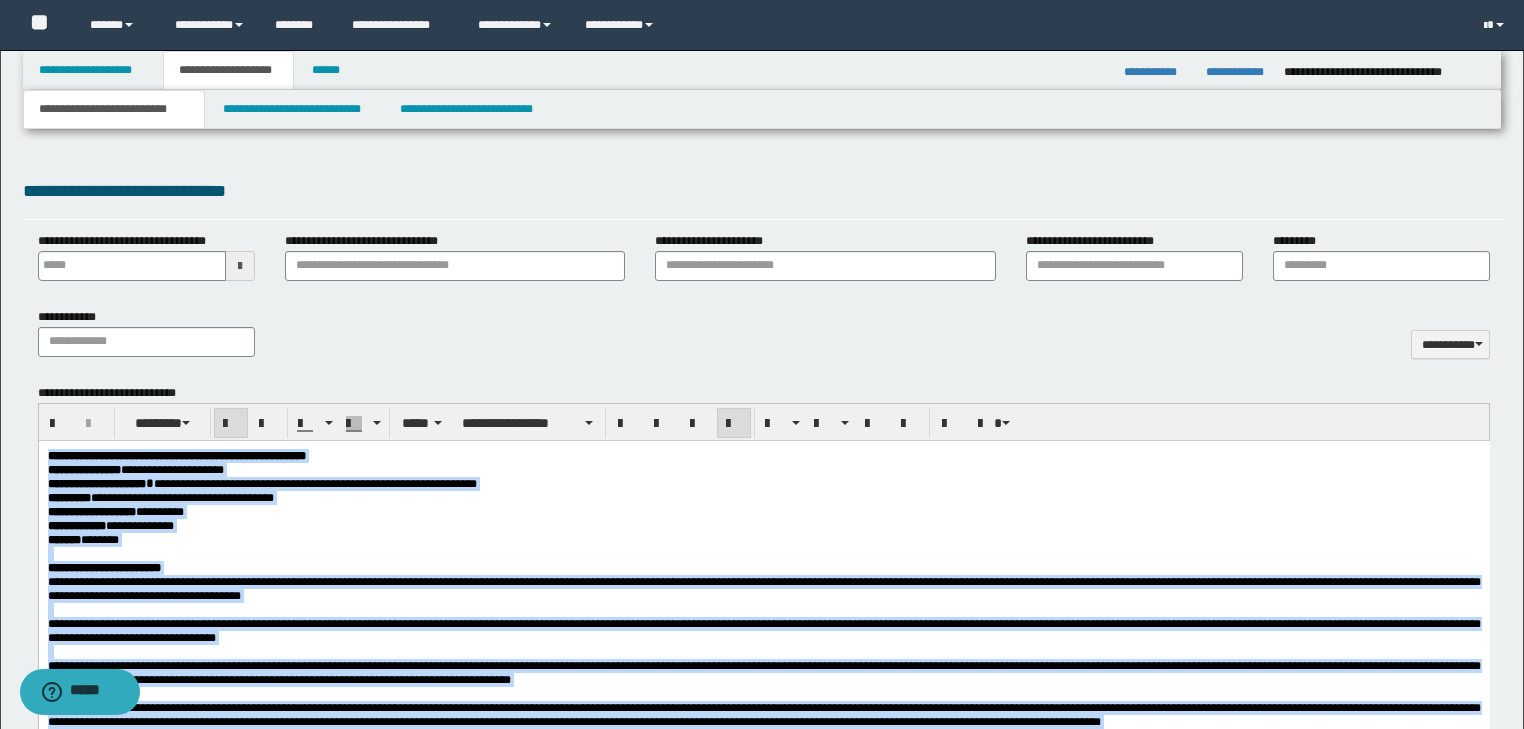 scroll, scrollTop: 780, scrollLeft: 0, axis: vertical 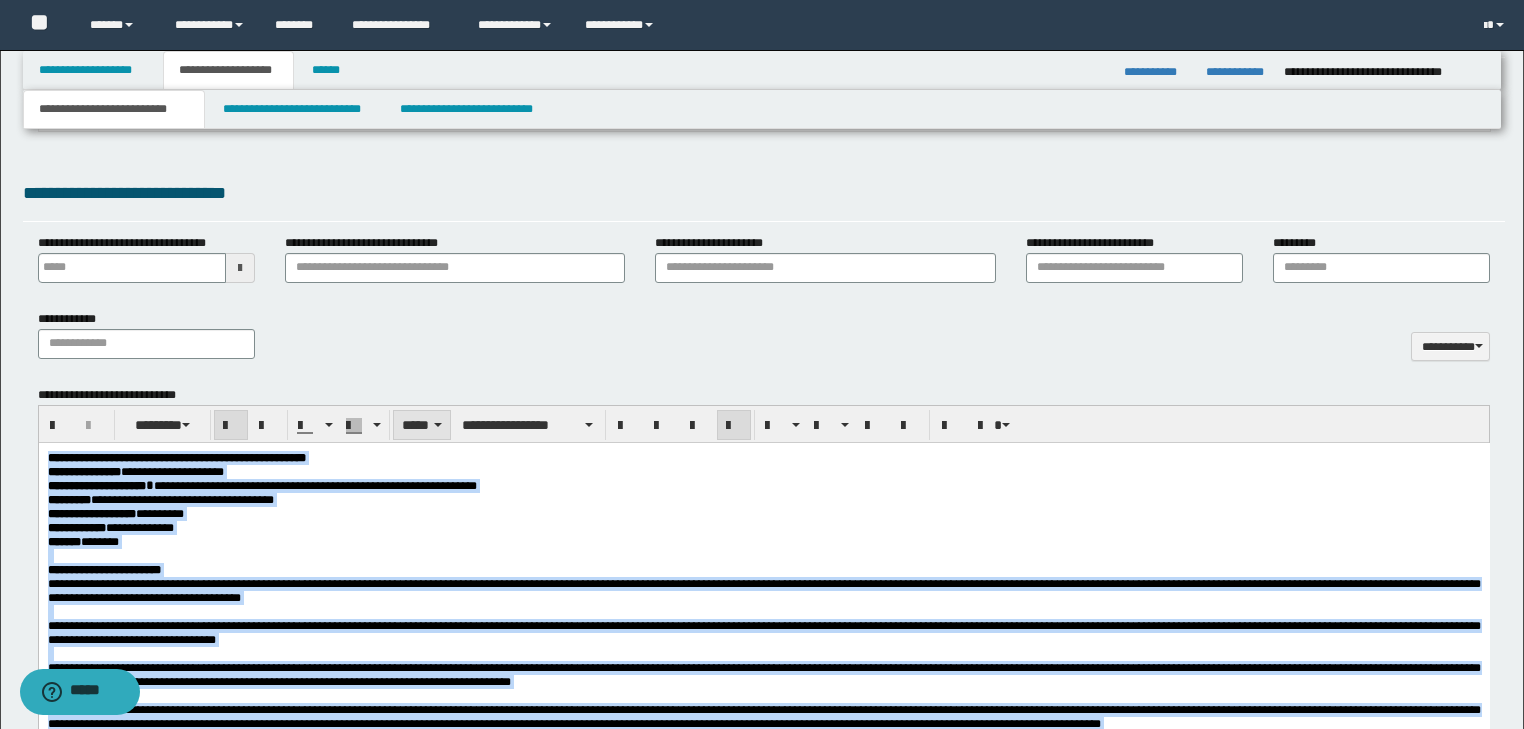 click at bounding box center [438, 425] 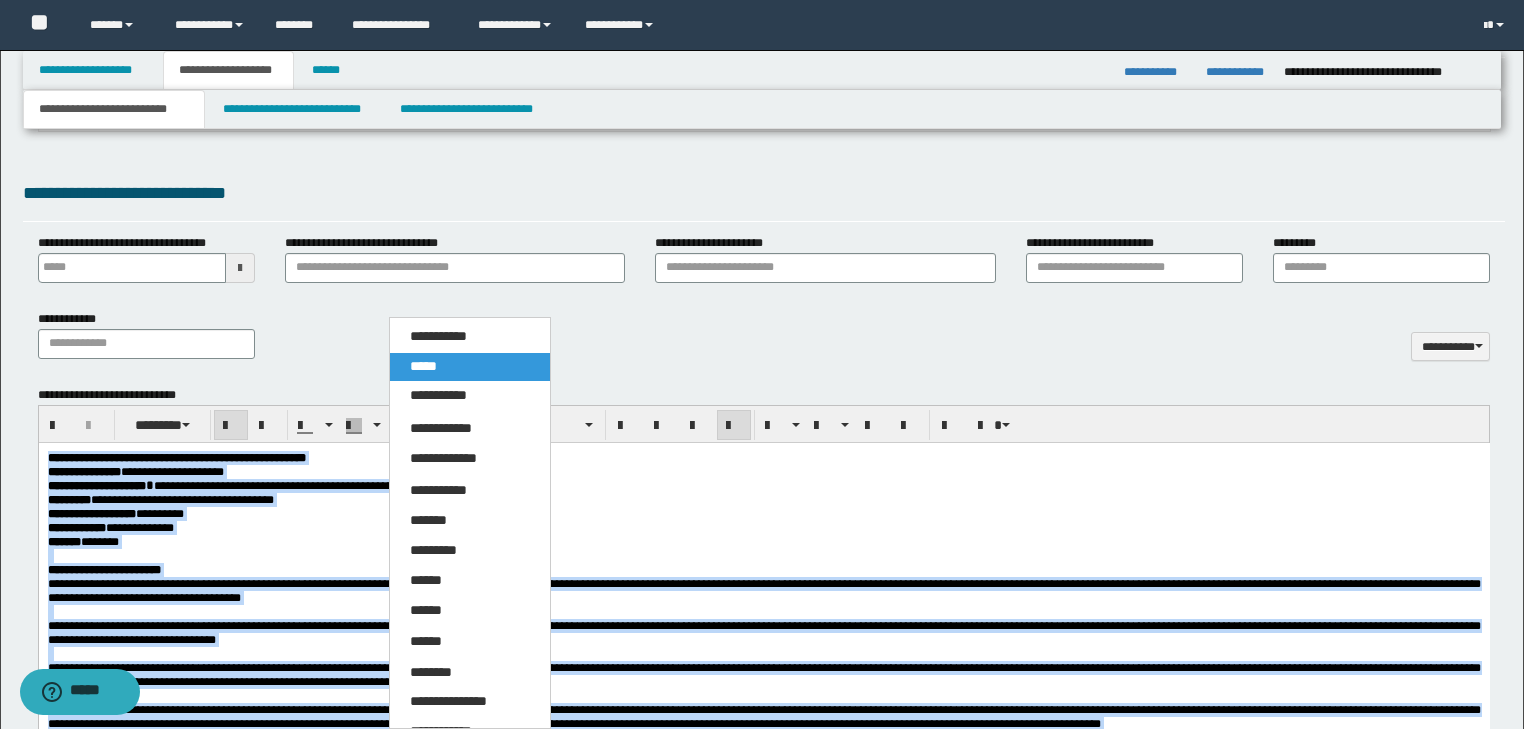 click on "*****" at bounding box center [470, 367] 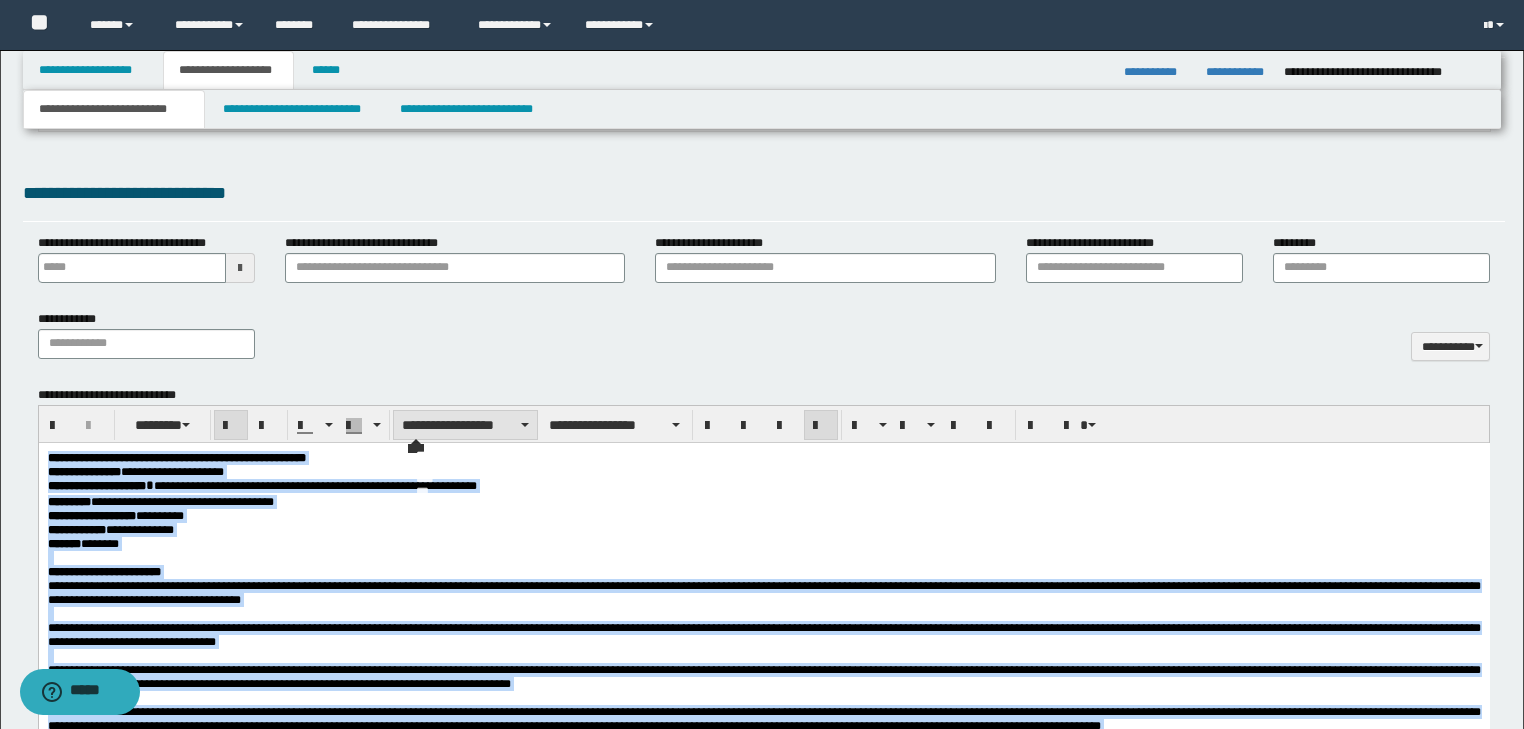 click on "**********" at bounding box center [465, 425] 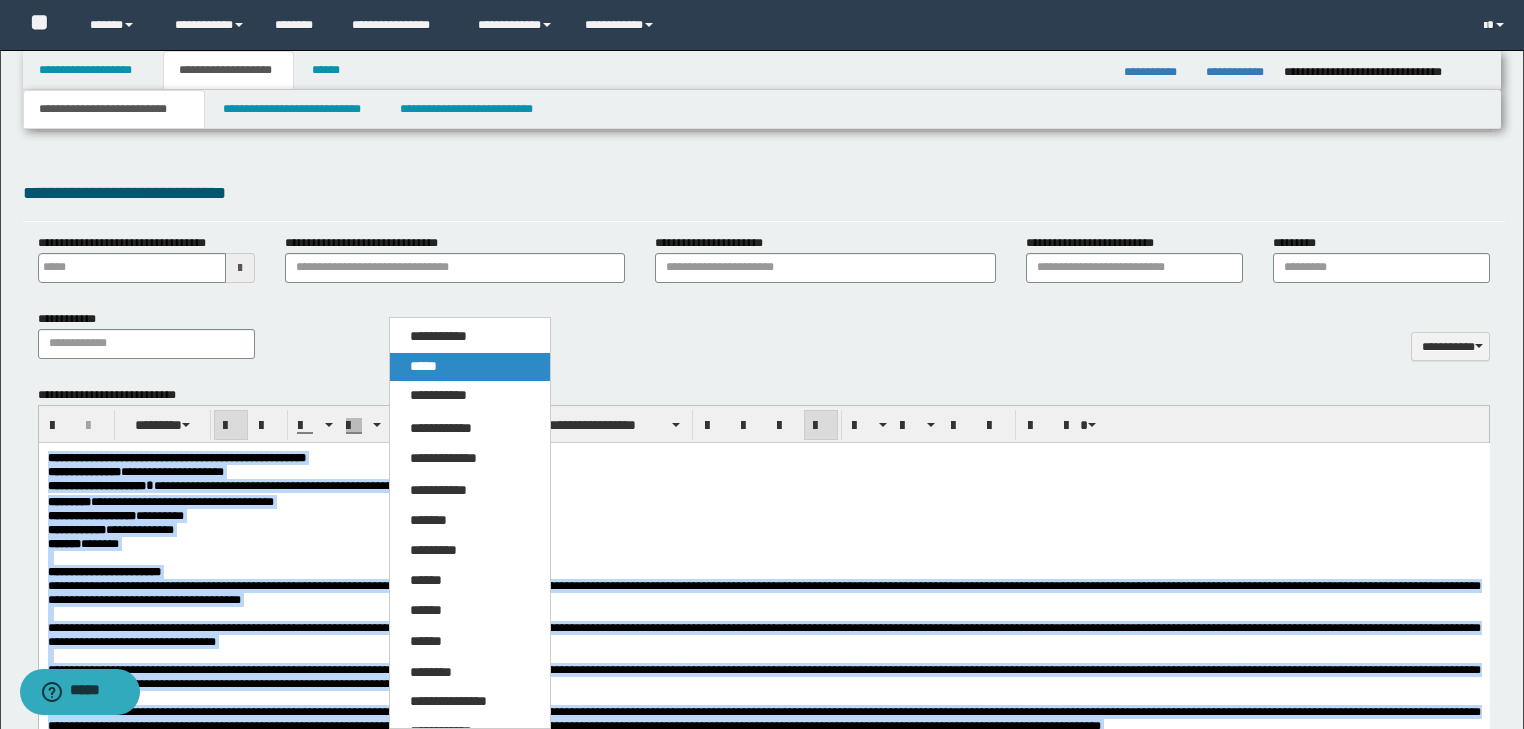click on "*****" at bounding box center [423, 366] 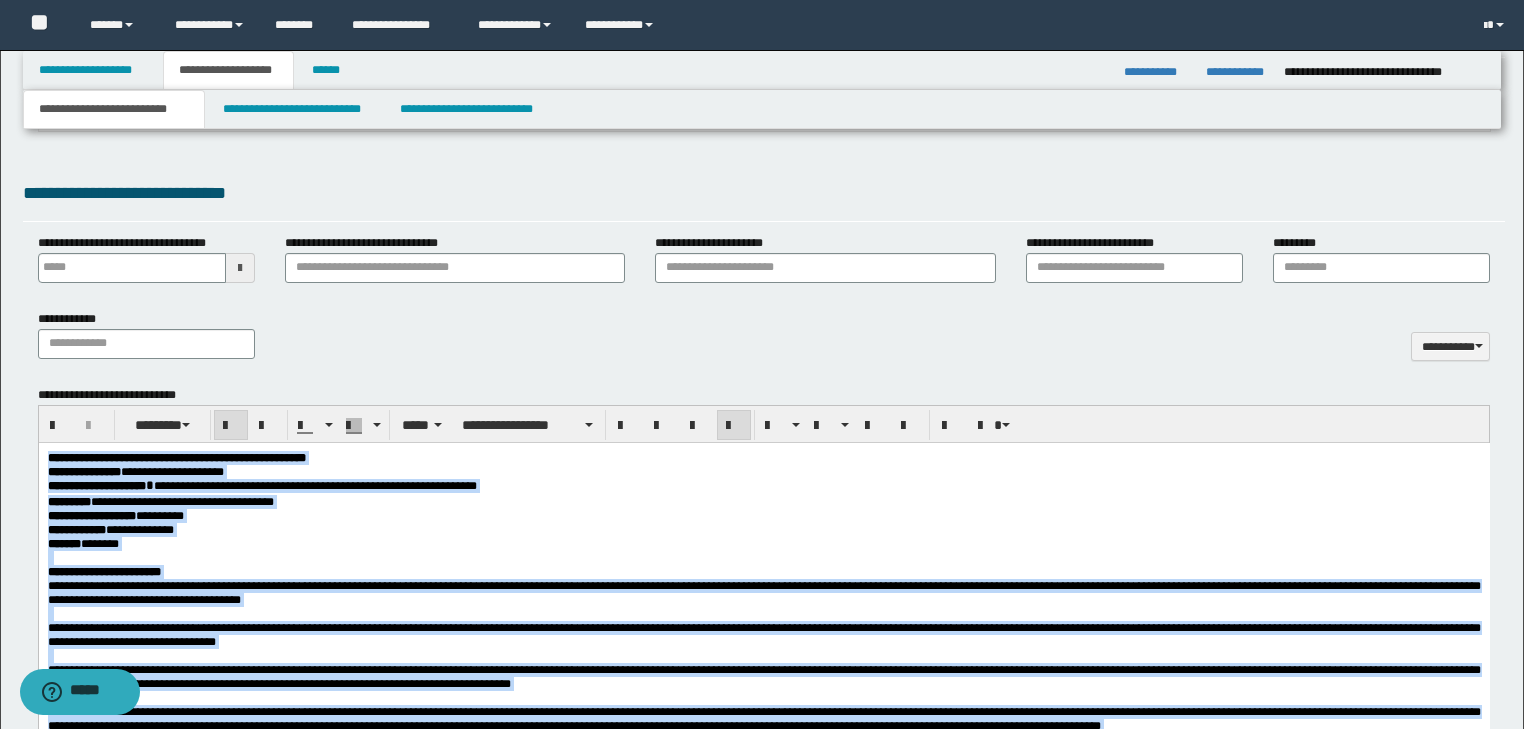 click on "**********" at bounding box center [763, 501] 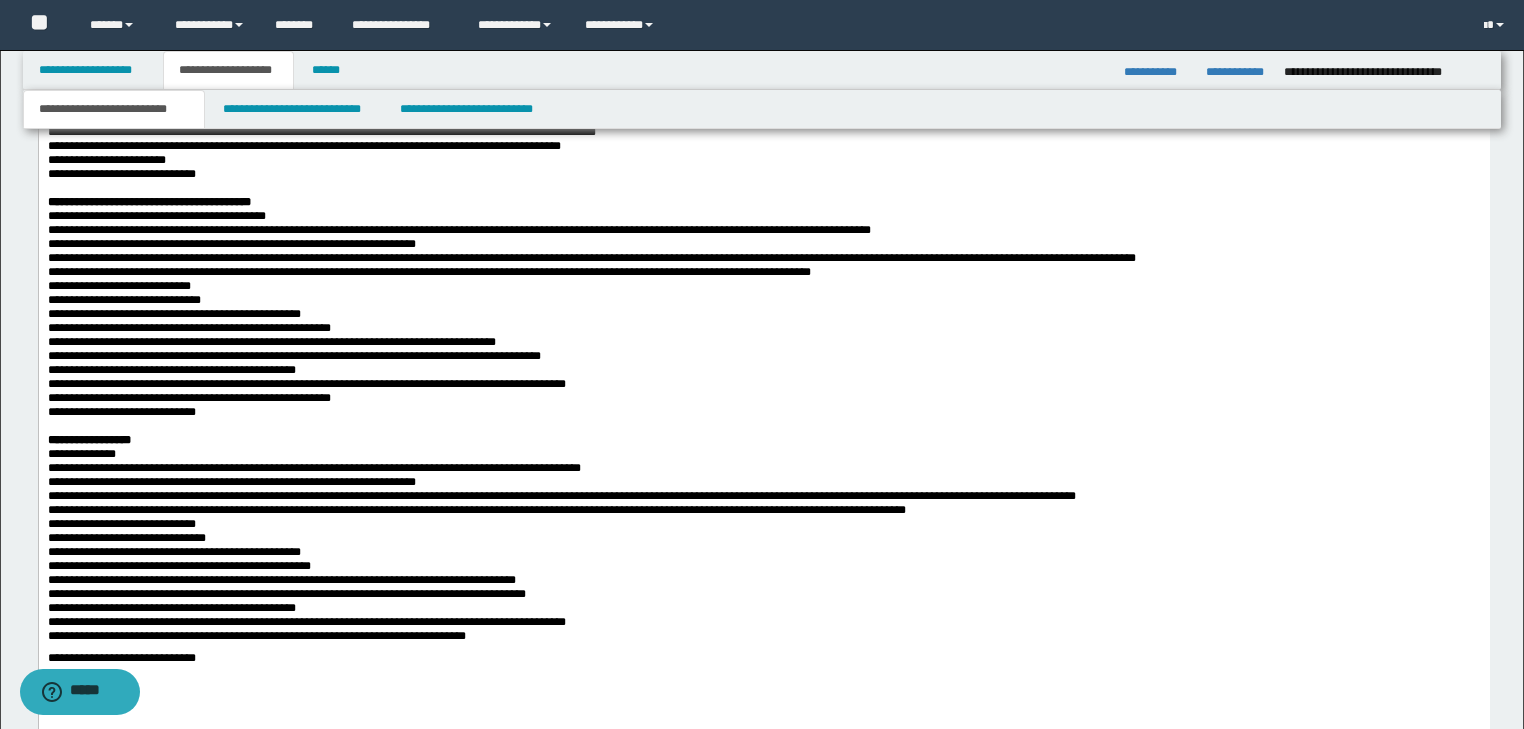 scroll, scrollTop: 3260, scrollLeft: 0, axis: vertical 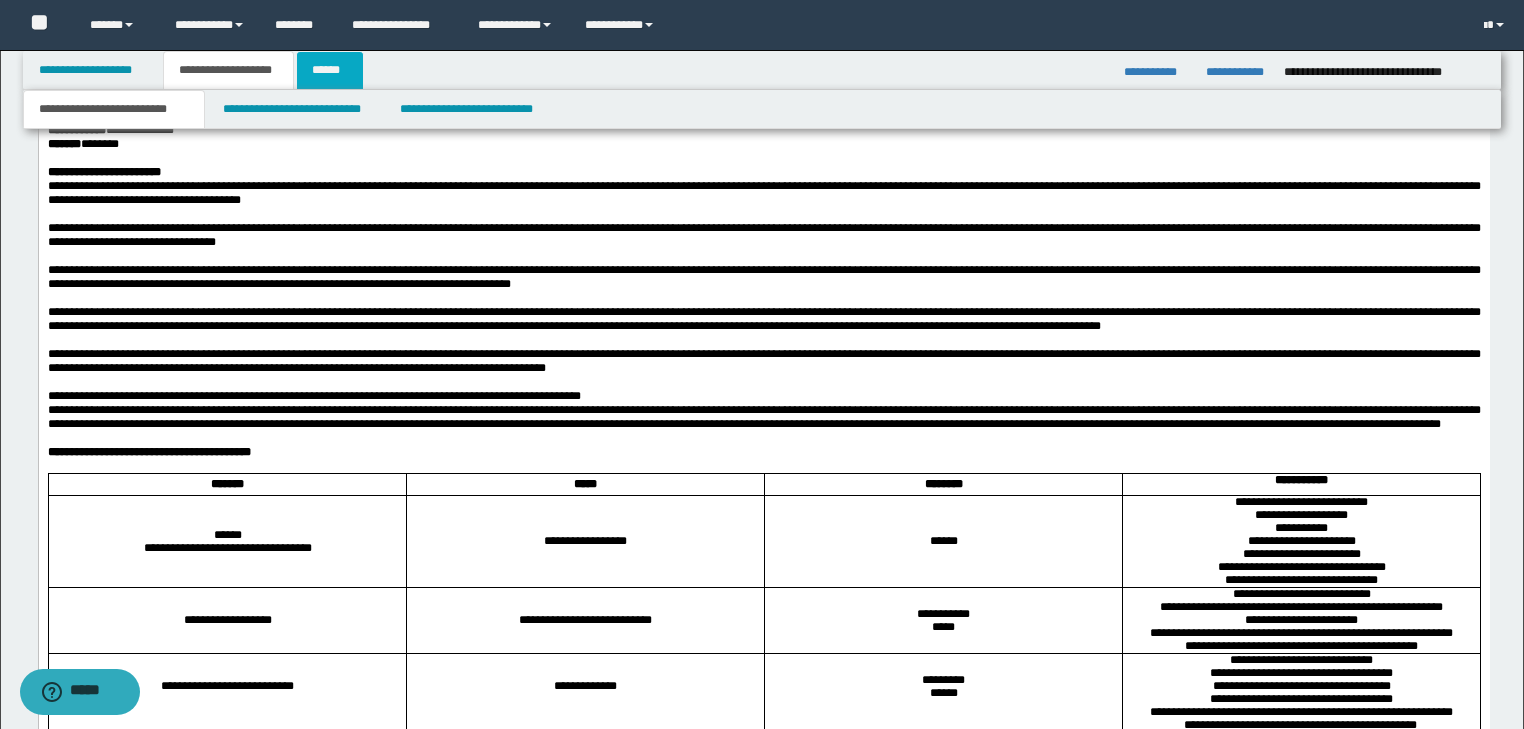 click on "******" at bounding box center (330, 70) 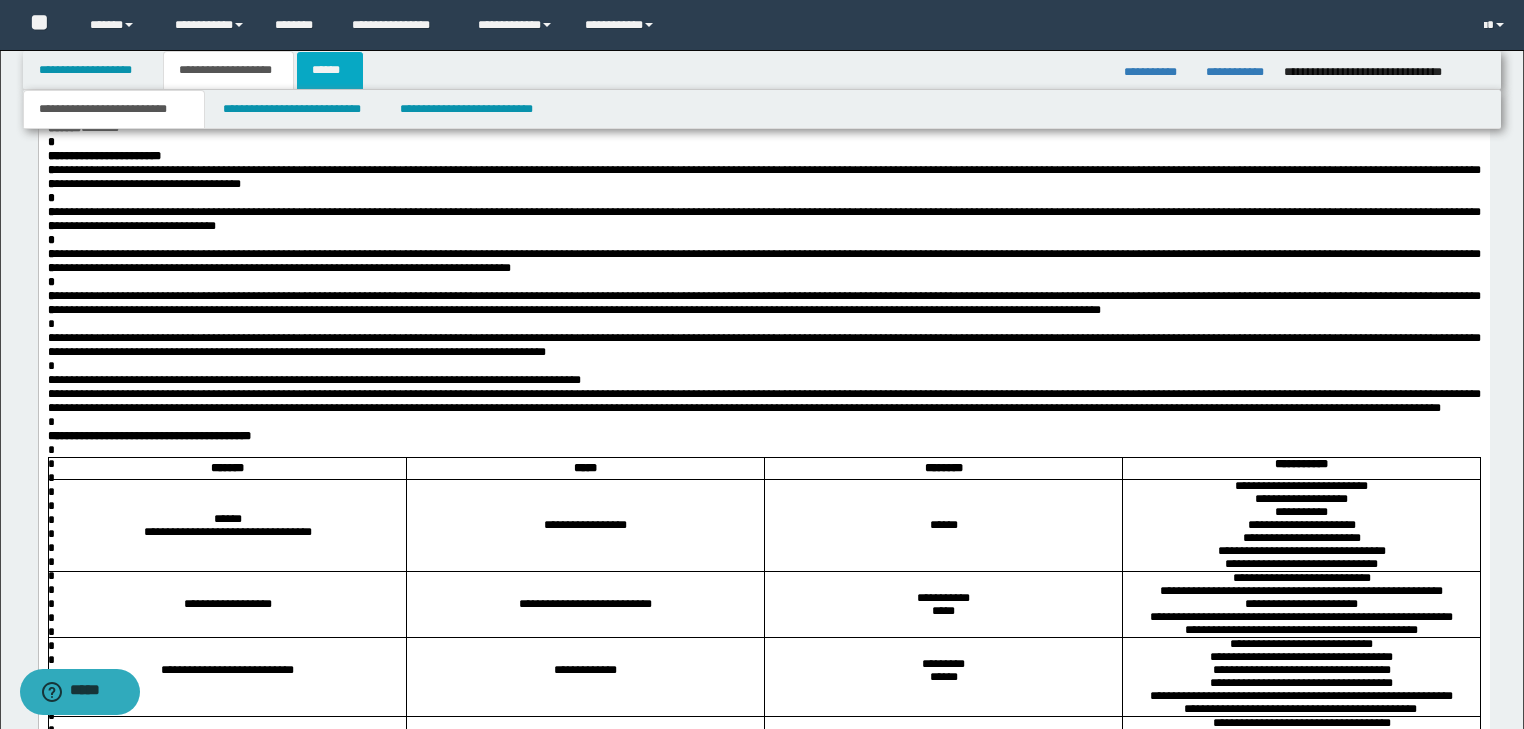 scroll, scrollTop: 237, scrollLeft: 0, axis: vertical 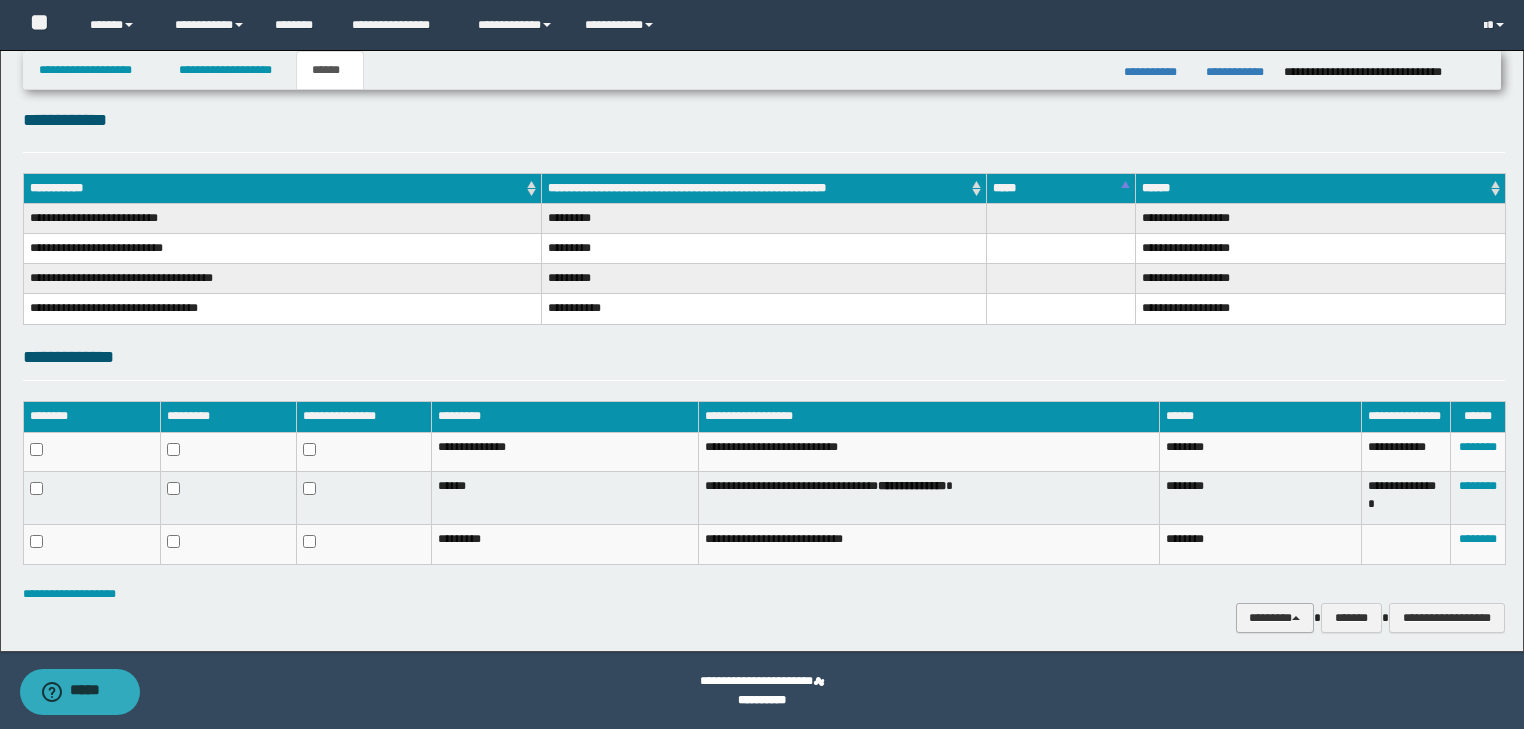 click on "********" at bounding box center (1275, 618) 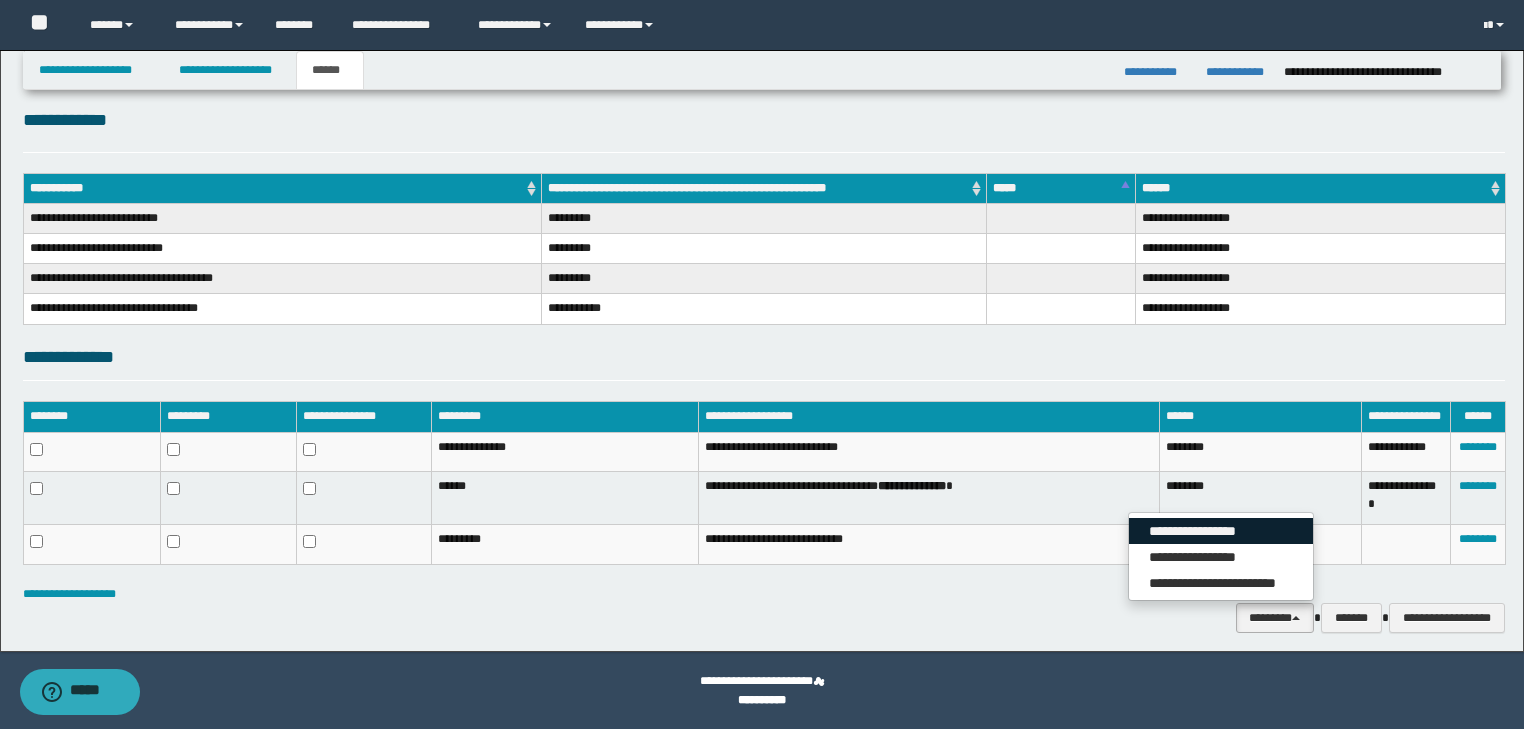 click on "**********" at bounding box center (1221, 531) 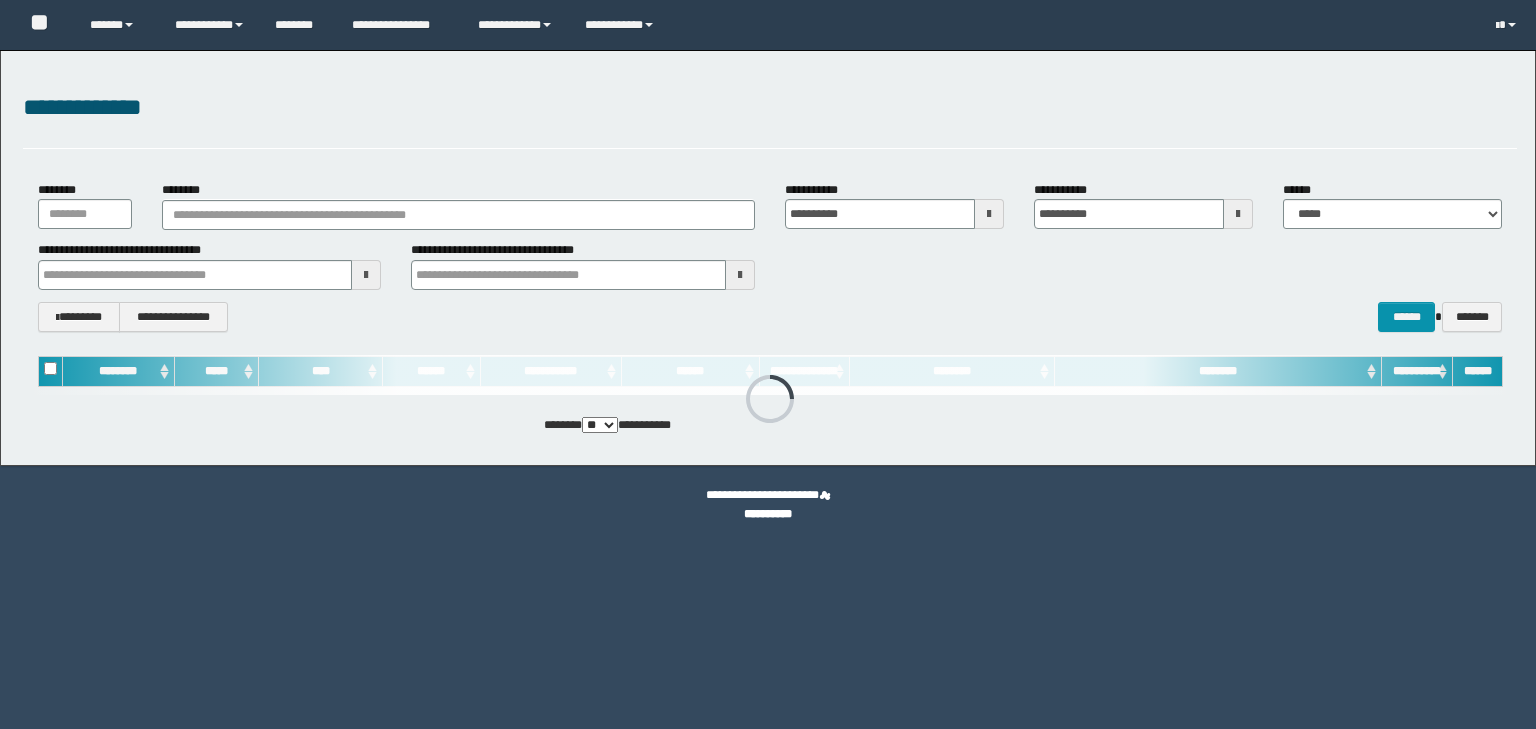 scroll, scrollTop: 0, scrollLeft: 0, axis: both 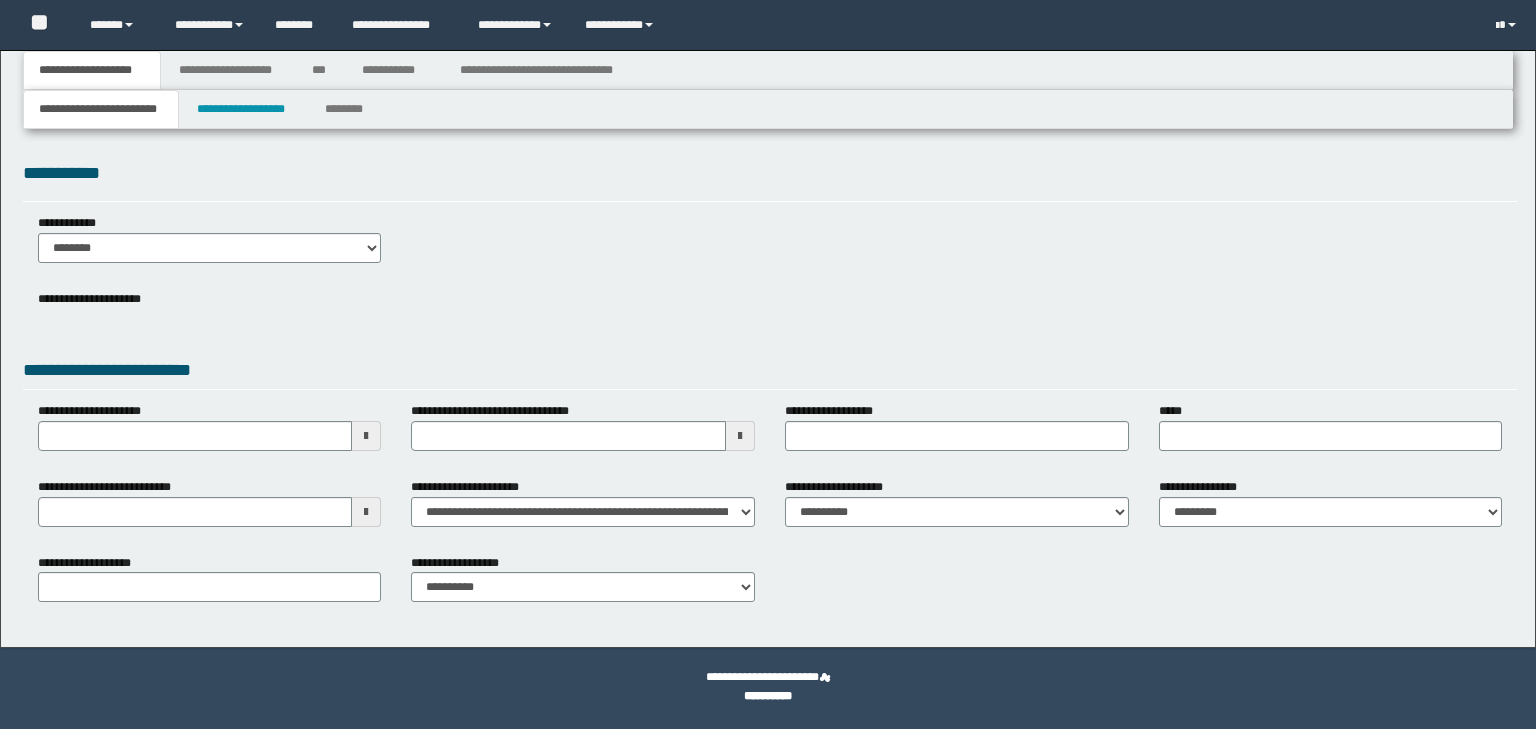 select on "**" 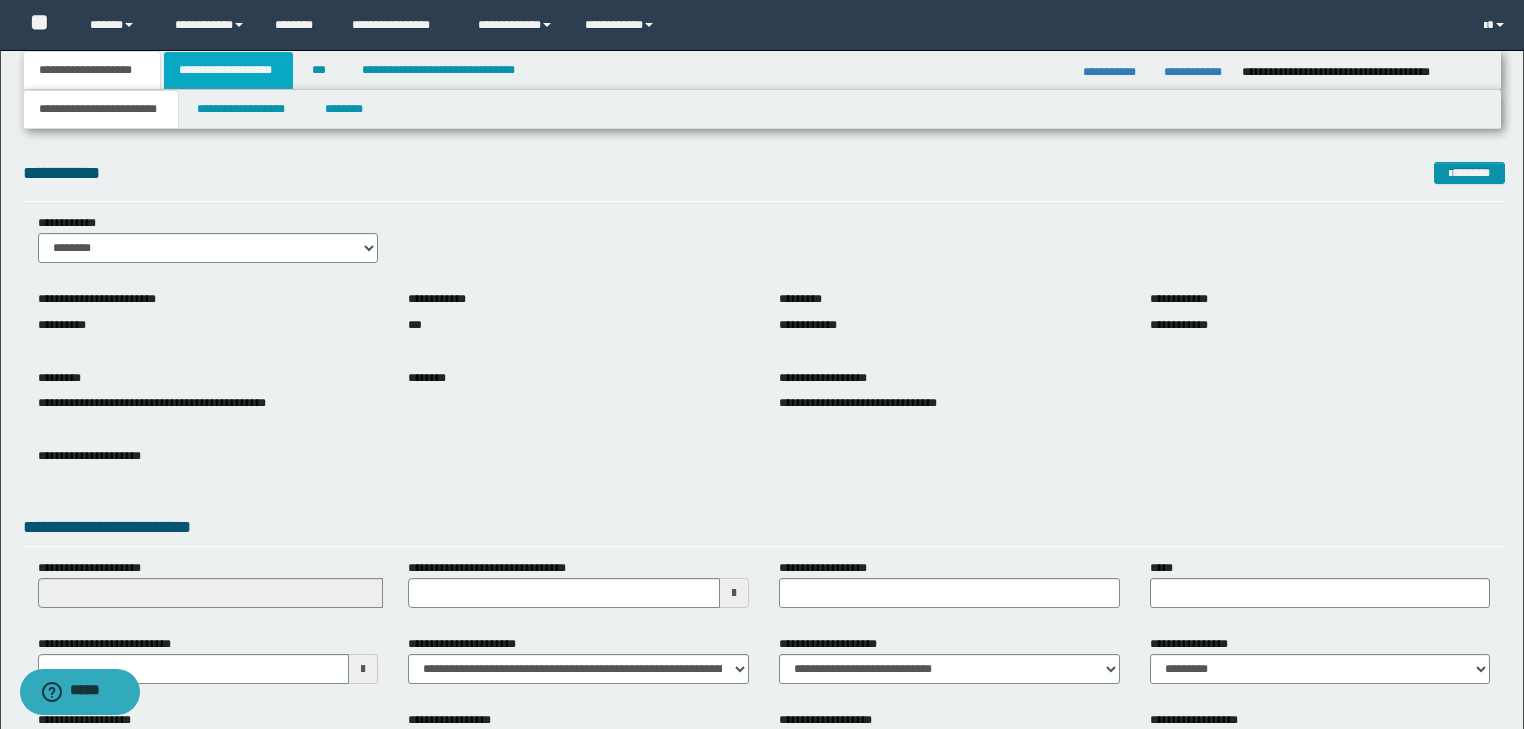 click on "**********" at bounding box center (228, 70) 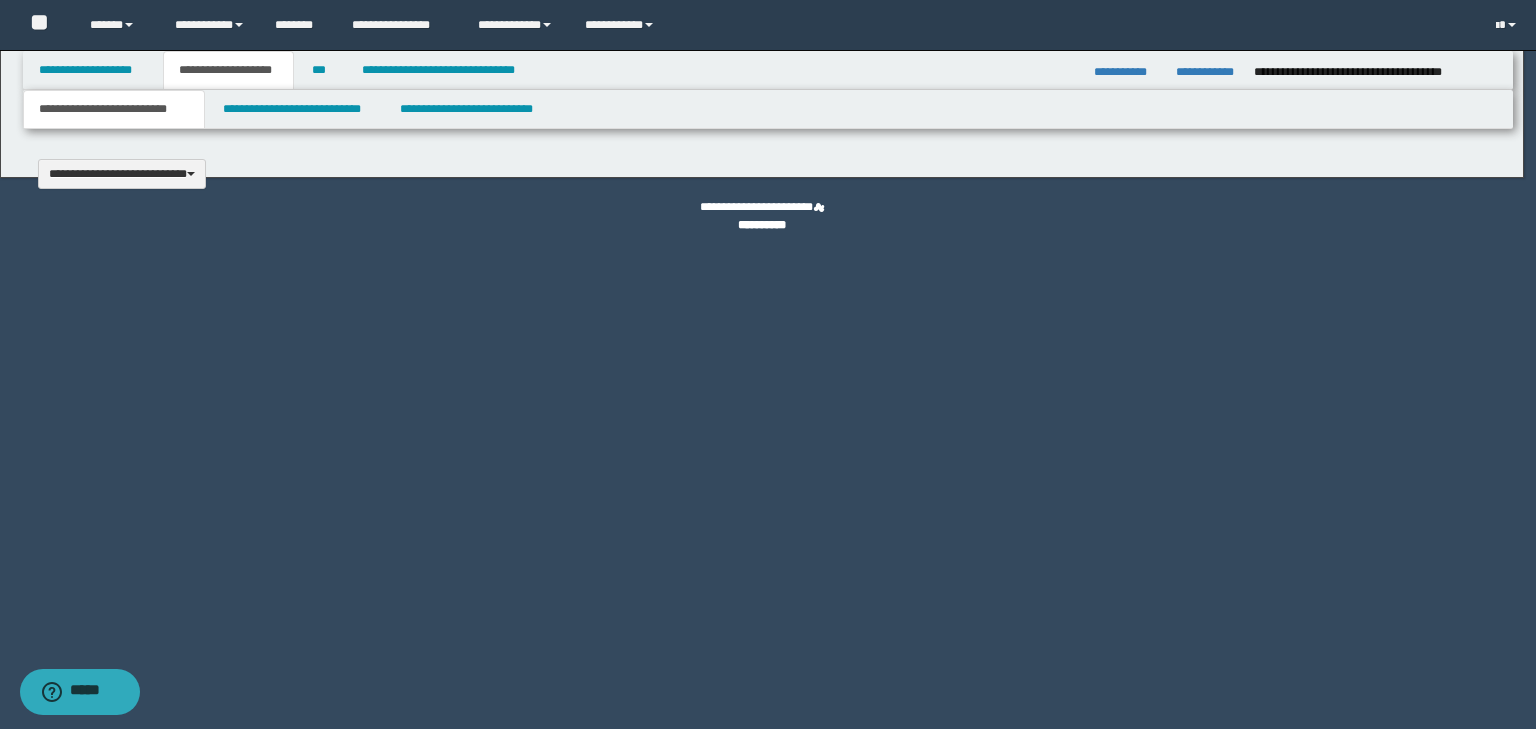 type 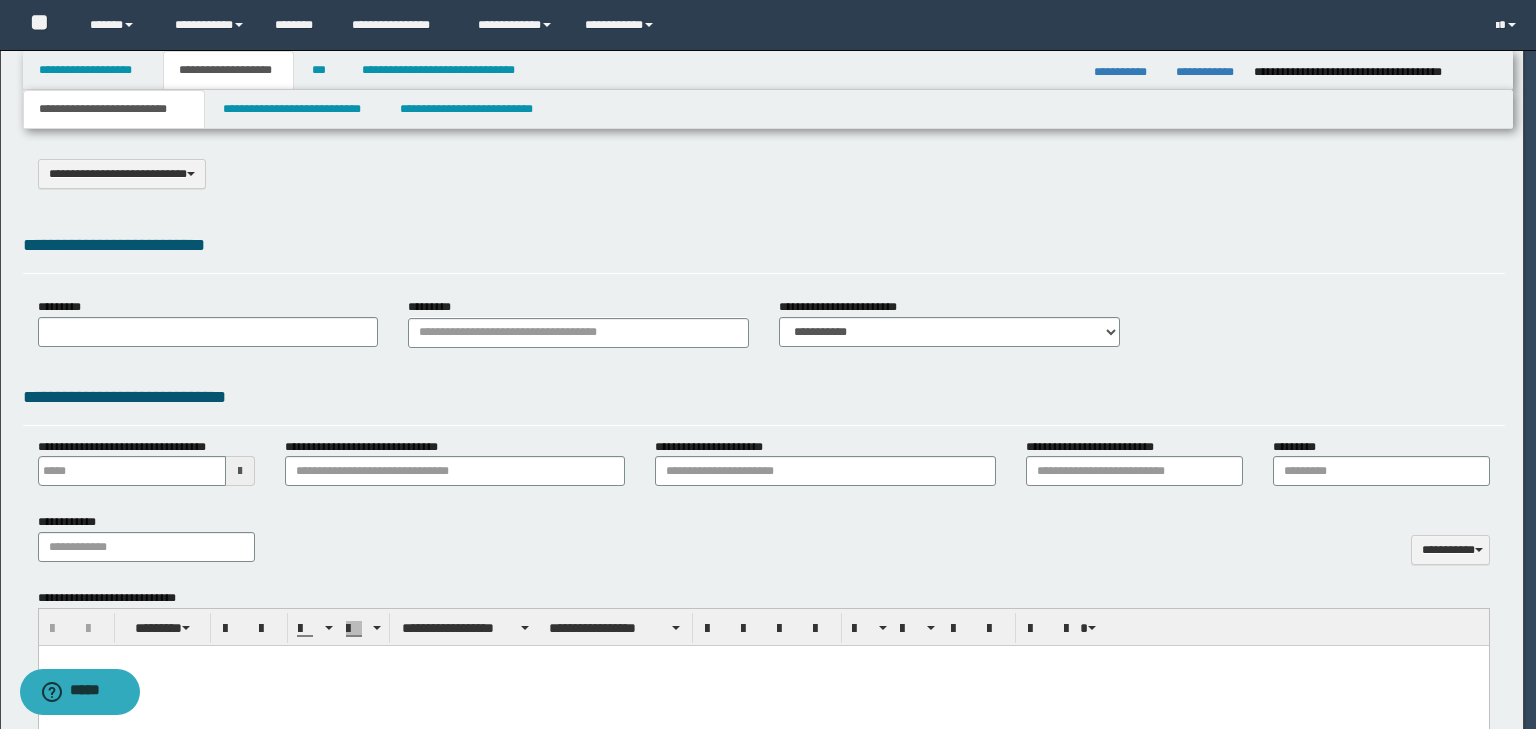 type on "**********" 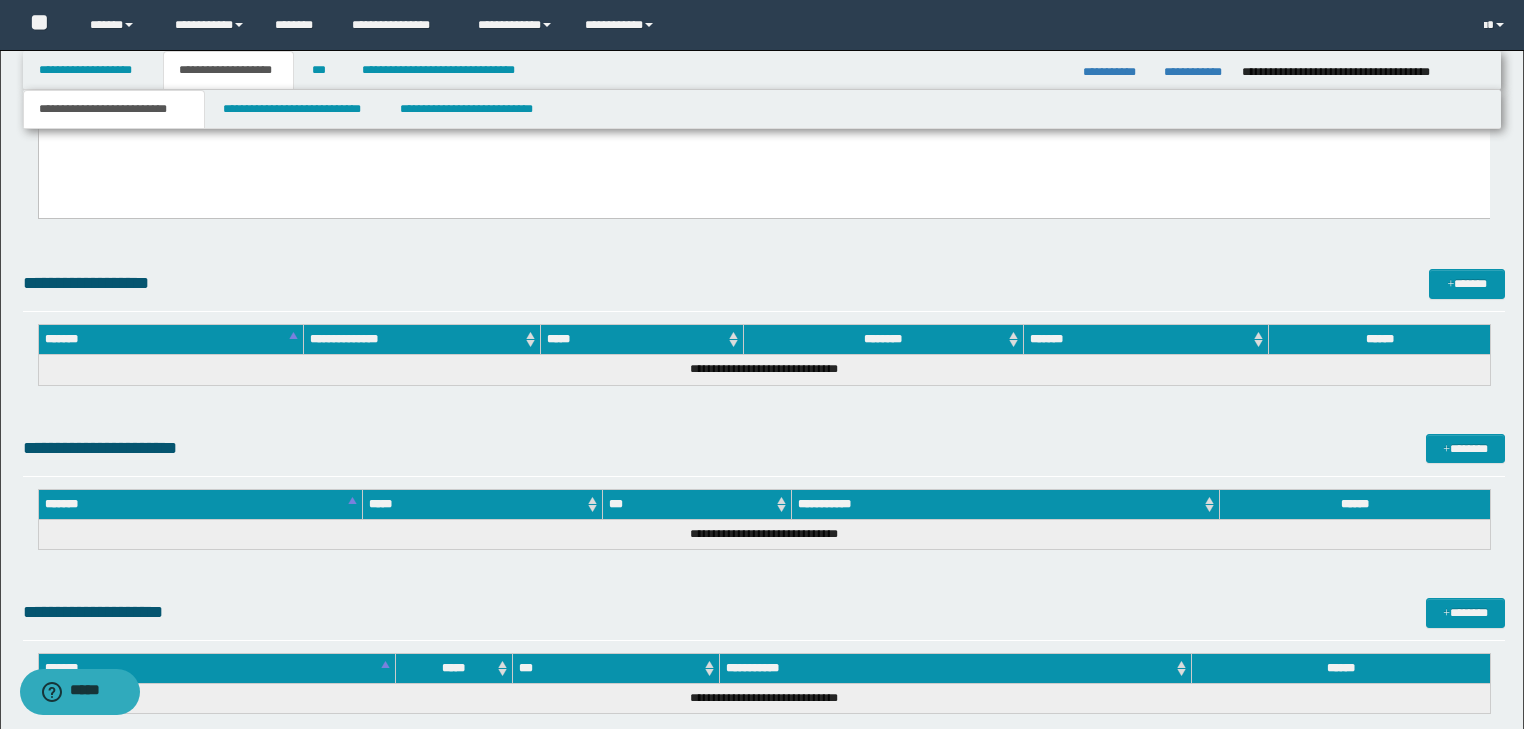 scroll, scrollTop: 1200, scrollLeft: 0, axis: vertical 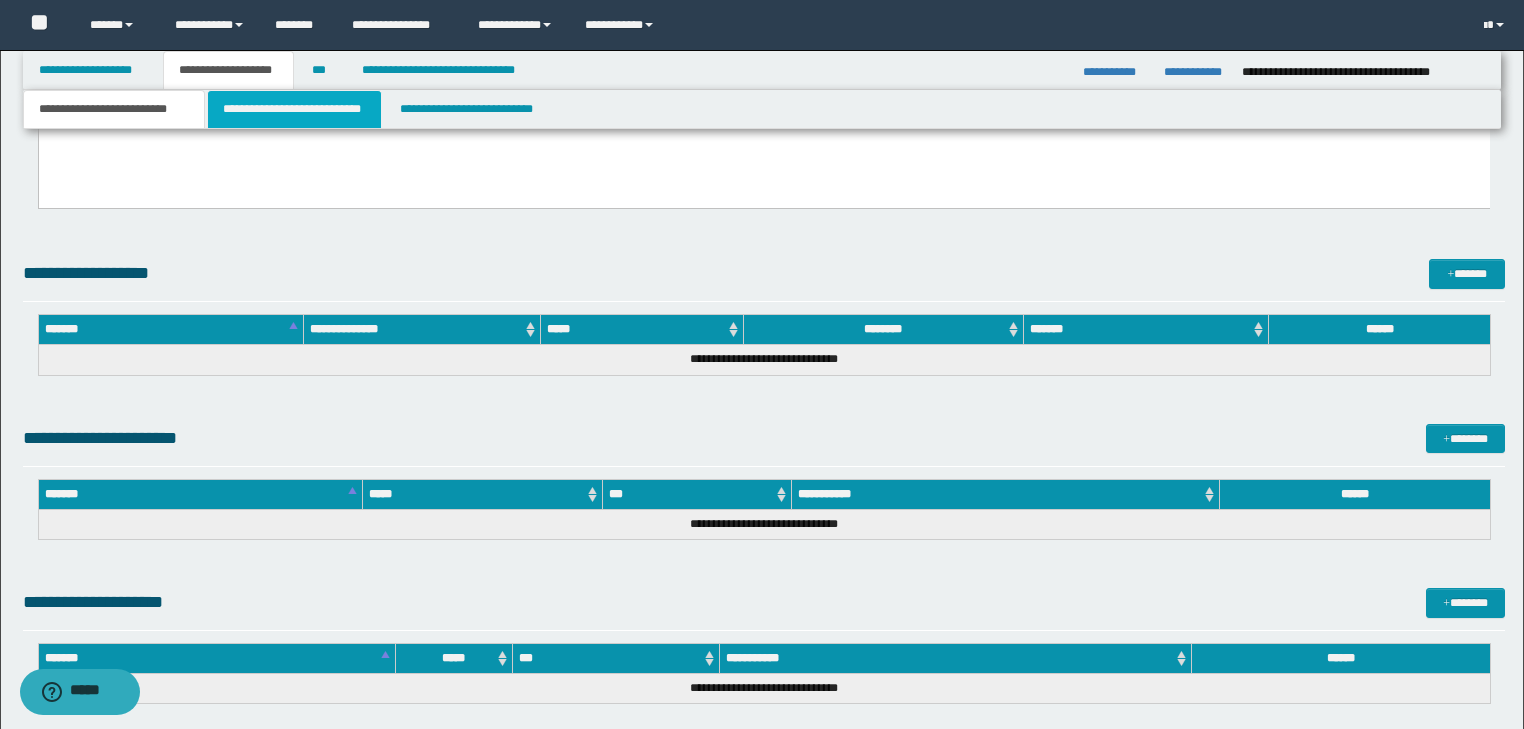 click on "**********" at bounding box center [294, 109] 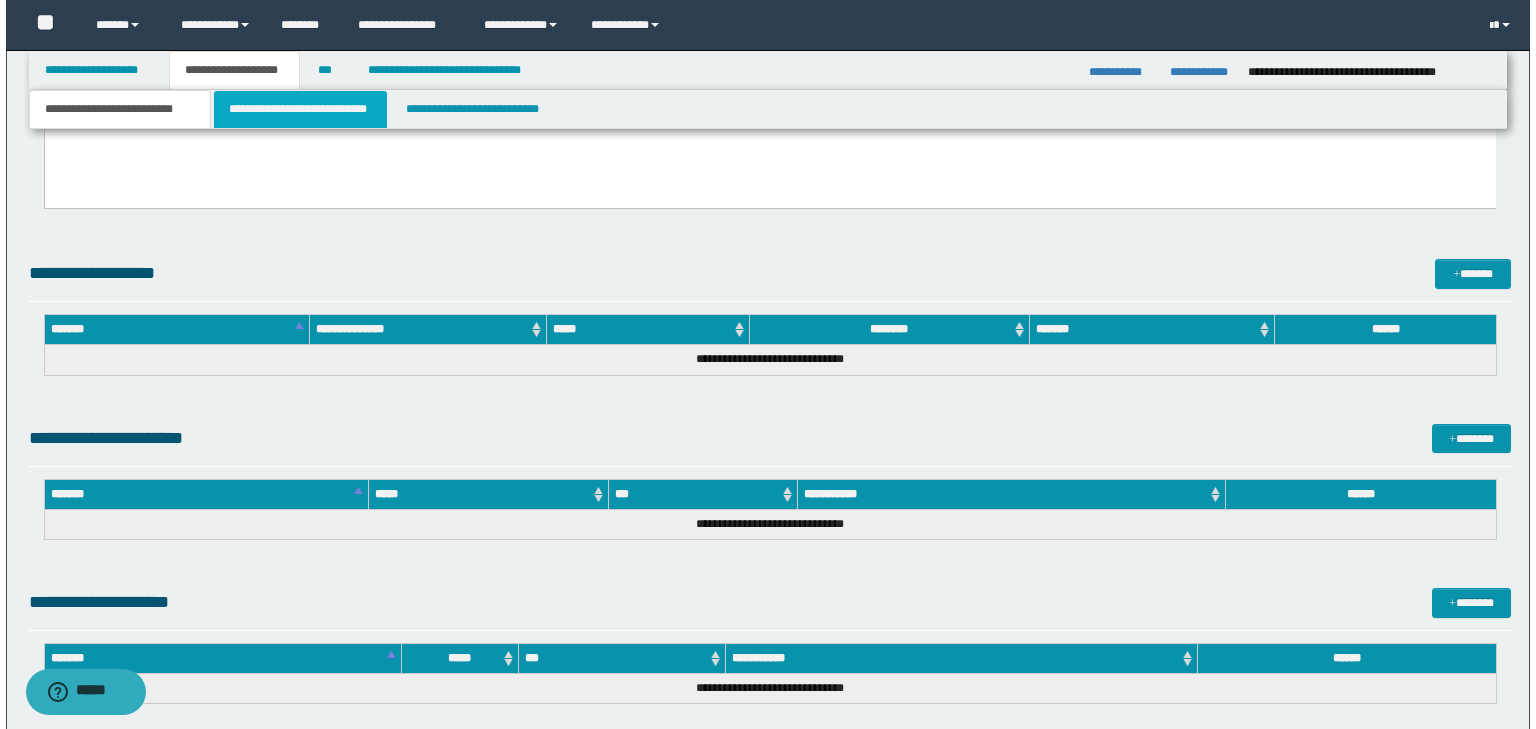 scroll, scrollTop: 0, scrollLeft: 0, axis: both 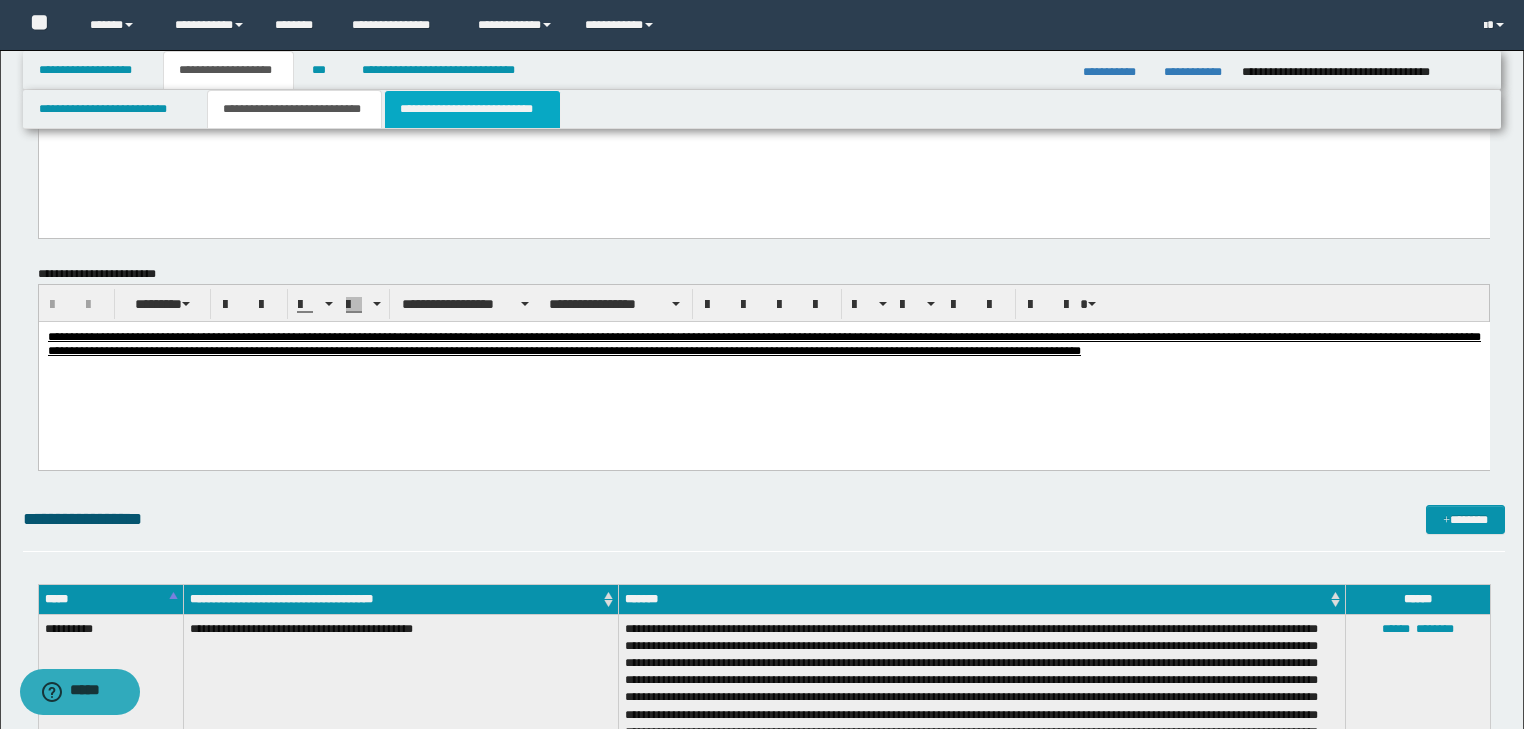 click on "**********" at bounding box center (472, 109) 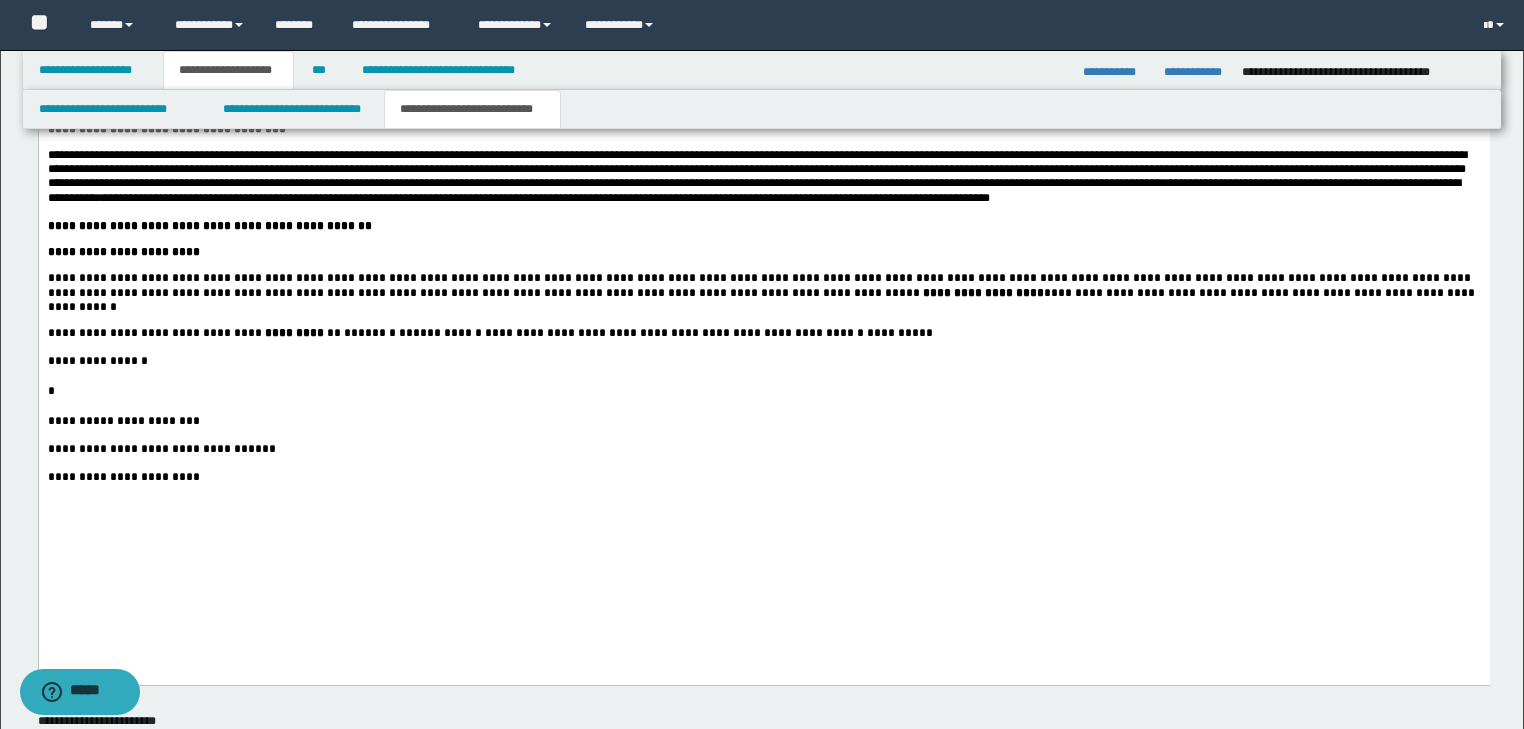 scroll, scrollTop: 3600, scrollLeft: 0, axis: vertical 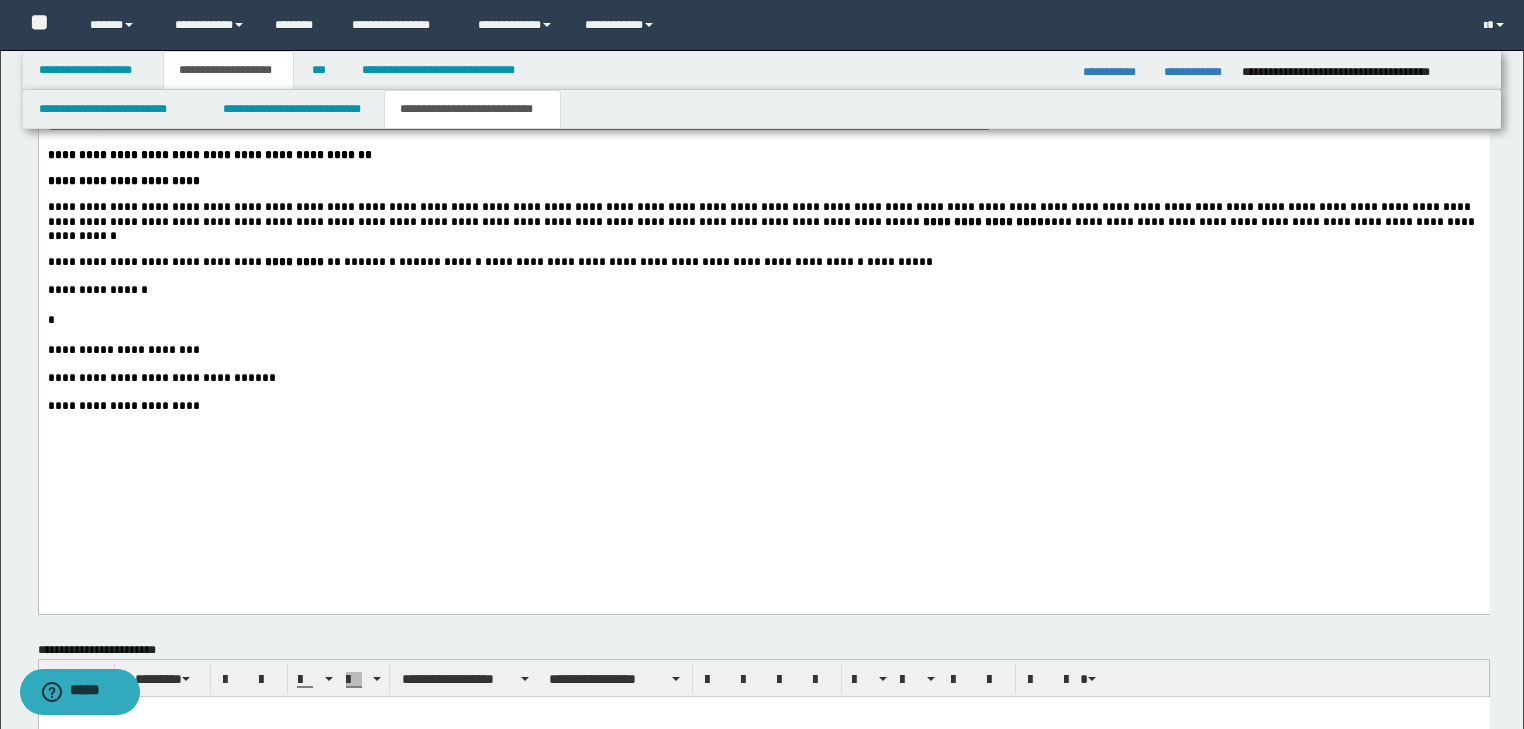click on "*" at bounding box center [763, 320] 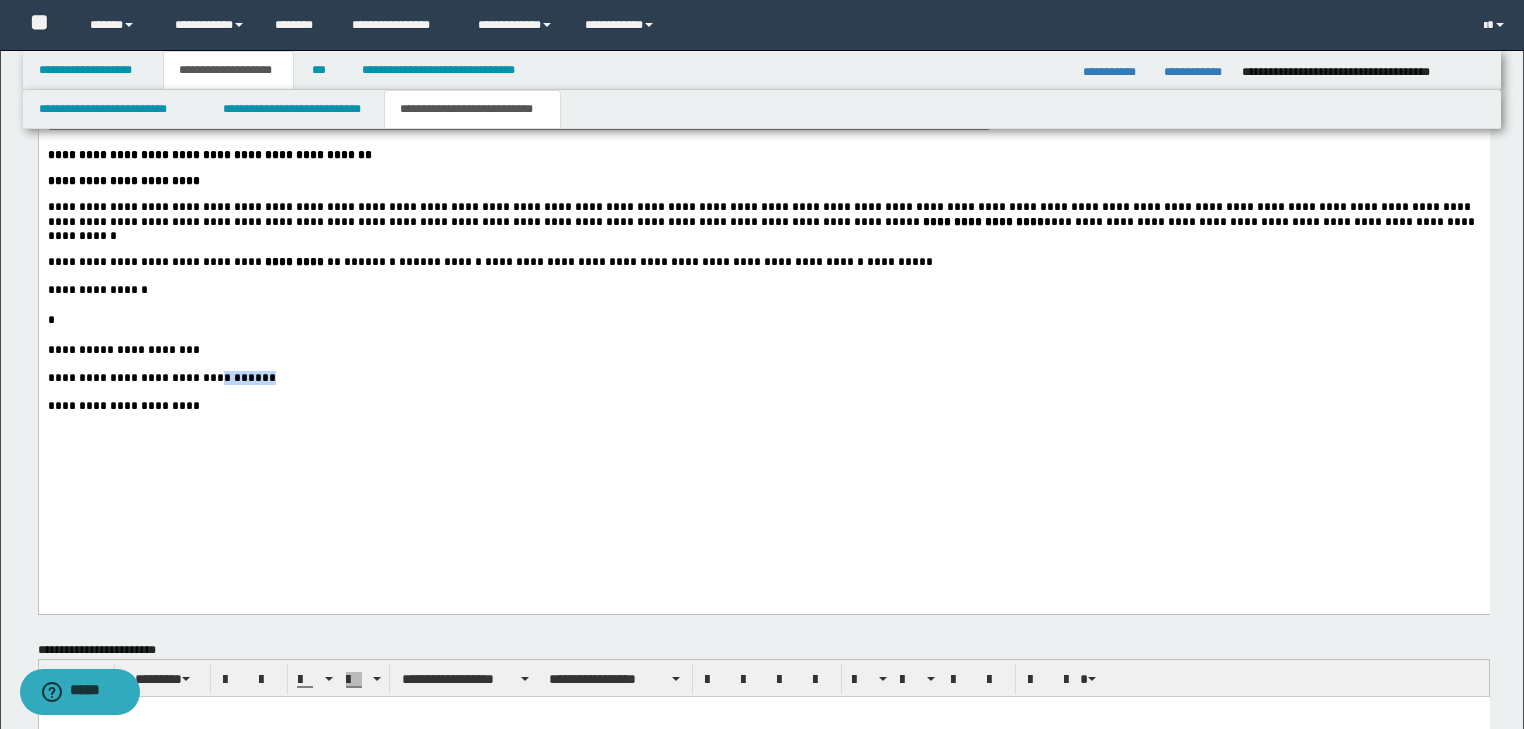 drag, startPoint x: 233, startPoint y: 463, endPoint x: 201, endPoint y: 459, distance: 32.24903 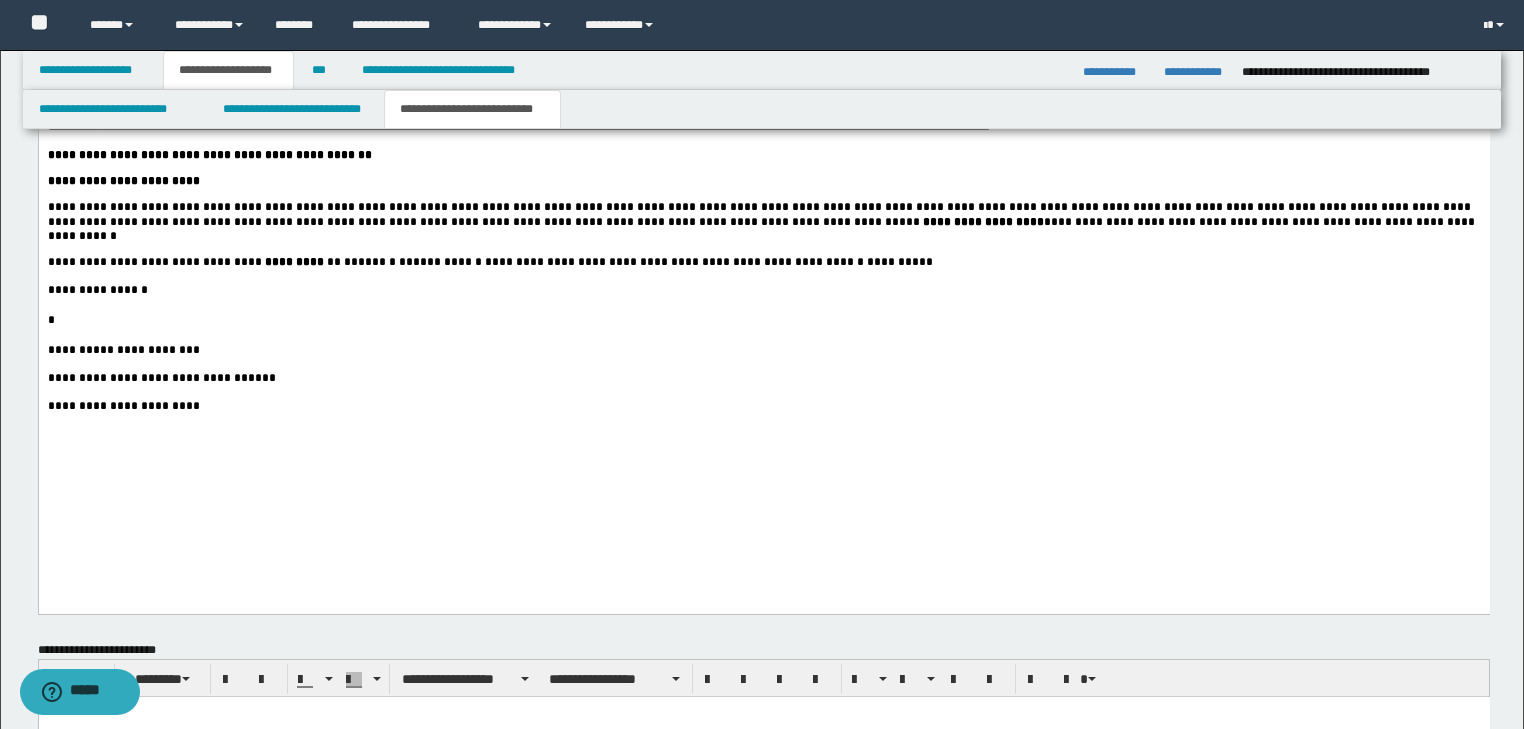 click on "**********" at bounding box center (138, 378) 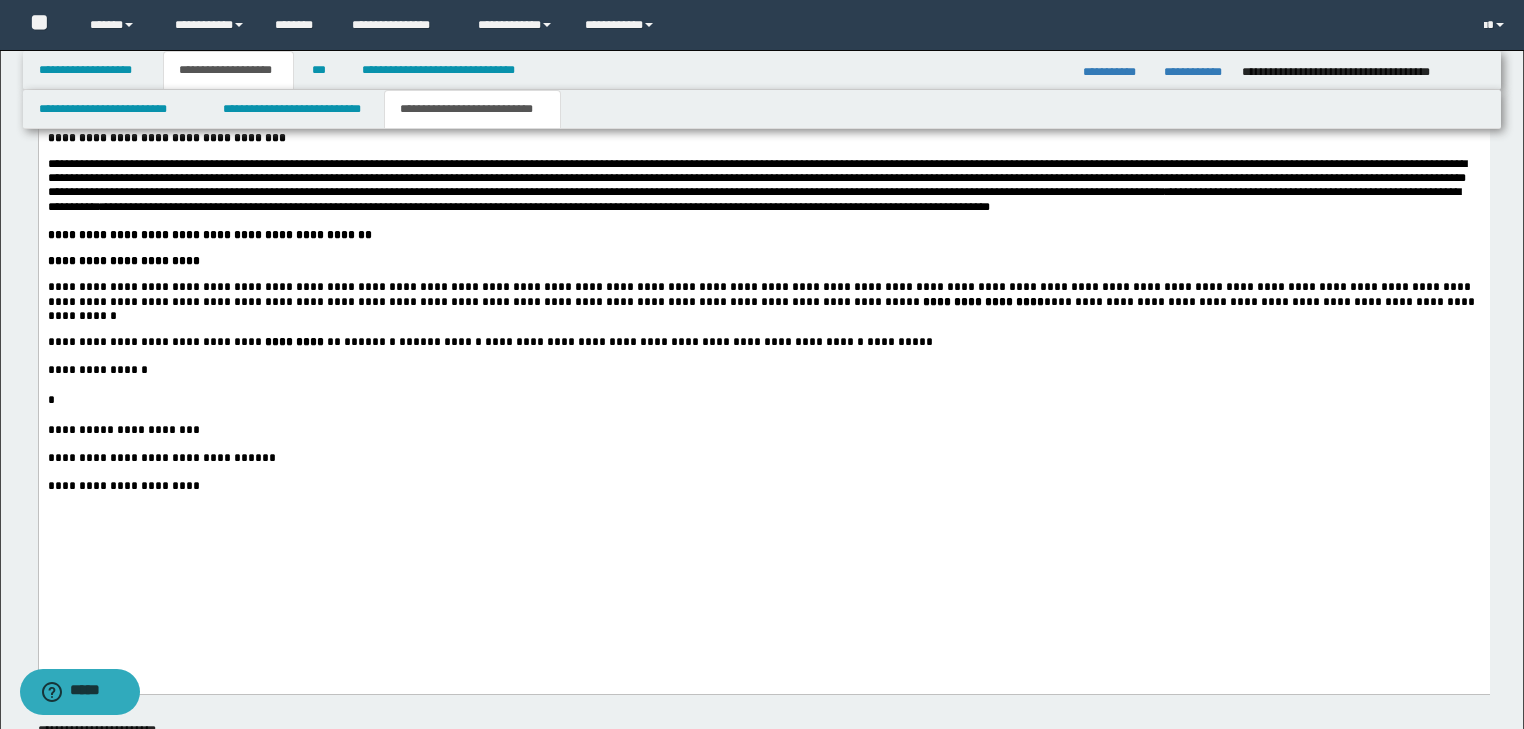 scroll, scrollTop: 3600, scrollLeft: 0, axis: vertical 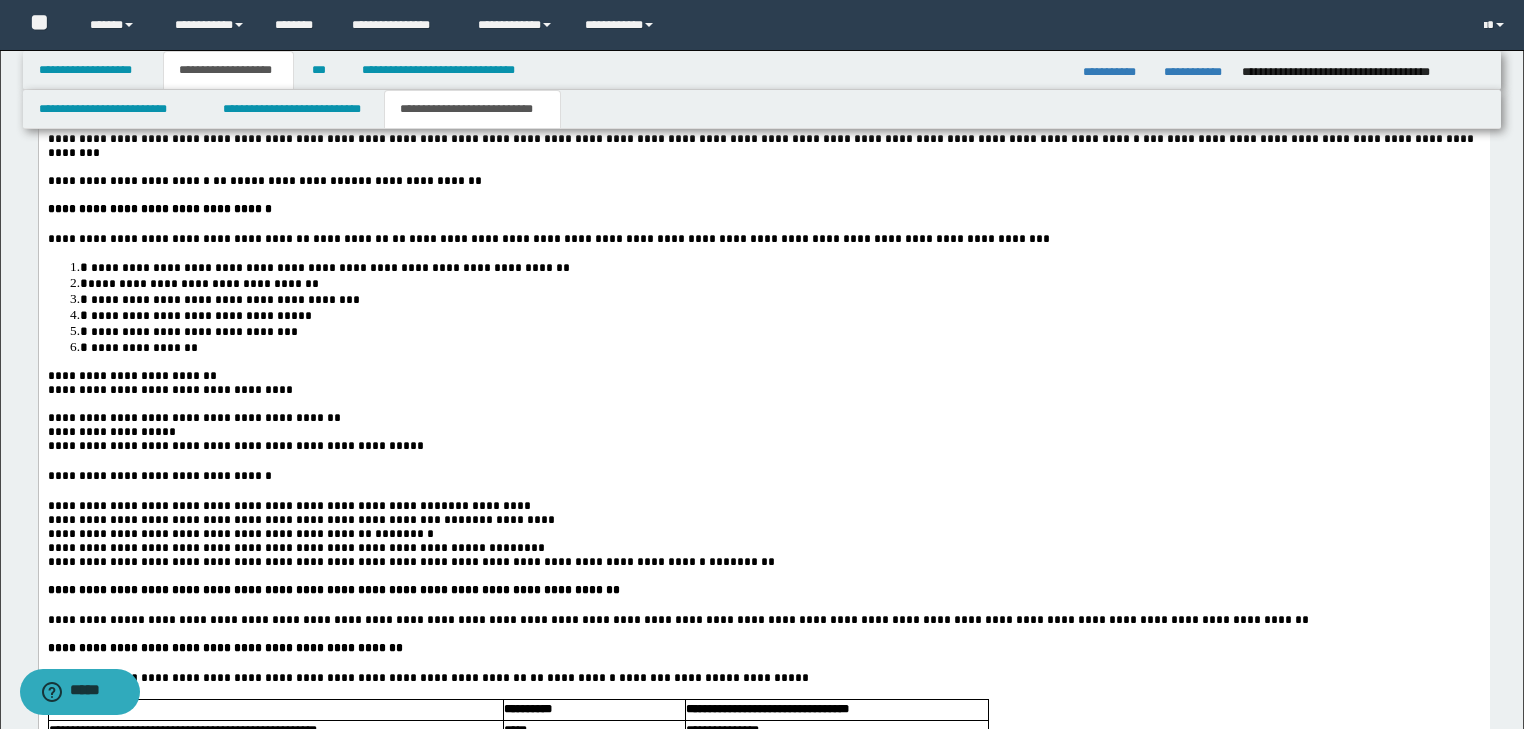 click on "**********" at bounding box center [140, 238] 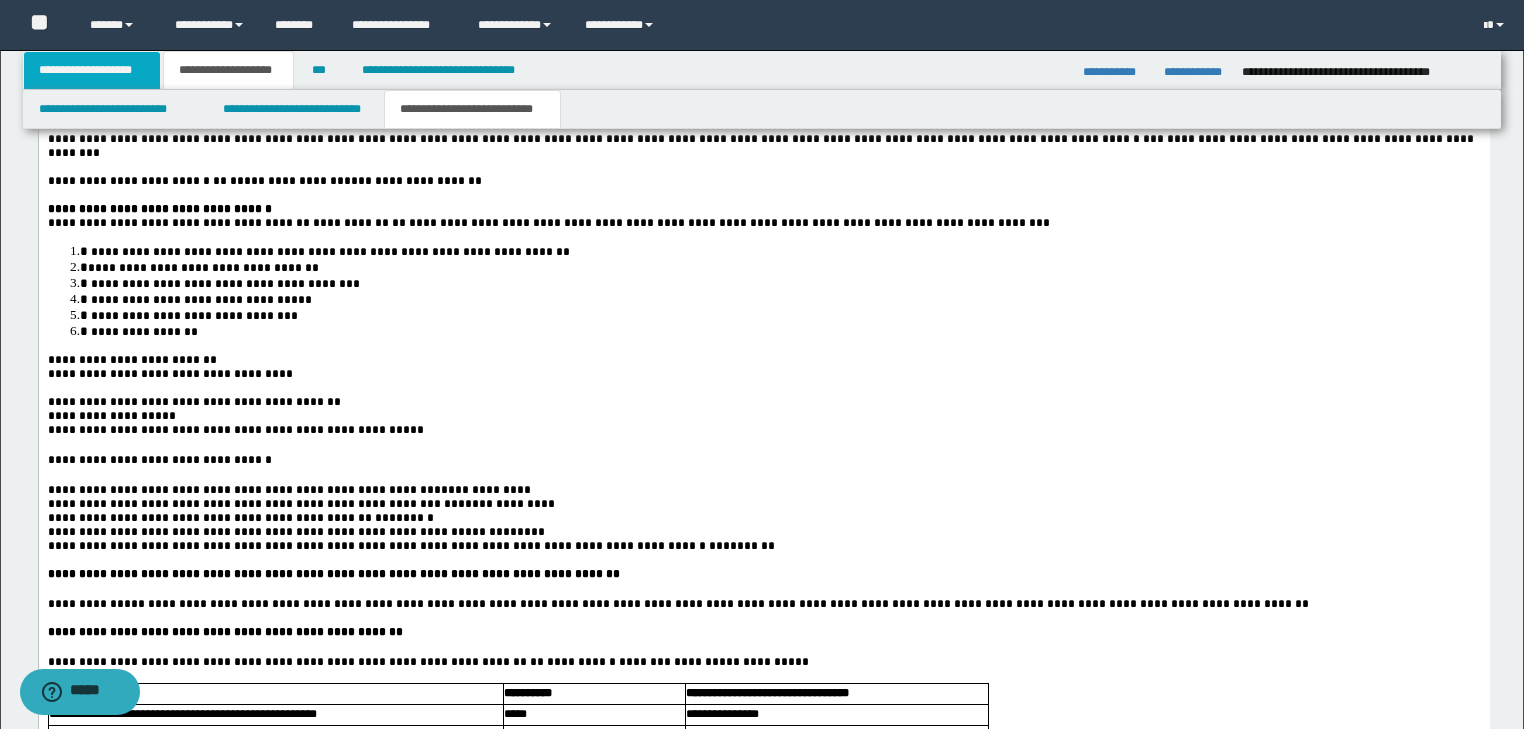 click on "**********" at bounding box center [92, 70] 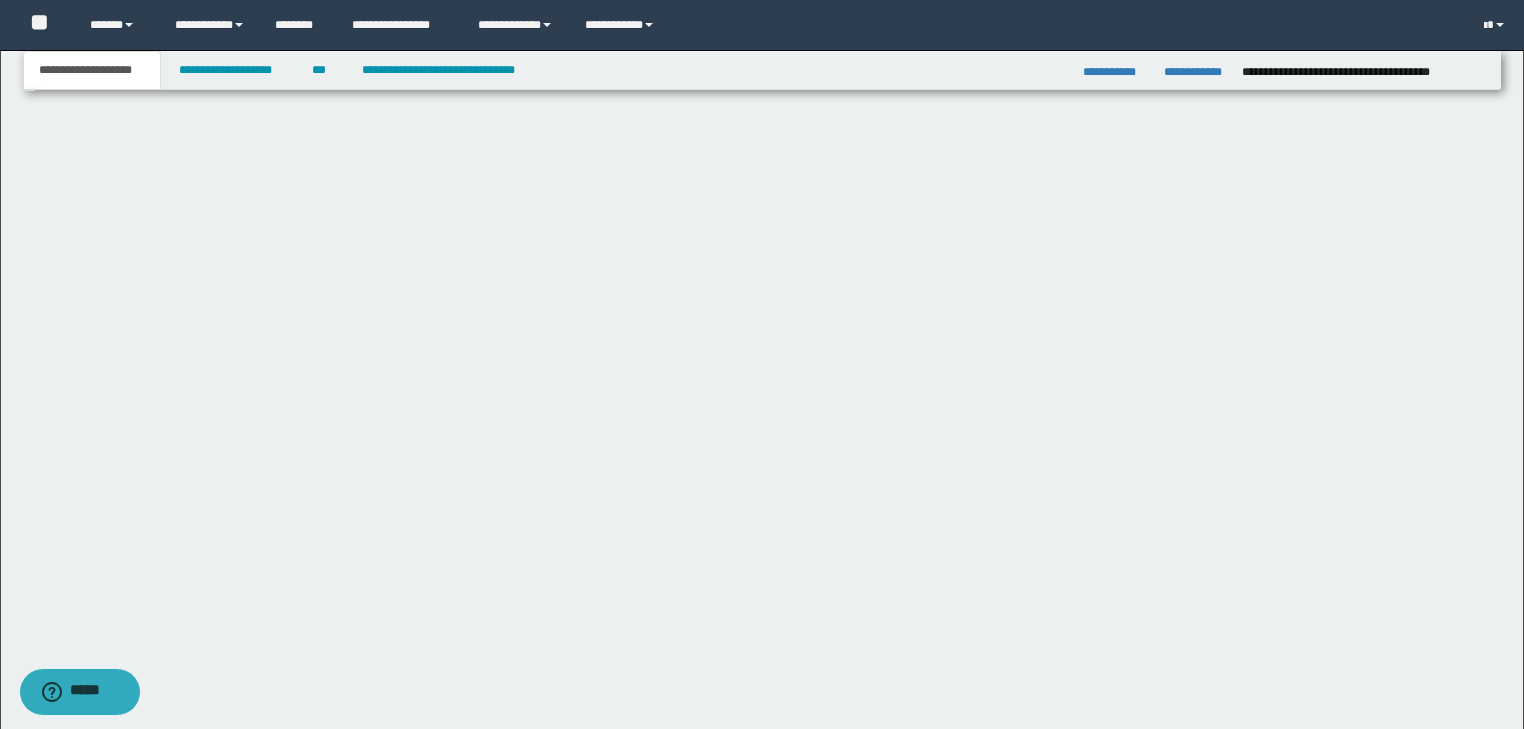 scroll, scrollTop: 154, scrollLeft: 0, axis: vertical 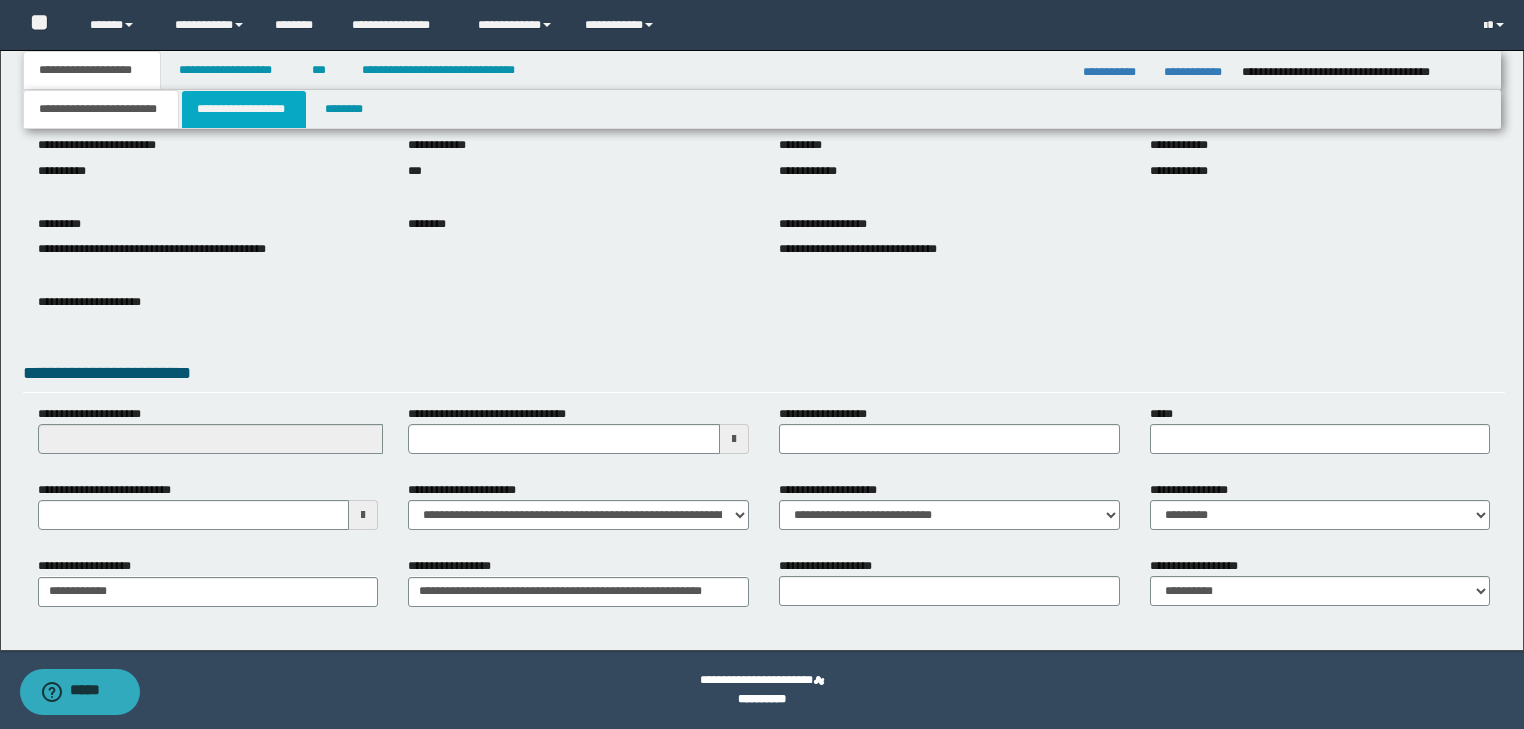 click on "**********" at bounding box center (244, 109) 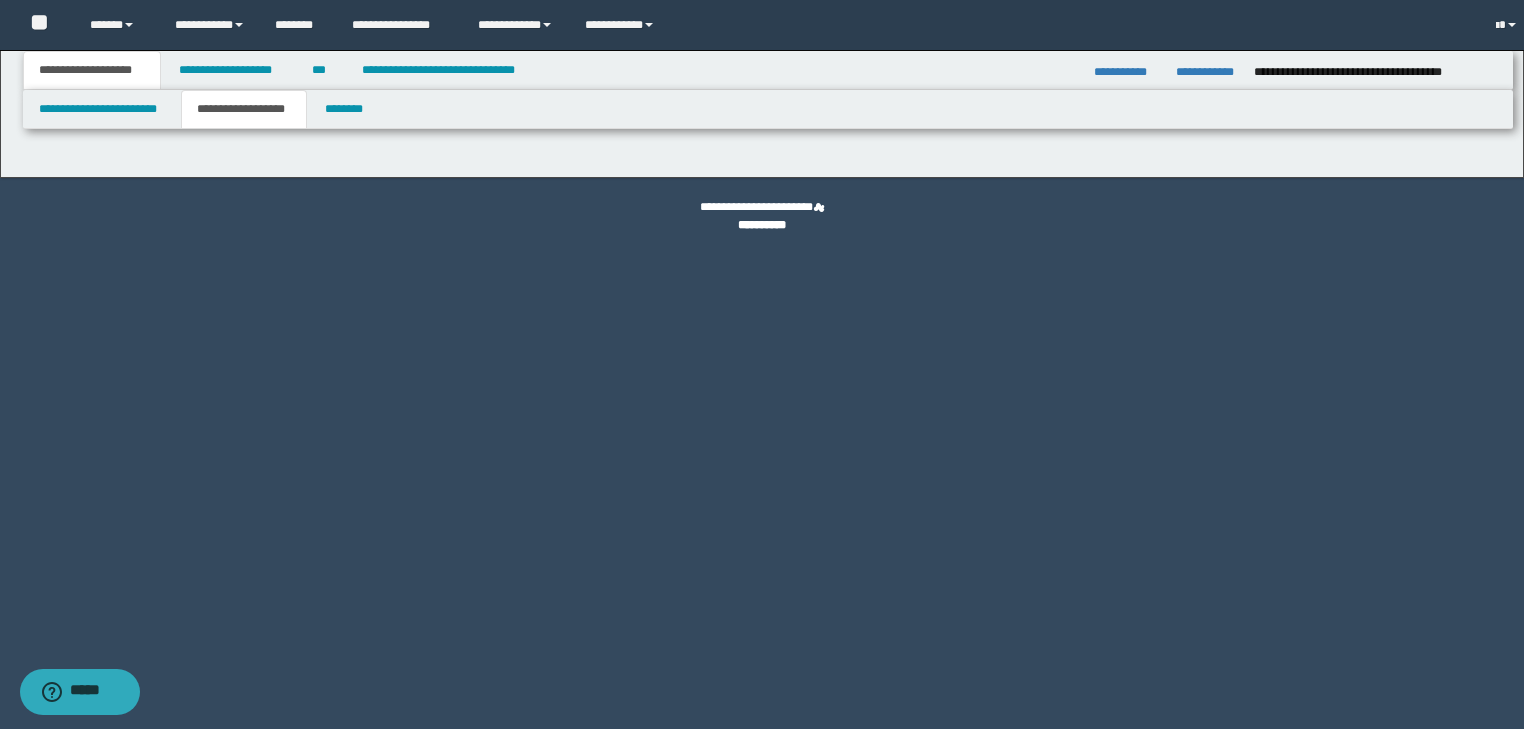 scroll, scrollTop: 0, scrollLeft: 0, axis: both 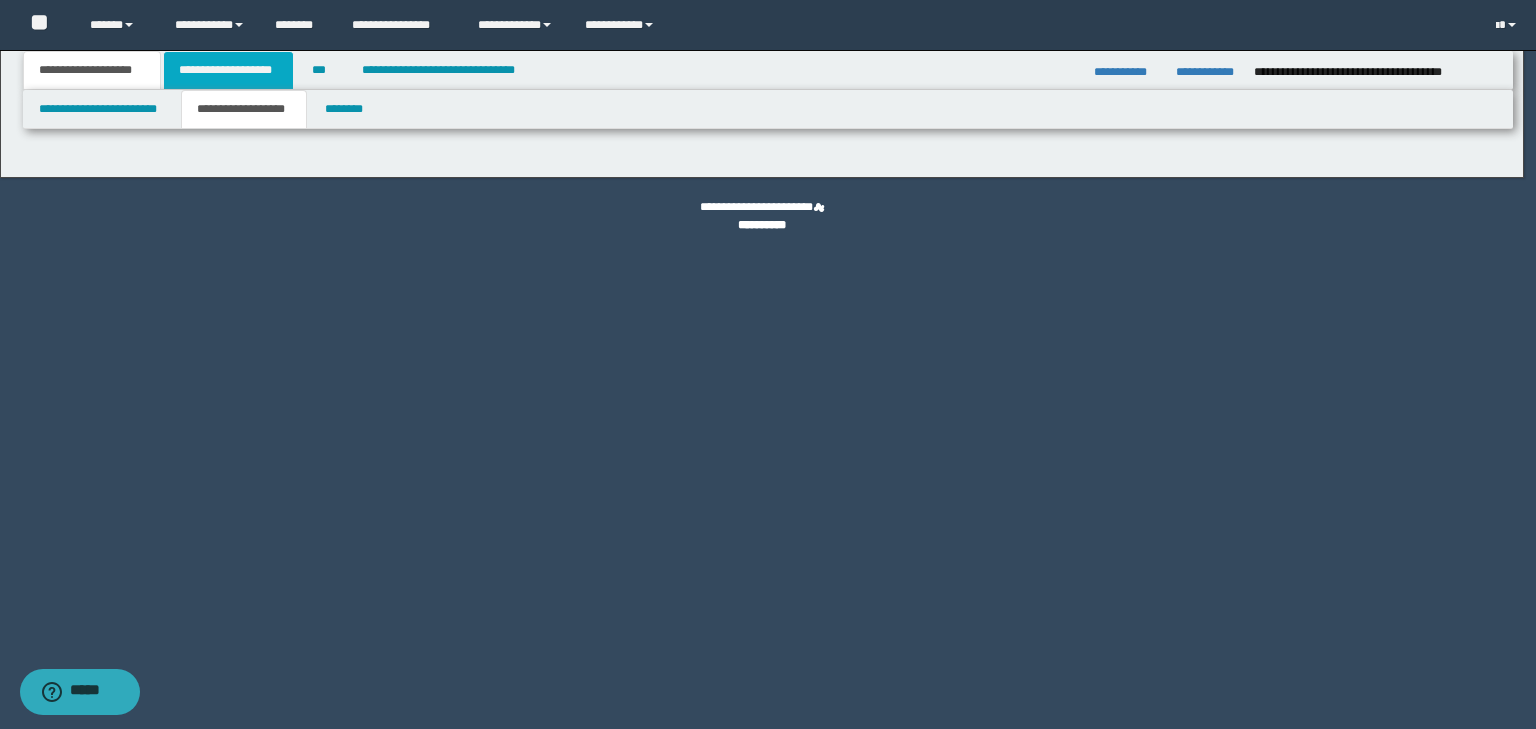 type on "********" 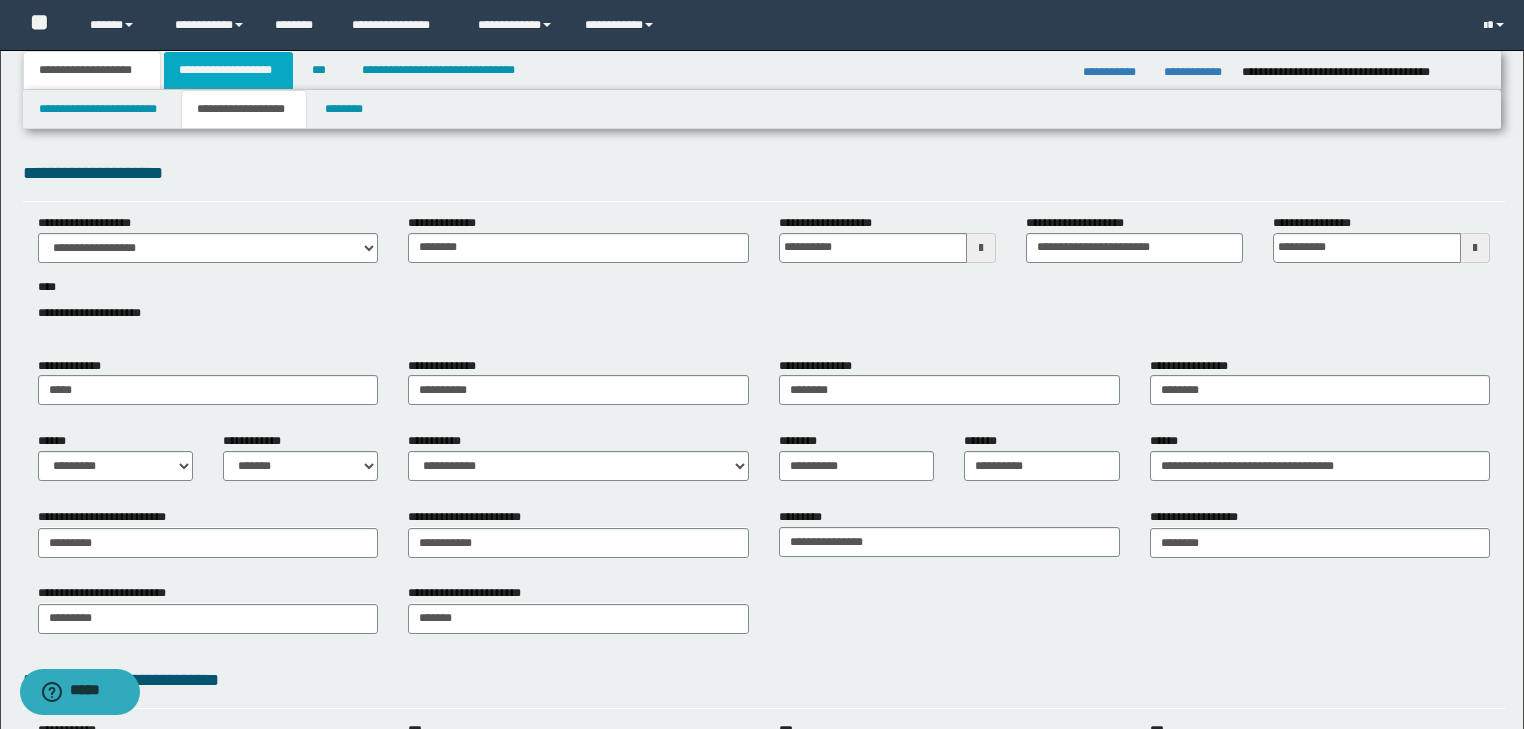 click on "**********" at bounding box center (228, 70) 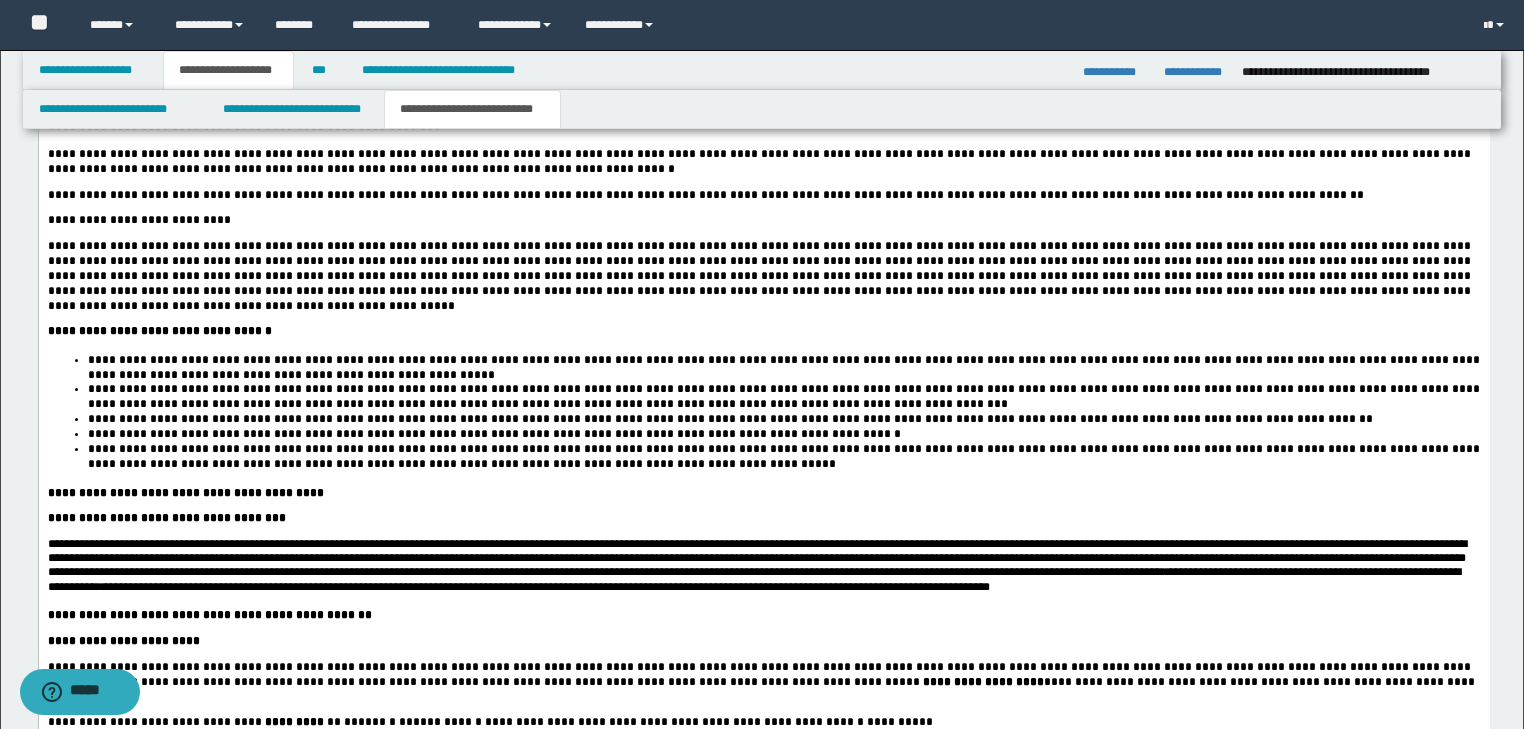 scroll, scrollTop: 3200, scrollLeft: 0, axis: vertical 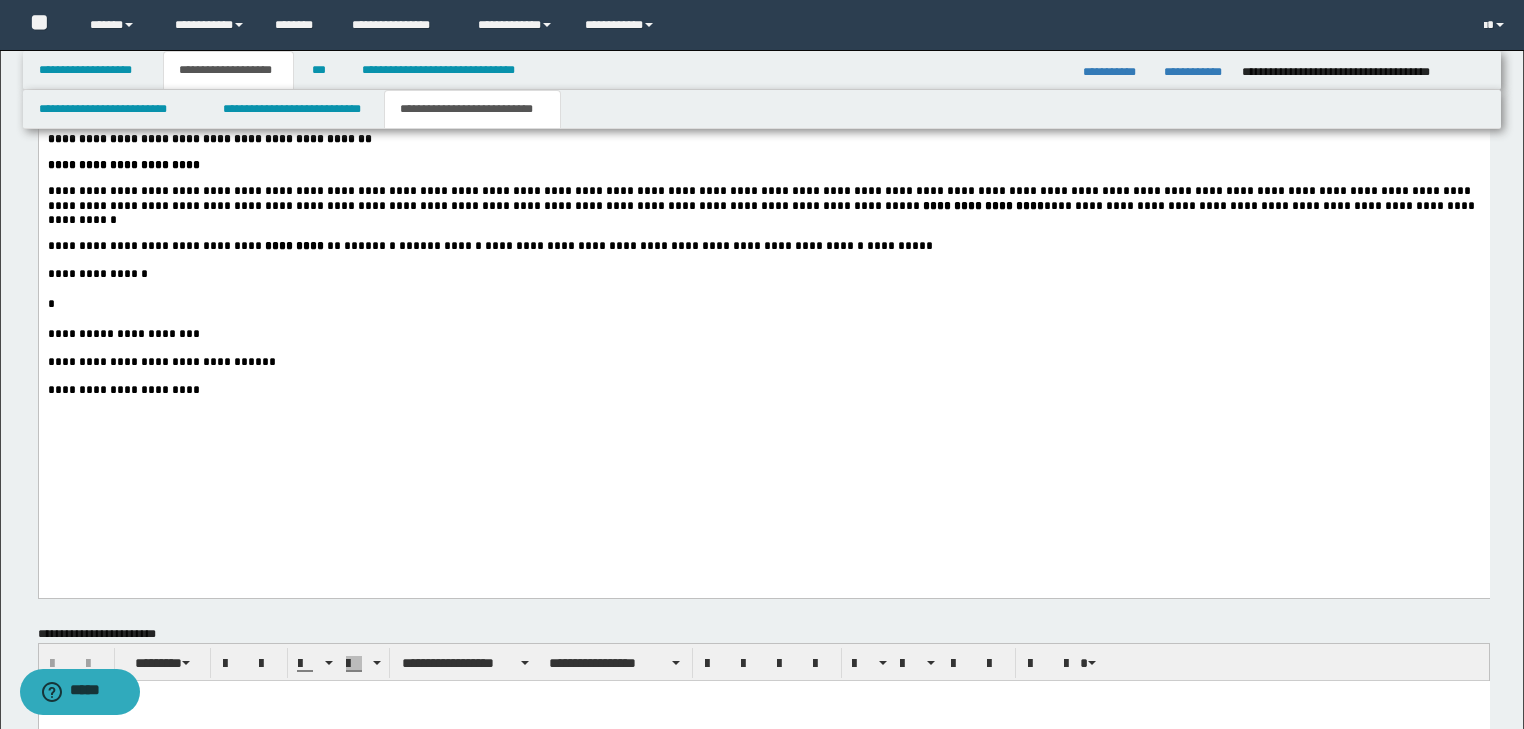 click on "**********" at bounding box center [138, 362] 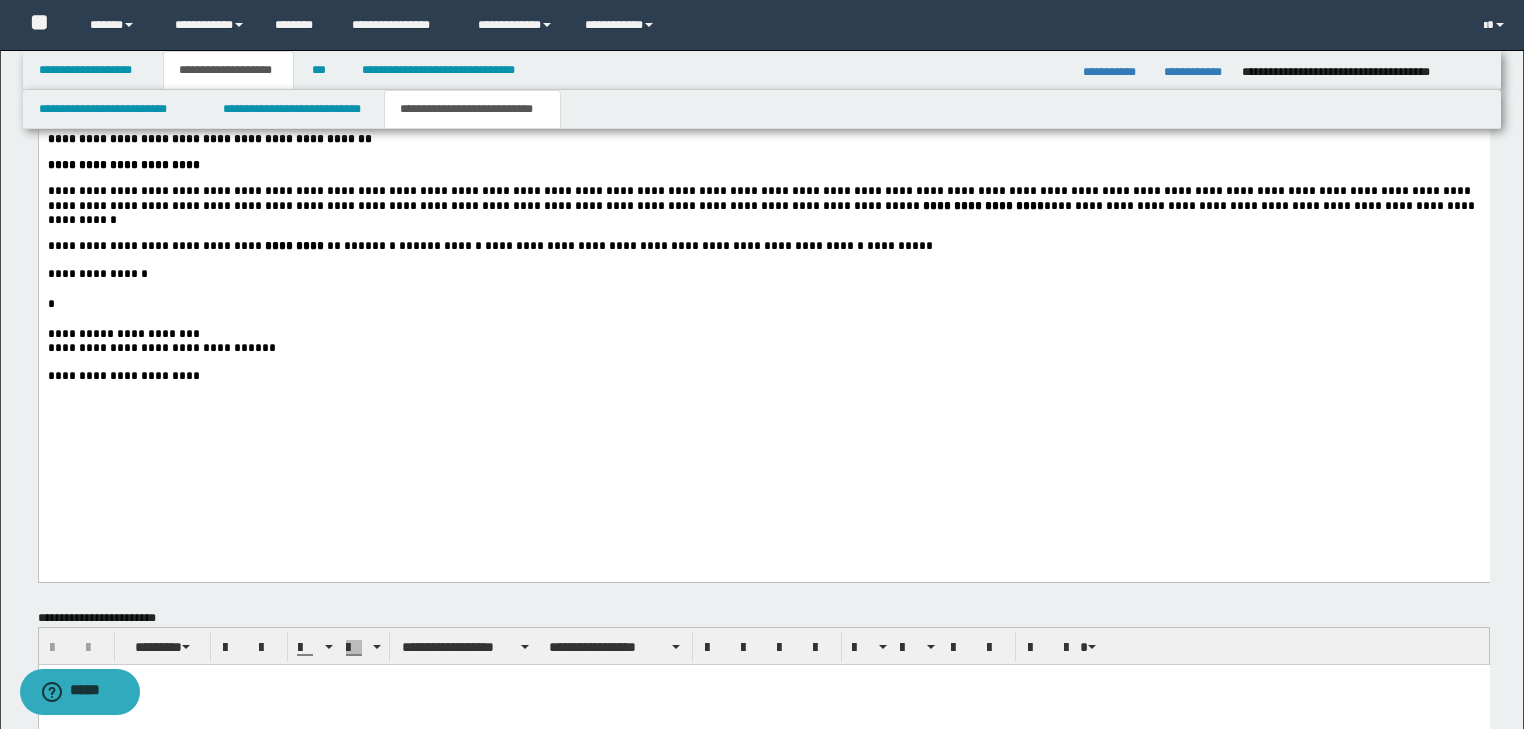 click at bounding box center (763, 362) 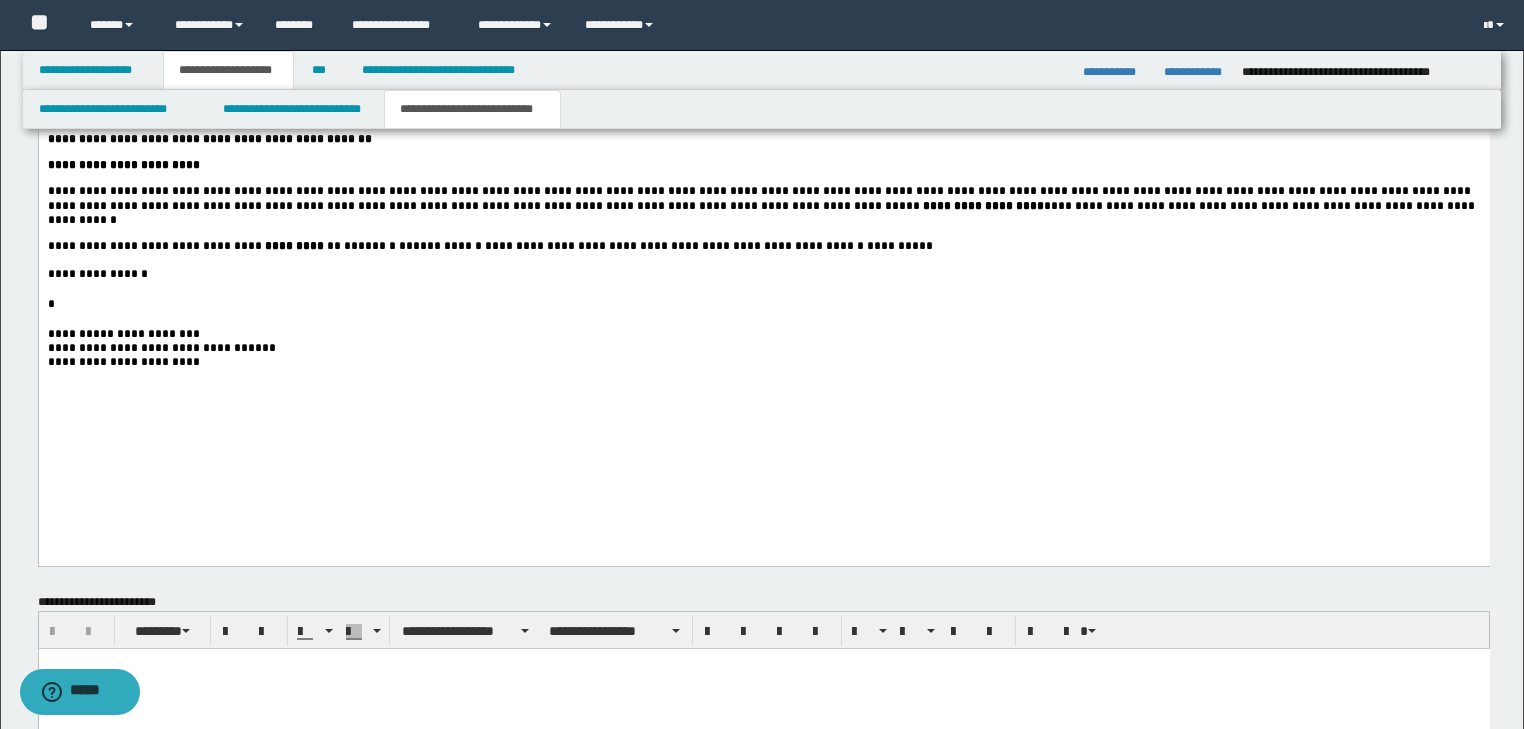 click at bounding box center [763, 289] 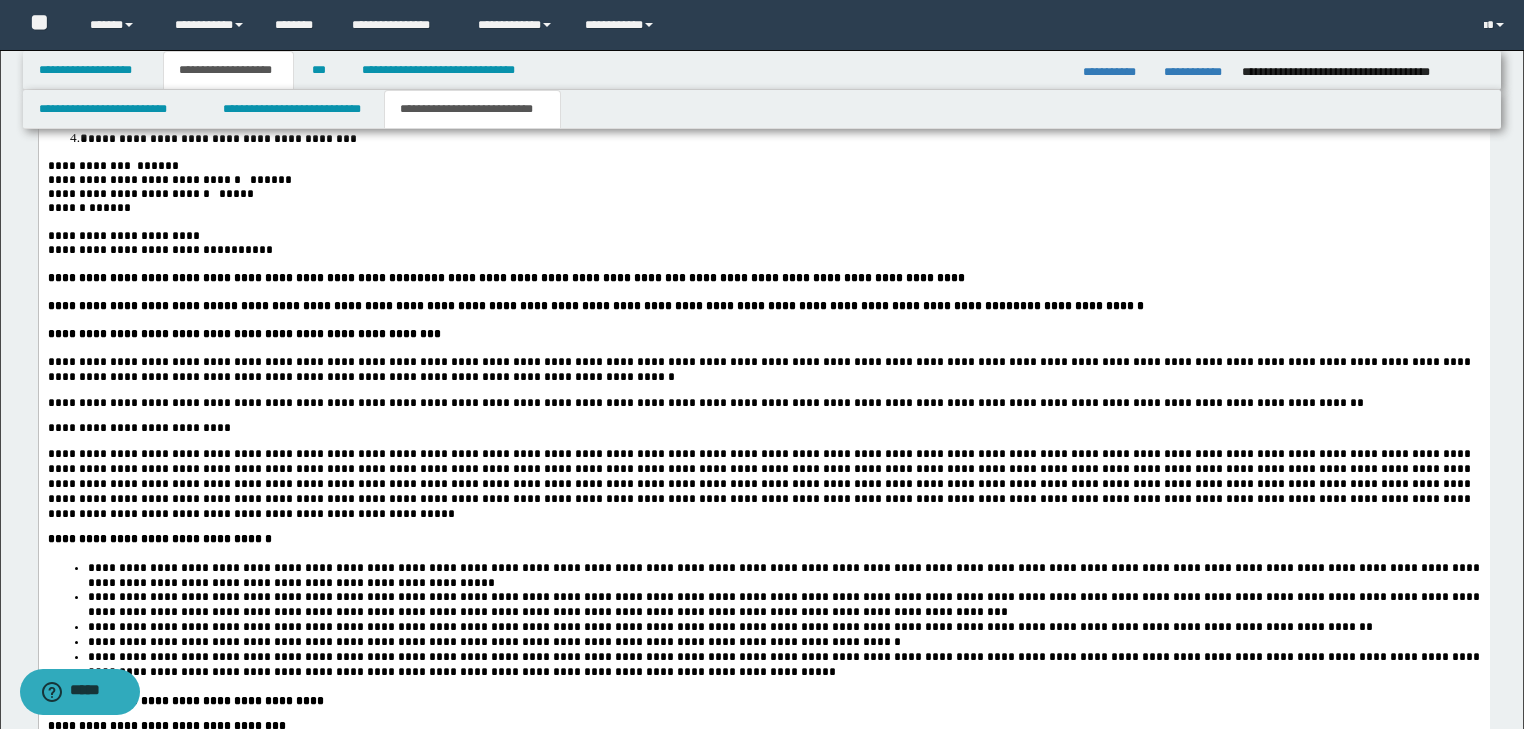 scroll, scrollTop: 2880, scrollLeft: 0, axis: vertical 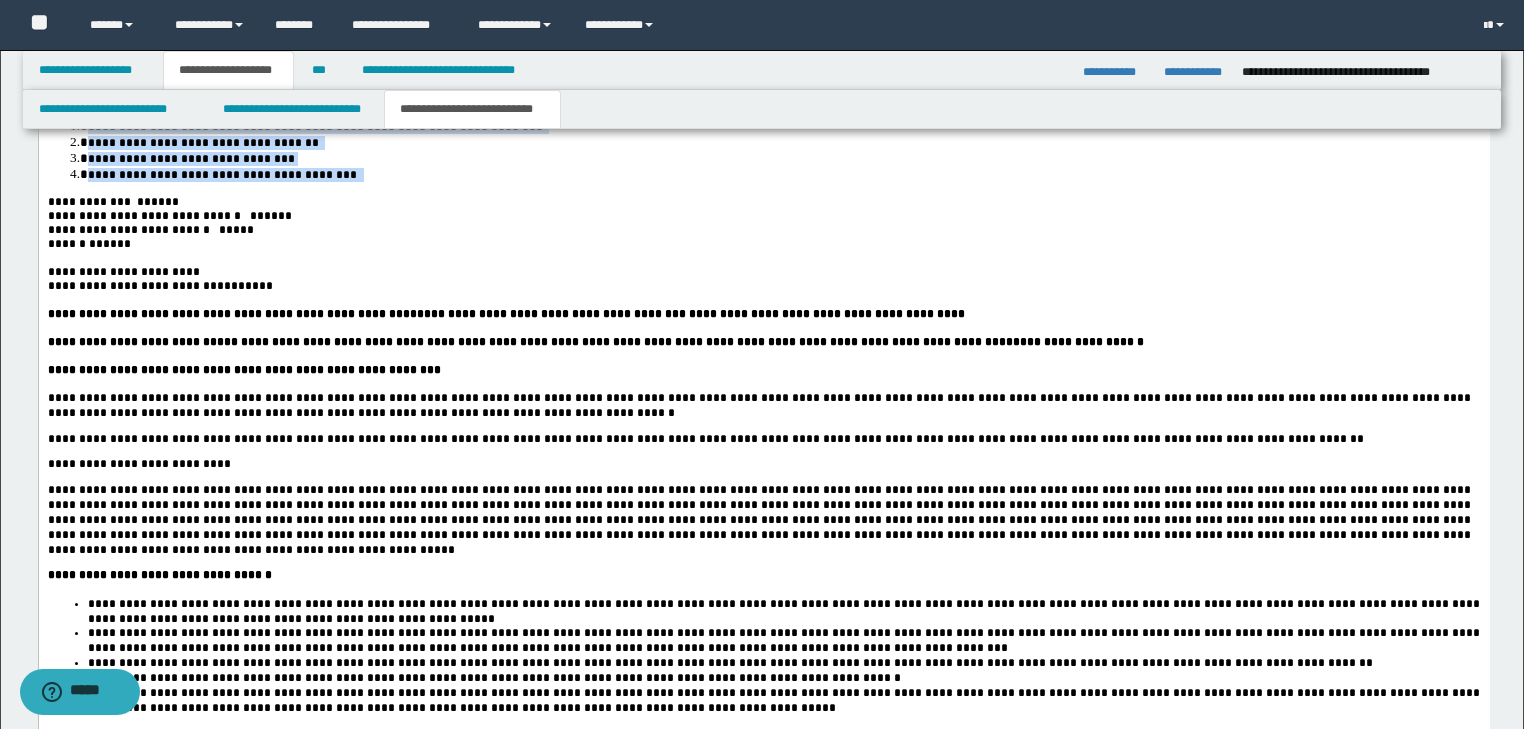 drag, startPoint x: 342, startPoint y: 221, endPoint x: 80, endPoint y: 167, distance: 267.50702 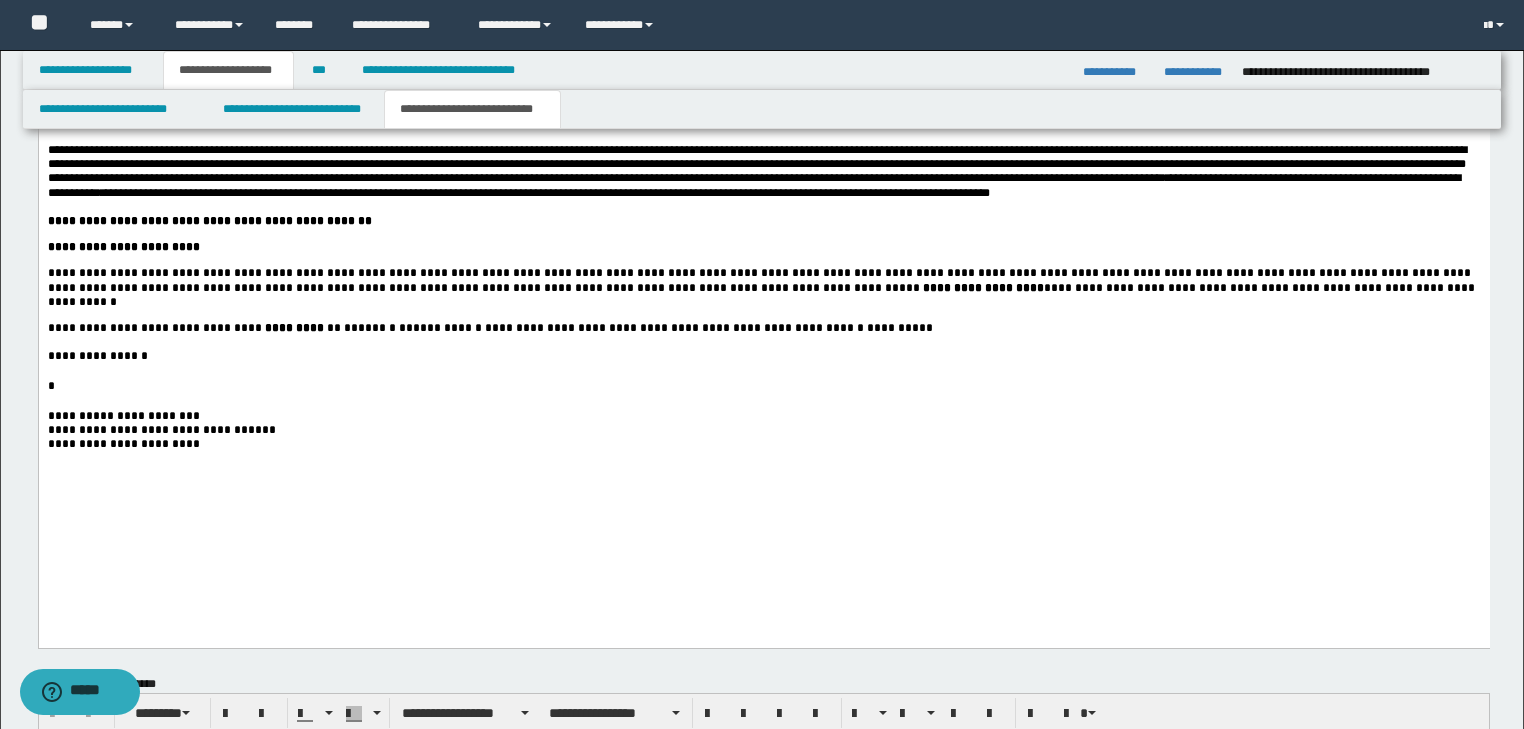 scroll, scrollTop: 3520, scrollLeft: 0, axis: vertical 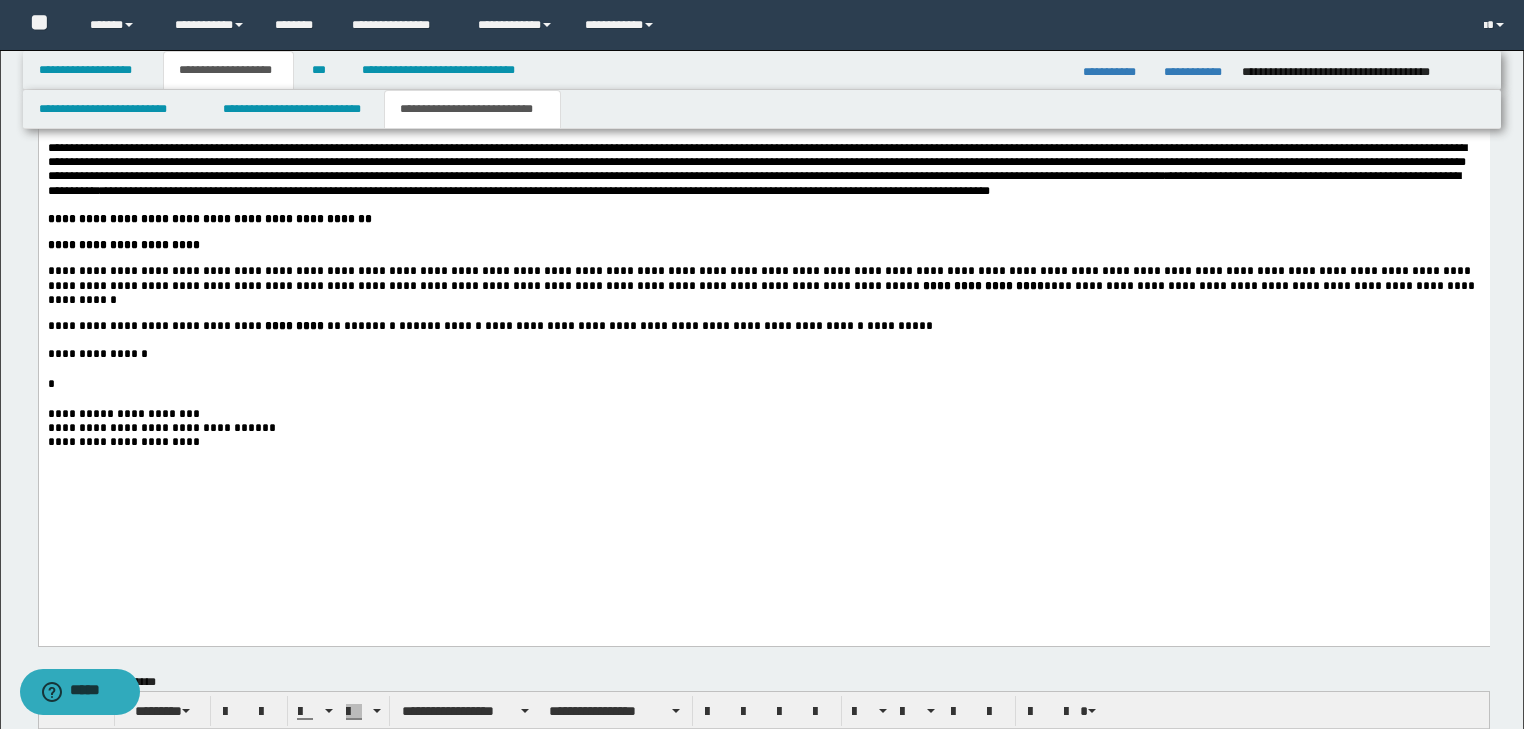 click on "*" at bounding box center (763, 384) 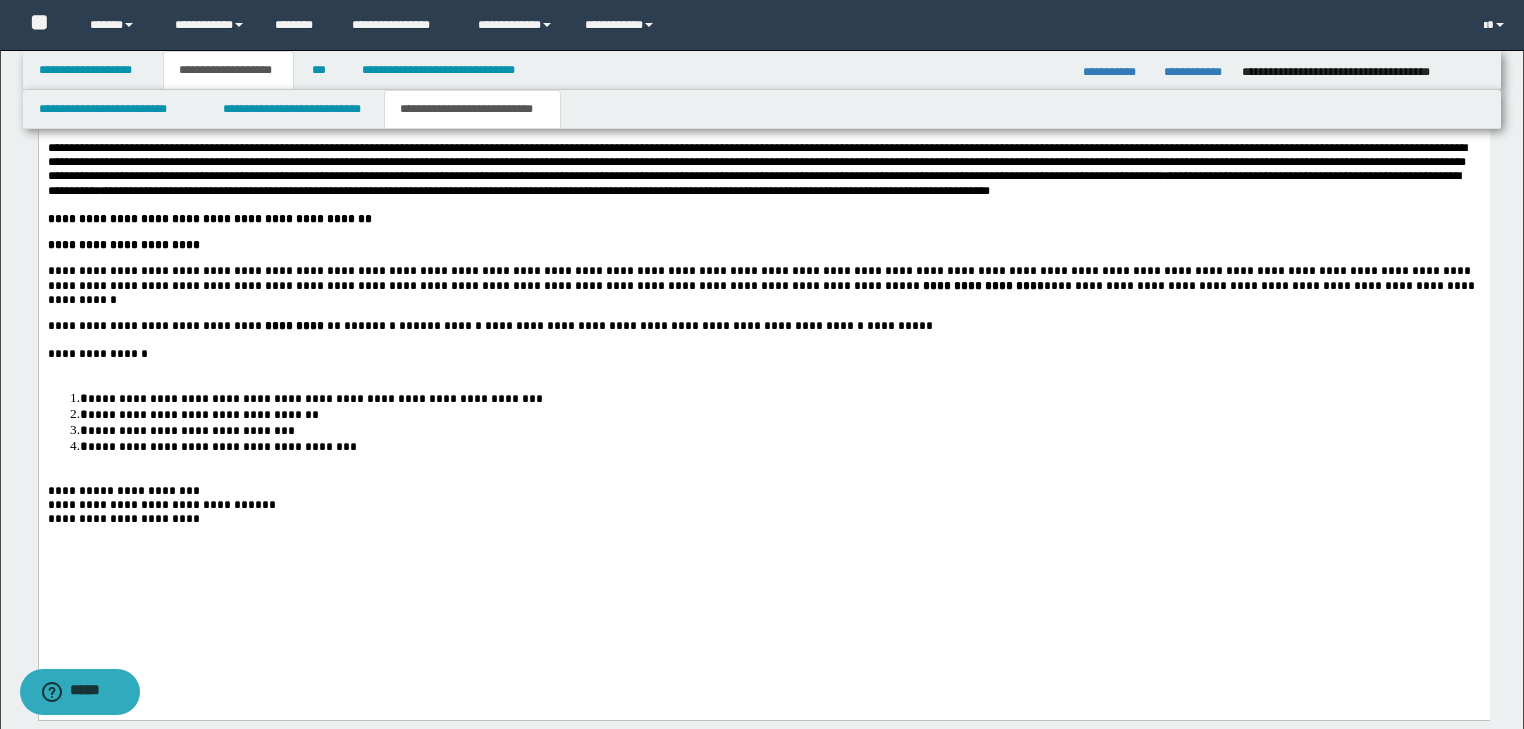 click on "**********" at bounding box center (763, -366) 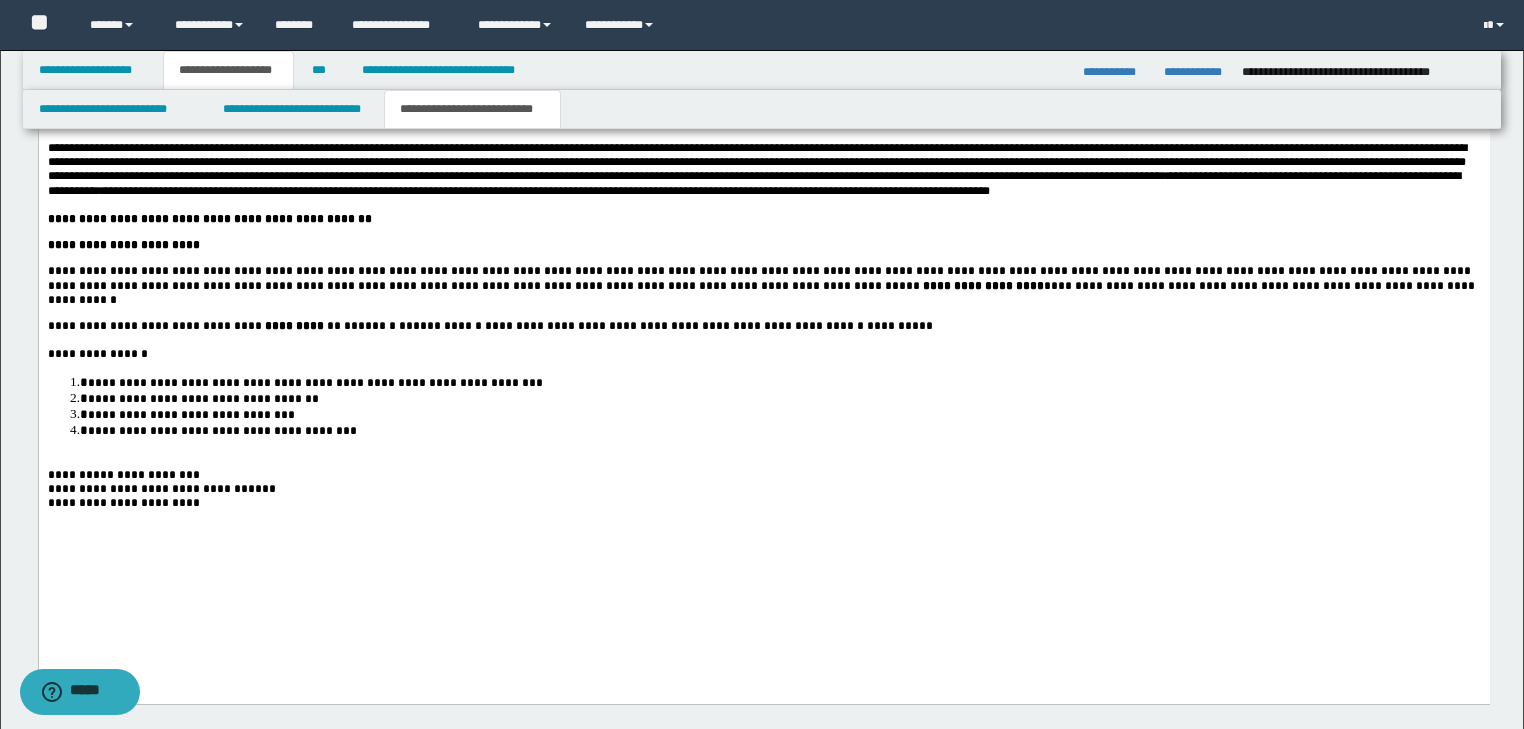 click on "**********" at bounding box center [763, -374] 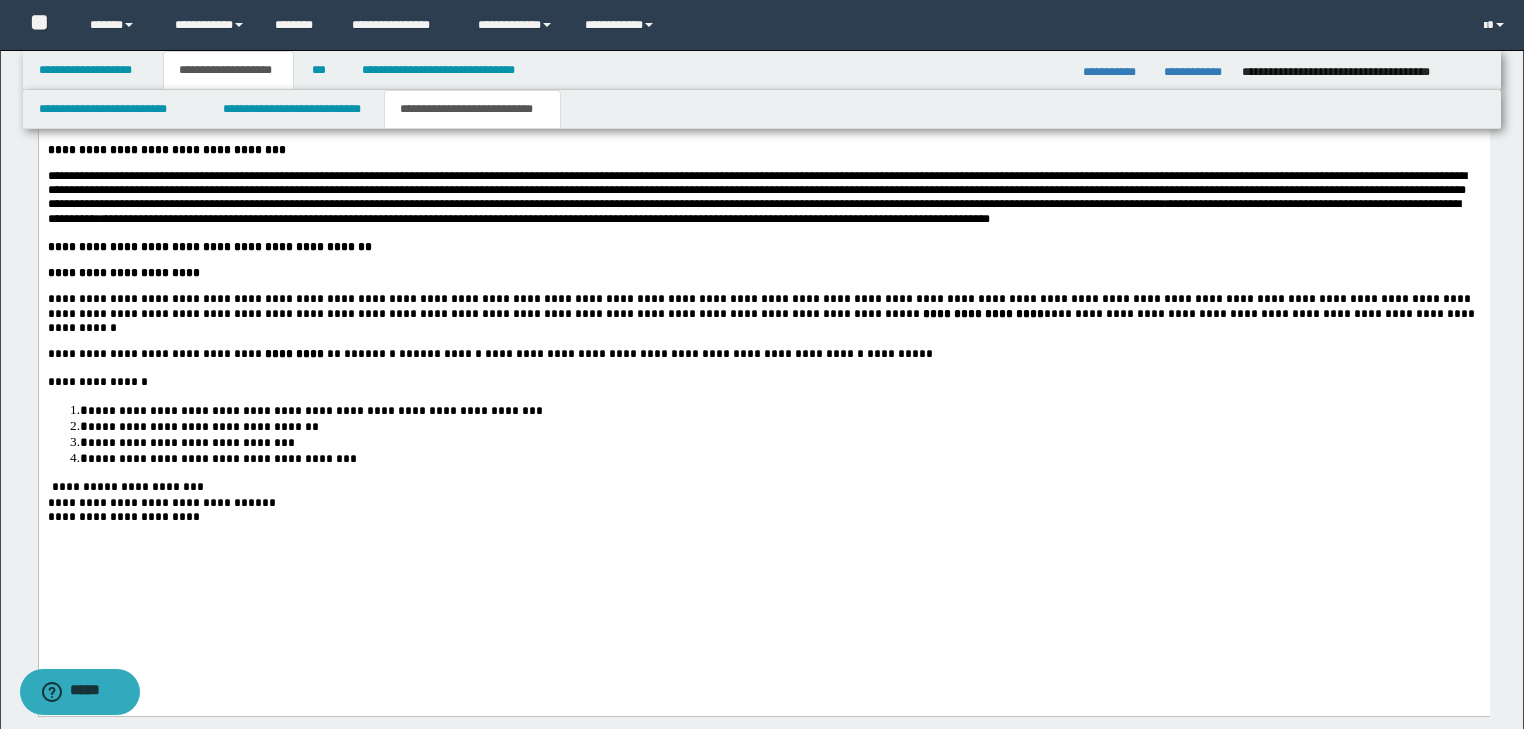 scroll, scrollTop: 3520, scrollLeft: 0, axis: vertical 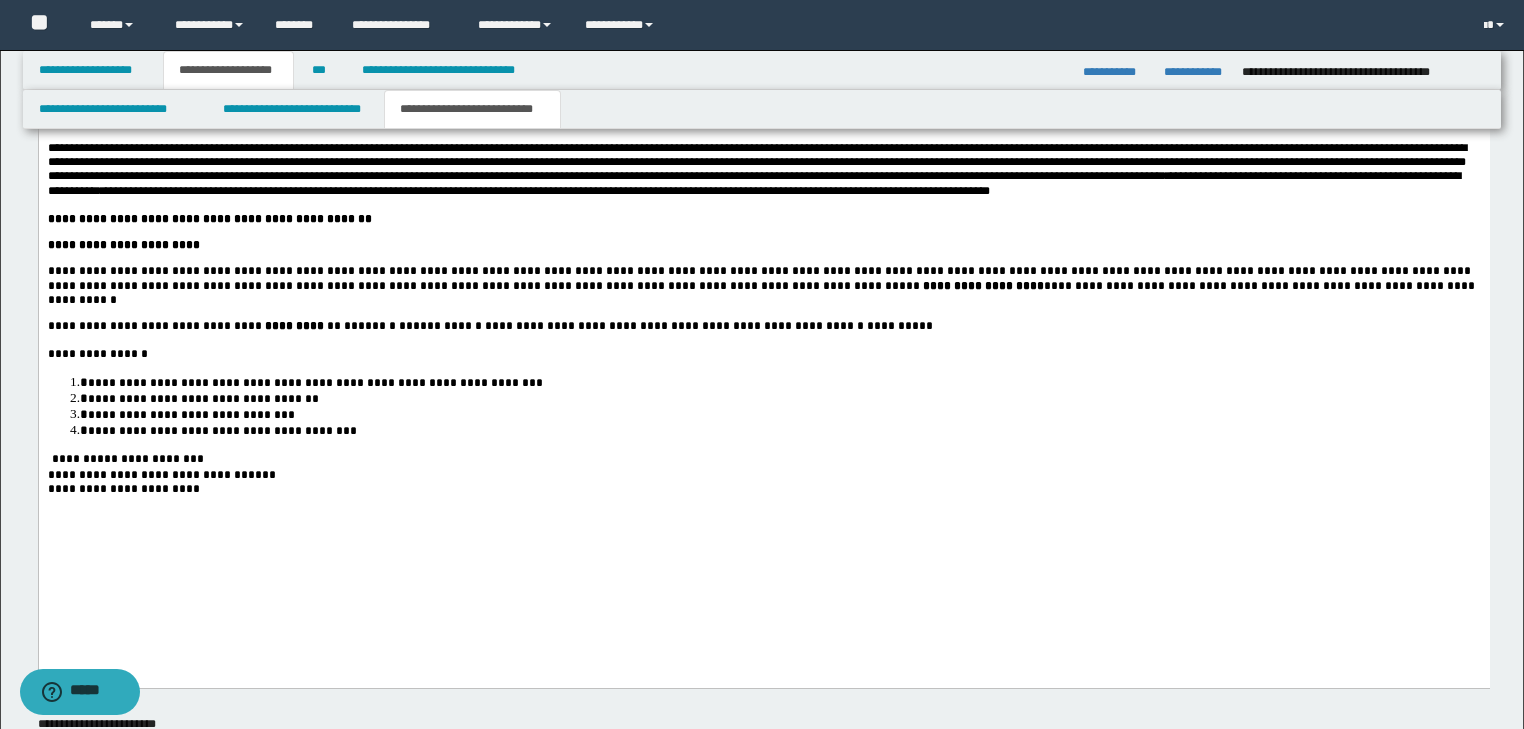 click on "**********" at bounding box center [763, 489] 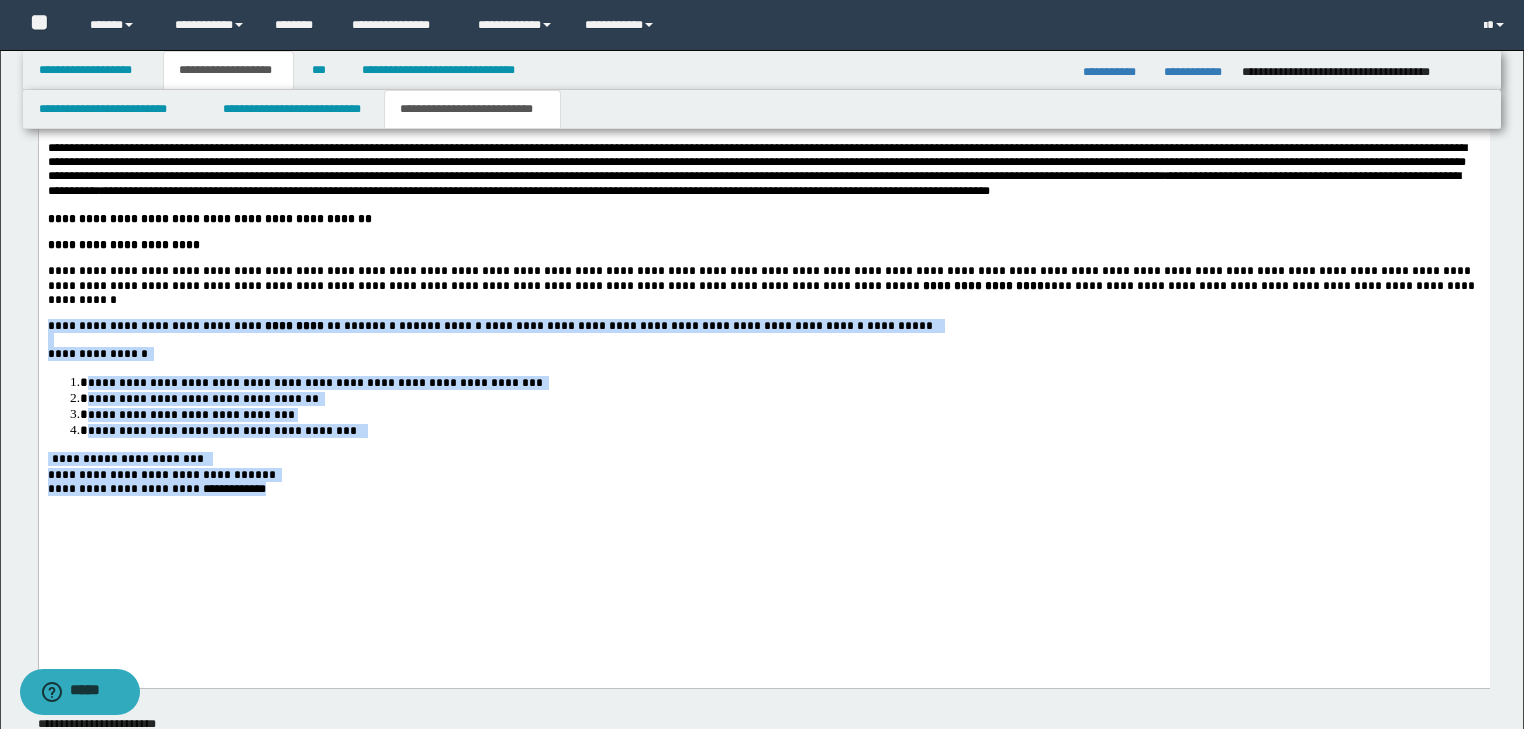drag, startPoint x: 271, startPoint y: 573, endPoint x: 19, endPoint y: 397, distance: 307.37598 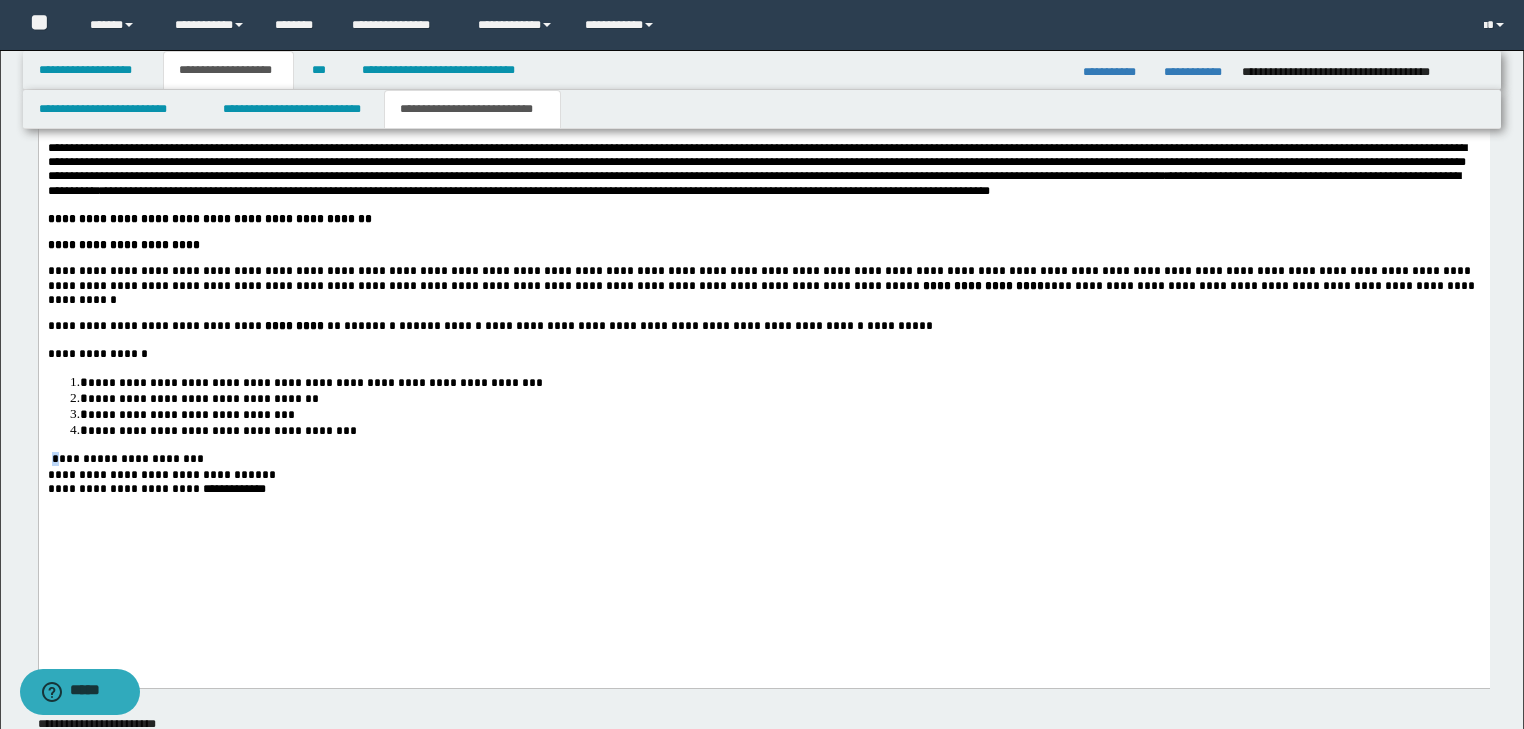 click on "******" at bounding box center (70, 459) 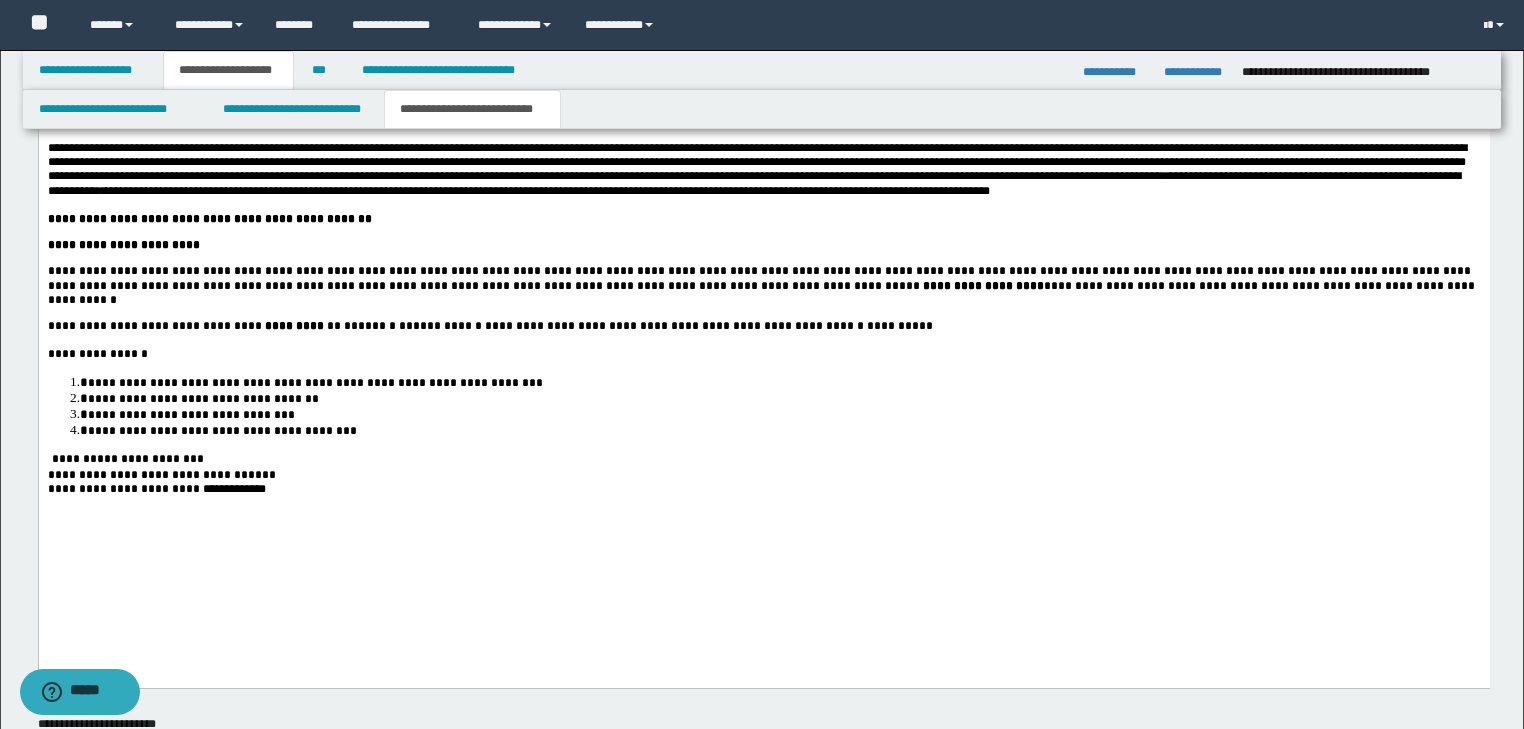 click on "**********" at bounding box center [763, -381] 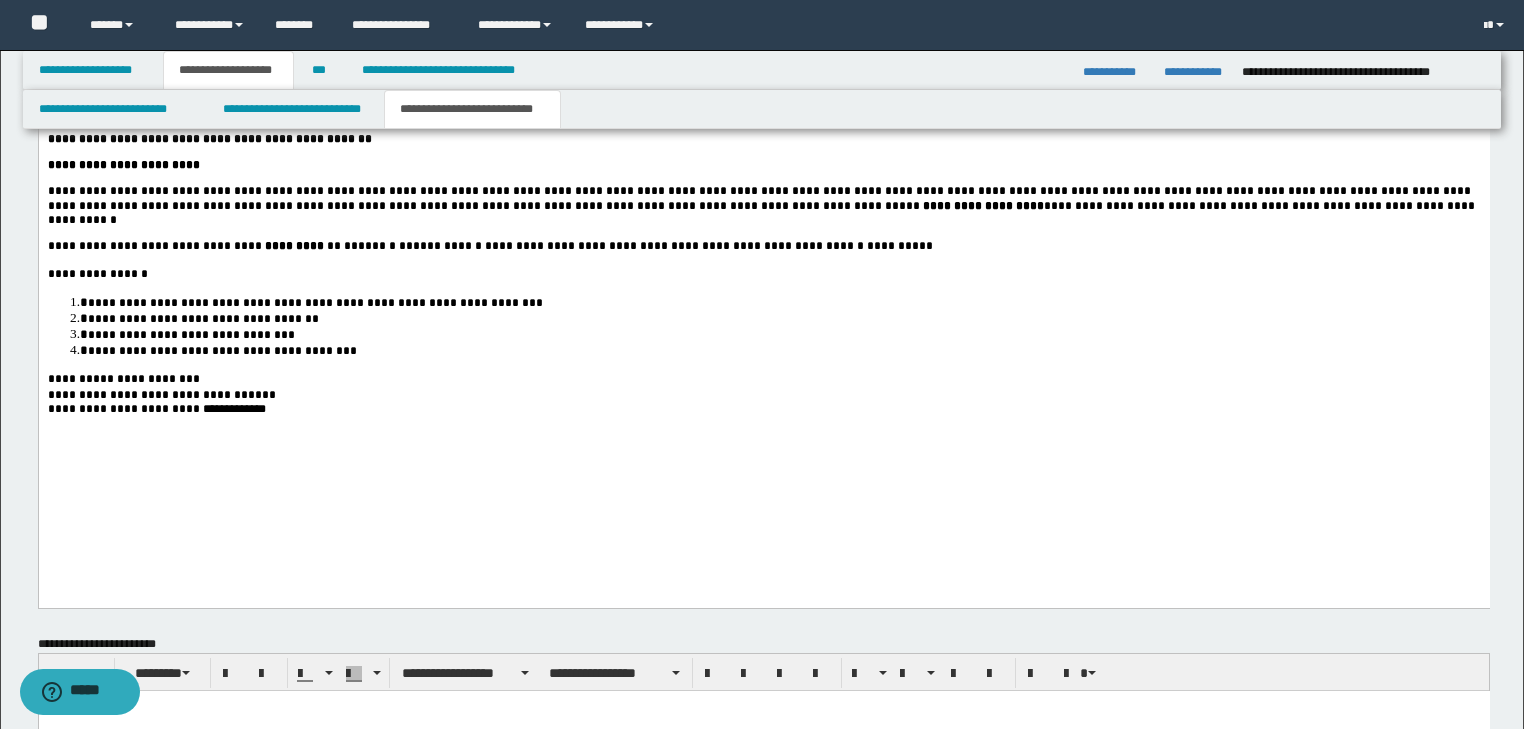 scroll, scrollTop: 3520, scrollLeft: 0, axis: vertical 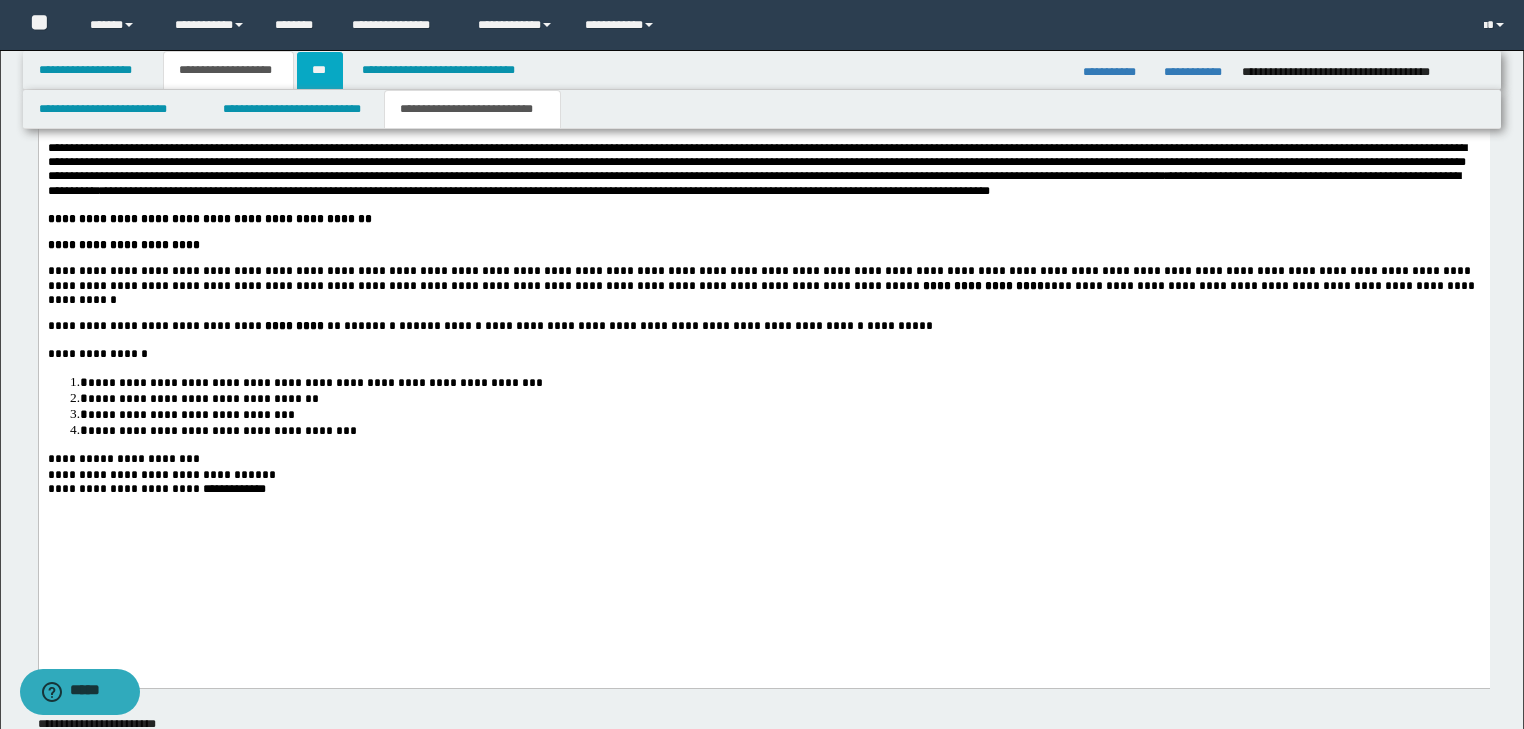 click on "***" at bounding box center [320, 70] 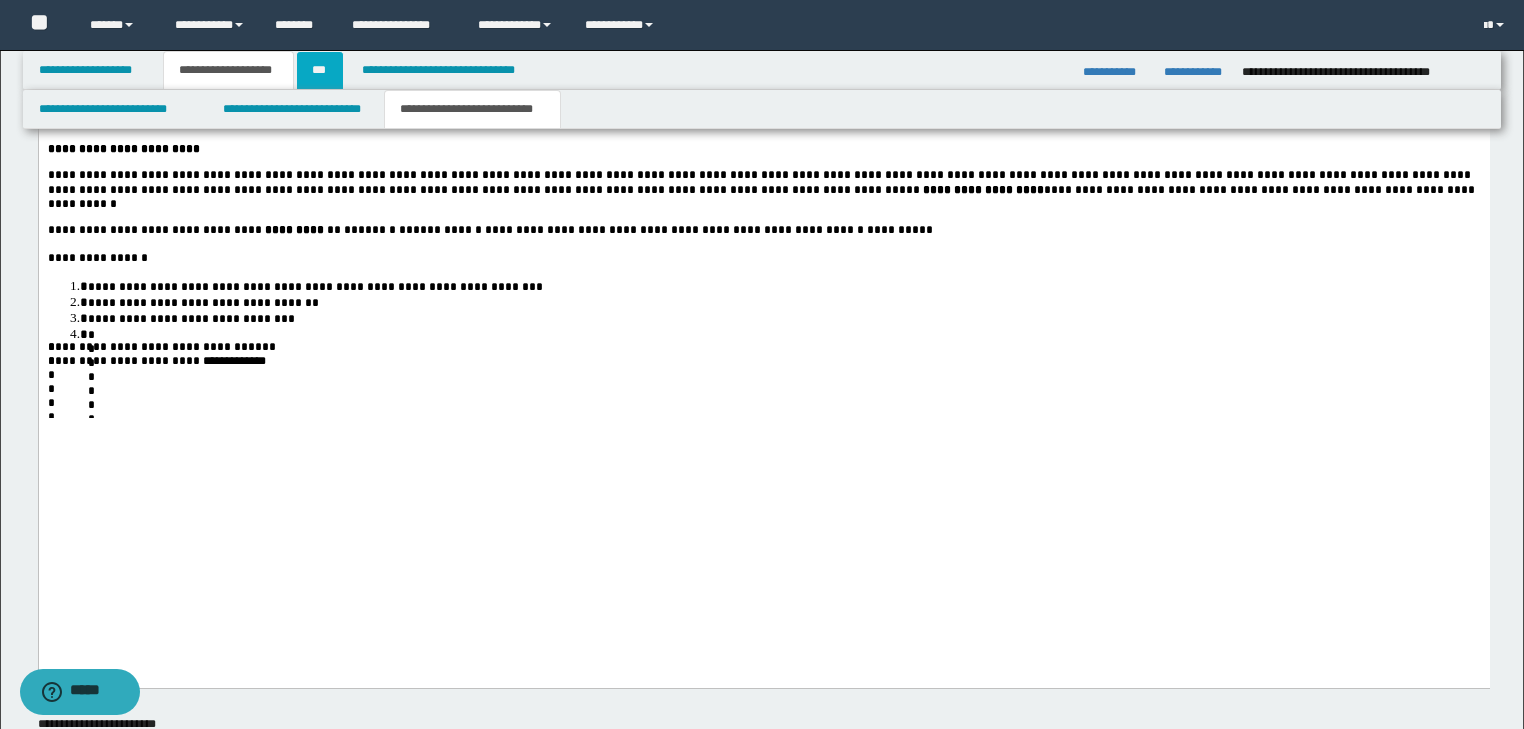 scroll, scrollTop: 0, scrollLeft: 0, axis: both 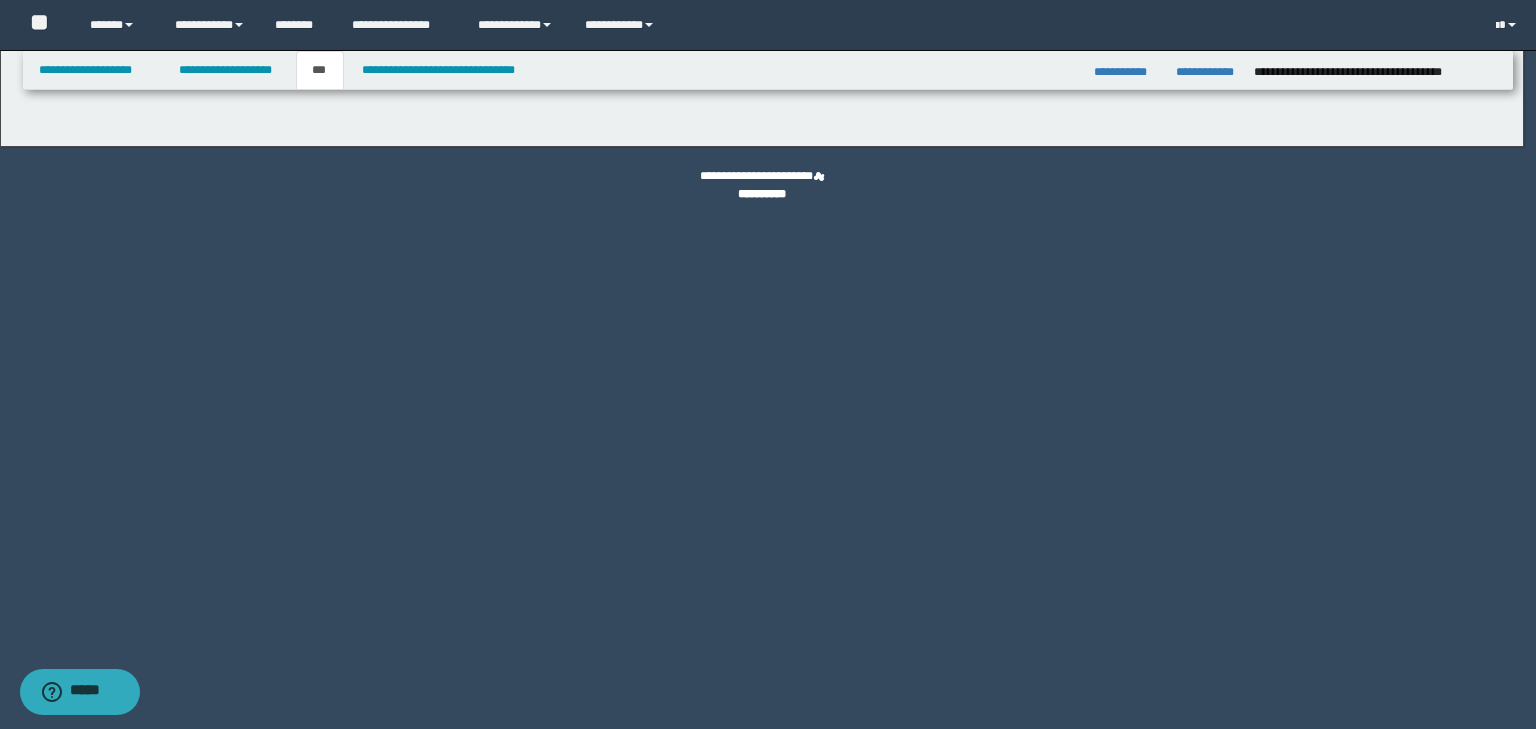 select on "**" 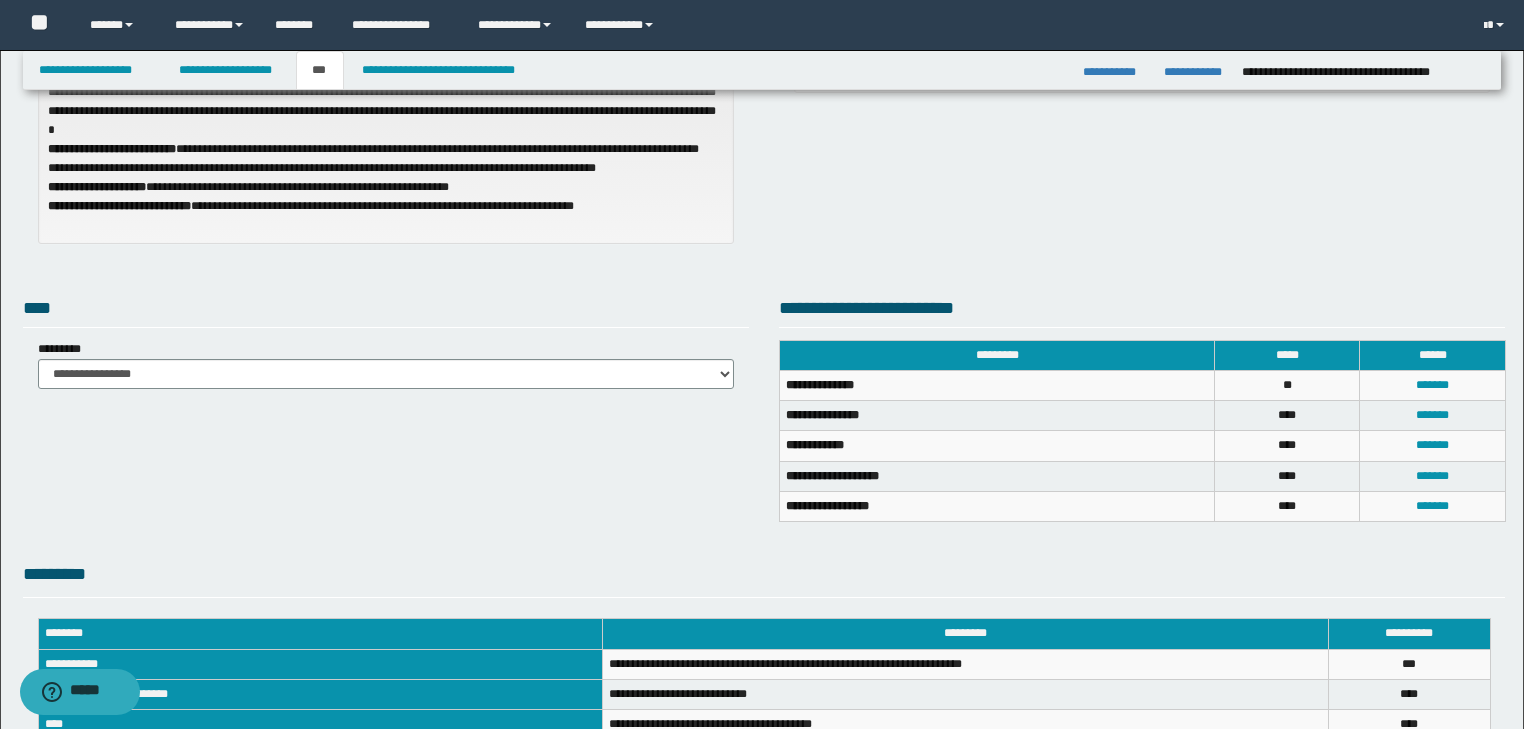 scroll, scrollTop: 234, scrollLeft: 0, axis: vertical 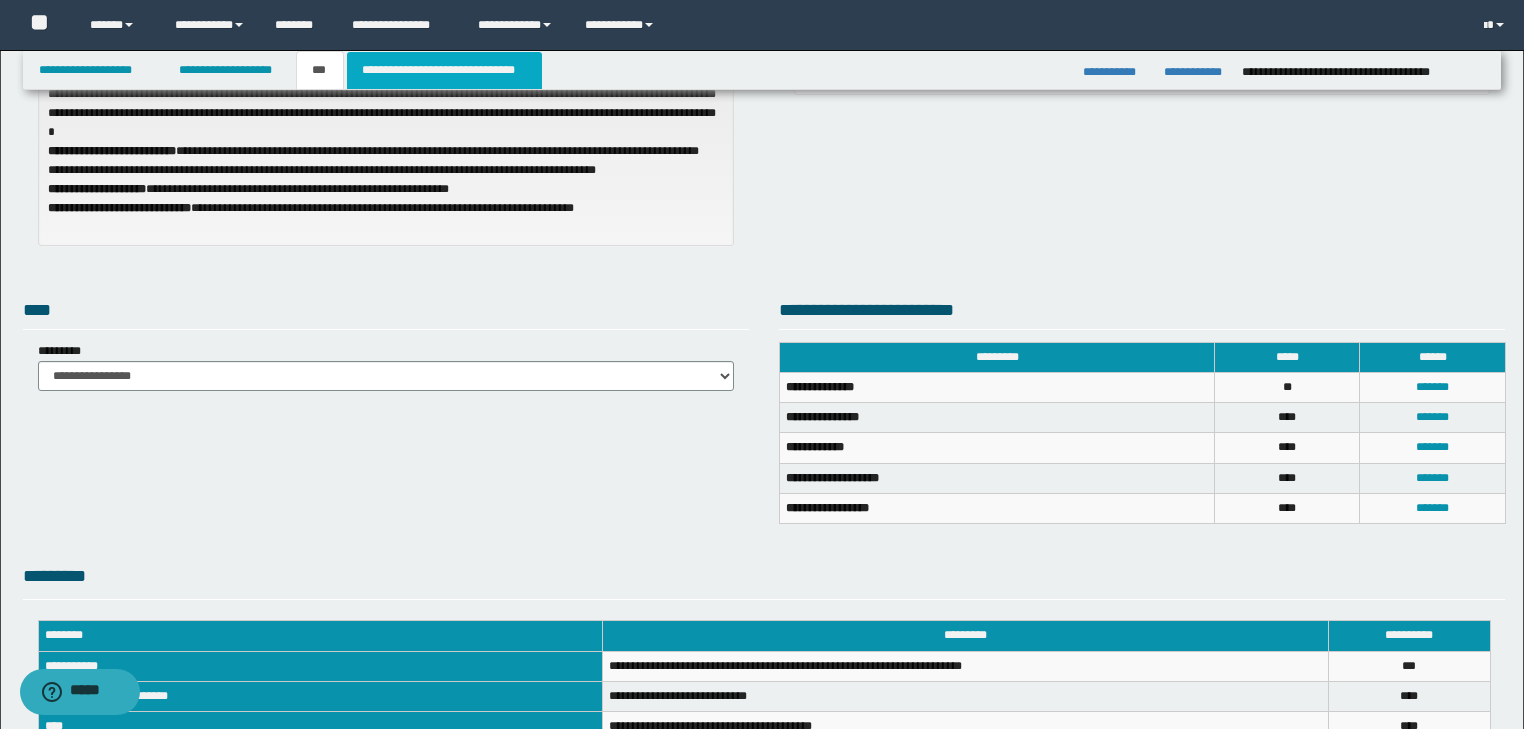 click on "**********" at bounding box center (444, 70) 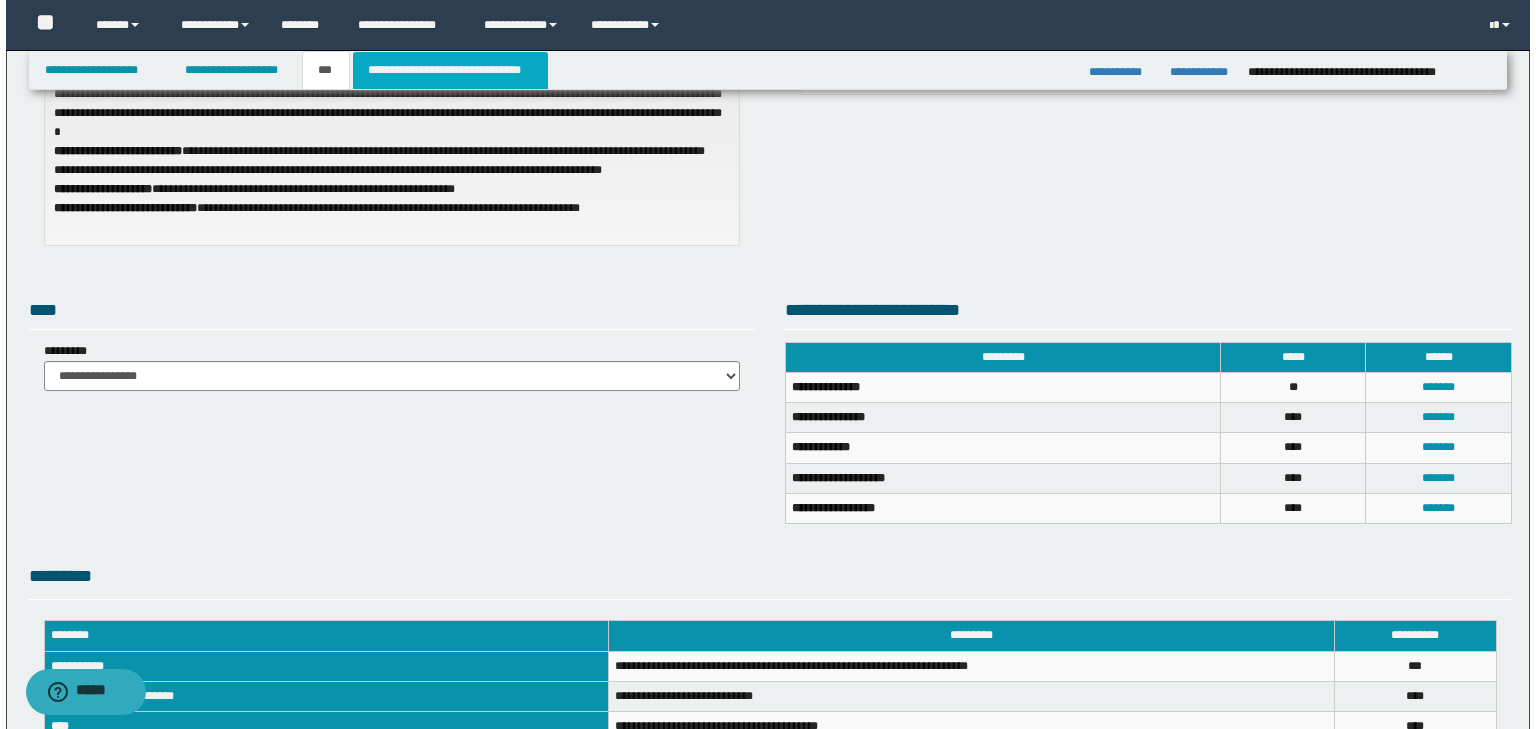 scroll, scrollTop: 0, scrollLeft: 0, axis: both 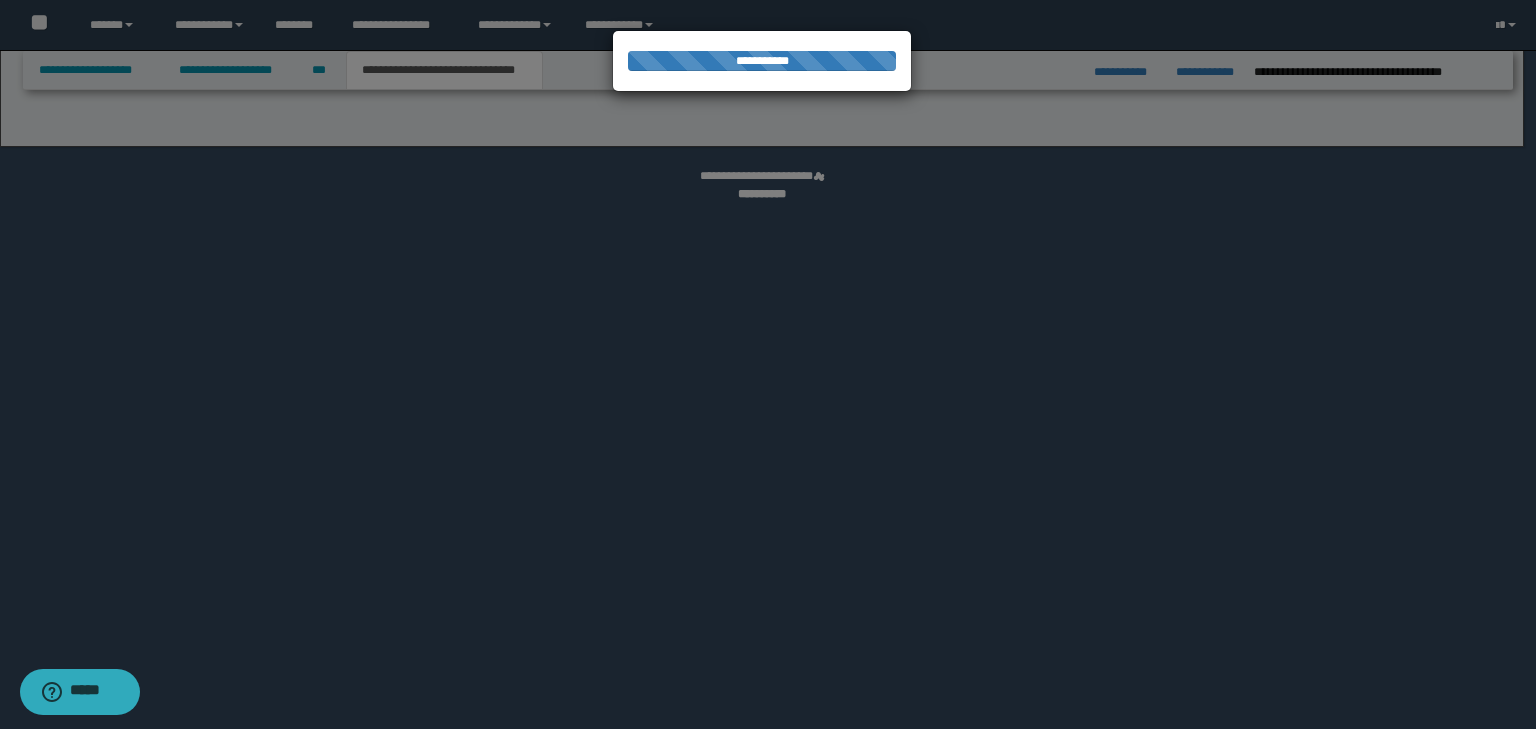 select on "*" 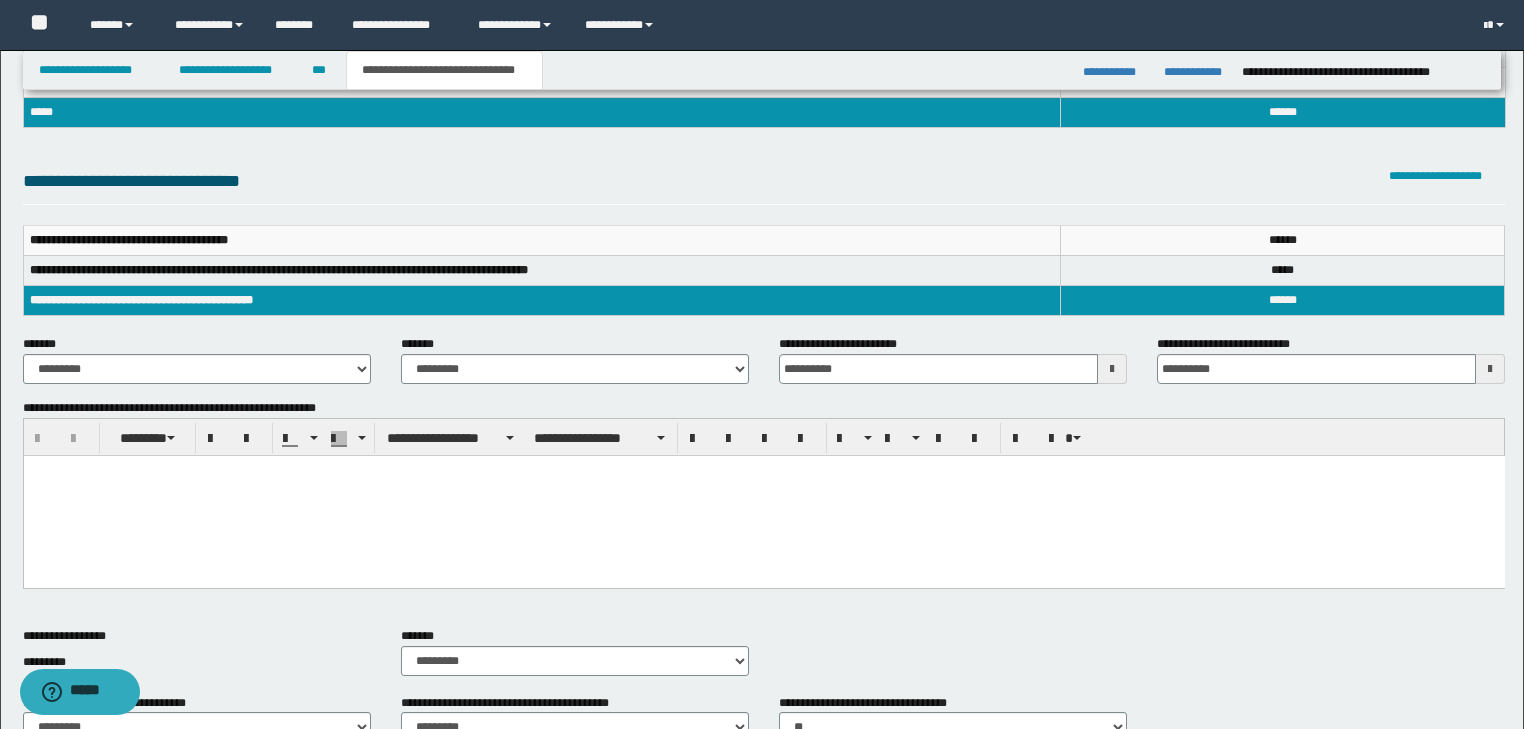 scroll, scrollTop: 320, scrollLeft: 0, axis: vertical 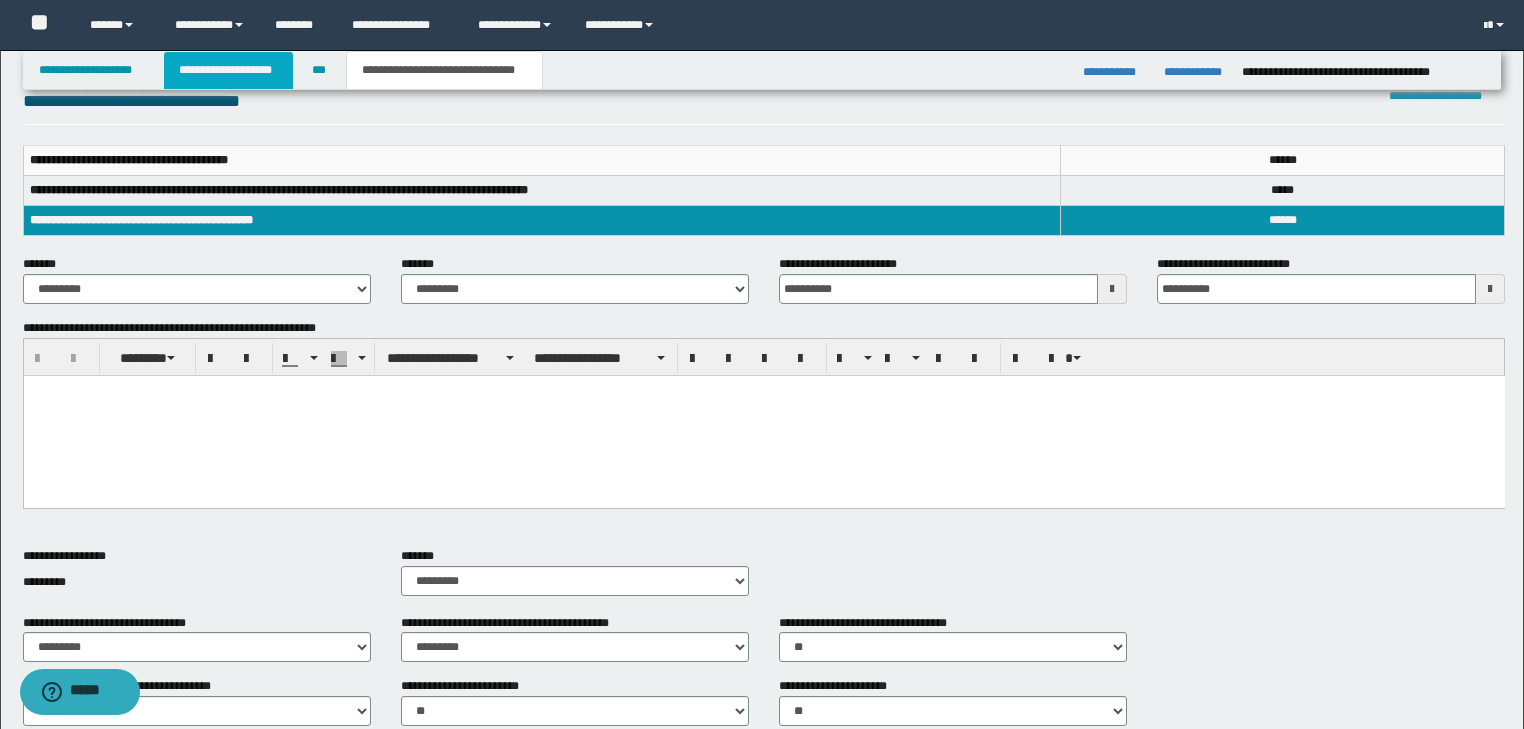 click on "**********" at bounding box center [228, 70] 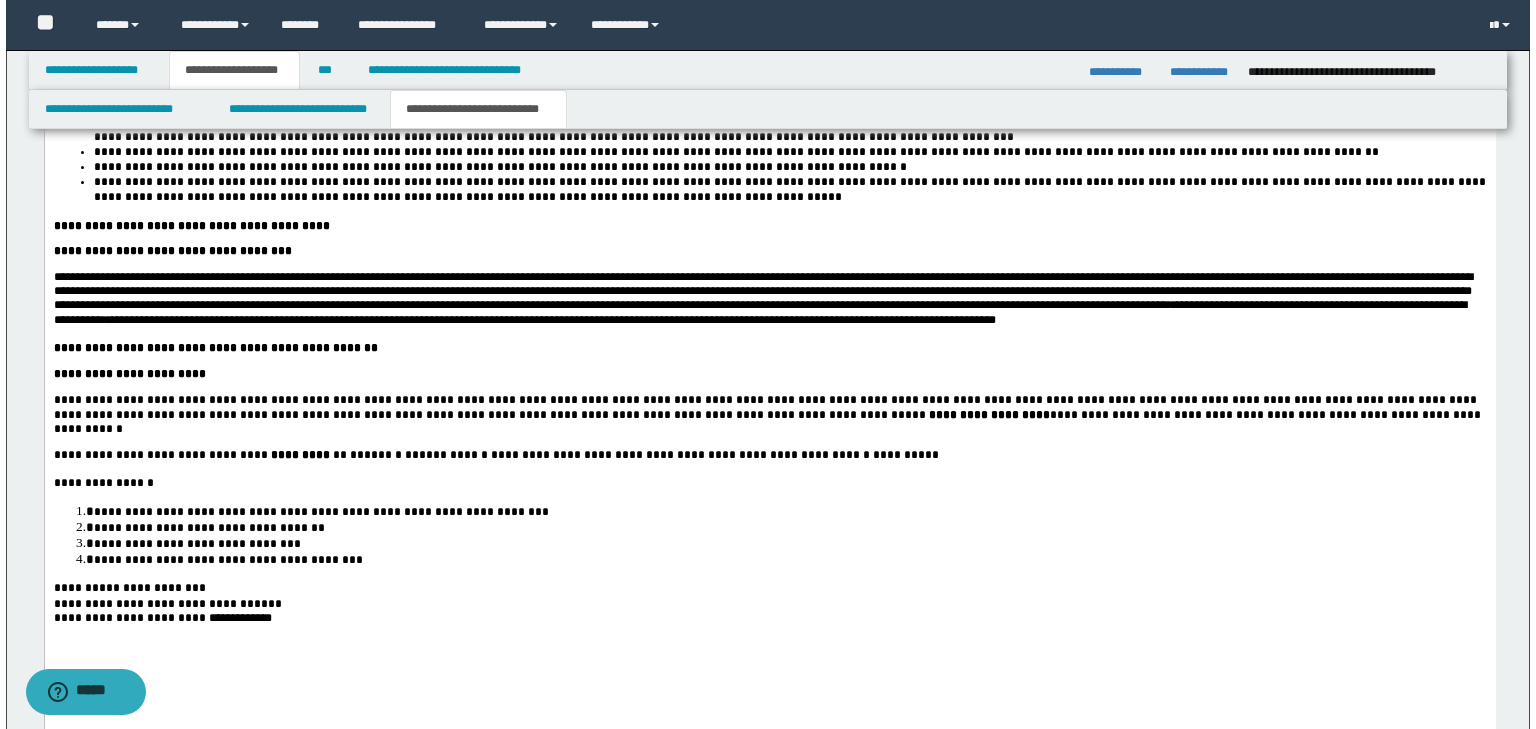scroll, scrollTop: 3471, scrollLeft: 0, axis: vertical 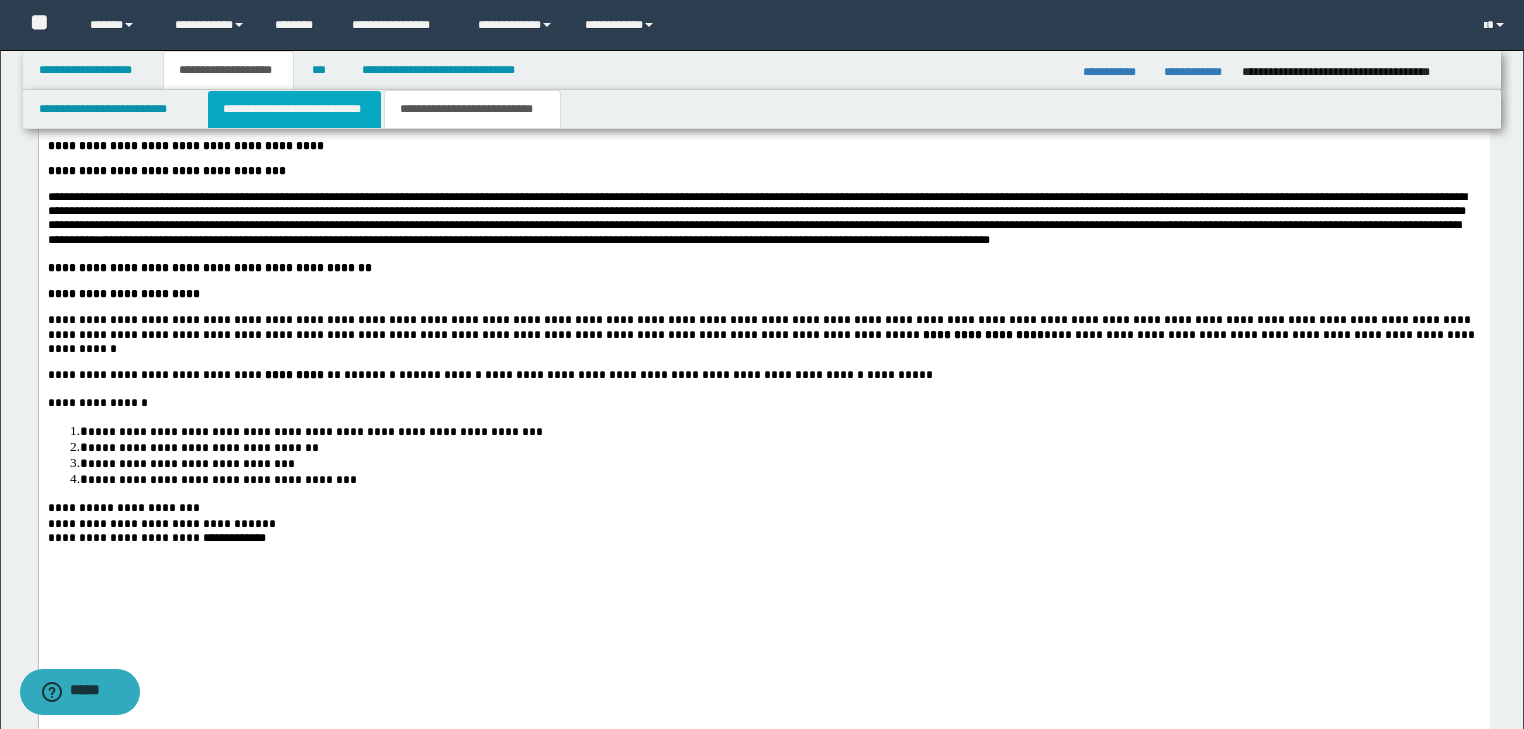 click on "**********" at bounding box center [294, 109] 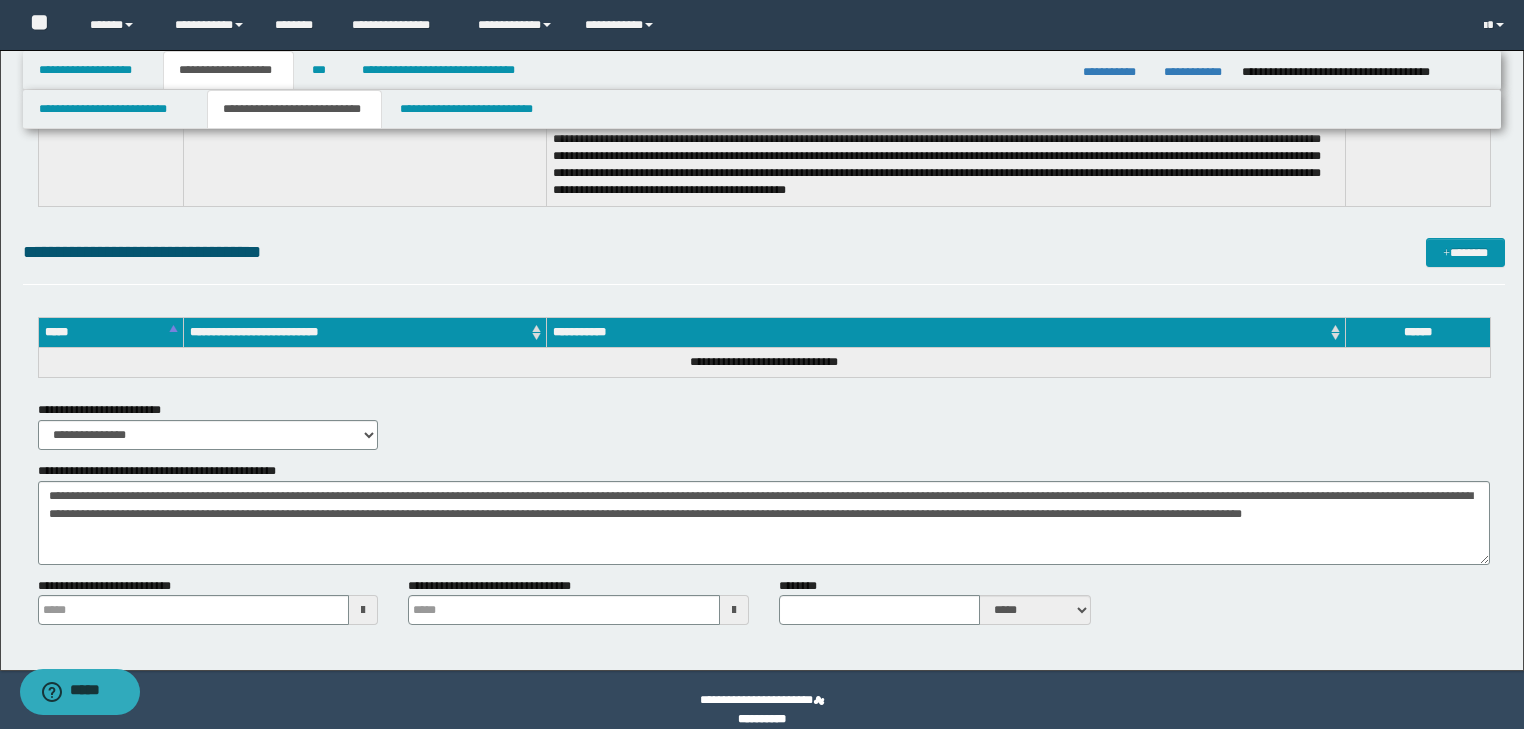 scroll, scrollTop: 4056, scrollLeft: 0, axis: vertical 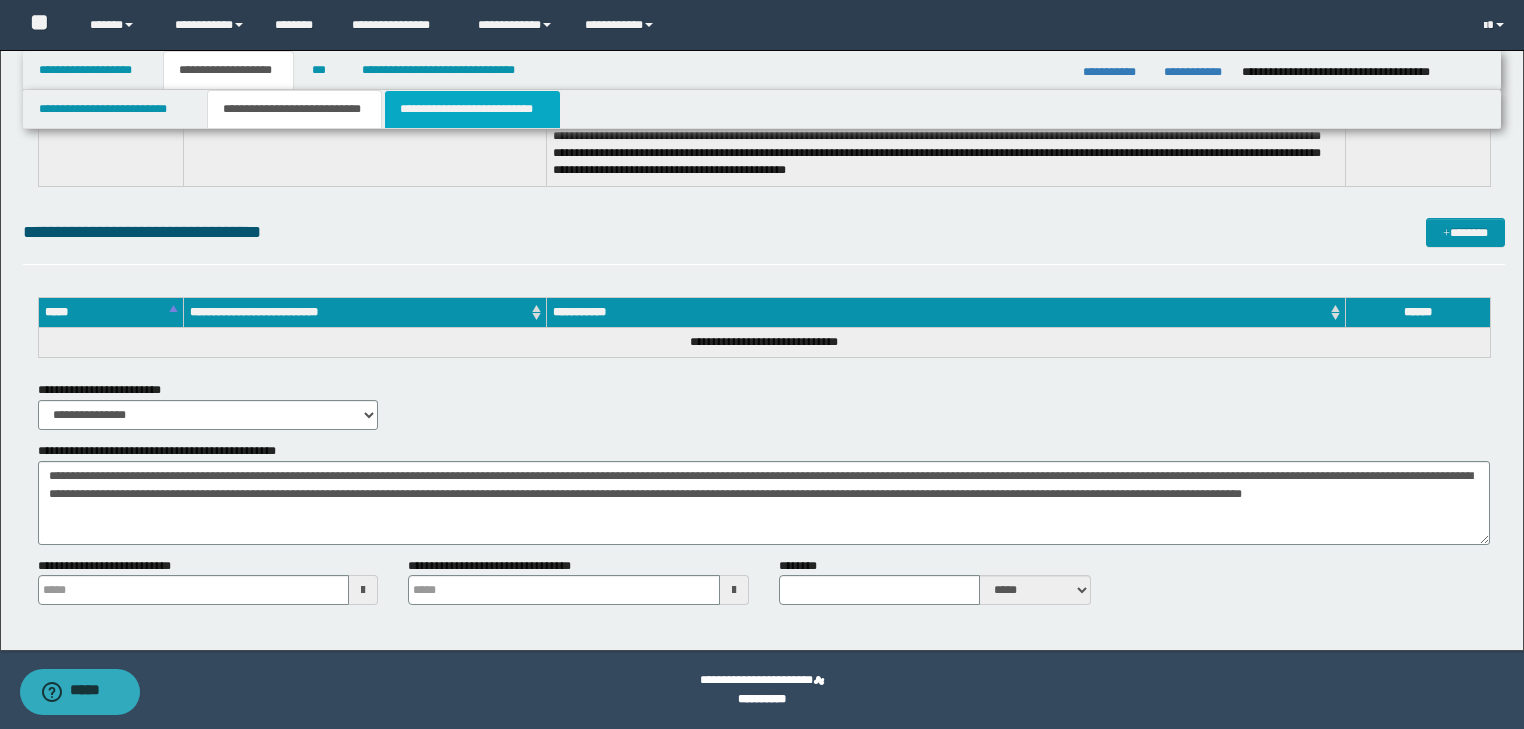 click on "**********" at bounding box center (472, 109) 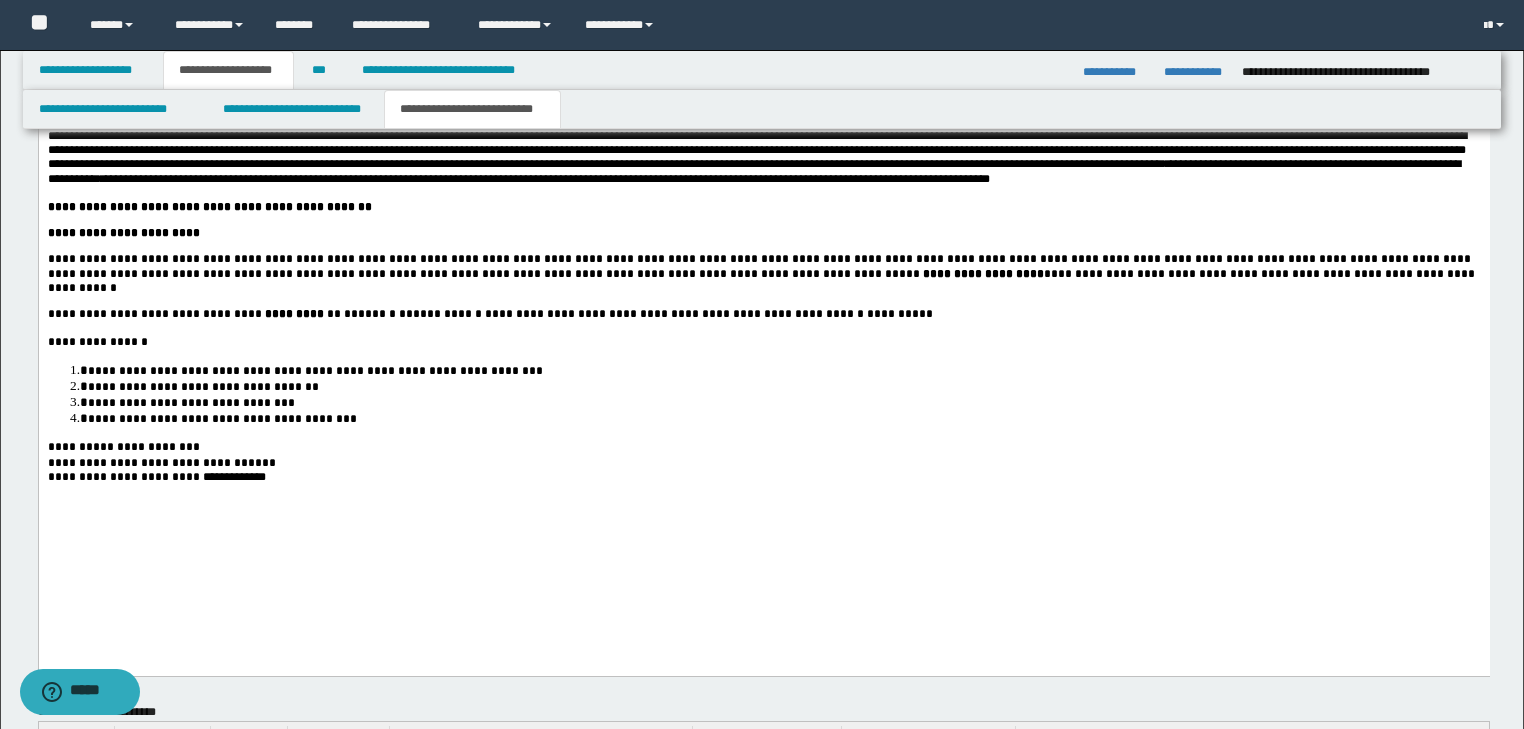 scroll, scrollTop: 3504, scrollLeft: 0, axis: vertical 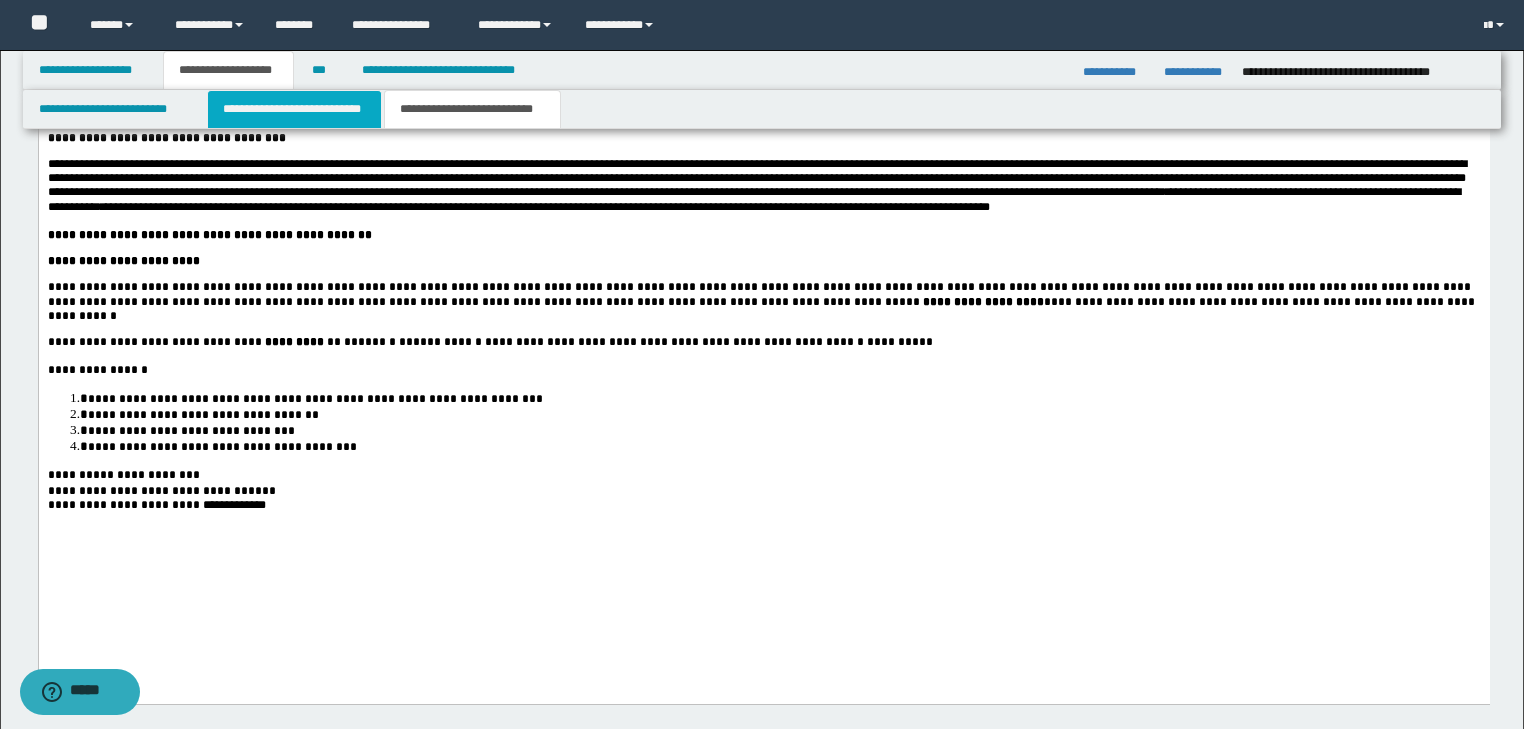 click on "**********" at bounding box center (294, 109) 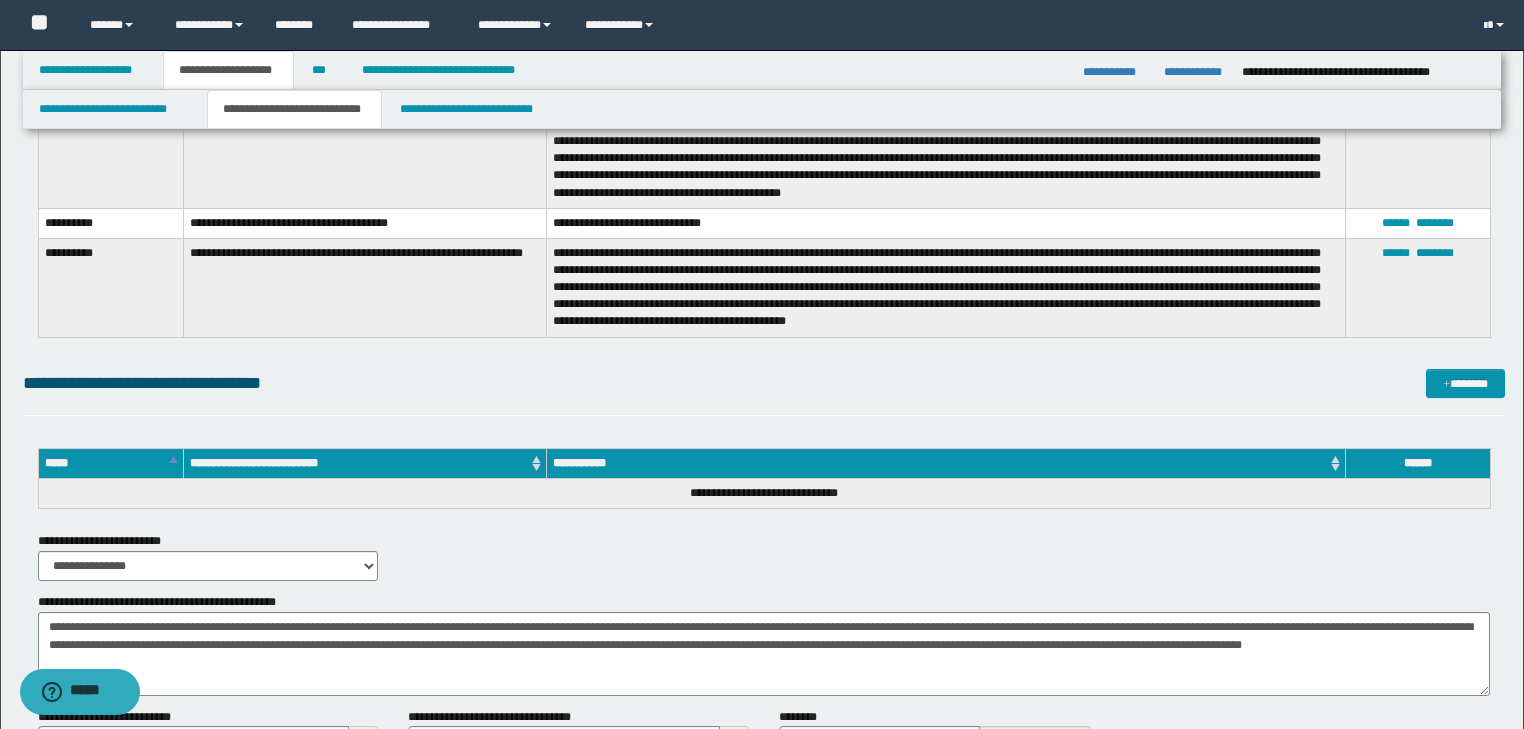 scroll, scrollTop: 4056, scrollLeft: 0, axis: vertical 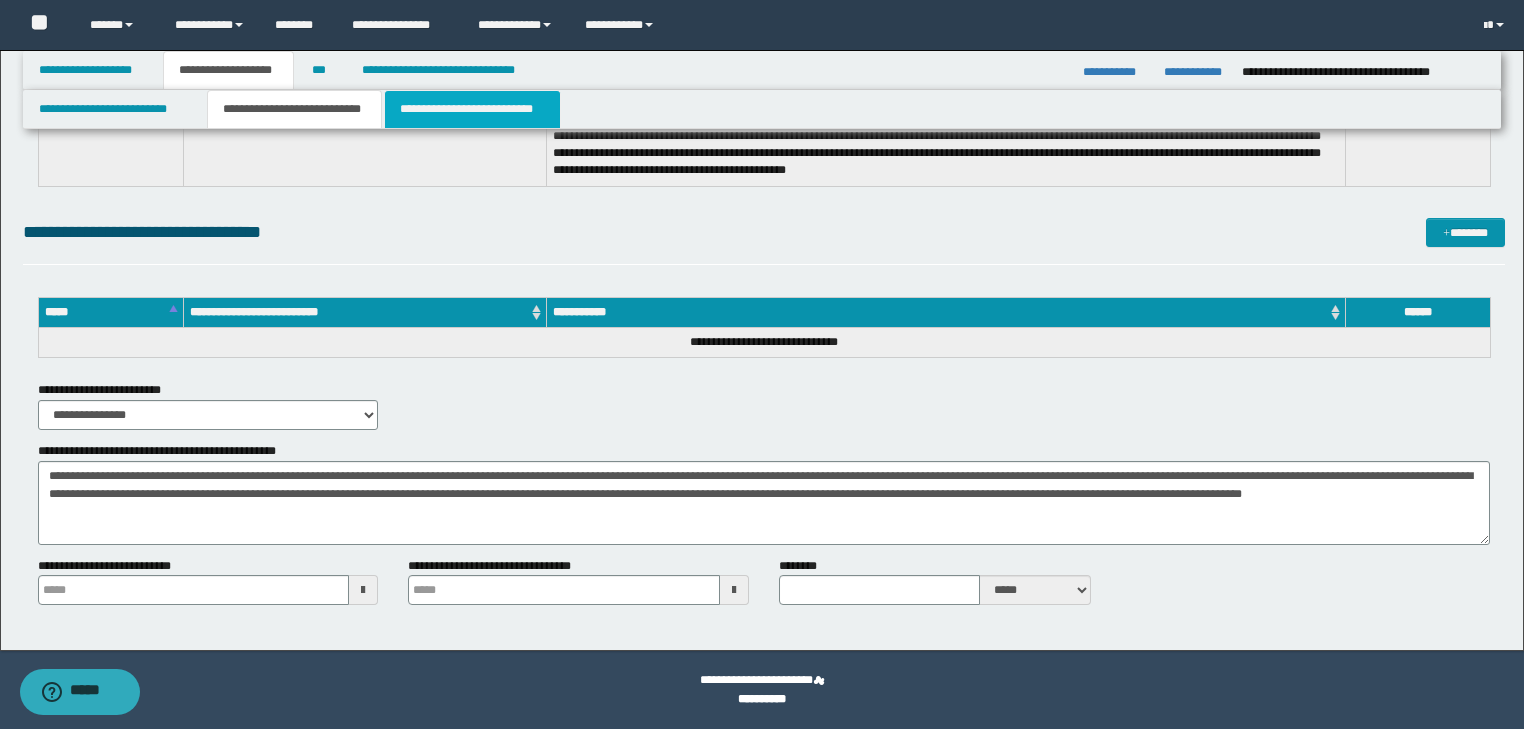 click on "**********" at bounding box center (472, 109) 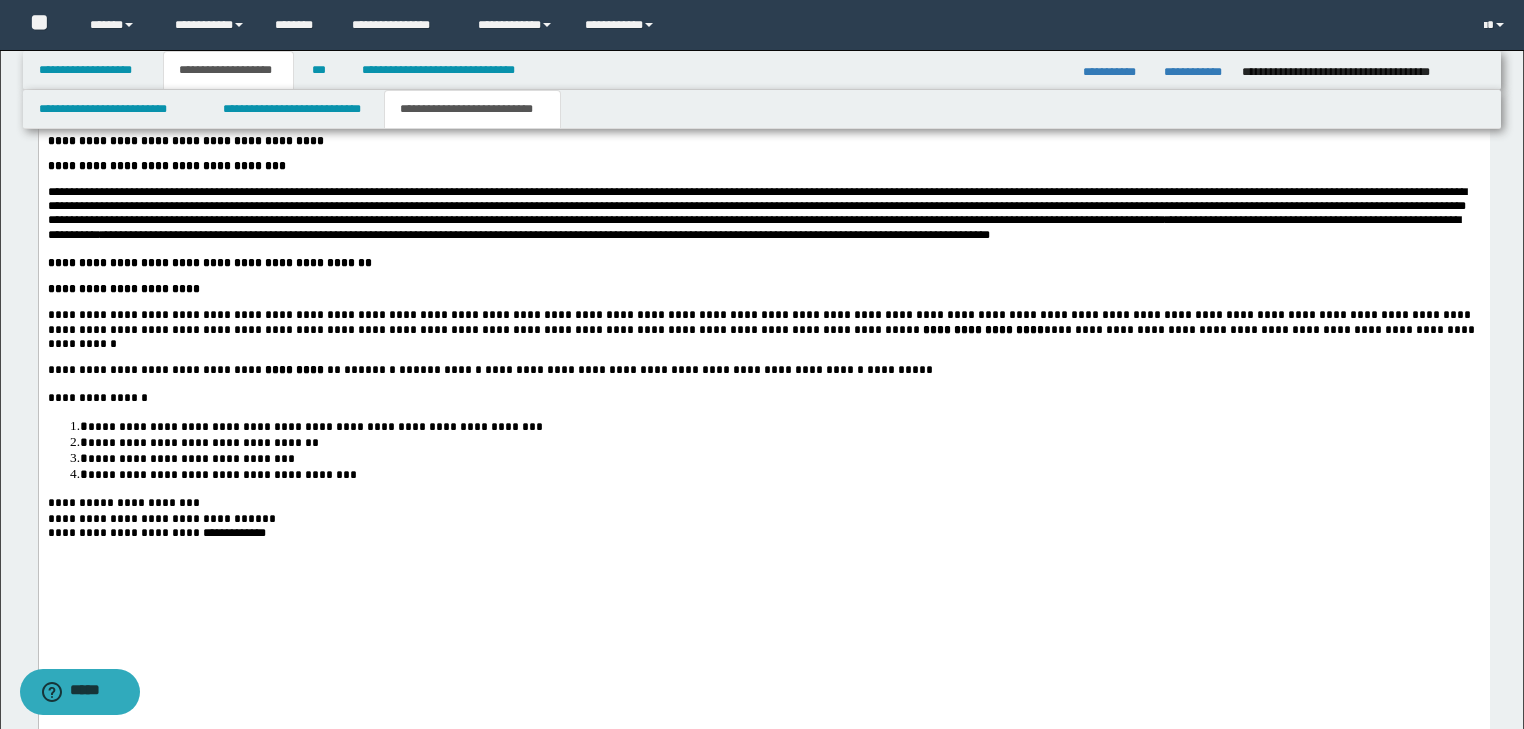 scroll, scrollTop: 3504, scrollLeft: 0, axis: vertical 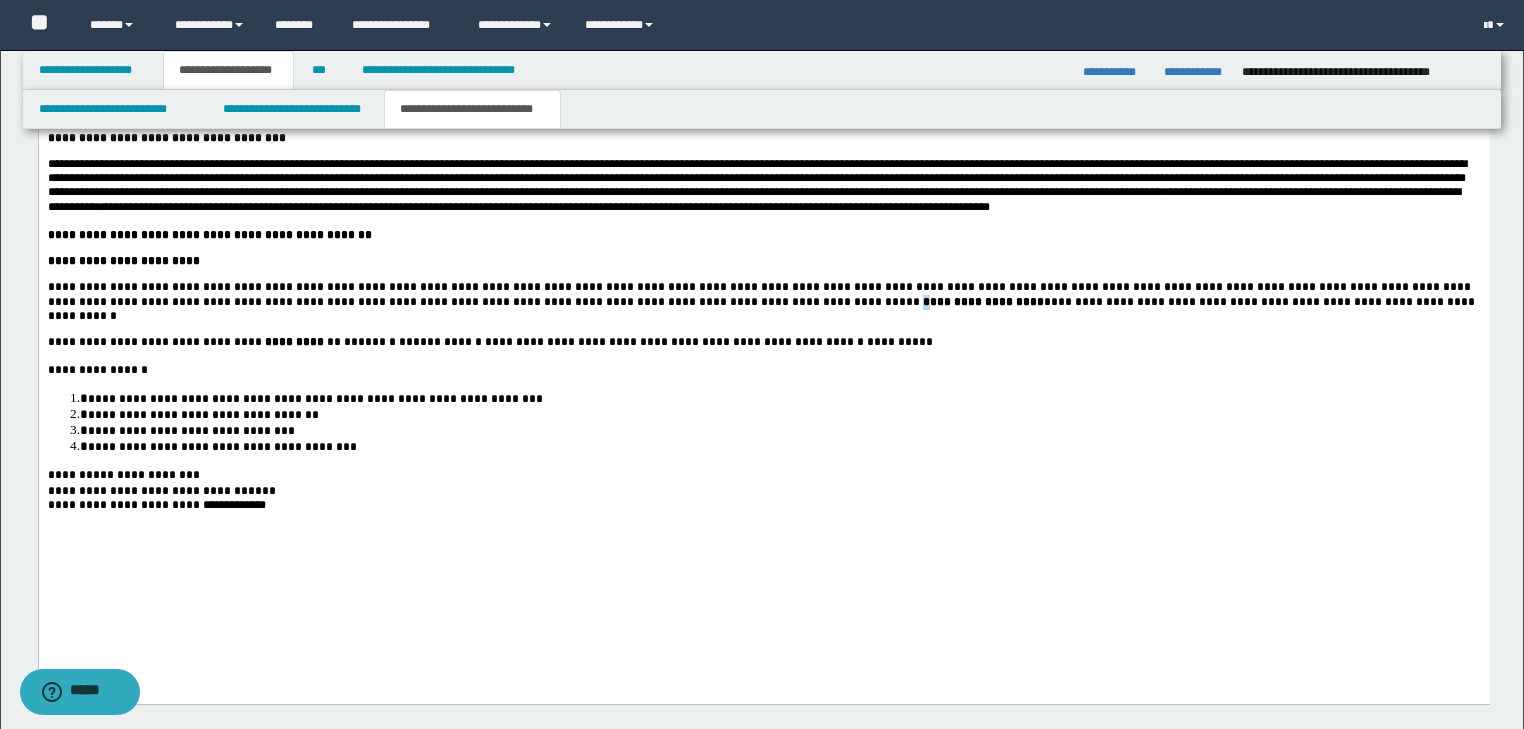 click on "**********" at bounding box center (982, 302) 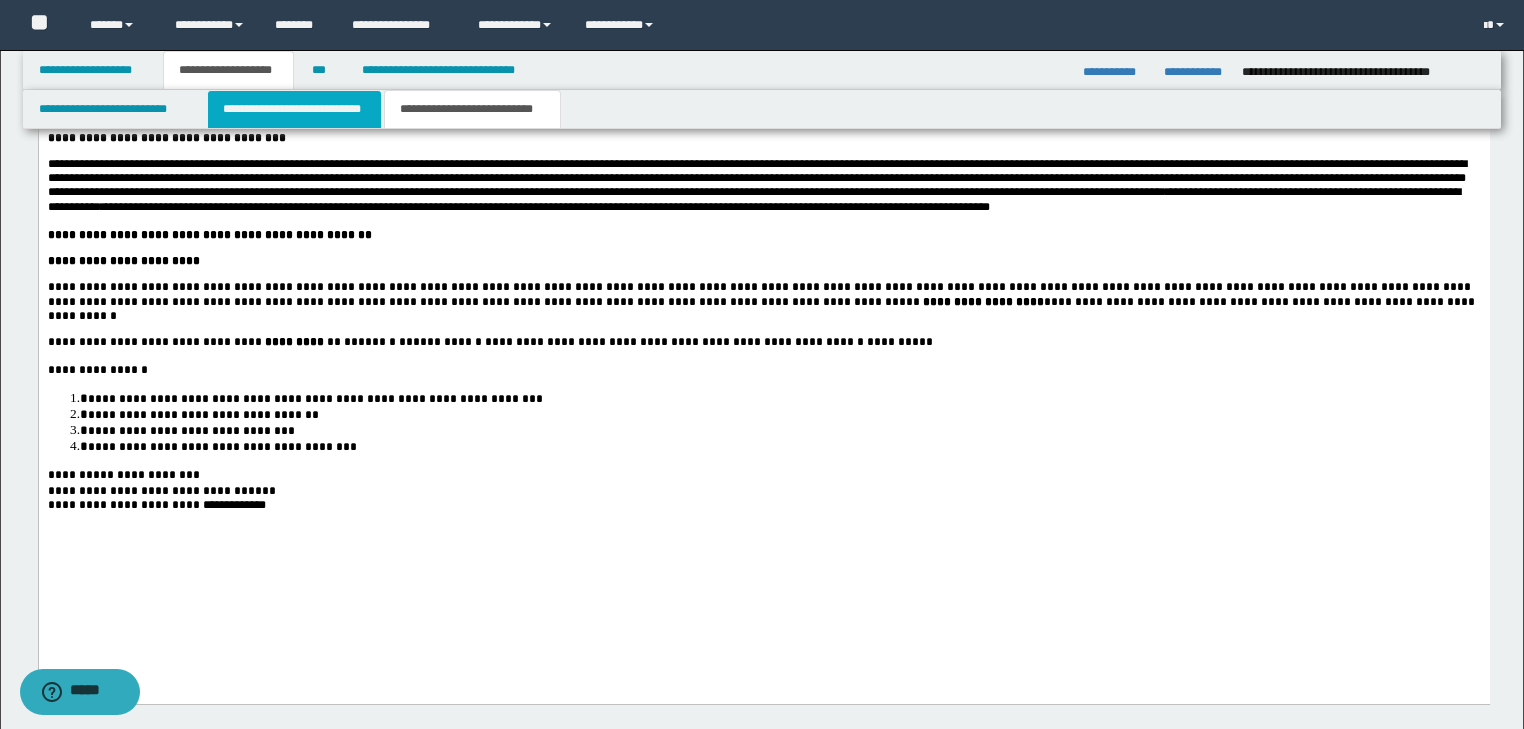 click on "**********" at bounding box center [294, 109] 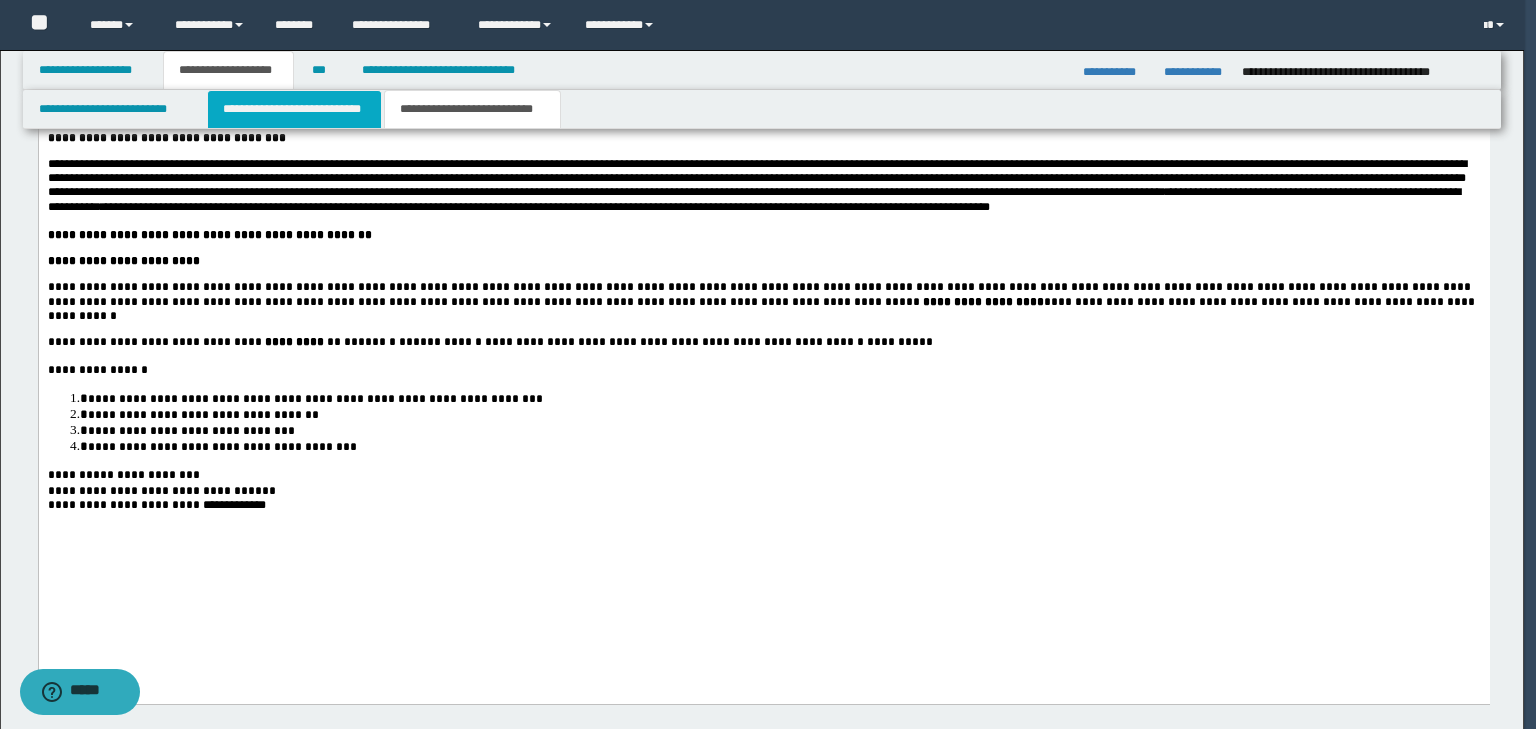 type 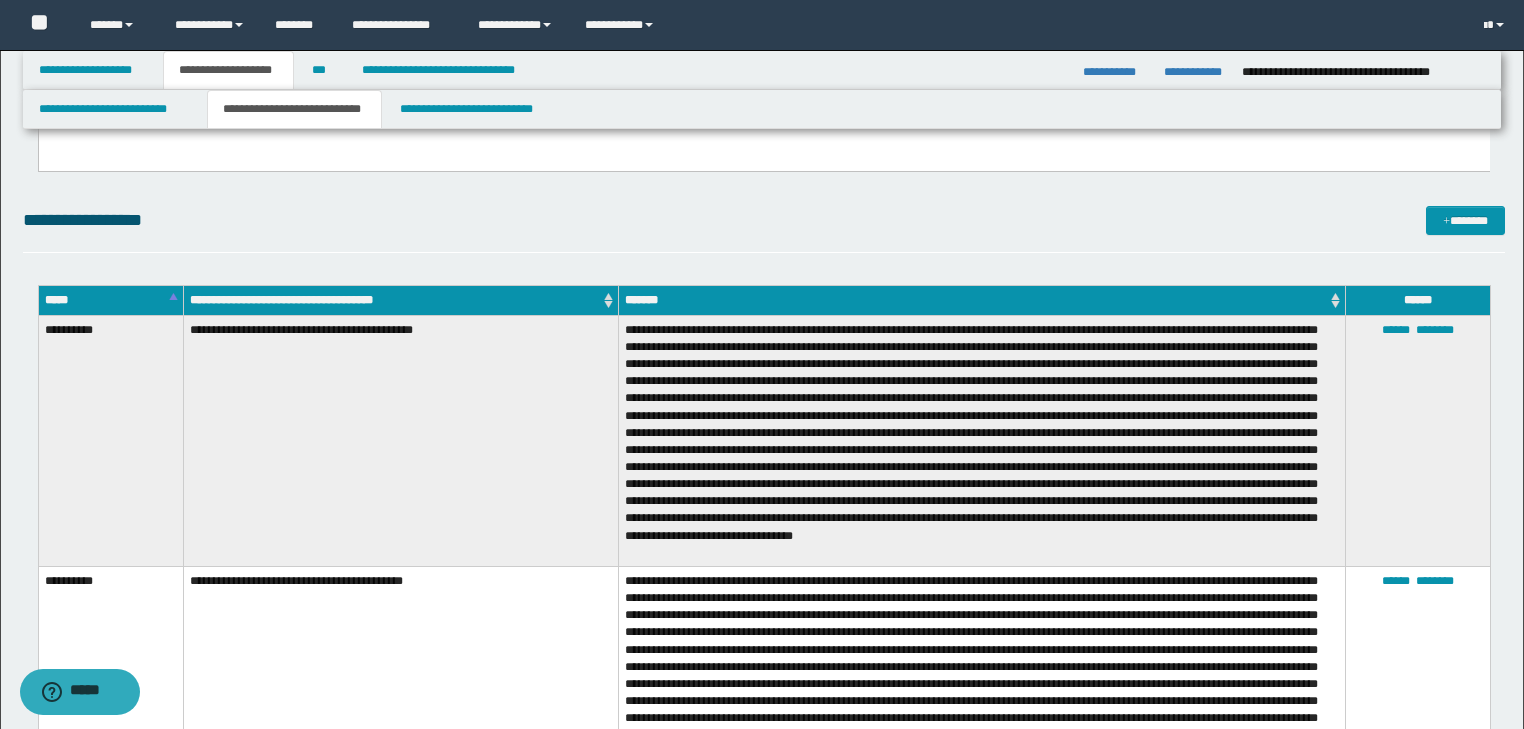 scroll, scrollTop: 296, scrollLeft: 0, axis: vertical 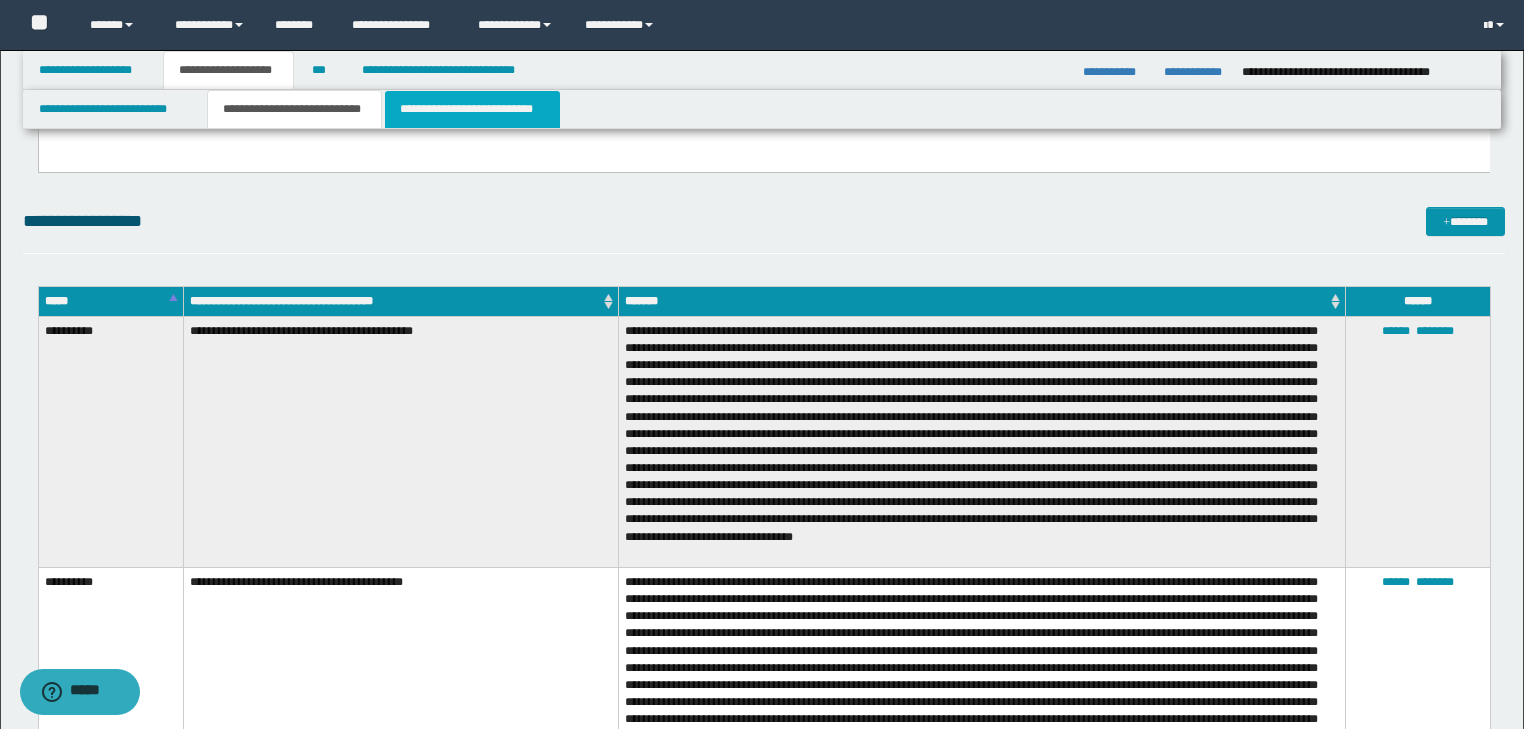 click on "**********" at bounding box center (472, 109) 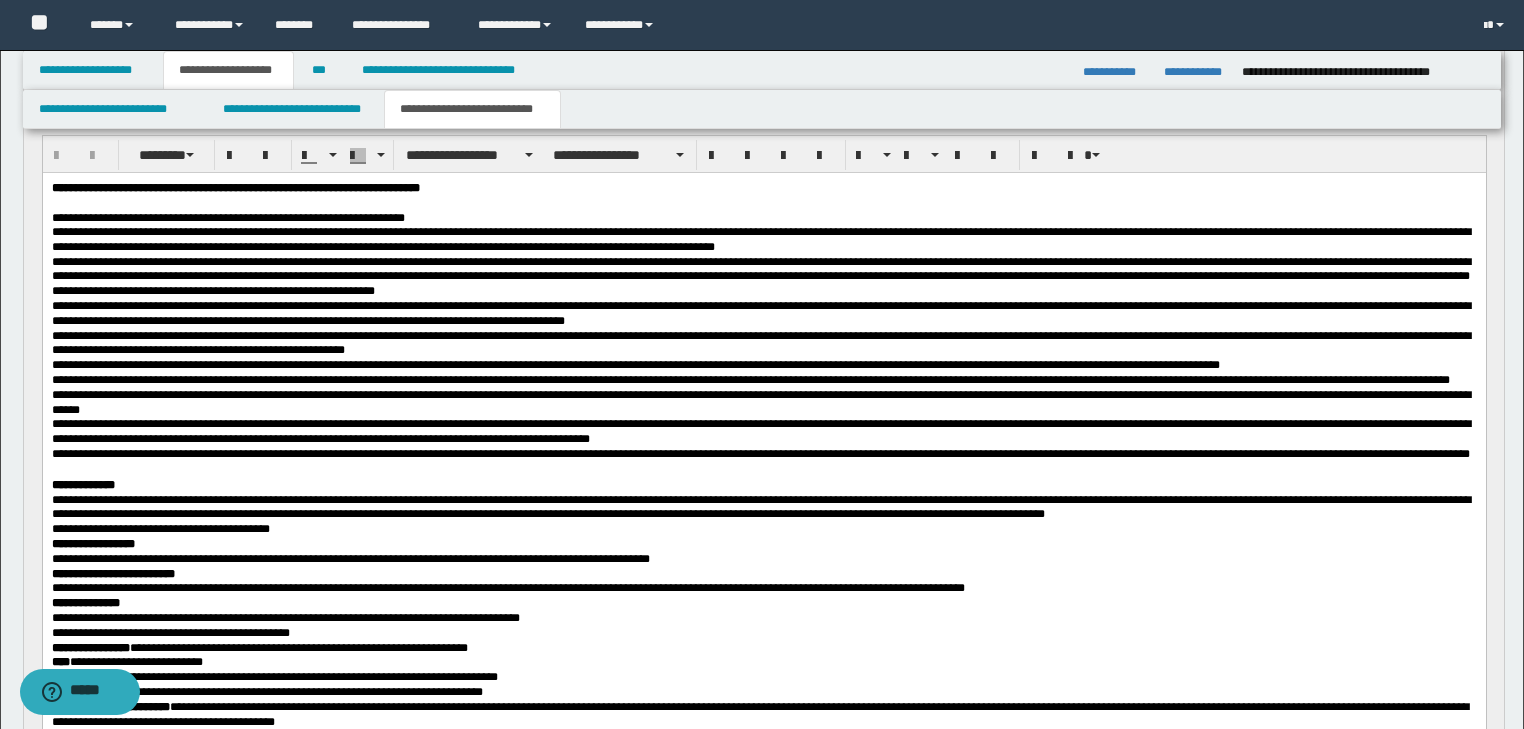 scroll, scrollTop: 776, scrollLeft: 0, axis: vertical 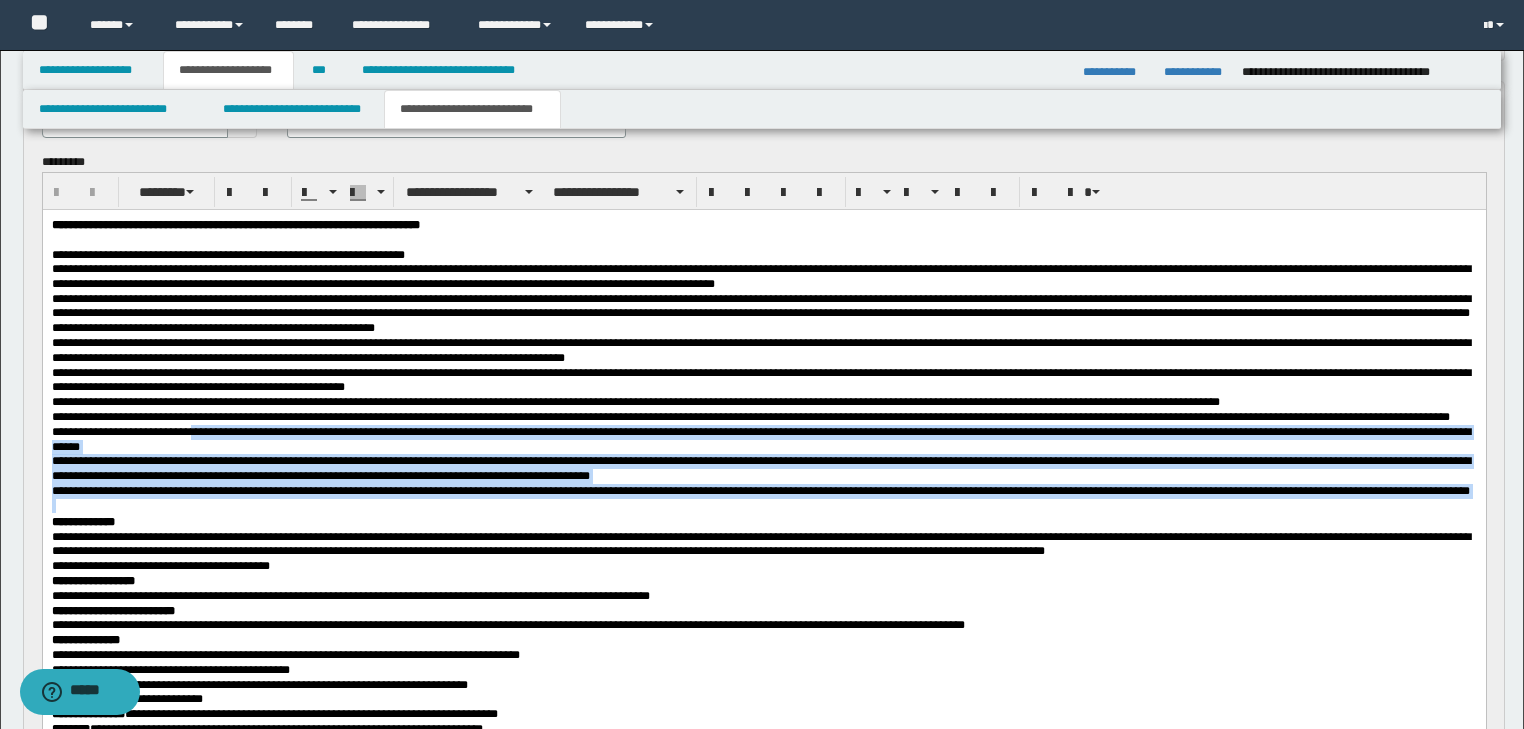 drag, startPoint x: 205, startPoint y: 552, endPoint x: 206, endPoint y: 469, distance: 83.00603 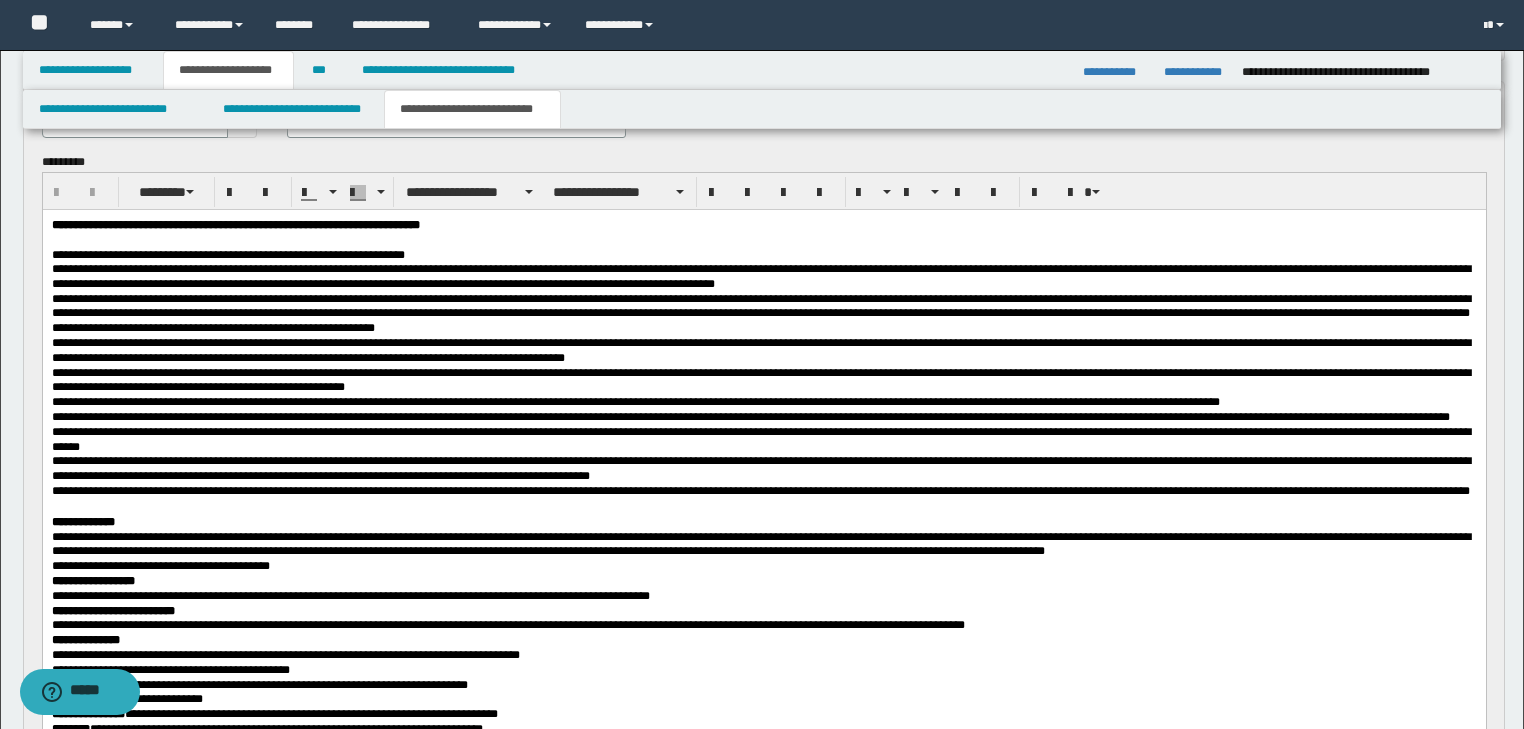 click on "**********" at bounding box center (763, 491) 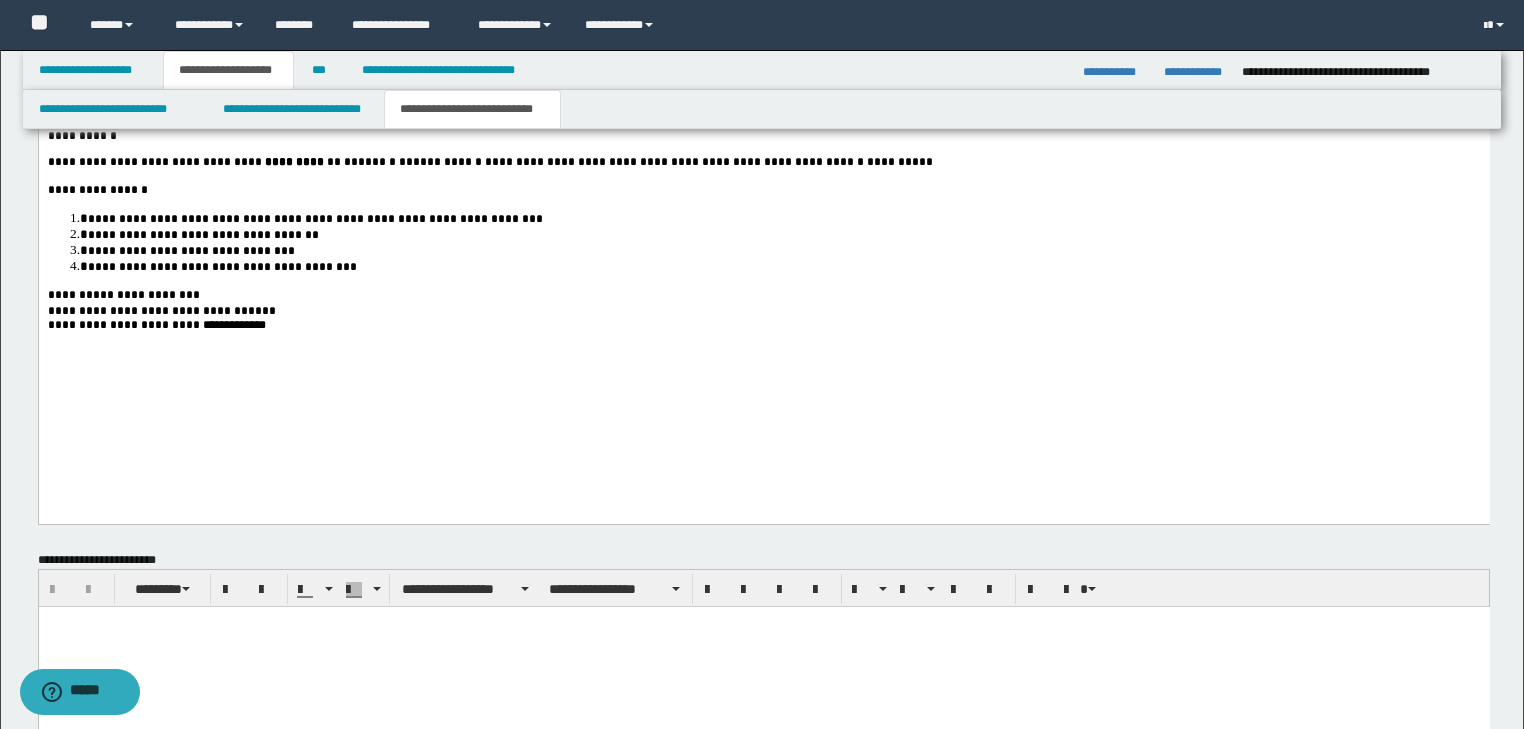 scroll, scrollTop: 3656, scrollLeft: 0, axis: vertical 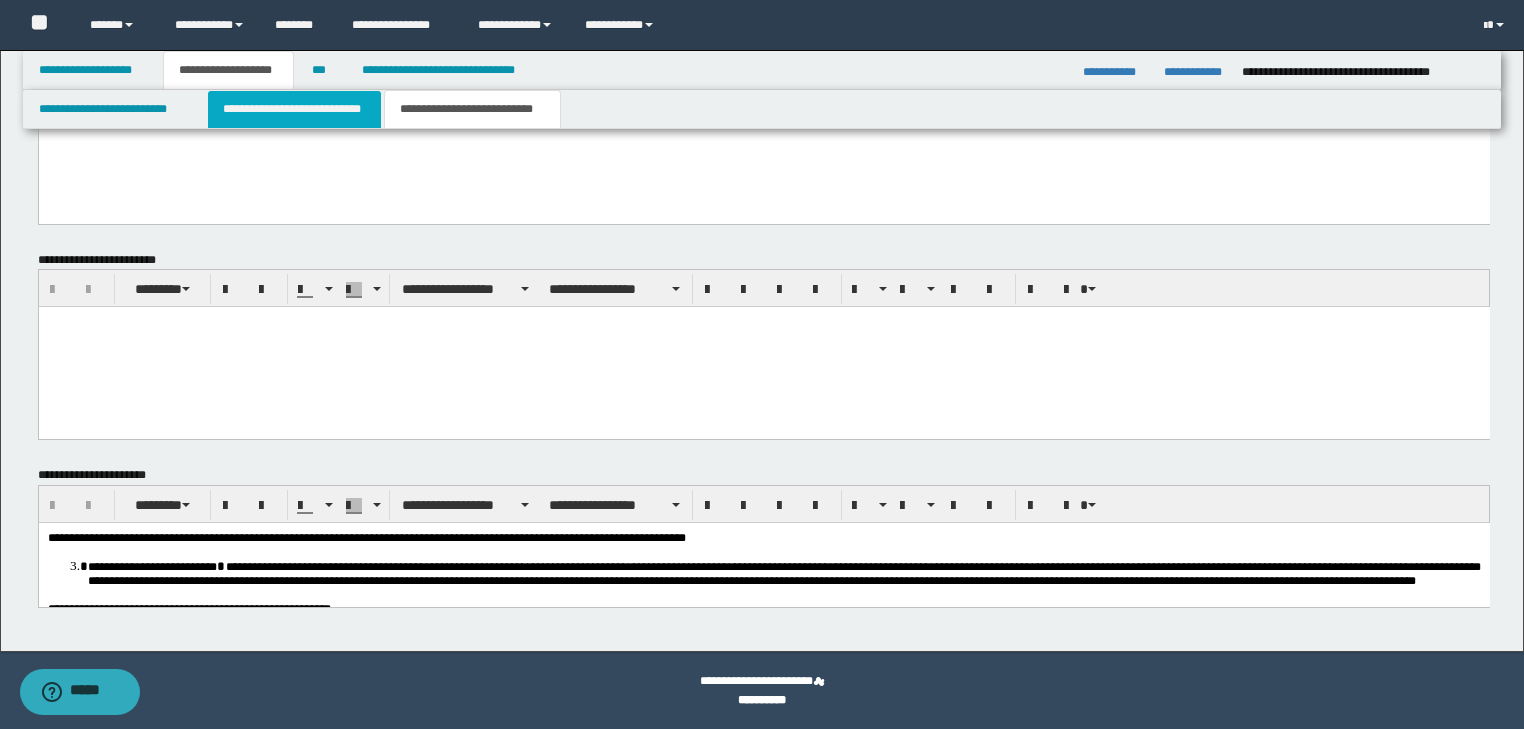 click on "**********" at bounding box center (294, 109) 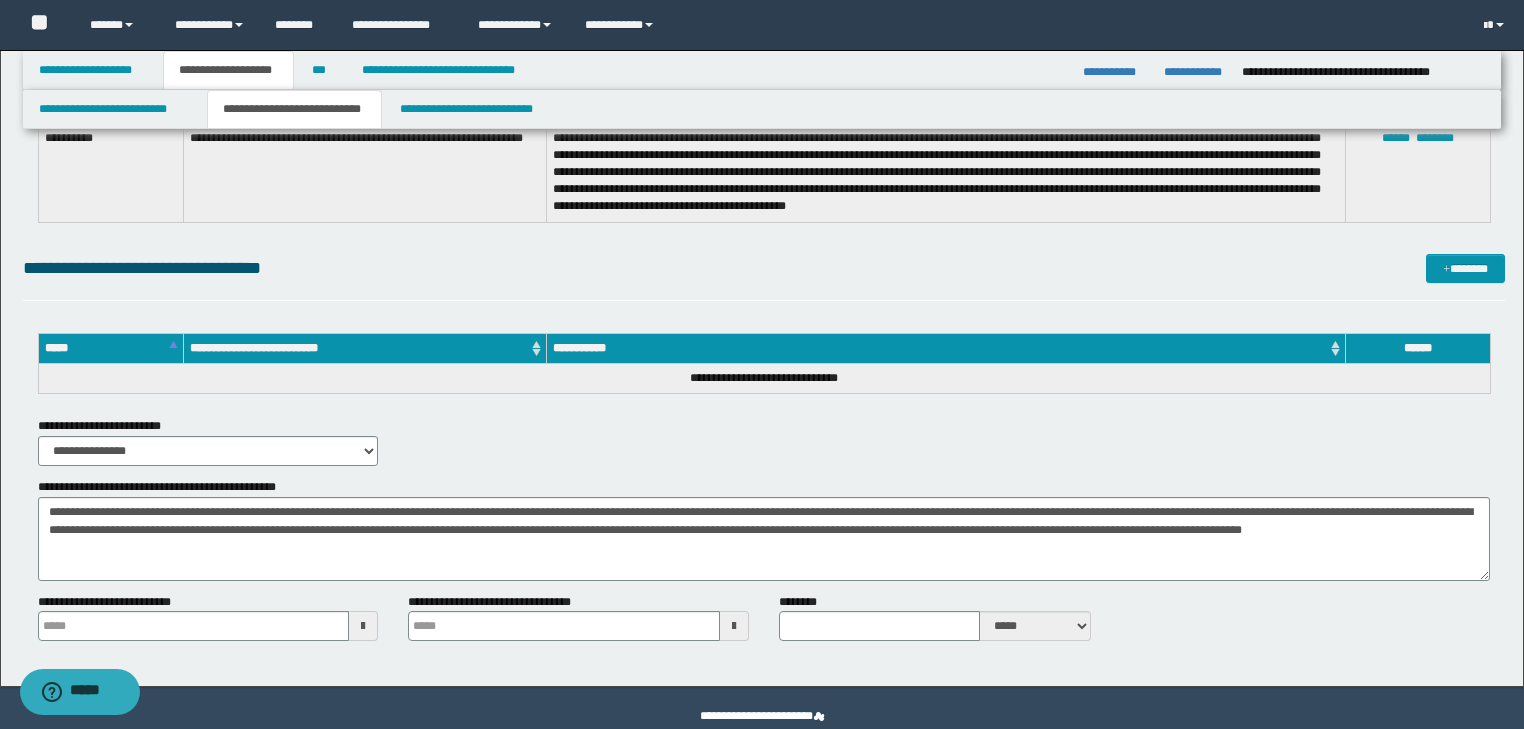 scroll, scrollTop: 4056, scrollLeft: 0, axis: vertical 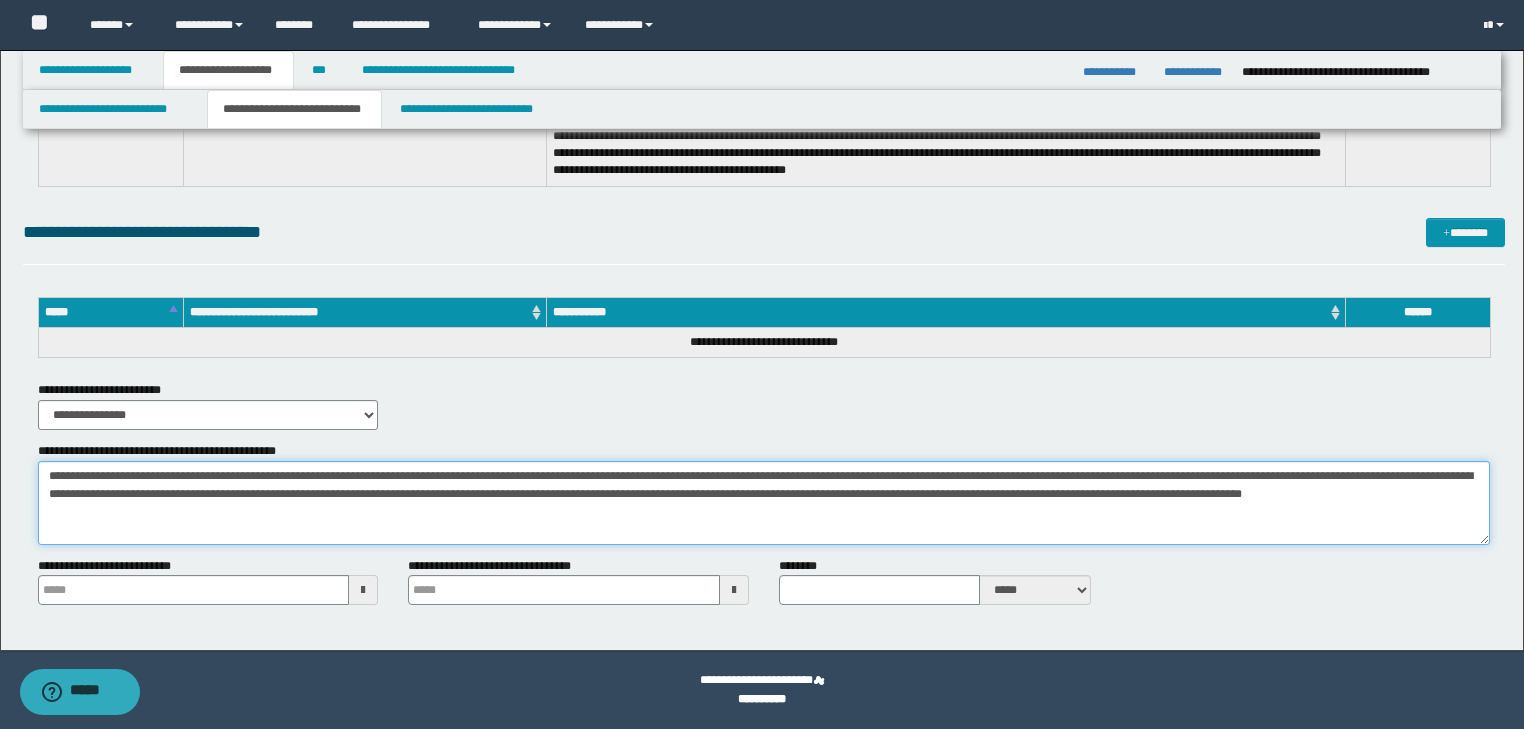 click on "**********" at bounding box center [764, 503] 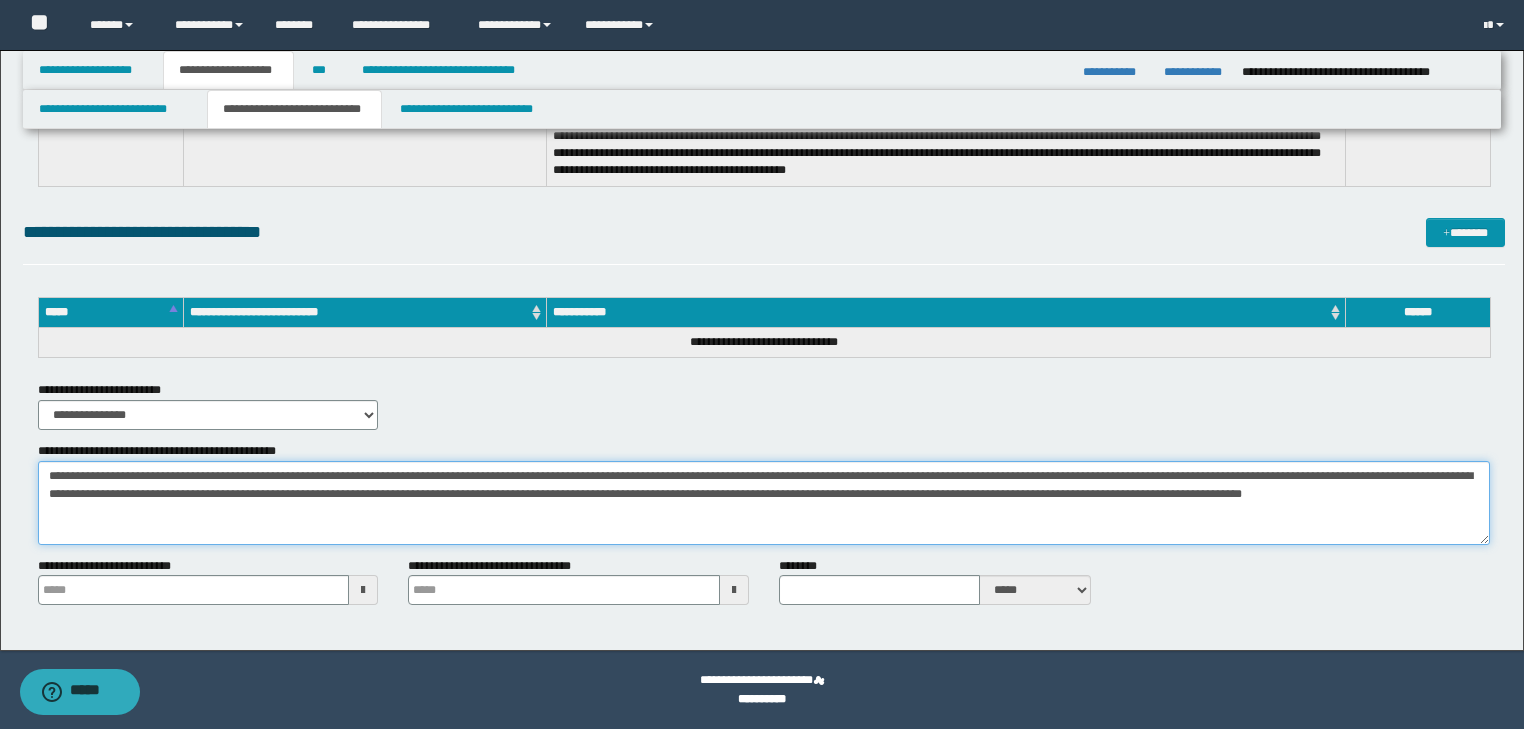 drag, startPoint x: 81, startPoint y: 476, endPoint x: 7, endPoint y: 476, distance: 74 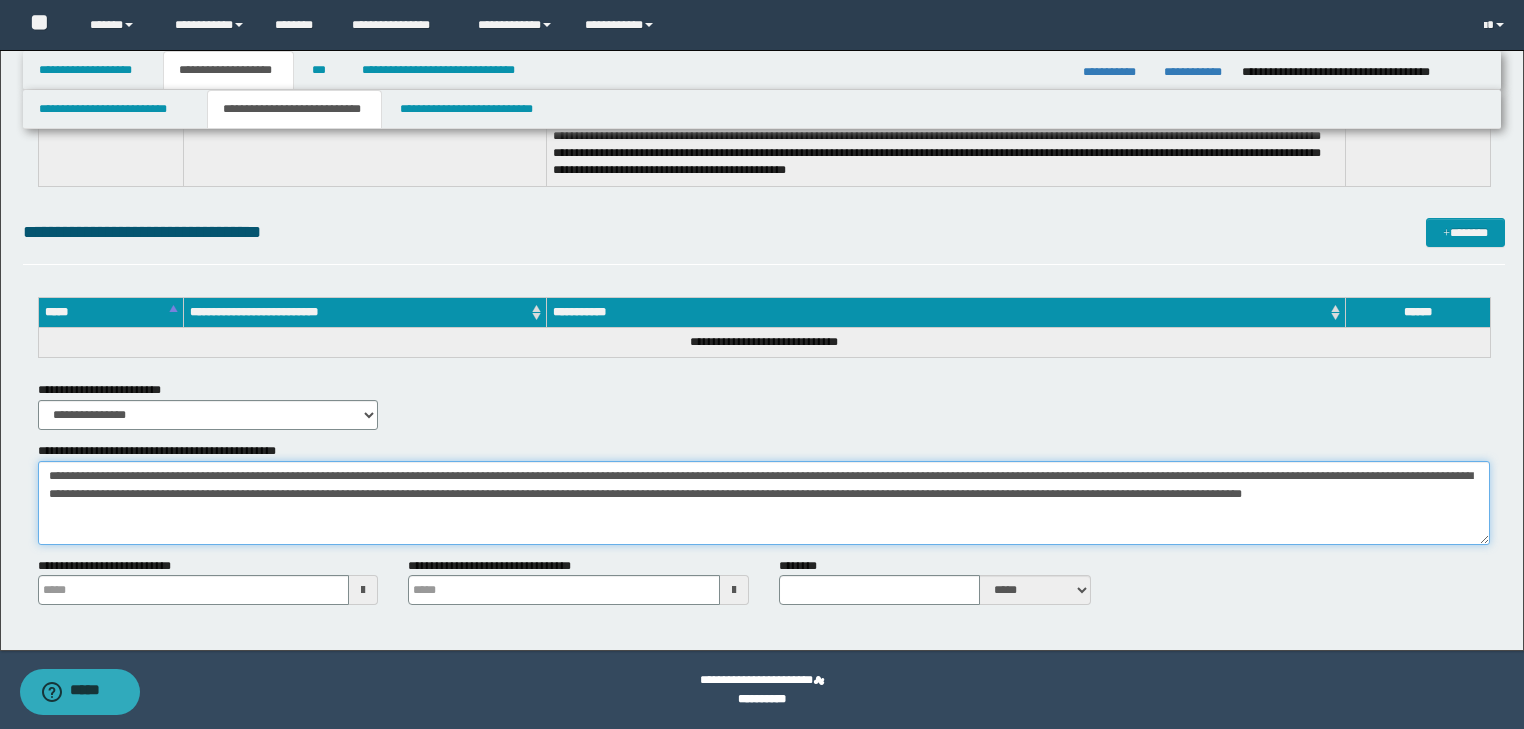 click on "**********" at bounding box center (762, -1678) 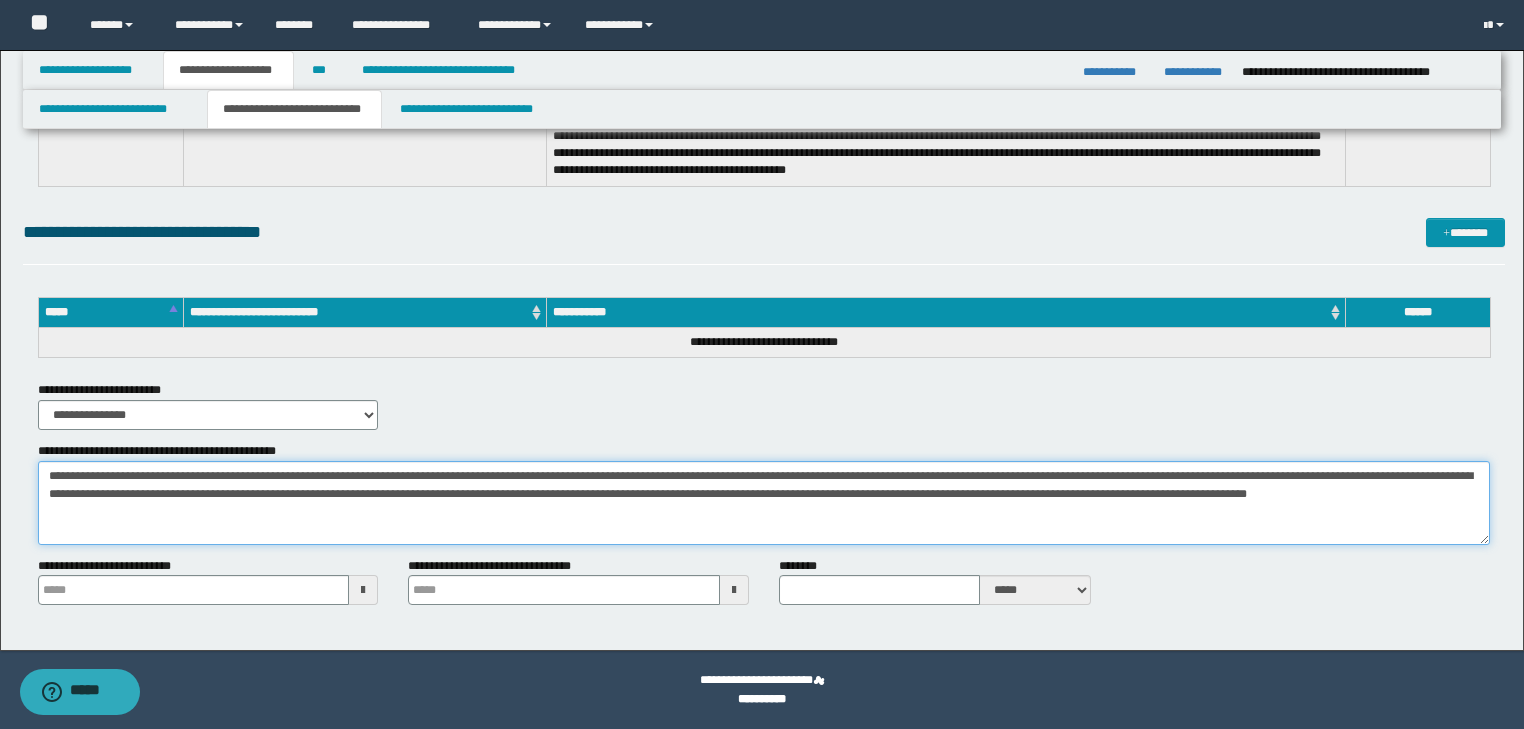 type on "**********" 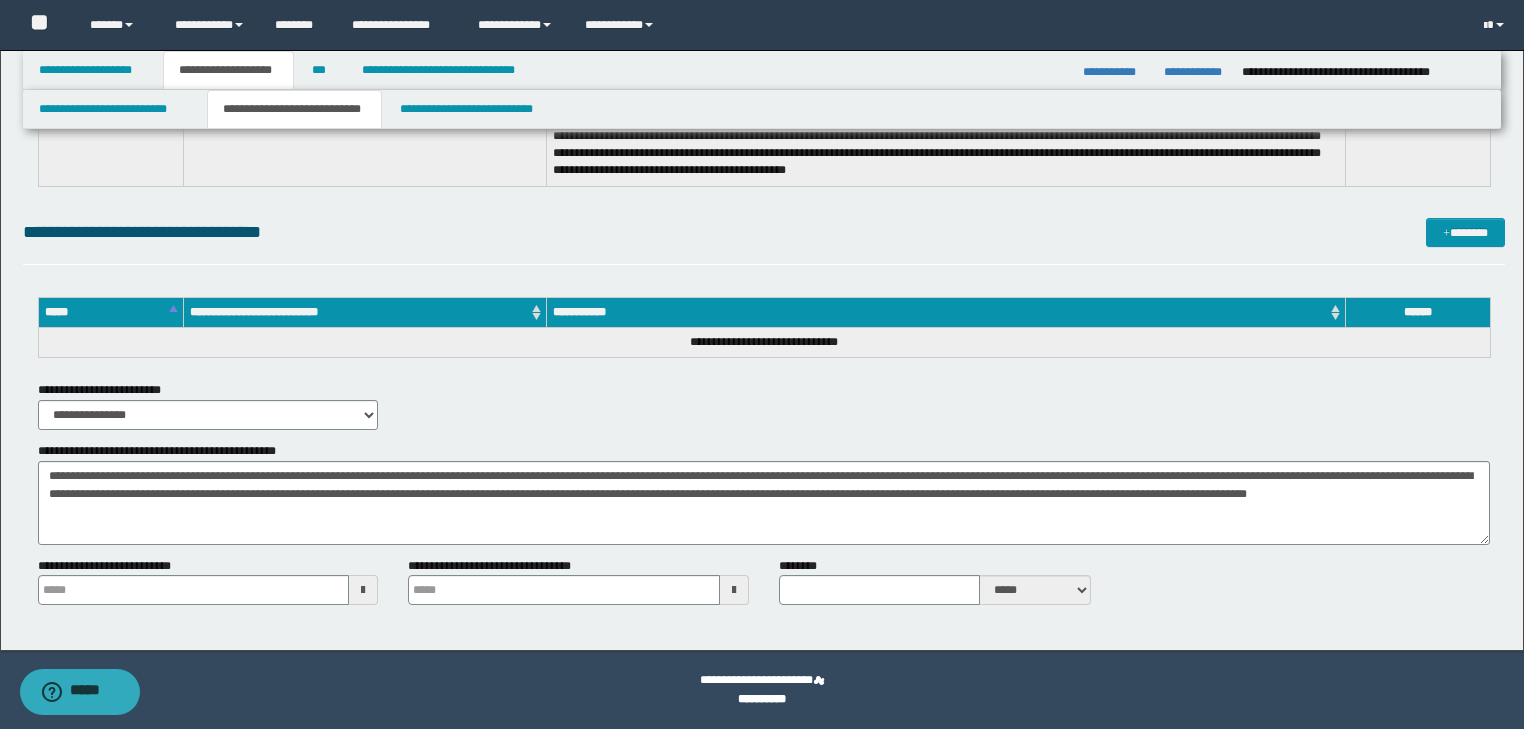click on "**********" at bounding box center (764, -1638) 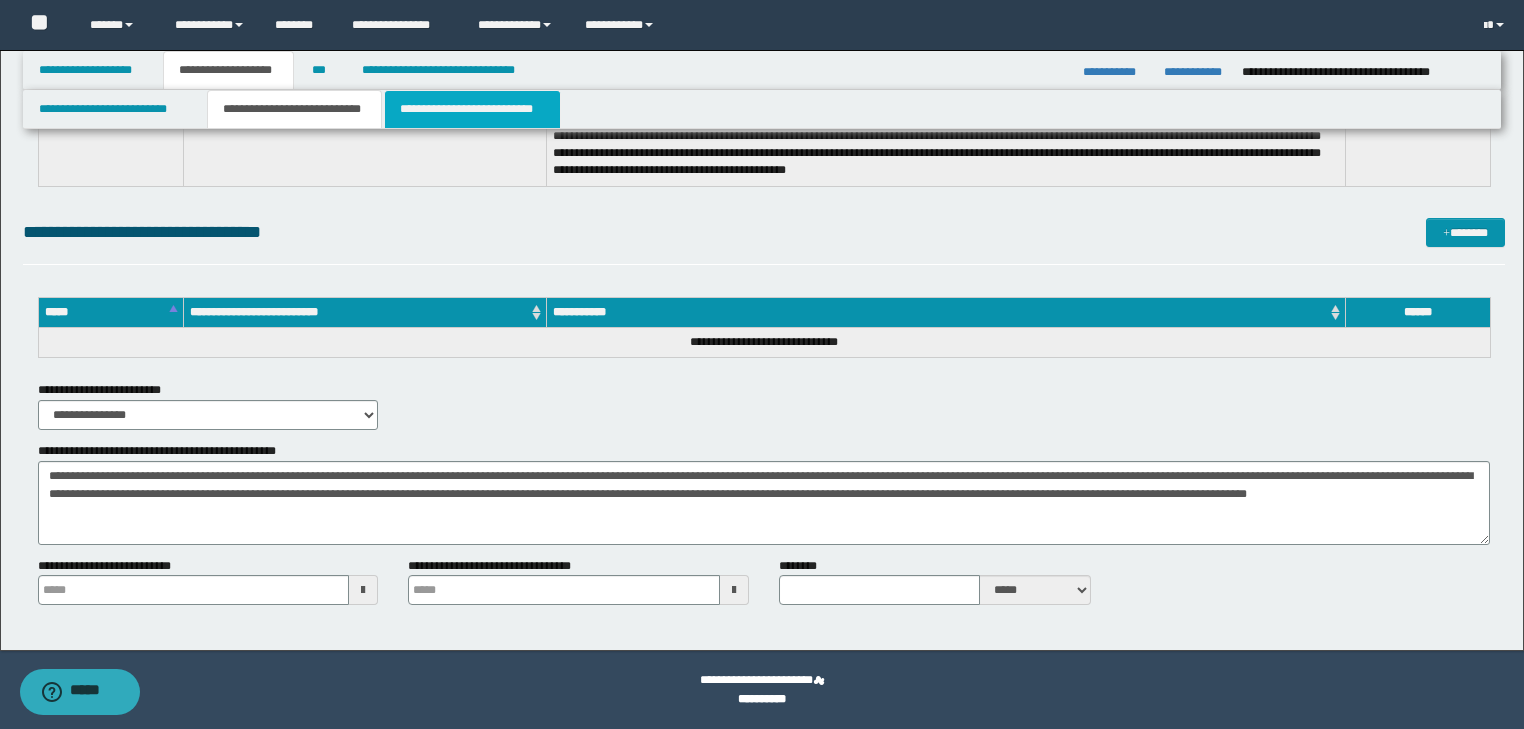 click on "**********" at bounding box center (472, 109) 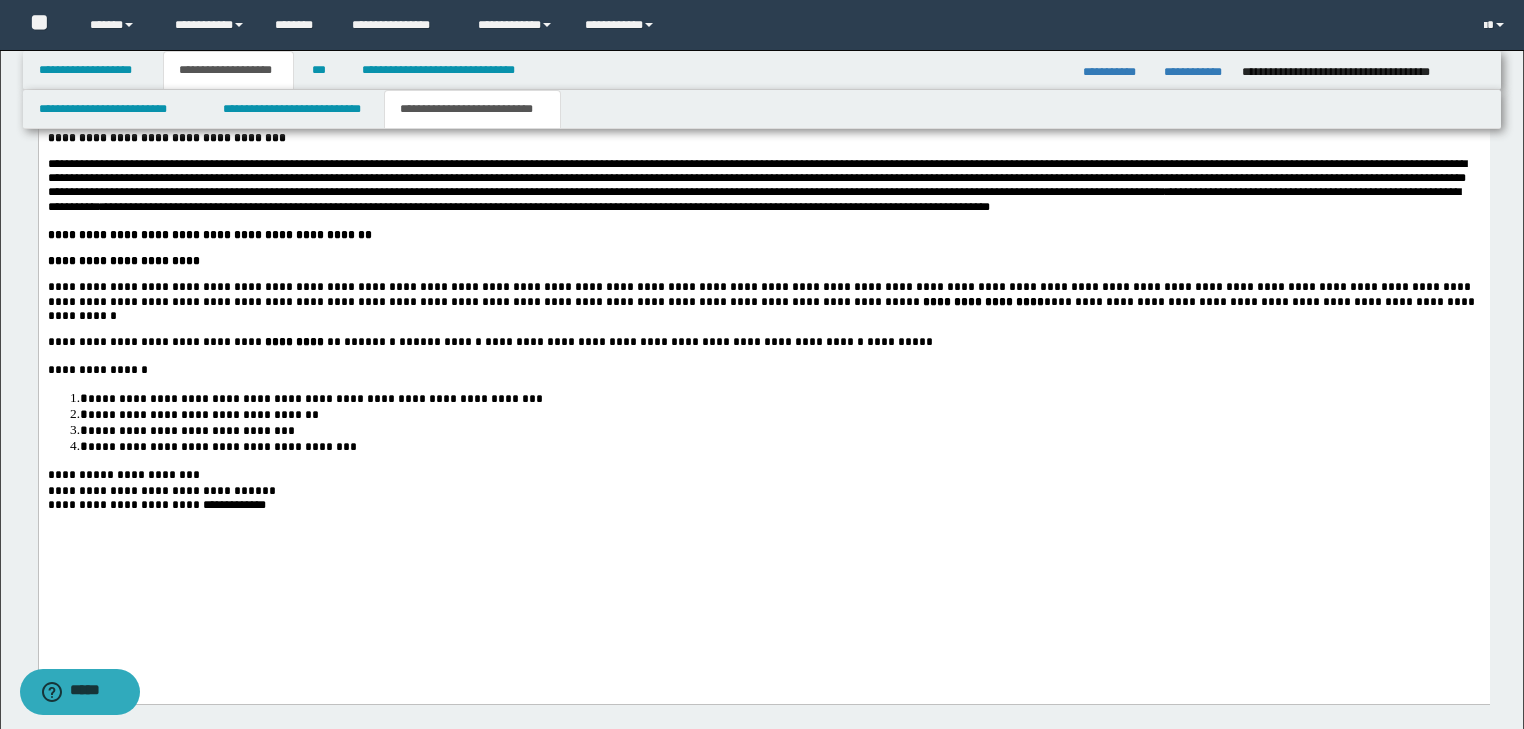 scroll, scrollTop: 3424, scrollLeft: 0, axis: vertical 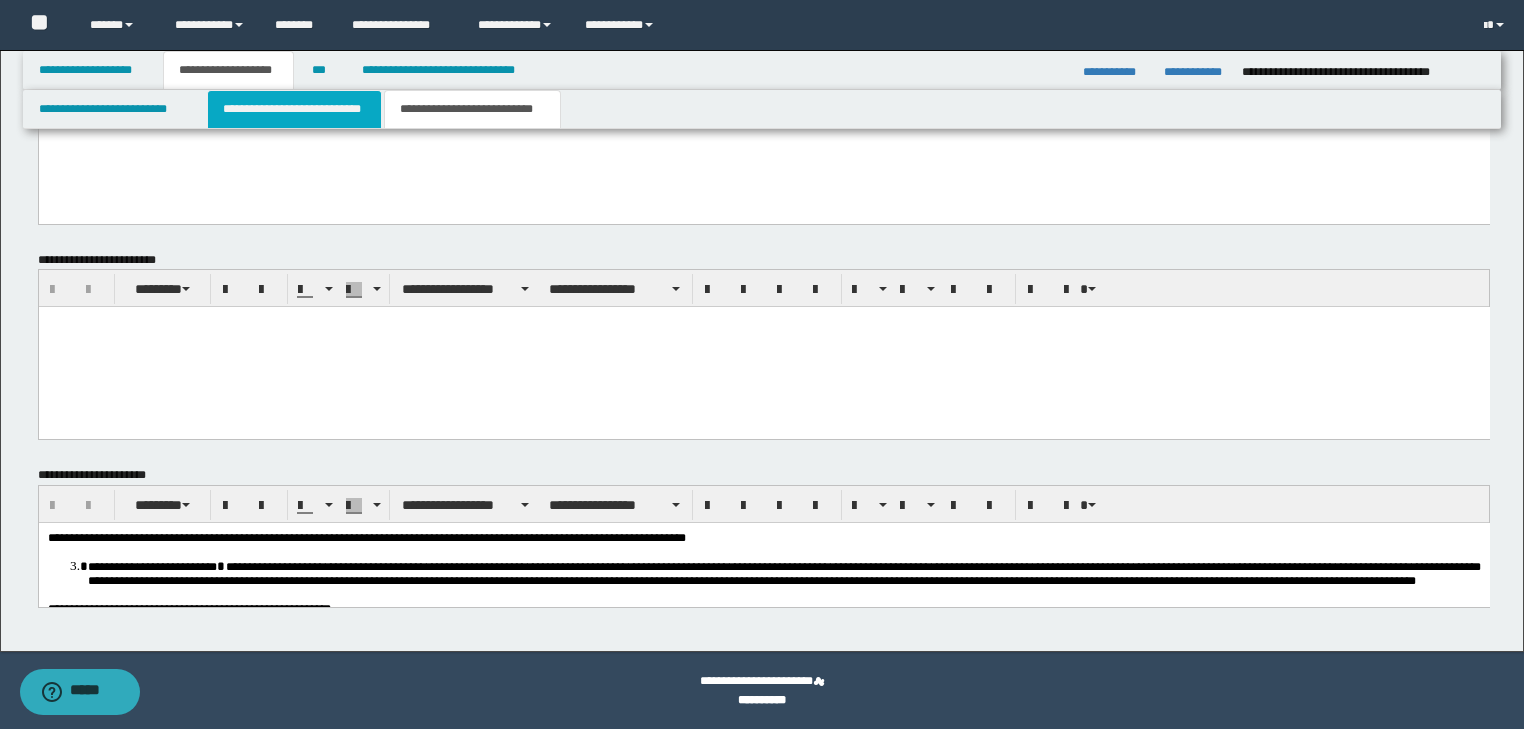 click on "**********" at bounding box center [294, 109] 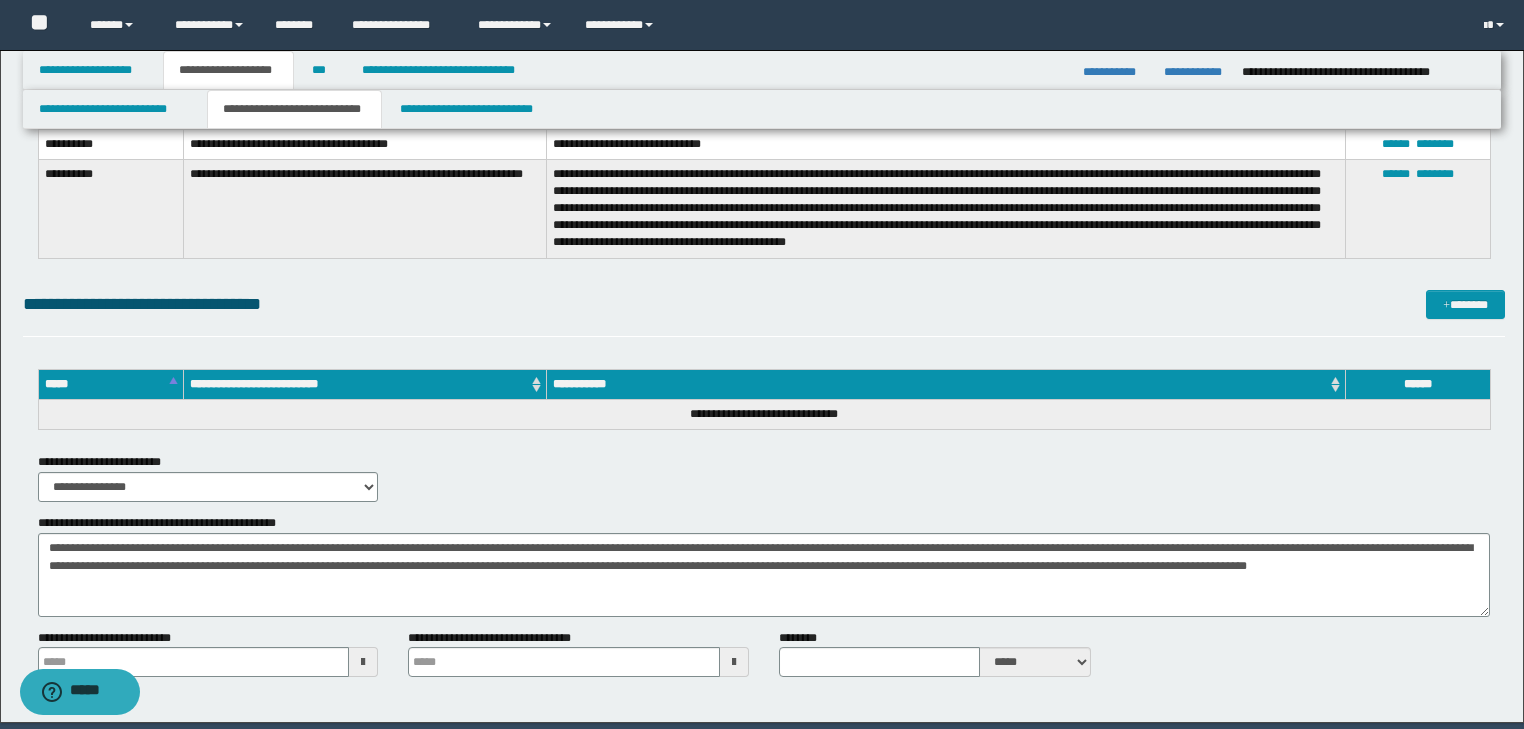 scroll, scrollTop: 4056, scrollLeft: 0, axis: vertical 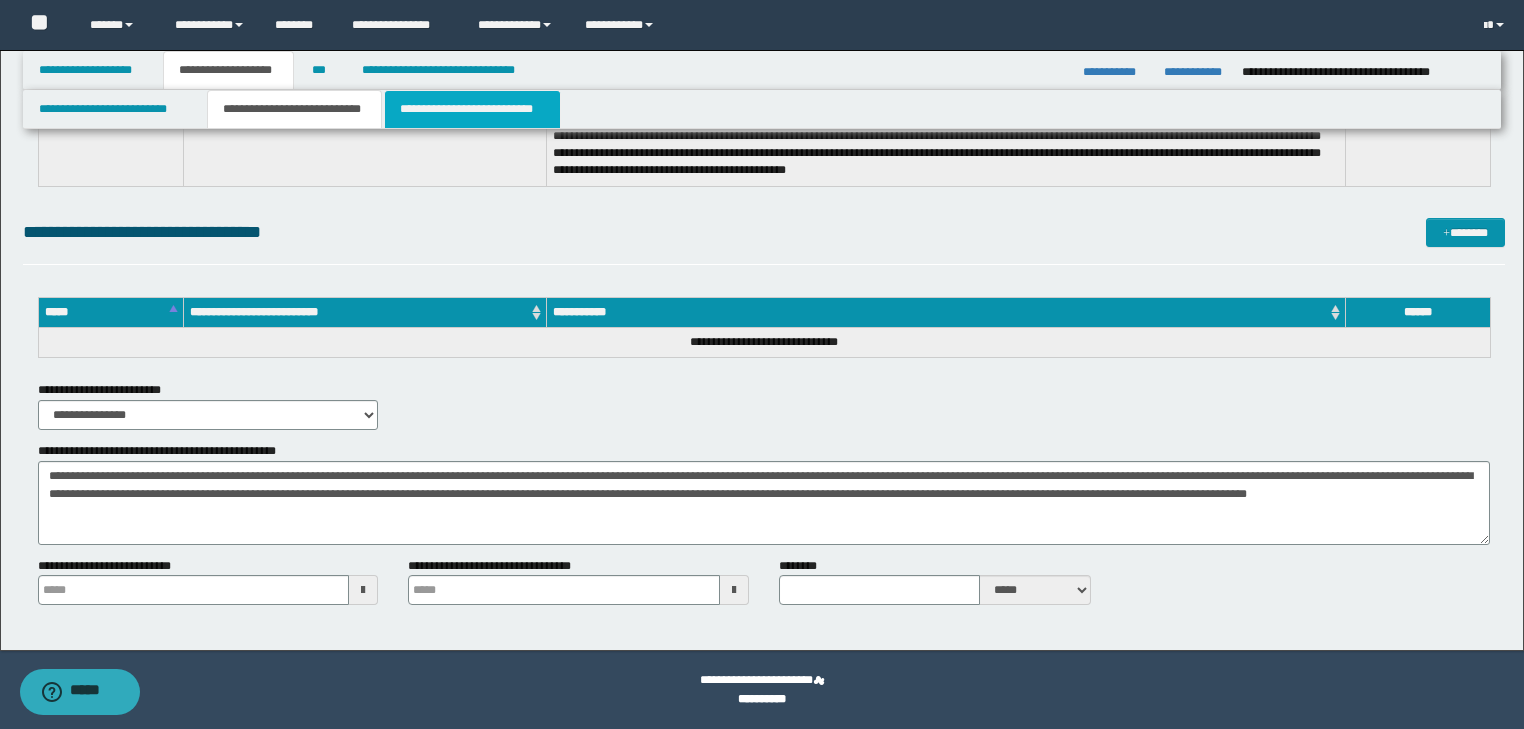 click on "**********" at bounding box center (472, 109) 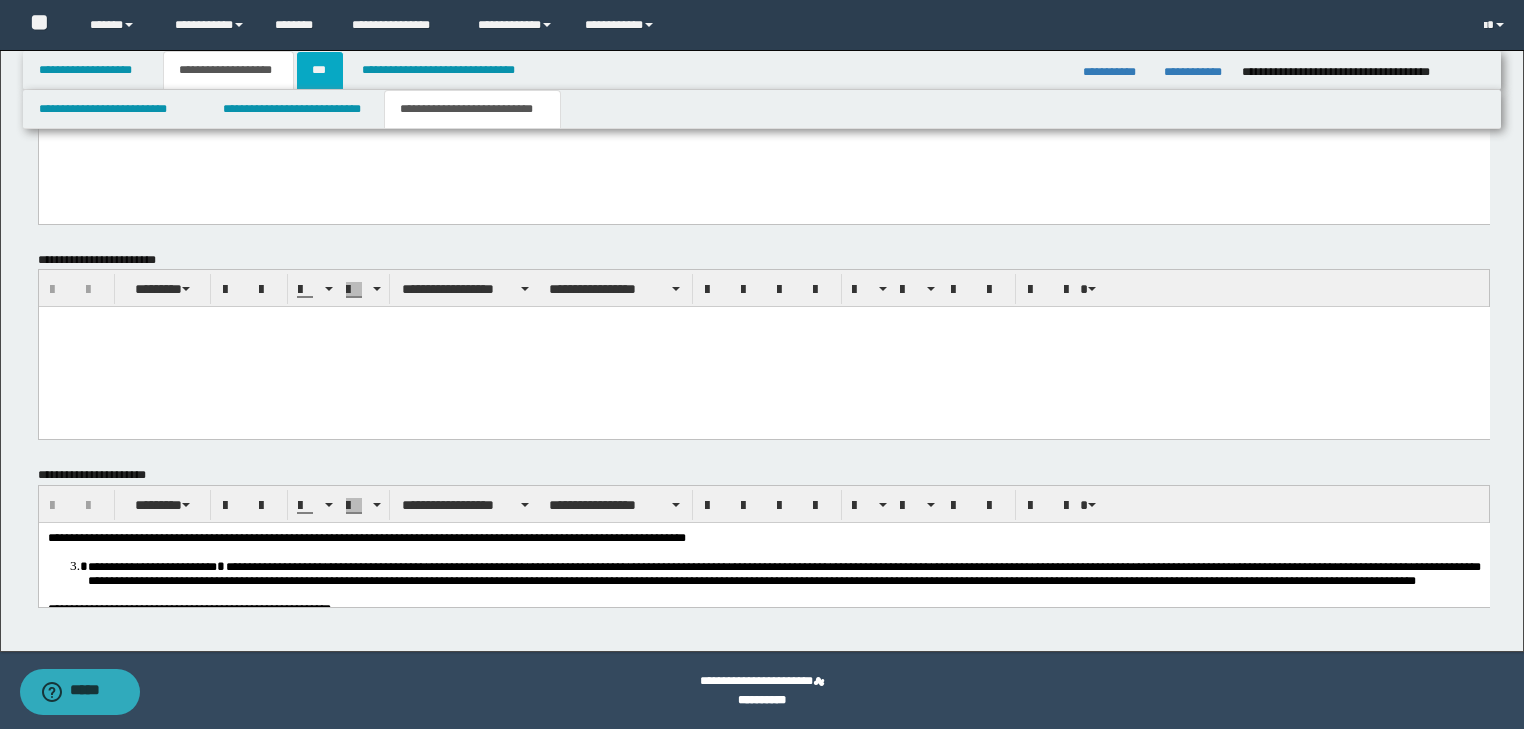 click on "***" at bounding box center (320, 70) 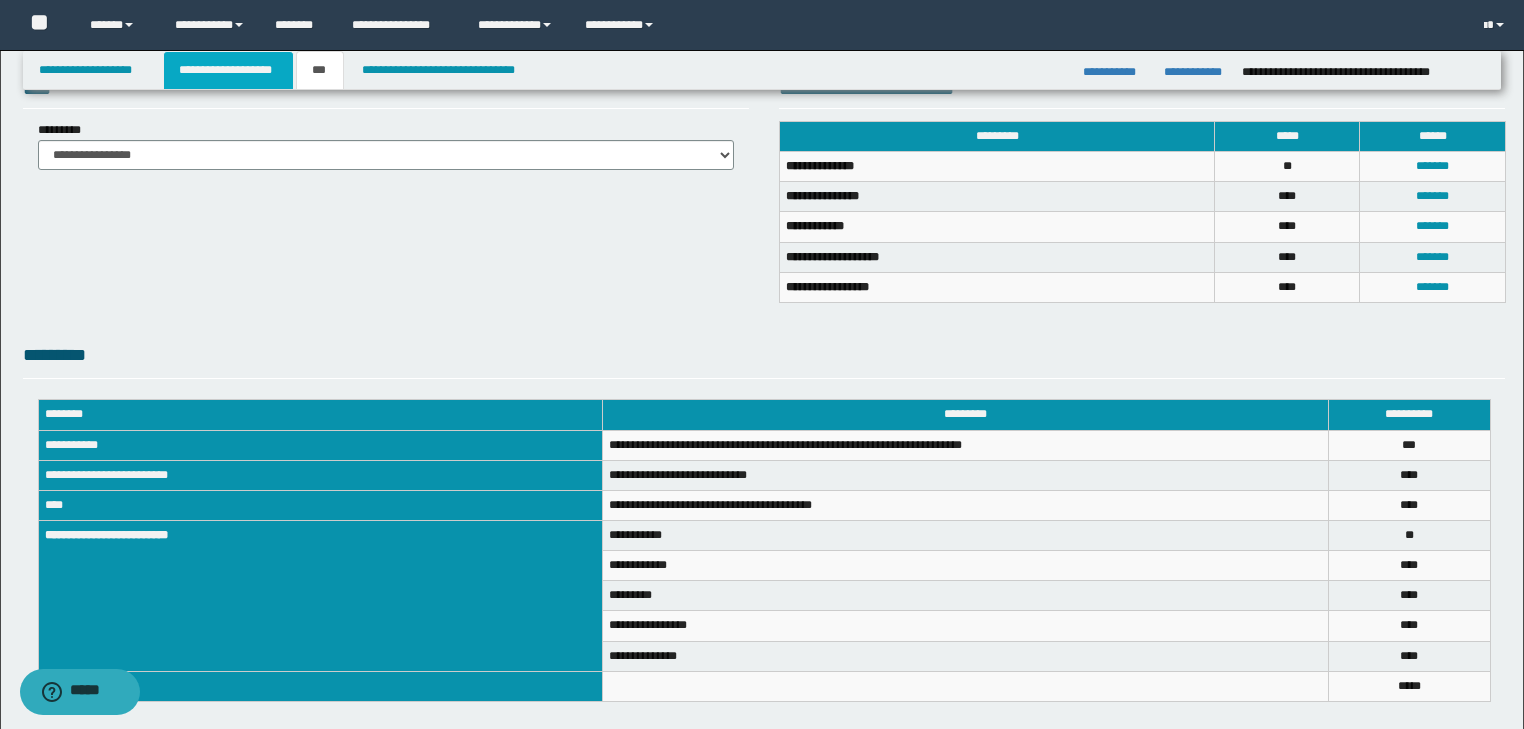 click on "**********" at bounding box center (228, 70) 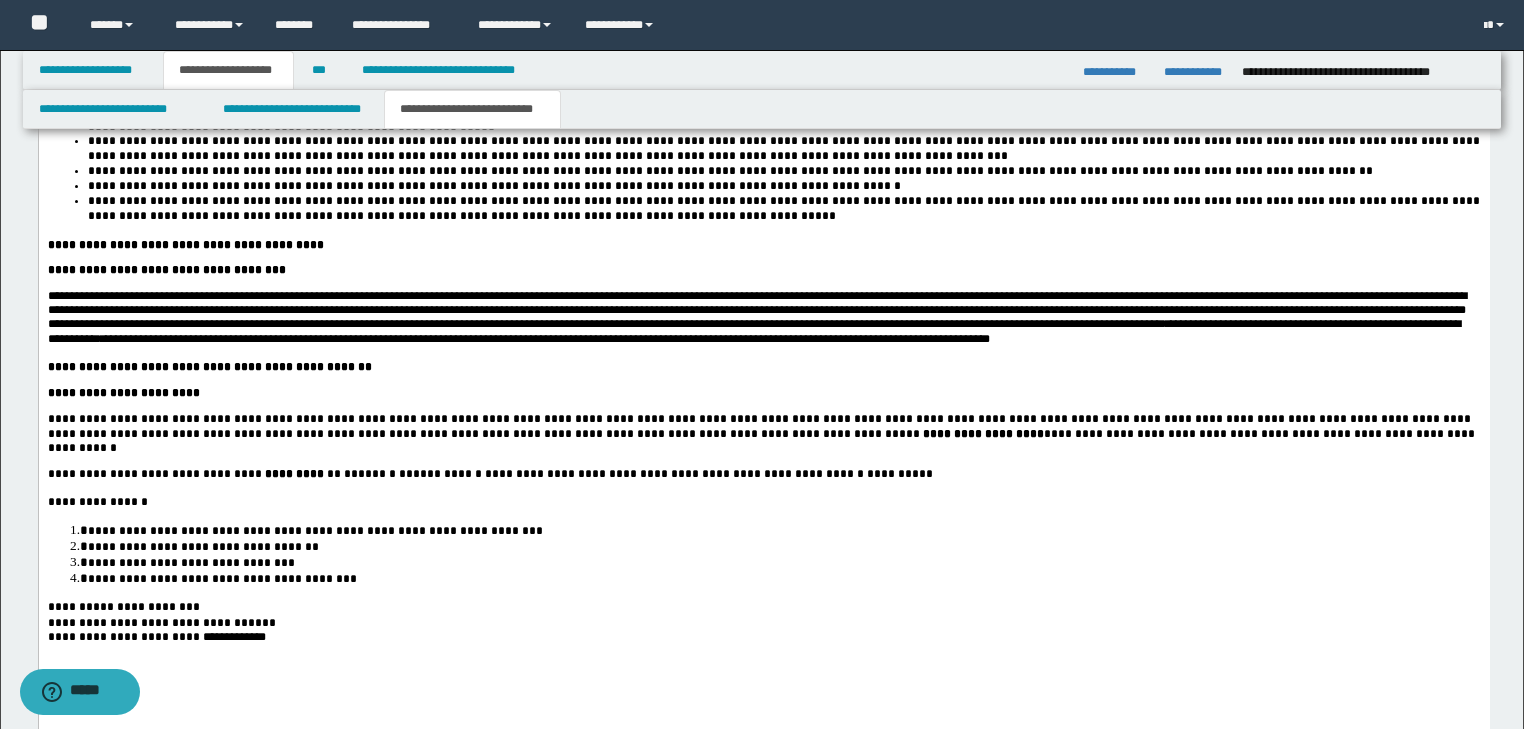 scroll, scrollTop: 3446, scrollLeft: 0, axis: vertical 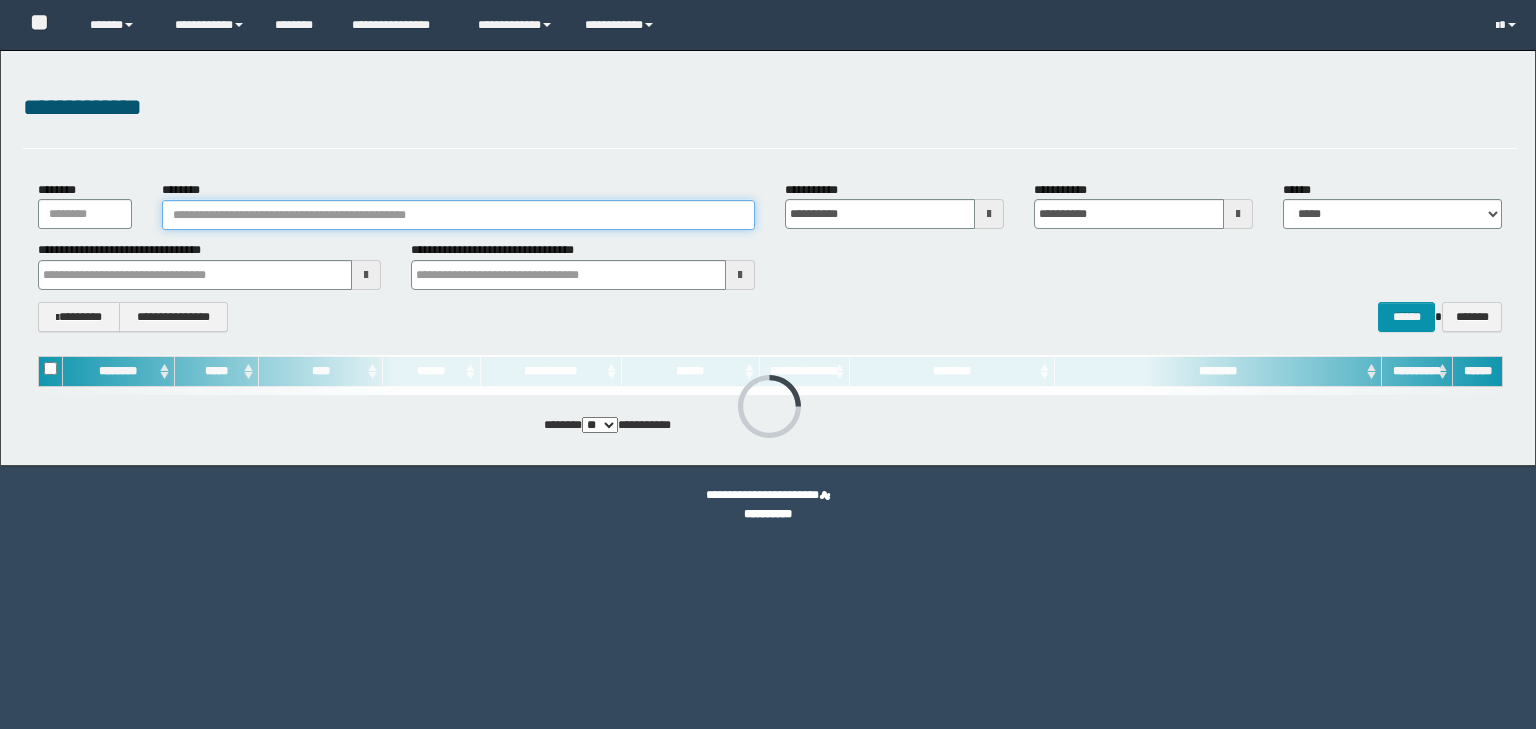 click on "********" at bounding box center (458, 215) 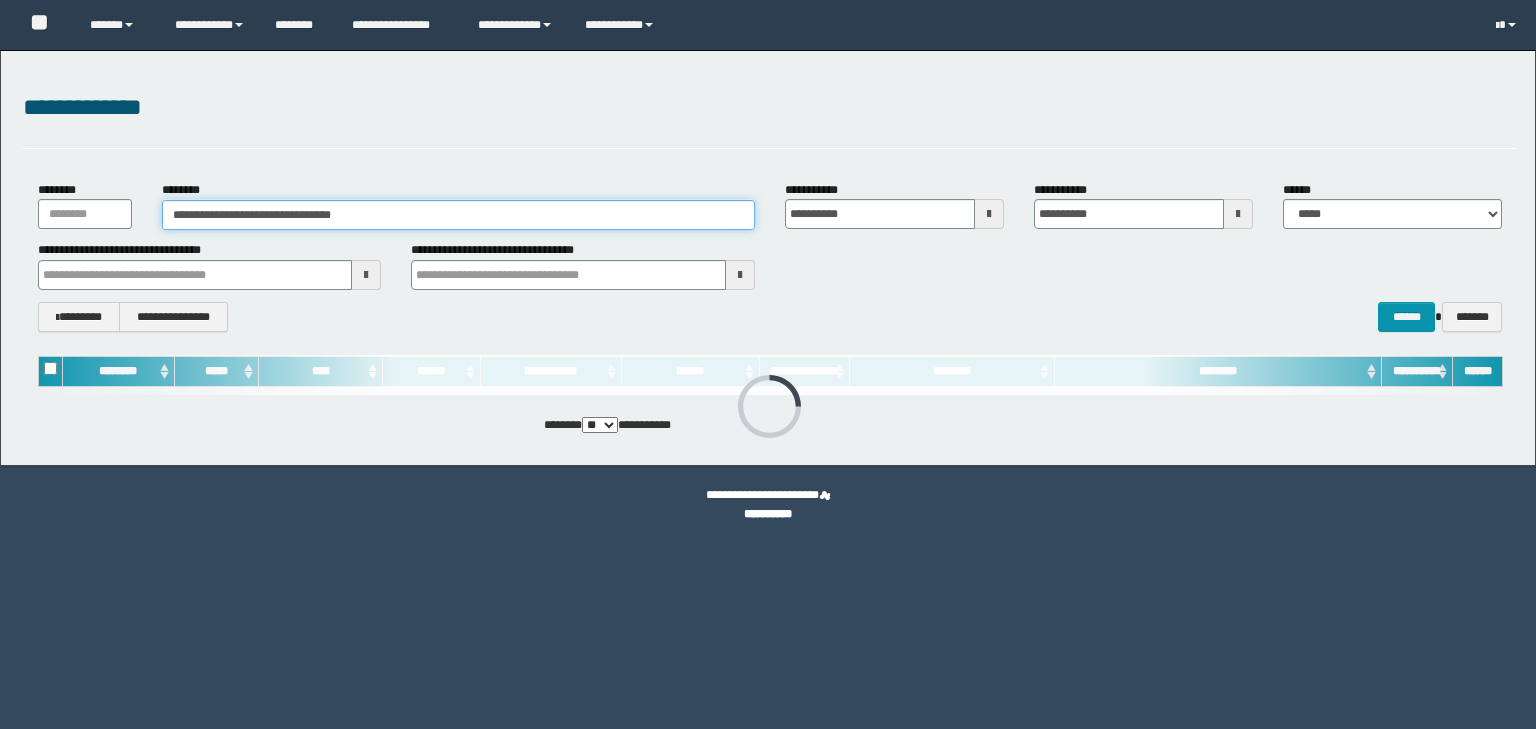 scroll, scrollTop: 0, scrollLeft: 0, axis: both 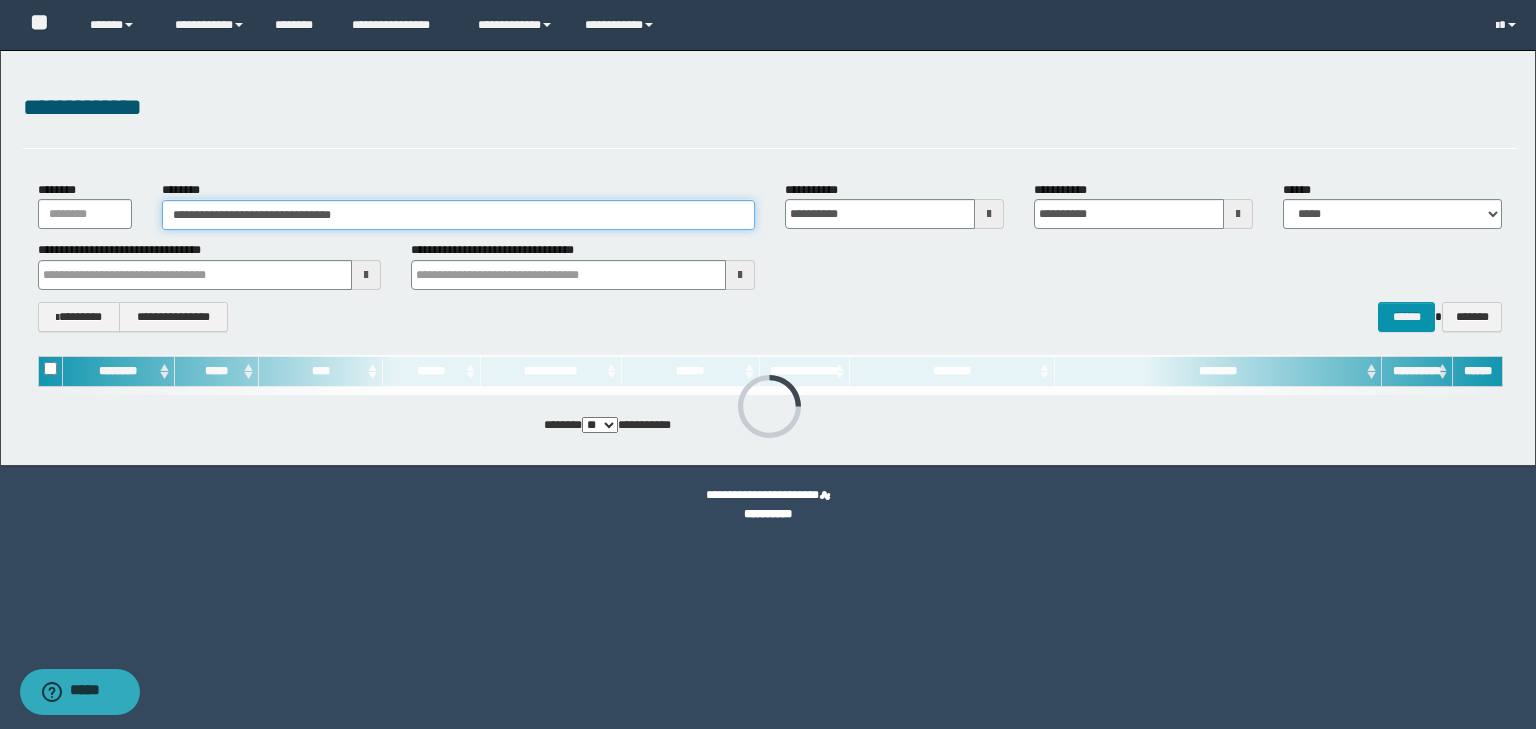 type on "**********" 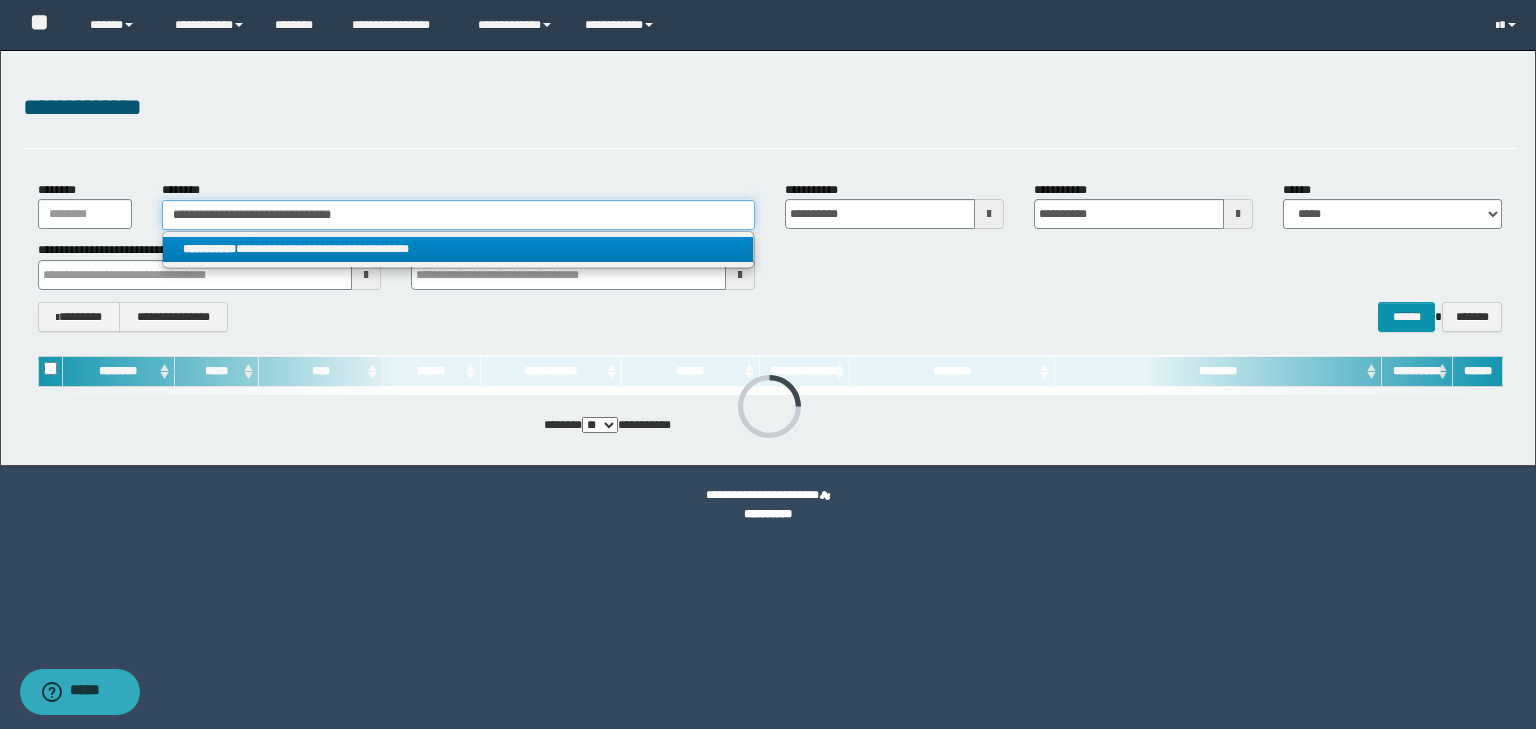 type on "**********" 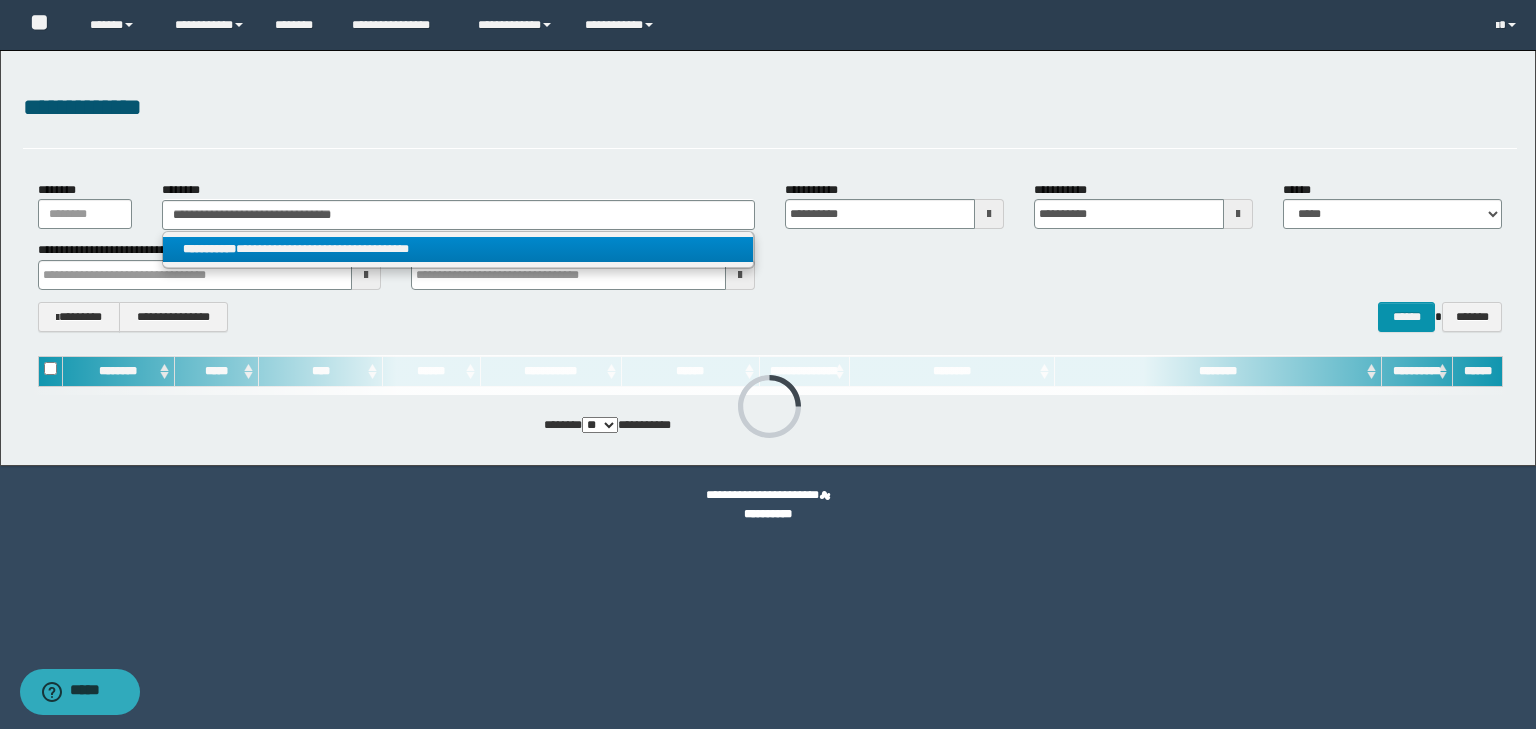 click on "**********" at bounding box center (458, 249) 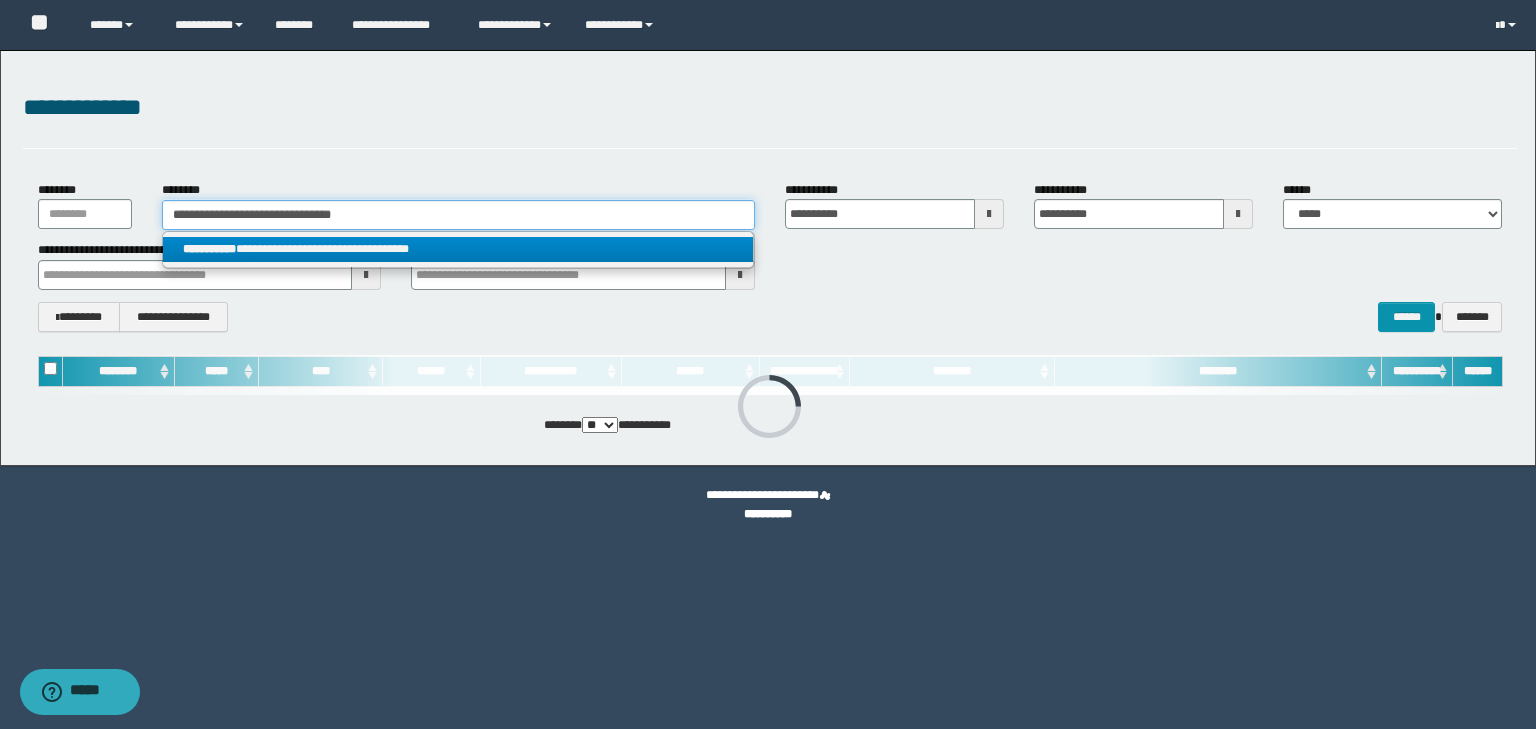 type 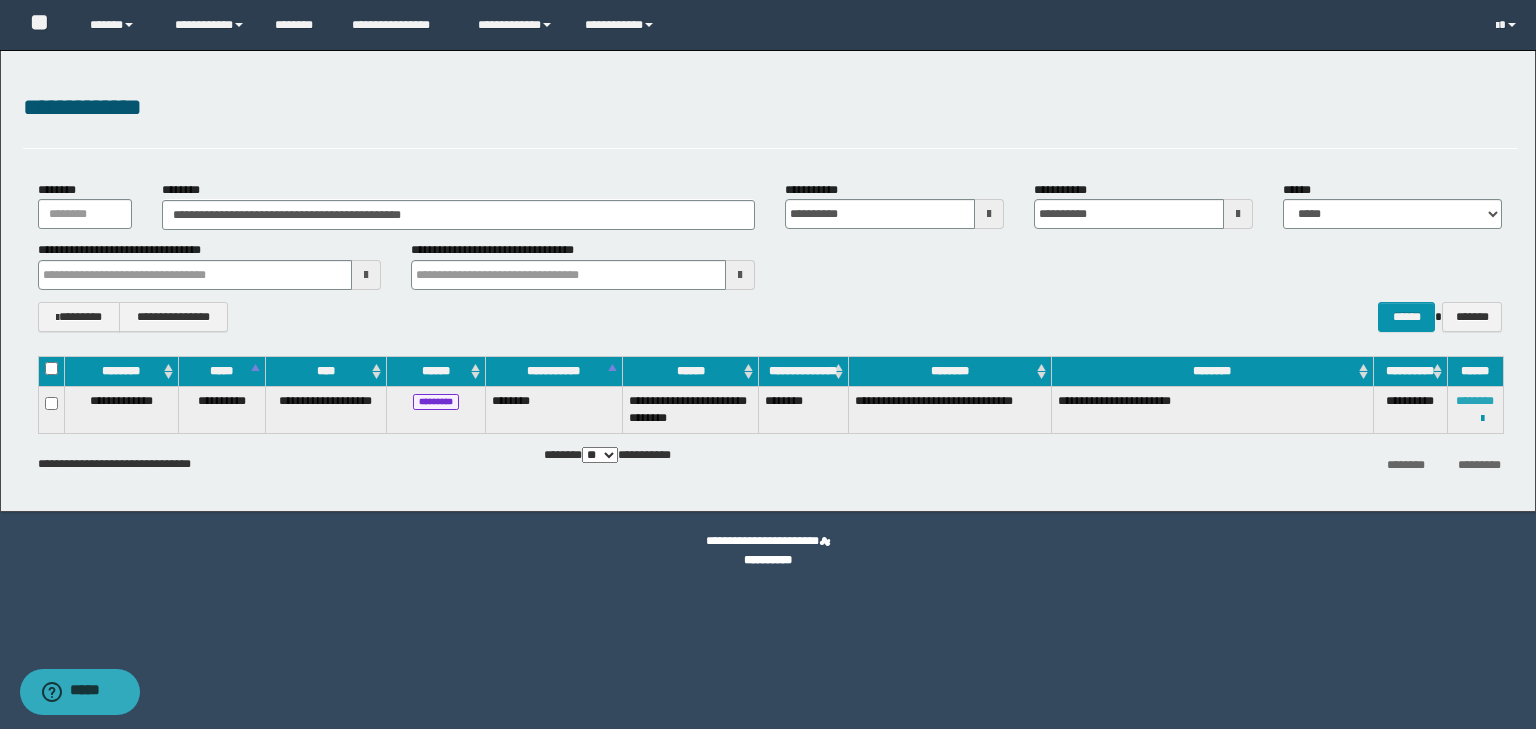 click on "********" at bounding box center (1475, 401) 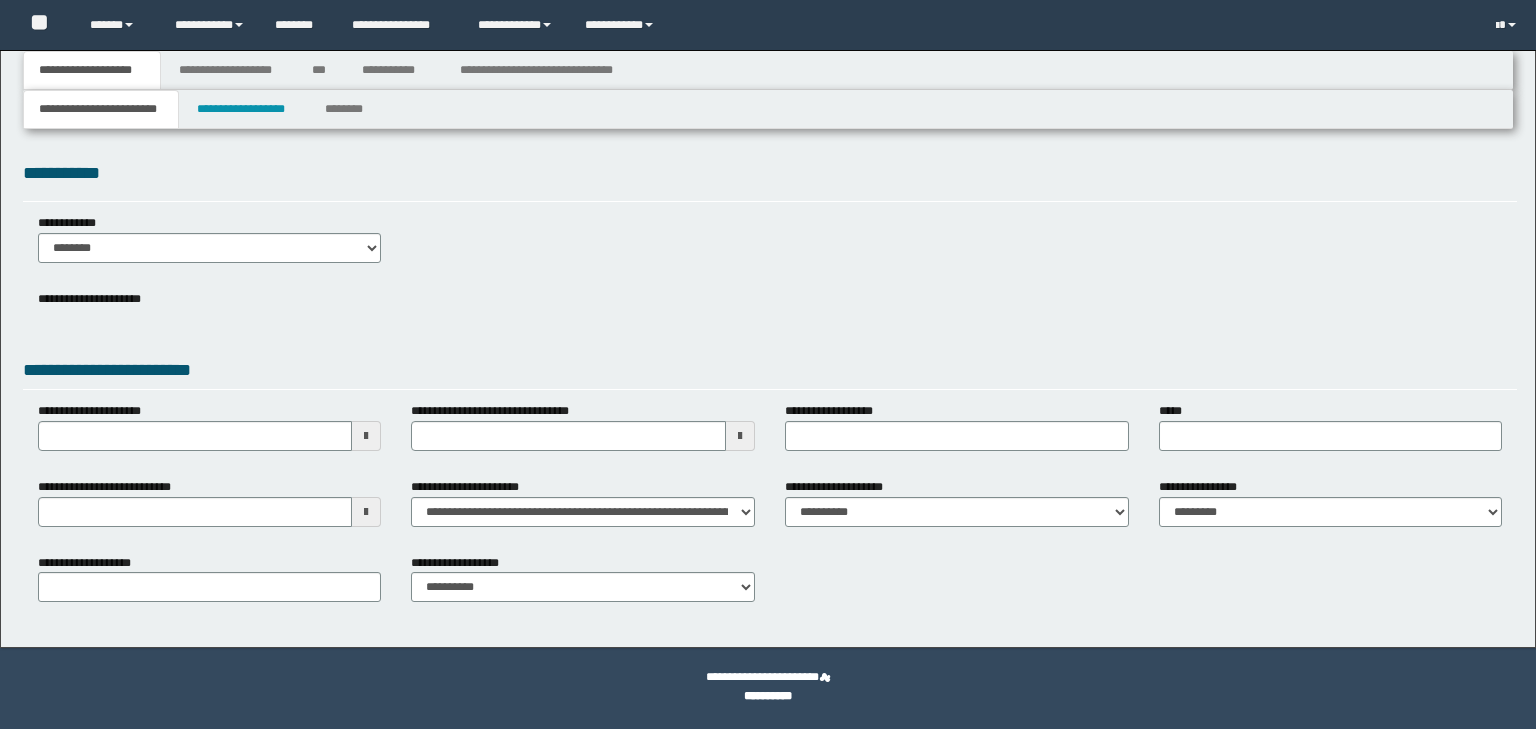 scroll, scrollTop: 0, scrollLeft: 0, axis: both 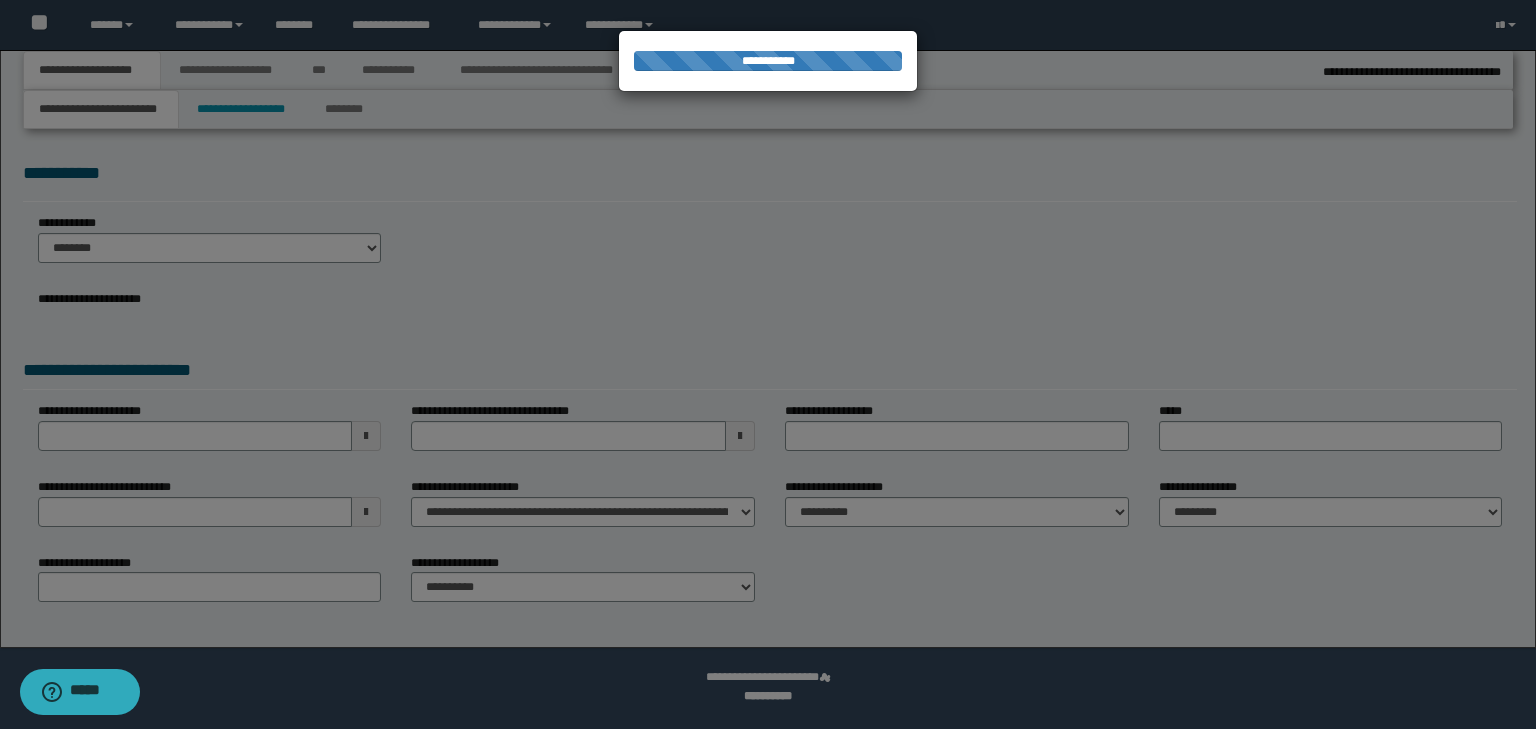 select on "*" 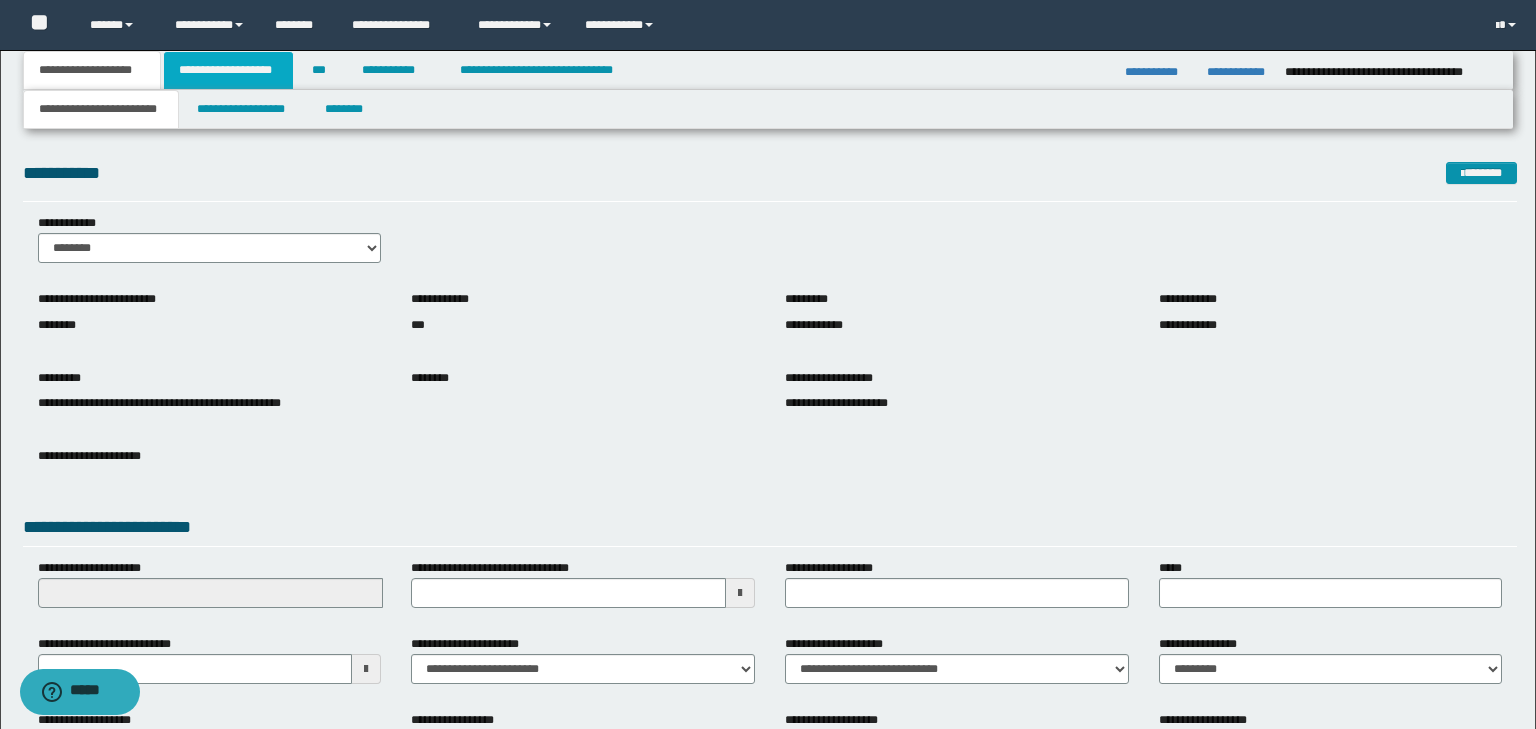click on "**********" at bounding box center (228, 70) 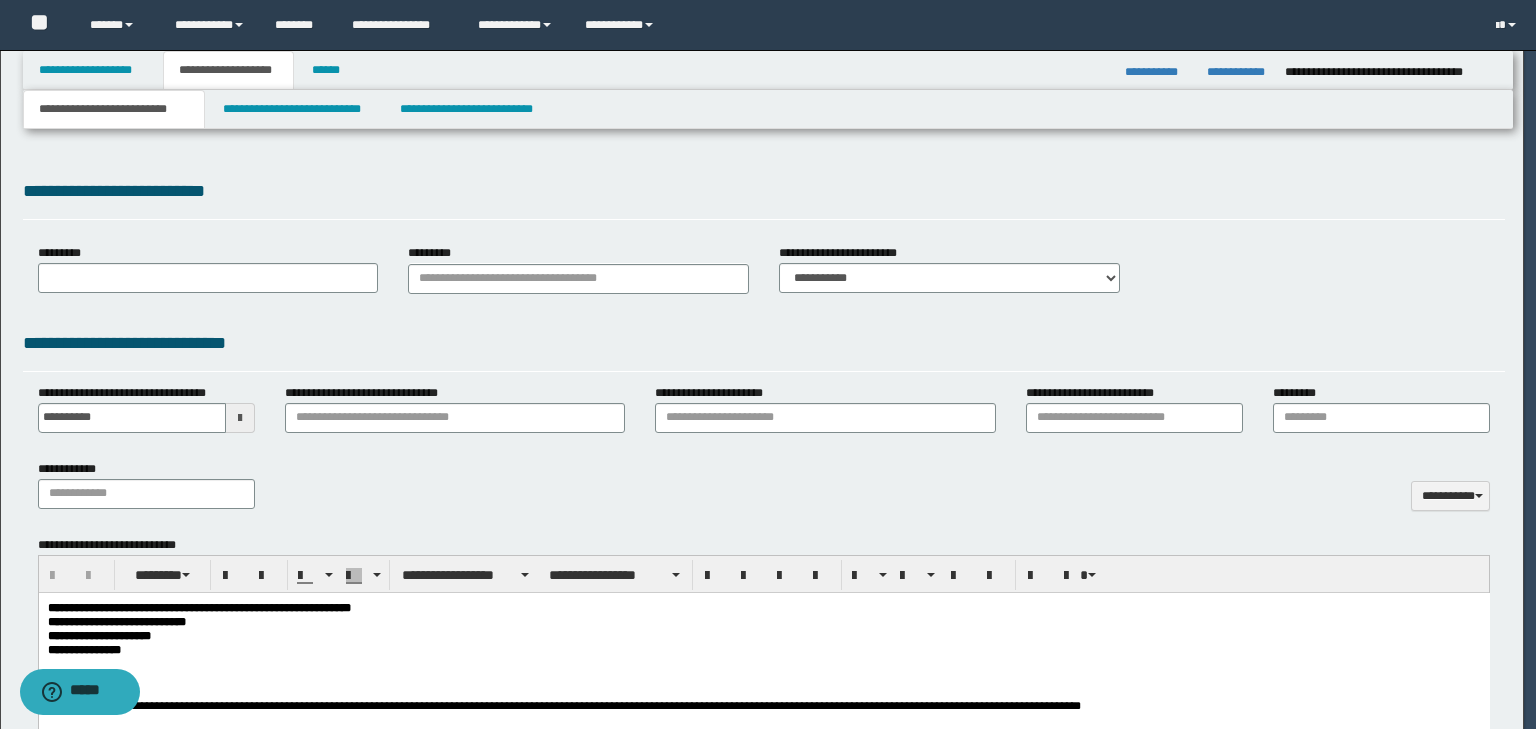 scroll, scrollTop: 0, scrollLeft: 0, axis: both 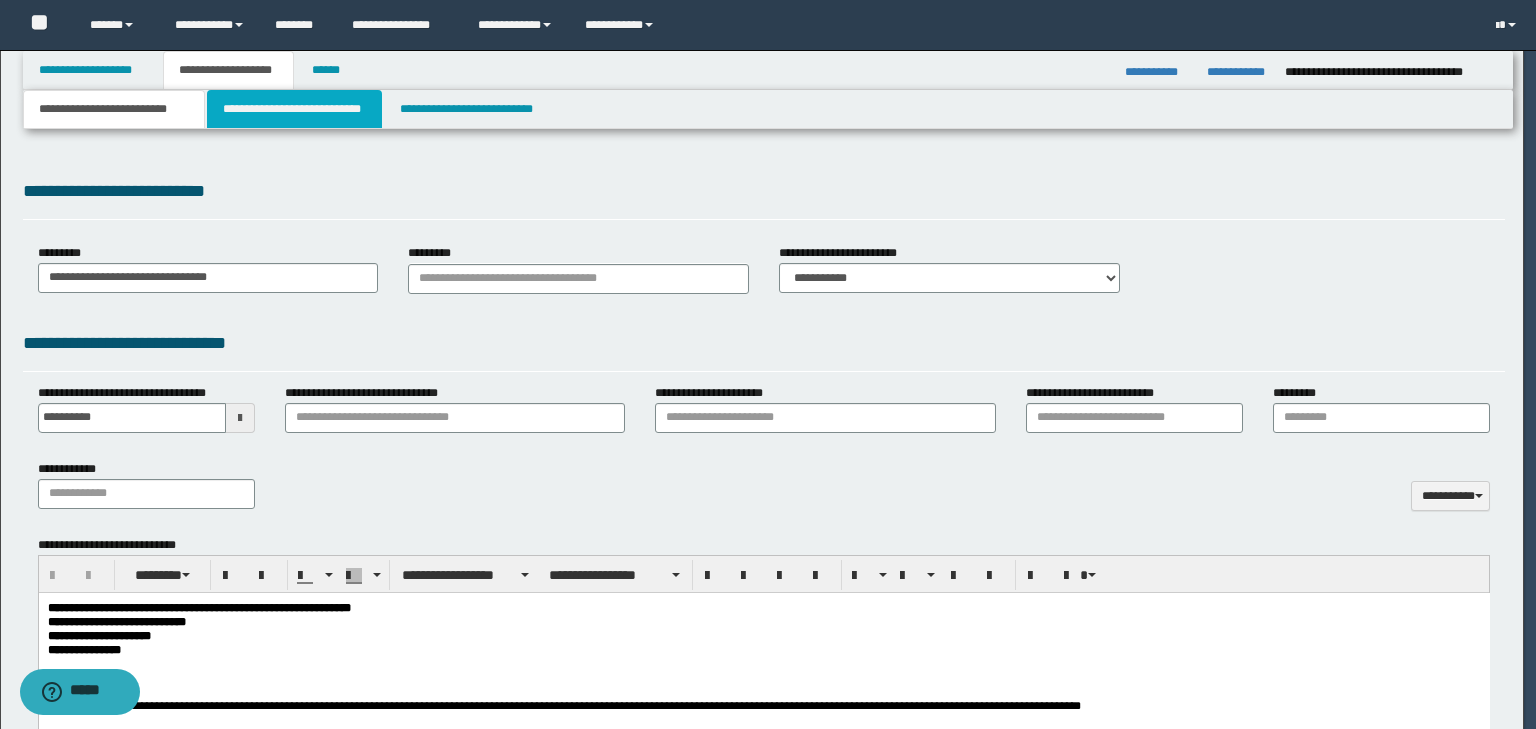 click on "**********" at bounding box center (294, 109) 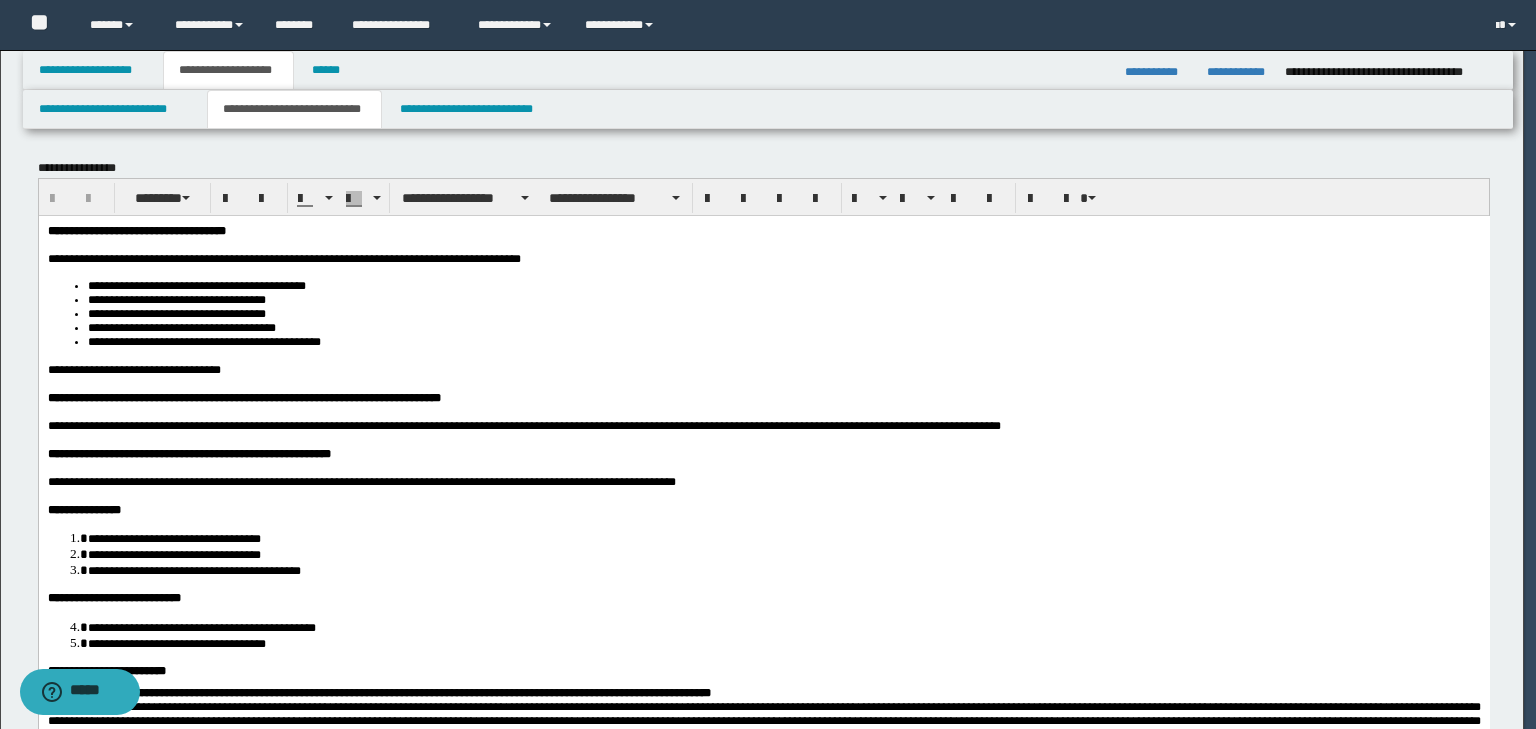 scroll, scrollTop: 0, scrollLeft: 0, axis: both 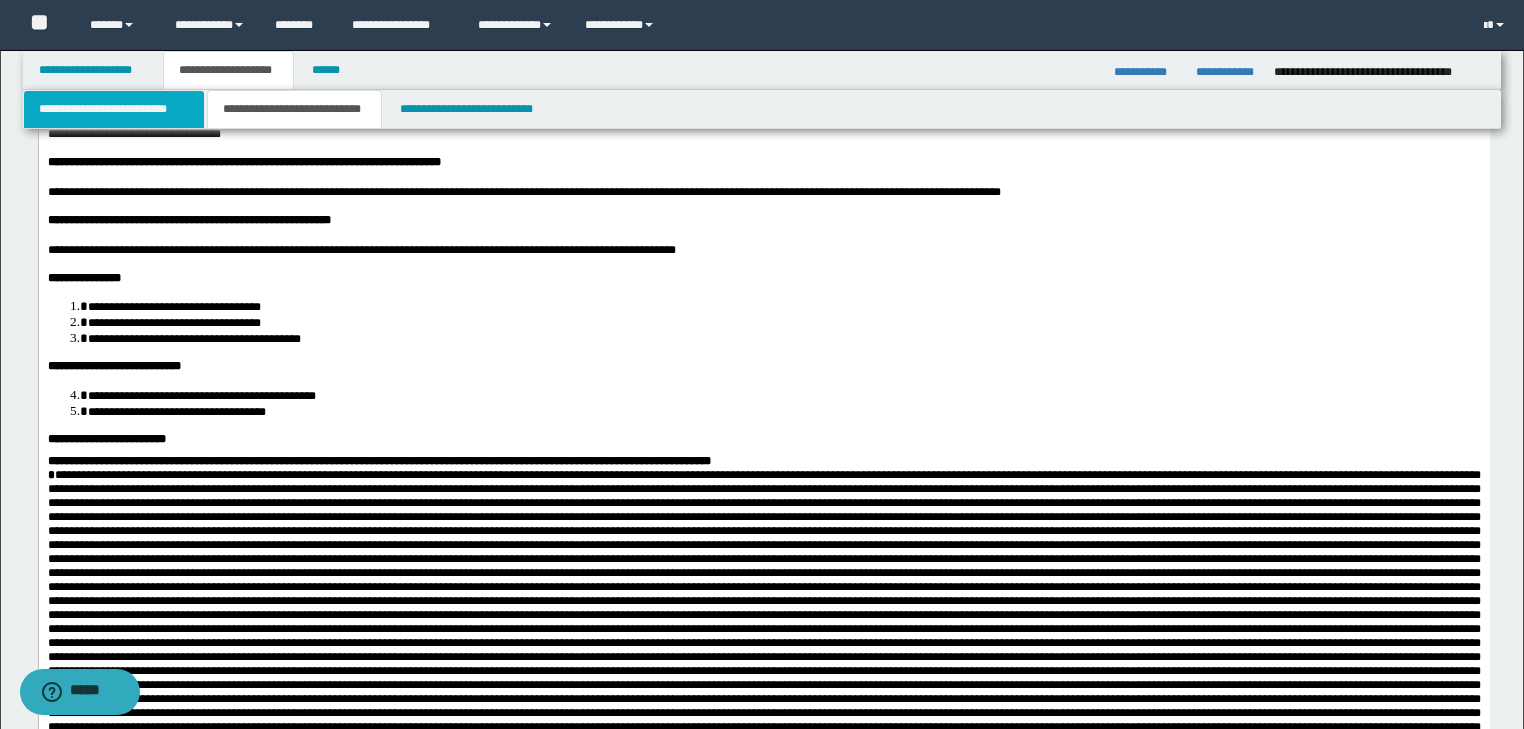 click on "**********" at bounding box center (114, 109) 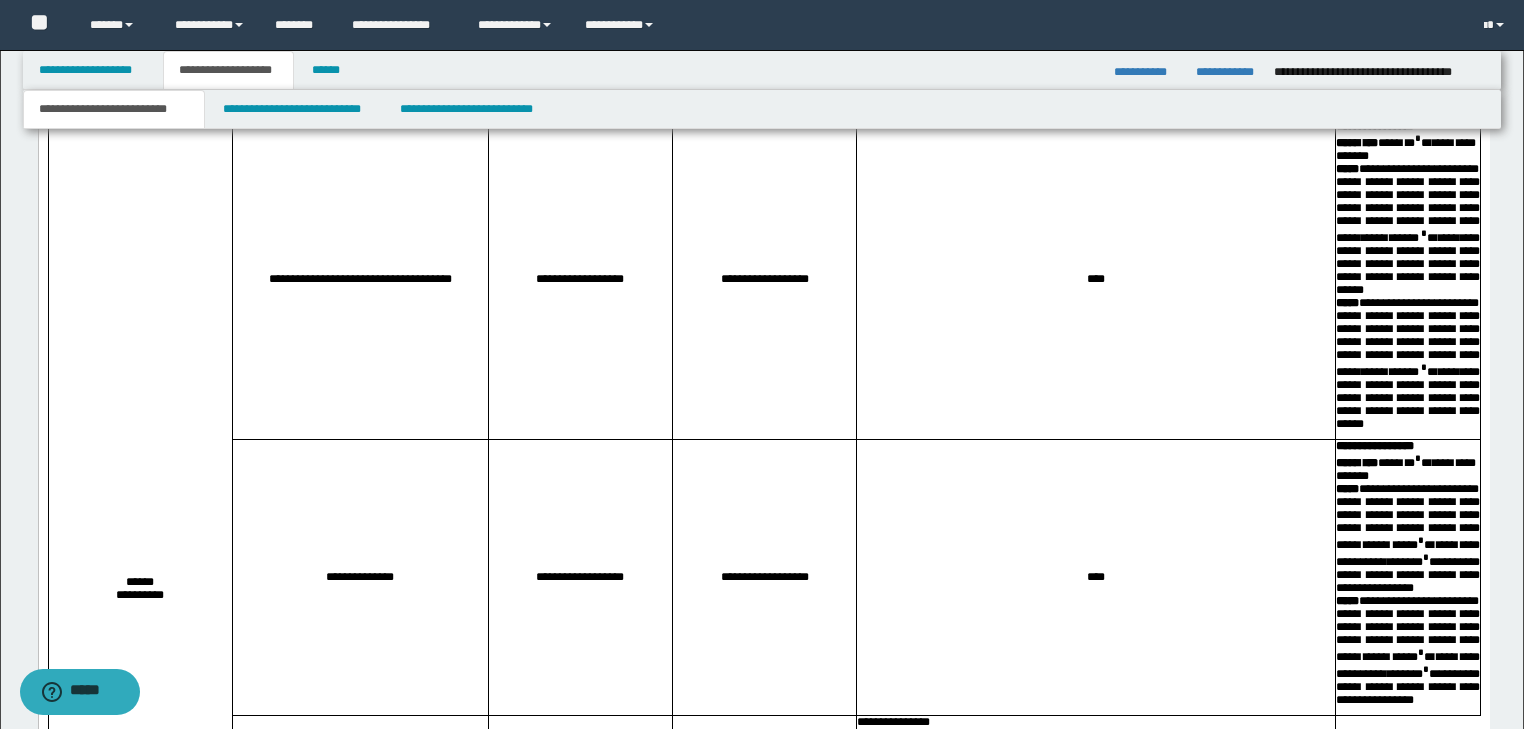 scroll, scrollTop: 1820, scrollLeft: 0, axis: vertical 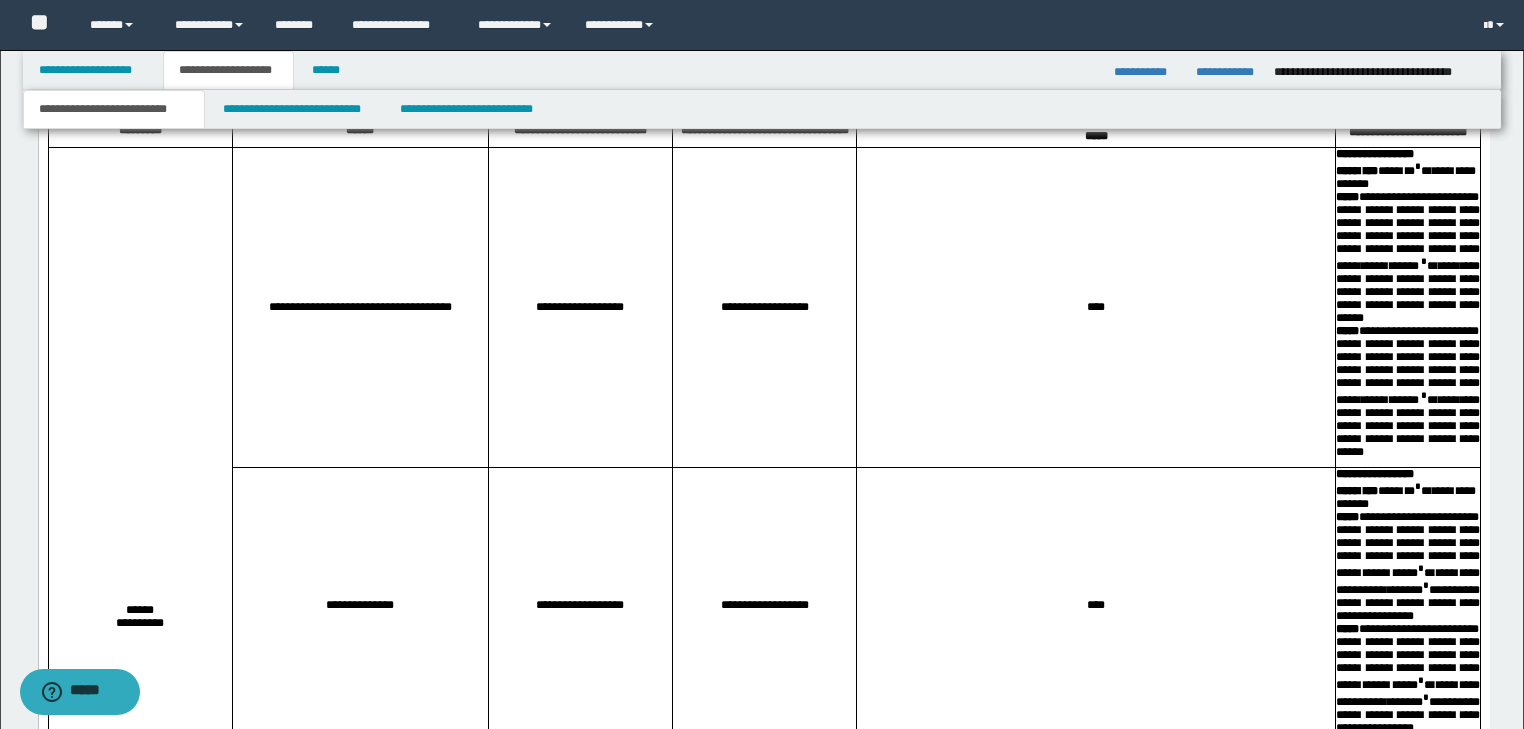 click on "**********" at bounding box center (140, 617) 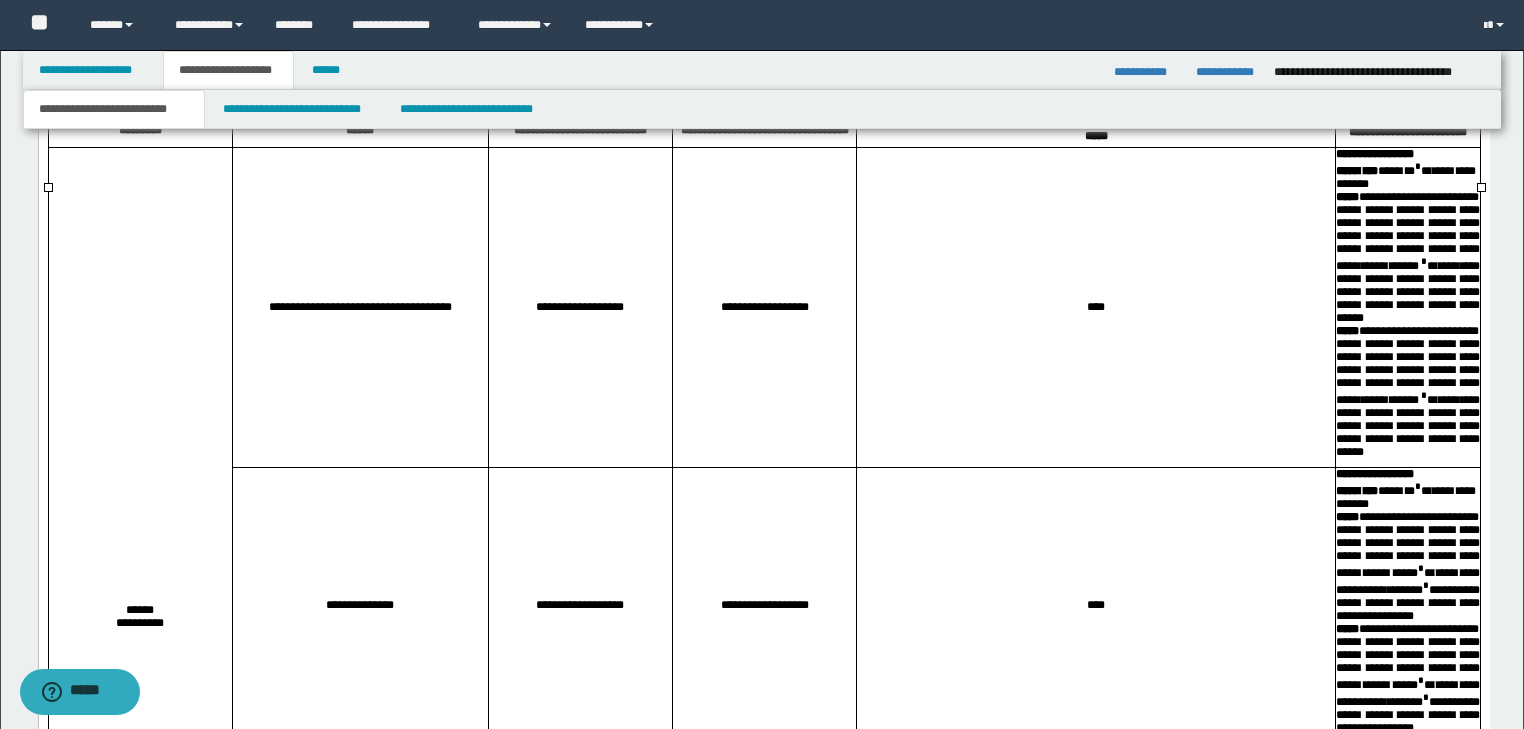 click on "*********" at bounding box center [140, 130] 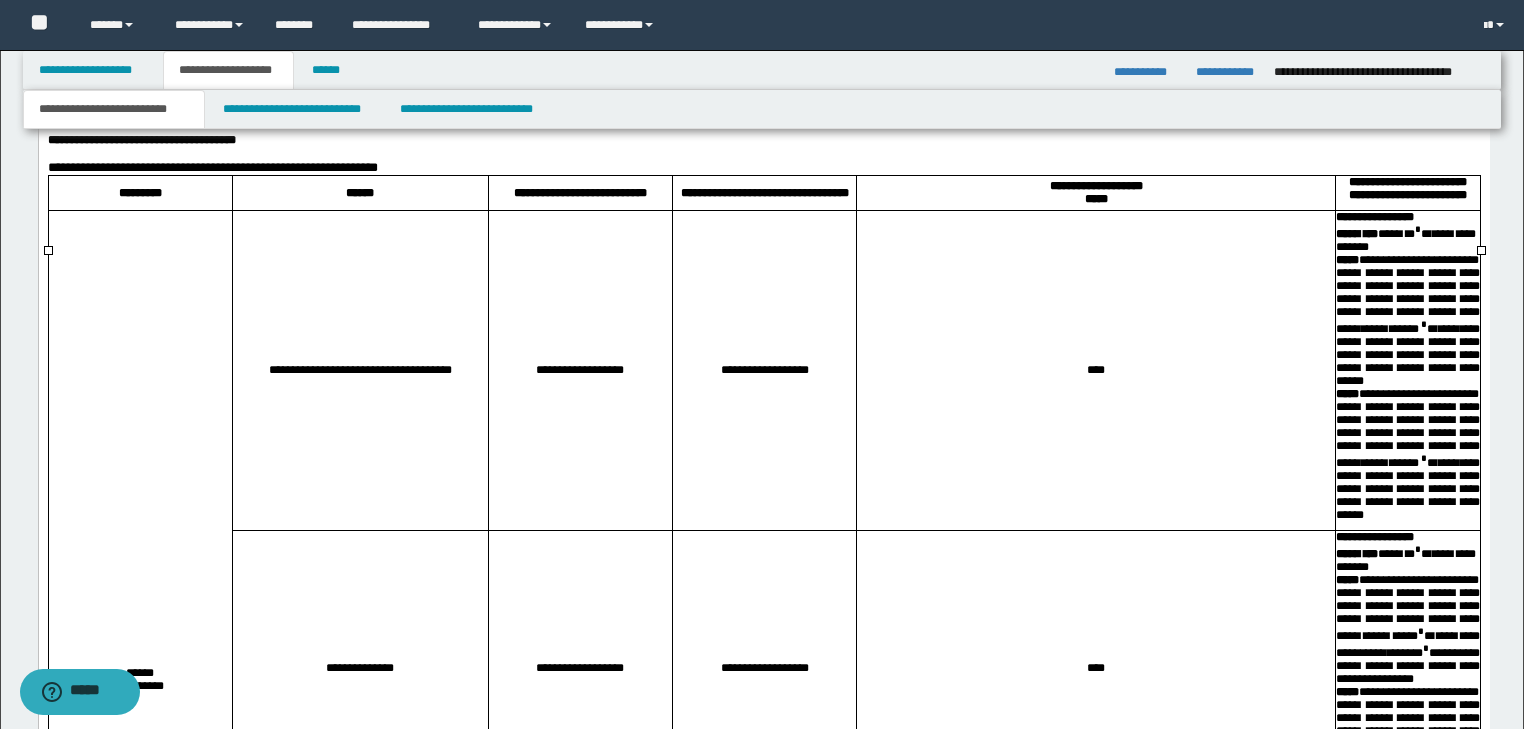 scroll, scrollTop: 1580, scrollLeft: 0, axis: vertical 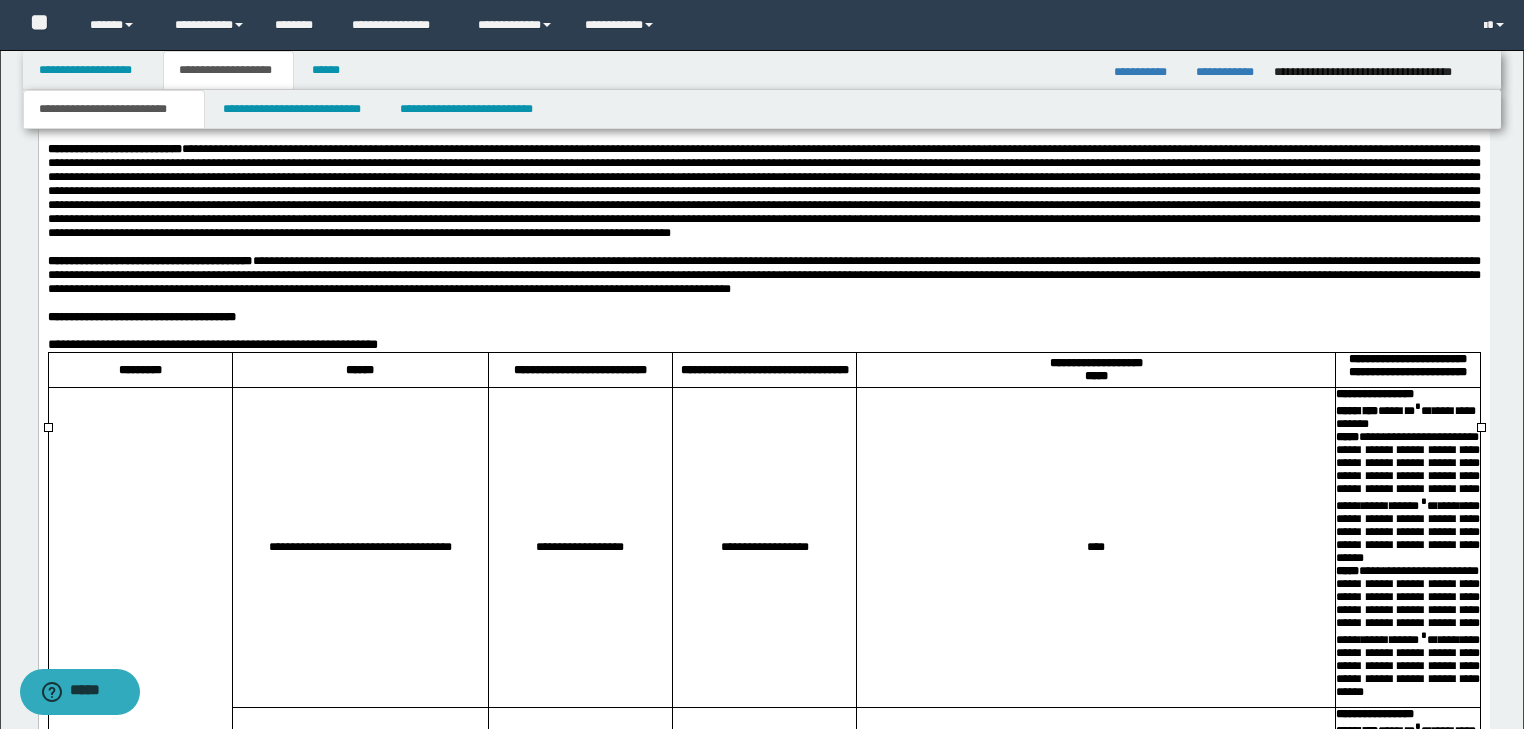 click on "**********" at bounding box center (763, 345) 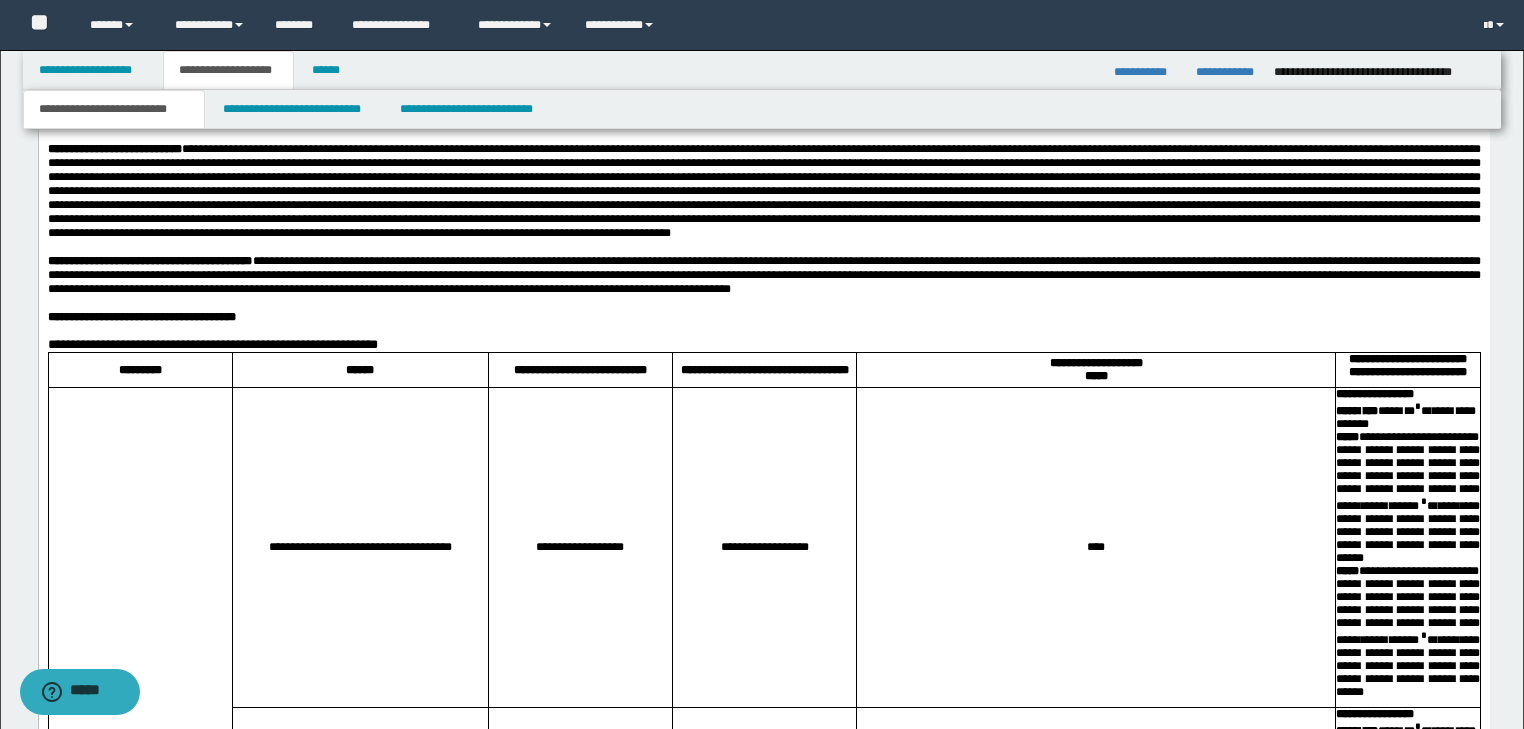 type 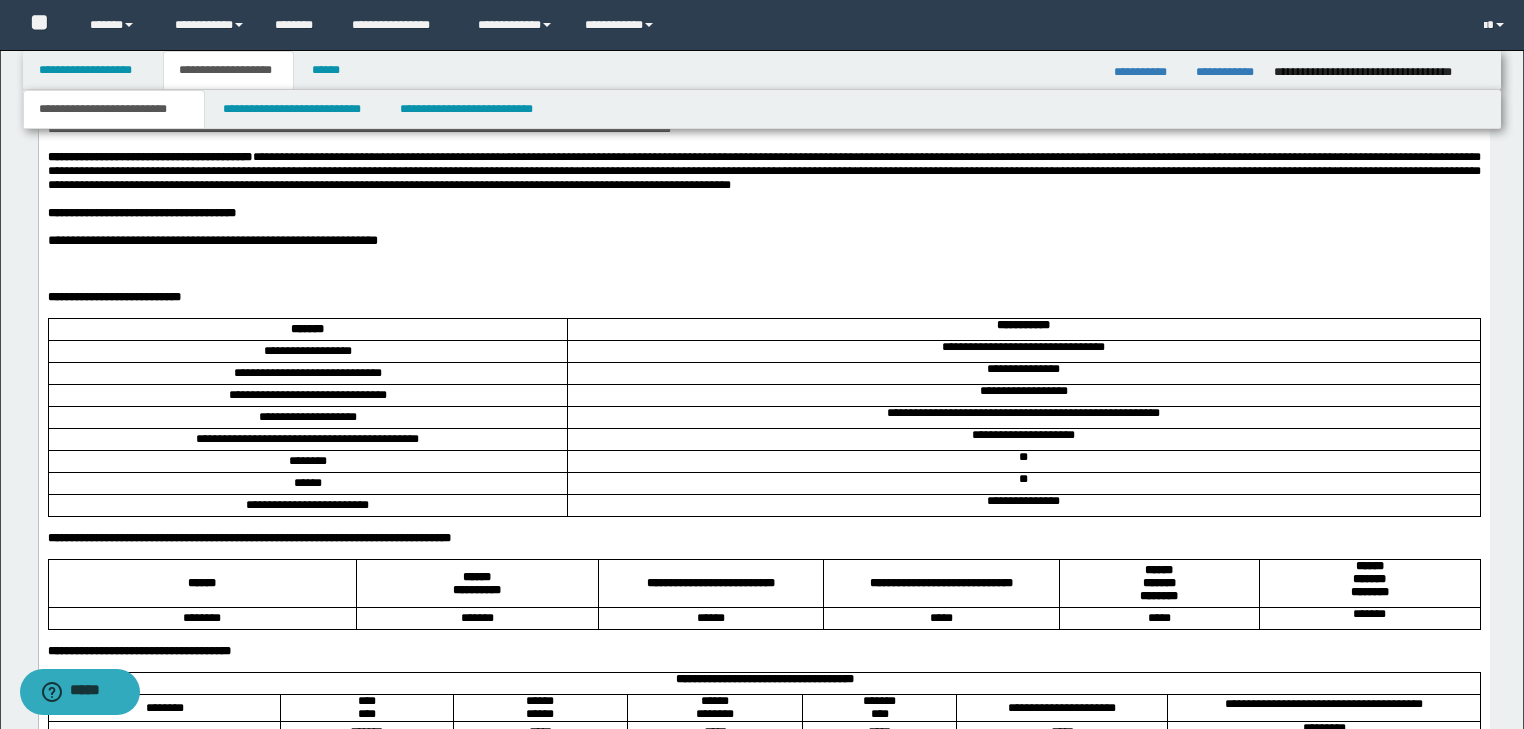 scroll, scrollTop: 1820, scrollLeft: 0, axis: vertical 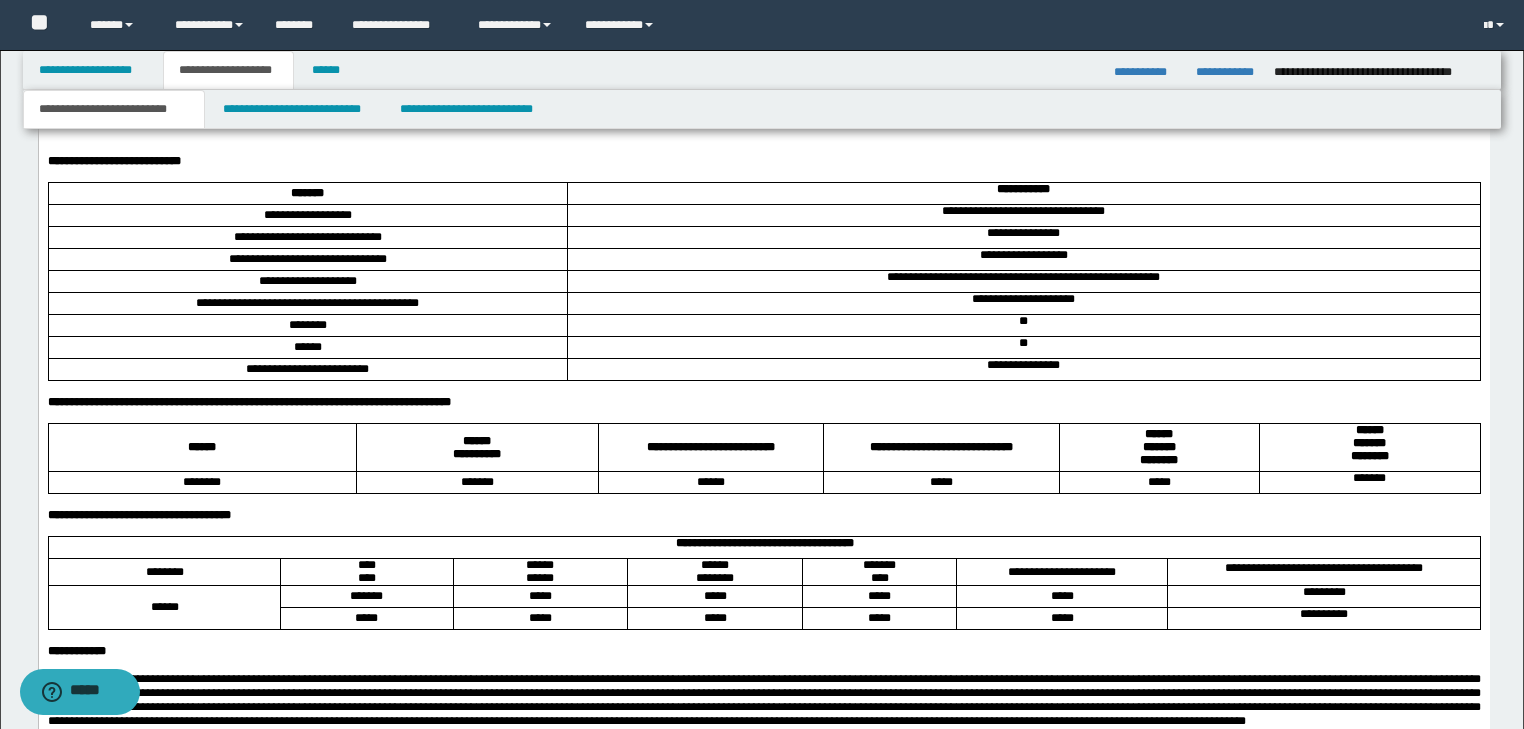 click at bounding box center [763, 133] 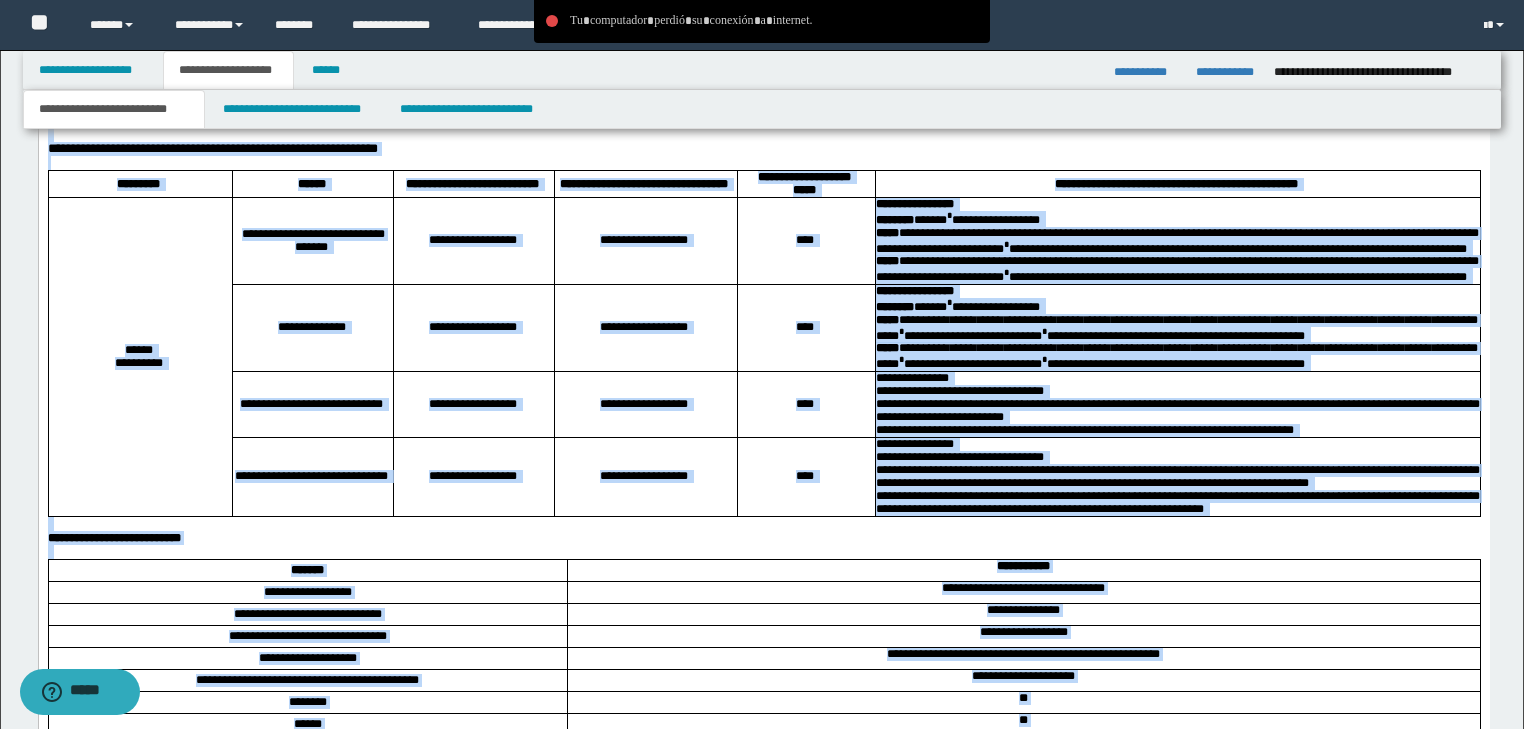 scroll, scrollTop: 1740, scrollLeft: 0, axis: vertical 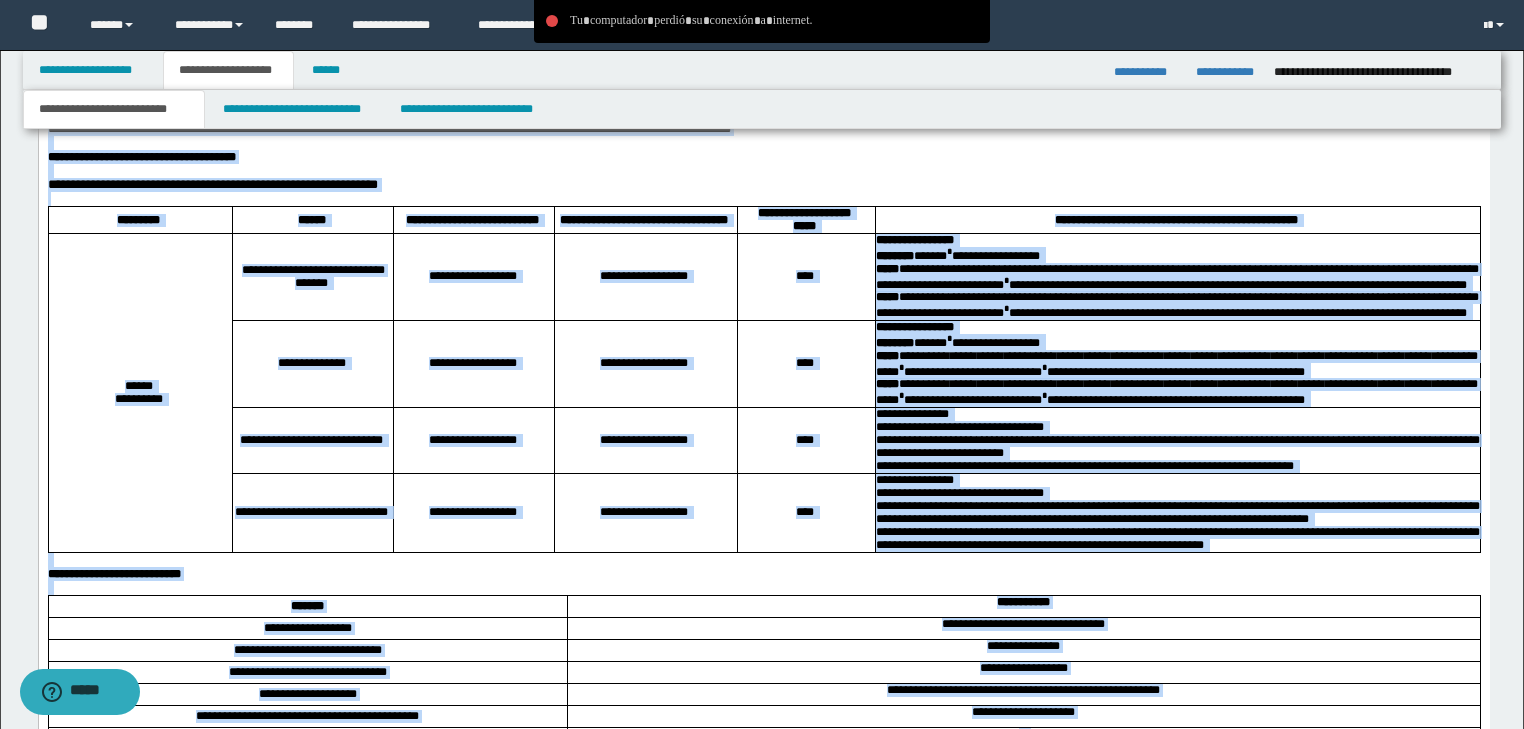 click on "******" at bounding box center [312, 220] 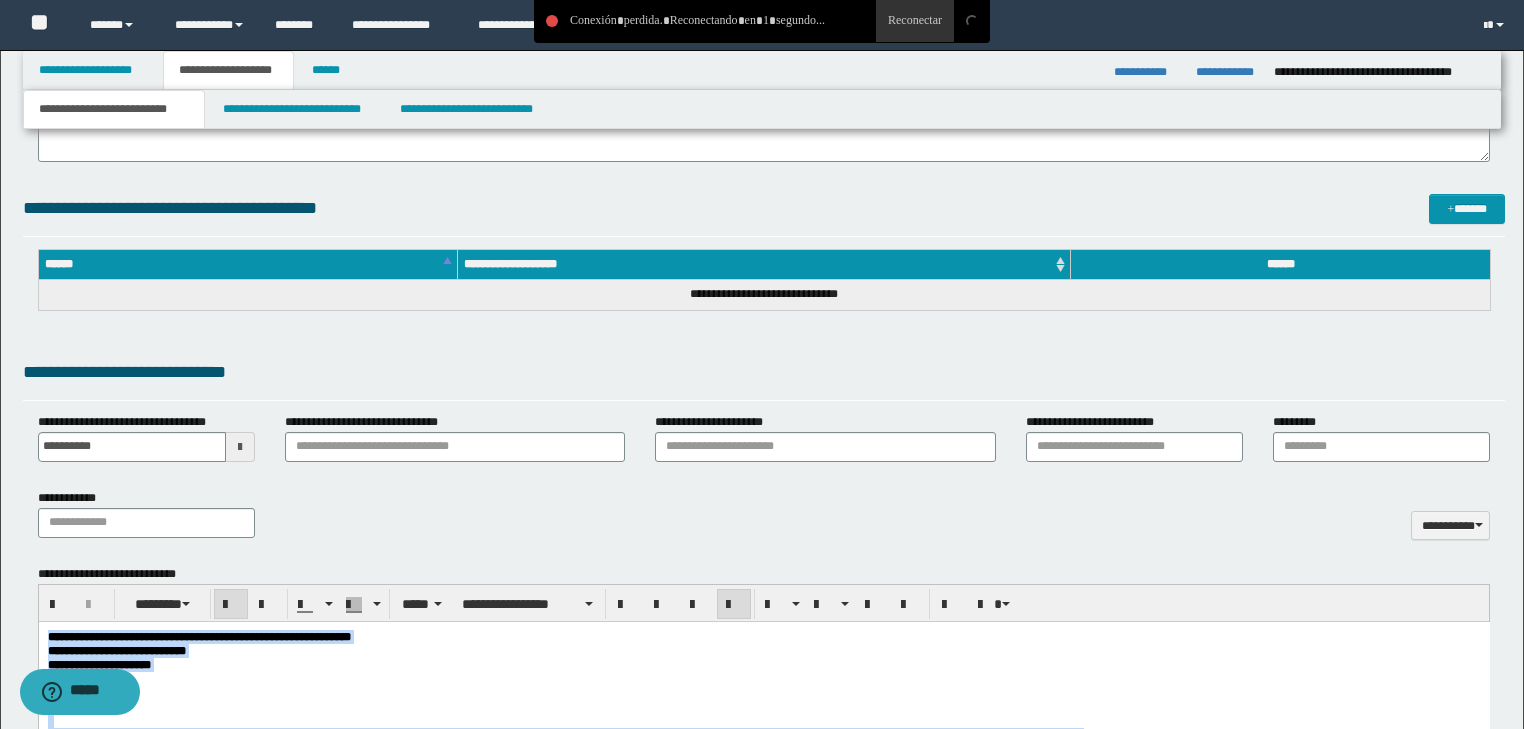 scroll, scrollTop: 620, scrollLeft: 0, axis: vertical 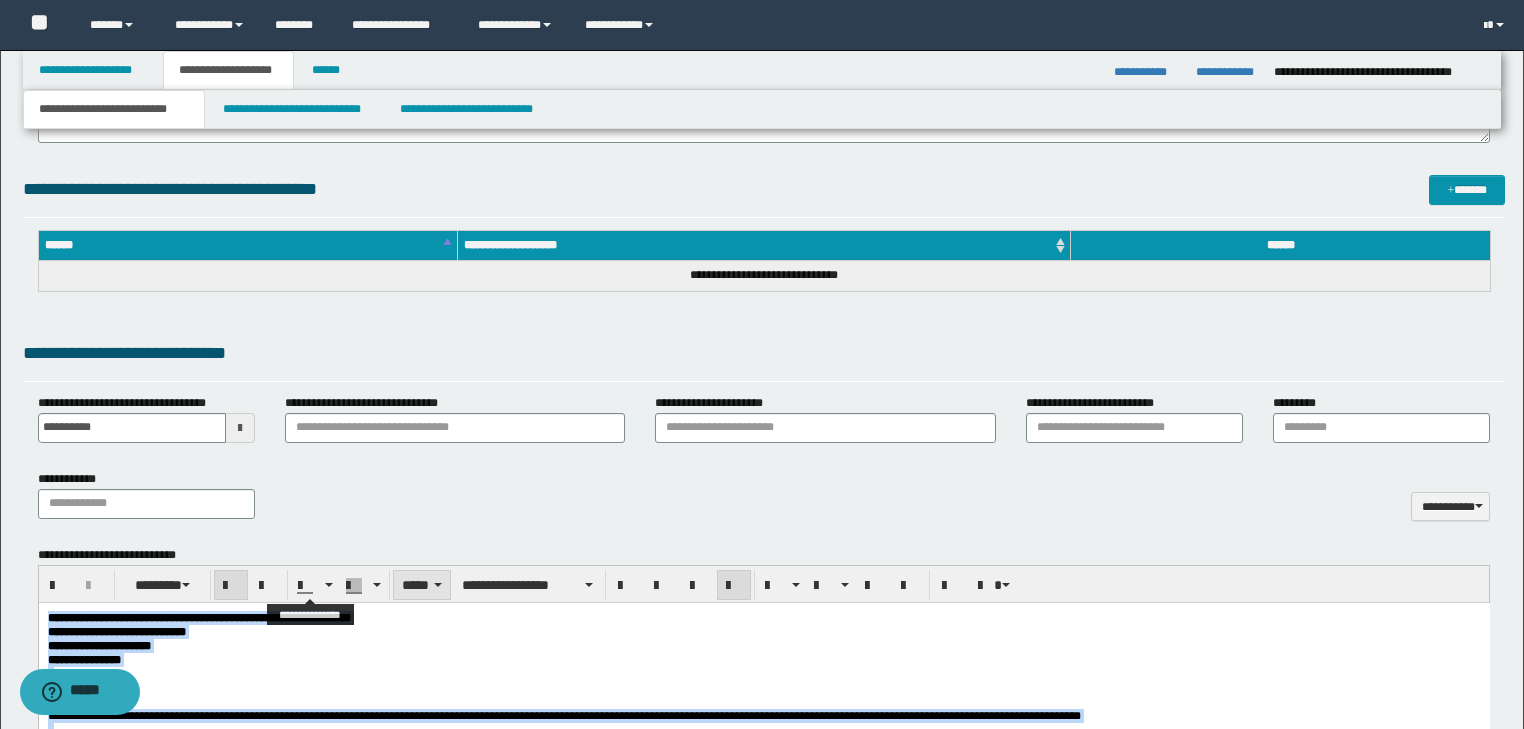 click on "*****" at bounding box center (422, 585) 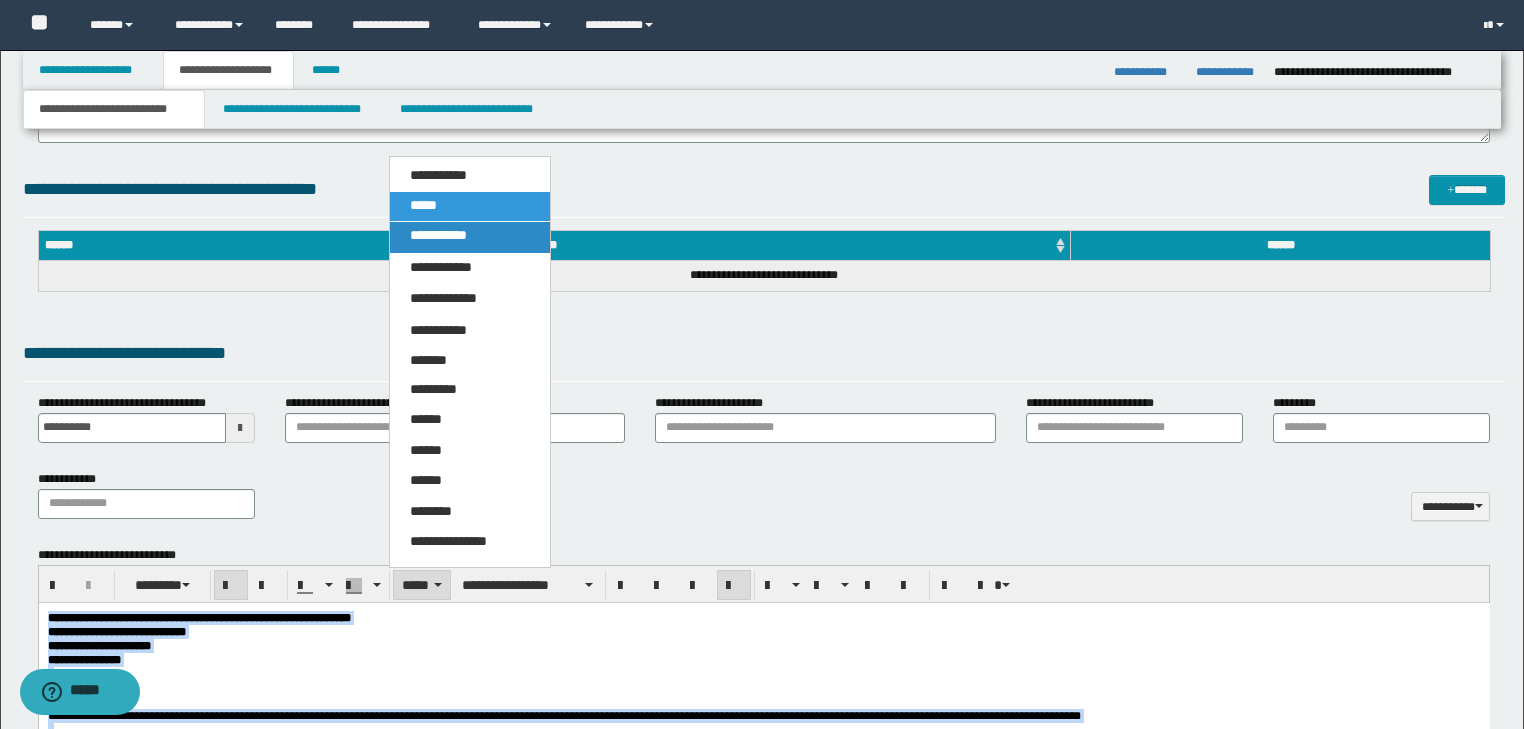 click on "**********" at bounding box center [438, 235] 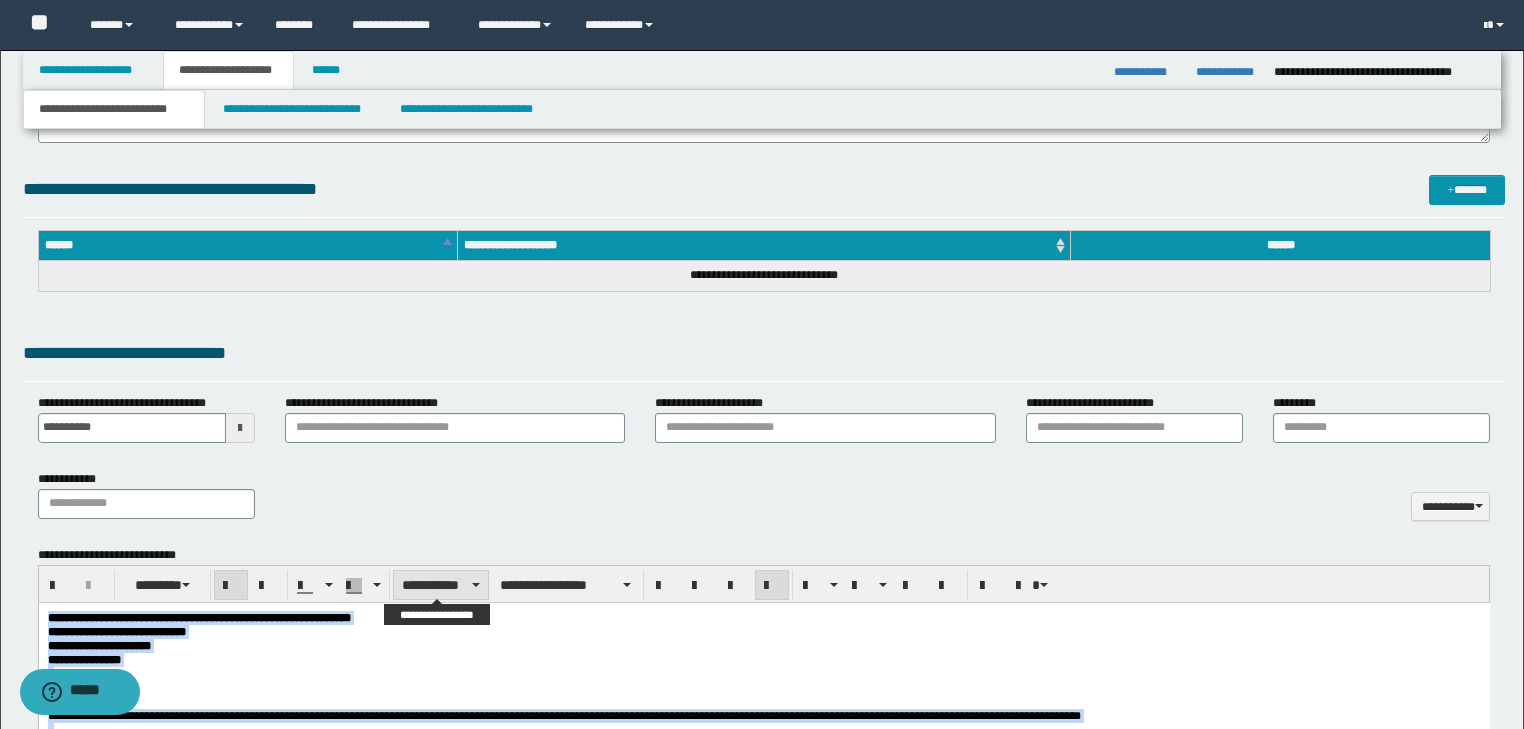 click on "**********" at bounding box center (441, 585) 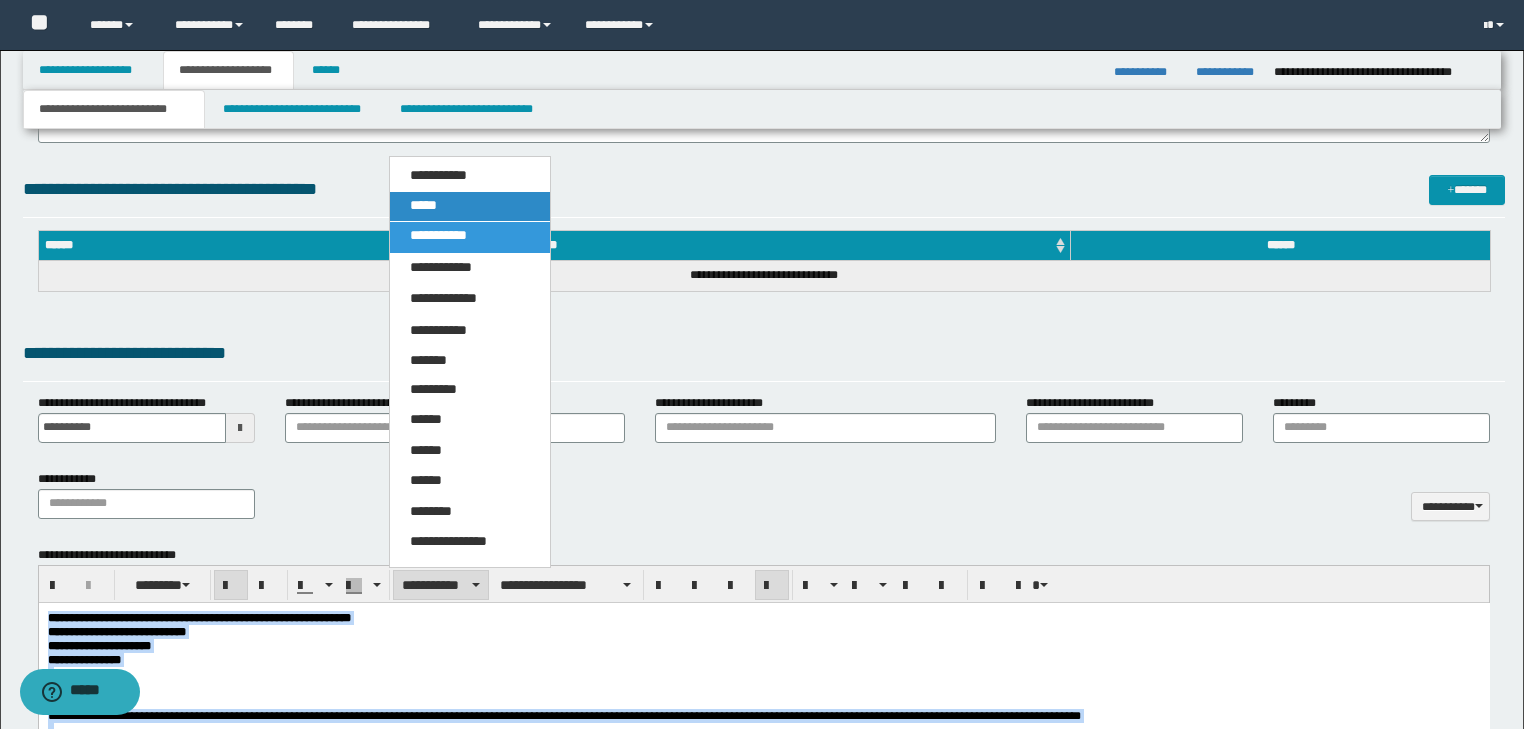 click on "*****" at bounding box center (470, 206) 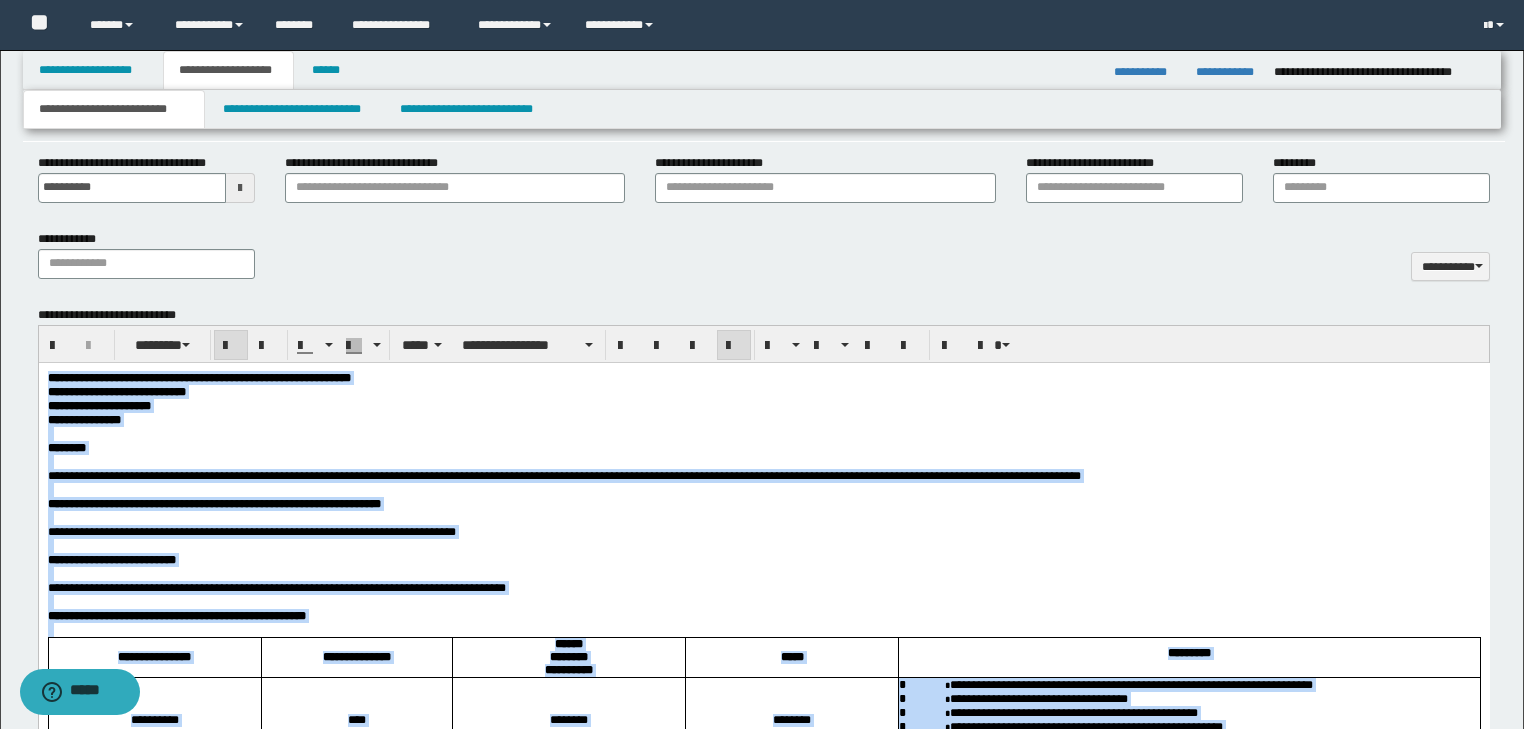 click at bounding box center [763, 545] 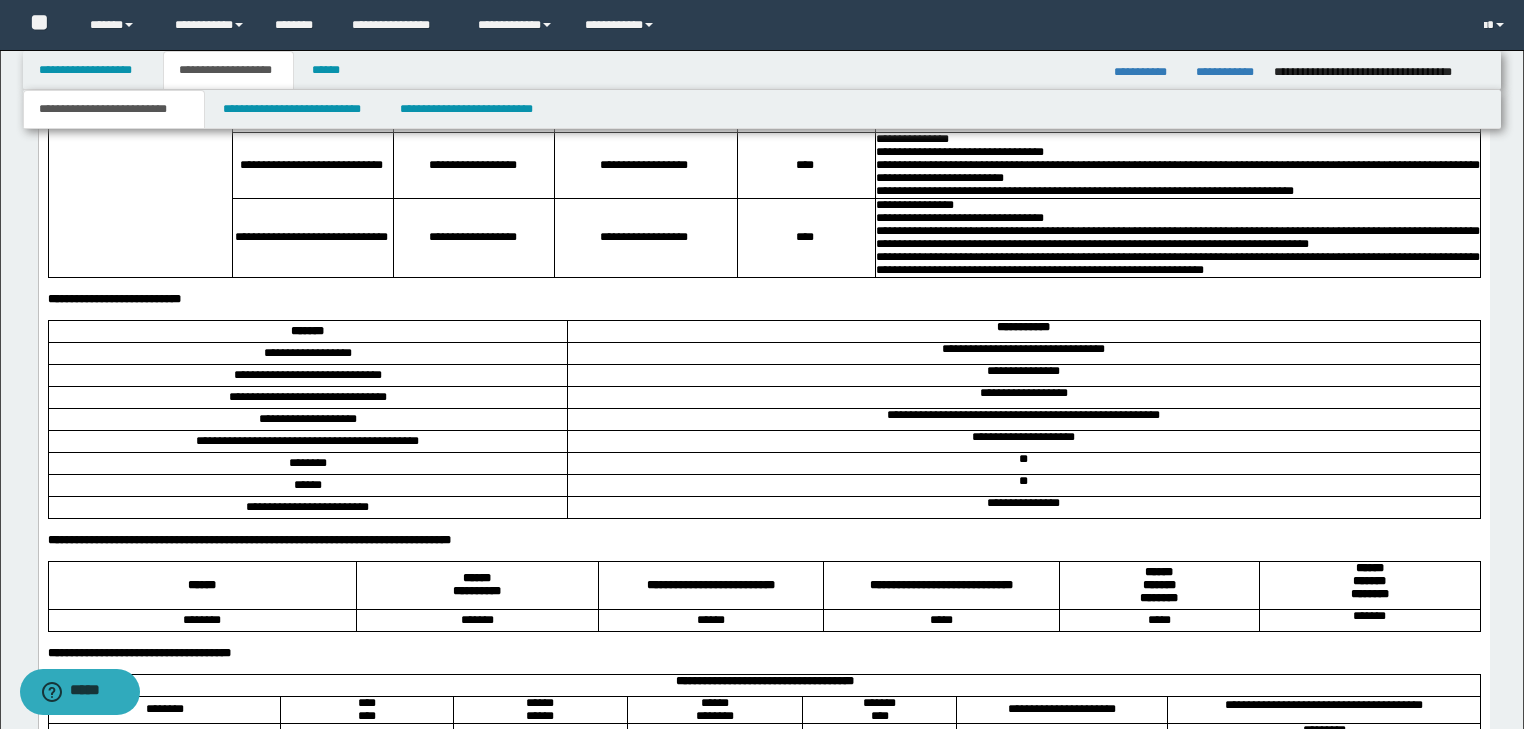 scroll, scrollTop: 1820, scrollLeft: 0, axis: vertical 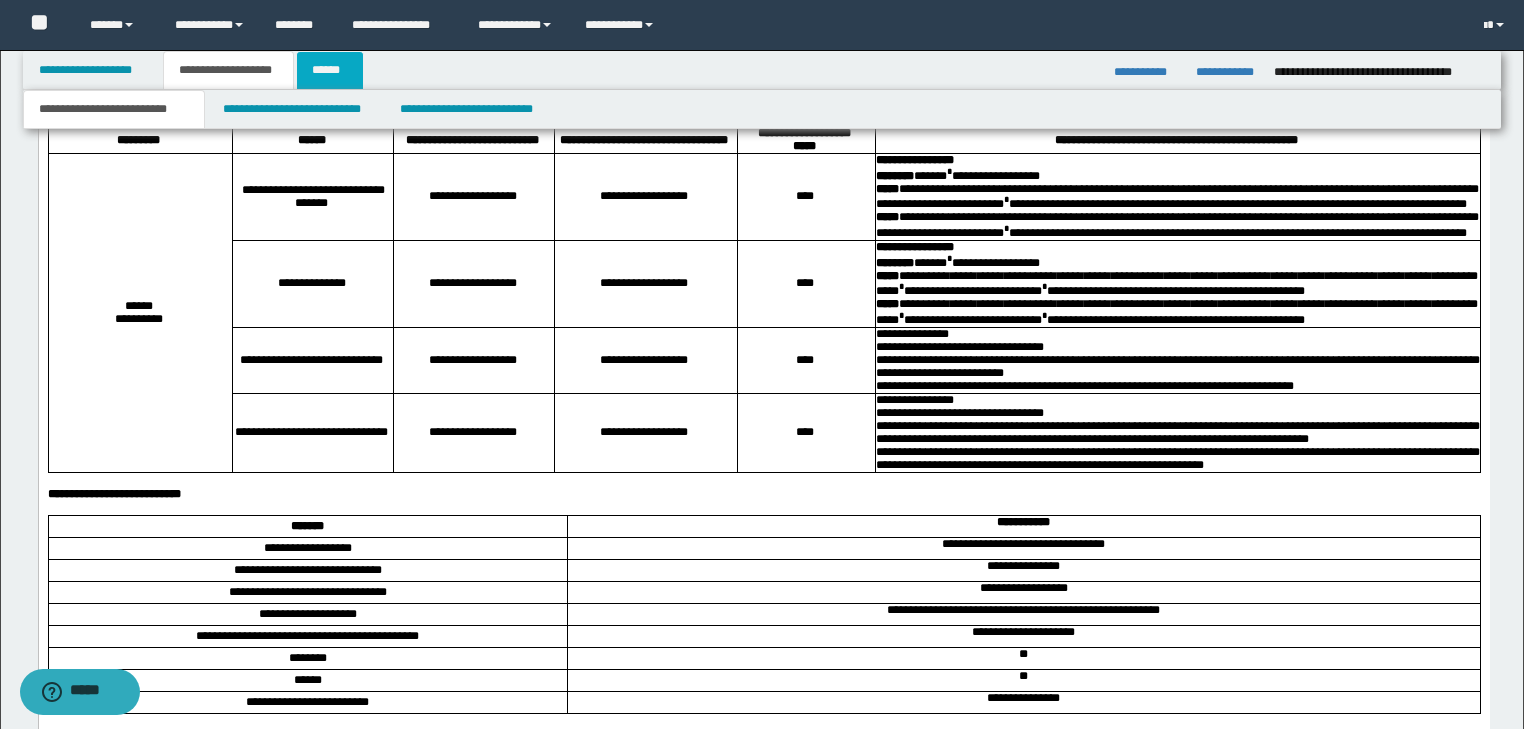 click on "******" at bounding box center (330, 70) 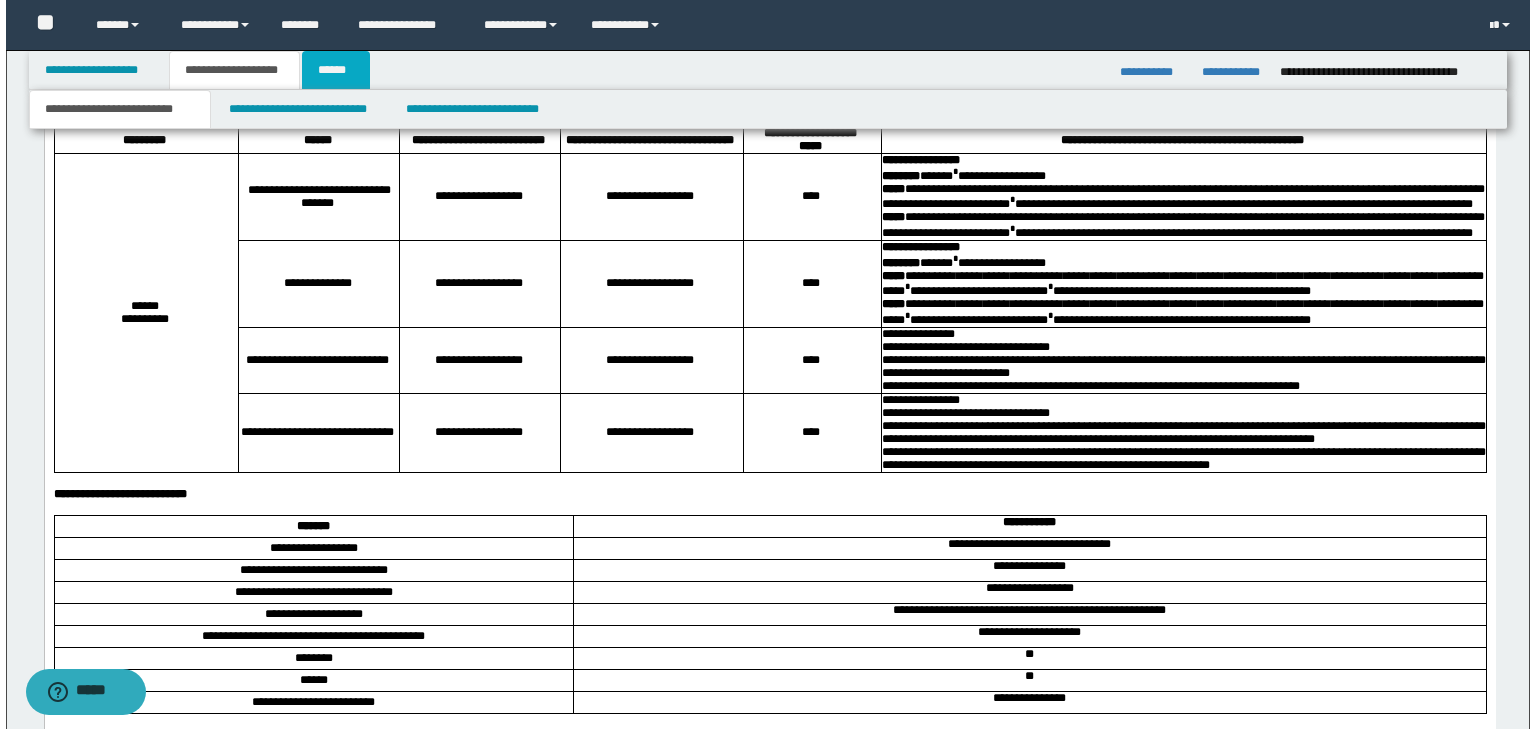 scroll, scrollTop: 0, scrollLeft: 0, axis: both 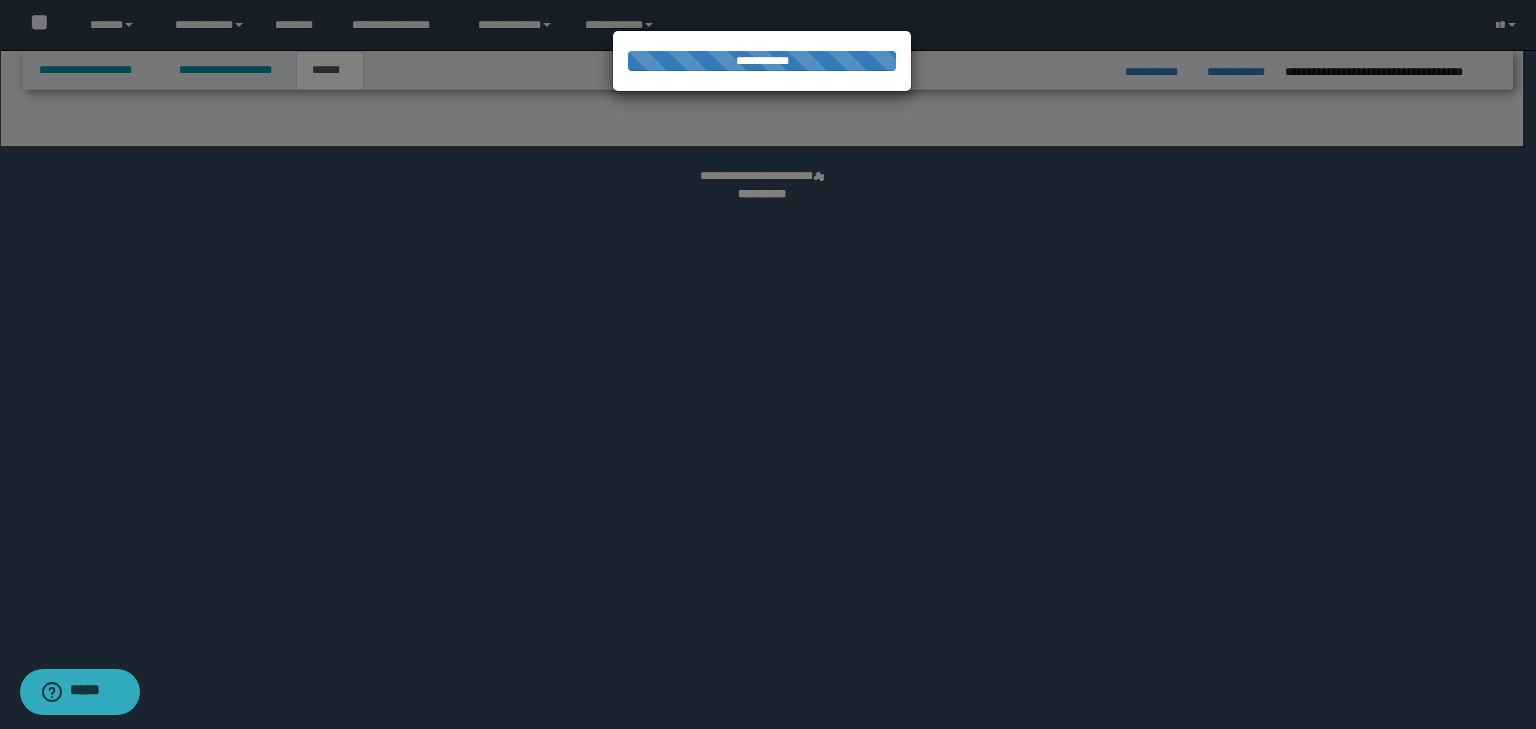 select on "*" 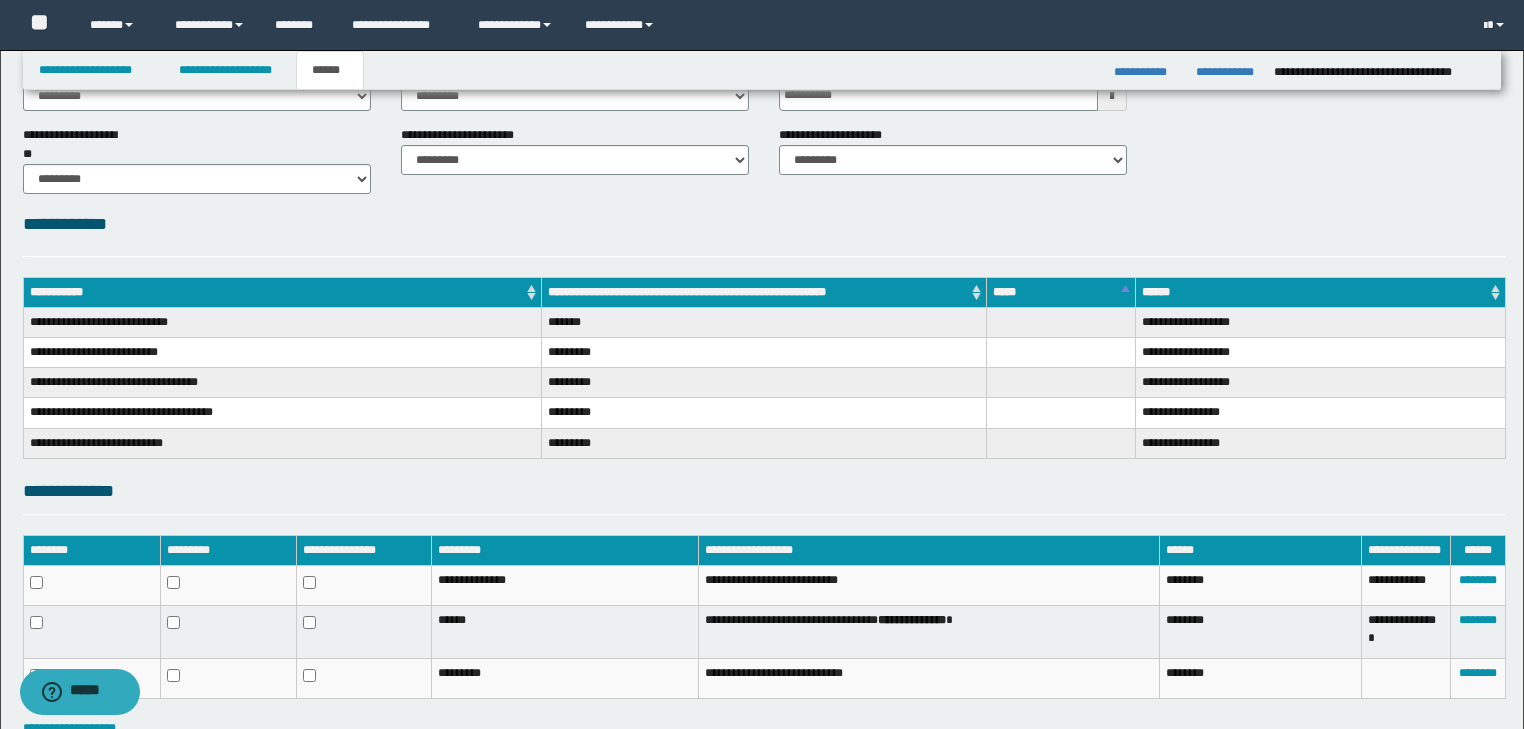 scroll, scrollTop: 267, scrollLeft: 0, axis: vertical 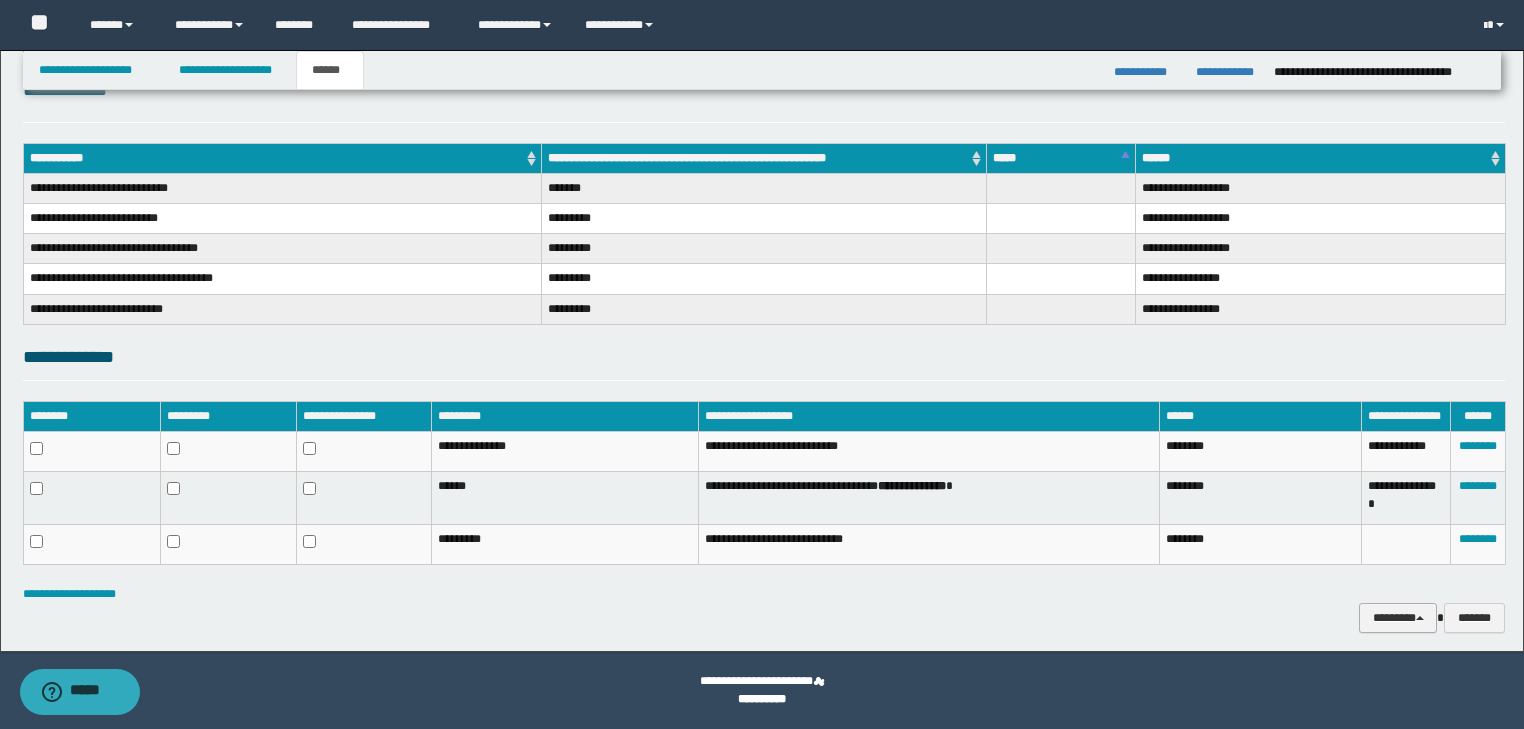 click on "********" at bounding box center [1398, 618] 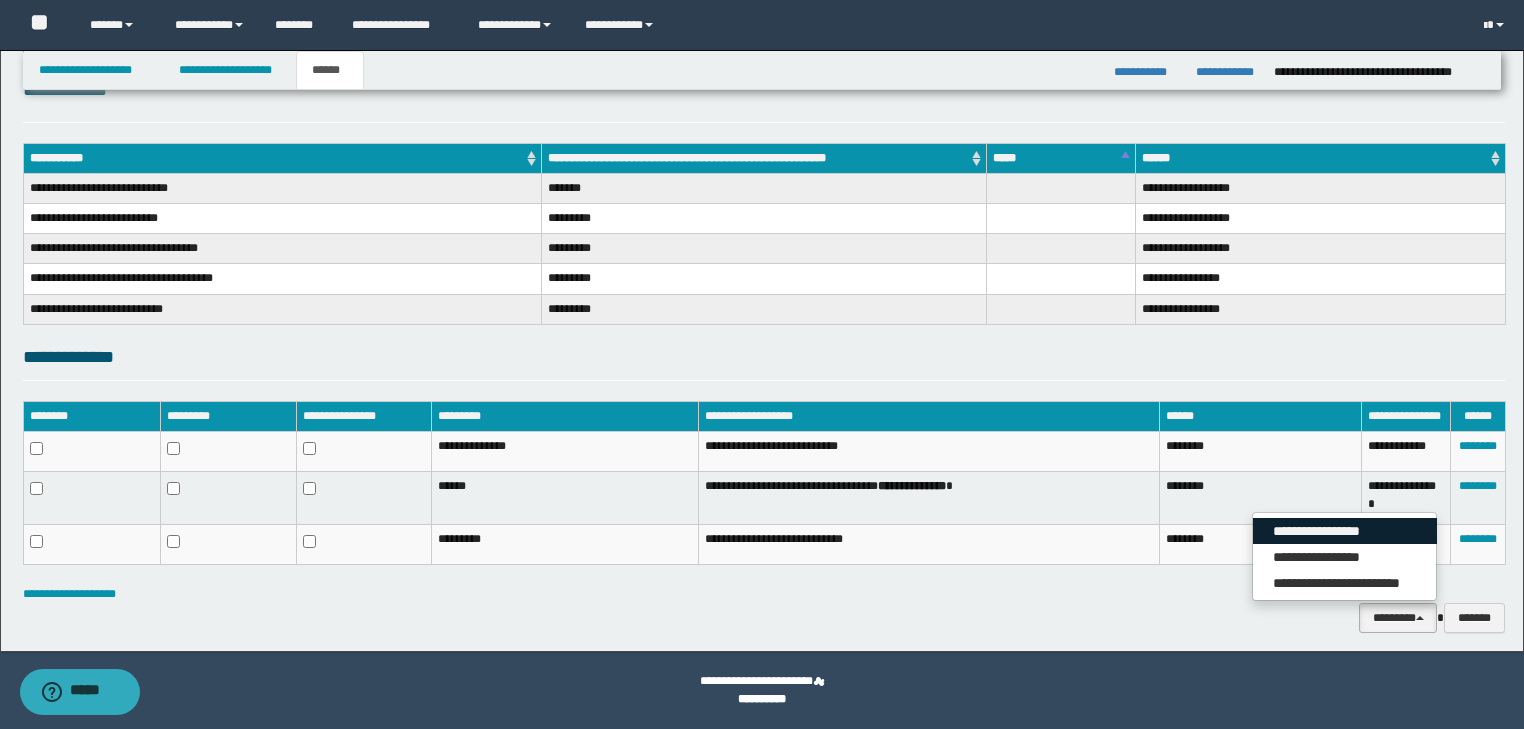 click on "**********" at bounding box center (1345, 531) 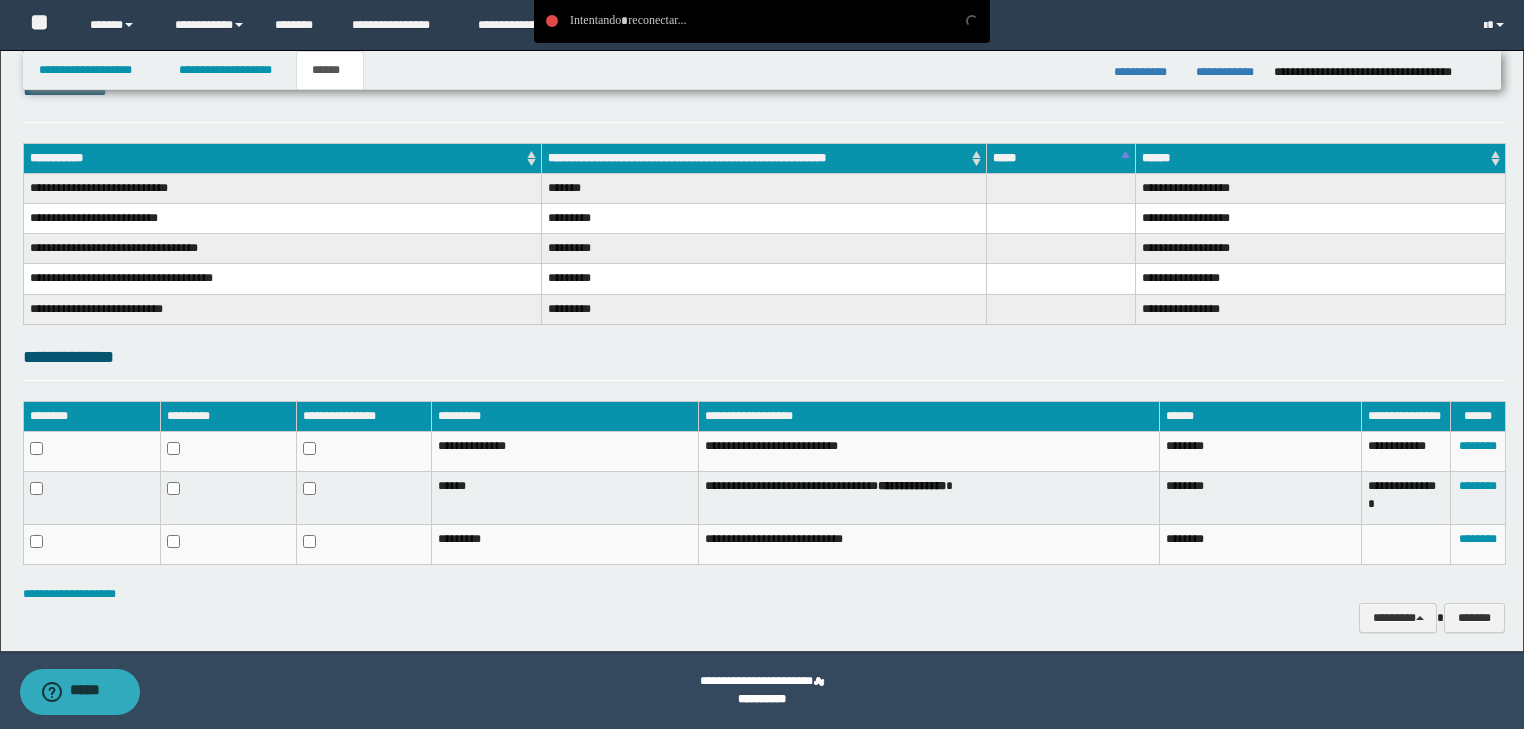 click on "**********" at bounding box center [1405, 452] 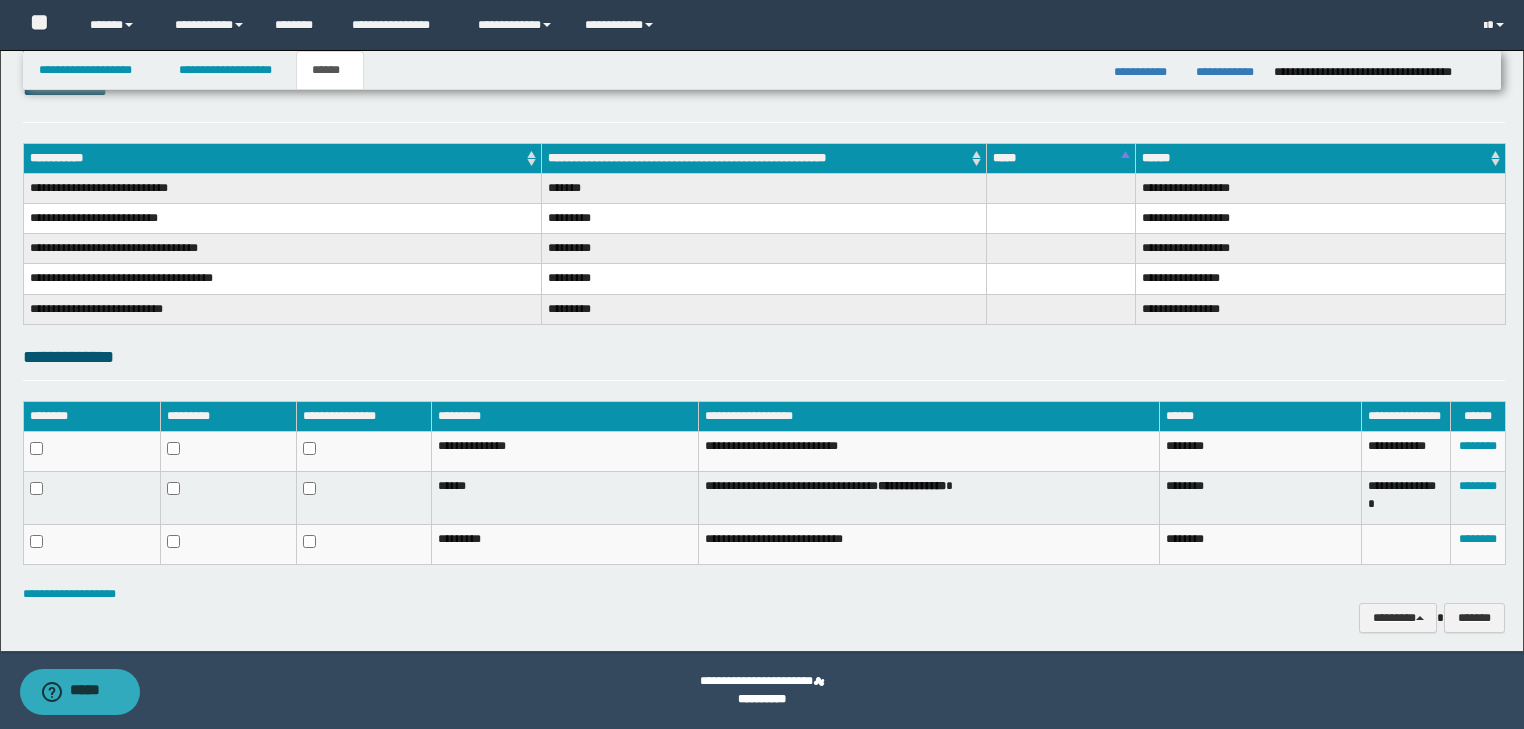 click on "**********" at bounding box center (764, 362) 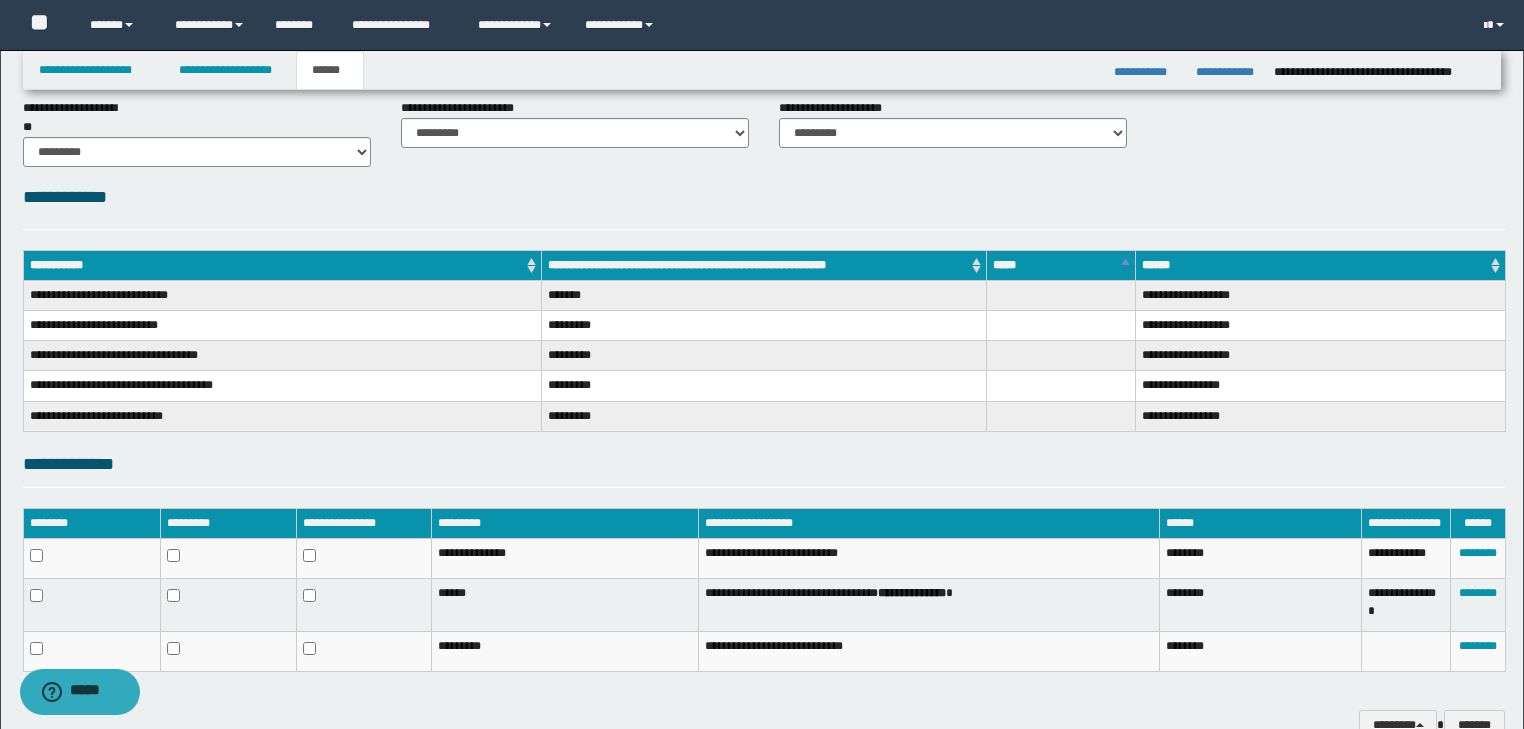 scroll, scrollTop: 0, scrollLeft: 0, axis: both 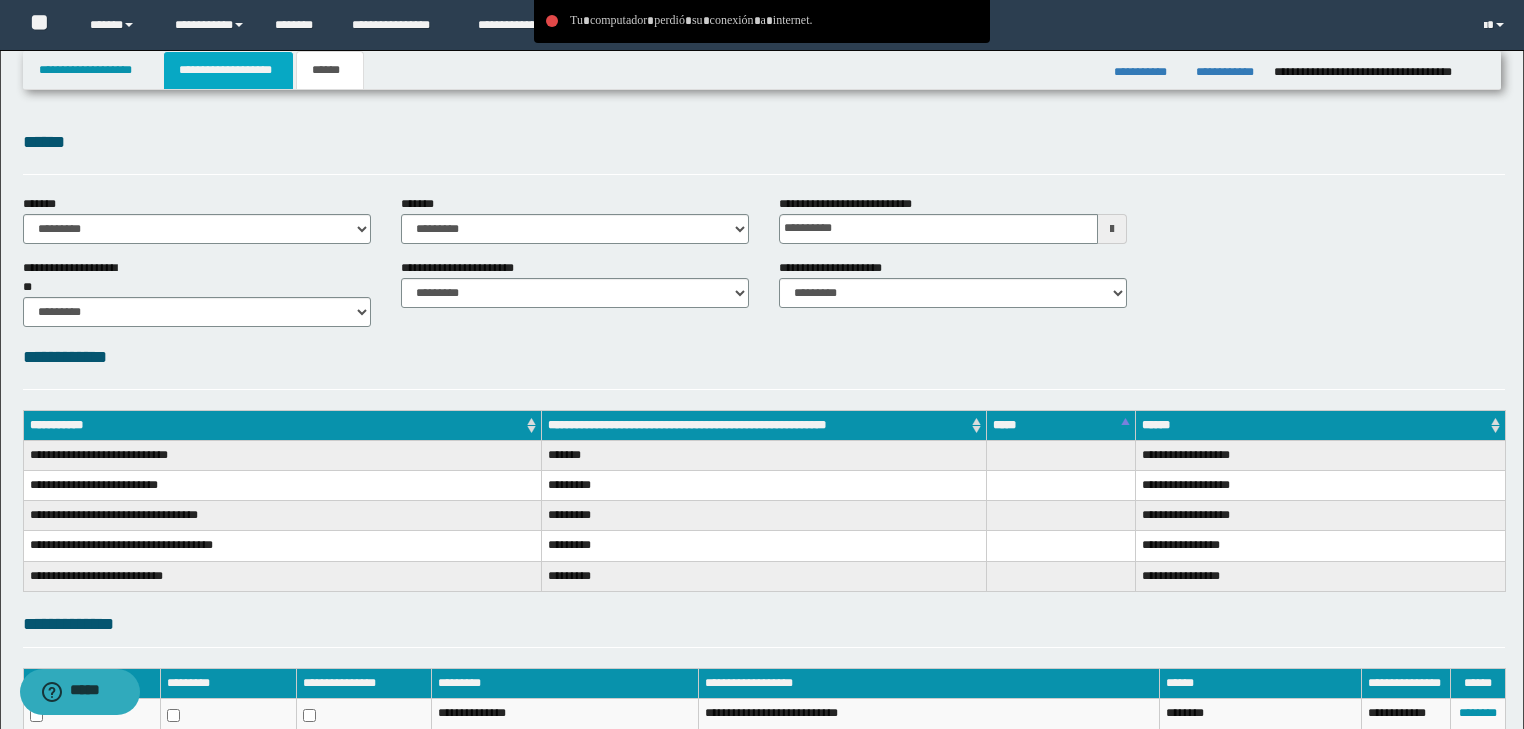 click on "**********" at bounding box center (228, 70) 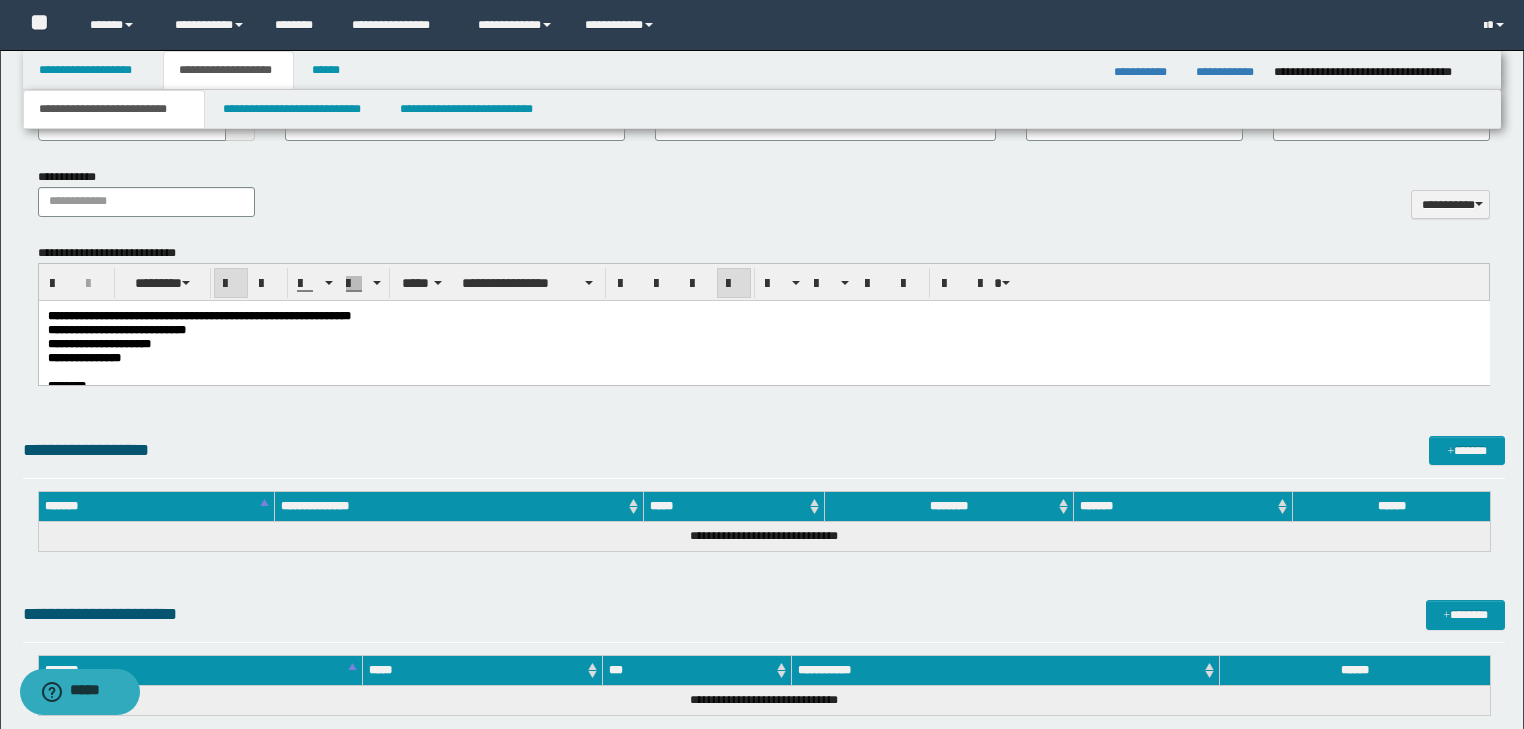 scroll, scrollTop: 960, scrollLeft: 0, axis: vertical 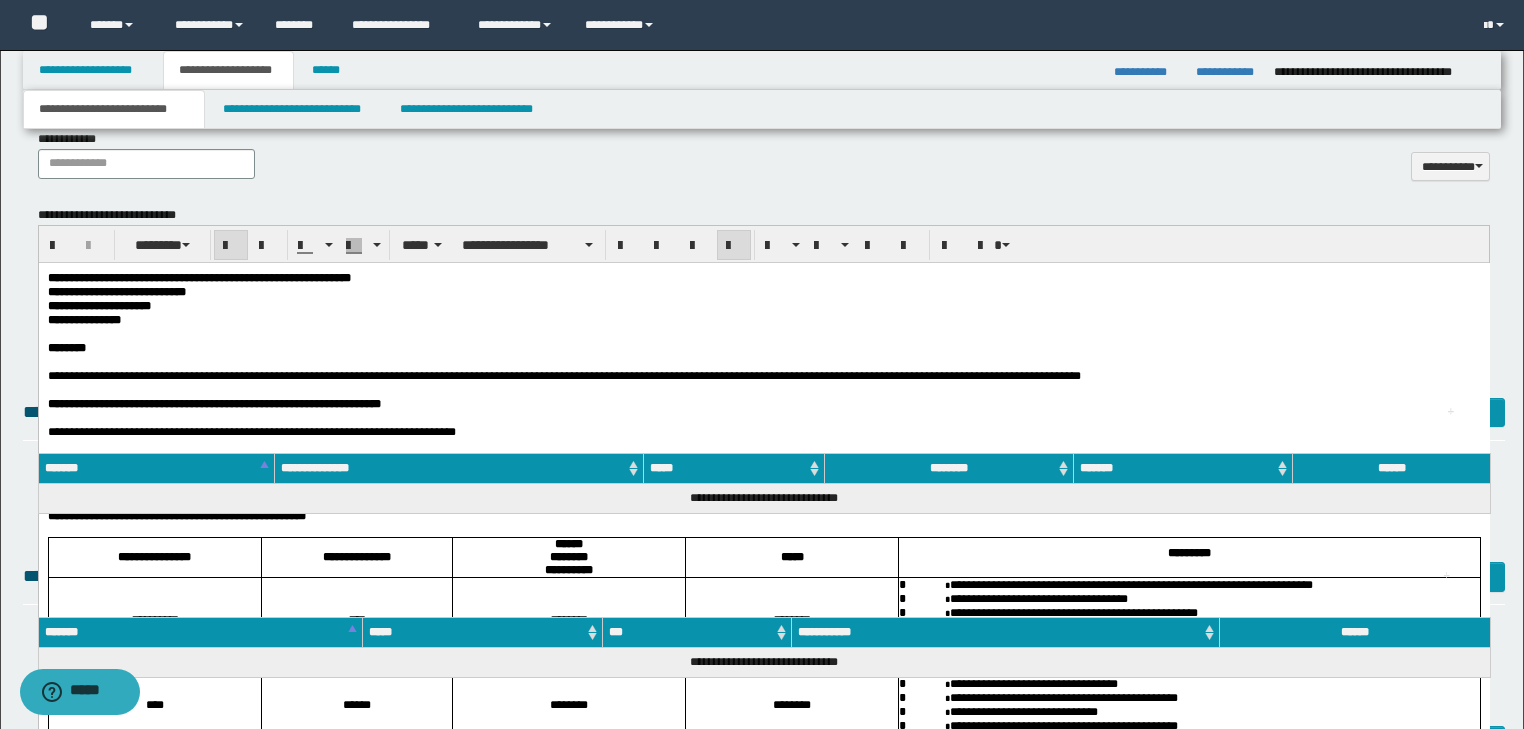 click on "**********" at bounding box center [763, 305] 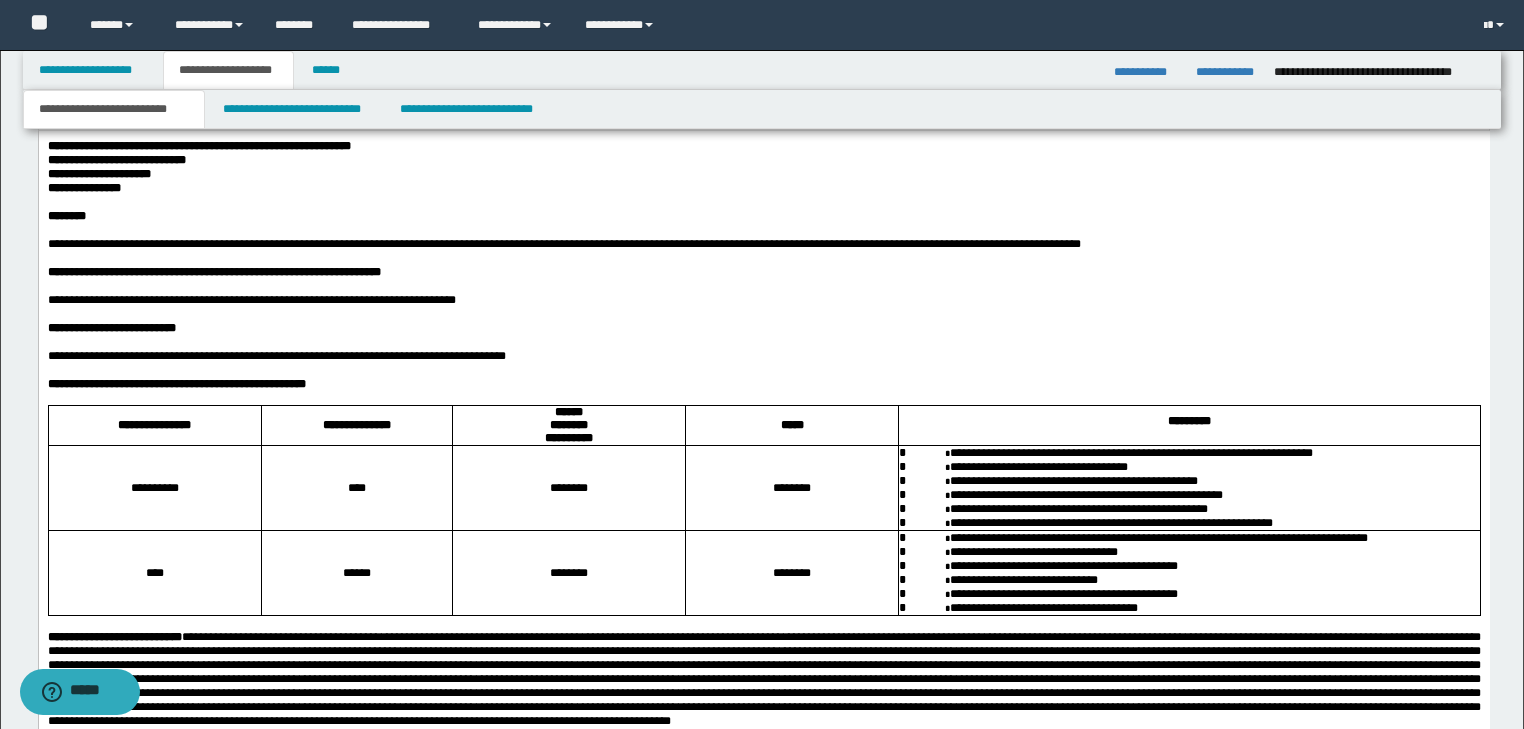 scroll, scrollTop: 960, scrollLeft: 0, axis: vertical 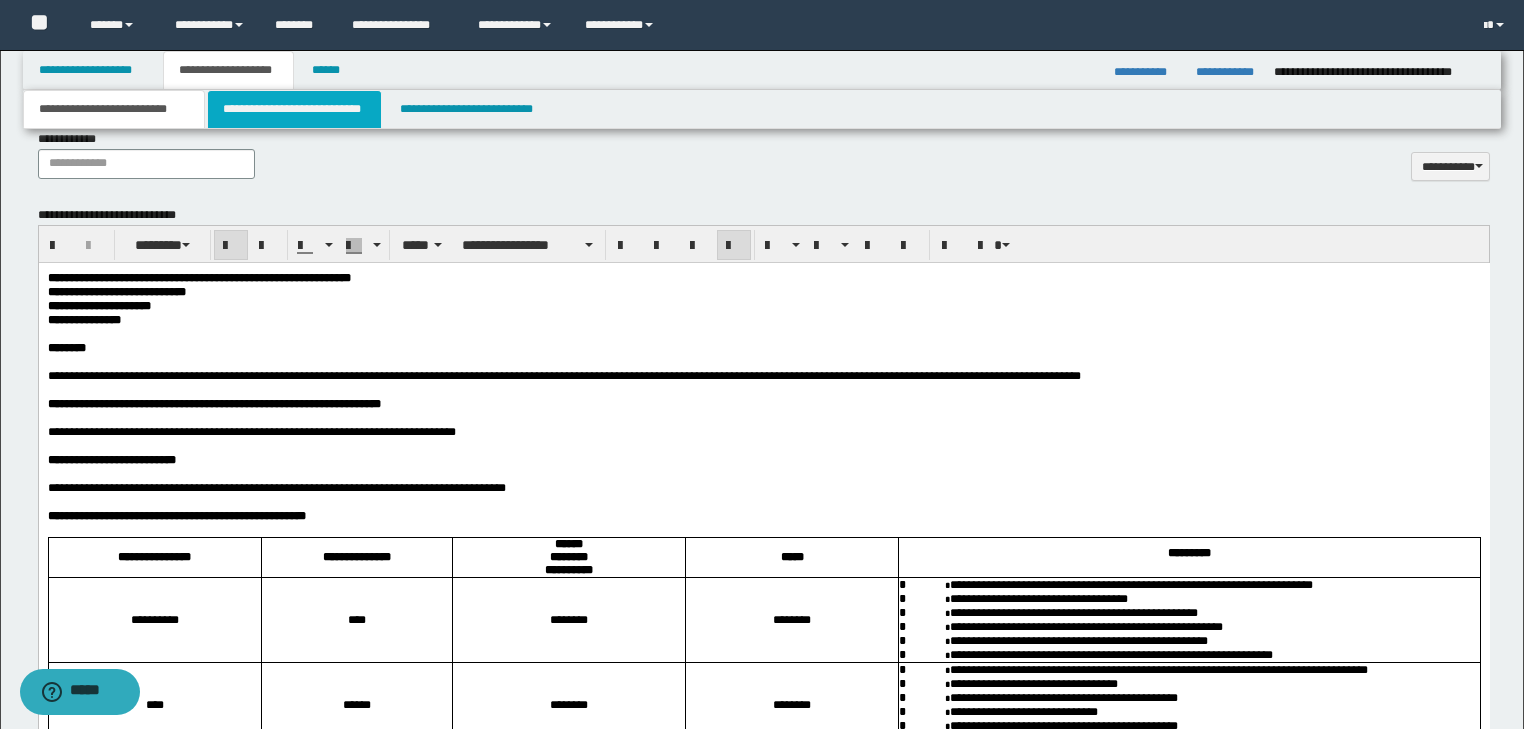 click on "**********" at bounding box center (294, 109) 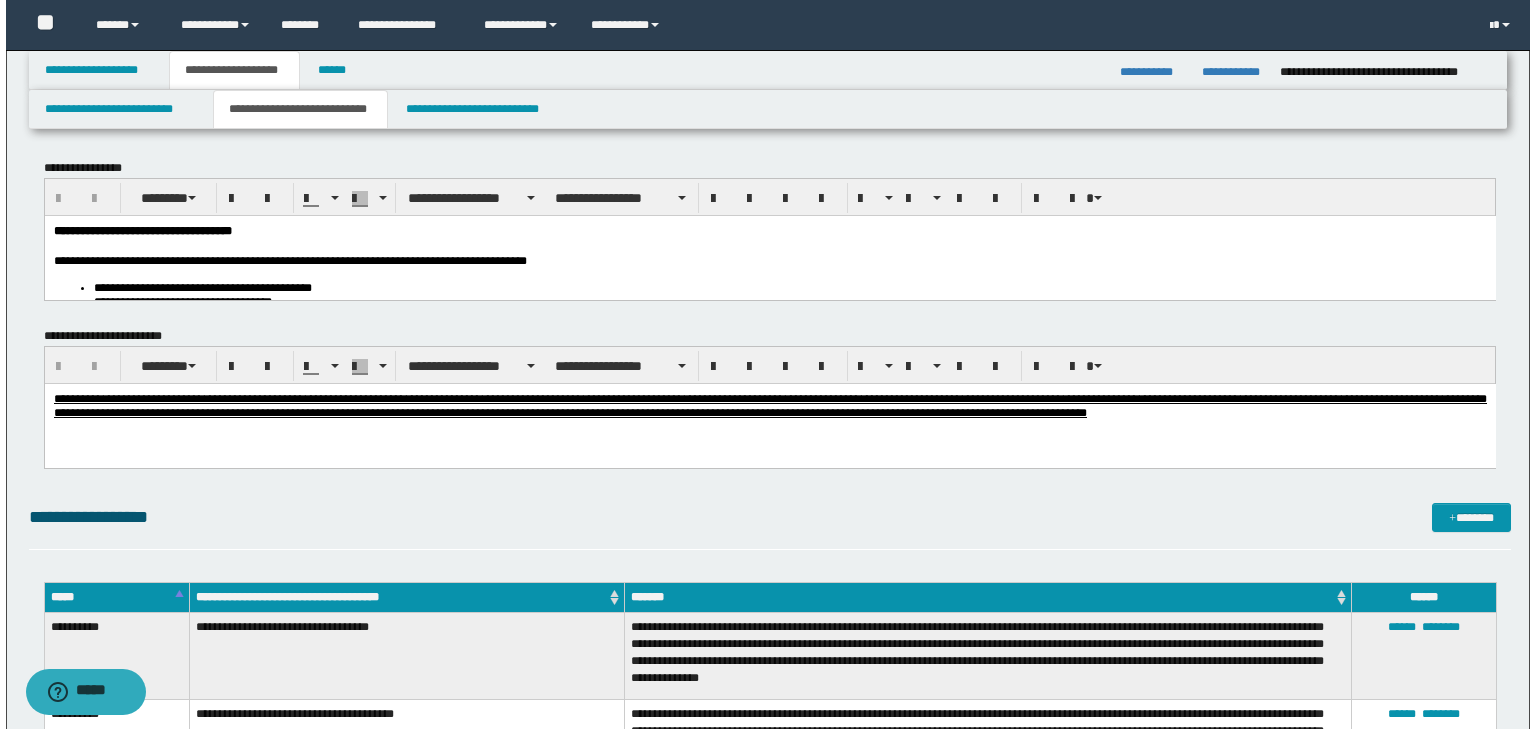 scroll, scrollTop: 0, scrollLeft: 0, axis: both 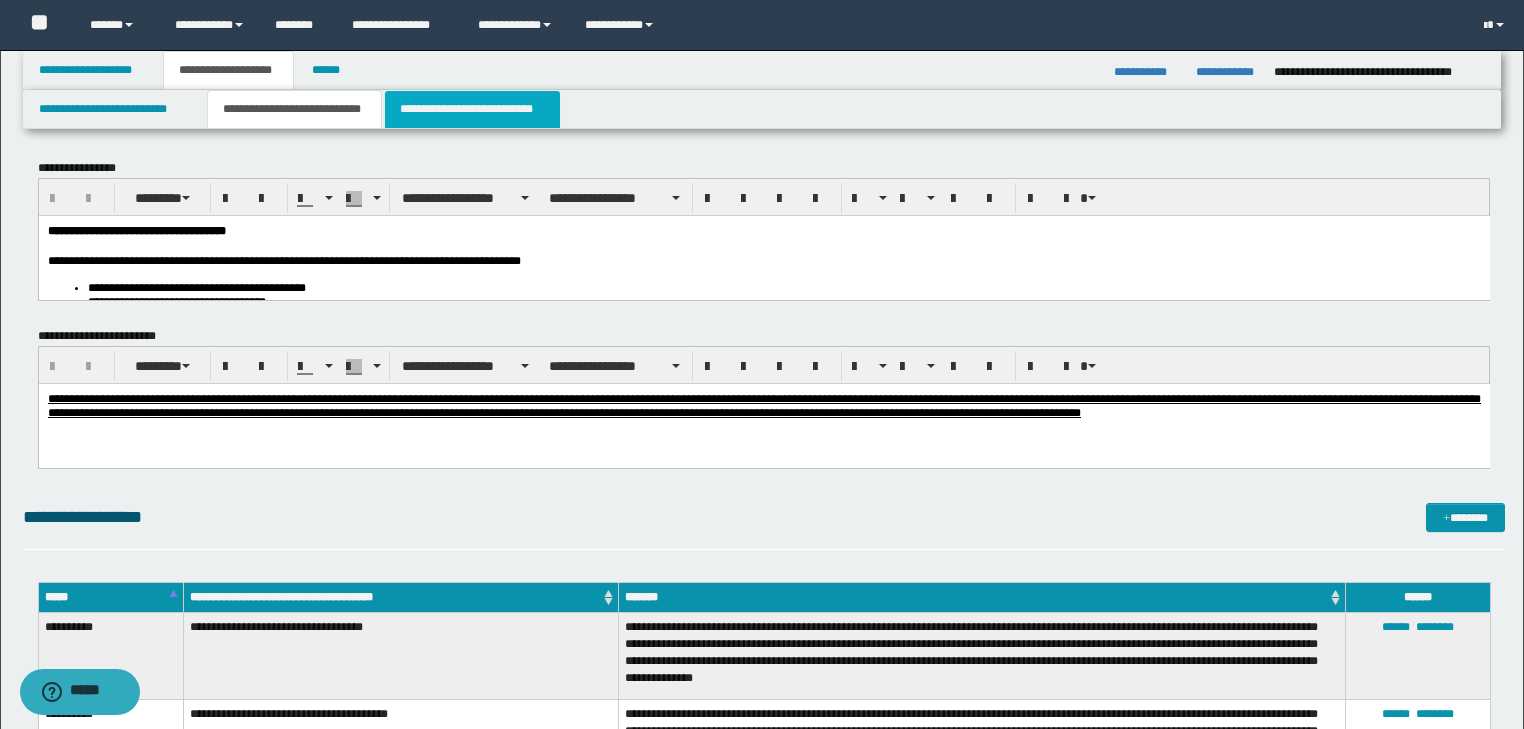 click on "**********" at bounding box center (472, 109) 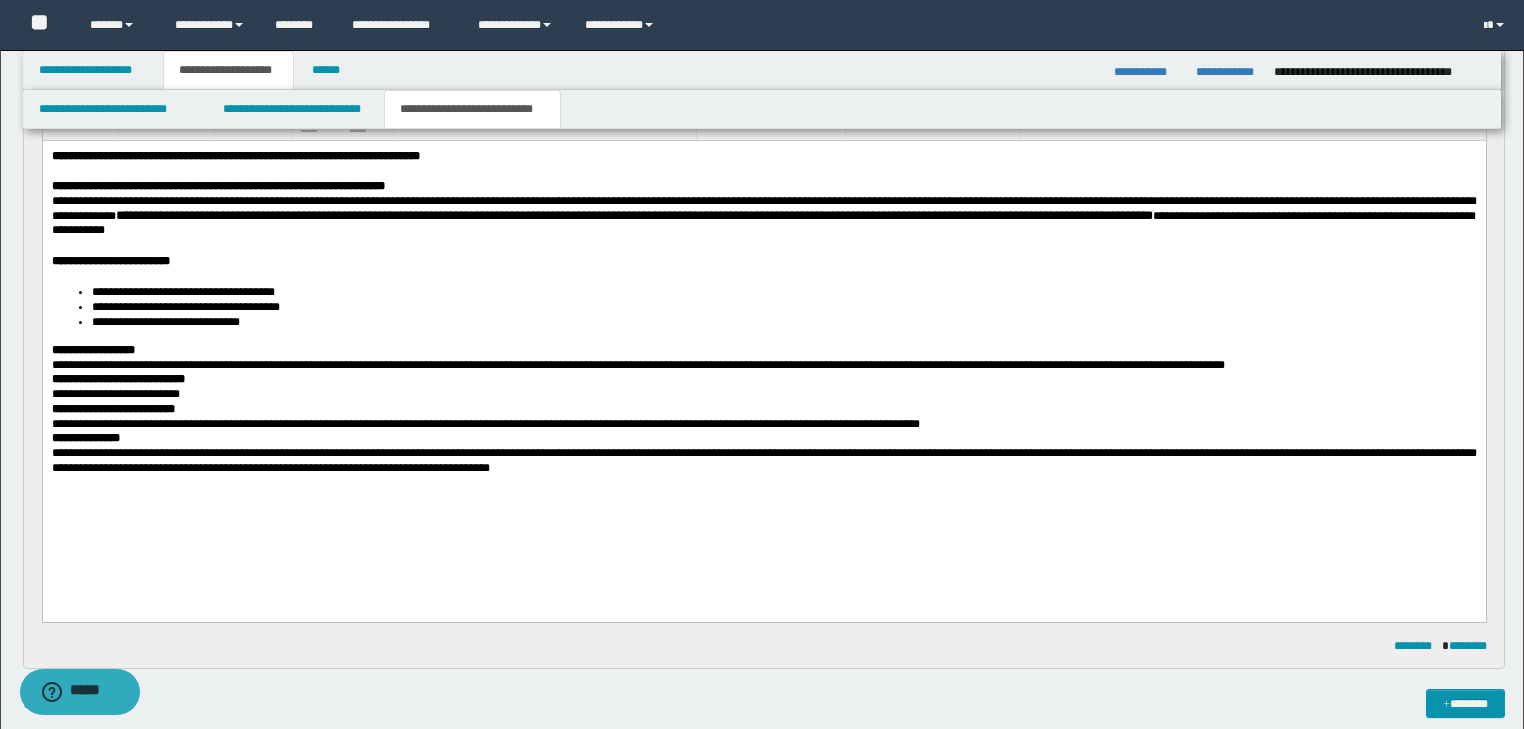 scroll, scrollTop: 960, scrollLeft: 0, axis: vertical 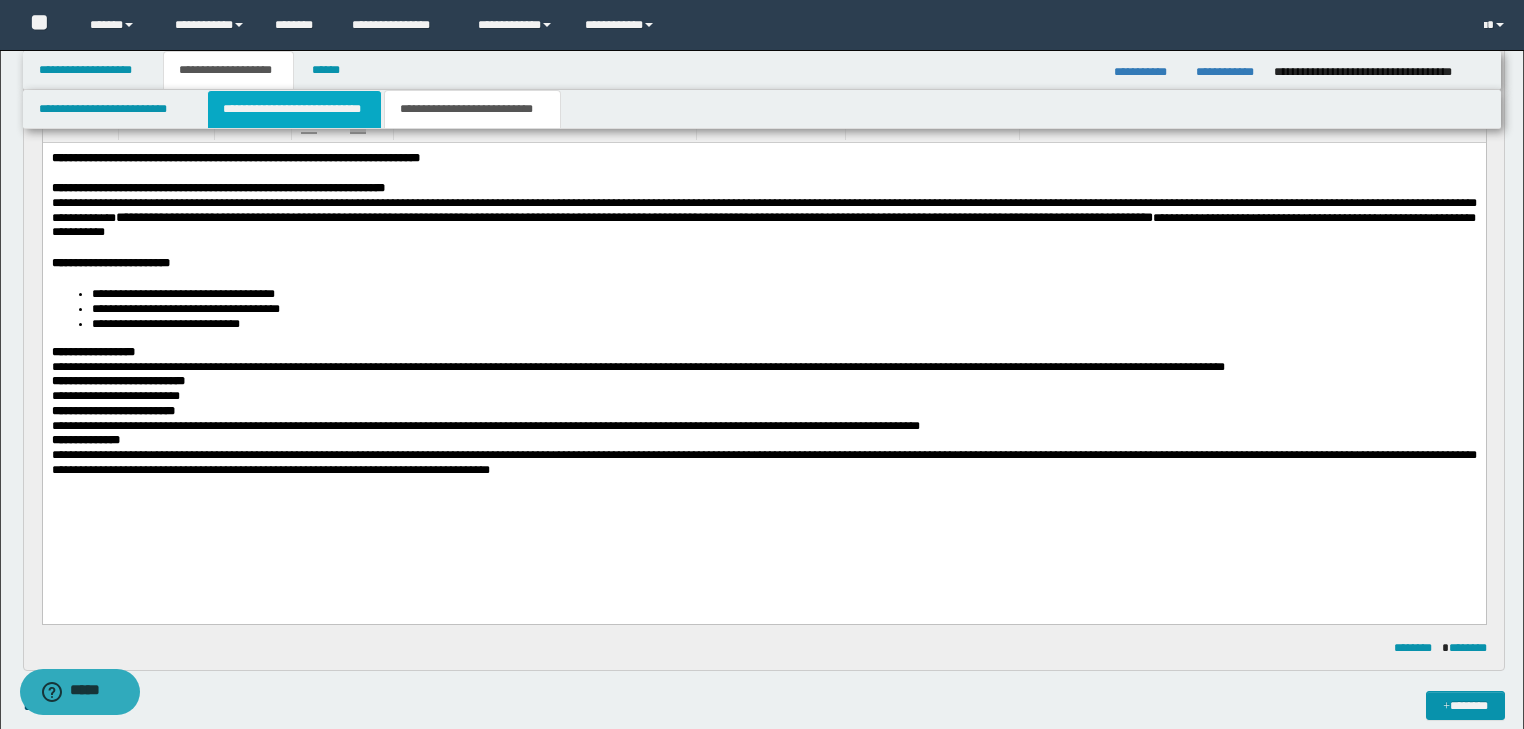 click on "**********" at bounding box center (294, 109) 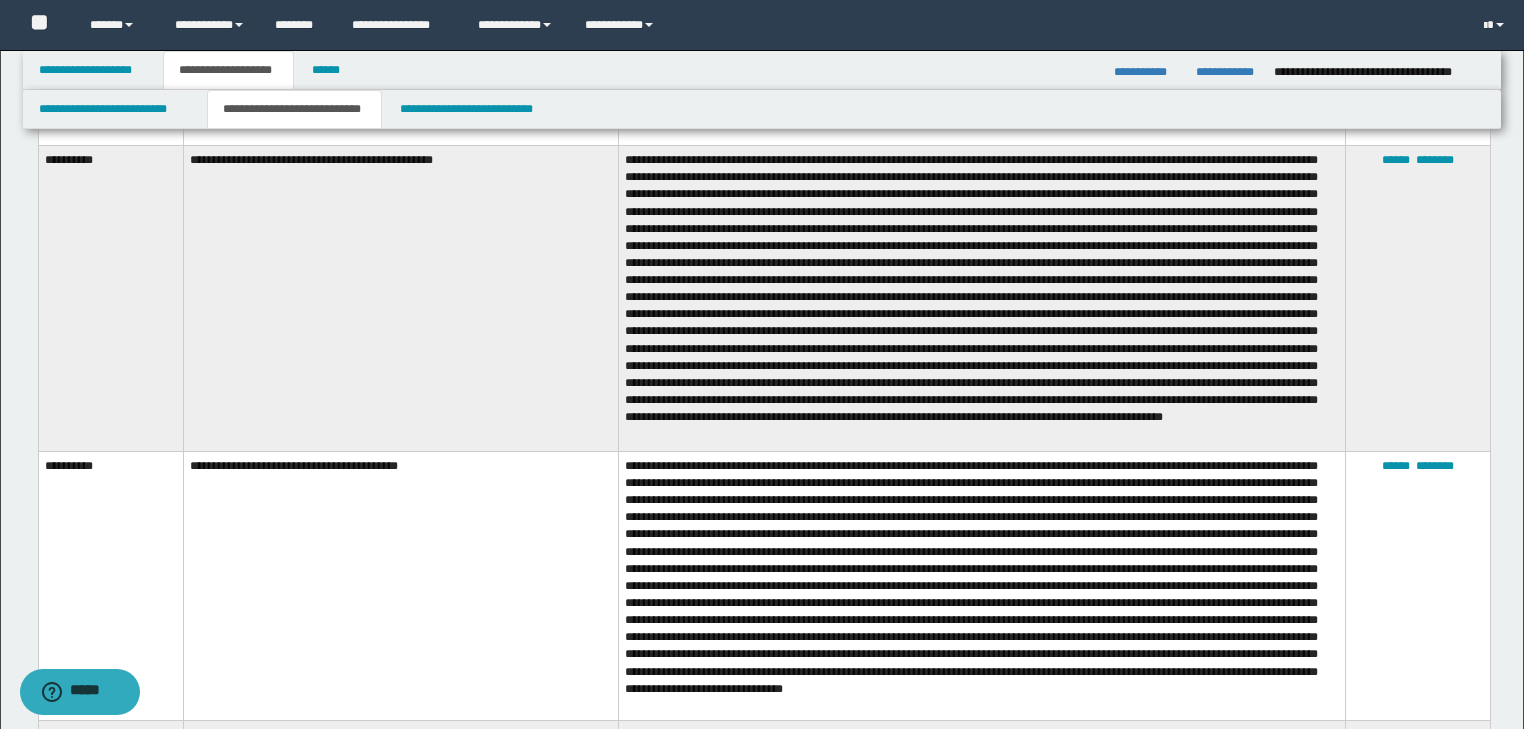 scroll, scrollTop: 720, scrollLeft: 0, axis: vertical 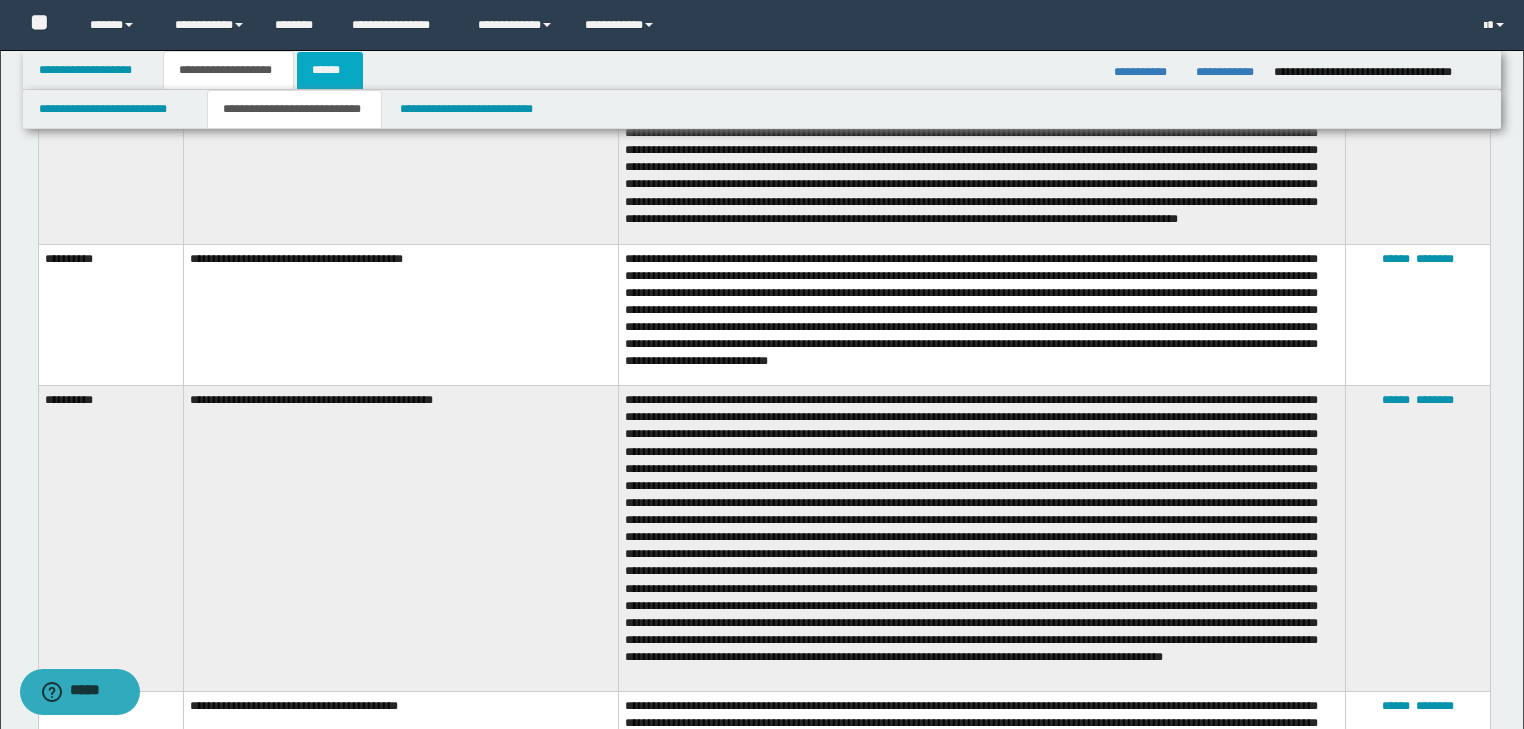 click on "******" at bounding box center (330, 70) 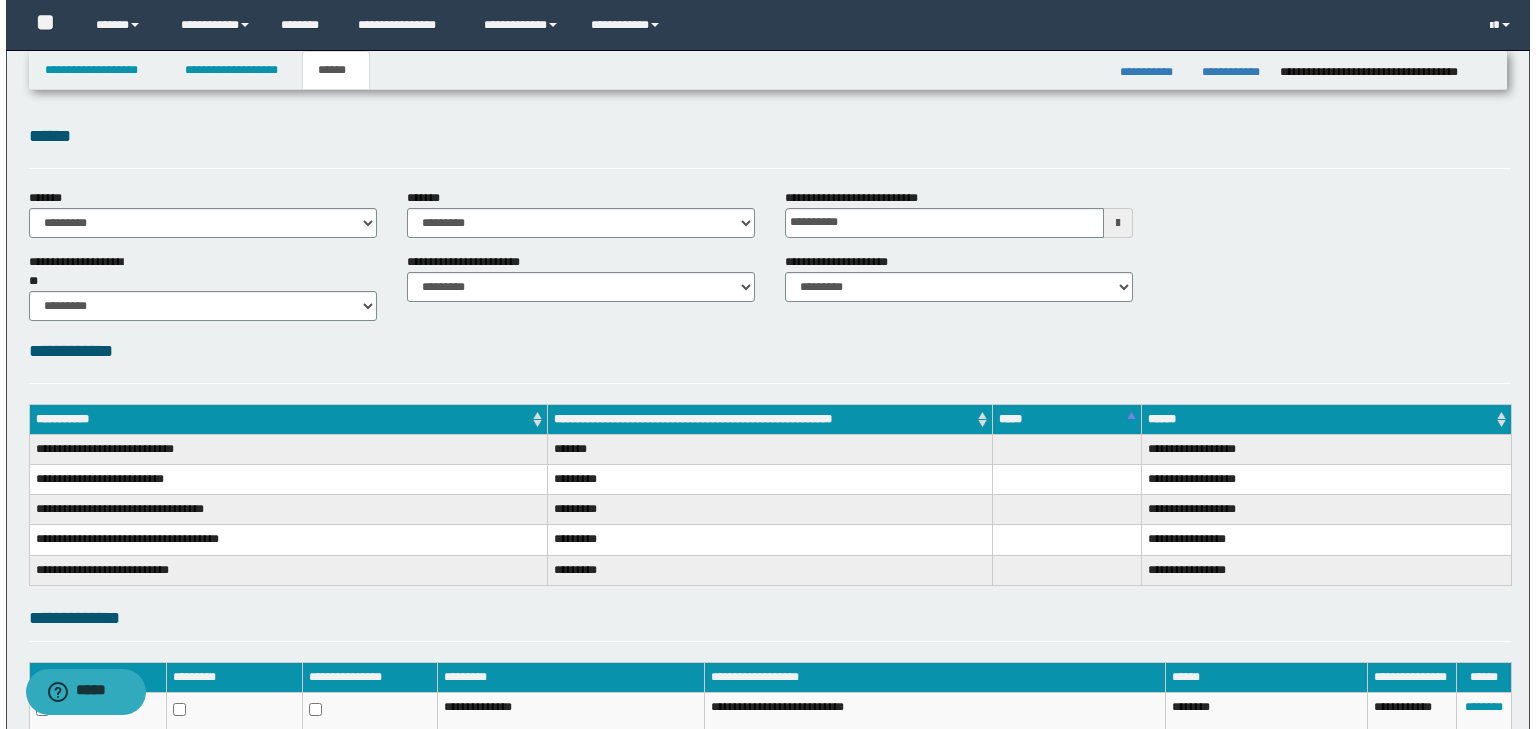scroll, scrollTop: 0, scrollLeft: 0, axis: both 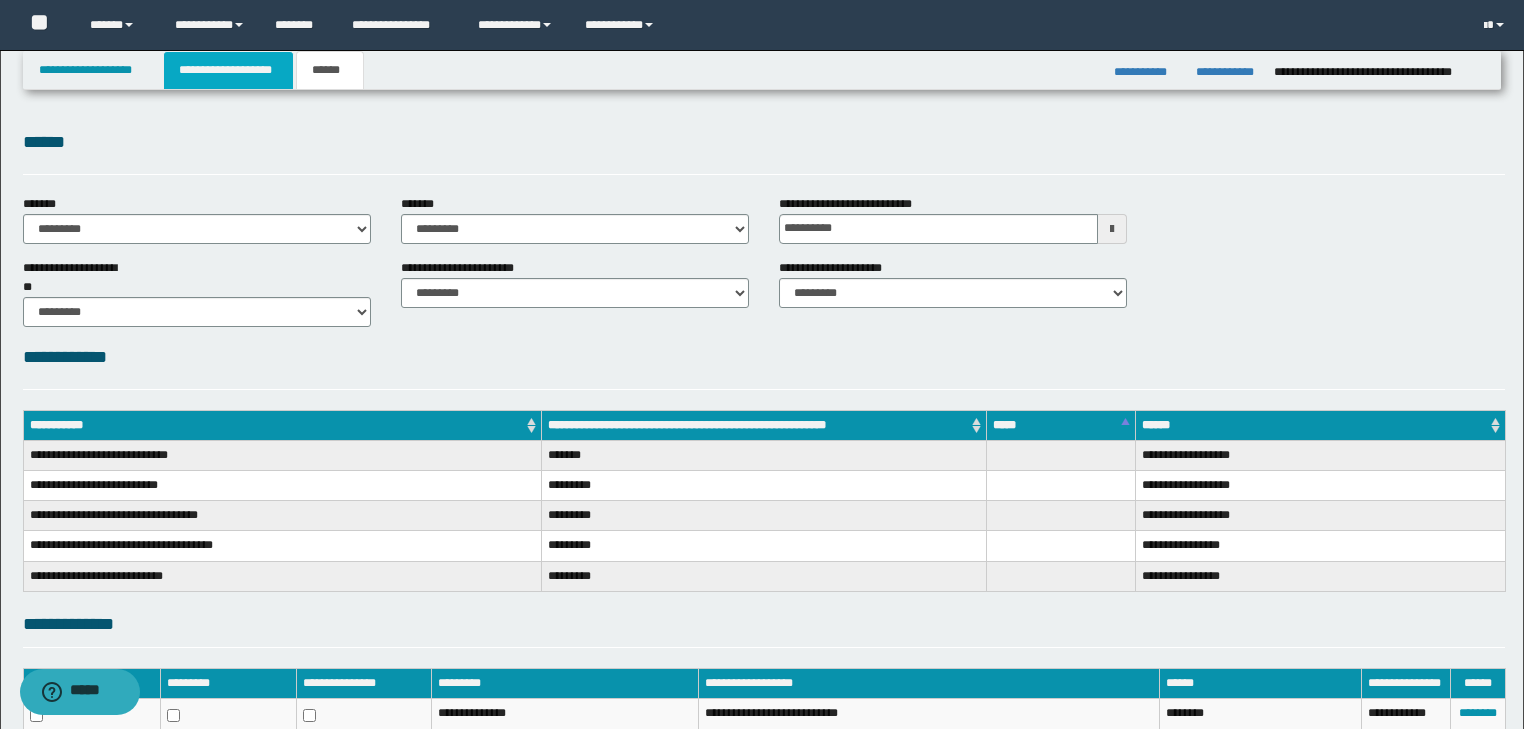 click on "**********" at bounding box center (228, 70) 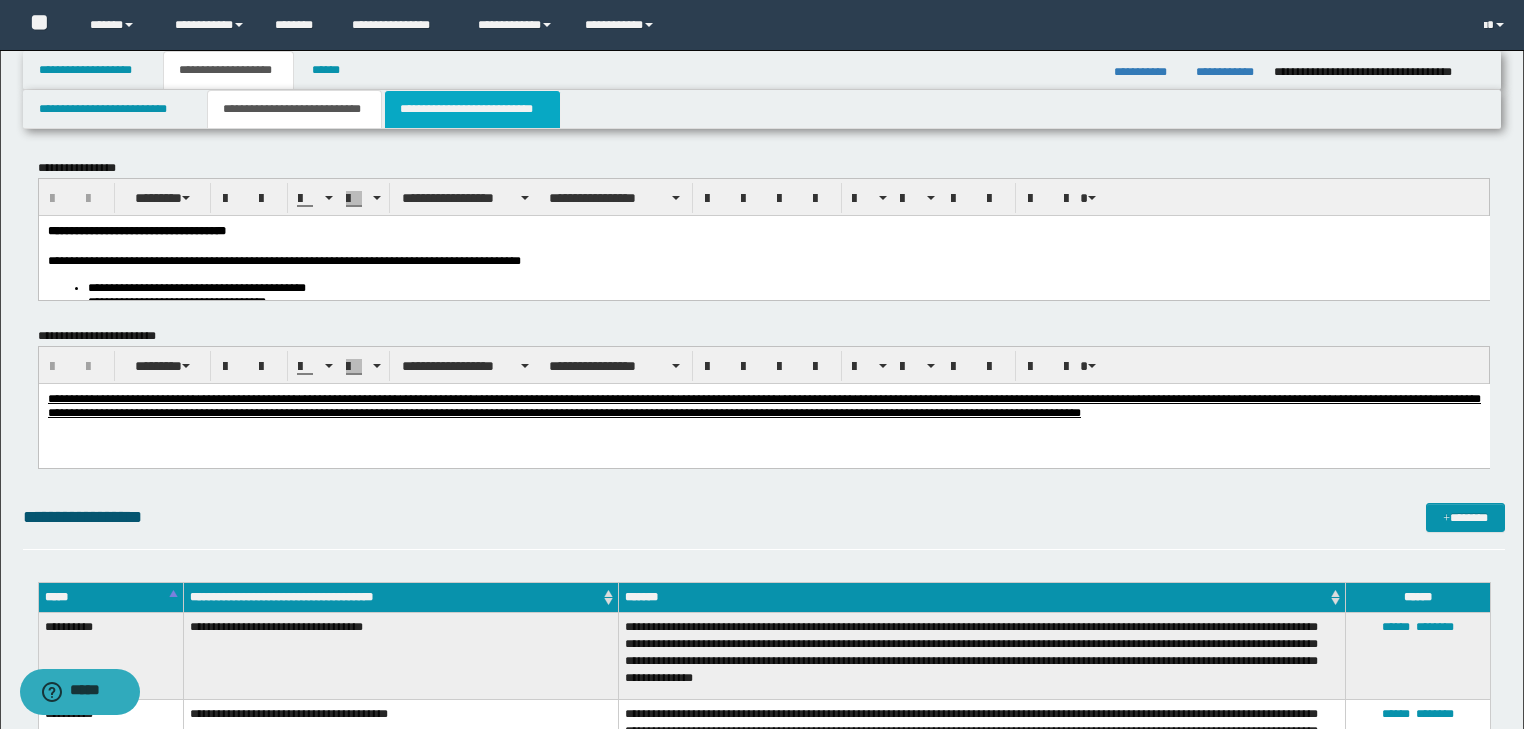 click on "**********" at bounding box center [472, 109] 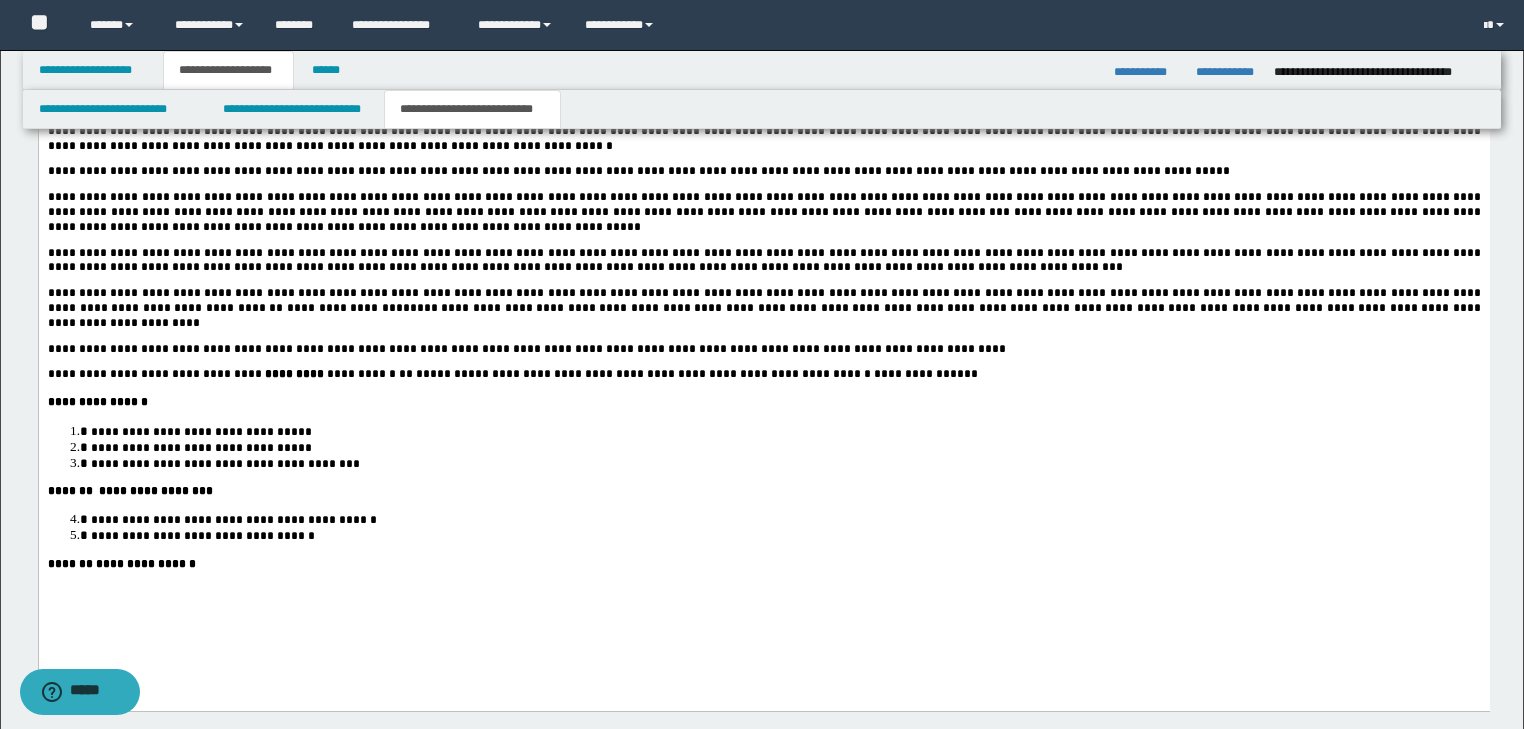 scroll, scrollTop: 3040, scrollLeft: 0, axis: vertical 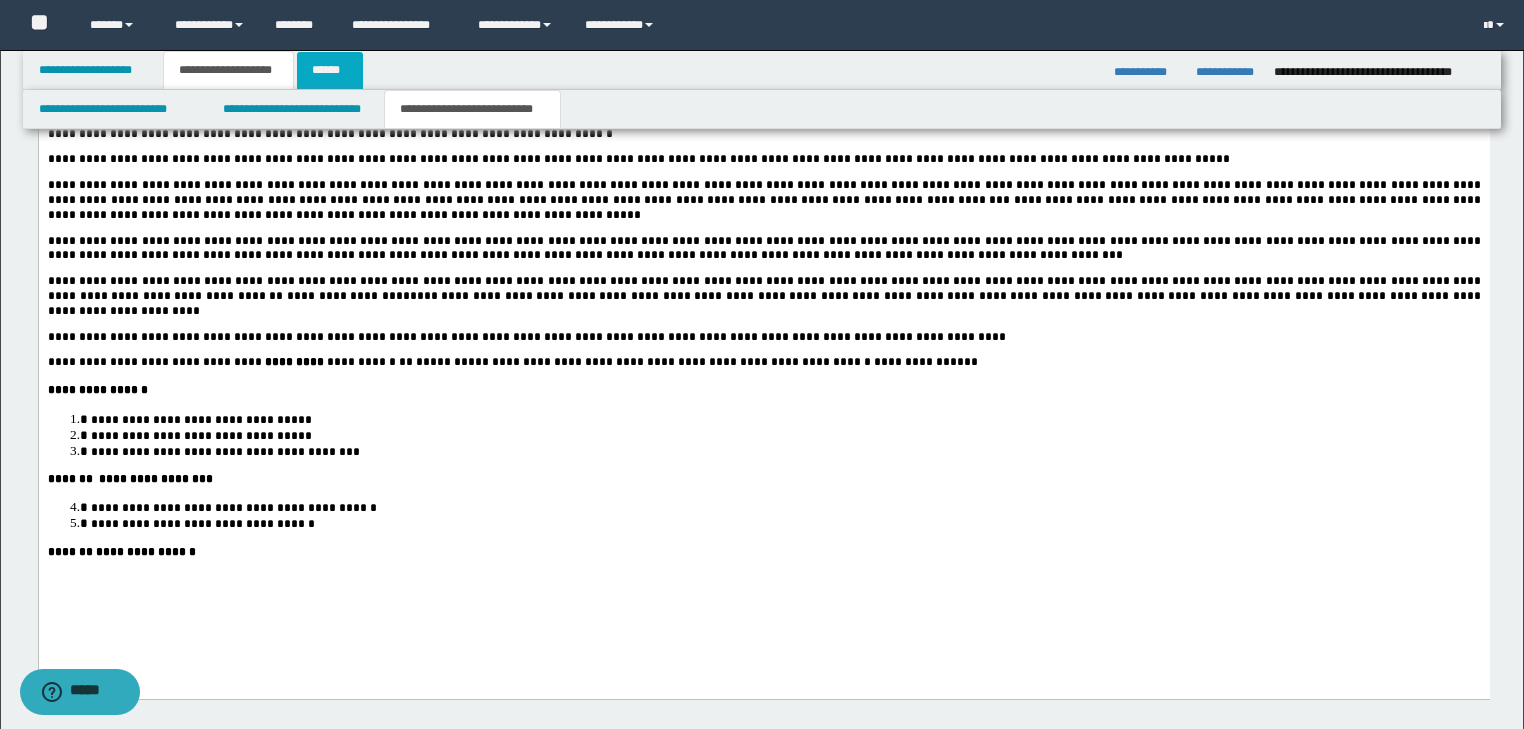 click on "******" at bounding box center [330, 70] 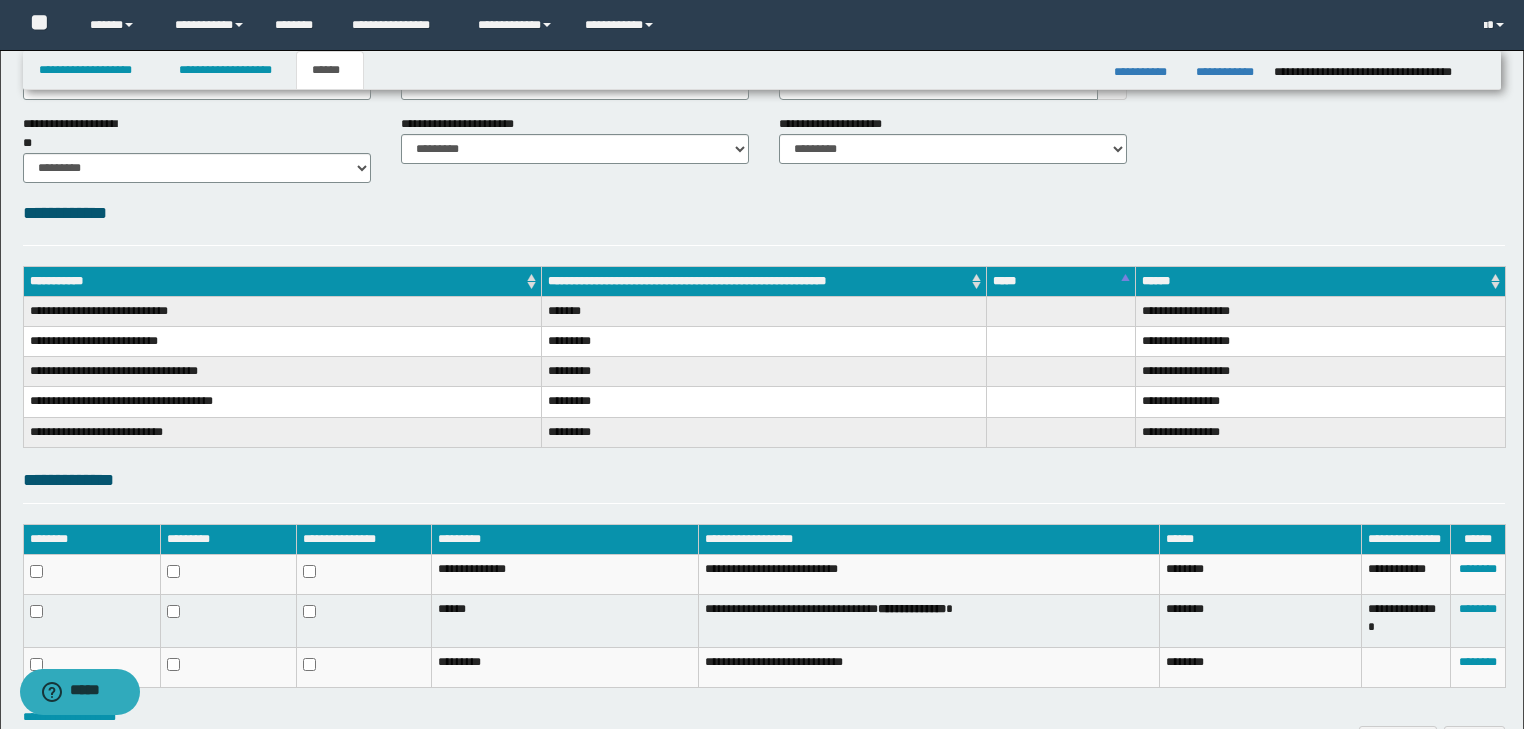 scroll, scrollTop: 107, scrollLeft: 0, axis: vertical 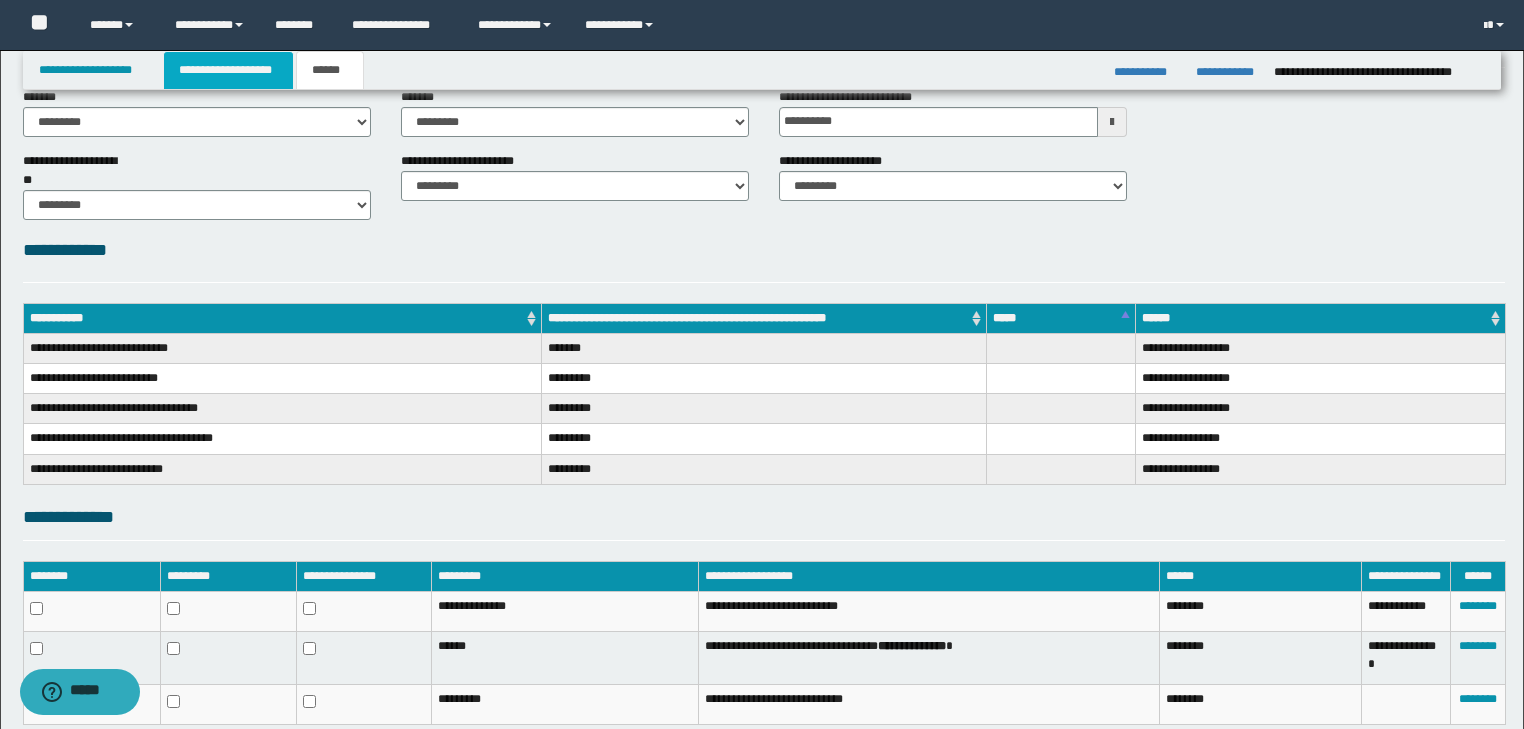 click on "**********" at bounding box center [228, 70] 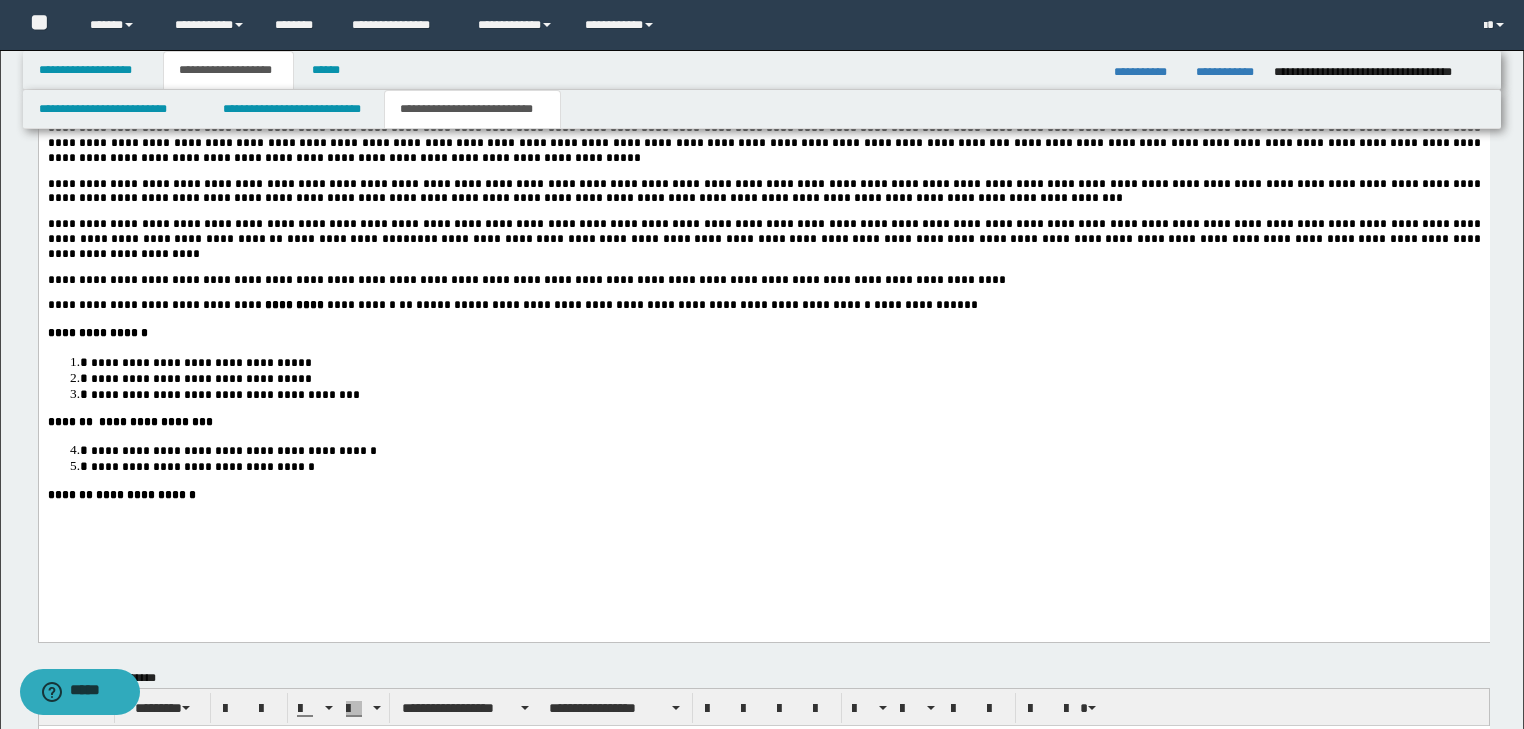 scroll, scrollTop: 3098, scrollLeft: 0, axis: vertical 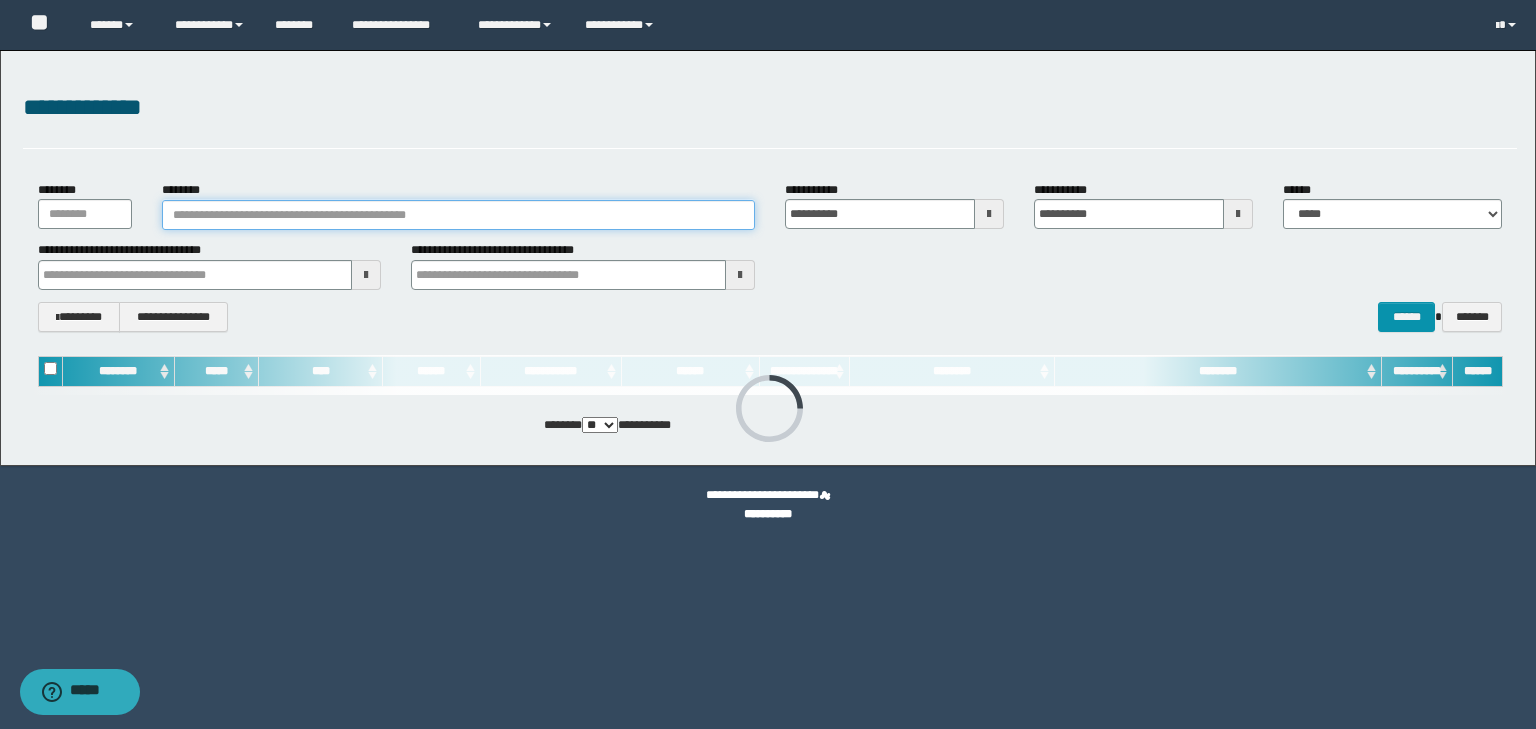 click on "********" at bounding box center [458, 215] 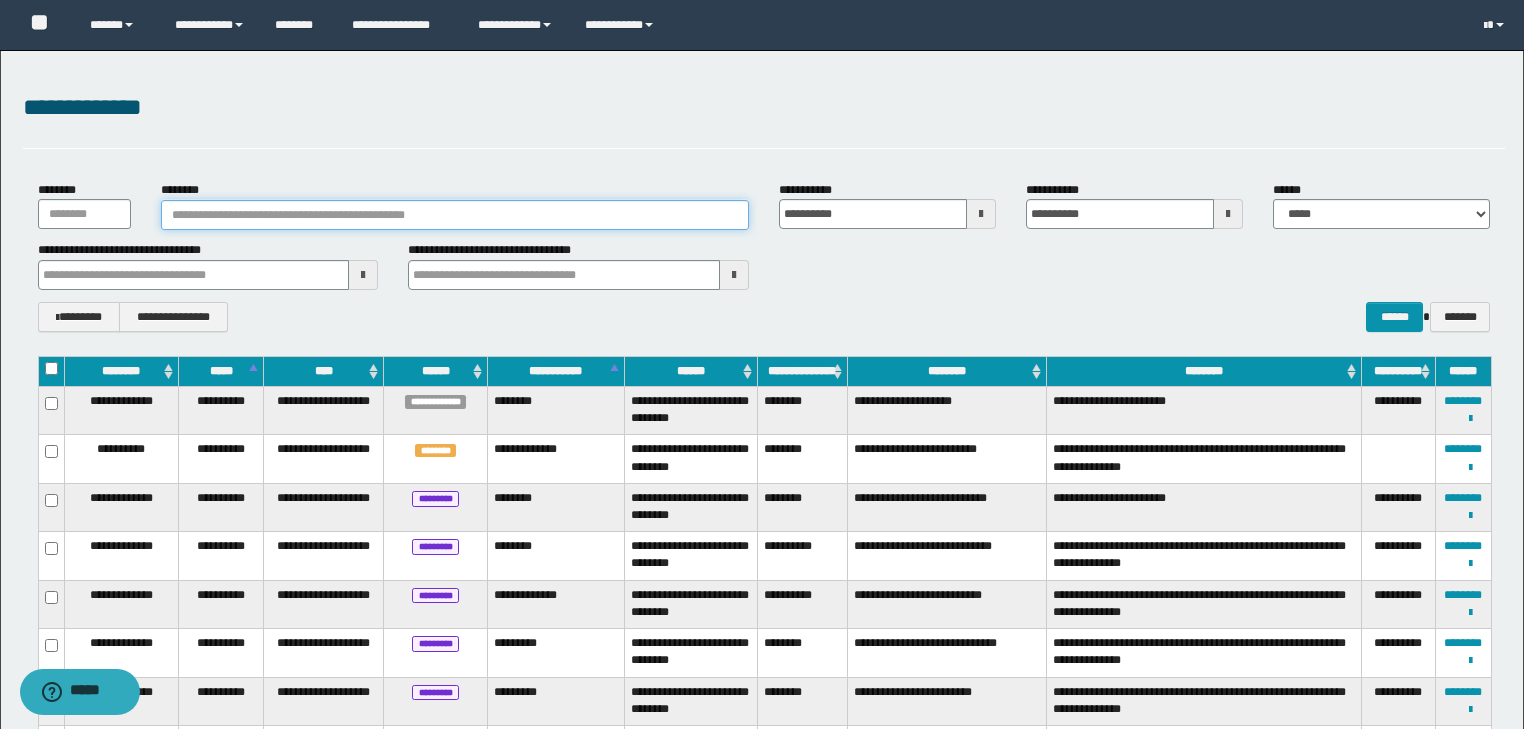 paste on "**********" 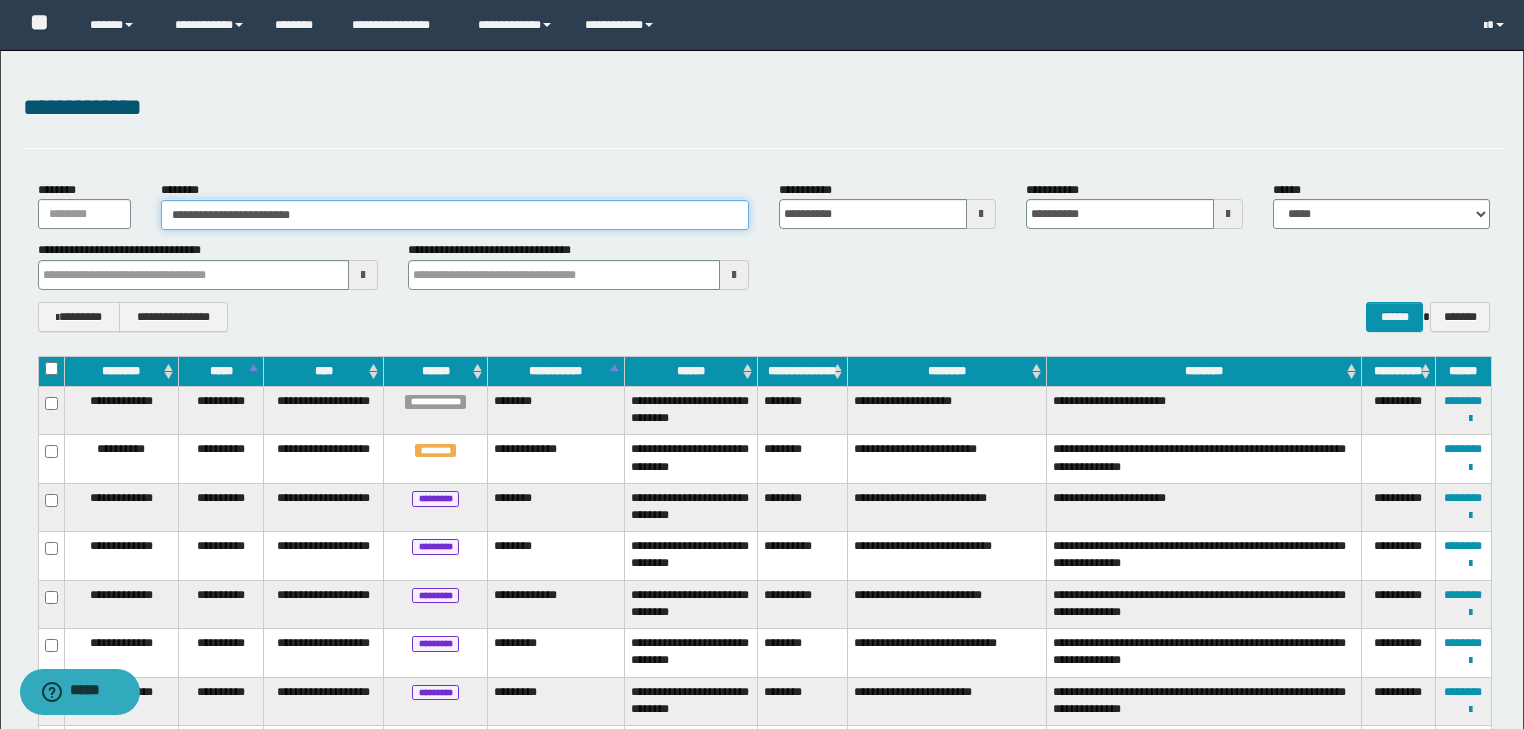 click on "**********" at bounding box center [455, 215] 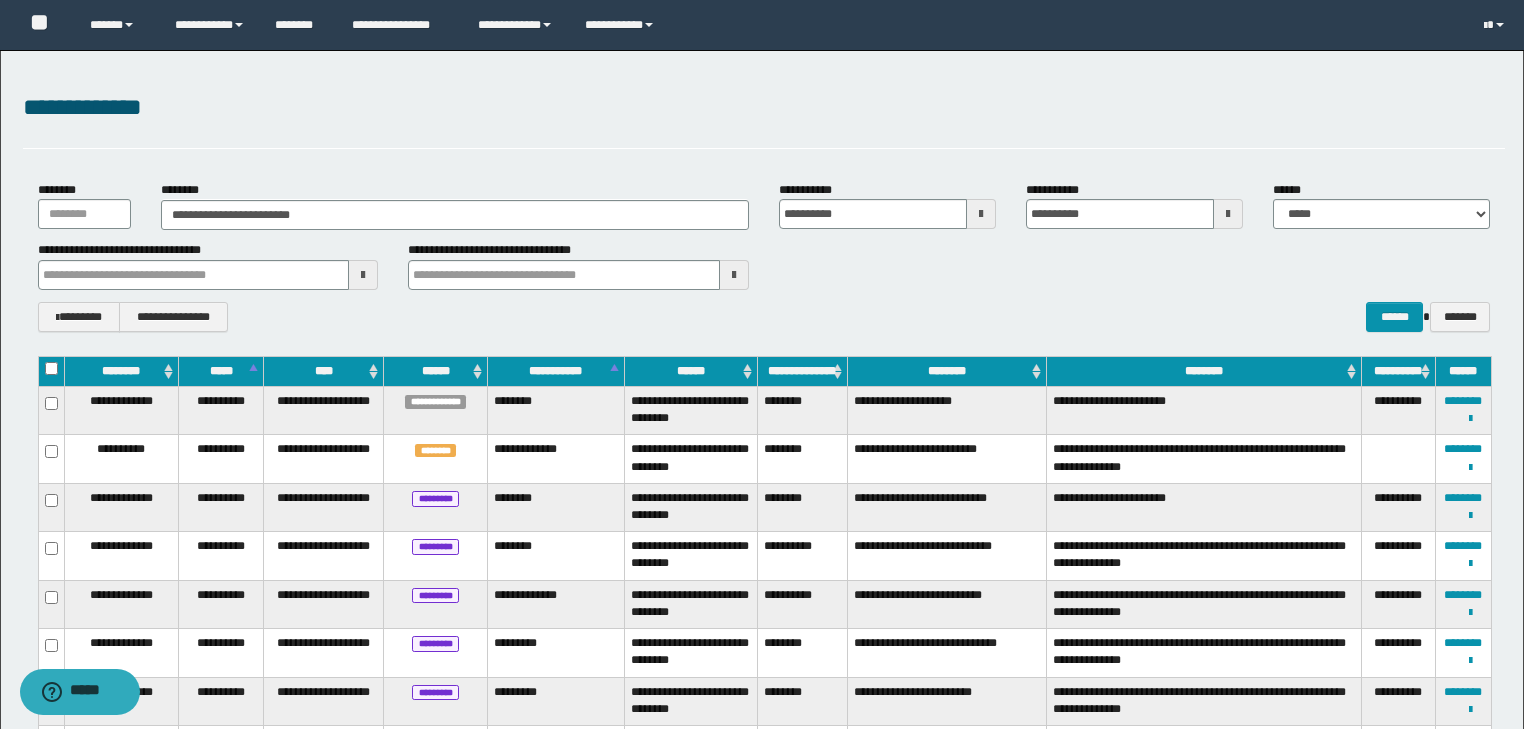 click on "**********" at bounding box center (455, 205) 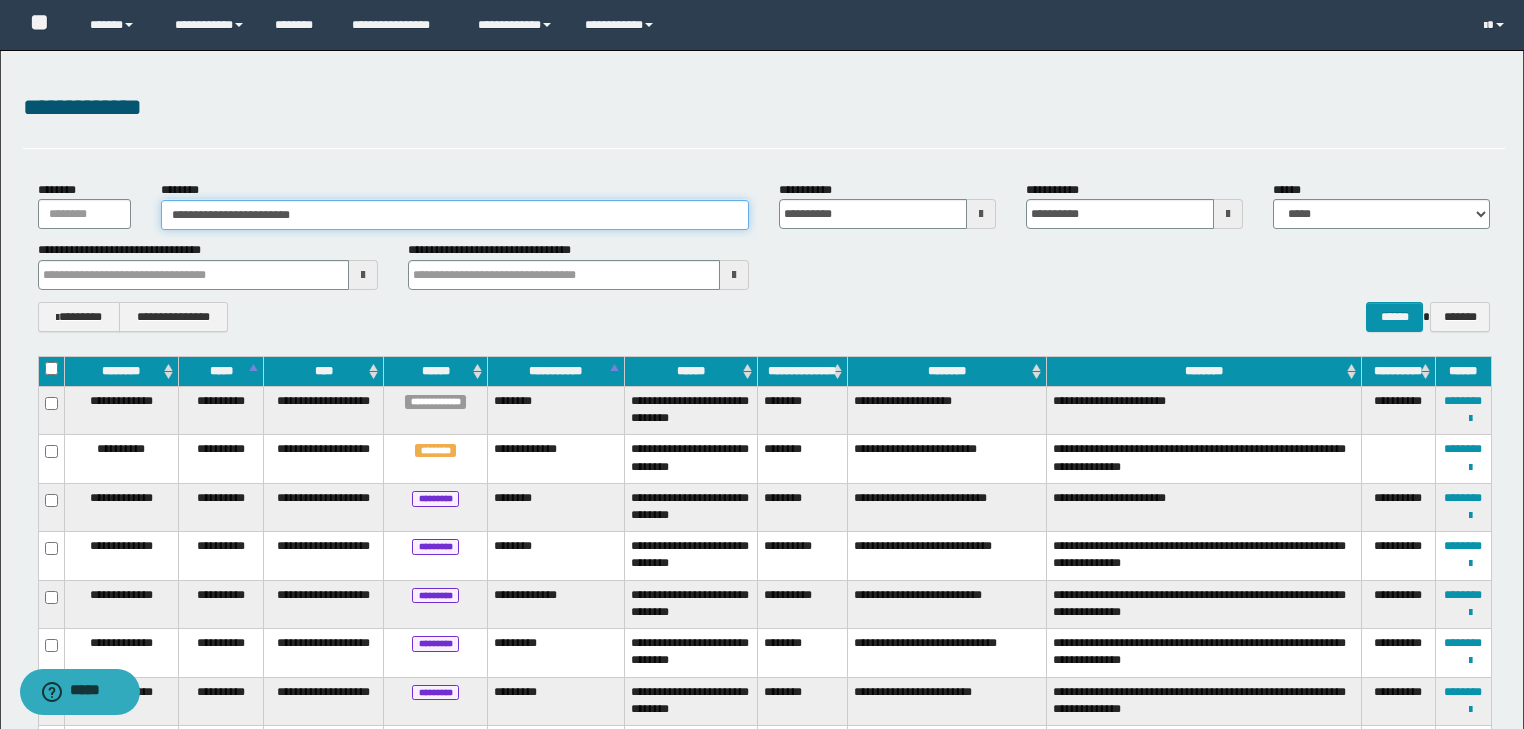 click on "**********" at bounding box center (455, 215) 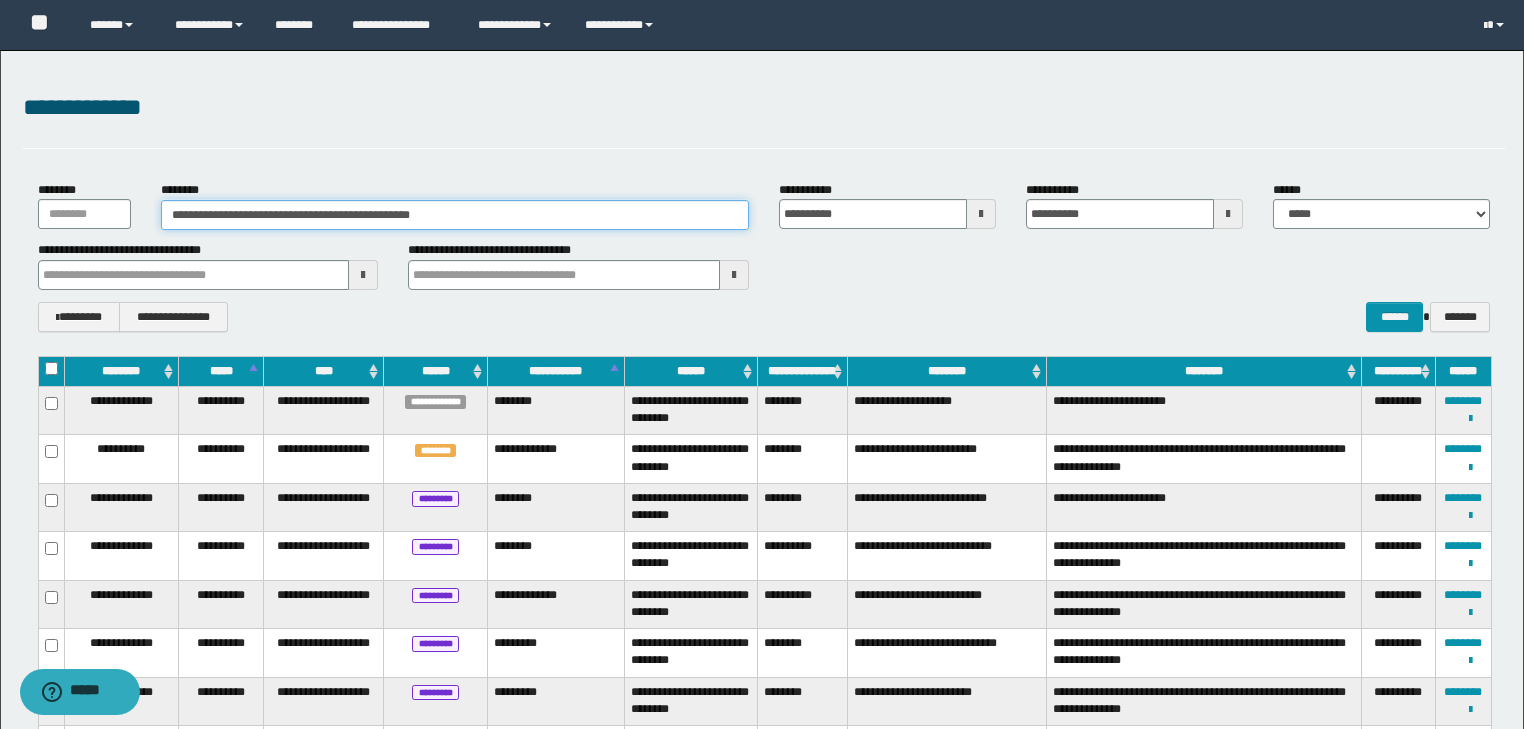 click on "**********" at bounding box center (455, 215) 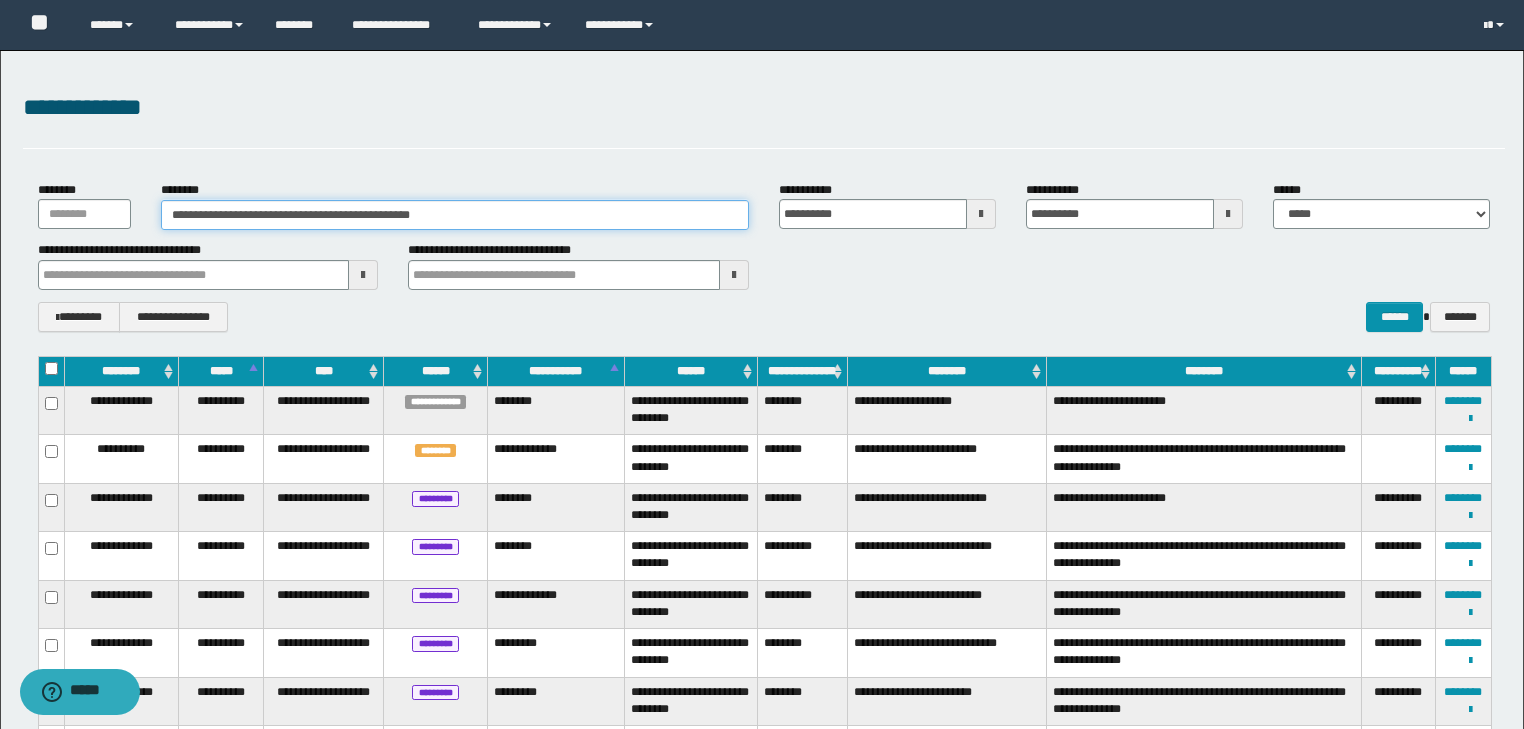 click on "**********" at bounding box center [455, 215] 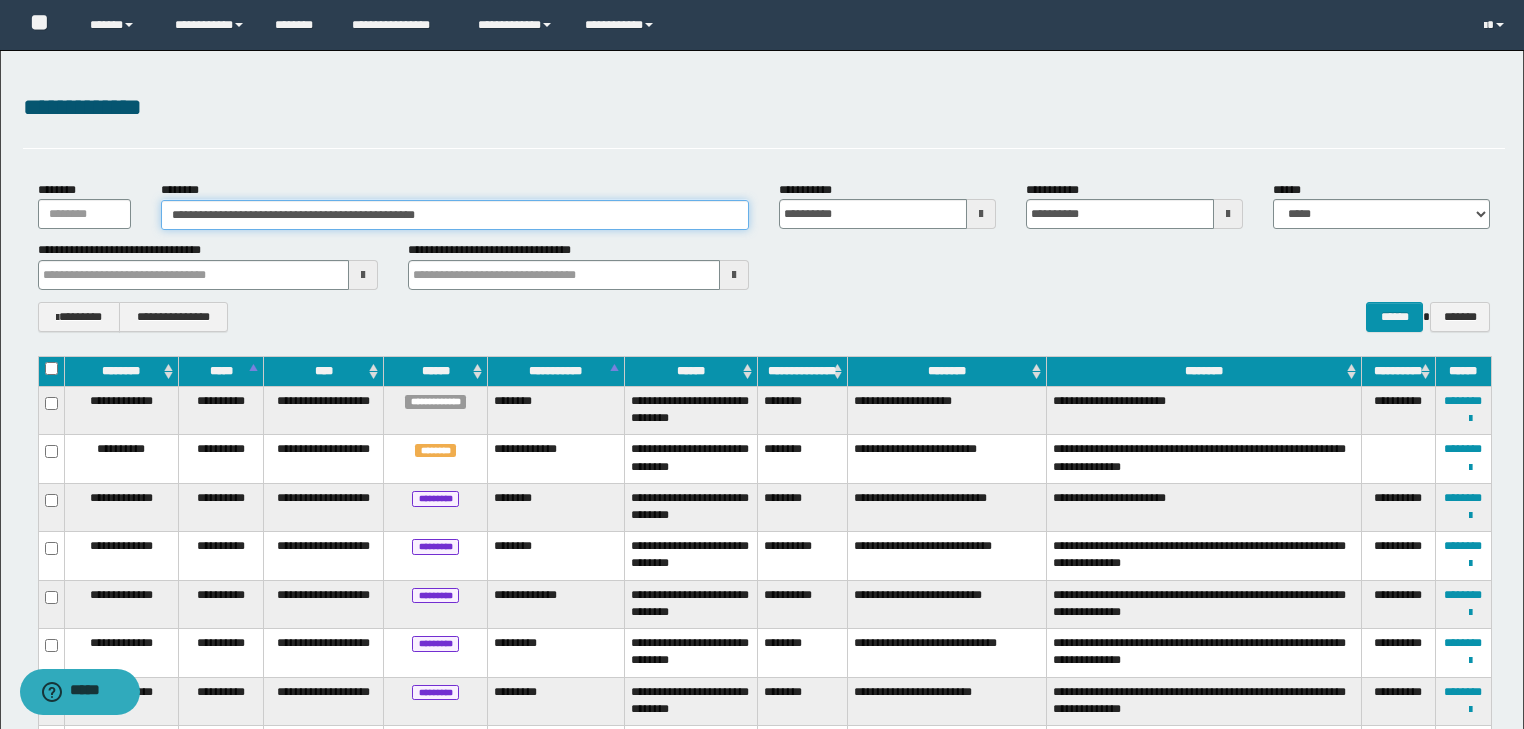 drag, startPoint x: 489, startPoint y: 212, endPoint x: 134, endPoint y: 210, distance: 355.00565 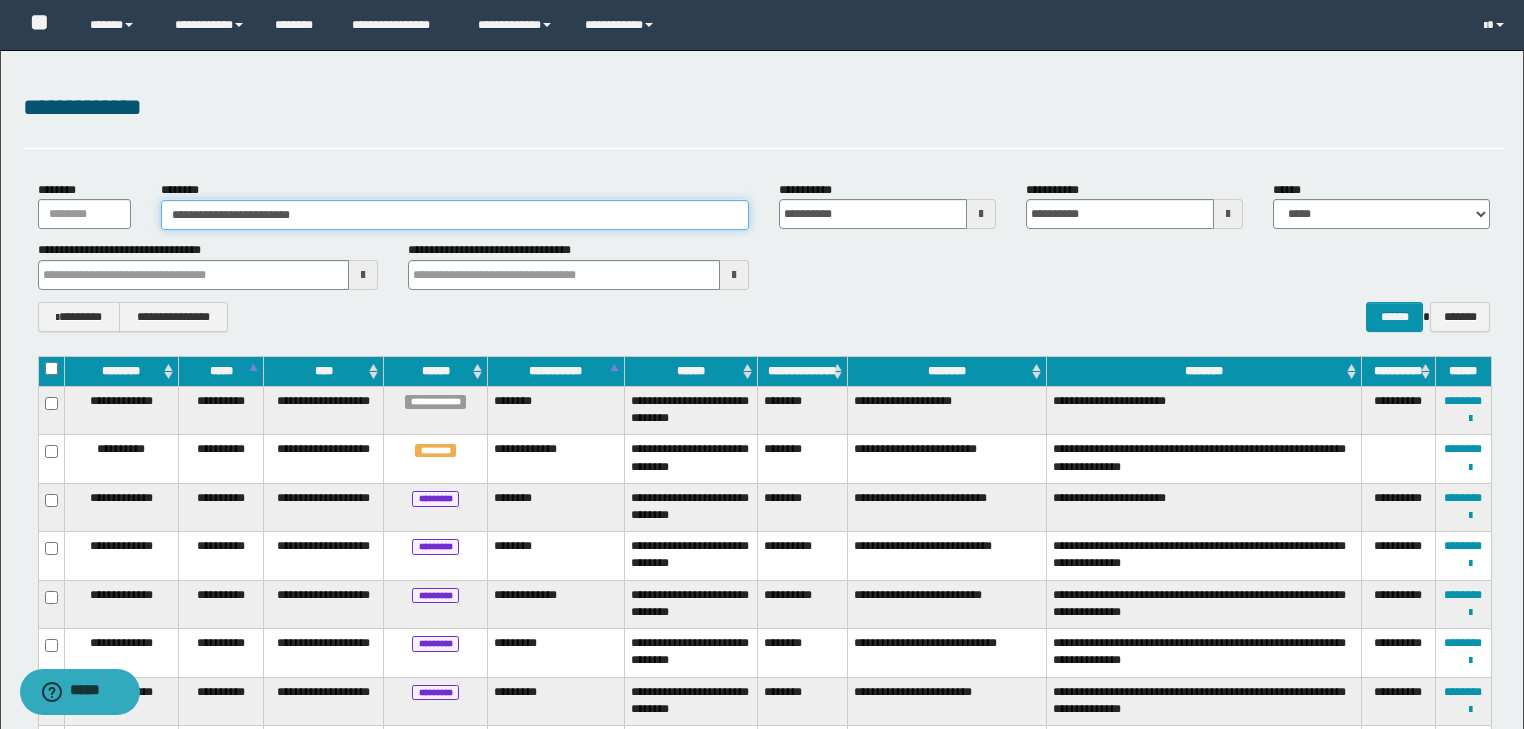 type on "**********" 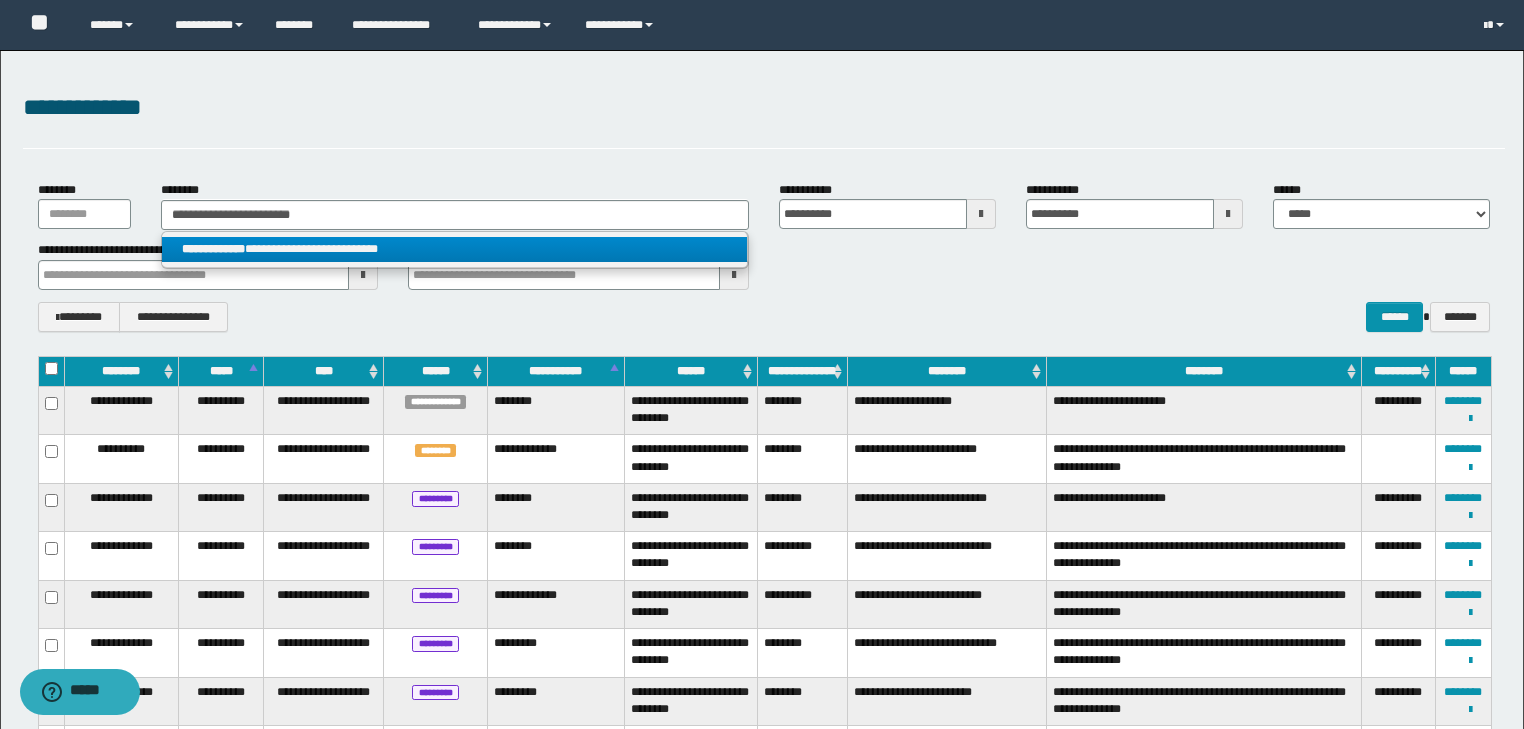 click on "**********" at bounding box center [454, 249] 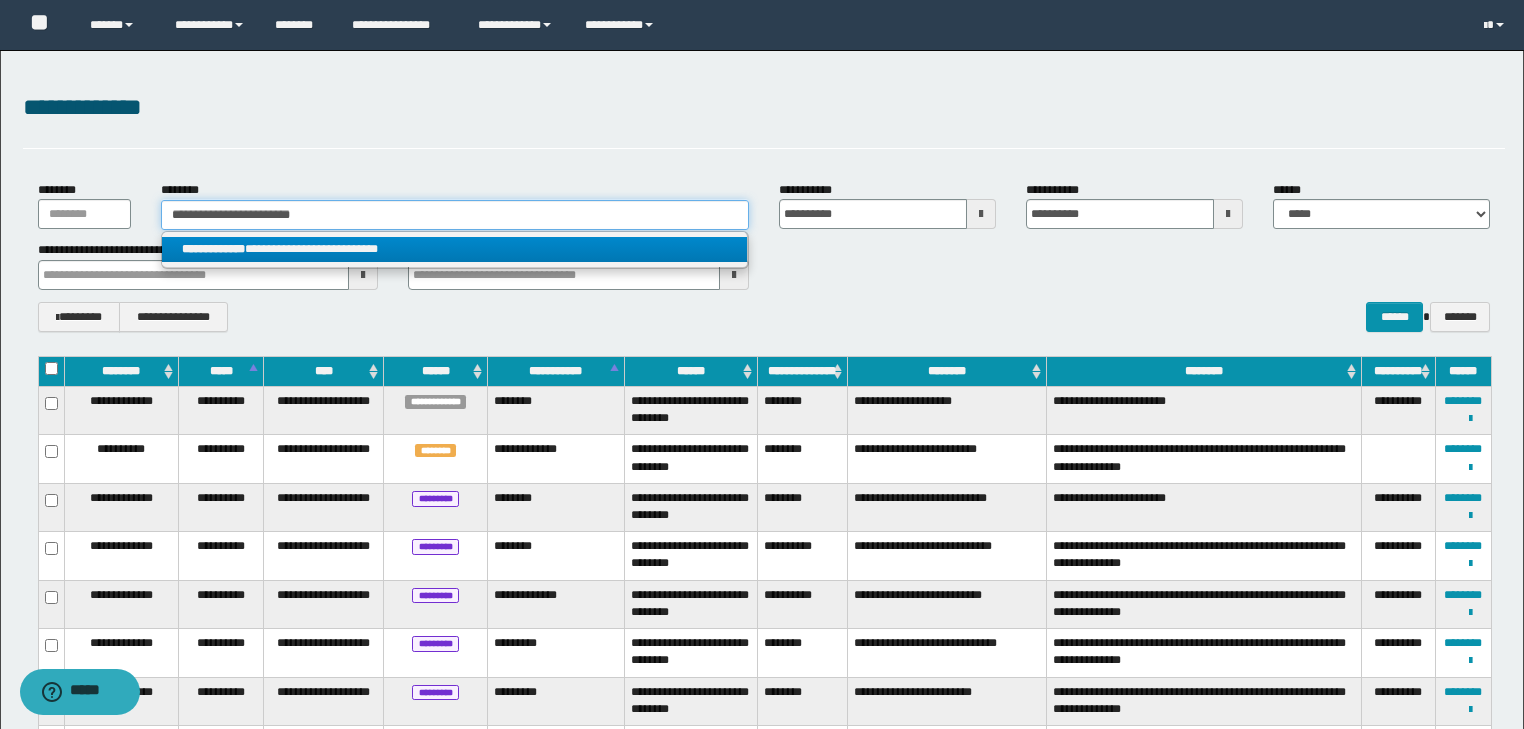 type 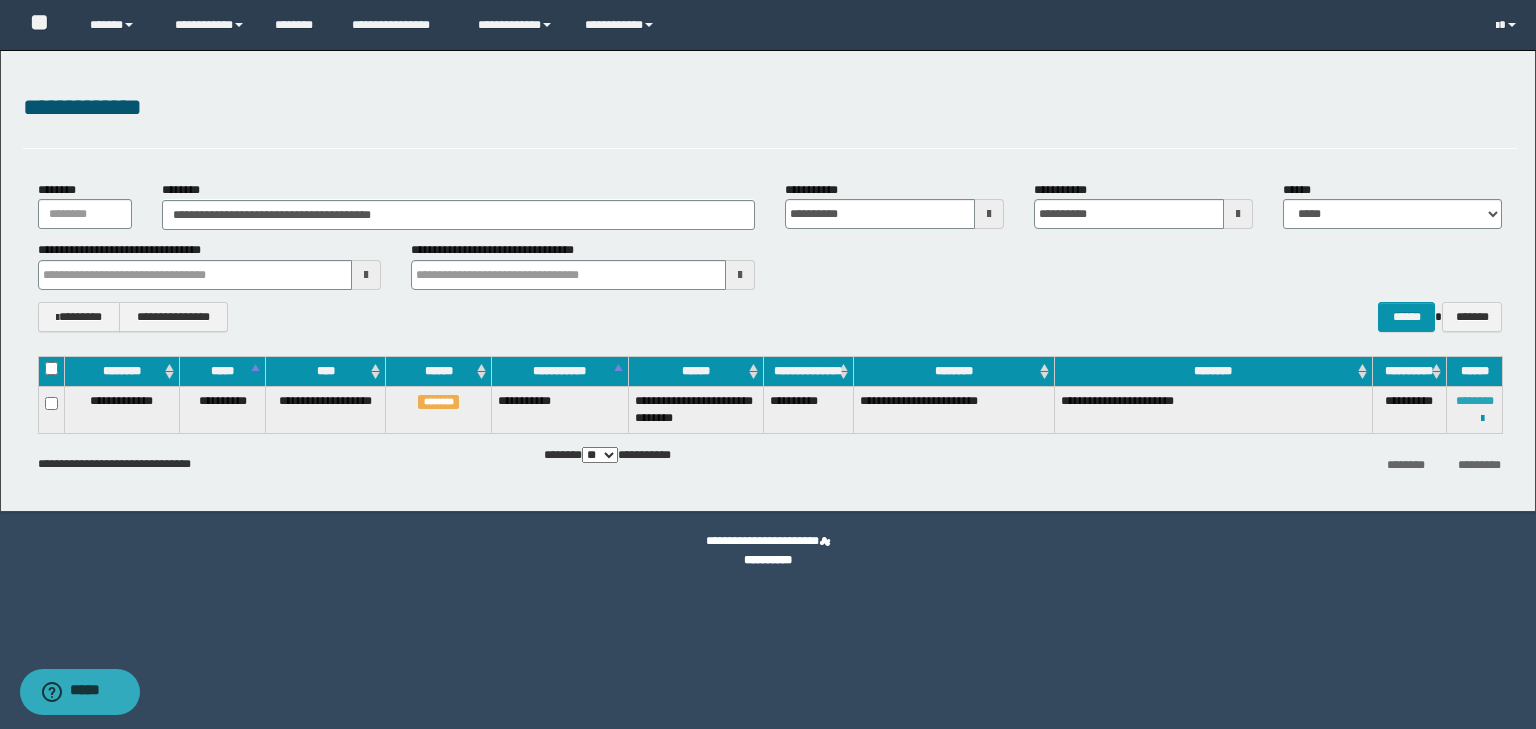 click on "********" at bounding box center (1475, 401) 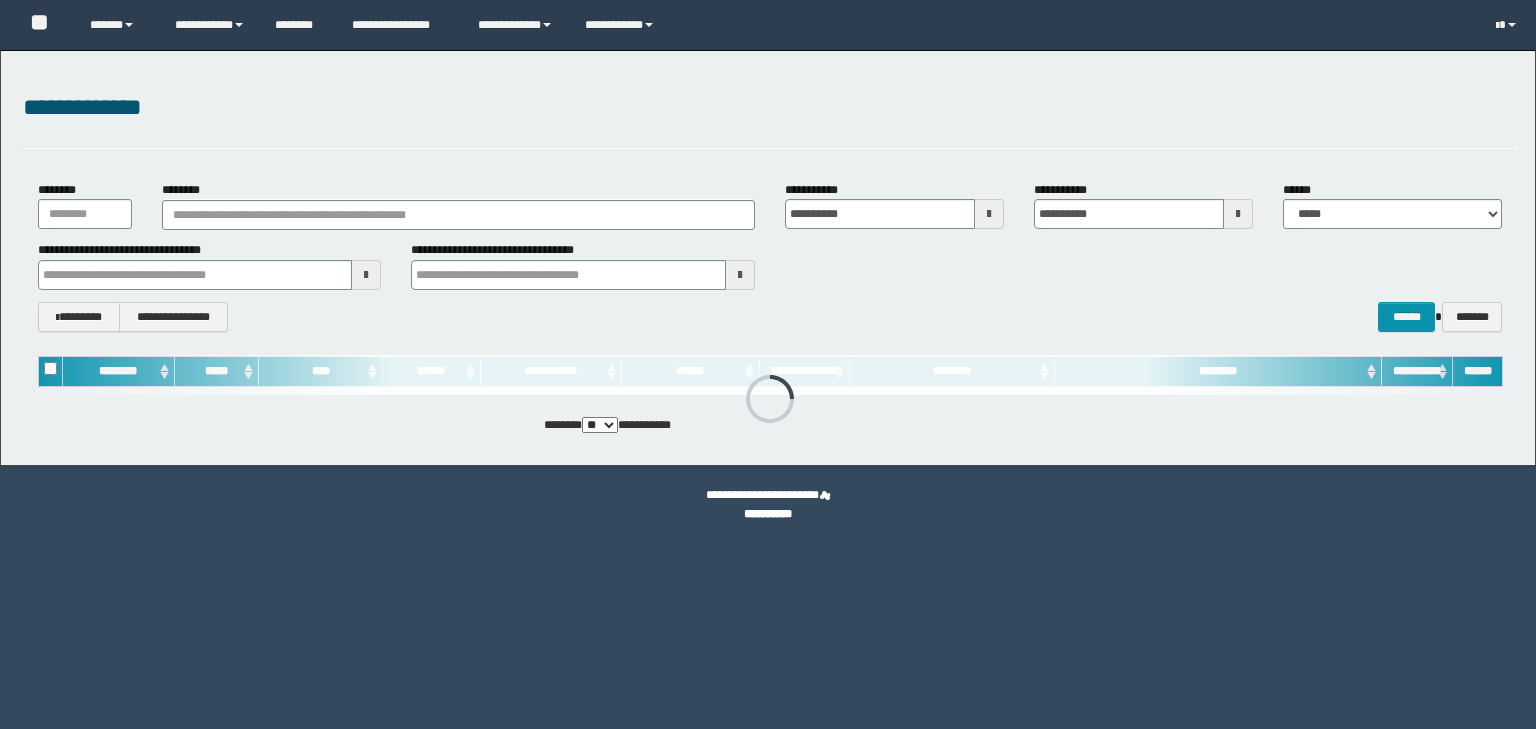 scroll, scrollTop: 0, scrollLeft: 0, axis: both 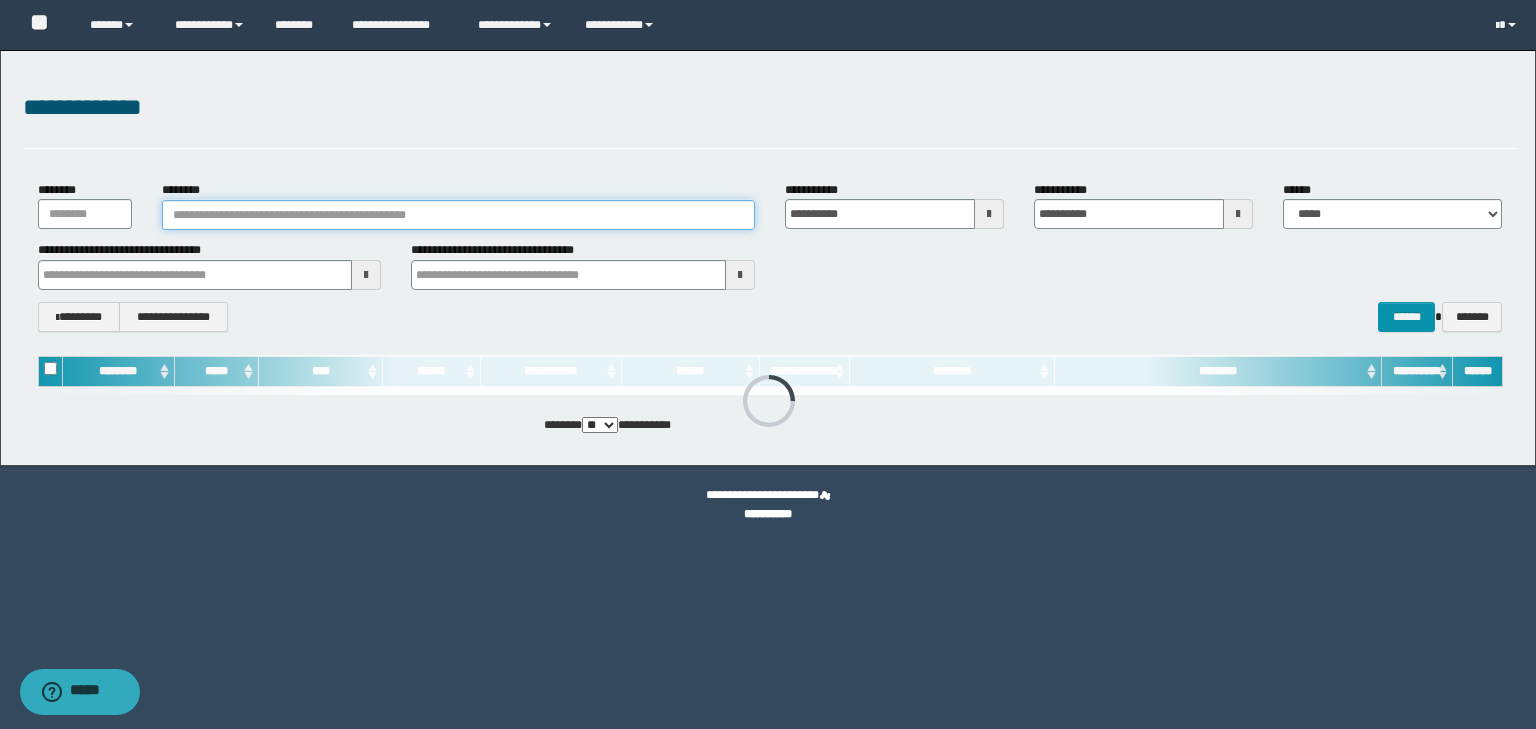 click on "********" at bounding box center [458, 215] 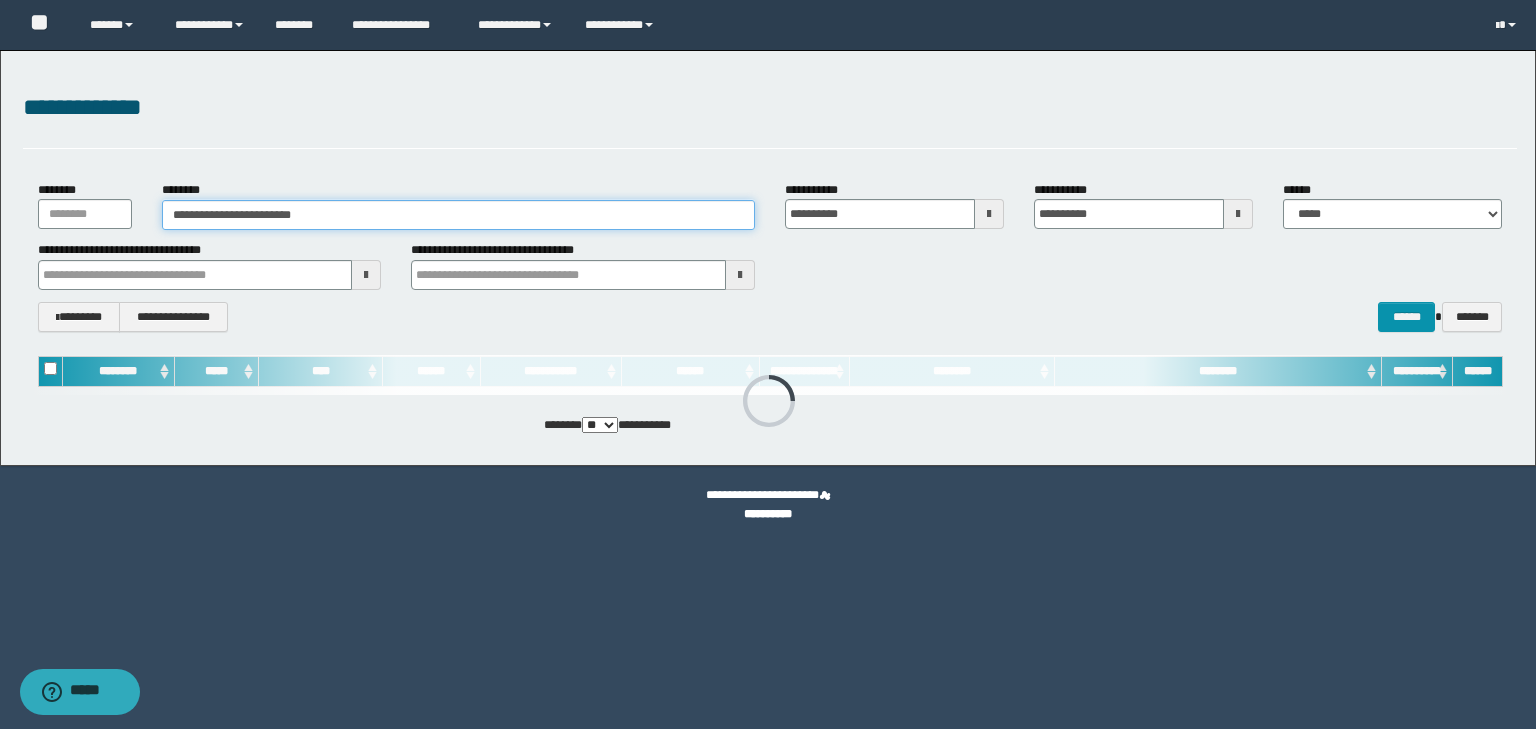 type on "**********" 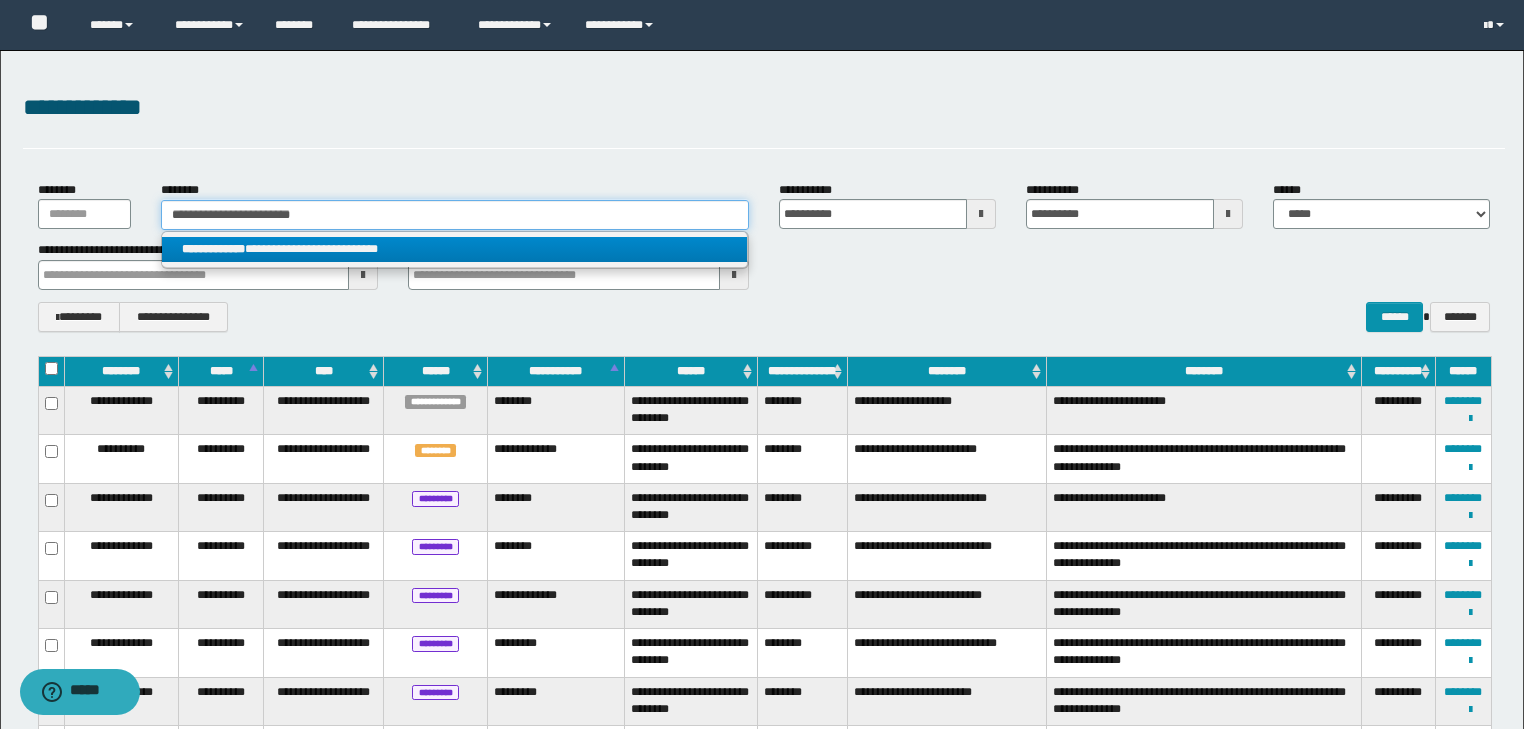 type on "**********" 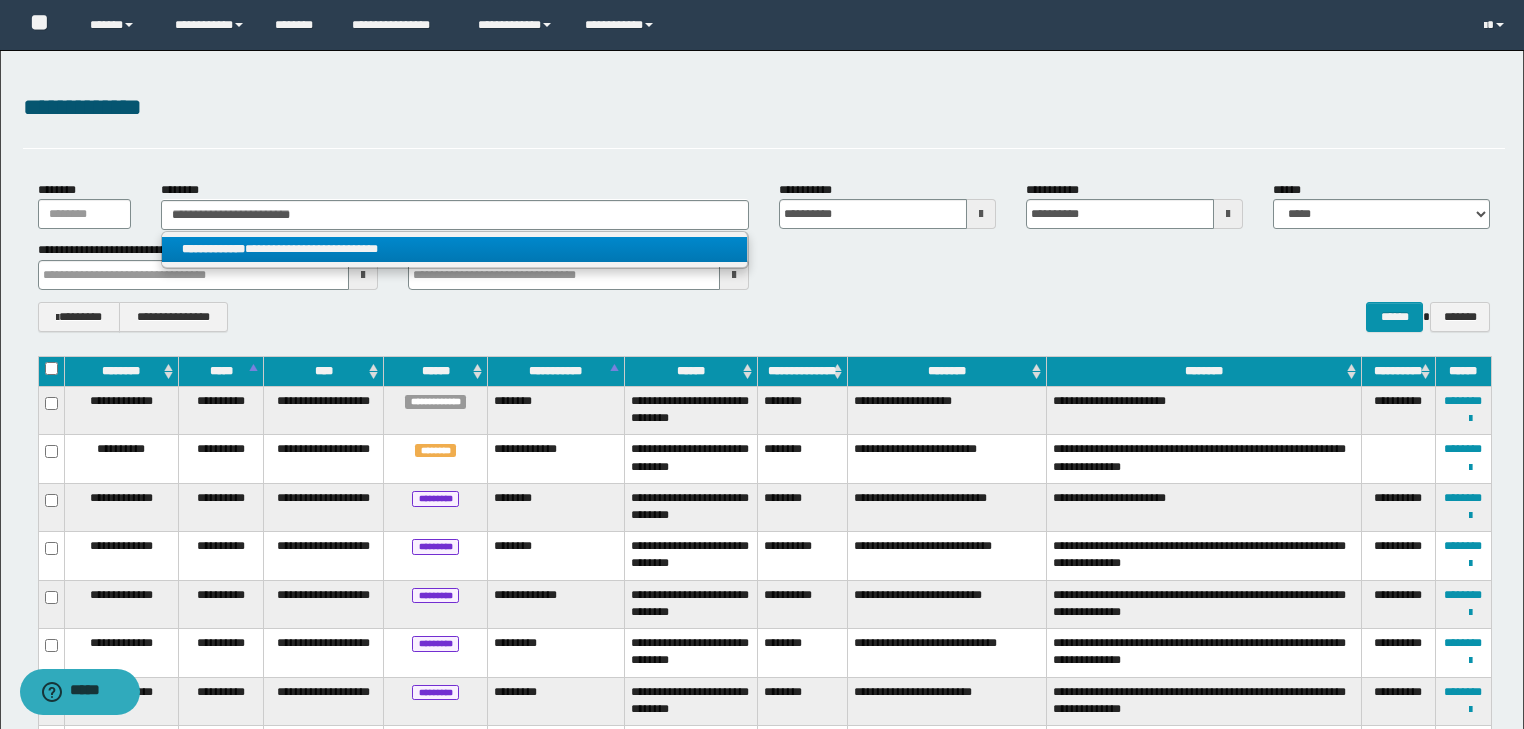 click on "**********" at bounding box center (454, 249) 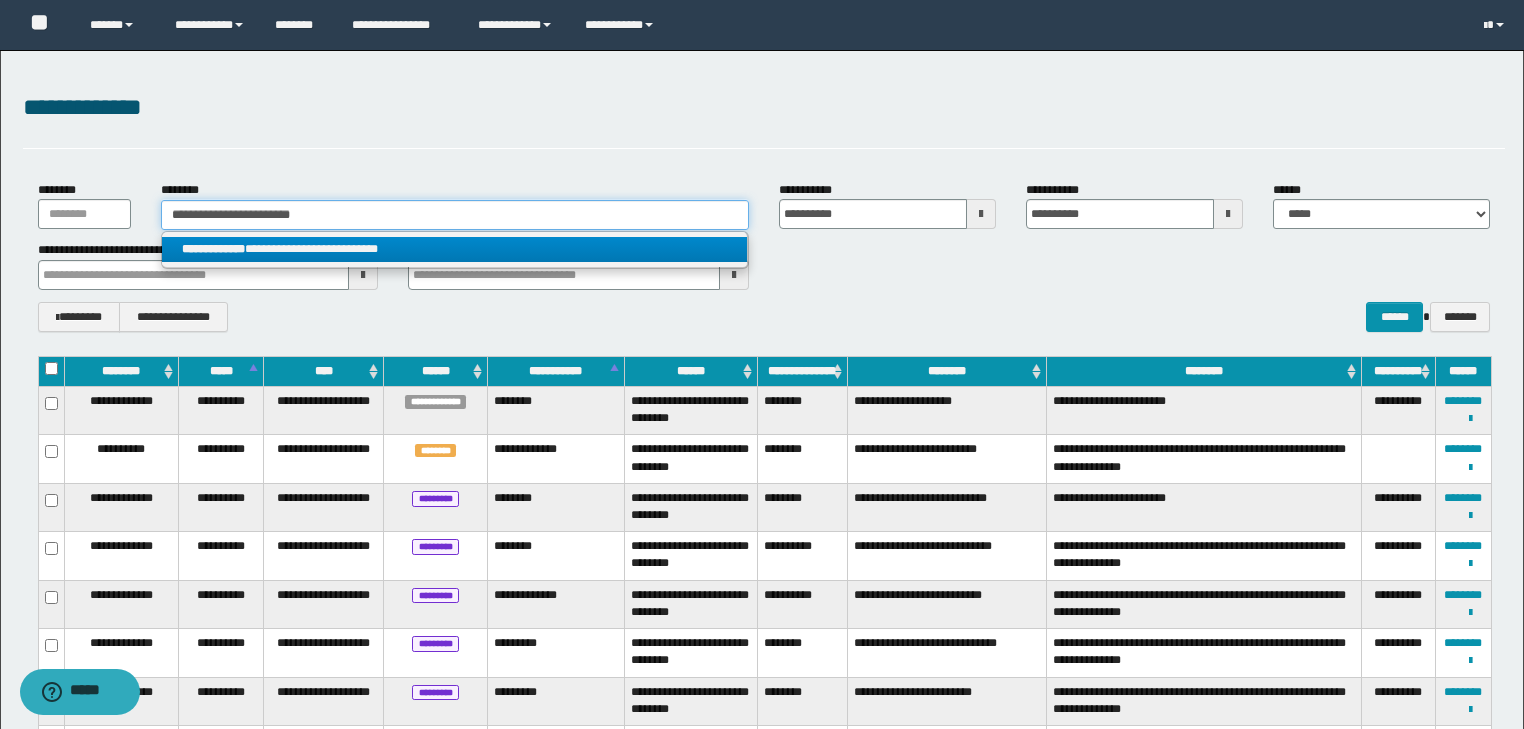 type 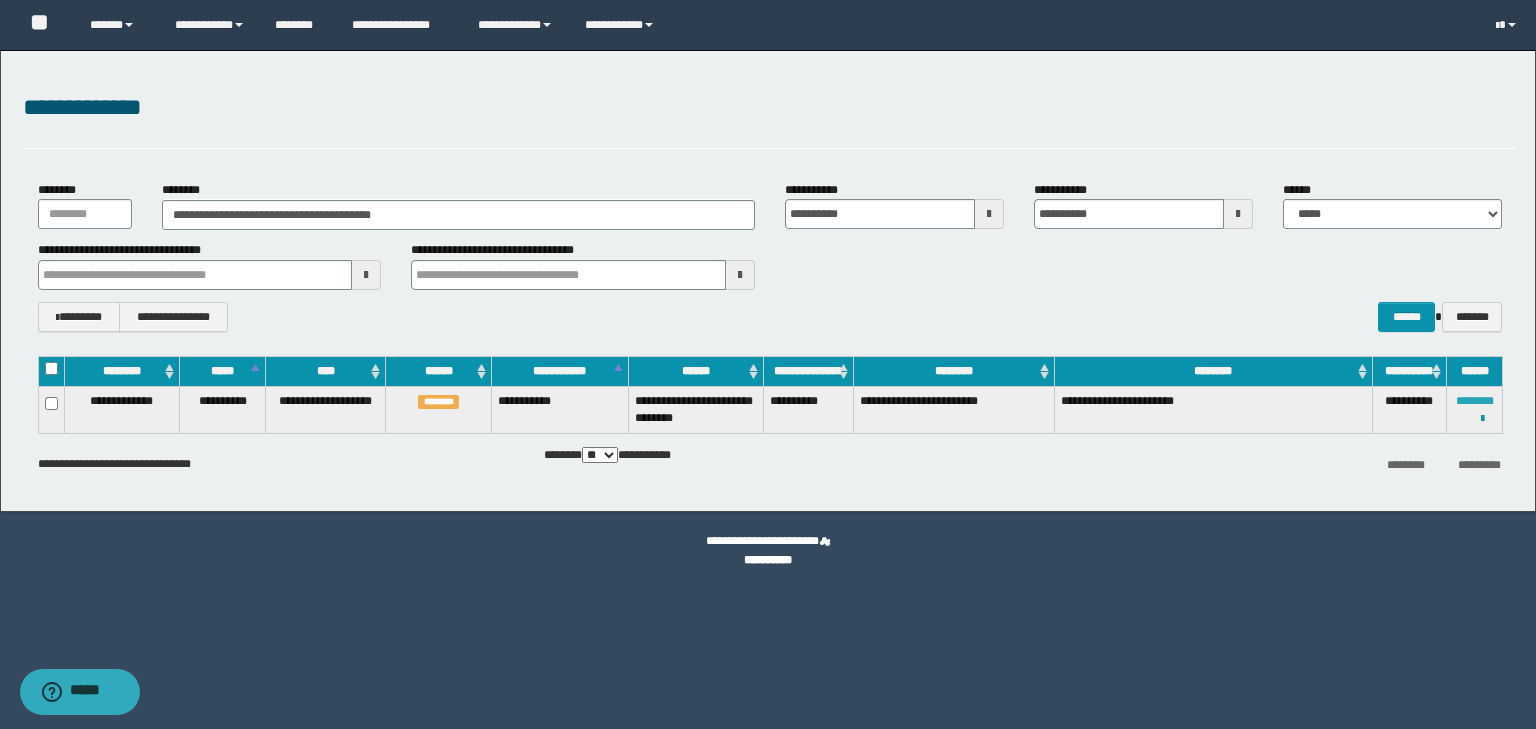 click on "********" at bounding box center [1475, 401] 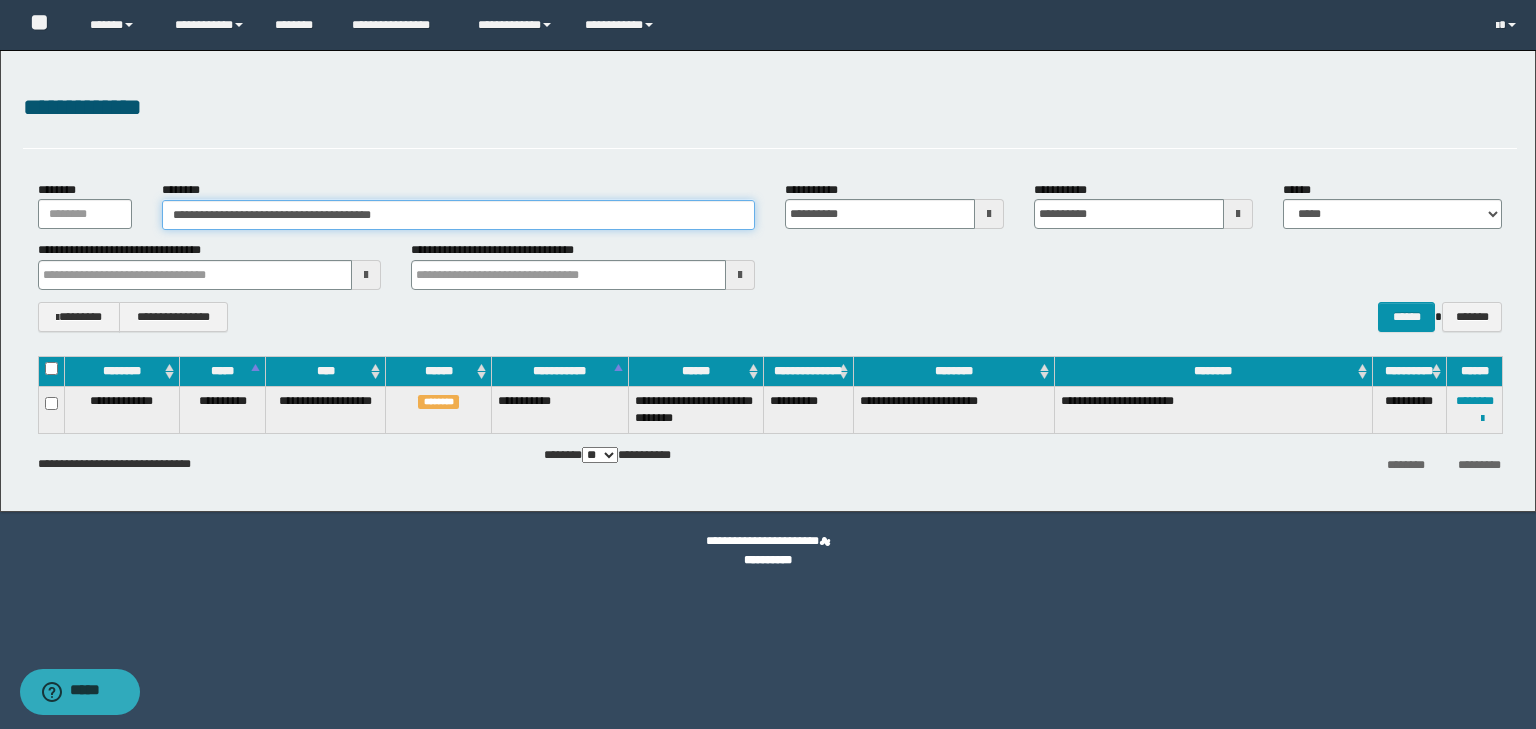 click on "**********" at bounding box center [458, 215] 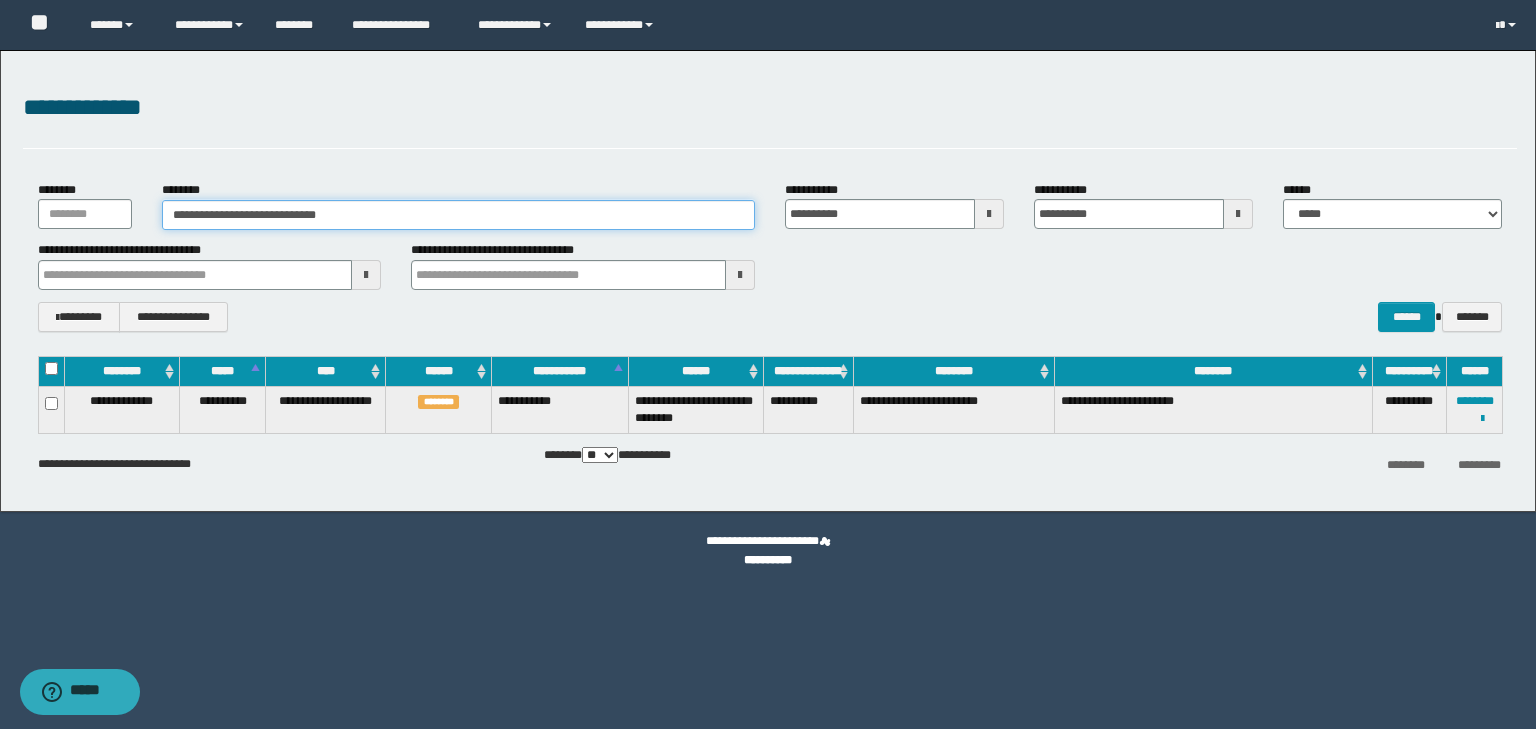 type on "**********" 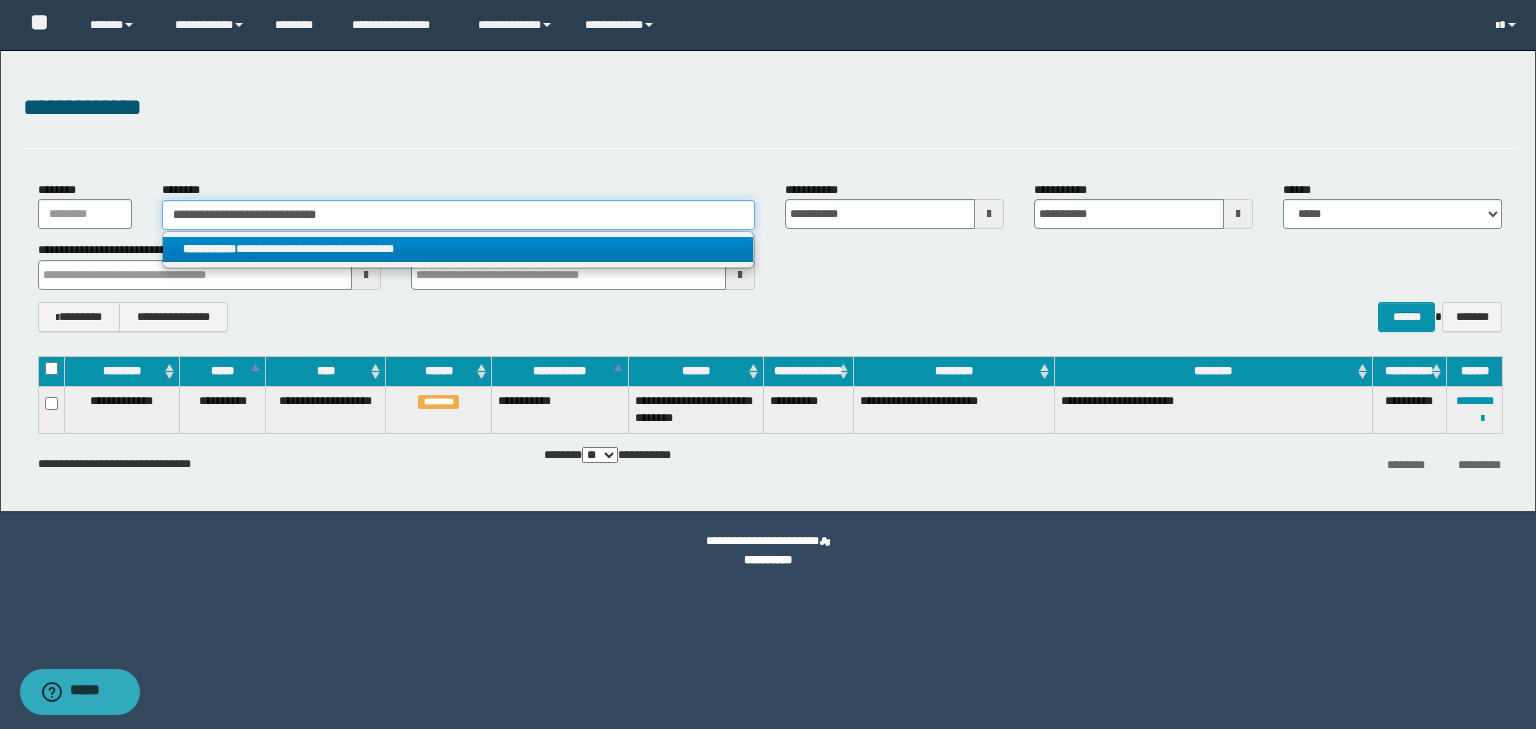 type on "**********" 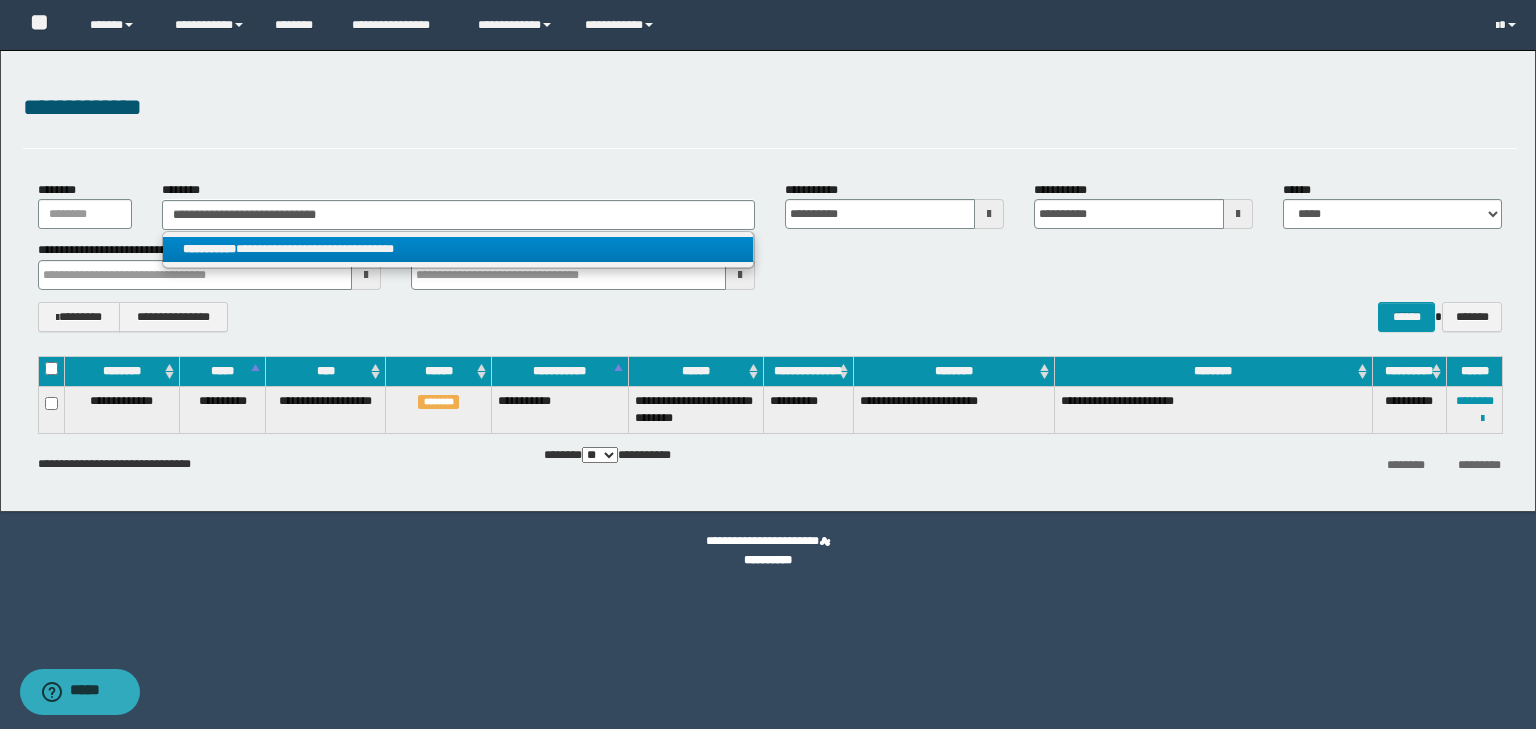 click on "**********" at bounding box center [458, 249] 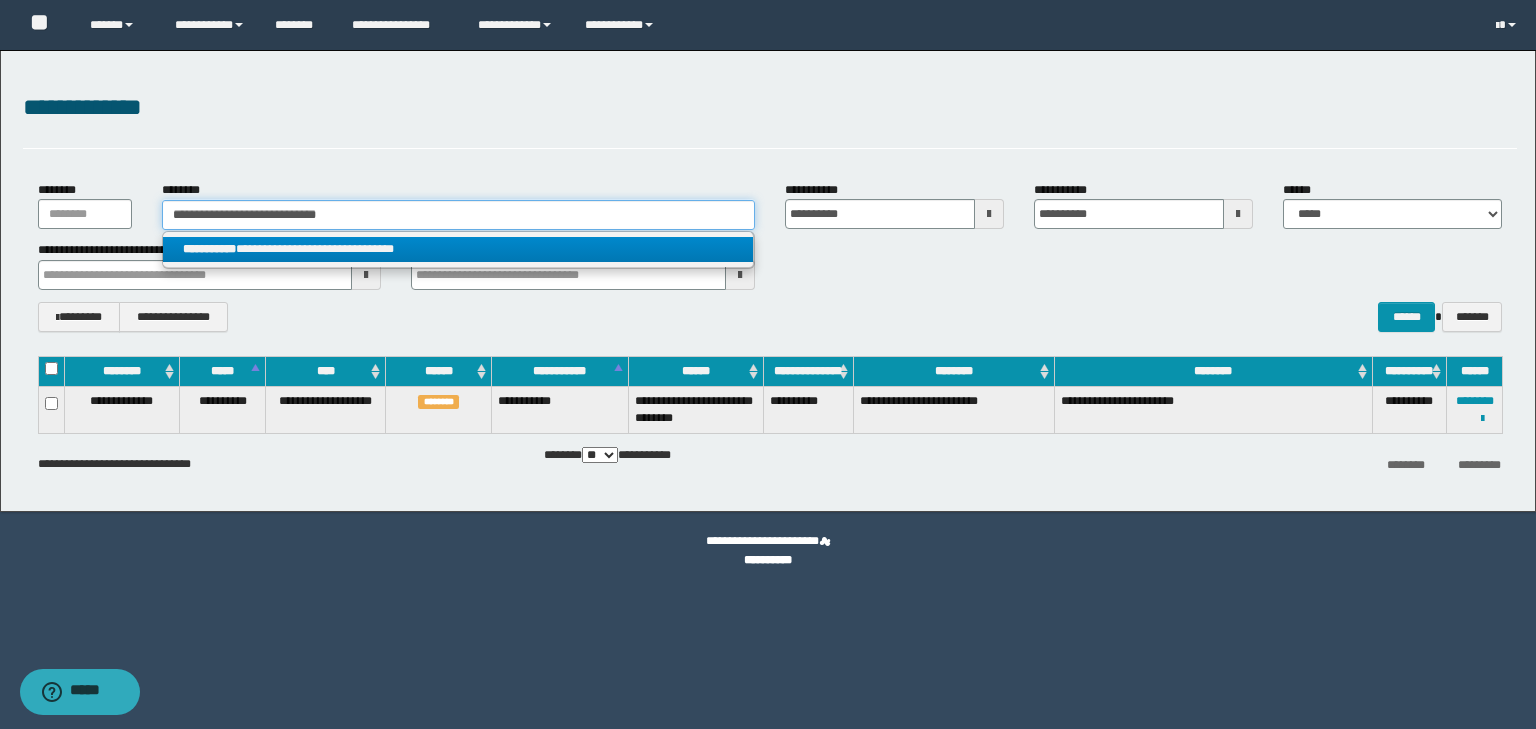 type 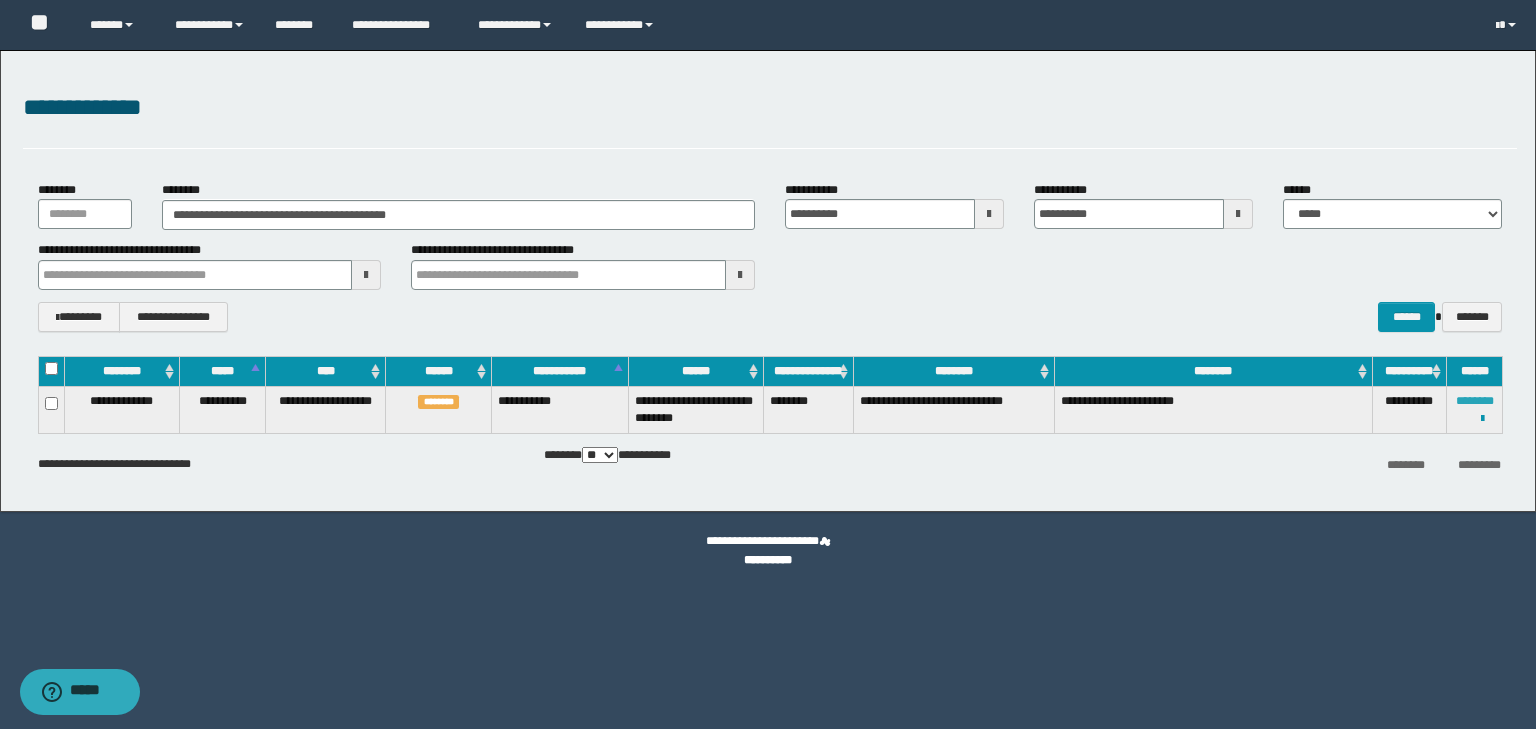 click on "********" at bounding box center [1475, 401] 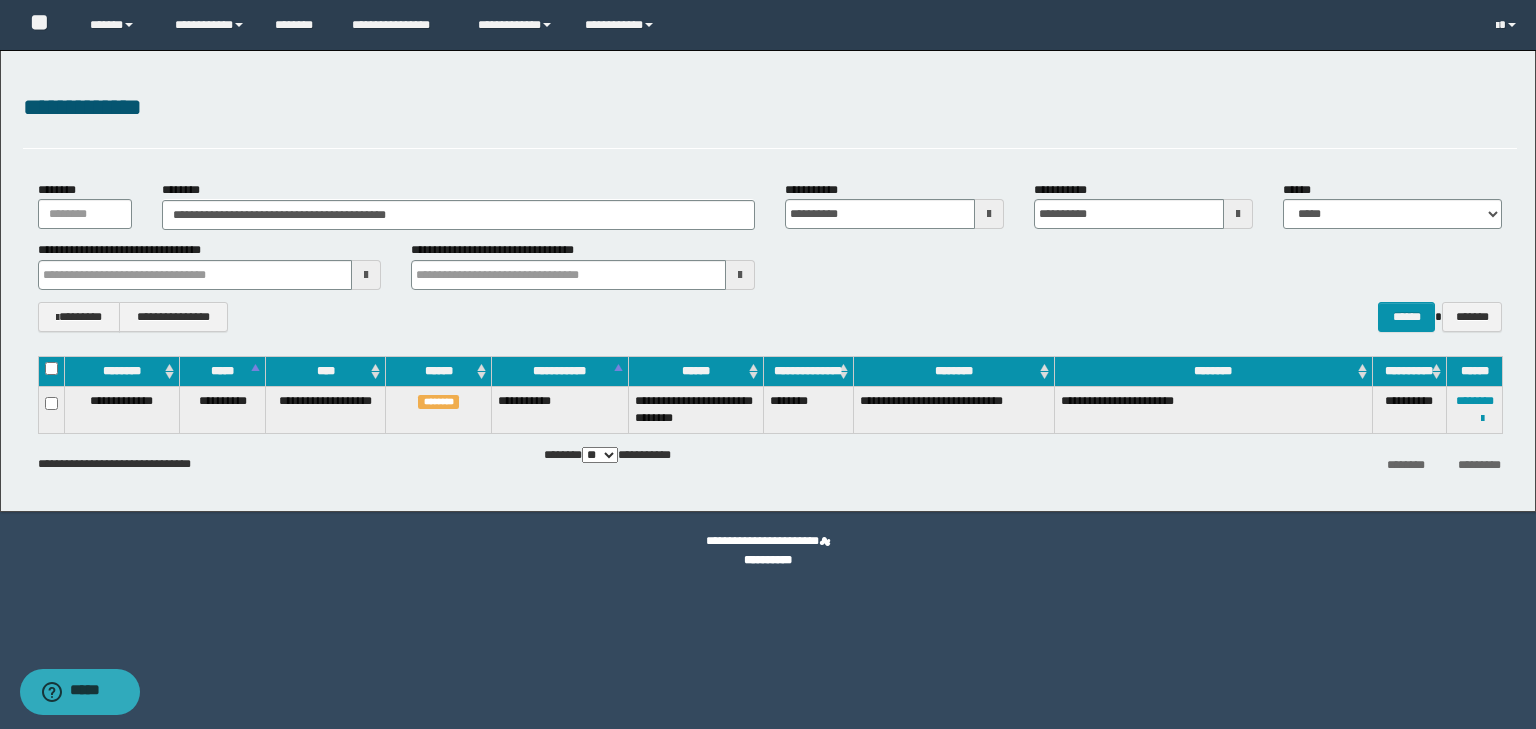 click on "**********" at bounding box center (458, 205) 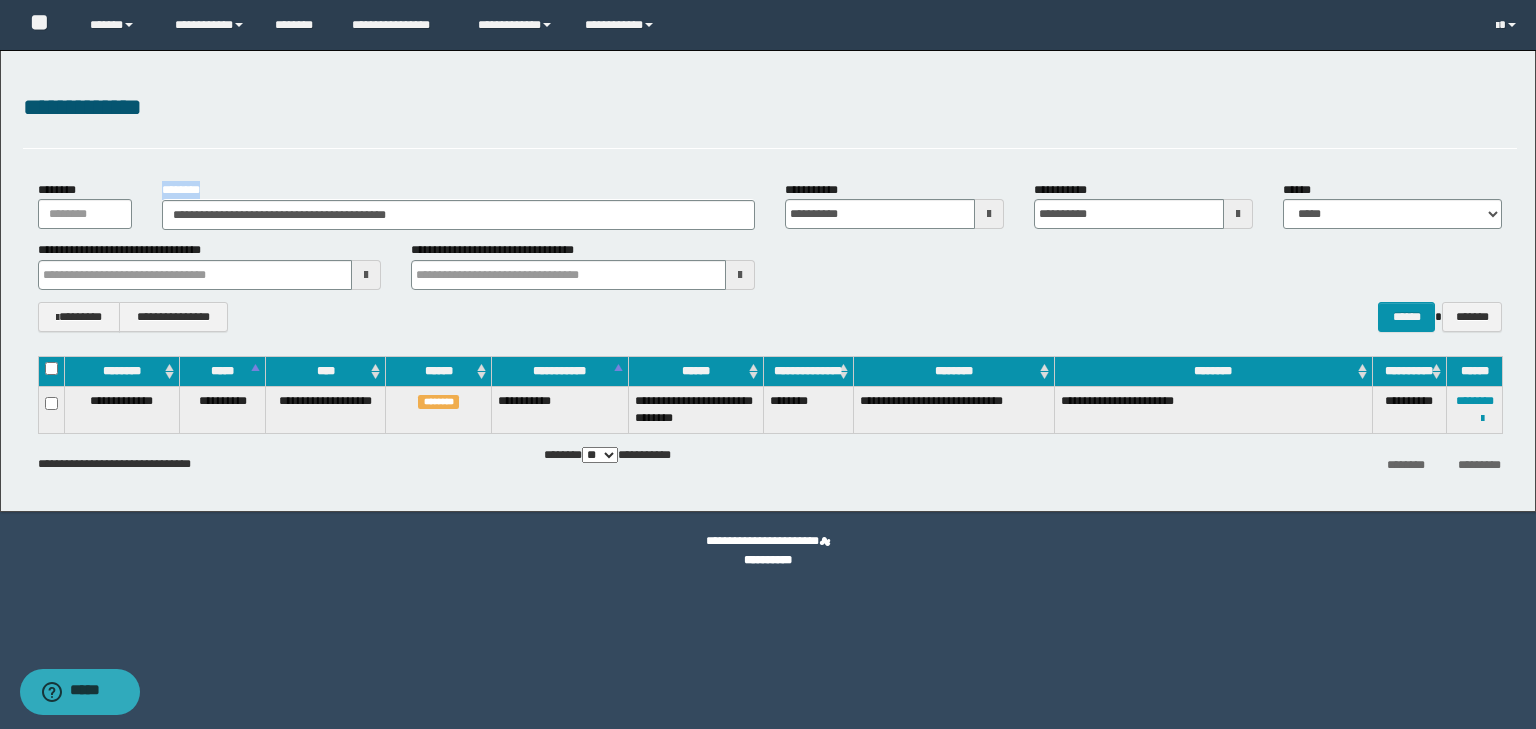 click on "**********" at bounding box center [458, 205] 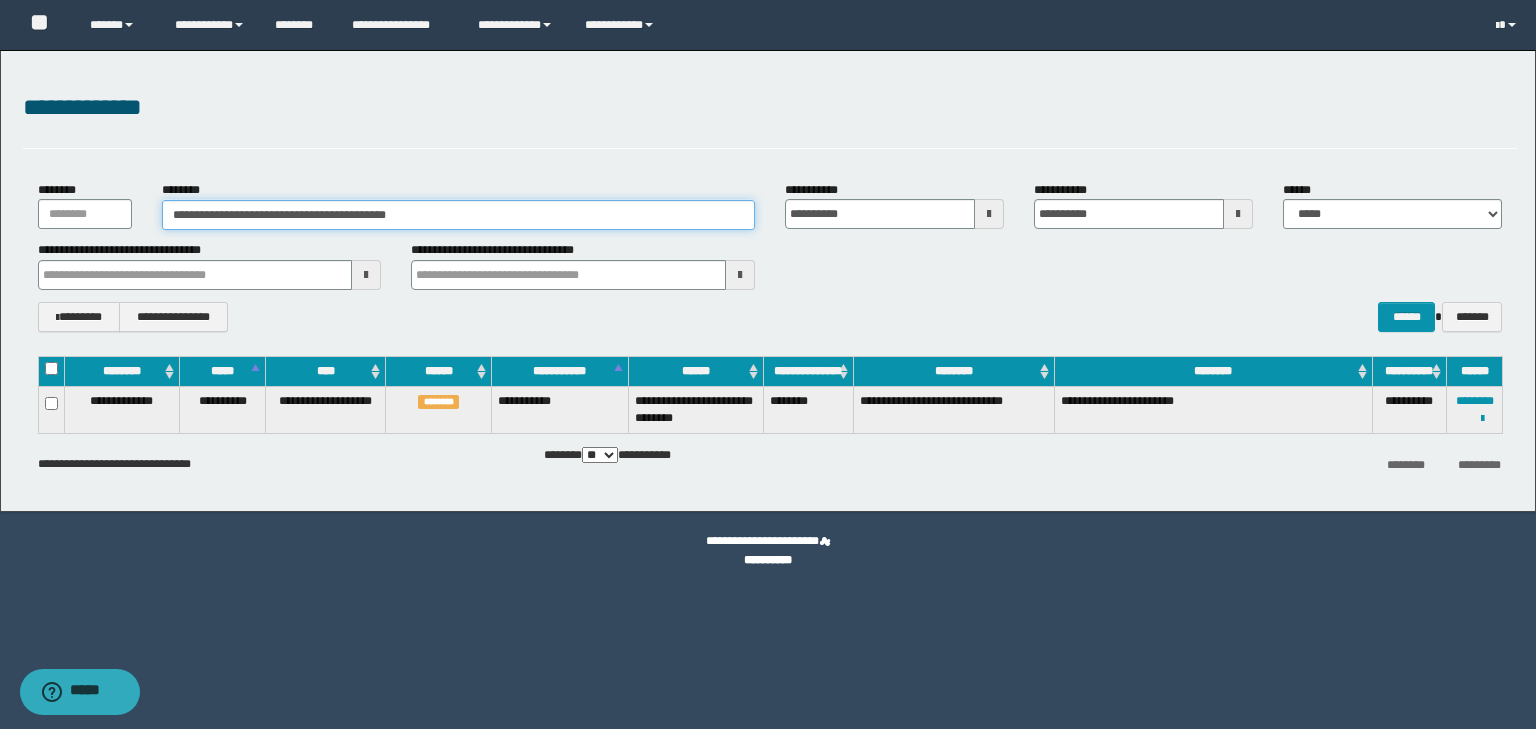 click on "**********" at bounding box center (458, 215) 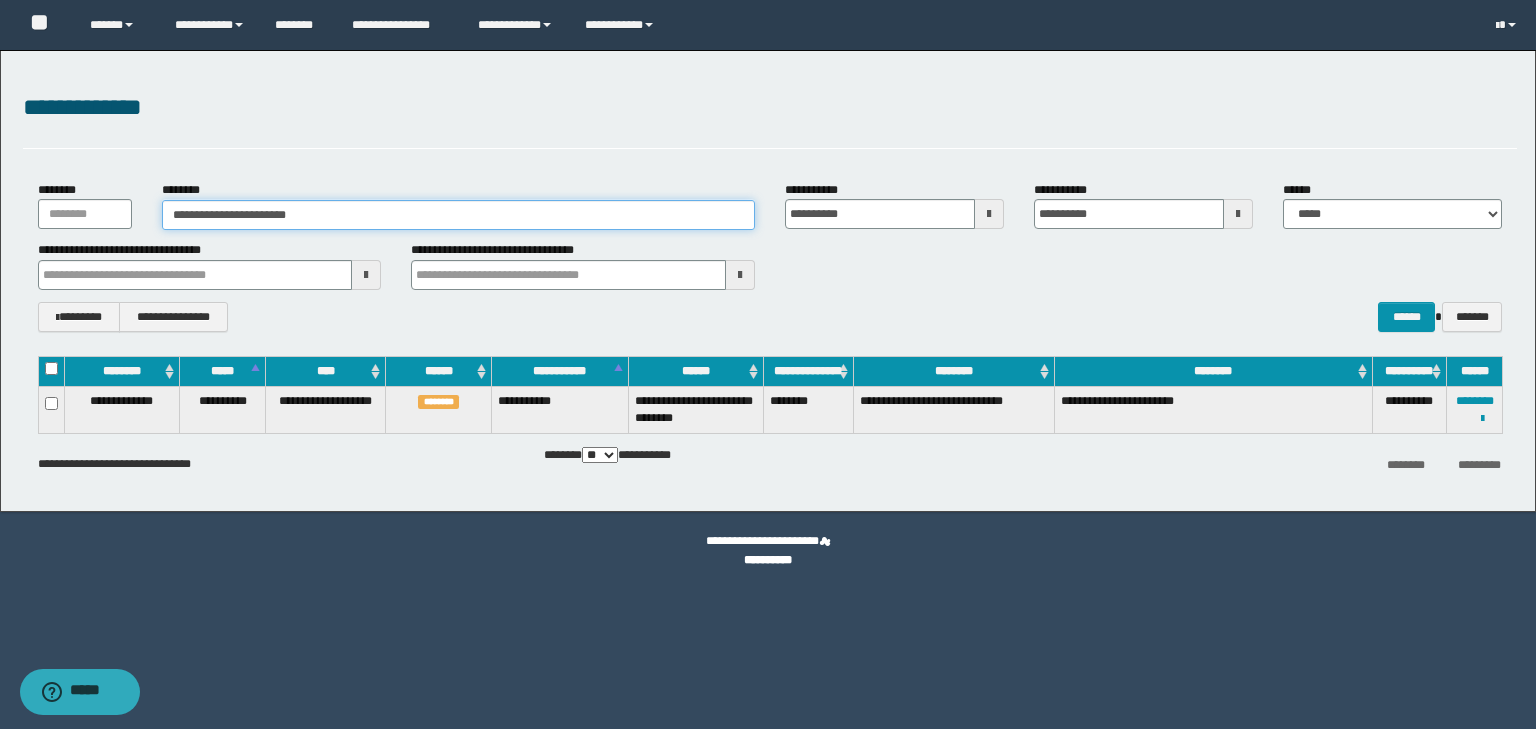 type on "**********" 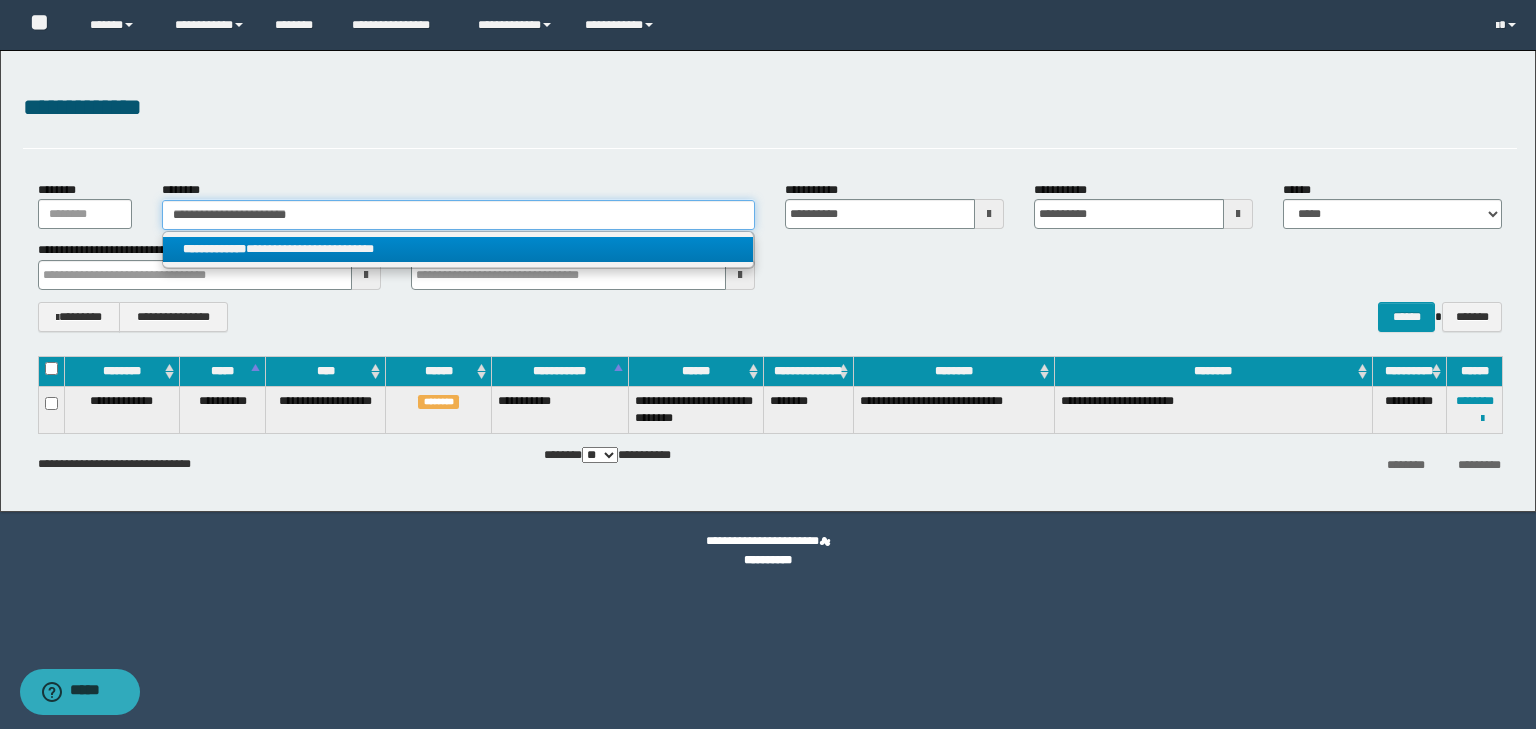 type on "**********" 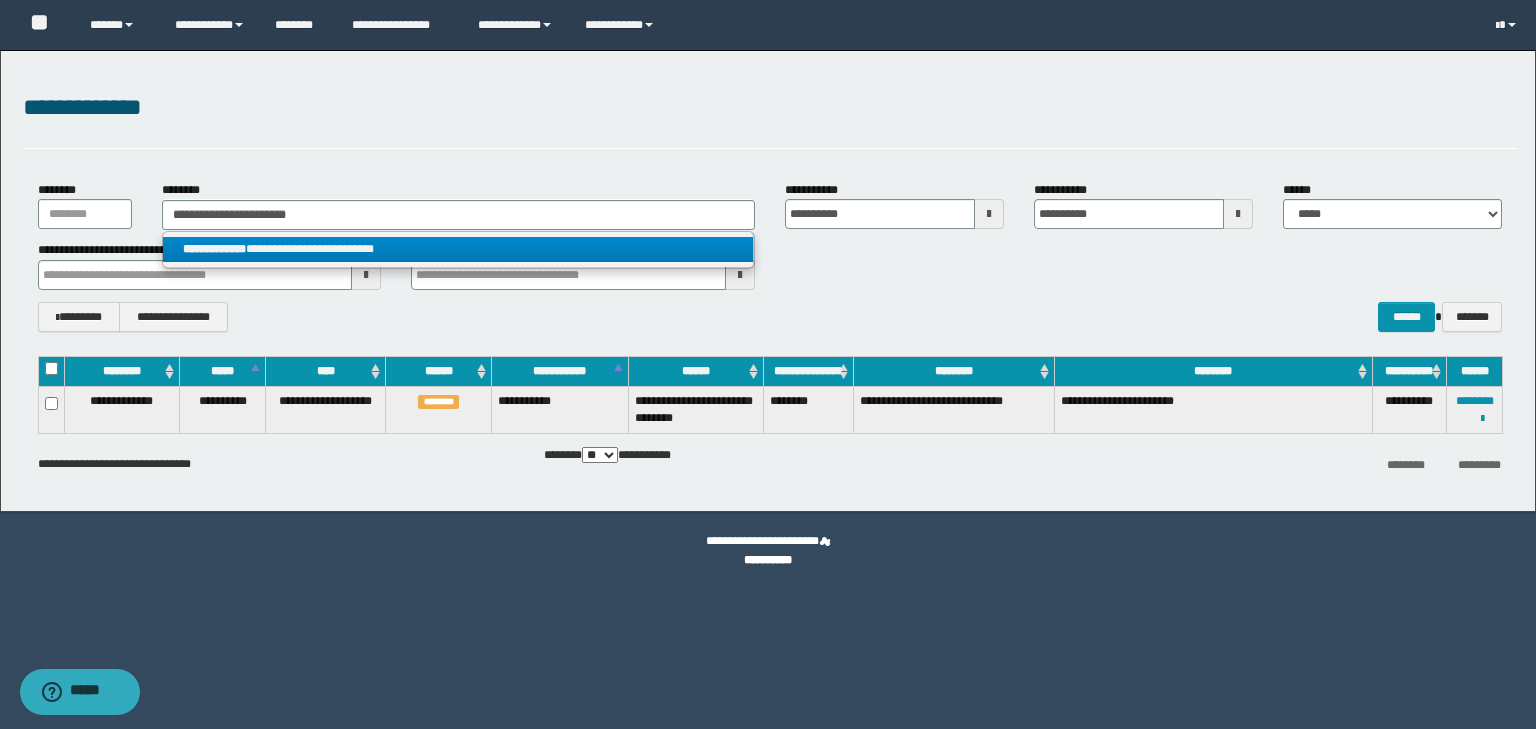 click on "**********" at bounding box center (458, 249) 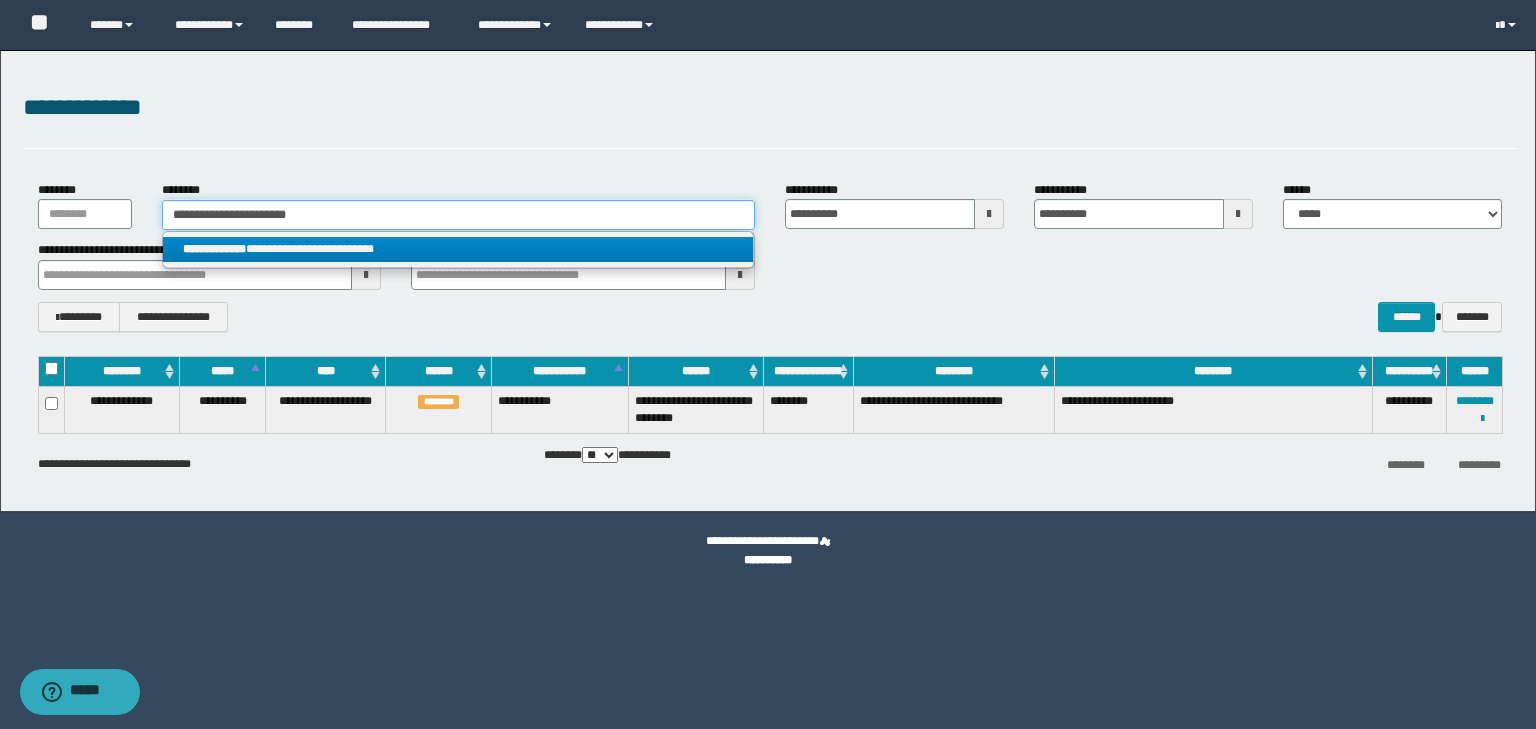 type 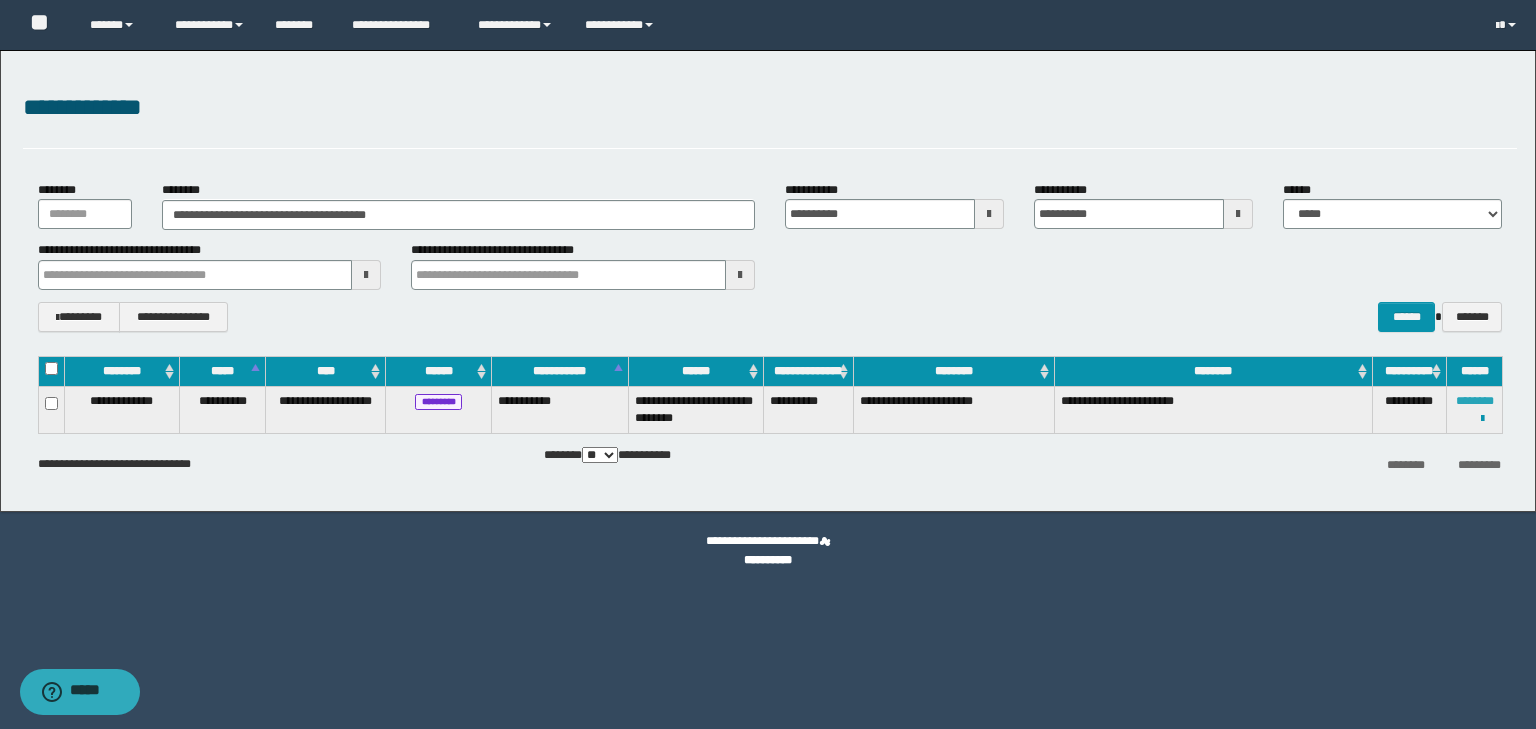 click on "********" at bounding box center [1475, 401] 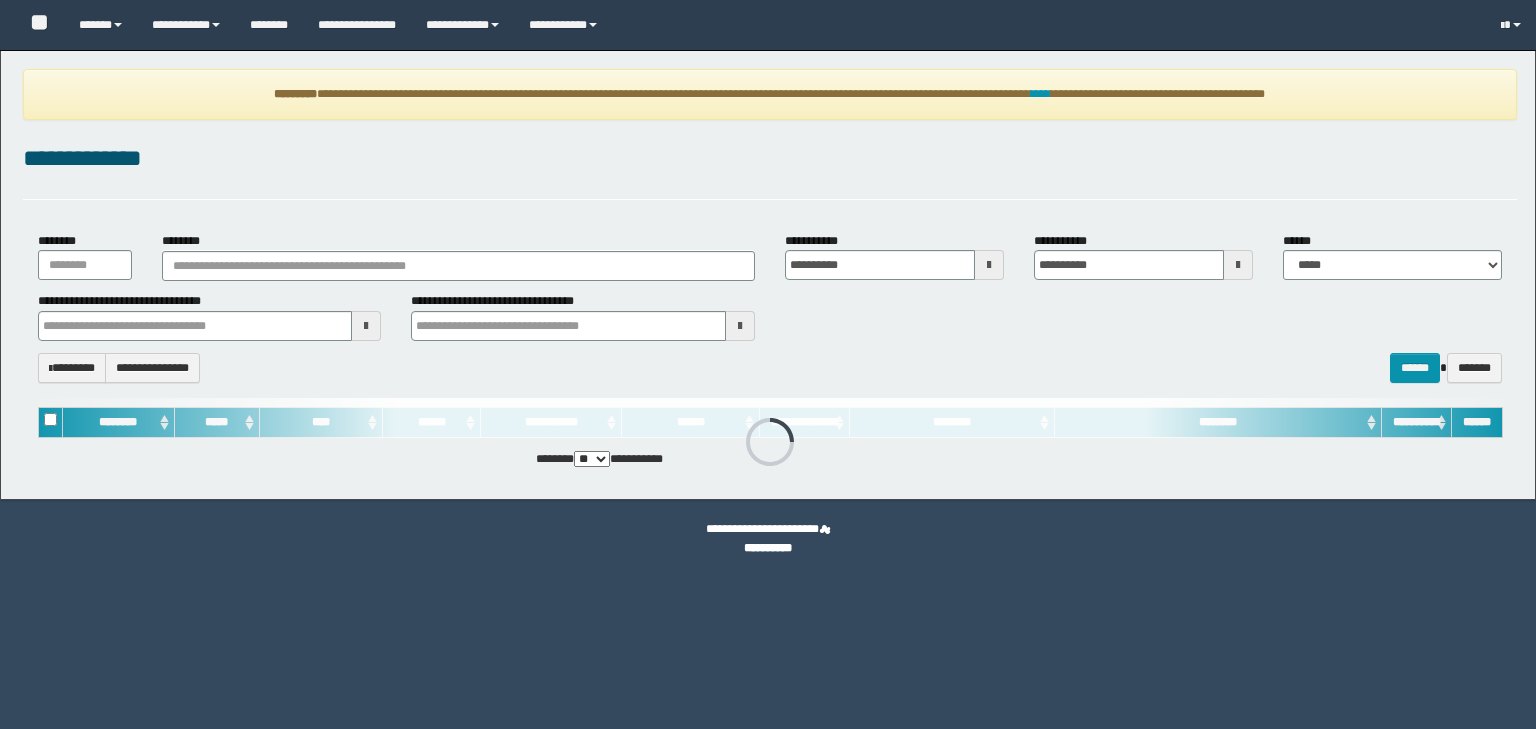 scroll, scrollTop: 0, scrollLeft: 0, axis: both 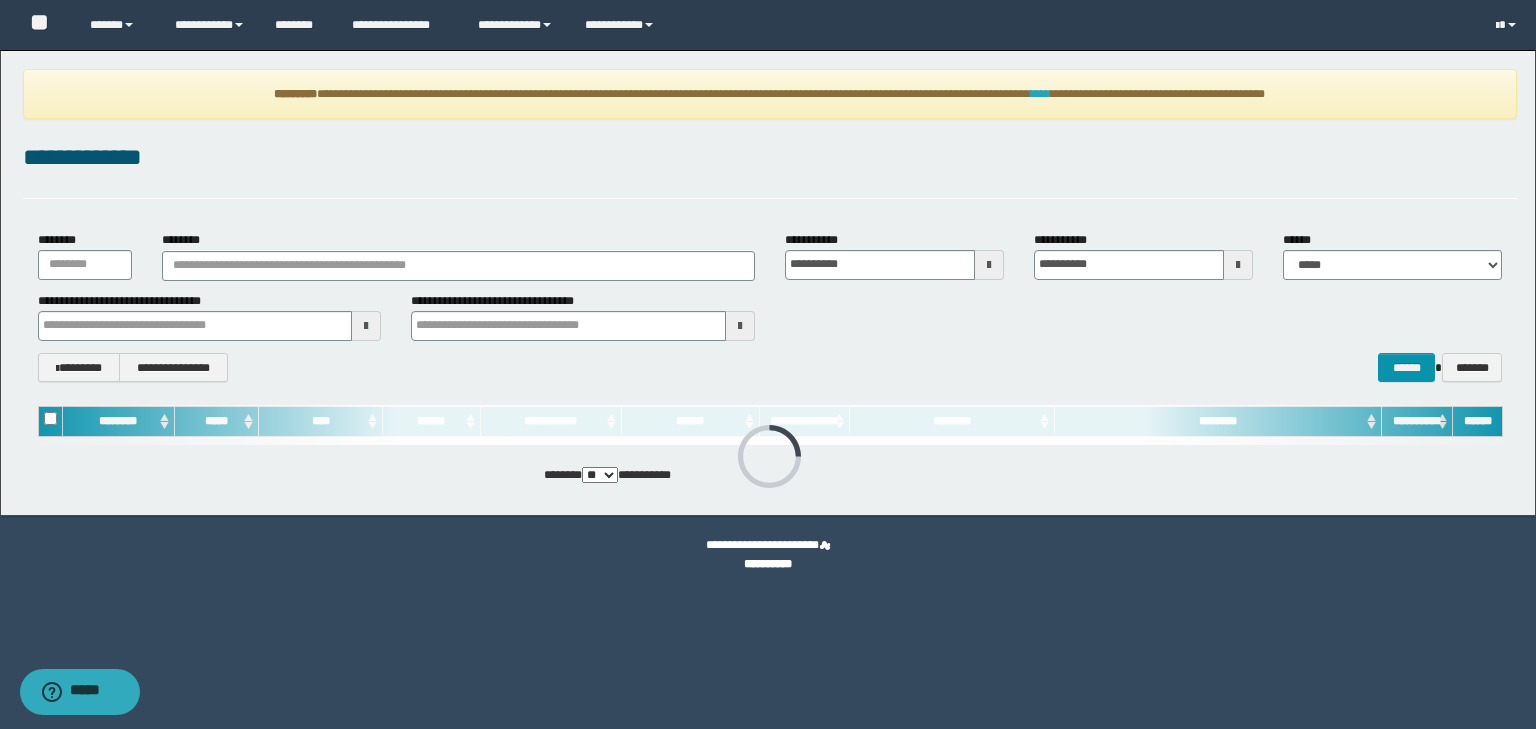 click on "****" at bounding box center (1041, 94) 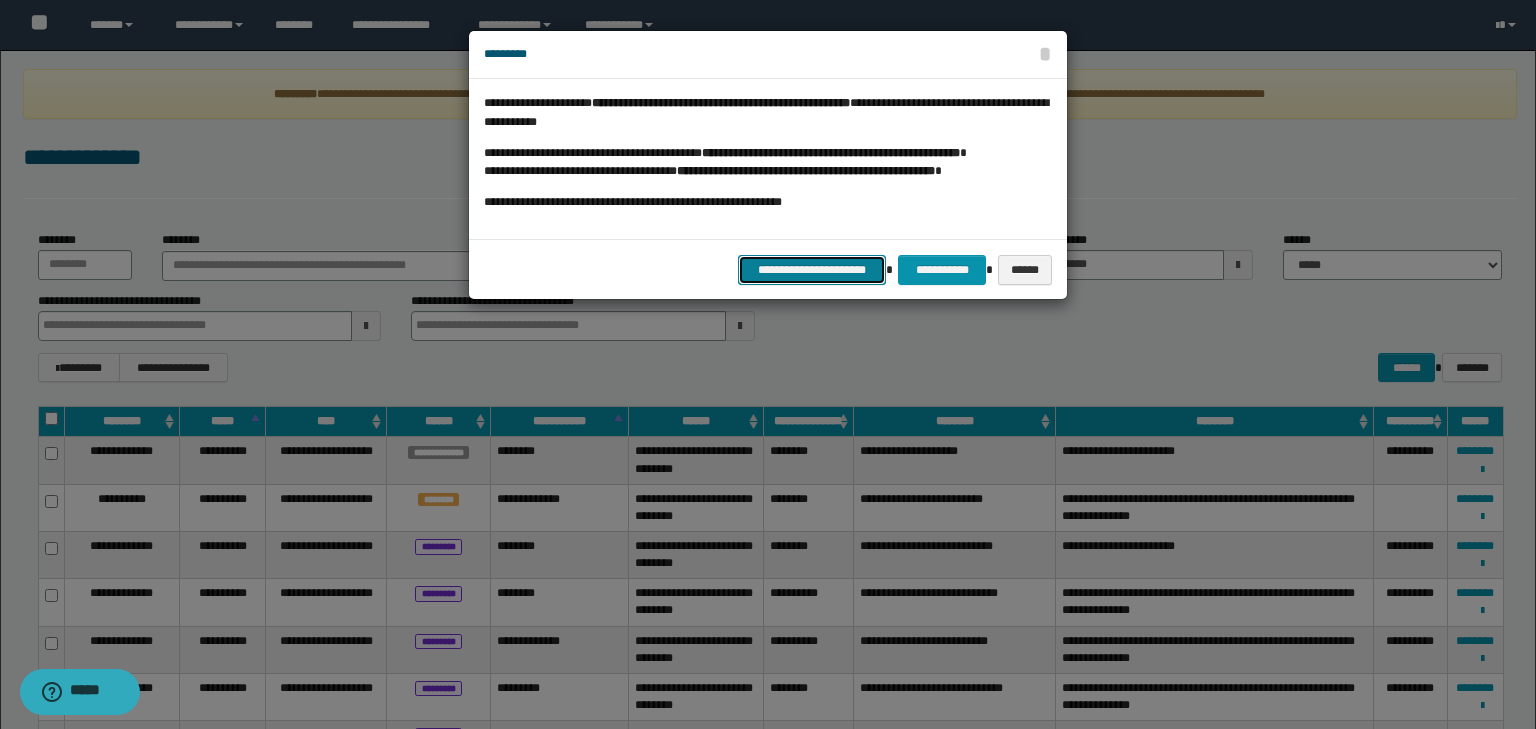 click on "**********" at bounding box center (812, 270) 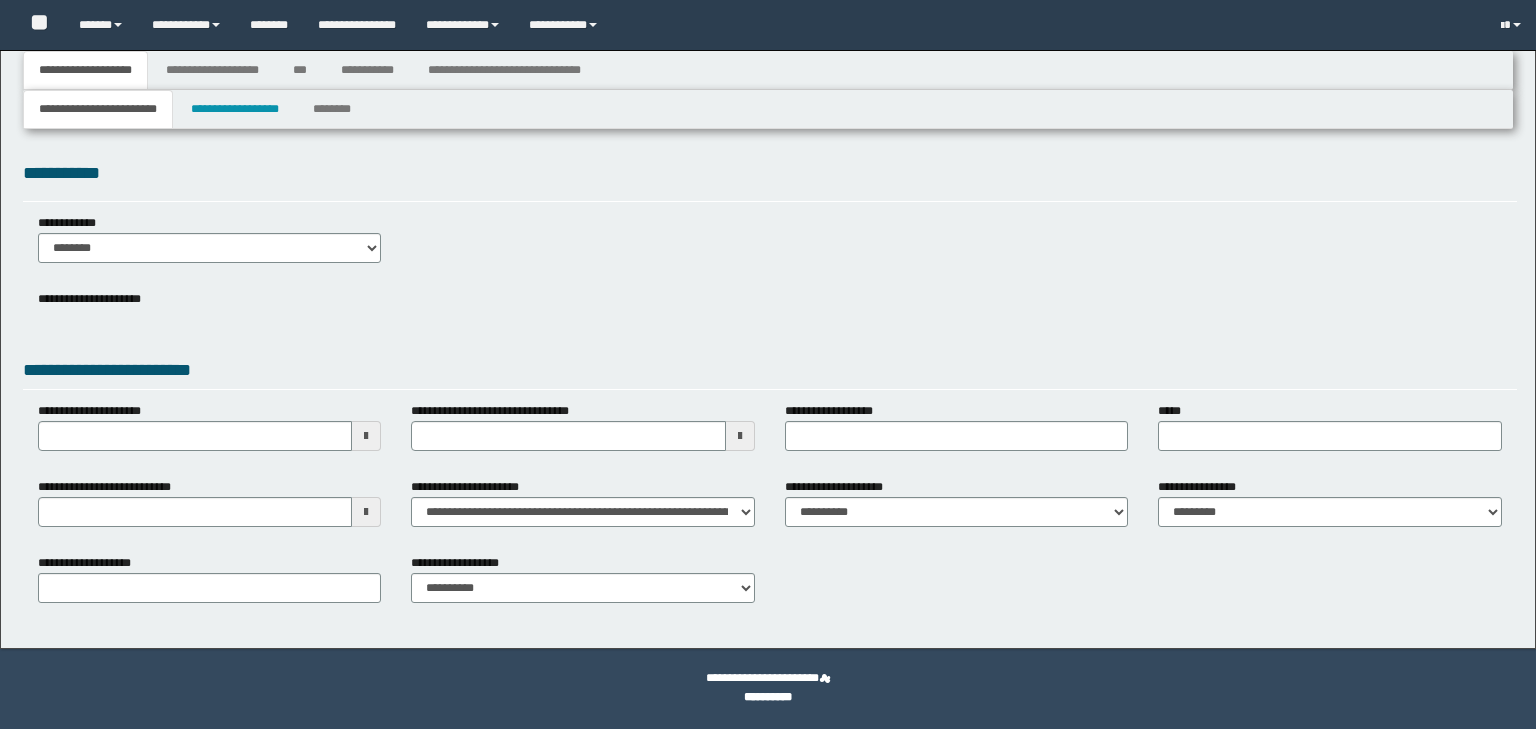 type 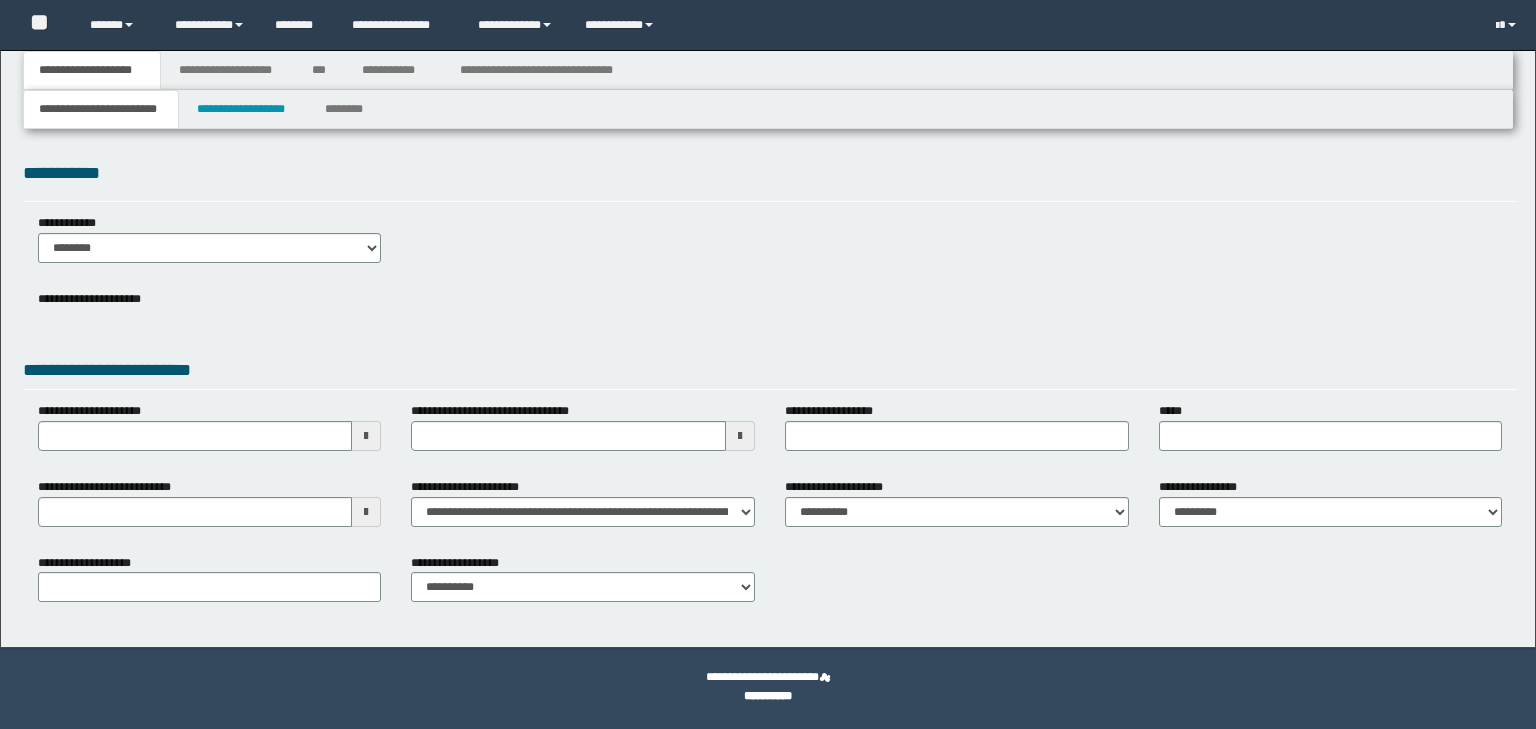scroll, scrollTop: 0, scrollLeft: 0, axis: both 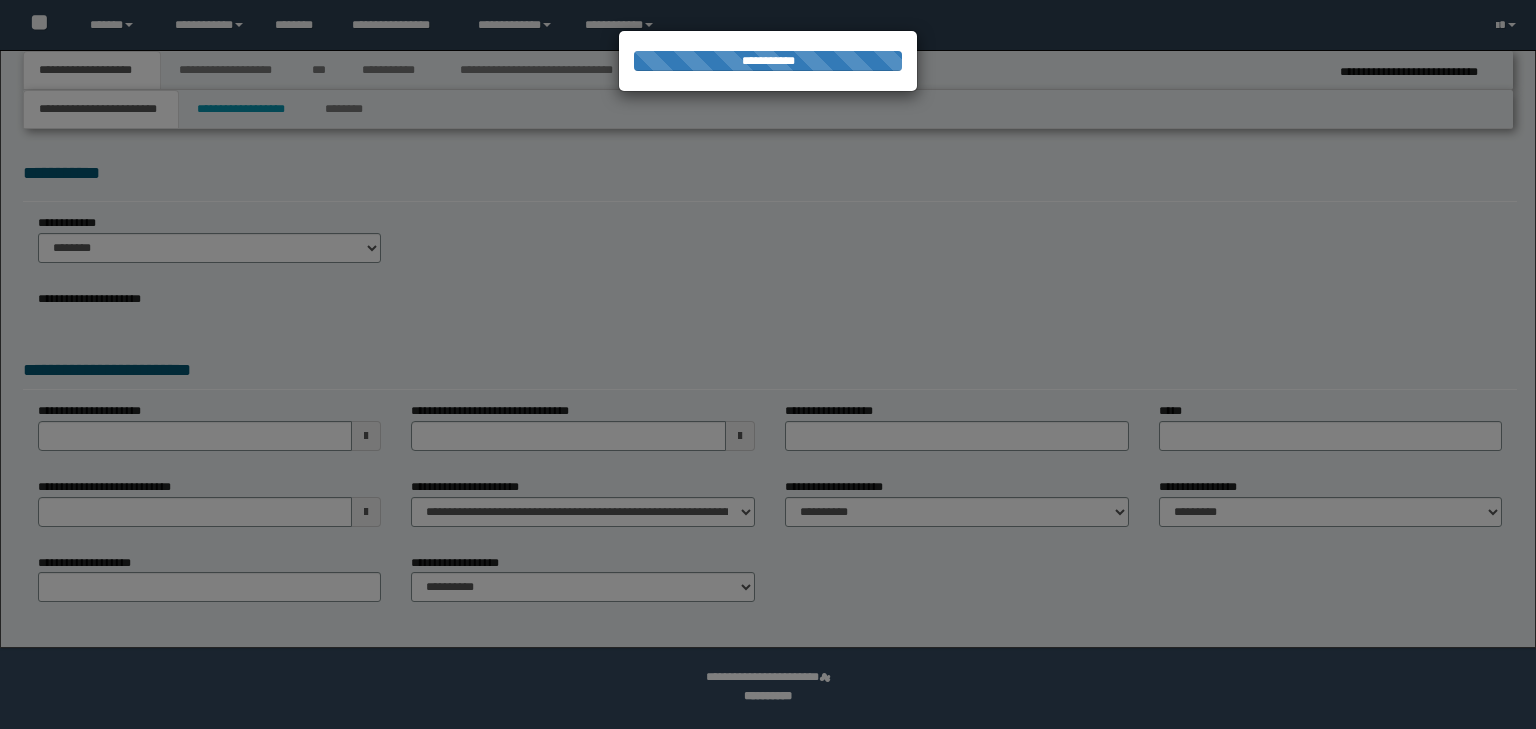 type on "**********" 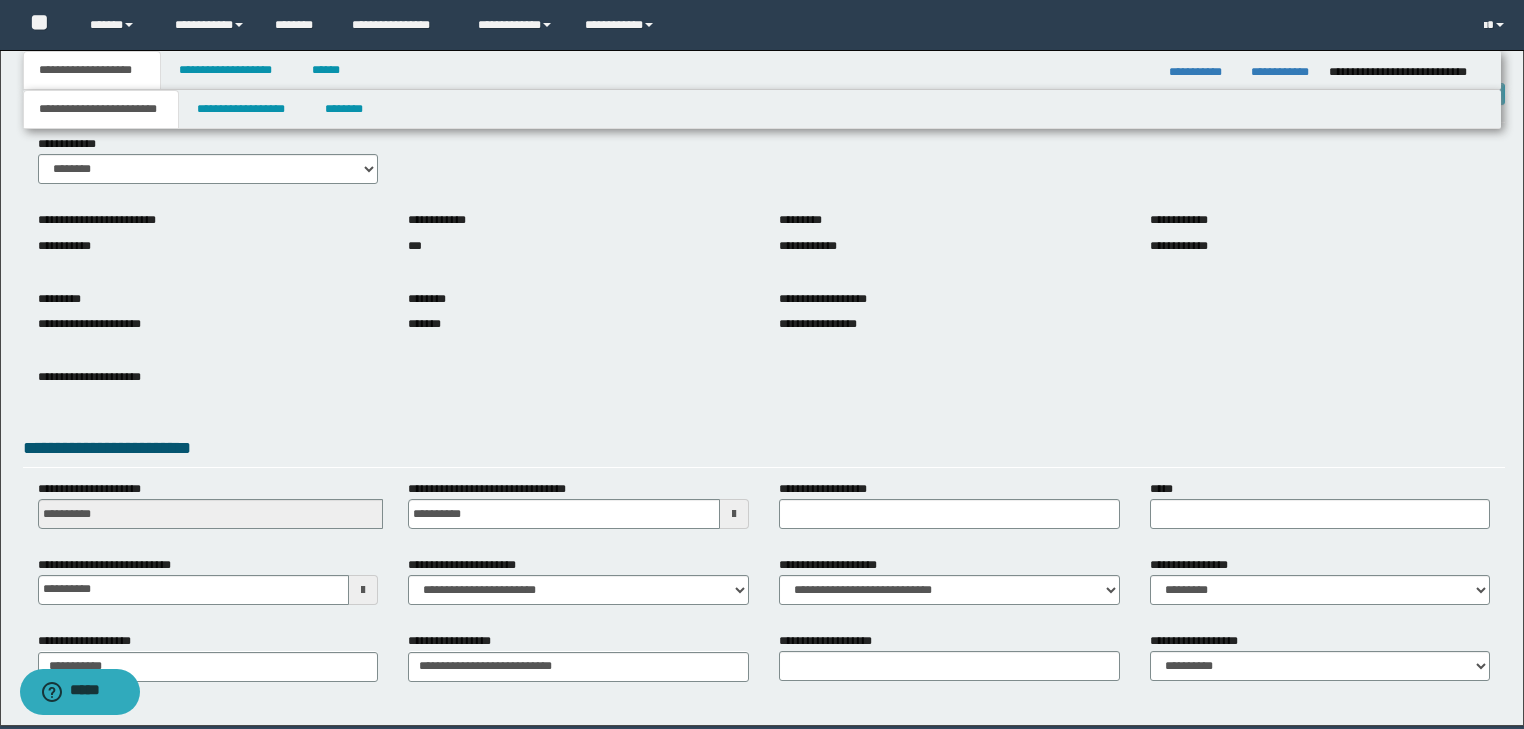 scroll, scrollTop: 154, scrollLeft: 0, axis: vertical 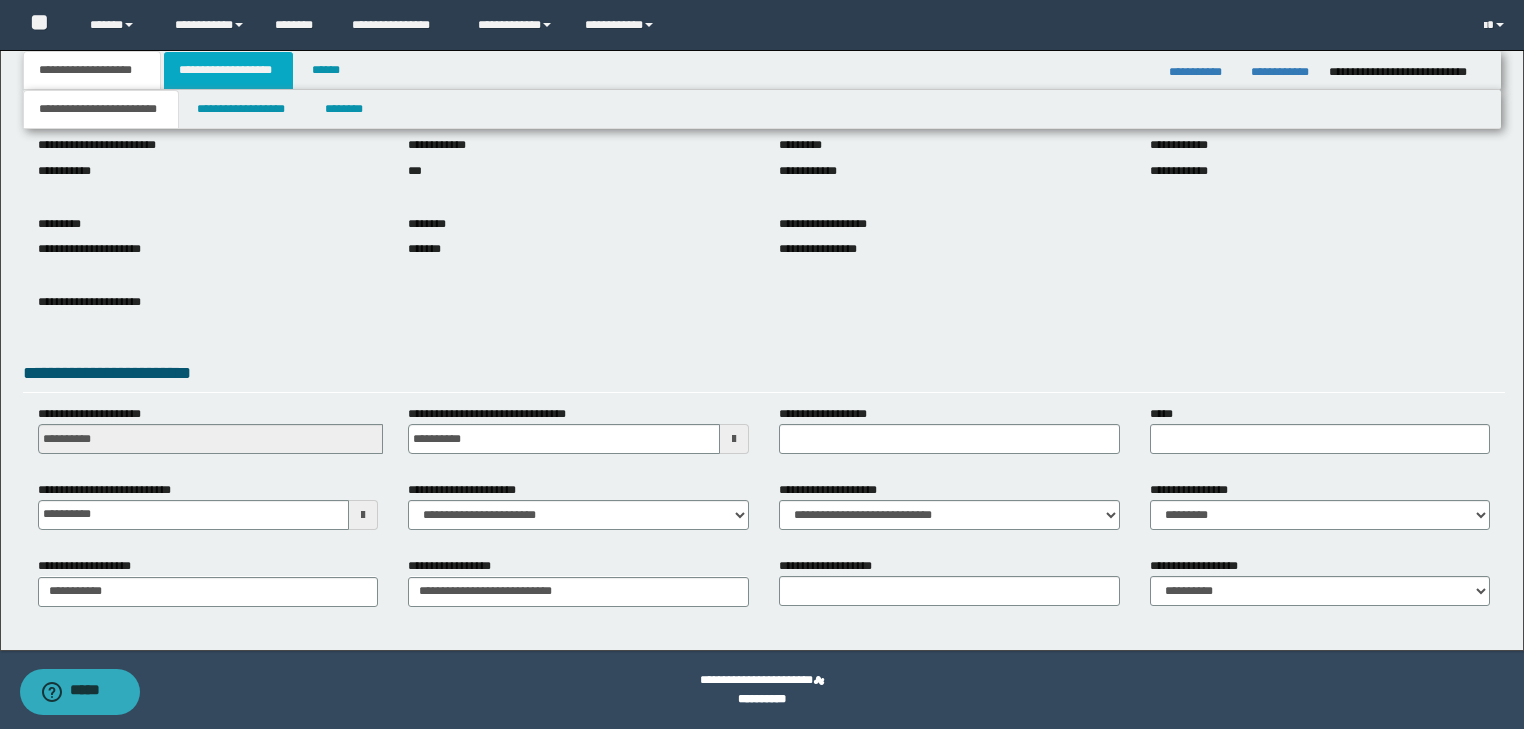 click on "**********" at bounding box center [228, 70] 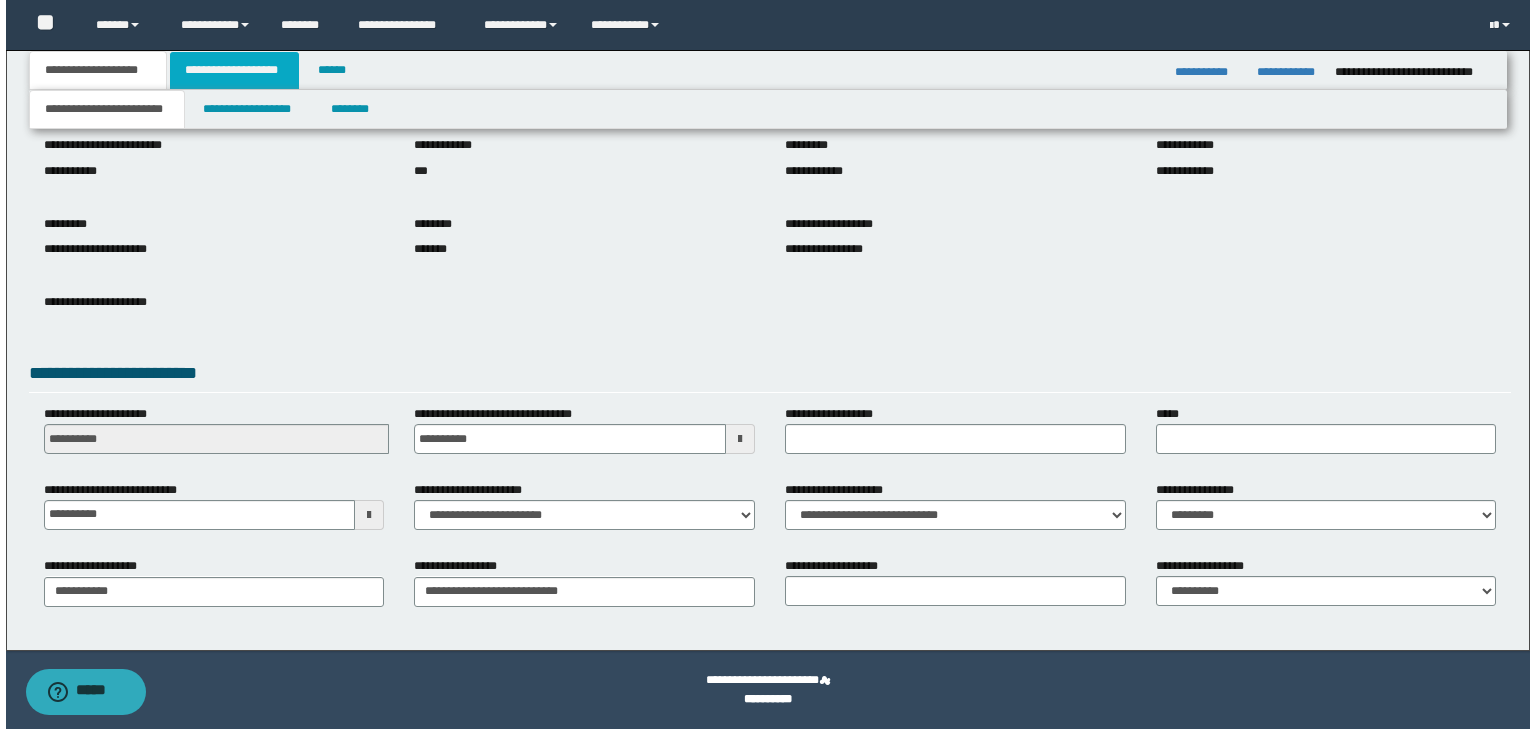 scroll, scrollTop: 0, scrollLeft: 0, axis: both 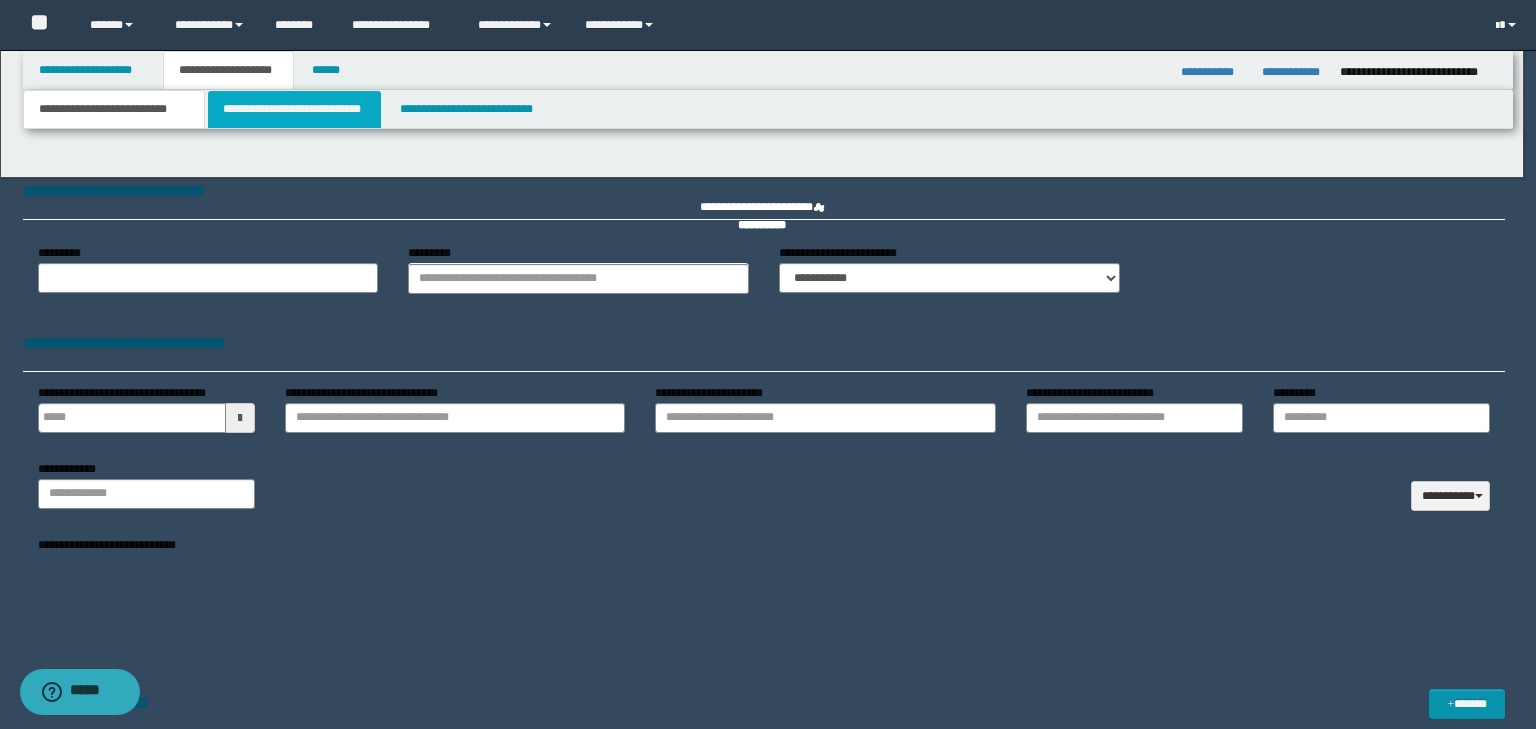 type 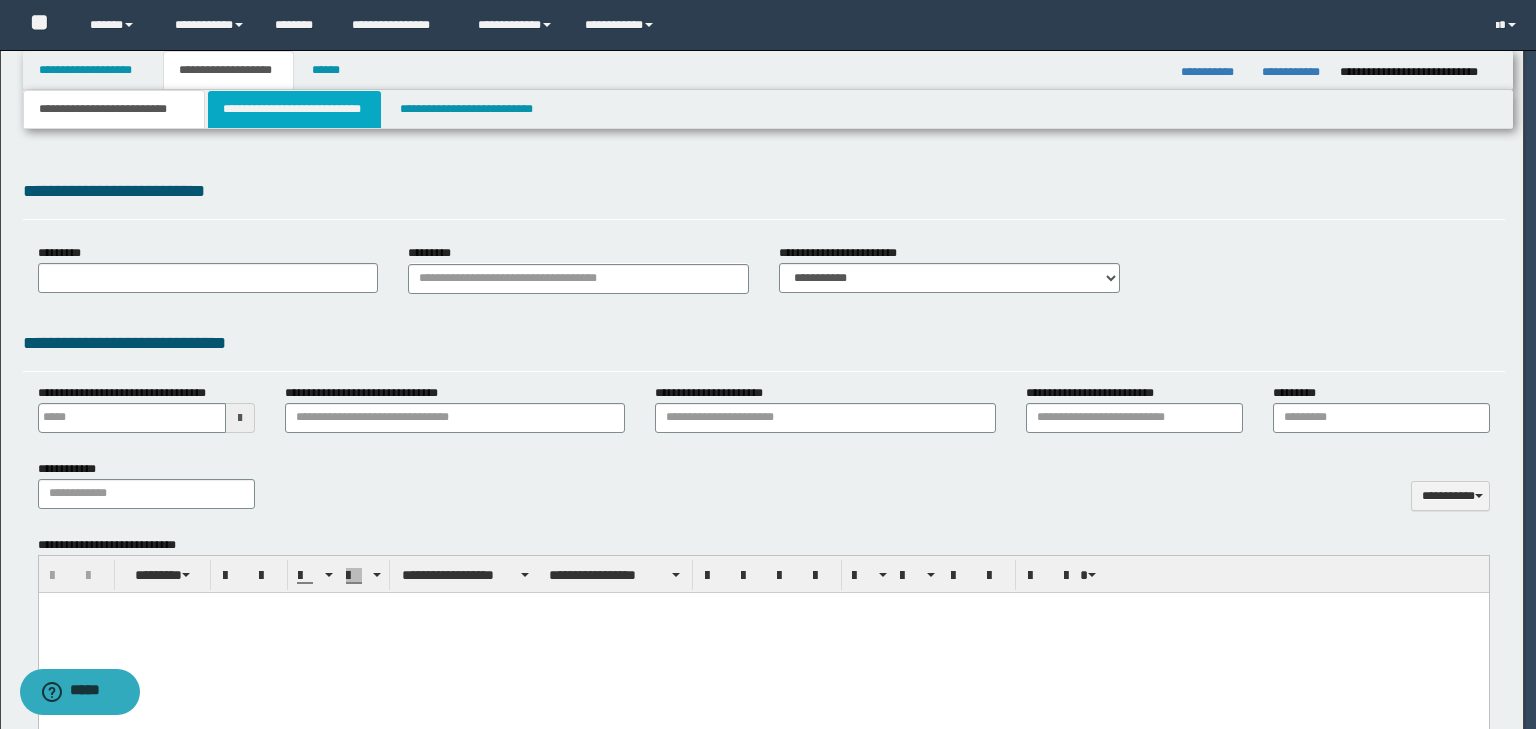 type on "********" 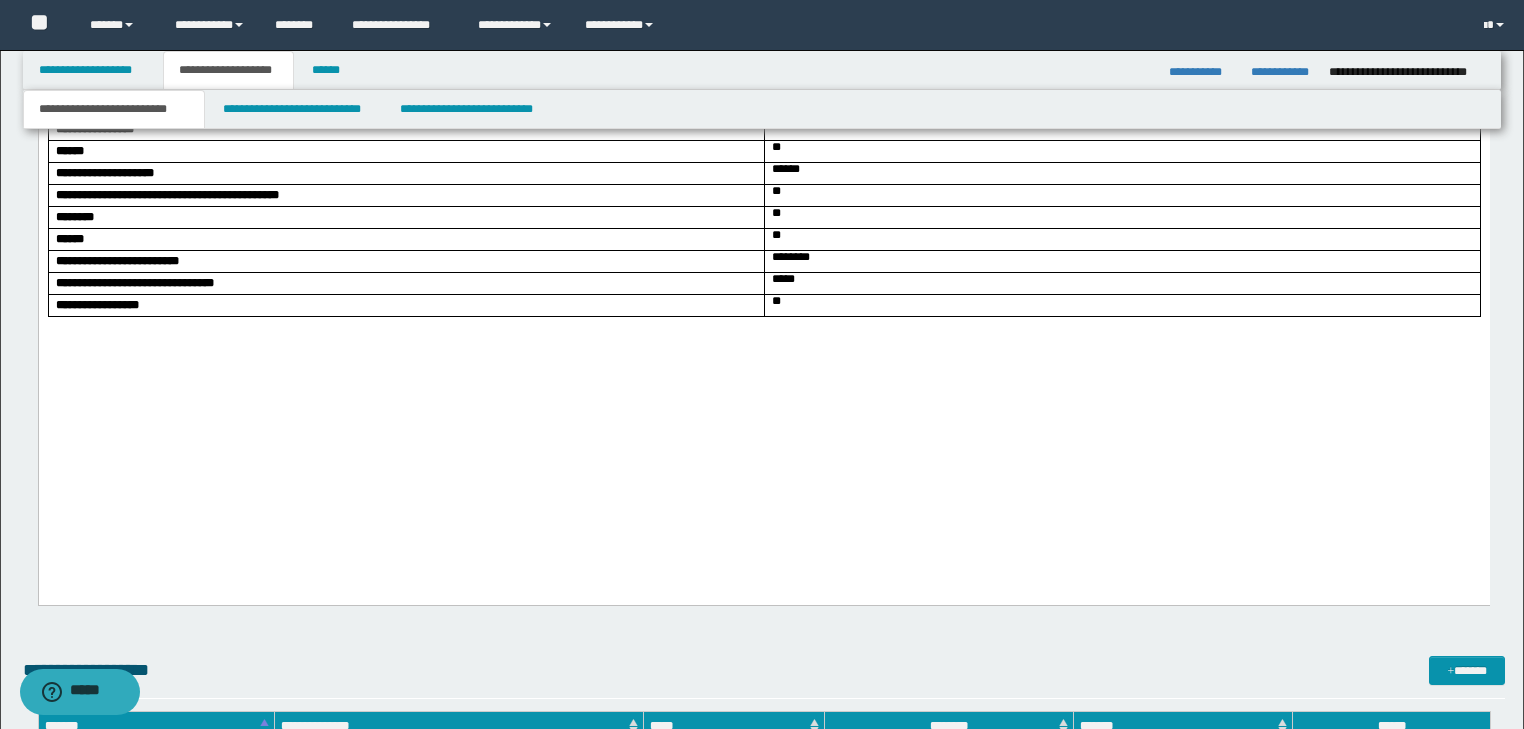scroll, scrollTop: 2640, scrollLeft: 0, axis: vertical 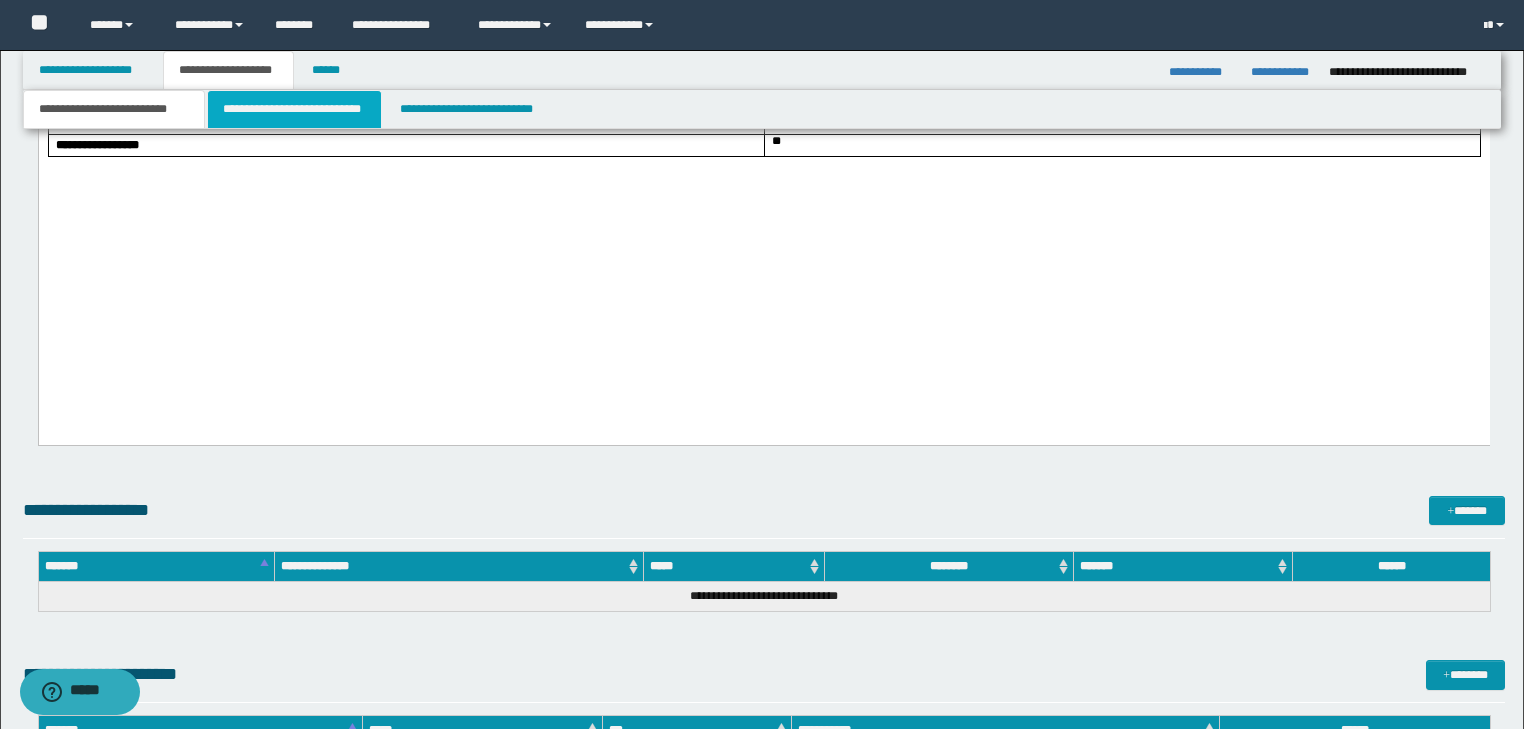 click on "**********" at bounding box center (294, 109) 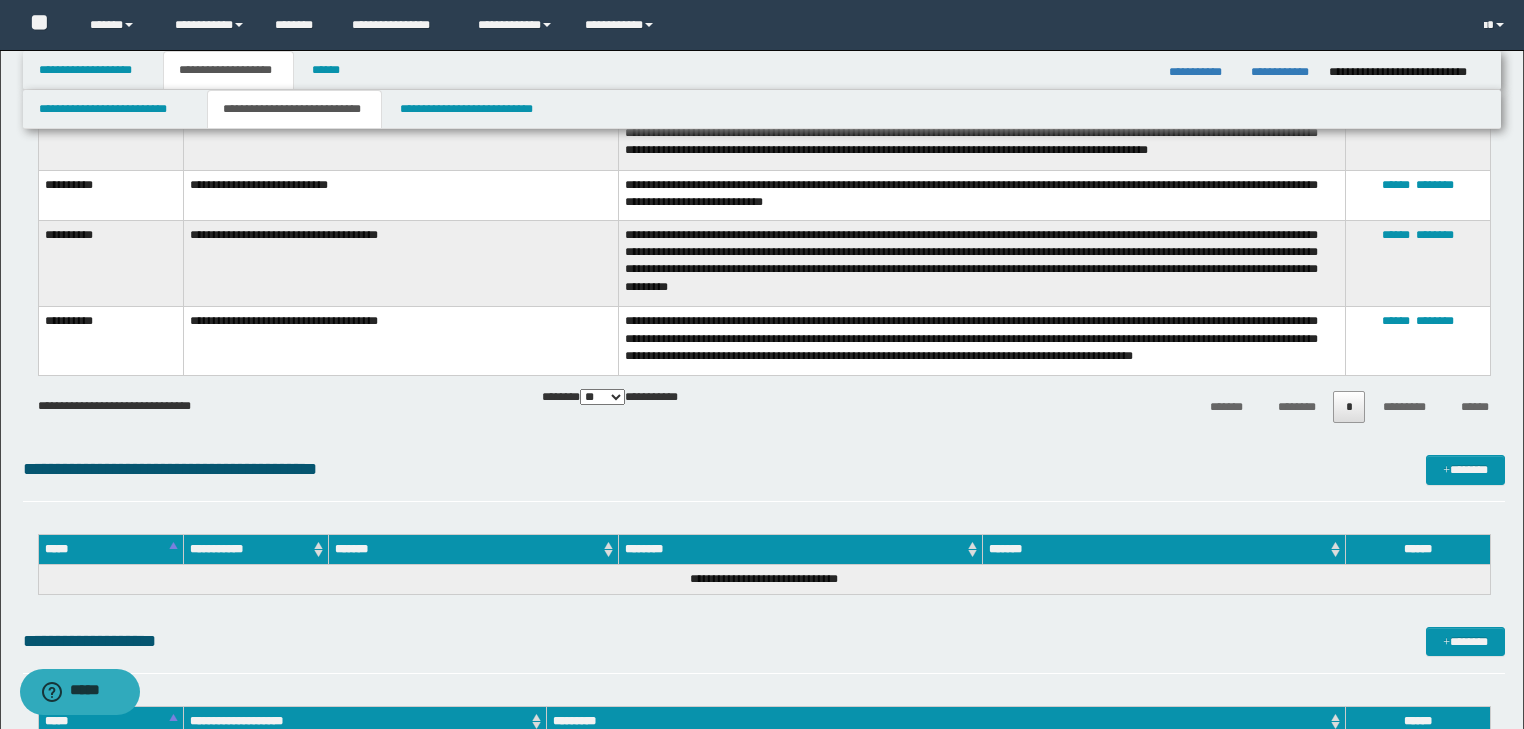 scroll, scrollTop: 1600, scrollLeft: 0, axis: vertical 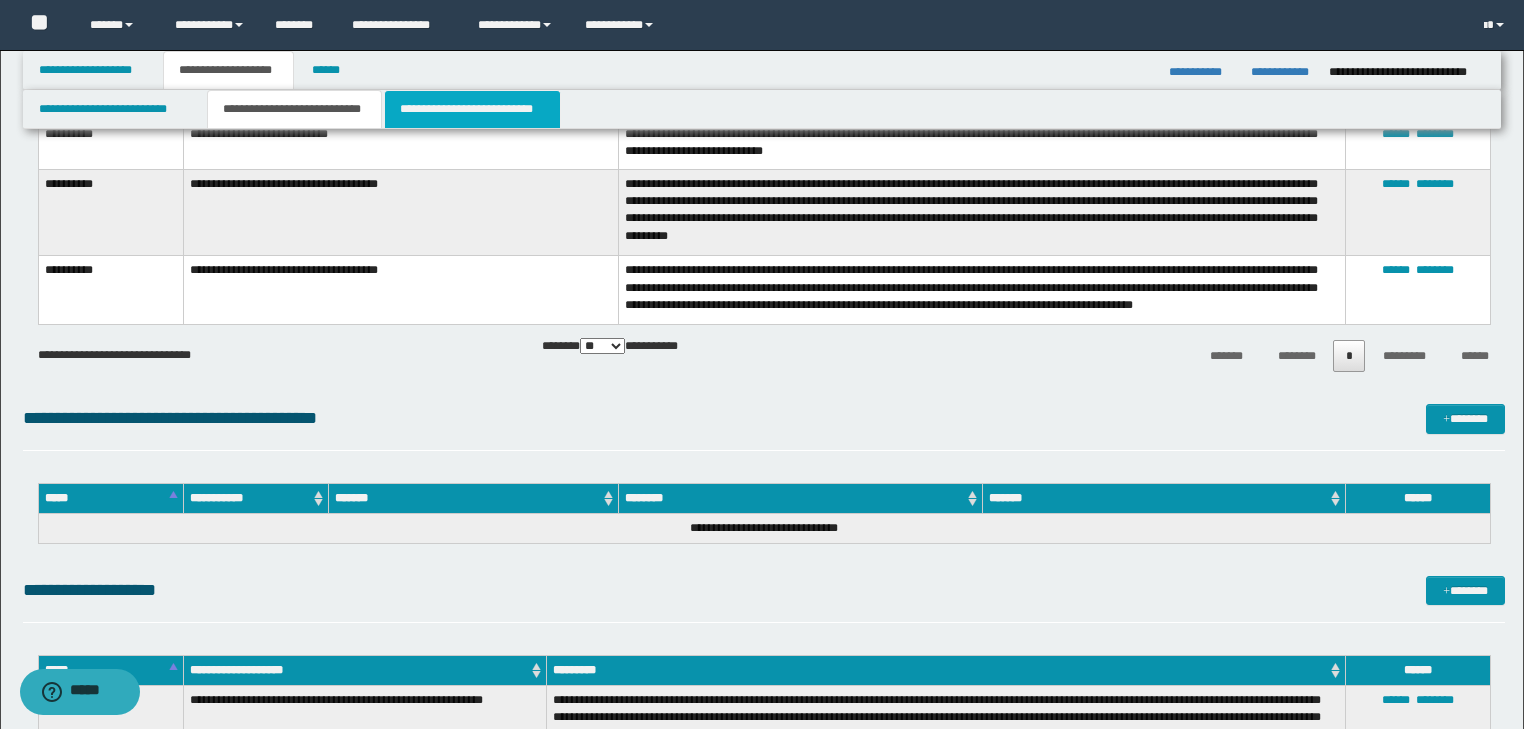 click on "**********" at bounding box center (472, 109) 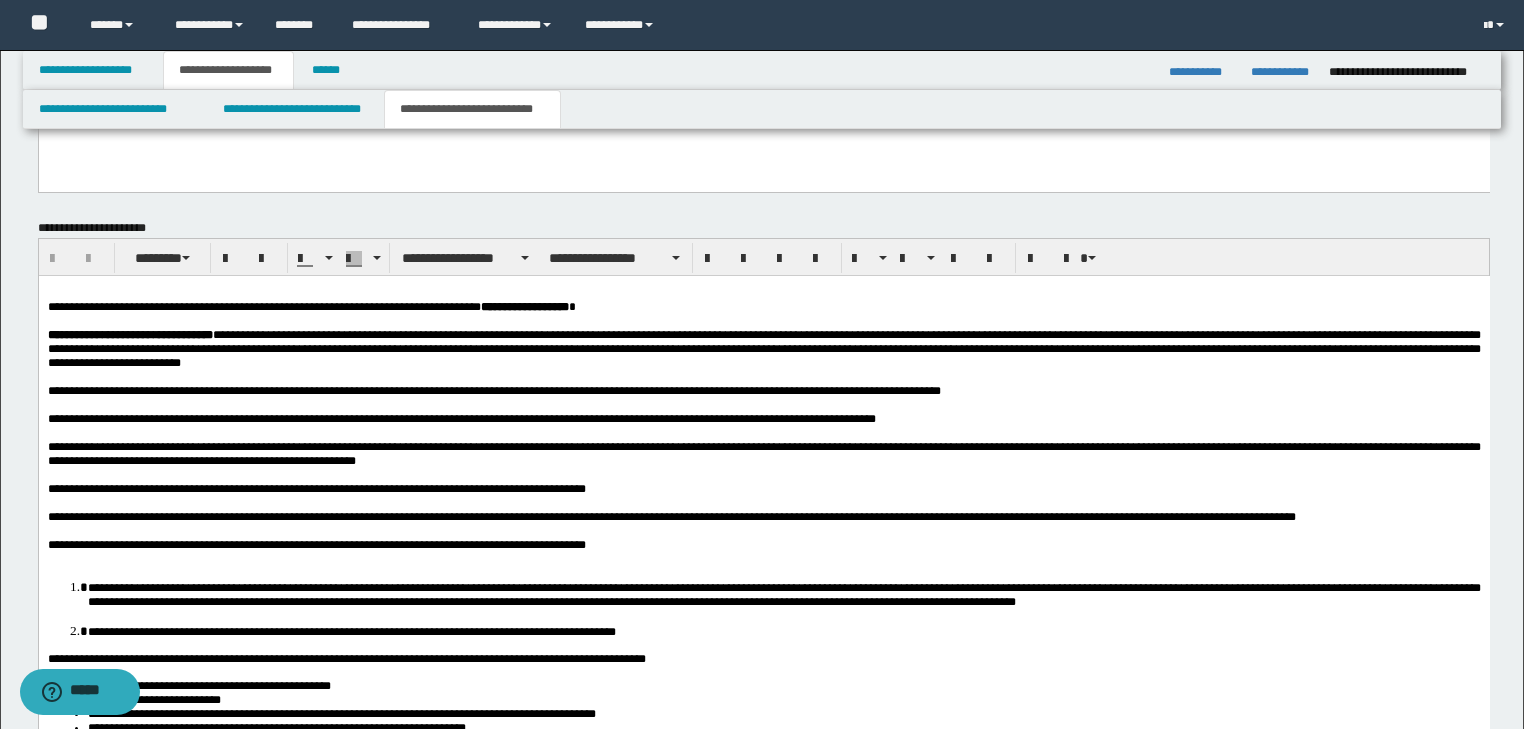 scroll, scrollTop: 2332, scrollLeft: 0, axis: vertical 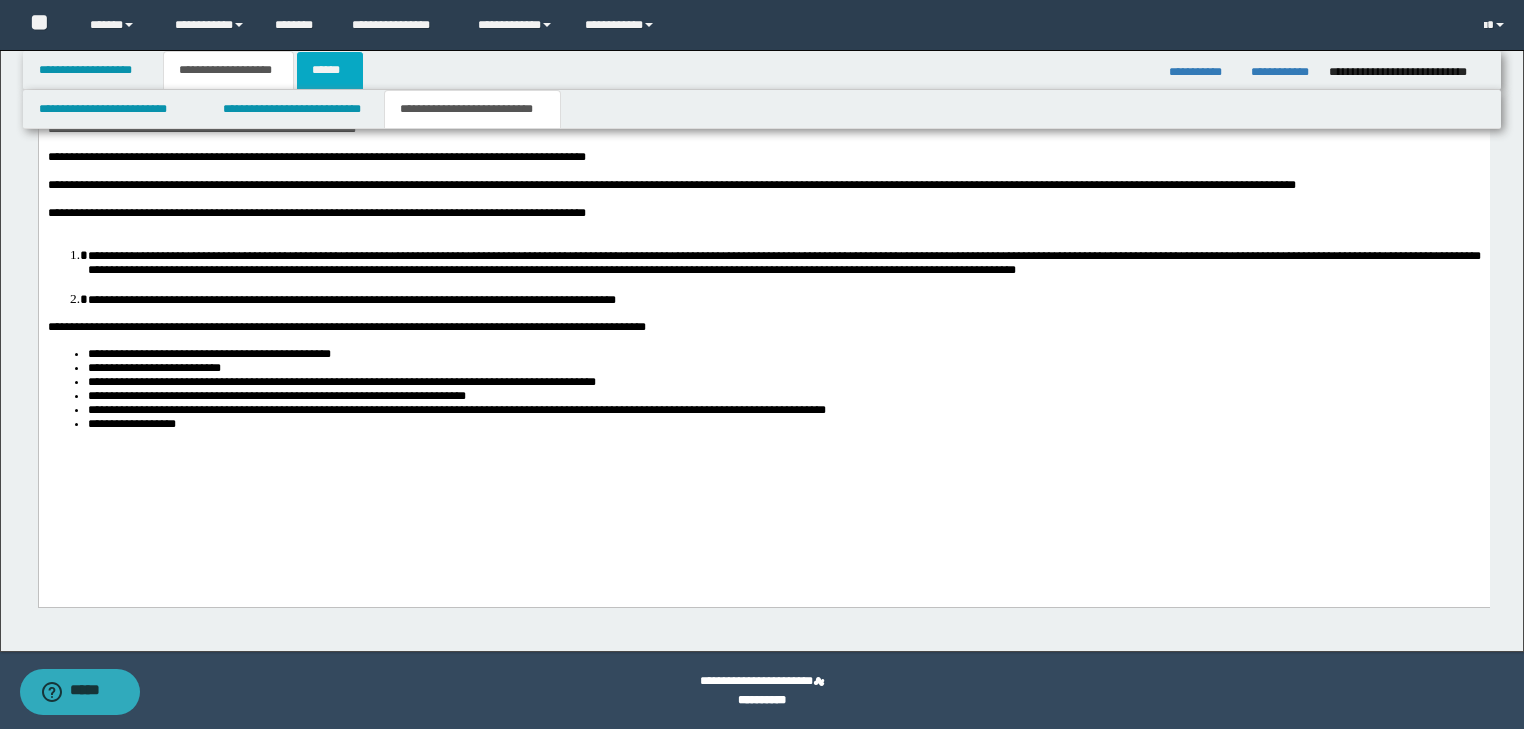 click on "******" at bounding box center (330, 70) 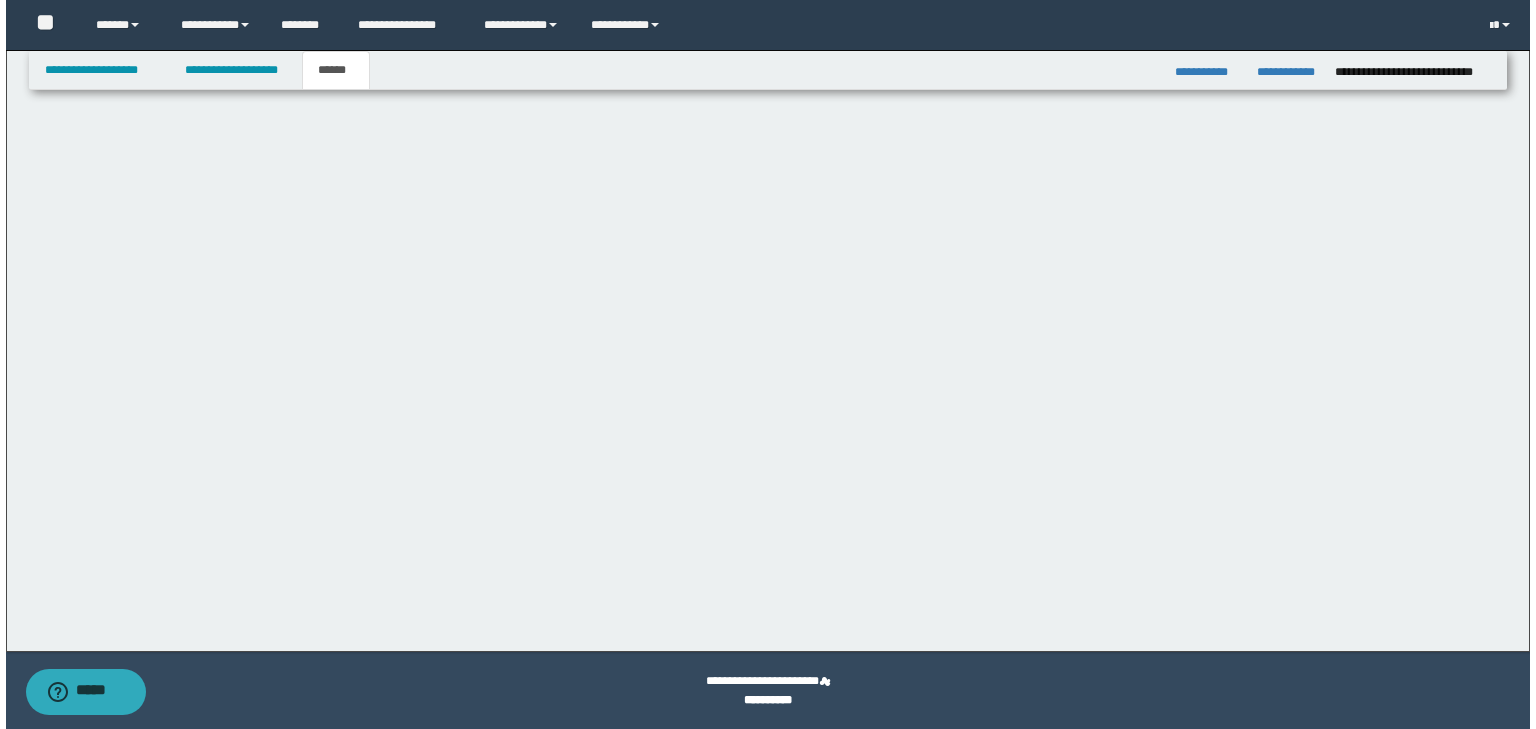 scroll, scrollTop: 0, scrollLeft: 0, axis: both 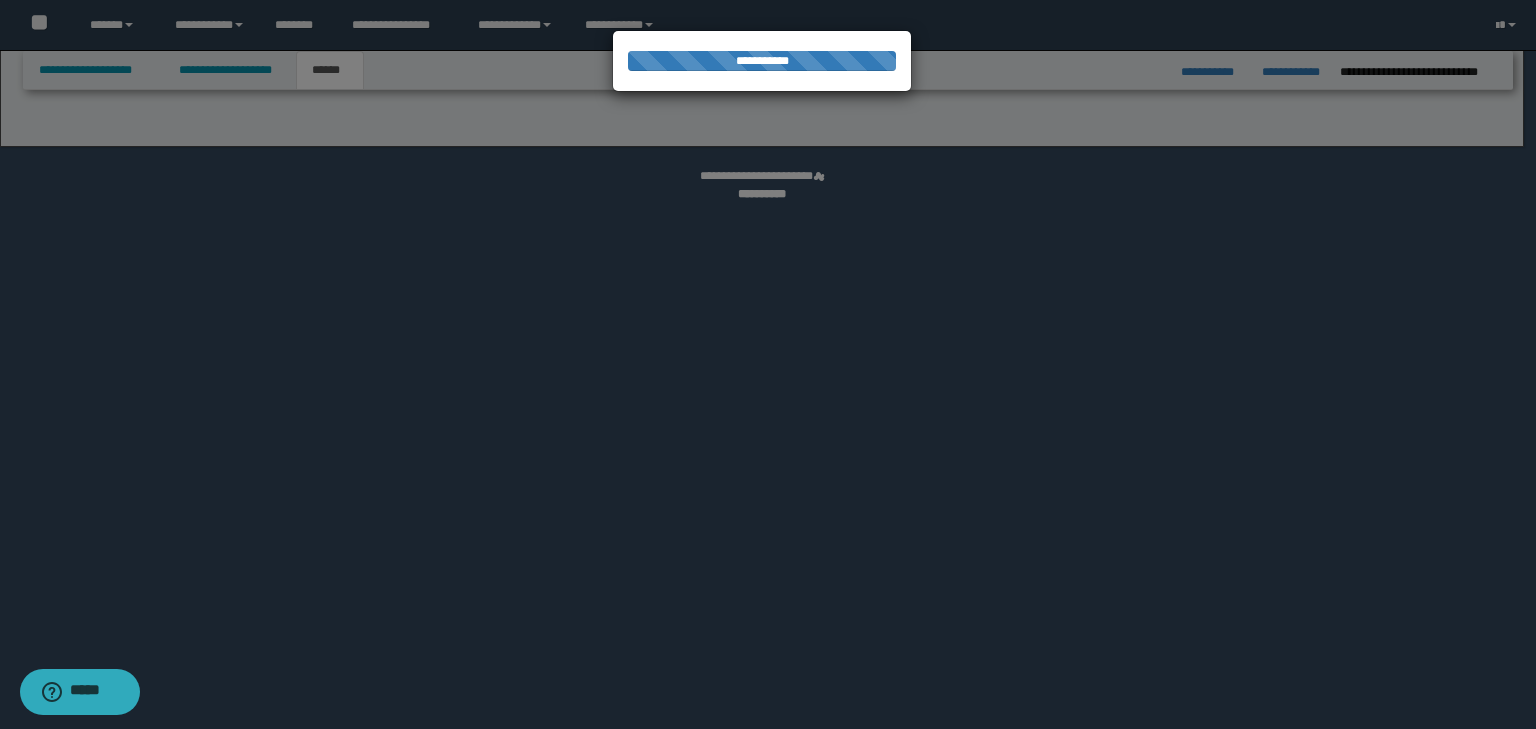 select on "*" 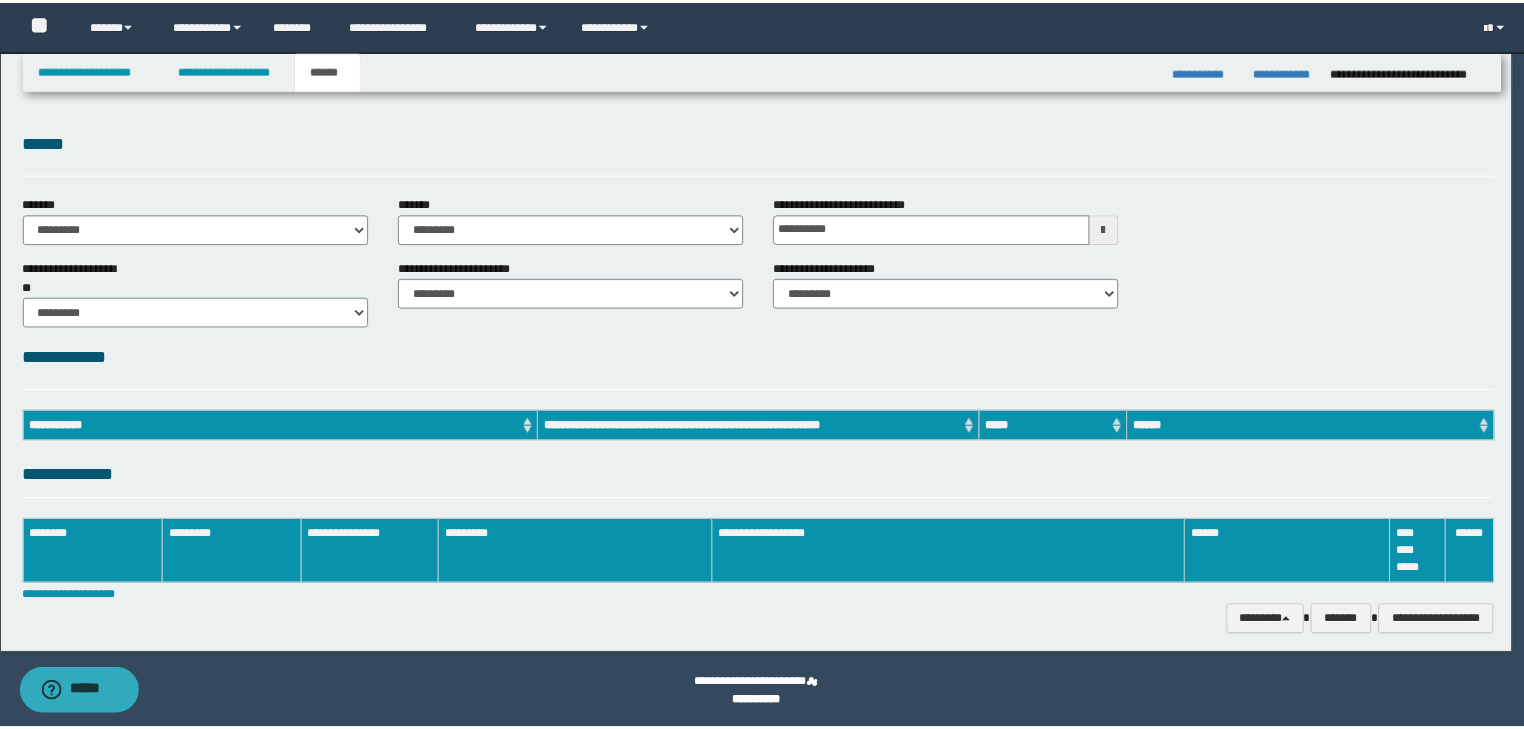 scroll, scrollTop: 0, scrollLeft: 0, axis: both 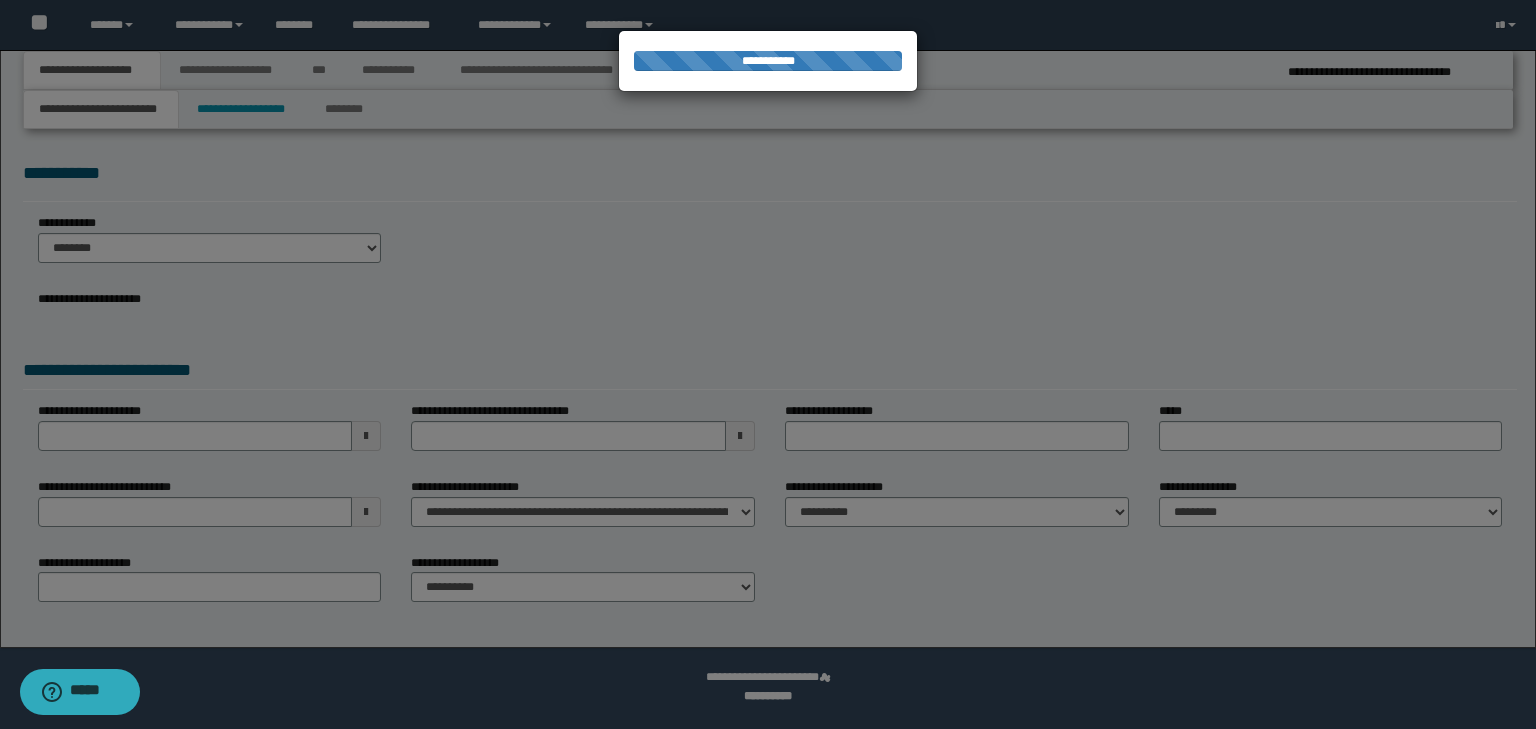 select on "*" 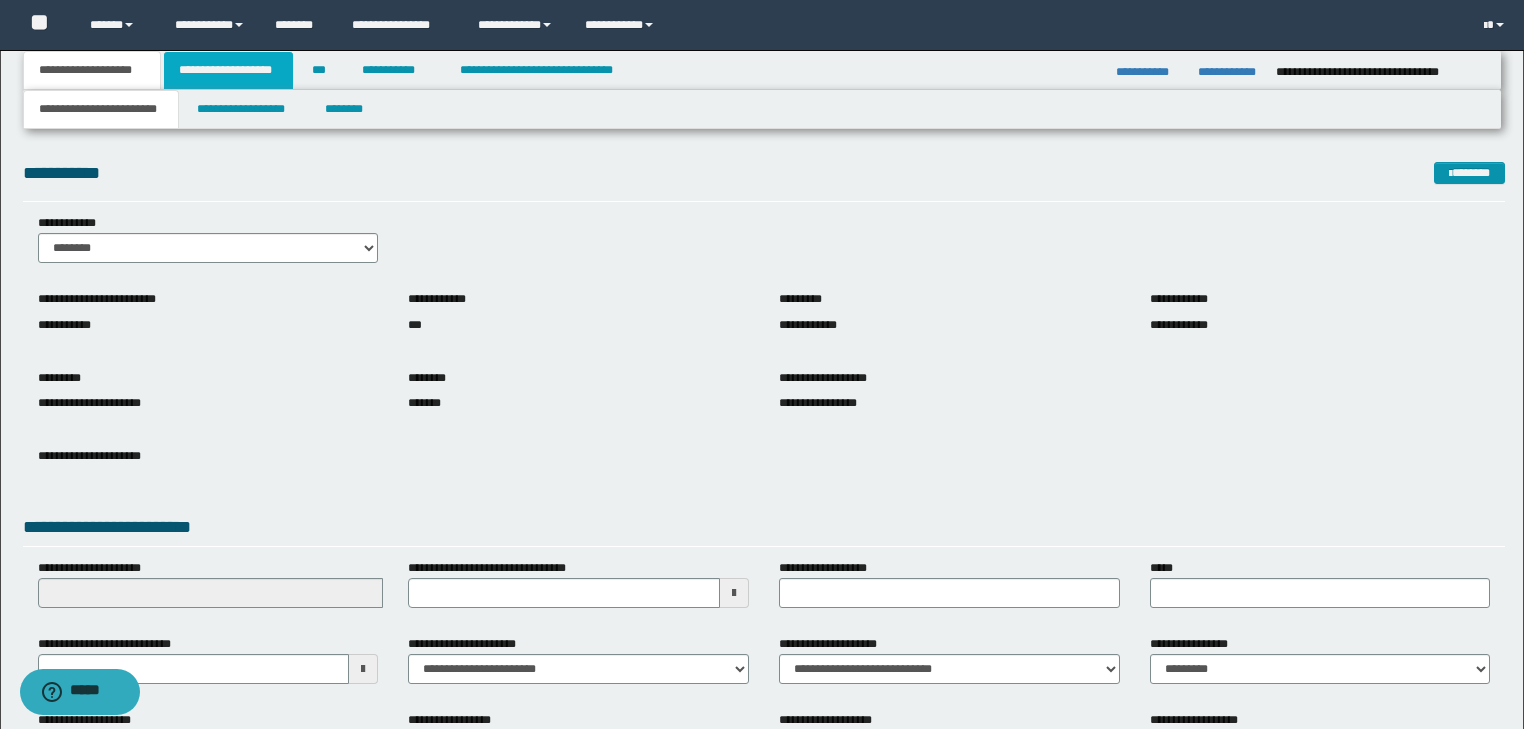 click on "**********" at bounding box center [228, 70] 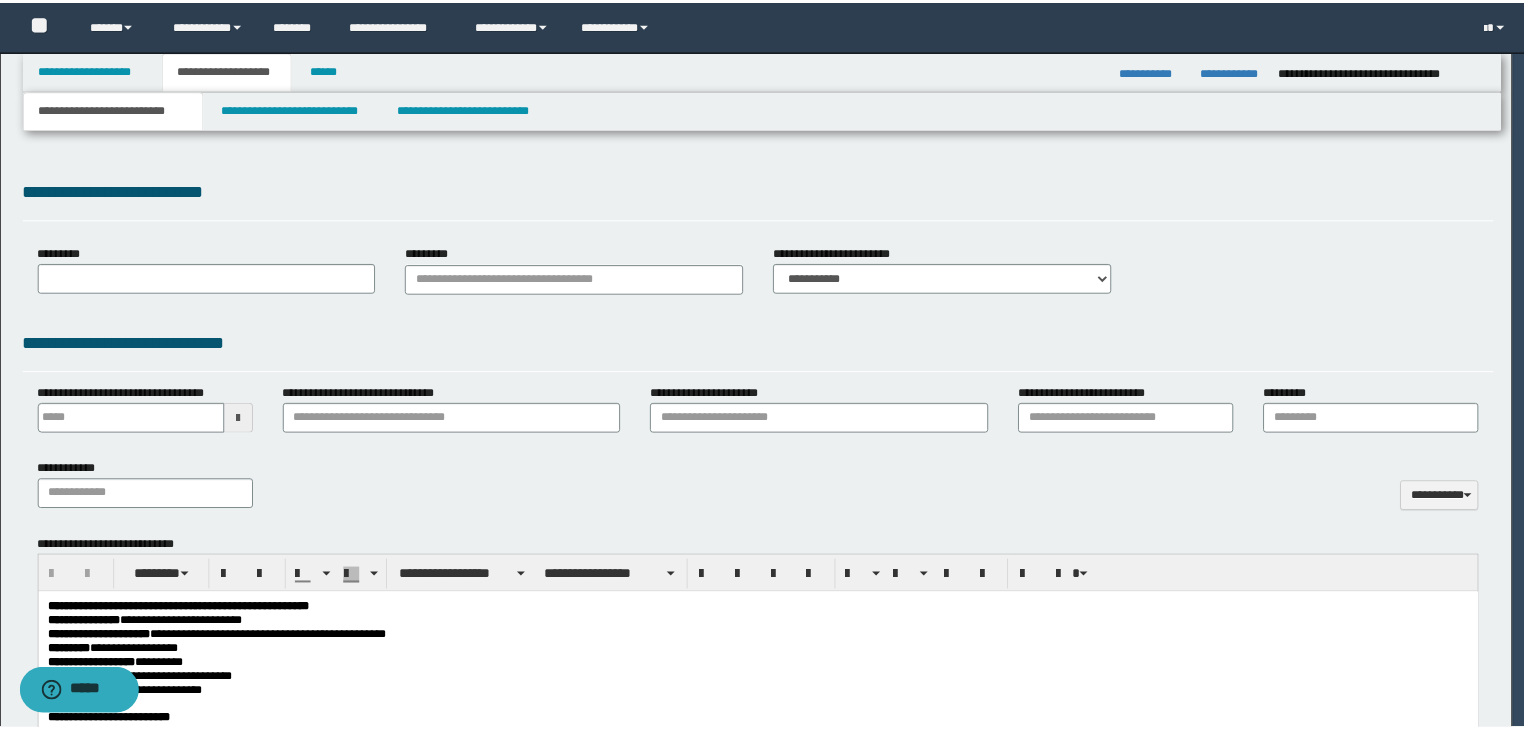 scroll, scrollTop: 0, scrollLeft: 0, axis: both 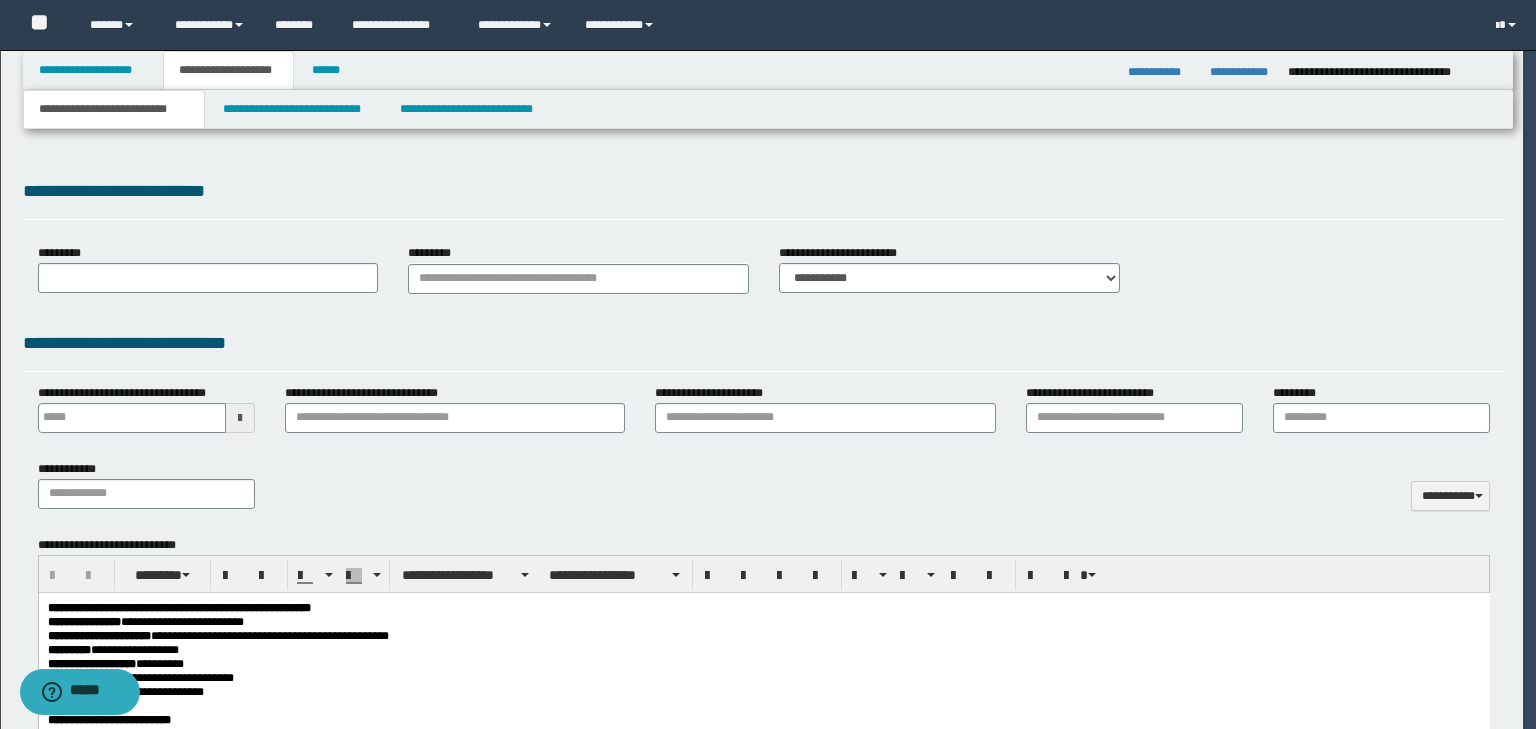 type on "**********" 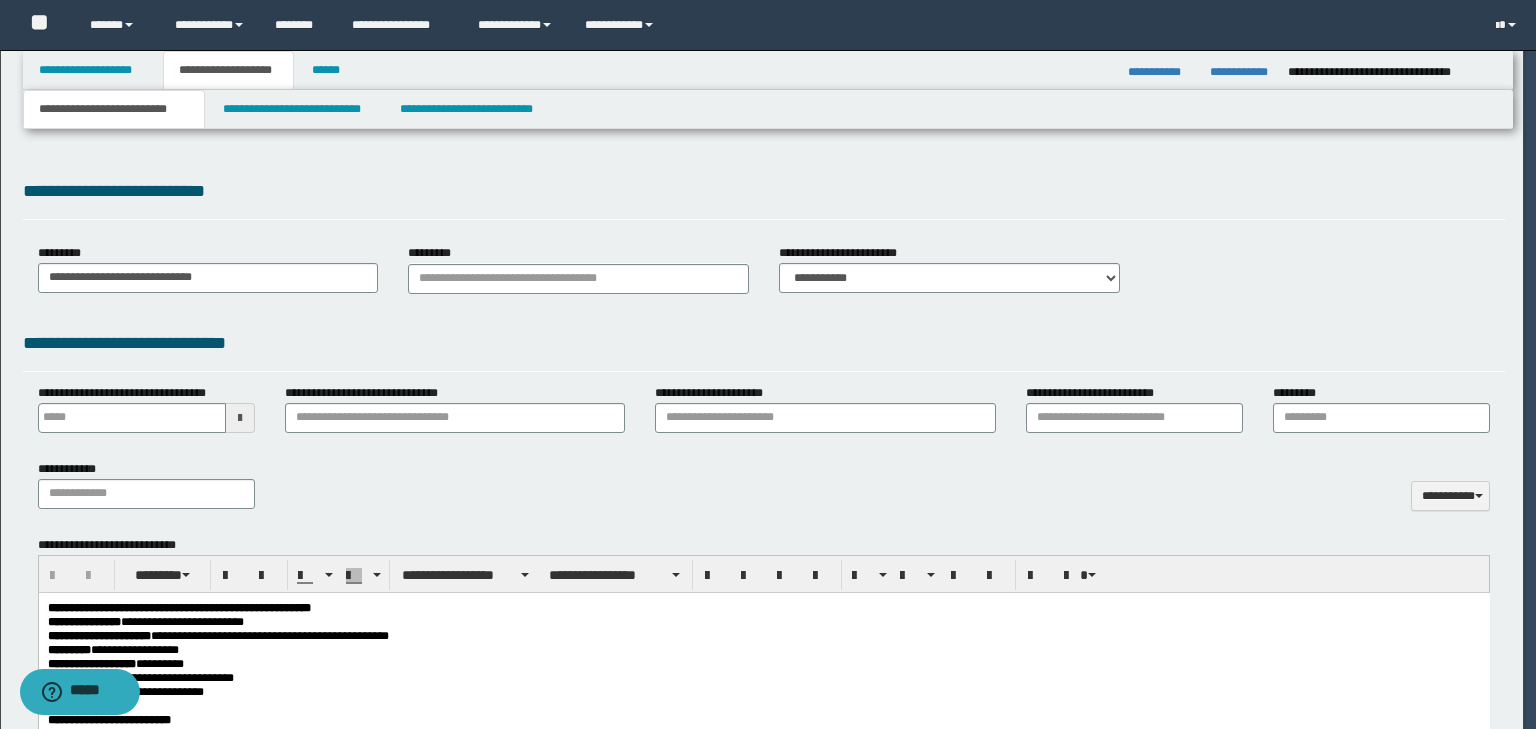 select on "*" 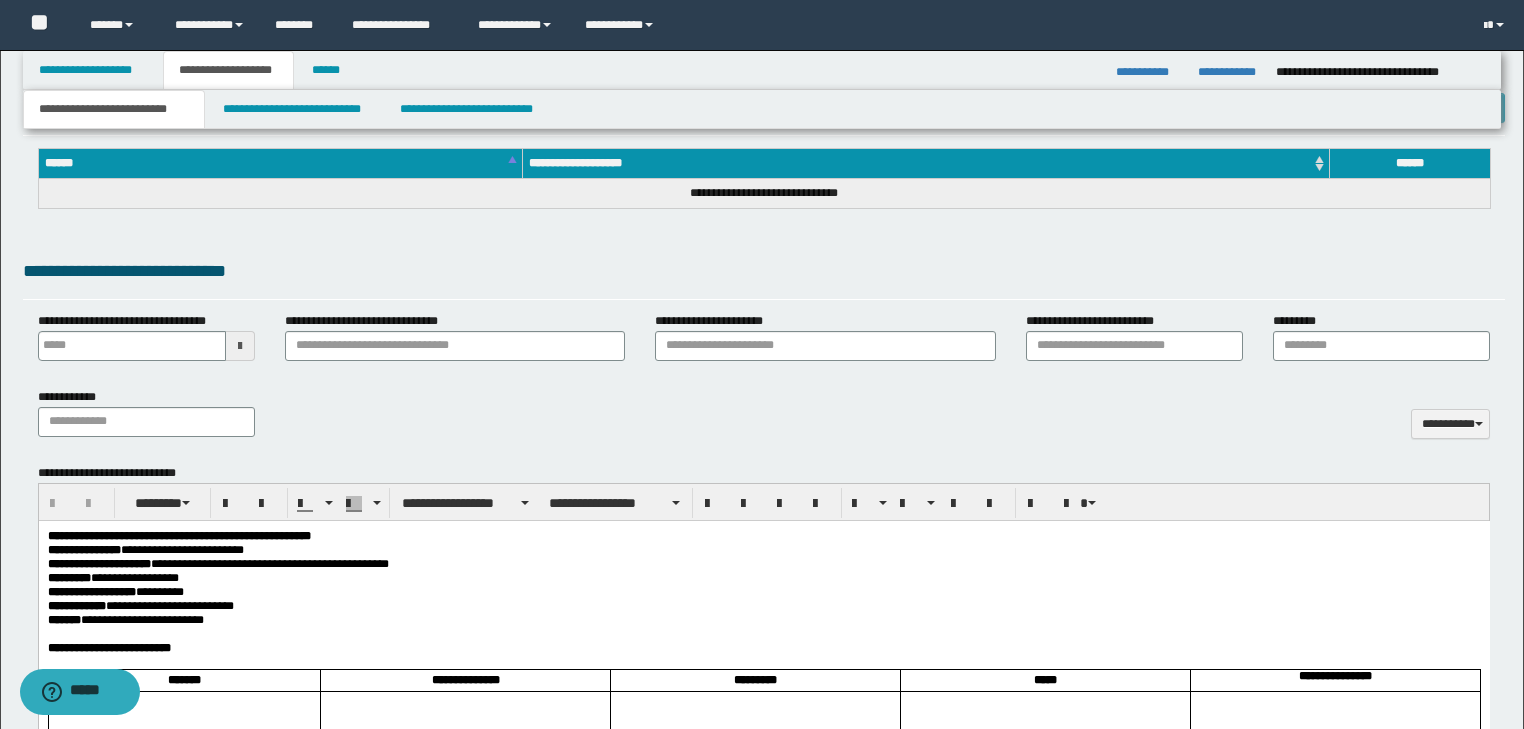 scroll, scrollTop: 720, scrollLeft: 0, axis: vertical 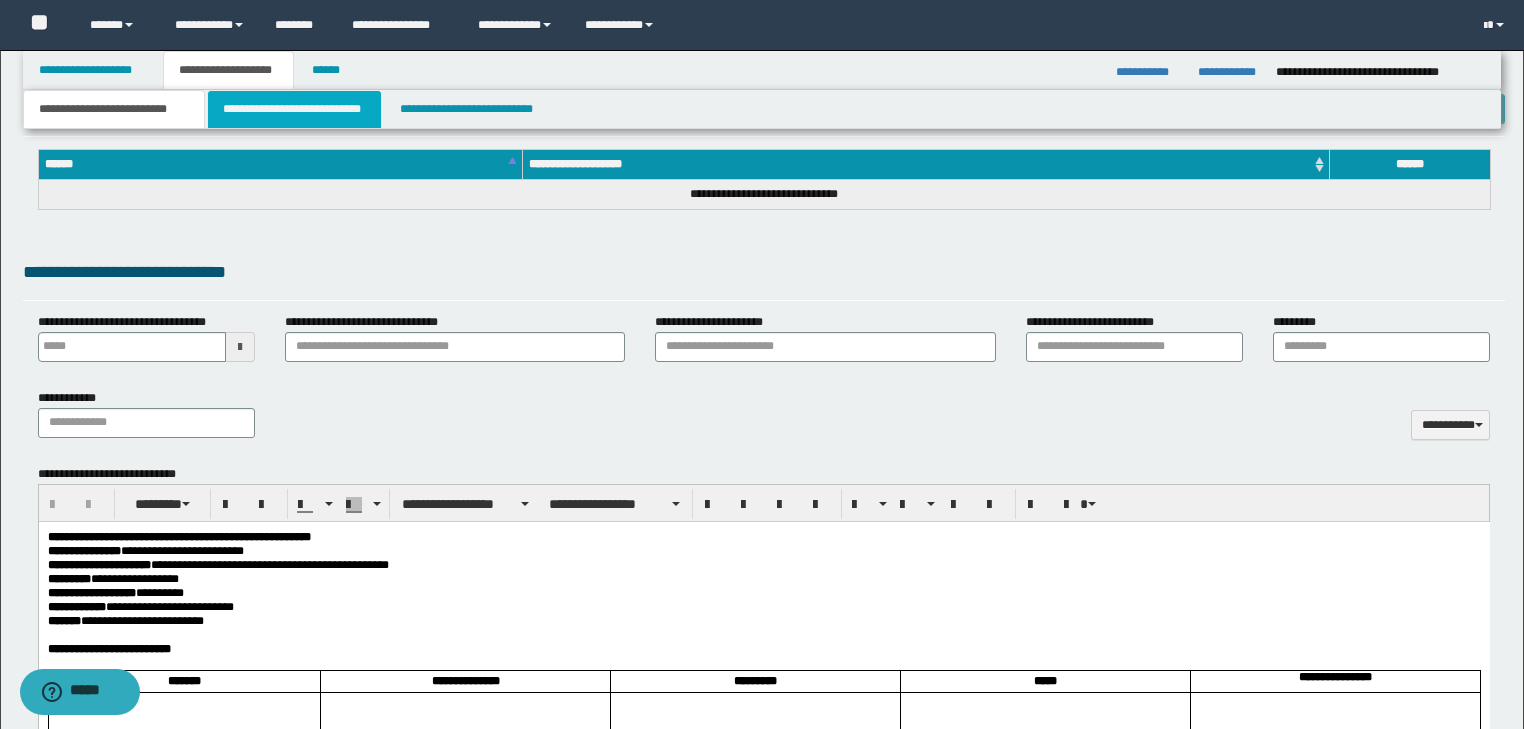 click on "**********" at bounding box center (294, 109) 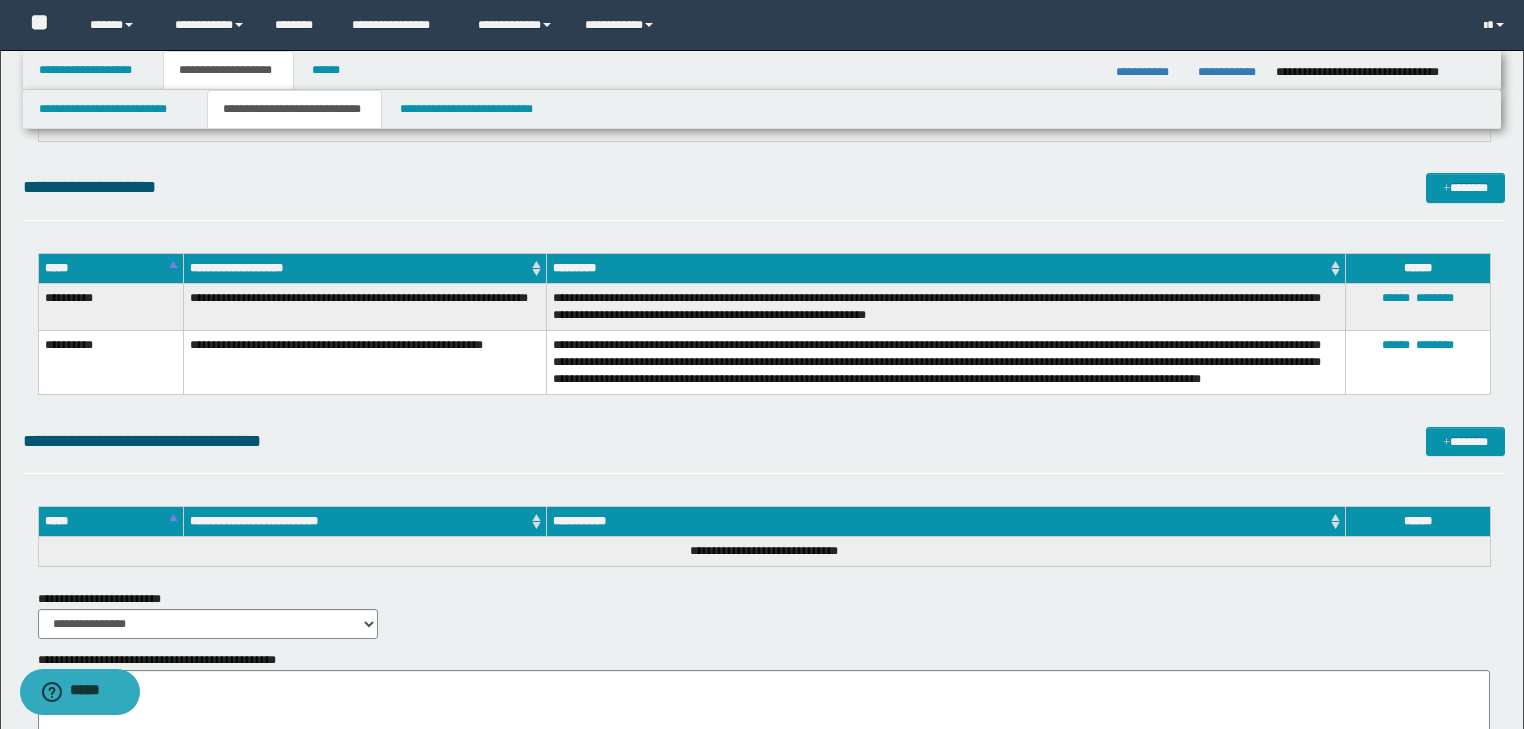 scroll, scrollTop: 2000, scrollLeft: 0, axis: vertical 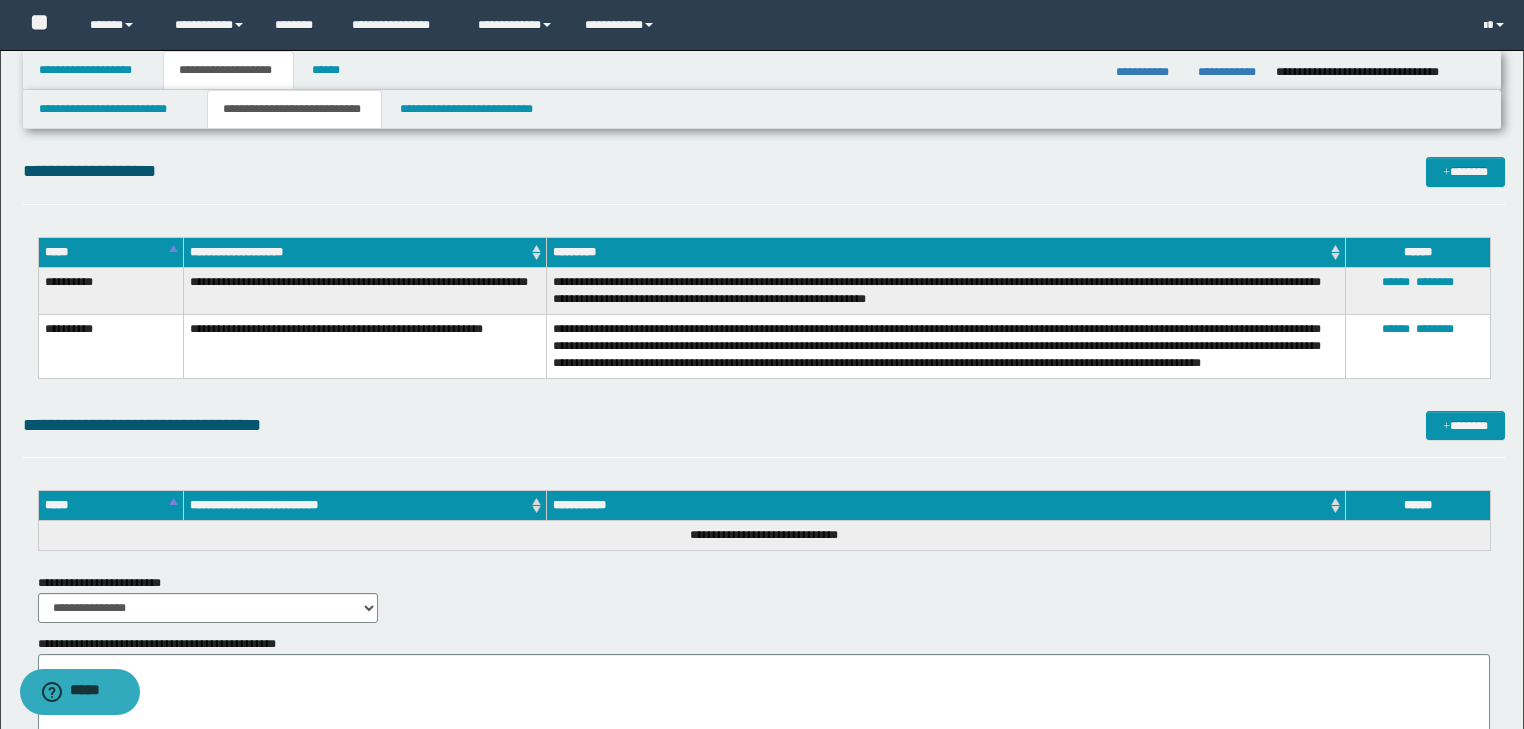 click on "**********" at bounding box center [762, 70] 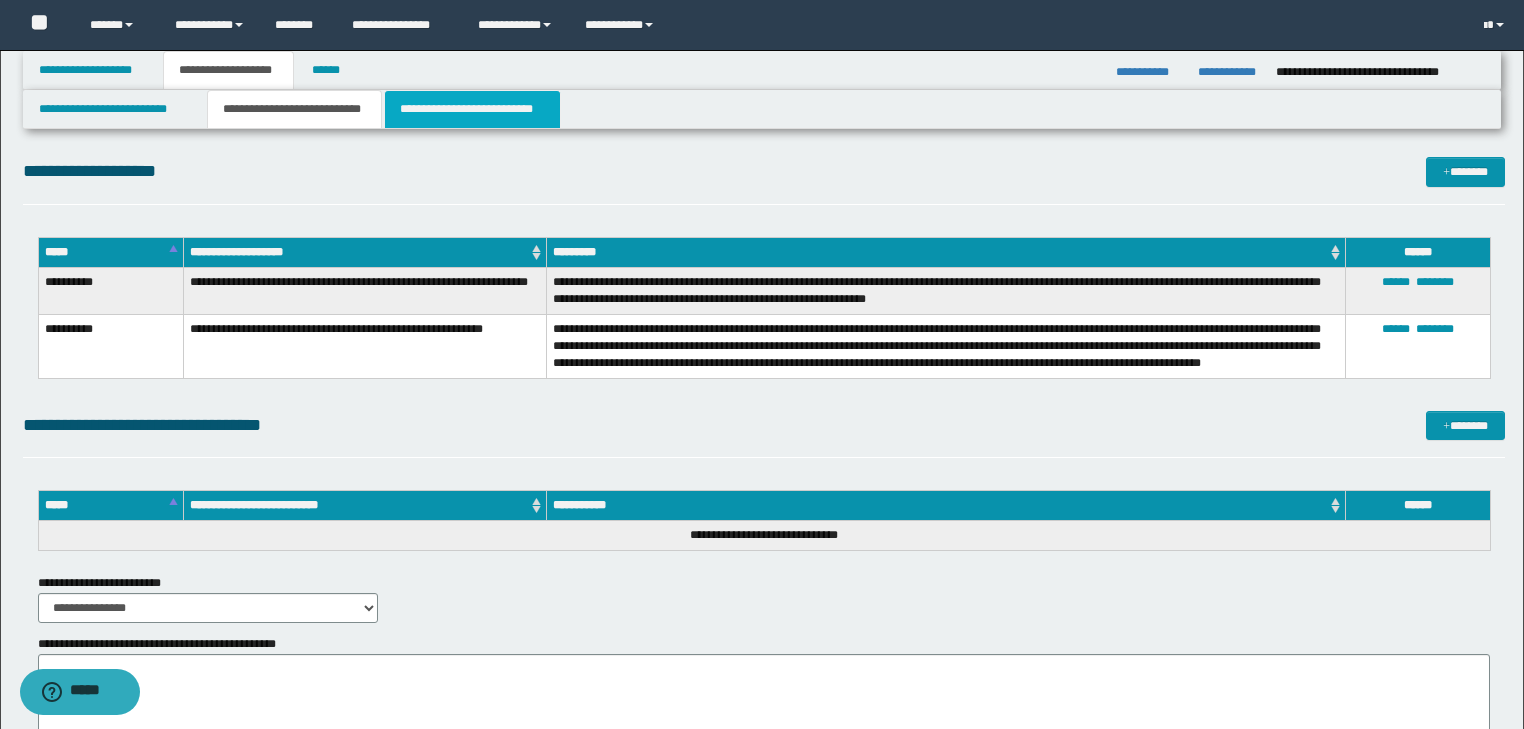 click on "**********" at bounding box center (472, 109) 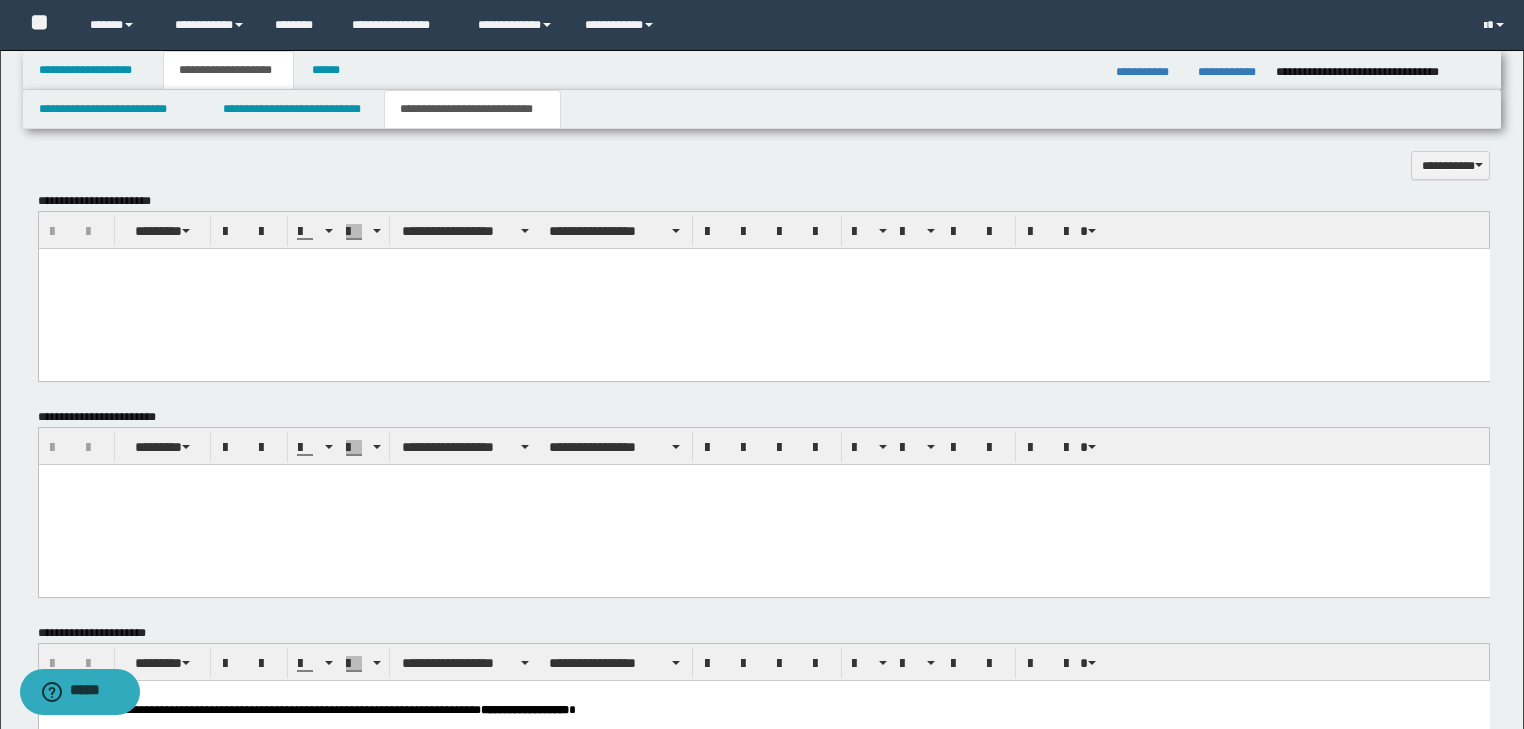 scroll, scrollTop: 1360, scrollLeft: 0, axis: vertical 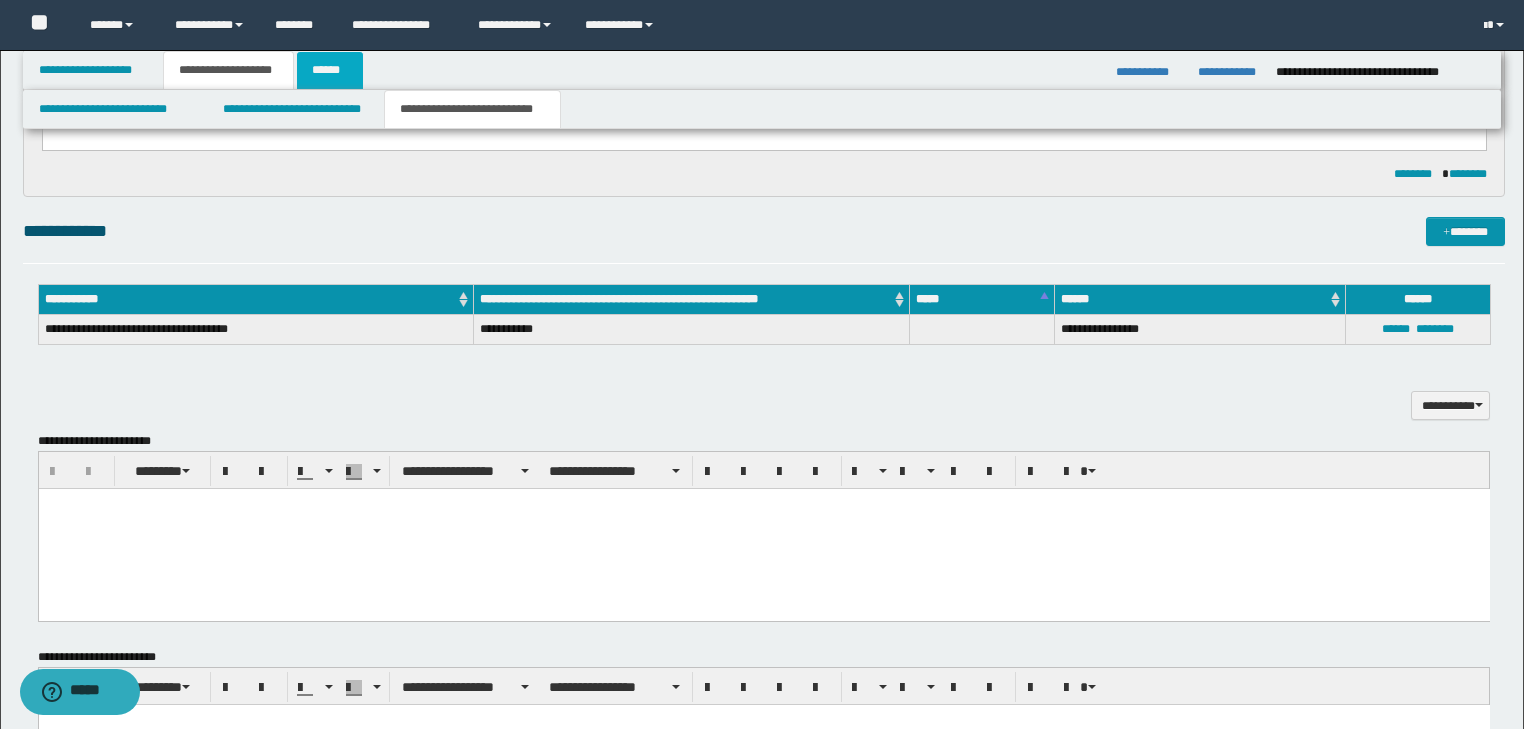 click on "******" at bounding box center [330, 70] 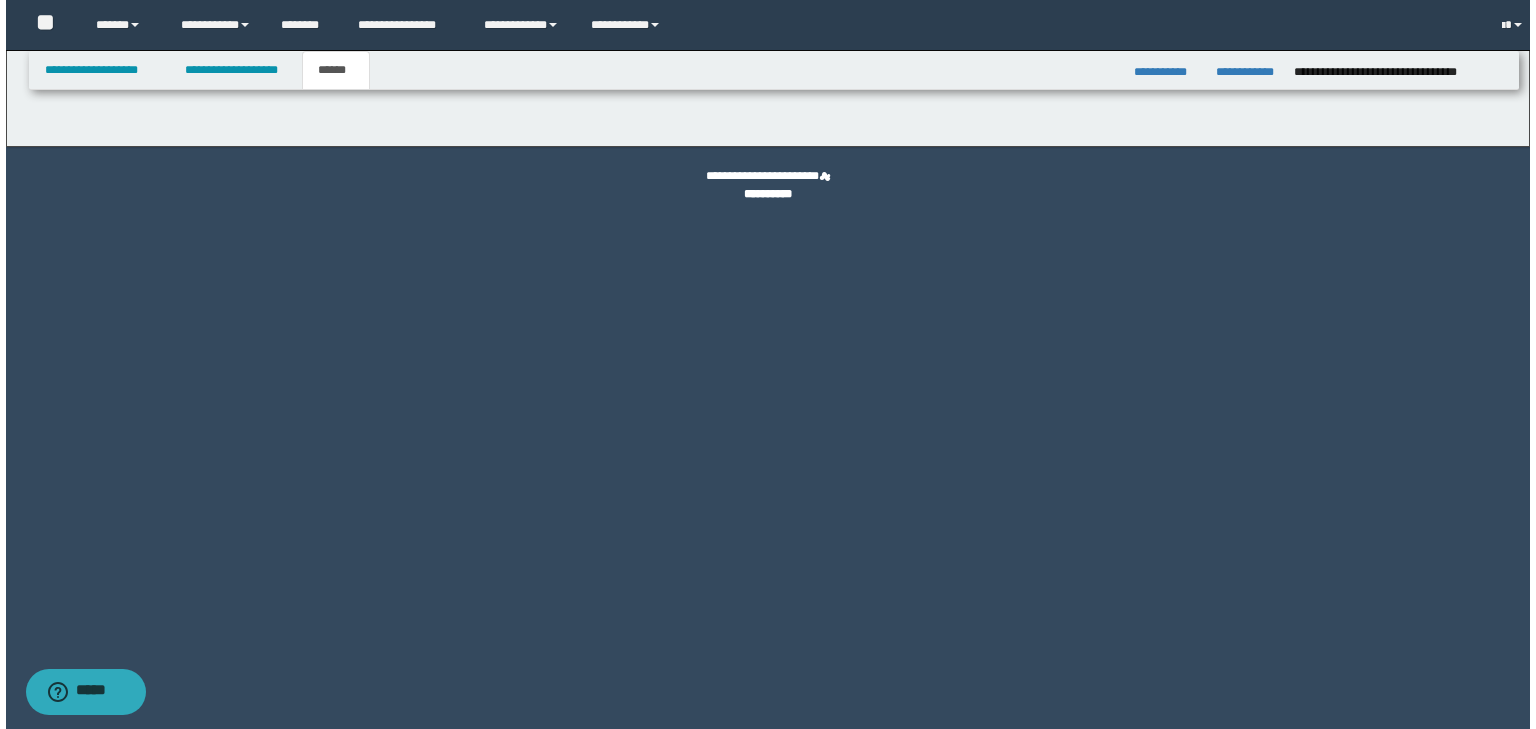 scroll, scrollTop: 0, scrollLeft: 0, axis: both 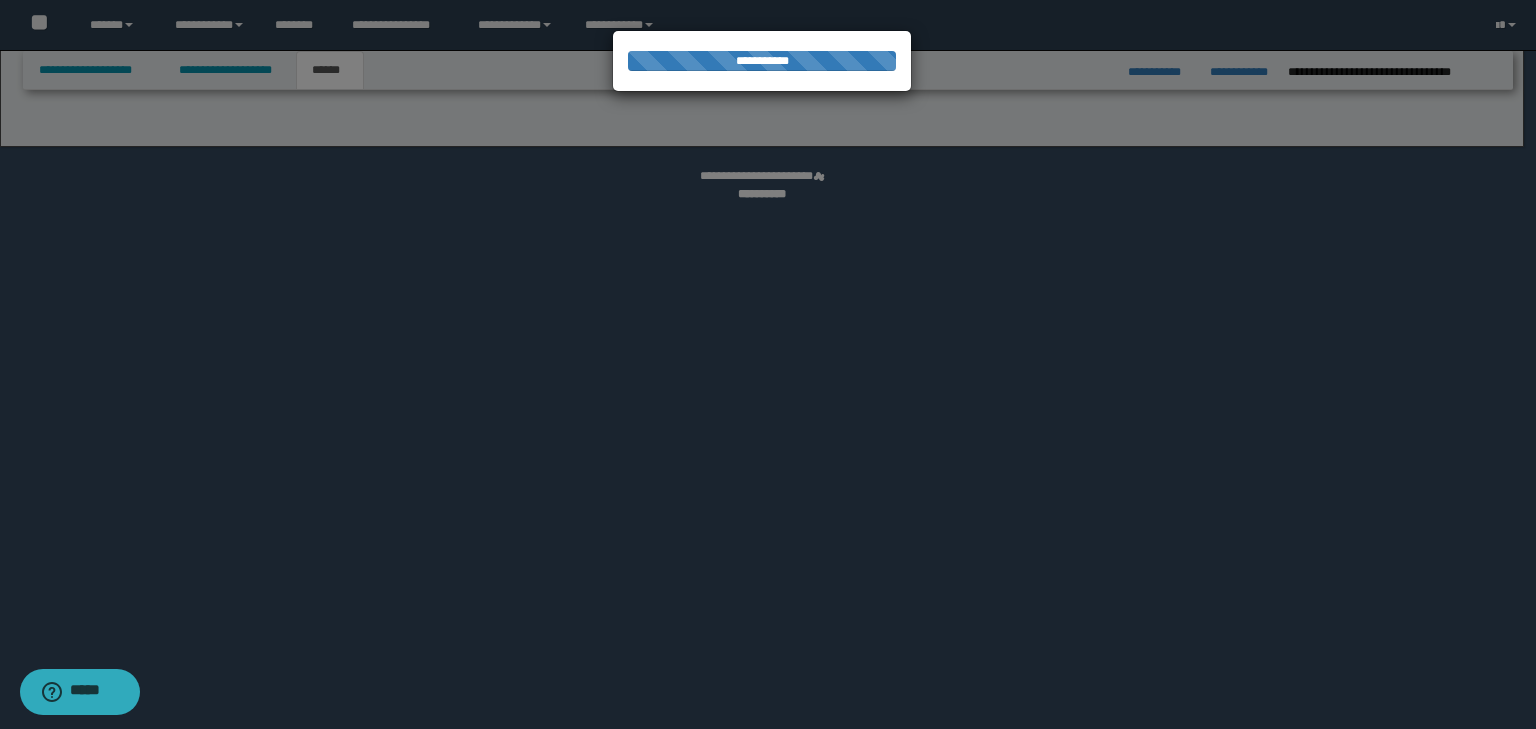 select on "*" 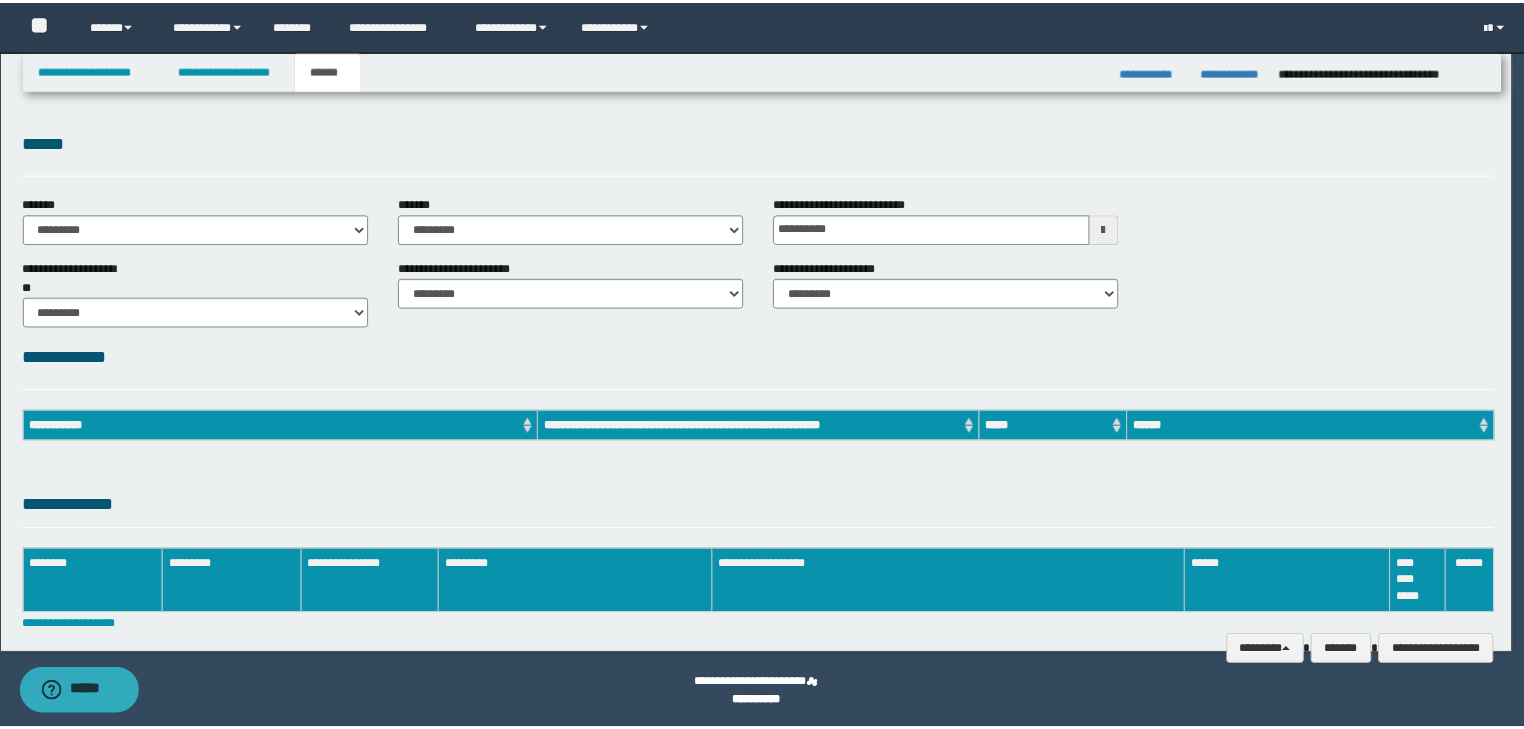 scroll, scrollTop: 0, scrollLeft: 0, axis: both 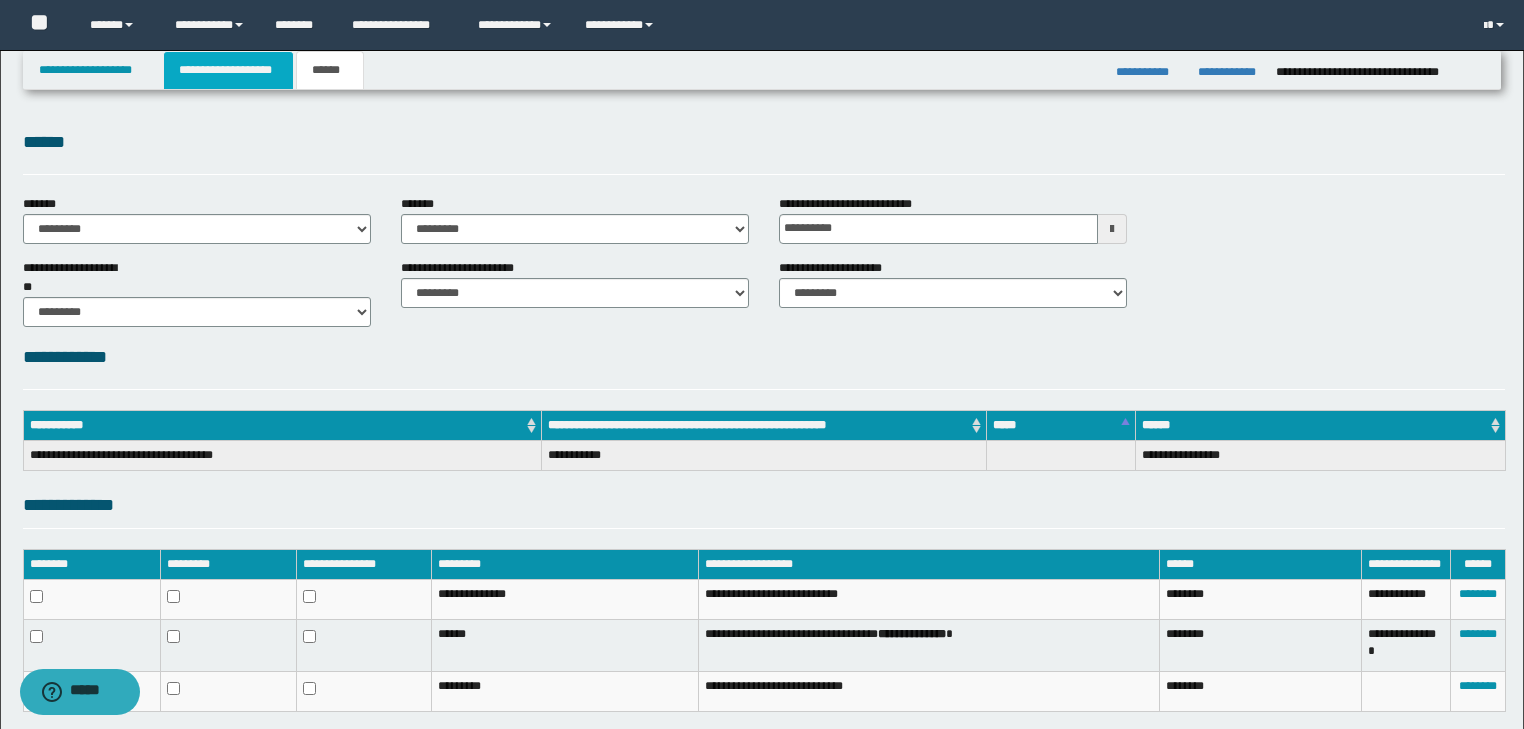click on "**********" at bounding box center [228, 70] 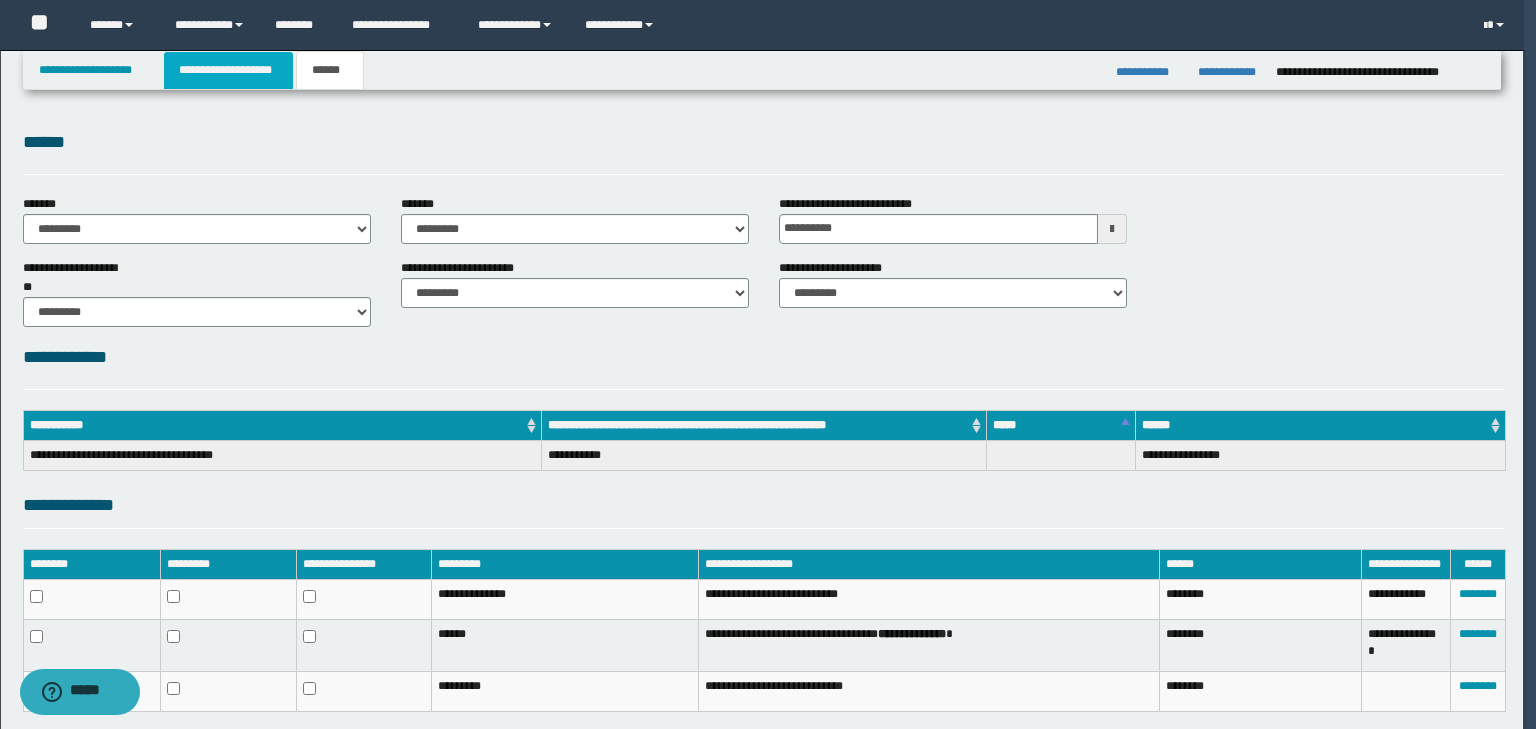 type 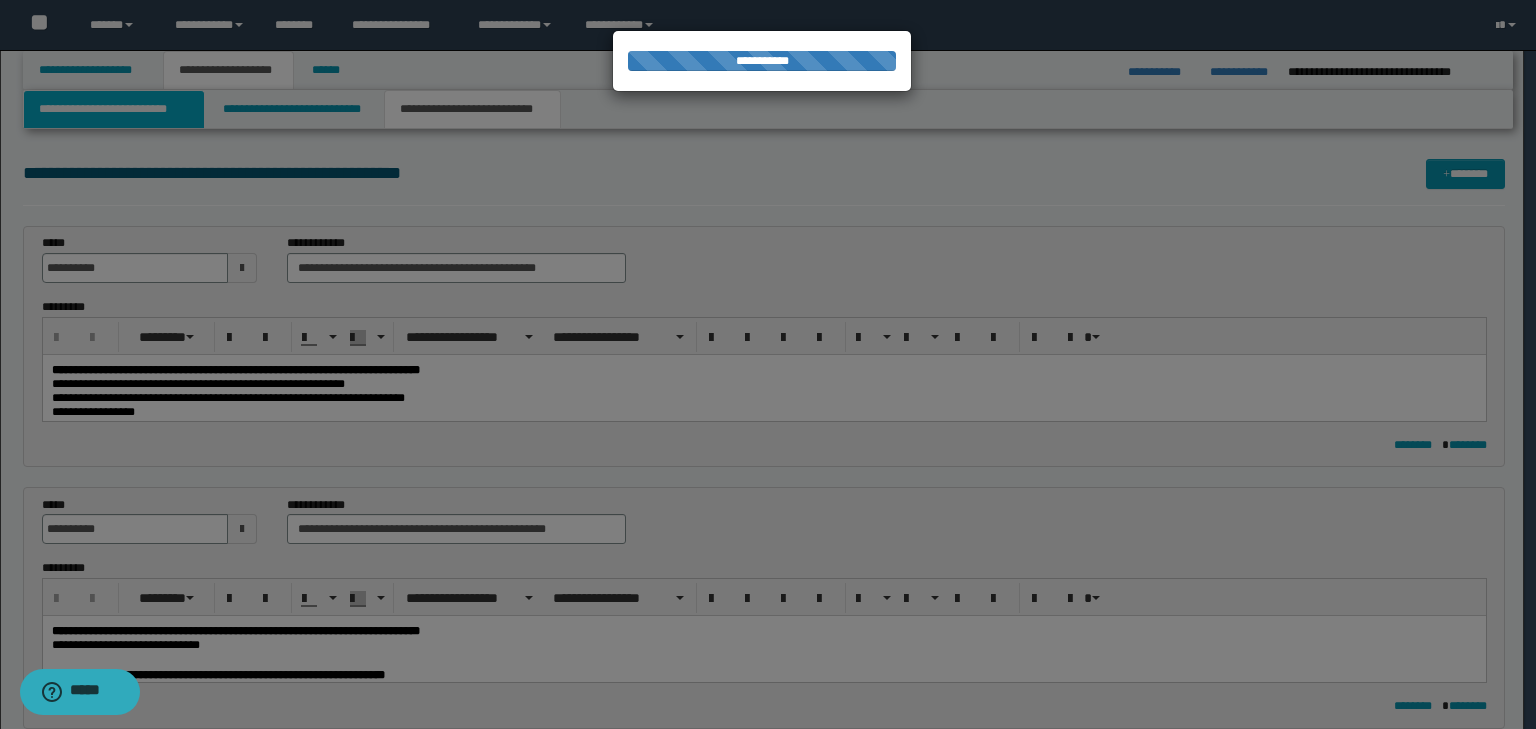 type 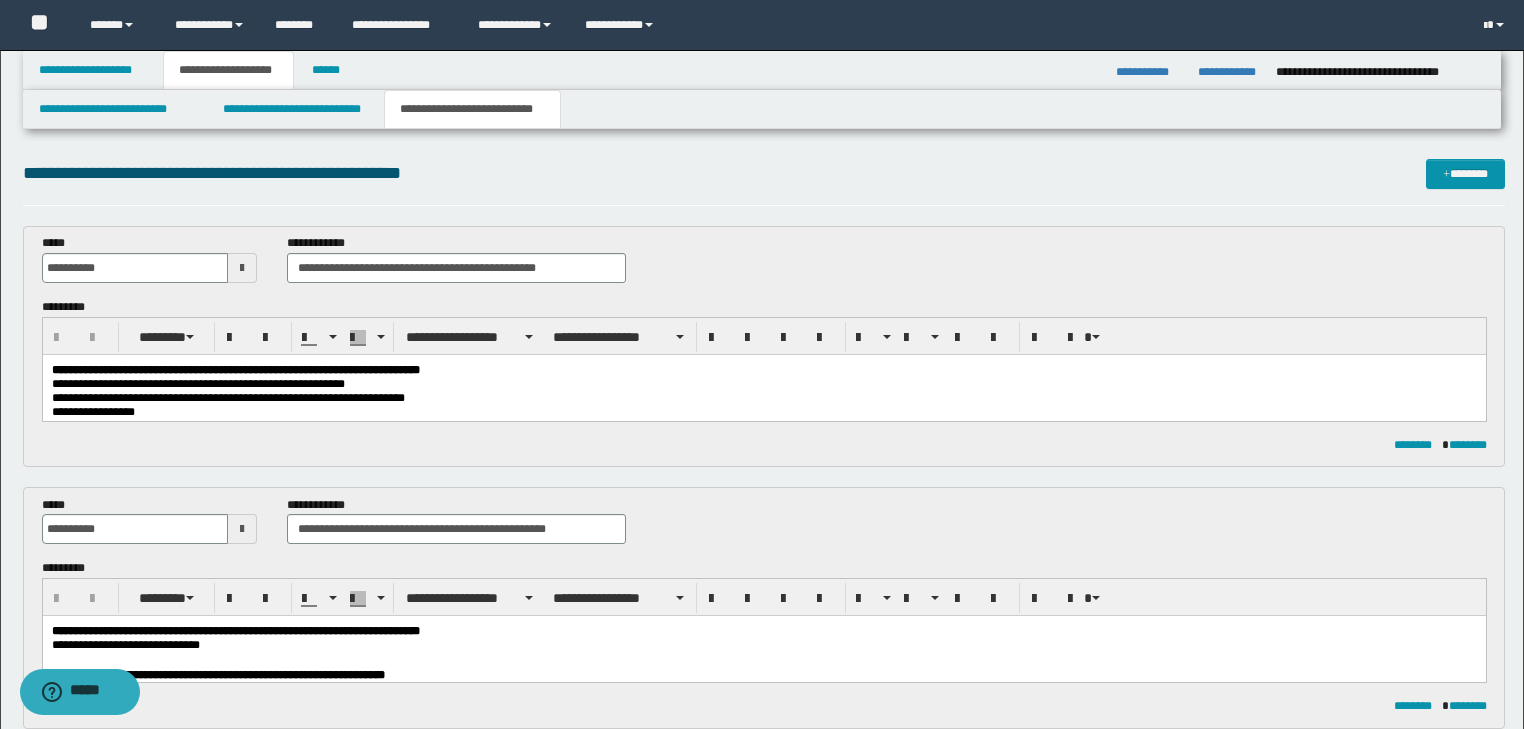 click on "**********" at bounding box center [228, 70] 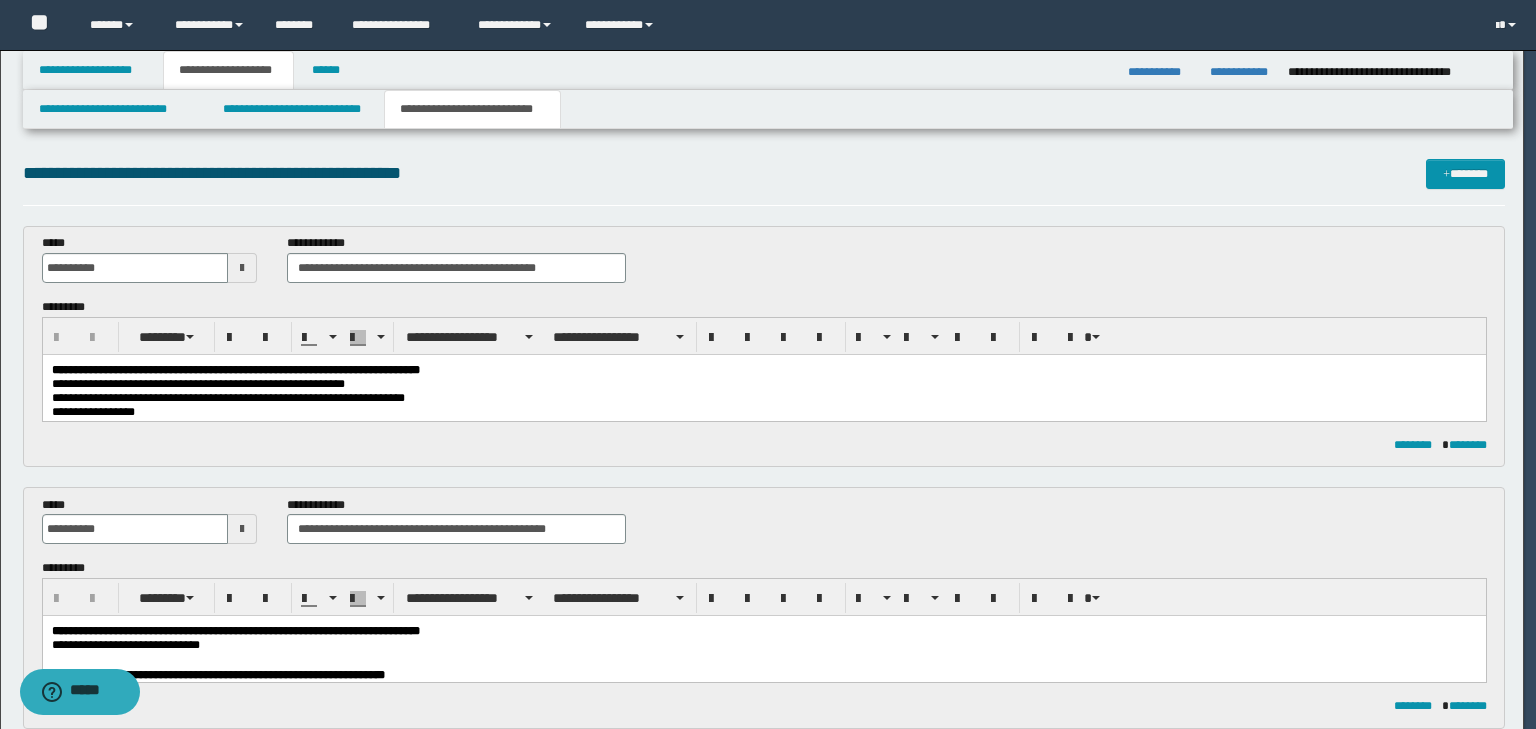 type 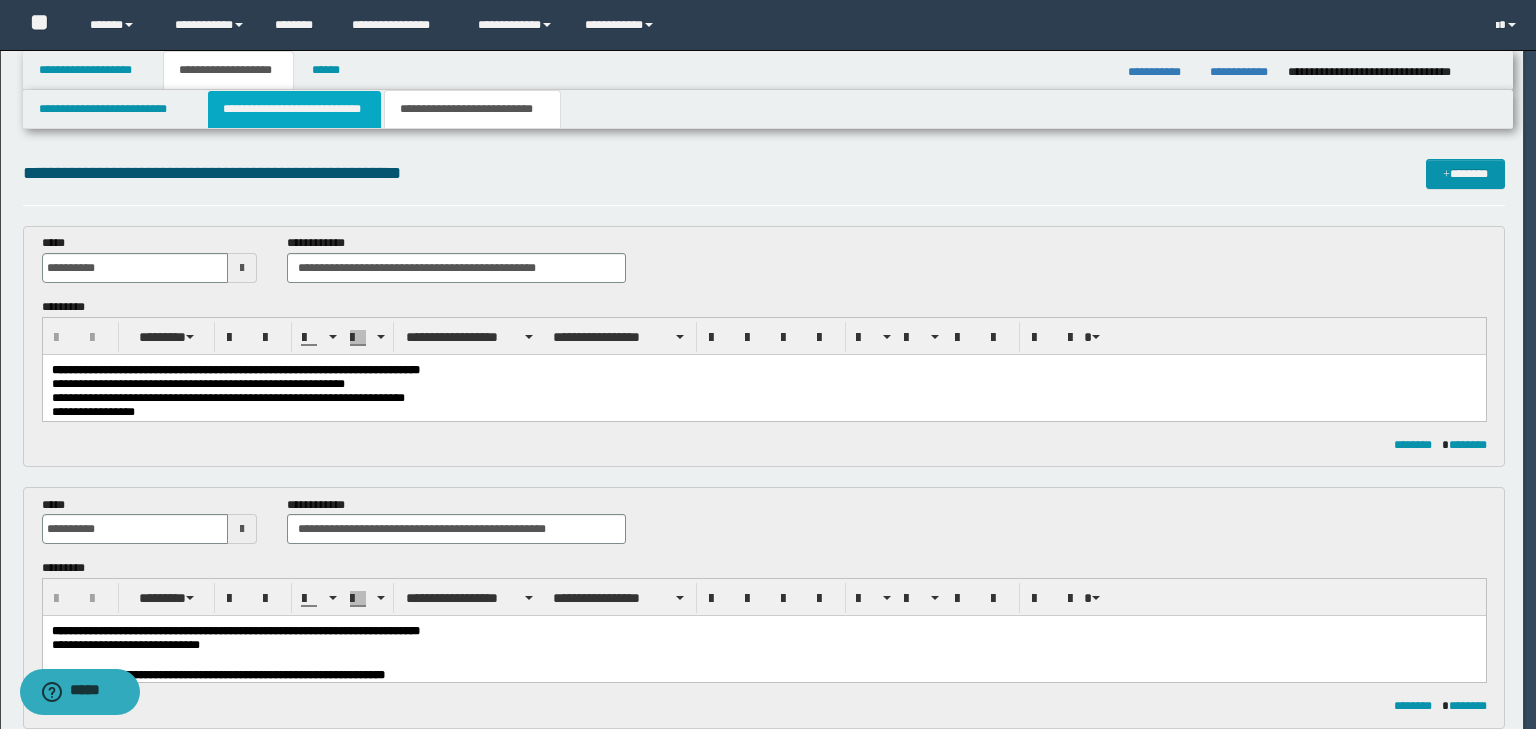 type 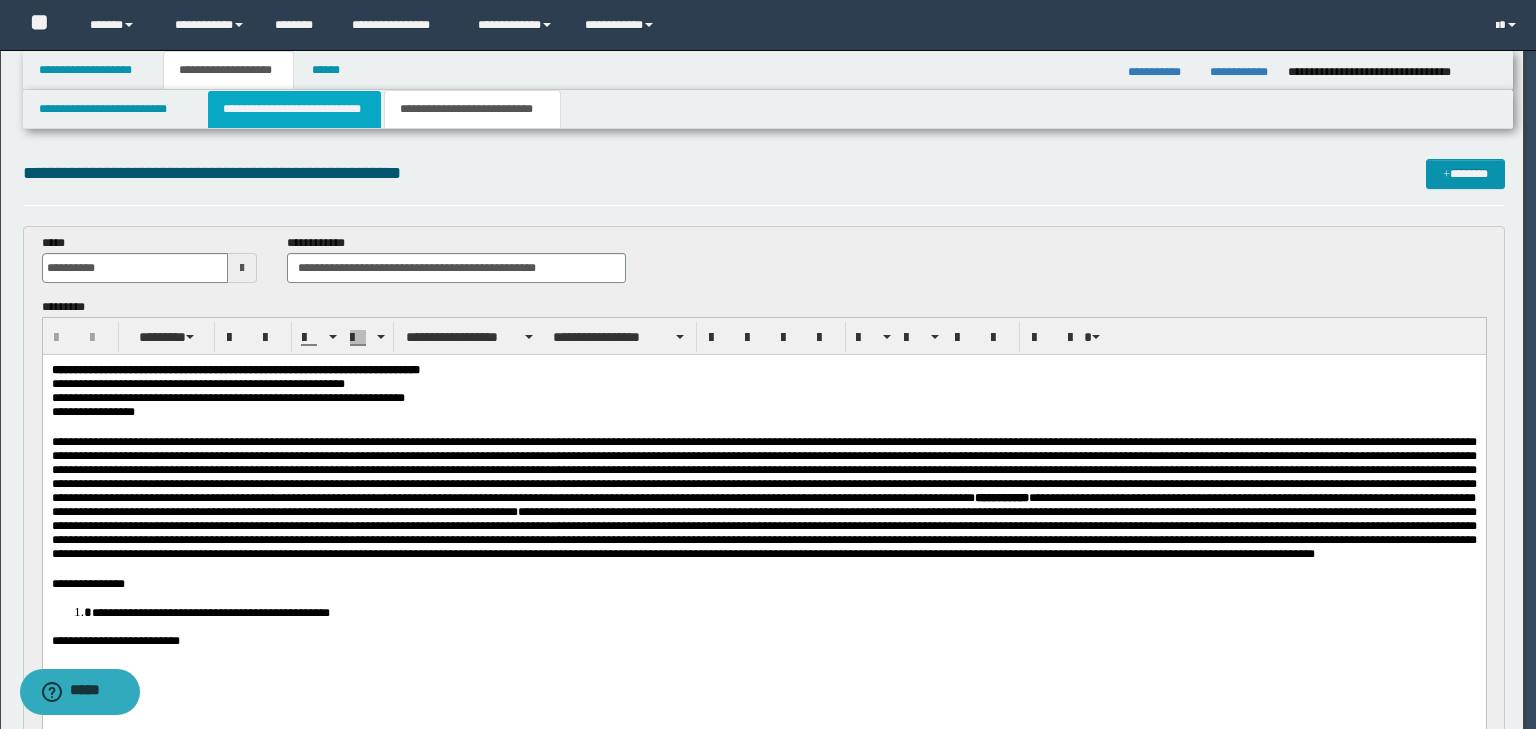 click on "**********" at bounding box center [294, 109] 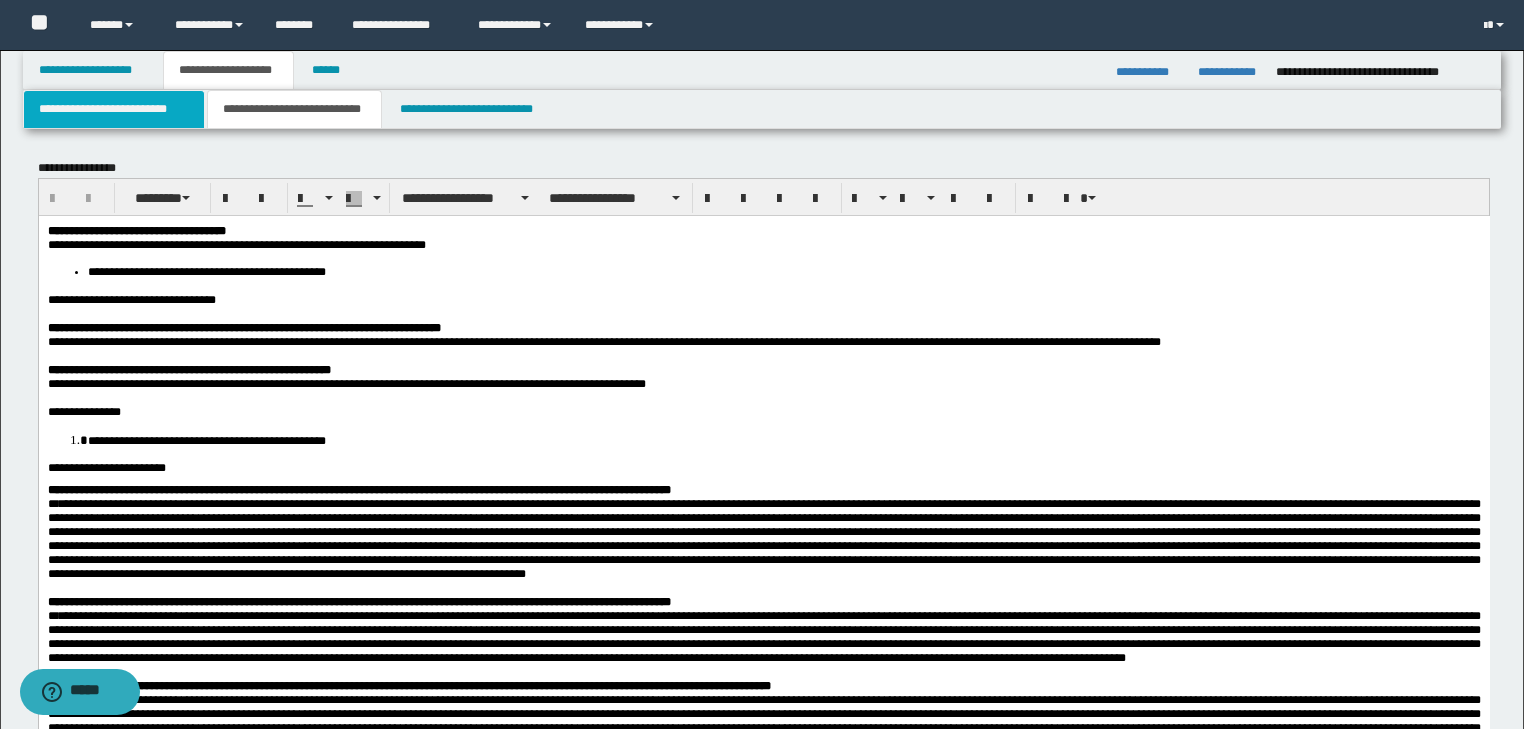 click on "**********" at bounding box center (114, 109) 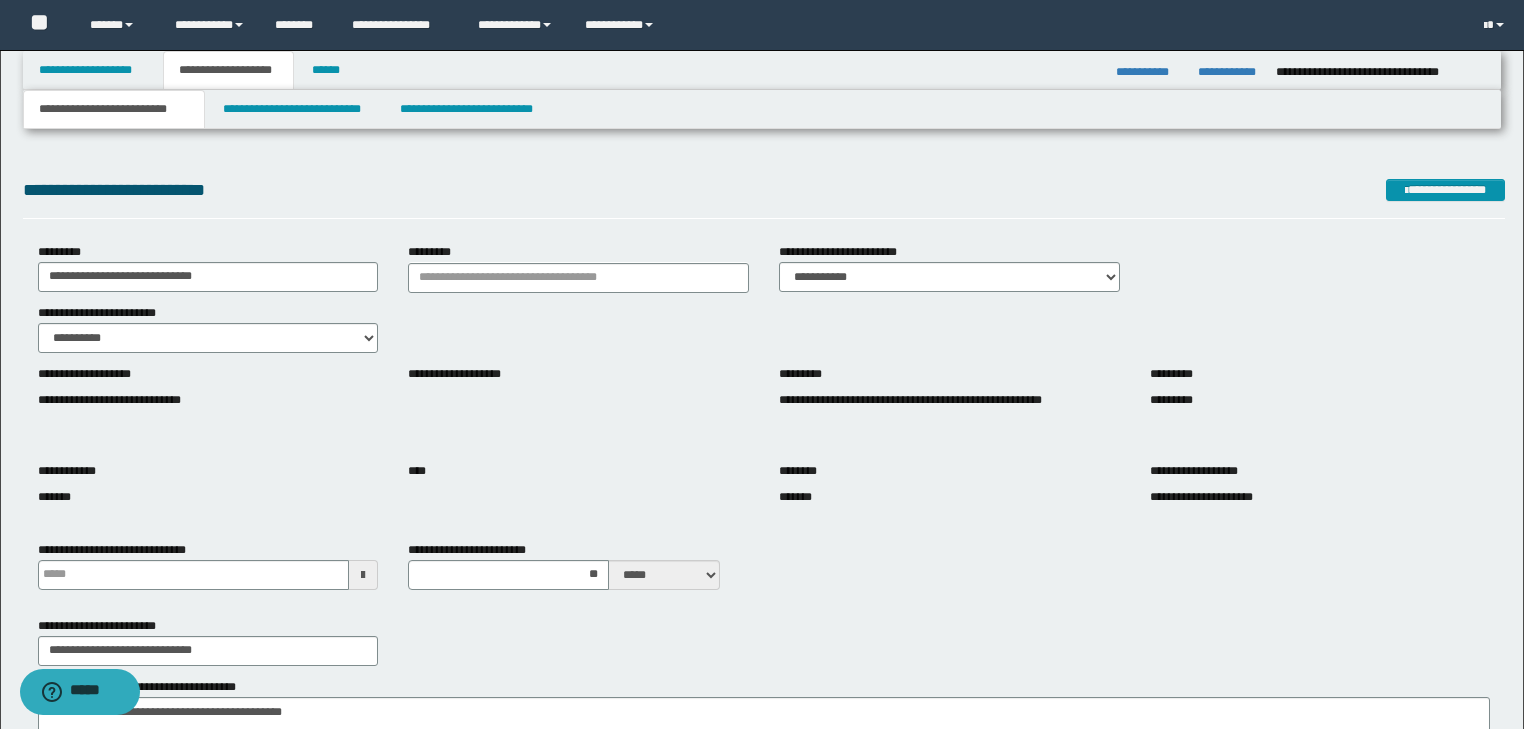 scroll, scrollTop: 320, scrollLeft: 0, axis: vertical 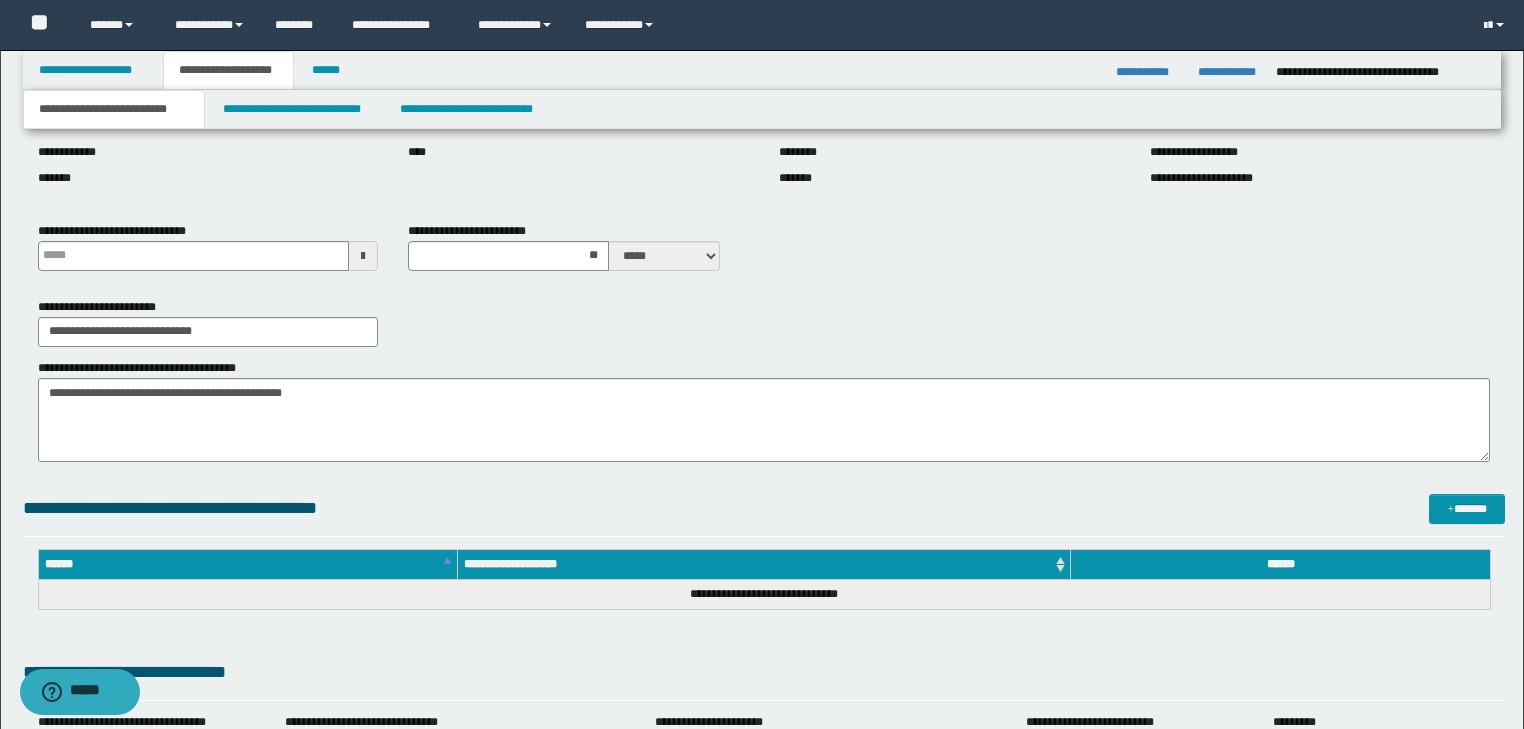 type 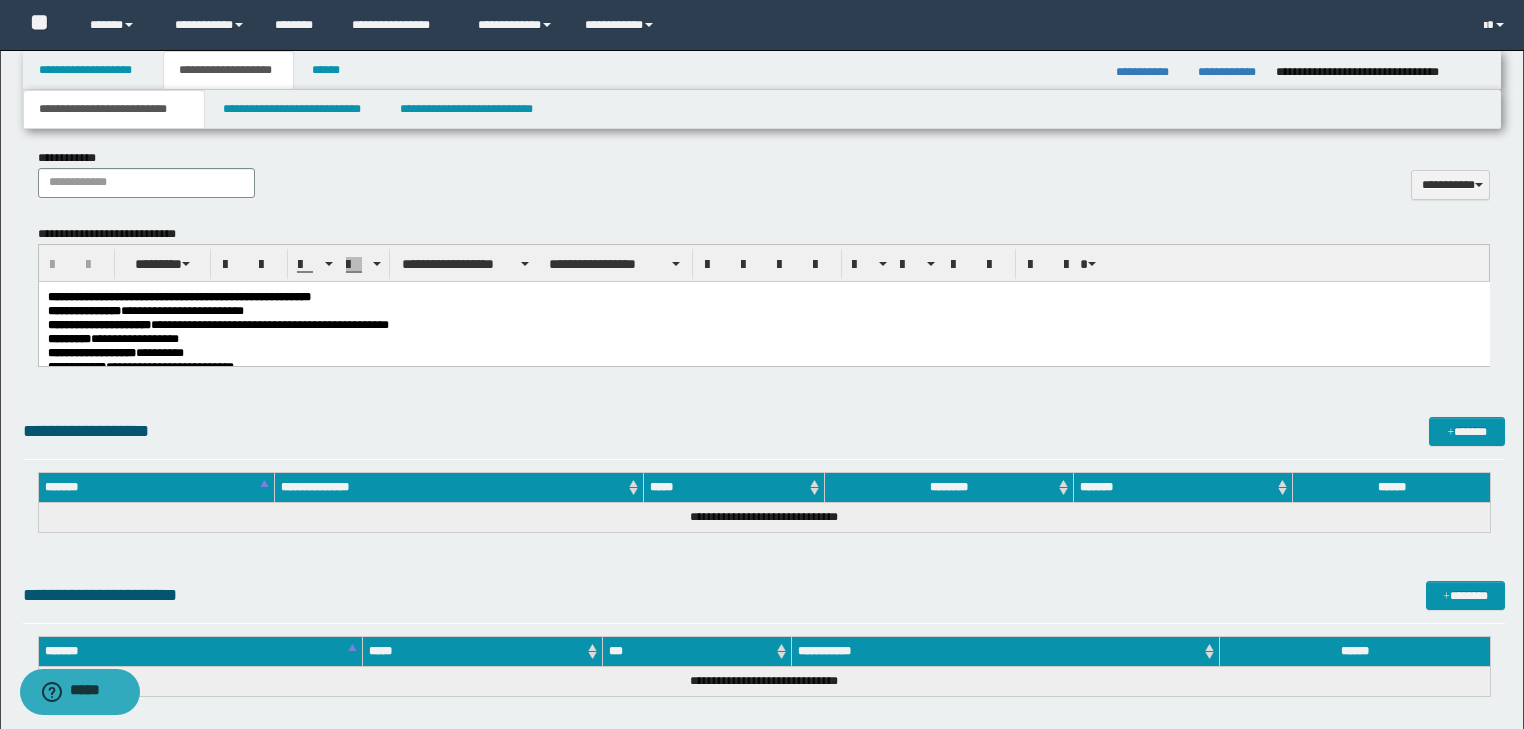 scroll, scrollTop: 1120, scrollLeft: 0, axis: vertical 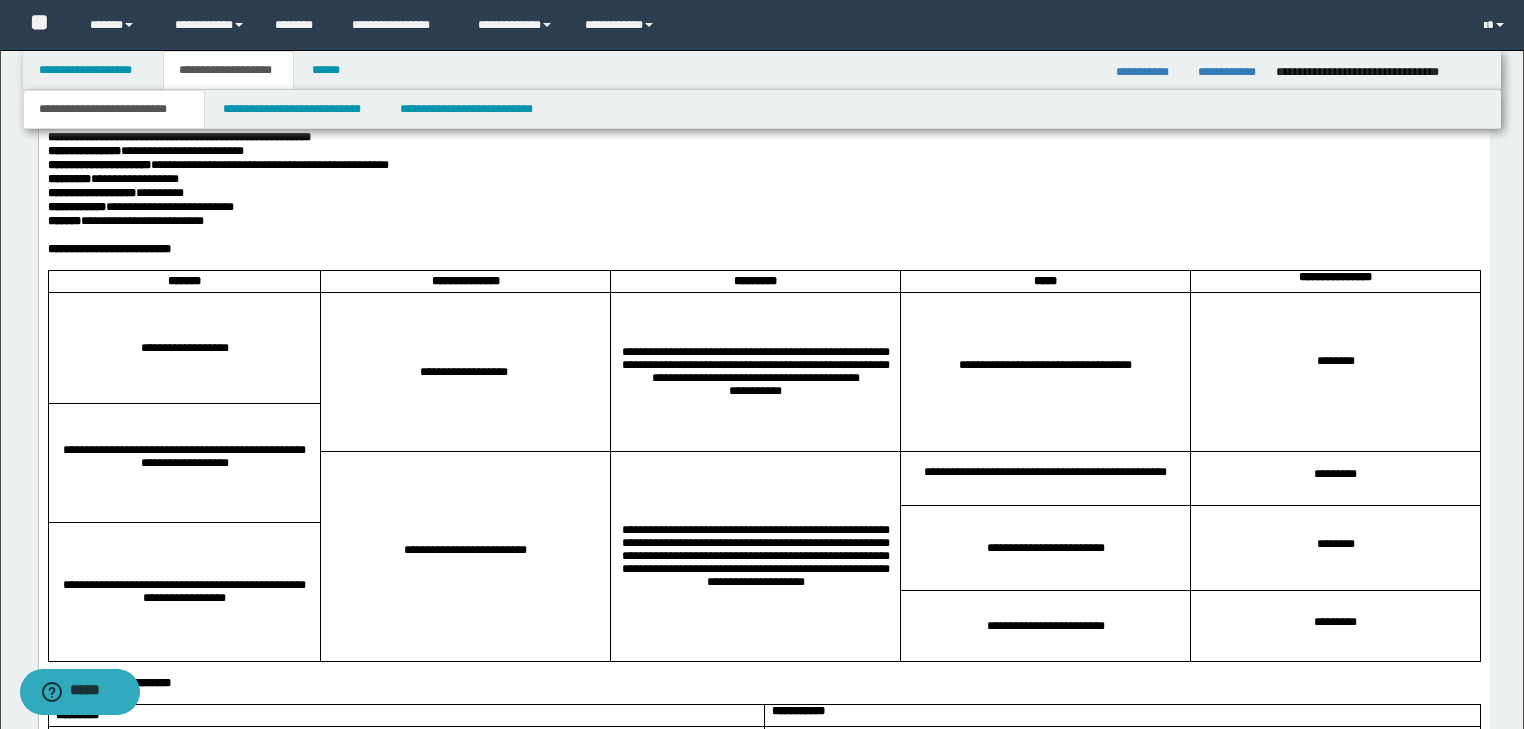 click on "**********" at bounding box center (763, 983) 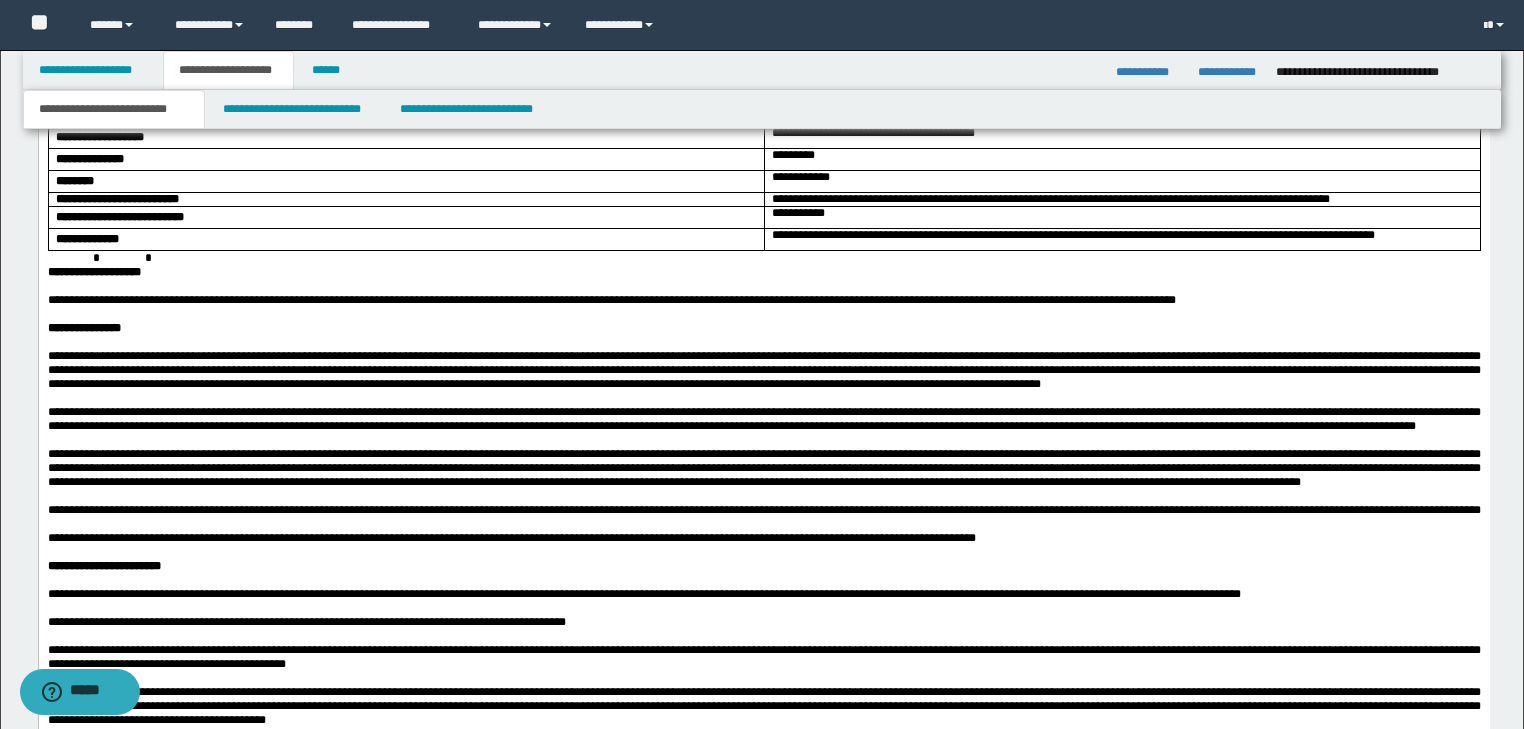 scroll, scrollTop: 1840, scrollLeft: 0, axis: vertical 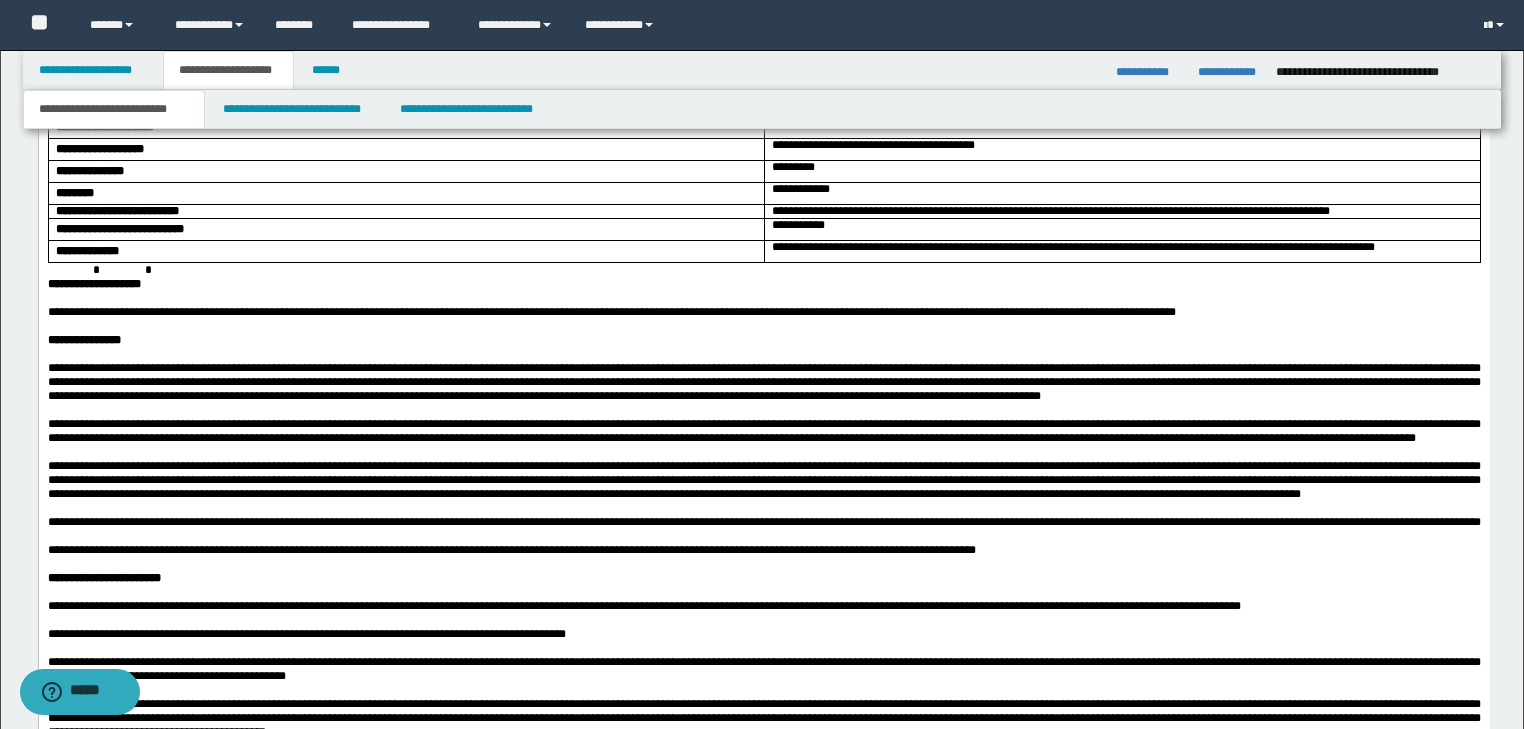 click at bounding box center [121, 270] 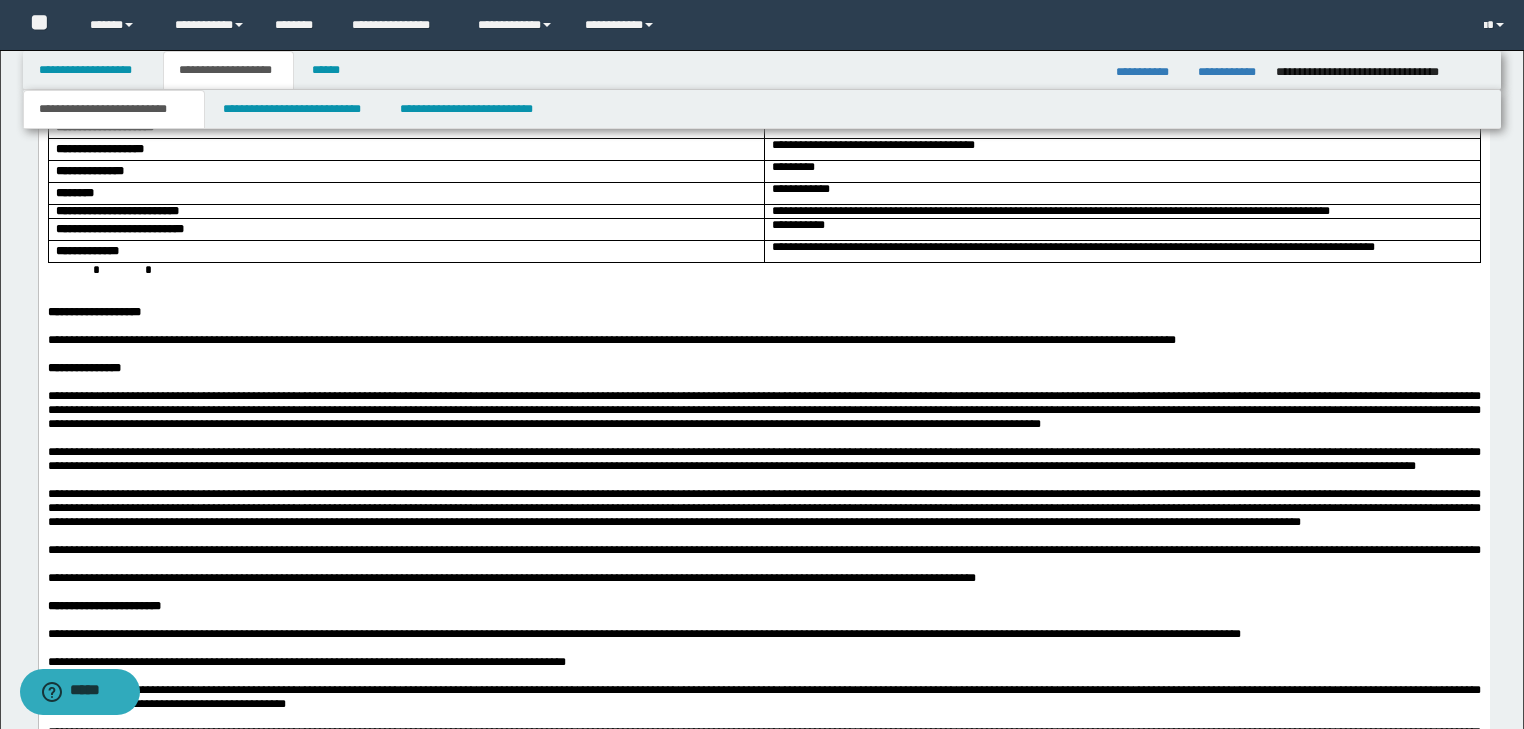 paste 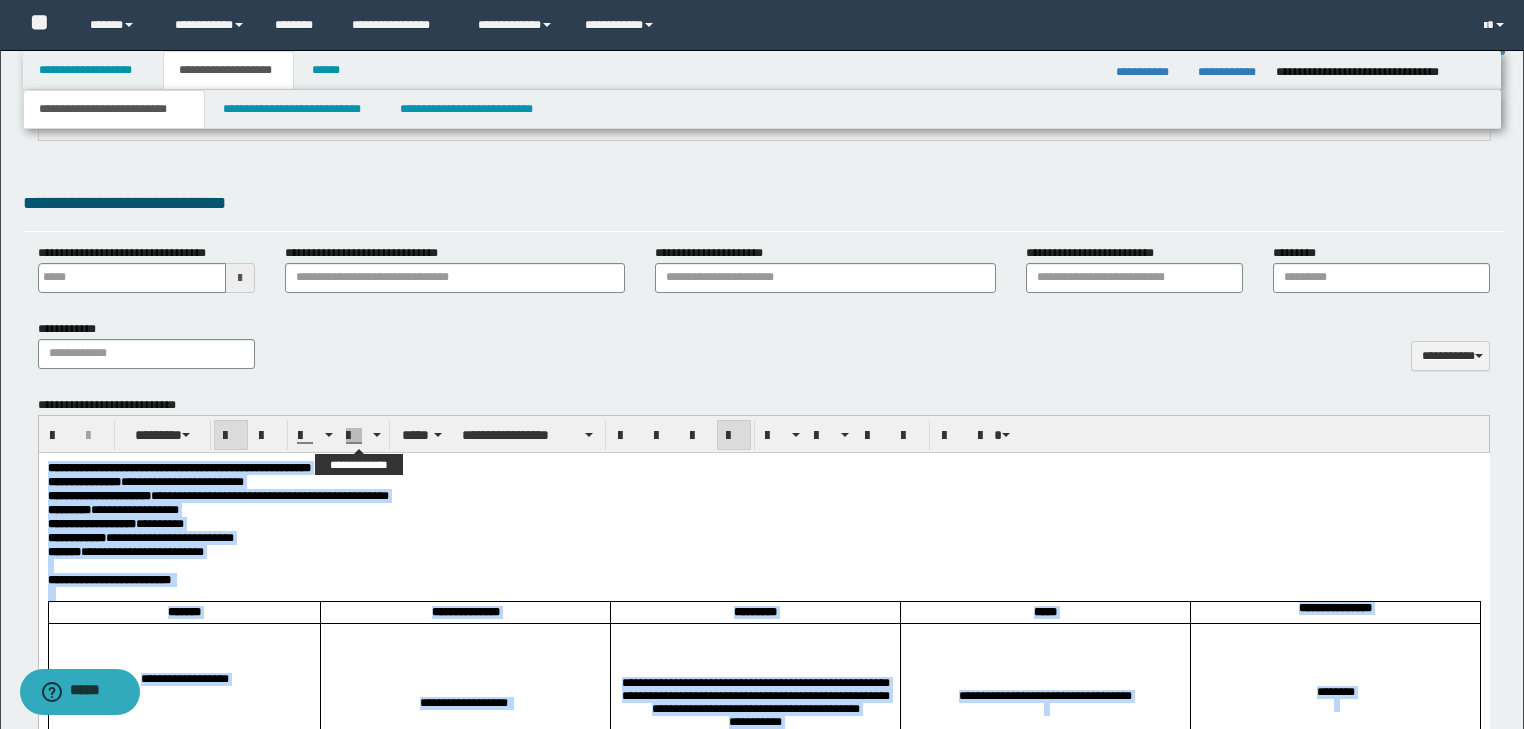 scroll, scrollTop: 800, scrollLeft: 0, axis: vertical 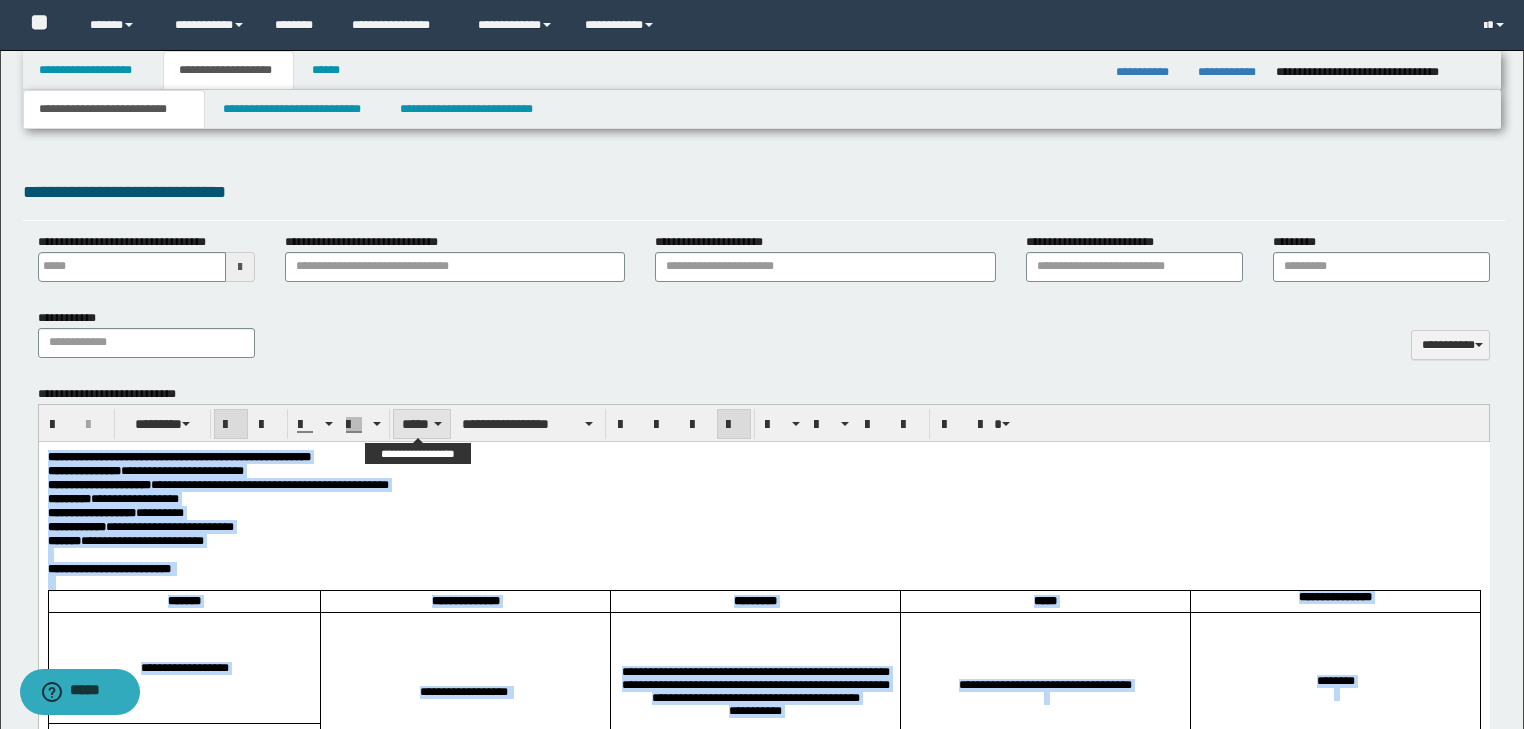 click on "*****" at bounding box center [422, 424] 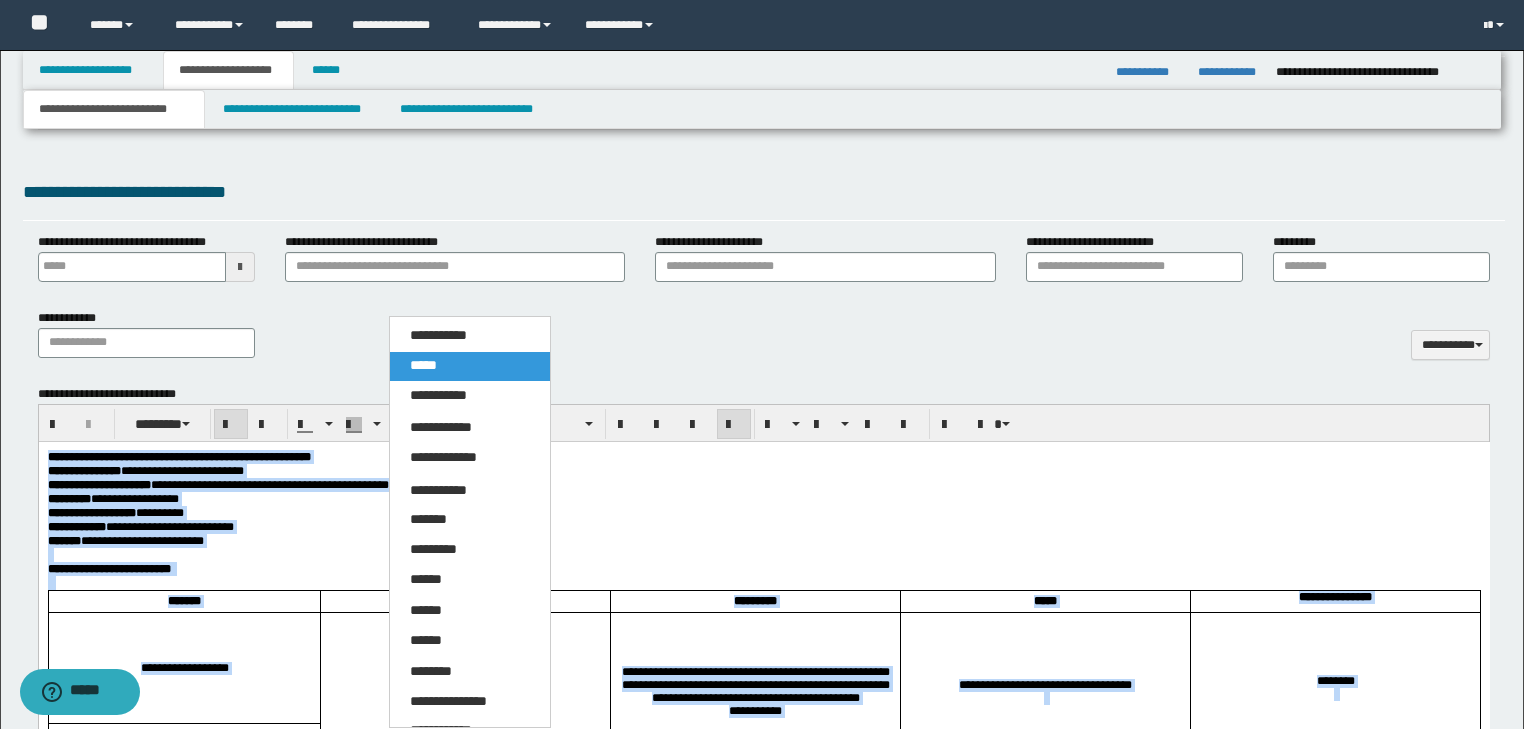 click on "*****" at bounding box center (423, 365) 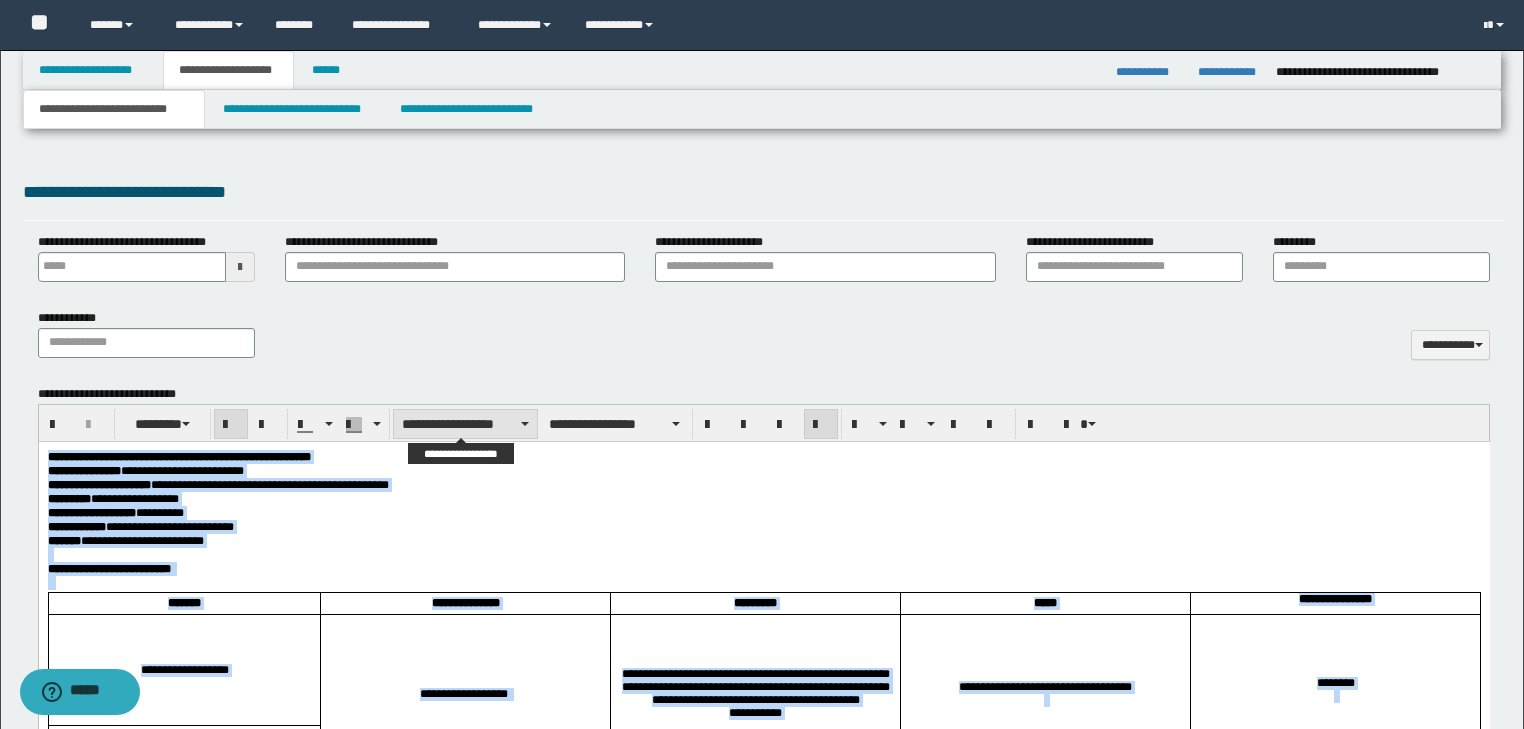 click on "**********" at bounding box center (465, 424) 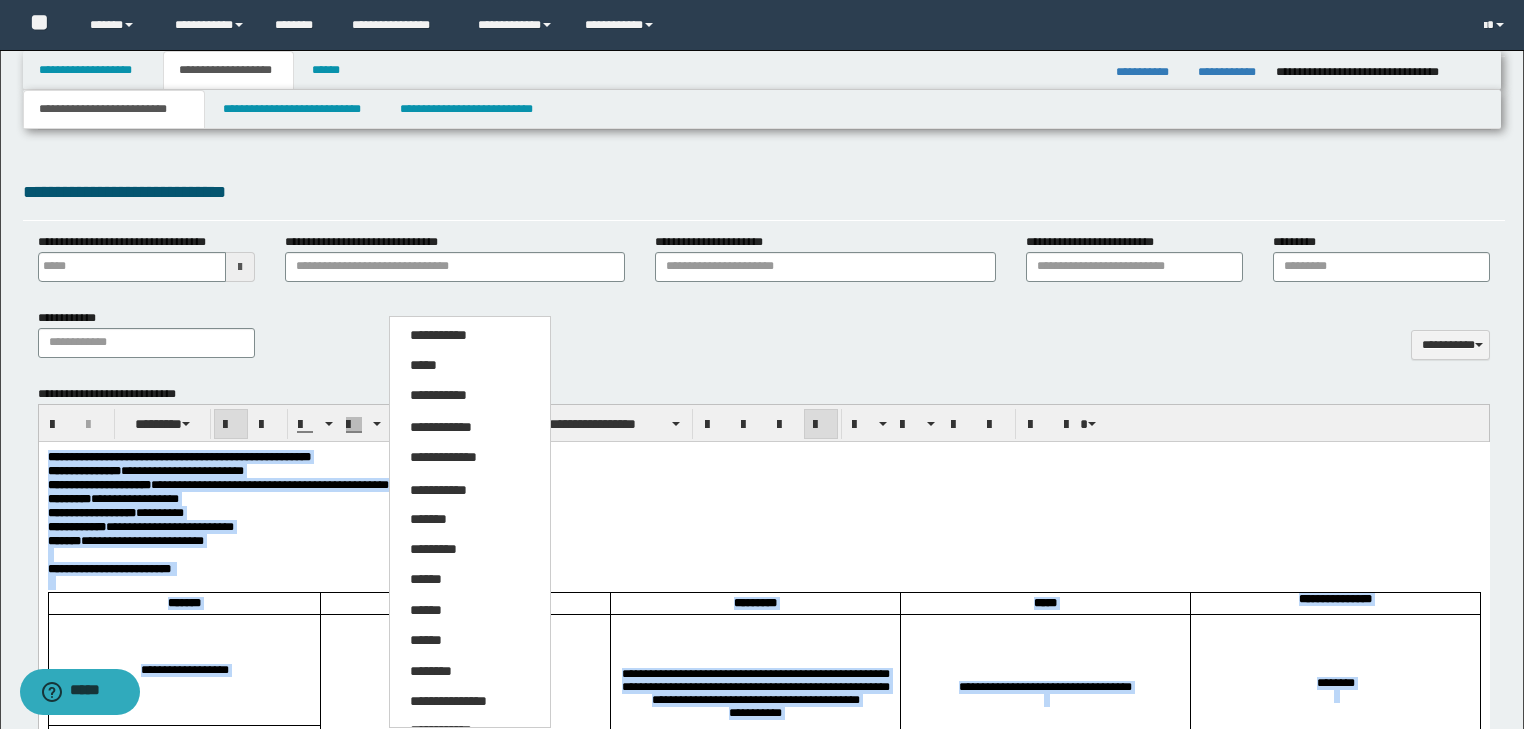 click on "*****" at bounding box center (423, 365) 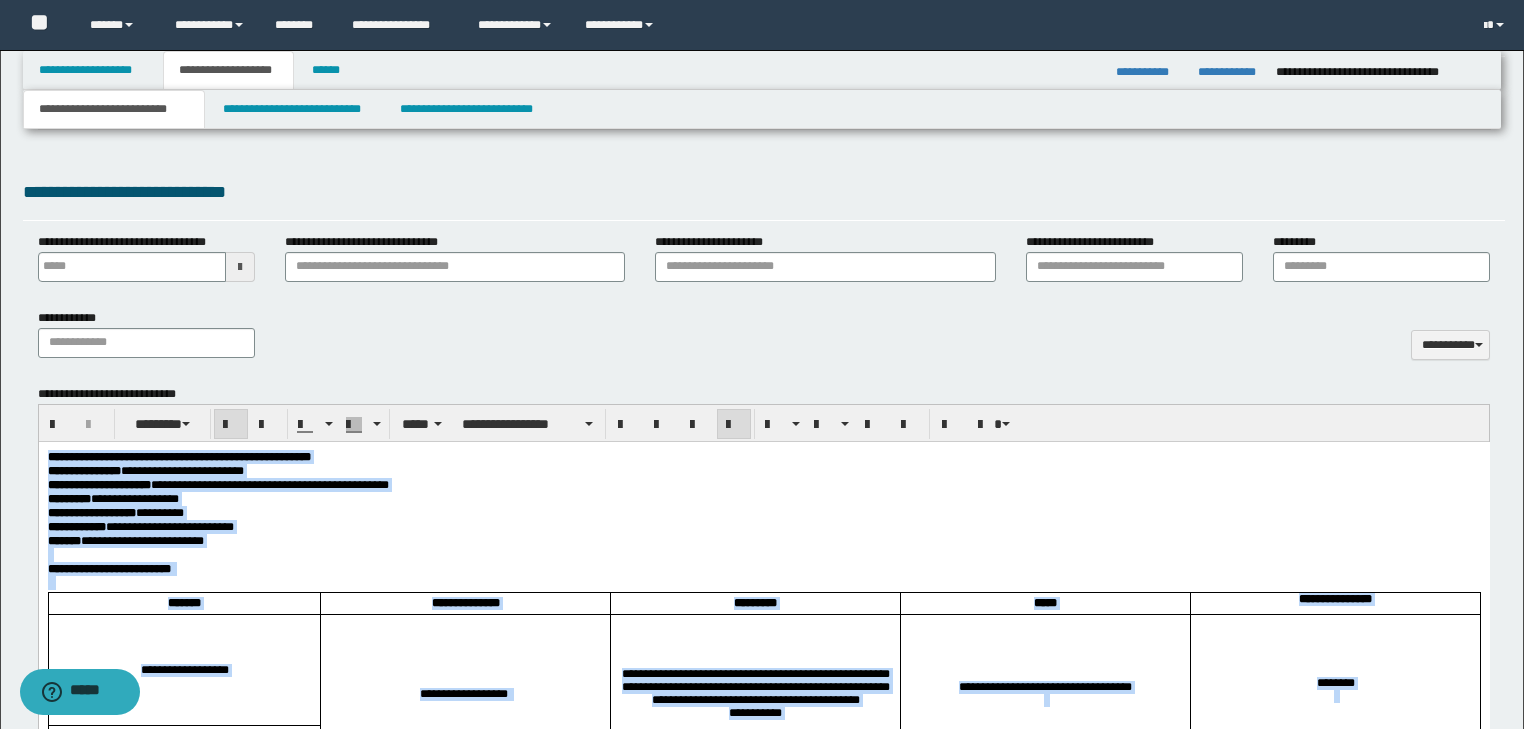 click on "**********" at bounding box center [763, 498] 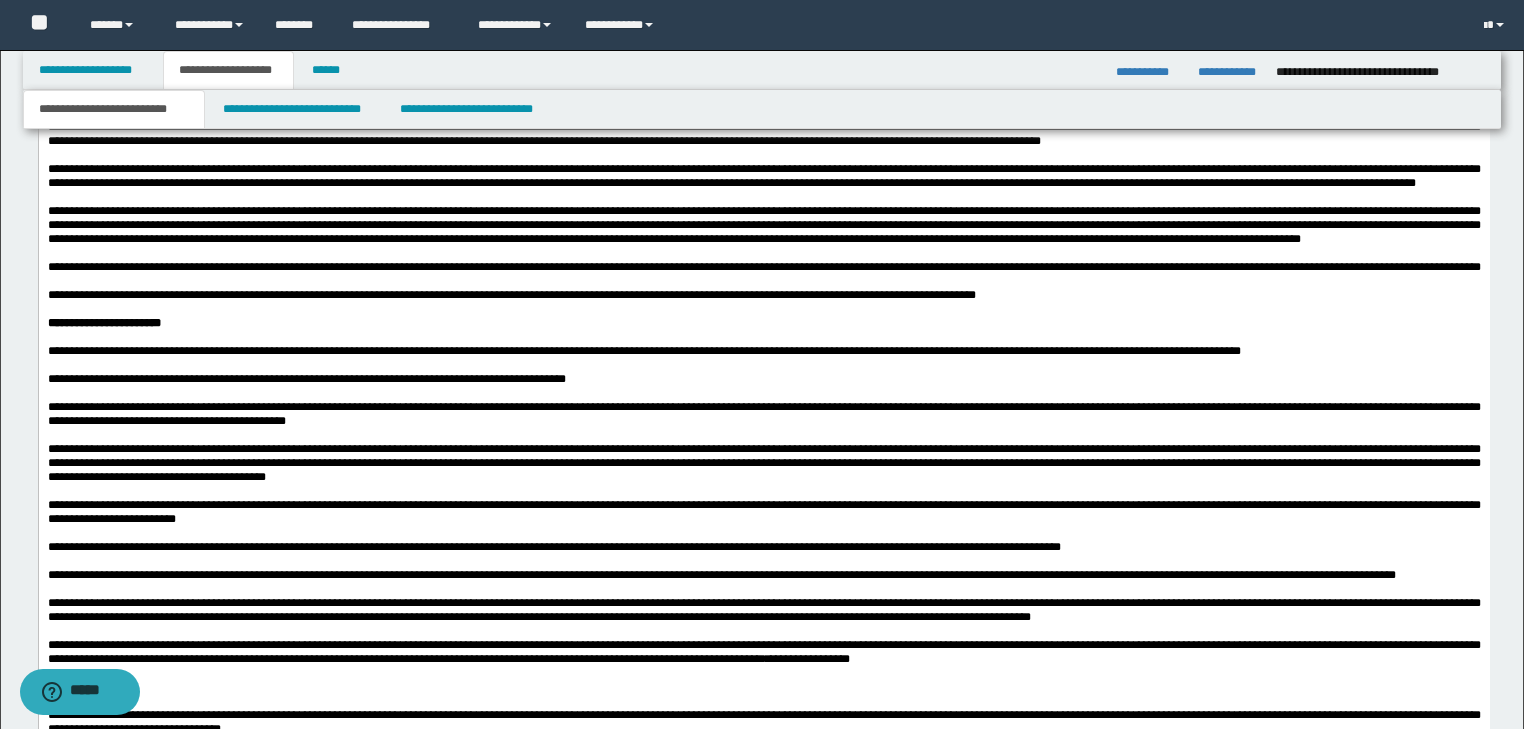 scroll, scrollTop: 2400, scrollLeft: 0, axis: vertical 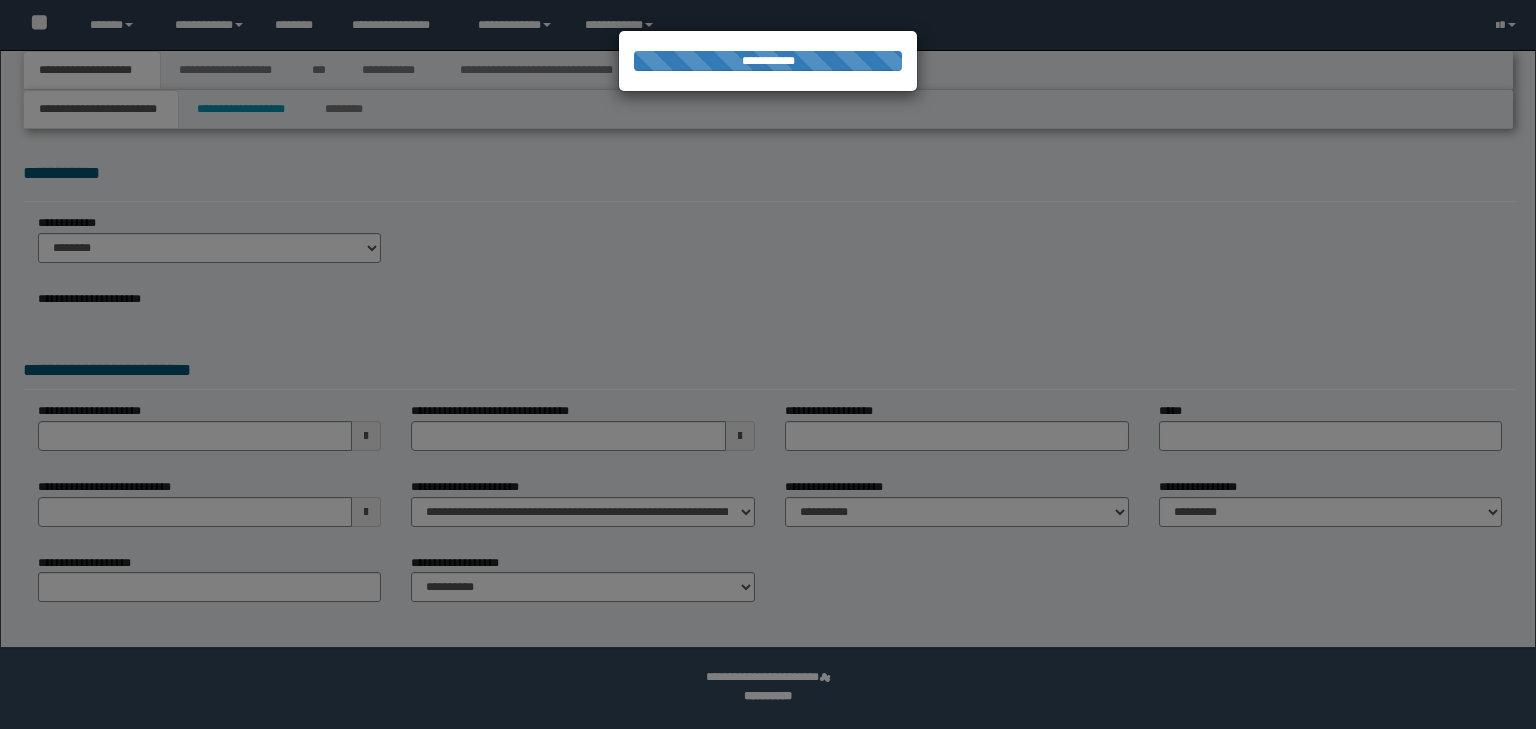 select on "*" 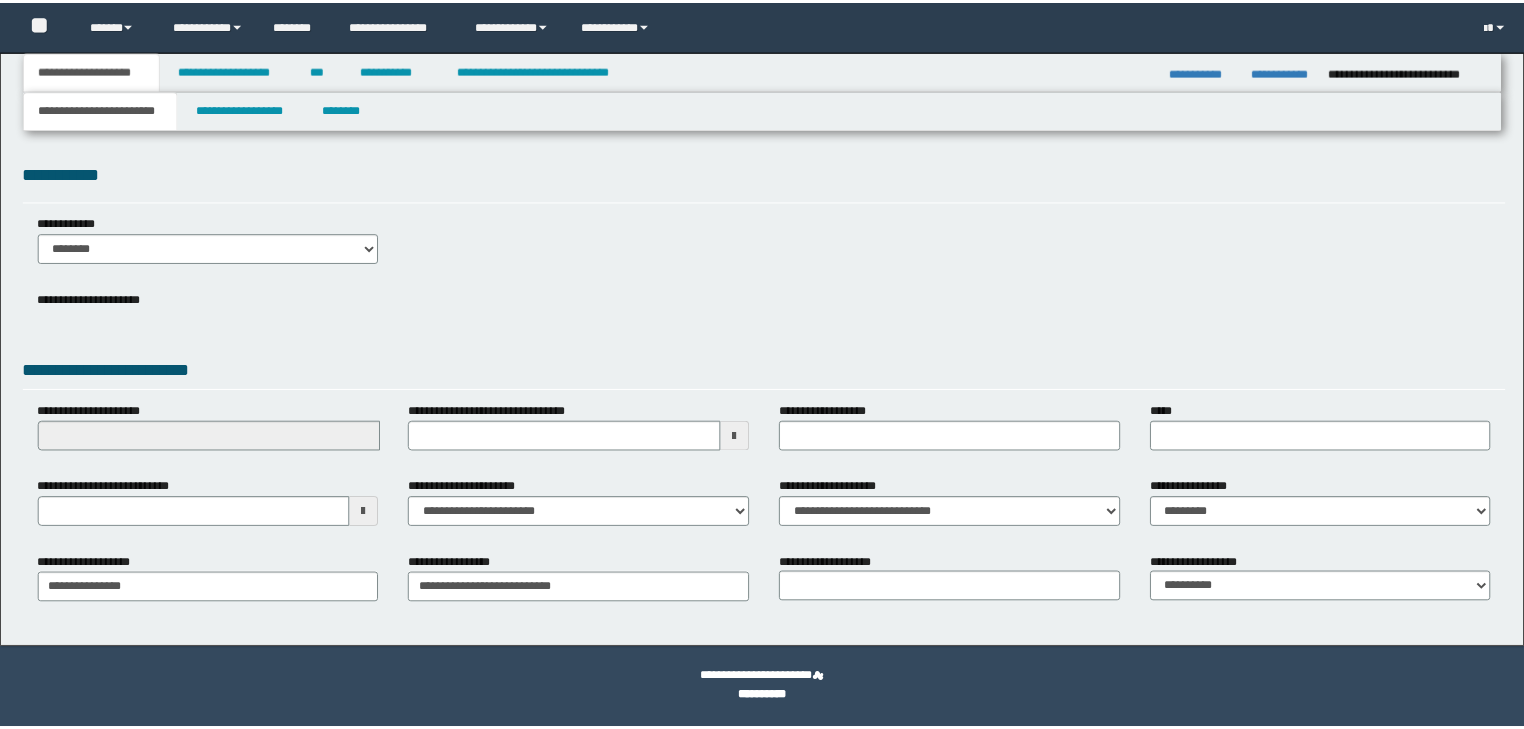 scroll, scrollTop: 0, scrollLeft: 0, axis: both 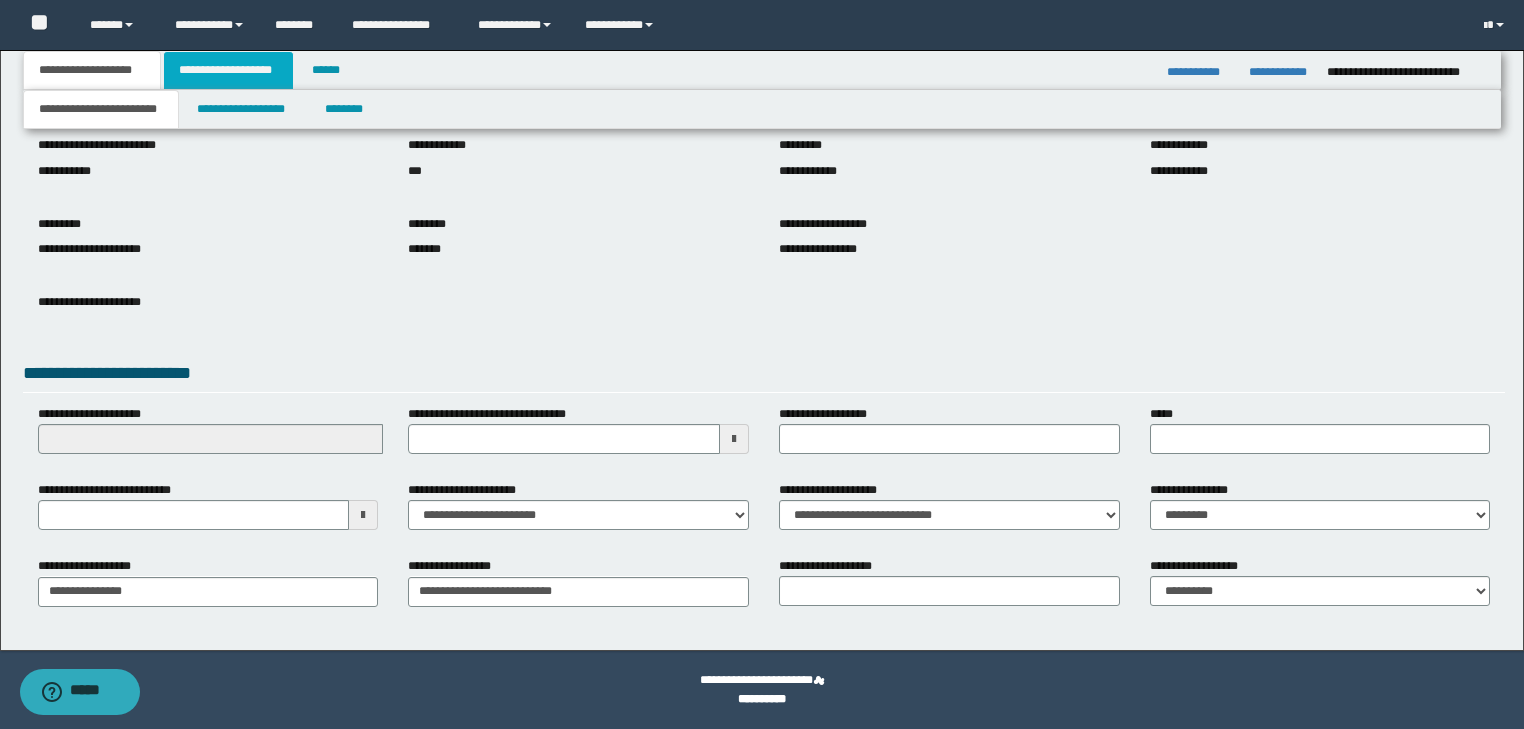 click on "**********" at bounding box center (228, 70) 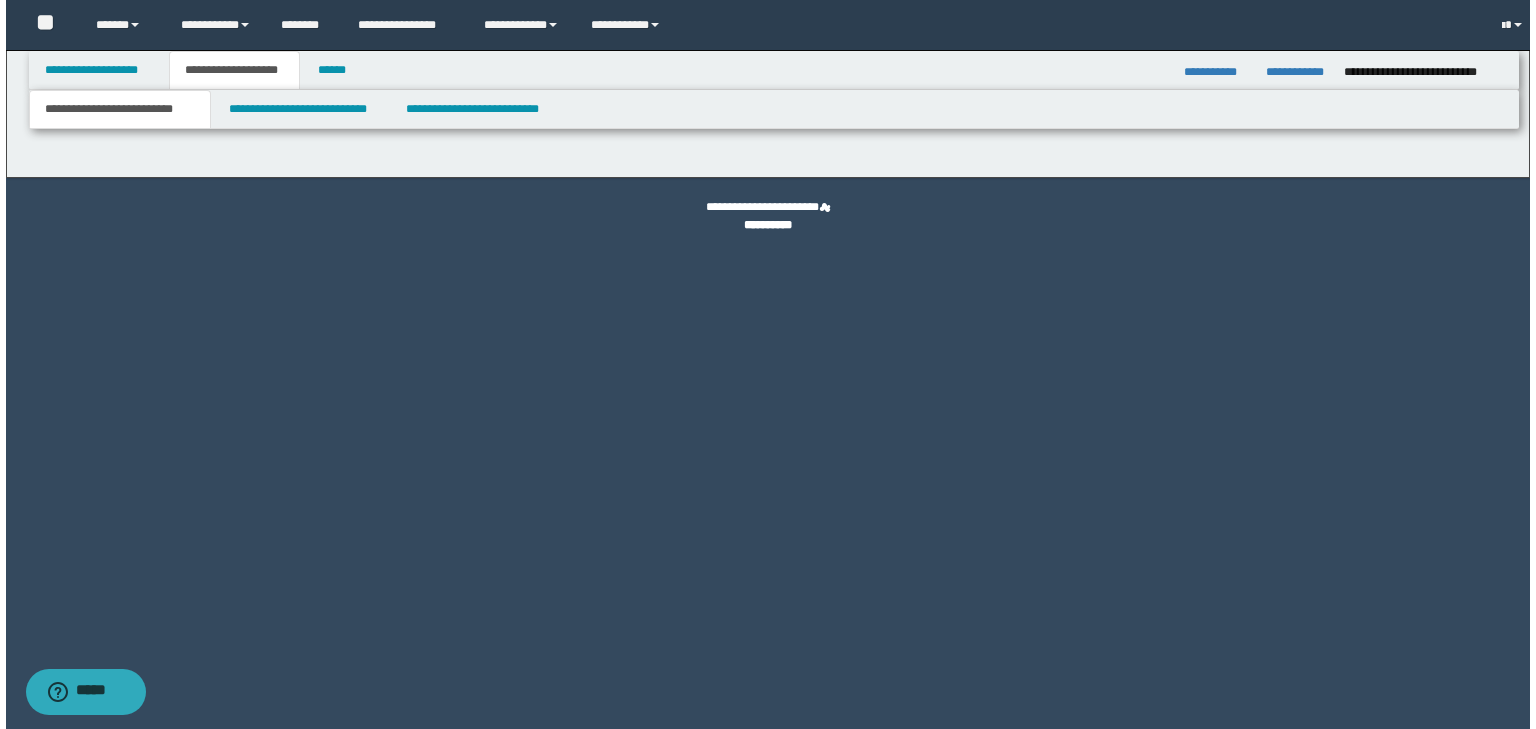 scroll, scrollTop: 0, scrollLeft: 0, axis: both 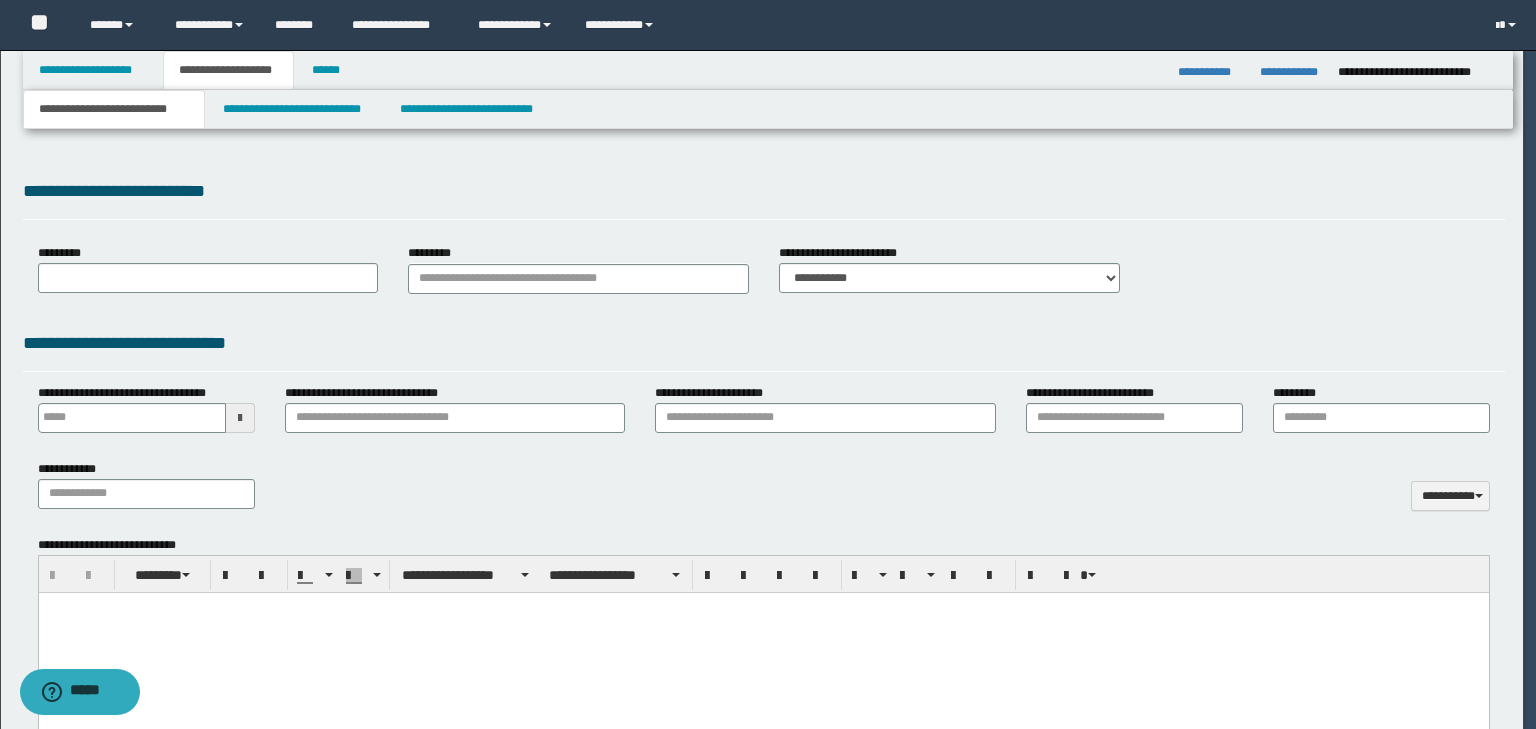 type 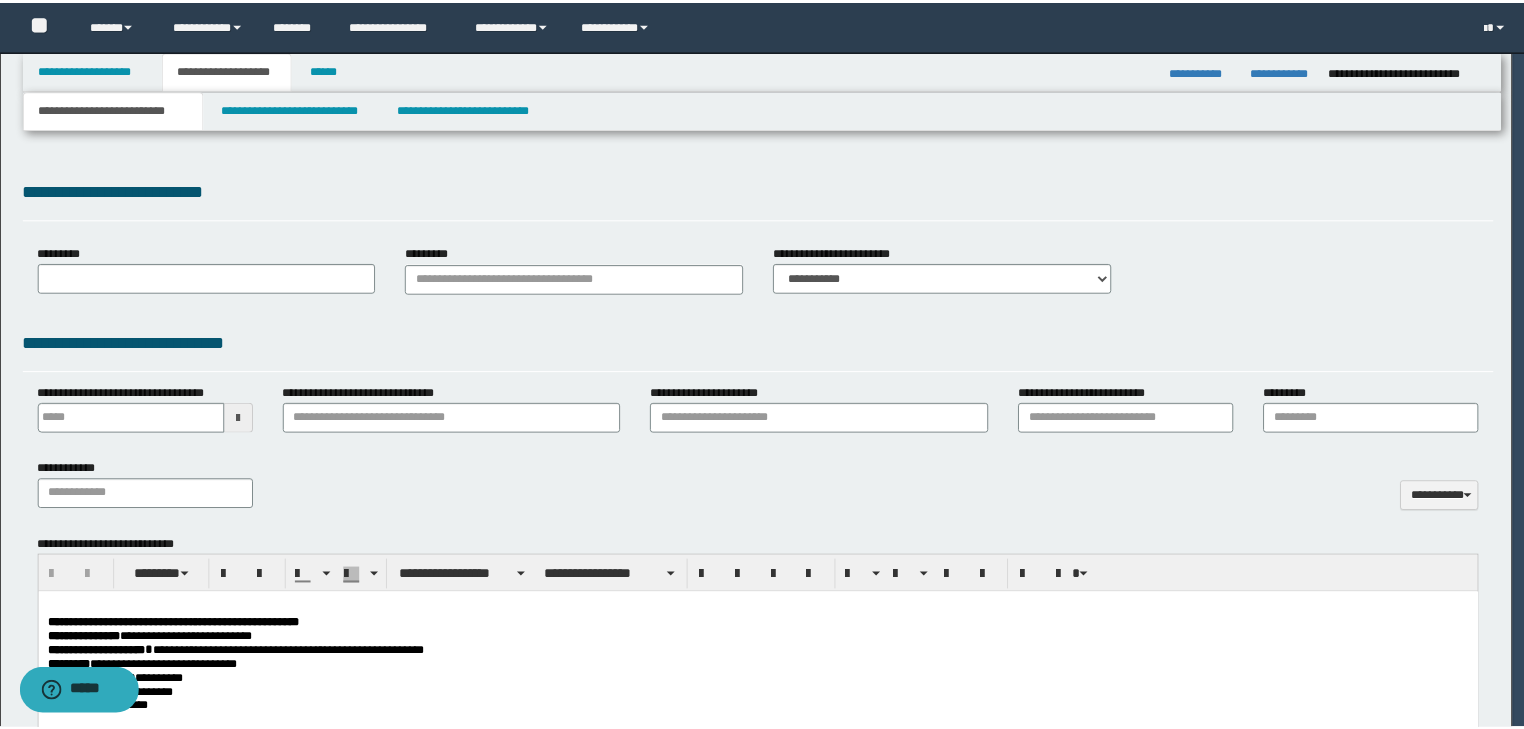 scroll, scrollTop: 0, scrollLeft: 0, axis: both 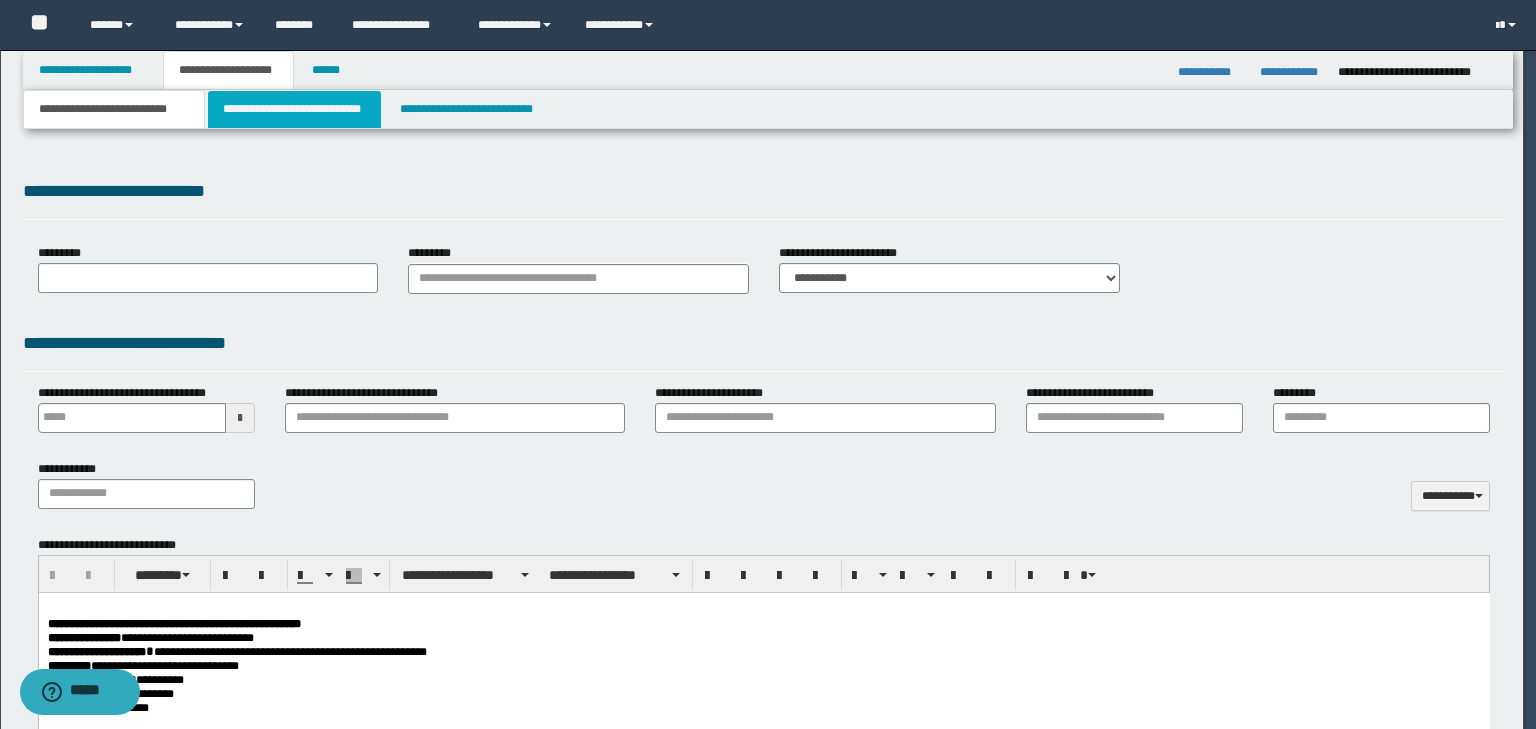 type on "**********" 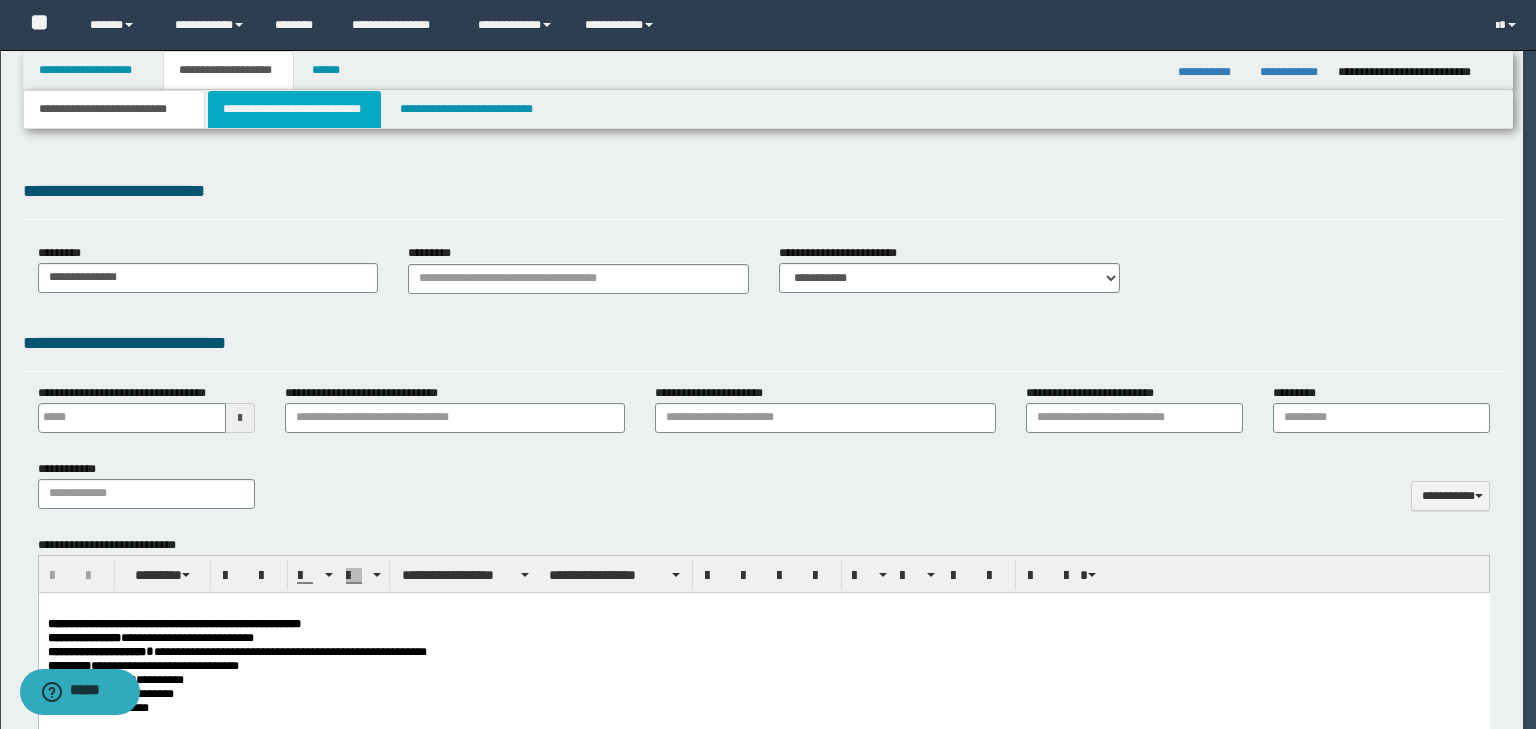type 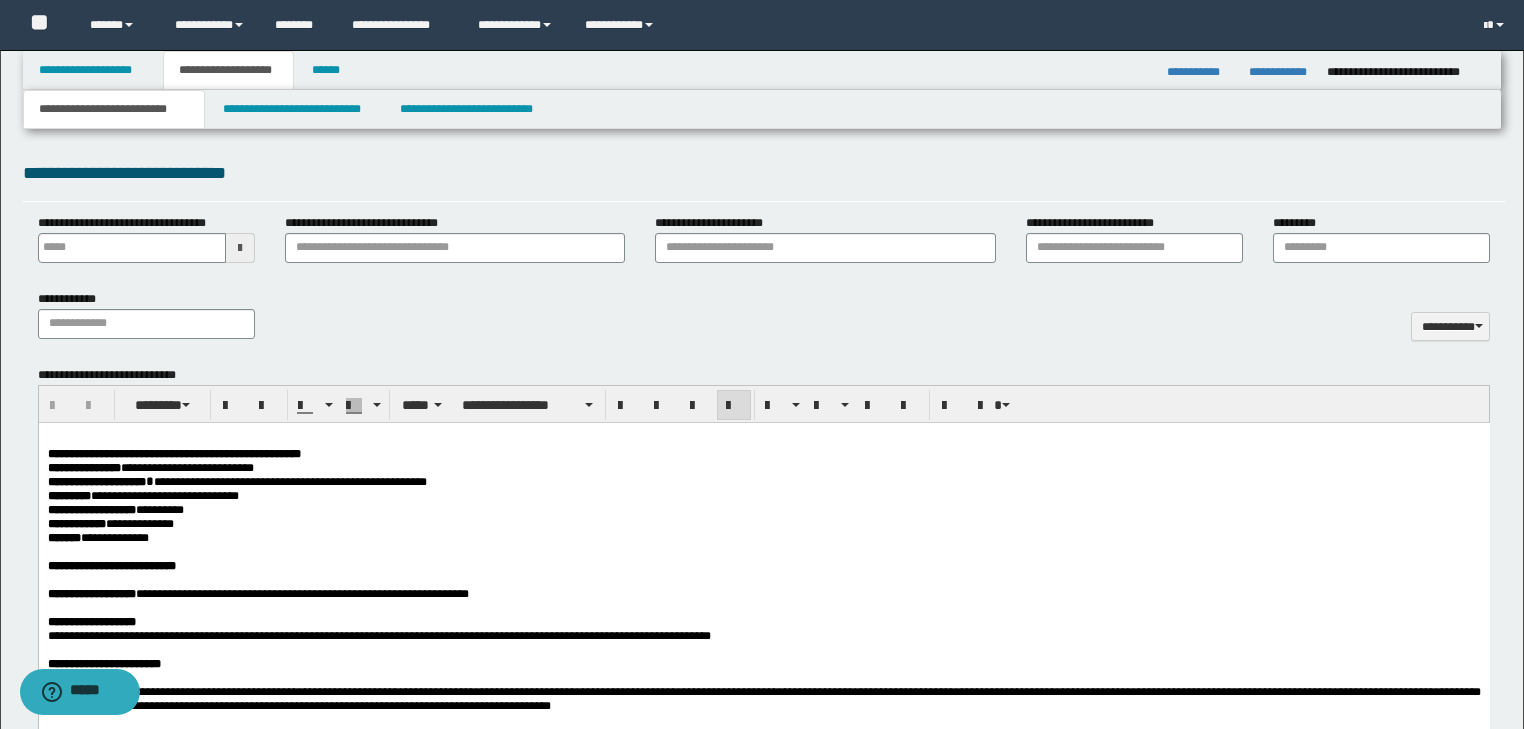 click on "**********" at bounding box center (763, 523) 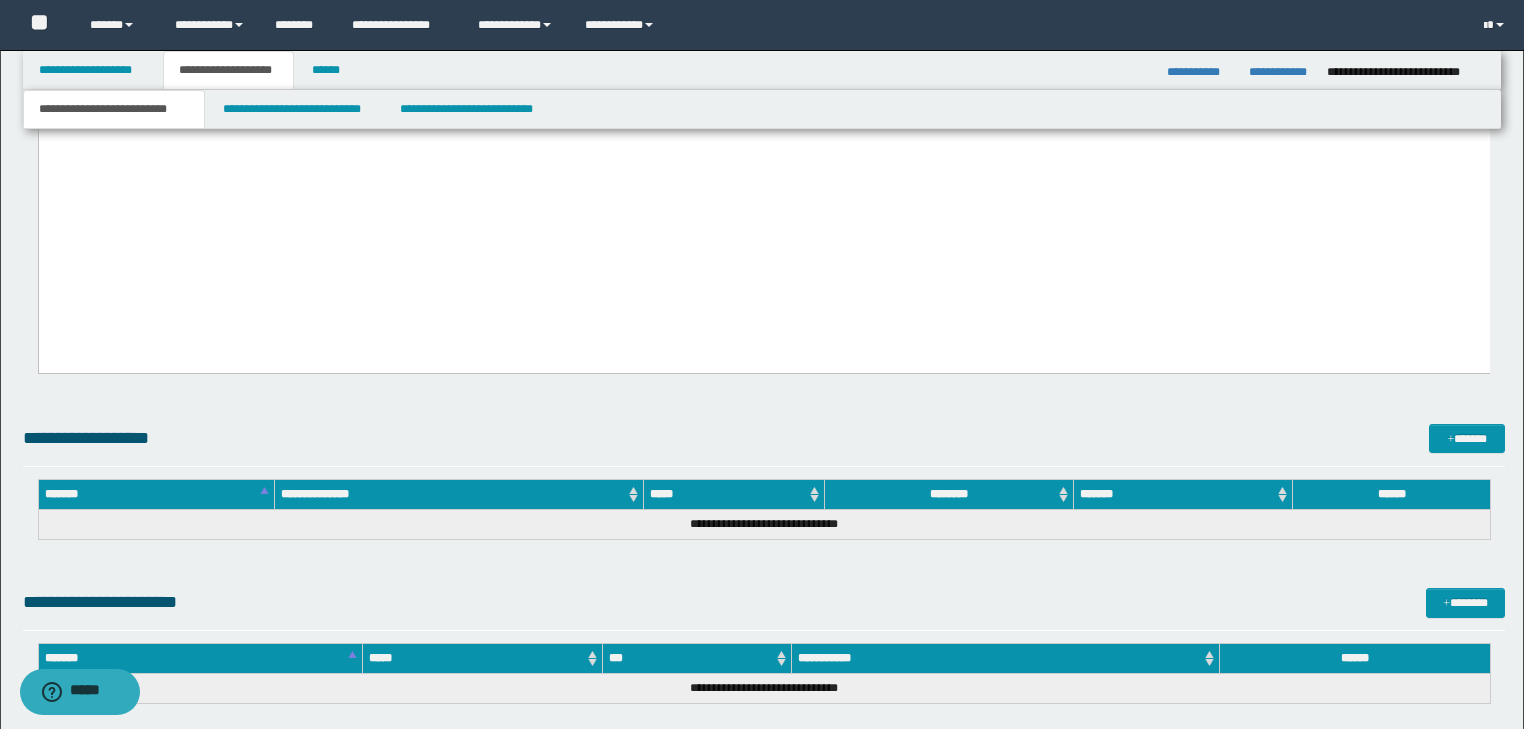 scroll, scrollTop: 7600, scrollLeft: 0, axis: vertical 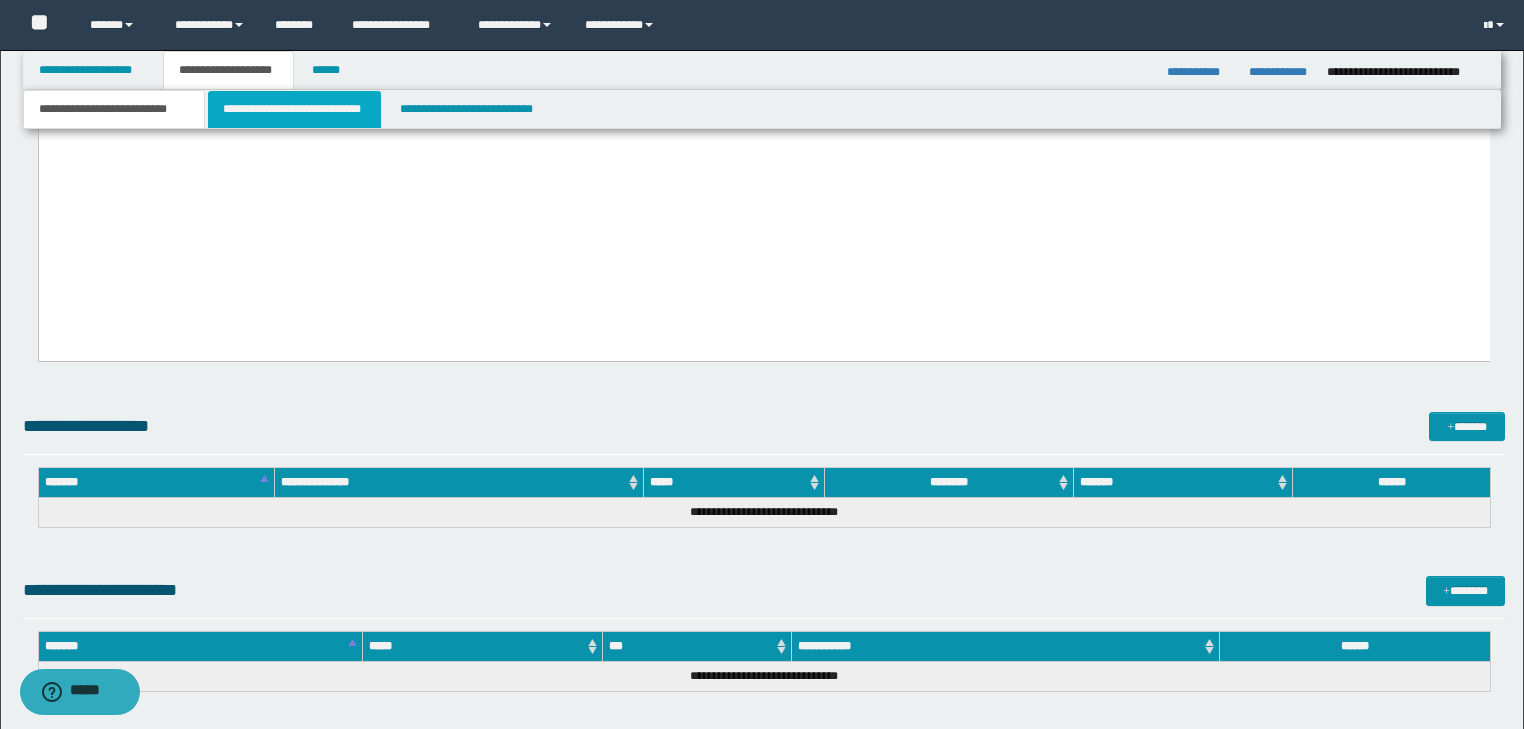 click on "**********" at bounding box center (294, 109) 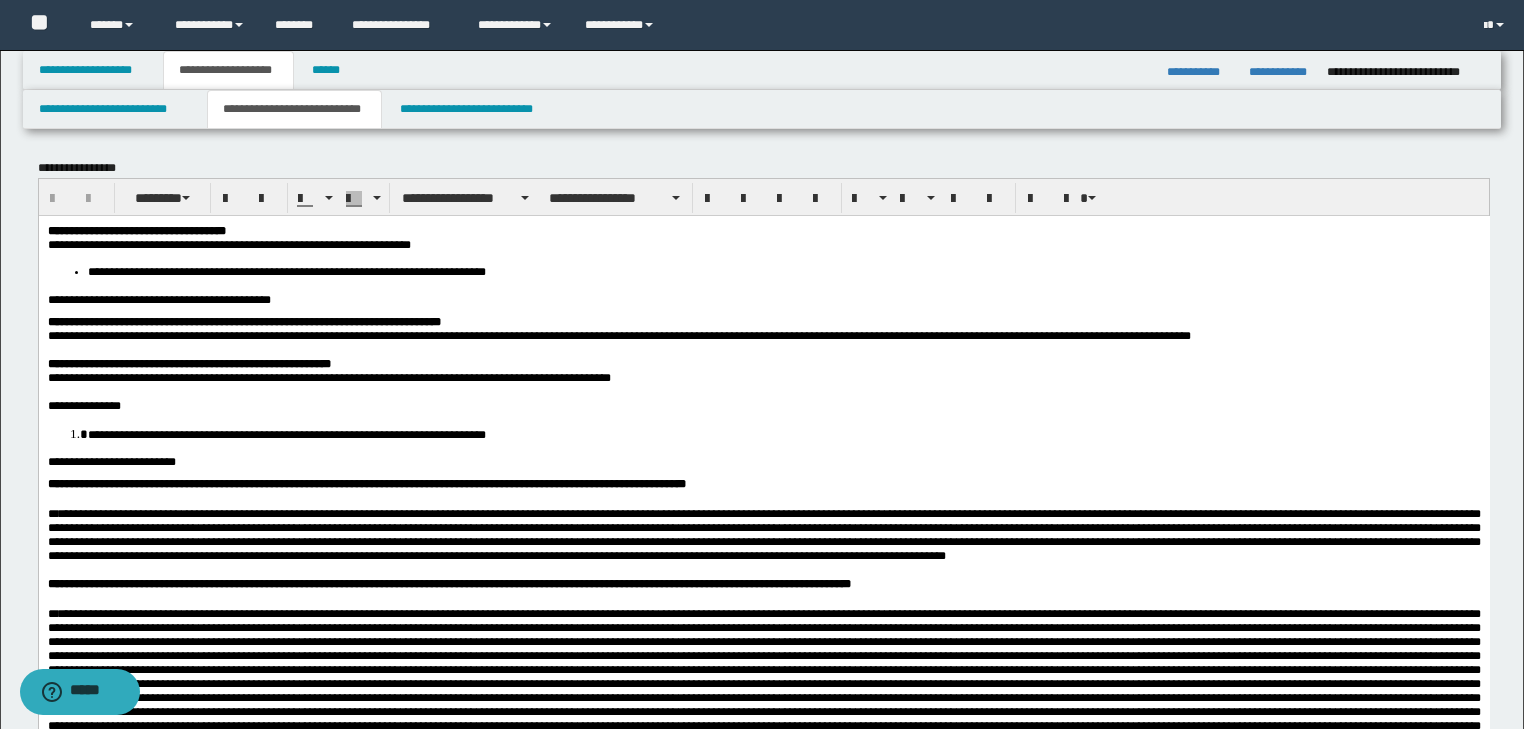 scroll, scrollTop: 80, scrollLeft: 0, axis: vertical 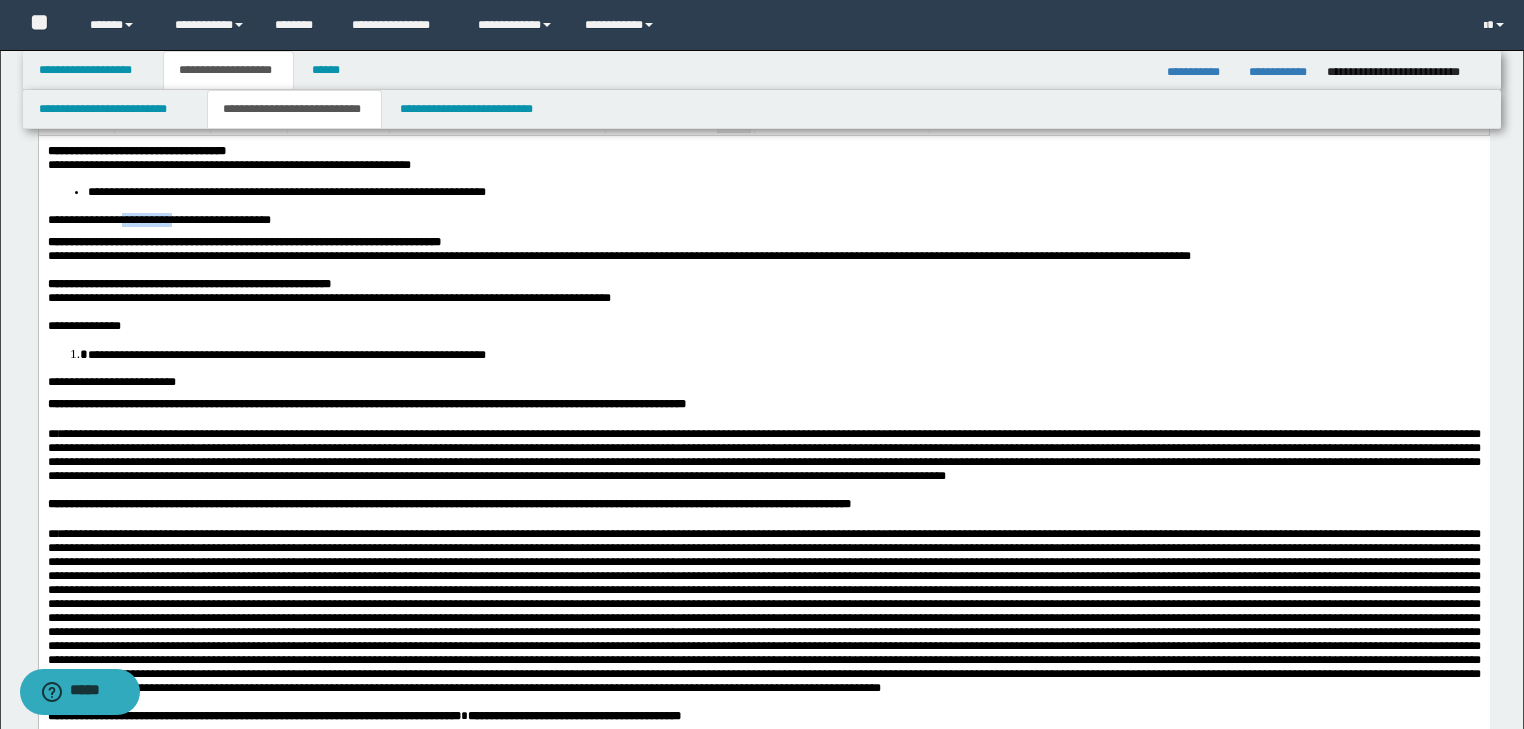 drag, startPoint x: 187, startPoint y: 224, endPoint x: 132, endPoint y: 229, distance: 55.226807 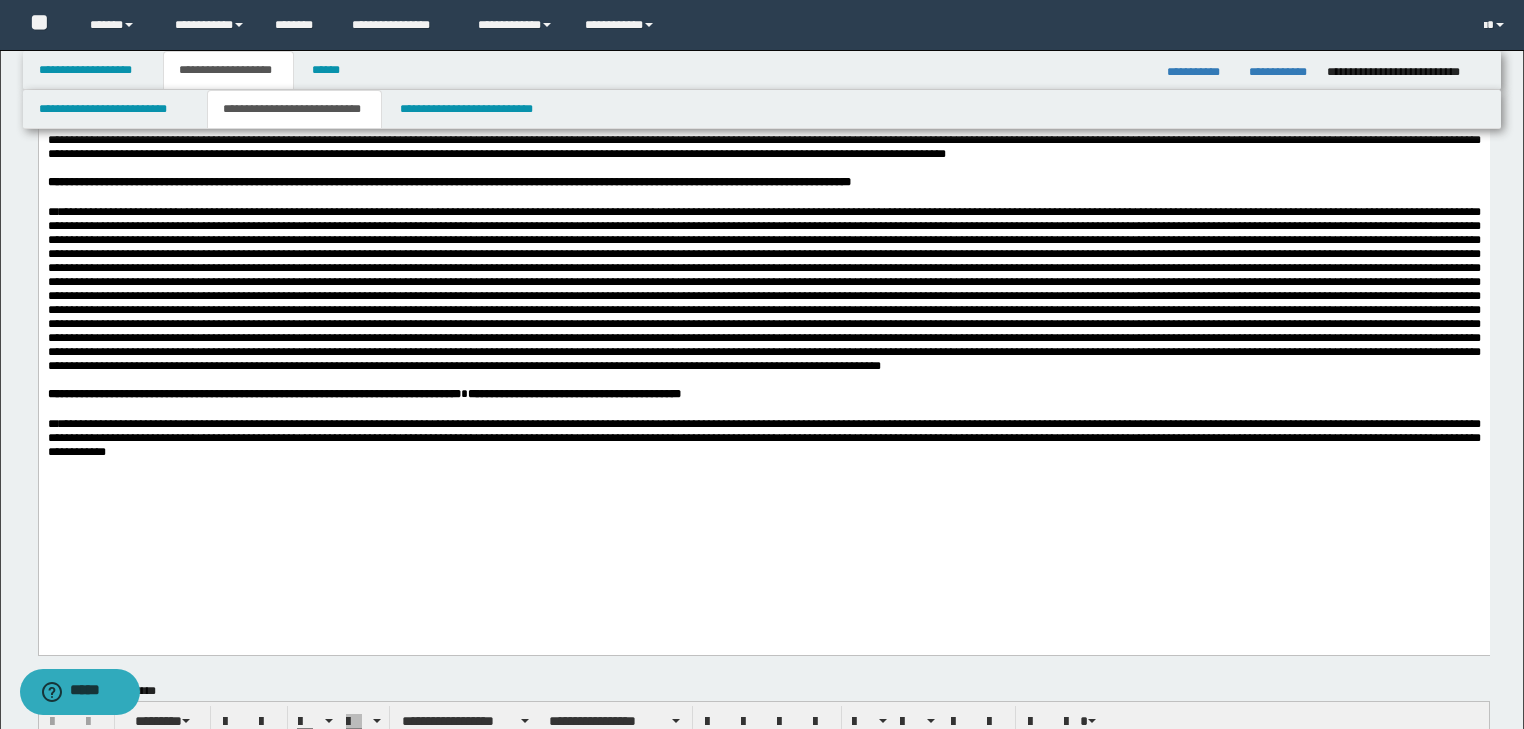 scroll, scrollTop: 480, scrollLeft: 0, axis: vertical 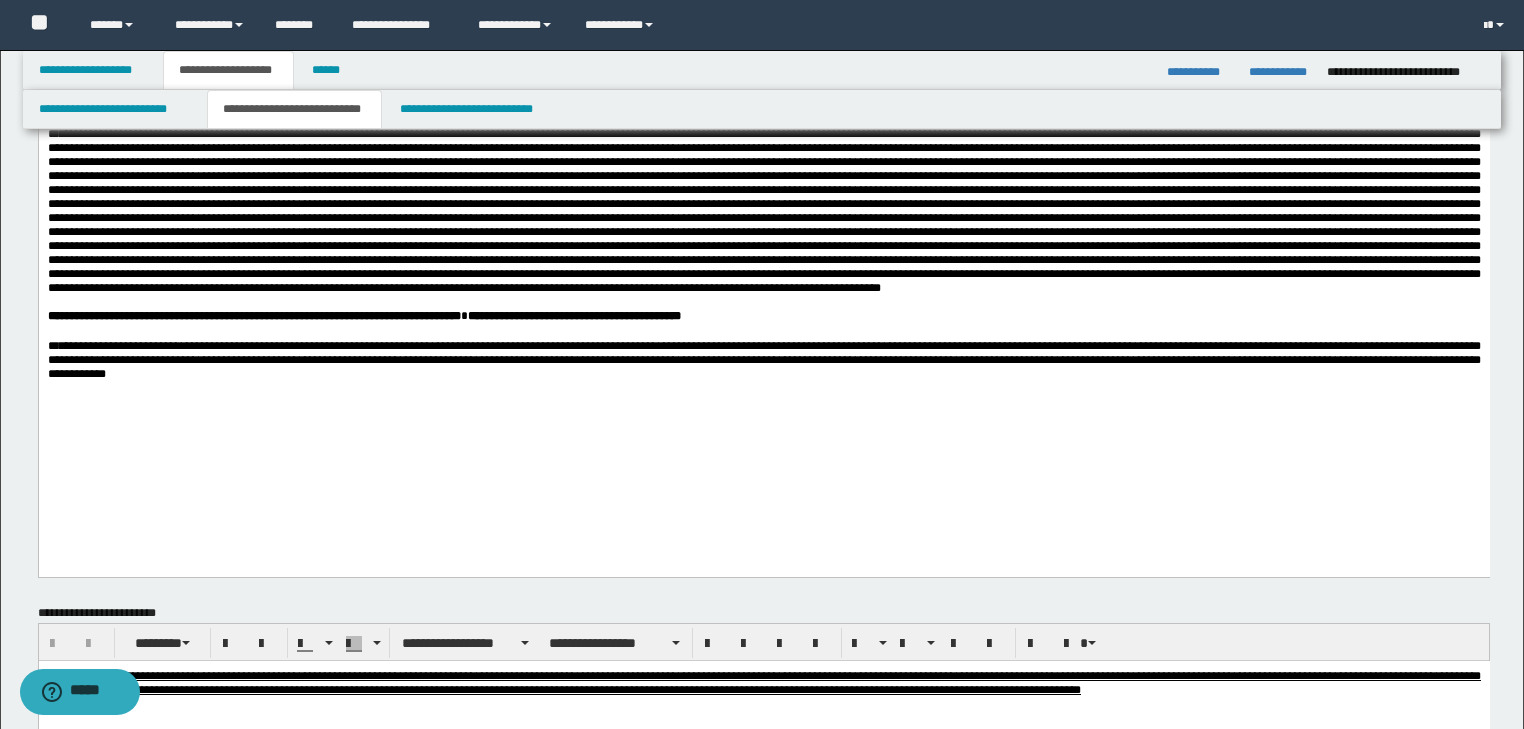 click at bounding box center (763, 331) 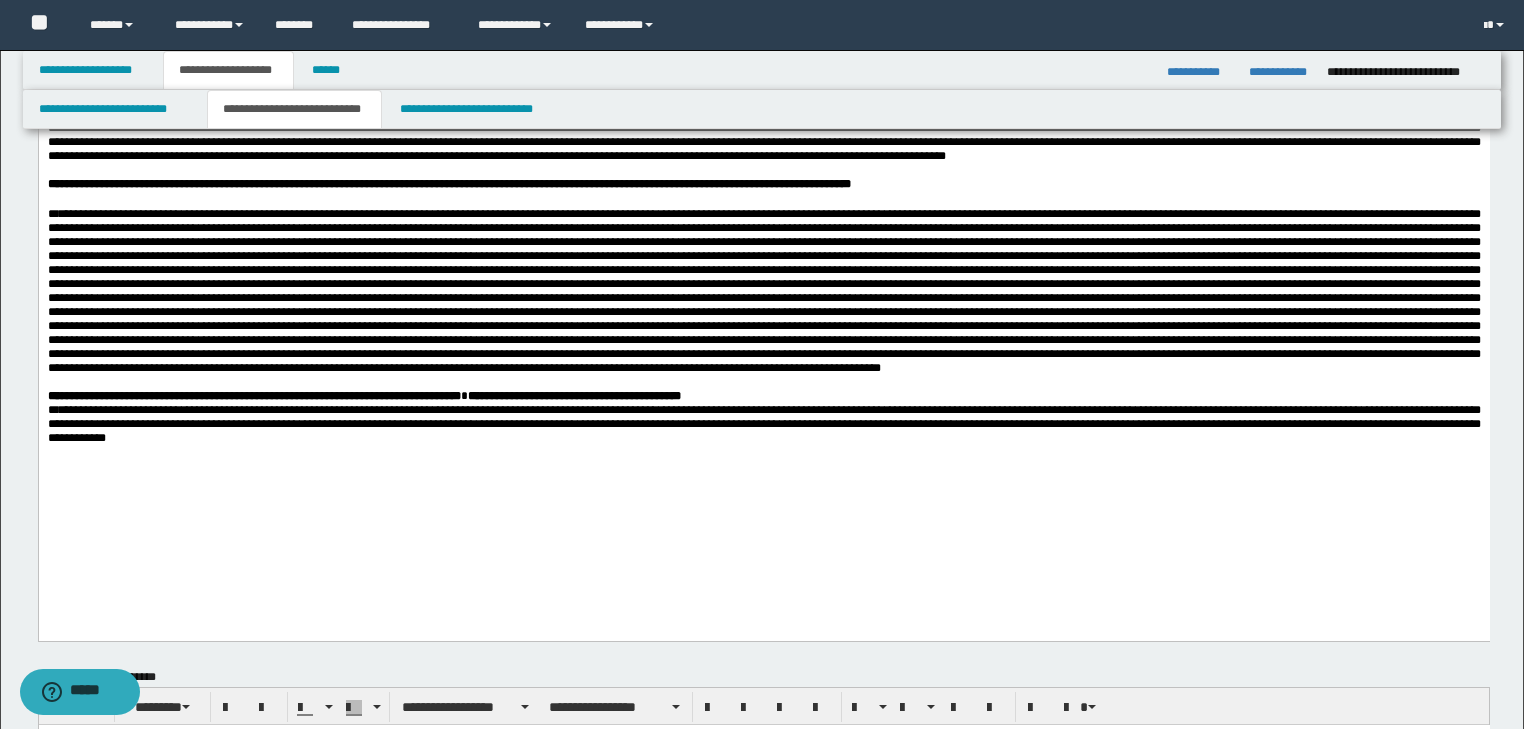 scroll, scrollTop: 240, scrollLeft: 0, axis: vertical 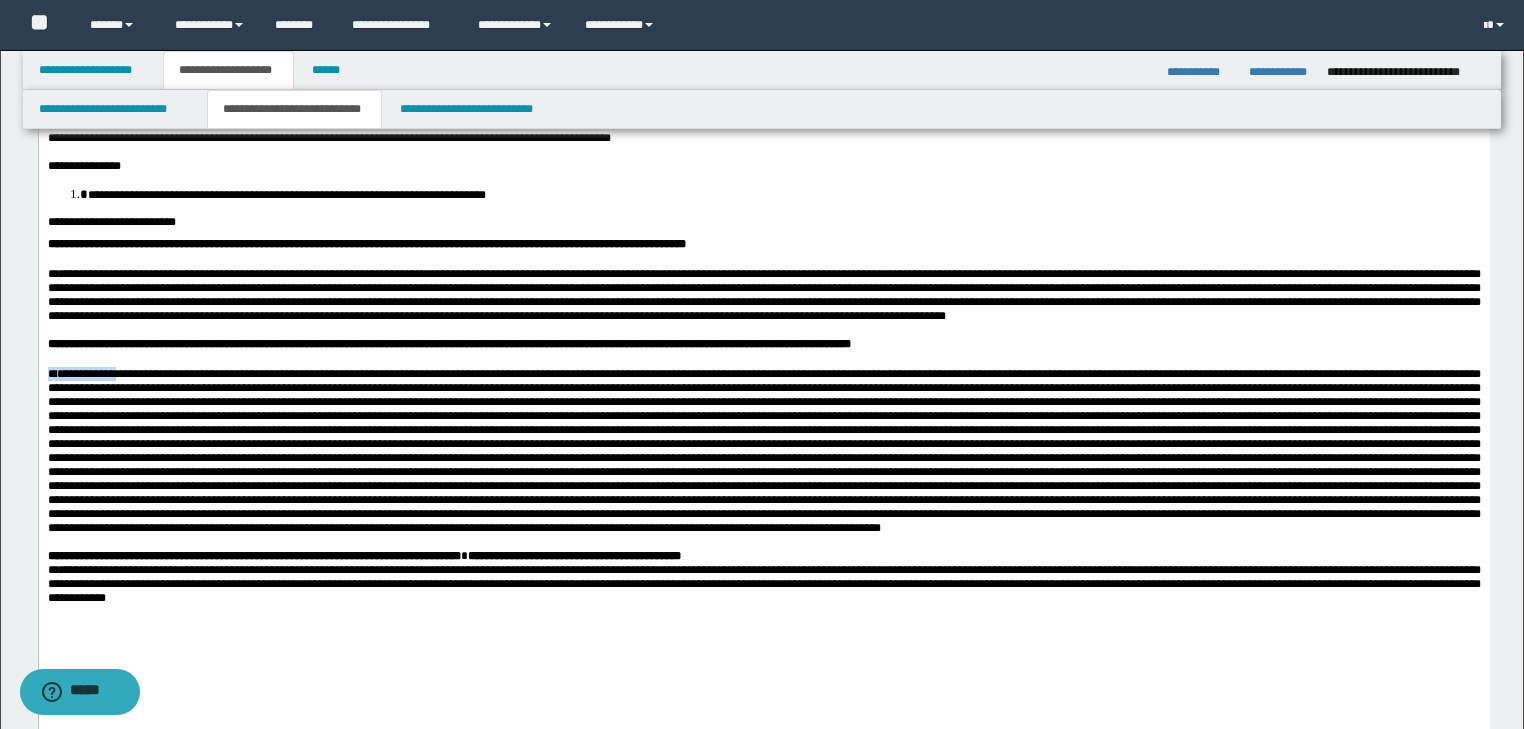 click on "**********" at bounding box center [763, 319] 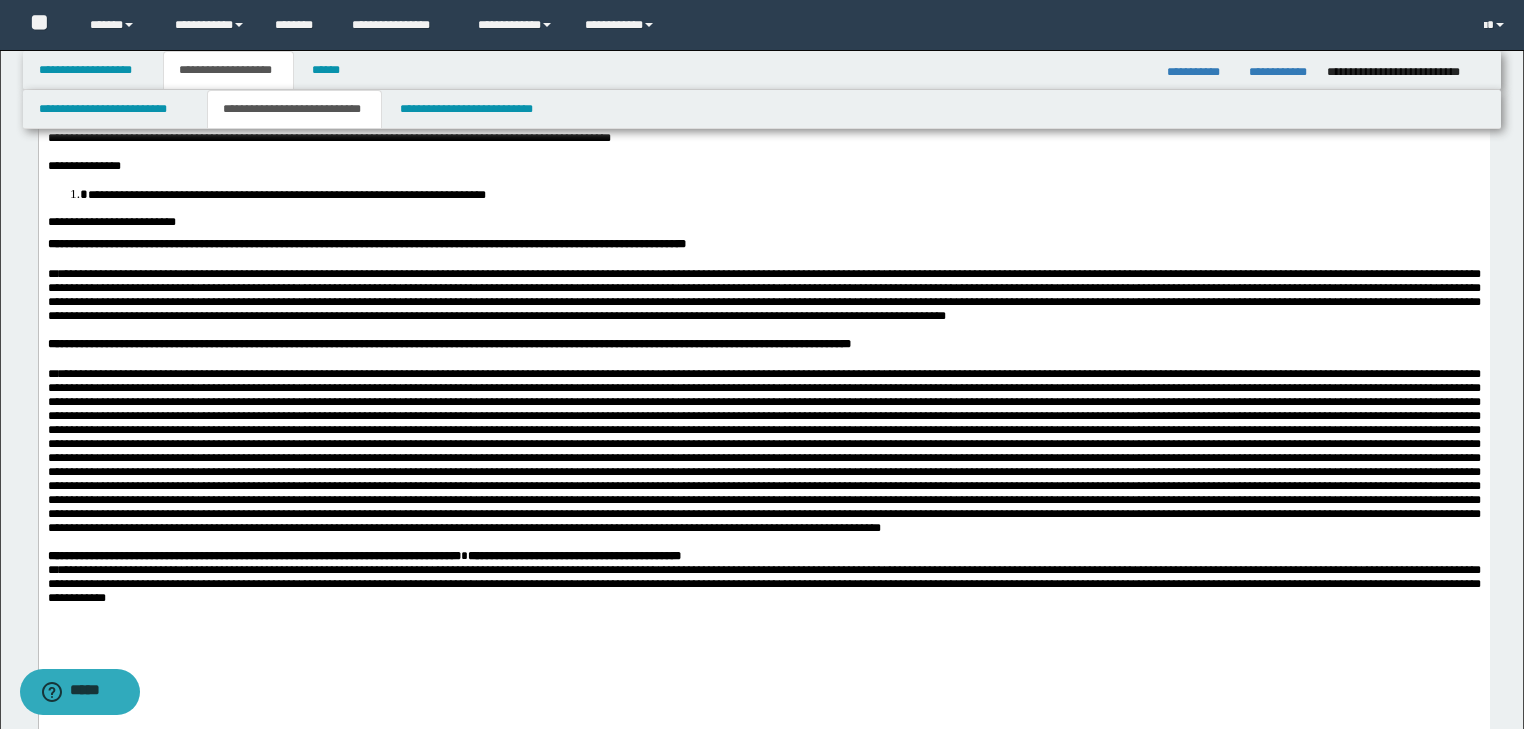 click at bounding box center (763, 259) 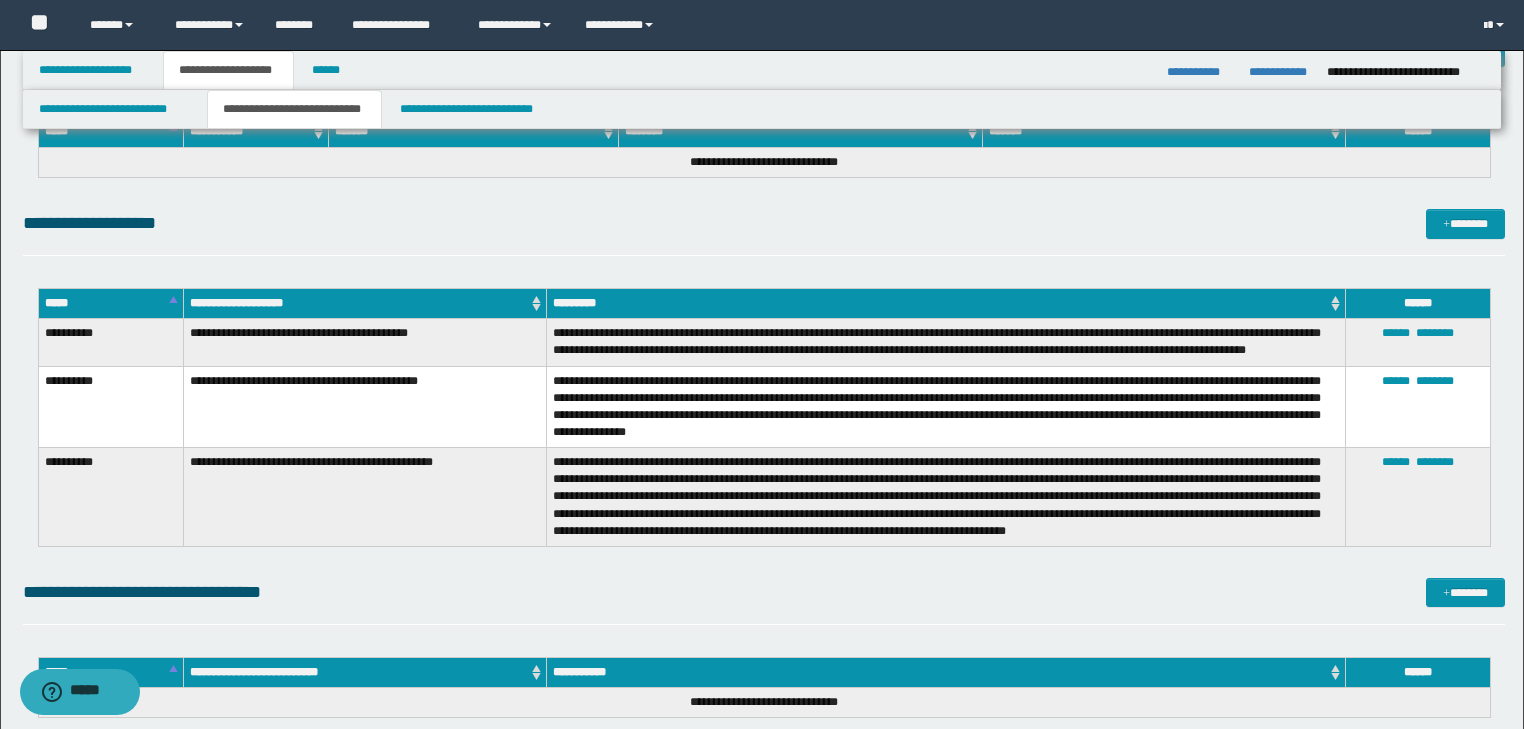 scroll, scrollTop: 2080, scrollLeft: 0, axis: vertical 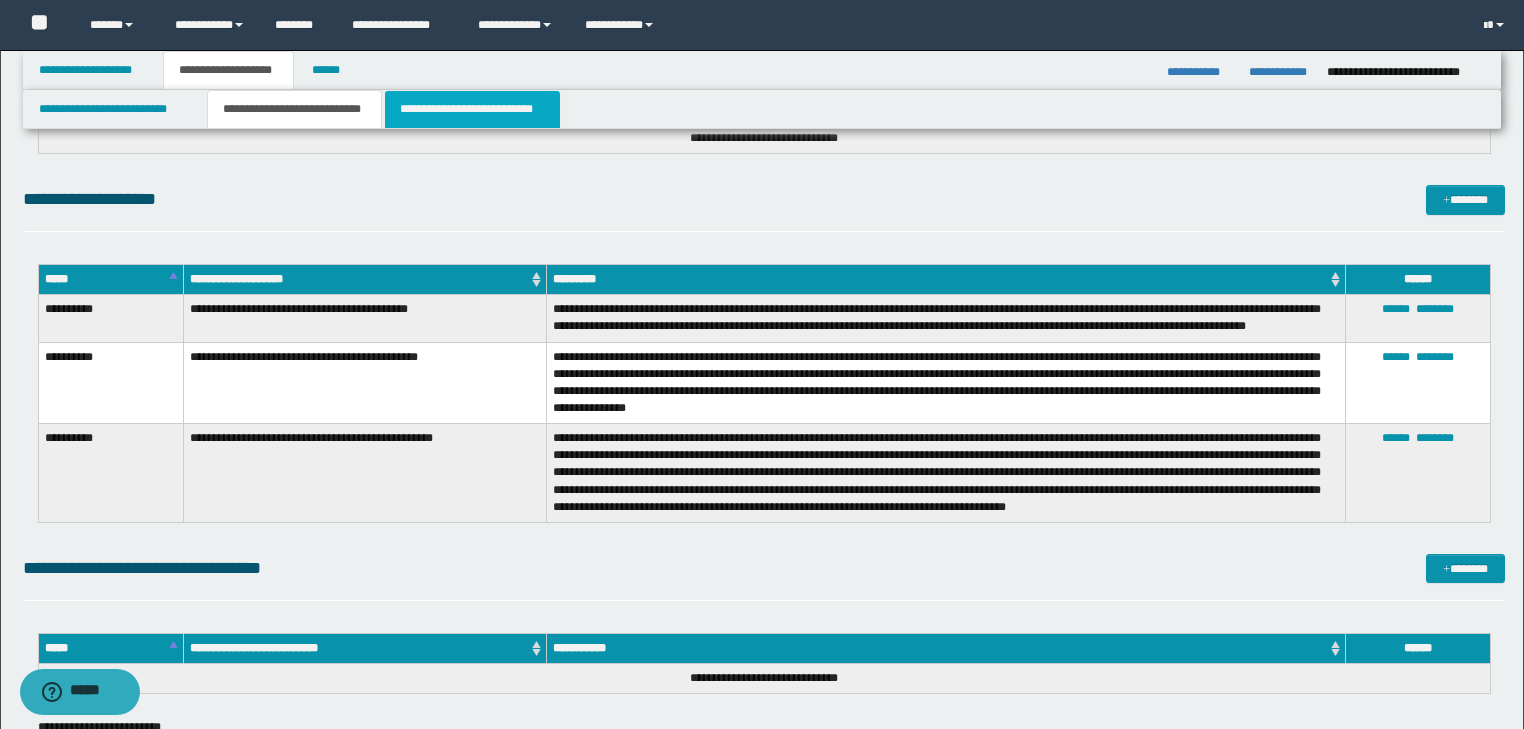 click on "**********" at bounding box center [472, 109] 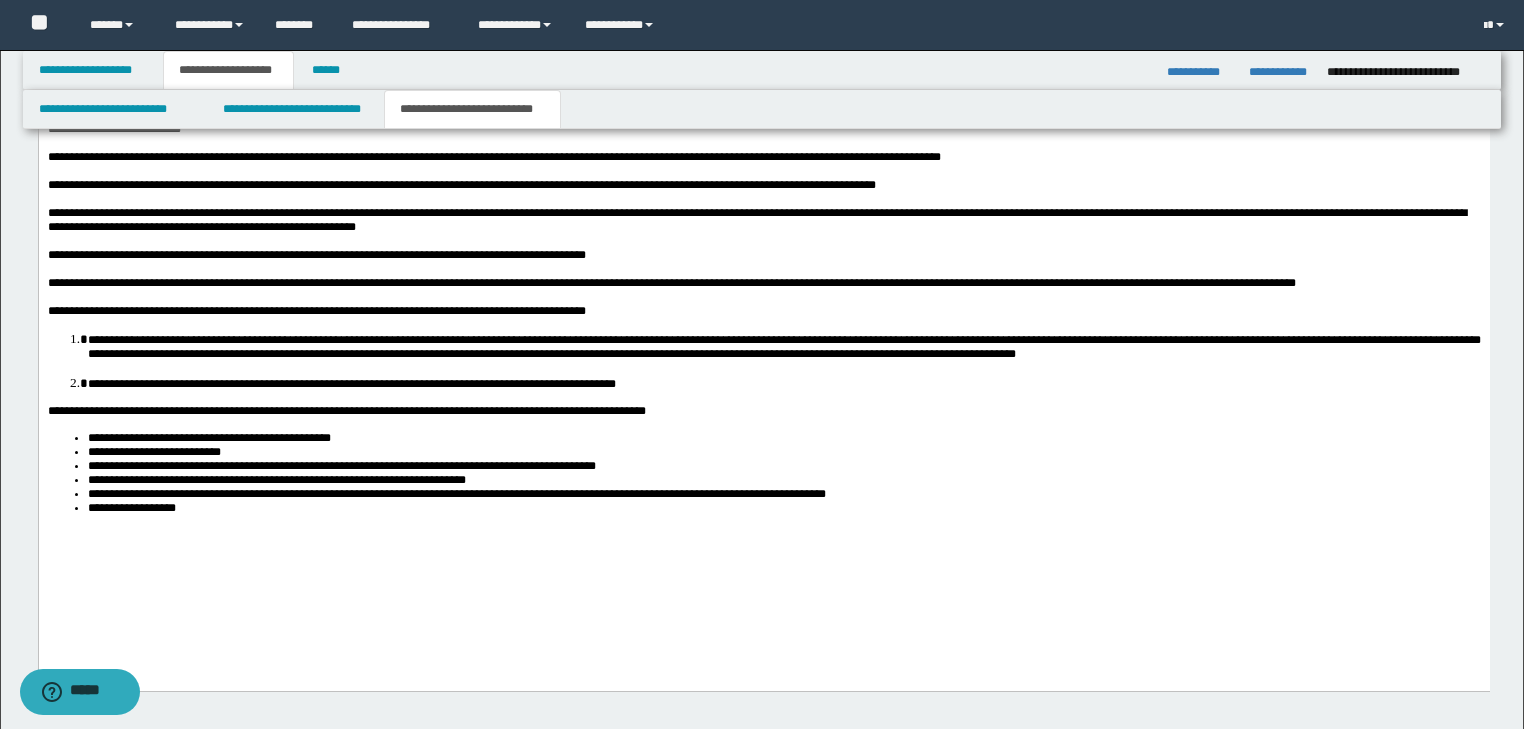 scroll, scrollTop: 4000, scrollLeft: 0, axis: vertical 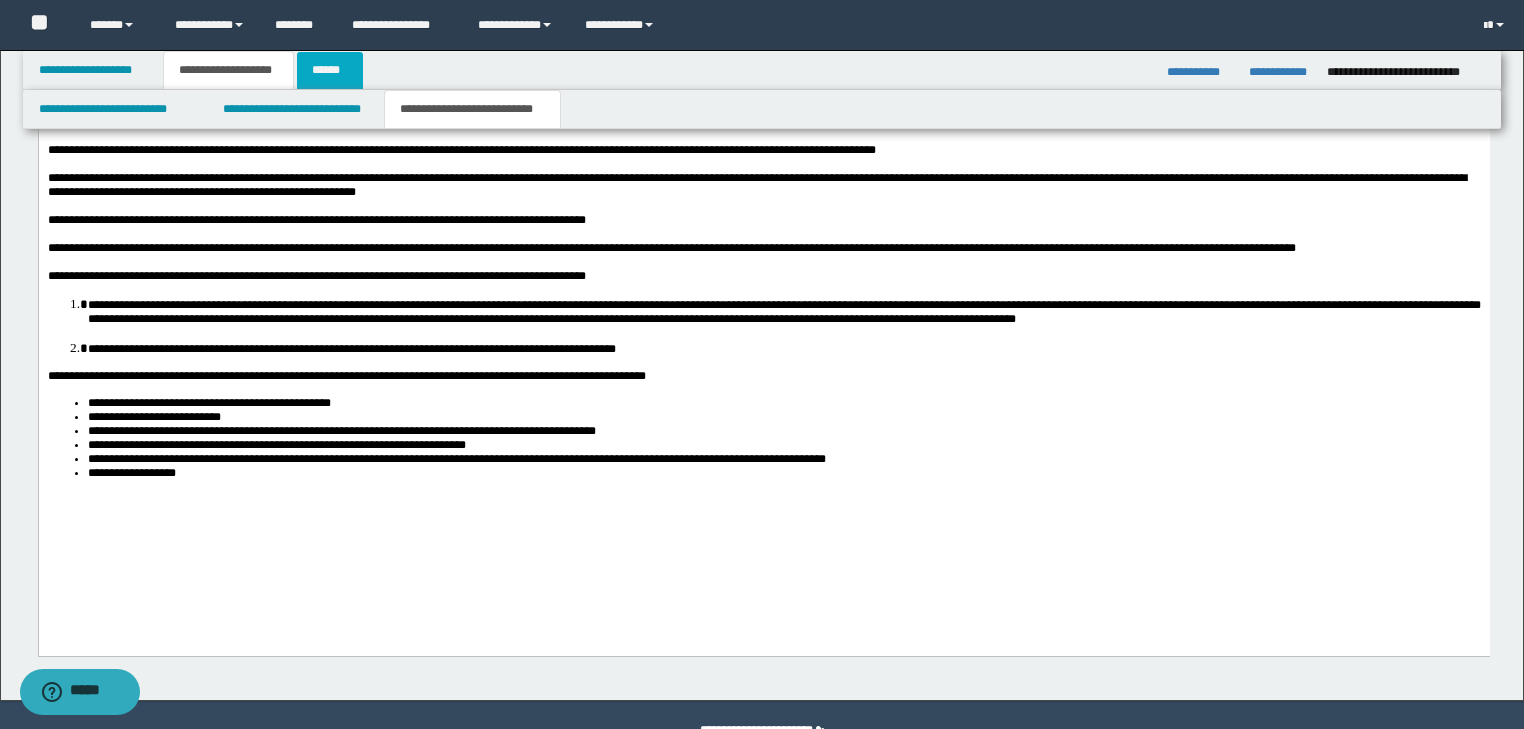 click on "******" at bounding box center [330, 70] 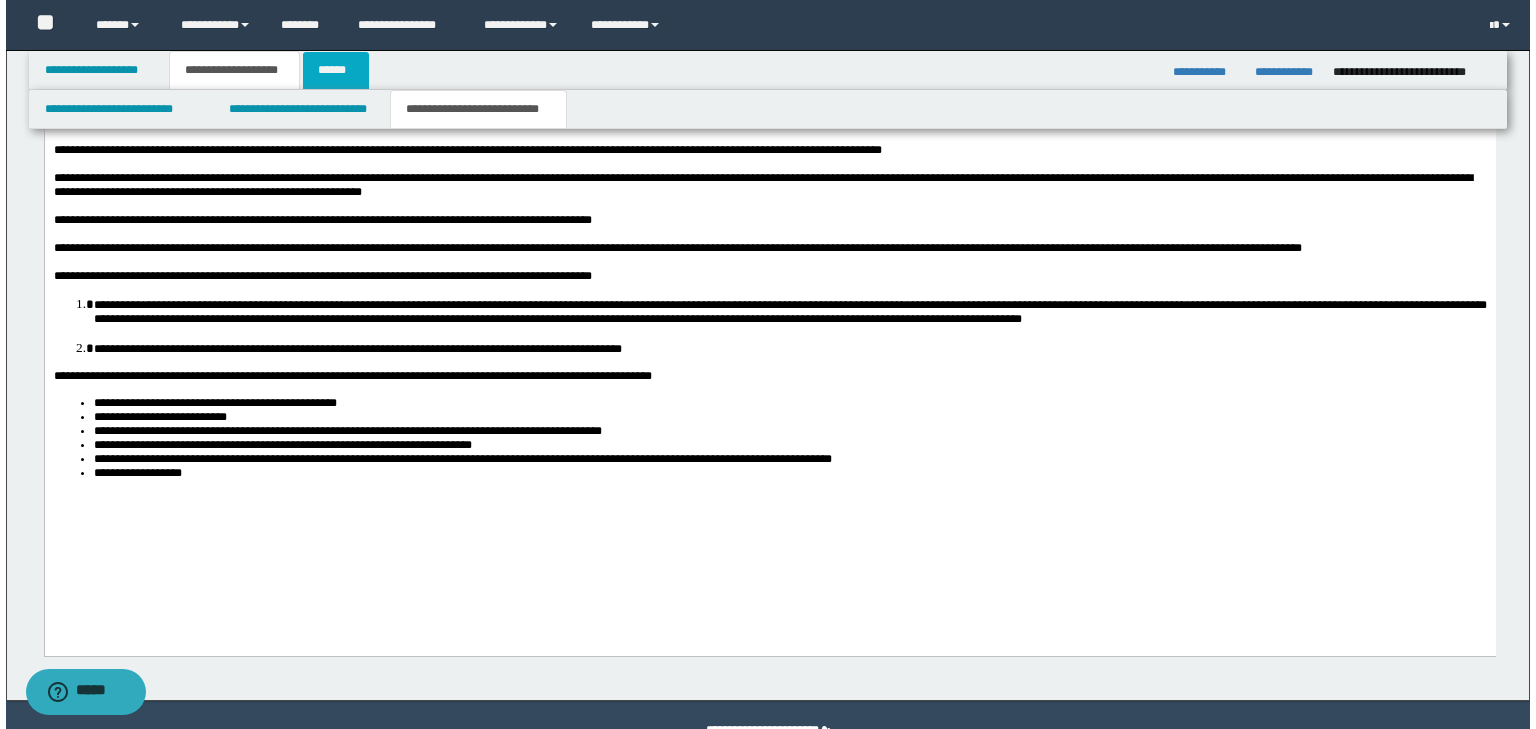 scroll, scrollTop: 0, scrollLeft: 0, axis: both 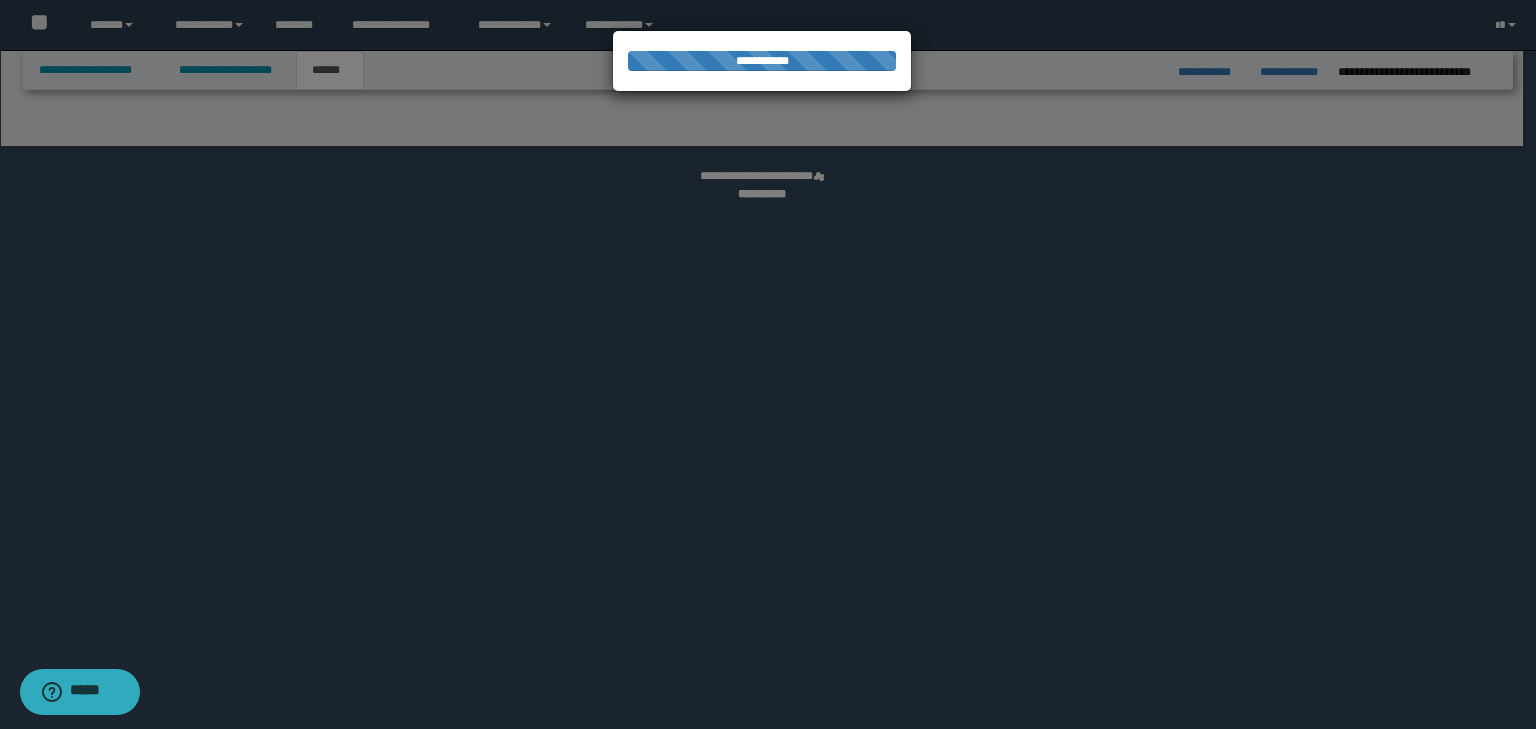 select on "*" 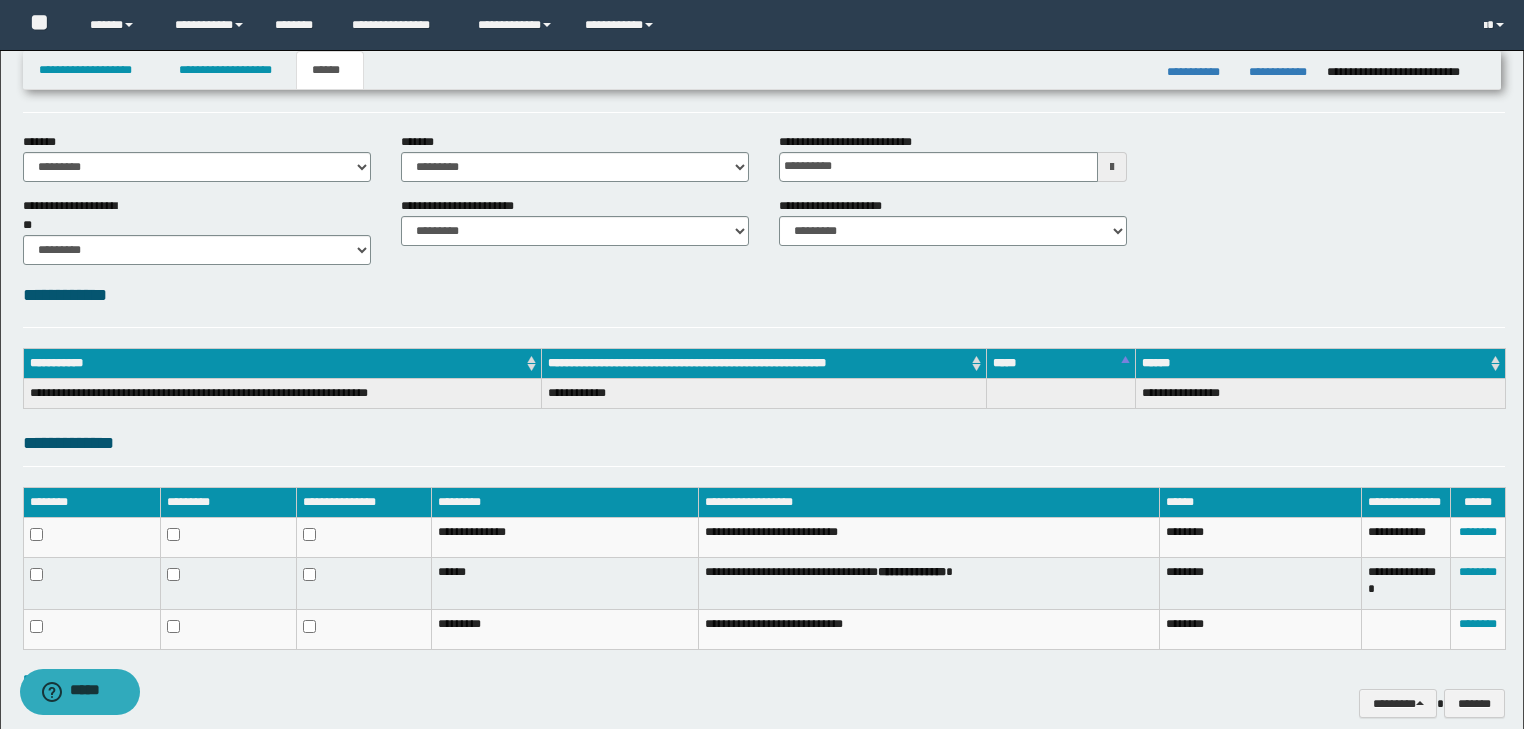 scroll, scrollTop: 148, scrollLeft: 0, axis: vertical 